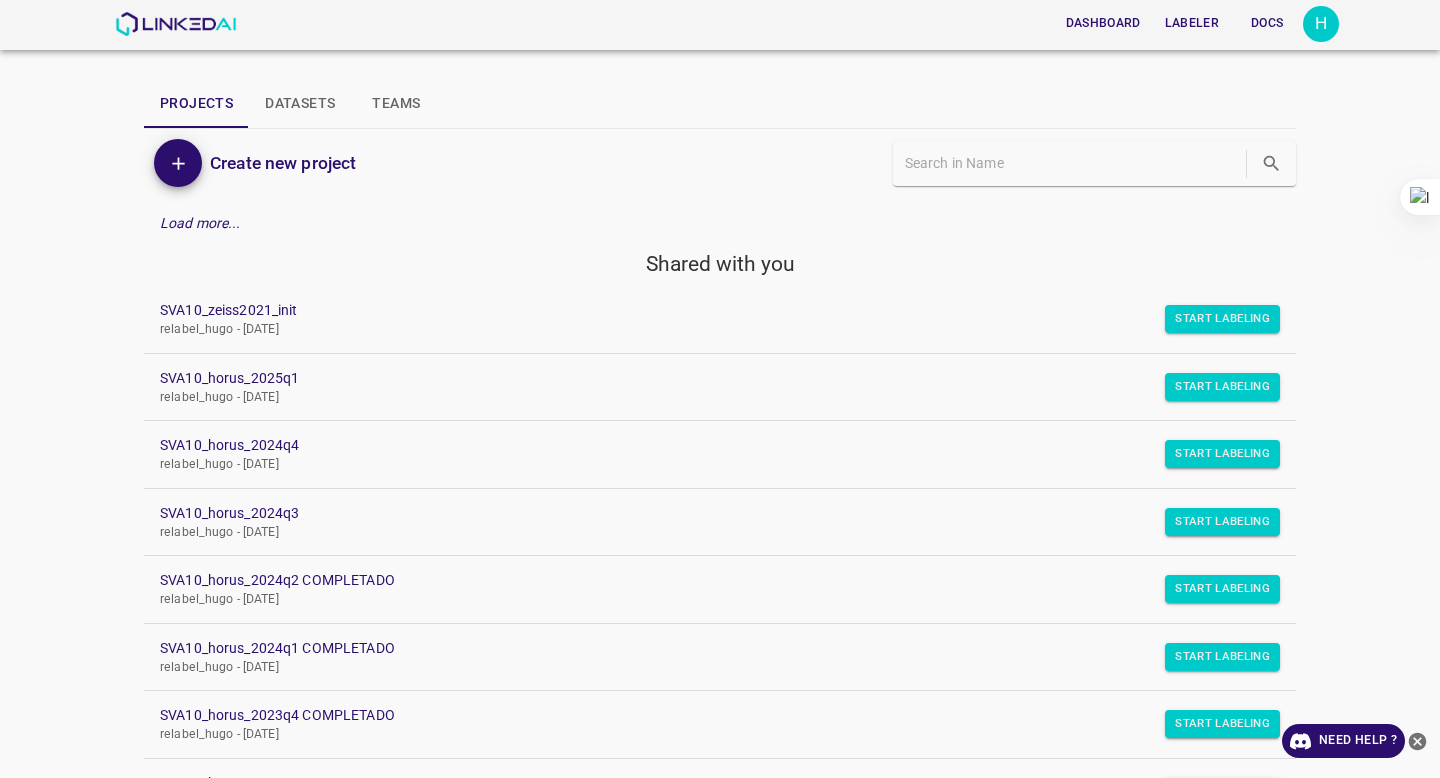 scroll, scrollTop: 0, scrollLeft: 0, axis: both 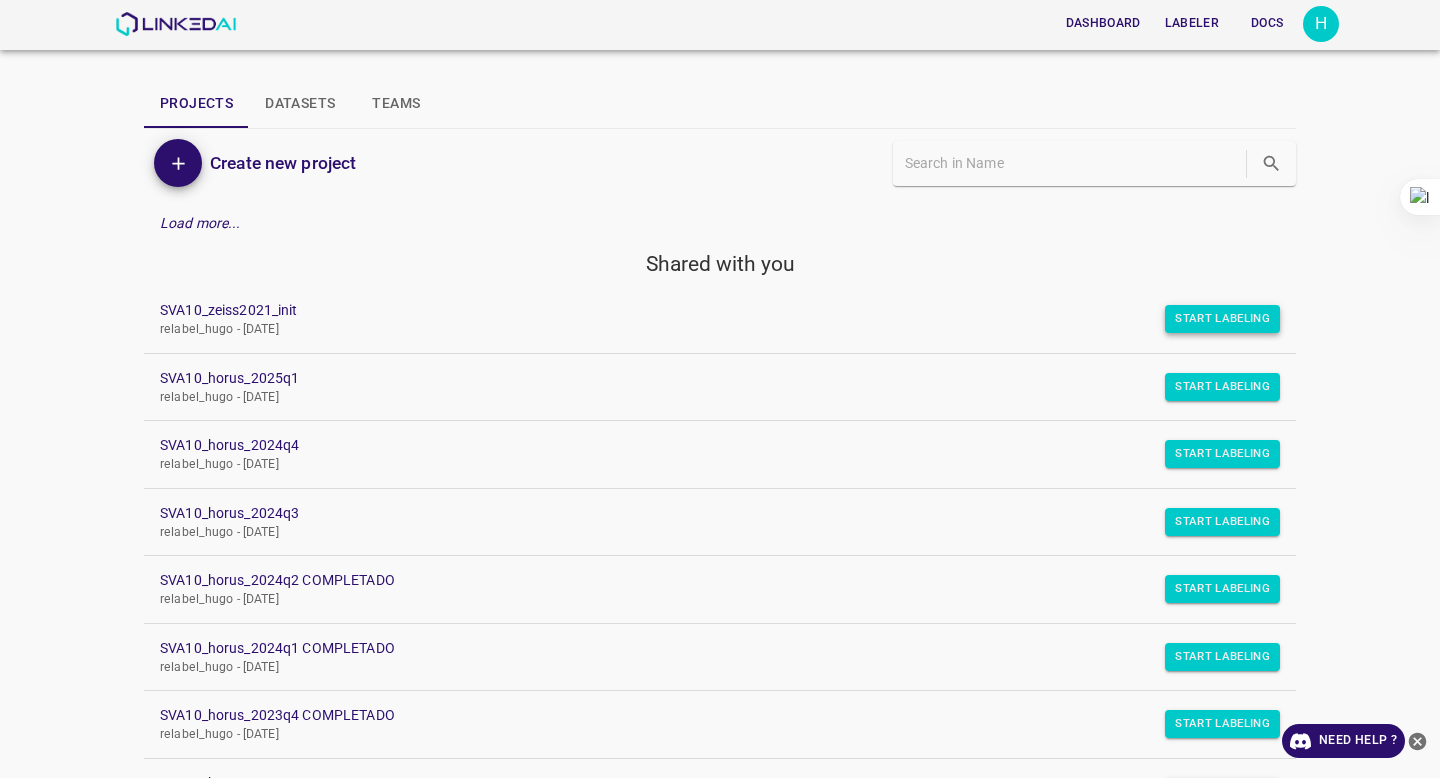 click on "Start Labeling" at bounding box center [1222, 319] 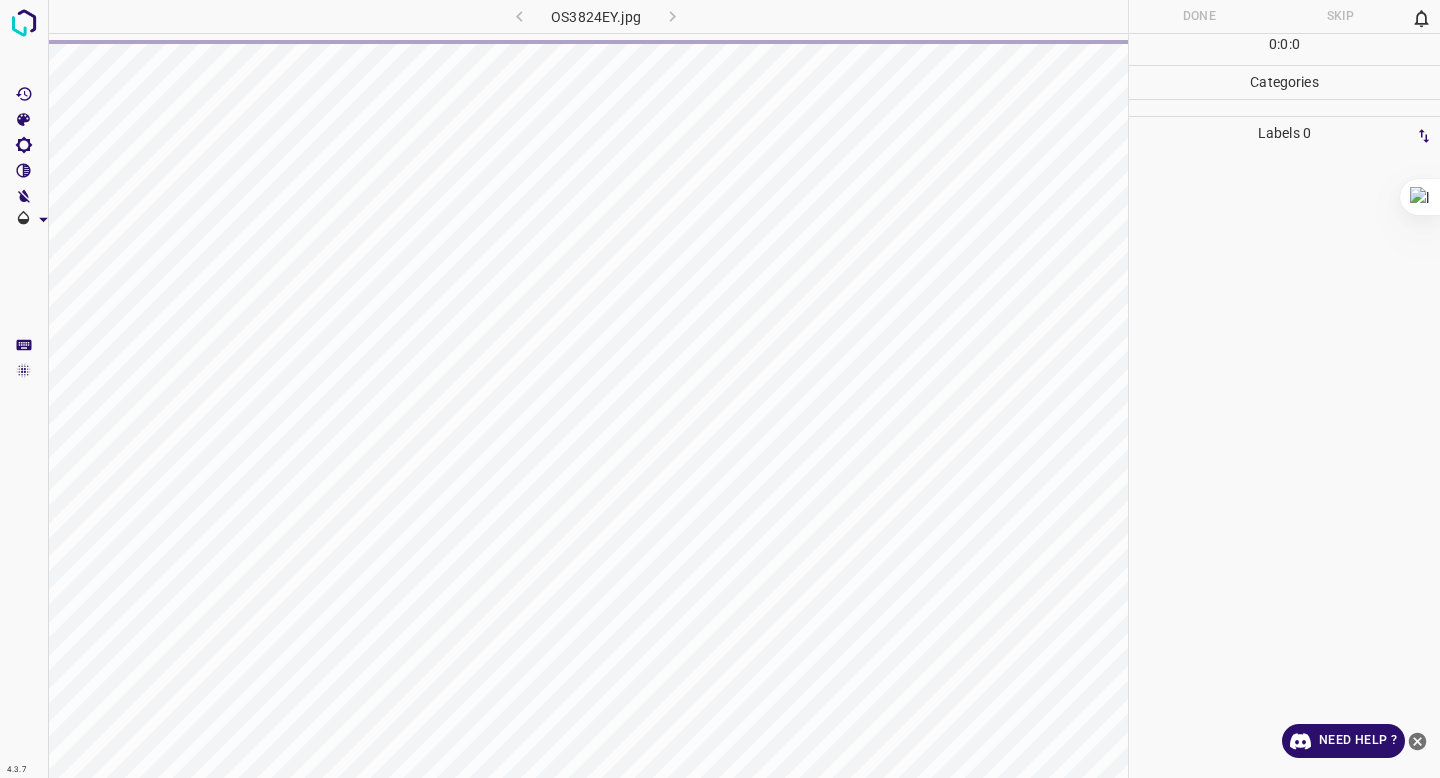 scroll, scrollTop: 0, scrollLeft: 0, axis: both 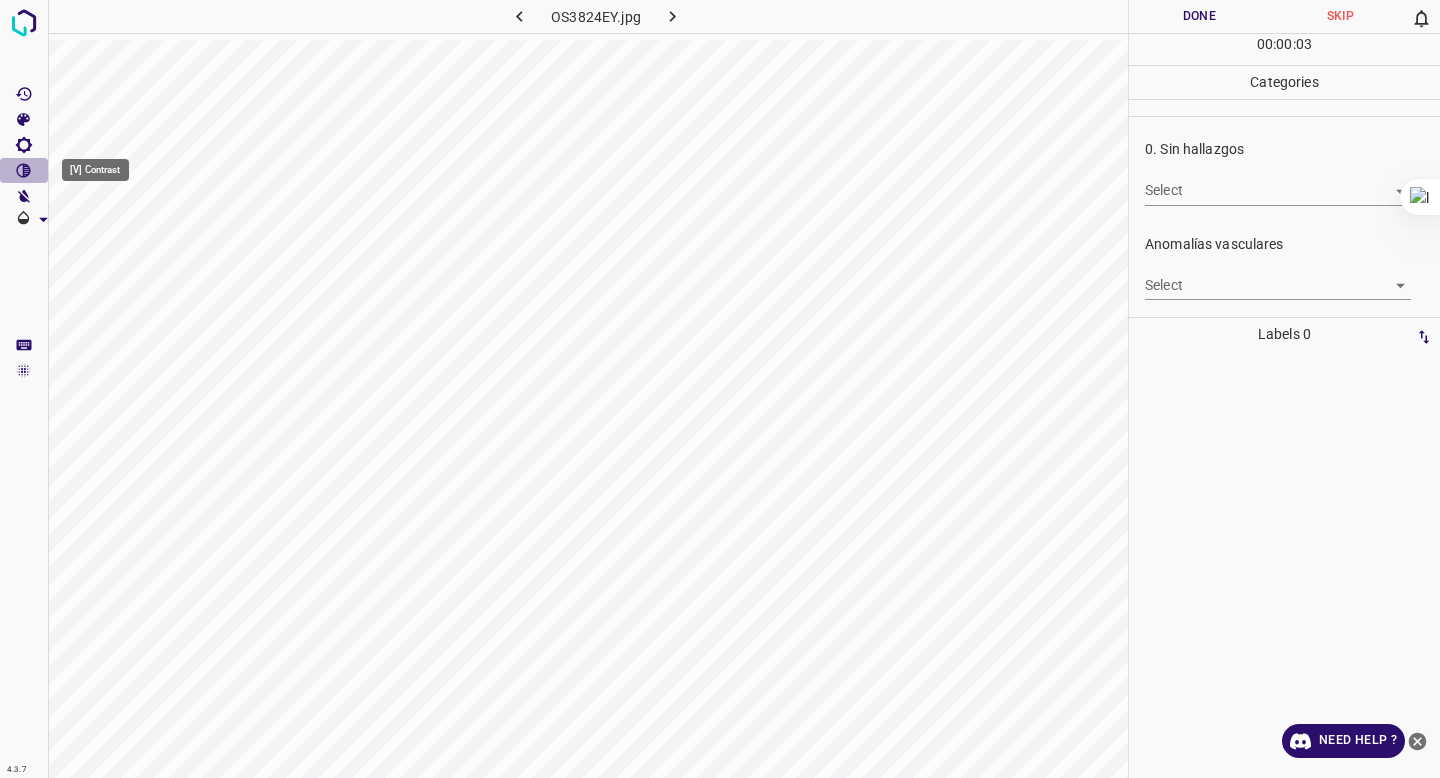 click 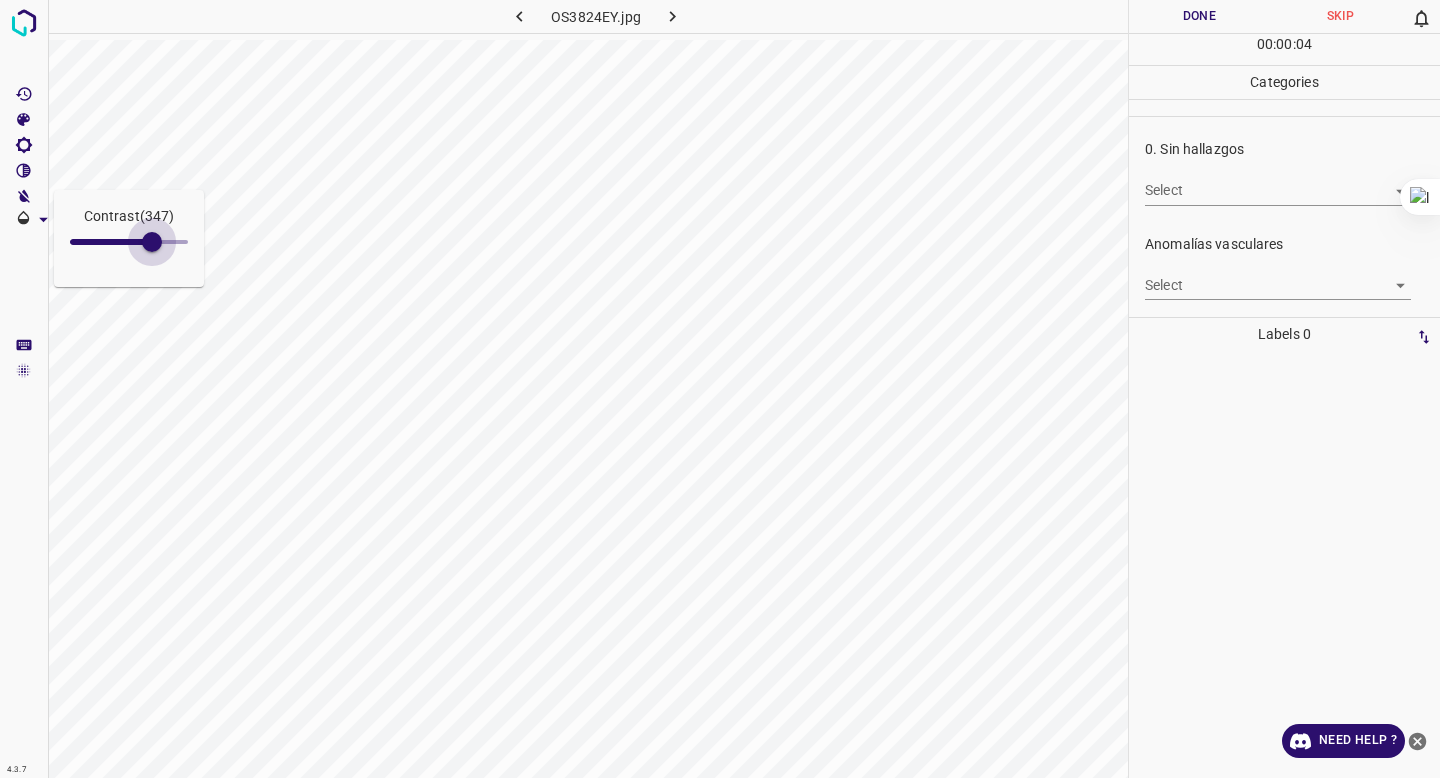 type on "381" 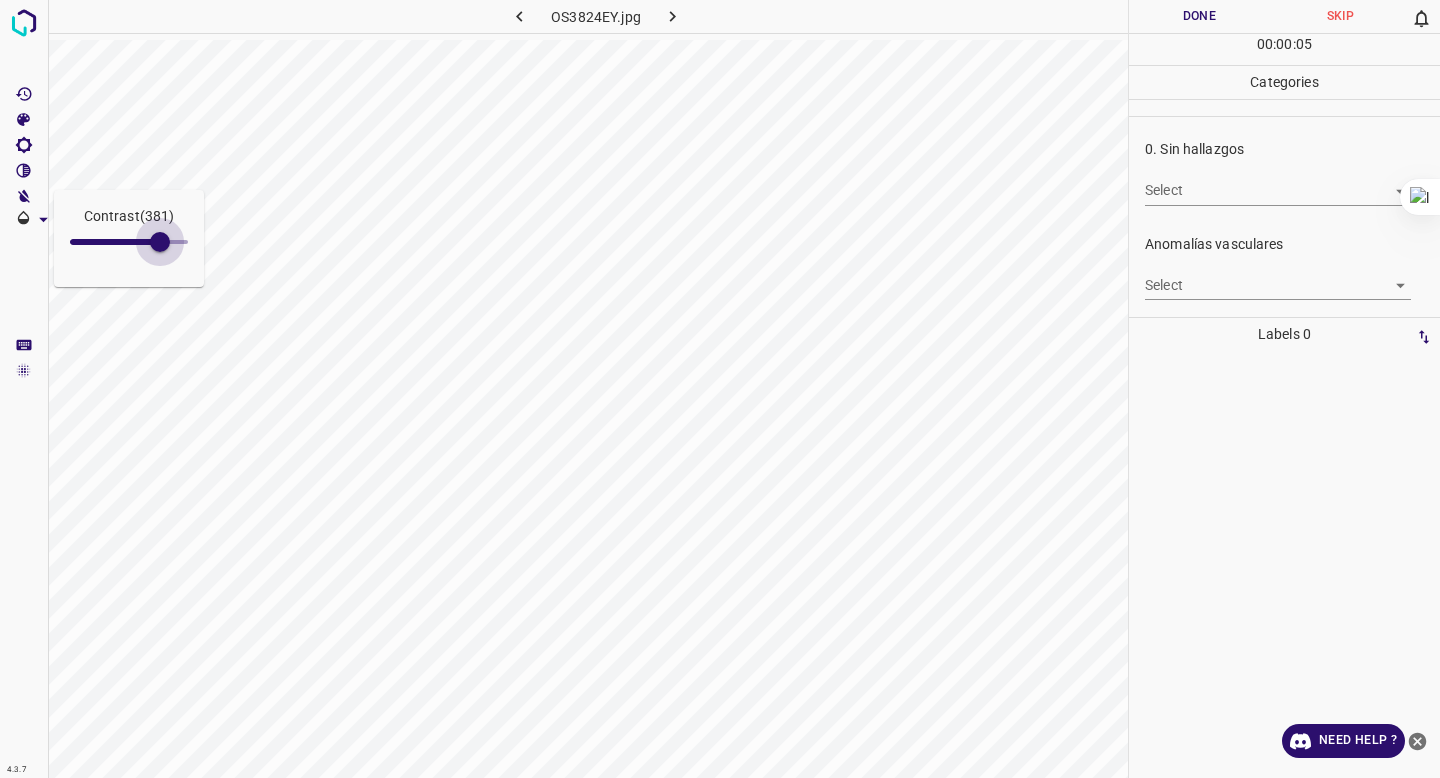 drag, startPoint x: 96, startPoint y: 244, endPoint x: 160, endPoint y: 245, distance: 64.00781 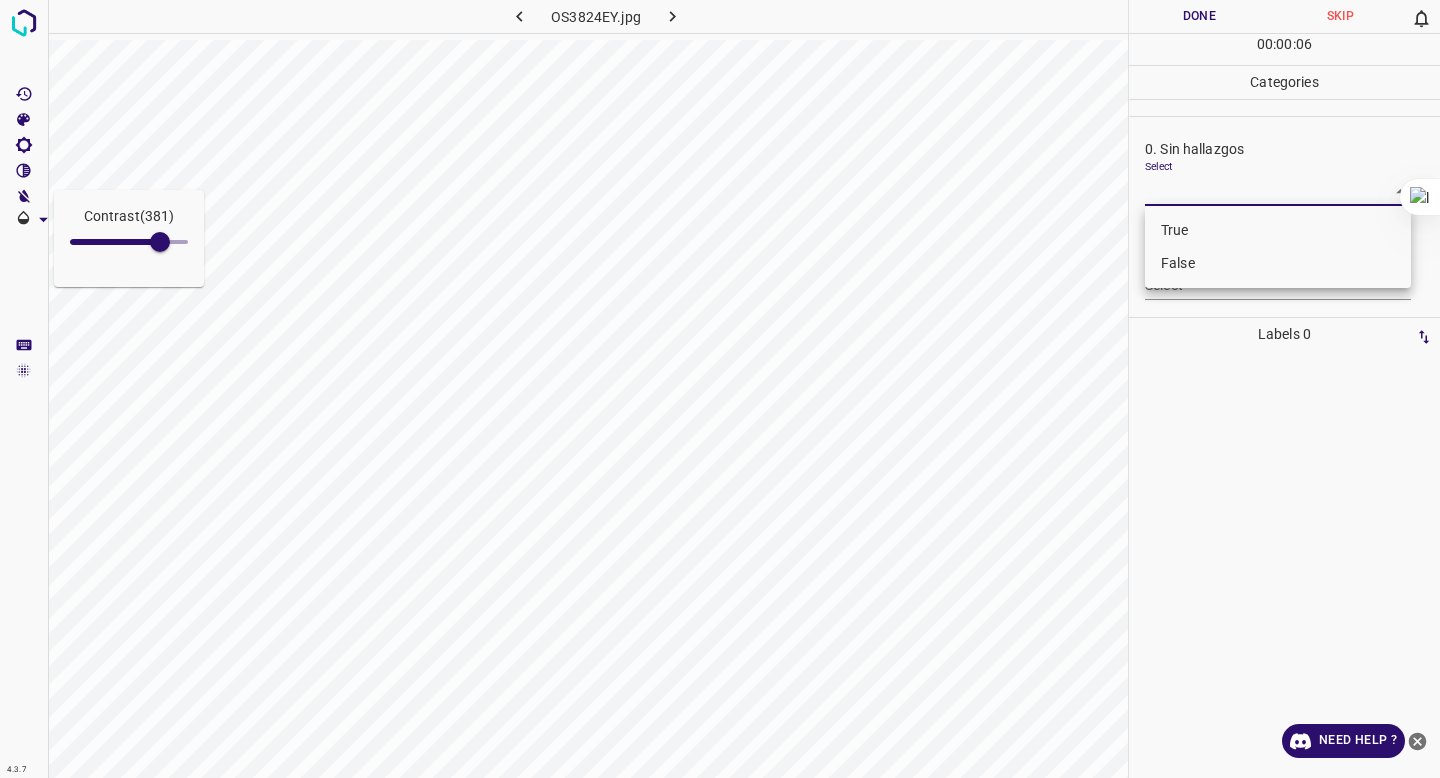 click on "Contrast ( 381 ) 4.3.7 OS3824EY.jpg Done Skip 0 00   : 00   : 06   Categories 0. Sin hallazgos   Select ​ Anomalías vasculares   Select ​ Atrofias   Select ​ Drusas   Select ​ Exudados   Select ​ Hemorragias o Microaneurismas   Select ​ Otros hallazgos patológicos   Select ​ Otros hallazgos no patológicos   Select ​ Anomalías de disco óptico   Select ​ Elementos sin calidad suficiente   Select ​ Labels   0 Categories 1 0. Sin hallazgos 2 Anomalías vasculares 3 Atrofias 4 Drusas 5 Exudados 6 Hemorragias o Microaneurismas 7 Otros hallazgos patológicos 8 Otros hallazgos no patológicos 9 Anomalías de disco óptico 0 Elementos sin calidad suficiente Tools Space Change between modes (Draw & Edit) I Auto labeling R Restore zoom M Zoom in N Zoom out Delete Delete selecte label Filters Z Restore filters X Saturation filter C Brightness filter V Contrast filter B Gray scale filter General O Download Need Help ? - Text - Hide - Delete True False" at bounding box center [720, 389] 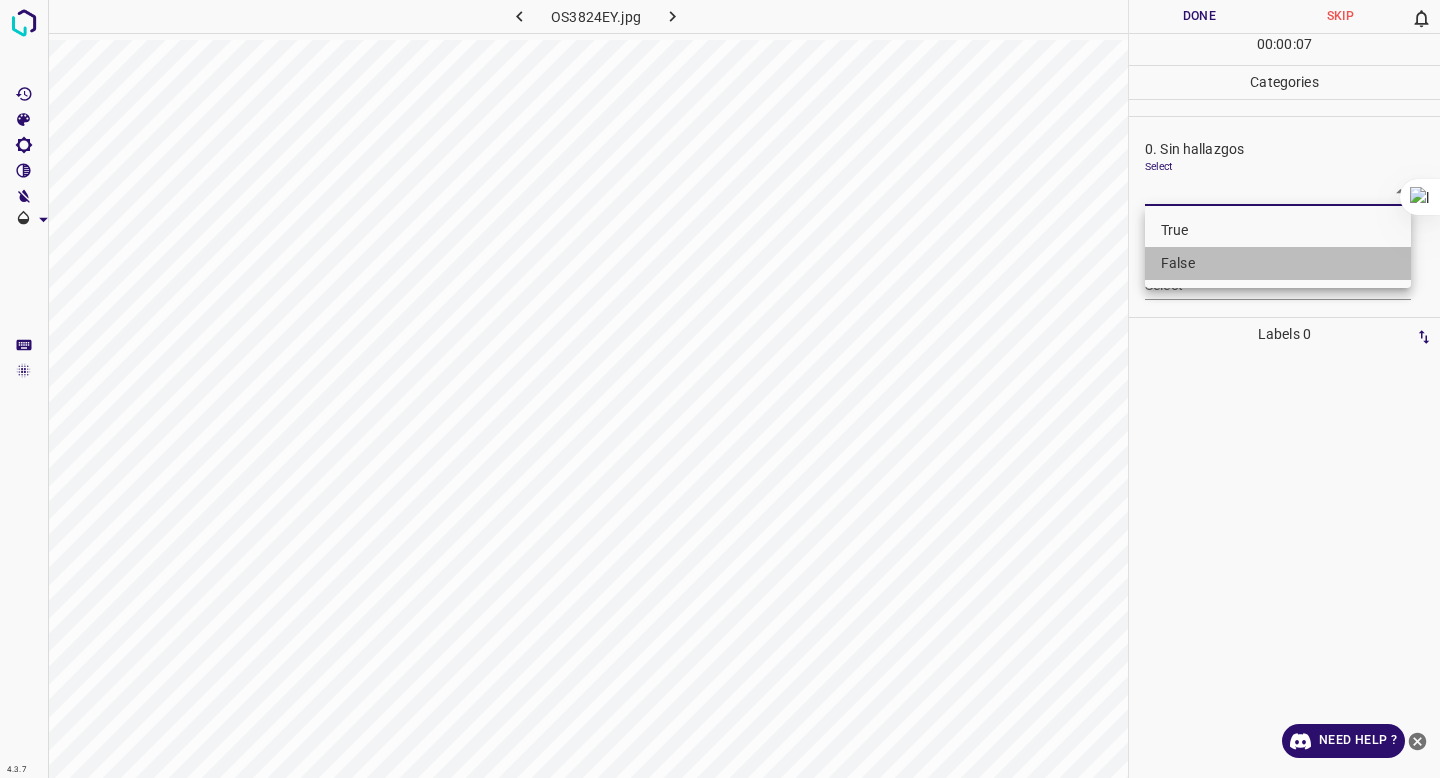 click on "False" at bounding box center [1278, 263] 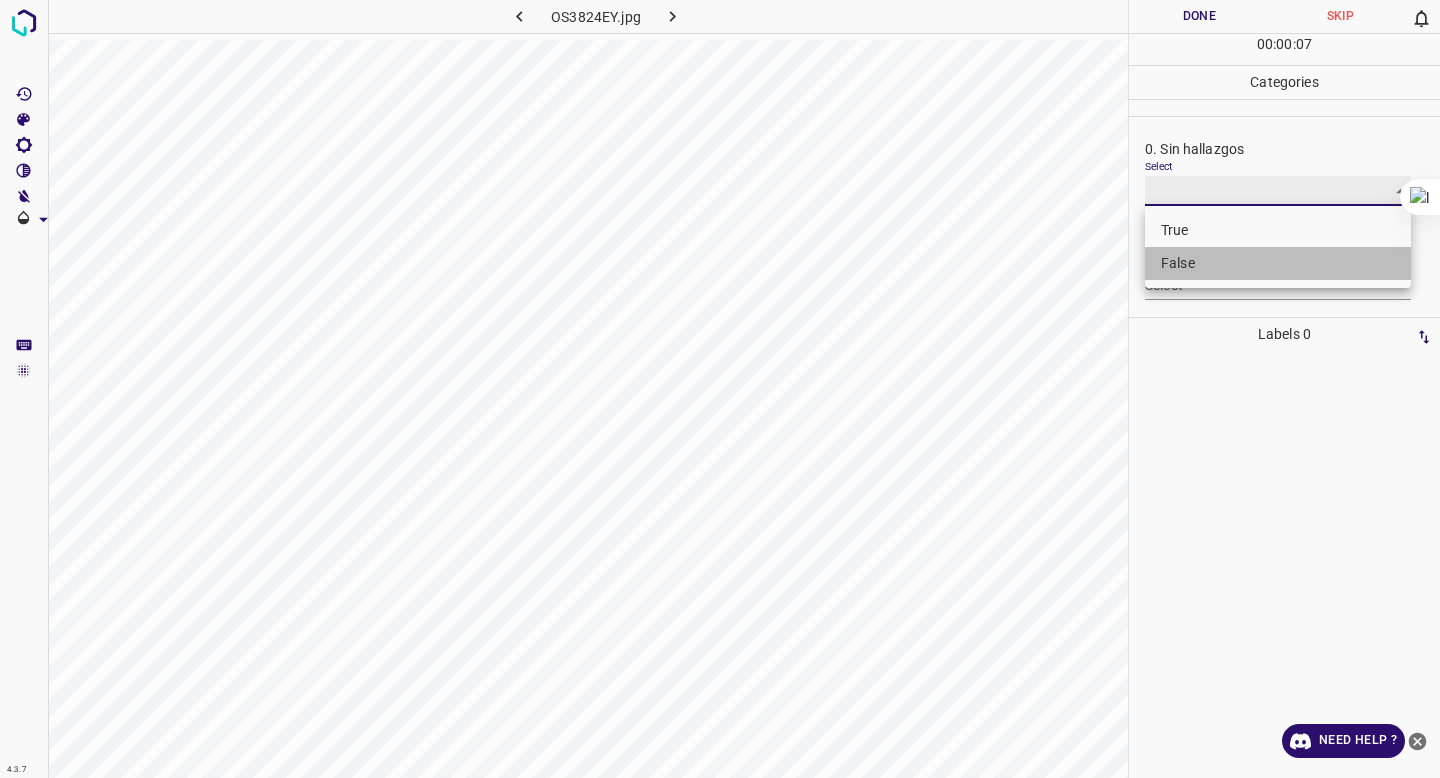type on "False" 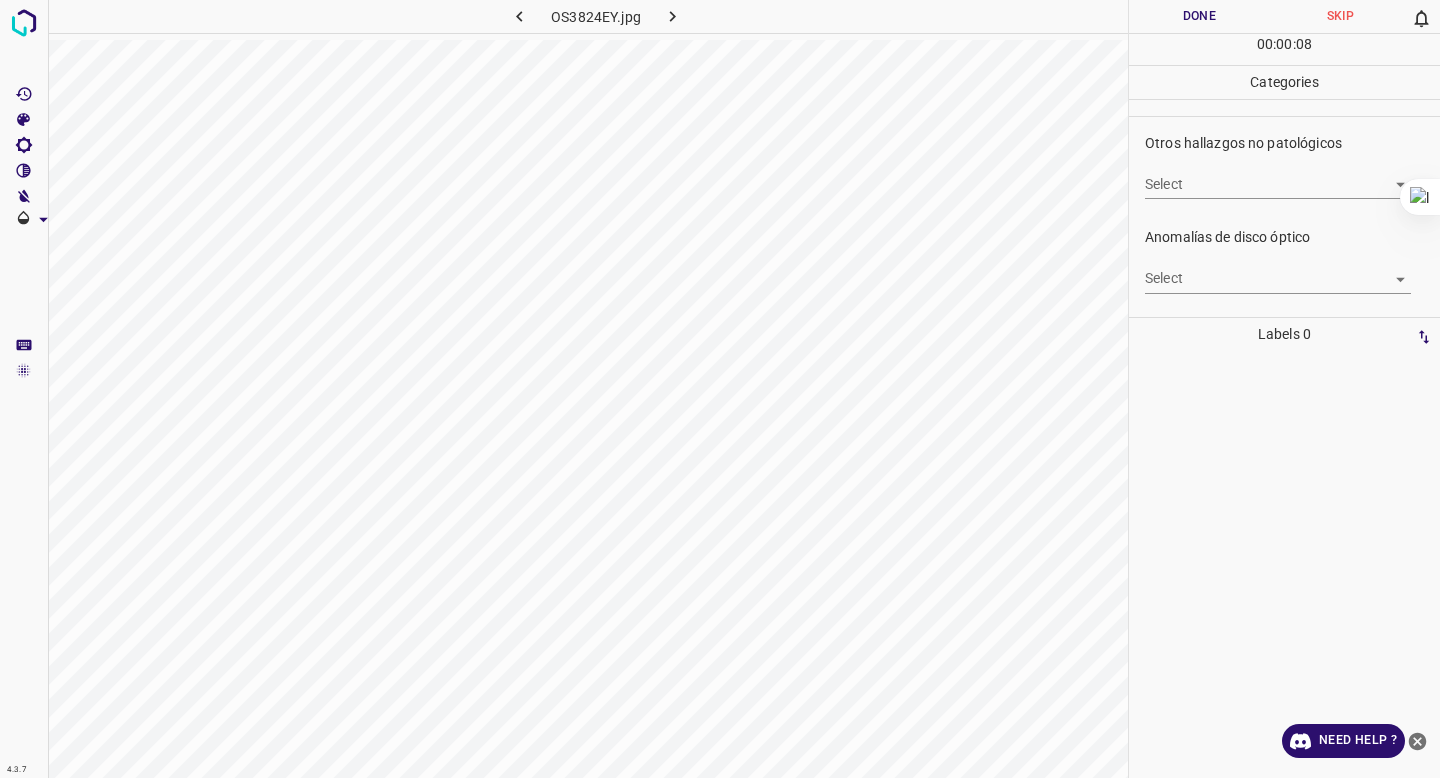 scroll, scrollTop: 651, scrollLeft: 0, axis: vertical 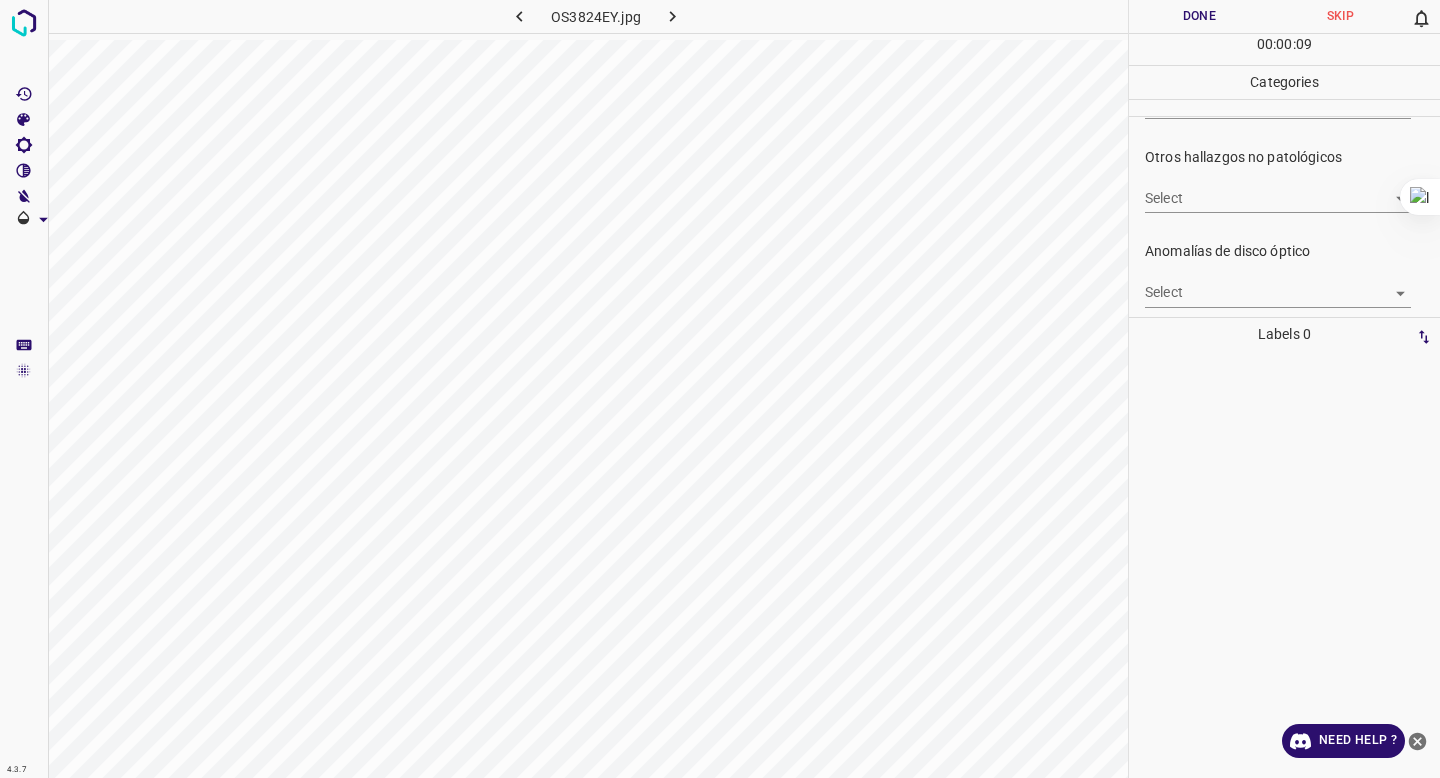 click on "4.3.7 OS3824EY.jpg Done Skip 0 00   : 00   : 09   Categories 0. Sin hallazgos   Select False False Anomalías vasculares   Select ​ Atrofias   Select ​ Drusas   Select ​ Exudados   Select ​ Hemorragias o Microaneurismas   Select ​ Otros hallazgos patológicos   Select ​ Otros hallazgos no patológicos   Select ​ Anomalías de disco óptico   Select ​ Elementos sin calidad suficiente   Select ​ Labels   0 Categories 1 0. Sin hallazgos 2 Anomalías vasculares 3 Atrofias 4 Drusas 5 Exudados 6 Hemorragias o Microaneurismas 7 Otros hallazgos patológicos 8 Otros hallazgos no patológicos 9 Anomalías de disco óptico 0 Elementos sin calidad suficiente Tools Space Change between modes (Draw & Edit) I Auto labeling R Restore zoom M Zoom in N Zoom out Delete Delete selecte label Filters Z Restore filters X Saturation filter C Brightness filter V Contrast filter B Gray scale filter General O Download Need Help ? - Text - Hide - Delete" at bounding box center (720, 389) 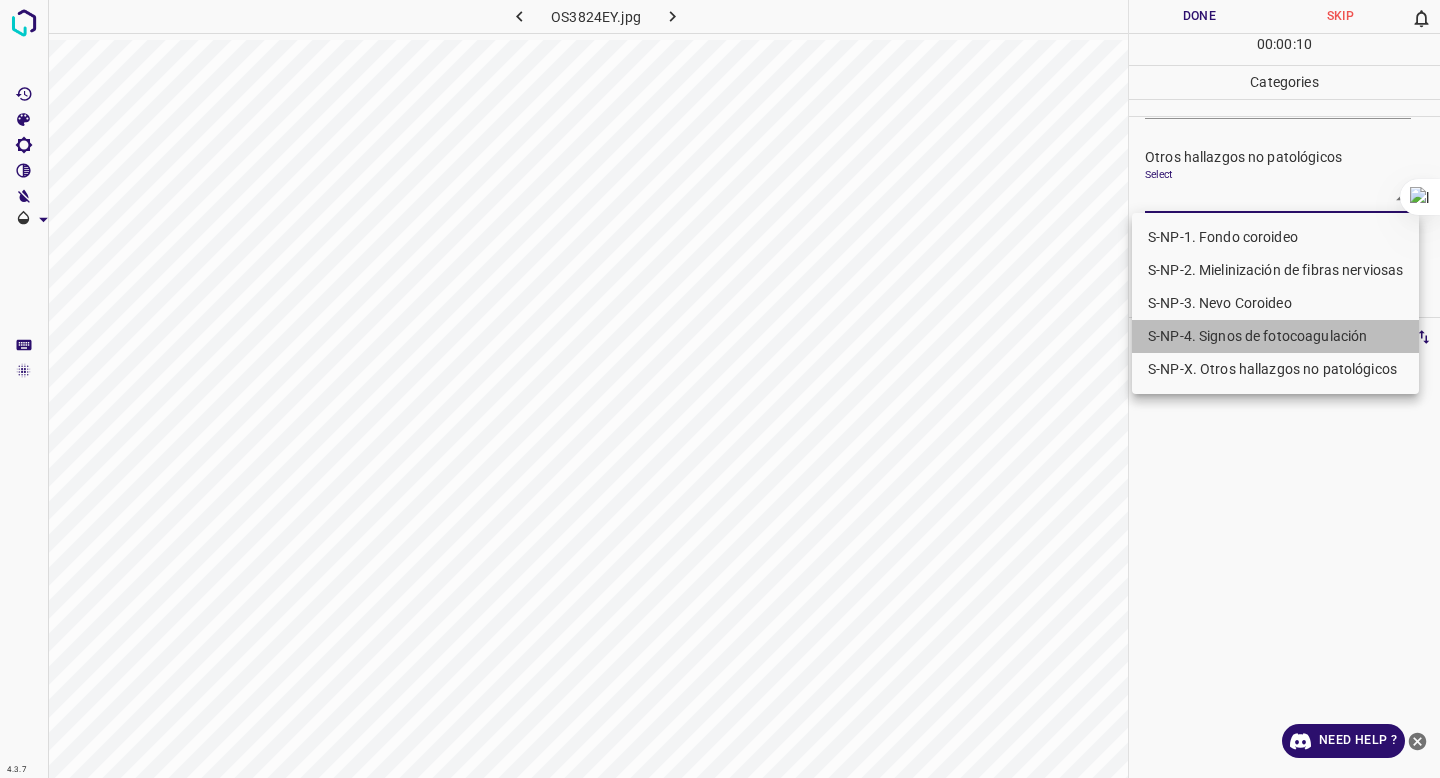 click on "S-NP-4. Signos de fotocoagulación" at bounding box center [1275, 336] 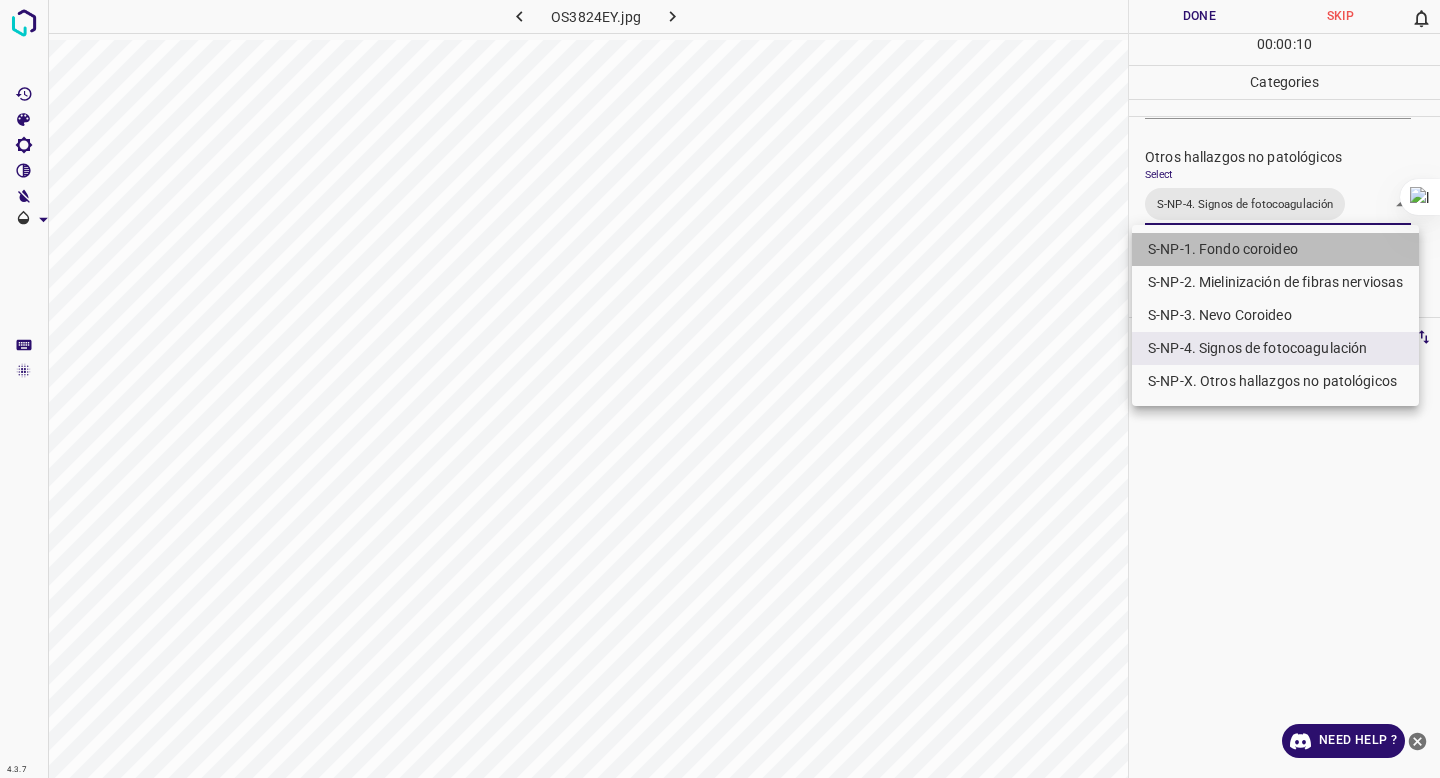click on "S-NP-1. Fondo coroideo" at bounding box center (1275, 249) 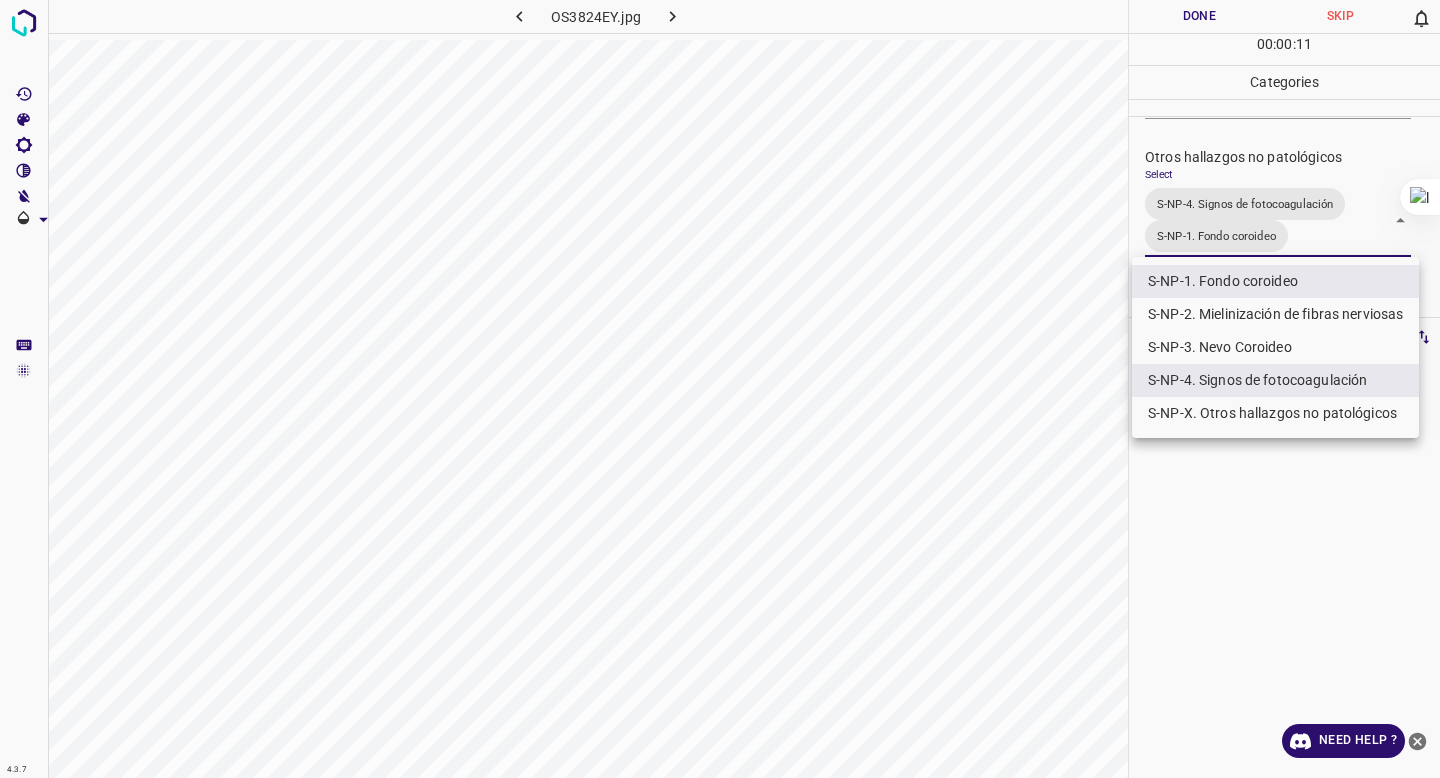 click at bounding box center (720, 389) 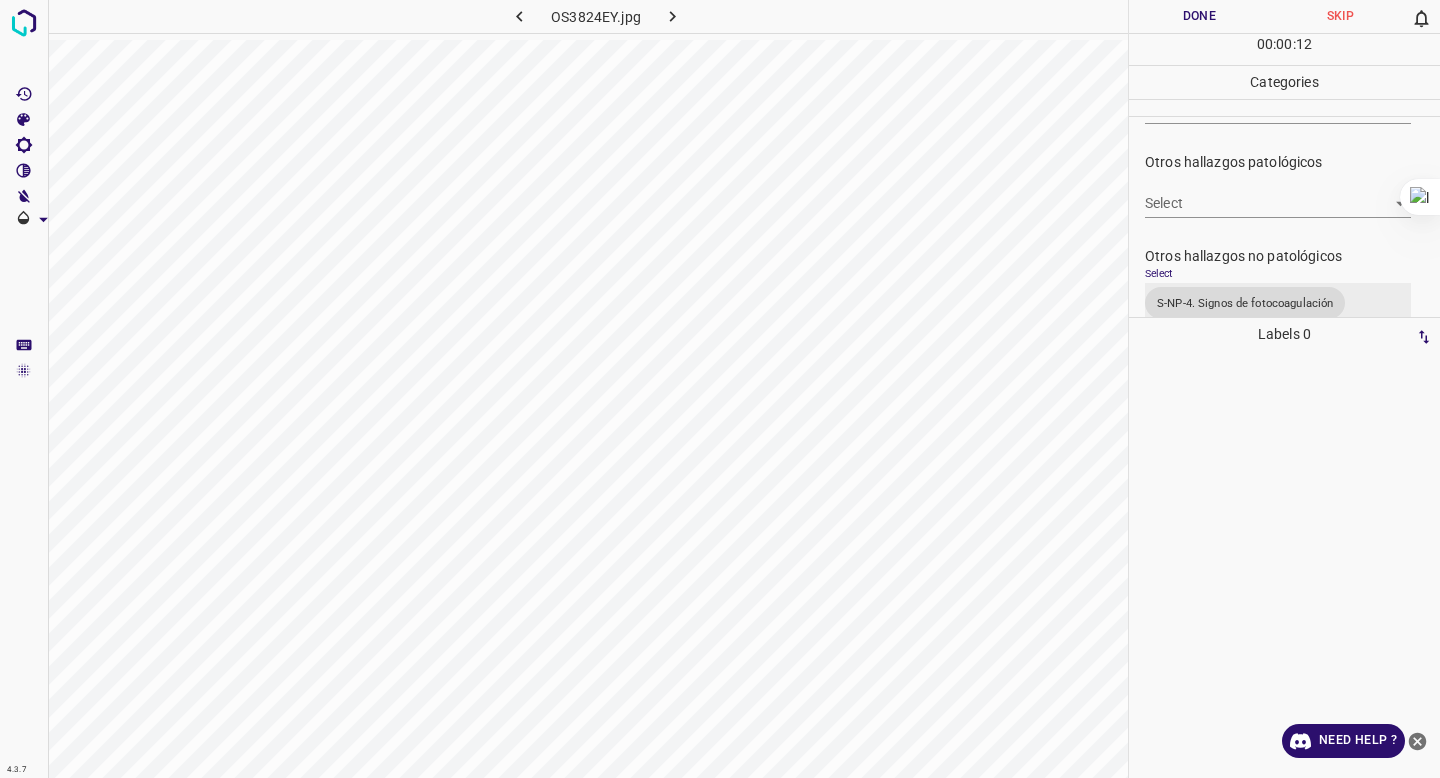 scroll, scrollTop: 546, scrollLeft: 0, axis: vertical 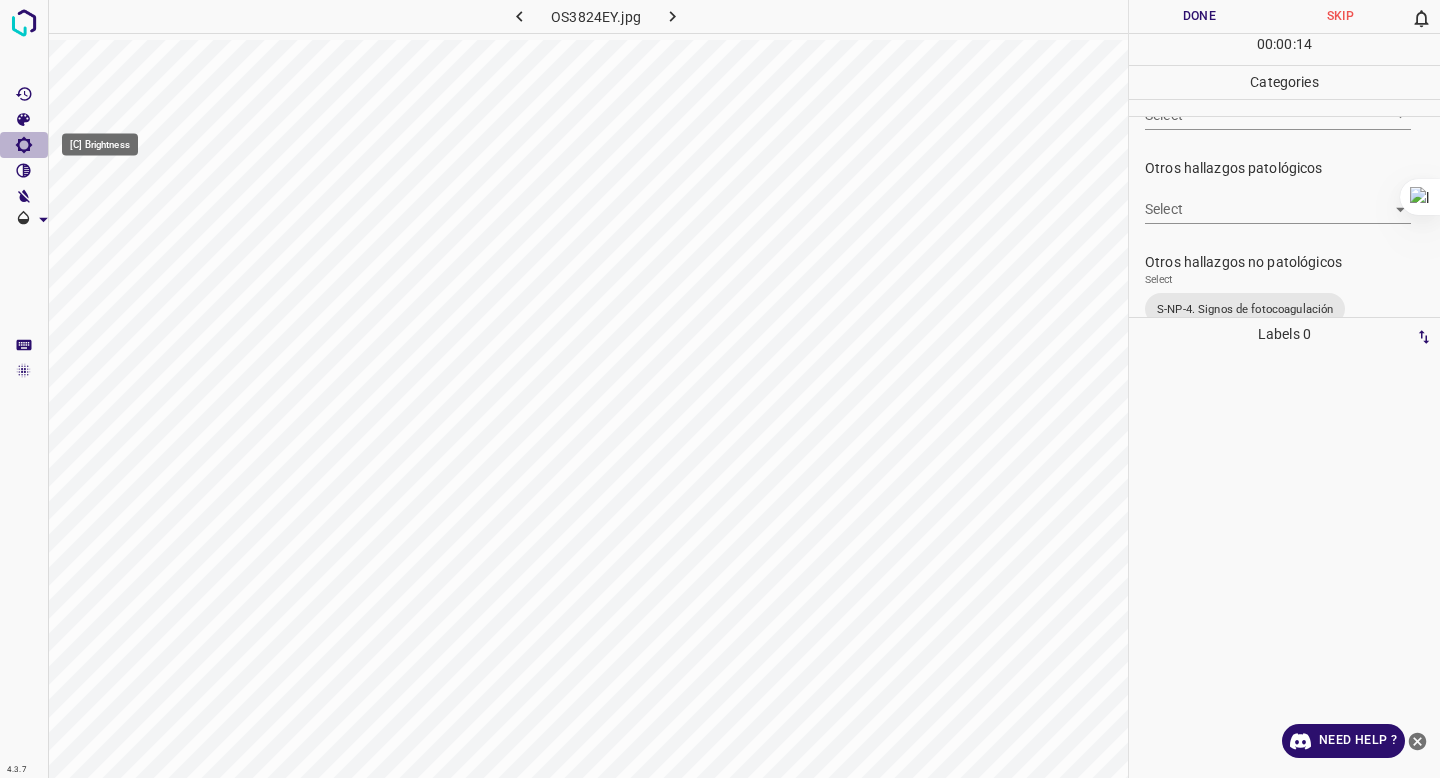 click 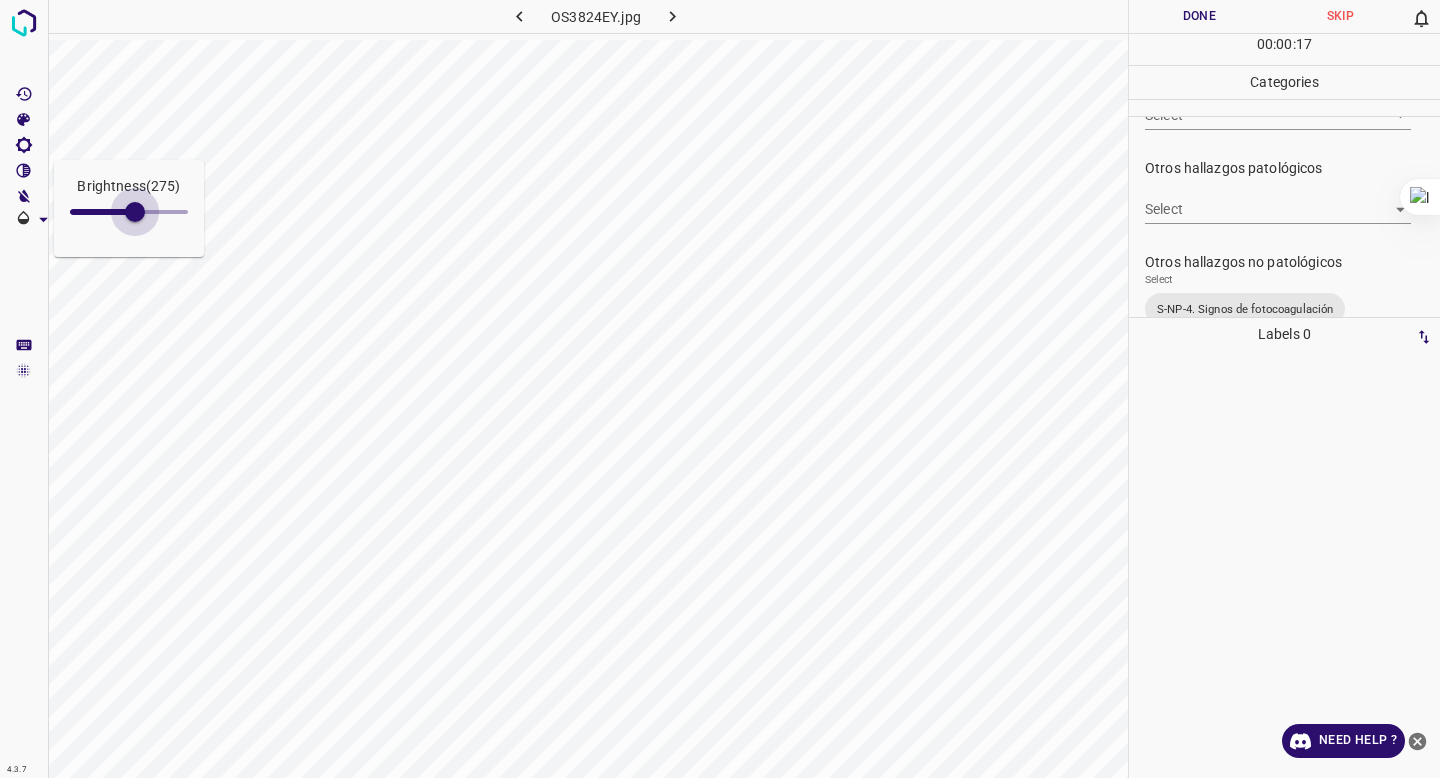 type on "280" 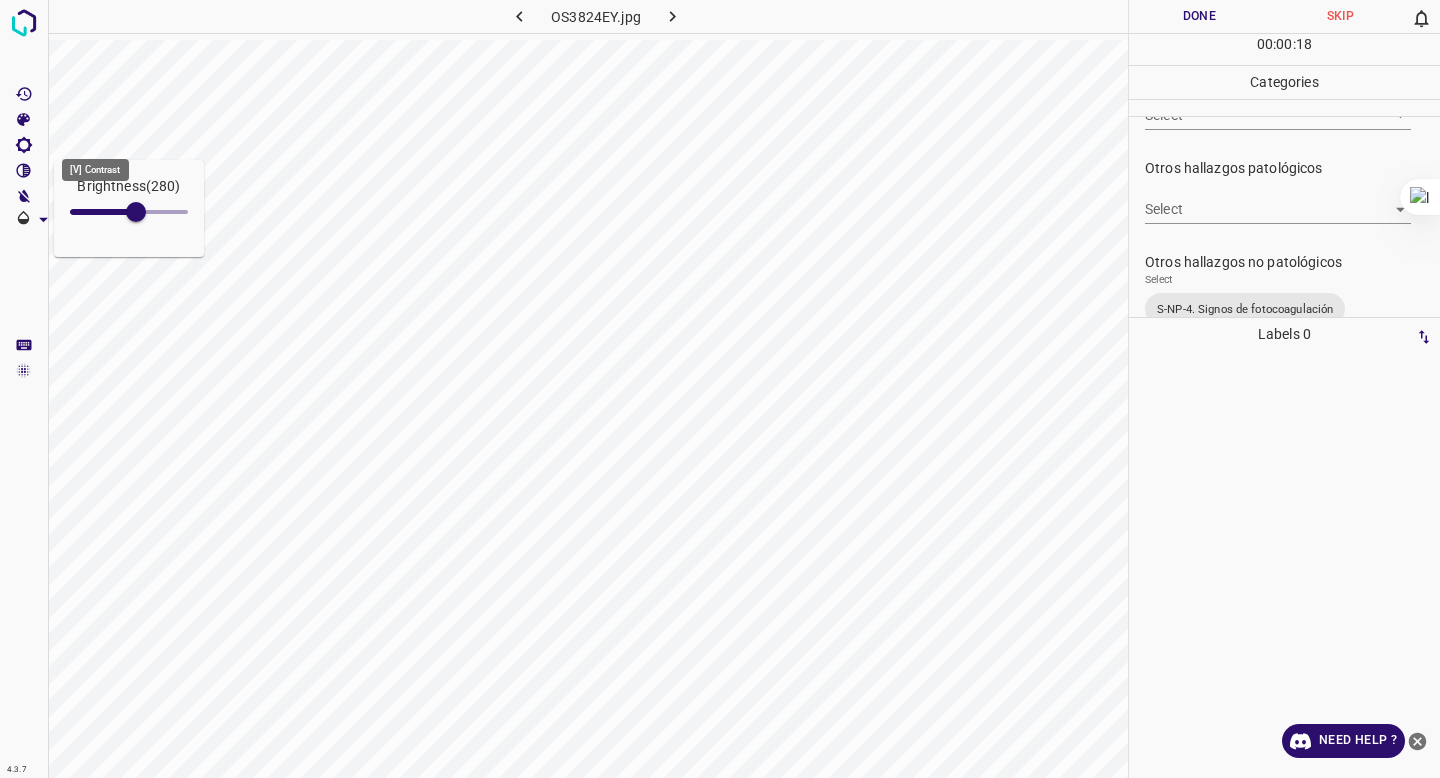 click at bounding box center (24, 171) 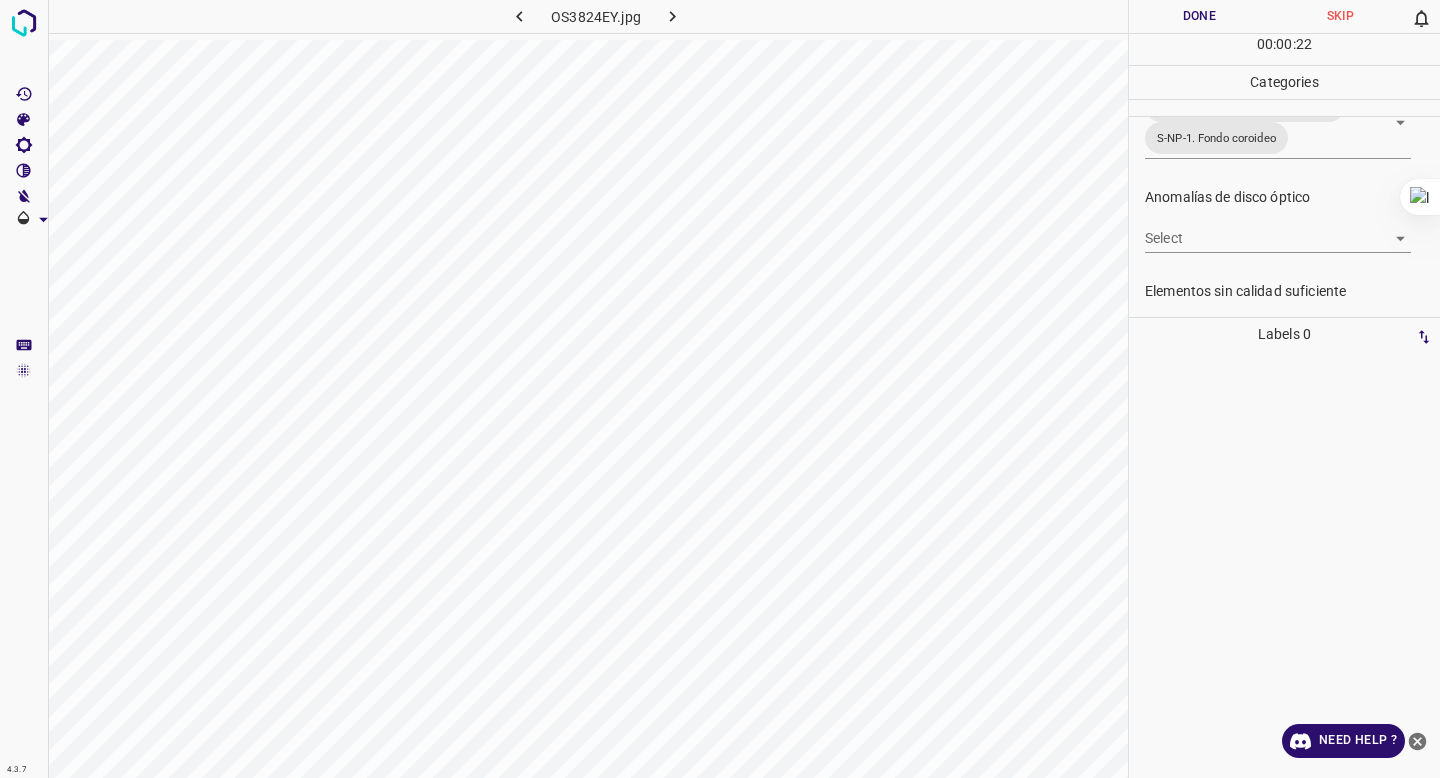 scroll, scrollTop: 750, scrollLeft: 0, axis: vertical 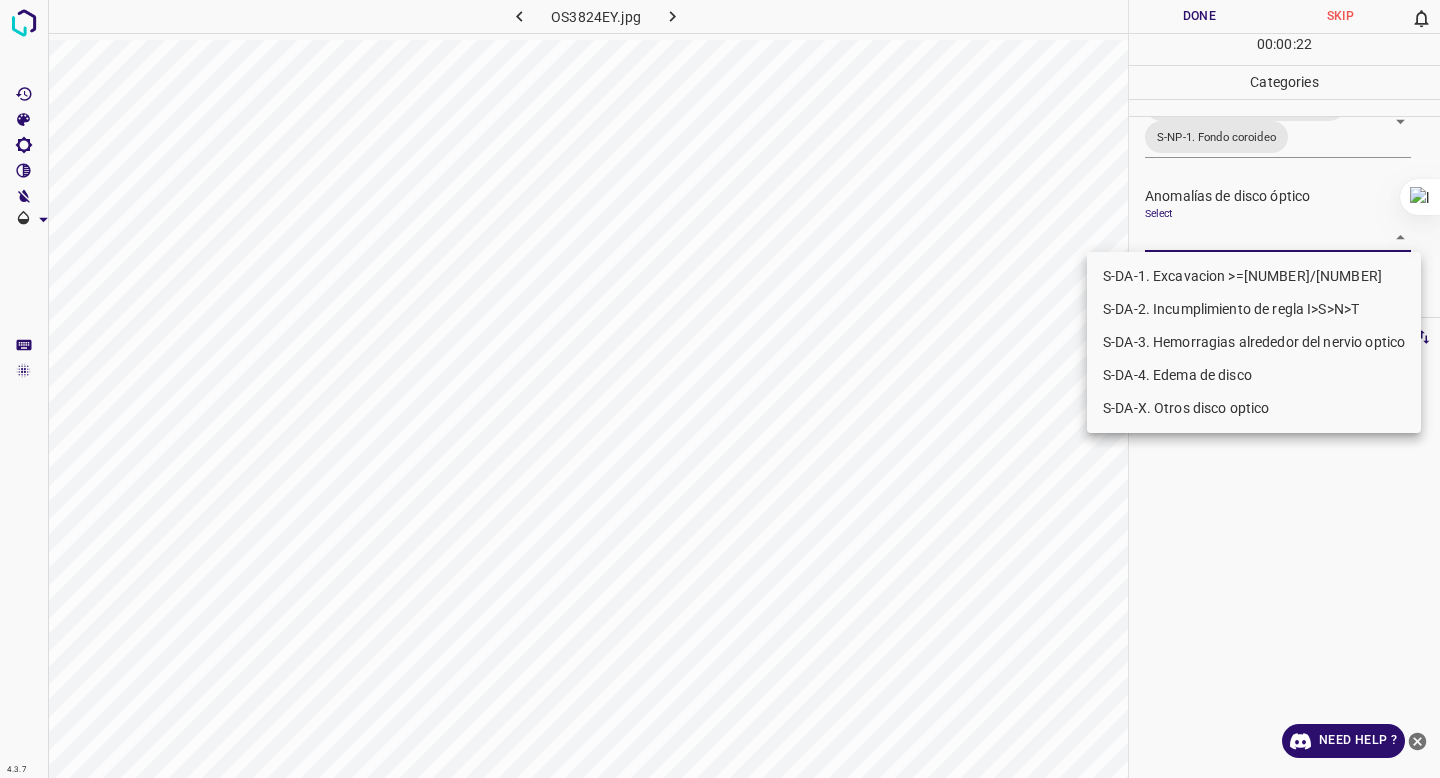 click on "4.3.7 OS3824EY.jpg Done Skip 0 00   : 00   : 22   Categories 0. Sin hallazgos   Select False False Anomalías vasculares   Select ​ Atrofias   Select ​ Drusas   Select ​ Exudados   Select ​ Hemorragias o Microaneurismas   Select ​ Otros hallazgos patológicos   Select ​ Otros hallazgos no patológicos   Select S-NP-4. Signos de fotocoagulación S-NP-1. Fondo coroideo S-NP-4. Signos de fotocoagulación,S-NP-1. Fondo coroideo Anomalías de disco óptico   Select ​ Elementos sin calidad suficiente   Select ​ Labels   0 Categories 1 0. Sin hallazgos 2 Anomalías vasculares 3 Atrofias 4 Drusas 5 Exudados 6 Hemorragias o Microaneurismas 7 Otros hallazgos patológicos 8 Otros hallazgos no patológicos 9 Anomalías de disco óptico 0 Elementos sin calidad suficiente Tools Space Change between modes (Draw & Edit) I Auto labeling R Restore zoom M Zoom in N Zoom out Delete Delete selecte label Filters Z Restore filters X Saturation filter C Brightness filter V Contrast filter B Gray scale filter General" at bounding box center [720, 389] 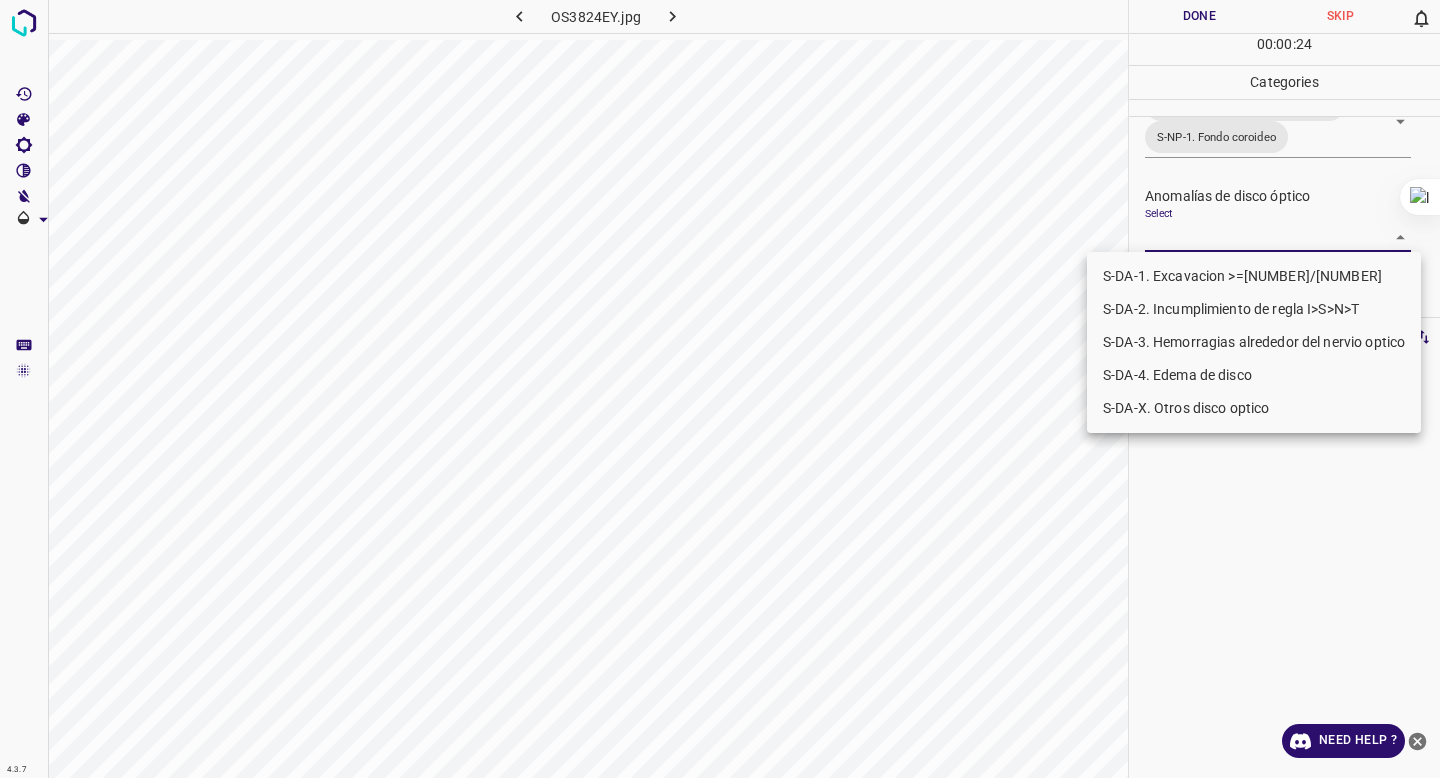 click at bounding box center (720, 389) 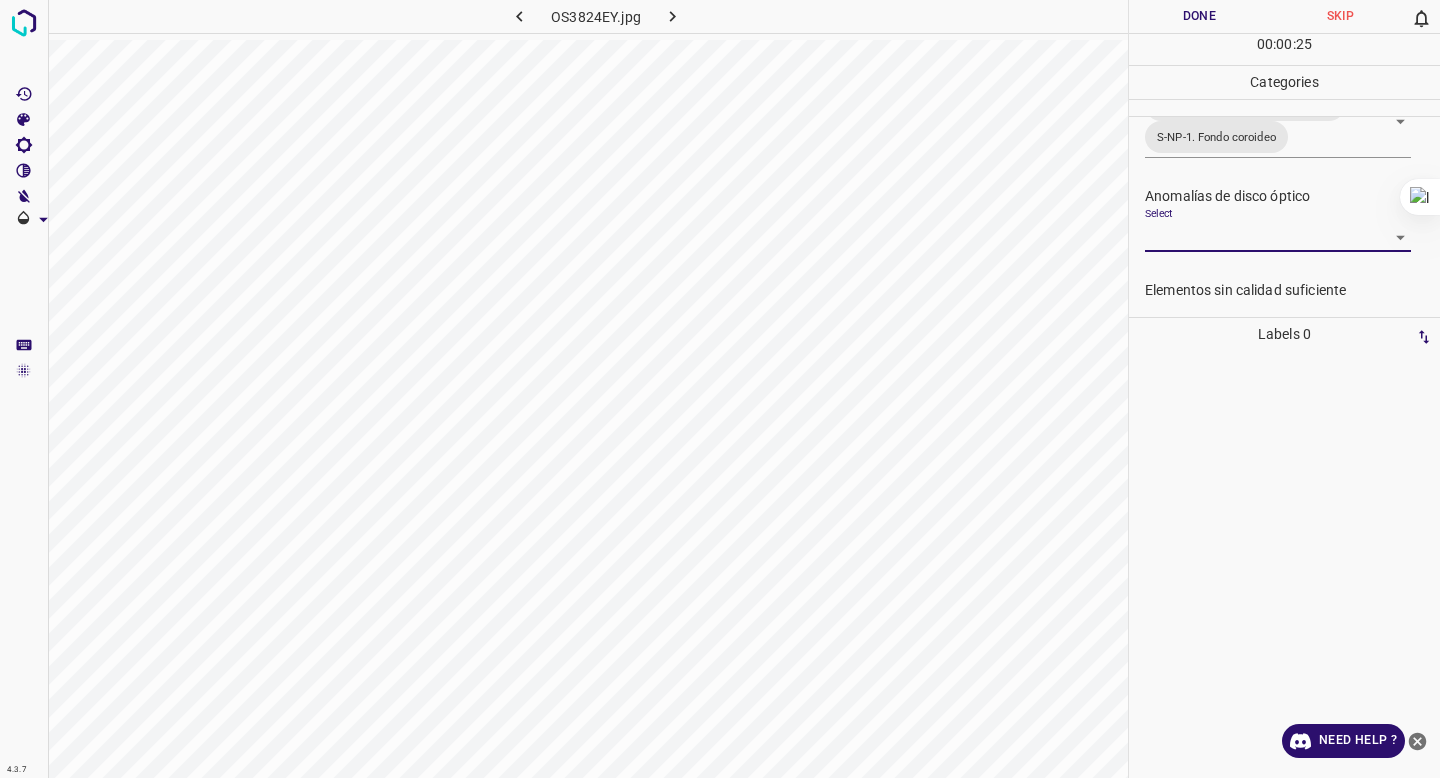 click on "4.3.7 OS3824EY.jpg Done Skip 0 00   : 00   : 25   Categories 0. Sin hallazgos   Select False False Anomalías vasculares   Select ​ Atrofias   Select ​ Drusas   Select ​ Exudados   Select ​ Hemorragias o Microaneurismas   Select ​ Otros hallazgos patológicos   Select ​ Otros hallazgos no patológicos   Select S-NP-4. Signos de fotocoagulación S-NP-1. Fondo coroideo S-NP-4. Signos de fotocoagulación,S-NP-1. Fondo coroideo Anomalías de disco óptico   Select ​ Elementos sin calidad suficiente   Select ​ Labels   0 Categories 1 0. Sin hallazgos 2 Anomalías vasculares 3 Atrofias 4 Drusas 5 Exudados 6 Hemorragias o Microaneurismas 7 Otros hallazgos patológicos 8 Otros hallazgos no patológicos 9 Anomalías de disco óptico 0 Elementos sin calidad suficiente Tools Space Change between modes (Draw & Edit) I Auto labeling R Restore zoom M Zoom in N Zoom out Delete Delete selecte label Filters Z Restore filters X Saturation filter C Brightness filter V Contrast filter B Gray scale filter General" at bounding box center (720, 389) 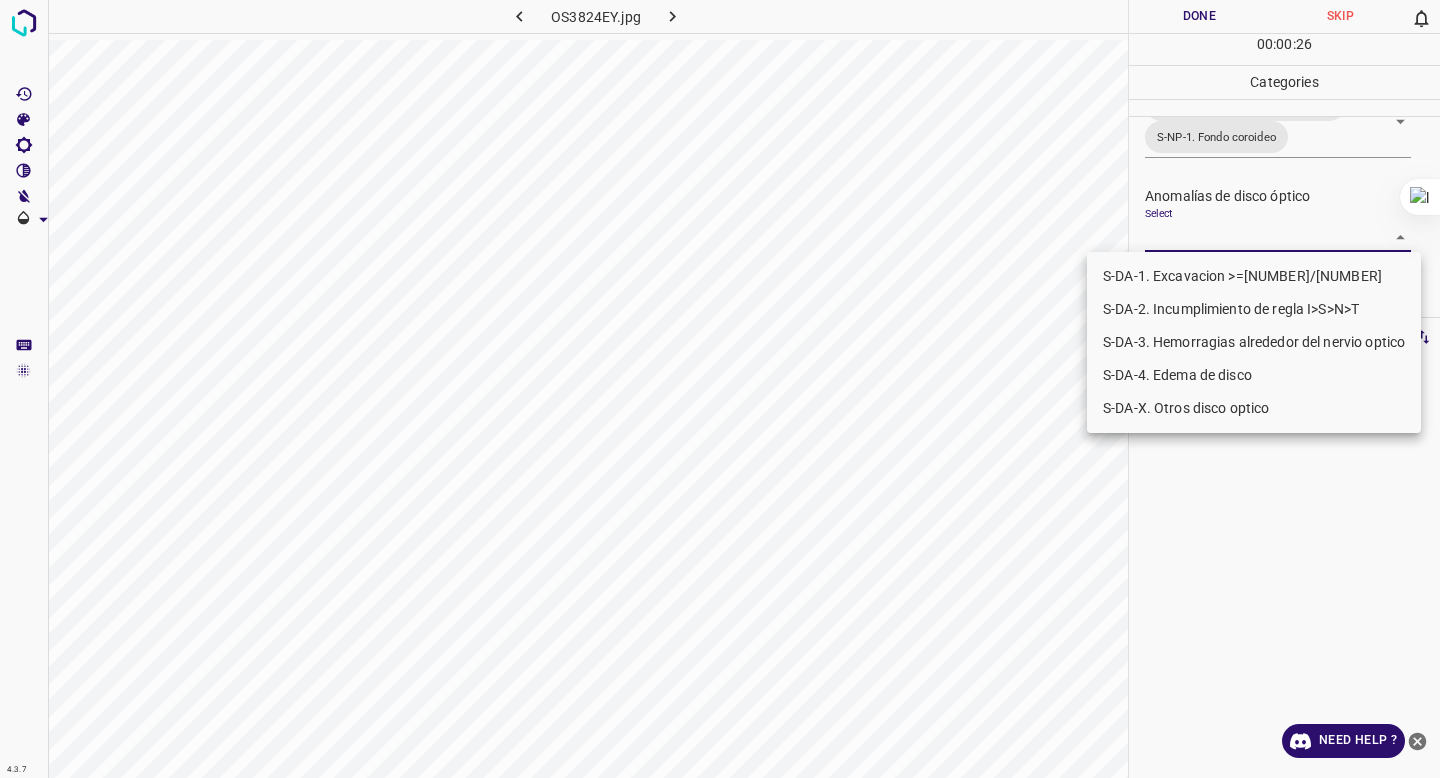 click on "S-DA-3. Hemorragias alrededor del nervio optico" at bounding box center (1254, 342) 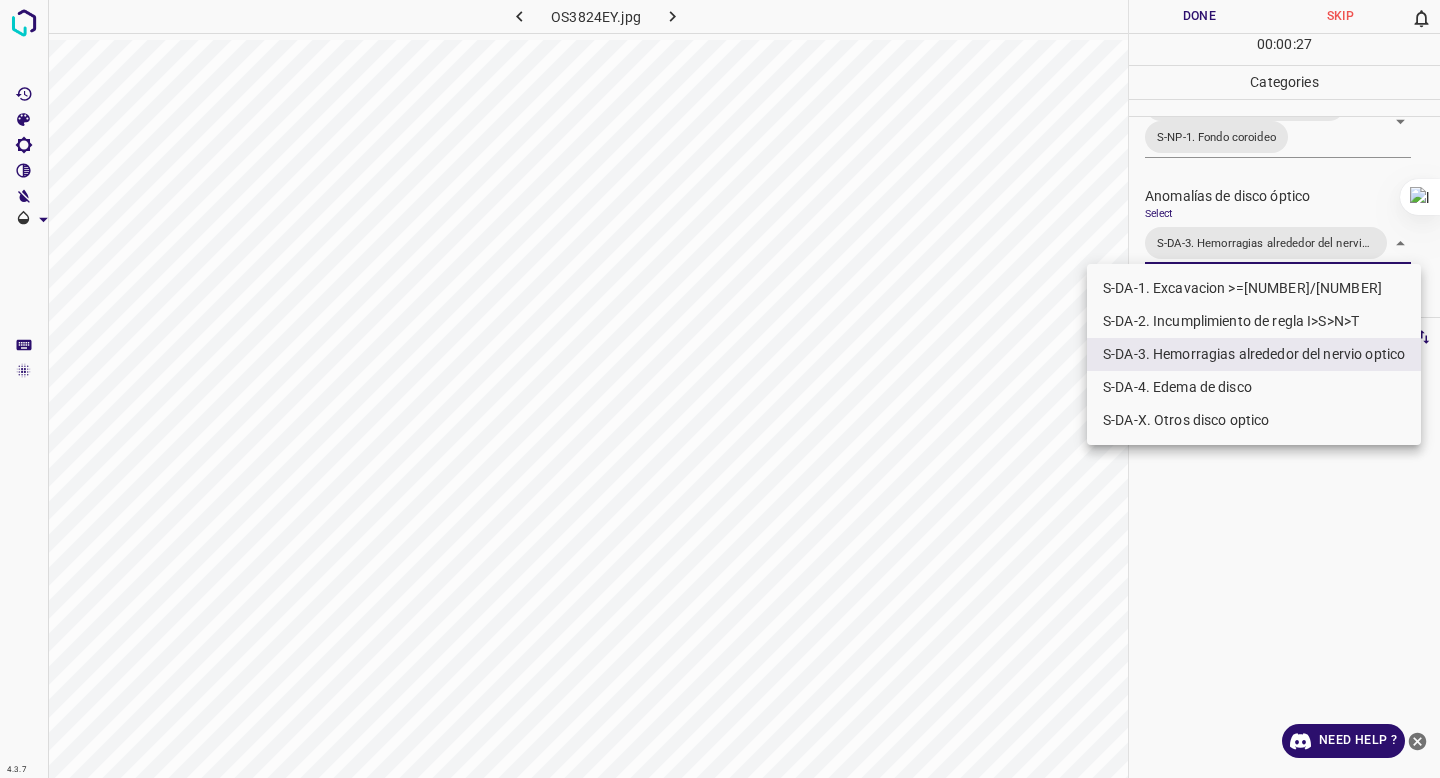 click at bounding box center (720, 389) 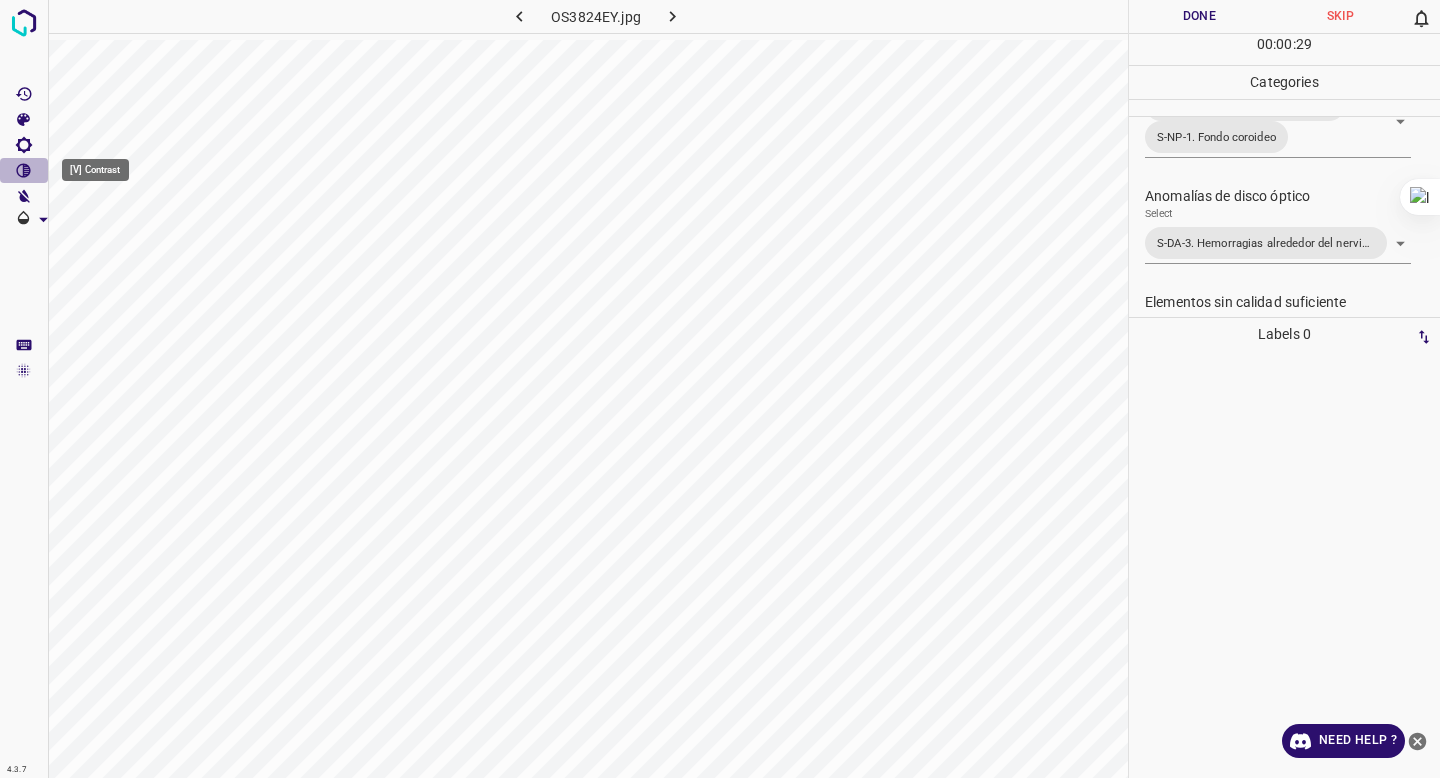 click at bounding box center [24, 171] 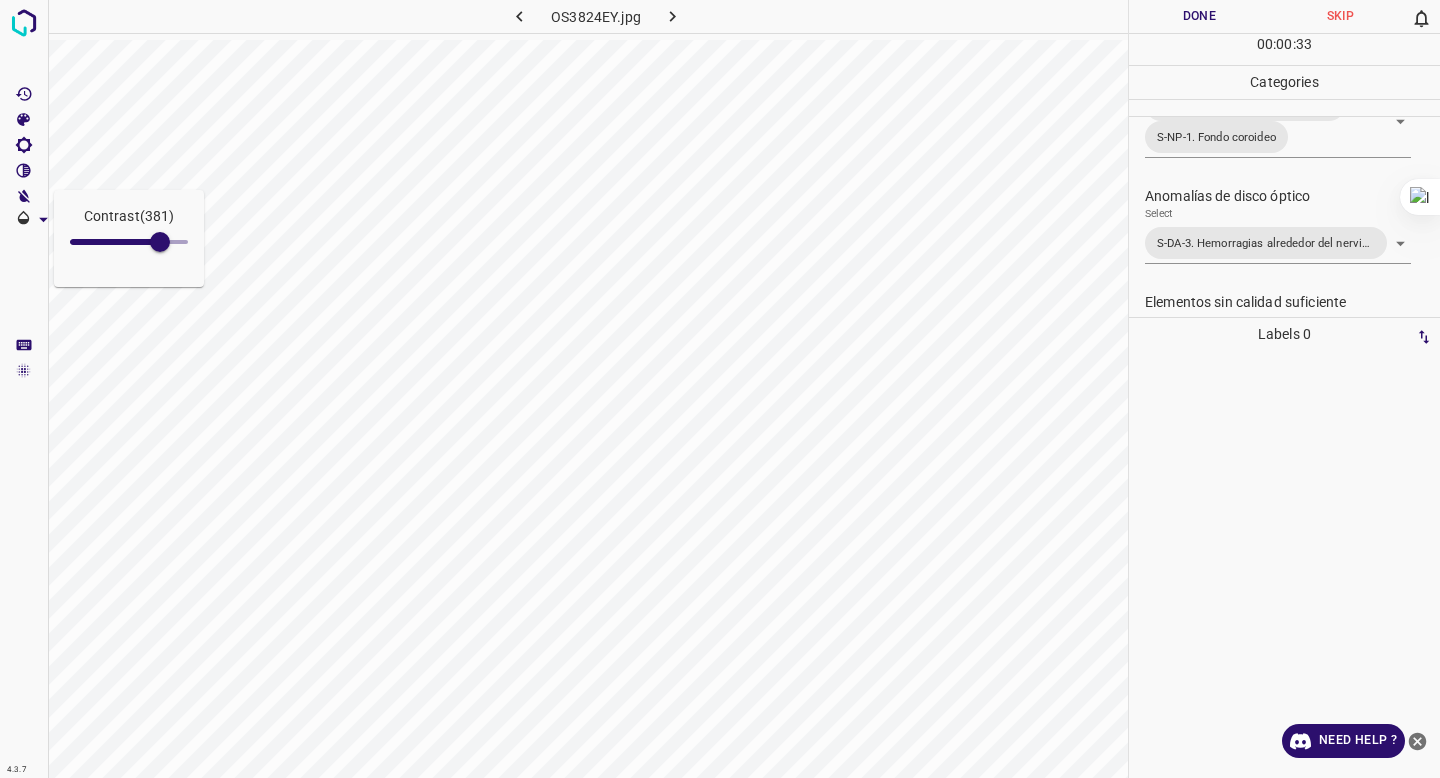 type on "157" 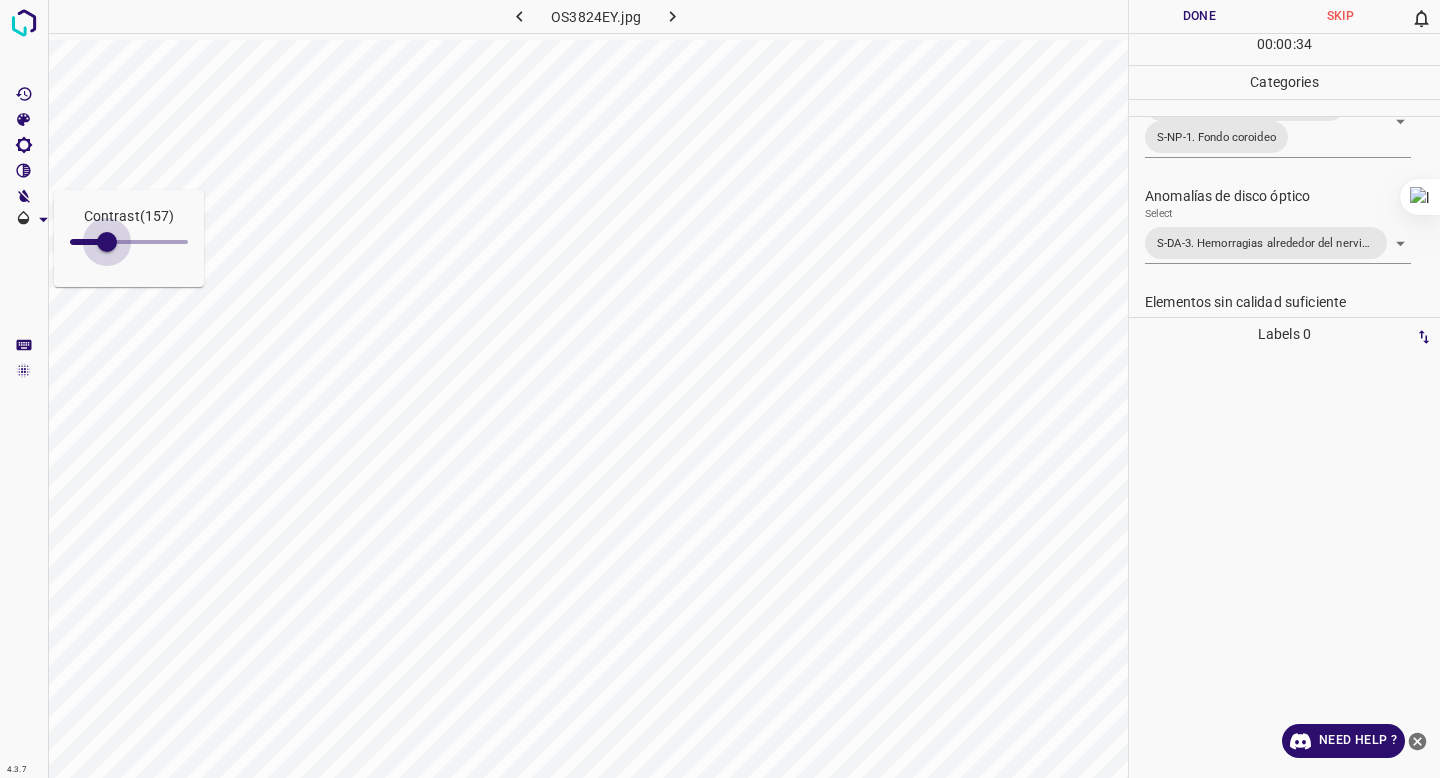 click at bounding box center (129, 242) 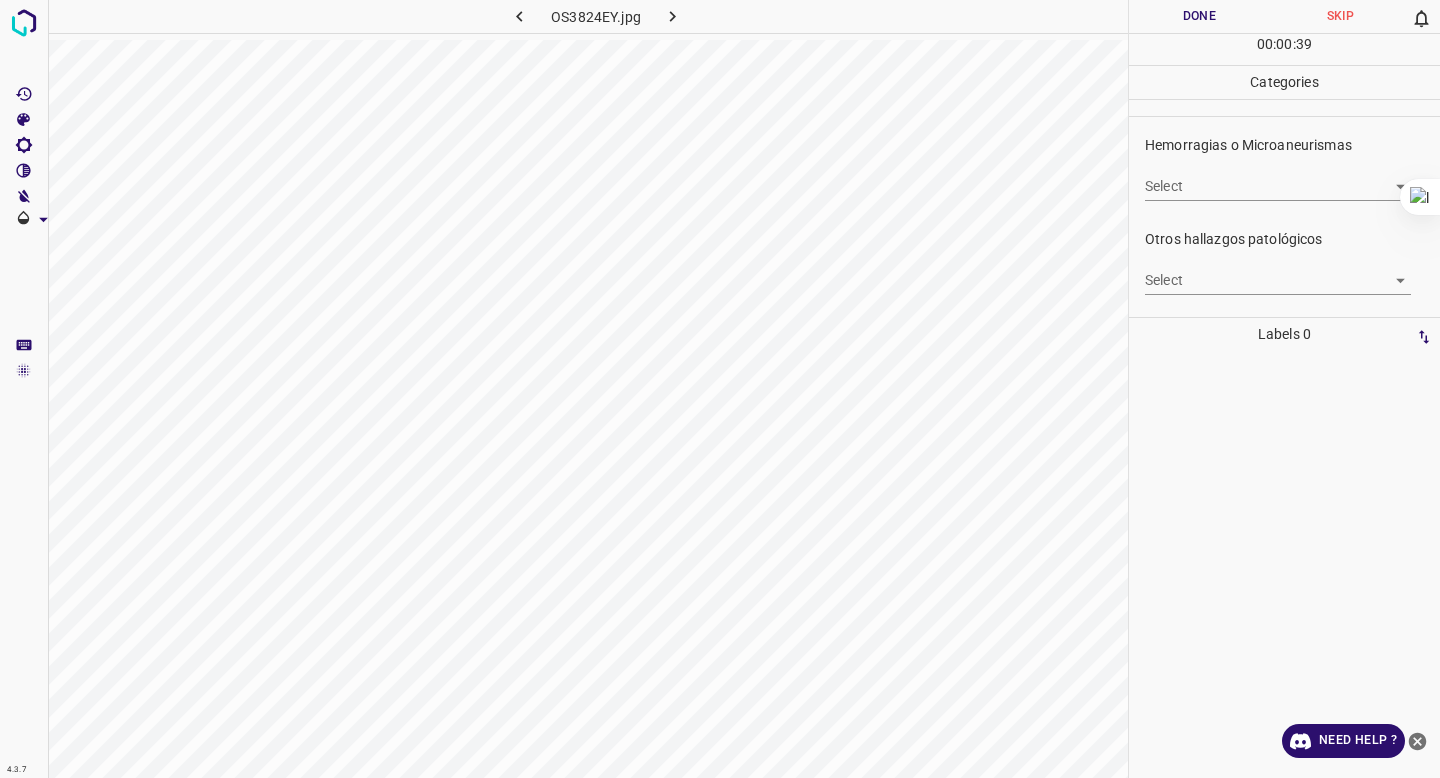 scroll, scrollTop: 397, scrollLeft: 0, axis: vertical 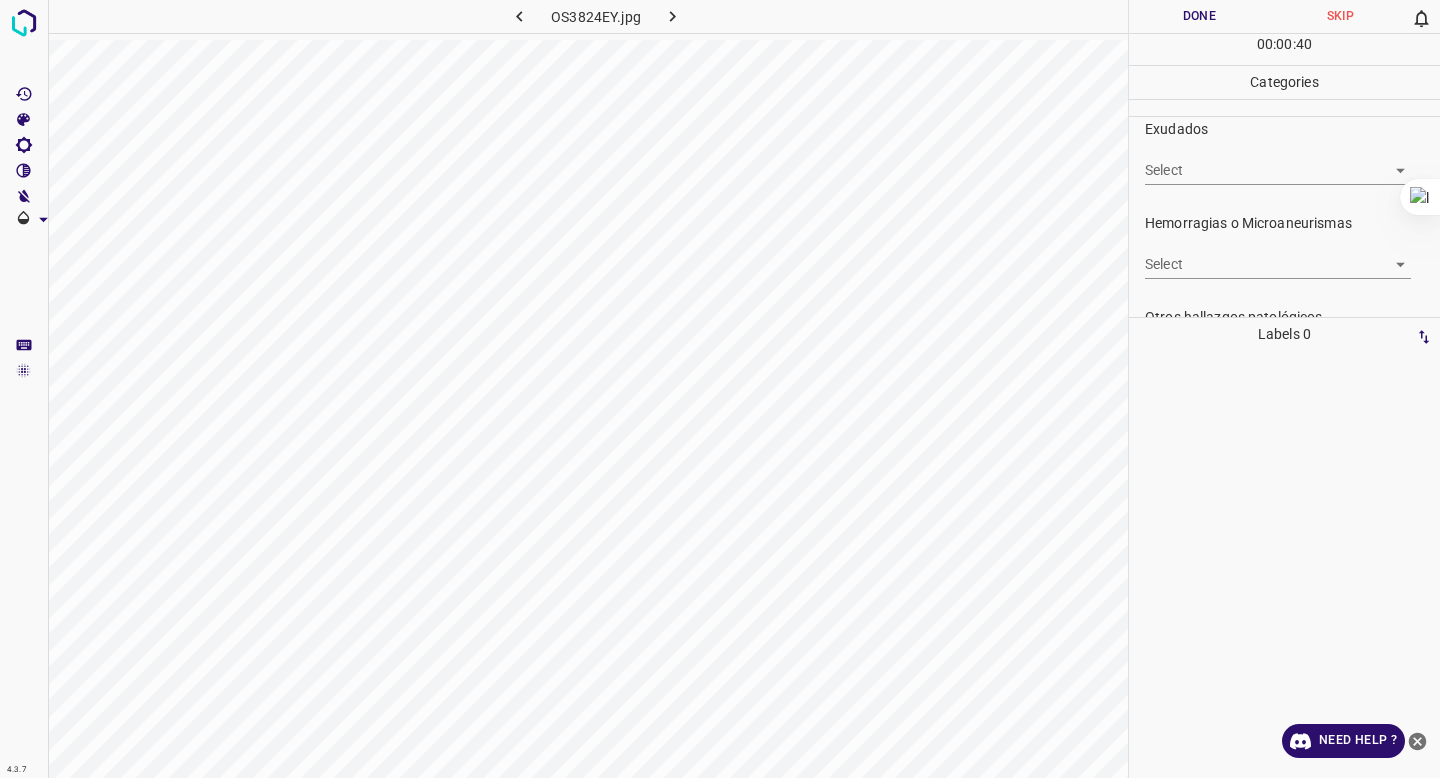 click on "4.3.7 OS3824EY.jpg Done Skip 0 00   : 00   : 40   Categories 0. Sin hallazgos   Select False False Anomalías vasculares   Select ​ Atrofias   Select ​ Drusas   Select ​ Exudados   Select ​ Hemorragias o Microaneurismas   Select ​ Otros hallazgos patológicos   Select ​ Otros hallazgos no patológicos   Select S-NP-4. Signos de fotocoagulación S-NP-1. Fondo coroideo S-NP-4. Signos de fotocoagulación,S-NP-1. Fondo coroideo Anomalías de disco óptico   Select S-DA-3. Hemorragias alrededor del nervio optico S-DA-3. Hemorragias alrededor del nervio optico Elementos sin calidad suficiente   Select ​ Labels   0 Categories 1 0. Sin hallazgos 2 Anomalías vasculares 3 Atrofias 4 Drusas 5 Exudados 6 Hemorragias o Microaneurismas 7 Otros hallazgos patológicos 8 Otros hallazgos no patológicos 9 Anomalías de disco óptico 0 Elementos sin calidad suficiente Tools Space Change between modes (Draw & Edit) I Auto labeling R Restore zoom M Zoom in N Zoom out Delete Delete selecte label Filters Z X C V B O" at bounding box center (720, 389) 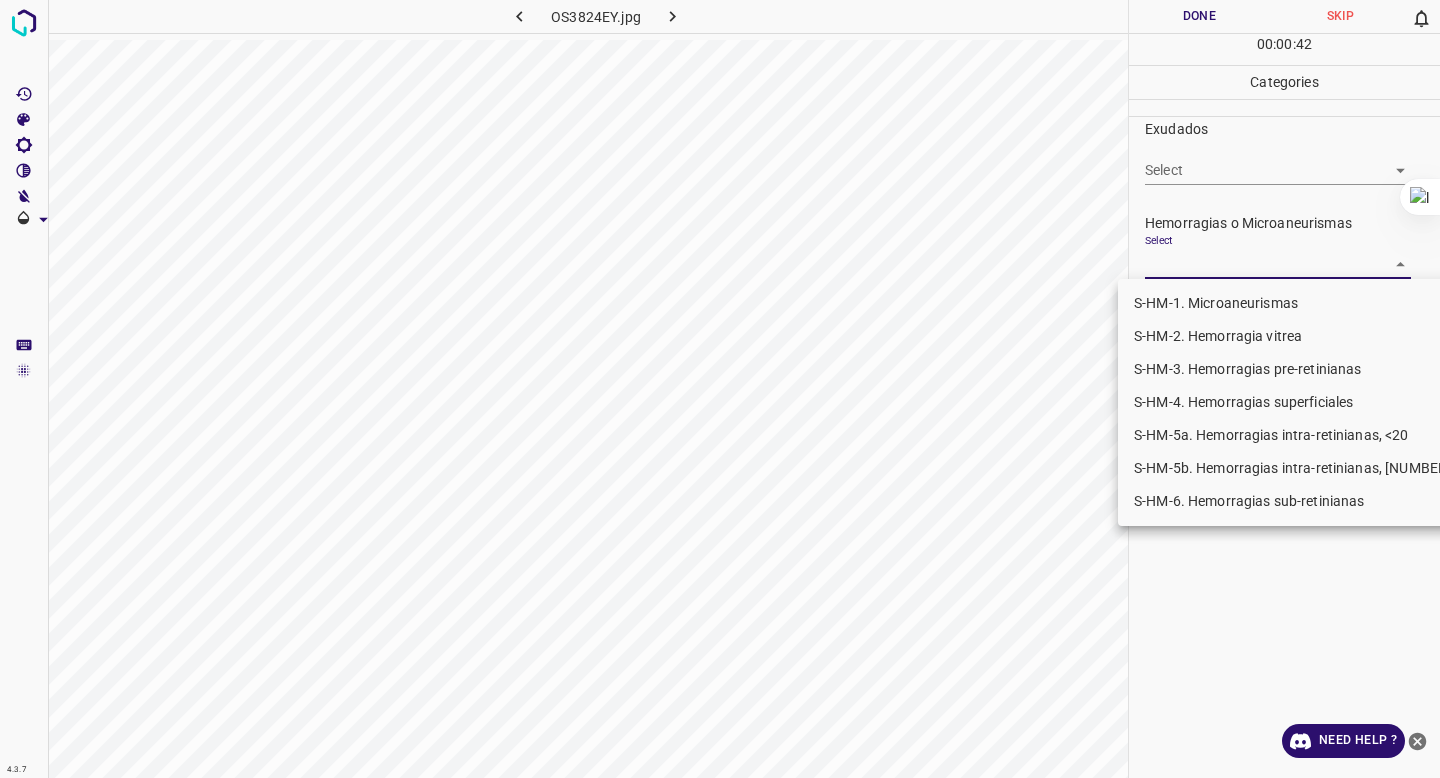 click at bounding box center [720, 389] 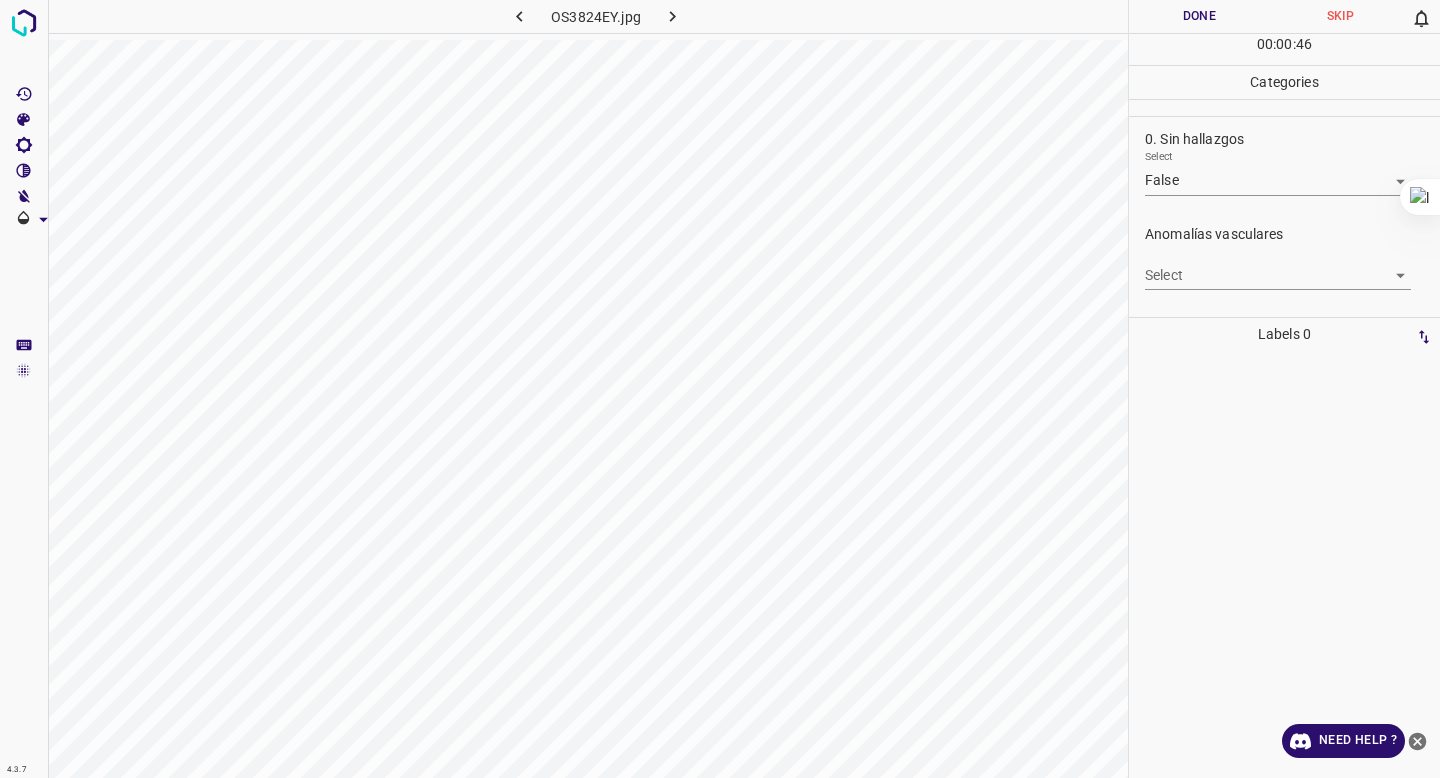 scroll, scrollTop: 0, scrollLeft: 0, axis: both 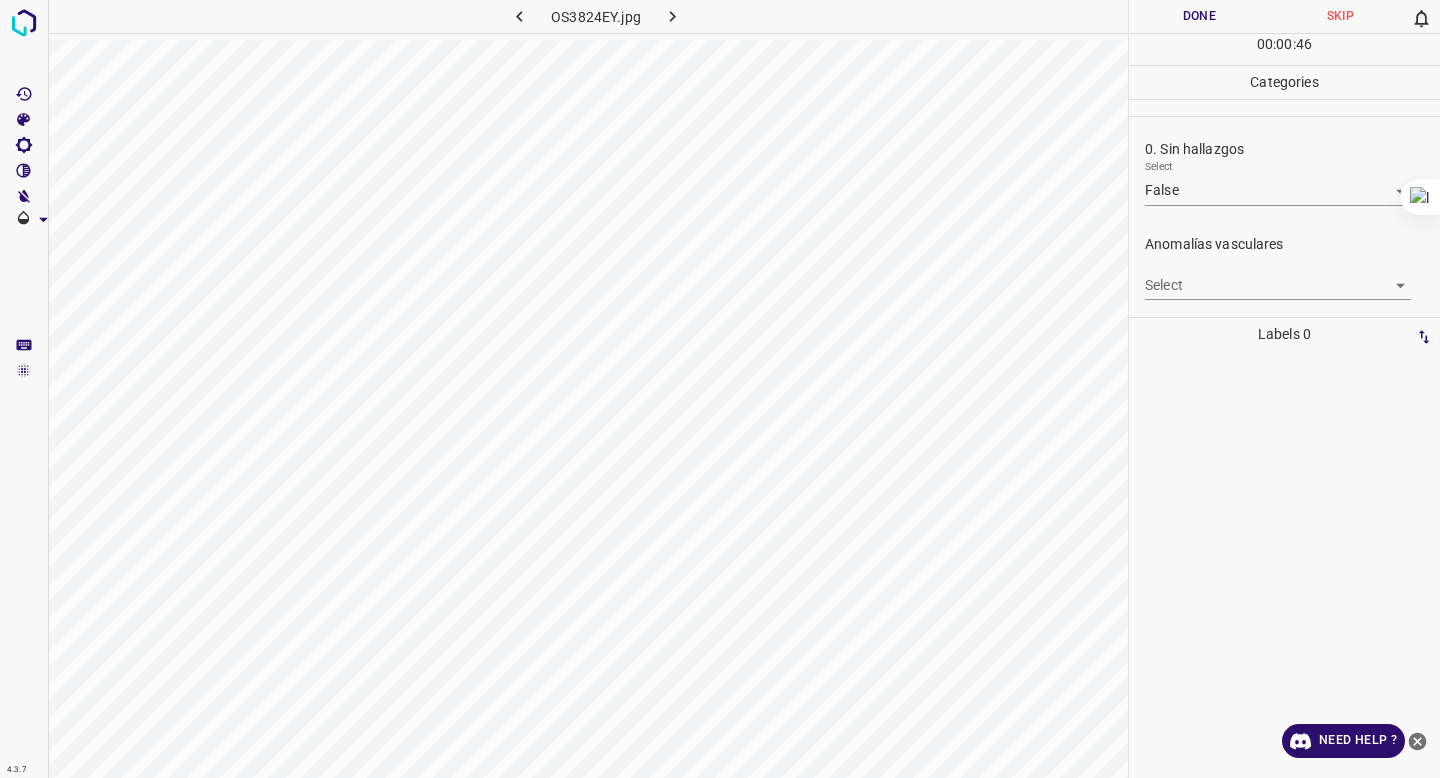click on "Anomalías vasculares   Select ​" at bounding box center [1284, 267] 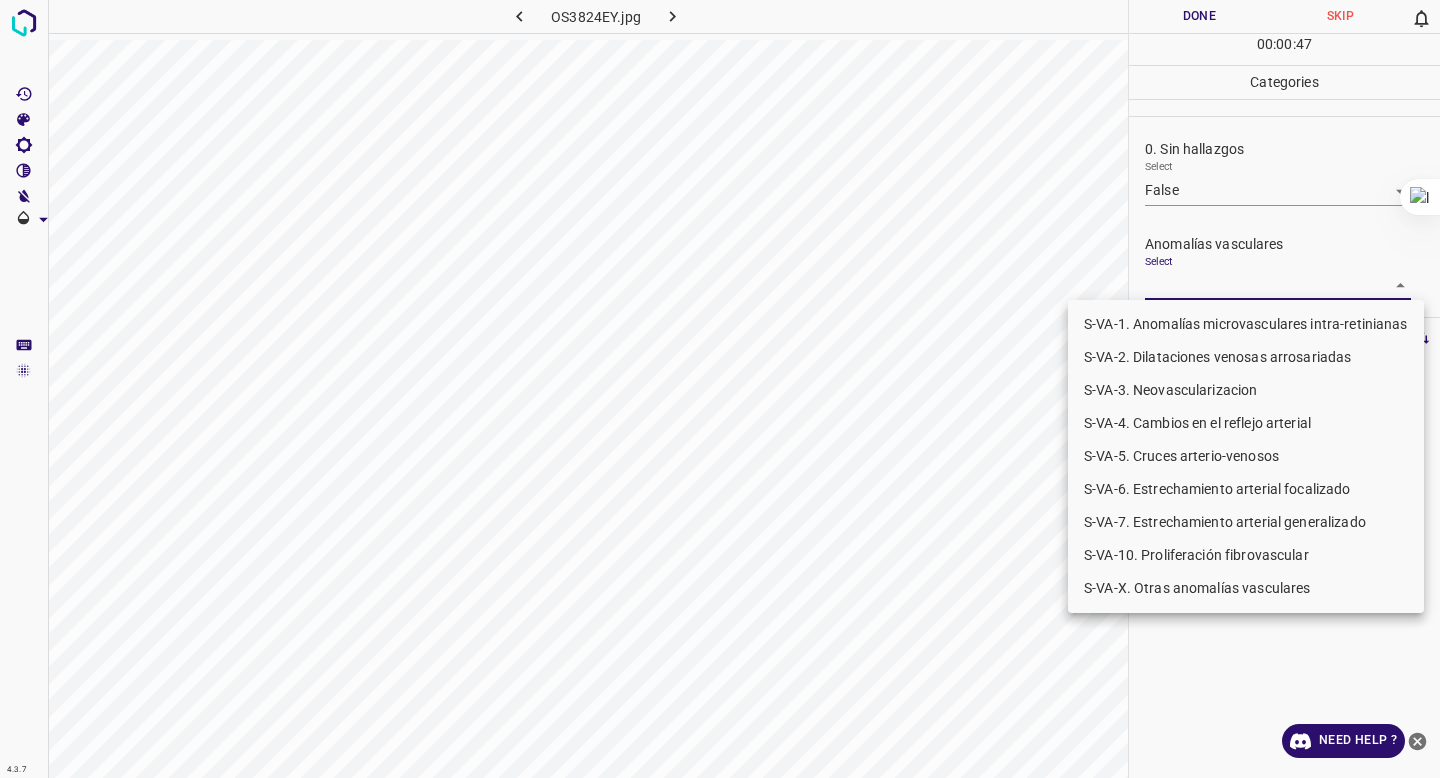 click on "4.3.7 OS3824EY.jpg Done Skip 0 00   : 00   : 47   Categories 0. Sin hallazgos   Select False False Anomalías vasculares   Select ​ Atrofias   Select ​ Drusas   Select ​ Exudados   Select ​ Hemorragias o Microaneurismas   Select ​ Otros hallazgos patológicos   Select ​ Otros hallazgos no patológicos   Select S-NP-4. Signos de fotocoagulación S-NP-1. Fondo coroideo S-NP-4. Signos de fotocoagulación,S-NP-1. Fondo coroideo Anomalías de disco óptico   Select S-DA-3. Hemorragias alrededor del nervio optico S-DA-3. Hemorragias alrededor del nervio optico Elementos sin calidad suficiente   Select ​ Labels   0 Categories 1 0. Sin hallazgos 2 Anomalías vasculares 3 Atrofias 4 Drusas 5 Exudados 6 Hemorragias o Microaneurismas 7 Otros hallazgos patológicos 8 Otros hallazgos no patológicos 9 Anomalías de disco óptico 0 Elementos sin calidad suficiente Tools Space Change between modes (Draw & Edit) I Auto labeling R Restore zoom M Zoom in N Zoom out Delete Delete selecte label Filters Z X C V B O" at bounding box center (720, 389) 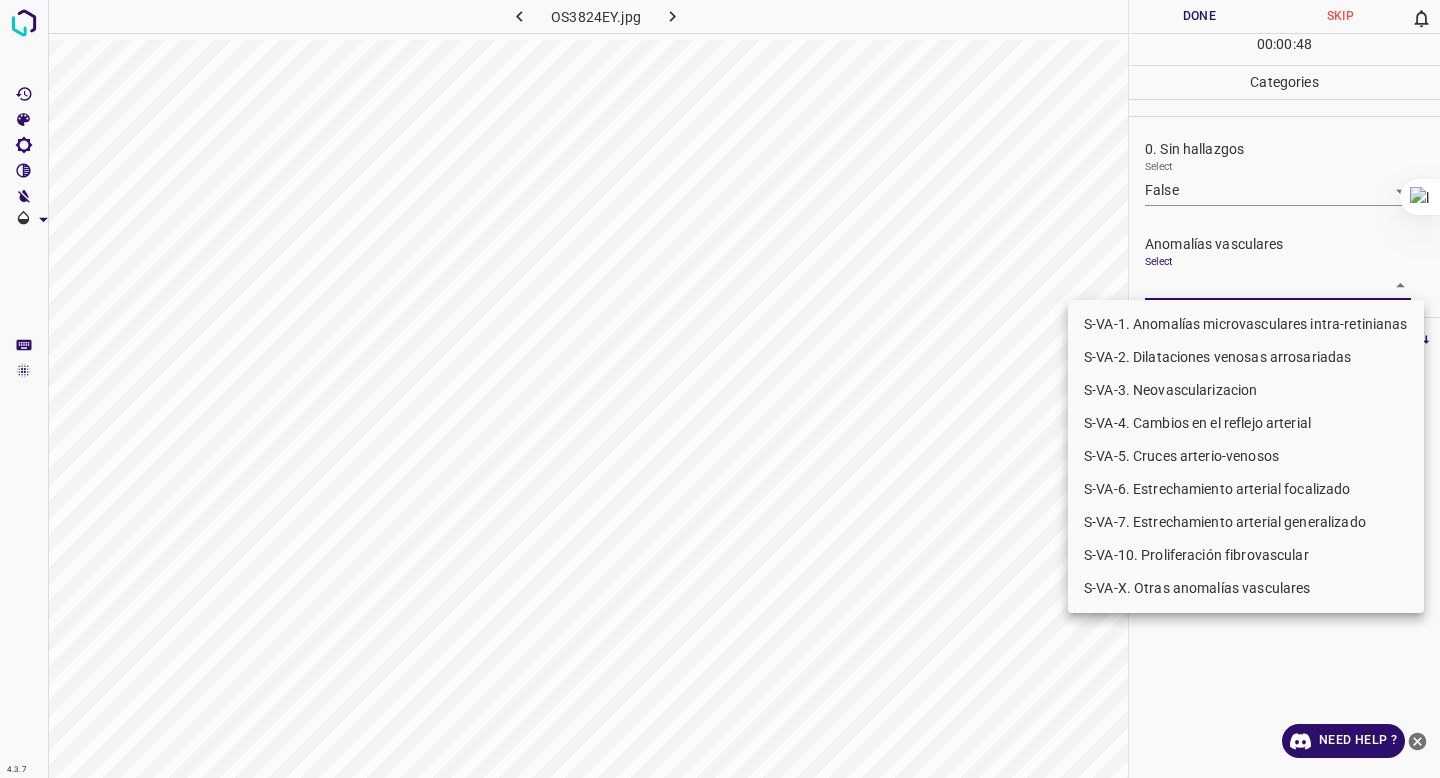 click on "S-VA-[NUMBER]. Neovascularizacion" at bounding box center (1246, 390) 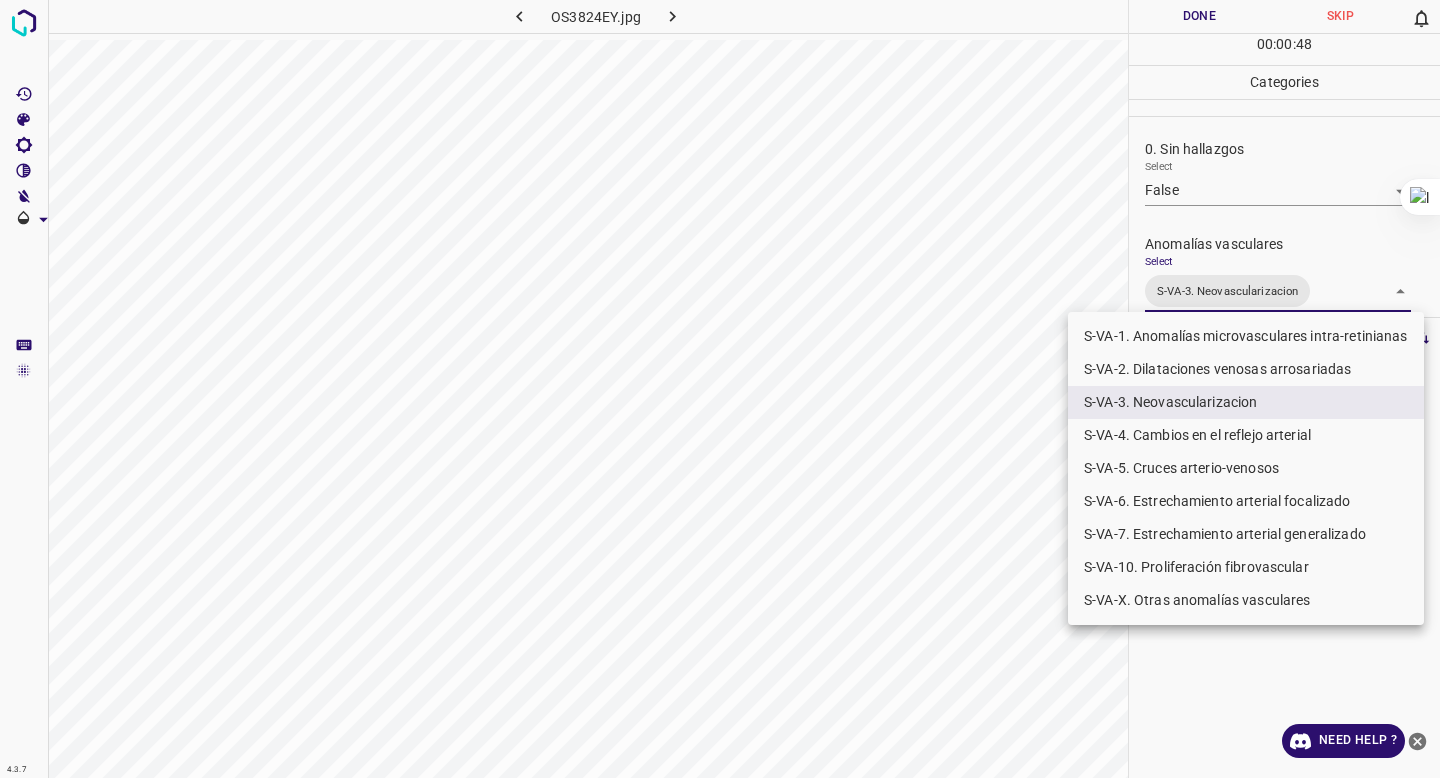 click at bounding box center (720, 389) 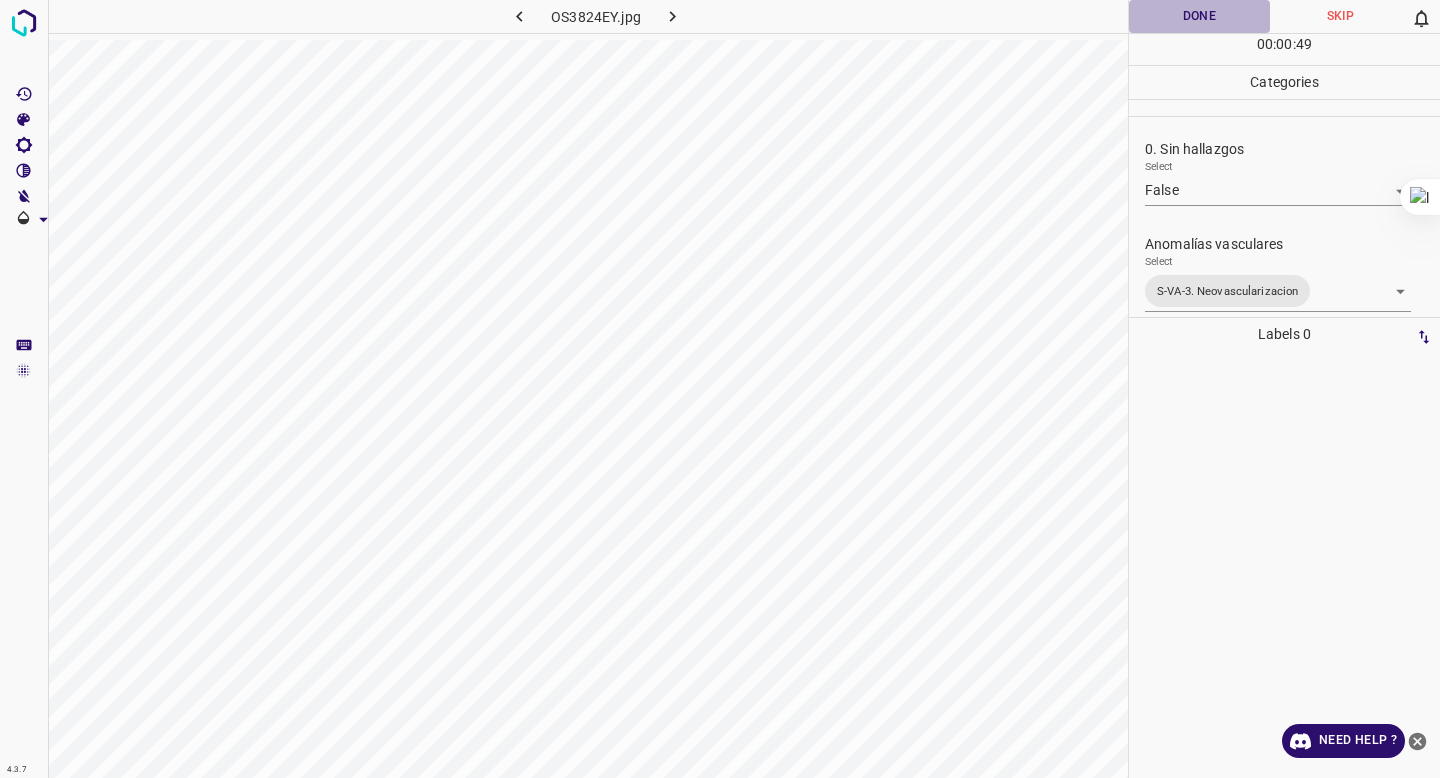 click on "Done" at bounding box center (1199, 16) 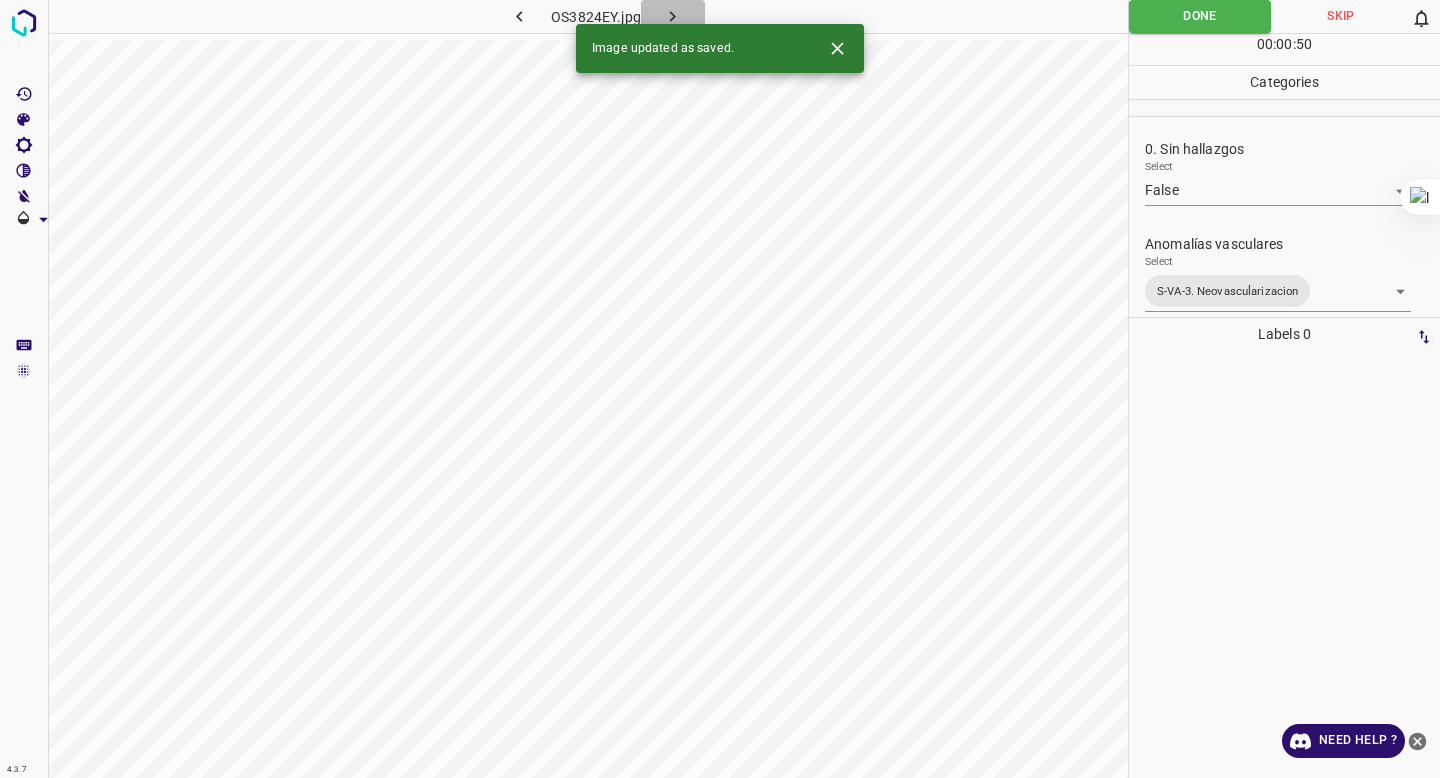 click 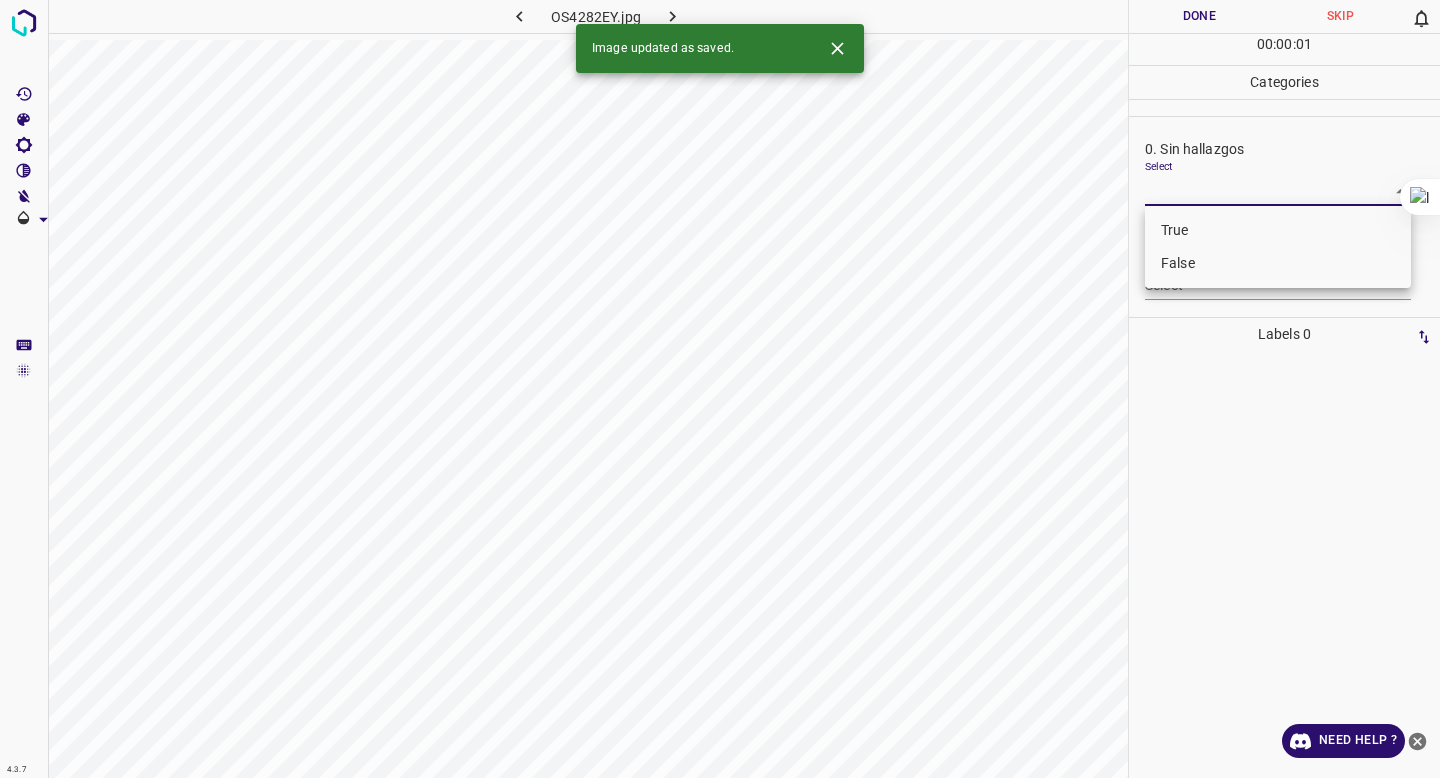 click on "4.3.7 OS4282EY.jpg Done Skip 0 00   : 00   : 01   Categories 0. Sin hallazgos   Select ​ Anomalías vasculares   Select ​ Atrofias   Select ​ Drusas   Select ​ Exudados   Select ​ Hemorragias o Microaneurismas   Select ​ Otros hallazgos patológicos   Select ​ Otros hallazgos no patológicos   Select ​ Anomalías de disco óptico   Select ​ Elementos sin calidad suficiente   Select ​ Labels   0 Categories 1 0. Sin hallazgos 2 Anomalías vasculares 3 Atrofias 4 Drusas 5 Exudados 6 Hemorragias o Microaneurismas 7 Otros hallazgos patológicos 8 Otros hallazgos no patológicos 9 Anomalías de disco óptico 0 Elementos sin calidad suficiente Tools Space Change between modes (Draw & Edit) I Auto labeling R Restore zoom M Zoom in N Zoom out Delete Delete selecte label Filters Z Restore filters X Saturation filter C Brightness filter V Contrast filter B Gray scale filter General O Download Image updated as saved. Need Help ? - Text - Hide - Delete True False" at bounding box center [720, 389] 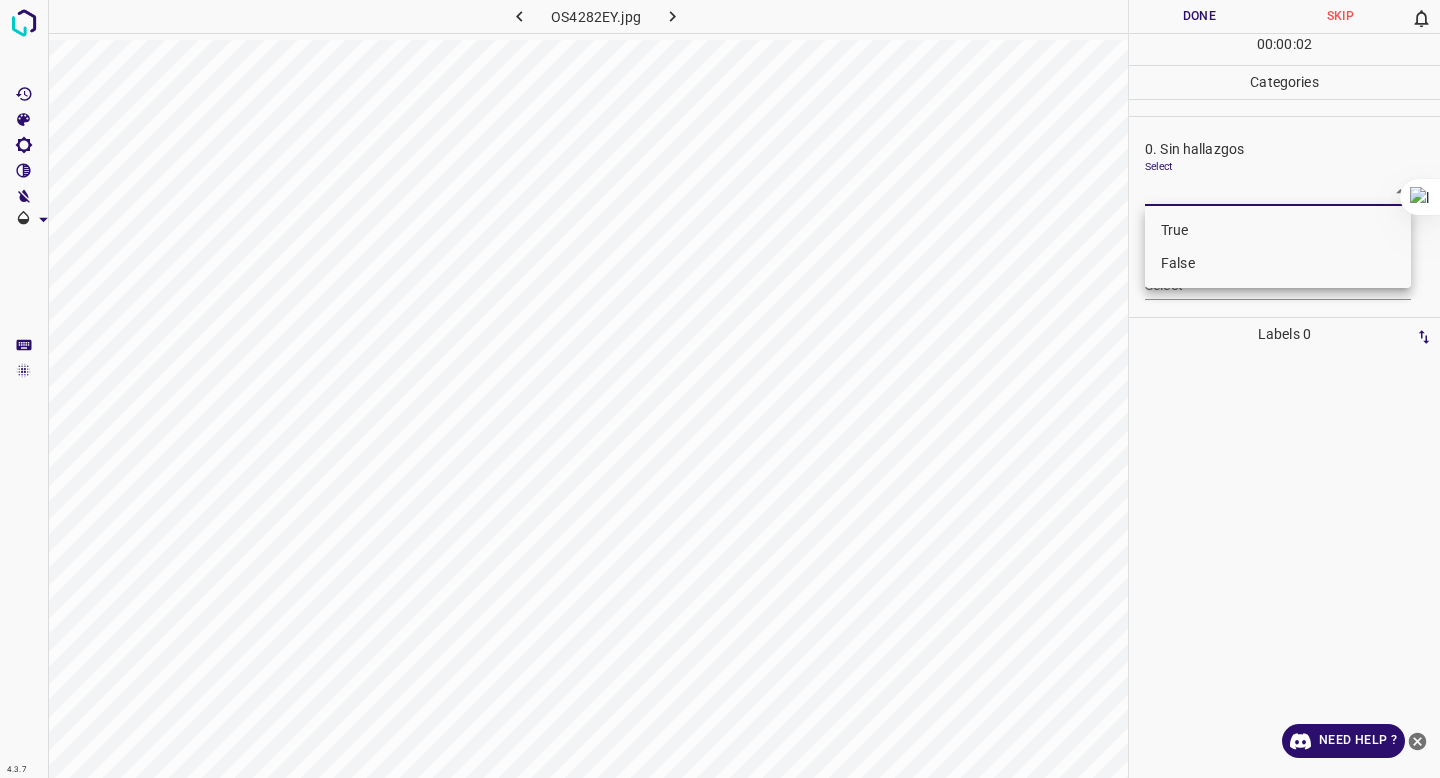 click on "False" at bounding box center (1278, 263) 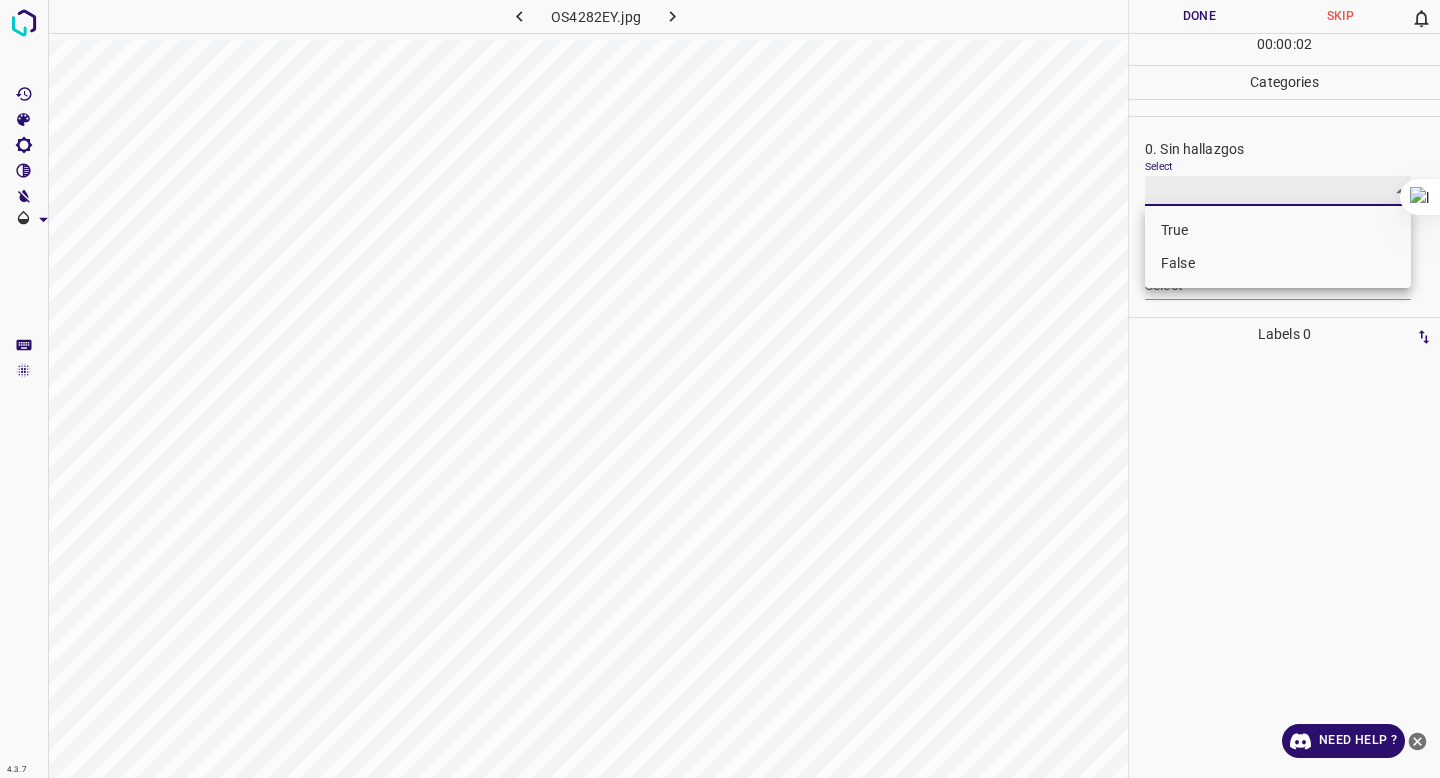 type on "False" 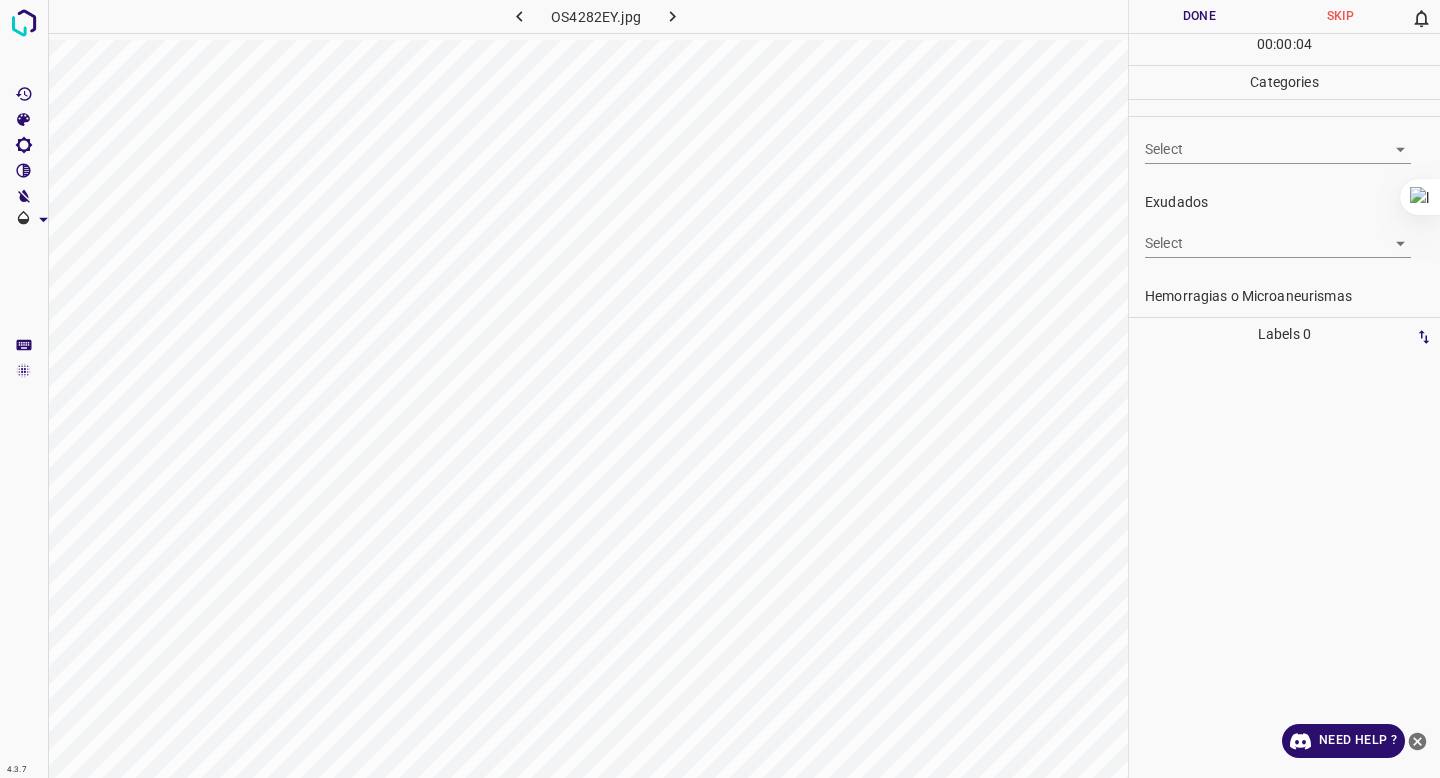 scroll, scrollTop: 341, scrollLeft: 0, axis: vertical 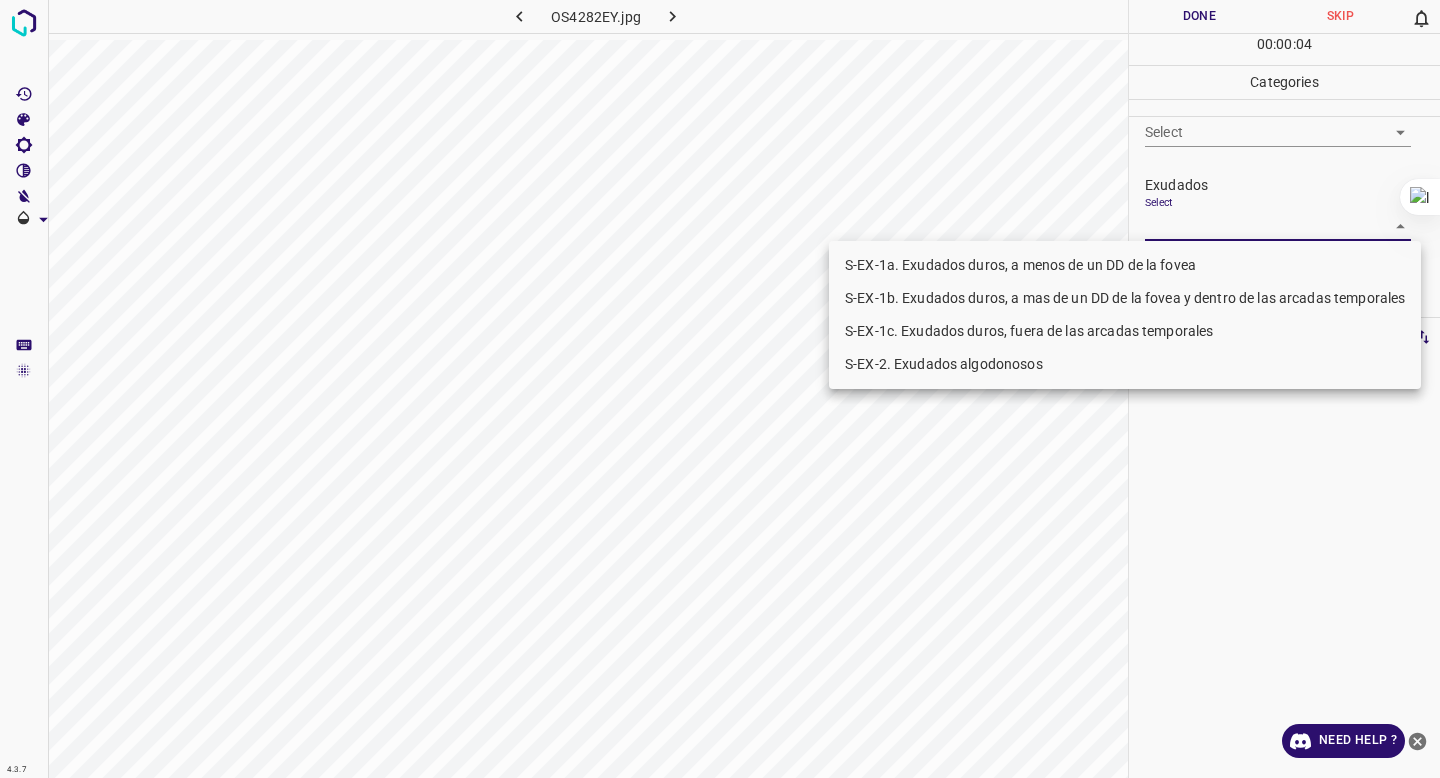click on "4.3.7 OS4282EY.jpg Done Skip 0 00   : 00   : 04   Categories 0. Sin hallazgos   Select False False Anomalías vasculares   Select ​ Atrofias   Select ​ Drusas   Select ​ Exudados   Select ​ Hemorragias o Microaneurismas   Select ​ Otros hallazgos patológicos   Select ​ Otros hallazgos no patológicos   Select ​ Anomalías de disco óptico   Select ​ Elementos sin calidad suficiente   Select ​ Labels   0 Categories 1 0. Sin hallazgos 2 Anomalías vasculares 3 Atrofias 4 Drusas 5 Exudados 6 Hemorragias o Microaneurismas 7 Otros hallazgos patológicos 8 Otros hallazgos no patológicos 9 Anomalías de disco óptico 0 Elementos sin calidad suficiente Tools Space Change between modes (Draw & Edit) I Auto labeling R Restore zoom M Zoom in N Zoom out Delete Delete selecte label Filters Z Restore filters X Saturation filter C Brightness filter V Contrast filter B Gray scale filter General O Download Need Help ? - Text - Hide - Delete S-EX-1a. Exudados duros, a menos de un DD de la fovea" at bounding box center [720, 389] 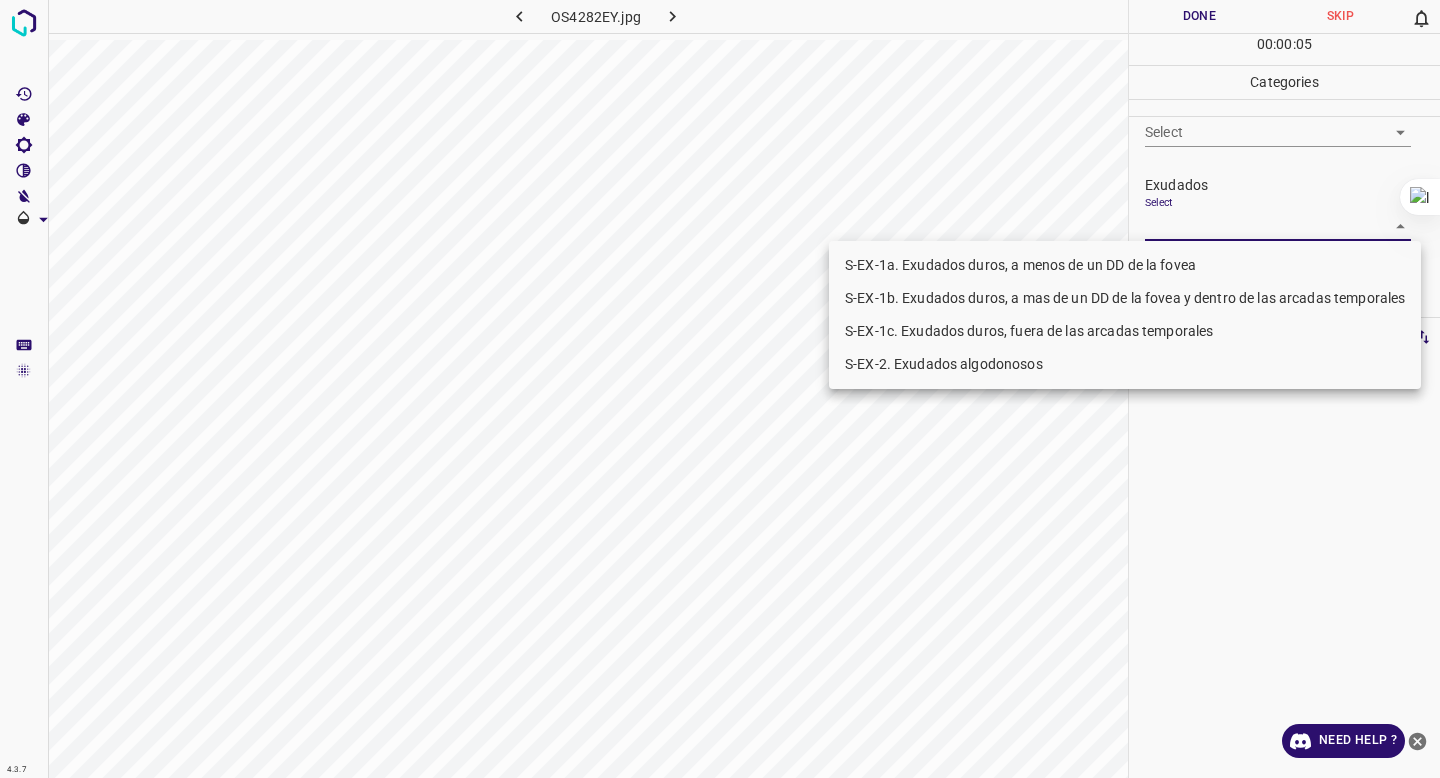 click on "S-EX-1a. Exudados duros, a menos de un DD de la fovea" at bounding box center (1125, 265) 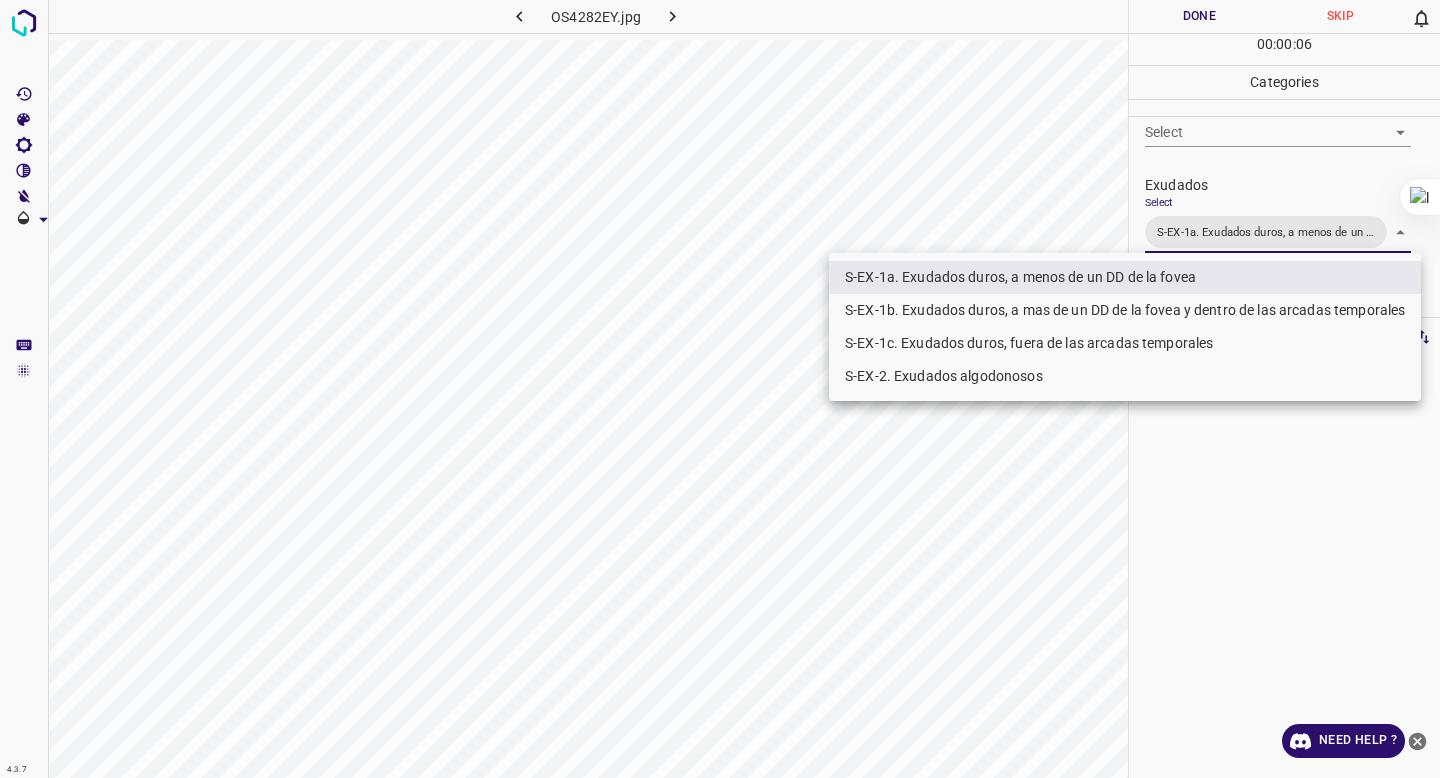 click on "S-EX-1b. Exudados duros, a mas de un DD de la fovea y dentro de las arcadas temporales" at bounding box center (1125, 310) 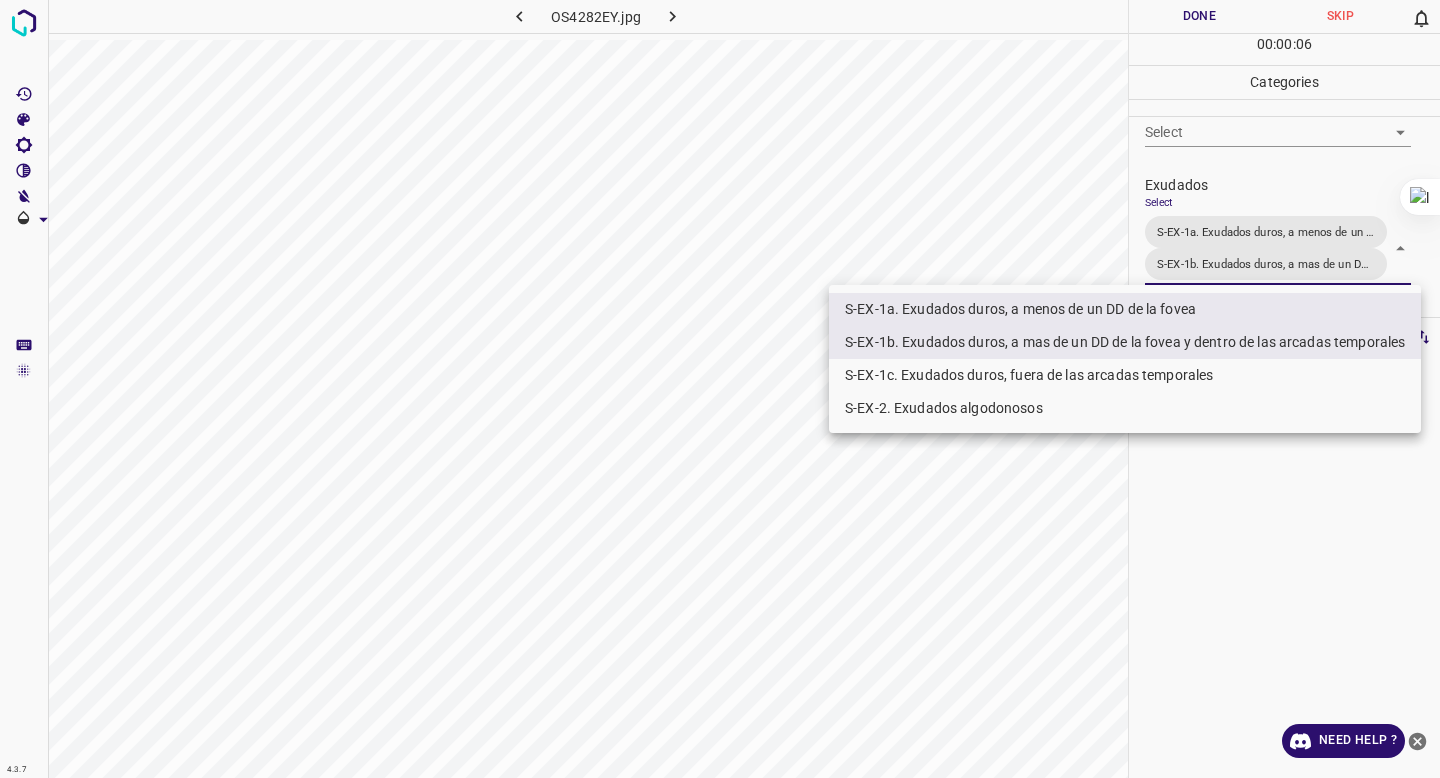 click at bounding box center (720, 389) 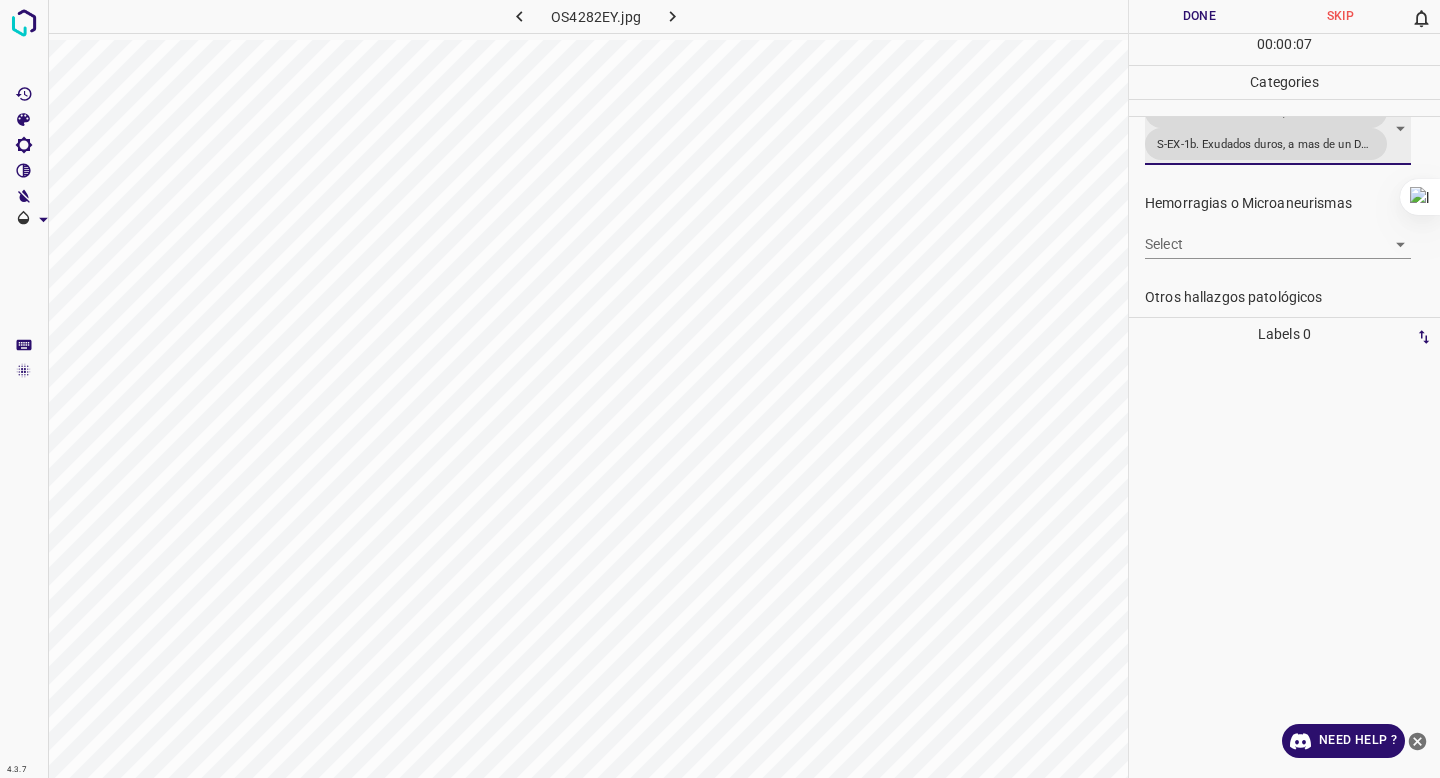 scroll, scrollTop: 473, scrollLeft: 0, axis: vertical 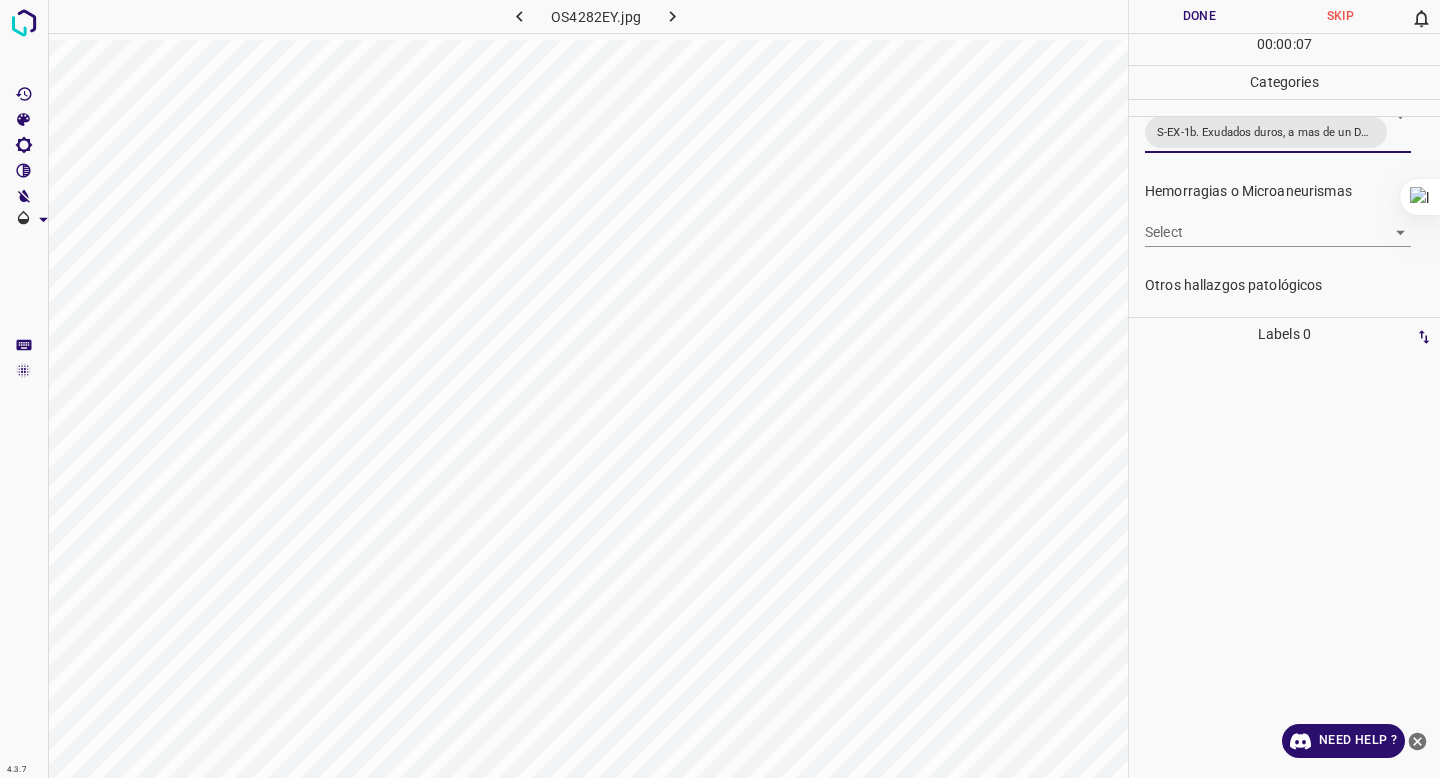 click on "4.3.7 OS4282EY.jpg Done Skip 0 00   : 00   : 07   Categories 0. Sin hallazgos   Select False False Anomalías vasculares   Select ​ Atrofias   Select ​ Drusas   Select ​ Exudados   Select S-EX-1a. Exudados duros, a menos de un DD de la fovea S-EX-1b. Exudados duros, a mas de un DD de la fovea y dentro de las arcadas temporales S-EX-1a. Exudados duros, a menos de un DD de la fovea,S-EX-1b. Exudados duros, a mas de un DD de la fovea y dentro de las arcadas temporales Hemorragias o Microaneurismas   Select ​ Otros hallazgos patológicos   Select ​ Otros hallazgos no patológicos   Select ​ Anomalías de disco óptico   Select ​ Elementos sin calidad suficiente   Select ​ Labels   0 Categories 1 0. Sin hallazgos 2 Anomalías vasculares 3 Atrofias 4 Drusas 5 Exudados 6 Hemorragias o Microaneurismas 7 Otros hallazgos patológicos 8 Otros hallazgos no patológicos 9 Anomalías de disco óptico 0 Elementos sin calidad suficiente Tools Space Change between modes (Draw & Edit) I Auto labeling R M N Z X" at bounding box center (720, 389) 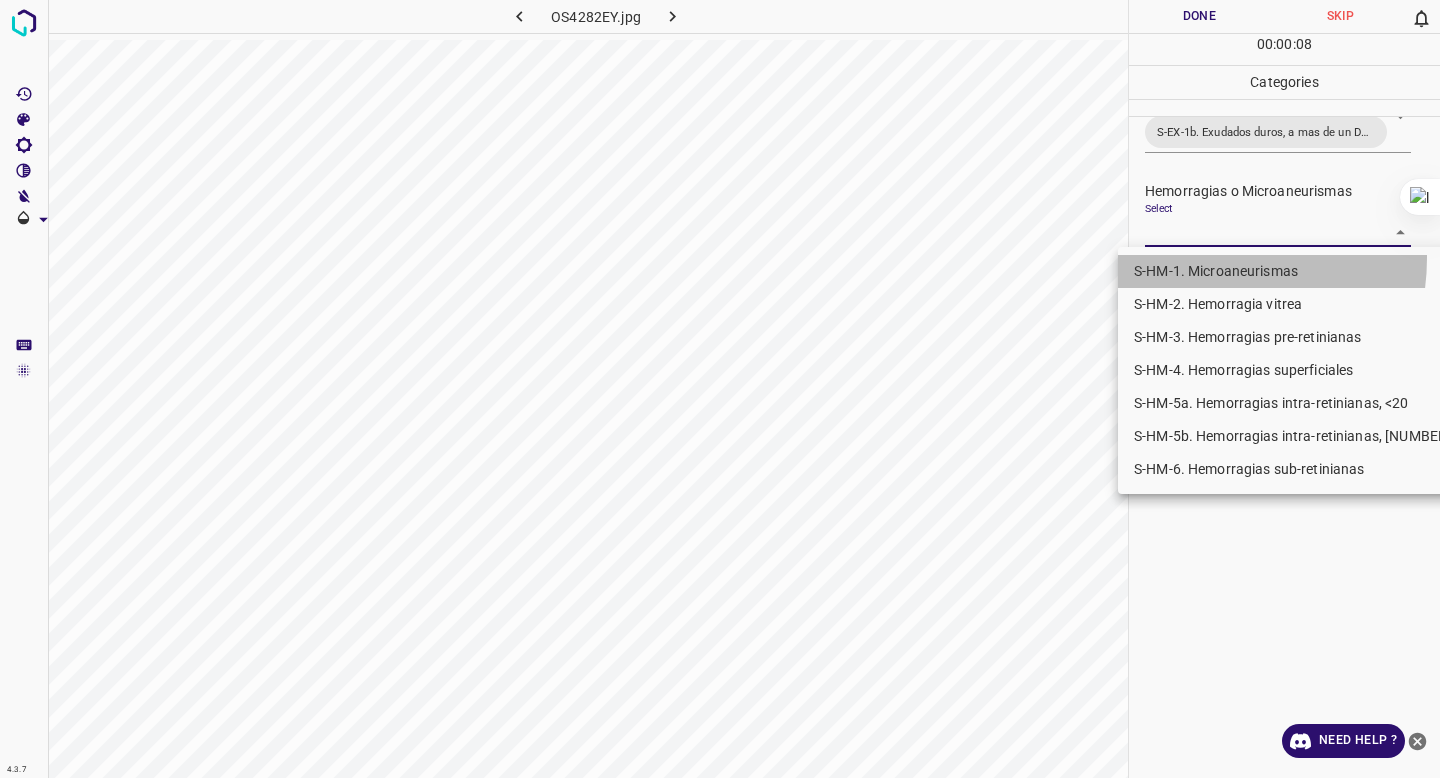 click on "S-HM-1. Microaneurismas" at bounding box center (1296, 271) 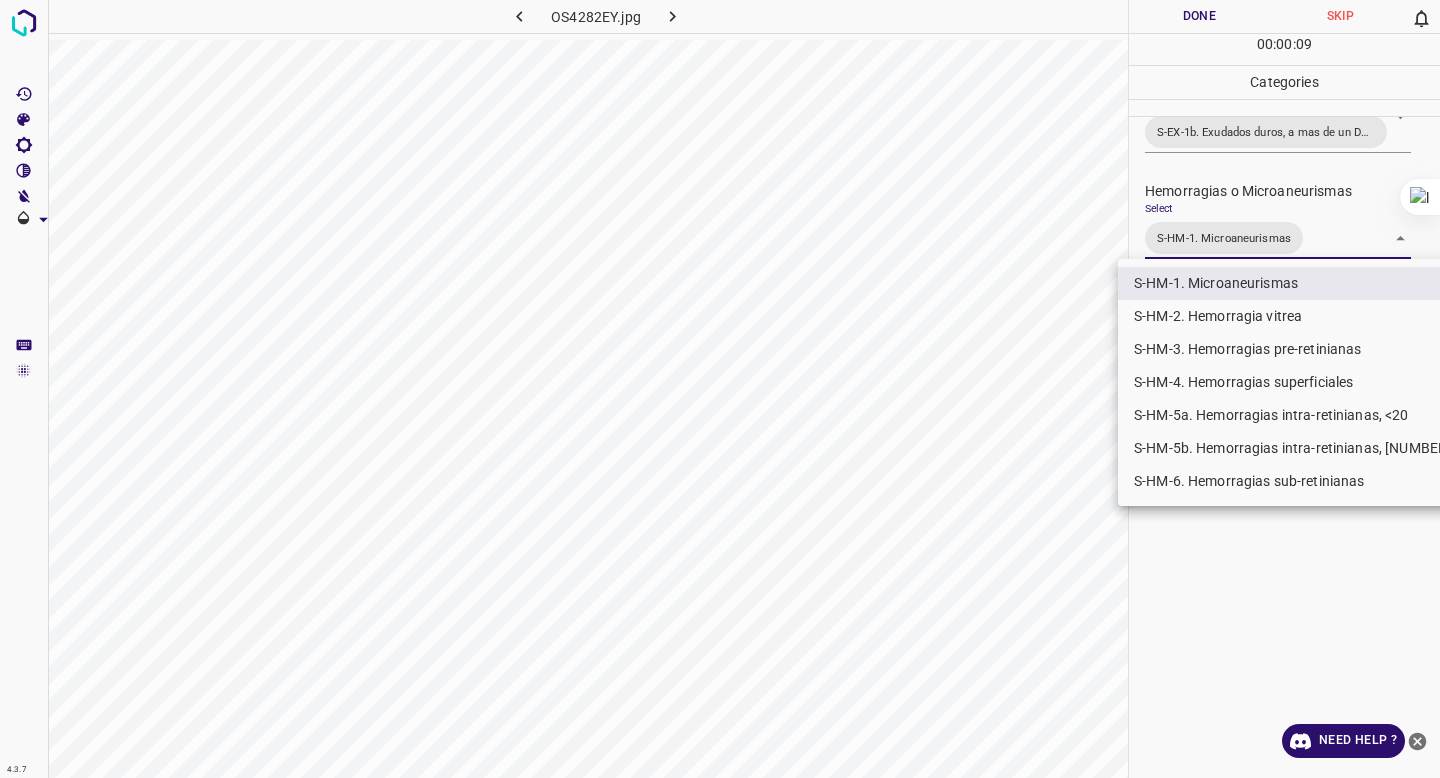 click on "S-HM-5a. Hemorragias intra-retinianas, <20" at bounding box center [1296, 415] 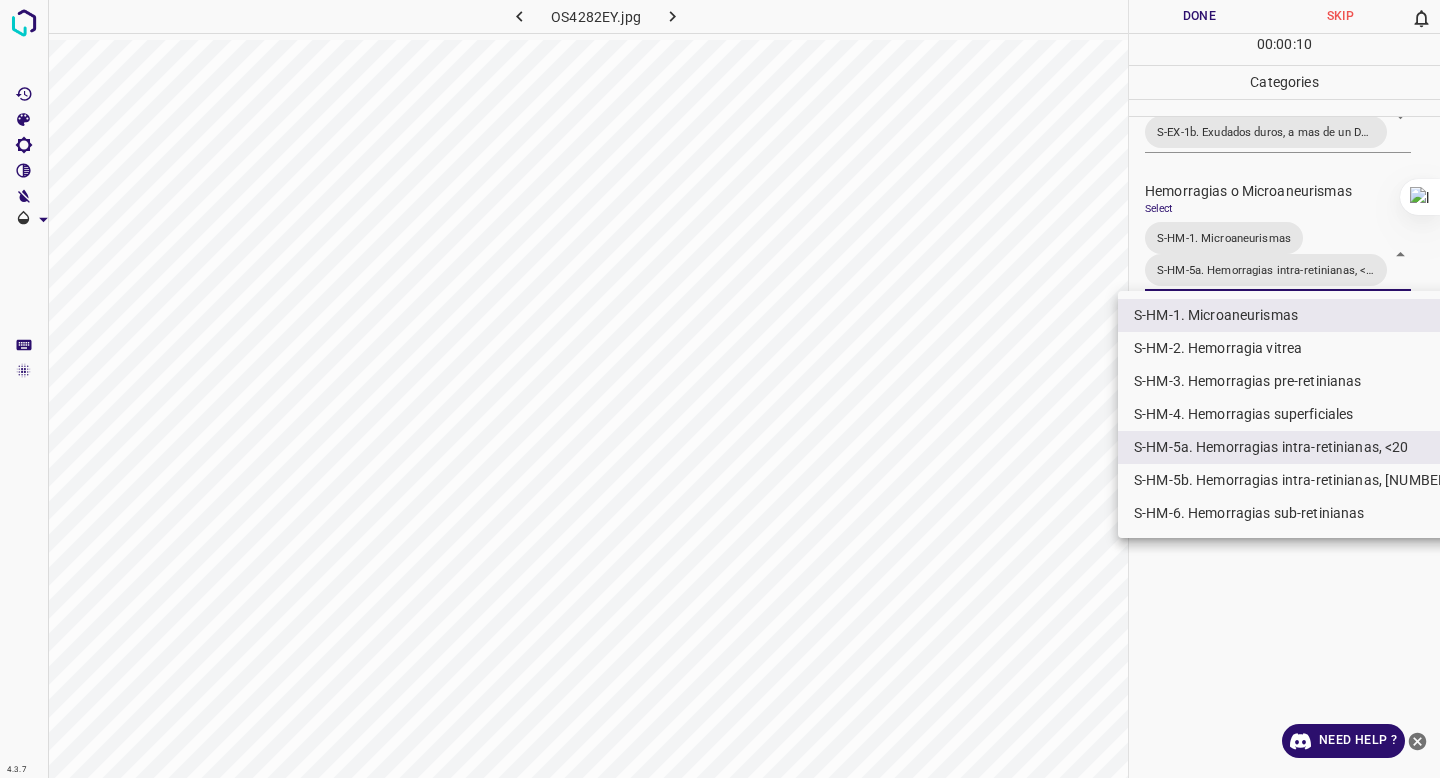 click at bounding box center [720, 389] 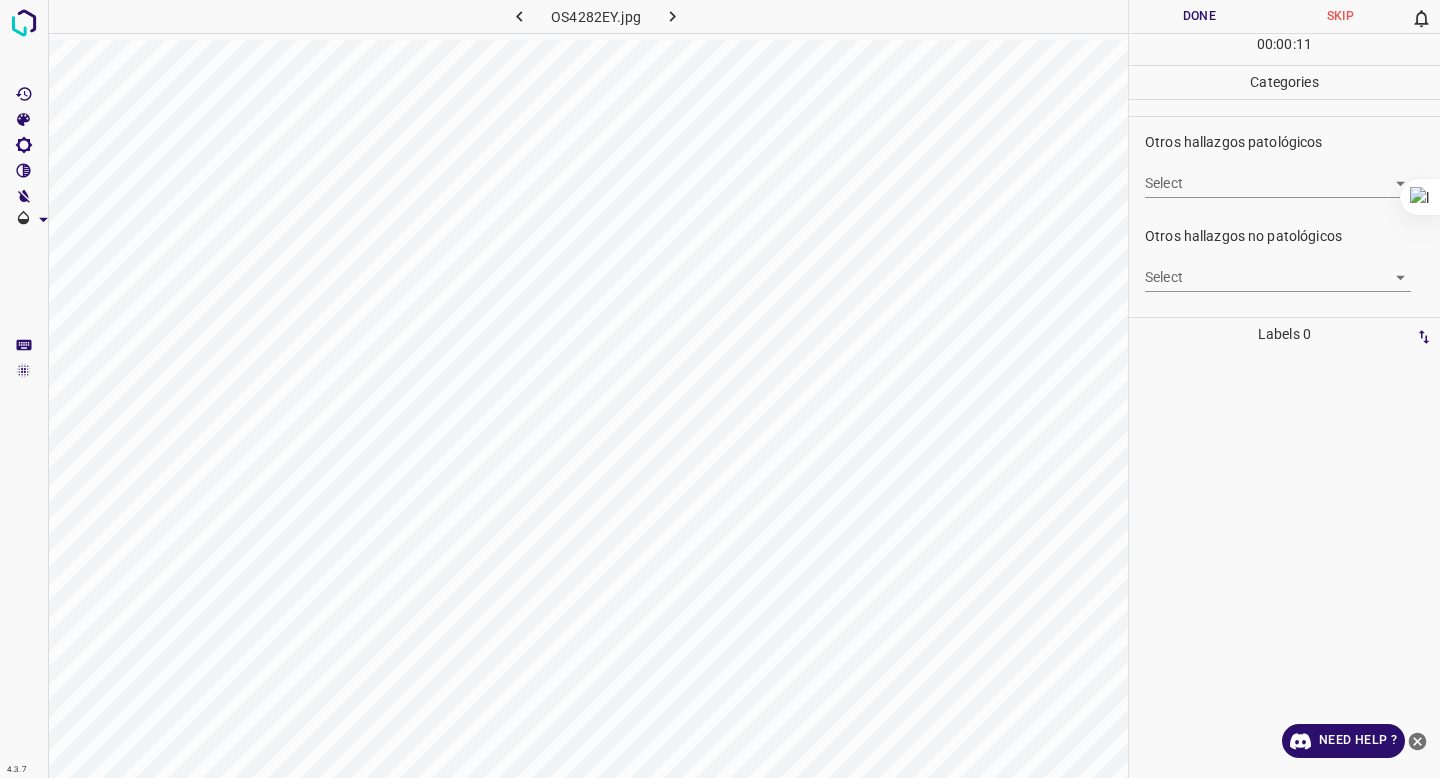 scroll, scrollTop: 659, scrollLeft: 0, axis: vertical 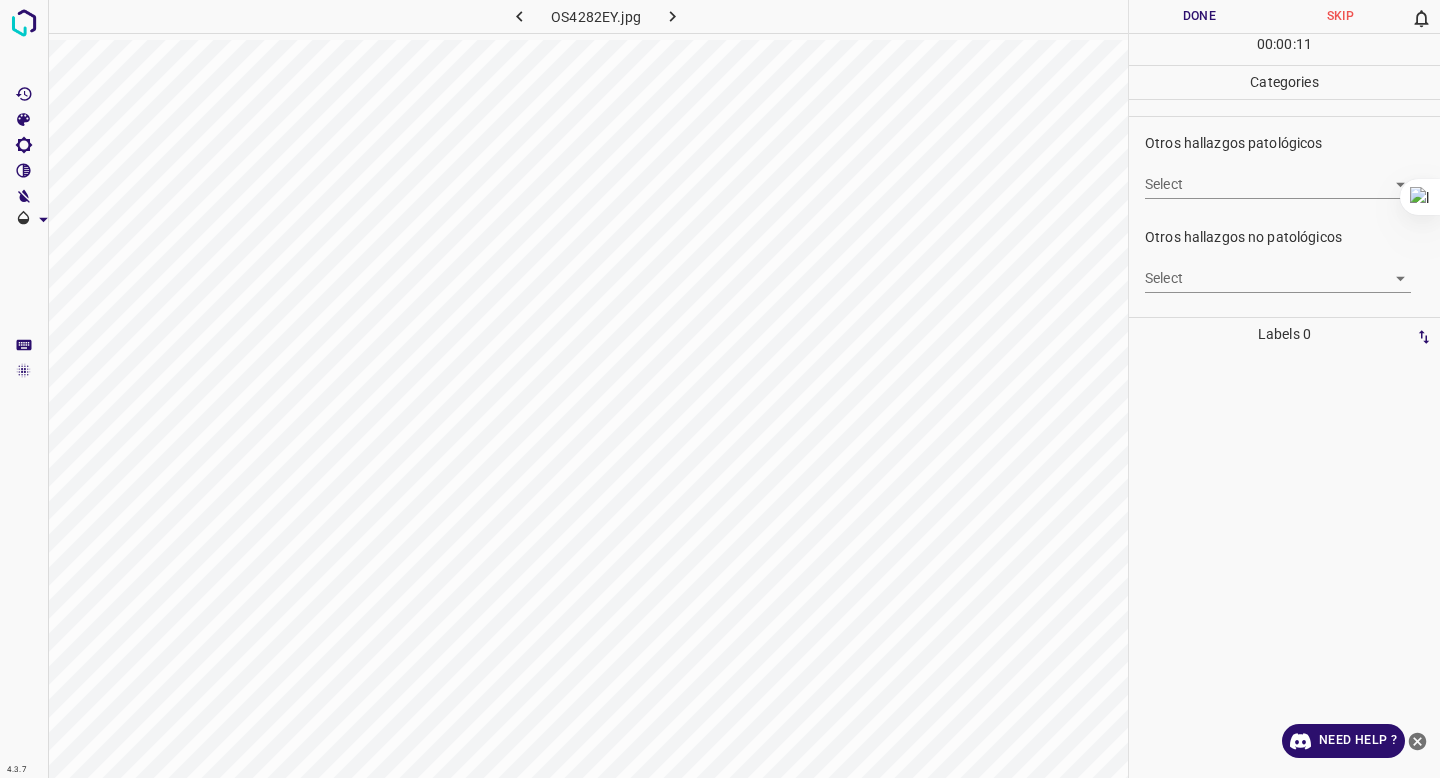 click on "4.3.7 OS4282EY.jpg Done Skip 0 00   : 00   : 11   Categories 0. Sin hallazgos   Select False False Anomalías vasculares   Select ​ Atrofias   Select ​ Drusas   Select ​ Exudados   Select S-EX-1a. Exudados duros, a menos de un DD de la fovea S-EX-1b. Exudados duros, a mas de un DD de la fovea y dentro de las arcadas temporales S-EX-1a. Exudados duros, a menos de un DD de la fovea,S-EX-1b. Exudados duros, a mas de un DD de la fovea y dentro de las arcadas temporales Hemorragias o Microaneurismas   Select S-HM-1. Microaneurismas S-HM-5a. Hemorragias intra-retinianas, <20 S-HM-1. Microaneurismas,S-HM-5a. Hemorragias intra-retinianas, <20 Otros hallazgos patológicos   Select ​ Otros hallazgos no patológicos   Select ​ Anomalías de disco óptico   Select ​ Elementos sin calidad suficiente   Select ​ Labels   0 Categories 1 0. Sin hallazgos 2 Anomalías vasculares 3 Atrofias 4 Drusas 5 Exudados 6 Hemorragias o Microaneurismas 7 Otros hallazgos patológicos 8 Otros hallazgos no patológicos 9 0 I R" at bounding box center (720, 389) 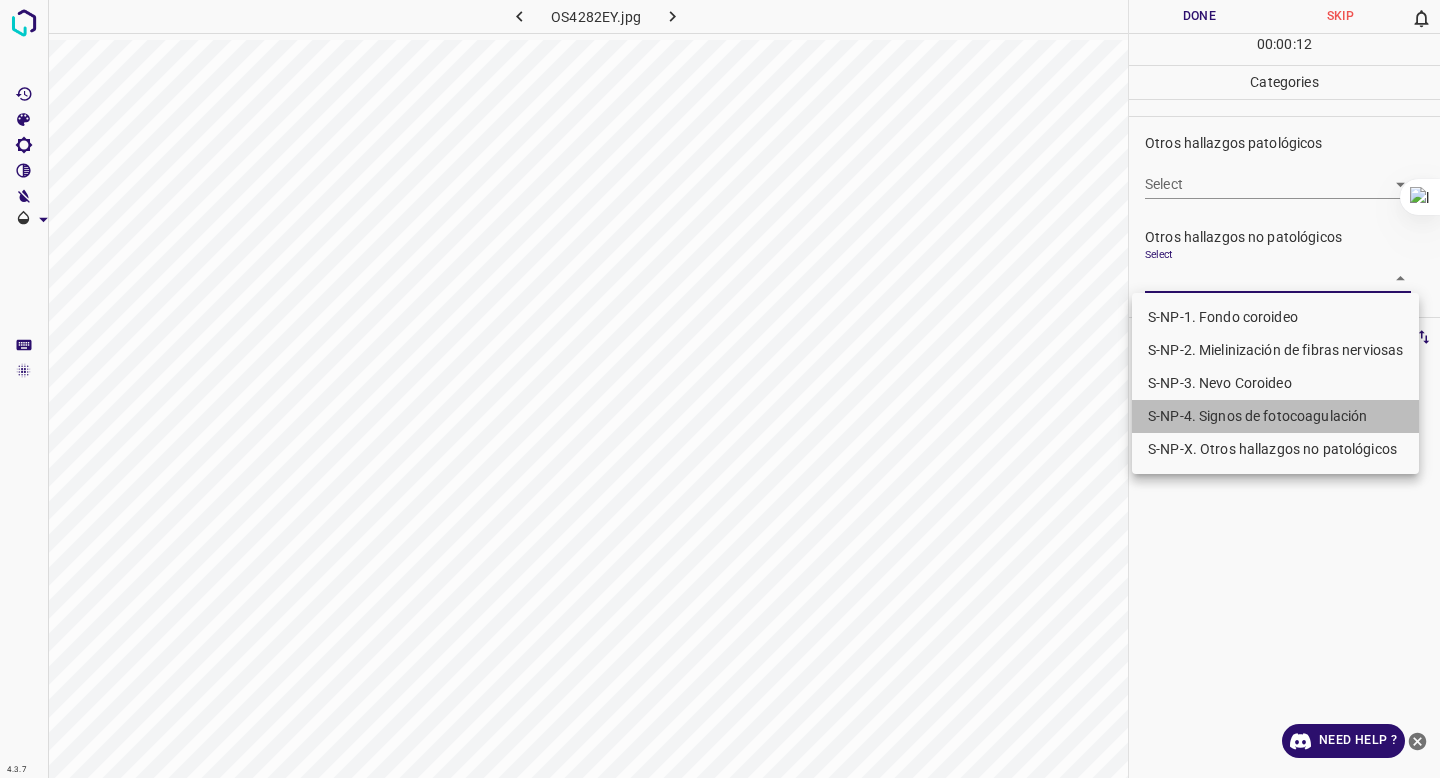 click on "S-NP-4. Signos de fotocoagulación" at bounding box center (1275, 416) 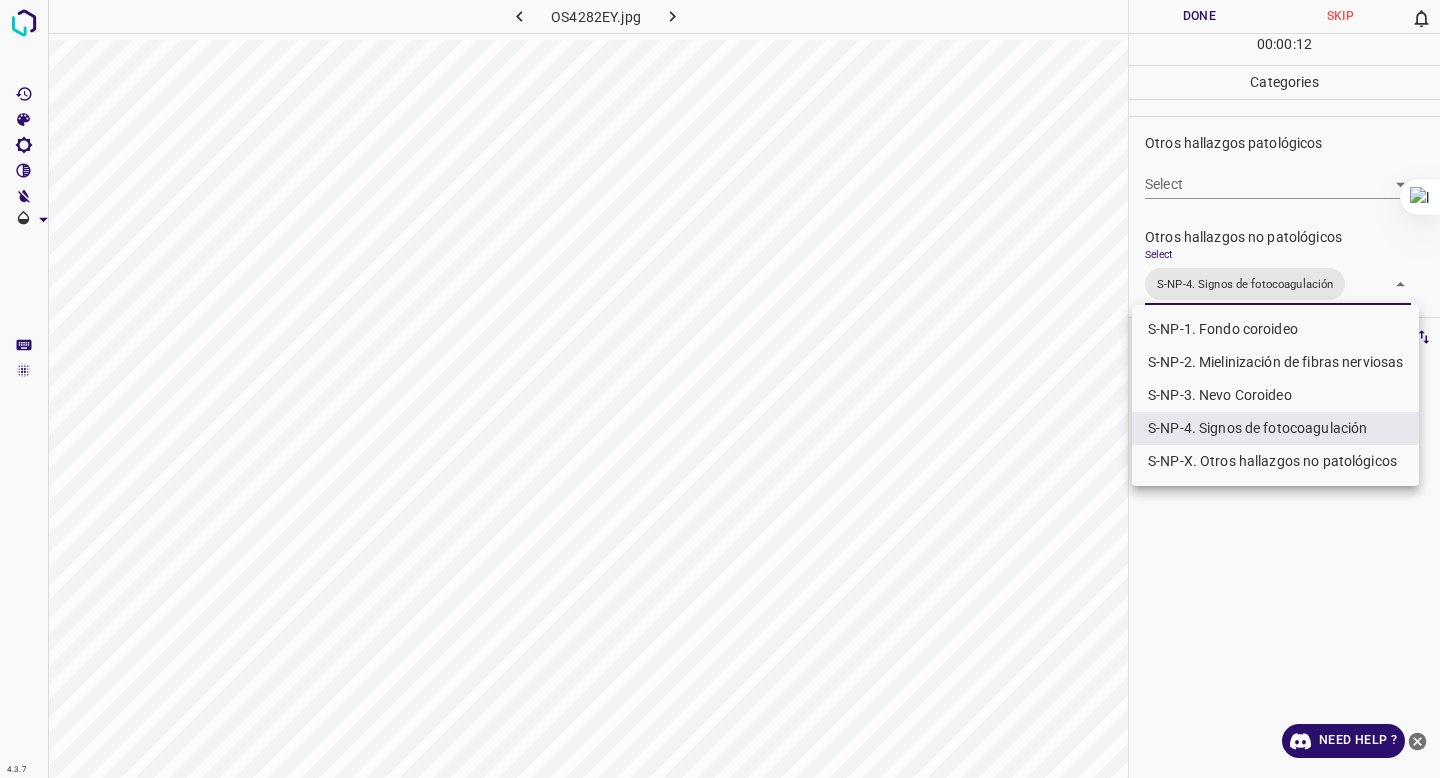 click at bounding box center (720, 389) 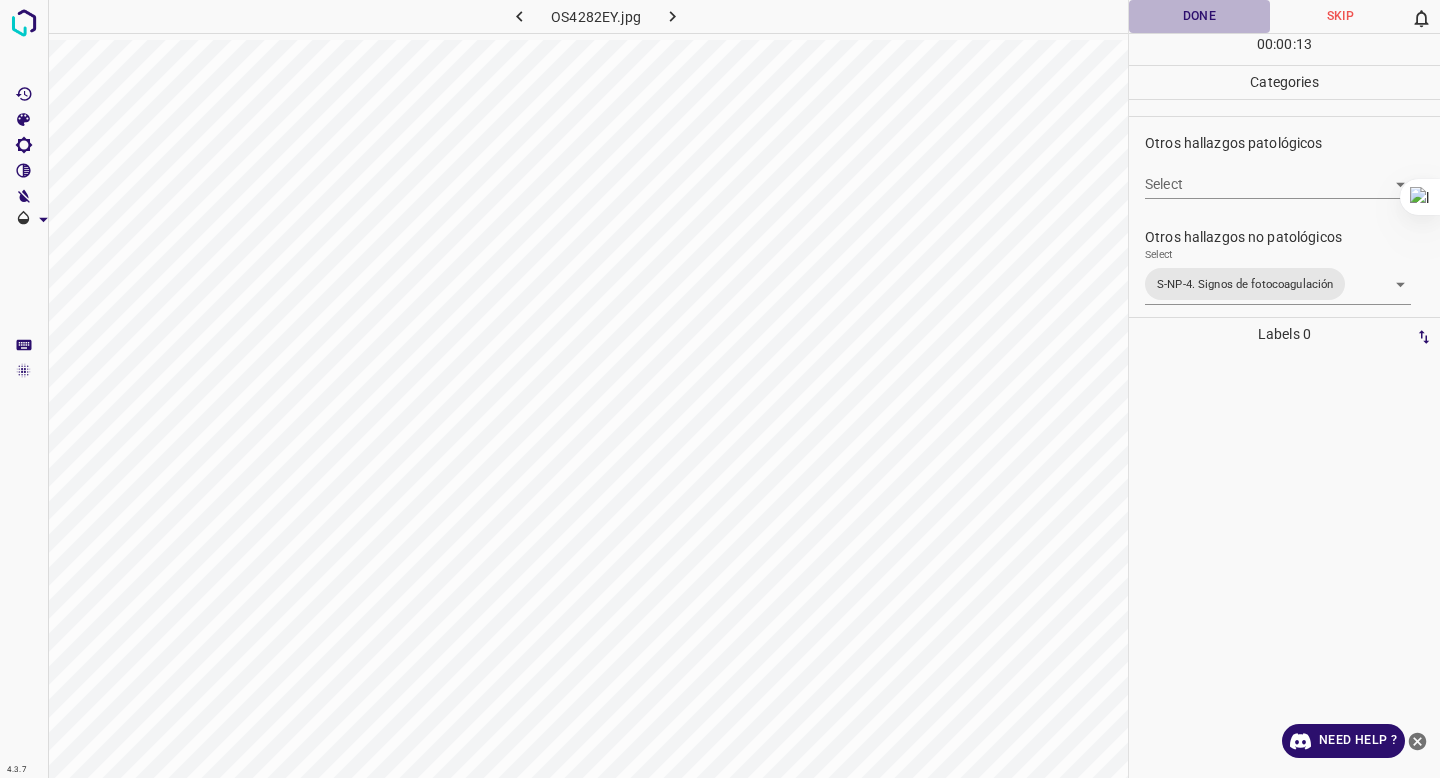 click on "Done" at bounding box center (1199, 16) 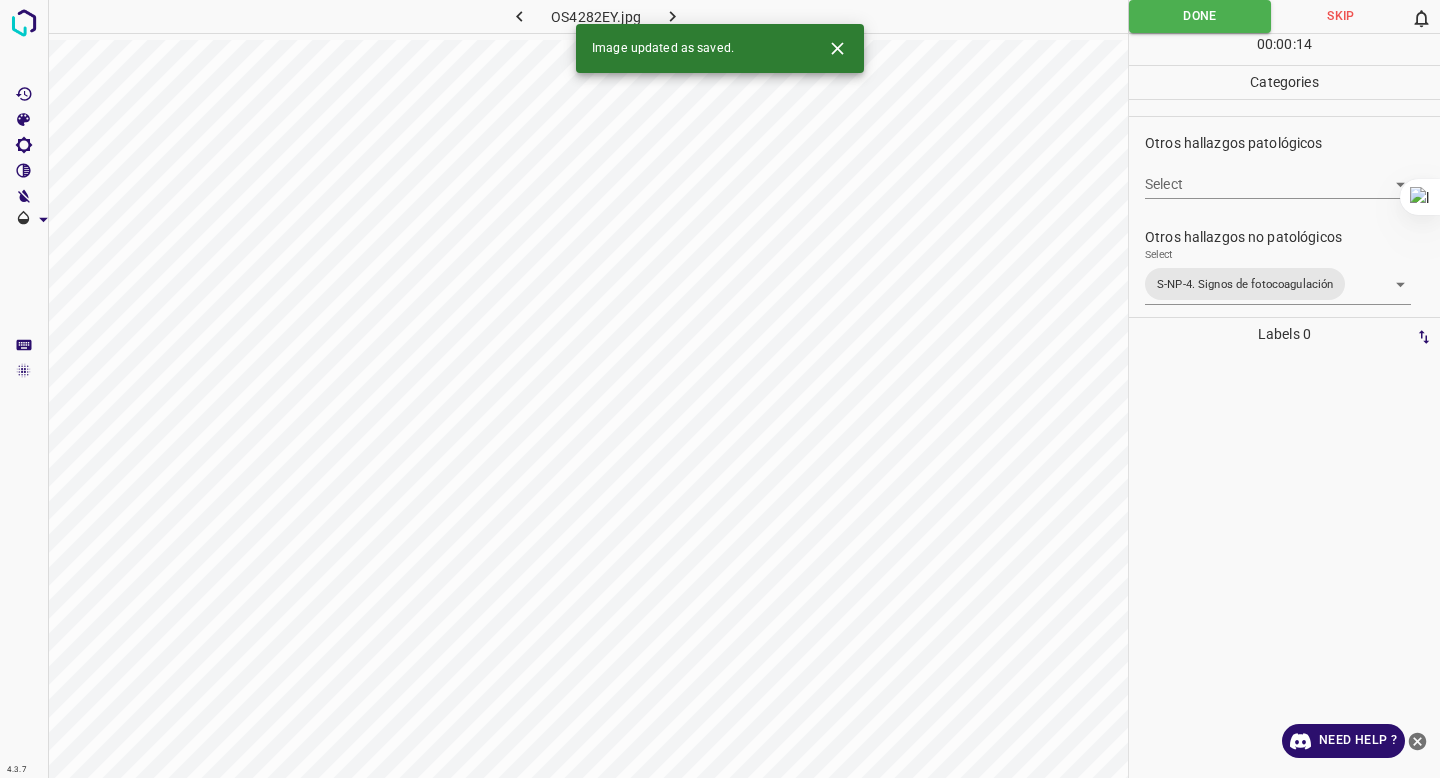 click 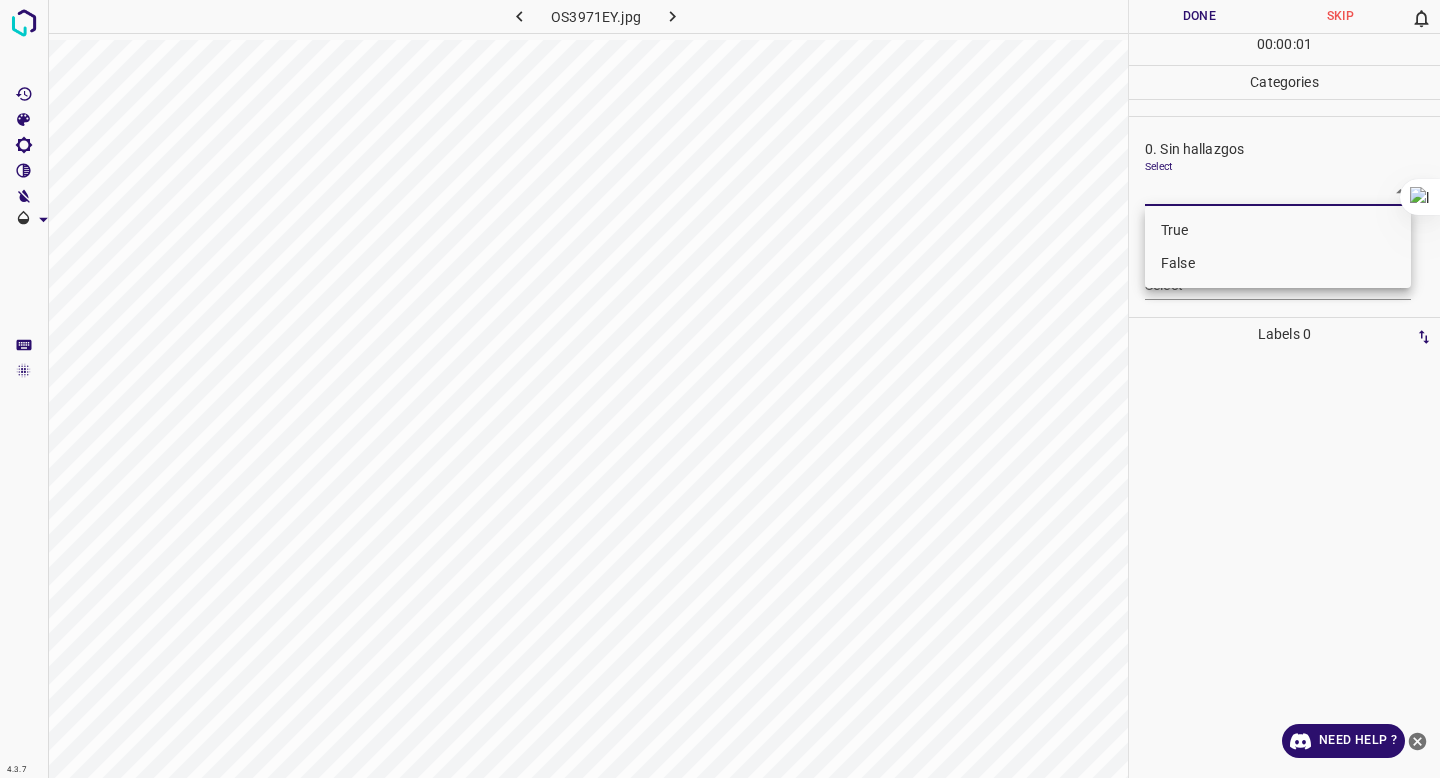 click on "4.3.7 OS3971EY.jpg Done Skip 0 00   : 00   : 01   Categories 0. Sin hallazgos   Select ​ Anomalías vasculares   Select ​ Atrofias   Select ​ Drusas   Select ​ Exudados   Select ​ Hemorragias o Microaneurismas   Select ​ Otros hallazgos patológicos   Select ​ Otros hallazgos no patológicos   Select ​ Anomalías de disco óptico   Select ​ Elementos sin calidad suficiente   Select ​ Labels   0 Categories 1 0. Sin hallazgos 2 Anomalías vasculares 3 Atrofias 4 Drusas 5 Exudados 6 Hemorragias o Microaneurismas 7 Otros hallazgos patológicos 8 Otros hallazgos no patológicos 9 Anomalías de disco óptico 0 Elementos sin calidad suficiente Tools Space Change between modes (Draw & Edit) I Auto labeling R Restore zoom M Zoom in N Zoom out Delete Delete selecte label Filters Z Restore filters X Saturation filter C Brightness filter V Contrast filter B Gray scale filter General O Download Need Help ? - Text - Hide - Delete True False" at bounding box center (720, 389) 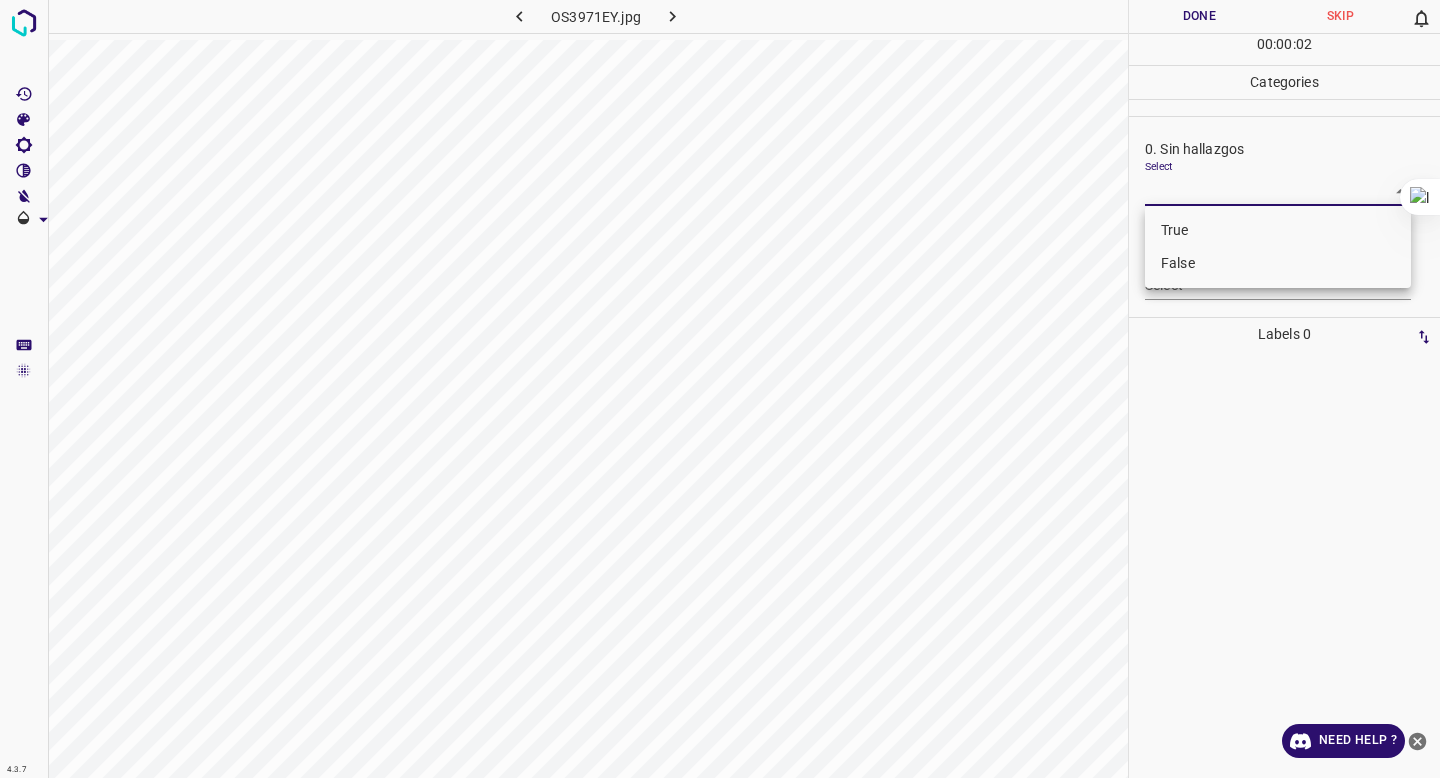 click on "False" at bounding box center [1278, 263] 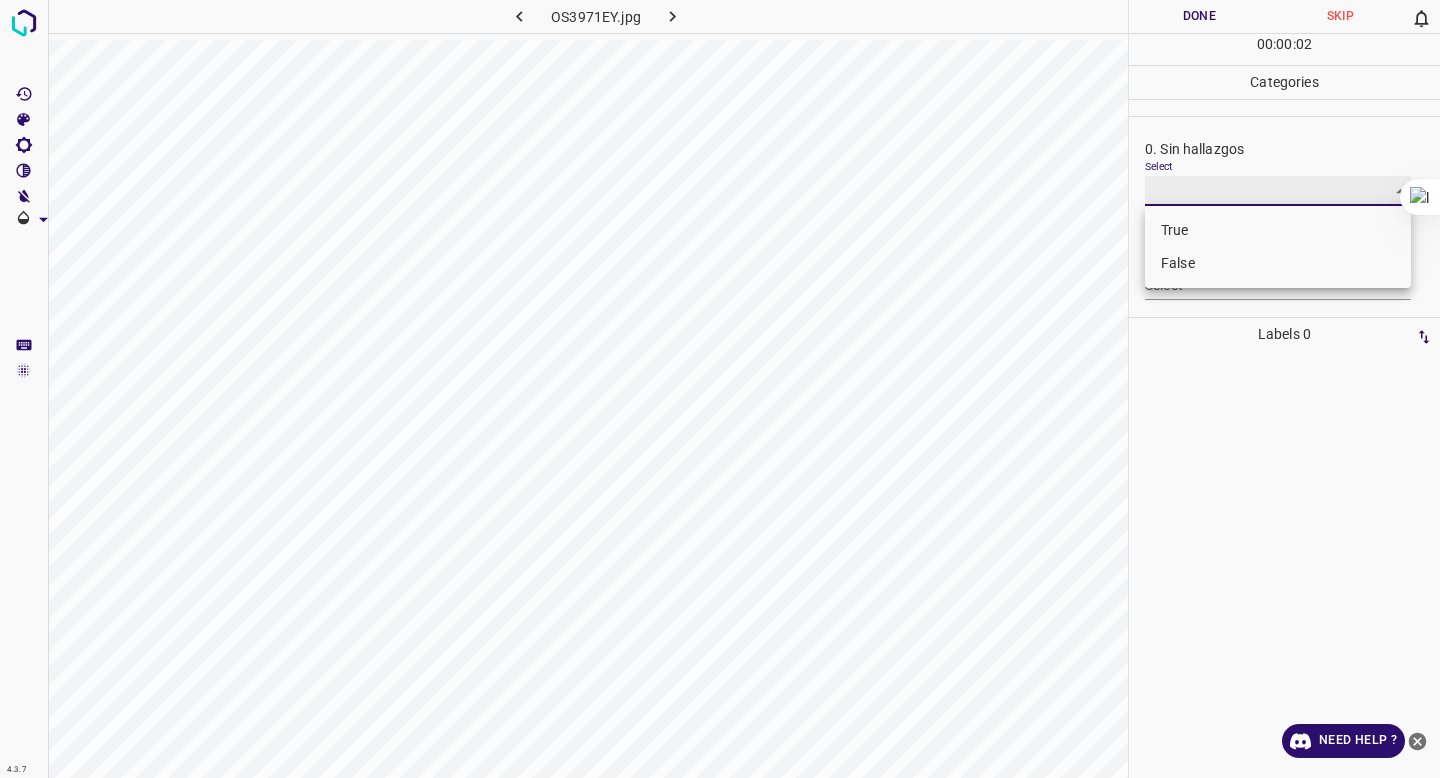 type on "False" 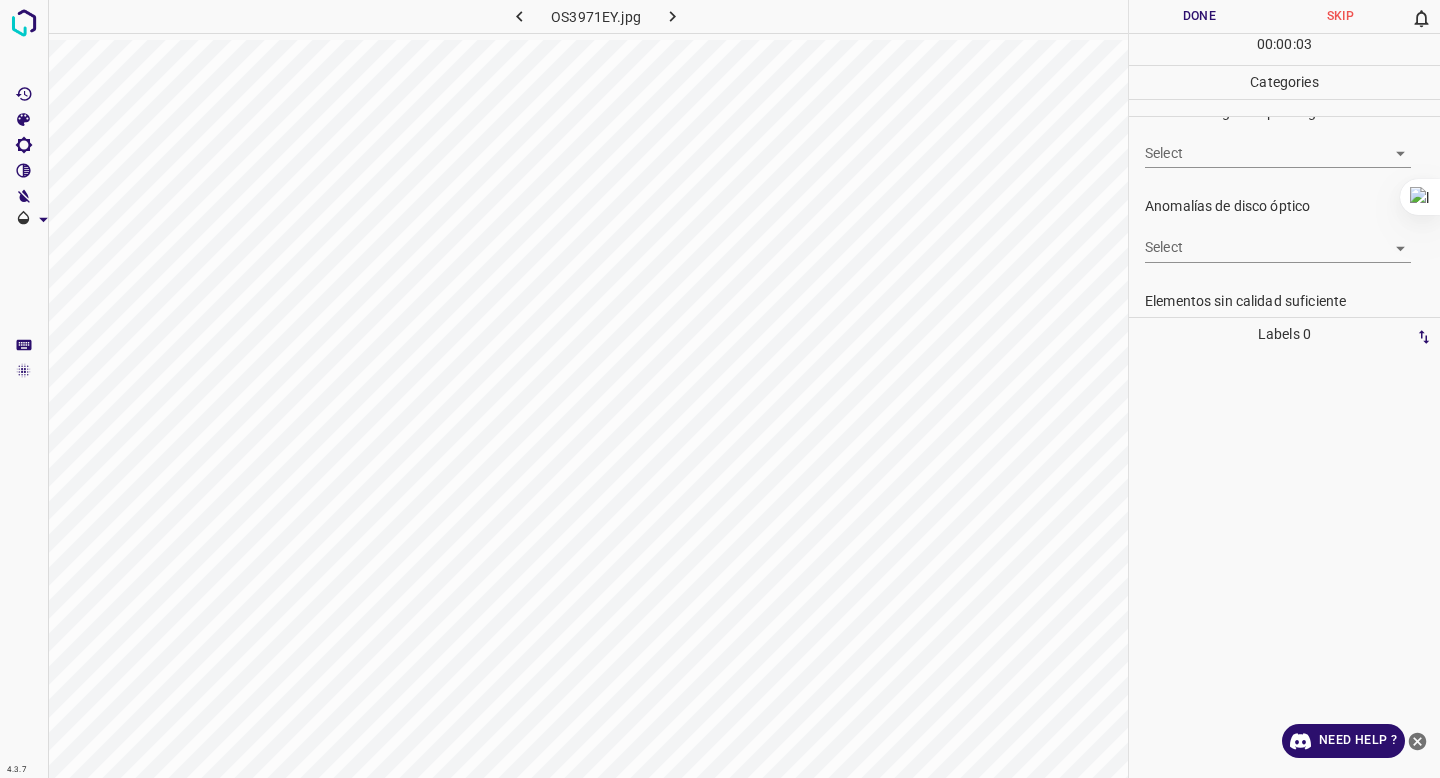 scroll, scrollTop: 692, scrollLeft: 0, axis: vertical 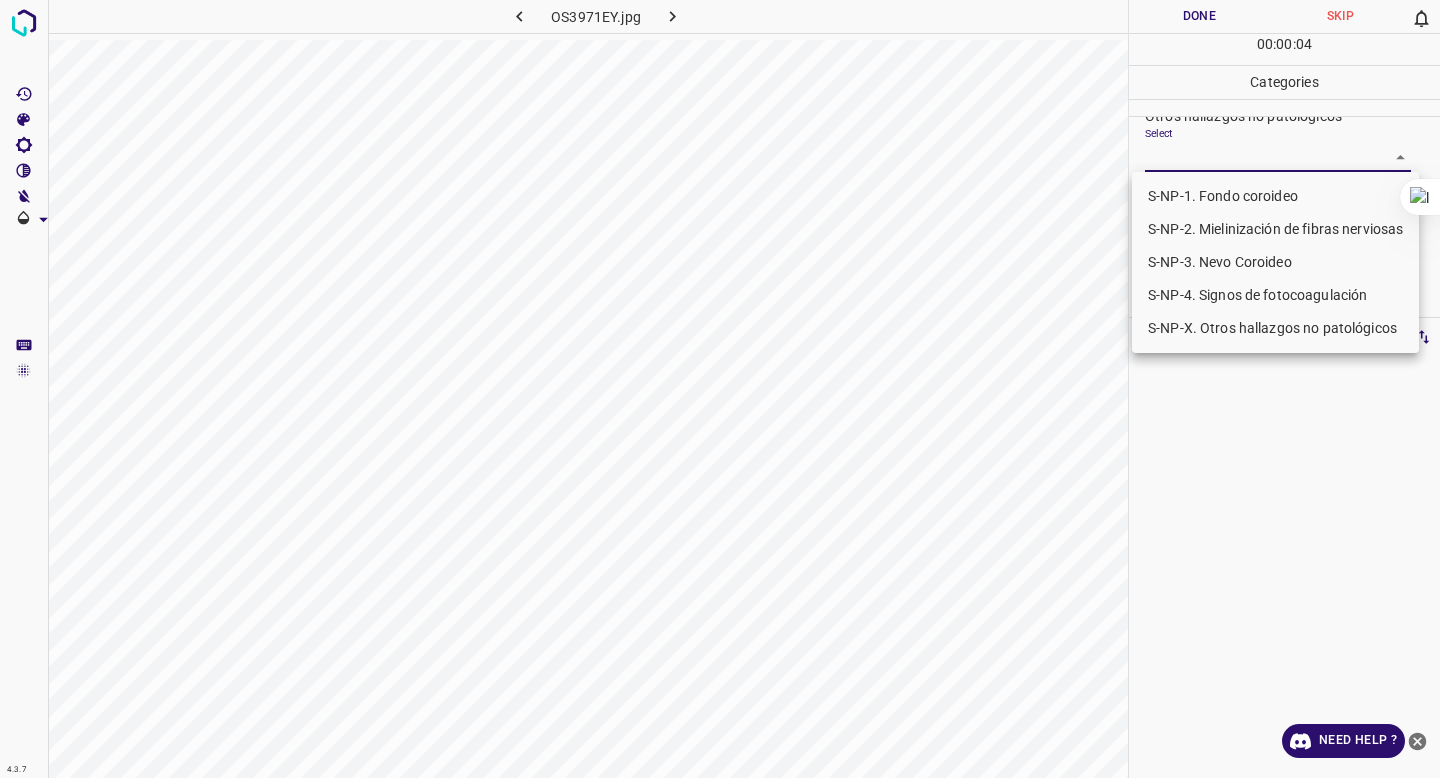 click on "4.3.7 OS3971EY.jpg Done Skip 0 00   : 00   : 04   Categories 0. Sin hallazgos   Select False False Anomalías vasculares   Select ​ Atrofias   Select ​ Drusas   Select ​ Exudados   Select ​ Hemorragias o Microaneurismas   Select ​ Otros hallazgos patológicos   Select ​ Otros hallazgos no patológicos   Select ​ Anomalías de disco óptico   Select ​ Elementos sin calidad suficiente   Select ​ Labels   0 Categories 1 0. Sin hallazgos 2 Anomalías vasculares 3 Atrofias 4 Drusas 5 Exudados 6 Hemorragias o Microaneurismas 7 Otros hallazgos patológicos 8 Otros hallazgos no patológicos 9 Anomalías de disco óptico 0 Elementos sin calidad suficiente Tools Space Change between modes (Draw & Edit) I Auto labeling R Restore zoom M Zoom in N Zoom out Delete Delete selecte label Filters Z Restore filters X Saturation filter C Brightness filter V Contrast filter B Gray scale filter General O Download Need Help ? - Text - Hide - Delete S-NP-1. Fondo coroideo S-NP-2. Mielinización de fibras nerviosas" at bounding box center (720, 389) 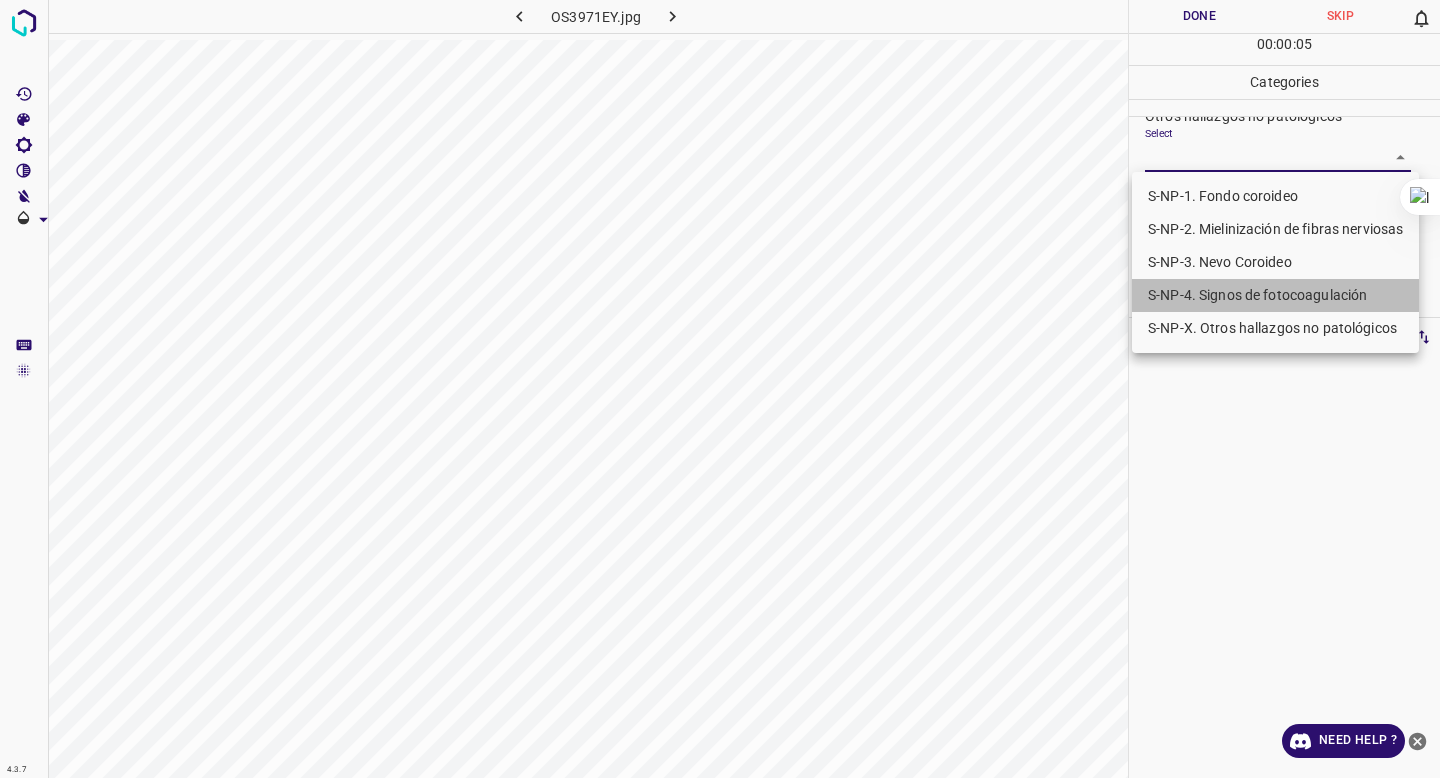click on "S-NP-4. Signos de fotocoagulación" at bounding box center (1275, 295) 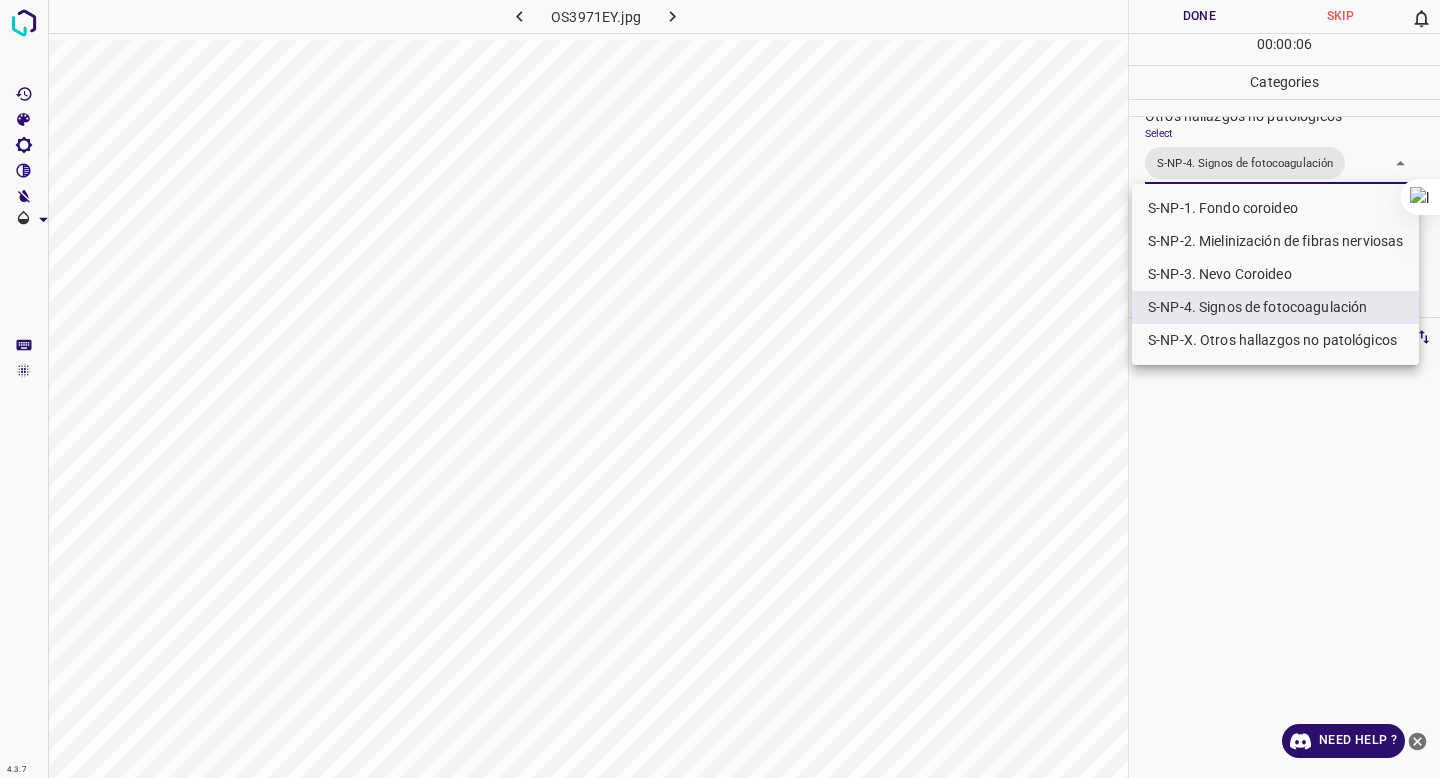 click at bounding box center [720, 389] 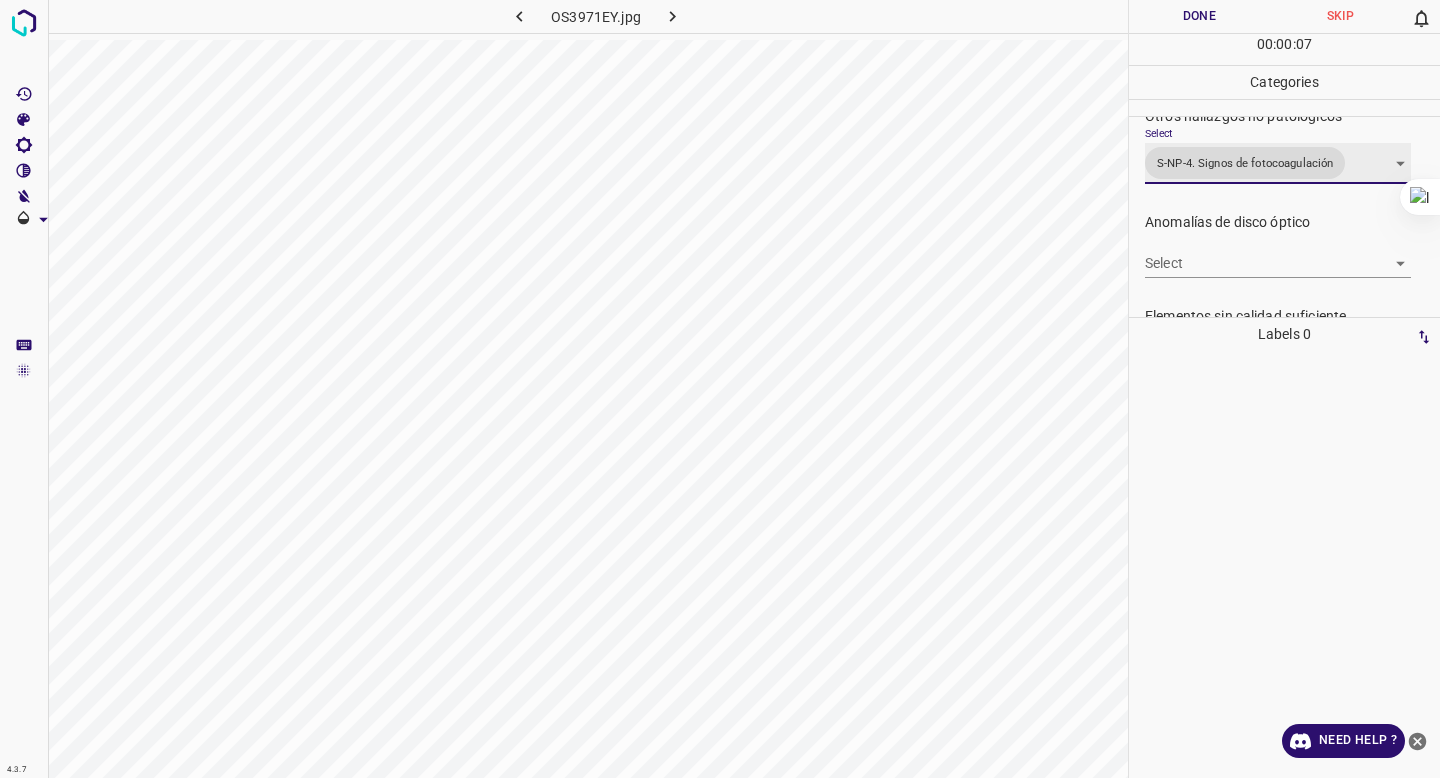 scroll, scrollTop: 612, scrollLeft: 0, axis: vertical 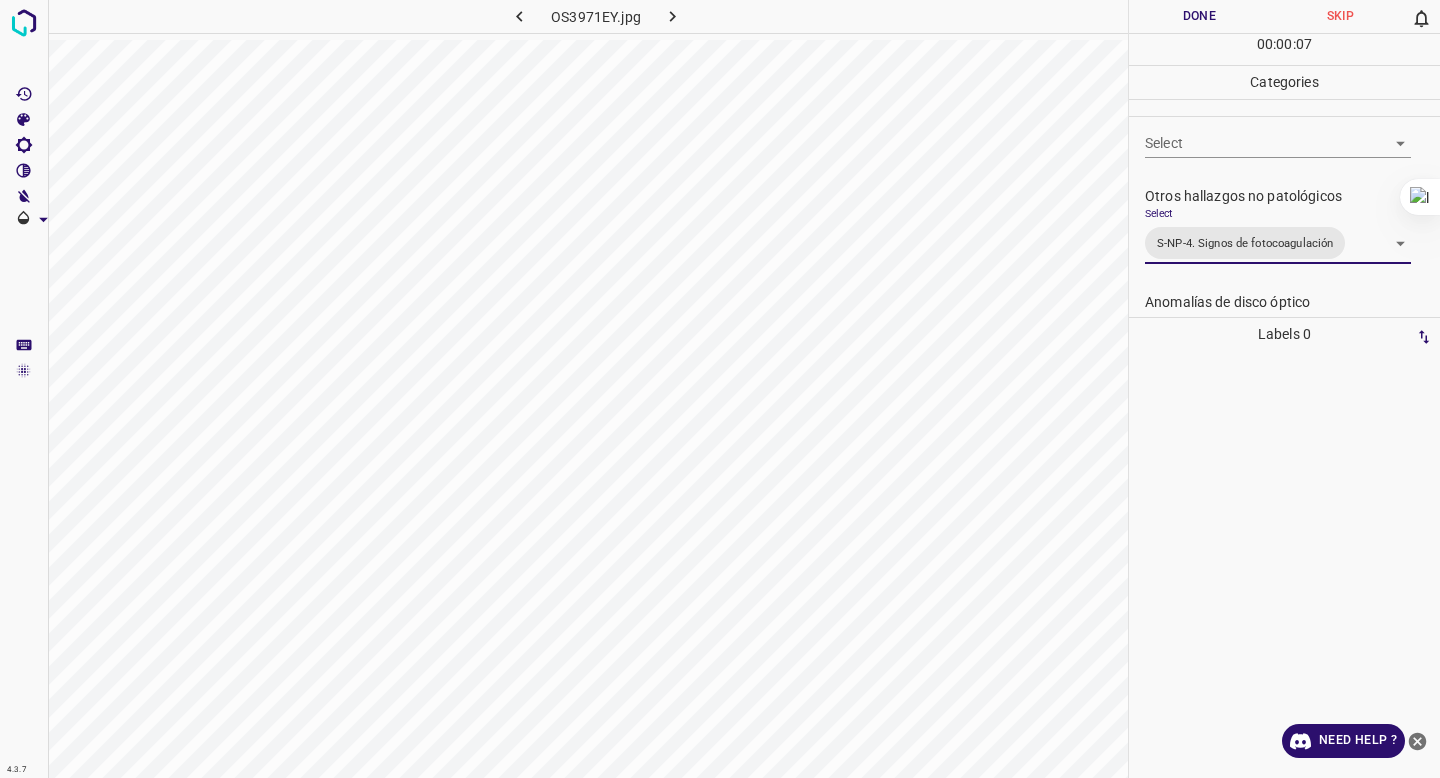 click on "4.3.7 OS3971EY.jpg Done Skip 0 00   : 00   : 07   Categories 0. Sin hallazgos   Select False False Anomalías vasculares   Select ​ Atrofias   Select ​ Drusas   Select ​ Exudados   Select ​ Hemorragias o Microaneurismas   Select ​ Otros hallazgos patológicos   Select ​ Otros hallazgos no patológicos   Select S-NP-4. Signos de fotocoagulación S-NP-4. Signos de fotocoagulación Anomalías de disco óptico   Select ​ Elementos sin calidad suficiente   Select ​ Labels   0 Categories 1 0. Sin hallazgos 2 Anomalías vasculares 3 Atrofias 4 Drusas 5 Exudados 6 Hemorragias o Microaneurismas 7 Otros hallazgos patológicos 8 Otros hallazgos no patológicos 9 Anomalías de disco óptico 0 Elementos sin calidad suficiente Tools Space Change between modes (Draw & Edit) I Auto labeling R Restore zoom M Zoom in N Zoom out Delete Delete selecte label Filters Z Restore filters X Saturation filter C Brightness filter V Contrast filter B Gray scale filter General O Download Need Help ? - Text - Hide - Delete" at bounding box center (720, 389) 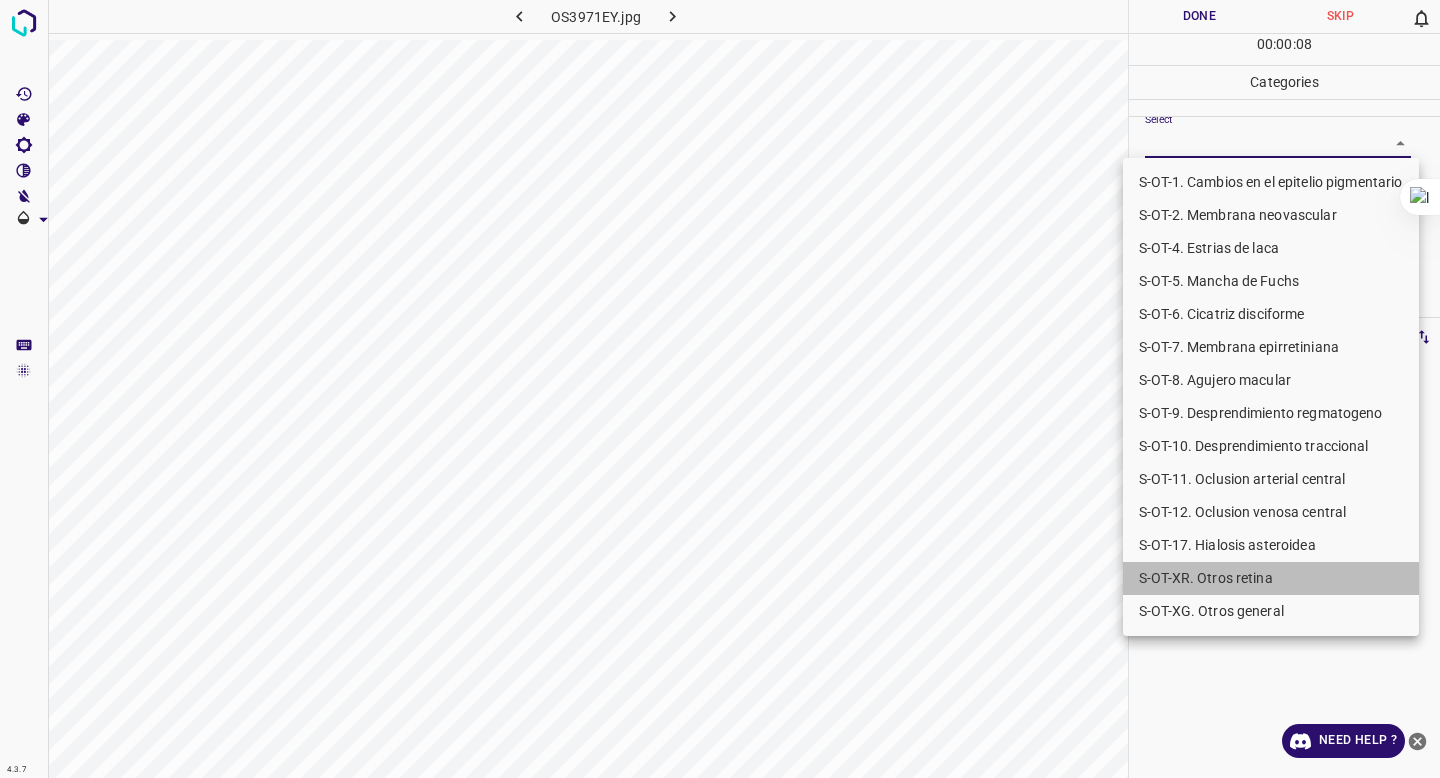 click on "S-OT-XR. Otros retina" at bounding box center (1271, 578) 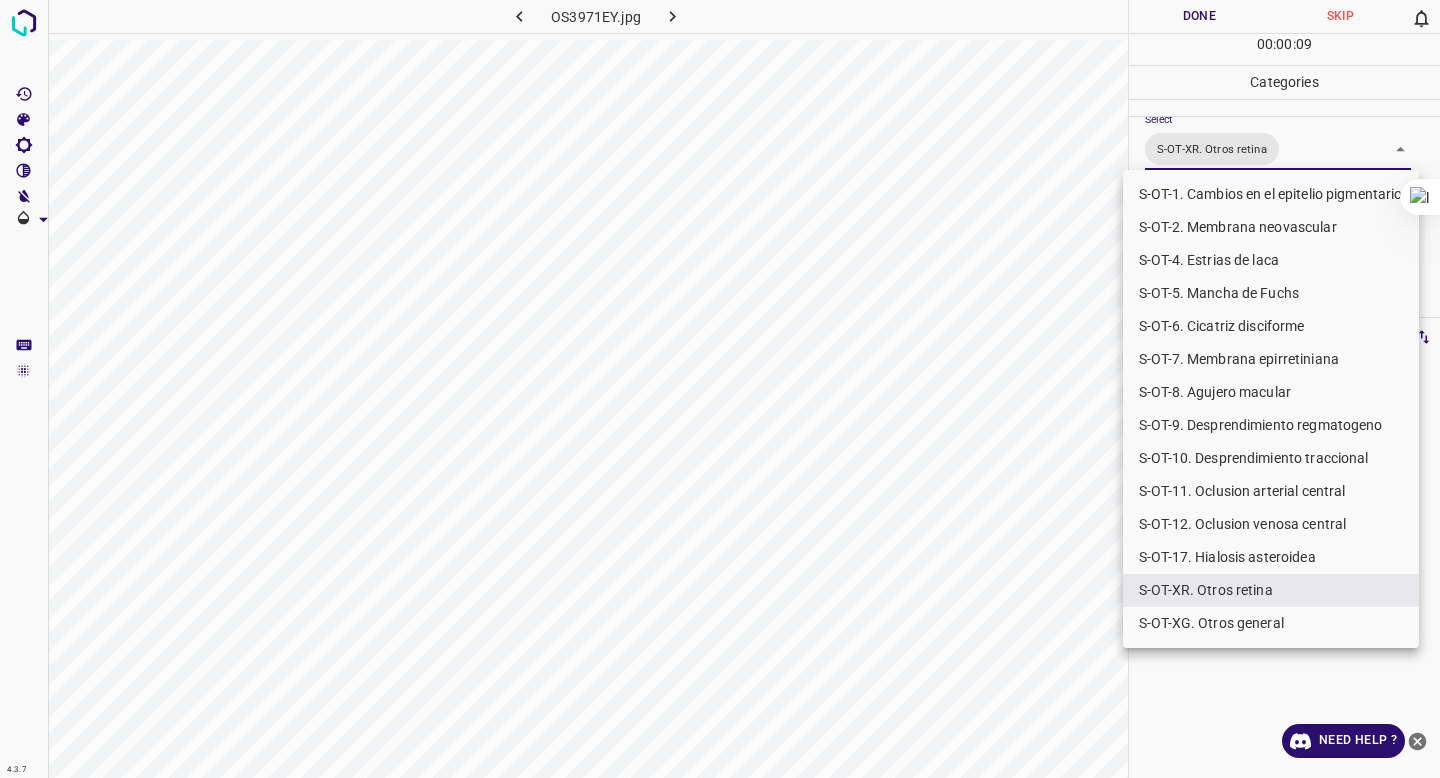 click at bounding box center [720, 389] 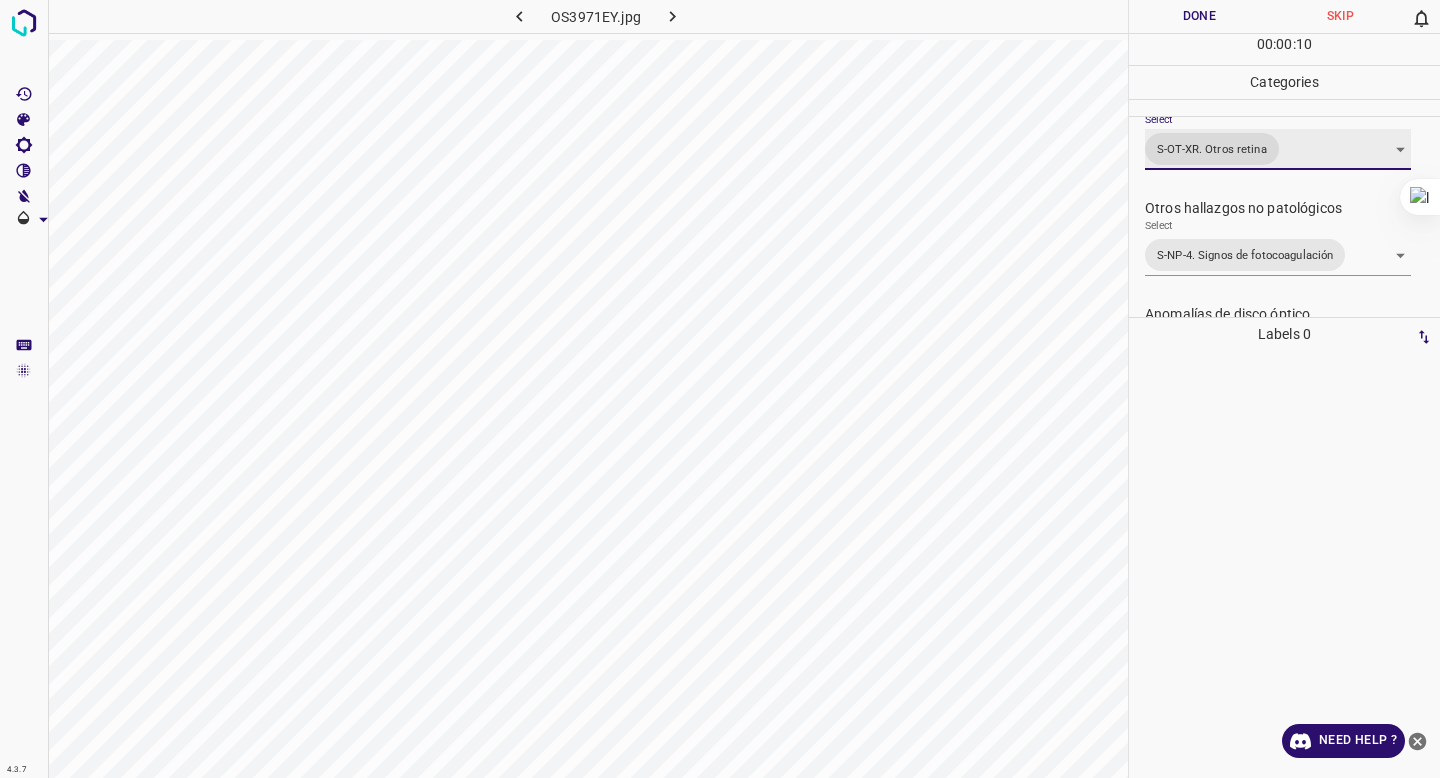 scroll, scrollTop: 781, scrollLeft: 0, axis: vertical 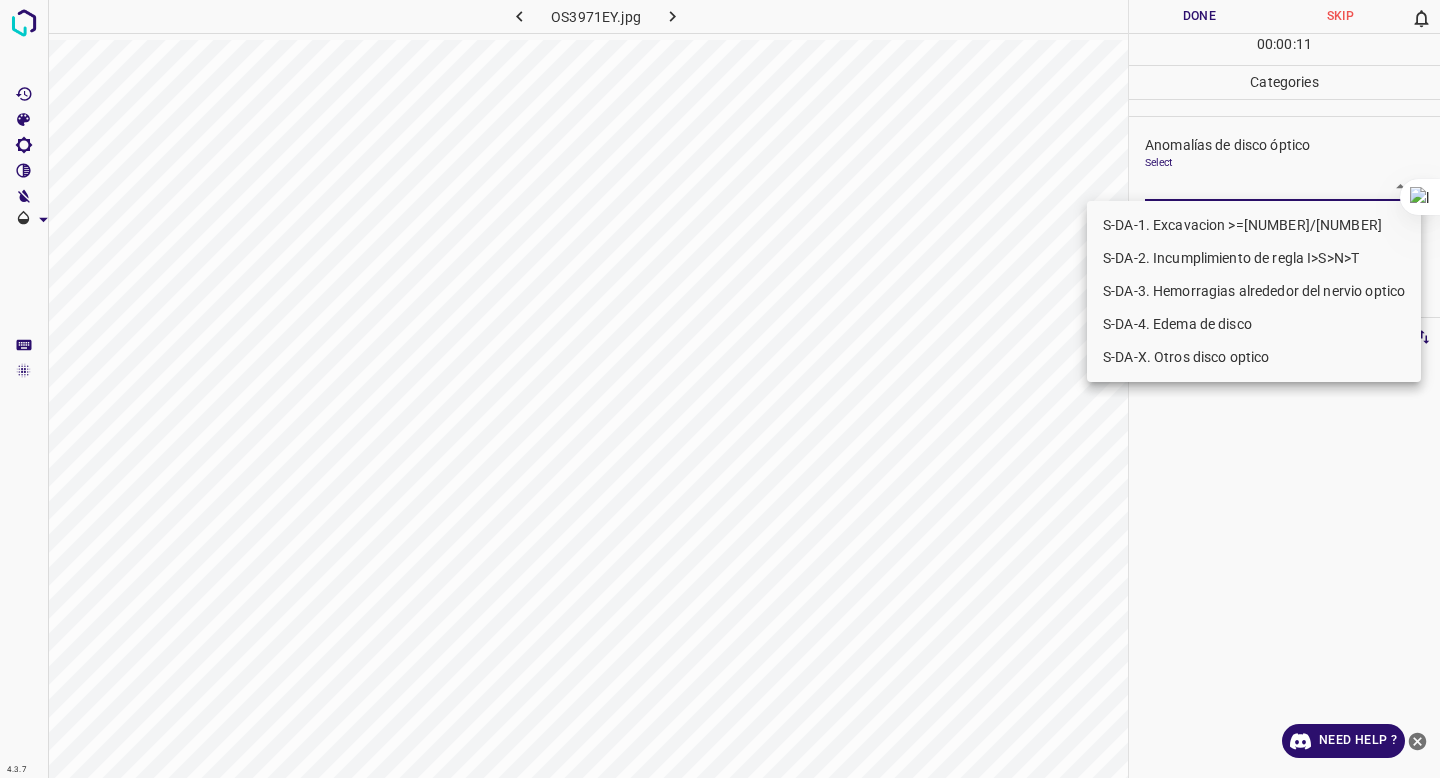 click on "4.3.7 OS3971EY.jpg Done Skip 0 00   : 00   : 11   Categories 0. Sin hallazgos   Select False False Anomalías vasculares   Select ​ Atrofias   Select ​ Drusas   Select ​ Exudados   Select ​ Hemorragias o Microaneurismas   Select ​ Otros hallazgos patológicos   Select S-OT-XR. Otros retina S-OT-XR. Otros retina Otros hallazgos no patológicos   Select S-NP-4. Signos de fotocoagulación S-NP-4. Signos de fotocoagulación Anomalías de disco óptico   Select ​ Elementos sin calidad suficiente   Select ​ Labels   0 Categories 1 0. Sin hallazgos 2 Anomalías vasculares 3 Atrofias 4 Drusas 5 Exudados 6 Hemorragias o Microaneurismas 7 Otros hallazgos patológicos 8 Otros hallazgos no patológicos 9 Anomalías de disco óptico 0 Elementos sin calidad suficiente Tools Space Change between modes (Draw & Edit) I Auto labeling R Restore zoom M Zoom in N Zoom out Delete Delete selecte label Filters Z Restore filters X Saturation filter C Brightness filter V Contrast filter B Gray scale filter General O" at bounding box center [720, 389] 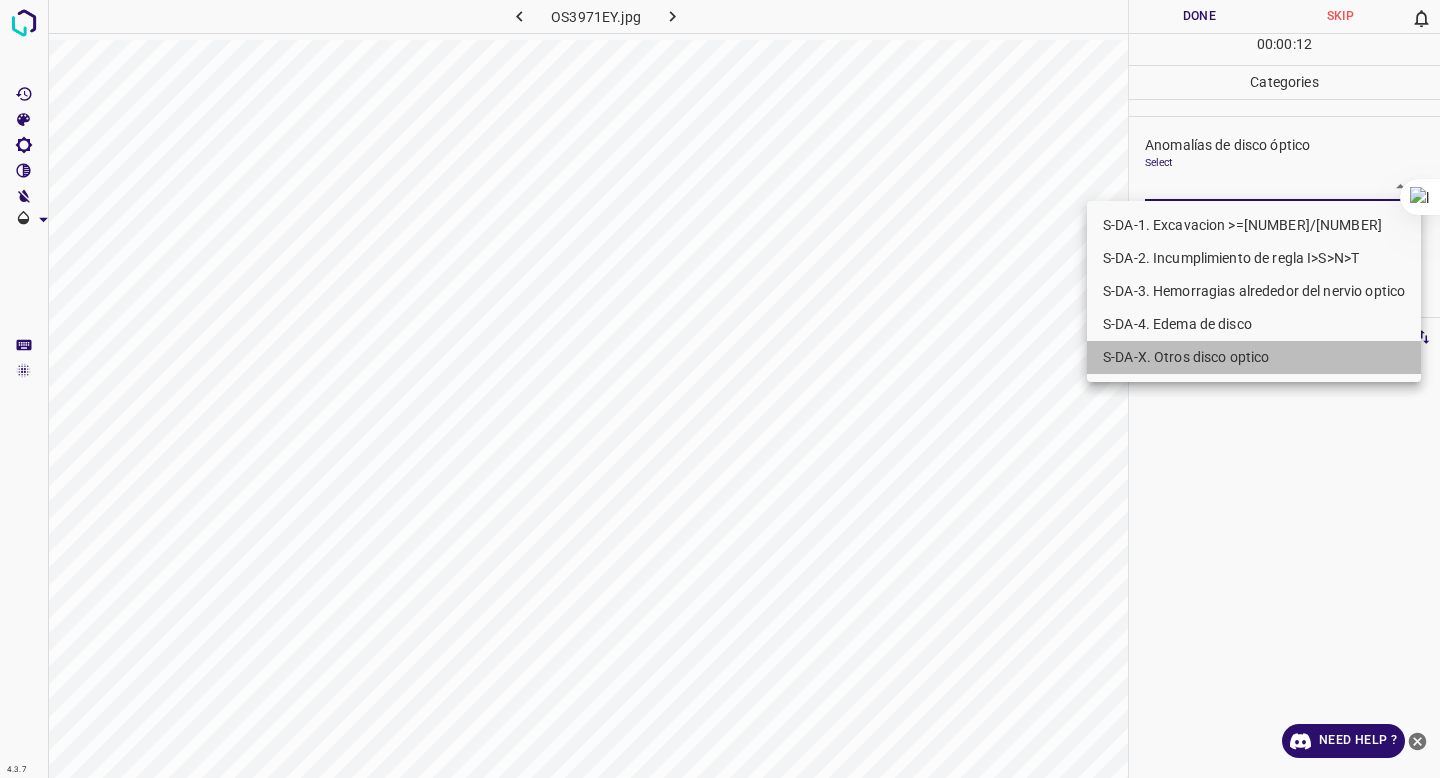 click on "S-DA-X. Otros disco optico" at bounding box center (1254, 357) 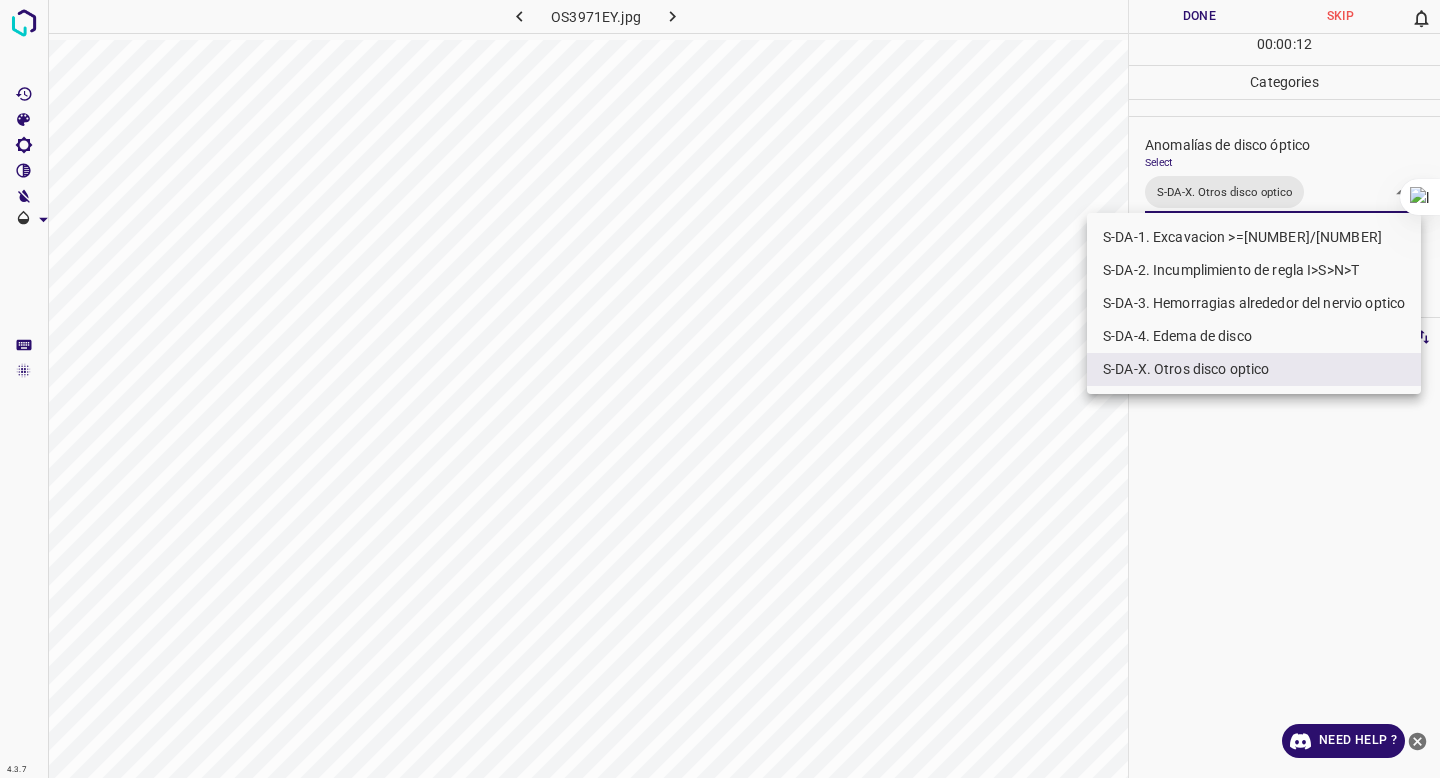 click at bounding box center (720, 389) 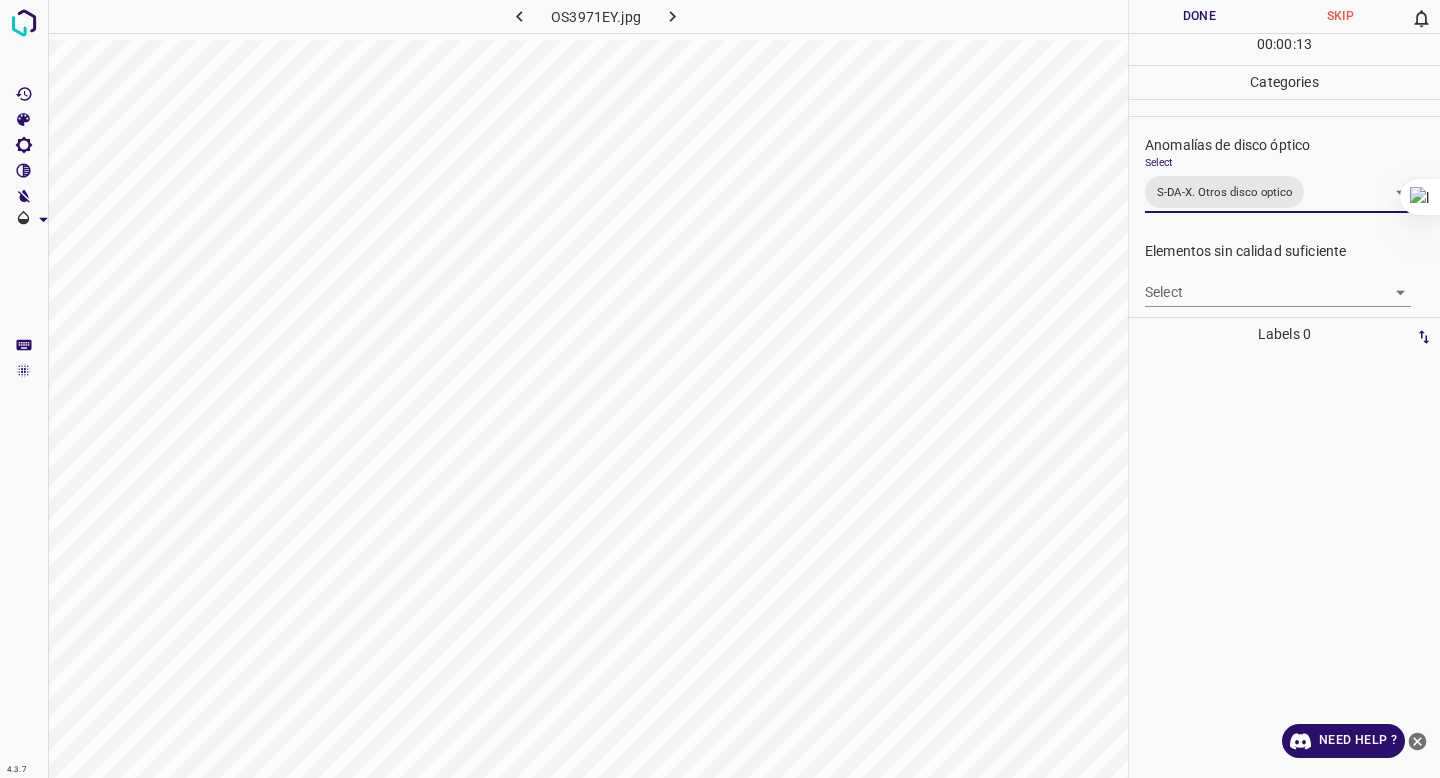 click on "Done" at bounding box center (1199, 16) 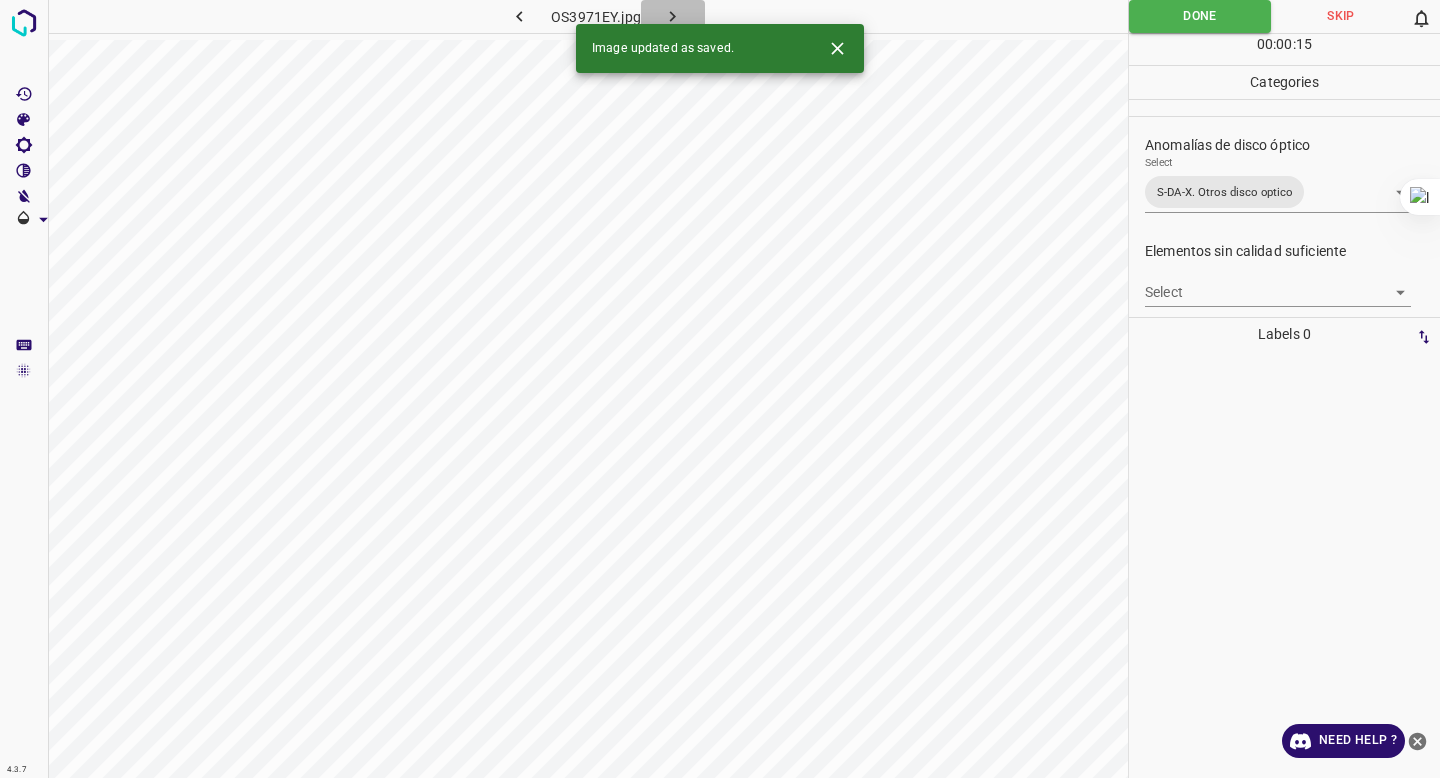 click 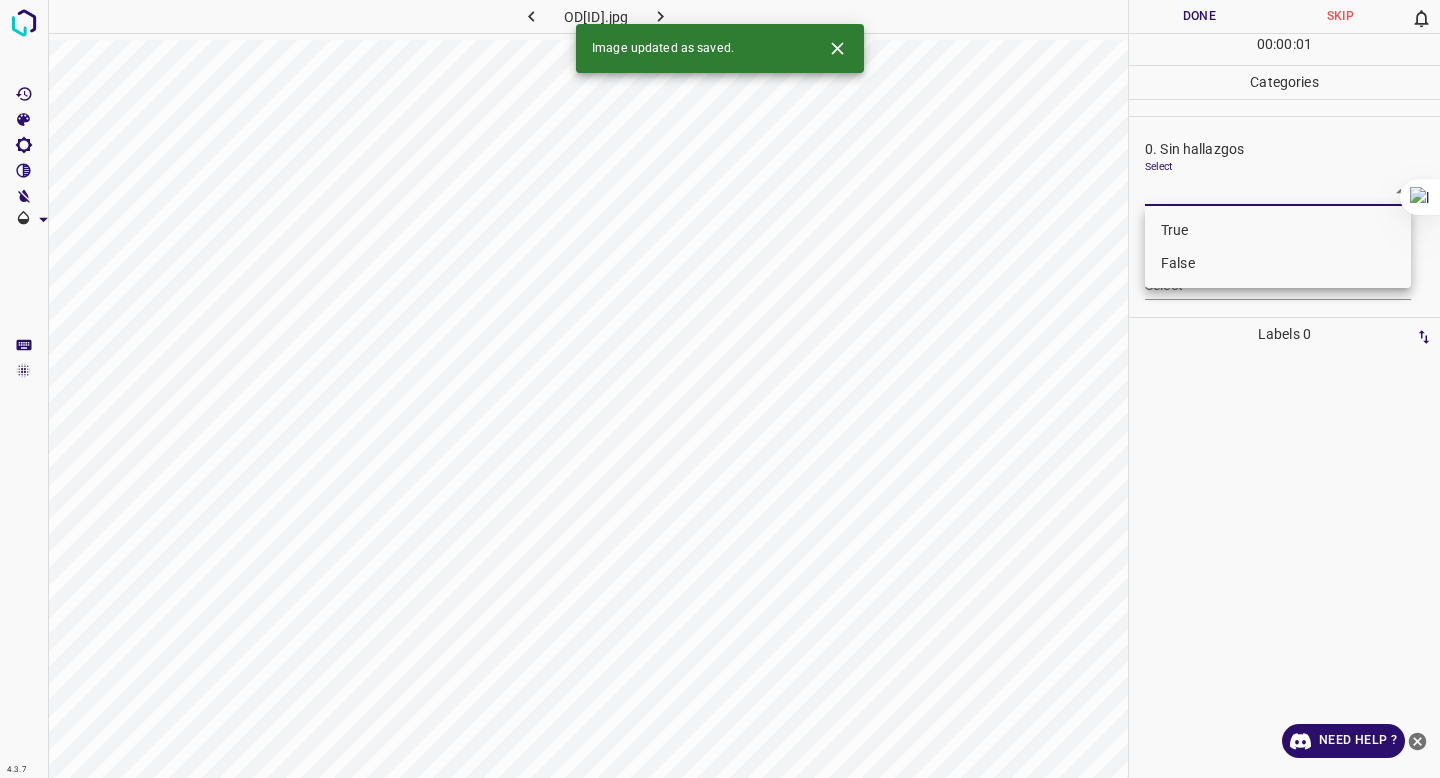 click on "4.3.7 OD5156EY.jpg Done Skip 0 00   : 00   : 01   Categories 0. Sin hallazgos   Select ​ Anomalías vasculares   Select ​ Atrofias   Select ​ Drusas   Select ​ Exudados   Select ​ Hemorragias o Microaneurismas   Select ​ Otros hallazgos patológicos   Select ​ Otros hallazgos no patológicos   Select ​ Anomalías de disco óptico   Select ​ Elementos sin calidad suficiente   Select ​ Labels   0 Categories 1 0. Sin hallazgos 2 Anomalías vasculares 3 Atrofias 4 Drusas 5 Exudados 6 Hemorragias o Microaneurismas 7 Otros hallazgos patológicos 8 Otros hallazgos no patológicos 9 Anomalías de disco óptico 0 Elementos sin calidad suficiente Tools Space Change between modes (Draw & Edit) I Auto labeling R Restore zoom M Zoom in N Zoom out Delete Delete selecte label Filters Z Restore filters X Saturation filter C Brightness filter V Contrast filter B Gray scale filter General O Download Image updated as saved. Need Help ? - Text - Hide - Delete True False" at bounding box center (720, 389) 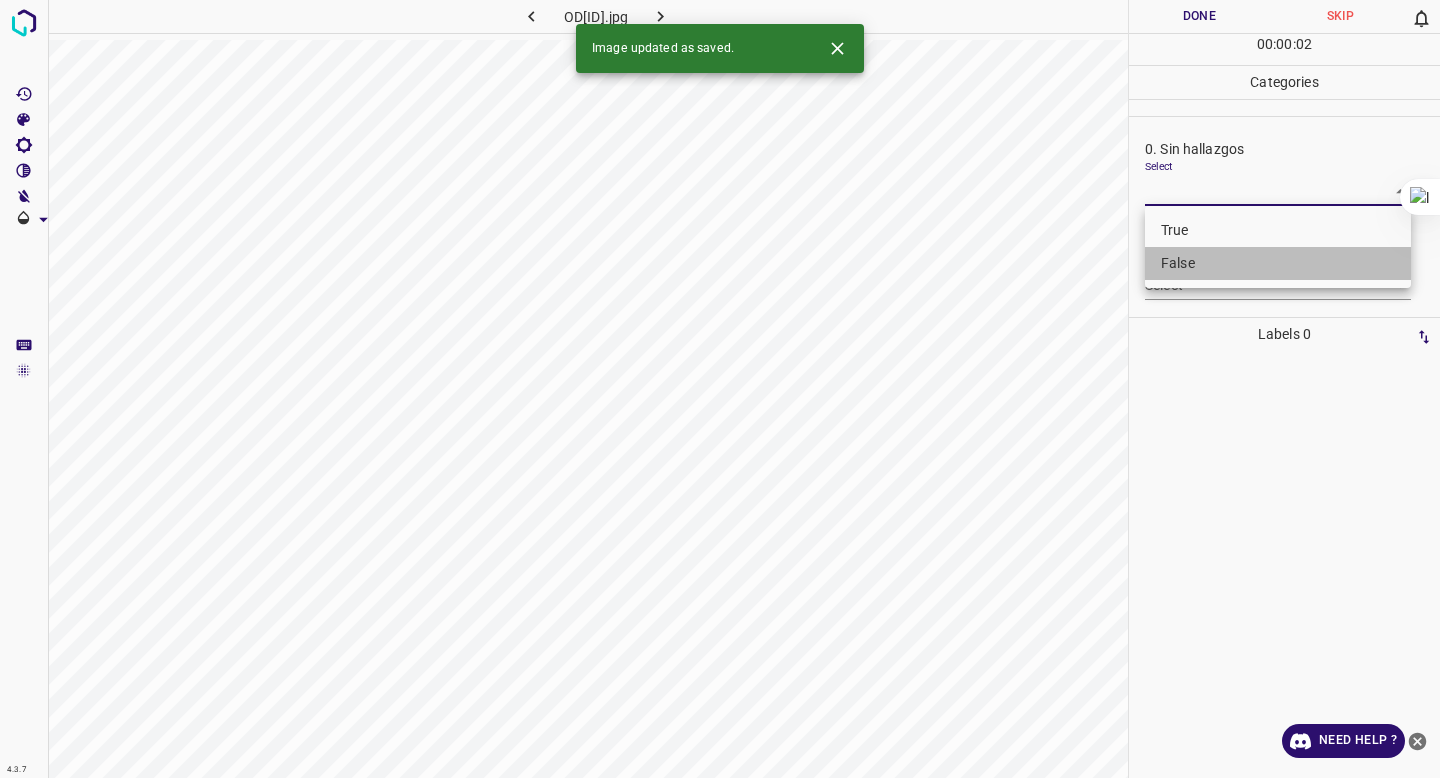 click on "False" at bounding box center (1278, 263) 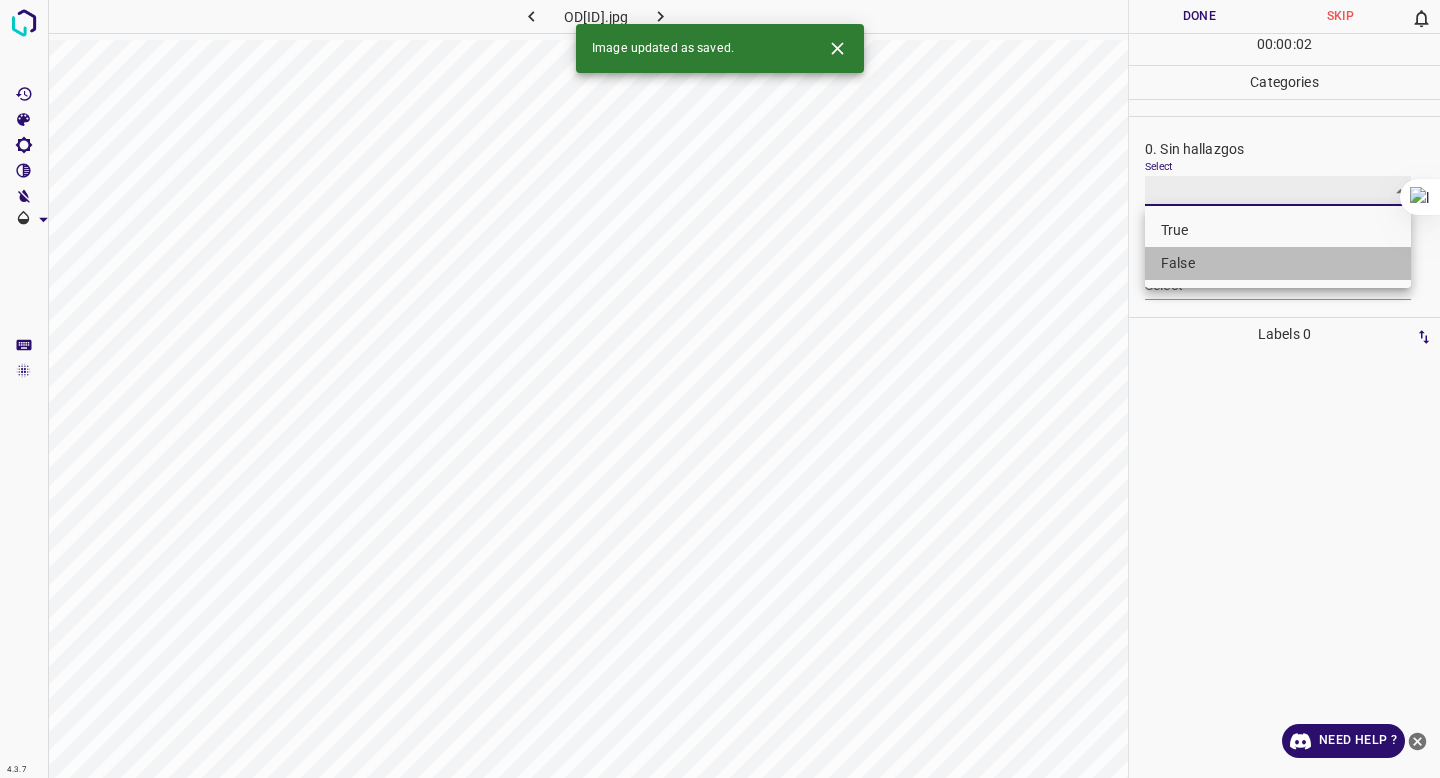 type on "False" 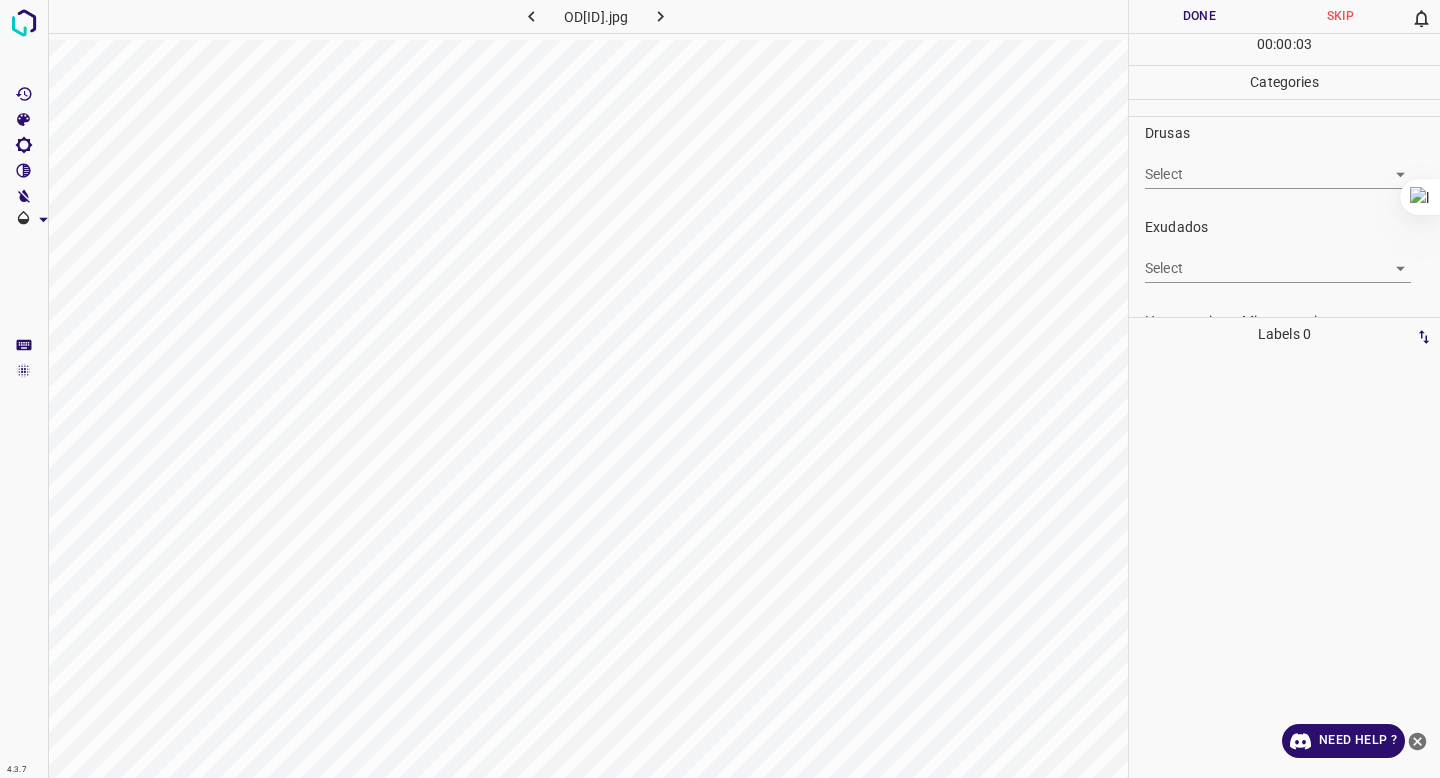 scroll, scrollTop: 317, scrollLeft: 0, axis: vertical 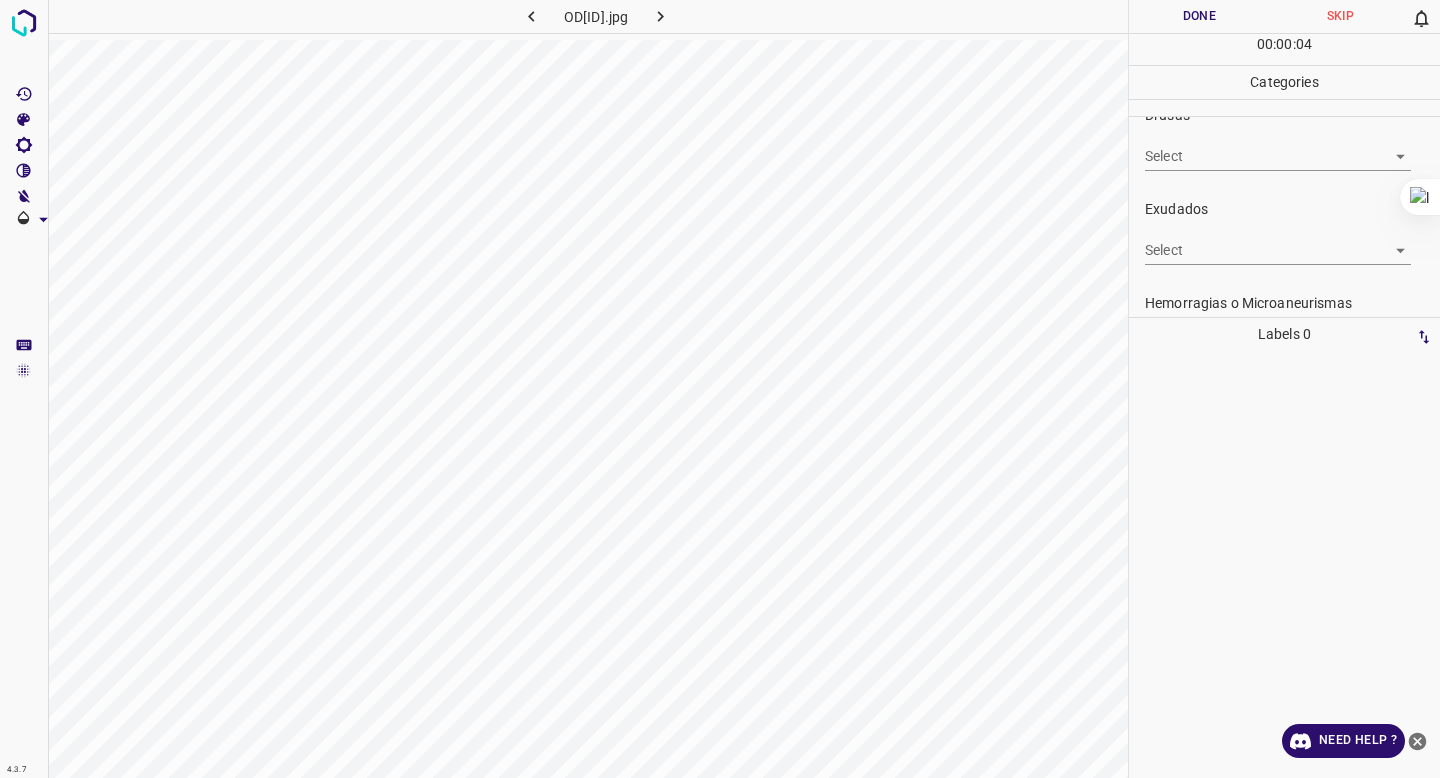 click on "4.3.7 OD5156EY.jpg Done Skip 0 00   : 00   : 04   Categories 0. Sin hallazgos   Select False False Anomalías vasculares   Select ​ Atrofias   Select ​ Drusas   Select ​ Exudados   Select ​ Hemorragias o Microaneurismas   Select ​ Otros hallazgos patológicos   Select ​ Otros hallazgos no patológicos   Select ​ Anomalías de disco óptico   Select ​ Elementos sin calidad suficiente   Select ​ Labels   0 Categories 1 0. Sin hallazgos 2 Anomalías vasculares 3 Atrofias 4 Drusas 5 Exudados 6 Hemorragias o Microaneurismas 7 Otros hallazgos patológicos 8 Otros hallazgos no patológicos 9 Anomalías de disco óptico 0 Elementos sin calidad suficiente Tools Space Change between modes (Draw & Edit) I Auto labeling R Restore zoom M Zoom in N Zoom out Delete Delete selecte label Filters Z Restore filters X Saturation filter C Brightness filter V Contrast filter B Gray scale filter General O Download Need Help ? - Text - Hide - Delete" at bounding box center [720, 389] 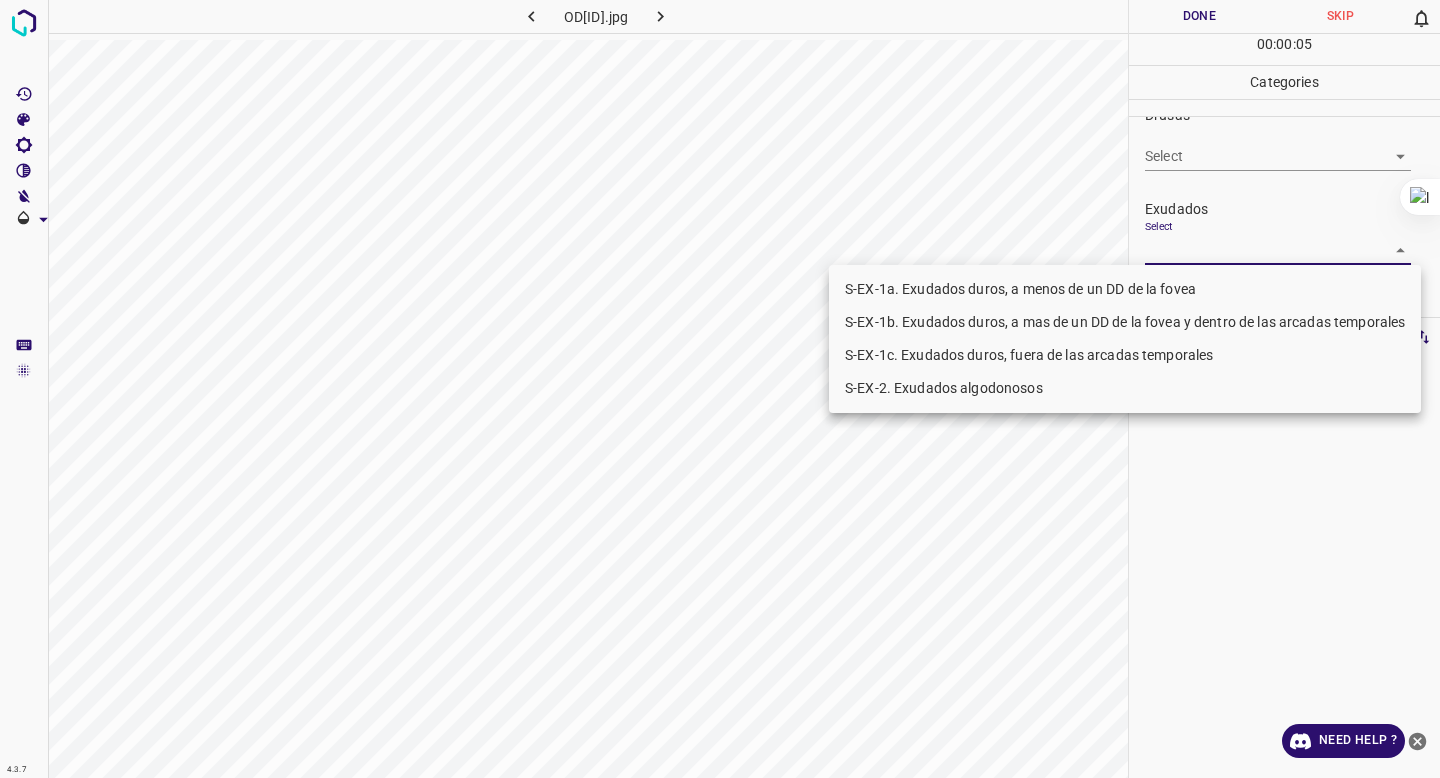 click on "S-EX-1b. Exudados duros, a mas de un DD de la fovea y dentro de las arcadas temporales" at bounding box center [1125, 322] 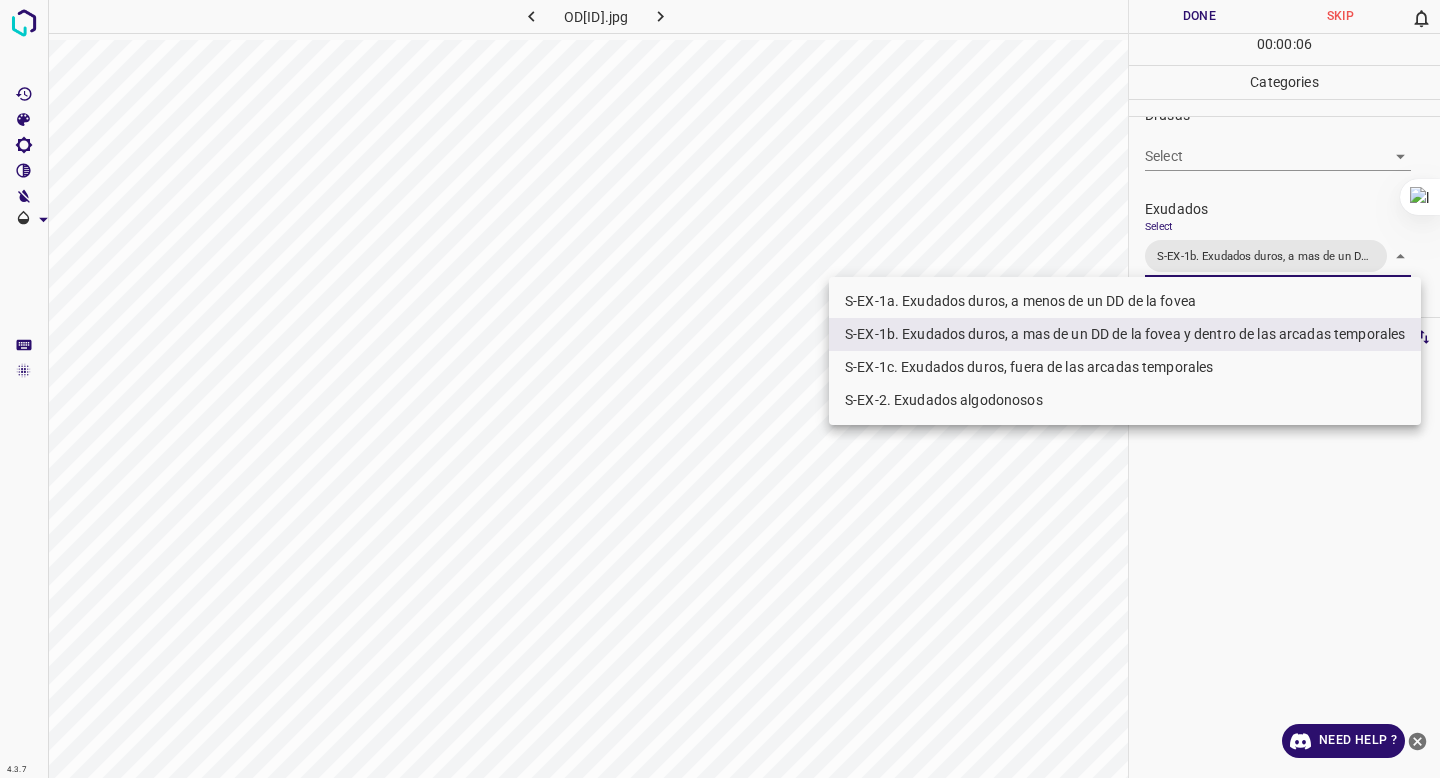 click on "S-EX-1c. Exudados duros, fuera de las arcadas temporales" at bounding box center [1125, 367] 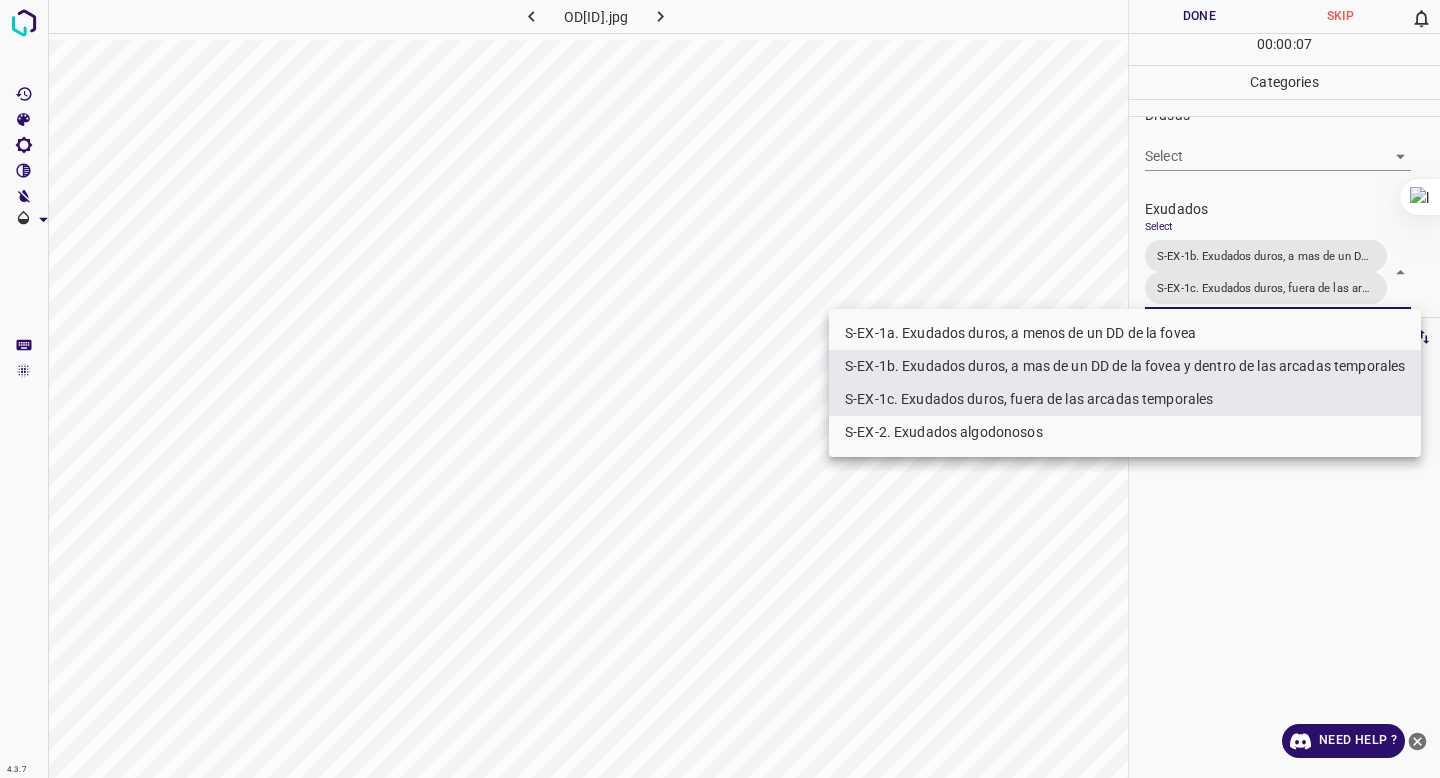 click at bounding box center [720, 389] 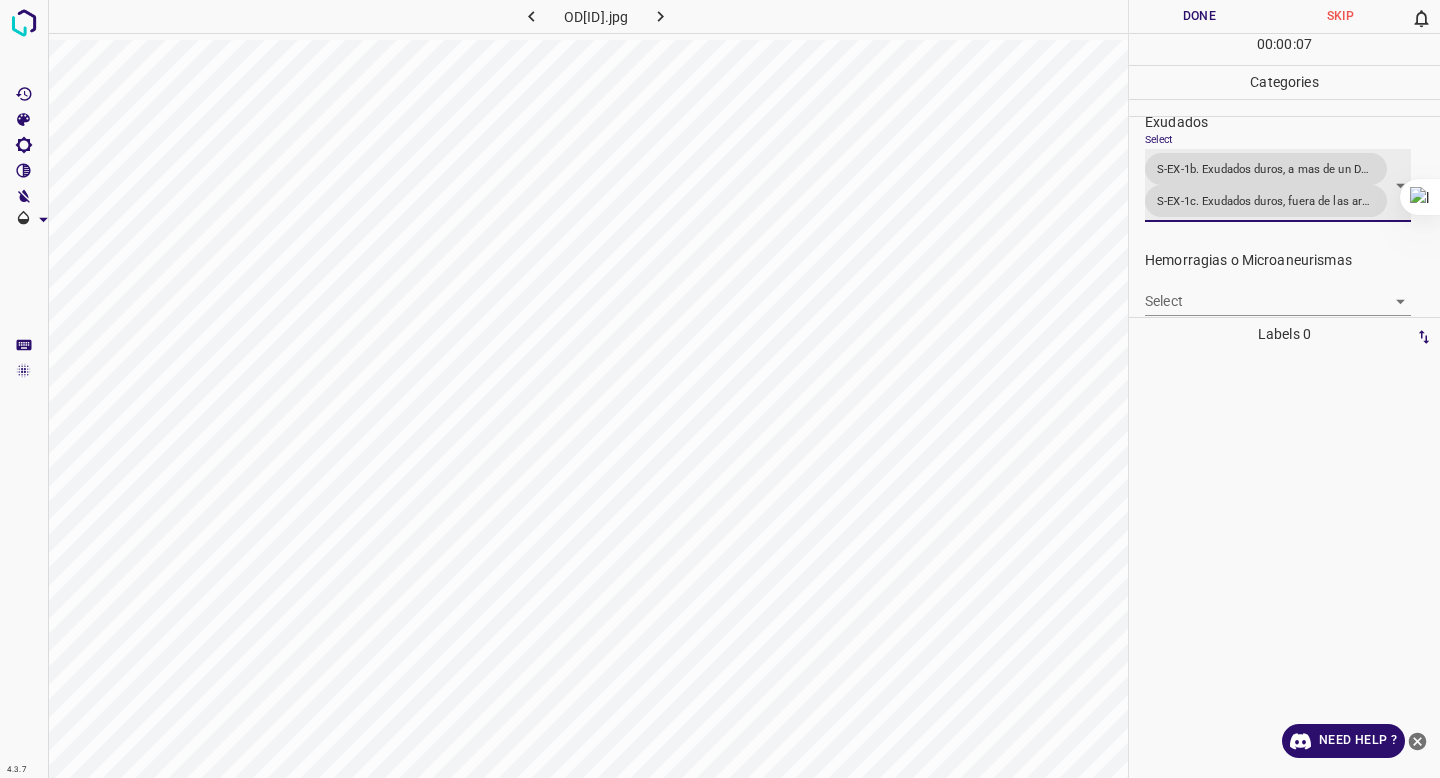 scroll, scrollTop: 413, scrollLeft: 0, axis: vertical 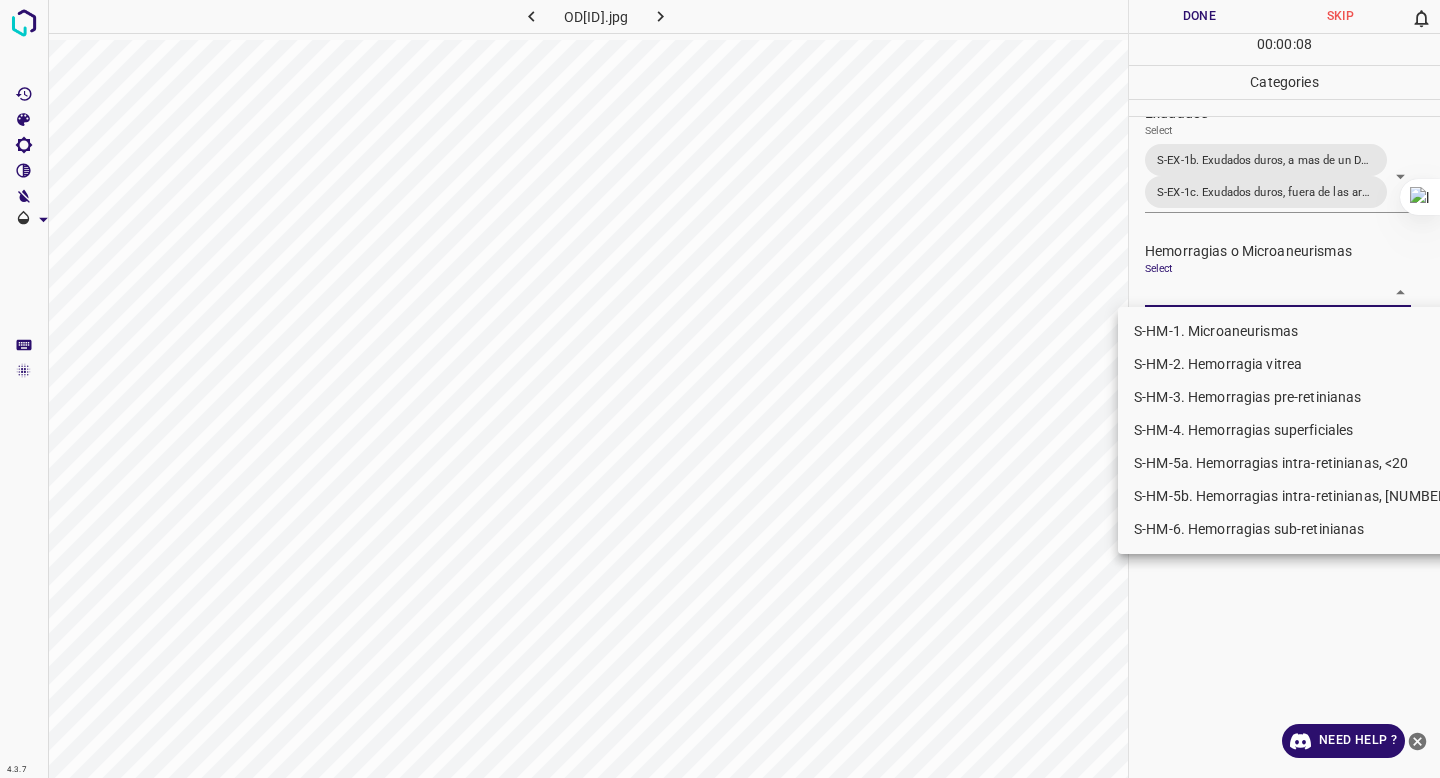 click on "4.3.7 OD5156EY.jpg Done Skip 0 00   : 00   : 08   Categories 0. Sin hallazgos   Select False False Anomalías vasculares   Select ​ Atrofias   Select ​ Drusas   Select ​ Exudados   Select S-EX-1b. Exudados duros, a mas de un DD de la fovea y dentro de las arcadas temporales S-EX-1c. Exudados duros, fuera de las arcadas temporales S-EX-1b. Exudados duros, a mas de un DD de la fovea y dentro de las arcadas temporales,S-EX-1c. Exudados duros, fuera de las arcadas temporales Hemorragias o Microaneurismas   Select ​ Otros hallazgos patológicos   Select ​ Otros hallazgos no patológicos   Select ​ Anomalías de disco óptico   Select ​ Elementos sin calidad suficiente   Select ​ Labels   0 Categories 1 0. Sin hallazgos 2 Anomalías vasculares 3 Atrofias 4 Drusas 5 Exudados 6 Hemorragias o Microaneurismas 7 Otros hallazgos patológicos 8 Otros hallazgos no patológicos 9 Anomalías de disco óptico 0 Elementos sin calidad suficiente Tools Space Change between modes (Draw & Edit) I Auto labeling R M" at bounding box center [720, 389] 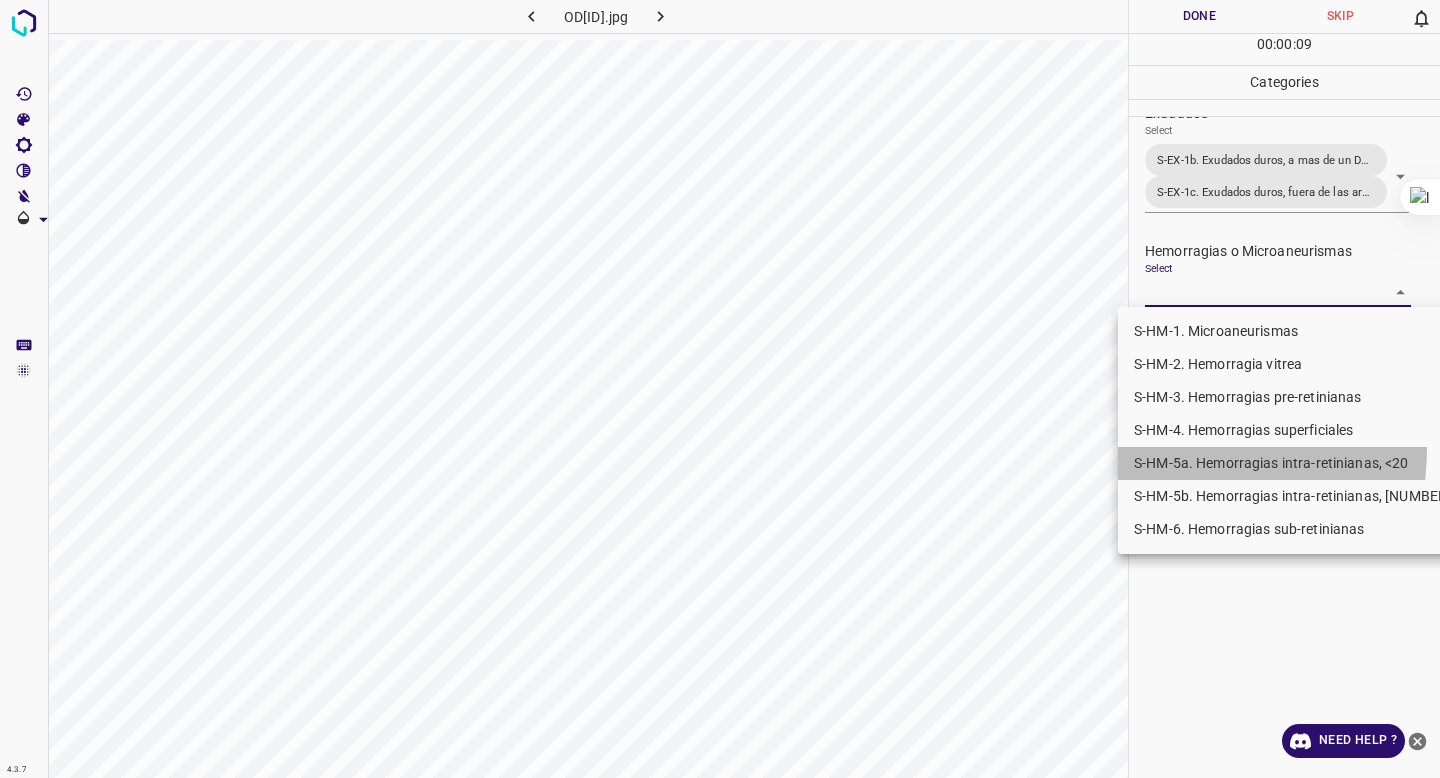 click on "S-HM-5a. Hemorragias intra-retinianas, <20" at bounding box center (1296, 463) 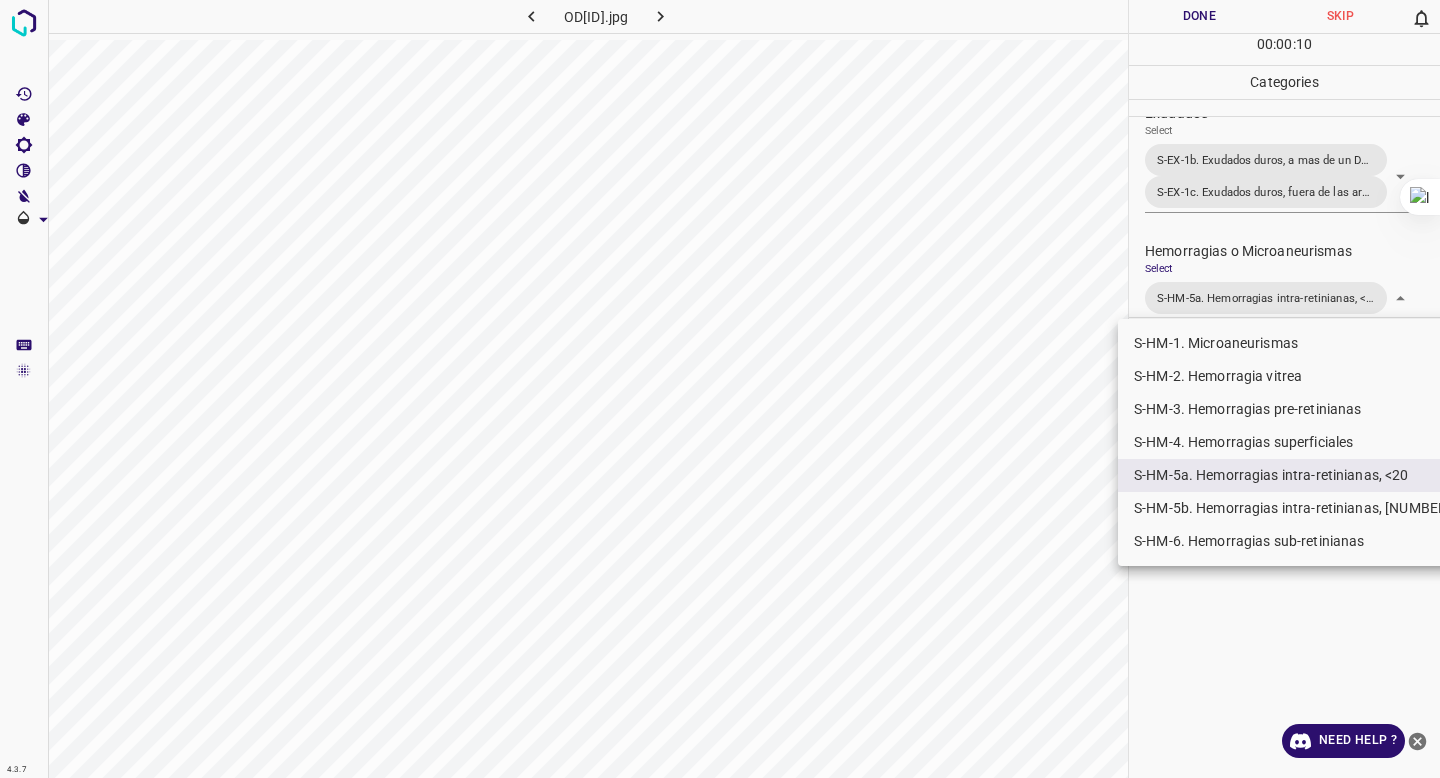 click on "S-HM-1. Microaneurismas" at bounding box center [1296, 343] 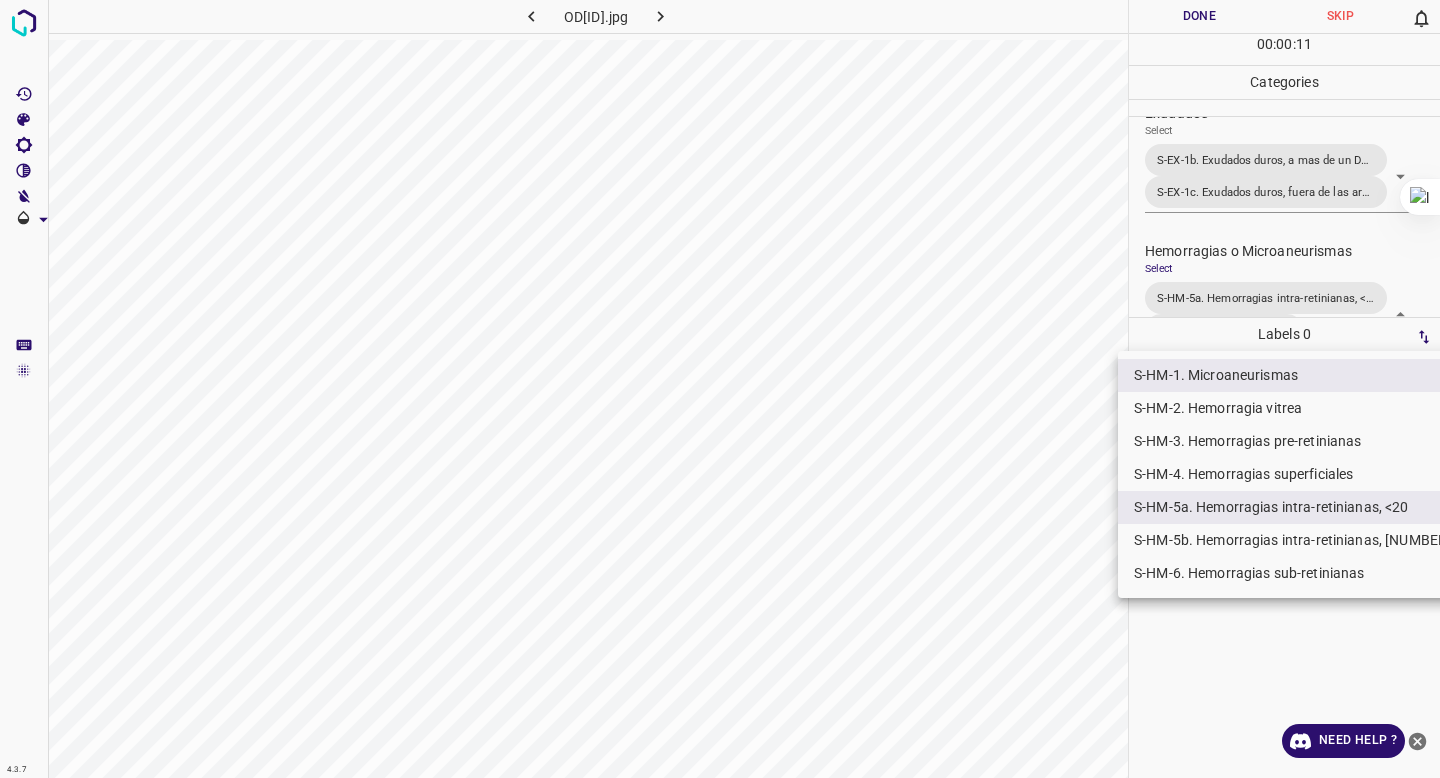 click at bounding box center [720, 389] 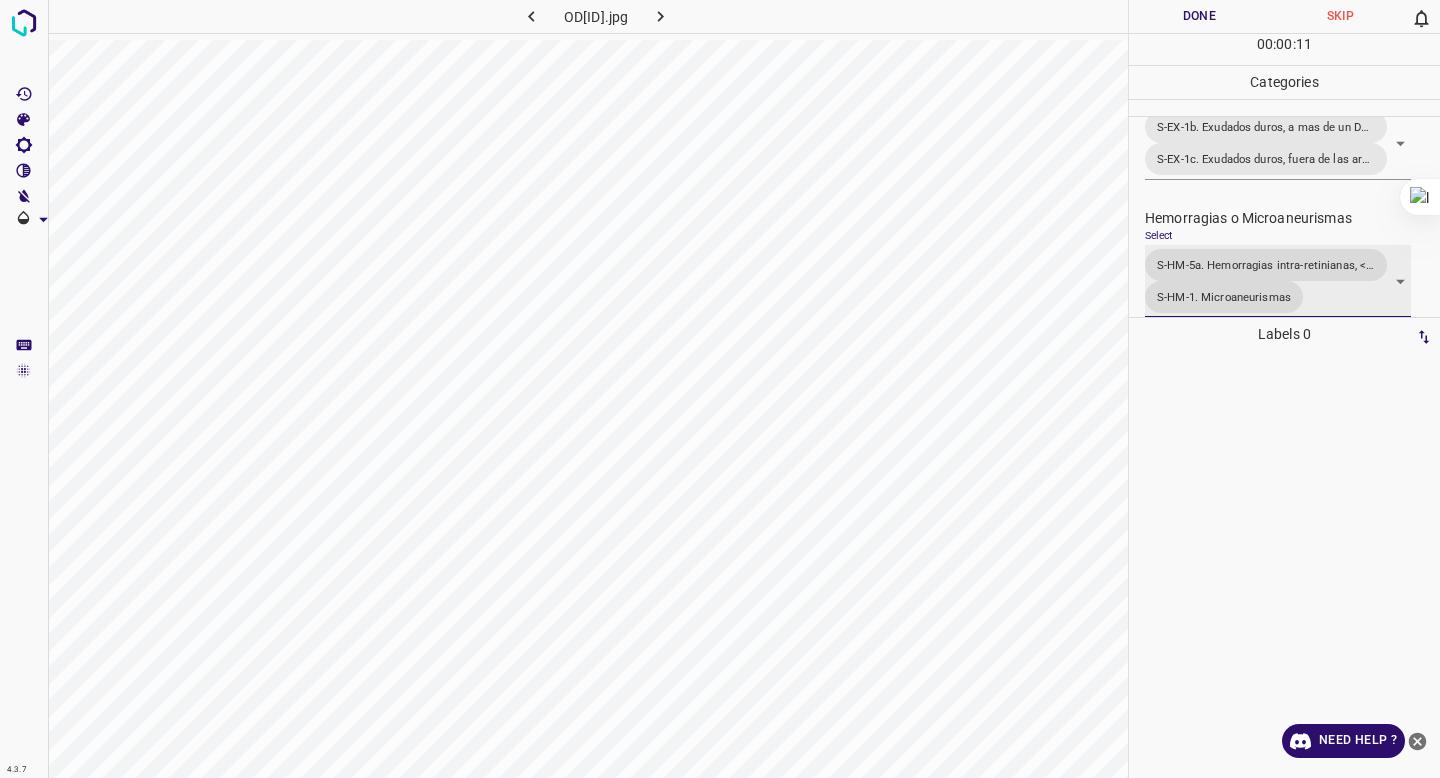 scroll, scrollTop: 845, scrollLeft: 0, axis: vertical 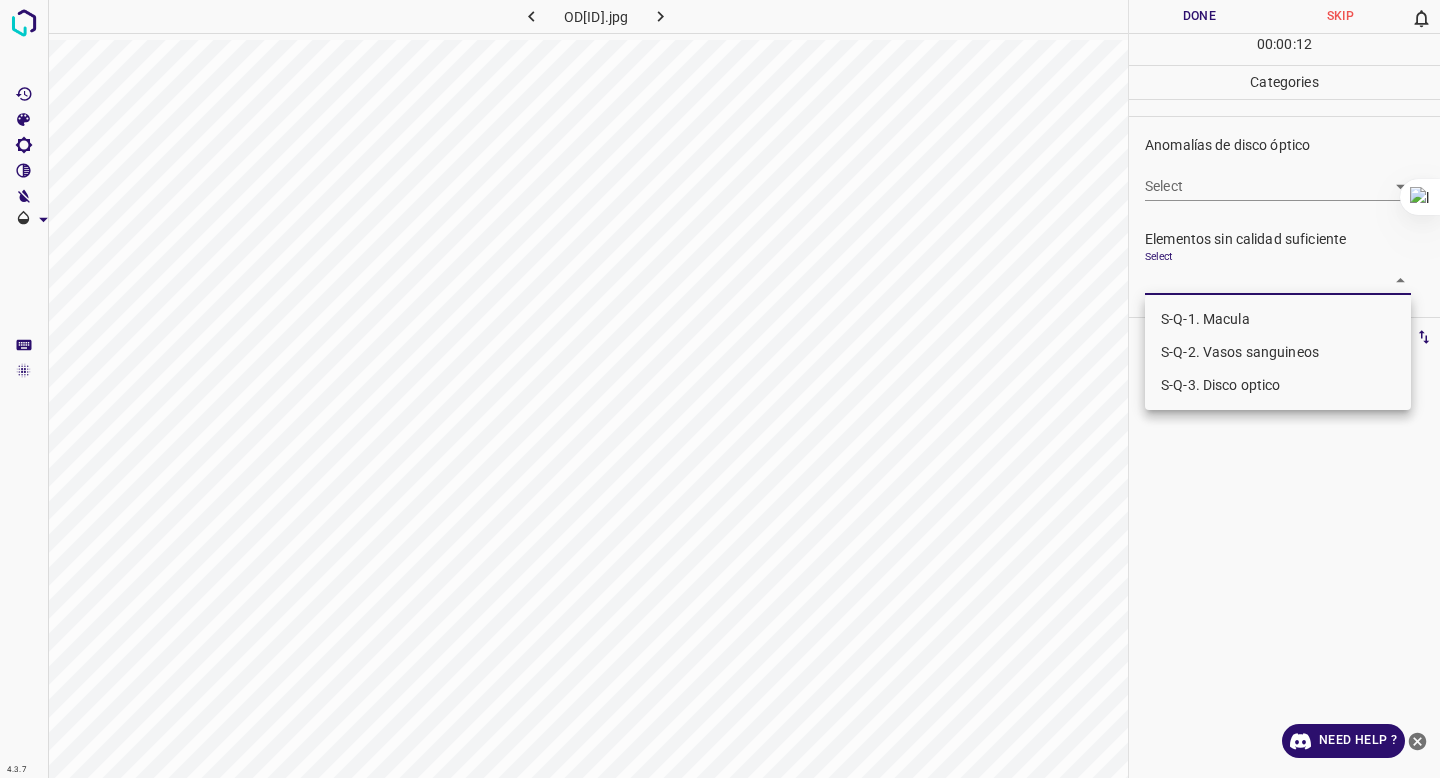 click on "4.3.7 OD5156EY.jpg Done Skip 0 00   : 00   : 12   Categories 0. Sin hallazgos   Select False False Anomalías vasculares   Select ​ Atrofias   Select ​ Drusas   Select ​ Exudados   Select S-EX-1b. Exudados duros, a mas de un DD de la fovea y dentro de las arcadas temporales S-EX-1c. Exudados duros, fuera de las arcadas temporales S-EX-1b. Exudados duros, a mas de un DD de la fovea y dentro de las arcadas temporales,S-EX-1c. Exudados duros, fuera de las arcadas temporales Hemorragias o Microaneurismas   Select S-HM-5a. Hemorragias intra-retinianas, <20 S-HM-1. Microaneurismas S-HM-5a. Hemorragias intra-retinianas, <20,S-HM-1. Microaneurismas Otros hallazgos patológicos   Select ​ Otros hallazgos no patológicos   Select ​ Anomalías de disco óptico   Select ​ Elementos sin calidad suficiente   Select ​ Labels   0 Categories 1 0. Sin hallazgos 2 Anomalías vasculares 3 Atrofias 4 Drusas 5 Exudados 6 Hemorragias o Microaneurismas 7 Otros hallazgos patológicos 8 Otros hallazgos no patológicos 9" at bounding box center (720, 389) 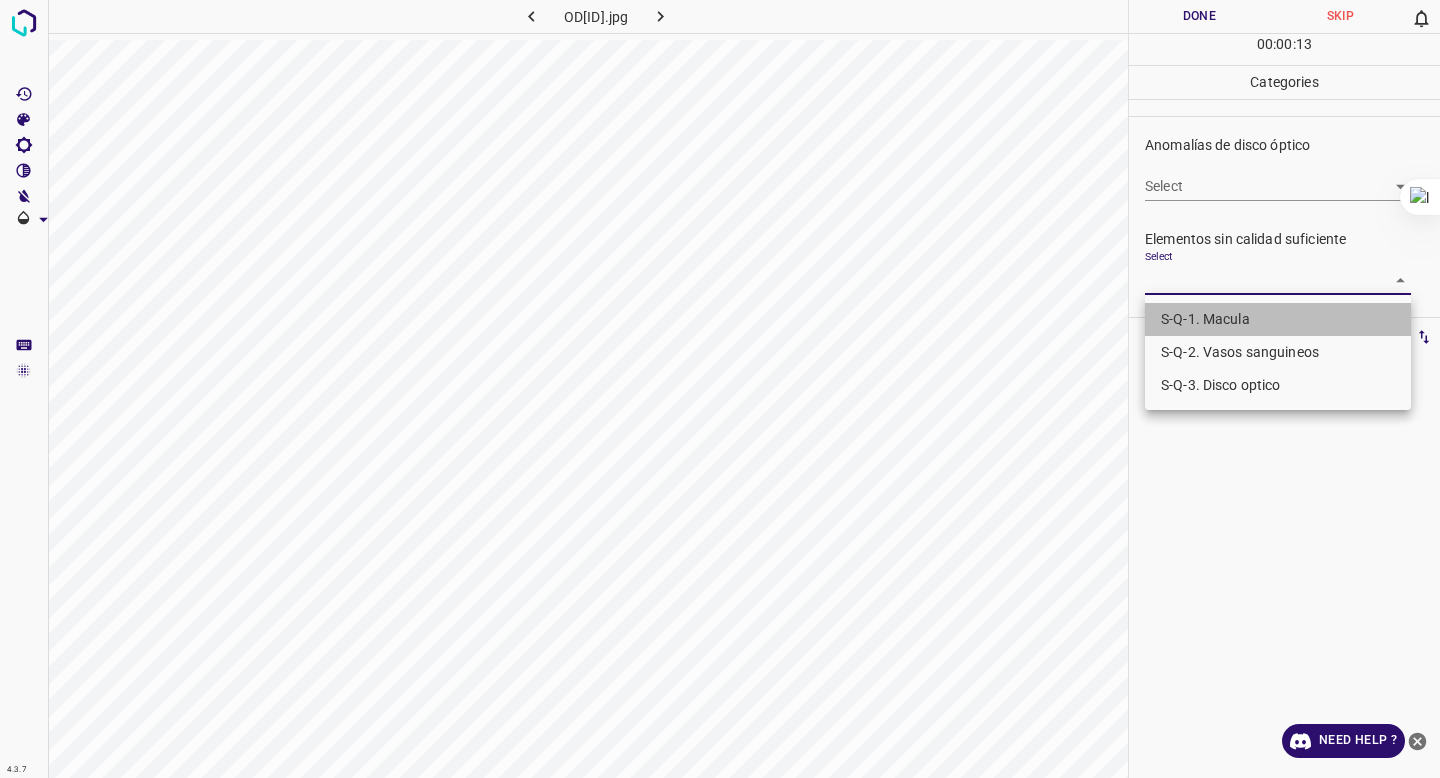 click on "S-Q-1. Macula" at bounding box center (1278, 319) 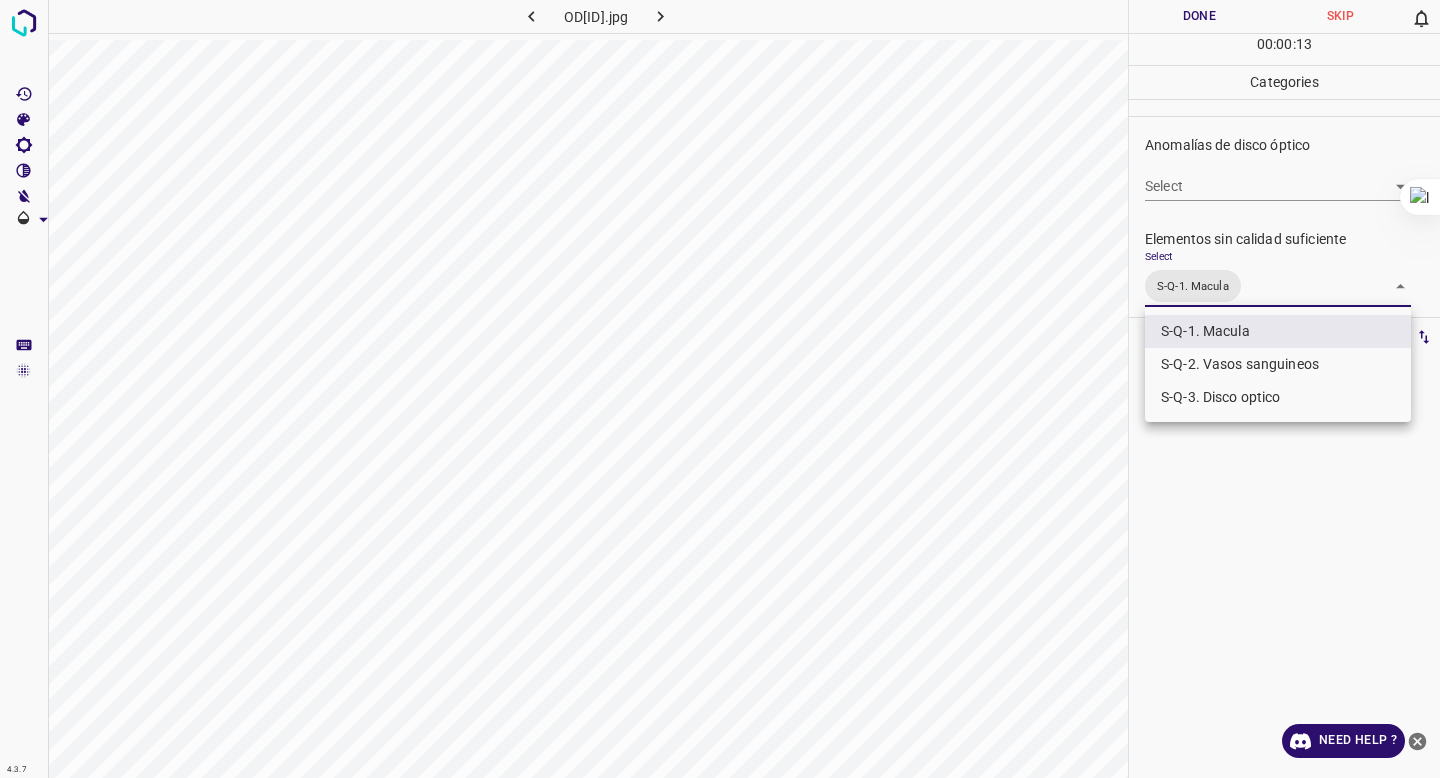 click on "S-Q-[NUMBER]. Disco optico" at bounding box center [1278, 397] 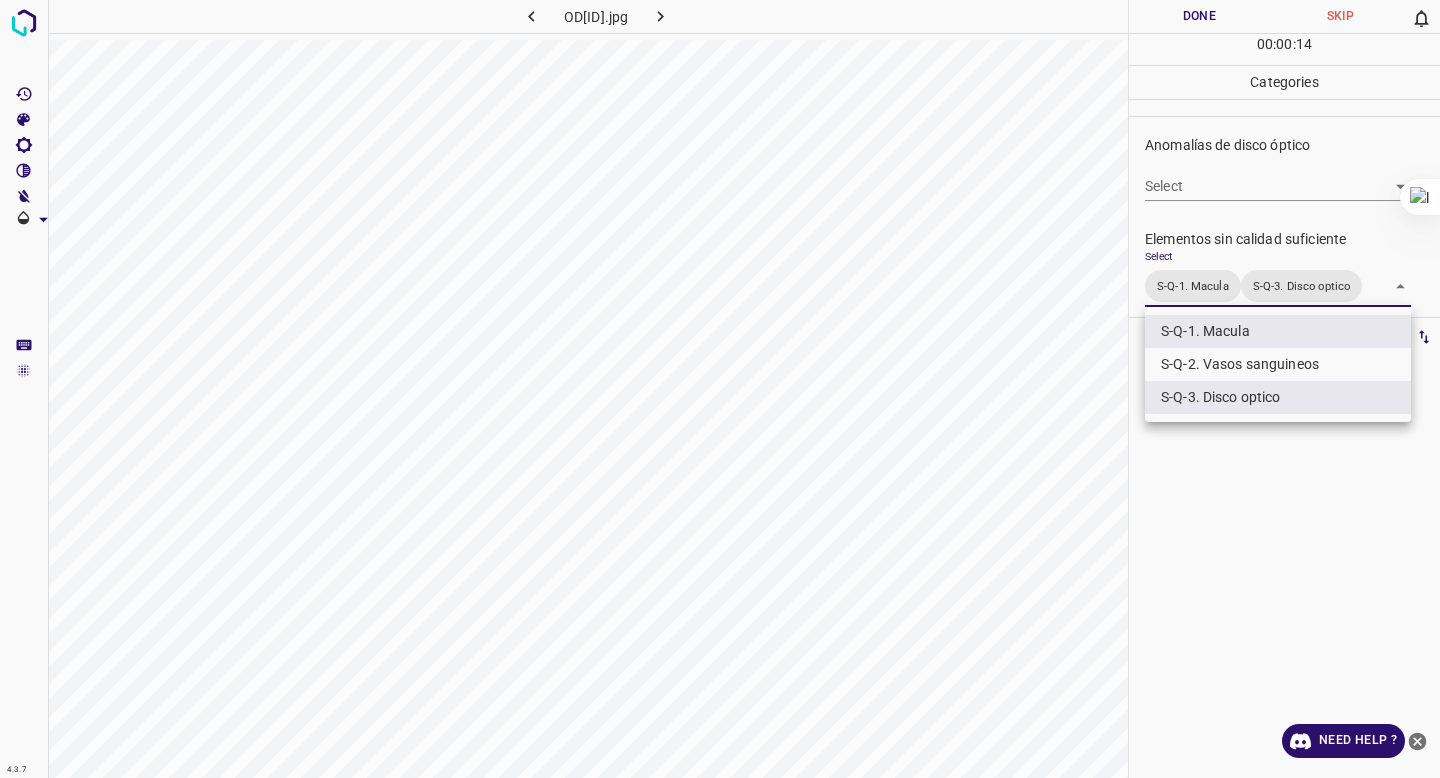 click at bounding box center (720, 389) 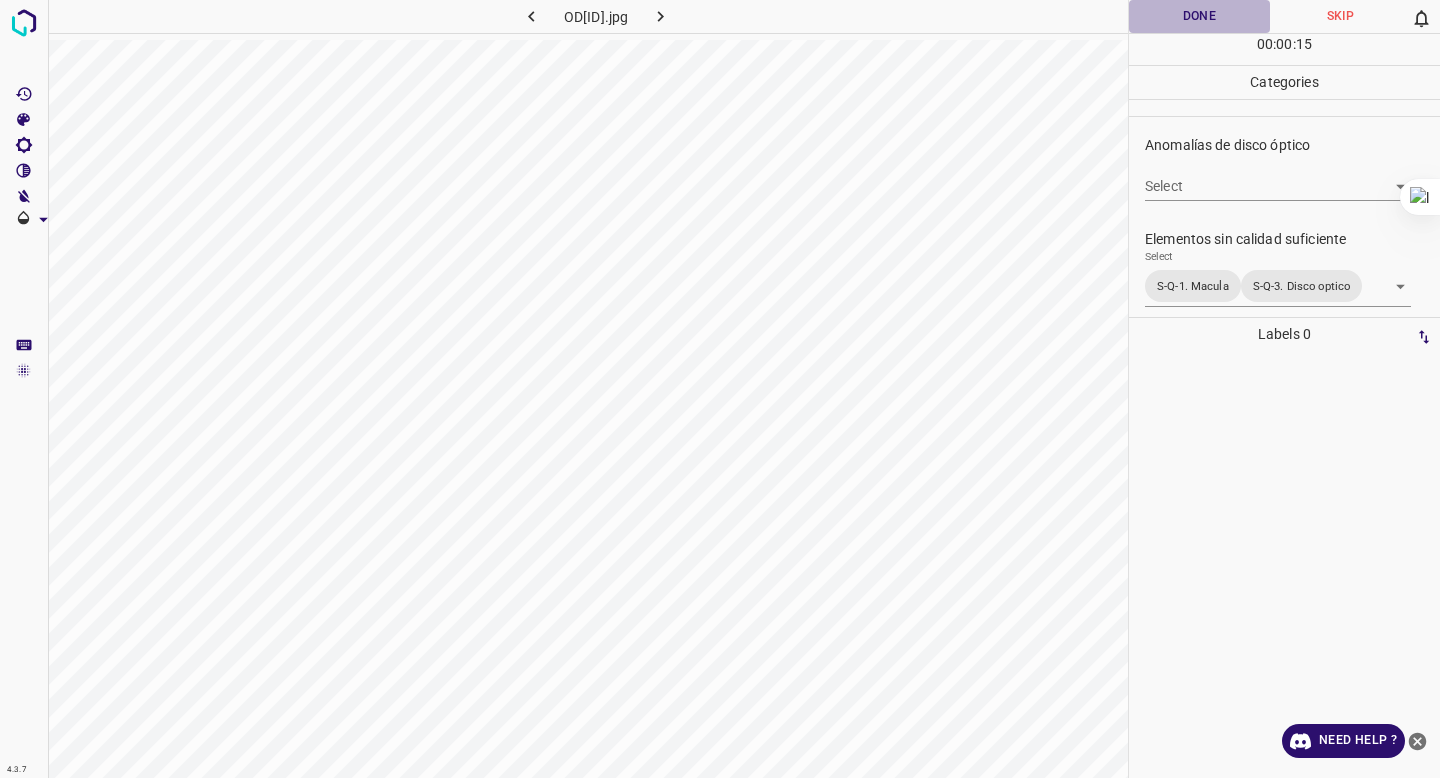 click on "Done" at bounding box center (1199, 16) 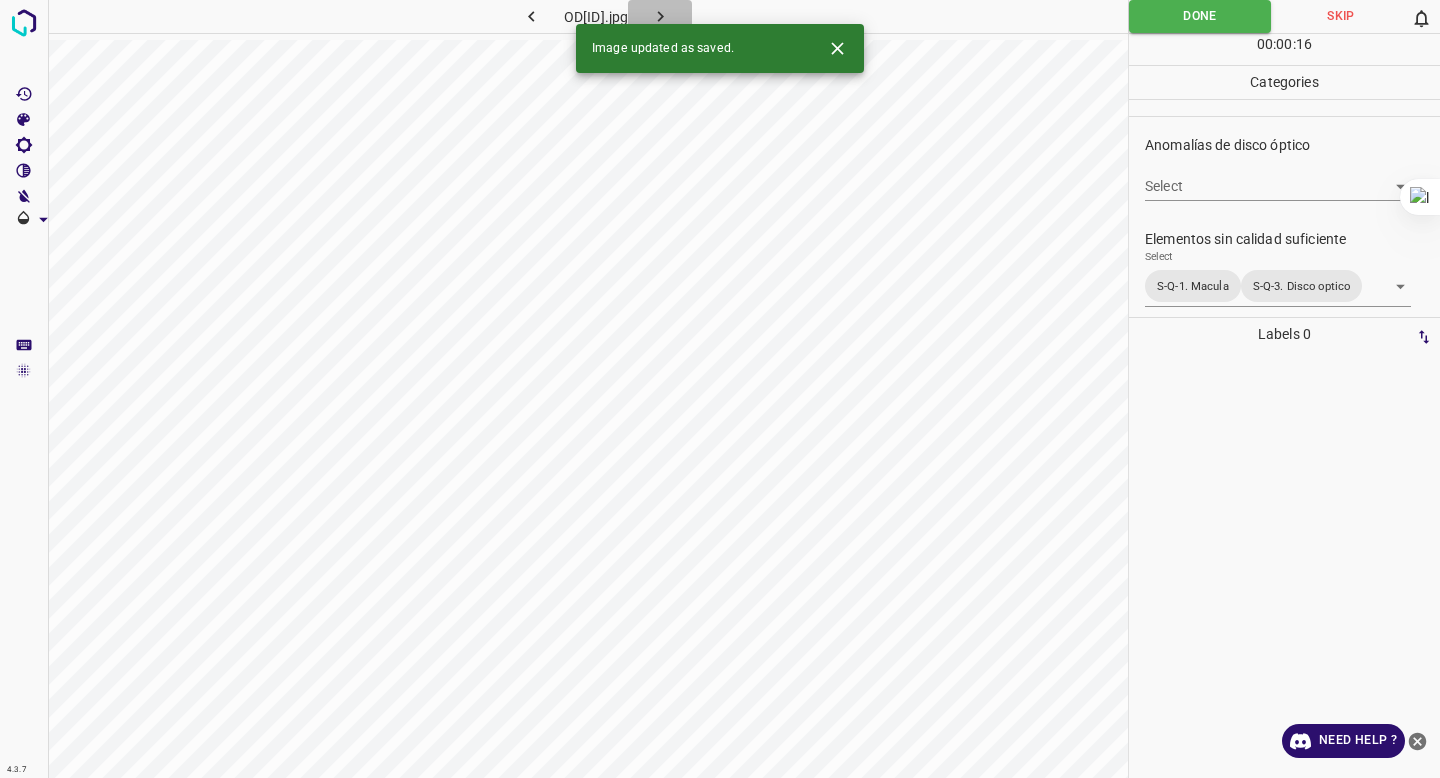 click 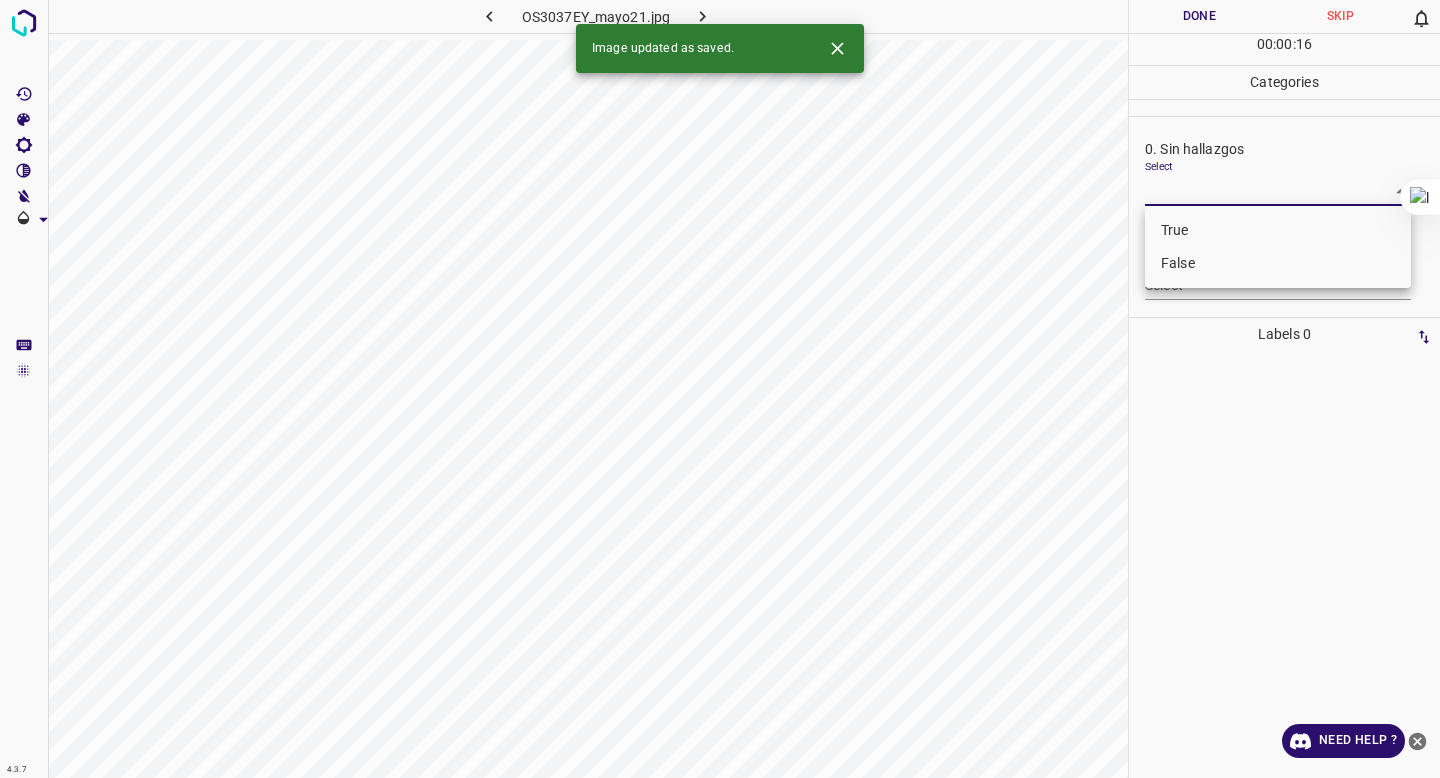 click on "4.3.7 OS3037EY_mayo21.jpg Done Skip 0 00   : 00   : 16   Categories 0. Sin hallazgos   Select ​ Anomalías vasculares   Select ​ Atrofias   Select ​ Drusas   Select ​ Exudados   Select ​ Hemorragias o Microaneurismas   Select ​ Otros hallazgos patológicos   Select ​ Otros hallazgos no patológicos   Select ​ Anomalías de disco óptico   Select ​ Elementos sin calidad suficiente   Select ​ Labels   0 Categories 1 0. Sin hallazgos 2 Anomalías vasculares 3 Atrofias 4 Drusas 5 Exudados 6 Hemorragias o Microaneurismas 7 Otros hallazgos patológicos 8 Otros hallazgos no patológicos 9 Anomalías de disco óptico 0 Elementos sin calidad suficiente Tools Space Change between modes (Draw & Edit) I Auto labeling R Restore zoom M Zoom in N Zoom out Delete Delete selecte label Filters Z Restore filters X Saturation filter C Brightness filter V Contrast filter B Gray scale filter General O Download Image updated as saved. Need Help ? - Text - Hide - Delete True False" at bounding box center (720, 389) 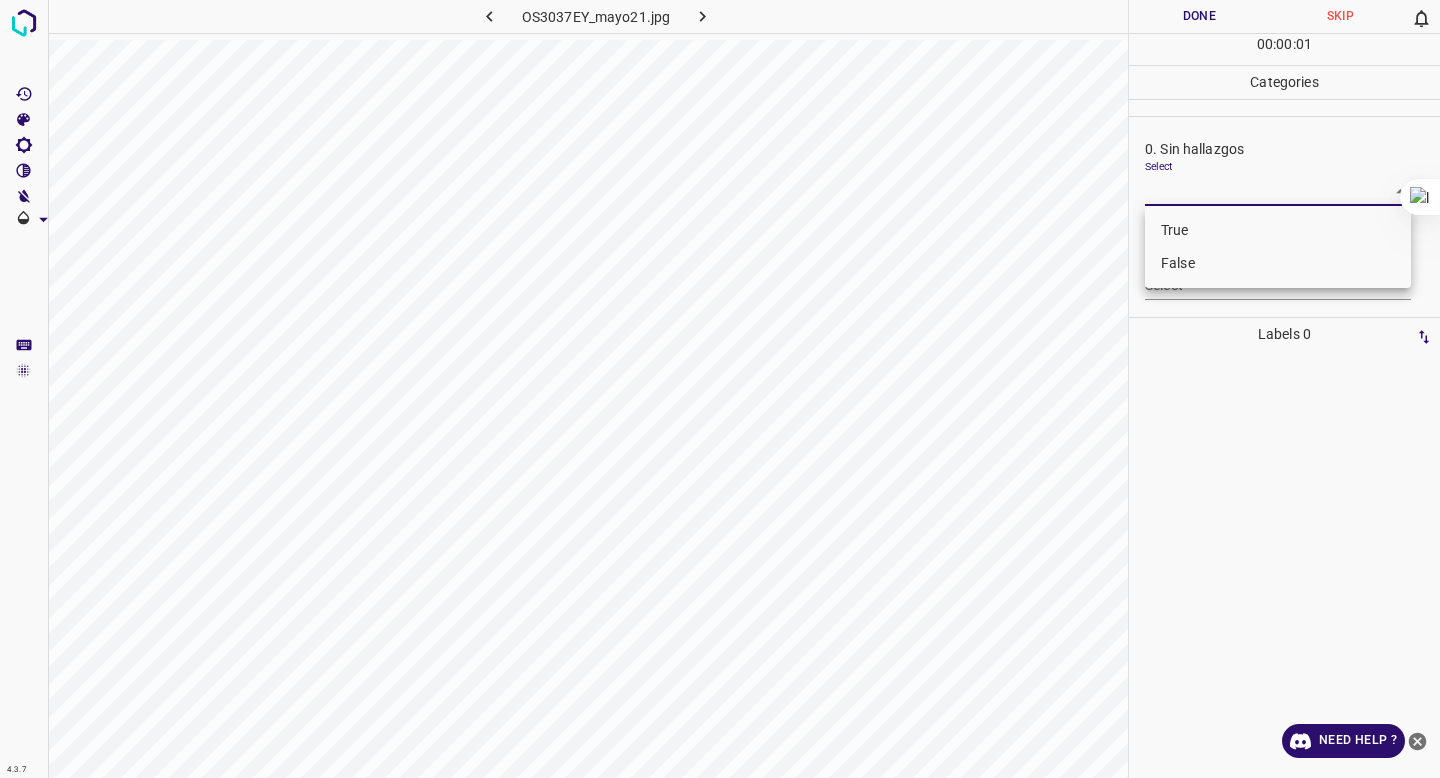 click on "False" at bounding box center (1278, 263) 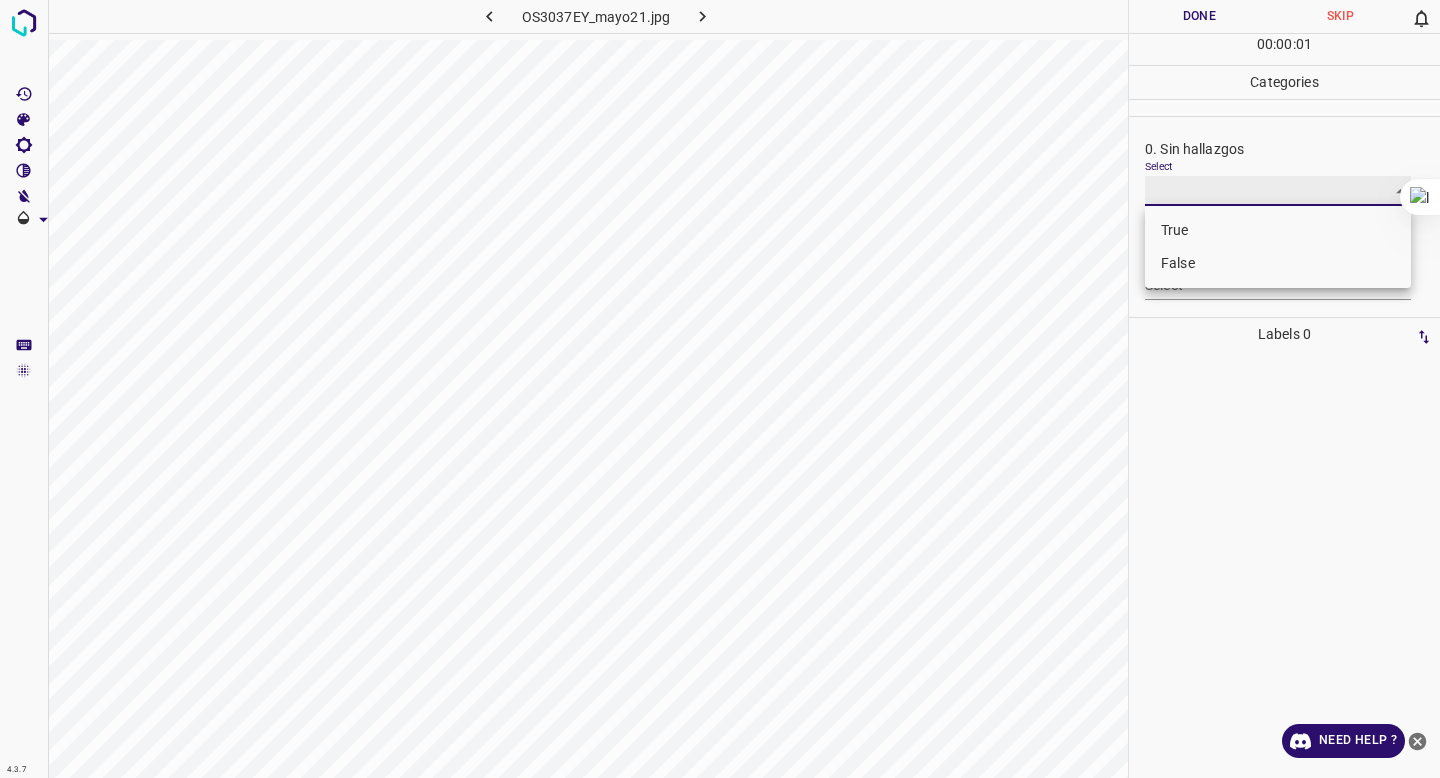 type on "False" 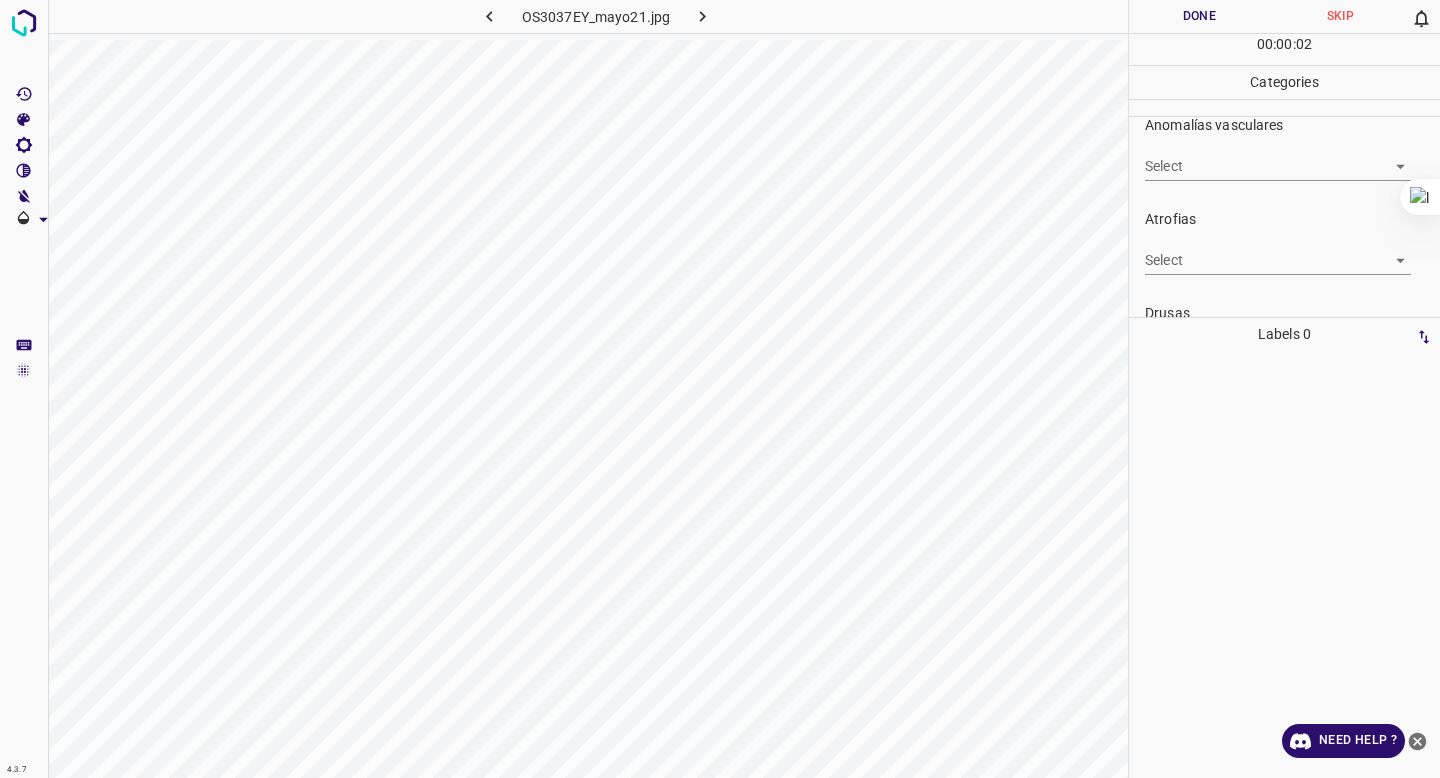 scroll, scrollTop: 122, scrollLeft: 0, axis: vertical 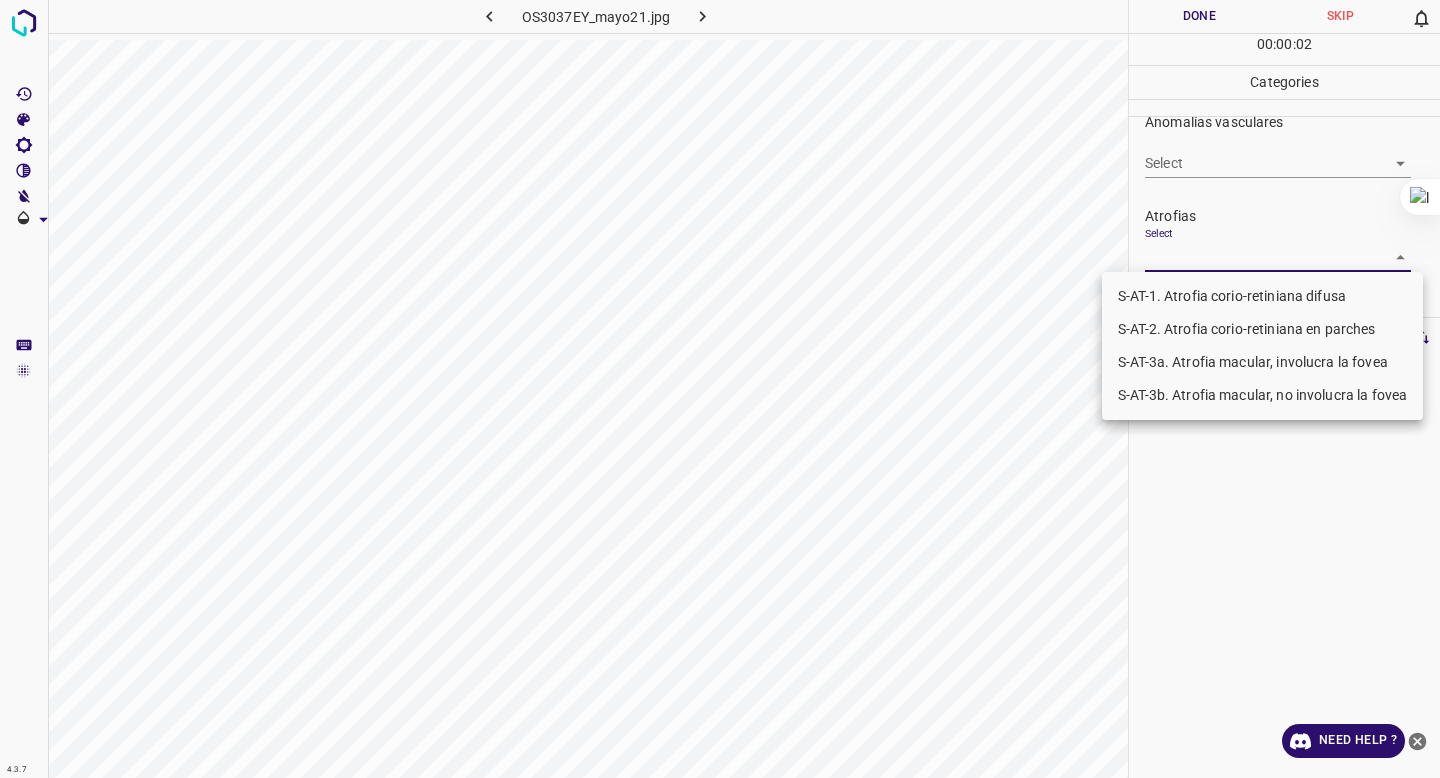 click on "4.3.7 OS3037EY_mayo21.jpg Done Skip 0 00   : 00   : 02   Categories 0. Sin hallazgos   Select False False Anomalías vasculares   Select ​ Atrofias   Select ​ Drusas   Select ​ Exudados   Select ​ Hemorragias o Microaneurismas   Select ​ Otros hallazgos patológicos   Select ​ Otros hallazgos no patológicos   Select ​ Anomalías de disco óptico   Select ​ Elementos sin calidad suficiente   Select ​ Labels   0 Categories 1 0. Sin hallazgos 2 Anomalías vasculares 3 Atrofias 4 Drusas 5 Exudados 6 Hemorragias o Microaneurismas 7 Otros hallazgos patológicos 8 Otros hallazgos no patológicos 9 Anomalías de disco óptico 0 Elementos sin calidad suficiente Tools Space Change between modes (Draw & Edit) I Auto labeling R Restore zoom M Zoom in N Zoom out Delete Delete selecte label Filters Z Restore filters X Saturation filter C Brightness filter V Contrast filter B Gray scale filter General O Download Need Help ? - Text - Hide - Delete S-AT-1. Atrofia corio-retiniana difusa" at bounding box center [720, 389] 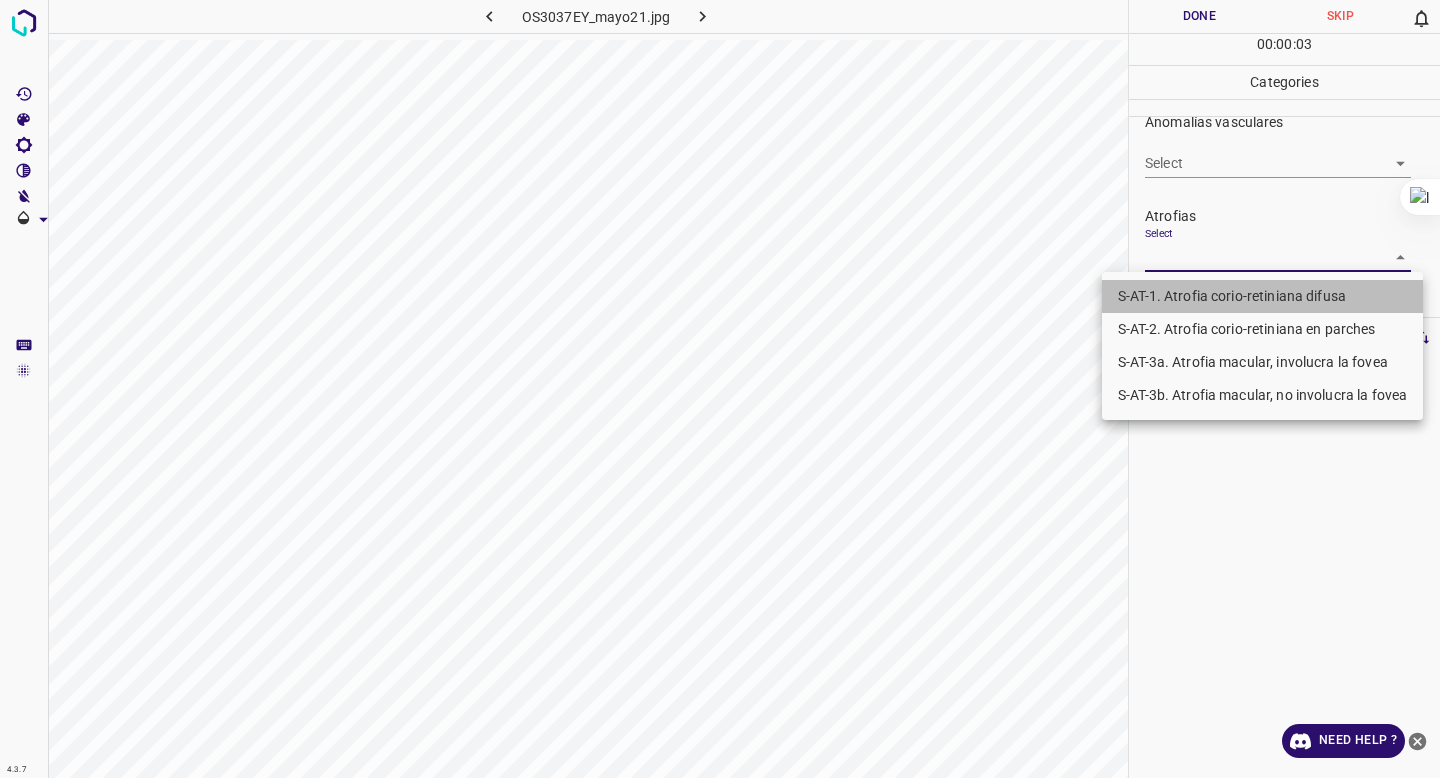 click on "S-AT-1. Atrofia corio-retiniana difusa" at bounding box center [1262, 296] 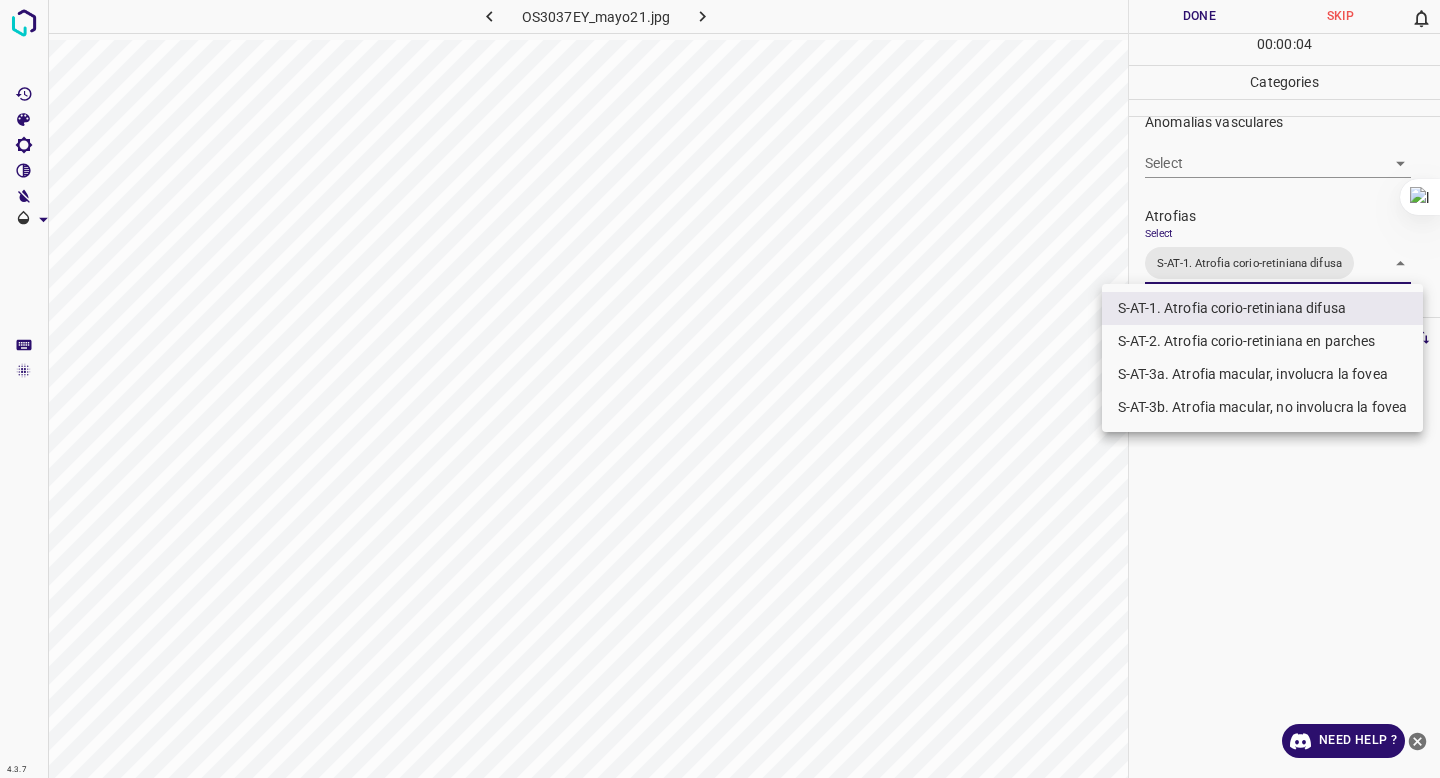 click at bounding box center (720, 389) 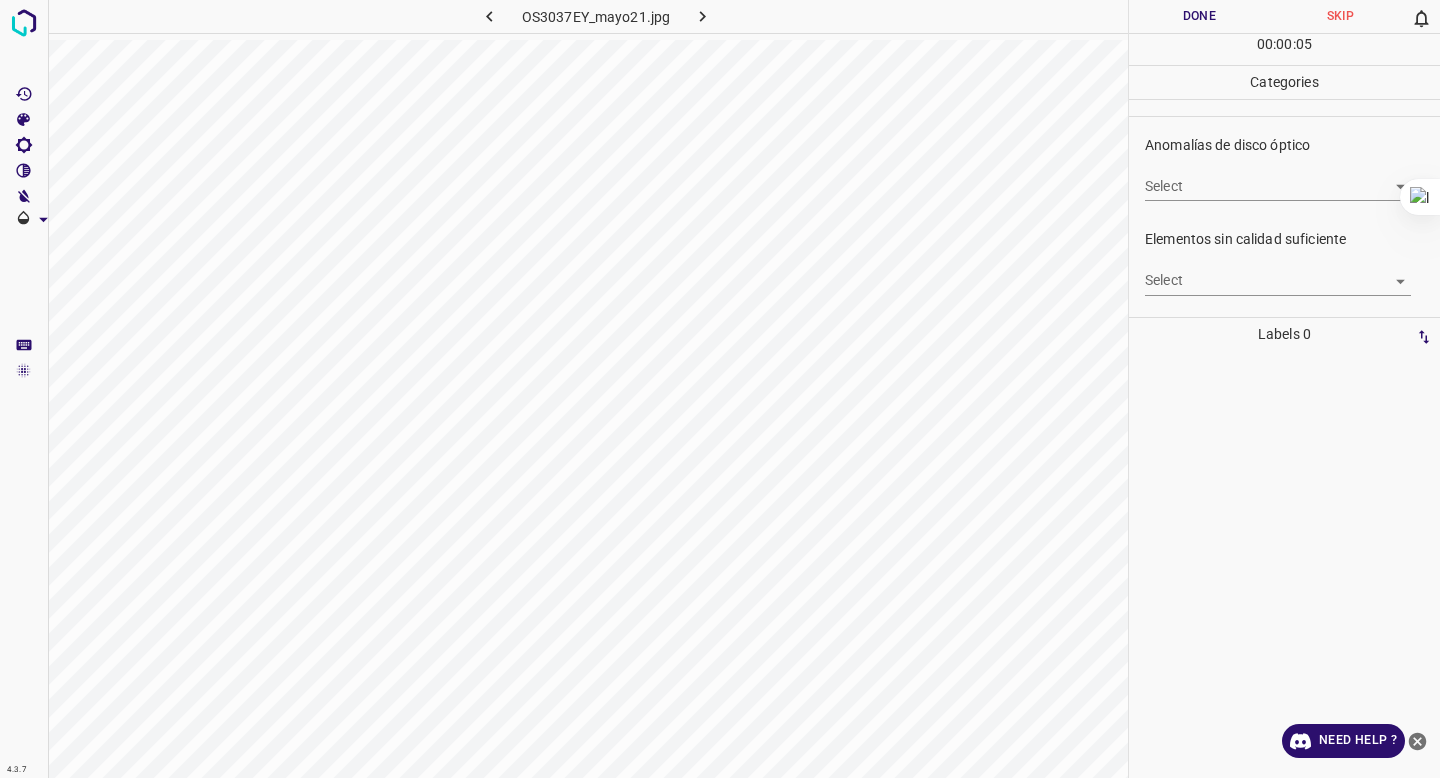 scroll, scrollTop: 680, scrollLeft: 0, axis: vertical 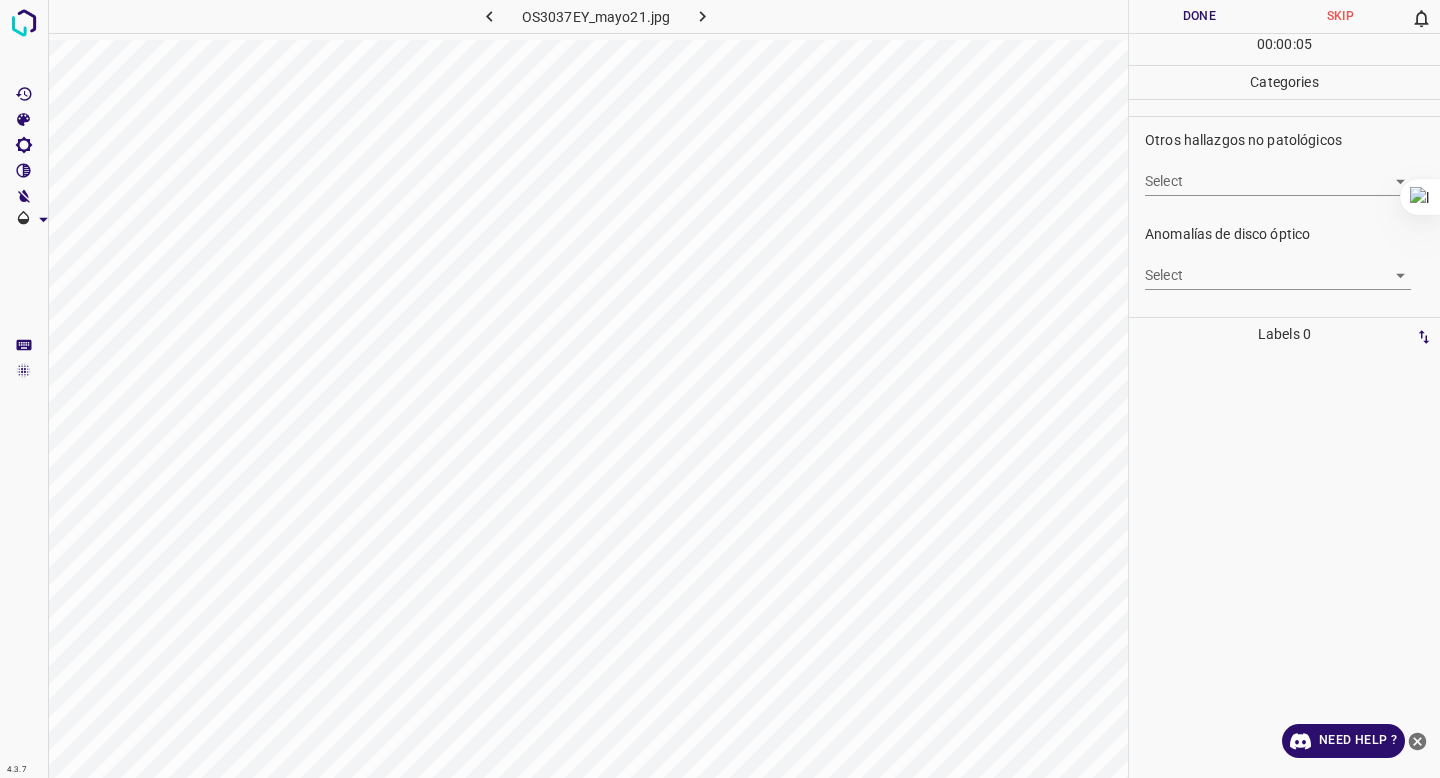 click on "4.3.7 OS3037EY_mayo21.jpg Done Skip 0 00   : 00   : 05   Categories 0. Sin hallazgos   Select False False Anomalías vasculares   Select ​ Atrofias   Select S-AT-1. Atrofia corio-retiniana difusa S-AT-1. Atrofia corio-retiniana difusa Drusas   Select ​ Exudados   Select ​ Hemorragias o Microaneurismas   Select ​ Otros hallazgos patológicos   Select ​ Otros hallazgos no patológicos   Select ​ Anomalías de disco óptico   Select ​ Elementos sin calidad suficiente   Select ​ Labels   0 Categories 1 0. Sin hallazgos 2 Anomalías vasculares 3 Atrofias 4 Drusas 5 Exudados 6 Hemorragias o Microaneurismas 7 Otros hallazgos patológicos 8 Otros hallazgos no patológicos 9 Anomalías de disco óptico 0 Elementos sin calidad suficiente Tools Space Change between modes (Draw & Edit) I Auto labeling R Restore zoom M Zoom in N Zoom out Delete Delete selecte label Filters Z Restore filters X Saturation filter C Brightness filter V Contrast filter B Gray scale filter General O Download Need Help ? - Text" at bounding box center [720, 389] 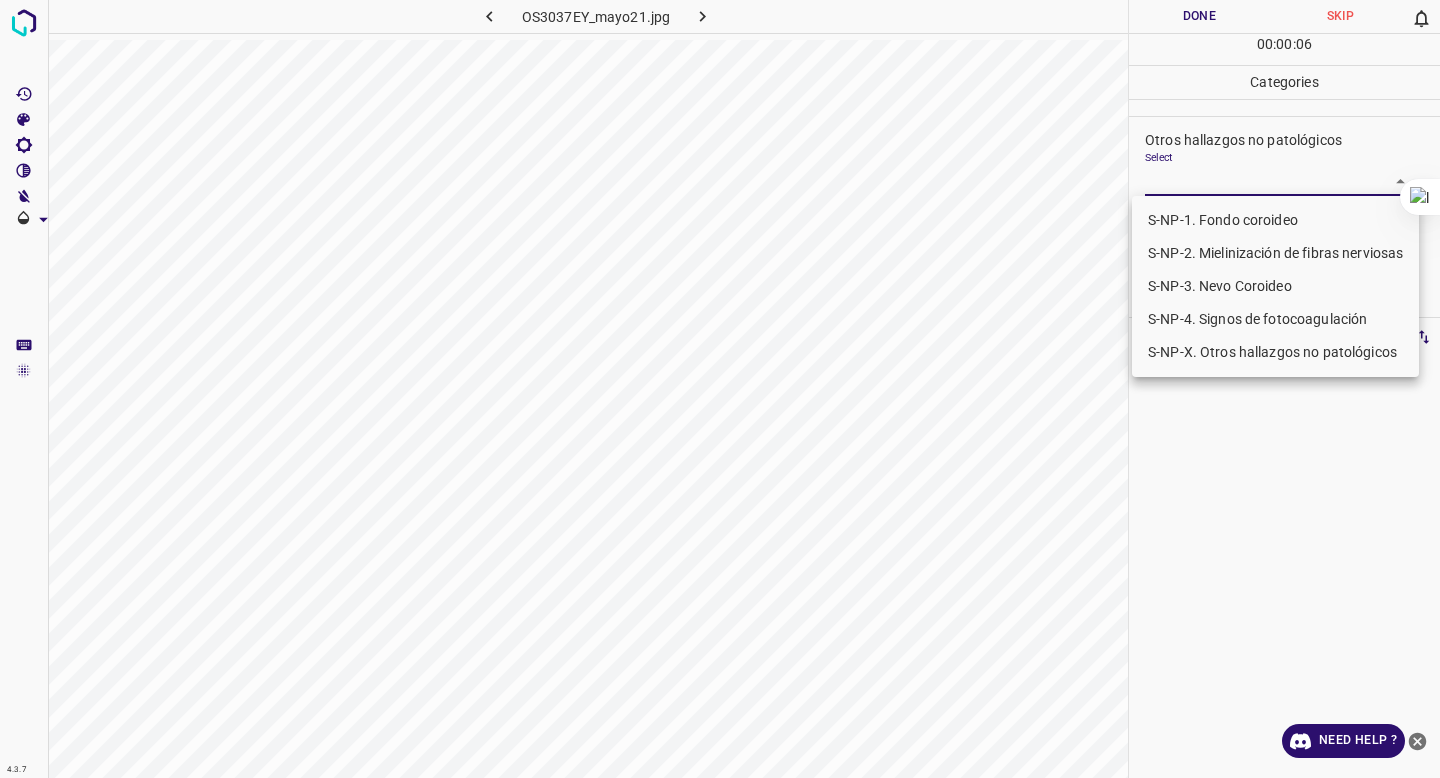 click on "S-NP-1. Fondo coroideo" at bounding box center [1275, 220] 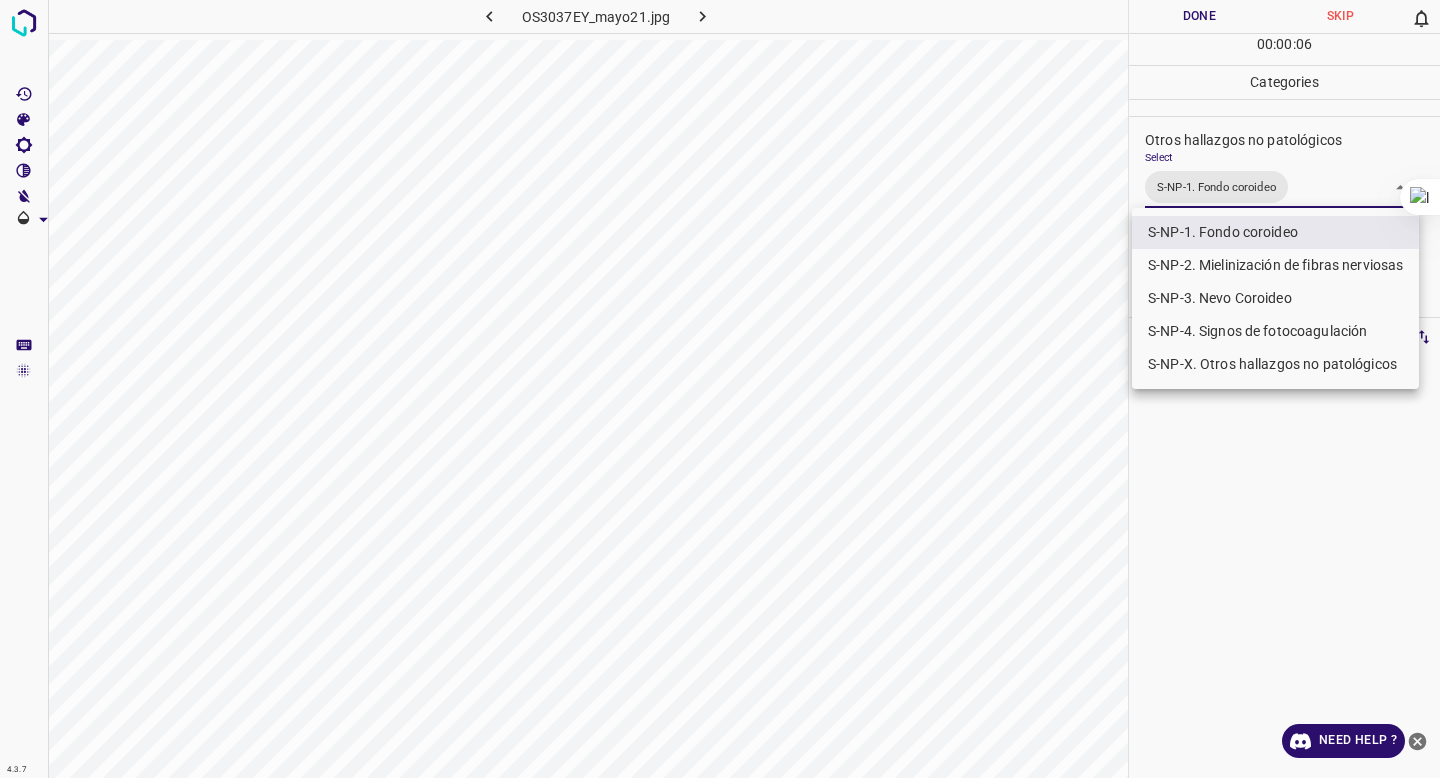 click at bounding box center [720, 389] 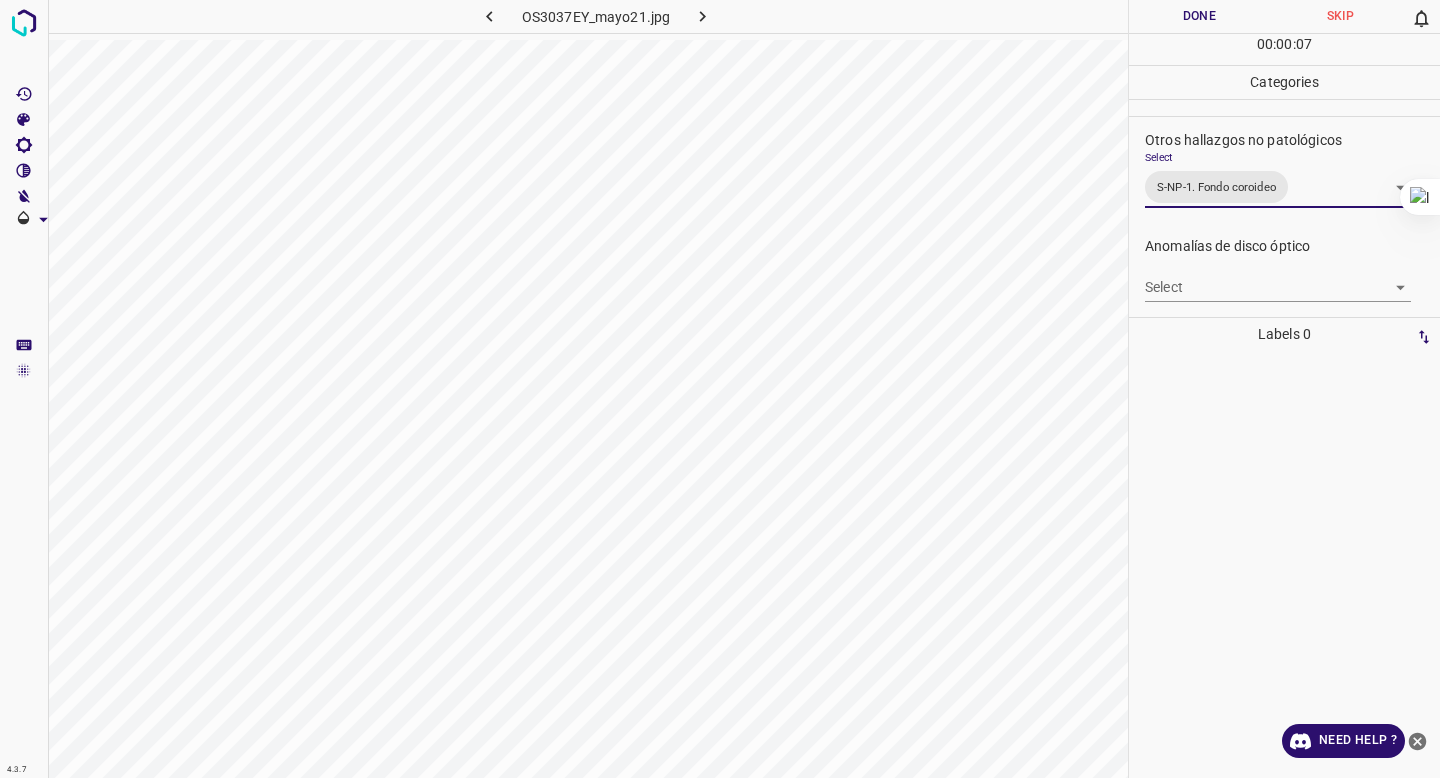 click on "Done" at bounding box center (1199, 16) 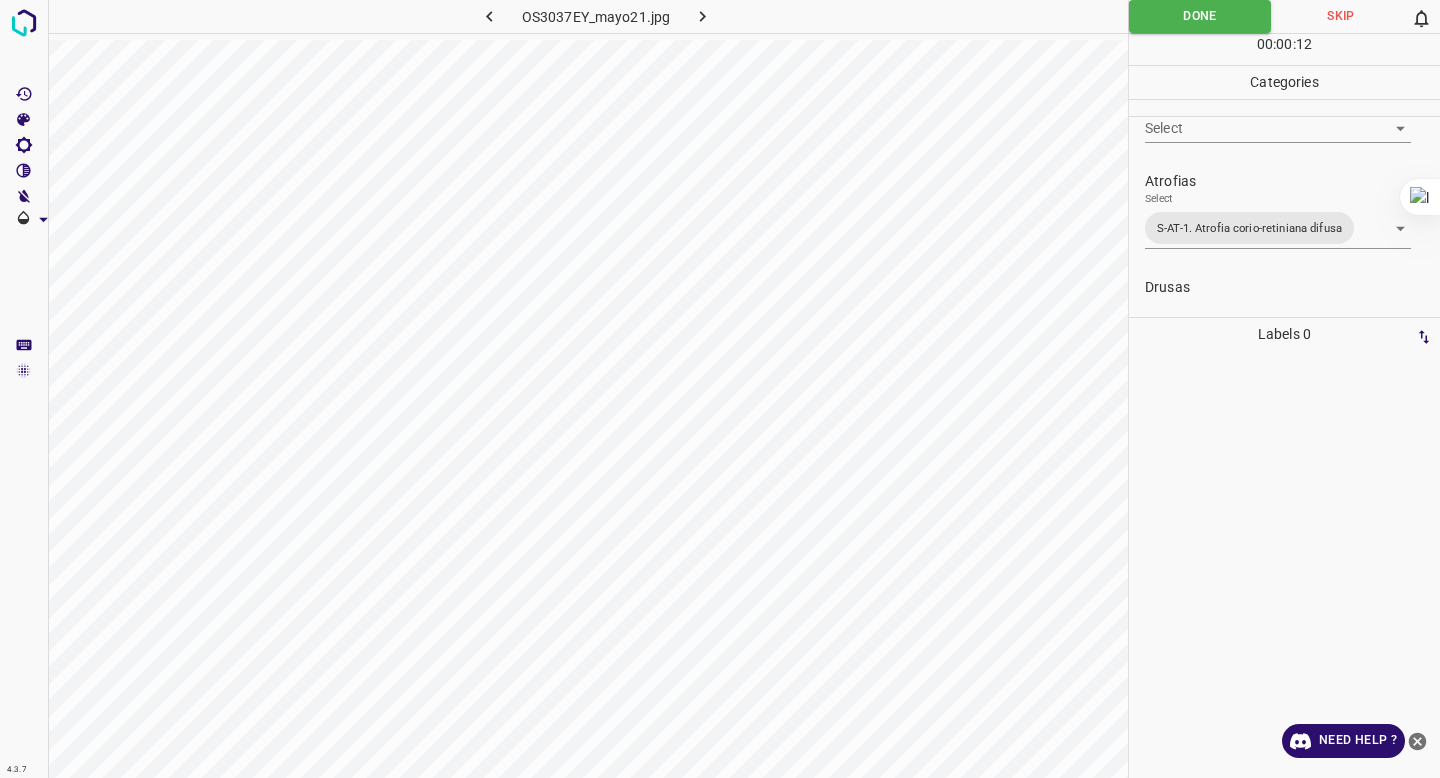 scroll, scrollTop: 162, scrollLeft: 0, axis: vertical 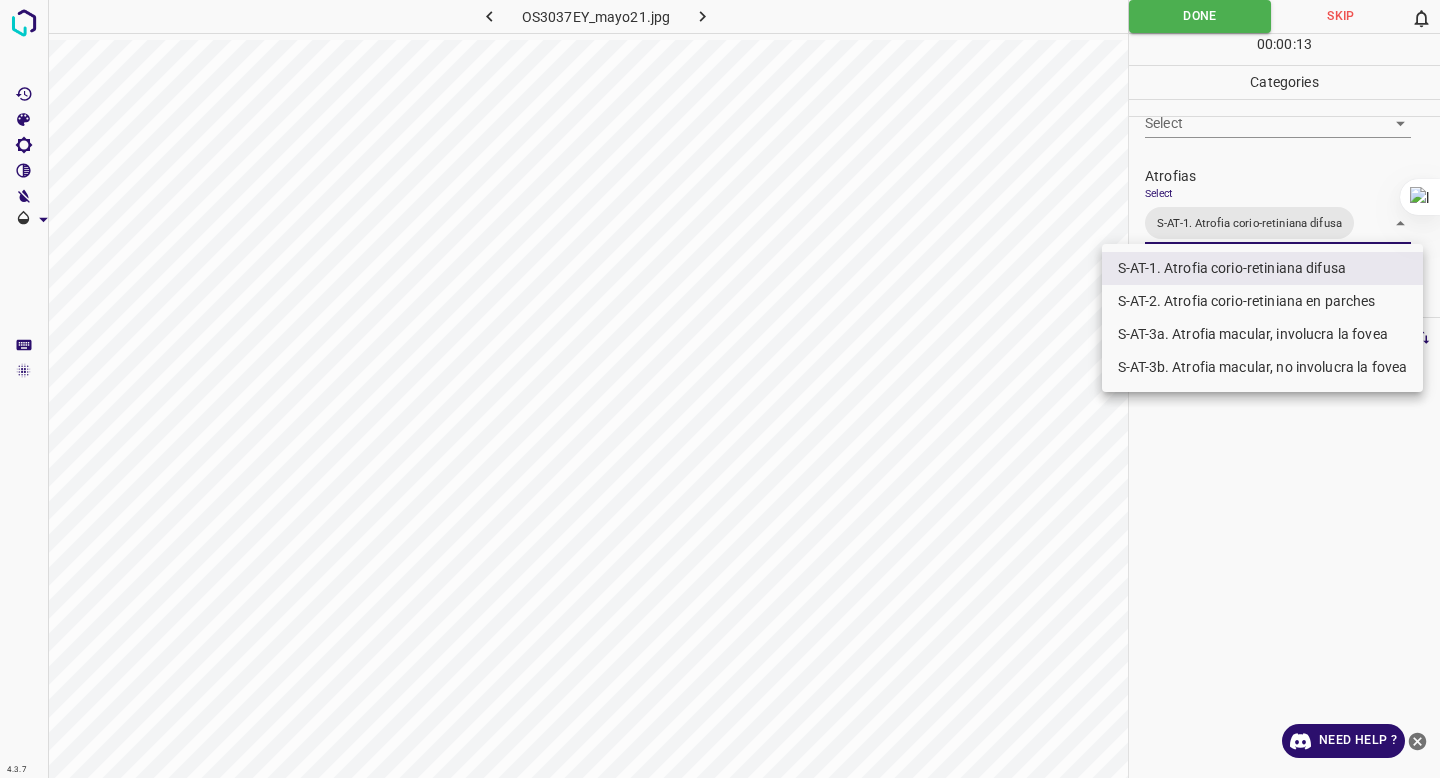 click on "4.3.7 OS3037EY_mayo21.jpg Done Skip 0 00   : 00   : 13   Categories 0. Sin hallazgos   Select False False Anomalías vasculares   Select ​ Atrofias   Select S-AT-1. Atrofia corio-retiniana difusa S-AT-1. Atrofia corio-retiniana difusa Drusas   Select ​ Exudados   Select ​ Hemorragias o Microaneurismas   Select ​ Otros hallazgos patológicos   Select ​ Otros hallazgos no patológicos   Select S-NP-1. Fondo coroideo S-NP-1. Fondo coroideo Anomalías de disco óptico   Select ​ Elementos sin calidad suficiente   Select ​ Labels   0 Categories 1 0. Sin hallazgos 2 Anomalías vasculares 3 Atrofias 4 Drusas 5 Exudados 6 Hemorragias o Microaneurismas 7 Otros hallazgos patológicos 8 Otros hallazgos no patológicos 9 Anomalías de disco óptico 0 Elementos sin calidad suficiente Tools Space Change between modes (Draw & Edit) I Auto labeling R Restore zoom M Zoom in N Zoom out Delete Delete selecte label Filters Z Restore filters X Saturation filter C Brightness filter V Contrast filter B General O" at bounding box center (720, 389) 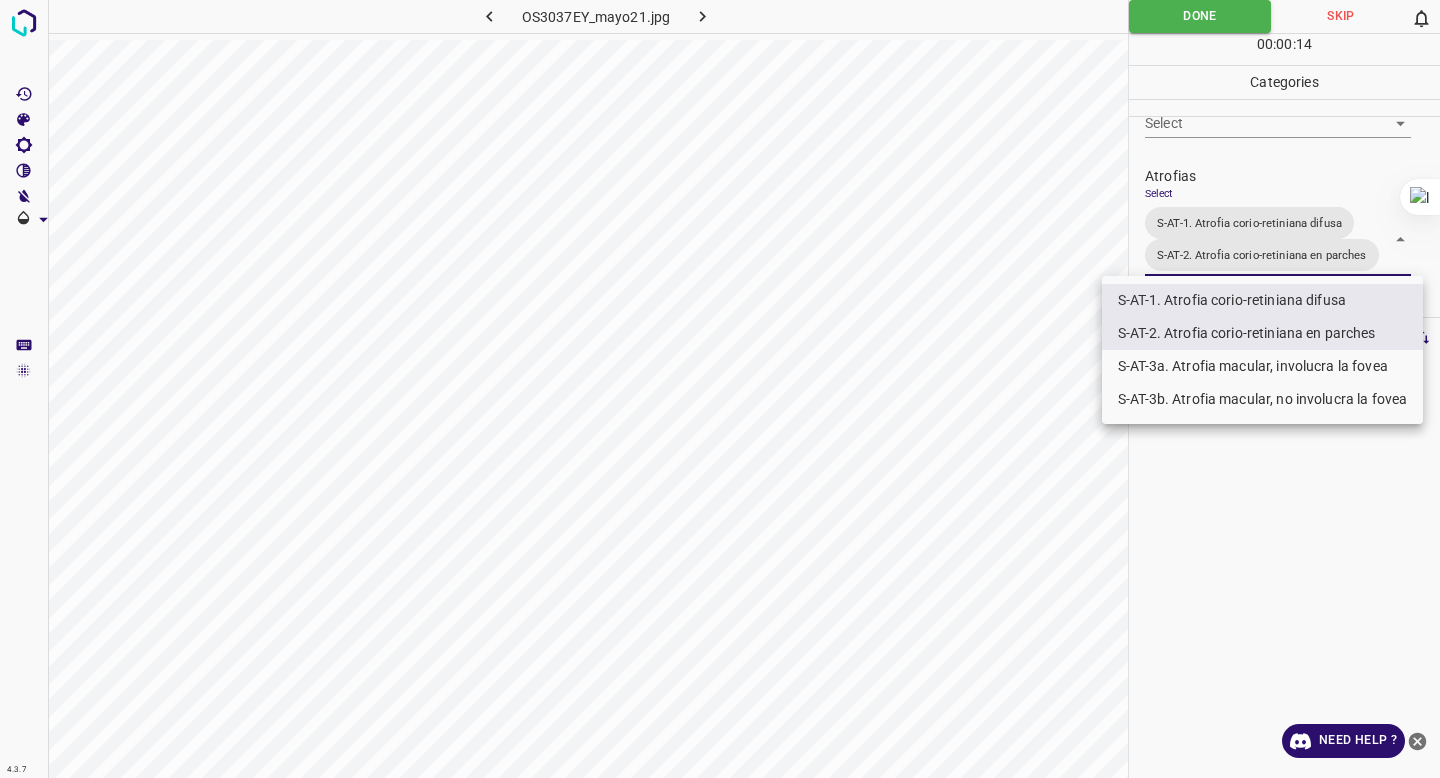 click on "S-AT-3b. Atrofia macular, no involucra la fovea" at bounding box center [1262, 399] 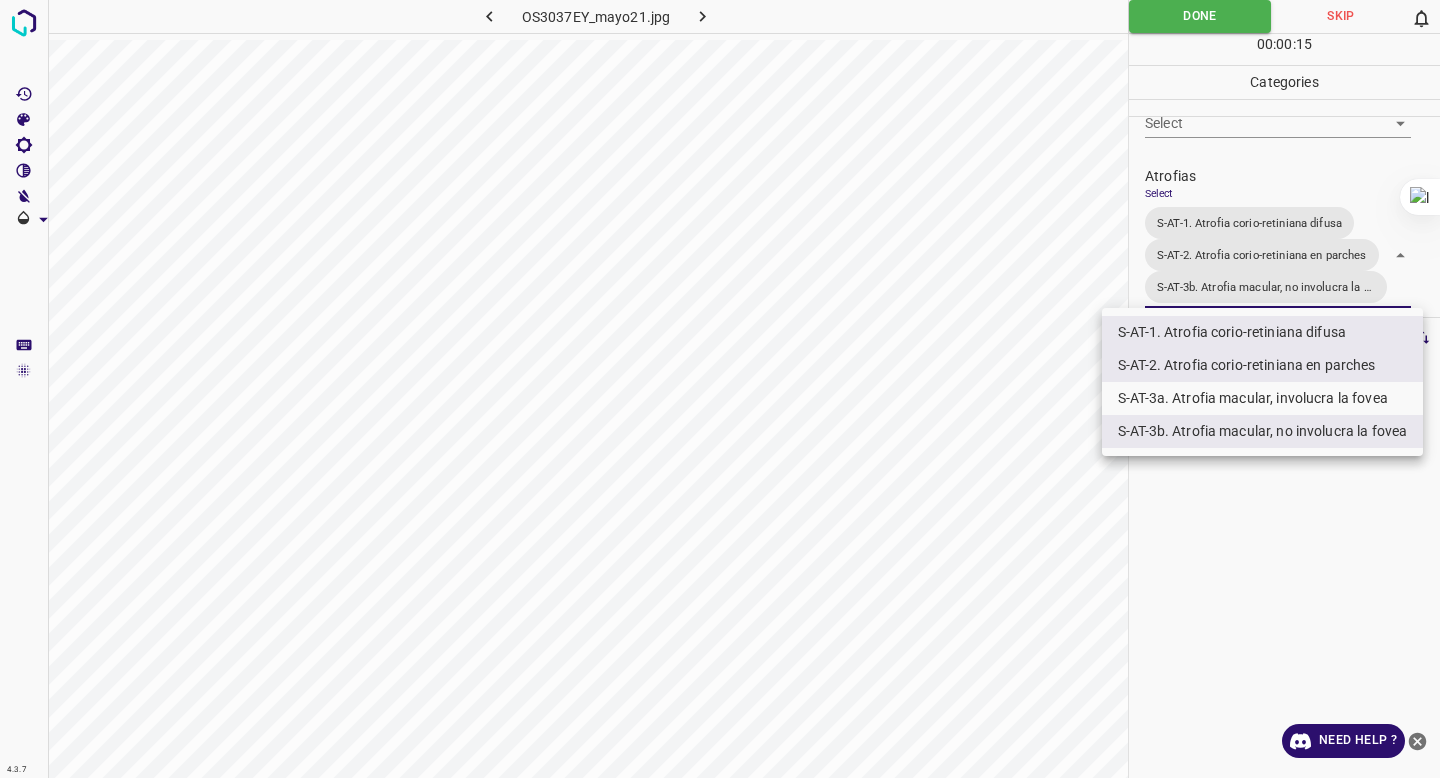 click at bounding box center (720, 389) 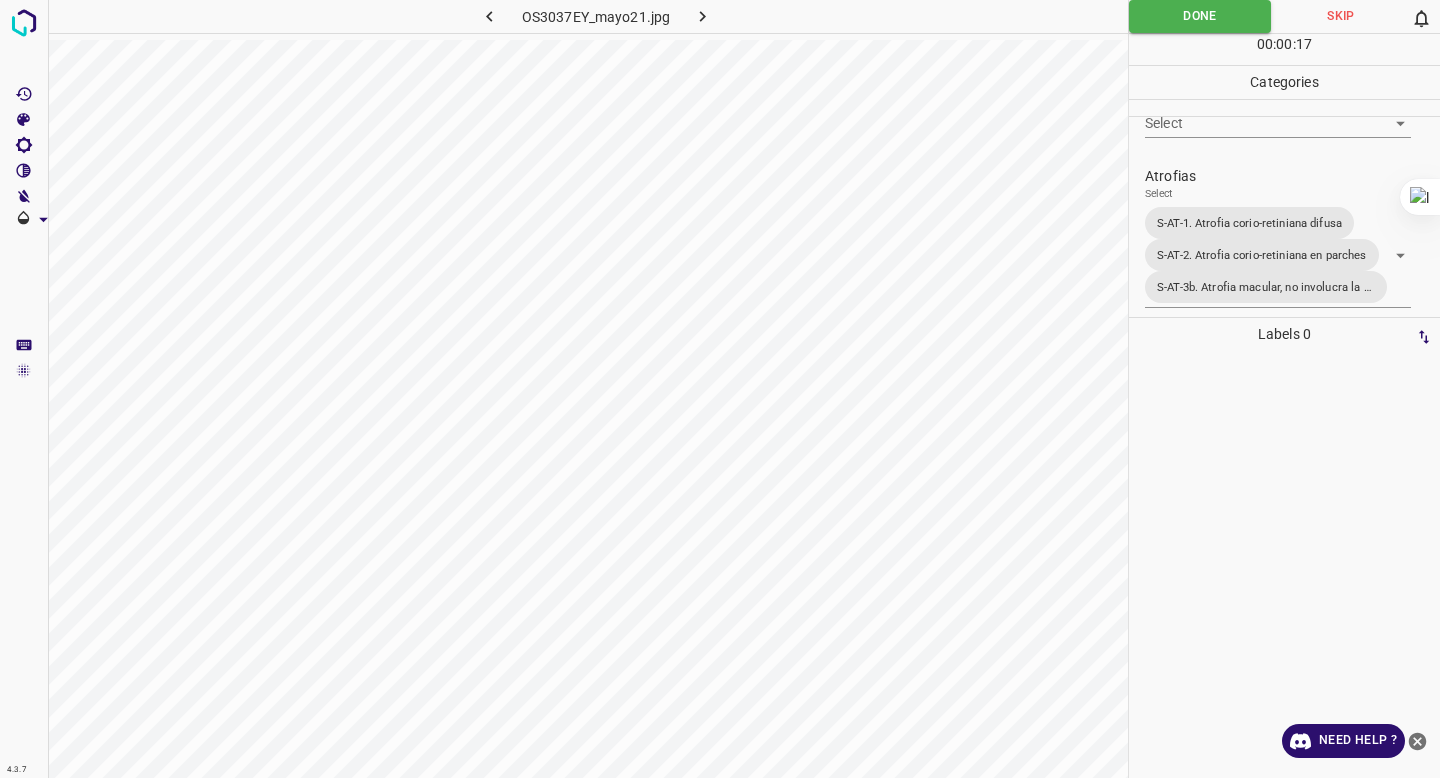 click on "00   : 00   : 17" at bounding box center [1284, 49] 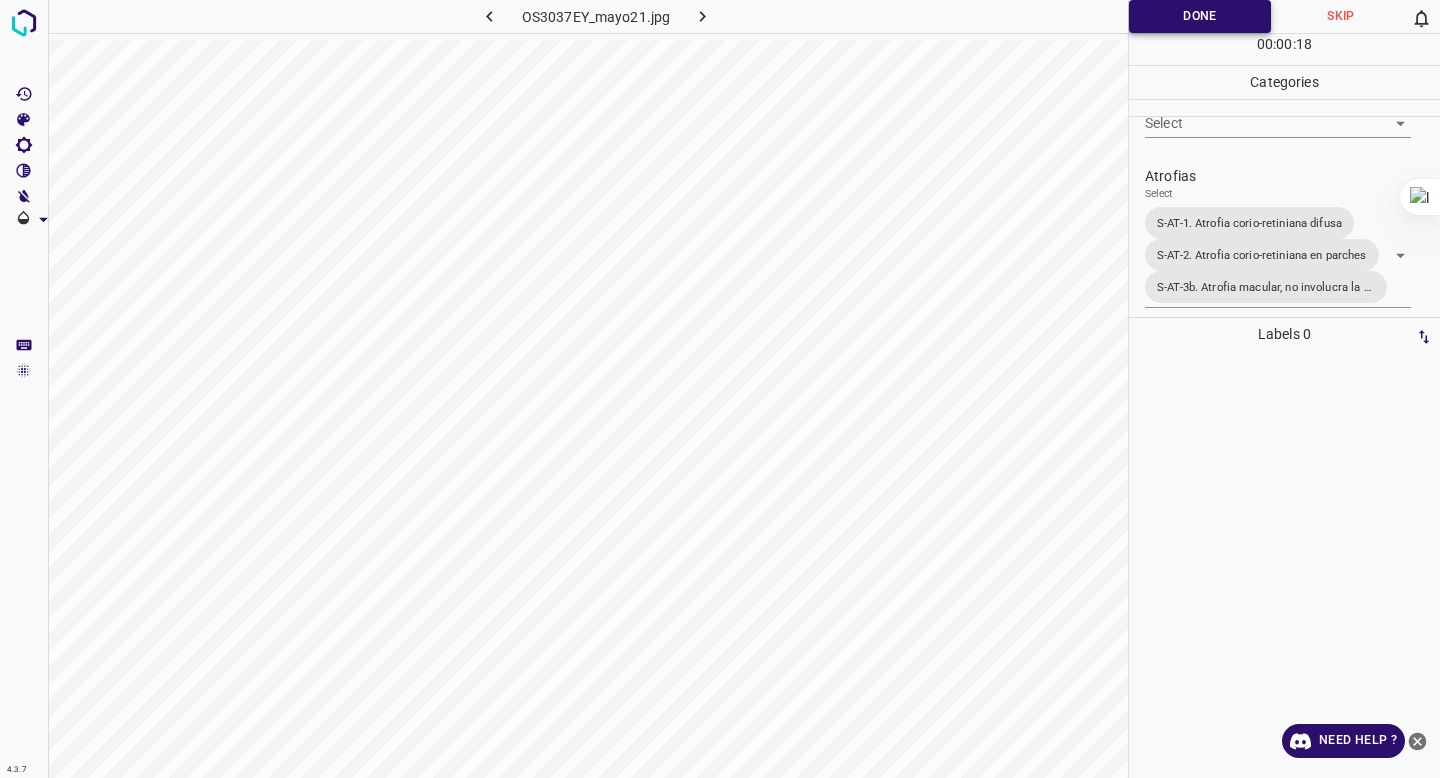 click on "Done" at bounding box center [1200, 16] 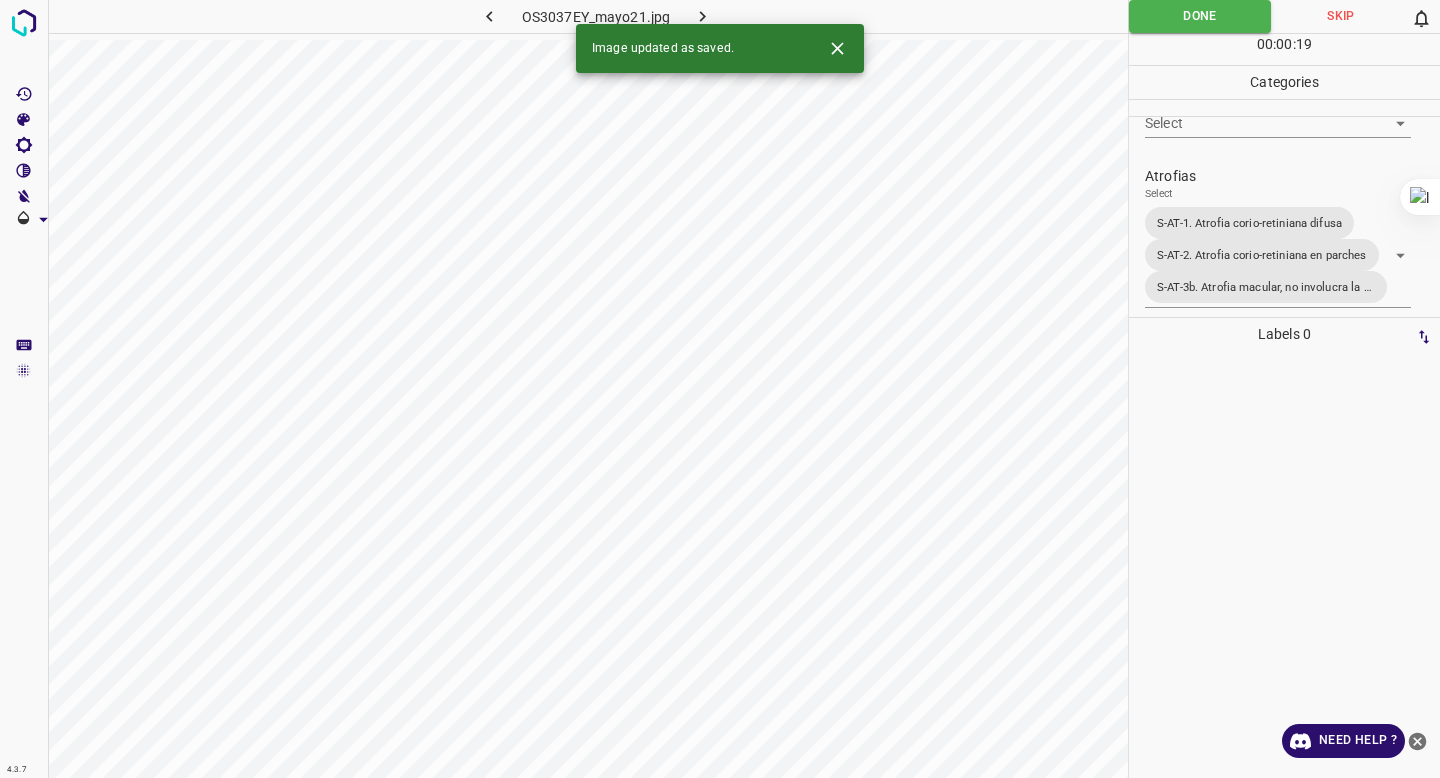click 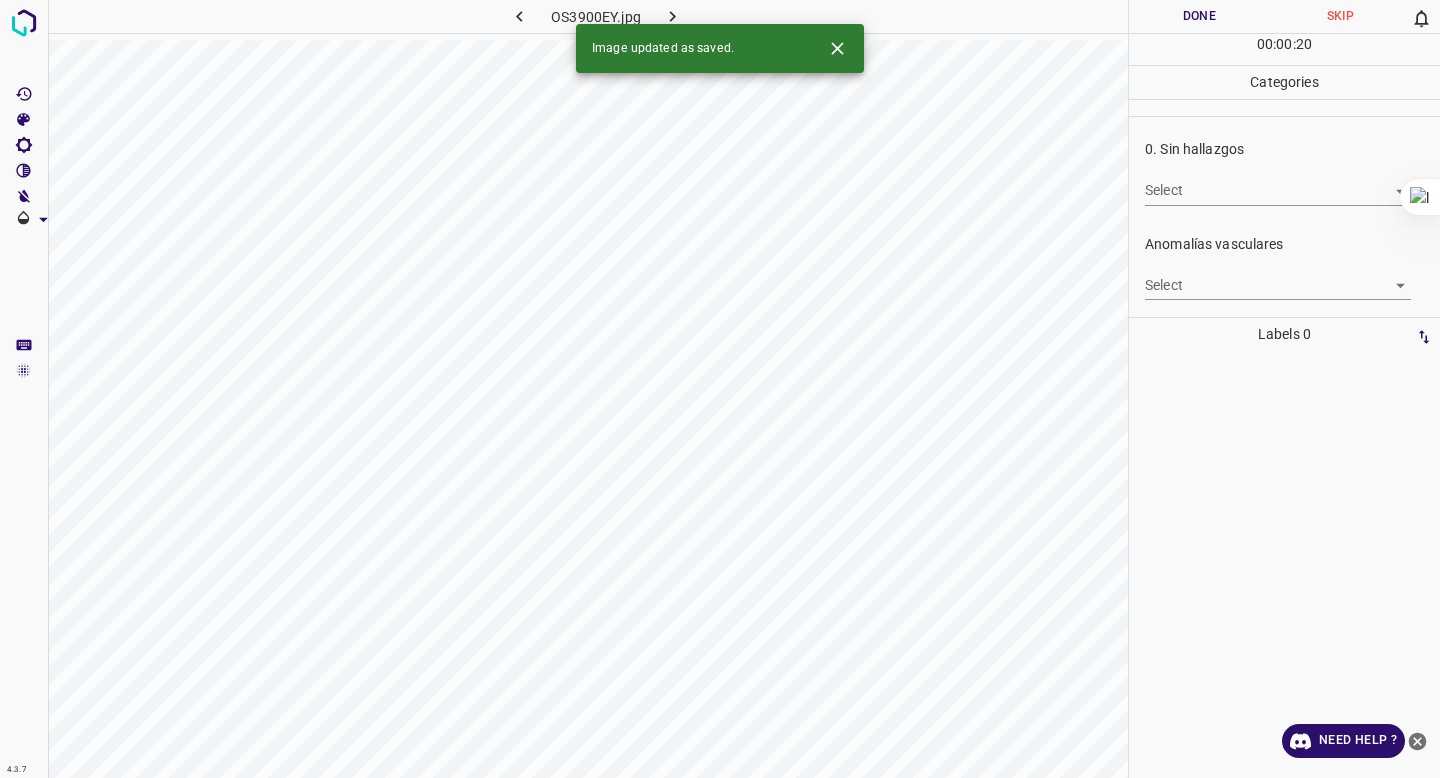 click on "4.3.7 OS3900EY.jpg Done Skip 0 00   : 00   : 20   Categories 0. Sin hallazgos   Select ​ Anomalías vasculares   Select ​ Atrofias   Select ​ Drusas   Select ​ Exudados   Select ​ Hemorragias o Microaneurismas   Select ​ Otros hallazgos patológicos   Select ​ Otros hallazgos no patológicos   Select ​ Anomalías de disco óptico   Select ​ Elementos sin calidad suficiente   Select ​ Labels   0 Categories 1 0. Sin hallazgos 2 Anomalías vasculares 3 Atrofias 4 Drusas 5 Exudados 6 Hemorragias o Microaneurismas 7 Otros hallazgos patológicos 8 Otros hallazgos no patológicos 9 Anomalías de disco óptico 0 Elementos sin calidad suficiente Tools Space Change between modes (Draw & Edit) I Auto labeling R Restore zoom M Zoom in N Zoom out Delete Delete selecte label Filters Z Restore filters X Saturation filter C Brightness filter V Contrast filter B Gray scale filter General O Download Image updated as saved. Need Help ? - Text - Hide - Delete" at bounding box center (720, 389) 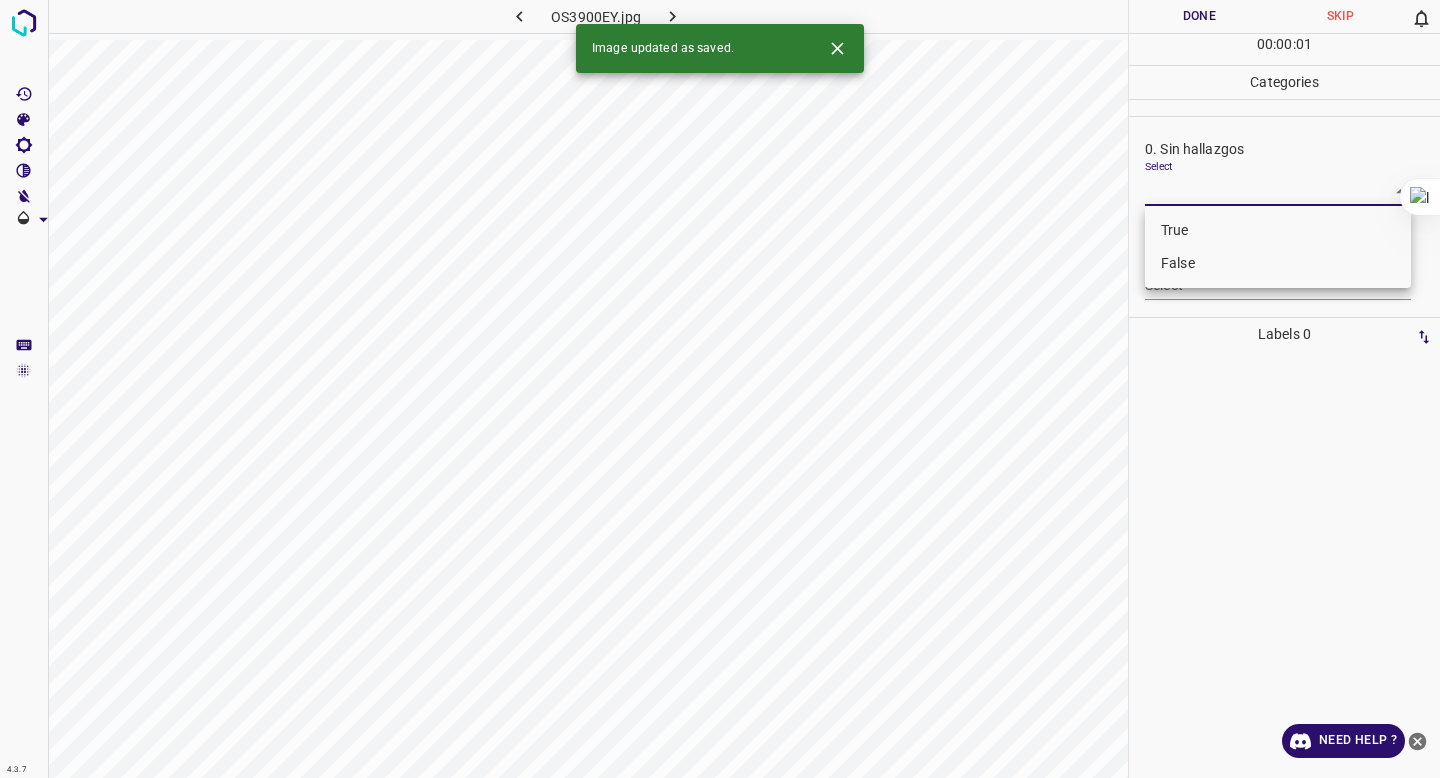 click on "False" at bounding box center (1278, 263) 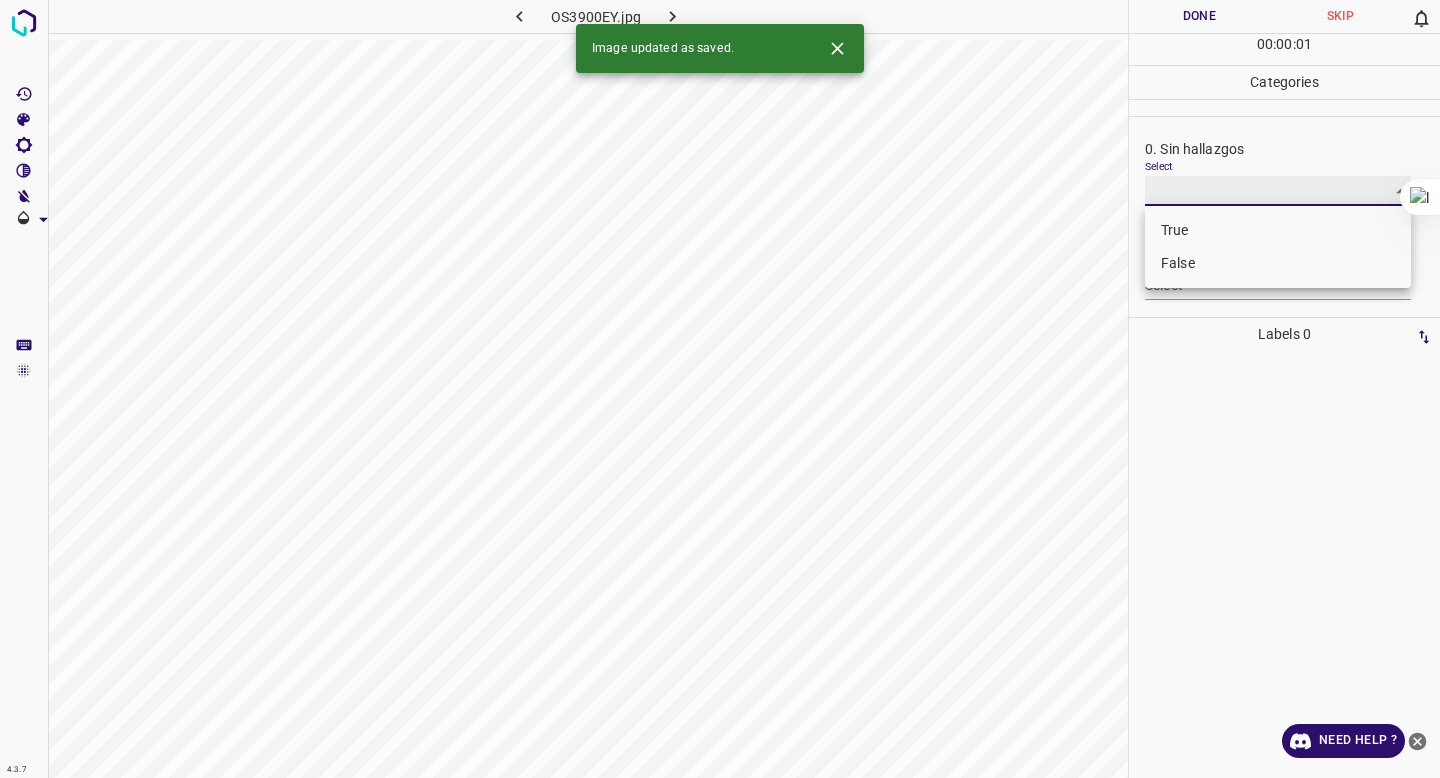 type on "False" 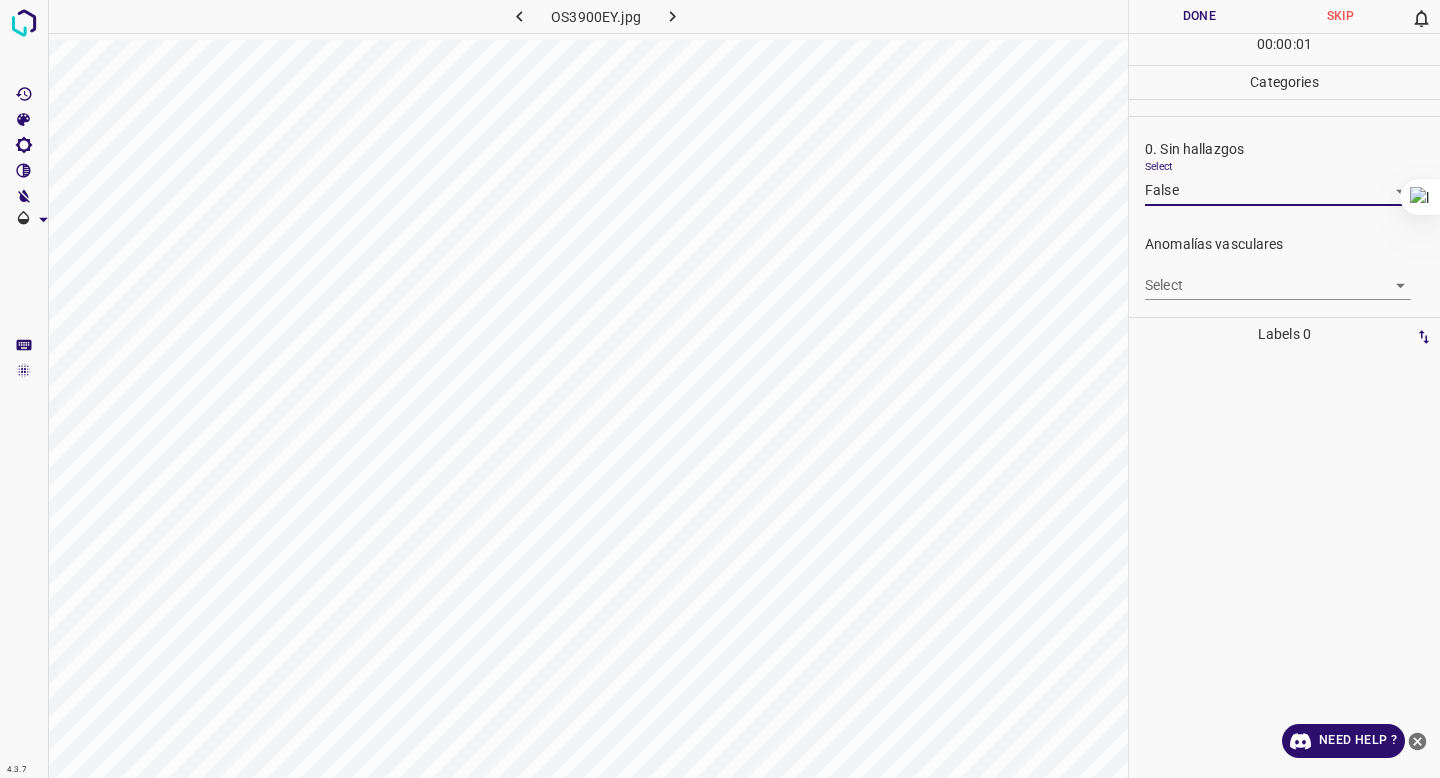 click on "Select ​" at bounding box center (1278, 277) 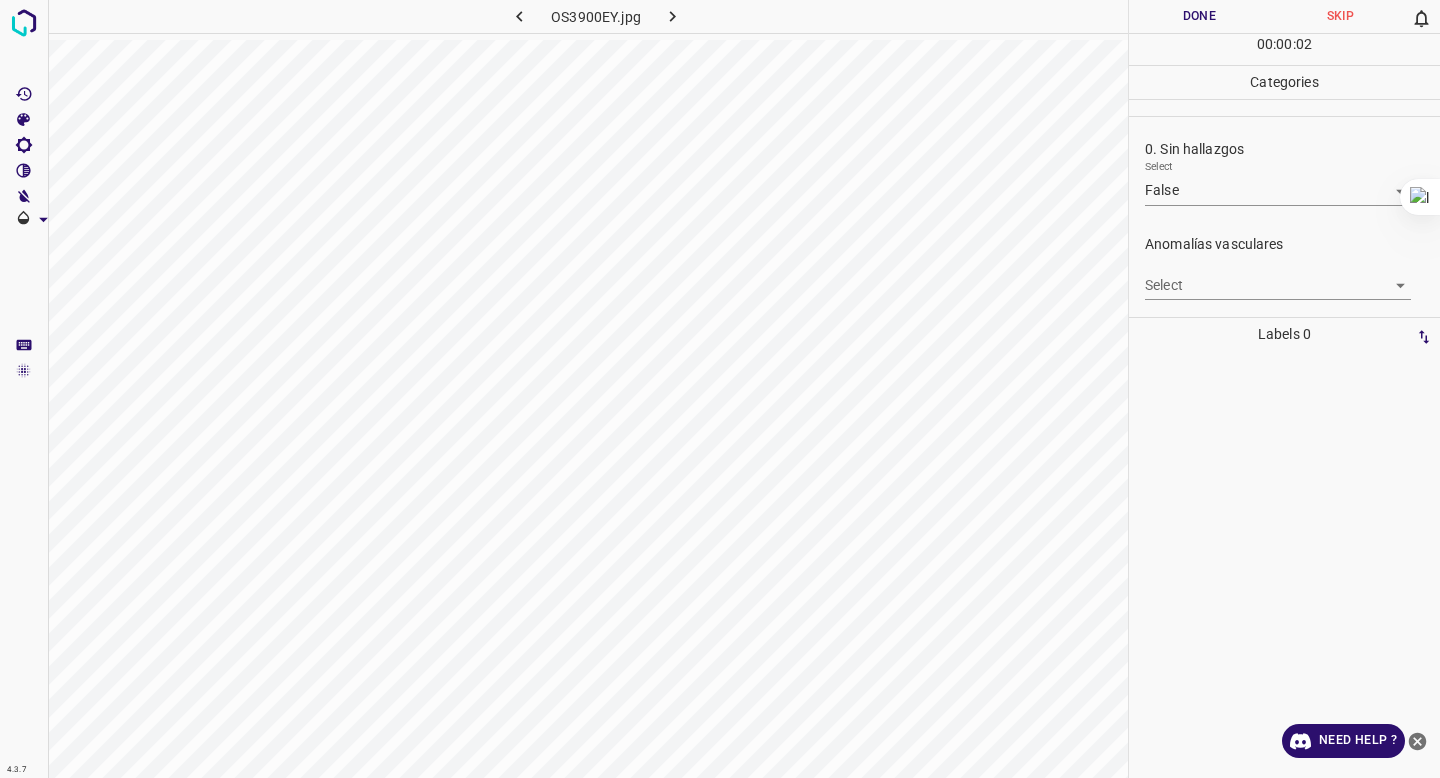 click on "4.3.7 OS3900EY.jpg Done Skip 0 00   : 00   : 02   Categories 0. Sin hallazgos   Select False False Anomalías vasculares   Select ​ Atrofias   Select ​ Drusas   Select ​ Exudados   Select ​ Hemorragias o Microaneurismas   Select ​ Otros hallazgos patológicos   Select ​ Otros hallazgos no patológicos   Select ​ Anomalías de disco óptico   Select ​ Elementos sin calidad suficiente   Select ​ Labels   0 Categories 1 0. Sin hallazgos 2 Anomalías vasculares 3 Atrofias 4 Drusas 5 Exudados 6 Hemorragias o Microaneurismas 7 Otros hallazgos patológicos 8 Otros hallazgos no patológicos 9 Anomalías de disco óptico 0 Elementos sin calidad suficiente Tools Space Change between modes (Draw & Edit) I Auto labeling R Restore zoom M Zoom in N Zoom out Delete Delete selecte label Filters Z Restore filters X Saturation filter C Brightness filter V Contrast filter B Gray scale filter General O Download Need Help ? - Text - Hide - Delete" at bounding box center [720, 389] 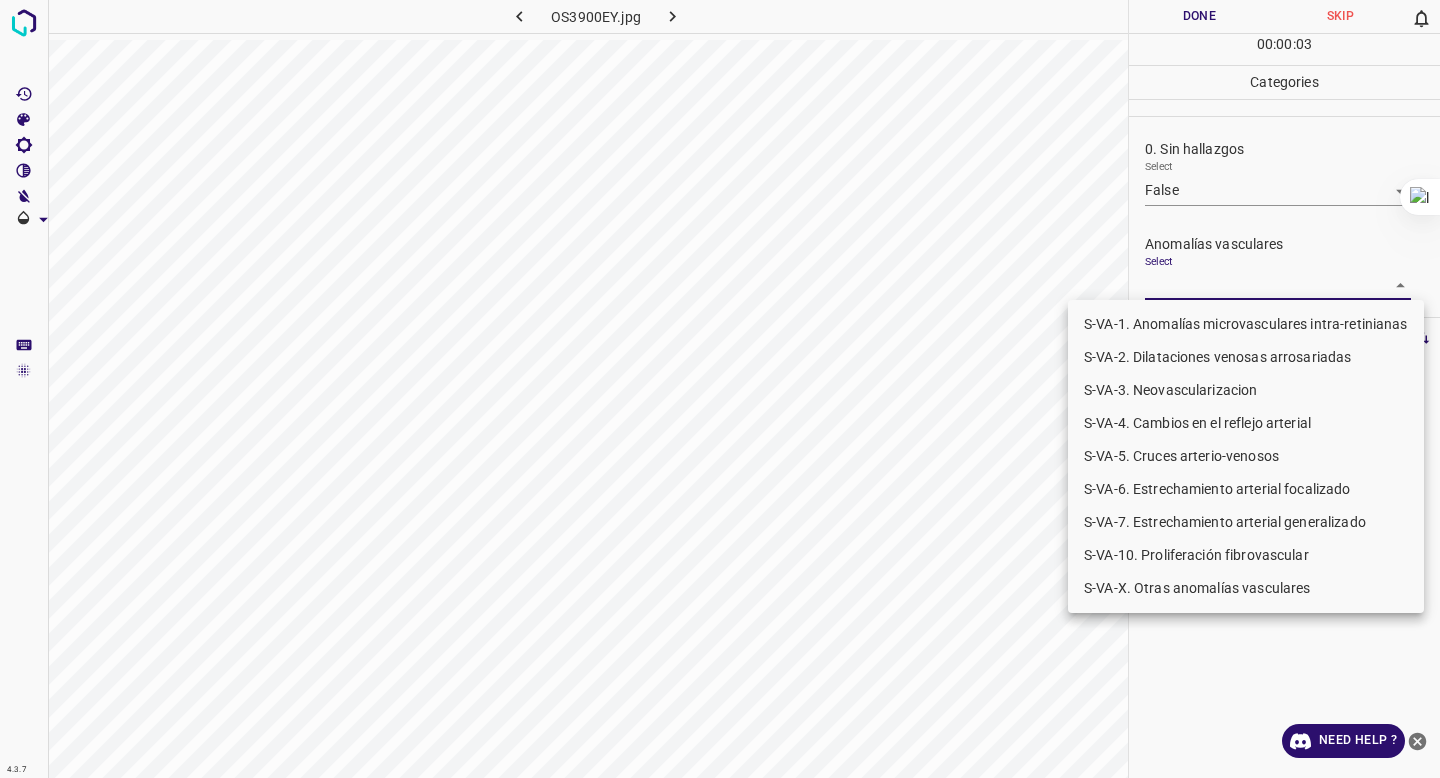 click on "S-VA-[NUMBER]. Neovascularizacion" at bounding box center (1246, 390) 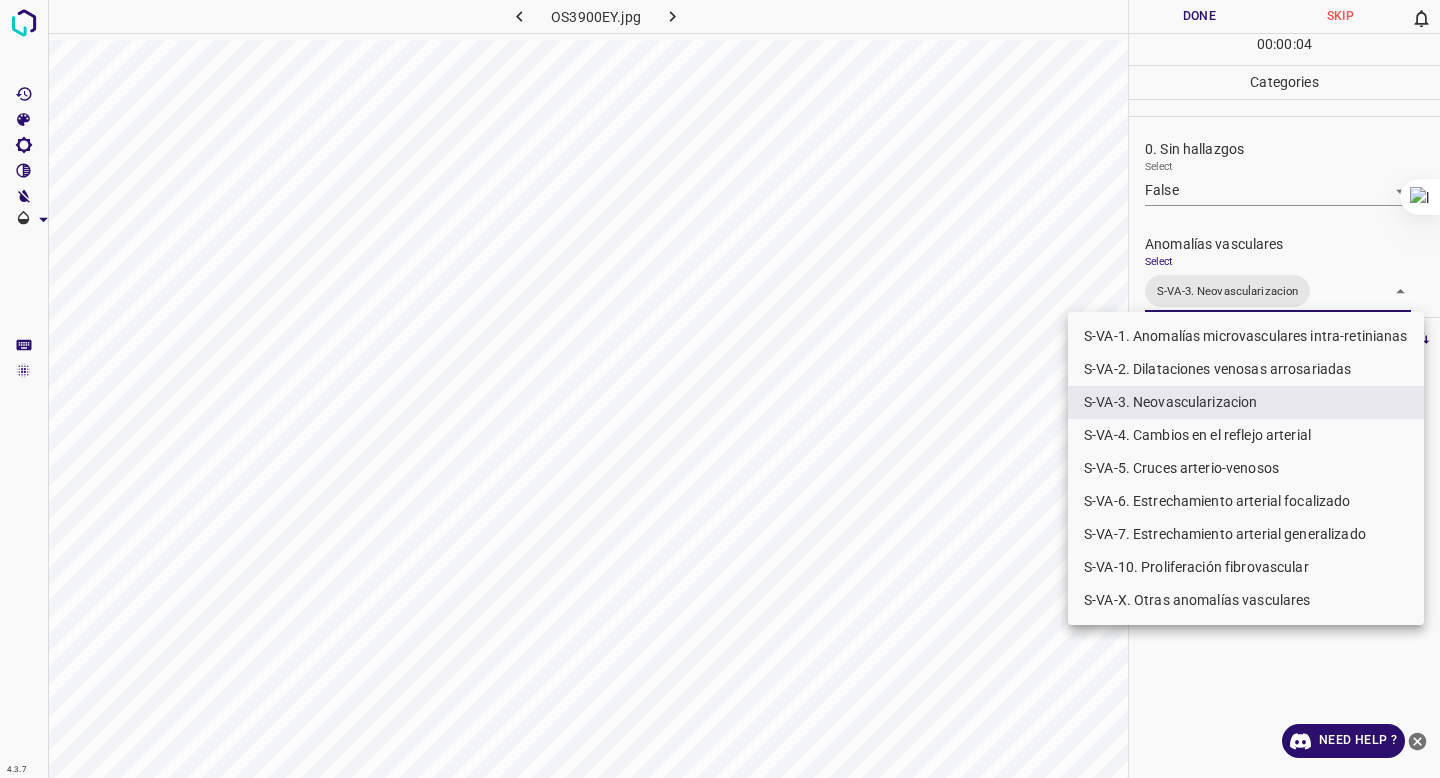click on "S-VA-10. Proliferación fibrovascular" at bounding box center (1246, 567) 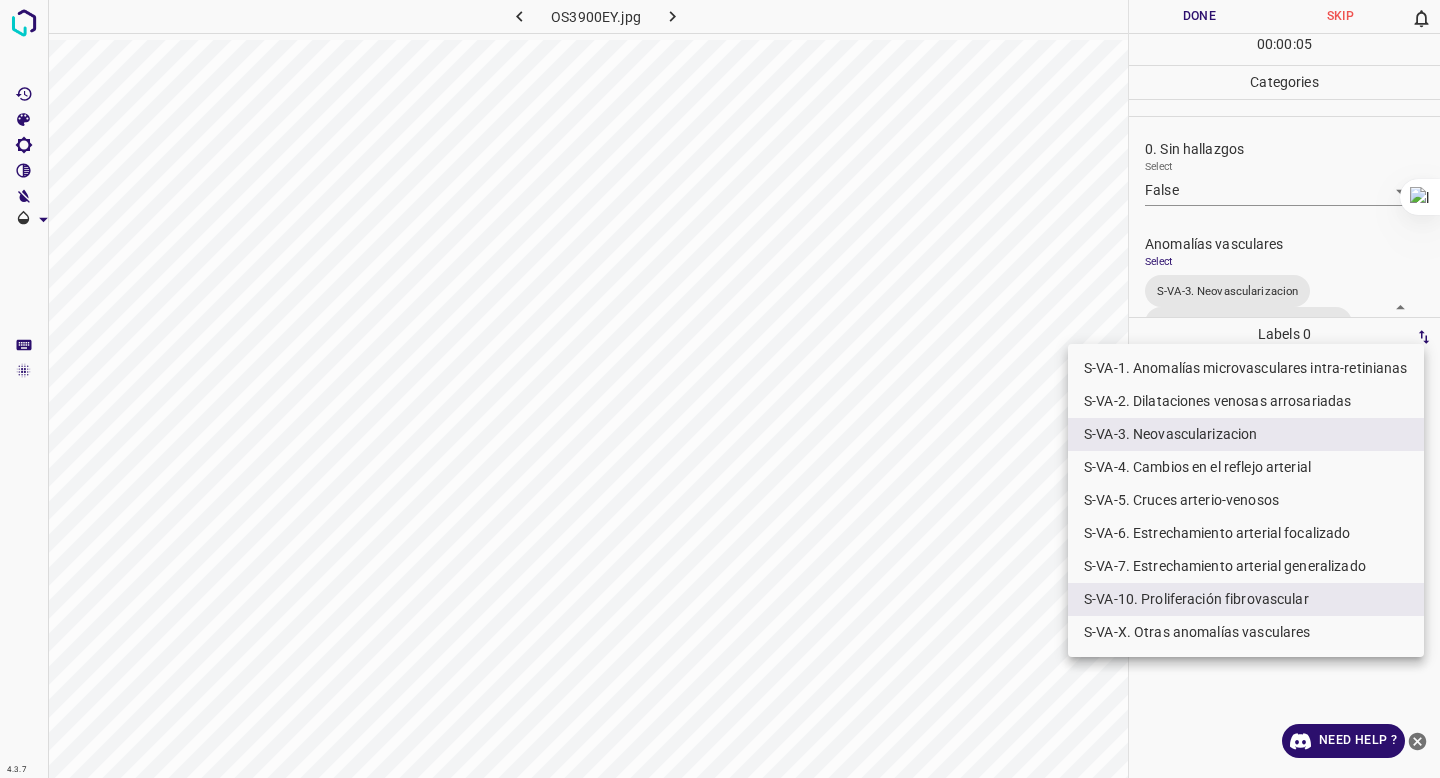 click at bounding box center [720, 389] 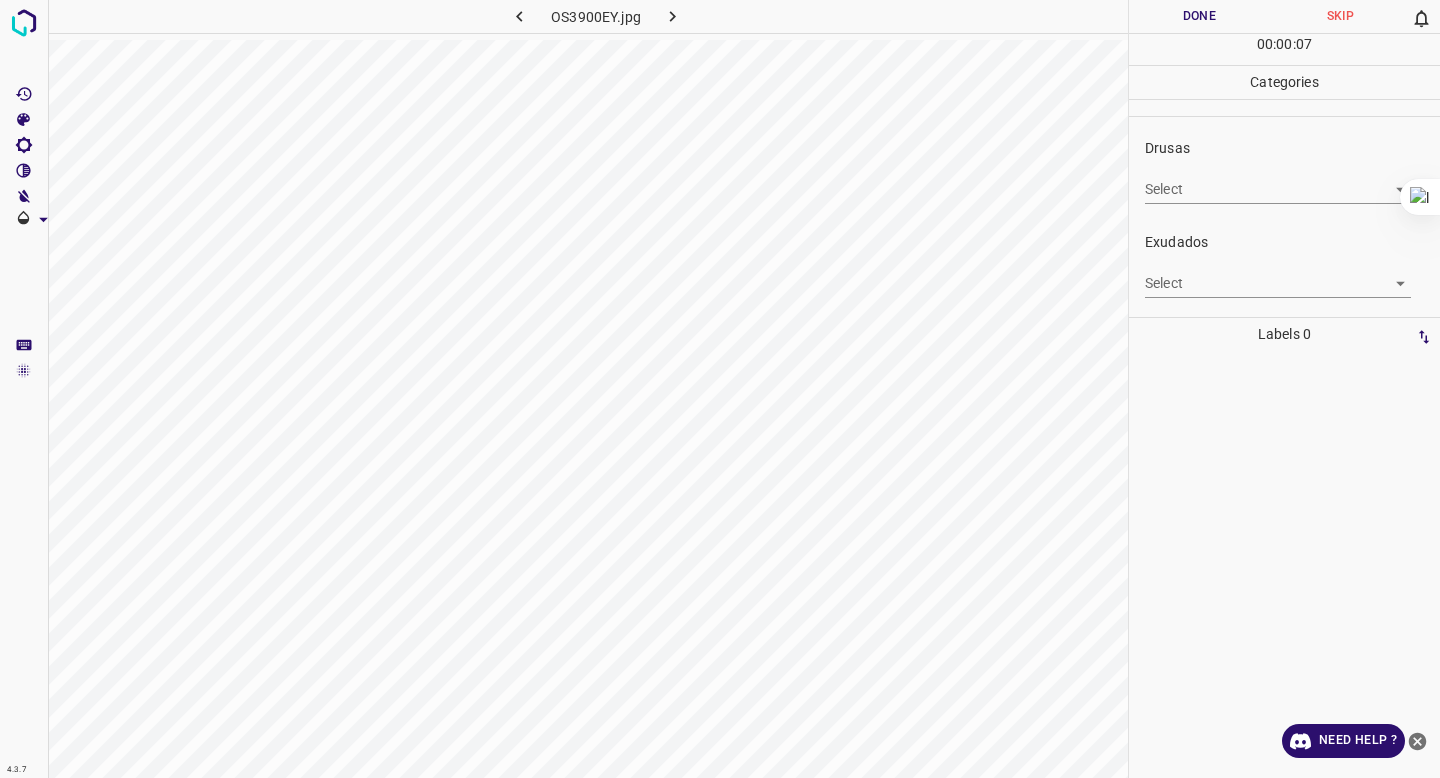 scroll, scrollTop: 355, scrollLeft: 0, axis: vertical 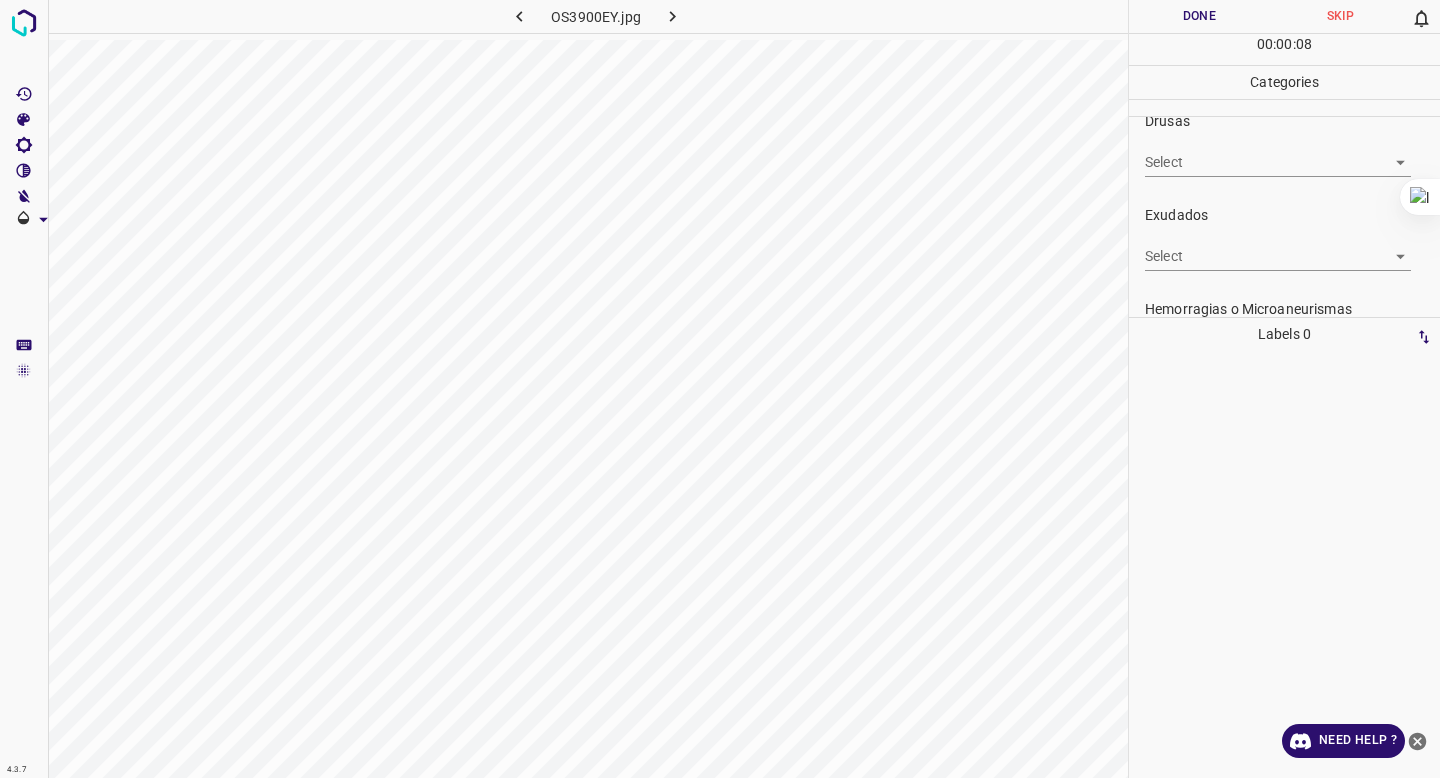 click on "4.3.7 OS3900EY.jpg Done Skip 0 00   : 00   : 08   Categories 0. Sin hallazgos   Select False False Anomalías vasculares   Select S-VA-3. Neovascularizacion S-VA-10. Proliferación fibrovascular S-VA-3. Neovascularizacion,S-VA-10. Proliferación fibrovascular Atrofias   Select ​ Drusas   Select ​ Exudados   Select ​ Hemorragias o Microaneurismas   Select ​ Otros hallazgos patológicos   Select ​ Otros hallazgos no patológicos   Select ​ Anomalías de disco óptico   Select ​ Elementos sin calidad suficiente   Select ​ Labels   0 Categories 1 0. Sin hallazgos 2 Anomalías vasculares 3 Atrofias 4 Drusas 5 Exudados 6 Hemorragias o Microaneurismas 7 Otros hallazgos patológicos 8 Otros hallazgos no patológicos 9 Anomalías de disco óptico 0 Elementos sin calidad suficiente Tools Space Change between modes (Draw & Edit) I Auto labeling R Restore zoom M Zoom in N Zoom out Delete Delete selecte label Filters Z Restore filters X Saturation filter C Brightness filter V Contrast filter B General O" at bounding box center [720, 389] 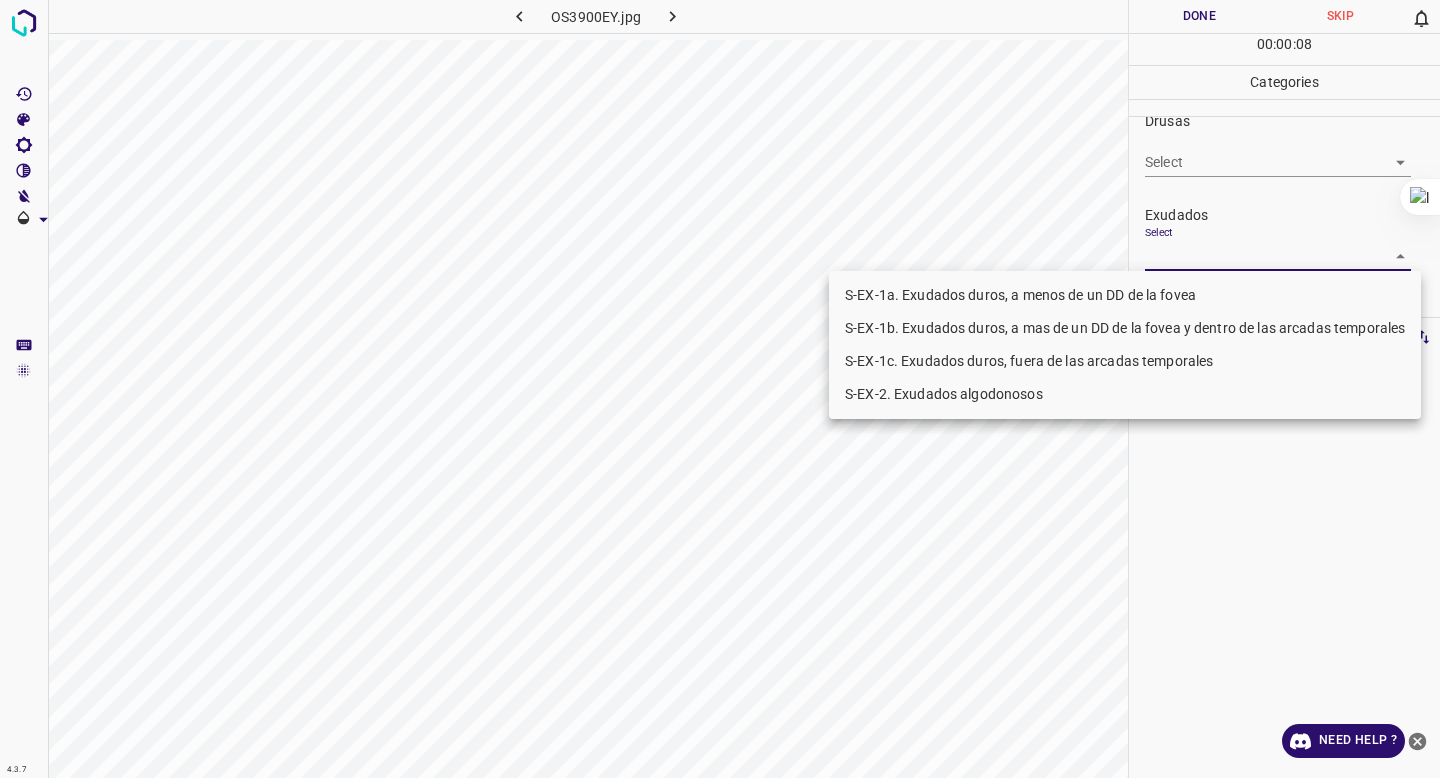 click on "S-EX-1b. Exudados duros, a mas de un DD de la fovea y dentro de las arcadas temporales" at bounding box center [1125, 328] 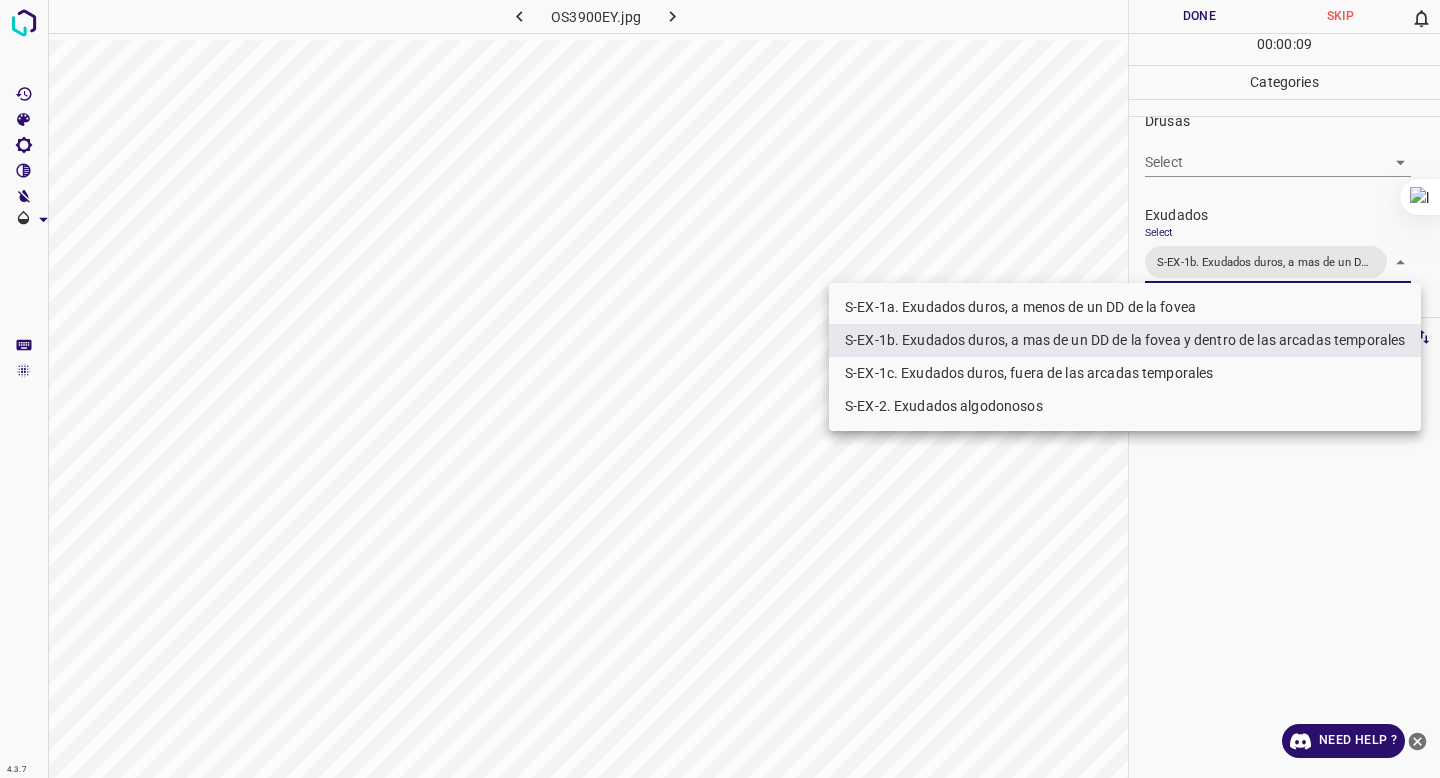 click on "S-EX-1c. Exudados duros, fuera de las arcadas temporales" at bounding box center [1125, 373] 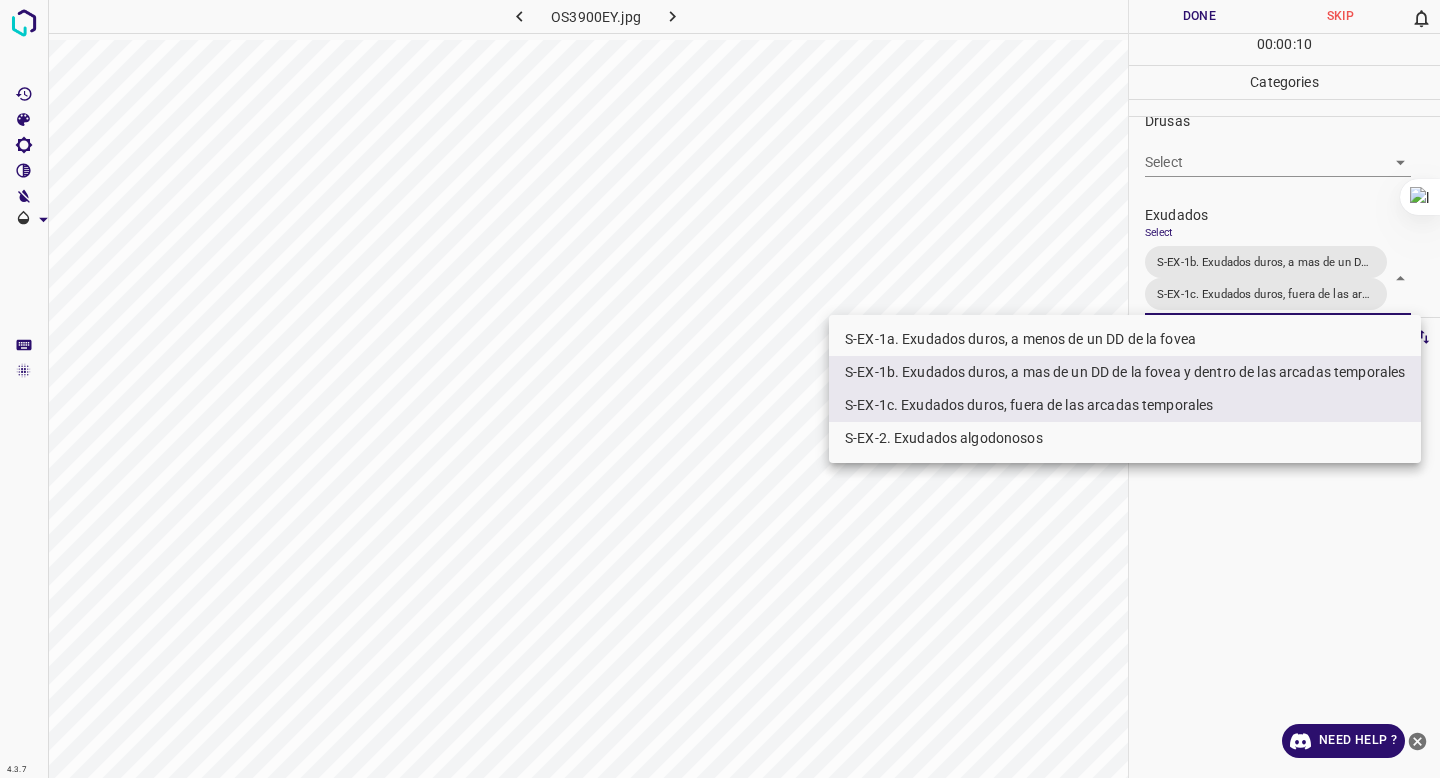 drag, startPoint x: 1348, startPoint y: 166, endPoint x: 1328, endPoint y: 177, distance: 22.825424 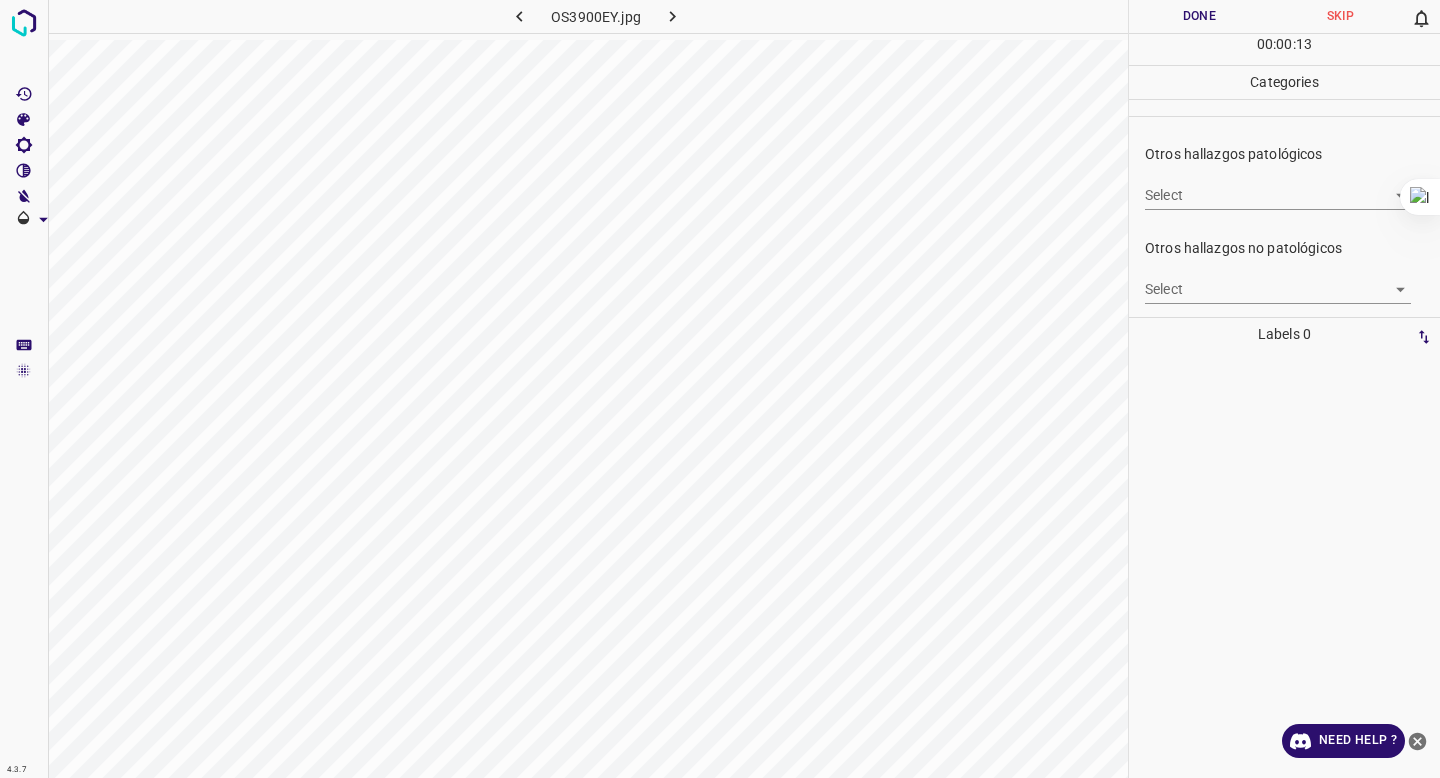 scroll, scrollTop: 670, scrollLeft: 0, axis: vertical 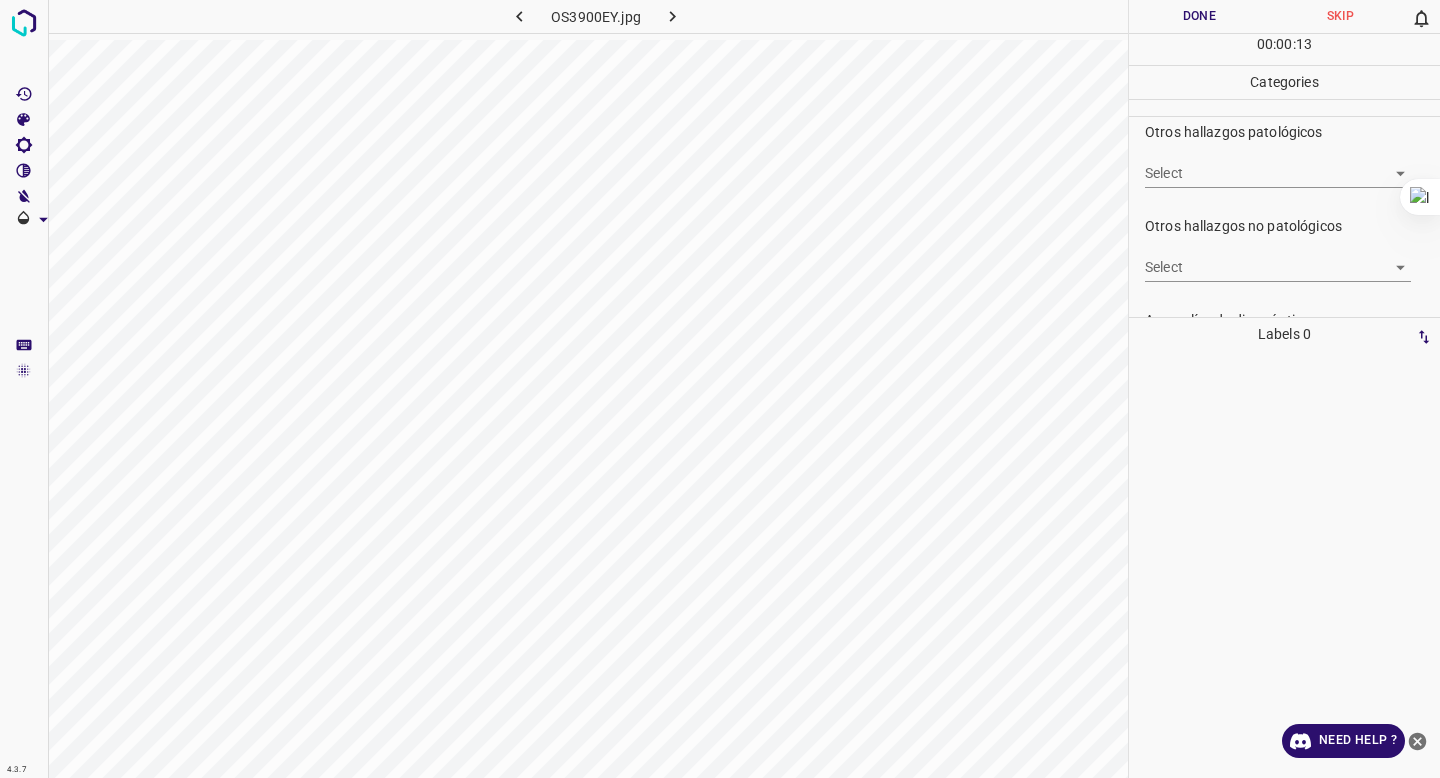 click on "4.3.7 OS3900EY.jpg Done Skip 0 00   : 00   : 13   Categories 0. Sin hallazgos   Select False False Anomalías vasculares   Select S-VA-3. Neovascularizacion S-VA-10. Proliferación fibrovascular S-VA-3. Neovascularizacion,S-VA-10. Proliferación fibrovascular Atrofias   Select ​ Drusas   Select ​ Exudados   Select S-EX-1b. Exudados duros, a mas de un DD de la fovea y dentro de las arcadas temporales S-EX-1c. Exudados duros, fuera de las arcadas temporales S-EX-1b. Exudados duros, a mas de un DD de la fovea y dentro de las arcadas temporales,S-EX-1c. Exudados duros, fuera de las arcadas temporales Hemorragias o Microaneurismas   Select ​ Otros hallazgos patológicos   Select ​ Otros hallazgos no patológicos   Select ​ Anomalías de disco óptico   Select ​ Elementos sin calidad suficiente   Select ​ Labels   0 Categories 1 0. Sin hallazgos 2 Anomalías vasculares 3 Atrofias 4 Drusas 5 Exudados 6 Hemorragias o Microaneurismas 7 Otros hallazgos patológicos 8 Otros hallazgos no patológicos 9 0 I" at bounding box center [720, 389] 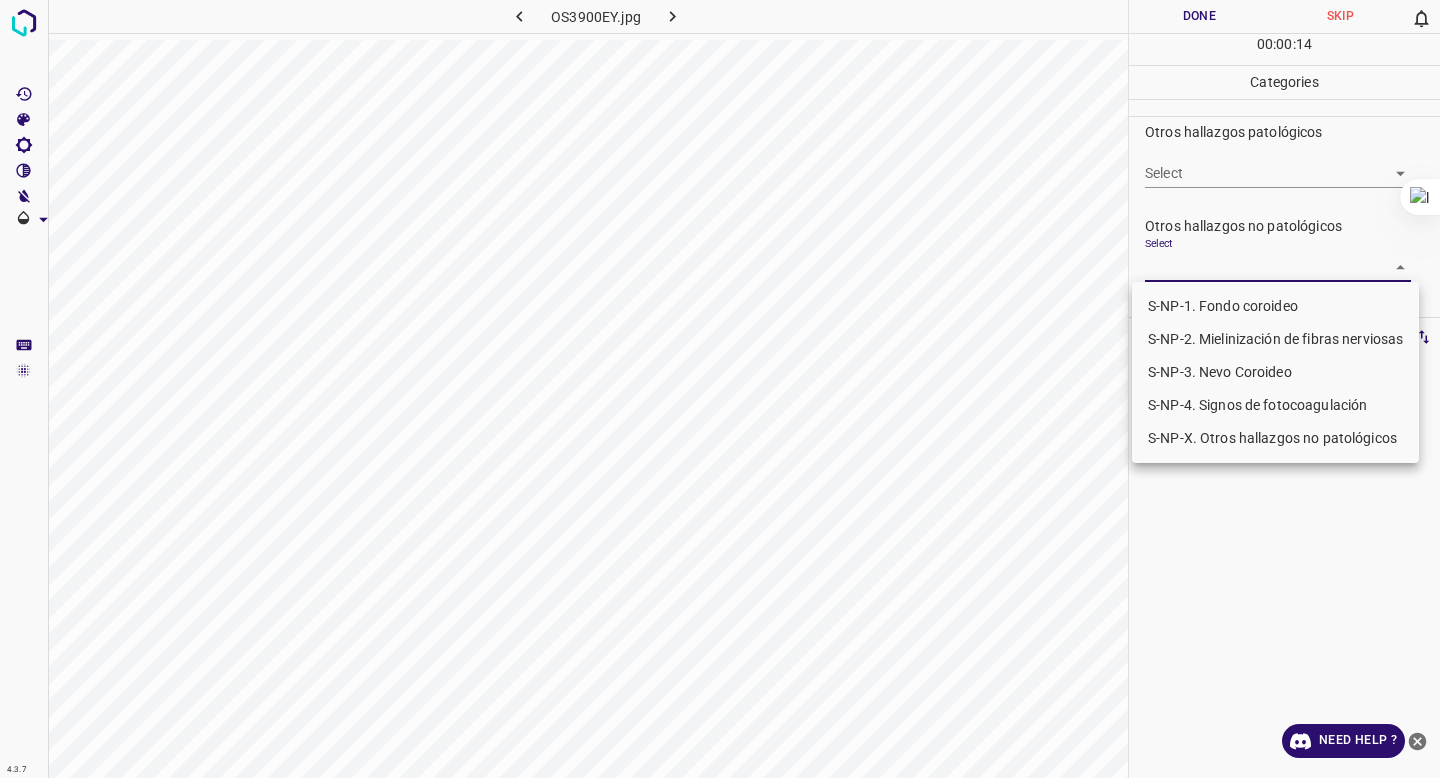 click on "S-NP-4. Signos de fotocoagulación" at bounding box center (1275, 405) 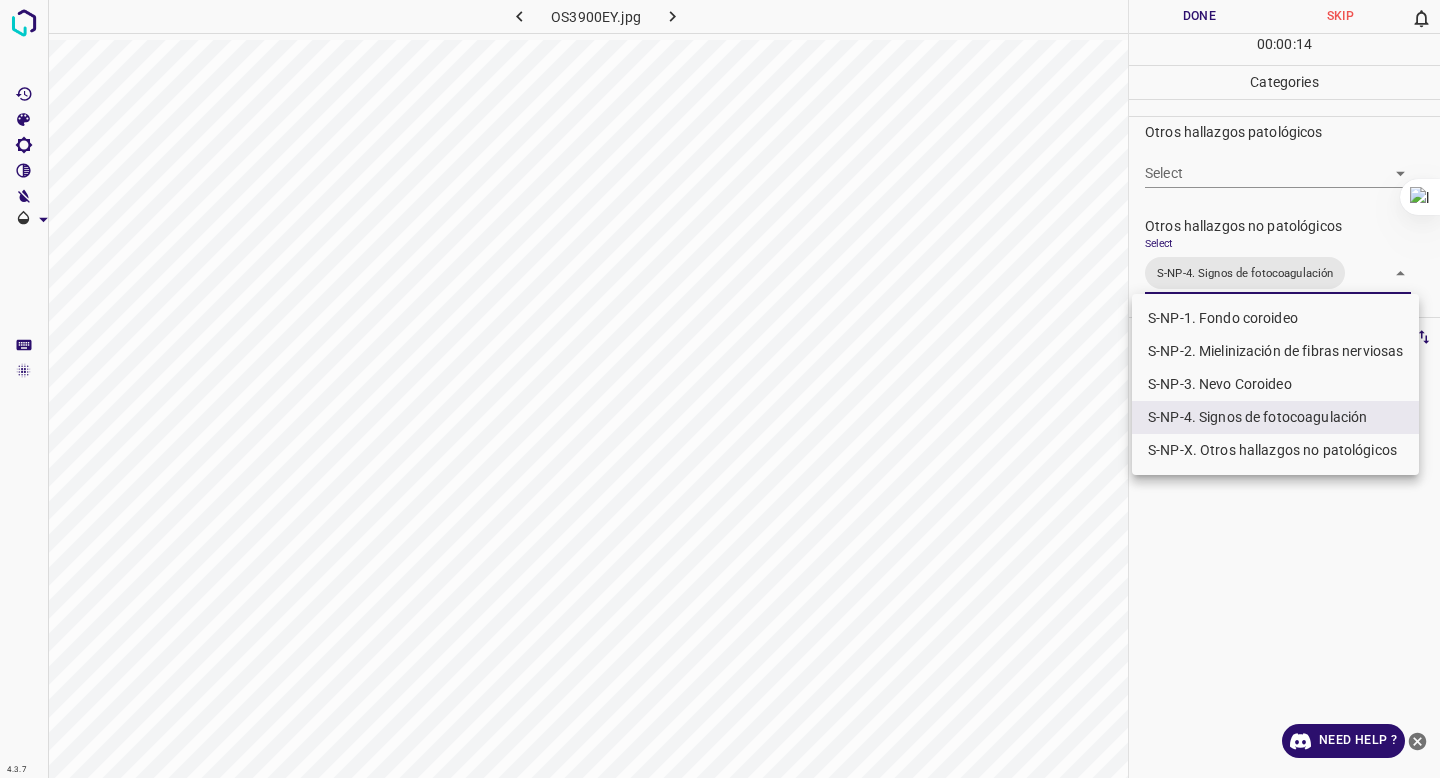 click at bounding box center (720, 389) 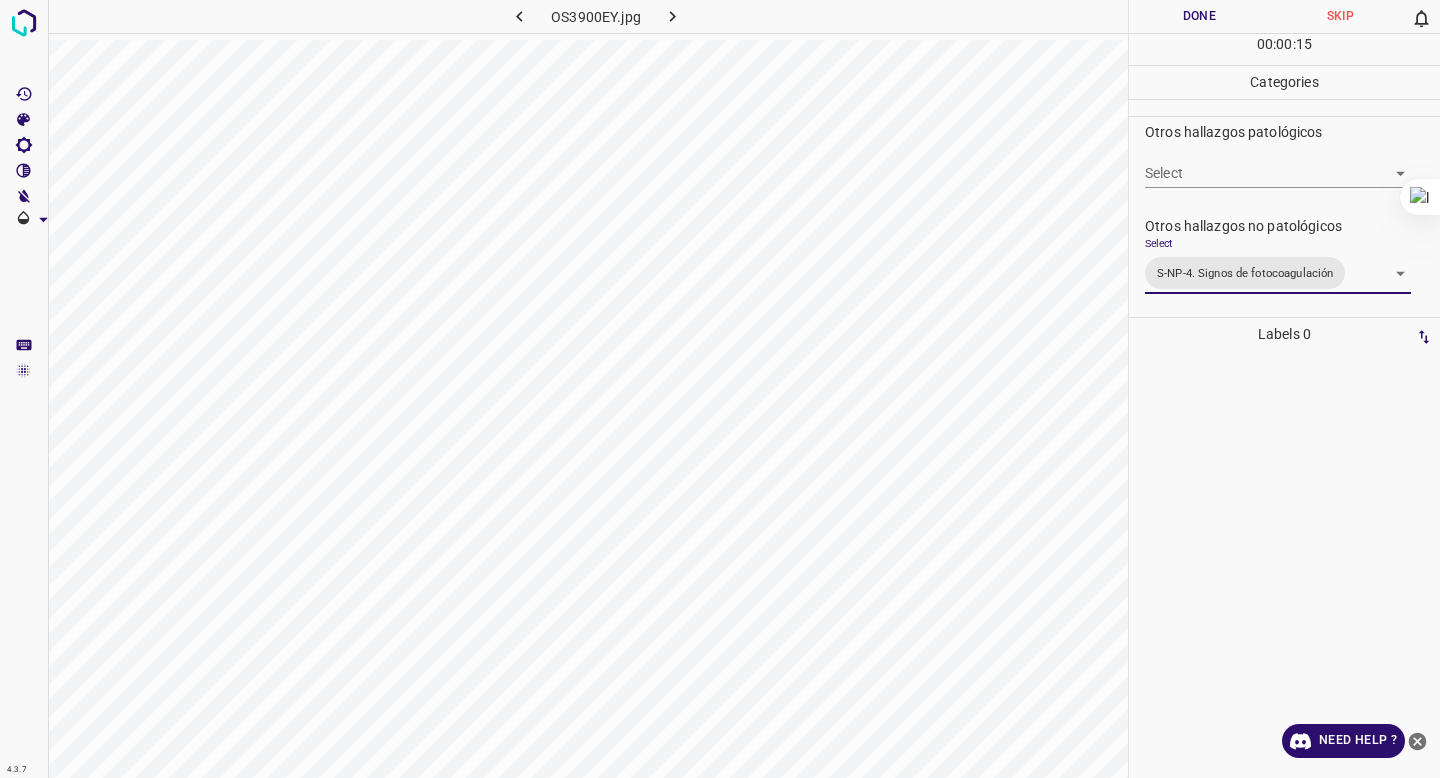 click on "Done" at bounding box center (1199, 16) 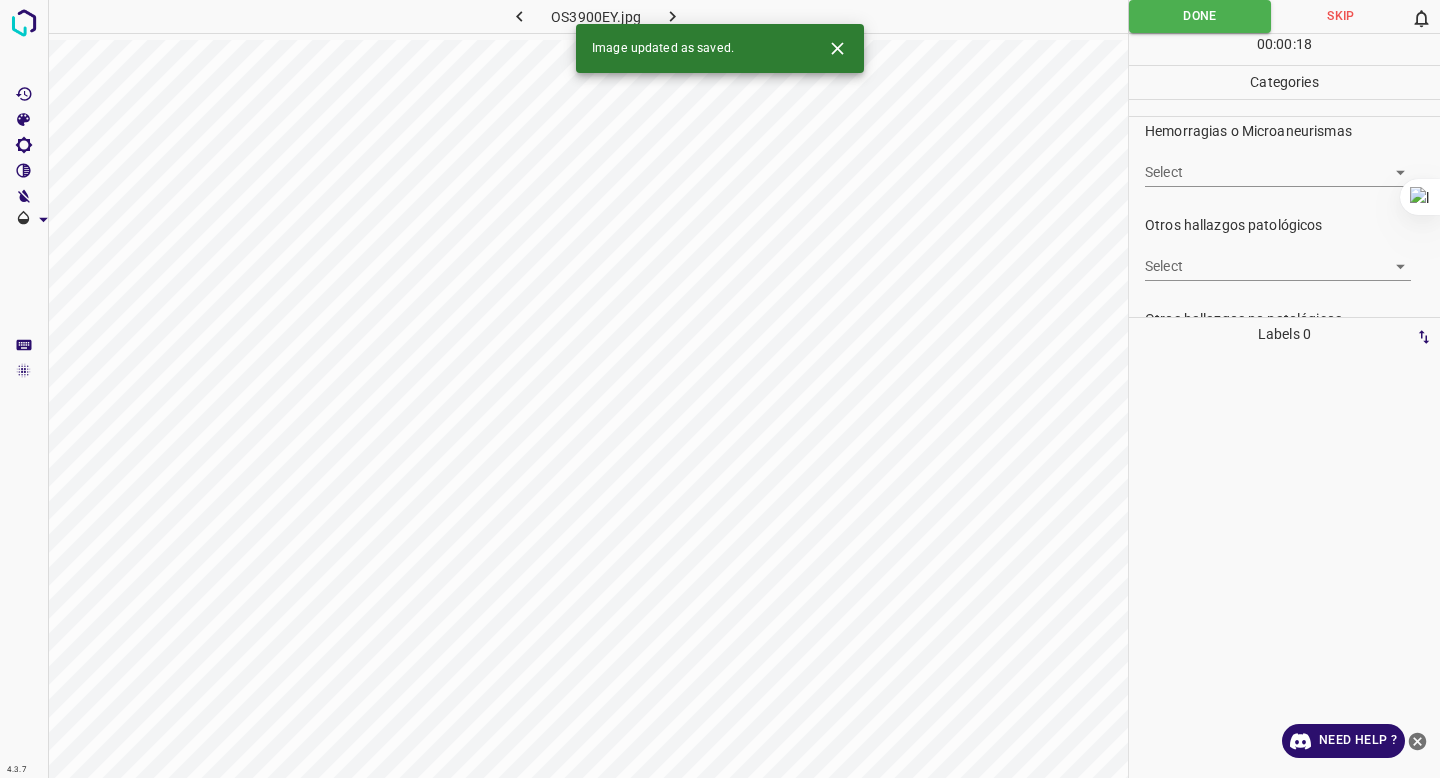 scroll, scrollTop: 566, scrollLeft: 0, axis: vertical 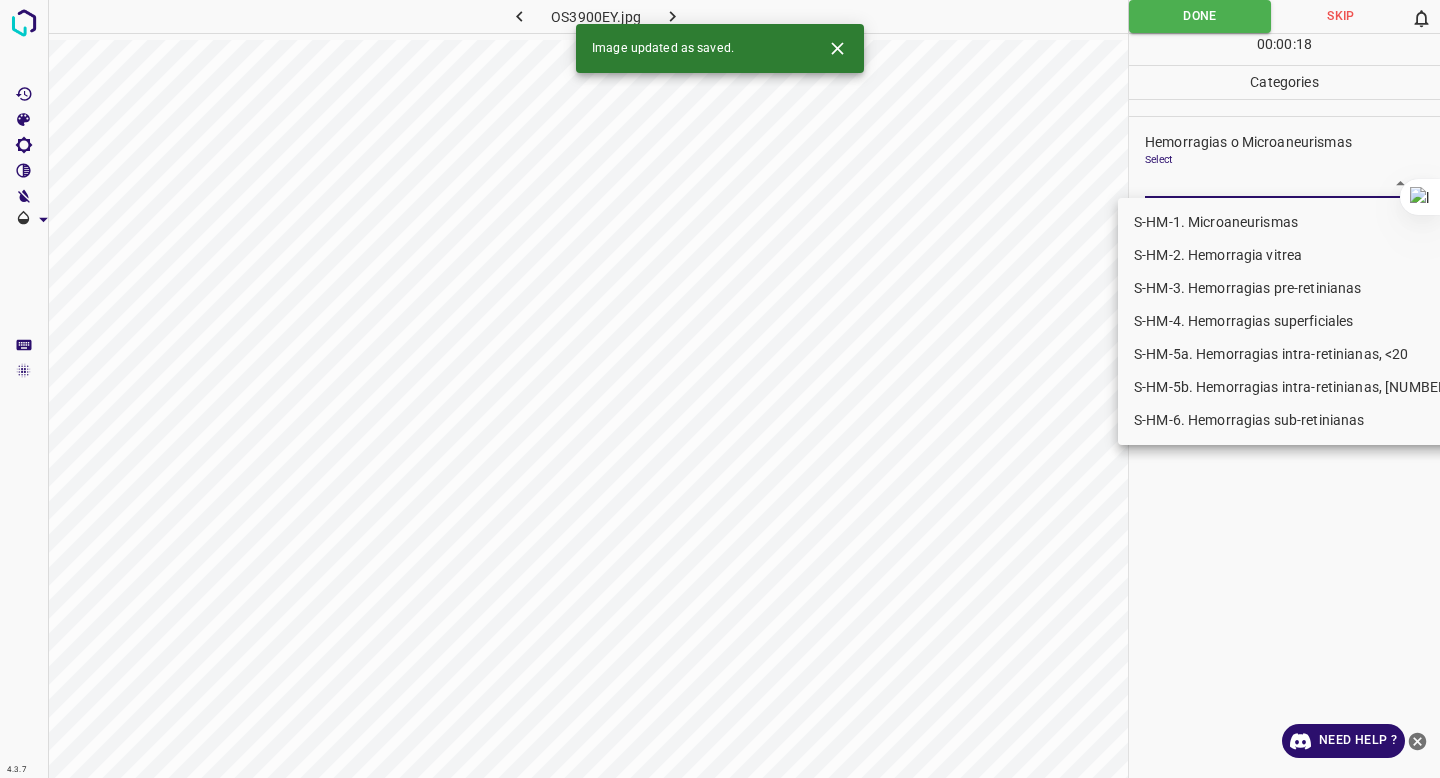 click on "4.3.7 OS3900EY.jpg Done Skip 0 00   : 00   : 18   Categories 0. Sin hallazgos   Select False False Anomalías vasculares   Select S-VA-3. Neovascularizacion S-VA-10. Proliferación fibrovascular S-VA-3. Neovascularizacion,S-VA-10. Proliferación fibrovascular Atrofias   Select ​ Drusas   Select ​ Exudados   Select S-EX-1b. Exudados duros, a mas de un DD de la fovea y dentro de las arcadas temporales S-EX-1c. Exudados duros, fuera de las arcadas temporales S-EX-1b. Exudados duros, a mas de un DD de la fovea y dentro de las arcadas temporales,S-EX-1c. Exudados duros, fuera de las arcadas temporales Hemorragias o Microaneurismas   Select ​ Otros hallazgos patológicos   Select ​ Otros hallazgos no patológicos   Select S-NP-4. Signos de fotocoagulación S-NP-4. Signos de fotocoagulación Anomalías de disco óptico   Select ​ Elementos sin calidad suficiente   Select ​ Labels   0 Categories 1 0. Sin hallazgos 2 Anomalías vasculares 3 Atrofias 4 Drusas 5 Exudados 6 Hemorragias o Microaneurismas 7 8 9" at bounding box center (720, 389) 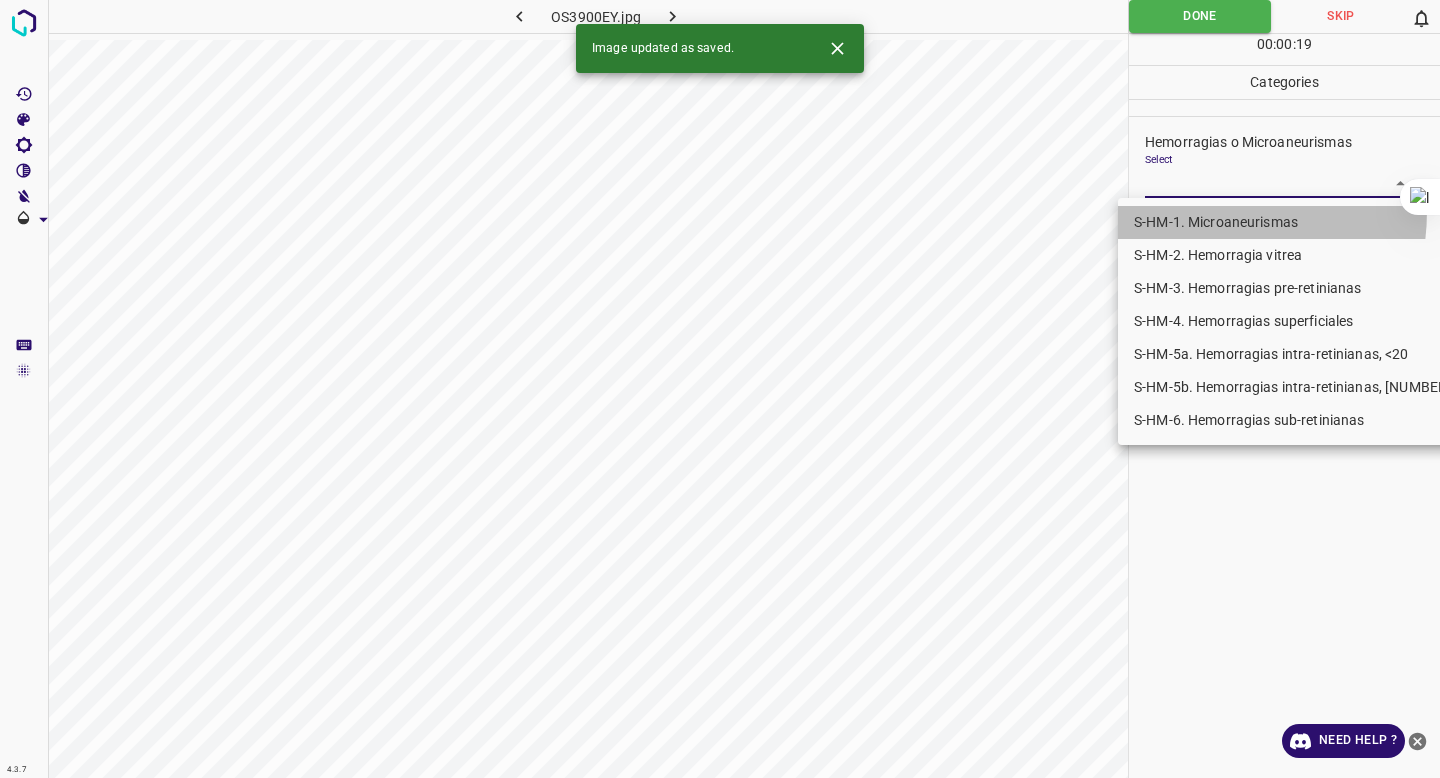 click on "S-HM-1. Microaneurismas" at bounding box center (1296, 222) 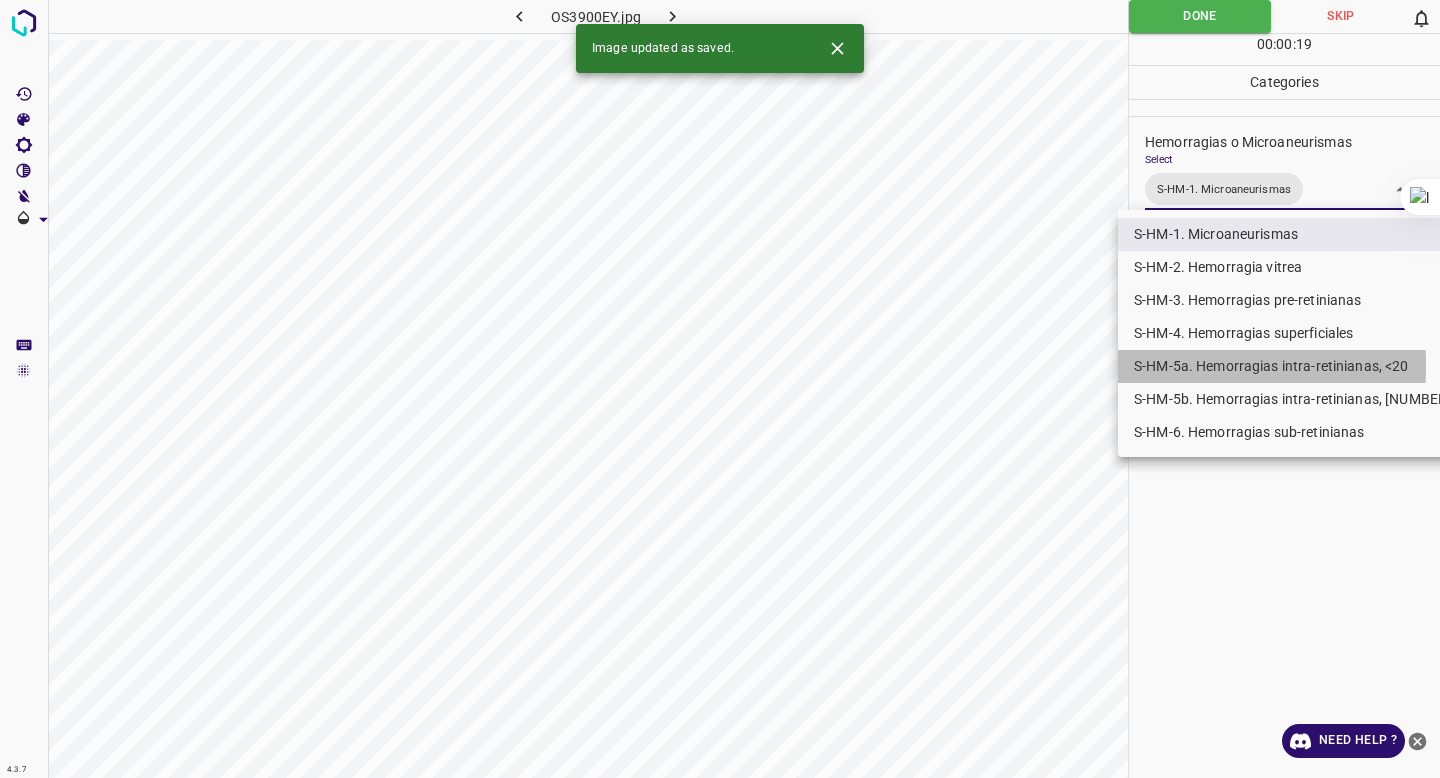 click on "S-HM-5a. Hemorragias intra-retinianas, <20" at bounding box center (1296, 366) 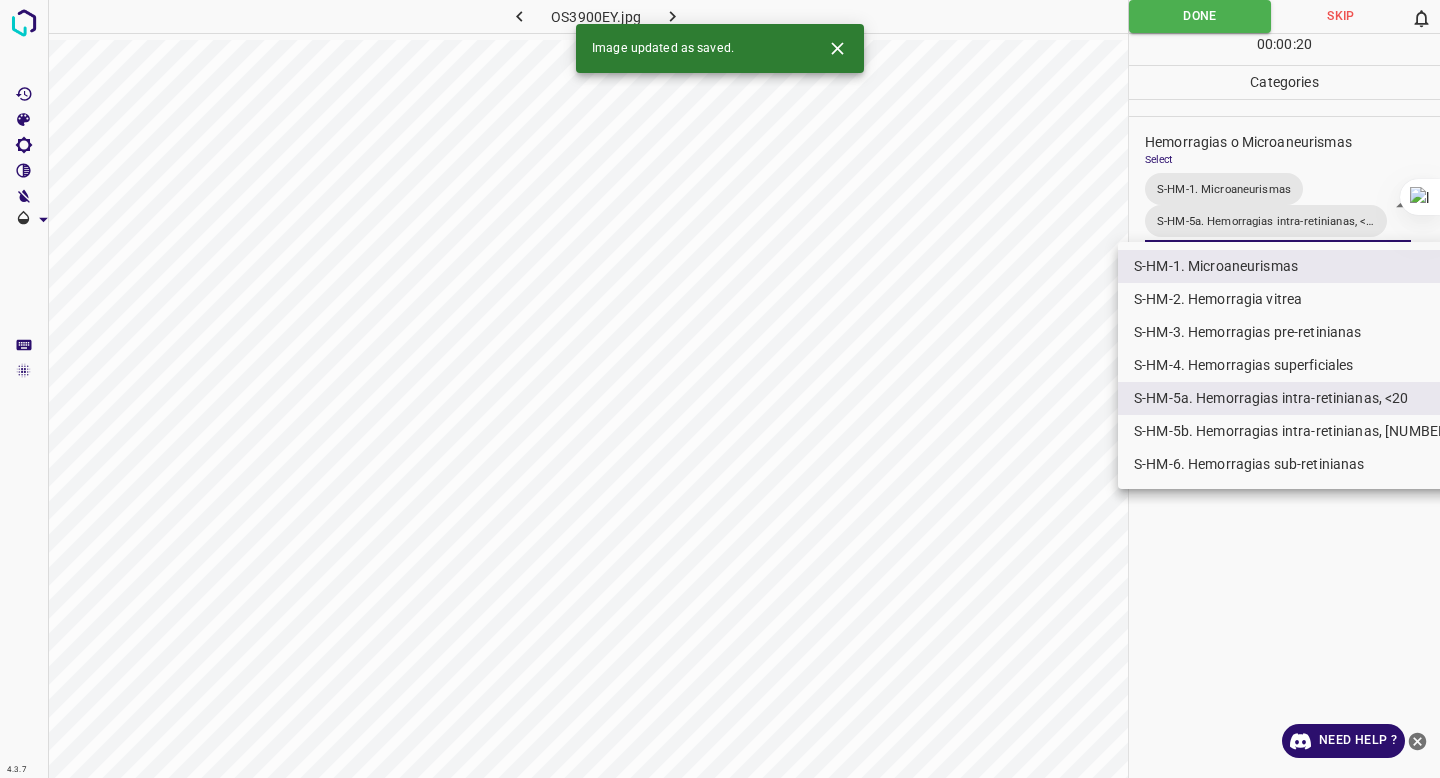 click at bounding box center (720, 389) 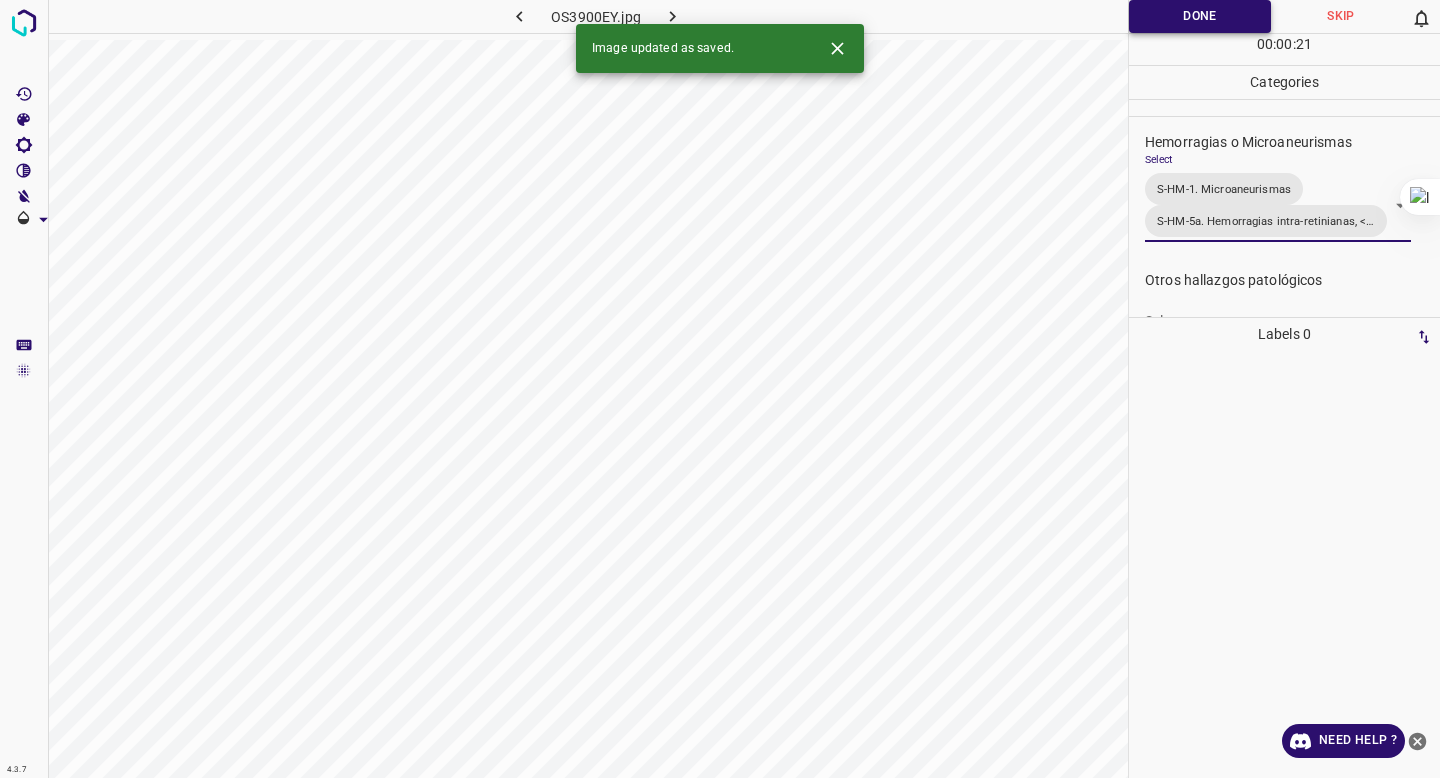click on "Done" at bounding box center (1200, 16) 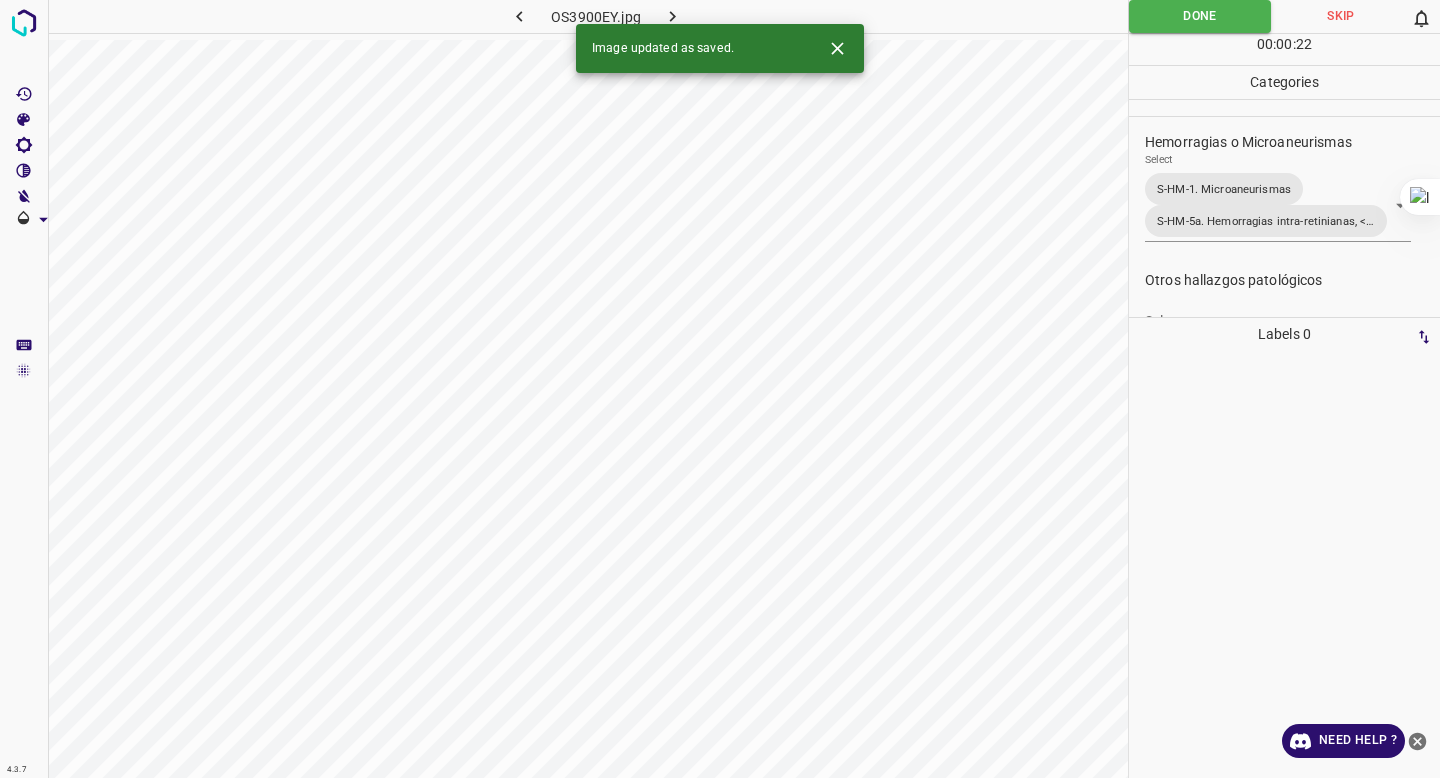 click 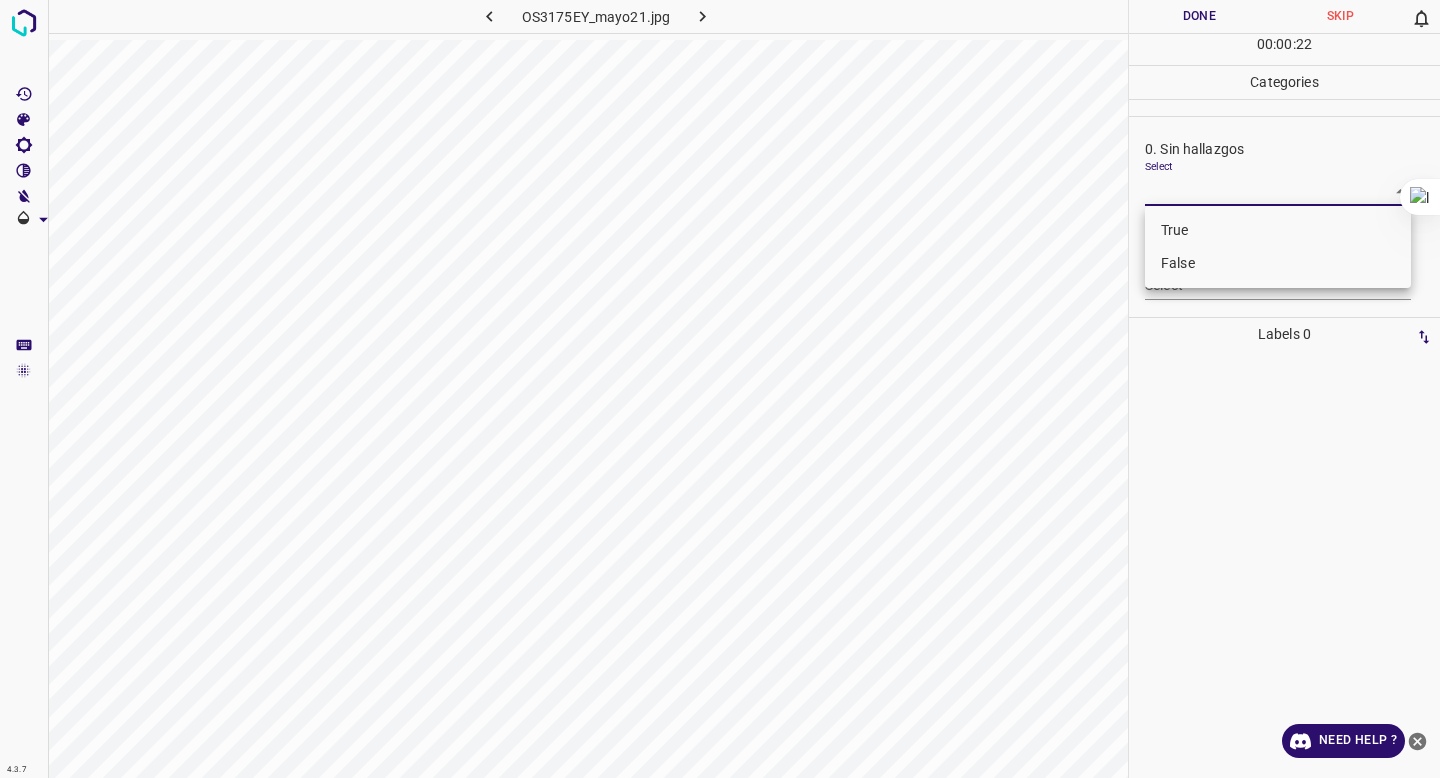 click on "4.3.7 OS3175EY_mayo21.jpg Done Skip 0 00   : 00   : 22   Categories 0. Sin hallazgos   Select ​ Anomalías vasculares   Select ​ Atrofias   Select ​ Drusas   Select ​ Exudados   Select ​ Hemorragias o Microaneurismas   Select ​ Otros hallazgos patológicos   Select ​ Otros hallazgos no patológicos   Select ​ Anomalías de disco óptico   Select ​ Elementos sin calidad suficiente   Select ​ Labels   0 Categories 1 0. Sin hallazgos 2 Anomalías vasculares 3 Atrofias 4 Drusas 5 Exudados 6 Hemorragias o Microaneurismas 7 Otros hallazgos patológicos 8 Otros hallazgos no patológicos 9 Anomalías de disco óptico 0 Elementos sin calidad suficiente Tools Space Change between modes (Draw & Edit) I Auto labeling R Restore zoom M Zoom in N Zoom out Delete Delete selecte label Filters Z Restore filters X Saturation filter C Brightness filter V Contrast filter B Gray scale filter General O Download Need Help ? - Text - Hide - Delete True False" at bounding box center [720, 389] 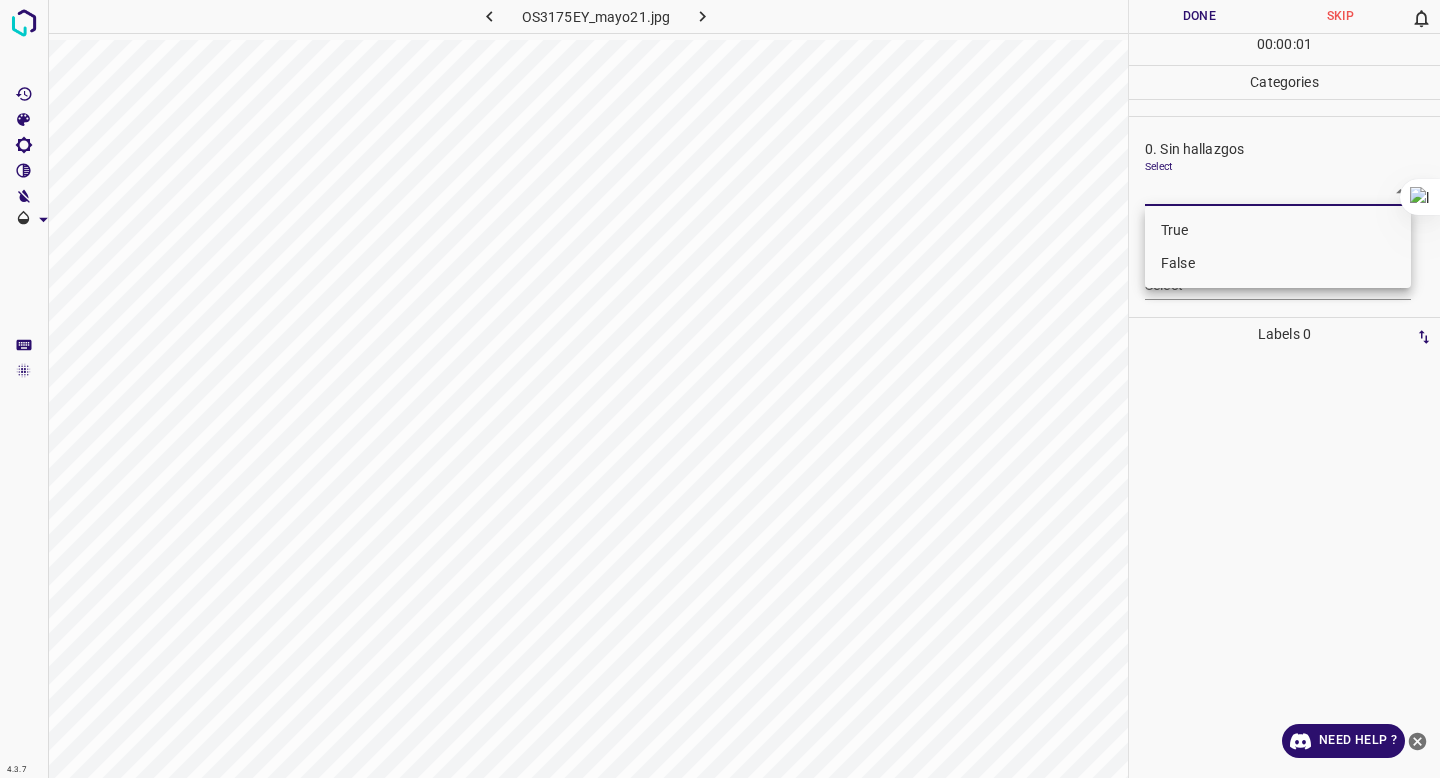 click on "False" at bounding box center [1278, 263] 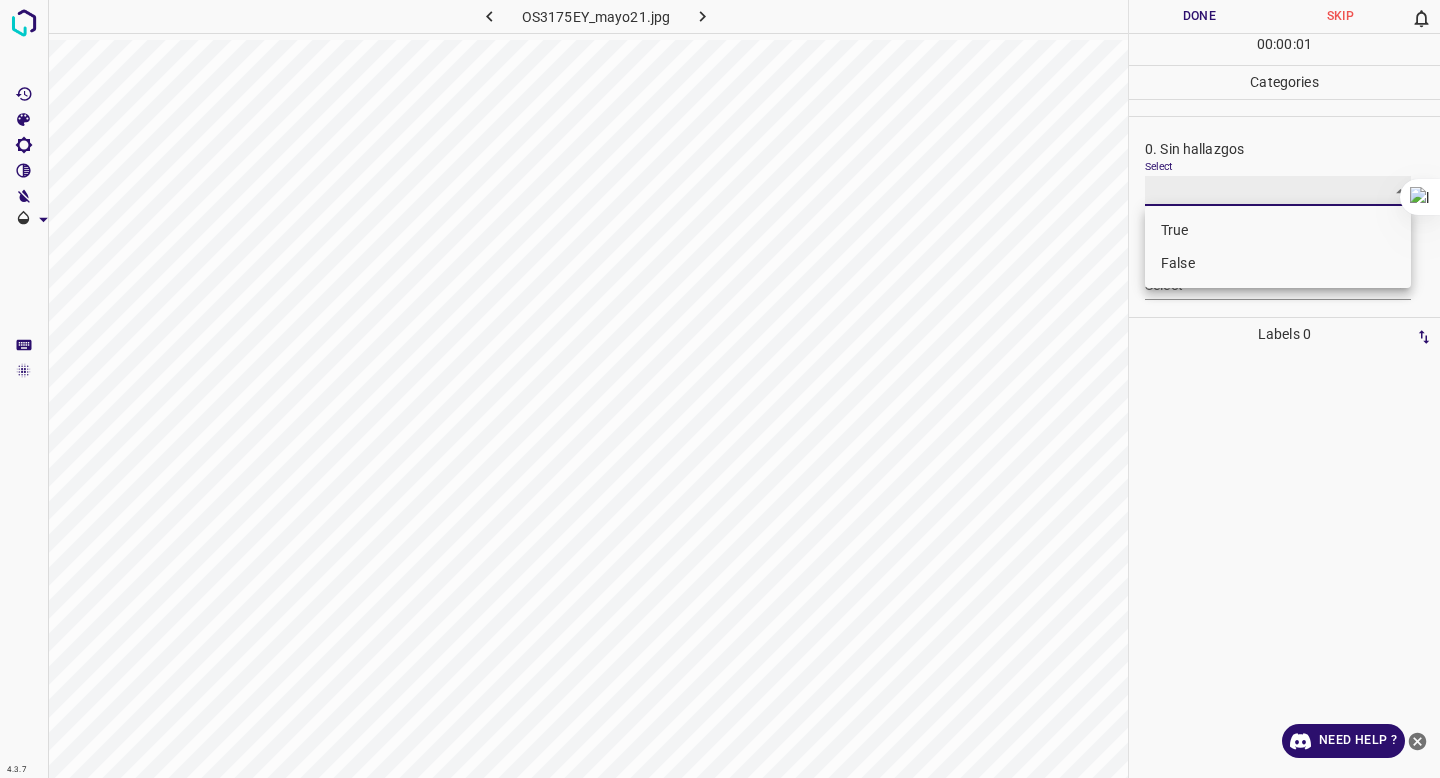 type on "False" 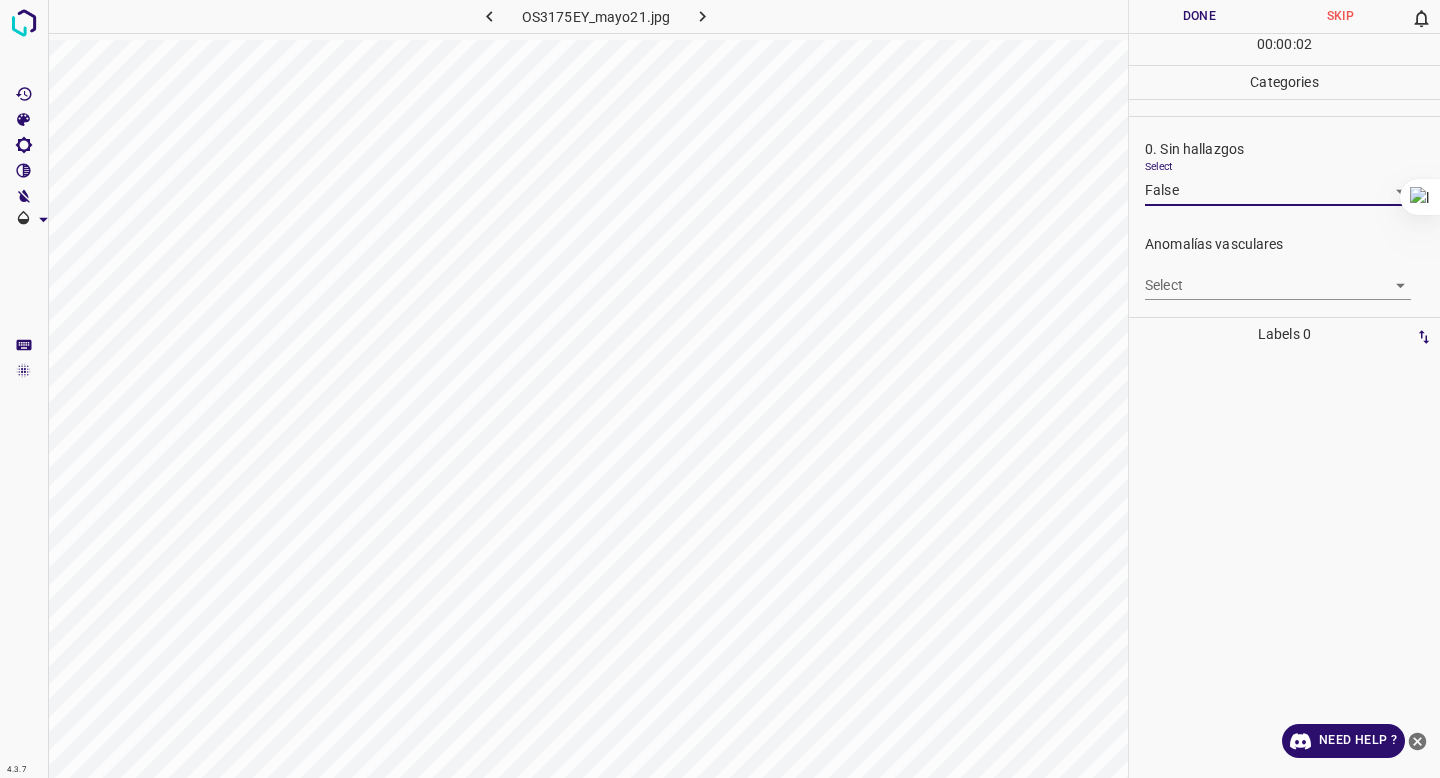 click on "4.3.7 OS3175EY_mayo21.jpg Done Skip 0 00   : 00   : 02   Categories 0. Sin hallazgos   Select False False Anomalías vasculares   Select ​ Atrofias   Select ​ Drusas   Select ​ Exudados   Select ​ Hemorragias o Microaneurismas   Select ​ Otros hallazgos patológicos   Select ​ Otros hallazgos no patológicos   Select ​ Anomalías de disco óptico   Select ​ Elementos sin calidad suficiente   Select ​ Labels   0 Categories 1 0. Sin hallazgos 2 Anomalías vasculares 3 Atrofias 4 Drusas 5 Exudados 6 Hemorragias o Microaneurismas 7 Otros hallazgos patológicos 8 Otros hallazgos no patológicos 9 Anomalías de disco óptico 0 Elementos sin calidad suficiente Tools Space Change between modes (Draw & Edit) I Auto labeling R Restore zoom M Zoom in N Zoom out Delete Delete selecte label Filters Z Restore filters X Saturation filter C Brightness filter V Contrast filter B Gray scale filter General O Download Need Help ? - Text - Hide - Delete" at bounding box center [720, 389] 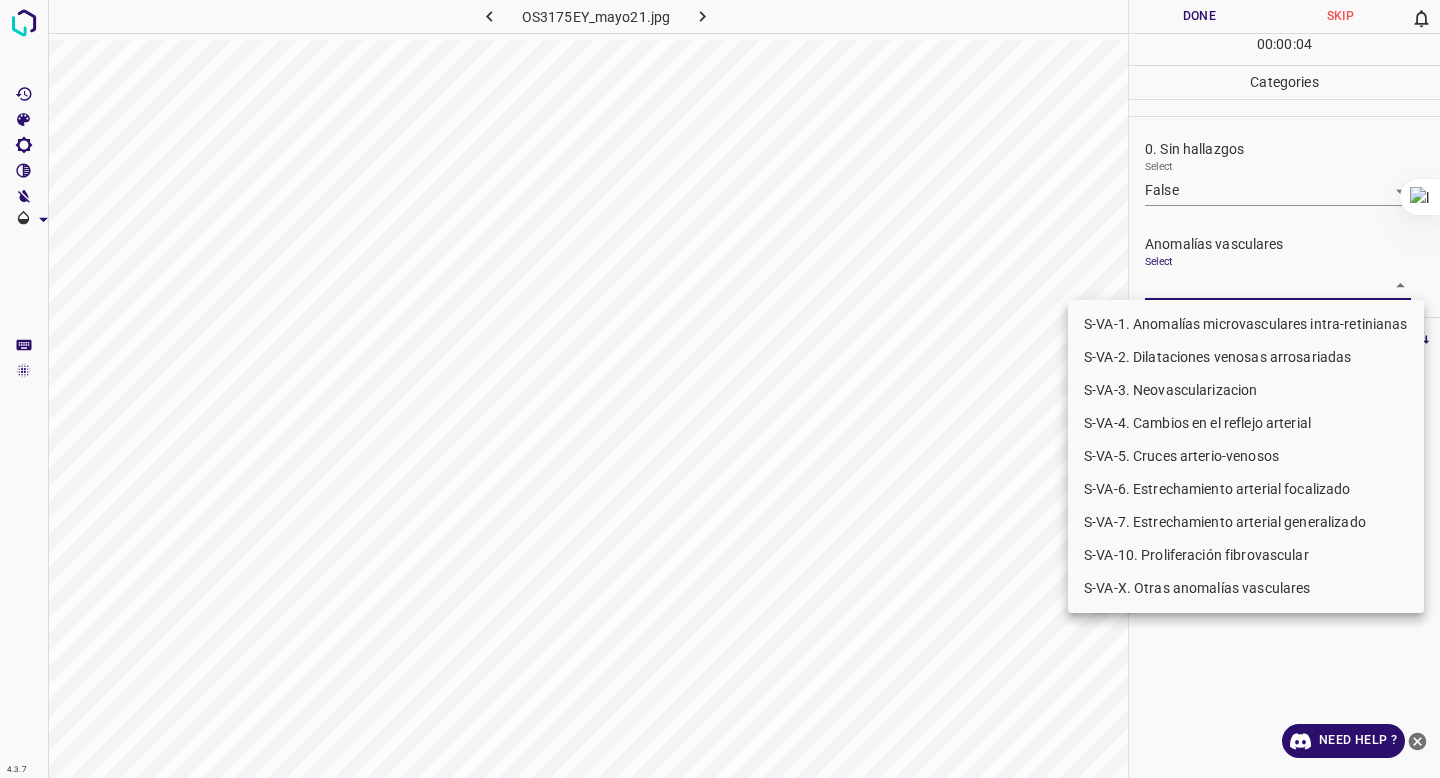 drag, startPoint x: 1149, startPoint y: 570, endPoint x: 1148, endPoint y: 588, distance: 18.027756 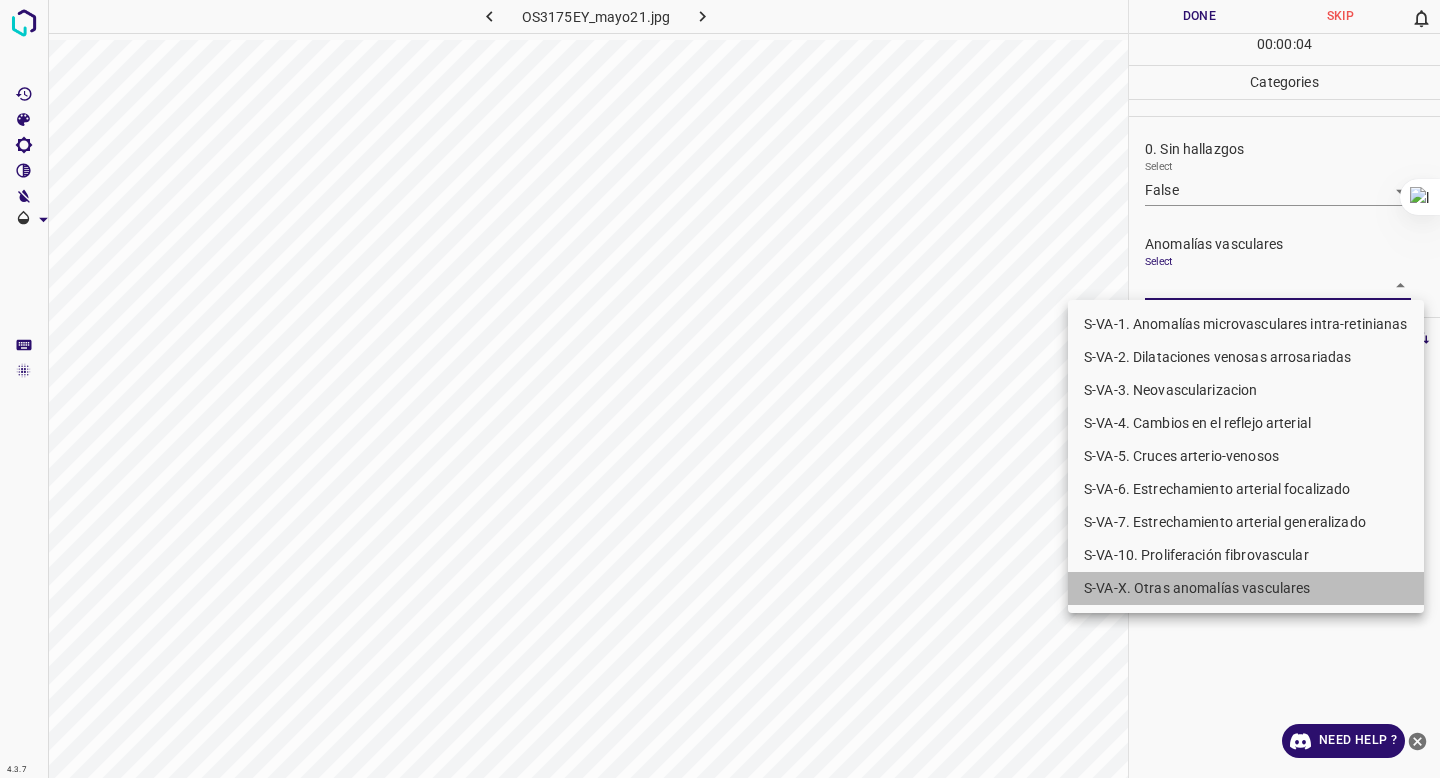 click on "S-VA-X. Otras anomalías vasculares" at bounding box center [1246, 588] 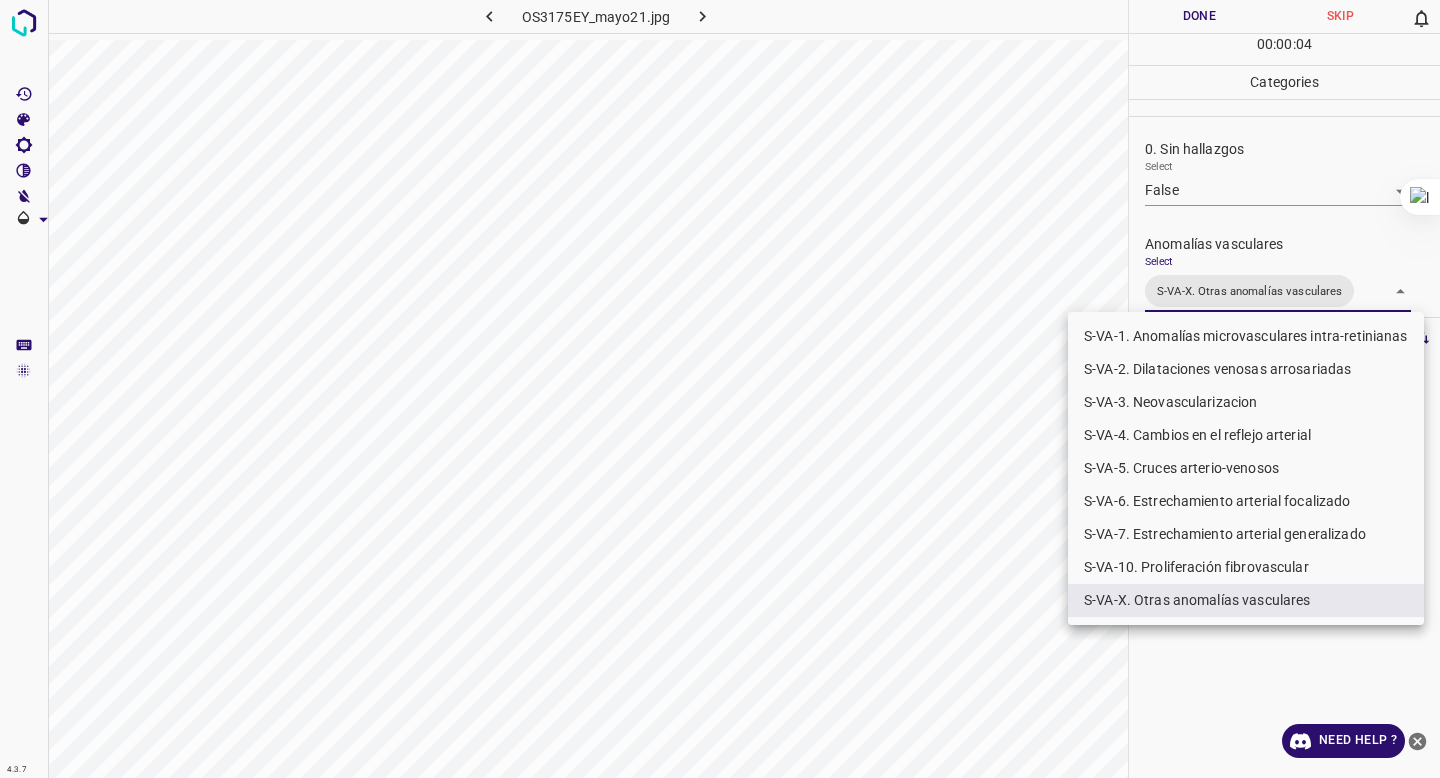 click at bounding box center [720, 389] 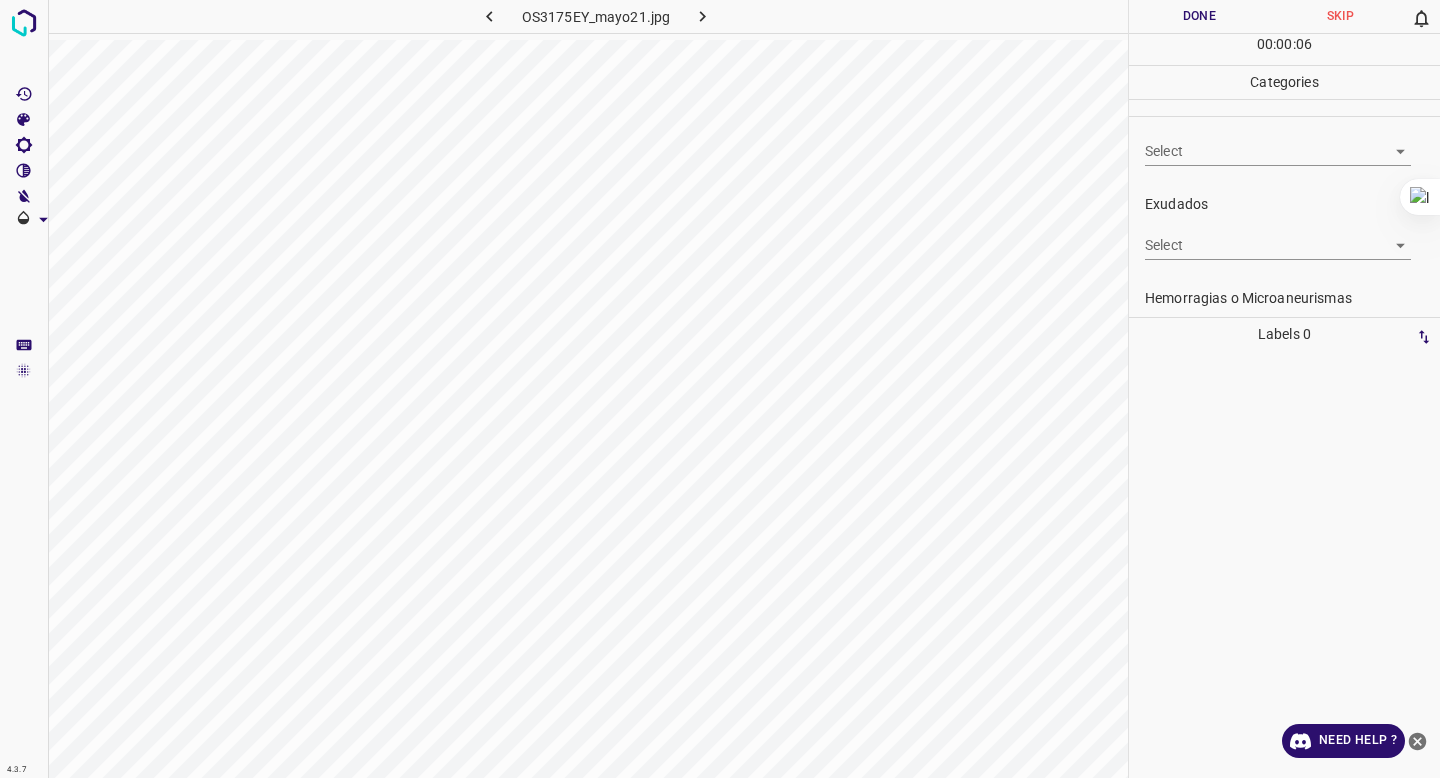 scroll, scrollTop: 337, scrollLeft: 0, axis: vertical 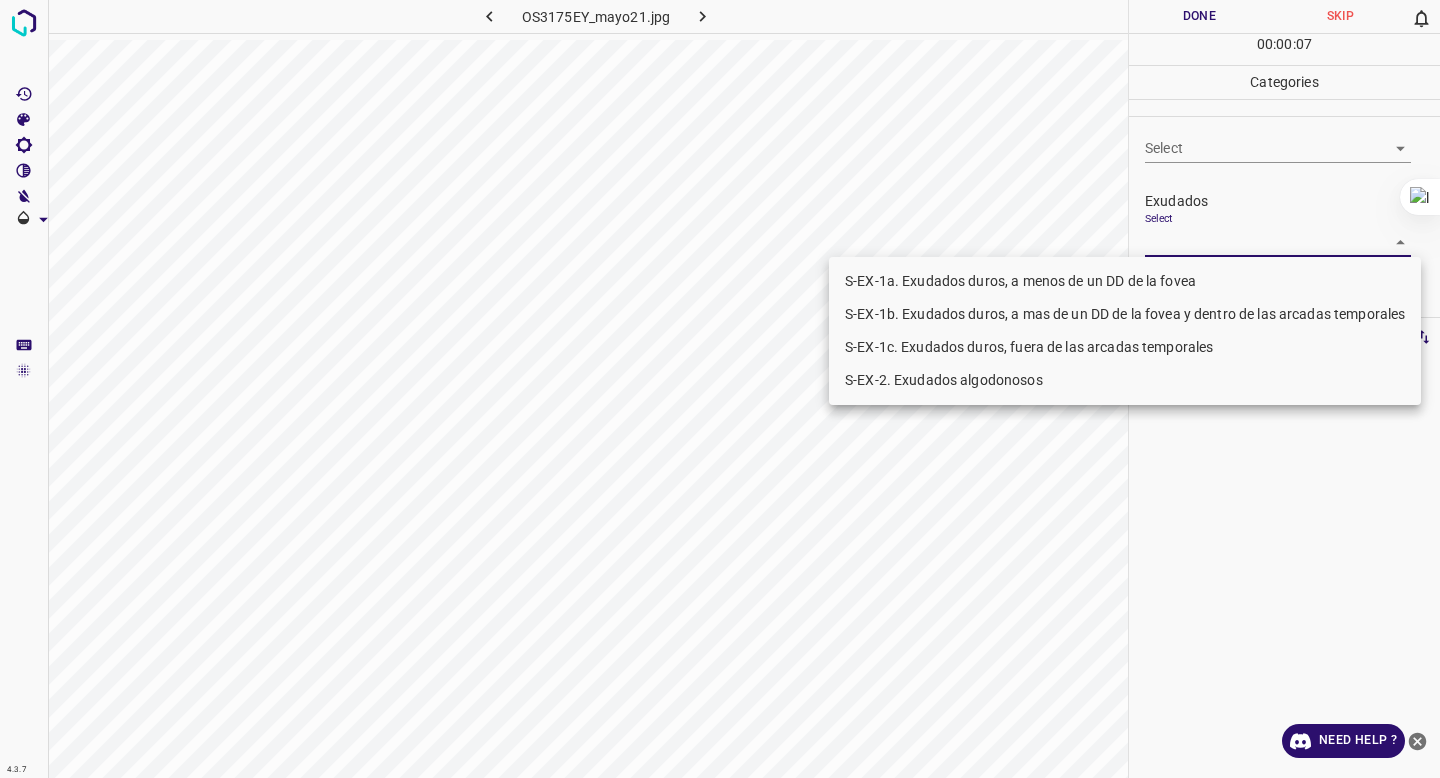 click on "4.3.7 OS3175EY_mayo21.jpg Done Skip 0 00   : 00   : 07   Categories 0. Sin hallazgos   Select False False Anomalías vasculares   Select S-VA-X. Otras anomalías vasculares S-VA-X. Otras anomalías vasculares Atrofias   Select ​ Drusas   Select ​ Exudados   Select ​ Hemorragias o Microaneurismas   Select ​ Otros hallazgos patológicos   Select ​ Otros hallazgos no patológicos   Select ​ Anomalías de disco óptico   Select ​ Elementos sin calidad suficiente   Select ​ Labels   0 Categories 1 0. Sin hallazgos 2 Anomalías vasculares 3 Atrofias 4 Drusas 5 Exudados 6 Hemorragias o Microaneurismas 7 Otros hallazgos patológicos 8 Otros hallazgos no patológicos 9 Anomalías de disco óptico 0 Elementos sin calidad suficiente Tools Space Change between modes (Draw & Edit) I Auto labeling R Restore zoom M Zoom in N Zoom out Delete Delete selecte label Filters Z Restore filters X Saturation filter C Brightness filter V Contrast filter B Gray scale filter General O Download Need Help ? - Text - Hide" at bounding box center (720, 389) 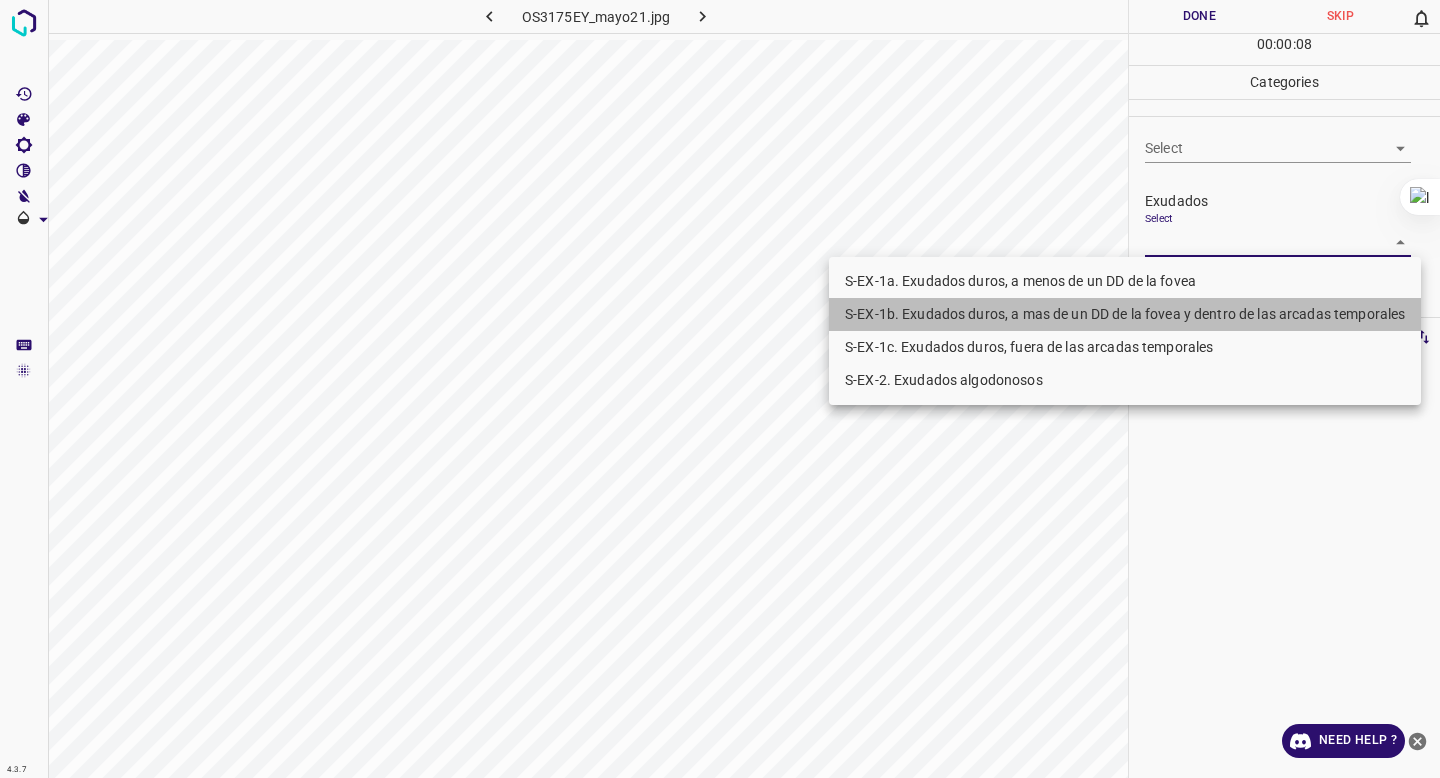 click on "S-EX-1b. Exudados duros, a mas de un DD de la fovea y dentro de las arcadas temporales" at bounding box center [1125, 314] 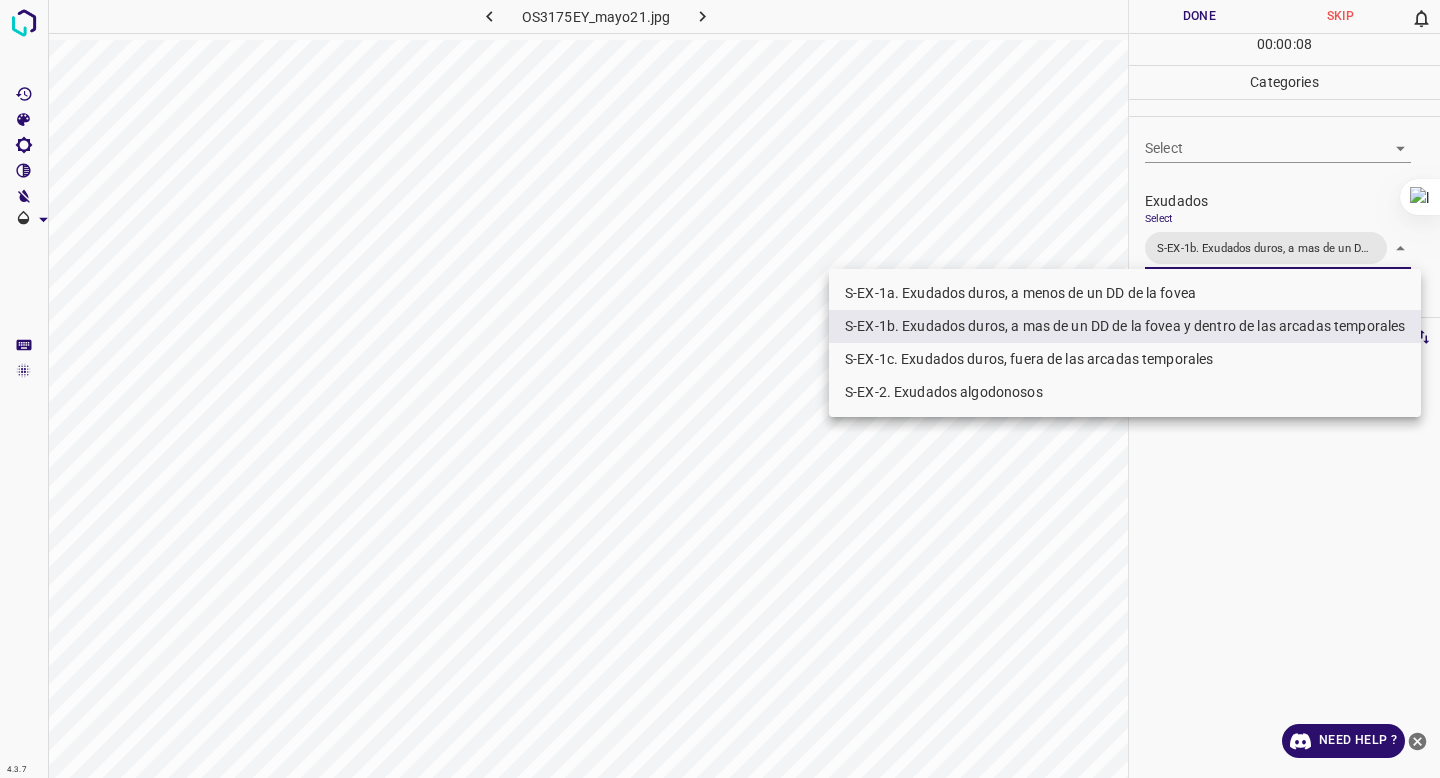 click at bounding box center (720, 389) 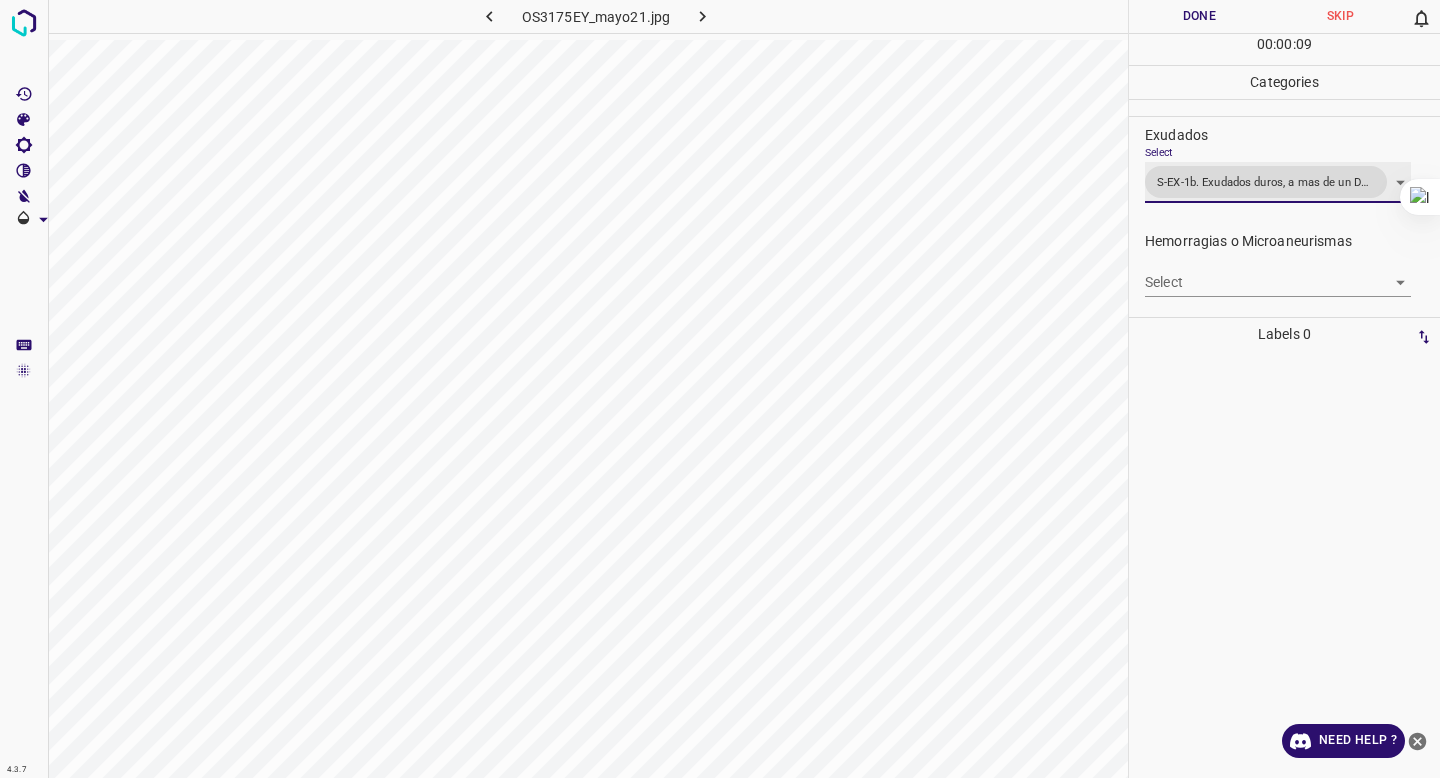 scroll, scrollTop: 407, scrollLeft: 0, axis: vertical 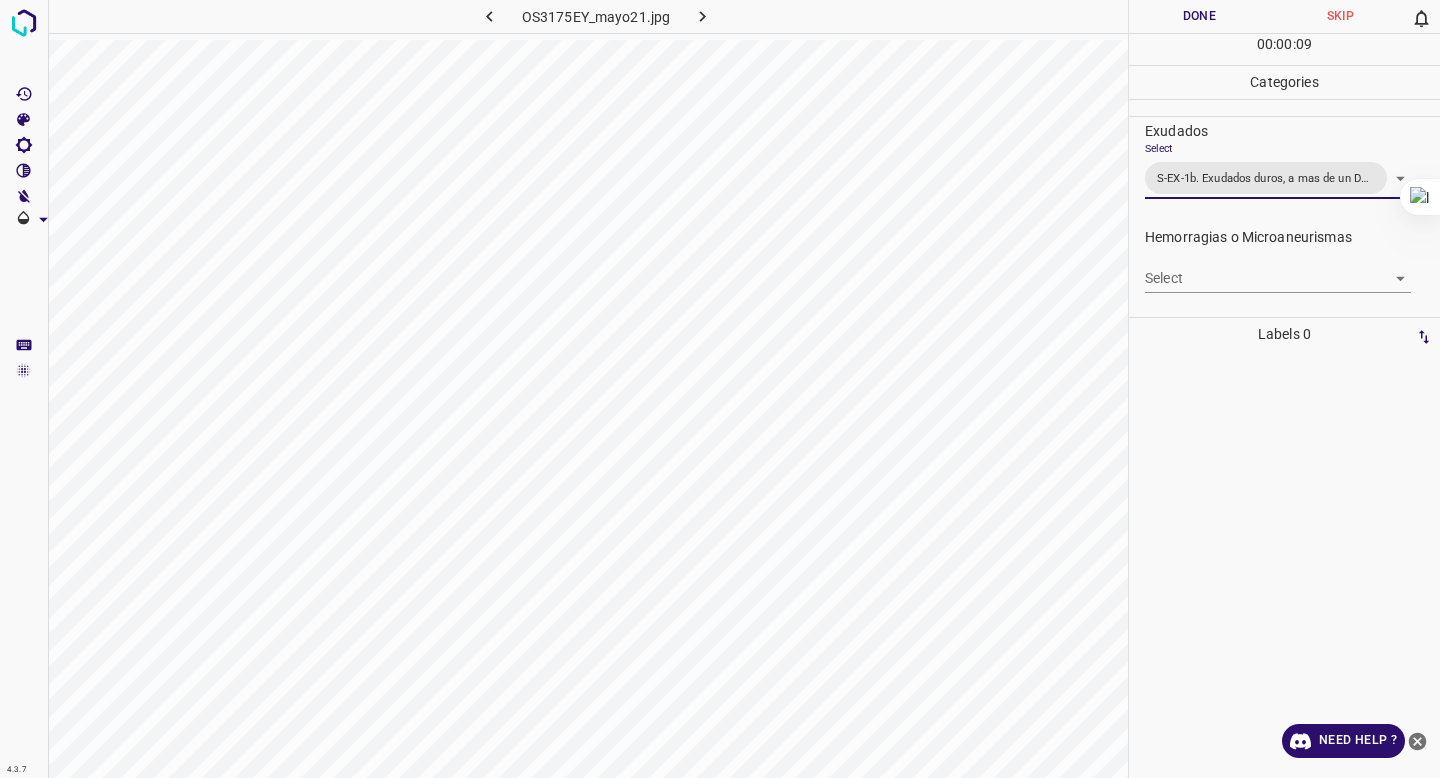 click on "4.3.7 OS3175EY_mayo21.jpg Done Skip 0 00   : 00   : 09   Categories 0. Sin hallazgos   Select False False Anomalías vasculares   Select S-VA-X. Otras anomalías vasculares S-VA-X. Otras anomalías vasculares Atrofias   Select ​ Drusas   Select ​ Exudados   Select S-EX-1b. Exudados duros, a mas de un DD de la fovea y dentro de las arcadas temporales S-EX-1b. Exudados duros, a mas de un DD de la fovea y dentro de las arcadas temporales Hemorragias o Microaneurismas   Select ​ Otros hallazgos patológicos   Select ​ Otros hallazgos no patológicos   Select ​ Anomalías de disco óptico   Select ​ Elementos sin calidad suficiente   Select ​ Labels   0 Categories 1 0. Sin hallazgos 2 Anomalías vasculares 3 Atrofias 4 Drusas 5 Exudados 6 Hemorragias o Microaneurismas 7 Otros hallazgos patológicos 8 Otros hallazgos no patológicos 9 Anomalías de disco óptico 0 Elementos sin calidad suficiente Tools Space Change between modes (Draw & Edit) I Auto labeling R Restore zoom M Zoom in N Zoom out Delete" at bounding box center (720, 389) 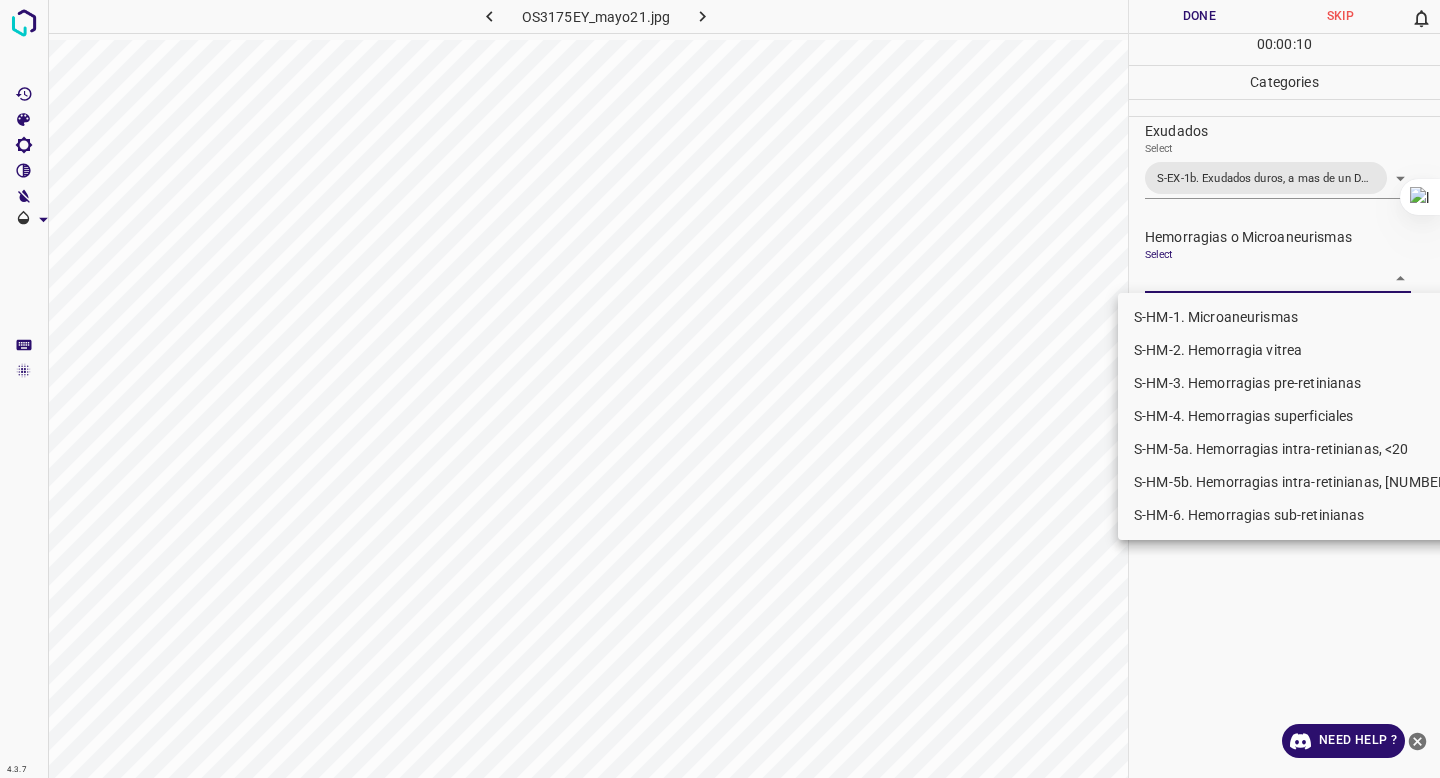 click on "S-HM-1. Microaneurismas" at bounding box center (1296, 317) 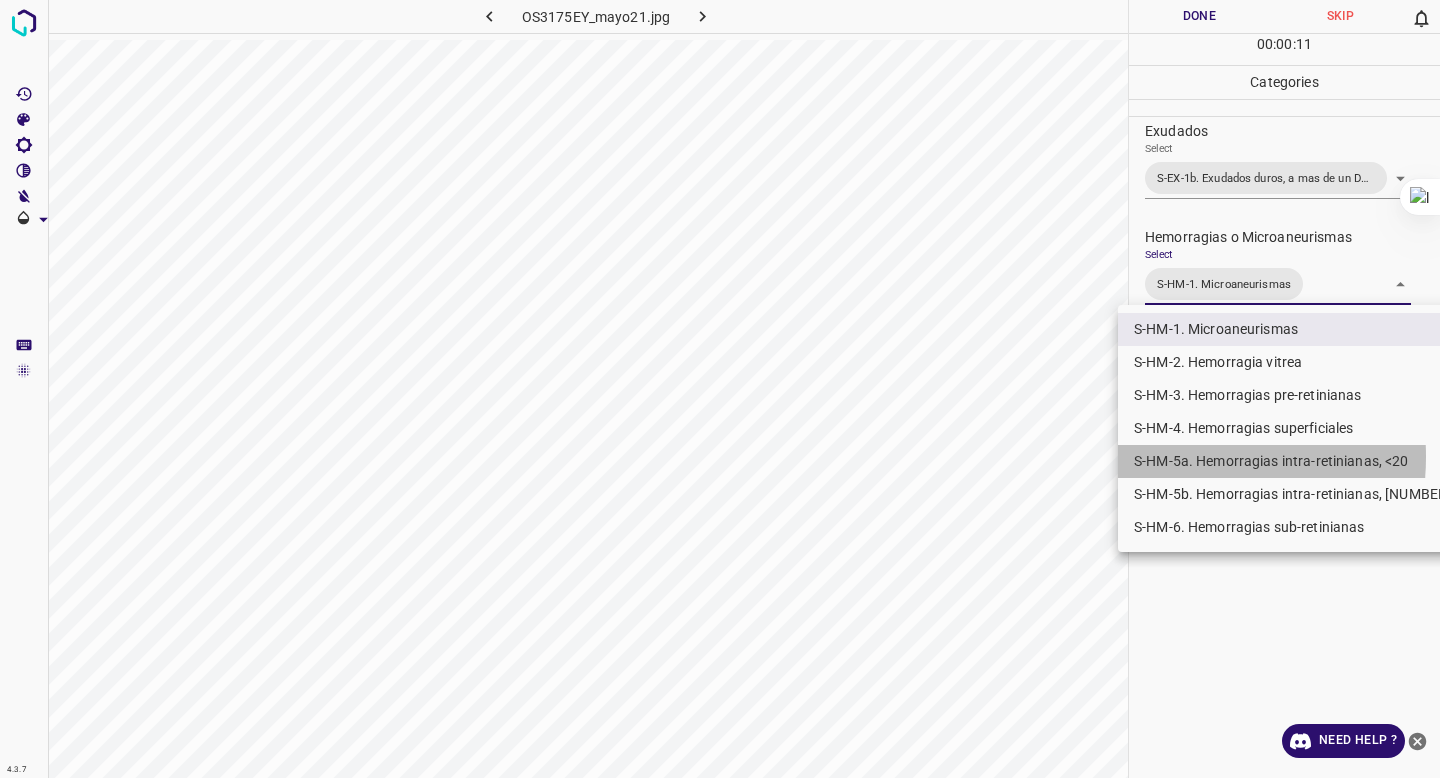 click on "S-HM-5a. Hemorragias intra-retinianas, <20" at bounding box center (1296, 461) 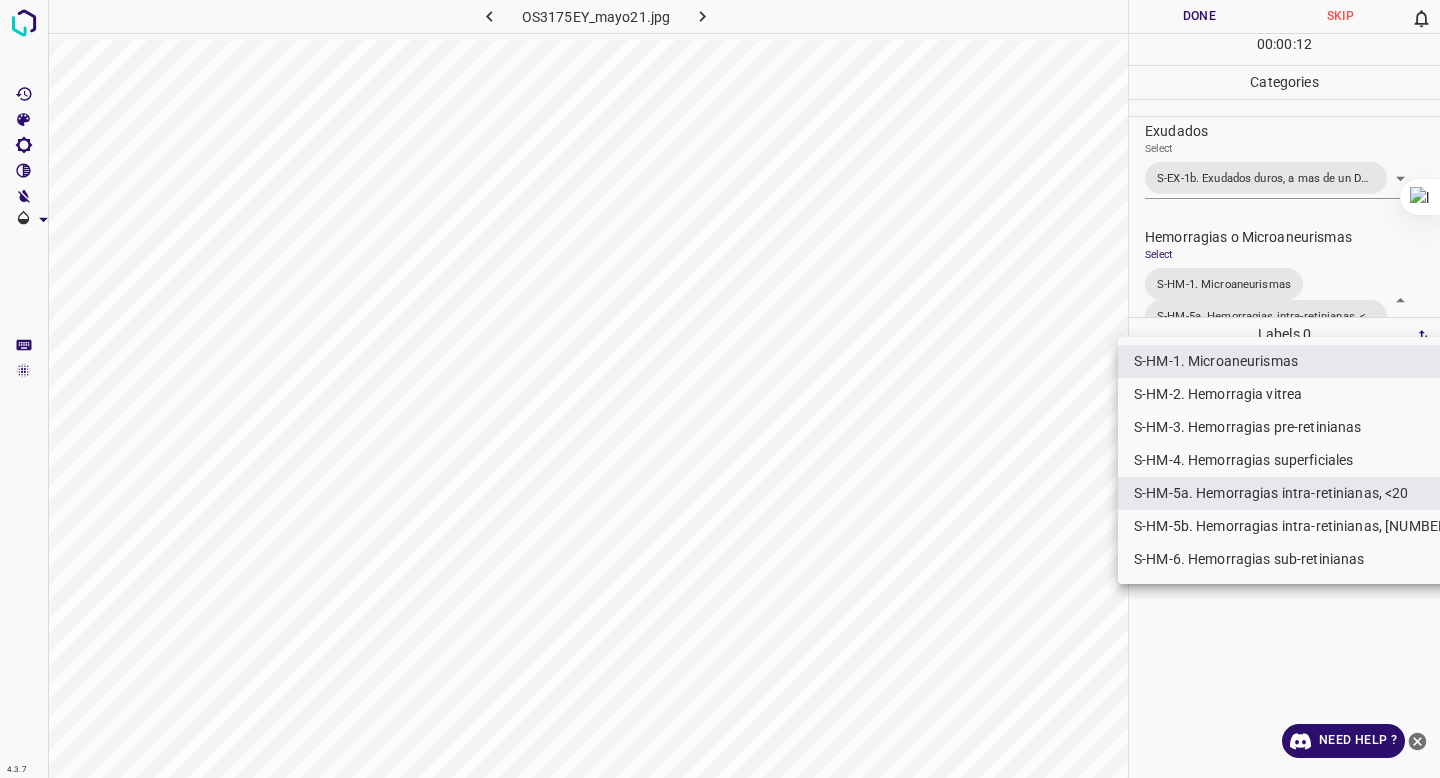 click at bounding box center (720, 389) 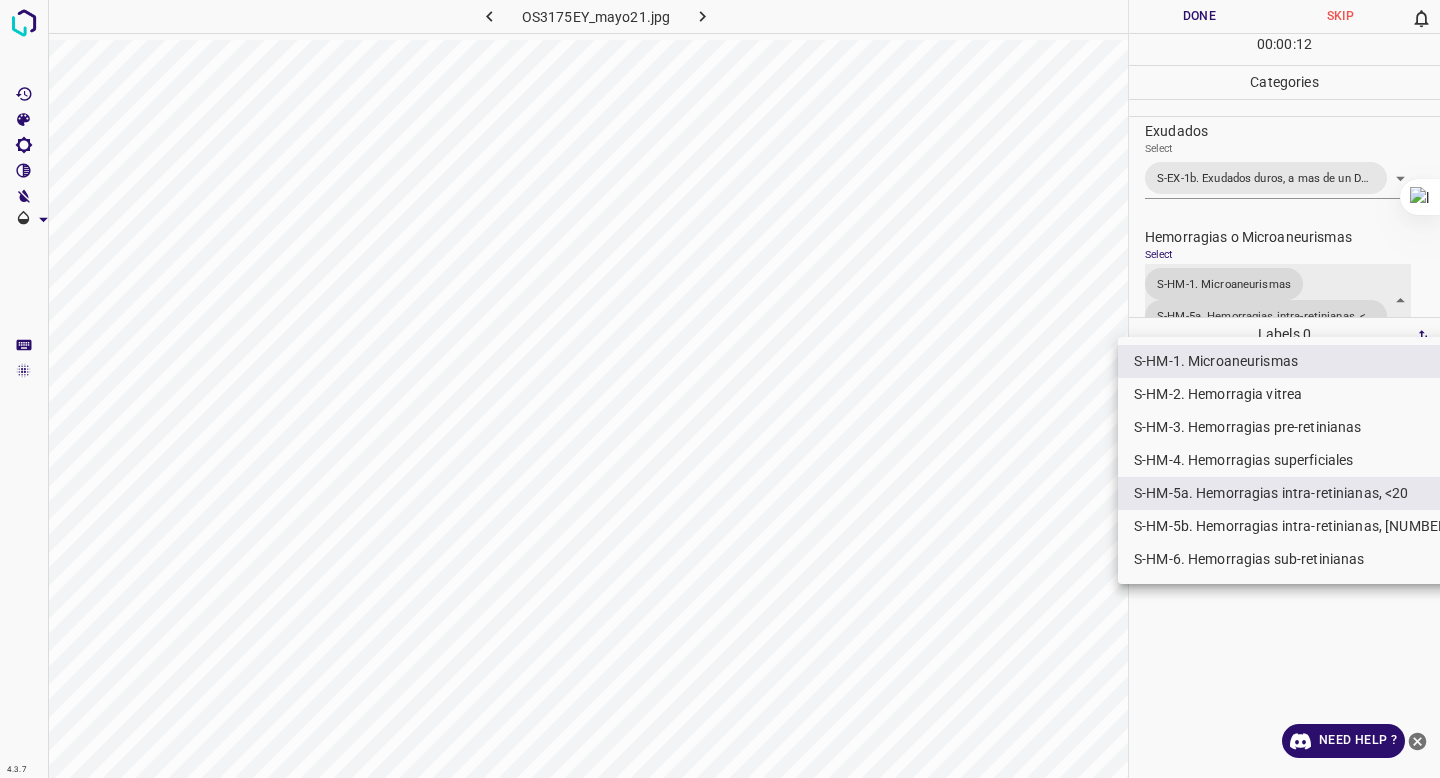 scroll, scrollTop: 426, scrollLeft: 0, axis: vertical 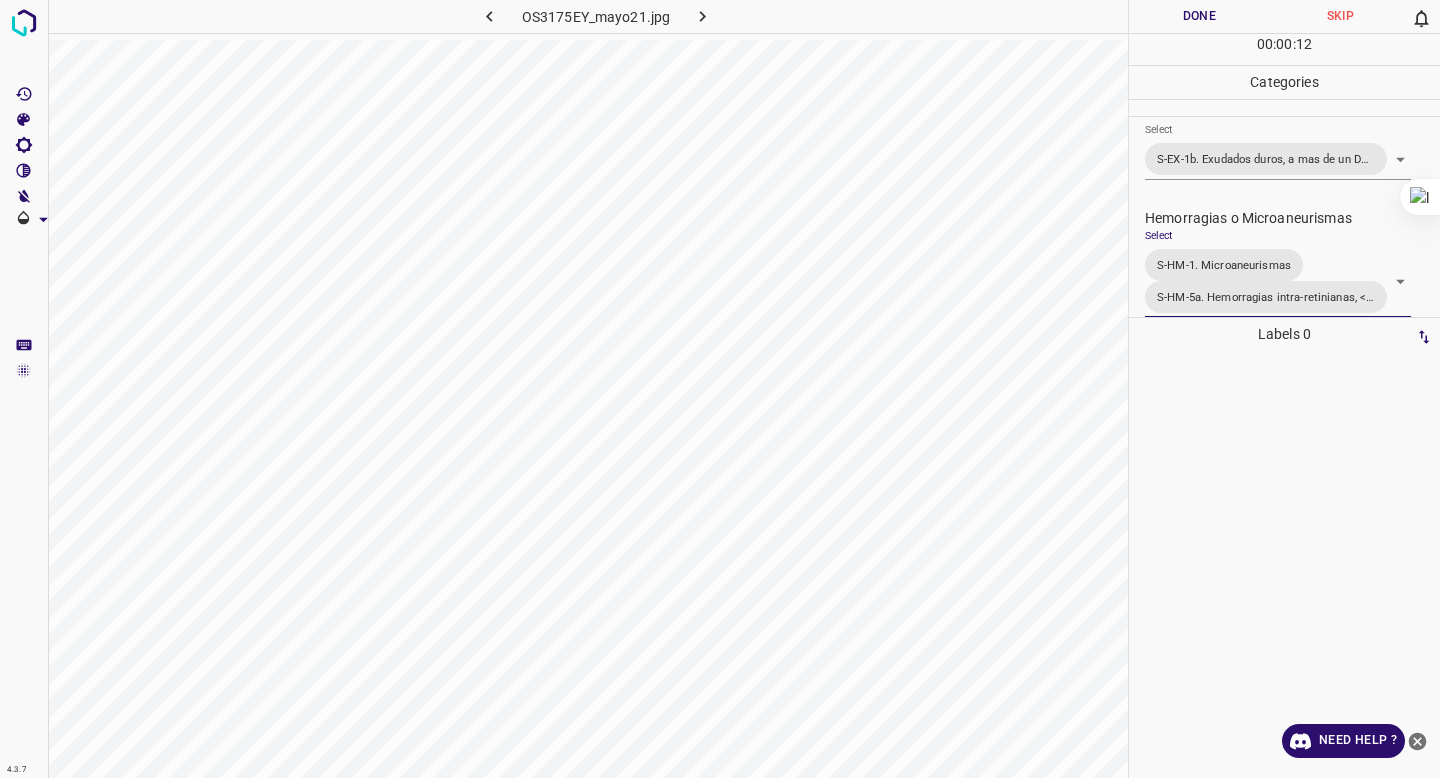 click on "4.3.7 OS3175EY_mayo21.jpg Done Skip 0 00   : 00   : 12   Categories 0. Sin hallazgos   Select False False Anomalías vasculares   Select S-VA-X. Otras anomalías vasculares S-VA-X. Otras anomalías vasculares Atrofias   Select ​ Drusas   Select ​ Exudados   Select S-EX-1b. Exudados duros, a mas de un DD de la fovea y dentro de las arcadas temporales S-EX-1b. Exudados duros, a mas de un DD de la fovea y dentro de las arcadas temporales Hemorragias o Microaneurismas   Select S-HM-1. Microaneurismas S-HM-5a. Hemorragias intra-retinianas, <20 S-HM-1. Microaneurismas,S-HM-5a. Hemorragias intra-retinianas, <20 Otros hallazgos patológicos   Select ​ Otros hallazgos no patológicos   Select ​ Anomalías de disco óptico   Select ​ Elementos sin calidad suficiente   Select ​ Labels   0 Categories 1 0. Sin hallazgos 2 Anomalías vasculares 3 Atrofias 4 Drusas 5 Exudados 6 Hemorragias o Microaneurismas 7 Otros hallazgos patológicos 8 Otros hallazgos no patológicos 9 Anomalías de disco óptico 0 Tools I R" at bounding box center (720, 389) 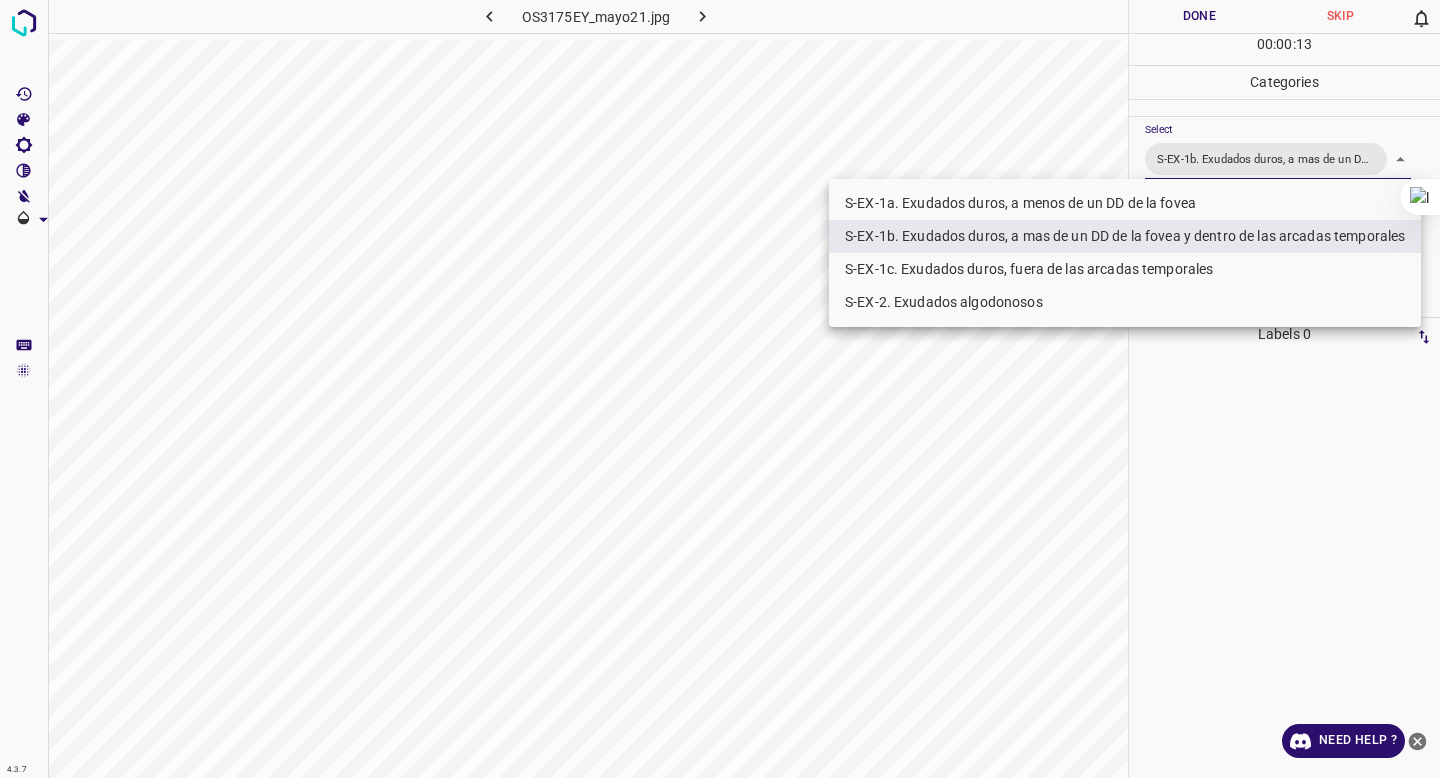 click on "S-EX-2. Exudados algodonosos" at bounding box center [1125, 302] 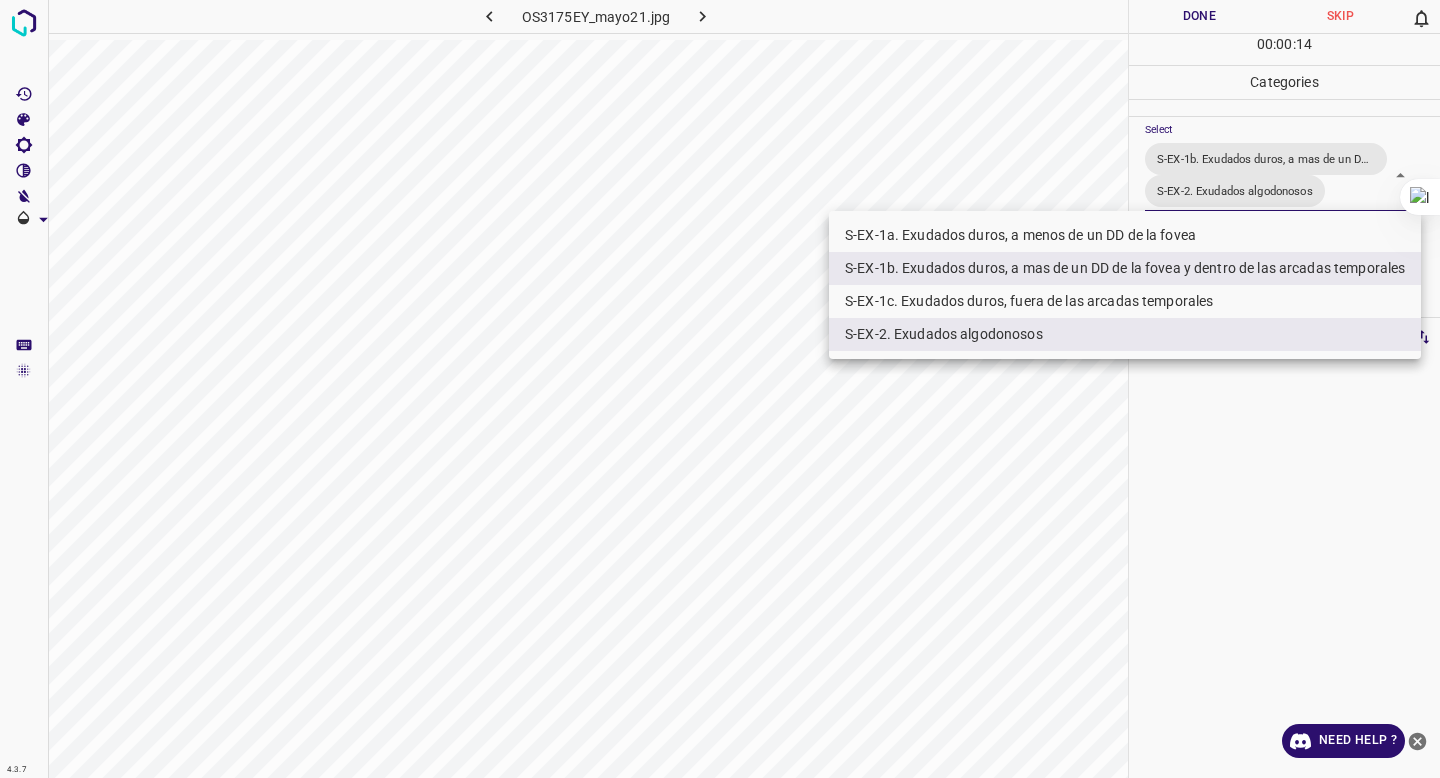 click at bounding box center [720, 389] 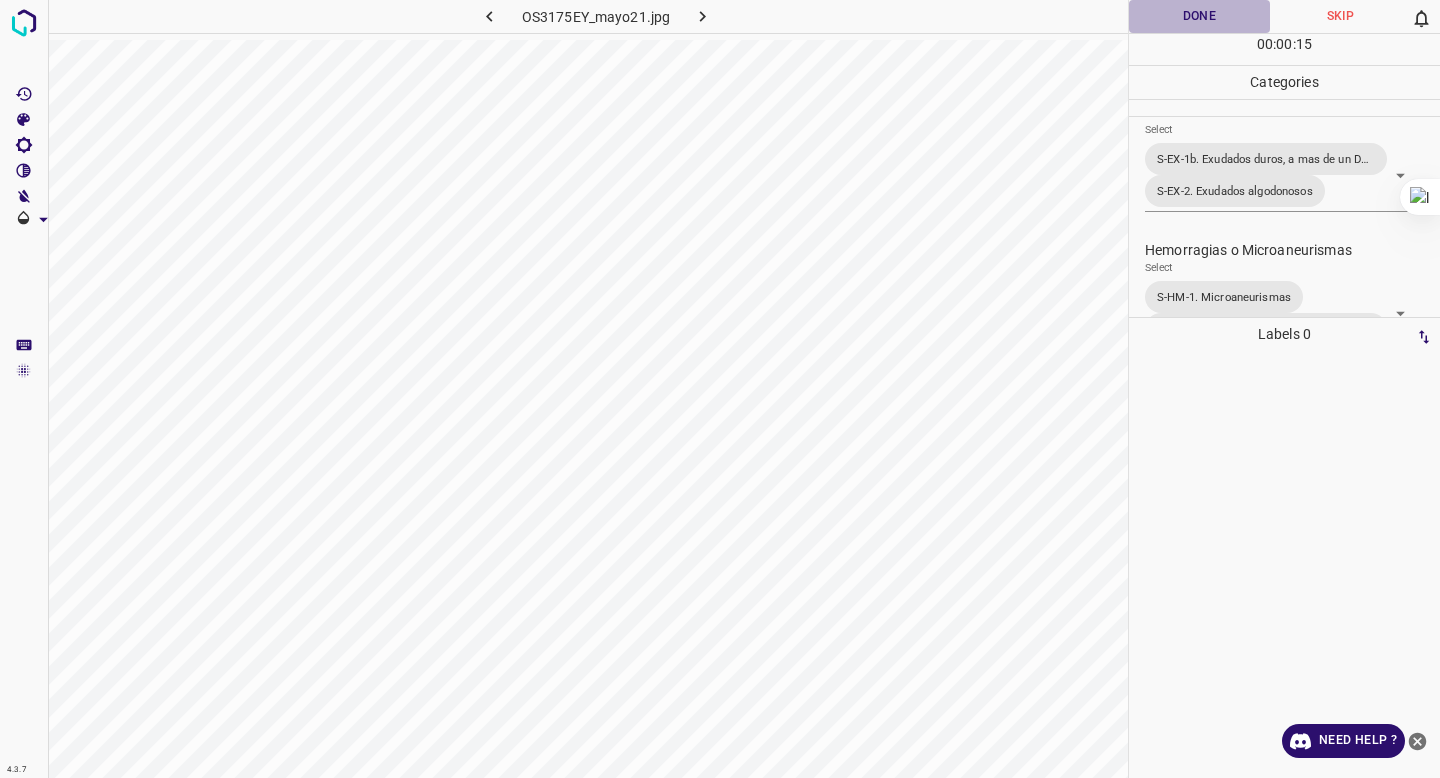 click on "Done" at bounding box center (1199, 16) 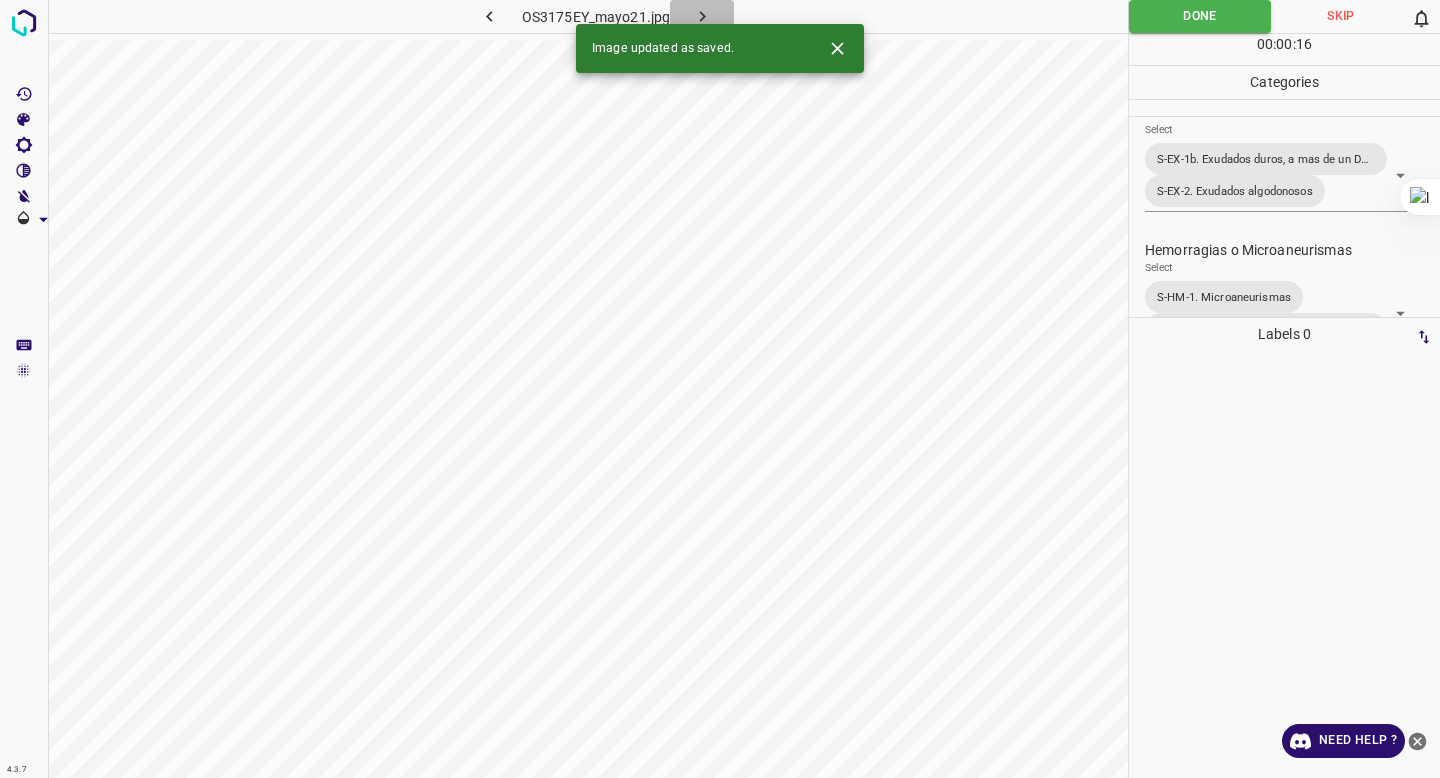 click 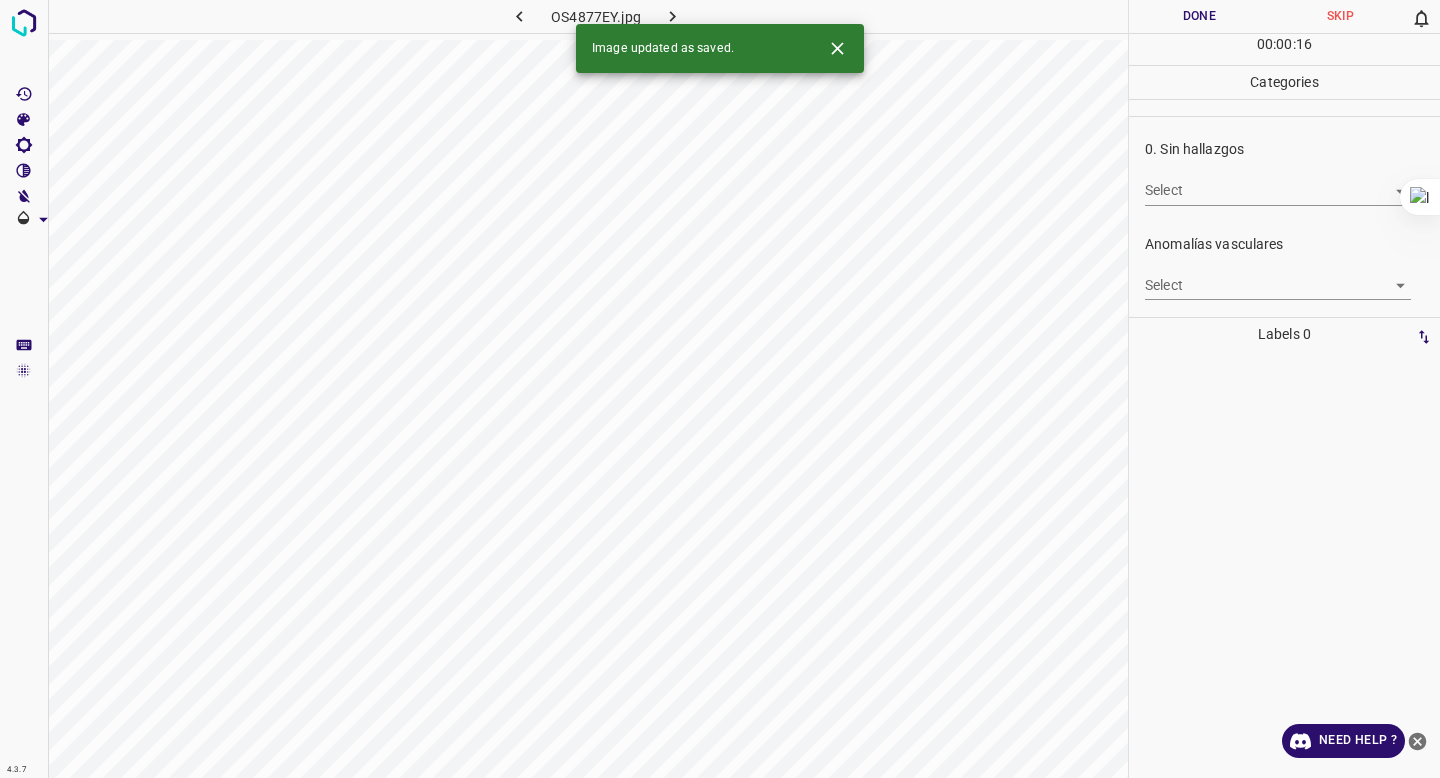 click on "4.3.7 OS4877EY.jpg Done Skip 0 00   : 00   : 16   Categories 0. Sin hallazgos   Select ​ Anomalías vasculares   Select ​ Atrofias   Select ​ Drusas   Select ​ Exudados   Select ​ Hemorragias o Microaneurismas   Select ​ Otros hallazgos patológicos   Select ​ Otros hallazgos no patológicos   Select ​ Anomalías de disco óptico   Select ​ Elementos sin calidad suficiente   Select ​ Labels   0 Categories 1 0. Sin hallazgos 2 Anomalías vasculares 3 Atrofias 4 Drusas 5 Exudados 6 Hemorragias o Microaneurismas 7 Otros hallazgos patológicos 8 Otros hallazgos no patológicos 9 Anomalías de disco óptico 0 Elementos sin calidad suficiente Tools Space Change between modes (Draw & Edit) I Auto labeling R Restore zoom M Zoom in N Zoom out Delete Delete selecte label Filters Z Restore filters X Saturation filter C Brightness filter V Contrast filter B Gray scale filter General O Download Image updated as saved. Need Help ? - Text - Hide - Delete" at bounding box center [720, 389] 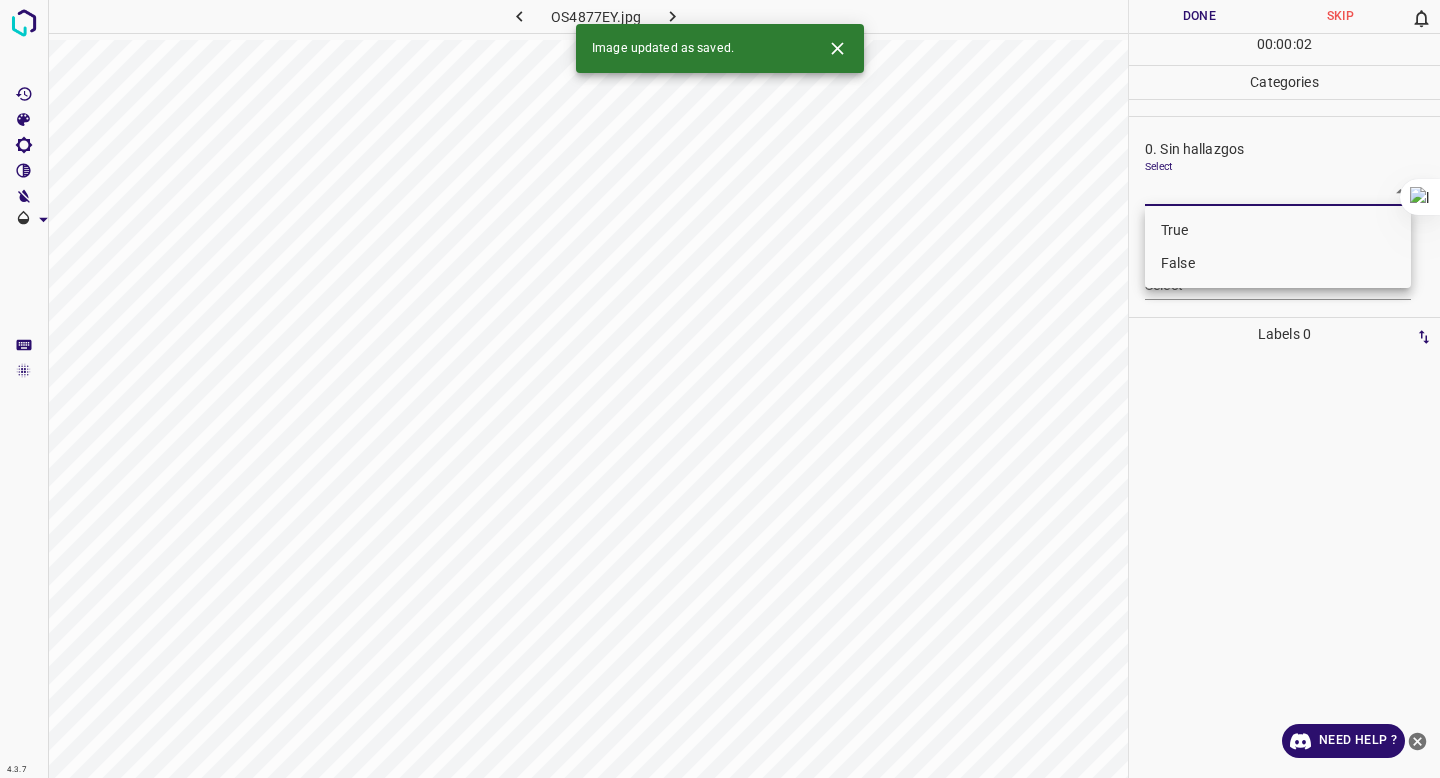 click on "False" at bounding box center (1278, 263) 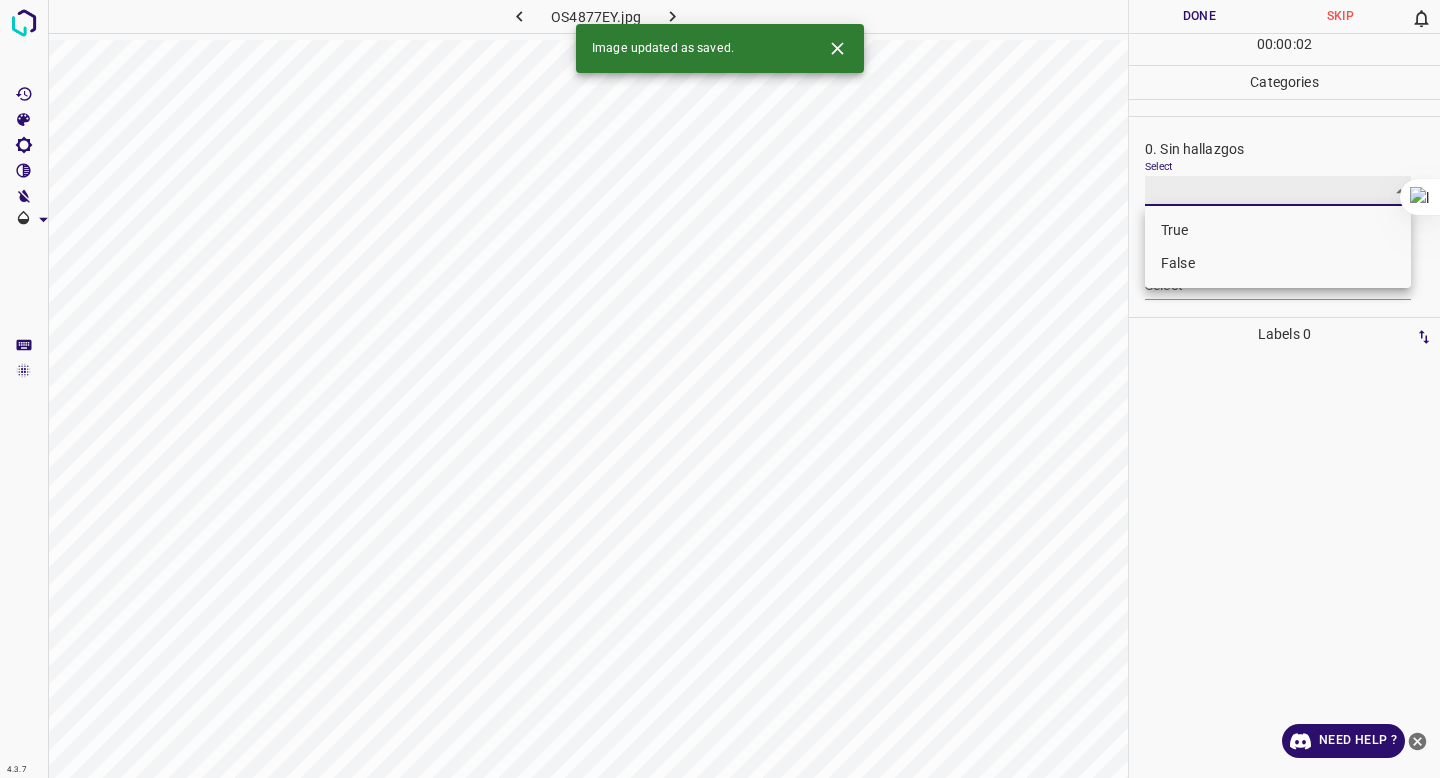 type on "False" 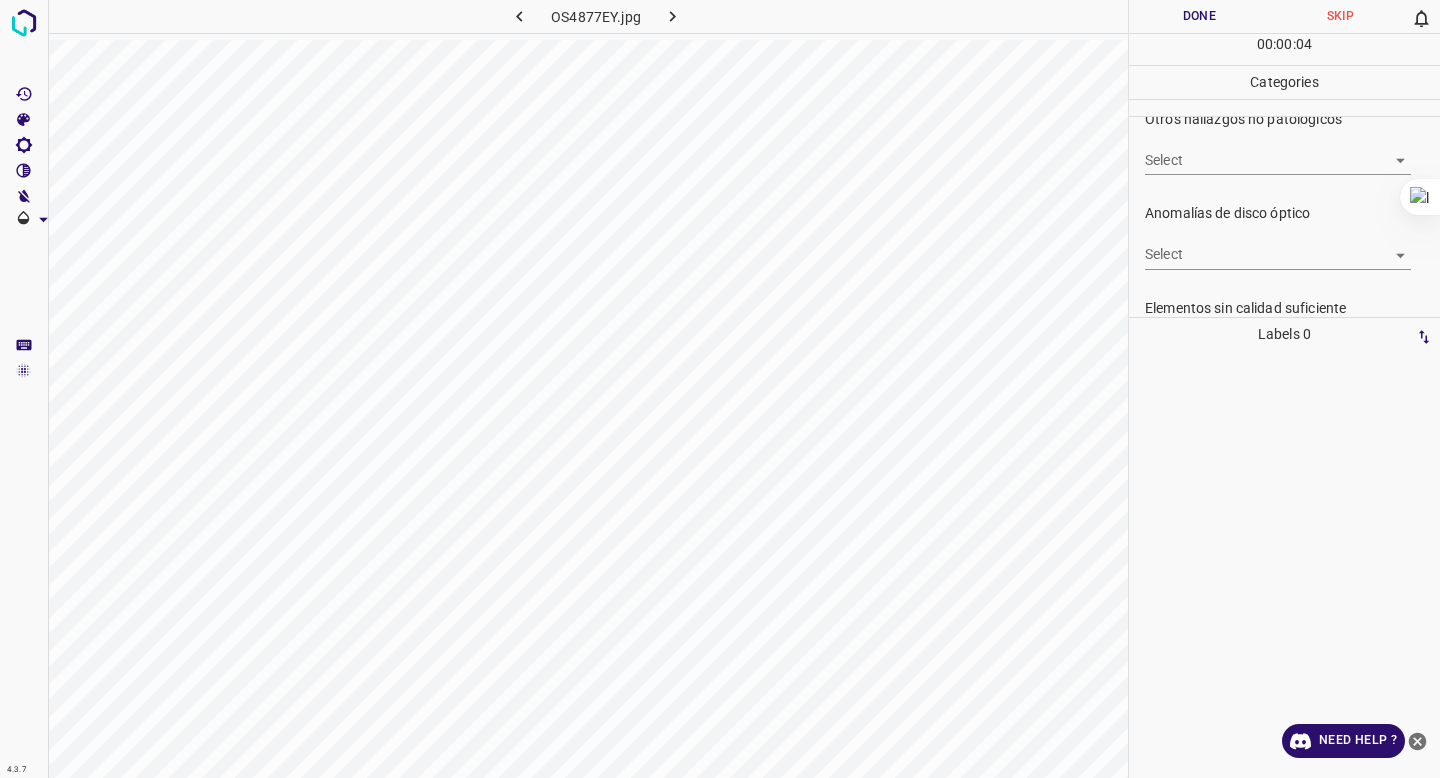 scroll, scrollTop: 695, scrollLeft: 0, axis: vertical 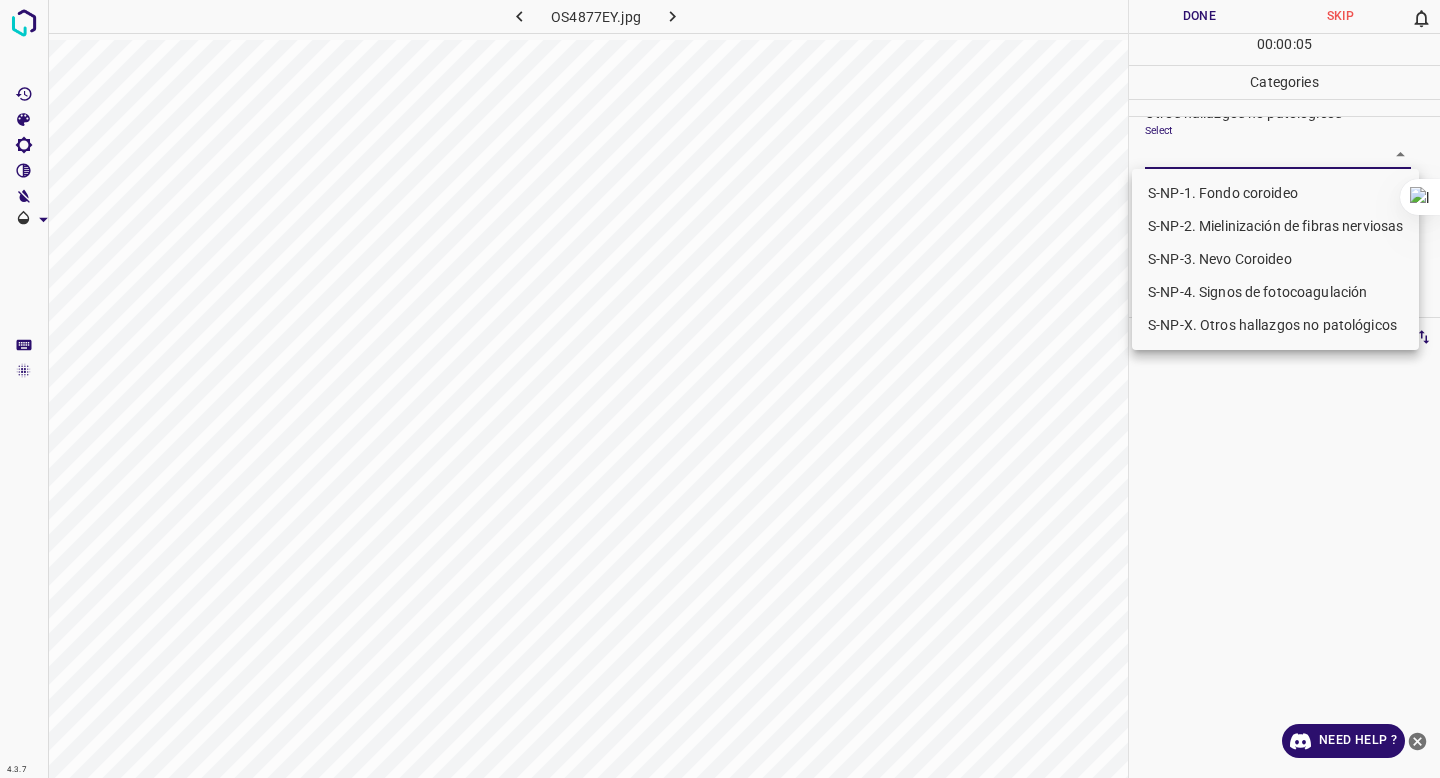 click on "4.3.7 OS4877EY.jpg Done Skip 0 00   : 00   : 05   Categories 0. Sin hallazgos   Select False False Anomalías vasculares   Select ​ Atrofias   Select ​ Drusas   Select ​ Exudados   Select ​ Hemorragias o Microaneurismas   Select ​ Otros hallazgos patológicos   Select ​ Otros hallazgos no patológicos   Select ​ Anomalías de disco óptico   Select ​ Elementos sin calidad suficiente   Select ​ Labels   0 Categories 1 0. Sin hallazgos 2 Anomalías vasculares 3 Atrofias 4 Drusas 5 Exudados 6 Hemorragias o Microaneurismas 7 Otros hallazgos patológicos 8 Otros hallazgos no patológicos 9 Anomalías de disco óptico 0 Elementos sin calidad suficiente Tools Space Change between modes (Draw & Edit) I Auto labeling R Restore zoom M Zoom in N Zoom out Delete Delete selecte label Filters Z Restore filters X Saturation filter C Brightness filter V Contrast filter B Gray scale filter General O Download Need Help ? - Text - Hide - Delete S-NP-1. Fondo coroideo S-NP-2. Mielinización de fibras nerviosas" at bounding box center (720, 389) 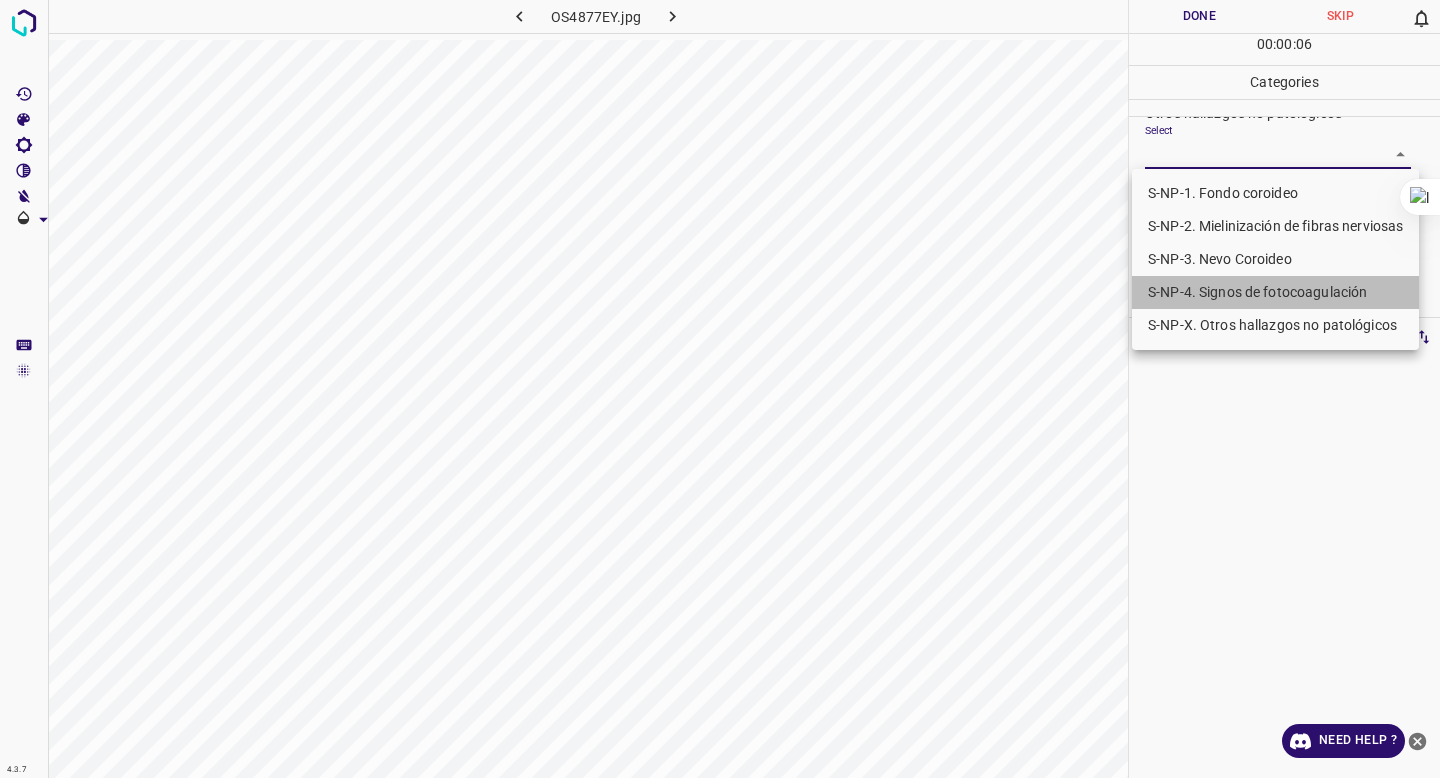 click on "S-NP-4. Signos de fotocoagulación" at bounding box center (1275, 292) 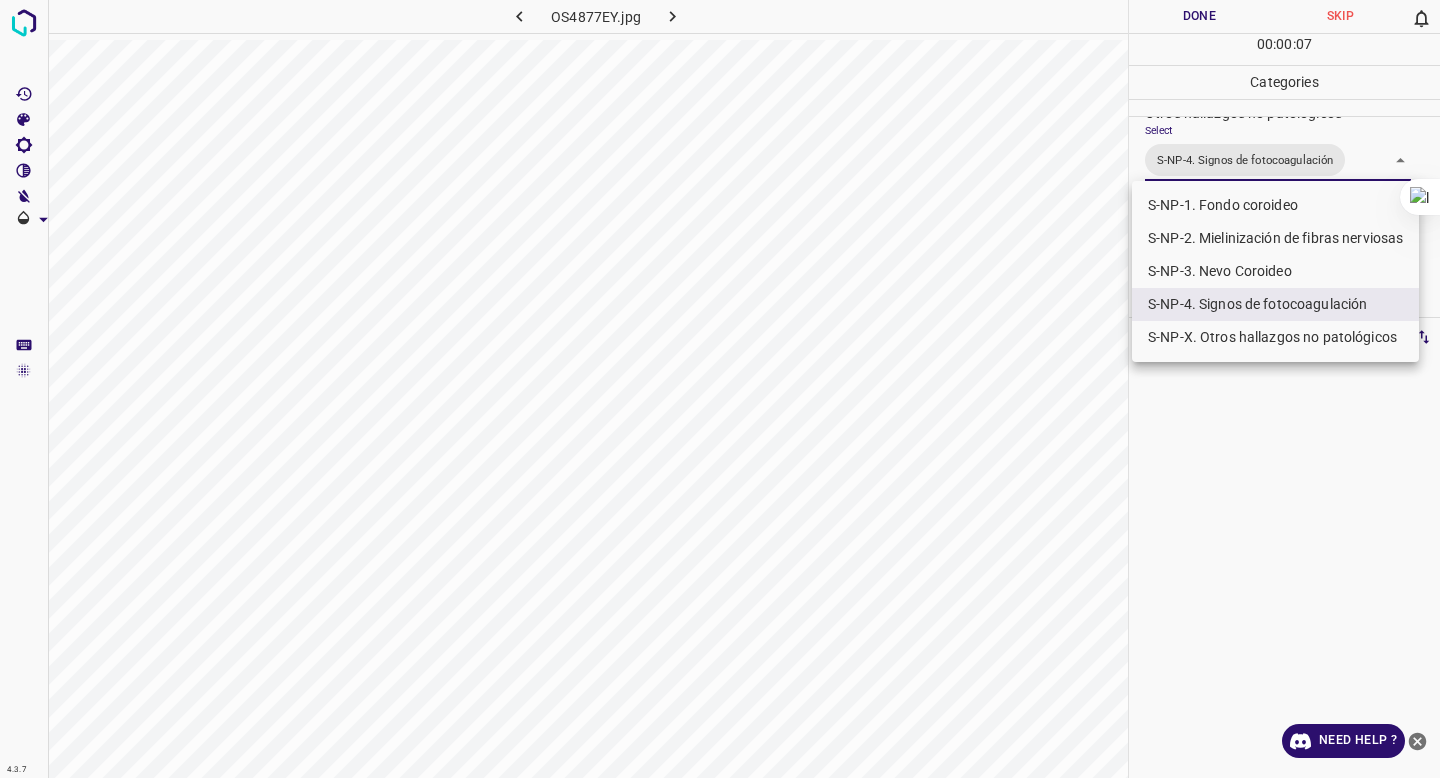 click at bounding box center [720, 389] 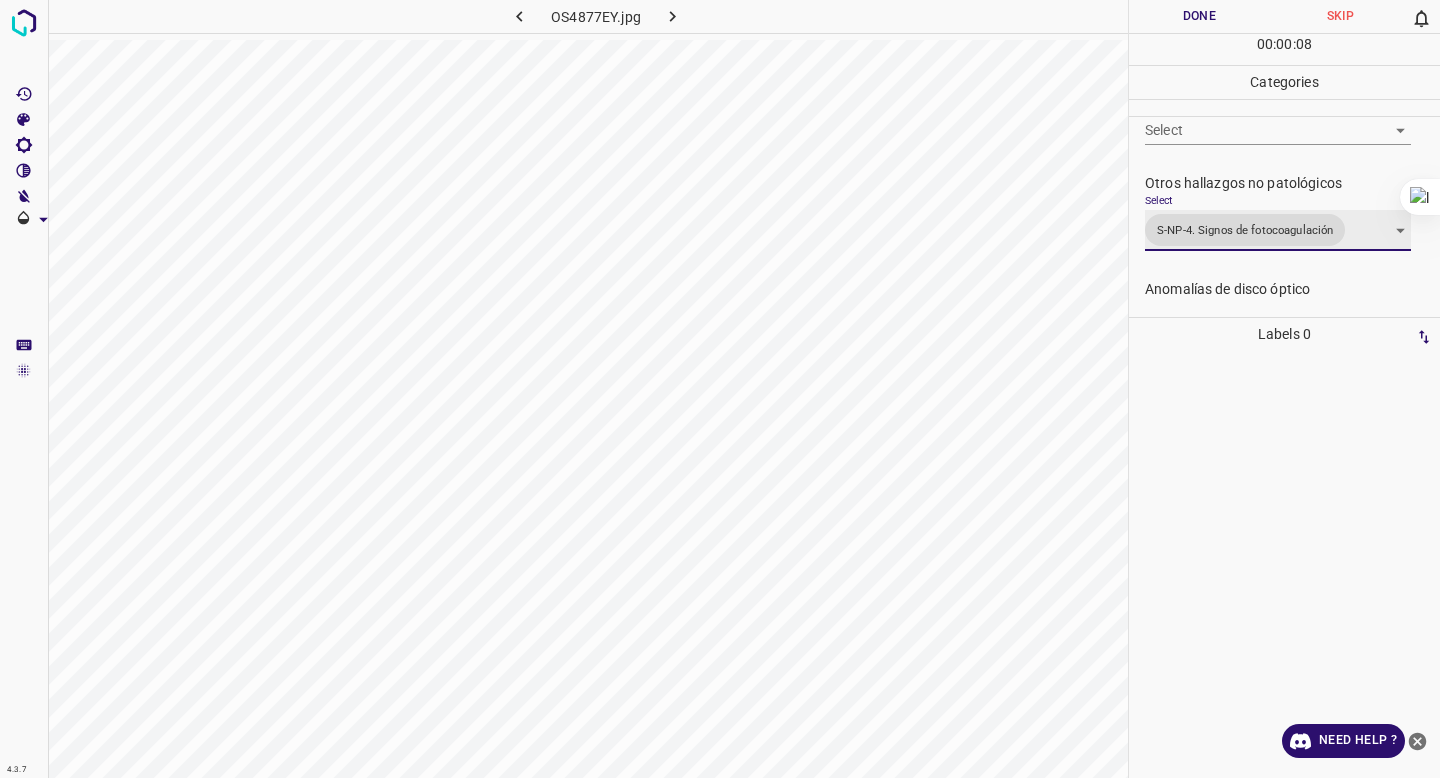 scroll, scrollTop: 624, scrollLeft: 0, axis: vertical 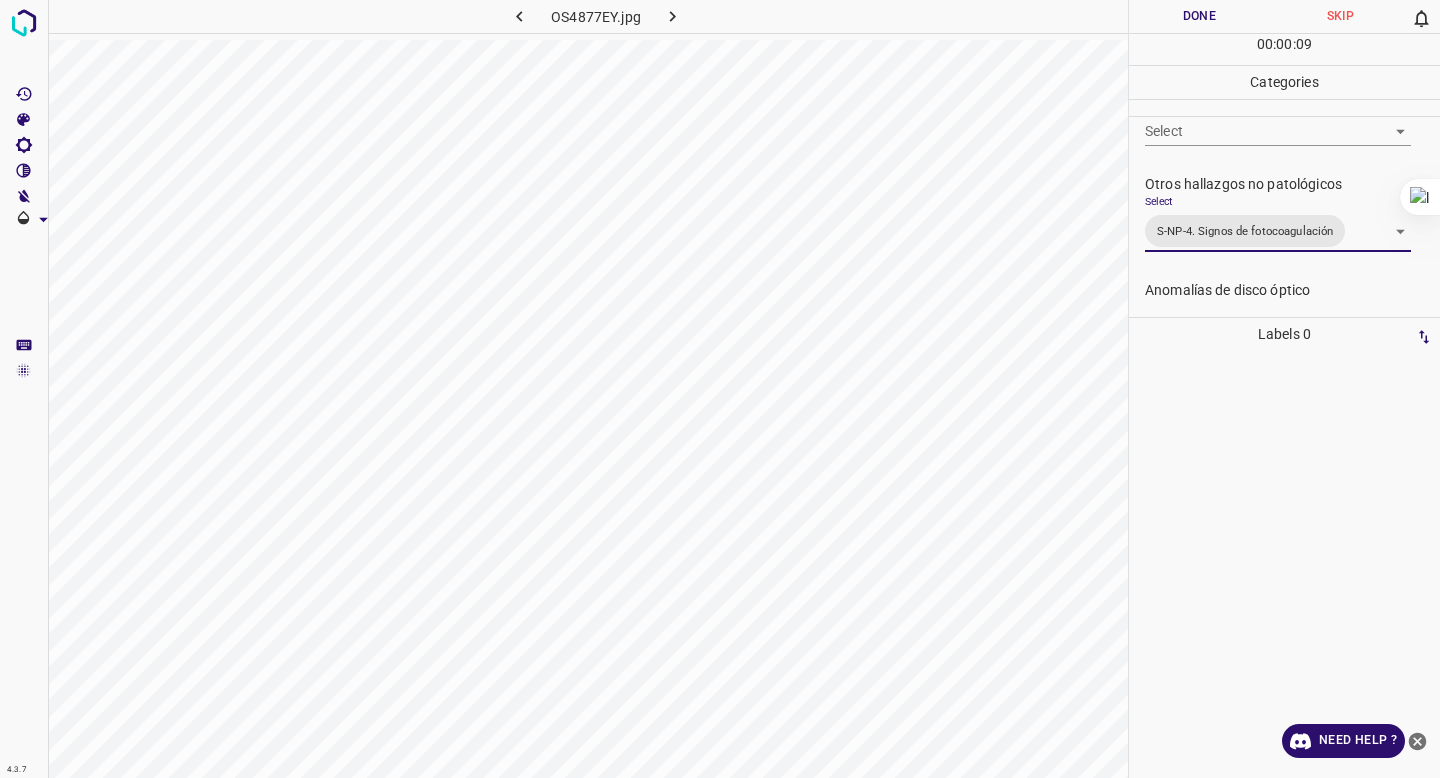 click on "4.3.7 OS4877EY.jpg Done Skip 0 00   : 00   : 09   Categories 0. Sin hallazgos   Select False False Anomalías vasculares   Select ​ Atrofias   Select ​ Drusas   Select ​ Exudados   Select ​ Hemorragias o Microaneurismas   Select ​ Otros hallazgos patológicos   Select ​ Otros hallazgos no patológicos   Select S-NP-4. Signos de fotocoagulación S-NP-4. Signos de fotocoagulación Anomalías de disco óptico   Select ​ Elementos sin calidad suficiente   Select ​ Labels   0 Categories 1 0. Sin hallazgos 2 Anomalías vasculares 3 Atrofias 4 Drusas 5 Exudados 6 Hemorragias o Microaneurismas 7 Otros hallazgos patológicos 8 Otros hallazgos no patológicos 9 Anomalías de disco óptico 0 Elementos sin calidad suficiente Tools Space Change between modes (Draw & Edit) I Auto labeling R Restore zoom M Zoom in N Zoom out Delete Delete selecte label Filters Z Restore filters X Saturation filter C Brightness filter V Contrast filter B Gray scale filter General O Download Need Help ? - Text - Hide - Delete" at bounding box center [720, 389] 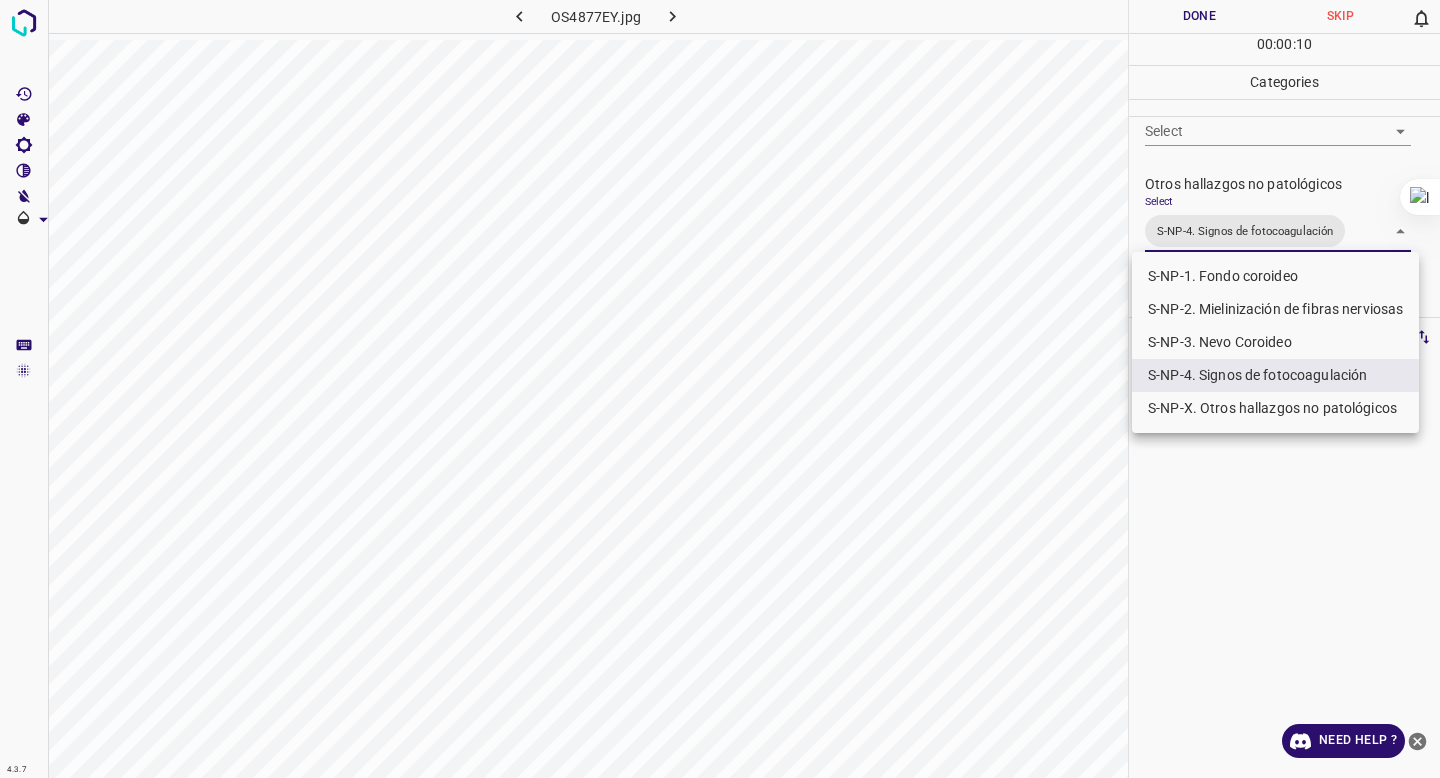 click at bounding box center (720, 389) 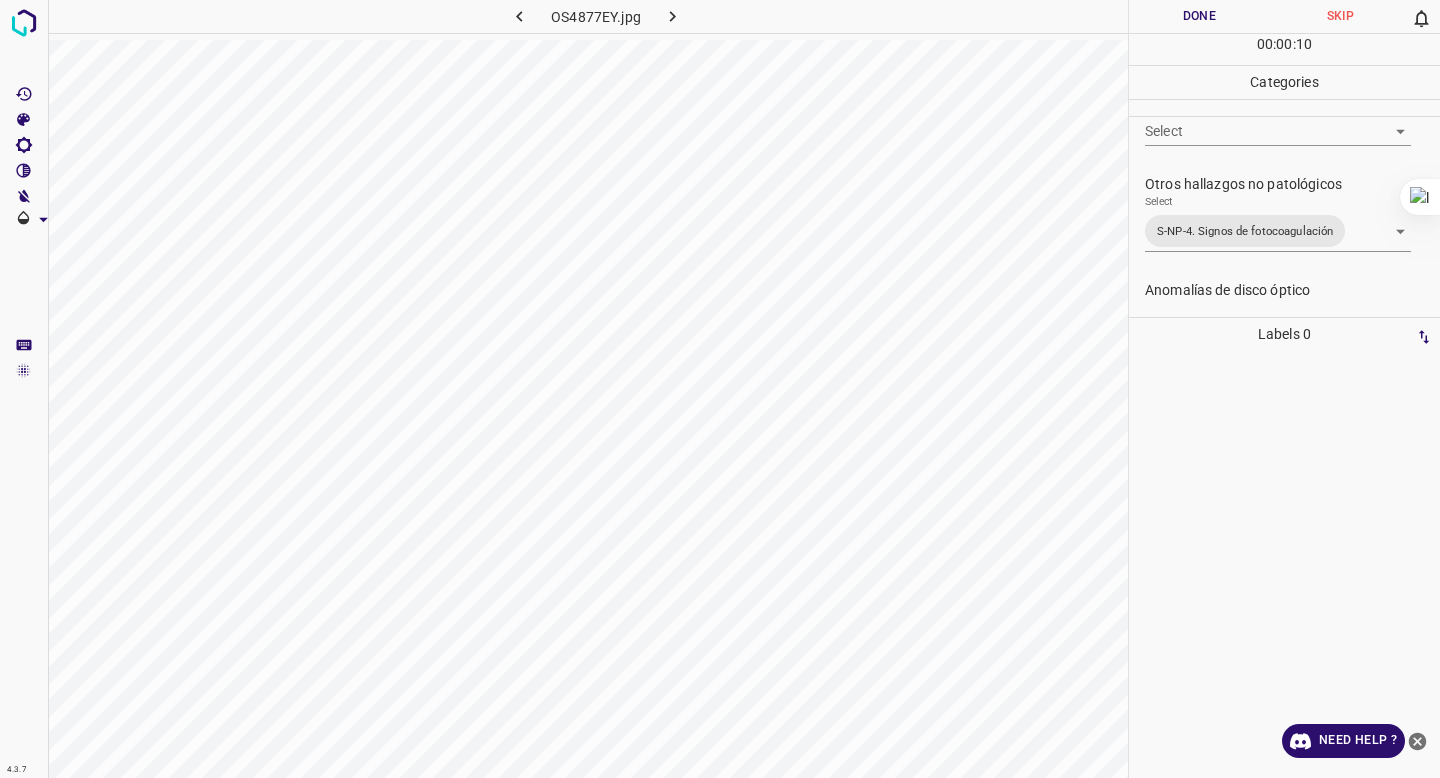 click on "Otros hallazgos patológicos   Select ​" at bounding box center [1284, 113] 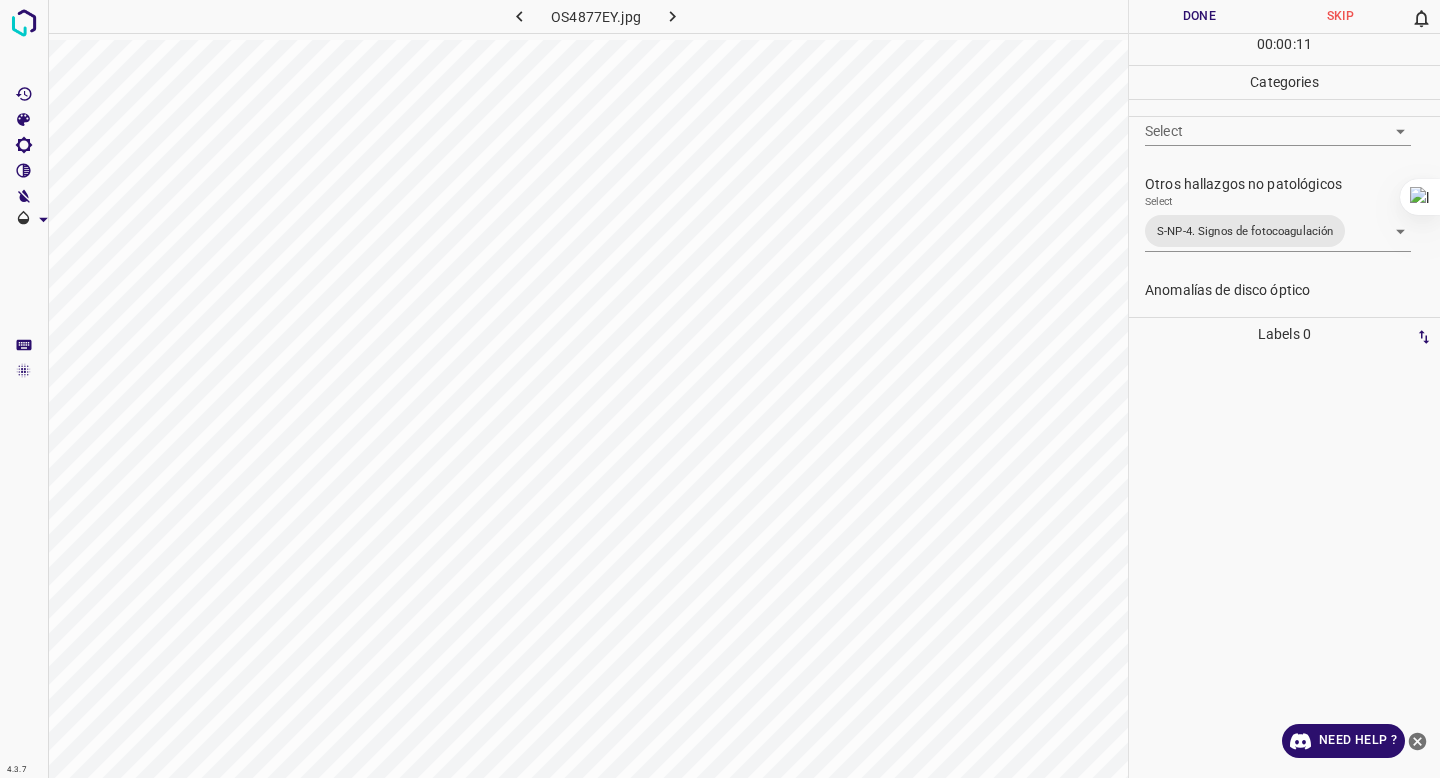 click on "4.3.7 OS4877EY.jpg Done Skip 0 00   : 00   : 11   Categories 0. Sin hallazgos   Select False False Anomalías vasculares   Select ​ Atrofias   Select ​ Drusas   Select ​ Exudados   Select ​ Hemorragias o Microaneurismas   Select ​ Otros hallazgos patológicos   Select ​ Otros hallazgos no patológicos   Select S-NP-4. Signos de fotocoagulación S-NP-4. Signos de fotocoagulación Anomalías de disco óptico   Select ​ Elementos sin calidad suficiente   Select ​ Labels   0 Categories 1 0. Sin hallazgos 2 Anomalías vasculares 3 Atrofias 4 Drusas 5 Exudados 6 Hemorragias o Microaneurismas 7 Otros hallazgos patológicos 8 Otros hallazgos no patológicos 9 Anomalías de disco óptico 0 Elementos sin calidad suficiente Tools Space Change between modes (Draw & Edit) I Auto labeling R Restore zoom M Zoom in N Zoom out Delete Delete selecte label Filters Z Restore filters X Saturation filter C Brightness filter V Contrast filter B Gray scale filter General O Download Need Help ? - Text - Hide - Delete" at bounding box center (720, 389) 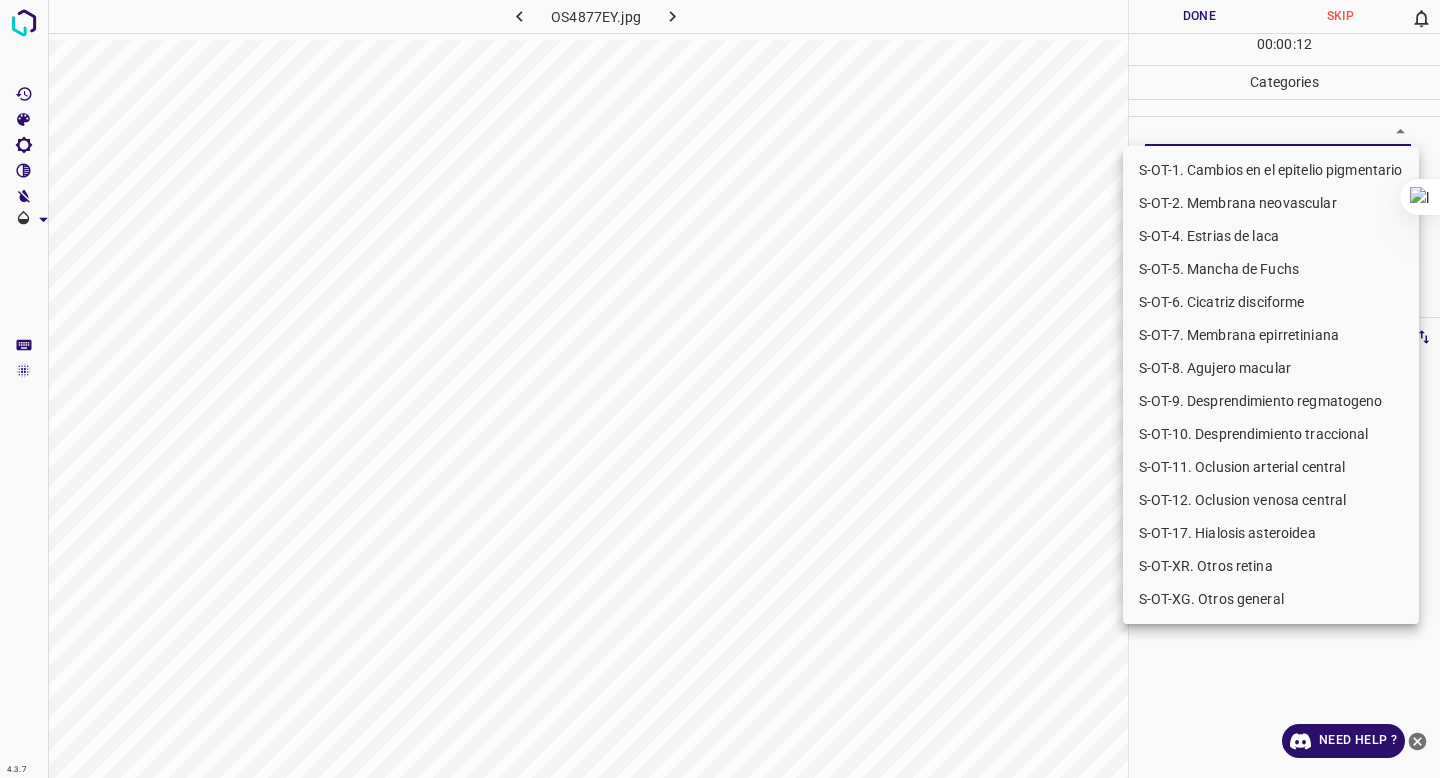 click on "S-OT-1. Cambios en el epitelio pigmentario S-OT-2. Membrana neovascular S-OT-4. Estrias de laca S-OT-5. Mancha de Fuchs S-OT-6. Cicatriz disciforme S-OT-7. Membrana epirretiniana S-OT-8. Agujero macular S-OT-9. Desprendimiento regmatogeno S-OT-10. Desprendimiento traccional S-OT-11. Oclusion arterial central S-OT-12. Oclusion venosa central S-OT-17. Hialosis asteroidea S-OT-XR. Otros retina S-OT-XG. Otros general" at bounding box center (1271, 385) 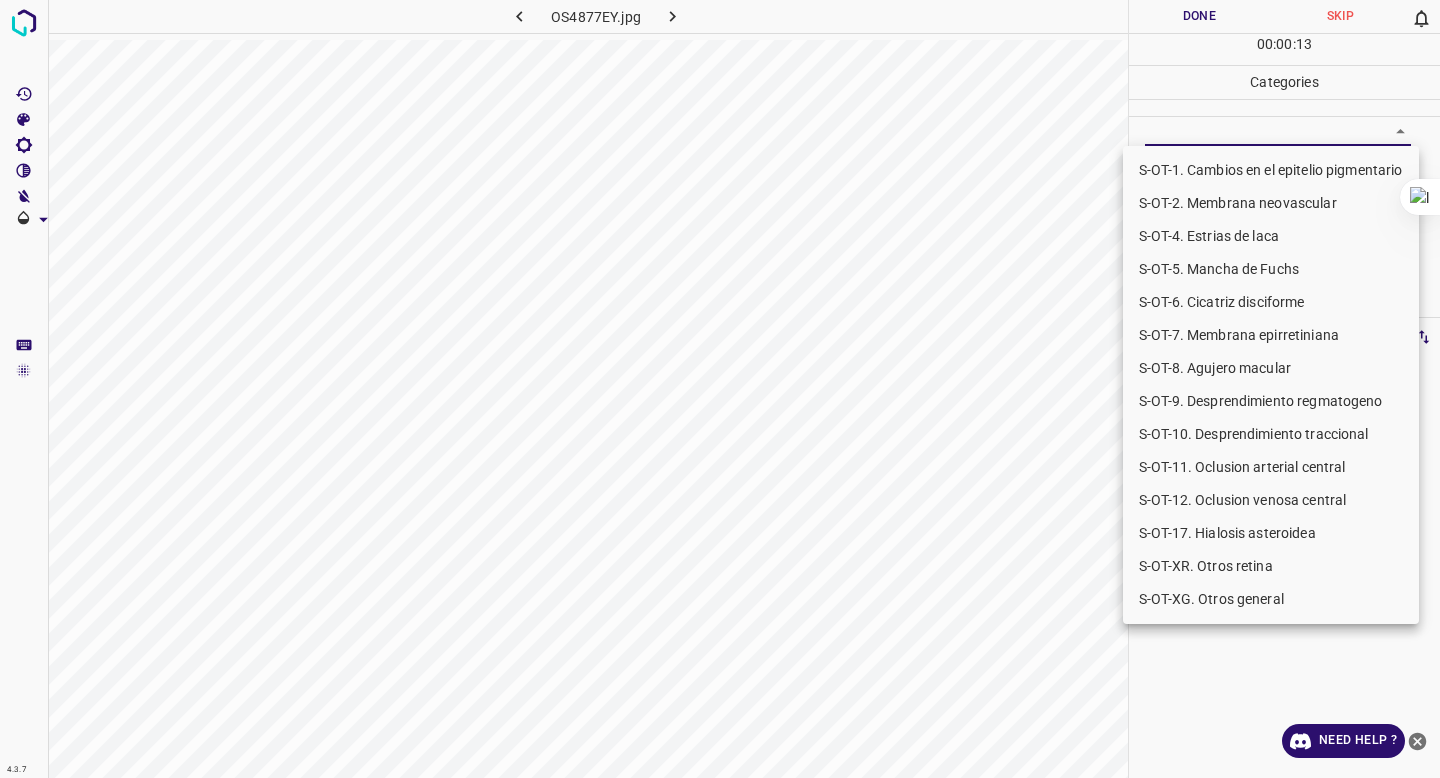 click on "S-OT-XG. Otros general" at bounding box center [1271, 599] 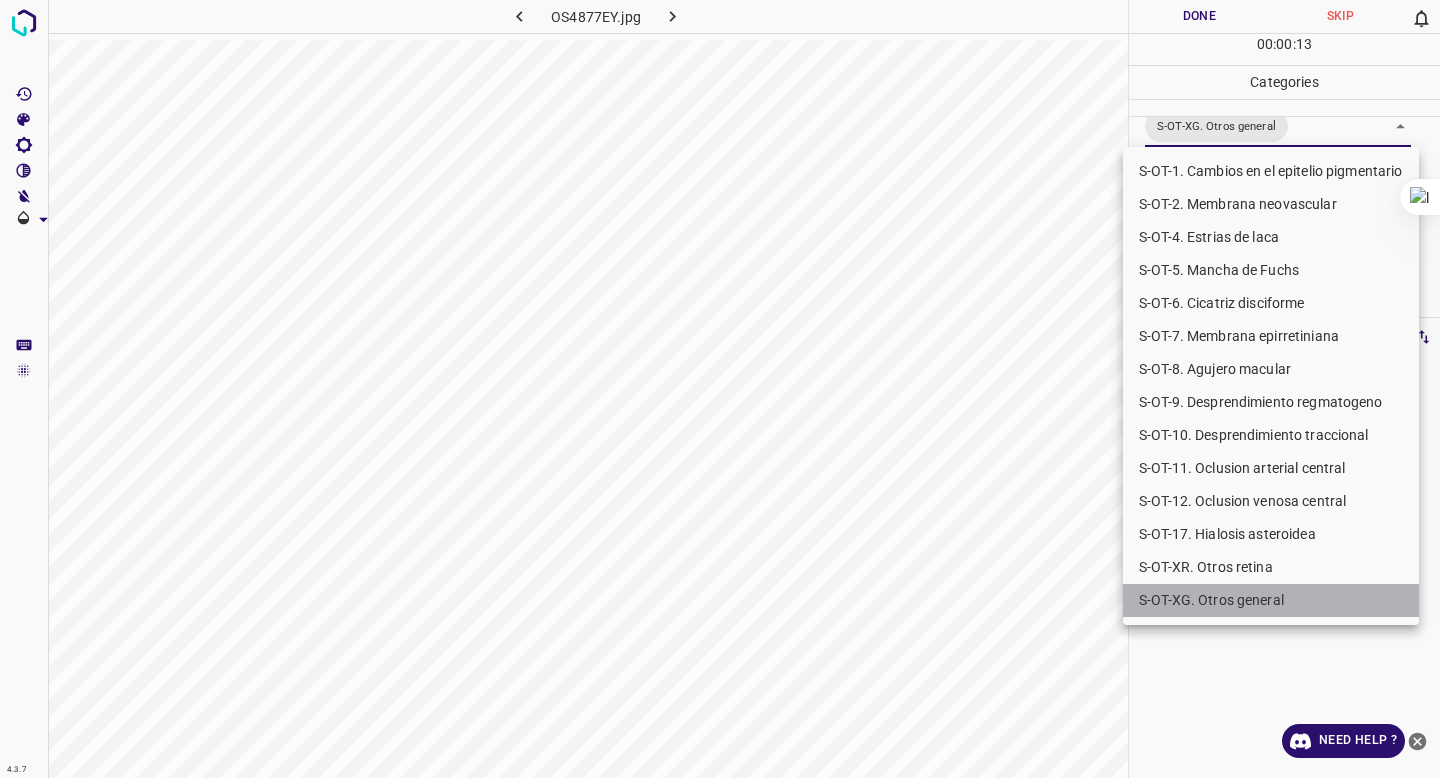 click on "S-OT-XG. Otros general" at bounding box center (1271, 600) 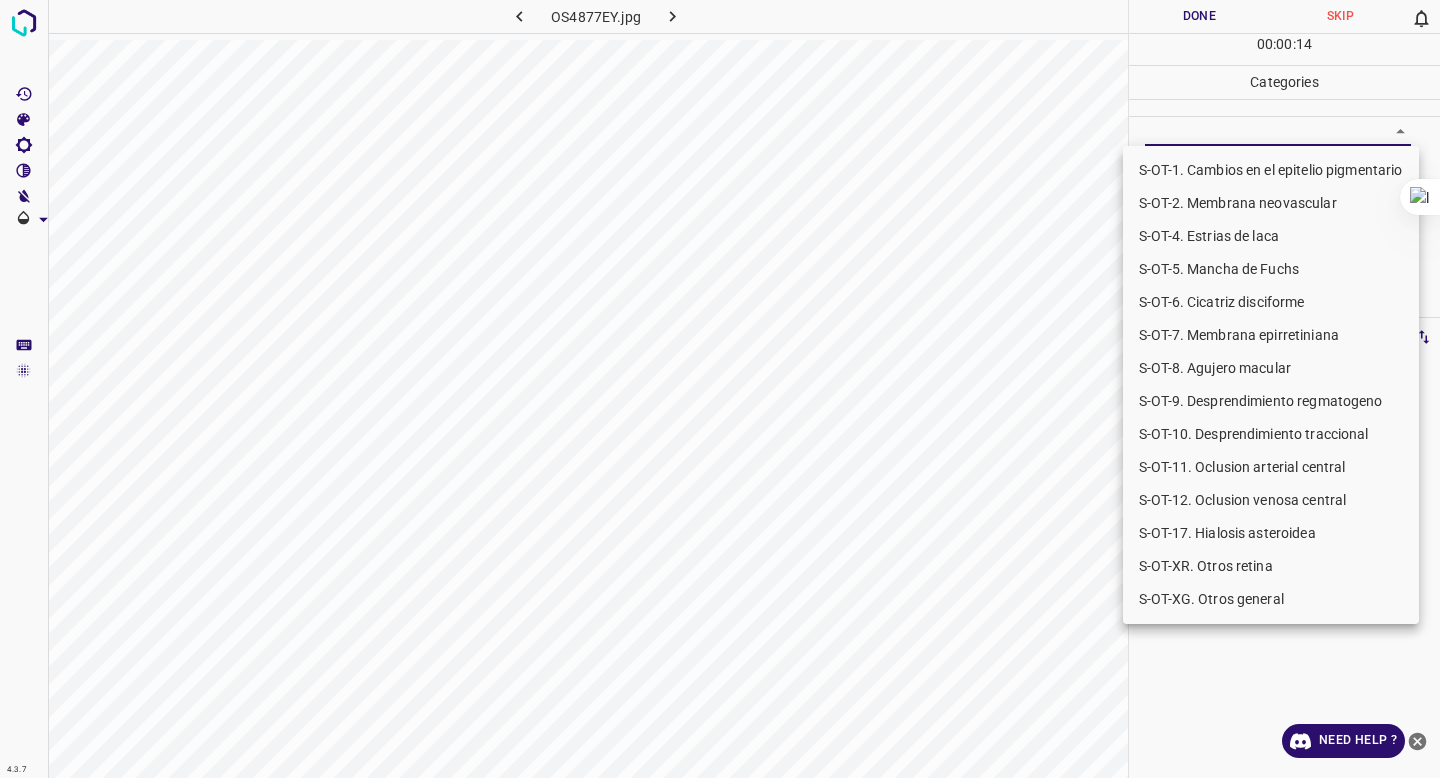 click at bounding box center [720, 389] 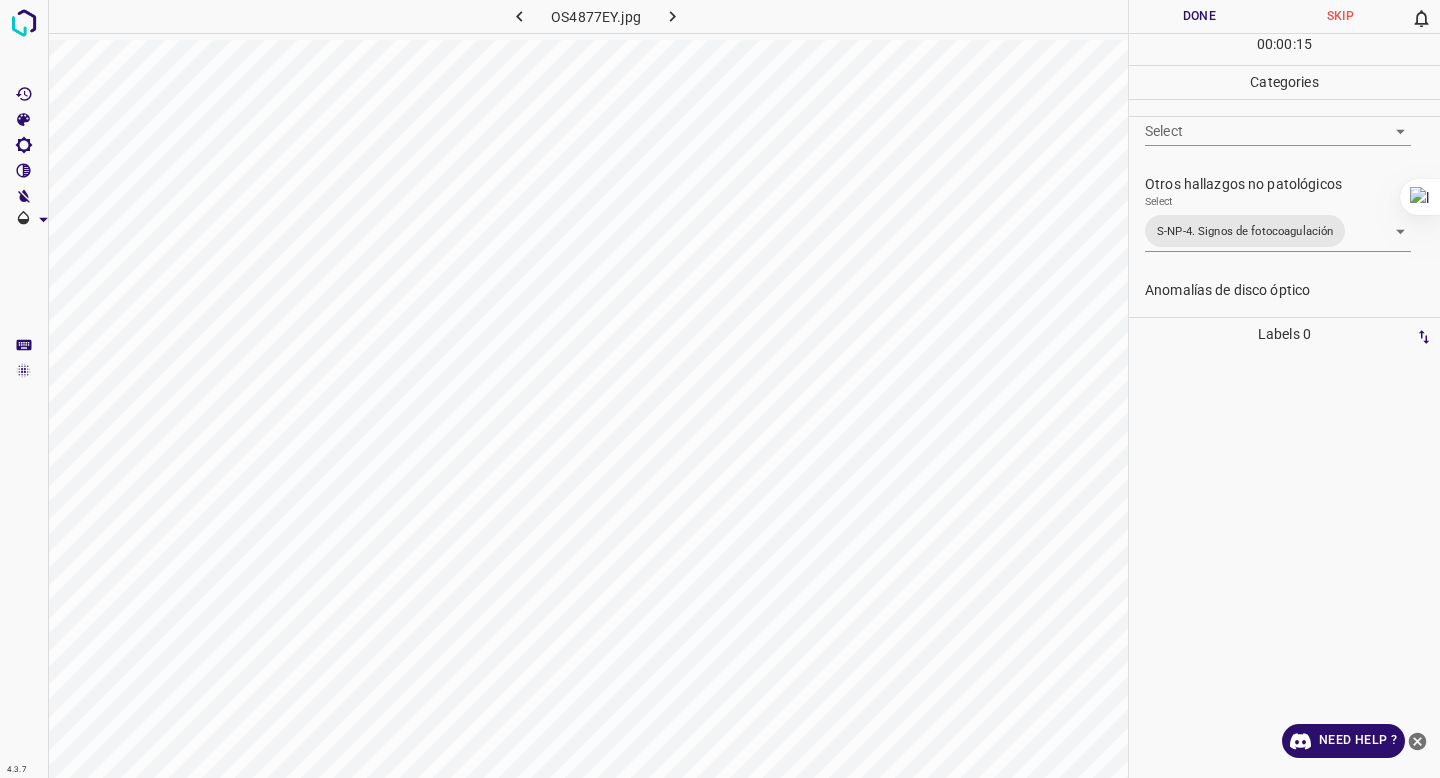 click on "Done" at bounding box center (1199, 16) 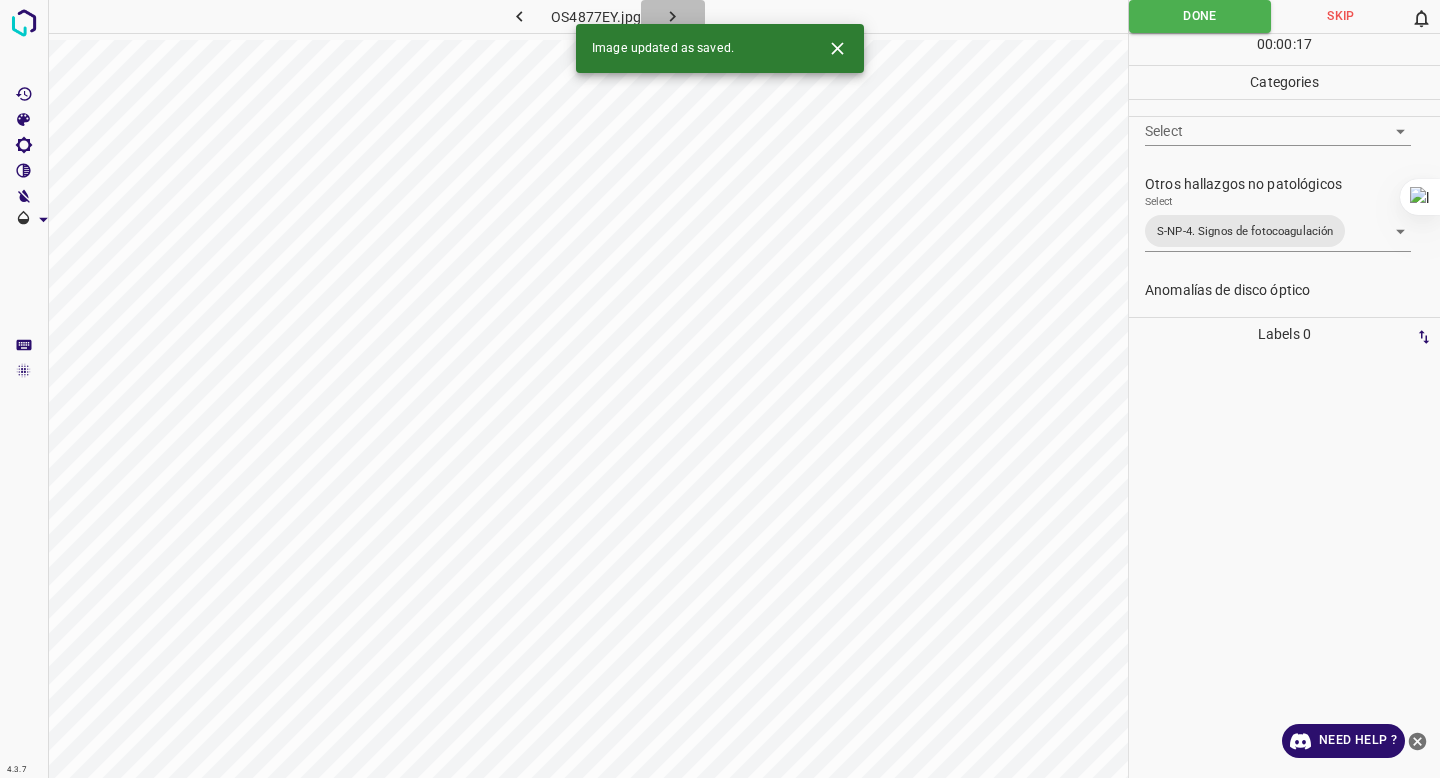 click at bounding box center (673, 16) 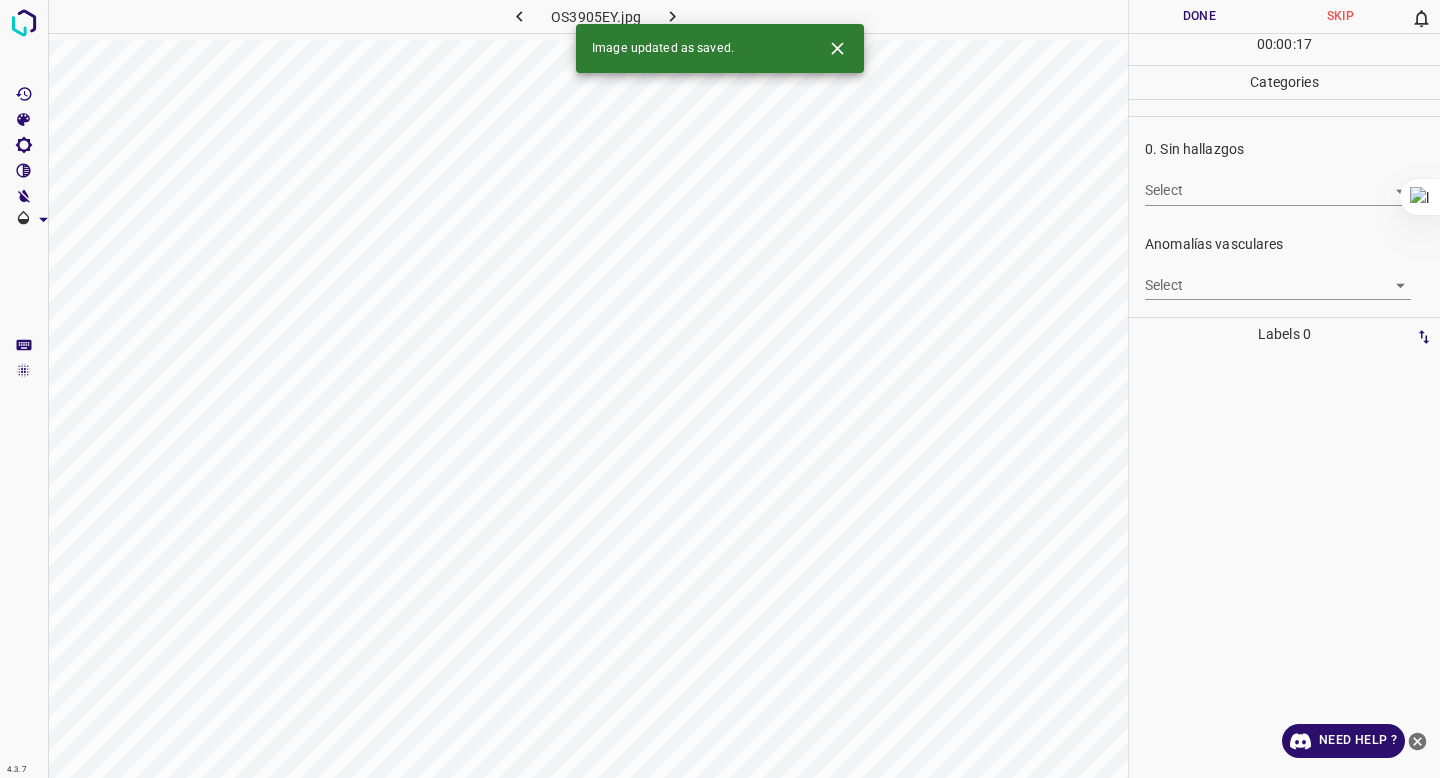 click on "4.3.7 OS3905EY.jpg Done Skip 0 00   : 00   : 17   Categories 0. Sin hallazgos   Select ​ Anomalías vasculares   Select ​ Atrofias   Select ​ Drusas   Select ​ Exudados   Select ​ Hemorragias o Microaneurismas   Select ​ Otros hallazgos patológicos   Select ​ Otros hallazgos no patológicos   Select ​ Anomalías de disco óptico   Select ​ Elementos sin calidad suficiente   Select ​ Labels   0 Categories 1 0. Sin hallazgos 2 Anomalías vasculares 3 Atrofias 4 Drusas 5 Exudados 6 Hemorragias o Microaneurismas 7 Otros hallazgos patológicos 8 Otros hallazgos no patológicos 9 Anomalías de disco óptico 0 Elementos sin calidad suficiente Tools Space Change between modes (Draw & Edit) I Auto labeling R Restore zoom M Zoom in N Zoom out Delete Delete selecte label Filters Z Restore filters X Saturation filter C Brightness filter V Contrast filter B Gray scale filter General O Download Image updated as saved. Need Help ? - Text - Hide - Delete" at bounding box center [720, 389] 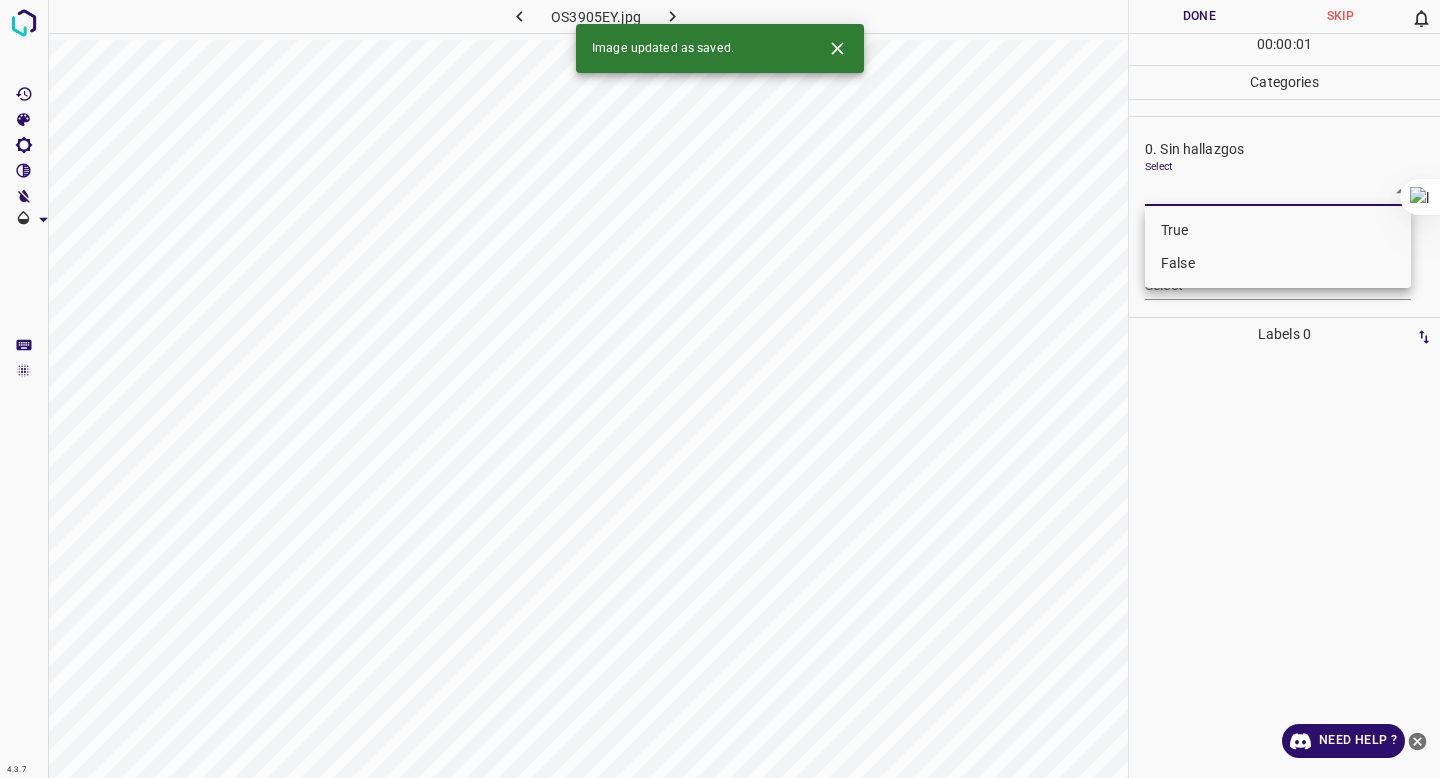 click on "False" at bounding box center [1278, 263] 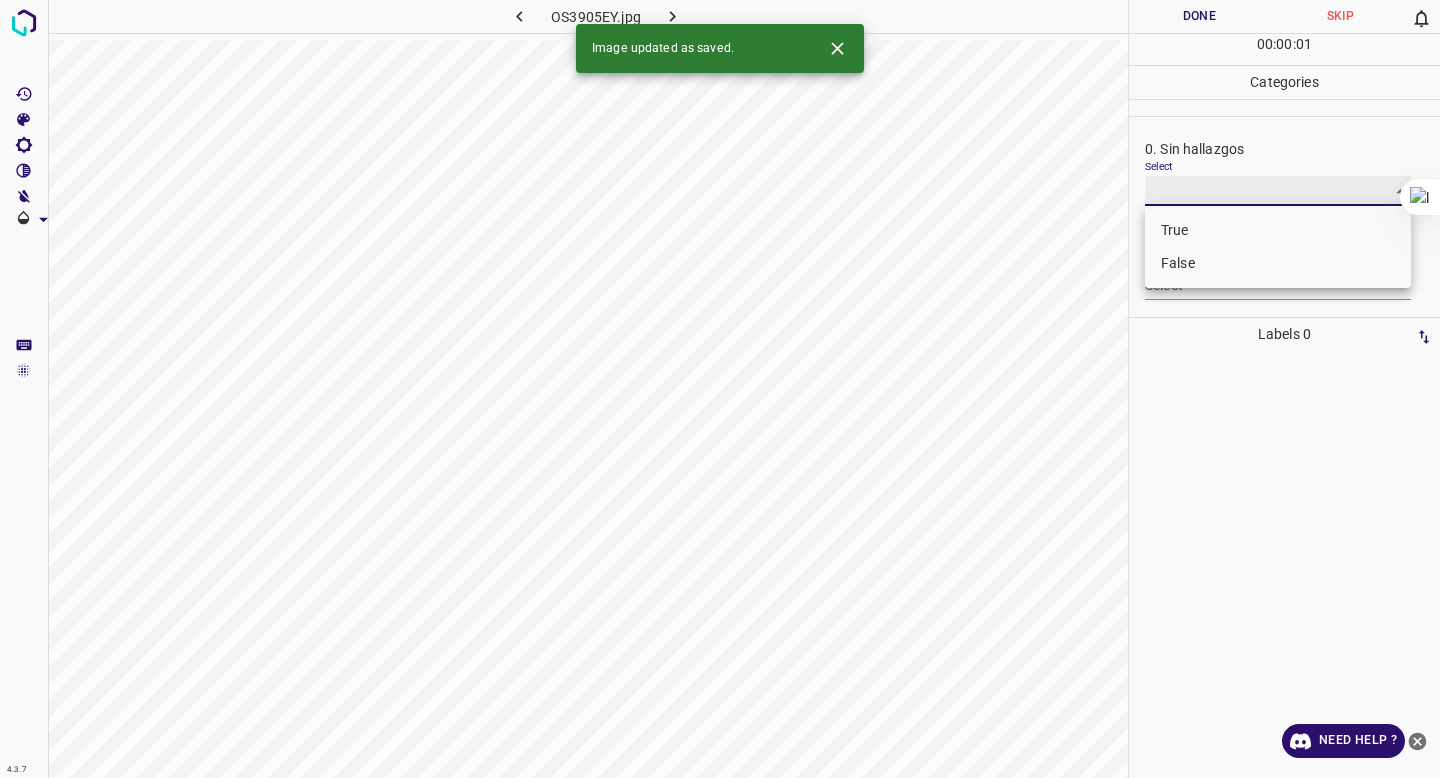 type on "False" 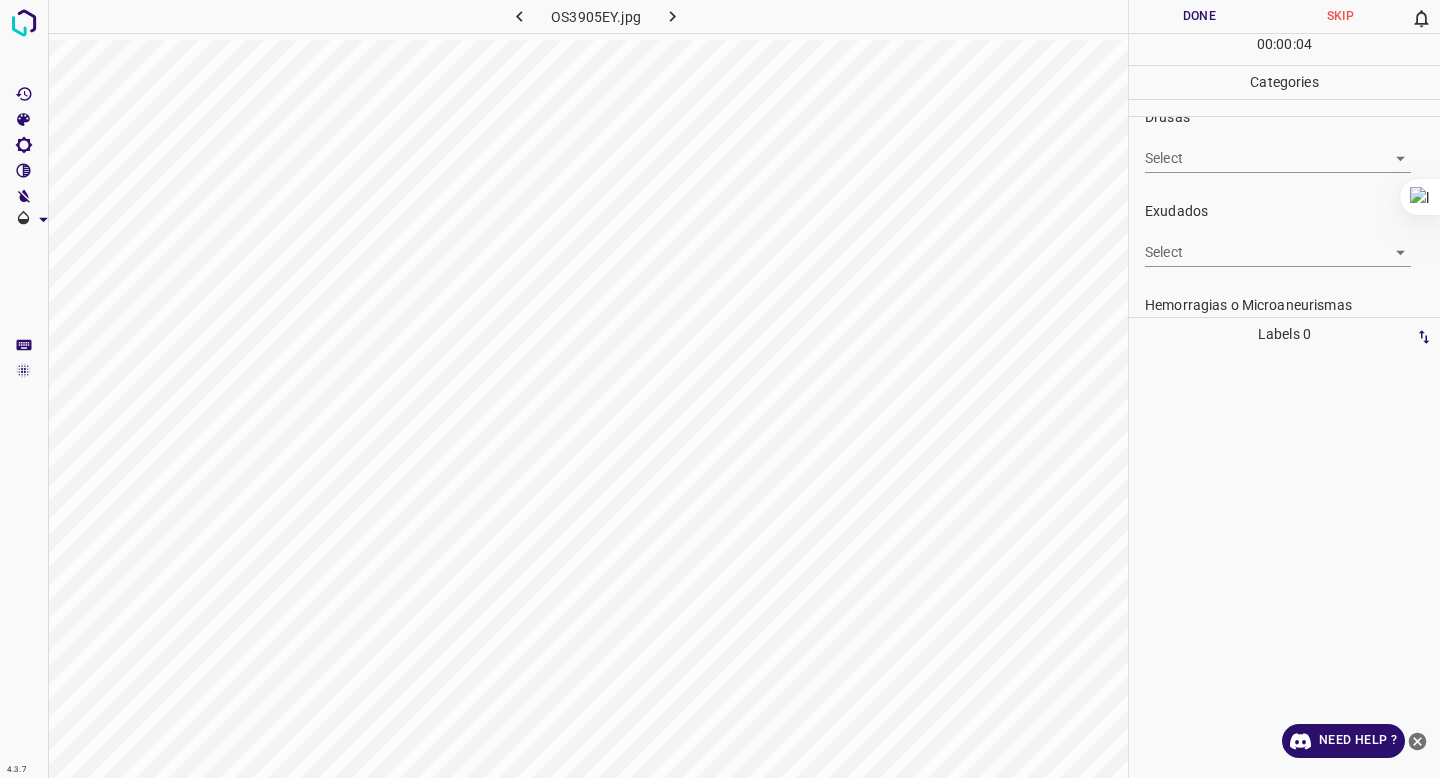 scroll, scrollTop: 310, scrollLeft: 0, axis: vertical 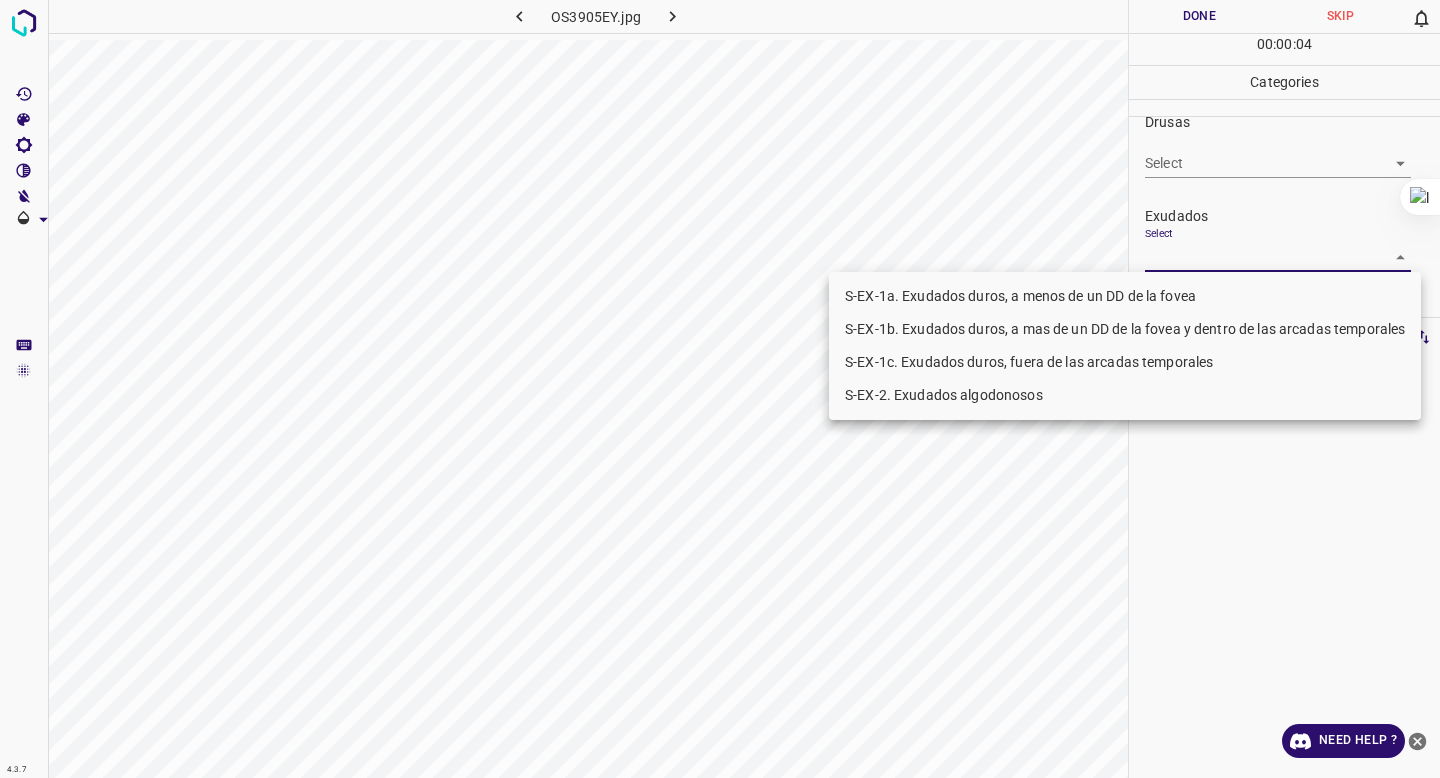 click on "4.3.7 OS3905EY.jpg Done Skip 0 00   : 00   : 04   Categories 0. Sin hallazgos   Select False False Anomalías vasculares   Select ​ Atrofias   Select ​ Drusas   Select ​ Exudados   Select ​ Hemorragias o Microaneurismas   Select ​ Otros hallazgos patológicos   Select ​ Otros hallazgos no patológicos   Select ​ Anomalías de disco óptico   Select ​ Elementos sin calidad suficiente   Select ​ Labels   0 Categories 1 0. Sin hallazgos 2 Anomalías vasculares 3 Atrofias 4 Drusas 5 Exudados 6 Hemorragias o Microaneurismas 7 Otros hallazgos patológicos 8 Otros hallazgos no patológicos 9 Anomalías de disco óptico 0 Elementos sin calidad suficiente Tools Space Change between modes (Draw & Edit) I Auto labeling R Restore zoom M Zoom in N Zoom out Delete Delete selecte label Filters Z Restore filters X Saturation filter C Brightness filter V Contrast filter B Gray scale filter General O Download Need Help ? - Text - Hide - Delete S-EX-1a. Exudados duros, a menos de un DD de la fovea" at bounding box center (720, 389) 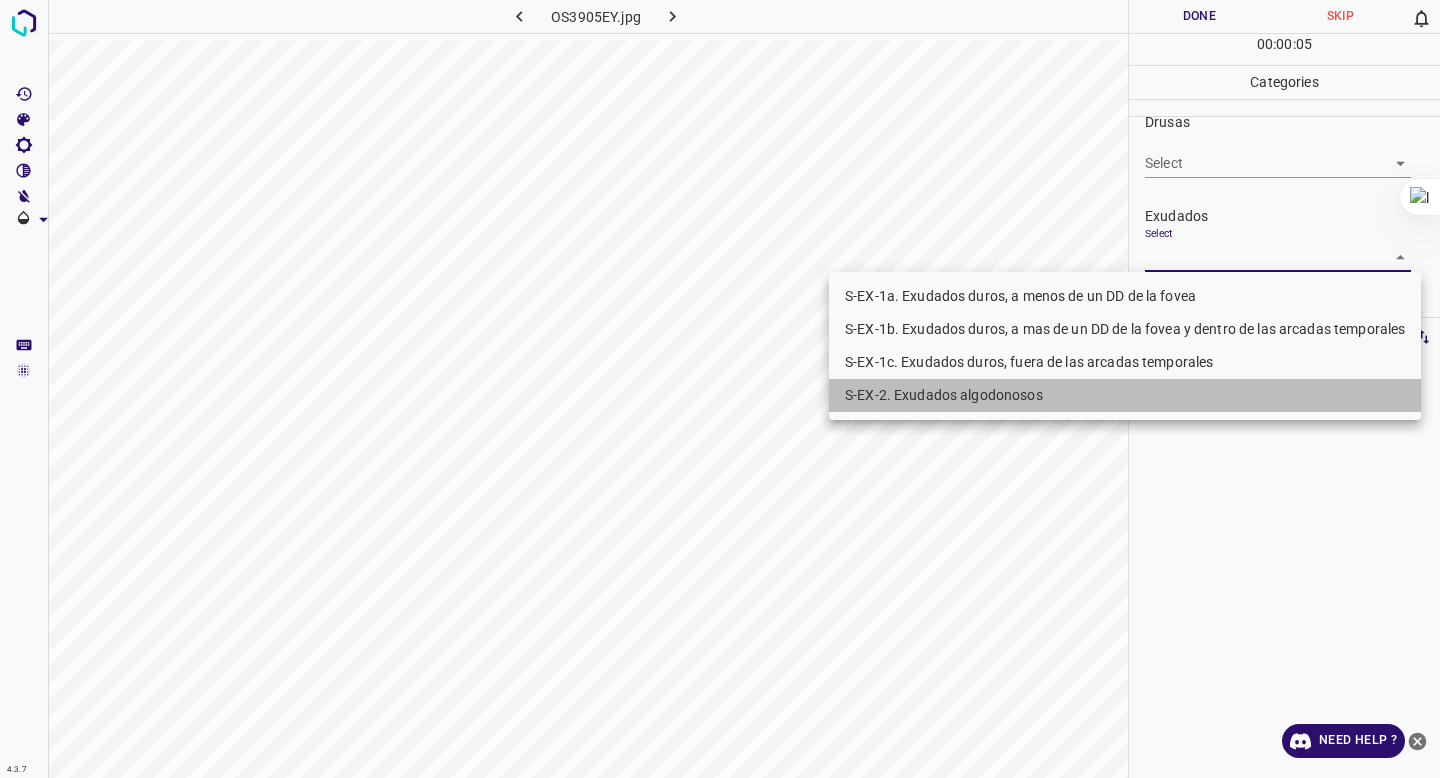 click on "S-EX-2. Exudados algodonosos" at bounding box center (1125, 395) 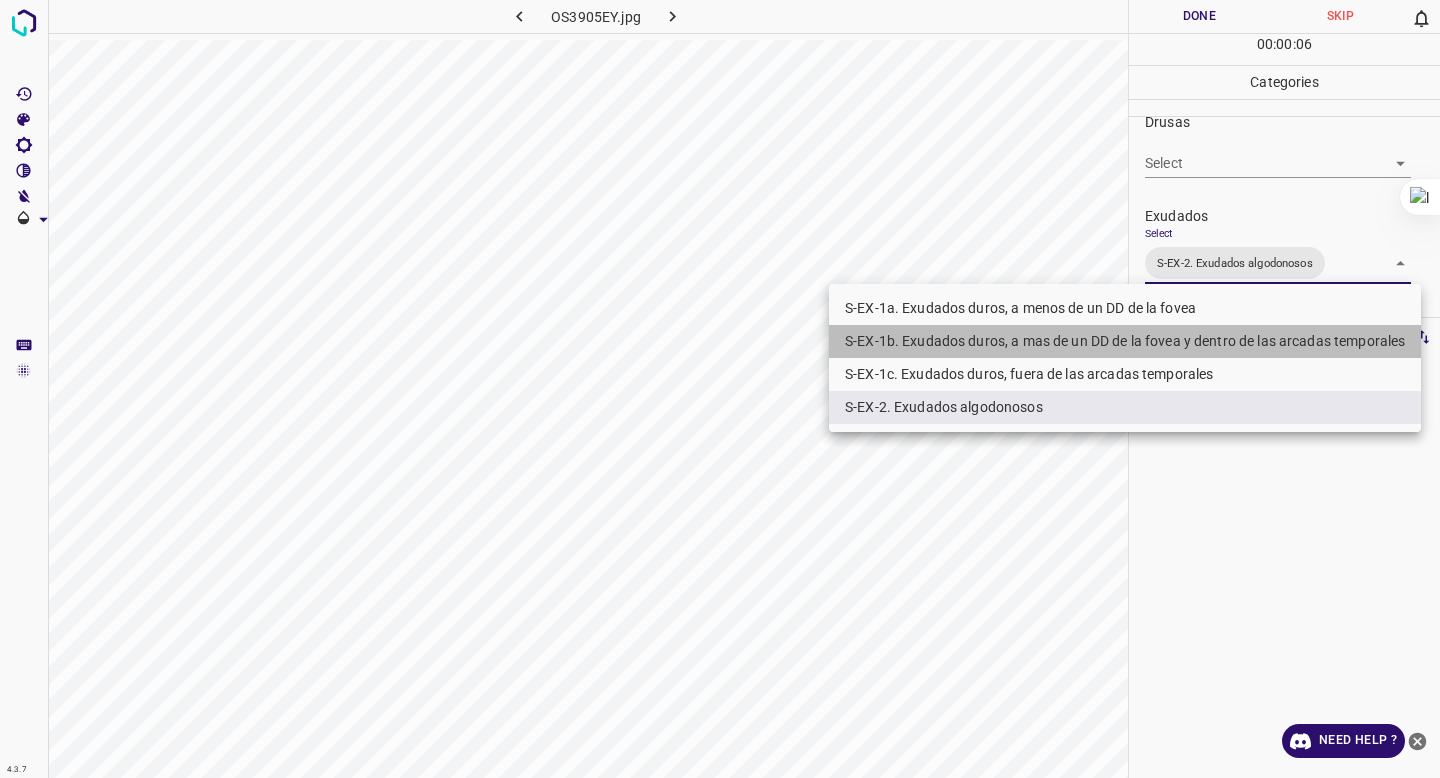 click on "S-EX-1b. Exudados duros, a mas de un DD de la fovea y dentro de las arcadas temporales" at bounding box center [1125, 341] 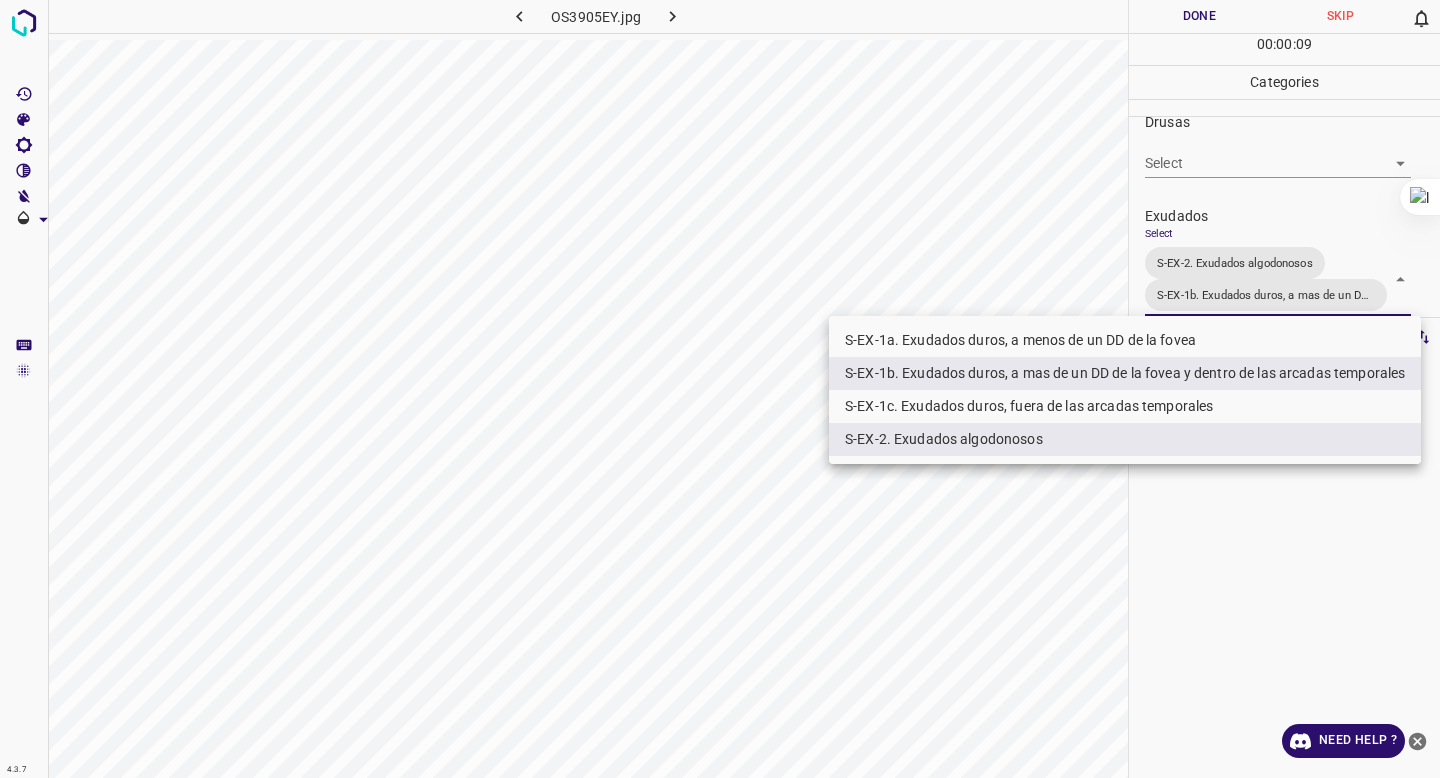 click at bounding box center [720, 389] 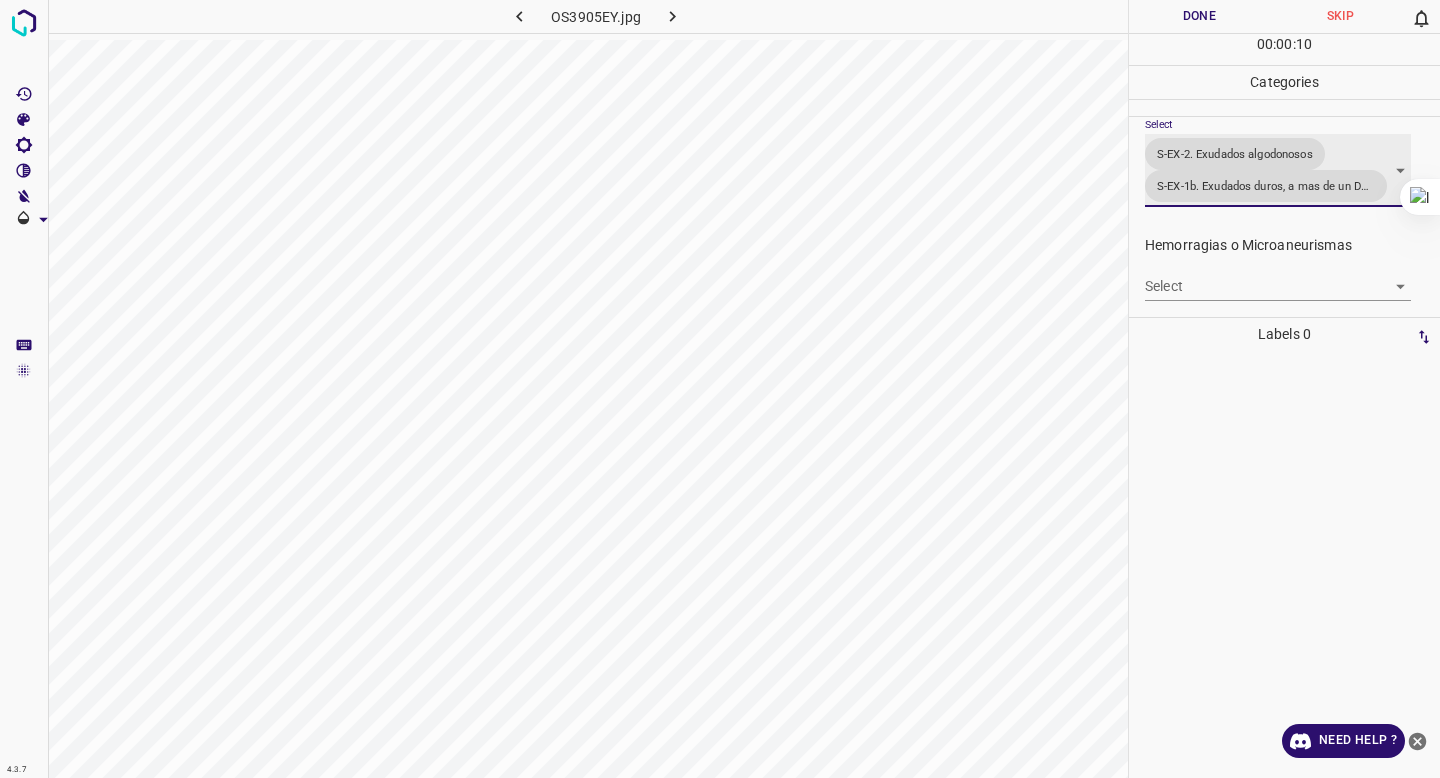 scroll, scrollTop: 430, scrollLeft: 0, axis: vertical 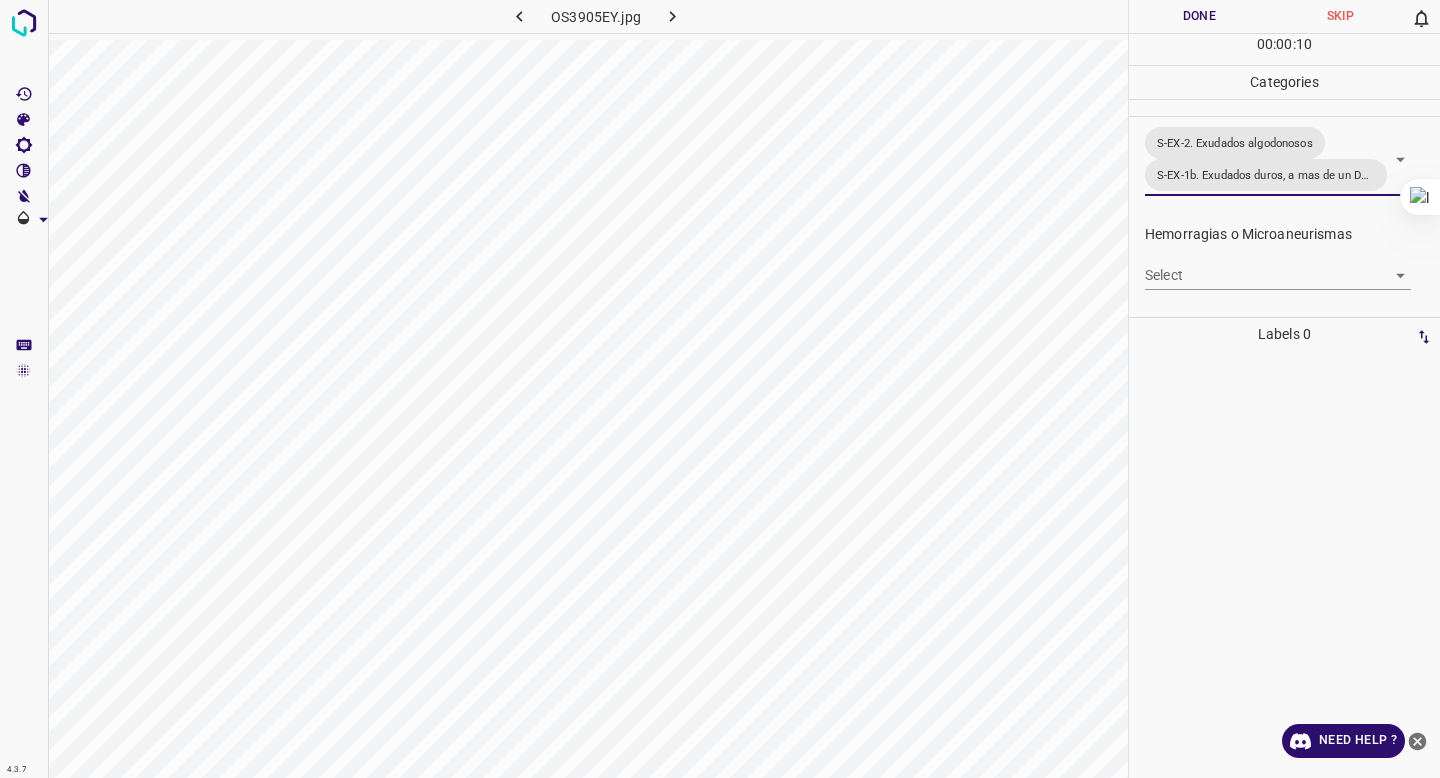 click on "4.3.7 OS3905EY.jpg Done Skip 0 00   : 00   : 10   Categories 0. Sin hallazgos   Select False False Anomalías vasculares   Select ​ Atrofias   Select ​ Drusas   Select ​ Exudados   Select S-EX-2. Exudados algodonosos S-EX-1b. Exudados duros, a mas de un DD de la fovea y dentro de las arcadas temporales S-EX-2. Exudados algodonosos,S-EX-1b. Exudados duros, a mas de un DD de la fovea y dentro de las arcadas temporales Hemorragias o Microaneurismas   Select ​ Otros hallazgos patológicos   Select ​ Otros hallazgos no patológicos   Select ​ Anomalías de disco óptico   Select ​ Elementos sin calidad suficiente   Select ​ Labels   0 Categories 1 0. Sin hallazgos 2 Anomalías vasculares 3 Atrofias 4 Drusas 5 Exudados 6 Hemorragias o Microaneurismas 7 Otros hallazgos patológicos 8 Otros hallazgos no patológicos 9 Anomalías de disco óptico 0 Elementos sin calidad suficiente Tools Space Change between modes (Draw & Edit) I Auto labeling R Restore zoom M Zoom in N Zoom out Delete Filters Z X C V B" at bounding box center (720, 389) 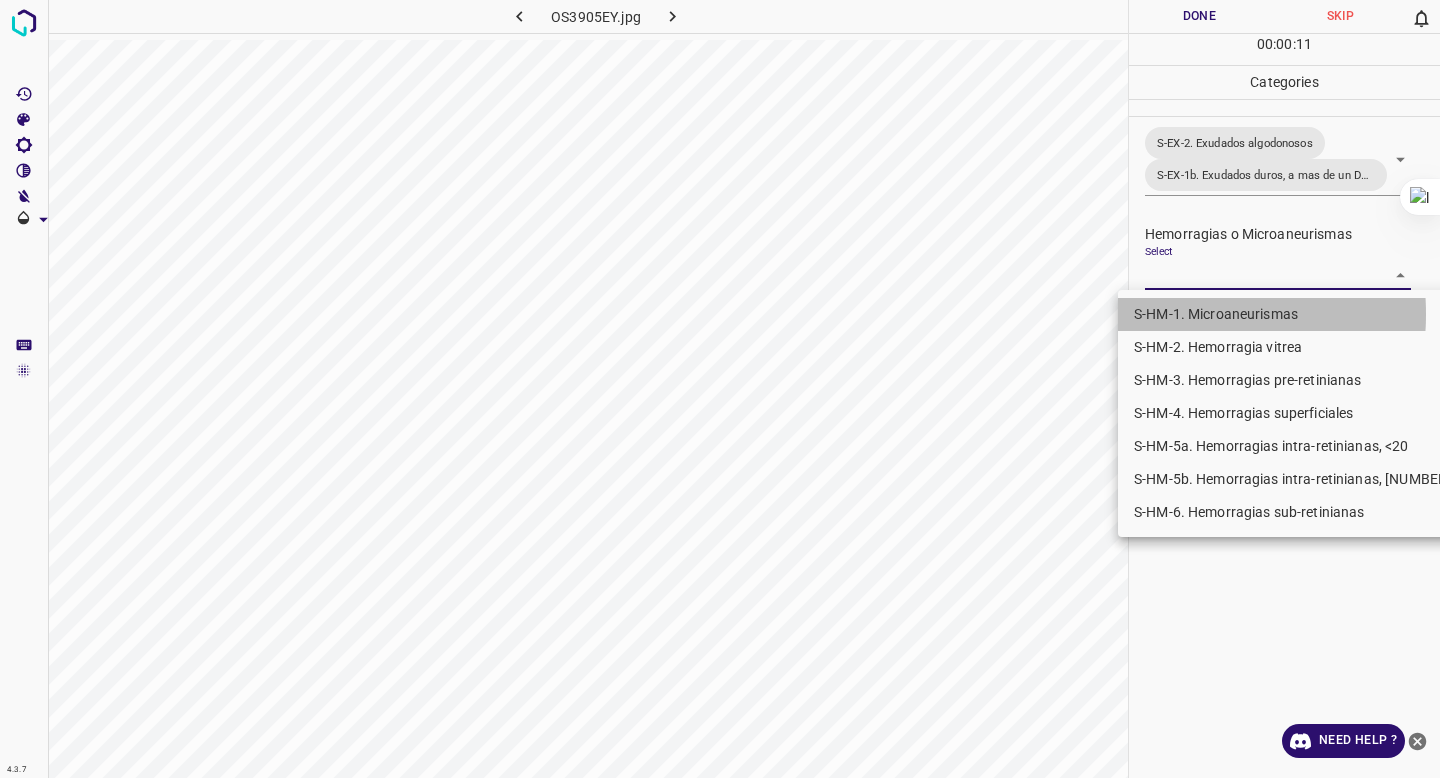 click on "S-HM-1. Microaneurismas" at bounding box center [1296, 314] 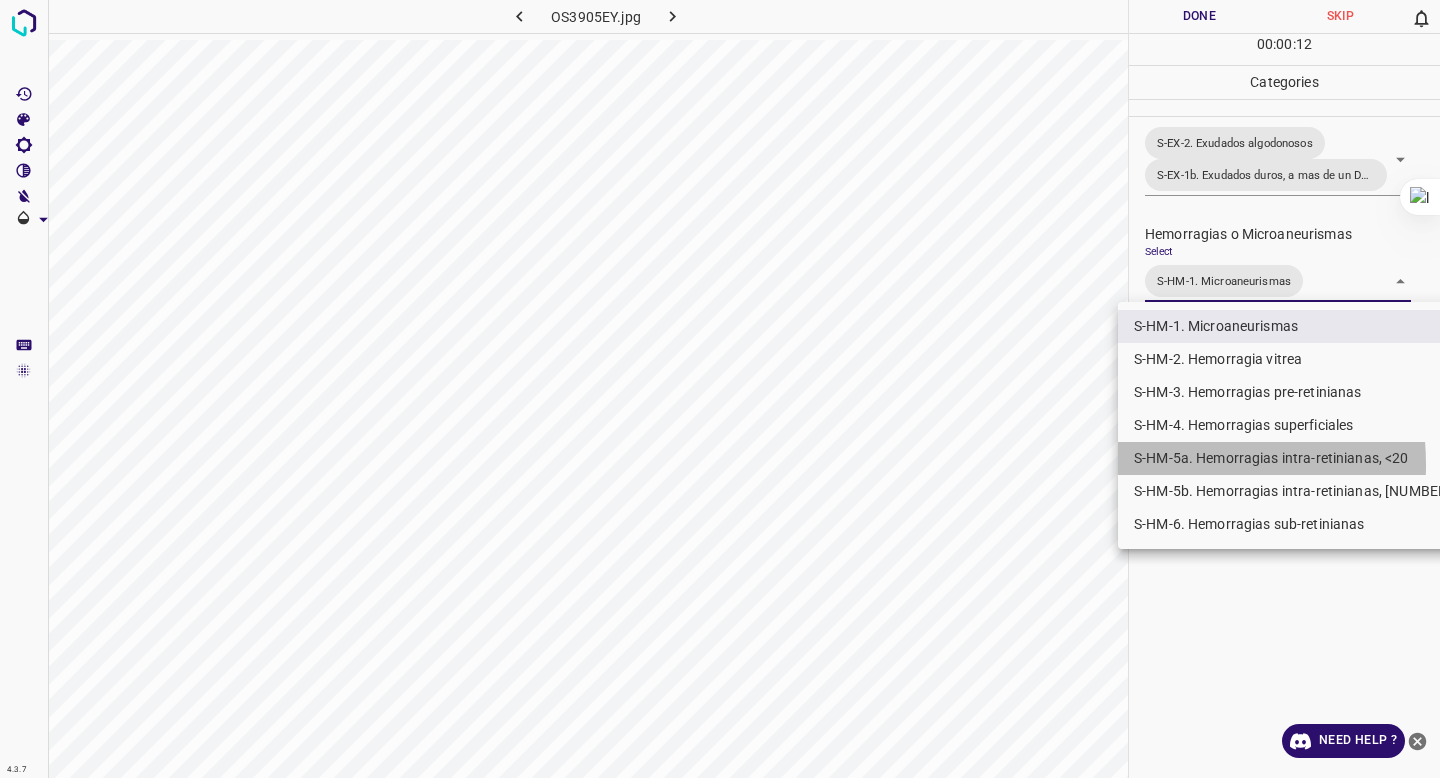 click on "S-HM-5a. Hemorragias intra-retinianas, <20" at bounding box center (1296, 458) 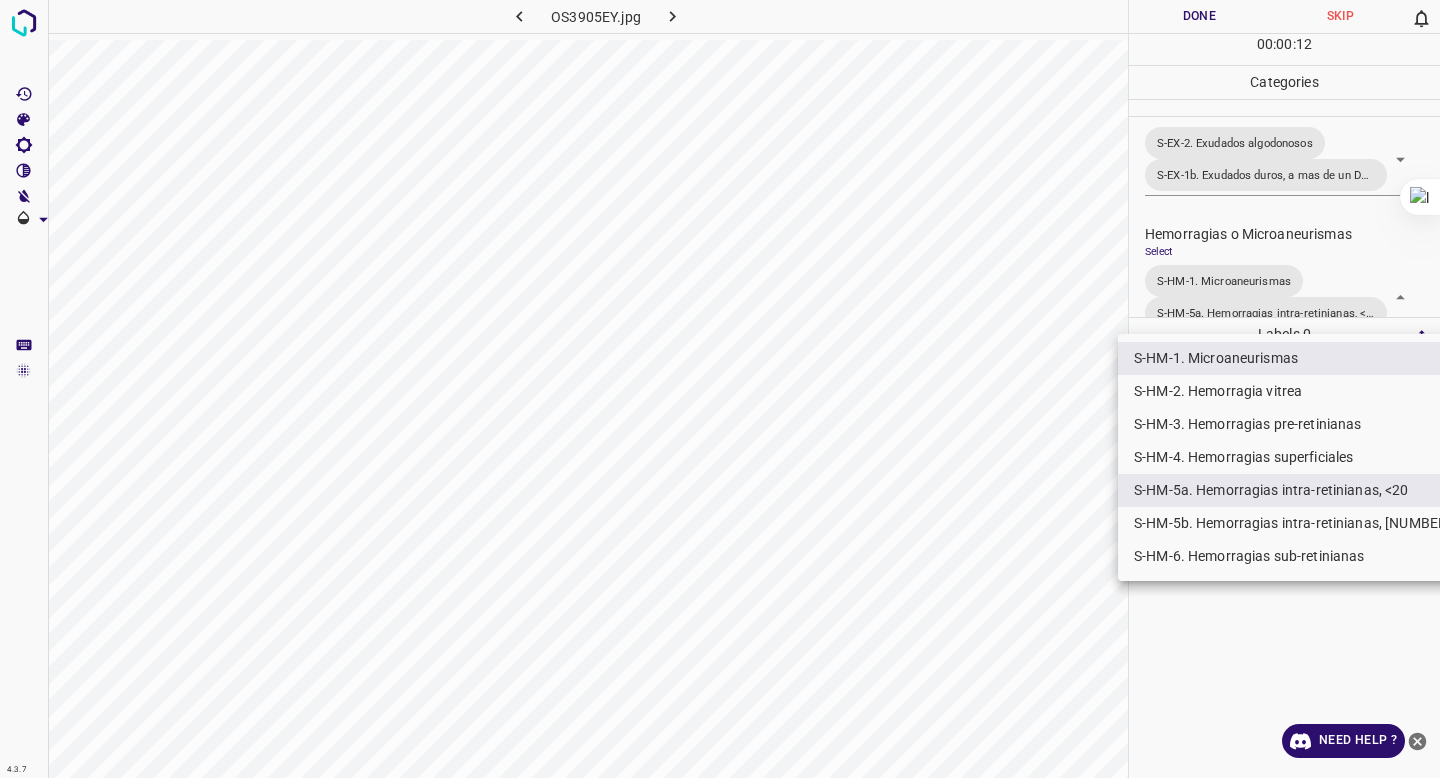click at bounding box center (720, 389) 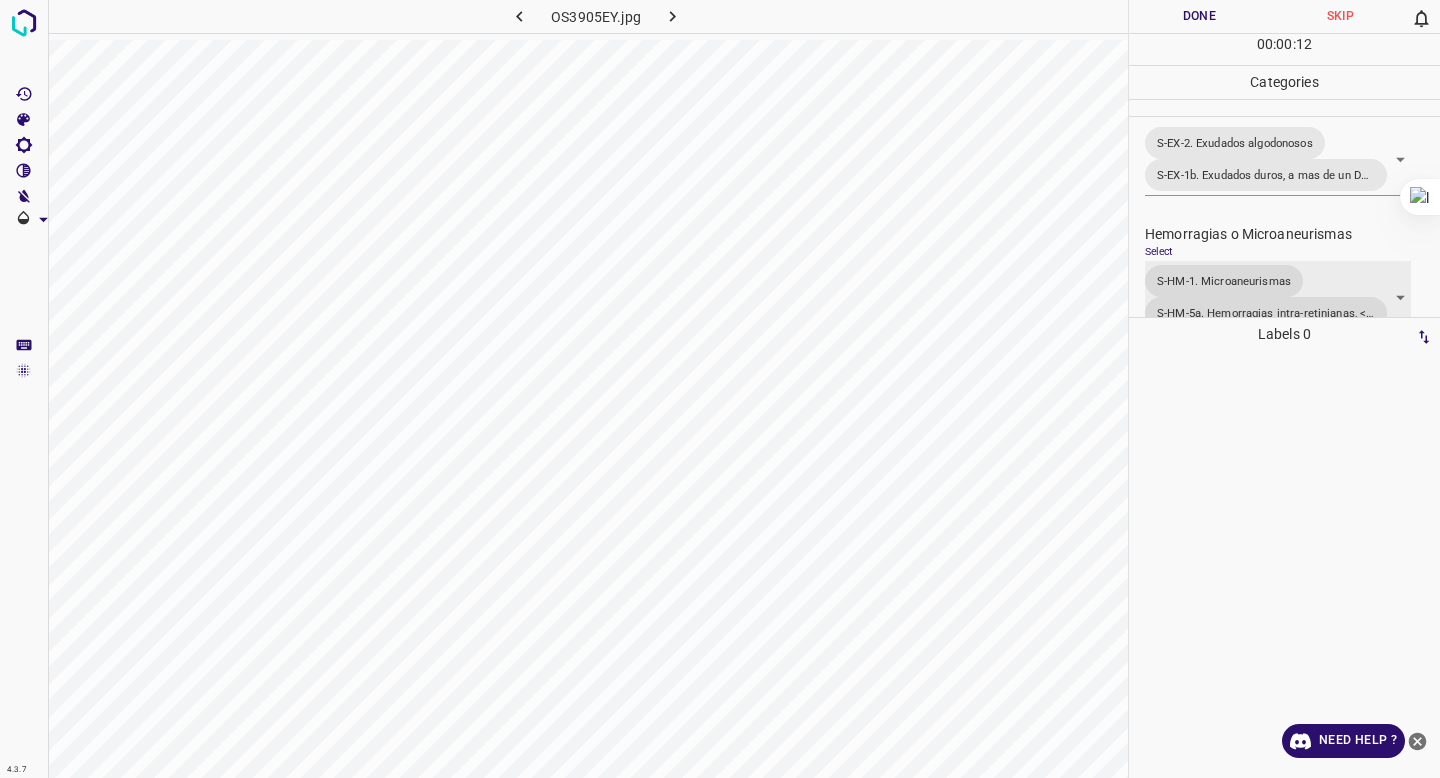 scroll, scrollTop: 446, scrollLeft: 0, axis: vertical 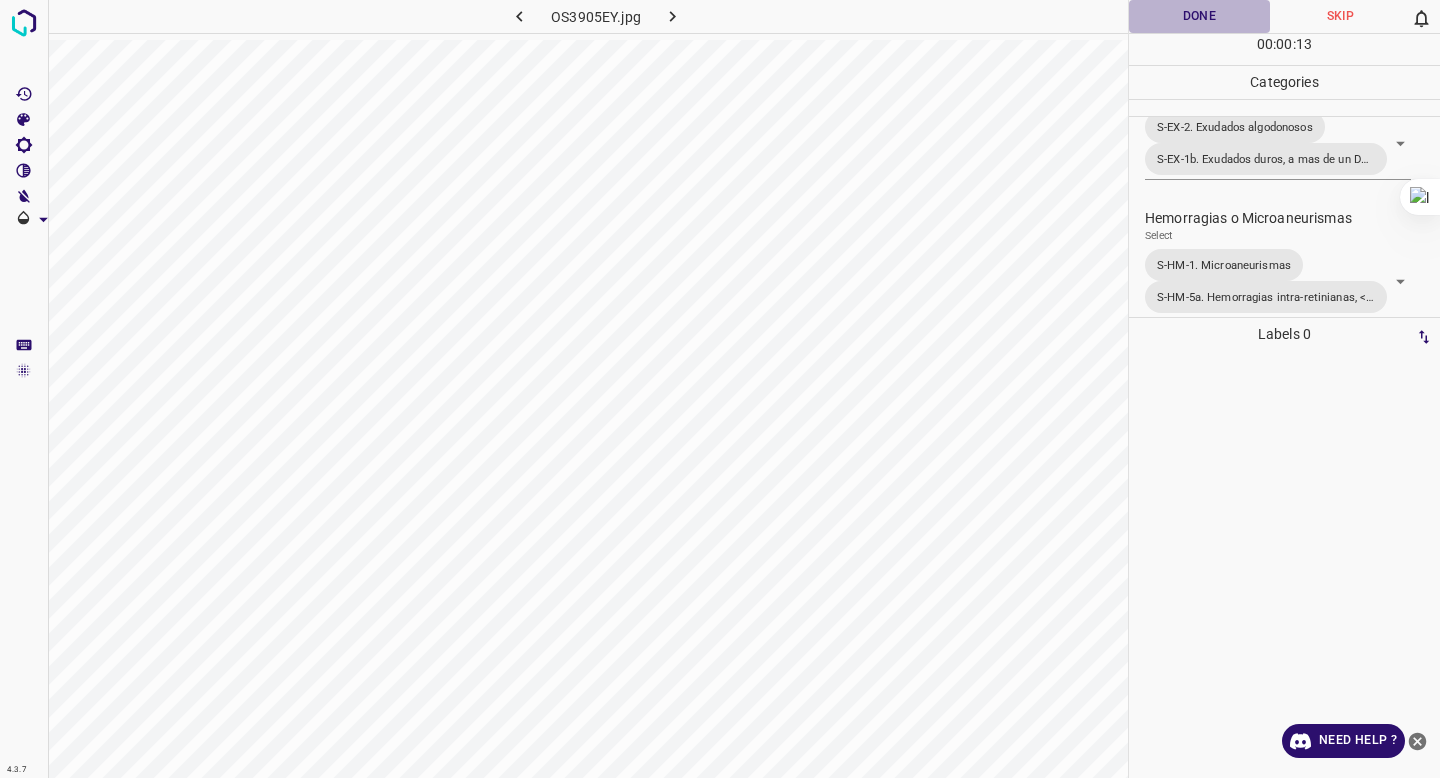 click on "Done" at bounding box center (1199, 16) 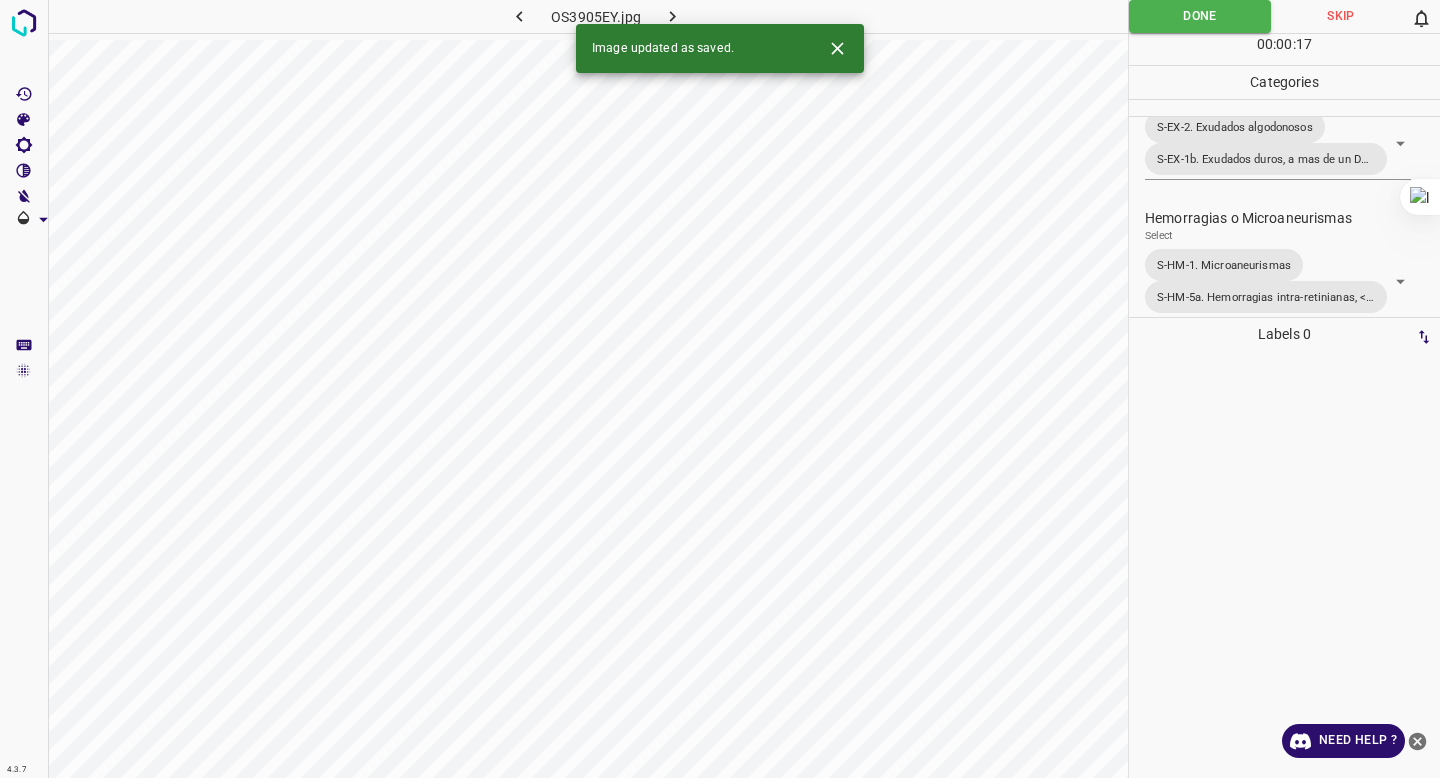 click 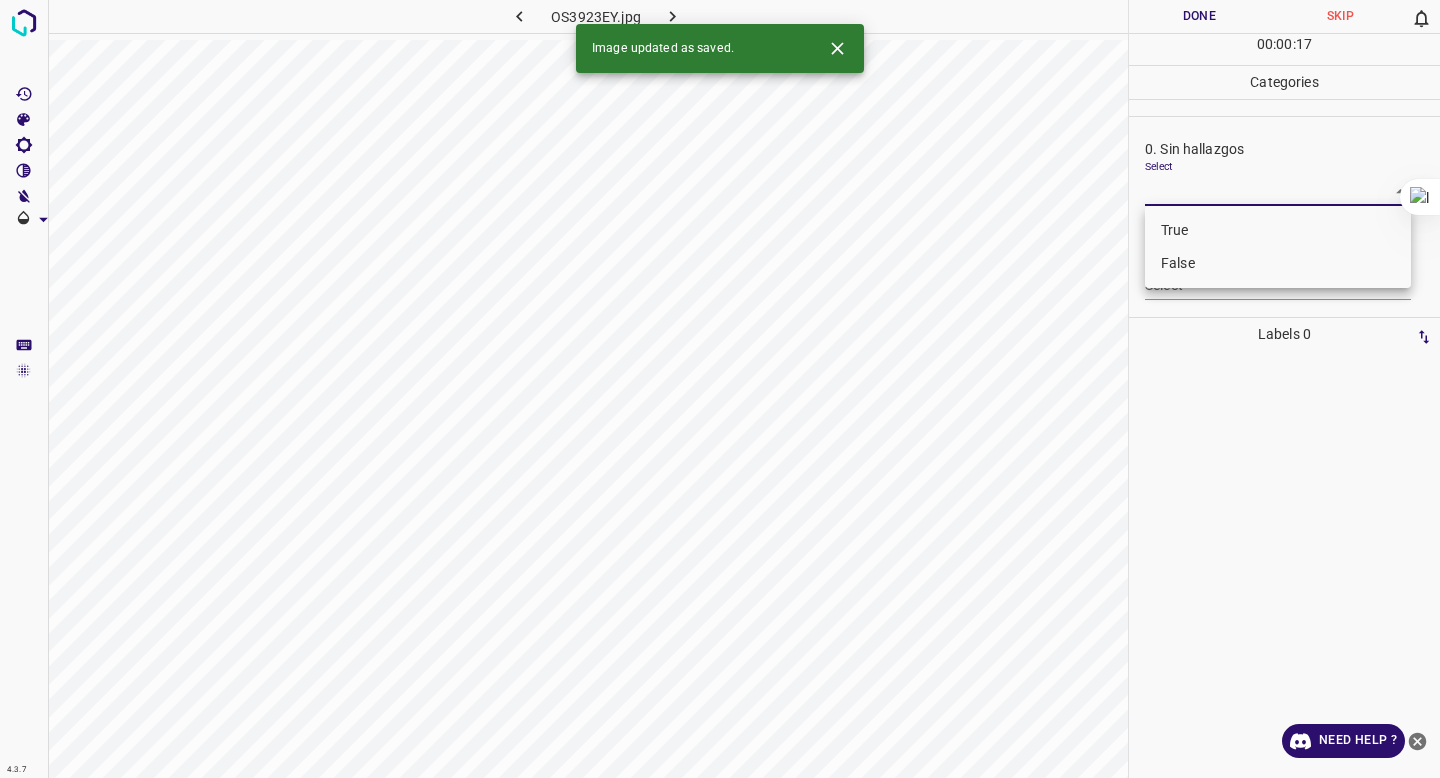 click on "4.3.7 OS3923EY.jpg Done Skip 0 00   : 00   : 17   Categories 0. Sin hallazgos   Select ​ Anomalías vasculares   Select ​ Atrofias   Select ​ Drusas   Select ​ Exudados   Select ​ Hemorragias o Microaneurismas   Select ​ Otros hallazgos patológicos   Select ​ Otros hallazgos no patológicos   Select ​ Anomalías de disco óptico   Select ​ Elementos sin calidad suficiente   Select ​ Labels   0 Categories 1 0. Sin hallazgos 2 Anomalías vasculares 3 Atrofias 4 Drusas 5 Exudados 6 Hemorragias o Microaneurismas 7 Otros hallazgos patológicos 8 Otros hallazgos no patológicos 9 Anomalías de disco óptico 0 Elementos sin calidad suficiente Tools Space Change between modes (Draw & Edit) I Auto labeling R Restore zoom M Zoom in N Zoom out Delete Delete selecte label Filters Z Restore filters X Saturation filter C Brightness filter V Contrast filter B Gray scale filter General O Download Image updated as saved. Need Help ? - Text - Hide - Delete True False" at bounding box center (720, 389) 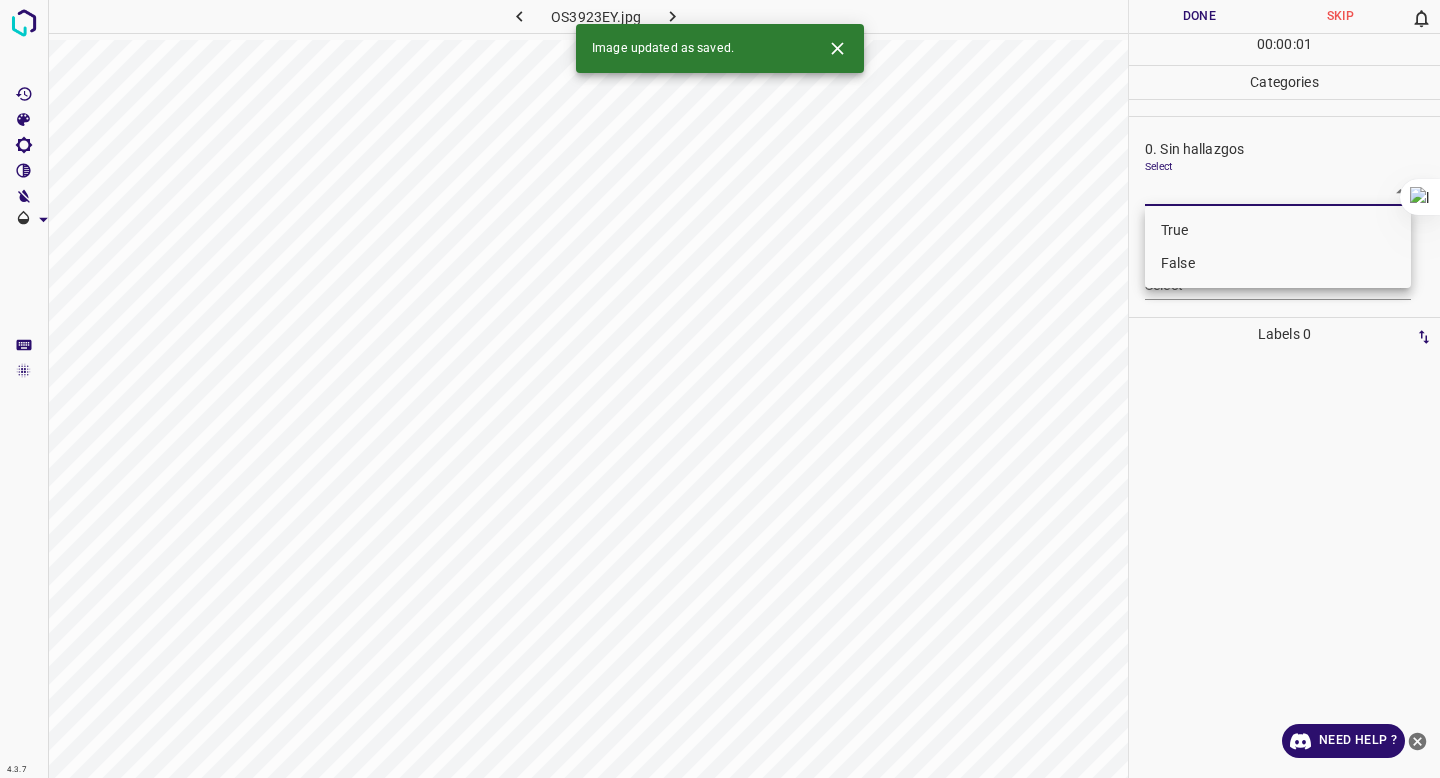 click on "False" at bounding box center [1278, 263] 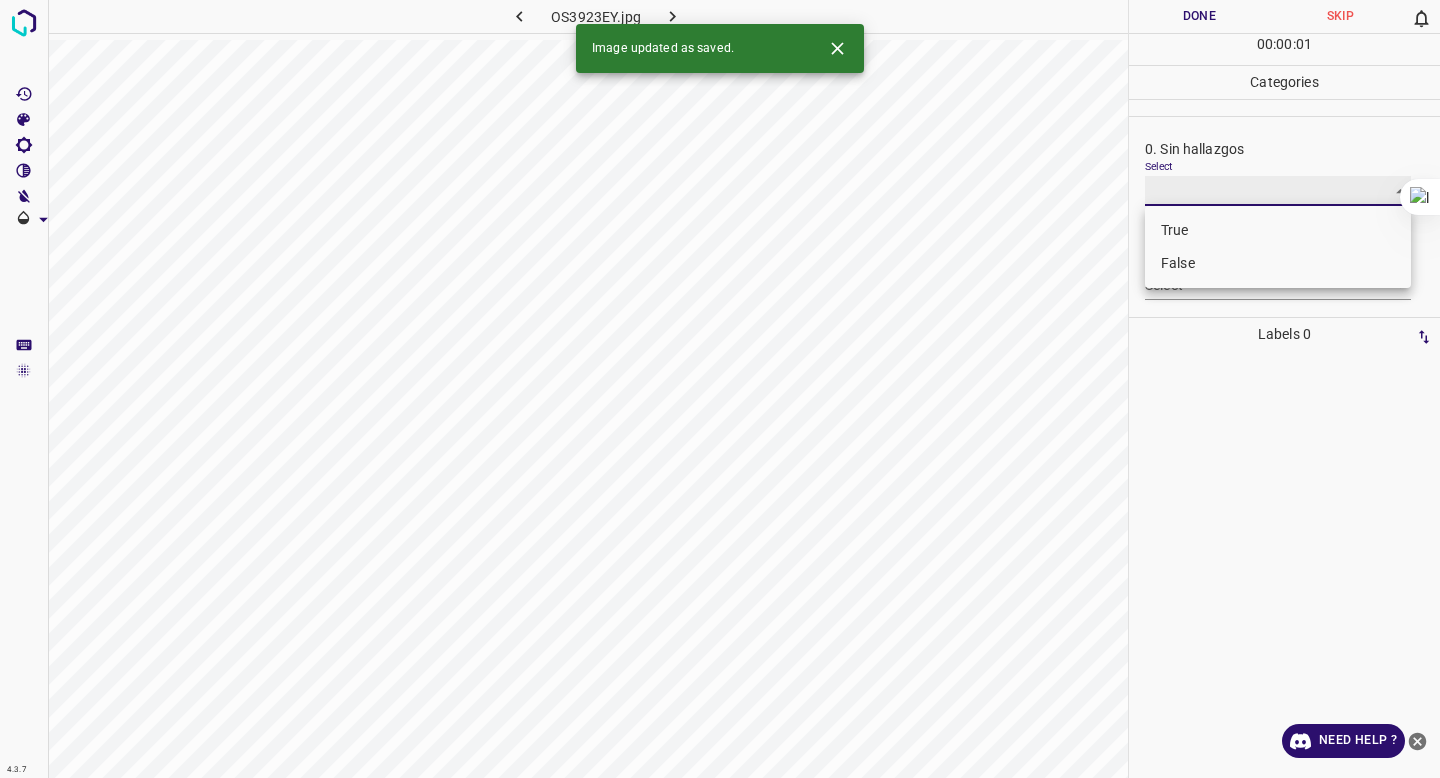 type on "False" 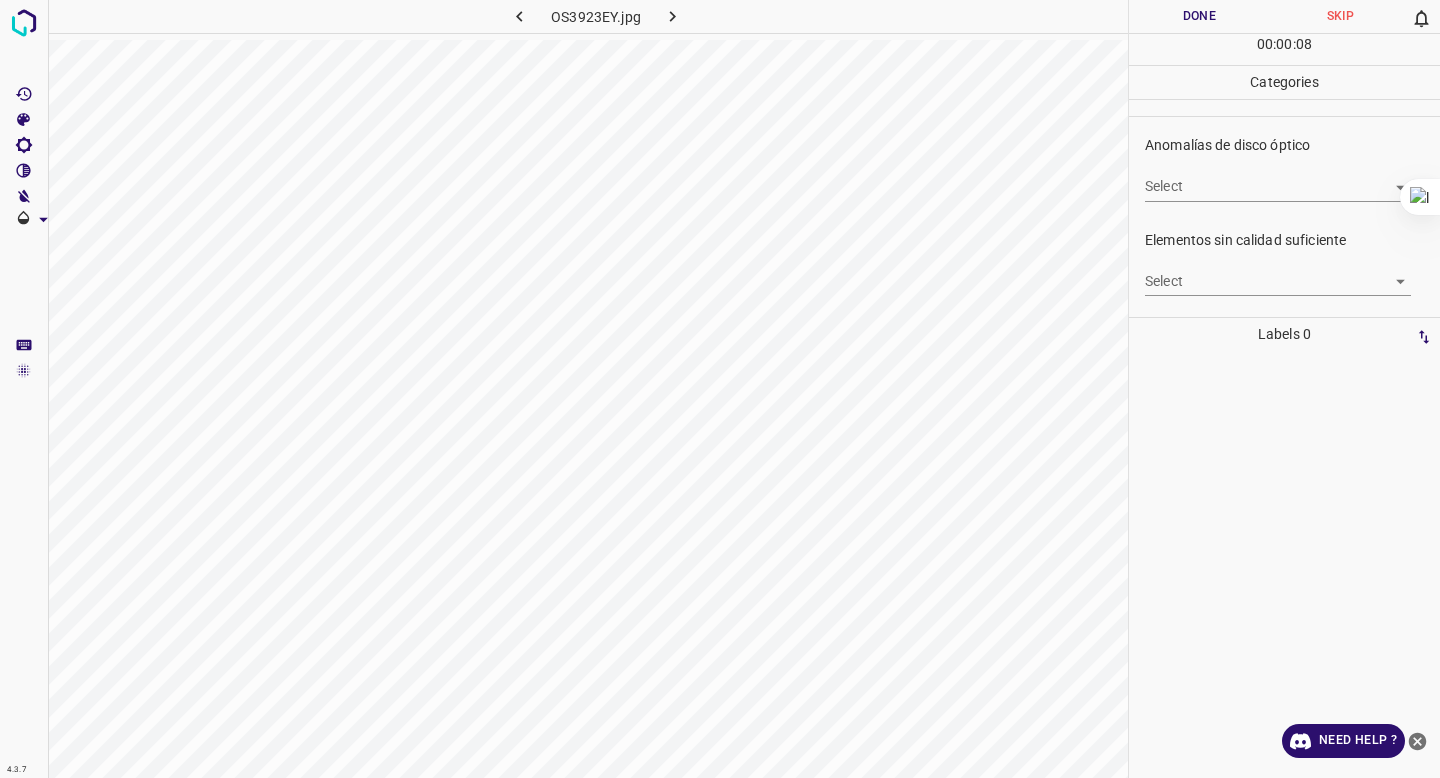 scroll, scrollTop: 682, scrollLeft: 0, axis: vertical 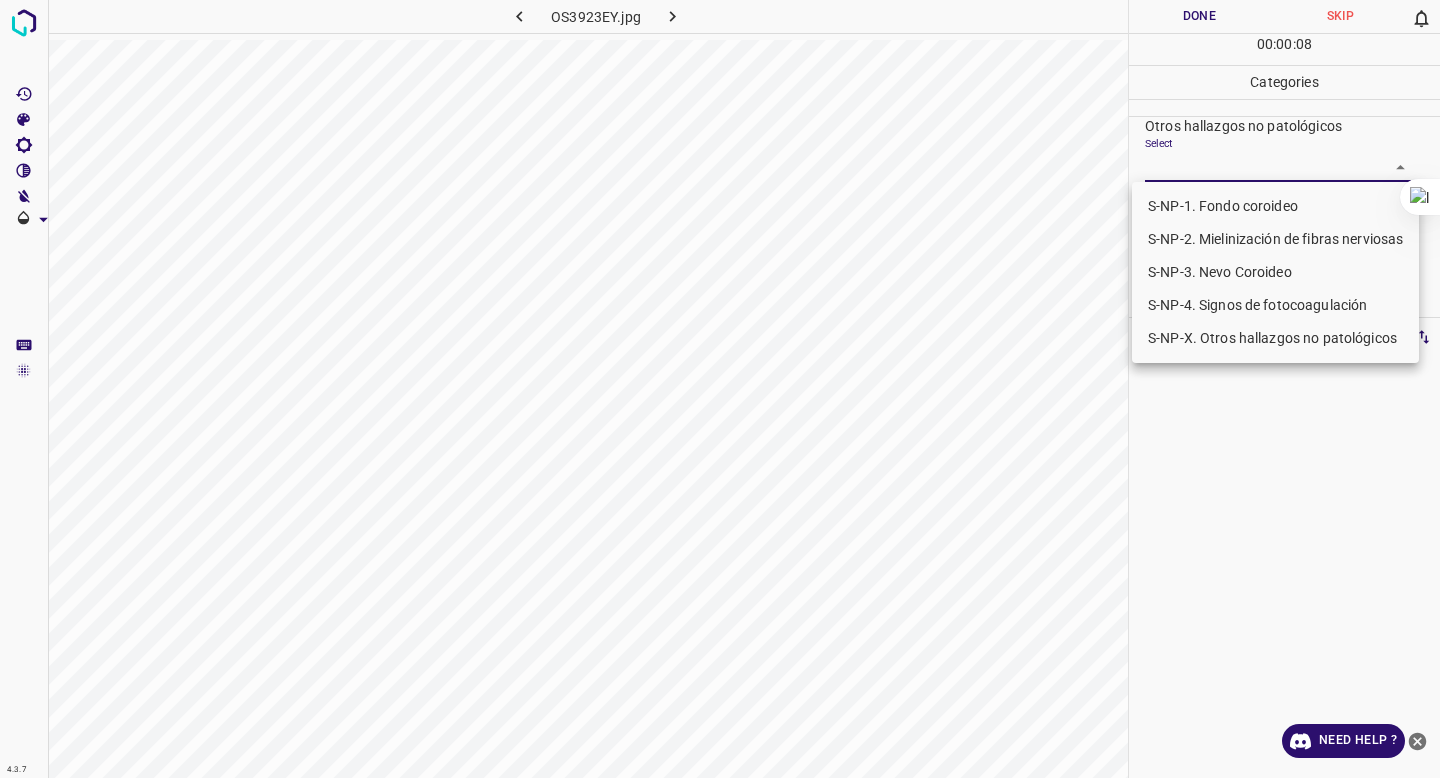 click on "4.3.7 OS3923EY.jpg Done Skip 0 00   : 00   : 08   Categories 0. Sin hallazgos   Select False False Anomalías vasculares   Select ​ Atrofias   Select ​ Drusas   Select ​ Exudados   Select ​ Hemorragias o Microaneurismas   Select ​ Otros hallazgos patológicos   Select ​ Otros hallazgos no patológicos   Select ​ Anomalías de disco óptico   Select ​ Elementos sin calidad suficiente   Select ​ Labels   0 Categories 1 0. Sin hallazgos 2 Anomalías vasculares 3 Atrofias 4 Drusas 5 Exudados 6 Hemorragias o Microaneurismas 7 Otros hallazgos patológicos 8 Otros hallazgos no patológicos 9 Anomalías de disco óptico 0 Elementos sin calidad suficiente Tools Space Change between modes (Draw & Edit) I Auto labeling R Restore zoom M Zoom in N Zoom out Delete Delete selecte label Filters Z Restore filters X Saturation filter C Brightness filter V Contrast filter B Gray scale filter General O Download Need Help ? - Text - Hide - Delete S-NP-1. Fondo coroideo S-NP-2. Mielinización de fibras nerviosas" at bounding box center [720, 389] 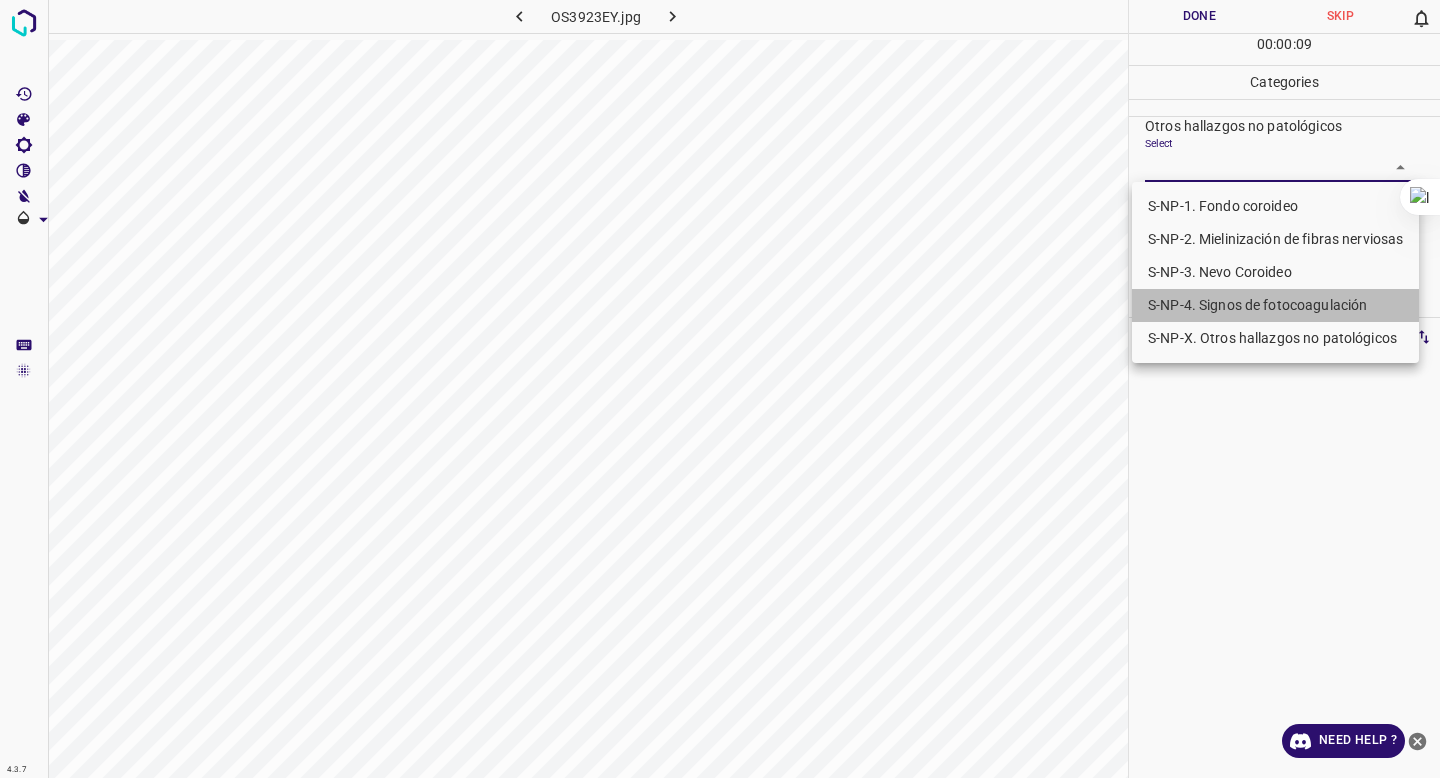 click on "S-NP-4. Signos de fotocoagulación" at bounding box center (1275, 305) 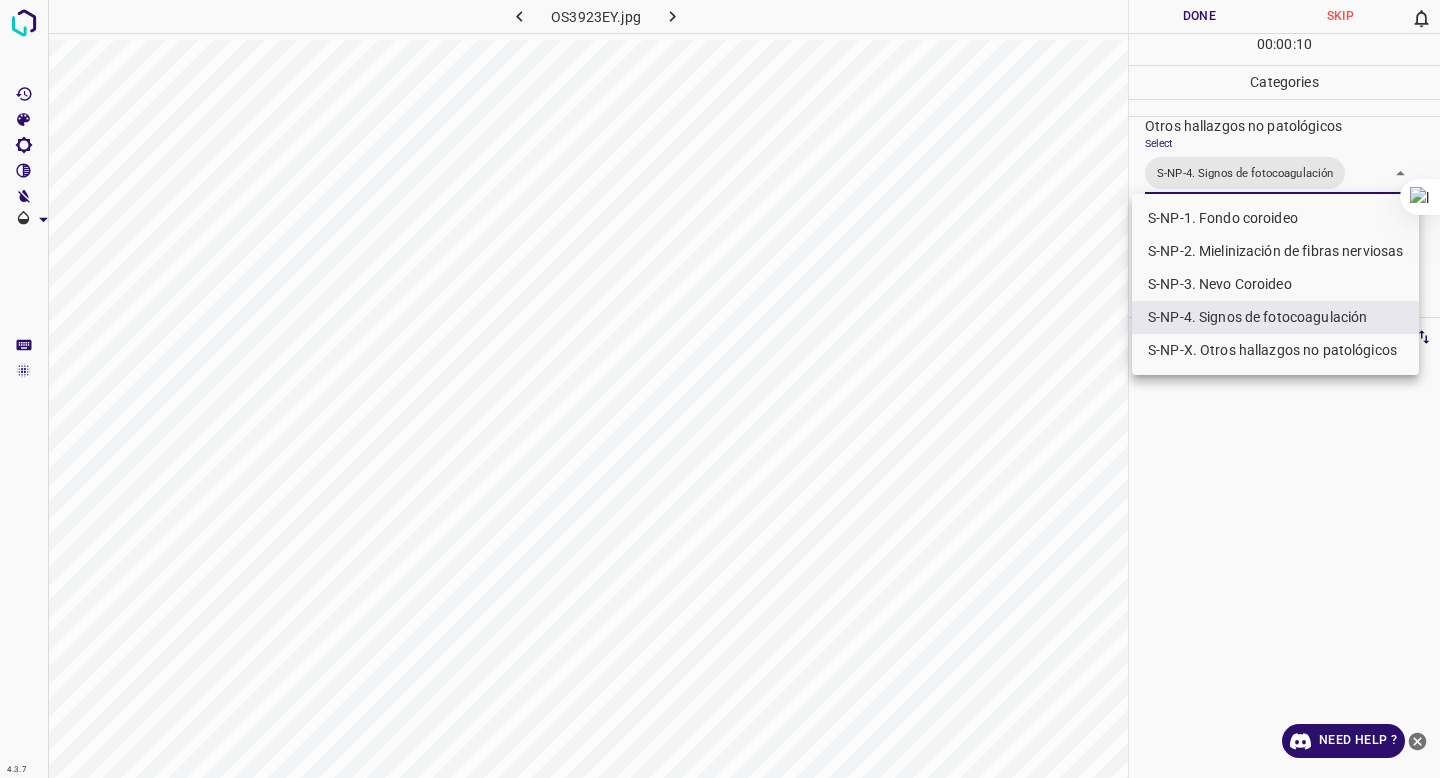 click at bounding box center (720, 389) 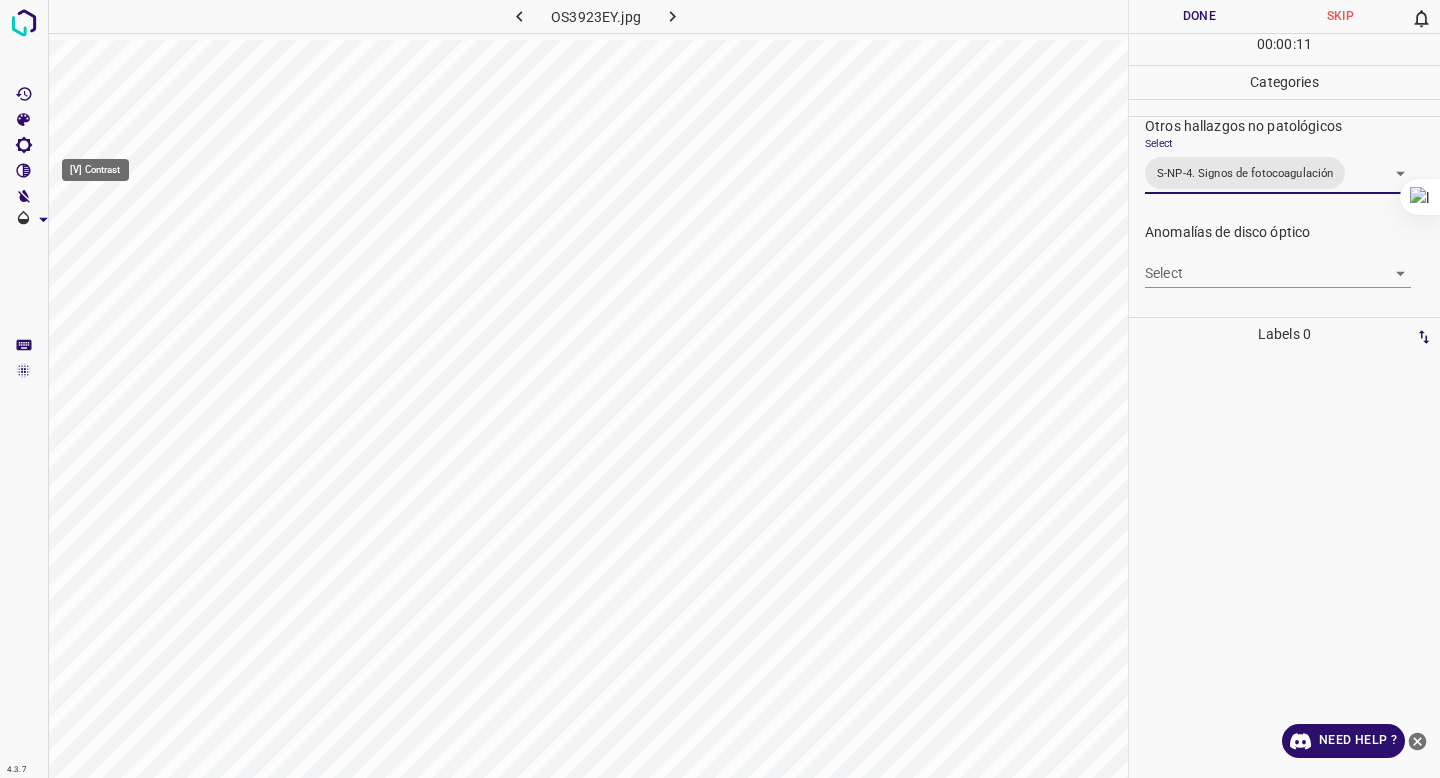 click 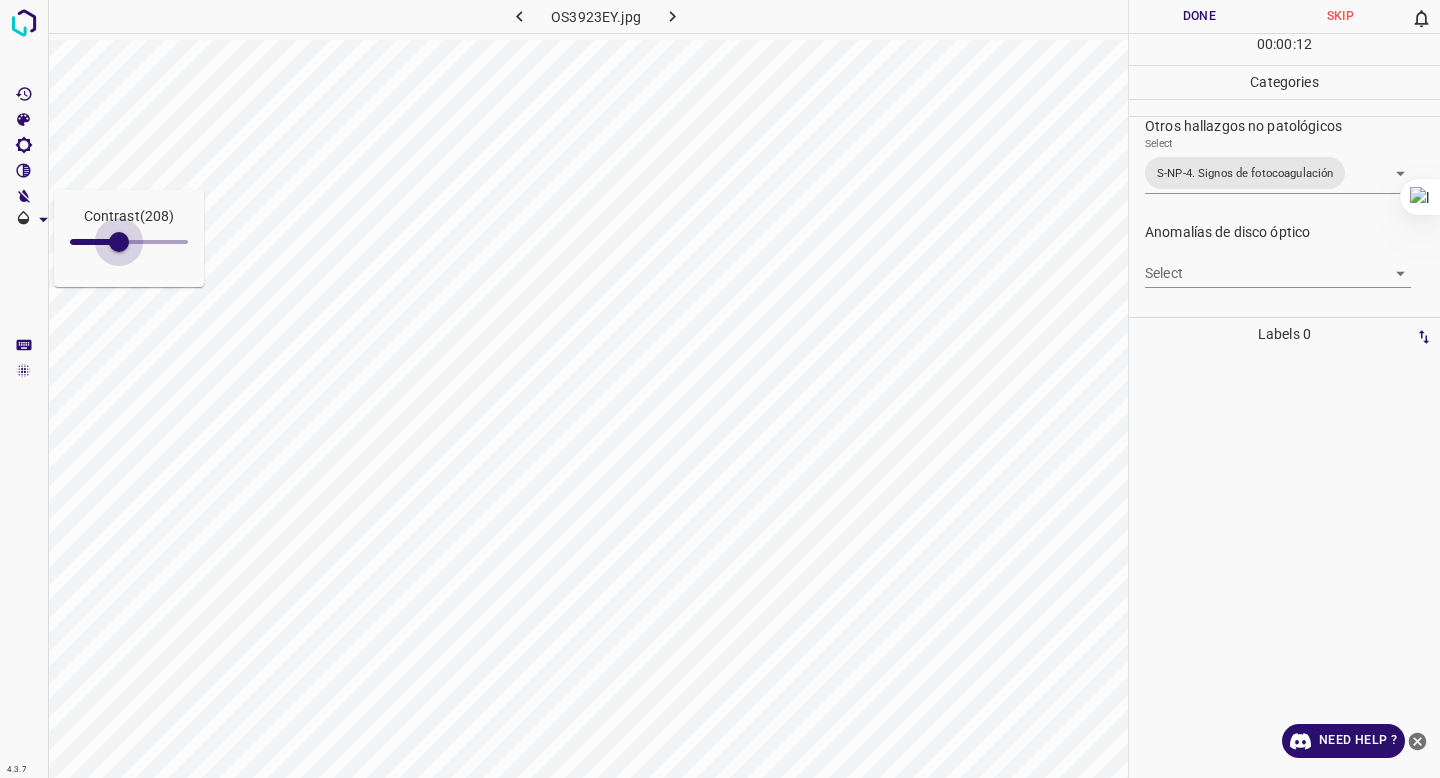 type on "275" 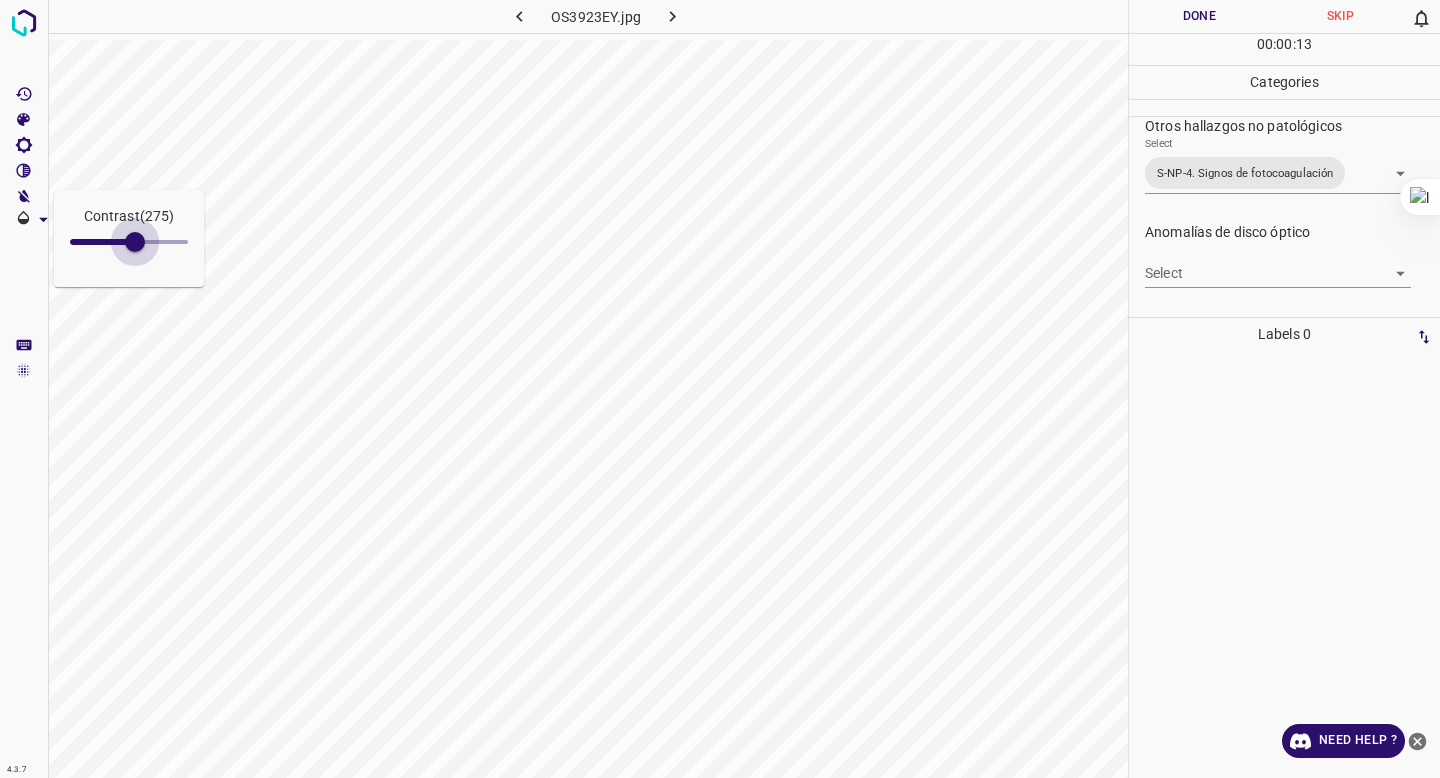 drag, startPoint x: 88, startPoint y: 236, endPoint x: 135, endPoint y: 240, distance: 47.169907 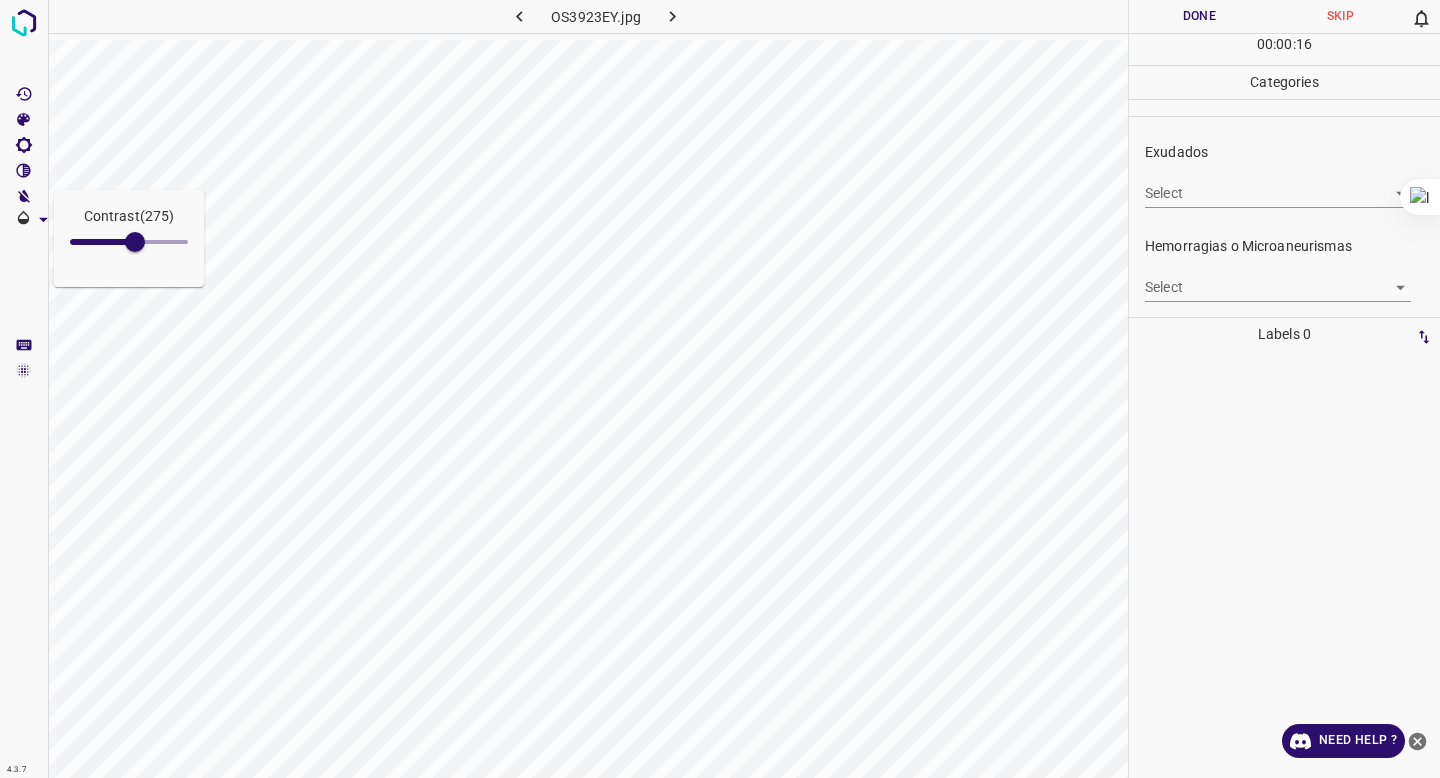 scroll, scrollTop: 369, scrollLeft: 0, axis: vertical 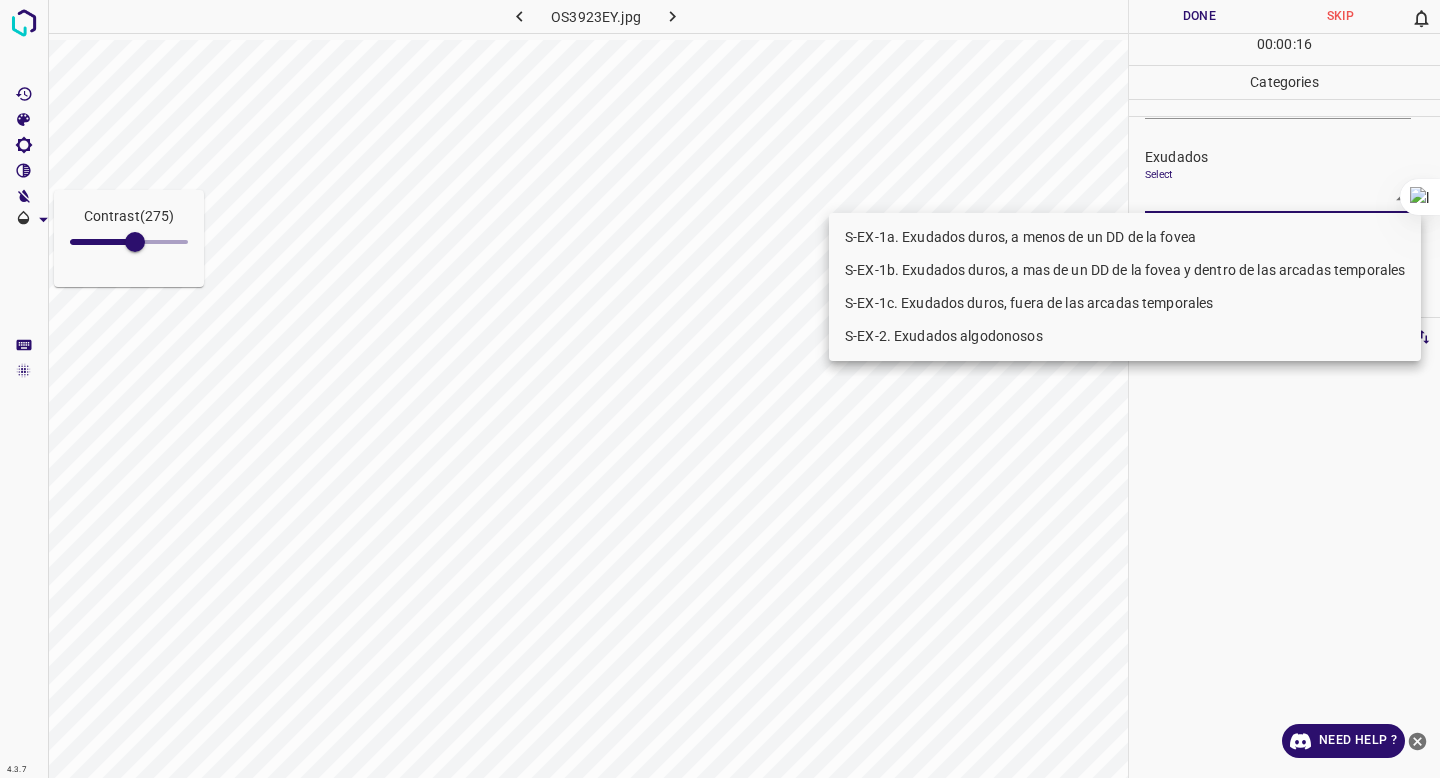 click on "Contrast ( 275 ) 4.3.7 OS3923EY.jpg Done Skip 0 00   : 00   : 16   Categories 0. Sin hallazgos   Select False False Anomalías vasculares   Select ​ Atrofias   Select ​ Drusas   Select ​ Exudados   Select ​ Hemorragias o Microaneurismas   Select ​ Otros hallazgos patológicos   Select ​ Otros hallazgos no patológicos   Select S-NP-4. Signos de fotocoagulación S-NP-4. Signos de fotocoagulación Anomalías de disco óptico   Select ​ Elementos sin calidad suficiente   Select ​ Labels   0 Categories 1 0. Sin hallazgos 2 Anomalías vasculares 3 Atrofias 4 Drusas 5 Exudados 6 Hemorragias o Microaneurismas 7 Otros hallazgos patológicos 8 Otros hallazgos no patológicos 9 Anomalías de disco óptico 0 Elementos sin calidad suficiente Tools Space Change between modes (Draw & Edit) I Auto labeling R Restore zoom M Zoom in N Zoom out Delete Delete selecte label Filters Z Restore filters X Saturation filter C Brightness filter V Contrast filter B Gray scale filter General O Download Need Help ? - Text" at bounding box center [720, 389] 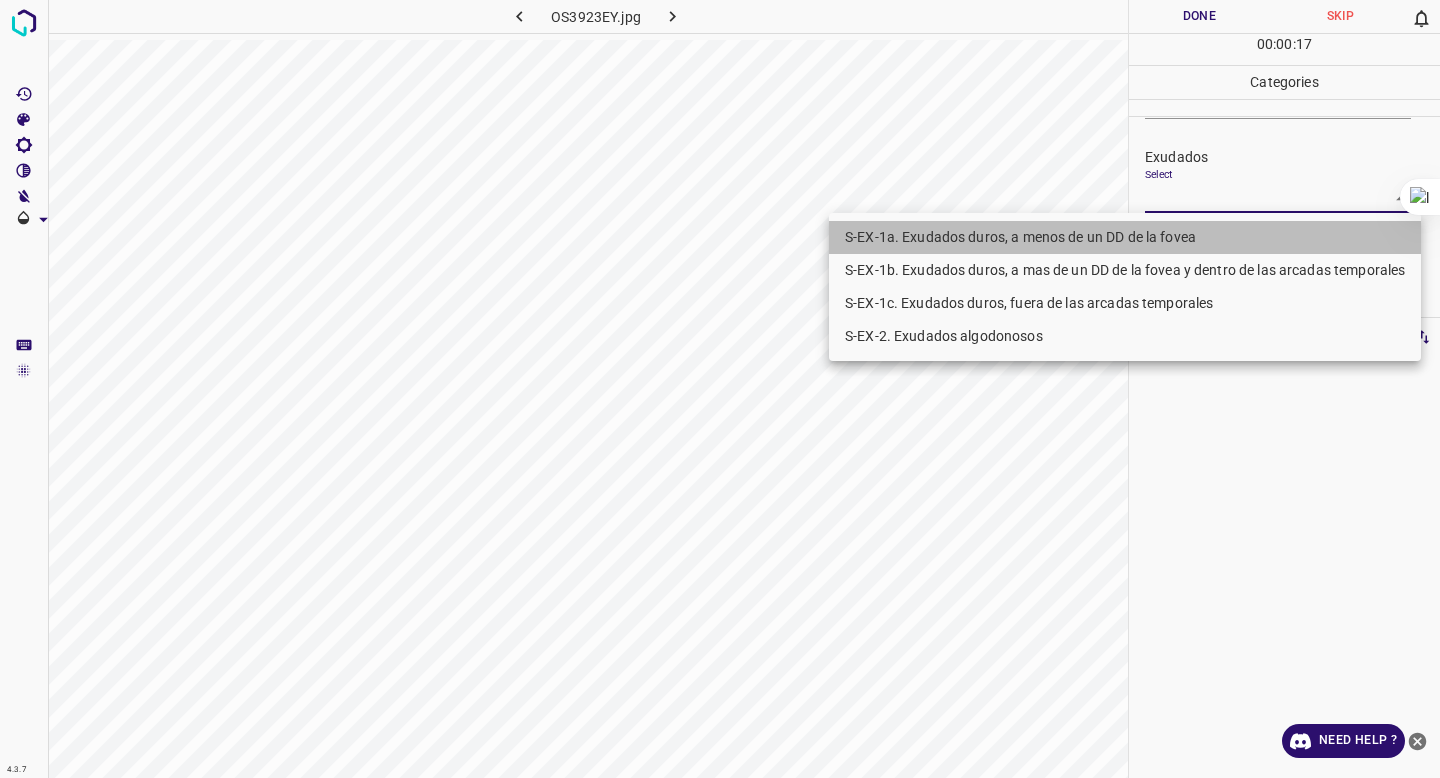 click on "S-EX-1a. Exudados duros, a menos de un DD de la fovea" at bounding box center (1125, 237) 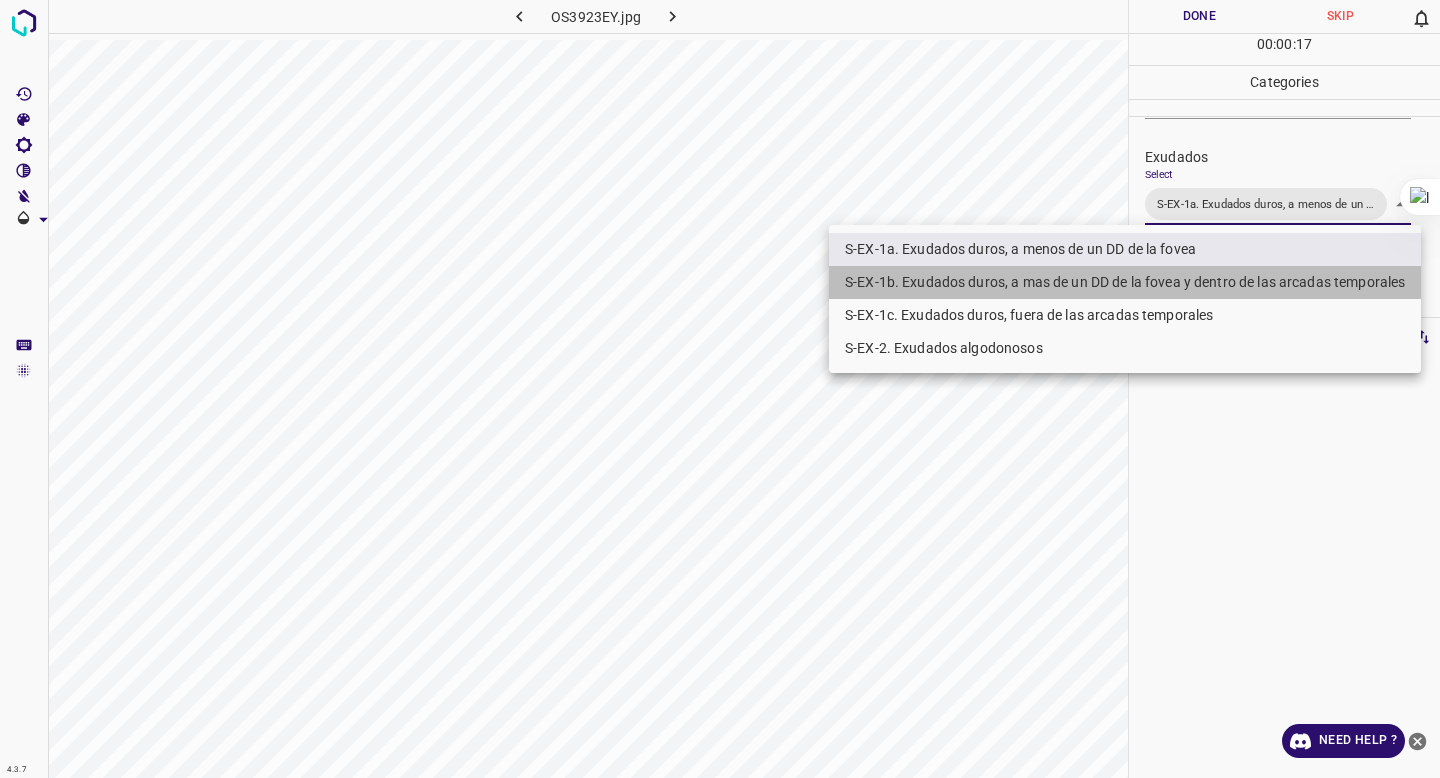 click on "S-EX-1b. Exudados duros, a mas de un DD de la fovea y dentro de las arcadas temporales" at bounding box center (1125, 282) 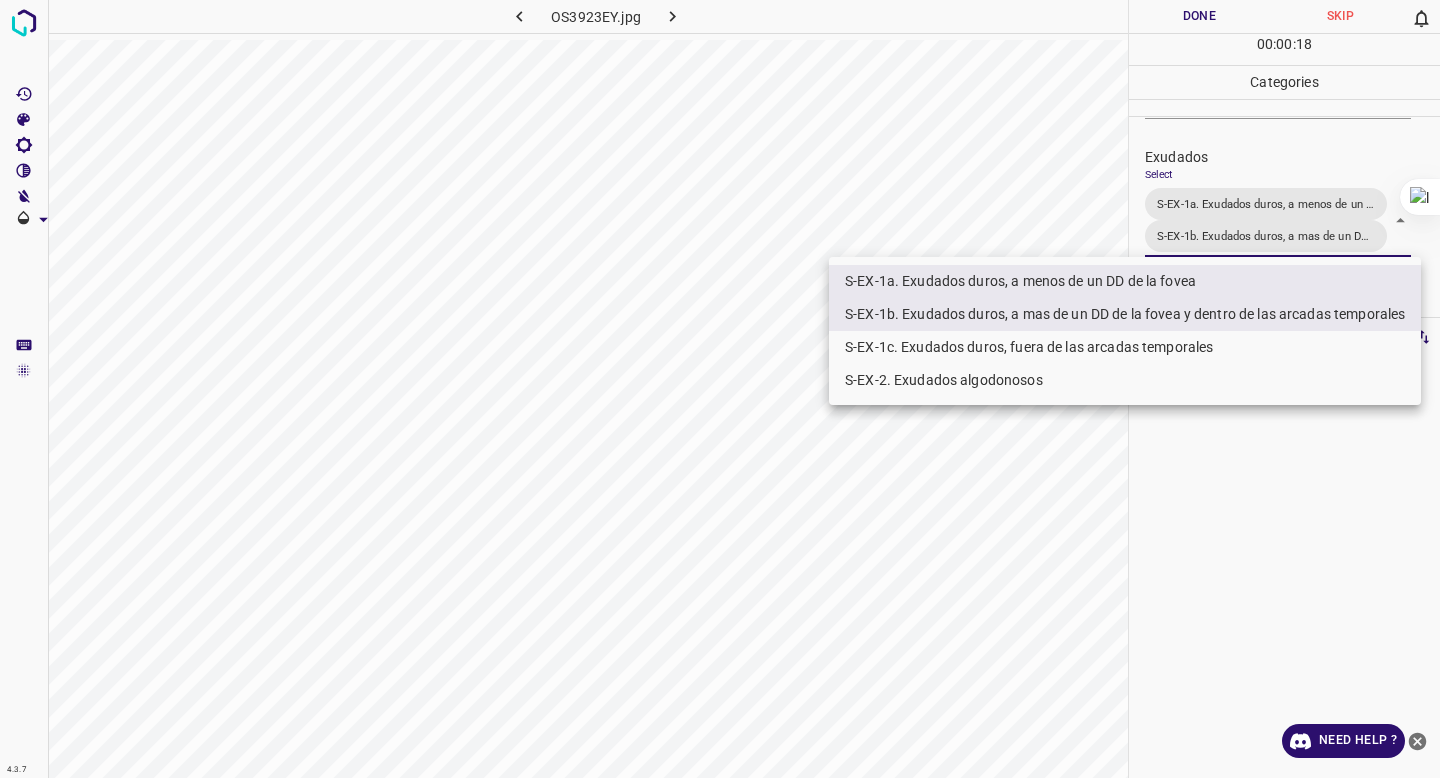 click at bounding box center (720, 389) 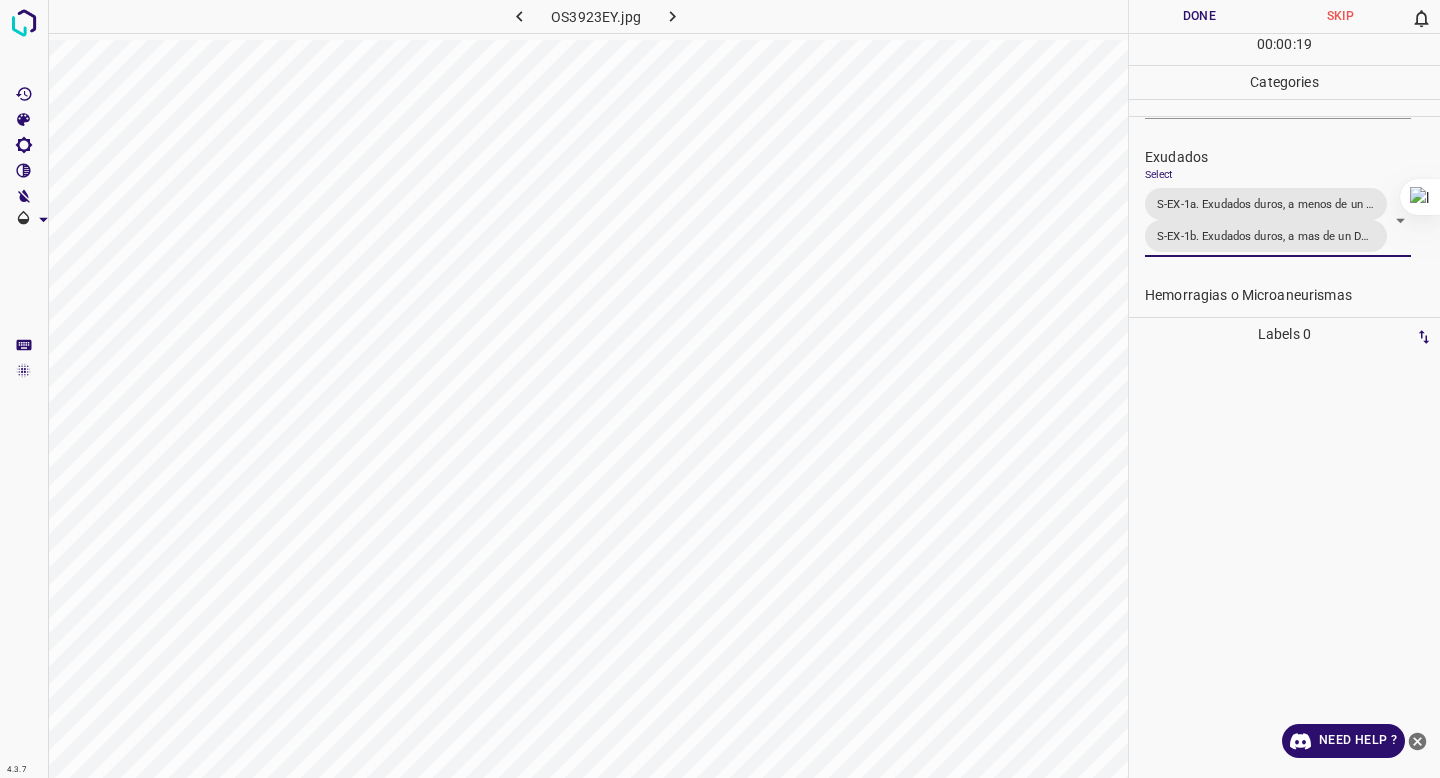 click on "Done" at bounding box center [1199, 16] 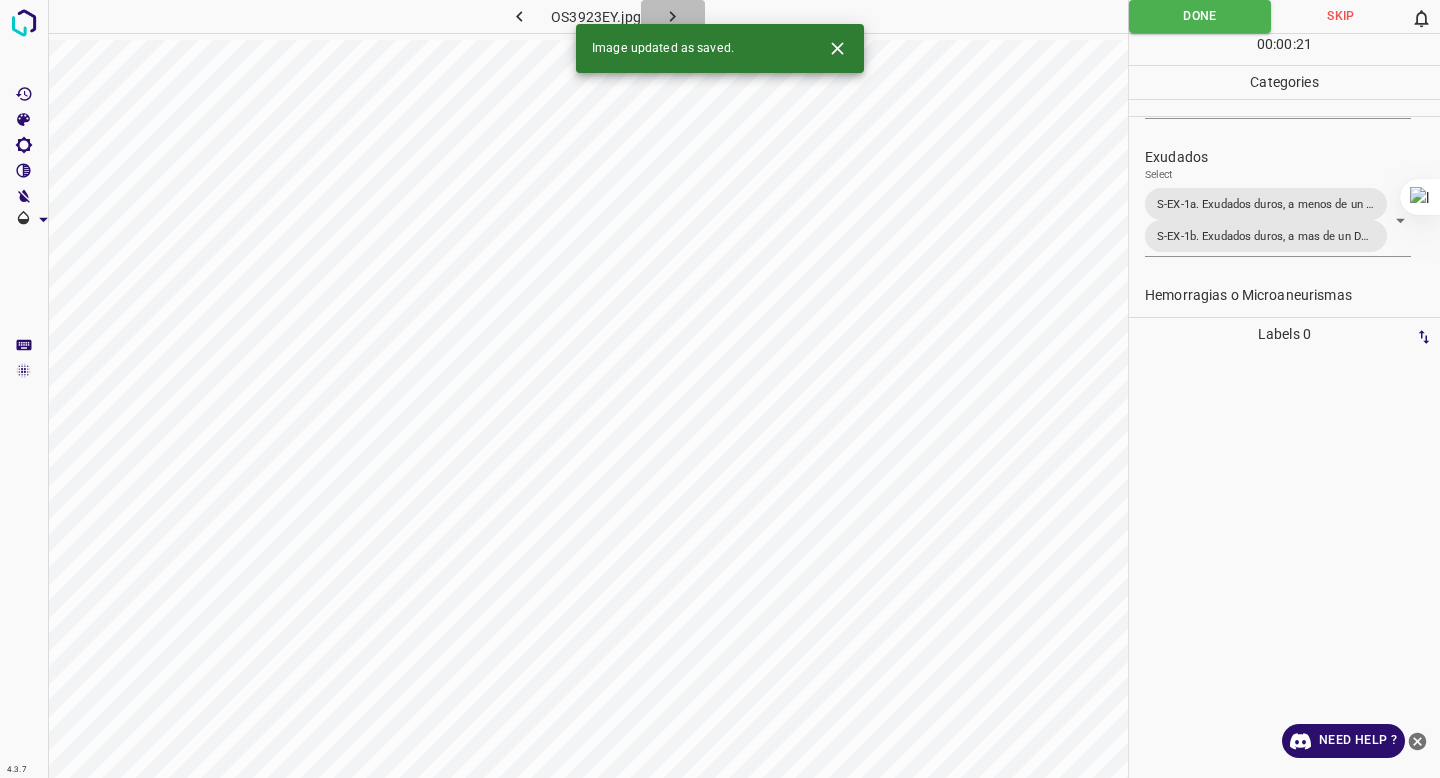 click 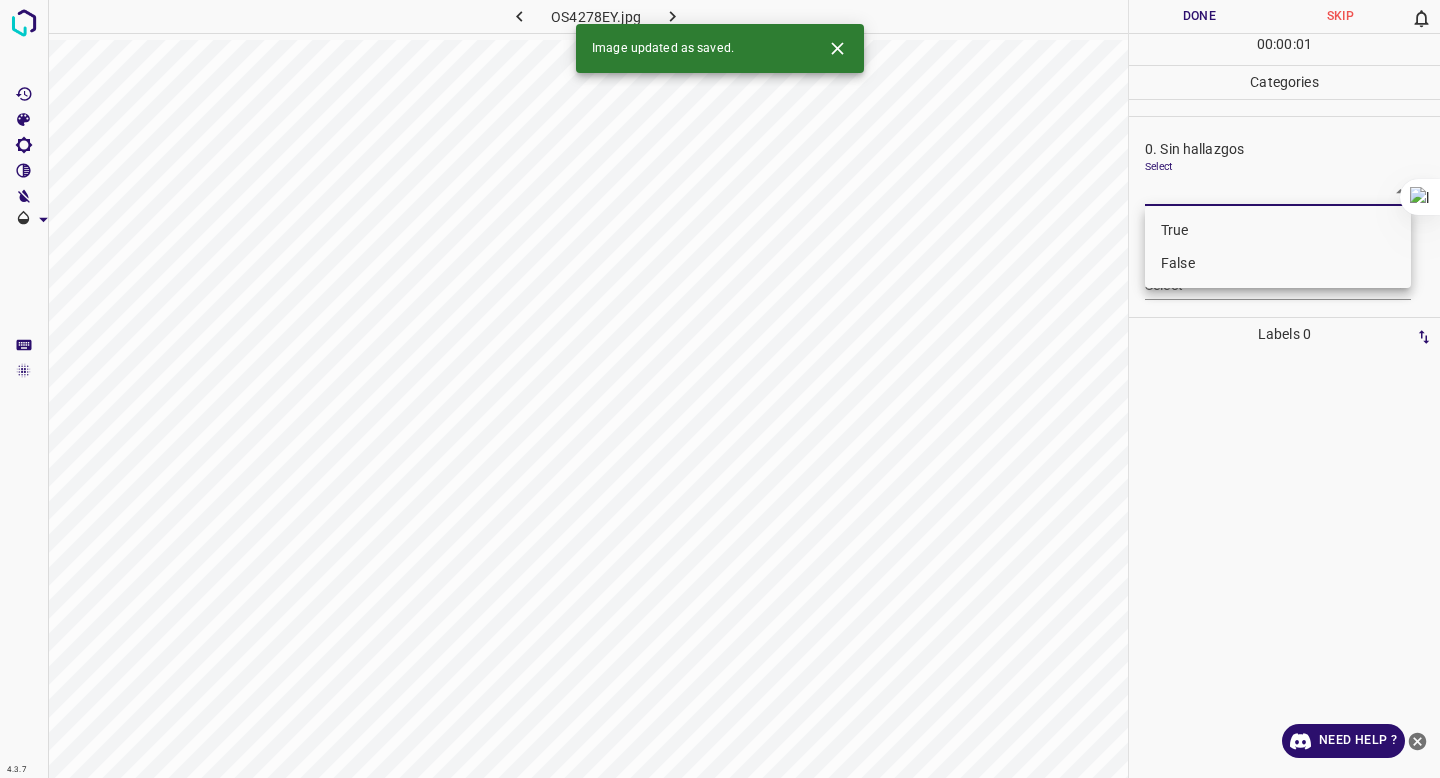 click on "4.3.7 OS4278EY.jpg Done Skip 0 00   : 00   : 01   Categories 0. Sin hallazgos   Select ​ Anomalías vasculares   Select ​ Atrofias   Select ​ Drusas   Select ​ Exudados   Select ​ Hemorragias o Microaneurismas   Select ​ Otros hallazgos patológicos   Select ​ Otros hallazgos no patológicos   Select ​ Anomalías de disco óptico   Select ​ Elementos sin calidad suficiente   Select ​ Labels   0 Categories 1 0. Sin hallazgos 2 Anomalías vasculares 3 Atrofias 4 Drusas 5 Exudados 6 Hemorragias o Microaneurismas 7 Otros hallazgos patológicos 8 Otros hallazgos no patológicos 9 Anomalías de disco óptico 0 Elementos sin calidad suficiente Tools Space Change between modes (Draw & Edit) I Auto labeling R Restore zoom M Zoom in N Zoom out Delete Delete selecte label Filters Z Restore filters X Saturation filter C Brightness filter V Contrast filter B Gray scale filter General O Download Image updated as saved. Need Help ? - Text - Hide - Delete True False" at bounding box center (720, 389) 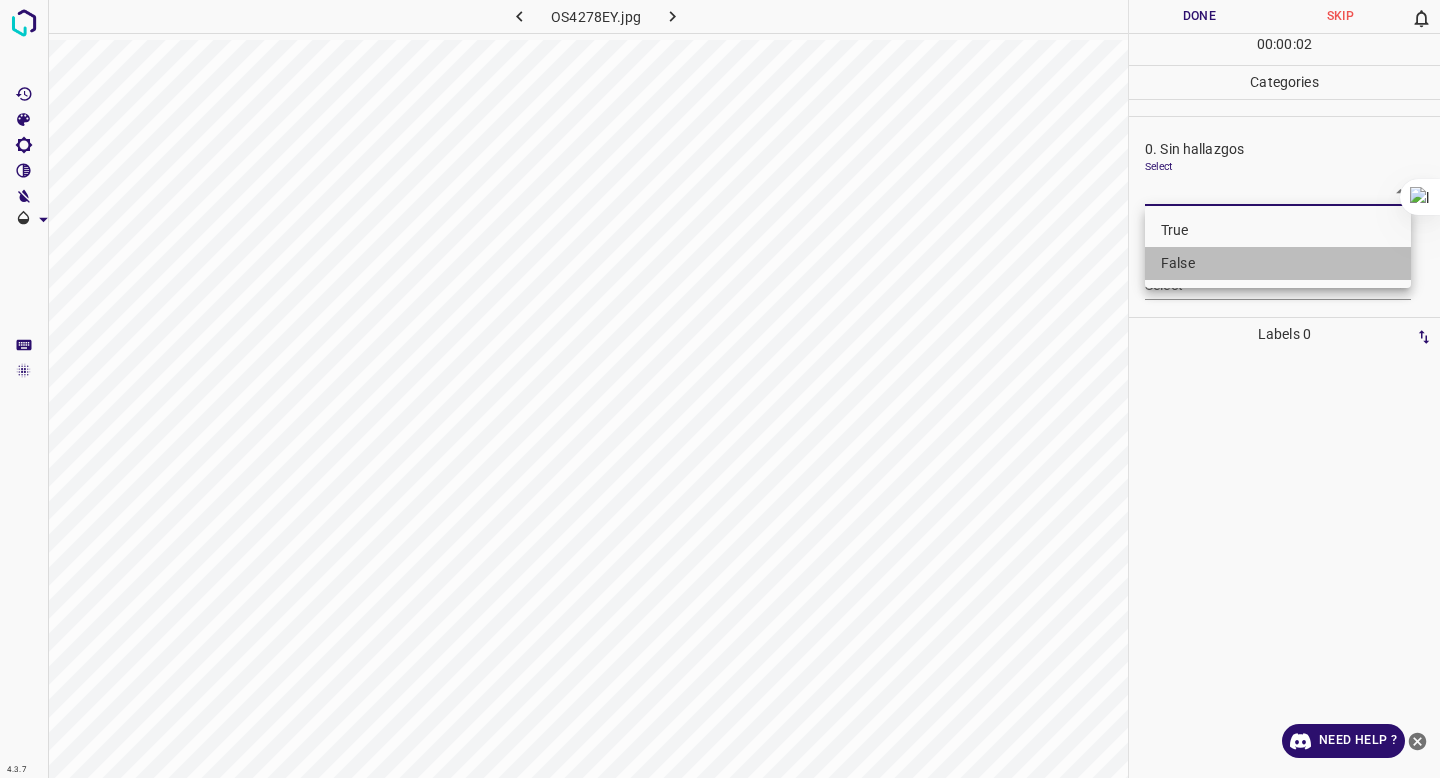 click on "False" at bounding box center (1278, 263) 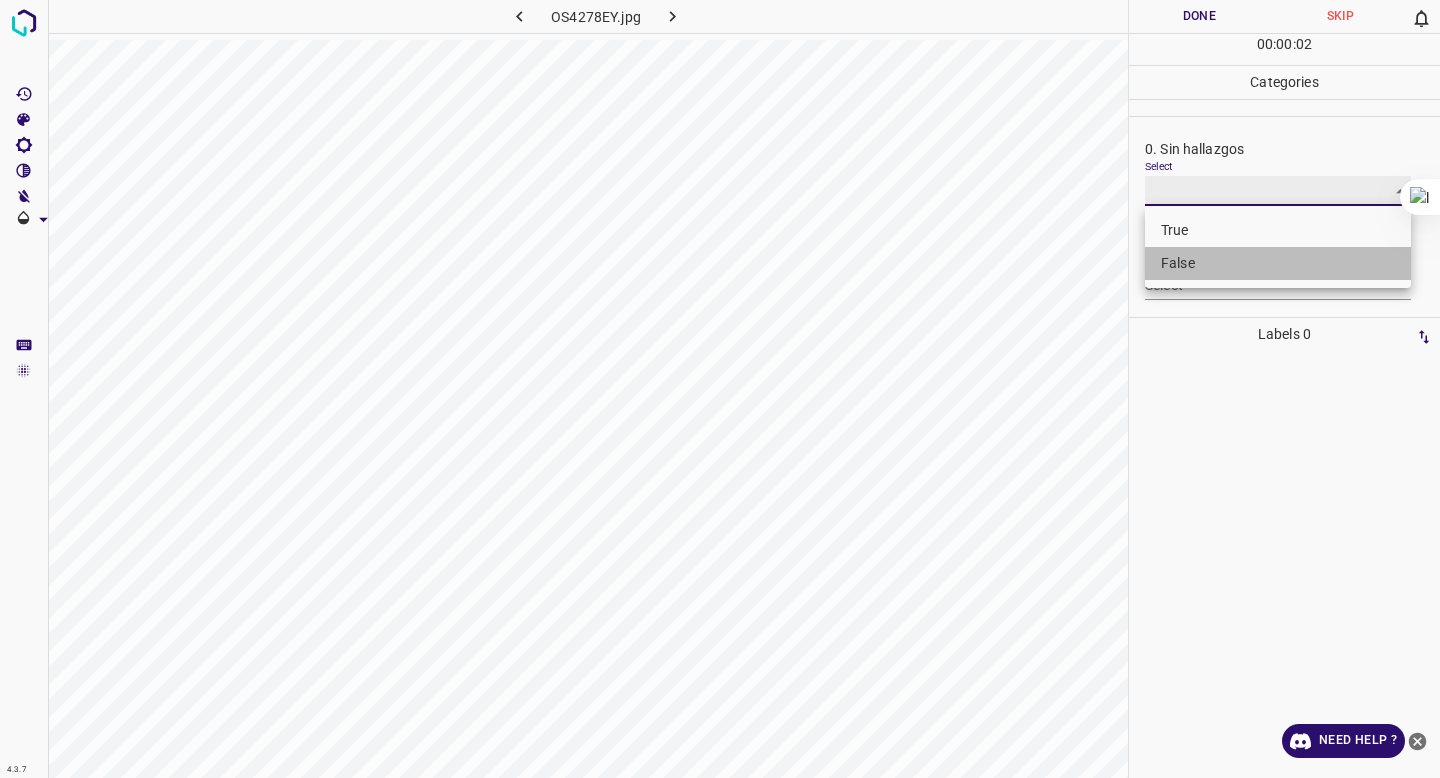 type on "False" 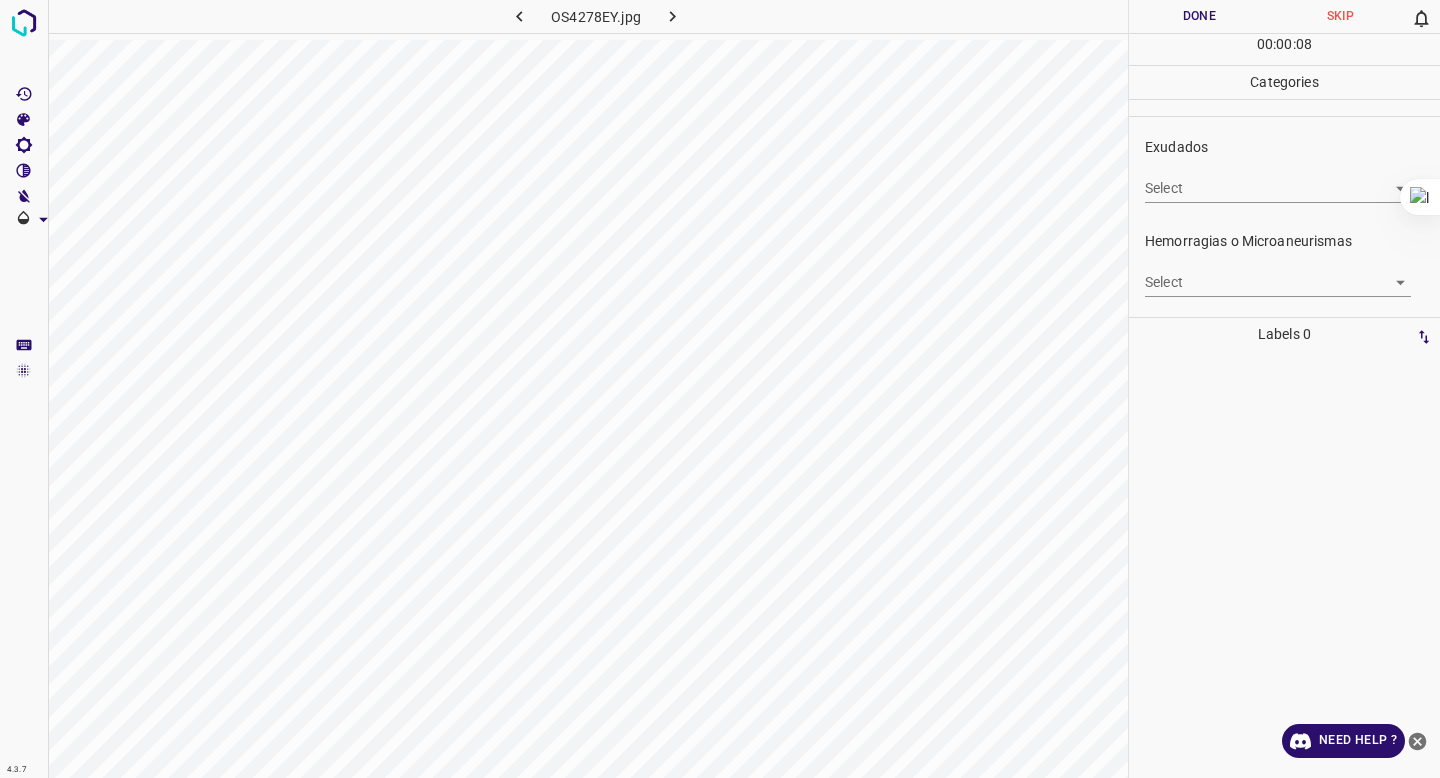 scroll, scrollTop: 385, scrollLeft: 0, axis: vertical 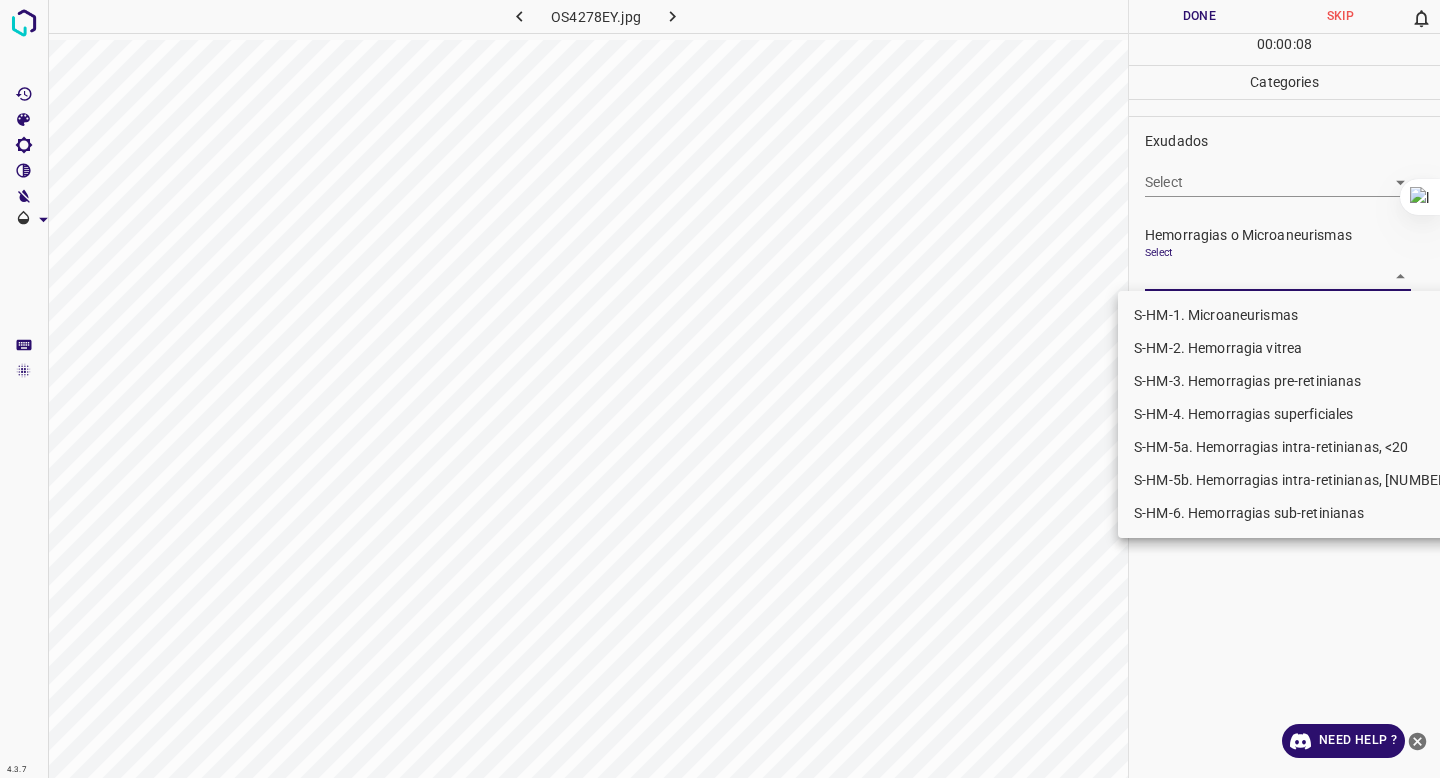 click on "4.3.7 OS4278EY.jpg Done Skip 0 00   : 00   : 08   Categories 0. Sin hallazgos   Select False False Anomalías vasculares   Select ​ Atrofias   Select ​ Drusas   Select ​ Exudados   Select ​ Hemorragias o Microaneurismas   Select ​ Otros hallazgos patológicos   Select ​ Otros hallazgos no patológicos   Select ​ Anomalías de disco óptico   Select ​ Elementos sin calidad suficiente   Select ​ Labels   0 Categories 1 0. Sin hallazgos 2 Anomalías vasculares 3 Atrofias 4 Drusas 5 Exudados 6 Hemorragias o Microaneurismas 7 Otros hallazgos patológicos 8 Otros hallazgos no patológicos 9 Anomalías de disco óptico 0 Elementos sin calidad suficiente Tools Space Change between modes (Draw & Edit) I Auto labeling R Restore zoom M Zoom in N Zoom out Delete Delete selecte label Filters Z Restore filters X Saturation filter C Brightness filter V Contrast filter B Gray scale filter General O Download Need Help ? - Text - Hide - Delete S-HM-1. Microaneurismas S-HM-2. Hemorragia vitrea" at bounding box center [720, 389] 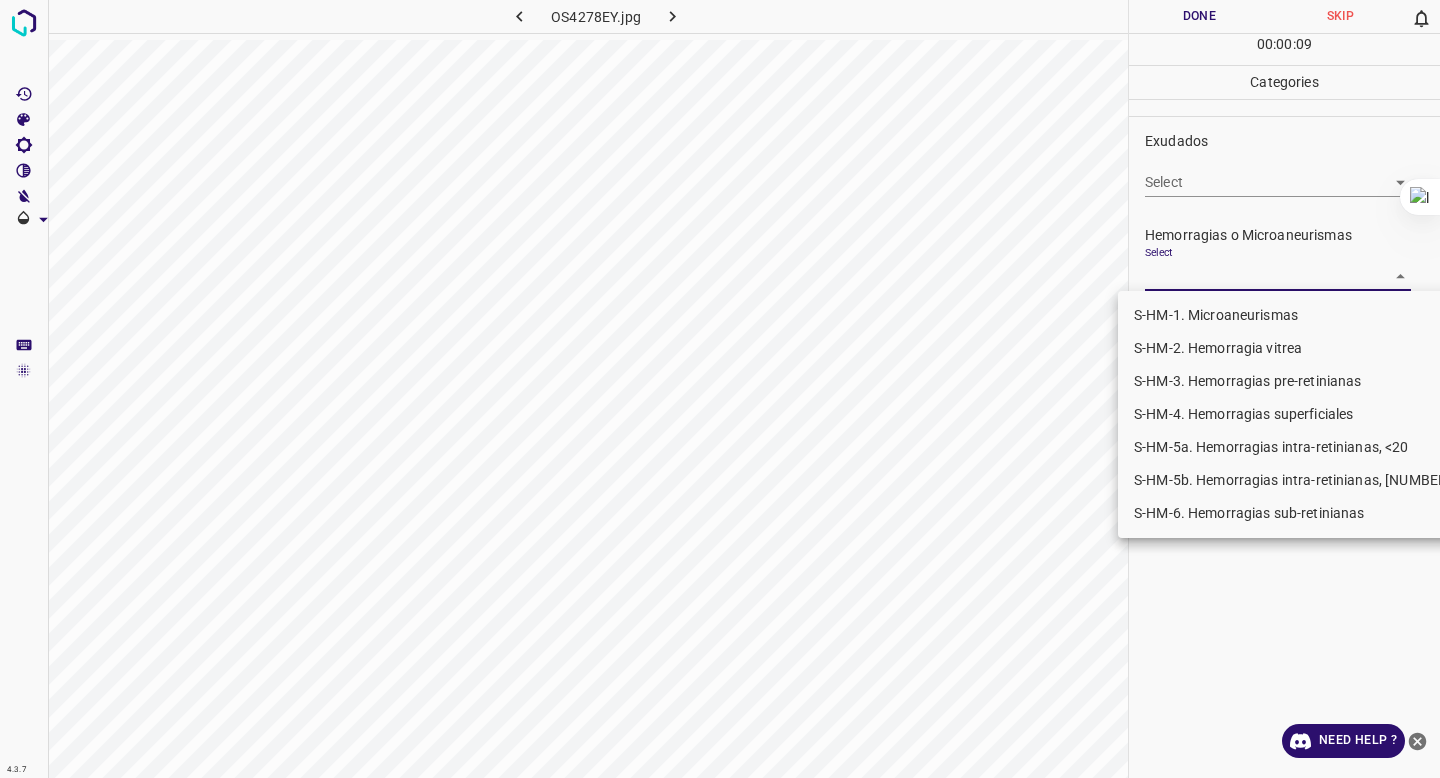 click on "S-HM-[NUMBER]. Hemorragias pre-retinianas" at bounding box center (1296, 381) 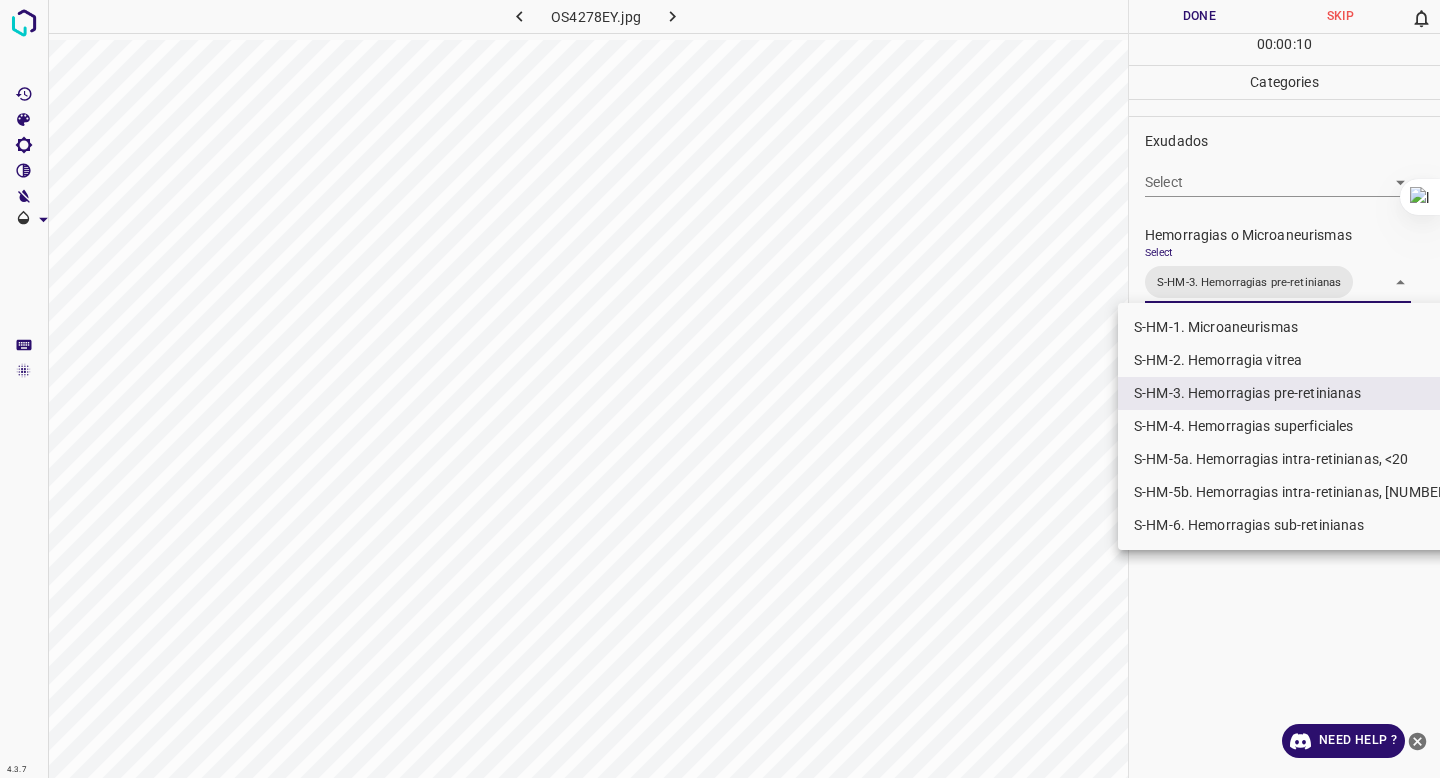 click at bounding box center [720, 389] 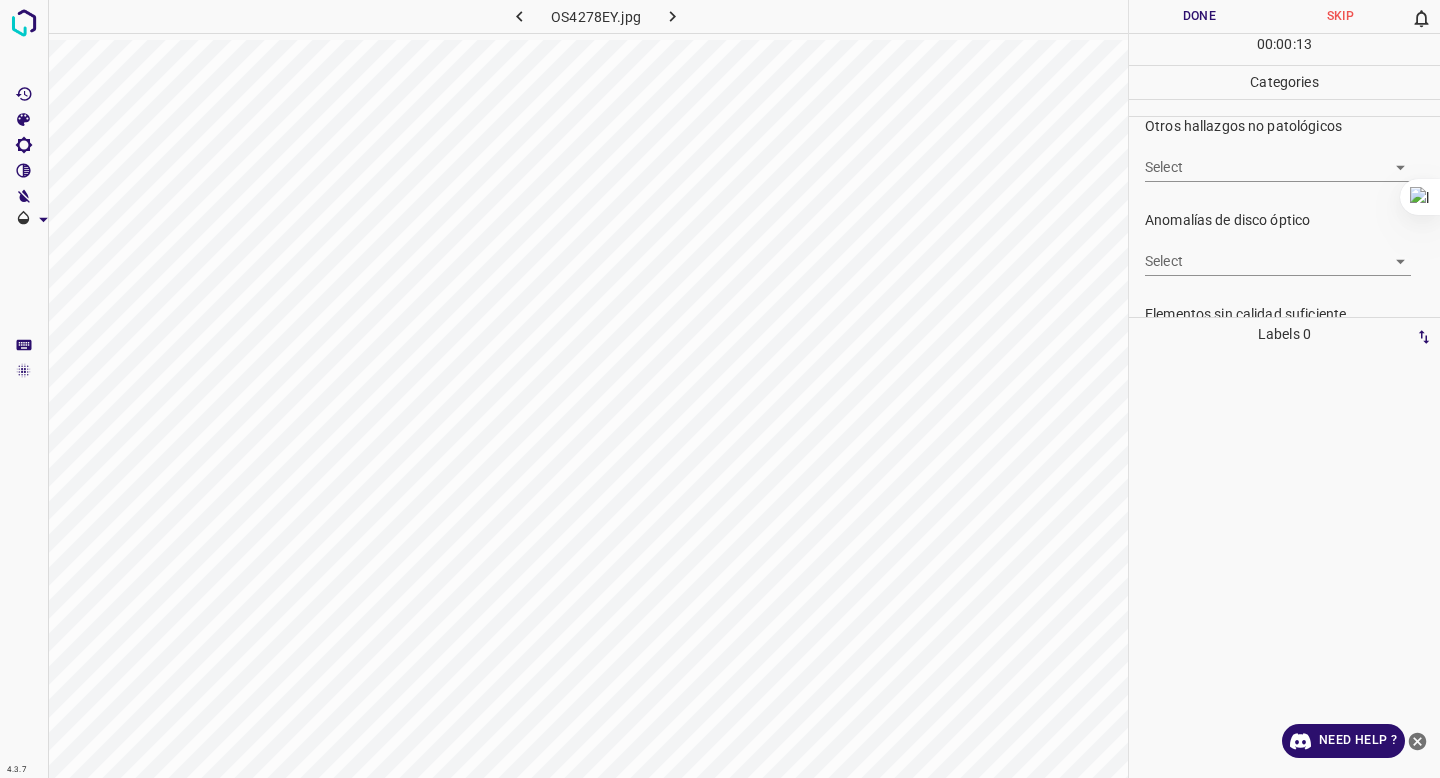 scroll, scrollTop: 693, scrollLeft: 0, axis: vertical 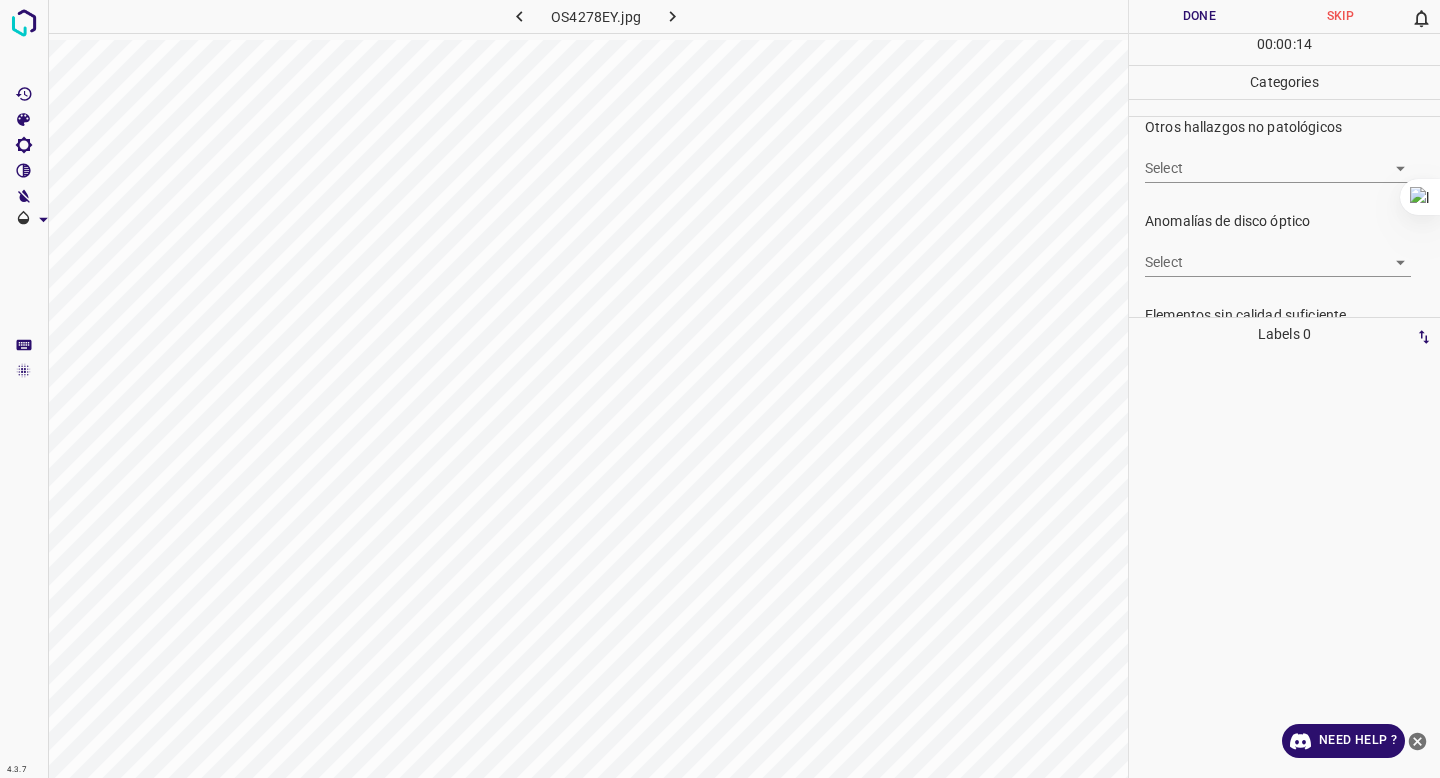 click on "4.3.7 OS4278EY.jpg Done Skip 0 00   : 00   : 14   Categories 0. Sin hallazgos   Select False False Anomalías vasculares   Select ​ Atrofias   Select ​ Drusas   Select ​ Exudados   Select ​ Hemorragias o Microaneurismas   Select S-HM-3. Hemorragias pre-retinianas S-HM-3. Hemorragias pre-retinianas Otros hallazgos patológicos   Select ​ Otros hallazgos no patológicos   Select ​ Anomalías de disco óptico   Select ​ Elementos sin calidad suficiente   Select ​ Labels   0 Categories 1 0. Sin hallazgos 2 Anomalías vasculares 3 Atrofias 4 Drusas 5 Exudados 6 Hemorragias o Microaneurismas 7 Otros hallazgos patológicos 8 Otros hallazgos no patológicos 9 Anomalías de disco óptico 0 Elementos sin calidad suficiente Tools Space Change between modes (Draw & Edit) I Auto labeling R Restore zoom M Zoom in N Zoom out Delete Delete selecte label Filters Z Restore filters X Saturation filter C Brightness filter V Contrast filter B Gray scale filter General O Download Need Help ? - Text - Hide - Delete" at bounding box center (720, 389) 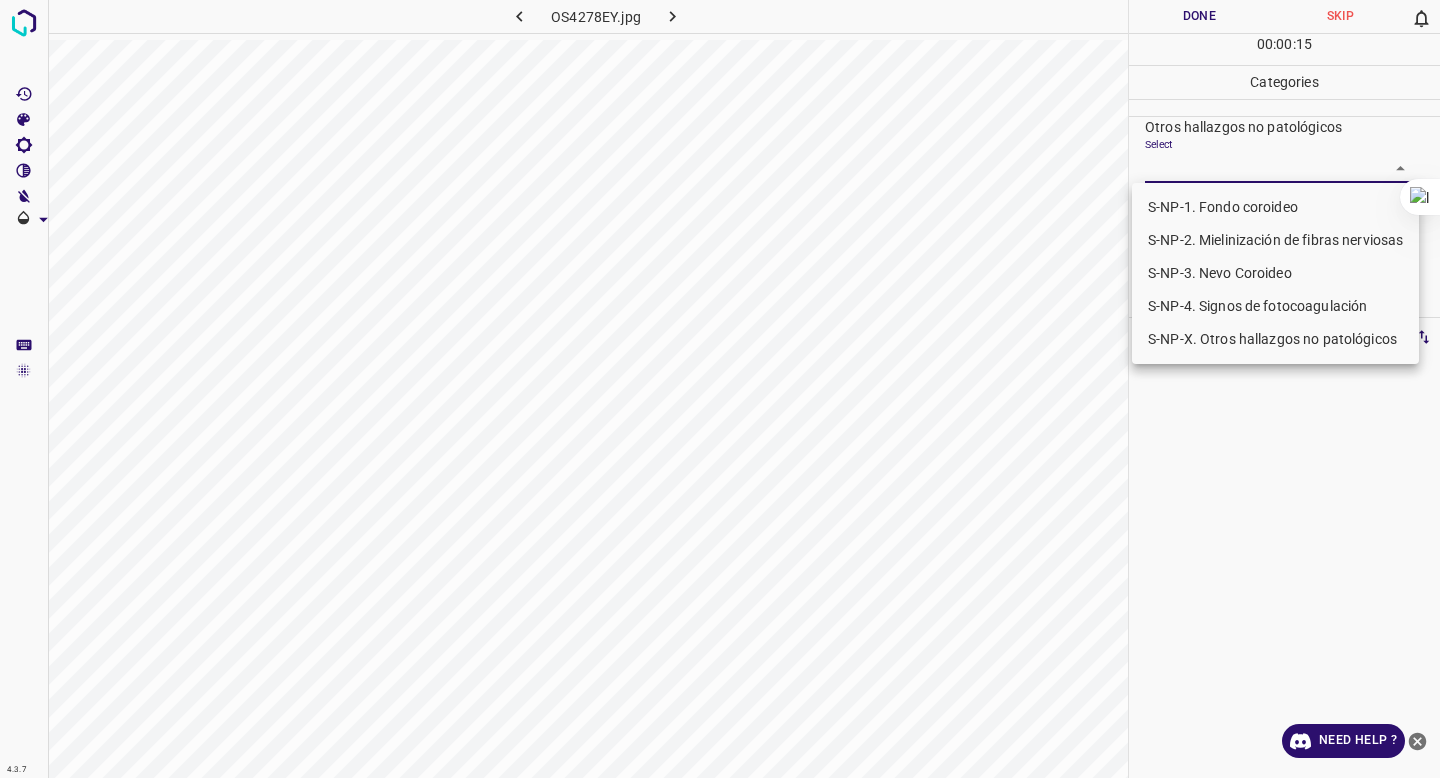 click on "S-NP-4. Signos de fotocoagulación" at bounding box center [1275, 306] 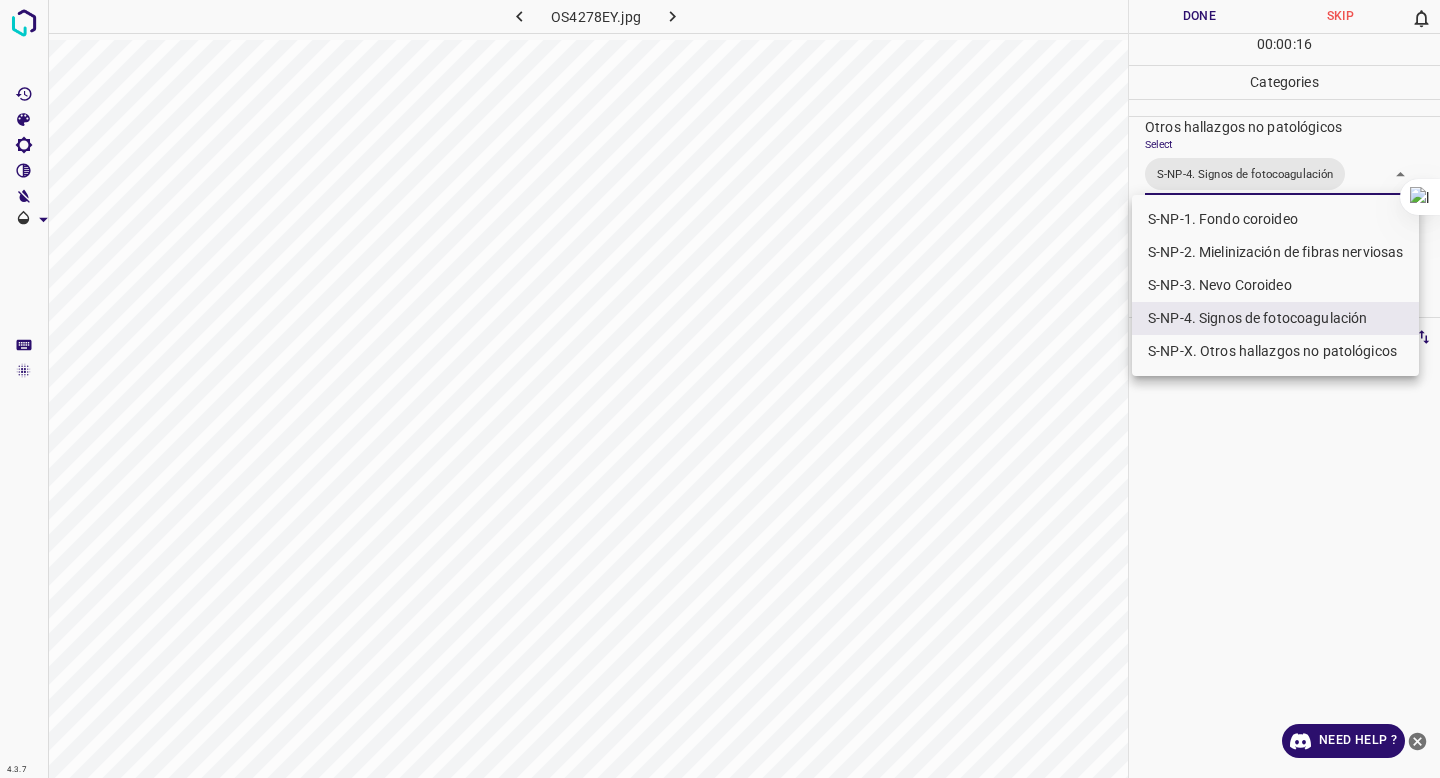 click at bounding box center [720, 389] 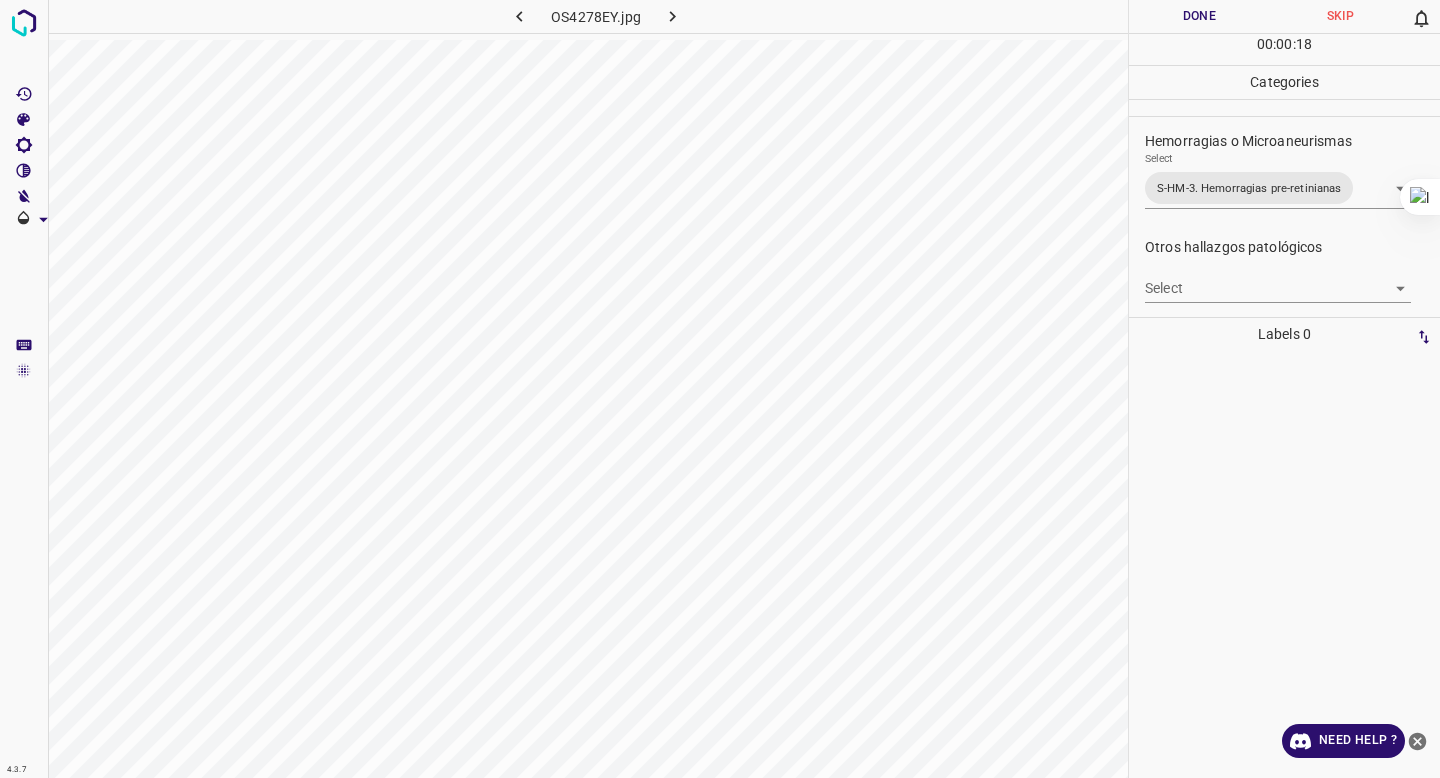 scroll, scrollTop: 340, scrollLeft: 0, axis: vertical 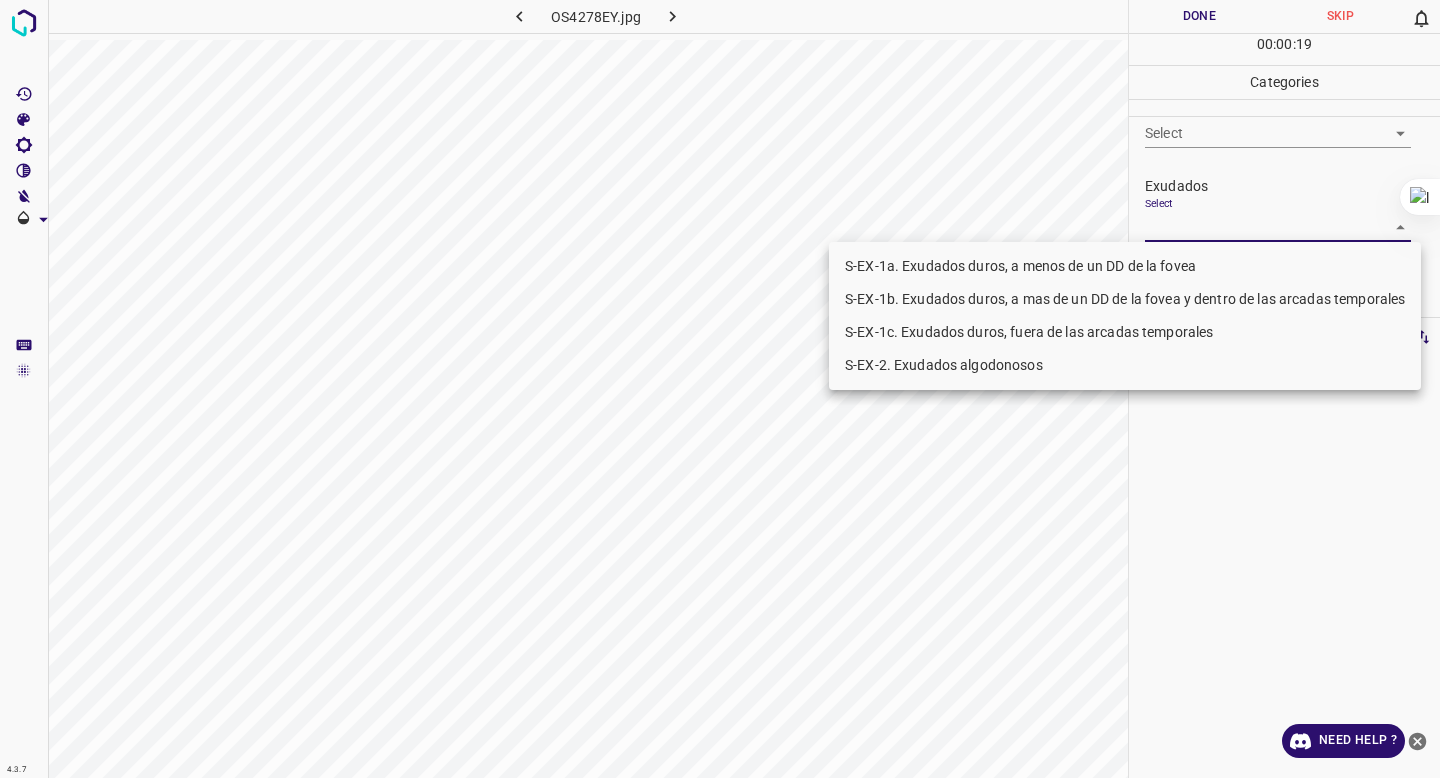 click on "4.3.7 OS4278EY.jpg Done Skip 0 00   : 00   : 19   Categories 0. Sin hallazgos   Select False False Anomalías vasculares   Select ​ Atrofias   Select ​ Drusas   Select ​ Exudados   Select ​ Hemorragias o Microaneurismas   Select S-HM-3. Hemorragias pre-retinianas S-HM-3. Hemorragias pre-retinianas Otros hallazgos patológicos   Select ​ Otros hallazgos no patológicos   Select S-NP-4. Signos de fotocoagulación S-NP-4. Signos de fotocoagulación Anomalías de disco óptico   Select ​ Elementos sin calidad suficiente   Select ​ Labels   0 Categories 1 0. Sin hallazgos 2 Anomalías vasculares 3 Atrofias 4 Drusas 5 Exudados 6 Hemorragias o Microaneurismas 7 Otros hallazgos patológicos 8 Otros hallazgos no patológicos 9 Anomalías de disco óptico 0 Elementos sin calidad suficiente Tools Space Change between modes (Draw & Edit) I Auto labeling R Restore zoom M Zoom in N Zoom out Delete Delete selecte label Filters Z Restore filters X Saturation filter C Brightness filter V Contrast filter B O" at bounding box center (720, 389) 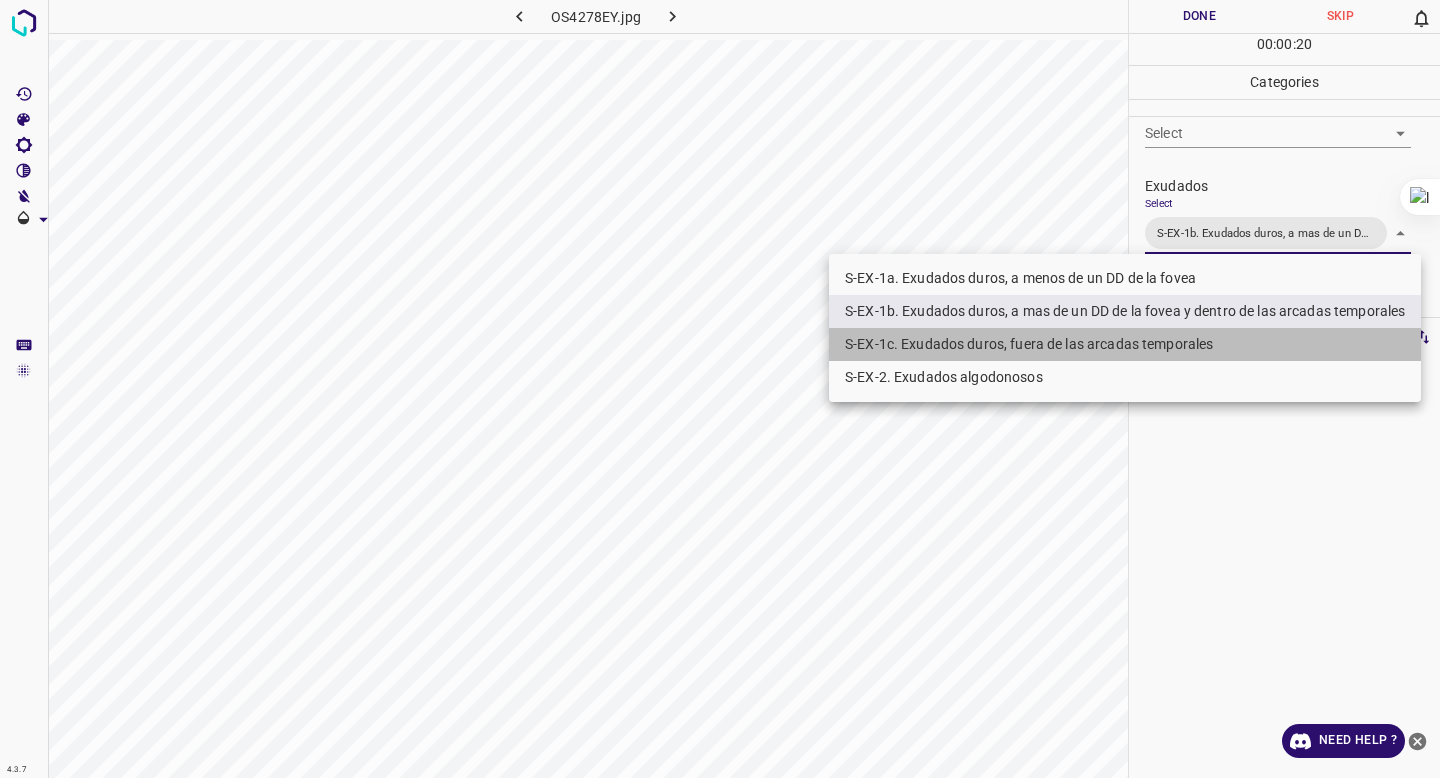 click on "S-EX-1c. Exudados duros, fuera de las arcadas temporales" at bounding box center [1125, 344] 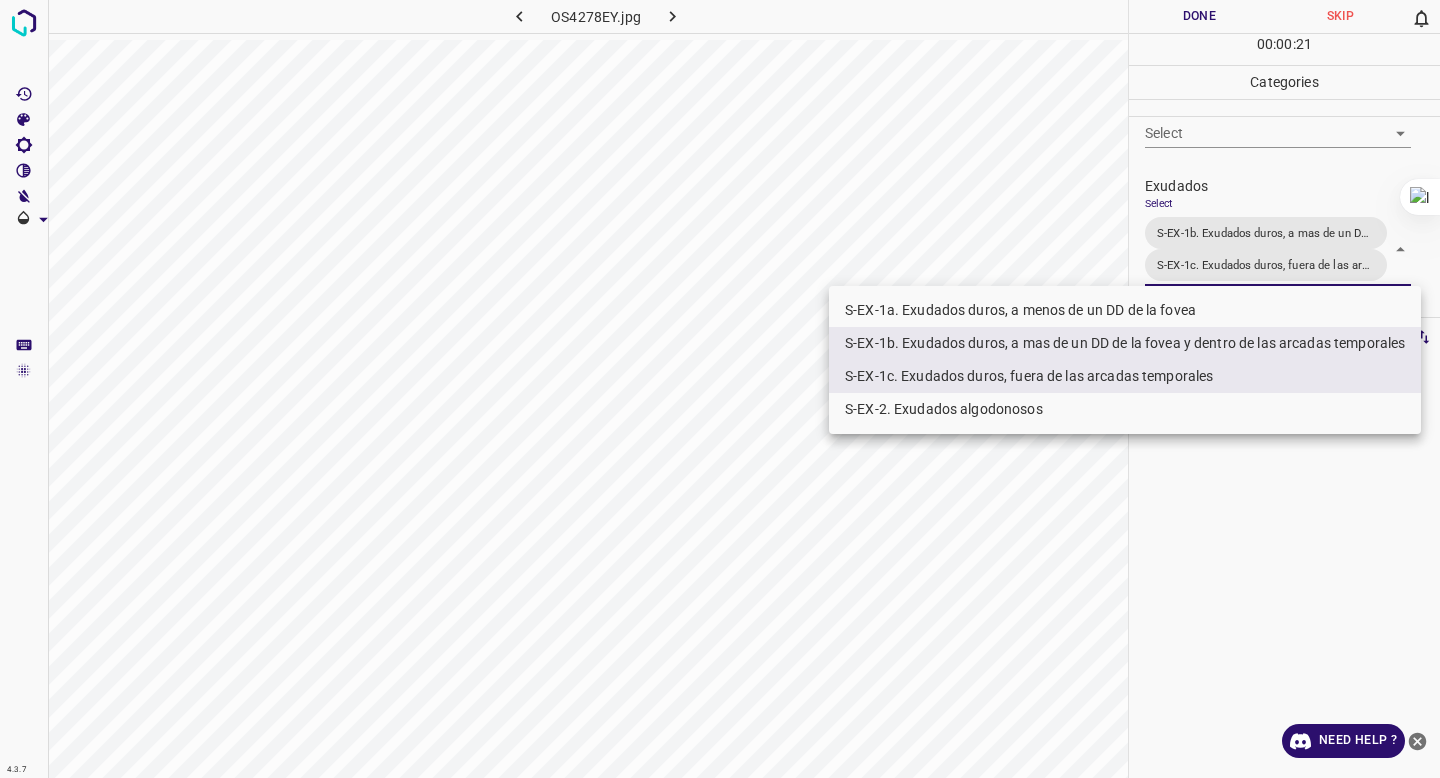 click at bounding box center [720, 389] 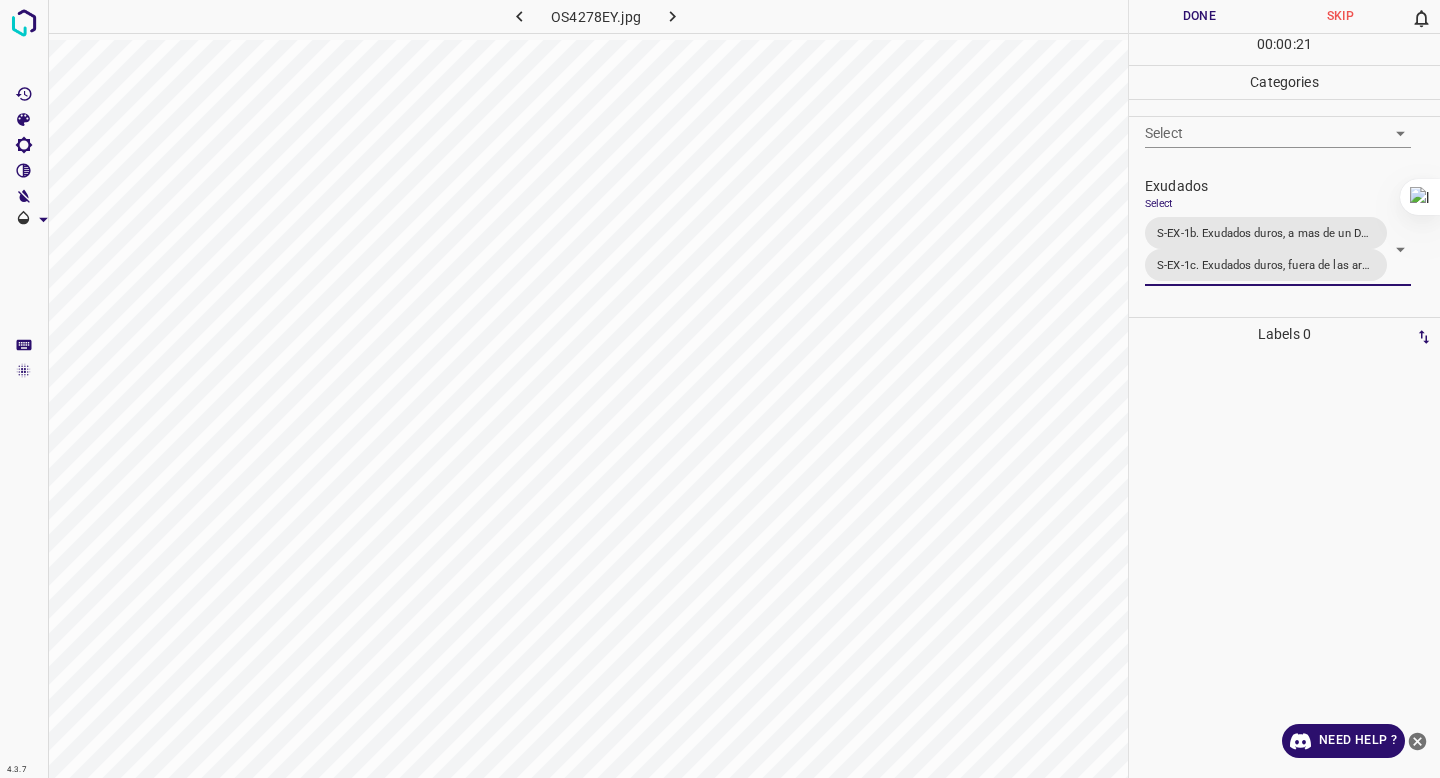 click on "Done" at bounding box center (1199, 16) 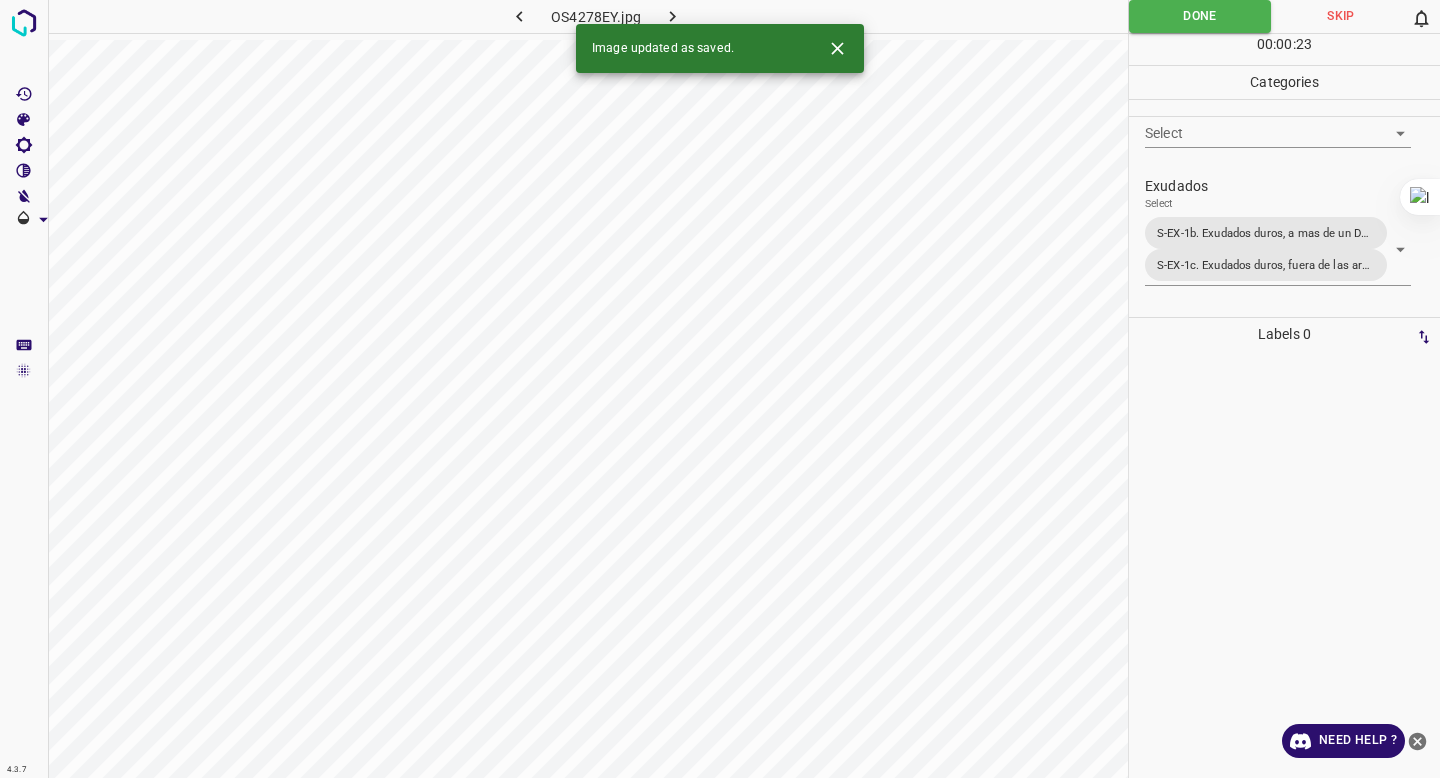 click 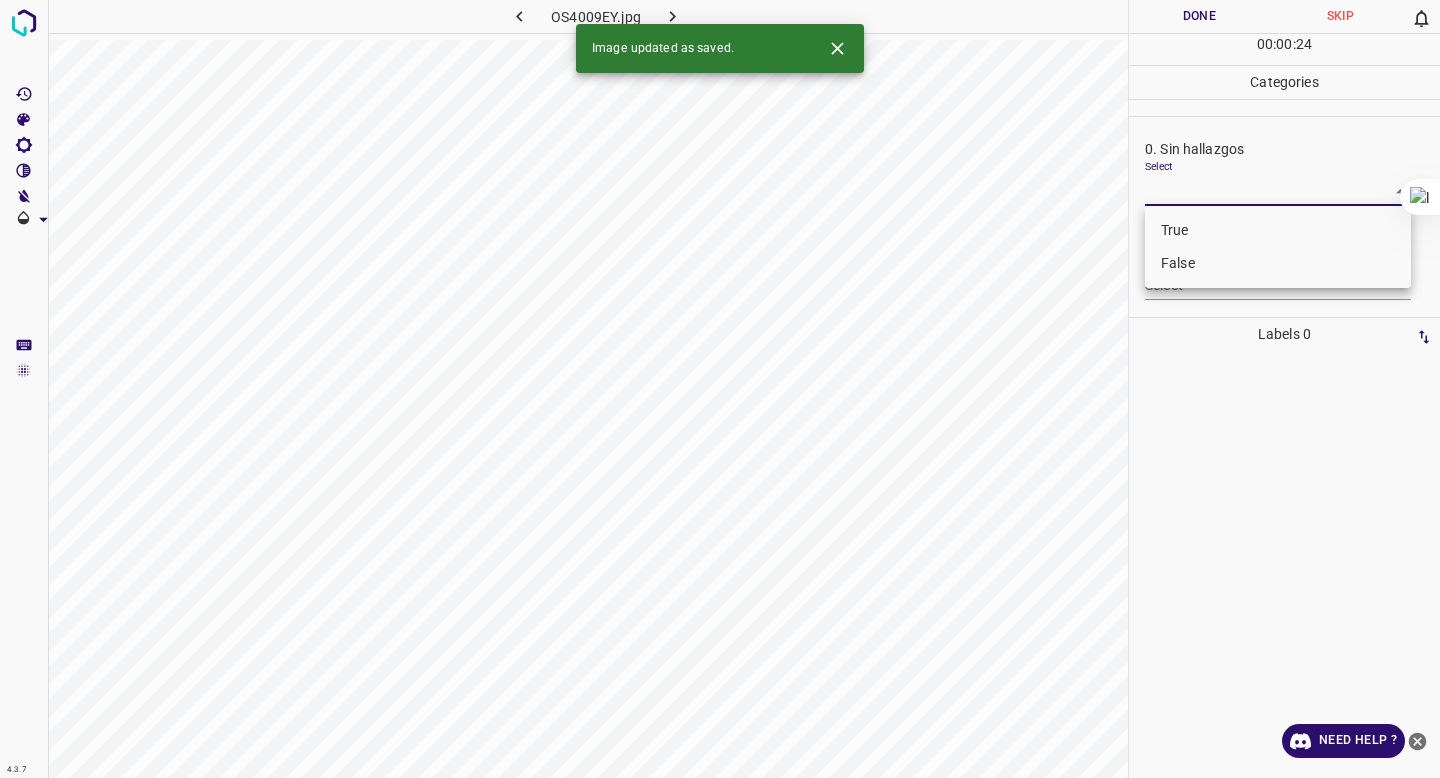 click on "4.3.7 OS4009EY.jpg Done Skip 0 00   : 00   : 24   Categories 0. Sin hallazgos   Select ​ Anomalías vasculares   Select ​ Atrofias   Select ​ Drusas   Select ​ Exudados   Select ​ Hemorragias o Microaneurismas   Select ​ Otros hallazgos patológicos   Select ​ Otros hallazgos no patológicos   Select ​ Anomalías de disco óptico   Select ​ Elementos sin calidad suficiente   Select ​ Labels   0 Categories 1 0. Sin hallazgos 2 Anomalías vasculares 3 Atrofias 4 Drusas 5 Exudados 6 Hemorragias o Microaneurismas 7 Otros hallazgos patológicos 8 Otros hallazgos no patológicos 9 Anomalías de disco óptico 0 Elementos sin calidad suficiente Tools Space Change between modes (Draw & Edit) I Auto labeling R Restore zoom M Zoom in N Zoom out Delete Delete selecte label Filters Z Restore filters X Saturation filter C Brightness filter V Contrast filter B Gray scale filter General O Download Image updated as saved. Need Help ? - Text - Hide - Delete True False" at bounding box center (720, 389) 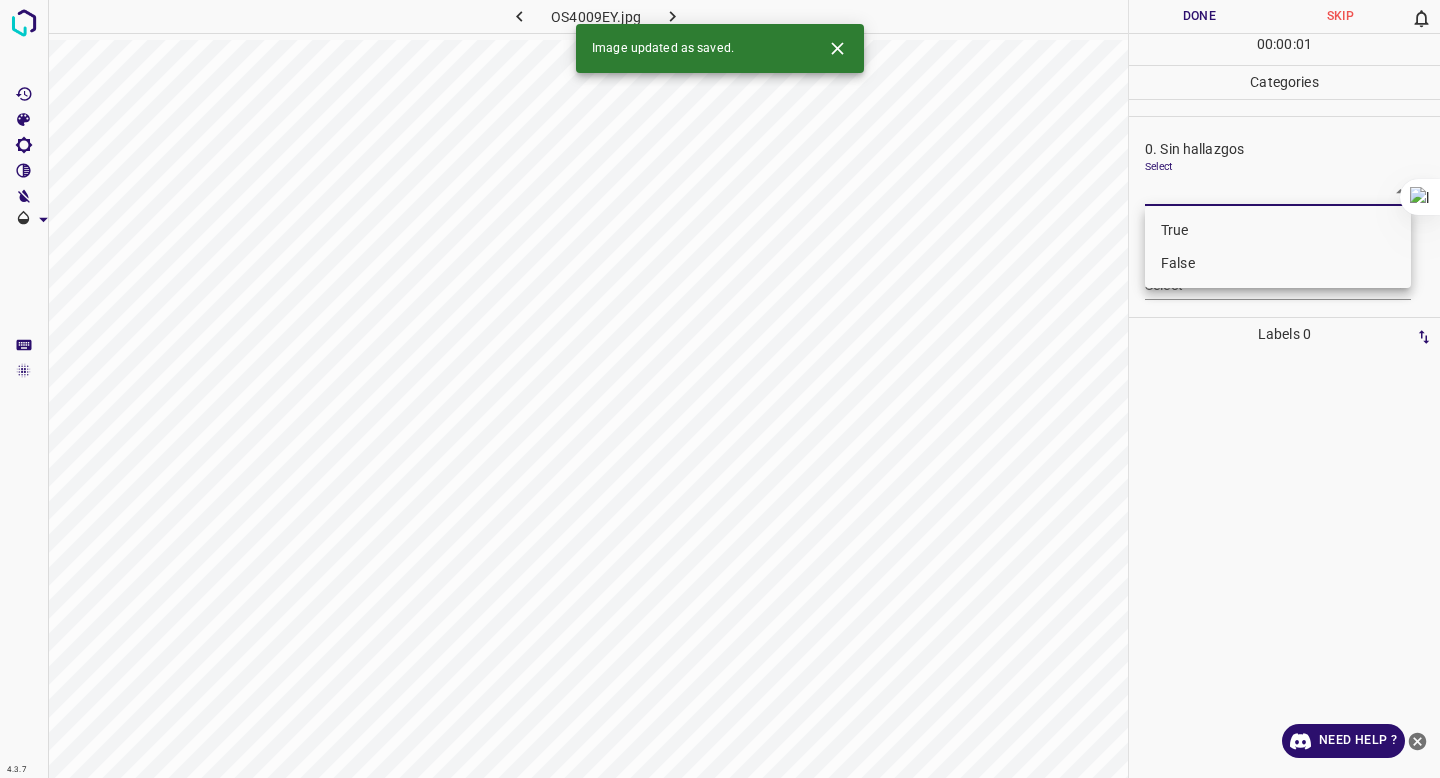 click on "False" at bounding box center (1278, 263) 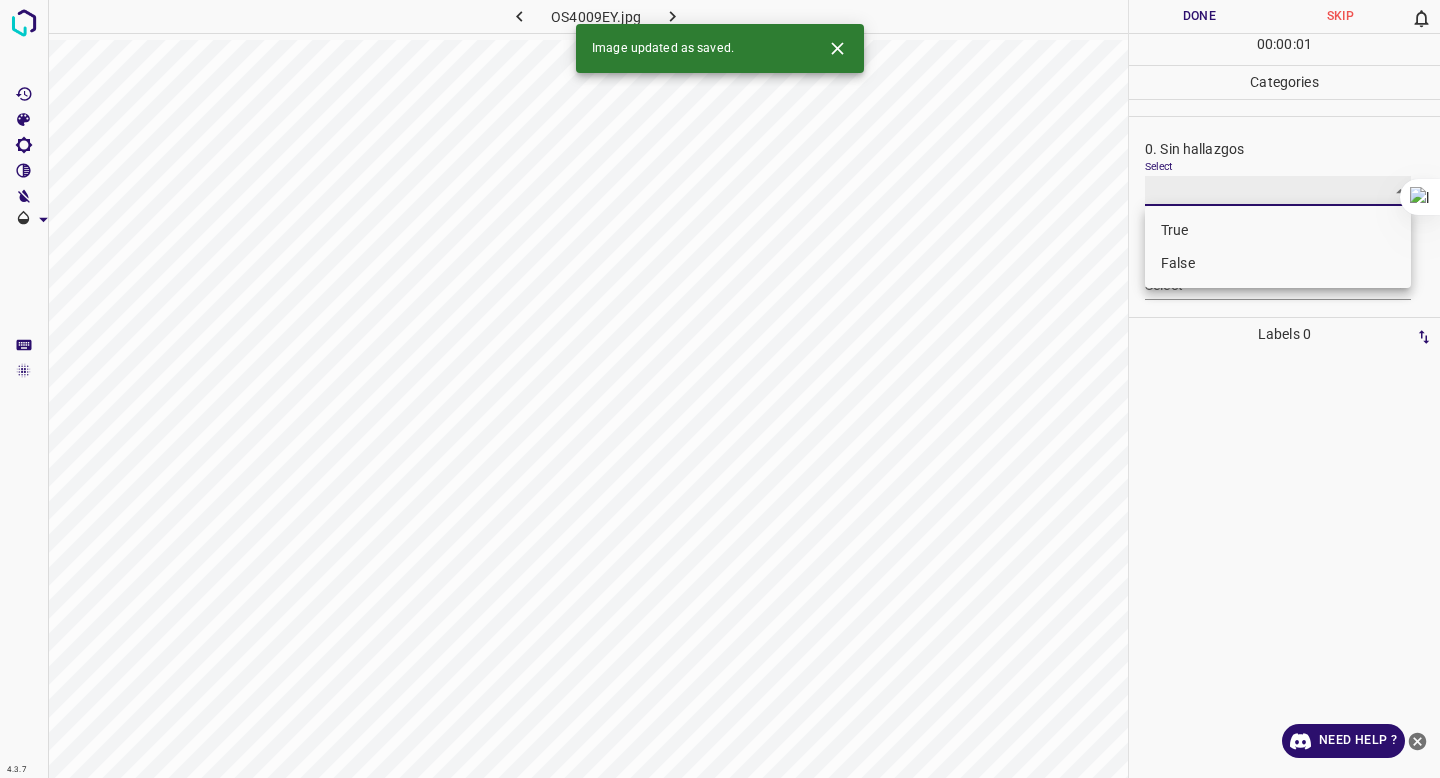 type on "False" 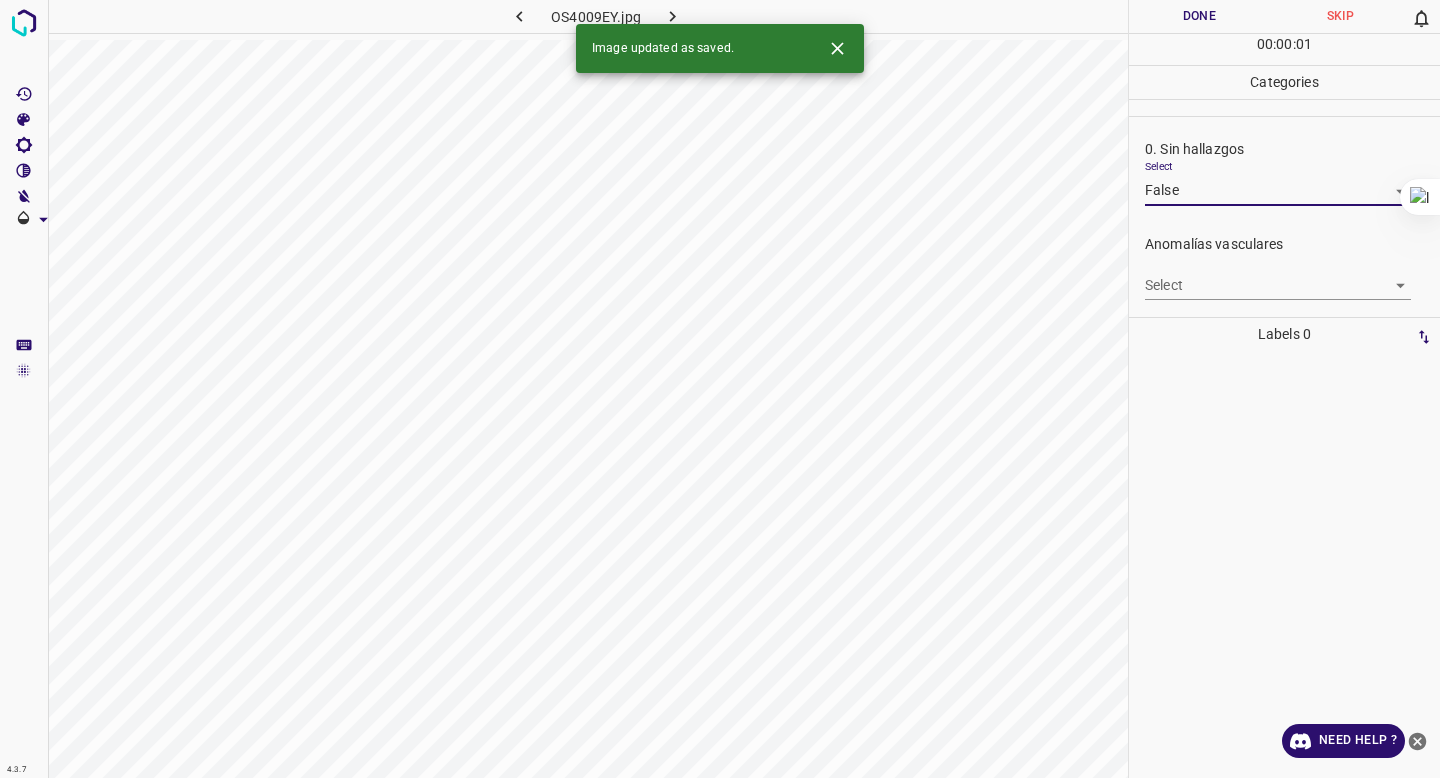click on "4.3.7 OS4009EY.jpg Done Skip 0 00   : 00   : 01   Categories 0. Sin hallazgos   Select False False Anomalías vasculares   Select ​ Atrofias   Select ​ Drusas   Select ​ Exudados   Select ​ Hemorragias o Microaneurismas   Select ​ Otros hallazgos patológicos   Select ​ Otros hallazgos no patológicos   Select ​ Anomalías de disco óptico   Select ​ Elementos sin calidad suficiente   Select ​ Labels   0 Categories 1 0. Sin hallazgos 2 Anomalías vasculares 3 Atrofias 4 Drusas 5 Exudados 6 Hemorragias o Microaneurismas 7 Otros hallazgos patológicos 8 Otros hallazgos no patológicos 9 Anomalías de disco óptico 0 Elementos sin calidad suficiente Tools Space Change between modes (Draw & Edit) I Auto labeling R Restore zoom M Zoom in N Zoom out Delete Delete selecte label Filters Z Restore filters X Saturation filter C Brightness filter V Contrast filter B Gray scale filter General O Download Image updated as saved. Need Help ? - Text - Hide - Delete" at bounding box center (720, 389) 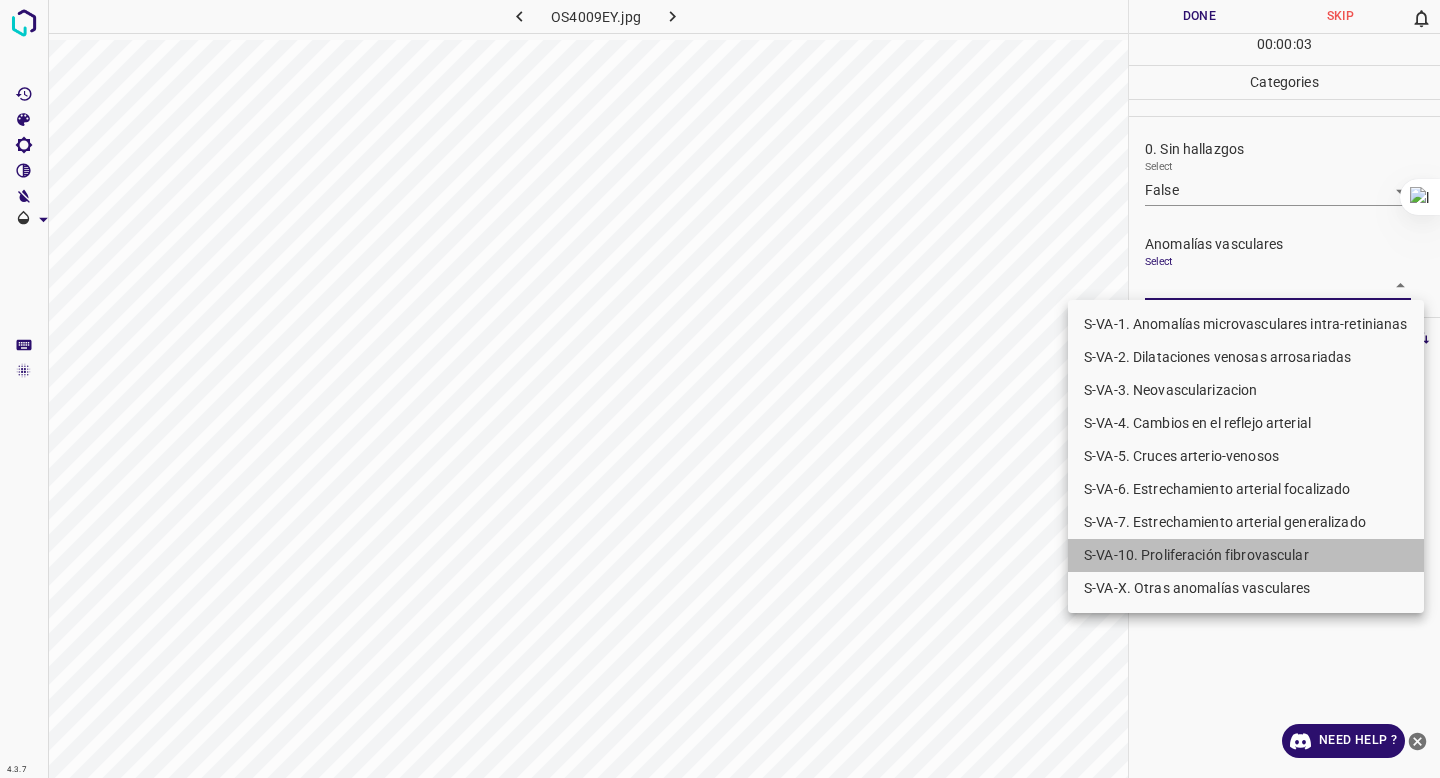click on "S-VA-10. Proliferación fibrovascular" at bounding box center (1246, 555) 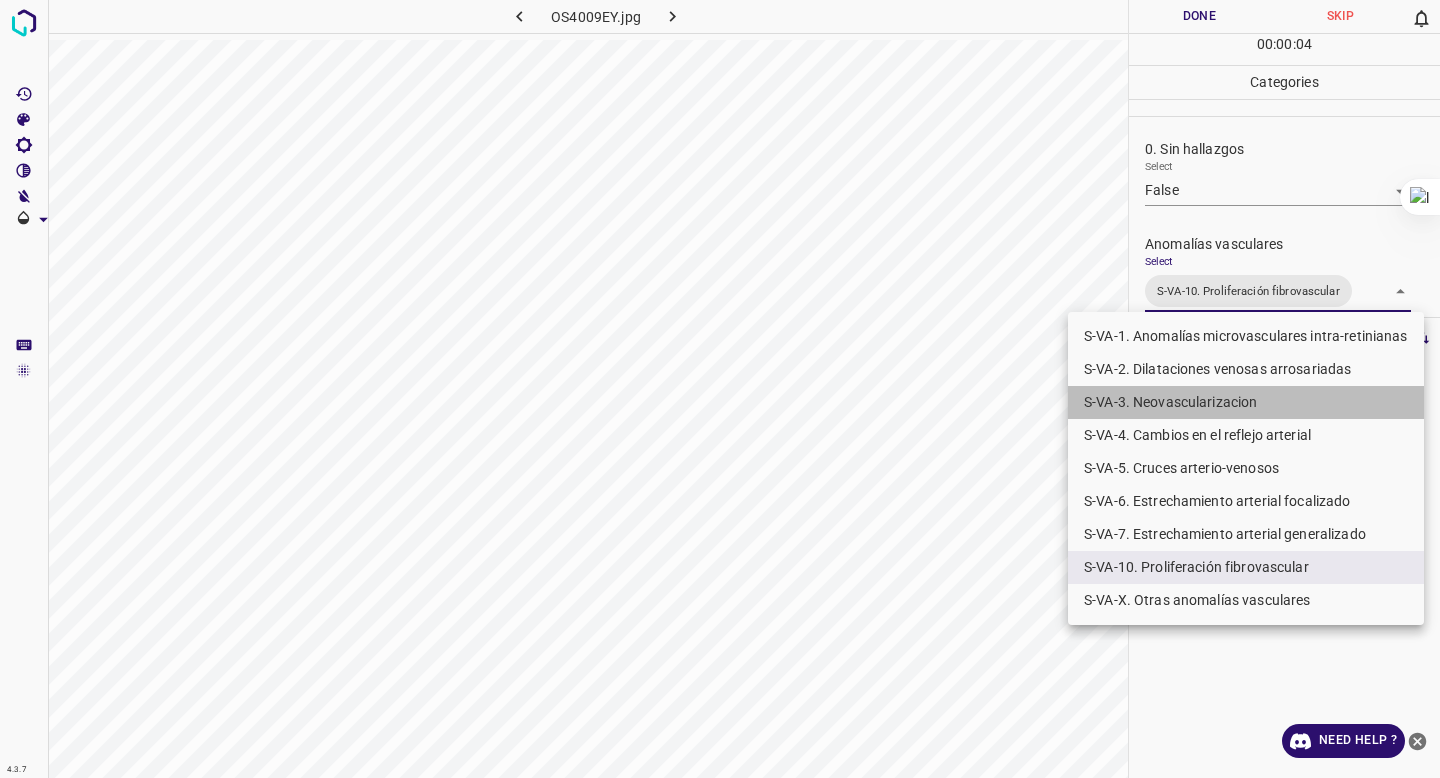 click on "S-VA-[NUMBER]. Neovascularizacion" at bounding box center (1246, 402) 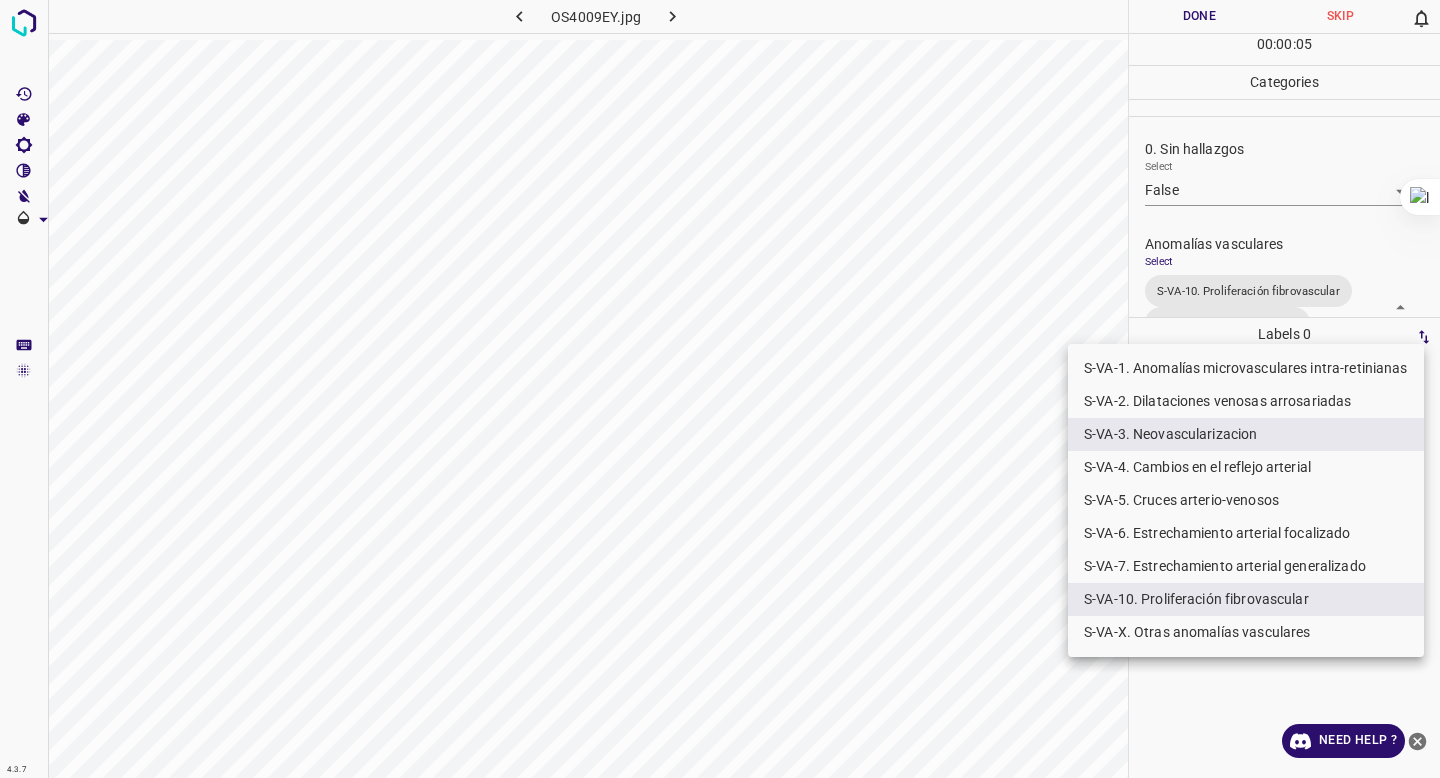 click at bounding box center (720, 389) 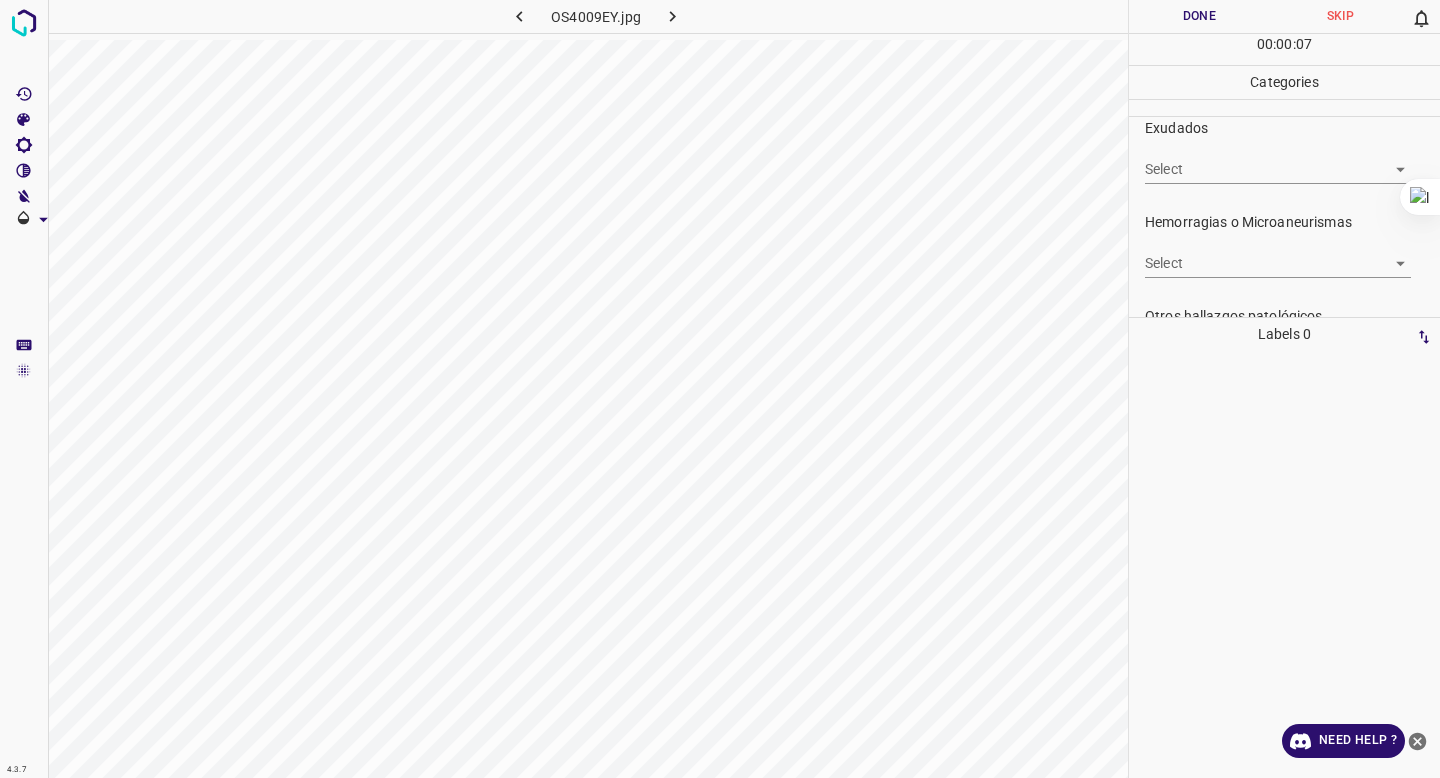 scroll, scrollTop: 444, scrollLeft: 0, axis: vertical 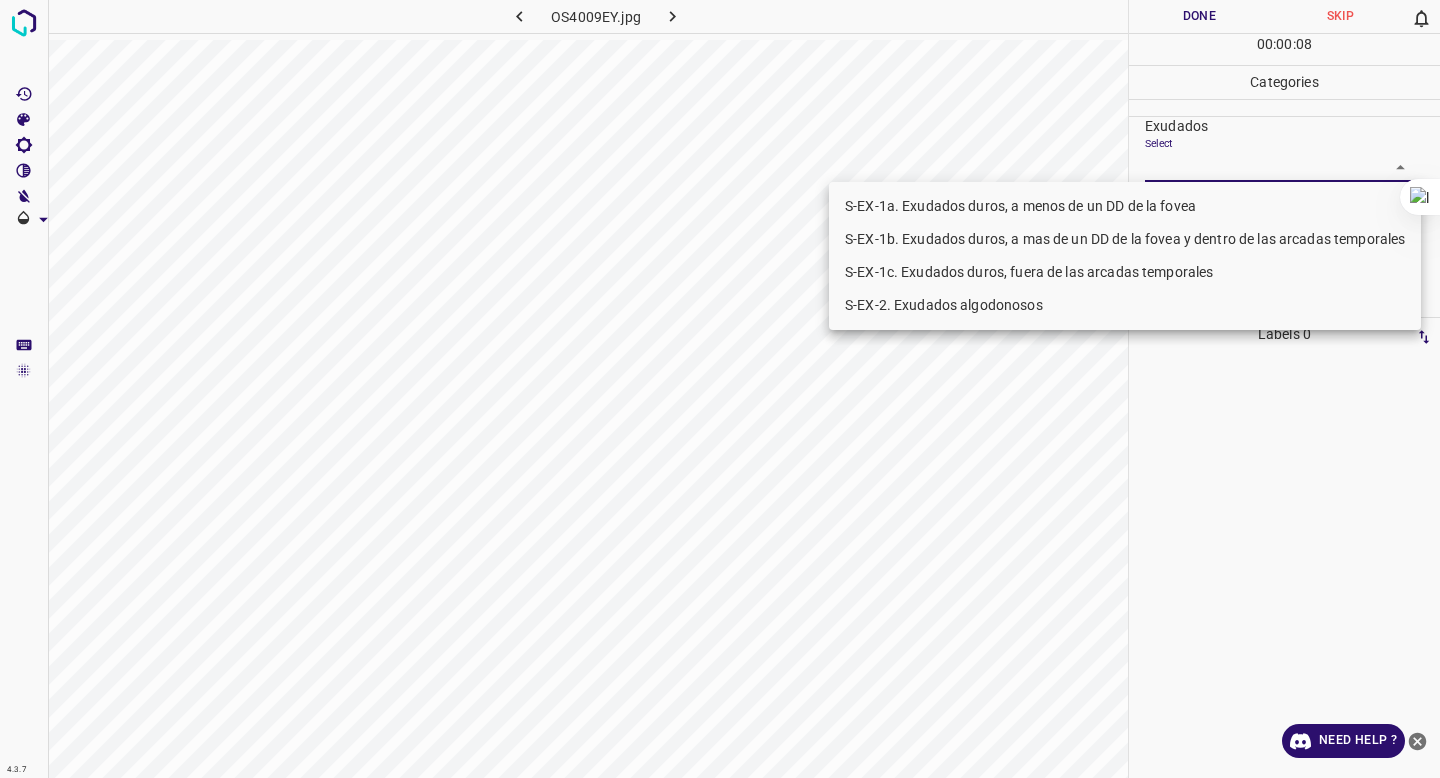 click on "4.3.7 OS4009EY.jpg Done Skip 0 00   : 00   : 08   Categories 0. Sin hallazgos   Select False False Anomalías vasculares   Select S-VA-10. Proliferación fibrovascular S-VA-3. Neovascularizacion S-VA-10. Proliferación fibrovascular,S-VA-3. Neovascularizacion Atrofias   Select ​ Drusas   Select ​ Exudados   Select ​ Hemorragias o Microaneurismas   Select ​ Otros hallazgos patológicos   Select ​ Otros hallazgos no patológicos   Select ​ Anomalías de disco óptico   Select ​ Elementos sin calidad suficiente   Select ​ Labels   0 Categories 1 0. Sin hallazgos 2 Anomalías vasculares 3 Atrofias 4 Drusas 5 Exudados 6 Hemorragias o Microaneurismas 7 Otros hallazgos patológicos 8 Otros hallazgos no patológicos 9 Anomalías de disco óptico 0 Elementos sin calidad suficiente Tools Space Change between modes (Draw & Edit) I Auto labeling R Restore zoom M Zoom in N Zoom out Delete Delete selecte label Filters Z Restore filters X Saturation filter C Brightness filter V Contrast filter B General O" at bounding box center (720, 389) 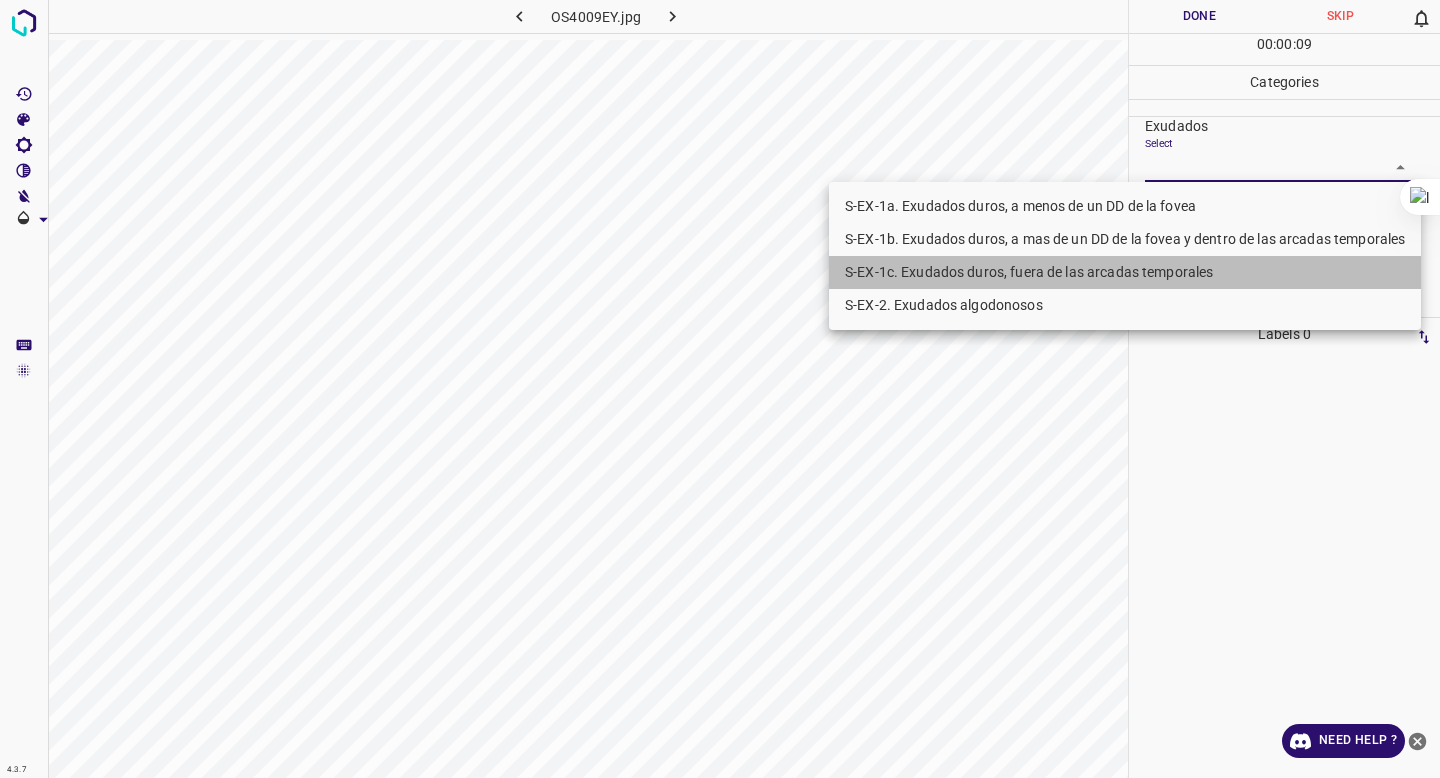 click on "S-EX-1c. Exudados duros, fuera de las arcadas temporales" at bounding box center (1125, 272) 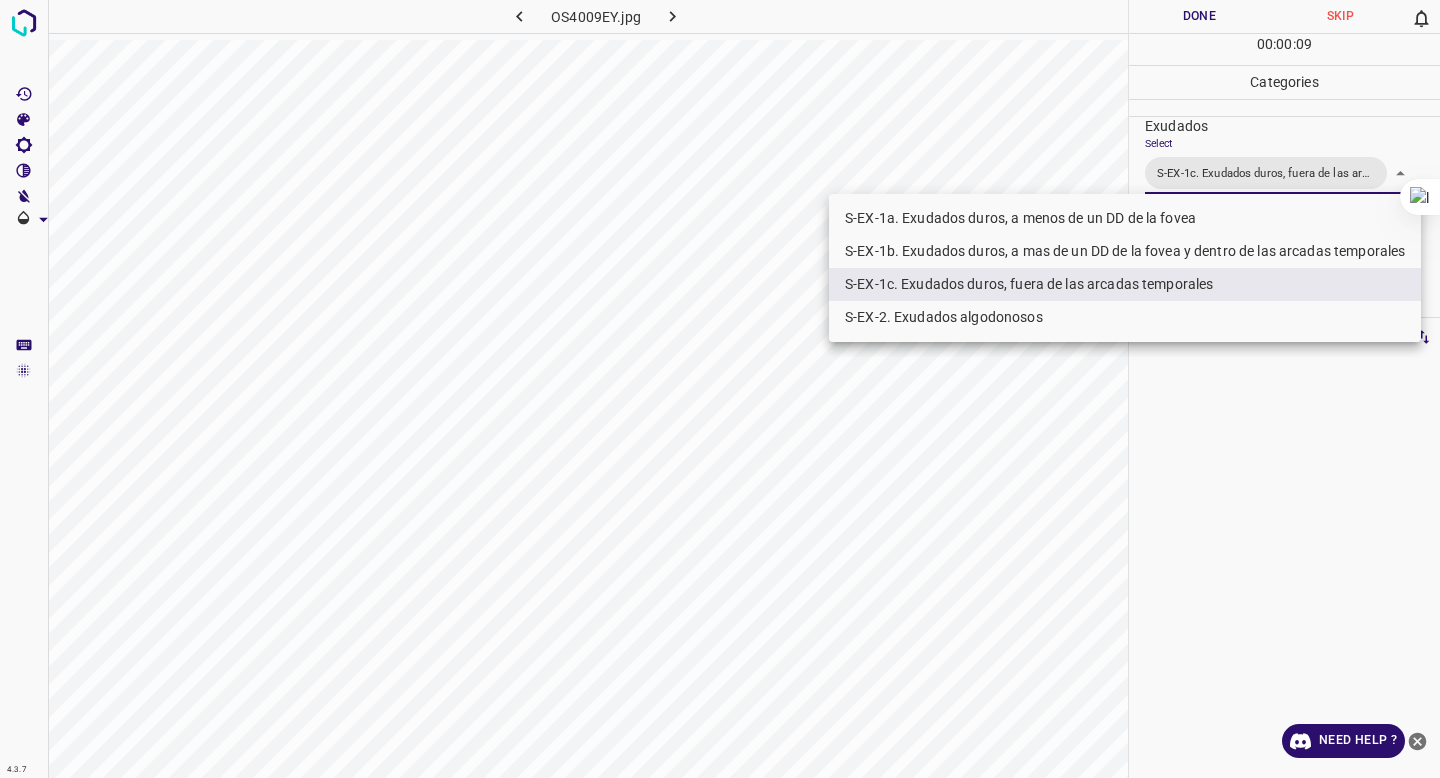 click at bounding box center [720, 389] 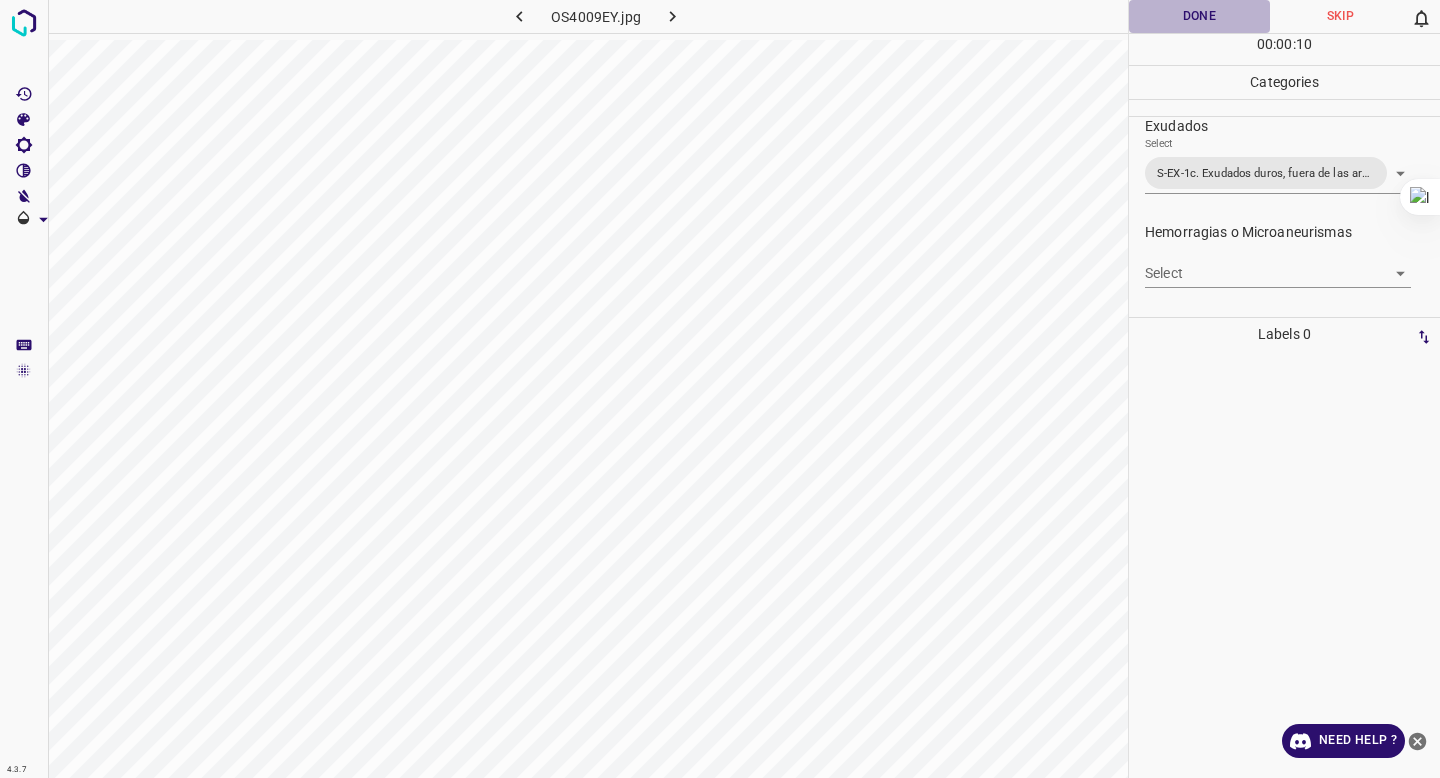 click on "Done" at bounding box center [1199, 16] 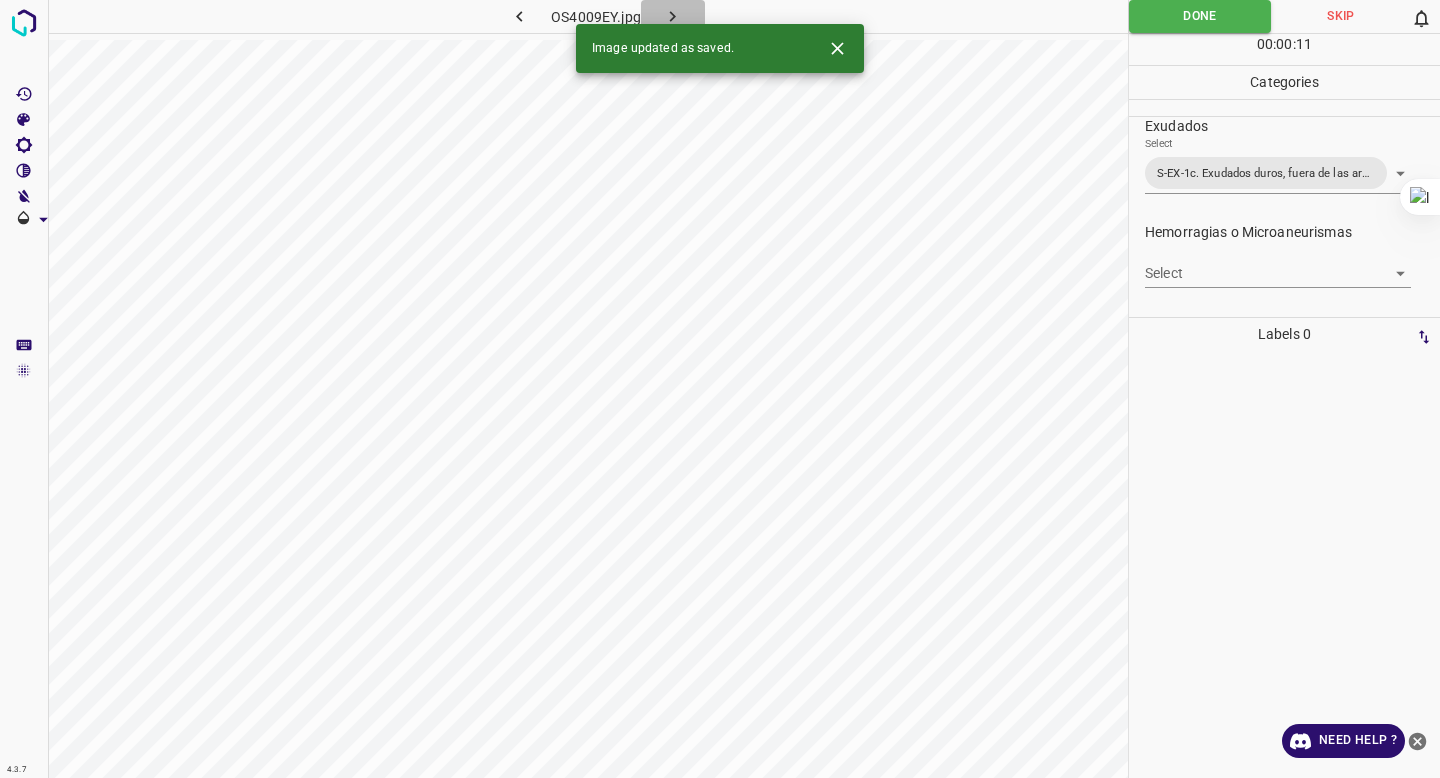 click 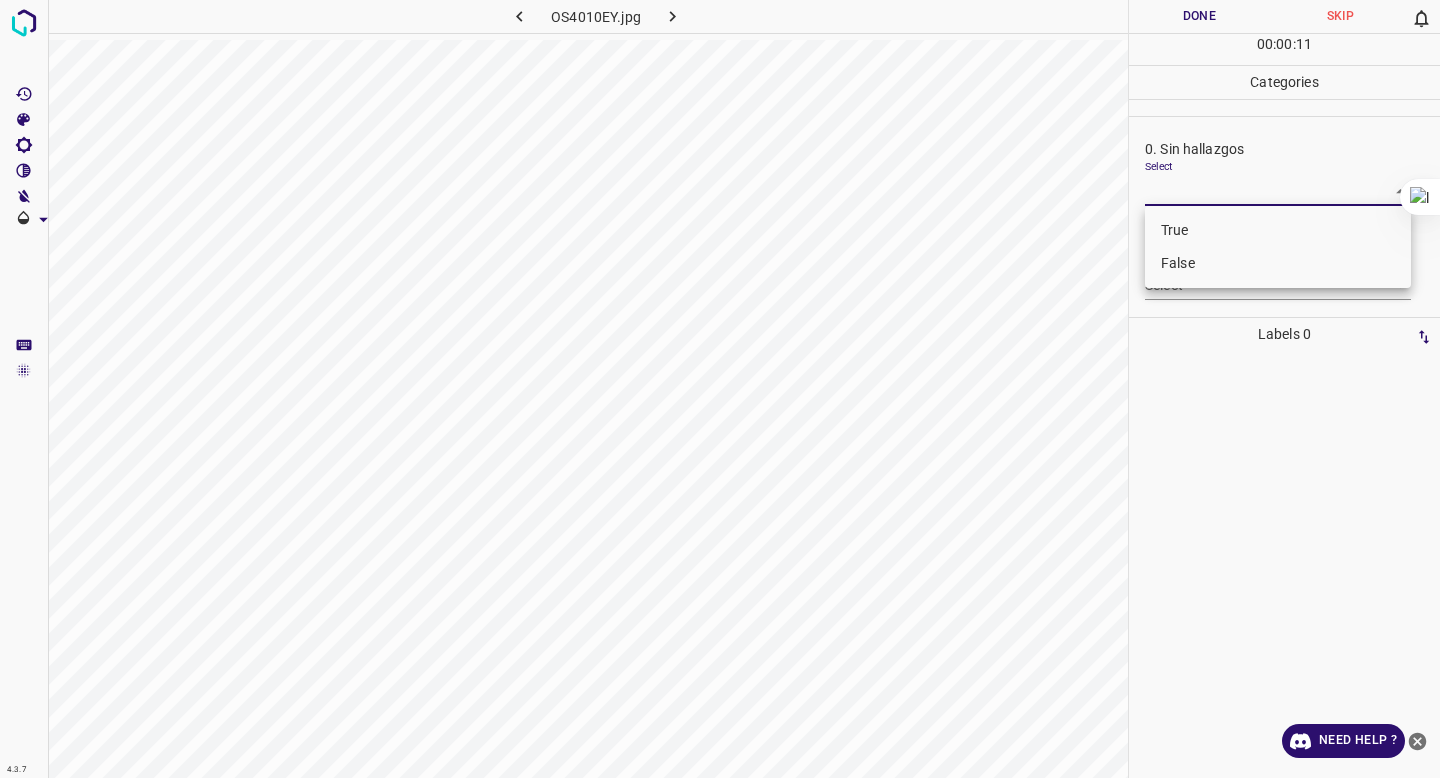 click on "4.3.7 OS4010EY.jpg Done Skip 0 00   : 00   : 11   Categories 0. Sin hallazgos   Select ​ Anomalías vasculares   Select ​ Atrofias   Select ​ Drusas   Select ​ Exudados   Select ​ Hemorragias o Microaneurismas   Select ​ Otros hallazgos patológicos   Select ​ Otros hallazgos no patológicos   Select ​ Anomalías de disco óptico   Select ​ Elementos sin calidad suficiente   Select ​ Labels   0 Categories 1 0. Sin hallazgos 2 Anomalías vasculares 3 Atrofias 4 Drusas 5 Exudados 6 Hemorragias o Microaneurismas 7 Otros hallazgos patológicos 8 Otros hallazgos no patológicos 9 Anomalías de disco óptico 0 Elementos sin calidad suficiente Tools Space Change between modes (Draw & Edit) I Auto labeling R Restore zoom M Zoom in N Zoom out Delete Delete selecte label Filters Z Restore filters X Saturation filter C Brightness filter V Contrast filter B Gray scale filter General O Download Need Help ? - Text - Hide - Delete True False" at bounding box center [720, 389] 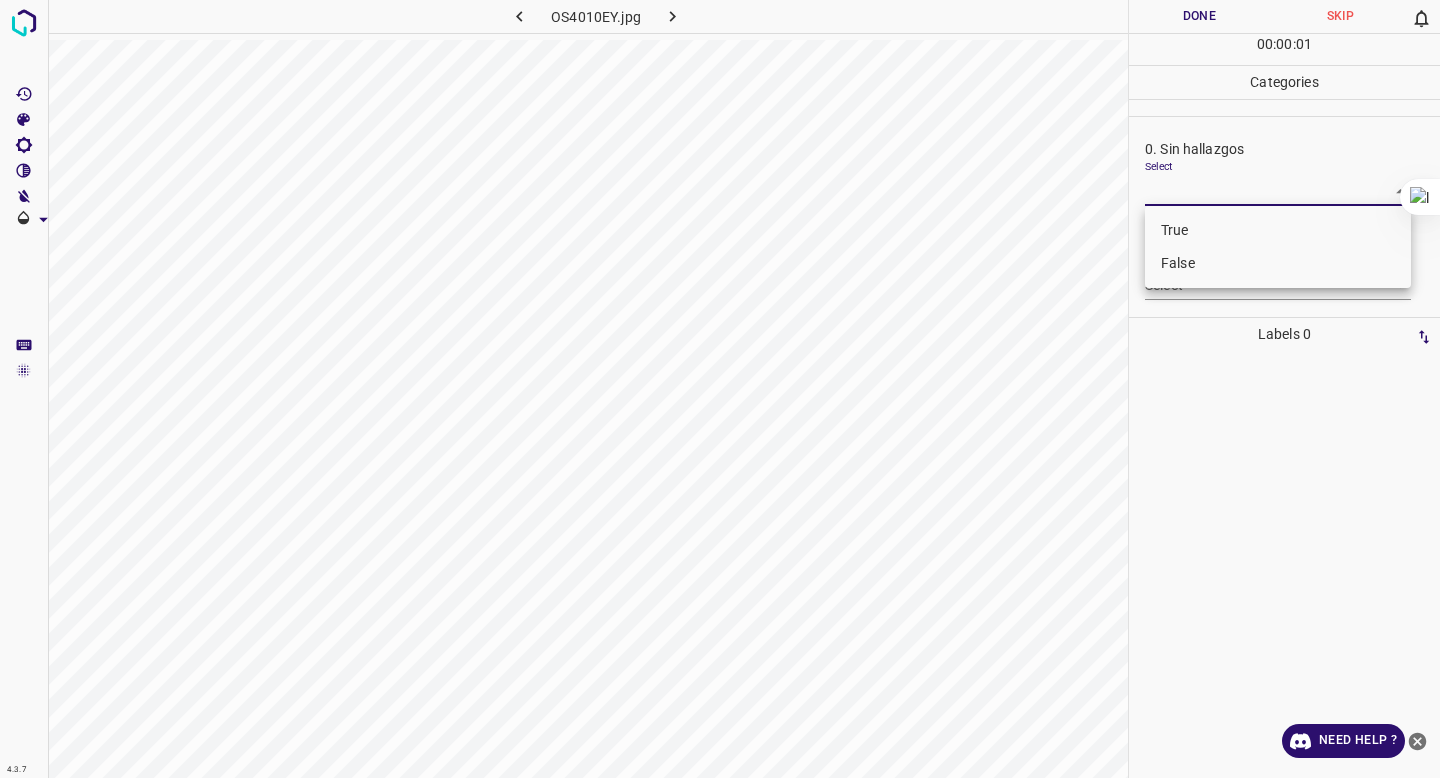 click on "False" at bounding box center [1278, 263] 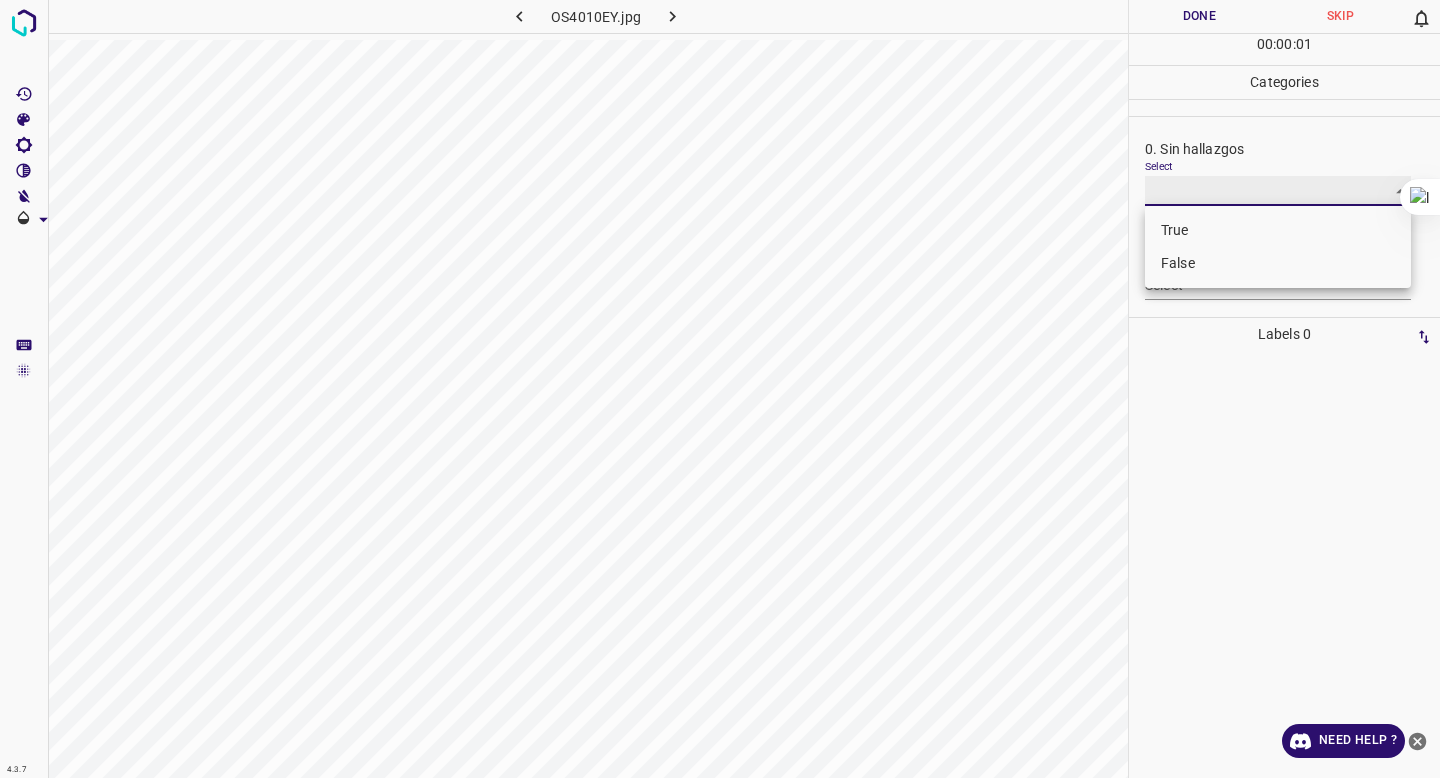 type on "False" 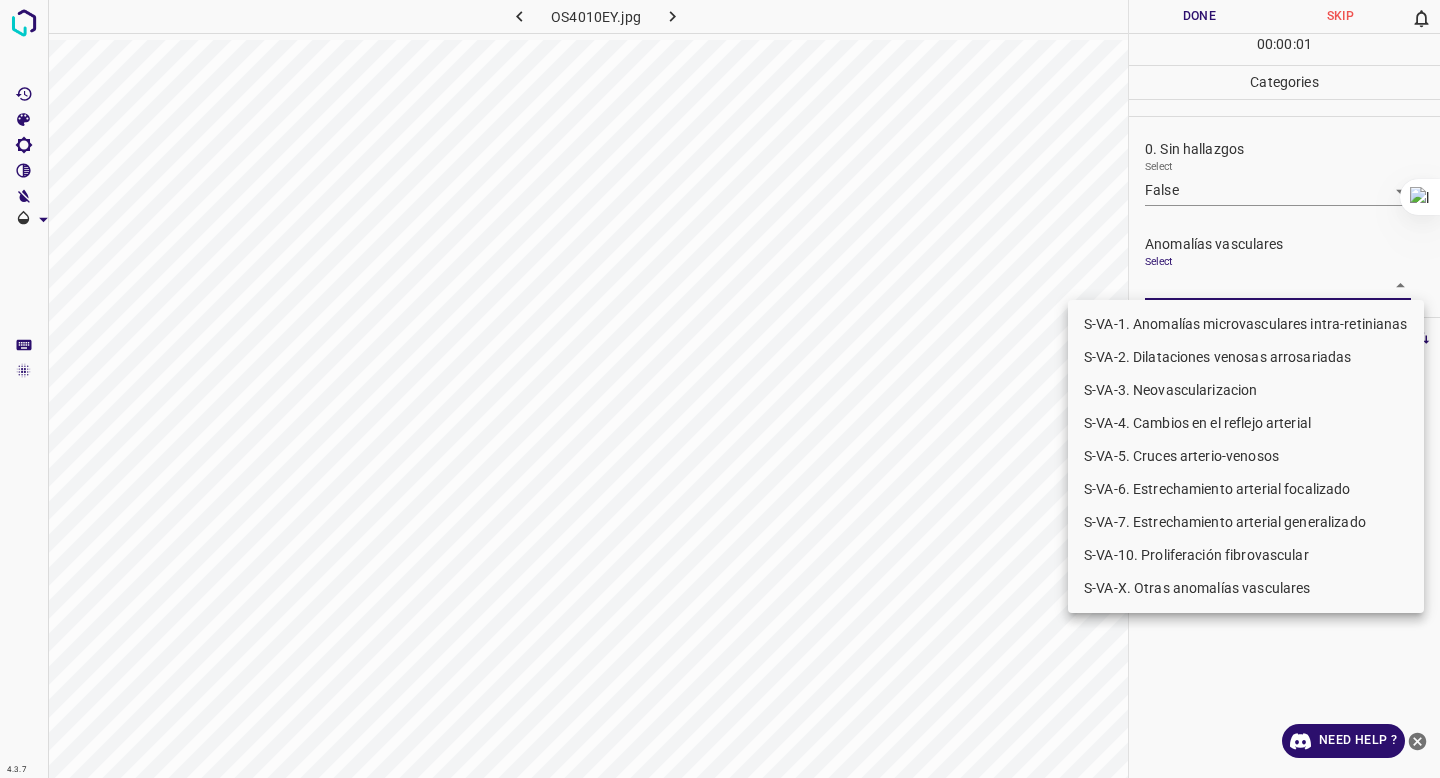 click on "4.3.7 OS4010EY.jpg Done Skip 0 00   : 00   : 01   Categories 0. Sin hallazgos   Select False False Anomalías vasculares   Select ​ Atrofias   Select ​ Drusas   Select ​ Exudados   Select ​ Hemorragias o Microaneurismas   Select ​ Otros hallazgos patológicos   Select ​ Otros hallazgos no patológicos   Select ​ Anomalías de disco óptico   Select ​ Elementos sin calidad suficiente   Select ​ Labels   0 Categories 1 0. Sin hallazgos 2 Anomalías vasculares 3 Atrofias 4 Drusas 5 Exudados 6 Hemorragias o Microaneurismas 7 Otros hallazgos patológicos 8 Otros hallazgos no patológicos 9 Anomalías de disco óptico 0 Elementos sin calidad suficiente Tools Space Change between modes (Draw & Edit) I Auto labeling R Restore zoom M Zoom in N Zoom out Delete Delete selecte label Filters Z Restore filters X Saturation filter C Brightness filter V Contrast filter B Gray scale filter General O Download Need Help ? - Text - Hide - Delete S-VA-1. Anomalías microvasculares intra-retinianas" at bounding box center (720, 389) 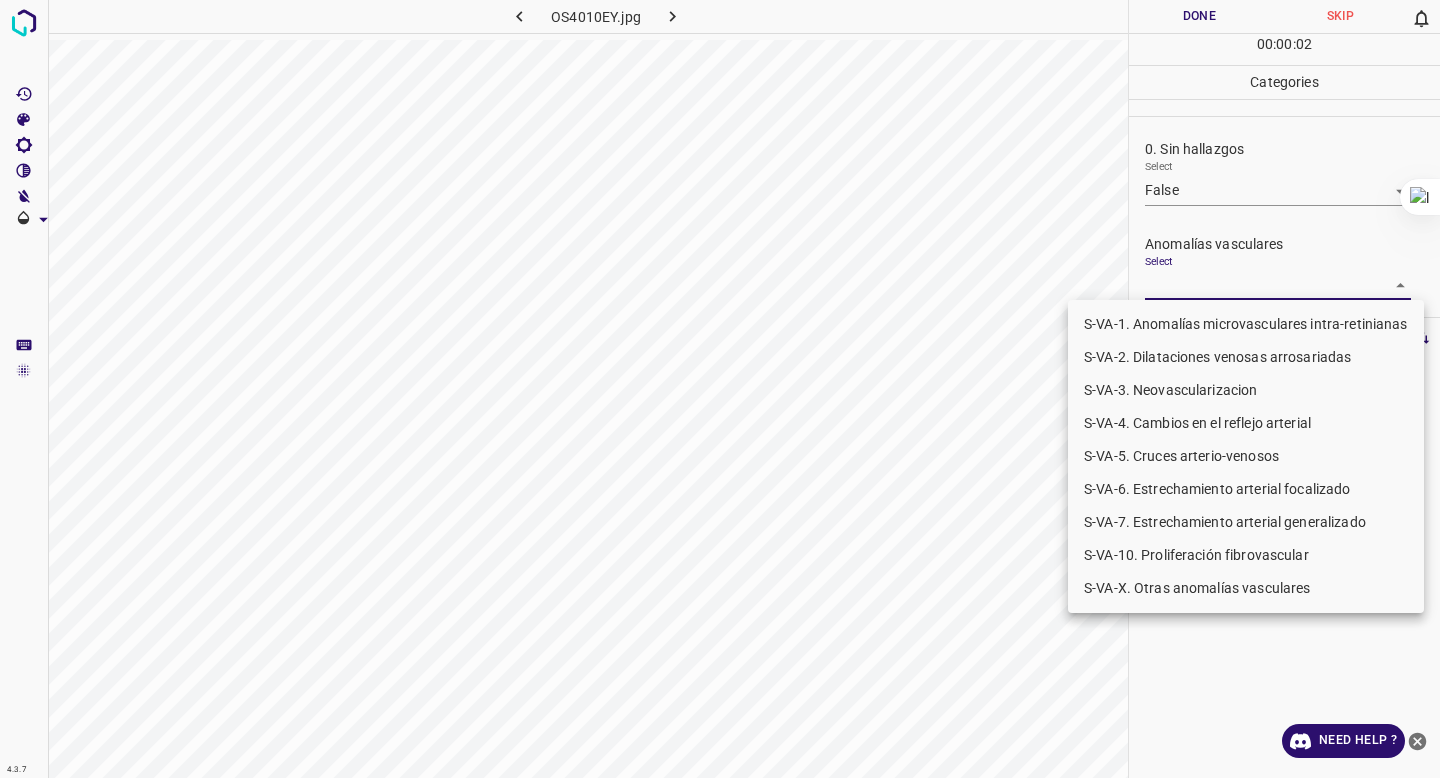 click on "S-VA-[NUMBER]. Neovascularizacion" at bounding box center [1246, 390] 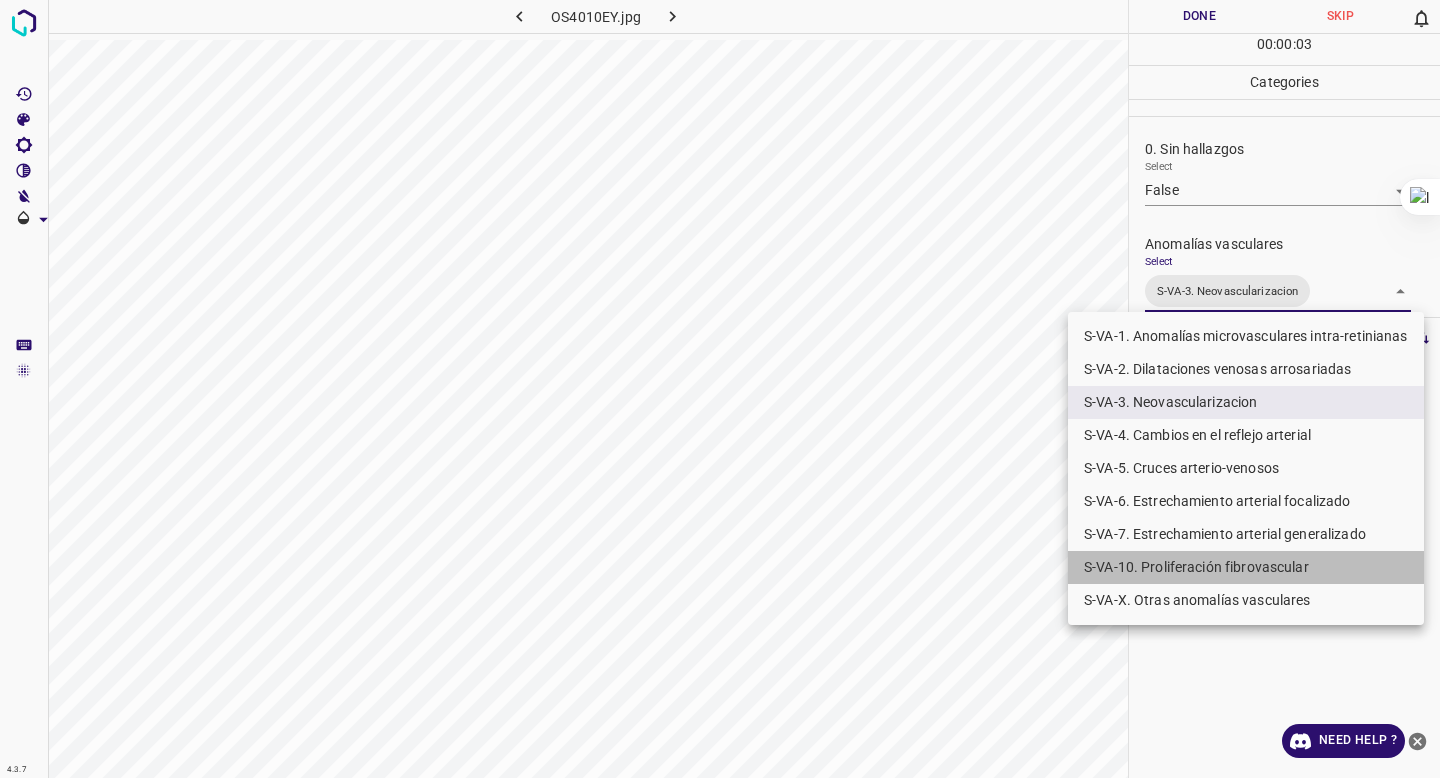 click on "S-VA-10. Proliferación fibrovascular" at bounding box center (1246, 567) 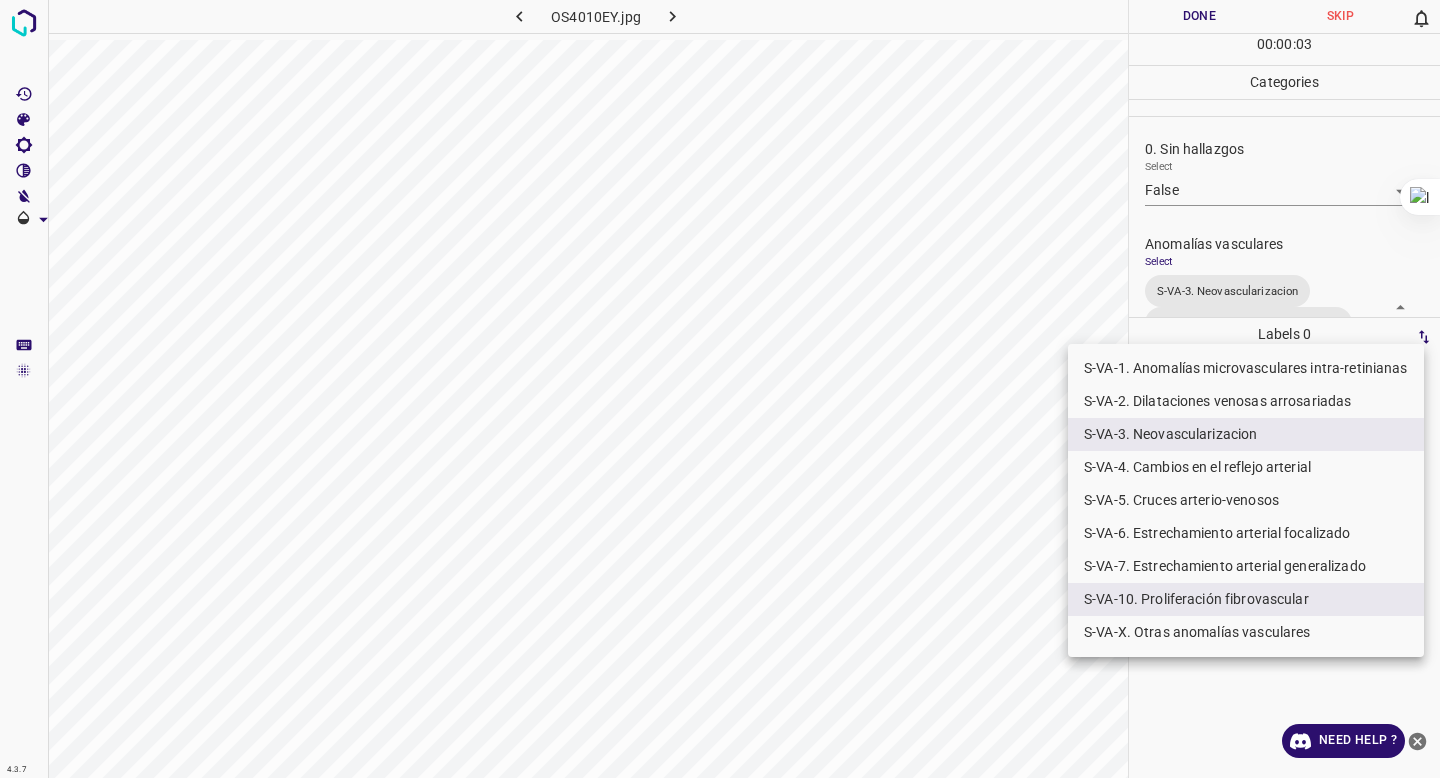 click at bounding box center (720, 389) 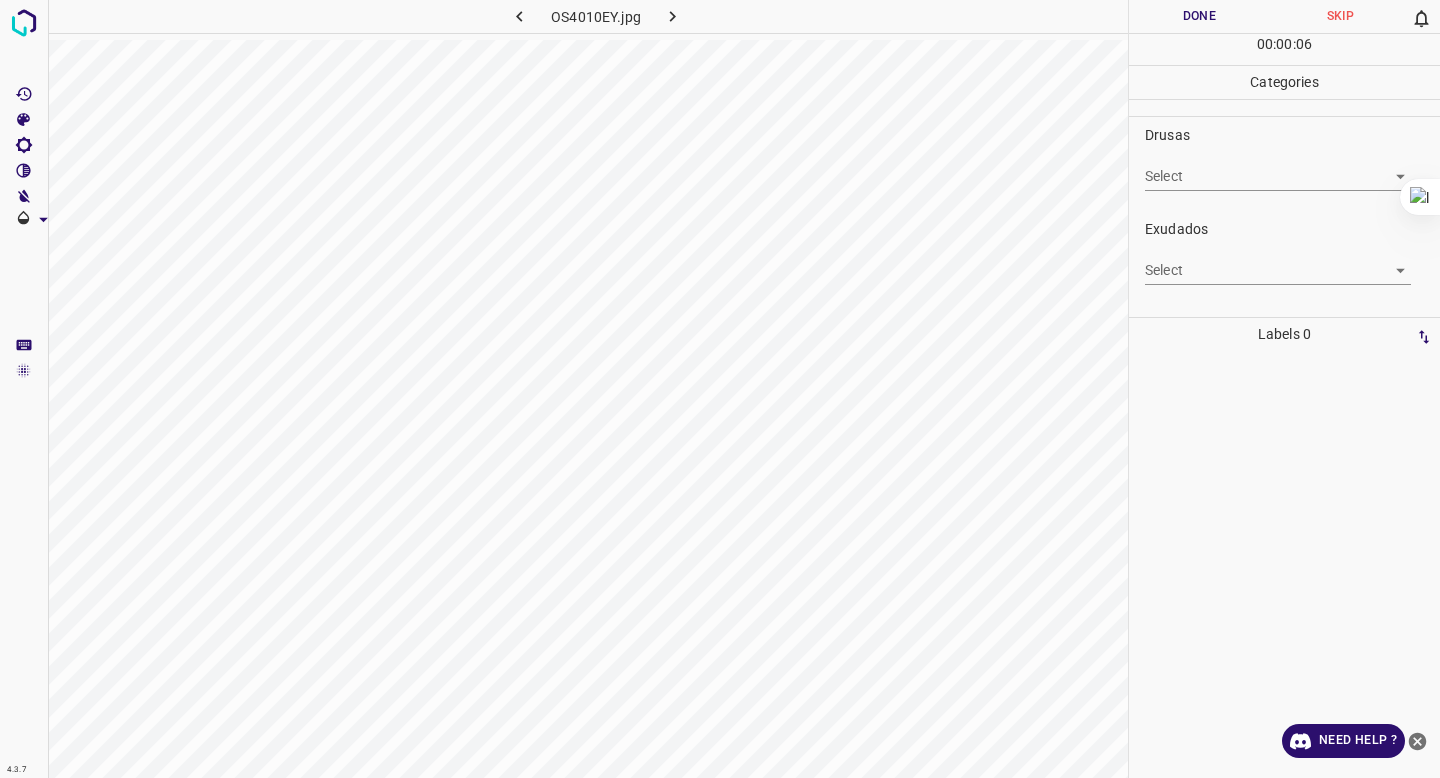 scroll, scrollTop: 339, scrollLeft: 0, axis: vertical 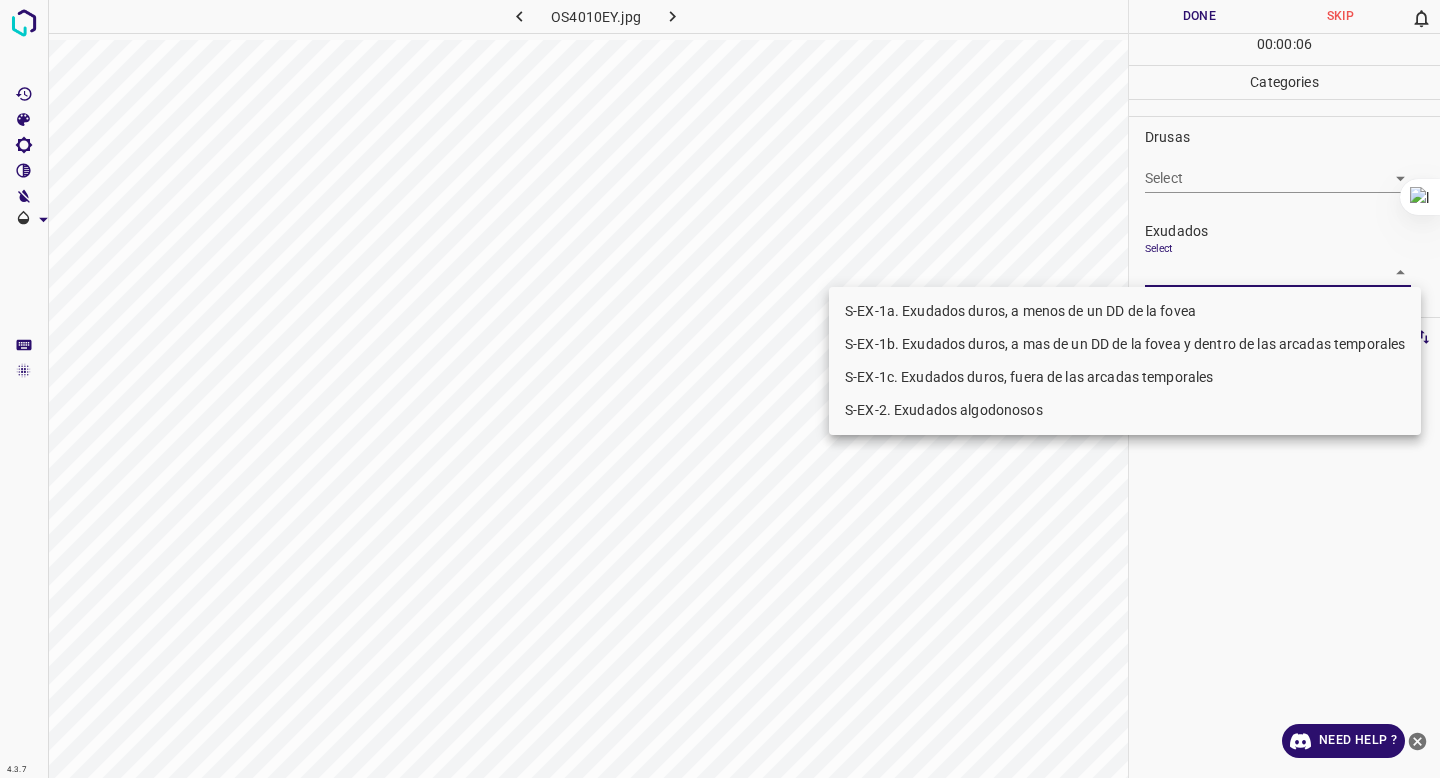 click on "4.3.7 OS4010EY.jpg Done Skip 0 00   : 00   : 06   Categories 0. Sin hallazgos   Select False False Anomalías vasculares   Select S-VA-3. Neovascularizacion S-VA-10. Proliferación fibrovascular S-VA-3. Neovascularizacion,S-VA-10. Proliferación fibrovascular Atrofias   Select ​ Drusas   Select ​ Exudados   Select ​ Hemorragias o Microaneurismas   Select ​ Otros hallazgos patológicos   Select ​ Otros hallazgos no patológicos   Select ​ Anomalías de disco óptico   Select ​ Elementos sin calidad suficiente   Select ​ Labels   0 Categories 1 0. Sin hallazgos 2 Anomalías vasculares 3 Atrofias 4 Drusas 5 Exudados 6 Hemorragias o Microaneurismas 7 Otros hallazgos patológicos 8 Otros hallazgos no patológicos 9 Anomalías de disco óptico 0 Elementos sin calidad suficiente Tools Space Change between modes (Draw & Edit) I Auto labeling R Restore zoom M Zoom in N Zoom out Delete Delete selecte label Filters Z Restore filters X Saturation filter C Brightness filter V Contrast filter B General O" at bounding box center [720, 389] 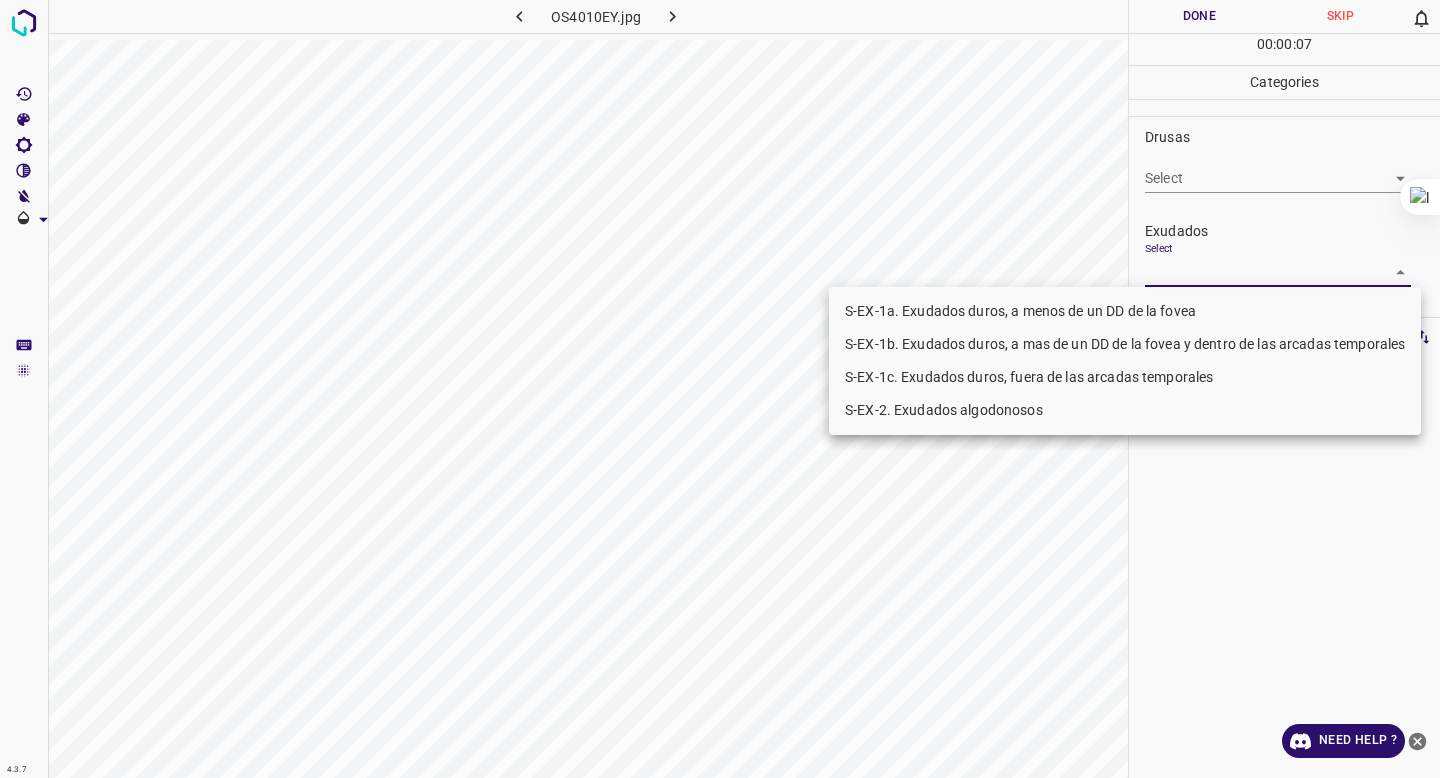 click on "S-EX-1b. Exudados duros, a mas de un DD de la fovea y dentro de las arcadas temporales" at bounding box center (1125, 344) 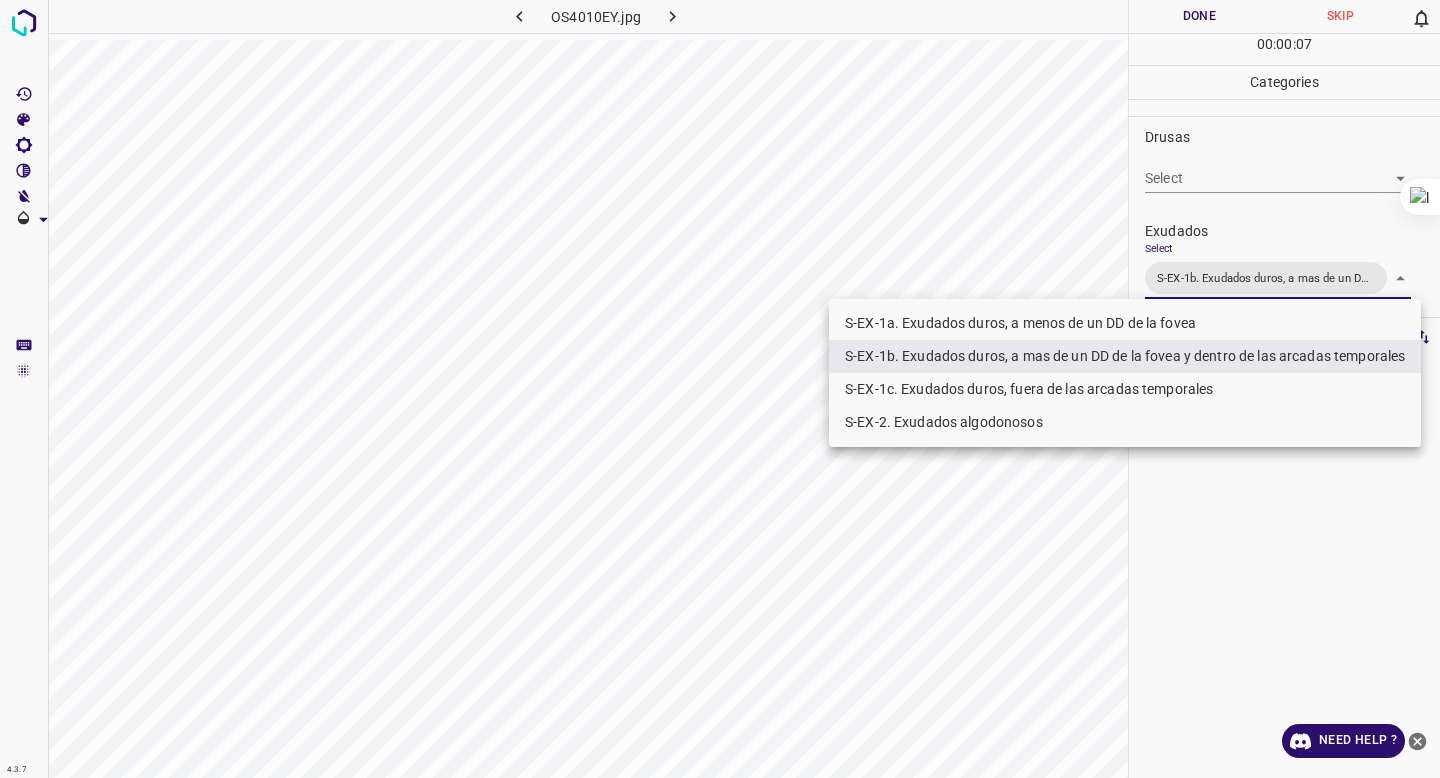 click at bounding box center (720, 389) 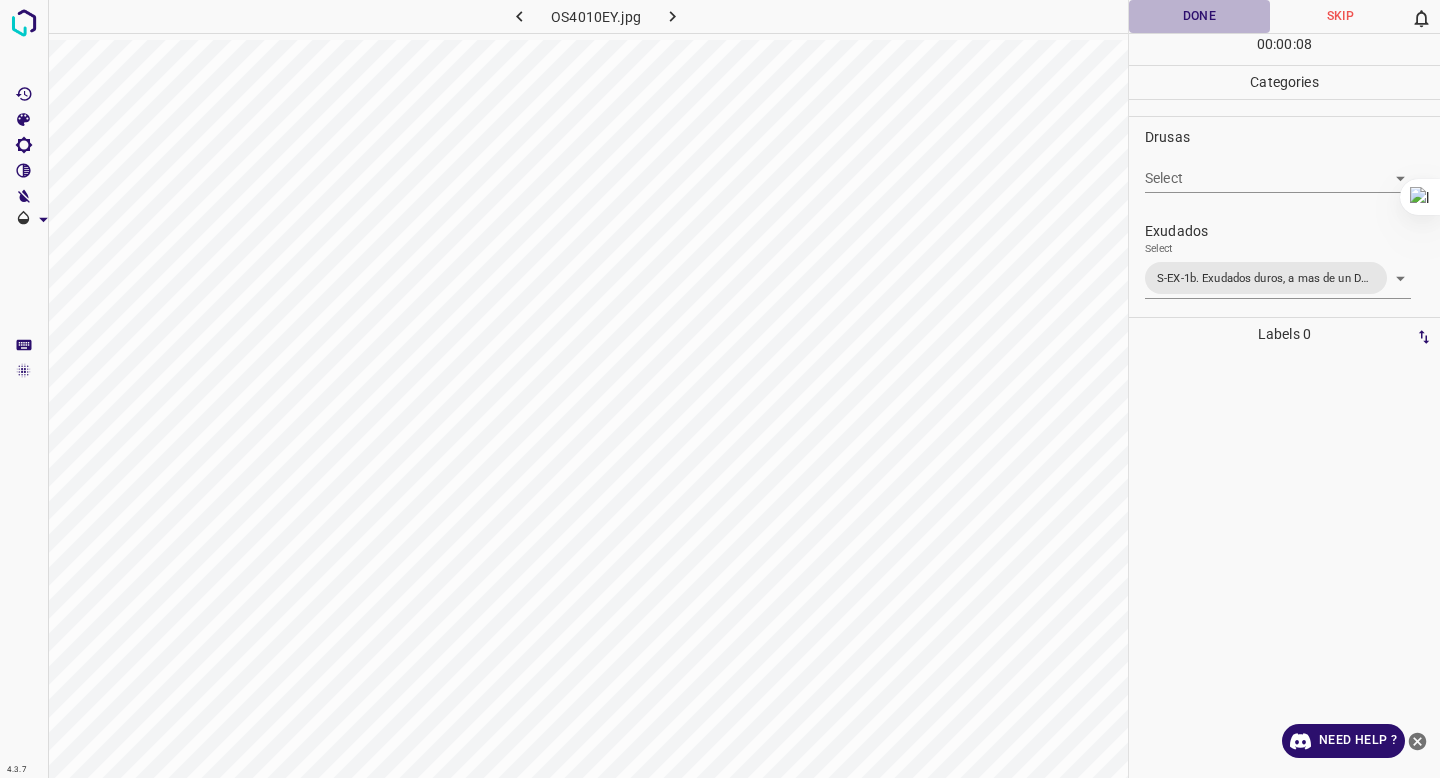 click on "Done" at bounding box center (1199, 16) 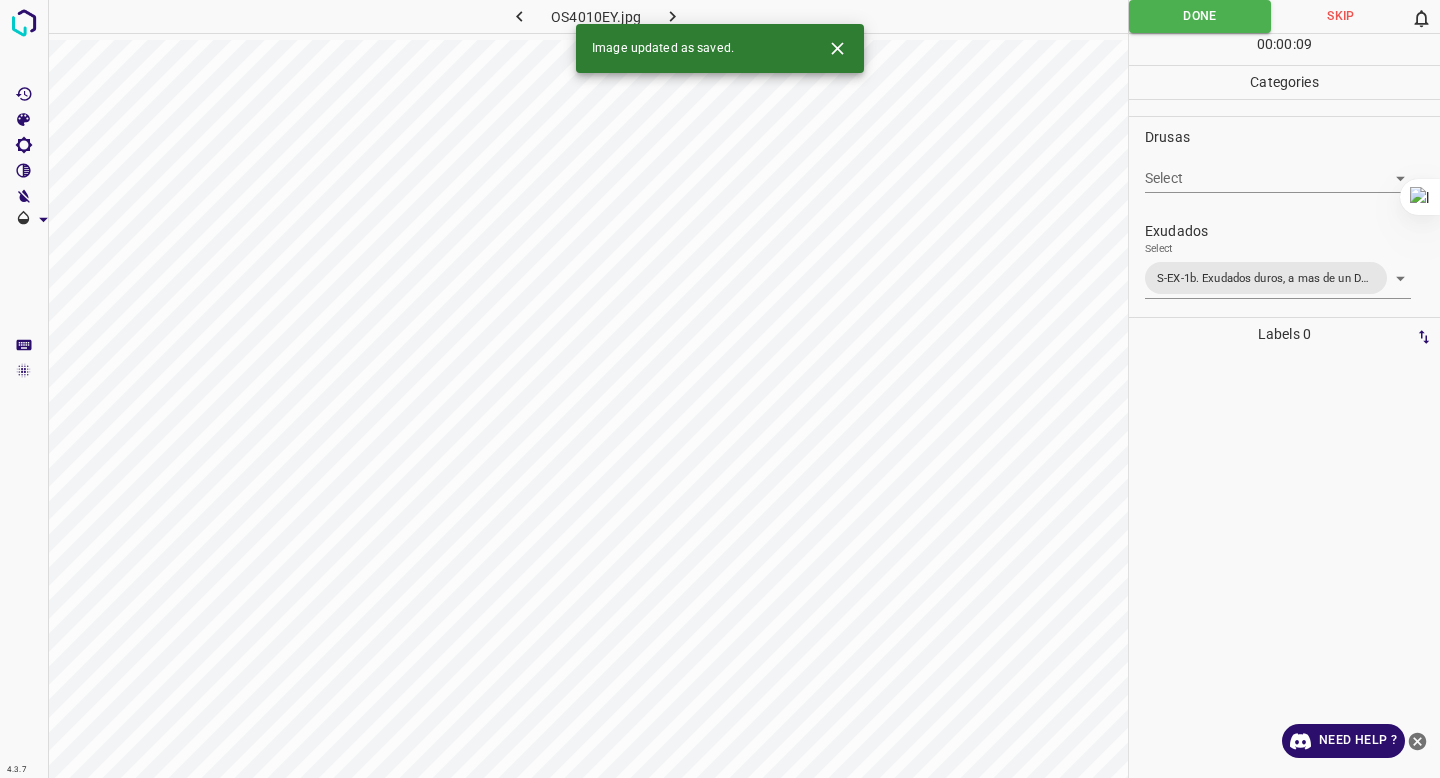 click 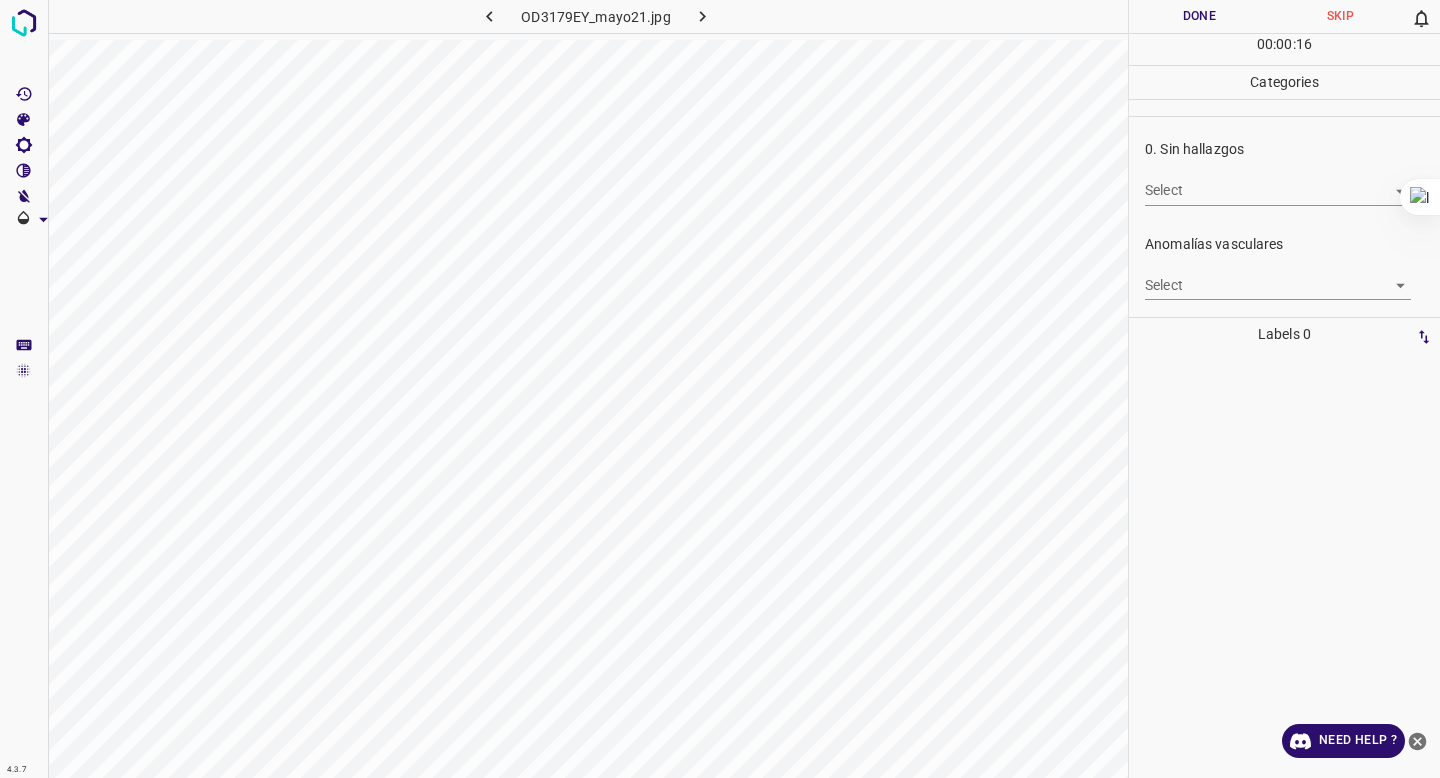 click on "4.3.7 OD3179EY_mayo21.jpg Done Skip 0 00   : 00   : 16   Categories 0. Sin hallazgos   Select ​ Anomalías vasculares   Select ​ Atrofias   Select ​ Drusas   Select ​ Exudados   Select ​ Hemorragias o Microaneurismas   Select ​ Otros hallazgos patológicos   Select ​ Otros hallazgos no patológicos   Select ​ Anomalías de disco óptico   Select ​ Elementos sin calidad suficiente   Select ​ Labels   0 Categories 1 0. Sin hallazgos 2 Anomalías vasculares 3 Atrofias 4 Drusas 5 Exudados 6 Hemorragias o Microaneurismas 7 Otros hallazgos patológicos 8 Otros hallazgos no patológicos 9 Anomalías de disco óptico 0 Elementos sin calidad suficiente Tools Space Change between modes (Draw & Edit) I Auto labeling R Restore zoom M Zoom in N Zoom out Delete Delete selecte label Filters Z Restore filters X Saturation filter C Brightness filter V Contrast filter B Gray scale filter General O Download Need Help ? - Text - Hide - Delete" at bounding box center (720, 389) 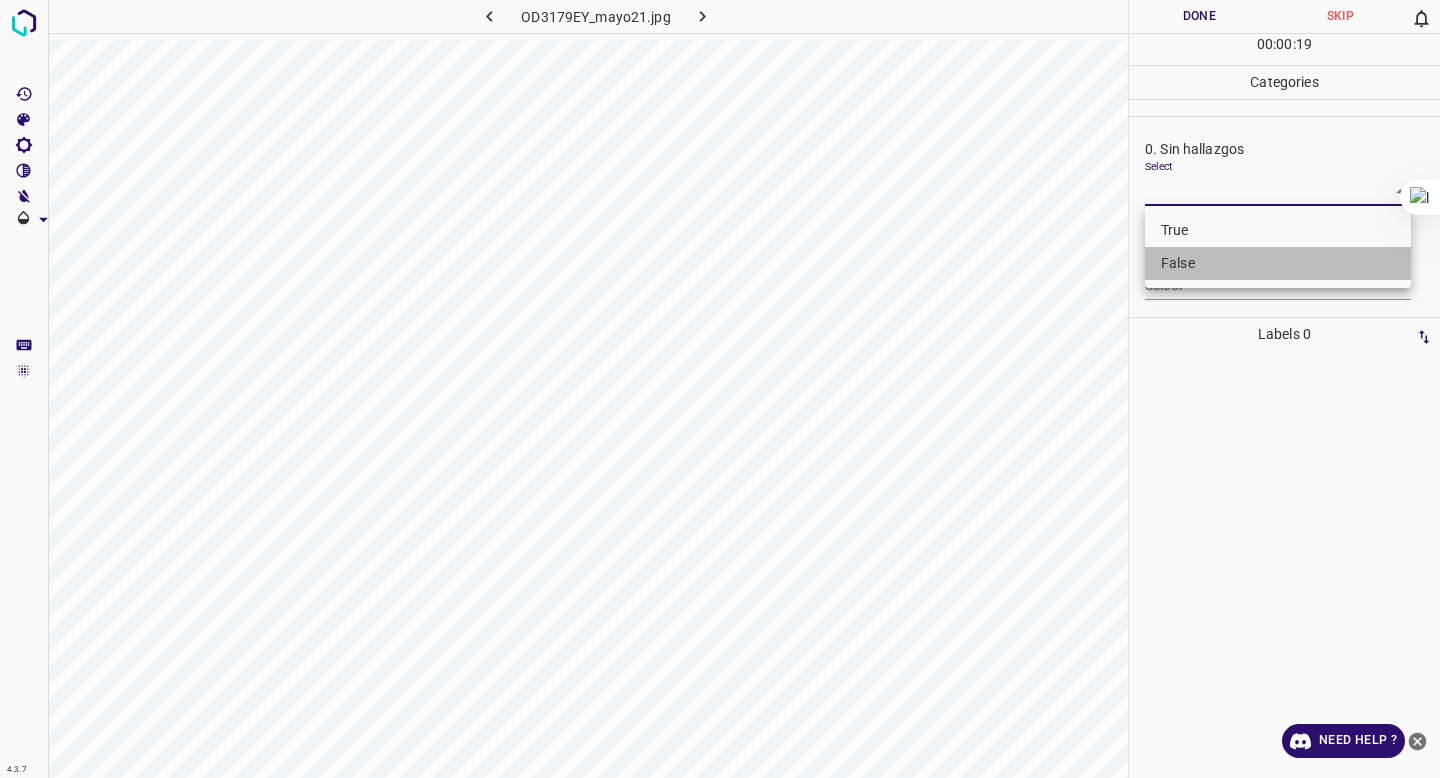 click on "False" at bounding box center (1278, 263) 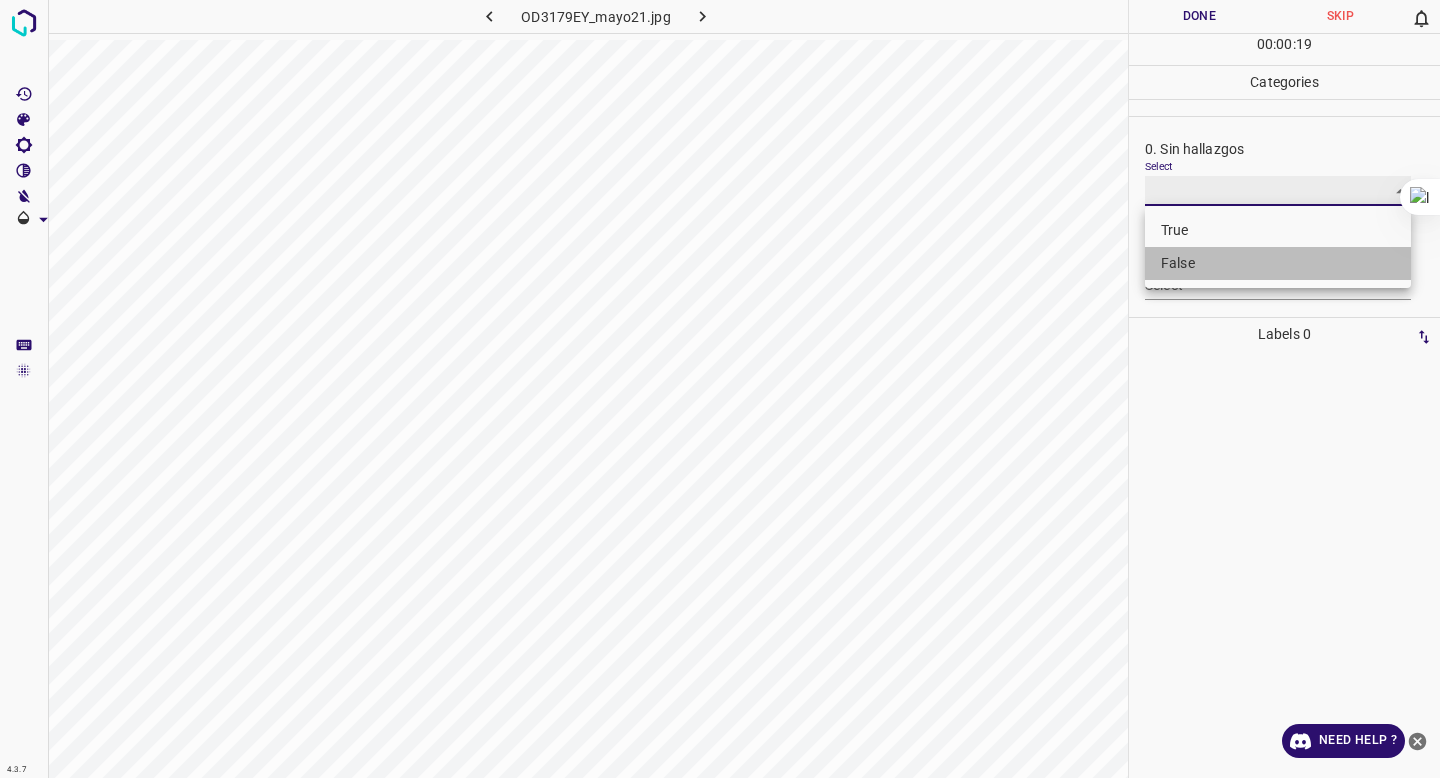 type on "False" 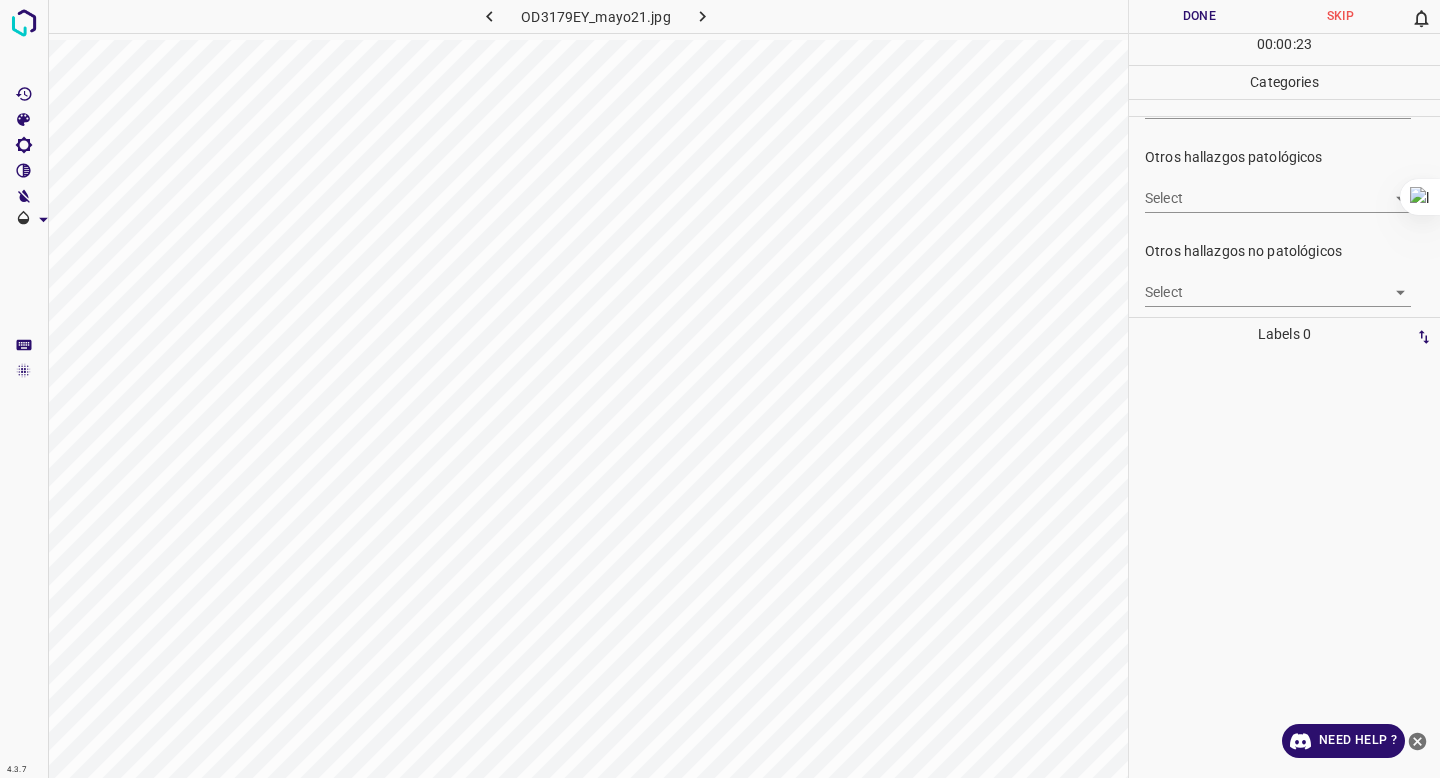 scroll, scrollTop: 554, scrollLeft: 0, axis: vertical 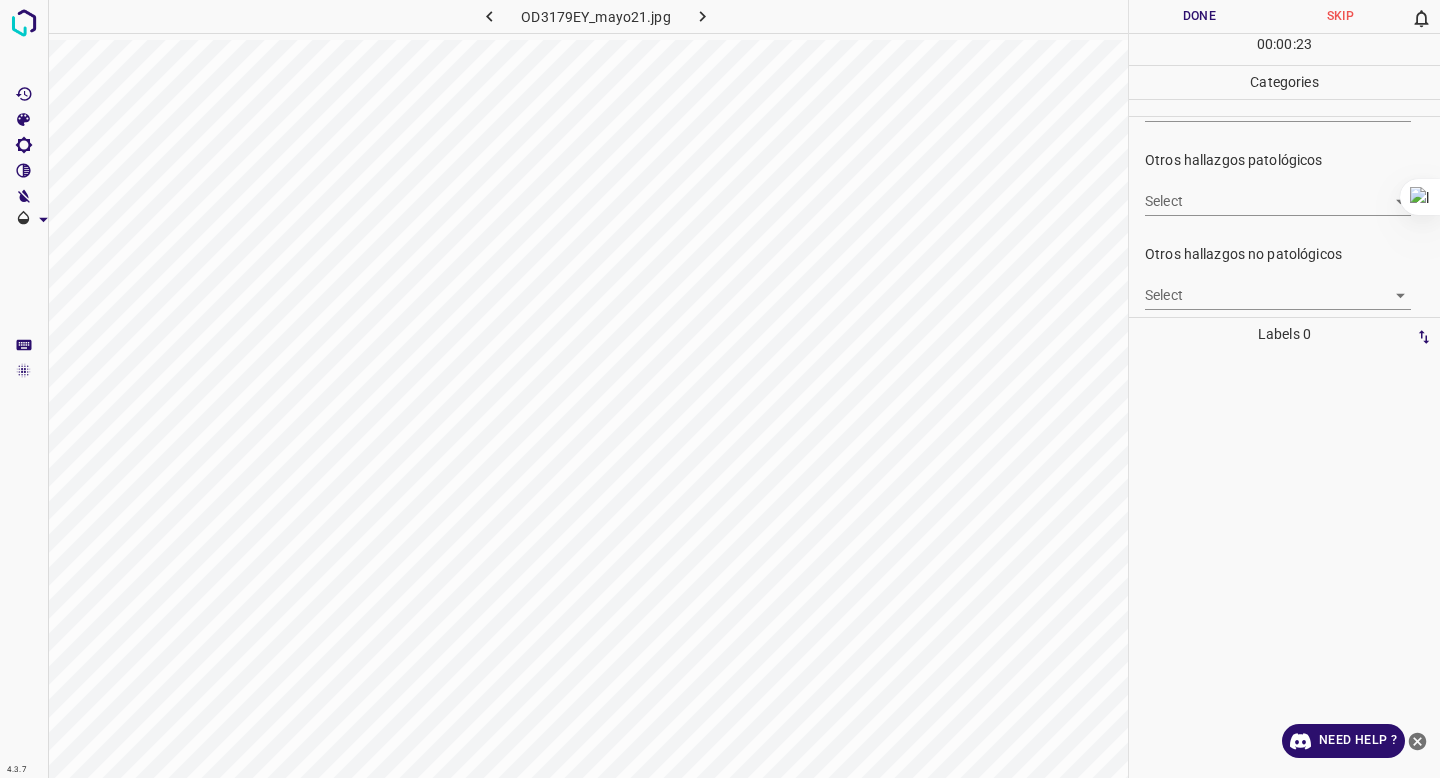 click on "4.3.7 OD3179EY_mayo21.jpg Done Skip 0 00   : 00   : 23   Categories 0. Sin hallazgos   Select False False Anomalías vasculares   Select ​ Atrofias   Select ​ Drusas   Select ​ Exudados   Select ​ Hemorragias o Microaneurismas   Select ​ Otros hallazgos patológicos   Select ​ Otros hallazgos no patológicos   Select ​ Anomalías de disco óptico   Select ​ Elementos sin calidad suficiente   Select ​ Labels   0 Categories 1 0. Sin hallazgos 2 Anomalías vasculares 3 Atrofias 4 Drusas 5 Exudados 6 Hemorragias o Microaneurismas 7 Otros hallazgos patológicos 8 Otros hallazgos no patológicos 9 Anomalías de disco óptico 0 Elementos sin calidad suficiente Tools Space Change between modes (Draw & Edit) I Auto labeling R Restore zoom M Zoom in N Zoom out Delete Delete selecte label Filters Z Restore filters X Saturation filter C Brightness filter V Contrast filter B Gray scale filter General O Download Need Help ? - Text - Hide - Delete" at bounding box center [720, 389] 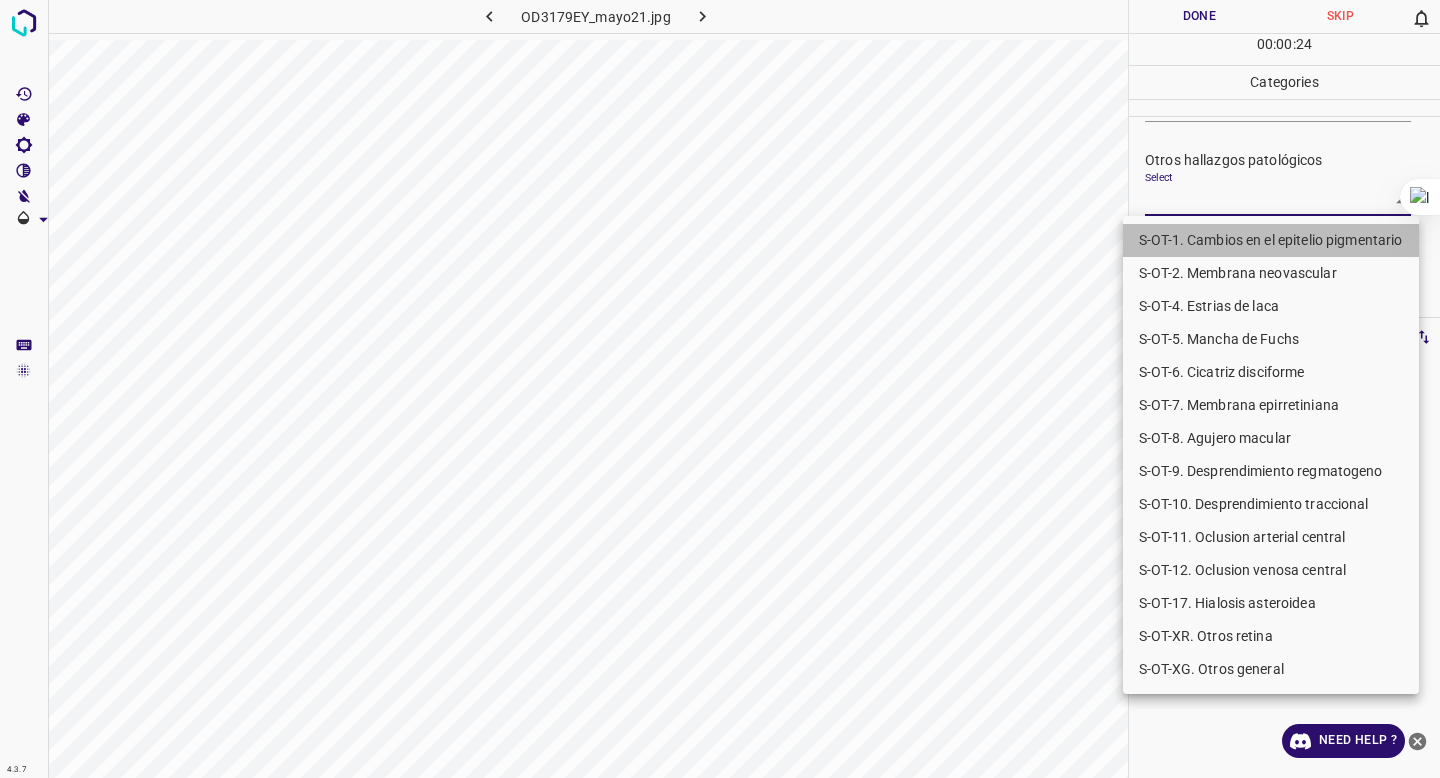 click on "S-OT-1. Cambios en el epitelio pigmentario" at bounding box center (1271, 240) 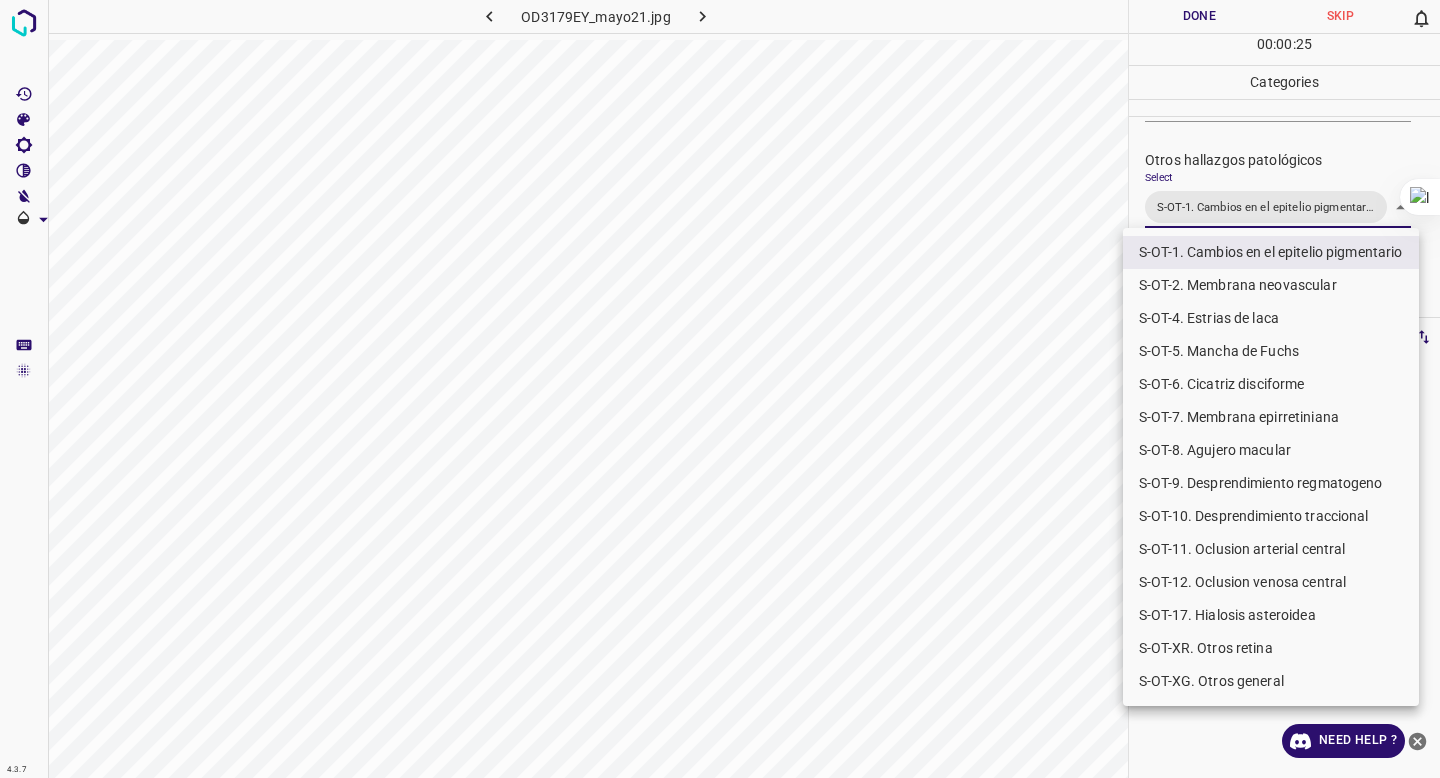 click on "S-OT-6. Cicatriz disciforme" at bounding box center [1271, 384] 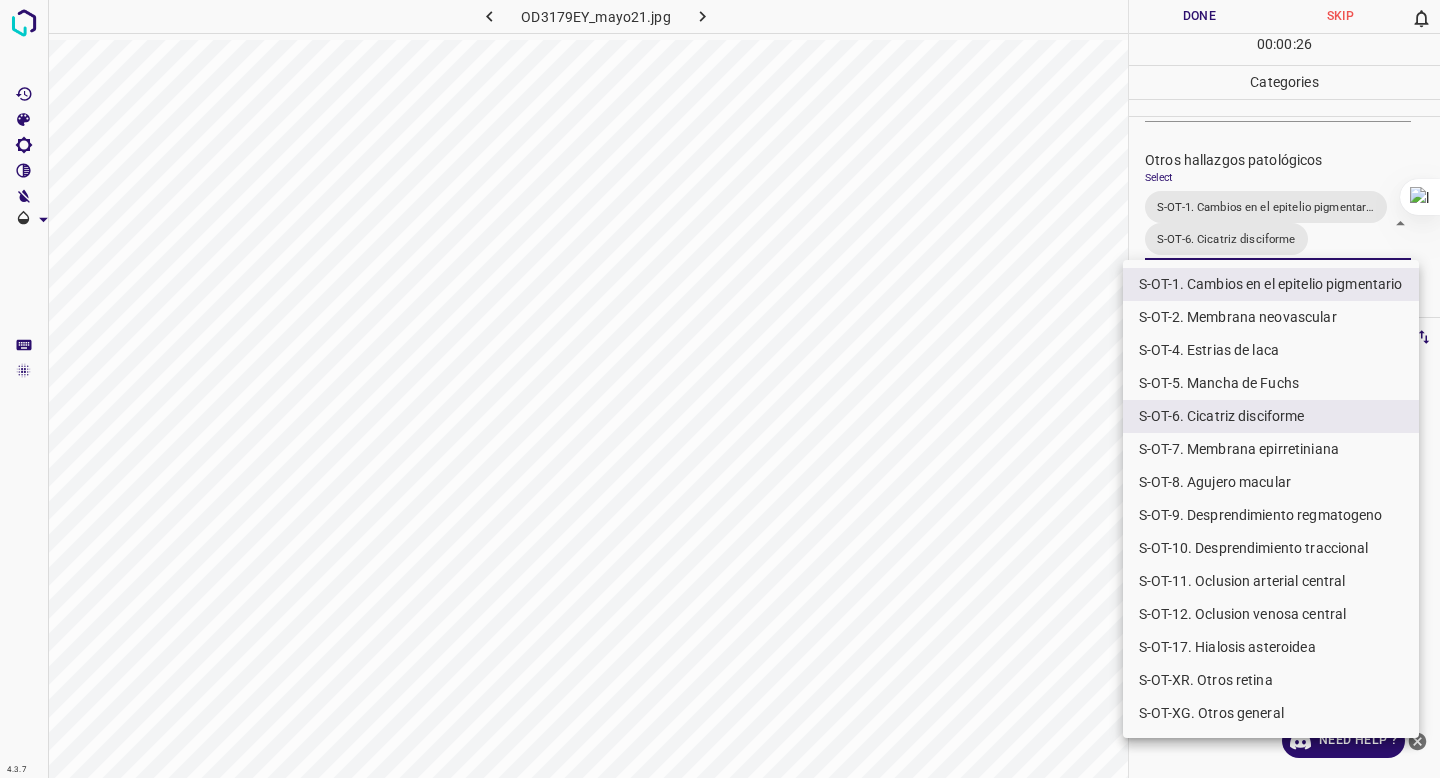 click at bounding box center (720, 389) 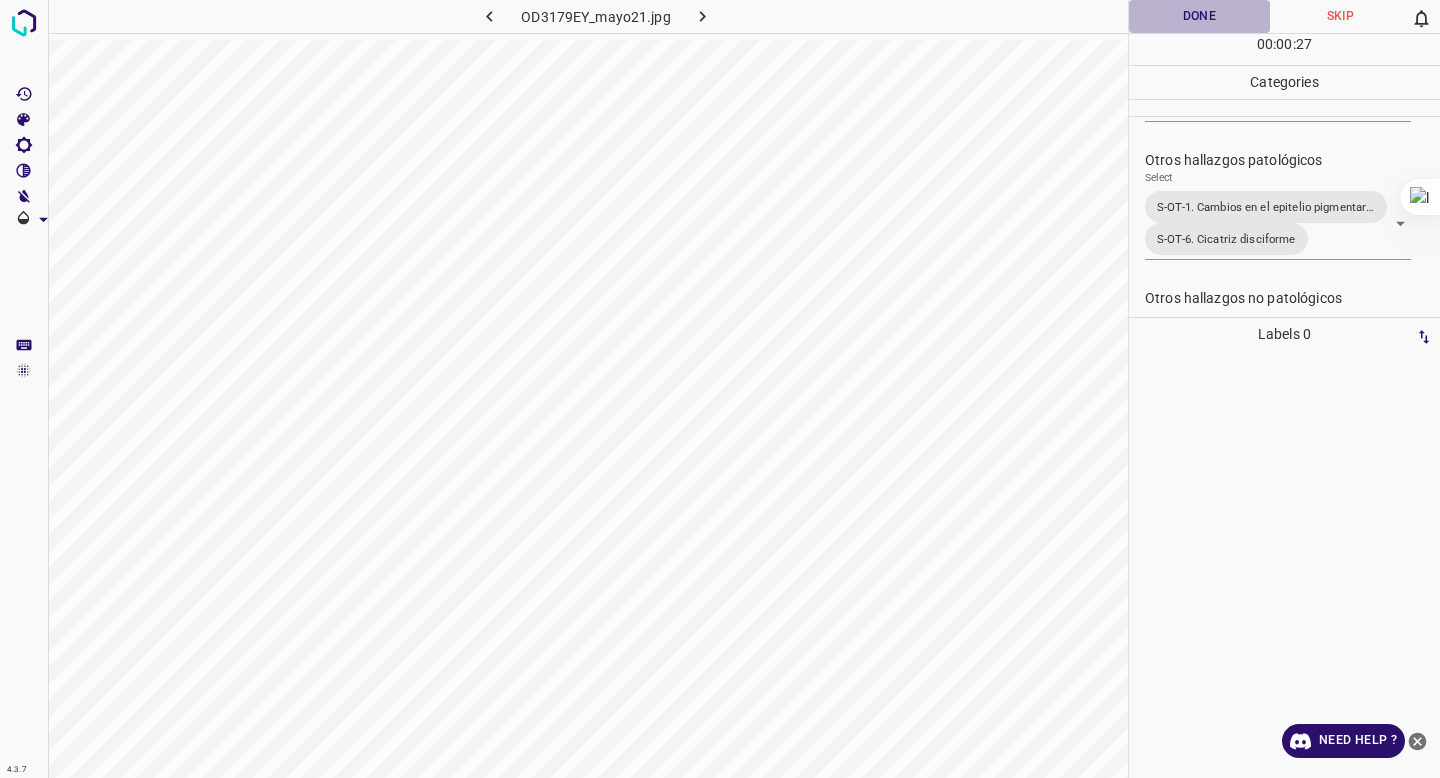 click on "Done" at bounding box center (1199, 16) 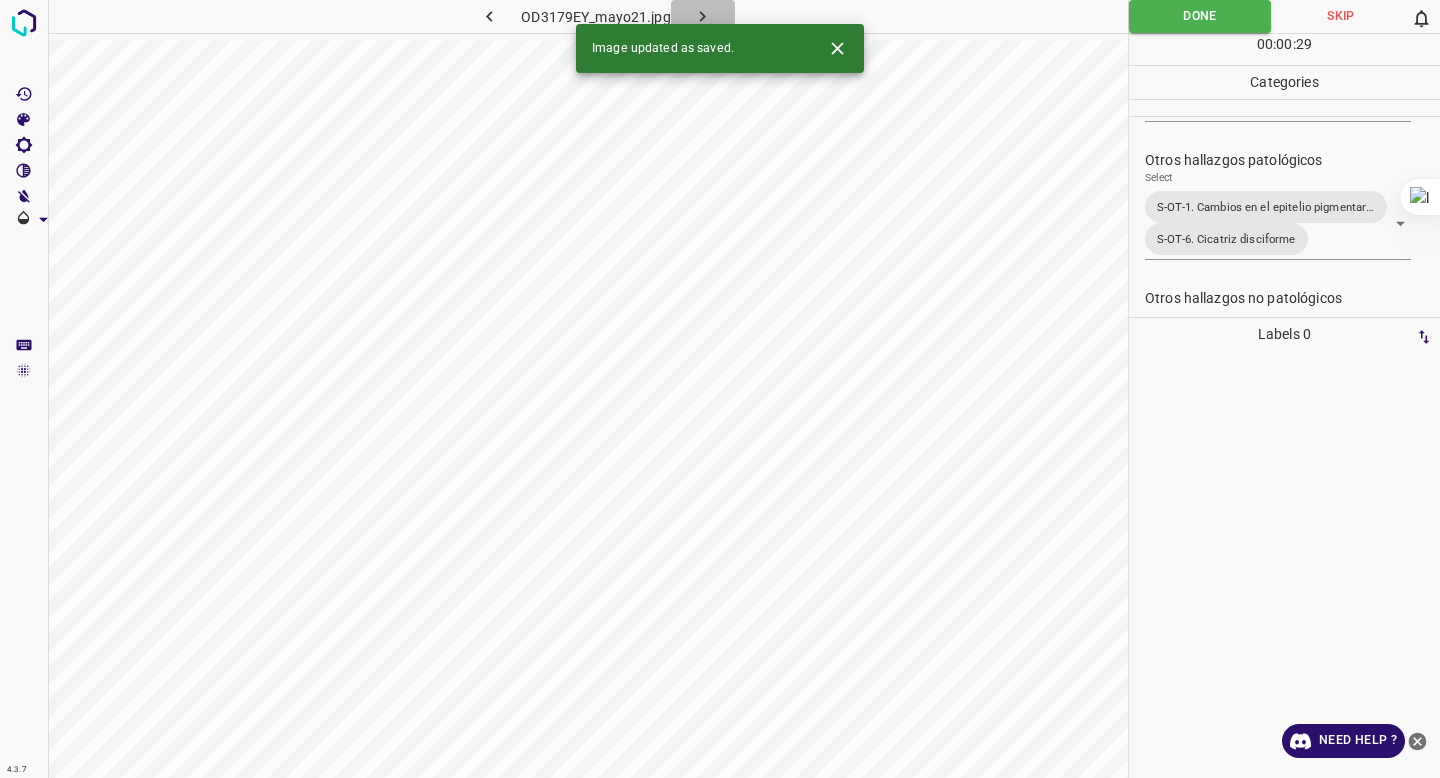 click 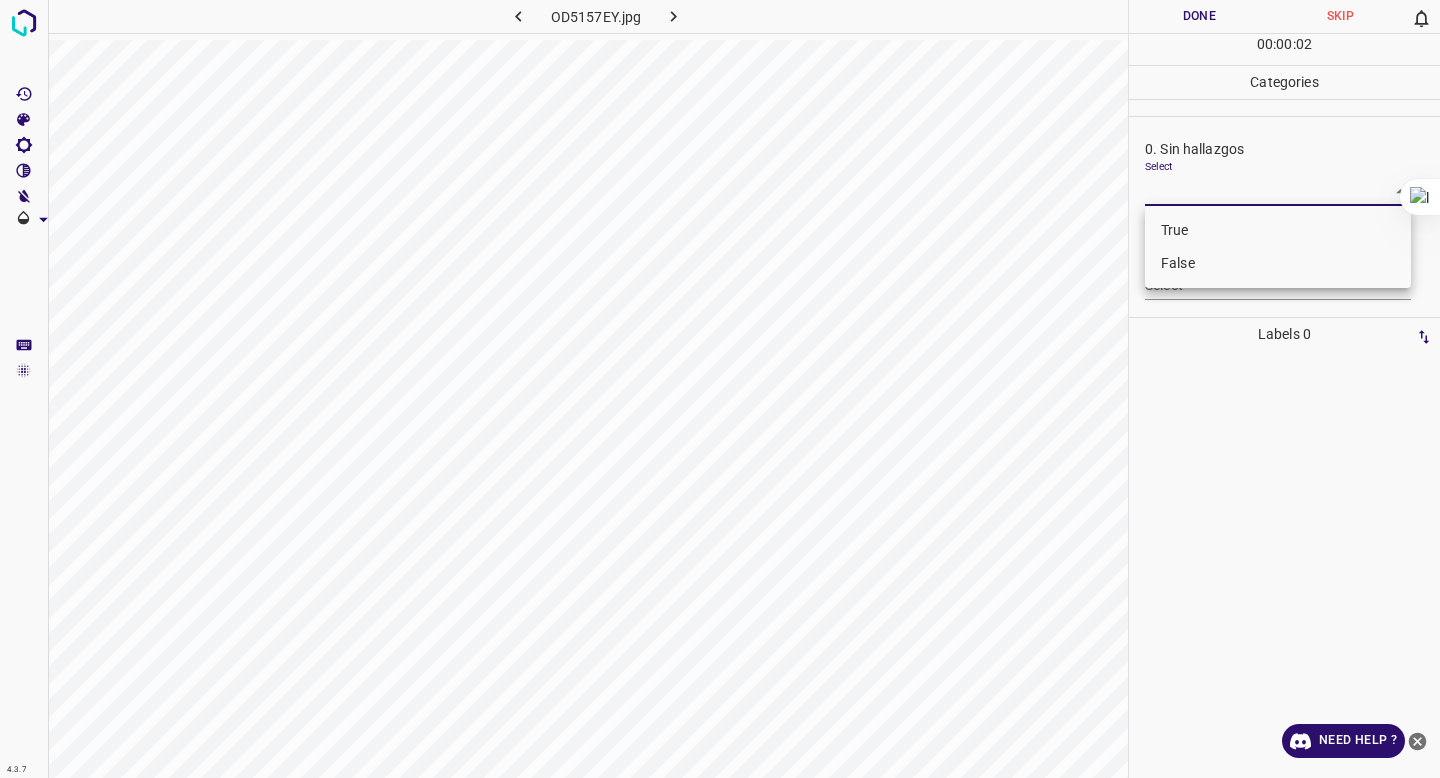 click on "4.3.7 OD5157EY.jpg Done Skip 0 00   : 00   : 02   Categories 0. Sin hallazgos   Select ​ Anomalías vasculares   Select ​ Atrofias   Select ​ Drusas   Select ​ Exudados   Select ​ Hemorragias o Microaneurismas   Select ​ Otros hallazgos patológicos   Select ​ Otros hallazgos no patológicos   Select ​ Anomalías de disco óptico   Select ​ Elementos sin calidad suficiente   Select ​ Labels   0 Categories 1 0. Sin hallazgos 2 Anomalías vasculares 3 Atrofias 4 Drusas 5 Exudados 6 Hemorragias o Microaneurismas 7 Otros hallazgos patológicos 8 Otros hallazgos no patológicos 9 Anomalías de disco óptico 0 Elementos sin calidad suficiente Tools Space Change between modes (Draw & Edit) I Auto labeling R Restore zoom M Zoom in N Zoom out Delete Delete selecte label Filters Z Restore filters X Saturation filter C Brightness filter V Contrast filter B Gray scale filter General O Download Need Help ? - Text - Hide - Delete True False" at bounding box center (720, 389) 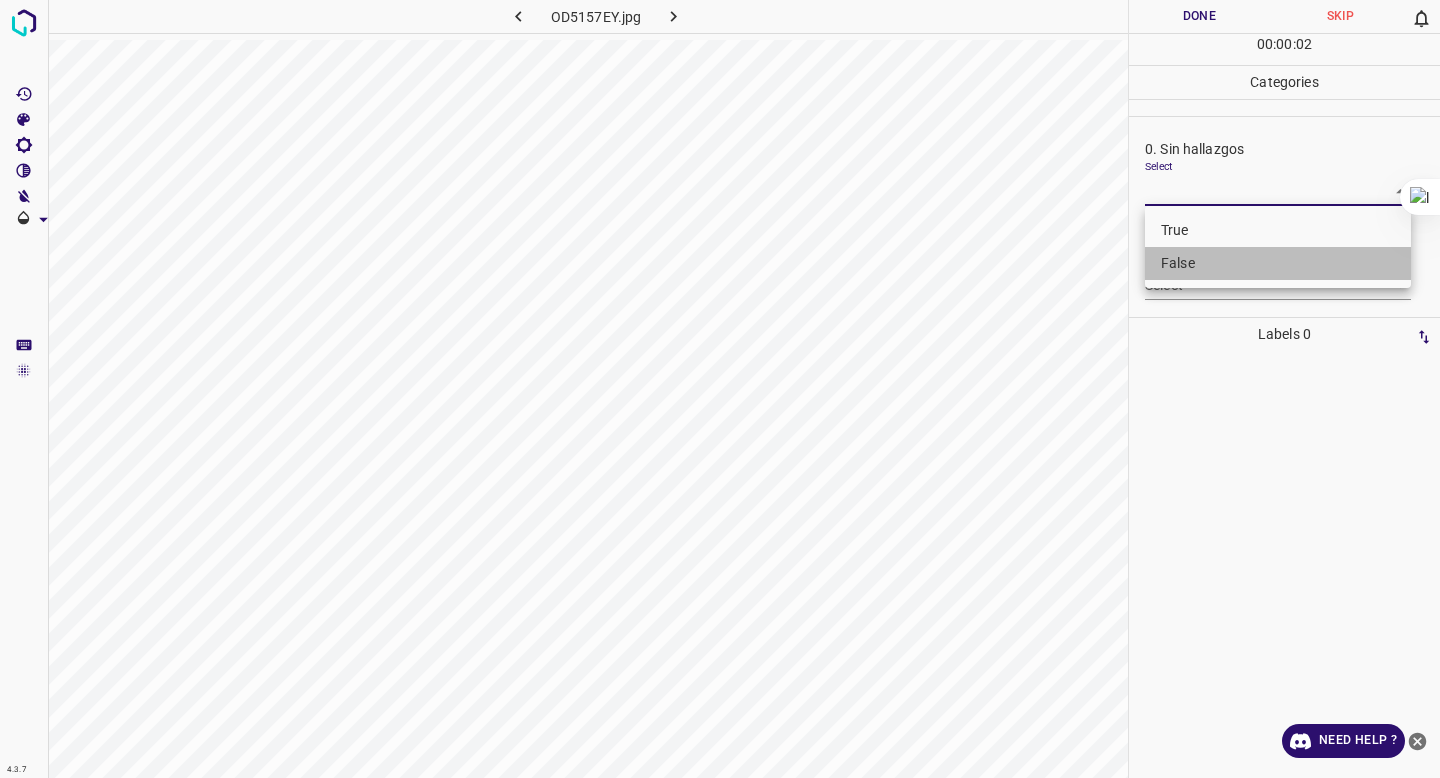 click on "False" at bounding box center (1278, 263) 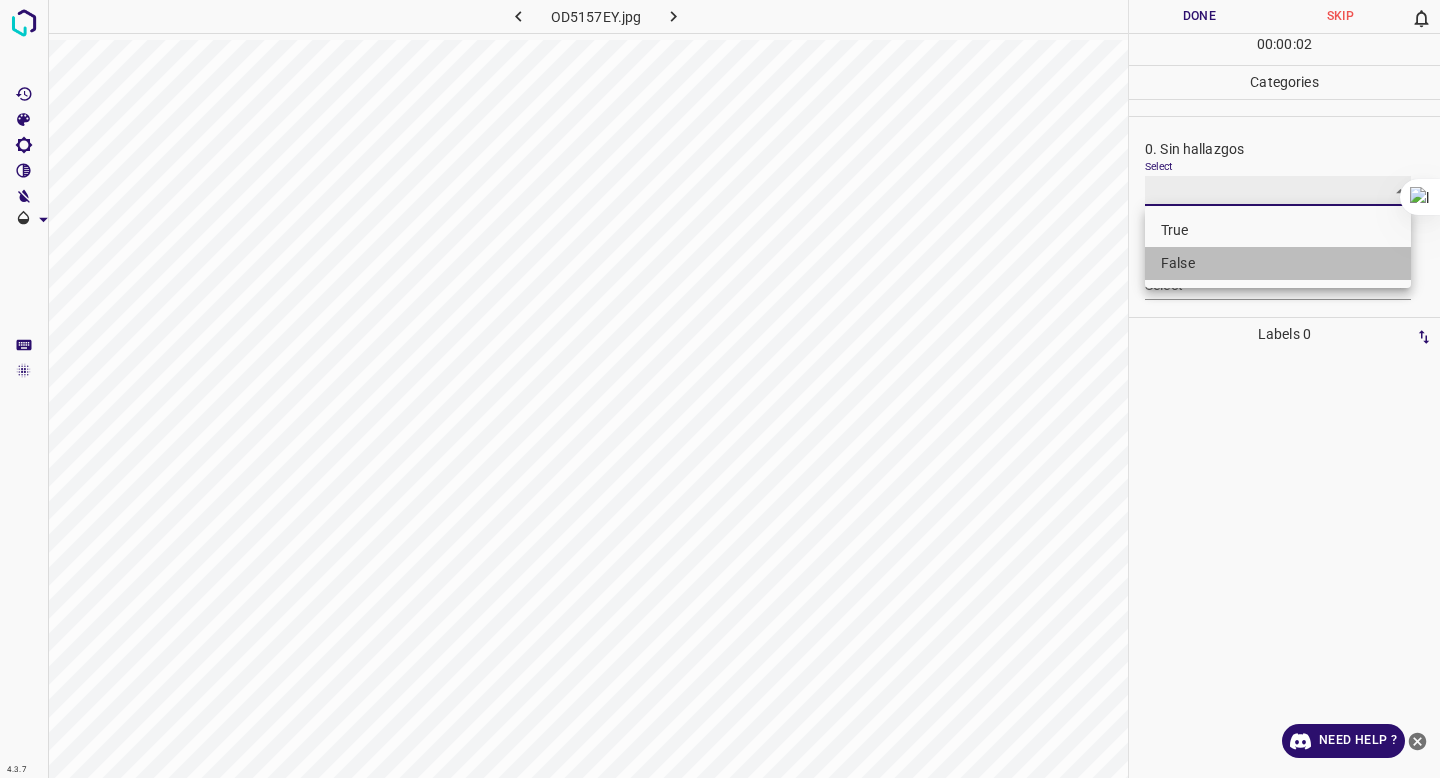 type on "False" 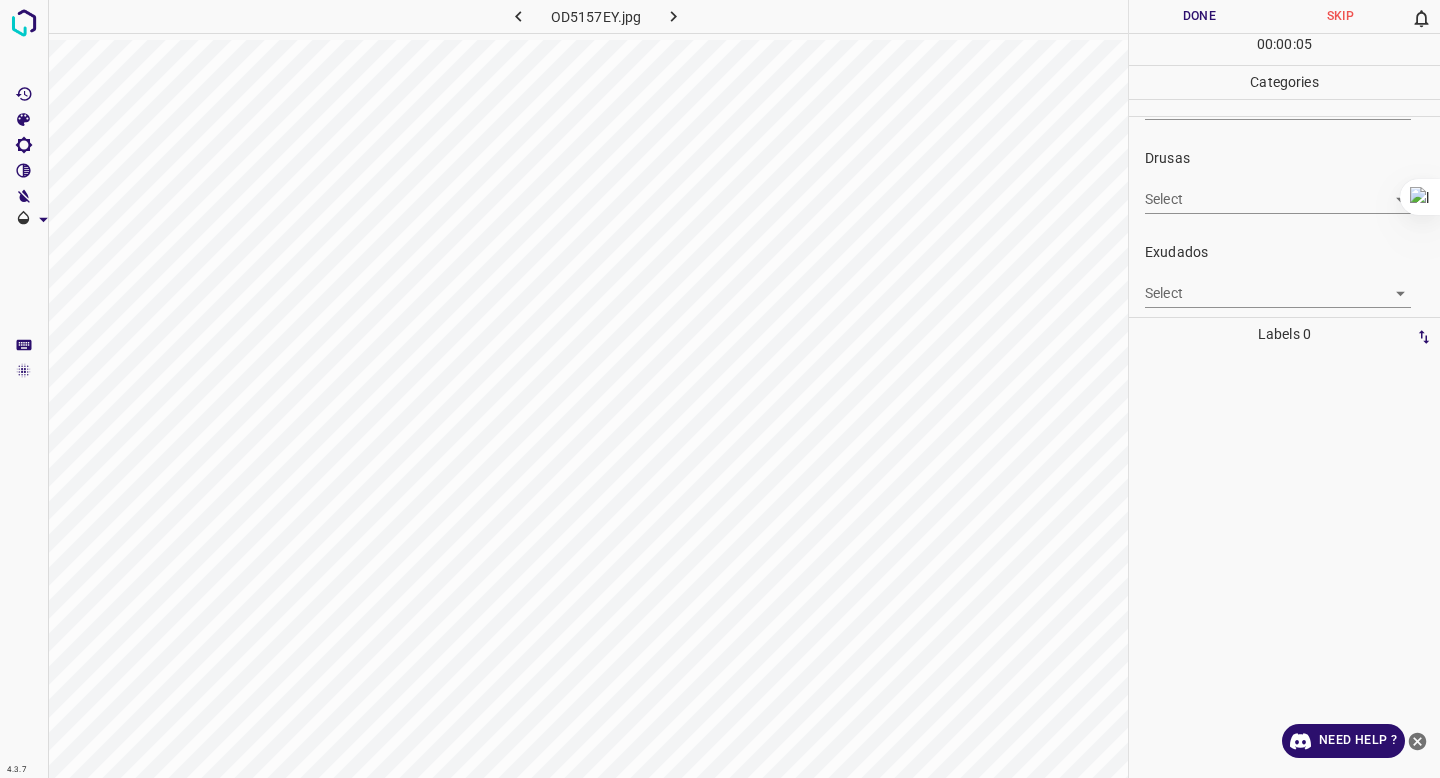 scroll, scrollTop: 276, scrollLeft: 0, axis: vertical 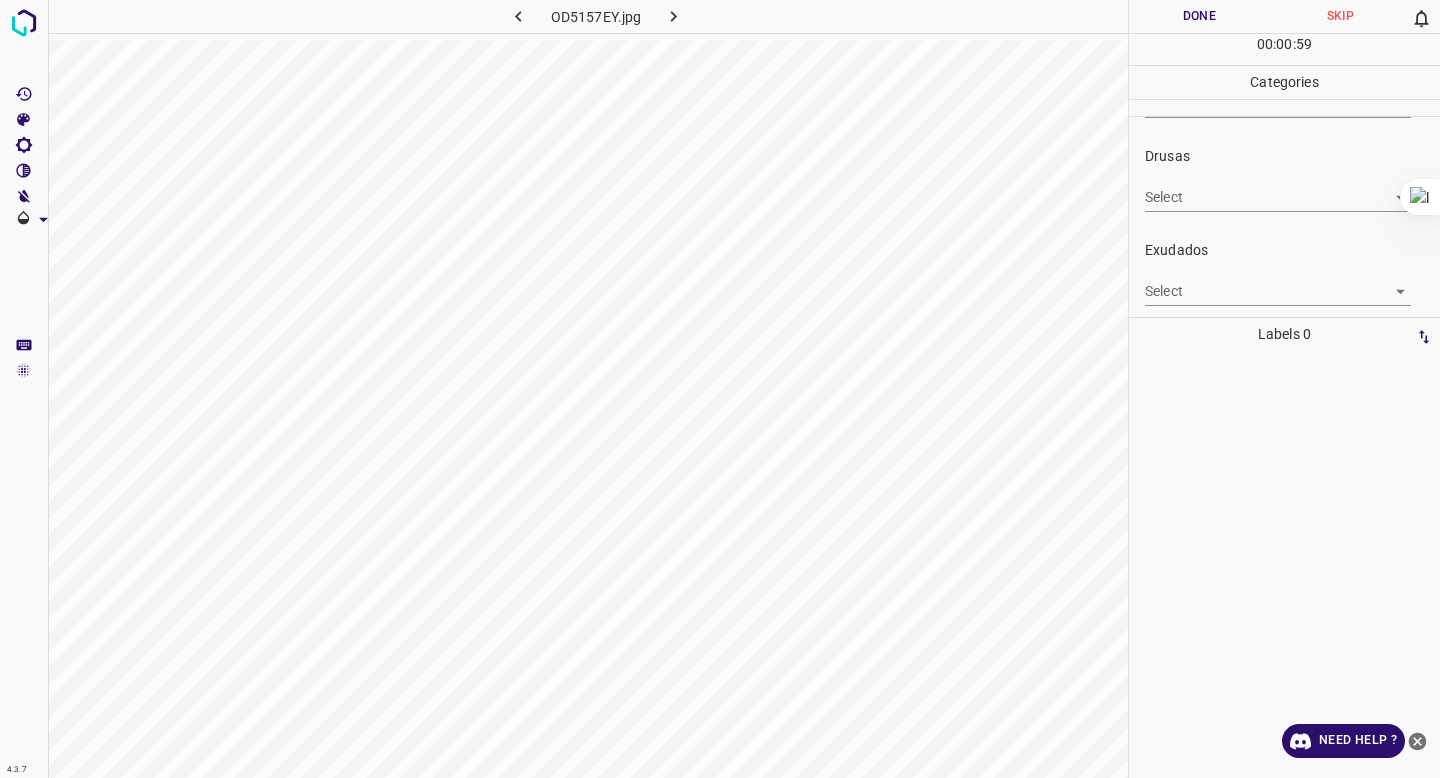 click on "4.3.7 OD5157EY.jpg Done Skip 0 00   : 00   : 59   Categories 0. Sin hallazgos   Select False False Anomalías vasculares   Select ​ Atrofias   Select ​ Drusas   Select ​ Exudados   Select ​ Hemorragias o Microaneurismas   Select ​ Otros hallazgos patológicos   Select ​ Otros hallazgos no patológicos   Select ​ Anomalías de disco óptico   Select ​ Elementos sin calidad suficiente   Select ​ Labels   0 Categories 1 0. Sin hallazgos 2 Anomalías vasculares 3 Atrofias 4 Drusas 5 Exudados 6 Hemorragias o Microaneurismas 7 Otros hallazgos patológicos 8 Otros hallazgos no patológicos 9 Anomalías de disco óptico 0 Elementos sin calidad suficiente Tools Space Change between modes (Draw & Edit) I Auto labeling R Restore zoom M Zoom in N Zoom out Delete Delete selecte label Filters Z Restore filters X Saturation filter C Brightness filter V Contrast filter B Gray scale filter General O Download Need Help ? - Text - Hide - Delete" at bounding box center (720, 389) 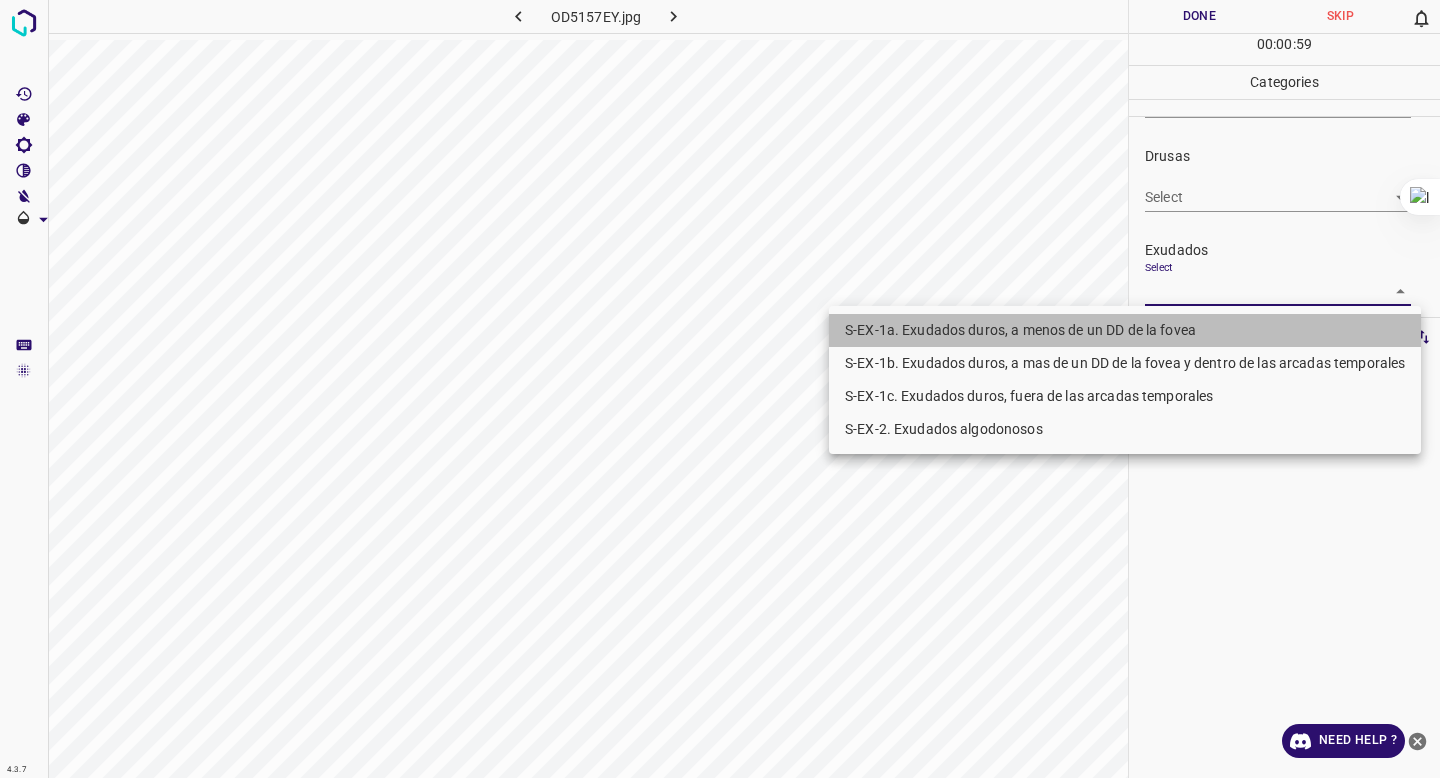 click on "S-EX-1a. Exudados duros, a menos de un DD de la fovea" at bounding box center [1125, 330] 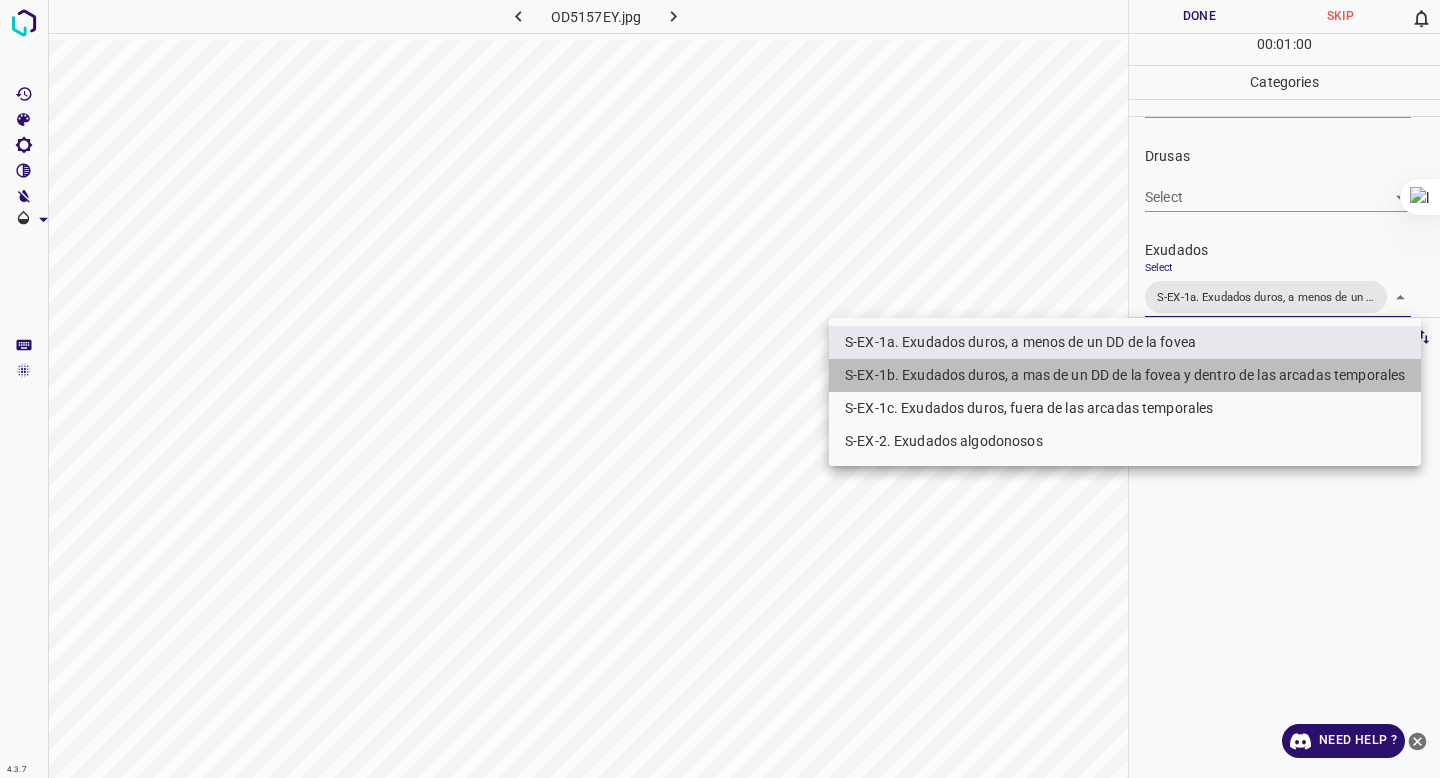 click on "S-EX-1b. Exudados duros, a mas de un DD de la fovea y dentro de las arcadas temporales" at bounding box center (1125, 375) 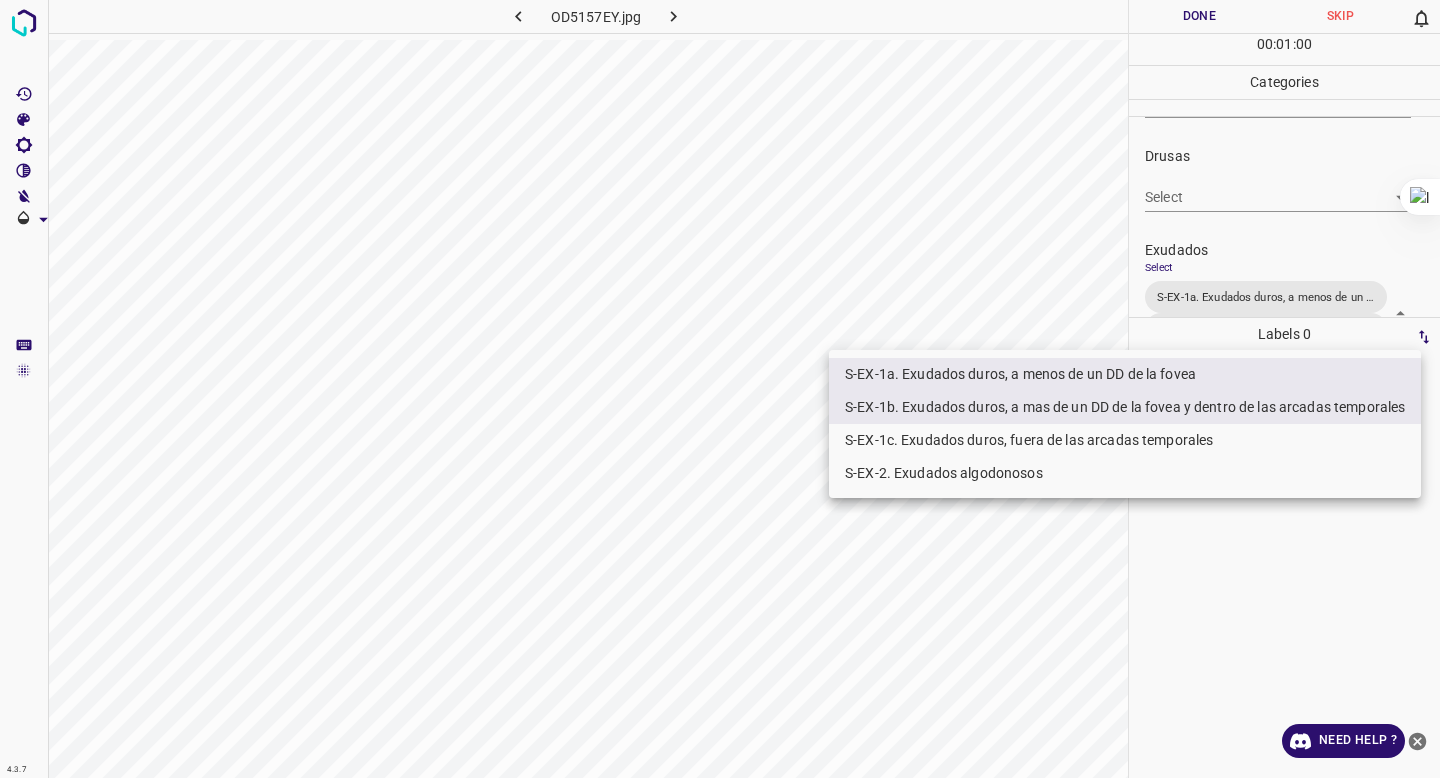 click at bounding box center (720, 389) 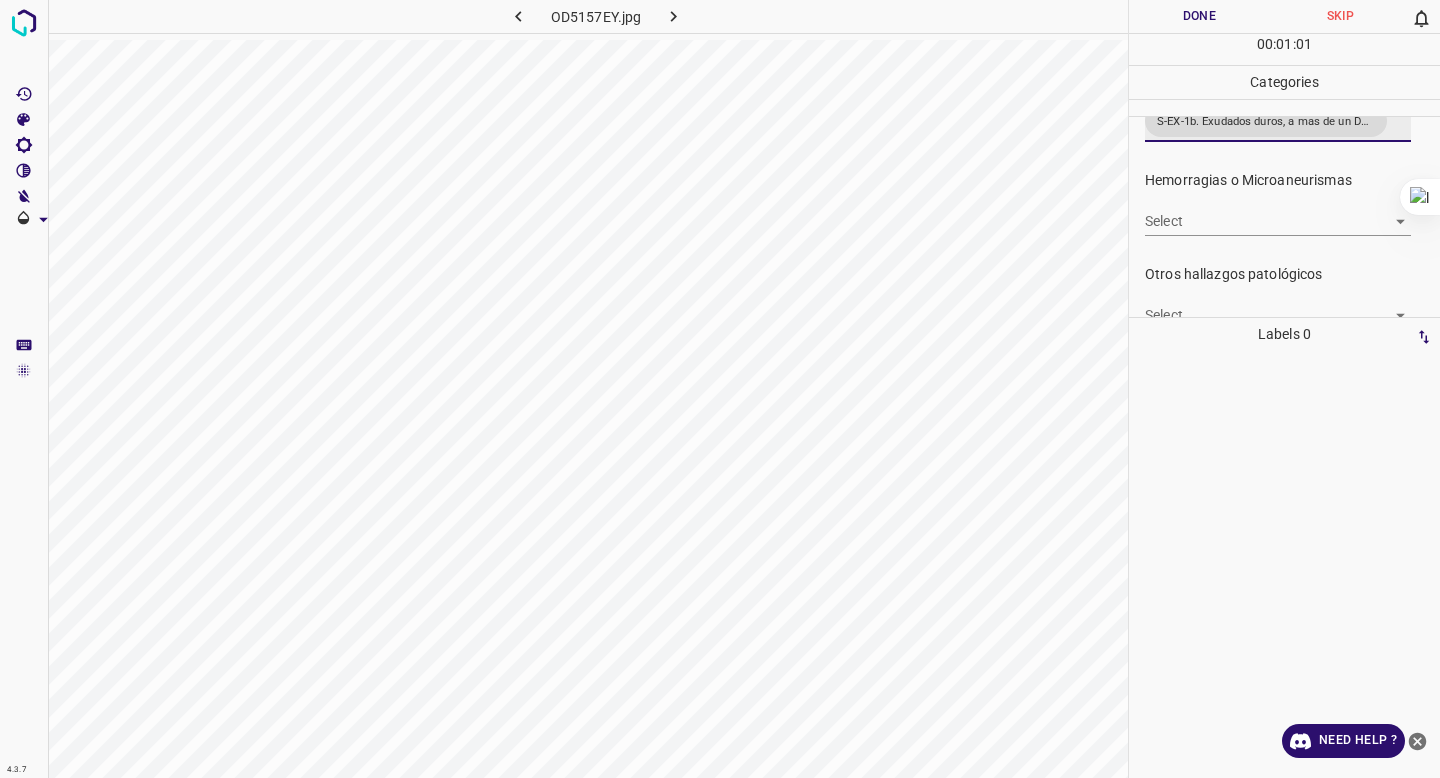 scroll, scrollTop: 480, scrollLeft: 0, axis: vertical 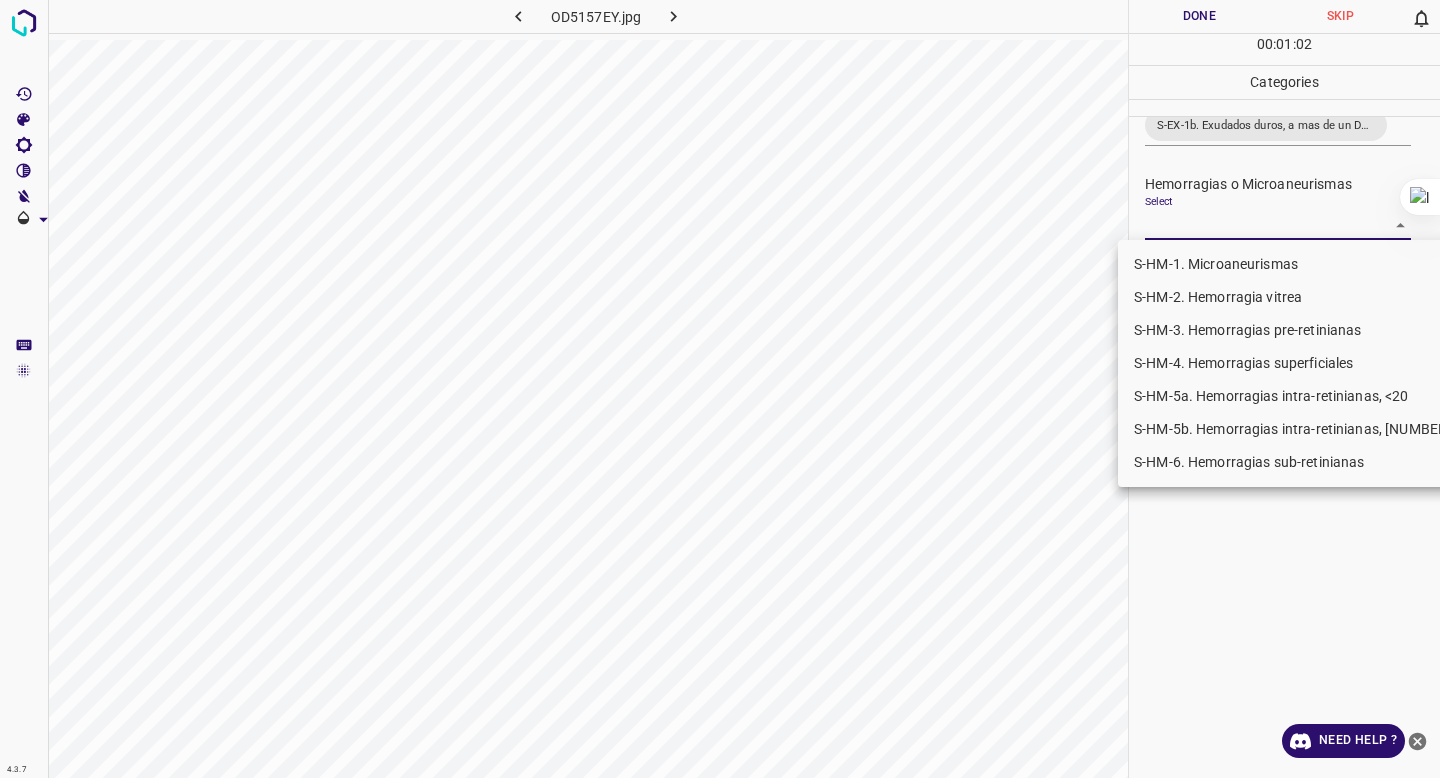 click on "4.3.7 OD5157EY.jpg Done Skip 0 00   : 01   : 02   Categories 0. Sin hallazgos   Select False False Anomalías vasculares   Select ​ Atrofias   Select ​ Drusas   Select ​ Exudados   Select S-EX-1a. Exudados duros, a menos de un DD de la fovea S-EX-1b. Exudados duros, a mas de un DD de la fovea y dentro de las arcadas temporales S-EX-1a. Exudados duros, a menos de un DD de la fovea,S-EX-1b. Exudados duros, a mas de un DD de la fovea y dentro de las arcadas temporales Hemorragias o Microaneurismas   Select ​ Otros hallazgos patológicos   Select ​ Otros hallazgos no patológicos   Select ​ Anomalías de disco óptico   Select ​ Elementos sin calidad suficiente   Select ​ Labels   0 Categories 1 0. Sin hallazgos 2 Anomalías vasculares 3 Atrofias 4 Drusas 5 Exudados 6 Hemorragias o Microaneurismas 7 Otros hallazgos patológicos 8 Otros hallazgos no patológicos 9 Anomalías de disco óptico 0 Elementos sin calidad suficiente Tools Space Change between modes (Draw & Edit) I Auto labeling R M N Z X" at bounding box center (720, 389) 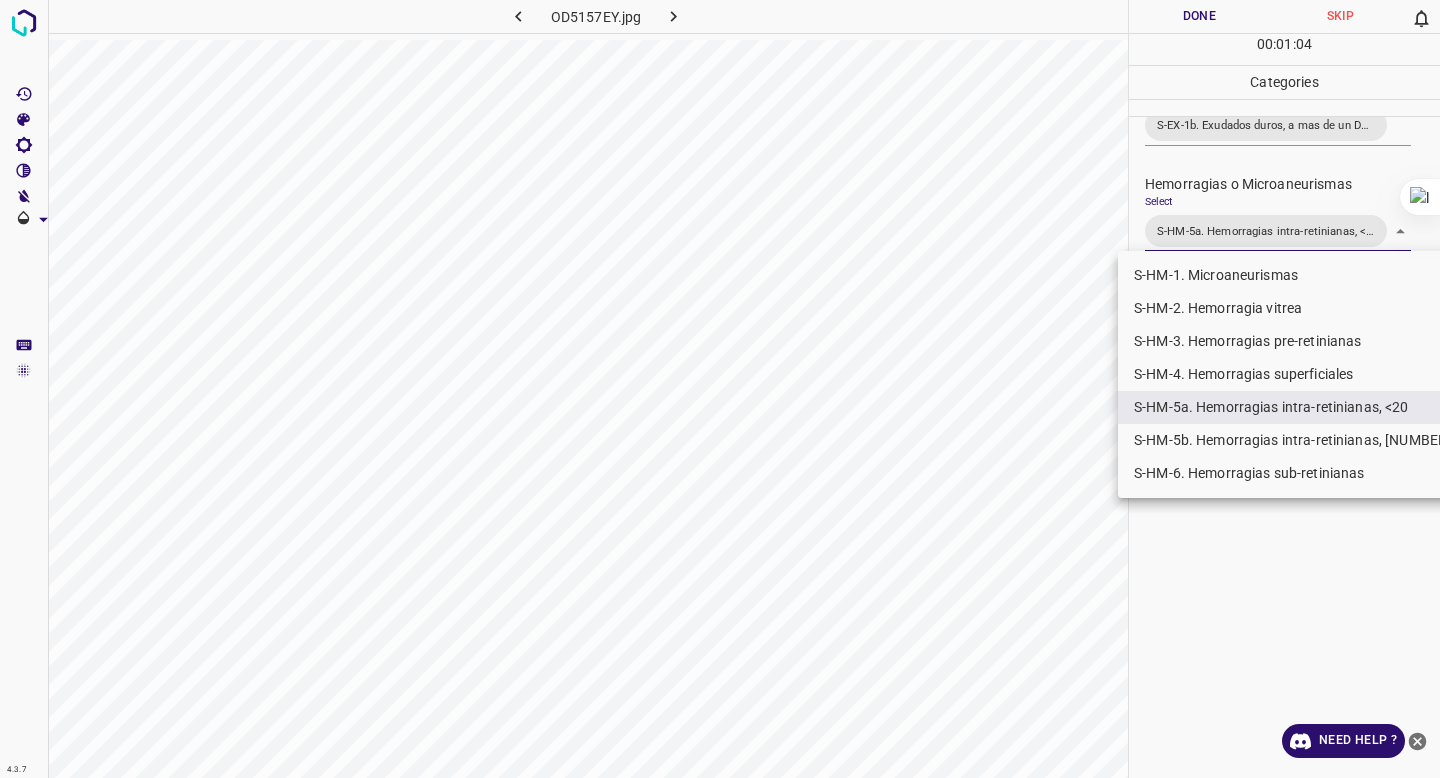 click on "S-HM-1. Microaneurismas" at bounding box center [1296, 275] 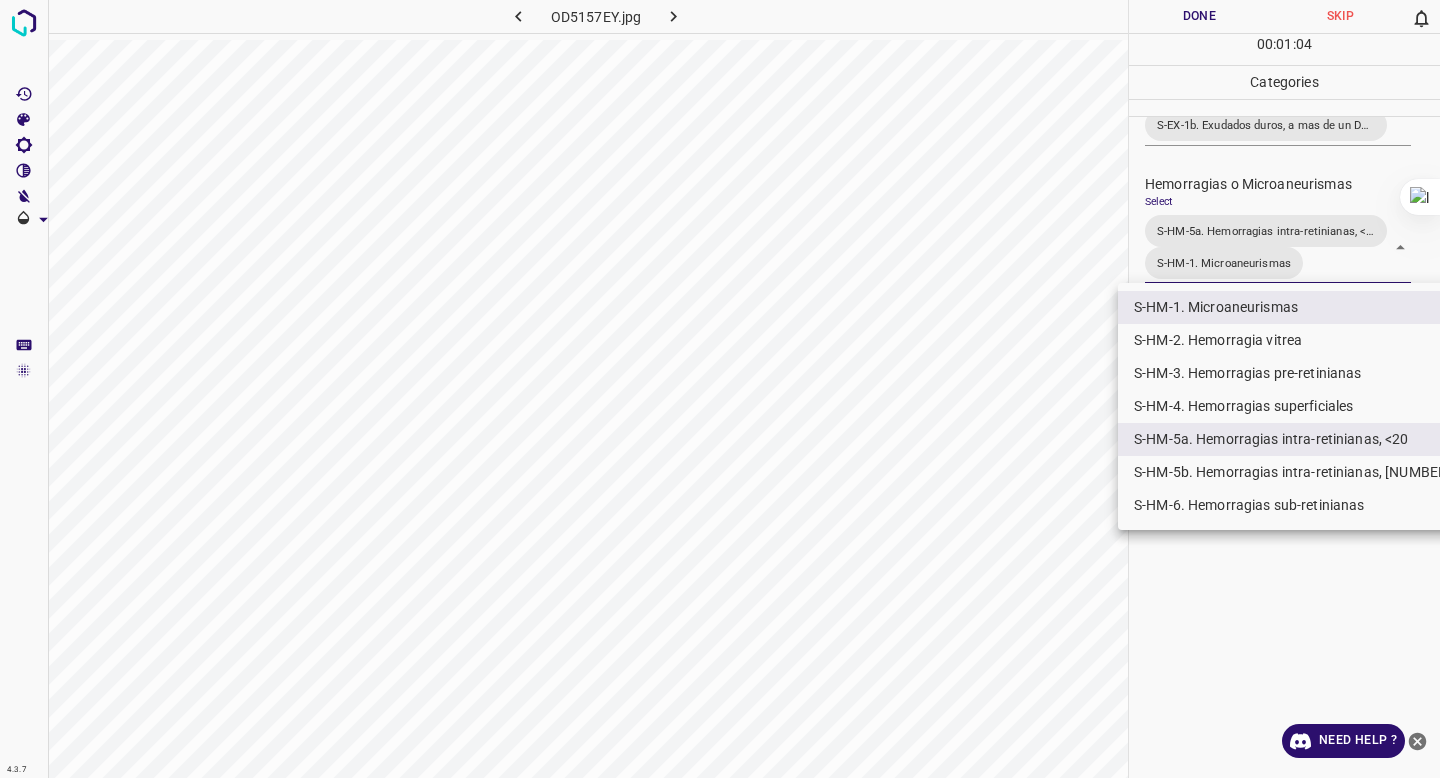 click at bounding box center [720, 389] 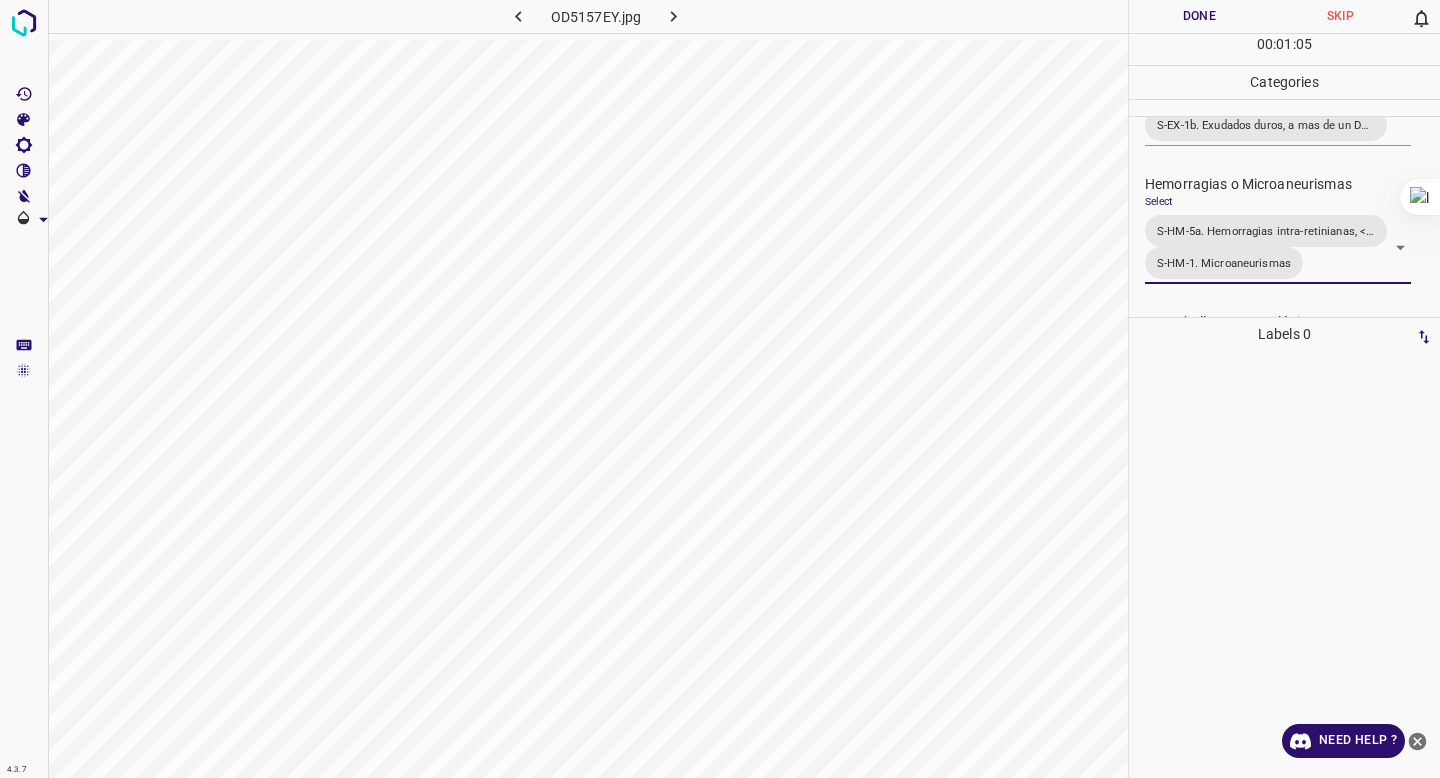 click on "Done" at bounding box center [1199, 16] 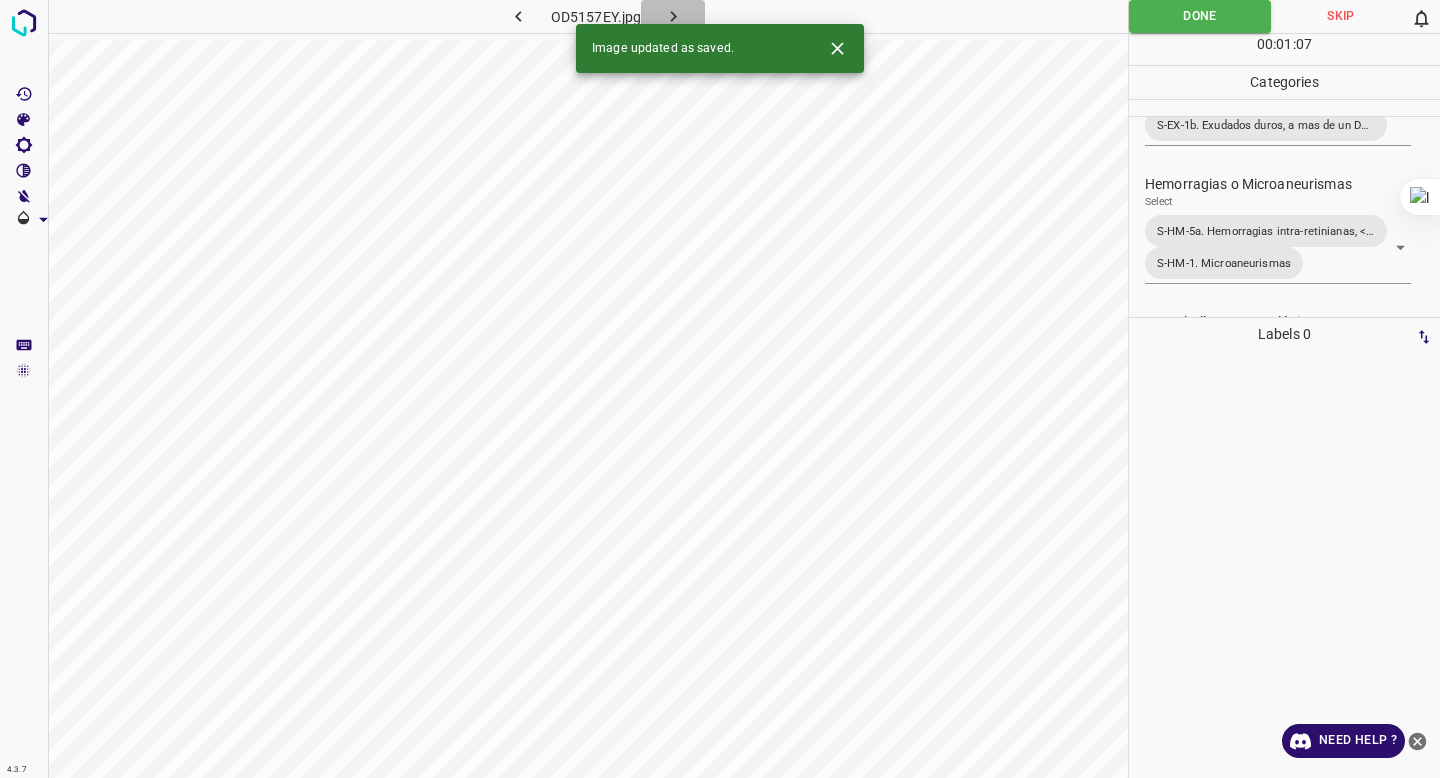 click 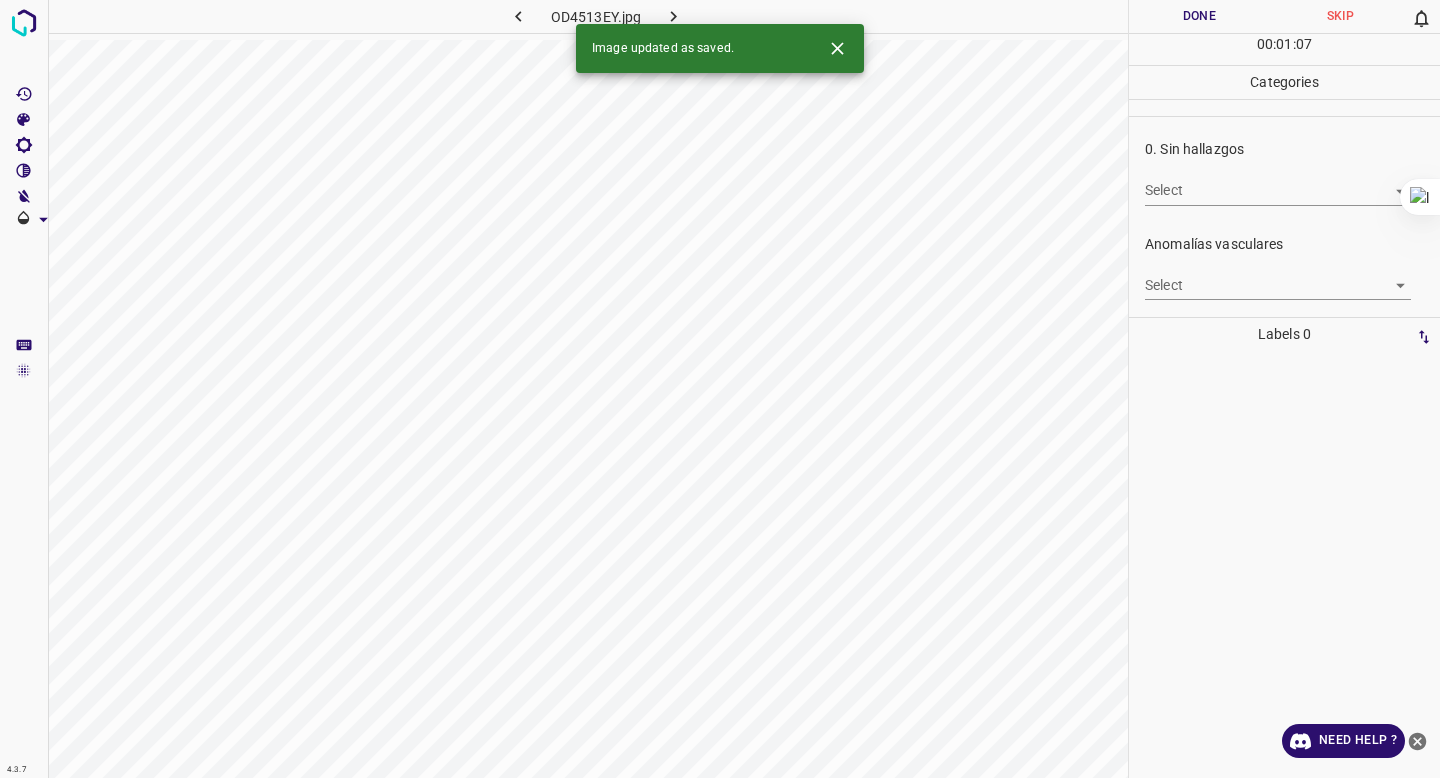 click on "4.3.7 OD4513EY.jpg Done Skip 0 00   : 01   : 07   Categories 0. Sin hallazgos   Select ​ Anomalías vasculares   Select ​ Atrofias   Select ​ Drusas   Select ​ Exudados   Select ​ Hemorragias o Microaneurismas   Select ​ Otros hallazgos patológicos   Select ​ Otros hallazgos no patológicos   Select ​ Anomalías de disco óptico   Select ​ Elementos sin calidad suficiente   Select ​ Labels   0 Categories 1 0. Sin hallazgos 2 Anomalías vasculares 3 Atrofias 4 Drusas 5 Exudados 6 Hemorragias o Microaneurismas 7 Otros hallazgos patológicos 8 Otros hallazgos no patológicos 9 Anomalías de disco óptico 0 Elementos sin calidad suficiente Tools Space Change between modes (Draw & Edit) I Auto labeling R Restore zoom M Zoom in N Zoom out Delete Delete selecte label Filters Z Restore filters X Saturation filter C Brightness filter V Contrast filter B Gray scale filter General O Download Image updated as saved. Need Help ? - Text - Hide - Delete" at bounding box center [720, 389] 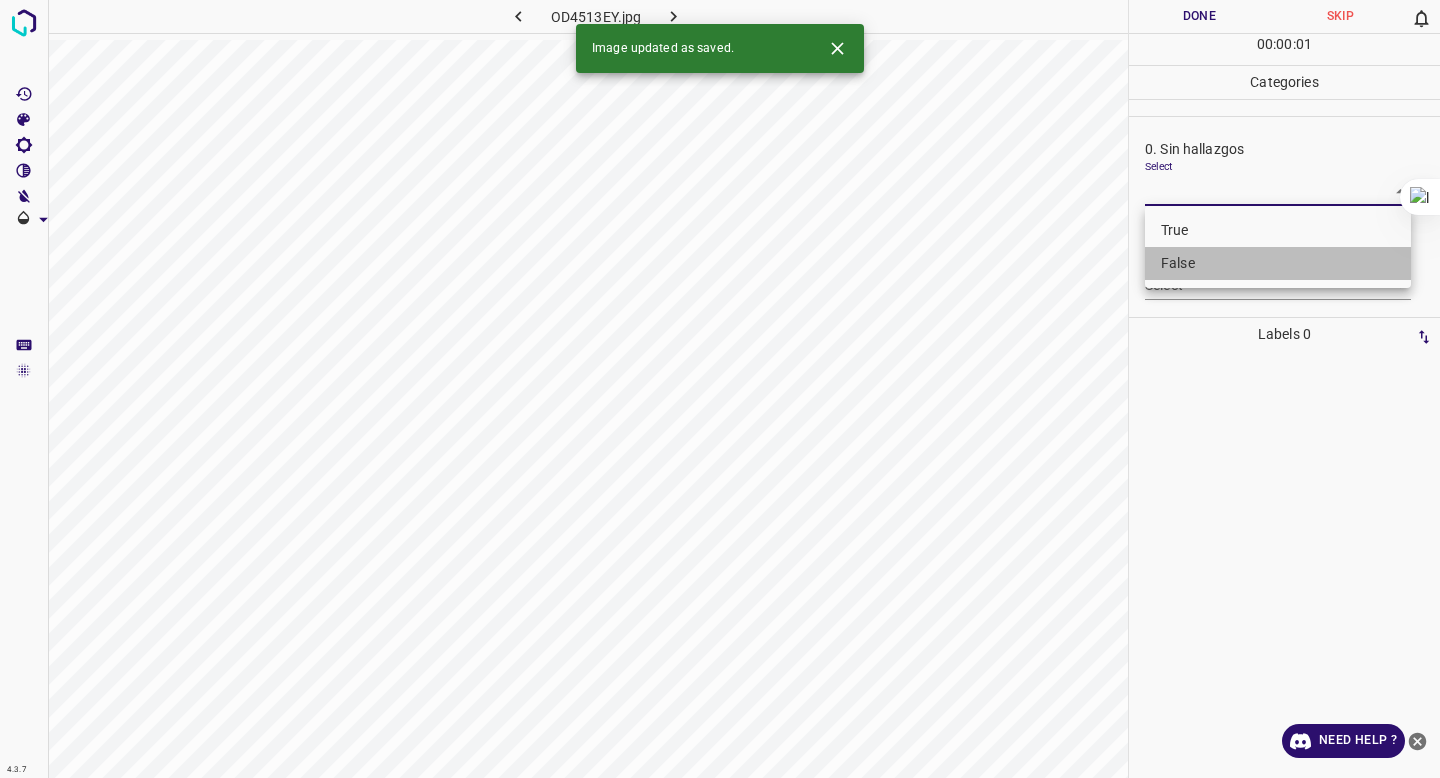 click on "False" at bounding box center [1278, 263] 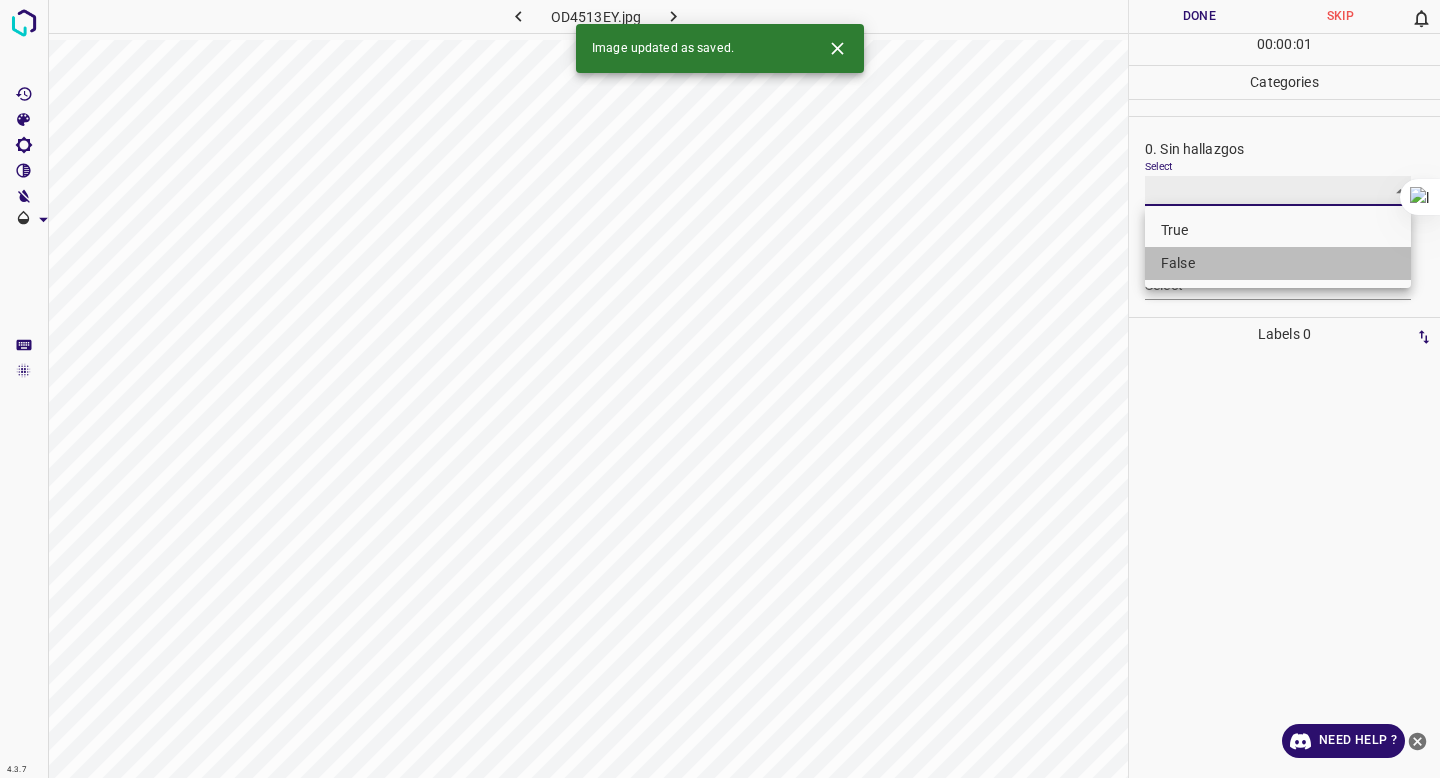 type on "False" 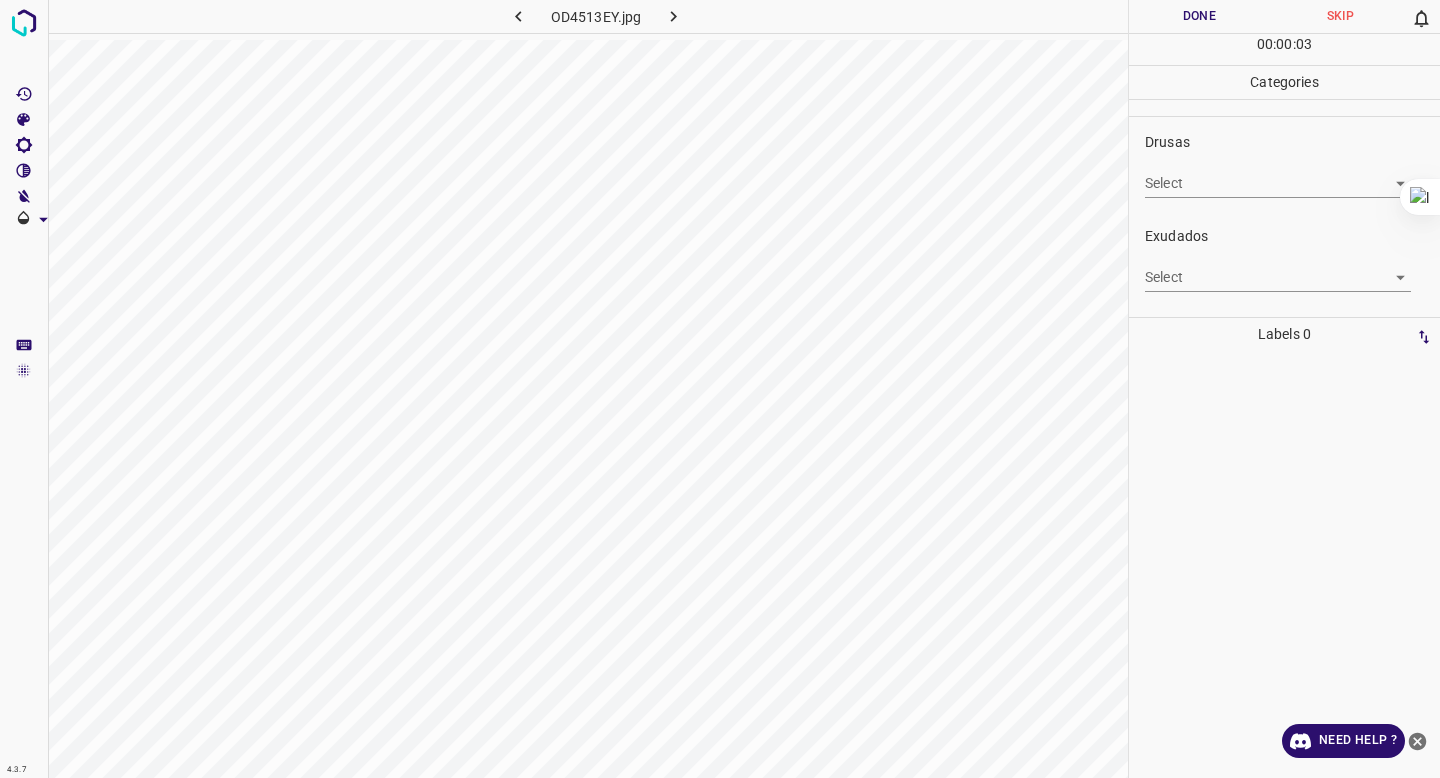 scroll, scrollTop: 285, scrollLeft: 0, axis: vertical 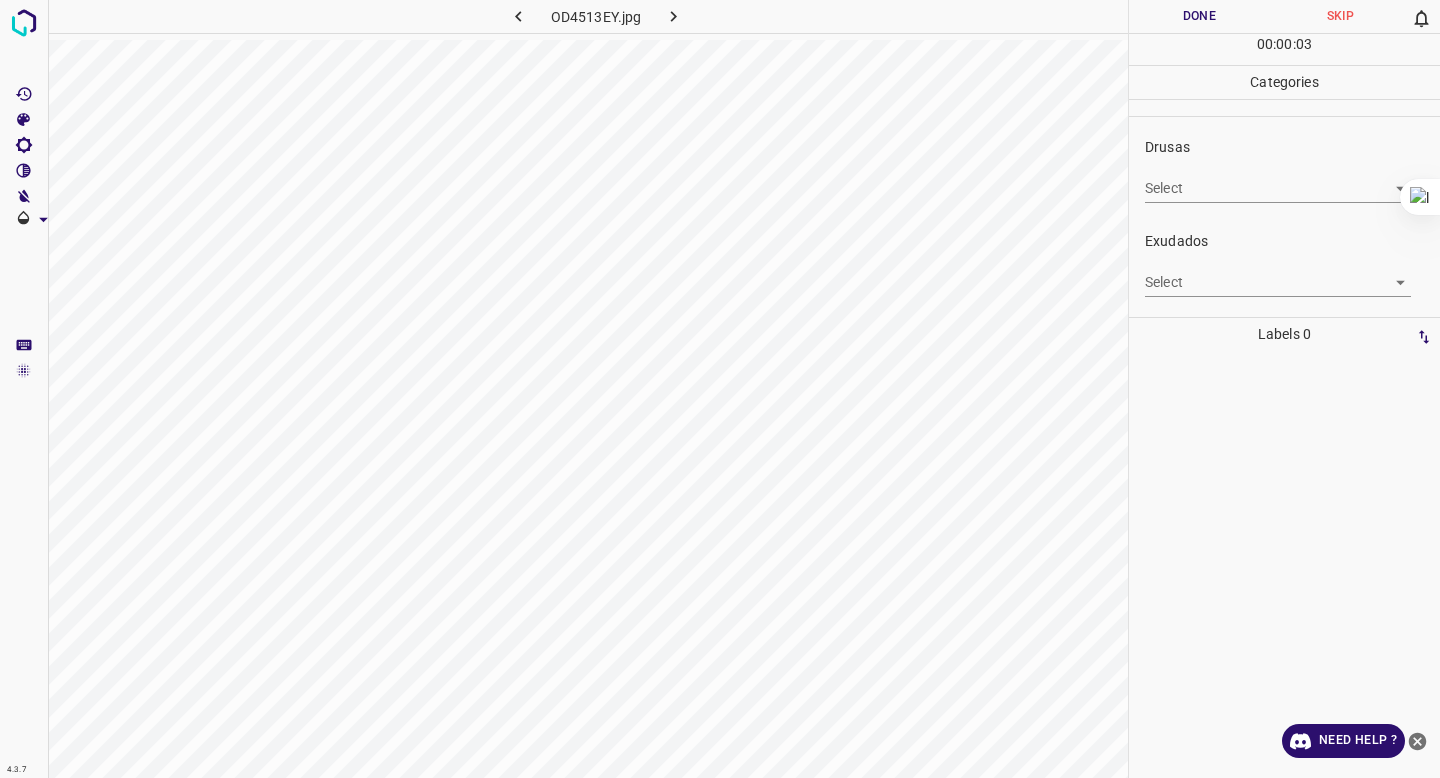 click on "4.3.7 OD4513EY.jpg Done Skip 0 00   : 00   : 03   Categories 0. Sin hallazgos   Select False False Anomalías vasculares   Select ​ Atrofias   Select ​ Drusas   Select ​ Exudados   Select ​ Hemorragias o Microaneurismas   Select ​ Otros hallazgos patológicos   Select ​ Otros hallazgos no patológicos   Select ​ Anomalías de disco óptico   Select ​ Elementos sin calidad suficiente   Select ​ Labels   0 Categories 1 0. Sin hallazgos 2 Anomalías vasculares 3 Atrofias 4 Drusas 5 Exudados 6 Hemorragias o Microaneurismas 7 Otros hallazgos patológicos 8 Otros hallazgos no patológicos 9 Anomalías de disco óptico 0 Elementos sin calidad suficiente Tools Space Change between modes (Draw & Edit) I Auto labeling R Restore zoom M Zoom in N Zoom out Delete Delete selecte label Filters Z Restore filters X Saturation filter C Brightness filter V Contrast filter B Gray scale filter General O Download Need Help ? - Text - Hide - Delete" at bounding box center [720, 389] 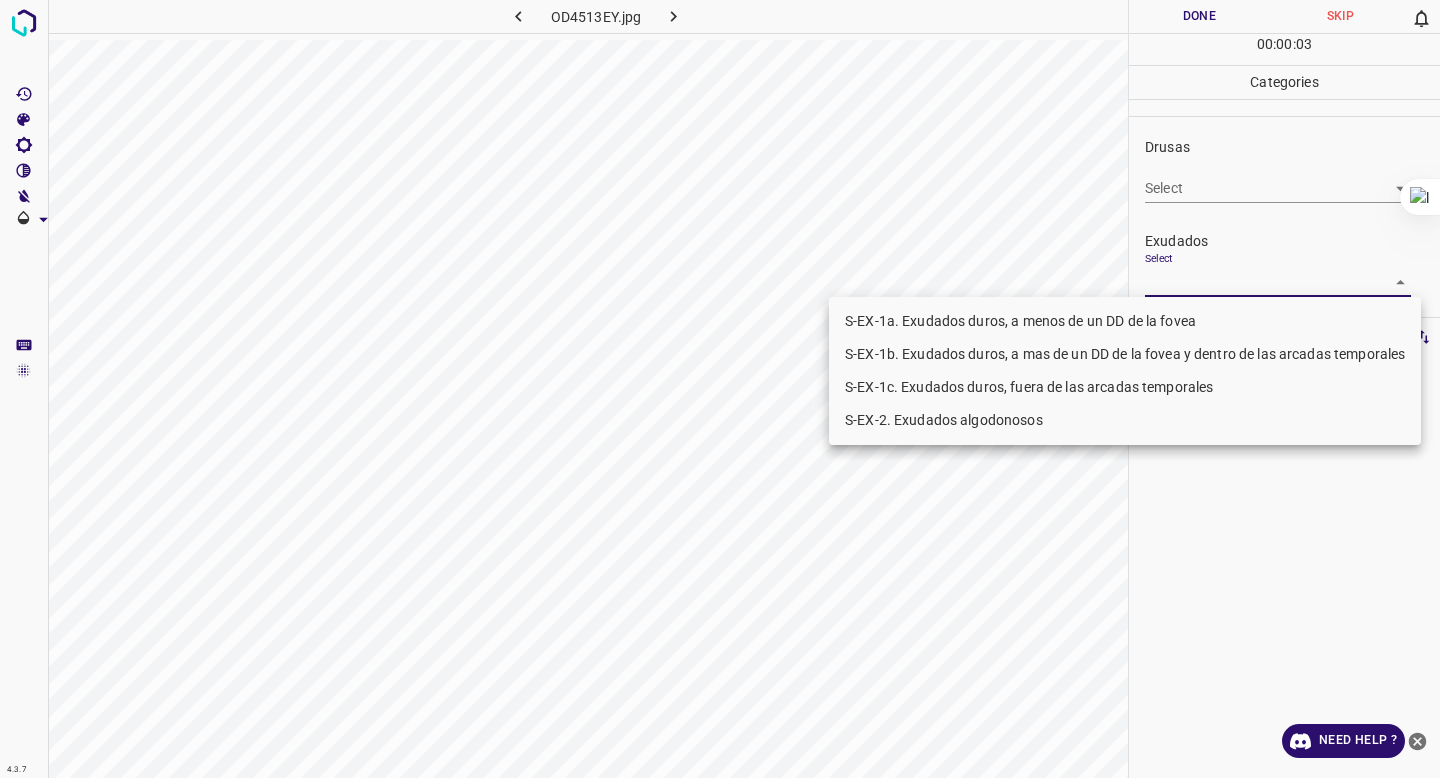 click on "S-EX-1a. Exudados duros, a menos de un DD de la fovea" at bounding box center (1125, 321) 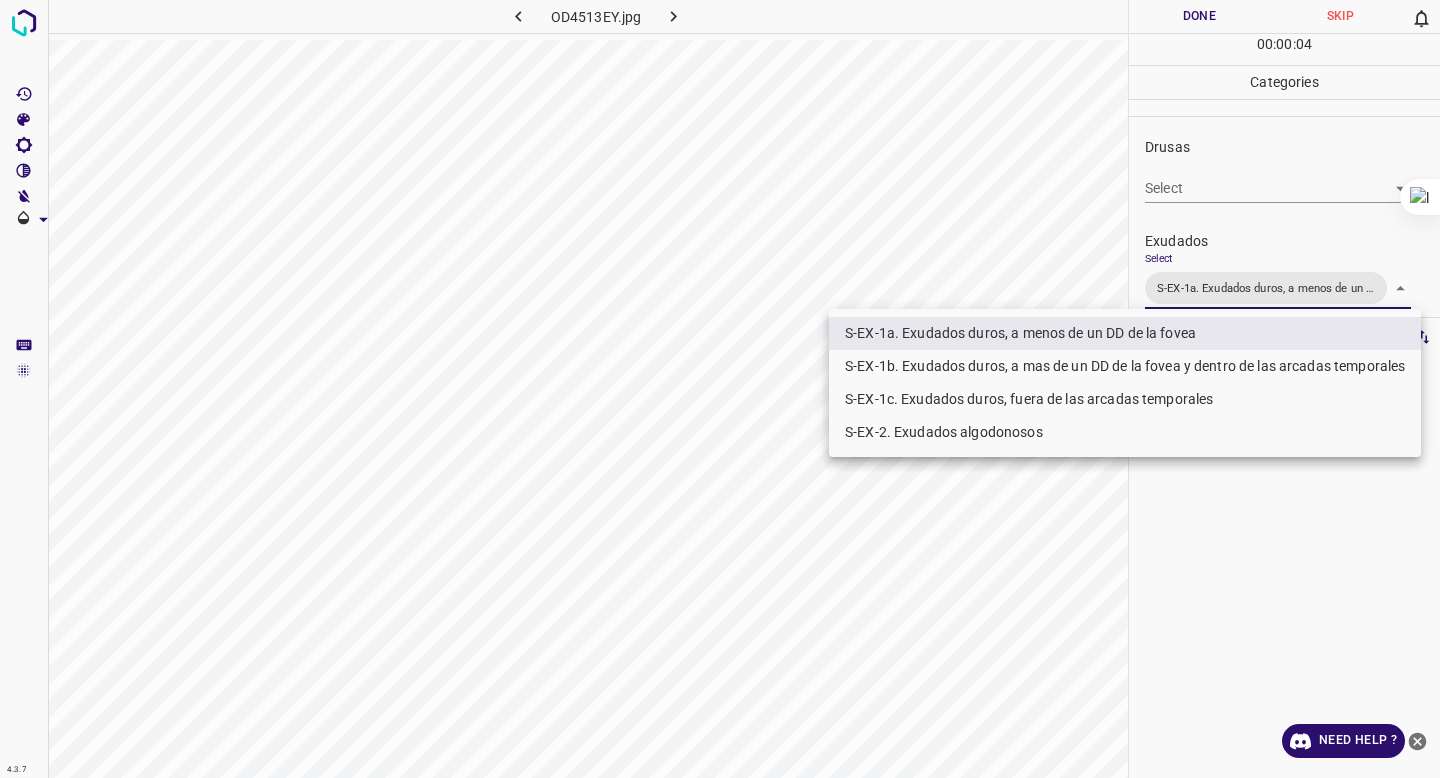 click on "S-EX-1b. Exudados duros, a mas de un DD de la fovea y dentro de las arcadas temporales" at bounding box center (1125, 366) 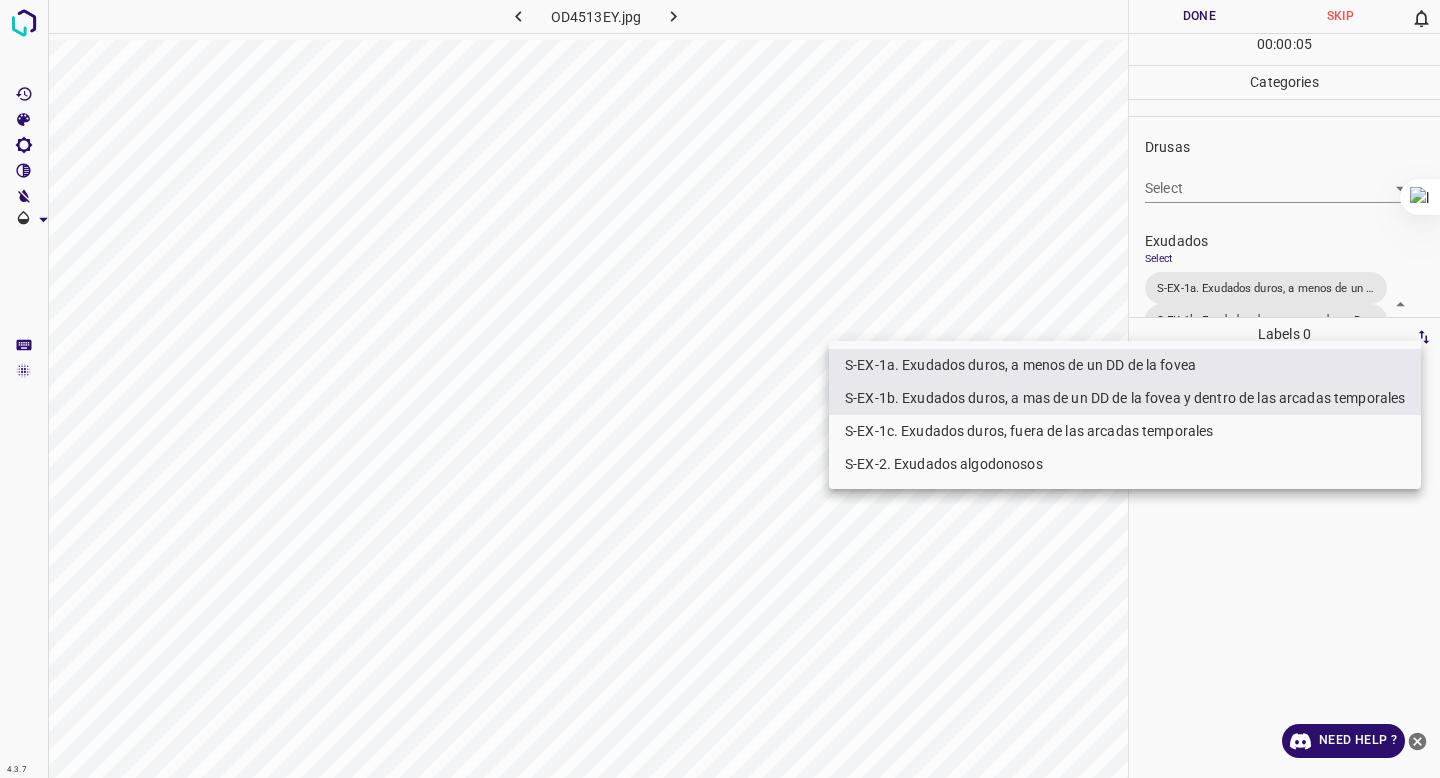 click at bounding box center [720, 389] 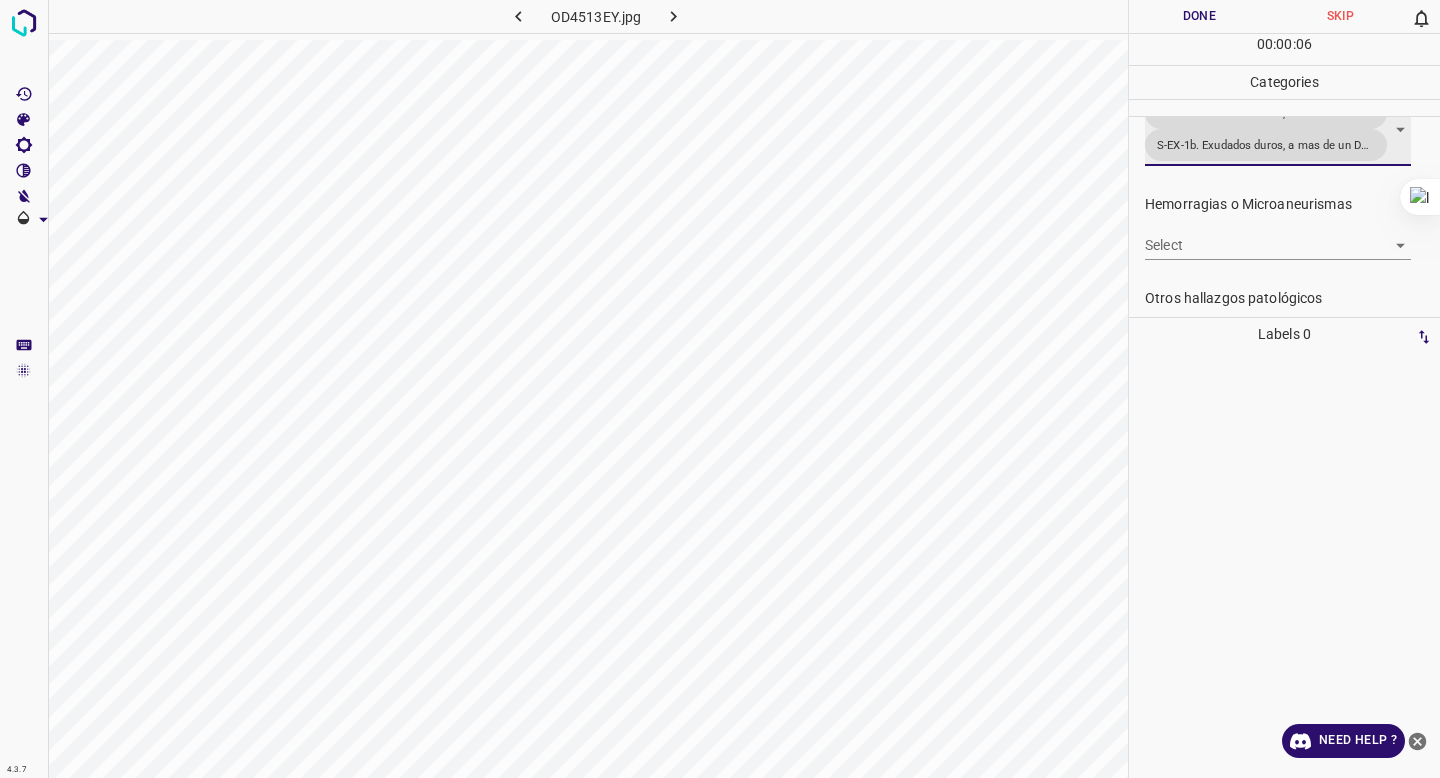 scroll, scrollTop: 461, scrollLeft: 0, axis: vertical 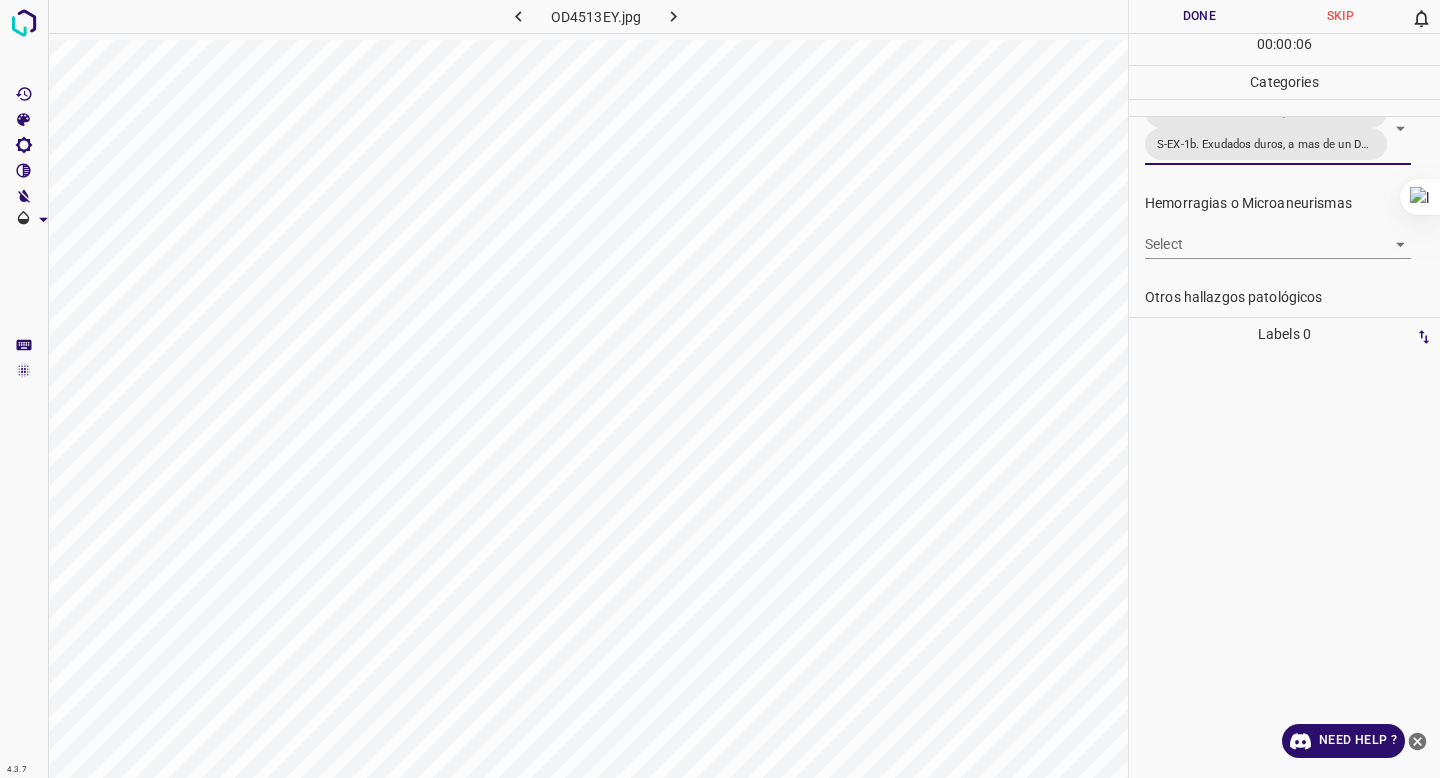 click on "4.3.7 OD4513EY.jpg Done Skip 0 00   : 00   : 06   Categories 0. Sin hallazgos   Select False False Anomalías vasculares   Select ​ Atrofias   Select ​ Drusas   Select ​ Exudados   Select S-EX-1a. Exudados duros, a menos de un DD de la fovea S-EX-1b. Exudados duros, a mas de un DD de la fovea y dentro de las arcadas temporales S-EX-1a. Exudados duros, a menos de un DD de la fovea,S-EX-1b. Exudados duros, a mas de un DD de la fovea y dentro de las arcadas temporales Hemorragias o Microaneurismas   Select ​ Otros hallazgos patológicos   Select ​ Otros hallazgos no patológicos   Select ​ Anomalías de disco óptico   Select ​ Elementos sin calidad suficiente   Select ​ Labels   0 Categories 1 0. Sin hallazgos 2 Anomalías vasculares 3 Atrofias 4 Drusas 5 Exudados 6 Hemorragias o Microaneurismas 7 Otros hallazgos patológicos 8 Otros hallazgos no patológicos 9 Anomalías de disco óptico 0 Elementos sin calidad suficiente Tools Space Change between modes (Draw & Edit) I Auto labeling R M N Z X" at bounding box center [720, 389] 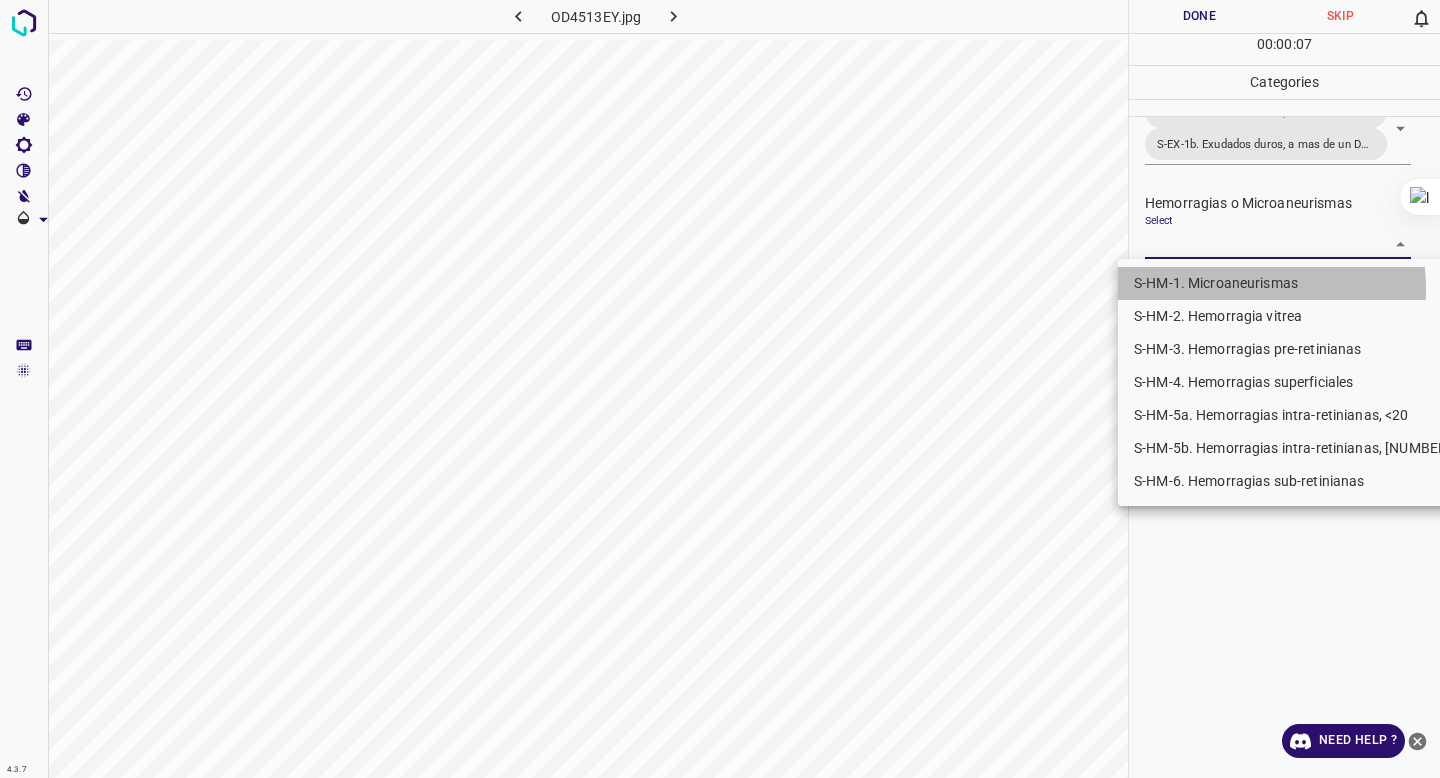 click on "S-HM-1. Microaneurismas" at bounding box center (1296, 283) 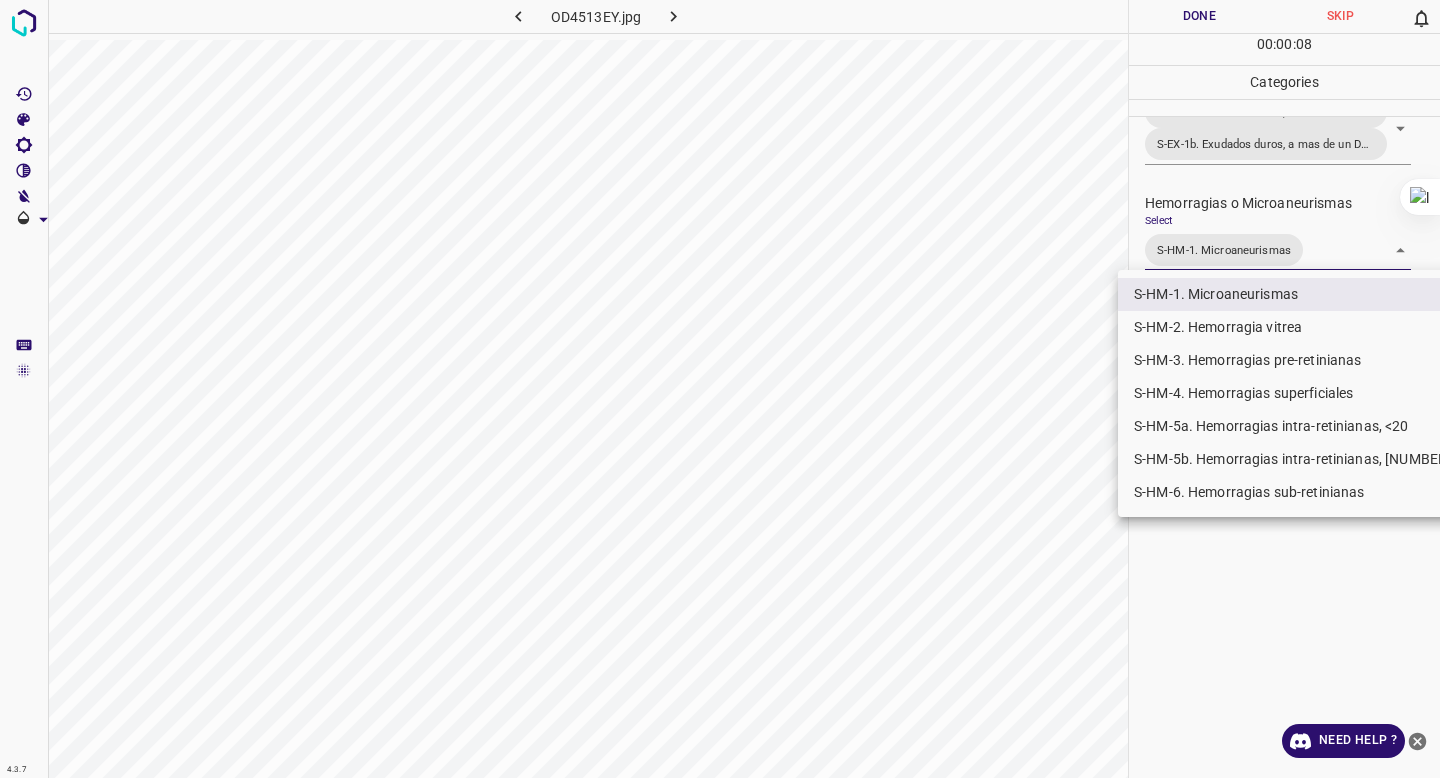 click on "S-HM-5a. Hemorragias intra-retinianas, <20" at bounding box center (1296, 426) 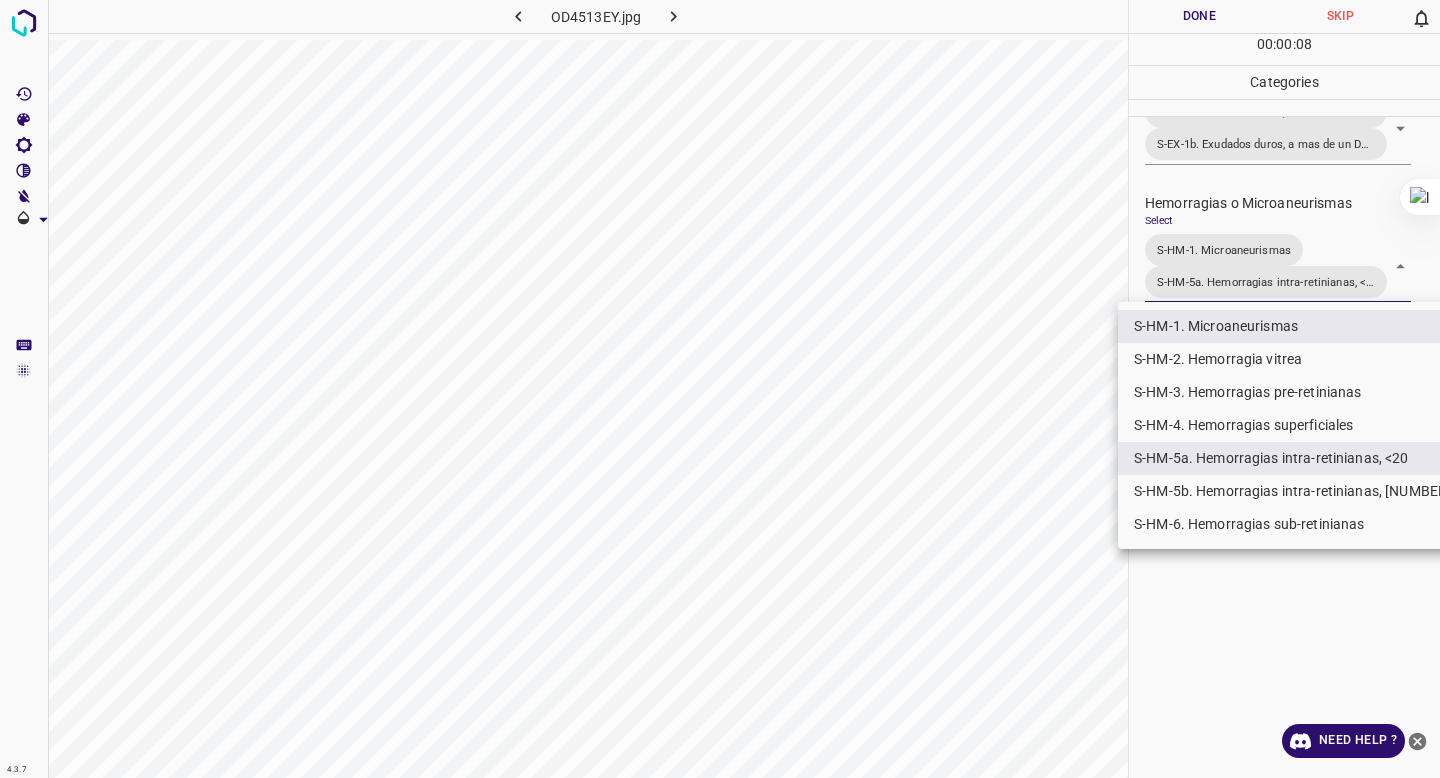 click at bounding box center (720, 389) 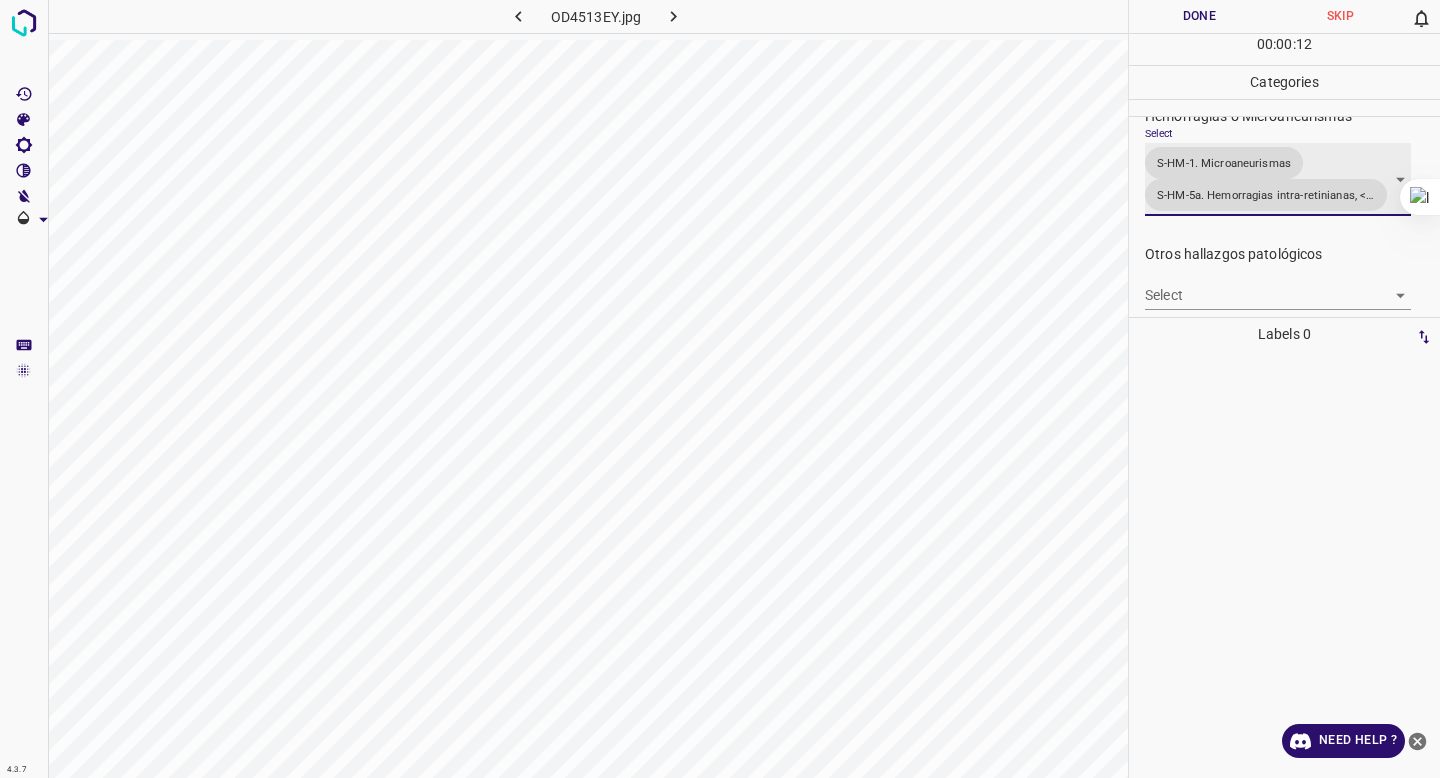 scroll, scrollTop: 547, scrollLeft: 0, axis: vertical 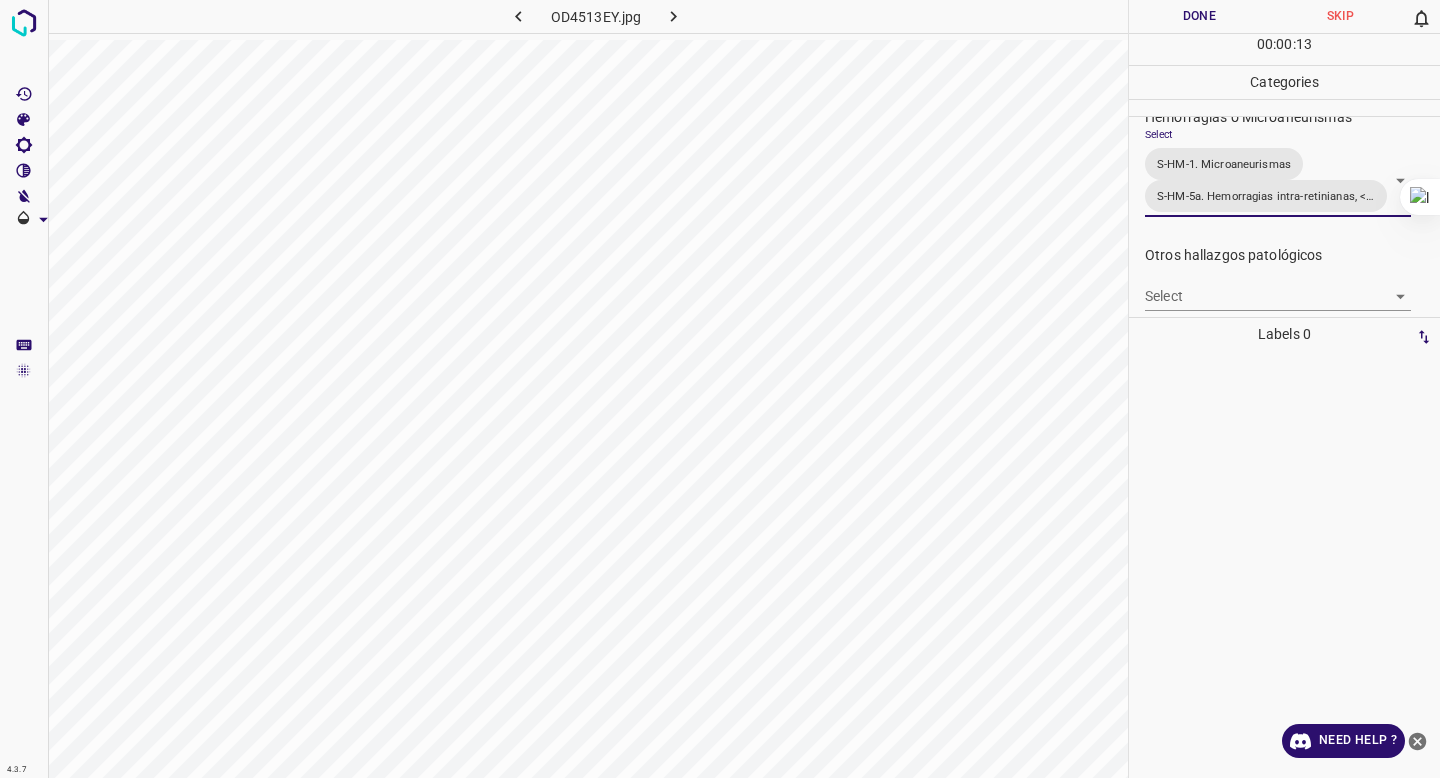 click on "Done" at bounding box center (1199, 16) 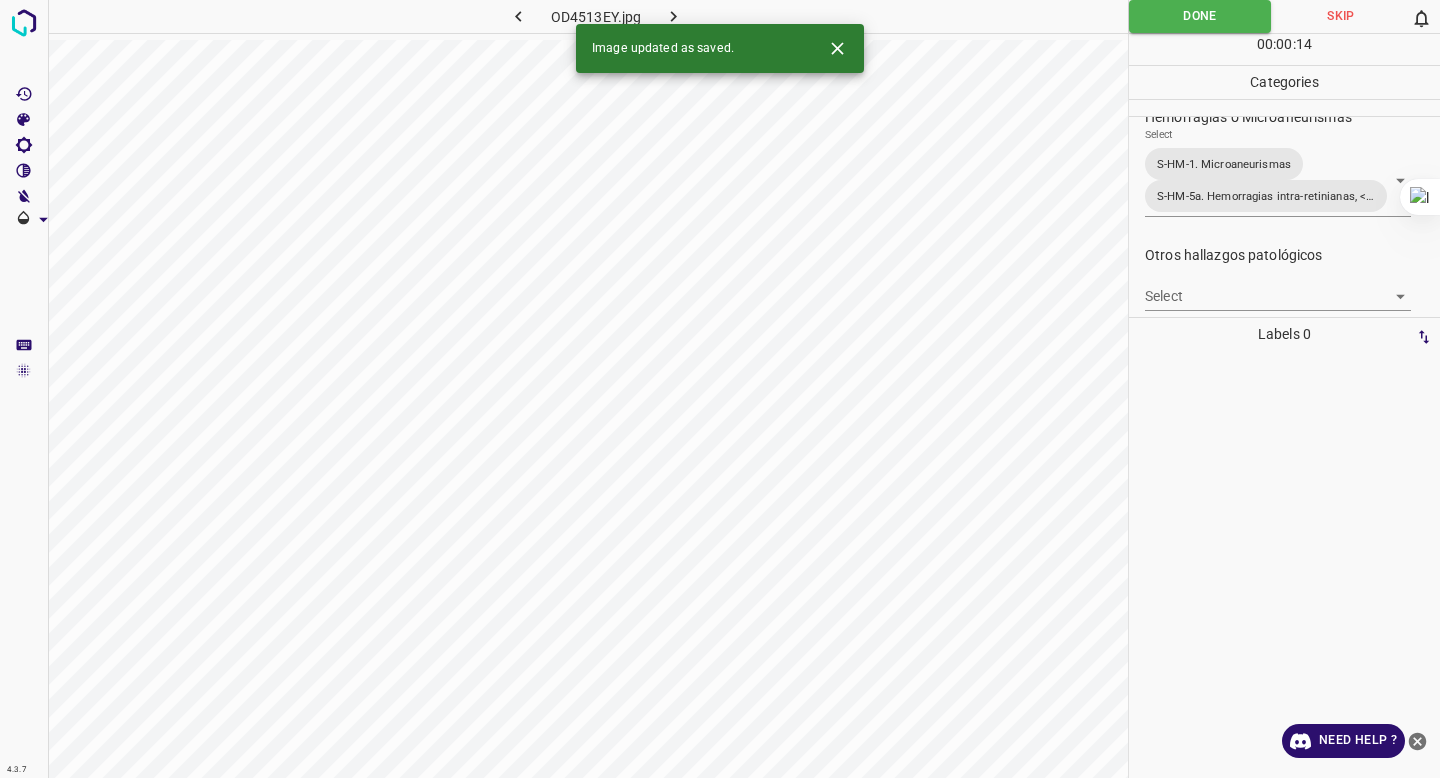 click 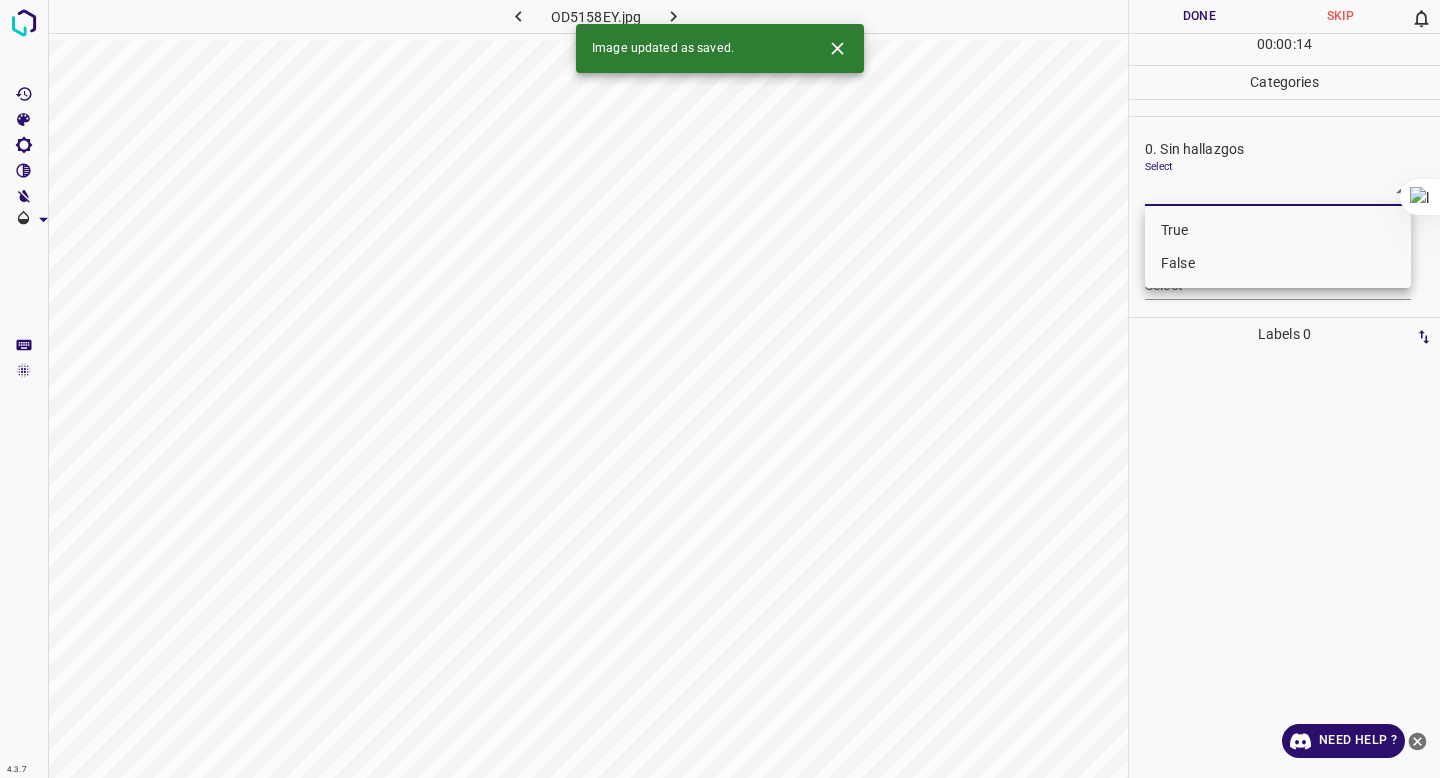 click on "4.3.7 OD5158EY.jpg Done Skip 0 00   : 00   : 14   Categories 0. Sin hallazgos   Select ​ Anomalías vasculares   Select ​ Atrofias   Select ​ Drusas   Select ​ Exudados   Select ​ Hemorragias o Microaneurismas   Select ​ Otros hallazgos patológicos   Select ​ Otros hallazgos no patológicos   Select ​ Anomalías de disco óptico   Select ​ Elementos sin calidad suficiente   Select ​ Labels   0 Categories 1 0. Sin hallazgos 2 Anomalías vasculares 3 Atrofias 4 Drusas 5 Exudados 6 Hemorragias o Microaneurismas 7 Otros hallazgos patológicos 8 Otros hallazgos no patológicos 9 Anomalías de disco óptico 0 Elementos sin calidad suficiente Tools Space Change between modes (Draw & Edit) I Auto labeling R Restore zoom M Zoom in N Zoom out Delete Delete selecte label Filters Z Restore filters X Saturation filter C Brightness filter V Contrast filter B Gray scale filter General O Download Image updated as saved. Need Help ? - Text - Hide - Delete True False" at bounding box center [720, 389] 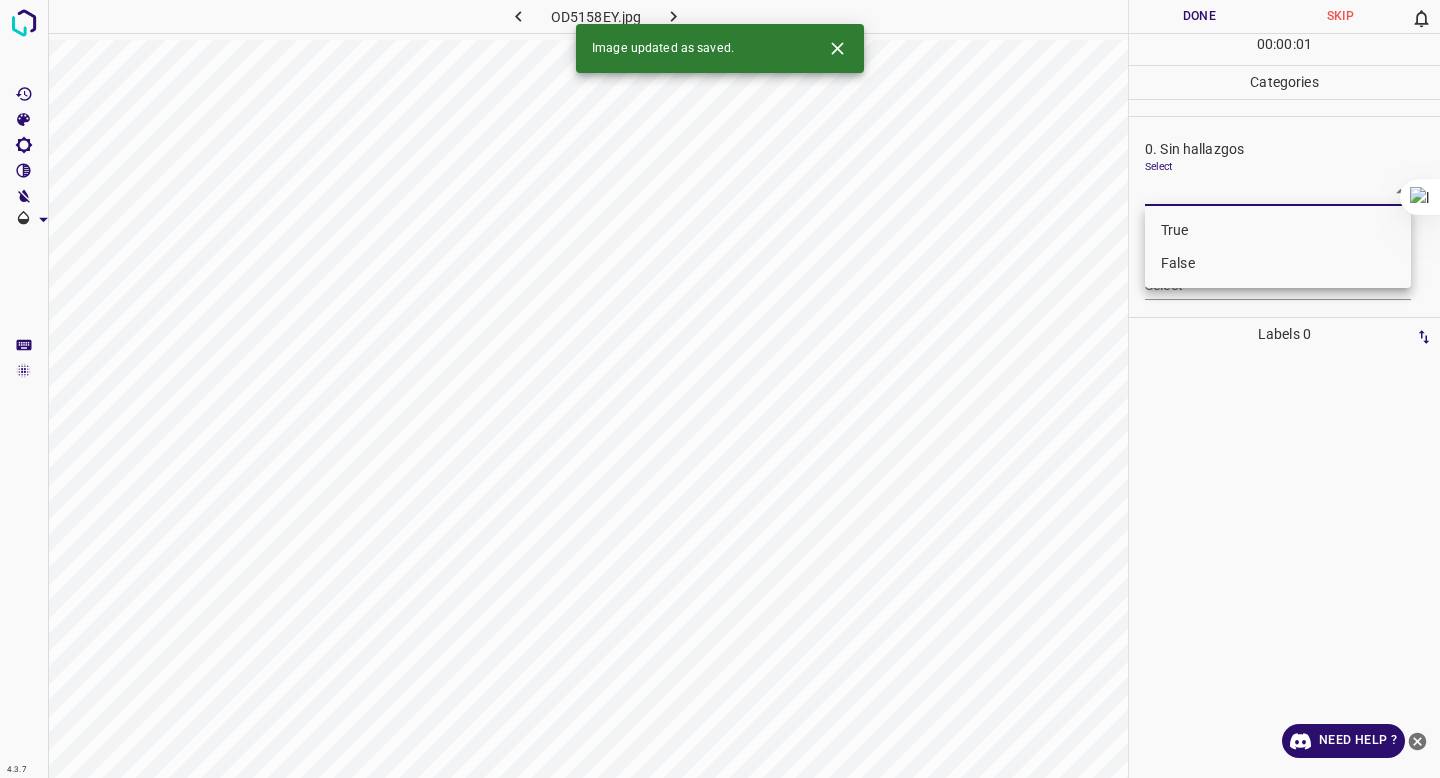 click on "False" at bounding box center [1278, 263] 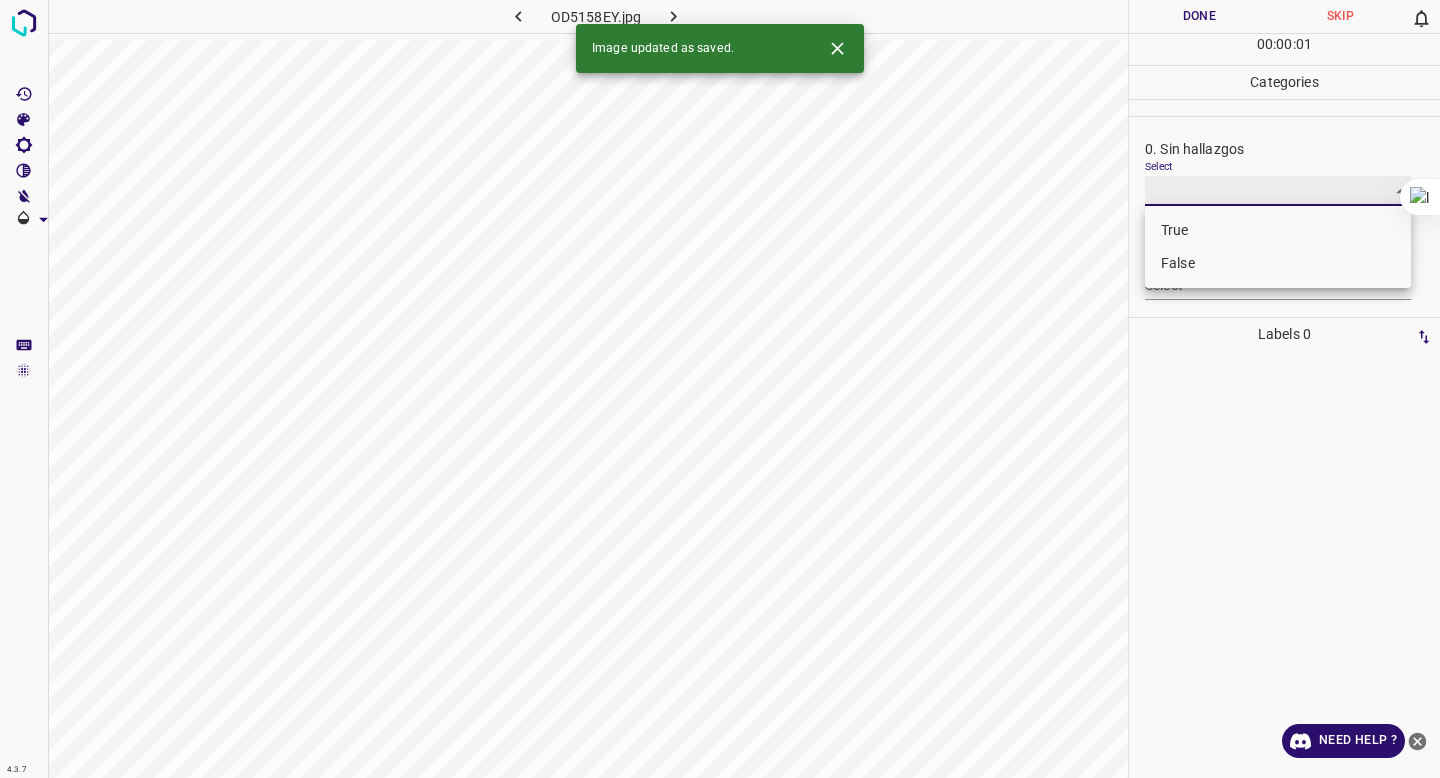 type on "False" 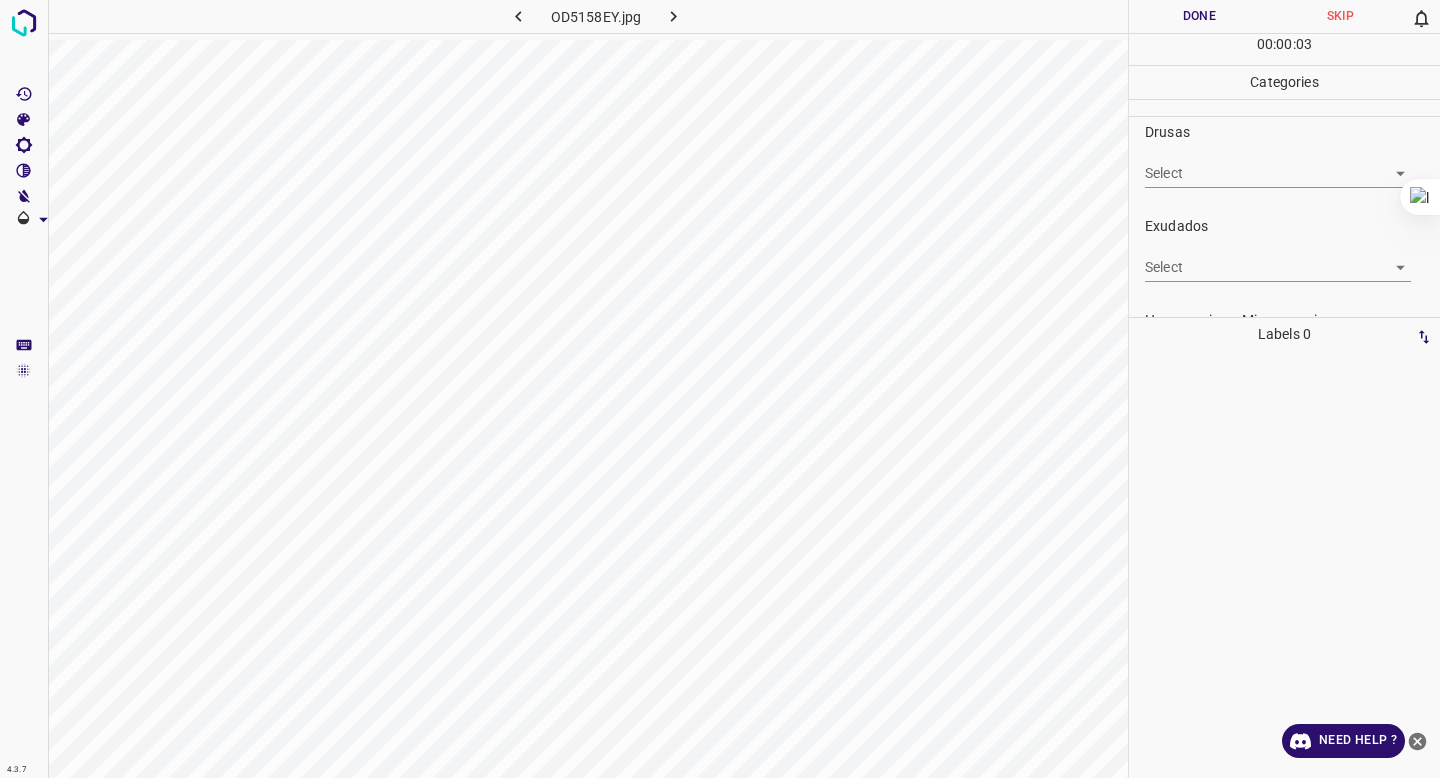 scroll, scrollTop: 294, scrollLeft: 0, axis: vertical 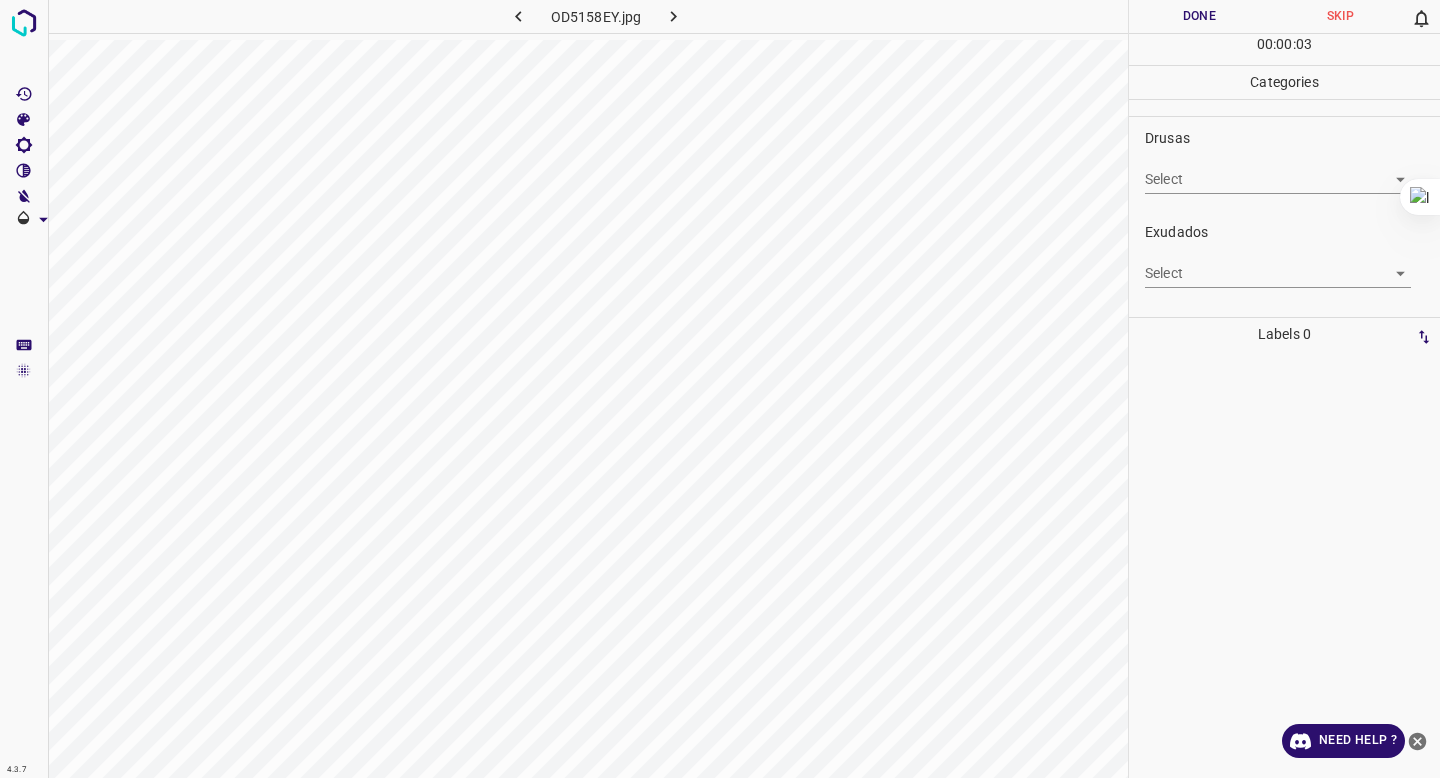 click on "Select ​" at bounding box center [1278, 265] 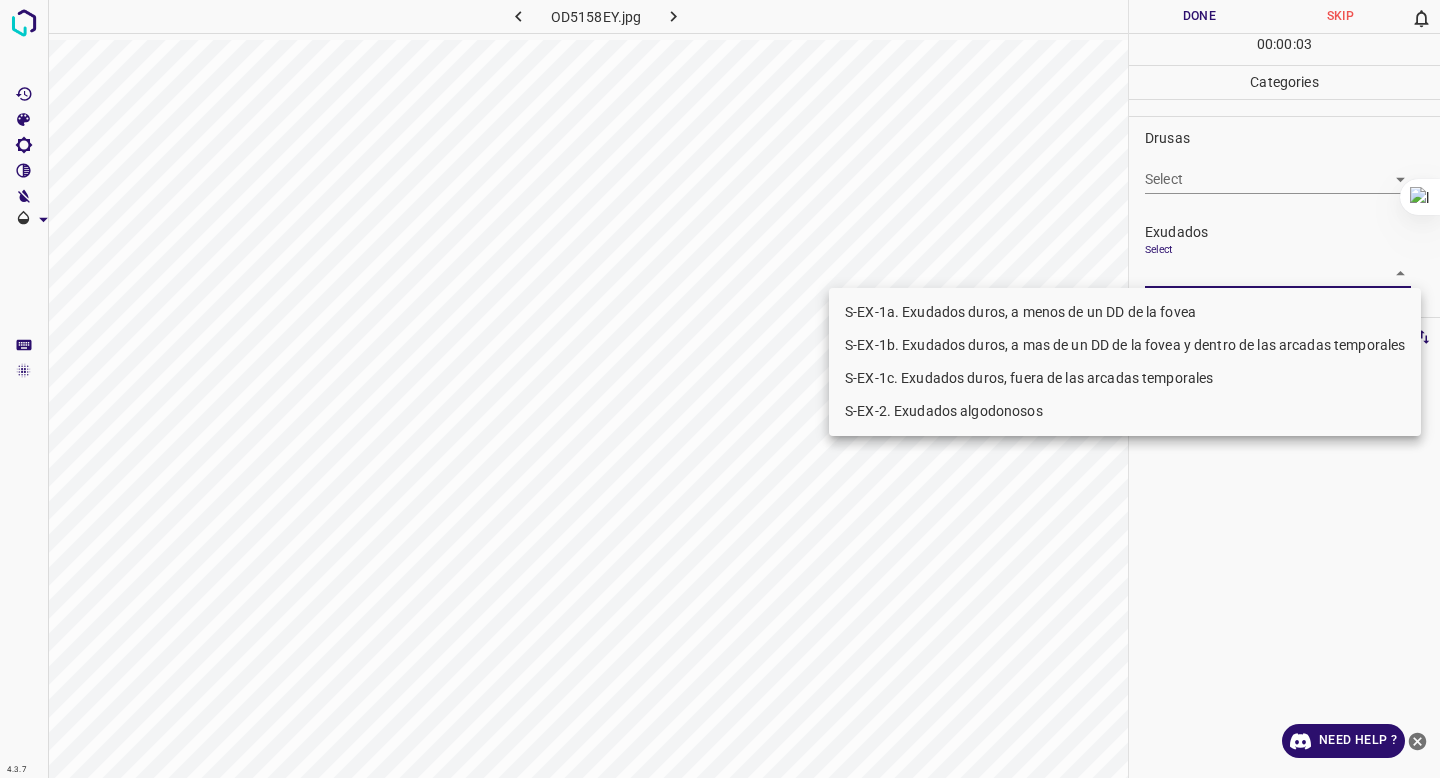 click on "4.3.7 OD5158EY.jpg Done Skip 0 00   : 00   : 03   Categories 0. Sin hallazgos   Select False False Anomalías vasculares   Select ​ Atrofias   Select ​ Drusas   Select ​ Exudados   Select ​ Hemorragias o Microaneurismas   Select ​ Otros hallazgos patológicos   Select ​ Otros hallazgos no patológicos   Select ​ Anomalías de disco óptico   Select ​ Elementos sin calidad suficiente   Select ​ Labels   0 Categories 1 0. Sin hallazgos 2 Anomalías vasculares 3 Atrofias 4 Drusas 5 Exudados 6 Hemorragias o Microaneurismas 7 Otros hallazgos patológicos 8 Otros hallazgos no patológicos 9 Anomalías de disco óptico 0 Elementos sin calidad suficiente Tools Space Change between modes (Draw & Edit) I Auto labeling R Restore zoom M Zoom in N Zoom out Delete Delete selecte label Filters Z Restore filters X Saturation filter C Brightness filter V Contrast filter B Gray scale filter General O Download Need Help ? - Text - Hide - Delete S-EX-1a. Exudados duros, a menos de un DD de la fovea" at bounding box center [720, 389] 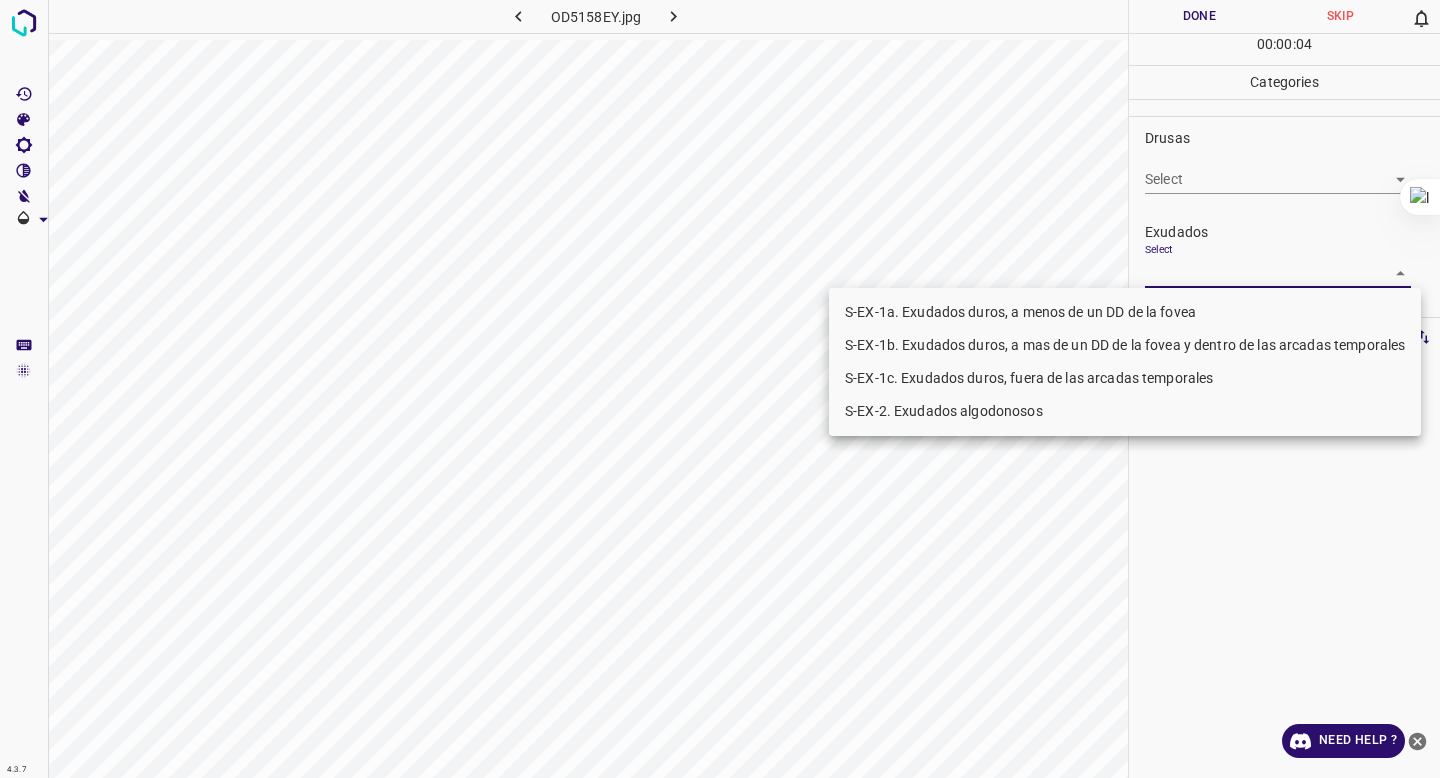 click on "S-EX-1a. Exudados duros, a menos de un DD de la fovea" at bounding box center [1125, 312] 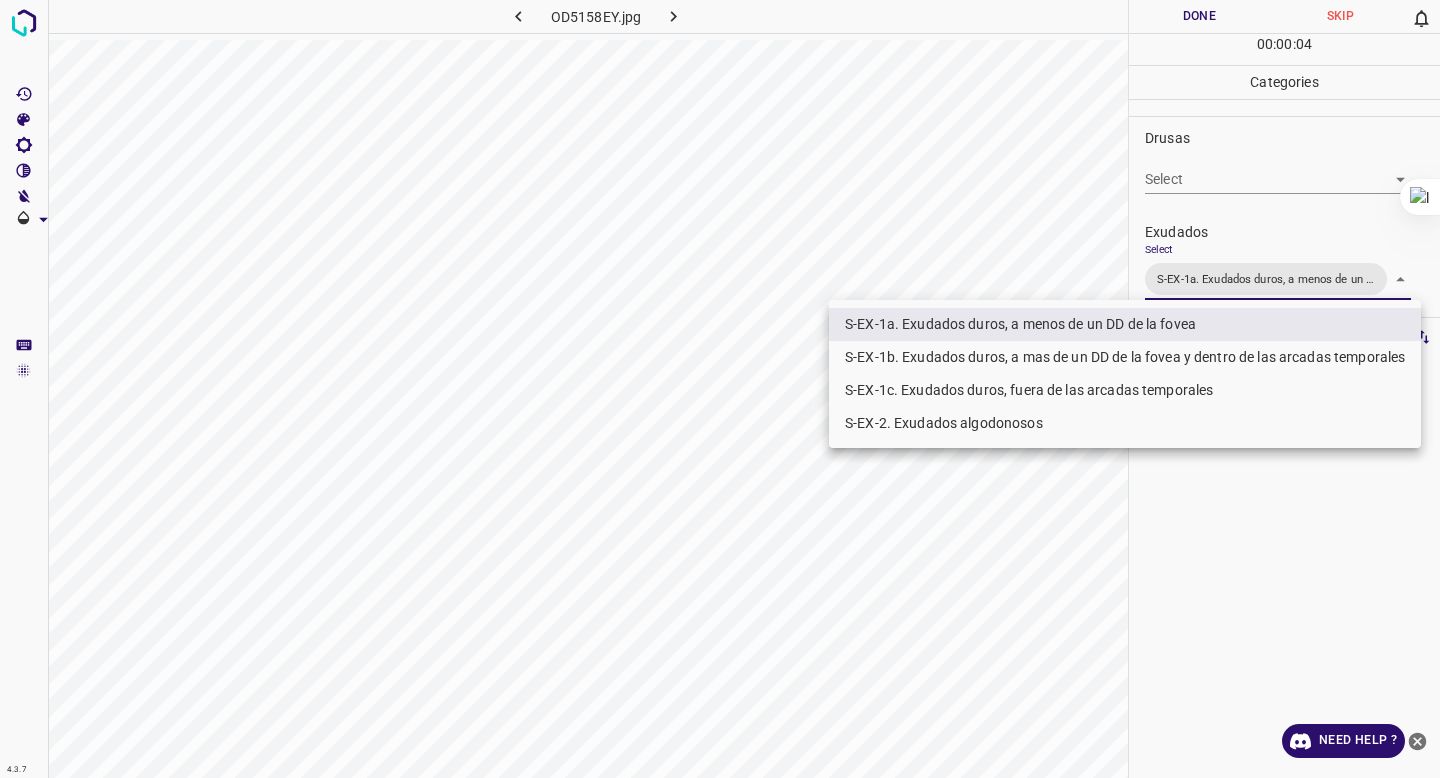 click on "S-EX-1b. Exudados duros, a mas de un DD de la fovea y dentro de las arcadas temporales" at bounding box center [1125, 357] 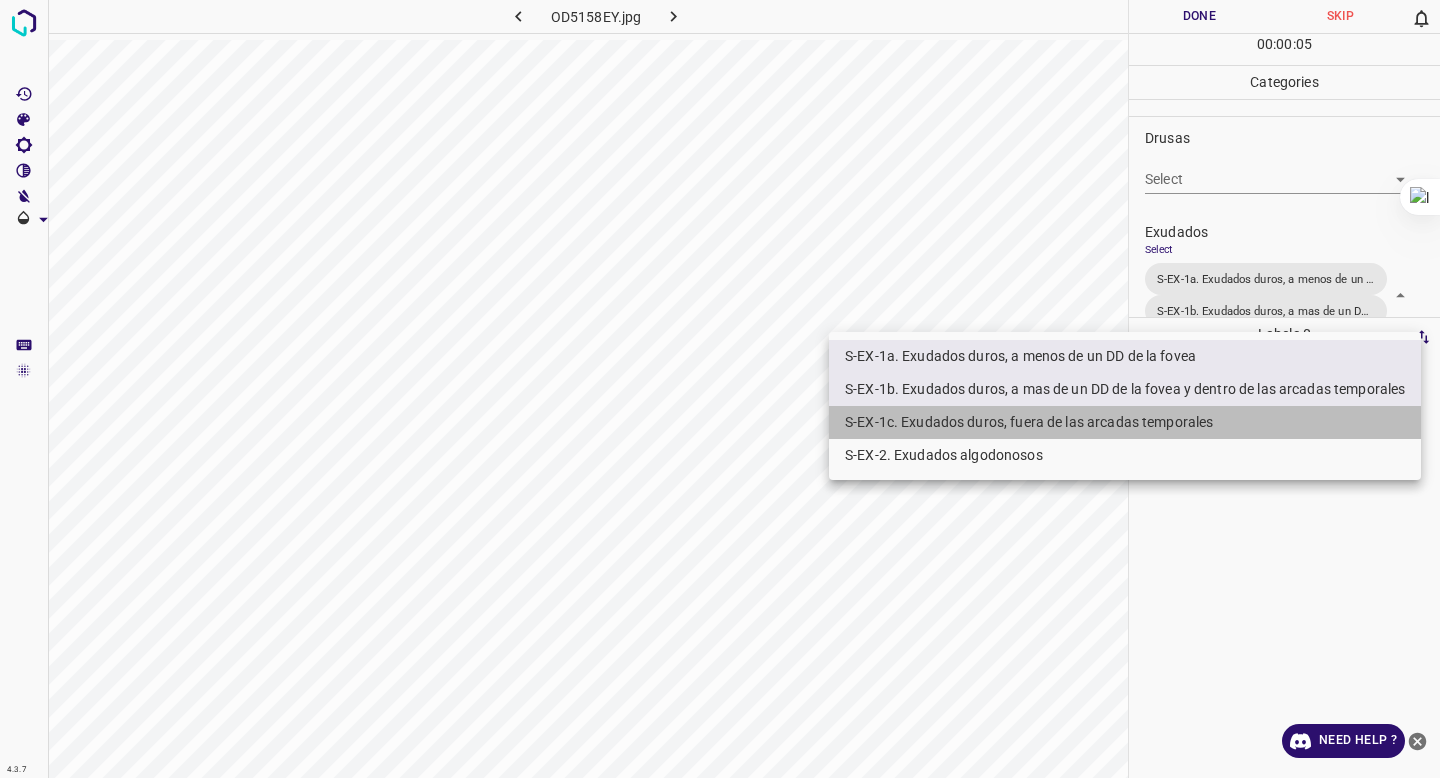 click on "S-EX-1c. Exudados duros, fuera de las arcadas temporales" at bounding box center [1125, 422] 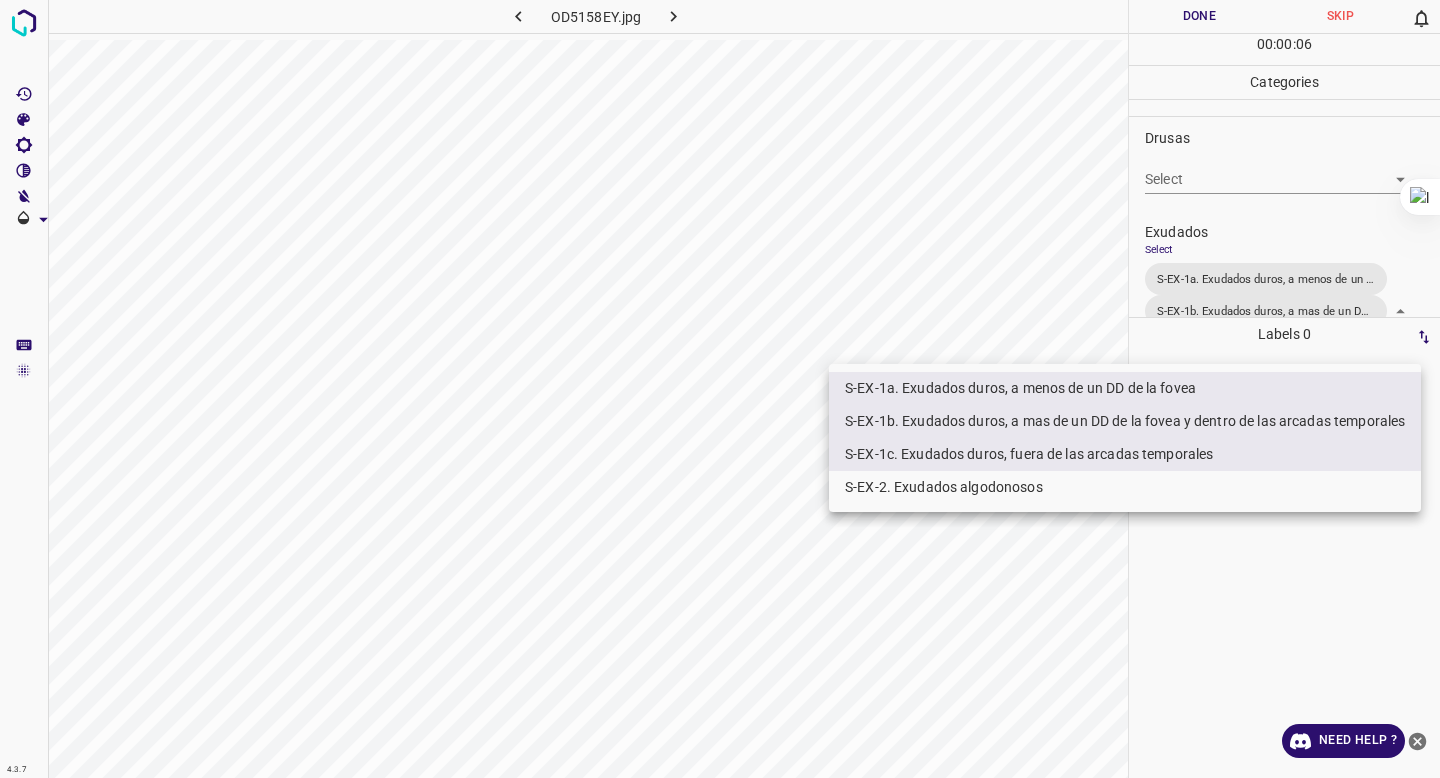 click at bounding box center (720, 389) 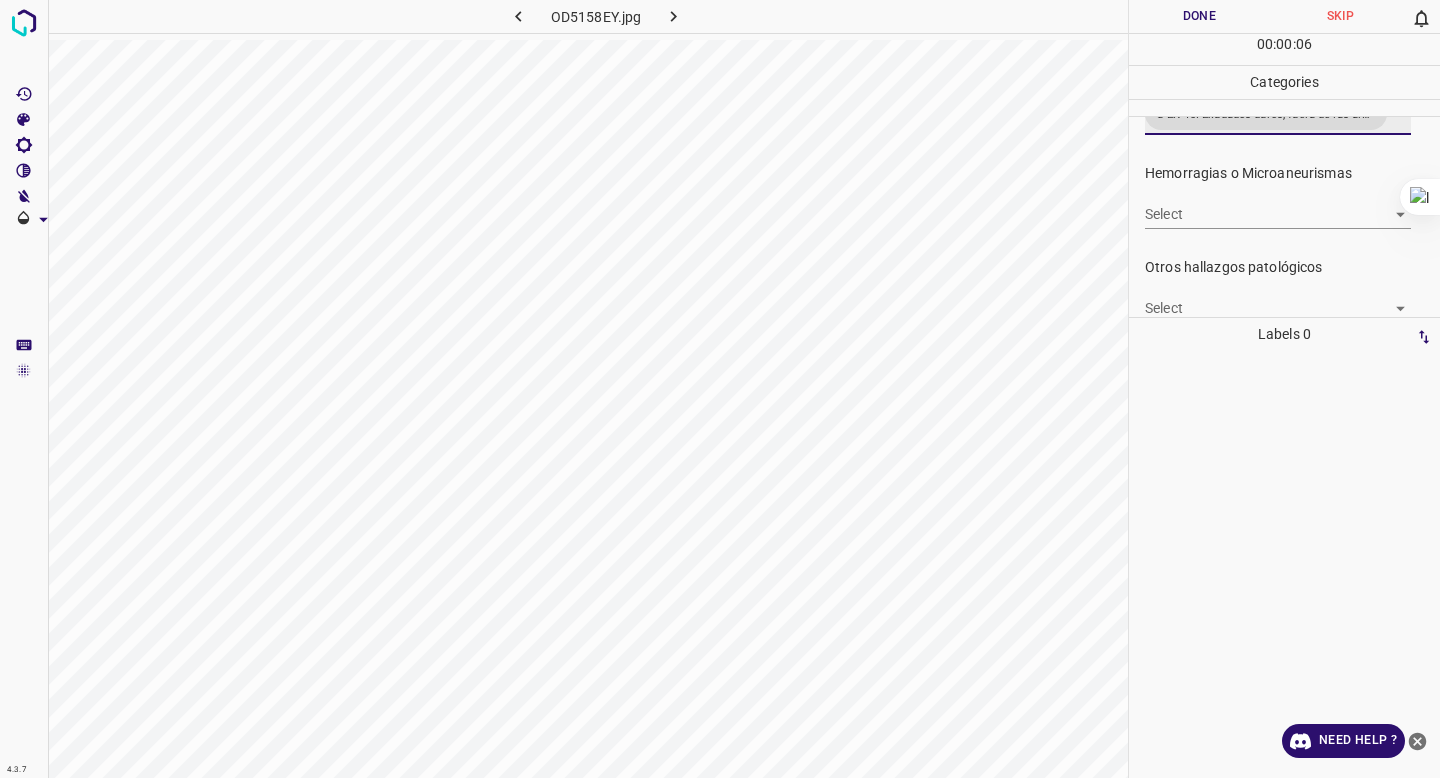scroll, scrollTop: 521, scrollLeft: 0, axis: vertical 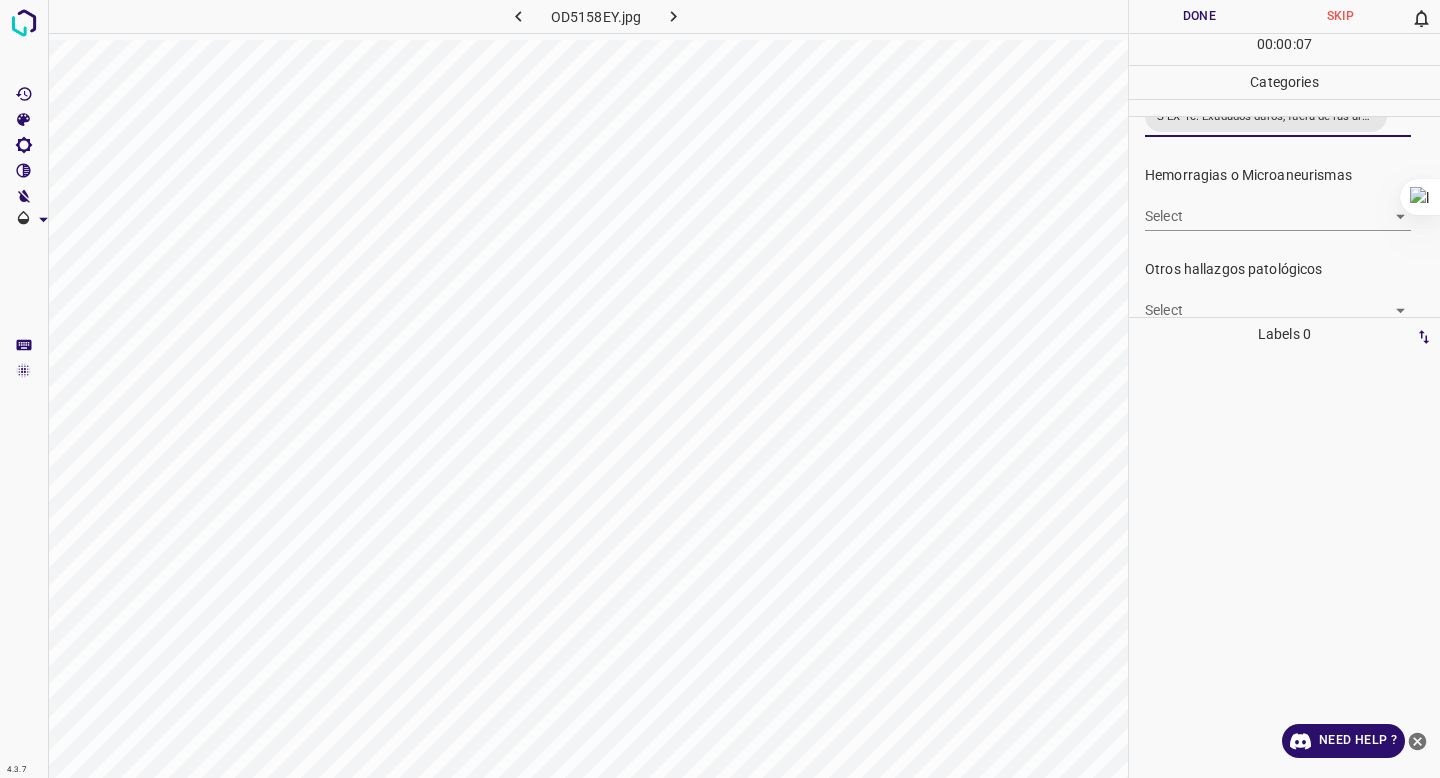 click on "4.3.7 OD5158EY.jpg Done Skip 0 00   : 00   : 07   Categories 0. Sin hallazgos   Select False False Anomalías vasculares   Select ​ Atrofias   Select ​ Drusas   Select ​ Exudados   Select S-EX-1a. Exudados duros, a menos de un DD de la fovea S-EX-1b. Exudados duros, a mas de un DD de la fovea y dentro de las arcadas temporales S-EX-1c. Exudados duros, fuera de las arcadas temporales S-EX-1a. Exudados duros, a menos de un DD de la fovea,S-EX-1b. Exudados duros, a mas de un DD de la fovea y dentro de las arcadas temporales,S-EX-1c. Exudados duros, fuera de las arcadas temporales Hemorragias o Microaneurismas   Select ​ Otros hallazgos patológicos   Select ​ Otros hallazgos no patológicos   Select ​ Anomalías de disco óptico   Select ​ Elementos sin calidad suficiente   Select ​ Labels   0 Categories 1 0. Sin hallazgos 2 Anomalías vasculares 3 Atrofias 4 Drusas 5 Exudados 6 Hemorragias o Microaneurismas 7 Otros hallazgos patológicos 8 Otros hallazgos no patológicos 9 0 Tools Space I R M N" at bounding box center (720, 389) 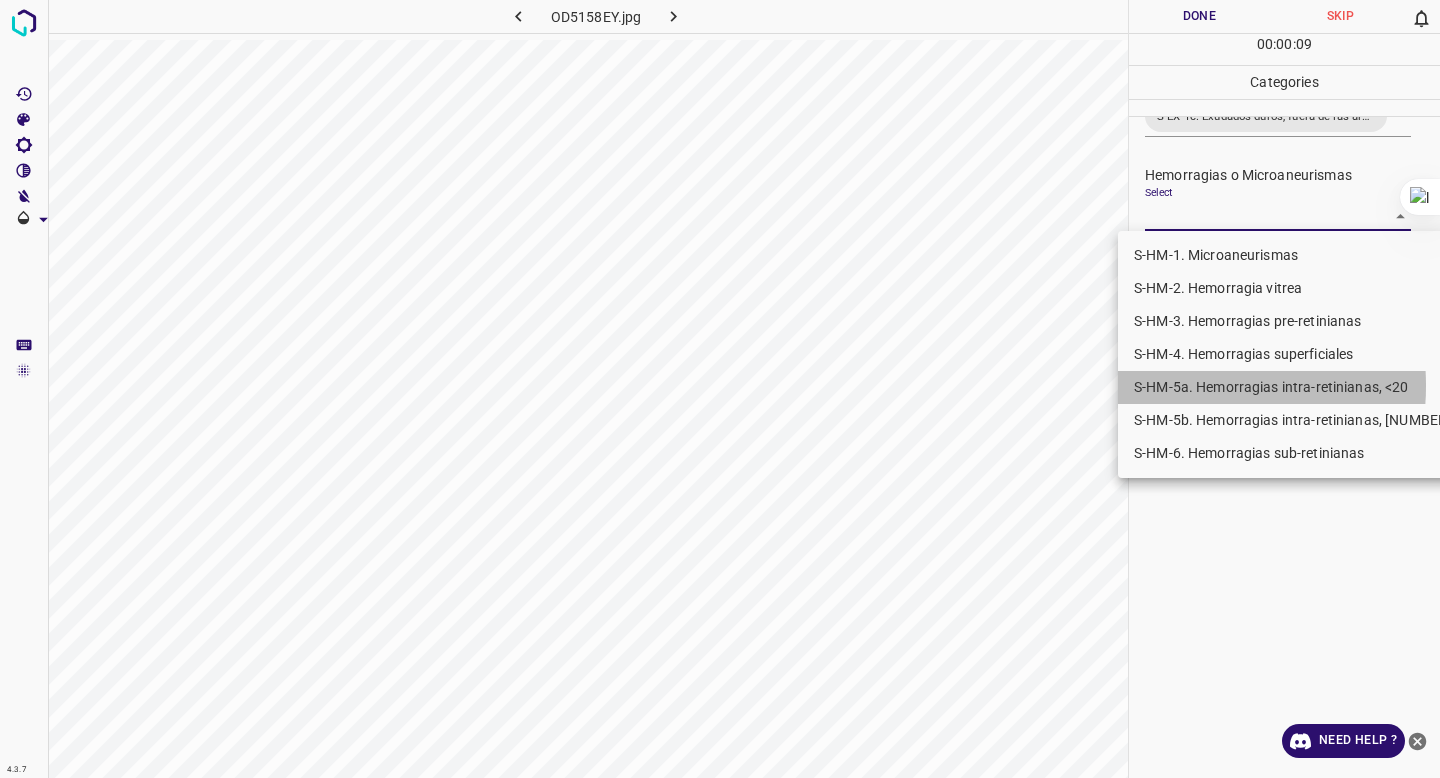 click on "S-HM-5a. Hemorragias intra-retinianas, <20" at bounding box center [1296, 387] 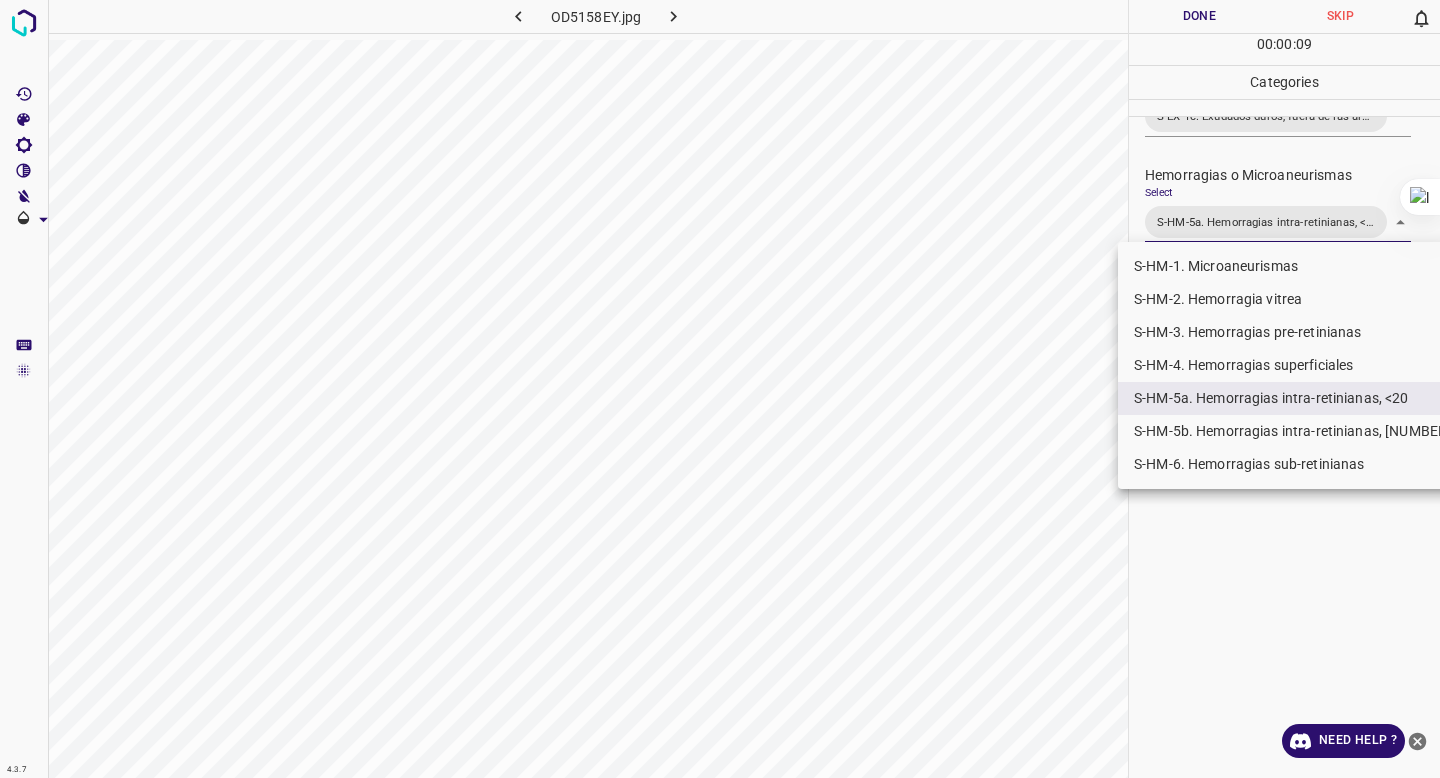 click at bounding box center (720, 389) 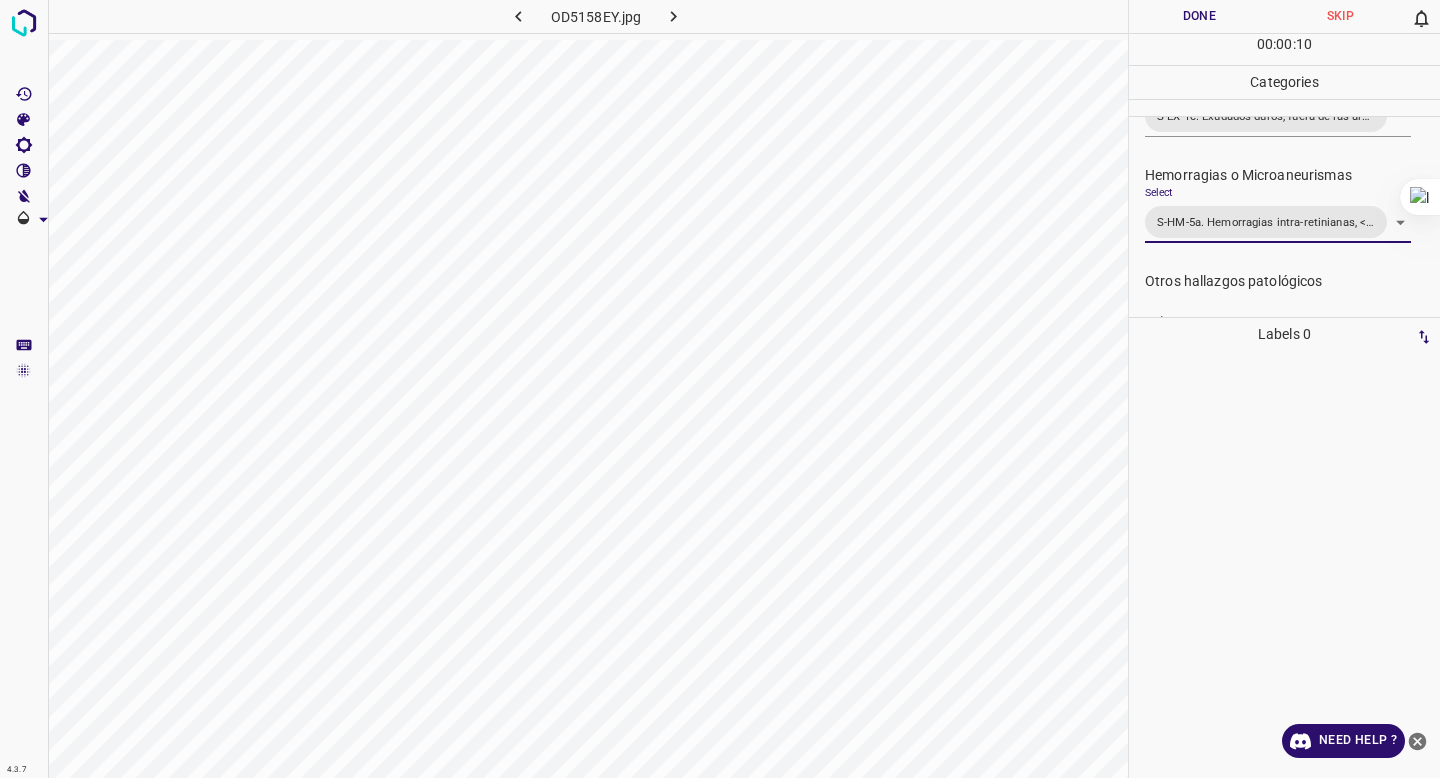 click on "Done" at bounding box center [1199, 16] 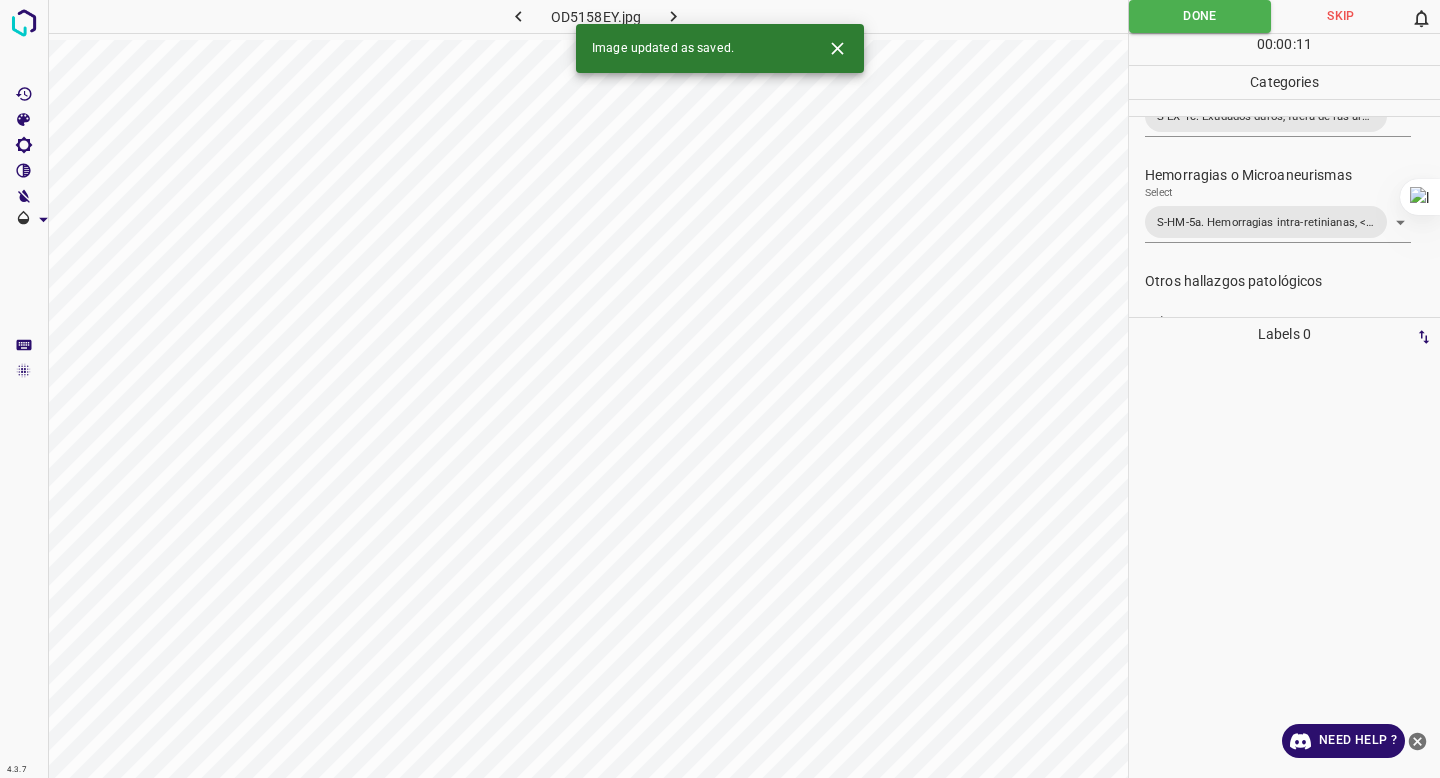 click 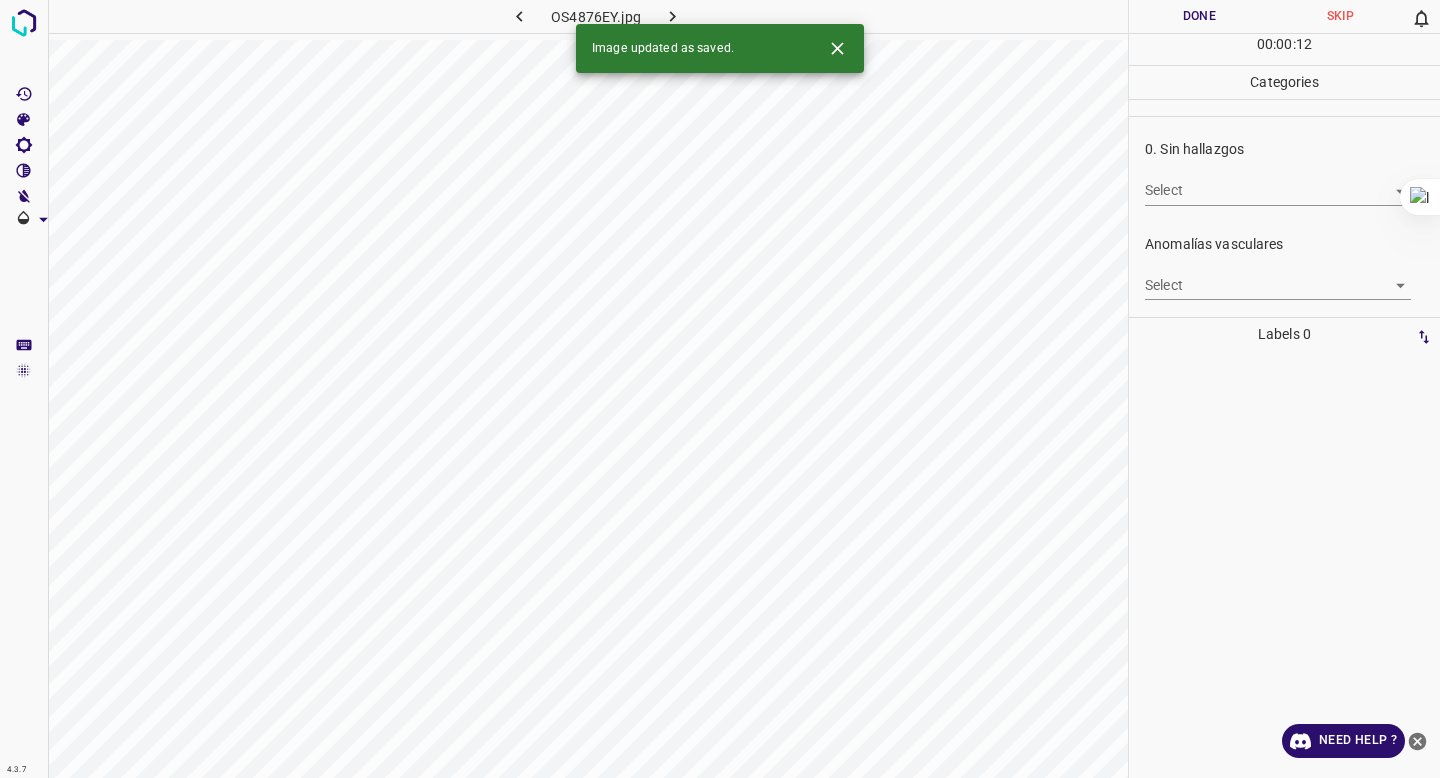 click on "4.3.7 OS4876EY.jpg Done Skip 0 00   : 00   : 12   Categories 0. Sin hallazgos   Select ​ Anomalías vasculares   Select ​ Atrofias   Select ​ Drusas   Select ​ Exudados   Select ​ Hemorragias o Microaneurismas   Select ​ Otros hallazgos patológicos   Select ​ Otros hallazgos no patológicos   Select ​ Anomalías de disco óptico   Select ​ Elementos sin calidad suficiente   Select ​ Labels   0 Categories 1 0. Sin hallazgos 2 Anomalías vasculares 3 Atrofias 4 Drusas 5 Exudados 6 Hemorragias o Microaneurismas 7 Otros hallazgos patológicos 8 Otros hallazgos no patológicos 9 Anomalías de disco óptico 0 Elementos sin calidad suficiente Tools Space Change between modes (Draw & Edit) I Auto labeling R Restore zoom M Zoom in N Zoom out Delete Delete selecte label Filters Z Restore filters X Saturation filter C Brightness filter V Contrast filter B Gray scale filter General O Download Image updated as saved. Need Help ? - Text - Hide - Delete" at bounding box center (720, 389) 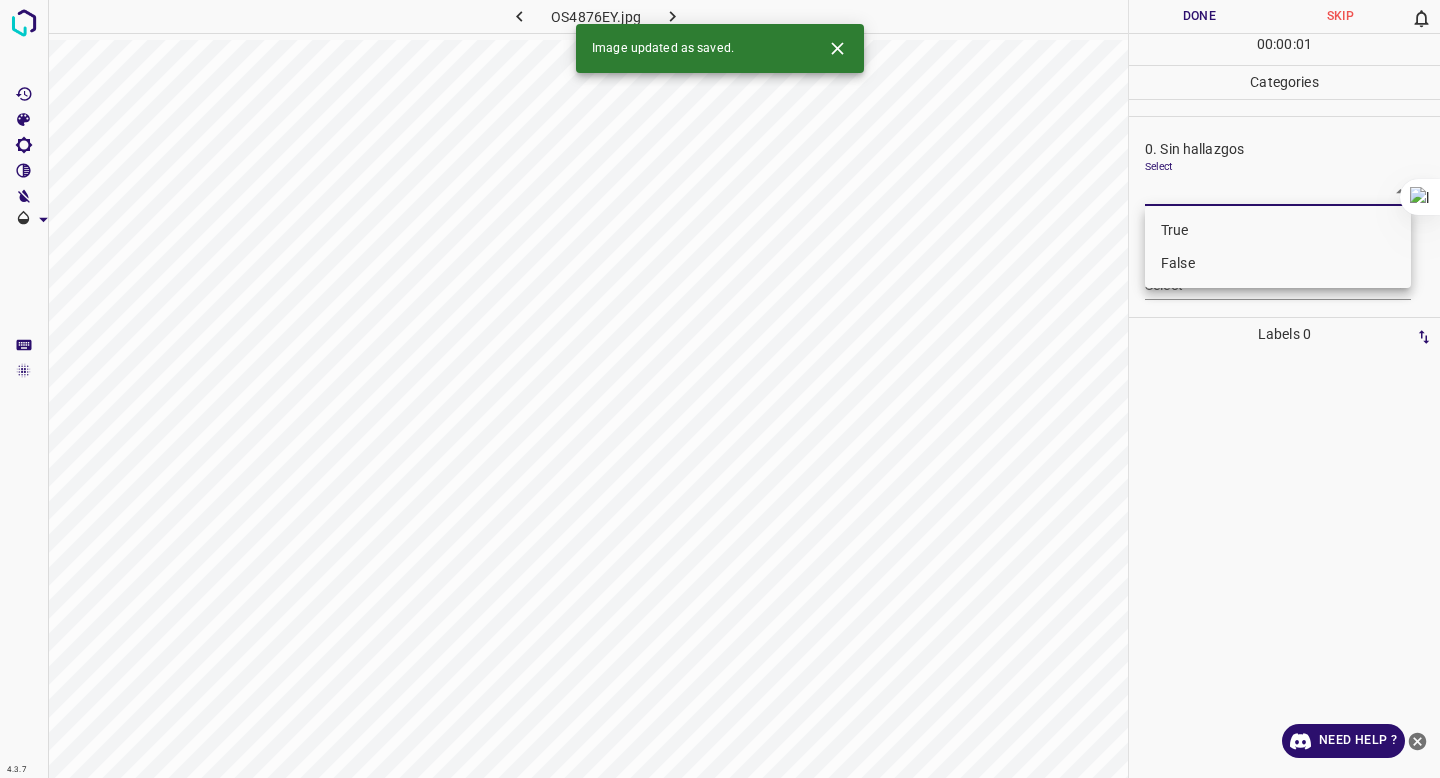 click on "False" at bounding box center [1278, 263] 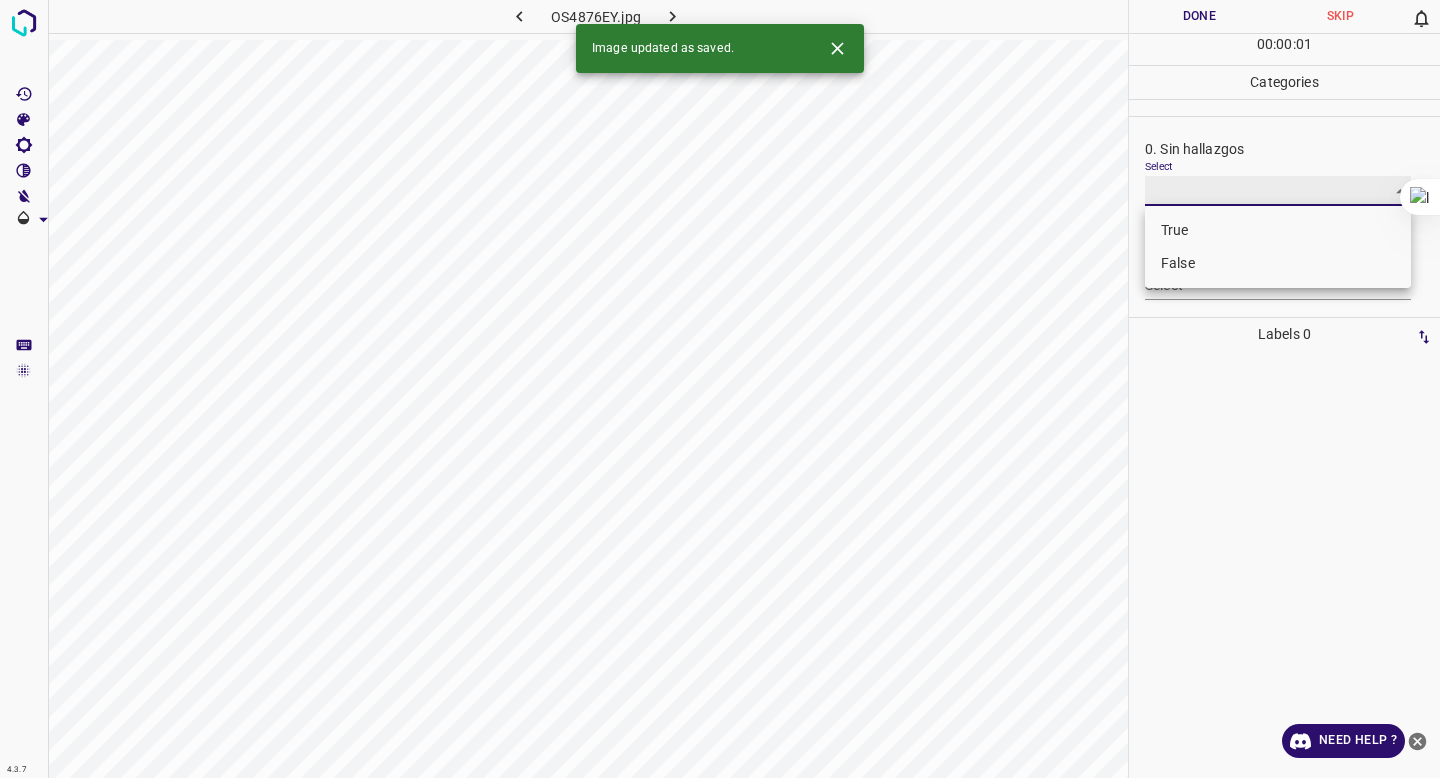 type on "False" 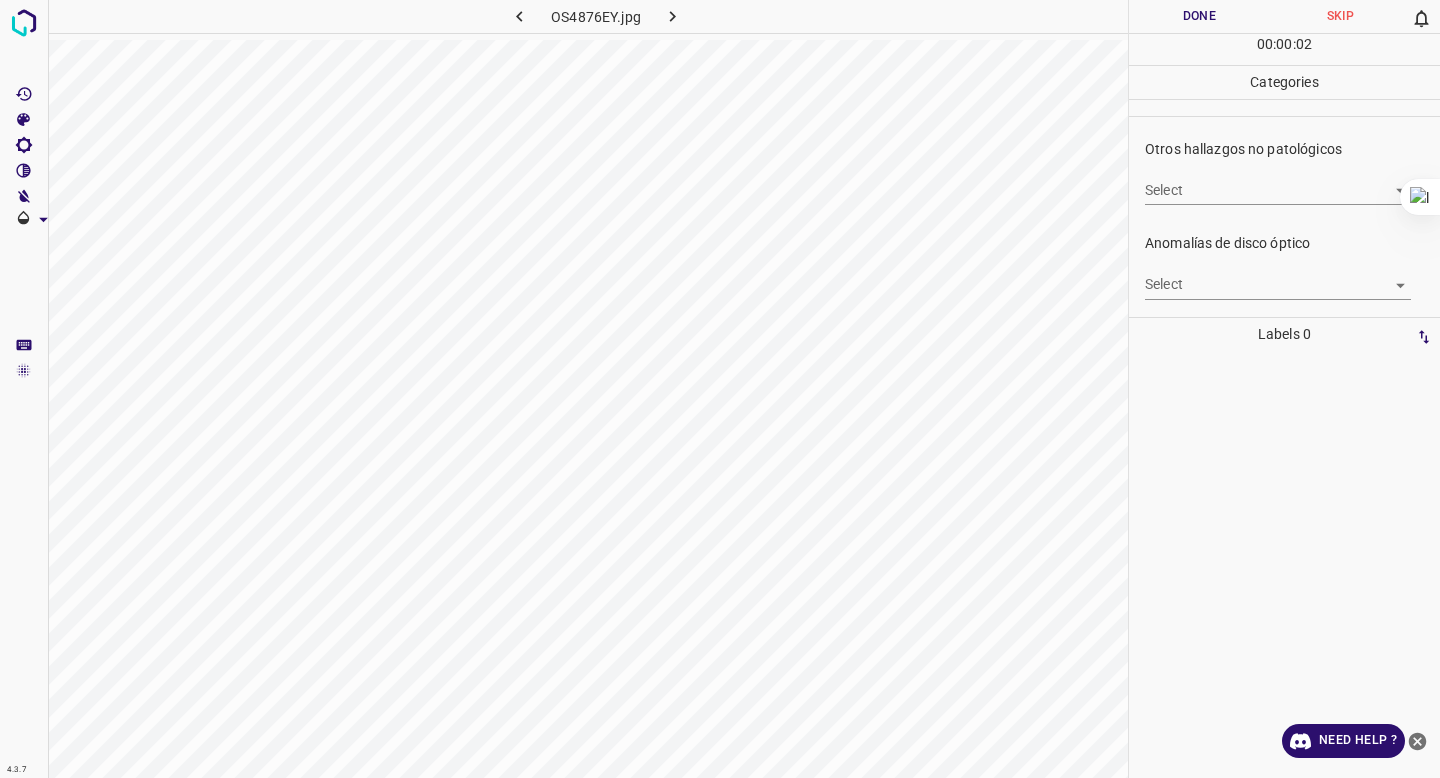 scroll, scrollTop: 657, scrollLeft: 0, axis: vertical 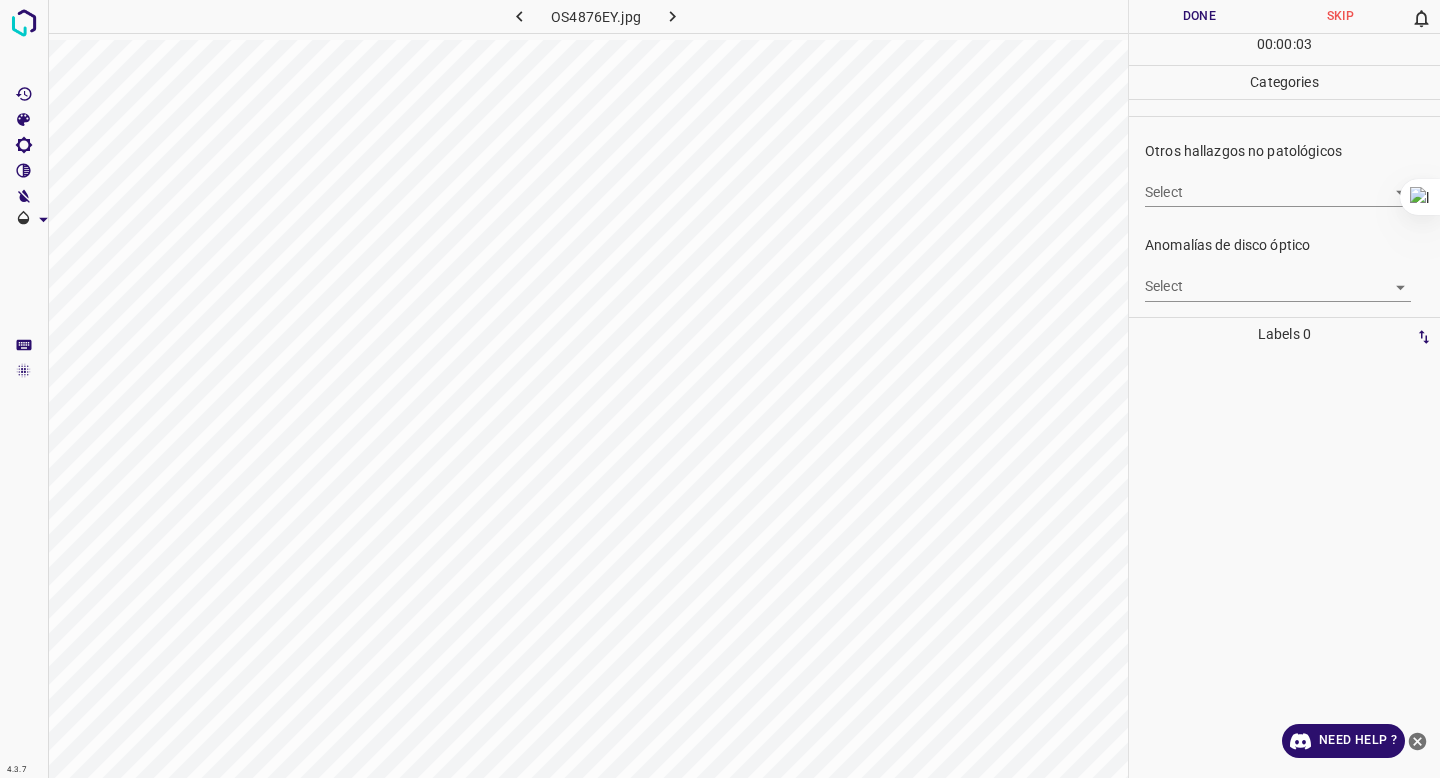 click on "4.3.7 OS4876EY.jpg Done Skip 0 00   : 00   : 03   Categories 0. Sin hallazgos   Select False False Anomalías vasculares   Select ​ Atrofias   Select ​ Drusas   Select ​ Exudados   Select ​ Hemorragias o Microaneurismas   Select ​ Otros hallazgos patológicos   Select ​ Otros hallazgos no patológicos   Select ​ Anomalías de disco óptico   Select ​ Elementos sin calidad suficiente   Select ​ Labels   0 Categories 1 0. Sin hallazgos 2 Anomalías vasculares 3 Atrofias 4 Drusas 5 Exudados 6 Hemorragias o Microaneurismas 7 Otros hallazgos patológicos 8 Otros hallazgos no patológicos 9 Anomalías de disco óptico 0 Elementos sin calidad suficiente Tools Space Change between modes (Draw & Edit) I Auto labeling R Restore zoom M Zoom in N Zoom out Delete Delete selecte label Filters Z Restore filters X Saturation filter C Brightness filter V Contrast filter B Gray scale filter General O Download Need Help ? - Text - Hide - Delete" at bounding box center [720, 389] 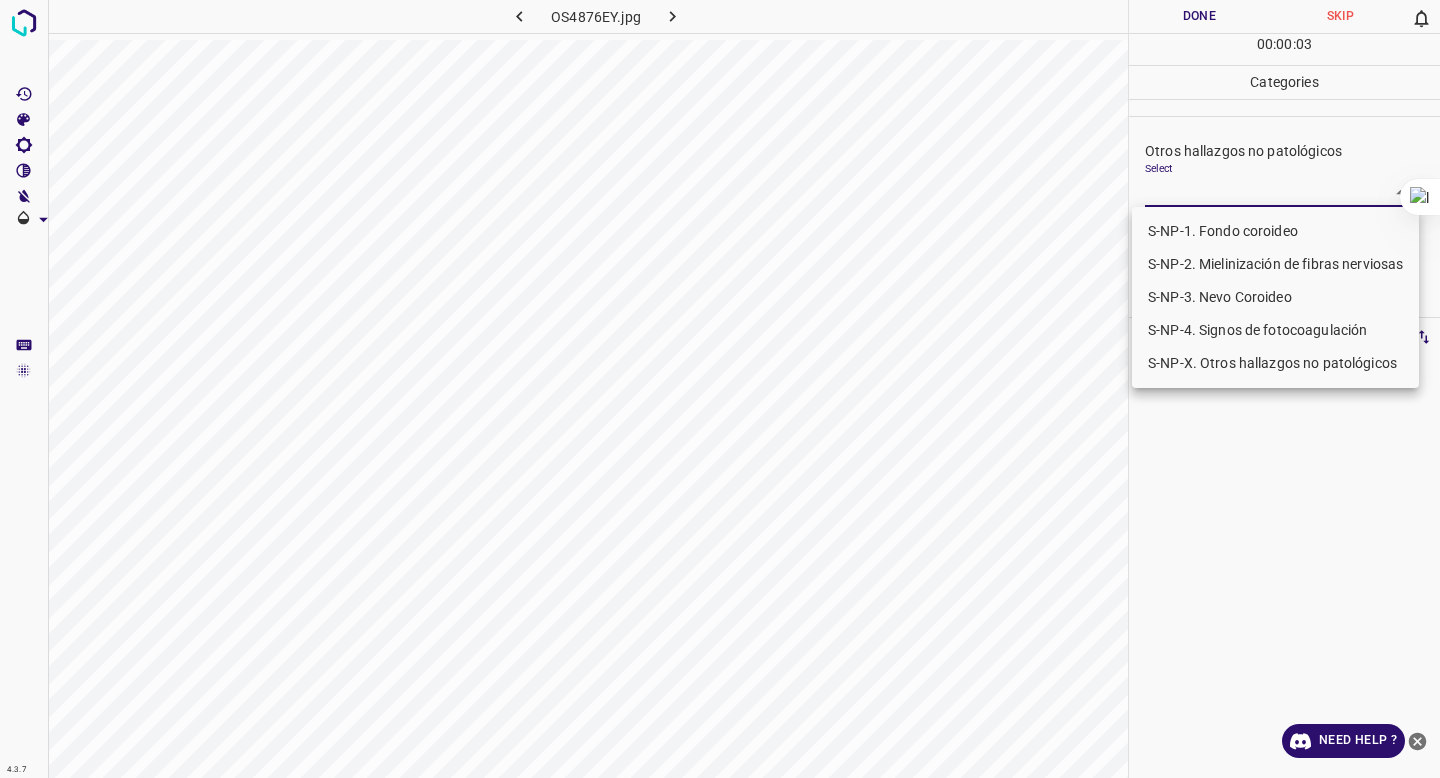 click on "S-NP-4. Signos de fotocoagulación" at bounding box center [1275, 330] 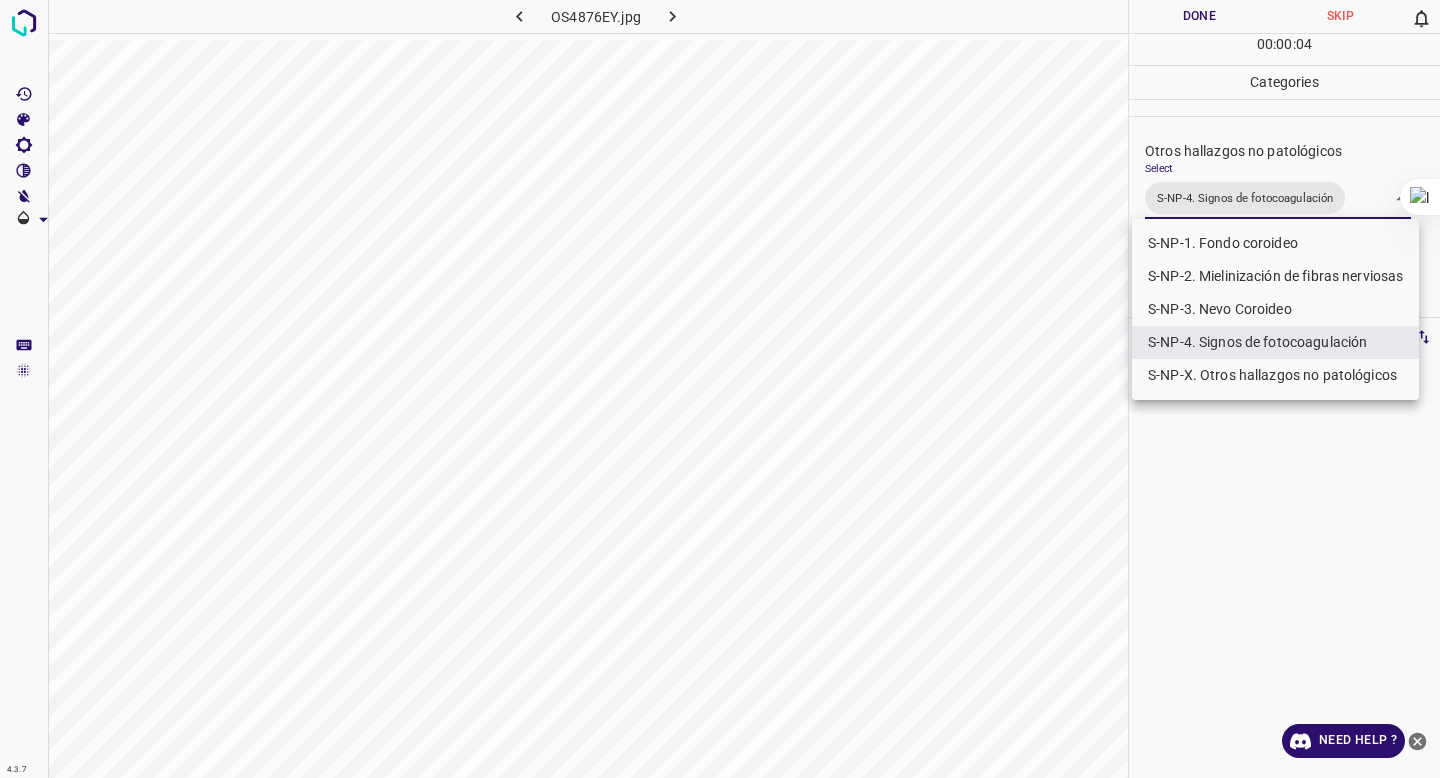 click at bounding box center [720, 389] 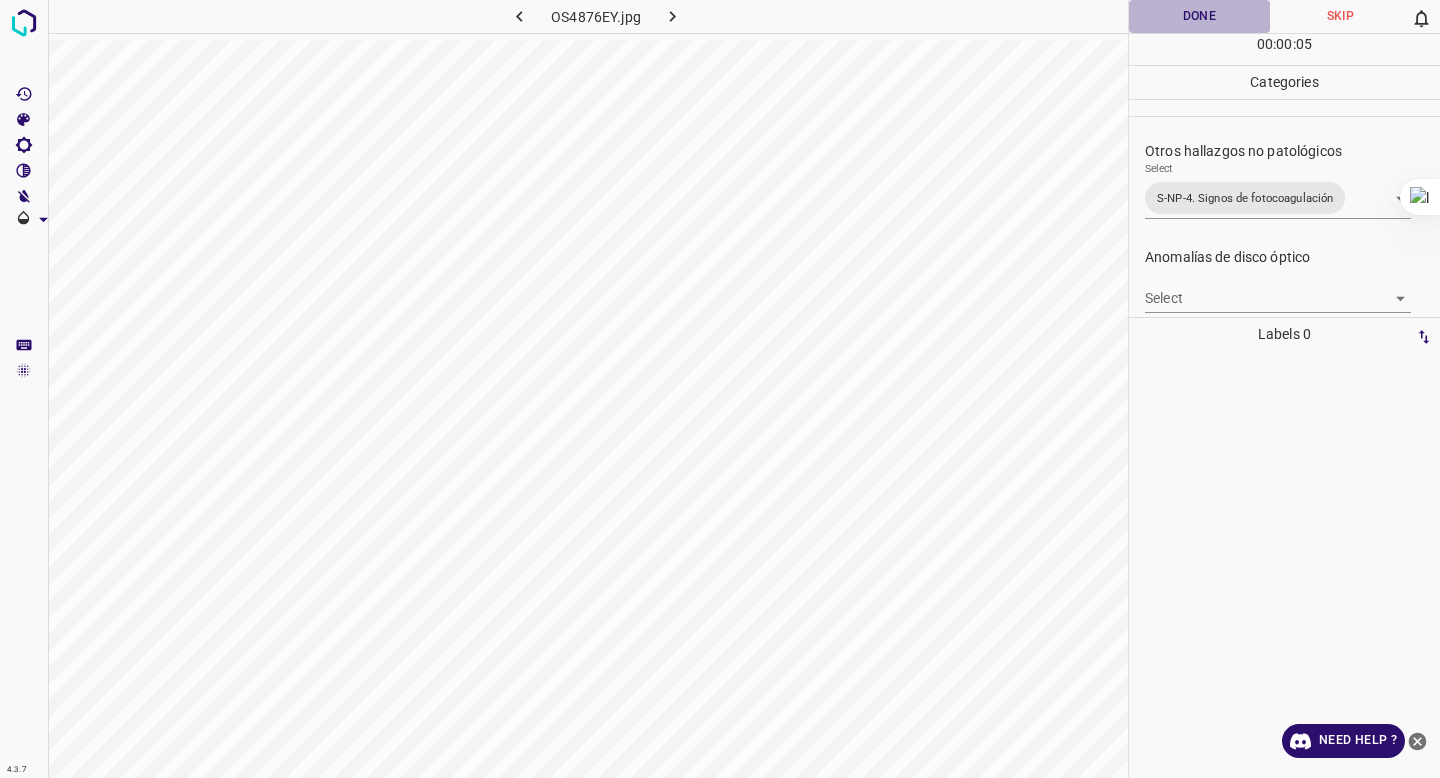 click on "Done" at bounding box center (1199, 16) 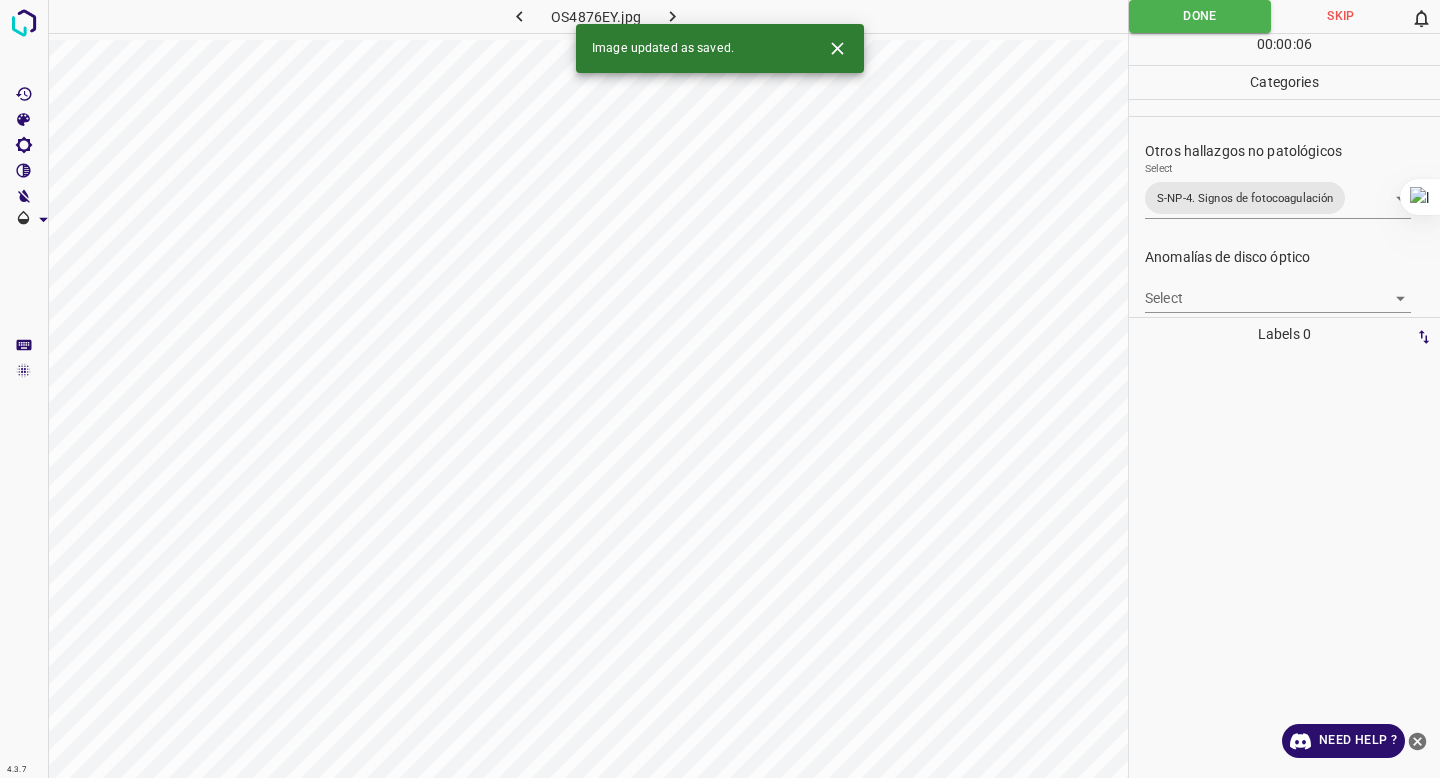 click 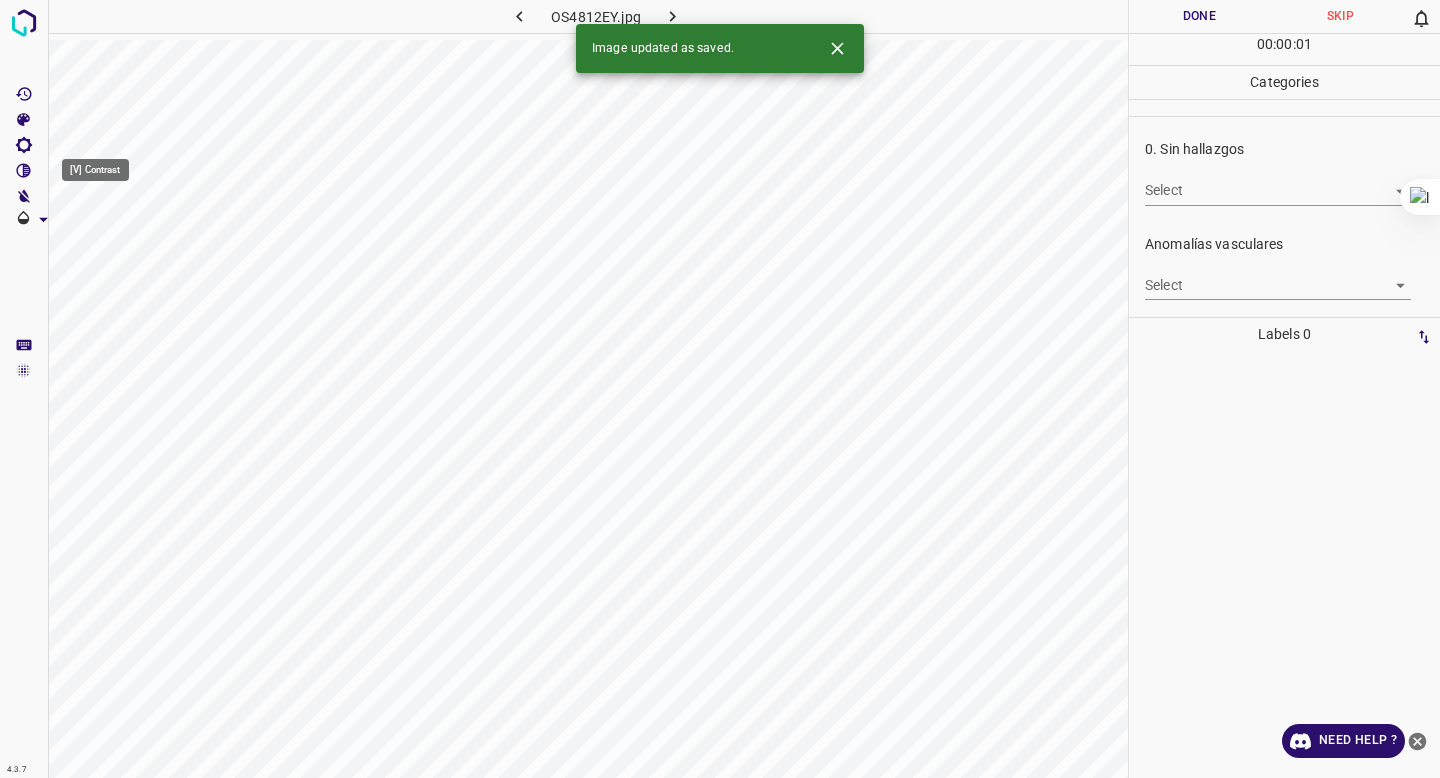 click 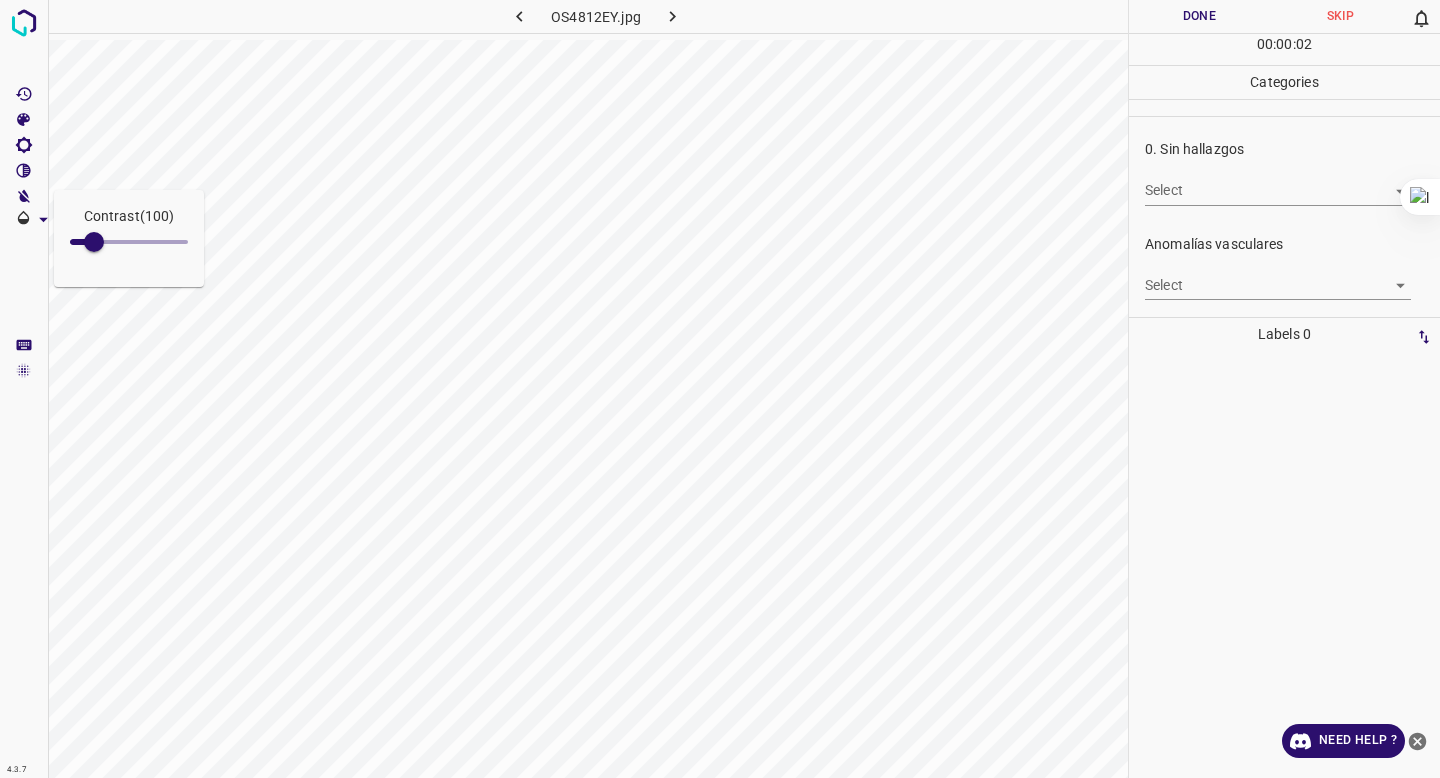 type on "369" 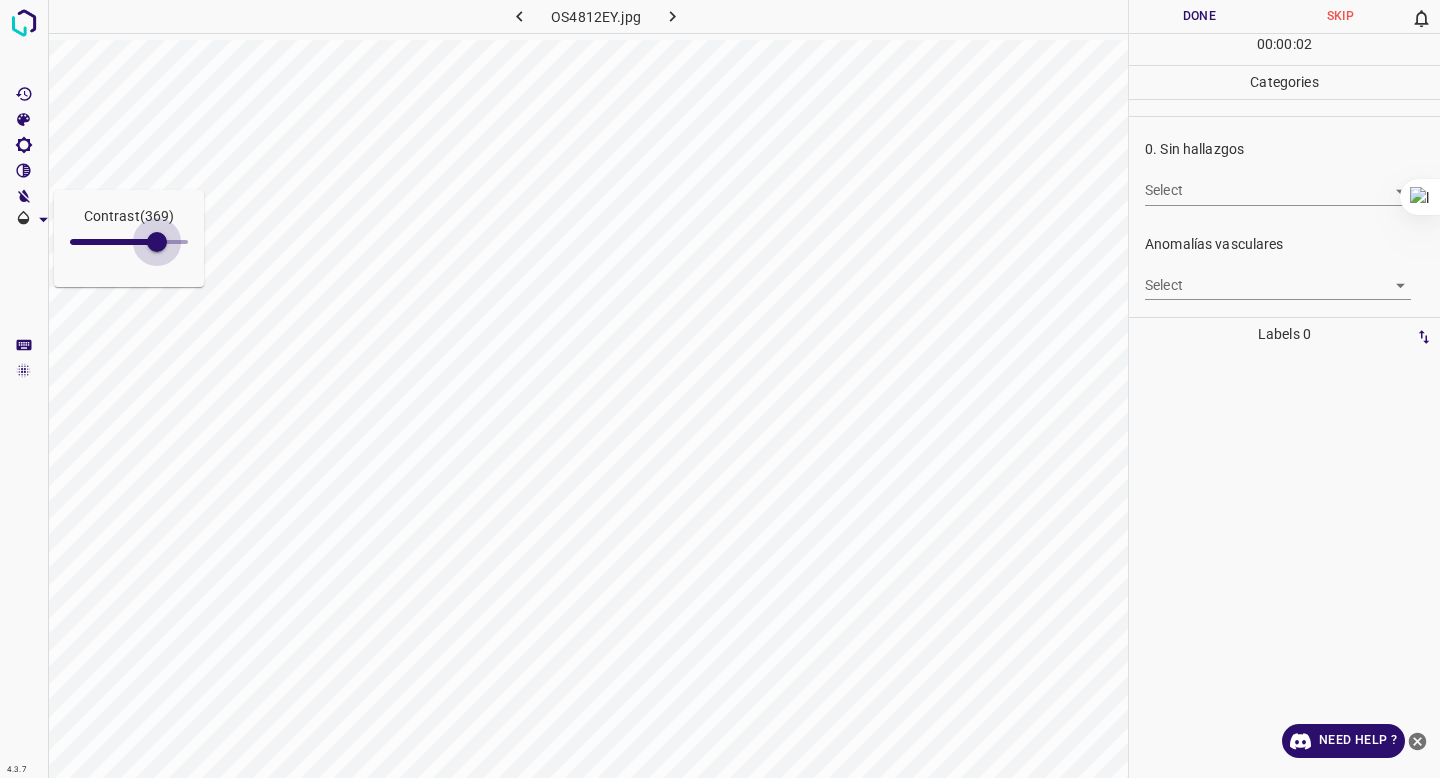 click at bounding box center [129, 242] 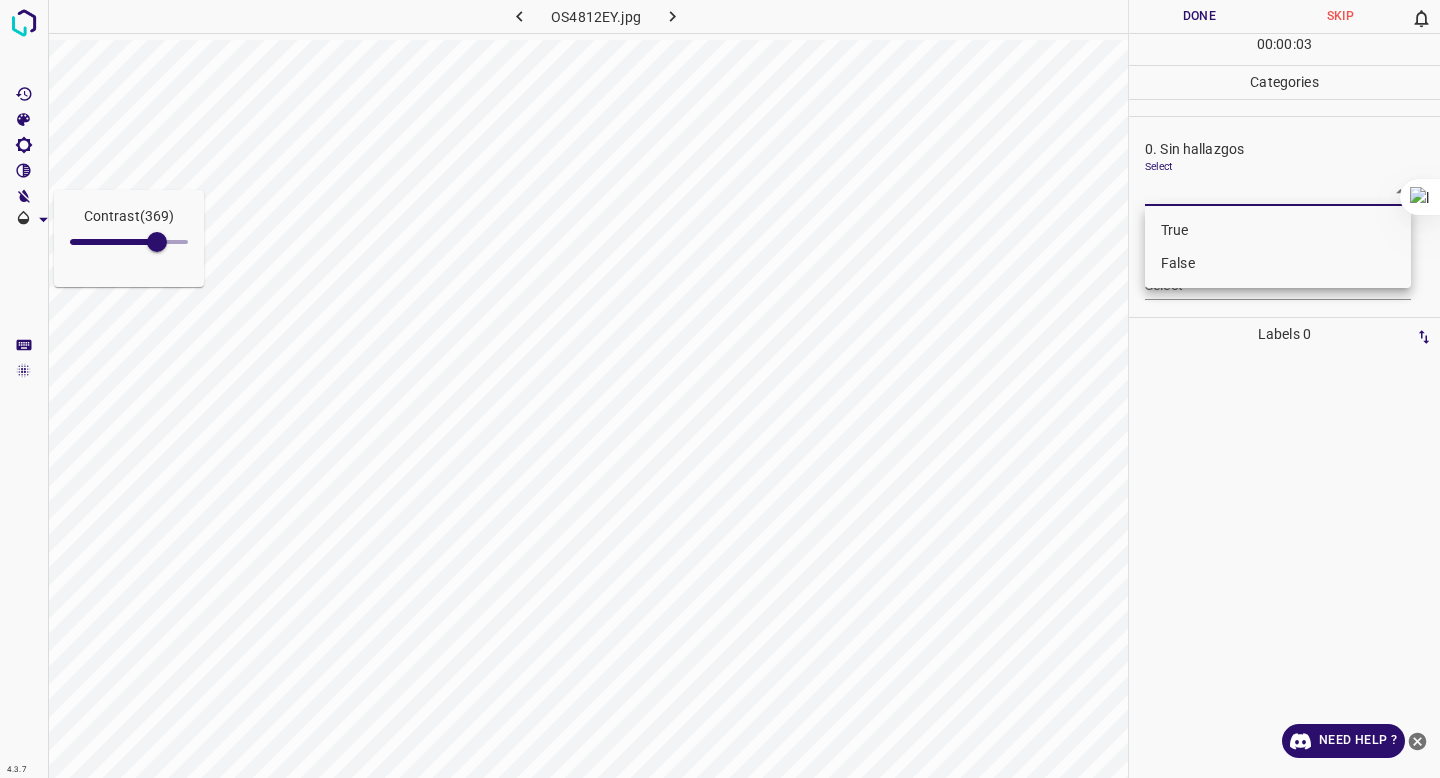 click on "Contrast ( 369 ) 4.3.7 OS4812EY.jpg Done Skip 0 00   : 00   : 03   Categories 0. Sin hallazgos   Select ​ Anomalías vasculares   Select ​ Atrofias   Select ​ Drusas   Select ​ Exudados   Select ​ Hemorragias o Microaneurismas   Select ​ Otros hallazgos patológicos   Select ​ Otros hallazgos no patológicos   Select ​ Anomalías de disco óptico   Select ​ Elementos sin calidad suficiente   Select ​ Labels   0 Categories 1 0. Sin hallazgos 2 Anomalías vasculares 3 Atrofias 4 Drusas 5 Exudados 6 Hemorragias o Microaneurismas 7 Otros hallazgos patológicos 8 Otros hallazgos no patológicos 9 Anomalías de disco óptico 0 Elementos sin calidad suficiente Tools Space Change between modes (Draw & Edit) I Auto labeling R Restore zoom M Zoom in N Zoom out Delete Delete selecte label Filters Z Restore filters X Saturation filter C Brightness filter V Contrast filter B Gray scale filter General O Download Need Help ? - Text - Hide - Delete True False" at bounding box center (720, 389) 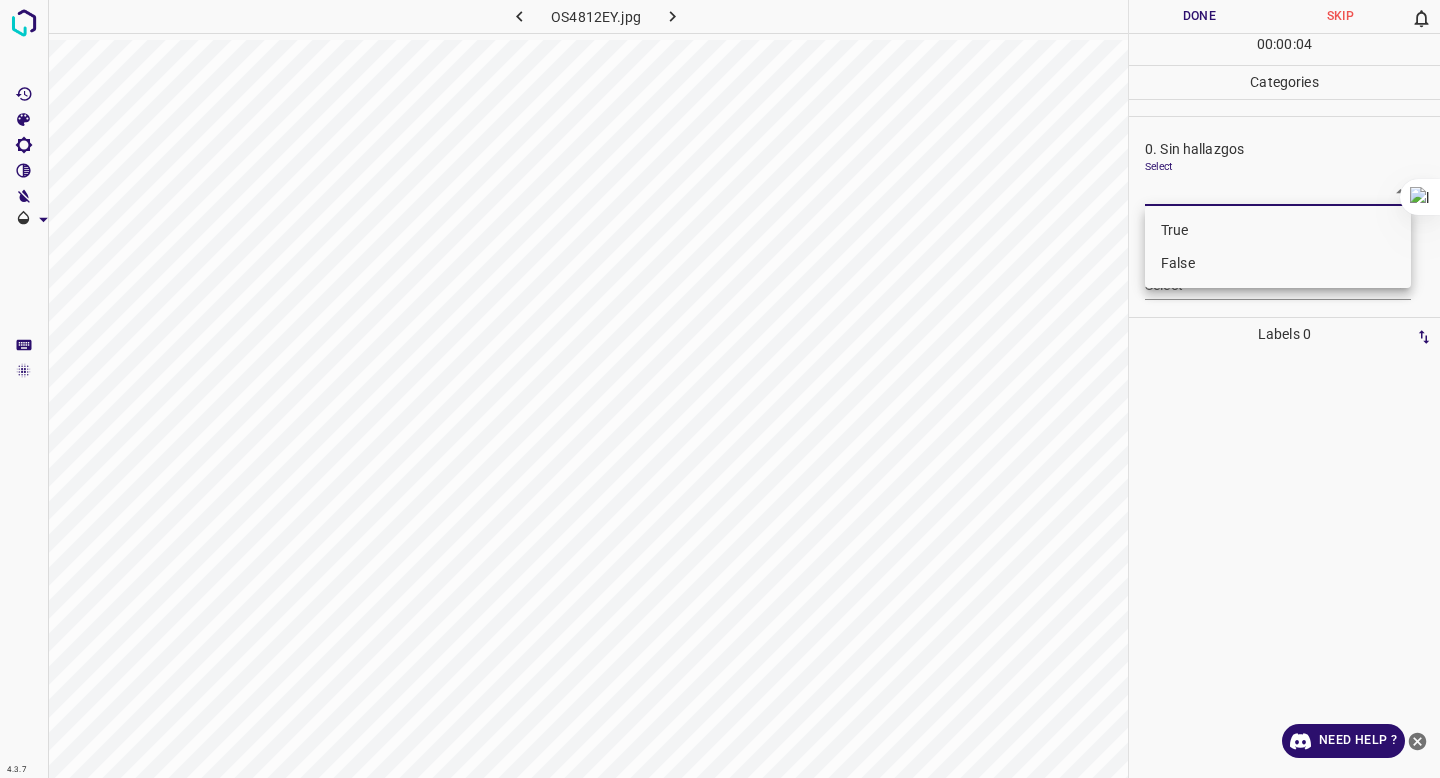 click on "True" at bounding box center (1278, 230) 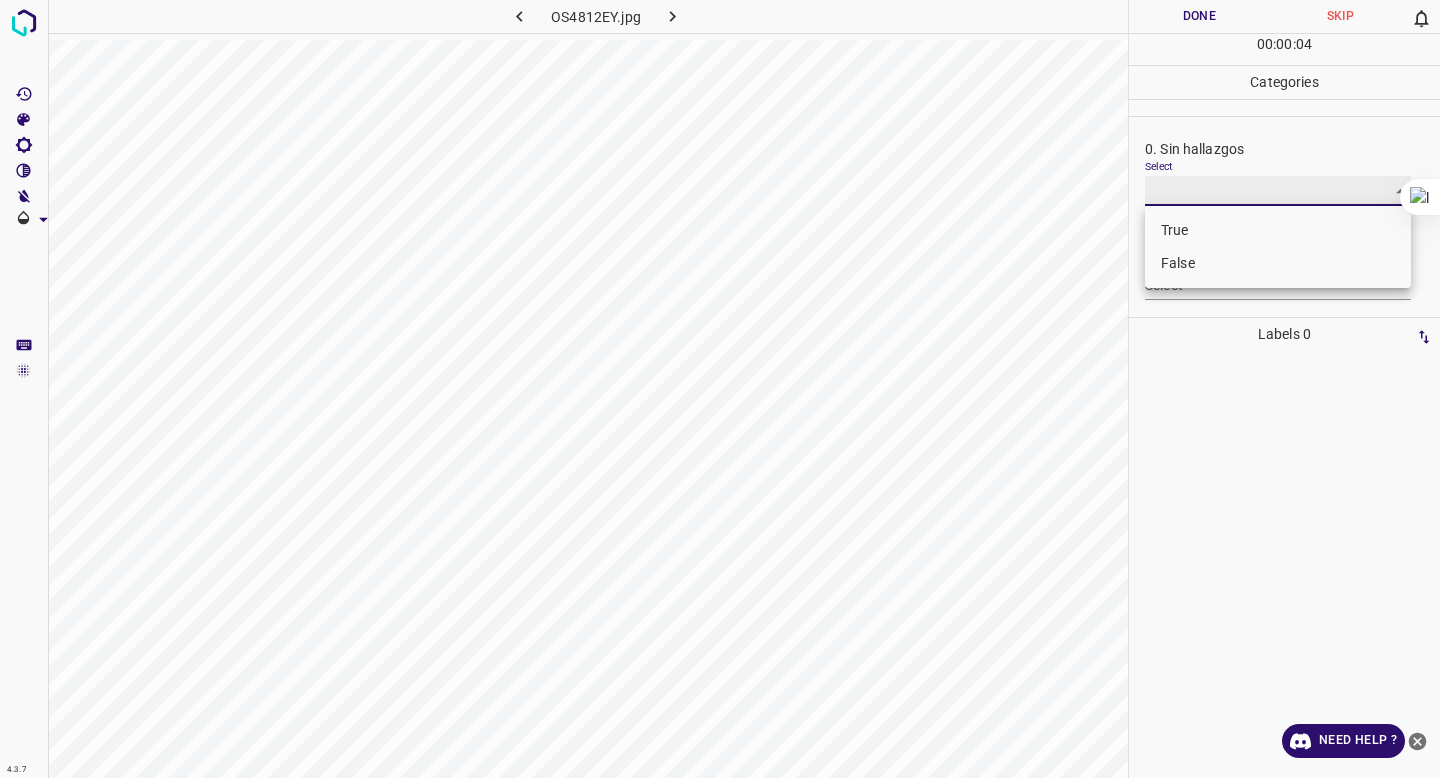 type on "True" 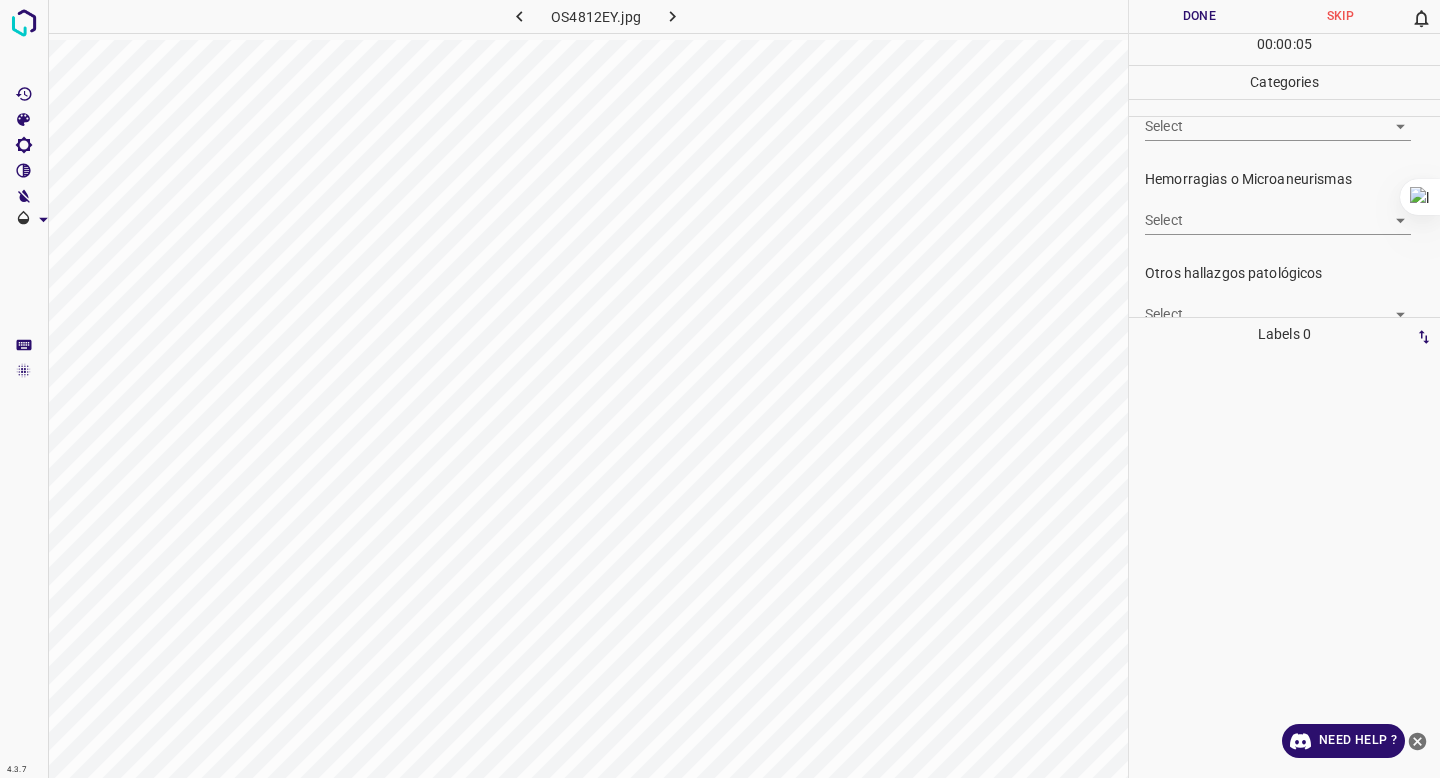 scroll, scrollTop: 757, scrollLeft: 0, axis: vertical 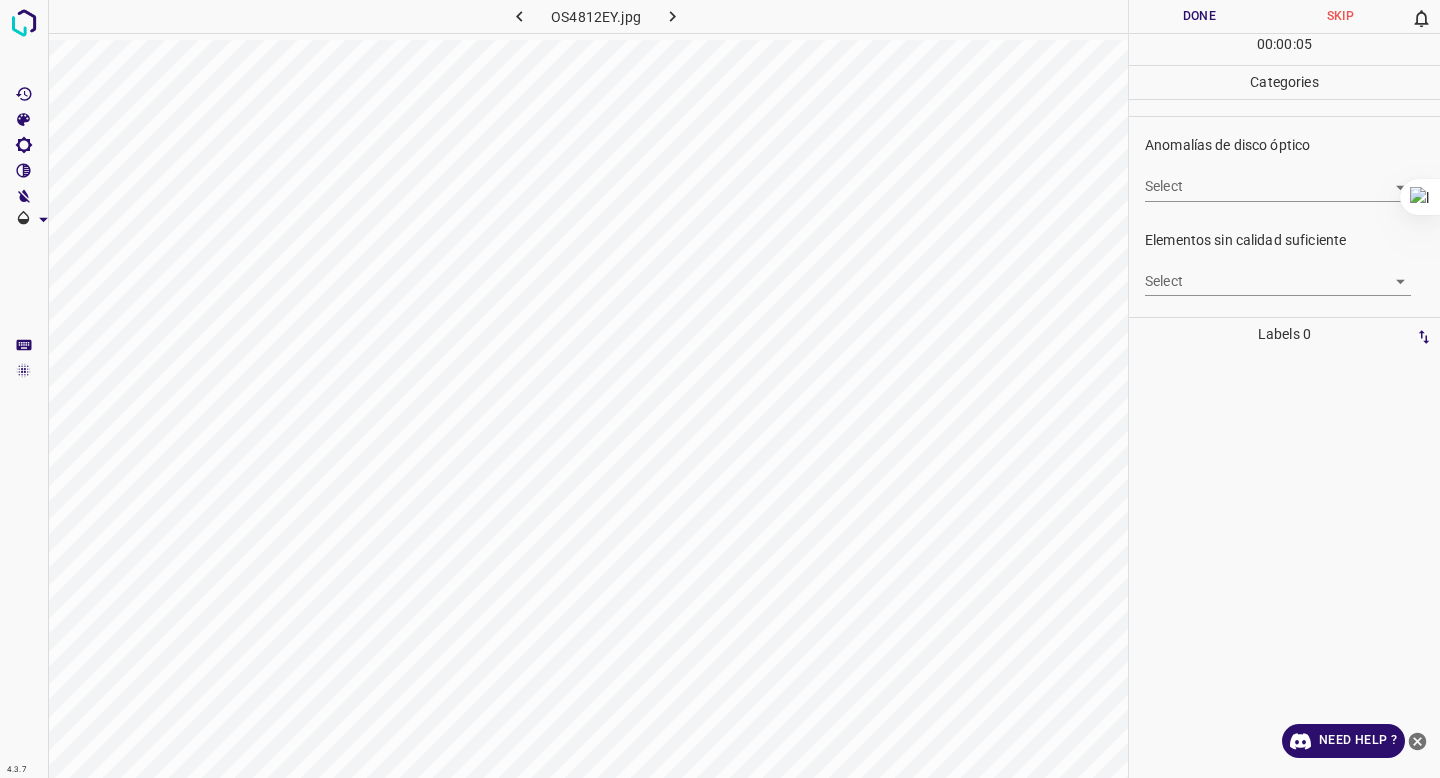 click on "4.3.7 OS4812EY.jpg Done Skip 0 00   : 00   : 05   Categories 0. Sin hallazgos   Select True True Anomalías vasculares   Select ​ Atrofias   Select ​ Drusas   Select ​ Exudados   Select ​ Hemorragias o Microaneurismas   Select ​ Otros hallazgos patológicos   Select ​ Otros hallazgos no patológicos   Select ​ Anomalías de disco óptico   Select ​ Elementos sin calidad suficiente   Select ​ Labels   0 Categories 1 0. Sin hallazgos 2 Anomalías vasculares 3 Atrofias 4 Drusas 5 Exudados 6 Hemorragias o Microaneurismas 7 Otros hallazgos patológicos 8 Otros hallazgos no patológicos 9 Anomalías de disco óptico 0 Elementos sin calidad suficiente Tools Space Change between modes (Draw & Edit) I Auto labeling R Restore zoom M Zoom in N Zoom out Delete Delete selecte label Filters Z Restore filters X Saturation filter C Brightness filter V Contrast filter B Gray scale filter General O Download Need Help ? - Text - Hide - Delete" at bounding box center (720, 389) 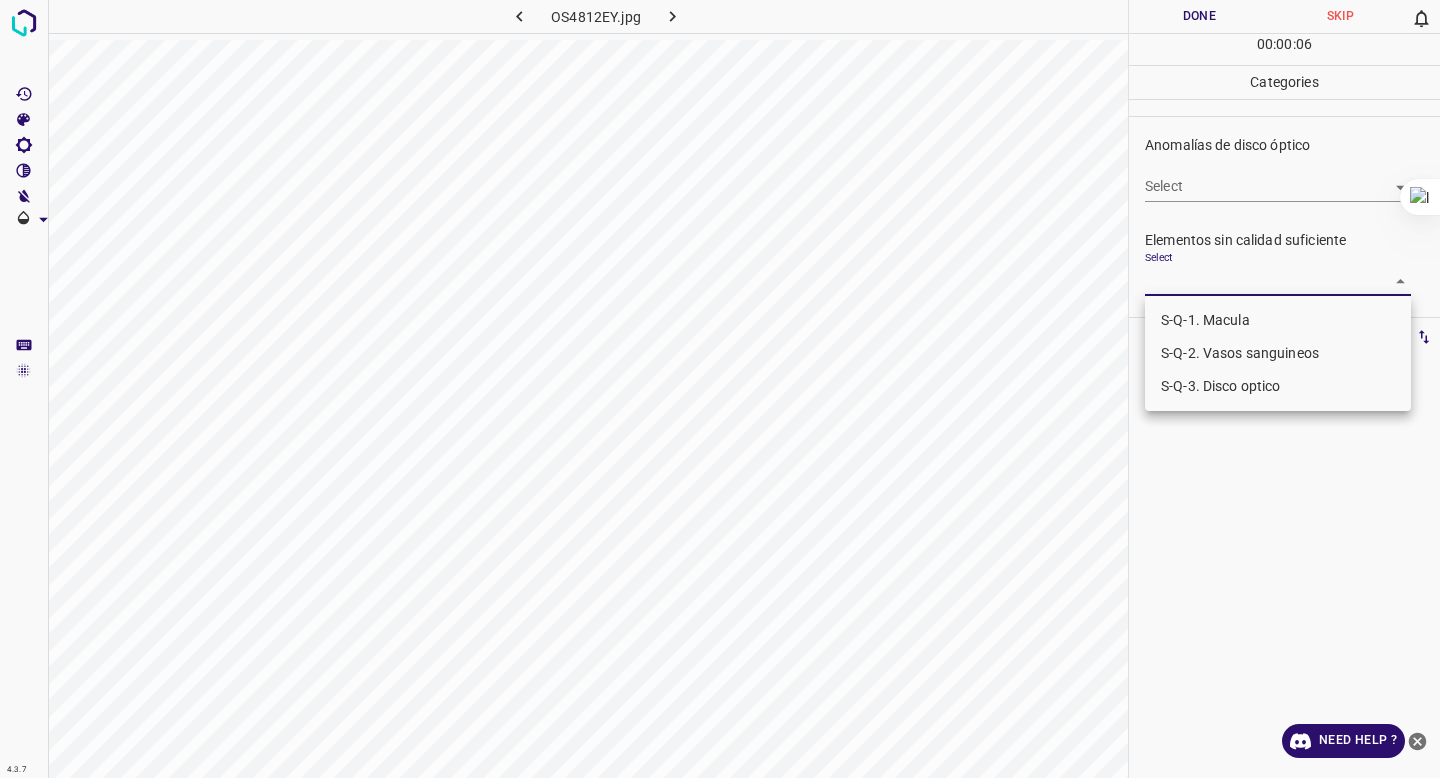 click on "S-Q-1. Macula" at bounding box center (1278, 320) 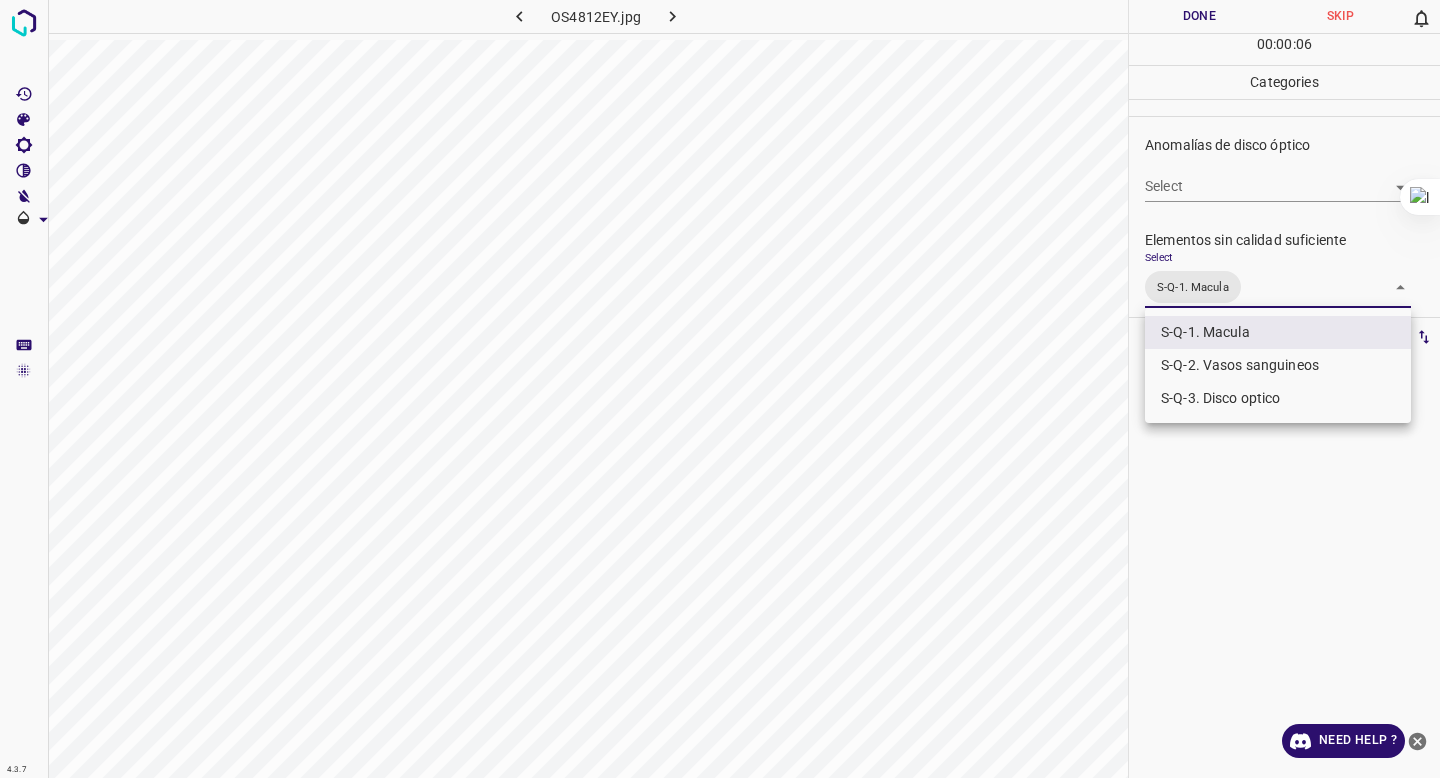 click on "S-Q-2. Vasos sanguineos" at bounding box center (1278, 365) 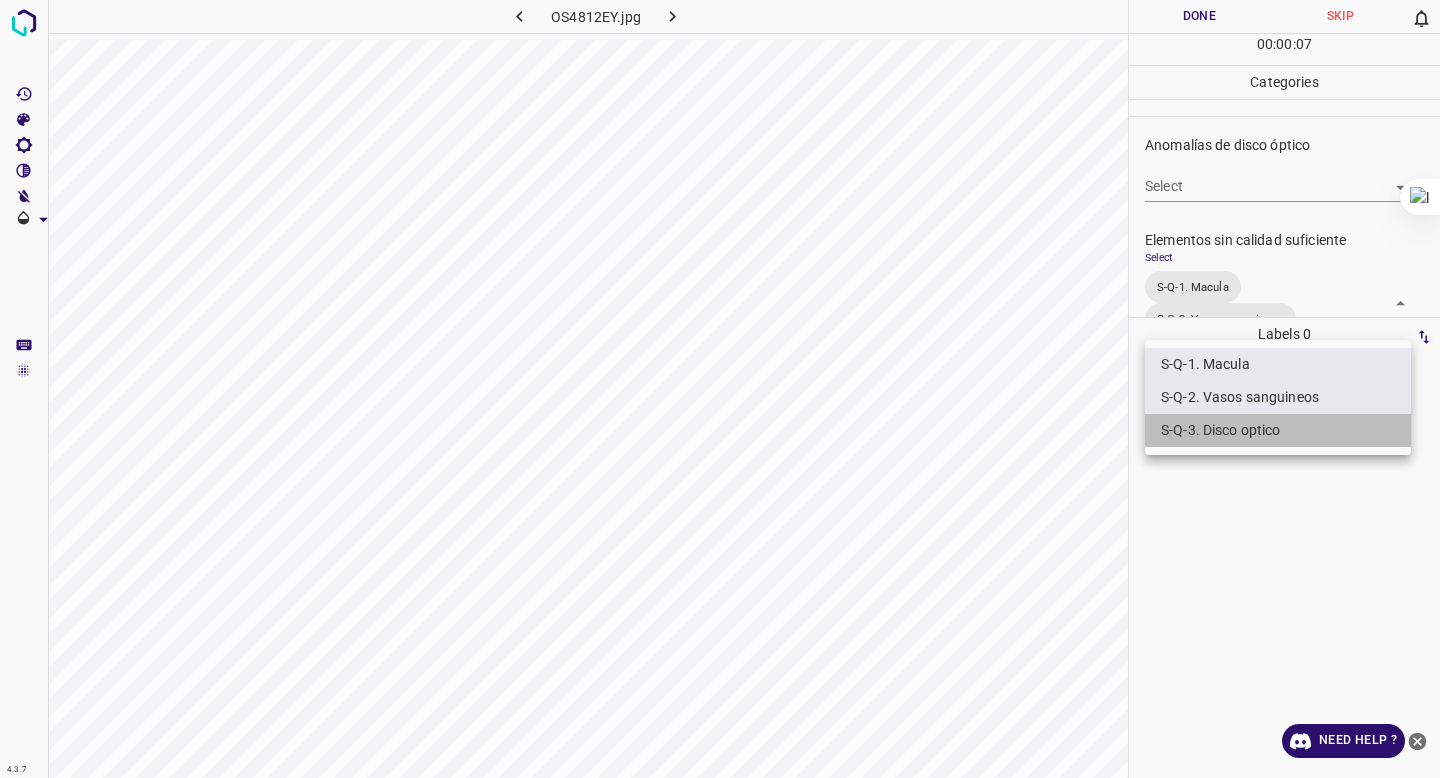 click on "S-Q-[NUMBER]. Disco optico" at bounding box center (1278, 430) 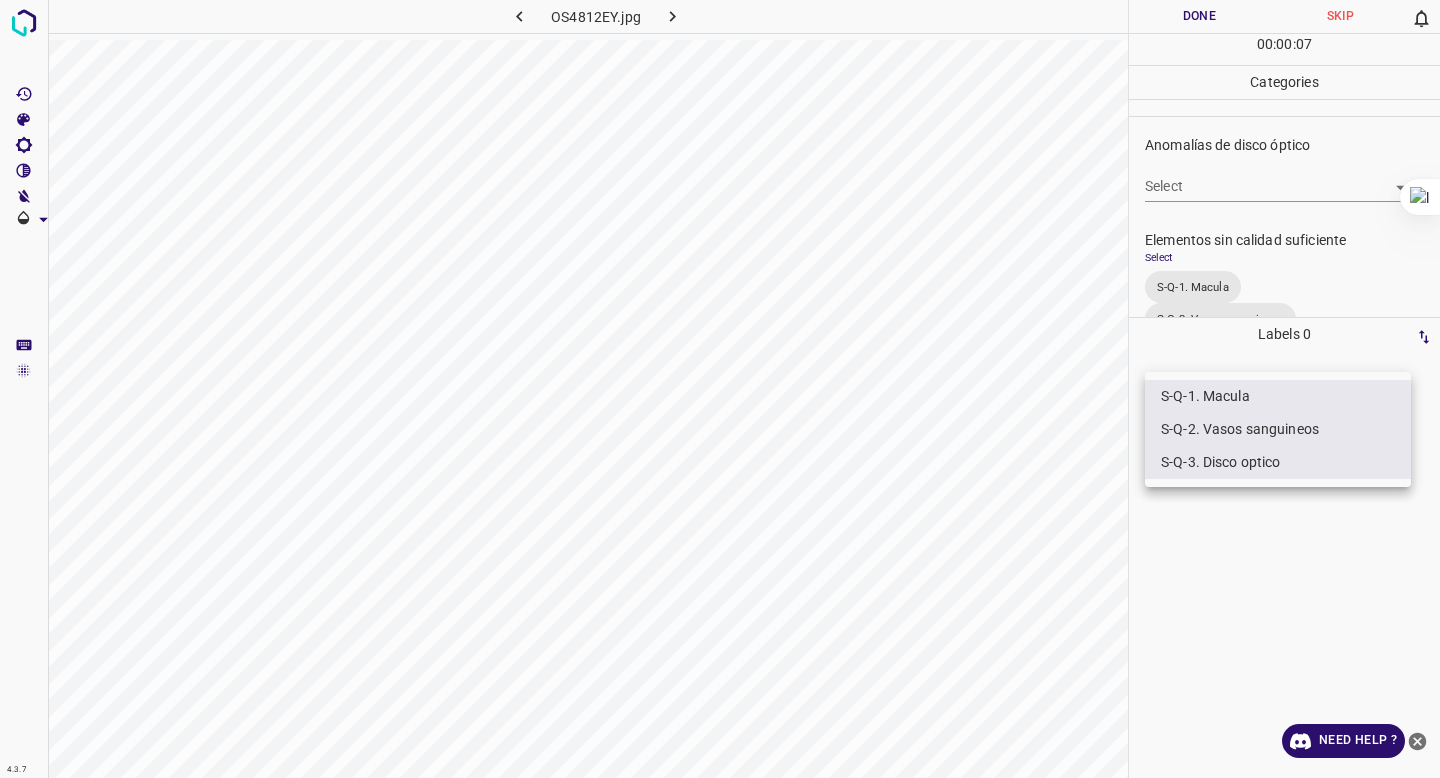 click at bounding box center (720, 389) 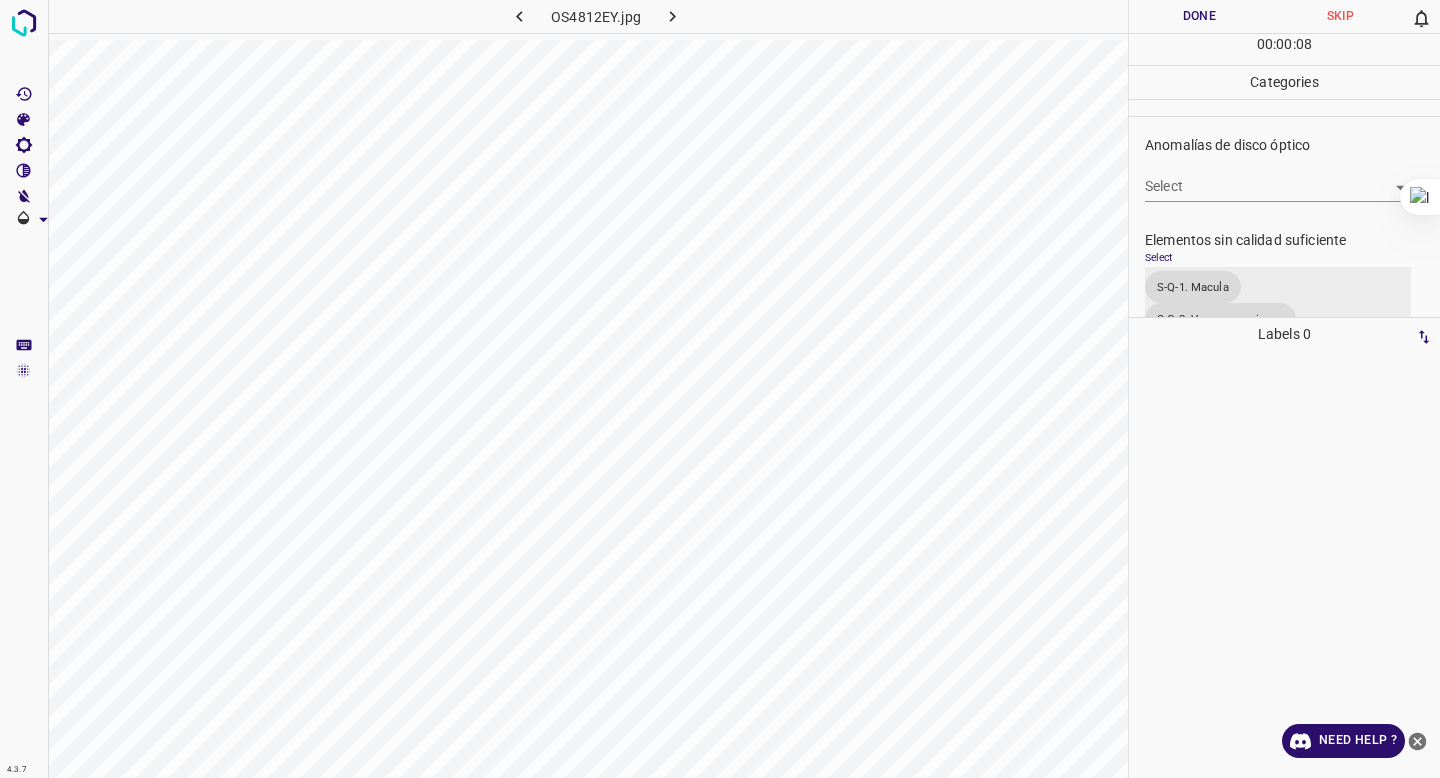 scroll, scrollTop: 811, scrollLeft: 0, axis: vertical 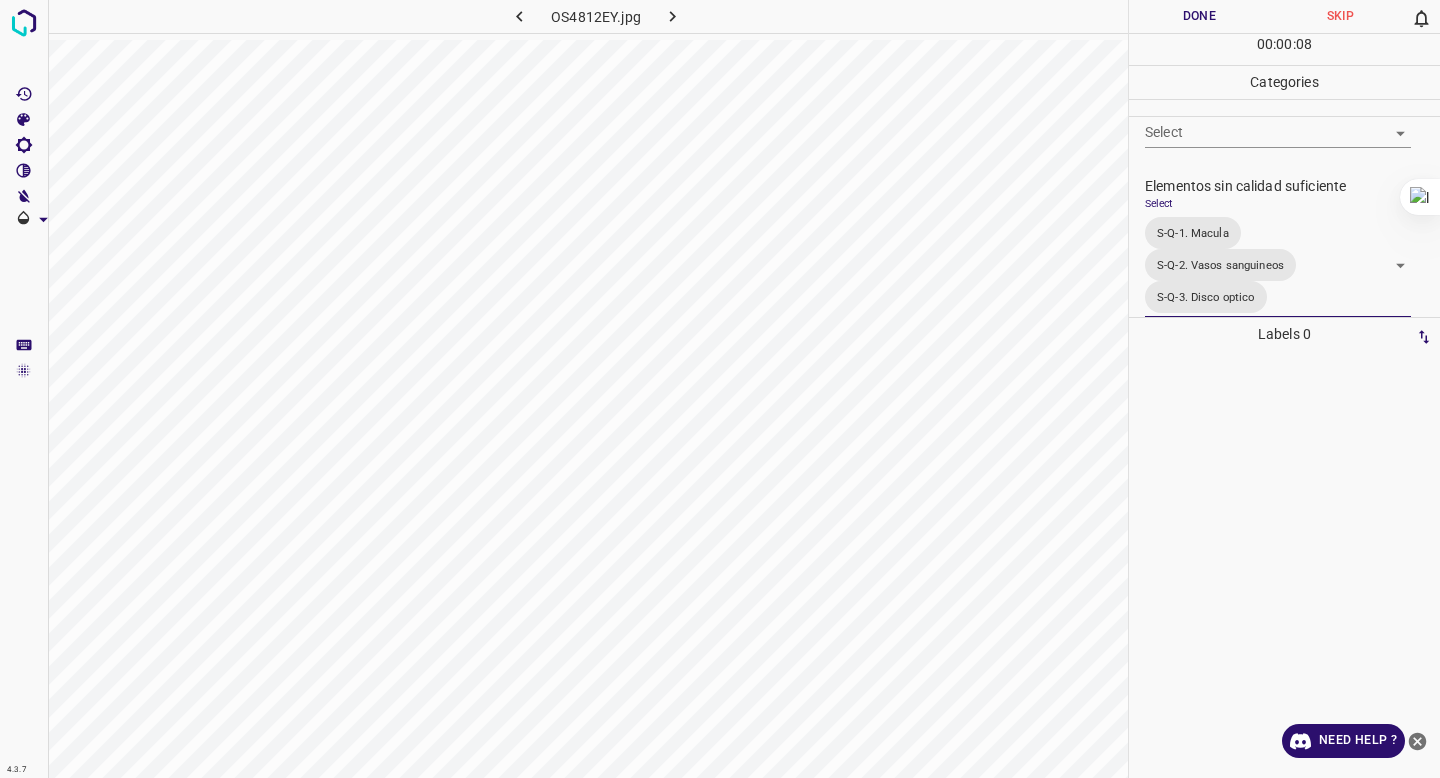 click on "Done" at bounding box center (1199, 16) 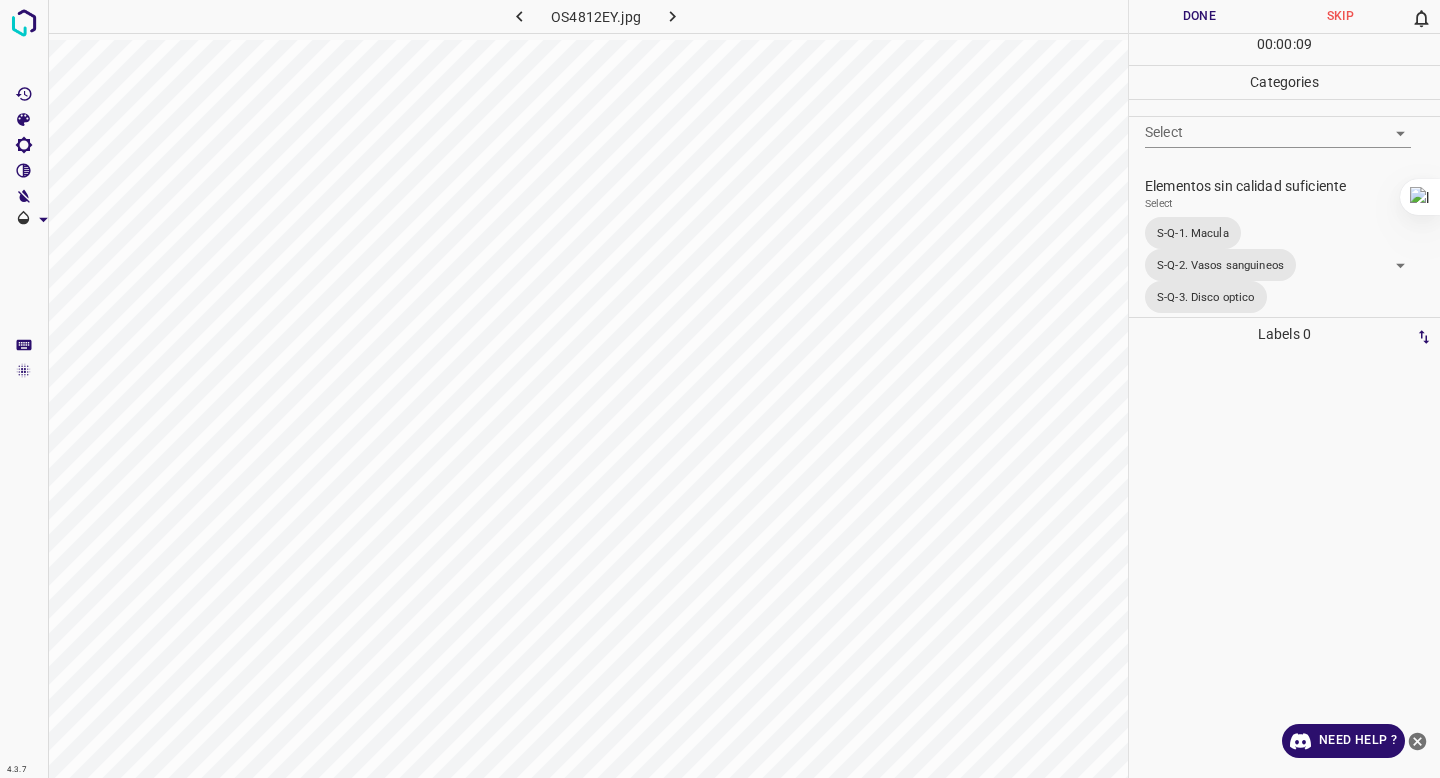 click 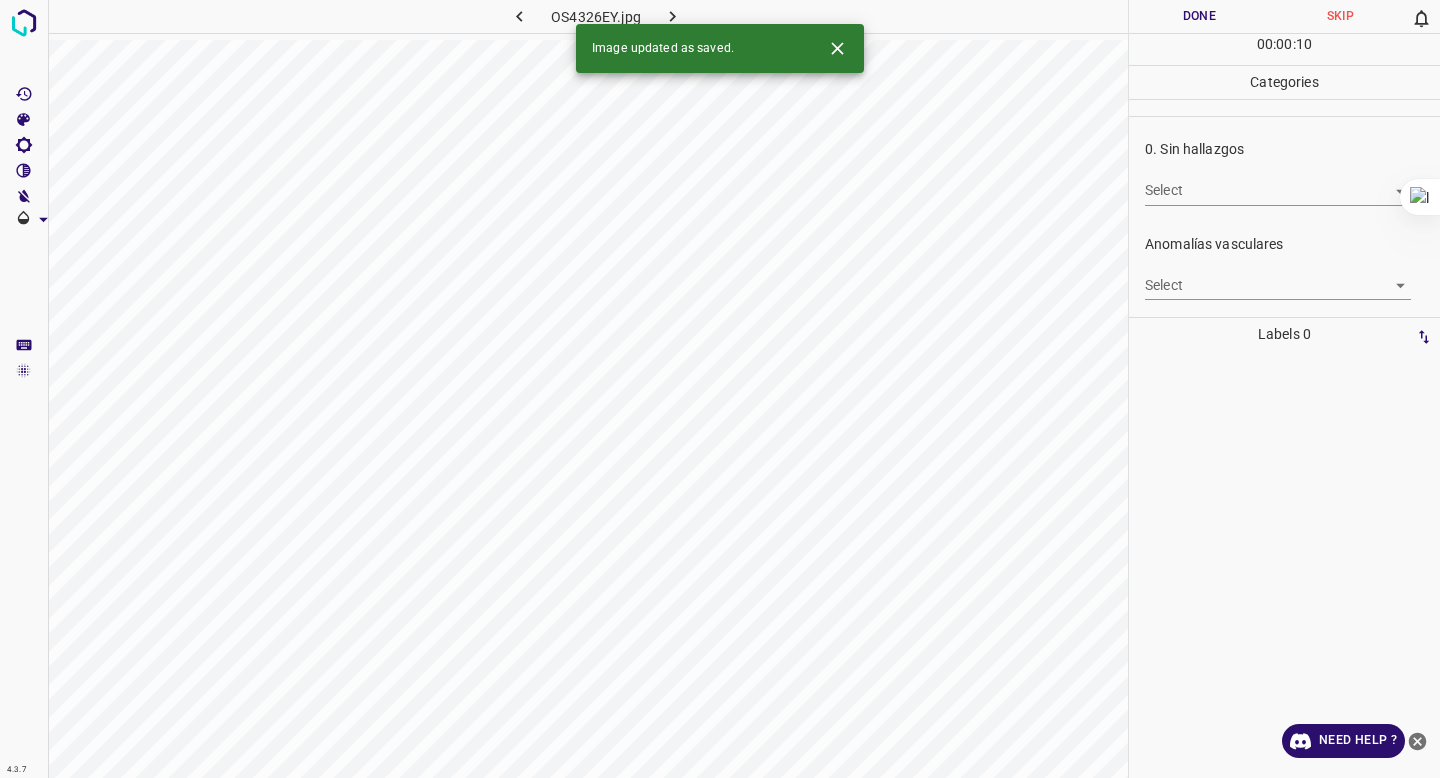 click on "4.3.7 OS4326EY.jpg Done Skip 0 00   : 00   : 10   Categories 0. Sin hallazgos   Select ​ Anomalías vasculares   Select ​ Atrofias   Select ​ Drusas   Select ​ Exudados   Select ​ Hemorragias o Microaneurismas   Select ​ Otros hallazgos patológicos   Select ​ Otros hallazgos no patológicos   Select ​ Anomalías de disco óptico   Select ​ Elementos sin calidad suficiente   Select ​ Labels   0 Categories 1 0. Sin hallazgos 2 Anomalías vasculares 3 Atrofias 4 Drusas 5 Exudados 6 Hemorragias o Microaneurismas 7 Otros hallazgos patológicos 8 Otros hallazgos no patológicos 9 Anomalías de disco óptico 0 Elementos sin calidad suficiente Tools Space Change between modes (Draw & Edit) I Auto labeling R Restore zoom M Zoom in N Zoom out Delete Delete selecte label Filters Z Restore filters X Saturation filter C Brightness filter V Contrast filter B Gray scale filter General O Download Image updated as saved. Need Help ? - Text - Hide - Delete" at bounding box center (720, 389) 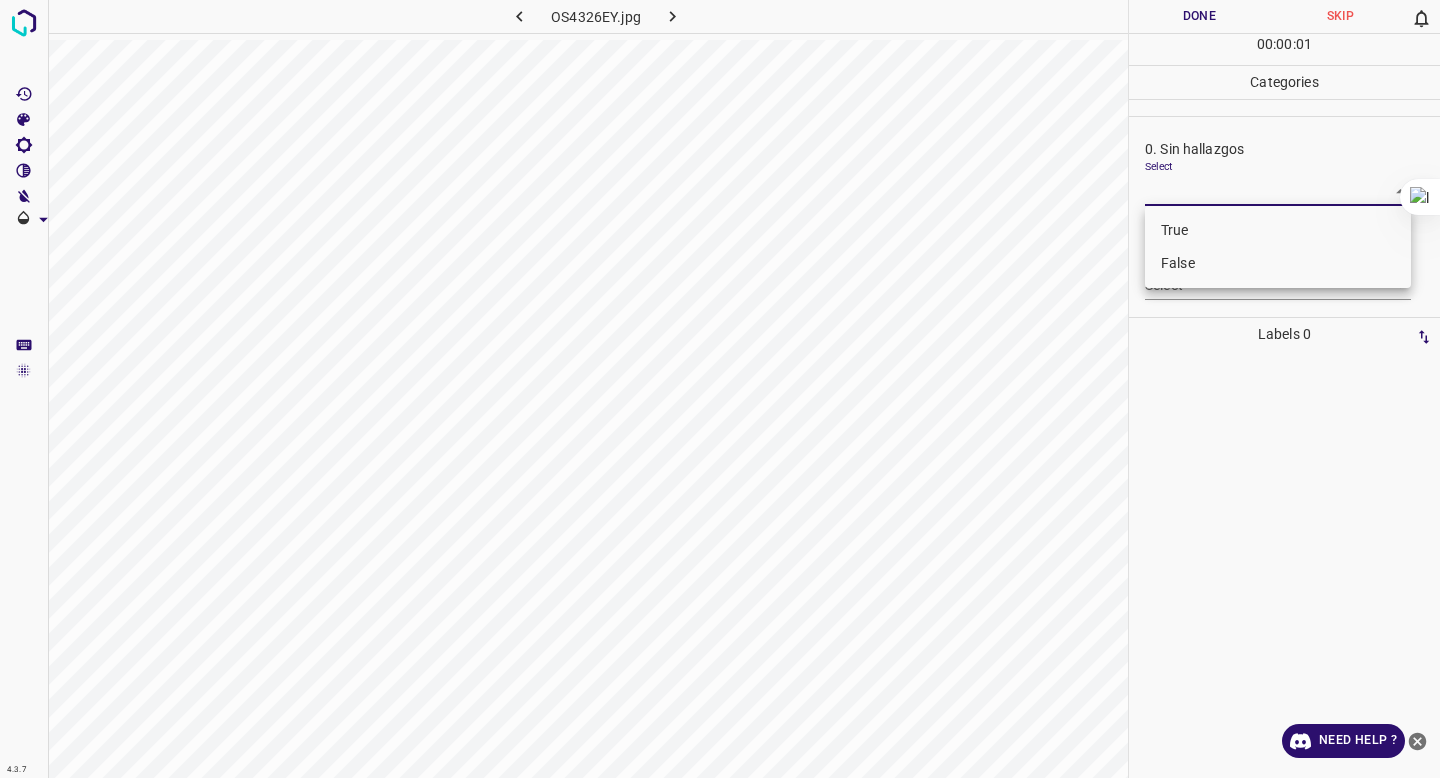 click on "False" at bounding box center [1278, 263] 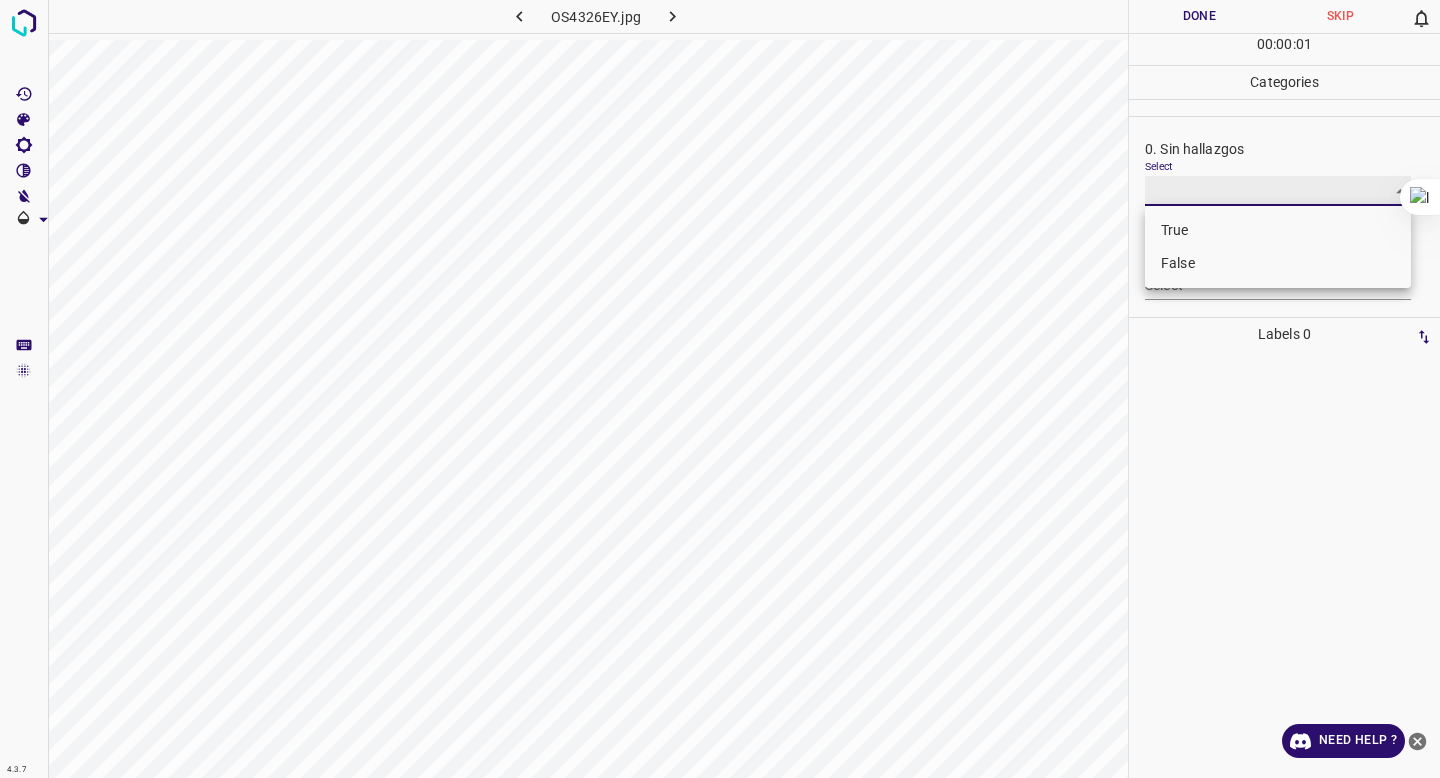 type on "False" 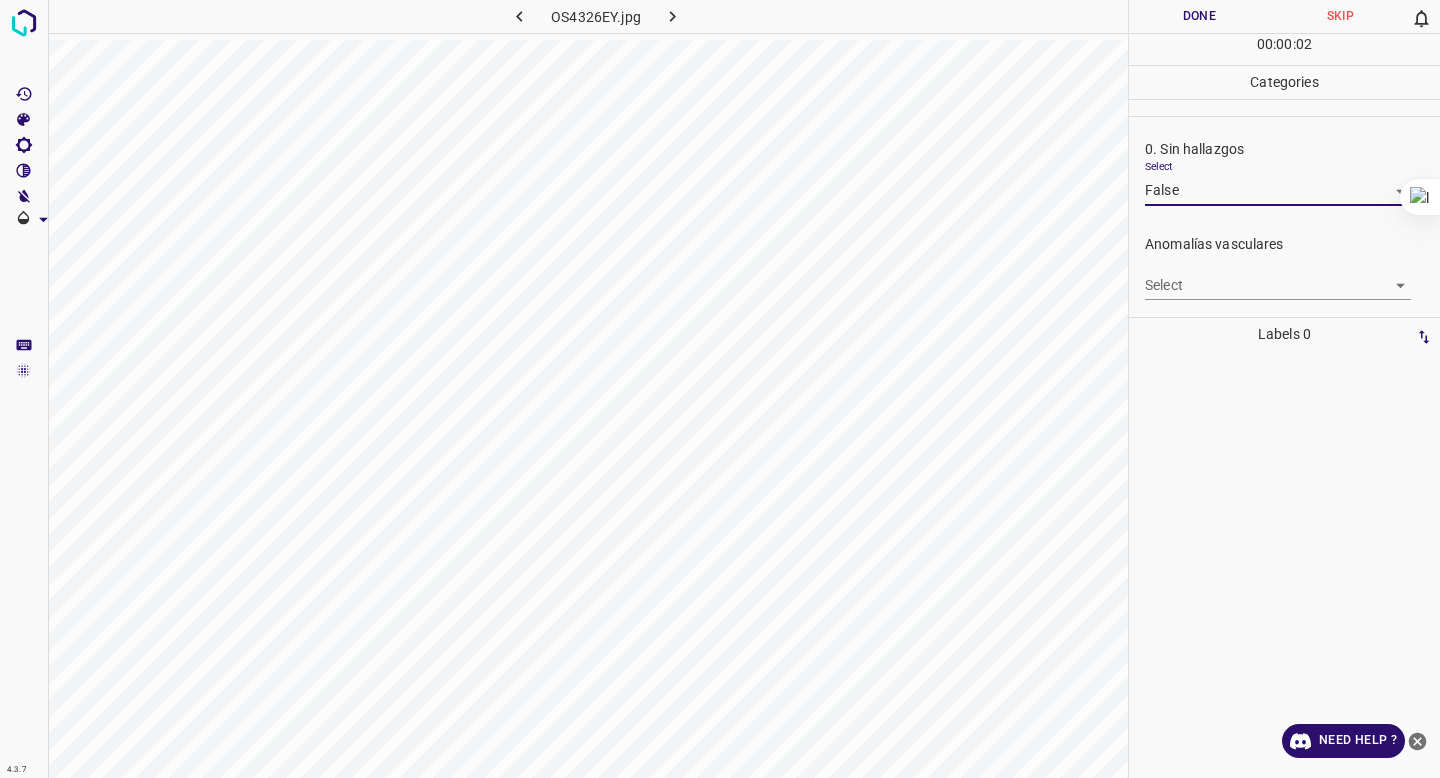 click on "4.3.7 OS4326EY.jpg Done Skip 0 00   : 00   : 02   Categories 0. Sin hallazgos   Select False False Anomalías vasculares   Select ​ Atrofias   Select ​ Drusas   Select ​ Exudados   Select ​ Hemorragias o Microaneurismas   Select ​ Otros hallazgos patológicos   Select ​ Otros hallazgos no patológicos   Select ​ Anomalías de disco óptico   Select ​ Elementos sin calidad suficiente   Select ​ Labels   0 Categories 1 0. Sin hallazgos 2 Anomalías vasculares 3 Atrofias 4 Drusas 5 Exudados 6 Hemorragias o Microaneurismas 7 Otros hallazgos patológicos 8 Otros hallazgos no patológicos 9 Anomalías de disco óptico 0 Elementos sin calidad suficiente Tools Space Change between modes (Draw & Edit) I Auto labeling R Restore zoom M Zoom in N Zoom out Delete Delete selecte label Filters Z Restore filters X Saturation filter C Brightness filter V Contrast filter B Gray scale filter General O Download Need Help ? - Text - Hide - Delete" at bounding box center (720, 389) 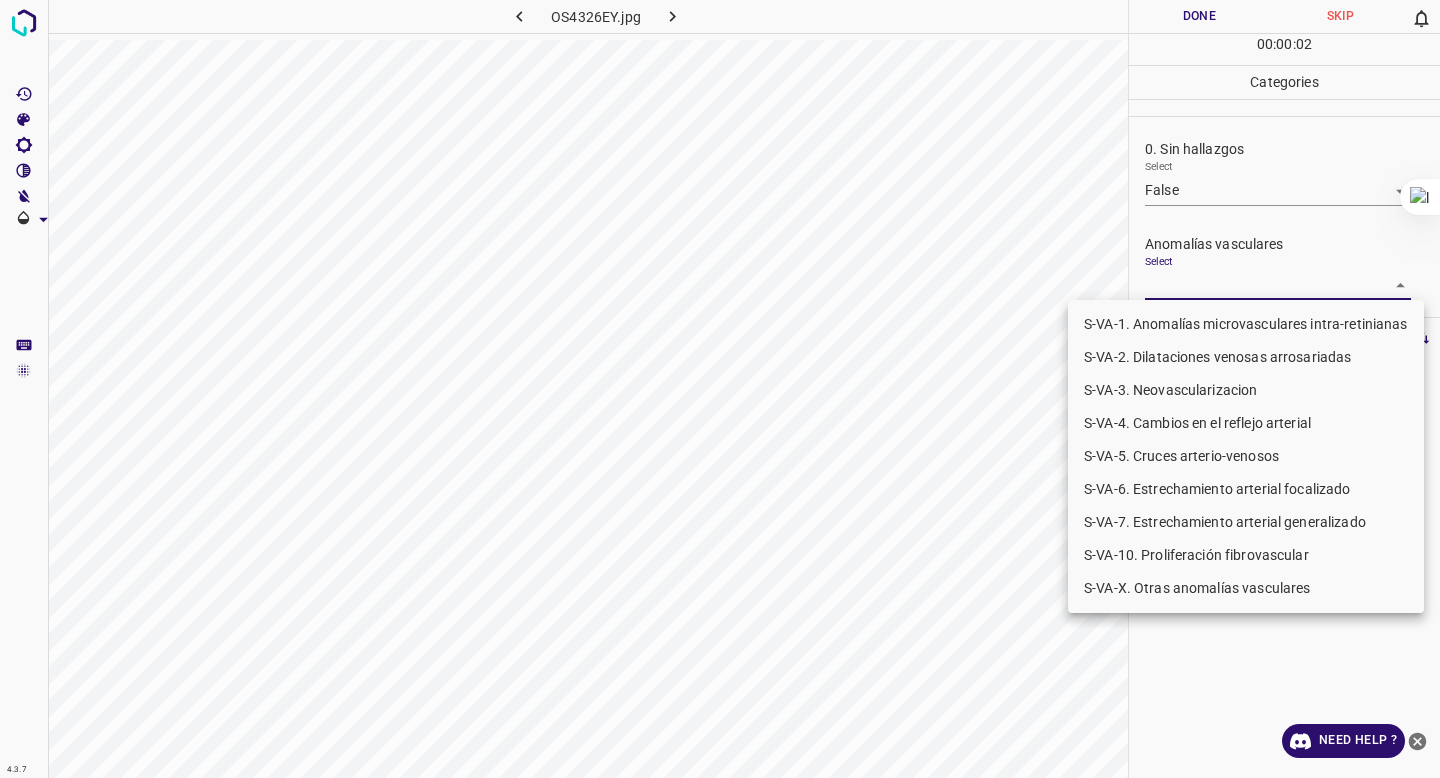 click at bounding box center (720, 389) 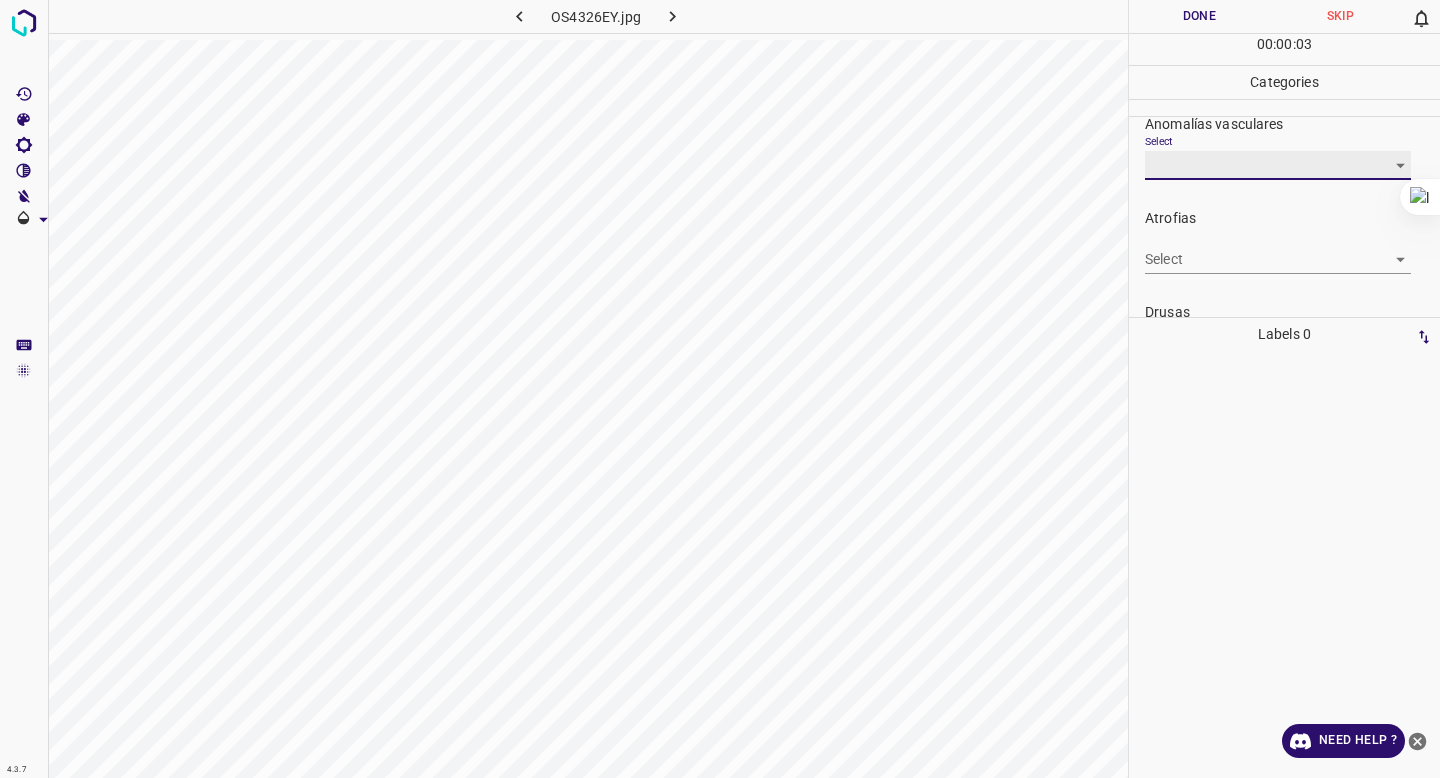 scroll, scrollTop: 127, scrollLeft: 0, axis: vertical 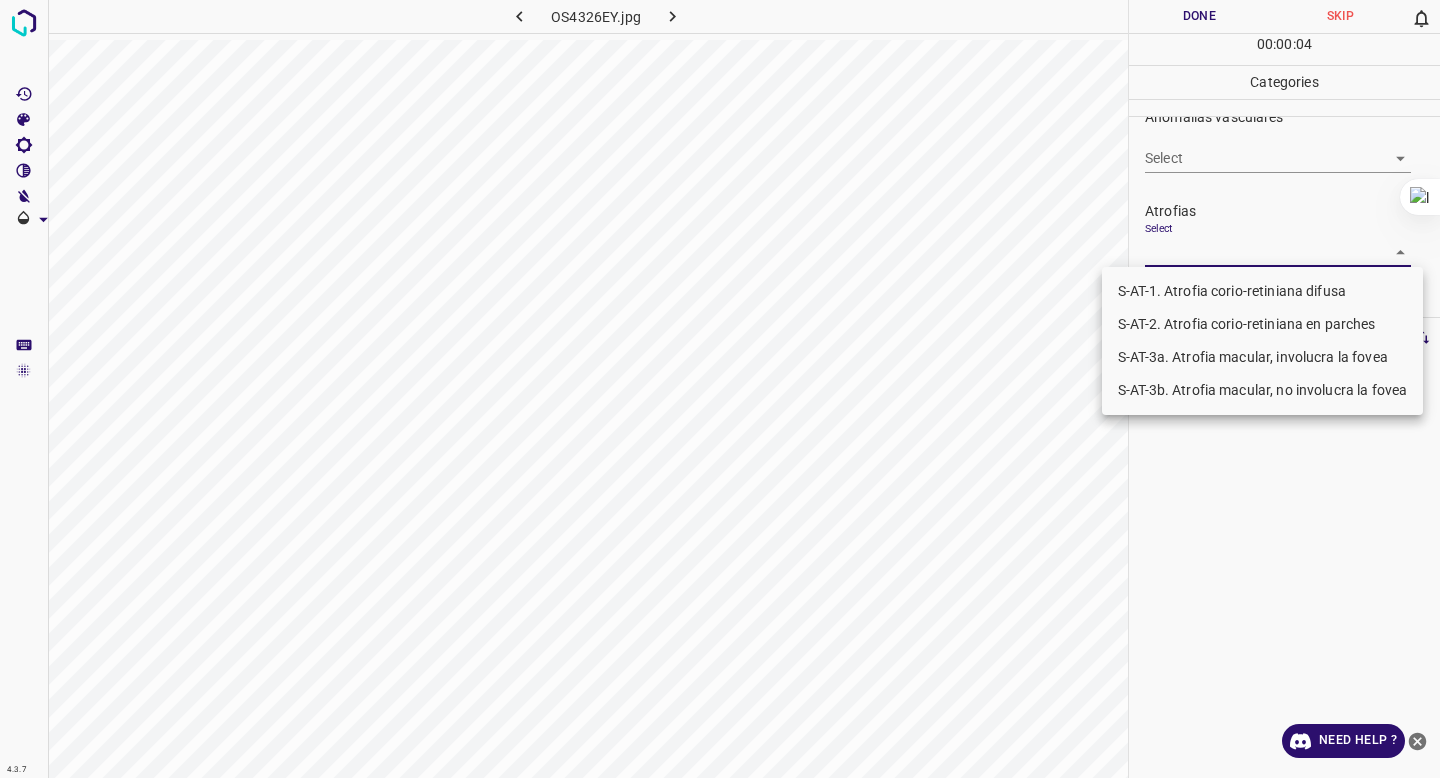 click on "4.3.7 OS4326EY.jpg Done Skip 0 00   : 00   : 04   Categories 0. Sin hallazgos   Select False False Anomalías vasculares   Select ​ Atrofias   Select ​ Drusas   Select ​ Exudados   Select ​ Hemorragias o Microaneurismas   Select ​ Otros hallazgos patológicos   Select ​ Otros hallazgos no patológicos   Select ​ Anomalías de disco óptico   Select ​ Elementos sin calidad suficiente   Select ​ Labels   0 Categories 1 0. Sin hallazgos 2 Anomalías vasculares 3 Atrofias 4 Drusas 5 Exudados 6 Hemorragias o Microaneurismas 7 Otros hallazgos patológicos 8 Otros hallazgos no patológicos 9 Anomalías de disco óptico 0 Elementos sin calidad suficiente Tools Space Change between modes (Draw & Edit) I Auto labeling R Restore zoom M Zoom in N Zoom out Delete Delete selecte label Filters Z Restore filters X Saturation filter C Brightness filter V Contrast filter B Gray scale filter General O Download Need Help ? - Text - Hide - Delete S-AT-1. Atrofia corio-retiniana difusa" at bounding box center [720, 389] 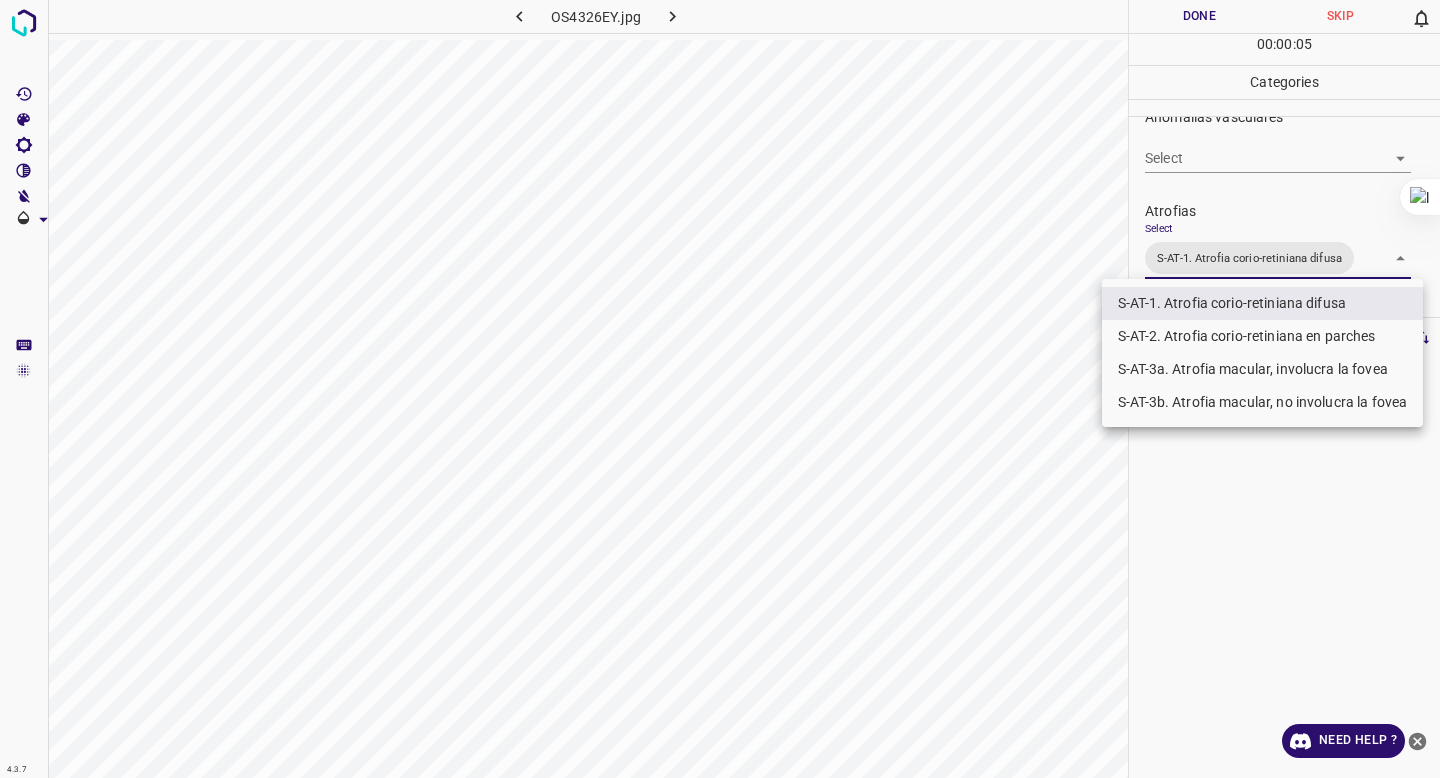 click on "S-AT-2. Atrofia corio-retiniana en parches" at bounding box center [1262, 336] 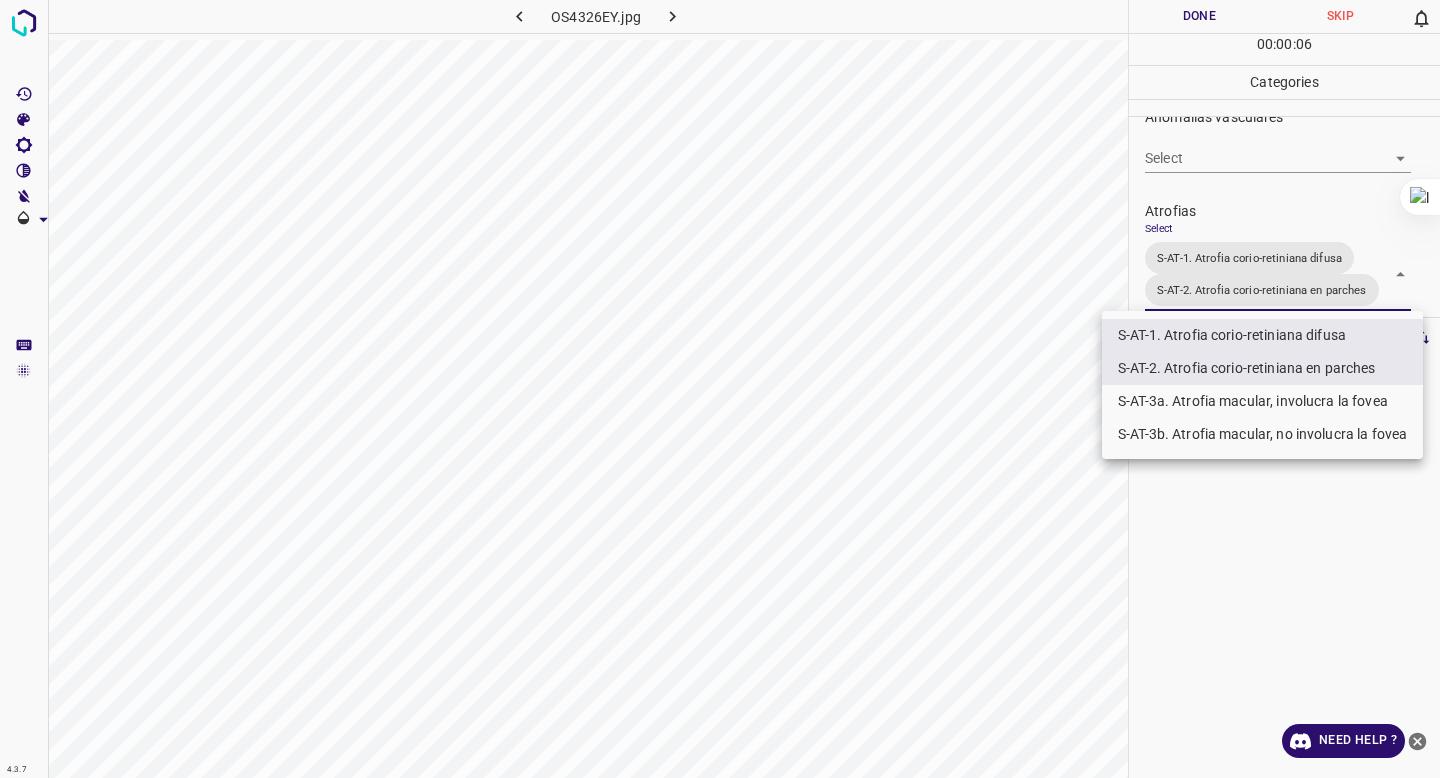 click on "S-AT-3b. Atrofia macular, no involucra la fovea" at bounding box center [1262, 434] 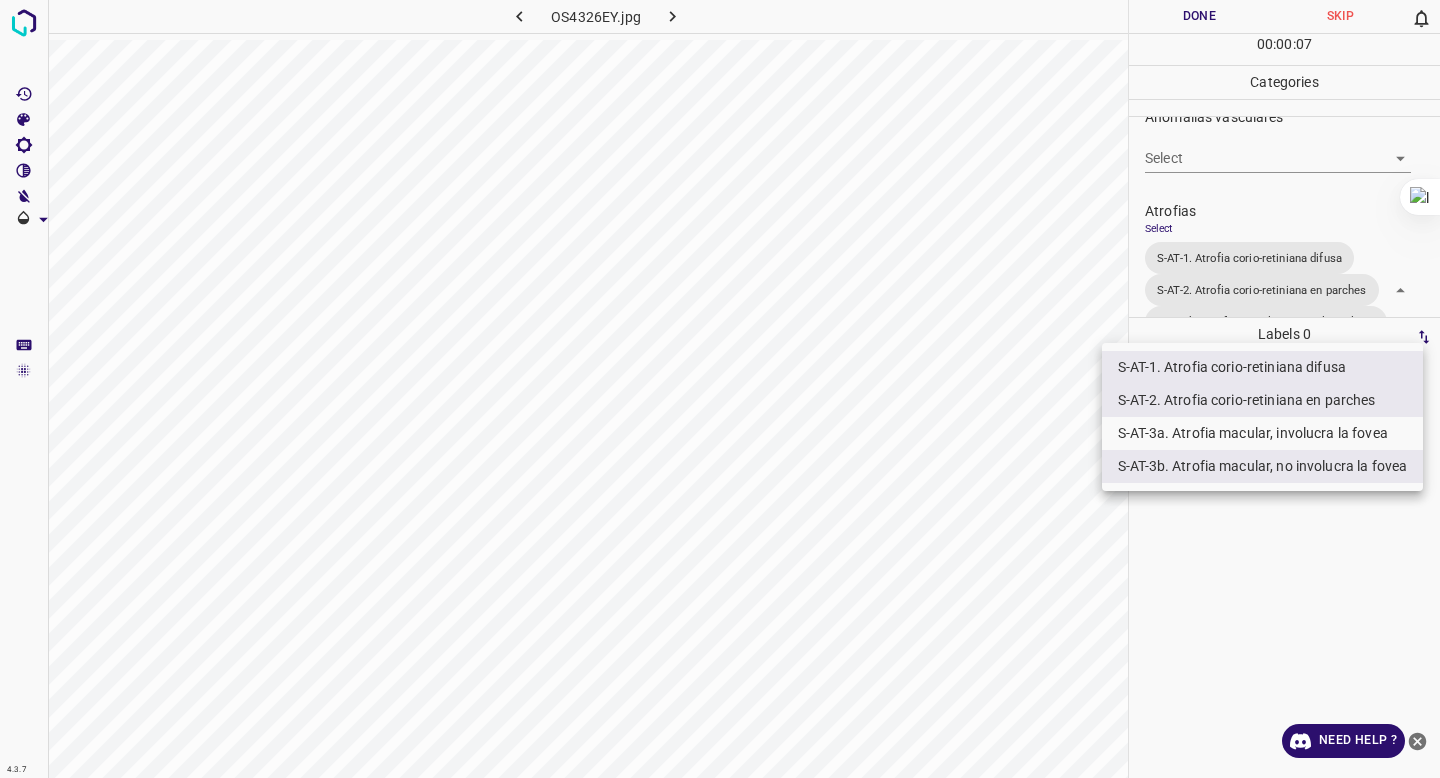 click at bounding box center (720, 389) 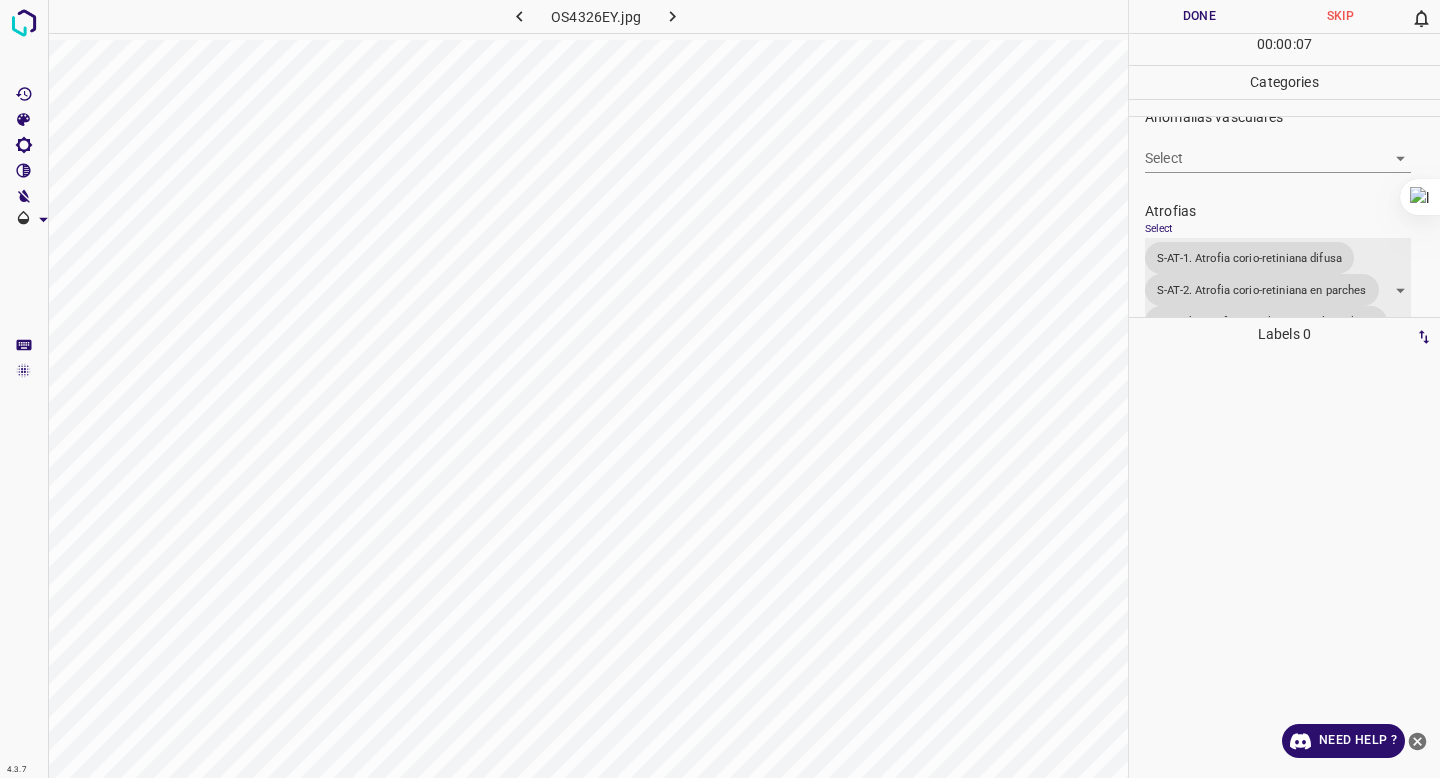 scroll, scrollTop: 152, scrollLeft: 0, axis: vertical 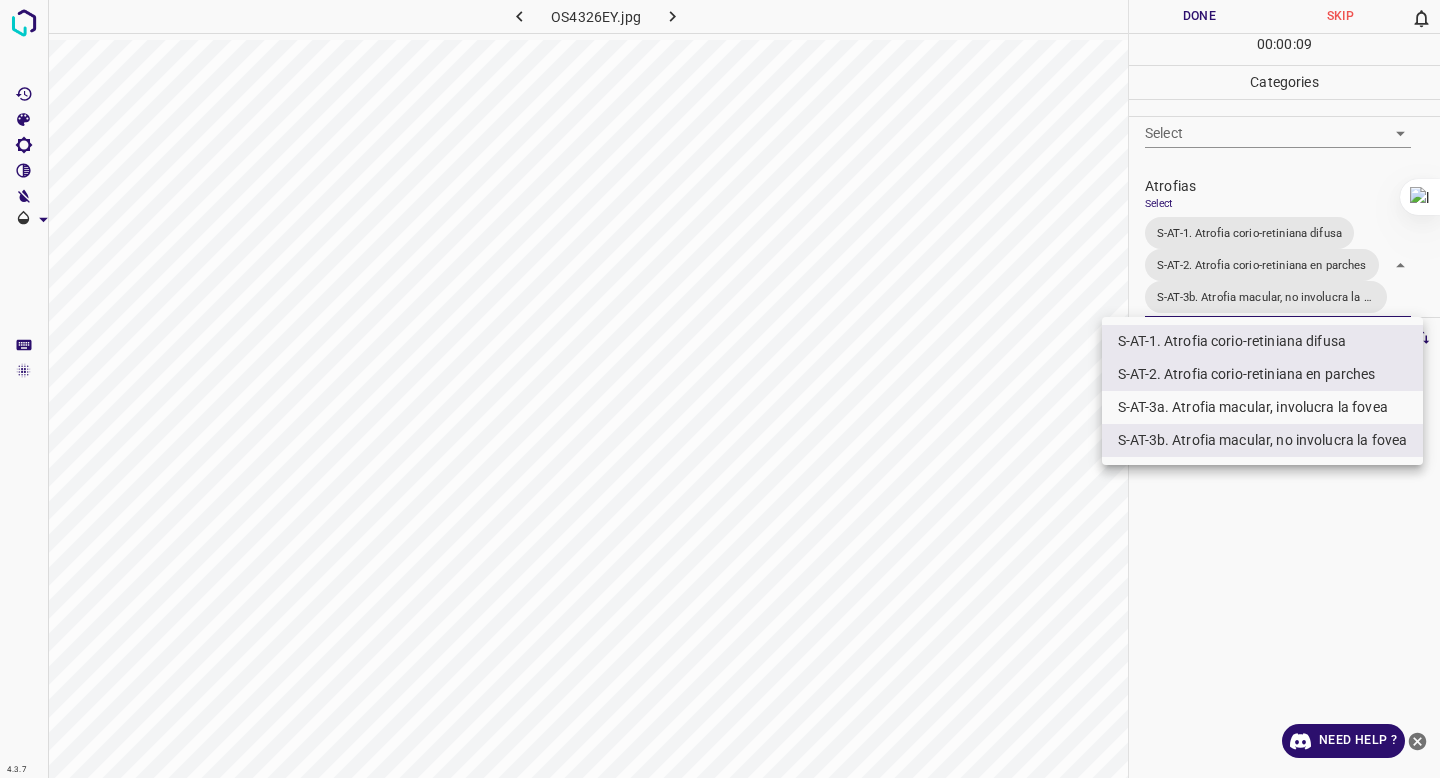 click on "4.3.7 OS4326EY.jpg Done Skip 0 00   : 00   : 09   Categories 0. Sin hallazgos   Select False False Anomalías vasculares   Select ​ Atrofias   Select S-AT-1. Atrofia corio-retiniana difusa S-AT-2. Atrofia corio-retiniana en parches S-AT-3b. Atrofia macular, no involucra la fovea S-AT-1. Atrofia corio-retiniana difusa,S-AT-2. Atrofia corio-retiniana en parches,S-AT-3b. Atrofia macular, no involucra la fovea Drusas   Select ​ Exudados   Select ​ Hemorragias o Microaneurismas   Select ​ Otros hallazgos patológicos   Select ​ Otros hallazgos no patológicos   Select ​ Anomalías de disco óptico   Select ​ Elementos sin calidad suficiente   Select ​ Labels   0 Categories 1 0. Sin hallazgos 2 Anomalías vasculares 3 Atrofias 4 Drusas 5 Exudados 6 Hemorragias o Microaneurismas 7 Otros hallazgos patológicos 8 Otros hallazgos no patológicos 9 Anomalías de disco óptico 0 Elementos sin calidad suficiente Tools Space Change between modes (Draw & Edit) I Auto labeling R Restore zoom M Zoom in N Z X C" at bounding box center (720, 389) 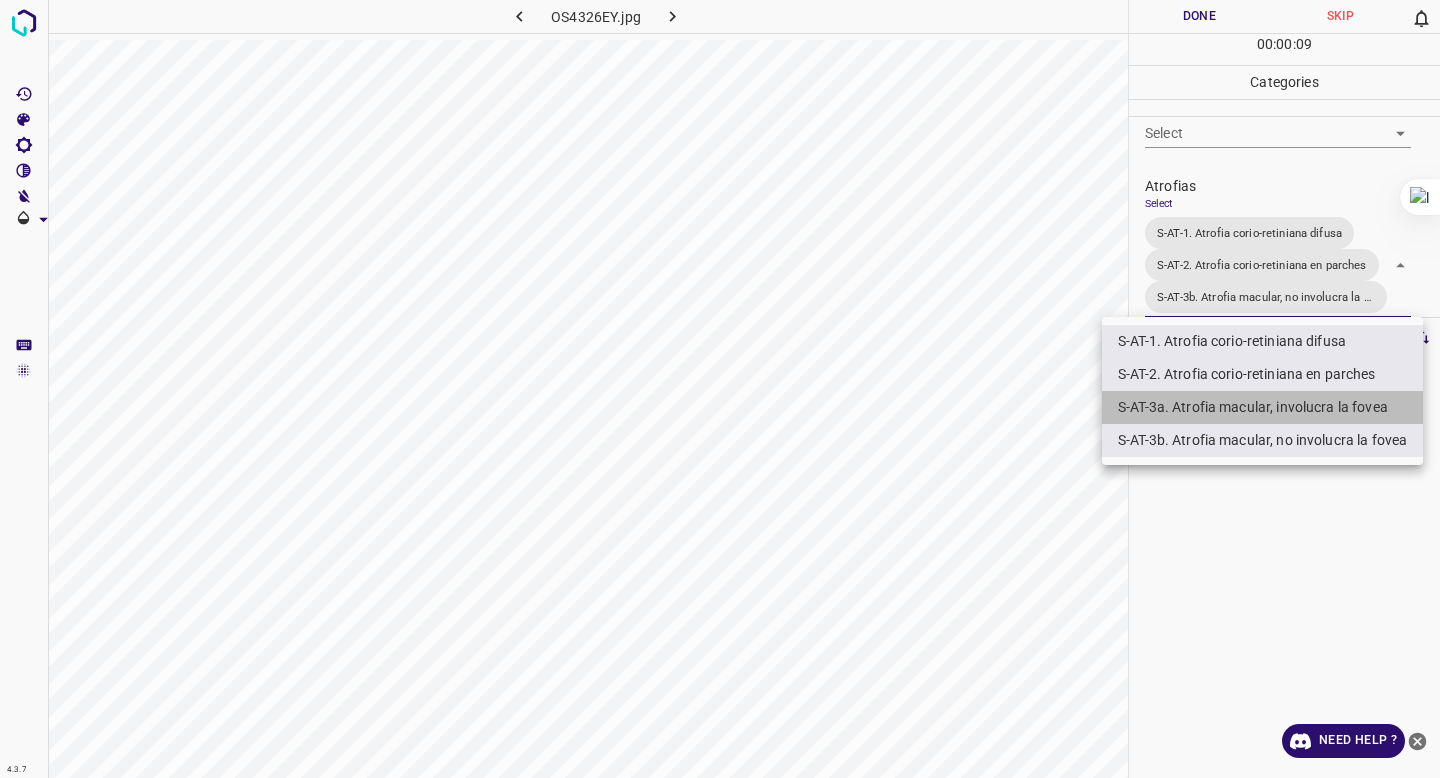 click on "S-AT-3a. Atrofia macular, involucra la fovea" at bounding box center [1262, 407] 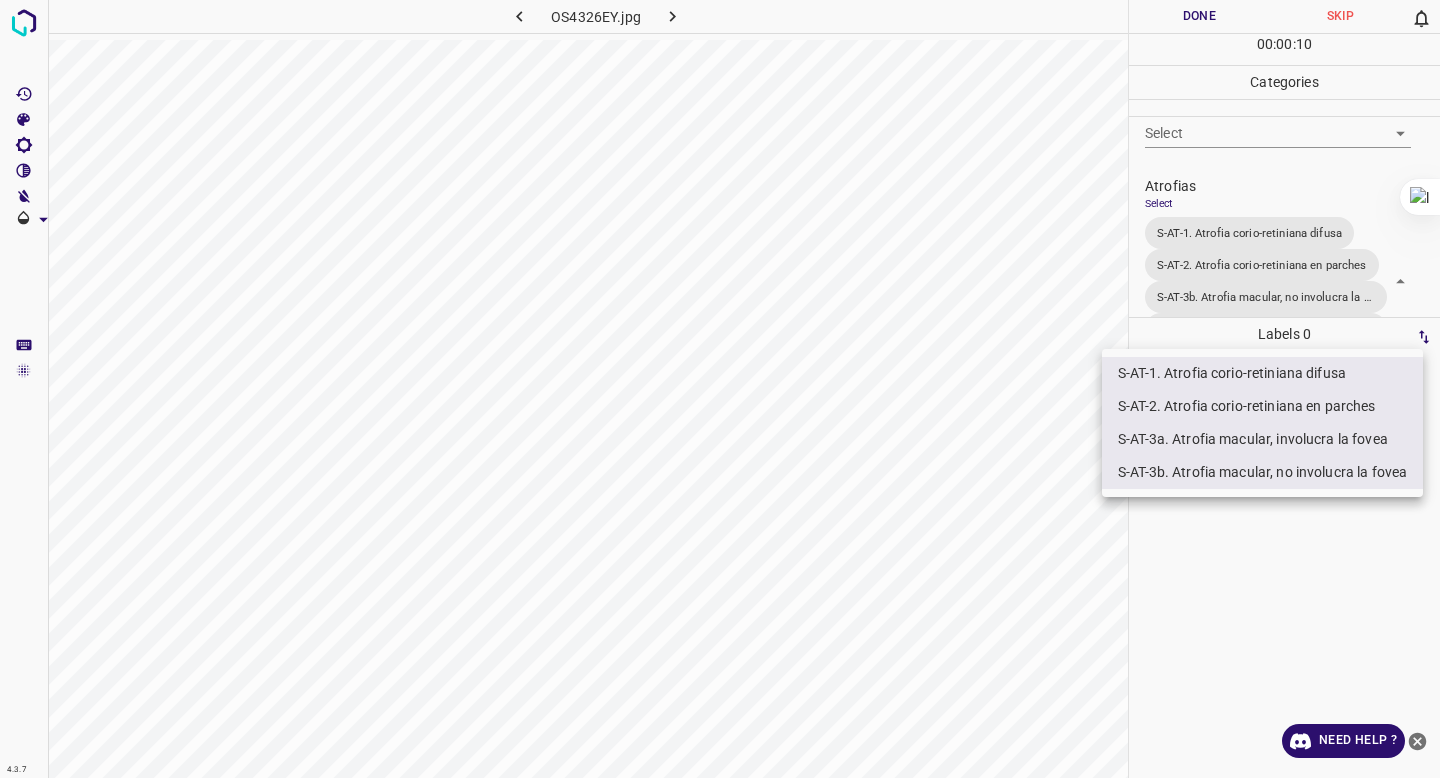 click on "S-AT-3b. Atrofia macular, no involucra la fovea" at bounding box center [1262, 472] 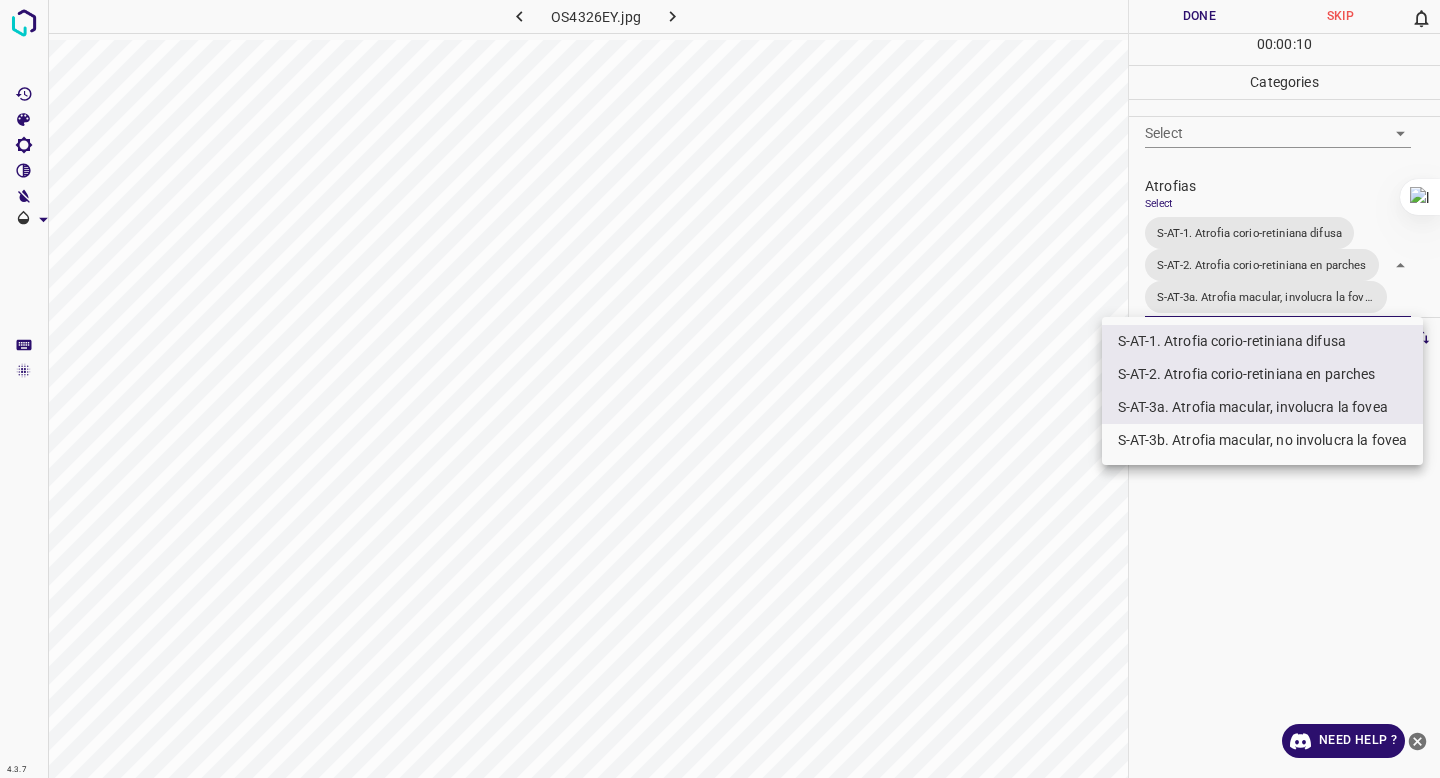 click at bounding box center [720, 389] 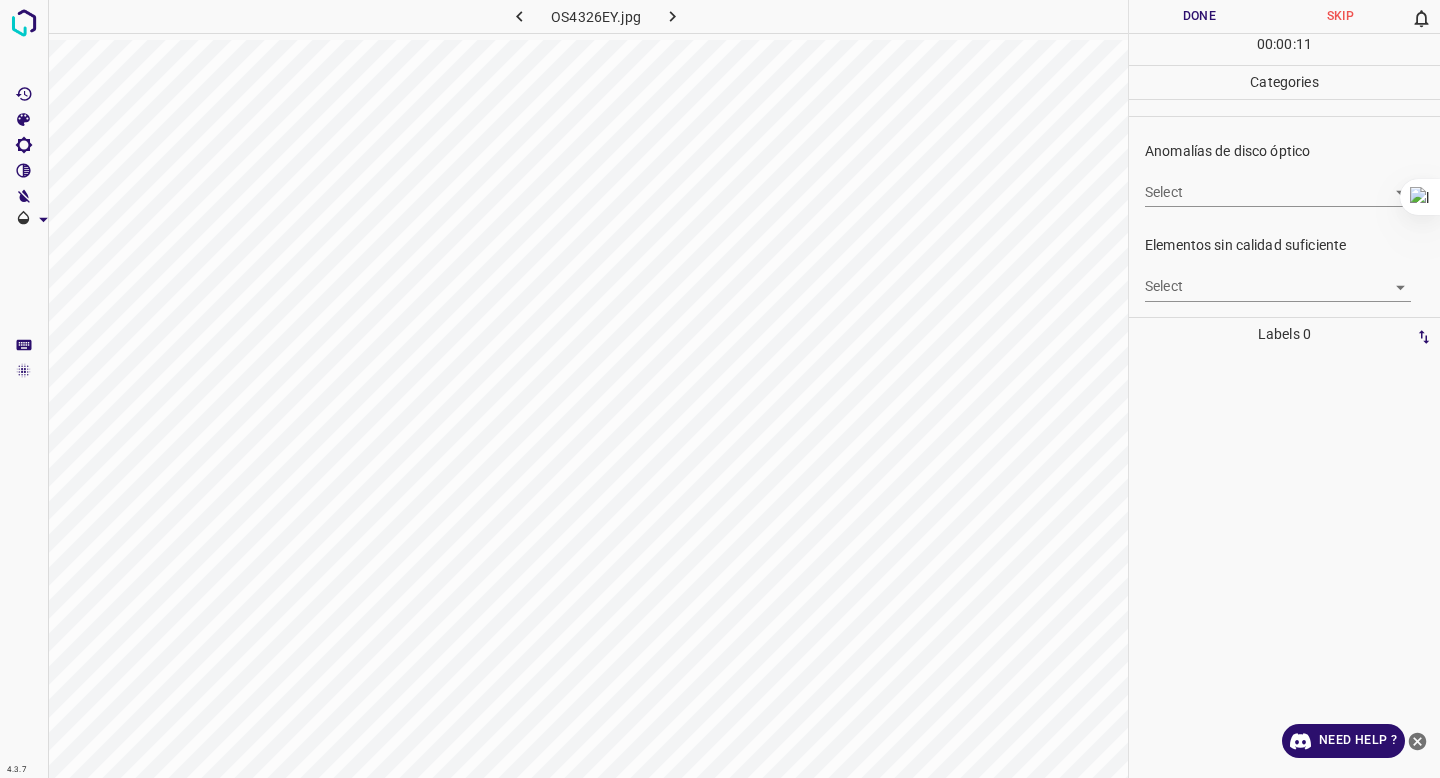 scroll, scrollTop: 833, scrollLeft: 0, axis: vertical 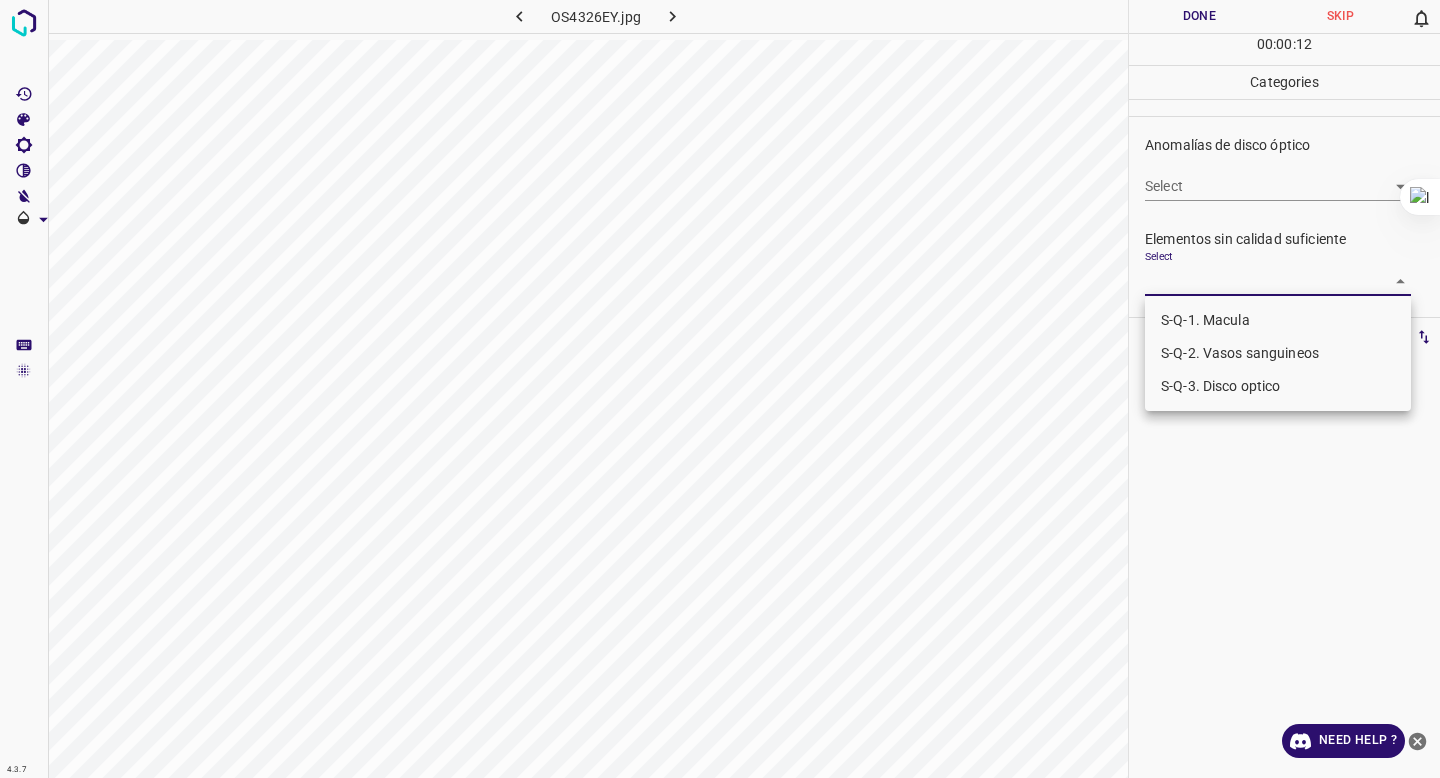click on "4.3.7 OS4326EY.jpg Done Skip 0 00   : 00   : 12   Categories 0. Sin hallazgos   Select False False Anomalías vasculares   Select ​ Atrofias   Select S-AT-1. Atrofia corio-retiniana difusa S-AT-2. Atrofia corio-retiniana en parches S-AT-3a. Atrofia macular, involucra la fovea S-AT-1. Atrofia corio-retiniana difusa,S-AT-2. Atrofia corio-retiniana en parches,S-AT-3a. Atrofia macular, involucra la fovea Drusas   Select ​ Exudados   Select ​ Hemorragias o Microaneurismas   Select ​ Otros hallazgos patológicos   Select ​ Otros hallazgos no patológicos   Select ​ Anomalías de disco óptico   Select ​ Elementos sin calidad suficiente   Select ​ Labels   0 Categories 1 0. Sin hallazgos 2 Anomalías vasculares 3 Atrofias 4 Drusas 5 Exudados 6 Hemorragias o Microaneurismas 7 Otros hallazgos patológicos 8 Otros hallazgos no patológicos 9 Anomalías de disco óptico 0 Elementos sin calidad suficiente Tools Space Change between modes (Draw & Edit) I Auto labeling R Restore zoom M Zoom in N Zoom out Z" at bounding box center [720, 389] 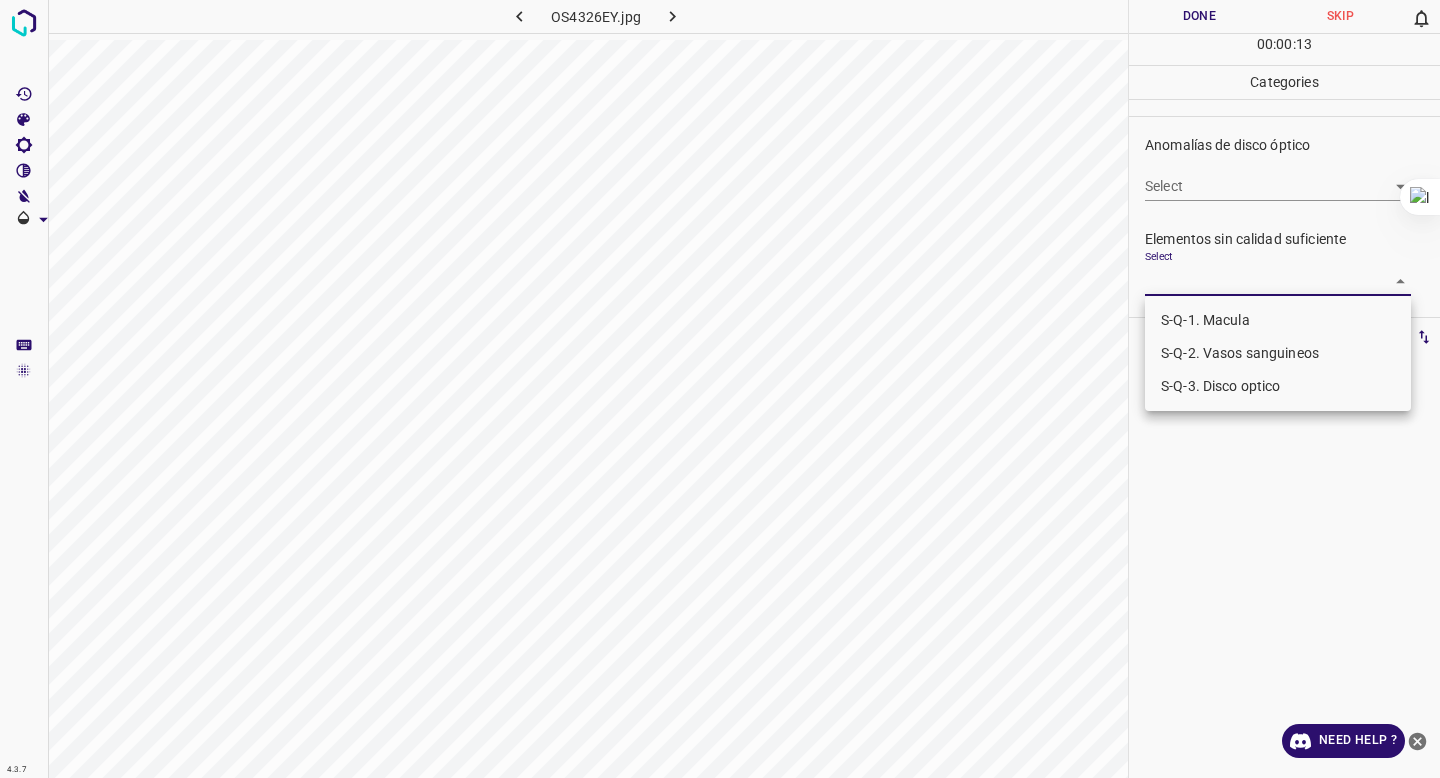 click on "S-Q-1. Macula S-Q-2. Vasos sanguineos S-Q-3. Disco optico" at bounding box center [1278, 353] 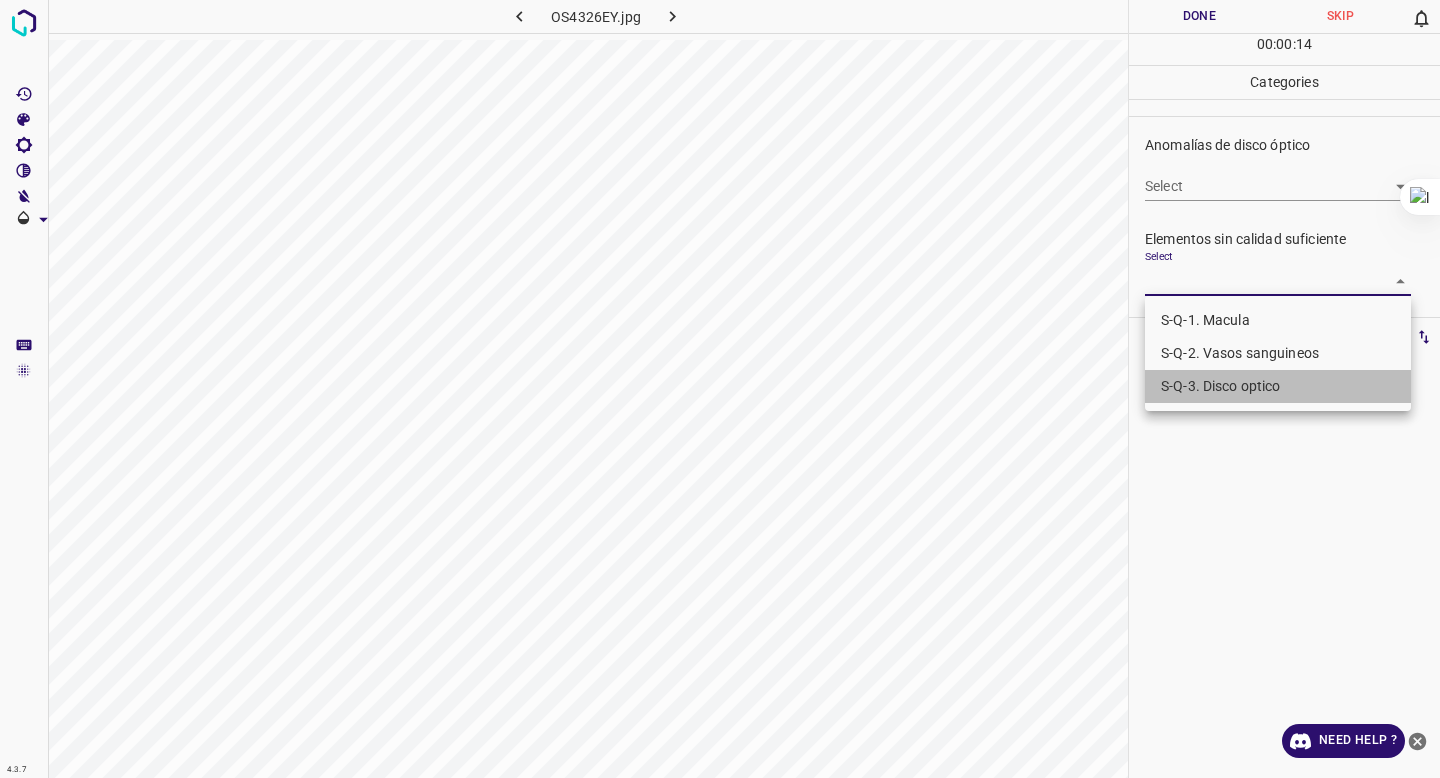click on "S-Q-[NUMBER]. Disco optico" at bounding box center [1278, 386] 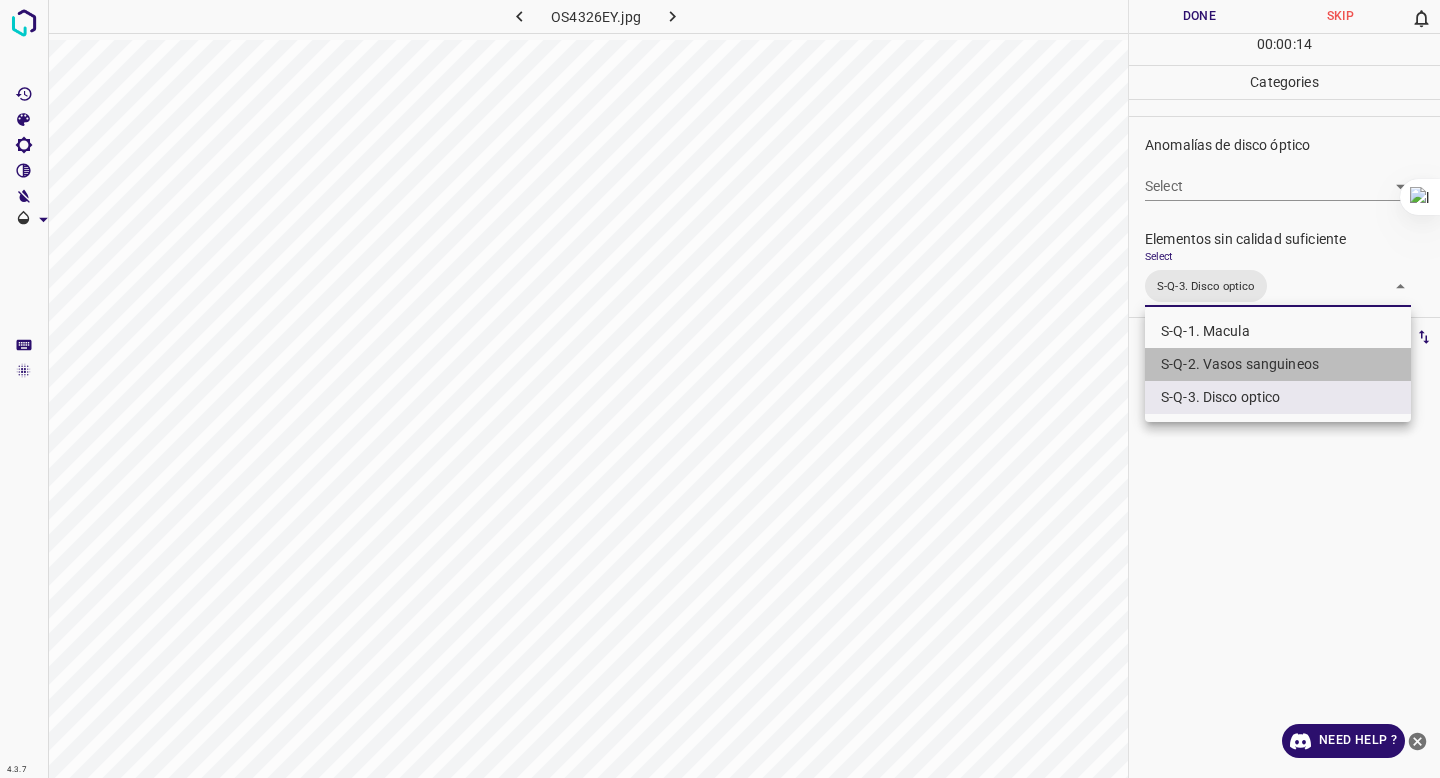 click on "S-Q-2. Vasos sanguineos" at bounding box center [1278, 364] 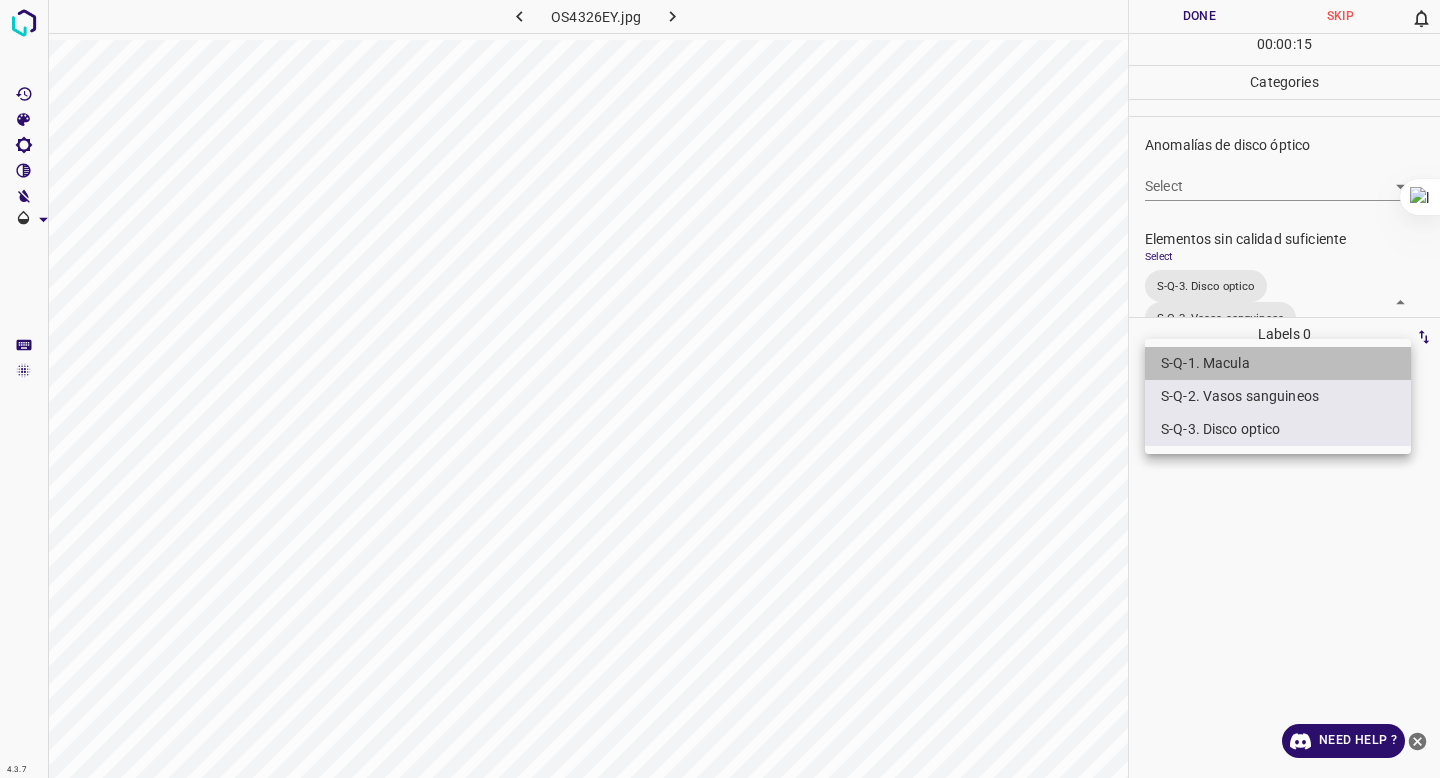 click on "S-Q-1. Macula" at bounding box center [1278, 363] 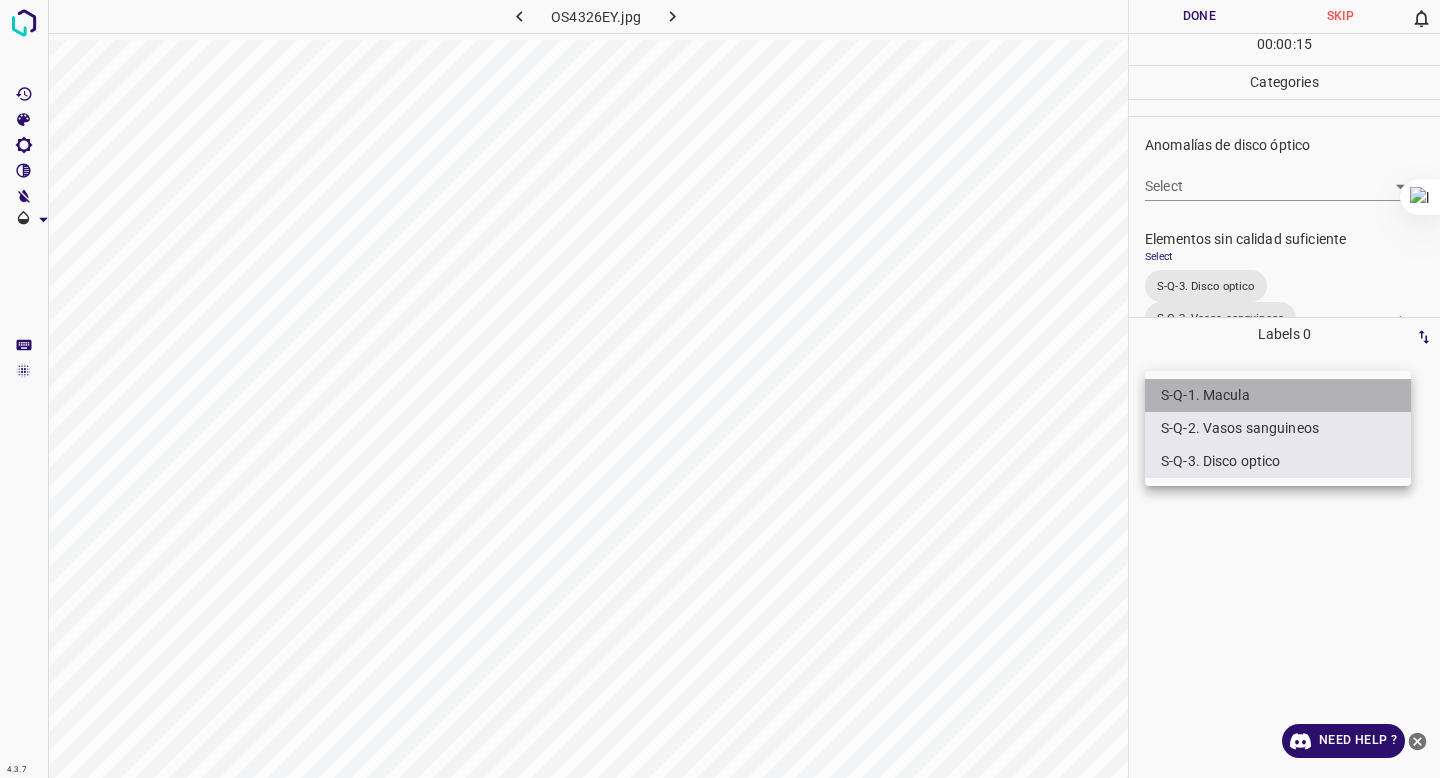 click on "S-Q-1. Macula" at bounding box center [1278, 395] 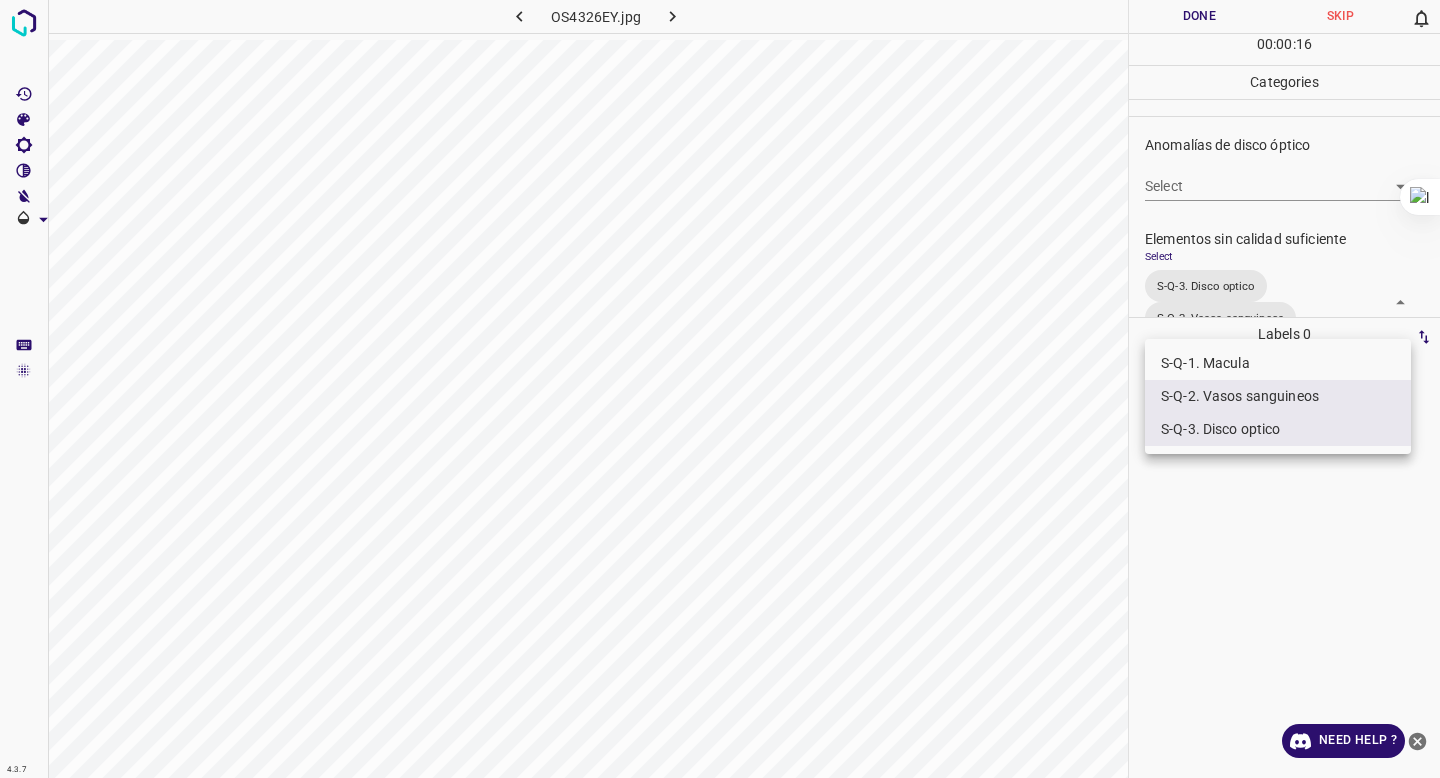 click at bounding box center (720, 389) 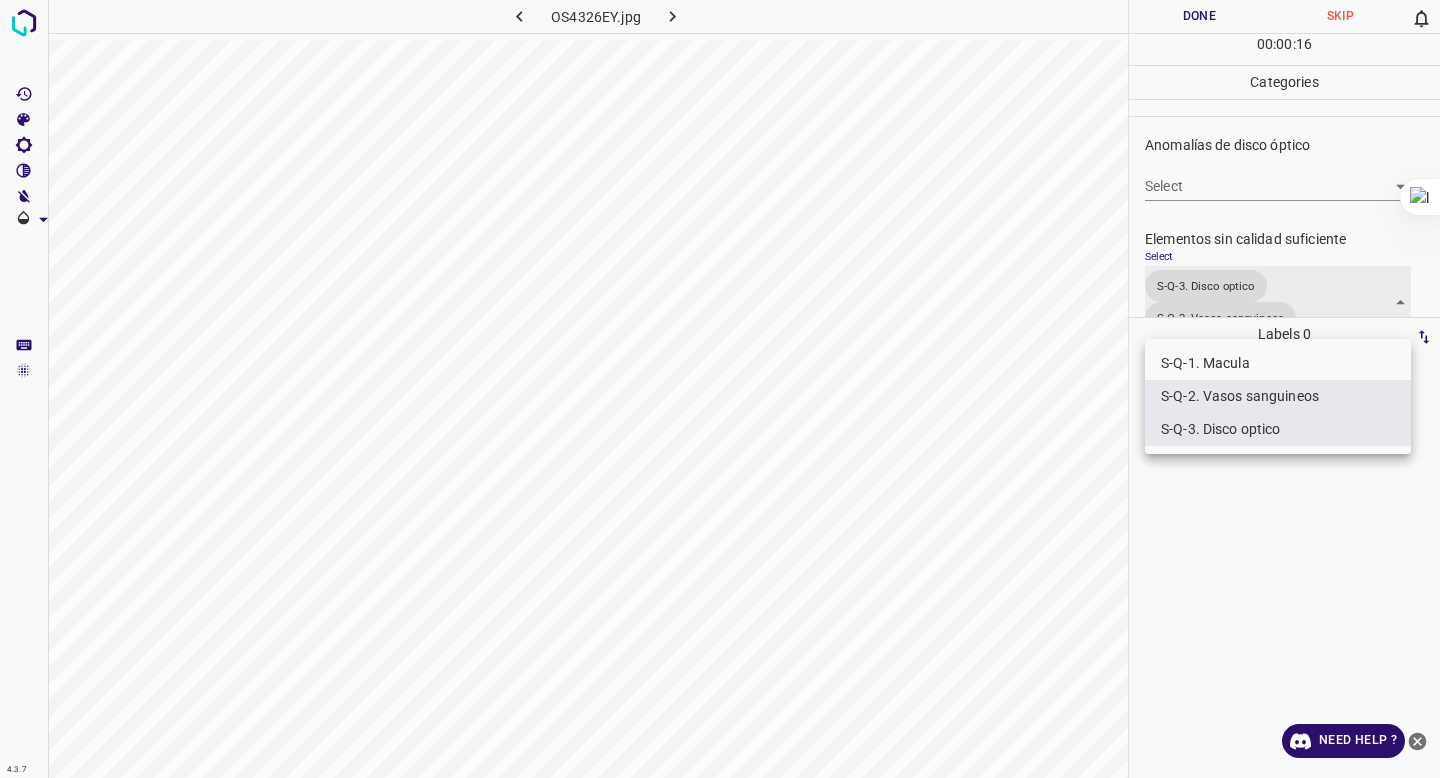 scroll, scrollTop: 855, scrollLeft: 0, axis: vertical 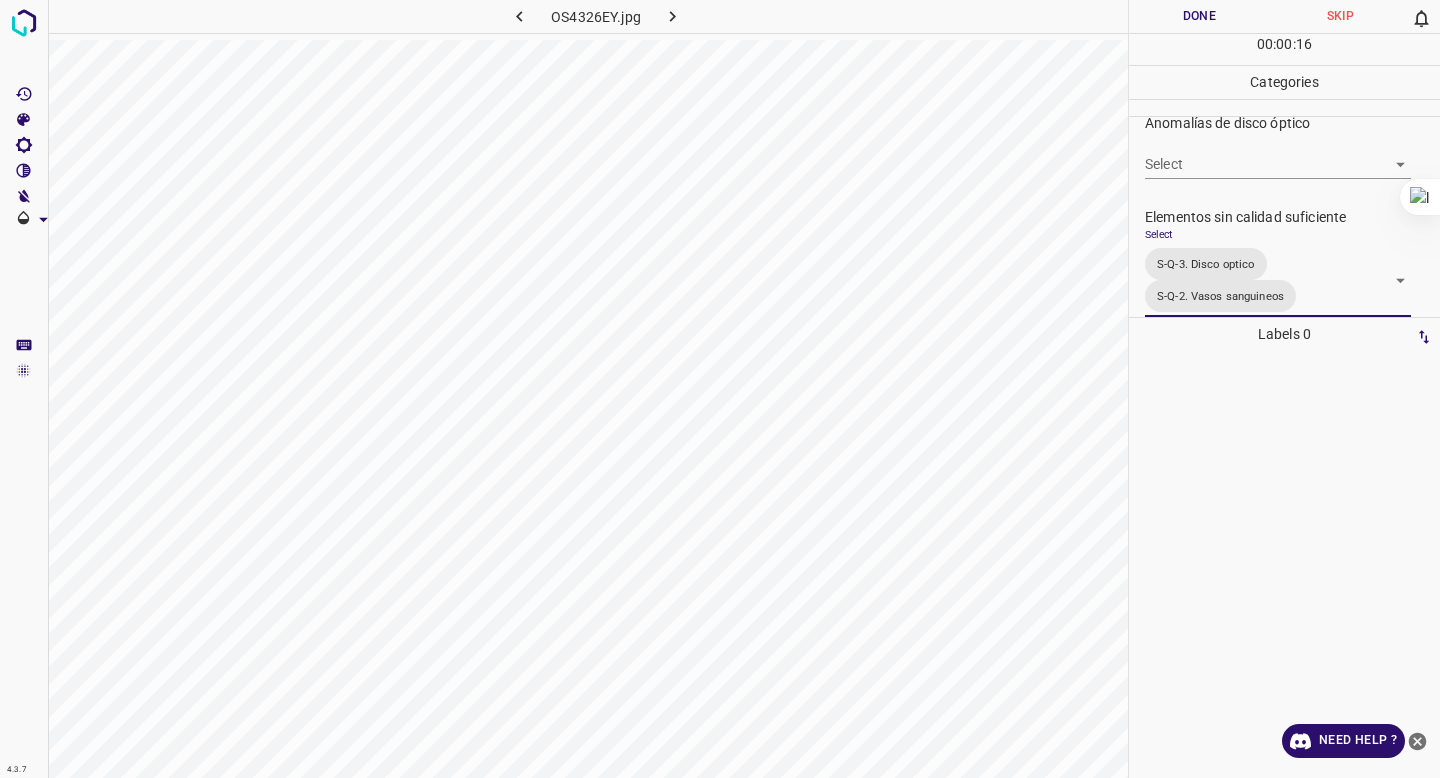click on "Done" at bounding box center (1199, 16) 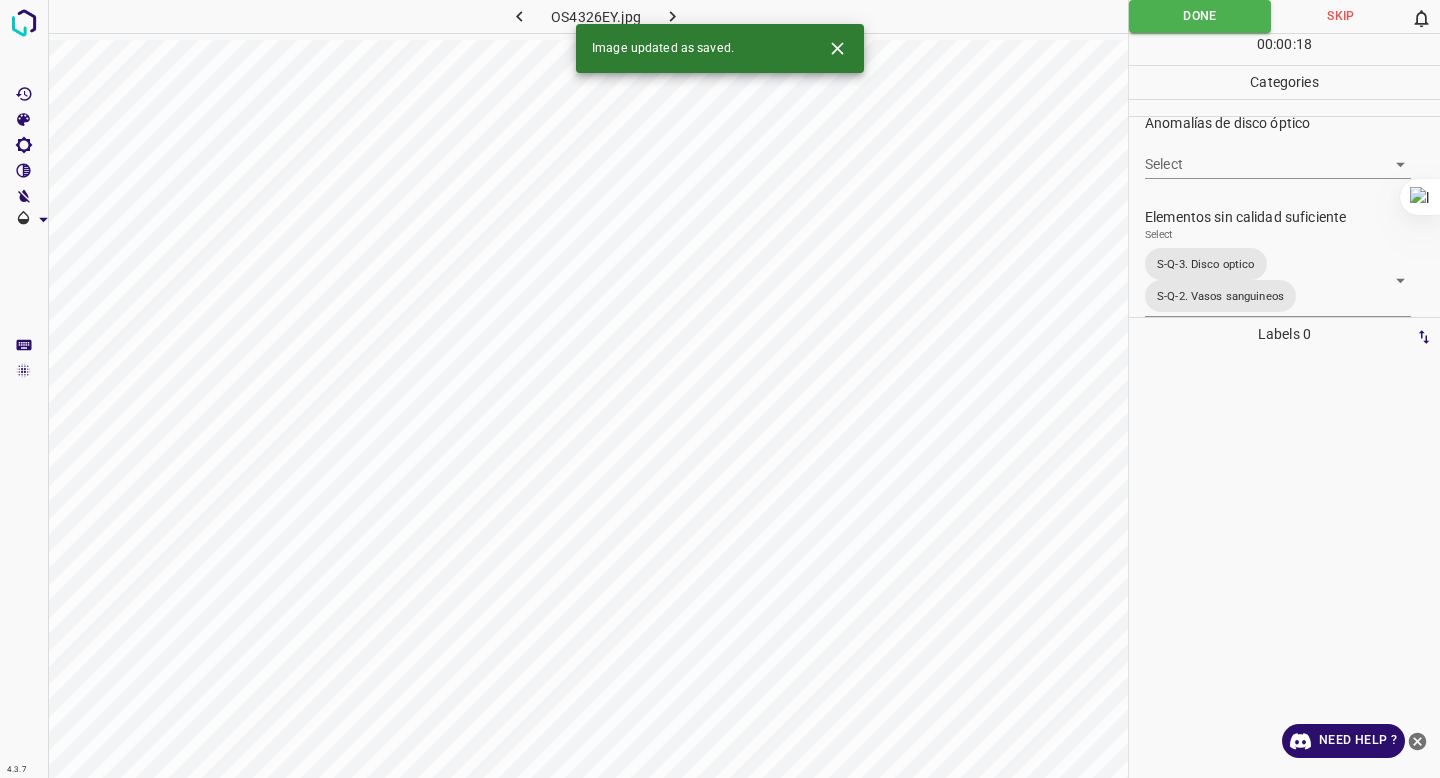 click 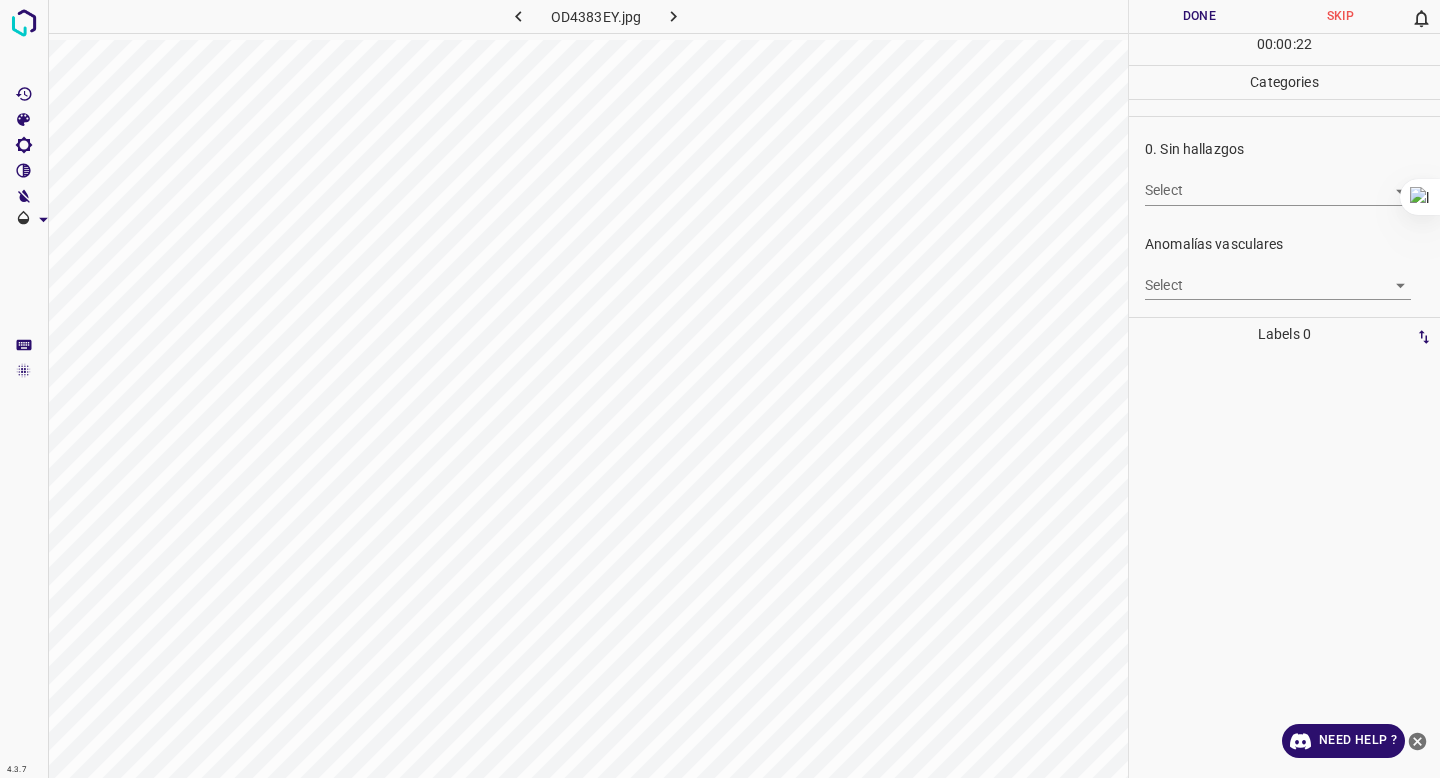 click on "4.3.7 OD4383EY.jpg Done Skip 0 00   : 00   : 22   Categories 0. Sin hallazgos   Select ​ Anomalías vasculares   Select ​ Atrofias   Select ​ Drusas   Select ​ Exudados   Select ​ Hemorragias o Microaneurismas   Select ​ Otros hallazgos patológicos   Select ​ Otros hallazgos no patológicos   Select ​ Anomalías de disco óptico   Select ​ Elementos sin calidad suficiente   Select ​ Labels   0 Categories 1 0. Sin hallazgos 2 Anomalías vasculares 3 Atrofias 4 Drusas 5 Exudados 6 Hemorragias o Microaneurismas 7 Otros hallazgos patológicos 8 Otros hallazgos no patológicos 9 Anomalías de disco óptico 0 Elementos sin calidad suficiente Tools Space Change between modes (Draw & Edit) I Auto labeling R Restore zoom M Zoom in N Zoom out Delete Delete selecte label Filters Z Restore filters X Saturation filter C Brightness filter V Contrast filter B Gray scale filter General O Download Need Help ? - Text - Hide - Delete" at bounding box center (720, 389) 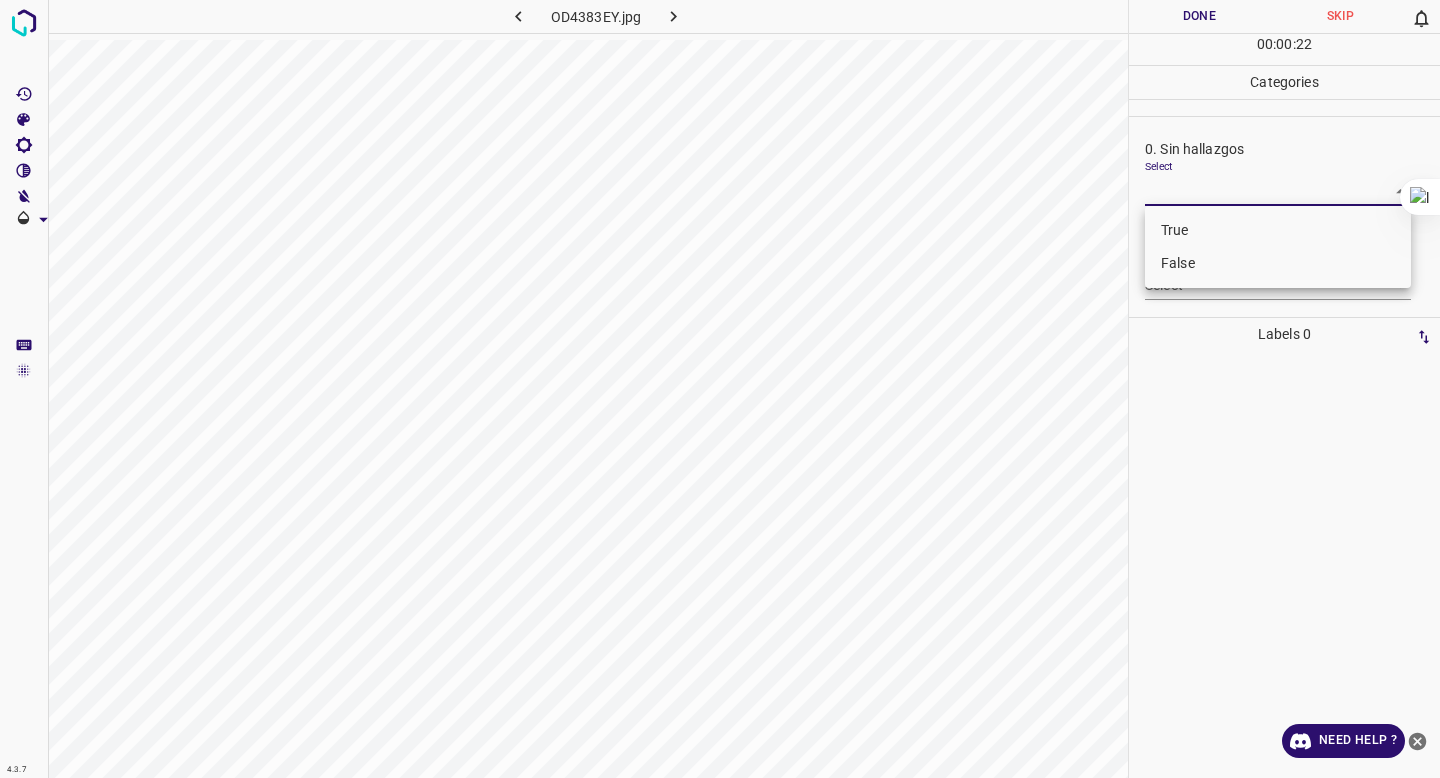 click on "False" at bounding box center [1278, 263] 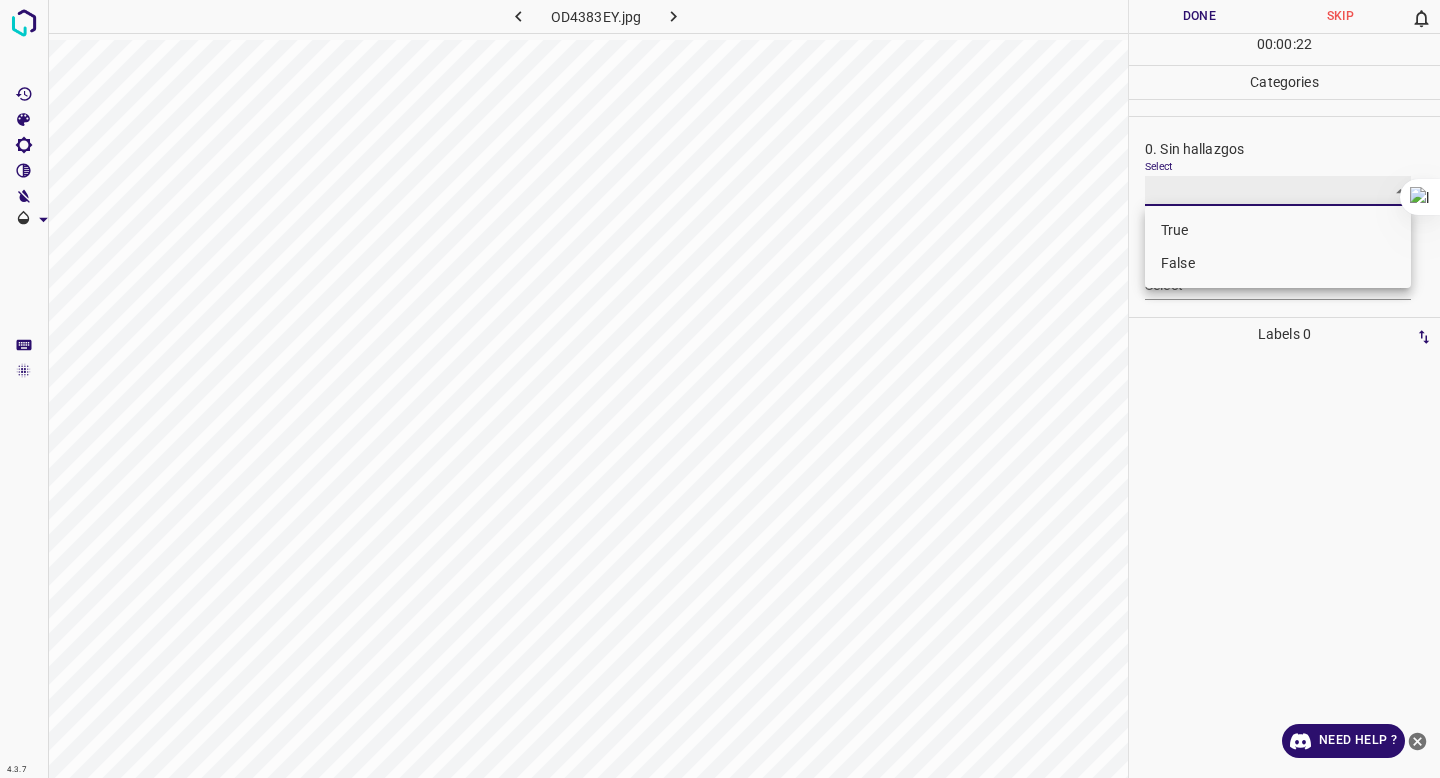 type on "False" 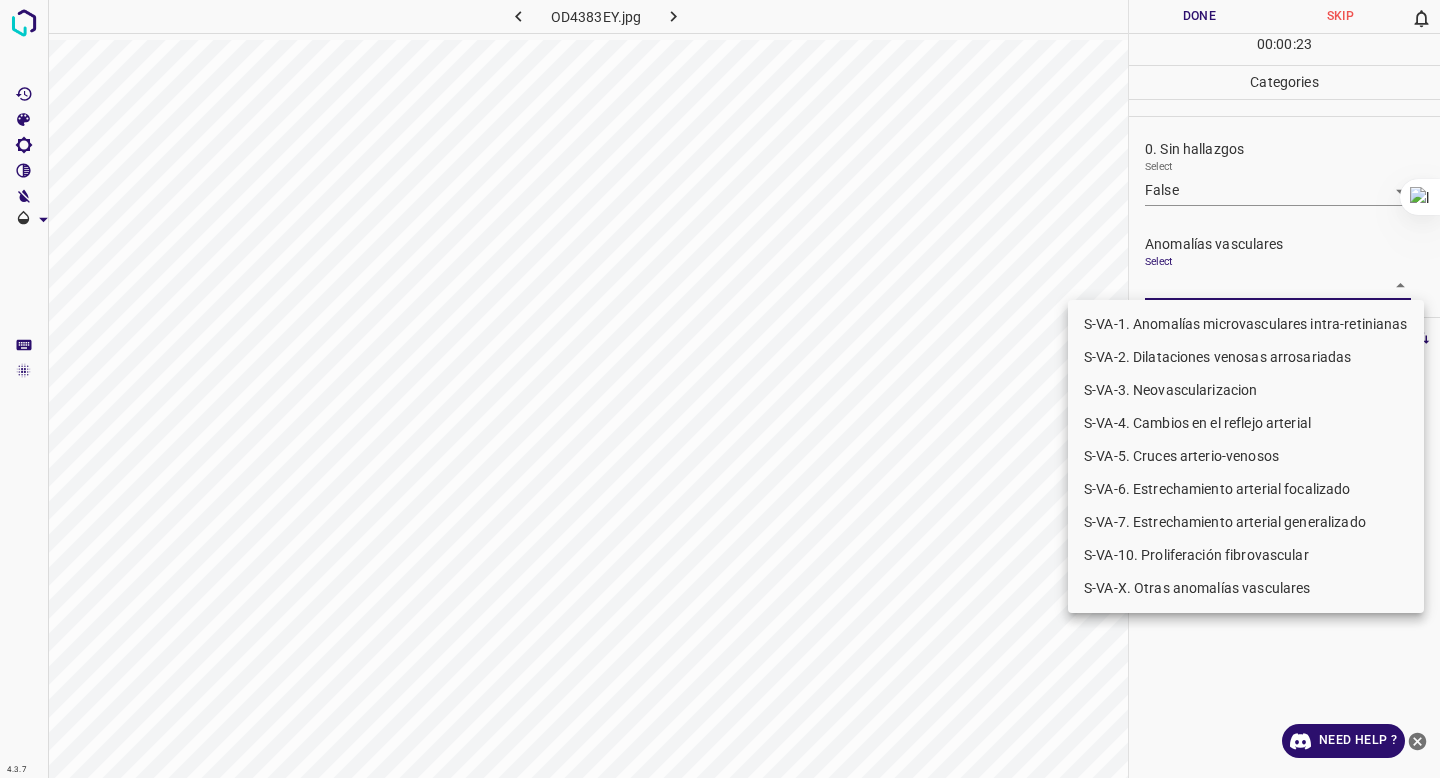 click on "4.3.7 OD4383EY.jpg Done Skip 0 00   : 00   : 23   Categories 0. Sin hallazgos   Select False False Anomalías vasculares   Select ​ Atrofias   Select ​ Drusas   Select ​ Exudados   Select ​ Hemorragias o Microaneurismas   Select ​ Otros hallazgos patológicos   Select ​ Otros hallazgos no patológicos   Select ​ Anomalías de disco óptico   Select ​ Elementos sin calidad suficiente   Select ​ Labels   0 Categories 1 0. Sin hallazgos 2 Anomalías vasculares 3 Atrofias 4 Drusas 5 Exudados 6 Hemorragias o Microaneurismas 7 Otros hallazgos patológicos 8 Otros hallazgos no patológicos 9 Anomalías de disco óptico 0 Elementos sin calidad suficiente Tools Space Change between modes (Draw & Edit) I Auto labeling R Restore zoom M Zoom in N Zoom out Delete Delete selecte label Filters Z Restore filters X Saturation filter C Brightness filter V Contrast filter B Gray scale filter General O Download Need Help ? - Text - Hide - Delete S-VA-1. Anomalías microvasculares intra-retinianas" at bounding box center [720, 389] 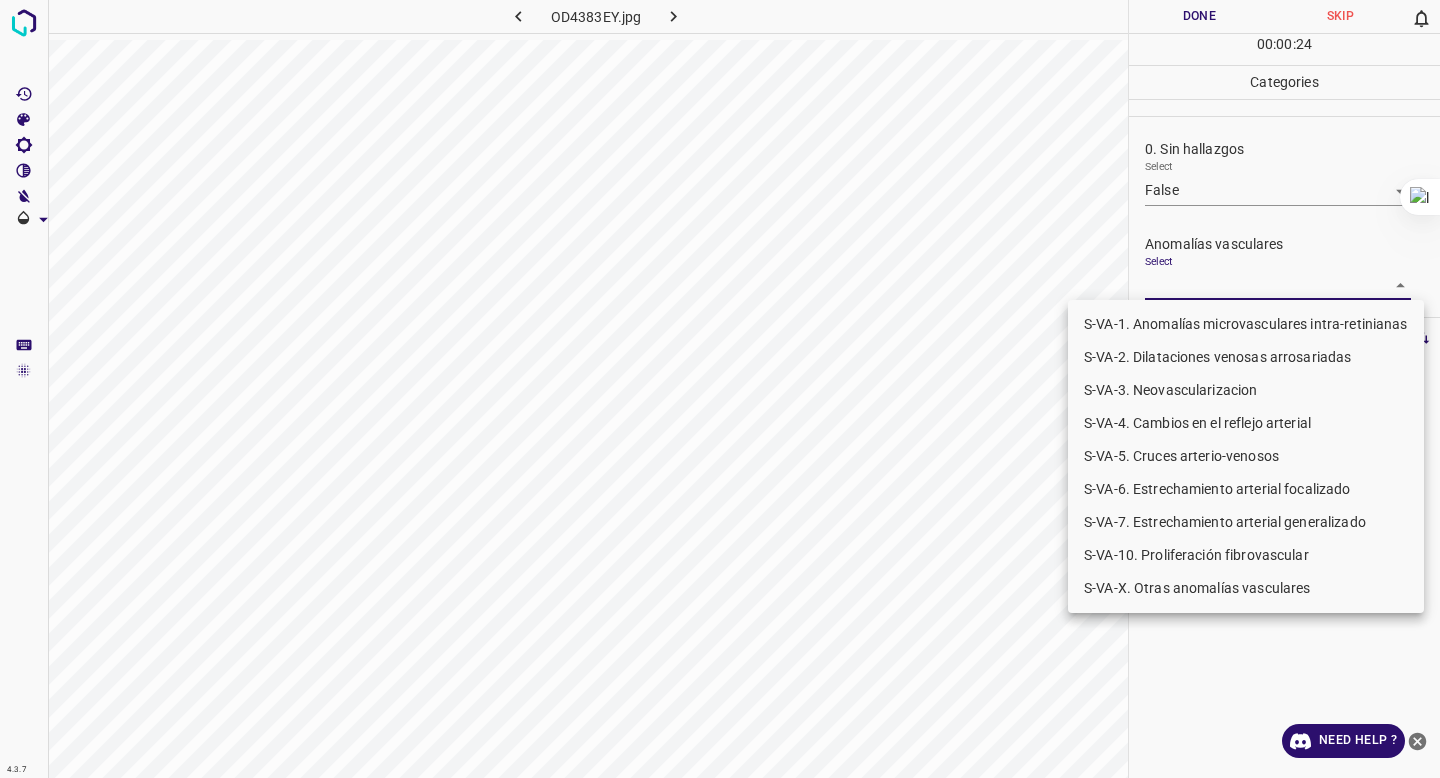 click on "S-VA-[NUMBER]. Neovascularizacion" at bounding box center (1246, 390) 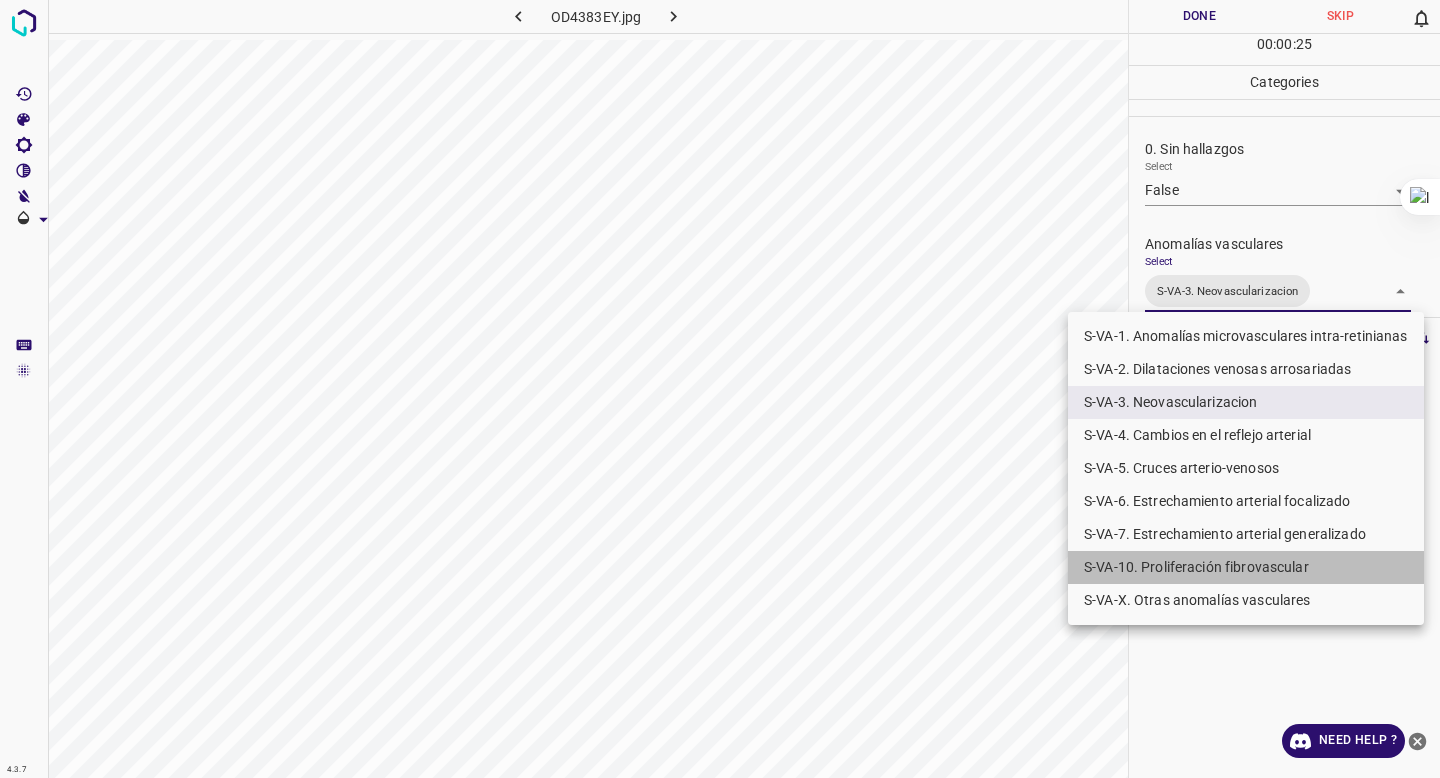 click on "S-VA-10. Proliferación fibrovascular" at bounding box center [1246, 567] 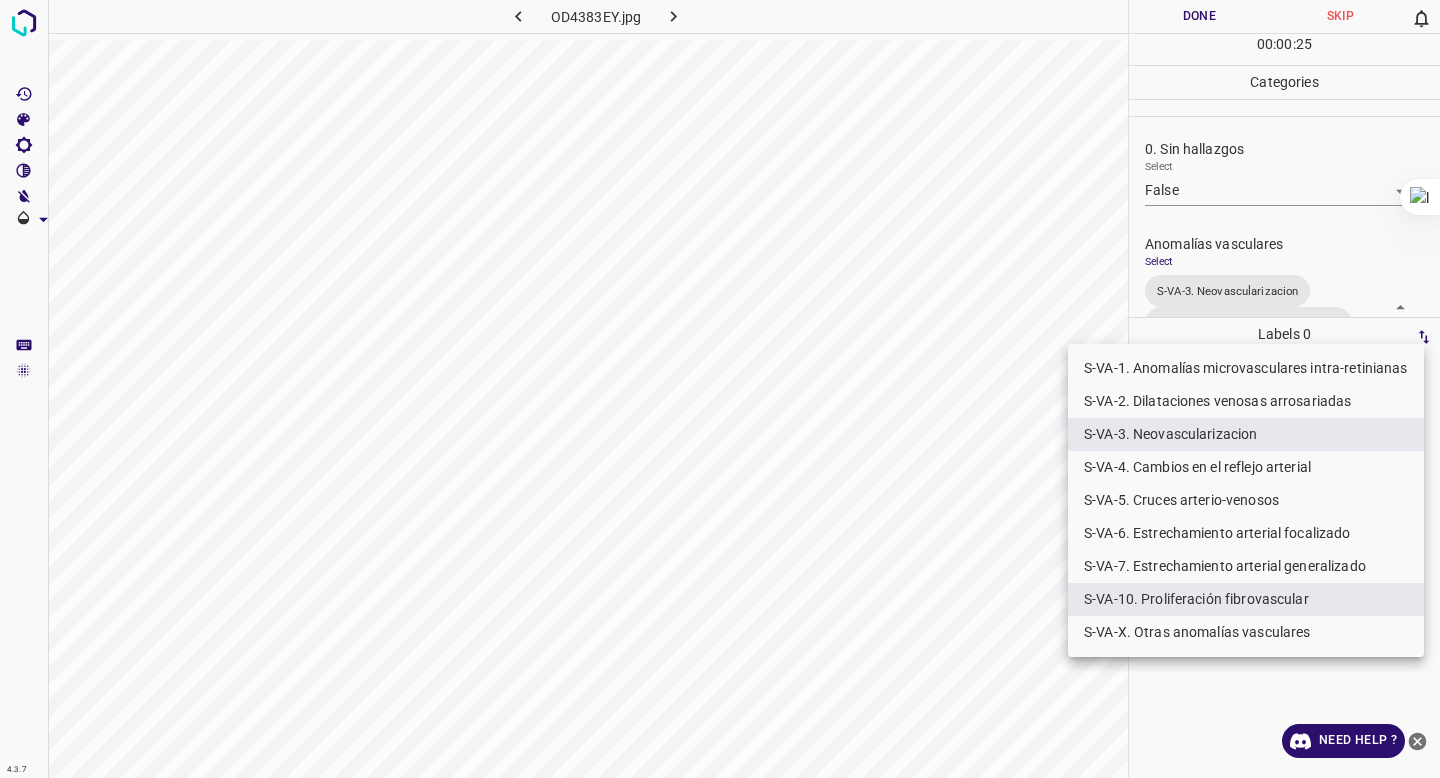 click at bounding box center (720, 389) 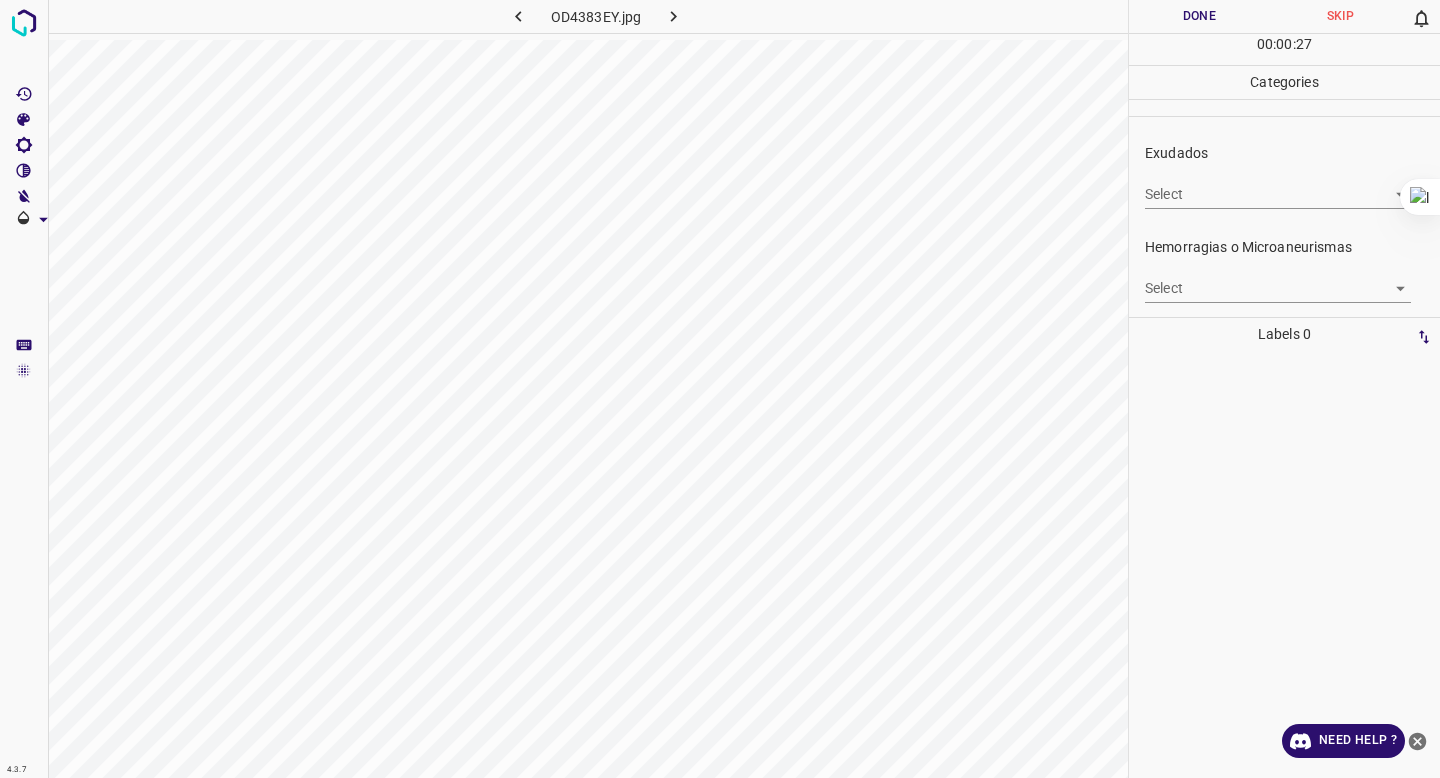 scroll, scrollTop: 428, scrollLeft: 0, axis: vertical 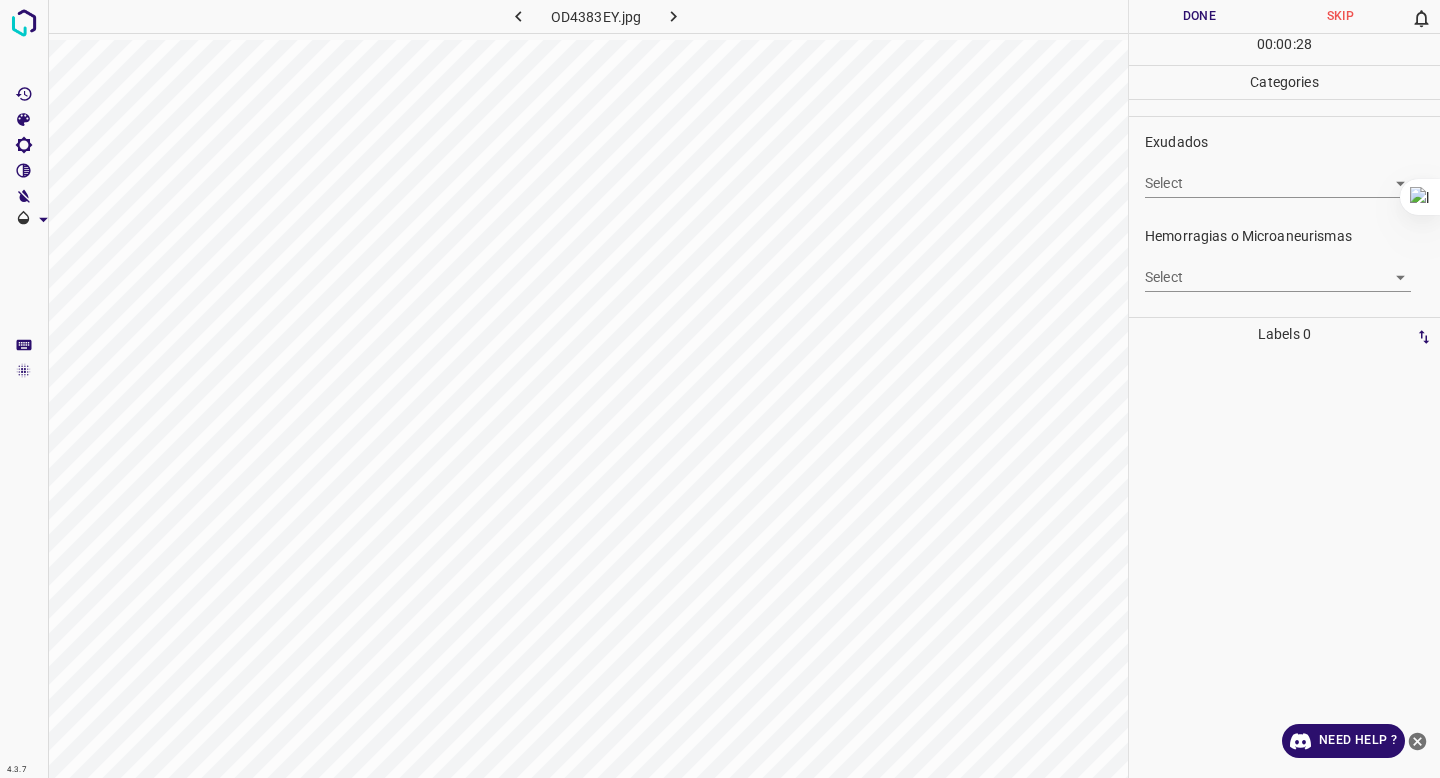 click on "4.3.7 OD4383EY.jpg Done Skip 0 00   : 00   : 28   Categories 0. Sin hallazgos   Select False False Anomalías vasculares   Select S-VA-3. Neovascularizacion S-VA-10. Proliferación fibrovascular S-VA-3. Neovascularizacion,S-VA-10. Proliferación fibrovascular Atrofias   Select ​ Drusas   Select ​ Exudados   Select ​ Hemorragias o Microaneurismas   Select ​ Otros hallazgos patológicos   Select ​ Otros hallazgos no patológicos   Select ​ Anomalías de disco óptico   Select ​ Elementos sin calidad suficiente   Select ​ Labels   0 Categories 1 0. Sin hallazgos 2 Anomalías vasculares 3 Atrofias 4 Drusas 5 Exudados 6 Hemorragias o Microaneurismas 7 Otros hallazgos patológicos 8 Otros hallazgos no patológicos 9 Anomalías de disco óptico 0 Elementos sin calidad suficiente Tools Space Change between modes (Draw & Edit) I Auto labeling R Restore zoom M Zoom in N Zoom out Delete Delete selecte label Filters Z Restore filters X Saturation filter C Brightness filter V Contrast filter B General O" at bounding box center [720, 389] 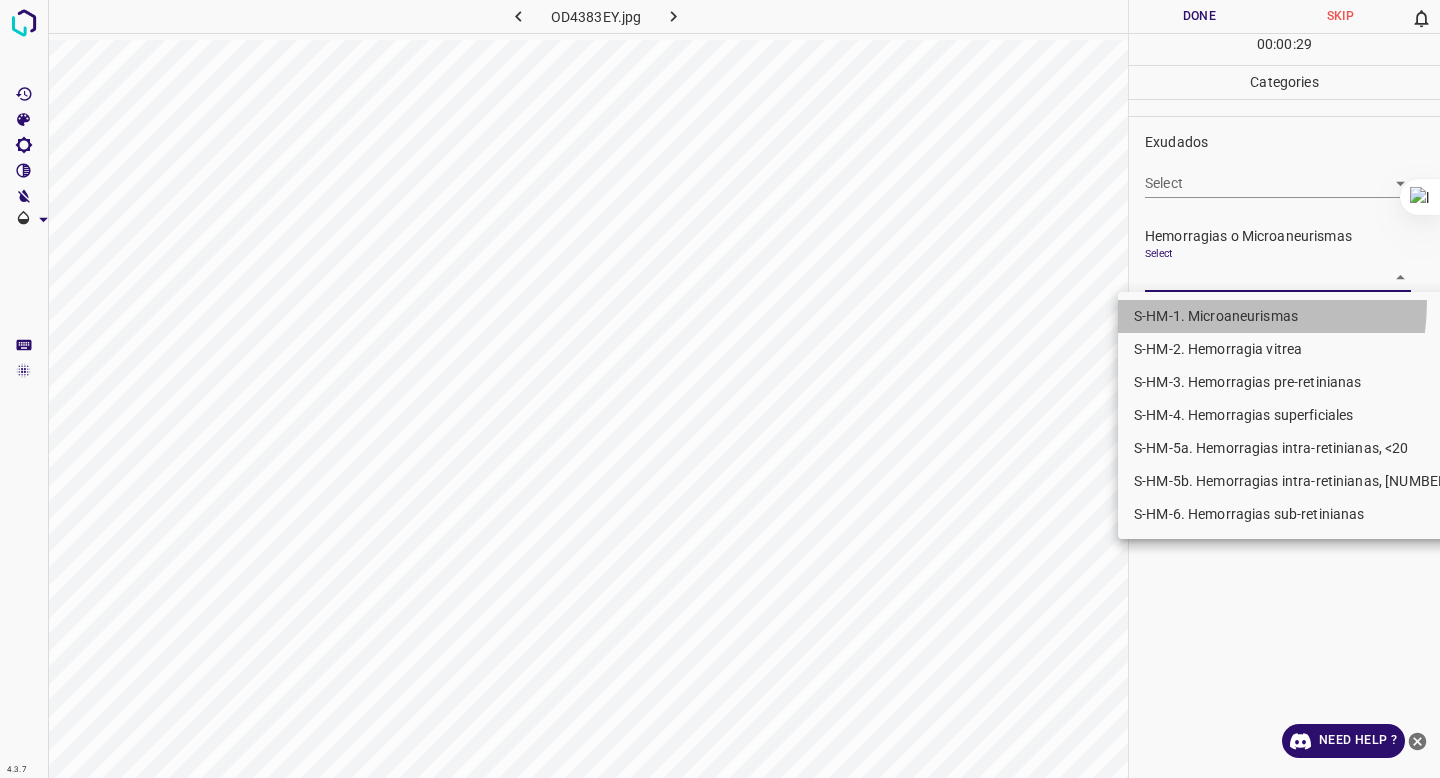 click on "S-HM-1. Microaneurismas" at bounding box center [1296, 316] 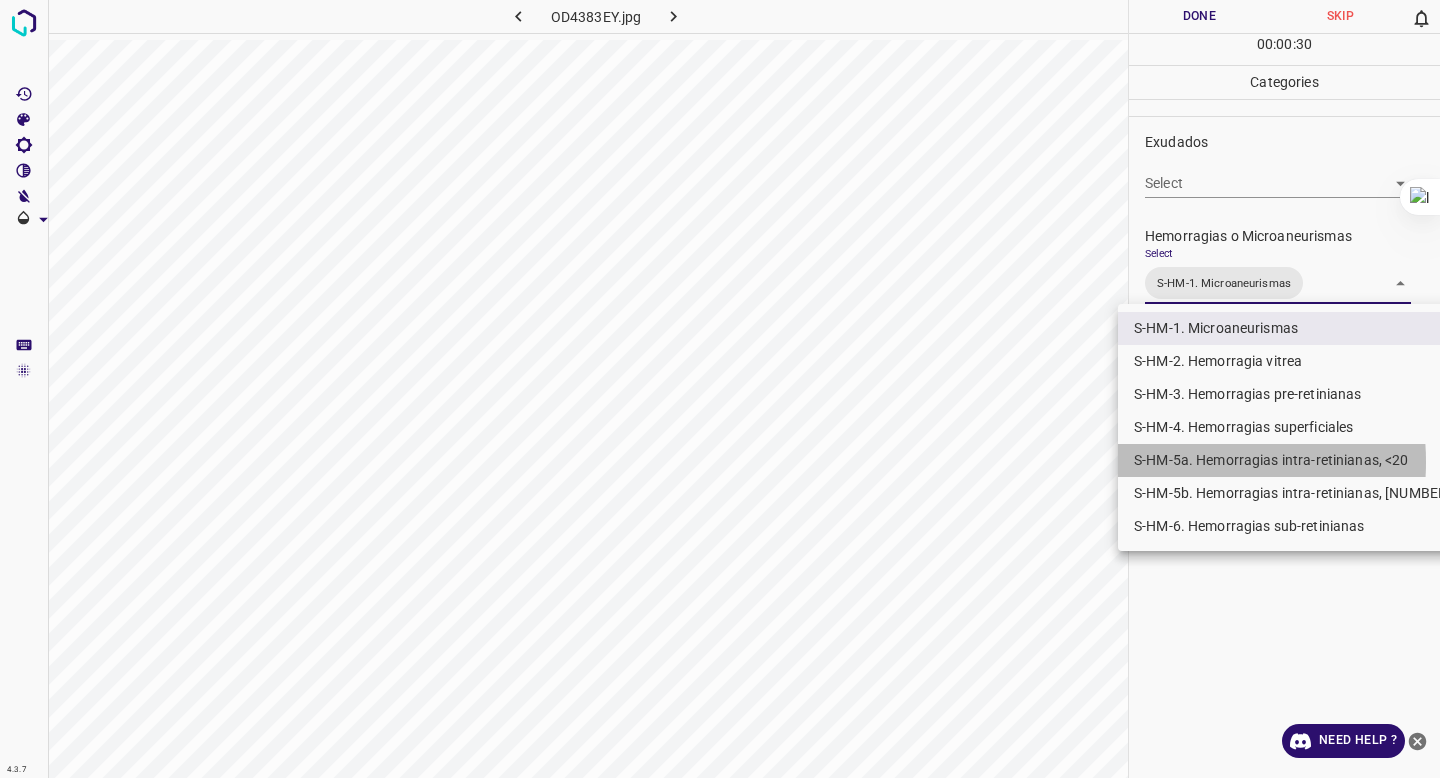 click on "S-HM-5a. Hemorragias intra-retinianas, <20" at bounding box center [1296, 460] 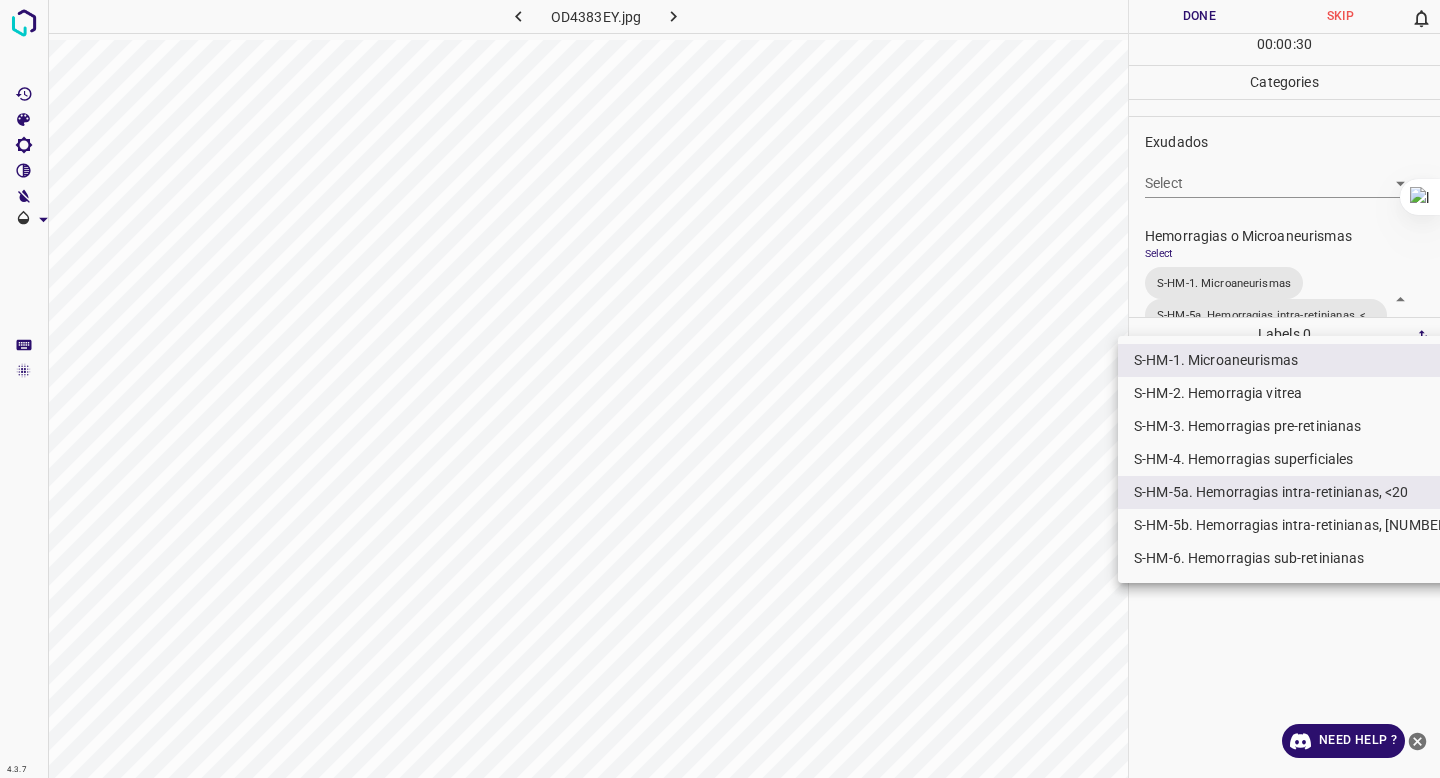 click at bounding box center (720, 389) 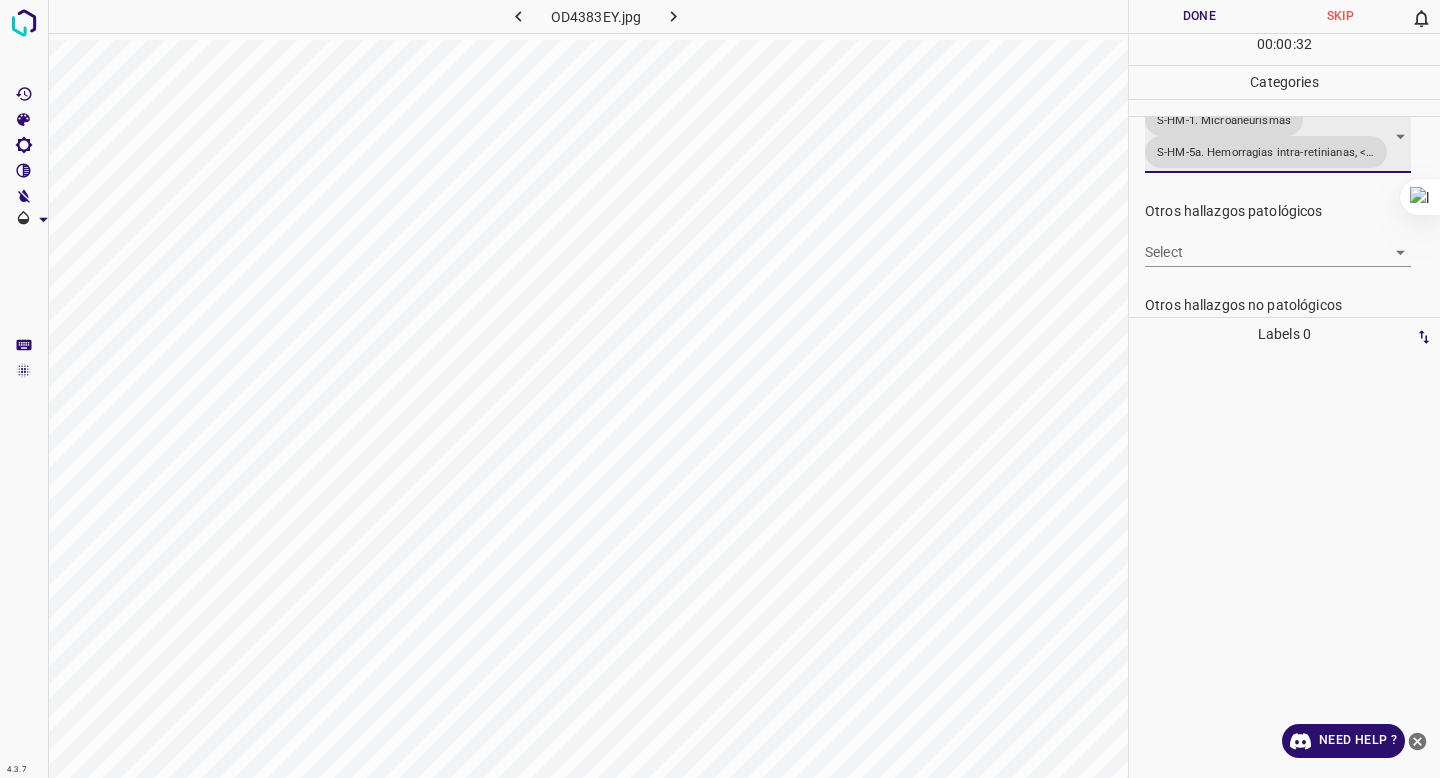 scroll, scrollTop: 592, scrollLeft: 0, axis: vertical 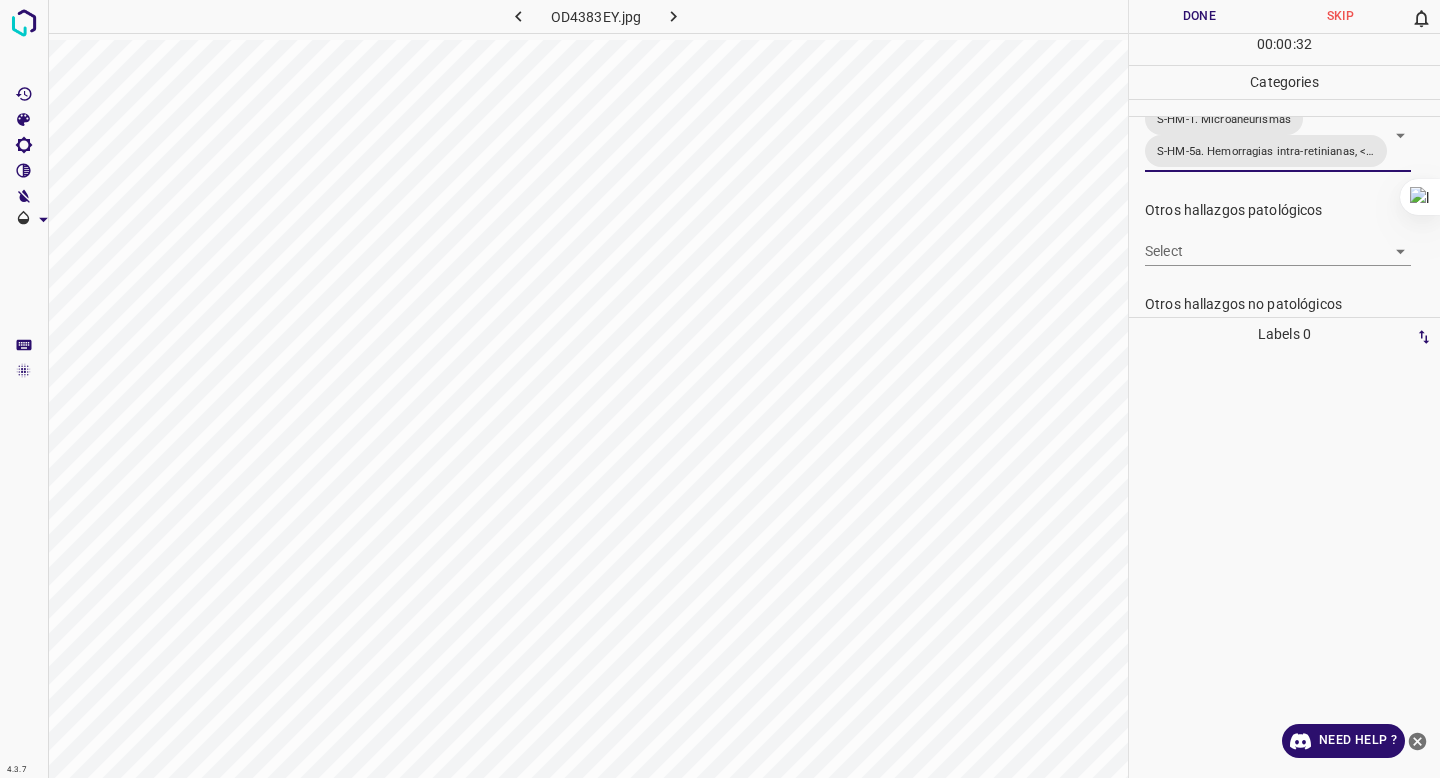 click on "4.3.7 OD4383EY.jpg Done Skip 0 00   : 00   : 32   Categories 0. Sin hallazgos   Select False False Anomalías vasculares   Select S-VA-3. Neovascularizacion S-VA-10. Proliferación fibrovascular S-VA-3. Neovascularizacion,S-VA-10. Proliferación fibrovascular Atrofias   Select ​ Drusas   Select ​ Exudados   Select ​ Hemorragias o Microaneurismas   Select S-HM-1. Microaneurismas S-HM-5a. Hemorragias intra-retinianas, <20 S-HM-1. Microaneurismas,S-HM-5a. Hemorragias intra-retinianas, <20 Otros hallazgos patológicos   Select ​ Otros hallazgos no patológicos   Select ​ Anomalías de disco óptico   Select ​ Elementos sin calidad suficiente   Select ​ Labels   0 Categories 1 0. Sin hallazgos 2 Anomalías vasculares 3 Atrofias 4 Drusas 5 Exudados 6 Hemorragias o Microaneurismas 7 Otros hallazgos patológicos 8 Otros hallazgos no patológicos 9 Anomalías de disco óptico 0 Elementos sin calidad suficiente Tools Space Change between modes (Draw & Edit) I Auto labeling R Restore zoom M Zoom in N Z X C" at bounding box center [720, 389] 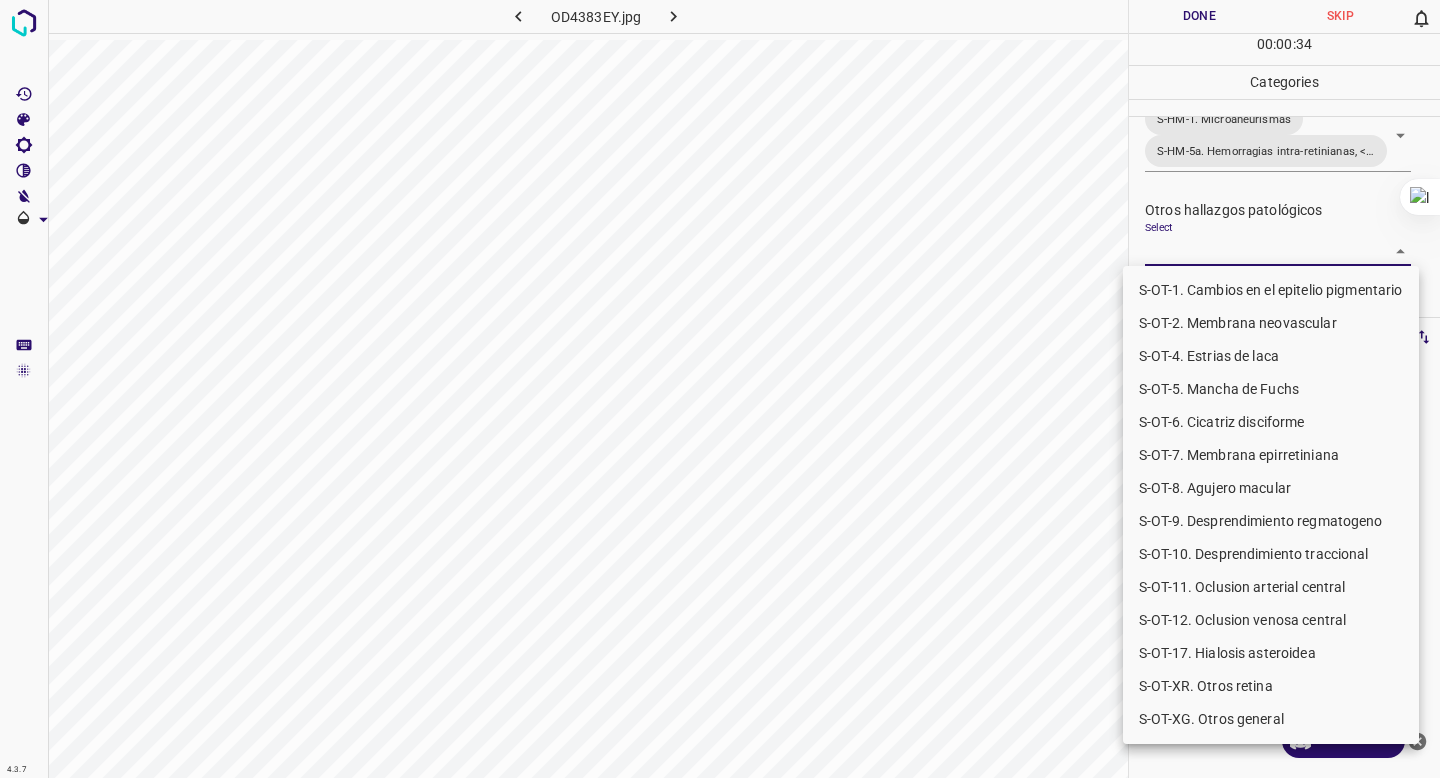 click on "S-OT-10. Desprendimiento traccional" at bounding box center [1271, 554] 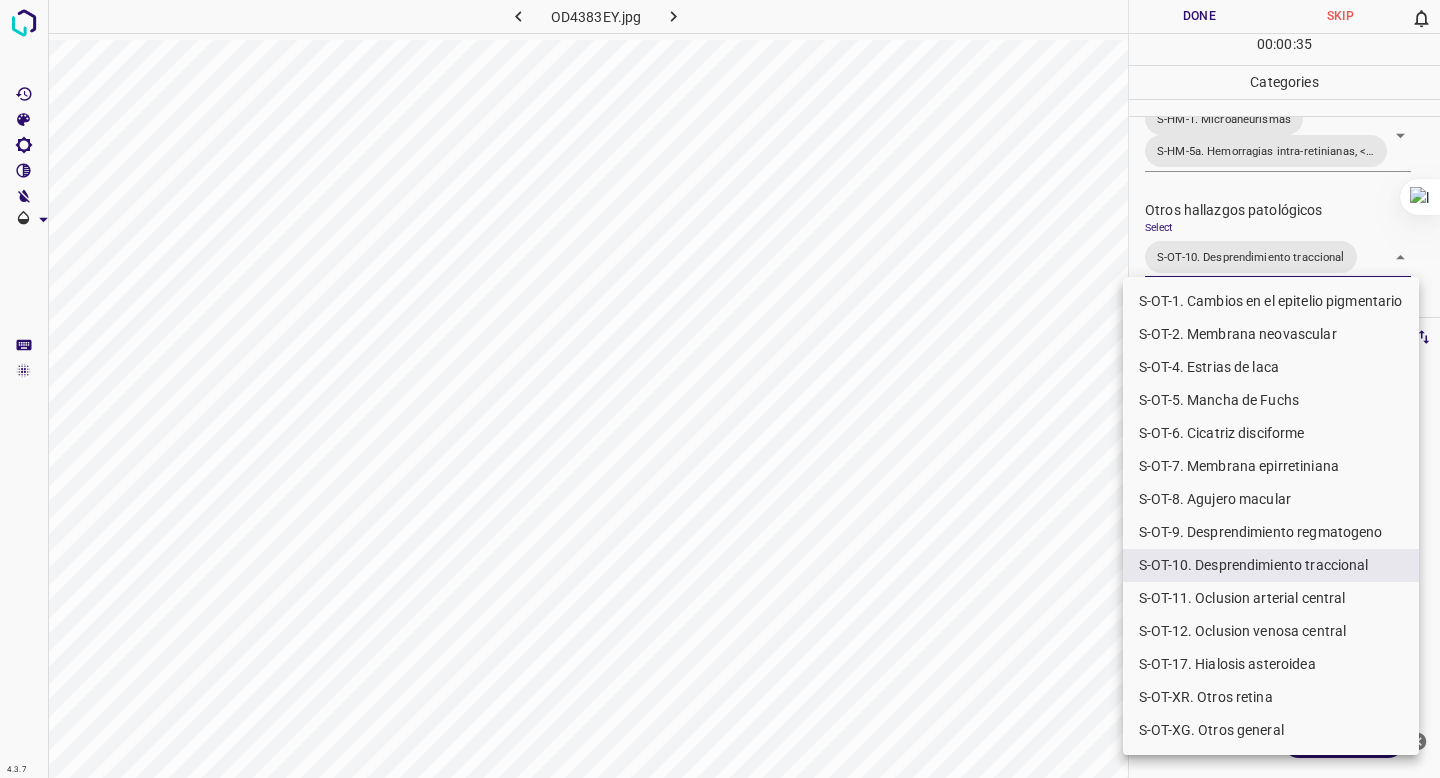 click at bounding box center (720, 389) 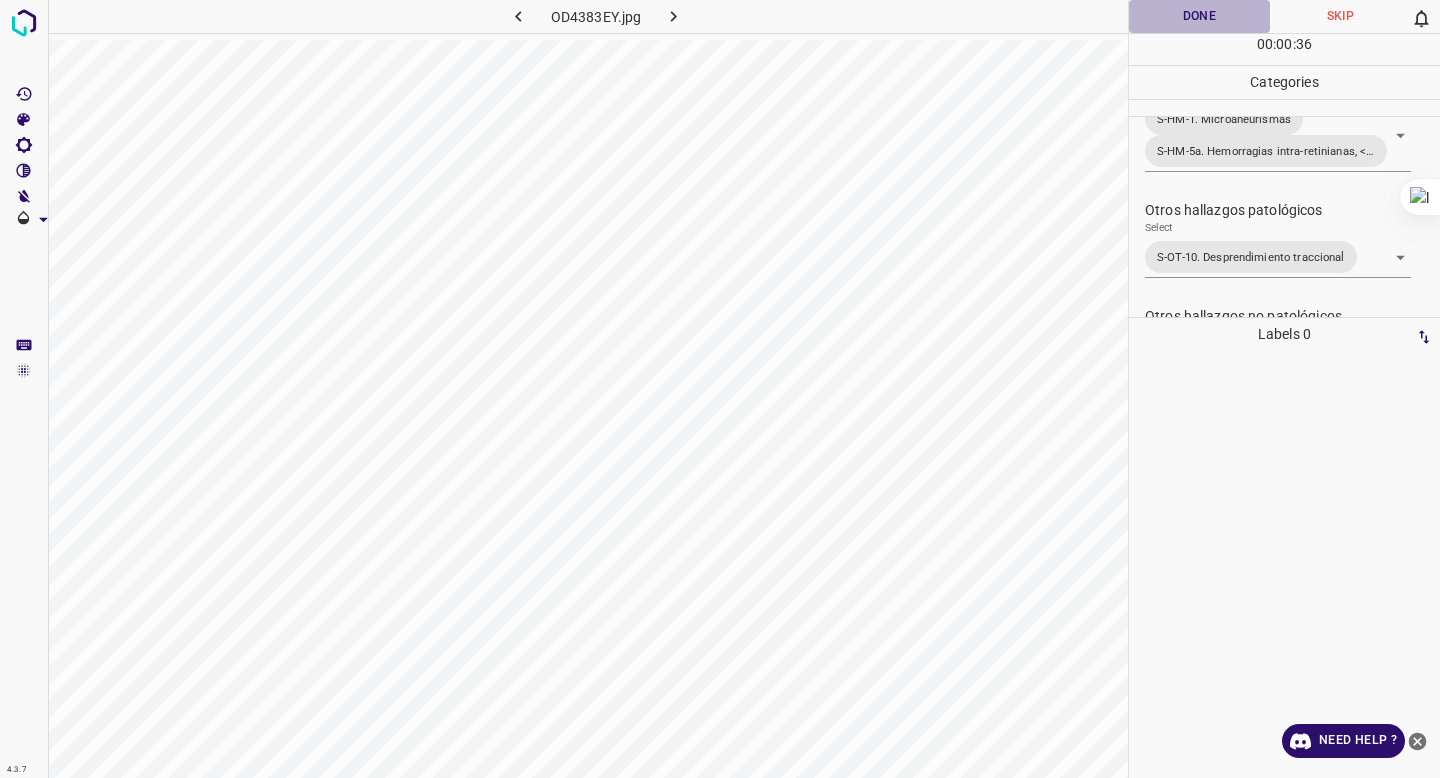 click on "Done" at bounding box center [1199, 16] 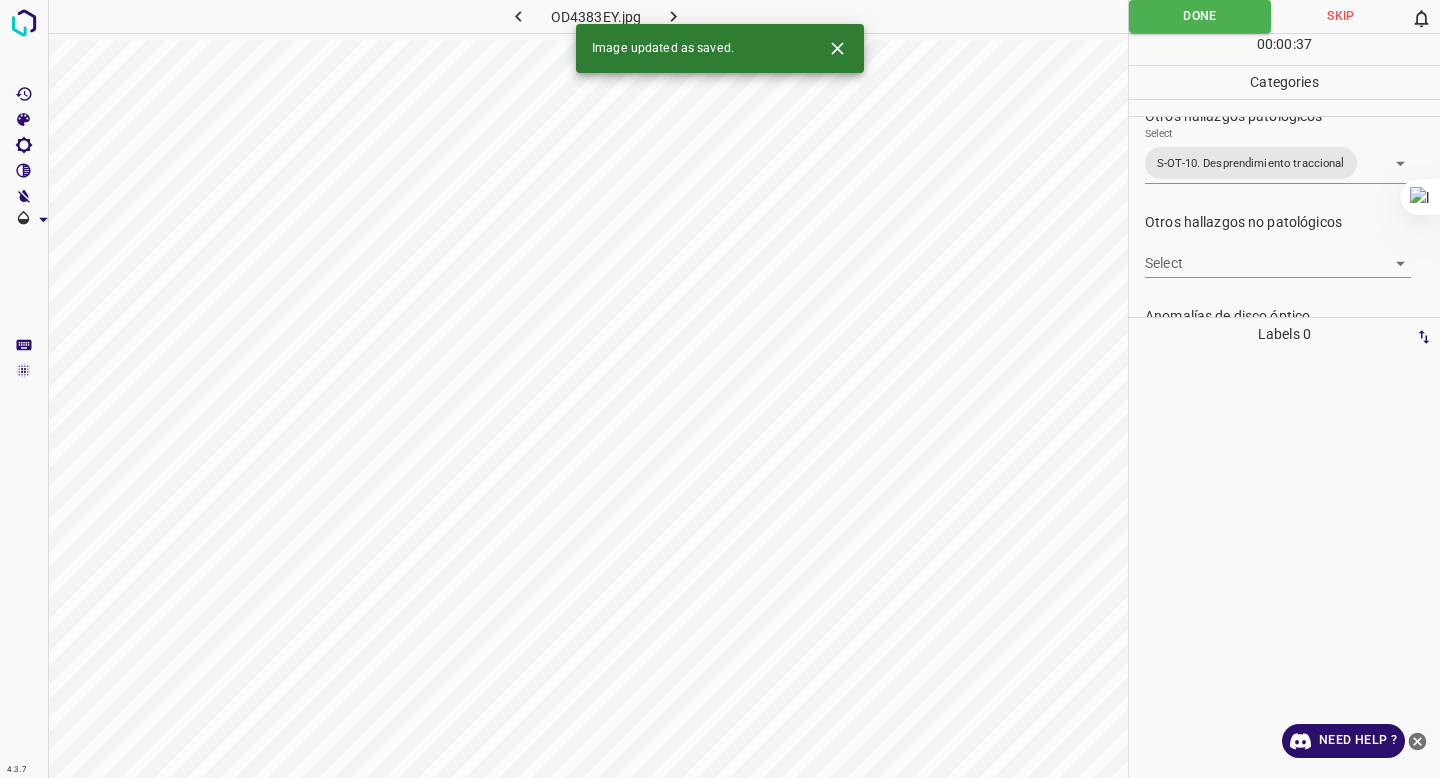 scroll, scrollTop: 687, scrollLeft: 0, axis: vertical 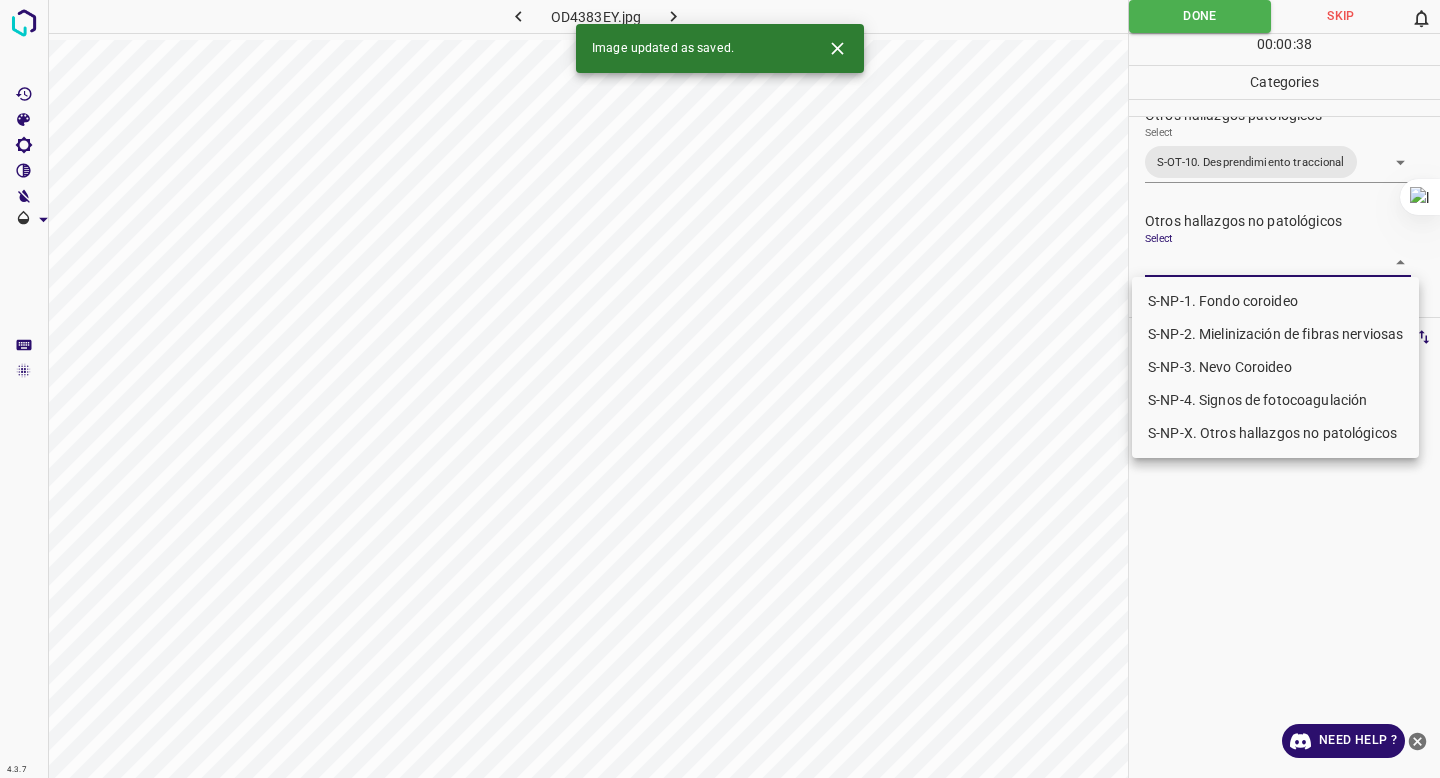 click on "4.3.7 OD4383EY.jpg Done Skip 0 00   : 00   : 38   Categories 0. Sin hallazgos   Select False False Anomalías vasculares   Select S-VA-3. Neovascularizacion S-VA-10. Proliferación fibrovascular S-VA-3. Neovascularizacion,S-VA-10. Proliferación fibrovascular Atrofias   Select ​ Drusas   Select ​ Exudados   Select ​ Hemorragias o Microaneurismas   Select S-HM-1. Microaneurismas S-HM-5a. Hemorragias intra-retinianas, <20 S-HM-1. Microaneurismas,S-HM-5a. Hemorragias intra-retinianas, <20 Otros hallazgos patológicos   Select S-OT-10. Desprendimiento traccional S-OT-10. Desprendimiento traccional Otros hallazgos no patológicos   Select ​ Anomalías de disco óptico   Select ​ Elementos sin calidad suficiente   Select ​ Labels   0 Categories 1 0. Sin hallazgos 2 Anomalías vasculares 3 Atrofias 4 Drusas 5 Exudados 6 Hemorragias o Microaneurismas 7 Otros hallazgos patológicos 8 Otros hallazgos no patológicos 9 Anomalías de disco óptico 0 Elementos sin calidad suficiente Tools Space I Auto labeling" at bounding box center [720, 389] 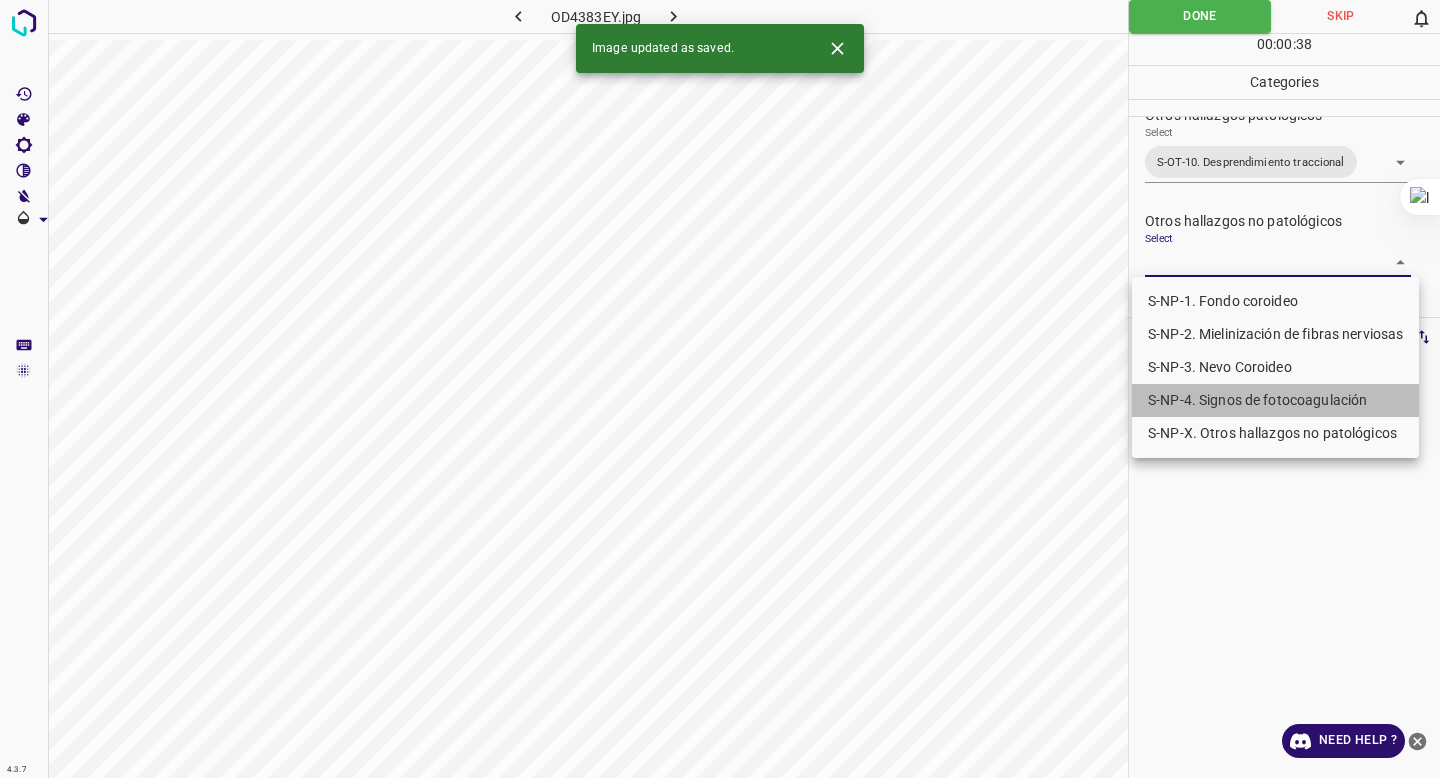 click on "S-NP-4. Signos de fotocoagulación" at bounding box center [1275, 400] 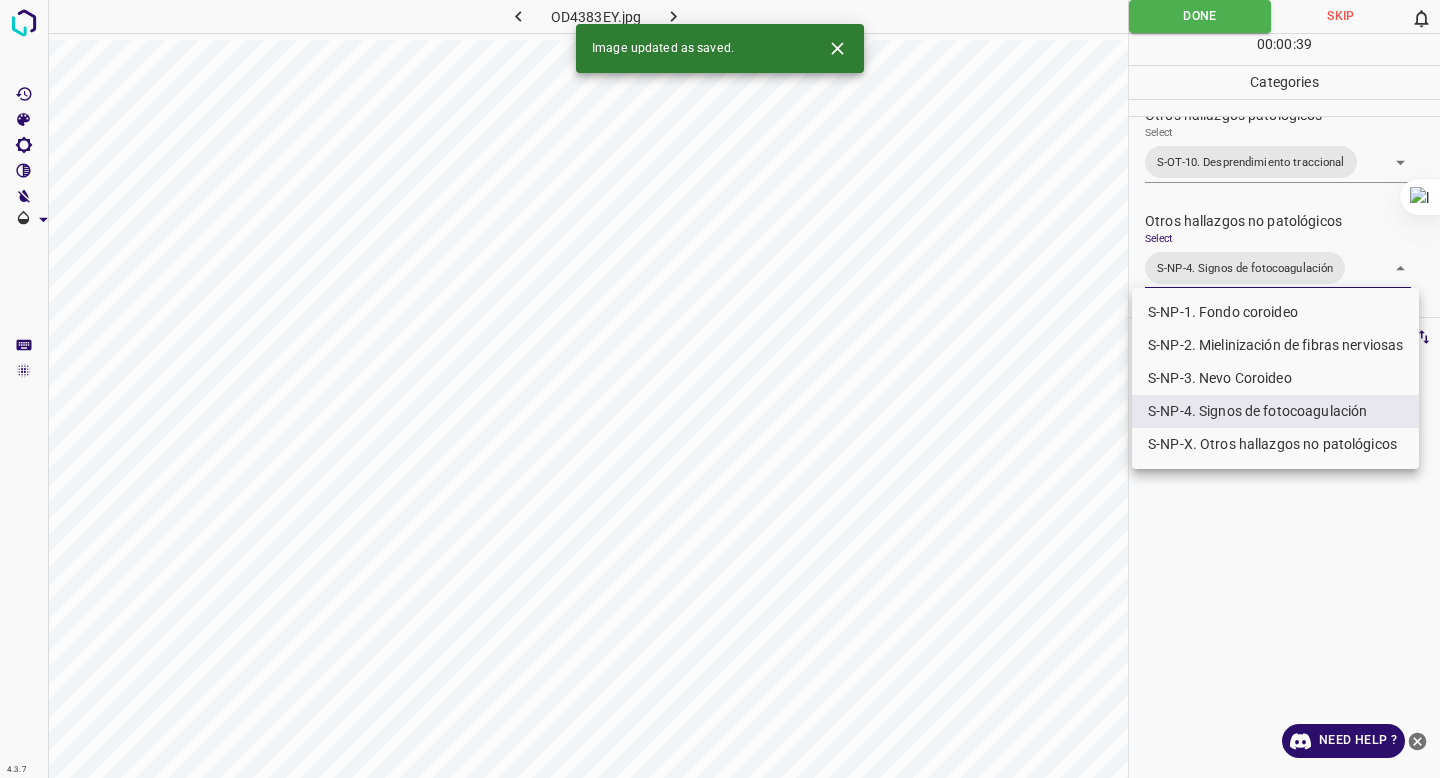 click at bounding box center [720, 389] 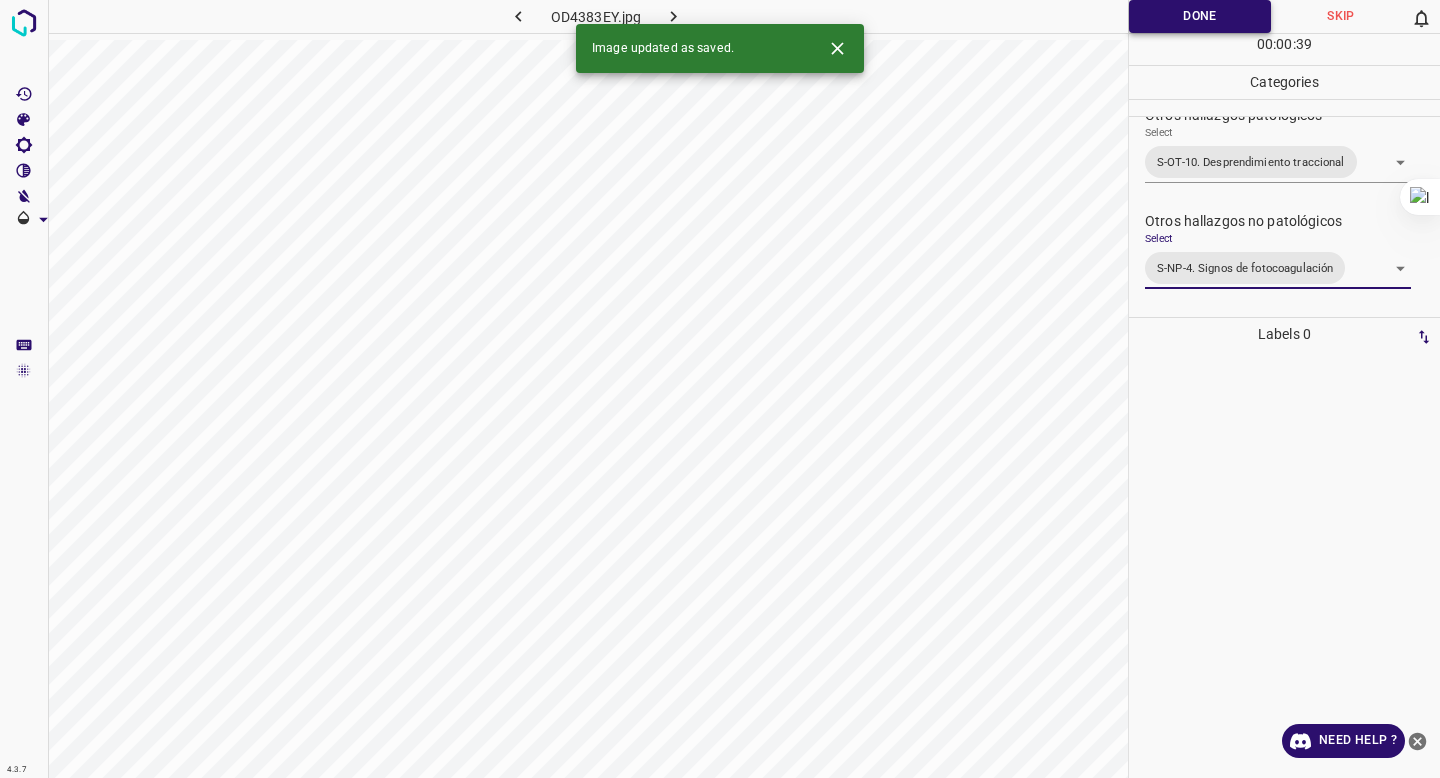 click on "Done" at bounding box center [1200, 16] 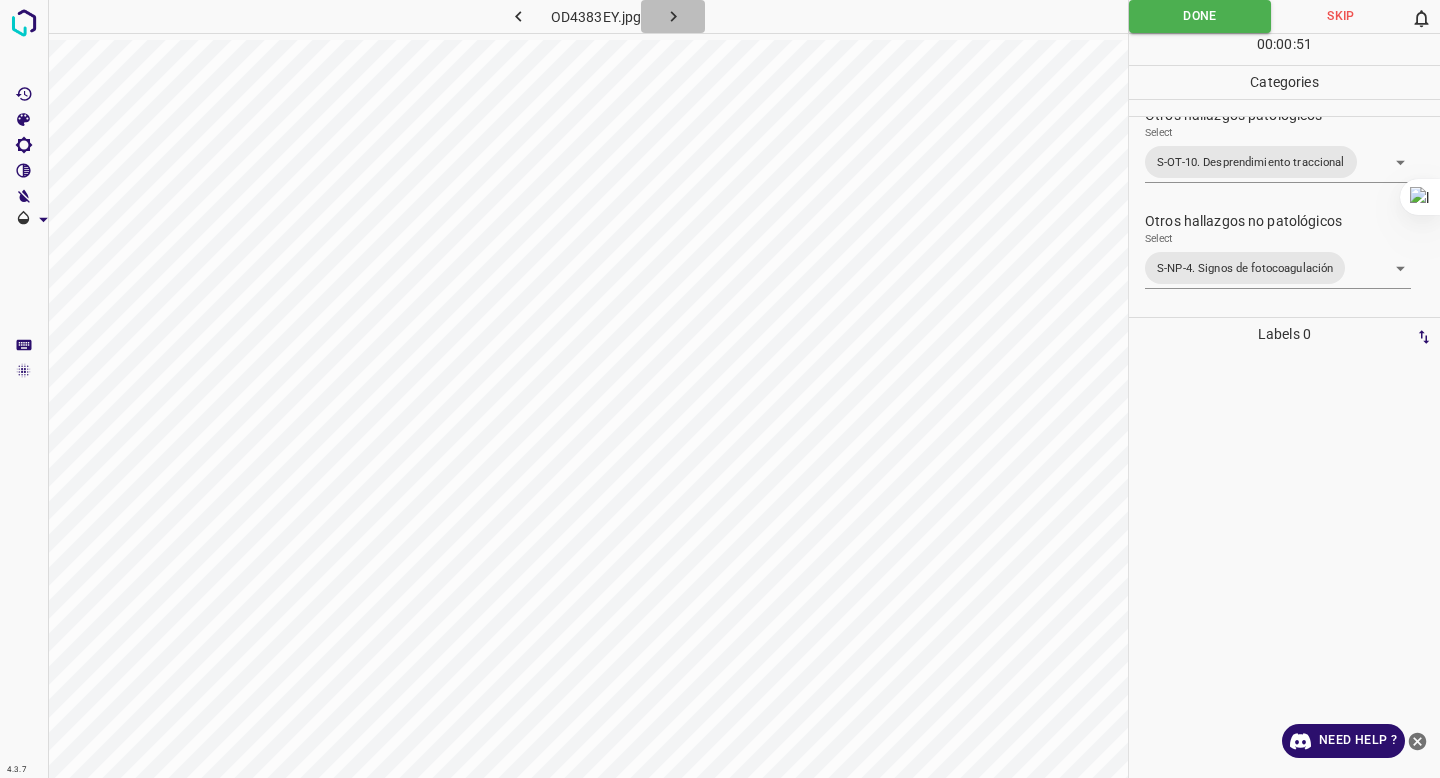 click 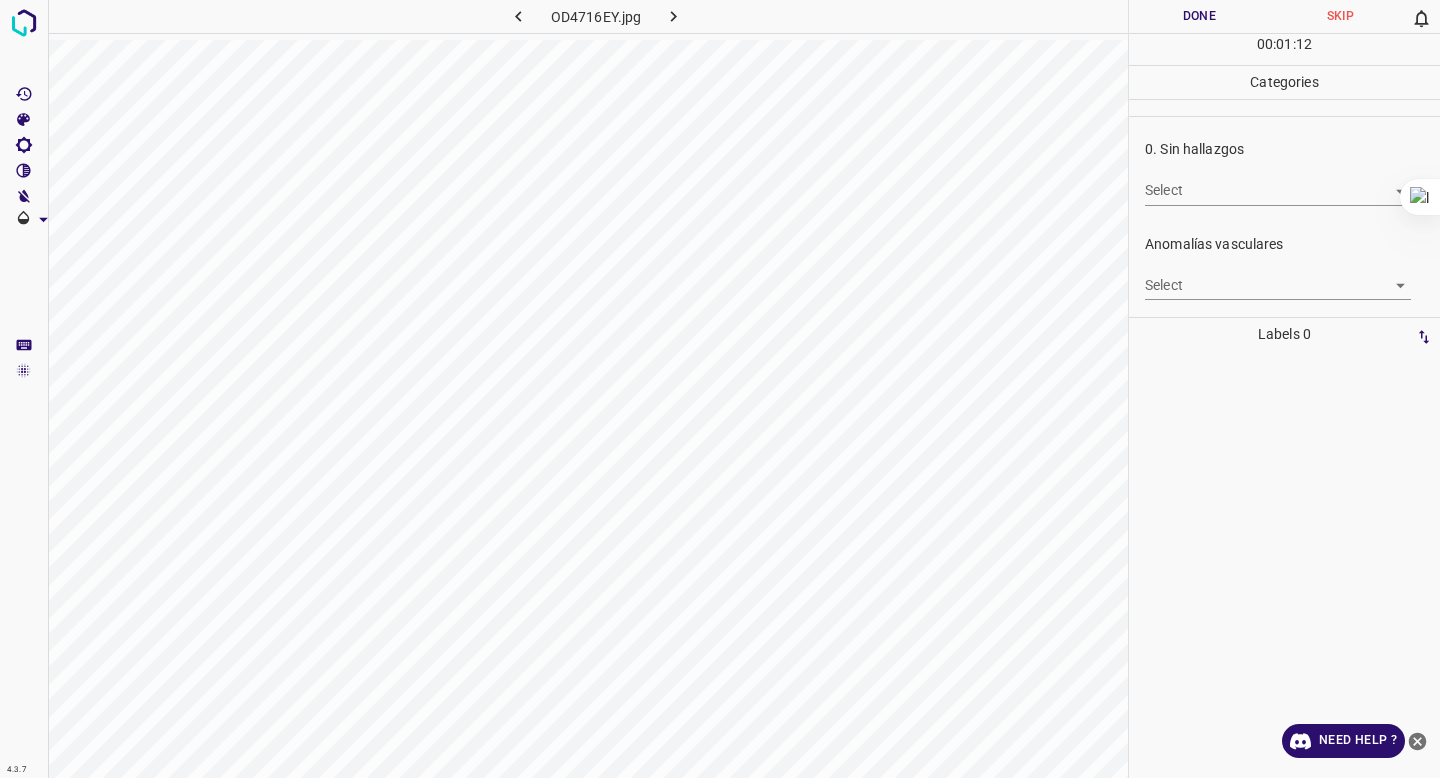 click on "4.3.7 OD4716EY.jpg Done Skip 0 00   : 01   : 12   Categories 0. Sin hallazgos   Select ​ Anomalías vasculares   Select ​ Atrofias   Select ​ Drusas   Select ​ Exudados   Select ​ Hemorragias o Microaneurismas   Select ​ Otros hallazgos patológicos   Select ​ Otros hallazgos no patológicos   Select ​ Anomalías de disco óptico   Select ​ Elementos sin calidad suficiente   Select ​ Labels   0 Categories 1 0. Sin hallazgos 2 Anomalías vasculares 3 Atrofias 4 Drusas 5 Exudados 6 Hemorragias o Microaneurismas 7 Otros hallazgos patológicos 8 Otros hallazgos no patológicos 9 Anomalías de disco óptico 0 Elementos sin calidad suficiente Tools Space Change between modes (Draw & Edit) I Auto labeling R Restore zoom M Zoom in N Zoom out Delete Delete selecte label Filters Z Restore filters X Saturation filter C Brightness filter V Contrast filter B Gray scale filter General O Download Need Help ? - Text - Hide - Delete" at bounding box center (720, 389) 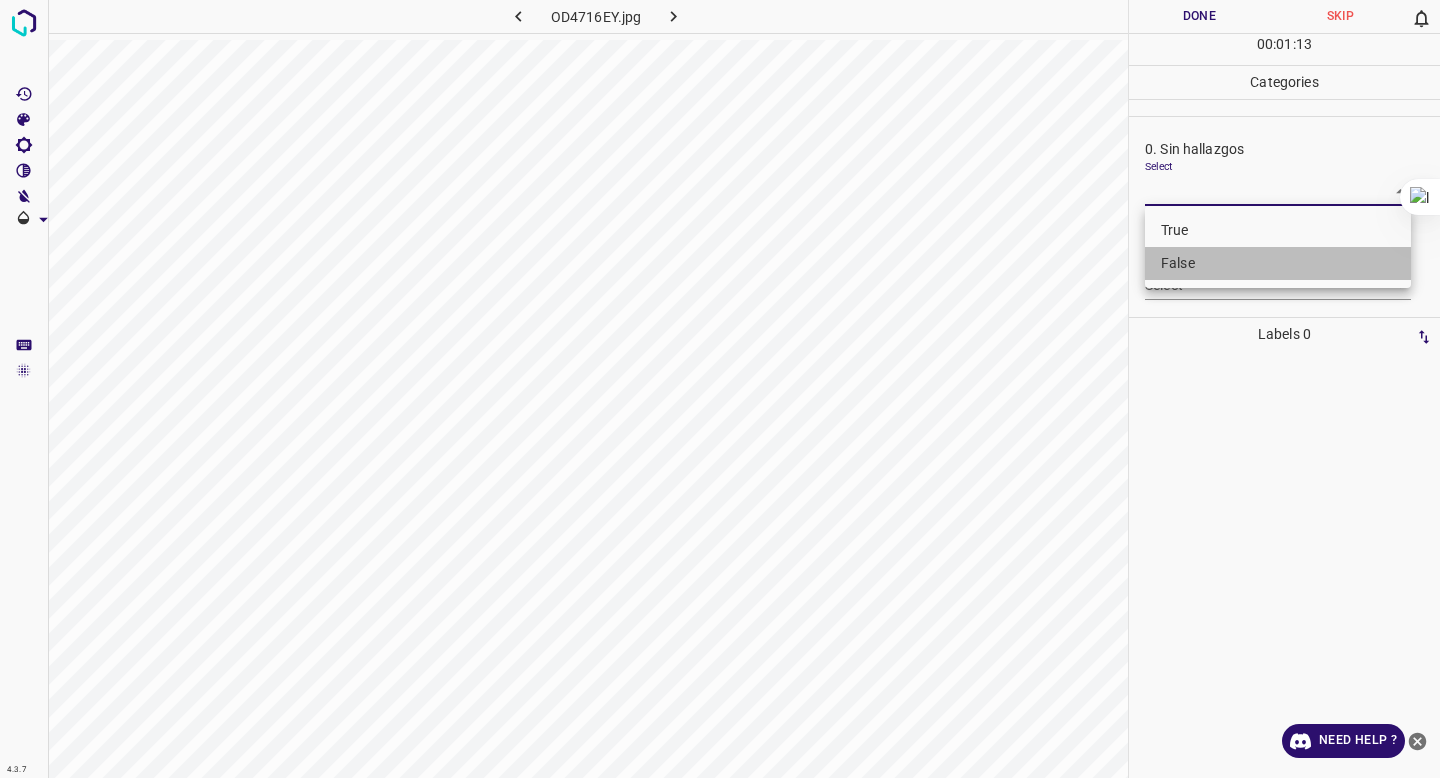 click on "False" at bounding box center (1278, 263) 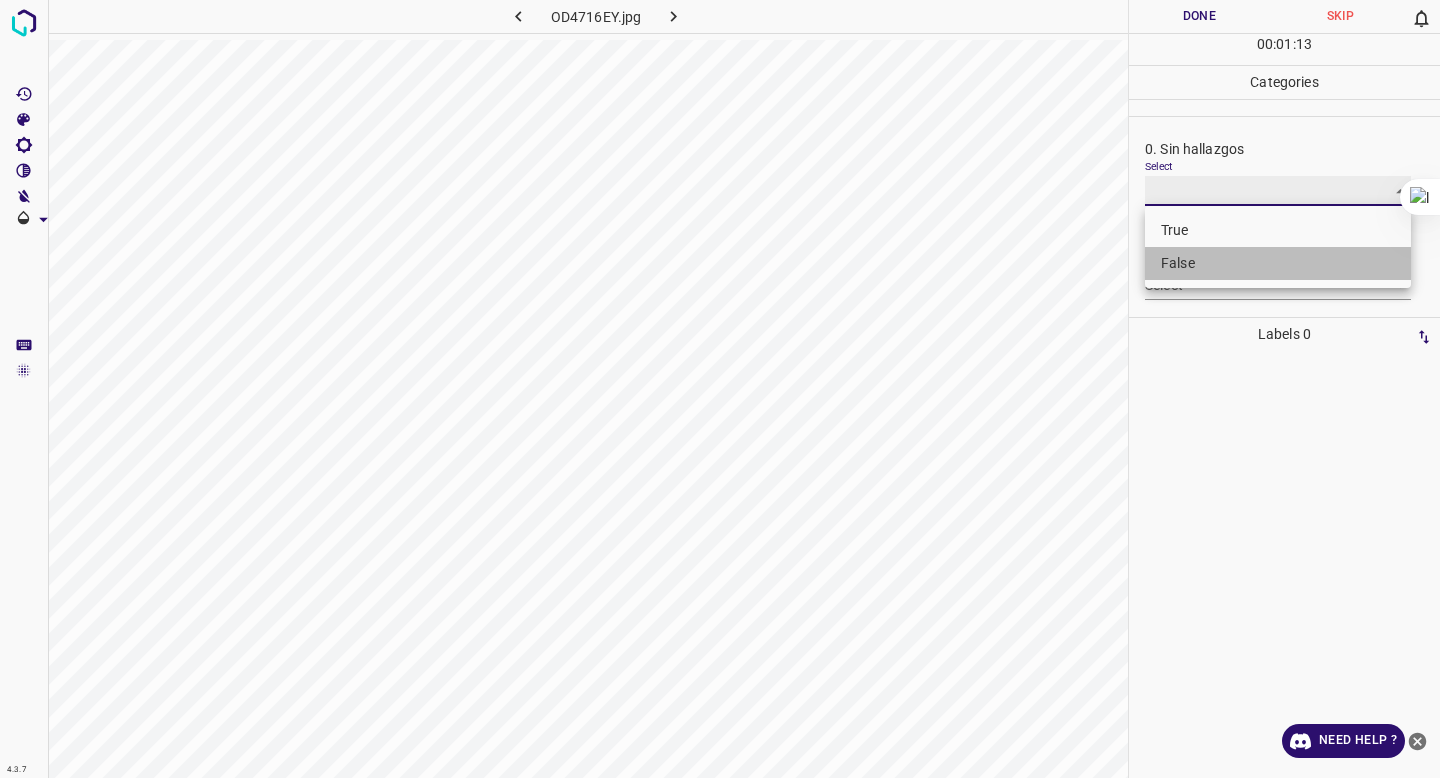 type on "False" 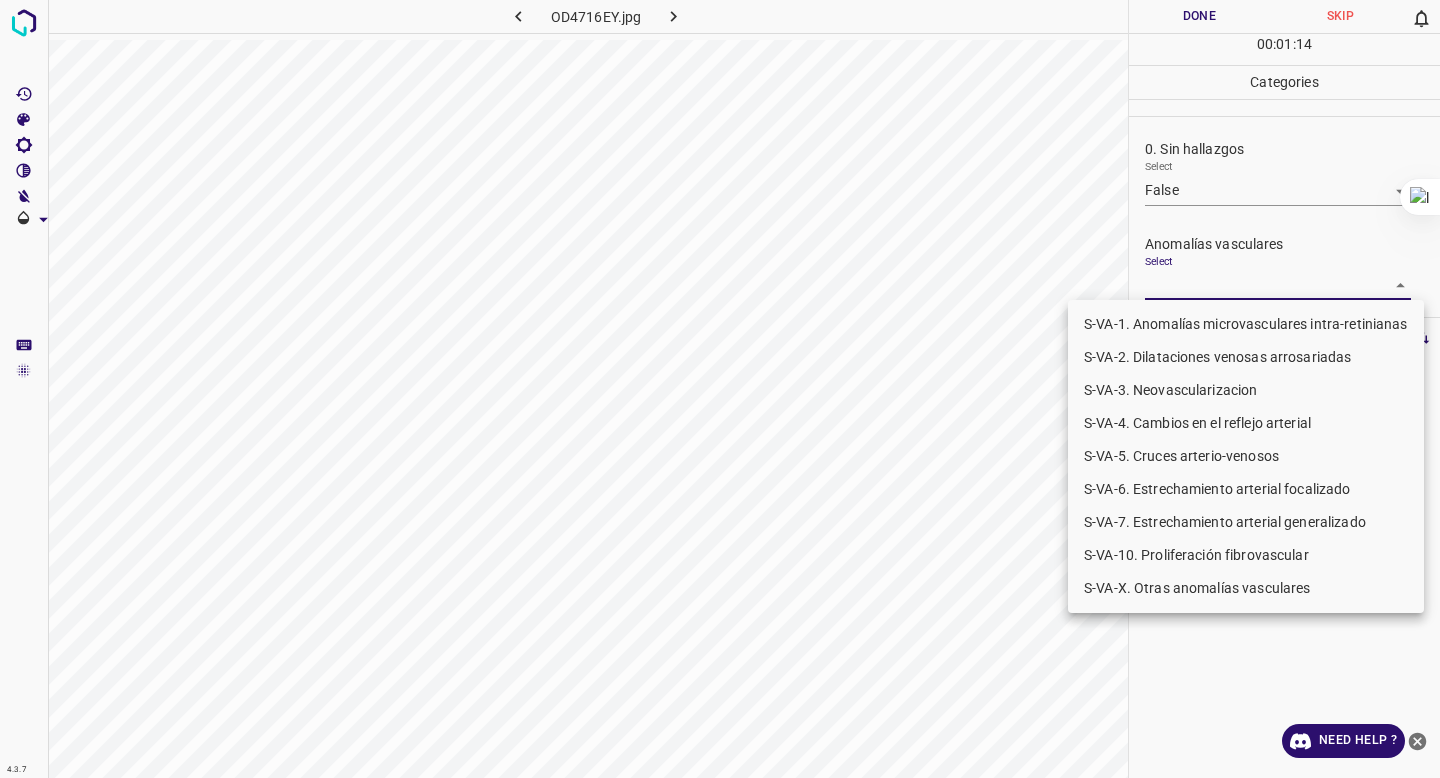 click on "4.3.7 OD4716EY.jpg Done Skip 0 00   : 01   : 14   Categories 0. Sin hallazgos   Select False False Anomalías vasculares   Select ​ Atrofias   Select ​ Drusas   Select ​ Exudados   Select ​ Hemorragias o Microaneurismas   Select ​ Otros hallazgos patológicos   Select ​ Otros hallazgos no patológicos   Select ​ Anomalías de disco óptico   Select ​ Elementos sin calidad suficiente   Select ​ Labels   0 Categories 1 0. Sin hallazgos 2 Anomalías vasculares 3 Atrofias 4 Drusas 5 Exudados 6 Hemorragias o Microaneurismas 7 Otros hallazgos patológicos 8 Otros hallazgos no patológicos 9 Anomalías de disco óptico 0 Elementos sin calidad suficiente Tools Space Change between modes (Draw & Edit) I Auto labeling R Restore zoom M Zoom in N Zoom out Delete Delete selecte label Filters Z Restore filters X Saturation filter C Brightness filter V Contrast filter B Gray scale filter General O Download Need Help ? - Text - Hide - Delete S-VA-1. Anomalías microvasculares intra-retinianas" at bounding box center (720, 389) 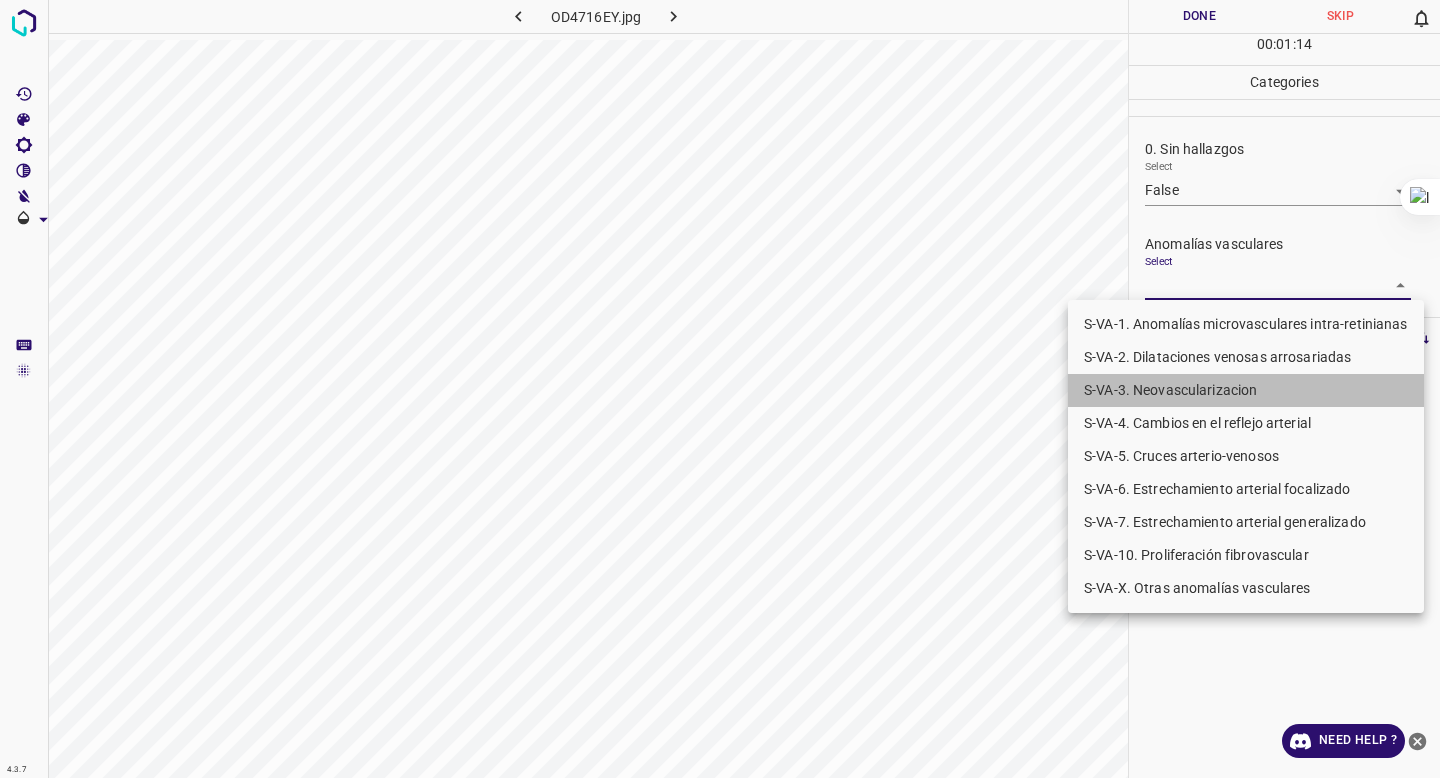 click on "S-VA-[NUMBER]. Neovascularizacion" at bounding box center (1246, 390) 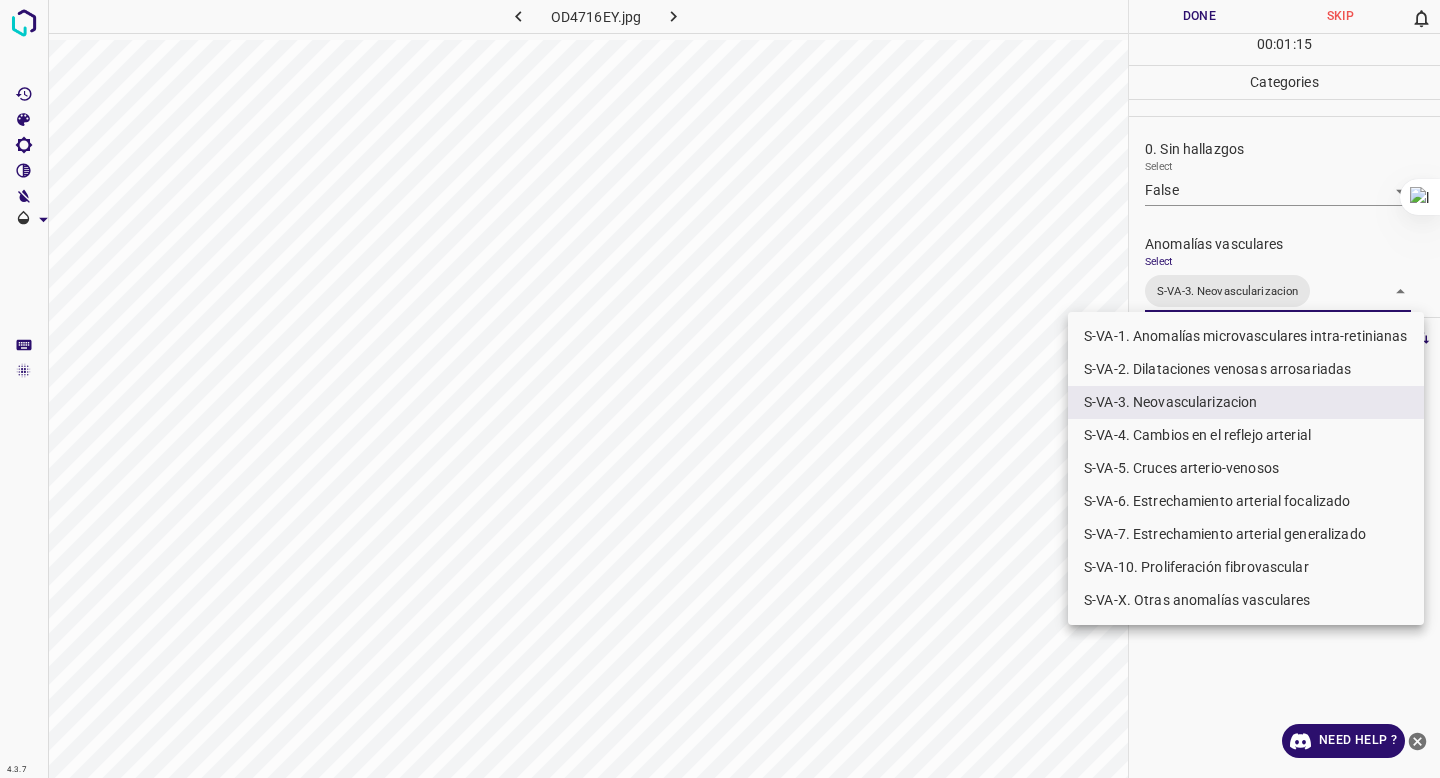 click on "S-VA-10. Proliferación fibrovascular" at bounding box center (1246, 567) 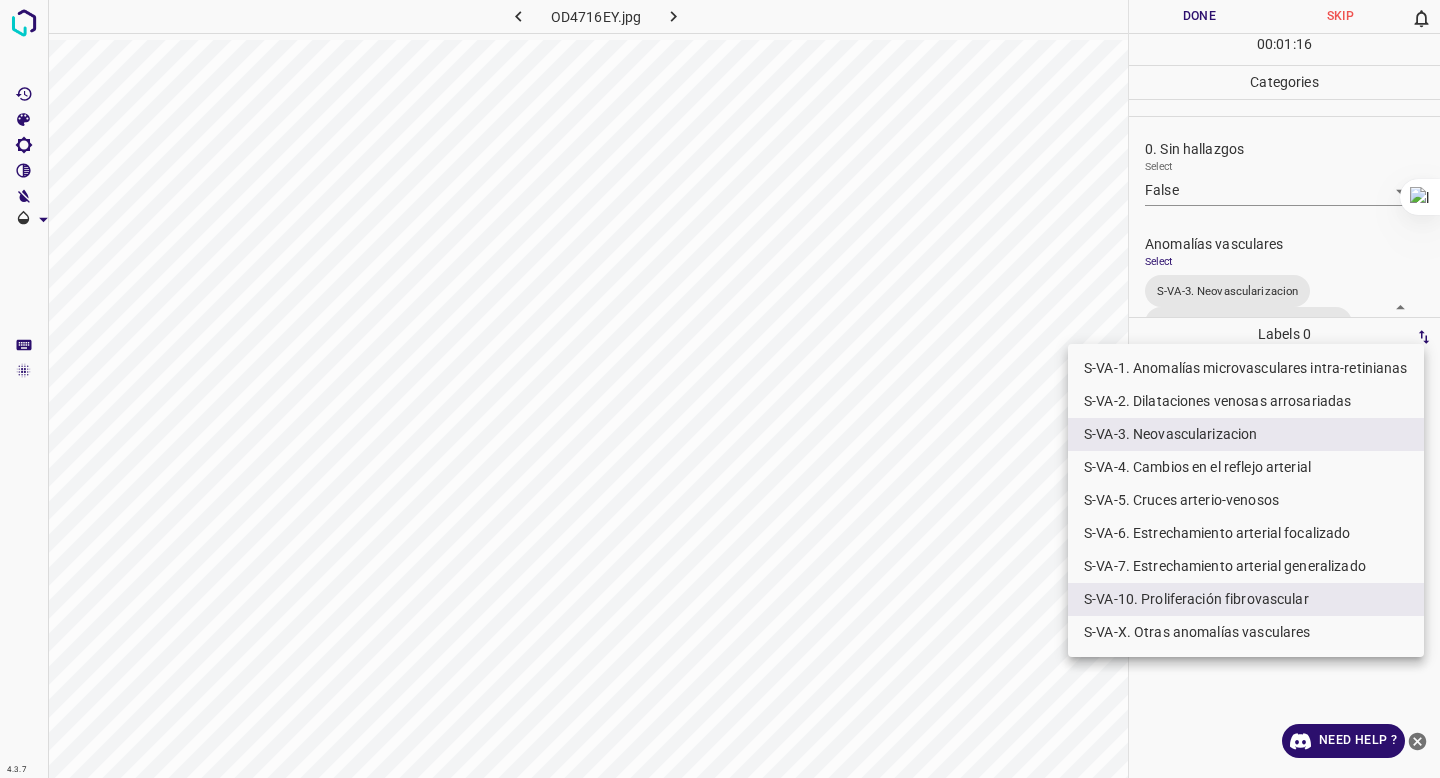 click at bounding box center [720, 389] 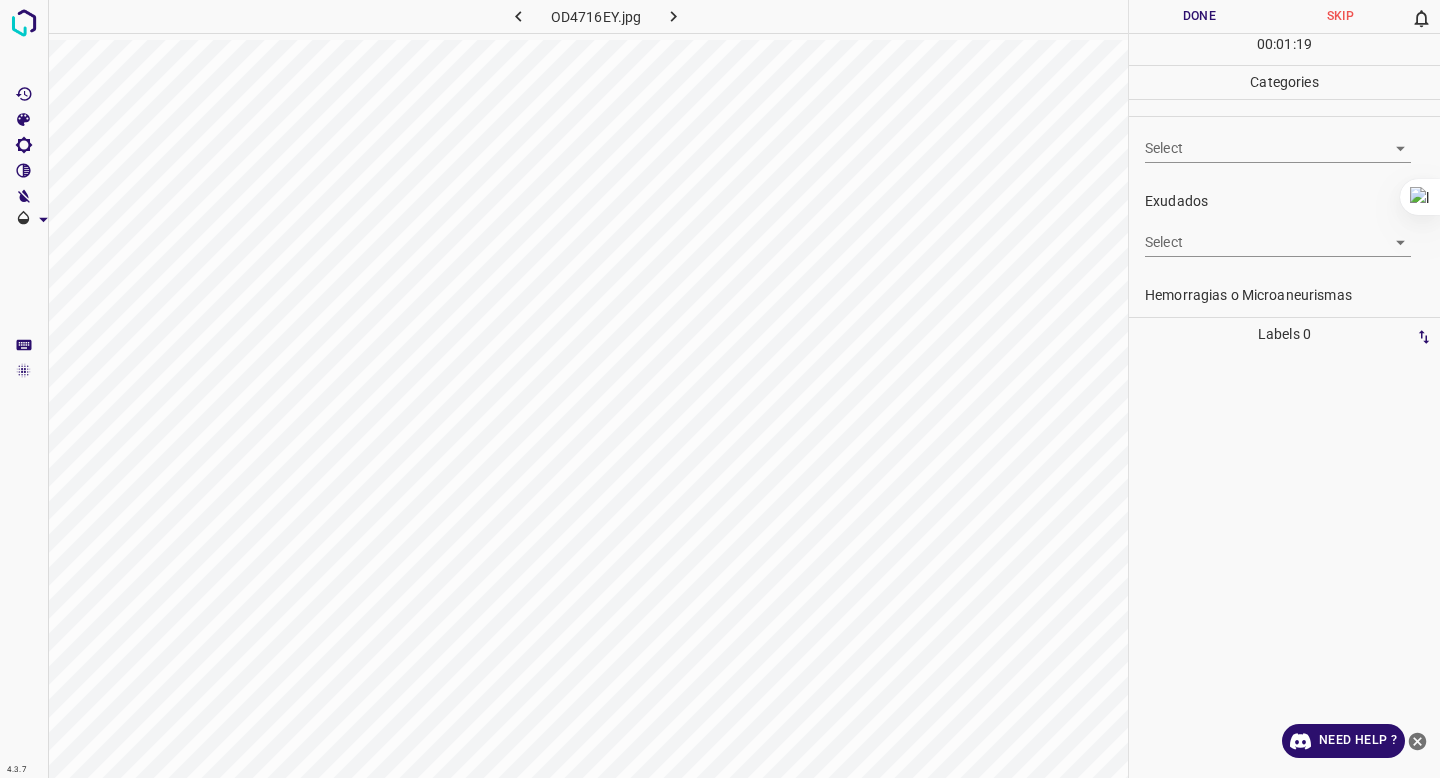 scroll, scrollTop: 366, scrollLeft: 0, axis: vertical 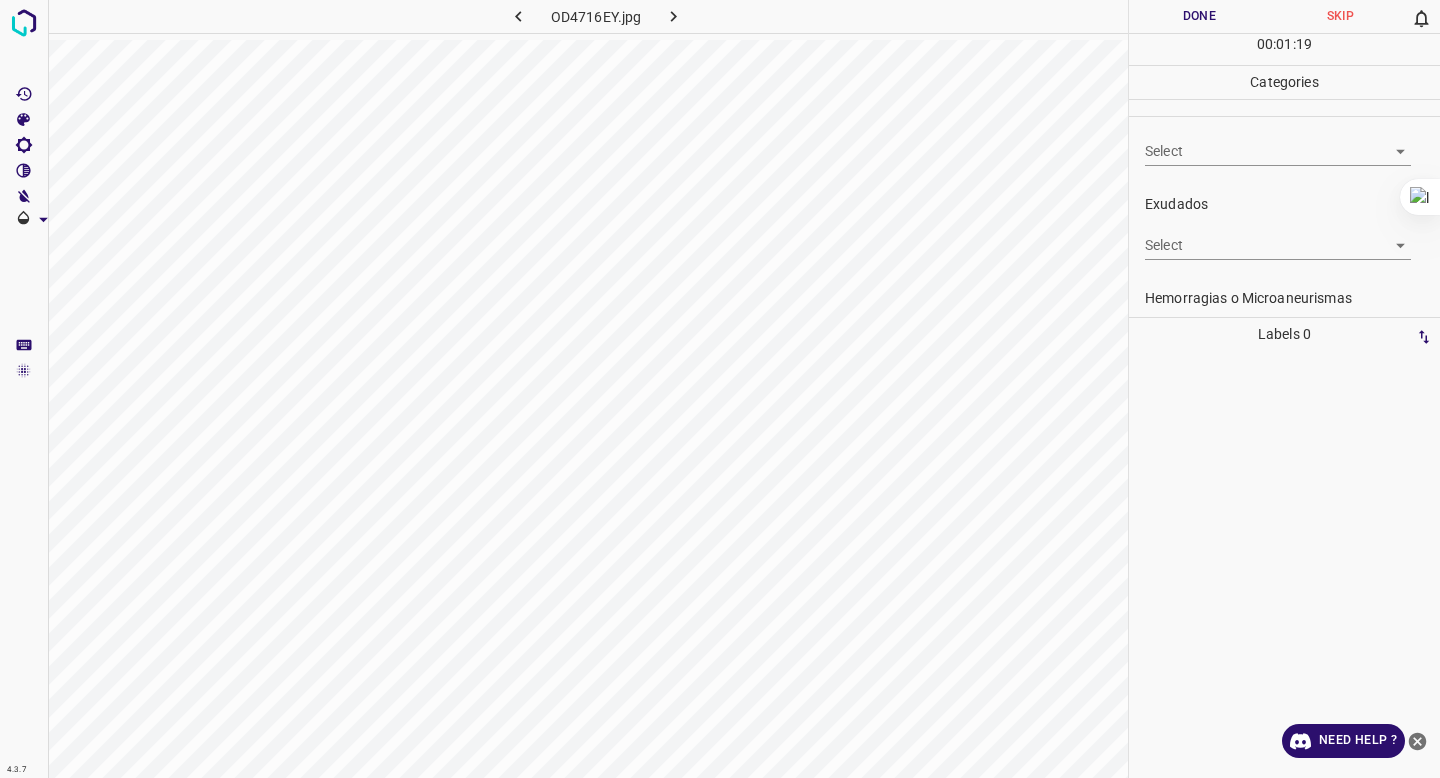 click on "4.3.7 OD4716EY.jpg Done Skip 0 00   : 01   : 19   Categories 0. Sin hallazgos   Select False False Anomalías vasculares   Select S-VA-3. Neovascularizacion S-VA-10. Proliferación fibrovascular S-VA-3. Neovascularizacion,S-VA-10. Proliferación fibrovascular Atrofias   Select ​ Drusas   Select ​ Exudados   Select ​ Hemorragias o Microaneurismas   Select ​ Otros hallazgos patológicos   Select ​ Otros hallazgos no patológicos   Select ​ Anomalías de disco óptico   Select ​ Elementos sin calidad suficiente   Select ​ Labels   0 Categories 1 0. Sin hallazgos 2 Anomalías vasculares 3 Atrofias 4 Drusas 5 Exudados 6 Hemorragias o Microaneurismas 7 Otros hallazgos patológicos 8 Otros hallazgos no patológicos 9 Anomalías de disco óptico 0 Elementos sin calidad suficiente Tools Space Change between modes (Draw & Edit) I Auto labeling R Restore zoom M Zoom in N Zoom out Delete Delete selecte label Filters Z Restore filters X Saturation filter C Brightness filter V Contrast filter B General O" at bounding box center [720, 389] 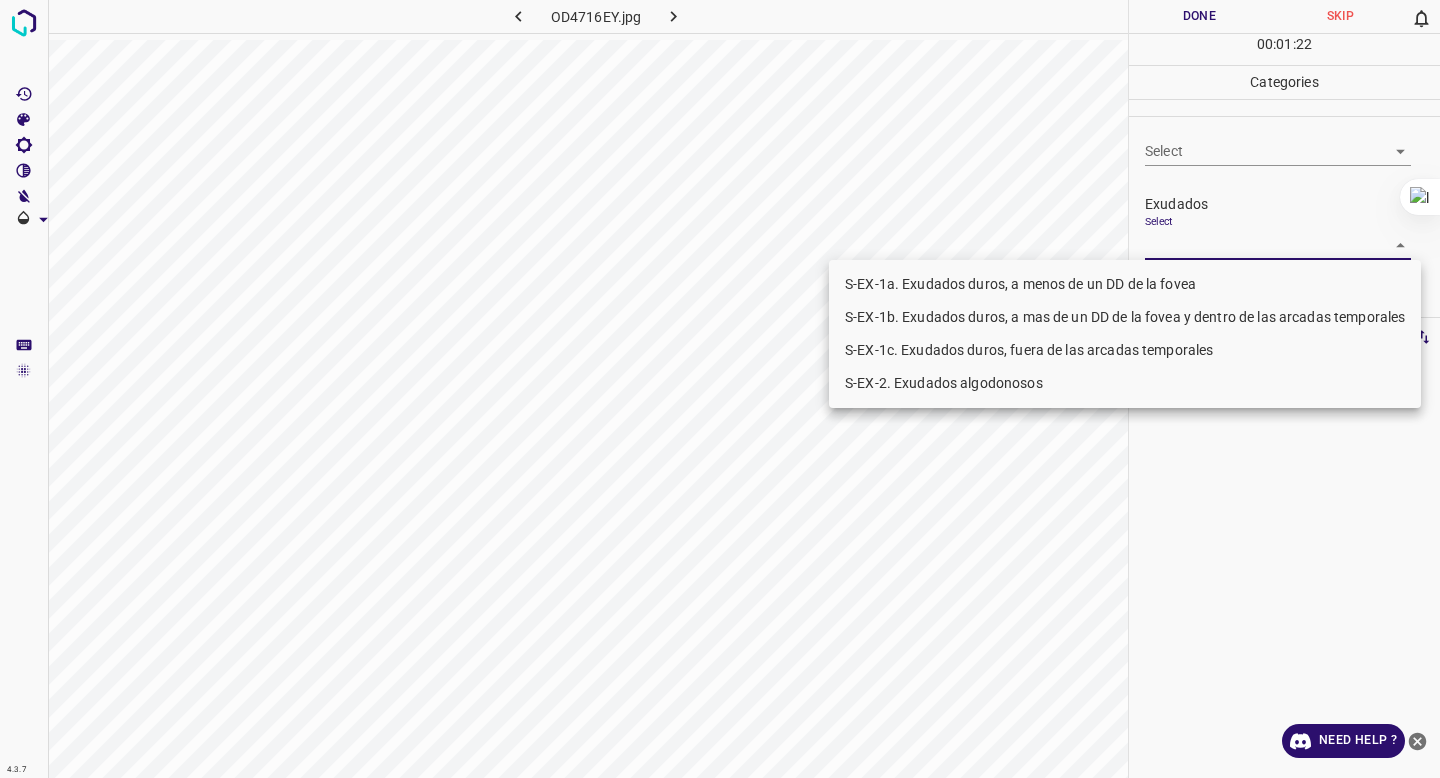 click on "S-EX-1a. Exudados duros, a menos de un DD de la fovea" at bounding box center (1125, 284) 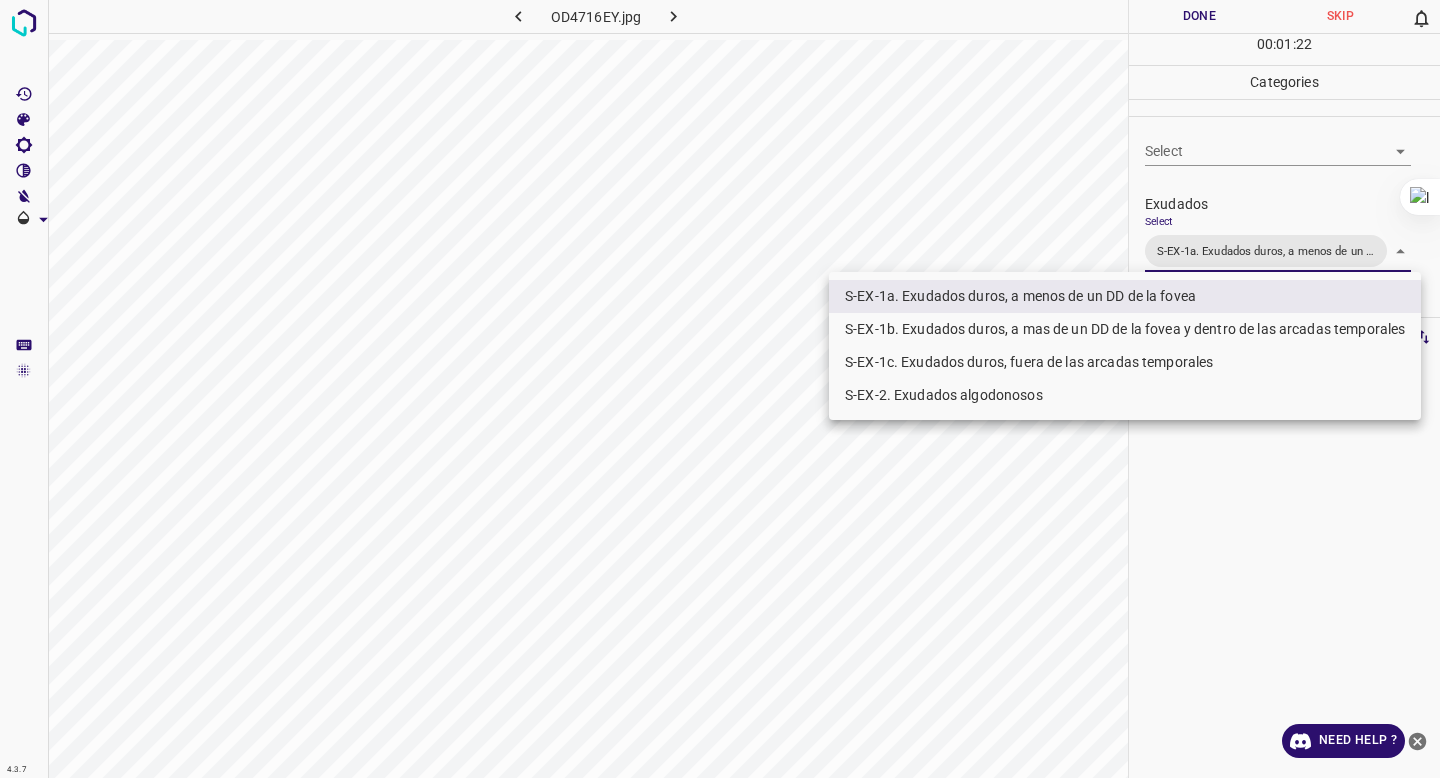 click on "S-EX-1b. Exudados duros, a mas de un DD de la fovea y dentro de las arcadas temporales" at bounding box center (1125, 329) 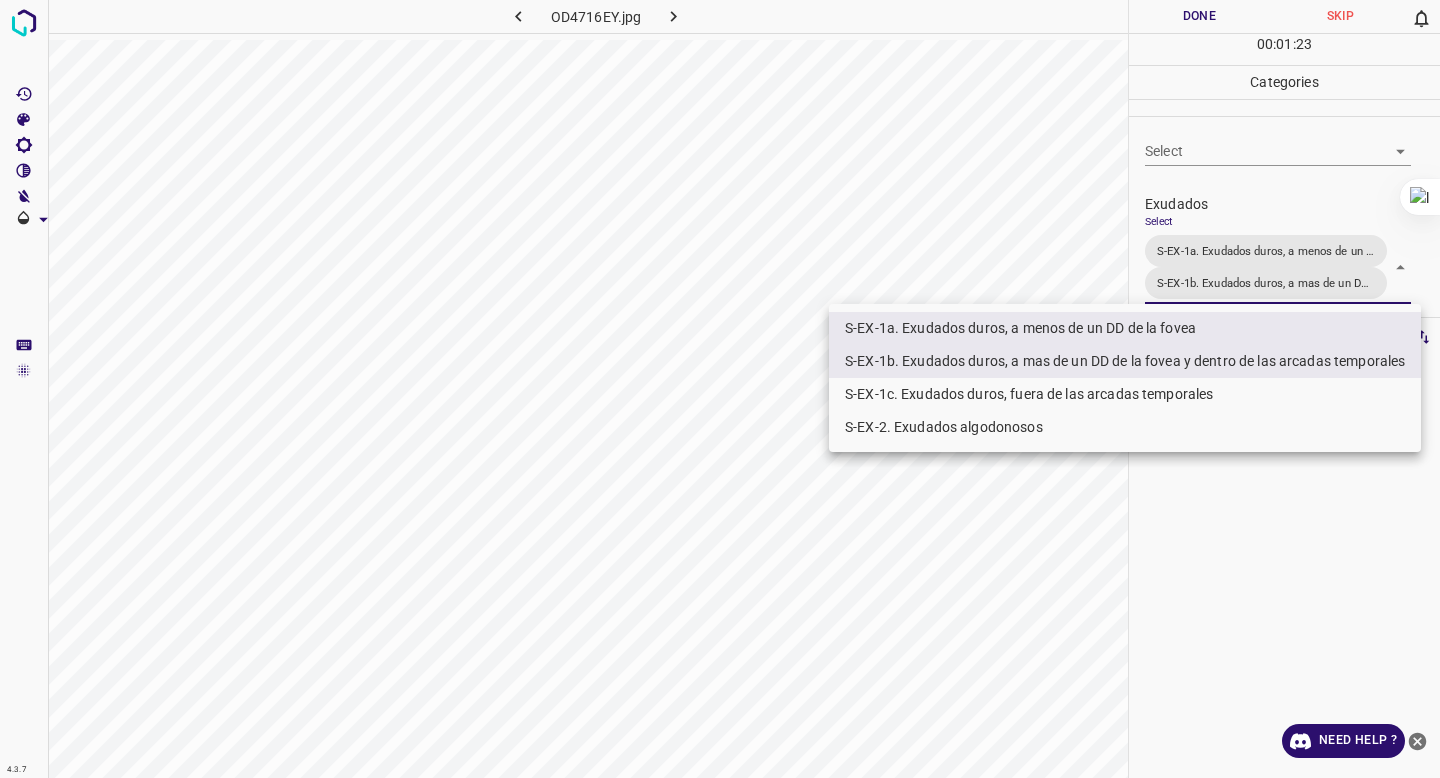 click at bounding box center [720, 389] 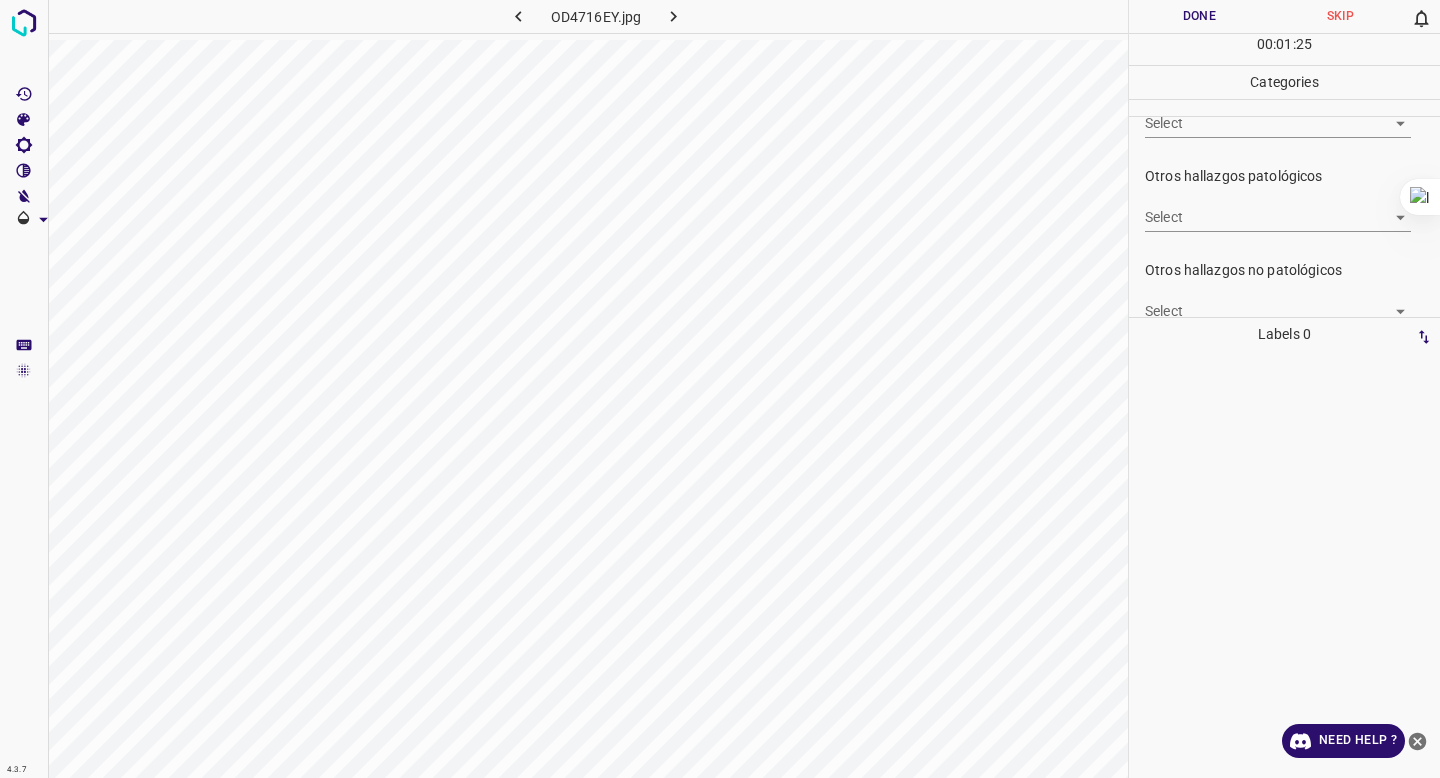 scroll, scrollTop: 634, scrollLeft: 0, axis: vertical 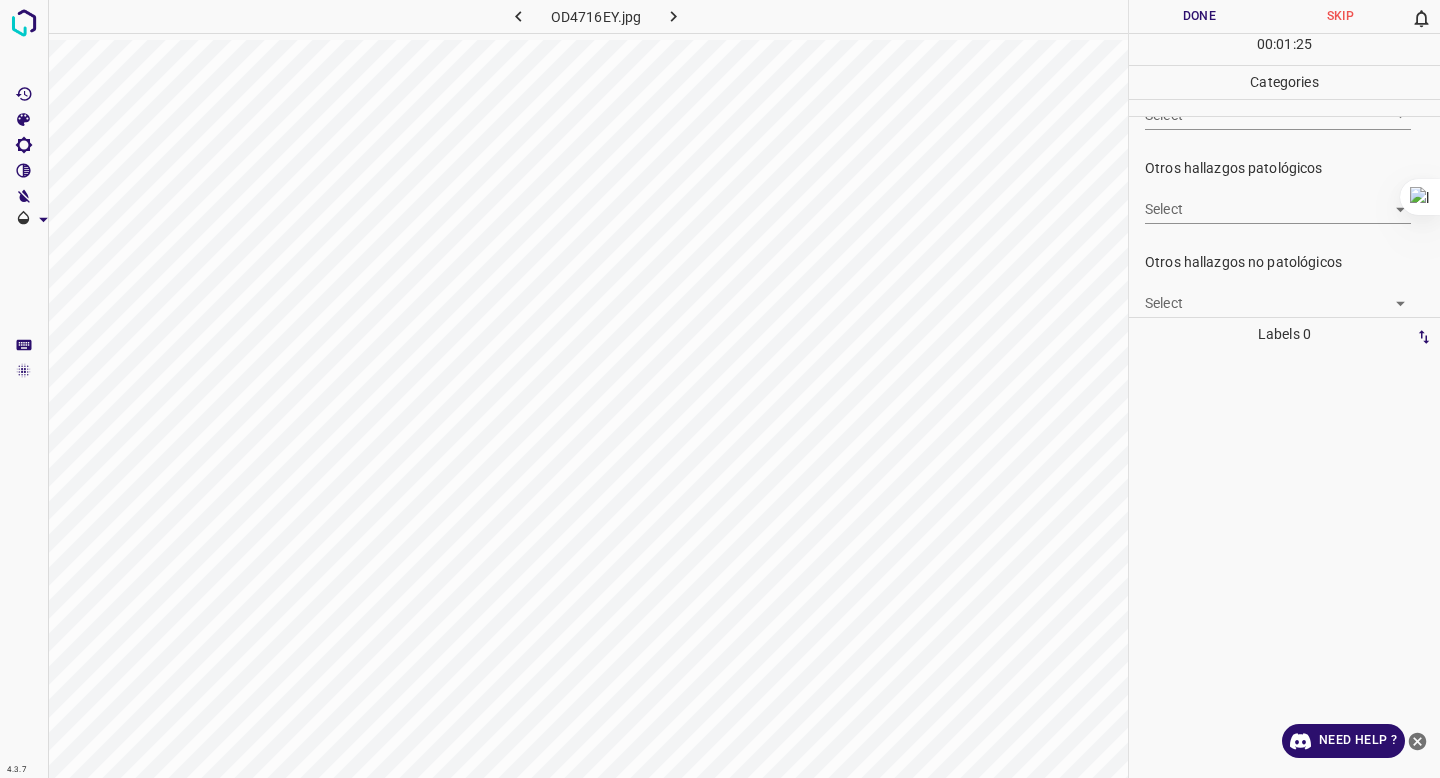 click on "4.3.7 OD4716EY.jpg Done Skip 0 00   : 01   : 25   Categories 0. Sin hallazgos   Select False False Anomalías vasculares   Select S-VA-3. Neovascularizacion S-VA-10. Proliferación fibrovascular S-VA-3. Neovascularizacion,S-VA-10. Proliferación fibrovascular Atrofias   Select ​ Drusas   Select ​ Exudados   Select S-EX-1a. Exudados duros, a menos de un DD de la fovea S-EX-1b. Exudados duros, a mas de un DD de la fovea y dentro de las arcadas temporales S-EX-1a. Exudados duros, a menos de un DD de la fovea,S-EX-1b. Exudados duros, a mas de un DD de la fovea y dentro de las arcadas temporales Hemorragias o Microaneurismas   Select ​ Otros hallazgos patológicos   Select ​ Otros hallazgos no patológicos   Select ​ Anomalías de disco óptico   Select ​ Elementos sin calidad suficiente   Select ​ Labels   0 Categories 1 0. Sin hallazgos 2 Anomalías vasculares 3 Atrofias 4 Drusas 5 Exudados 6 Hemorragias o Microaneurismas 7 Otros hallazgos patológicos 8 Otros hallazgos no patológicos 9 0 Tools I" at bounding box center [720, 389] 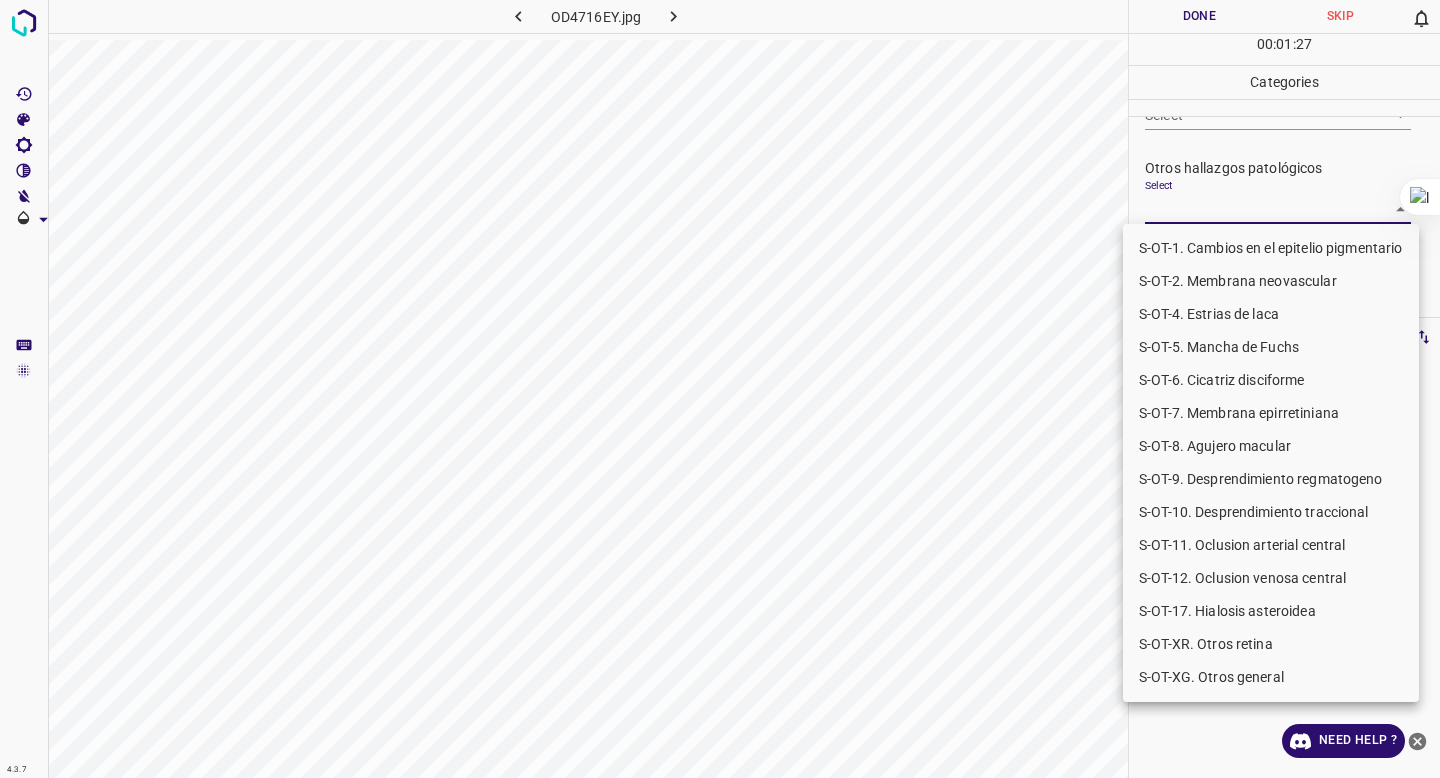 click on "S-OT-10. Desprendimiento traccional" at bounding box center [1271, 512] 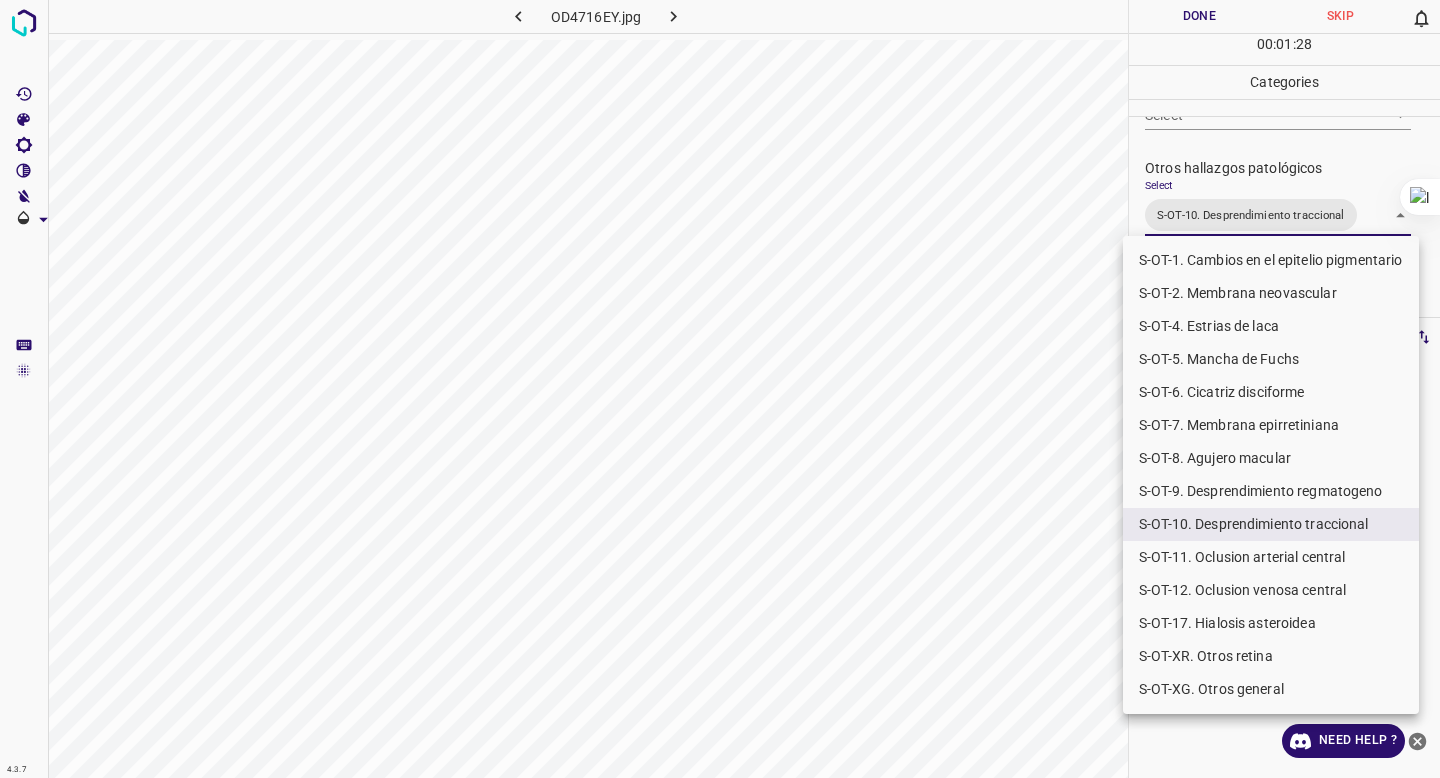 click at bounding box center (720, 389) 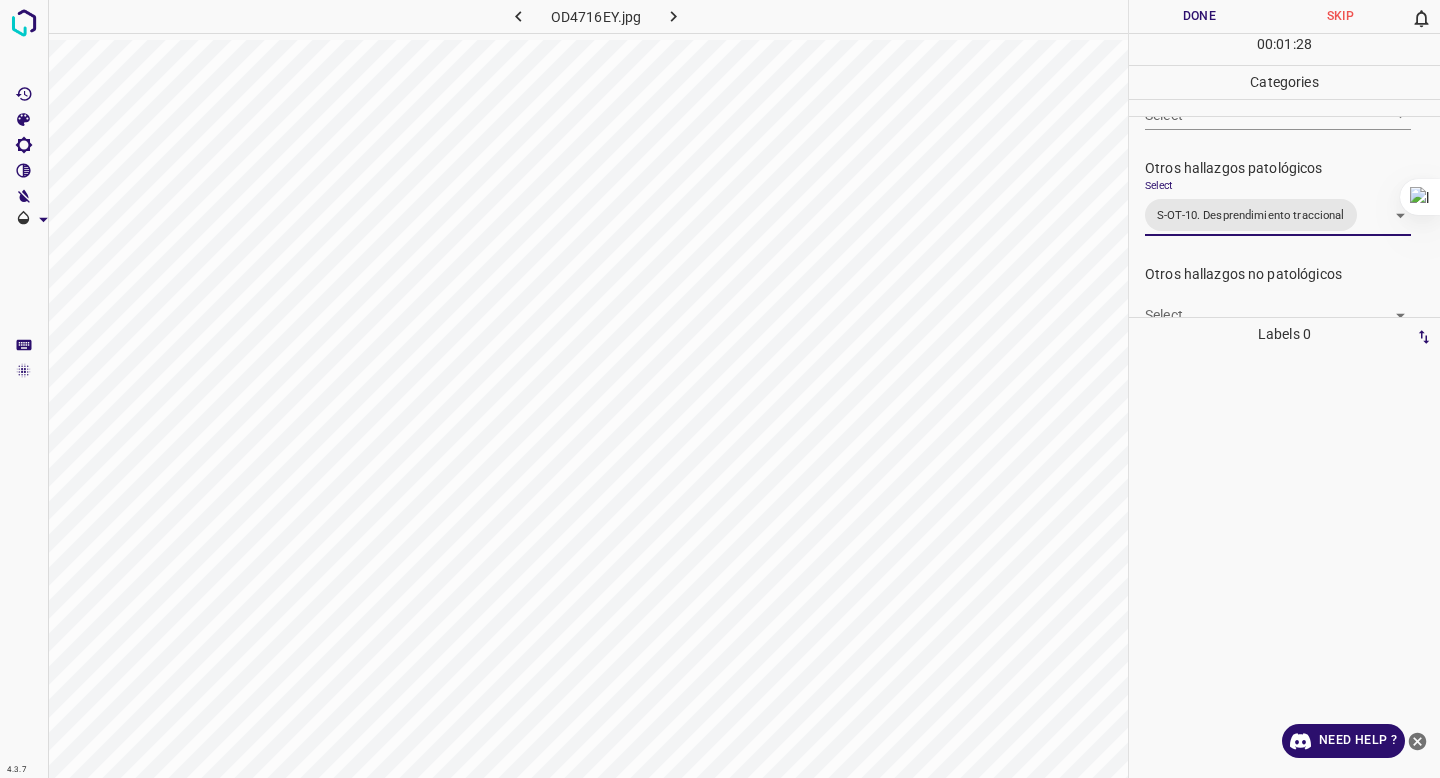 click on "Done" at bounding box center (1199, 16) 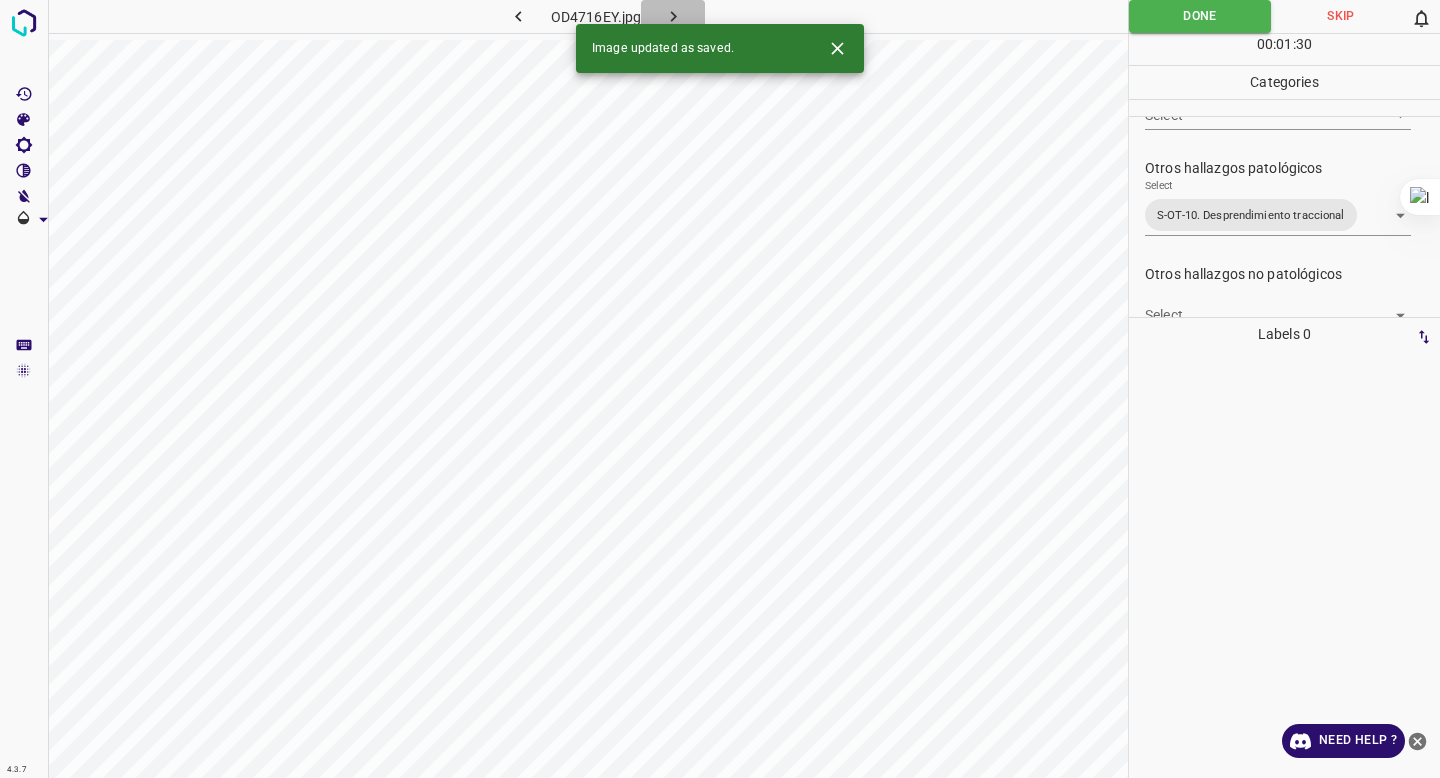 click at bounding box center [673, 16] 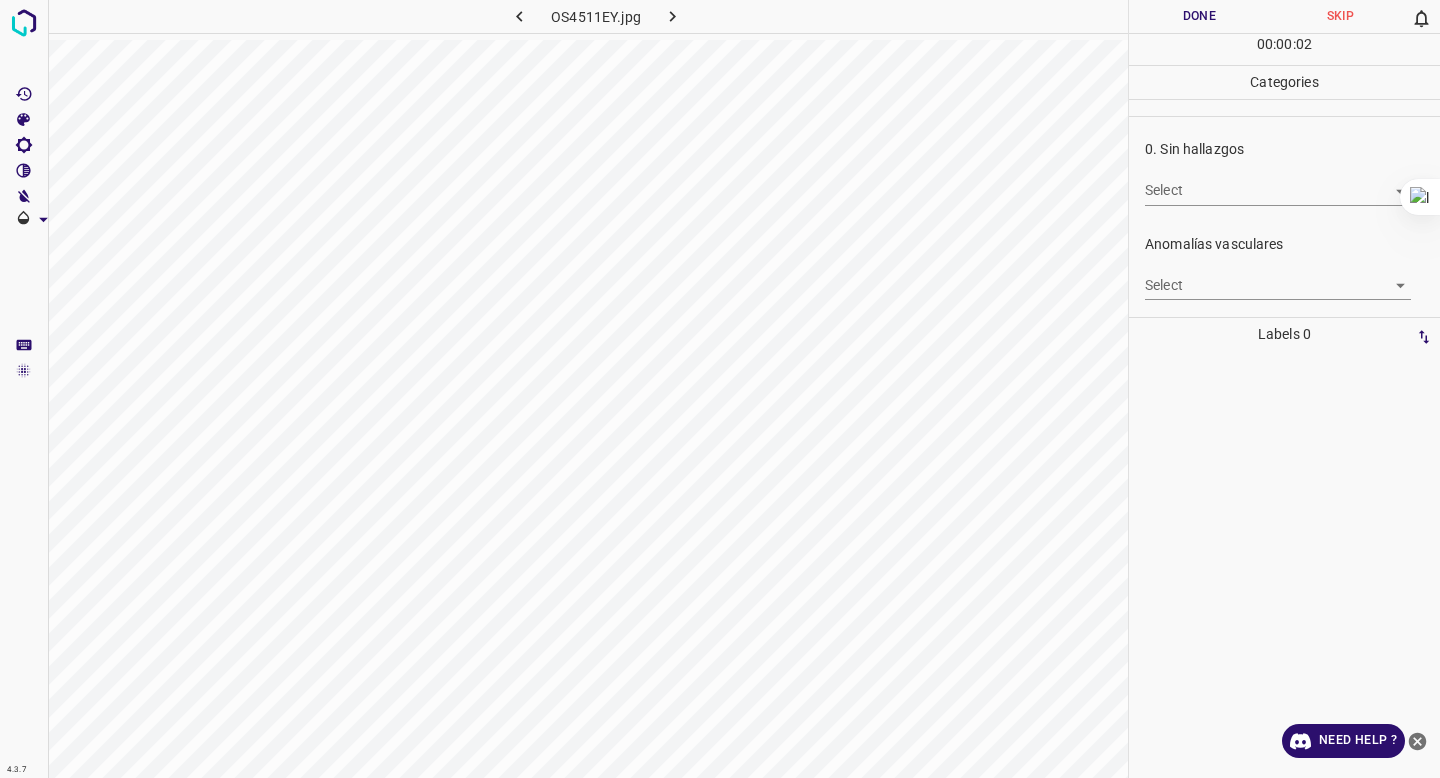 click on "4.3.7 OS4511EY.jpg Done Skip 0 00   : 00   : 02   Categories 0. Sin hallazgos   Select ​ Anomalías vasculares   Select ​ Atrofias   Select ​ Drusas   Select ​ Exudados   Select ​ Hemorragias o Microaneurismas   Select ​ Otros hallazgos patológicos   Select ​ Otros hallazgos no patológicos   Select ​ Anomalías de disco óptico   Select ​ Elementos sin calidad suficiente   Select ​ Labels   0 Categories 1 0. Sin hallazgos 2 Anomalías vasculares 3 Atrofias 4 Drusas 5 Exudados 6 Hemorragias o Microaneurismas 7 Otros hallazgos patológicos 8 Otros hallazgos no patológicos 9 Anomalías de disco óptico 0 Elementos sin calidad suficiente Tools Space Change between modes (Draw & Edit) I Auto labeling R Restore zoom M Zoom in N Zoom out Delete Delete selecte label Filters Z Restore filters X Saturation filter C Brightness filter V Contrast filter B Gray scale filter General O Download Need Help ? - Text - Hide - Delete" at bounding box center [720, 389] 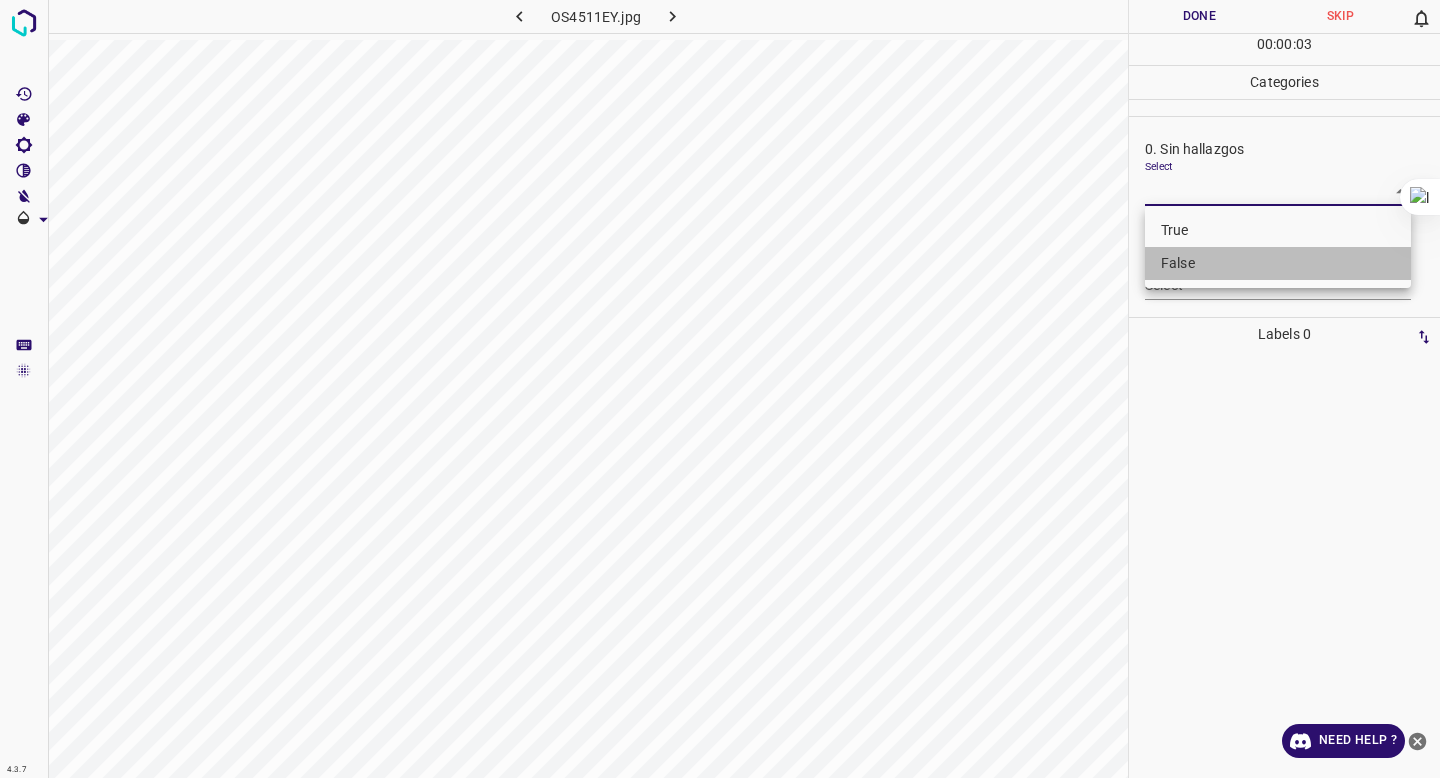 click on "False" at bounding box center (1278, 263) 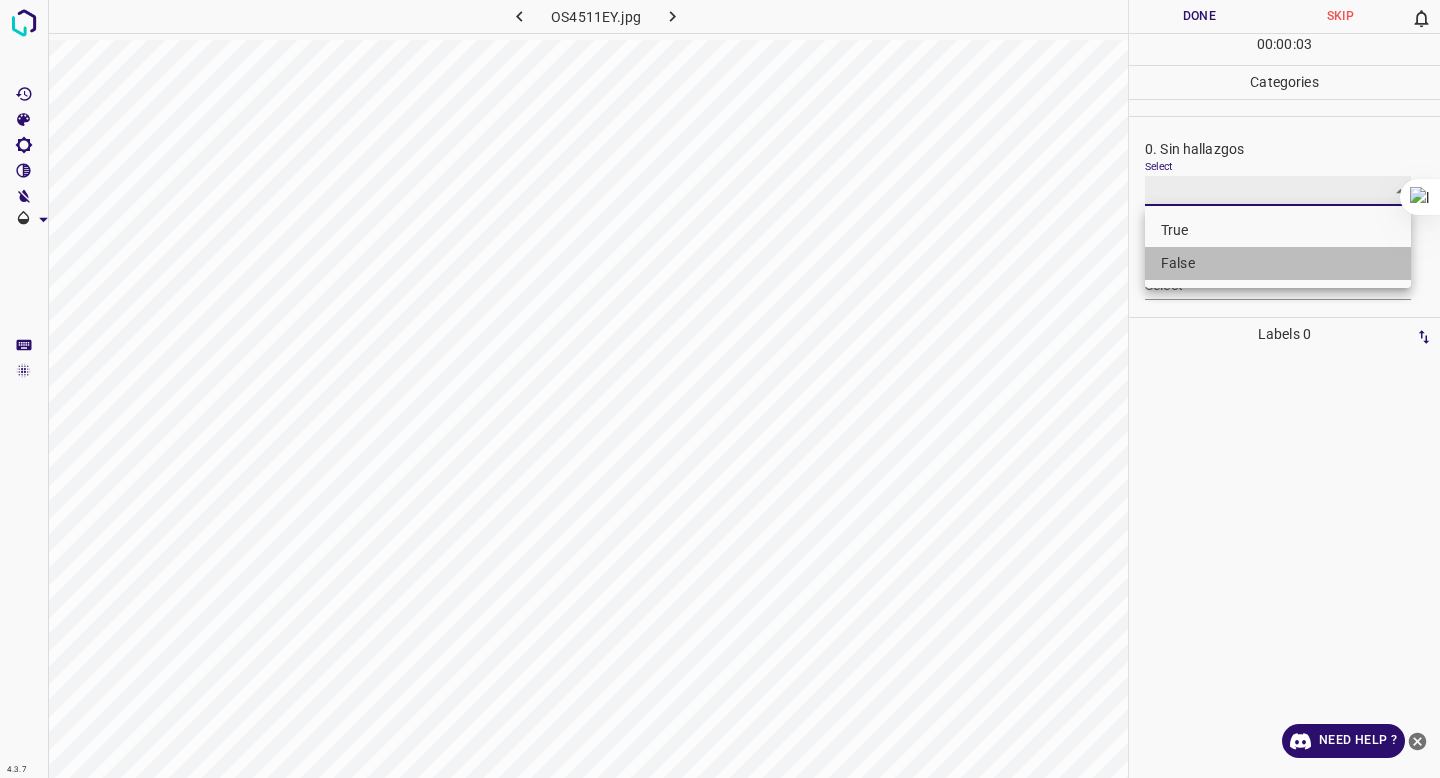 type on "False" 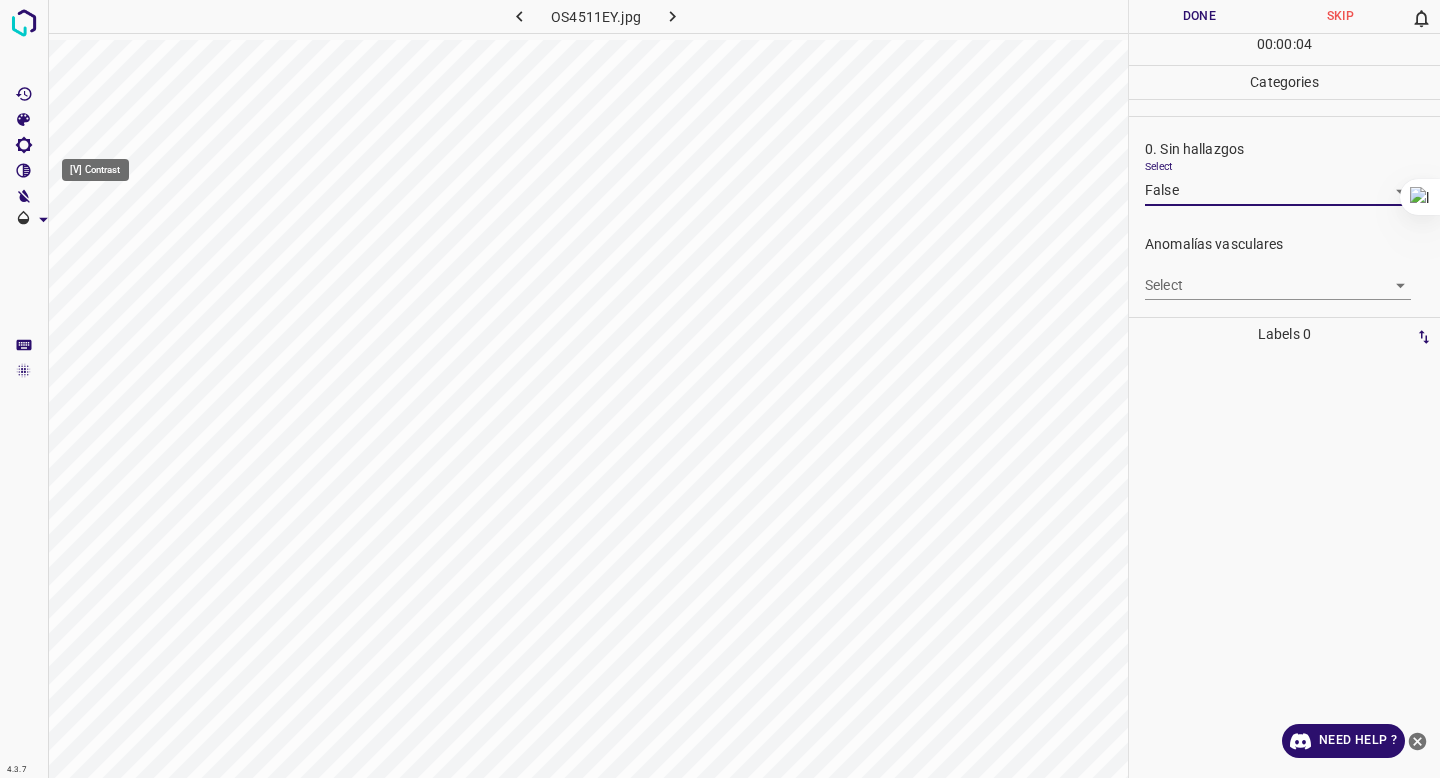 click 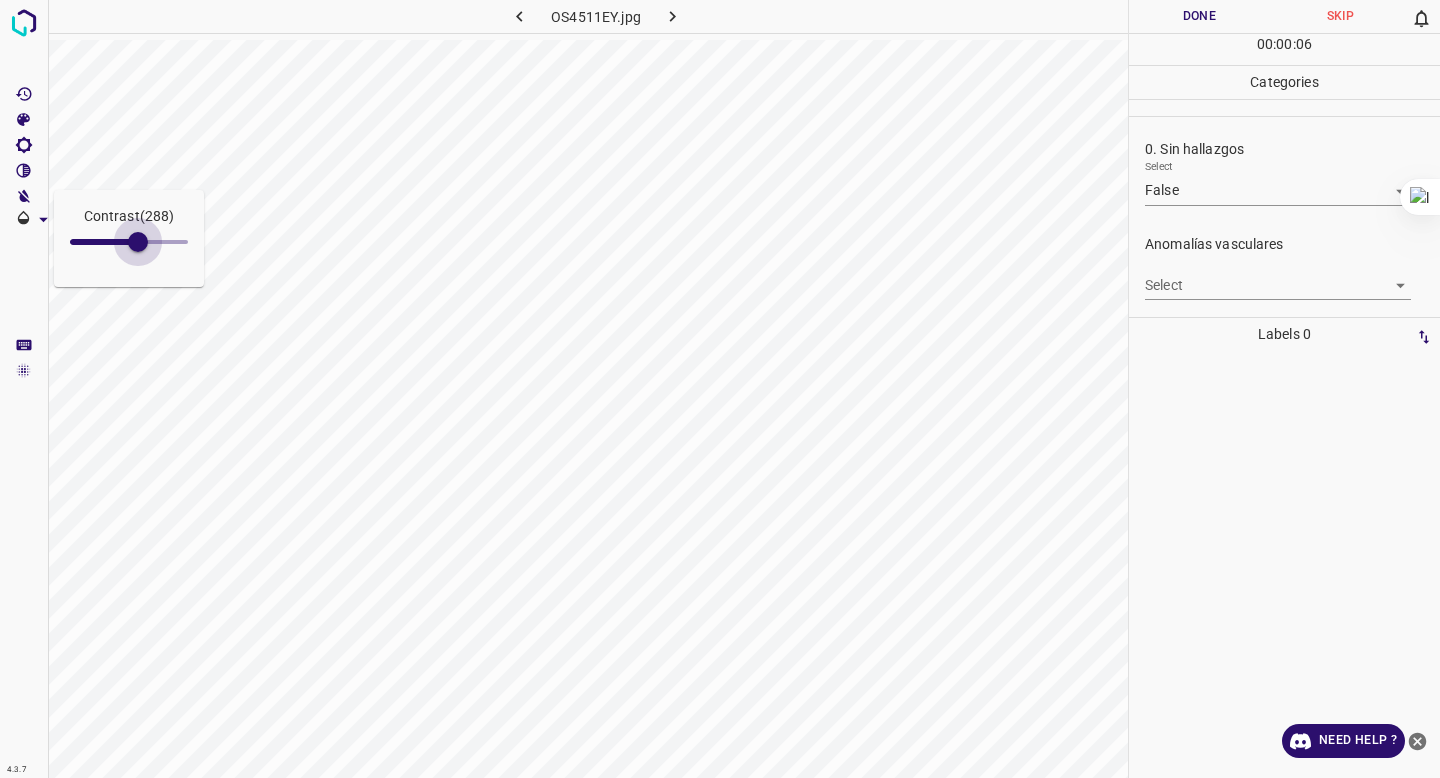 type on "305" 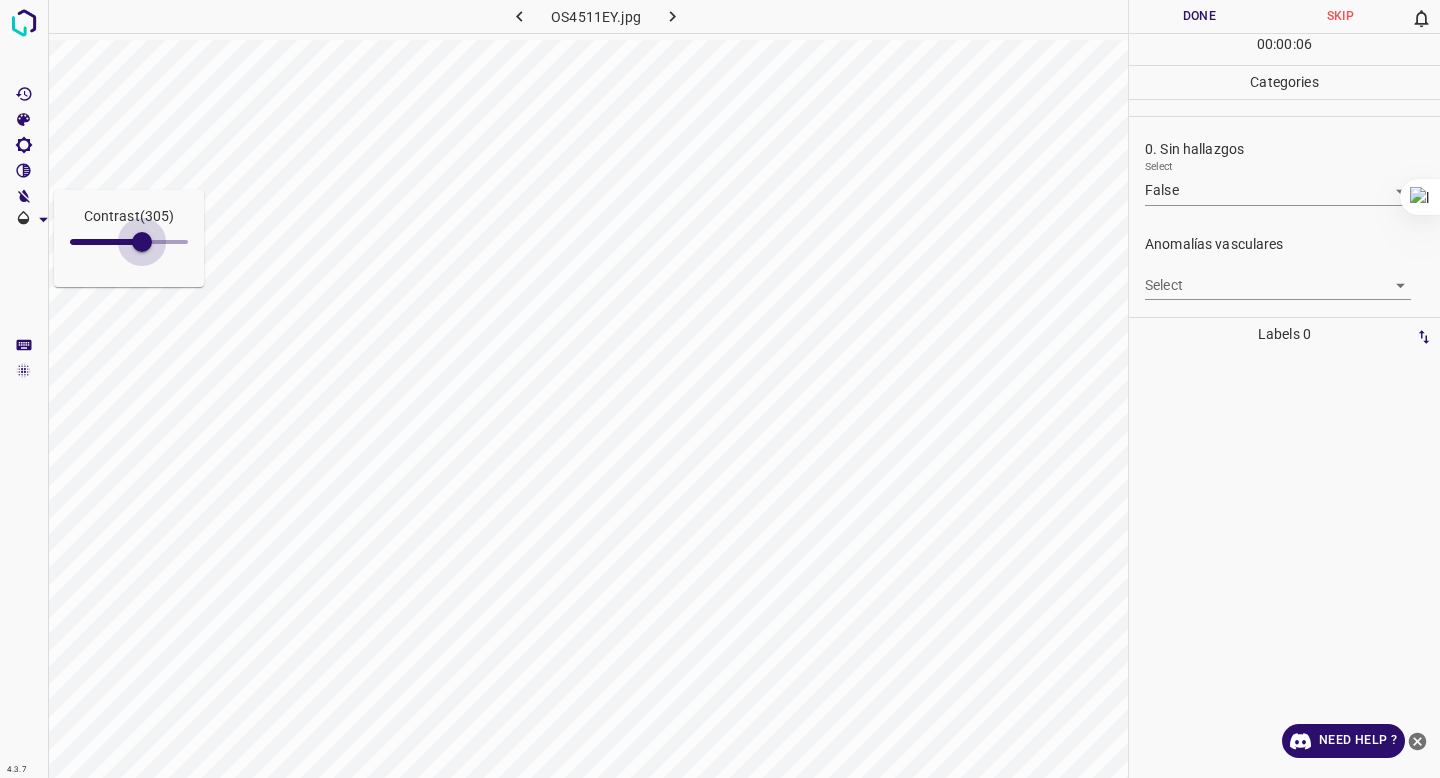 drag, startPoint x: 102, startPoint y: 238, endPoint x: 142, endPoint y: 243, distance: 40.311287 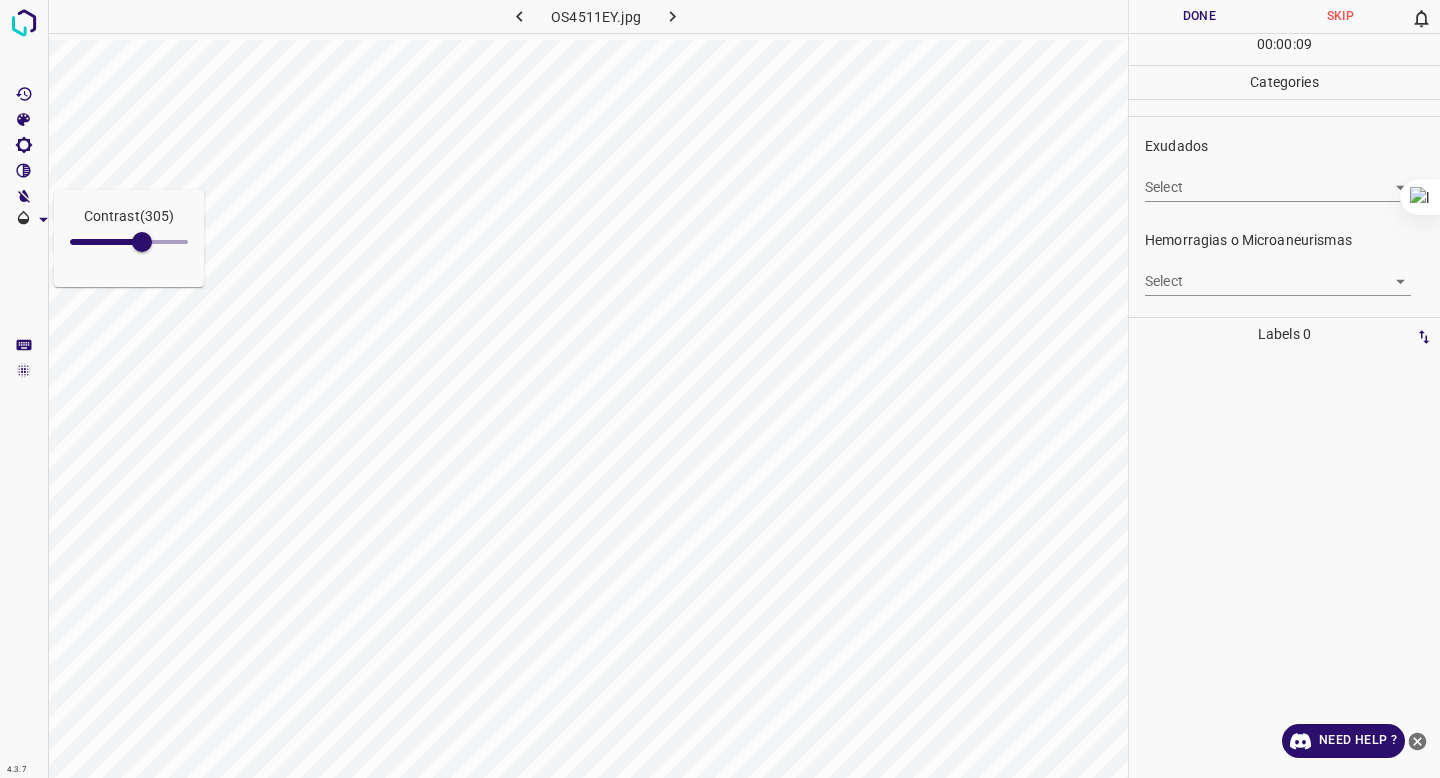 scroll, scrollTop: 385, scrollLeft: 0, axis: vertical 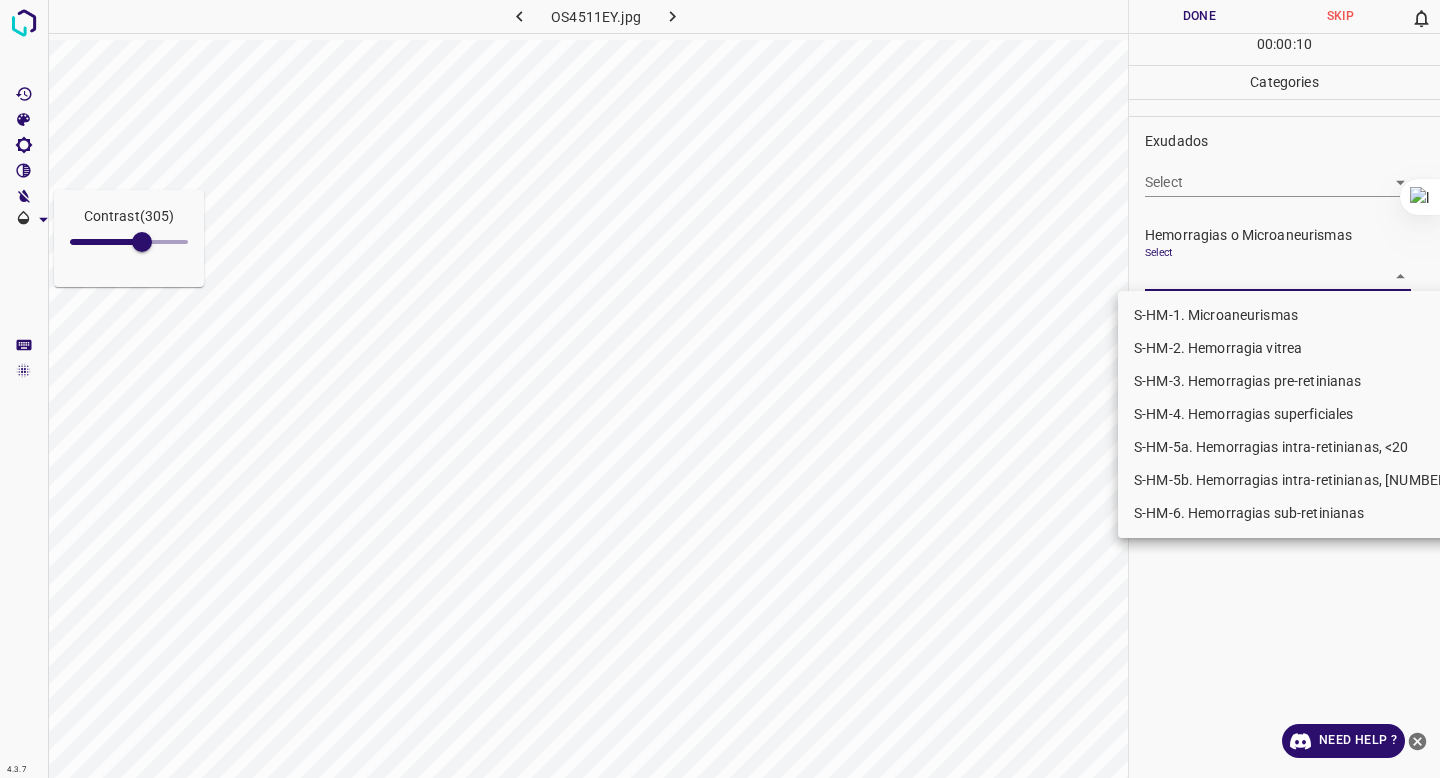 click on "Contrast ( 305 ) 4.3.7 OS4511EY.jpg Done Skip 0 00   : 00   : 10   Categories 0. Sin hallazgos   Select False False Anomalías vasculares   Select ​ Atrofias   Select ​ Drusas   Select ​ Exudados   Select ​ Hemorragias o Microaneurismas   Select ​ Otros hallazgos patológicos   Select ​ Otros hallazgos no patológicos   Select ​ Anomalías de disco óptico   Select ​ Elementos sin calidad suficiente   Select ​ Labels   0 Categories 1 0. Sin hallazgos 2 Anomalías vasculares 3 Atrofias 4 Drusas 5 Exudados 6 Hemorragias o Microaneurismas 7 Otros hallazgos patológicos 8 Otros hallazgos no patológicos 9 Anomalías de disco óptico 0 Elementos sin calidad suficiente Tools Space Change between modes (Draw & Edit) I Auto labeling R Restore zoom M Zoom in N Zoom out Delete Delete selecte label Filters Z Restore filters X Saturation filter C Brightness filter V Contrast filter B Gray scale filter General O Download Need Help ? - Text - Hide - Delete S-HM-1. Microaneurismas S-HM-2. Hemorragia vitrea" at bounding box center [720, 389] 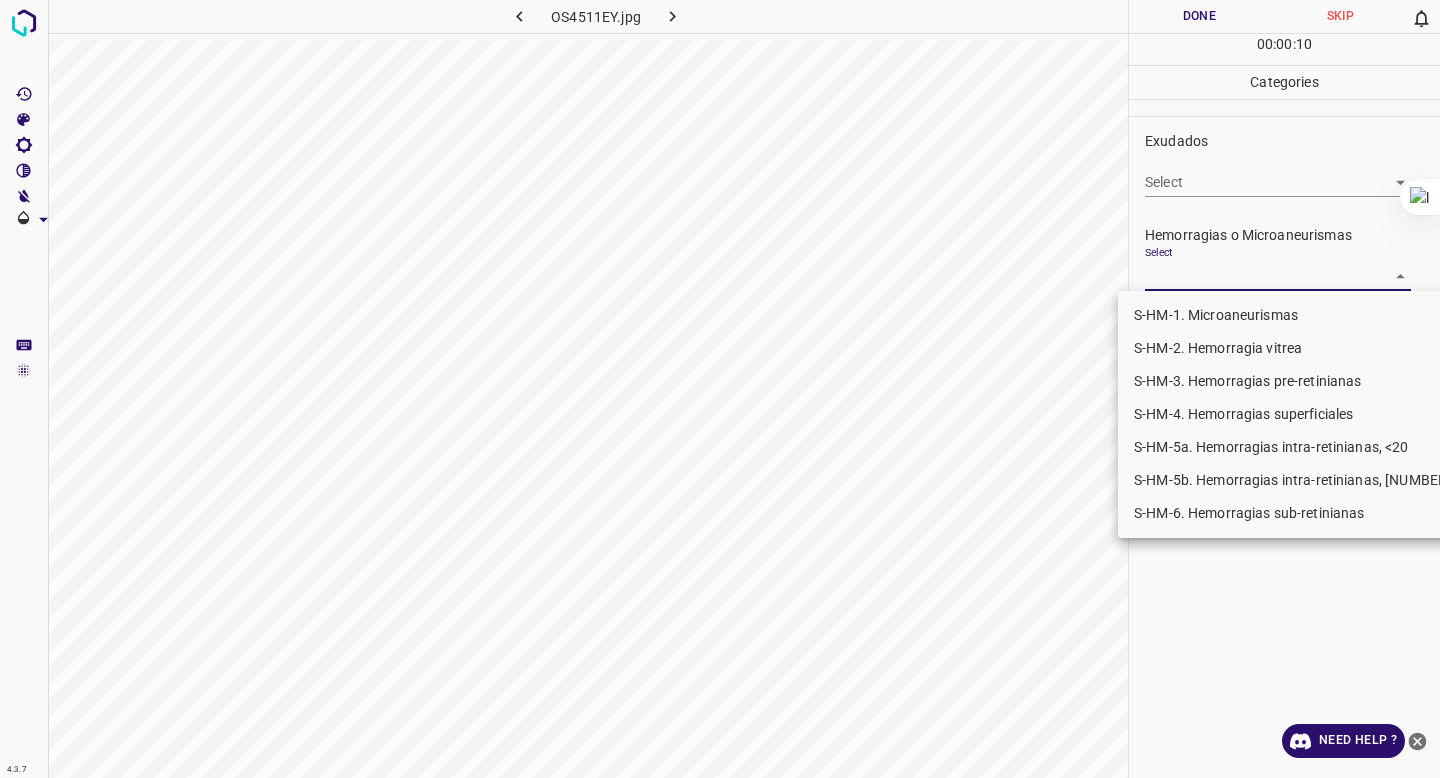 click on "S-HM-1. Microaneurismas" at bounding box center [1296, 315] 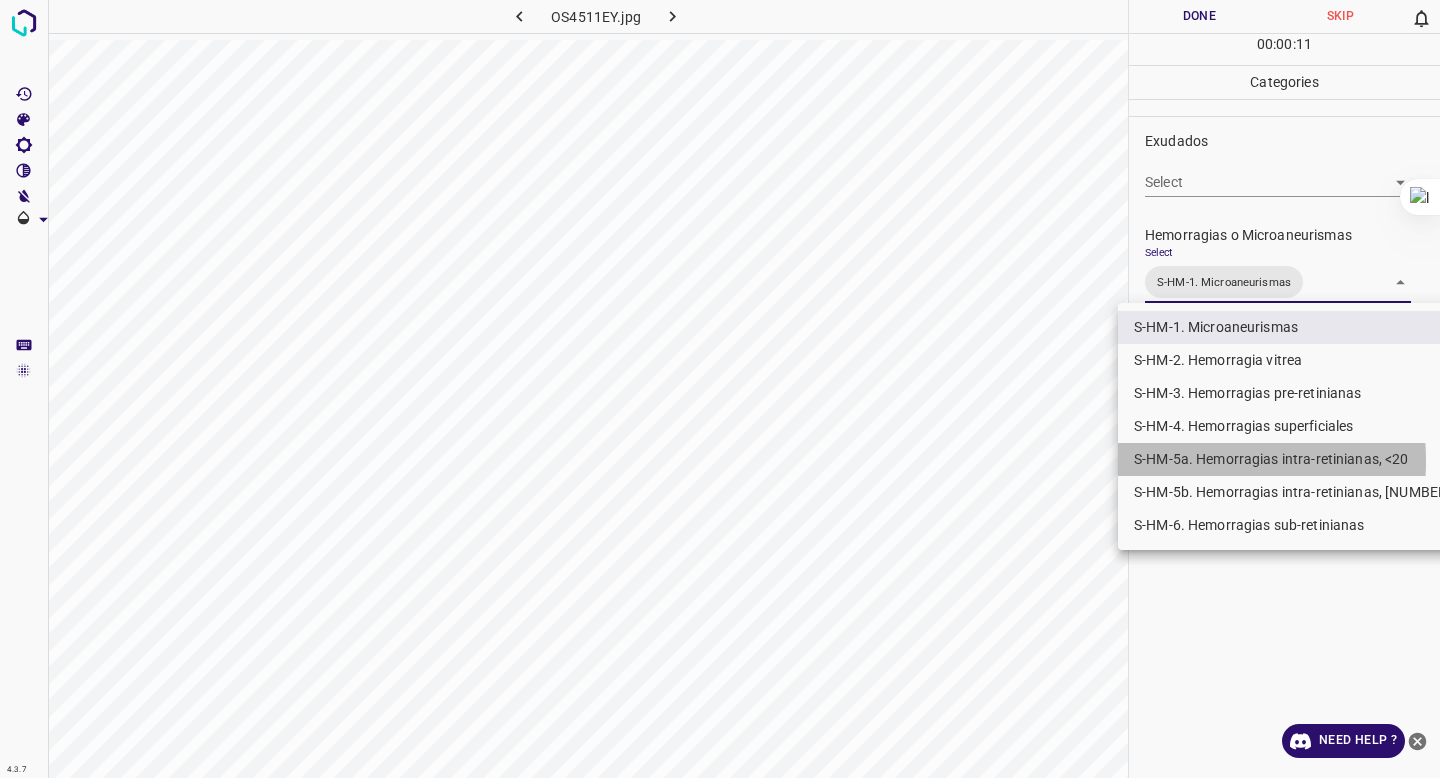 click on "S-HM-5a. Hemorragias intra-retinianas, <20" at bounding box center [1296, 459] 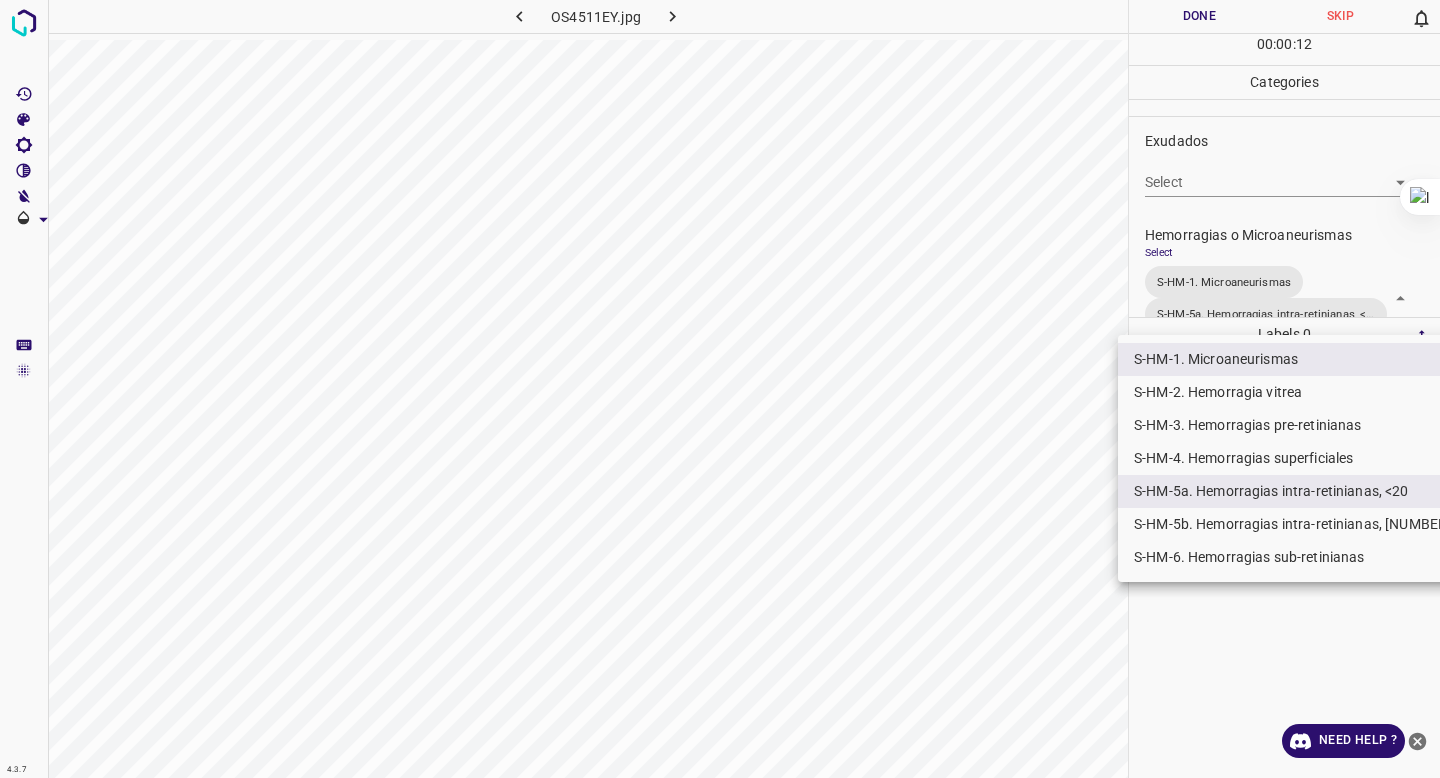 click at bounding box center (720, 389) 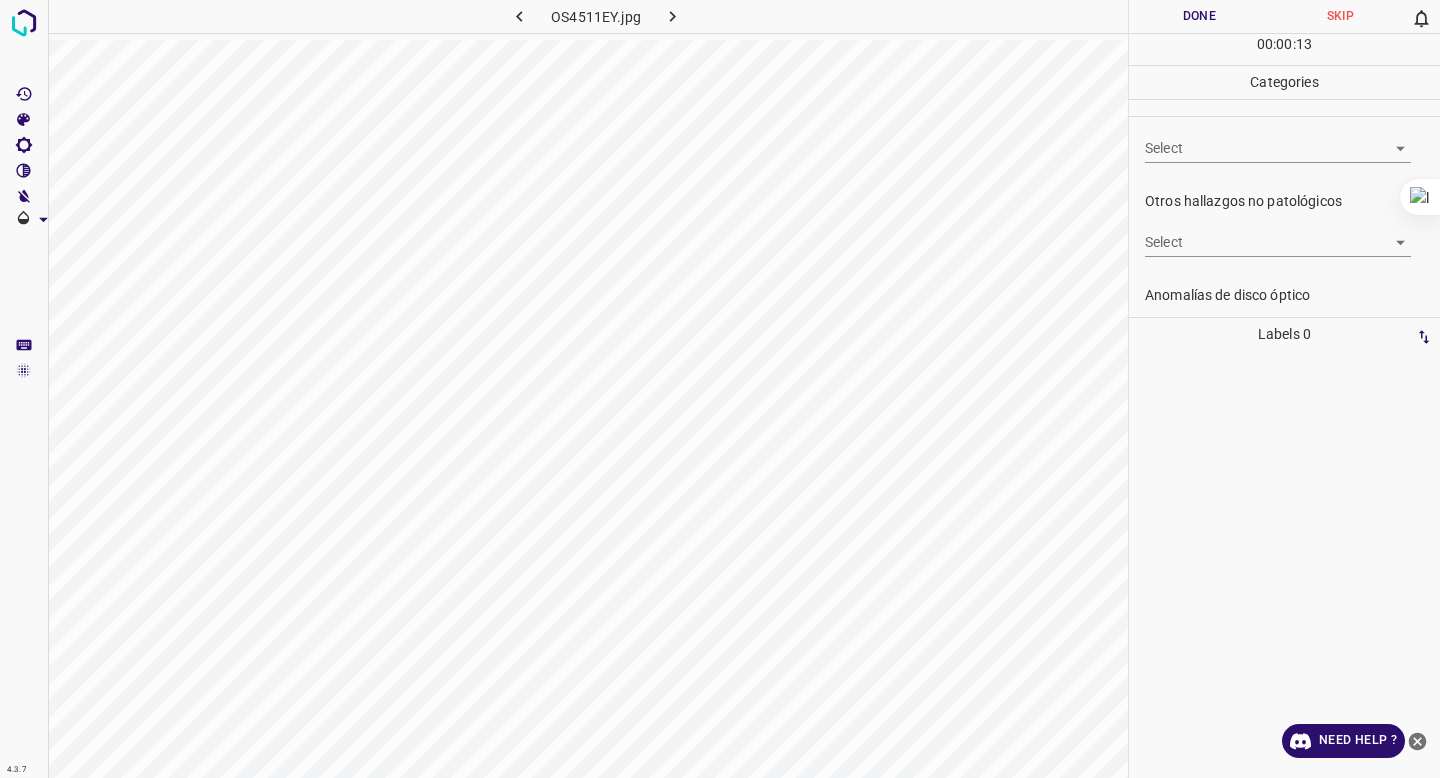 scroll, scrollTop: 665, scrollLeft: 0, axis: vertical 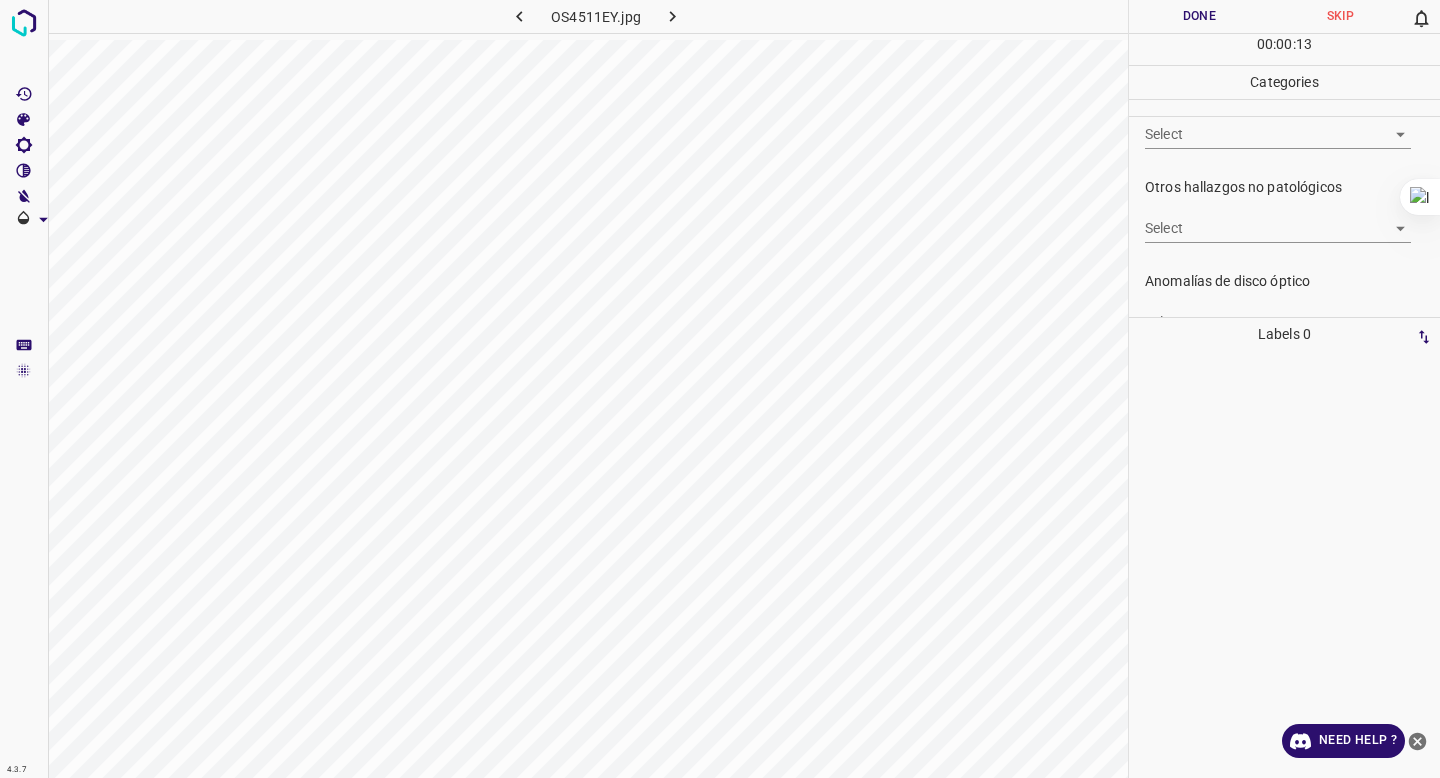 click on "4.3.7 OS4511EY.jpg Done Skip 0 00   : 00   : 13   Categories 0. Sin hallazgos   Select False False Anomalías vasculares   Select ​ Atrofias   Select ​ Drusas   Select ​ Exudados   Select ​ Hemorragias o Microaneurismas   Select S-HM-1. Microaneurismas S-HM-5a. Hemorragias intra-retinianas, <20 S-HM-1. Microaneurismas,S-HM-5a. Hemorragias intra-retinianas, <20 Otros hallazgos patológicos   Select ​ Otros hallazgos no patológicos   Select ​ Anomalías de disco óptico   Select ​ Elementos sin calidad suficiente   Select ​ Labels   0 Categories 1 0. Sin hallazgos 2 Anomalías vasculares 3 Atrofias 4 Drusas 5 Exudados 6 Hemorragias o Microaneurismas 7 Otros hallazgos patológicos 8 Otros hallazgos no patológicos 9 Anomalías de disco óptico 0 Elementos sin calidad suficiente Tools Space Change between modes (Draw & Edit) I Auto labeling R Restore zoom M Zoom in N Zoom out Delete Delete selecte label Filters Z Restore filters X Saturation filter C Brightness filter V Contrast filter B General" at bounding box center (720, 389) 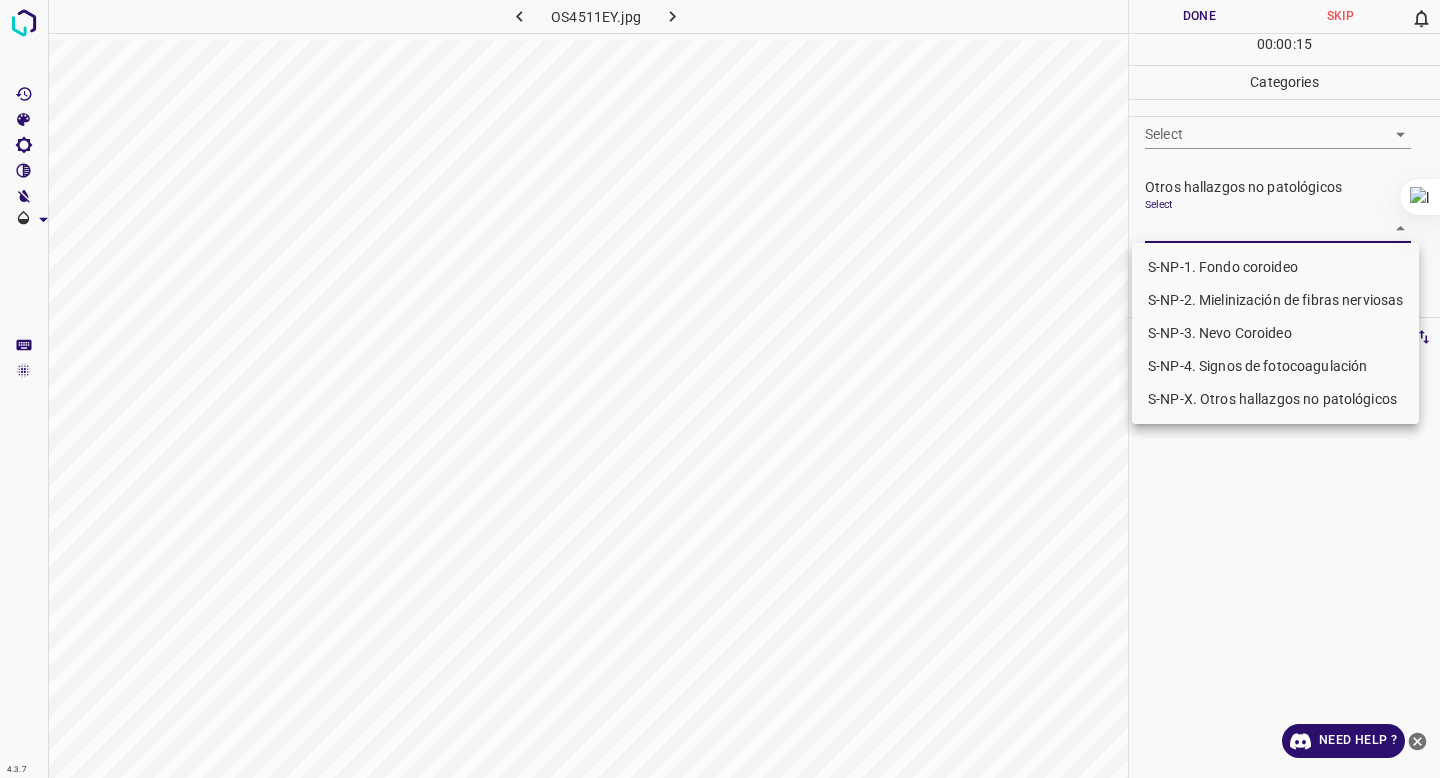 click on "S-NP-X. Otros hallazgos no patológicos" at bounding box center [1275, 399] 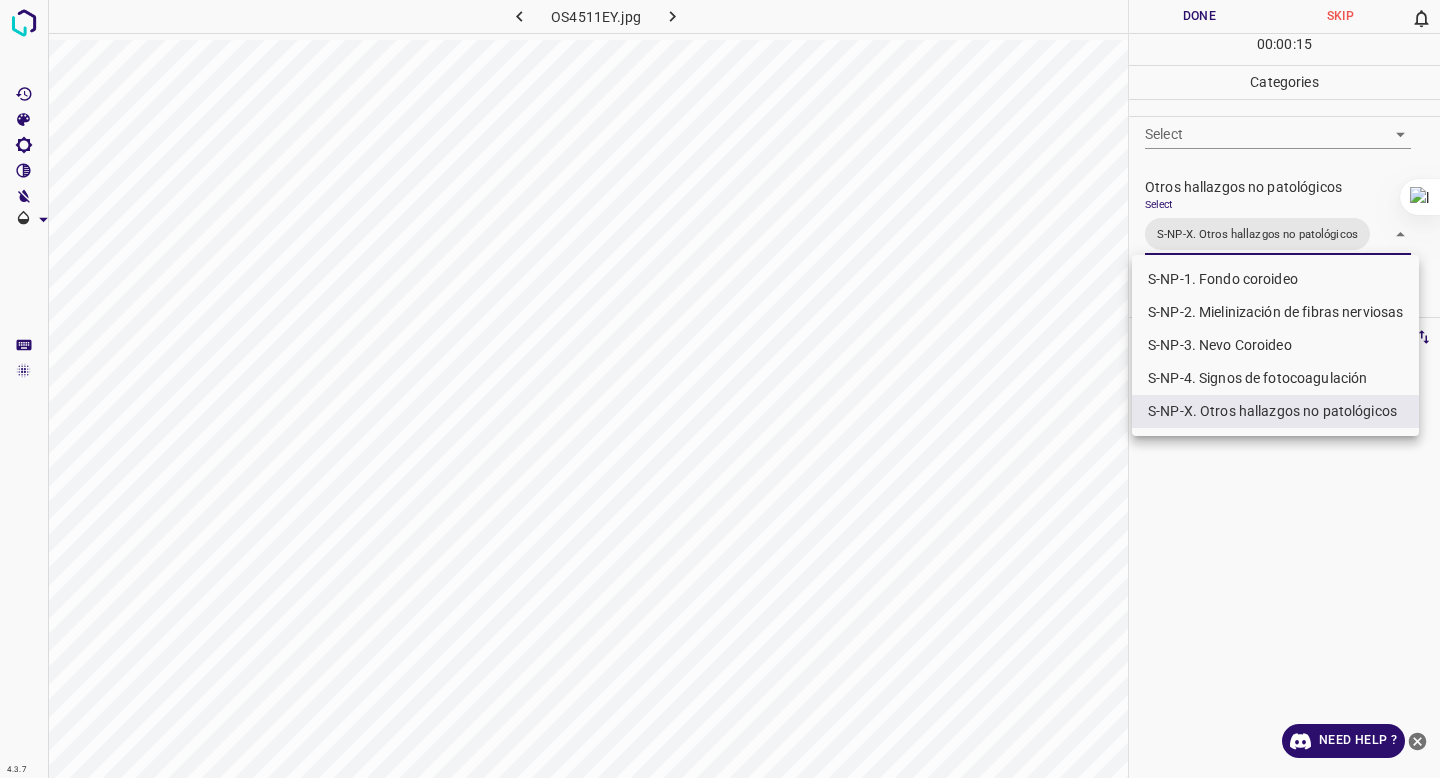 click at bounding box center (720, 389) 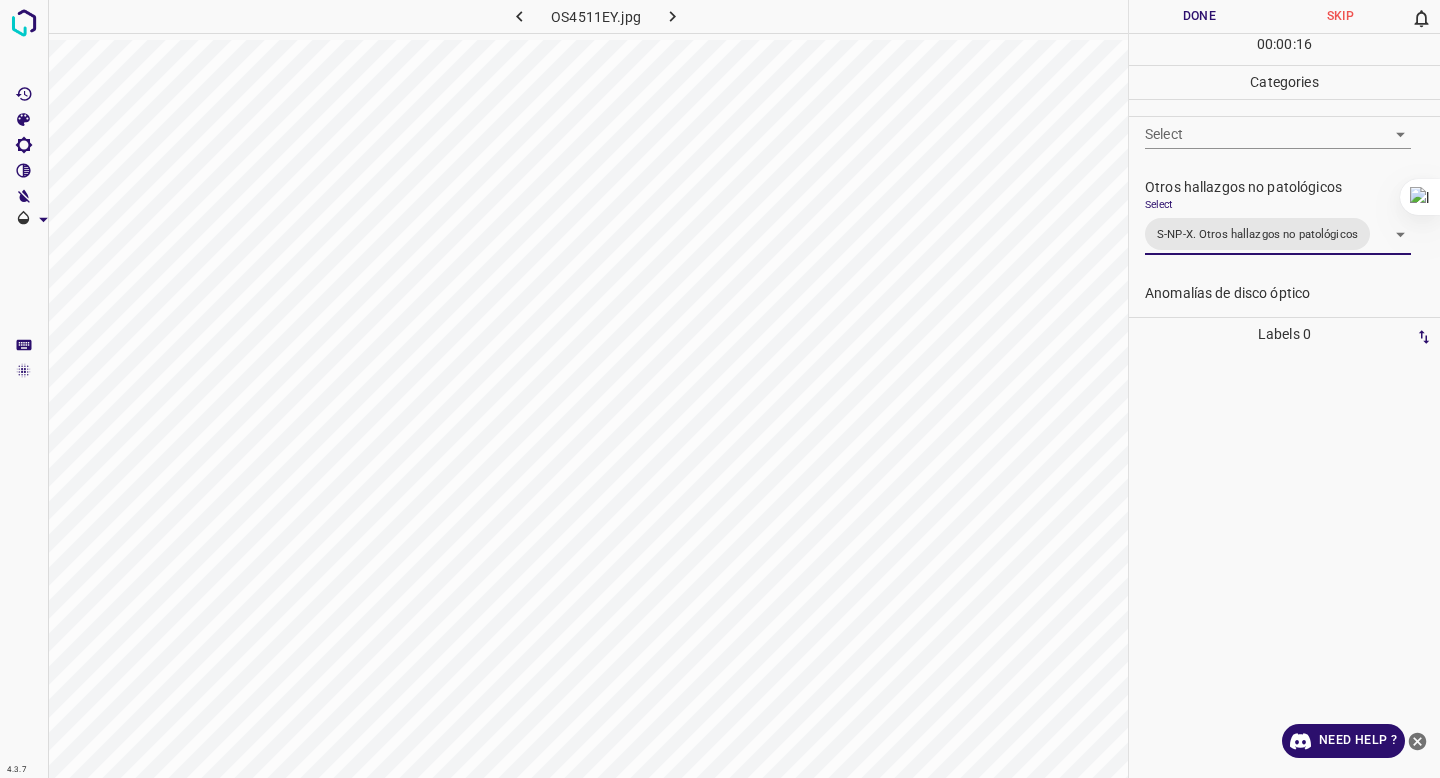 click on "Done" at bounding box center (1199, 16) 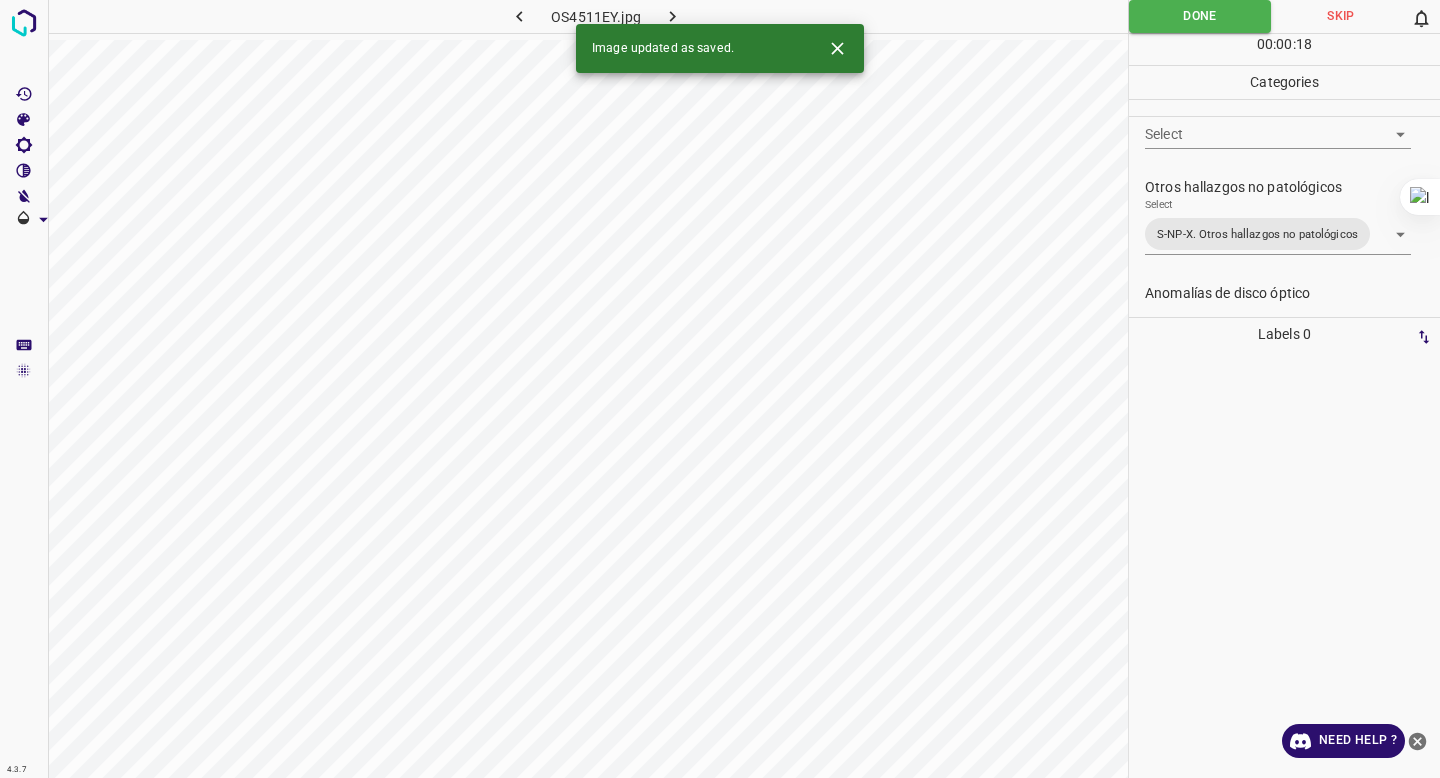 click at bounding box center [673, 16] 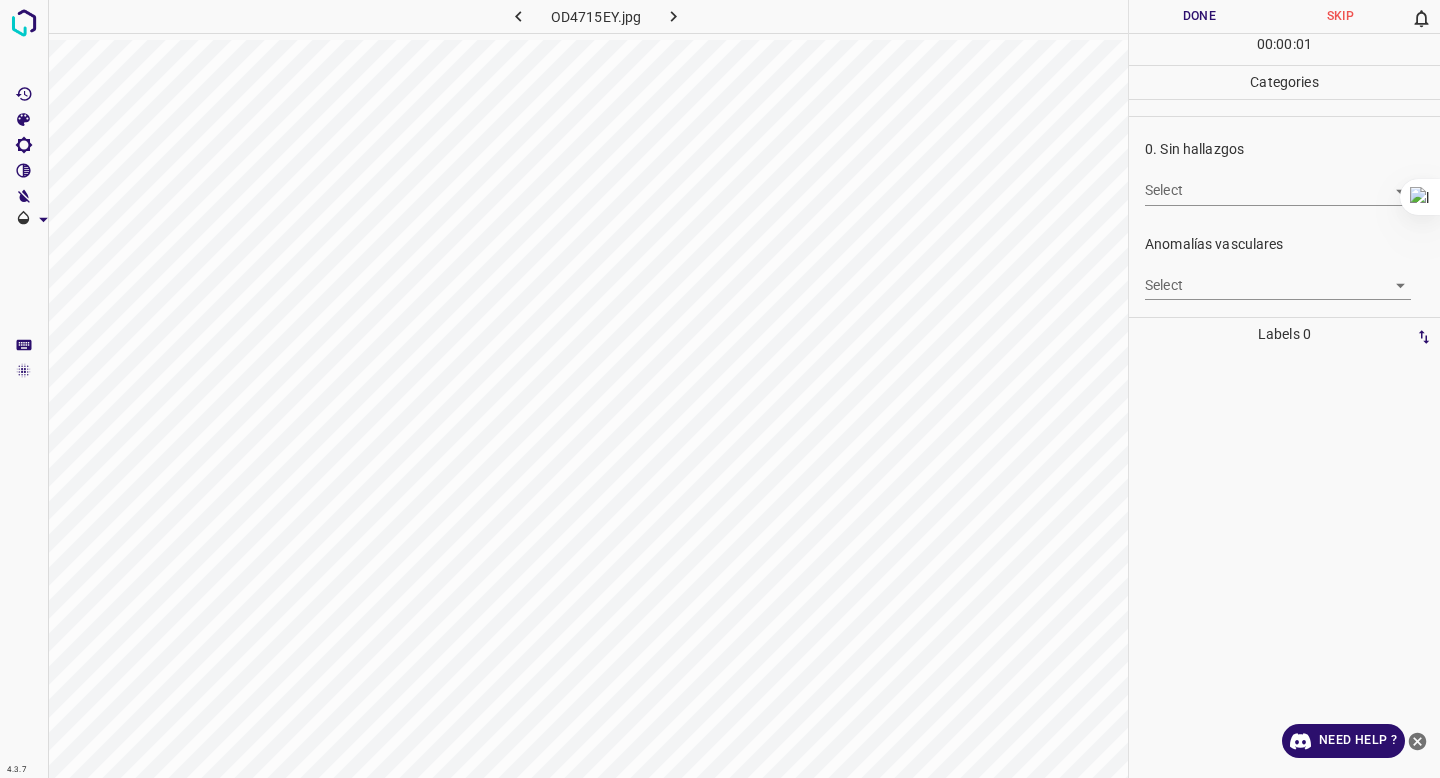 click on "4.3.7 OD4715EY.jpg Done Skip 0 00   : 00   : 01   Categories 0. Sin hallazgos   Select ​ Anomalías vasculares   Select ​ Atrofias   Select ​ Drusas   Select ​ Exudados   Select ​ Hemorragias o Microaneurismas   Select ​ Otros hallazgos patológicos   Select ​ Otros hallazgos no patológicos   Select ​ Anomalías de disco óptico   Select ​ Elementos sin calidad suficiente   Select ​ Labels   0 Categories 1 0. Sin hallazgos 2 Anomalías vasculares 3 Atrofias 4 Drusas 5 Exudados 6 Hemorragias o Microaneurismas 7 Otros hallazgos patológicos 8 Otros hallazgos no patológicos 9 Anomalías de disco óptico 0 Elementos sin calidad suficiente Tools Space Change between modes (Draw & Edit) I Auto labeling R Restore zoom M Zoom in N Zoom out Delete Delete selecte label Filters Z Restore filters X Saturation filter C Brightness filter V Contrast filter B Gray scale filter General O Download Need Help ? - Text - Hide - Delete" at bounding box center [720, 389] 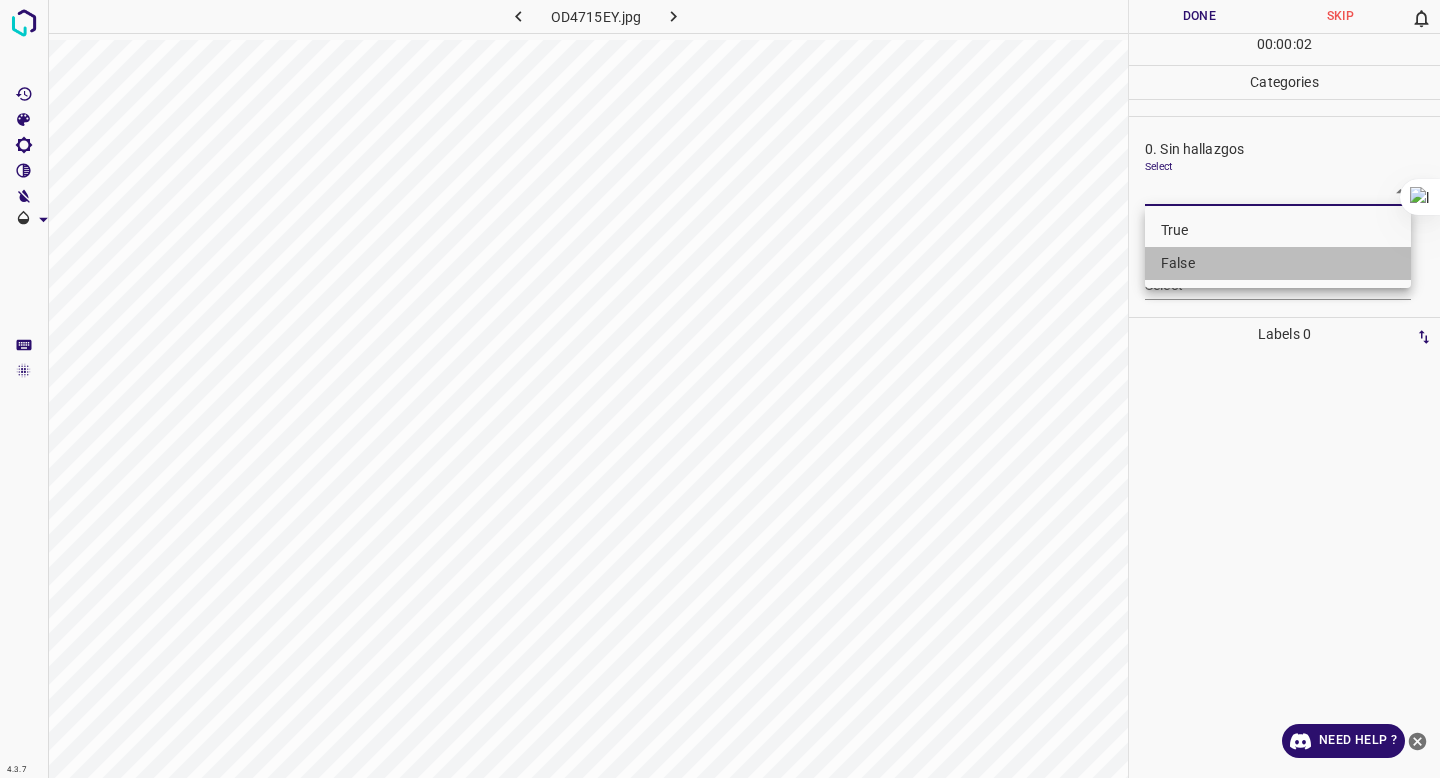 click on "False" at bounding box center [1278, 263] 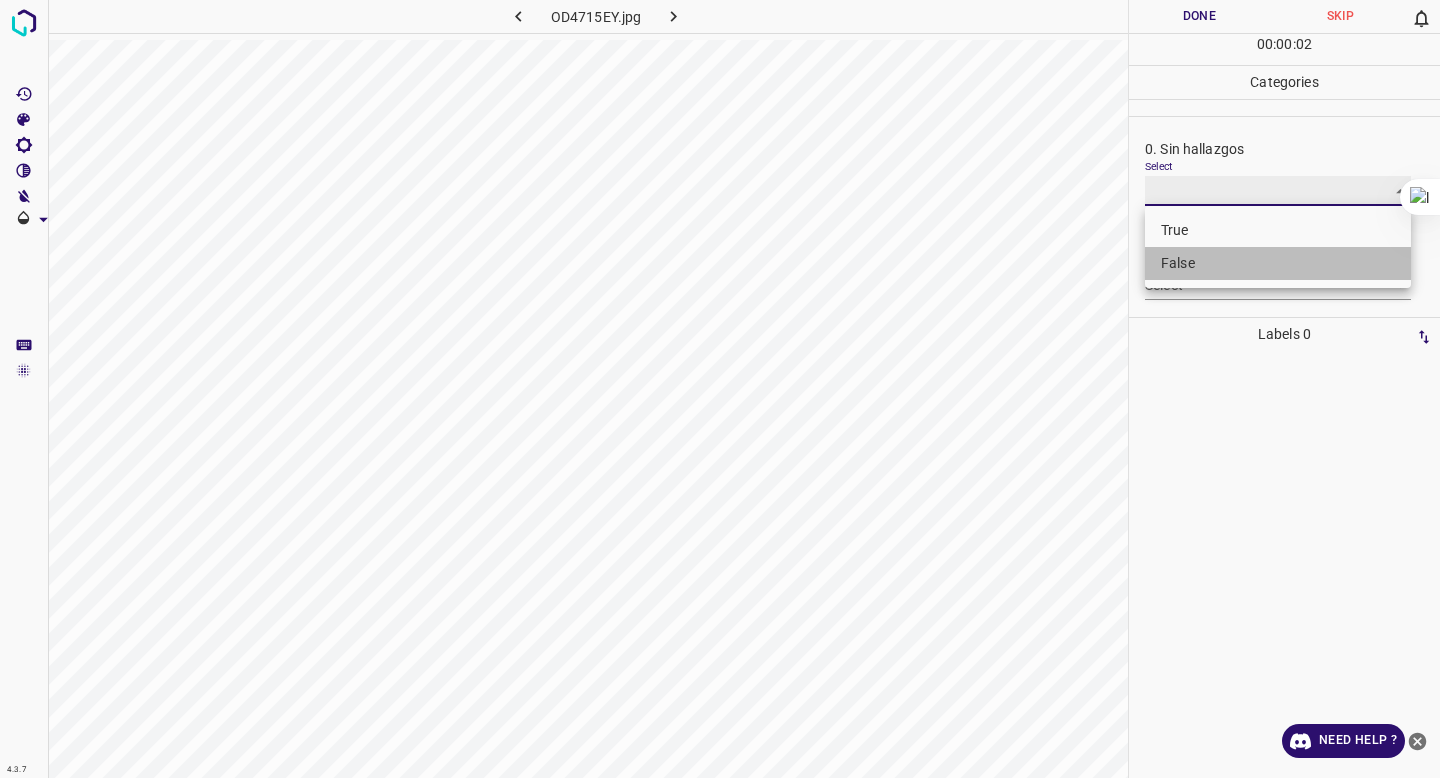 type on "False" 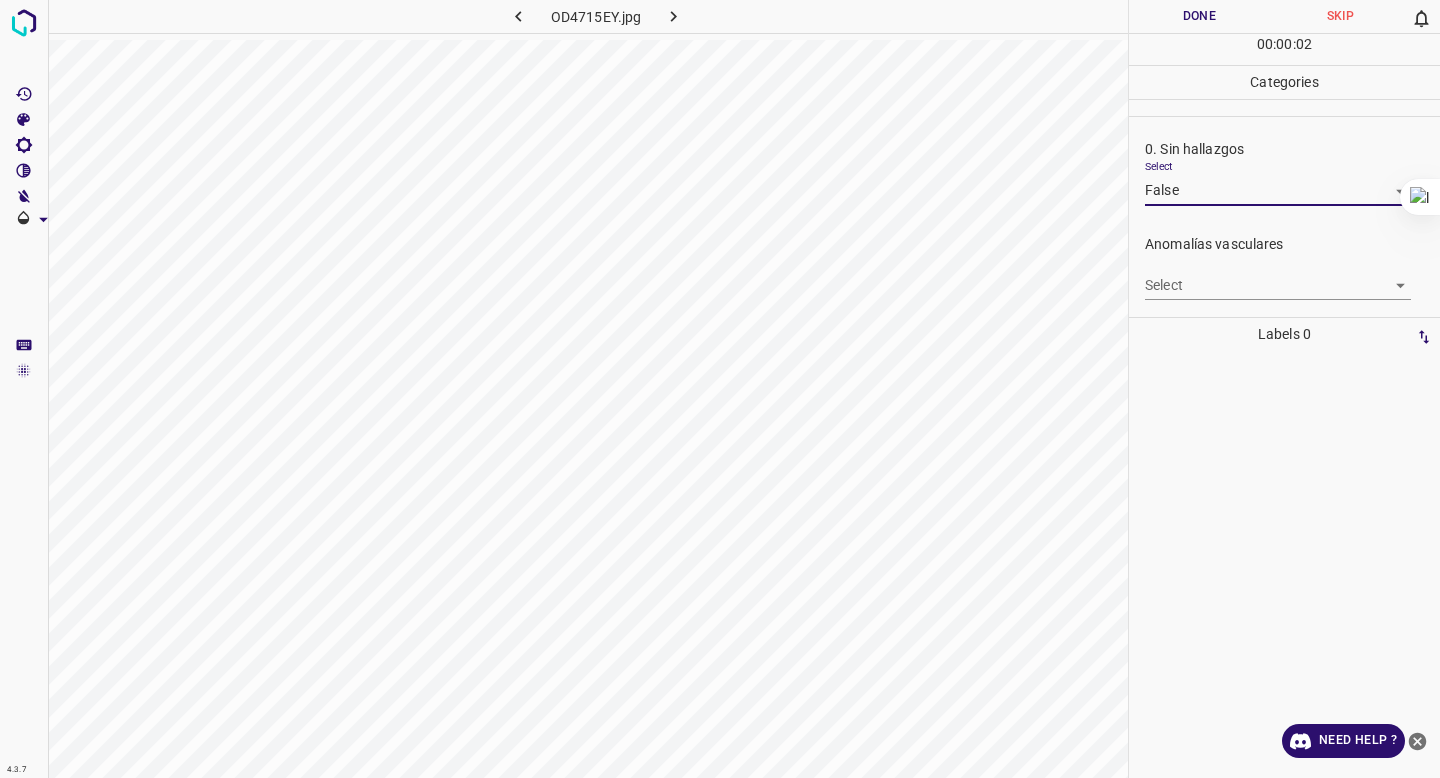 click on "Anomalías vasculares   Select ​" at bounding box center (1284, 267) 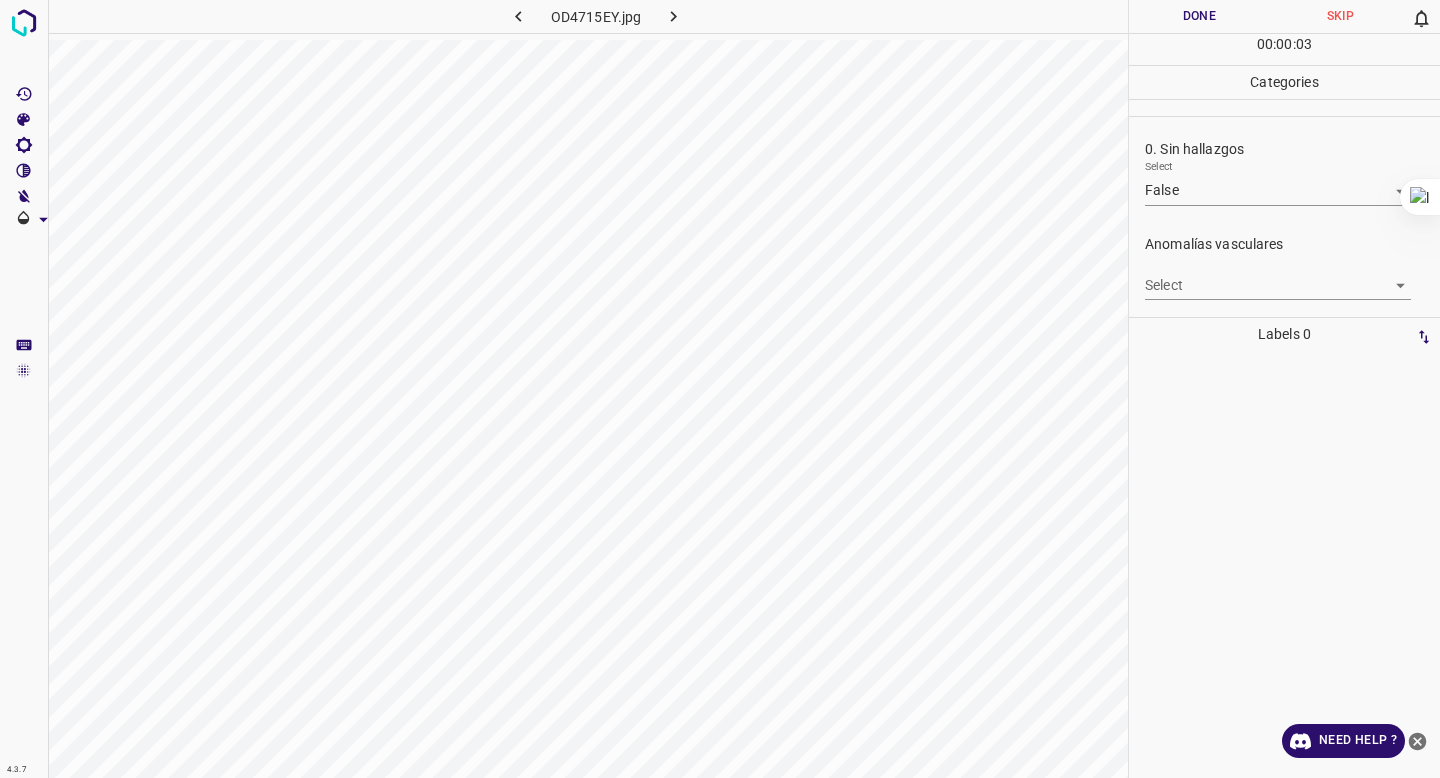 click on "4.3.7 OD4715EY.jpg Done Skip 0 00   : 00   : 03   Categories 0. Sin hallazgos   Select False False Anomalías vasculares   Select ​ Atrofias   Select ​ Drusas   Select ​ Exudados   Select ​ Hemorragias o Microaneurismas   Select ​ Otros hallazgos patológicos   Select ​ Otros hallazgos no patológicos   Select ​ Anomalías de disco óptico   Select ​ Elementos sin calidad suficiente   Select ​ Labels   0 Categories 1 0. Sin hallazgos 2 Anomalías vasculares 3 Atrofias 4 Drusas 5 Exudados 6 Hemorragias o Microaneurismas 7 Otros hallazgos patológicos 8 Otros hallazgos no patológicos 9 Anomalías de disco óptico 0 Elementos sin calidad suficiente Tools Space Change between modes (Draw & Edit) I Auto labeling R Restore zoom M Zoom in N Zoom out Delete Delete selecte label Filters Z Restore filters X Saturation filter C Brightness filter V Contrast filter B Gray scale filter General O Download Need Help ? - Text - Hide - Delete" at bounding box center (720, 389) 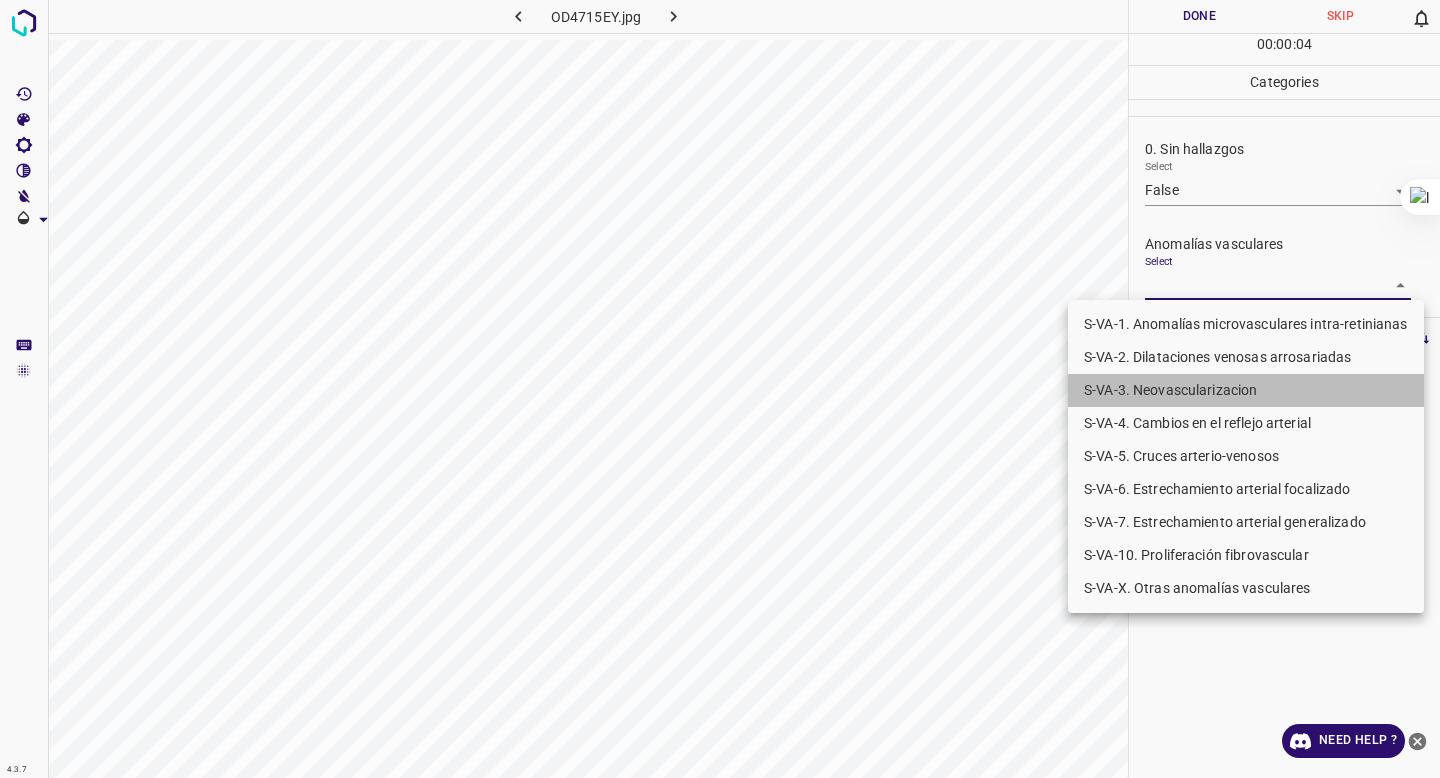 click on "S-VA-[NUMBER]. Neovascularizacion" at bounding box center (1246, 390) 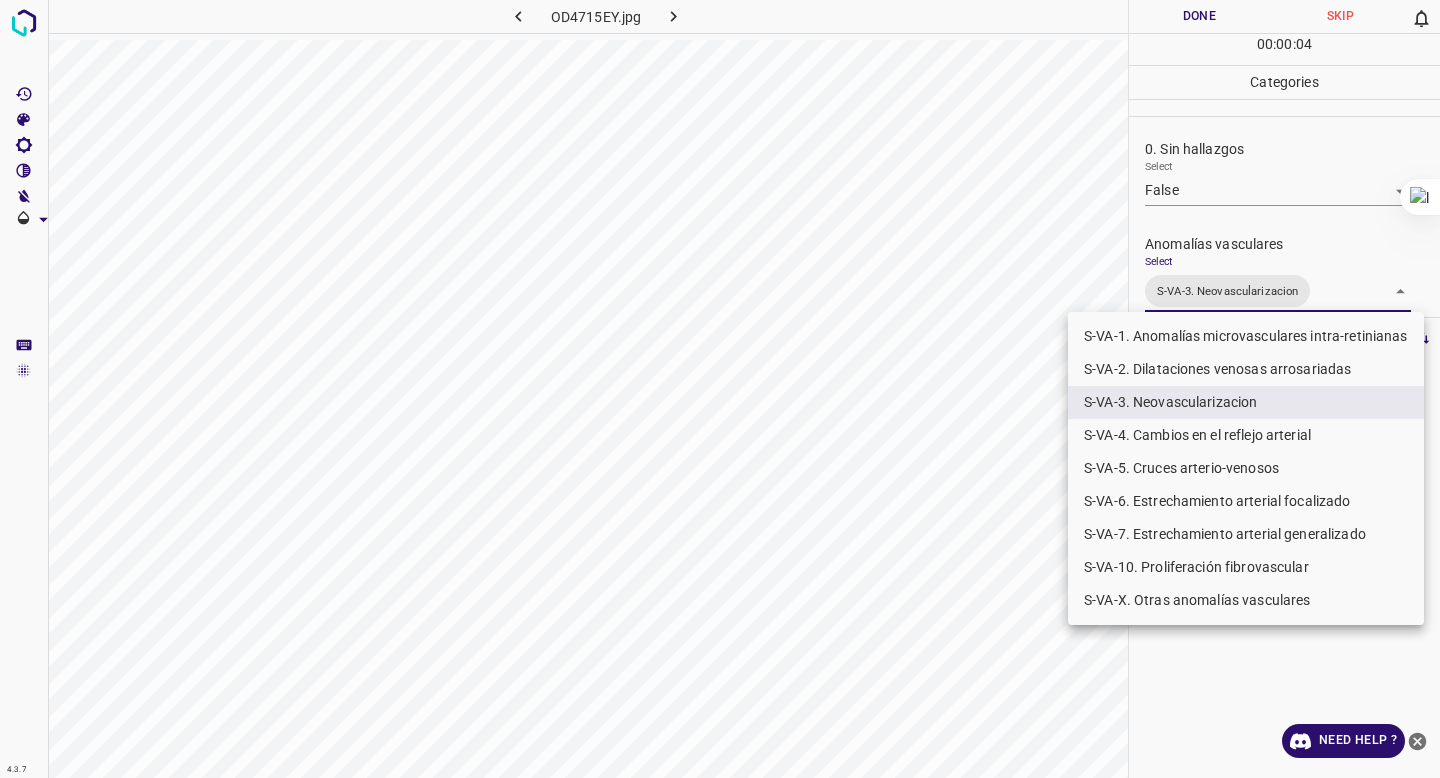 click on "S-VA-10. Proliferación fibrovascular" at bounding box center (1246, 567) 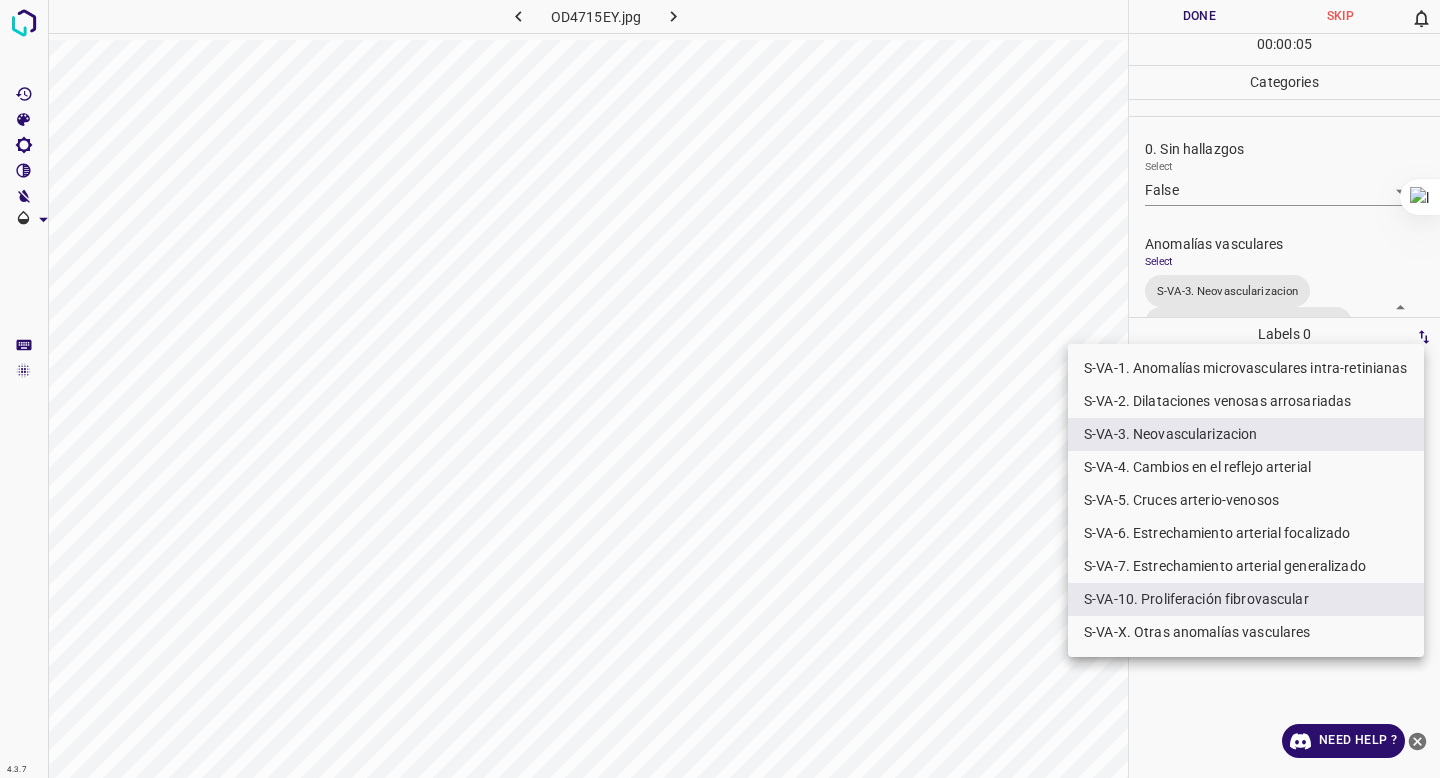 click at bounding box center (720, 389) 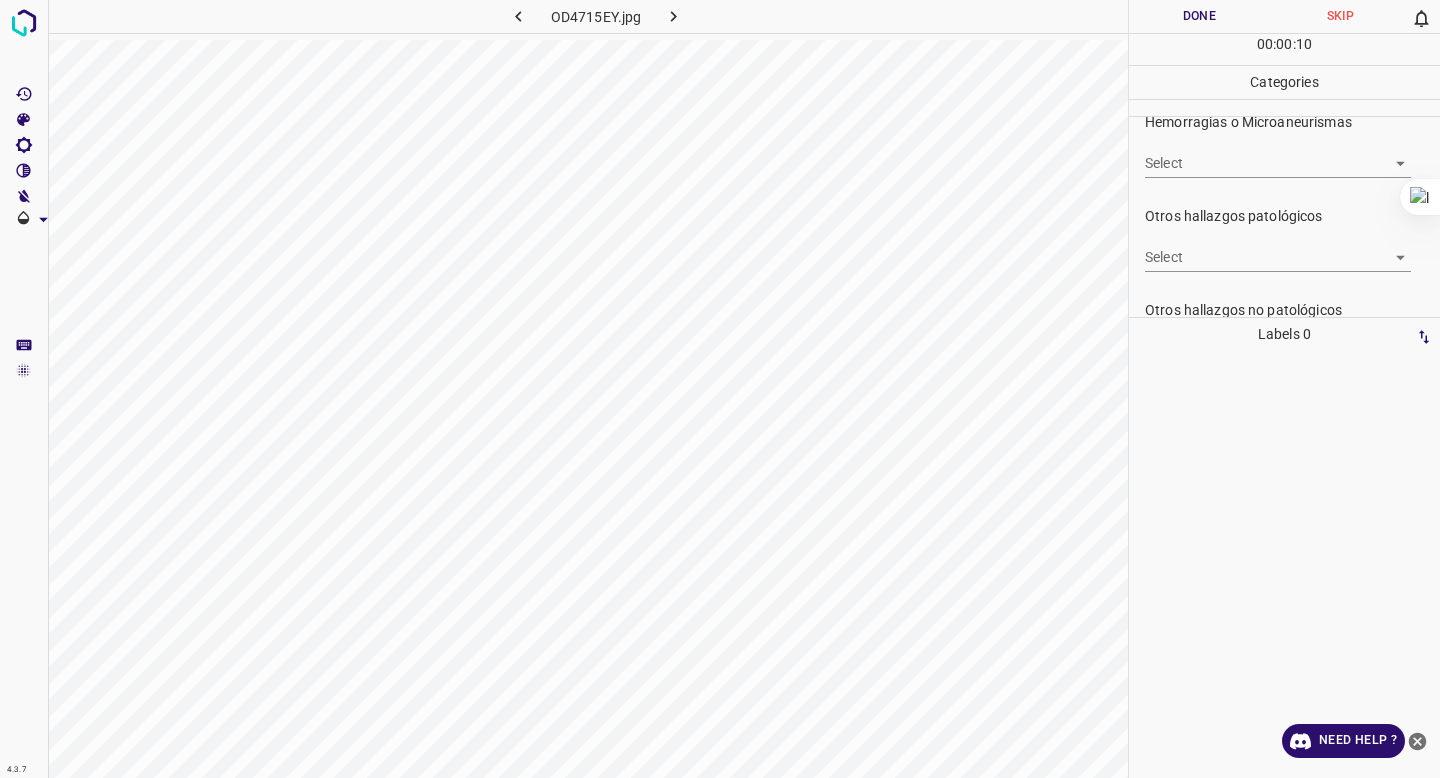 scroll, scrollTop: 543, scrollLeft: 0, axis: vertical 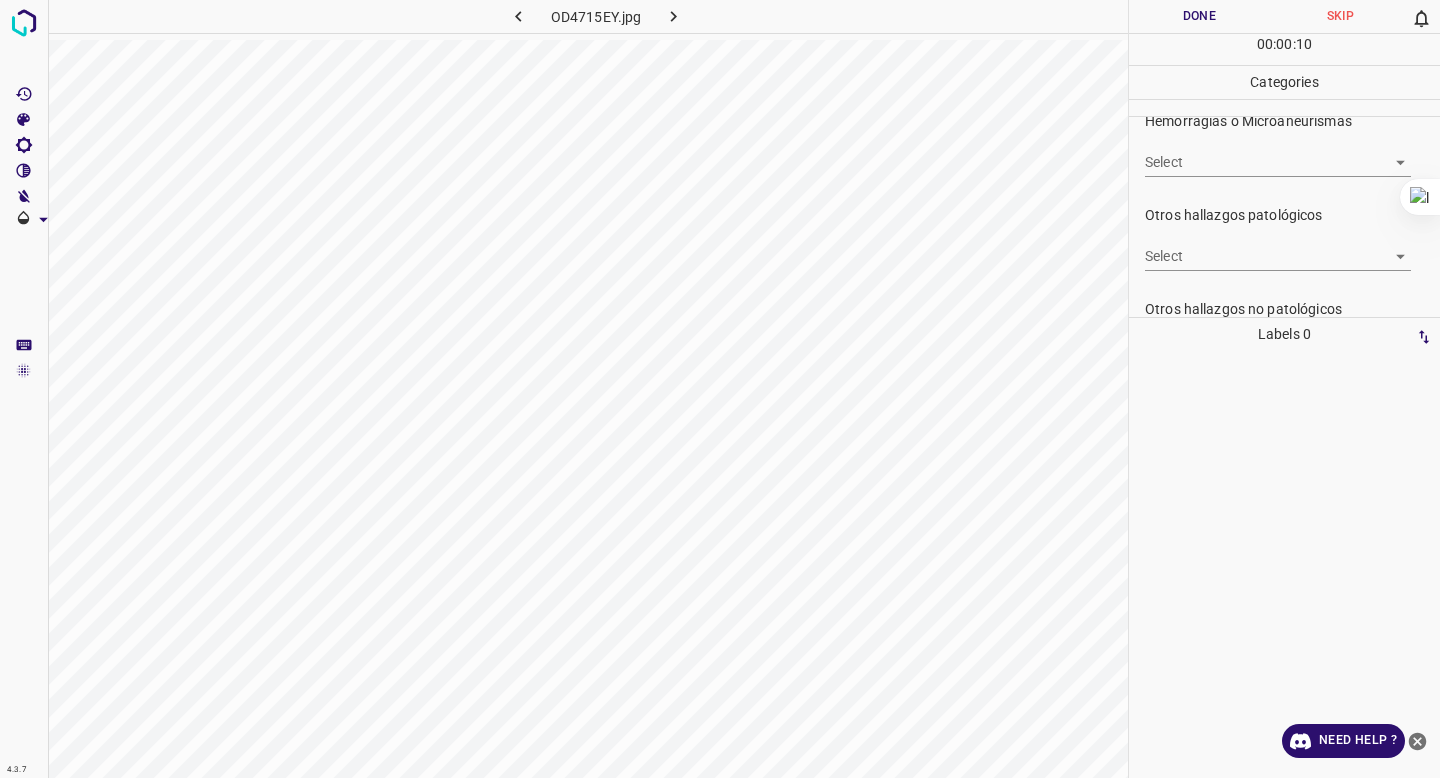click on "4.3.7 OD4715EY.jpg Done Skip 0 00   : 00   : 10   Categories 0. Sin hallazgos   Select False False Anomalías vasculares   Select S-VA-3. Neovascularizacion S-VA-10. Proliferación fibrovascular S-VA-3. Neovascularizacion,S-VA-10. Proliferación fibrovascular Atrofias   Select ​ Drusas   Select ​ Exudados   Select ​ Hemorragias o Microaneurismas   Select ​ Otros hallazgos patológicos   Select ​ Otros hallazgos no patológicos   Select ​ Anomalías de disco óptico   Select ​ Elementos sin calidad suficiente   Select ​ Labels   0 Categories 1 0. Sin hallazgos 2 Anomalías vasculares 3 Atrofias 4 Drusas 5 Exudados 6 Hemorragias o Microaneurismas 7 Otros hallazgos patológicos 8 Otros hallazgos no patológicos 9 Anomalías de disco óptico 0 Elementos sin calidad suficiente Tools Space Change between modes (Draw & Edit) I Auto labeling R Restore zoom M Zoom in N Zoom out Delete Delete selecte label Filters Z Restore filters X Saturation filter C Brightness filter V Contrast filter B General O" at bounding box center [720, 389] 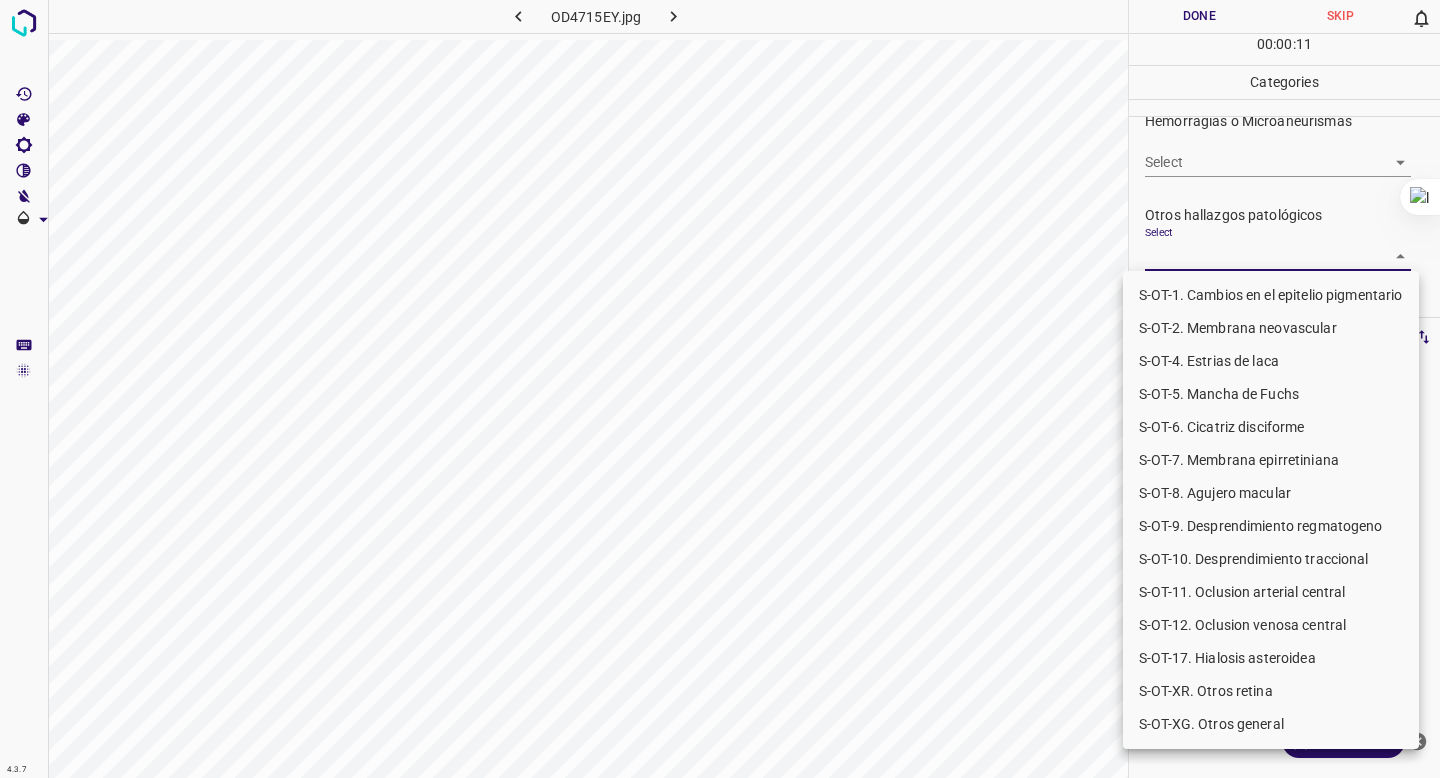 click on "S-OT-XR. Otros retina" at bounding box center (1271, 691) 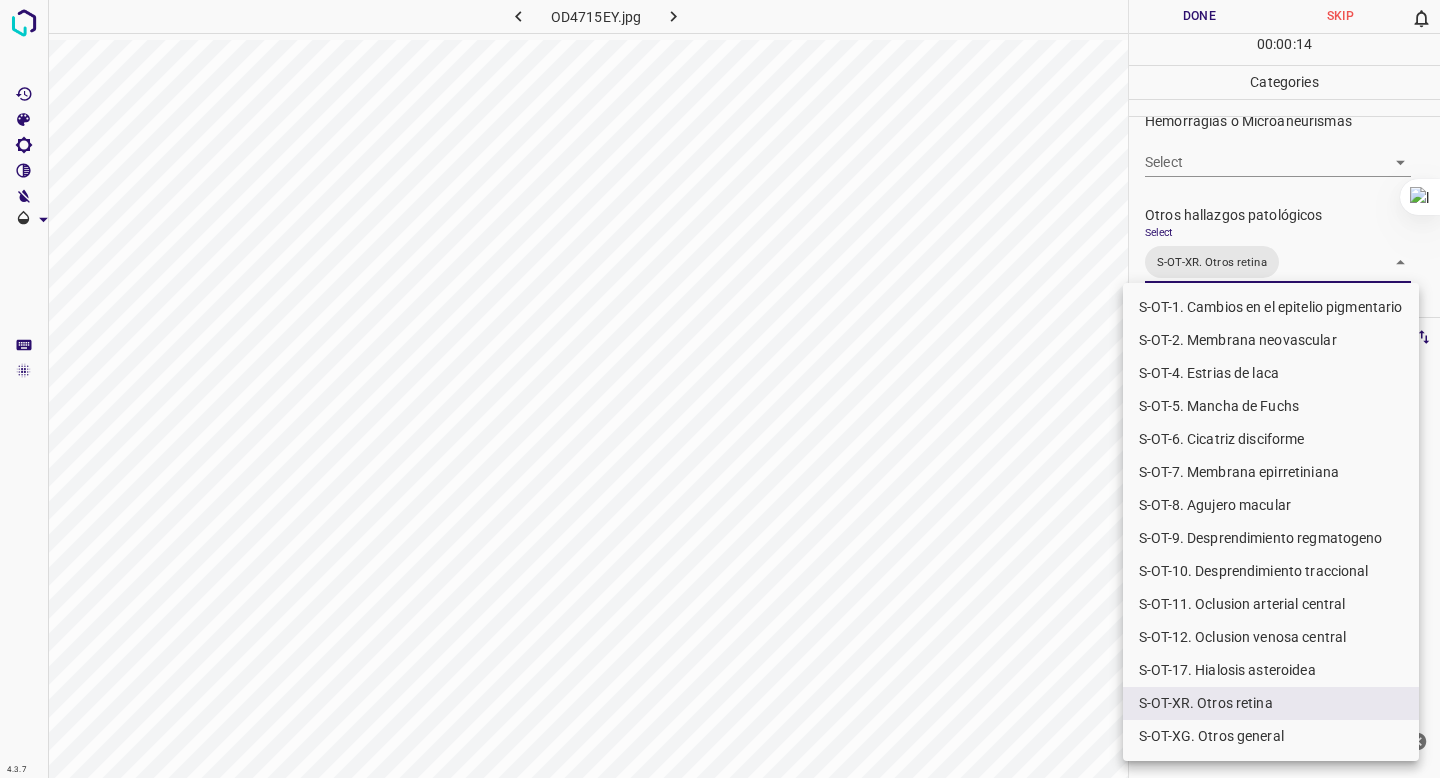 click on "S-OT-10. Desprendimiento traccional" at bounding box center (1271, 571) 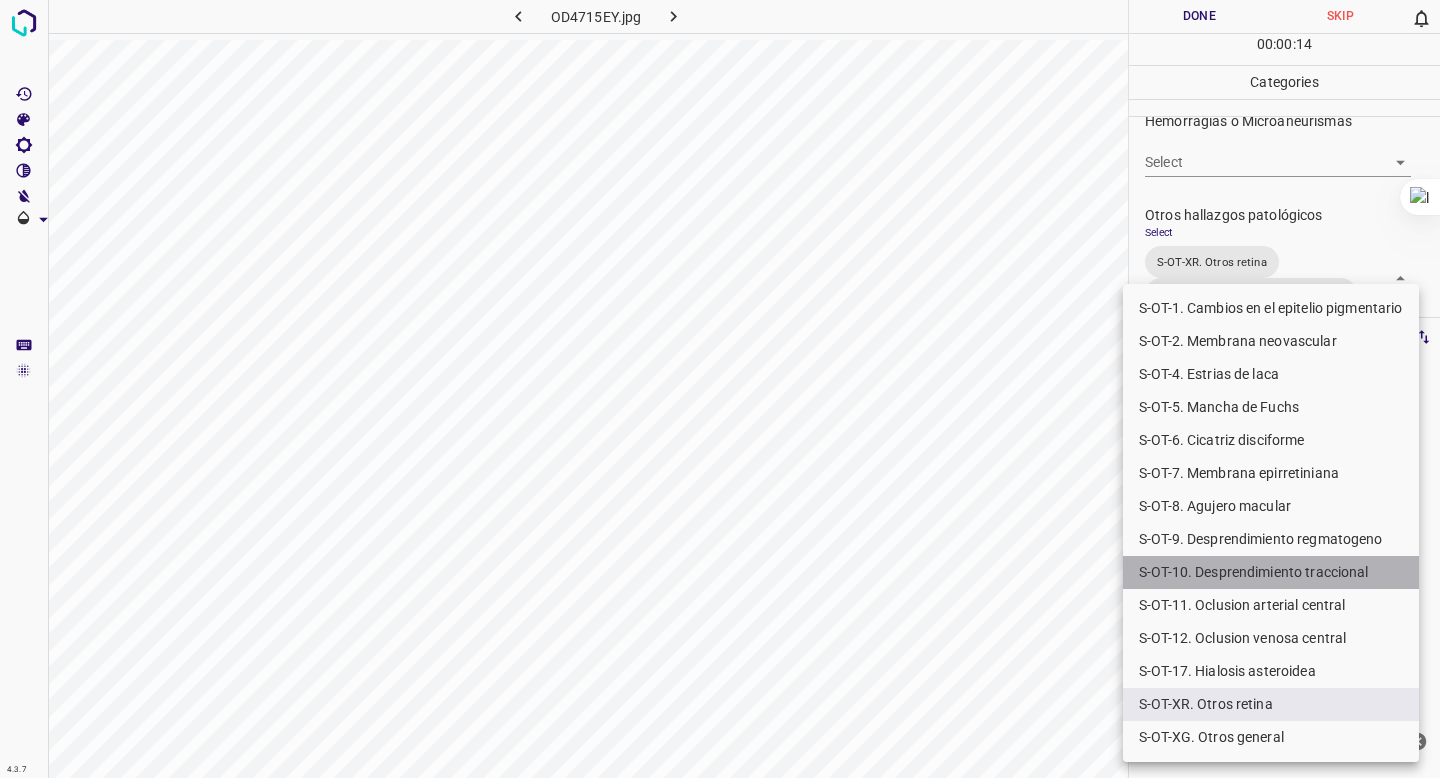 click on "S-OT-10. Desprendimiento traccional" at bounding box center [1271, 572] 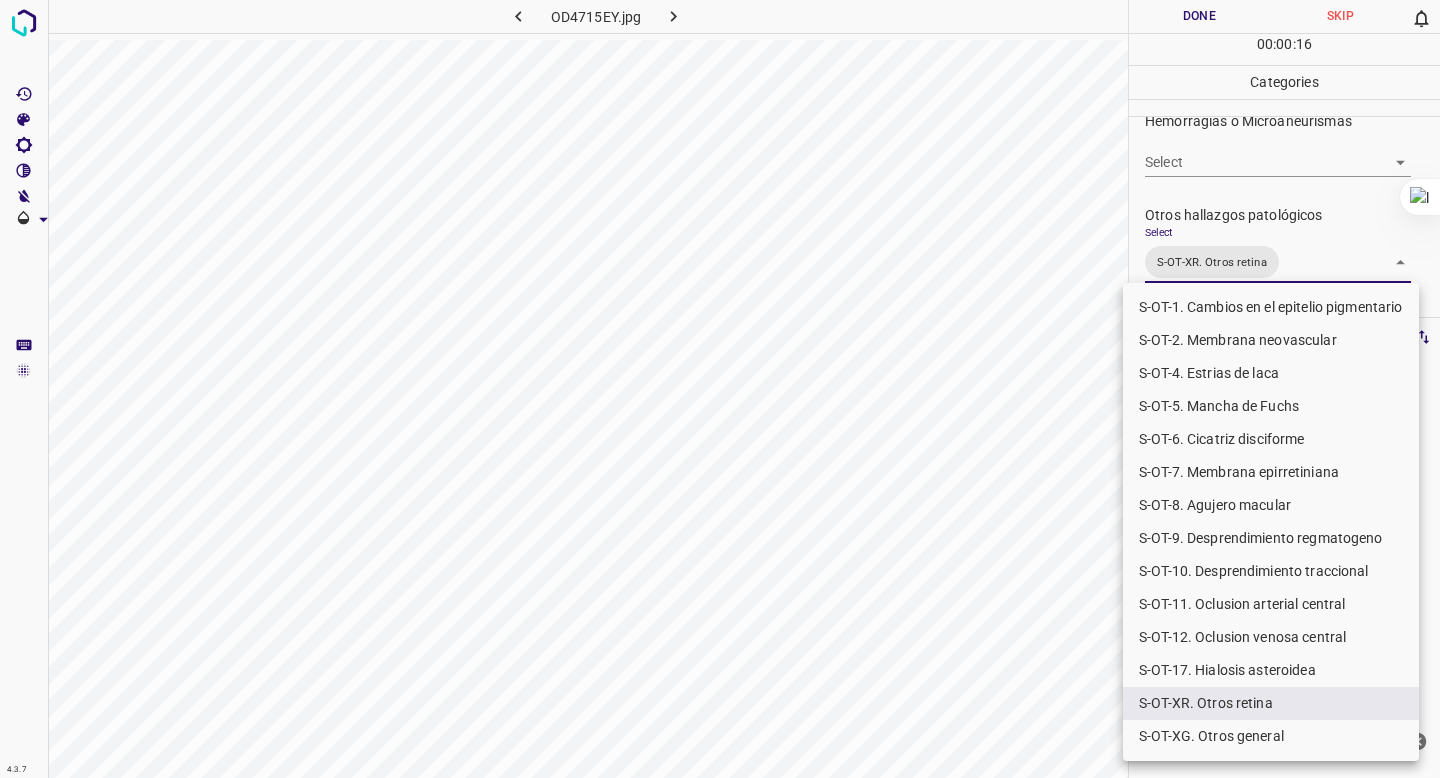 click on "S-OT-11. Oclusion arterial central" at bounding box center (1271, 604) 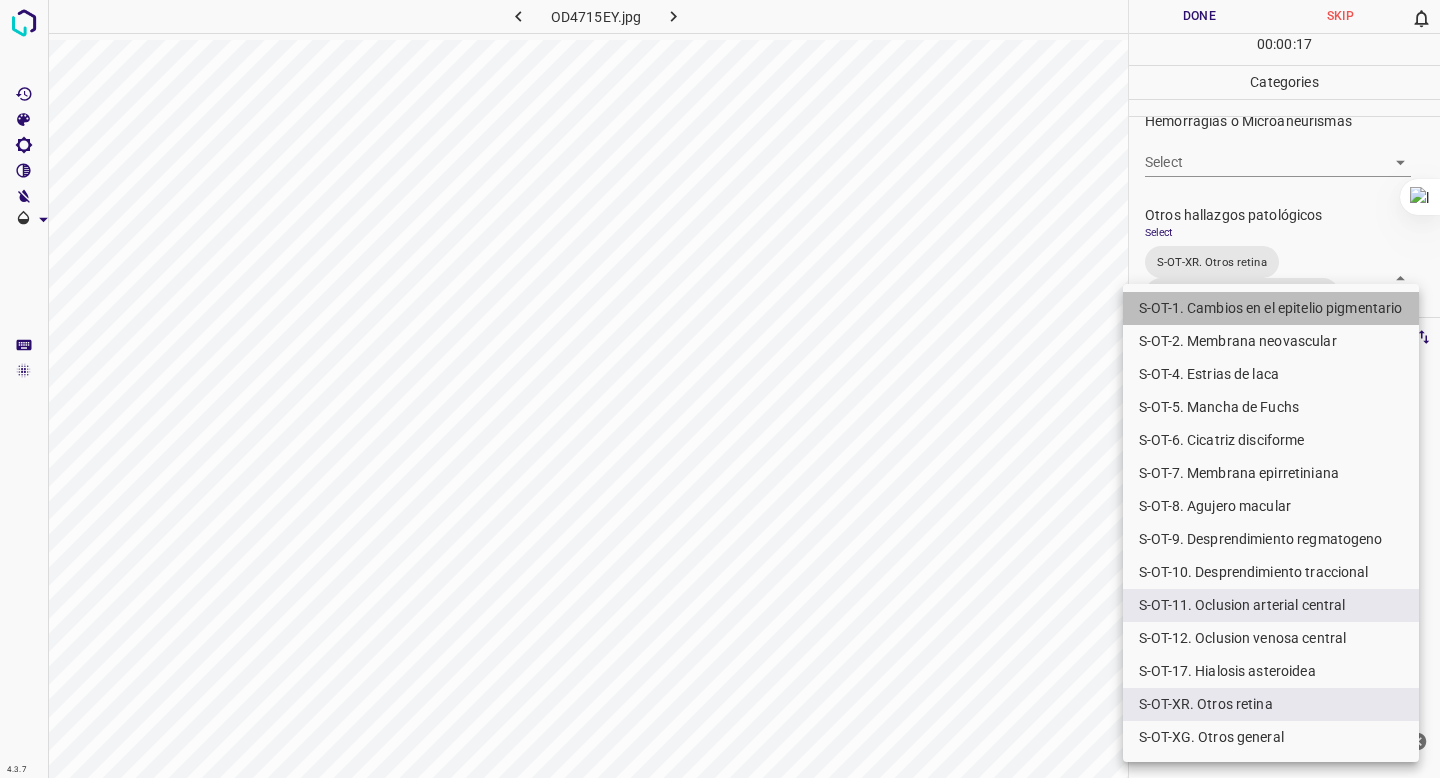 click on "S-OT-1. Cambios en el epitelio pigmentario" at bounding box center [1271, 308] 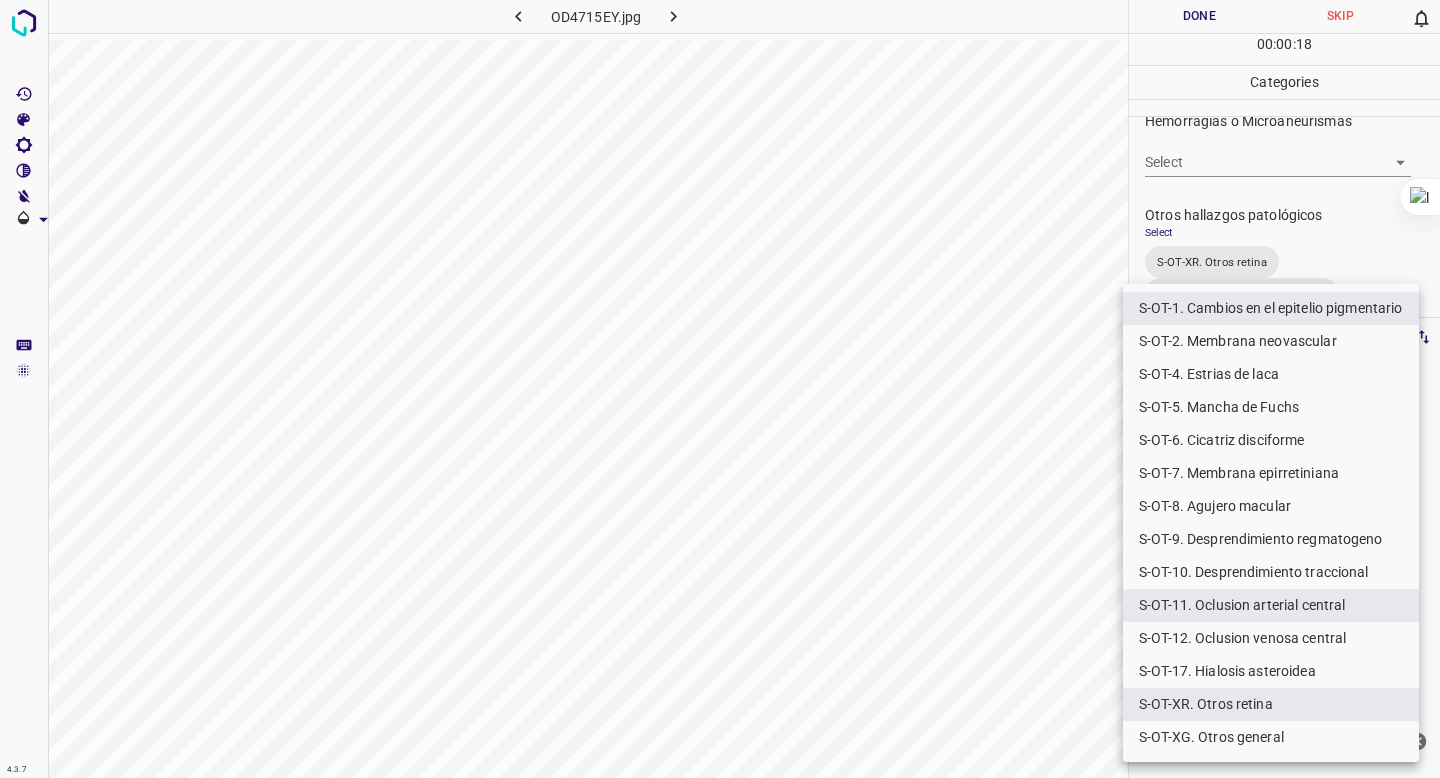 click at bounding box center [720, 389] 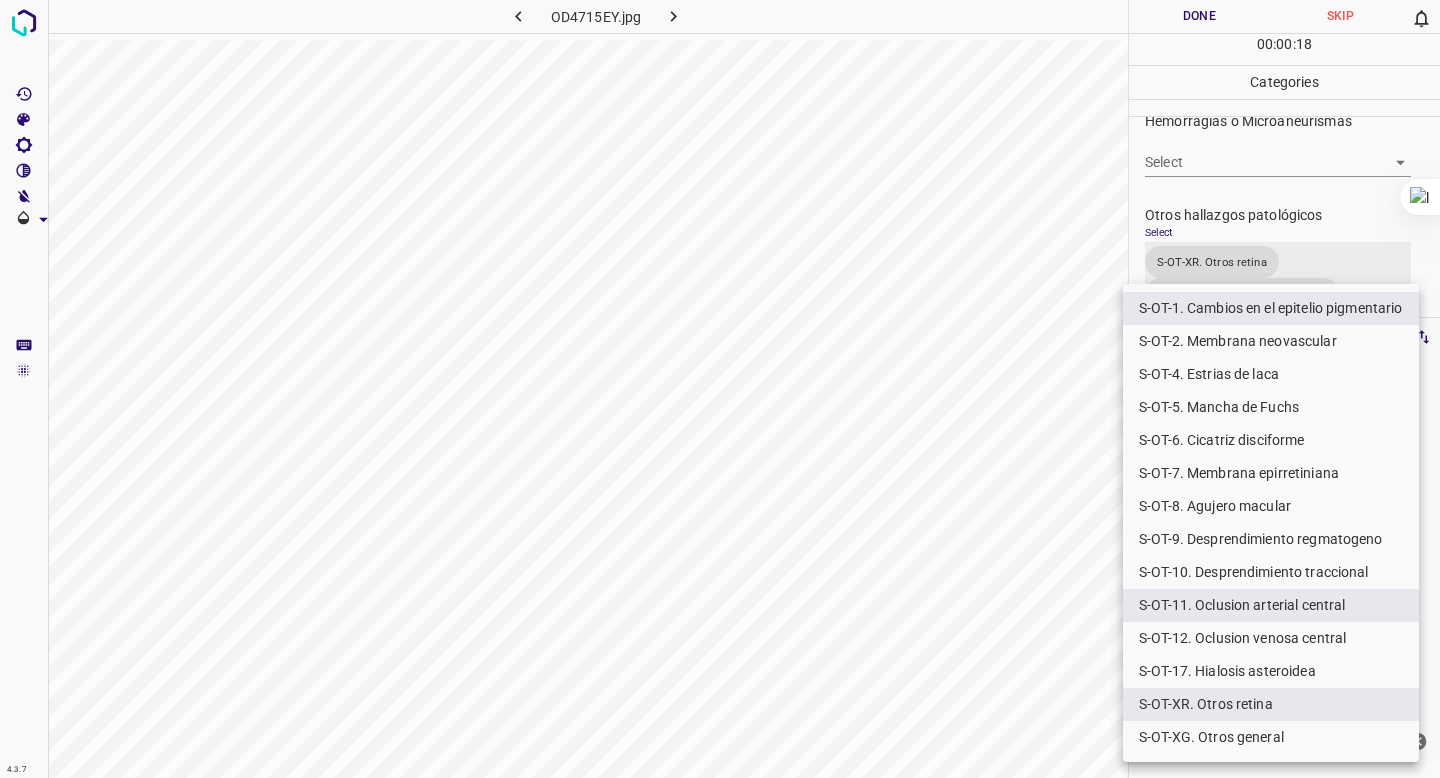 scroll, scrollTop: 572, scrollLeft: 0, axis: vertical 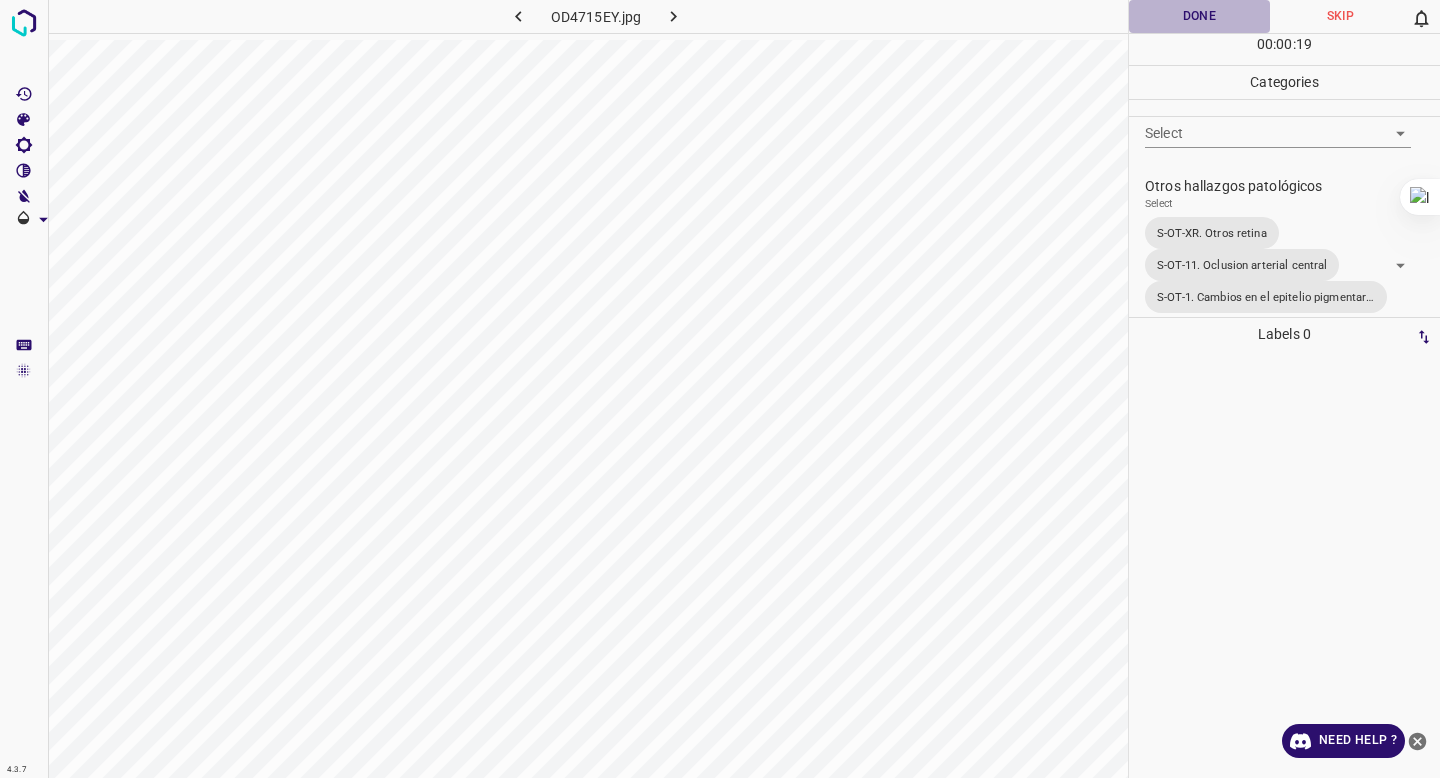 click on "Done" at bounding box center [1199, 16] 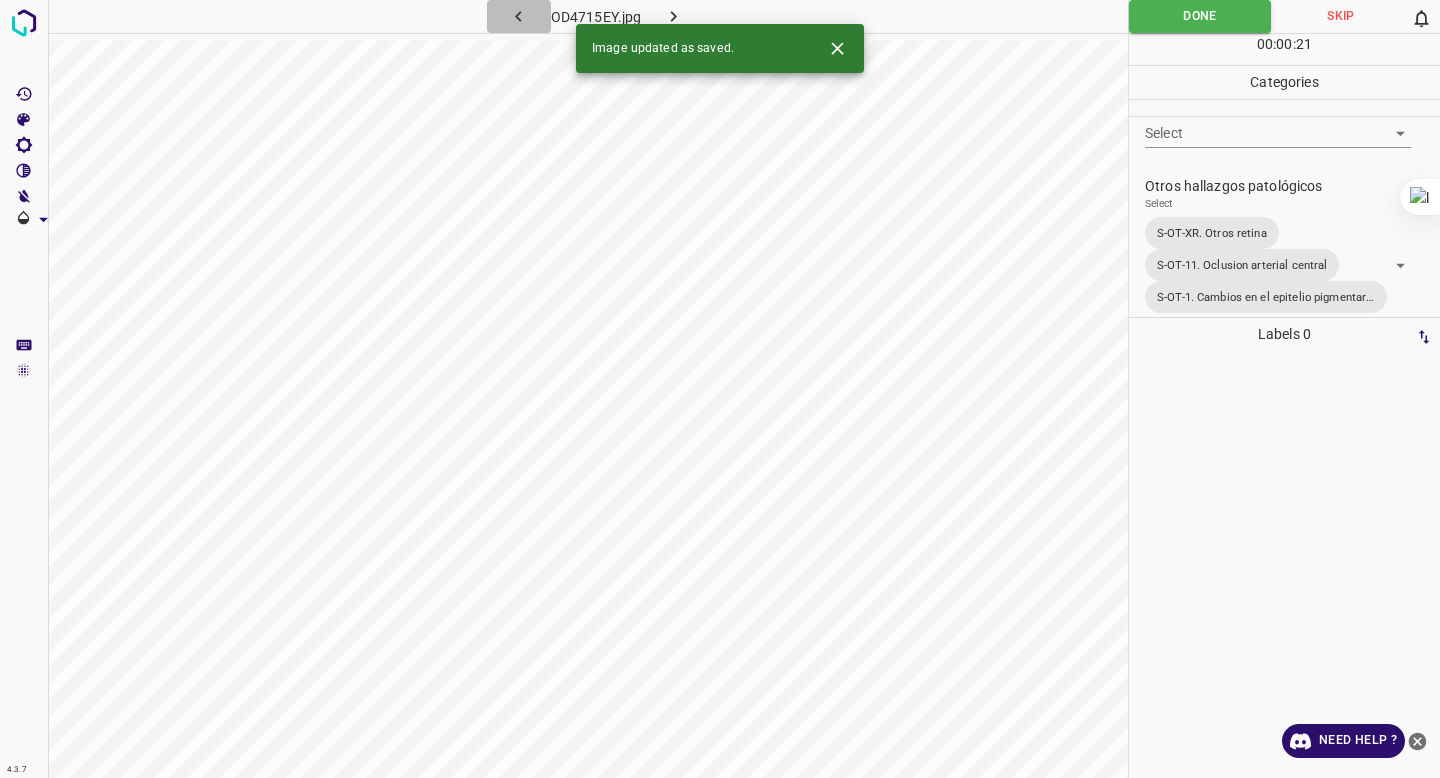 click 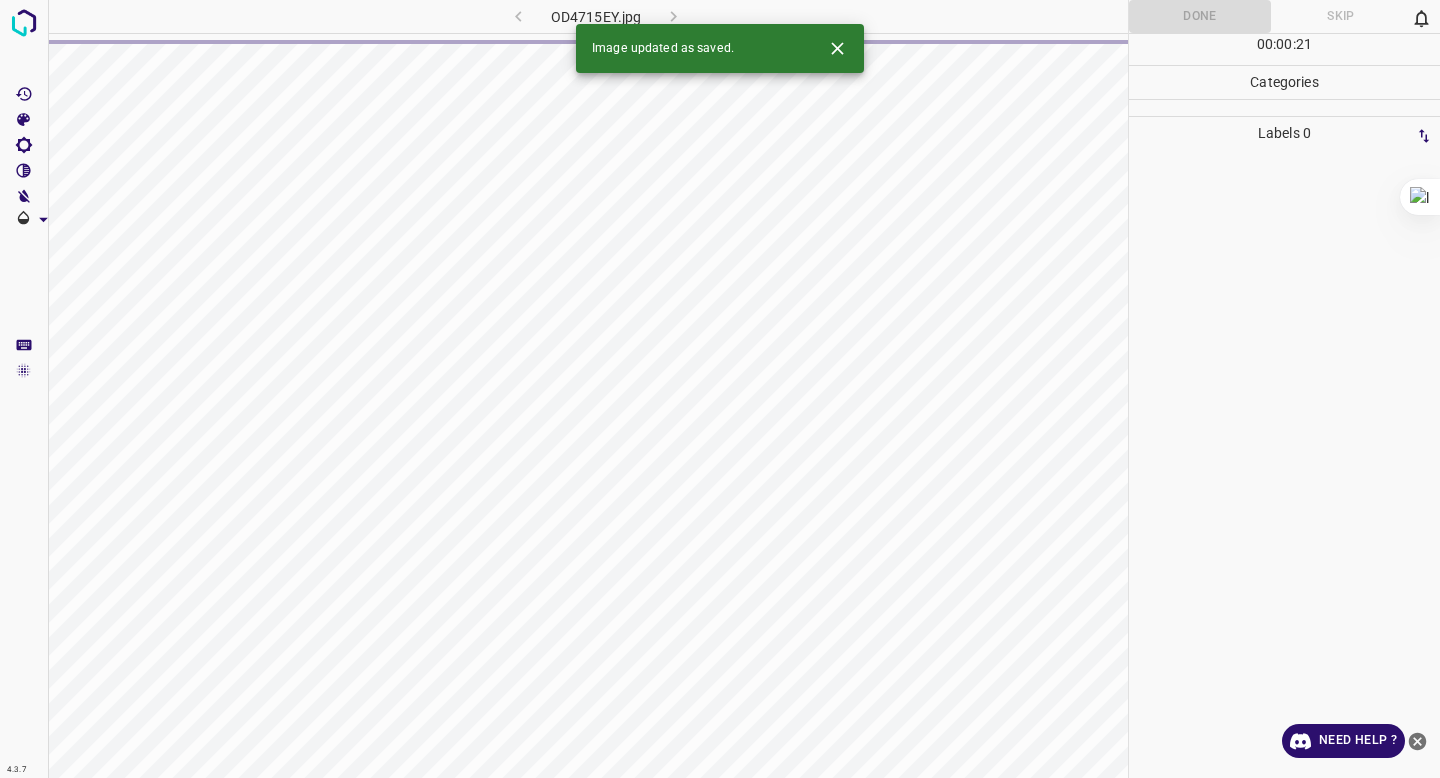 click on "OD4715EY.jpg" at bounding box center (596, 16) 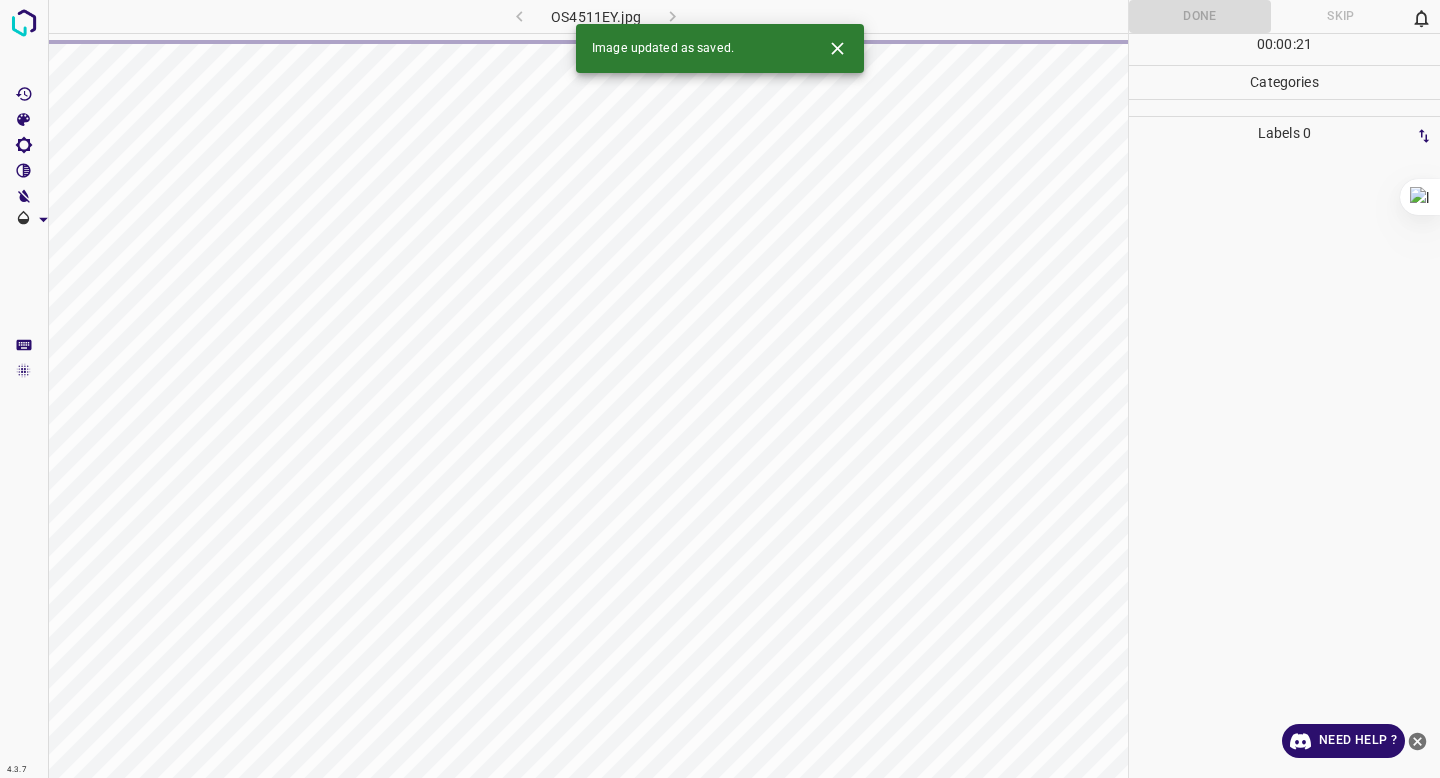 click on "OS4511EY.jpg" at bounding box center (596, 16) 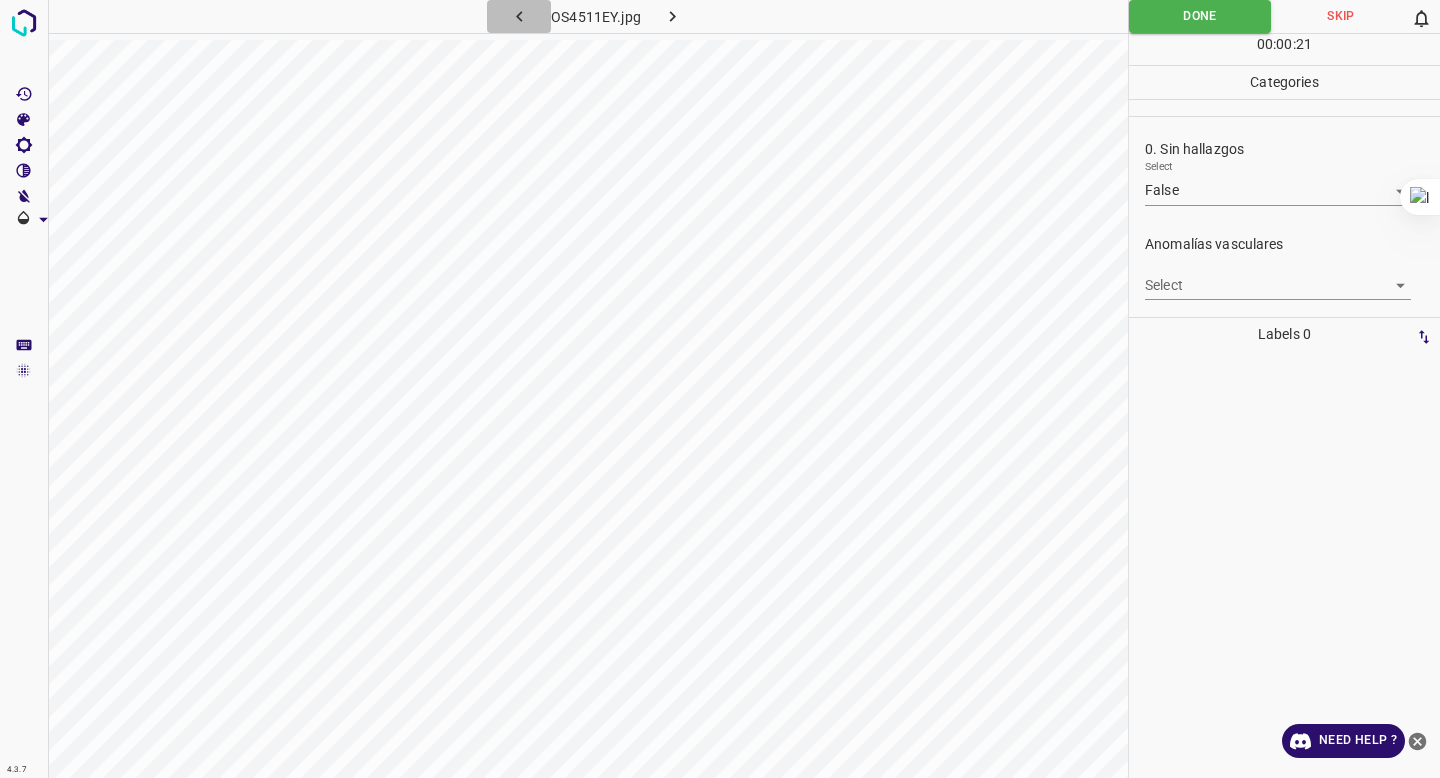 click 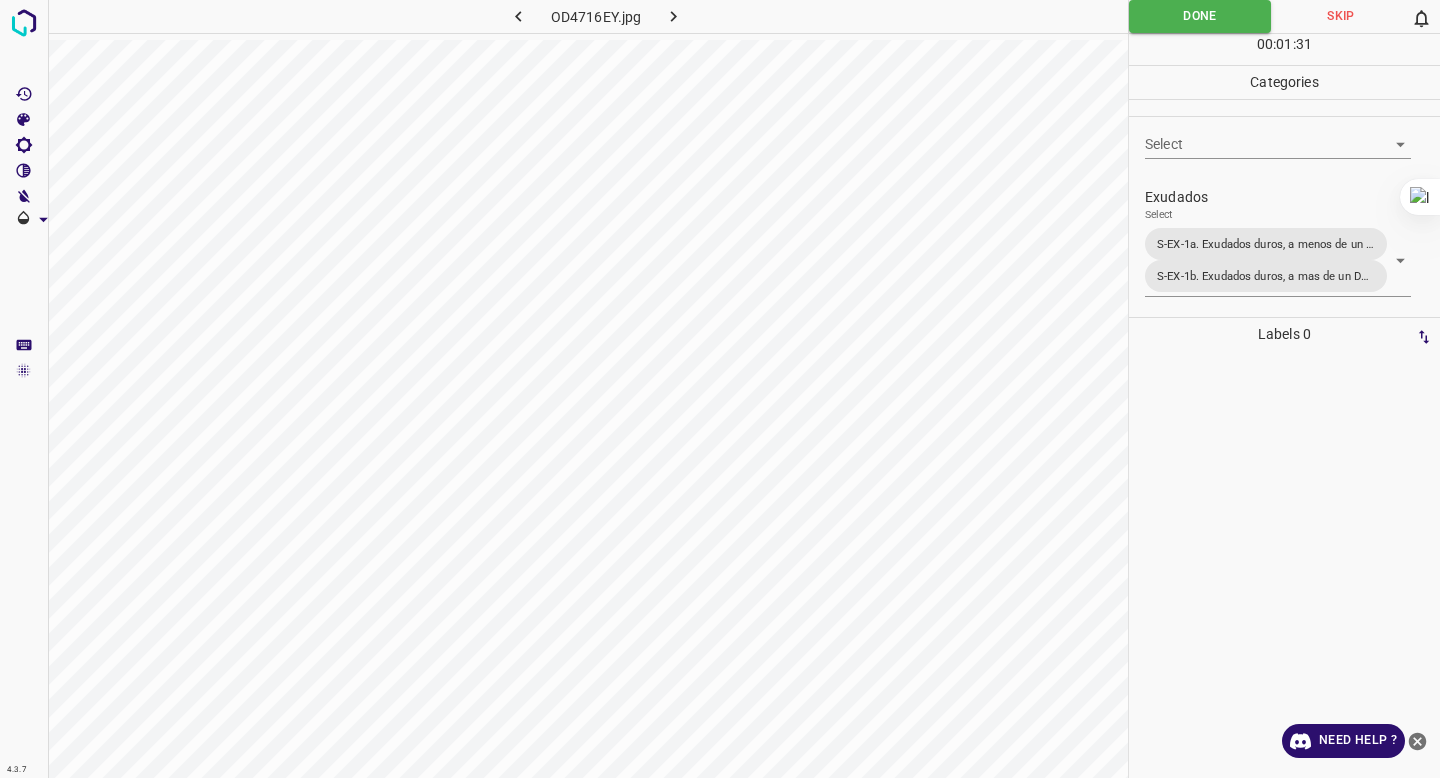 scroll, scrollTop: 380, scrollLeft: 0, axis: vertical 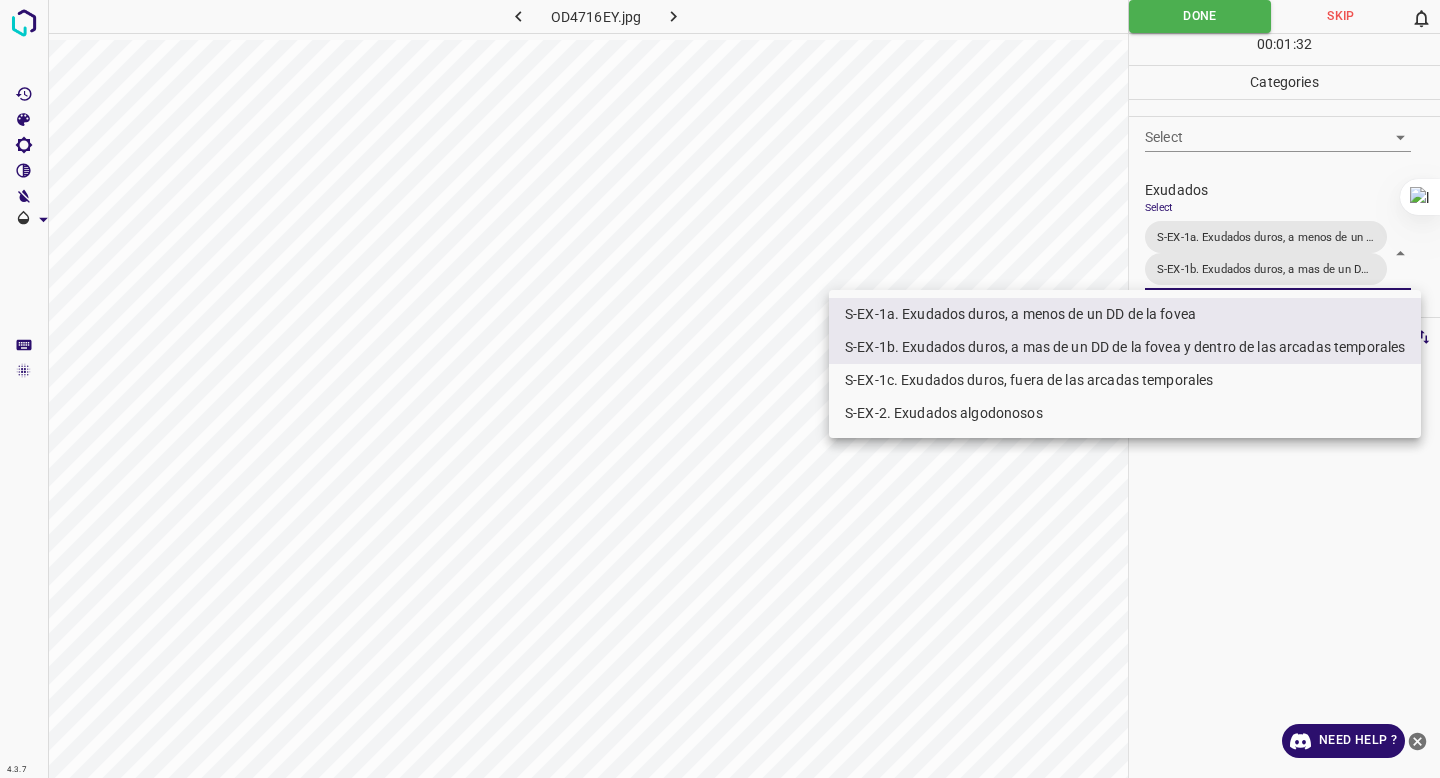 click on "4.3.7 OD4716EY.jpg Done Skip 0 00   : 01   : 32   Categories 0. Sin hallazgos   Select False False Anomalías vasculares   Select S-VA-3. Neovascularizacion S-VA-10. Proliferación fibrovascular S-VA-3. Neovascularizacion,S-VA-10. Proliferación fibrovascular Atrofias   Select ​ Drusas   Select ​ Exudados   Select S-EX-1a. Exudados duros, a menos de un DD de la fovea S-EX-1b. Exudados duros, a mas de un DD de la fovea y dentro de las arcadas temporales S-EX-1a. Exudados duros, a menos de un DD de la fovea,S-EX-1b. Exudados duros, a mas de un DD de la fovea y dentro de las arcadas temporales Hemorragias o Microaneurismas   Select ​ Otros hallazgos patológicos   Select S-OT-10. Desprendimiento traccional S-OT-10. Desprendimiento traccional Otros hallazgos no patológicos   Select ​ Anomalías de disco óptico   Select ​ Elementos sin calidad suficiente   Select ​ Labels   0 Categories 1 0. Sin hallazgos 2 Anomalías vasculares 3 Atrofias 4 Drusas 5 Exudados 6 Hemorragias o Microaneurismas 7 8 9 0 I" at bounding box center (720, 389) 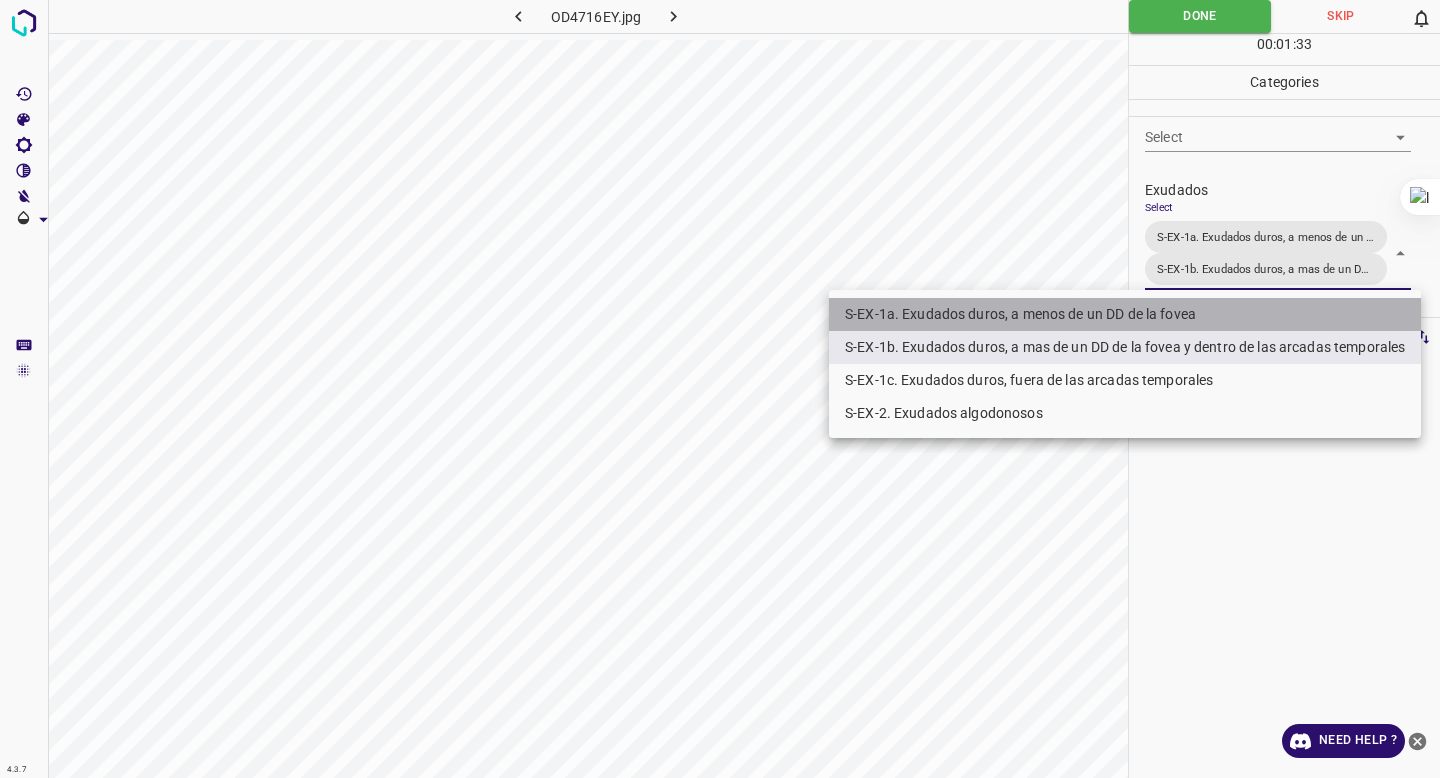 click on "S-EX-1a. Exudados duros, a menos de un DD de la fovea" at bounding box center [1125, 314] 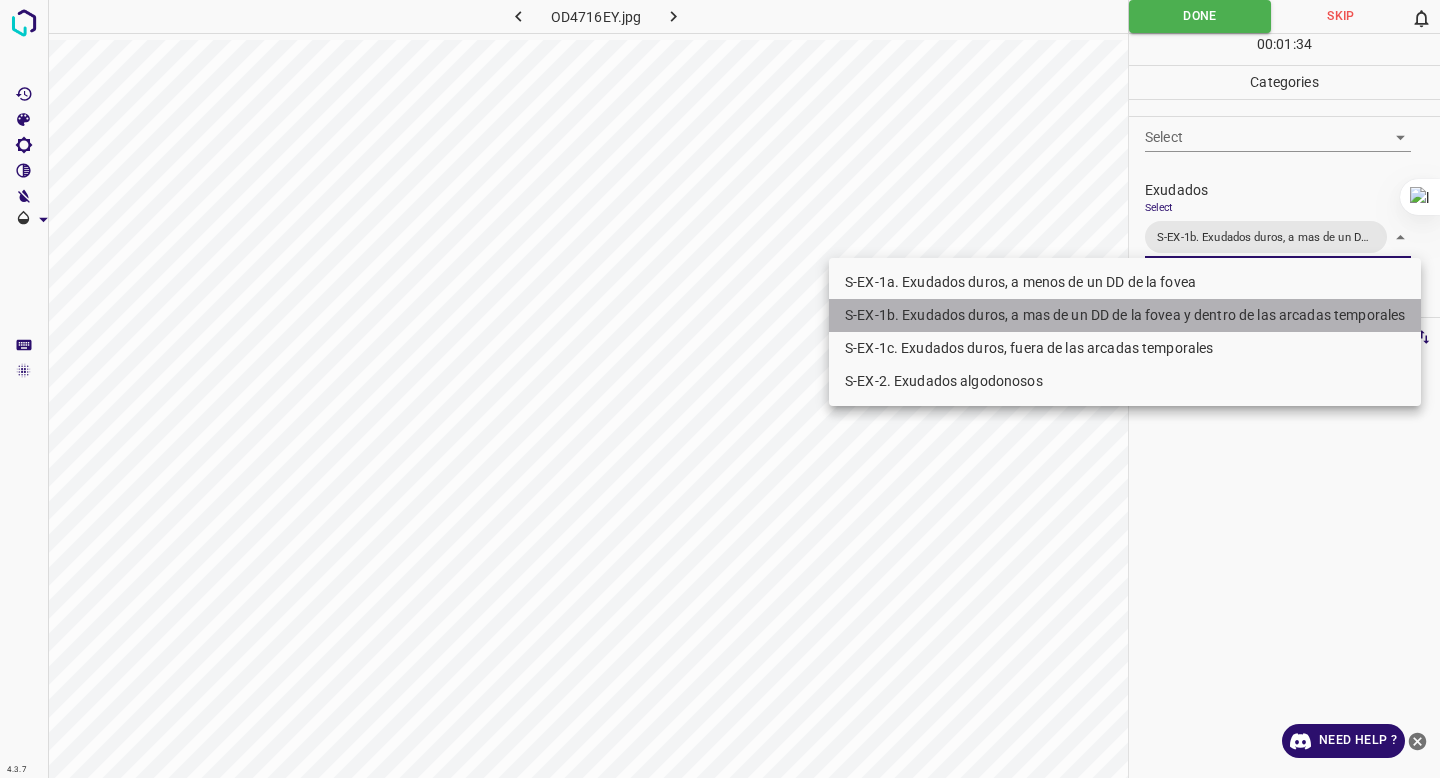 click on "S-EX-1b. Exudados duros, a mas de un DD de la fovea y dentro de las arcadas temporales" at bounding box center (1125, 315) 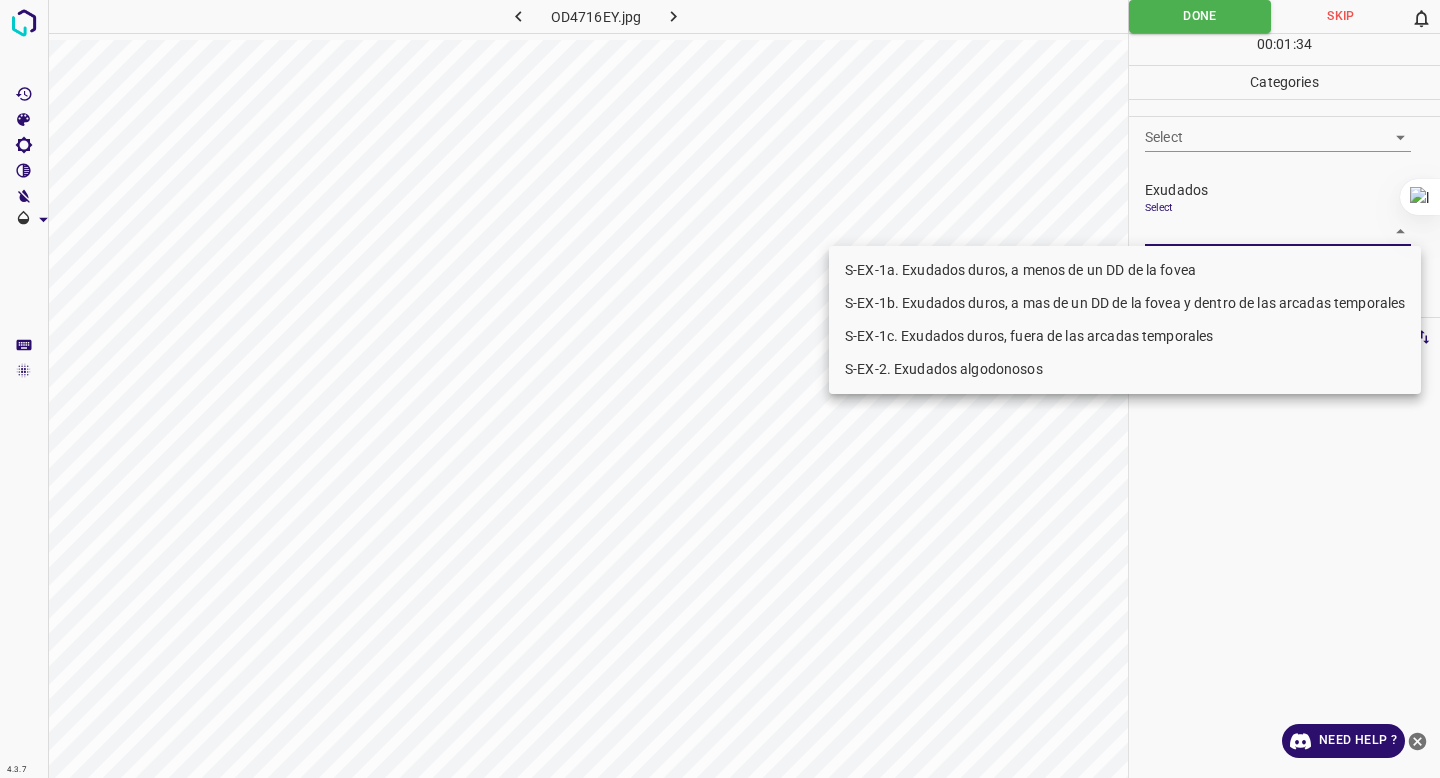 click at bounding box center [720, 389] 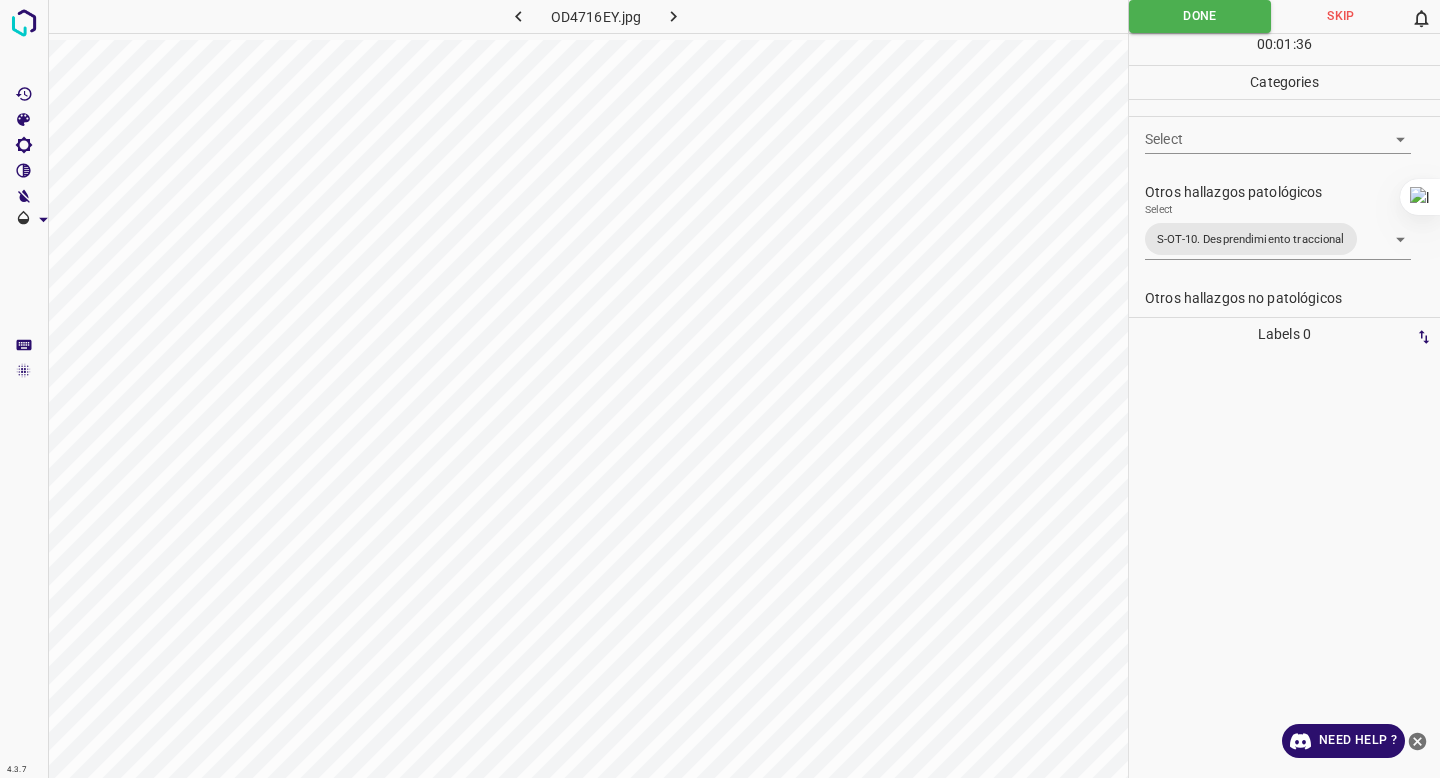 scroll, scrollTop: 581, scrollLeft: 0, axis: vertical 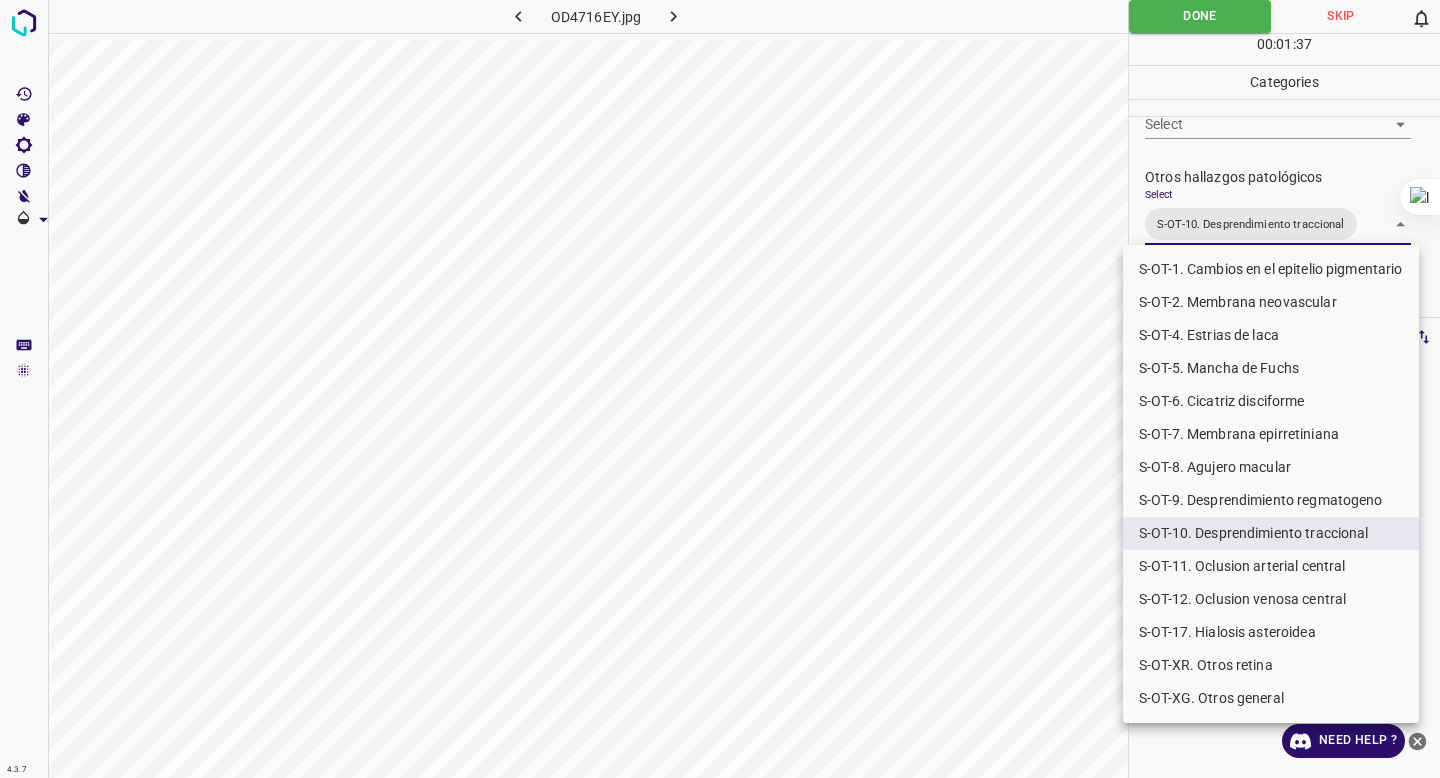 click on "4.3.7 OD4716EY.jpg Done Skip 0 00   : 01   : 37   Categories 0. Sin hallazgos   Select False False Anomalías vasculares   Select S-VA-3. Neovascularizacion S-VA-10. Proliferación fibrovascular S-VA-3. Neovascularizacion,S-VA-10. Proliferación fibrovascular Atrofias   Select ​ Drusas   Select ​ Exudados   Select ​ Hemorragias o Microaneurismas   Select ​ Otros hallazgos patológicos   Select S-OT-10. Desprendimiento traccional S-OT-10. Desprendimiento traccional Otros hallazgos no patológicos   Select ​ Anomalías de disco óptico   Select ​ Elementos sin calidad suficiente   Select ​ Labels   0 Categories 1 0. Sin hallazgos 2 Anomalías vasculares 3 Atrofias 4 Drusas 5 Exudados 6 Hemorragias o Microaneurismas 7 Otros hallazgos patológicos 8 Otros hallazgos no patológicos 9 Anomalías de disco óptico 0 Elementos sin calidad suficiente Tools Space Change between modes (Draw & Edit) I Auto labeling R Restore zoom M Zoom in N Zoom out Delete Delete selecte label Filters Z Restore filters X C" at bounding box center [720, 389] 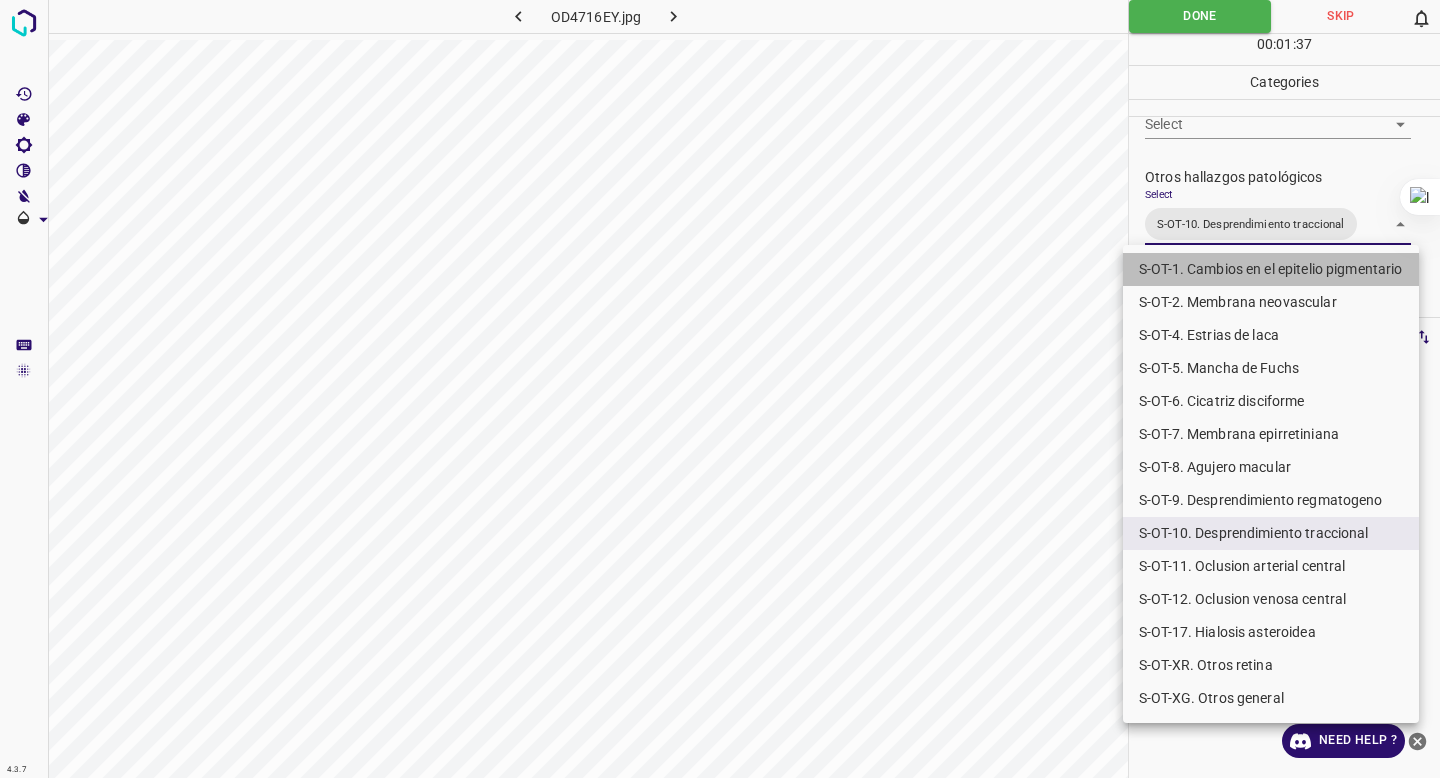 click on "S-OT-1. Cambios en el epitelio pigmentario" at bounding box center [1271, 269] 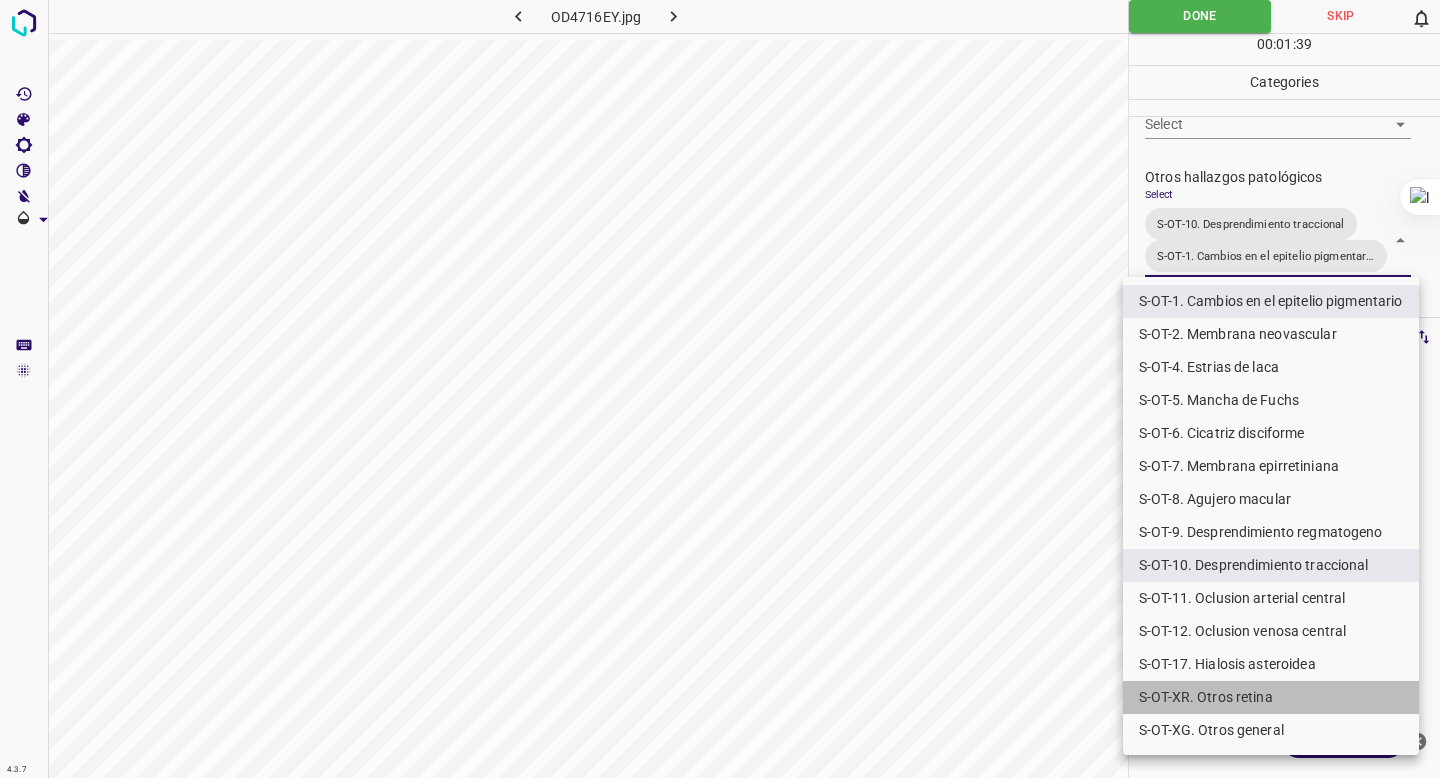 click on "S-OT-XR. Otros retina" at bounding box center [1271, 697] 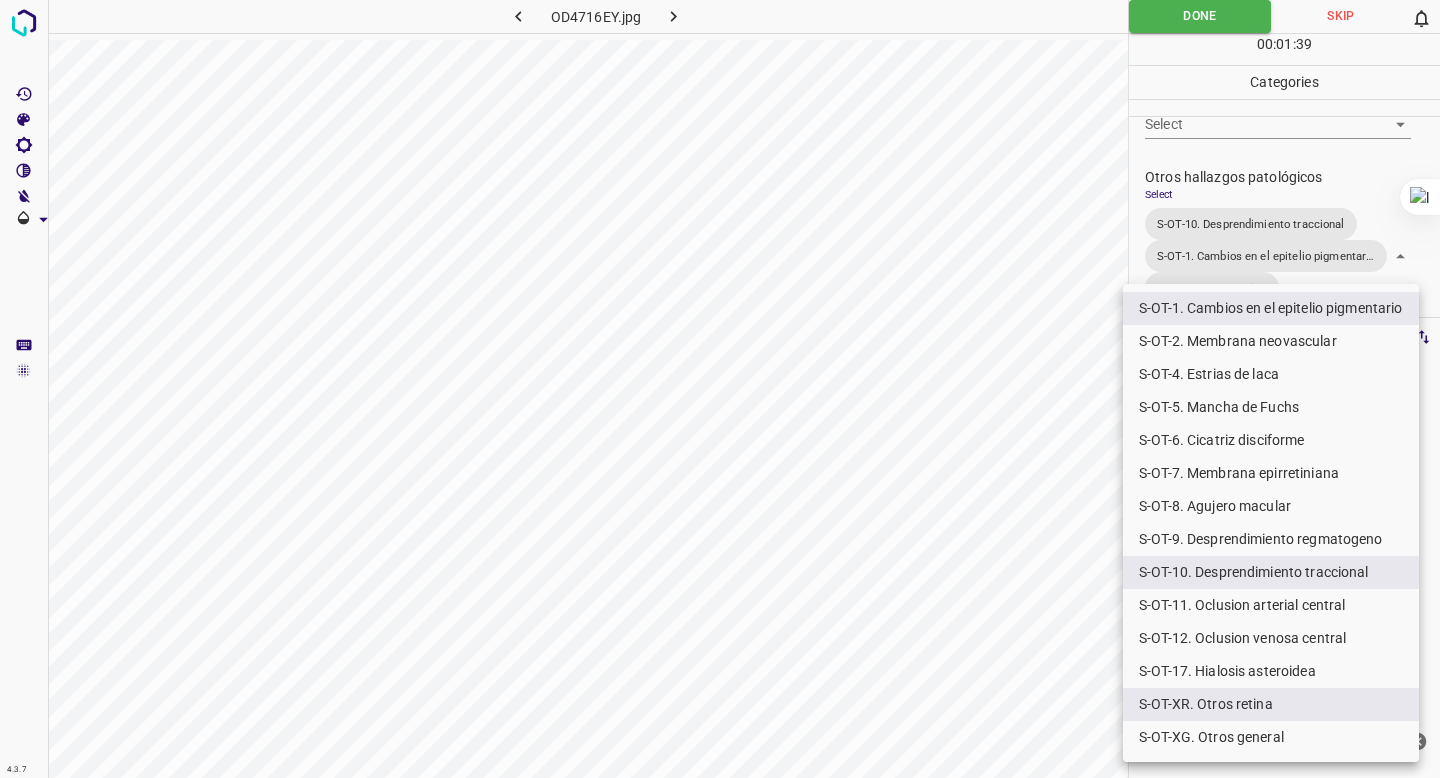 click at bounding box center [720, 389] 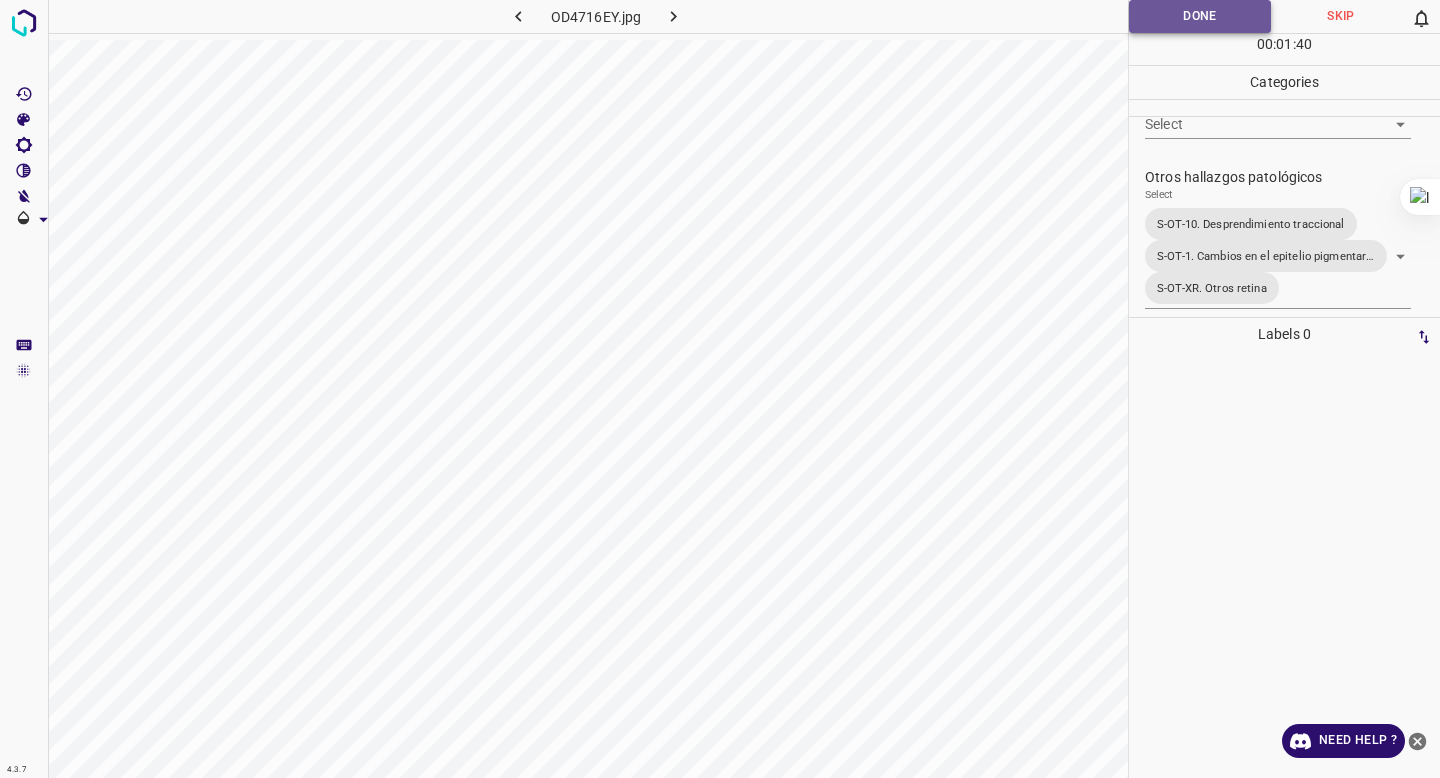 click on "Done" at bounding box center (1200, 16) 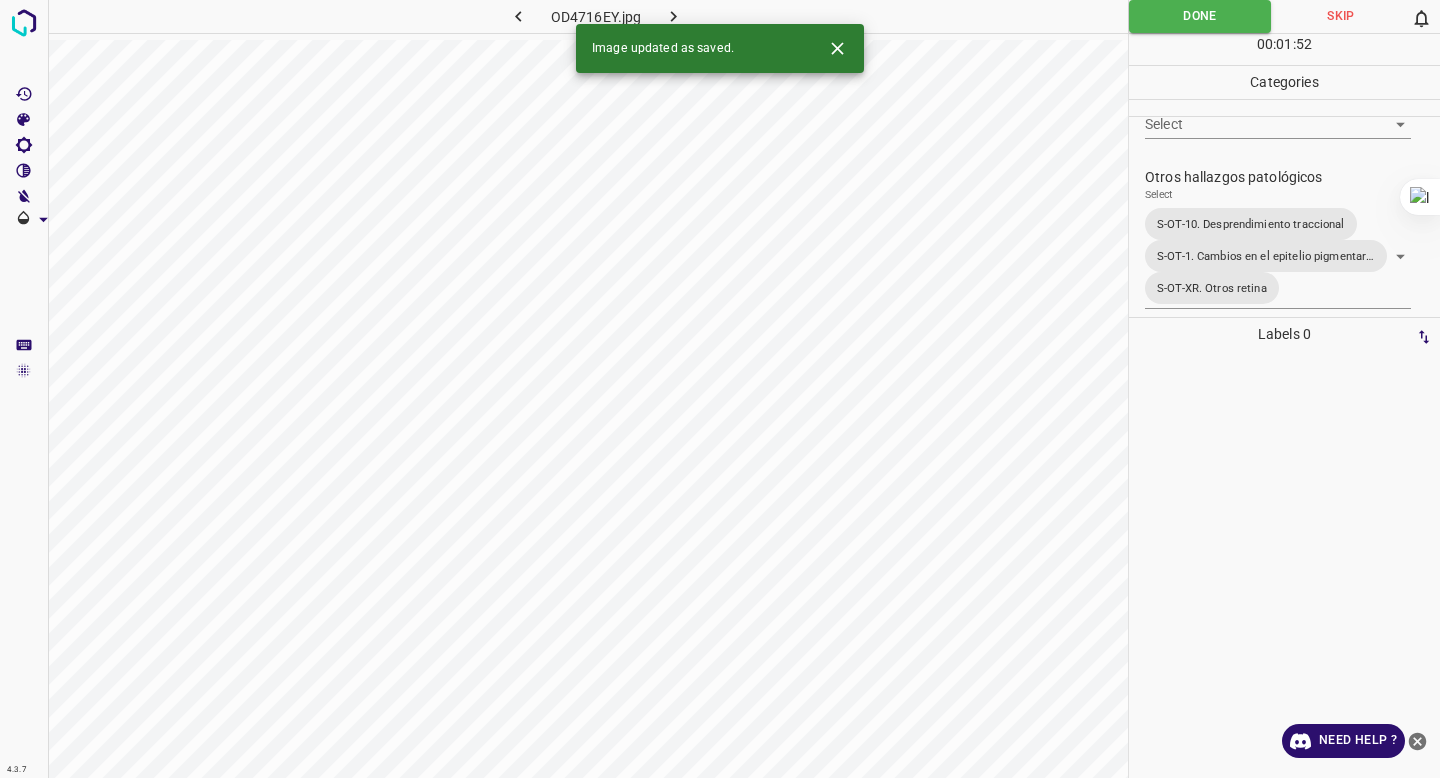 click 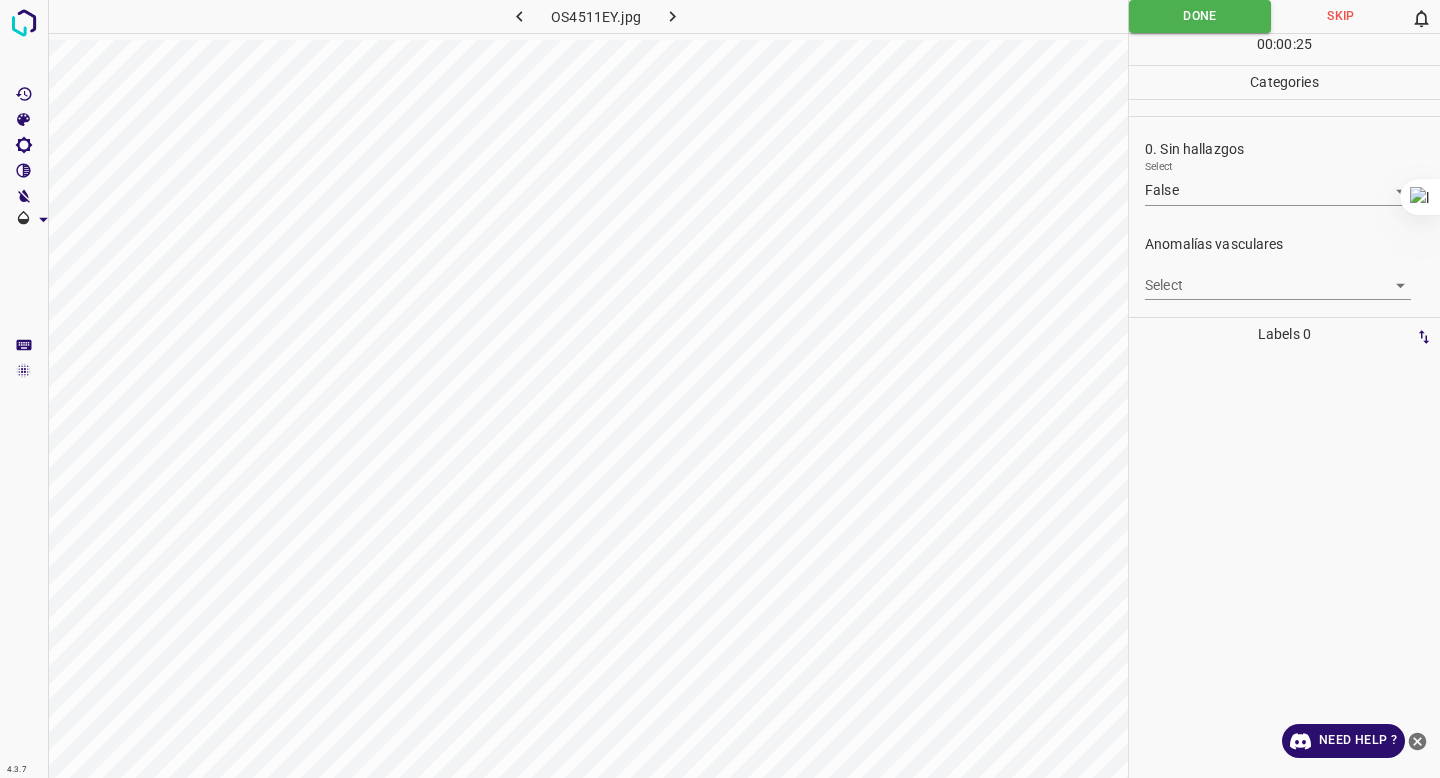 click 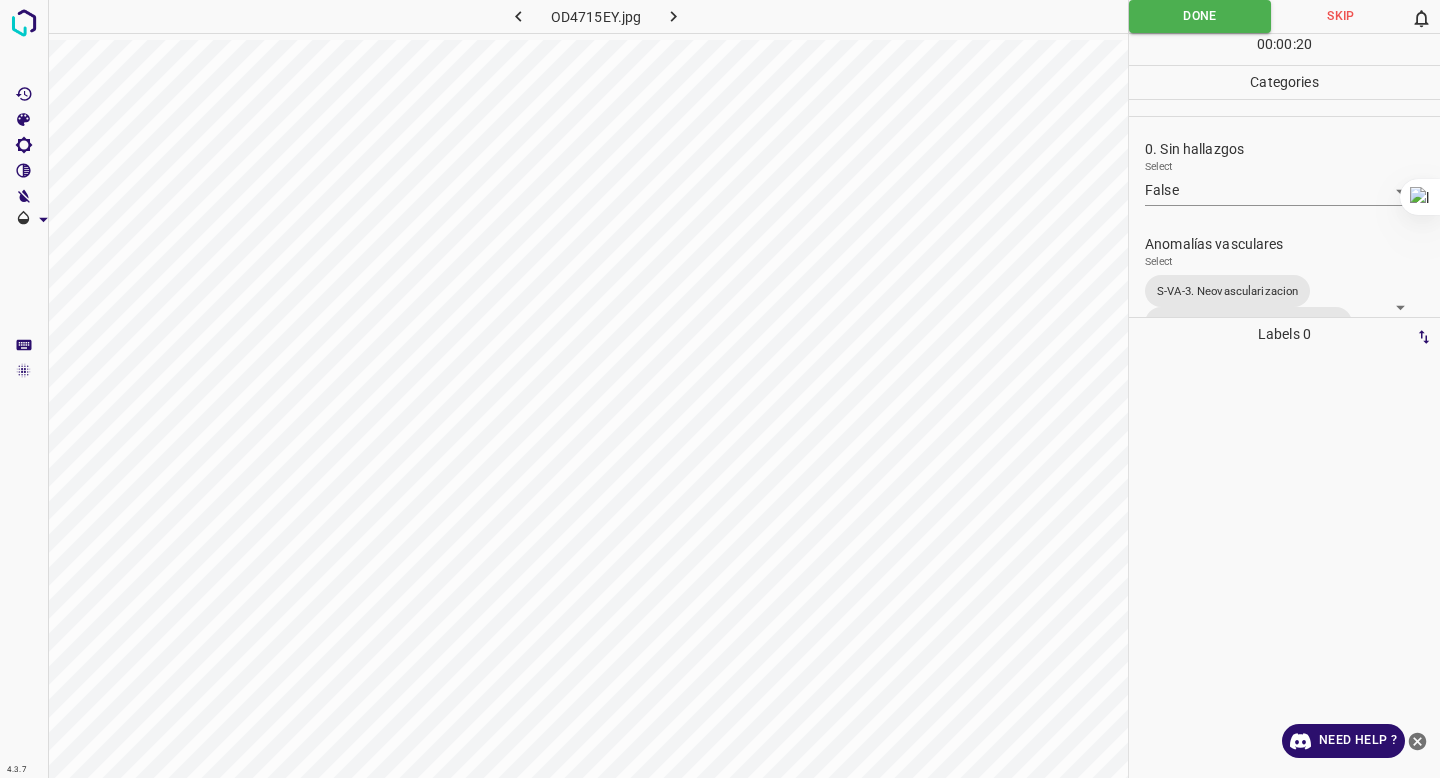 click 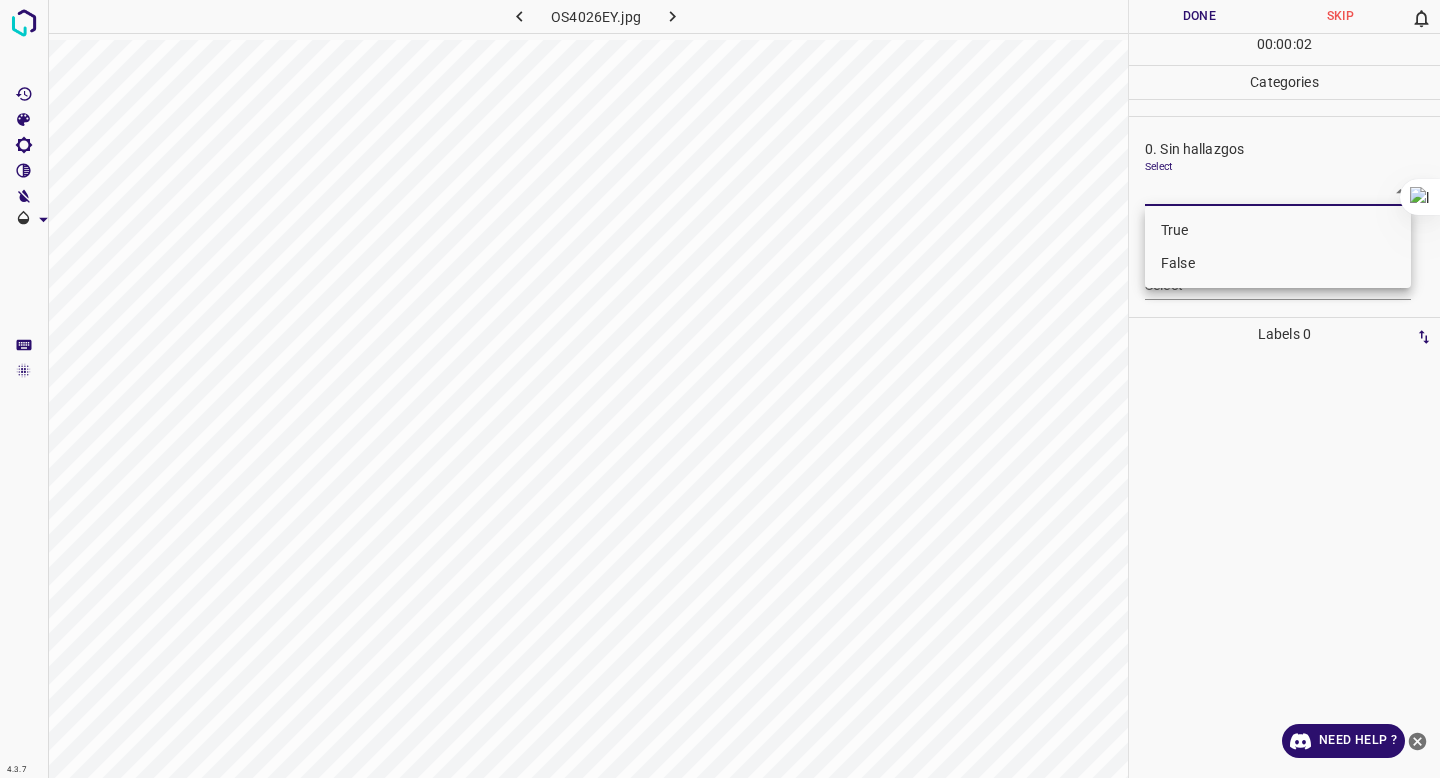 click on "4.3.7 OS4026EY.jpg Done Skip 0 00   : 00   : 02   Categories 0. Sin hallazgos   Select ​ Anomalías vasculares   Select ​ Atrofias   Select ​ Drusas   Select ​ Exudados   Select ​ Hemorragias o Microaneurismas   Select ​ Otros hallazgos patológicos   Select ​ Otros hallazgos no patológicos   Select ​ Anomalías de disco óptico   Select ​ Elementos sin calidad suficiente   Select ​ Labels   0 Categories 1 0. Sin hallazgos 2 Anomalías vasculares 3 Atrofias 4 Drusas 5 Exudados 6 Hemorragias o Microaneurismas 7 Otros hallazgos patológicos 8 Otros hallazgos no patológicos 9 Anomalías de disco óptico 0 Elementos sin calidad suficiente Tools Space Change between modes (Draw & Edit) I Auto labeling R Restore zoom M Zoom in N Zoom out Delete Delete selecte label Filters Z Restore filters X Saturation filter C Brightness filter V Contrast filter B Gray scale filter General O Download Need Help ? - Text - Hide - Delete True False" at bounding box center (720, 389) 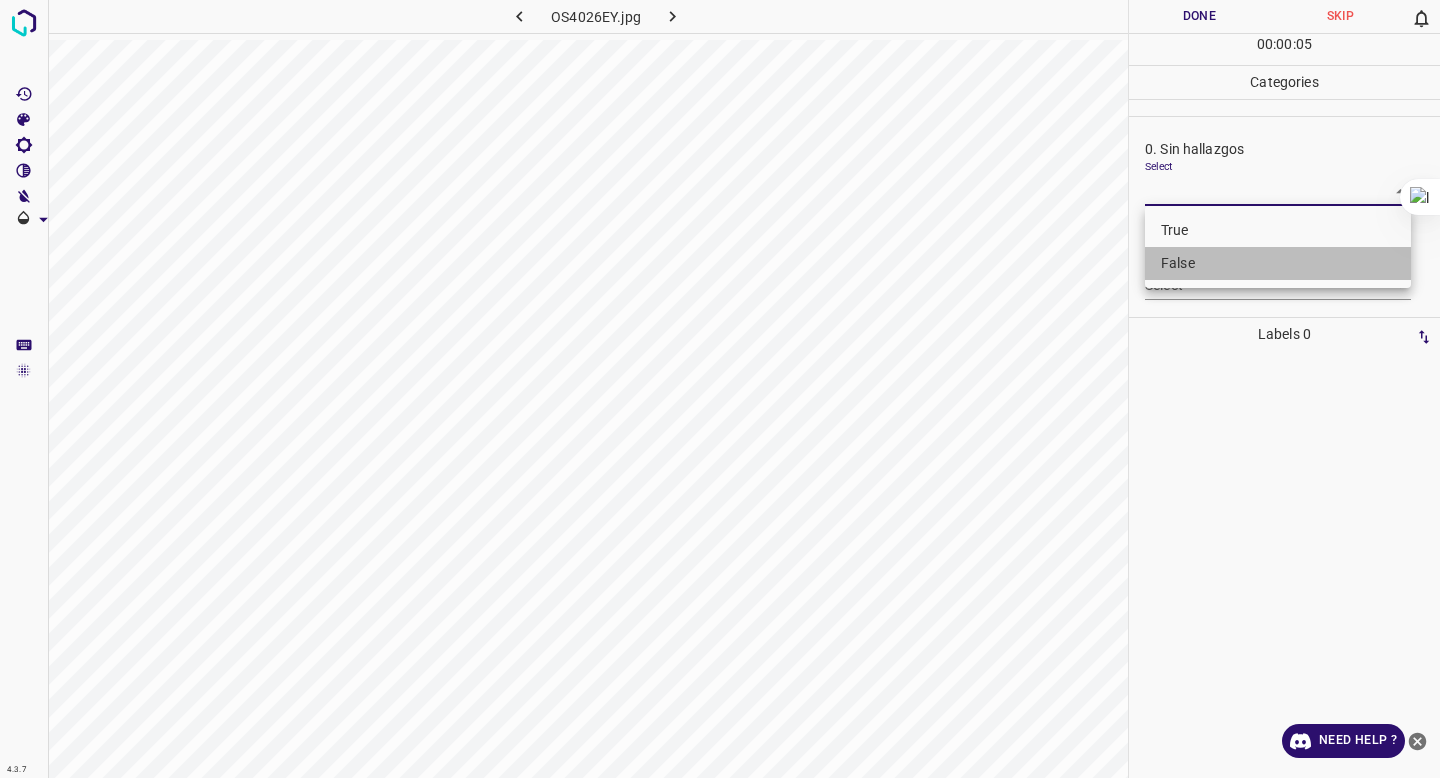 click on "False" at bounding box center [1278, 263] 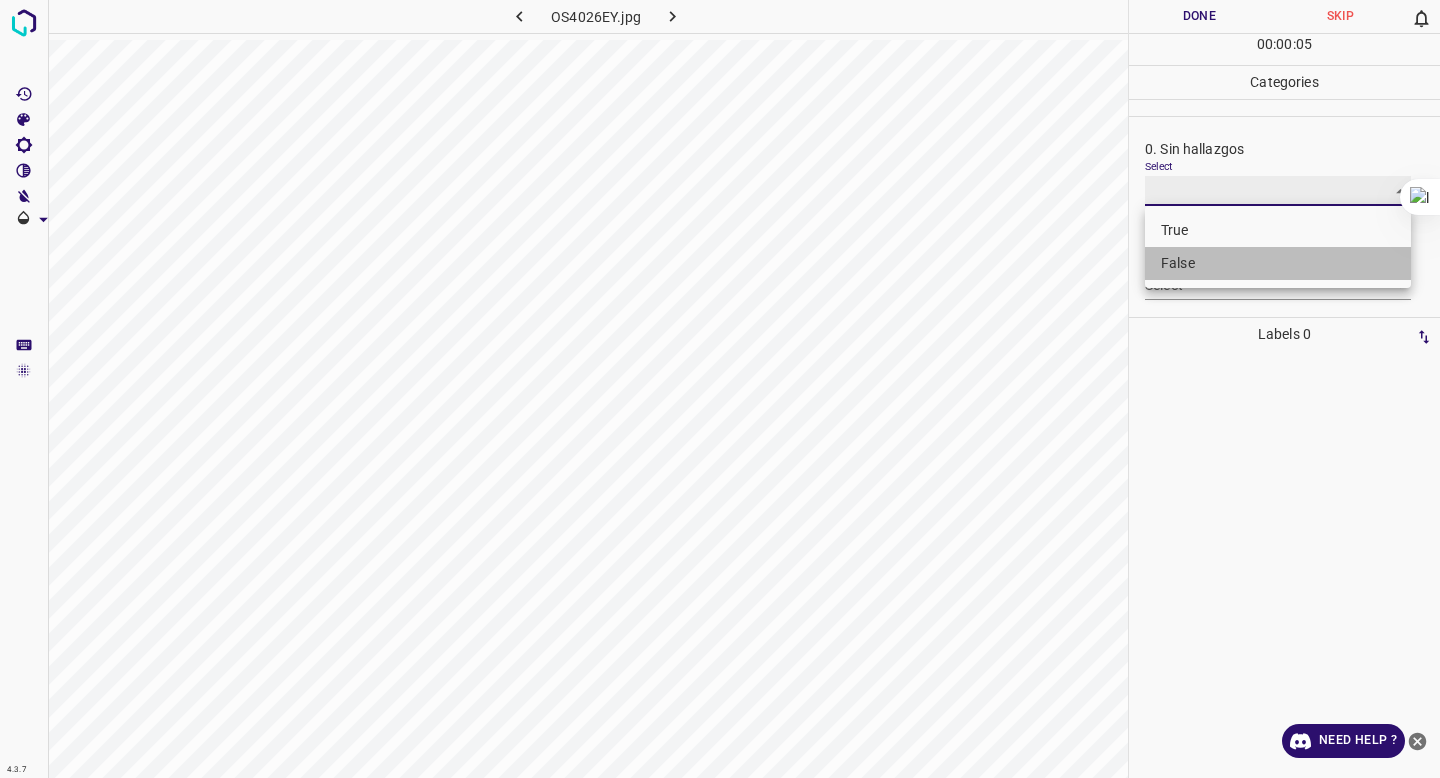 type on "False" 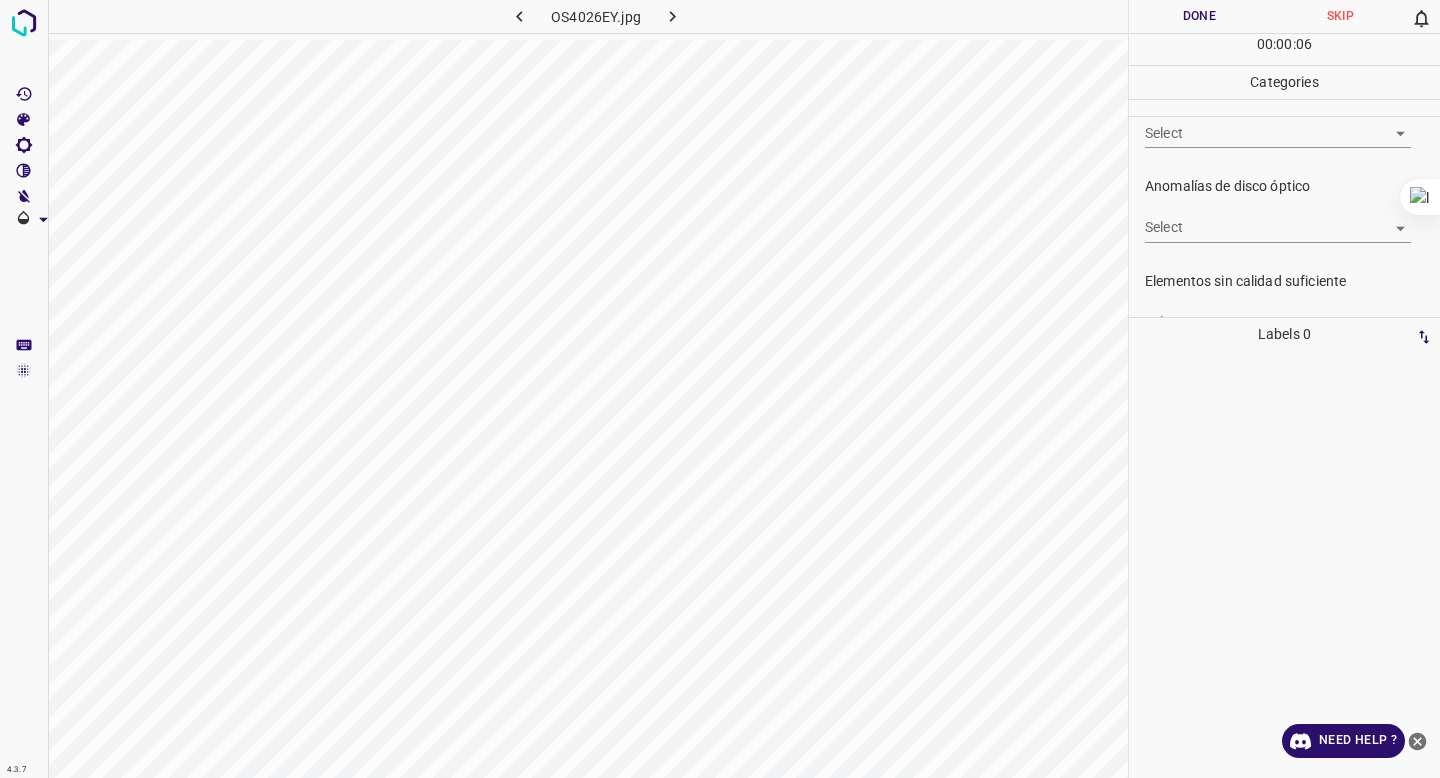scroll, scrollTop: 757, scrollLeft: 0, axis: vertical 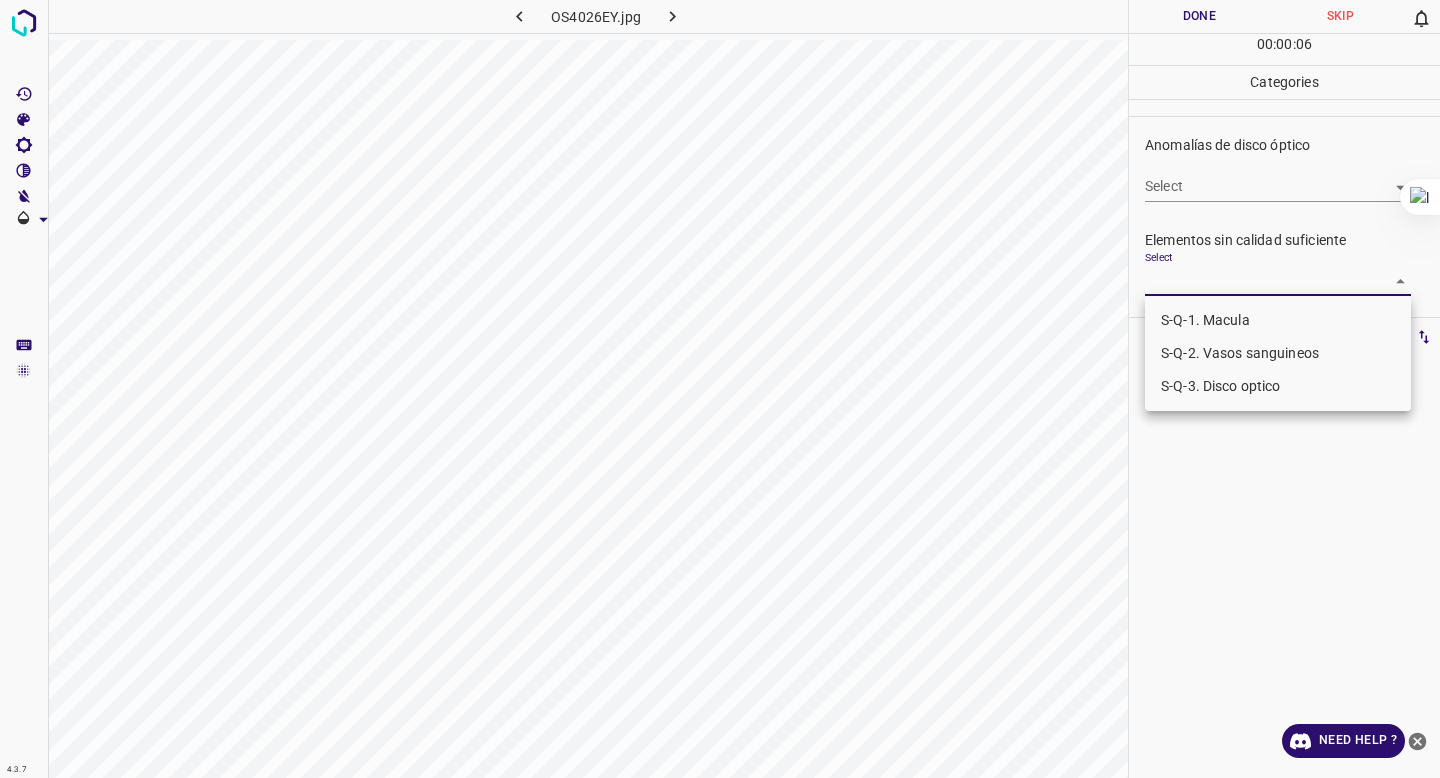 click on "4.3.7 OS4026EY.jpg Done Skip 0 00   : 00   : 06   Categories 0. Sin hallazgos   Select False False Anomalías vasculares   Select ​ Atrofias   Select ​ Drusas   Select ​ Exudados   Select ​ Hemorragias o Microaneurismas   Select ​ Otros hallazgos patológicos   Select ​ Otros hallazgos no patológicos   Select ​ Anomalías de disco óptico   Select ​ Elementos sin calidad suficiente   Select ​ Labels   0 Categories 1 0. Sin hallazgos 2 Anomalías vasculares 3 Atrofias 4 Drusas 5 Exudados 6 Hemorragias o Microaneurismas 7 Otros hallazgos patológicos 8 Otros hallazgos no patológicos 9 Anomalías de disco óptico 0 Elementos sin calidad suficiente Tools Space Change between modes (Draw & Edit) I Auto labeling R Restore zoom M Zoom in N Zoom out Delete Delete selecte label Filters Z Restore filters X Saturation filter C Brightness filter V Contrast filter B Gray scale filter General O Download Need Help ? - Text - Hide - Delete S-Q-1. Macula S-Q-2. Vasos sanguineos S-Q-3. Disco optico" at bounding box center (720, 389) 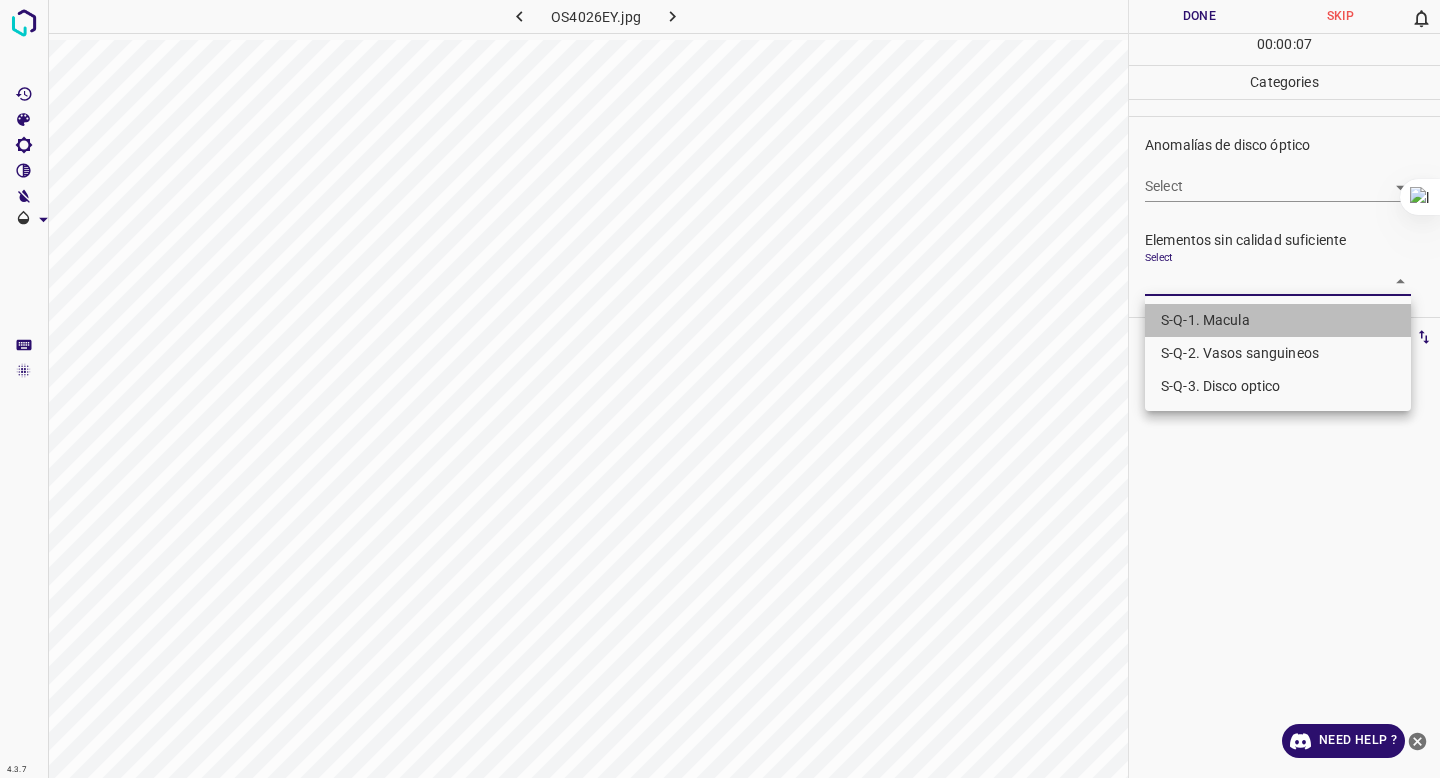 click on "S-Q-1. Macula" at bounding box center (1278, 320) 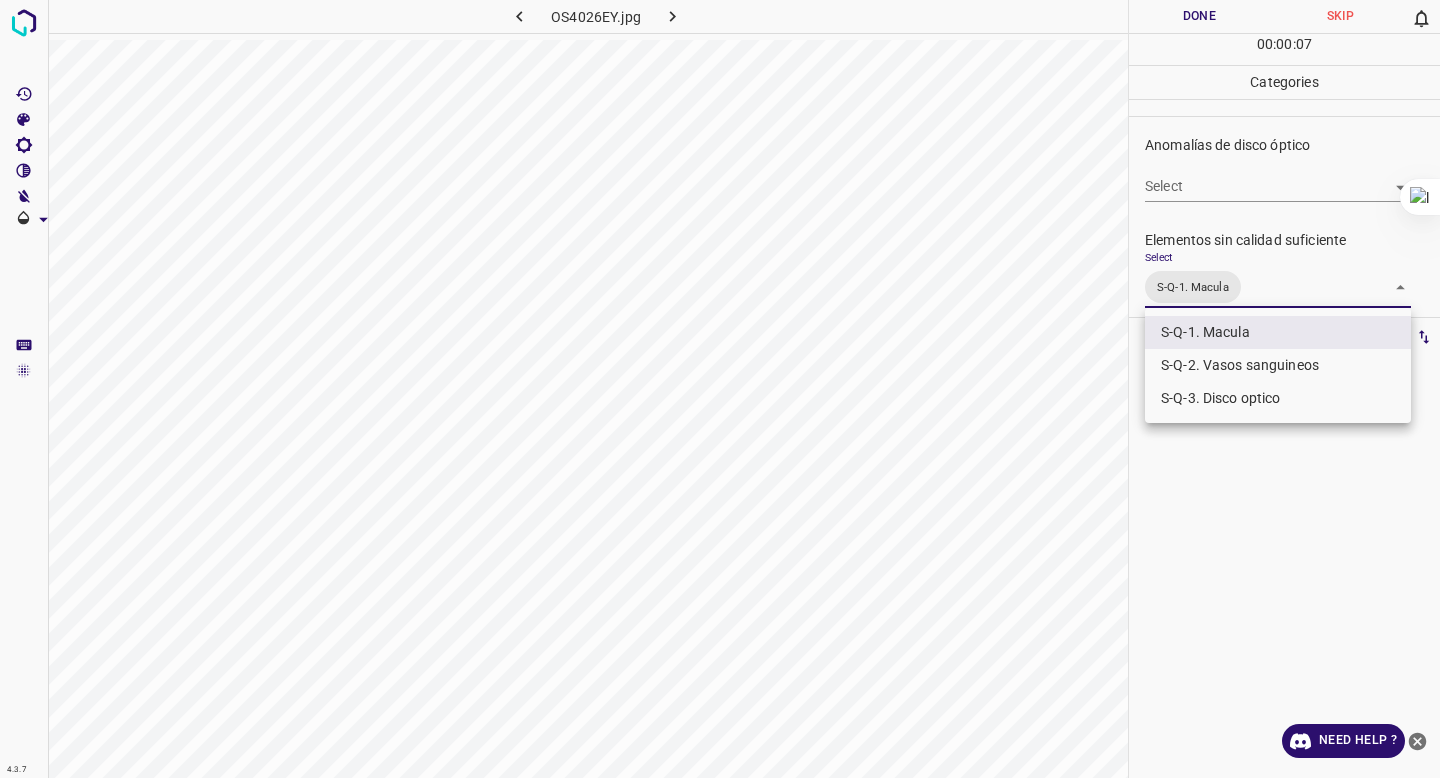 click on "S-Q-2. Vasos sanguineos" at bounding box center [1278, 365] 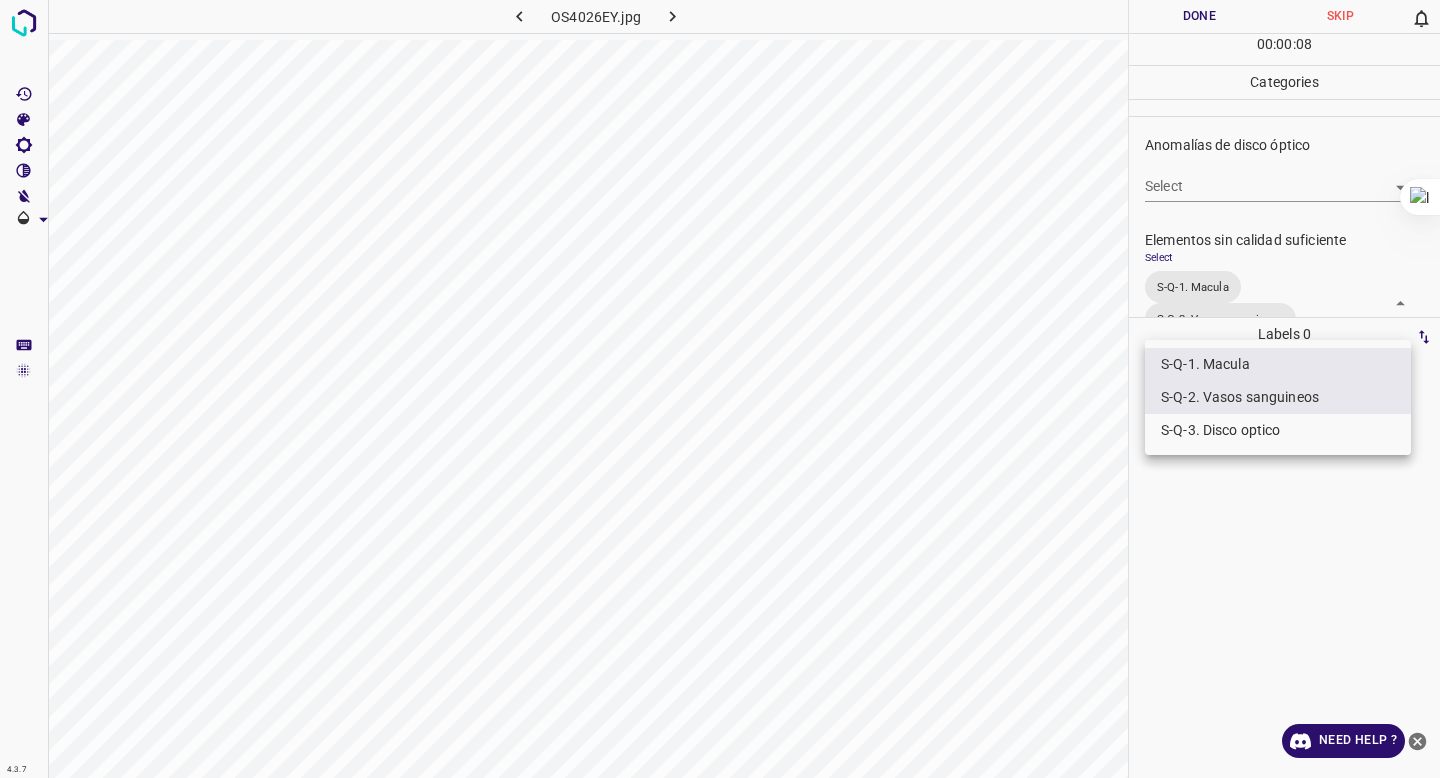 click on "S-Q-[NUMBER]. Disco optico" at bounding box center (1278, 430) 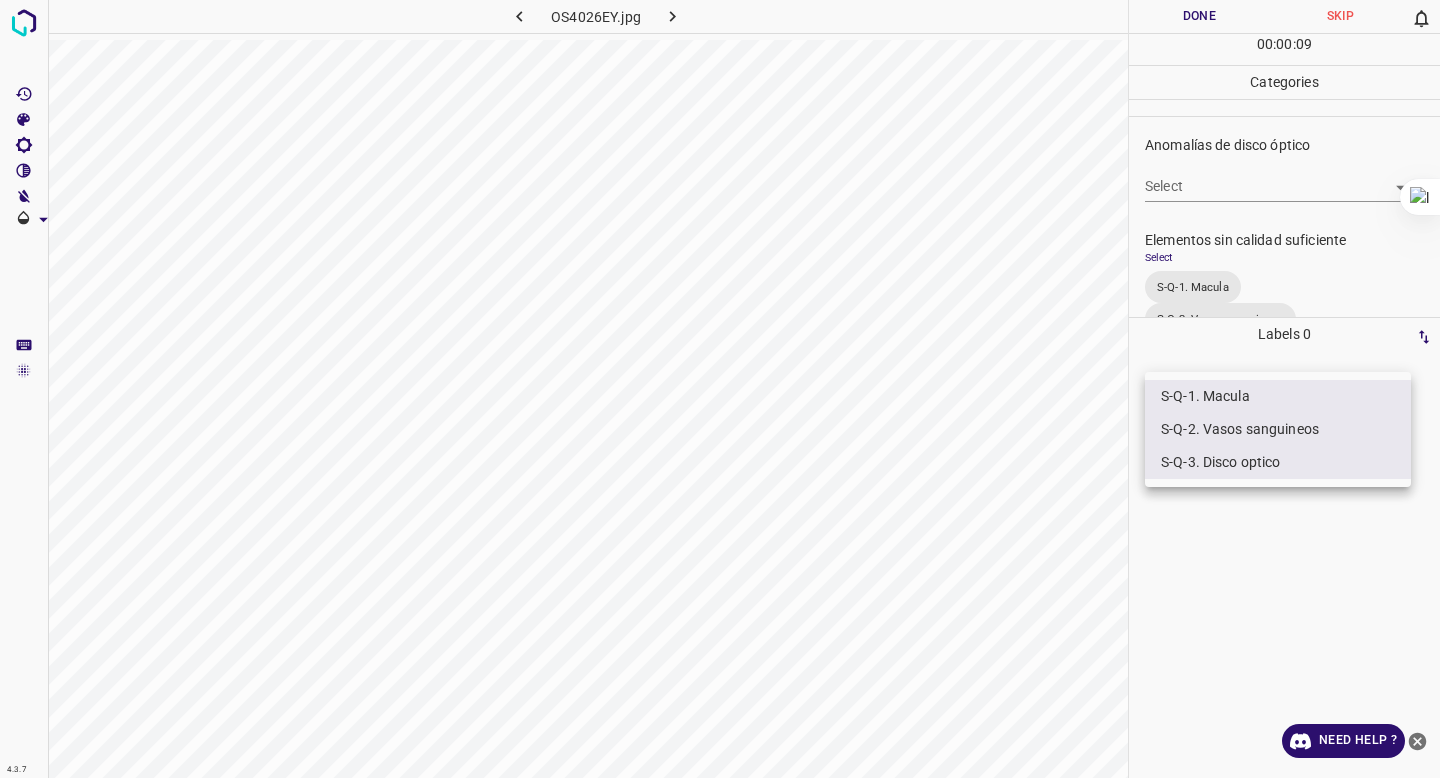 click at bounding box center (720, 389) 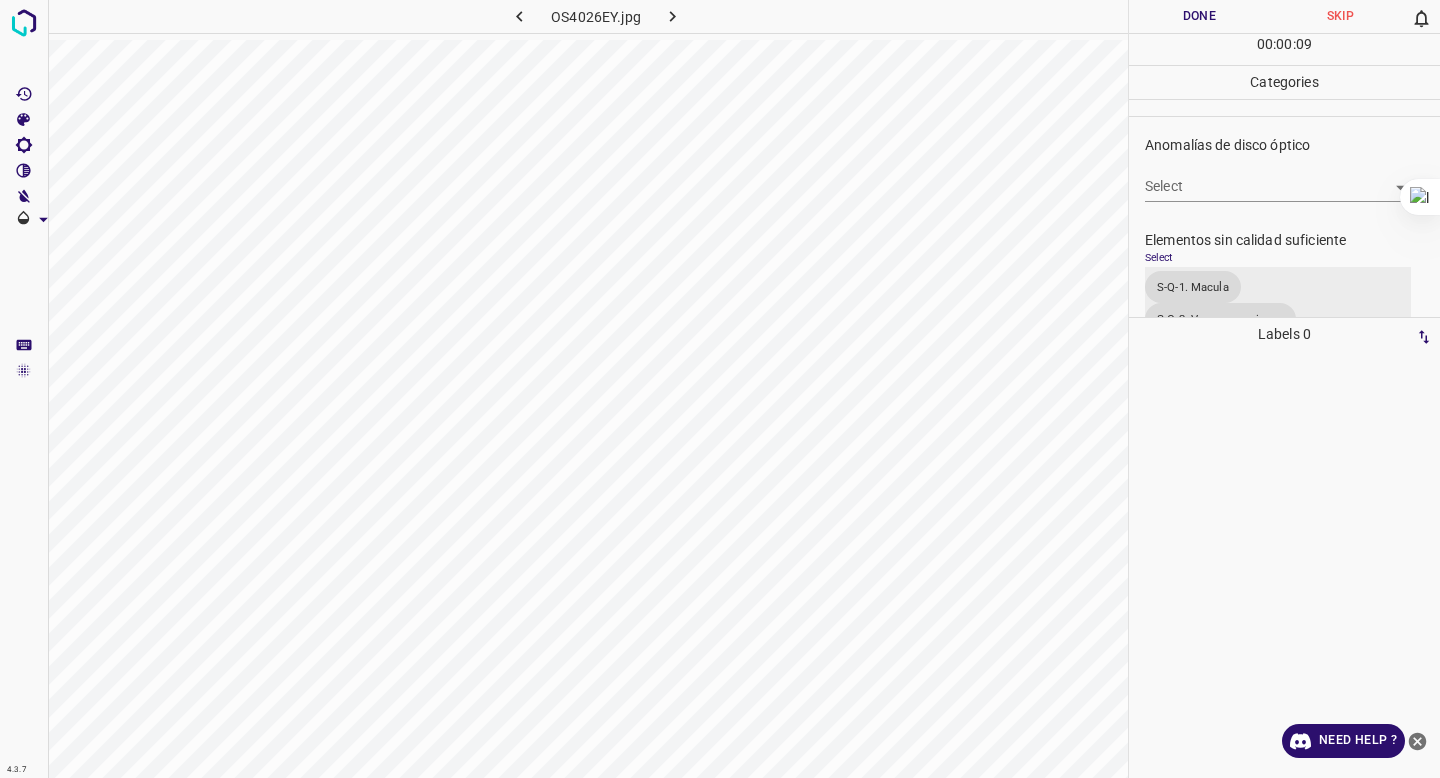 scroll, scrollTop: 811, scrollLeft: 0, axis: vertical 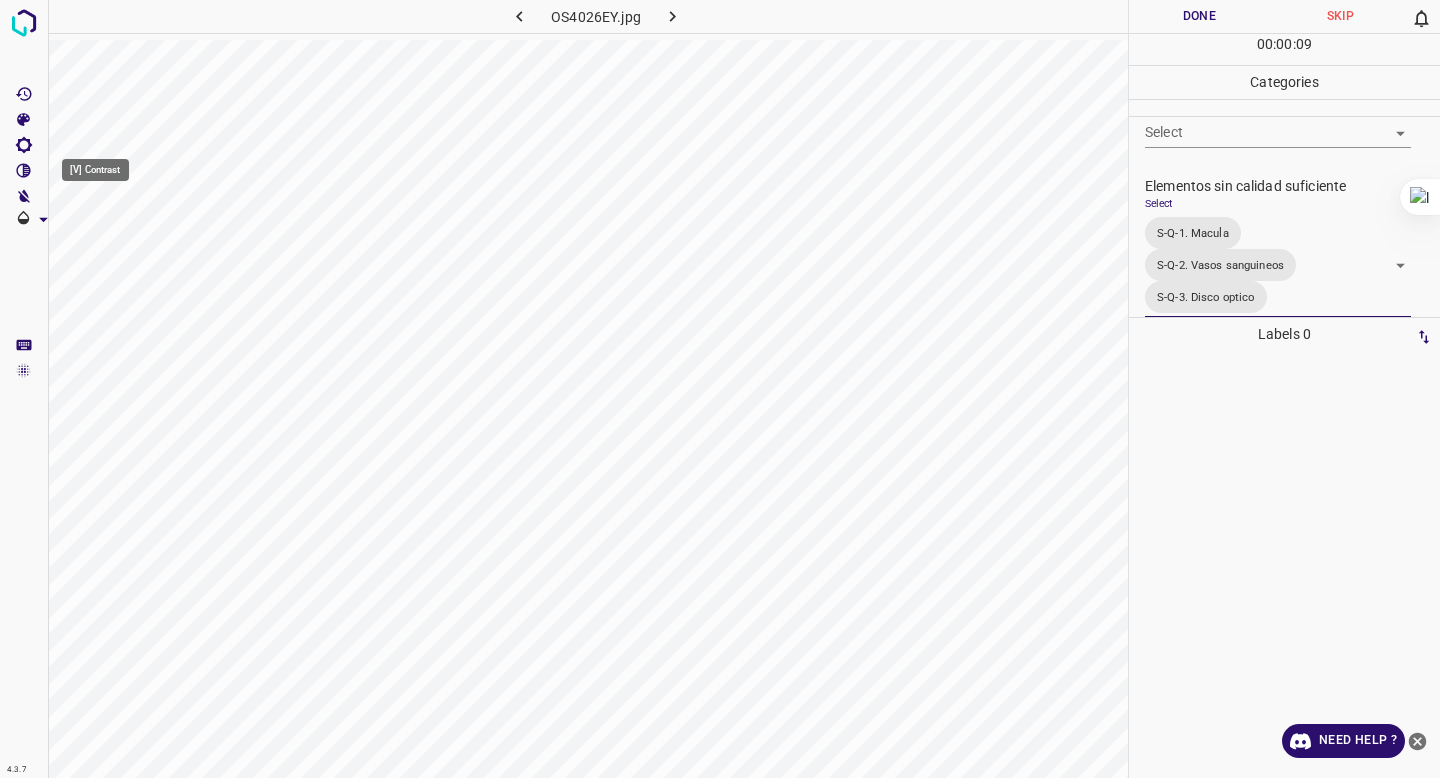 click 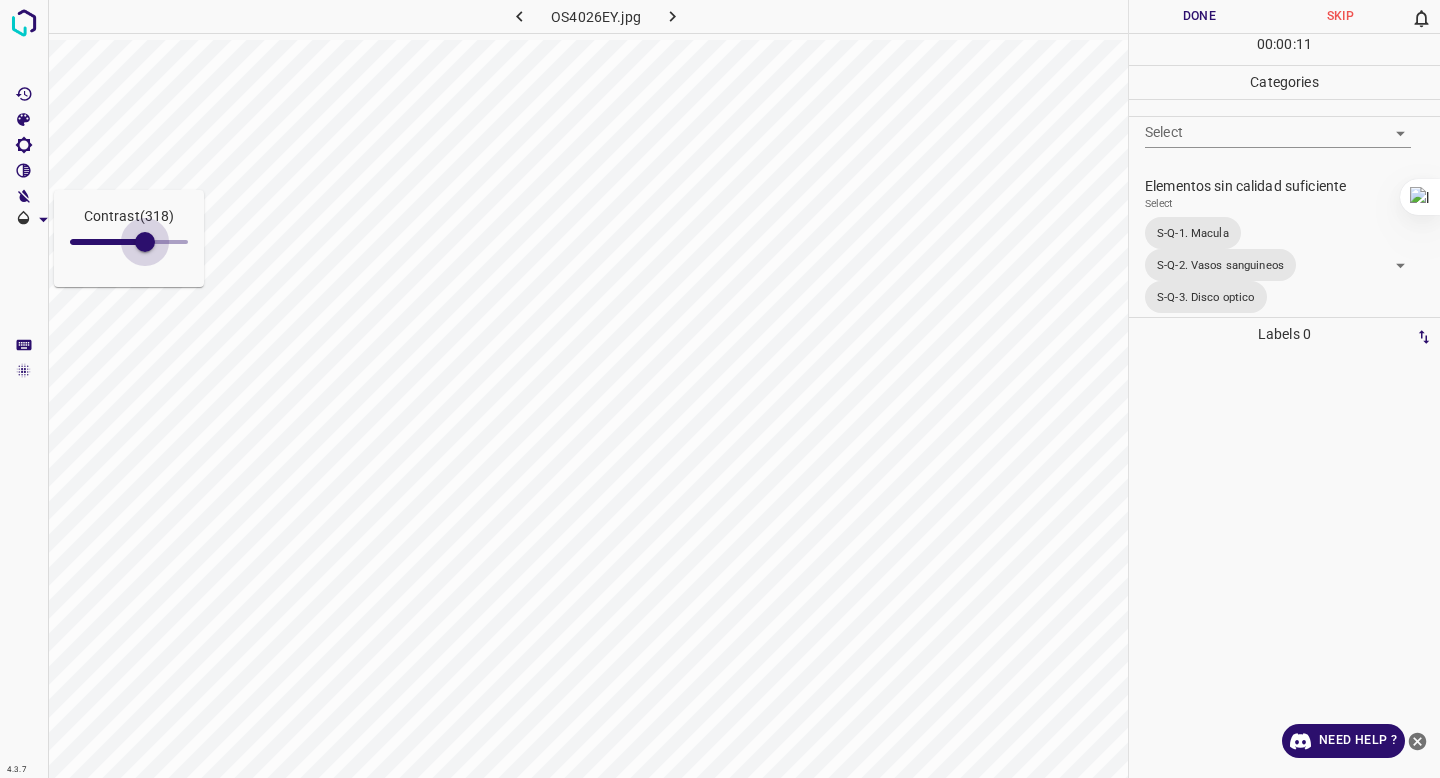 type on "369" 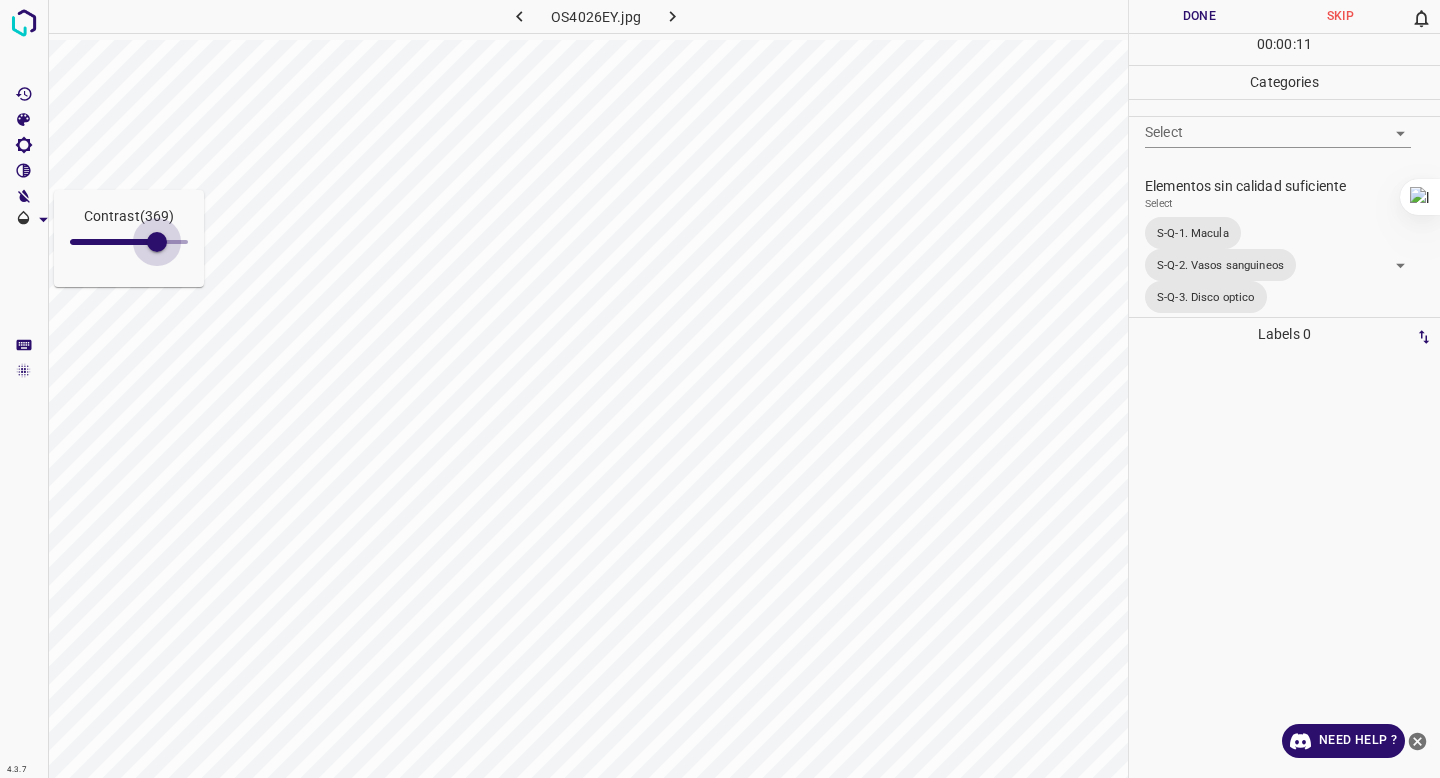 drag, startPoint x: 103, startPoint y: 243, endPoint x: 157, endPoint y: 251, distance: 54.589375 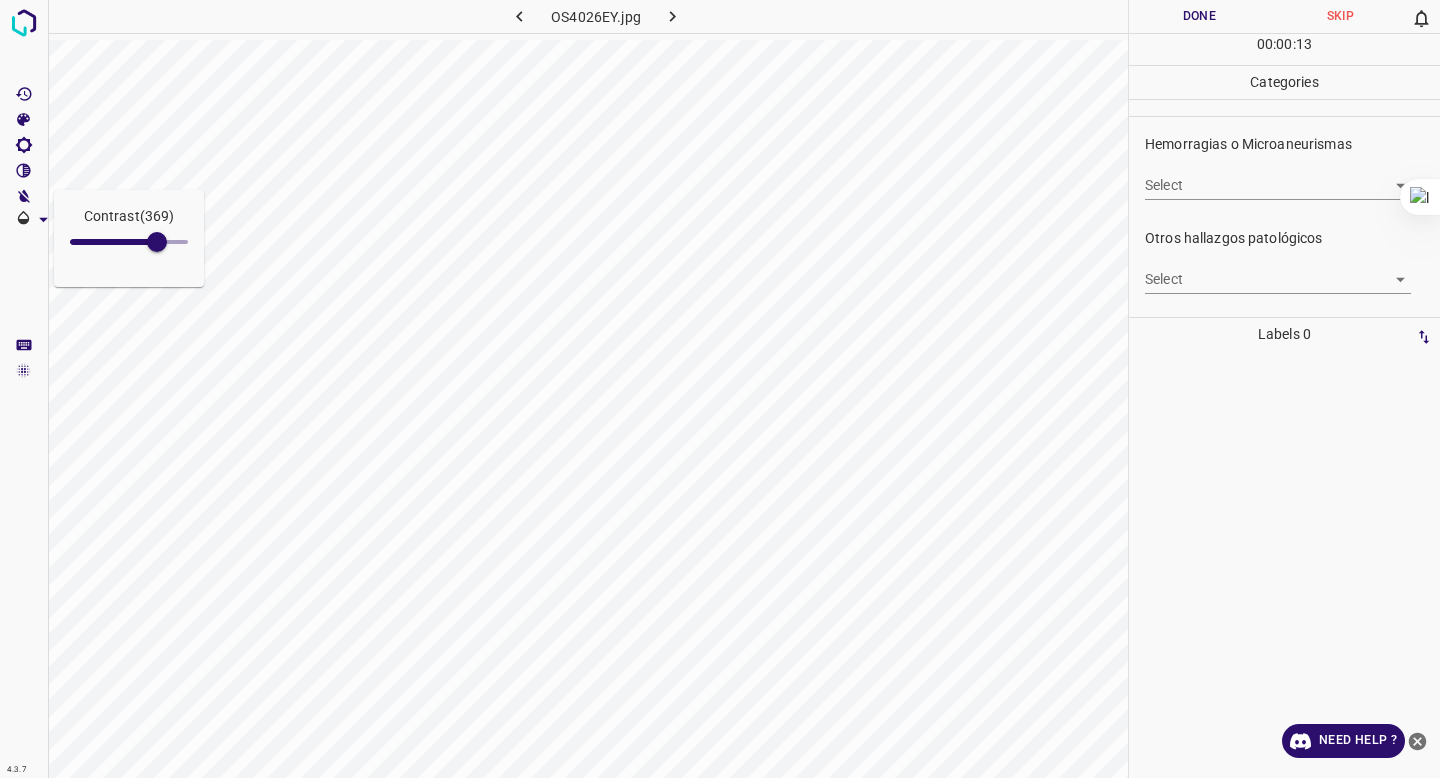 scroll, scrollTop: 464, scrollLeft: 0, axis: vertical 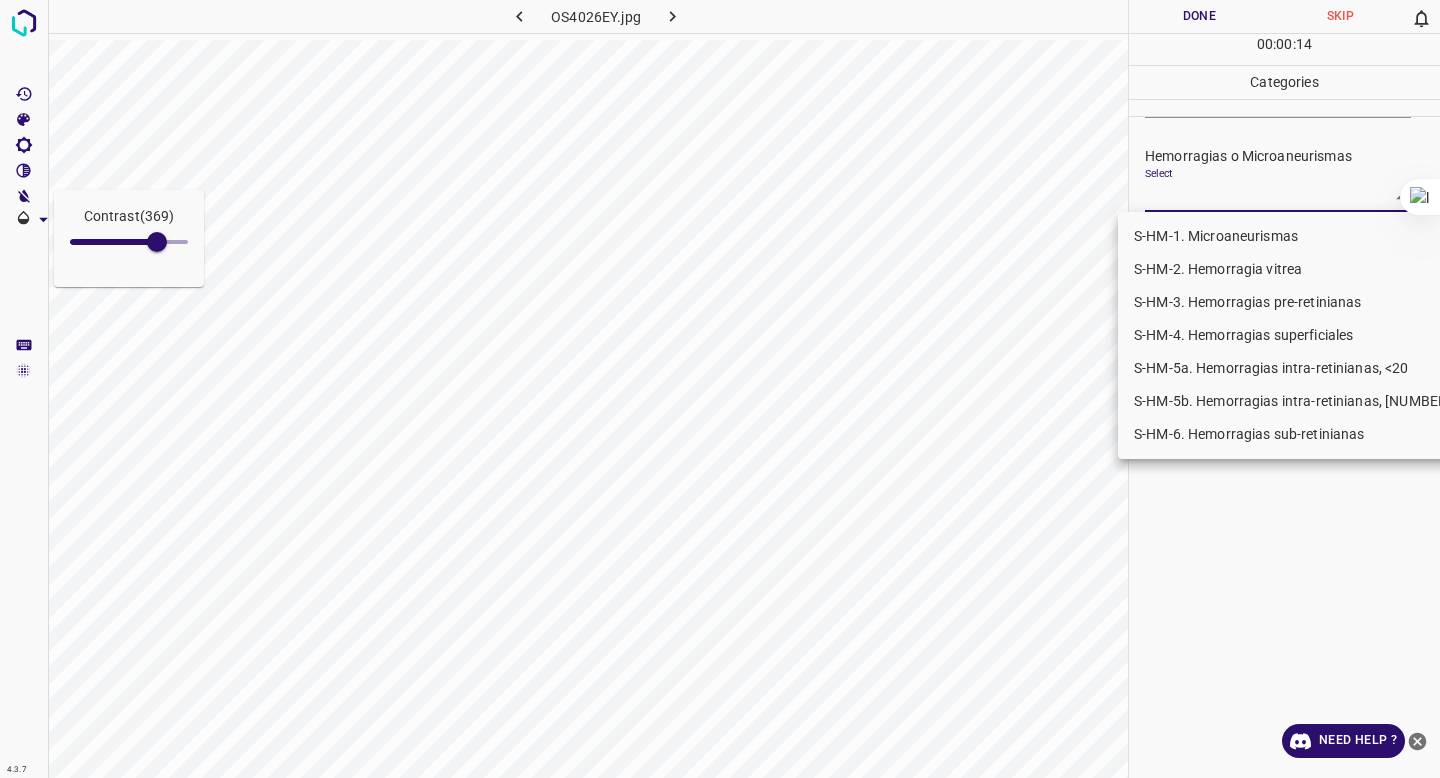 click on "Contrast ( 369 ) 4.3.7 OS4026EY.jpg Done Skip 0 00   : 00   : 14   Categories 0. Sin hallazgos   Select False False Anomalías vasculares   Select ​ Atrofias   Select ​ Drusas   Select ​ Exudados   Select ​ Hemorragias o Microaneurismas   Select ​ Otros hallazgos patológicos   Select ​ Otros hallazgos no patológicos   Select ​ Anomalías de disco óptico   Select ​ Elementos sin calidad suficiente   Select S-Q-1. Macula S-Q-2. Vasos sanguineos S-Q-3. Disco optico S-Q-1. Macula,S-Q-2. Vasos sanguineos,S-Q-3. Disco optico Labels   0 Categories 1 0. Sin hallazgos 2 Anomalías vasculares 3 Atrofias 4 Drusas 5 Exudados 6 Hemorragias o Microaneurismas 7 Otros hallazgos patológicos 8 Otros hallazgos no patológicos 9 Anomalías de disco óptico 0 Elementos sin calidad suficiente Tools Space Change between modes (Draw & Edit) I Auto labeling R Restore zoom M Zoom in N Zoom out Delete Delete selecte label Filters Z Restore filters X Saturation filter C Brightness filter V Contrast filter B General O" at bounding box center (720, 389) 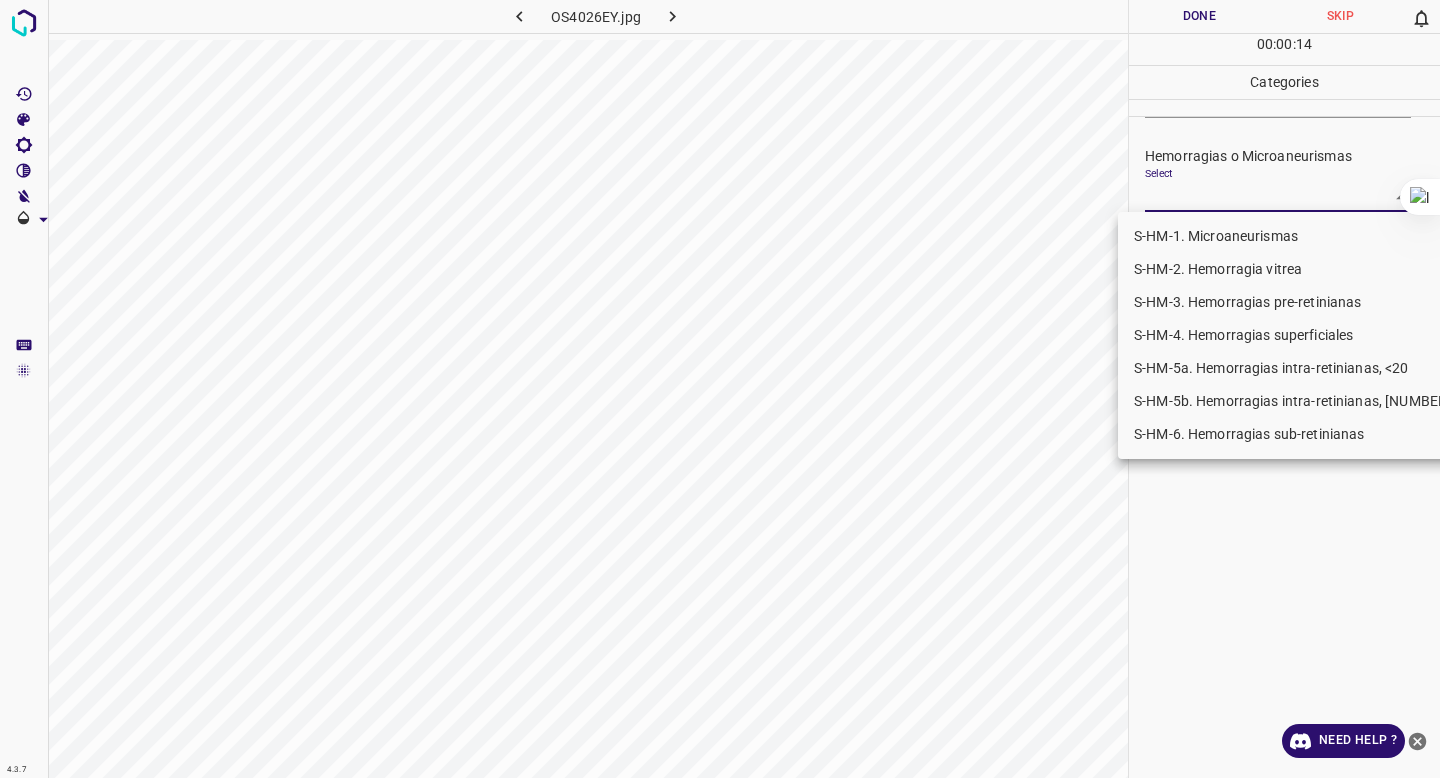 click on "S-HM-2. Hemorragia vitrea" at bounding box center (1296, 269) 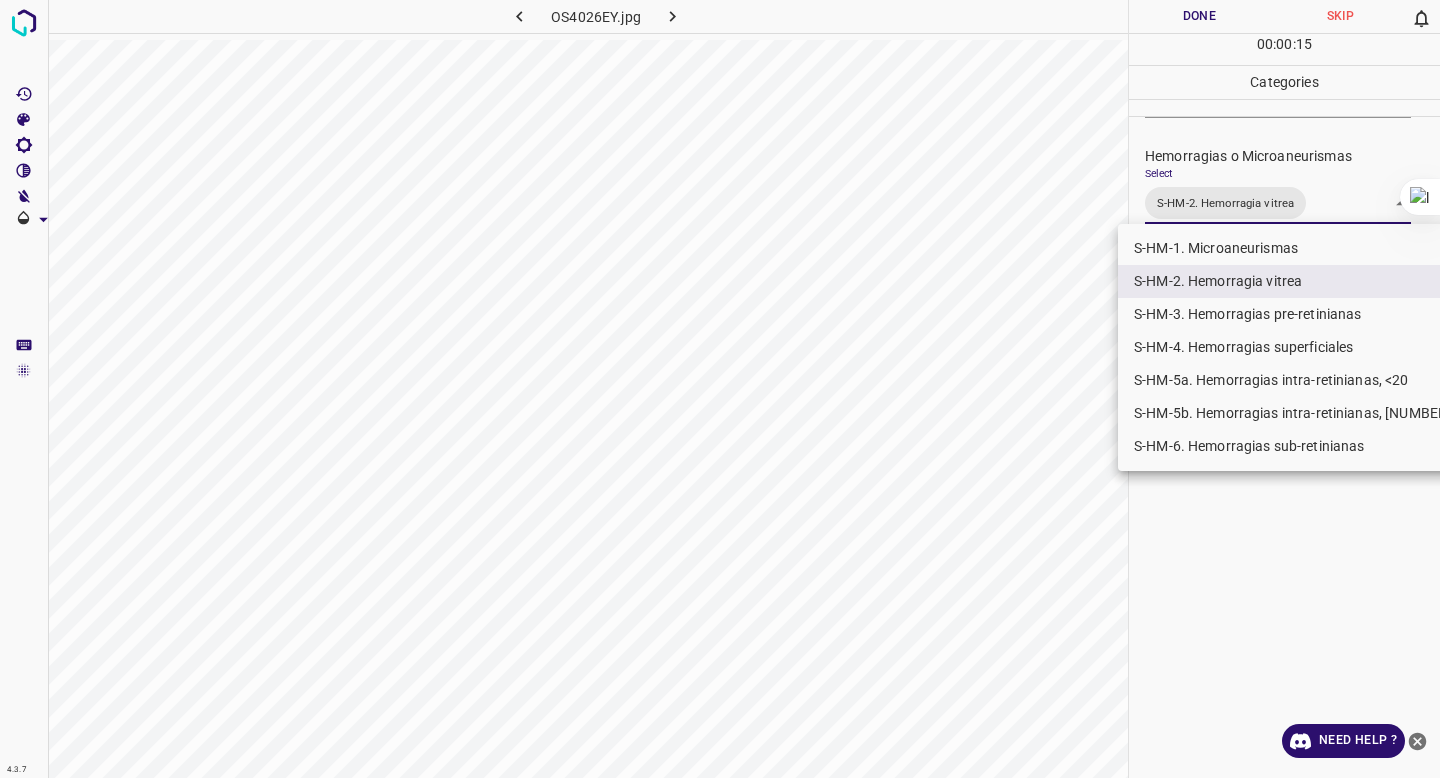 click at bounding box center (720, 389) 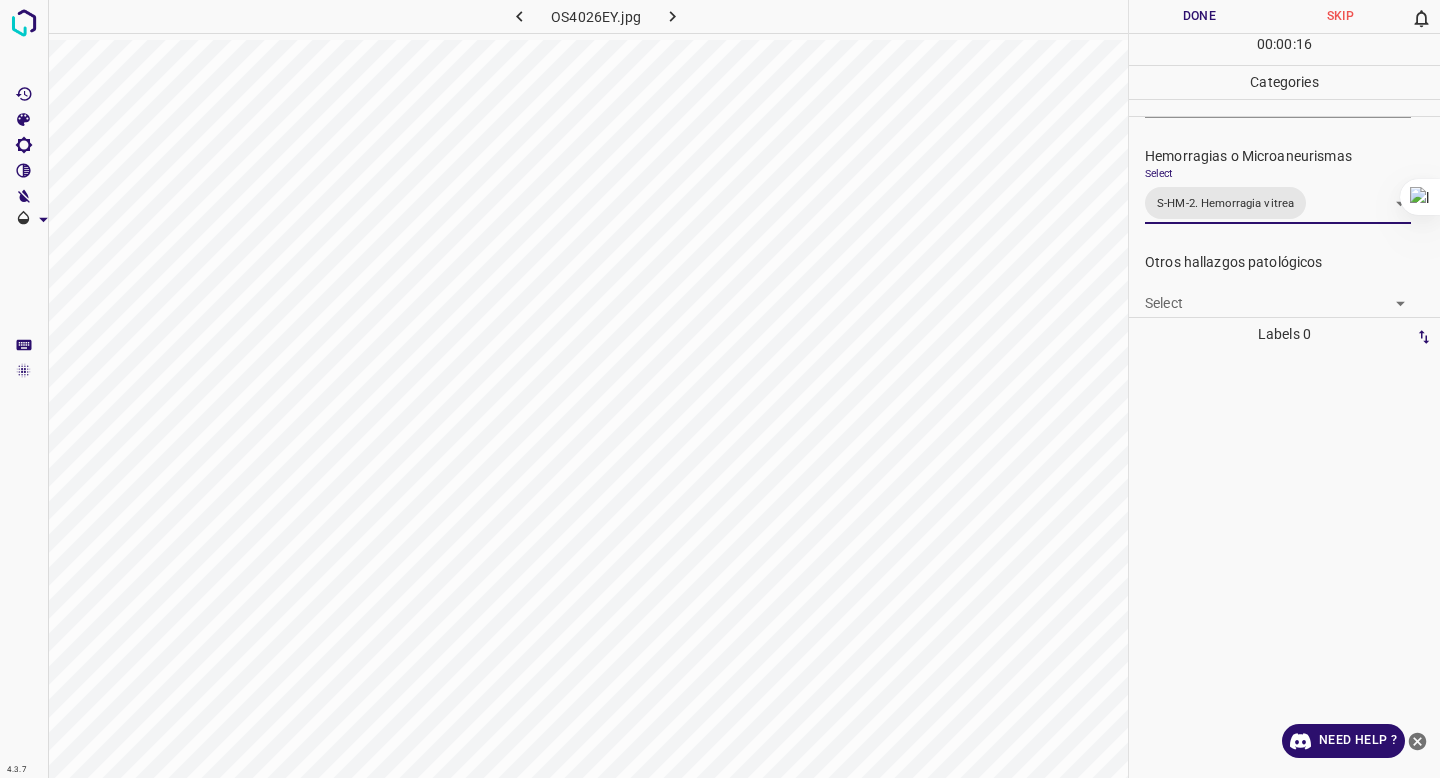 click on "Done" at bounding box center (1199, 16) 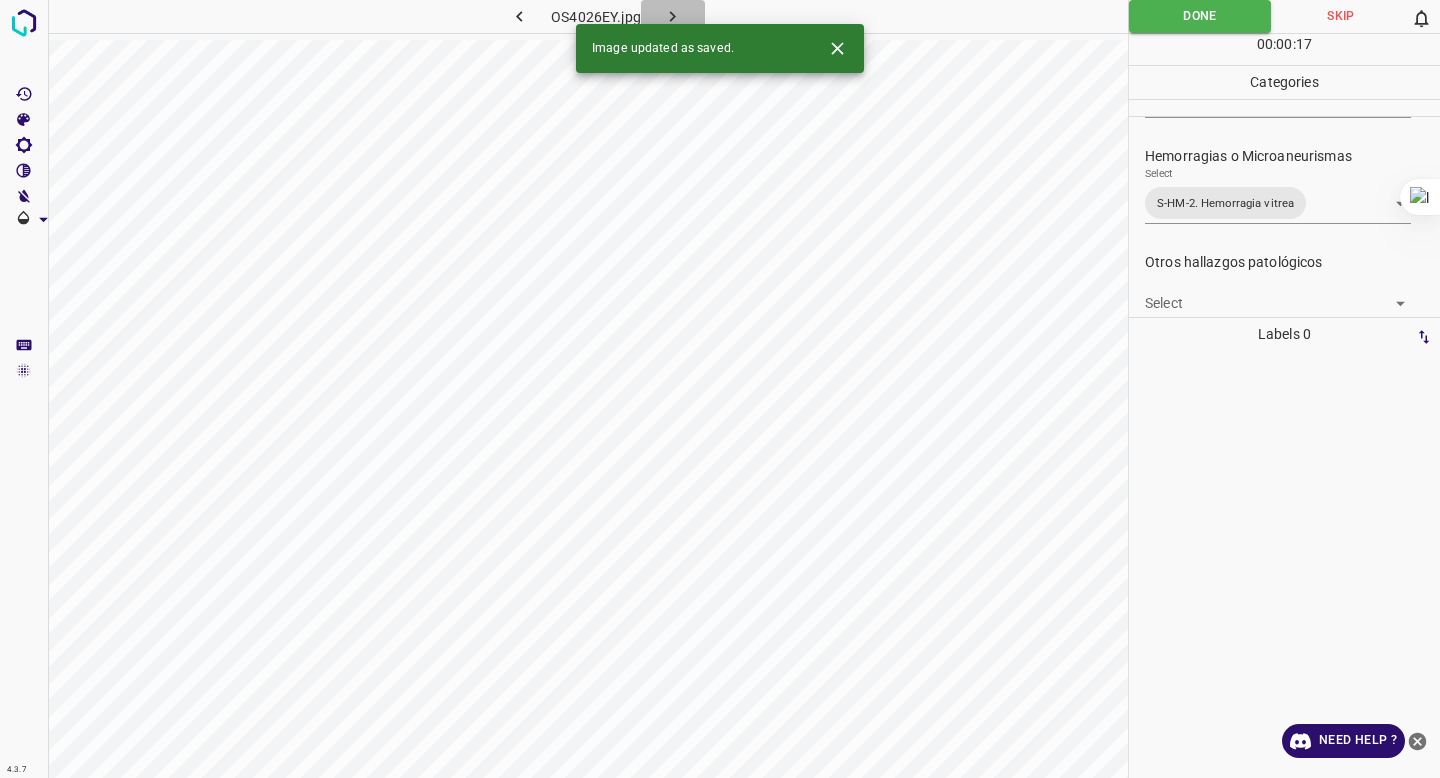 click 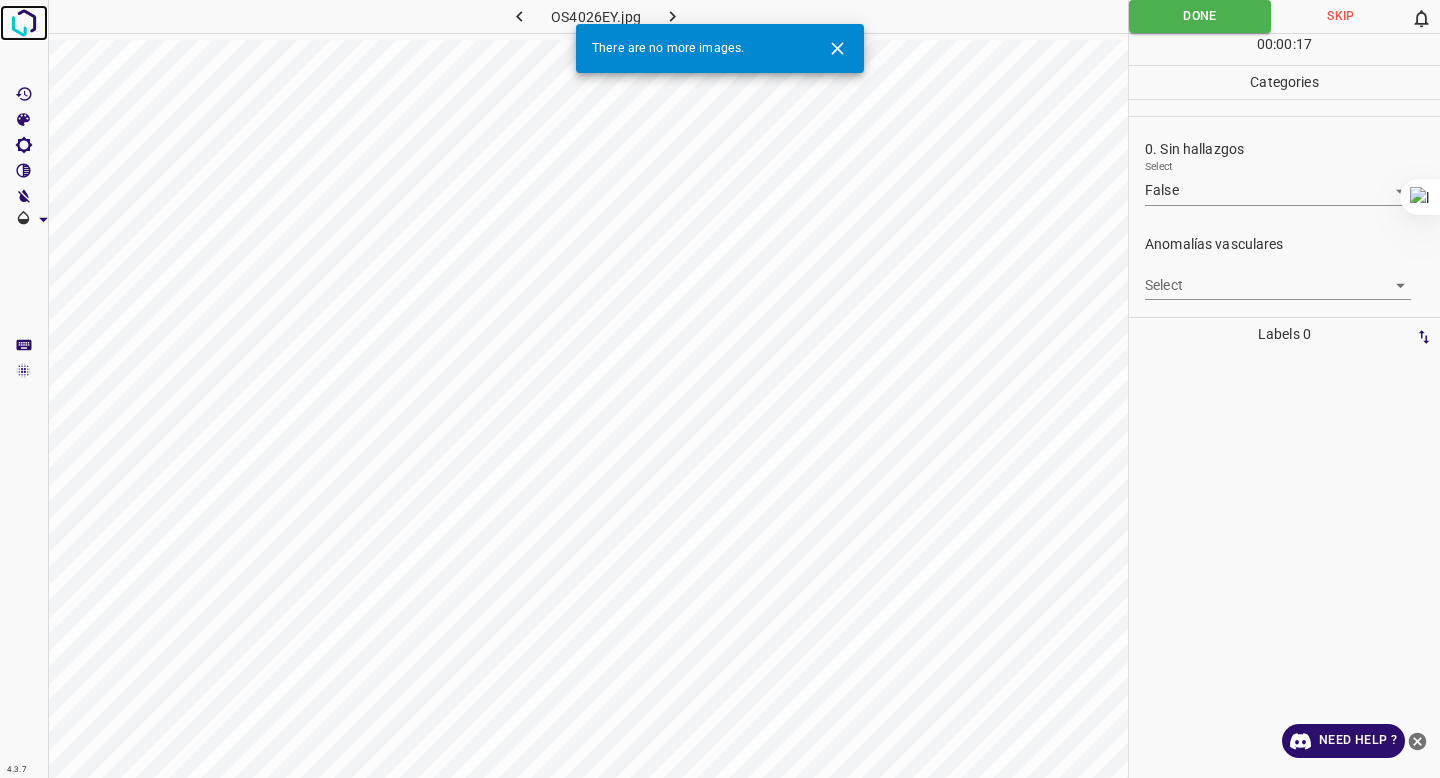 click at bounding box center [24, 23] 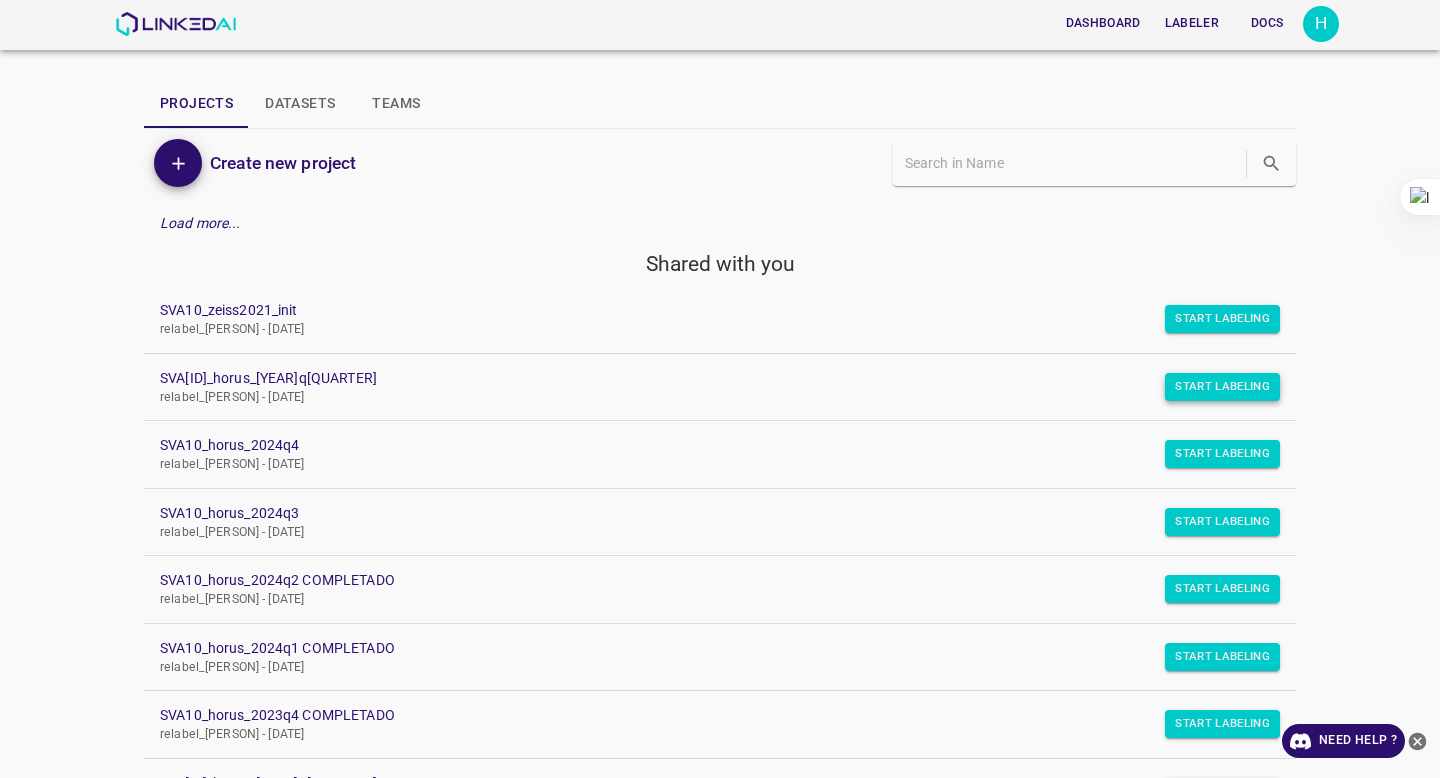 click on "Start Labeling" at bounding box center (1222, 319) 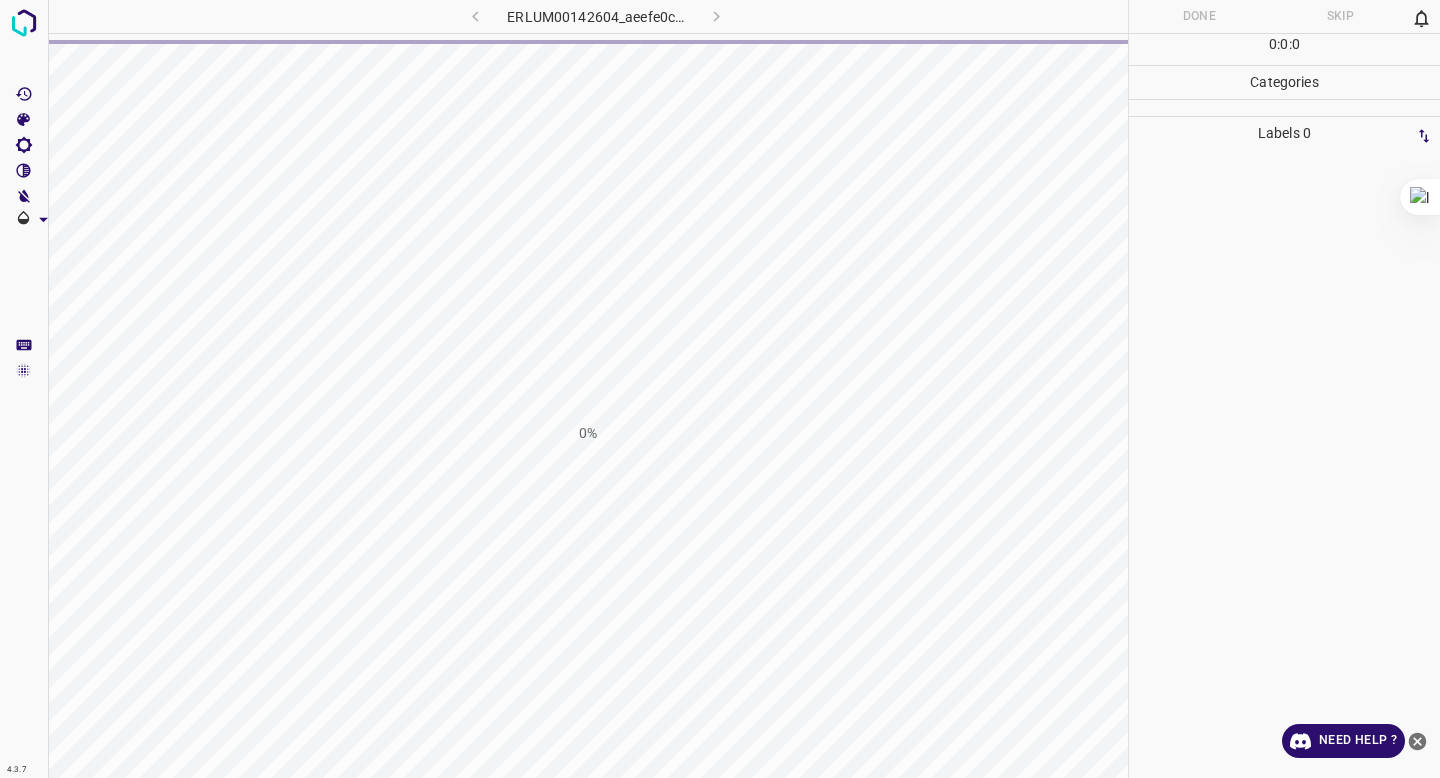 scroll, scrollTop: 0, scrollLeft: 0, axis: both 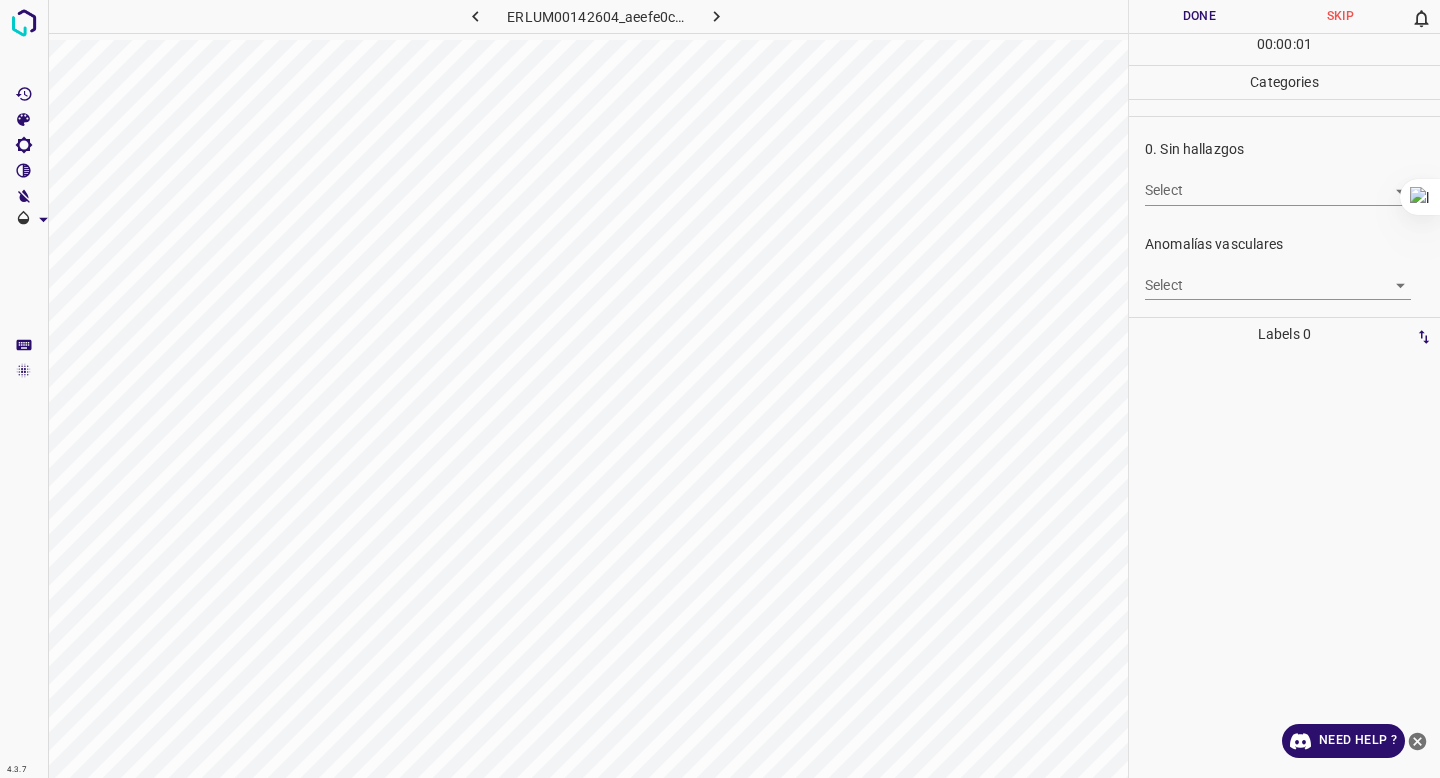 click on "4.3.7 ERLUM00142604_aeefe0c38.jpg Done Skip 0 00   : 00   : 01   Categories 0. Sin hallazgos   Select ​ Anomalías vasculares   Select ​ Atrofias   Select ​ Drusas   Select ​ Exudados   Select ​ Hemorragias o Microaneurismas   Select ​ Otros hallazgos patológicos   Select ​ Otros hallazgos no patológicos   Select ​ Anomalías de disco óptico   Select ​ Elementos sin calidad suficiente   Select ​ Labels   0 Categories 1 0. Sin hallazgos 2 Anomalías vasculares 3 Atrofias 4 Drusas 5 Exudados 6 Hemorragias o Microaneurismas 7 Otros hallazgos patológicos 8 Otros hallazgos no patológicos 9 Anomalías de disco óptico 0 Elementos sin calidad suficiente Tools Space Change between modes (Draw & Edit) I Auto labeling R Restore zoom M Zoom in N Zoom out Delete Delete selecte label Filters Z Restore filters X Saturation filter C Brightness filter V Contrast filter B Gray scale filter General O Download Need Help ? - Text - Hide - Delete" at bounding box center [720, 389] 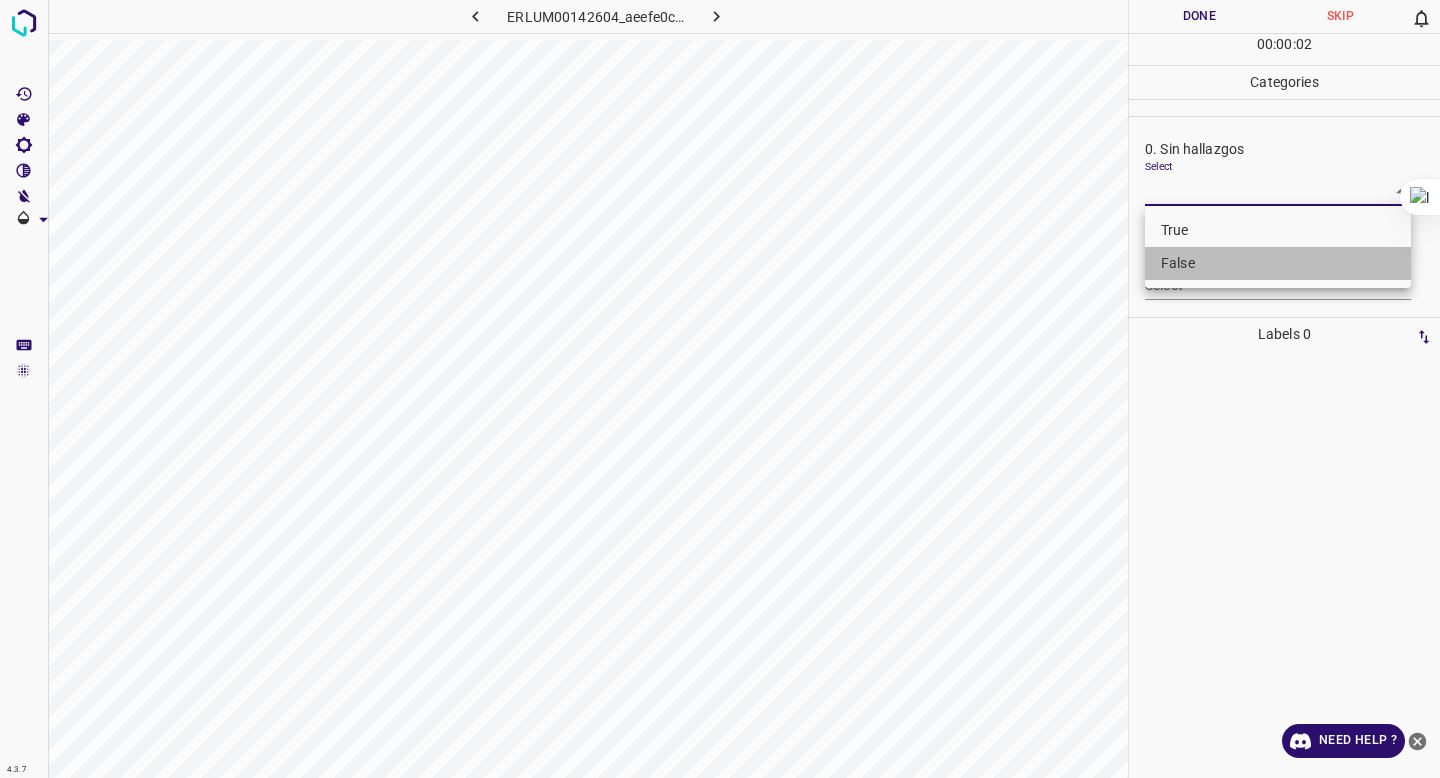click on "False" at bounding box center [1278, 263] 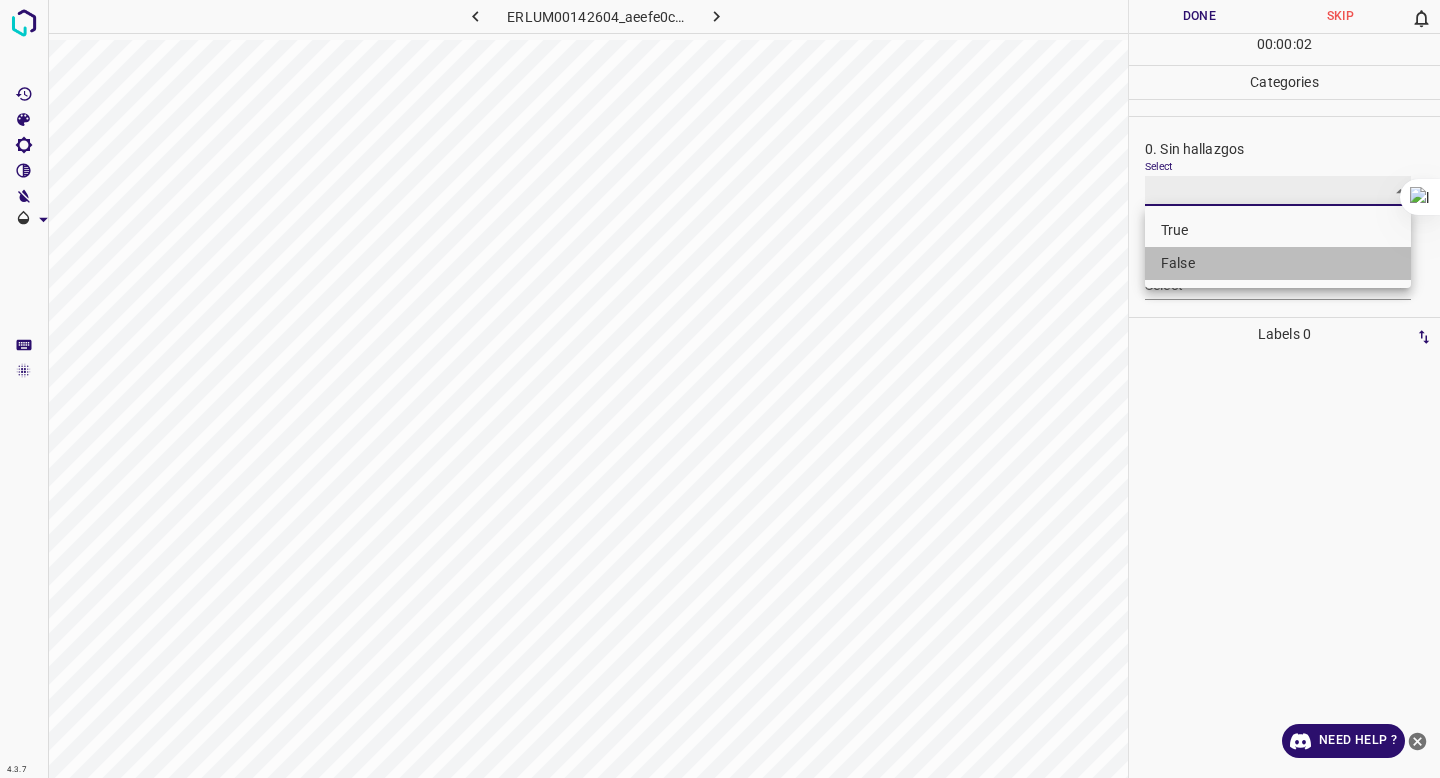 type on "False" 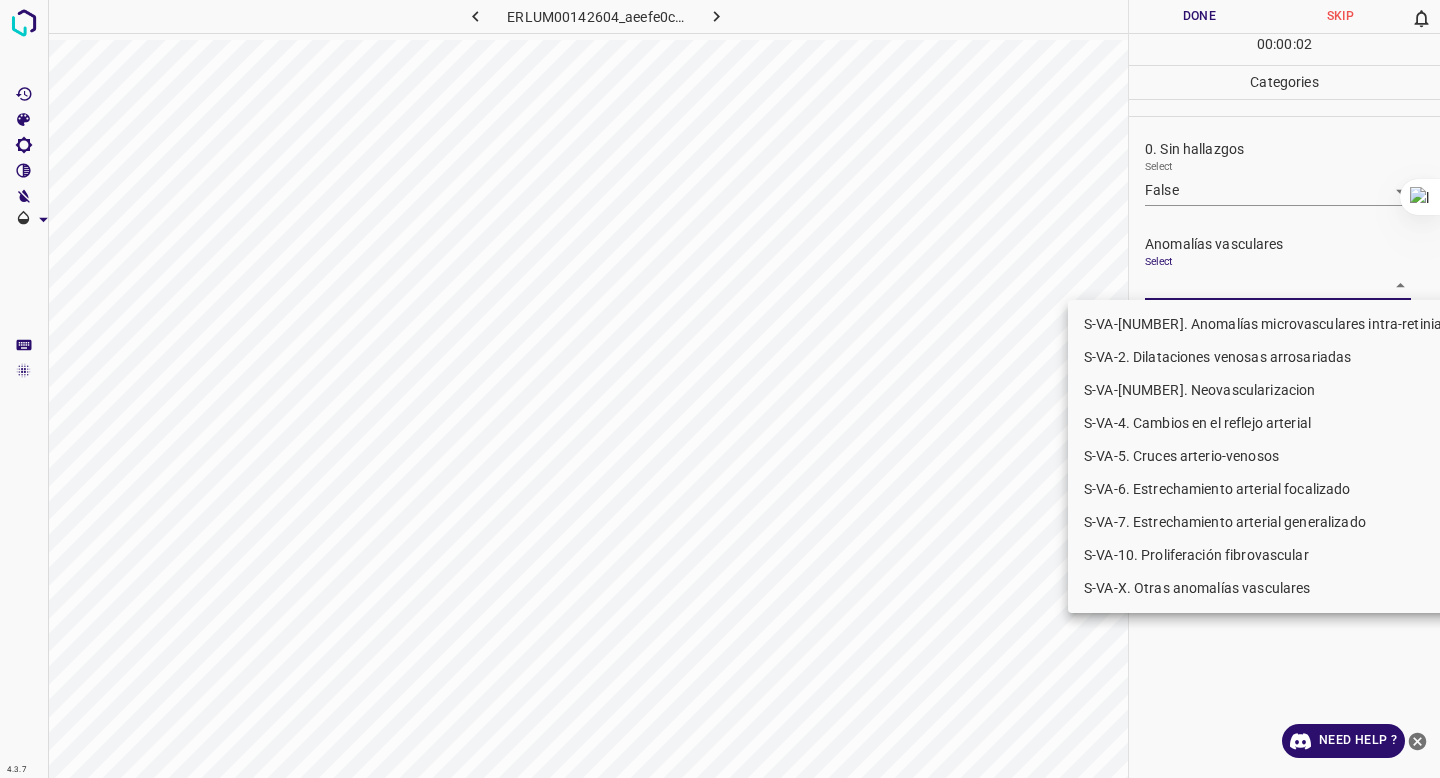 click on "4.3.7 ERLUM00142604_aeefe0c38.jpg Done Skip 0 00   : 00   : 02   Categories 0. Sin hallazgos   Select False False Anomalías vasculares   Select ​ Atrofias   Select ​ Drusas   Select ​ Exudados   Select ​ Hemorragias o Microaneurismas   Select ​ Otros hallazgos patológicos   Select ​ Otros hallazgos no patológicos   Select ​ Anomalías de disco óptico   Select ​ Elementos sin calidad suficiente   Select ​ Labels   0 Categories 1 0. Sin hallazgos 2 Anomalías vasculares 3 Atrofias 4 Drusas 5 Exudados 6 Hemorragias o Microaneurismas 7 Otros hallazgos patológicos 8 Otros hallazgos no patológicos 9 Anomalías de disco óptico 0 Elementos sin calidad suficiente Tools Space Change between modes (Draw & Edit) I Auto labeling R Restore zoom M Zoom in N Zoom out Delete Delete selecte label Filters Z Restore filters X Saturation filter C Brightness filter V Contrast filter B Gray scale filter General O Download Need Help ? - Text - Hide - Delete S-VA-1. Anomalías microvasculares intra-retinianas" at bounding box center [720, 389] 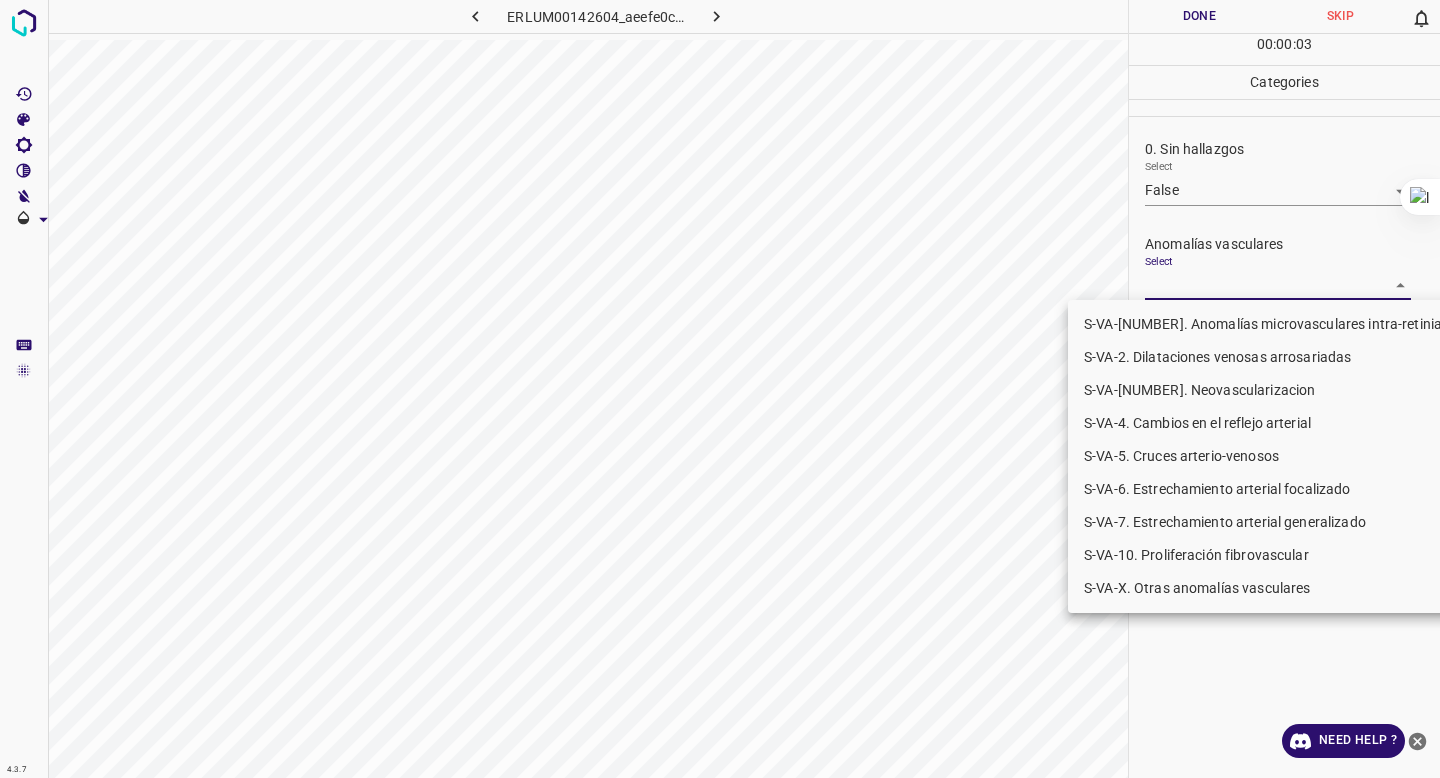 click on "S-VA-[NUMBER]. Neovascularizacion" at bounding box center (1275, 390) 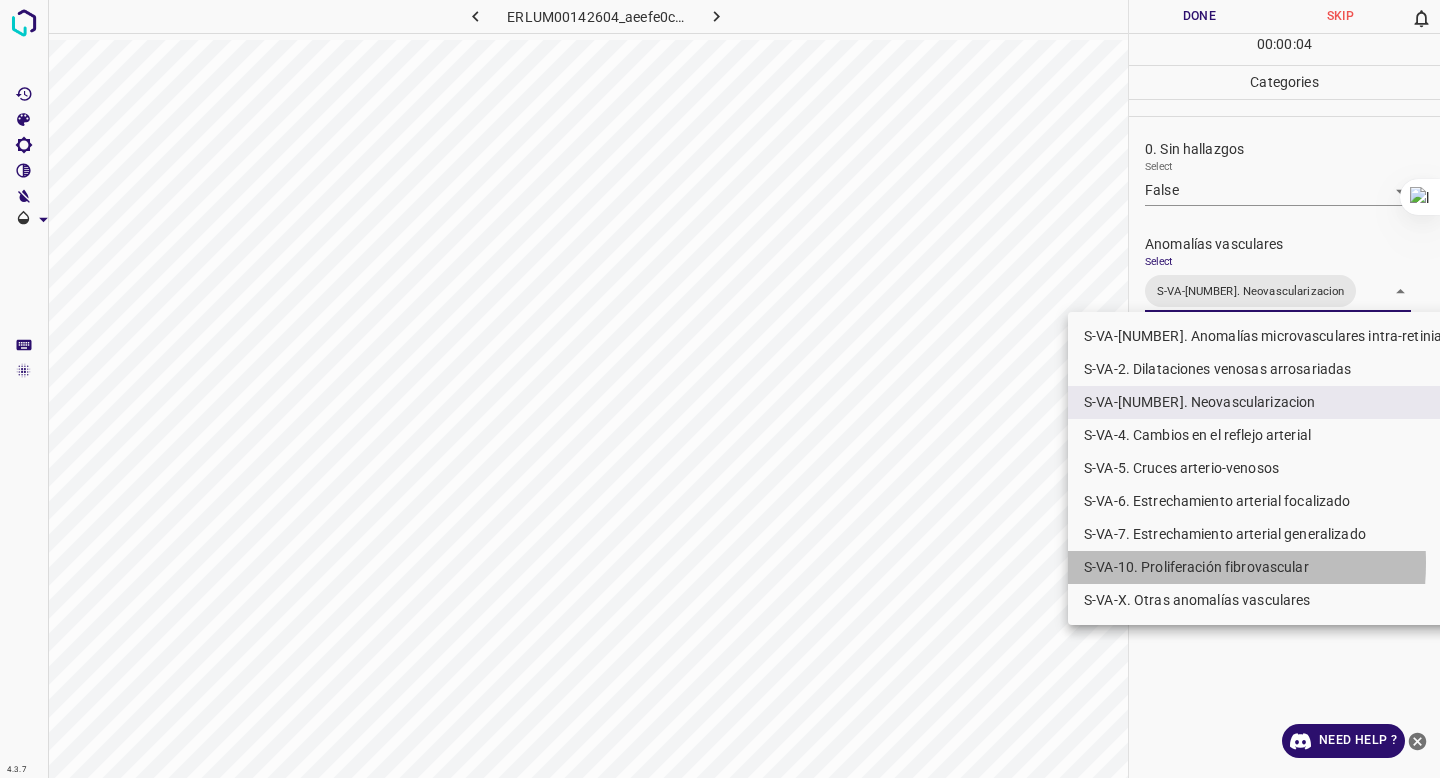 click on "S-VA-10. Proliferación fibrovascular" at bounding box center (1275, 567) 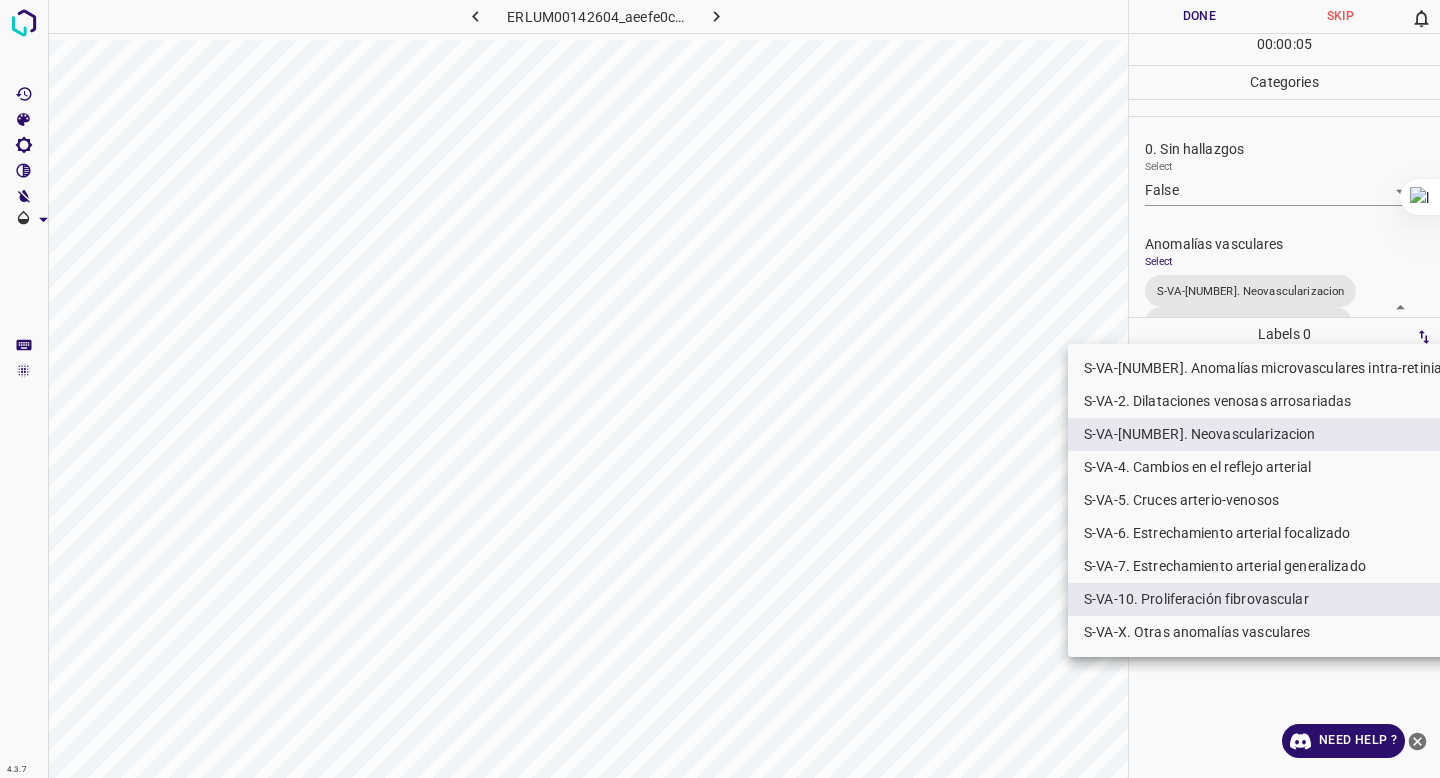 click on "S-VA-[NUMBER]. Neovascularizacion" at bounding box center (1275, 434) 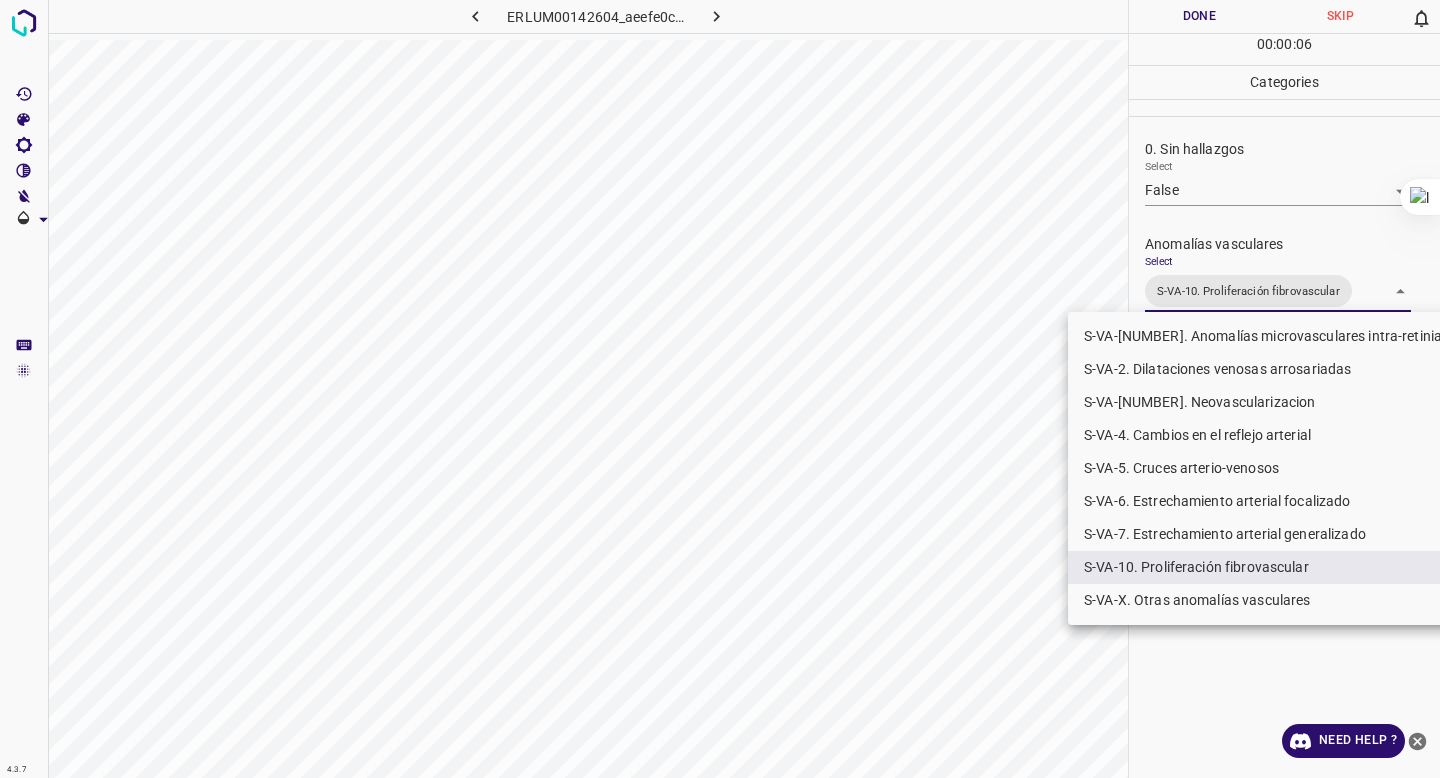 click at bounding box center [720, 389] 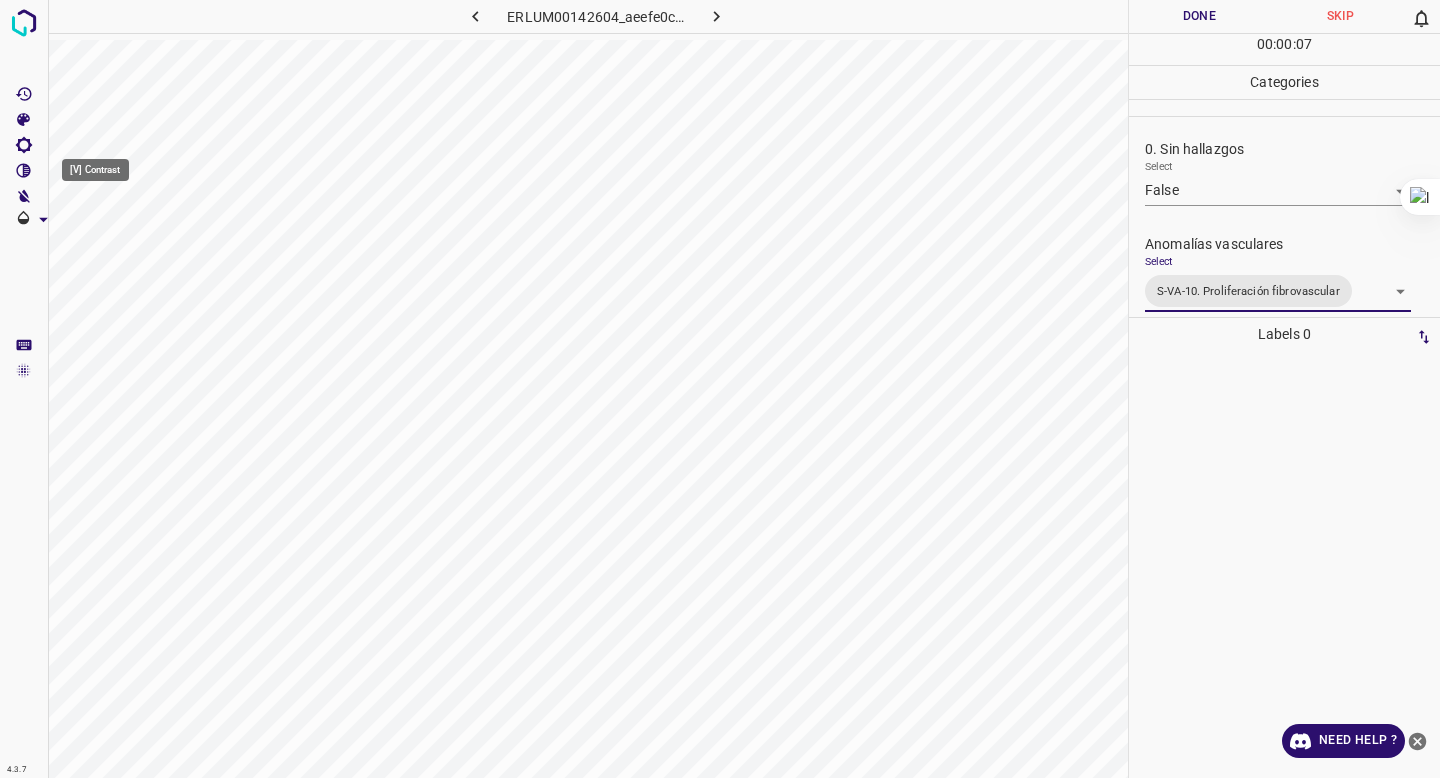 click 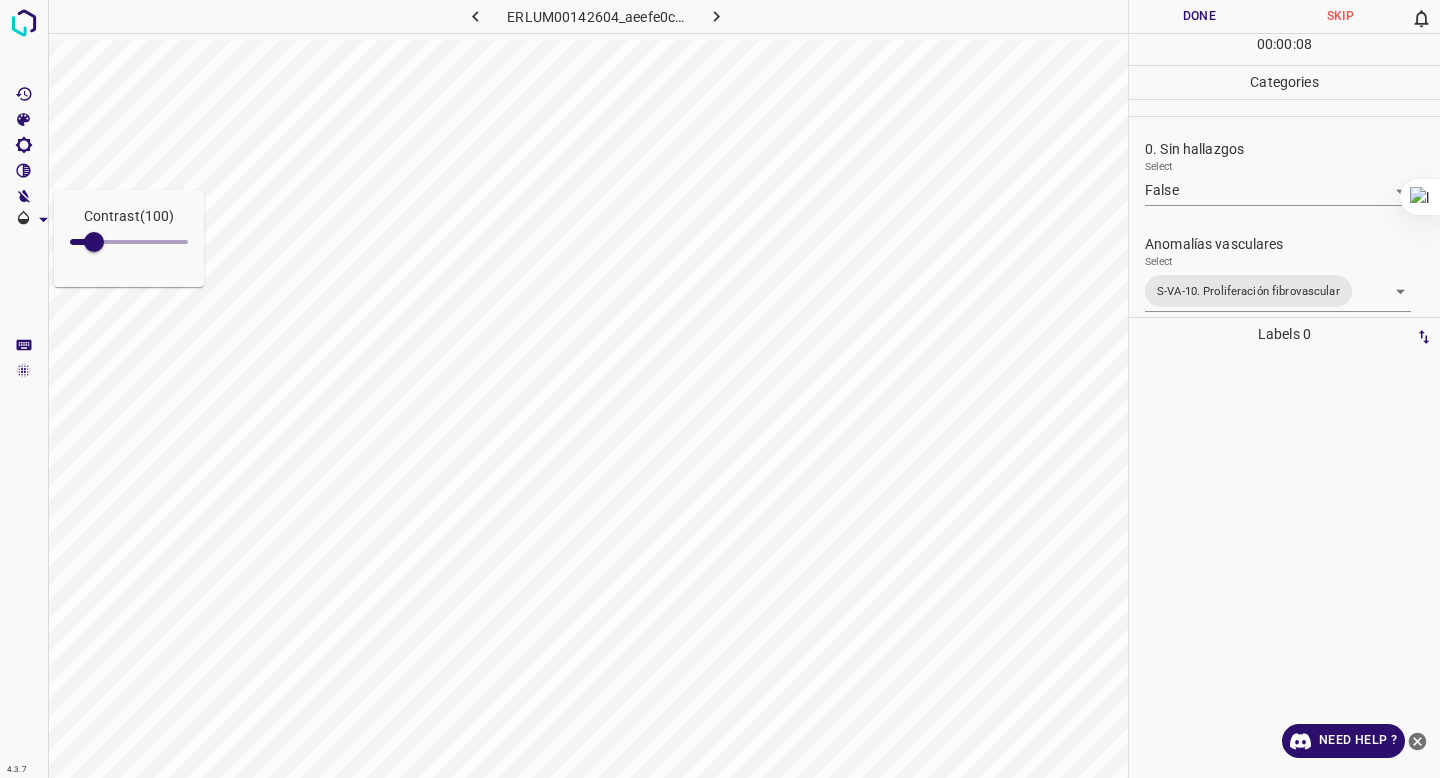 type on "237" 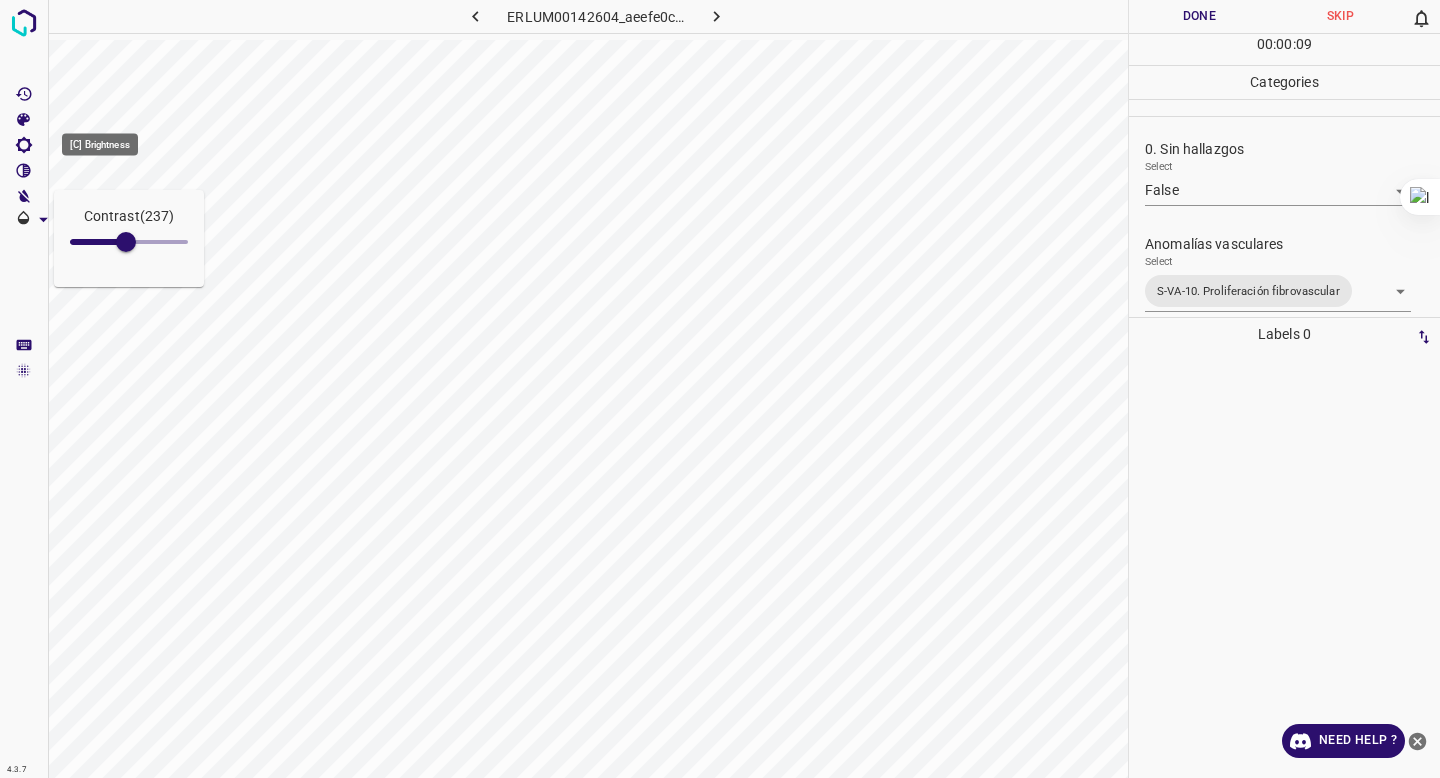 click 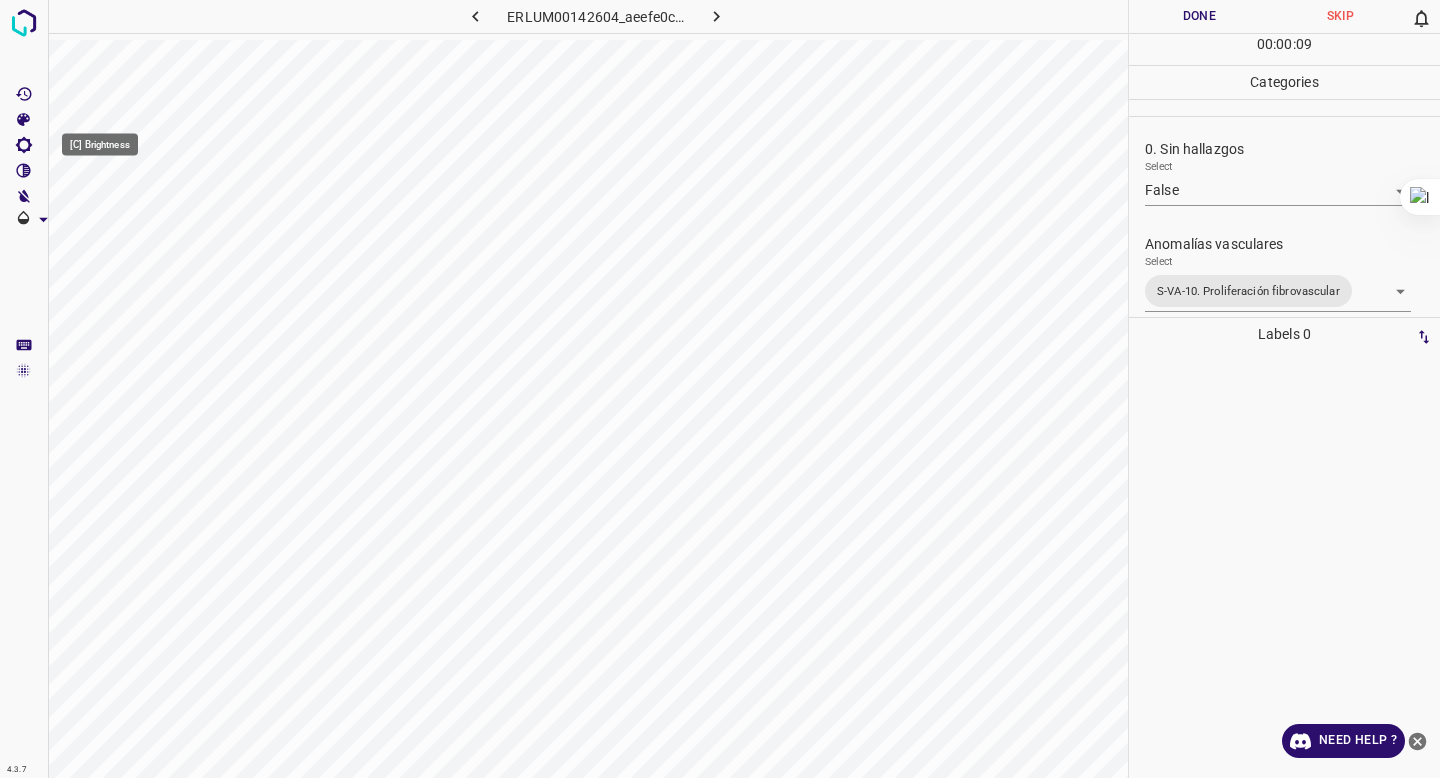 click 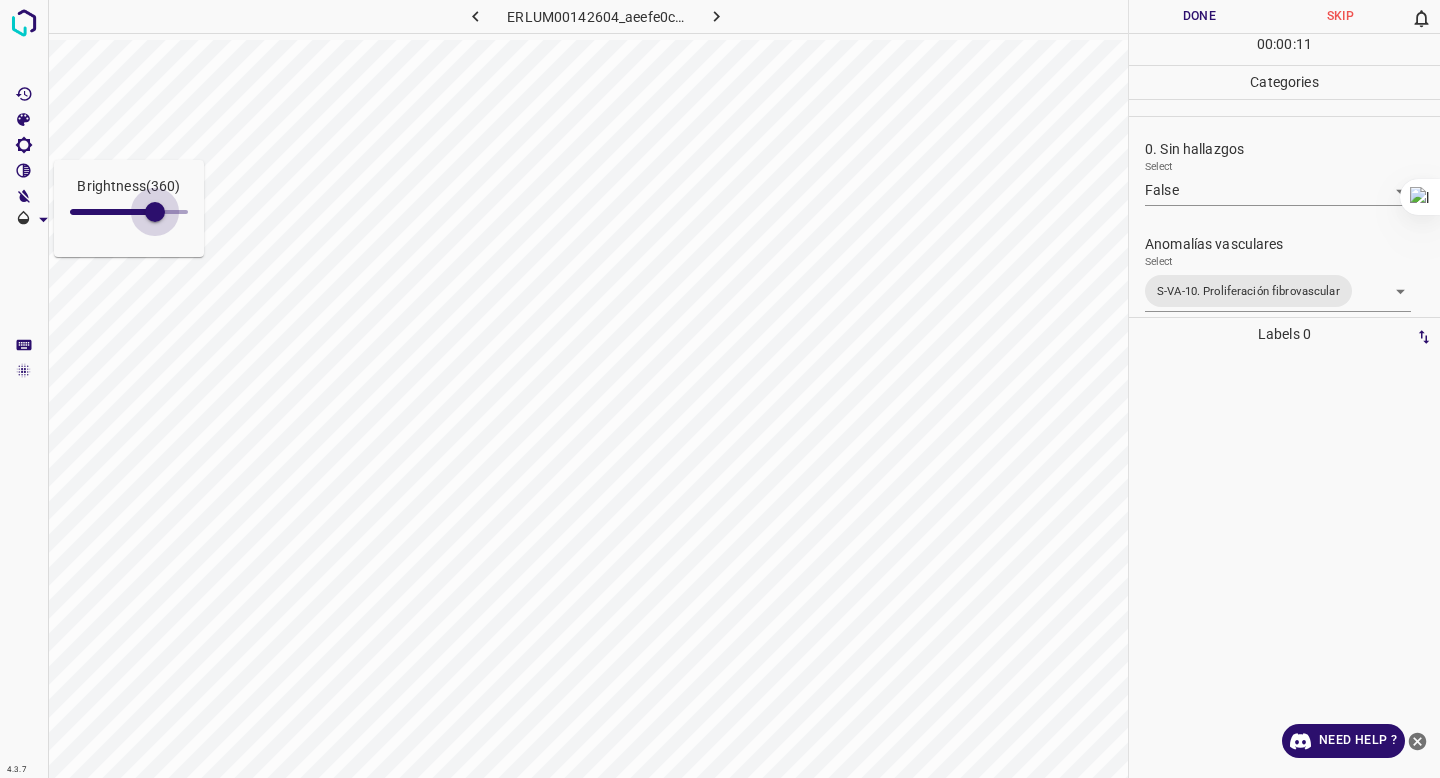 type on "424" 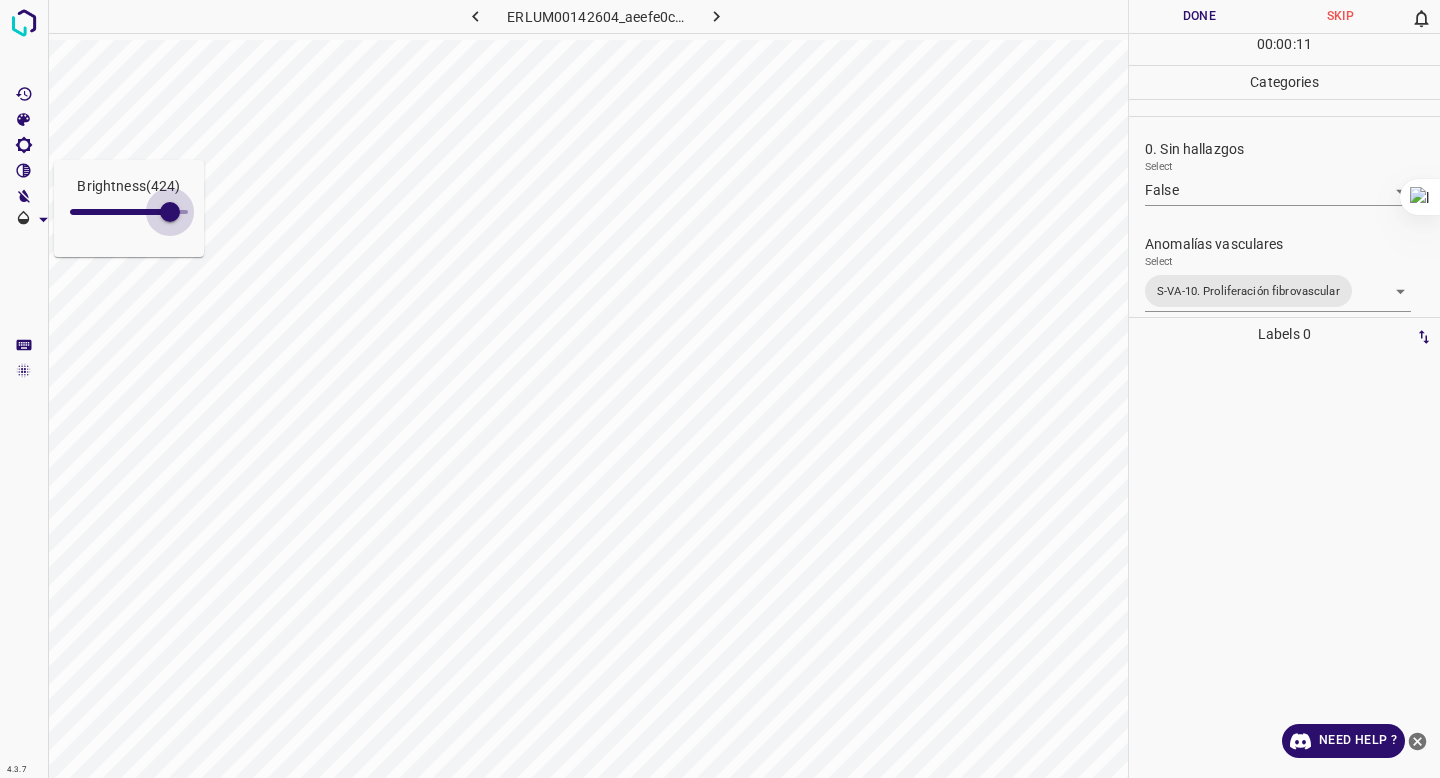drag, startPoint x: 121, startPoint y: 208, endPoint x: 170, endPoint y: 255, distance: 67.89698 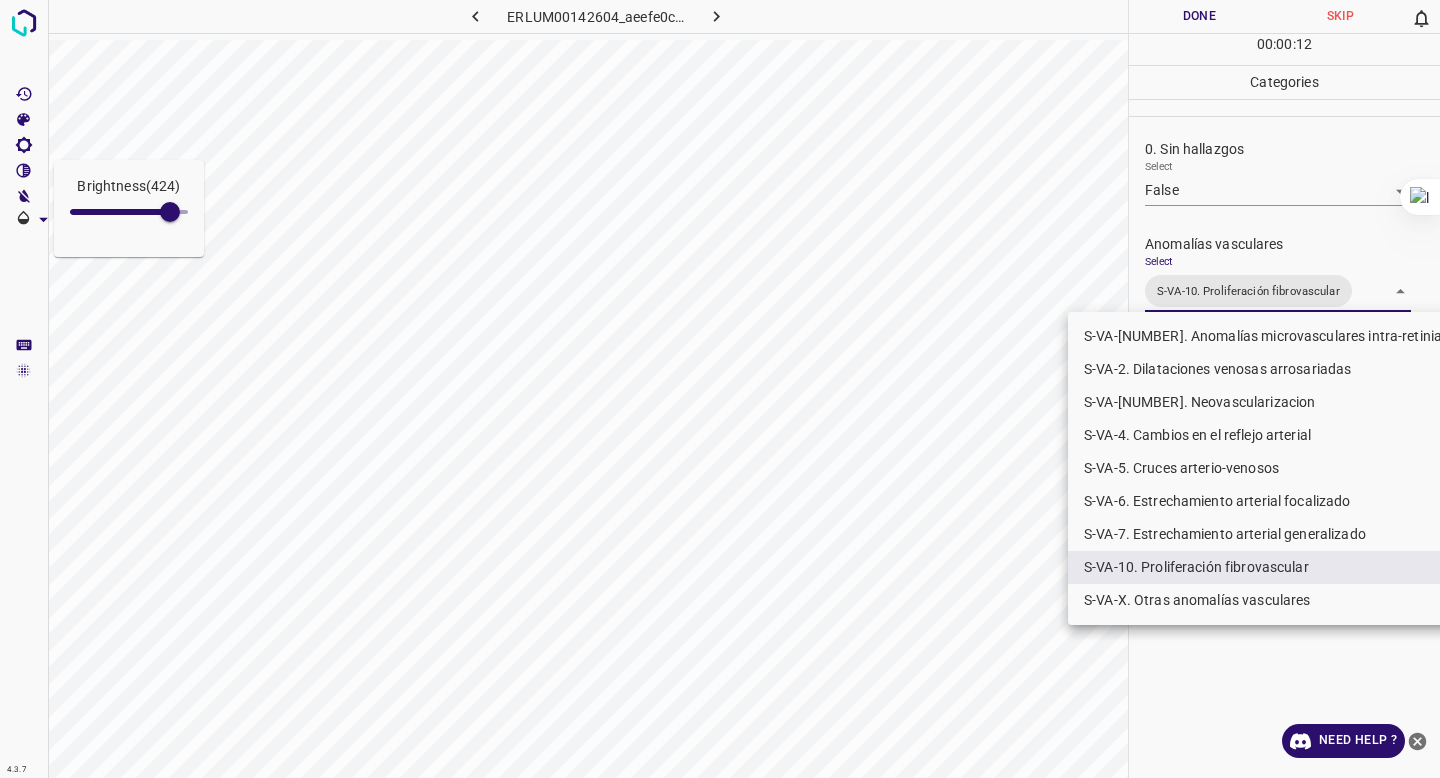 click on "Brightness ( 424 ) 4.3.7 ERLUM00142604_aeefe0c38.jpg Done Skip 0 00   : 00   : 12   Categories 0. Sin hallazgos   Select False False Anomalías vasculares   Select S-VA-10. Proliferación fibrovascular S-VA-10. Proliferación fibrovascular Atrofias   Select ​ Drusas   Select ​ Exudados   Select ​ Hemorragias o Microaneurismas   Select ​ Otros hallazgos patológicos   Select ​ Otros hallazgos no patológicos   Select ​ Anomalías de disco óptico   Select ​ Elementos sin calidad suficiente   Select ​ Labels   0 Categories 1 0. Sin hallazgos 2 Anomalías vasculares 3 Atrofias 4 Drusas 5 Exudados 6 Hemorragias o Microaneurismas 7 Otros hallazgos patológicos 8 Otros hallazgos no patológicos 9 Anomalías de disco óptico 0 Elementos sin calidad suficiente Tools Space Change between modes (Draw & Edit) I Auto labeling R Restore zoom M Zoom in N Zoom out Delete Delete selecte label Filters Z Restore filters X Saturation filter C Brightness filter V Contrast filter B Gray scale filter General O" at bounding box center (720, 389) 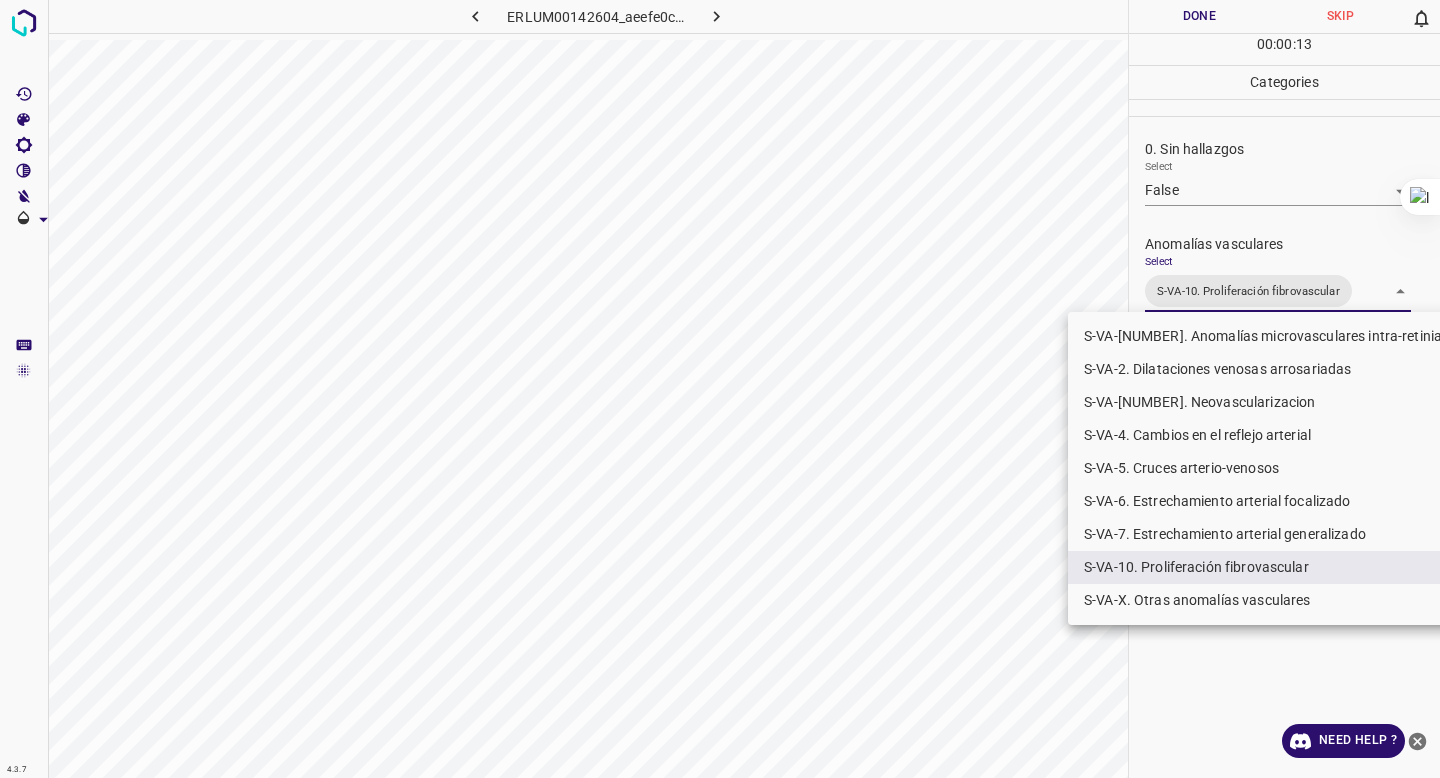 click at bounding box center [720, 389] 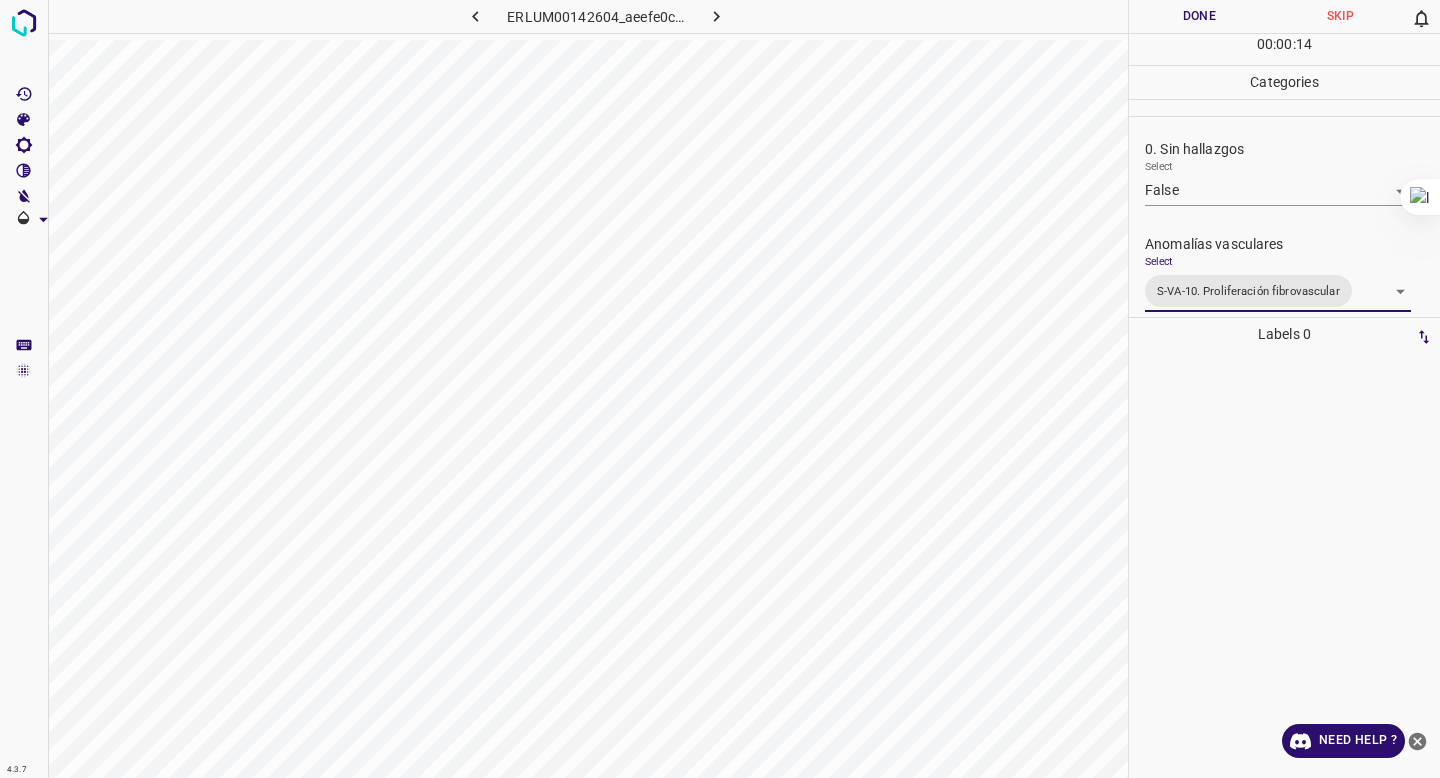 click on "Done" at bounding box center (1199, 16) 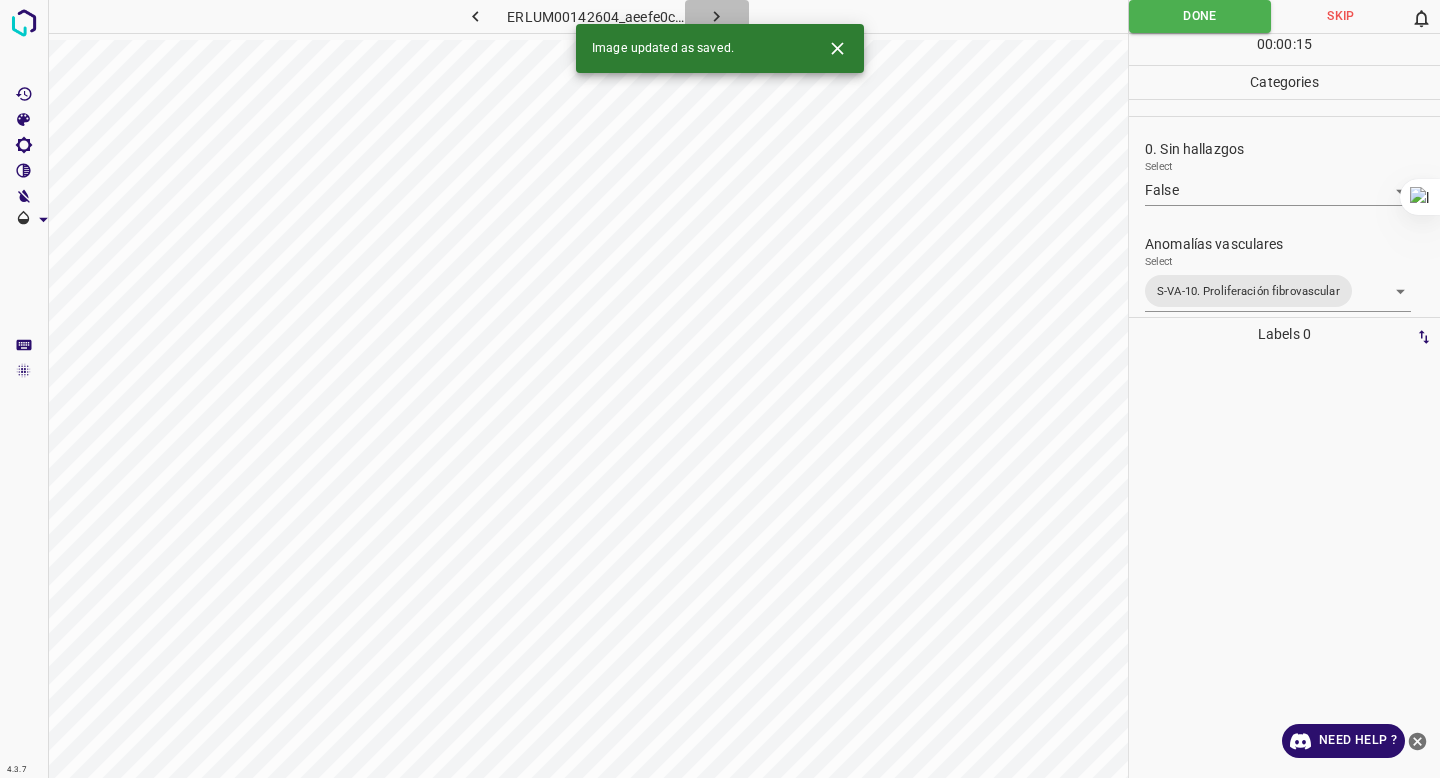 click 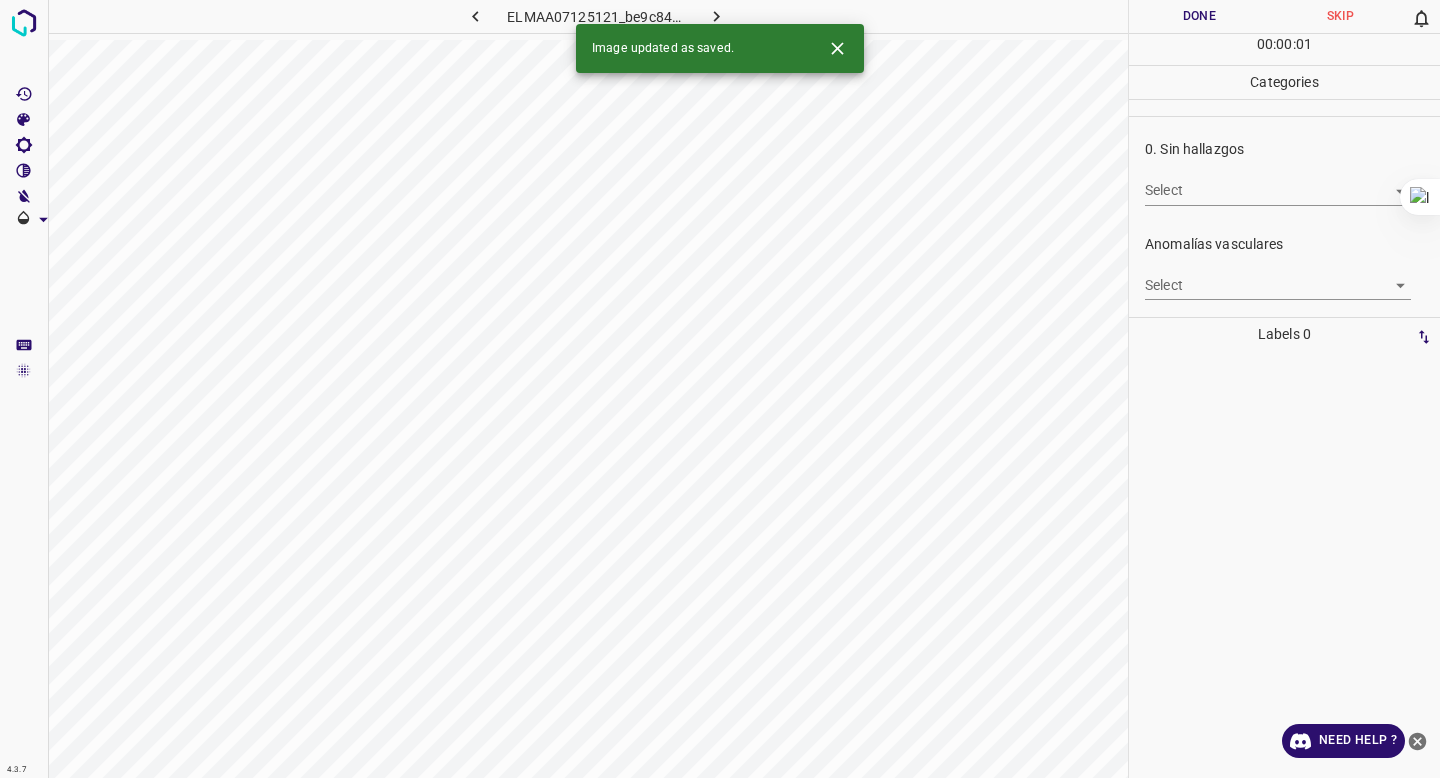 click on "4.3.7 ELMAA07125121_be9c84c60.jpg Done Skip 0 00   : 00   : 01   Categories 0. Sin hallazgos   Select ​ Anomalías vasculares   Select ​ Atrofias   Select ​ Drusas   Select ​ Exudados   Select ​ Hemorragias o Microaneurismas   Select ​ Otros hallazgos patológicos   Select ​ Otros hallazgos no patológicos   Select ​ Anomalías de disco óptico   Select ​ Elementos sin calidad suficiente   Select ​ Labels   0 Categories 1 0. Sin hallazgos 2 Anomalías vasculares 3 Atrofias 4 Drusas 5 Exudados 6 Hemorragias o Microaneurismas 7 Otros hallazgos patológicos 8 Otros hallazgos no patológicos 9 Anomalías de disco óptico 0 Elementos sin calidad suficiente Tools Space Change between modes (Draw & Edit) I Auto labeling R Restore zoom M Zoom in N Zoom out Delete Delete selecte label Filters Z Restore filters X Saturation filter C Brightness filter V Contrast filter B Gray scale filter General O Download Image updated as saved. Need Help ? - Text - Hide - Delete" at bounding box center (720, 389) 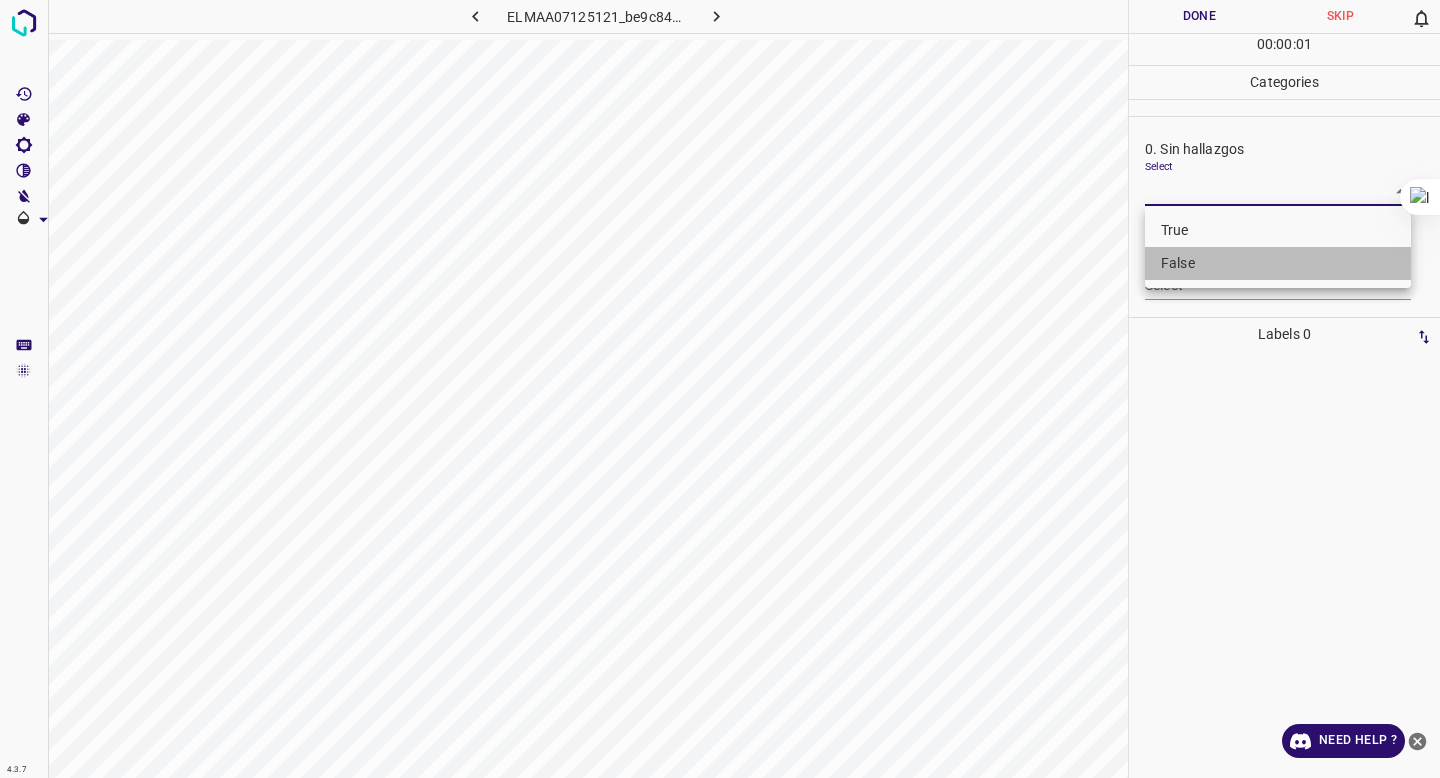 click on "False" at bounding box center (1278, 263) 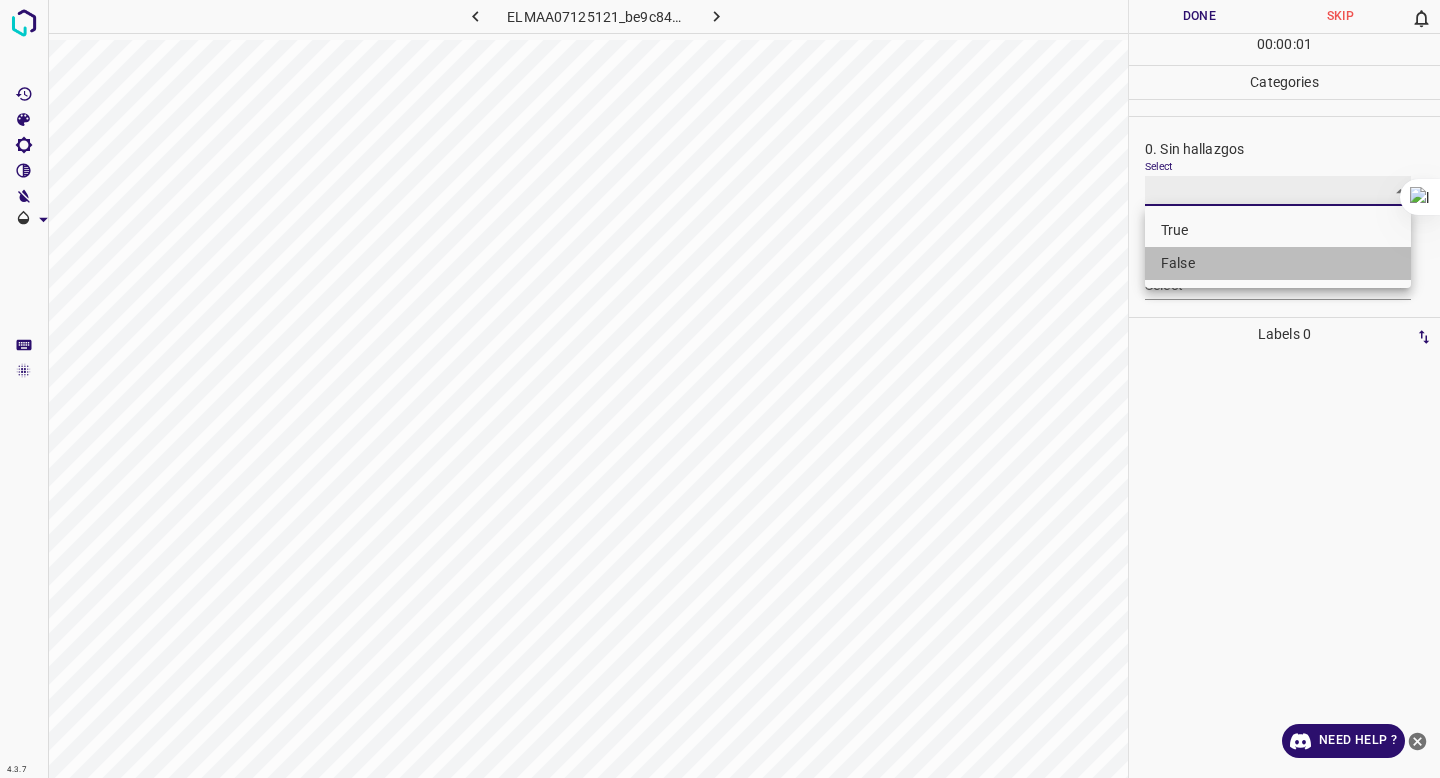 type on "False" 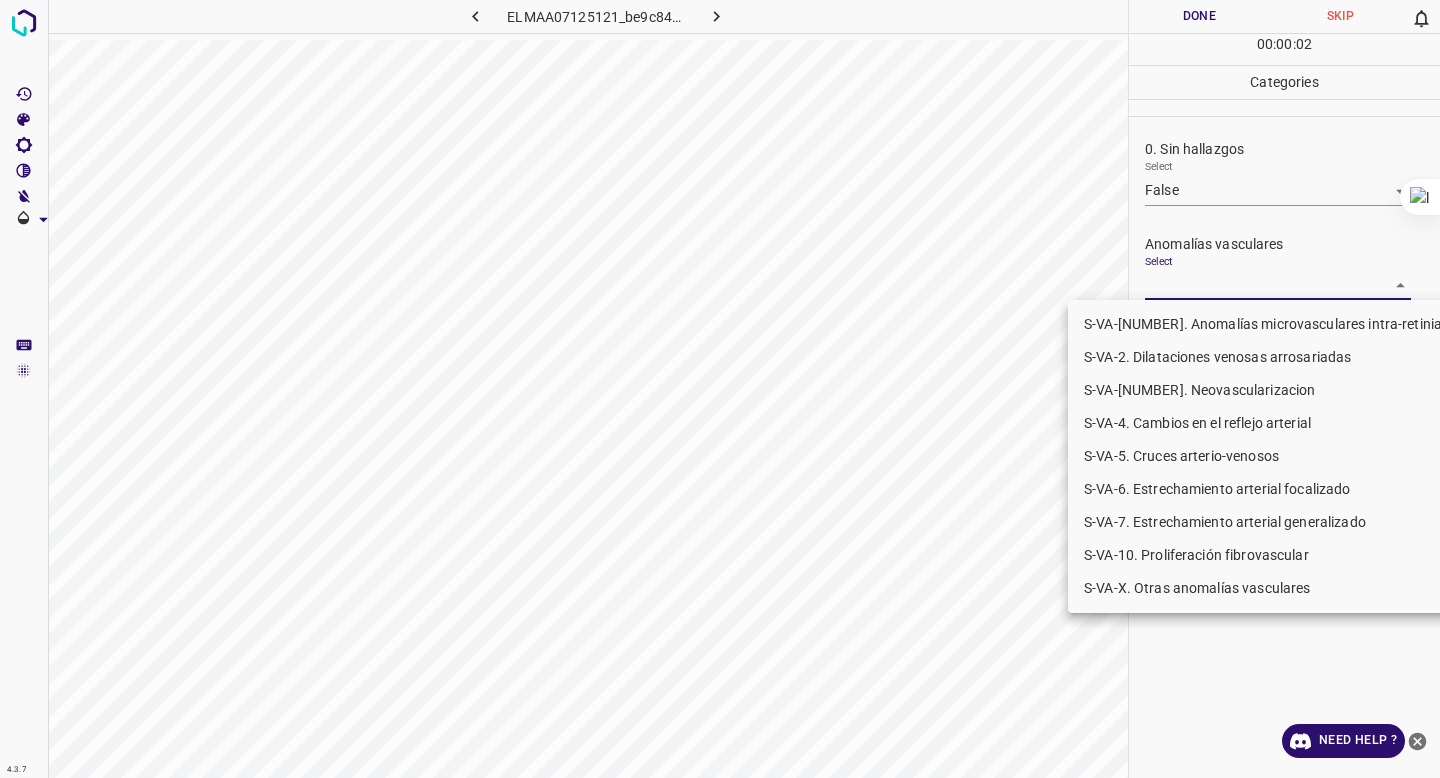 click on "4.3.7 ELMAA07125121_be9c84c60.jpg Done Skip 0 00   : 00   : 02   Categories 0. Sin hallazgos   Select False False Anomalías vasculares   Select ​ Atrofias   Select ​ Drusas   Select ​ Exudados   Select ​ Hemorragias o Microaneurismas   Select ​ Otros hallazgos patológicos   Select ​ Otros hallazgos no patológicos   Select ​ Anomalías de disco óptico   Select ​ Elementos sin calidad suficiente   Select ​ Labels   0 Categories 1 0. Sin hallazgos 2 Anomalías vasculares 3 Atrofias 4 Drusas 5 Exudados 6 Hemorragias o Microaneurismas 7 Otros hallazgos patológicos 8 Otros hallazgos no patológicos 9 Anomalías de disco óptico 0 Elementos sin calidad suficiente Tools Space Change between modes (Draw & Edit) I Auto labeling R Restore zoom M Zoom in N Zoom out Delete Delete selecte label Filters Z Restore filters X Saturation filter C Brightness filter V Contrast filter B Gray scale filter General O Download Need Help ? - Text - Hide - Delete S-VA-1. Anomalías microvasculares intra-retinianas" at bounding box center (720, 389) 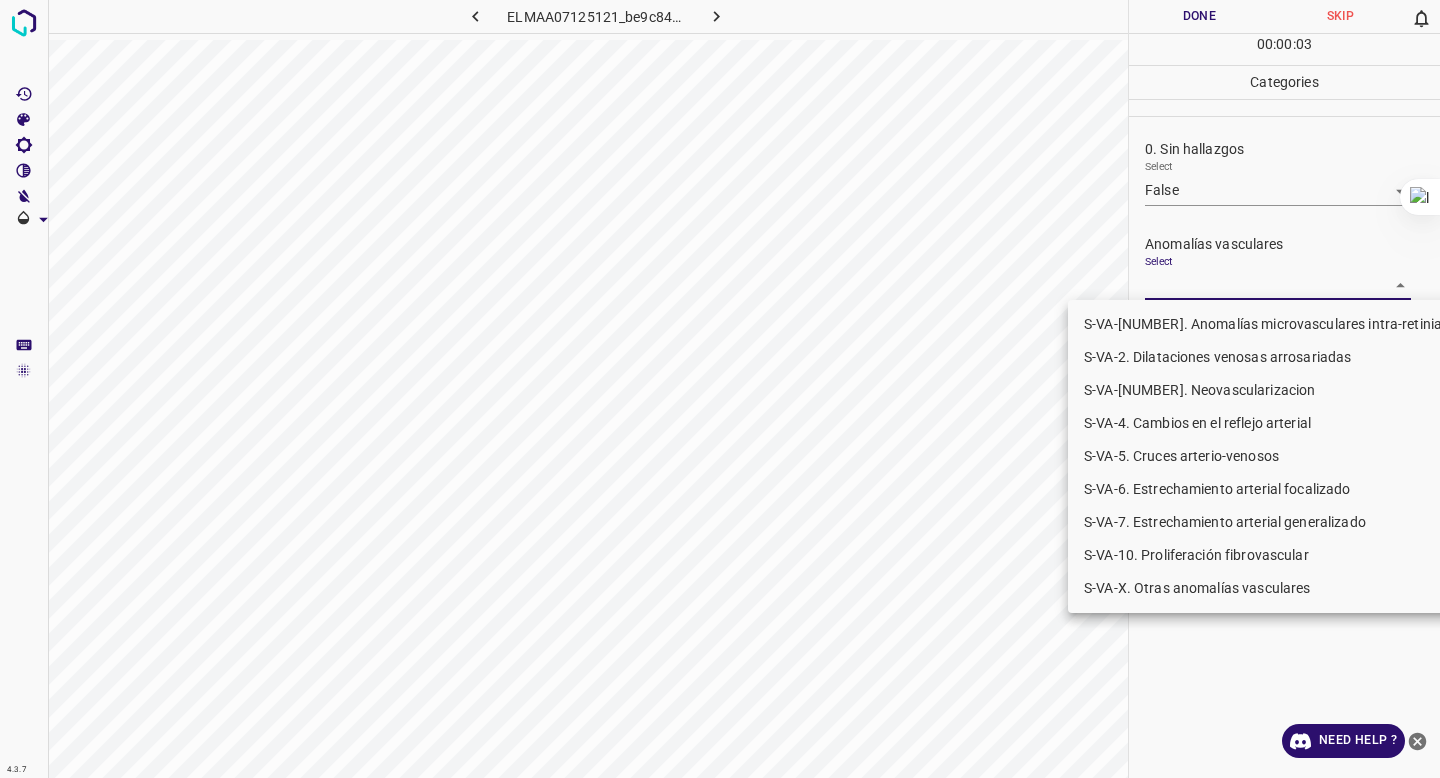 click on "S-VA-[NUMBER]. Neovascularizacion" at bounding box center [1275, 390] 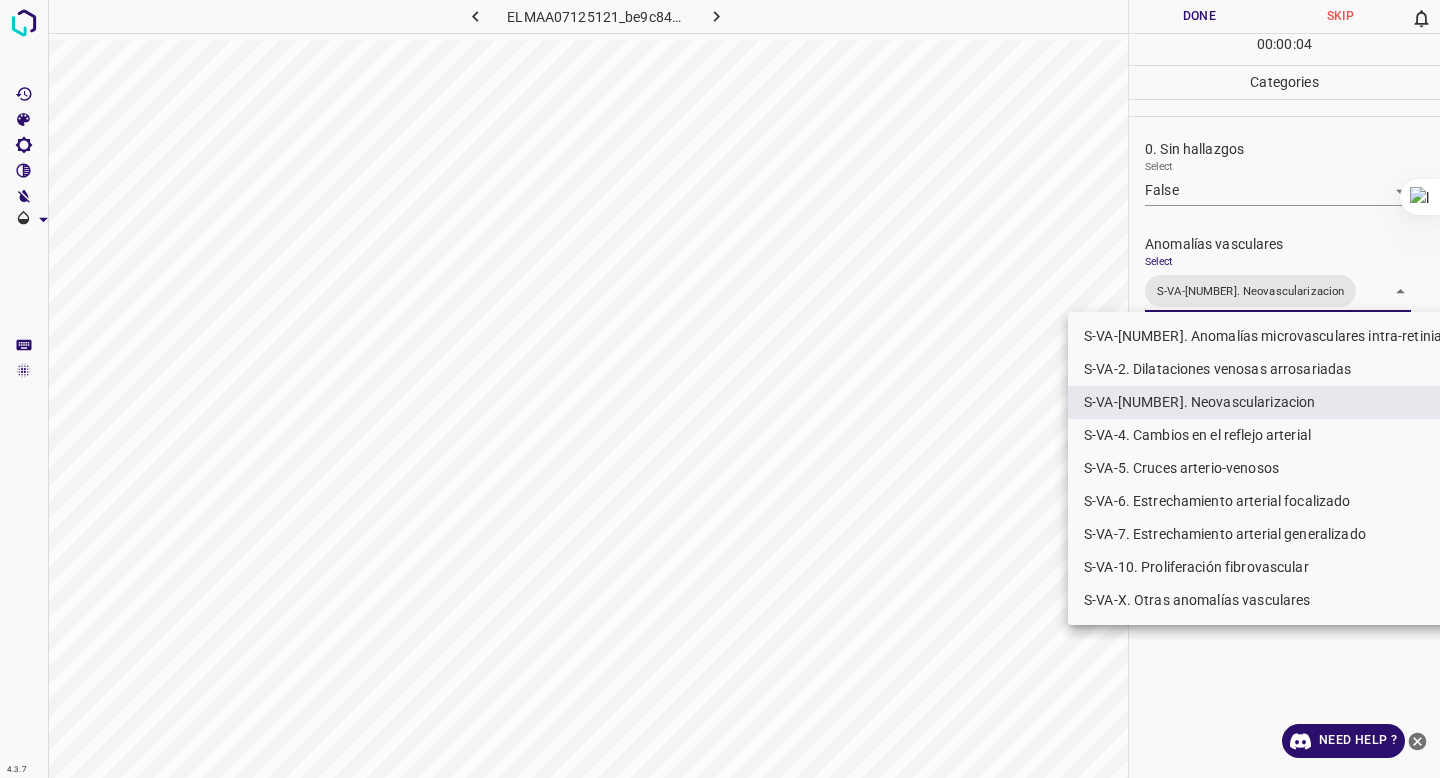 click on "S-VA-10. Proliferación fibrovascular" at bounding box center [1275, 567] 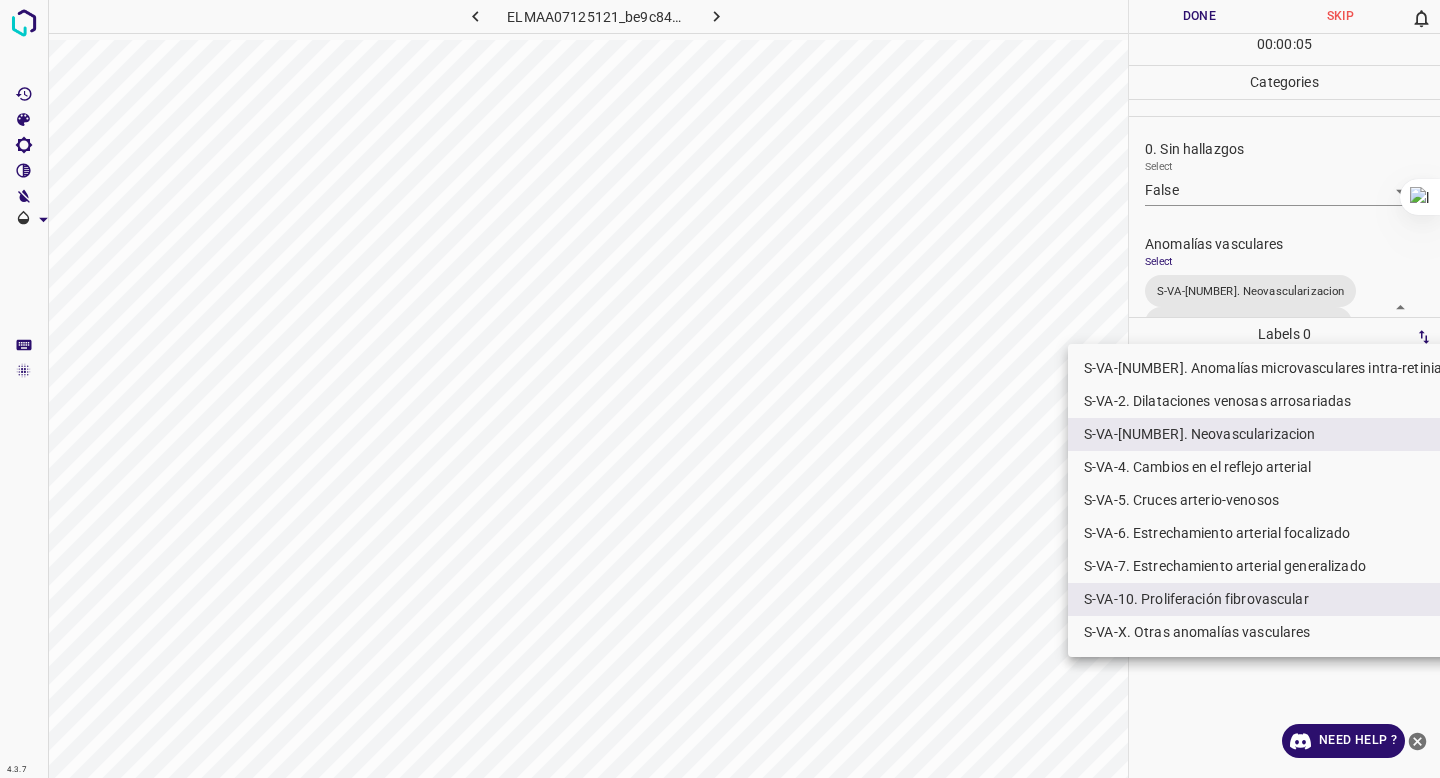click at bounding box center [720, 389] 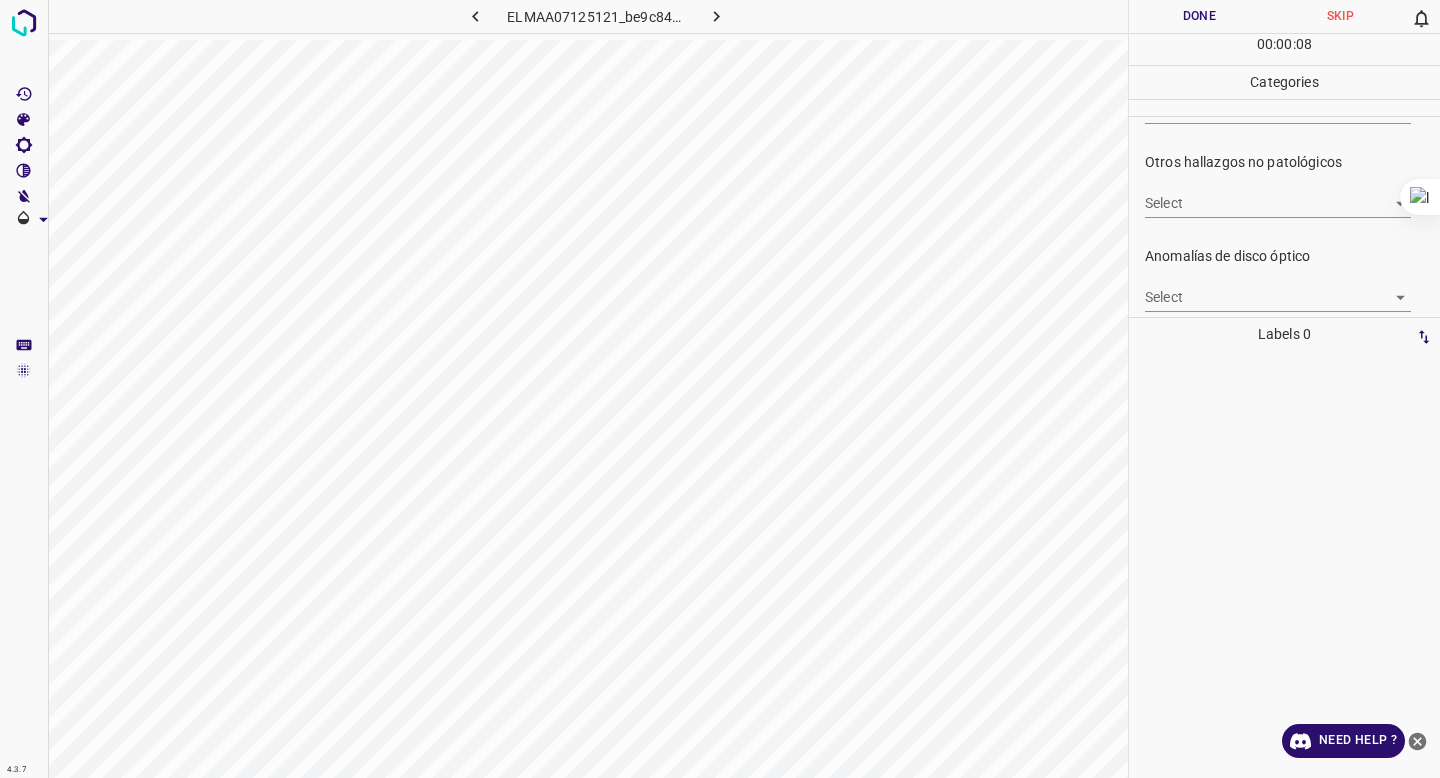 scroll, scrollTop: 687, scrollLeft: 0, axis: vertical 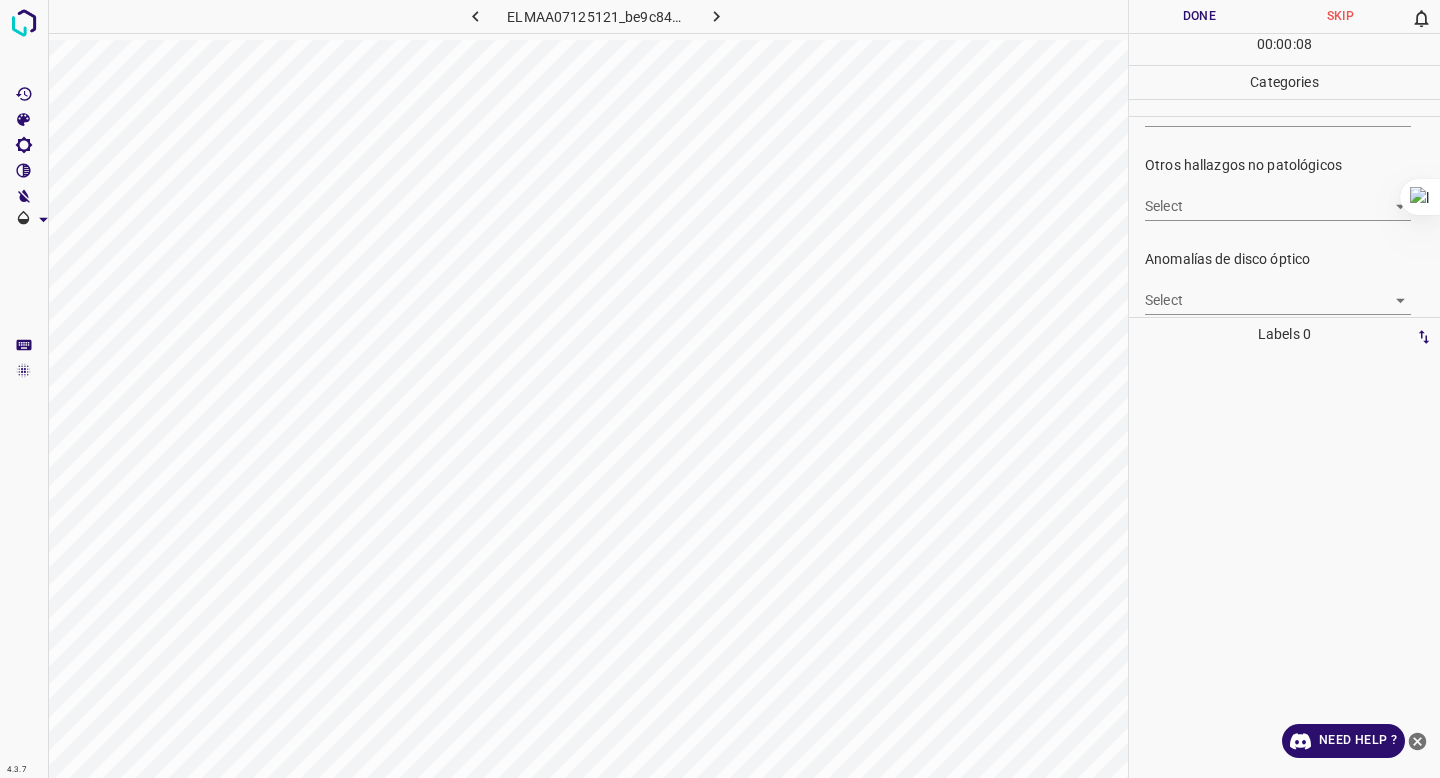 click on "4.3.7 [NAME][NUMBER]_[HASH].jpg Done Skip 0 00   : 00   : 08   Categories 0. Sin hallazgos   Select False False Anomalías vasculares   Select S-VA-3. Neovascularizacion S-VA-10. Proliferación fibrovascular S-VA-3. Neovascularizacion,S-VA-10. Proliferación fibrovascular Atrofias   Select ​ Drusas   Select ​ Exudados   Select ​ Hemorragias o Microaneurismas   Select ​ Otros hallazgos patológicos   Select ​ Otros hallazgos no patológicos   Select ​ Anomalías de disco óptico   Select ​ Elementos sin calidad suficiente   Select ​ Labels   0 Categories 1 0. Sin hallazgos 2 Anomalías vasculares 3 Atrofias 4 Drusas 5 Exudados 6 Hemorragias o Microaneurismas 7 Otros hallazgos patológicos 8 Otros hallazgos no patológicos 9 Anomalías de disco óptico 0 Elementos sin calidad suficiente Tools Space Change between modes (Draw & Edit) I Auto labeling R Restore zoom M Zoom in N Zoom out Delete Delete selecte label Filters Z Restore filters X Saturation filter C Brightness filter V Contrast filter" at bounding box center (720, 389) 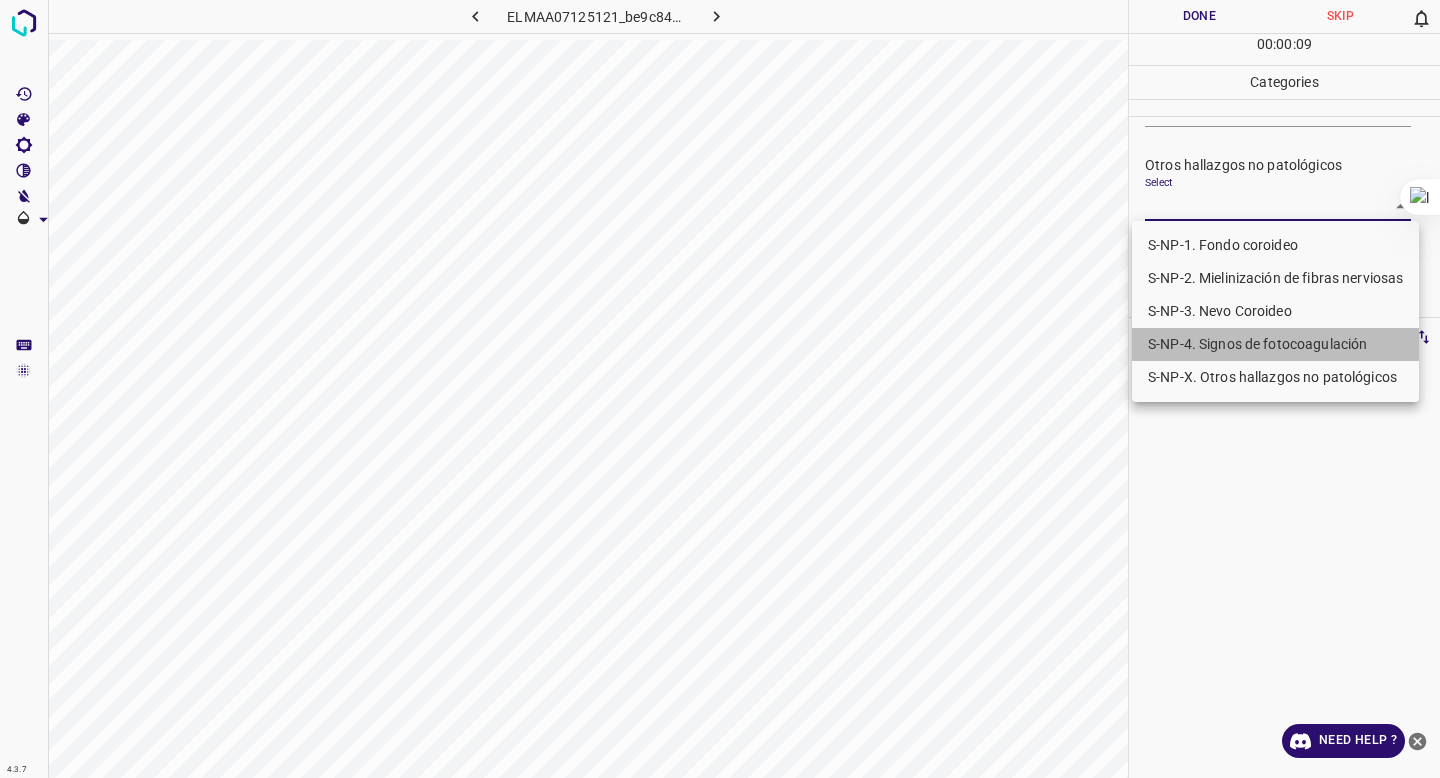 click on "S-NP-4. Signos de fotocoagulación" at bounding box center (1275, 344) 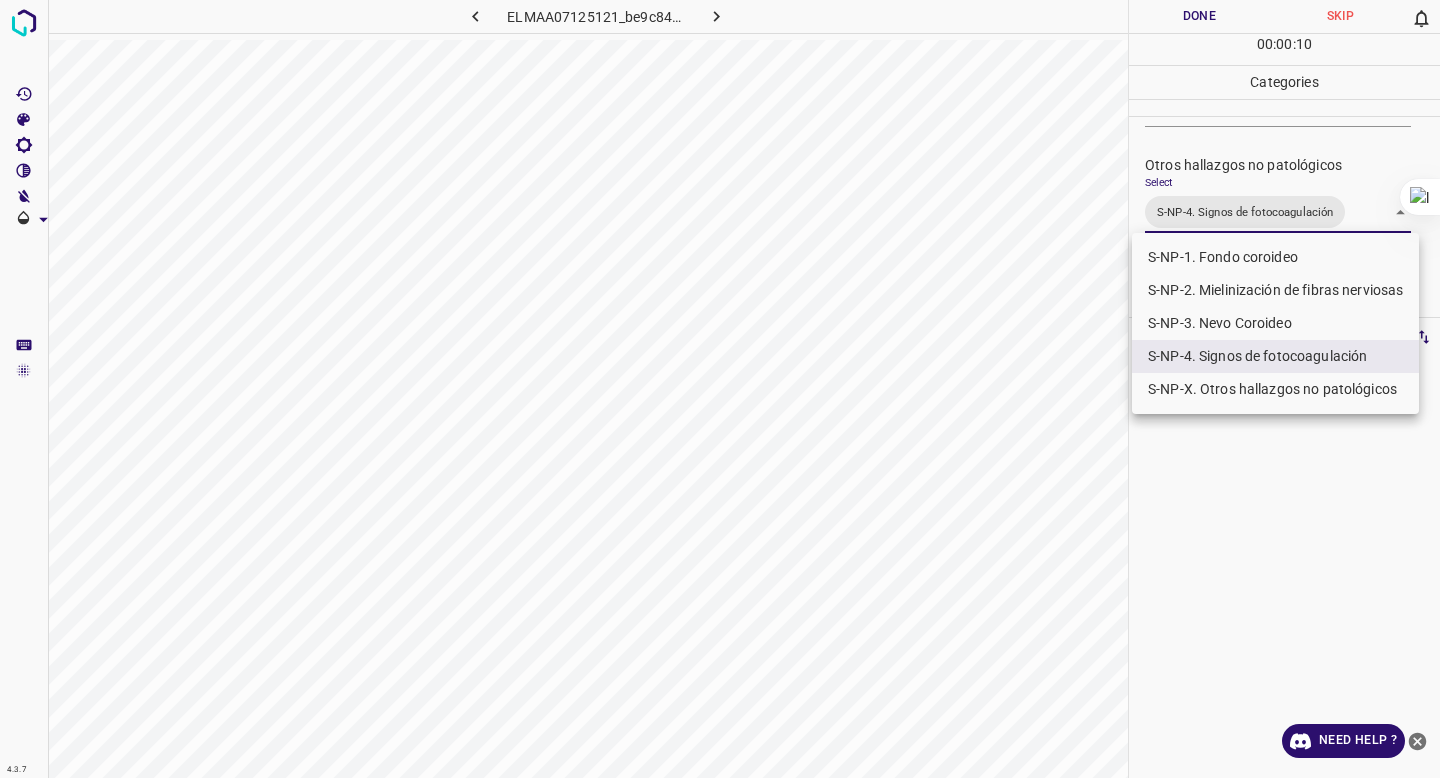 click at bounding box center (720, 389) 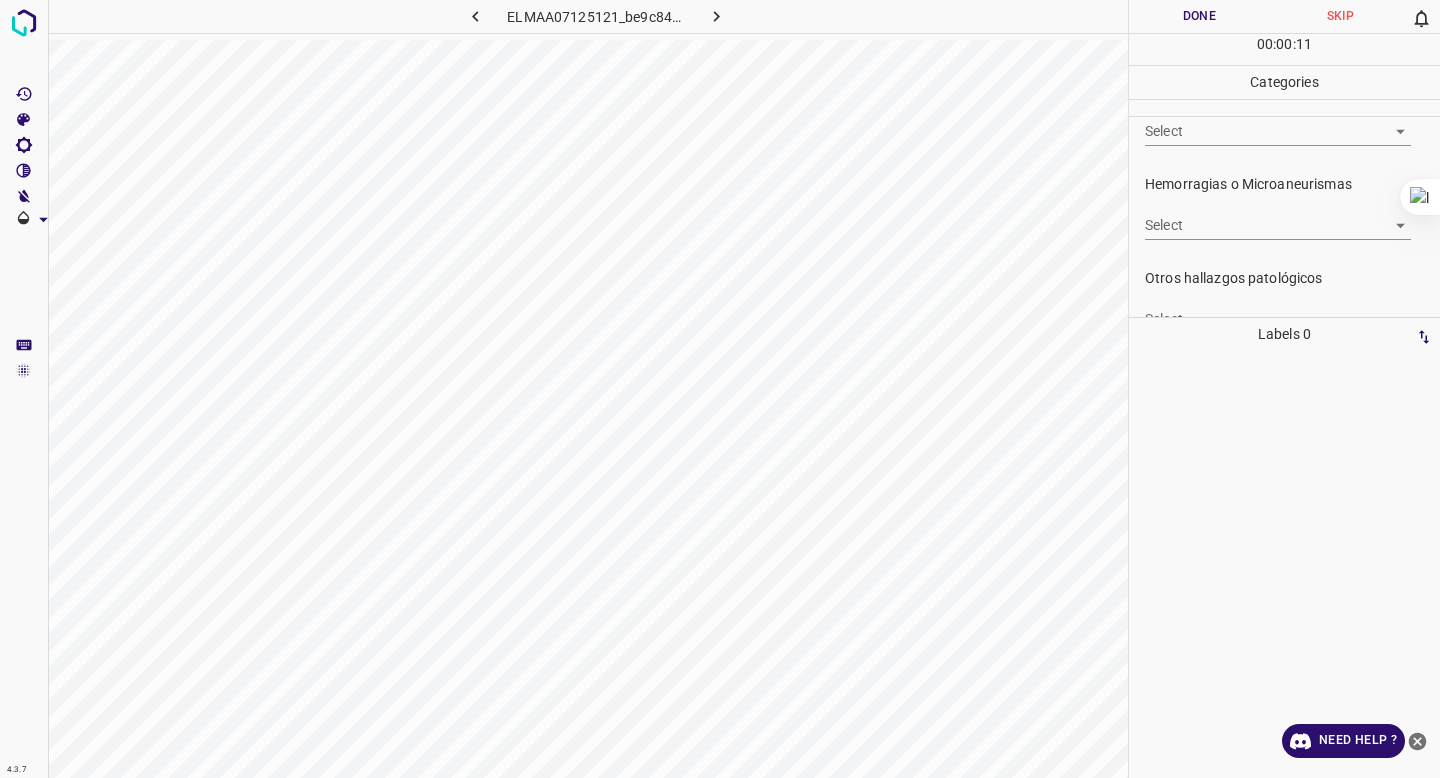 scroll, scrollTop: 404, scrollLeft: 0, axis: vertical 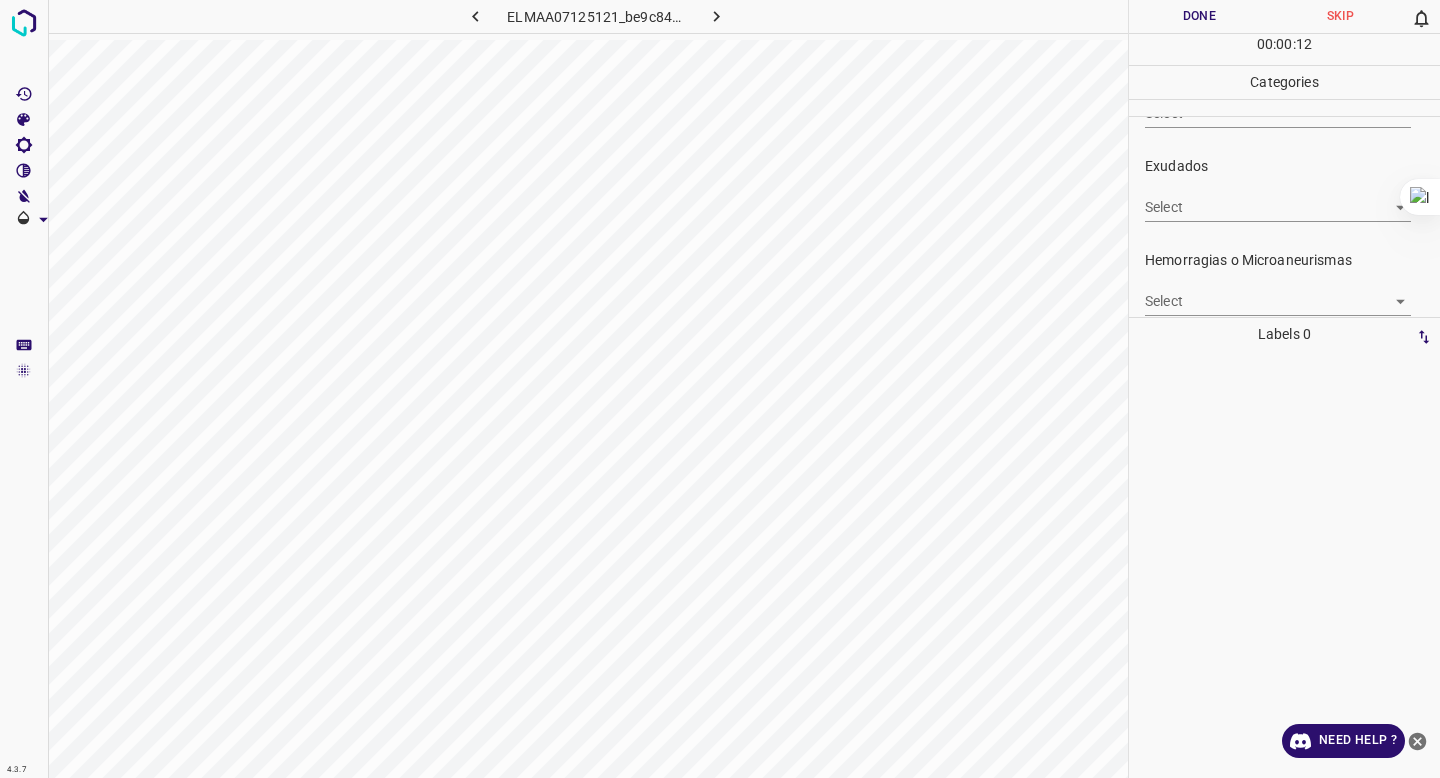 click on "Select ​" at bounding box center (1278, 199) 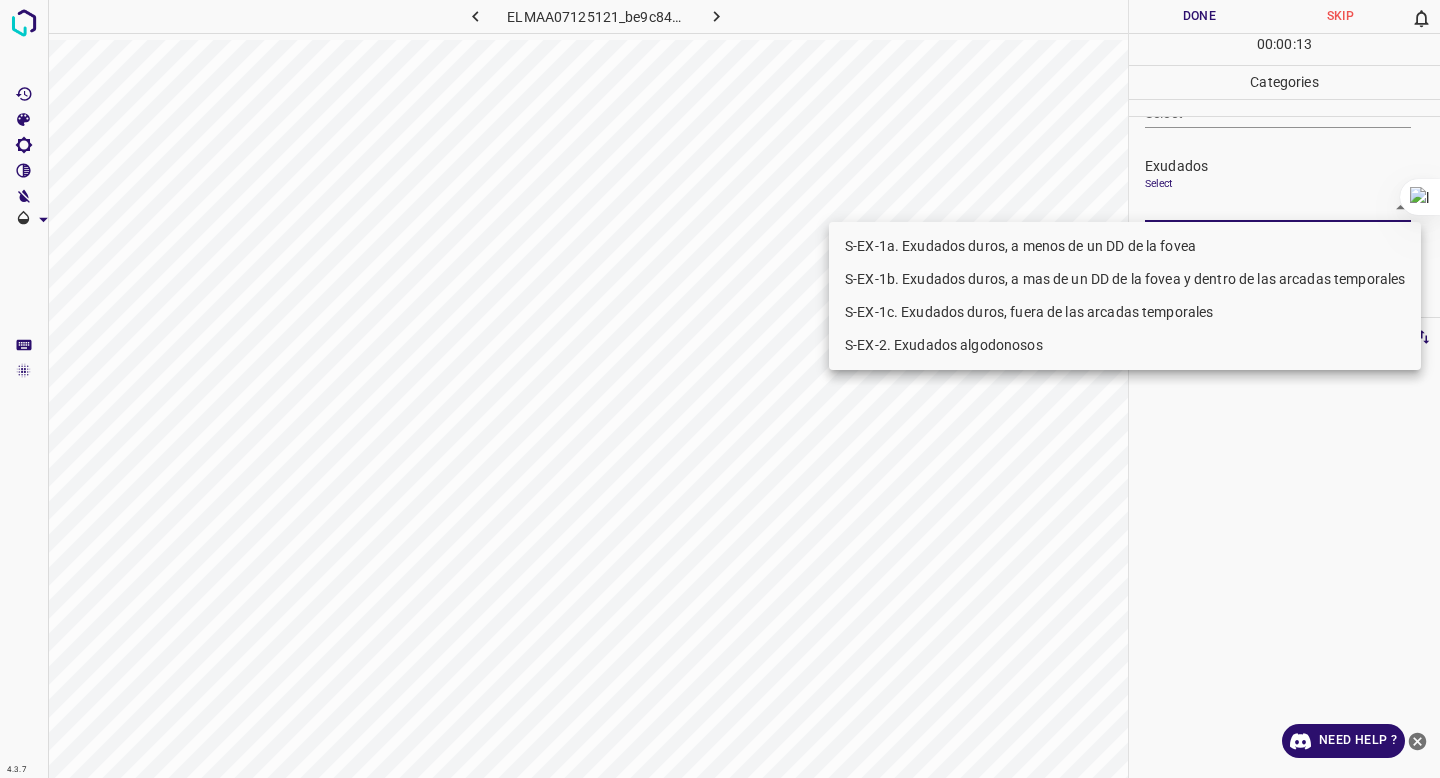 click on "4.3.7 ELMAA07125121_be9c84c60.jpg Done Skip 0 00   : 00   : 13   Categories 0. Sin hallazgos   Select False False Anomalías vasculares   Select S-VA-3. Neovascularizacion S-VA-10. Proliferación fibrovascular S-VA-3. Neovascularizacion,S-VA-10. Proliferación fibrovascular Atrofias   Select ​ Drusas   Select ​ Exudados   Select ​ Hemorragias o Microaneurismas   Select ​ Otros hallazgos patológicos   Select ​ Otros hallazgos no patológicos   Select S-NP-4. Signos de fotocoagulación S-NP-4. Signos de fotocoagulación Anomalías de disco óptico   Select ​ Elementos sin calidad suficiente   Select ​ Labels   0 Categories 1 0. Sin hallazgos 2 Anomalías vasculares 3 Atrofias 4 Drusas 5 Exudados 6 Hemorragias o Microaneurismas 7 Otros hallazgos patológicos 8 Otros hallazgos no patológicos 9 Anomalías de disco óptico 0 Elementos sin calidad suficiente Tools Space Change between modes (Draw & Edit) I Auto labeling R Restore zoom M Zoom in N Zoom out Delete Delete selecte label Filters Z X C V B" at bounding box center (720, 389) 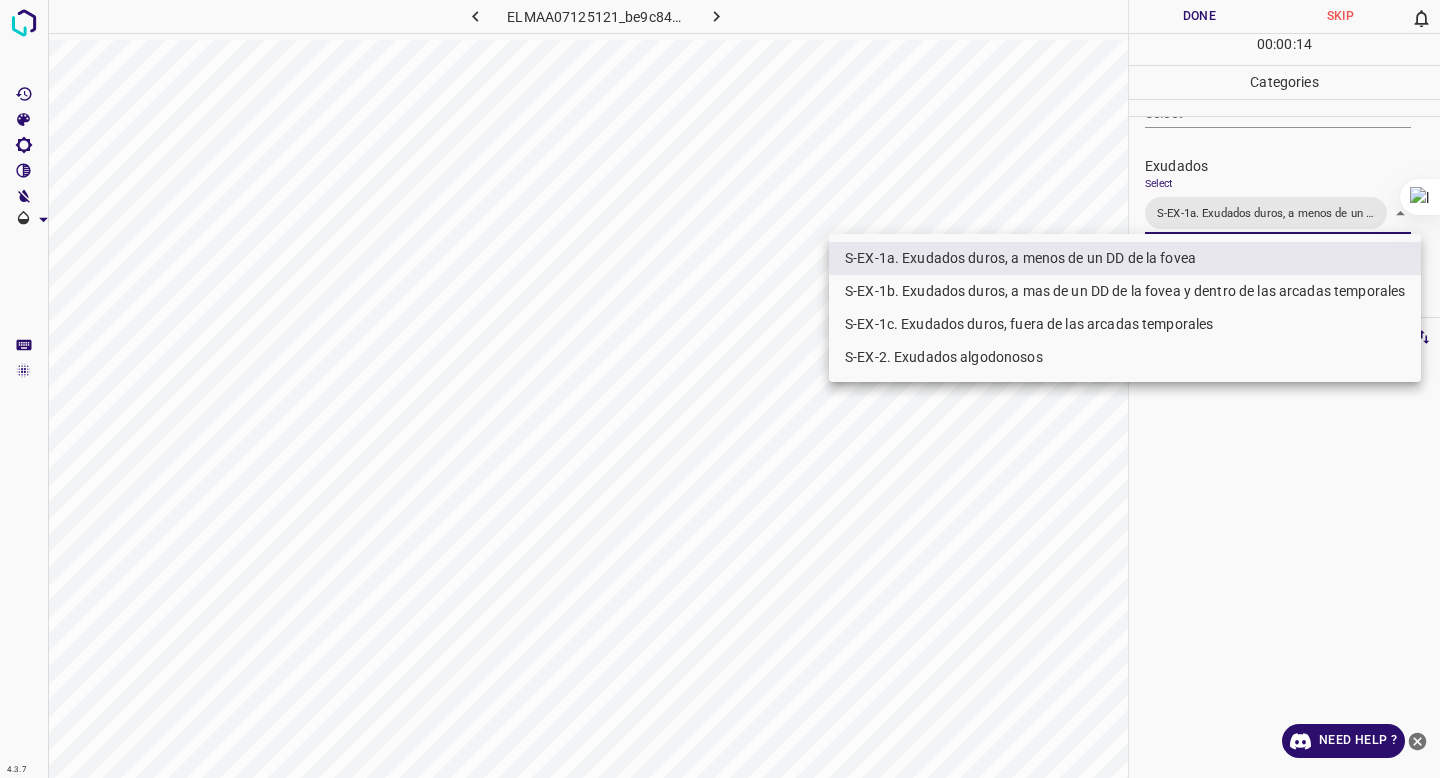 click on "S-EX-1b. Exudados duros, a mas de un DD de la fovea y dentro de las arcadas temporales" at bounding box center (1125, 291) 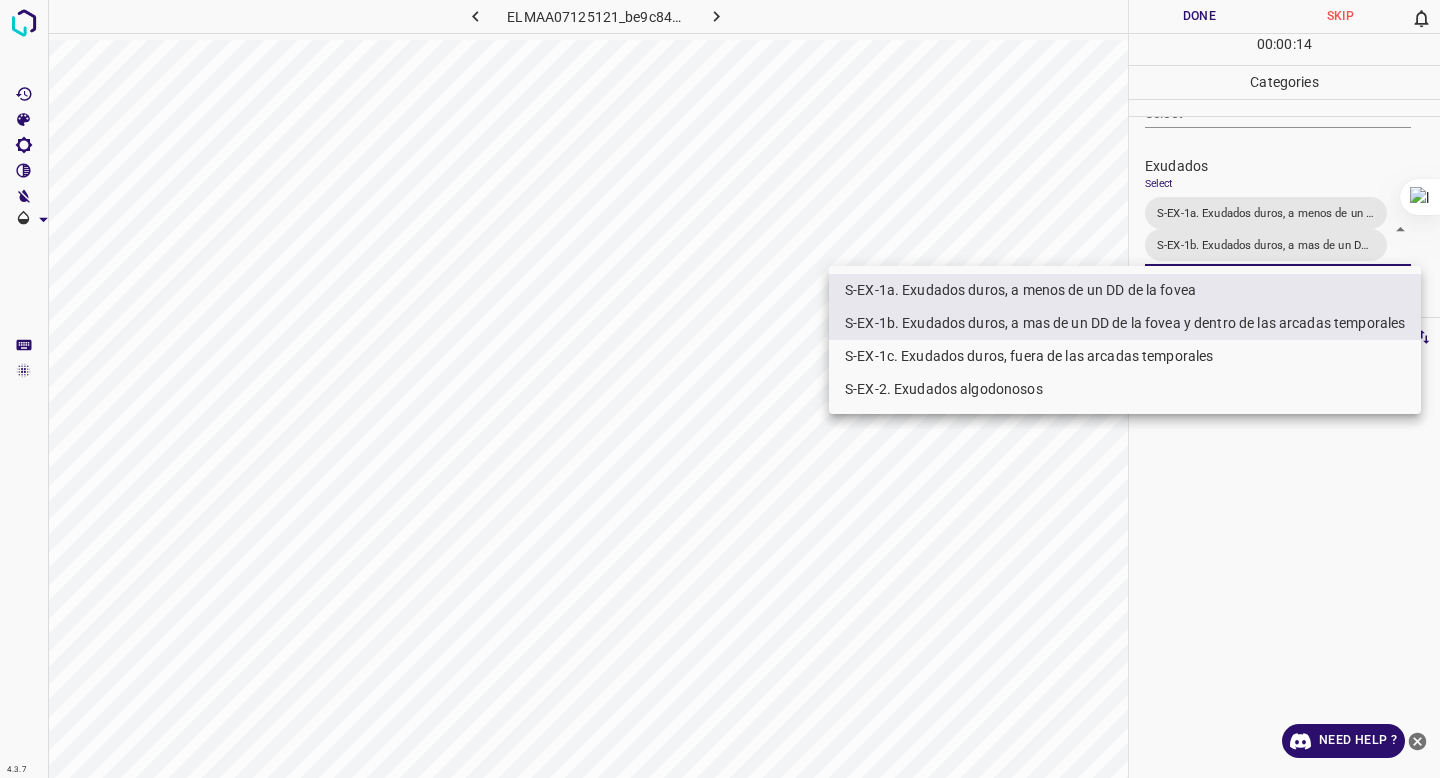 click on "S-EX-1a. Exudados duros, a menos de un DD de la fovea" at bounding box center (1125, 290) 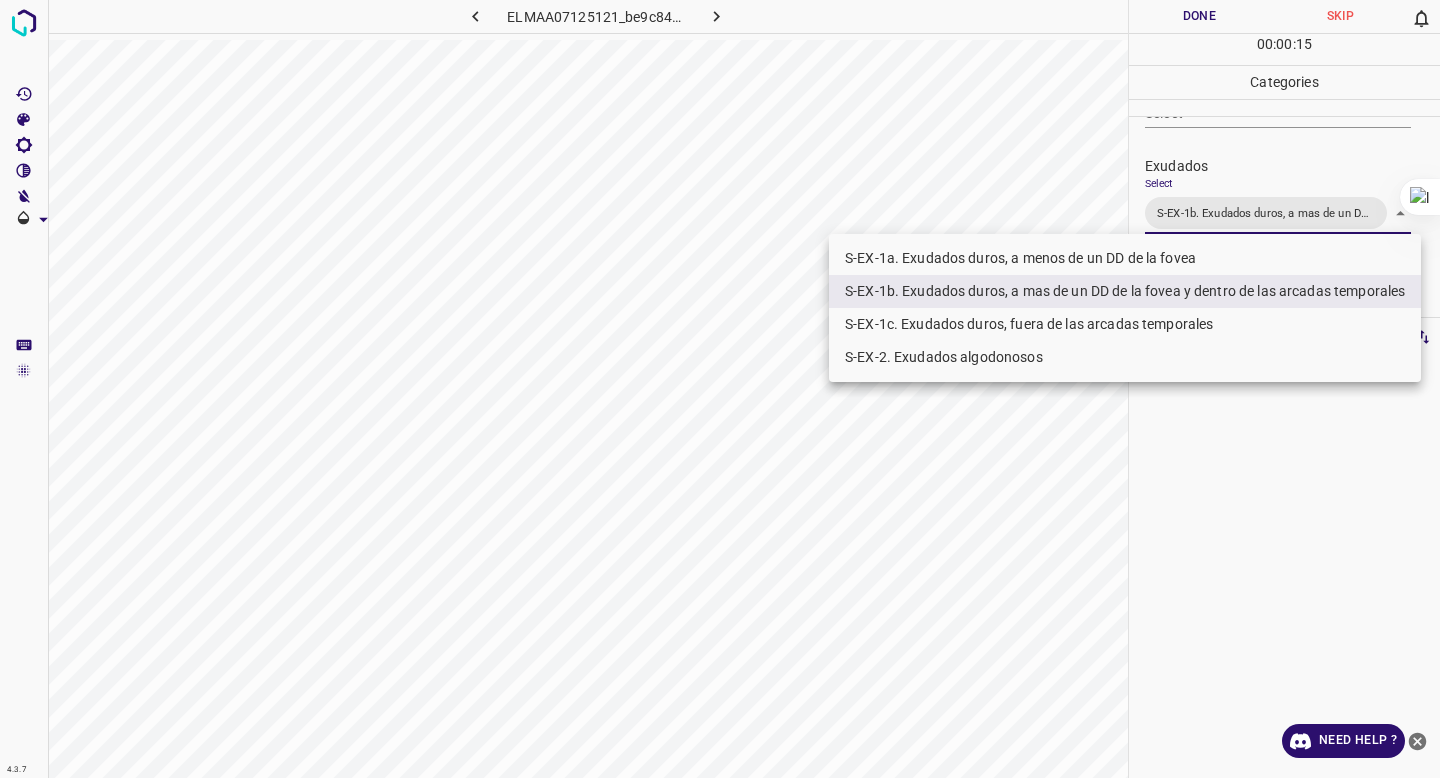 click at bounding box center (720, 389) 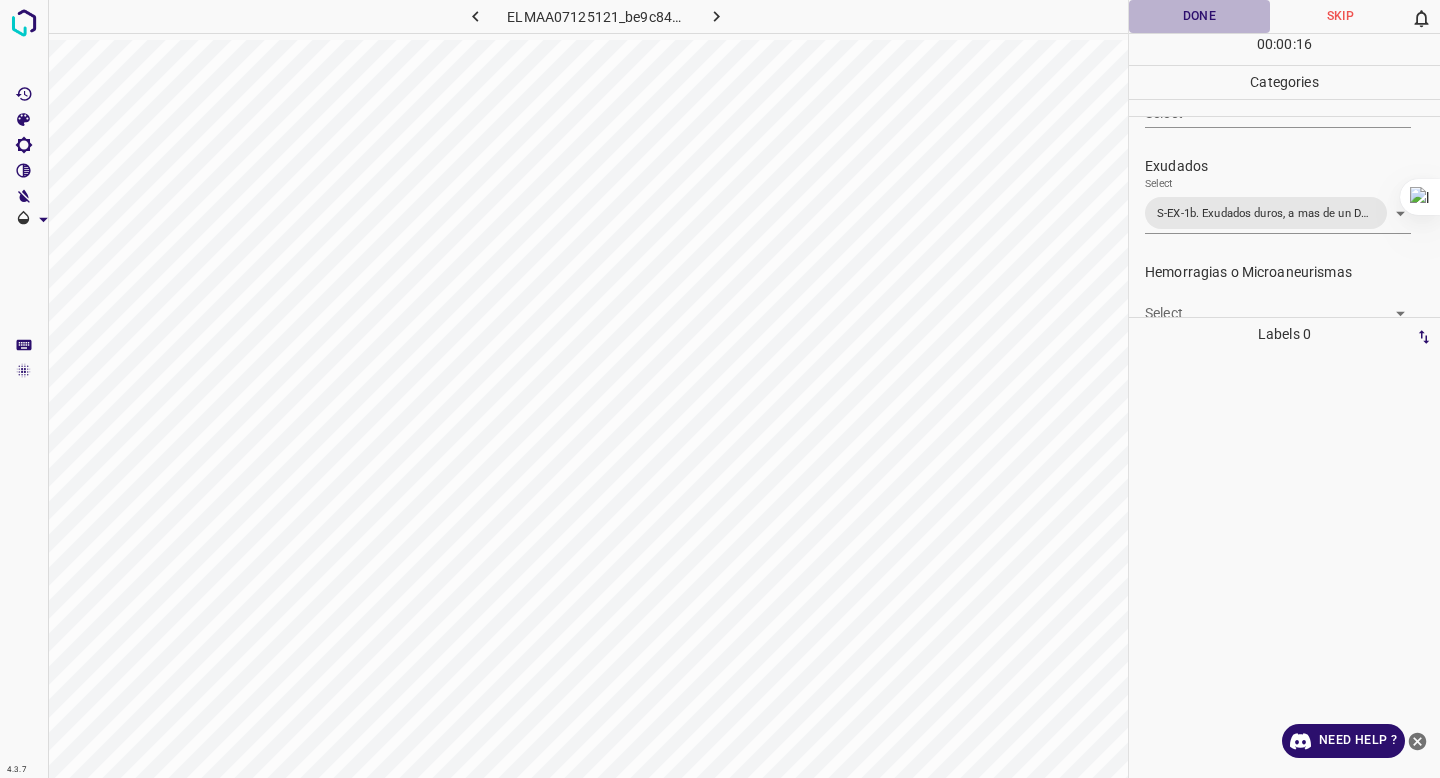 click on "Done" at bounding box center [1199, 16] 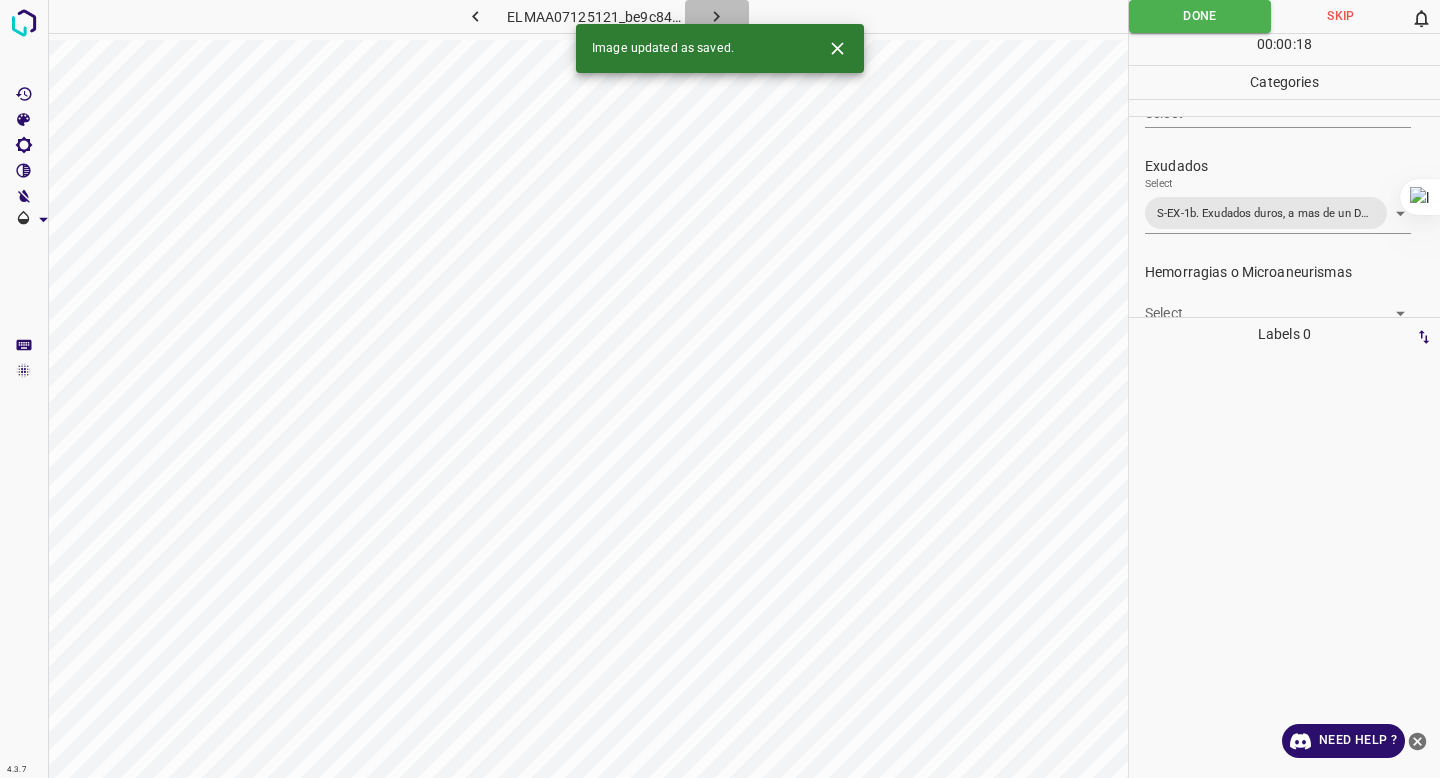 click 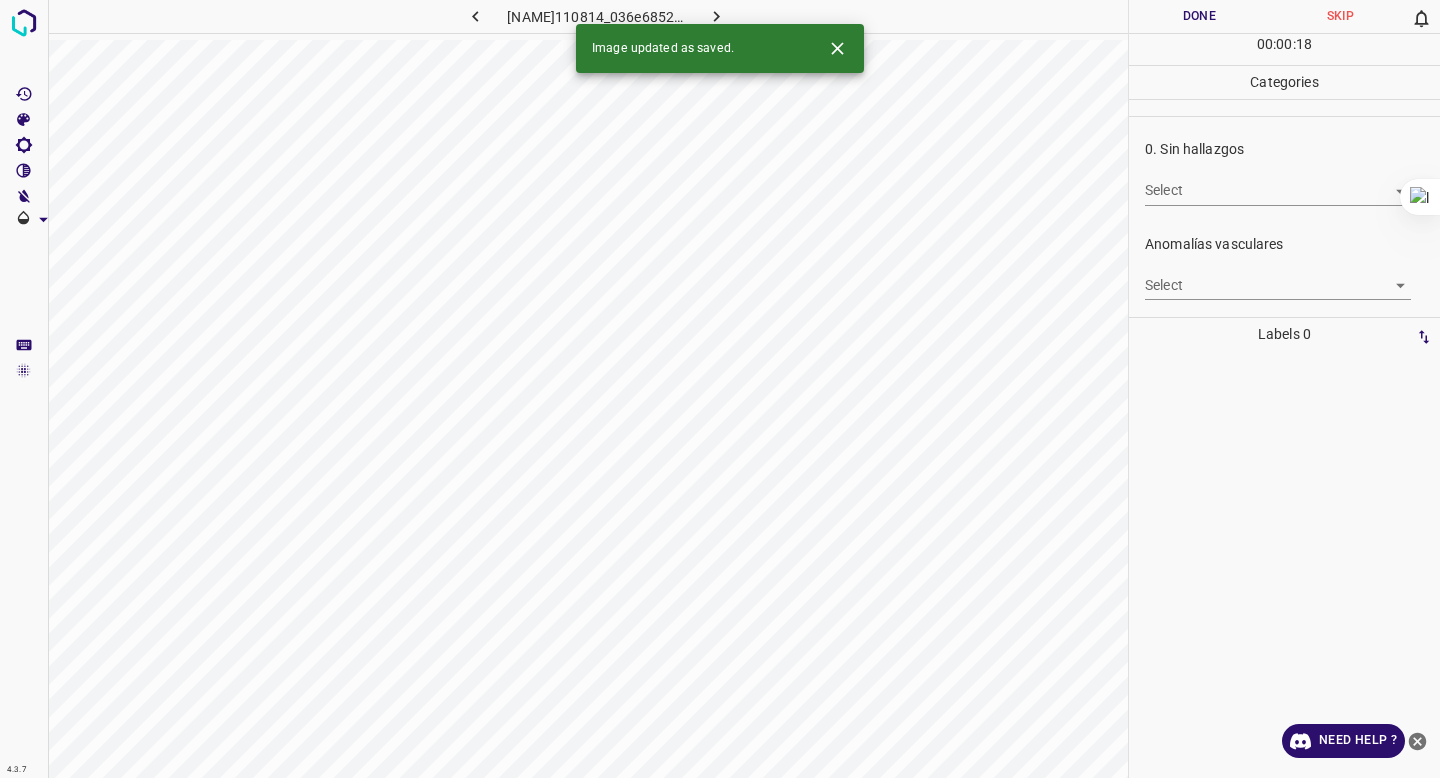 click on "4.3.7 ERFABIO110814_036e68526.jpg Done Skip 0 00   : 00   : 18   Categories 0. Sin hallazgos   Select ​ Anomalías vasculares   Select ​ Atrofias   Select ​ Drusas   Select ​ Exudados   Select ​ Hemorragias o Microaneurismas   Select ​ Otros hallazgos patológicos   Select ​ Otros hallazgos no patológicos   Select ​ Anomalías de disco óptico   Select ​ Elementos sin calidad suficiente   Select ​ Labels   0 Categories 1 0. Sin hallazgos 2 Anomalías vasculares 3 Atrofias 4 Drusas 5 Exudados 6 Hemorragias o Microaneurismas 7 Otros hallazgos patológicos 8 Otros hallazgos no patológicos 9 Anomalías de disco óptico 0 Elementos sin calidad suficiente Tools Space Change between modes (Draw & Edit) I Auto labeling R Restore zoom M Zoom in N Zoom out Delete Delete selecte label Filters Z Restore filters X Saturation filter C Brightness filter V Contrast filter B Gray scale filter General O Download Image updated as saved. Need Help ? - Text - Hide - Delete" at bounding box center [720, 389] 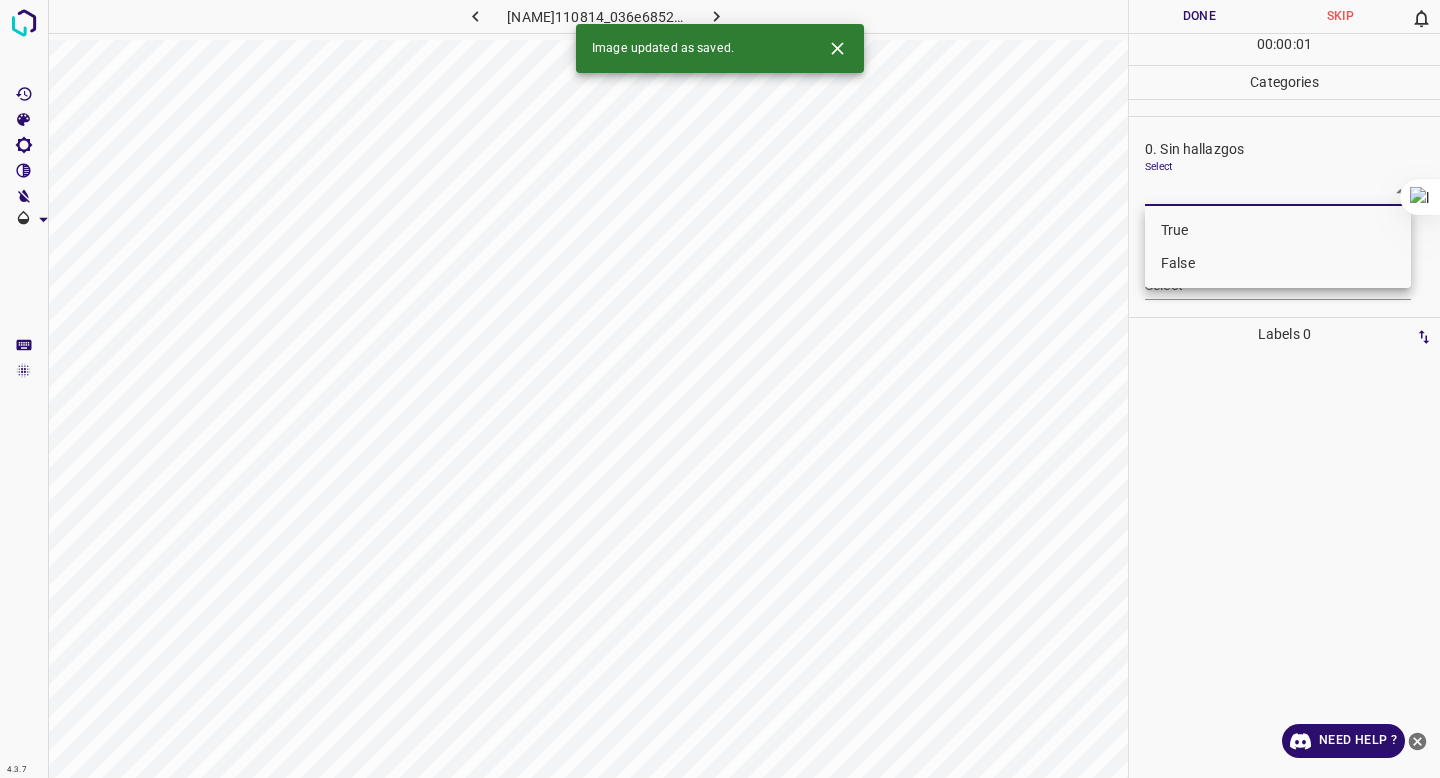 click on "False" at bounding box center (1278, 263) 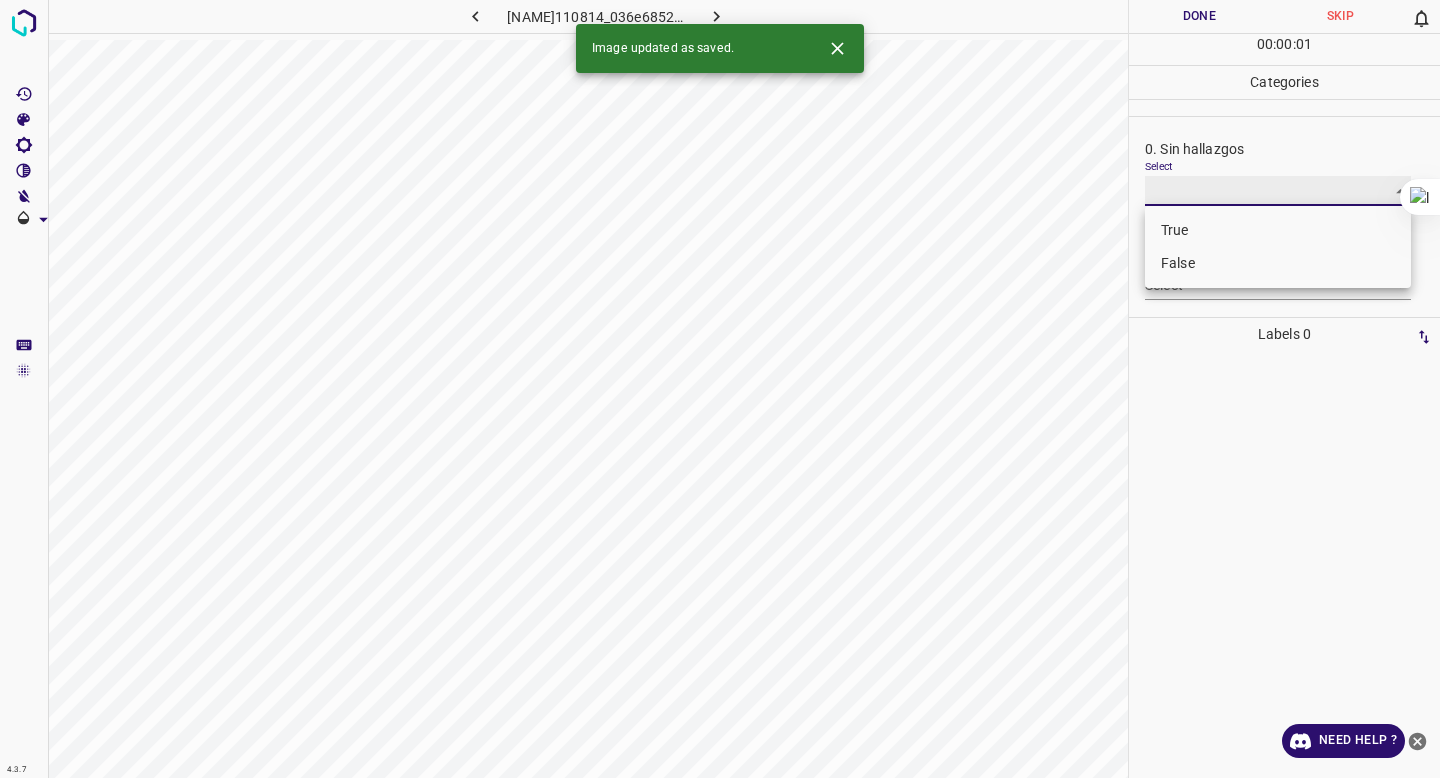 type on "False" 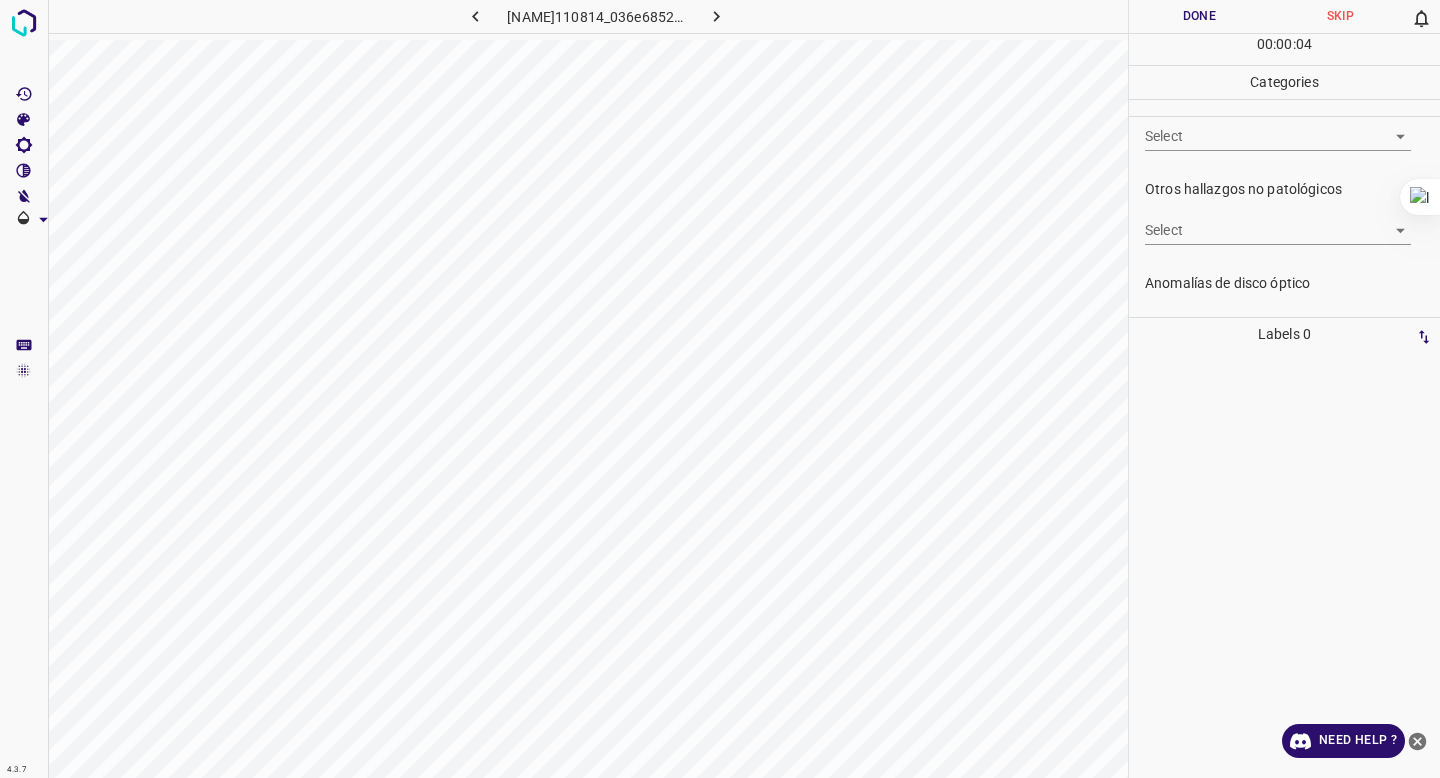 scroll, scrollTop: 578, scrollLeft: 0, axis: vertical 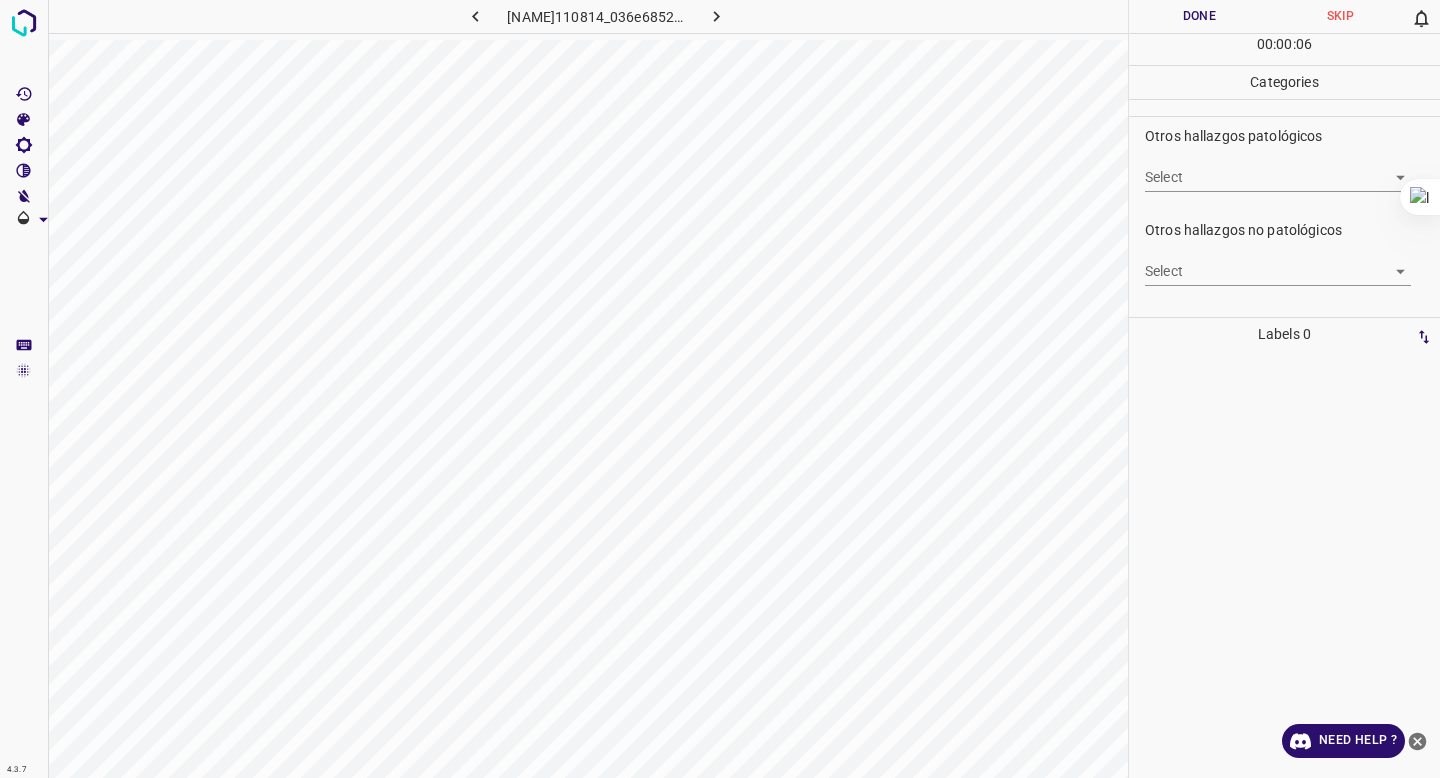 click on "4.3.7 ERFABIO110814_036e68526.jpg Done Skip 0 00   : 00   : 06   Categories 0. Sin hallazgos   Select False False Anomalías vasculares   Select ​ Atrofias   Select ​ Drusas   Select ​ Exudados   Select ​ Hemorragias o Microaneurismas   Select ​ Otros hallazgos patológicos   Select ​ Otros hallazgos no patológicos   Select ​ Anomalías de disco óptico   Select ​ Elementos sin calidad suficiente   Select ​ Labels   0 Categories 1 0. Sin hallazgos 2 Anomalías vasculares 3 Atrofias 4 Drusas 5 Exudados 6 Hemorragias o Microaneurismas 7 Otros hallazgos patológicos 8 Otros hallazgos no patológicos 9 Anomalías de disco óptico 0 Elementos sin calidad suficiente Tools Space Change between modes (Draw & Edit) I Auto labeling R Restore zoom M Zoom in N Zoom out Delete Delete selecte label Filters Z Restore filters X Saturation filter C Brightness filter V Contrast filter B Gray scale filter General O Download Need Help ? - Text - Hide - Delete" at bounding box center [720, 389] 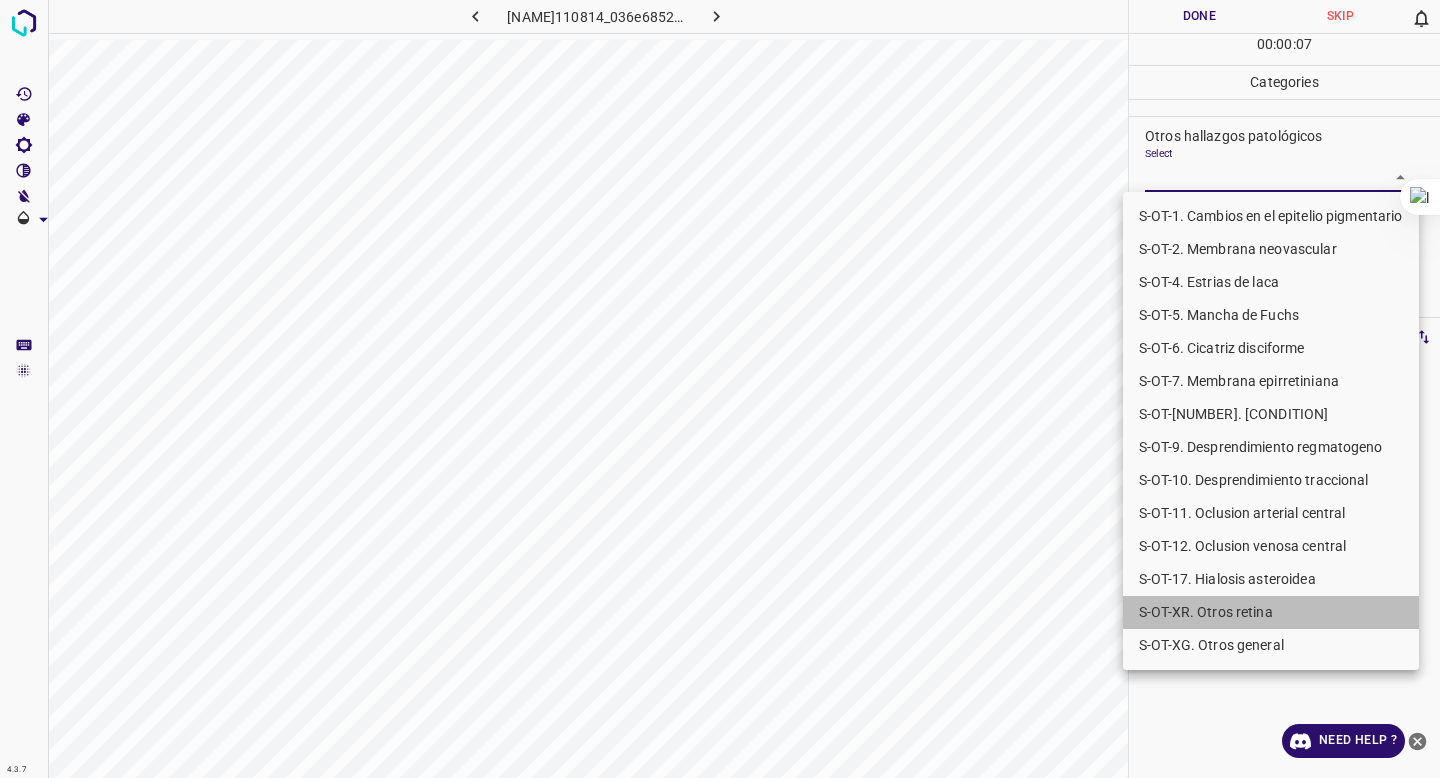 click on "S-OT-XR. Otros retina" at bounding box center (1271, 612) 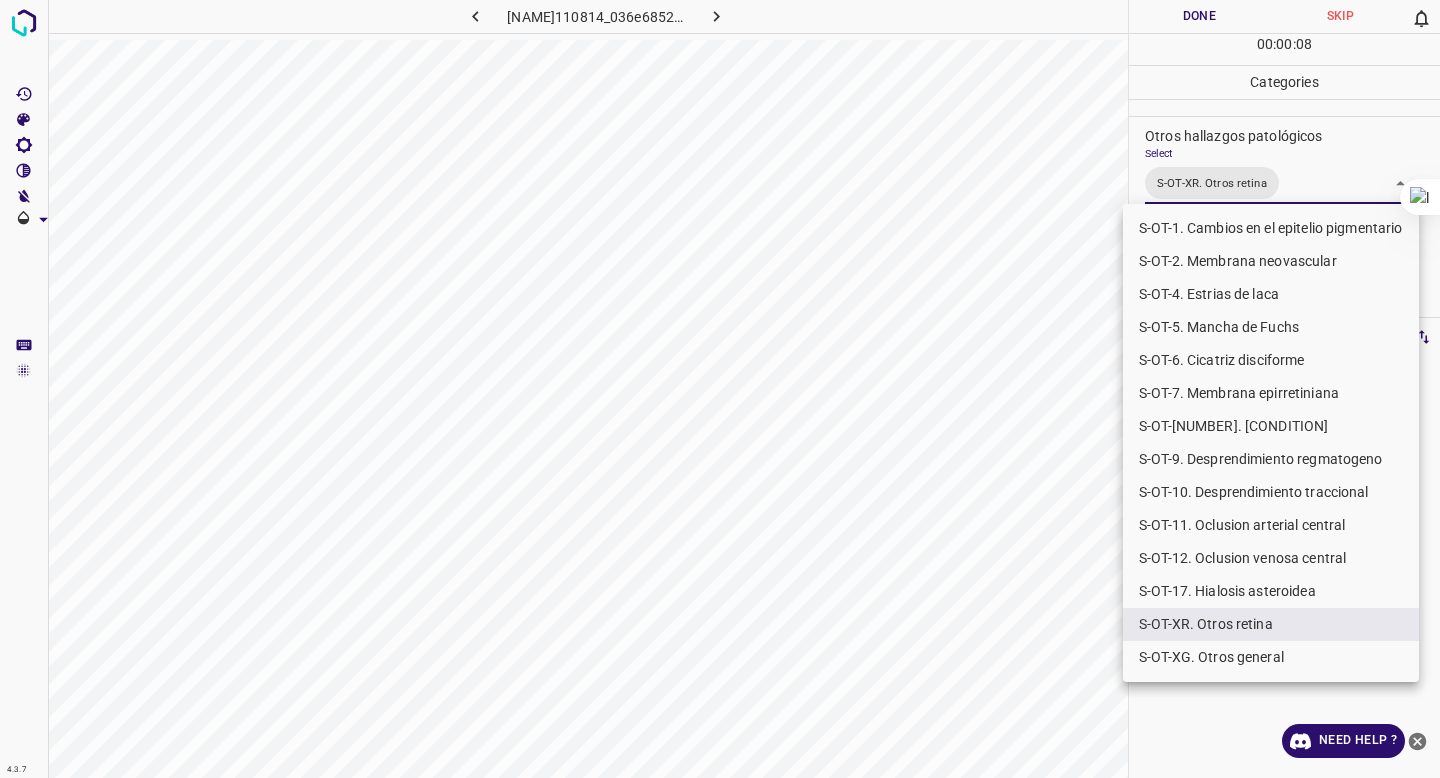 click on "S-OT-1. Cambios en el epitelio pigmentario" at bounding box center [1271, 228] 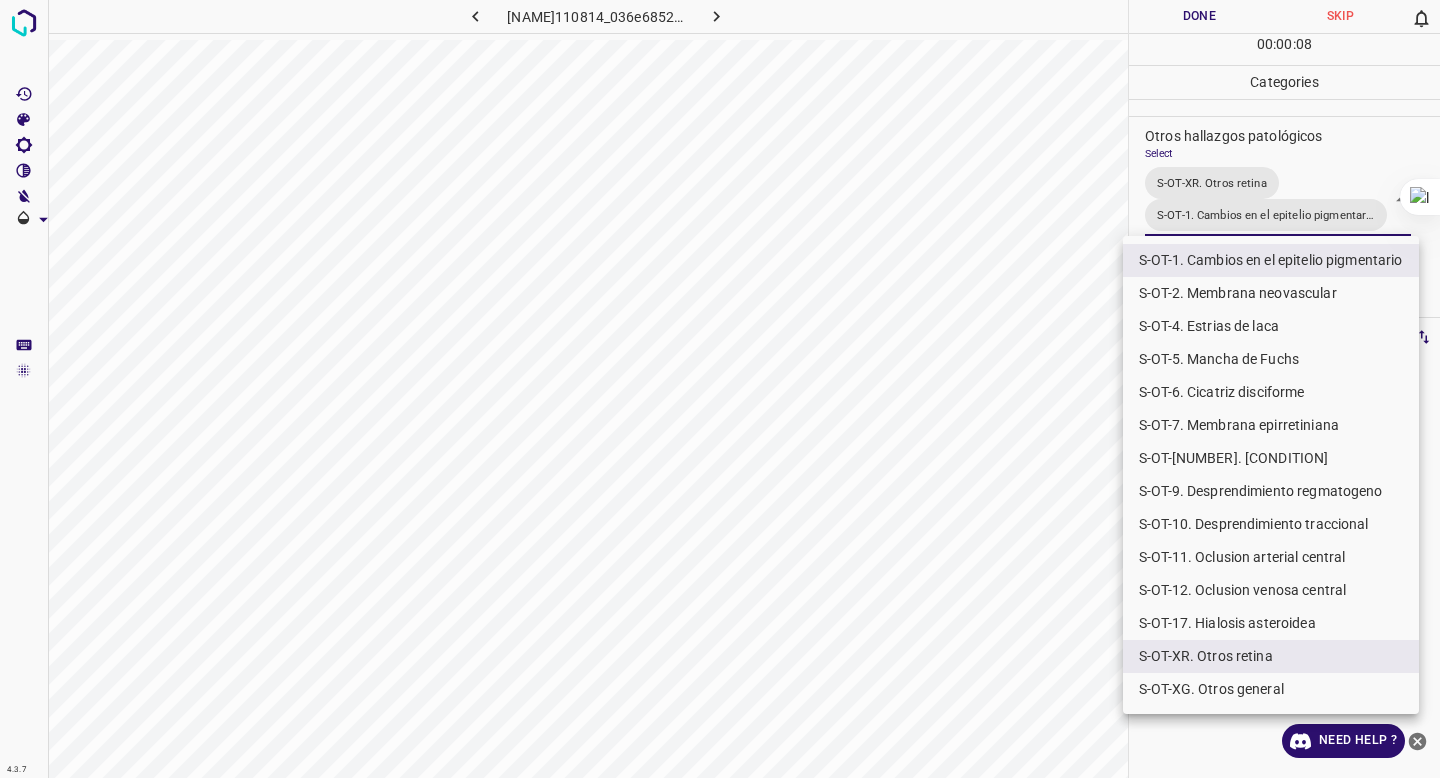 click at bounding box center [720, 389] 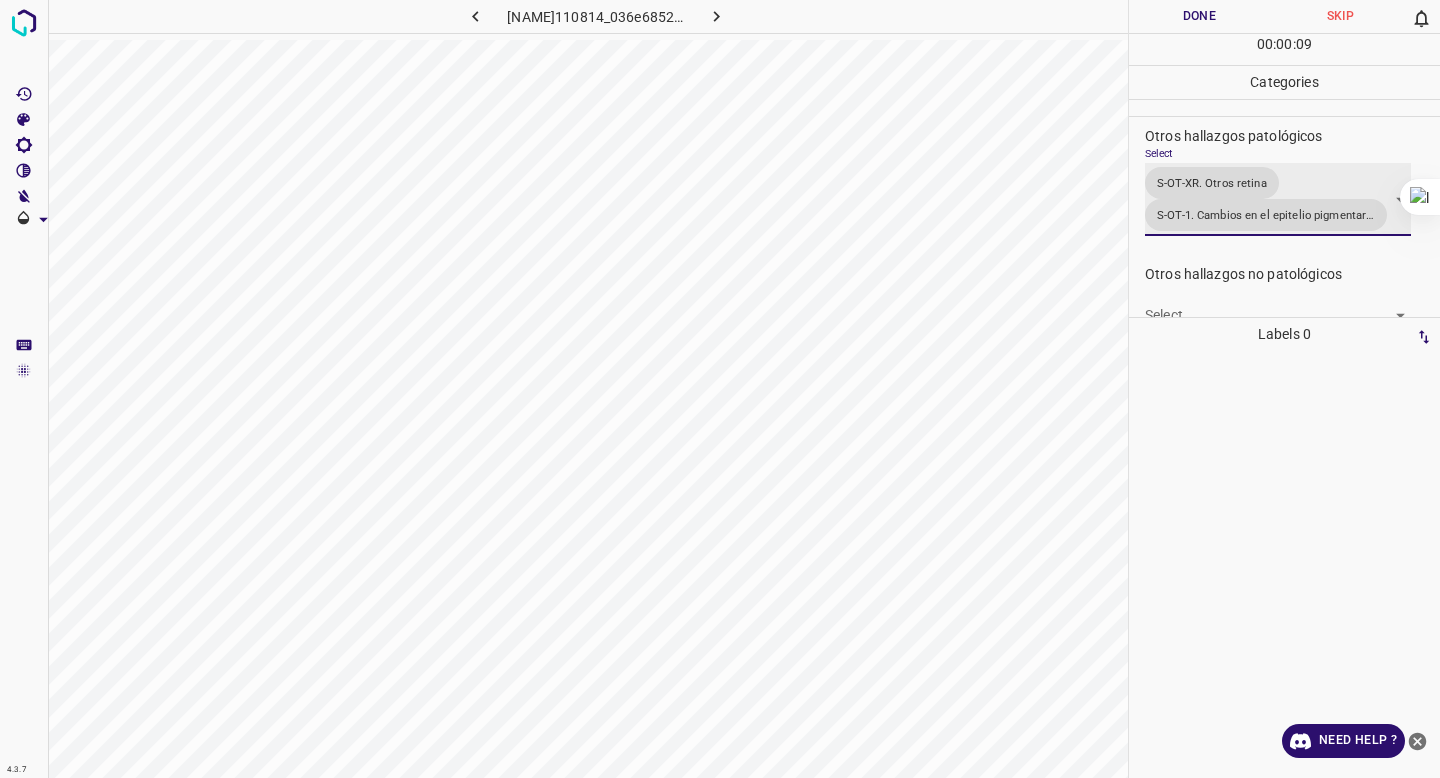 scroll, scrollTop: 801, scrollLeft: 0, axis: vertical 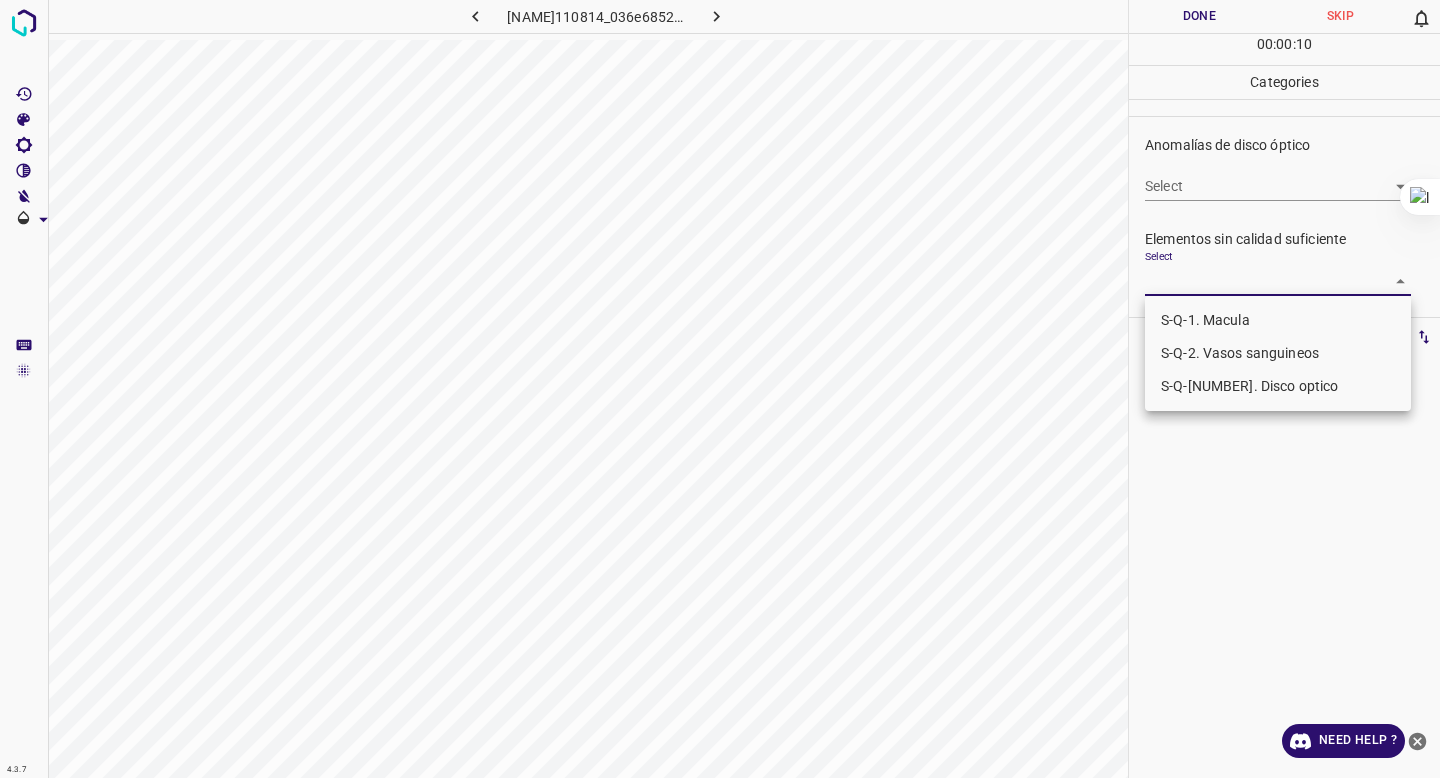 click on "4.3.7 ER[NAME]110814_036e68526.jpg Done Skip 0 00   : 00   : 10   Categories 0. Sin hallazgos   Select False False Anomalías vasculares   Select ​ Atrofias   Select ​ Drusas   Select ​ Exudados   Select ​ Hemorragias o Microaneurismas   Select ​ Otros hallazgos patológicos   Select S-OT-XR. Otros retina S-OT-1. Cambios en el epitelio pigmentario S-OT-XR. Otros retina,S-OT-1. Cambios en el epitelio pigmentario Otros hallazgos no patológicos   Select ​ Anomalías de disco óptico   Select ​ Elementos sin calidad suficiente   Select ​ Labels   0 Categories 1 0. Sin hallazgos 2 Anomalías vasculares 3 Atrofias 4 Drusas 5 Exudados 6 Hemorragias o Microaneurismas 7 Otros hallazgos patológicos 8 Otros hallazgos no patológicos 9 Anomalías de disco óptico 0 Elementos sin calidad suficiente Tools Space Change between modes (Draw & Edit) I Auto labeling R Restore zoom M Zoom in N Zoom out Delete Delete selecte label Filters Z Restore filters X Saturation filter C Brightness filter V Contrast filter" at bounding box center (720, 389) 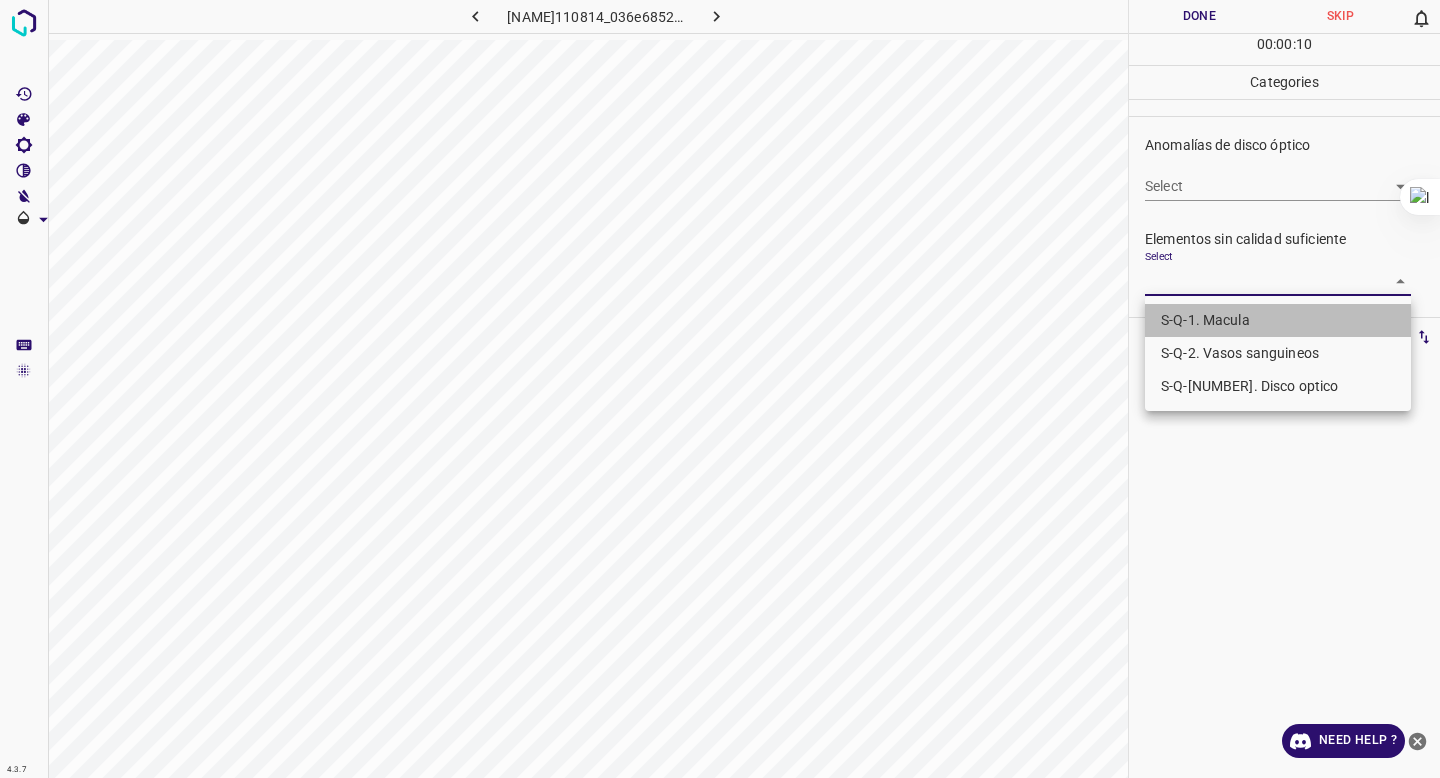 click on "S-Q-1. Macula" at bounding box center [1278, 320] 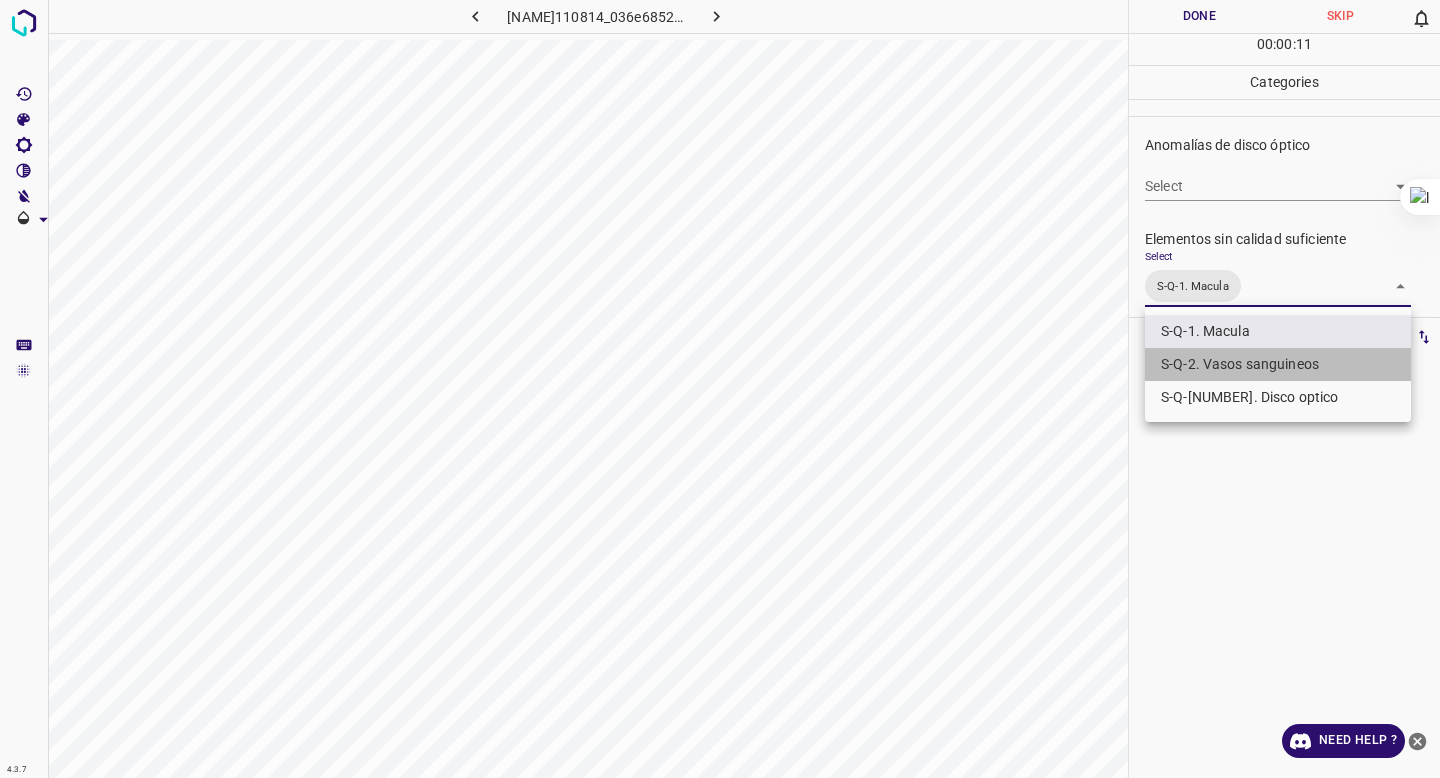 click on "S-Q-2. Vasos sanguineos" at bounding box center [1278, 364] 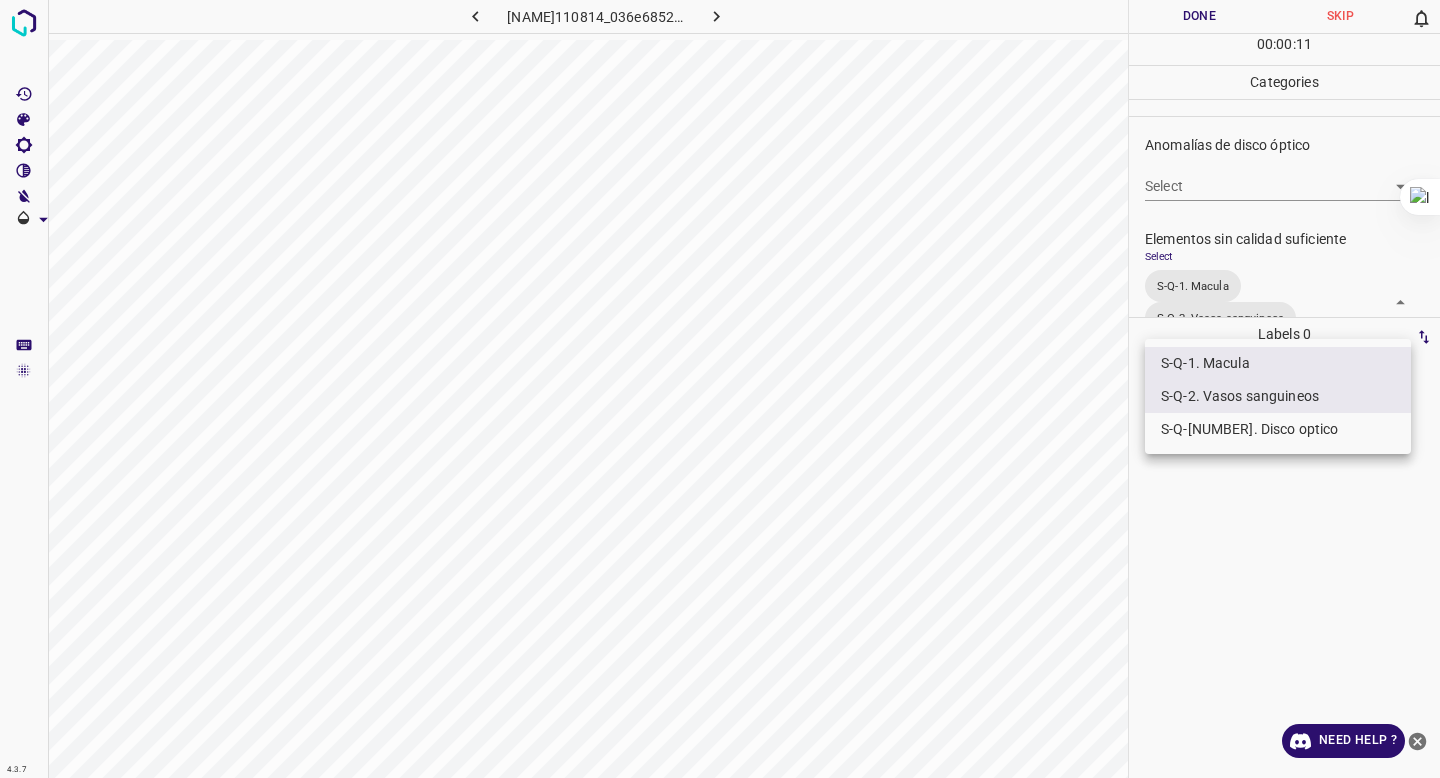 click on "S-Q-2. Vasos sanguineos" at bounding box center [1278, 396] 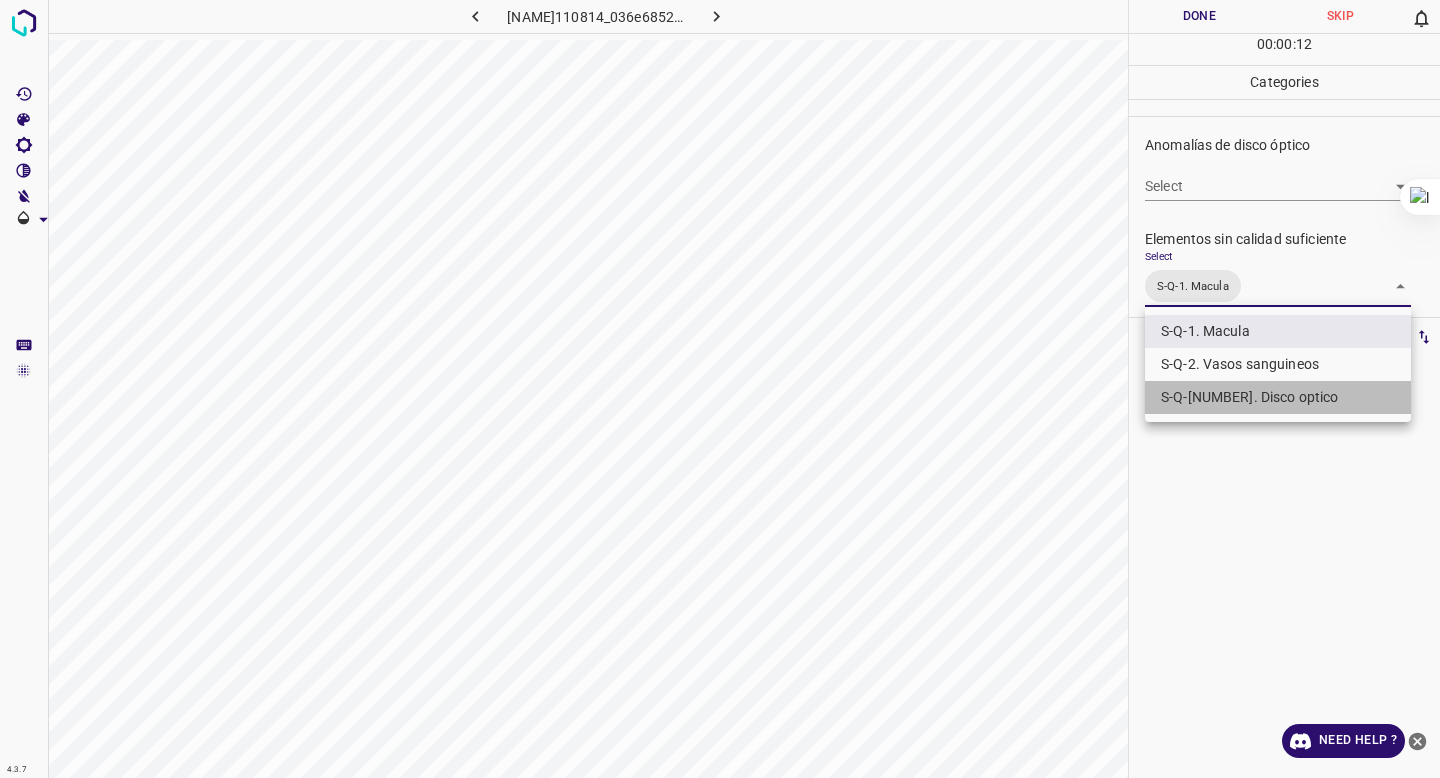 click on "S-Q-[NUMBER]. Disco optico" at bounding box center (1278, 397) 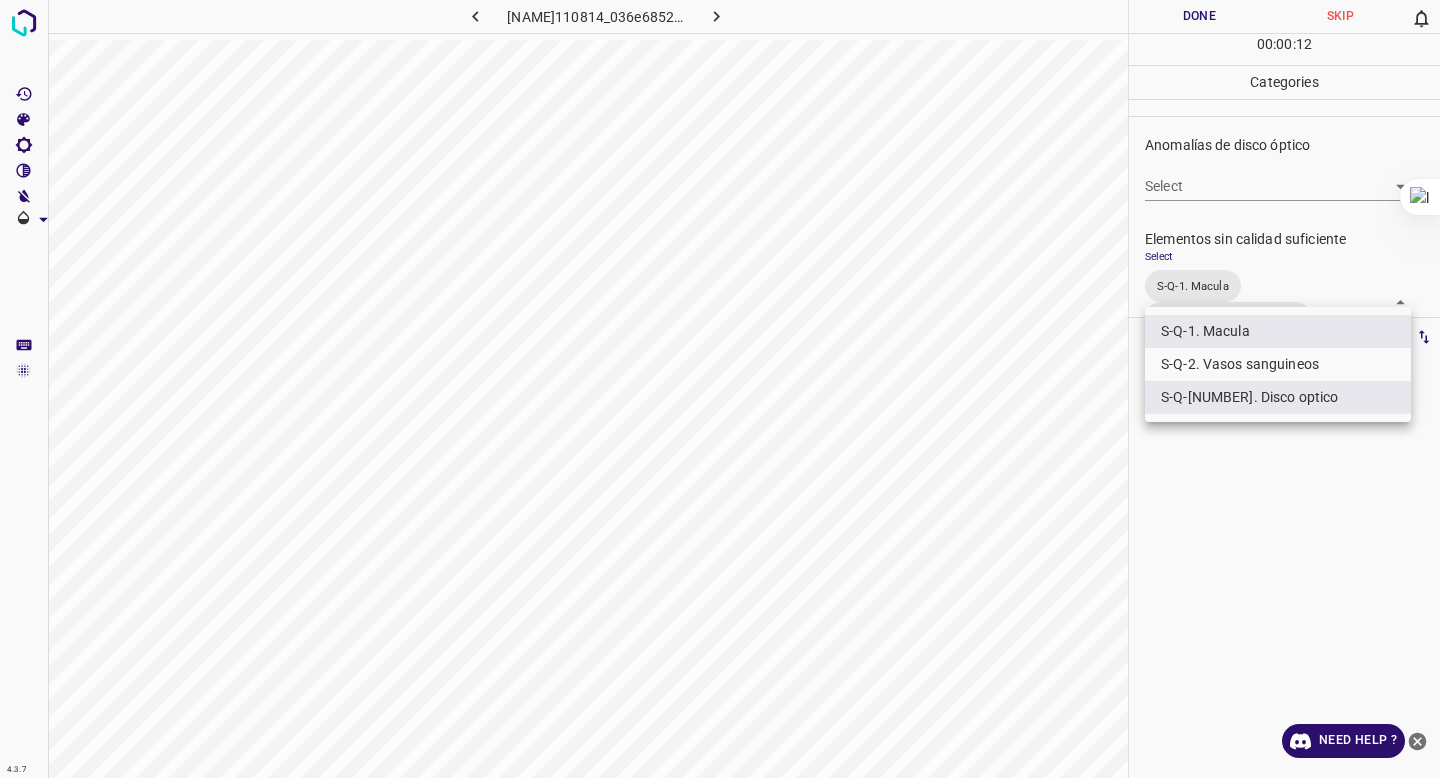 click on "S-Q-2. Vasos sanguineos" at bounding box center (1278, 364) 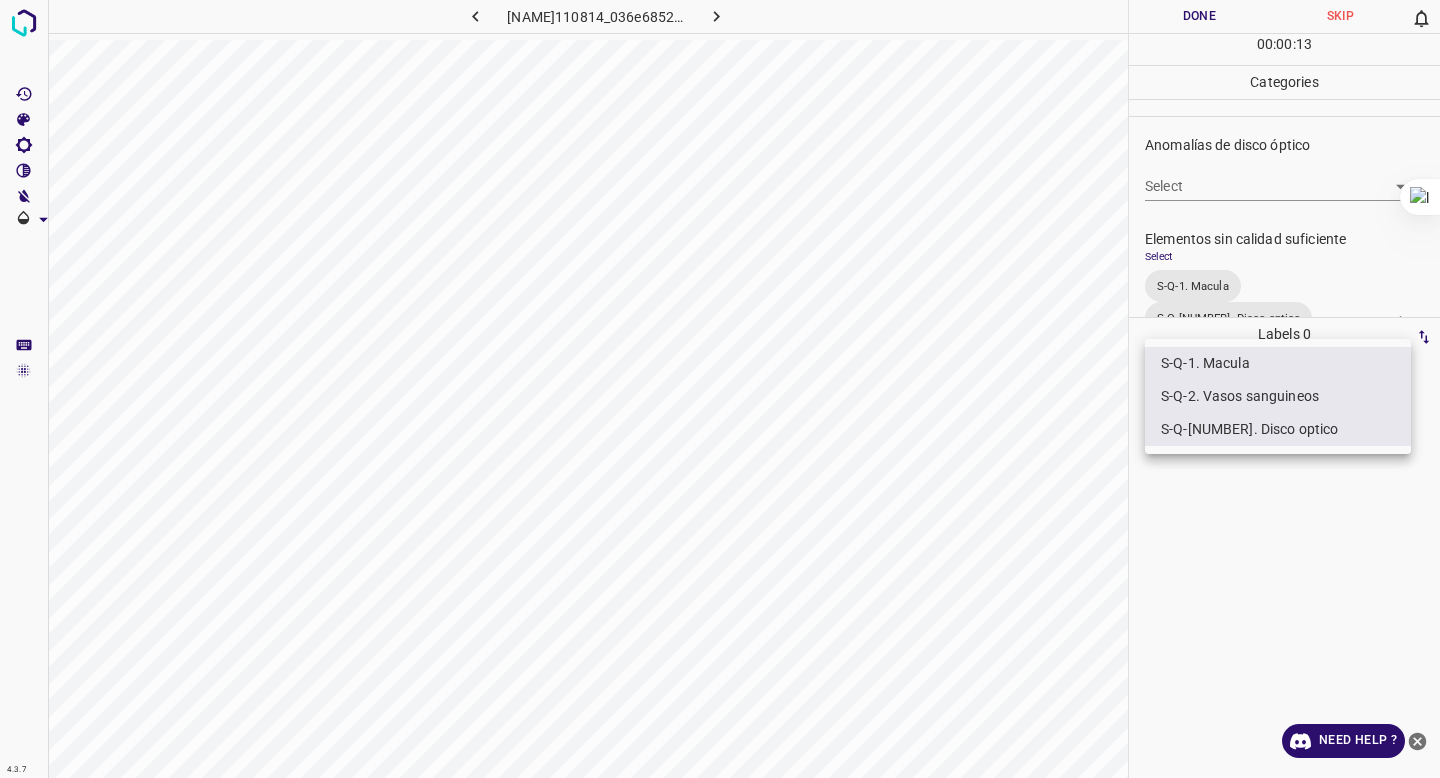 click at bounding box center (720, 389) 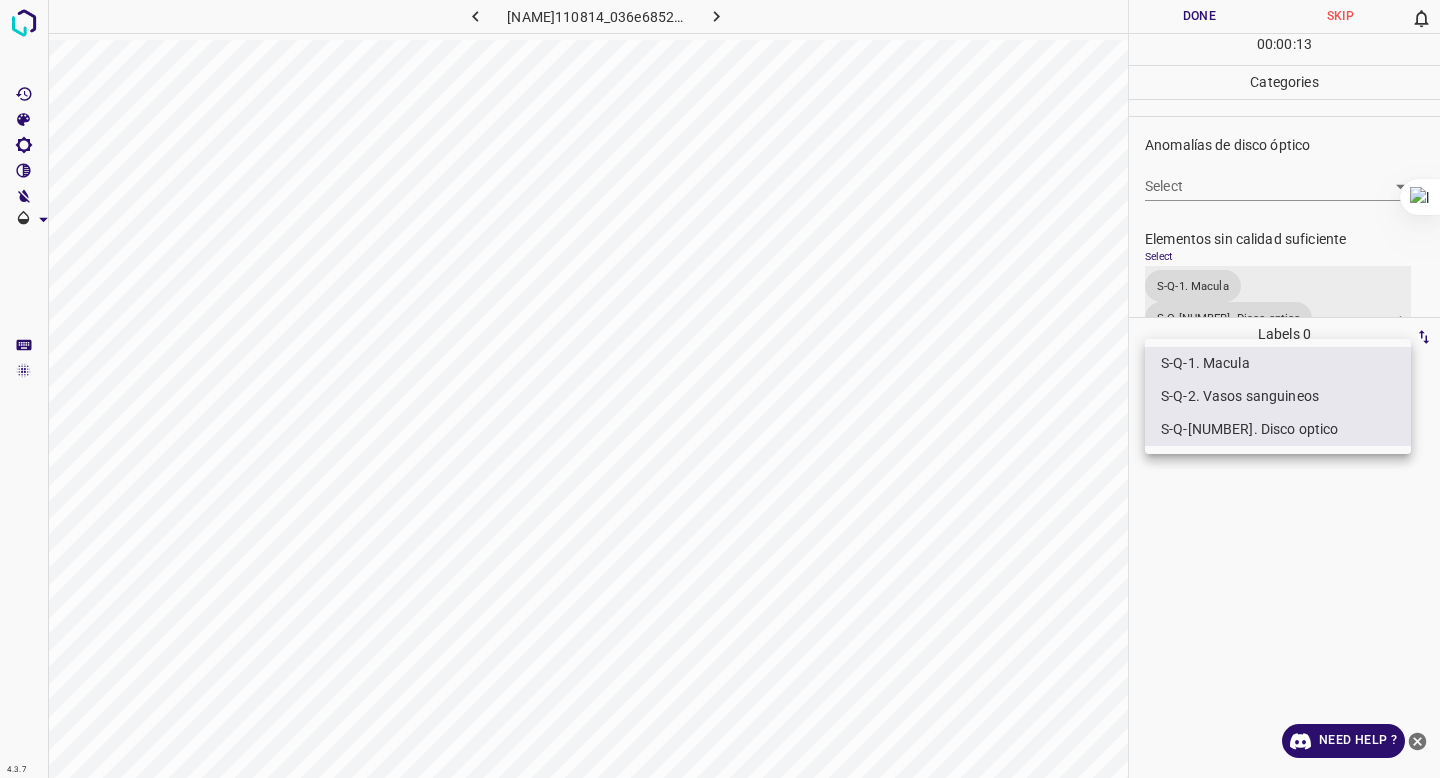 scroll, scrollTop: 823, scrollLeft: 0, axis: vertical 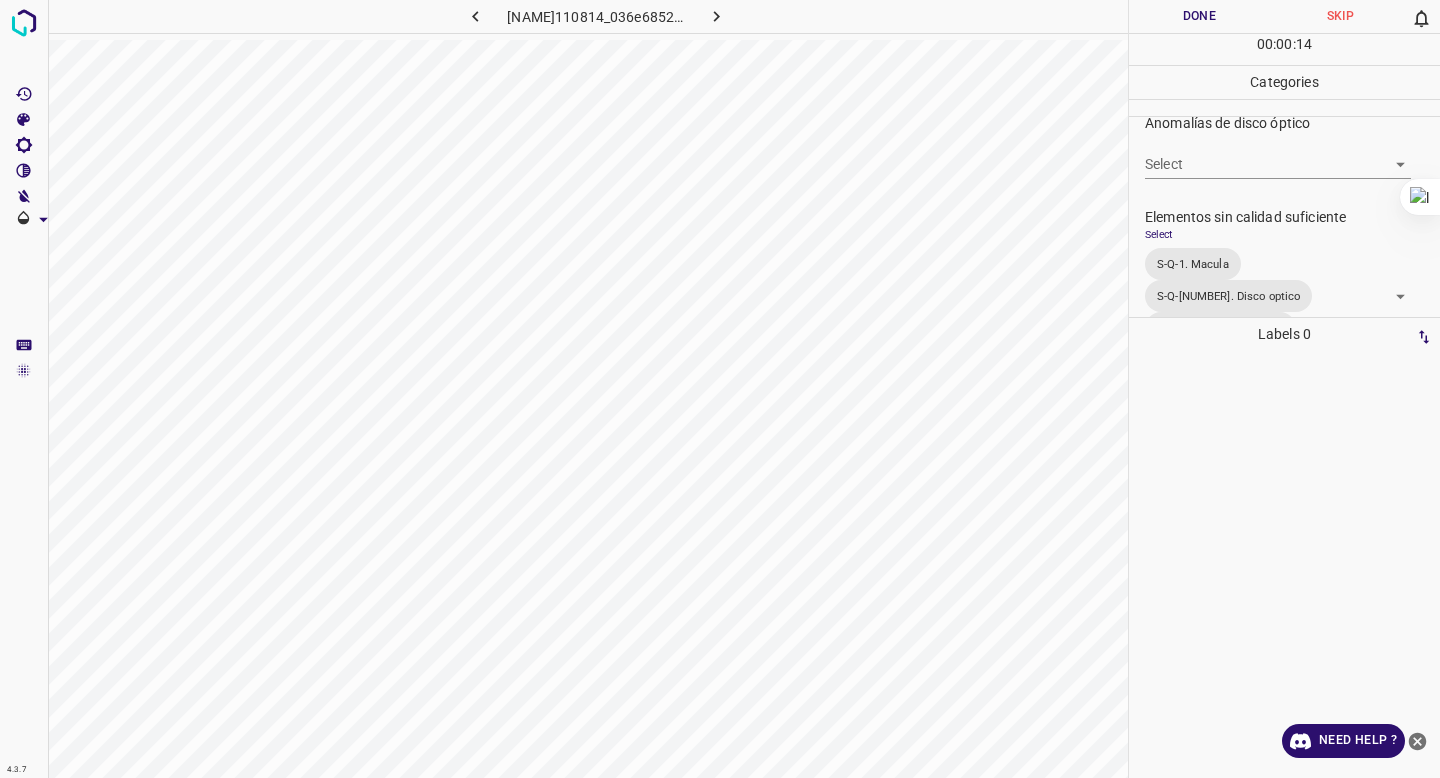 click on "Done" at bounding box center (1199, 16) 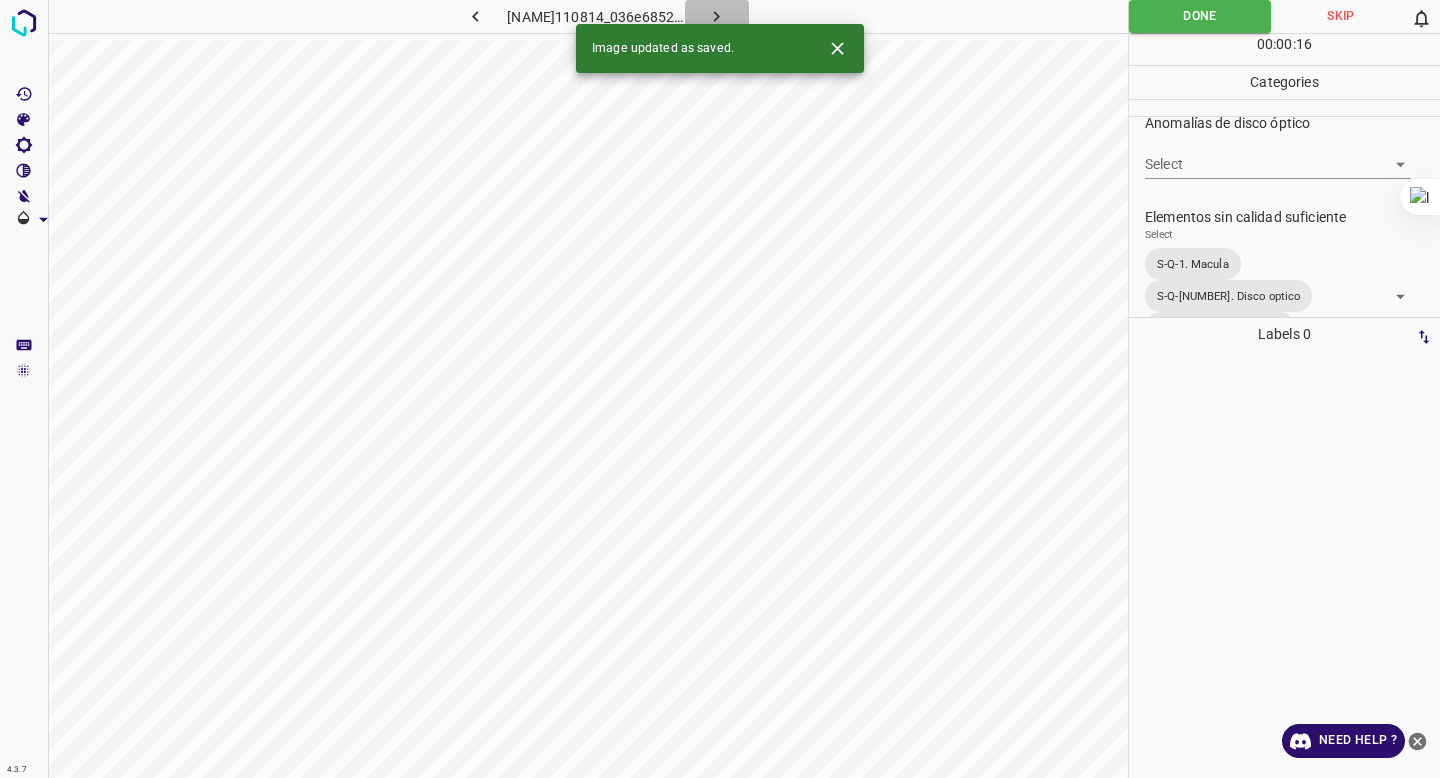 click 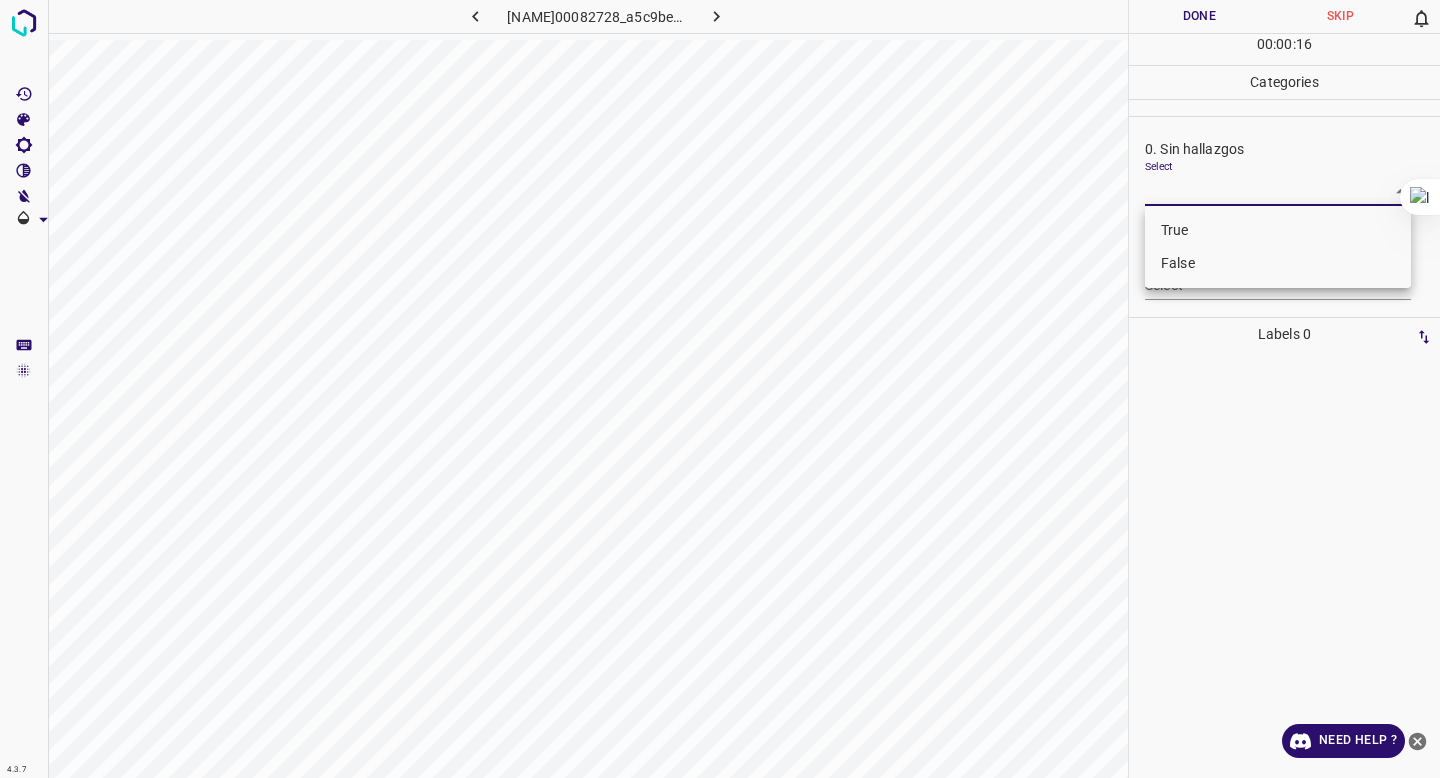 click on "4.3.7 ERDID00082728_a5c9be2b2.jpg Done Skip 0 00   : 00   : 16   Categories 0. Sin hallazgos   Select ​ Anomalías vasculares   Select ​ Atrofias   Select ​ Drusas   Select ​ Exudados   Select ​ Hemorragias o Microaneurismas   Select ​ Otros hallazgos patológicos   Select ​ Otros hallazgos no patológicos   Select ​ Anomalías de disco óptico   Select ​ Elementos sin calidad suficiente   Select ​ Labels   0 Categories 1 0. Sin hallazgos 2 Anomalías vasculares 3 Atrofias 4 Drusas 5 Exudados 6 Hemorragias o Microaneurismas 7 Otros hallazgos patológicos 8 Otros hallazgos no patológicos 9 Anomalías de disco óptico 0 Elementos sin calidad suficiente Tools Space Change between modes (Draw & Edit) I Auto labeling R Restore zoom M Zoom in N Zoom out Delete Delete selecte label Filters Z Restore filters X Saturation filter C Brightness filter V Contrast filter B Gray scale filter General O Download Need Help ? - Text - Hide - Delete True False" at bounding box center (720, 389) 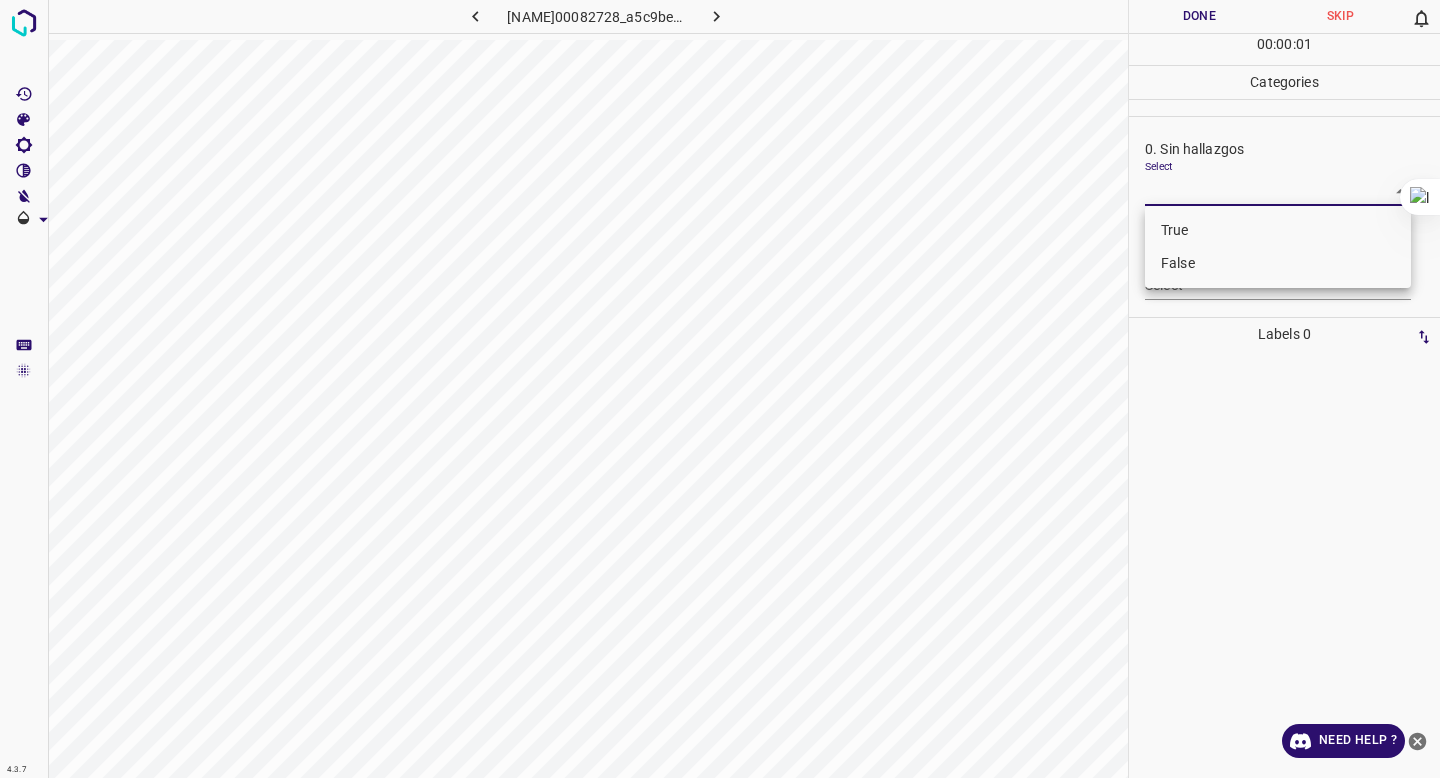 click on "False" at bounding box center [1278, 263] 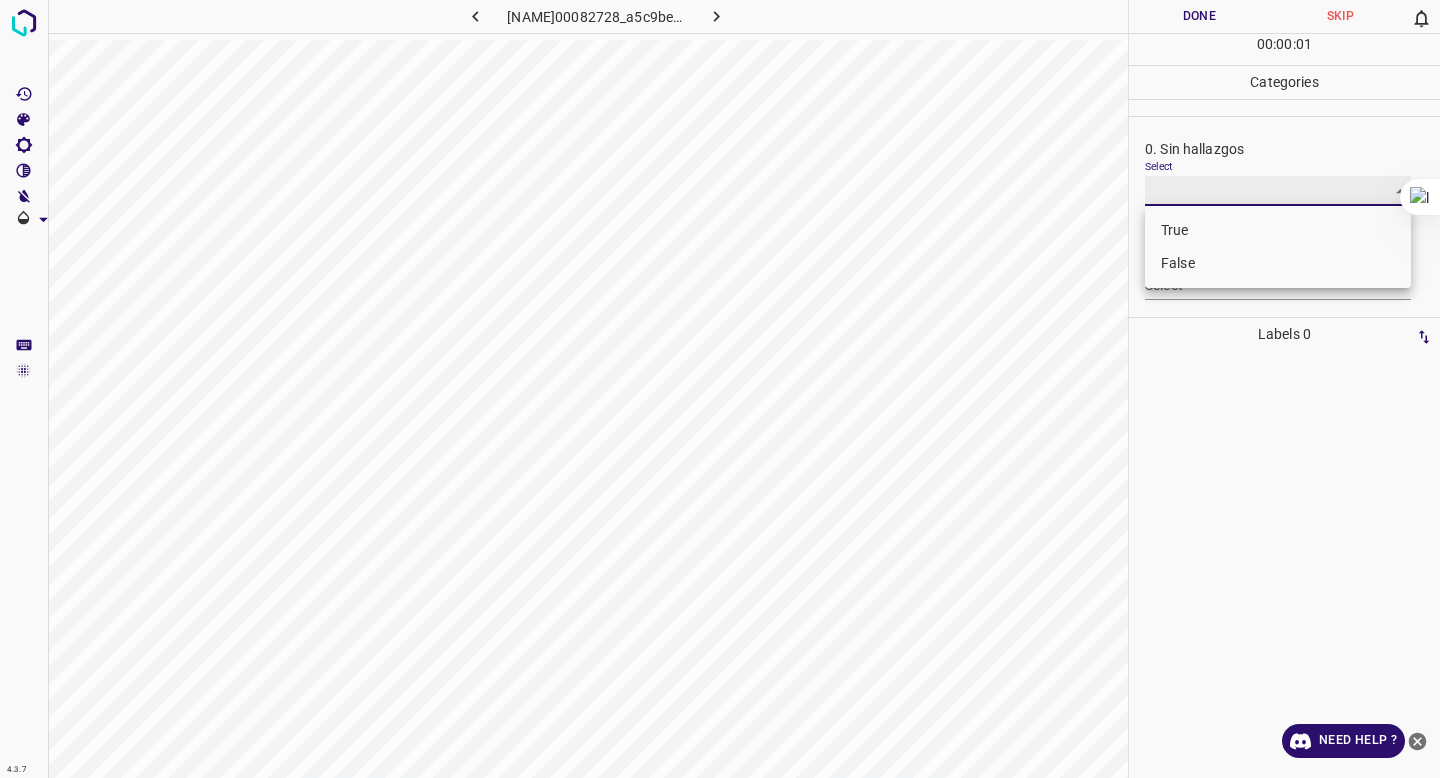 type on "False" 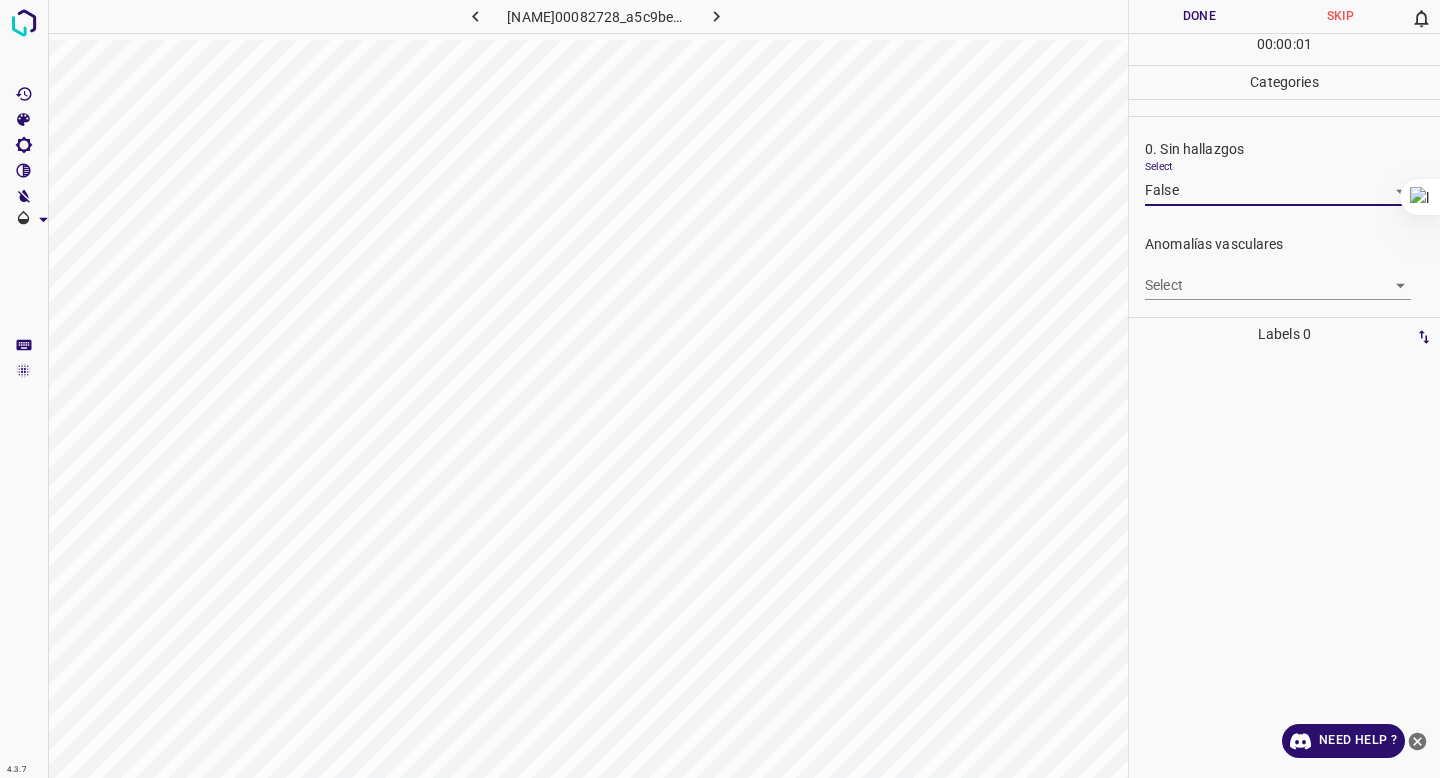 click on "4.3.7 ERDID00082728_a5c9be2b2.jpg Done Skip 0 00   : 00   : 01   Categories 0. Sin hallazgos   Select False False Anomalías vasculares   Select ​ Atrofias   Select ​ Drusas   Select ​ Exudados   Select ​ Hemorragias o Microaneurismas   Select ​ Otros hallazgos patológicos   Select ​ Otros hallazgos no patológicos   Select ​ Anomalías de disco óptico   Select ​ Elementos sin calidad suficiente   Select ​ Labels   0 Categories 1 0. Sin hallazgos 2 Anomalías vasculares 3 Atrofias 4 Drusas 5 Exudados 6 Hemorragias o Microaneurismas 7 Otros hallazgos patológicos 8 Otros hallazgos no patológicos 9 Anomalías de disco óptico 0 Elementos sin calidad suficiente Tools Space Change between modes (Draw & Edit) I Auto labeling R Restore zoom M Zoom in N Zoom out Delete Delete selecte label Filters Z Restore filters X Saturation filter C Brightness filter V Contrast filter B Gray scale filter General O Download Need Help ? - Text - Hide - Delete" at bounding box center (720, 389) 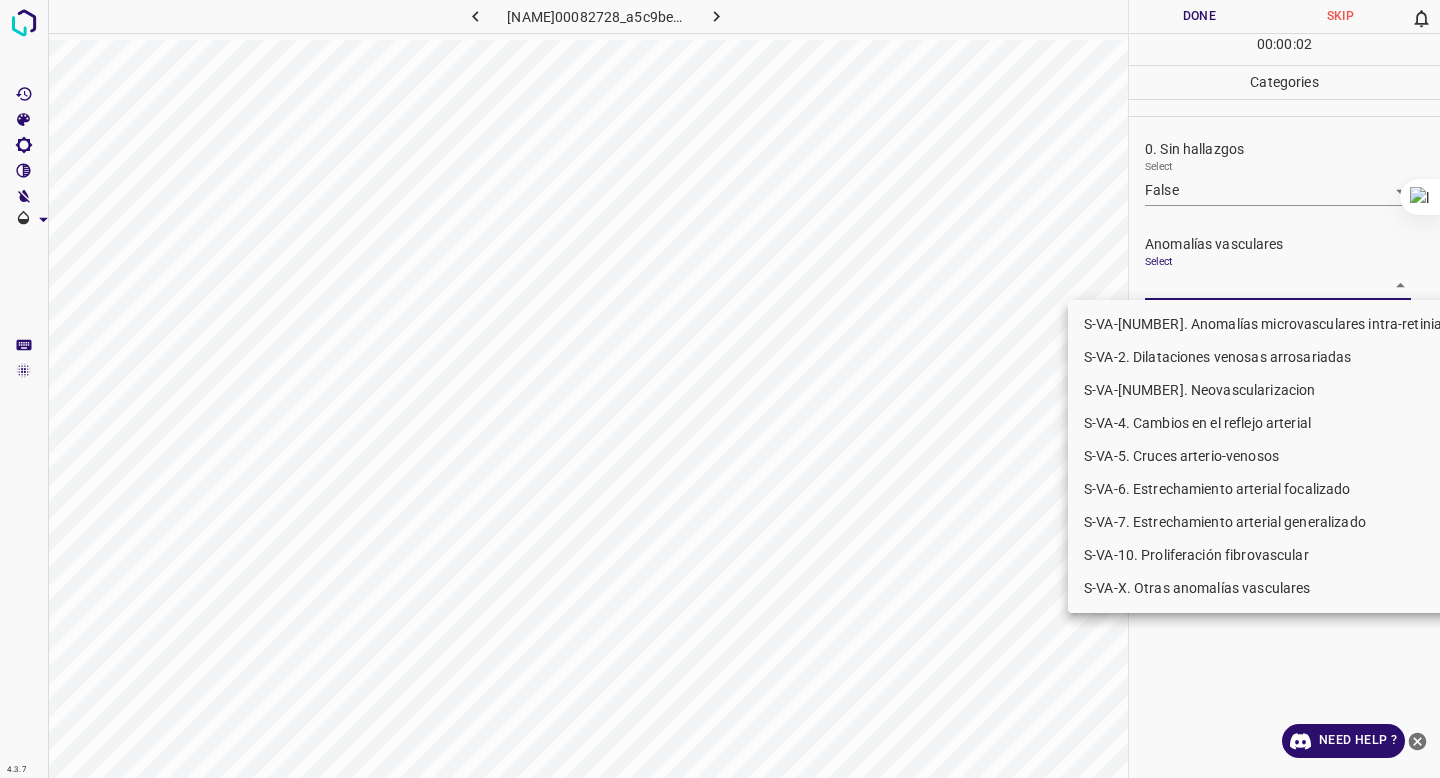 click on "S-VA-[NUMBER]. Neovascularizacion" at bounding box center [1275, 390] 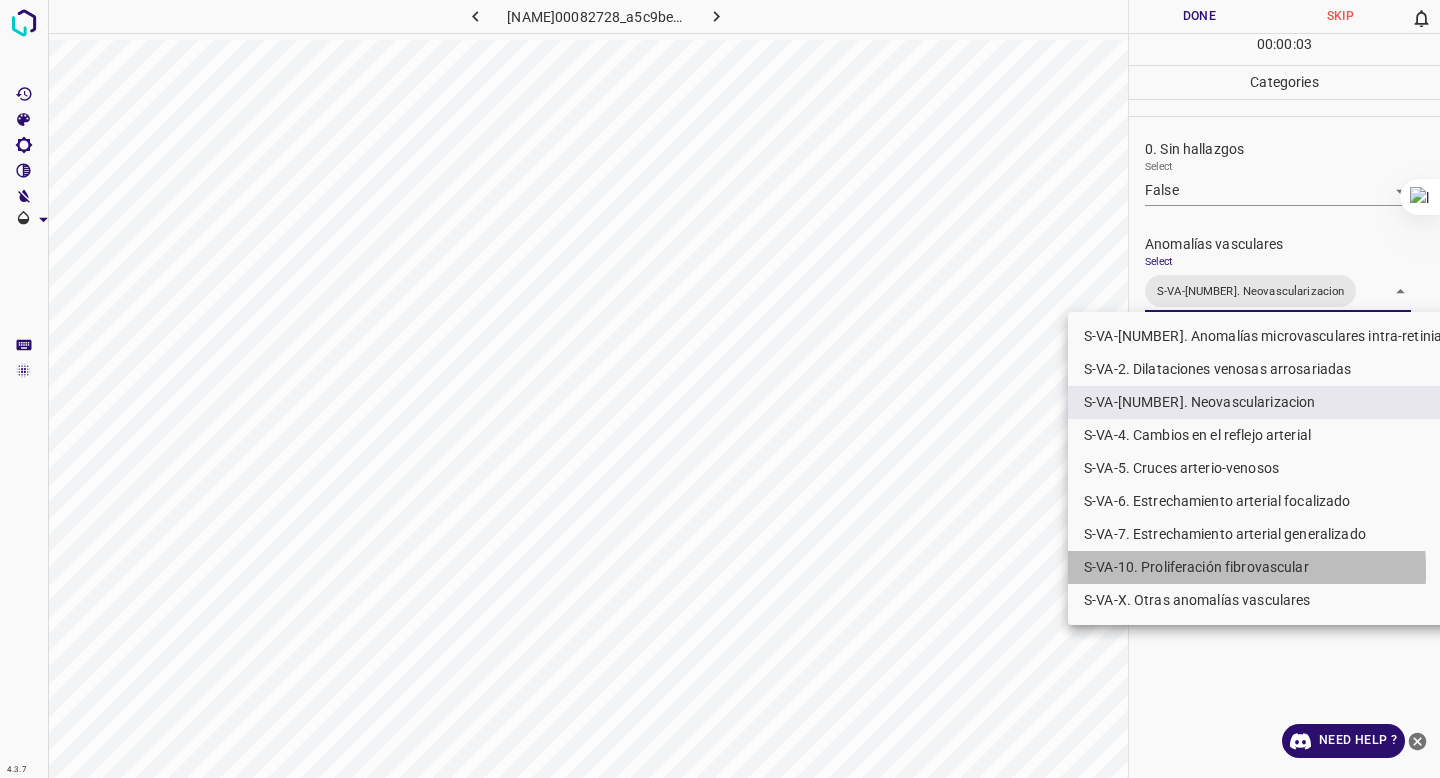 click on "S-VA-10. Proliferación fibrovascular" at bounding box center [1275, 567] 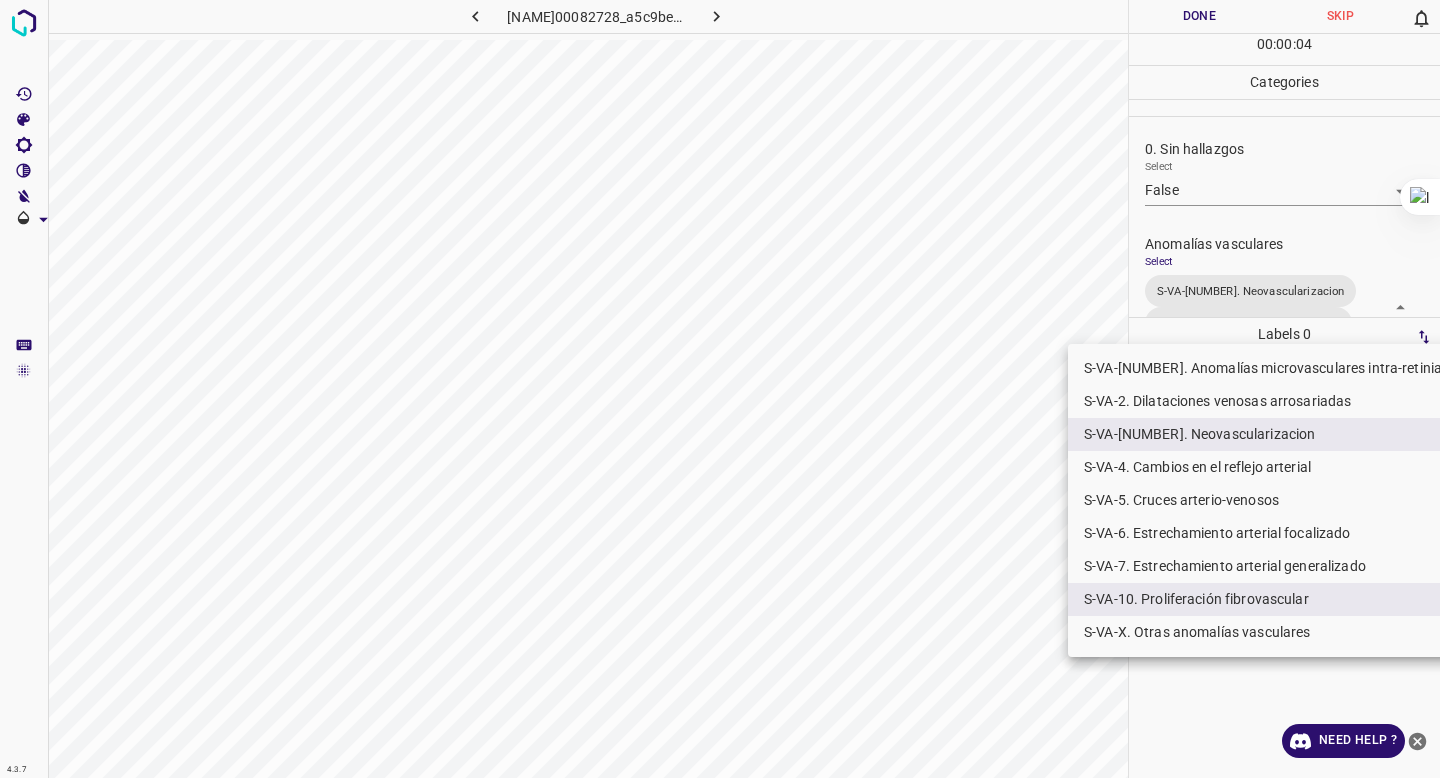 click at bounding box center [720, 389] 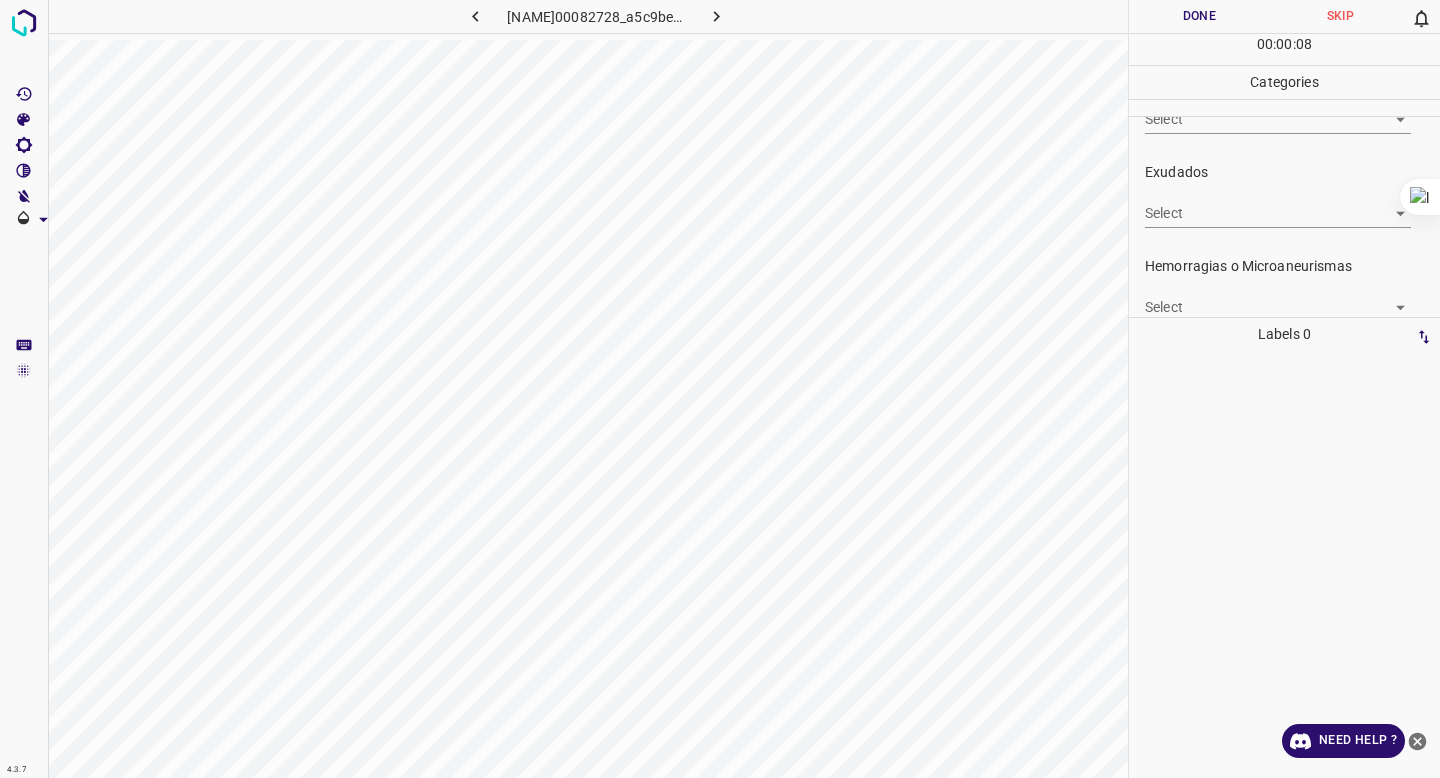 scroll, scrollTop: 424, scrollLeft: 0, axis: vertical 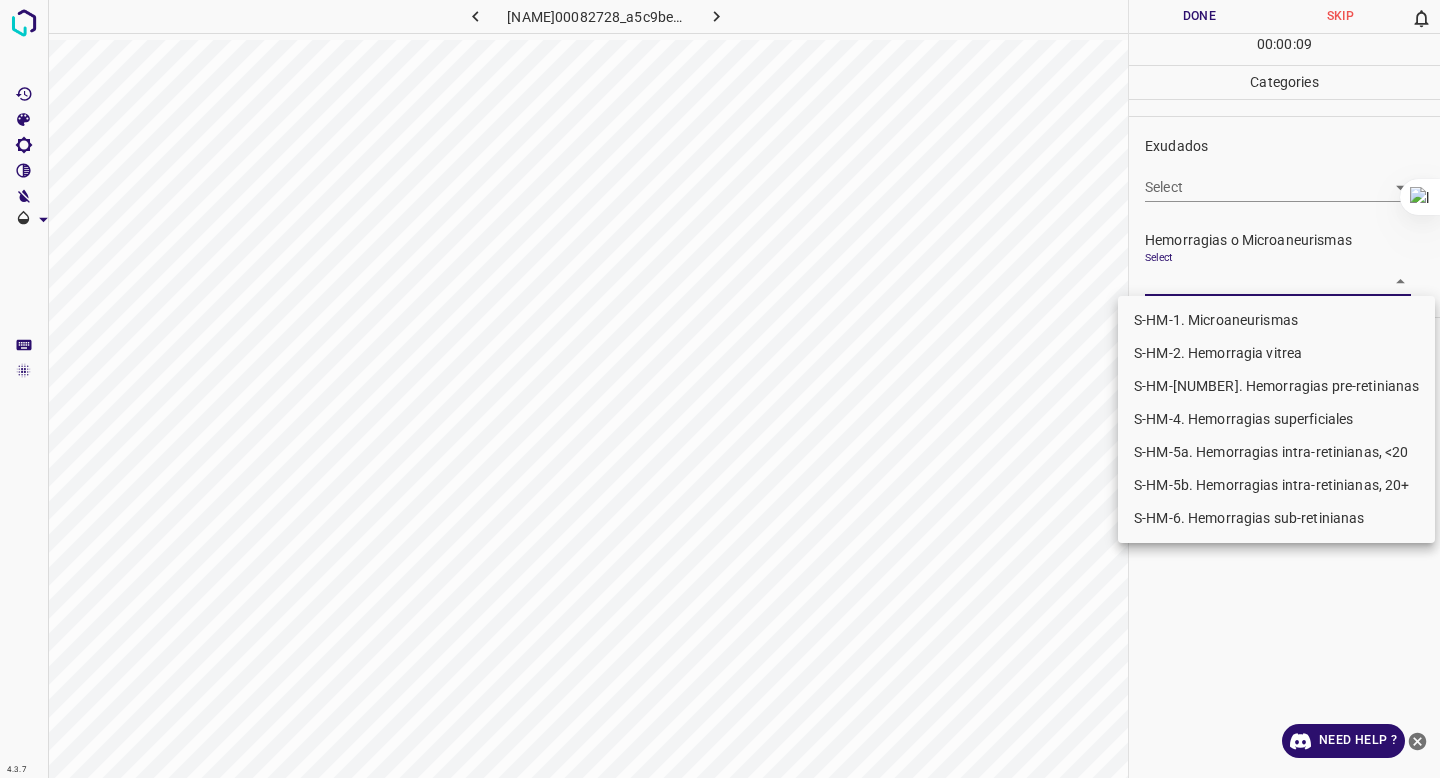 click on "4.3.7 [NAME]00082728_a5c9be2b2.jpg Done Skip 0 00   : 00   : 09   Categories 0. Sin hallazgos   Select False False Anomalías vasculares   Select S-VA-3. Neovascularizacion S-VA-10. Proliferación fibrovascular S-VA-3. Neovascularizacion,S-VA-10. Proliferación fibrovascular Atrofias   Select ​ Drusas   Select ​ Exudados   Select ​ Hemorragias o Microaneurismas   Select ​ Otros hallazgos patológicos   Select ​ Otros hallazgos no patológicos   Select ​ Anomalías de disco óptico   Select ​ Elementos sin calidad suficiente   Select ​ Labels   0 Categories 1 0. Sin hallazgos 2 Anomalías vasculares 3 Atrofias 4 Drusas 5 Exudados 6 Hemorragias o Microaneurismas 7 Otros hallazgos patológicos 8 Otros hallazgos no patológicos 9 Anomalías de disco óptico 0 Elementos sin calidad suficiente Tools Space Change between modes (Draw & Edit) I Auto labeling R Restore zoom M Zoom in N Zoom out Delete Delete selecte label Filters Z Restore filters X Saturation filter C Brightness filter V Contrast filter" at bounding box center [720, 389] 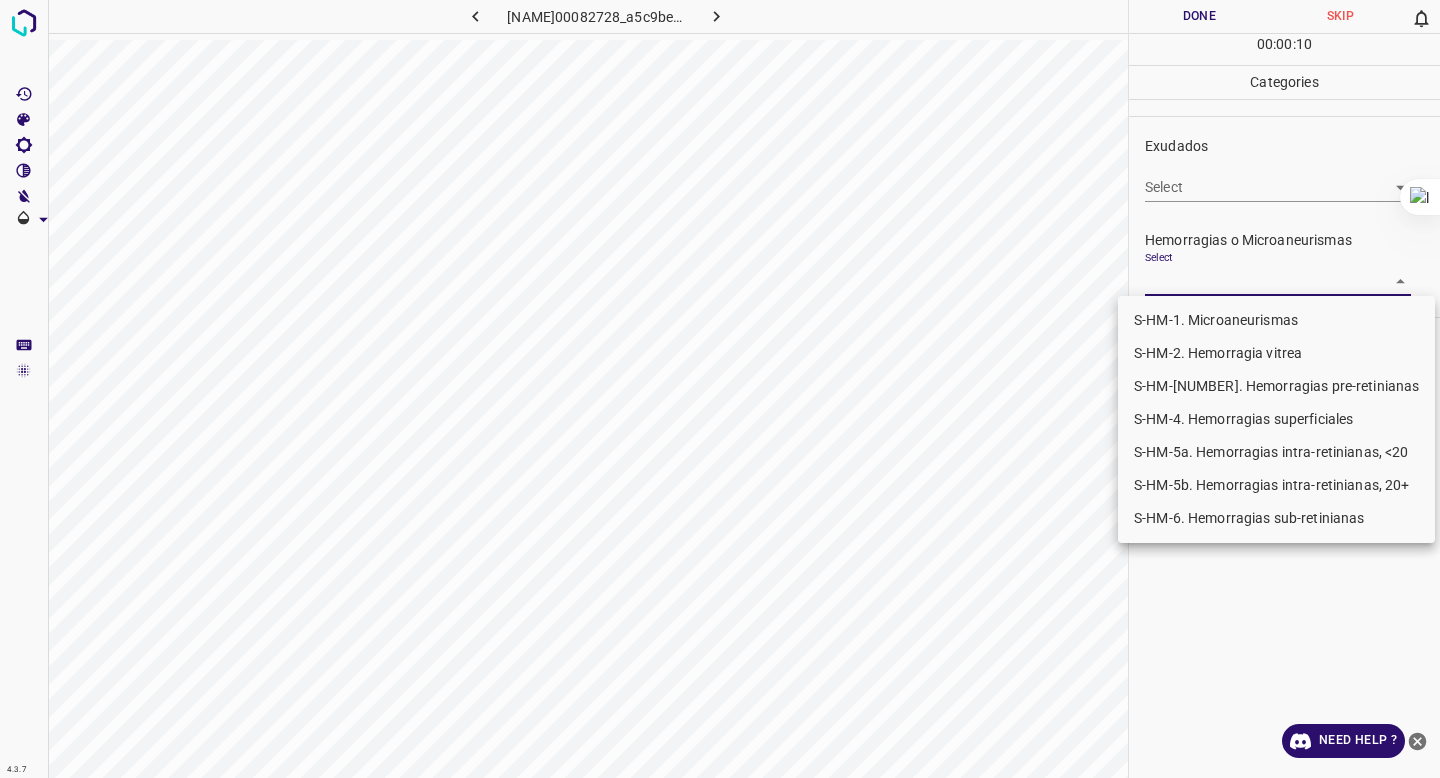 click on "S-HM-4. Hemorragias superficiales" at bounding box center (1276, 419) 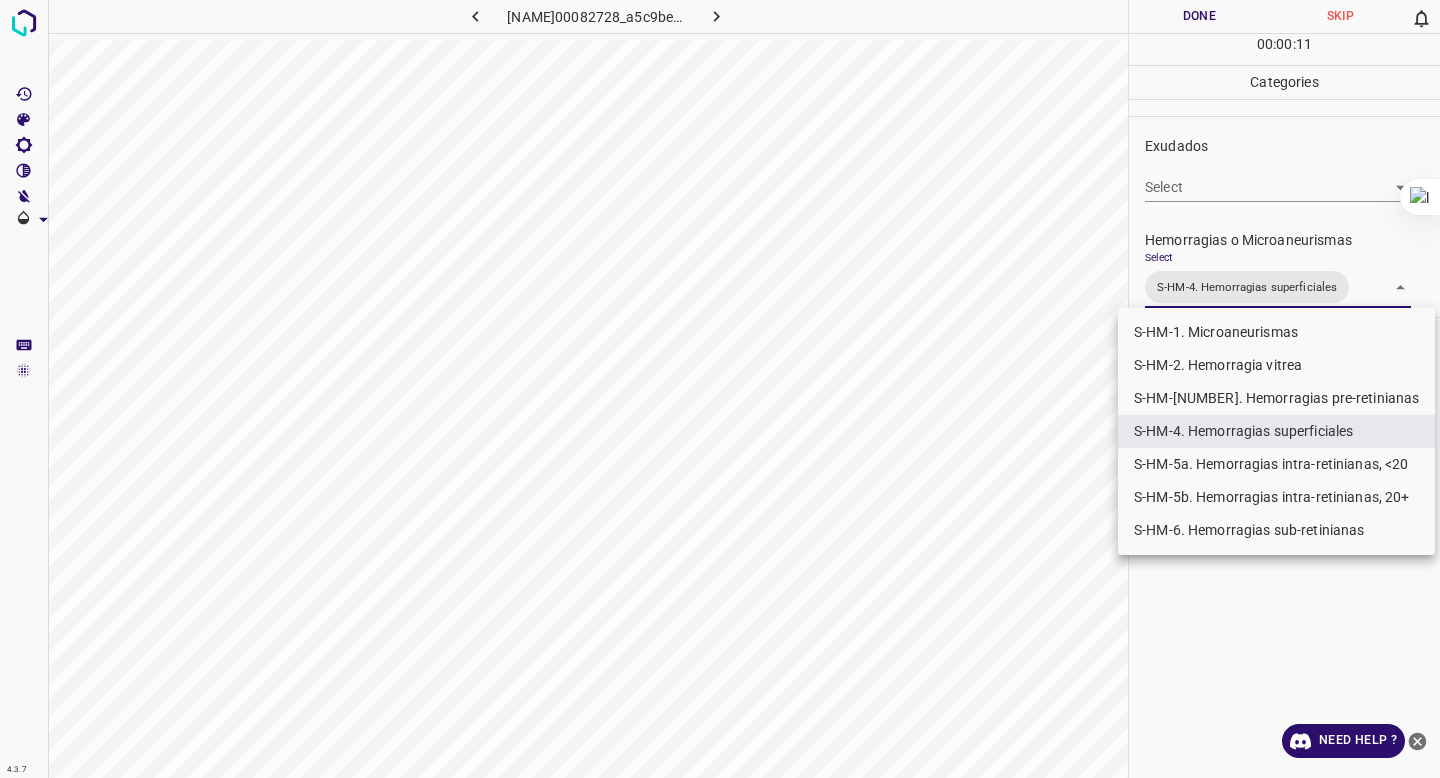 click on "S-HM-5a. Hemorragias intra-retinianas, <20" at bounding box center (1276, 464) 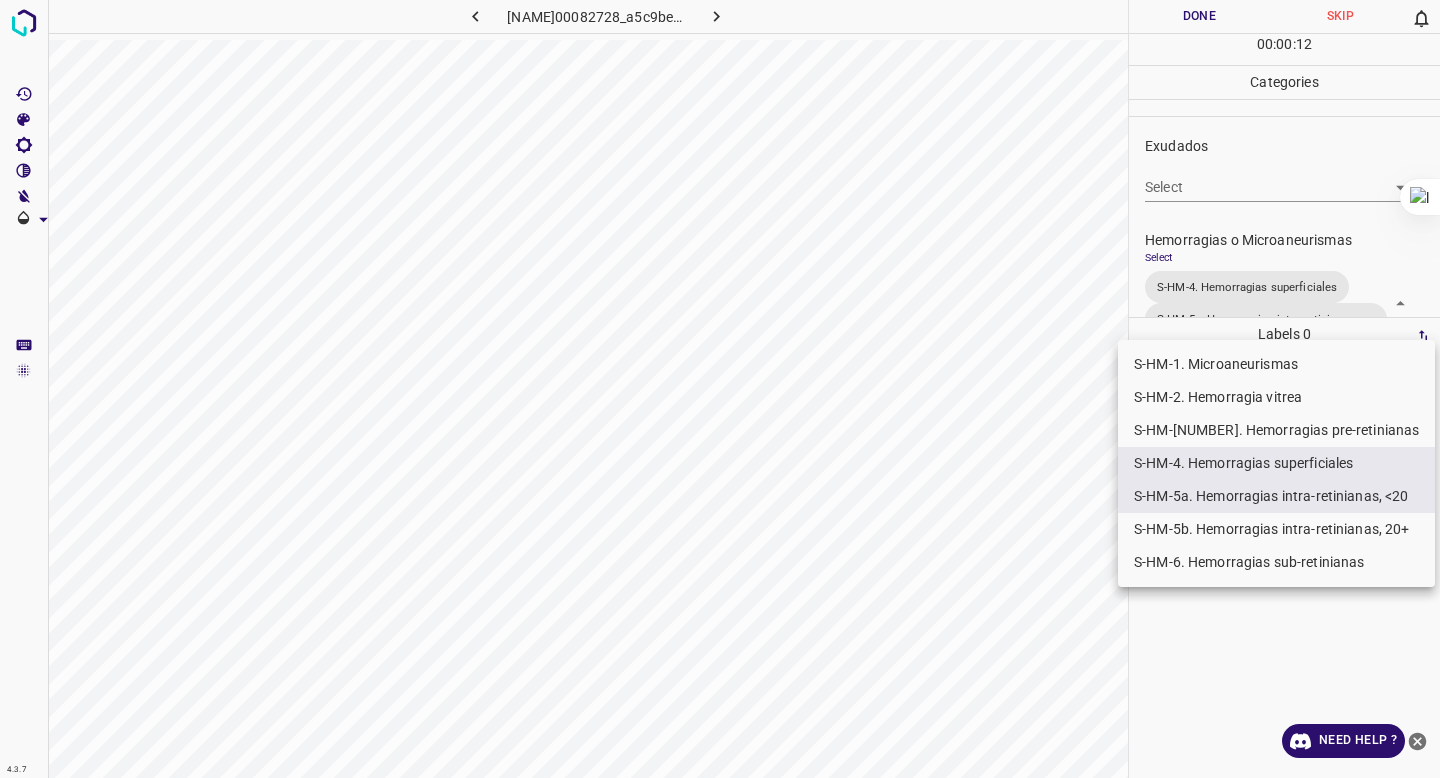 click on "S-HM-1. Microaneurismas" at bounding box center [1276, 364] 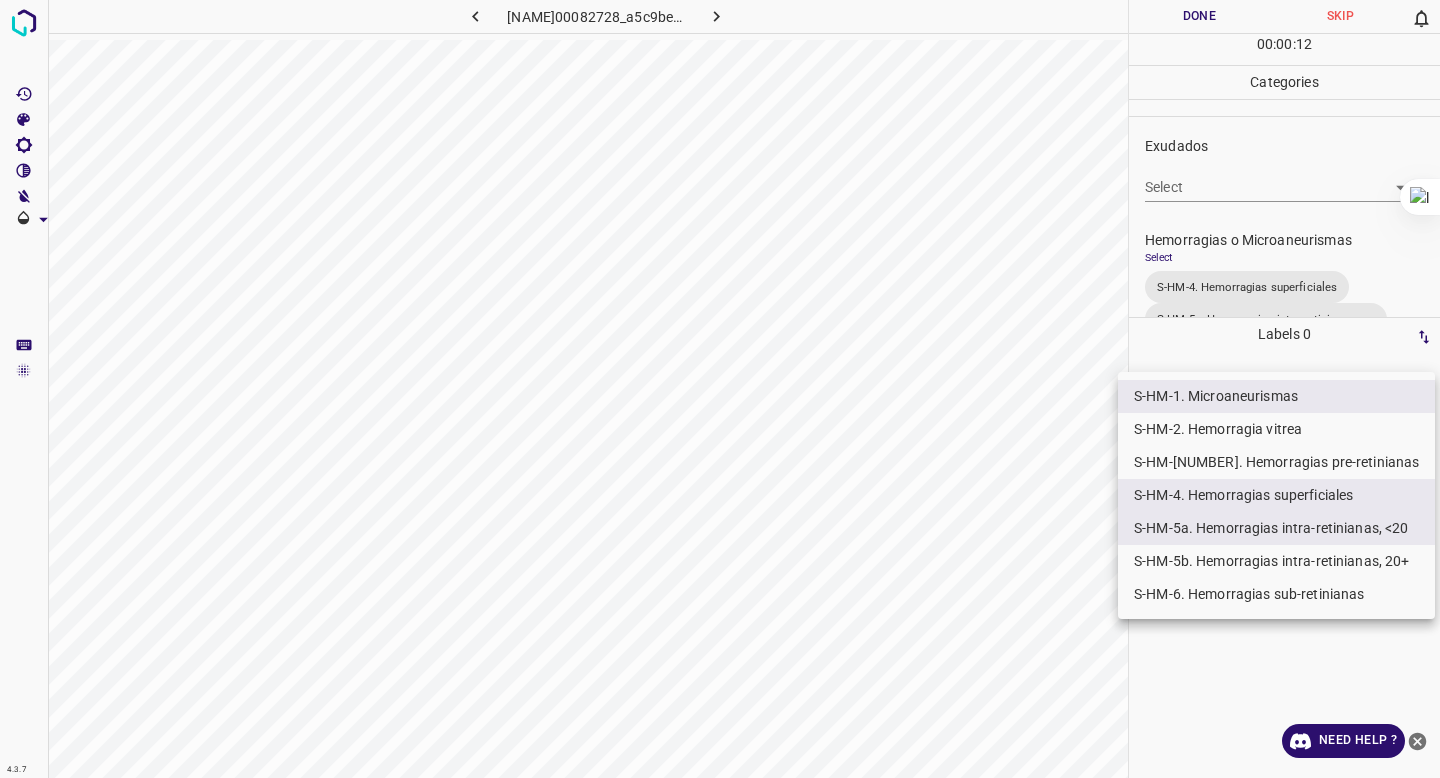 click at bounding box center [720, 389] 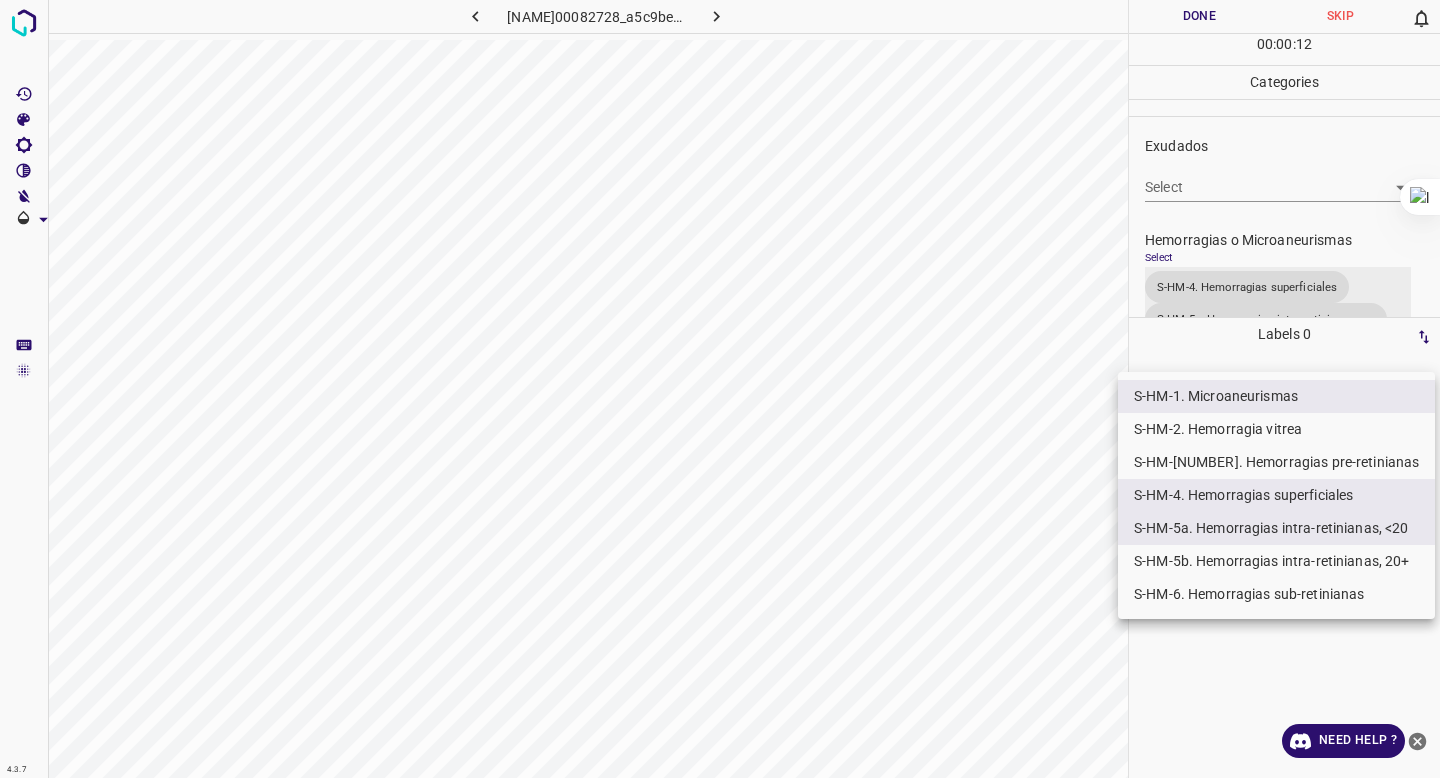 scroll, scrollTop: 478, scrollLeft: 0, axis: vertical 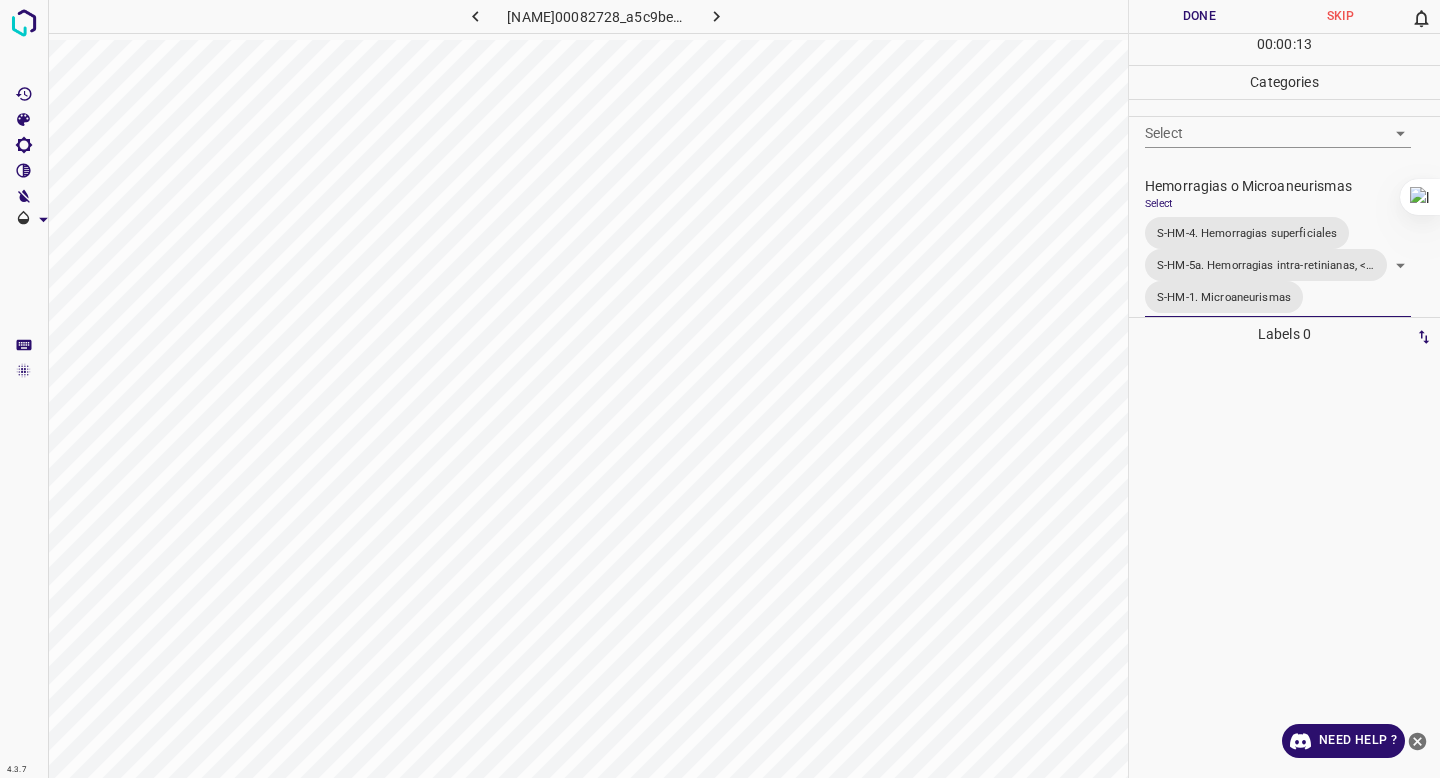 click on "4.3.7 ER[ID]_[HASH].jpg Done Skip 0 00   : 00   : 13   Categories 0. Sin hallazgos   Select False False Anomalías vasculares   Select S-VA-[NUMBER]. Neovascularizacion S-VA-[NUMBER]. Proliferación fibrovascular S-VA-[NUMBER]. Neovascularizacion,S-VA-[NUMBER]. Proliferación fibrovascular Atrofias   Select ​ Drusas   Select ​ Exudados   Select ​ Hemorragias o Microaneurismas   Select S-HM-[NUMBER]. Hemorragias superficiales S-HM-[NUMBER]a. Hemorragias intra-retinianas, <20 S-HM-[NUMBER]. Microaneurismas S-HM-[NUMBER]. Hemorragias superficiales,S-HM-[NUMBER]a. Hemorragias intra-retinianas, <20,S-HM-[NUMBER]. Microaneurismas Otros hallazgos patológicos   Select ​ Otros hallazgos no patológicos   Select ​ Anomalías de disco óptico   Select ​ Elementos sin calidad suficiente   Select ​ Labels   0 Categories 1 0. Sin hallazgos 2 Anomalías vasculares 3 Atrofias 4 Drusas 5 Exudados 6 Hemorragias o Microaneurismas 7 Otros hallazgos patológicos 8 Otros hallazgos no patológicos 9 Anomalías de disco óptico 0 Elementos sin calidad suficiente Tools" at bounding box center (720, 389) 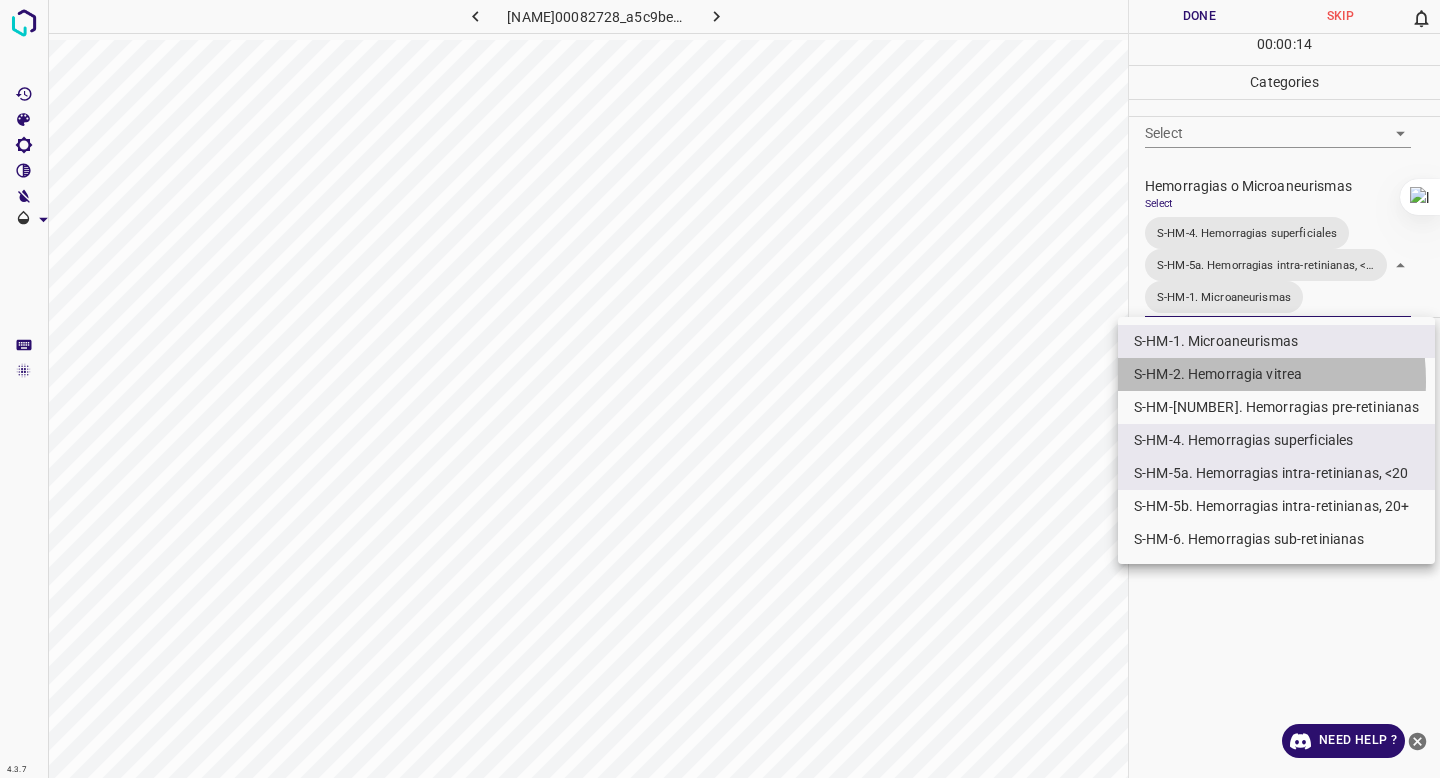 click on "S-HM-2. Hemorragia vitrea" at bounding box center [1276, 374] 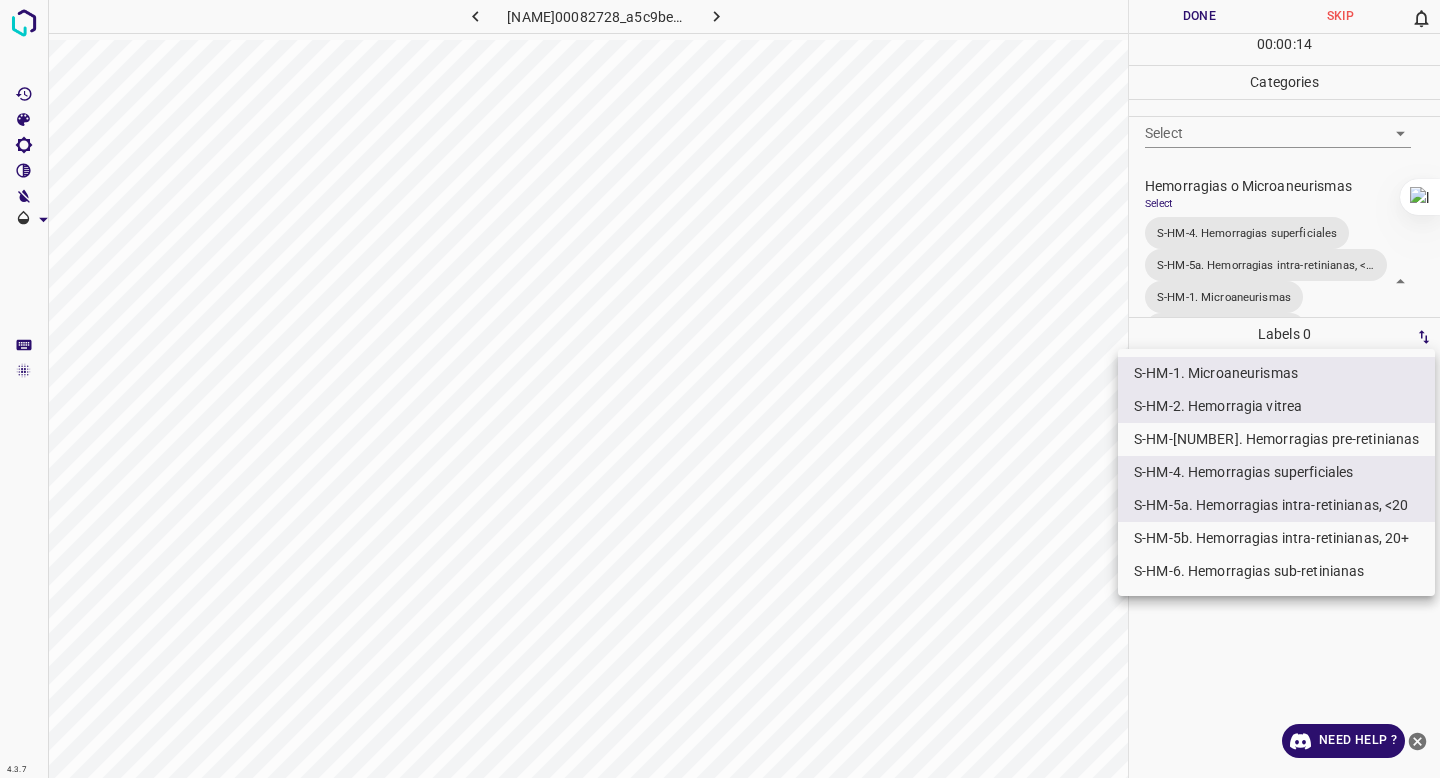 click at bounding box center [720, 389] 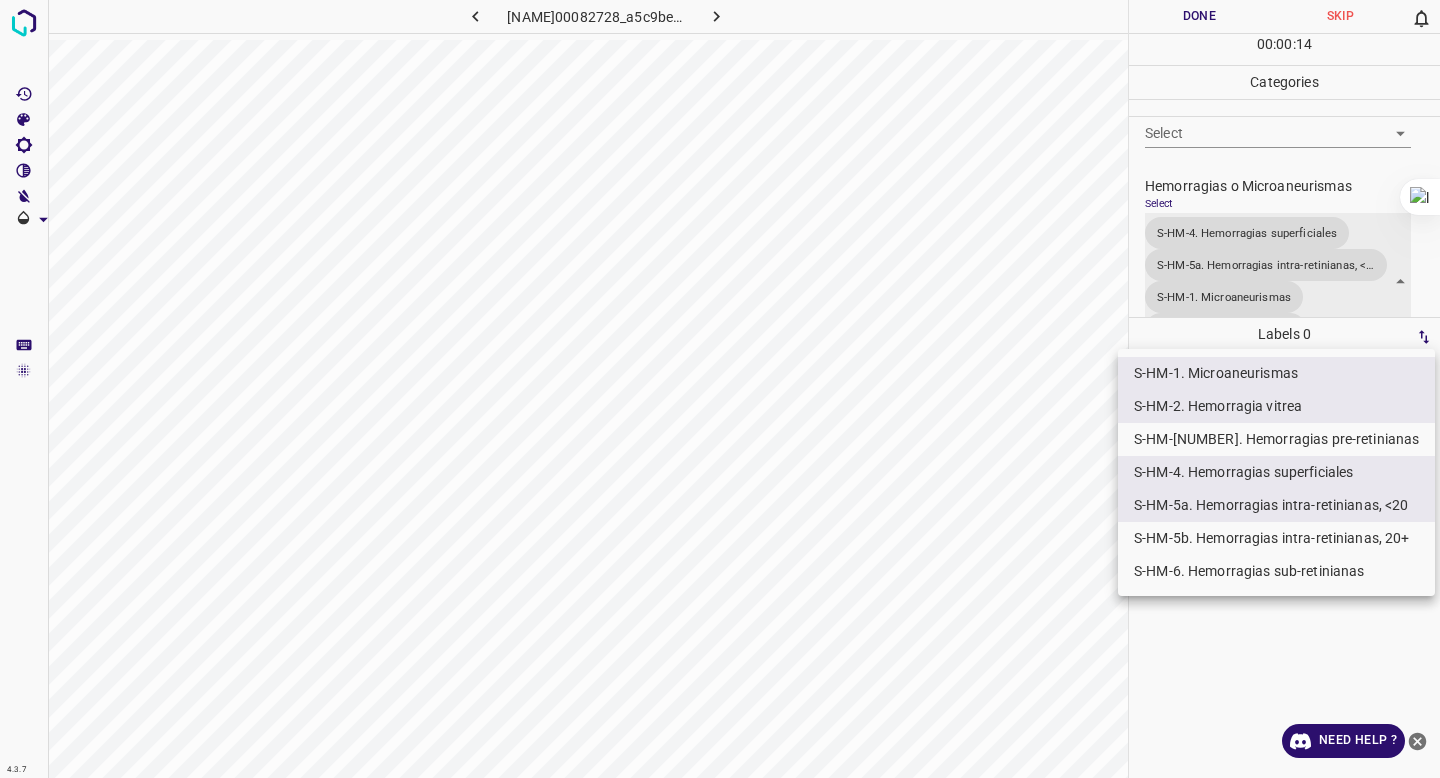 scroll, scrollTop: 510, scrollLeft: 0, axis: vertical 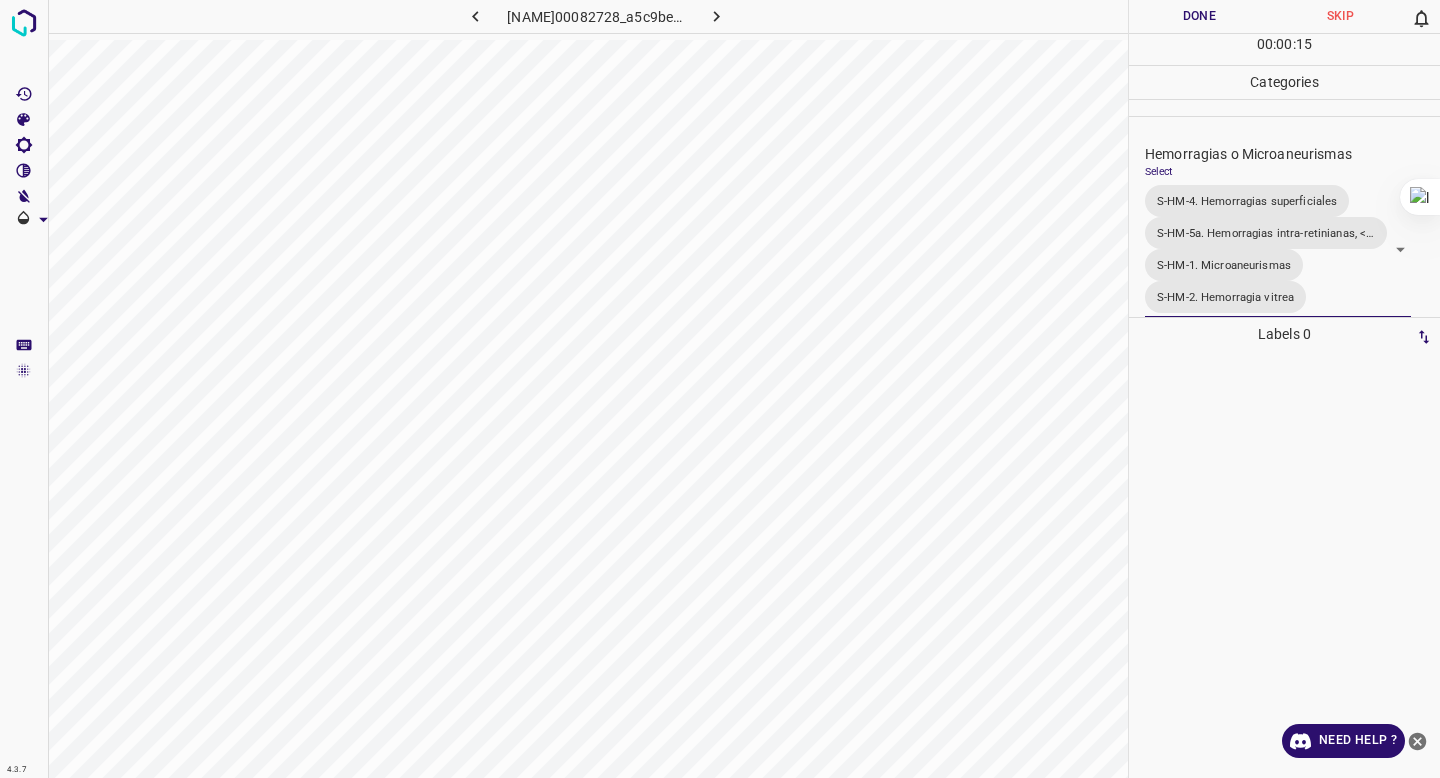 click on "Done" at bounding box center [1199, 16] 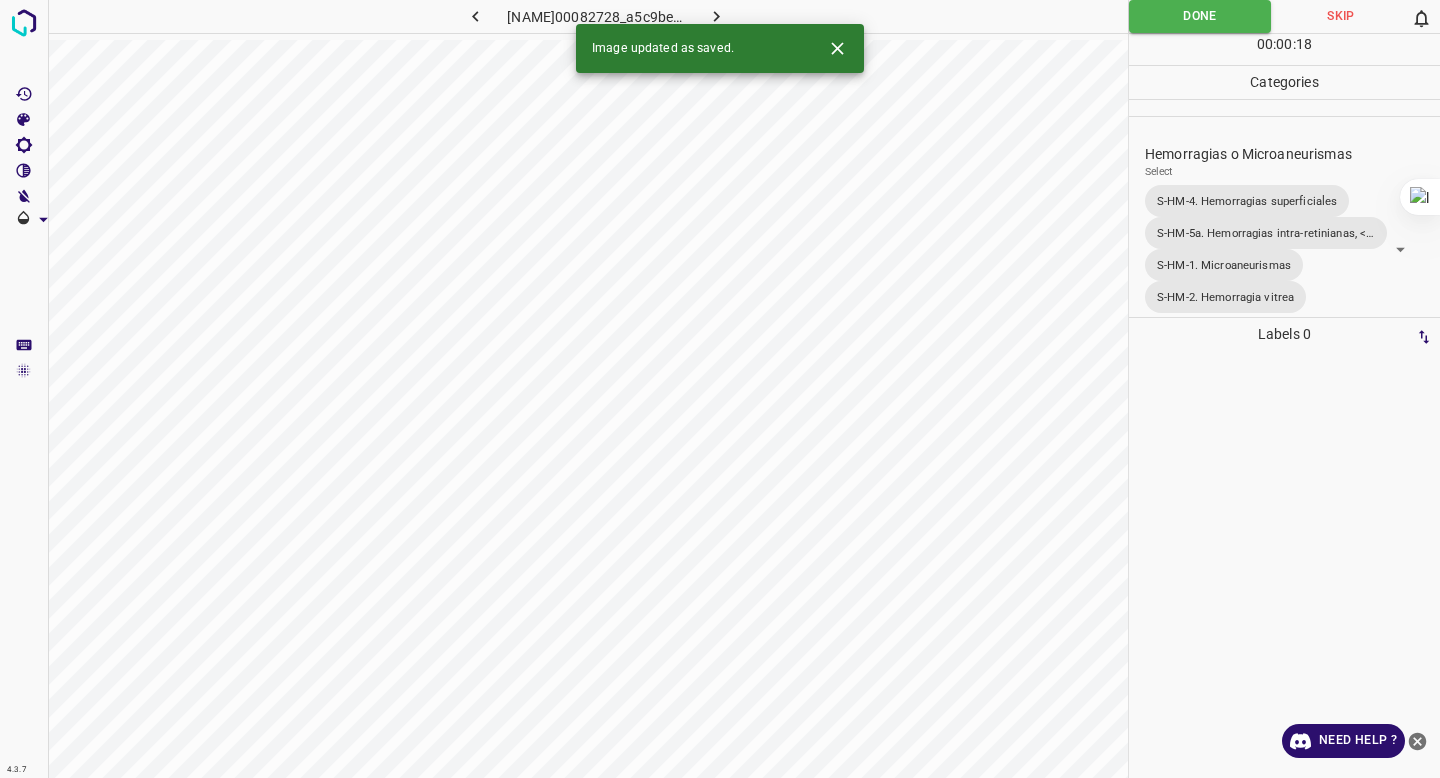 click 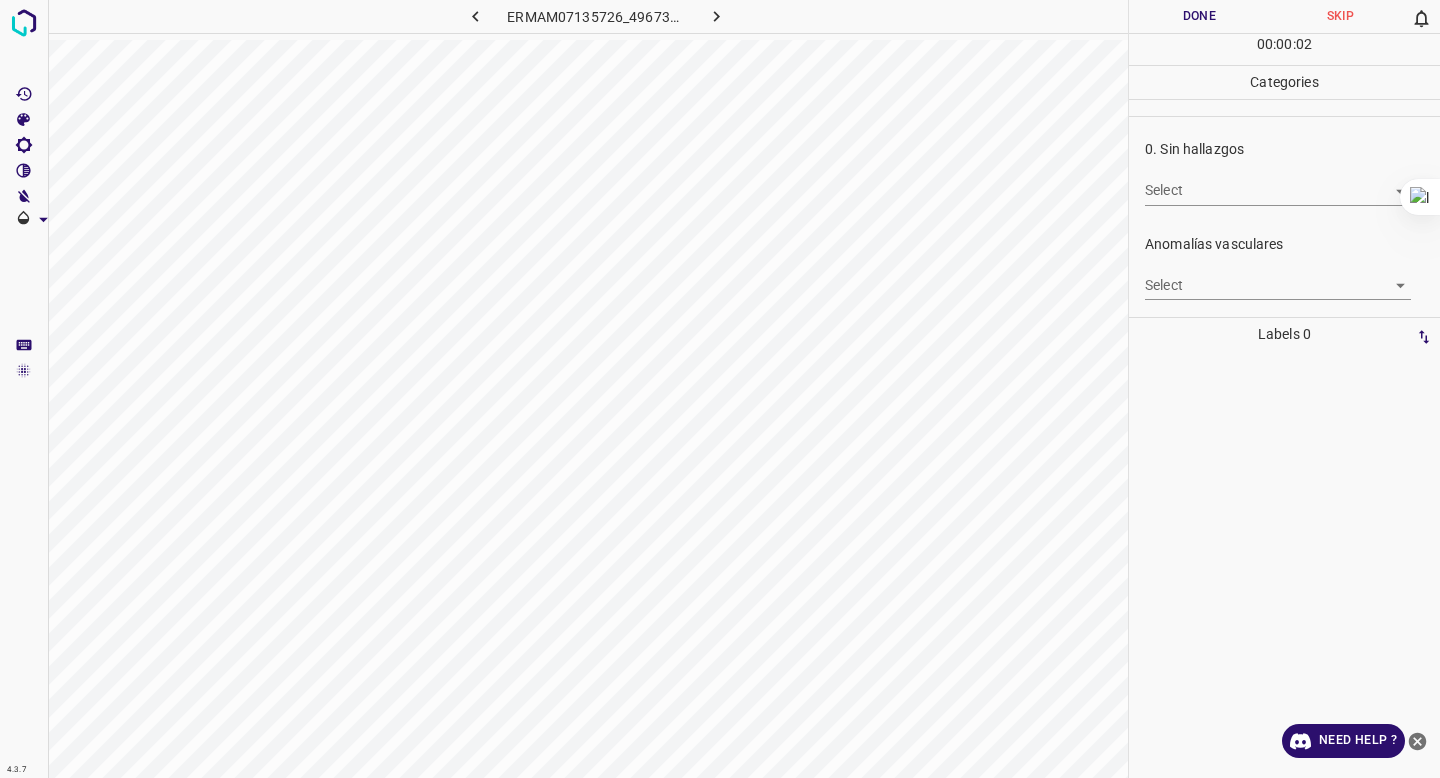 click on "4.3.7 ERMAM07135726_4967343b7.jpg Done Skip 0 00   : 00   : 02   Categories 0. Sin hallazgos   Select ​ Anomalías vasculares   Select ​ Atrofias   Select ​ Drusas   Select ​ Exudados   Select ​ Hemorragias o Microaneurismas   Select ​ Otros hallazgos patológicos   Select ​ Otros hallazgos no patológicos   Select ​ Anomalías de disco óptico   Select ​ Elementos sin calidad suficiente   Select ​ Labels   0 Categories 1 0. Sin hallazgos 2 Anomalías vasculares 3 Atrofias 4 Drusas 5 Exudados 6 Hemorragias o Microaneurismas 7 Otros hallazgos patológicos 8 Otros hallazgos no patológicos 9 Anomalías de disco óptico 0 Elementos sin calidad suficiente Tools Space Change between modes (Draw & Edit) I Auto labeling R Restore zoom M Zoom in N Zoom out Delete Delete selecte label Filters Z Restore filters X Saturation filter C Brightness filter V Contrast filter B Gray scale filter General O Download Need Help ? - Text - Hide - Delete" at bounding box center [720, 389] 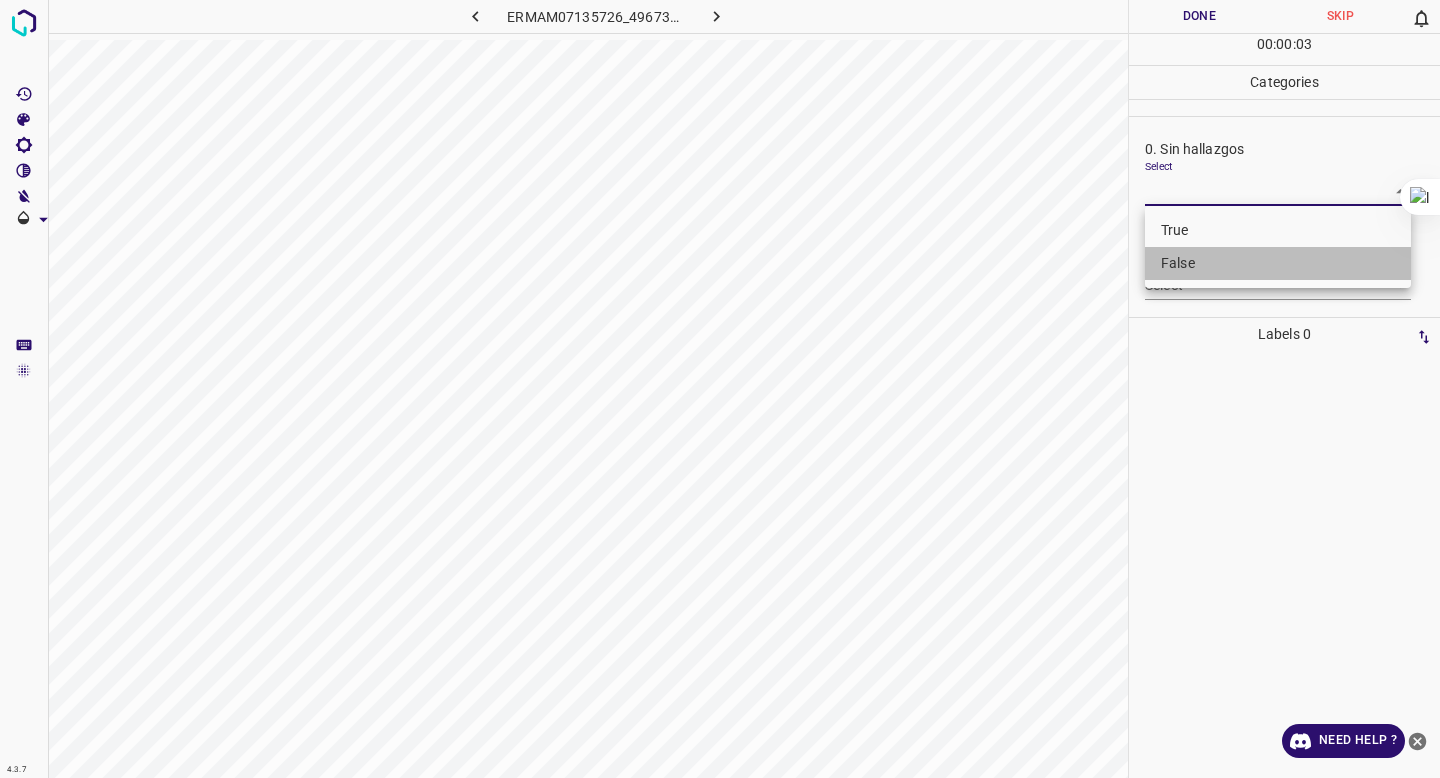 click on "False" at bounding box center (1278, 263) 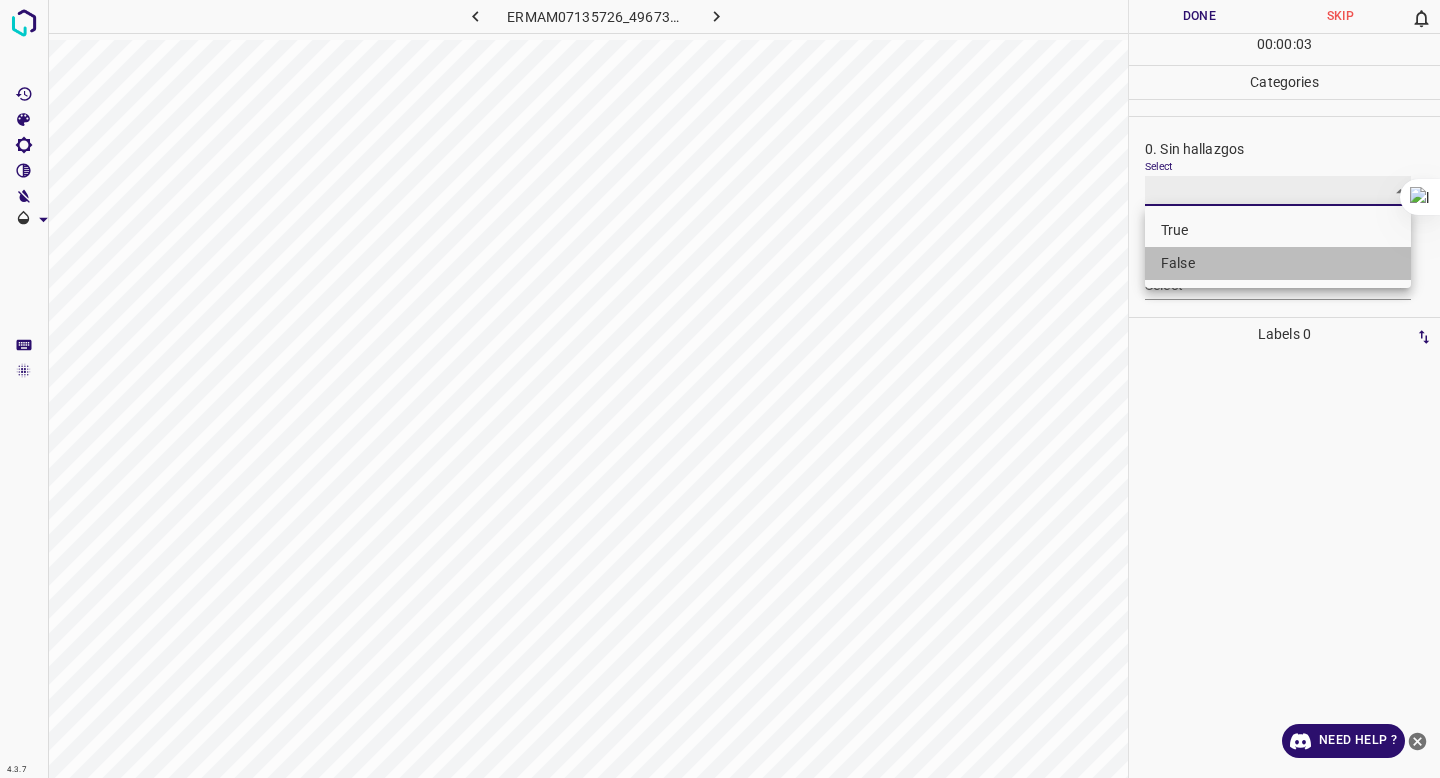 type on "False" 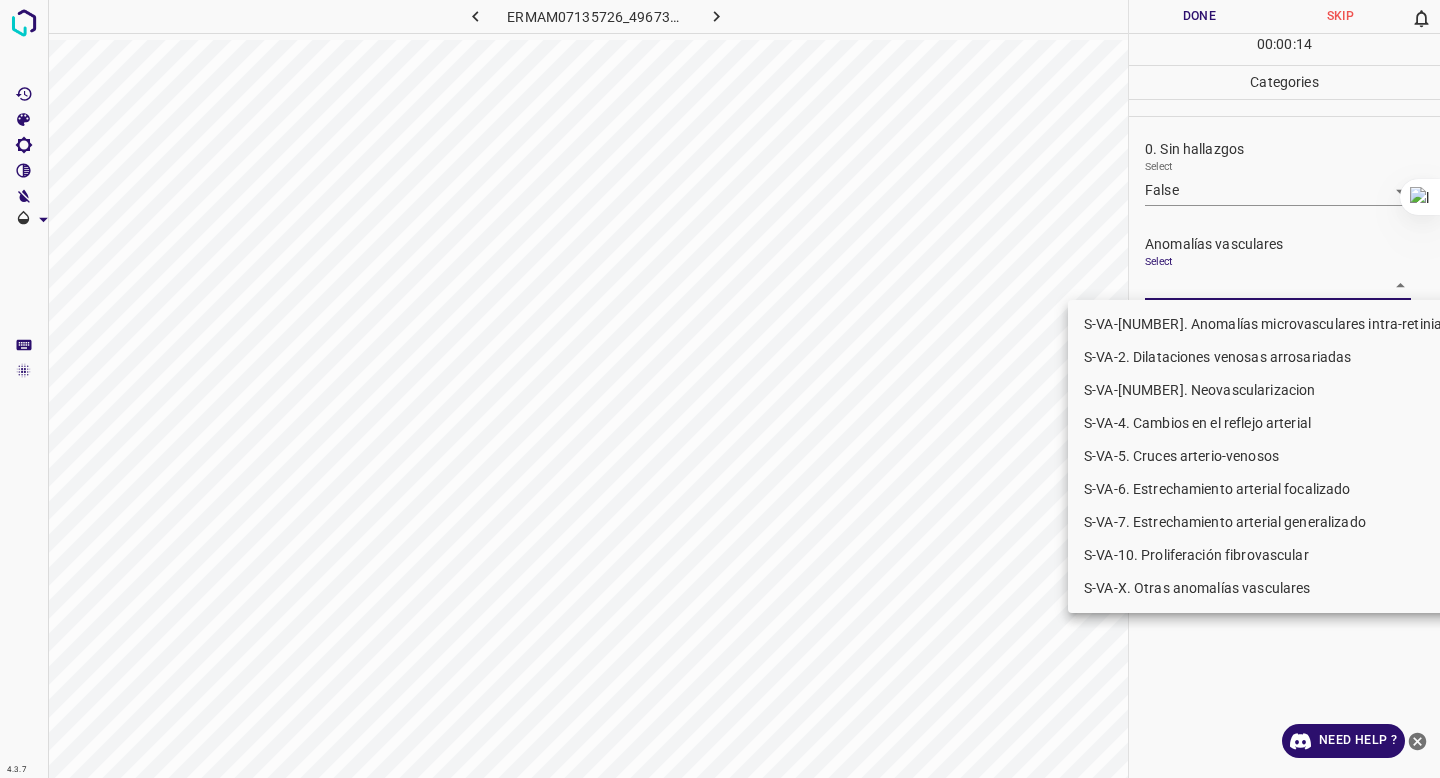 click on "4.3.7 ER[ID]_[HASH].jpg Done Skip 0 00   : 00   : 14   Categories 0. Sin hallazgos   Select False False Anomalías vasculares   Select ​ Atrofias   Select ​ Drusas   Select ​ Exudados   Select ​ Hemorragias o Microaneurismas   Select ​ Otros hallazgos patológicos   Select ​ Otros hallazgos no patológicos   Select ​ Anomalías de disco óptico   Select ​ Elementos sin calidad suficiente   Select ​ Labels   0 Categories 1 0. Sin hallazgos 2 Anomalías vasculares 3 Atrofias 4 Drusas 5 Exudados 6 Hemorragias o Microaneurismas 7 Otros hallazgos patológicos 8 Otros hallazgos no patológicos 9 Anomalías de disco óptico 0 Elementos sin calidad suficiente Tools Space Change between modes (Draw & Edit) I Auto labeling R Restore zoom M Zoom in N Zoom out Delete Delete selecte label Filters Z Restore filters X Saturation filter C Brightness filter V Contrast filter B Gray scale filter General O Download Need Help ? - Text - Hide - Delete S-VA-[NUMBER]. Anomalías microvasculares intra-retinianas" at bounding box center (720, 389) 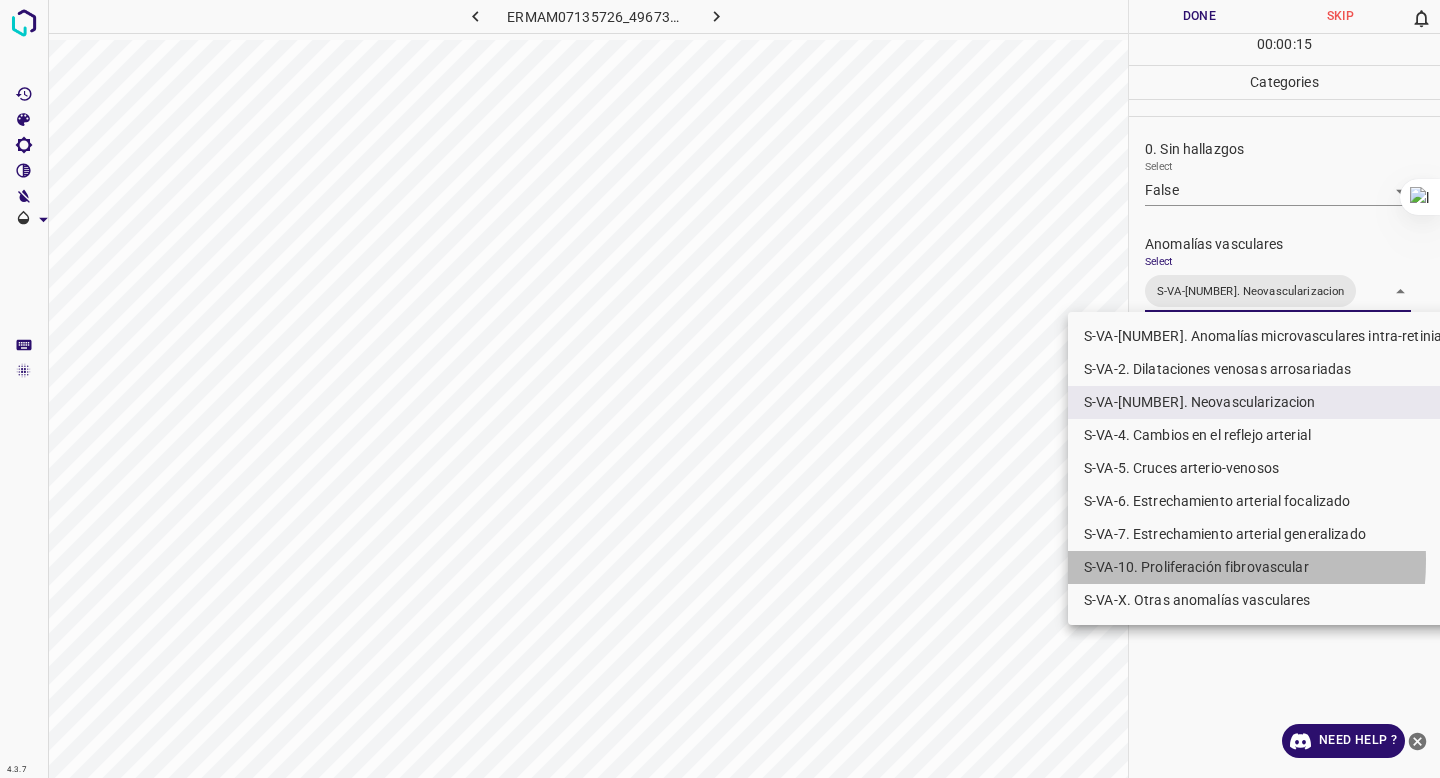 click on "S-VA-10. Proliferación fibrovascular" at bounding box center (1275, 567) 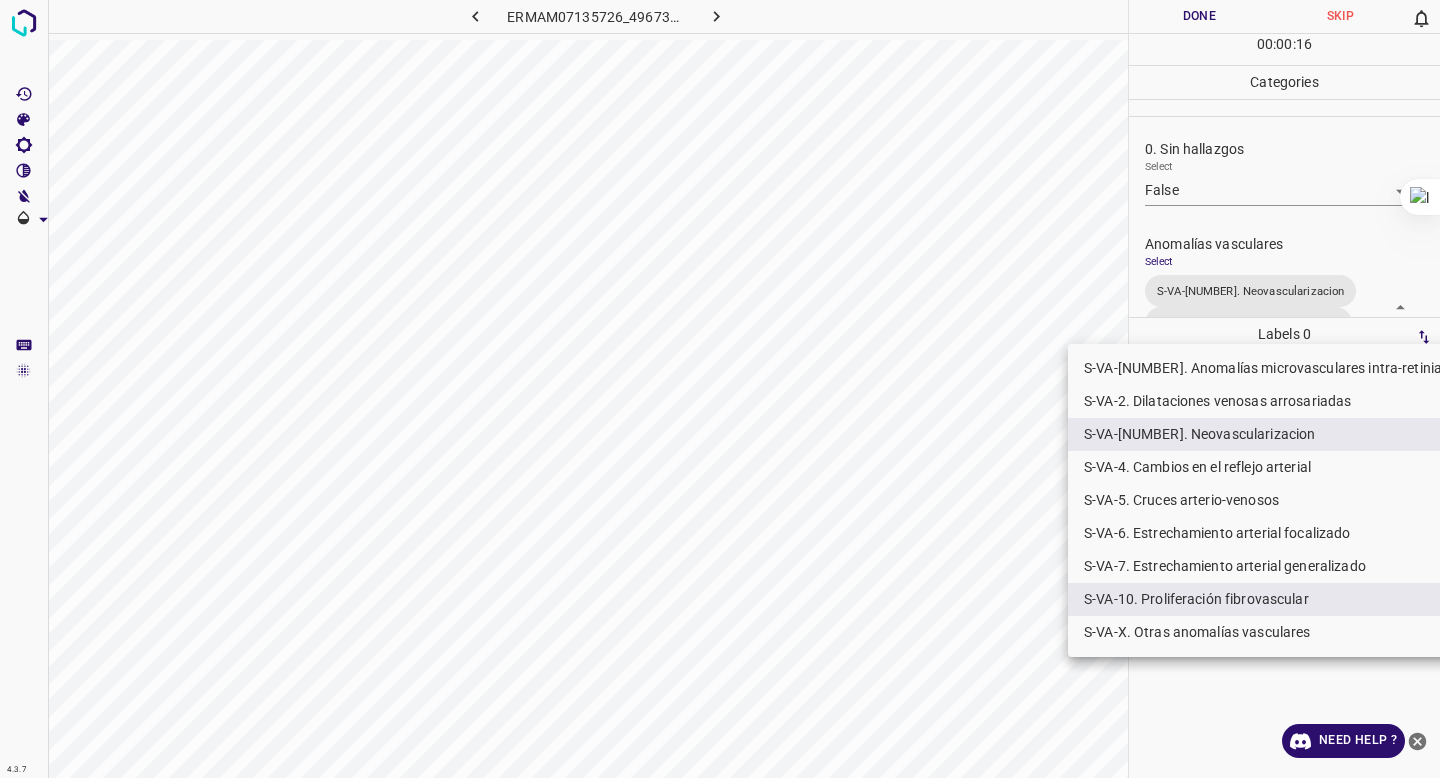 click at bounding box center (720, 389) 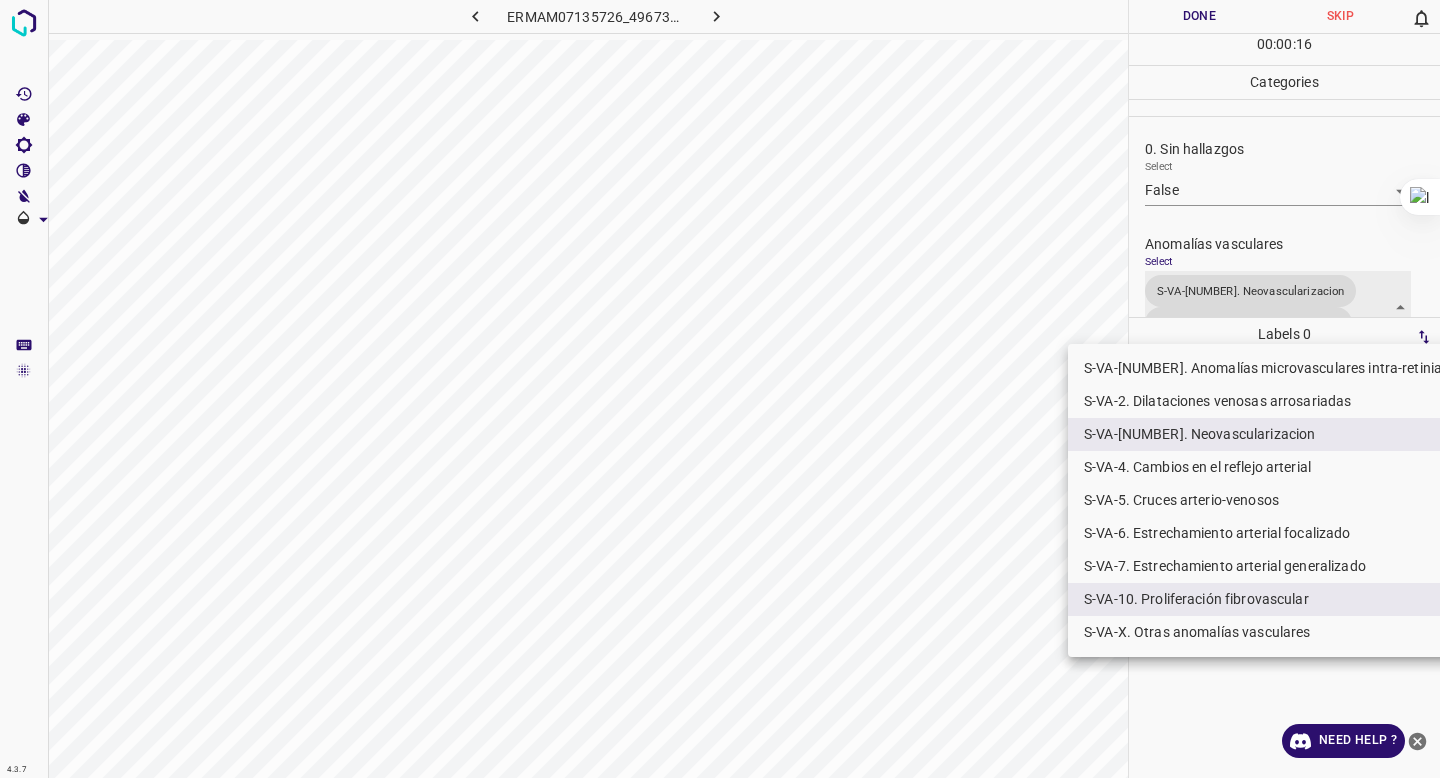 scroll, scrollTop: 26, scrollLeft: 0, axis: vertical 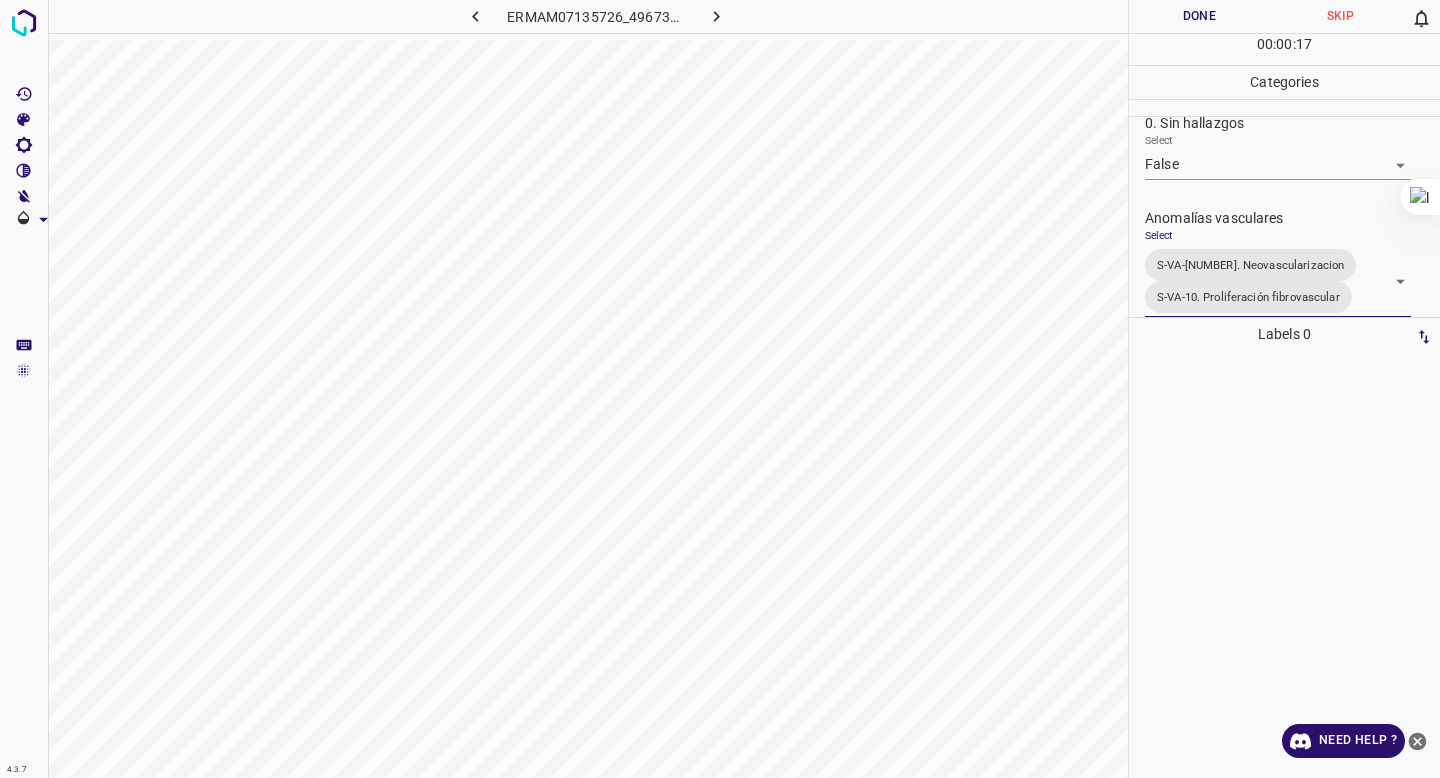 click on "4.3.7 [NAME]07135726_4967343b7.jpg Done Skip 0 00   : 00   : 17   Categories 0. Sin hallazgos   Select False False Anomalías vasculares   Select S-VA-3. Neovascularizacion S-VA-10. Proliferación fibrovascular S-VA-3. Neovascularizacion,S-VA-10. Proliferación fibrovascular Atrofias   Select ​ Drusas   Select ​ Exudados   Select ​ Hemorragias o Microaneurismas   Select ​ Otros hallazgos patológicos   Select ​ Otros hallazgos no patológicos   Select ​ Anomalías de disco óptico   Select ​ Elementos sin calidad suficiente   Select ​ Labels   0 Categories 1 0. Sin hallazgos 2 Anomalías vasculares 3 Atrofias 4 Drusas 5 Exudados 6 Hemorragias o Microaneurismas 7 Otros hallazgos patológicos 8 Otros hallazgos no patológicos 9 Anomalías de disco óptico 0 Elementos sin calidad suficiente Tools Space Change between modes (Draw & Edit) I Auto labeling R Restore zoom M Zoom in N Zoom out Delete Delete selecte label Filters Z Restore filters X Saturation filter C Brightness filter V Contrast filter" at bounding box center [720, 389] 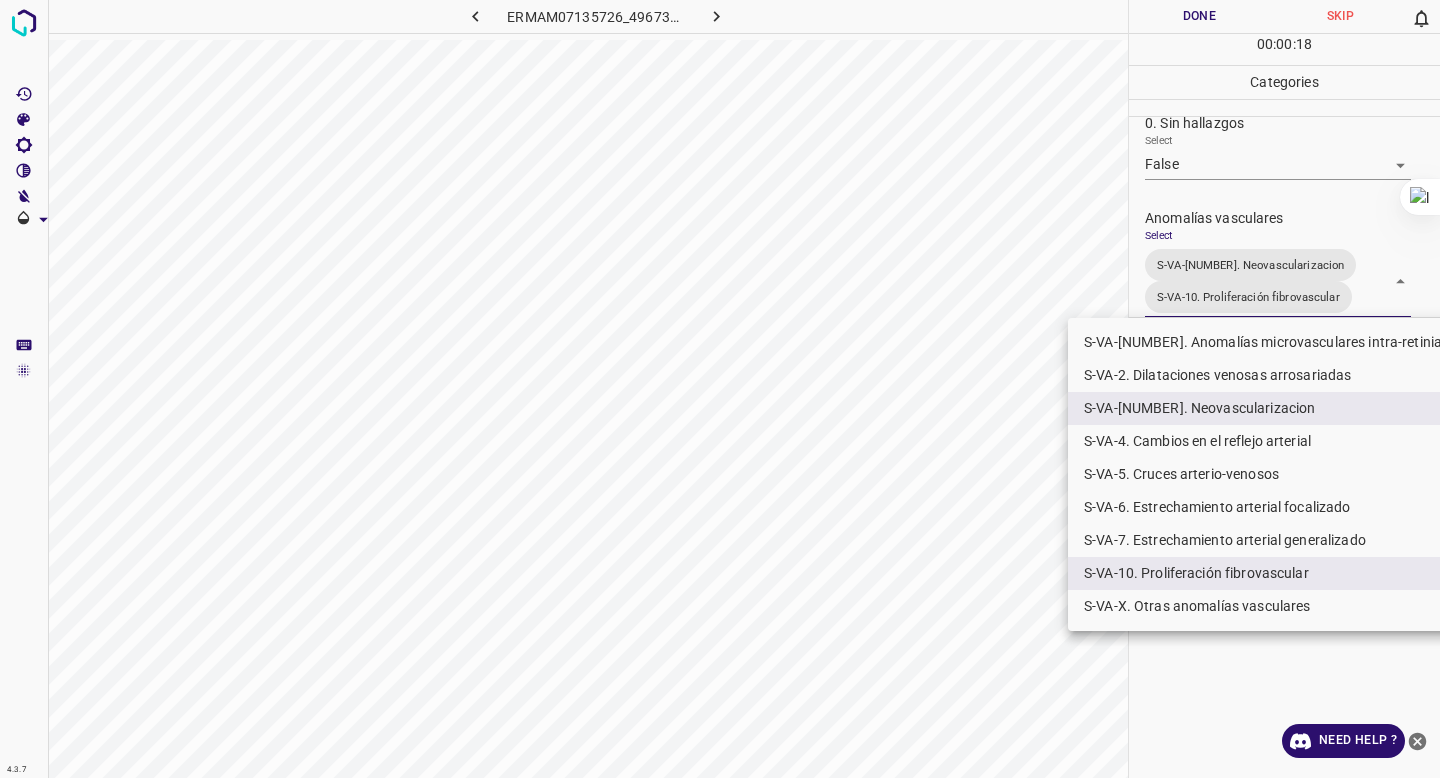 click on "S-VA-[NUMBER]. Neovascularizacion" at bounding box center (1275, 408) 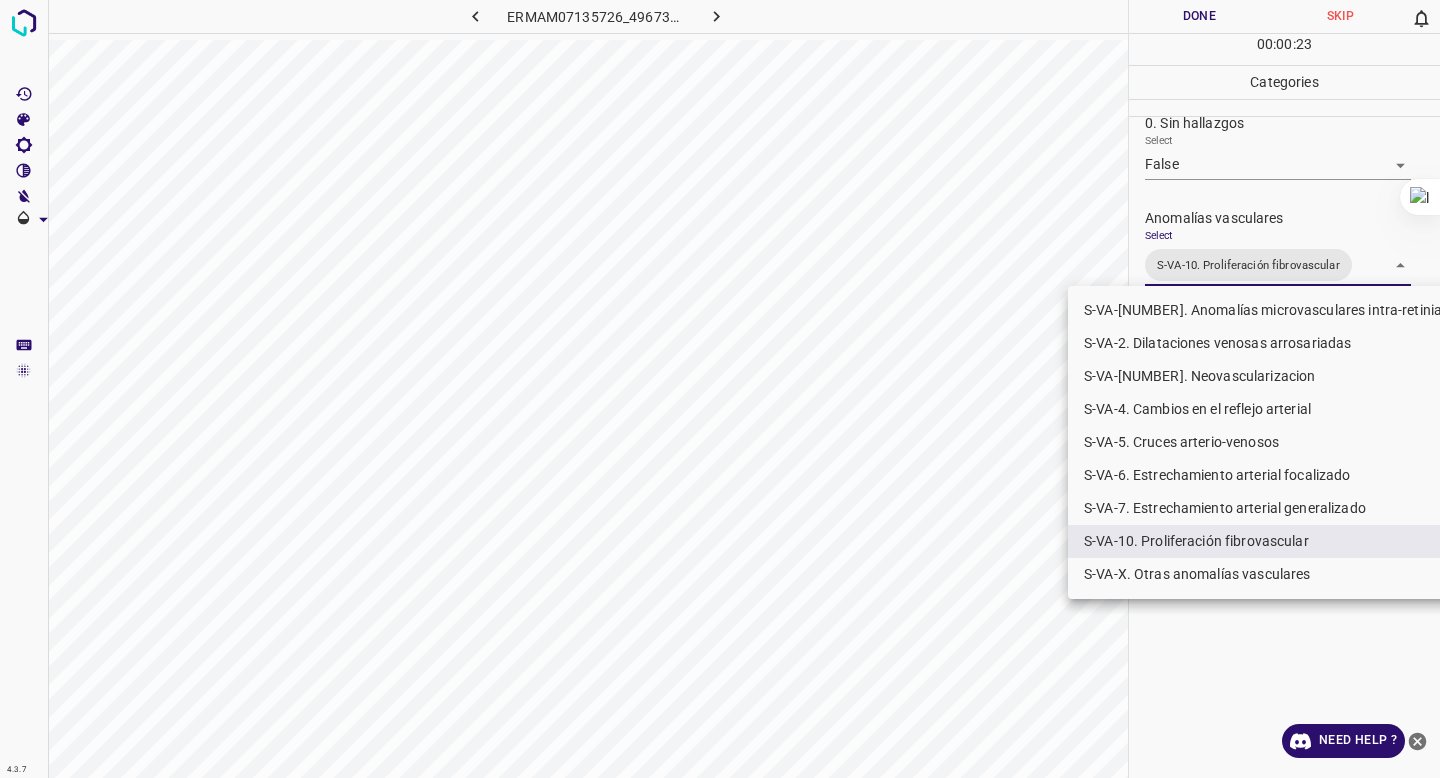 click at bounding box center [720, 389] 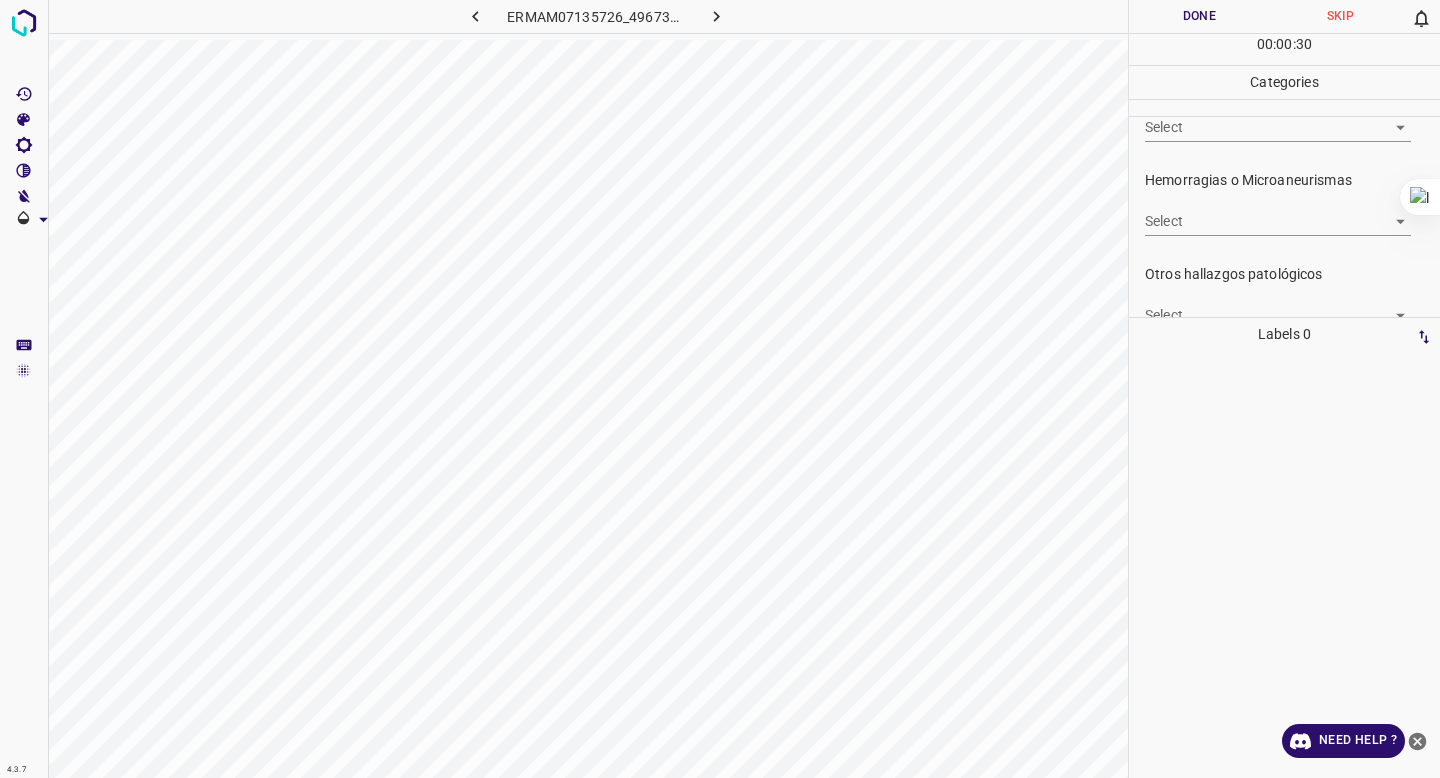 scroll, scrollTop: 364, scrollLeft: 0, axis: vertical 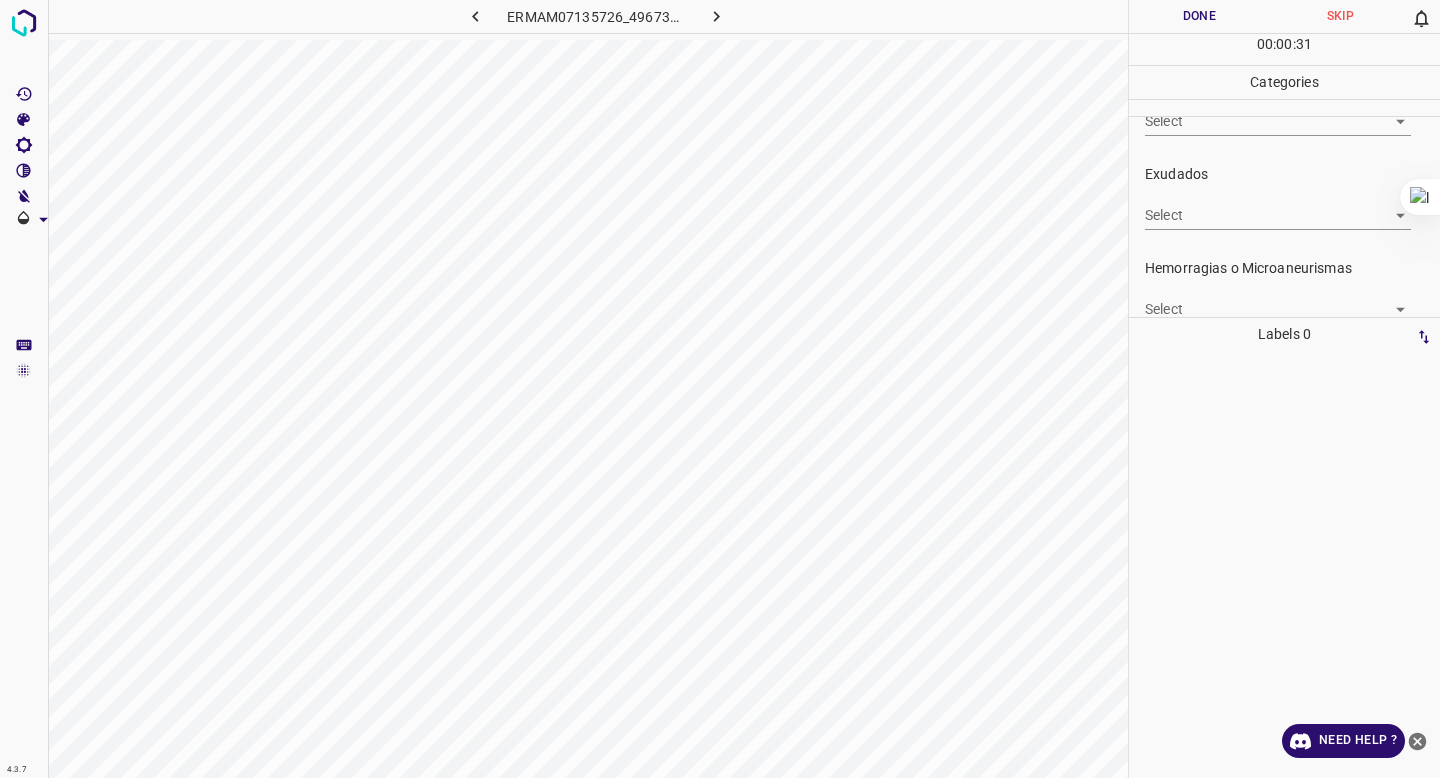 click on "4.3.7 ER[ID]_[HASH].jpg Done Skip 0 00   : 00   : 31   Categories 0. Sin hallazgos   Select False False Anomalías vasculares   Select S-VA-[NUMBER]. Proliferación fibrovascular S-VA-[NUMBER]. Proliferación fibrovascular Atrofias   Select ​ Drusas   Select ​ Exudados   Select ​ Hemorragias o Microaneurismas   Select ​ Otros hallazgos patológicos   Select ​ Otros hallazgos no patológicos   Select ​ Anomalías de disco óptico   Select ​ Elementos sin calidad suficiente   Select ​ Labels   0 Categories 1 0. Sin hallazgos 2 Anomalías vasculares 3 Atrofias 4 Drusas 5 Exudados 6 Hemorragias o Microaneurismas 7 Otros hallazgos patológicos 8 Otros hallazgos no patológicos 9 Anomalías de disco óptico 0 Elementos sin calidad suficiente Tools Space Change between modes (Draw & Edit) I Auto labeling R Restore zoom M Zoom in N Zoom out Delete Delete selecte label Filters Z Restore filters X Saturation filter C Brightness filter V Contrast filter B Gray scale filter General O Download Need Help ?" at bounding box center [720, 389] 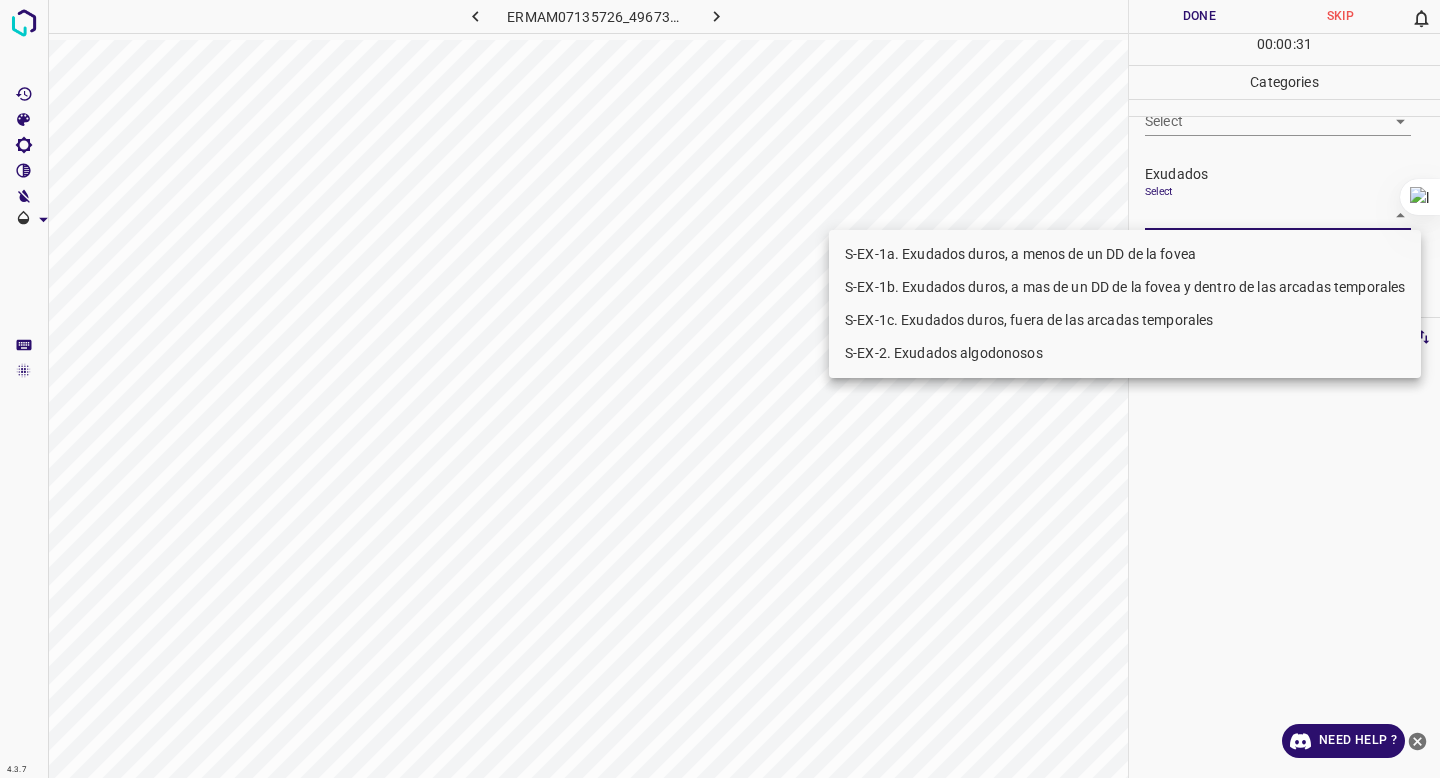 click on "S-EX-1c. Exudados duros, fuera de las arcadas temporales" at bounding box center [1125, 320] 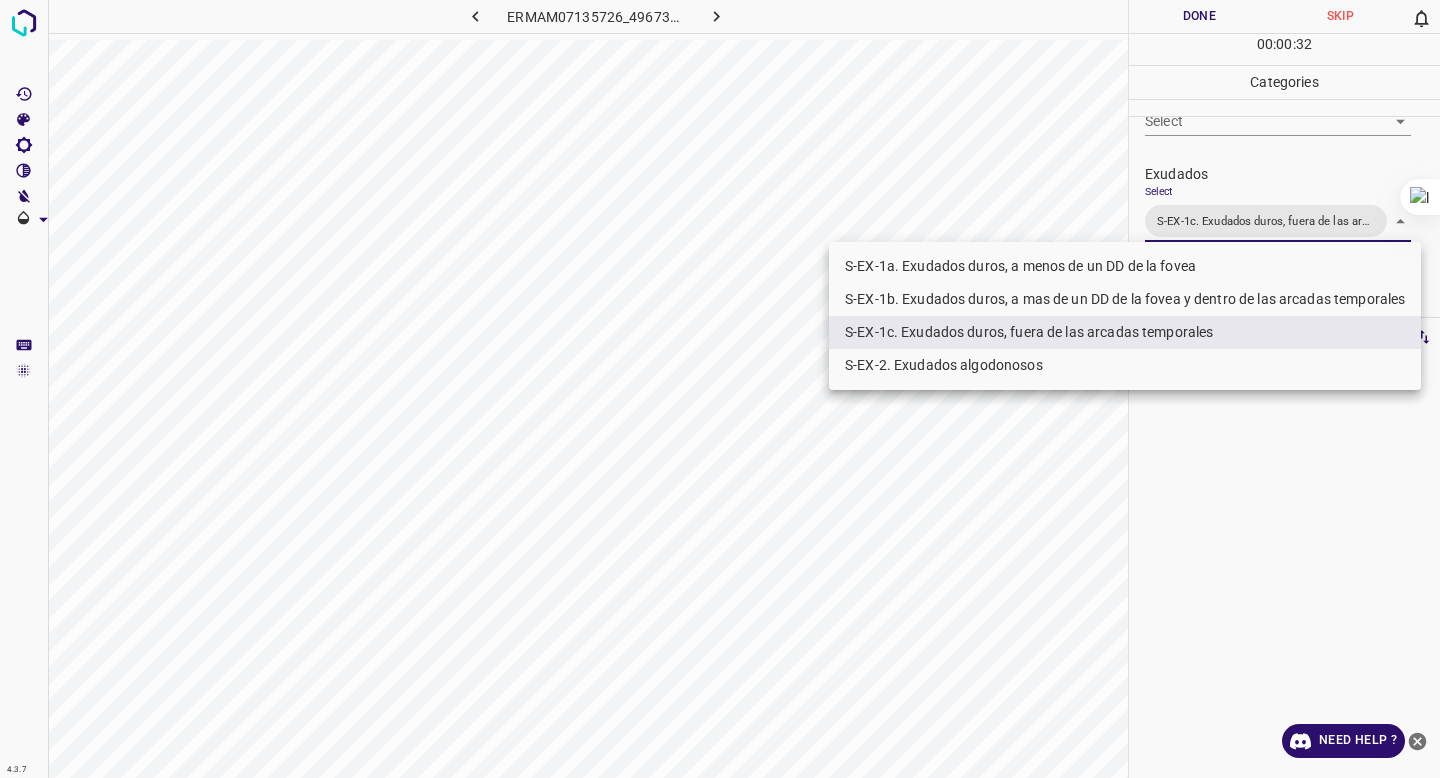 click at bounding box center [720, 389] 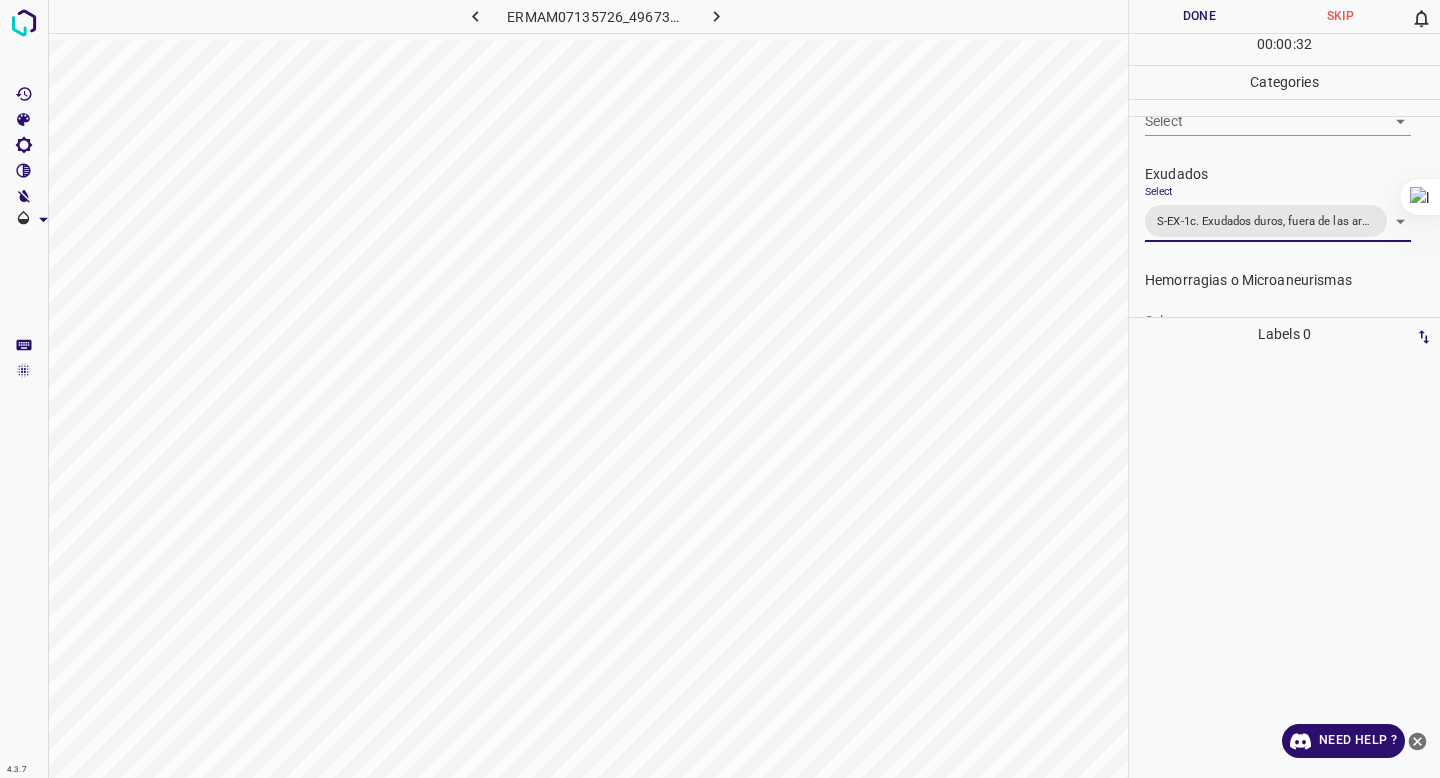 click on "Done" at bounding box center [1199, 16] 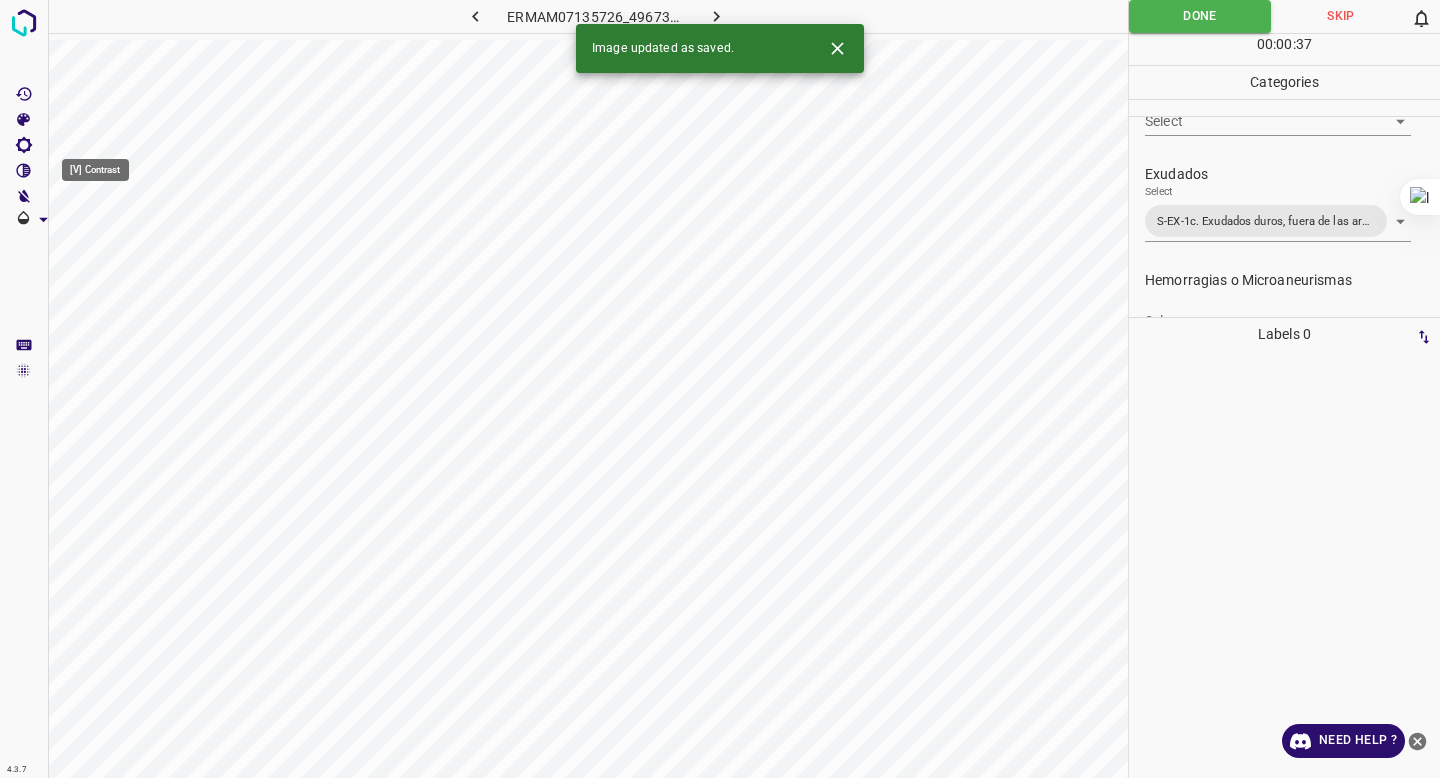 click 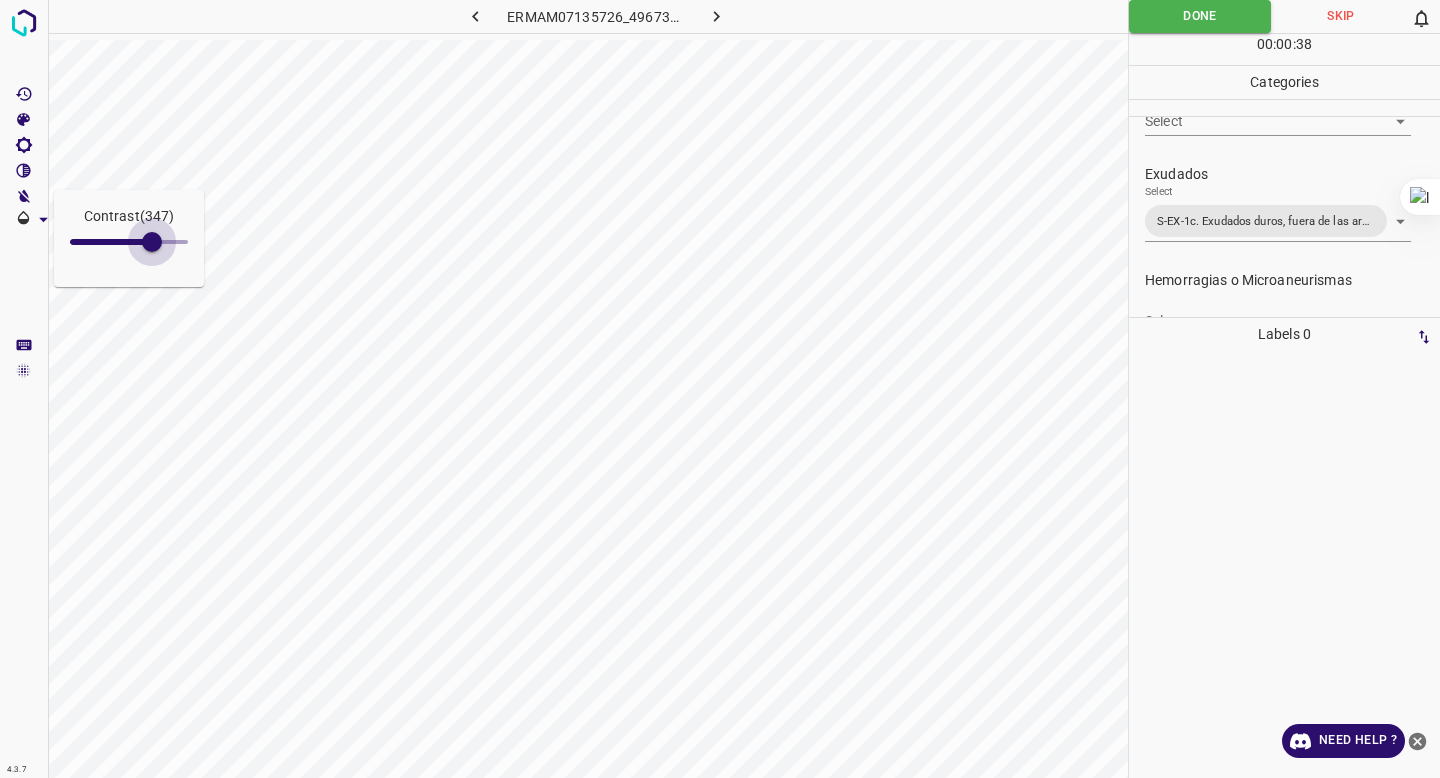 type on "390" 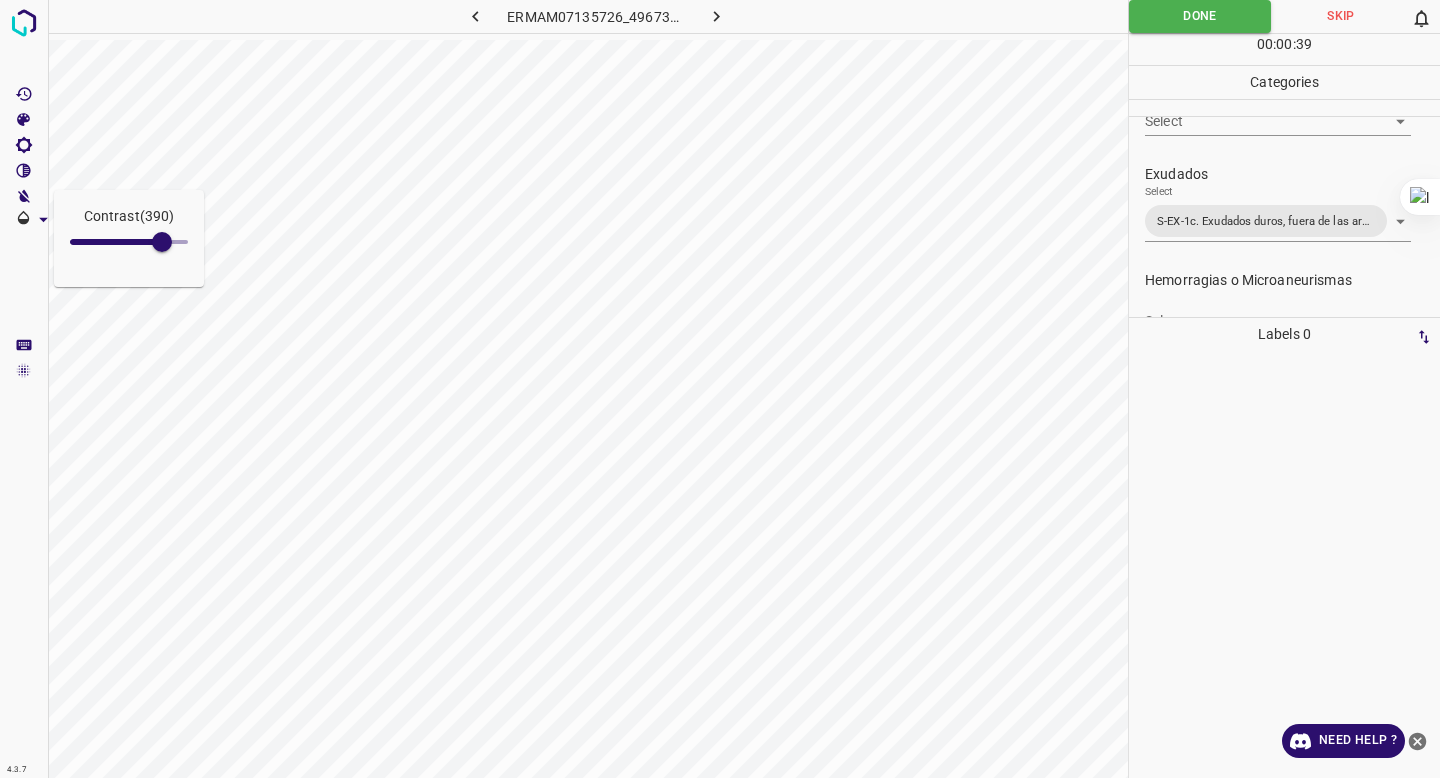scroll, scrollTop: 411, scrollLeft: 0, axis: vertical 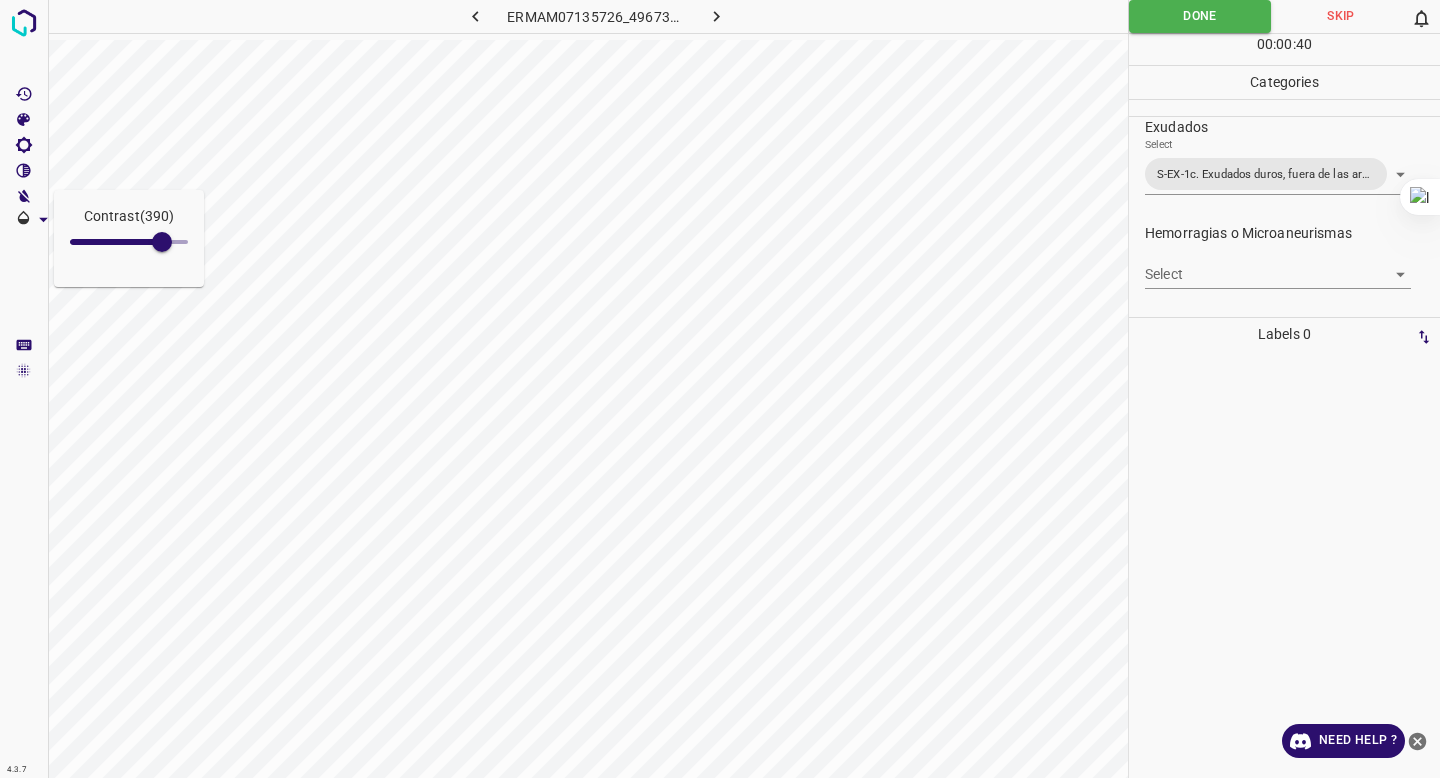 click on "Contrast ( 390 ) 4.3.7 ERMAM07135726_4967343b7.jpg Done Skip 0 00   : 00   : 40   Categories 0. Sin hallazgos   Select False False Anomalías vasculares   Select S-VA-10. Proliferación fibrovascular S-VA-10. Proliferación fibrovascular Atrofias   Select ​ Drusas   Select ​ Exudados   Select S-EX-1c. Exudados duros, fuera de las arcadas temporales S-EX-1c. Exudados duros, fuera de las arcadas temporales Hemorragias o Microaneurismas   Select ​ Otros hallazgos patológicos   Select ​ Otros hallazgos no patológicos   Select ​ Anomalías de disco óptico   Select ​ Elementos sin calidad suficiente   Select ​ Labels   0 Categories 1 0. Sin hallazgos 2 Anomalías vasculares 3 Atrofias 4 Drusas 5 Exudados 6 Hemorragias o Microaneurismas 7 Otros hallazgos patológicos 8 Otros hallazgos no patológicos 9 Anomalías de disco óptico 0 Elementos sin calidad suficiente Tools Space Change between modes (Draw & Edit) I Auto labeling R Restore zoom M Zoom in N Zoom out Delete Delete selecte label Filters Z" at bounding box center [720, 389] 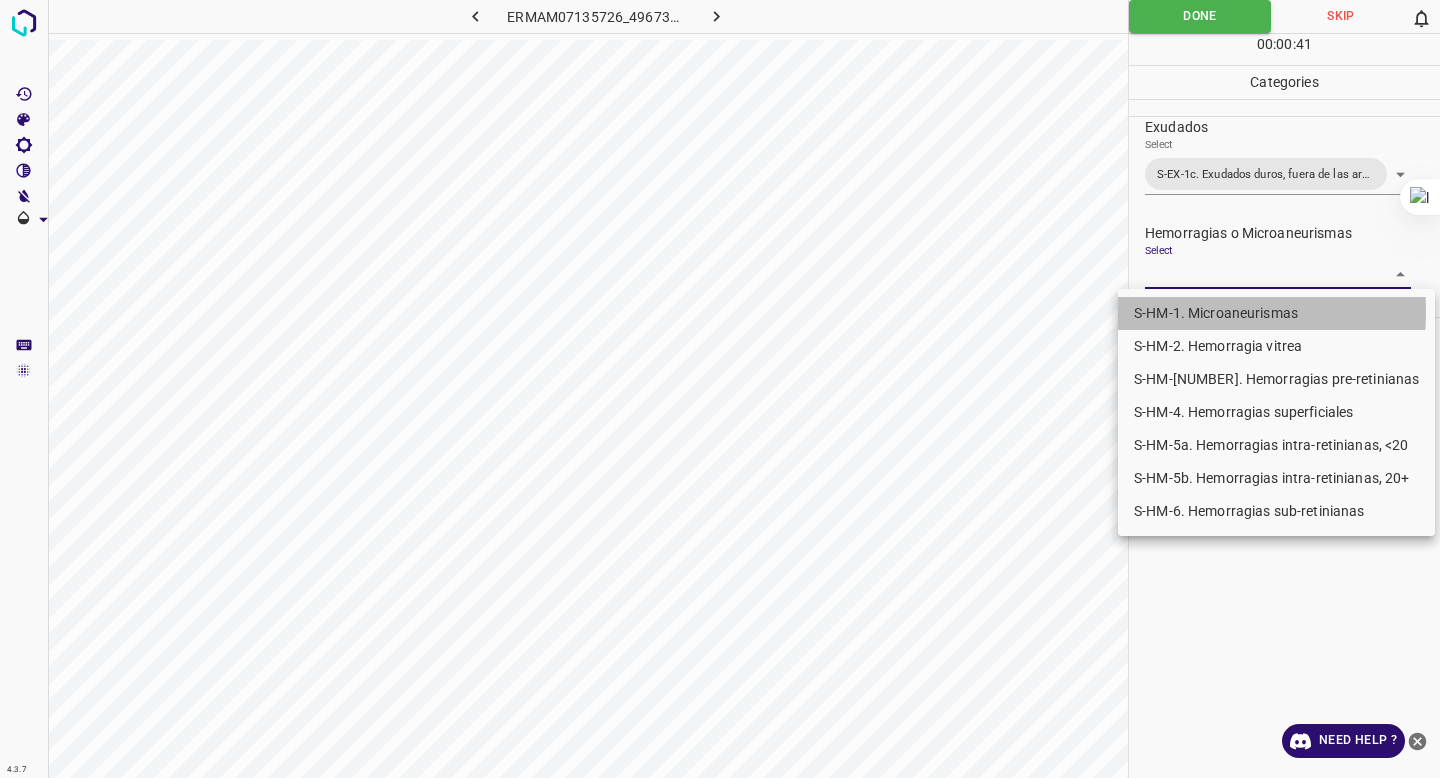 click on "S-HM-1. Microaneurismas" at bounding box center [1276, 313] 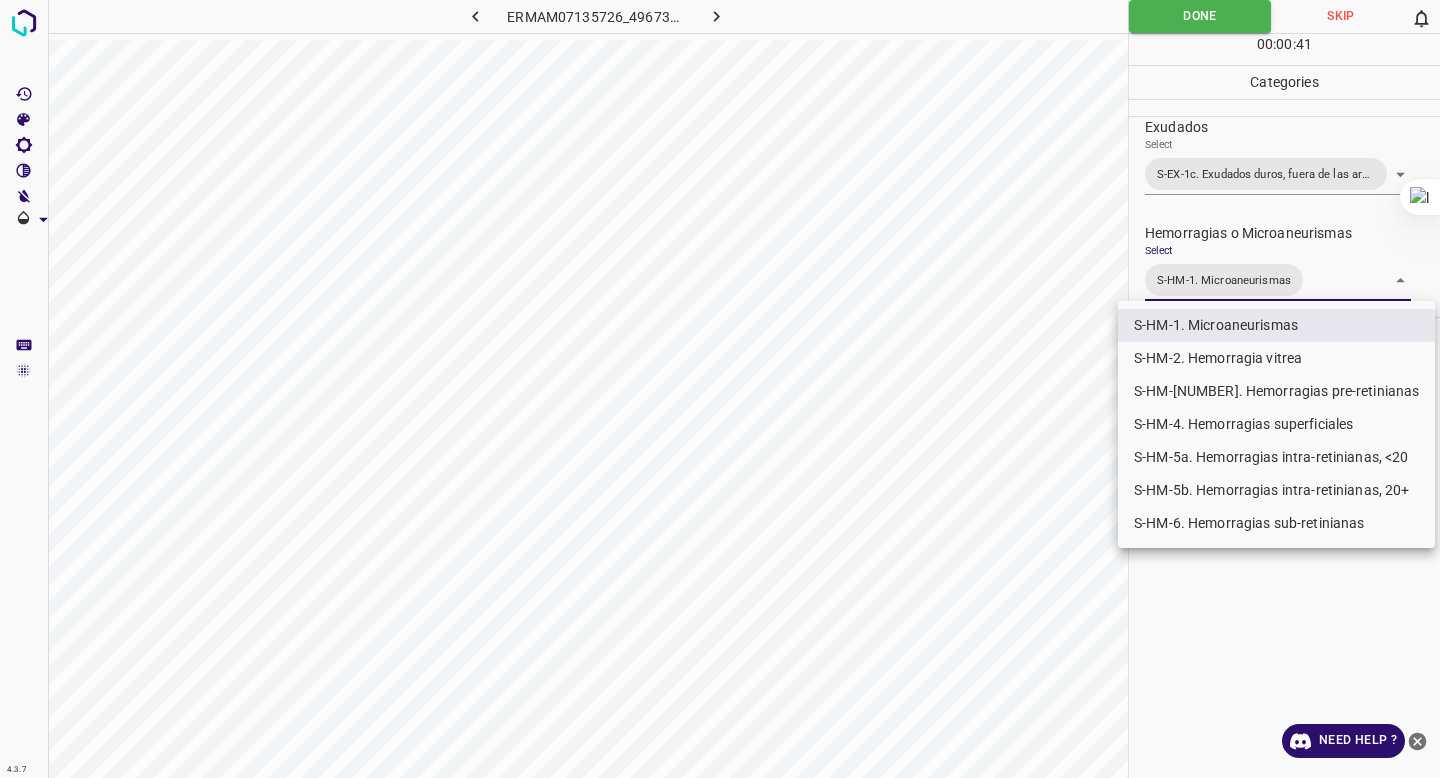 click on "S-HM-5a. Hemorragias intra-retinianas, <20" at bounding box center (1276, 457) 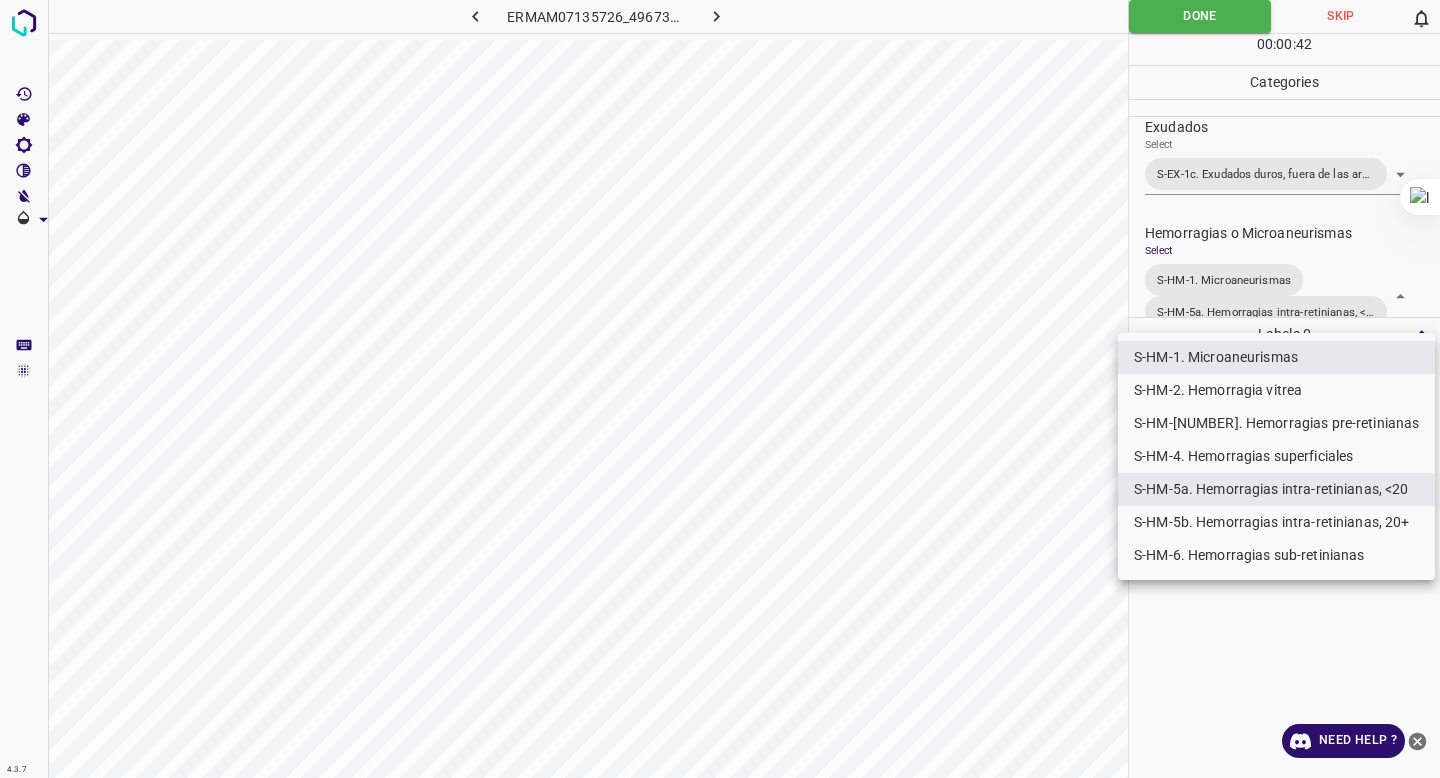 click at bounding box center (720, 389) 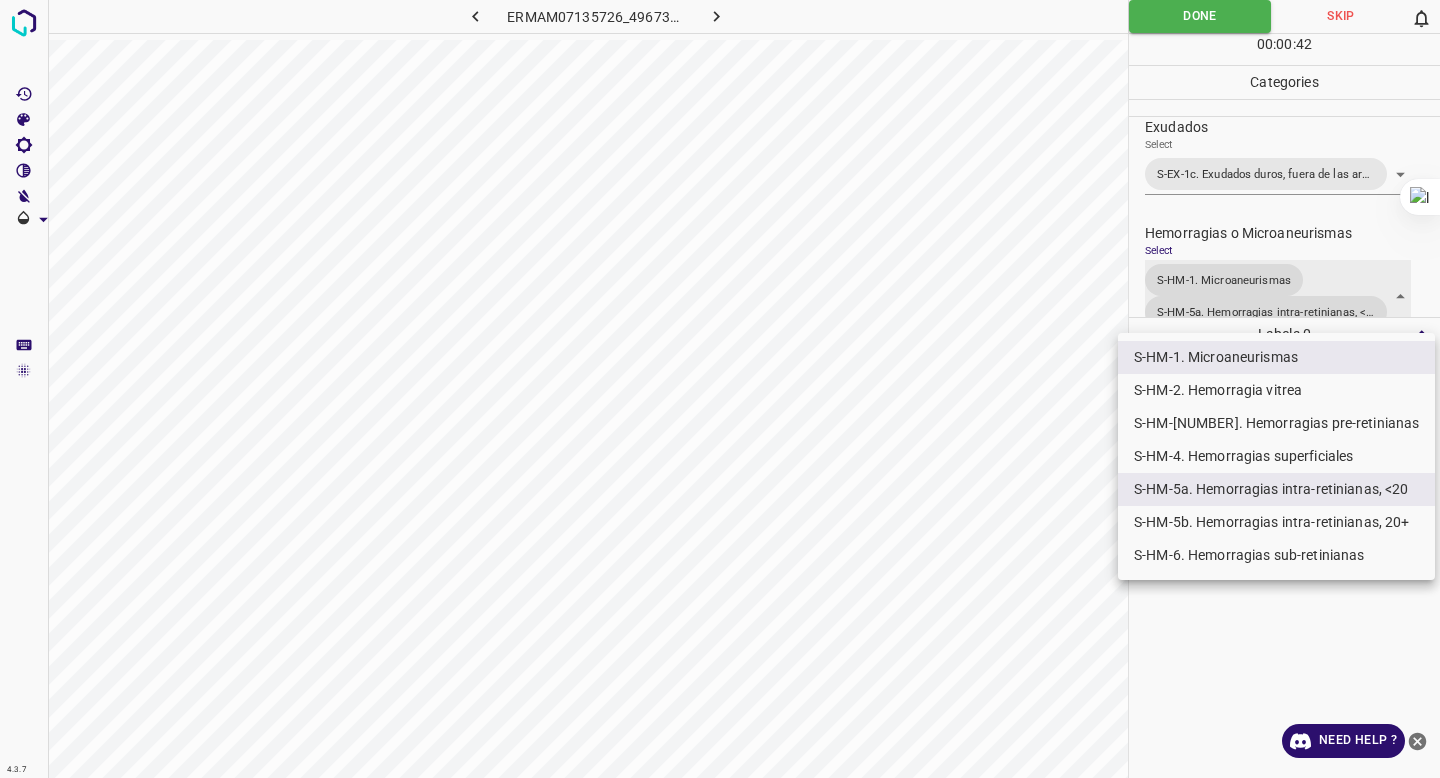 scroll, scrollTop: 426, scrollLeft: 0, axis: vertical 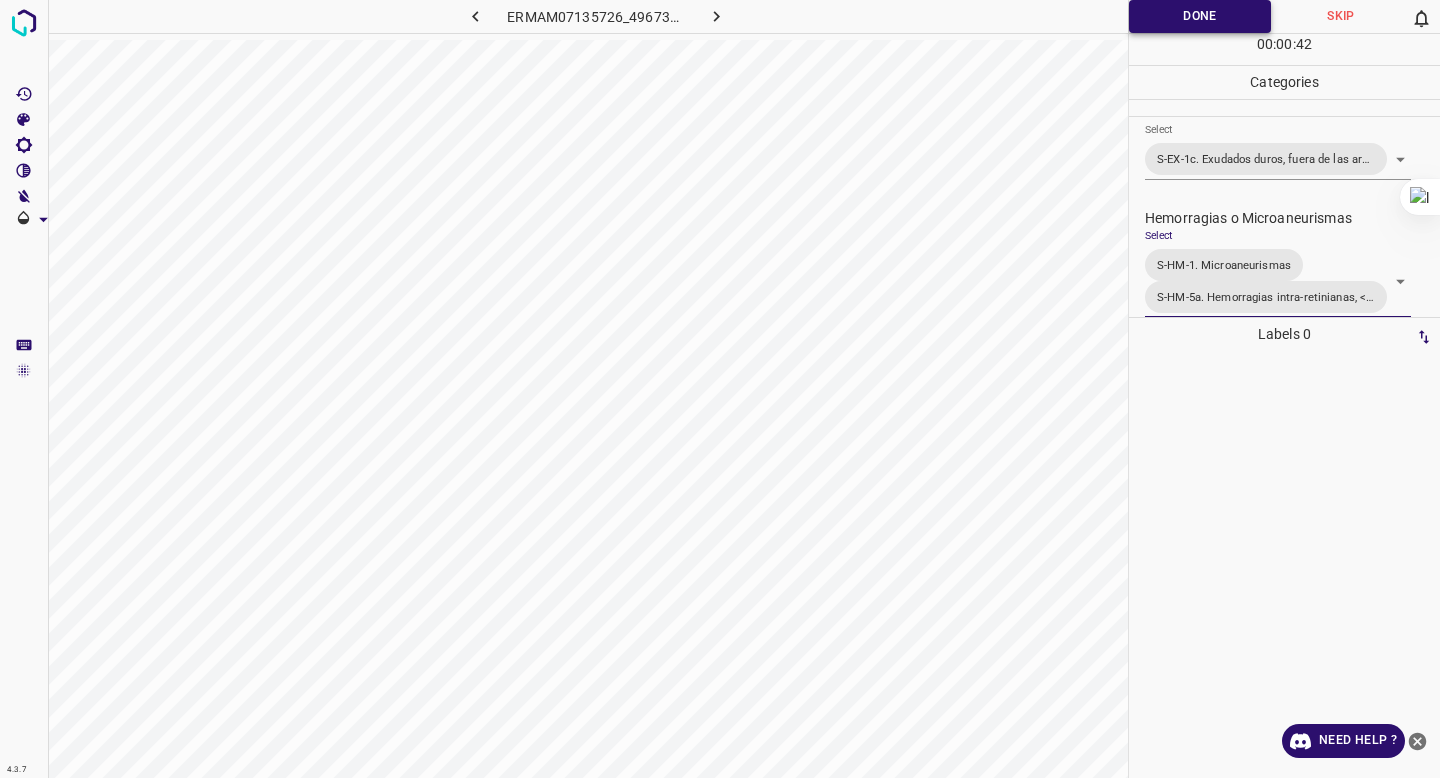click on "Done" at bounding box center (1200, 16) 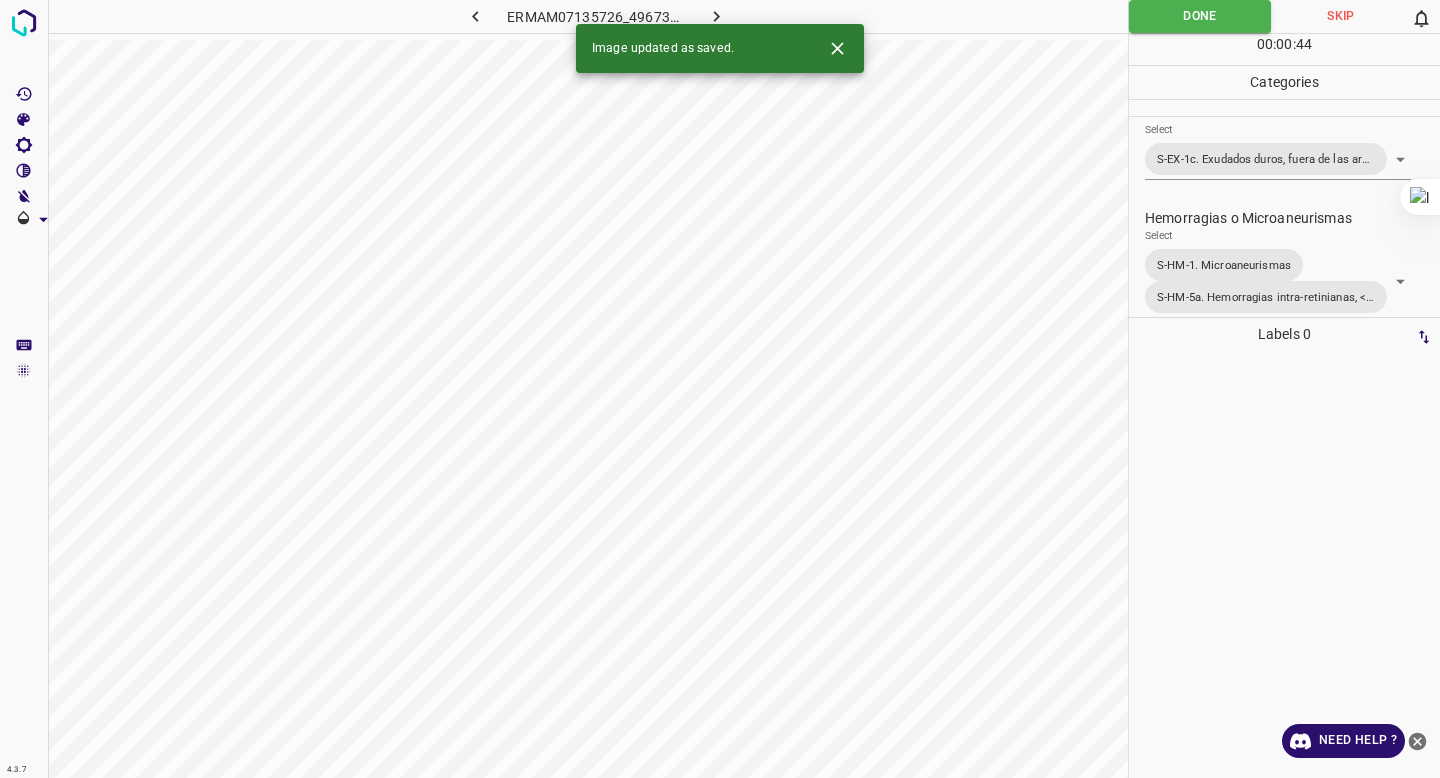 click at bounding box center (717, 16) 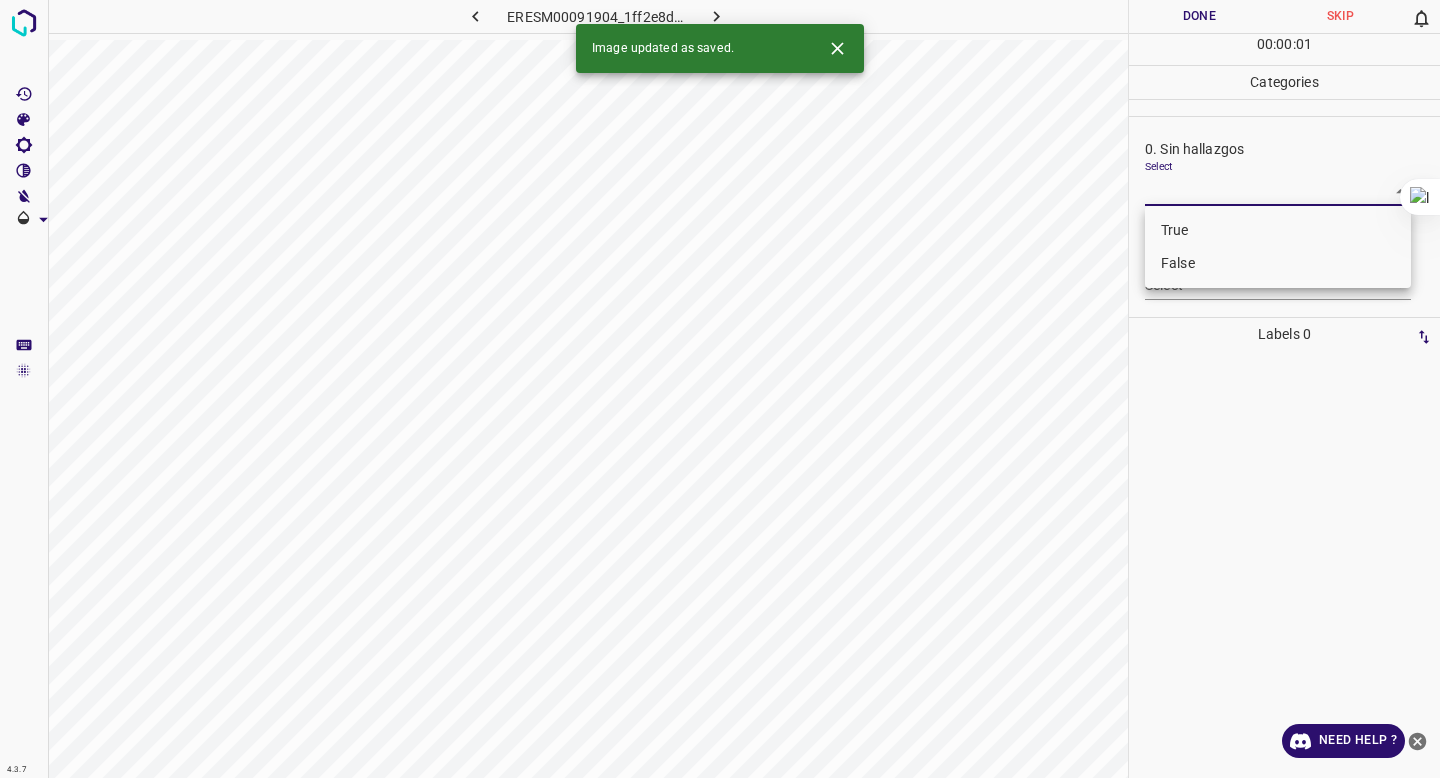 click on "4.3.7 ERESM00091904_1ff2e8d41.jpg Done Skip 0 00   : 00   : 01   Categories 0. Sin hallazgos   Select ​ Anomalías vasculares   Select ​ Atrofias   Select ​ Drusas   Select ​ Exudados   Select ​ Hemorragias o Microaneurismas   Select ​ Otros hallazgos patológicos   Select ​ Otros hallazgos no patológicos   Select ​ Anomalías de disco óptico   Select ​ Elementos sin calidad suficiente   Select ​ Labels   0 Categories 1 0. Sin hallazgos 2 Anomalías vasculares 3 Atrofias 4 Drusas 5 Exudados 6 Hemorragias o Microaneurismas 7 Otros hallazgos patológicos 8 Otros hallazgos no patológicos 9 Anomalías de disco óptico 0 Elementos sin calidad suficiente Tools Space Change between modes (Draw & Edit) I Auto labeling R Restore zoom M Zoom in N Zoom out Delete Delete selecte label Filters Z Restore filters X Saturation filter C Brightness filter V Contrast filter B Gray scale filter General O Download Image updated as saved. Need Help ? - Text - Hide - Delete True False" at bounding box center [720, 389] 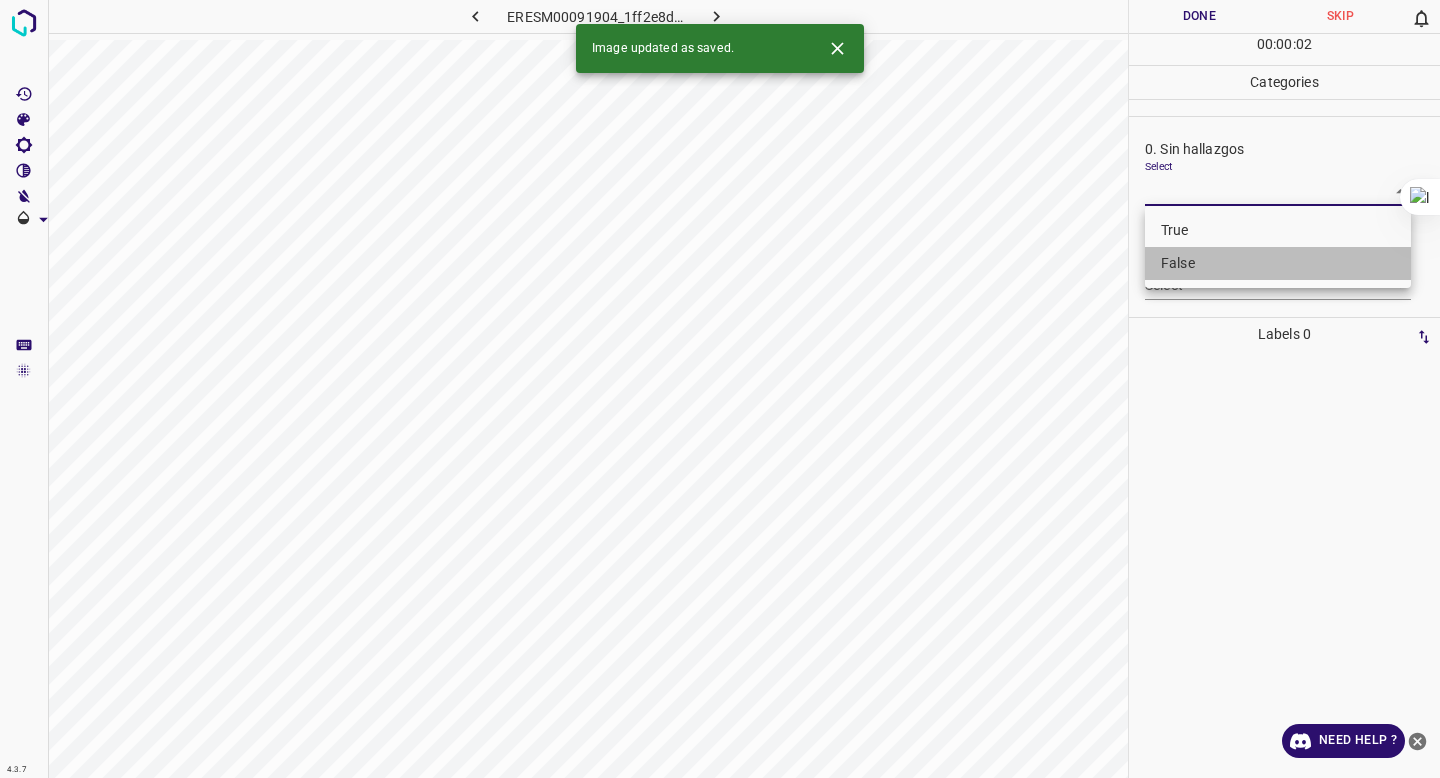 click on "False" at bounding box center [1278, 263] 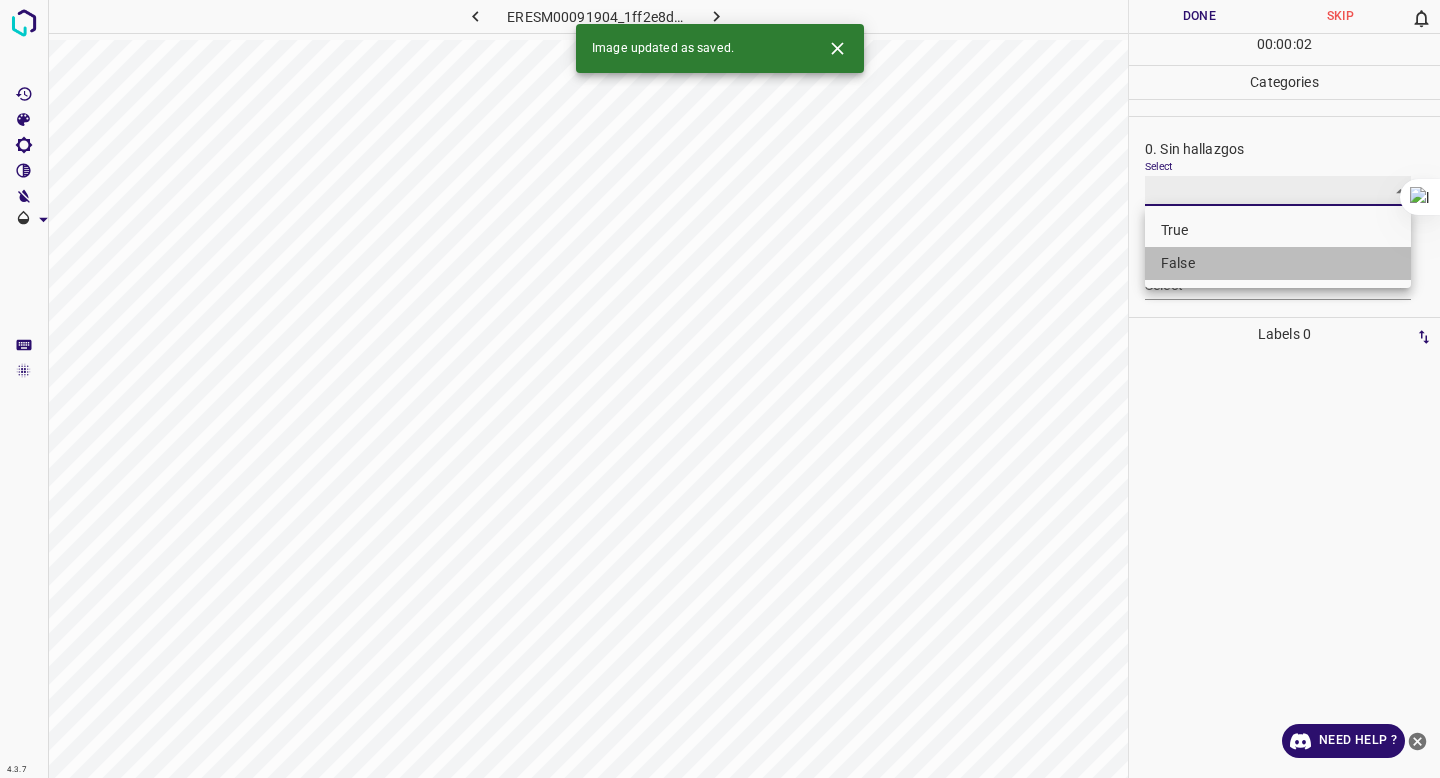 type on "False" 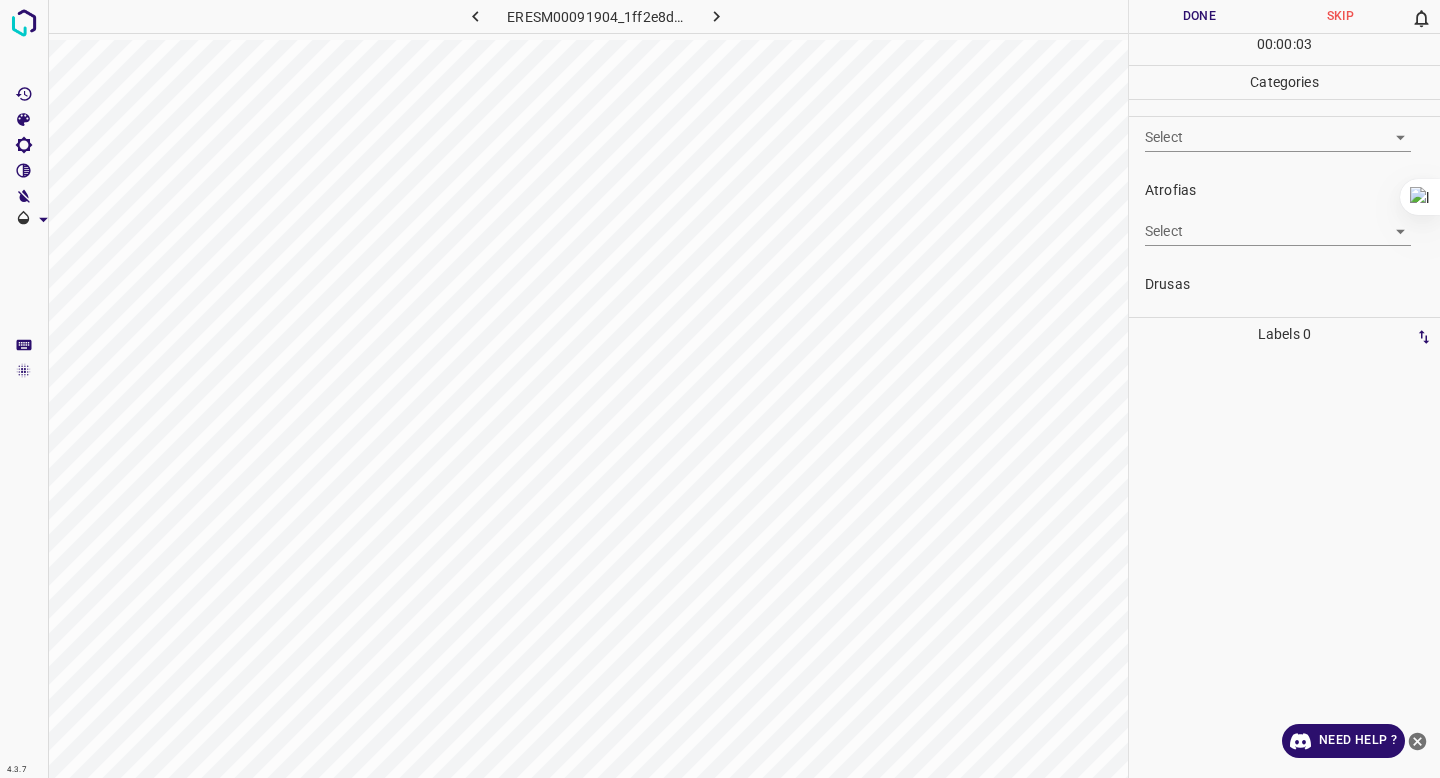 scroll, scrollTop: 90, scrollLeft: 0, axis: vertical 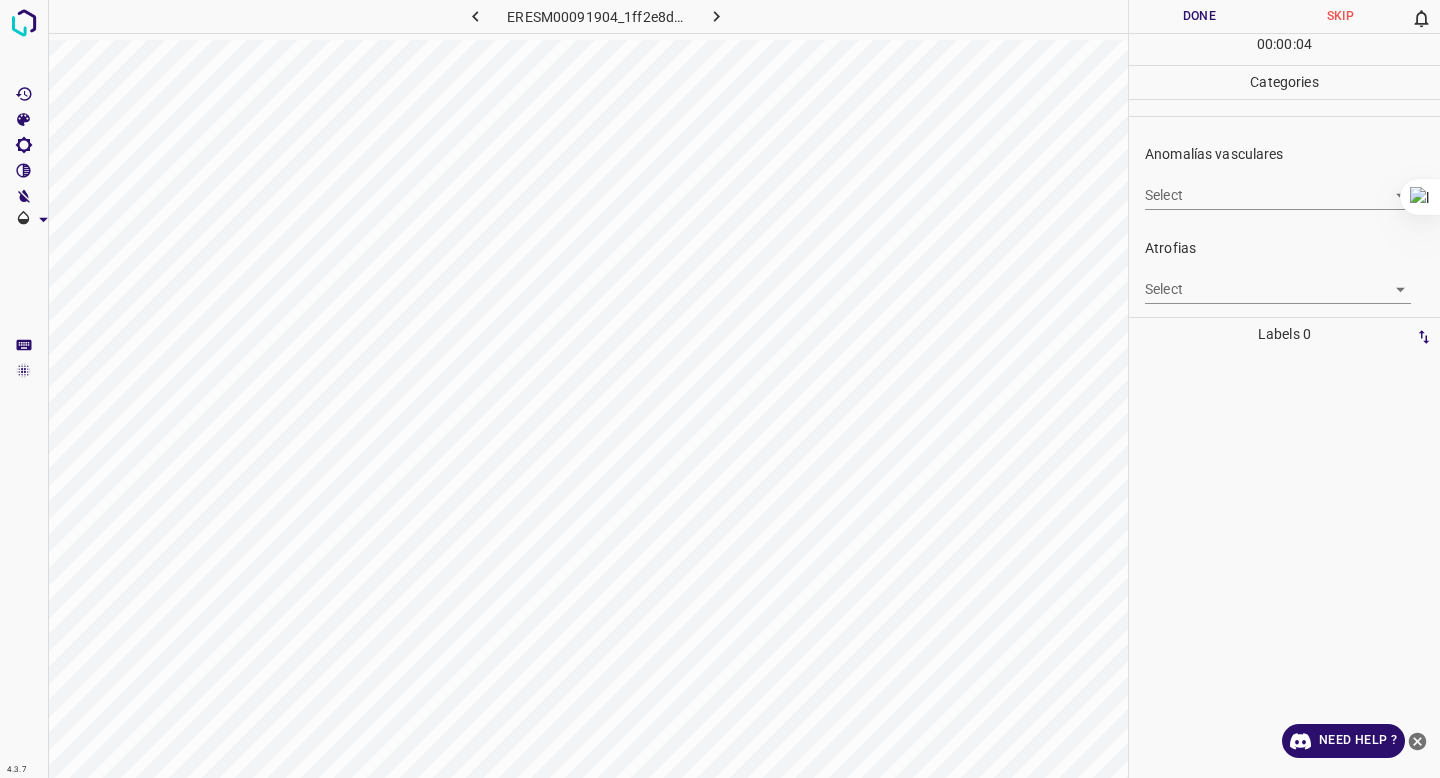 click on "4.3.7 [NAME][NUMBER]_[HASH].jpg Done Skip 0 00   : 00   : 04   Categories 0. Sin hallazgos   Select False False Anomalías vasculares   Select ​ Atrofias   Select ​ Drusas   Select ​ Exudados   Select ​ Hemorragias o Microaneurismas   Select ​ Otros hallazgos patológicos   Select ​ Otros hallazgos no patológicos   Select ​ Anomalías de disco óptico   Select ​ Elementos sin calidad suficiente   Select ​ Labels   0 Categories 1 0. Sin hallazgos 2 Anomalías vasculares 3 Atrofias 4 Drusas 5 Exudados 6 Hemorragias o Microaneurismas 7 Otros hallazgos patológicos 8 Otros hallazgos no patológicos 9 Anomalías de disco óptico 0 Elementos sin calidad suficiente Tools Space Change between modes (Draw & Edit) I Auto labeling R Restore zoom M Zoom in N Zoom out Delete Delete selecte label Filters Z Restore filters X Saturation filter C Brightness filter V Contrast filter B Gray scale filter General O Download Need Help ? - Text - Hide - Delete" at bounding box center (720, 389) 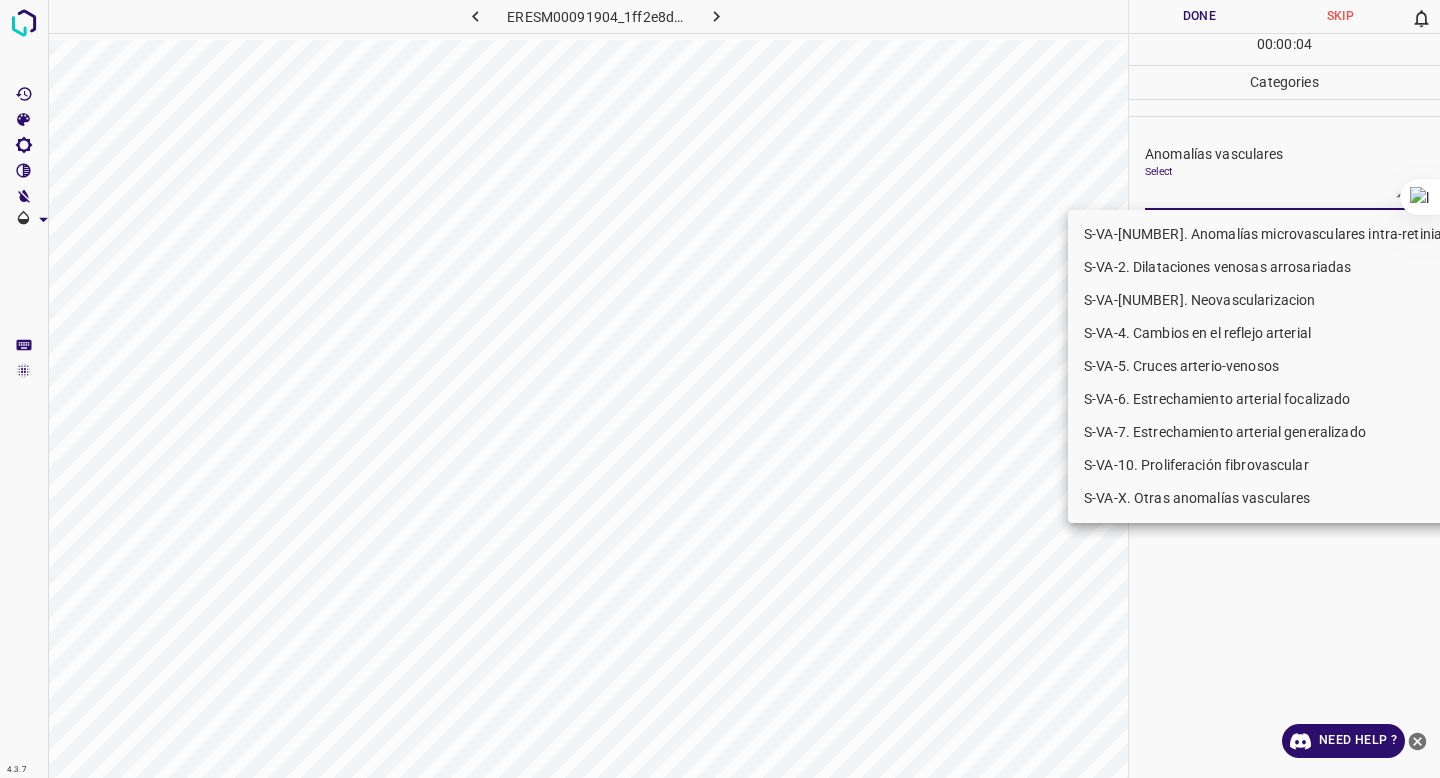 click on "S-VA-10. Proliferación fibrovascular" at bounding box center (1275, 465) 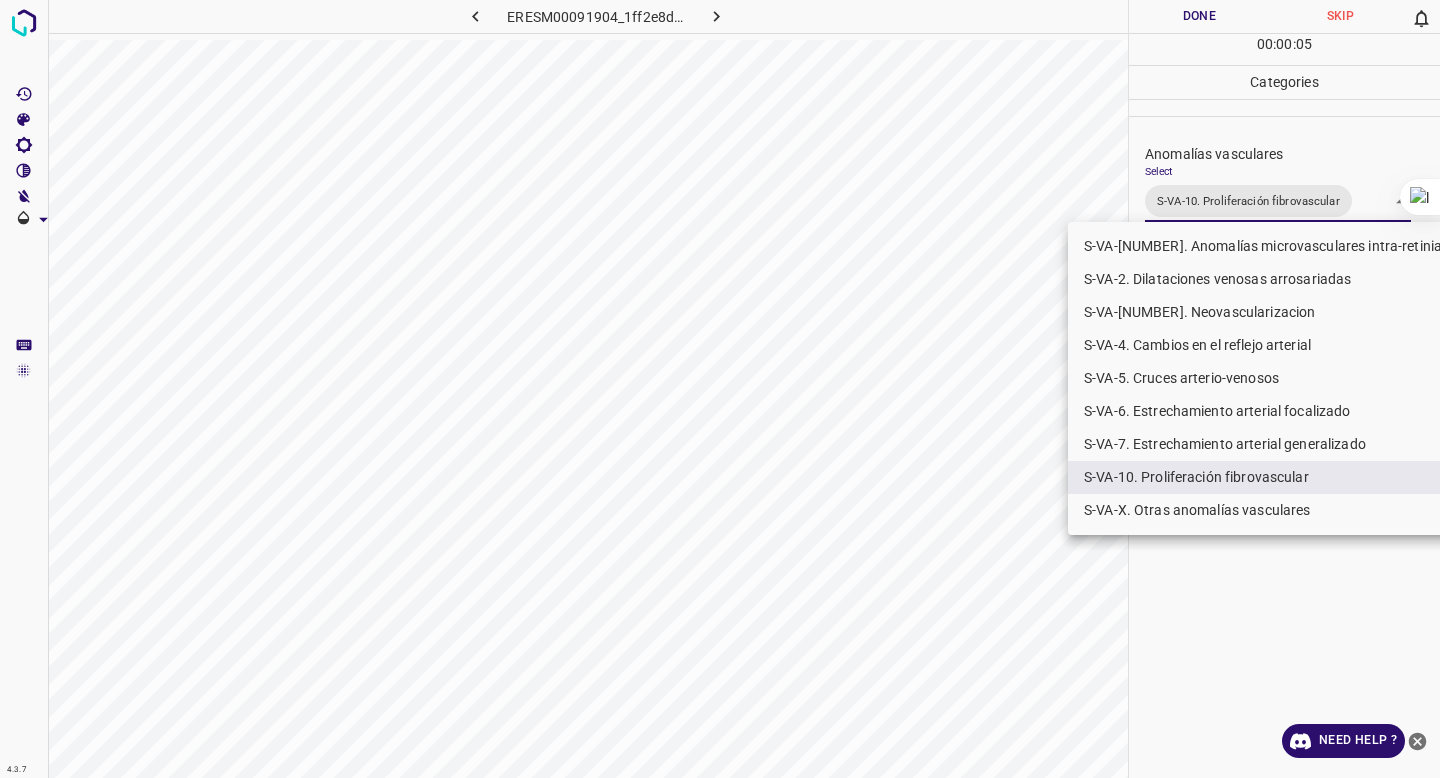 click at bounding box center (720, 389) 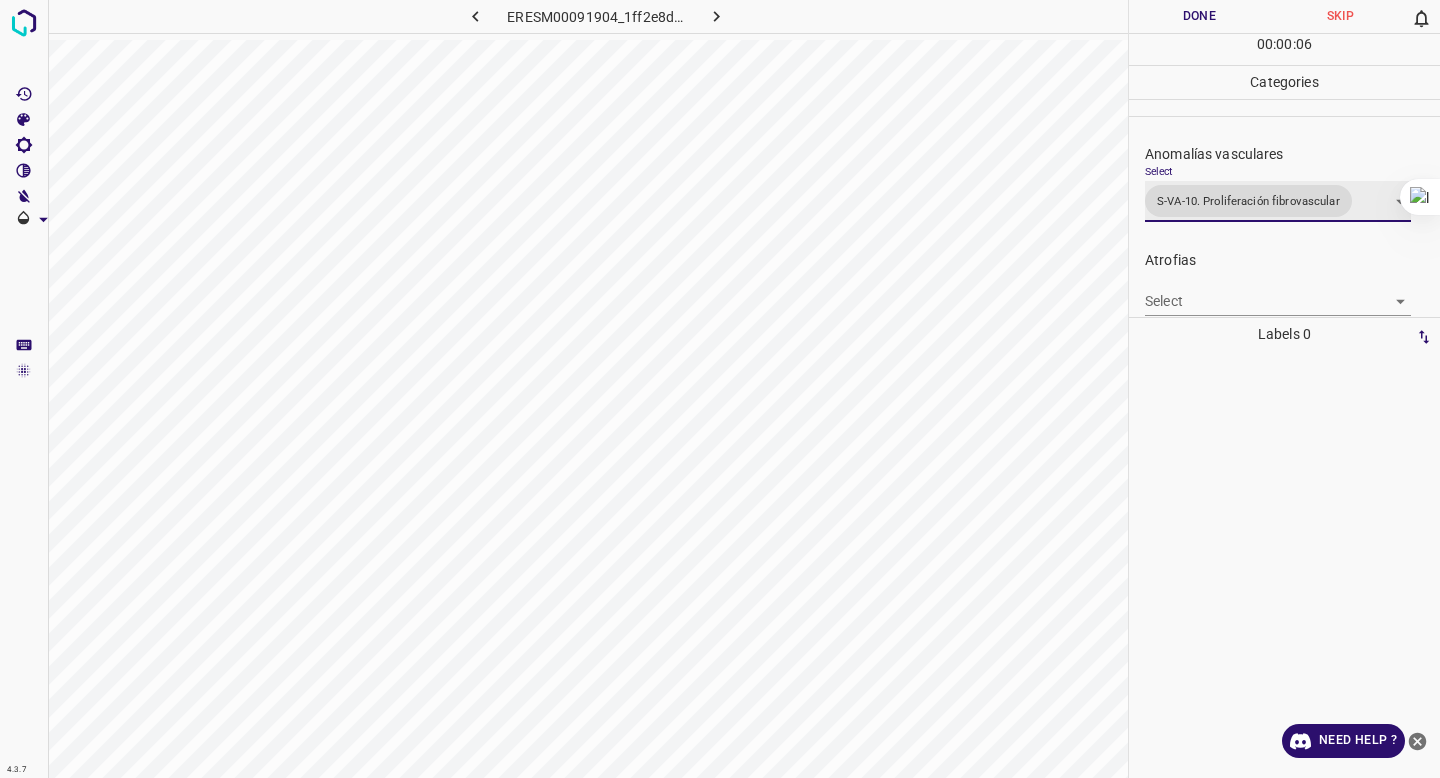 scroll, scrollTop: 769, scrollLeft: 0, axis: vertical 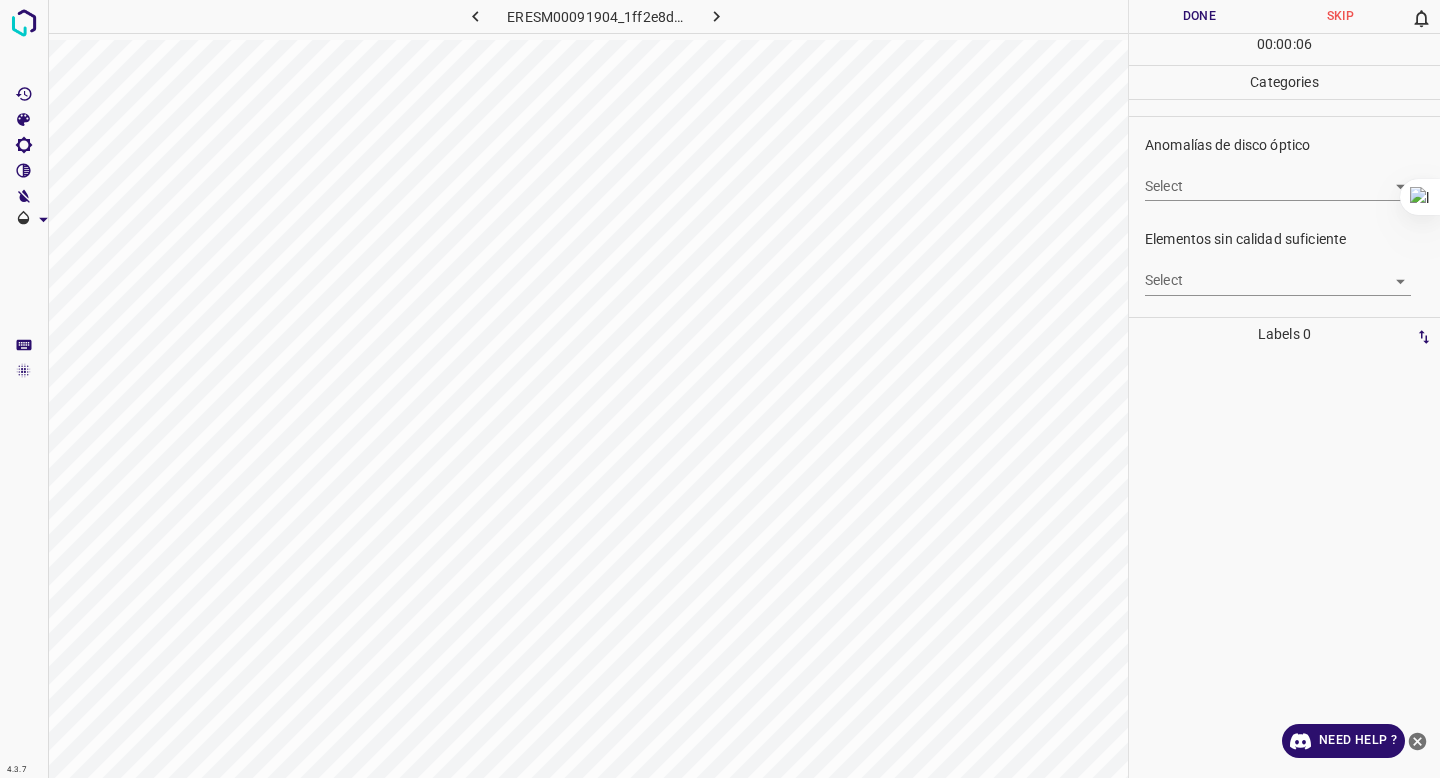click on "4.3.7 ERESM00091904_1ff2e8d41.jpg Done Skip 0 00   : 00   : 06   Categories 0. Sin hallazgos   Select False False Anomalías vasculares   Select S-VA-10. Proliferación fibrovascular S-VA-10. Proliferación fibrovascular Atrofias   Select ​ Drusas   Select ​ Exudados   Select ​ Hemorragias o Microaneurismas   Select ​ Otros hallazgos patológicos   Select ​ Otros hallazgos no patológicos   Select ​ Anomalías de disco óptico   Select ​ Elementos sin calidad suficiente   Select ​ Labels   0 Categories 1 0. Sin hallazgos 2 Anomalías vasculares 3 Atrofias 4 Drusas 5 Exudados 6 Hemorragias o Microaneurismas 7 Otros hallazgos patológicos 8 Otros hallazgos no patológicos 9 Anomalías de disco óptico 0 Elementos sin calidad suficiente Tools Space Change between modes (Draw & Edit) I Auto labeling R Restore zoom M Zoom in N Zoom out Delete Delete selecte label Filters Z Restore filters X Saturation filter C Brightness filter V Contrast filter B Gray scale filter General O Download Need Help ?" at bounding box center [720, 389] 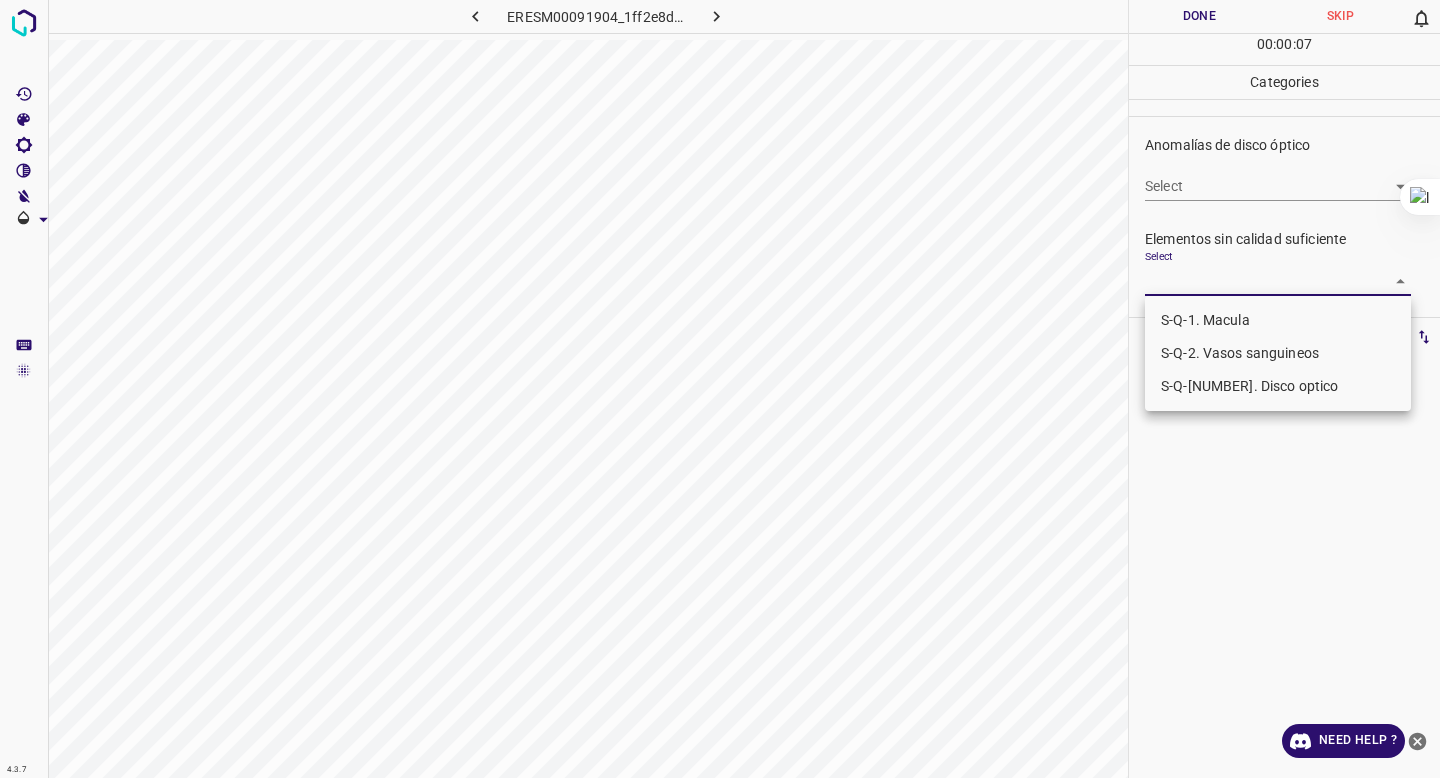 click on "S-Q-1. Macula" at bounding box center [1278, 320] 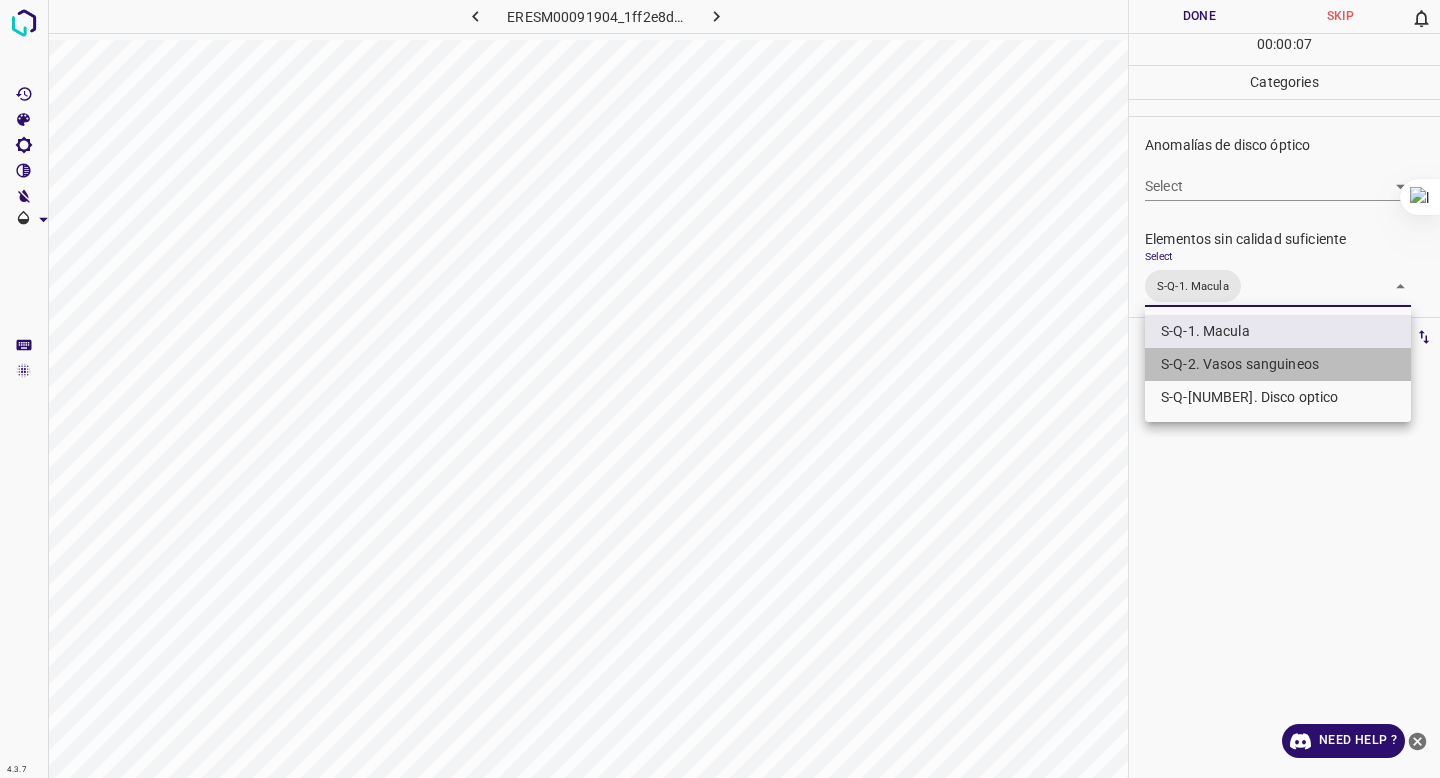 click on "S-Q-2. Vasos sanguineos" at bounding box center (1278, 364) 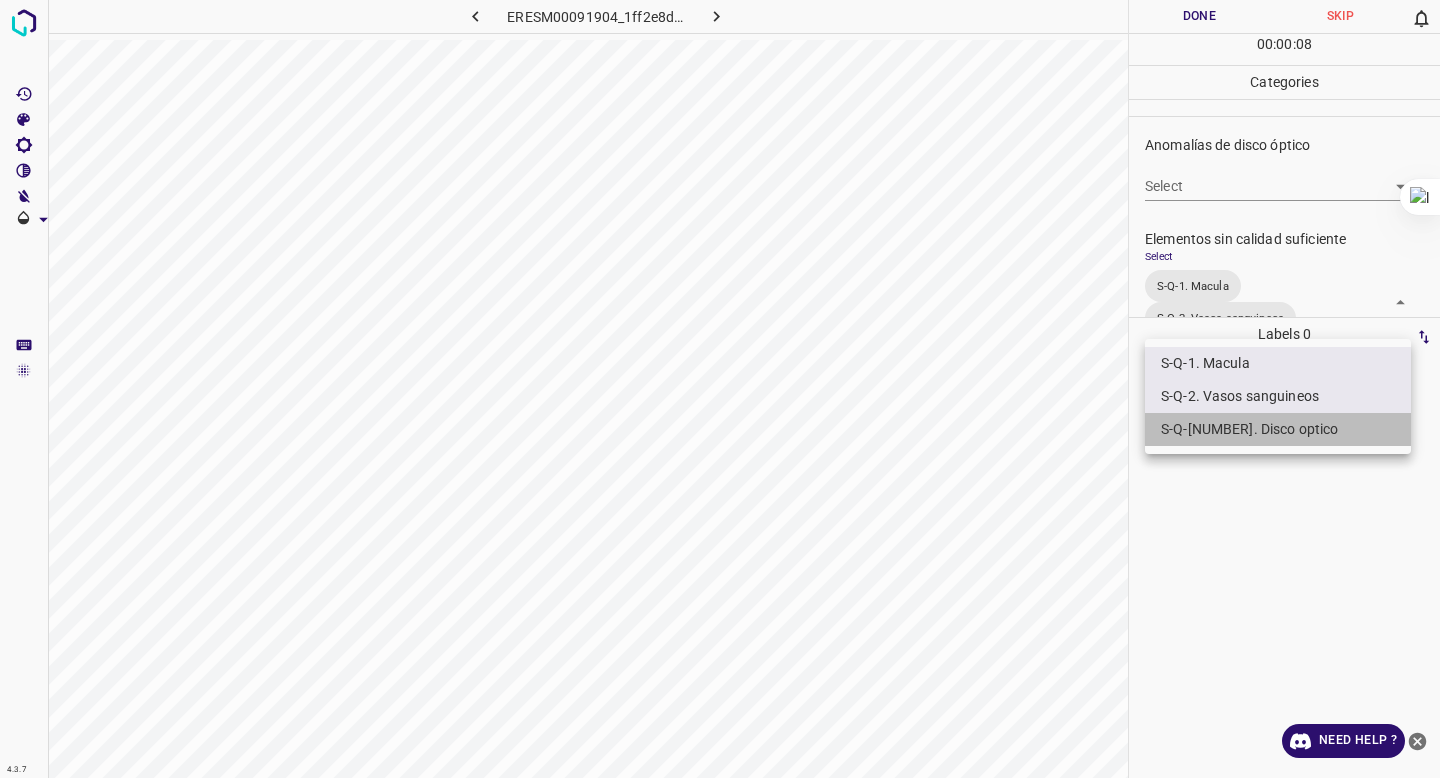 click on "S-Q-[NUMBER]. Disco optico" at bounding box center (1278, 429) 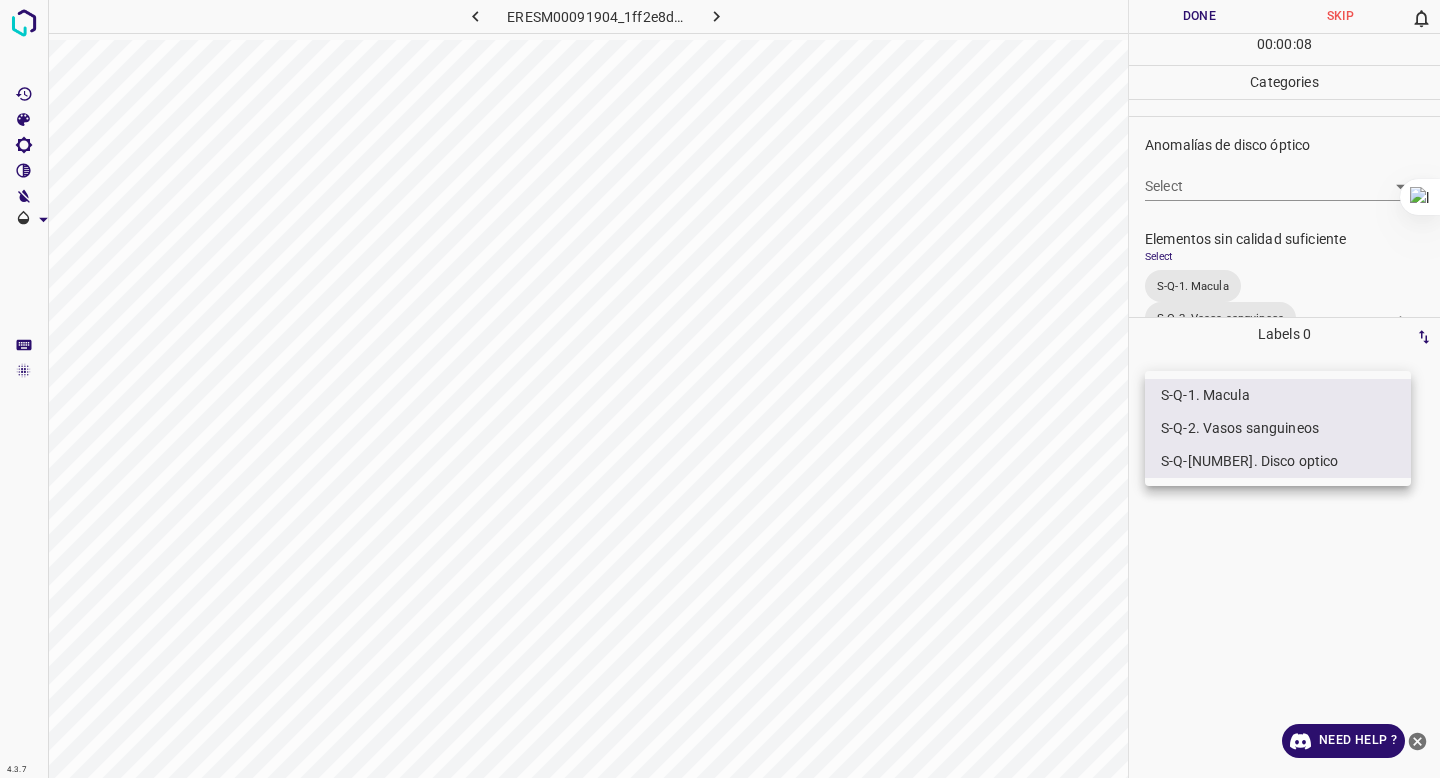 click at bounding box center [720, 389] 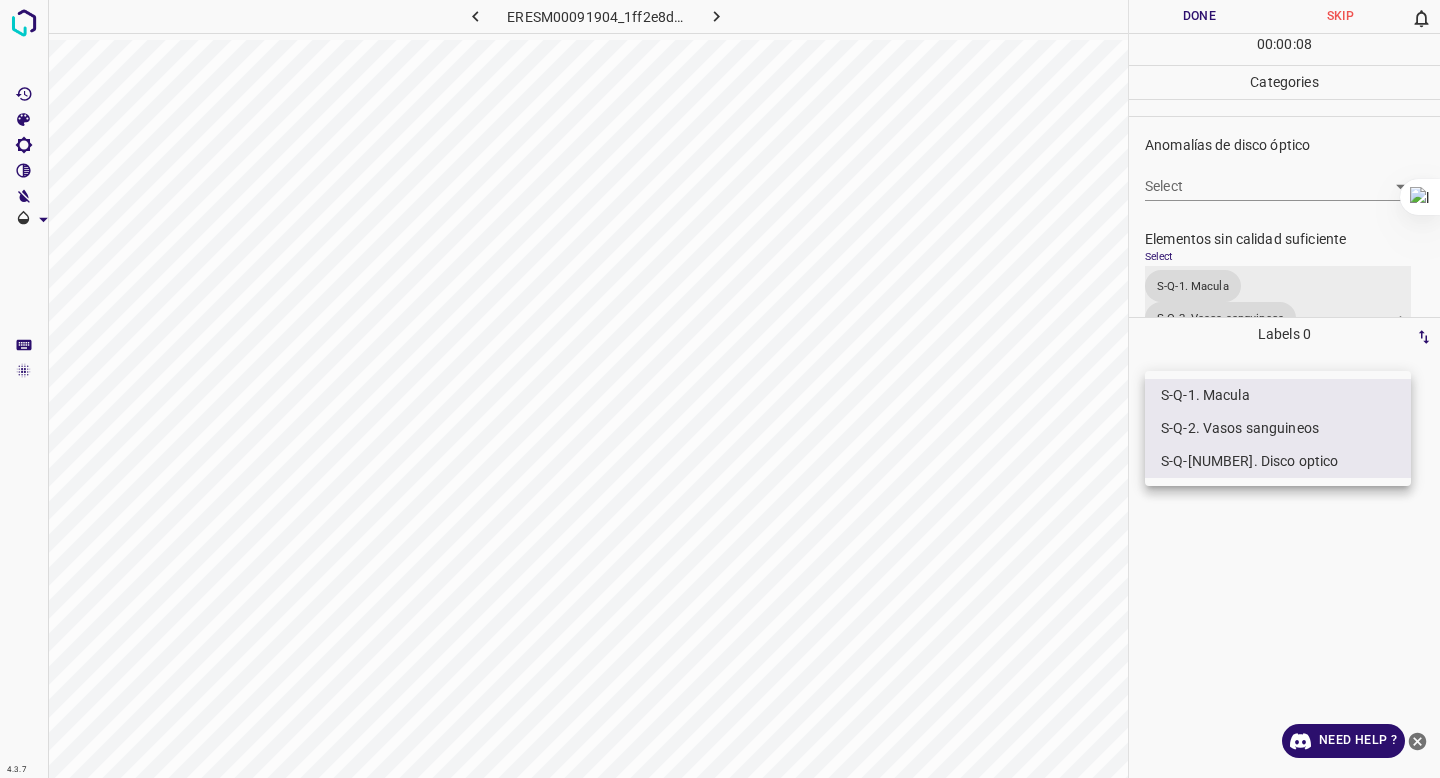 scroll, scrollTop: 823, scrollLeft: 0, axis: vertical 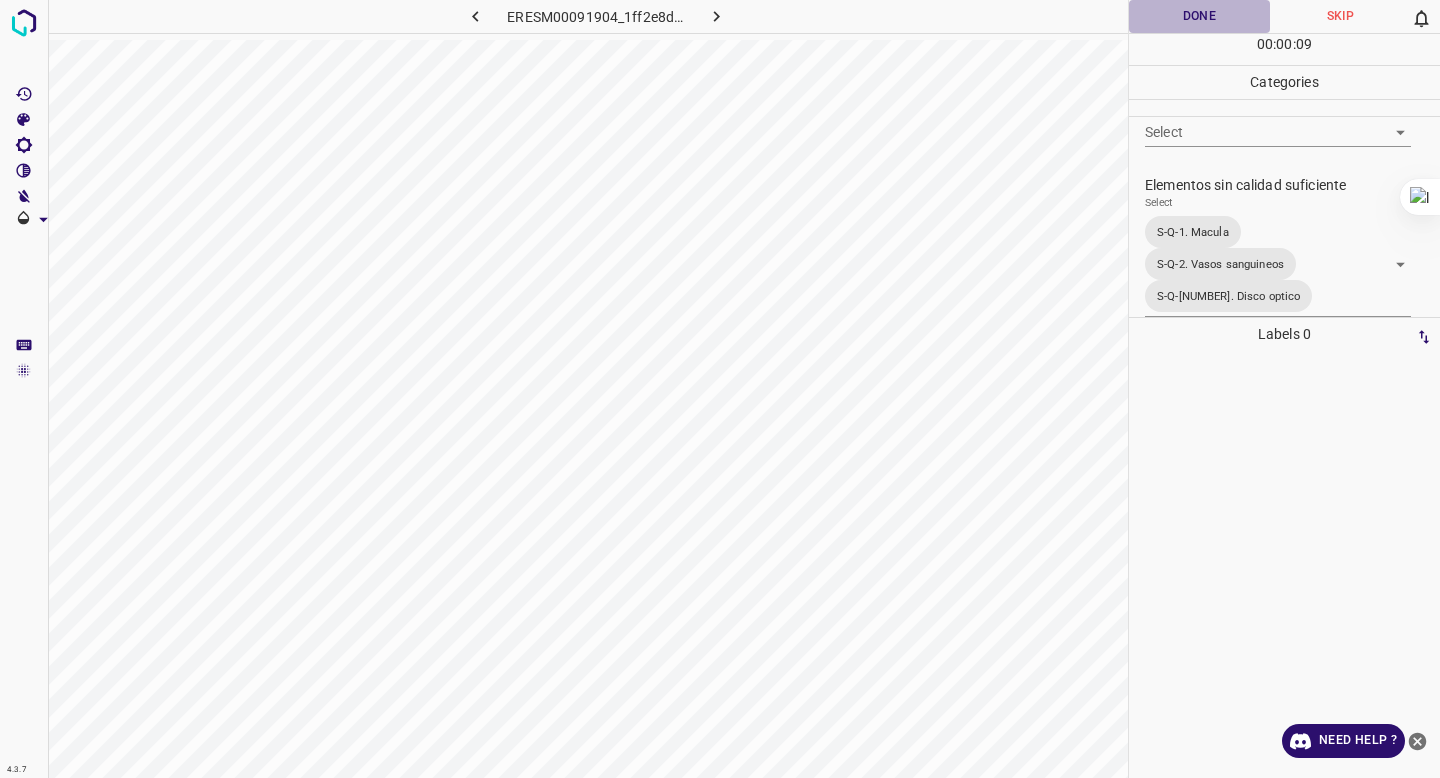 click on "Done" at bounding box center [1199, 16] 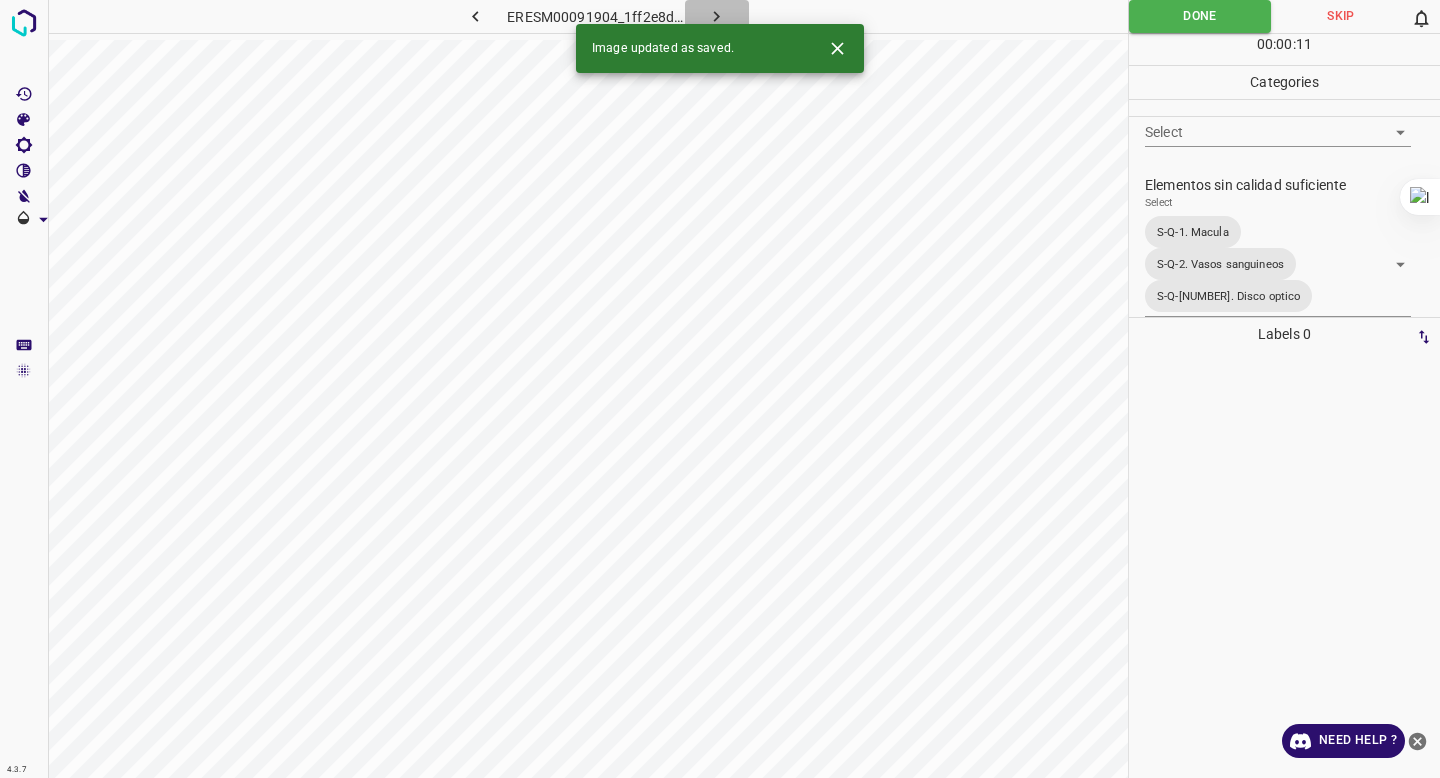 click 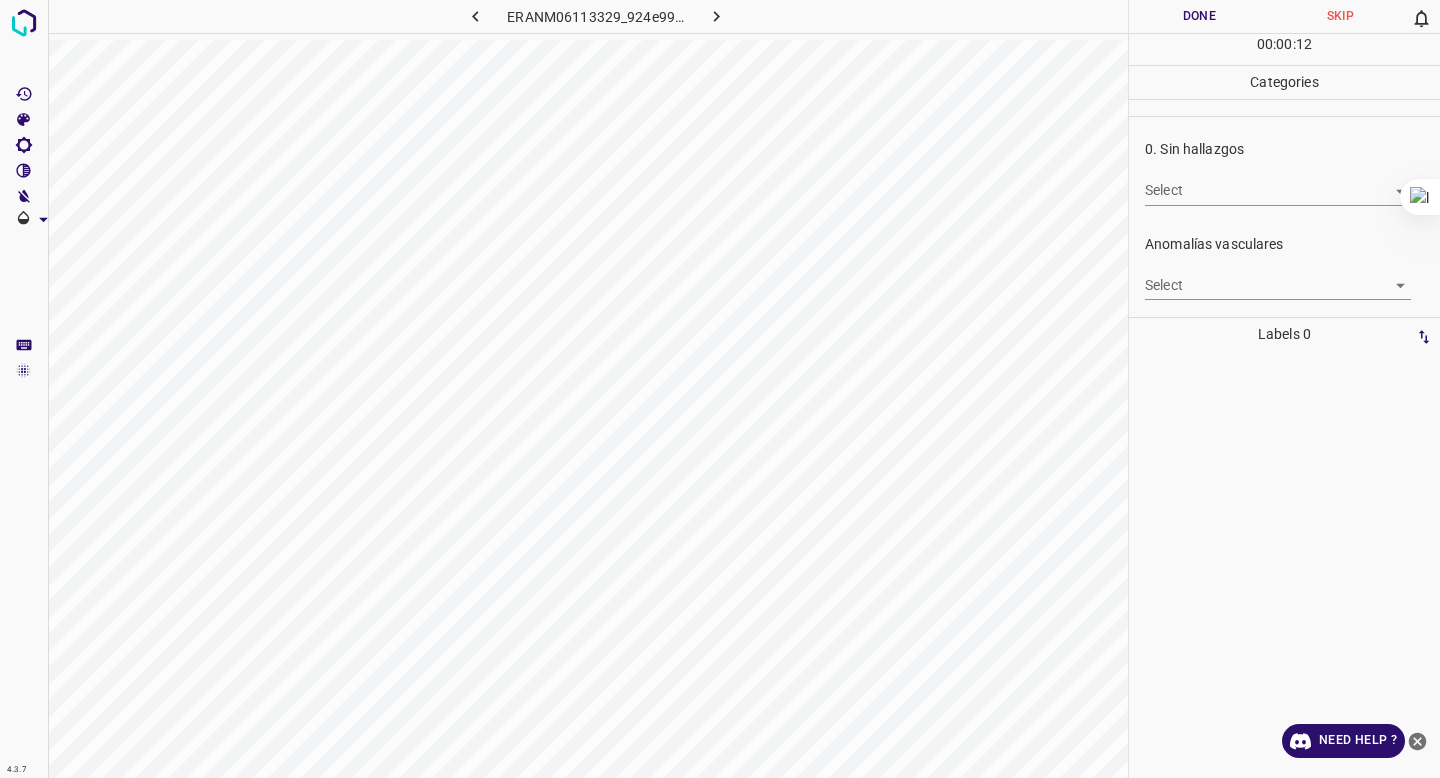 click on "4.3.7 [NAME][NUMBER]_[HASH].jpg Done Skip 0 00   : 00   : 12   Categories 0. Sin hallazgos   Select ​ Anomalías vasculares   Select ​ Atrofias   Select ​ Drusas   Select ​ Exudados   Select ​ Hemorragias o Microaneurismas   Select ​ Otros hallazgos patológicos   Select ​ Otros hallazgos no patológicos   Select ​ Anomalías de disco óptico   Select ​ Elementos sin calidad suficiente   Select ​ Labels   0 Categories 1 0. Sin hallazgos 2 Anomalías vasculares 3 Atrofias 4 Drusas 5 Exudados 6 Hemorragias o Microaneurismas 7 Otros hallazgos patológicos 8 Otros hallazgos no patológicos 9 Anomalías de disco óptico 0 Elementos sin calidad suficiente Tools Space Change between modes (Draw & Edit) I Auto labeling R Restore zoom M Zoom in N Zoom out Delete Delete selecte label Filters Z Restore filters X Saturation filter C Brightness filter V Contrast filter B Gray scale filter General O Download Need Help ? - Text - Hide - Delete" at bounding box center [720, 389] 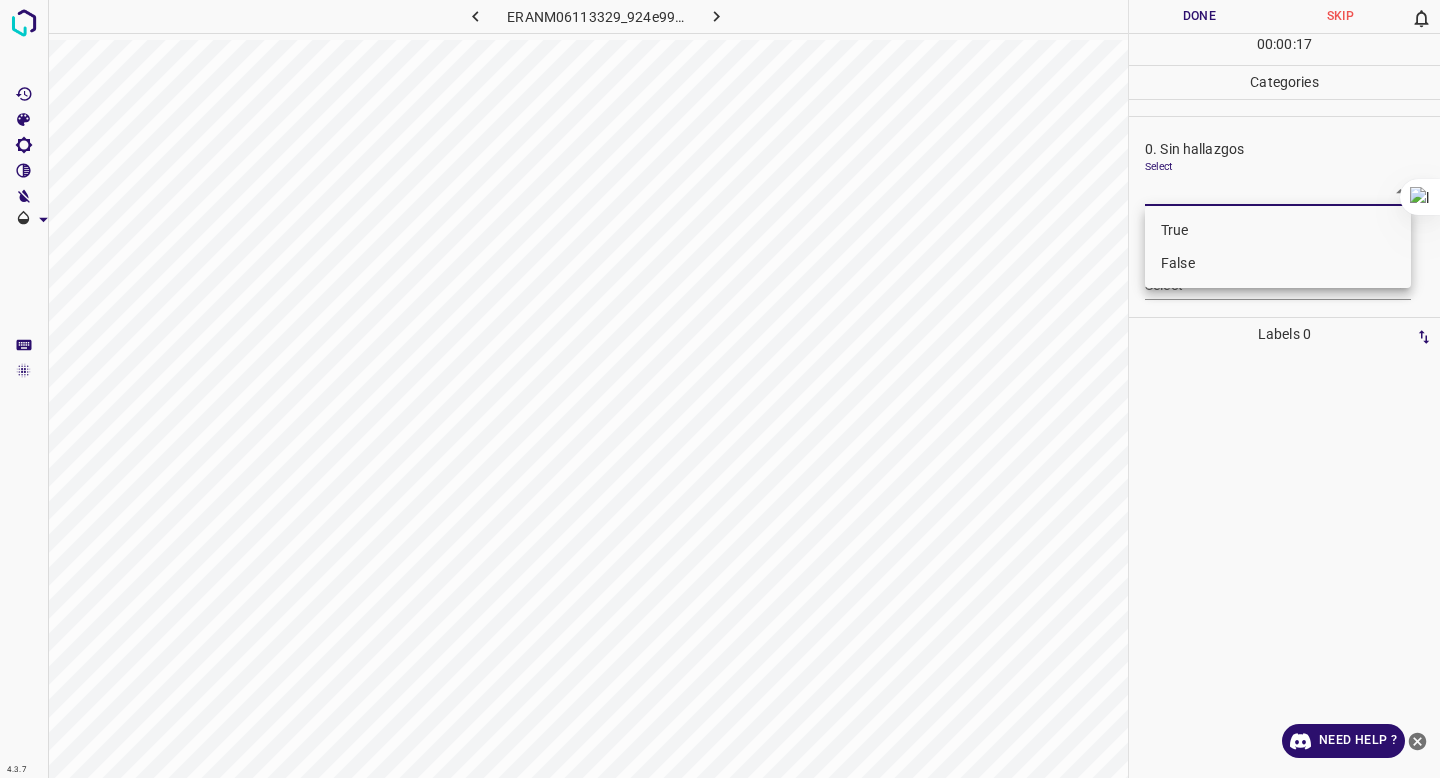 click on "False" at bounding box center [1278, 263] 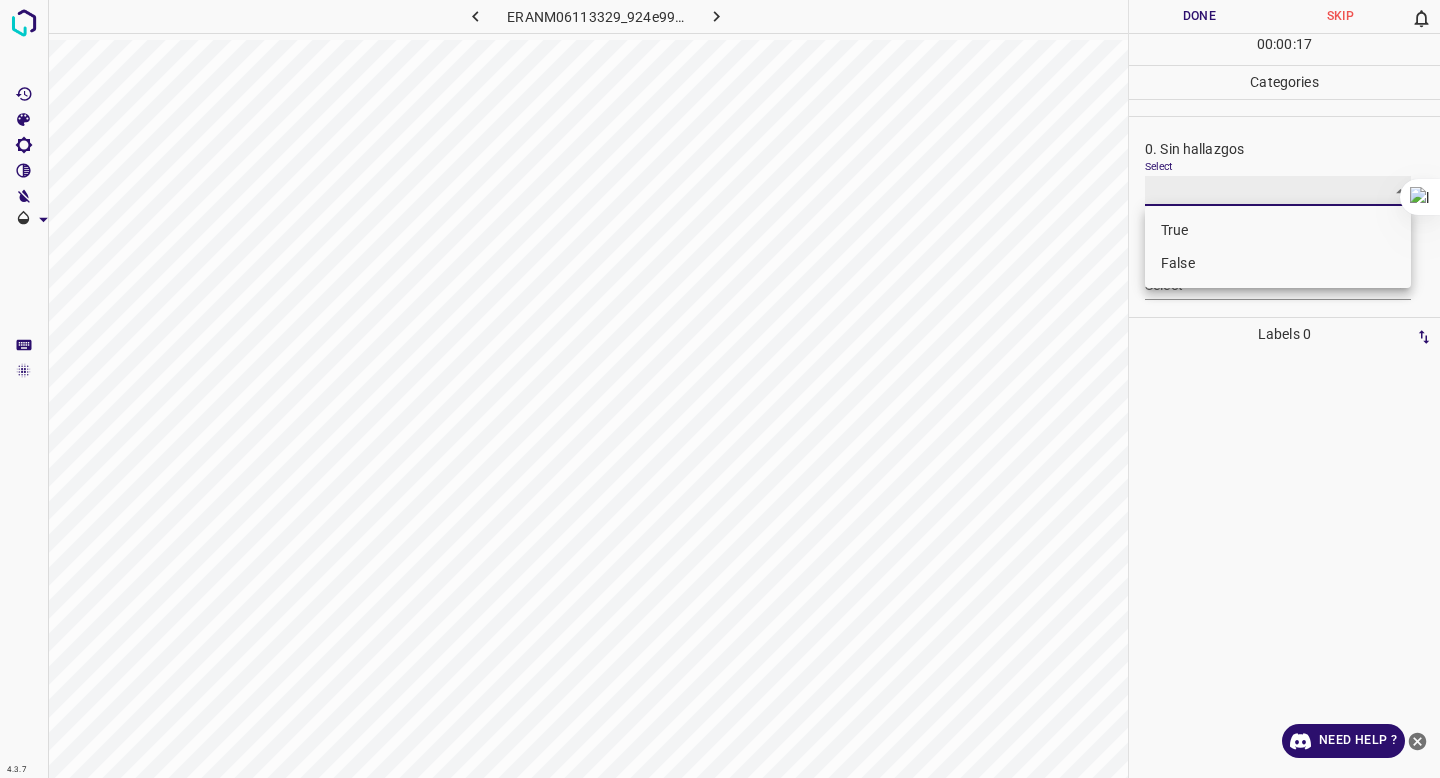 type on "False" 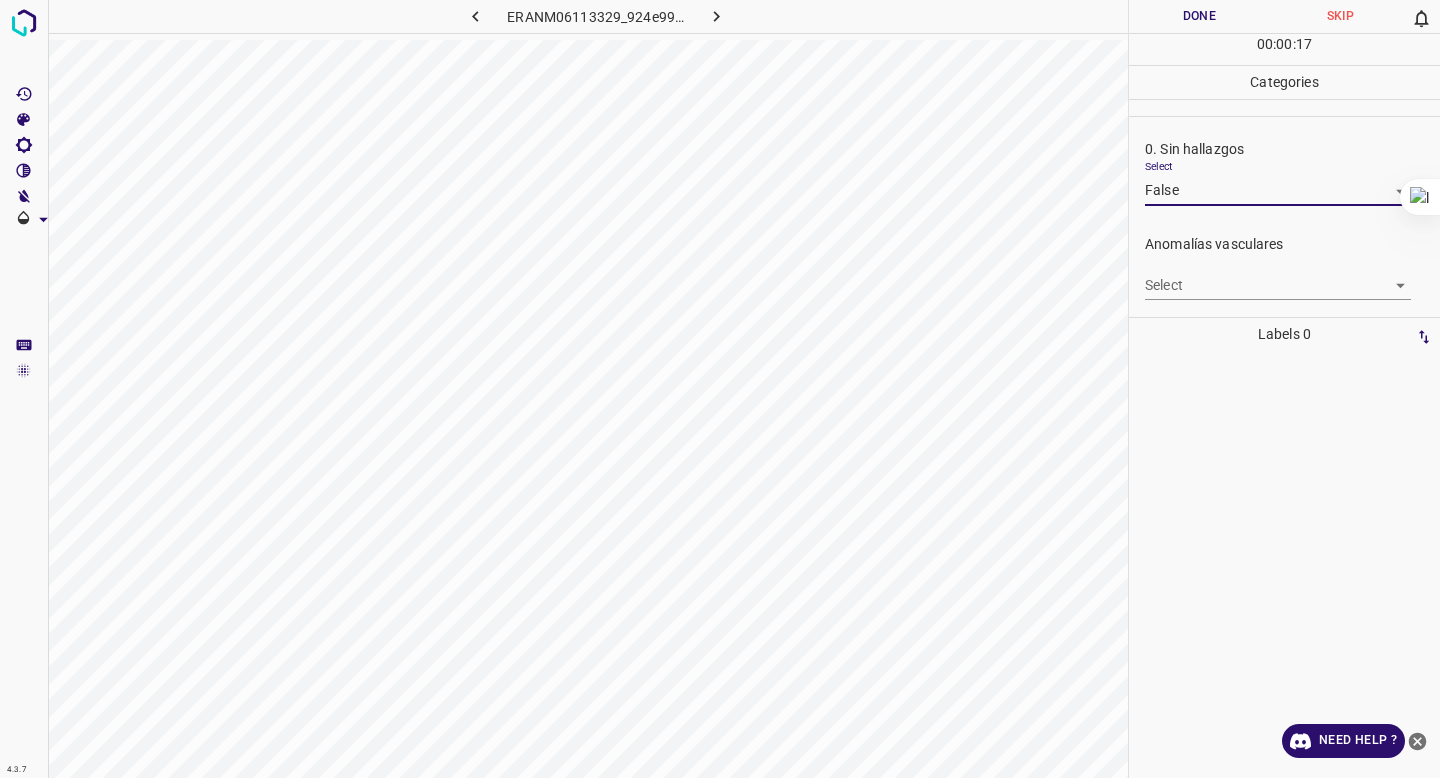 click on "4.3.7 ERANM06113329_924e99a89.jpg Done Skip 0 00   : 00   : 17   Categories 0. Sin hallazgos   Select False False Anomalías vasculares   Select ​ Atrofias   Select ​ Drusas   Select ​ Exudados   Select ​ Hemorragias o Microaneurismas   Select ​ Otros hallazgos patológicos   Select ​ Otros hallazgos no patológicos   Select ​ Anomalías de disco óptico   Select ​ Elementos sin calidad suficiente   Select ​ Labels   0 Categories 1 0. Sin hallazgos 2 Anomalías vasculares 3 Atrofias 4 Drusas 5 Exudados 6 Hemorragias o Microaneurismas 7 Otros hallazgos patológicos 8 Otros hallazgos no patológicos 9 Anomalías de disco óptico 0 Elementos sin calidad suficiente Tools Space Change between modes (Draw & Edit) I Auto labeling R Restore zoom M Zoom in N Zoom out Delete Delete selecte label Filters Z Restore filters X Saturation filter C Brightness filter V Contrast filter B Gray scale filter General O Download Need Help ? - Text - Hide - Delete" at bounding box center (720, 389) 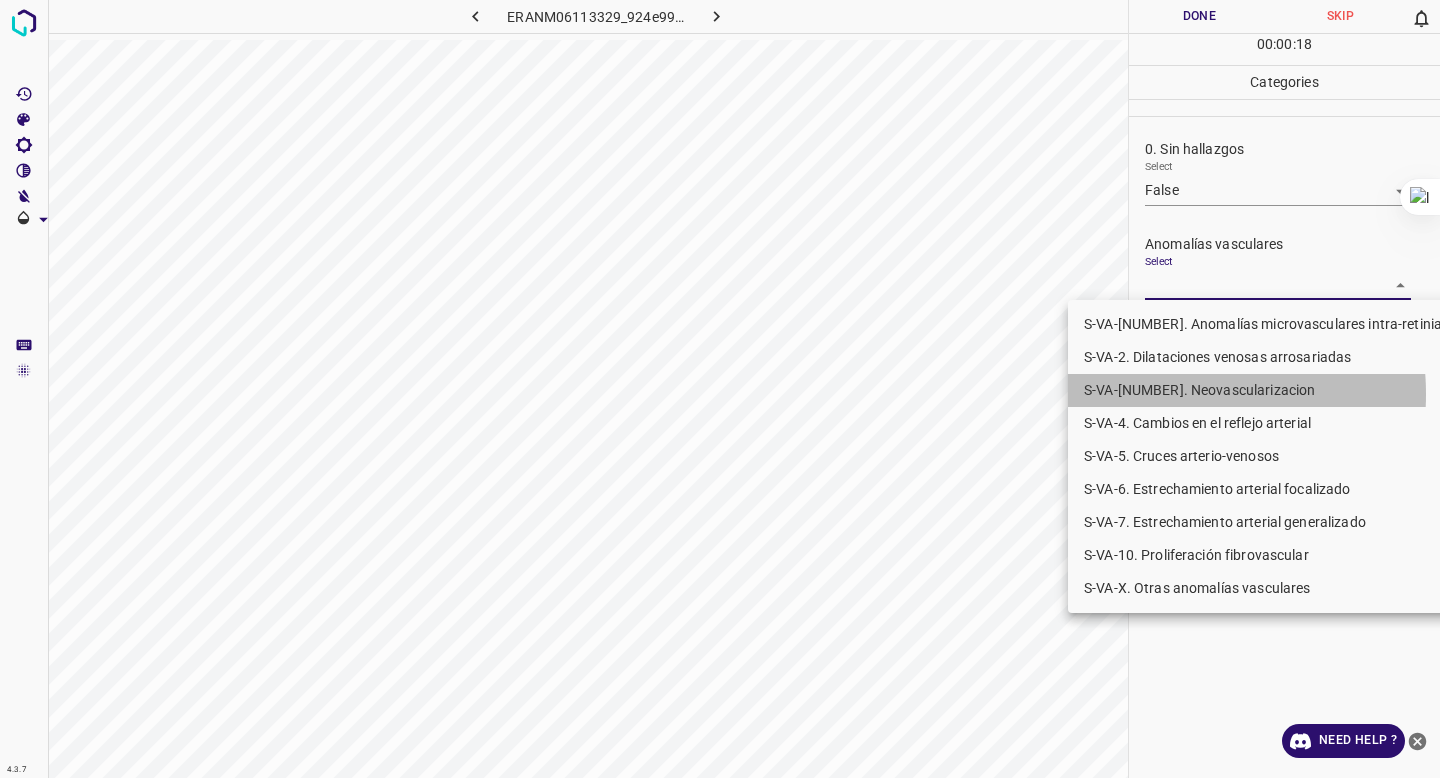 click on "S-VA-[NUMBER]. Neovascularizacion" at bounding box center (1275, 390) 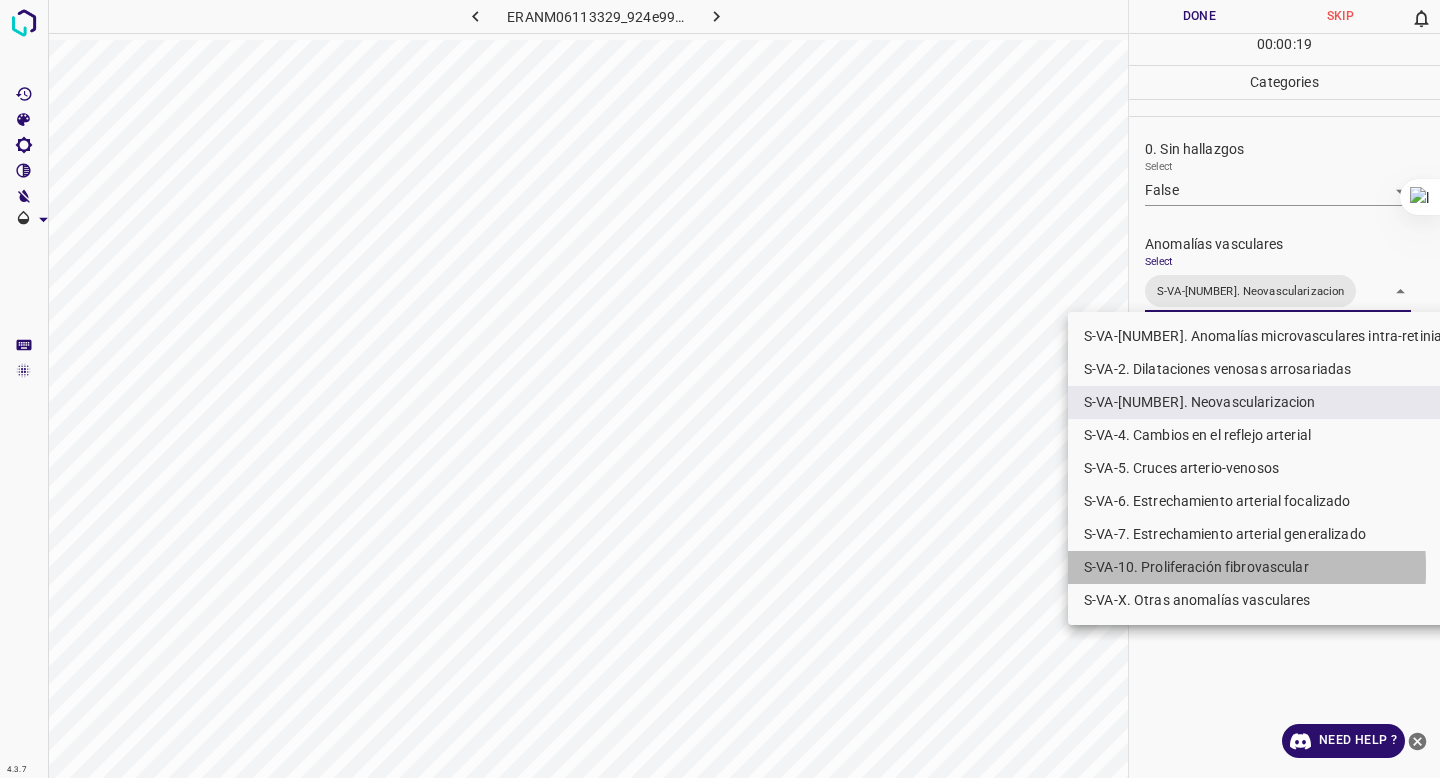 click on "S-VA-10. Proliferación fibrovascular" at bounding box center [1275, 567] 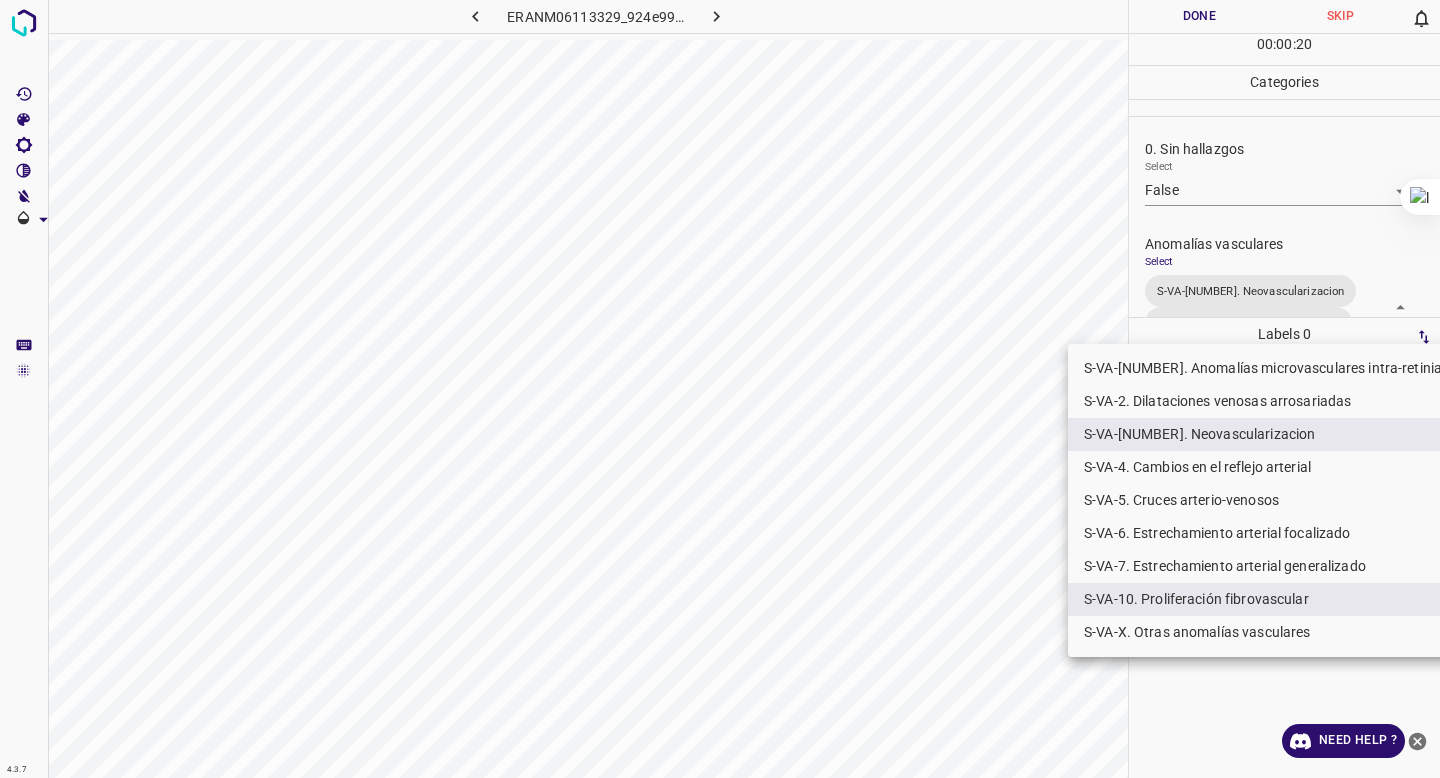 click at bounding box center [720, 389] 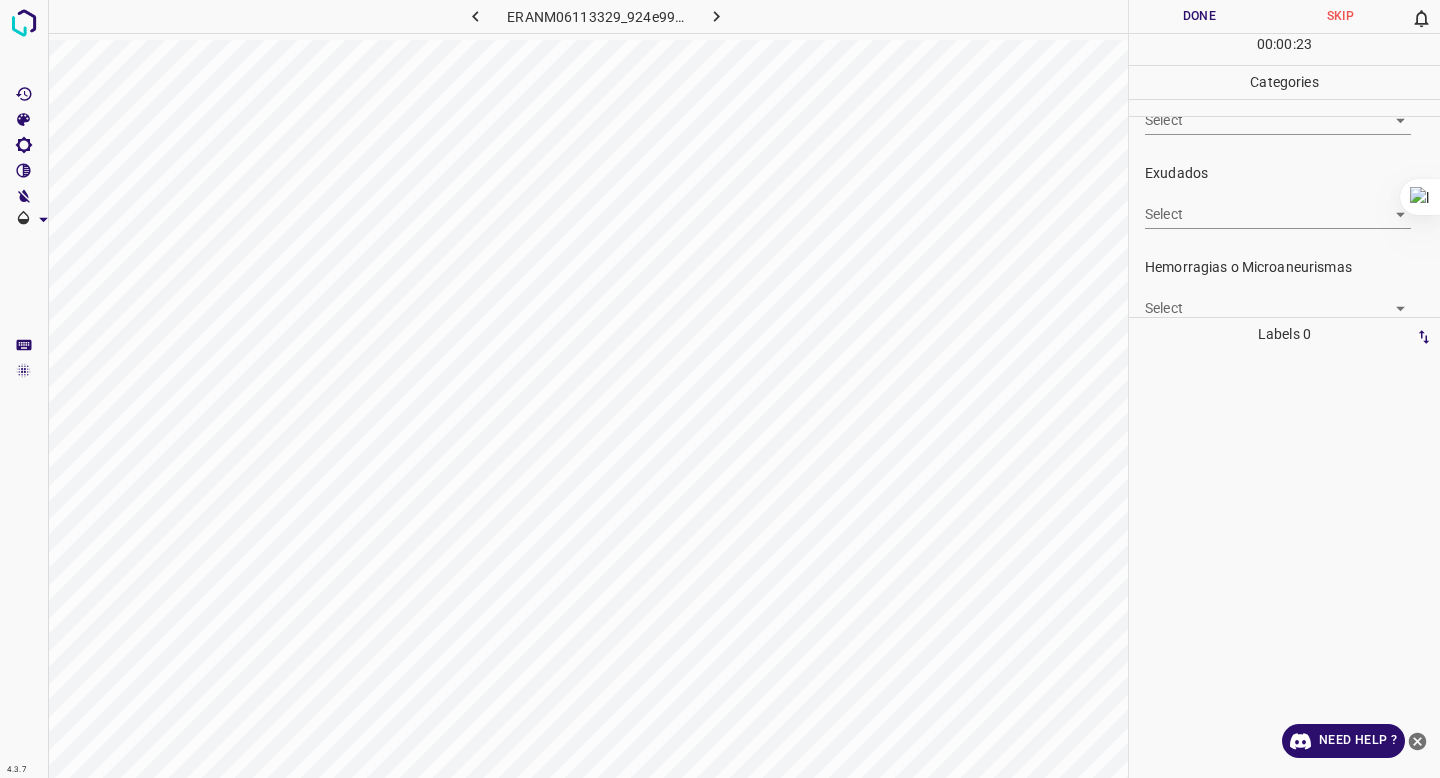 scroll, scrollTop: 415, scrollLeft: 0, axis: vertical 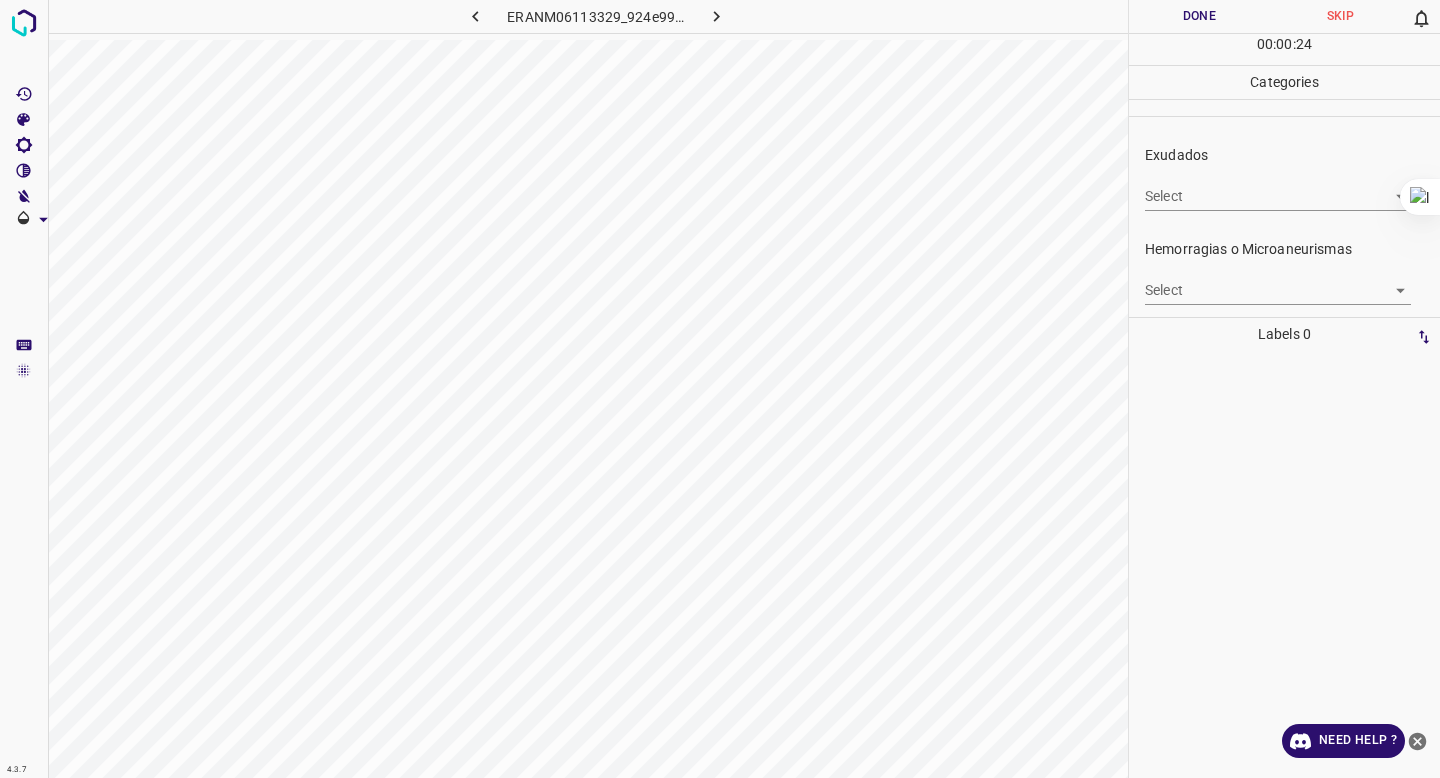 click on "4.3.7 ERANM06113329_924e99a89.jpg Done Skip 0 00   : 00   : 24   Categories 0. Sin hallazgos   Select False False Anomalías vasculares   Select S-VA-3. Neovascularizacion S-VA-10. Proliferación fibrovascular S-VA-3. Neovascularizacion,S-VA-10. Proliferación fibrovascular Atrofias   Select ​ Drusas   Select ​ Exudados   Select ​ Hemorragias o Microaneurismas   Select ​ Otros hallazgos patológicos   Select ​ Otros hallazgos no patológicos   Select ​ Anomalías de disco óptico   Select ​ Elementos sin calidad suficiente   Select ​ Labels   0 Categories 1 0. Sin hallazgos 2 Anomalías vasculares 3 Atrofias 4 Drusas 5 Exudados 6 Hemorragias o Microaneurismas 7 Otros hallazgos patológicos 8 Otros hallazgos no patológicos 9 Anomalías de disco óptico 0 Elementos sin calidad suficiente Tools Space Change between modes (Draw & Edit) I Auto labeling R Restore zoom M Zoom in N Zoom out Delete Delete selecte label Filters Z Restore filters X Saturation filter C Brightness filter V Contrast filter" at bounding box center (720, 389) 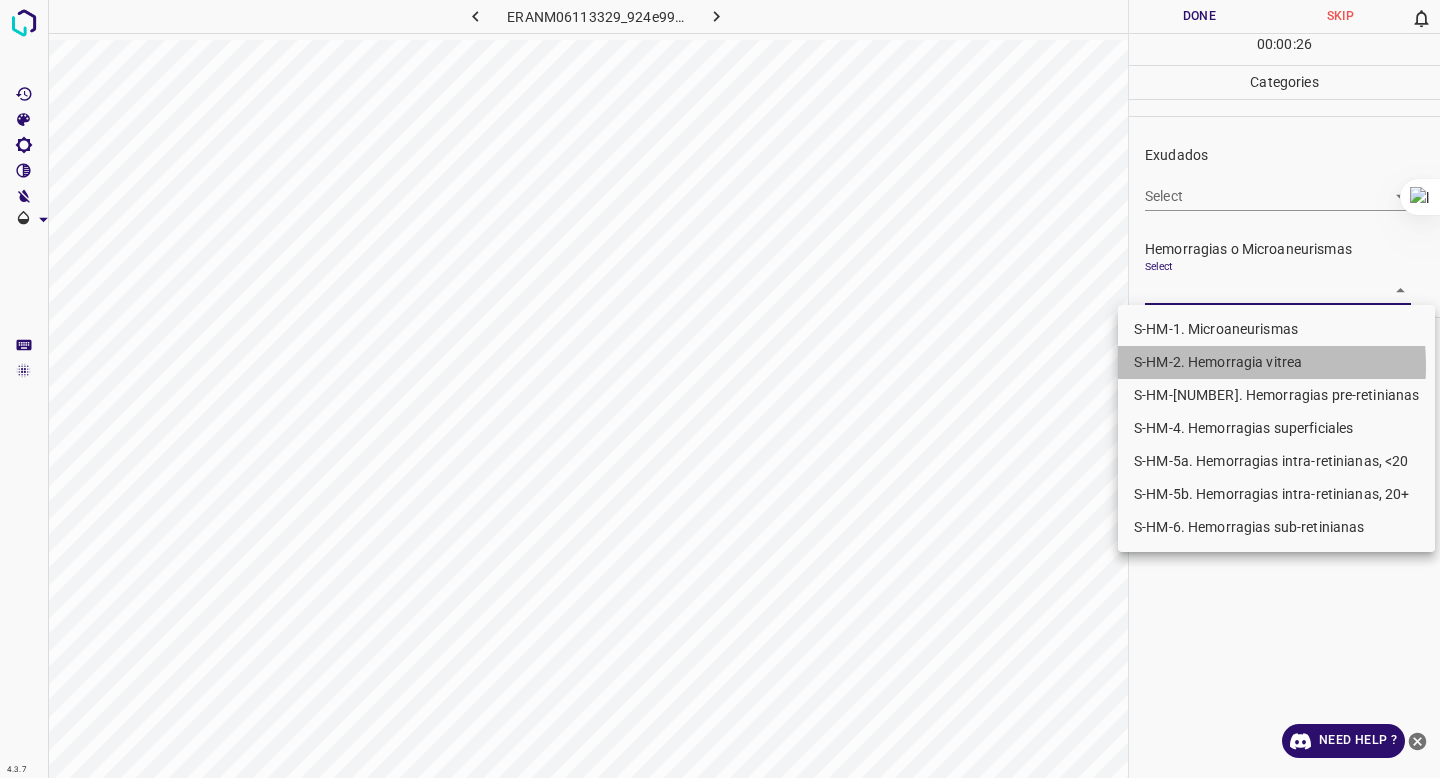 click on "S-HM-2. Hemorragia vitrea" at bounding box center (1276, 362) 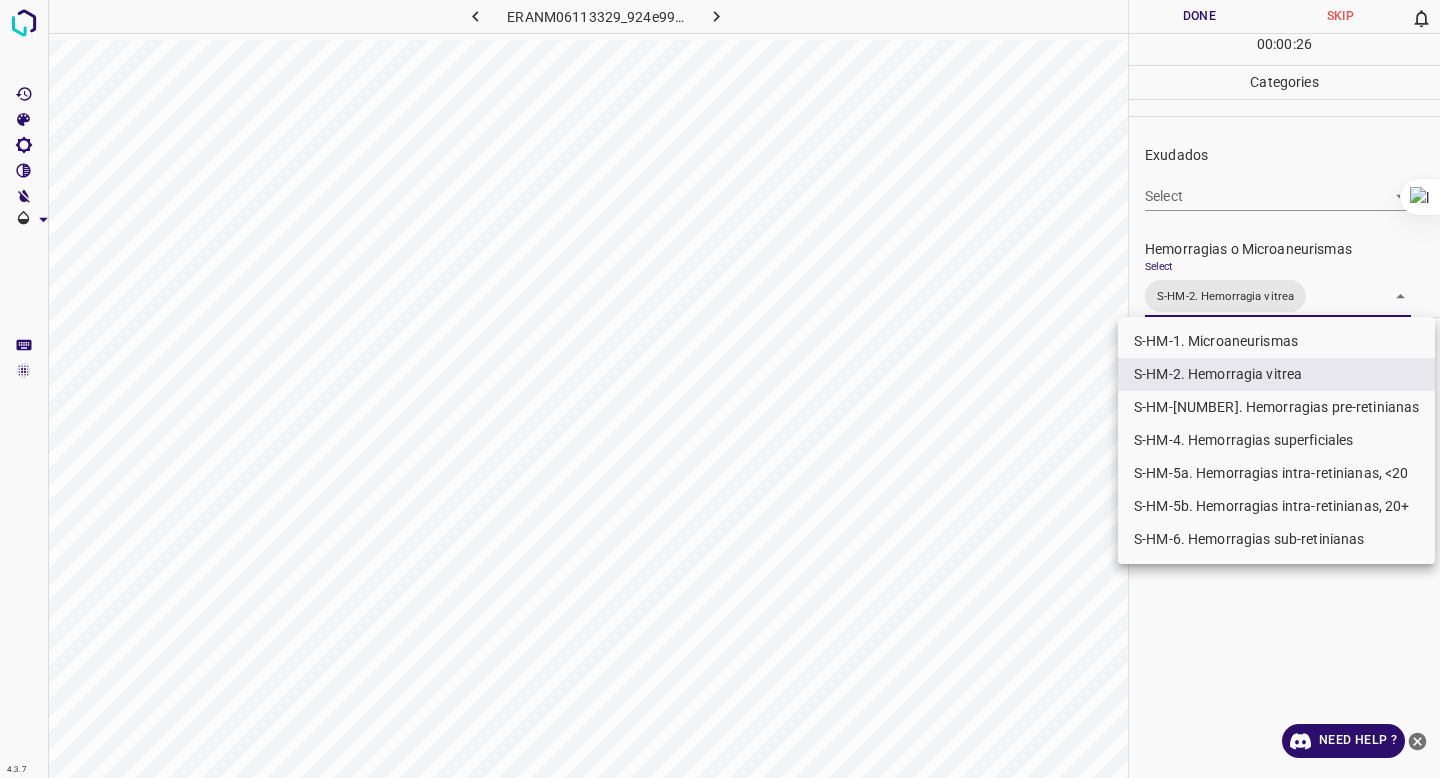 click at bounding box center [720, 389] 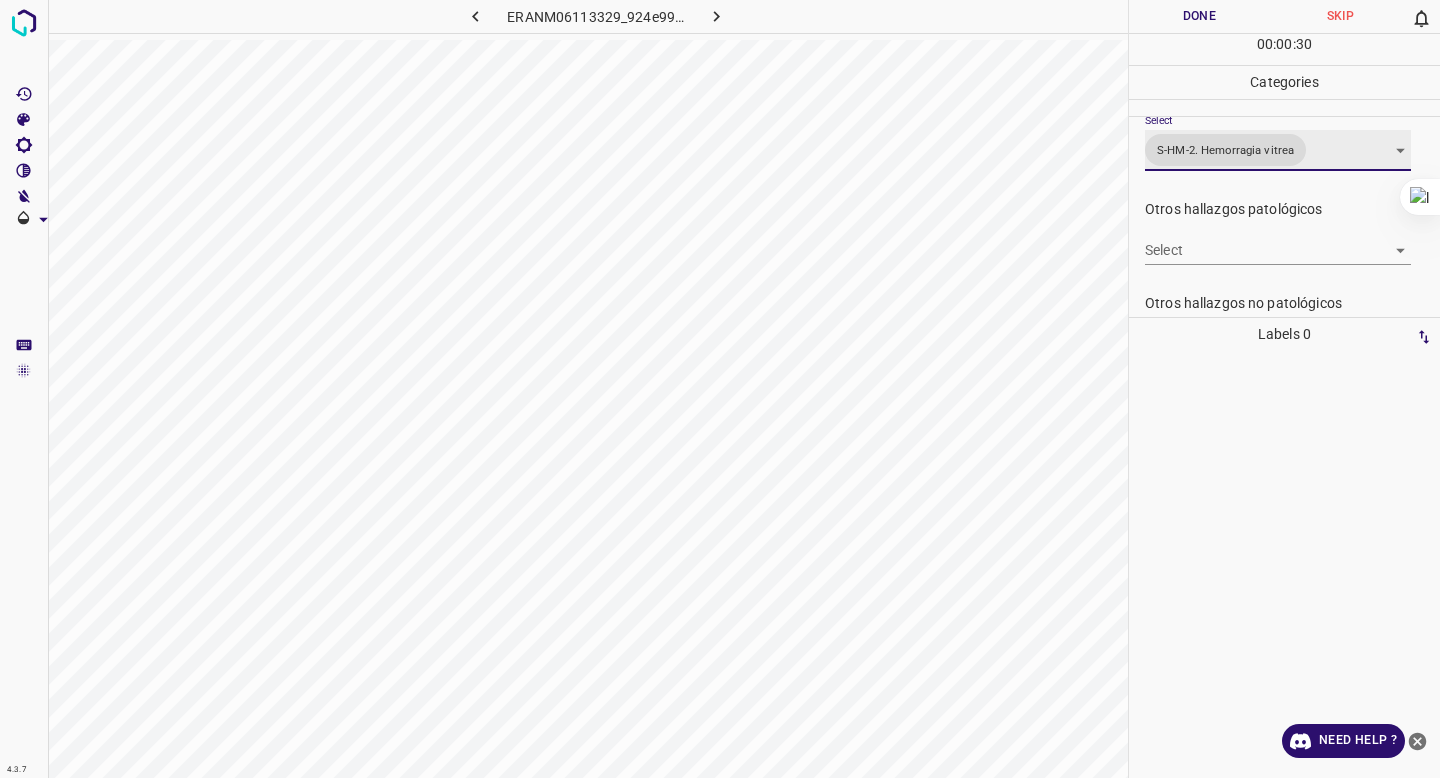 scroll, scrollTop: 523, scrollLeft: 0, axis: vertical 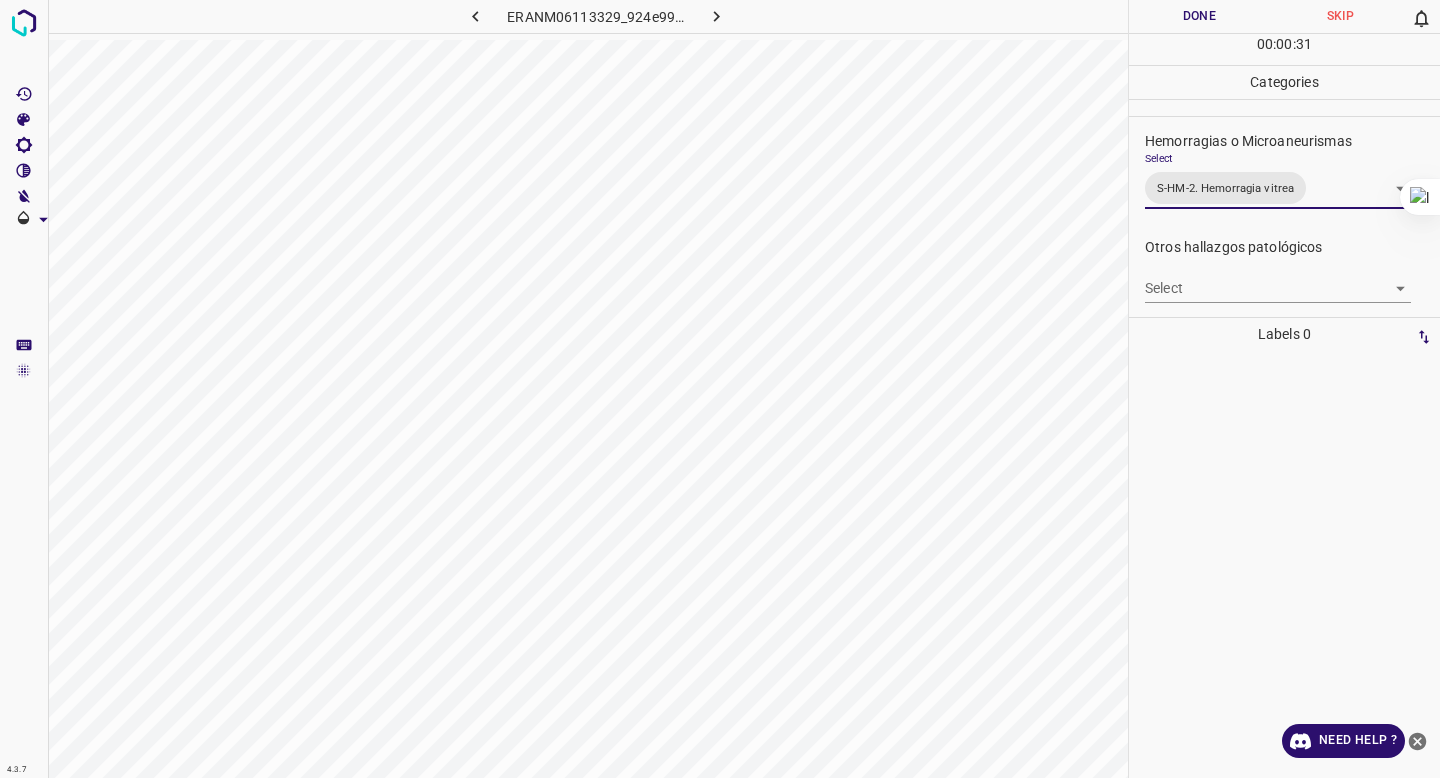 click on "4.3.7 ERANM06113329_924e99a89.jpg Done Skip 0 00   : 00   : 31   Categories 0. Sin hallazgos   Select False False Anomalías vasculares   Select S-VA-3. Neovascularizacion S-VA-10. Proliferación fibrovascular S-VA-3. Neovascularizacion,S-VA-10. Proliferación fibrovascular Atrofias   Select ​ Drusas   Select ​ Exudados   Select ​ Hemorragias o Microaneurismas   Select S-HM-2. Hemorragia vitrea S-HM-2. Hemorragia vitrea Otros hallazgos patológicos   Select ​ Otros hallazgos no patológicos   Select ​ Anomalías de disco óptico   Select ​ Elementos sin calidad suficiente   Select ​ Labels   0 Categories 1 0. Sin hallazgos 2 Anomalías vasculares 3 Atrofias 4 Drusas 5 Exudados 6 Hemorragias o Microaneurismas 7 Otros hallazgos patológicos 8 Otros hallazgos no patológicos 9 Anomalías de disco óptico 0 Elementos sin calidad suficiente Tools Space Change between modes (Draw & Edit) I Auto labeling R Restore zoom M Zoom in N Zoom out Delete Delete selecte label Filters Z Restore filters X C V B O" at bounding box center (720, 389) 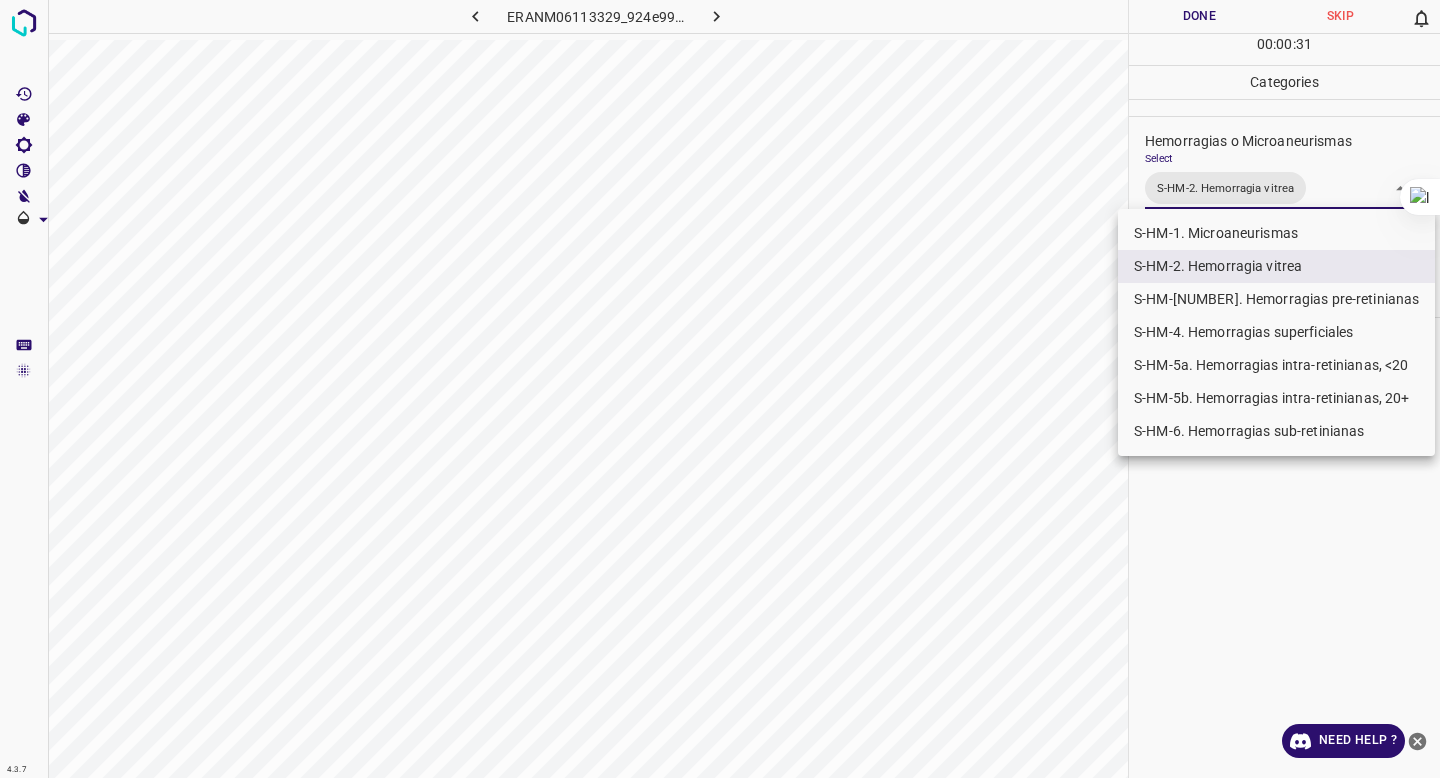 click on "S-HM-5a. Hemorragias intra-retinianas, <20" at bounding box center (1276, 365) 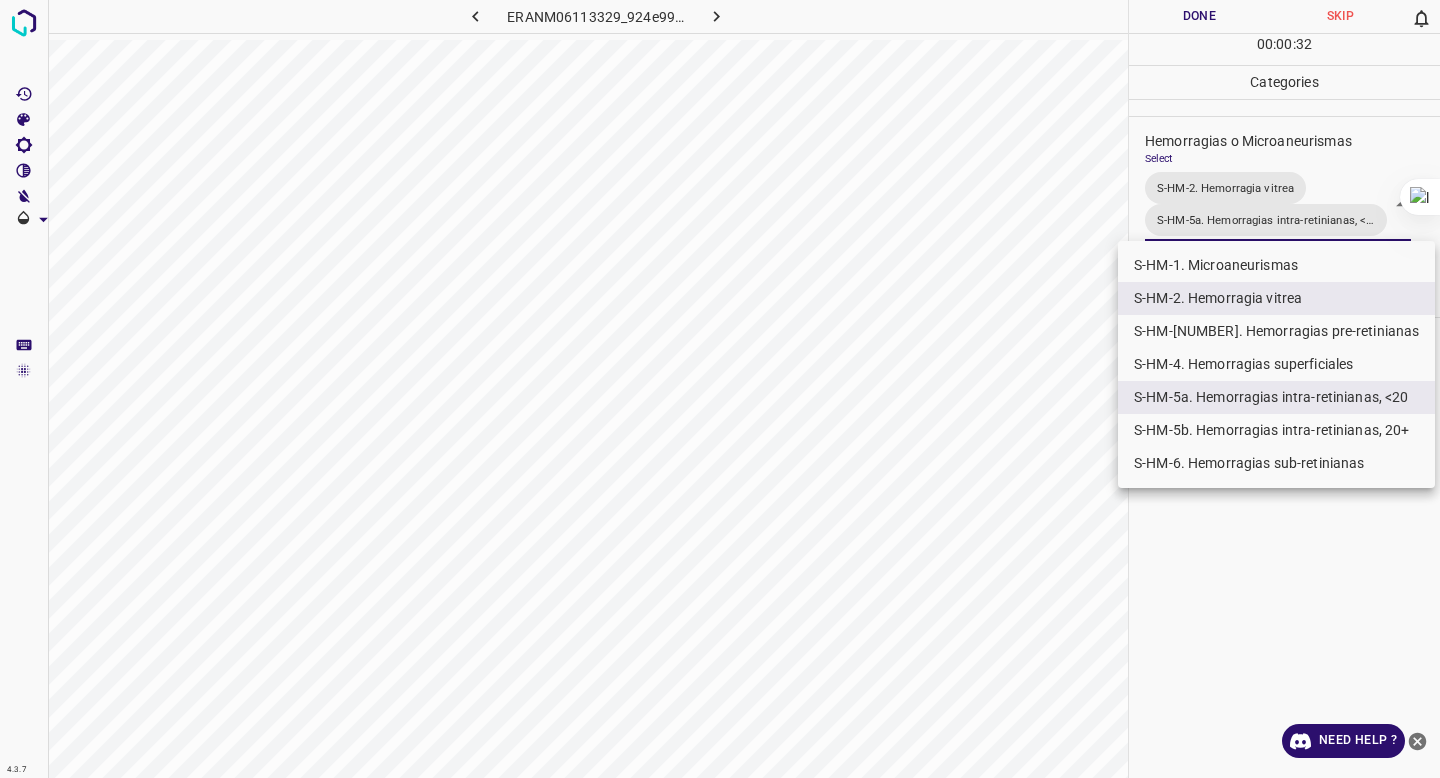click at bounding box center (720, 389) 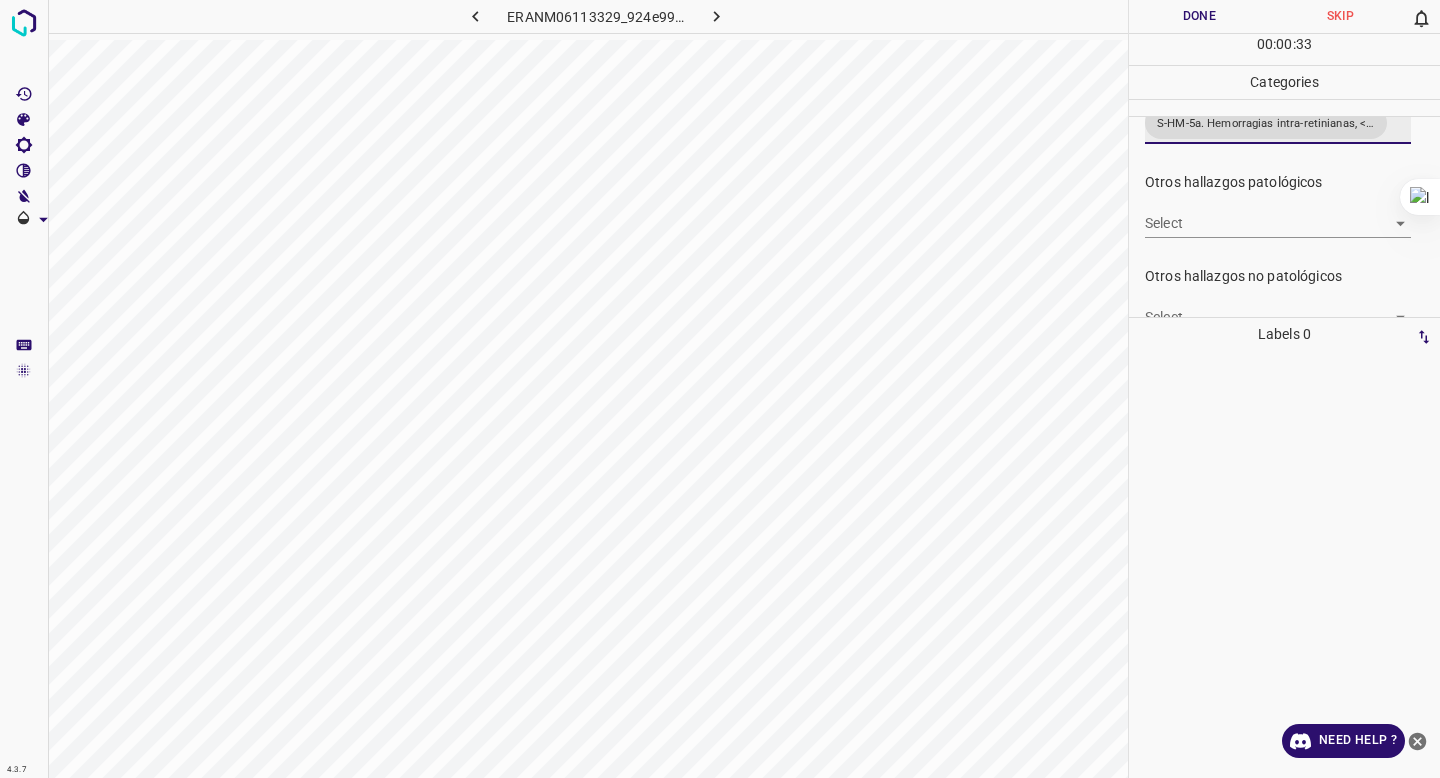 scroll, scrollTop: 655, scrollLeft: 0, axis: vertical 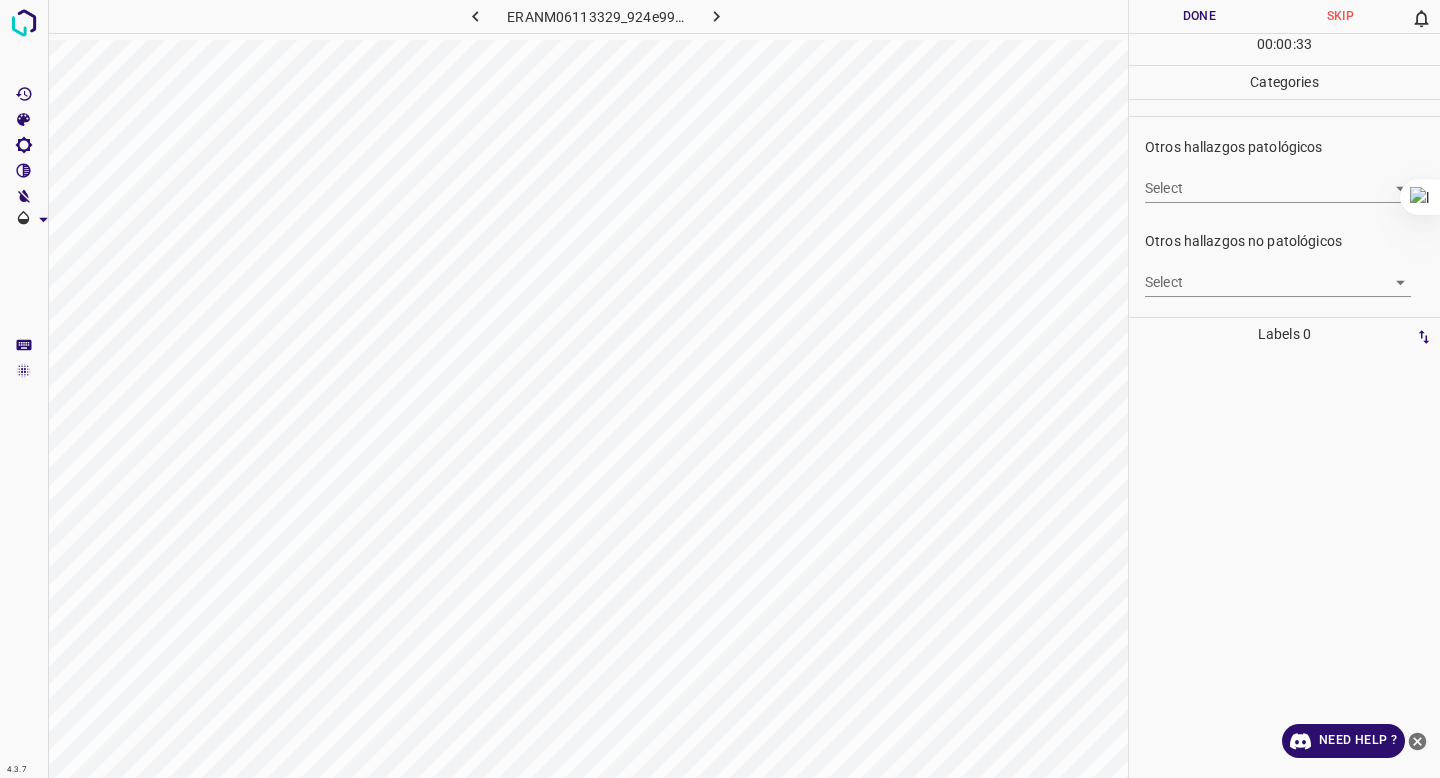 click on "4.3.7 [NAME]06113329_924e99a89.jpg Done Skip 0 00   : 00   : 33   Categories 0. Sin hallazgos   Select False False Anomalías vasculares   Select S-VA-3. Neovascularizacion S-VA-10. Proliferación fibrovascular S-VA-3. Neovascularizacion,S-VA-10. Proliferación fibrovascular Atrofias   Select ​ Drusas   Select ​ Exudados   Select ​ Hemorragias o Microaneurismas   Select S-HM-2. Hemorragia vitrea S-HM-5a. Hemorragias intra-retinianas, <20 S-HM-2. Hemorragia vitrea,S-HM-5a. Hemorragias intra-retinianas, <20 Otros hallazgos patológicos   Select ​ Otros hallazgos no patológicos   Select ​ Anomalías de disco óptico   Select ​ Elementos sin calidad suficiente   Select ​ Labels   0 Categories 1 0. Sin hallazgos 2 Anomalías vasculares 3 Atrofias 4 Drusas 5 Exudados 6 Hemorragias o Microaneurismas 7 Otros hallazgos patológicos 8 Otros hallazgos no patológicos 9 Anomalías de disco óptico 0 Elementos sin calidad suficiente Tools Space Change between modes (Draw & Edit) I Auto labeling R M Zoom in N" at bounding box center (720, 389) 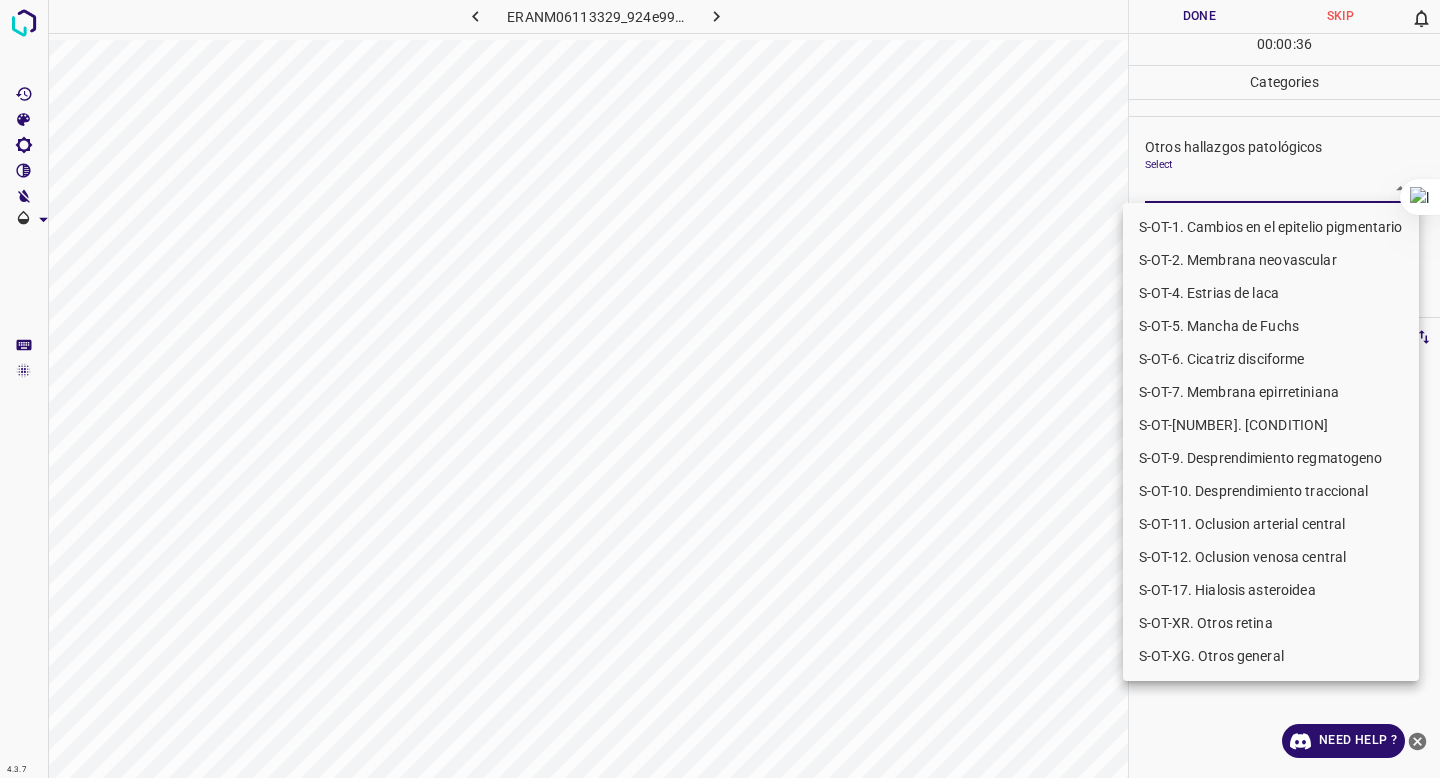 click on "S-OT-10. Desprendimiento traccional" at bounding box center (1271, 491) 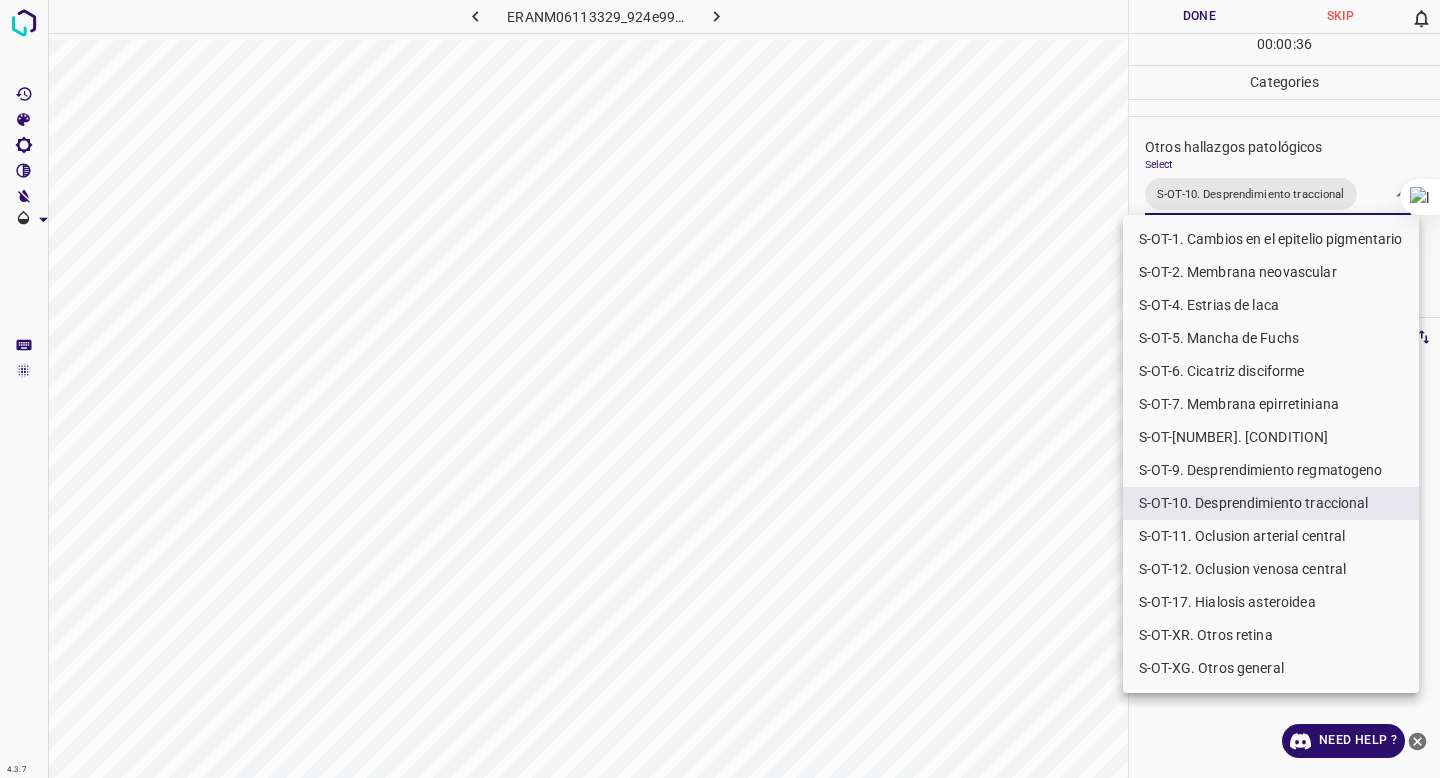 click at bounding box center (720, 389) 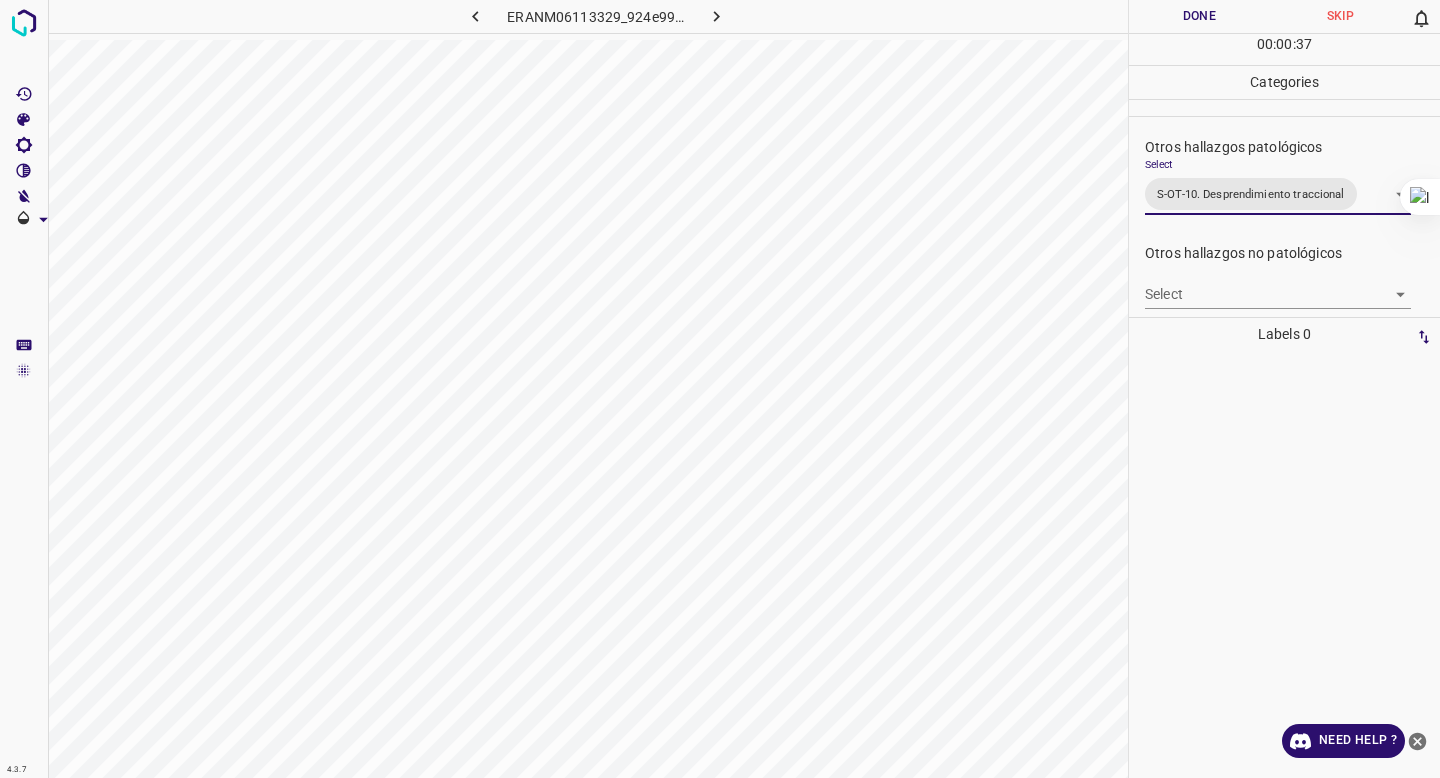 click on "Done" at bounding box center (1199, 16) 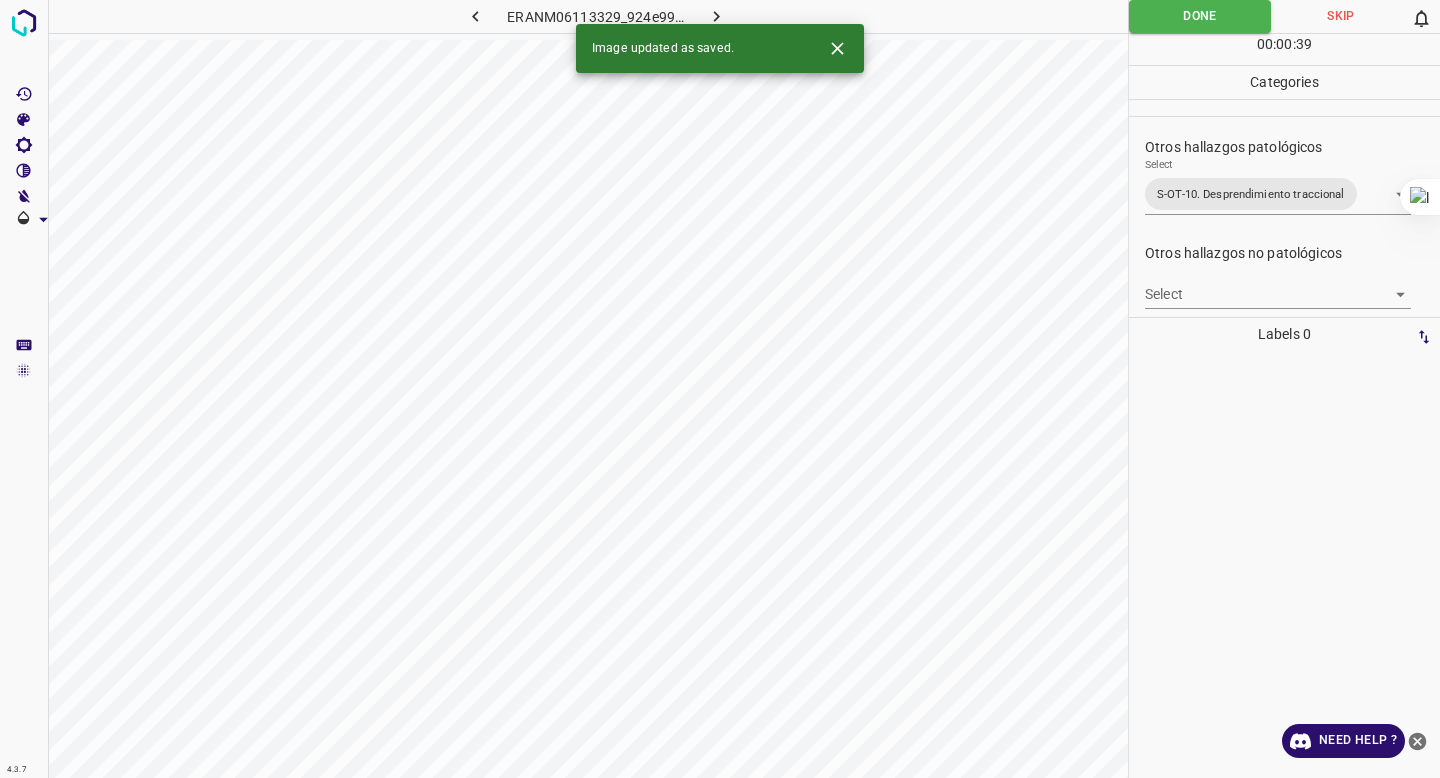 click 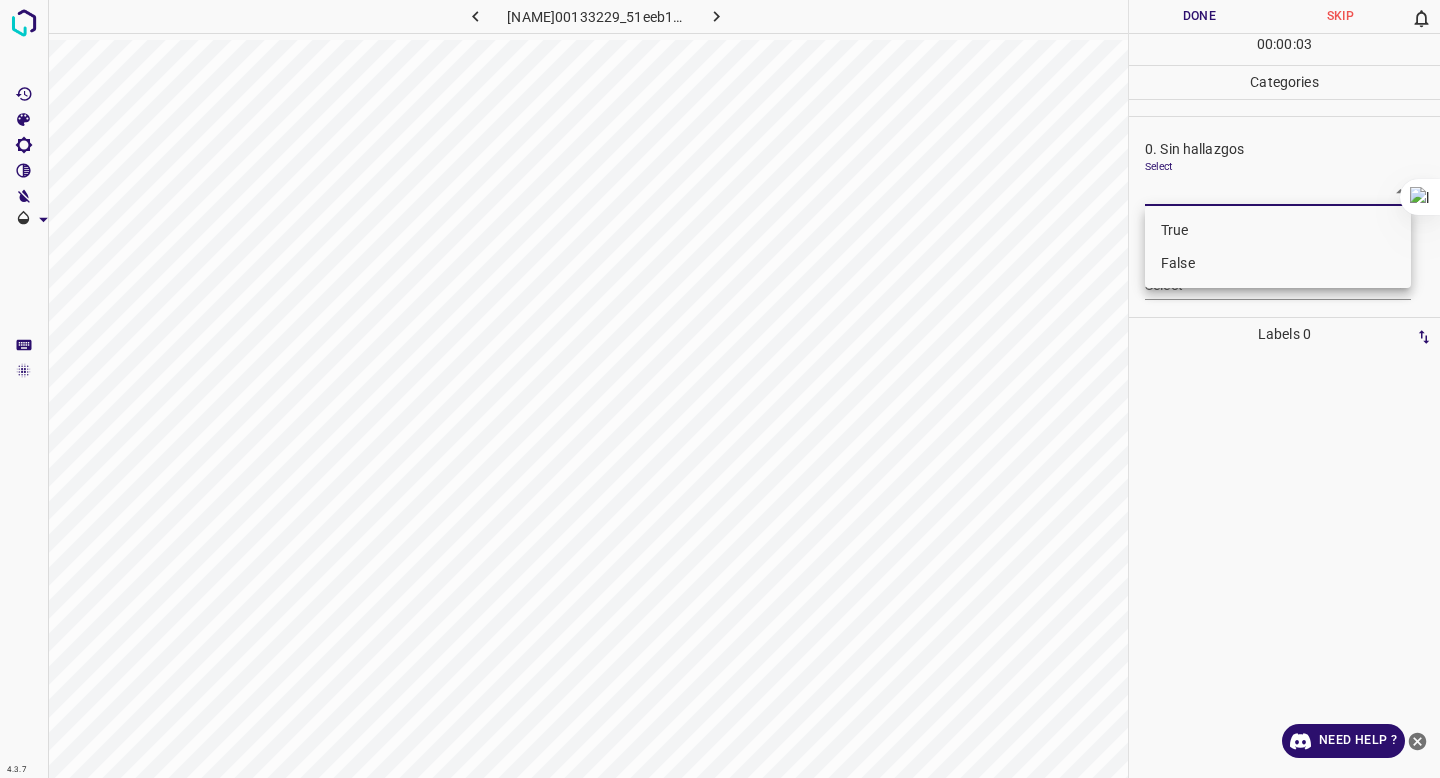 click on "4.3.7 [NAME]00133229_51eeb134c.jpg Done Skip 0 00   : 00   : 03   Categories 0. Sin hallazgos   Select ​ Anomalías vasculares   Select ​ Atrofias   Select ​ Drusas   Select ​ Exudados   Select ​ Hemorragias o Microaneurismas   Select ​ Otros hallazgos patológicos   Select ​ Otros hallazgos no patológicos   Select ​ Anomalías de disco óptico   Select ​ Elementos sin calidad suficiente   Select ​ Labels   0 Categories 1 0. Sin hallazgos 2 Anomalías vasculares 3 Atrofias 4 Drusas 5 Exudados 6 Hemorragias o Microaneurismas 7 Otros hallazgos patológicos 8 Otros hallazgos no patológicos 9 Anomalías de disco óptico 0 Elementos sin calidad suficiente Tools Space Change between modes (Draw & Edit) I Auto labeling R Restore zoom M Zoom in N Zoom out Delete Delete selecte label Filters Z Restore filters X Saturation filter C Brightness filter V Contrast filter B Gray scale filter General O Download Need Help ? - Text - Hide - Delete True False" at bounding box center [720, 389] 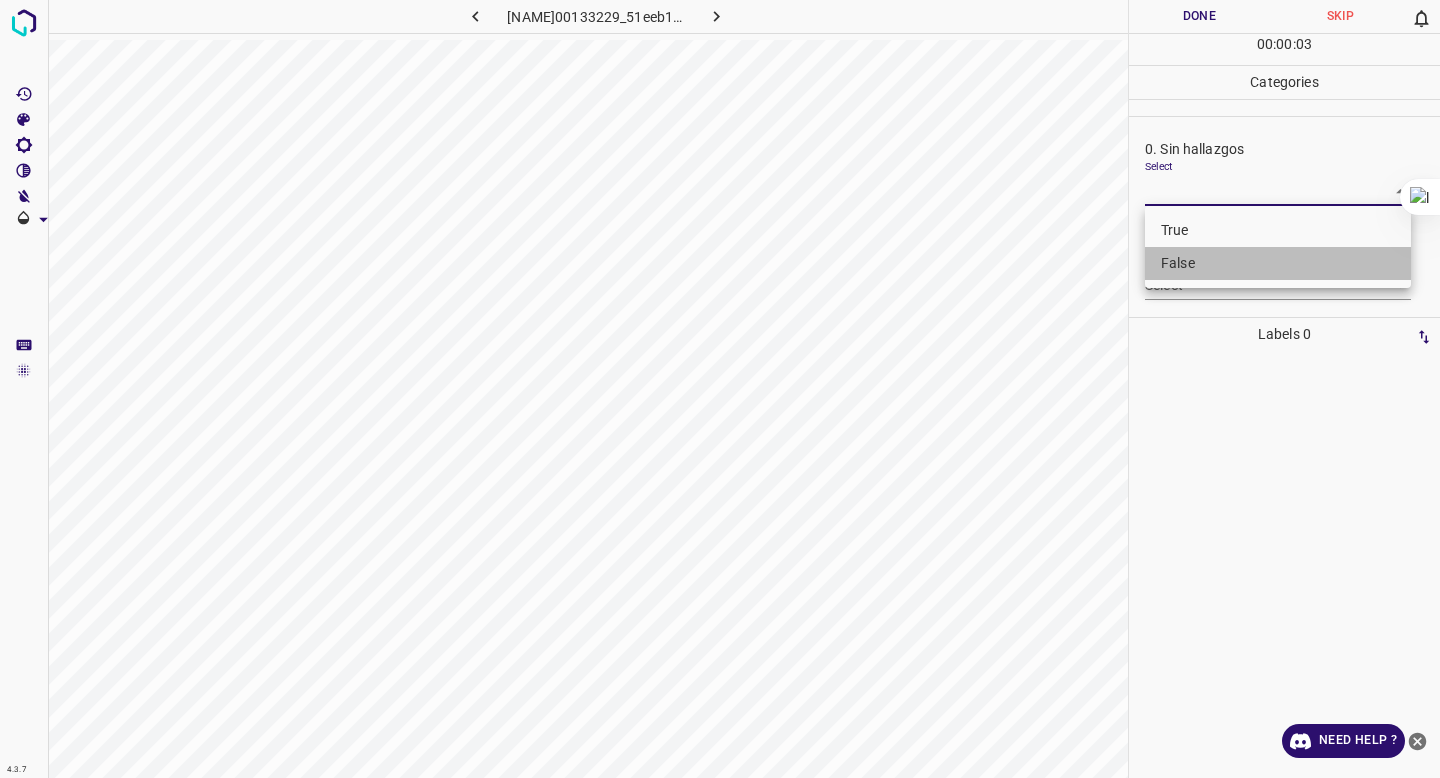 click on "False" at bounding box center [1278, 263] 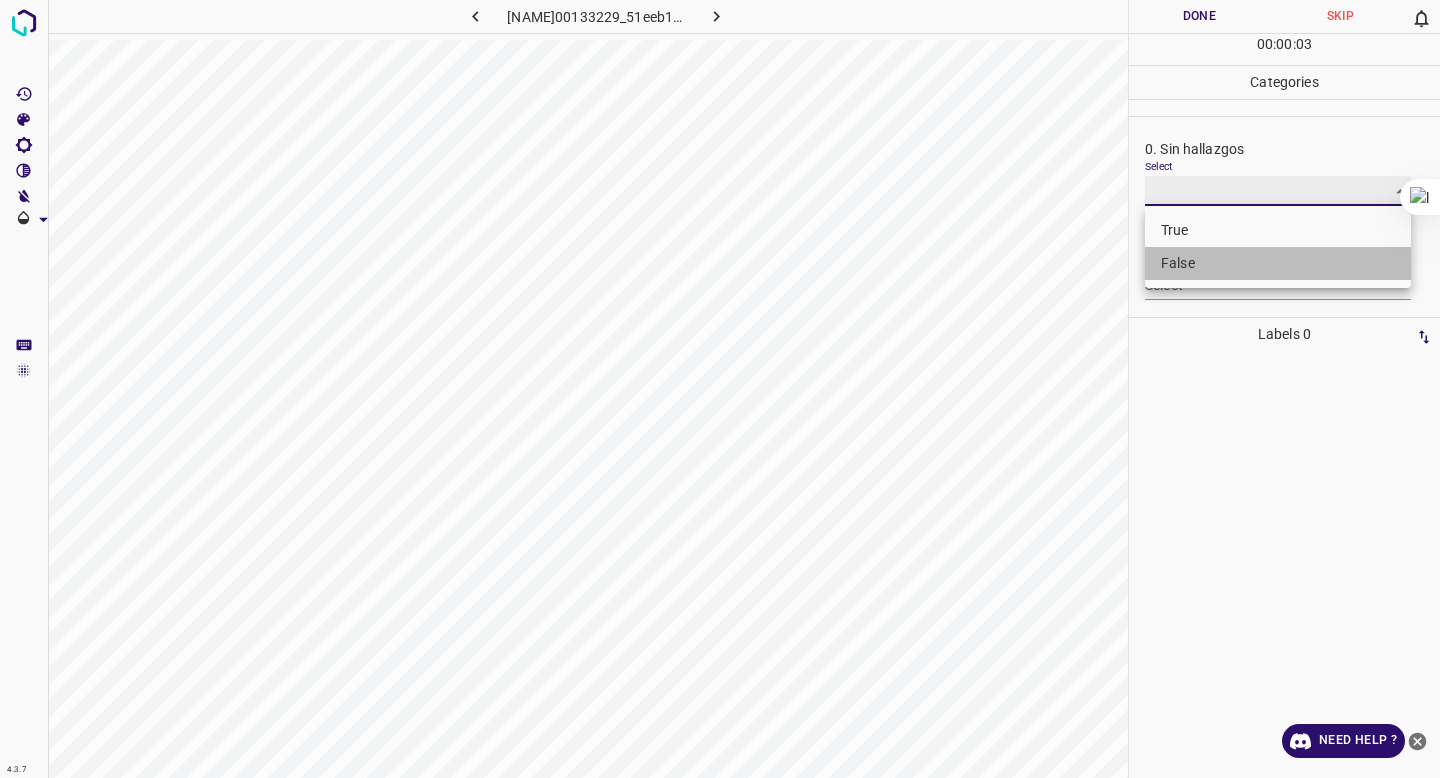 type on "False" 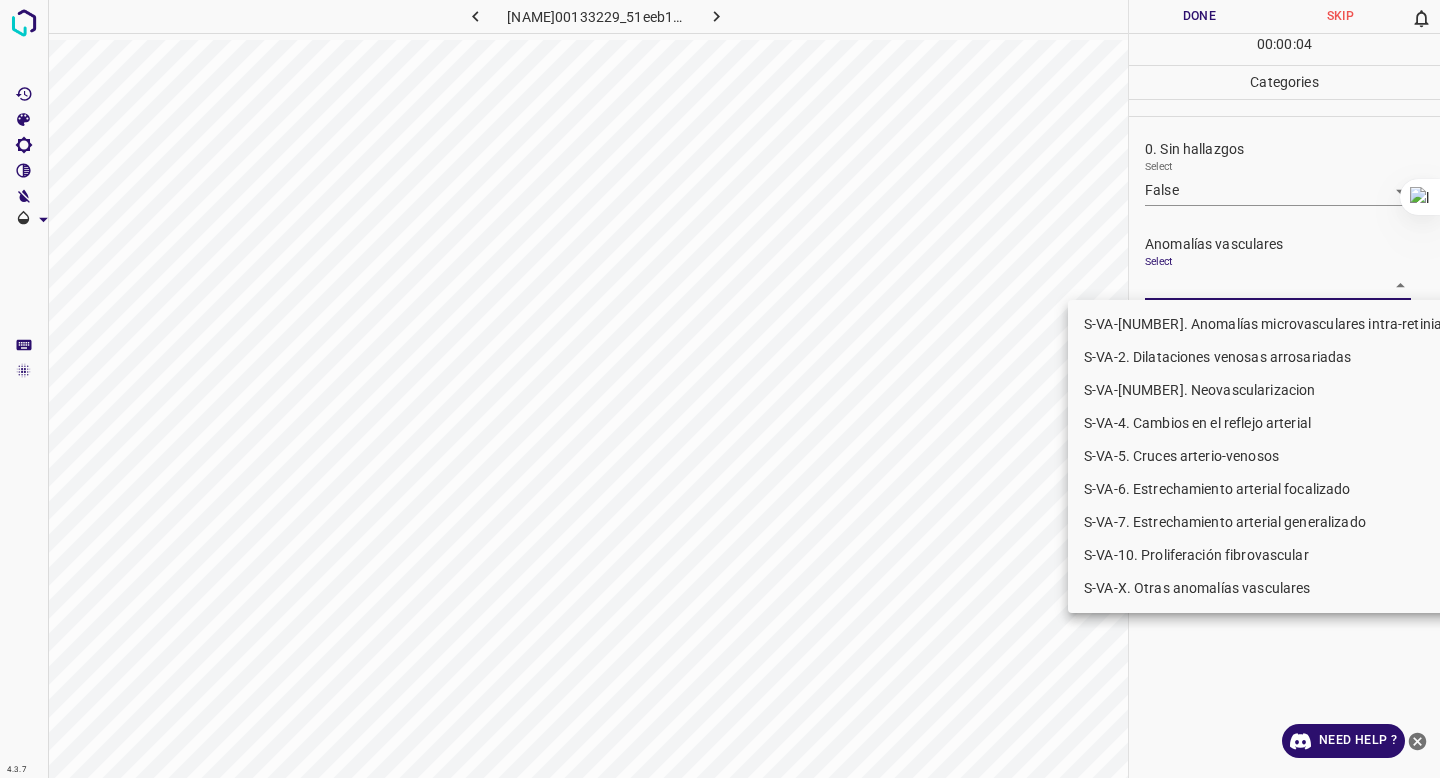 click on "4.3.7 [NAME]00133229_51eeb134c.jpg Done Skip 0 00   : 00   : 04   Categories 0. Sin hallazgos   Select False False Anomalías vasculares   Select ​ Atrofias   Select ​ Drusas   Select ​ Exudados   Select ​ Hemorragias o Microaneurismas   Select ​ Otros hallazgos patológicos   Select ​ Otros hallazgos no patológicos   Select ​ Anomalías de disco óptico   Select ​ Elementos sin calidad suficiente   Select ​ Labels   0 Categories 1 0. Sin hallazgos 2 Anomalías vasculares 3 Atrofias 4 Drusas 5 Exudados 6 Hemorragias o Microaneurismas 7 Otros hallazgos patológicos 8 Otros hallazgos no patológicos 9 Anomalías de disco óptico 0 Elementos sin calidad suficiente Tools Space Change between modes (Draw & Edit) I Auto labeling R Restore zoom M Zoom in N Zoom out Delete Delete selecte label Filters Z Restore filters X Saturation filter C Brightness filter V Contrast filter B Gray scale filter General O Download Need Help ? - Text - Hide - Delete S-VA-1. Anomalías microvasculares intra-retinianas" at bounding box center (720, 389) 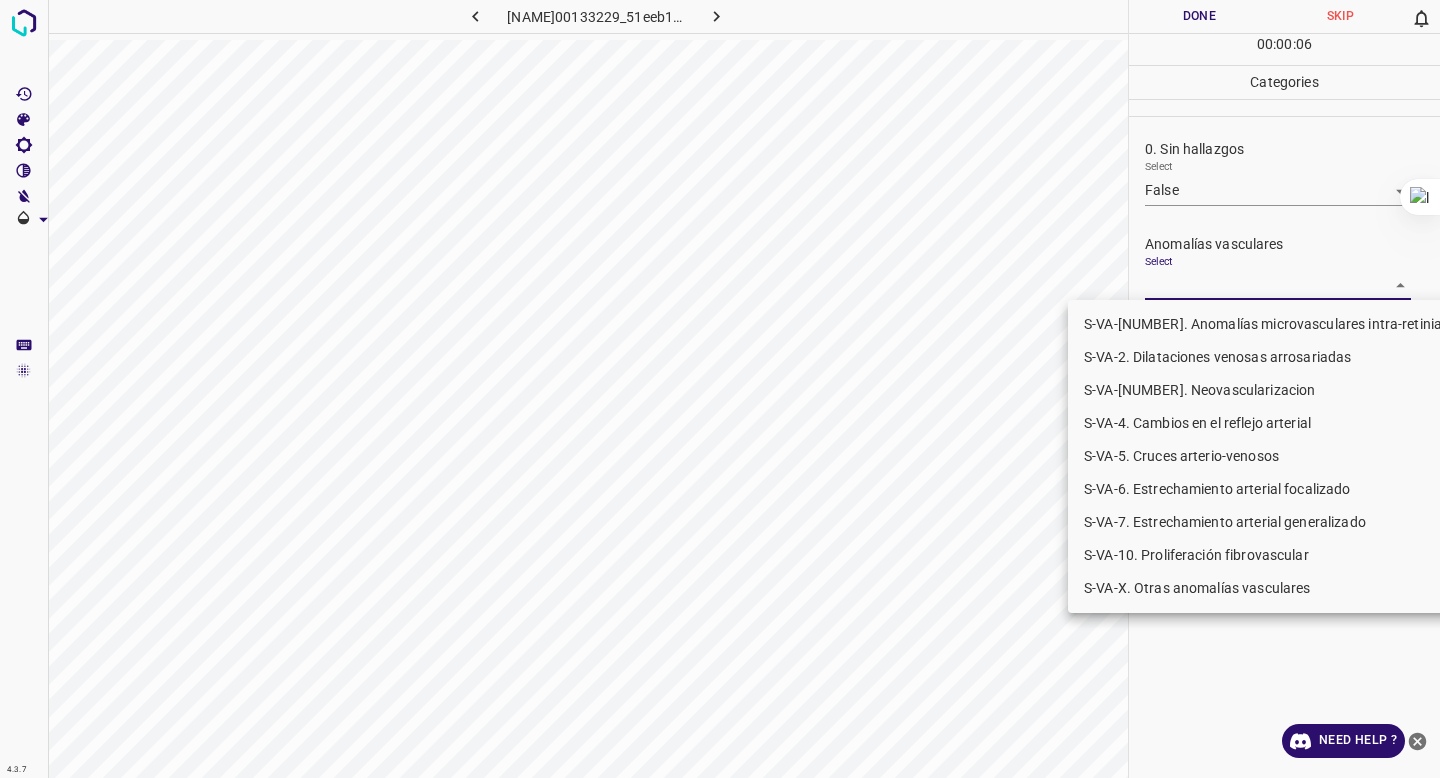 click on "S-VA-10. Proliferación fibrovascular" at bounding box center [1275, 555] 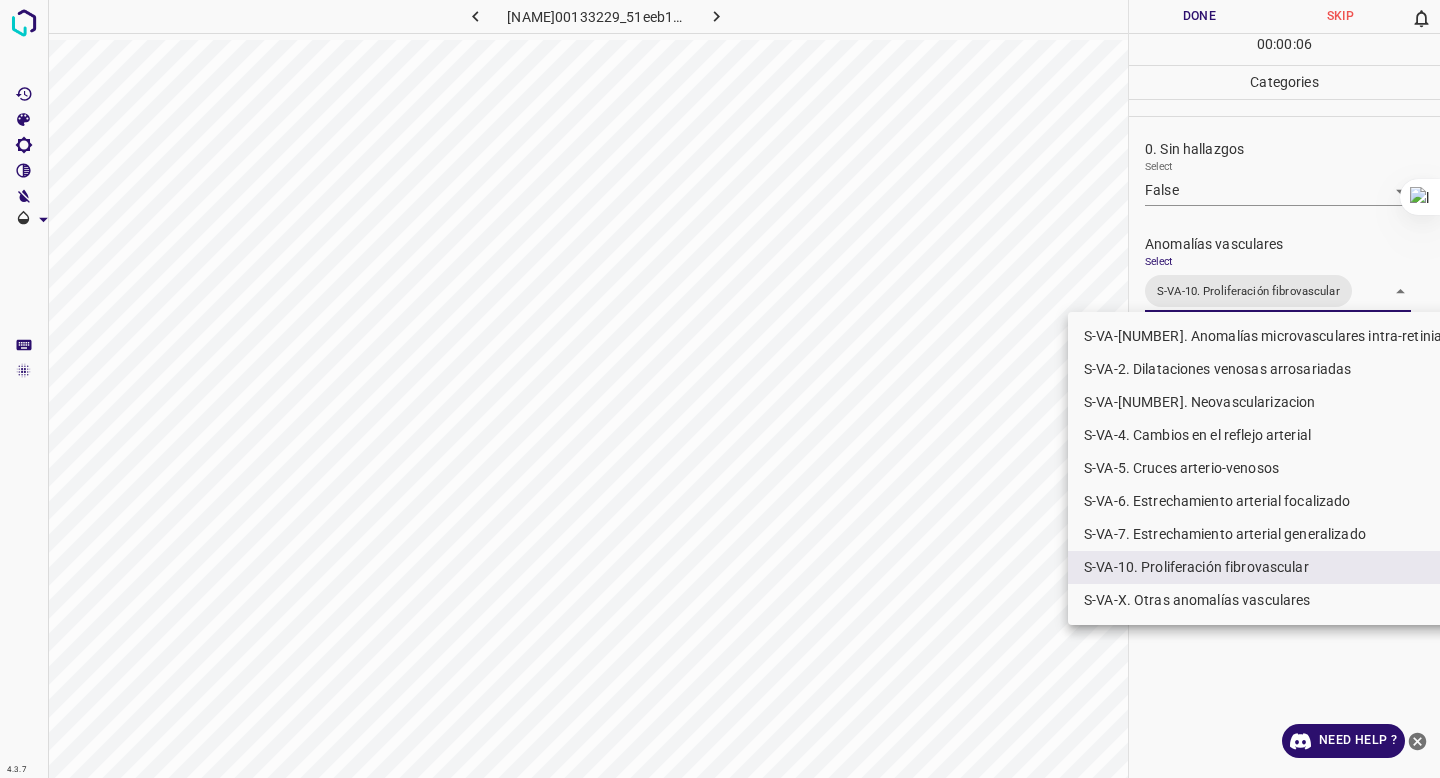 click at bounding box center [720, 389] 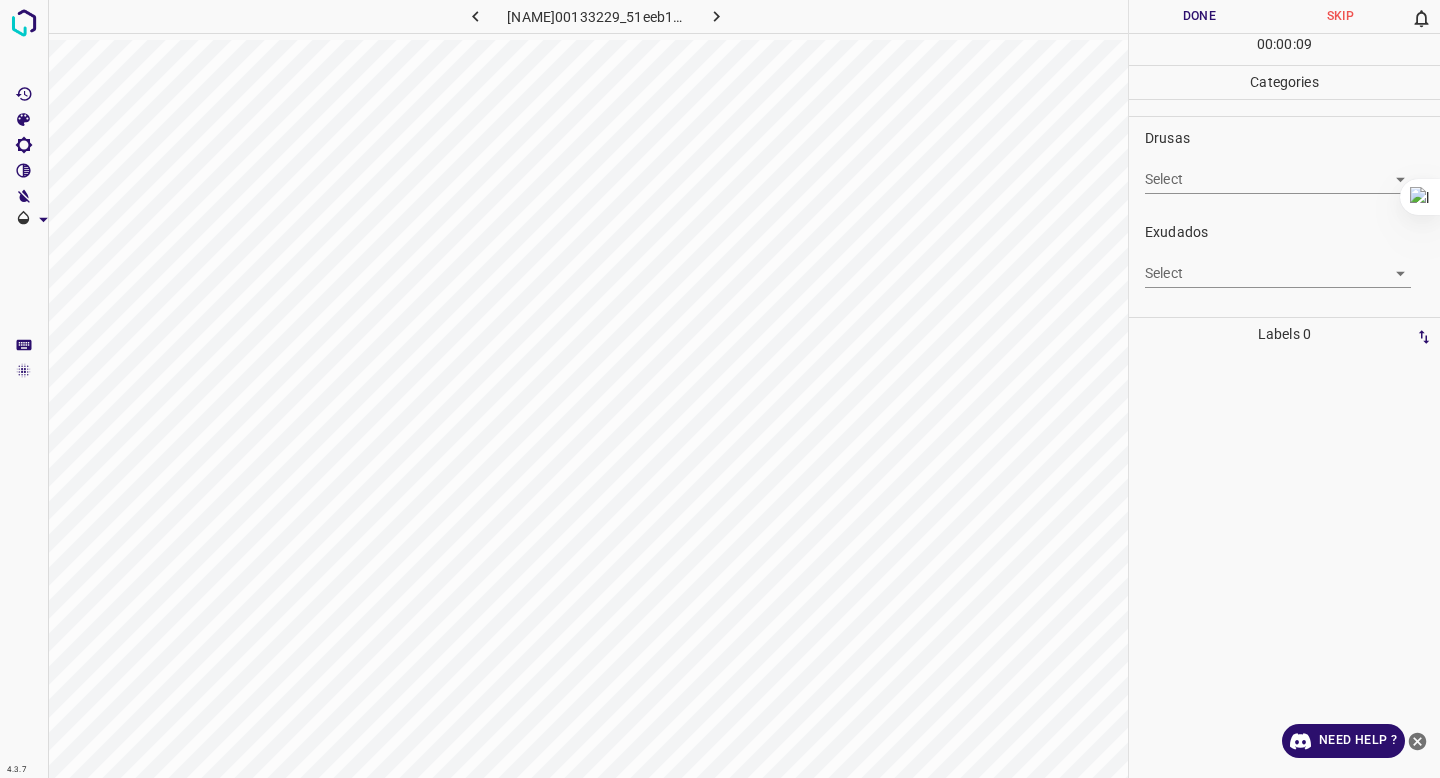 scroll, scrollTop: 305, scrollLeft: 0, axis: vertical 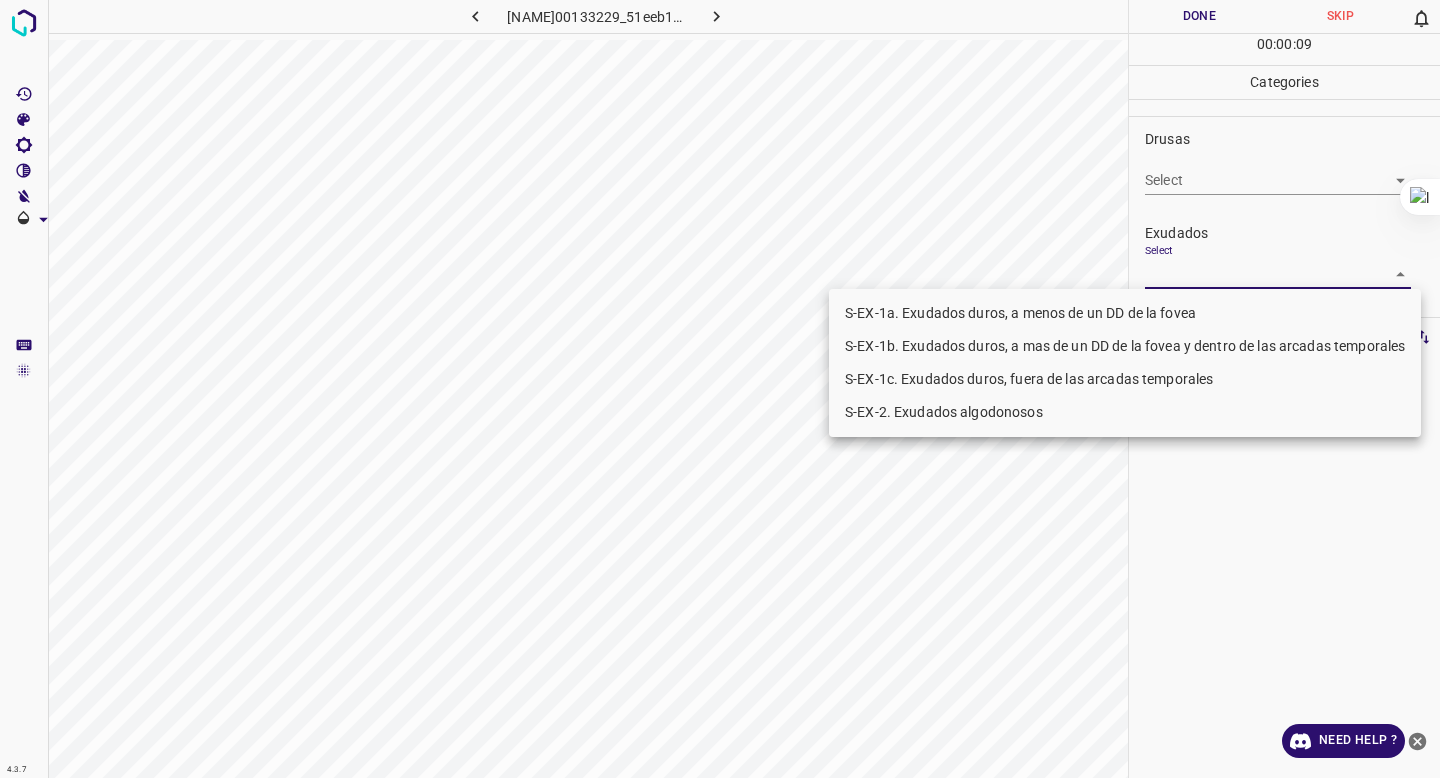 click on "4.3.7 [NAME][NUMBER]_[HASH].jpg Done Skip 0 00   : 00   : 09   Categories 0. Sin hallazgos   Select False False Anomalías vasculares   Select S-VA-10. Proliferación fibrovascular S-VA-10. Proliferación fibrovascular Atrofias   Select ​ Drusas   Select ​ Exudados   Select ​ Hemorragias o Microaneurismas   Select ​ Otros hallazgos patológicos   Select ​ Otros hallazgos no patológicos   Select ​ Anomalías de disco óptico   Select ​ Elementos sin calidad suficiente   Select ​ Labels   0 Categories 1 0. Sin hallazgos 2 Anomalías vasculares 3 Atrofias 4 Drusas 5 Exudados 6 Hemorragias o Microaneurismas 7 Otros hallazgos patológicos 8 Otros hallazgos no patológicos 9 Anomalías de disco óptico 0 Elementos sin calidad suficiente Tools Space Change between modes (Draw & Edit) I Auto labeling R Restore zoom M Zoom in N Zoom out Delete Delete selecte label Filters Z Restore filters X Saturation filter C Brightness filter V Contrast filter B Gray scale filter General O Download Need Help ?" at bounding box center [720, 389] 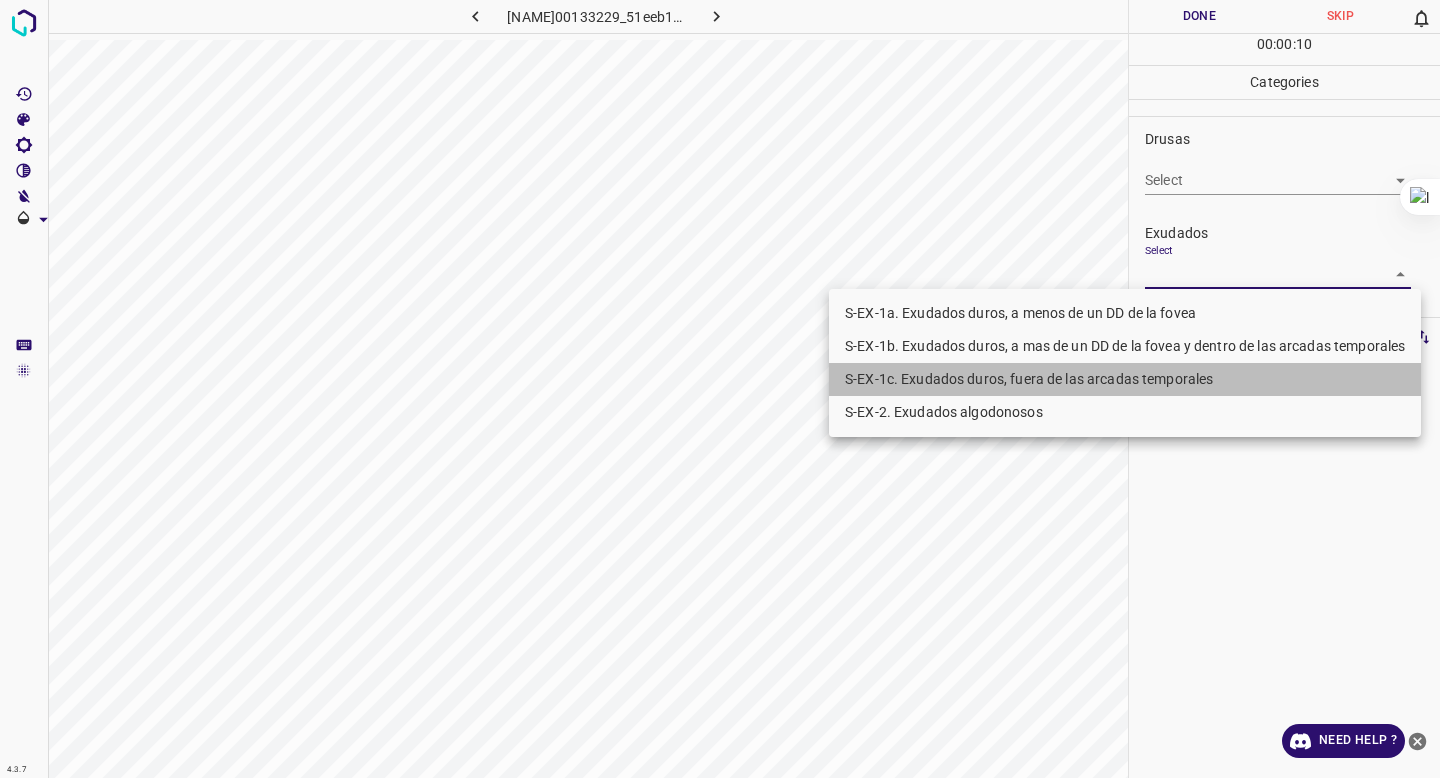 click on "S-EX-1c. Exudados duros, fuera de las arcadas temporales" at bounding box center (1125, 379) 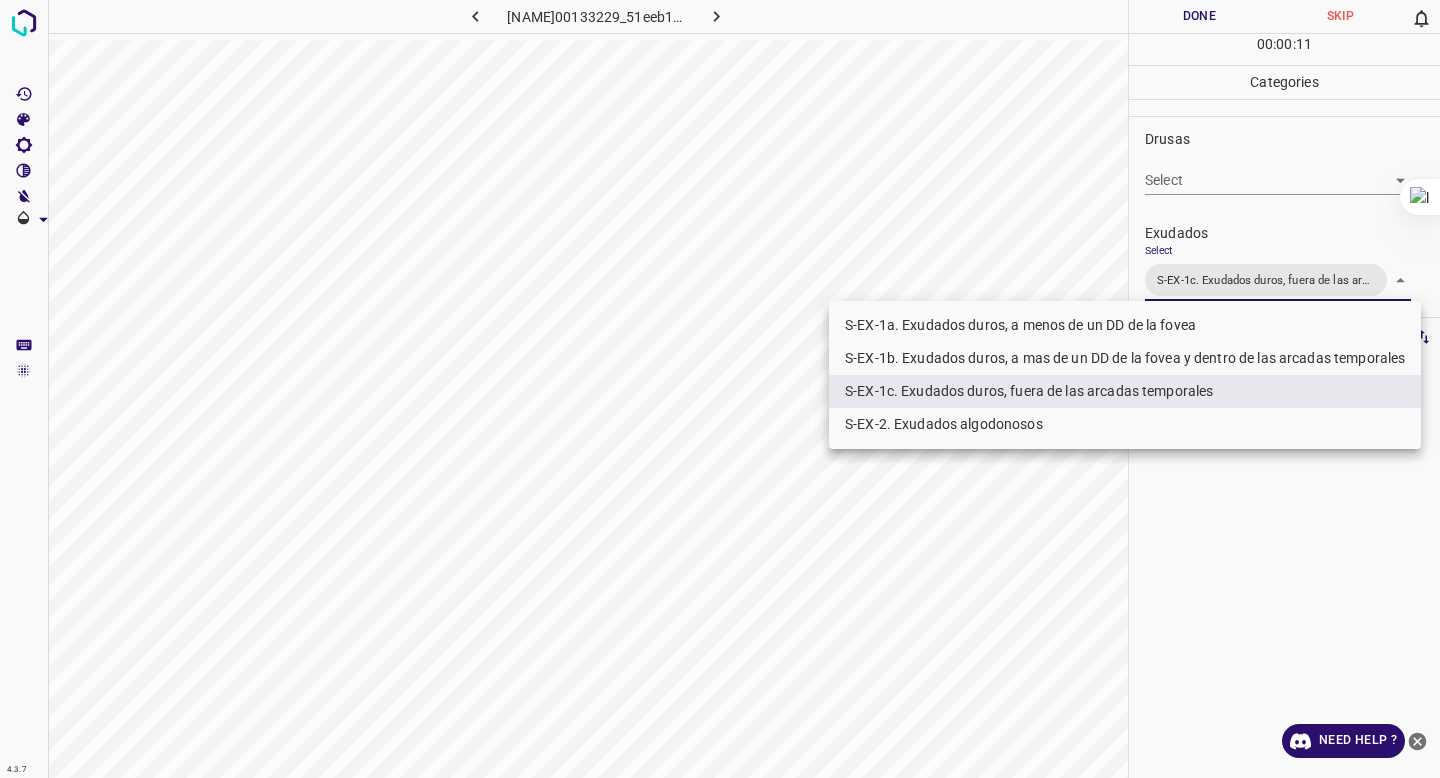 click on "S-EX-1b. Exudados duros, a mas de un DD de la fovea y dentro de las arcadas temporales" at bounding box center (1125, 358) 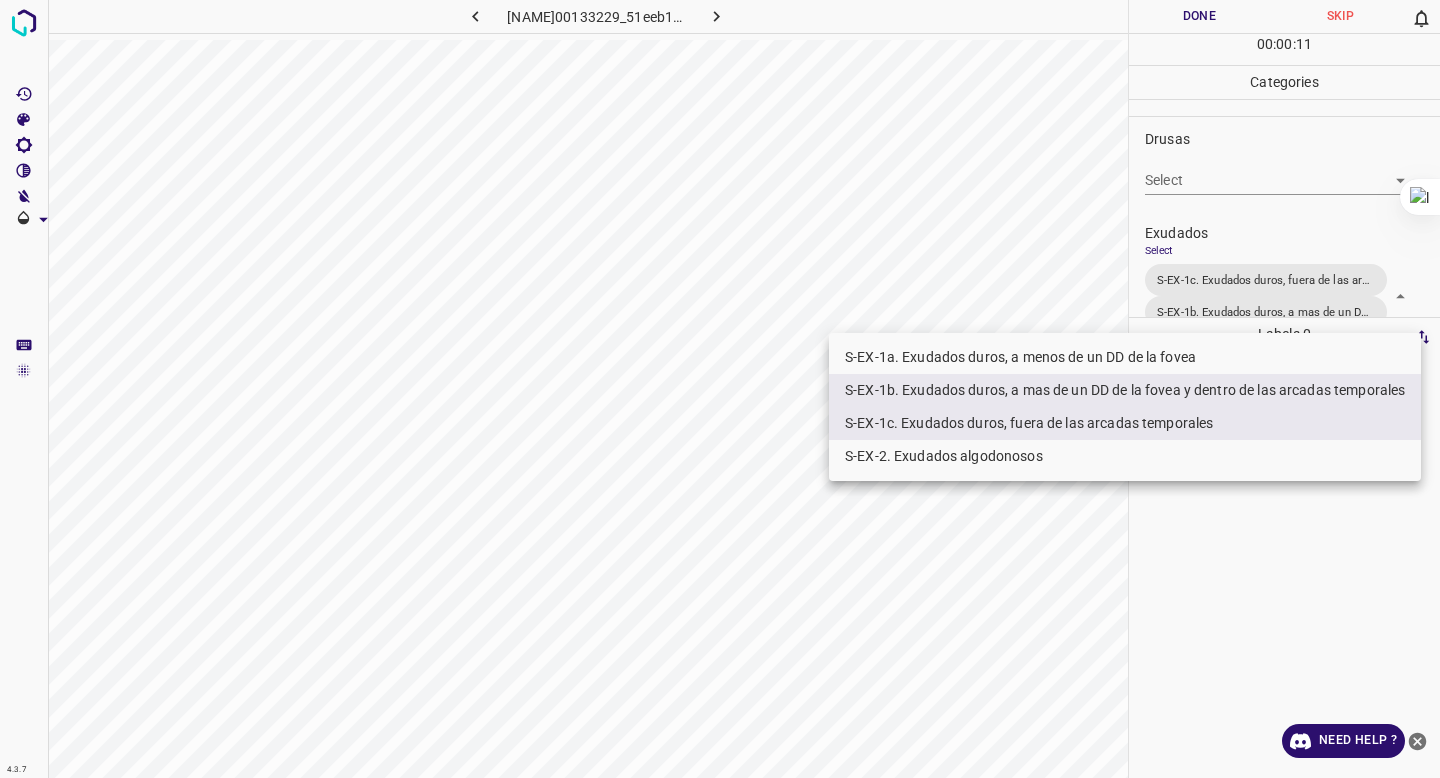 click at bounding box center (720, 389) 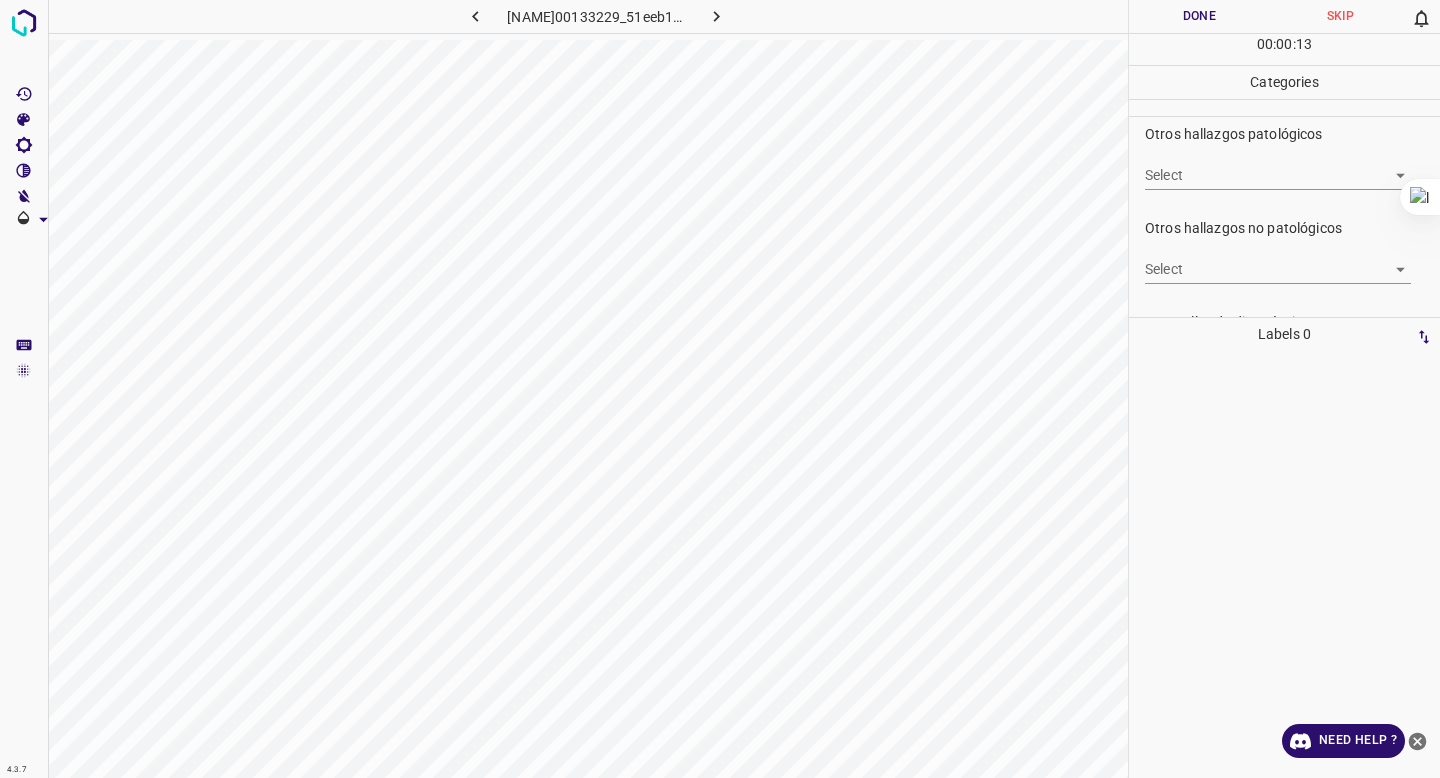 scroll, scrollTop: 634, scrollLeft: 0, axis: vertical 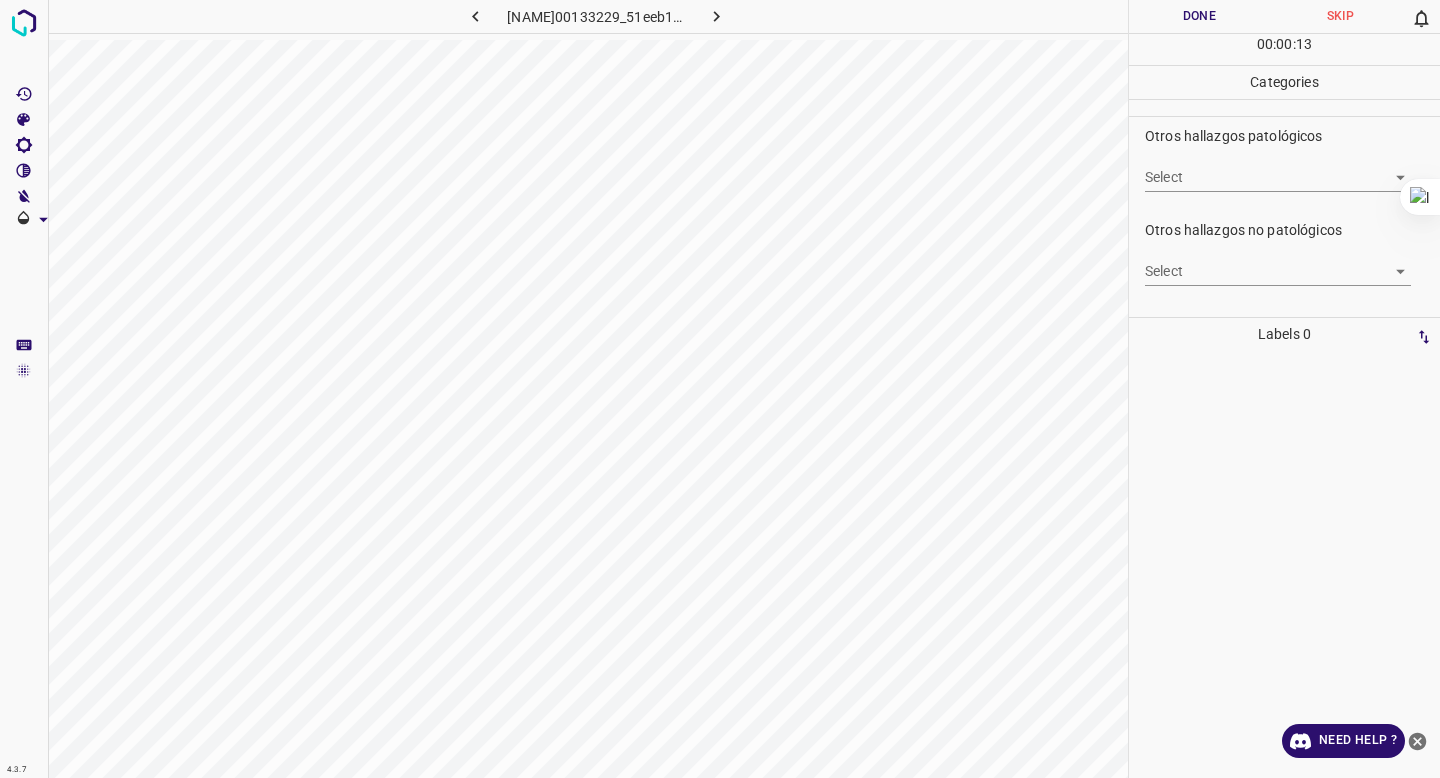 click on "4.3.7 [NAME]00133229_51eeb134c.jpg Done Skip 0 00   : 00   : 13   Categories 0. Sin hallazgos   Select False False Anomalías vasculares   Select S-VA-10. Proliferación fibrovascular S-VA-10. Proliferación fibrovascular Atrofias   Select ​ Drusas   Select ​ Exudados   Select S-EX-1c. Exudados duros, fuera de las arcadas temporales S-EX-1b. Exudados duros, a mas de un DD de la fovea y dentro de las arcadas temporales S-EX-1c. Exudados duros, fuera de las arcadas temporales,S-EX-1b. Exudados duros, a mas de un DD de la fovea y dentro de las arcadas temporales Hemorragias o Microaneurismas   Select ​ Otros hallazgos patológicos   Select ​ Otros hallazgos no patológicos   Select ​ Anomalías de disco óptico   Select ​ Elementos sin calidad suficiente   Select ​ Labels   0 Categories 1 0. Sin hallazgos 2 Anomalías vasculares 3 Atrofias 4 Drusas 5 Exudados 6 Hemorragias o Microaneurismas 7 Otros hallazgos patológicos 8 Otros hallazgos no patológicos 9 Anomalías de disco óptico 0 Tools Space I" at bounding box center [720, 389] 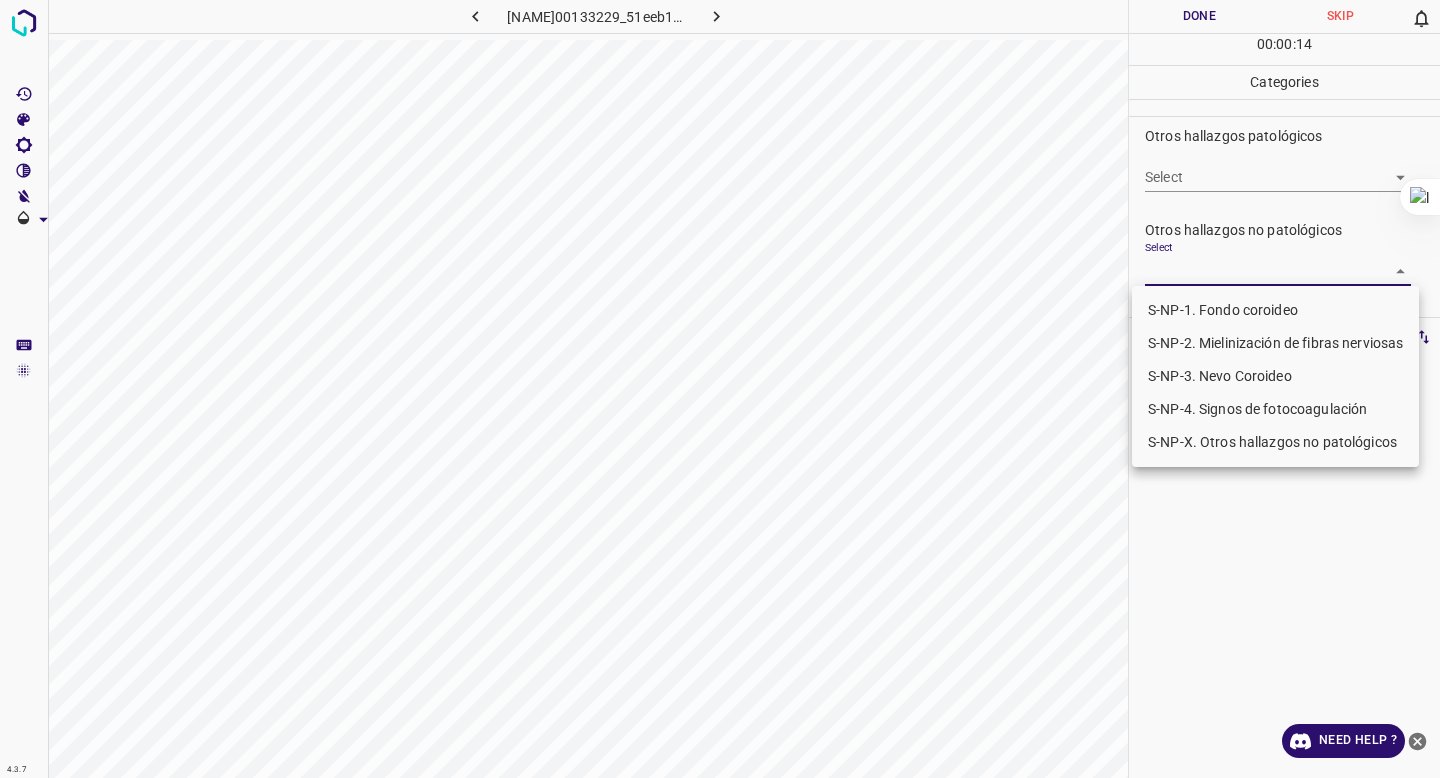 click on "S-NP-4. Signos de fotocoagulación" at bounding box center [1275, 409] 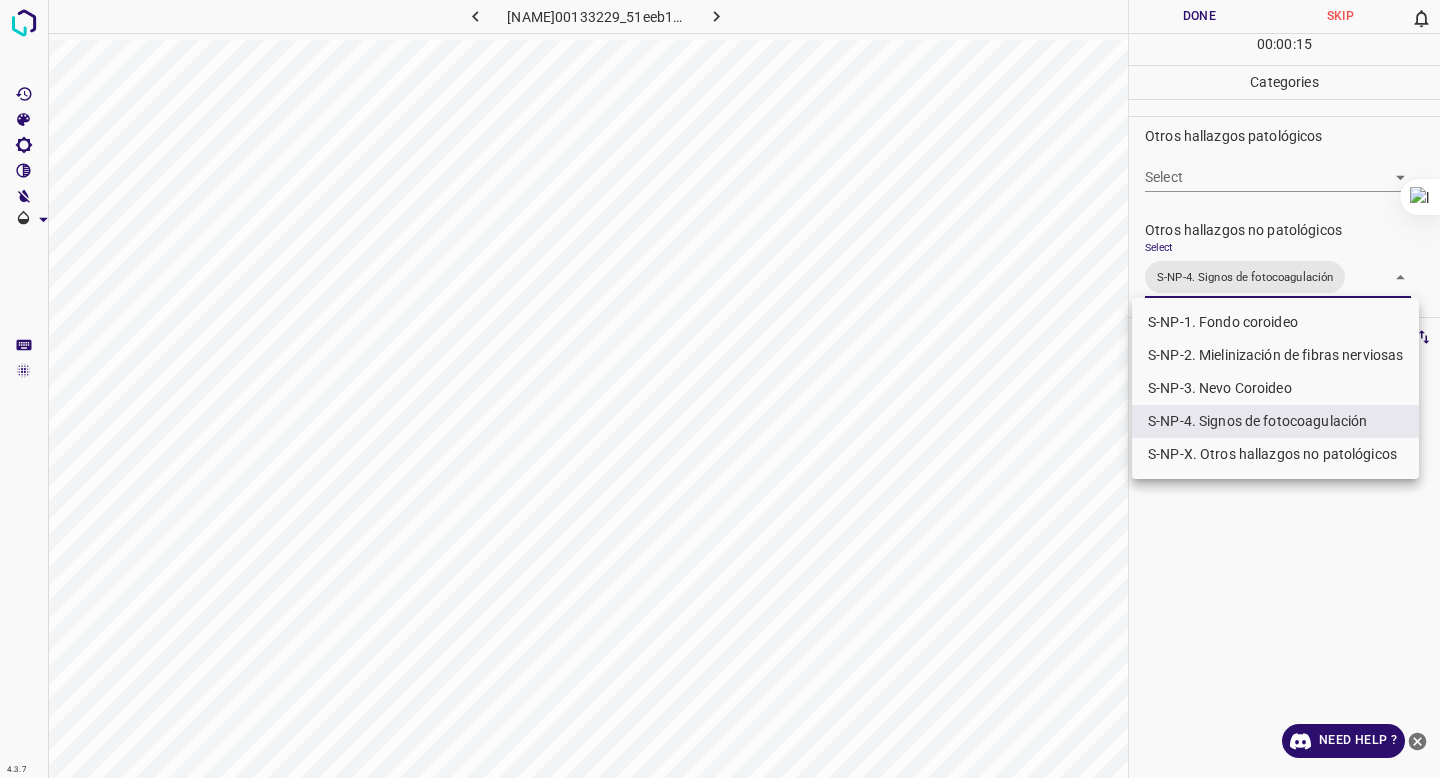 click at bounding box center [720, 389] 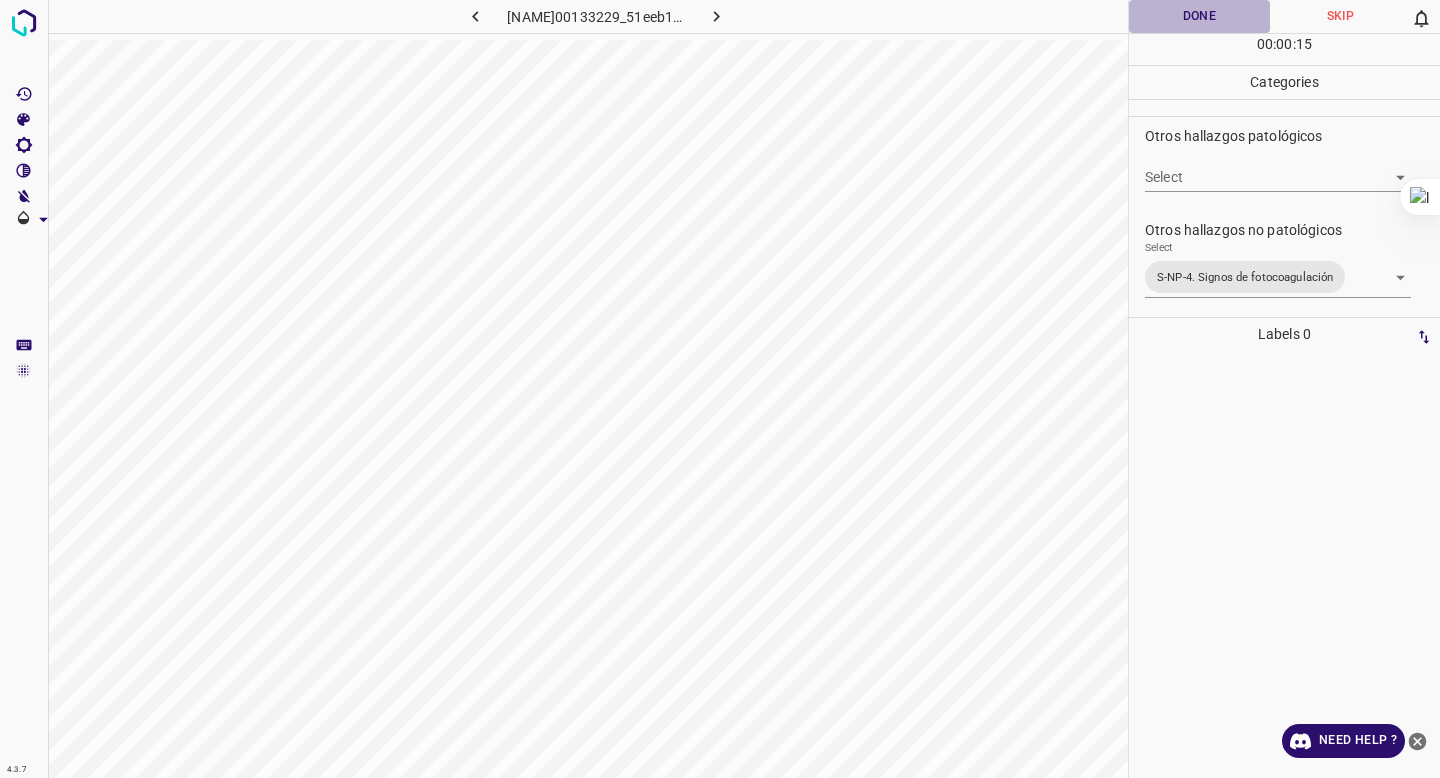click on "Done" at bounding box center [1199, 16] 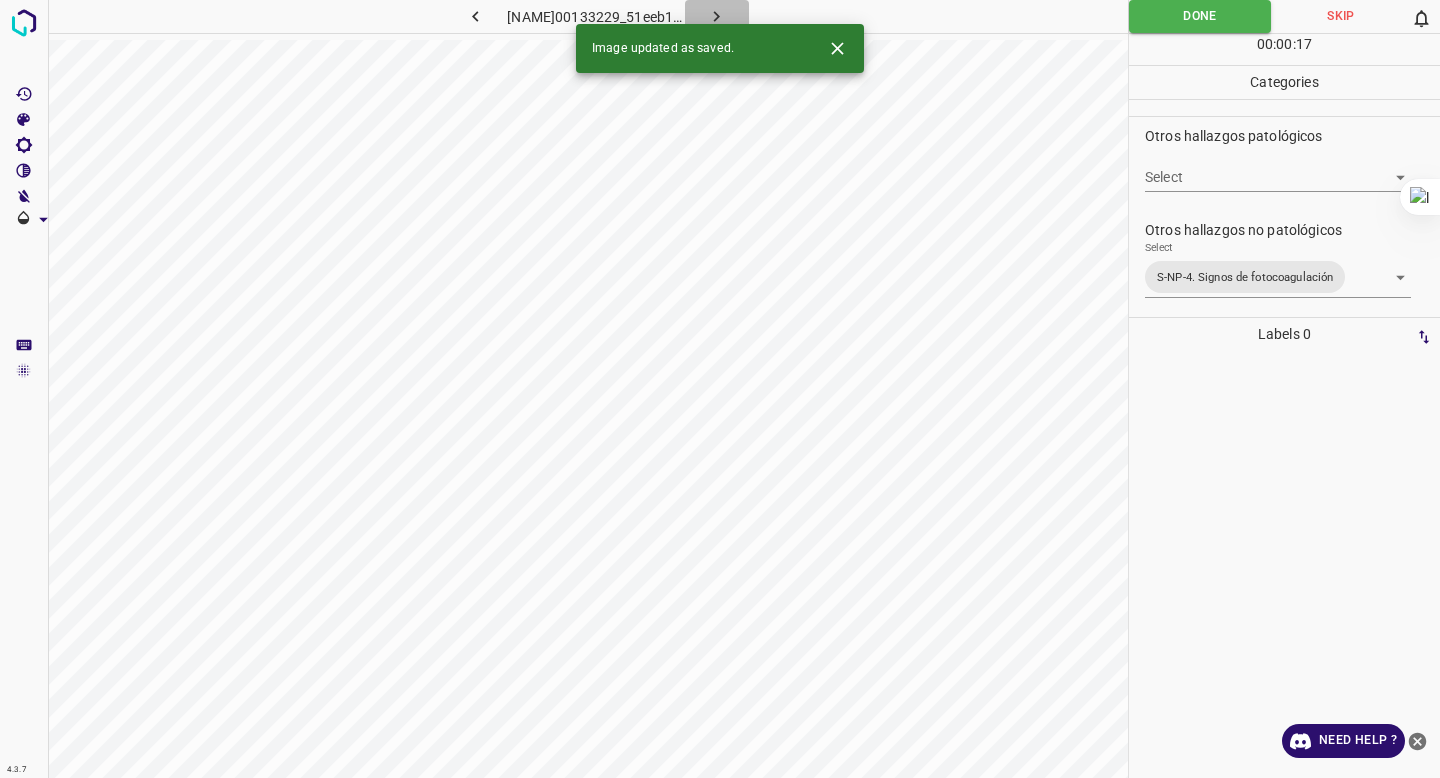 click 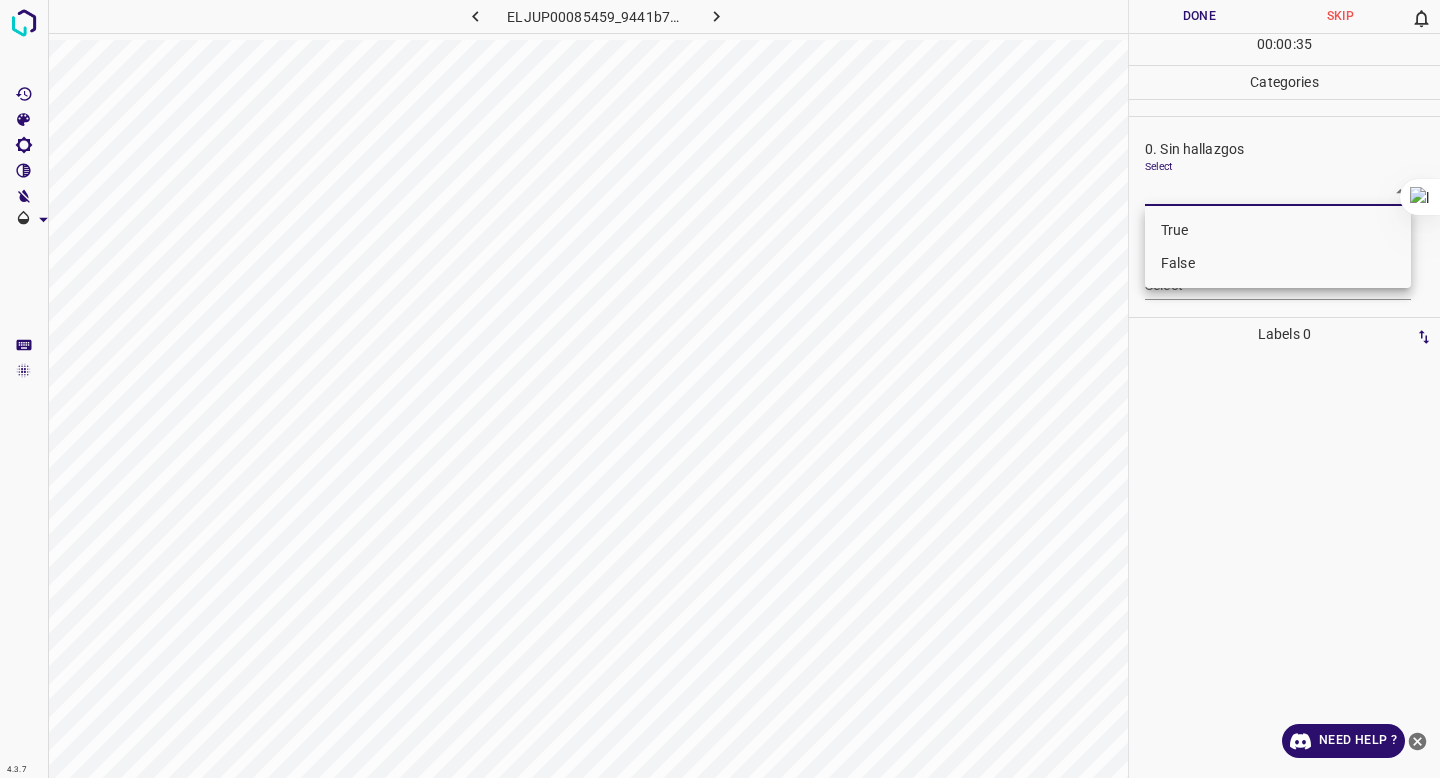 click on "4.3.7 ELJUP00085459_9441b7db5.jpg Done Skip 0 00   : 00   : 35   Categories 0. Sin hallazgos   Select ​ Anomalías vasculares   Select ​ Atrofias   Select ​ Drusas   Select ​ Exudados   Select ​ Hemorragias o Microaneurismas   Select ​ Otros hallazgos patológicos   Select ​ Otros hallazgos no patológicos   Select ​ Anomalías de disco óptico   Select ​ Elementos sin calidad suficiente   Select ​ Labels   0 Categories 1 0. Sin hallazgos 2 Anomalías vasculares 3 Atrofias 4 Drusas 5 Exudados 6 Hemorragias o Microaneurismas 7 Otros hallazgos patológicos 8 Otros hallazgos no patológicos 9 Anomalías de disco óptico 0 Elementos sin calidad suficiente Tools Space Change between modes (Draw & Edit) I Auto labeling R Restore zoom M Zoom in N Zoom out Delete Delete selecte label Filters Z Restore filters X Saturation filter C Brightness filter V Contrast filter B Gray scale filter General O Download Need Help ? - Text - Hide - Delete True False" at bounding box center [720, 389] 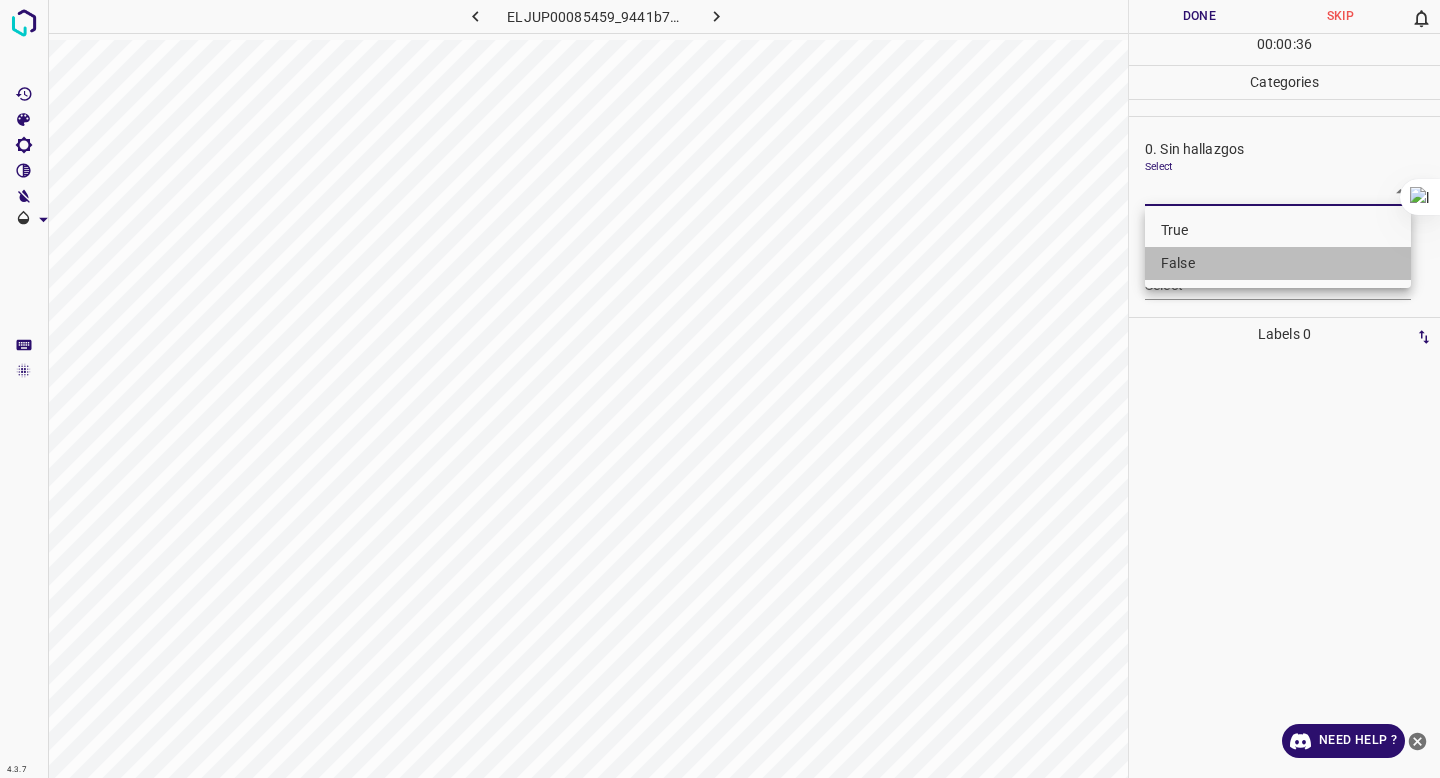 click on "False" at bounding box center (1278, 263) 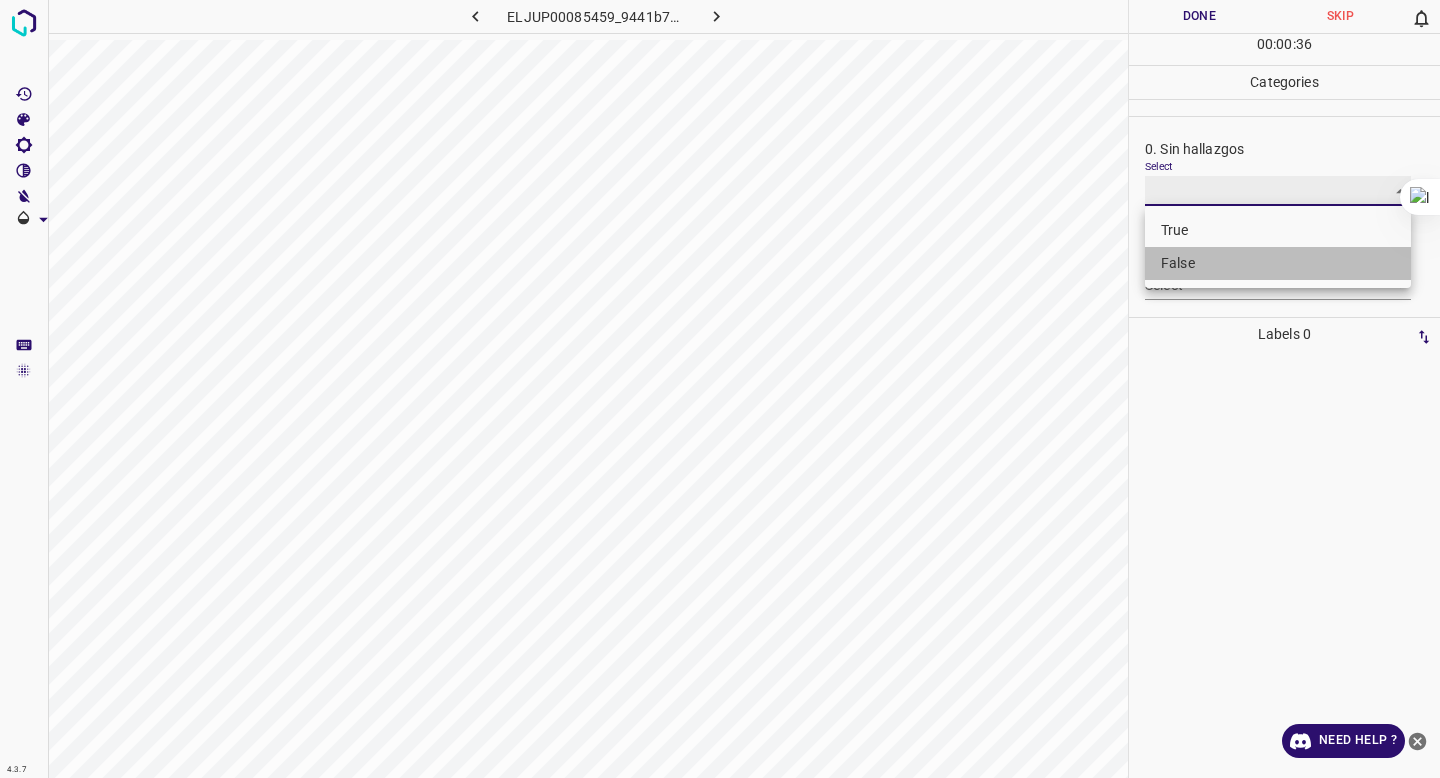 type on "False" 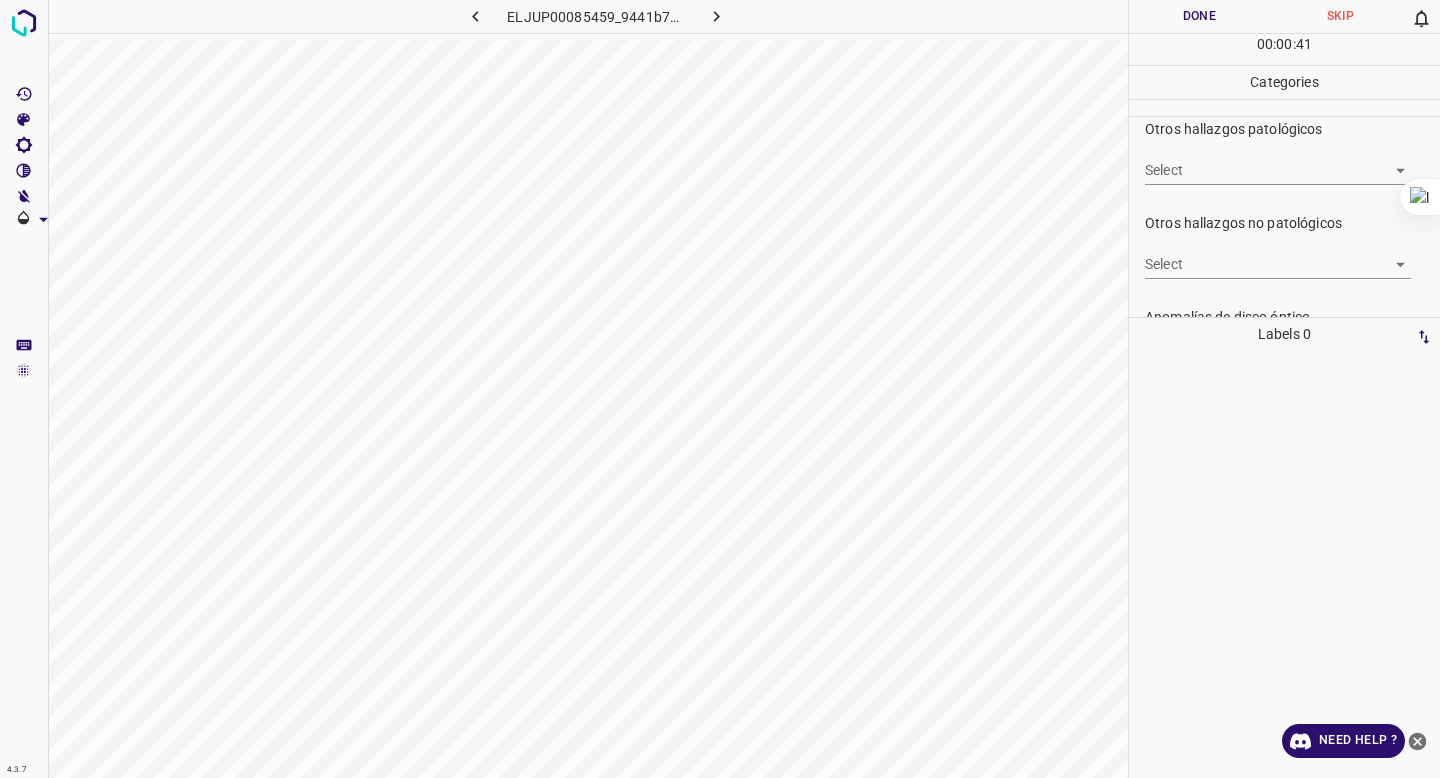 scroll, scrollTop: 576, scrollLeft: 0, axis: vertical 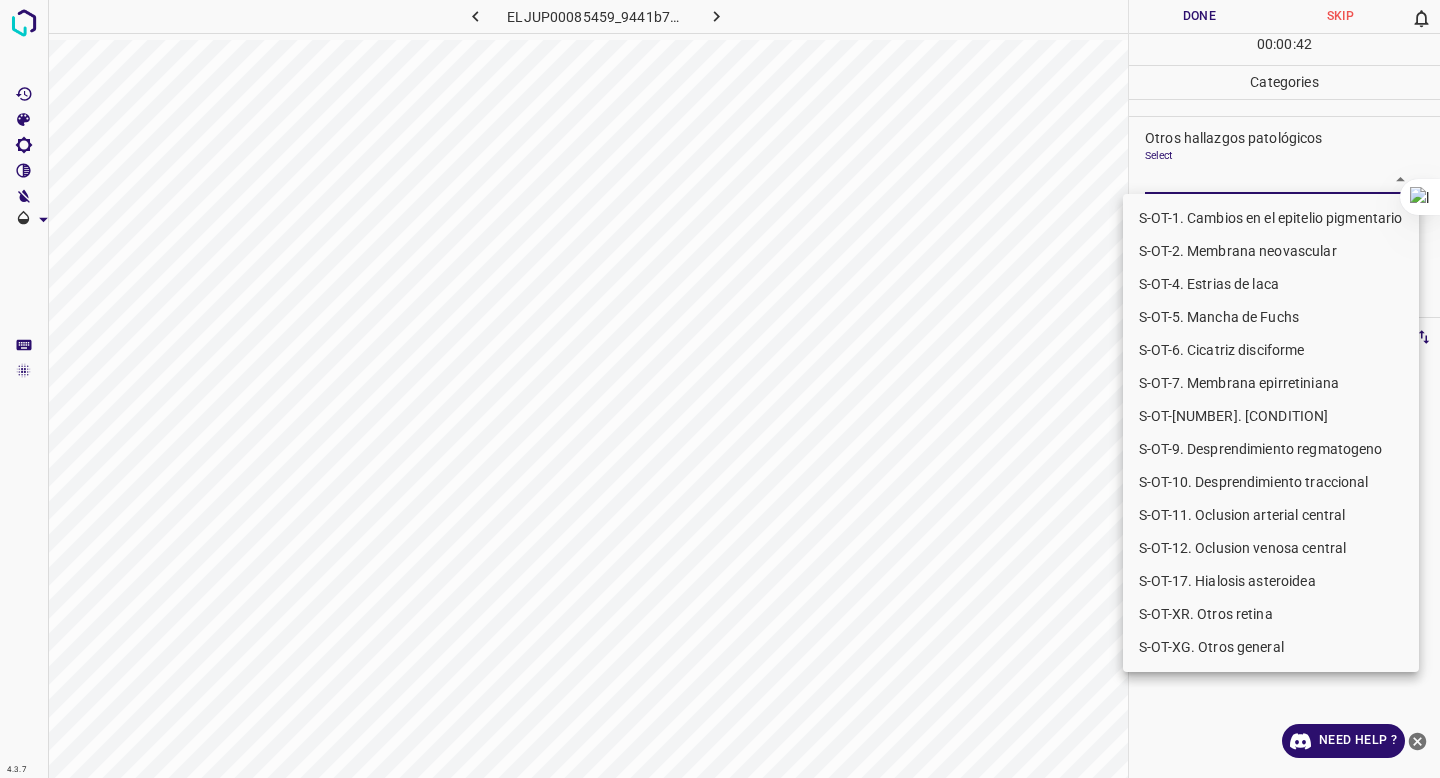 click on "4.3.7 [NAME][NUMBER]_[HASH].jpg Done Skip 0 00   : 00   : 42   Categories 0. Sin hallazgos   Select False False Anomalías vasculares   Select ​ Atrofias   Select ​ Drusas   Select ​ Exudados   Select ​ Hemorragias o Microaneurismas   Select ​ Otros hallazgos patológicos   Select ​ Otros hallazgos no patológicos   Select ​ Anomalías de disco óptico   Select ​ Elementos sin calidad suficiente   Select ​ Labels   0 Categories 1 0. Sin hallazgos 2 Anomalías vasculares 3 Atrofias 4 Drusas 5 Exudados 6 Hemorragias o Microaneurismas 7 Otros hallazgos patológicos 8 Otros hallazgos no patológicos 9 Anomalías de disco óptico 0 Elementos sin calidad suficiente Tools Space Change between modes (Draw & Edit) I Auto labeling R Restore zoom M Zoom in N Zoom out Delete Delete selecte label Filters Z Restore filters X Saturation filter C Brightness filter V Contrast filter B Gray scale filter General O Download Need Help ? - Text - Hide - Delete S-OT-1. Cambios en el epitelio pigmentario" at bounding box center [720, 389] 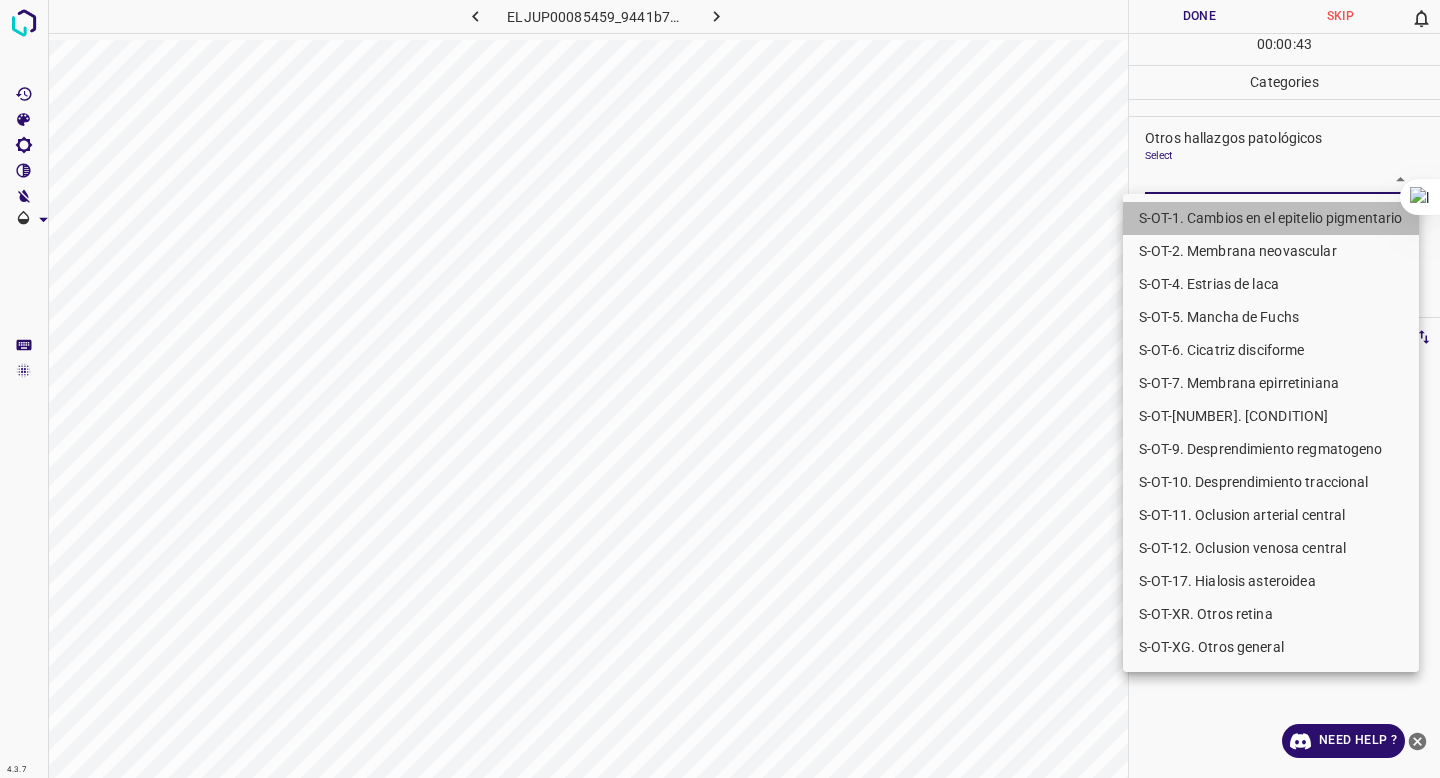 click on "S-OT-1. Cambios en el epitelio pigmentario" at bounding box center (1271, 218) 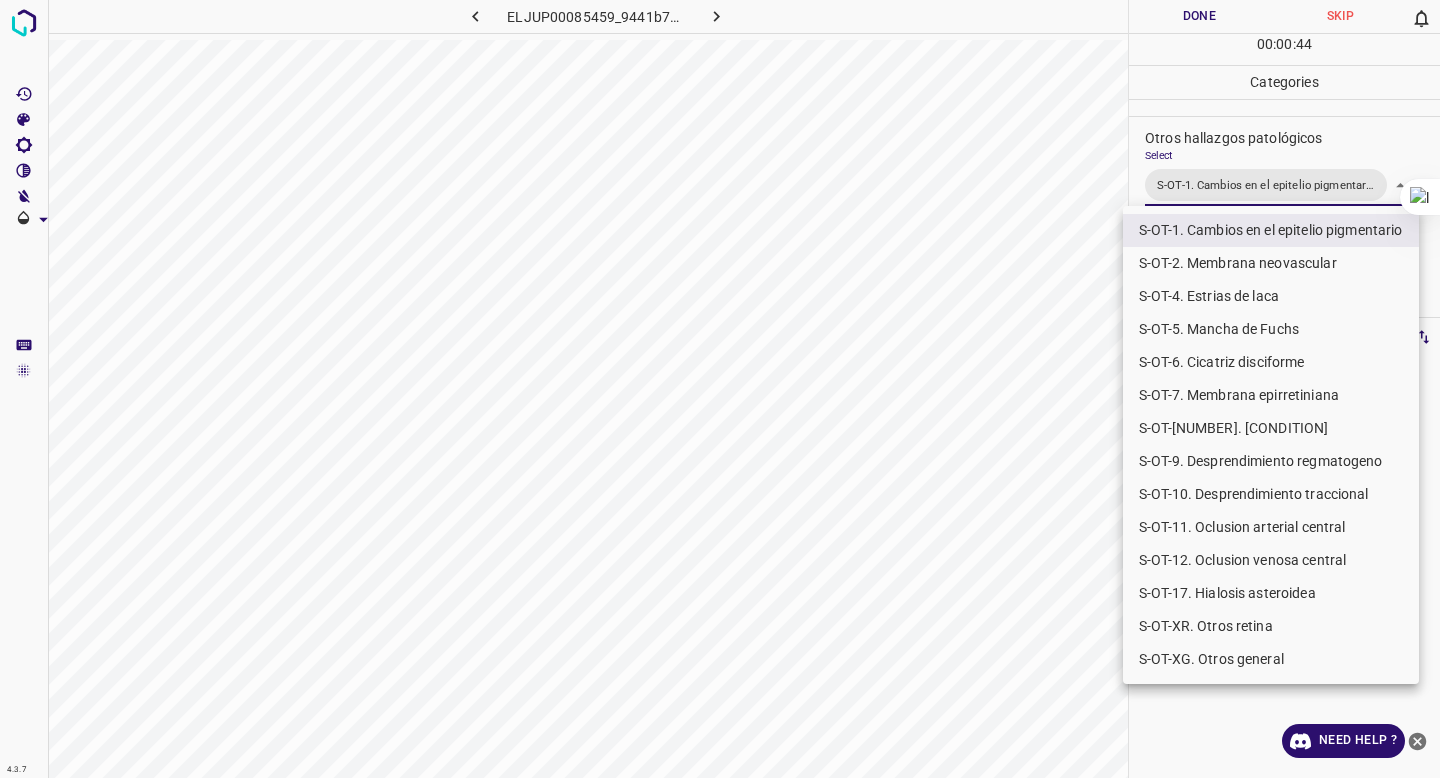 click on "S-OT-XR. Otros retina" at bounding box center (1271, 626) 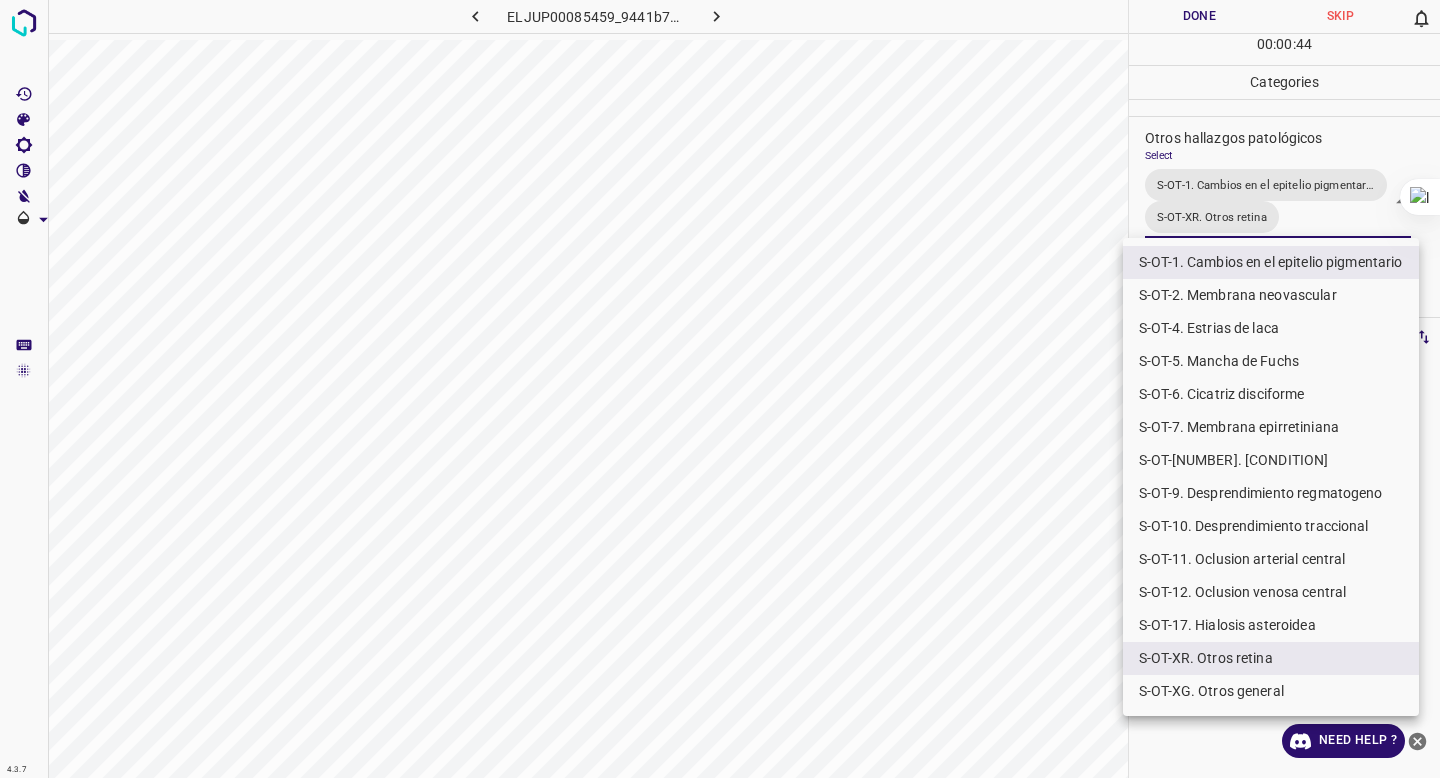 click at bounding box center [720, 389] 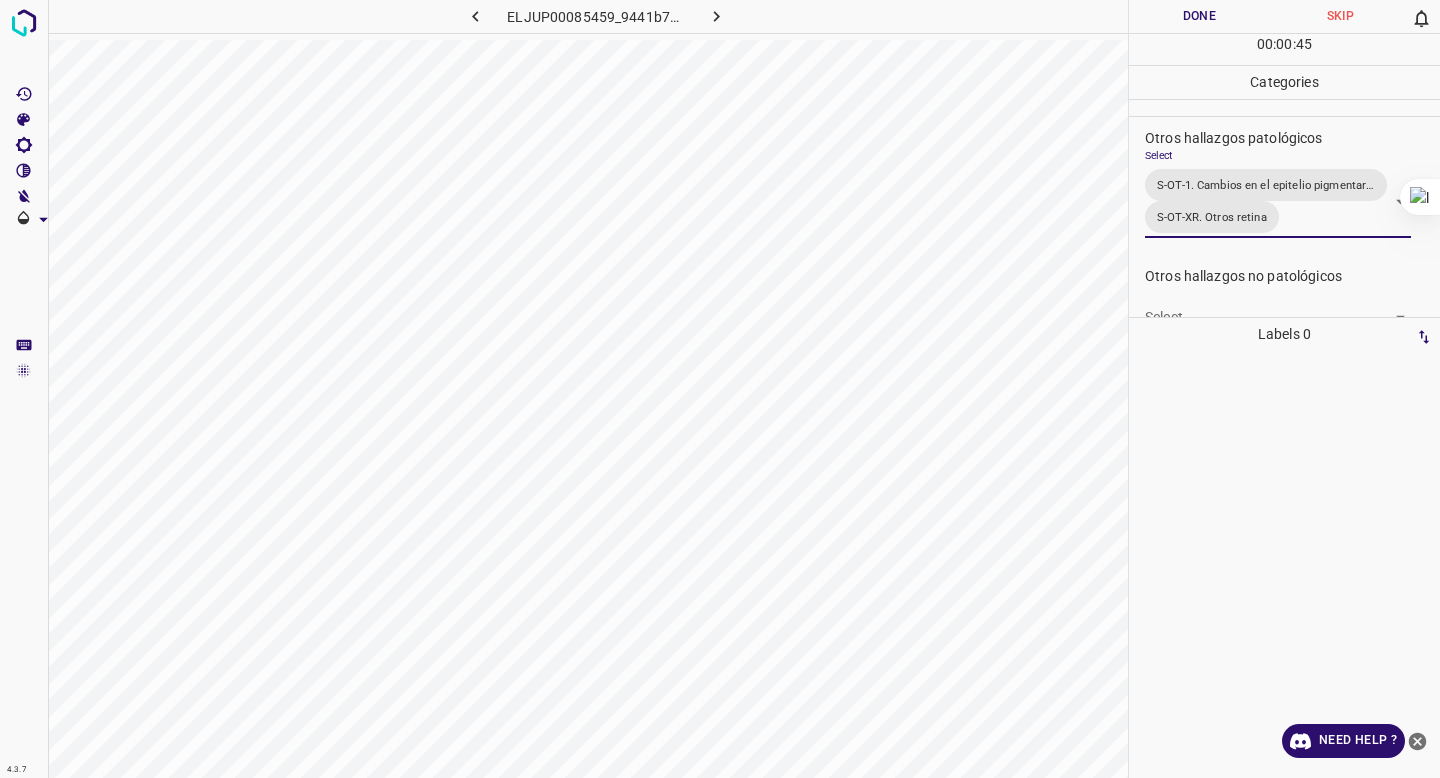 click on "Done" at bounding box center (1199, 16) 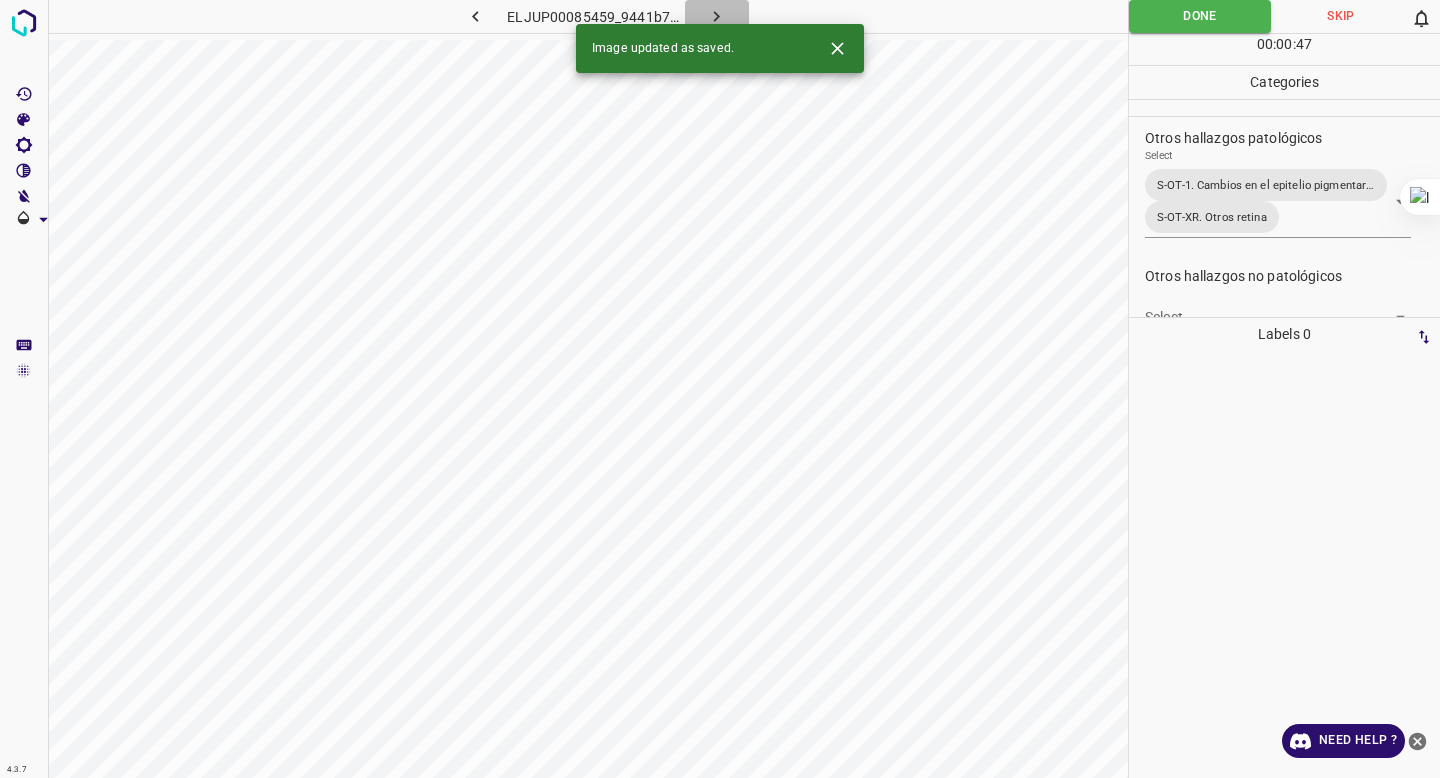 click 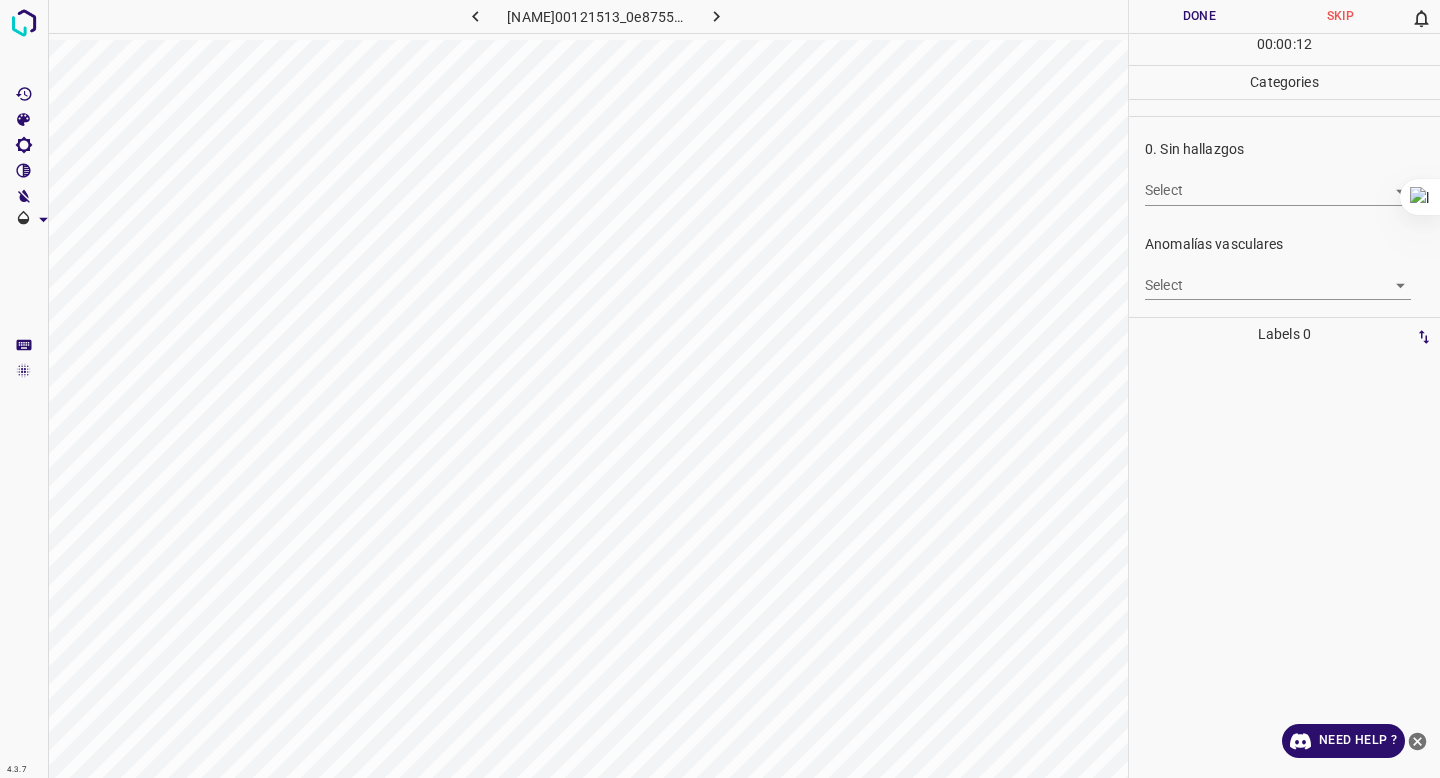click on "4.3.7 [NAME]00121513_0e8755580.jpg Done Skip 0 00   : 00   : 12   Categories 0. Sin hallazgos   Select ​ Anomalías vasculares   Select ​ Atrofias   Select ​ Drusas   Select ​ Exudados   Select ​ Hemorragias o Microaneurismas   Select ​ Otros hallazgos patológicos   Select ​ Otros hallazgos no patológicos   Select ​ Anomalías de disco óptico   Select ​ Elementos sin calidad suficiente   Select ​ Labels   0 Categories 1 0. Sin hallazgos 2 Anomalías vasculares 3 Atrofias 4 Drusas 5 Exudados 6 Hemorragias o Microaneurismas 7 Otros hallazgos patológicos 8 Otros hallazgos no patológicos 9 Anomalías de disco óptico 0 Elementos sin calidad suficiente Tools Space Change between modes (Draw & Edit) I Auto labeling R Restore zoom M Zoom in N Zoom out Delete Delete selecte label Filters Z Restore filters X Saturation filter C Brightness filter V Contrast filter B Gray scale filter General O Download Need Help ? - Text - Hide - Delete" at bounding box center [720, 389] 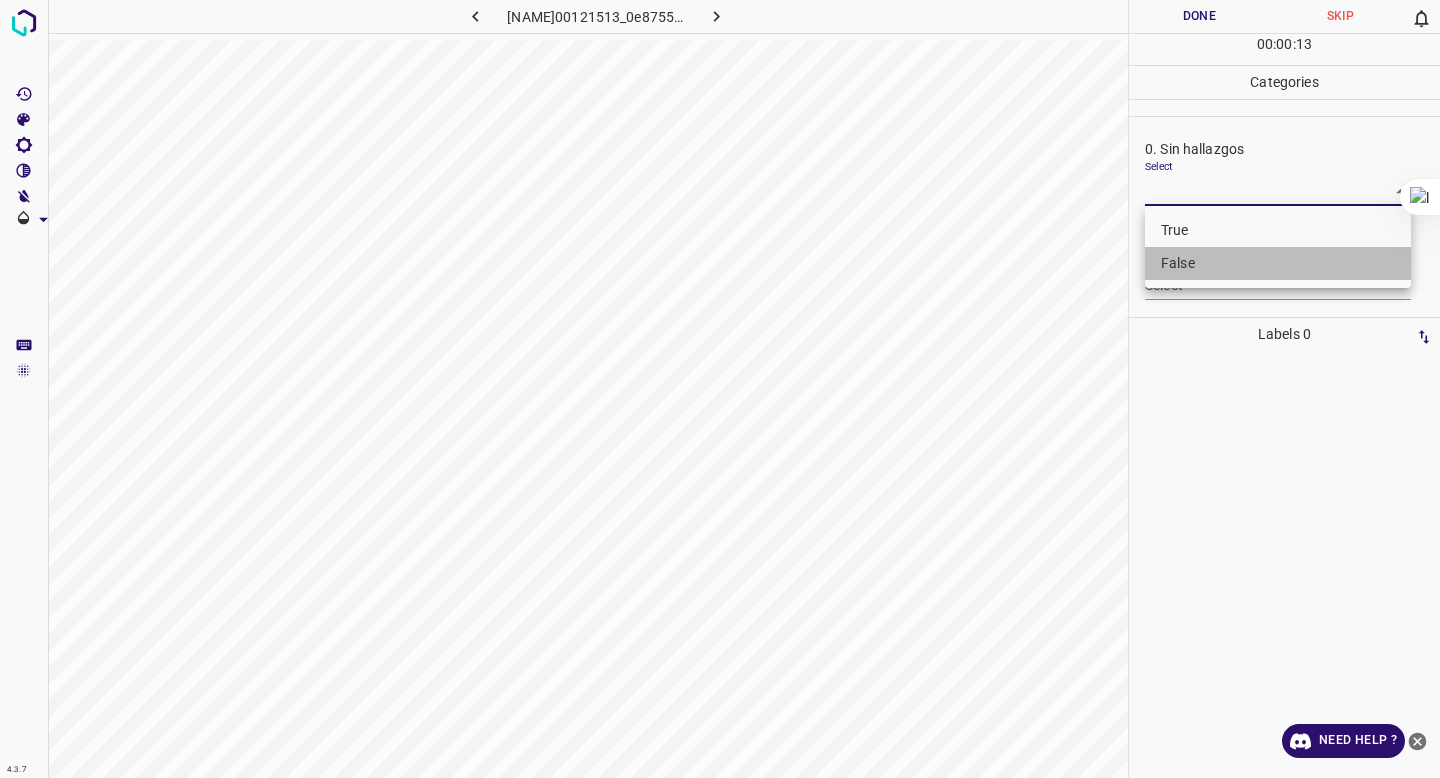 click on "False" at bounding box center [1278, 263] 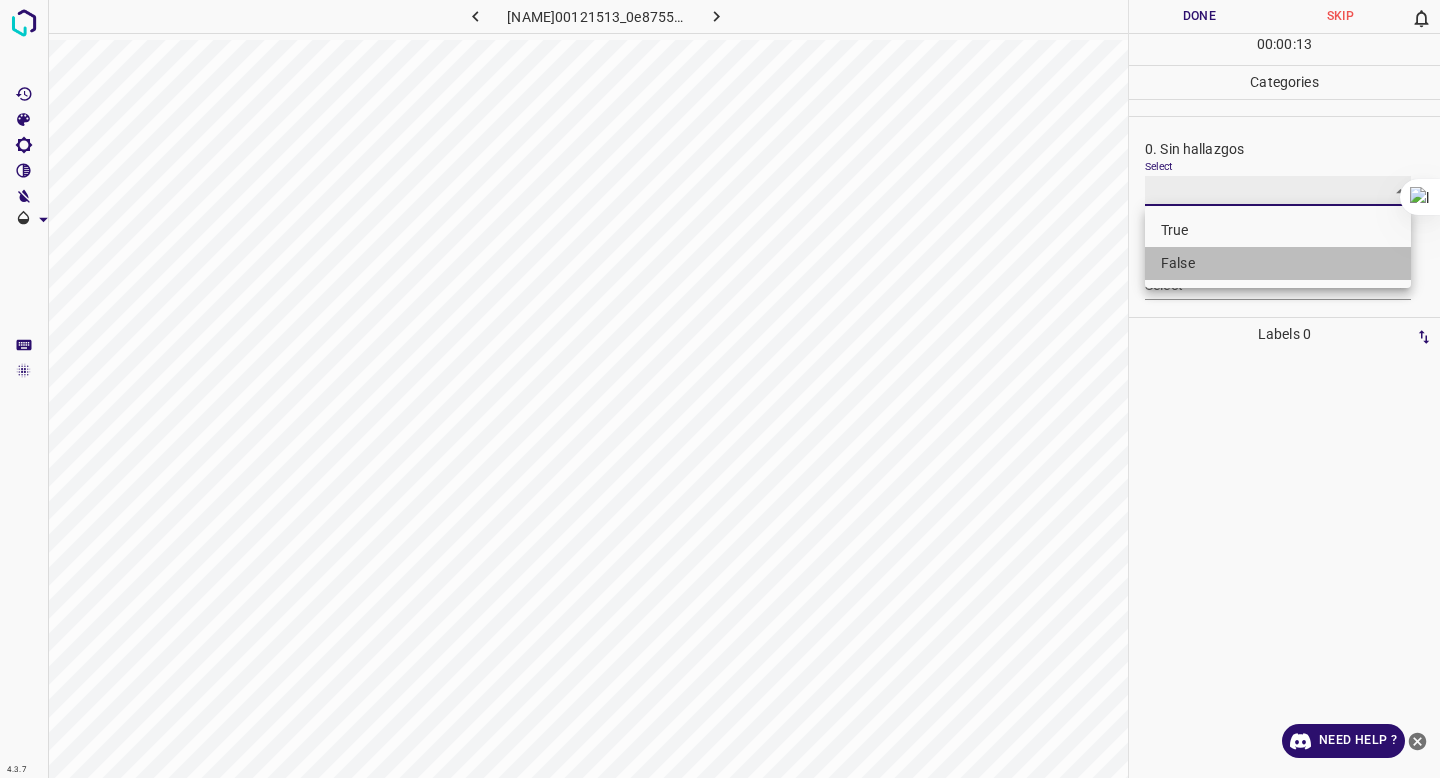type on "False" 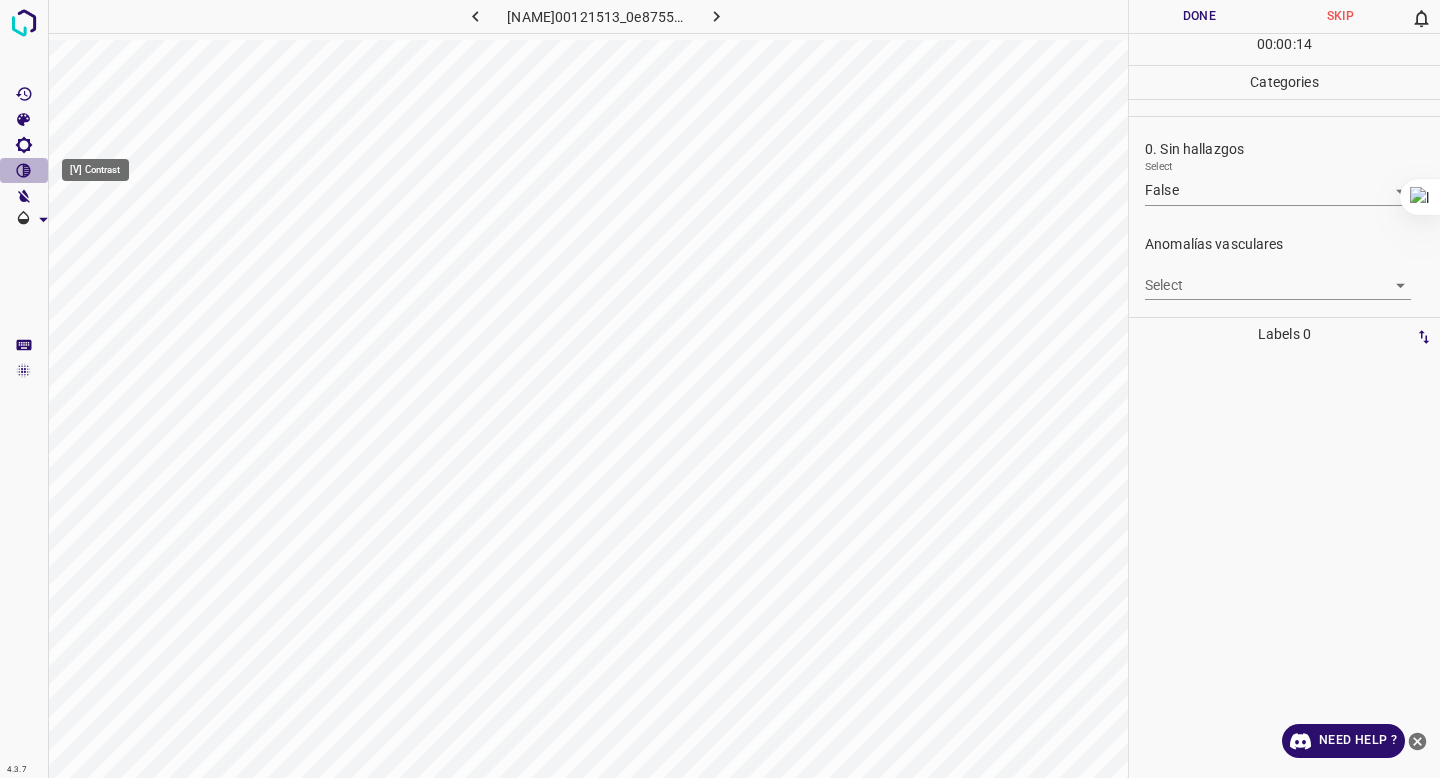 click 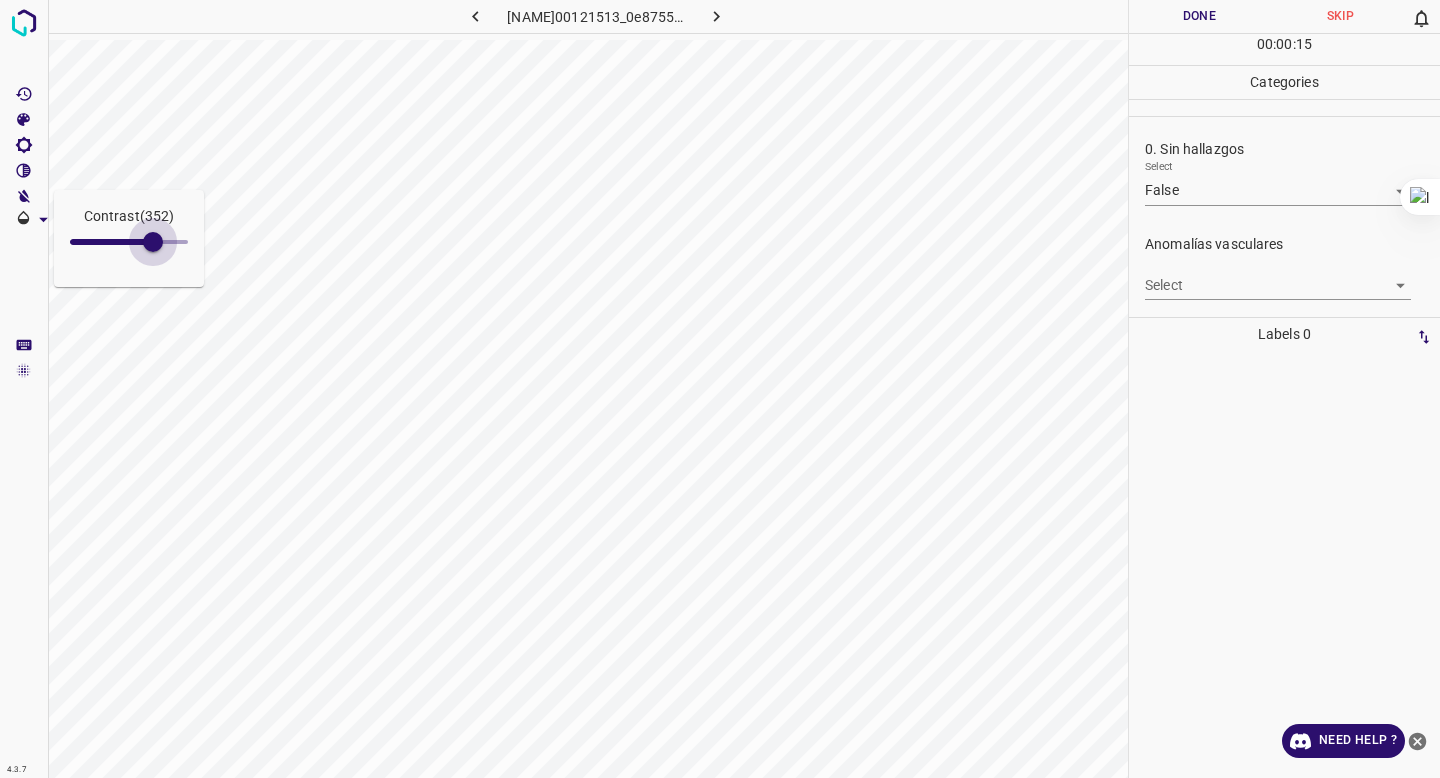 type on "360" 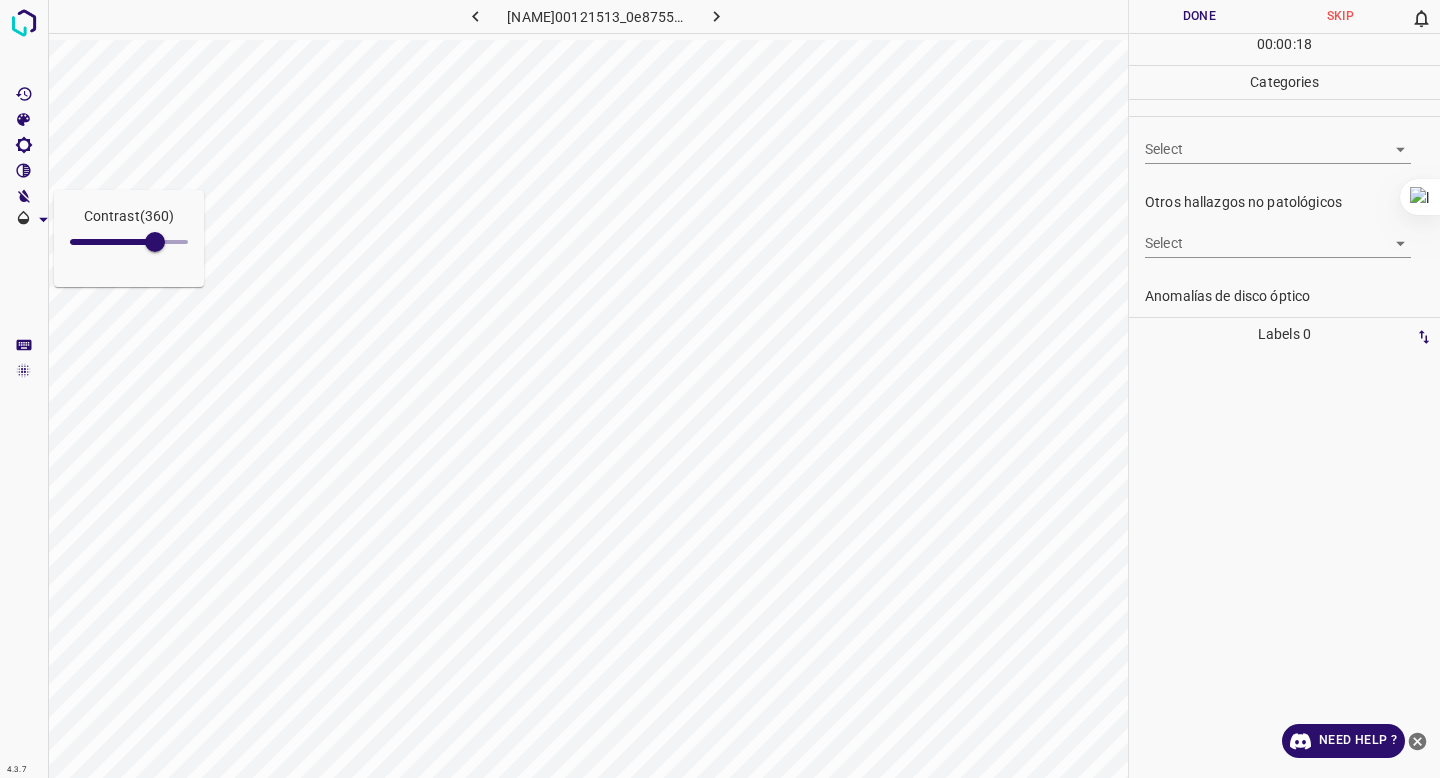 scroll, scrollTop: 612, scrollLeft: 0, axis: vertical 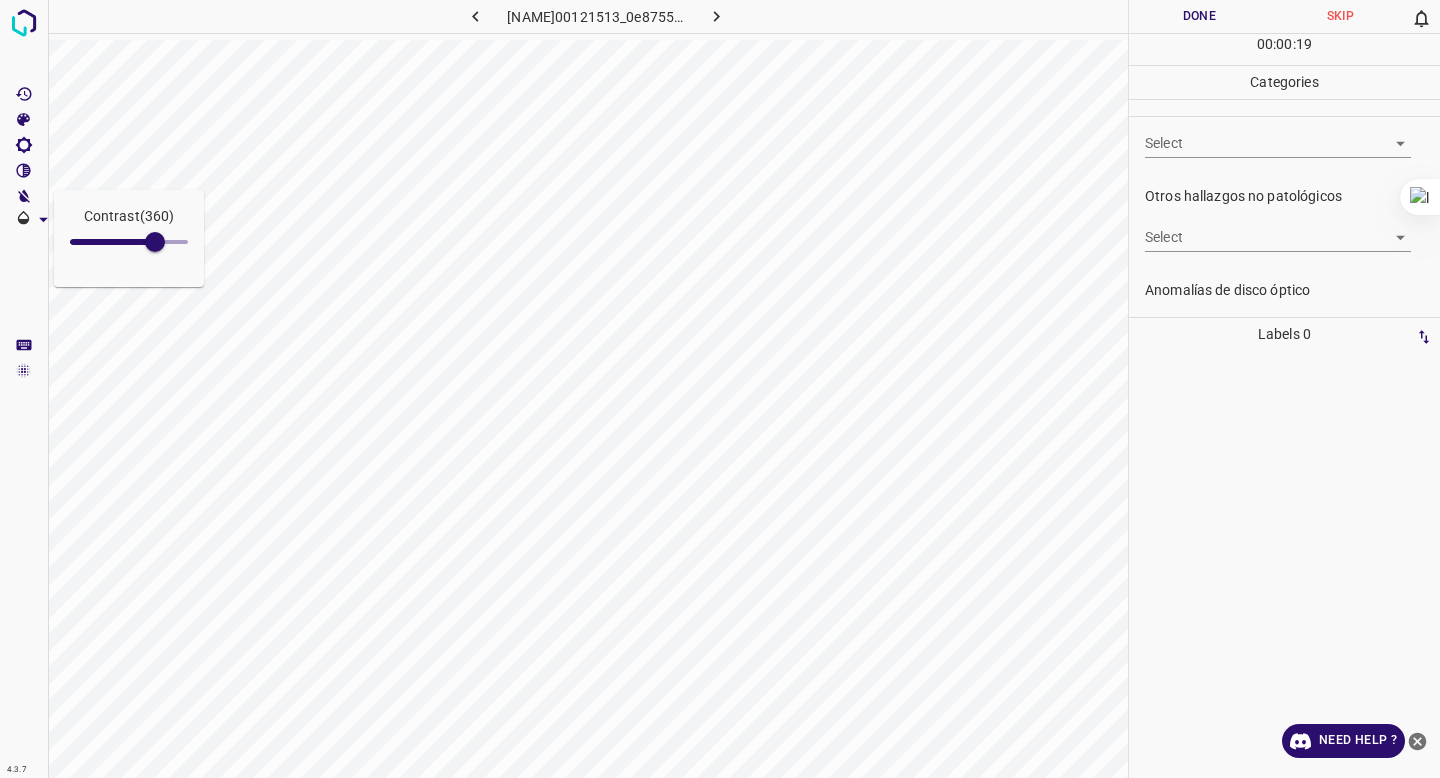 click on "Contrast ( [NUMBER] ) 4.3.7 EL[ID]_[HASH].jpg Done Skip 0 00   : 00   : 19   Categories 0. Sin hallazgos   Select False False Anomalías vasculares   Select ​ Atrofias   Select ​ Drusas   Select ​ Exudados   Select ​ Hemorragias o Microaneurismas   Select ​ Otros hallazgos patológicos   Select ​ Otros hallazgos no patológicos   Select ​ Anomalías de disco óptico   Select ​ Elementos sin calidad suficiente   Select ​ Labels   0 Categories 1 0. Sin hallazgos 2 Anomalías vasculares 3 Atrofias 4 Drusas 5 Exudados 6 Hemorragias o Microaneurismas 7 Otros hallazgos patológicos 8 Otros hallazgos no patológicos 9 Anomalías de disco óptico 0 Elementos sin calidad suficiente Tools Space Change between modes (Draw & Edit) I Auto labeling R Restore zoom M Zoom in N Zoom out Delete Delete selecte label Filters Z Restore filters X Saturation filter C Brightness filter V Contrast filter B Gray scale filter General O Download Need Help ? - Text - Hide - Delete" at bounding box center [720, 389] 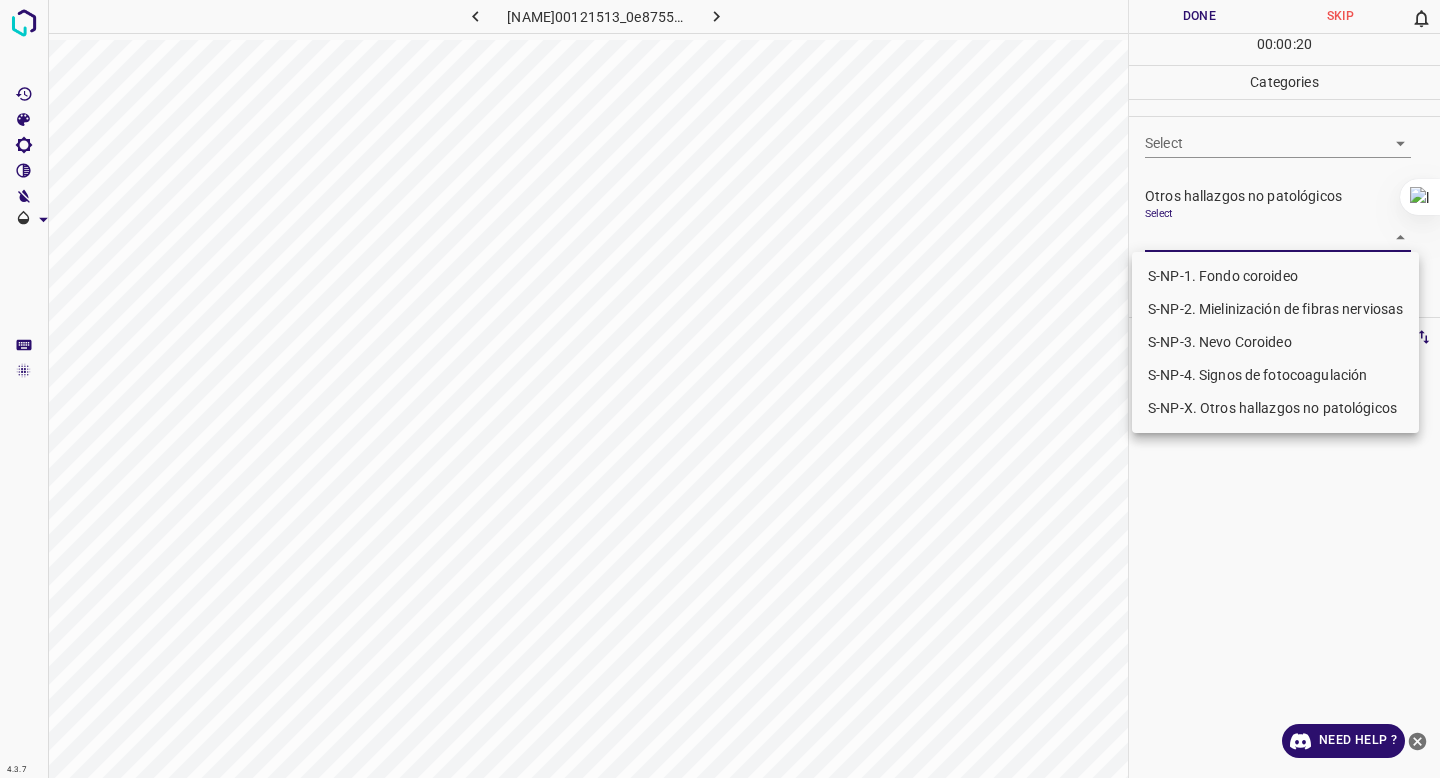 click on "S-NP-4. Signos de fotocoagulación" at bounding box center [1275, 375] 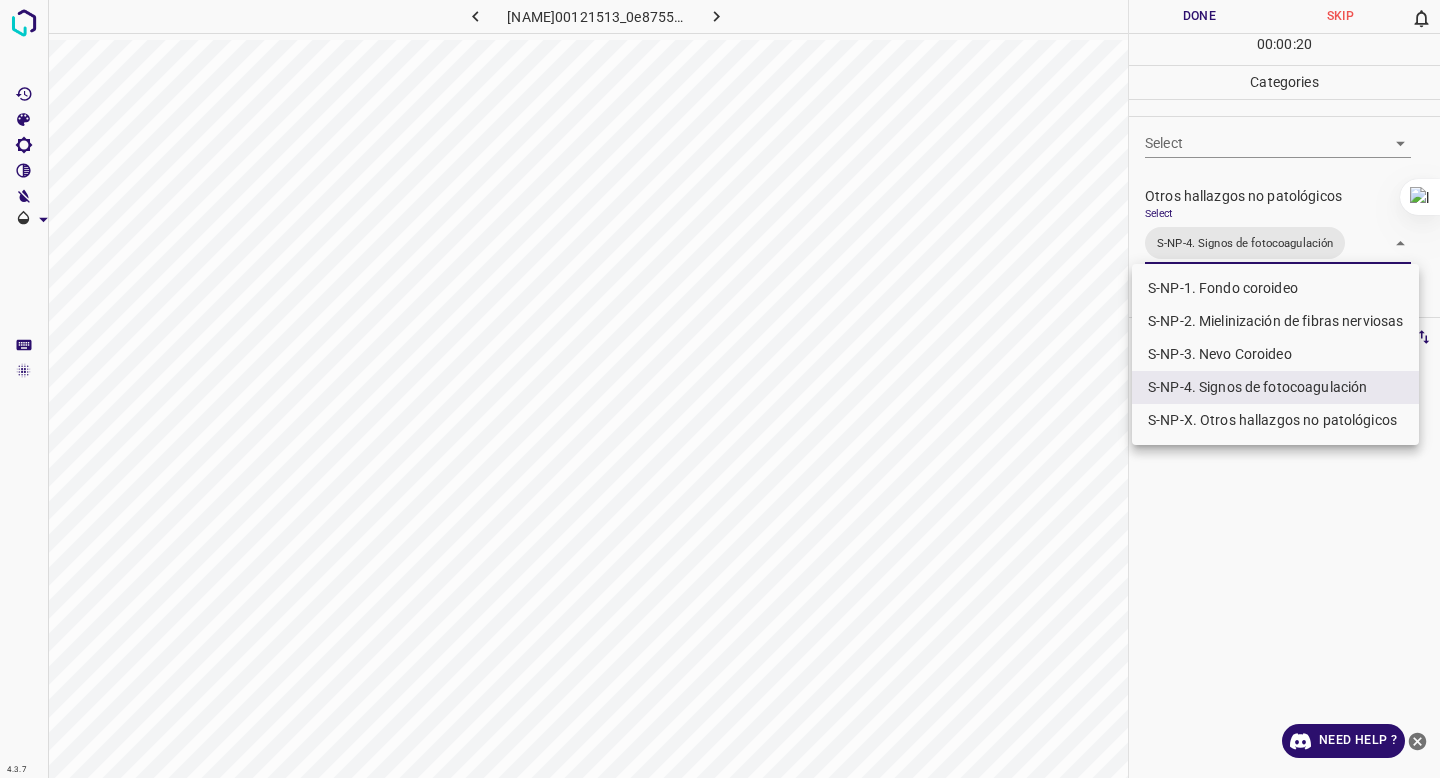 click at bounding box center (720, 389) 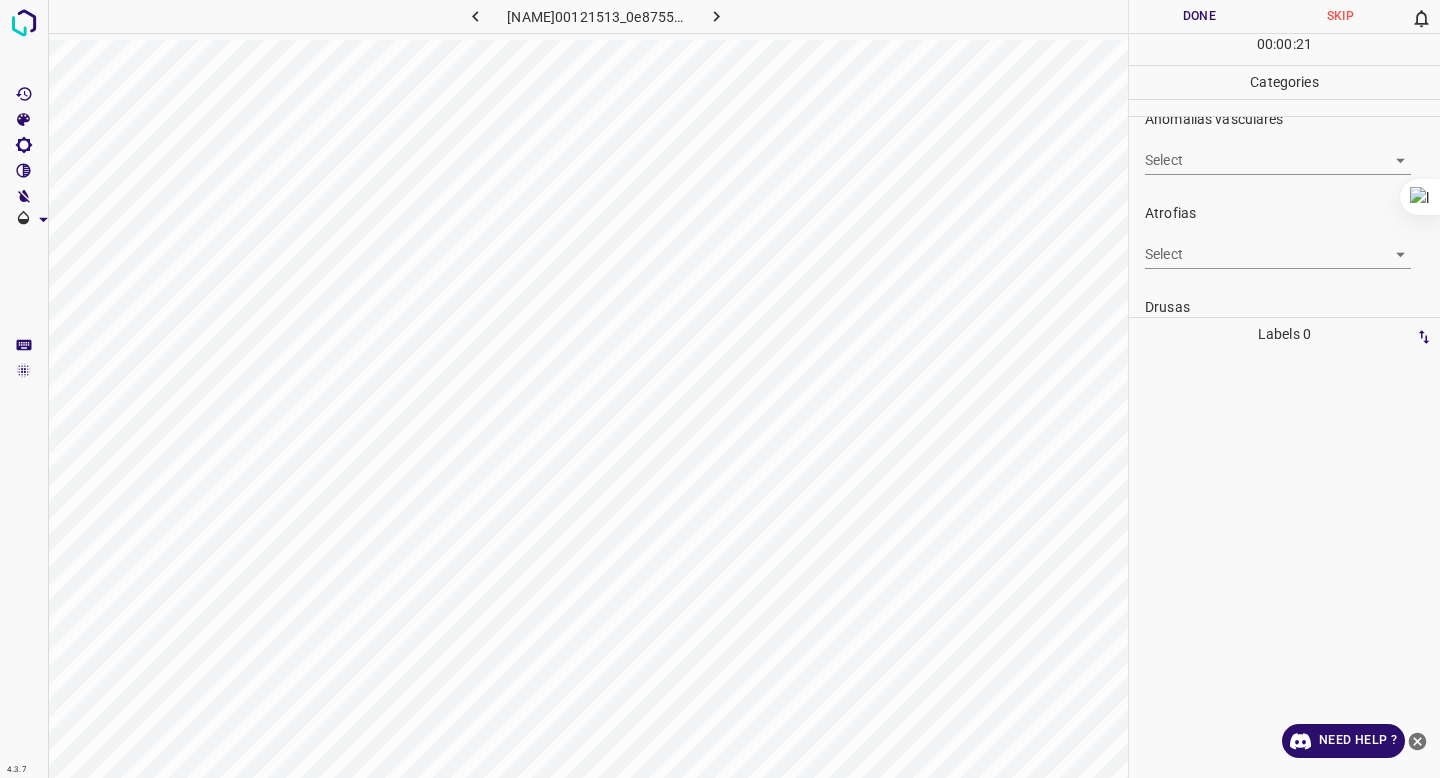 scroll, scrollTop: 0, scrollLeft: 0, axis: both 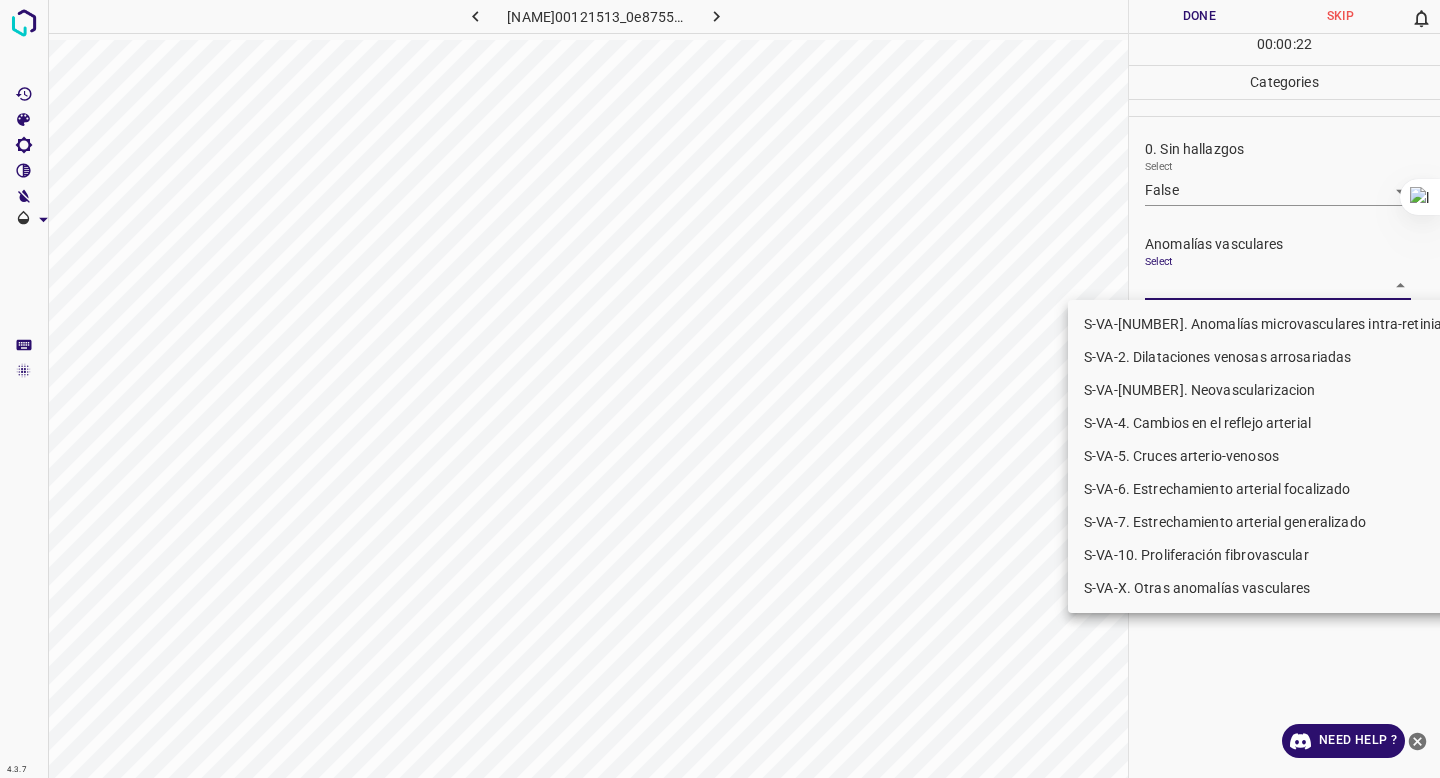 click on "4.3.7 ELDOE00121513_0e8755580.jpg Done Skip 0 00   : 00   : 22   Categories 0. Sin hallazgos   Select False False Anomalías vasculares   Select ​ Atrofias   Select ​ Drusas   Select ​ Exudados   Select ​ Hemorragias o Microaneurismas   Select ​ Otros hallazgos patológicos   Select ​ Otros hallazgos no patológicos   Select S-NP-4. Signos de fotocoagulación S-NP-4. Signos de fotocoagulación Anomalías de disco óptico   Select ​ Elementos sin calidad suficiente   Select ​ Labels   0 Categories 1 0. Sin hallazgos 2 Anomalías vasculares 3 Atrofias 4 Drusas 5 Exudados 6 Hemorragias o Microaneurismas 7 Otros hallazgos patológicos 8 Otros hallazgos no patológicos 9 Anomalías de disco óptico 0 Elementos sin calidad suficiente Tools Space Change between modes (Draw & Edit) I Auto labeling R Restore zoom M Zoom in N Zoom out Delete Delete selecte label Filters Z Restore filters X Saturation filter C Brightness filter V Contrast filter B Gray scale filter General O Download Need Help ? - Text" at bounding box center [720, 389] 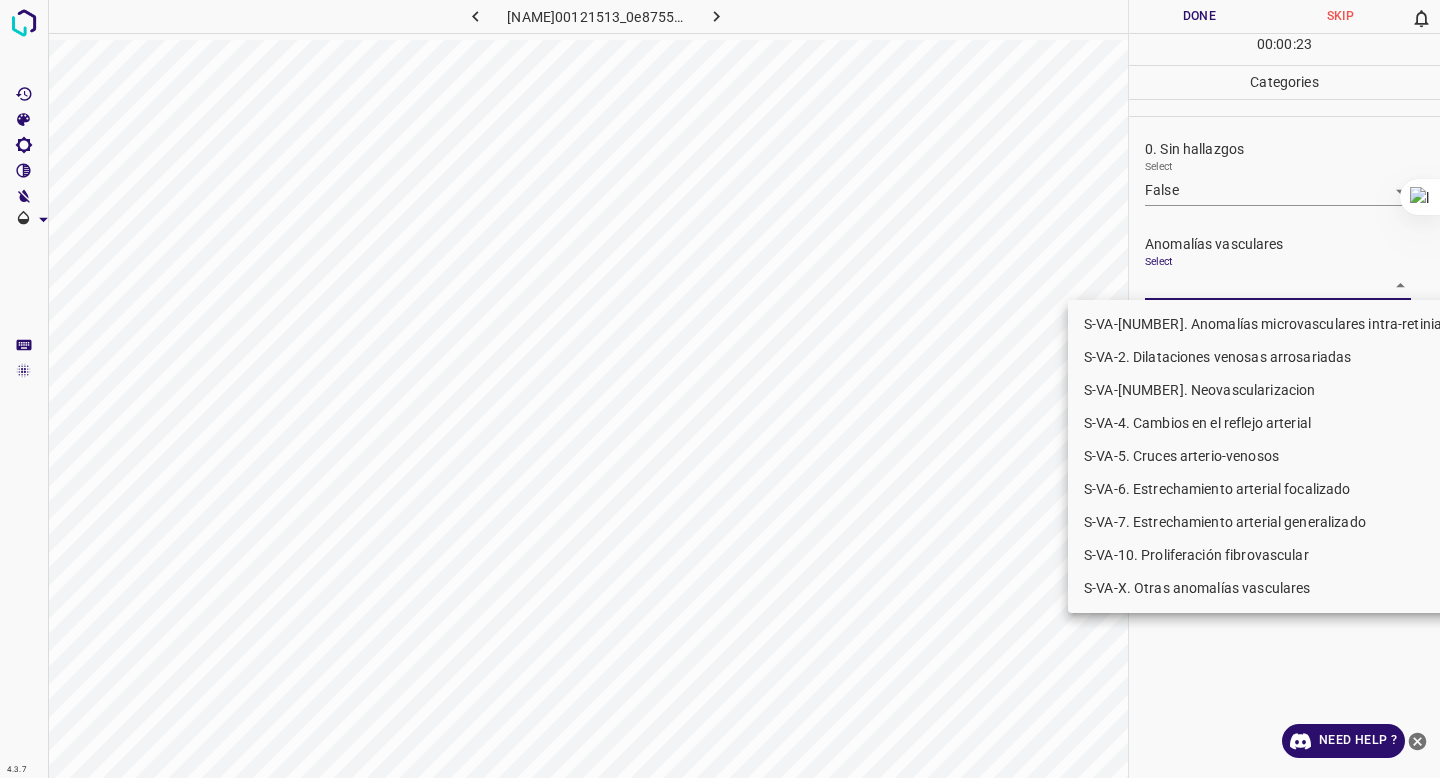 click on "S-VA-10. Proliferación fibrovascular" at bounding box center (1275, 555) 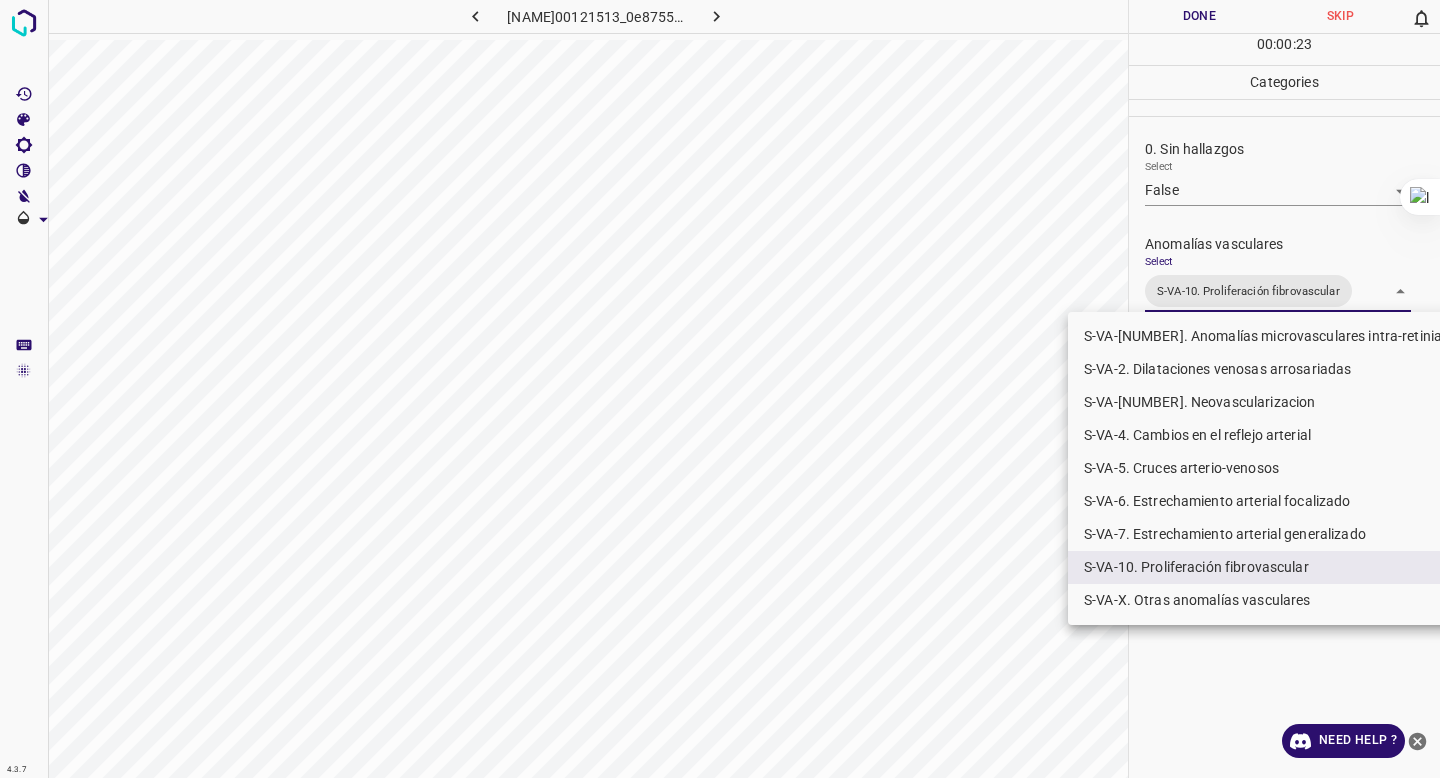 click at bounding box center [720, 389] 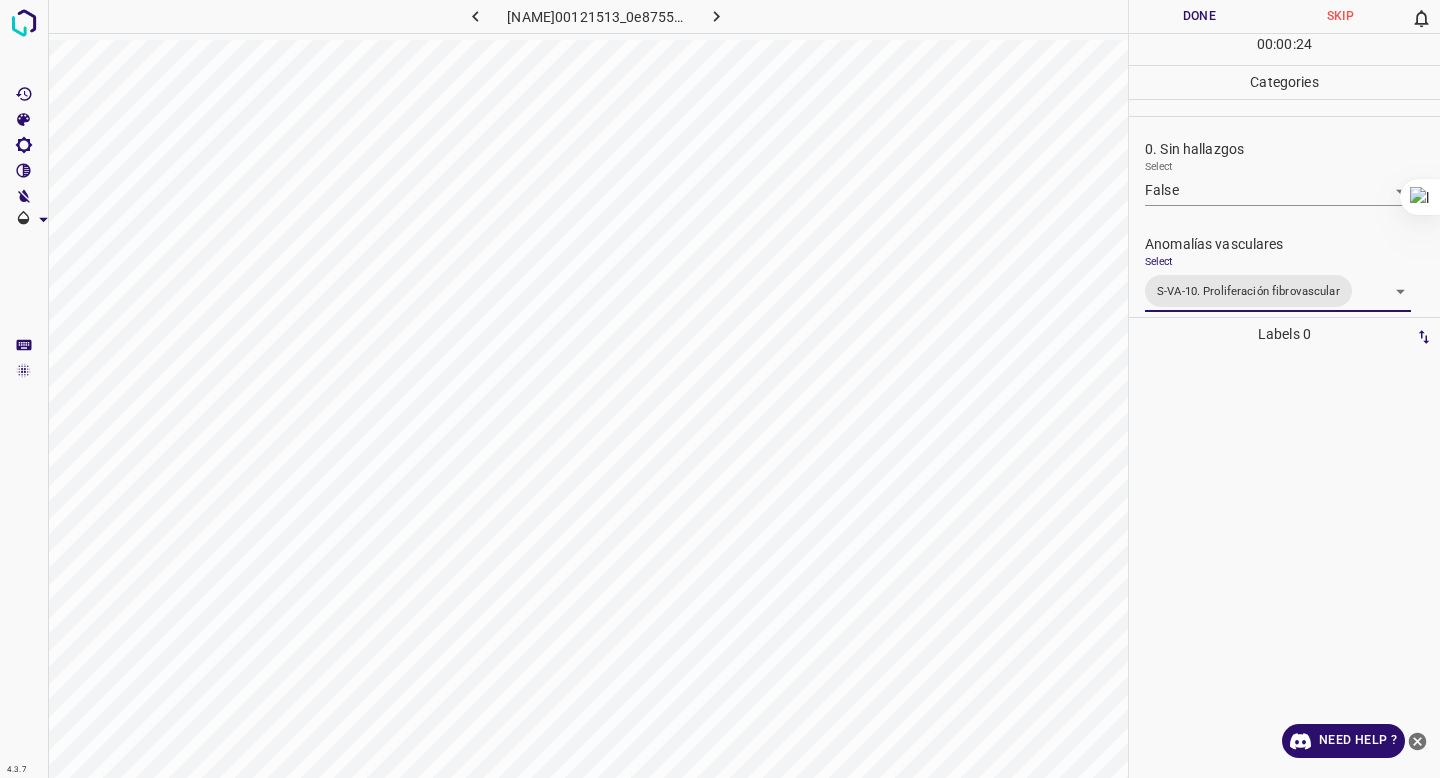 click on "Done" at bounding box center (1199, 16) 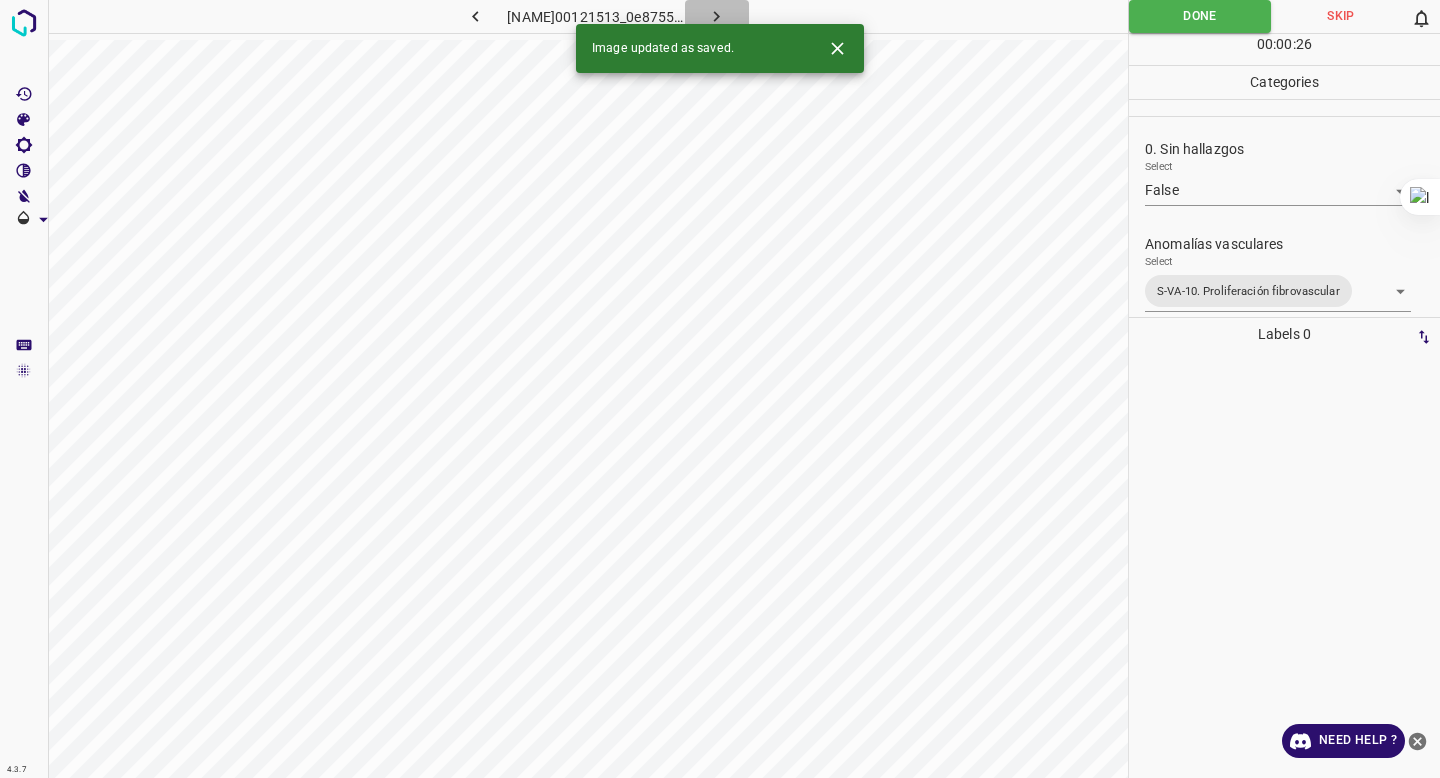 click 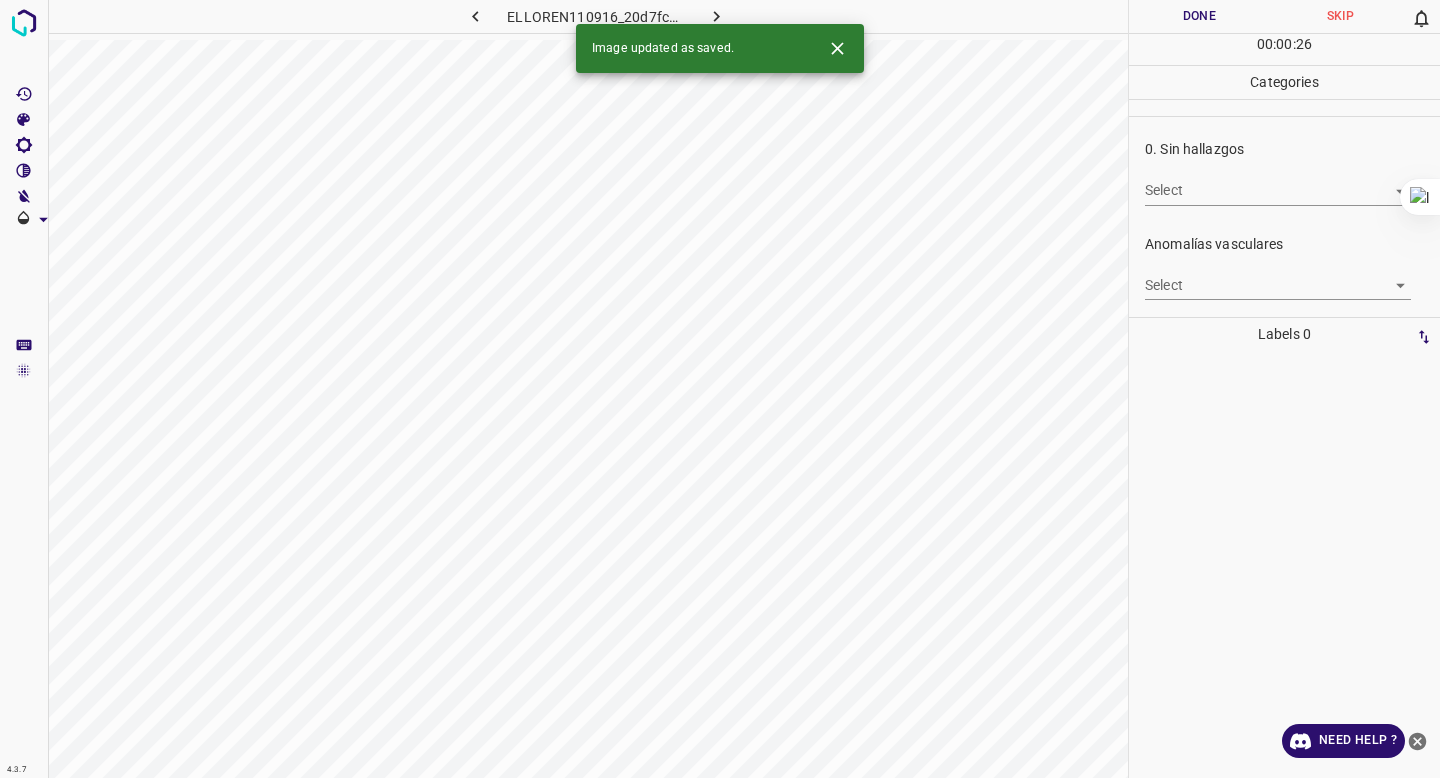 click on "4.3.7 ELLOREN110916_20d7fcc98.jpg Done Skip 0 00   : 00   : 26   Categories 0. Sin hallazgos   Select ​ Anomalías vasculares   Select ​ Atrofias   Select ​ Drusas   Select ​ Exudados   Select ​ Hemorragias o Microaneurismas   Select ​ Otros hallazgos patológicos   Select ​ Otros hallazgos no patológicos   Select ​ Anomalías de disco óptico   Select ​ Elementos sin calidad suficiente   Select ​ Labels   0 Categories 1 0. Sin hallazgos 2 Anomalías vasculares 3 Atrofias 4 Drusas 5 Exudados 6 Hemorragias o Microaneurismas 7 Otros hallazgos patológicos 8 Otros hallazgos no patológicos 9 Anomalías de disco óptico 0 Elementos sin calidad suficiente Tools Space Change between modes (Draw & Edit) I Auto labeling R Restore zoom M Zoom in N Zoom out Delete Delete selecte label Filters Z Restore filters X Saturation filter C Brightness filter V Contrast filter B Gray scale filter General O Download Image updated as saved. Need Help ? - Text - Hide - Delete" at bounding box center [720, 389] 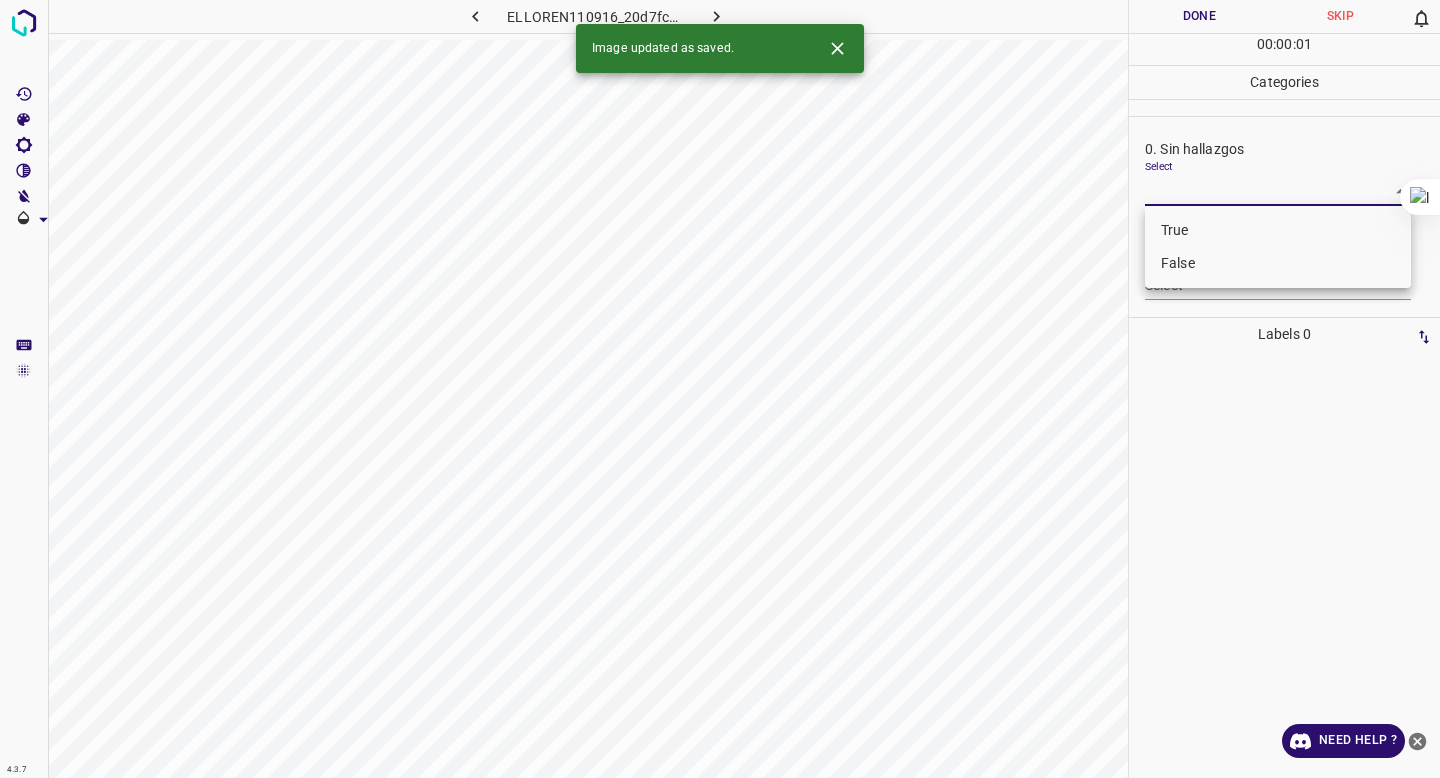 click on "False" at bounding box center [1278, 263] 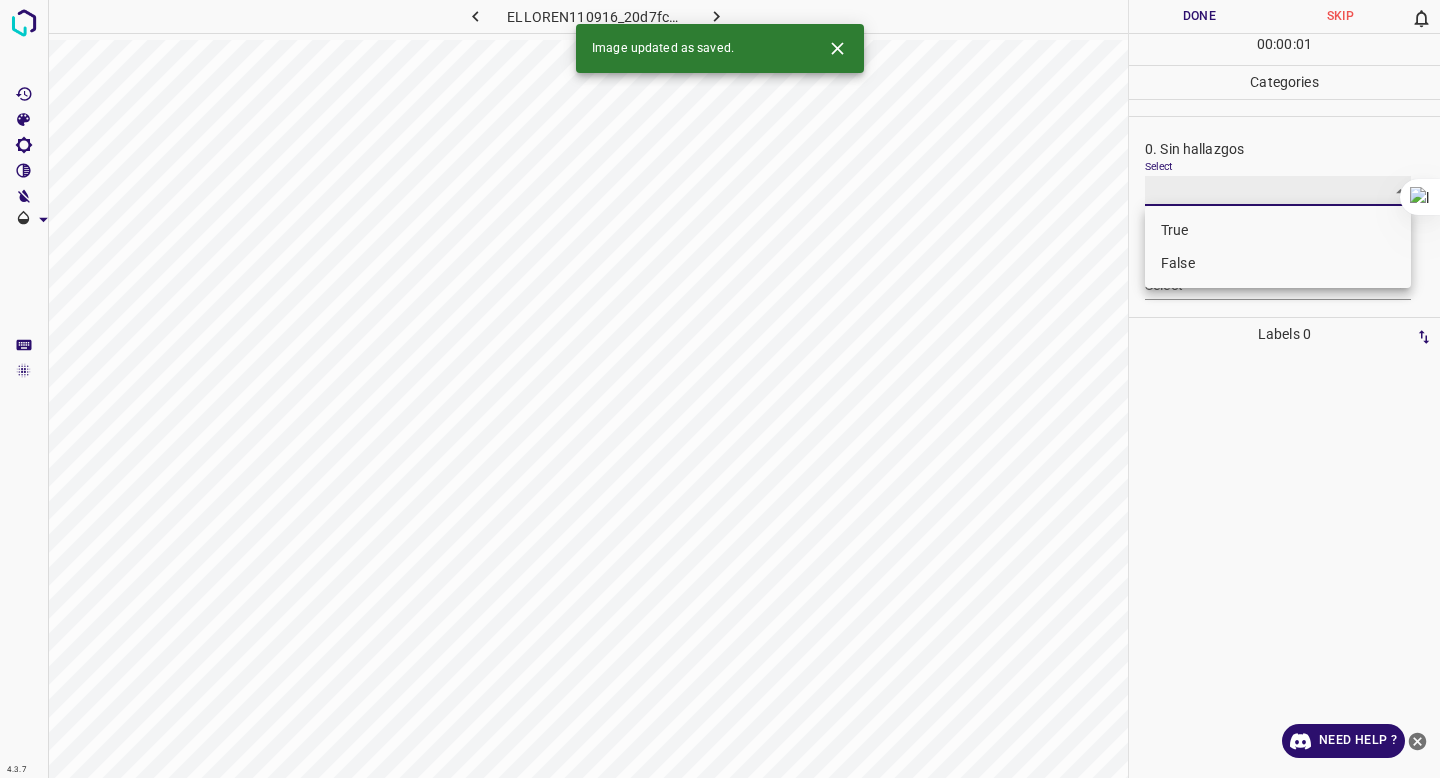 type on "False" 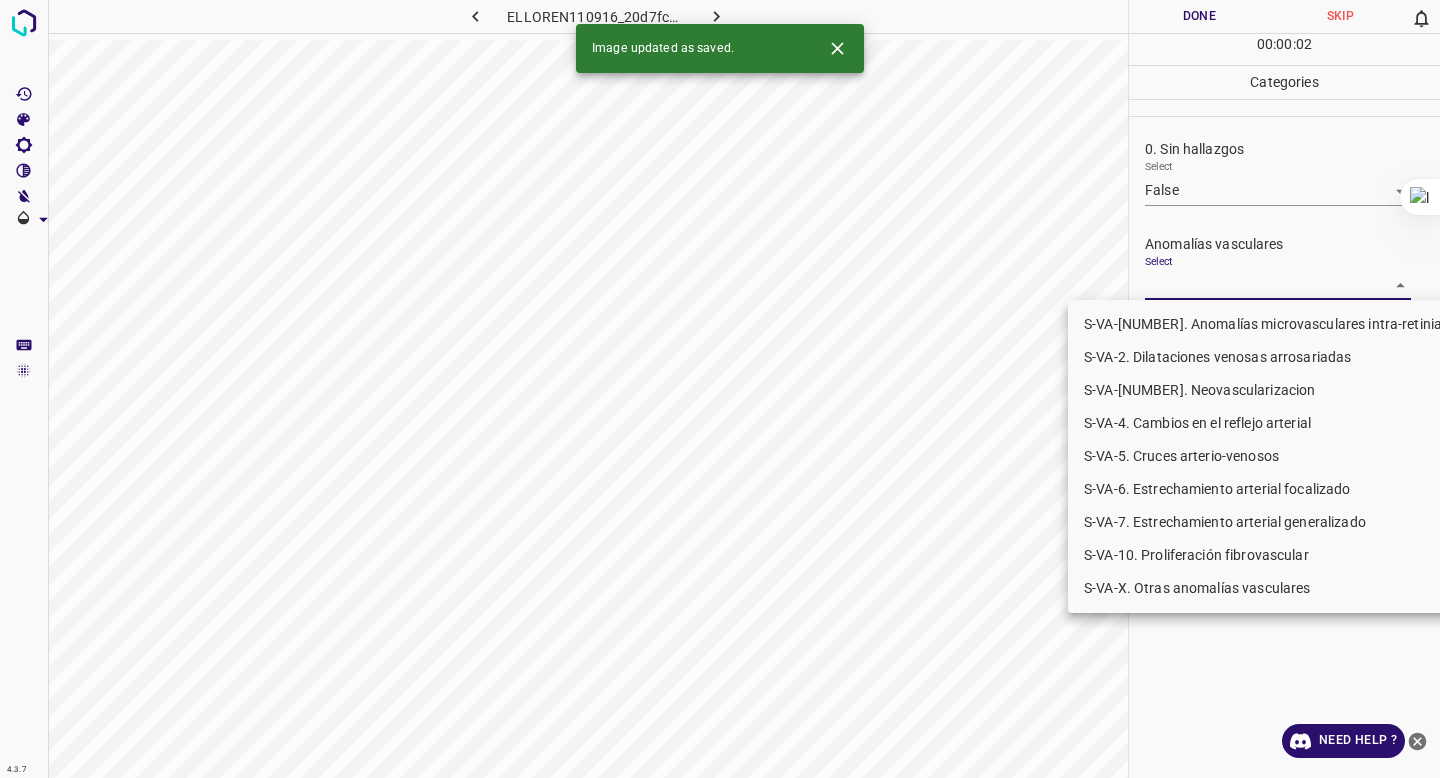 click on "4.3.7 [NAME]110916_20d7fcc98.jpg Done Skip 0 00   : 00   : 02   Categories 0. Sin hallazgos   Select False False Anomalías vasculares   Select ​ Atrofias   Select ​ Drusas   Select ​ Exudados   Select ​ Hemorragias o Microaneurismas   Select ​ Otros hallazgos patológicos   Select ​ Otros hallazgos no patológicos   Select ​ Anomalías de disco óptico   Select ​ Elementos sin calidad suficiente   Select ​ Labels   0 Categories 1 0. Sin hallazgos 2 Anomalías vasculares 3 Atrofias 4 Drusas 5 Exudados 6 Hemorragias o Microaneurismas 7 Otros hallazgos patológicos 8 Otros hallazgos no patológicos 9 Anomalías de disco óptico 0 Elementos sin calidad suficiente Tools Space Change between modes (Draw & Edit) I Auto labeling R Restore zoom M Zoom in N Zoom out Delete Delete selecte label Filters Z Restore filters X Saturation filter C Brightness filter V Contrast filter B Gray scale filter General O Download Image updated as saved. Need Help ? - Text - Hide - Delete S-VA-3. Neovascularizacion" at bounding box center [720, 389] 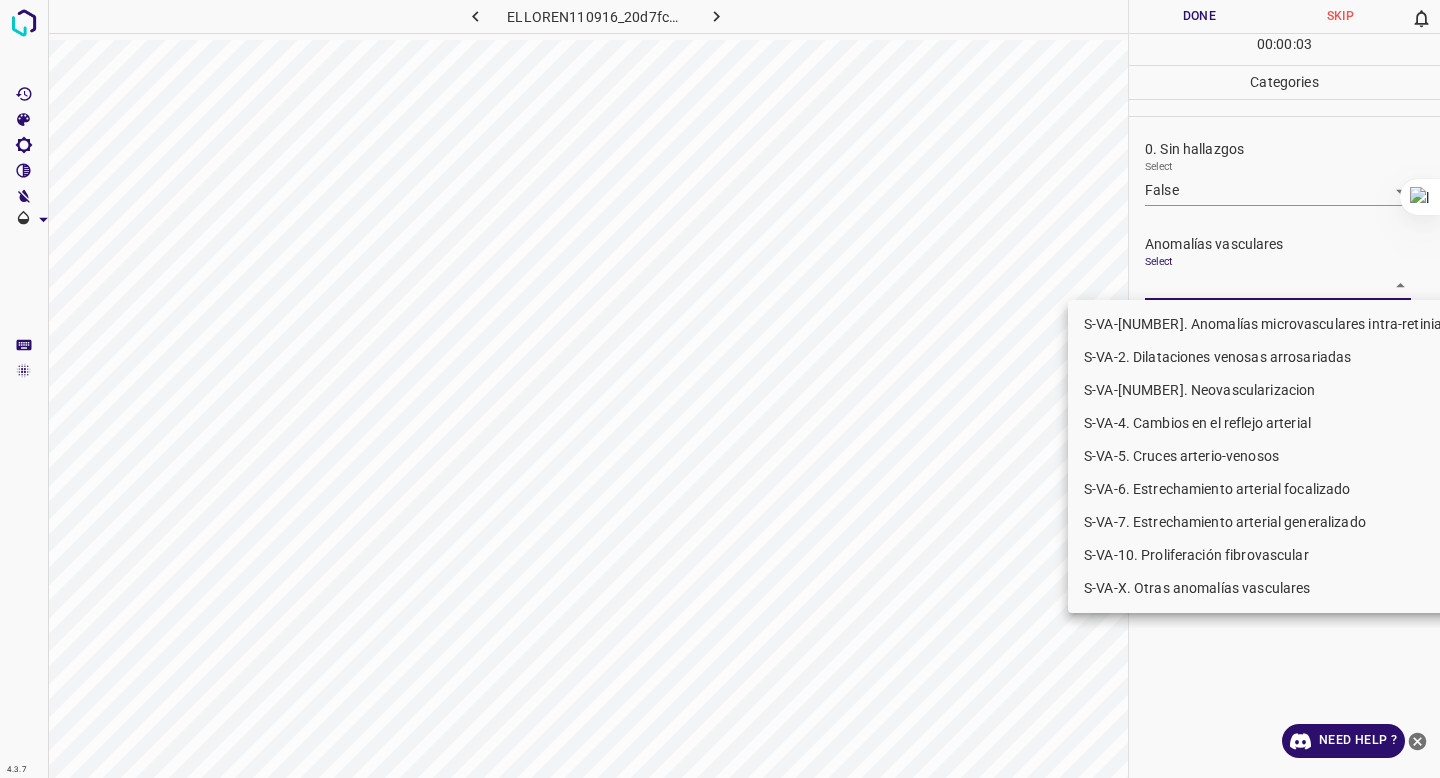 click on "S-VA-10. Proliferación fibrovascular" at bounding box center [1275, 555] 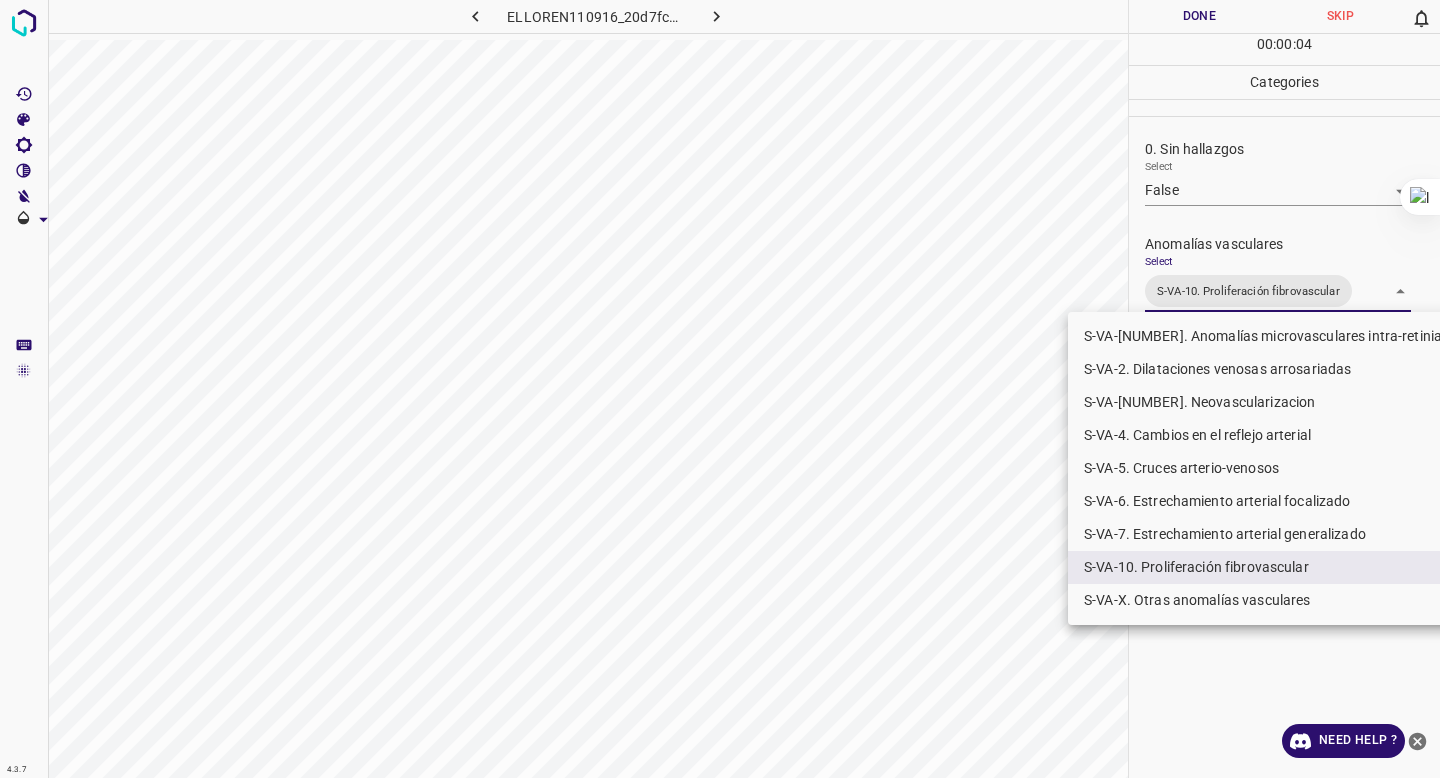 click at bounding box center [720, 389] 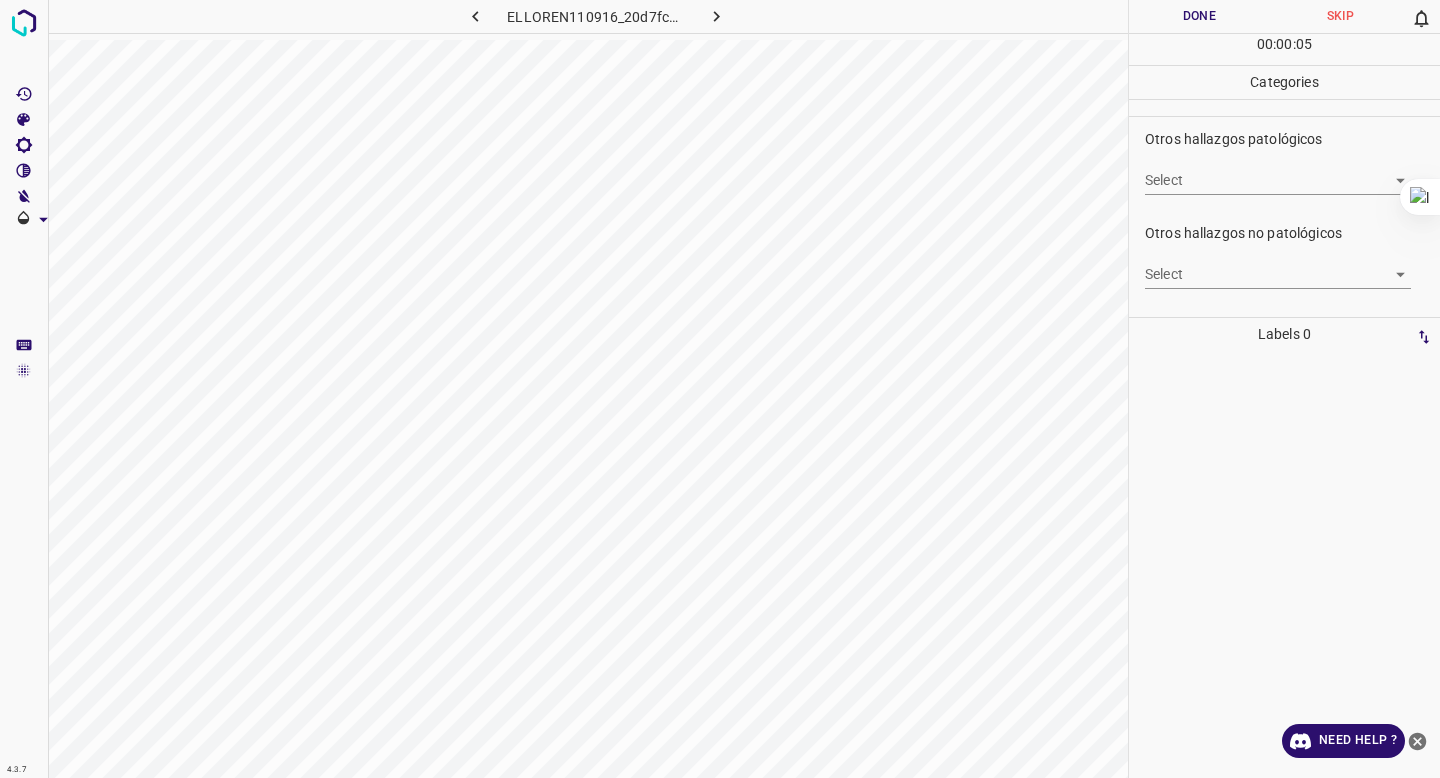 scroll, scrollTop: 559, scrollLeft: 0, axis: vertical 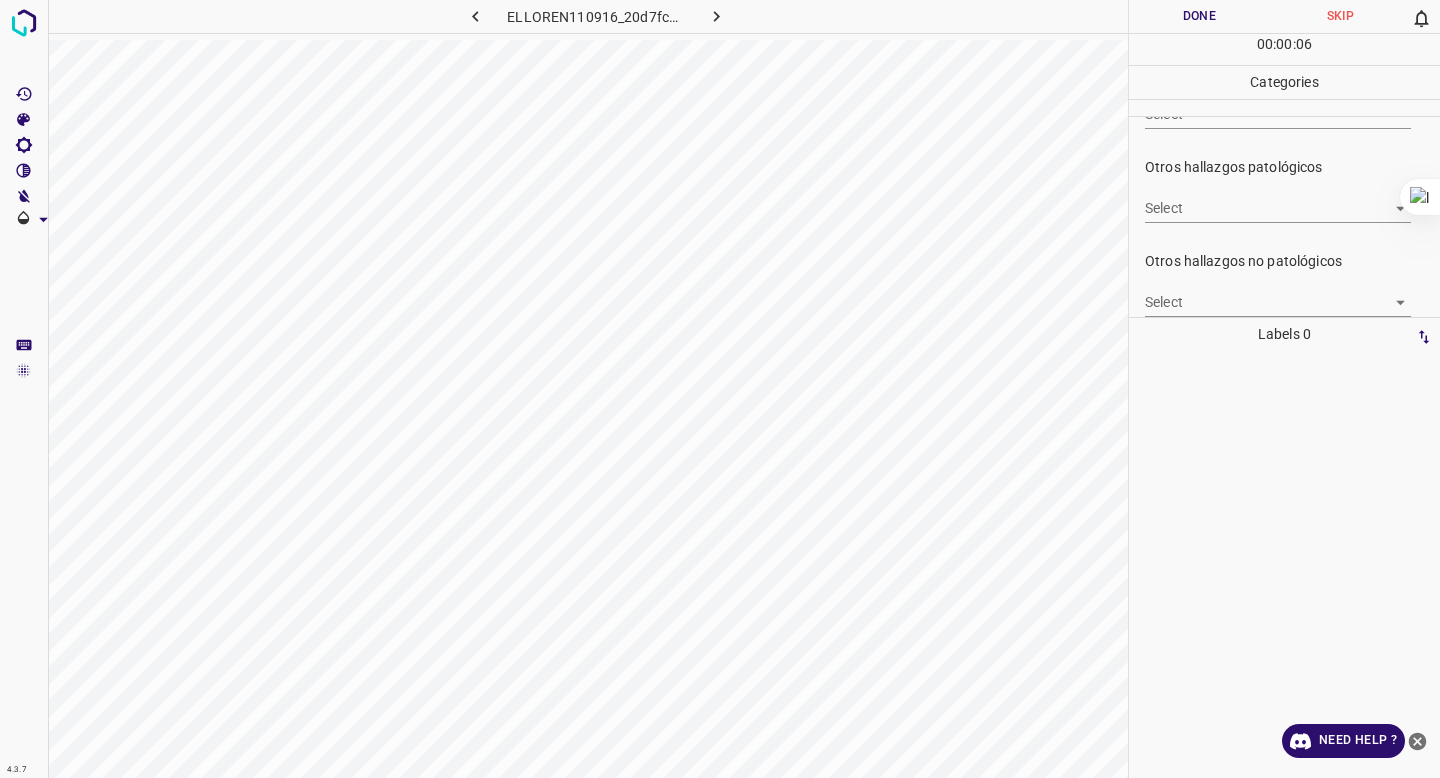 click on "4.3.7 ELLOREN110916_20d7fcc98.jpg Done Skip 0 00   : 00   : 06   Categories 0. Sin hallazgos   Select False False Anomalías vasculares   Select S-VA-10. Proliferación fibrovascular S-VA-10. Proliferación fibrovascular Atrofias   Select ​ Drusas   Select ​ Exudados   Select ​ Hemorragias o Microaneurismas   Select ​ Otros hallazgos patológicos   Select ​ Otros hallazgos no patológicos   Select ​ Anomalías de disco óptico   Select ​ Elementos sin calidad suficiente   Select ​ Labels   0 Categories 1 0. Sin hallazgos 2 Anomalías vasculares 3 Atrofias 4 Drusas 5 Exudados 6 Hemorragias o Microaneurismas 7 Otros hallazgos patológicos 8 Otros hallazgos no patológicos 9 Anomalías de disco óptico 0 Elementos sin calidad suficiente Tools Space Change between modes (Draw & Edit) I Auto labeling R Restore zoom M Zoom in N Zoom out Delete Delete selecte label Filters Z Restore filters X Saturation filter C Brightness filter V Contrast filter B Gray scale filter General O Download Need Help ?" at bounding box center (720, 389) 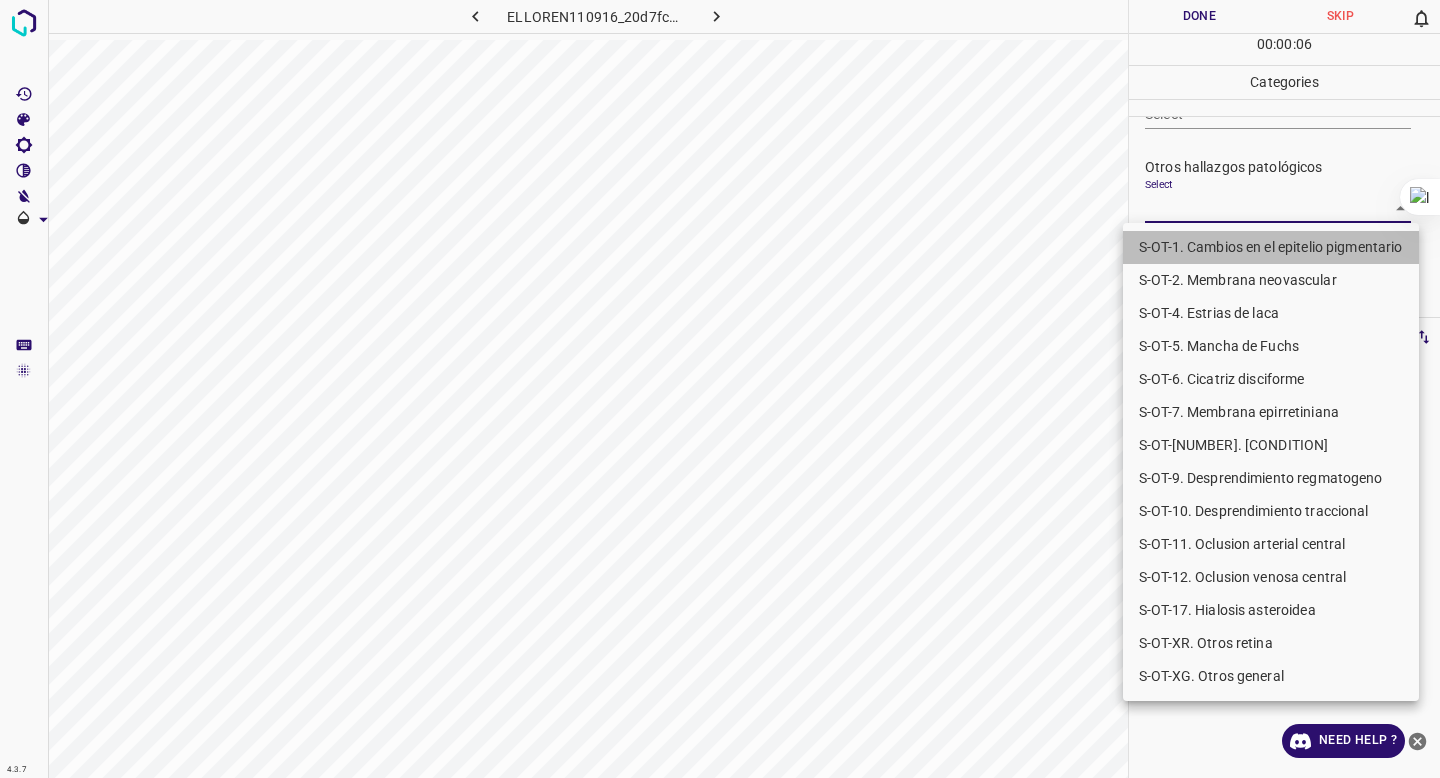 click on "S-OT-1. Cambios en el epitelio pigmentario" at bounding box center [1271, 247] 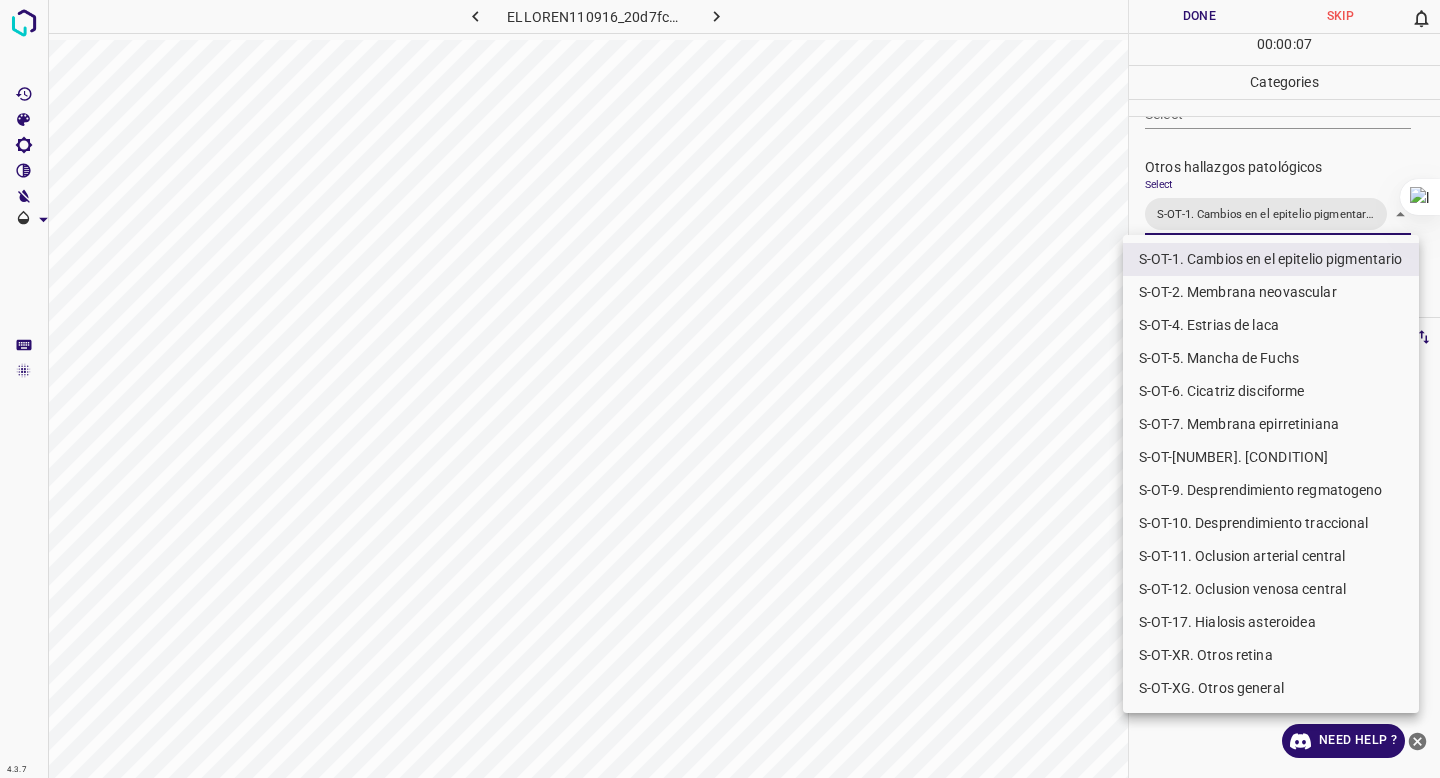click at bounding box center [720, 389] 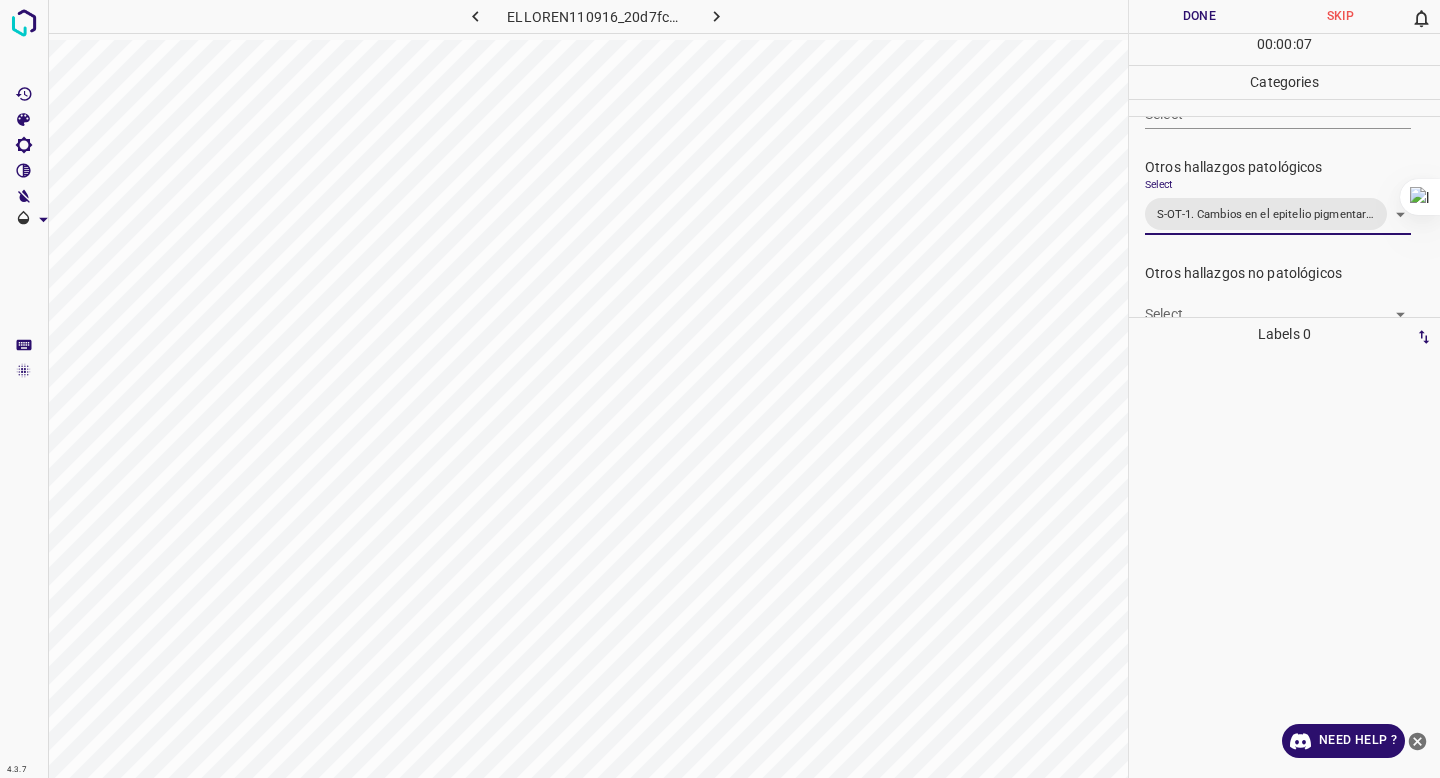click on "Done" at bounding box center [1199, 16] 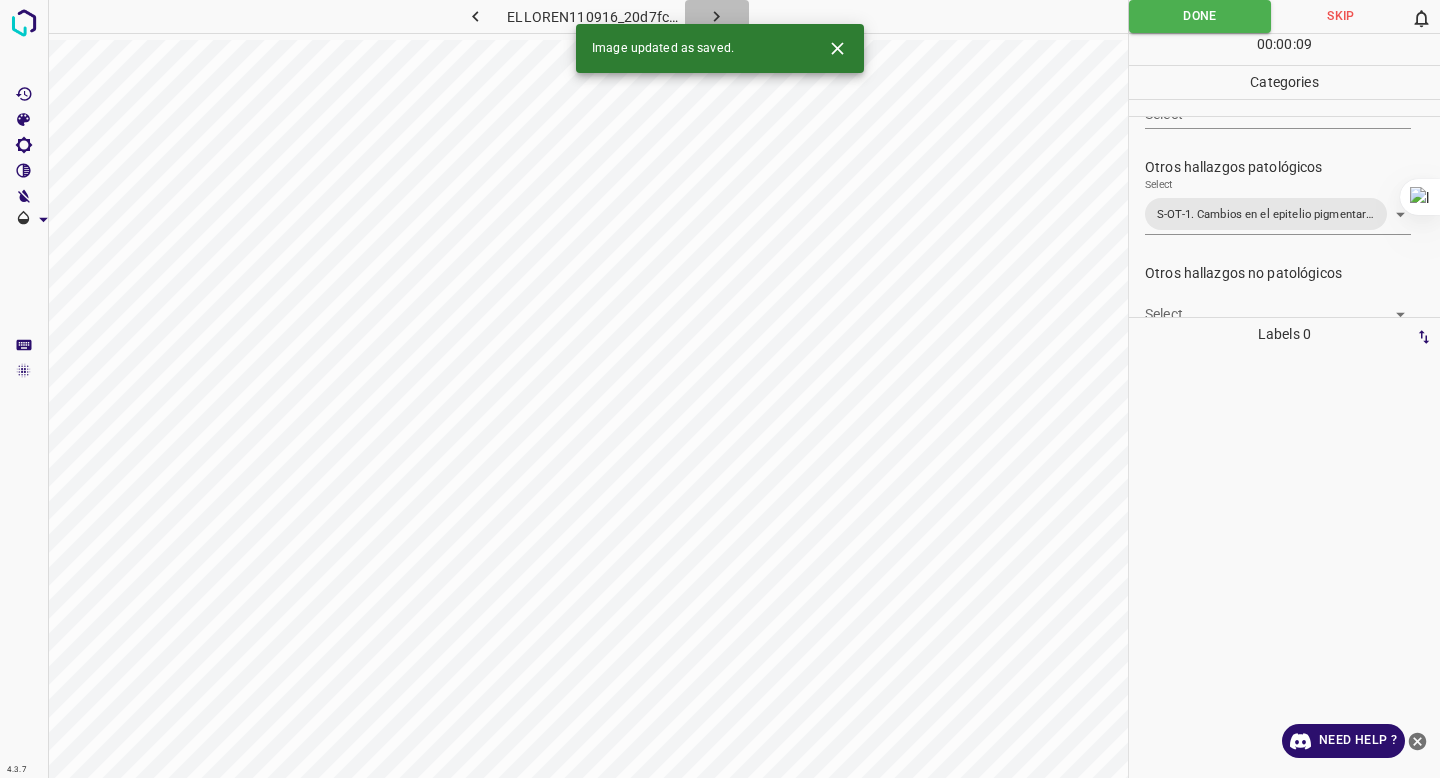 click 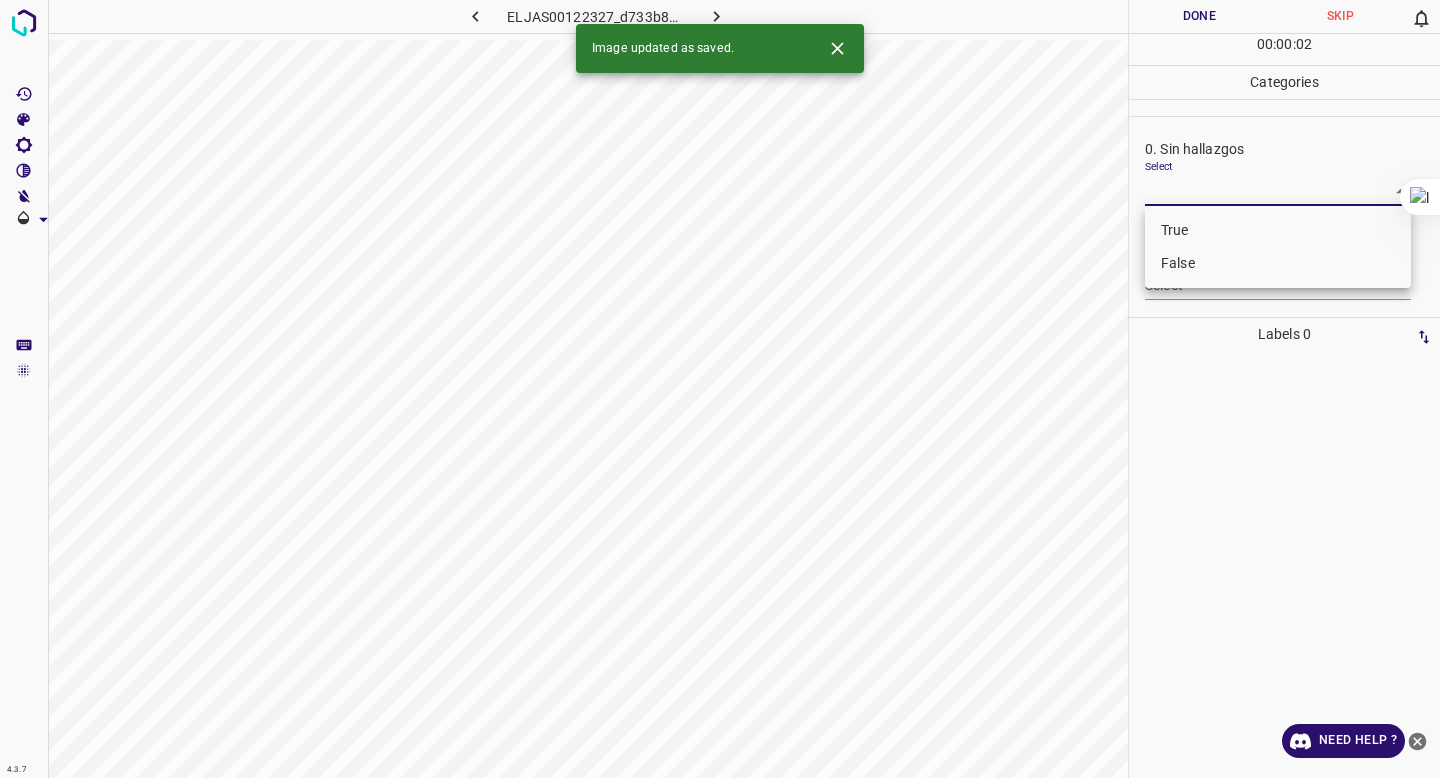 click on "4.3.7 ELJAS00122327_d733b8084.jpg Done Skip 0 00   : 00   : 02   Categories 0. Sin hallazgos   Select ​ Anomalías vasculares   Select ​ Atrofias   Select ​ Drusas   Select ​ Exudados   Select ​ Hemorragias o Microaneurismas   Select ​ Otros hallazgos patológicos   Select ​ Otros hallazgos no patológicos   Select ​ Anomalías de disco óptico   Select ​ Elementos sin calidad suficiente   Select ​ Labels   0 Categories 1 0. Sin hallazgos 2 Anomalías vasculares 3 Atrofias 4 Drusas 5 Exudados 6 Hemorragias o Microaneurismas 7 Otros hallazgos patológicos 8 Otros hallazgos no patológicos 9 Anomalías de disco óptico 0 Elementos sin calidad suficiente Tools Space Change between modes (Draw & Edit) I Auto labeling R Restore zoom M Zoom in N Zoom out Delete Delete selecte label Filters Z Restore filters X Saturation filter C Brightness filter V Contrast filter B Gray scale filter General O Download Image updated as saved. Need Help ? - Text - Hide - Delete True False" at bounding box center (720, 389) 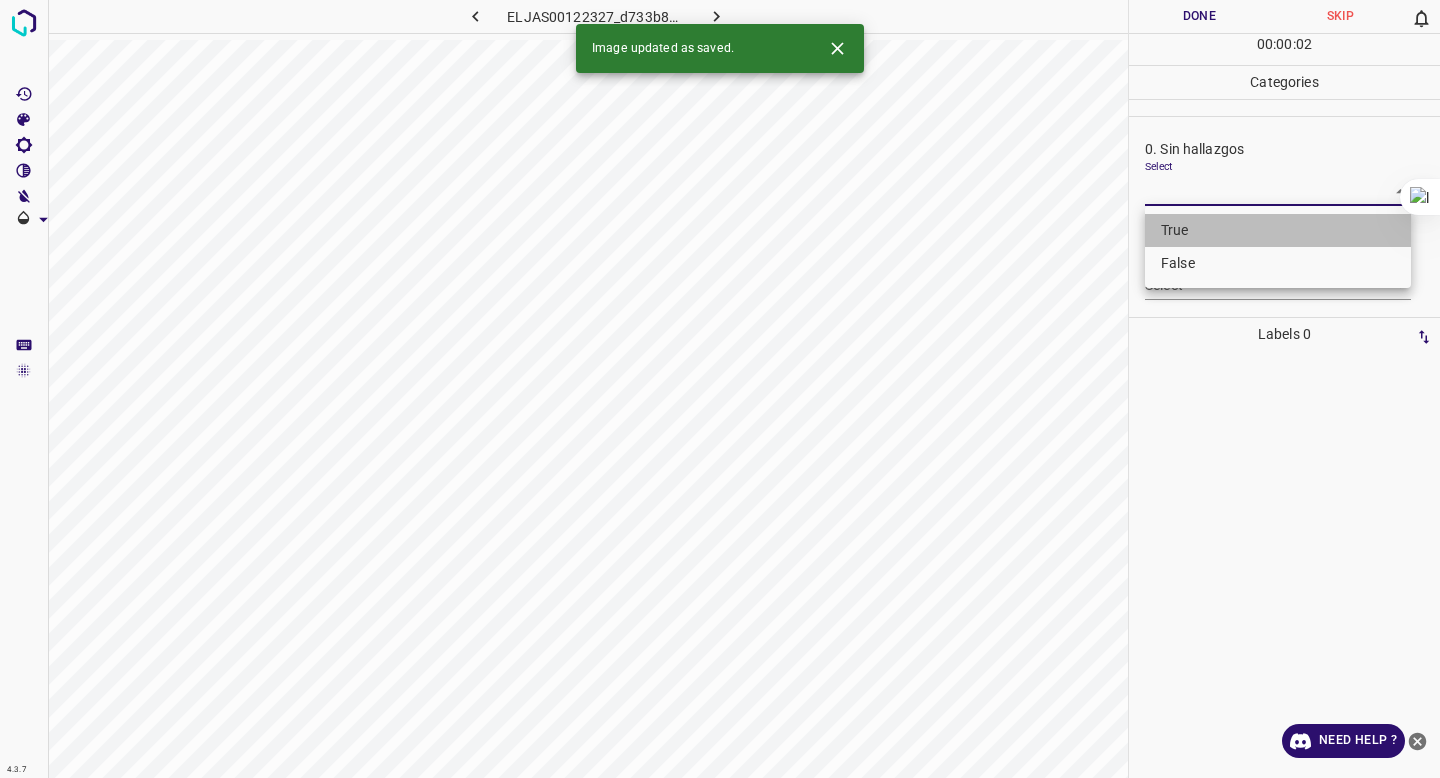 click on "True" at bounding box center [1278, 230] 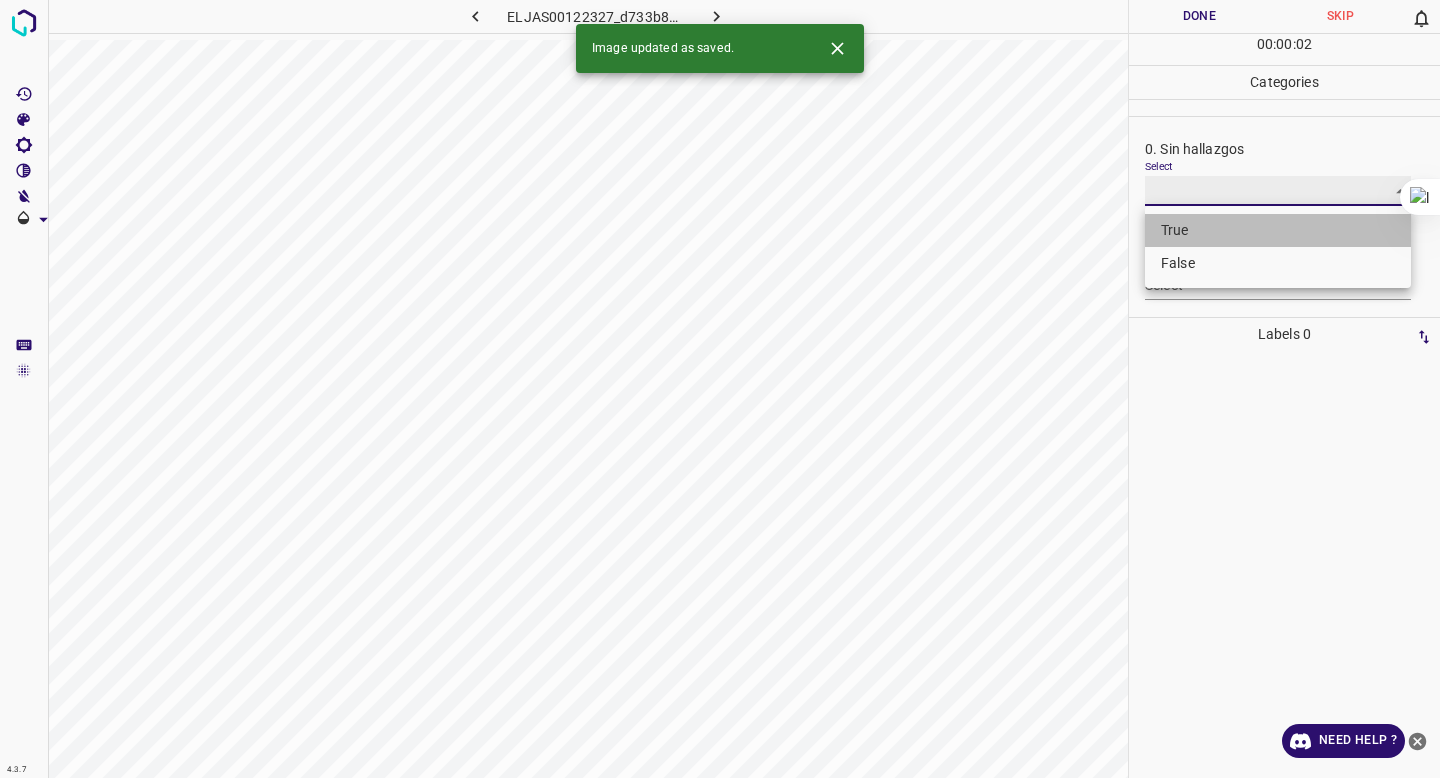 type on "True" 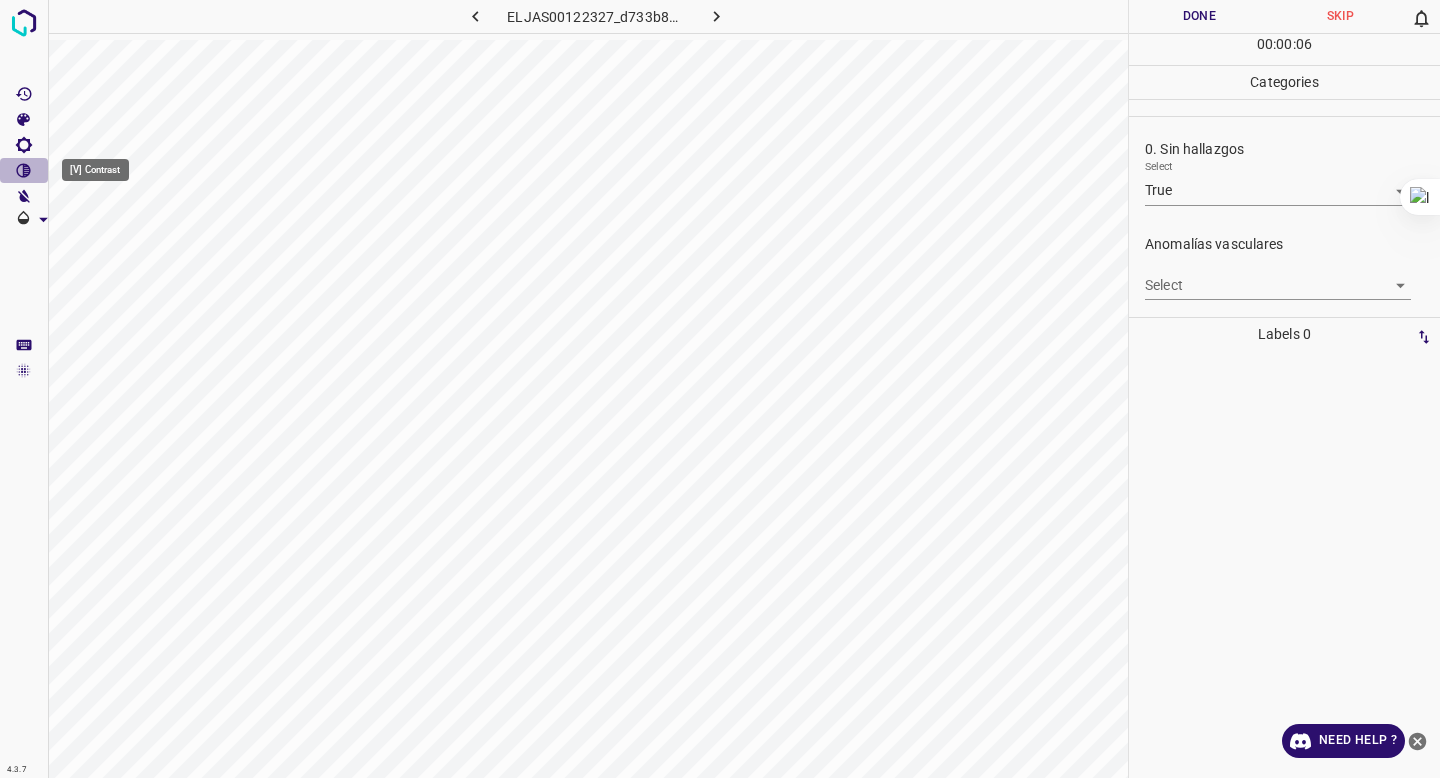 click 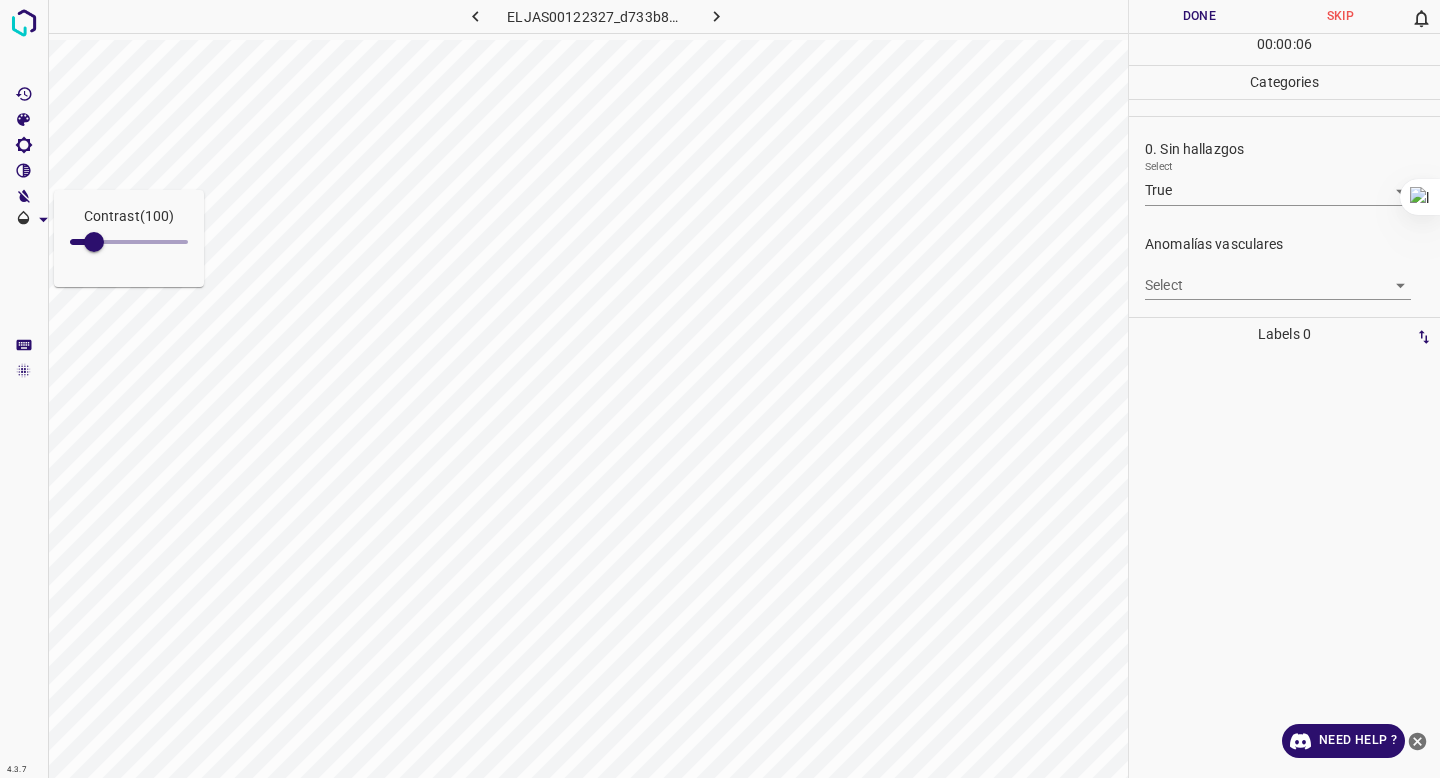 click on "Contrast ( 100 )" at bounding box center [129, 216] 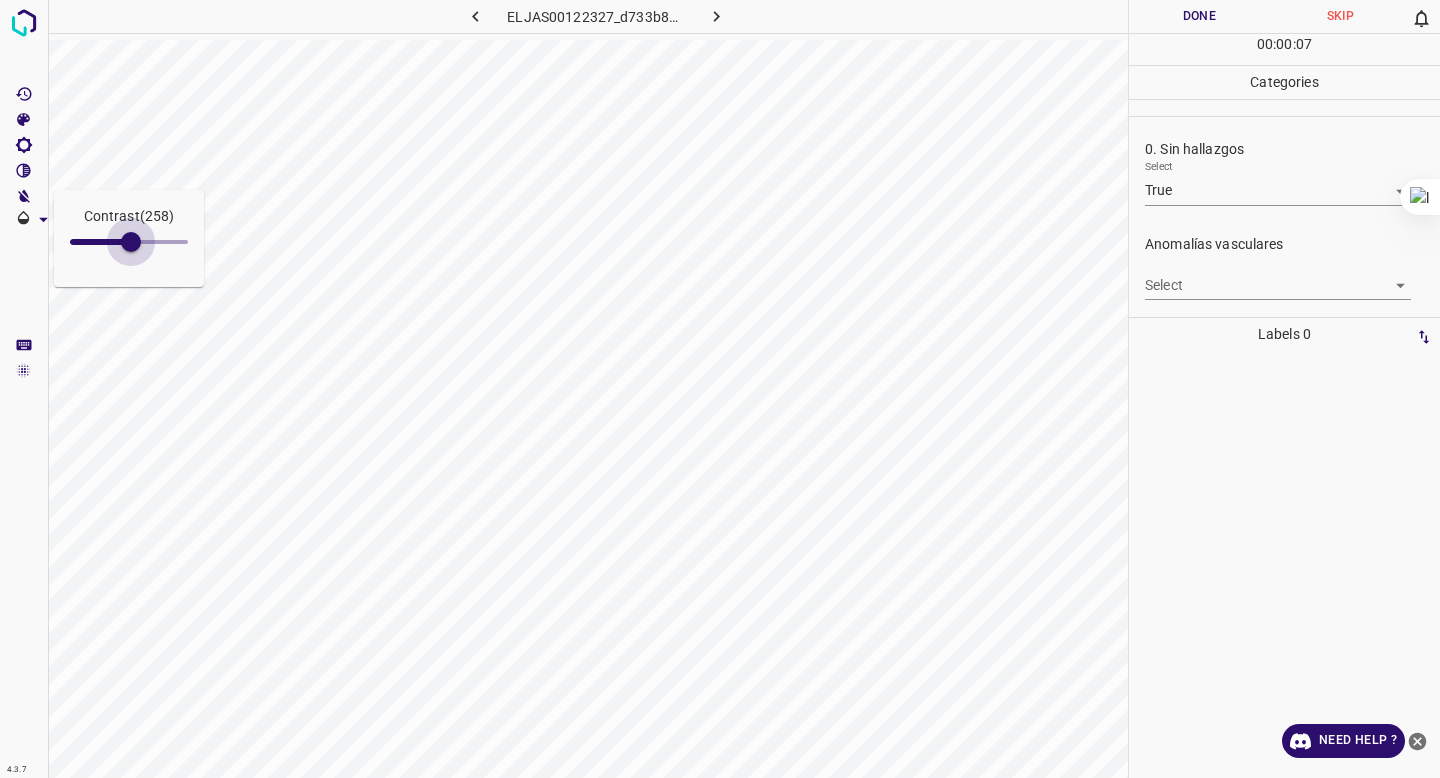 type on "267" 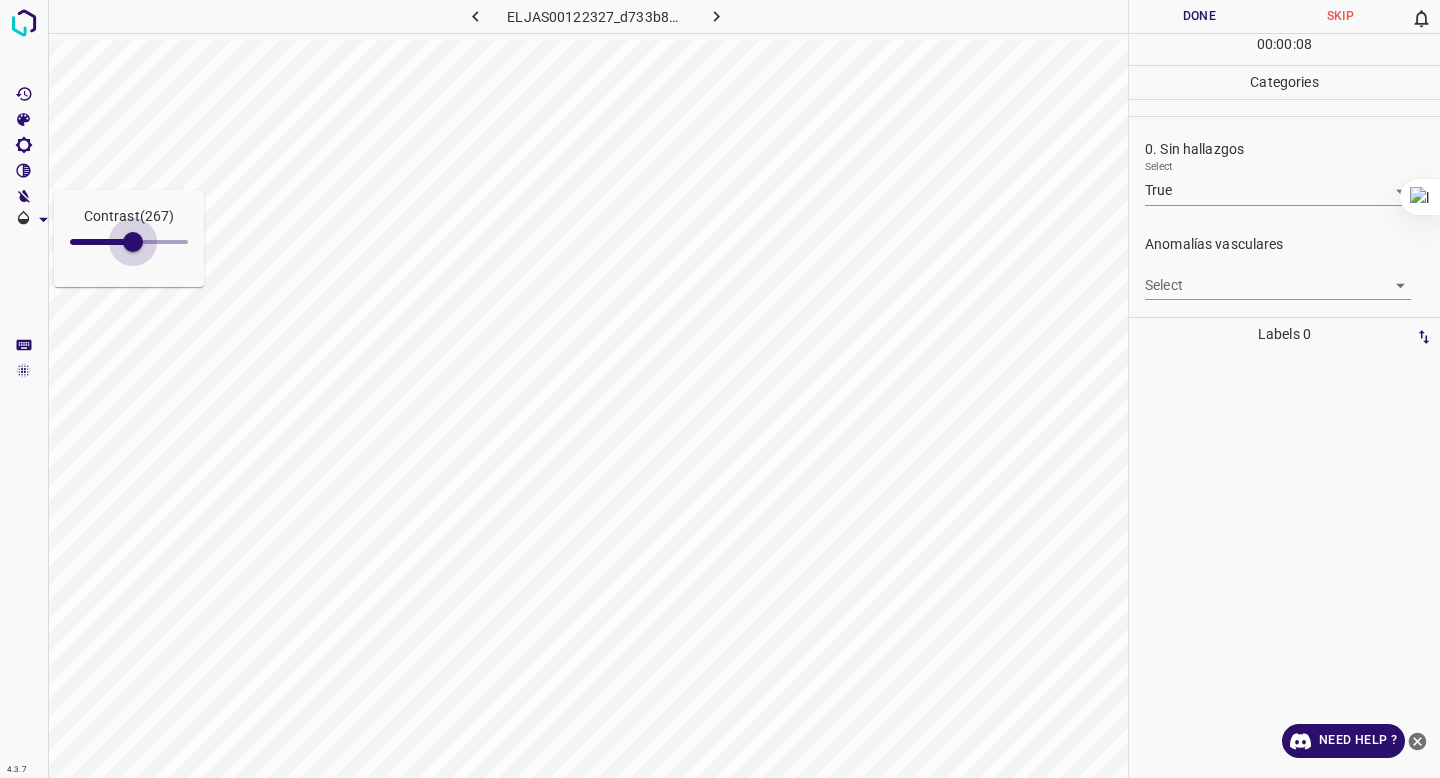 drag, startPoint x: 106, startPoint y: 227, endPoint x: 133, endPoint y: 231, distance: 27.294687 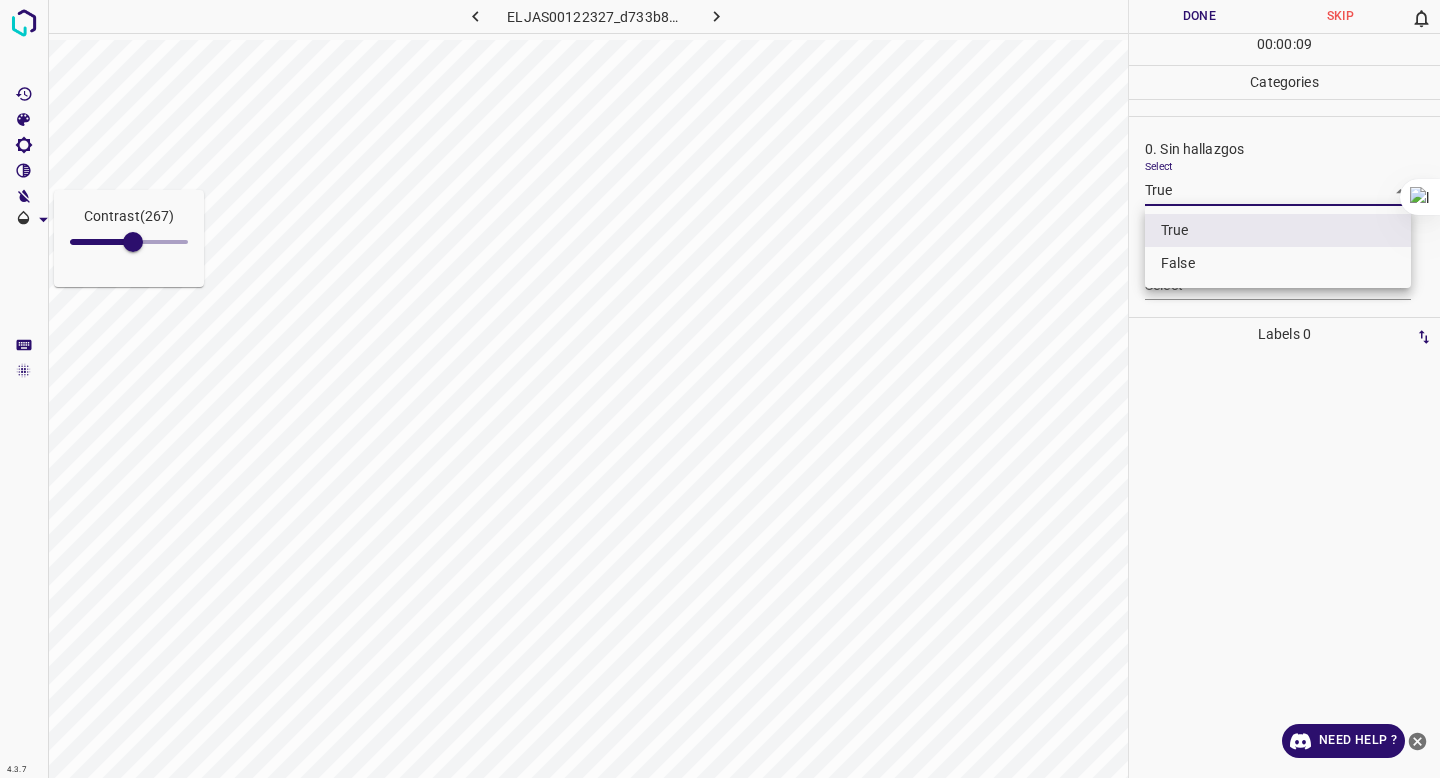 click on "Contrast ( 267 ) 4.3.7 ELJAS00122327_d733b8084.jpg Done Skip 0 00   : 00   : 09   Categories 0. Sin hallazgos   Select True True Anomalías vasculares   Select ​ Atrofias   Select ​ Drusas   Select ​ Exudados   Select ​ Hemorragias o Microaneurismas   Select ​ Otros hallazgos patológicos   Select ​ Otros hallazgos no patológicos   Select ​ Anomalías de disco óptico   Select ​ Elementos sin calidad suficiente   Select ​ Labels   0 Categories 1 0. Sin hallazgos 2 Anomalías vasculares 3 Atrofias 4 Drusas 5 Exudados 6 Hemorragias o Microaneurismas 7 Otros hallazgos patológicos 8 Otros hallazgos no patológicos 9 Anomalías de disco óptico 0 Elementos sin calidad suficiente Tools Space Change between modes (Draw & Edit) I Auto labeling R Restore zoom M Zoom in N Zoom out Delete Delete selecte label Filters Z Restore filters X Saturation filter C Brightness filter V Contrast filter B Gray scale filter General O Download Need Help ? - Text - Hide - Delete True False" at bounding box center (720, 389) 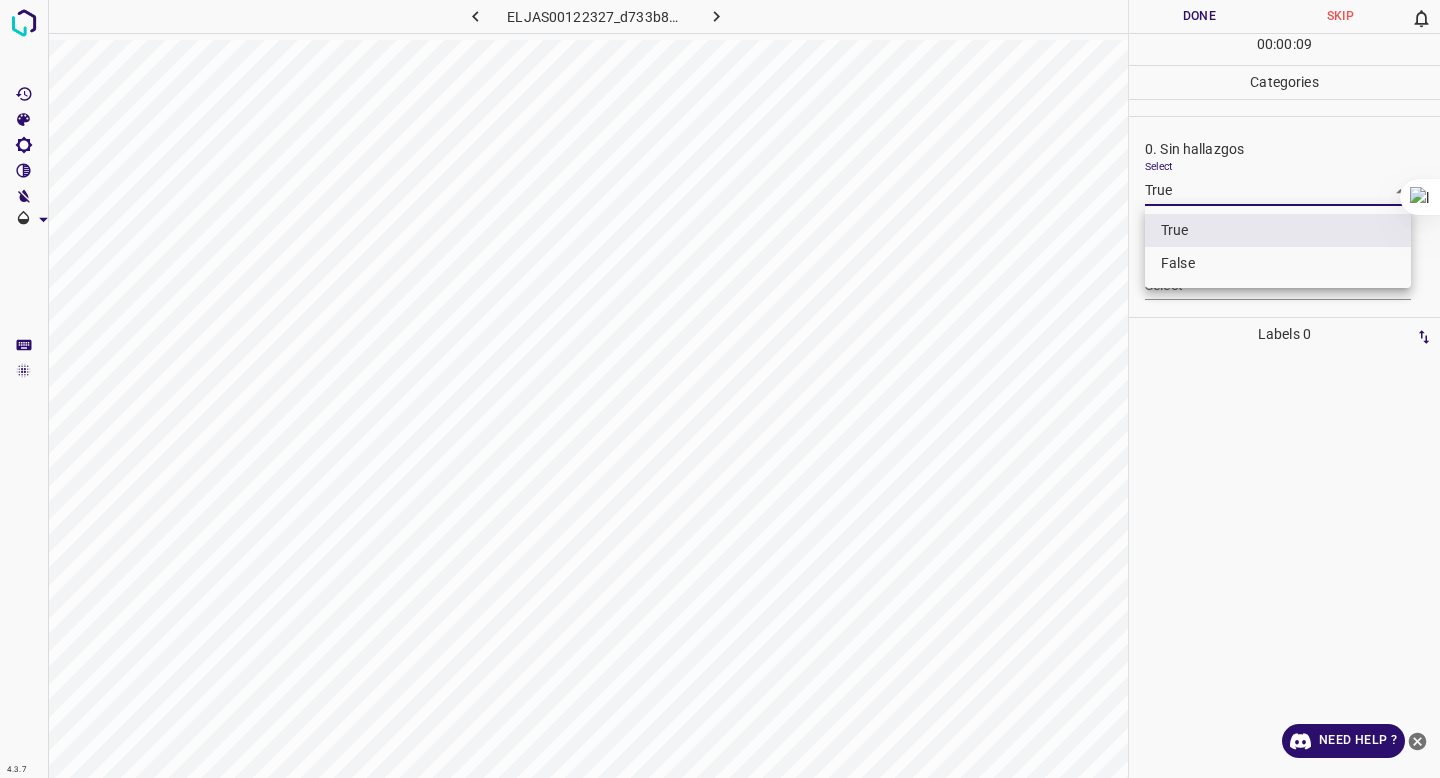 click on "False" at bounding box center [1278, 263] 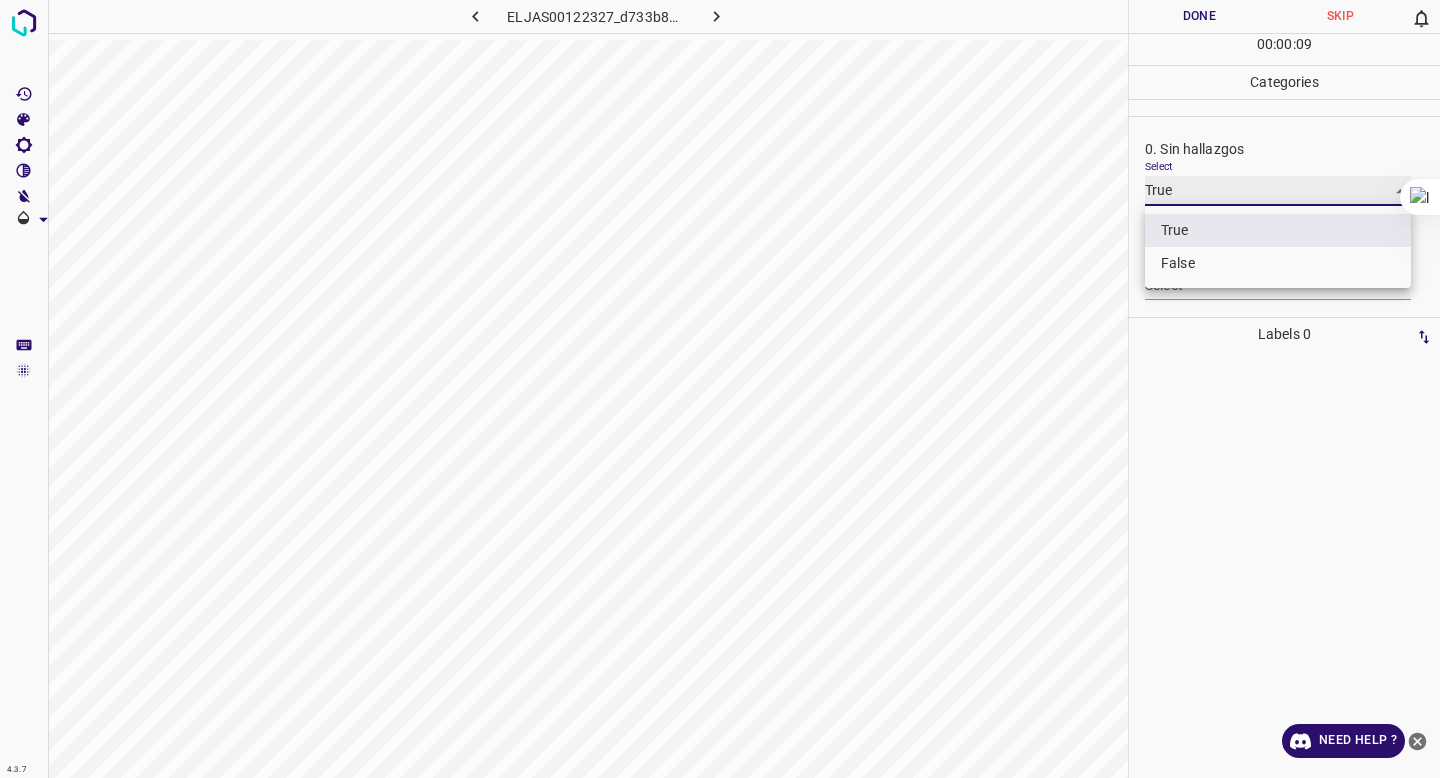 type on "False" 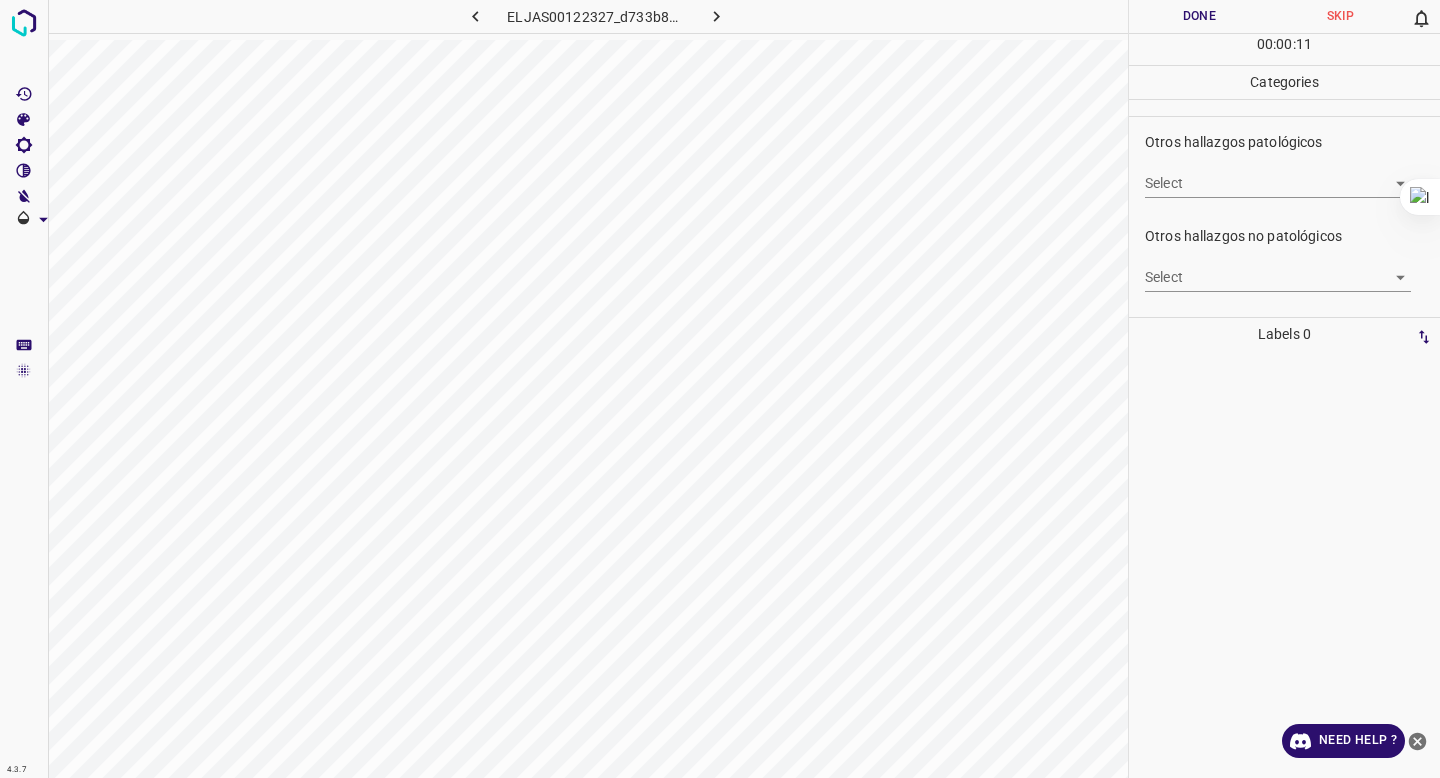 scroll, scrollTop: 565, scrollLeft: 0, axis: vertical 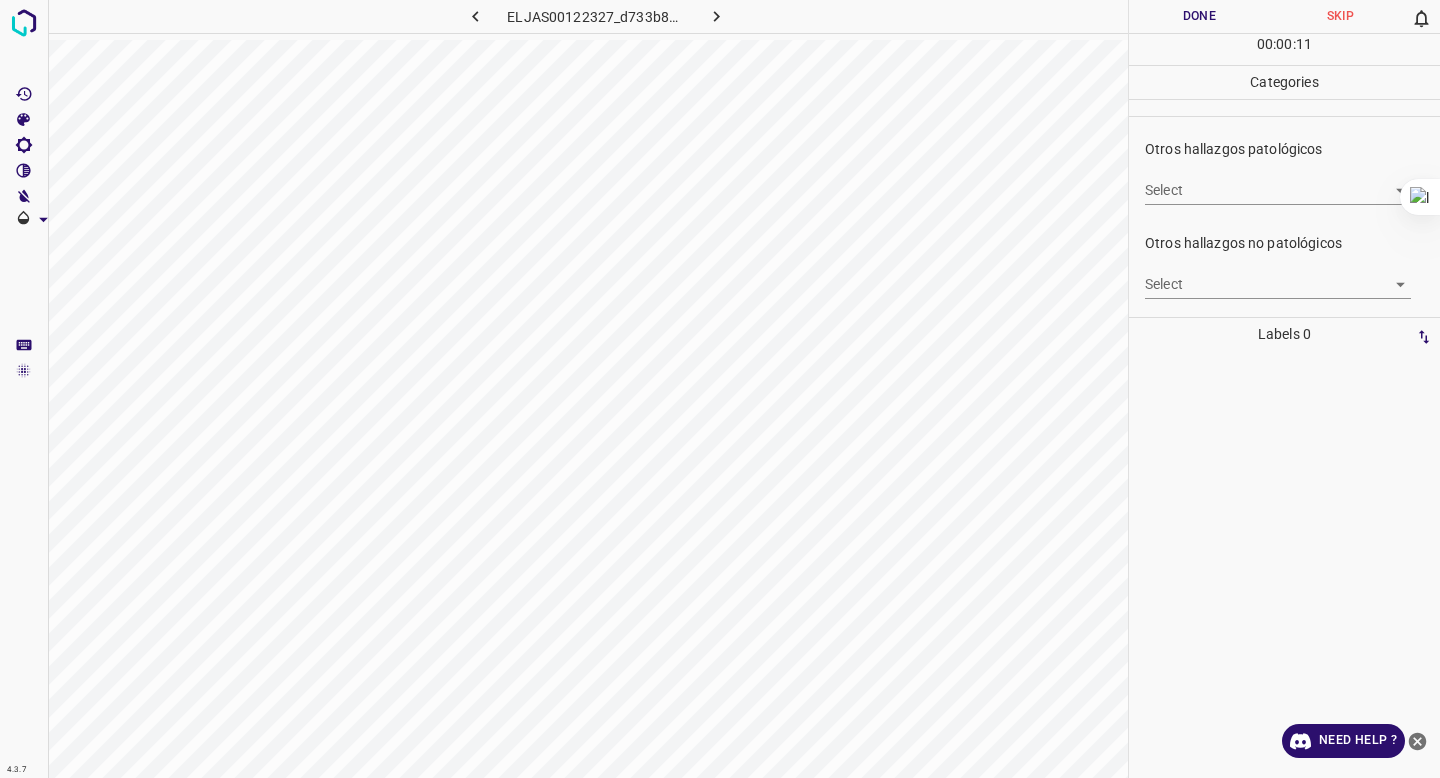 click on "4.3.7 ELJAS00122327_d733b8084.jpg Done Skip 0 00   : 00   : 11   Categories 0. Sin hallazgos   Select False False Anomalías vasculares   Select ​ Atrofias   Select ​ Drusas   Select ​ Exudados   Select ​ Hemorragias o Microaneurismas   Select ​ Otros hallazgos patológicos   Select ​ Otros hallazgos no patológicos   Select ​ Anomalías de disco óptico   Select ​ Elementos sin calidad suficiente   Select ​ Labels   0 Categories 1 0. Sin hallazgos 2 Anomalías vasculares 3 Atrofias 4 Drusas 5 Exudados 6 Hemorragias o Microaneurismas 7 Otros hallazgos patológicos 8 Otros hallazgos no patológicos 9 Anomalías de disco óptico 0 Elementos sin calidad suficiente Tools Space Change between modes (Draw & Edit) I Auto labeling R Restore zoom M Zoom in N Zoom out Delete Delete selecte label Filters Z Restore filters X Saturation filter C Brightness filter V Contrast filter B Gray scale filter General O Download Need Help ? - Text - Hide - Delete" at bounding box center [720, 389] 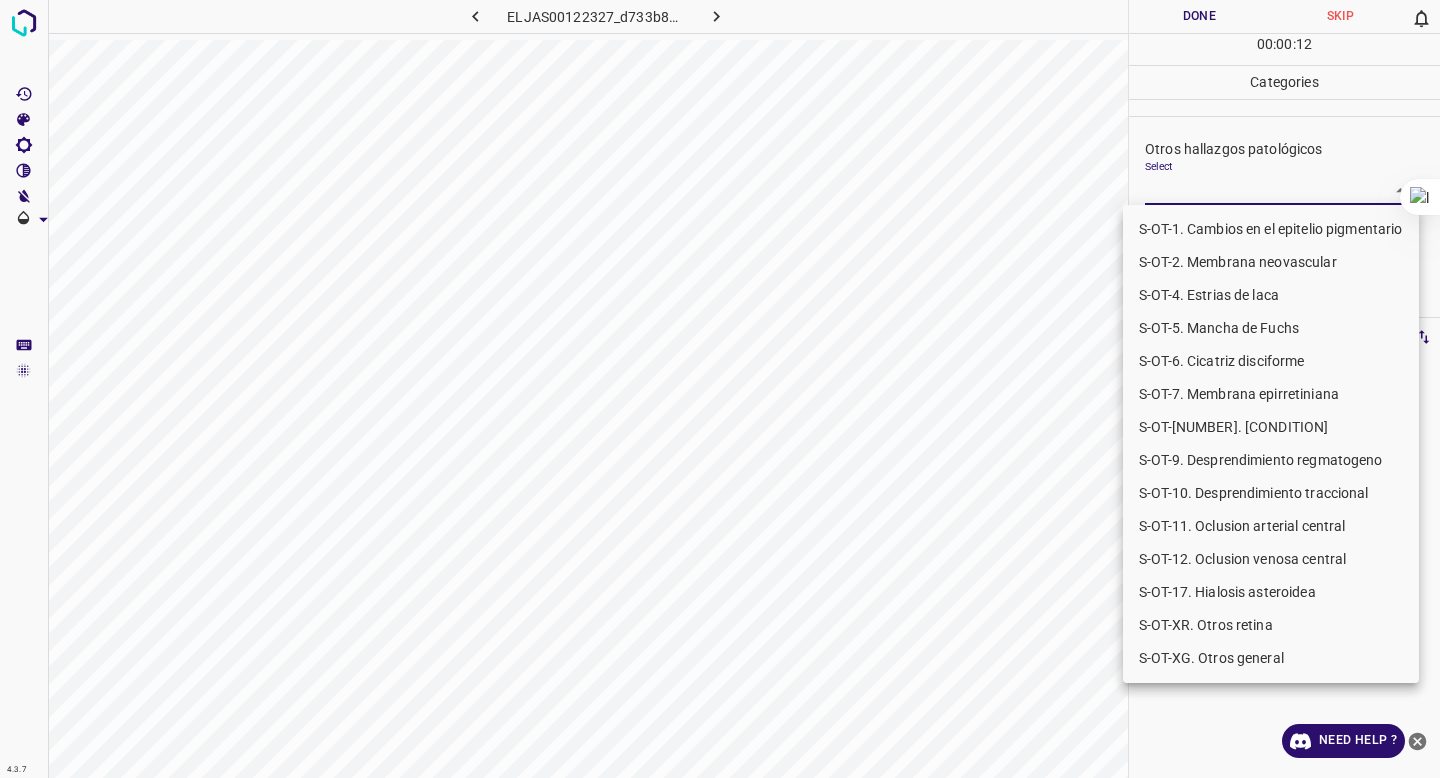 drag, startPoint x: 1216, startPoint y: 199, endPoint x: 1199, endPoint y: 211, distance: 20.808653 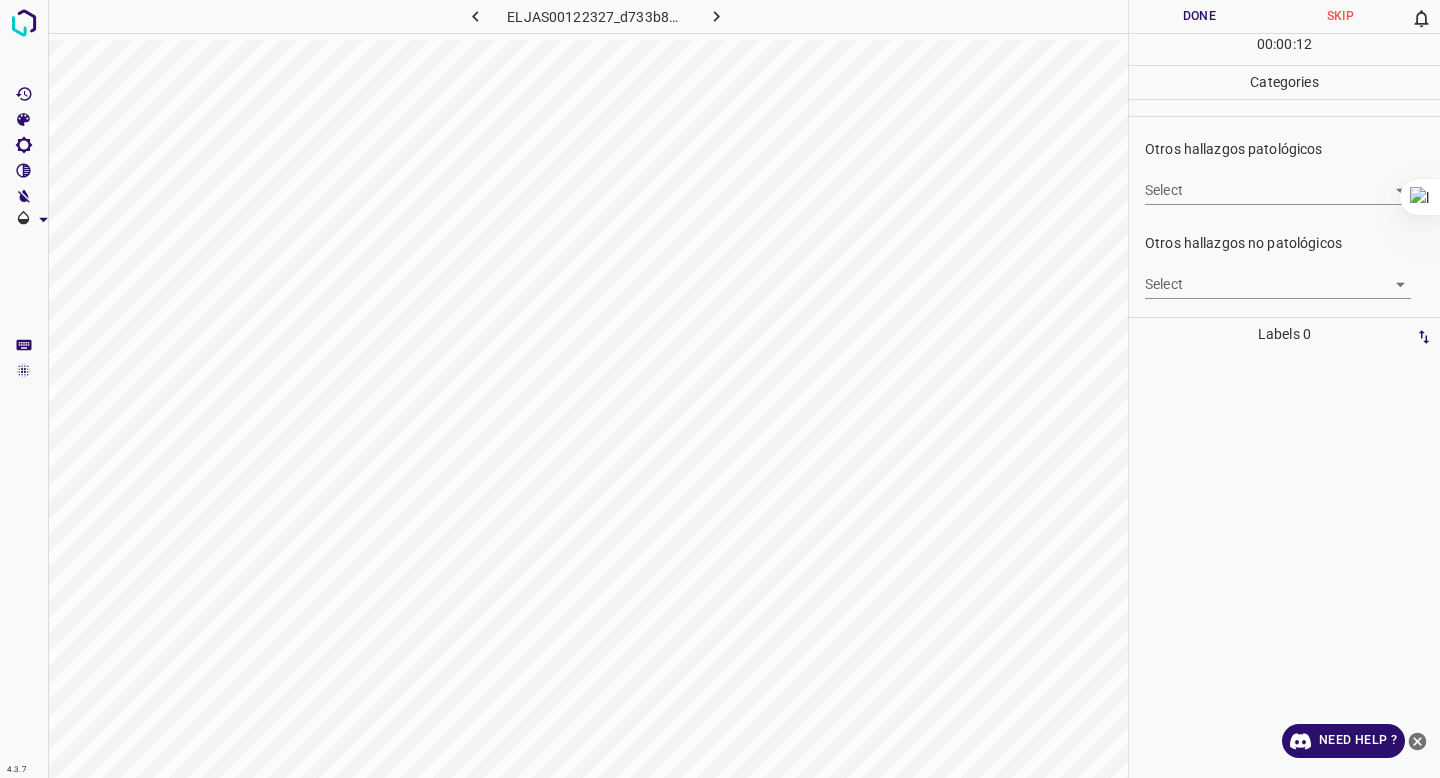 click on "Otros hallazgos no patológicos   Select ​" at bounding box center [1284, 266] 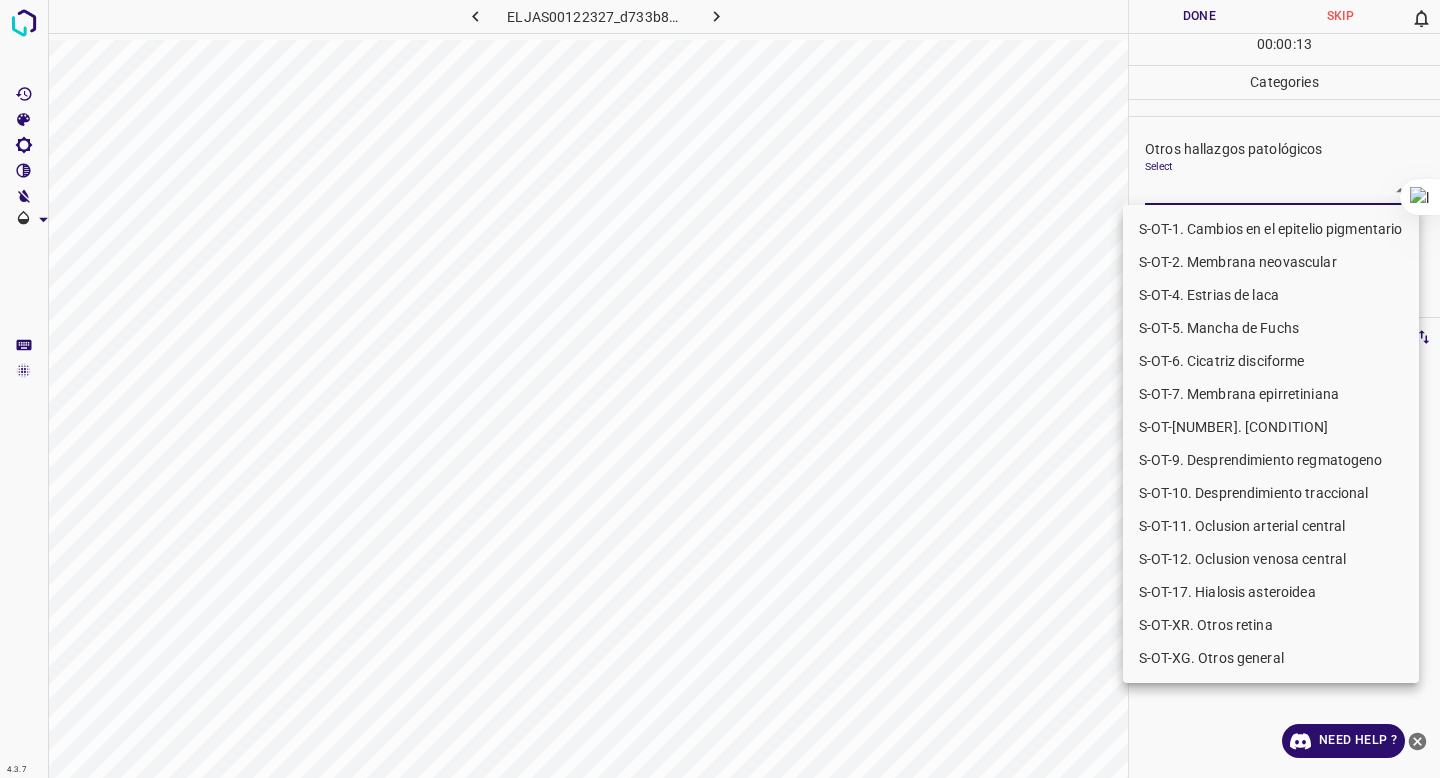 click on "4.3.7 ELJAS00122327_d733b8084.jpg Done Skip 0 00   : 00   : 13   Categories 0. Sin hallazgos   Select False False Anomalías vasculares   Select ​ Atrofias   Select ​ Drusas   Select ​ Exudados   Select ​ Hemorragias o Microaneurismas   Select ​ Otros hallazgos patológicos   Select ​ Otros hallazgos no patológicos   Select ​ Anomalías de disco óptico   Select ​ Elementos sin calidad suficiente   Select ​ Labels   0 Categories 1 0. Sin hallazgos 2 Anomalías vasculares 3 Atrofias 4 Drusas 5 Exudados 6 Hemorragias o Microaneurismas 7 Otros hallazgos patológicos 8 Otros hallazgos no patológicos 9 Anomalías de disco óptico 0 Elementos sin calidad suficiente Tools Space Change between modes (Draw & Edit) I Auto labeling R Restore zoom M Zoom in N Zoom out Delete Delete selecte label Filters Z Restore filters X Saturation filter C Brightness filter V Contrast filter B Gray scale filter General O Download Need Help ? - Text - Hide - Delete S-OT-1. Cambios en el epitelio pigmentario" at bounding box center [720, 389] 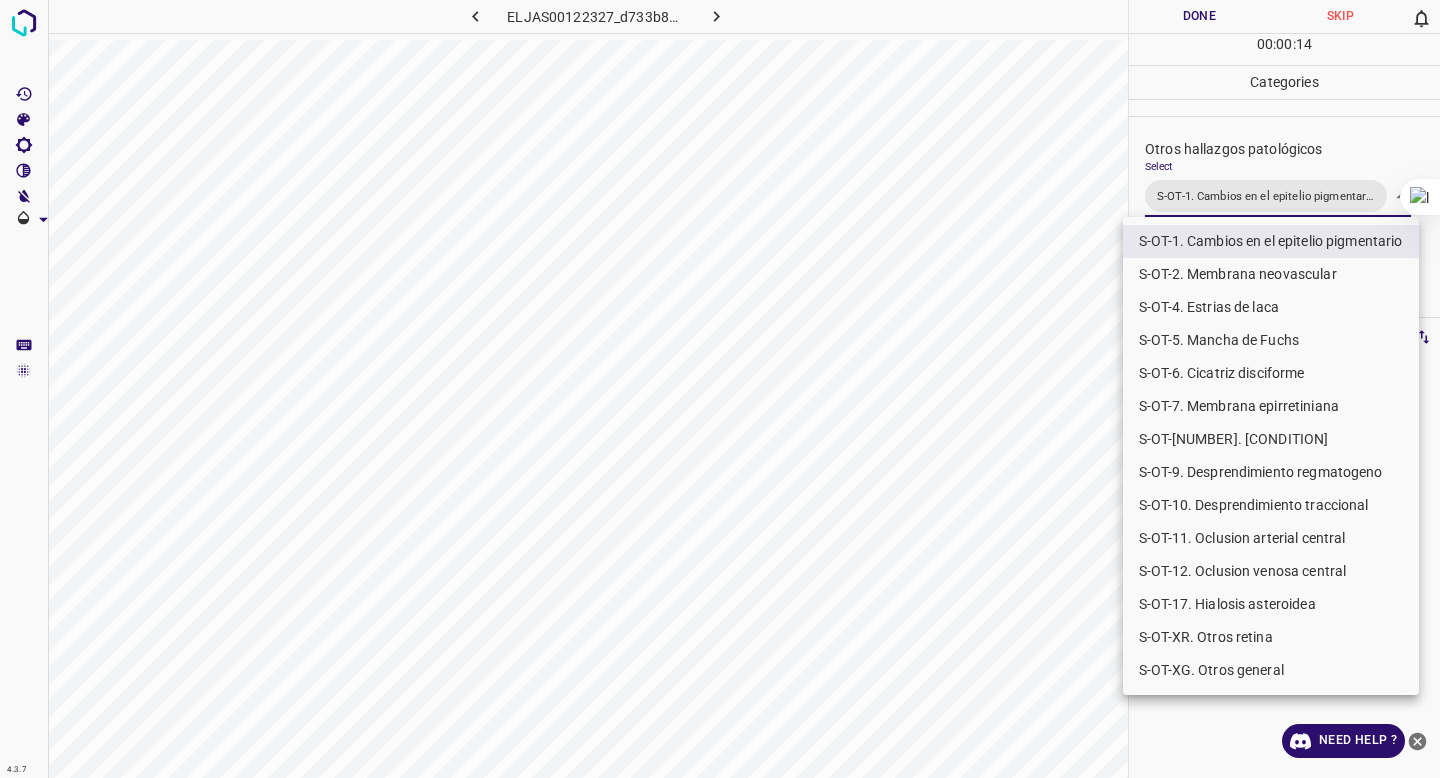 drag, startPoint x: 1194, startPoint y: 116, endPoint x: 1193, endPoint y: 102, distance: 14.035668 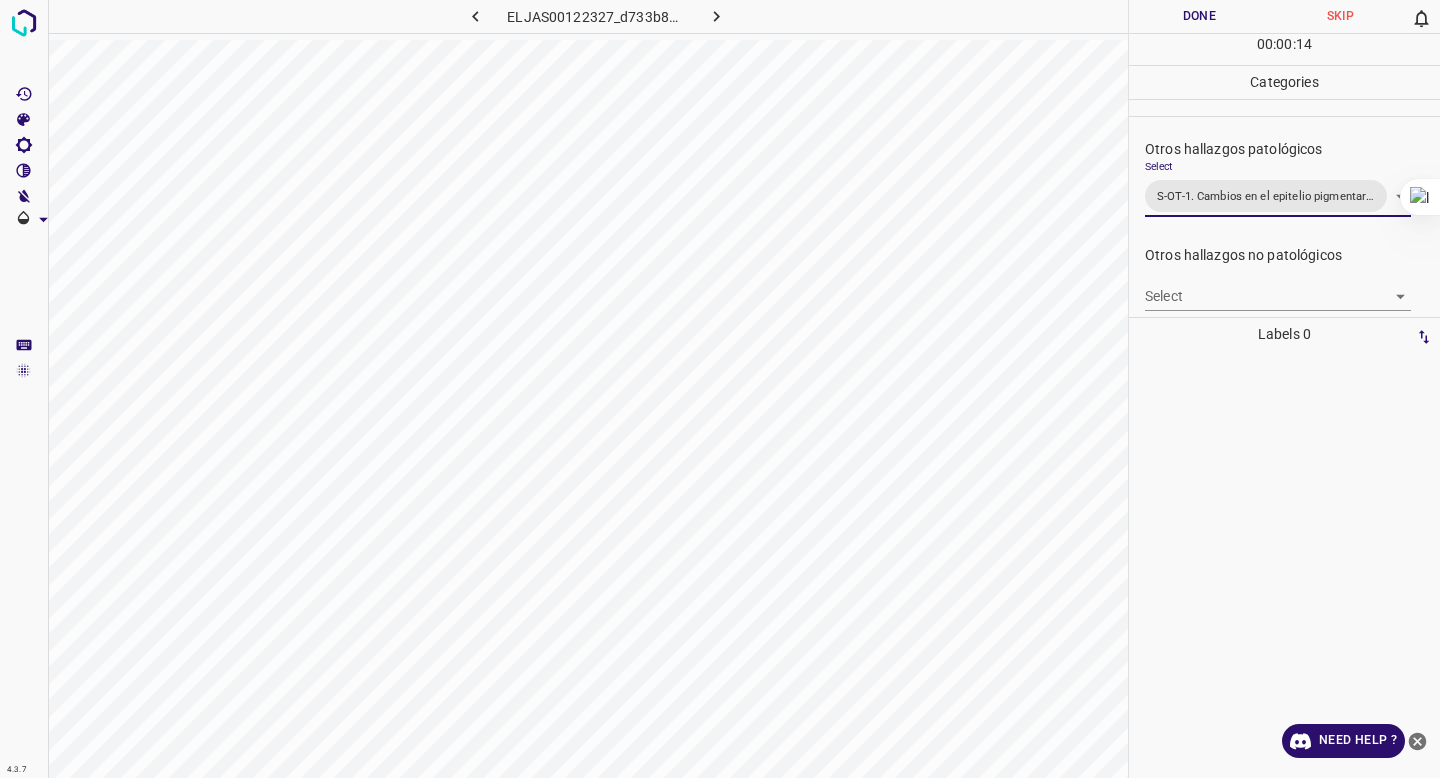 click on "Done" at bounding box center (1199, 16) 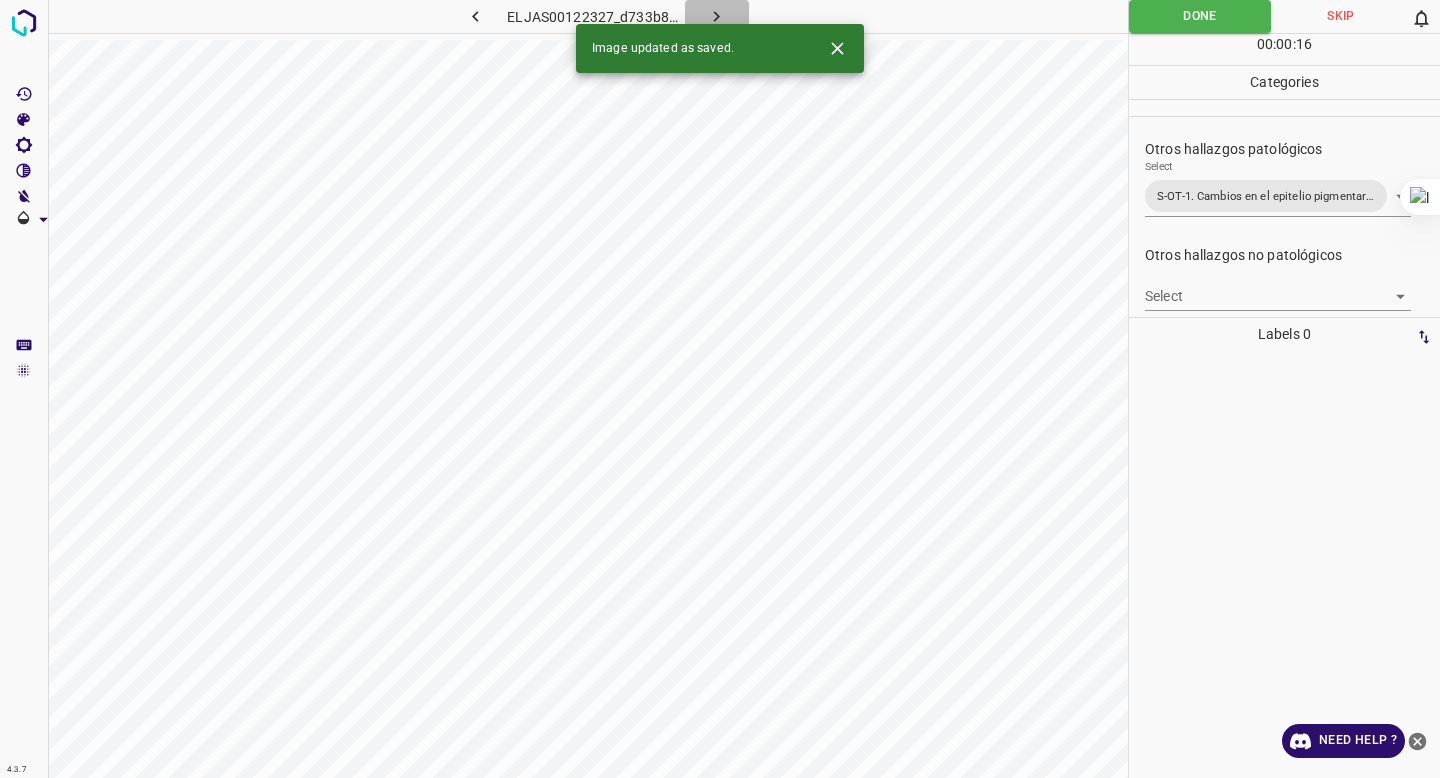click 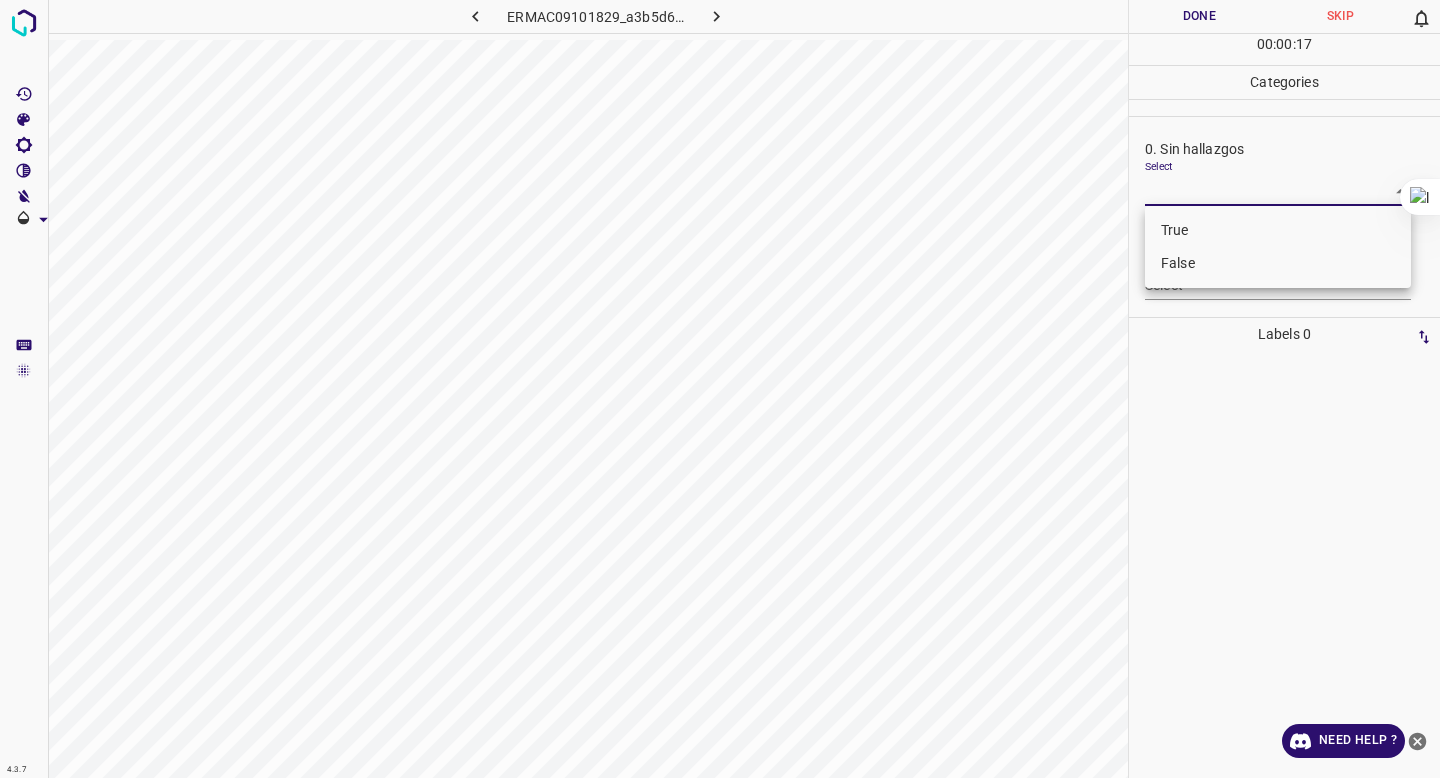 click on "4.3.7 ERMAC09101829_a3b5d698a.jpg Done Skip 0 00   : 00   : 17   Categories 0. Sin hallazgos   Select ​ Anomalías vasculares   Select ​ Atrofias   Select ​ Drusas   Select ​ Exudados   Select ​ Hemorragias o Microaneurismas   Select ​ Otros hallazgos patológicos   Select ​ Otros hallazgos no patológicos   Select ​ Anomalías de disco óptico   Select ​ Elementos sin calidad suficiente   Select ​ Labels   0 Categories 1 0. Sin hallazgos 2 Anomalías vasculares 3 Atrofias 4 Drusas 5 Exudados 6 Hemorragias o Microaneurismas 7 Otros hallazgos patológicos 8 Otros hallazgos no patológicos 9 Anomalías de disco óptico 0 Elementos sin calidad suficiente Tools Space Change between modes (Draw & Edit) I Auto labeling R Restore zoom M Zoom in N Zoom out Delete Delete selecte label Filters Z Restore filters X Saturation filter C Brightness filter V Contrast filter B Gray scale filter General O Download Need Help ? - Text - Hide - Delete True False" at bounding box center (720, 389) 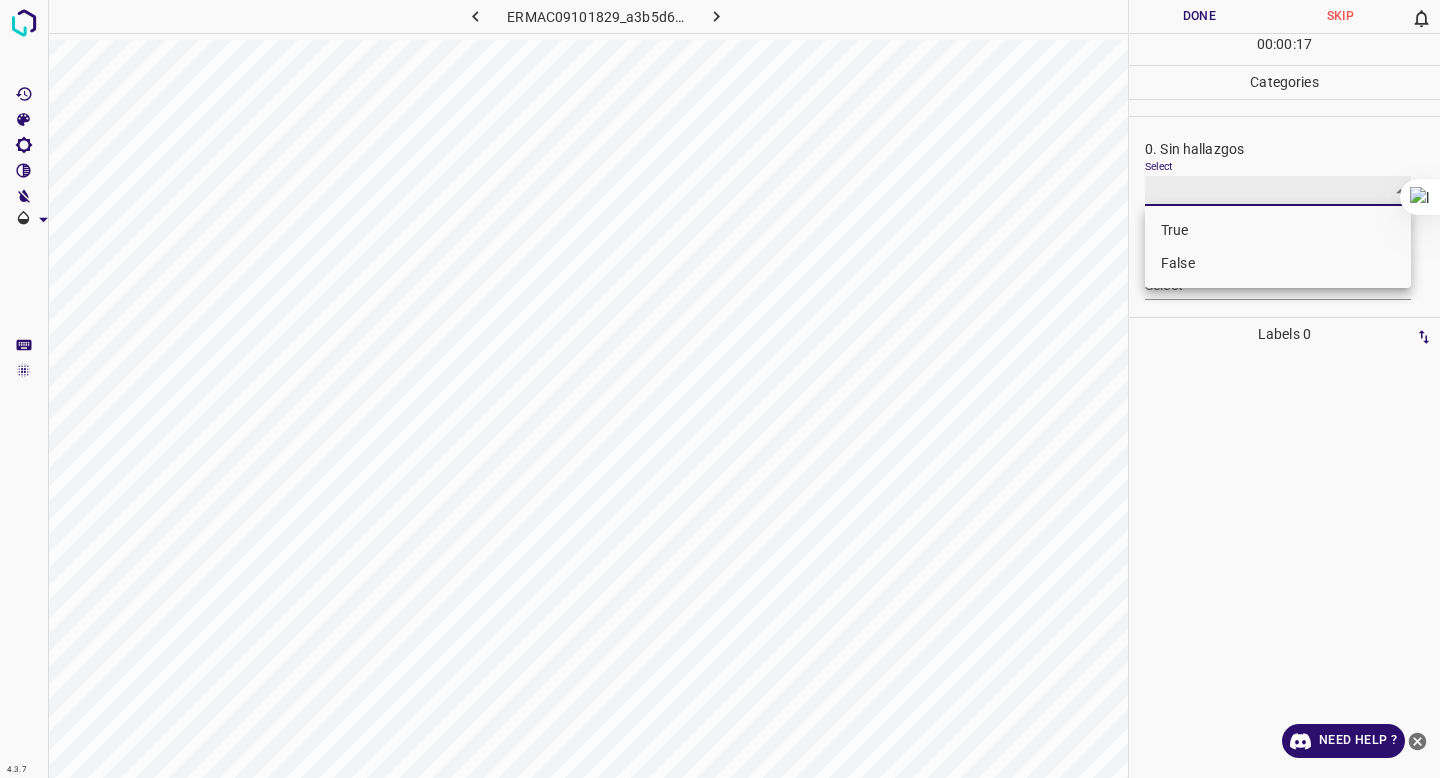 type on "False" 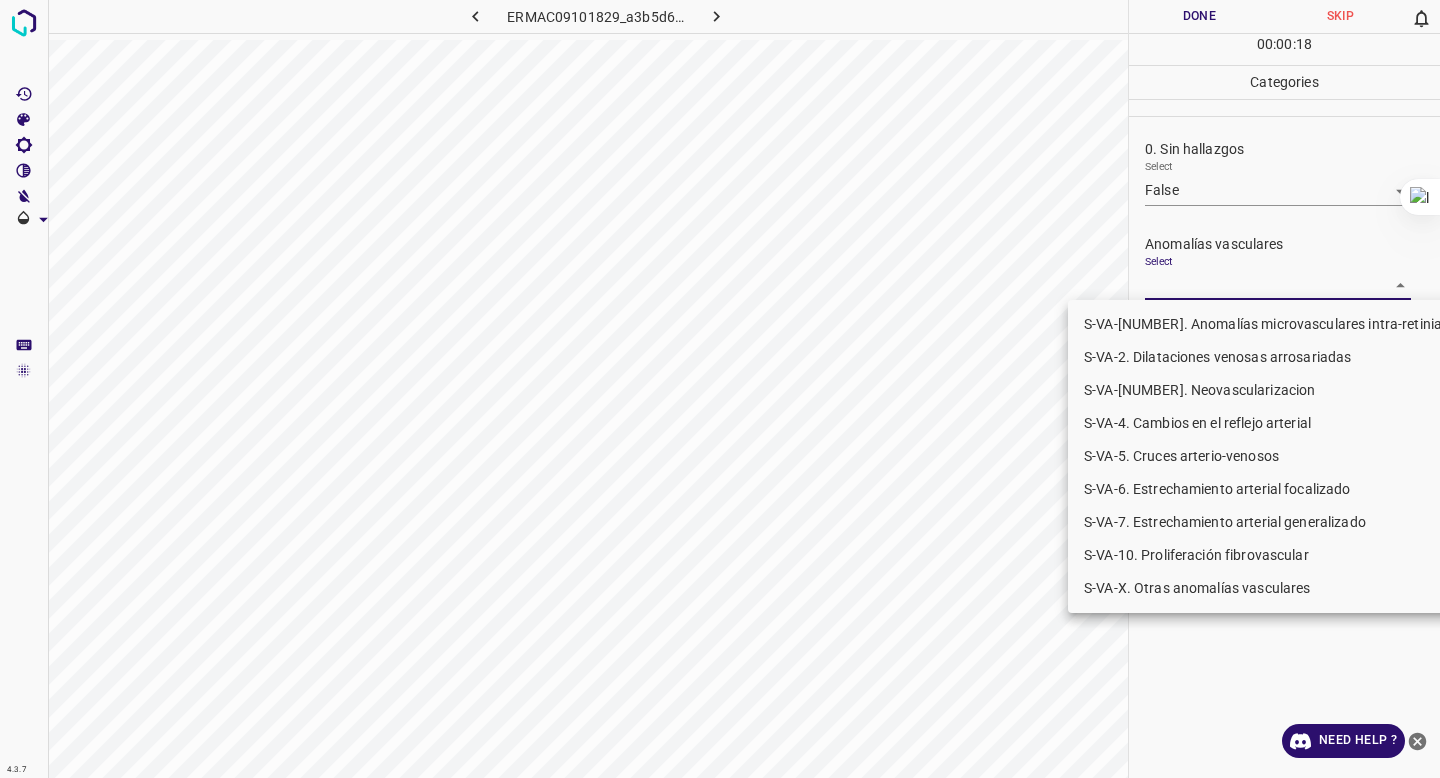 click on "4.3.7 [NAME][NUMBER]_[HASH].jpg Done Skip 0 00   : 00   : 18   Categories 0. Sin hallazgos   Select False False Anomalías vasculares   Select ​ Atrofias   Select ​ Drusas   Select ​ Exudados   Select ​ Hemorragias o Microaneurismas   Select ​ Otros hallazgos patológicos   Select ​ Otros hallazgos no patológicos   Select ​ Anomalías de disco óptico   Select ​ Elementos sin calidad suficiente   Select ​ Labels   0 Categories 1 0. Sin hallazgos 2 Anomalías vasculares 3 Atrofias 4 Drusas 5 Exudados 6 Hemorragias o Microaneurismas 7 Otros hallazgos patológicos 8 Otros hallazgos no patológicos 9 Anomalías de disco óptico 0 Elementos sin calidad suficiente Tools Space Change between modes (Draw & Edit) I Auto labeling R Restore zoom M Zoom in N Zoom out Delete Delete selecte label Filters Z Restore filters X Saturation filter C Brightness filter V Contrast filter B Gray scale filter General O Download Need Help ? - Text - Hide - Delete S-VA-1. Anomalías microvasculares intra-retinianas" at bounding box center (720, 389) 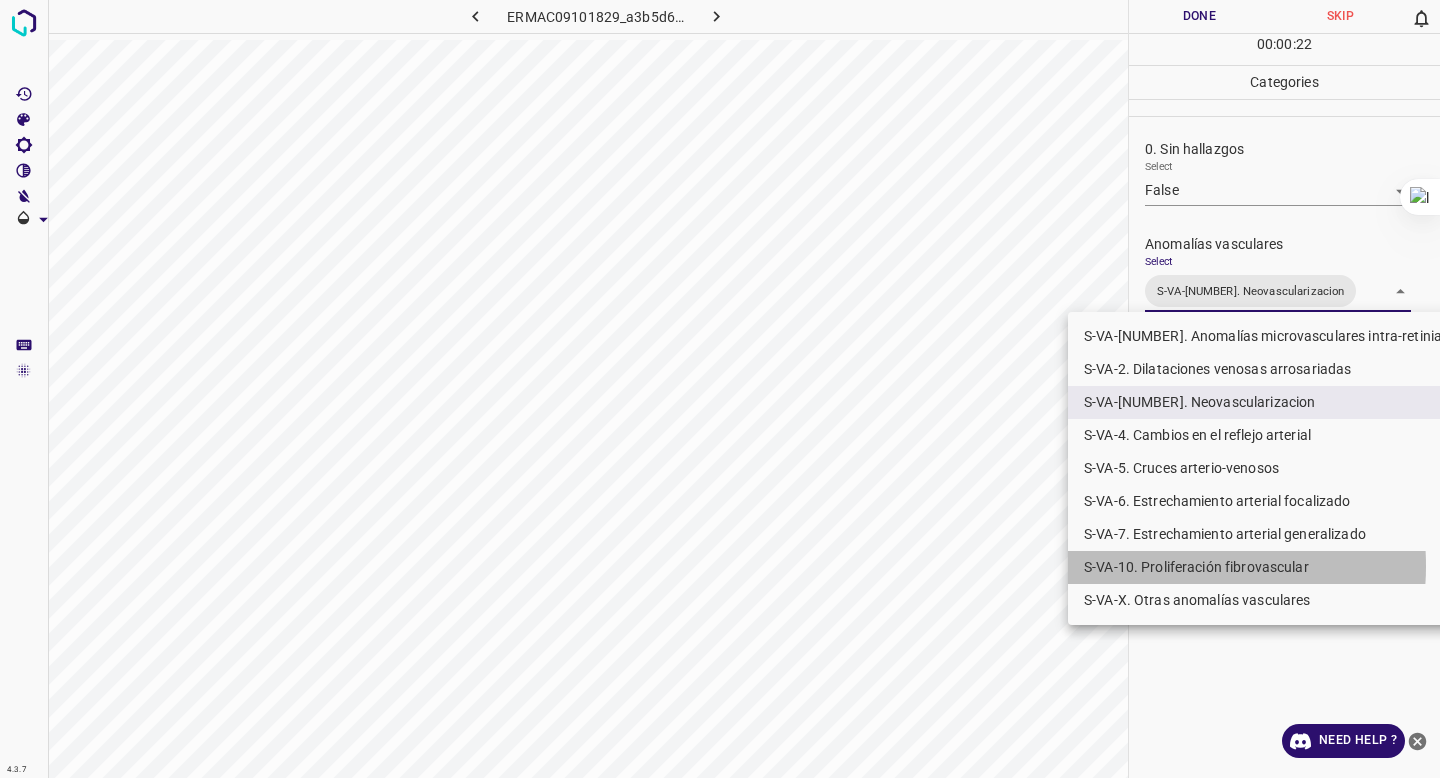 click on "S-VA-10. Proliferación fibrovascular" at bounding box center [1275, 567] 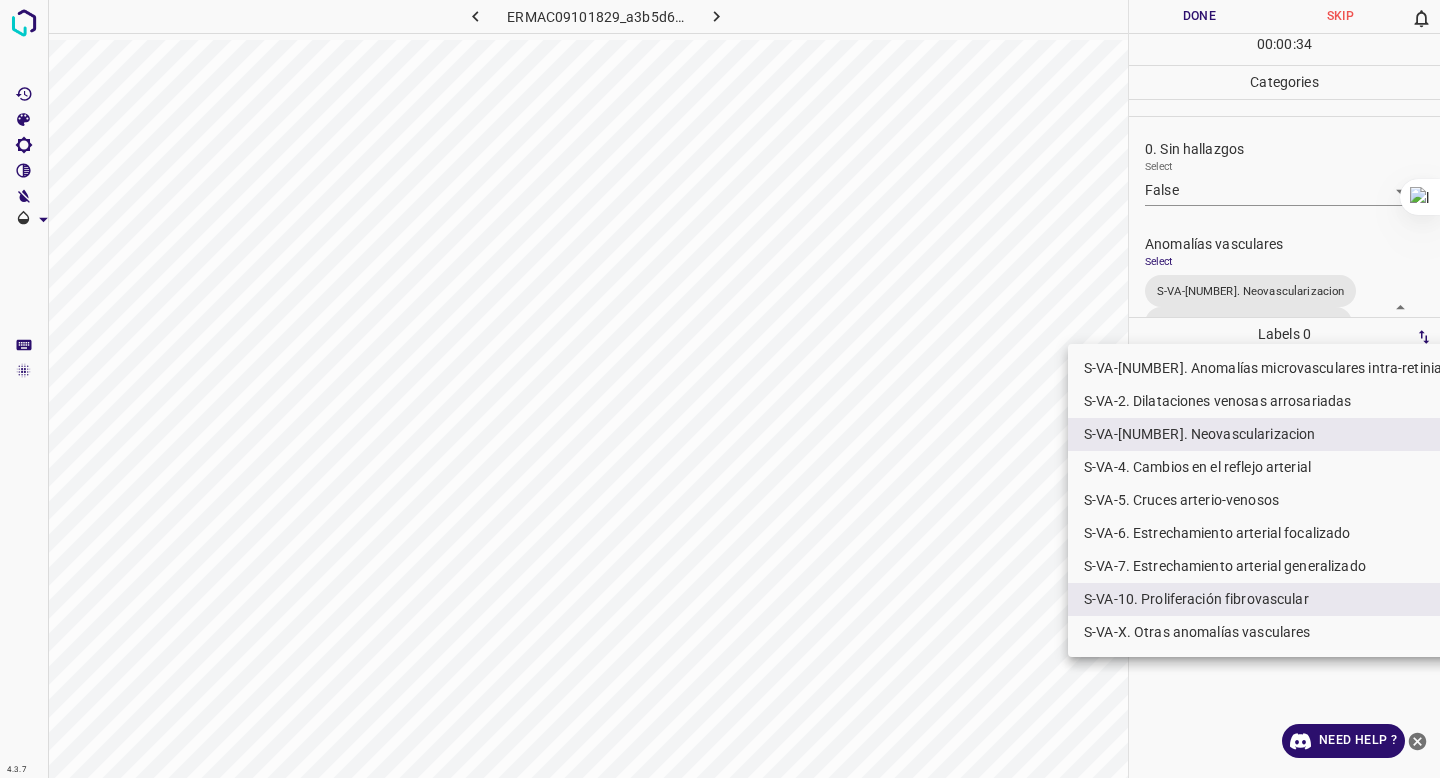 click at bounding box center (720, 389) 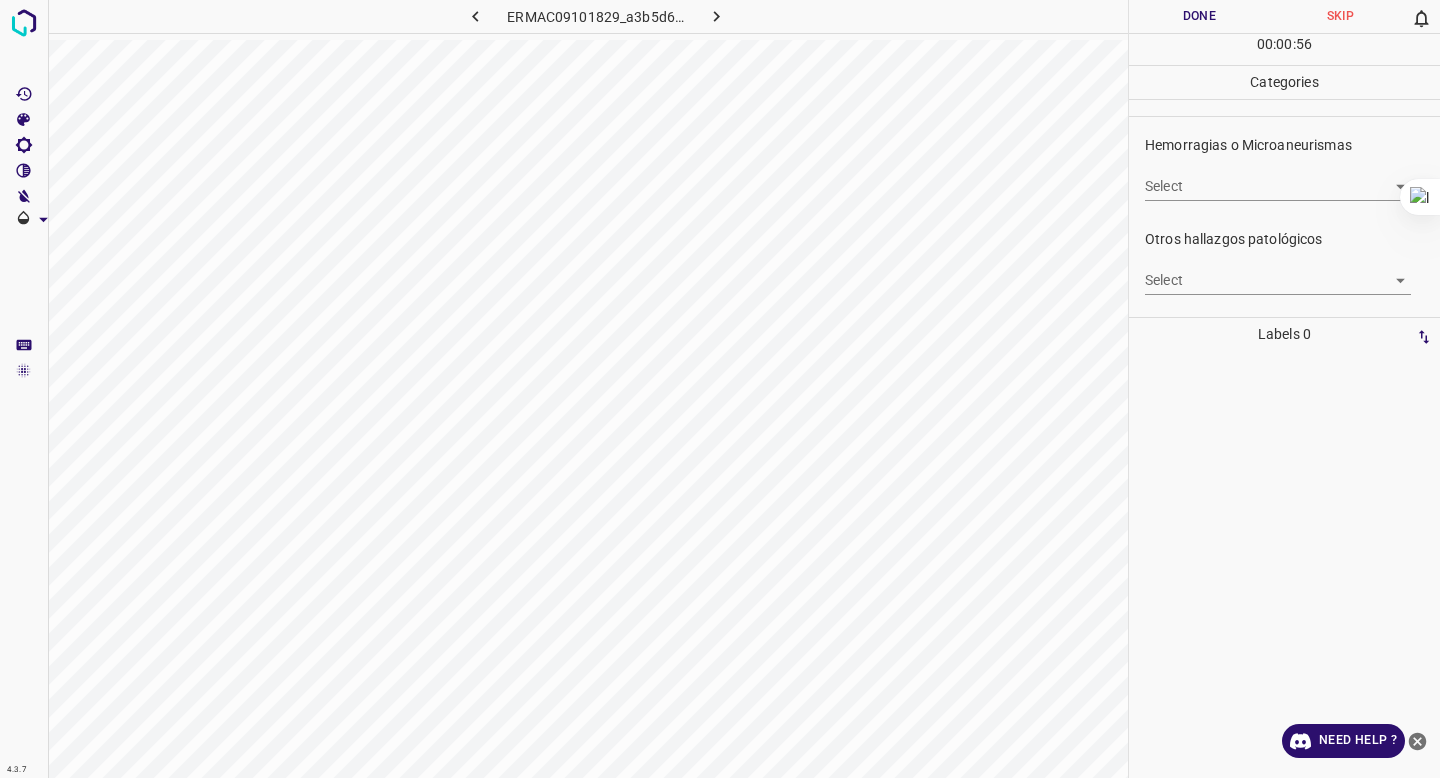 scroll, scrollTop: 520, scrollLeft: 0, axis: vertical 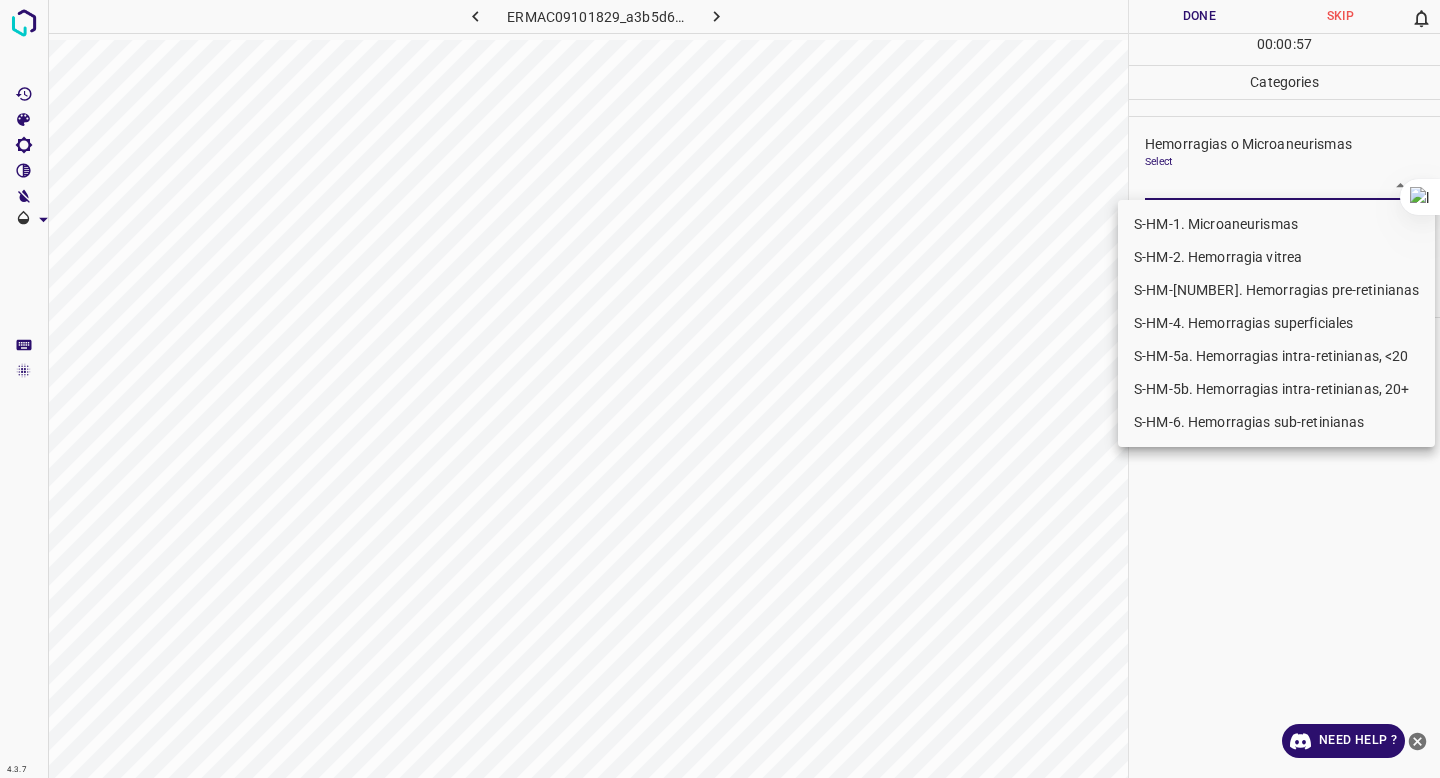 click on "4.3.7 ERMAC09101829_a3b5d698a.jpg Done Skip 0 00   : 00   : 57   Categories 0. Sin hallazgos   Select False False Anomalías vasculares   Select S-VA-3. Neovascularizacion S-VA-10. Proliferación fibrovascular S-VA-3. Neovascularizacion,S-VA-10. Proliferación fibrovascular Atrofias   Select ​ Drusas   Select ​ Exudados   Select ​ Hemorragias o Microaneurismas   Select ​ Otros hallazgos patológicos   Select ​ Otros hallazgos no patológicos   Select ​ Anomalías de disco óptico   Select ​ Elementos sin calidad suficiente   Select ​ Labels   0 Categories 1 0. Sin hallazgos 2 Anomalías vasculares 3 Atrofias 4 Drusas 5 Exudados 6 Hemorragias o Microaneurismas 7 Otros hallazgos patológicos 8 Otros hallazgos no patológicos 9 Anomalías de disco óptico 0 Elementos sin calidad suficiente Tools Space Change between modes (Draw & Edit) I Auto labeling R Restore zoom M Zoom in N Zoom out Delete Delete selecte label Filters Z Restore filters X Saturation filter C Brightness filter V Contrast filter" at bounding box center [720, 389] 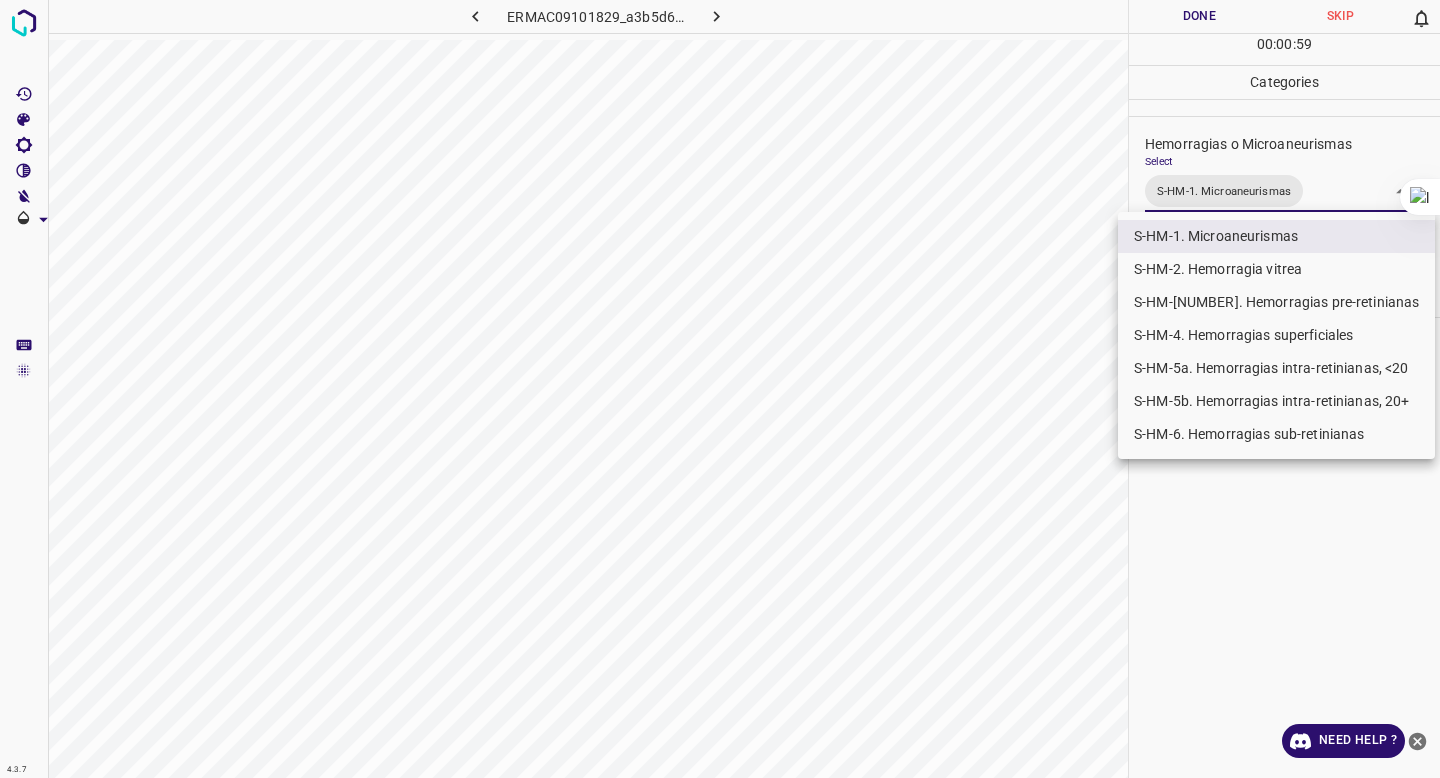 click on "S-HM-5b. Hemorragias intra-retinianas, 20+" at bounding box center [1276, 401] 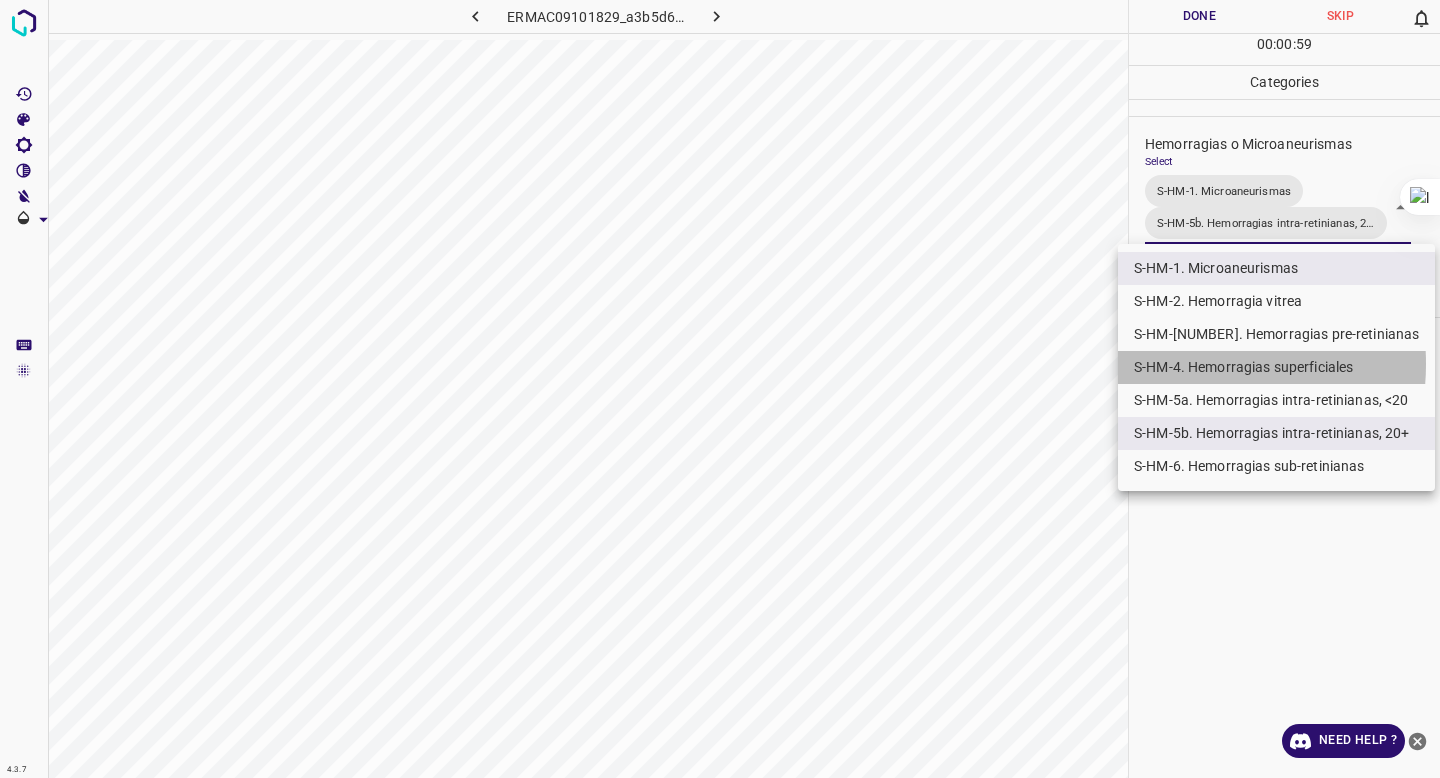 click on "S-HM-4. Hemorragias superficiales" at bounding box center (1276, 367) 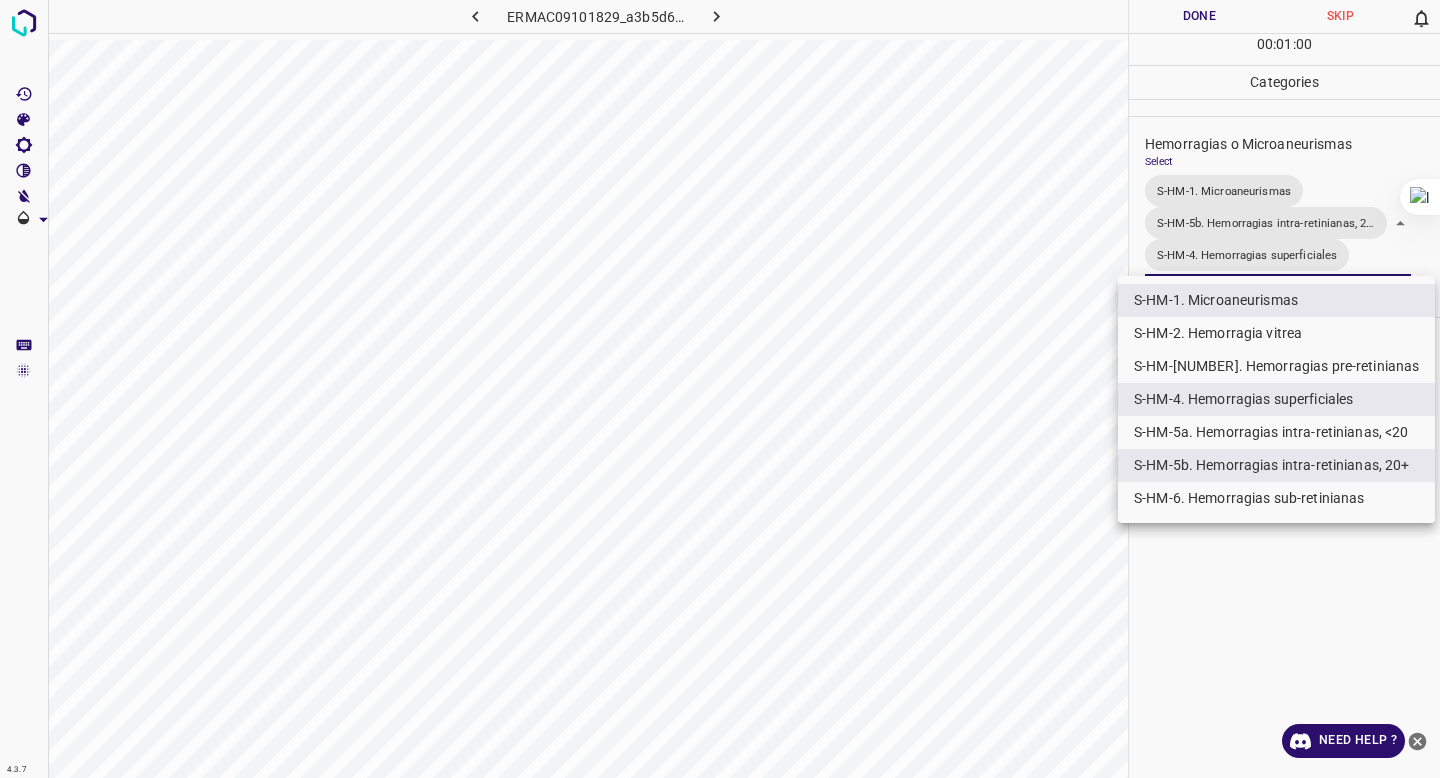 click at bounding box center (720, 389) 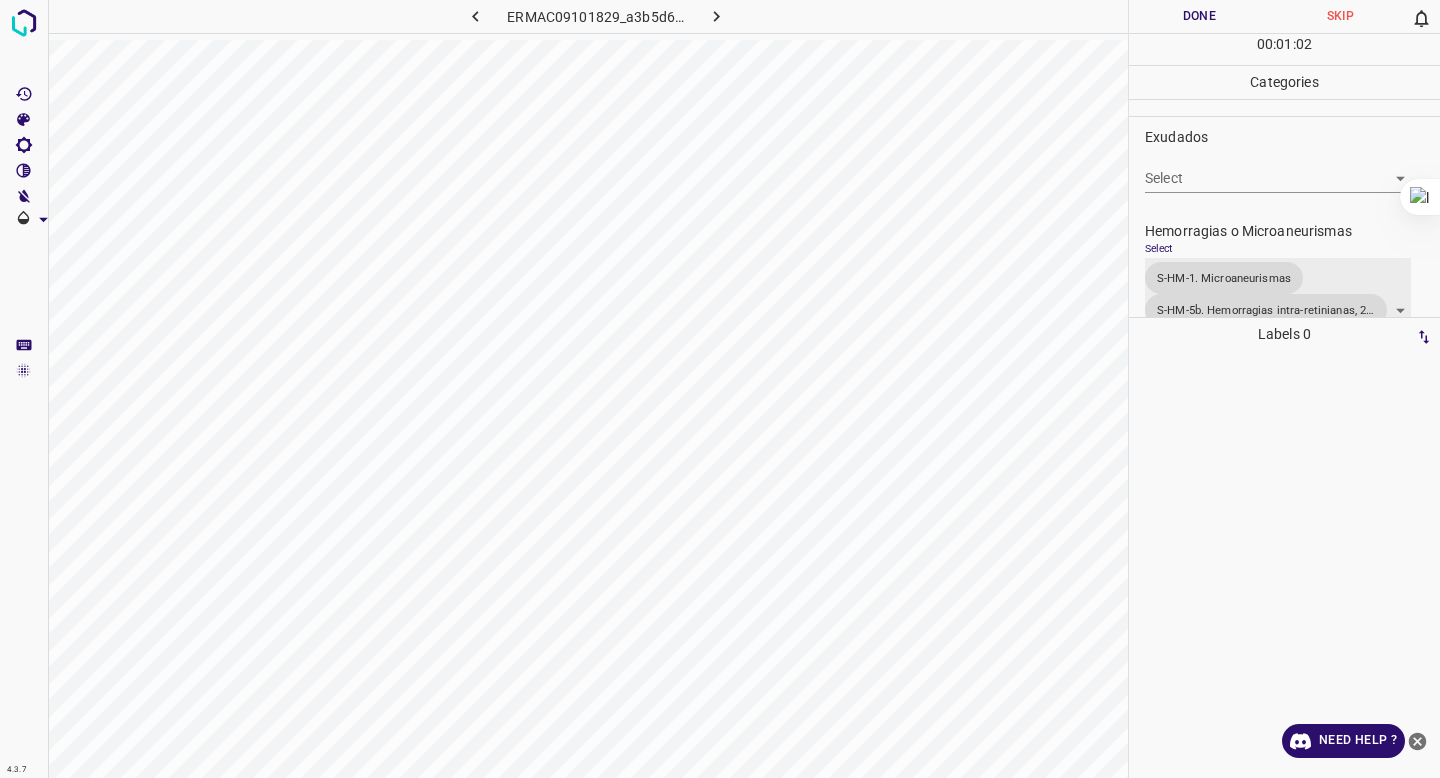 scroll, scrollTop: 393, scrollLeft: 0, axis: vertical 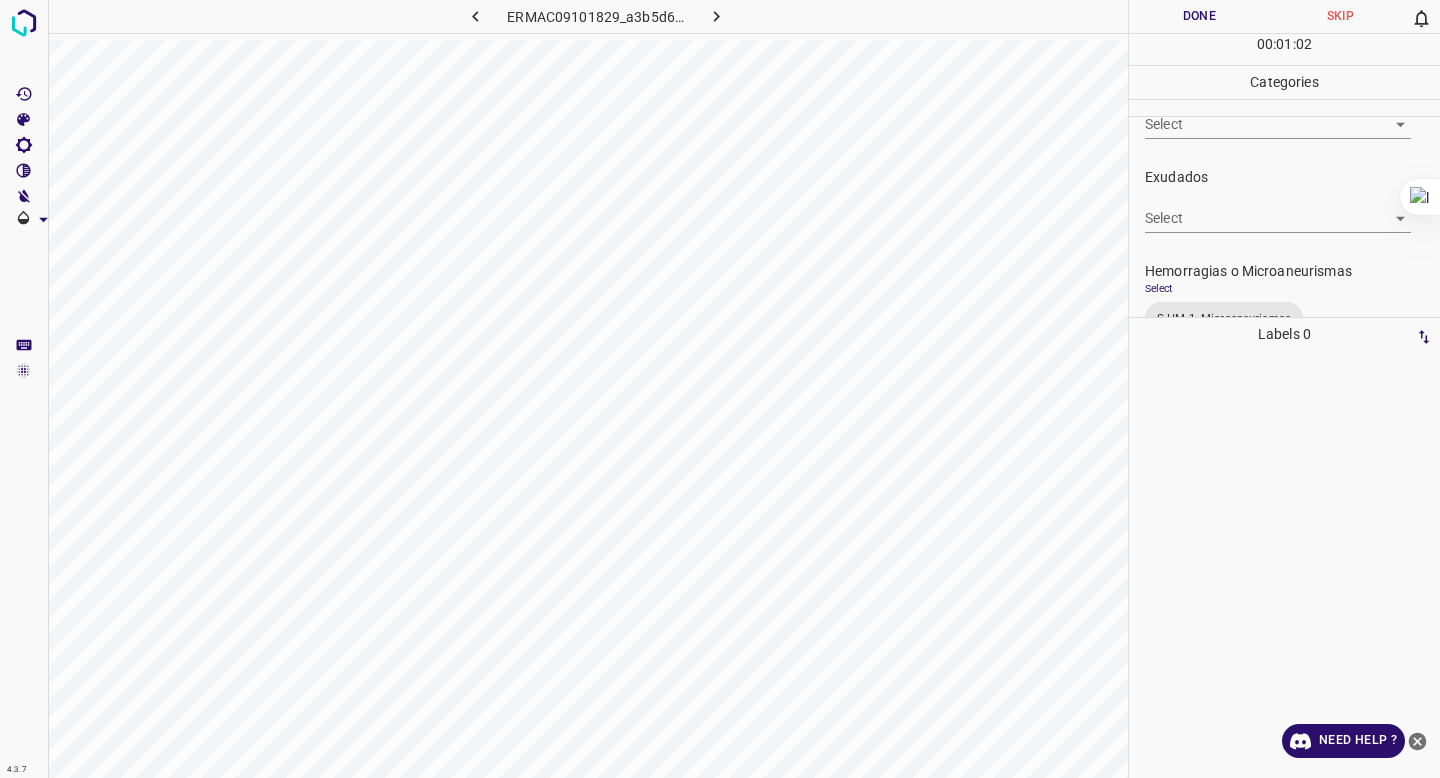 click on "4.3.7 ERMAC09101829_a3b5d698a.jpg Done Skip 0 00   : 01   : 02   Categories 0. Sin hallazgos   Select False False Anomalías vasculares   Select S-VA-3. Neovascularizacion S-VA-10. Proliferación fibrovascular S-VA-3. Neovascularizacion,S-VA-10. Proliferación fibrovascular Atrofias   Select ​ Drusas   Select ​ Exudados   Select ​ Hemorragias o Microaneurismas   Select S-HM-1. Microaneurismas S-HM-5b. Hemorragias intra-retinianas, 20+ S-HM-4. Hemorragias superficiales S-HM-1. Microaneurismas,S-HM-5b. Hemorragias intra-retinianas, 20+,S-HM-4. Hemorragias superficiales Otros hallazgos patológicos   Select ​ Otros hallazgos no patológicos   Select ​ Anomalías de disco óptico   Select ​ Elementos sin calidad suficiente   Select ​ Labels   0 Categories 1 0. Sin hallazgos 2 Anomalías vasculares 3 Atrofias 4 Drusas 5 Exudados 6 Hemorragias o Microaneurismas 7 Otros hallazgos patológicos 8 Otros hallazgos no patológicos 9 Anomalías de disco óptico 0 Elementos sin calidad suficiente Tools Space" at bounding box center (720, 389) 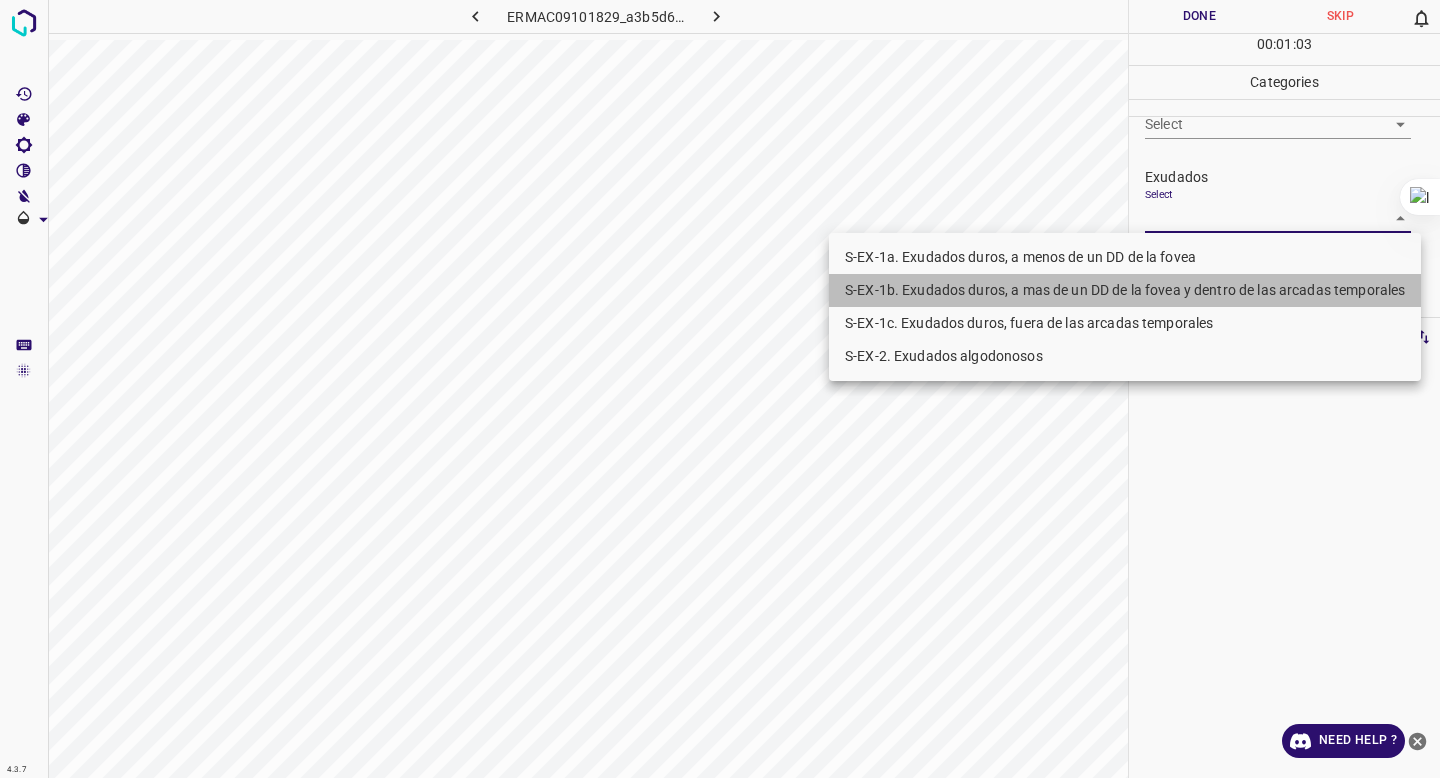 click on "S-EX-1b. Exudados duros, a mas de un DD de la fovea y dentro de las arcadas temporales" at bounding box center (1125, 290) 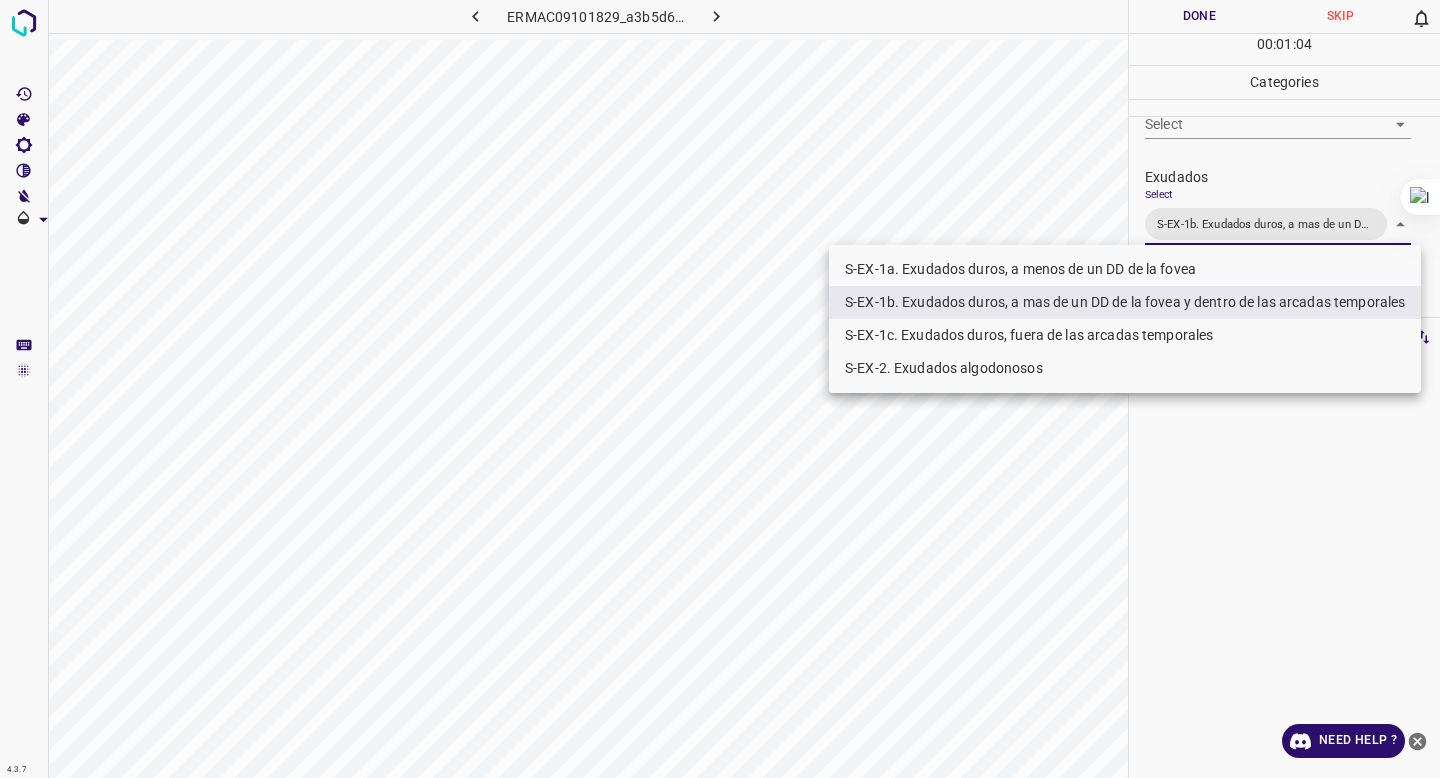 click at bounding box center (720, 389) 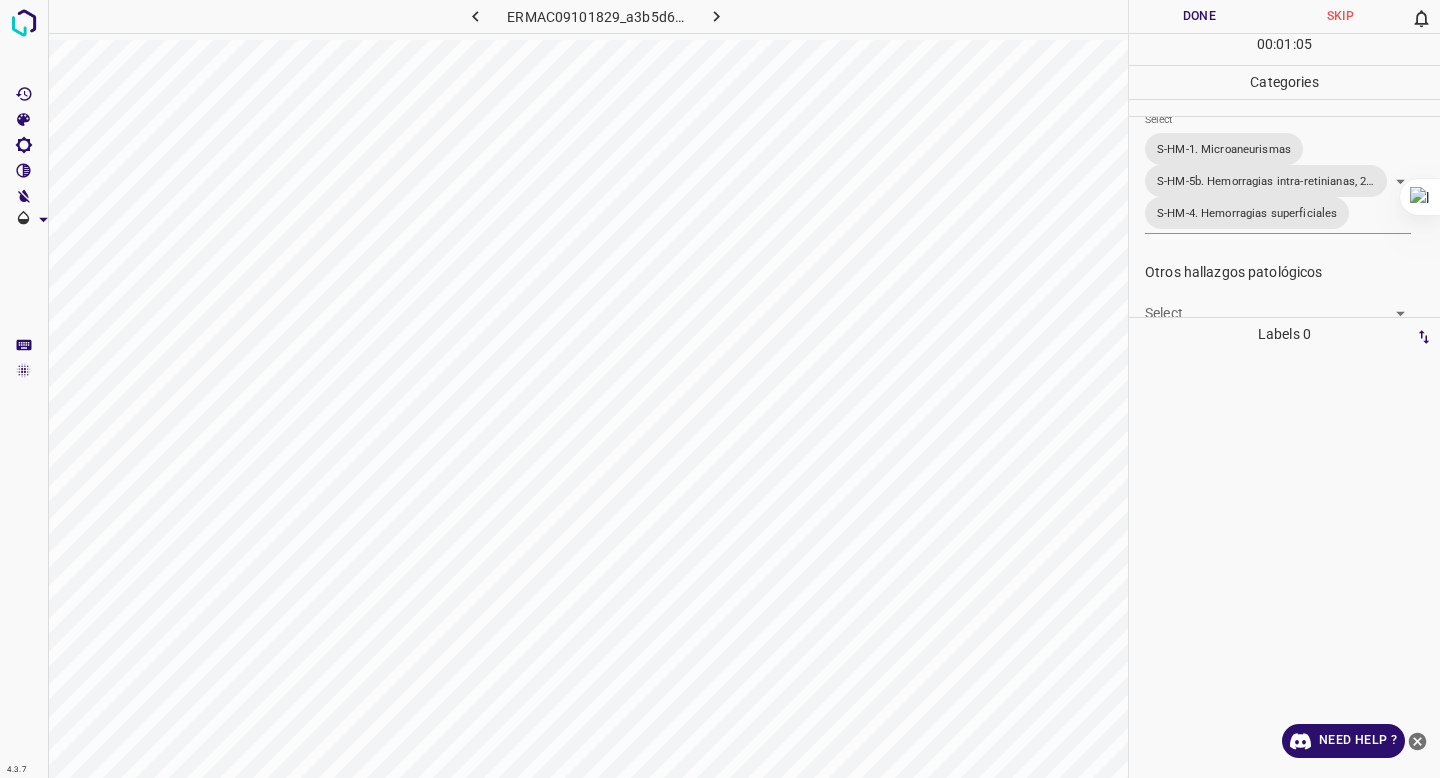 scroll, scrollTop: 575, scrollLeft: 0, axis: vertical 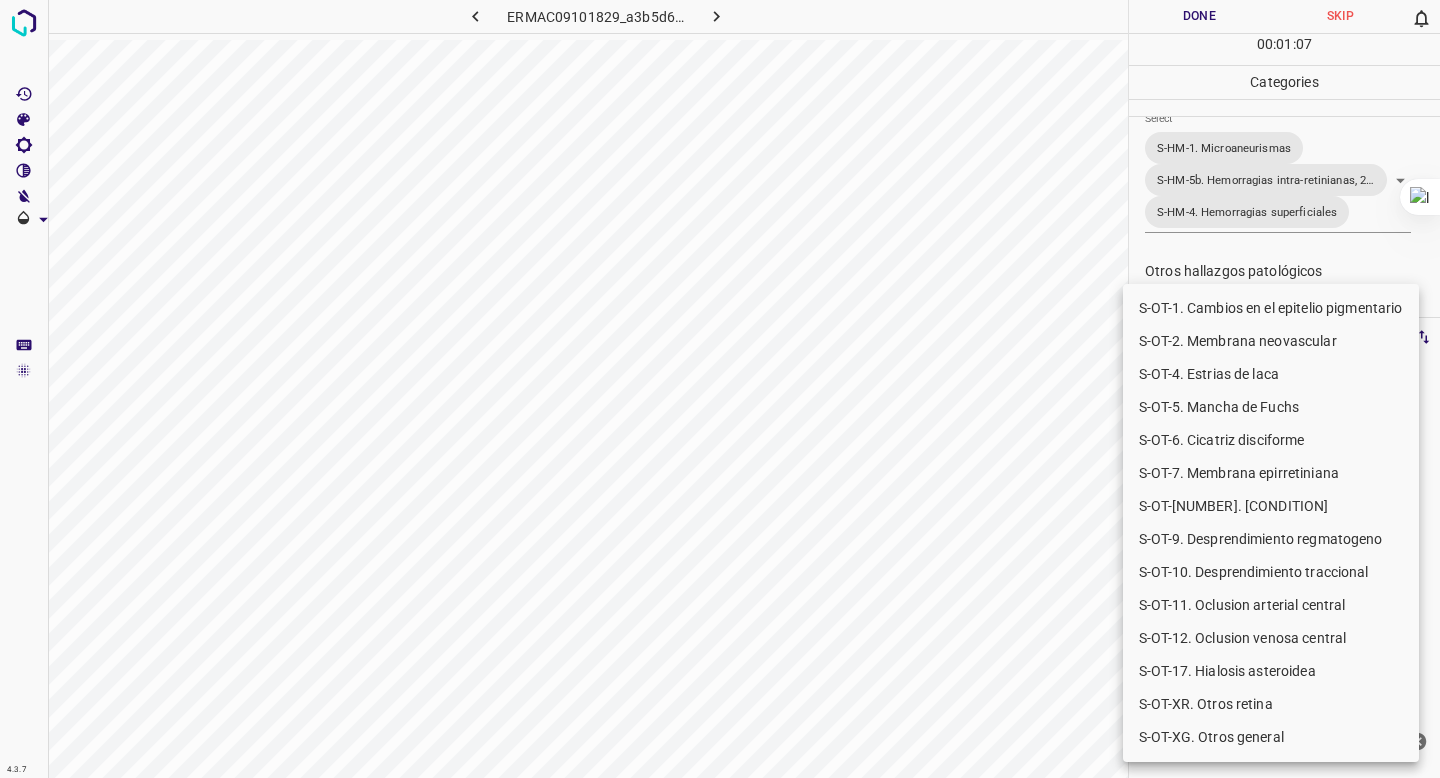 click on "4.3.7 ER[ID]_[HASH].jpg Done Skip 0 00   : 01   : 07   Categories 0. Sin hallazgos   Select False False Anomalías vasculares   Select S-VA-[NUMBER]. Neovascularizacion S-VA-[NUMBER]. Proliferación fibrovascular S-VA-[NUMBER]. Neovascularizacion,S-VA-[NUMBER]. Proliferación fibrovascular Atrofias   Select ​ Drusas   Select S-EX-[NUMBER]b. Exudados duros, a mas de un DD de la fovea y dentro de las arcadas temporales S-EX-[NUMBER]b. Exudados duros, a mas de un DD de la fovea y dentro de las arcadas temporales Hemorragias o Microaneurismas   Select S-HM-[NUMBER]. Microaneurismas S-HM-[NUMBER]b. Hemorragias intra-retinianas, 20+ S-HM-[NUMBER]. Hemorragias superficiales S-HM-[NUMBER]. Microaneurismas,S-HM-[NUMBER]b. Hemorragias intra-retinianas, 20+,S-HM-[NUMBER]. Hemorragias superficiales Otros hallazgos patológicos   Select ​ Otros hallazgos no patológicos   Select ​ Anomalías de disco óptico   Select ​ Elementos sin calidad suficiente   Select ​ Labels   0 Categories 1 0. Sin hallazgos 2 Anomalías vasculares 3 Atrofias 4 Drusas 5 Exudados 6 7" at bounding box center [720, 389] 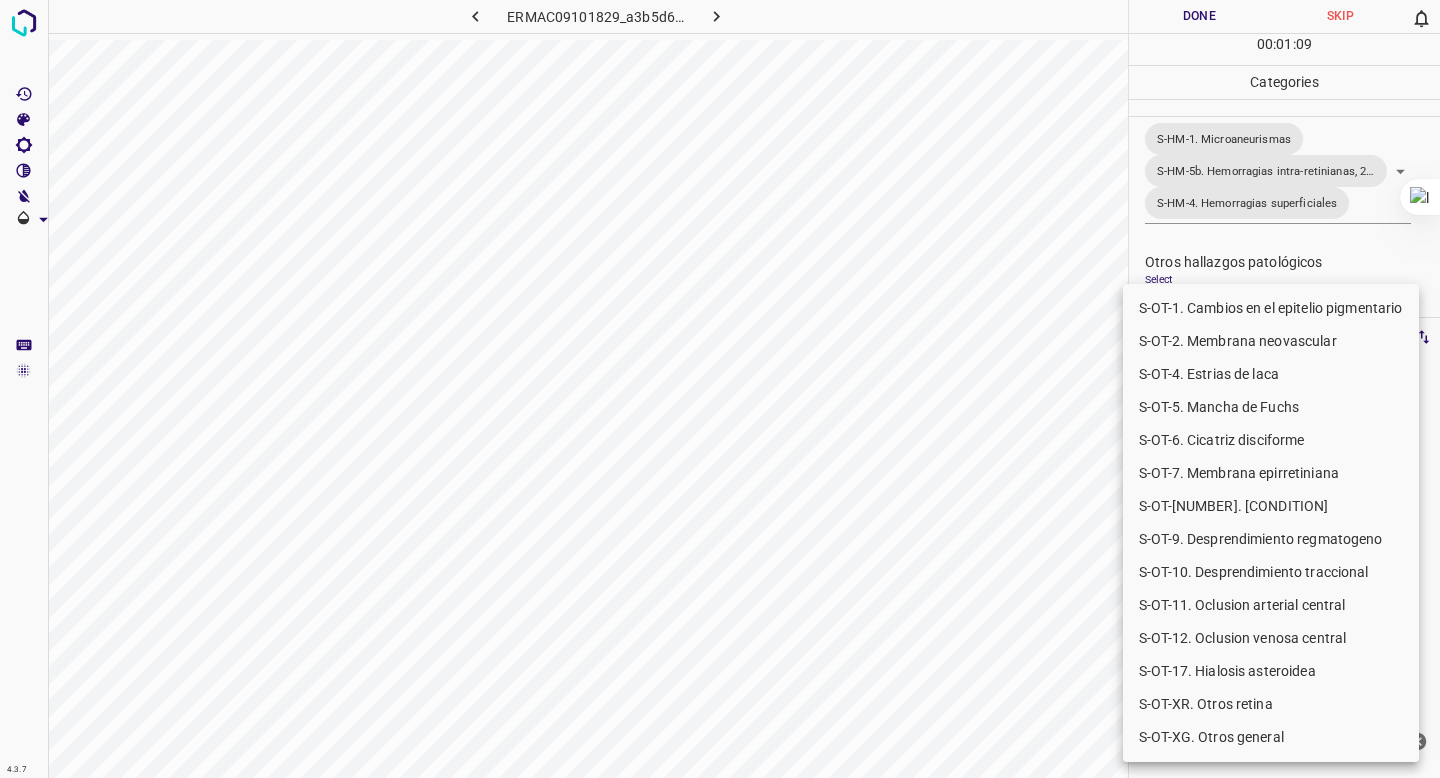 drag, startPoint x: 1209, startPoint y: 646, endPoint x: 1240, endPoint y: 547, distance: 103.74006 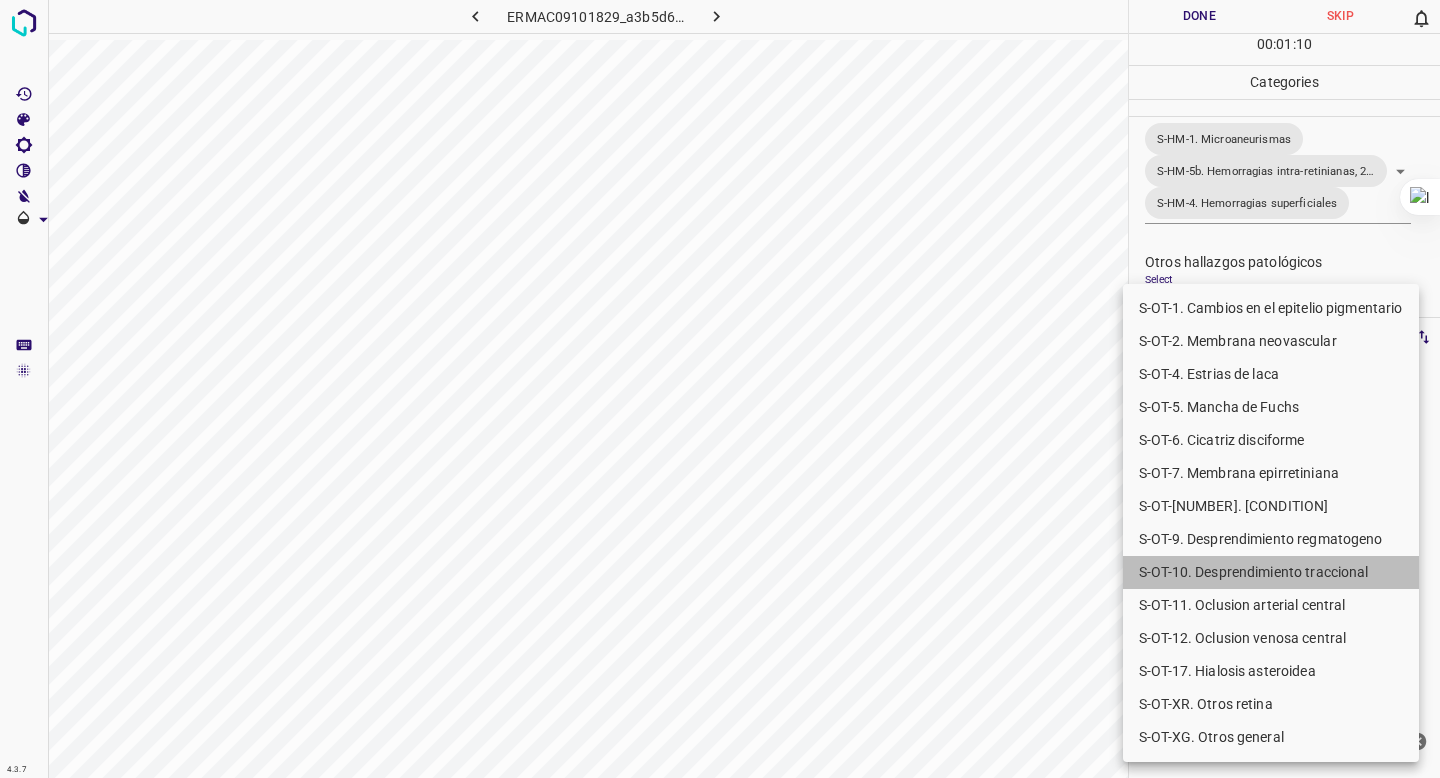 click on "S-OT-10. Desprendimiento traccional" at bounding box center [1271, 572] 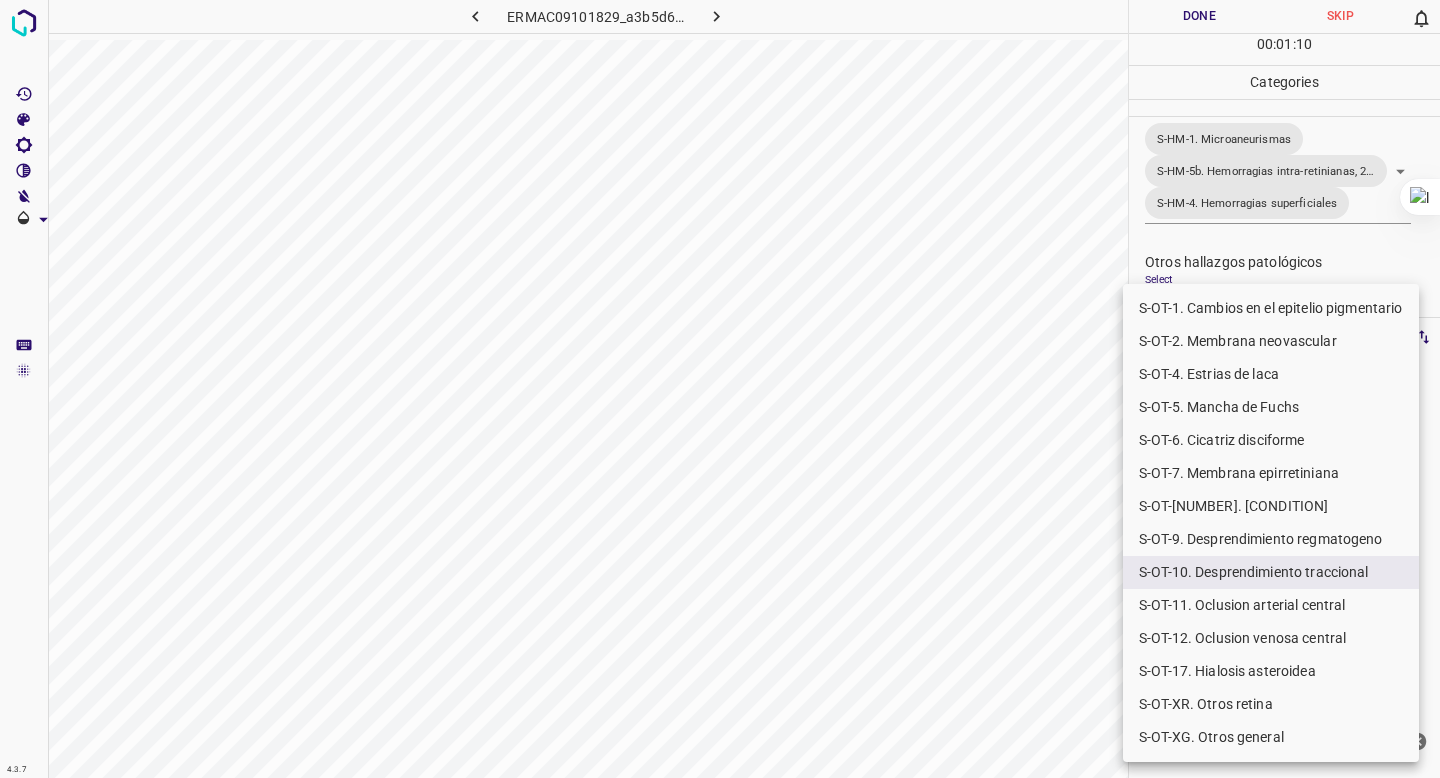 click at bounding box center (720, 389) 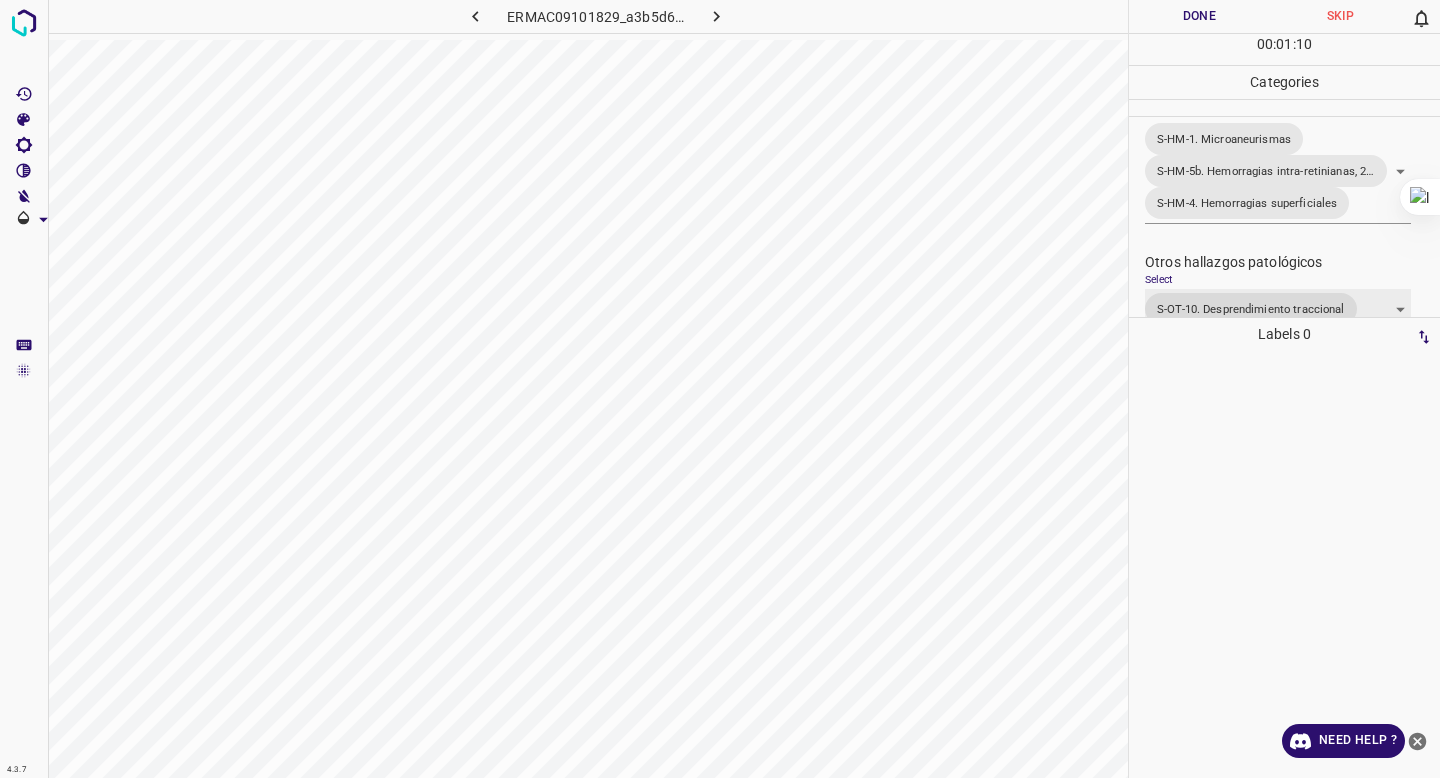 scroll, scrollTop: 596, scrollLeft: 0, axis: vertical 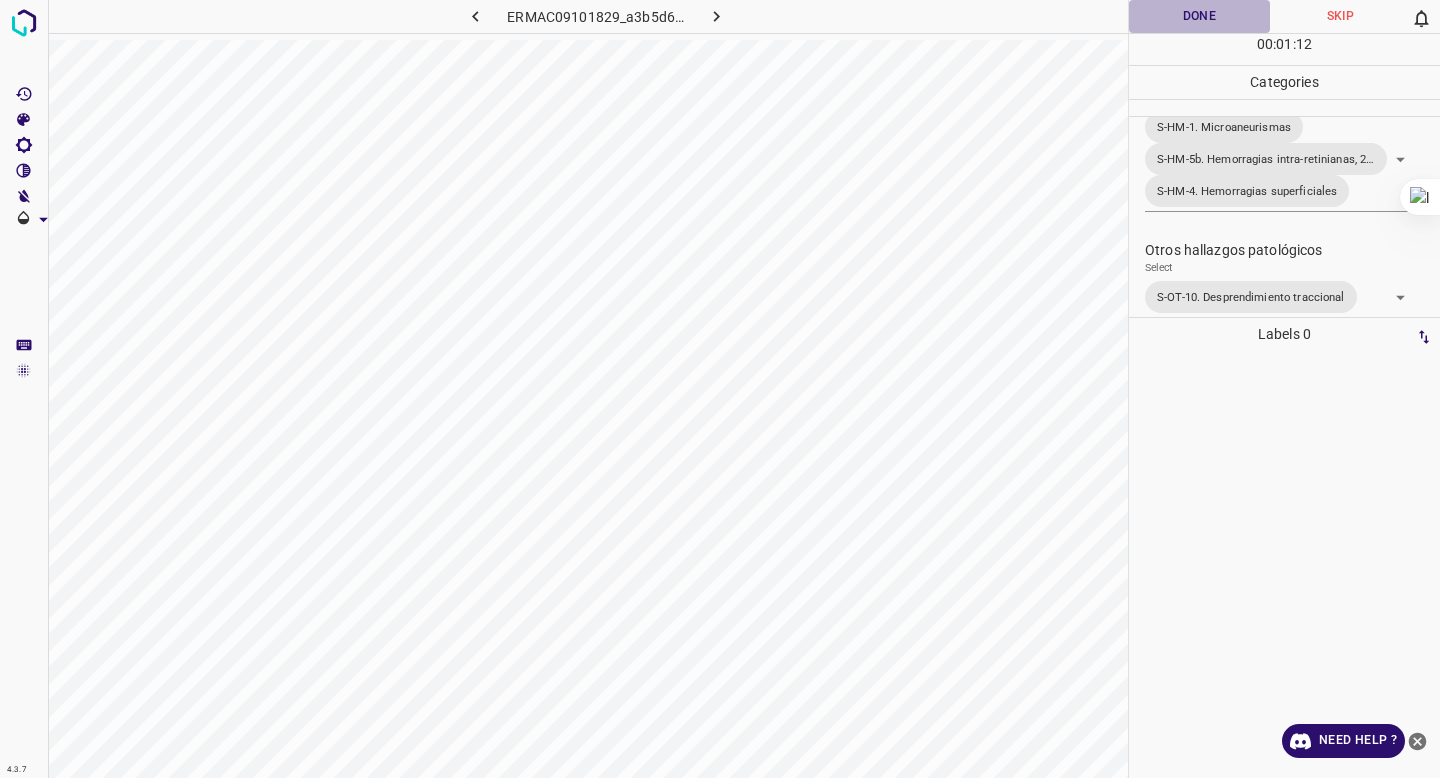 click on "Done" at bounding box center [1199, 16] 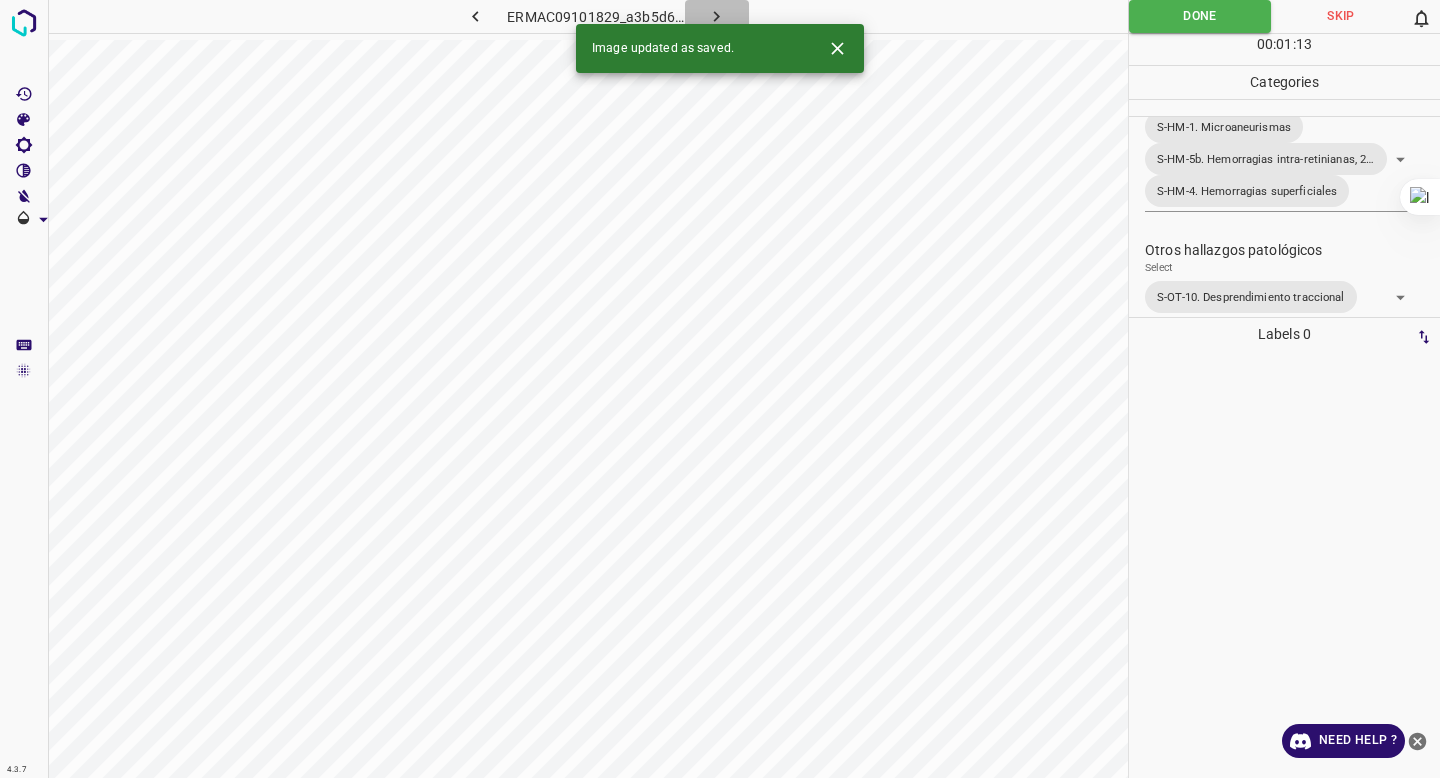 click 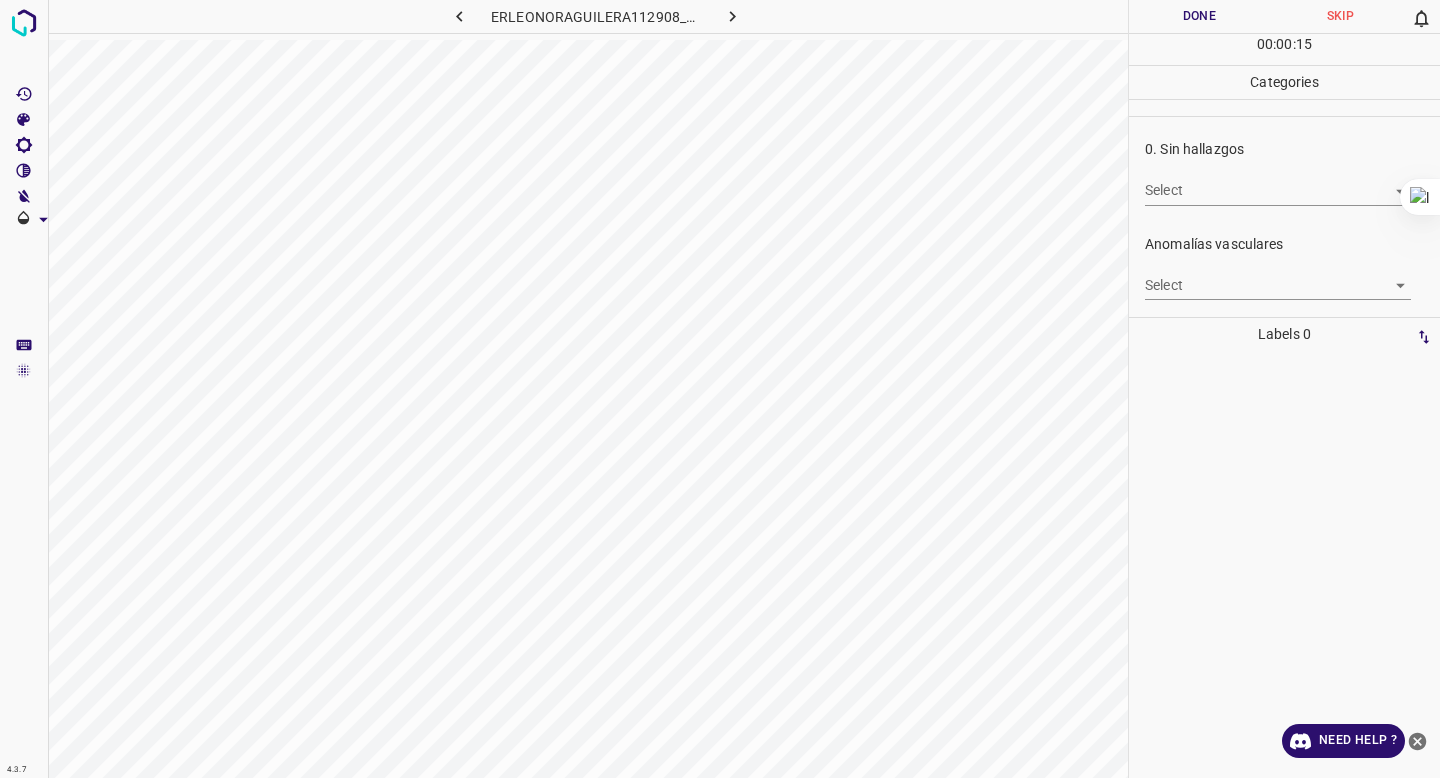 click on "4.3.7 ERLEONORAGUILERA112908_557a559b6.jpg Done Skip 0 00   : 00   : 15   Categories 0. Sin hallazgos   Select ​ Anomalías vasculares   Select ​ Atrofias   Select ​ Drusas   Select ​ Exudados   Select ​ Hemorragias o Microaneurismas   Select ​ Otros hallazgos patológicos   Select ​ Otros hallazgos no patológicos   Select ​ Anomalías de disco óptico   Select ​ Elementos sin calidad suficiente   Select ​ Labels   0 Categories 1 0. Sin hallazgos 2 Anomalías vasculares 3 Atrofias 4 Drusas 5 Exudados 6 Hemorragias o Microaneurismas 7 Otros hallazgos patológicos 8 Otros hallazgos no patológicos 9 Anomalías de disco óptico 0 Elementos sin calidad suficiente Tools Space Change between modes (Draw & Edit) I Auto labeling R Restore zoom M Zoom in N Zoom out Delete Delete selecte label Filters Z Restore filters X Saturation filter C Brightness filter V Contrast filter B Gray scale filter General O Download Need Help ? - Text - Hide - Delete" at bounding box center (720, 389) 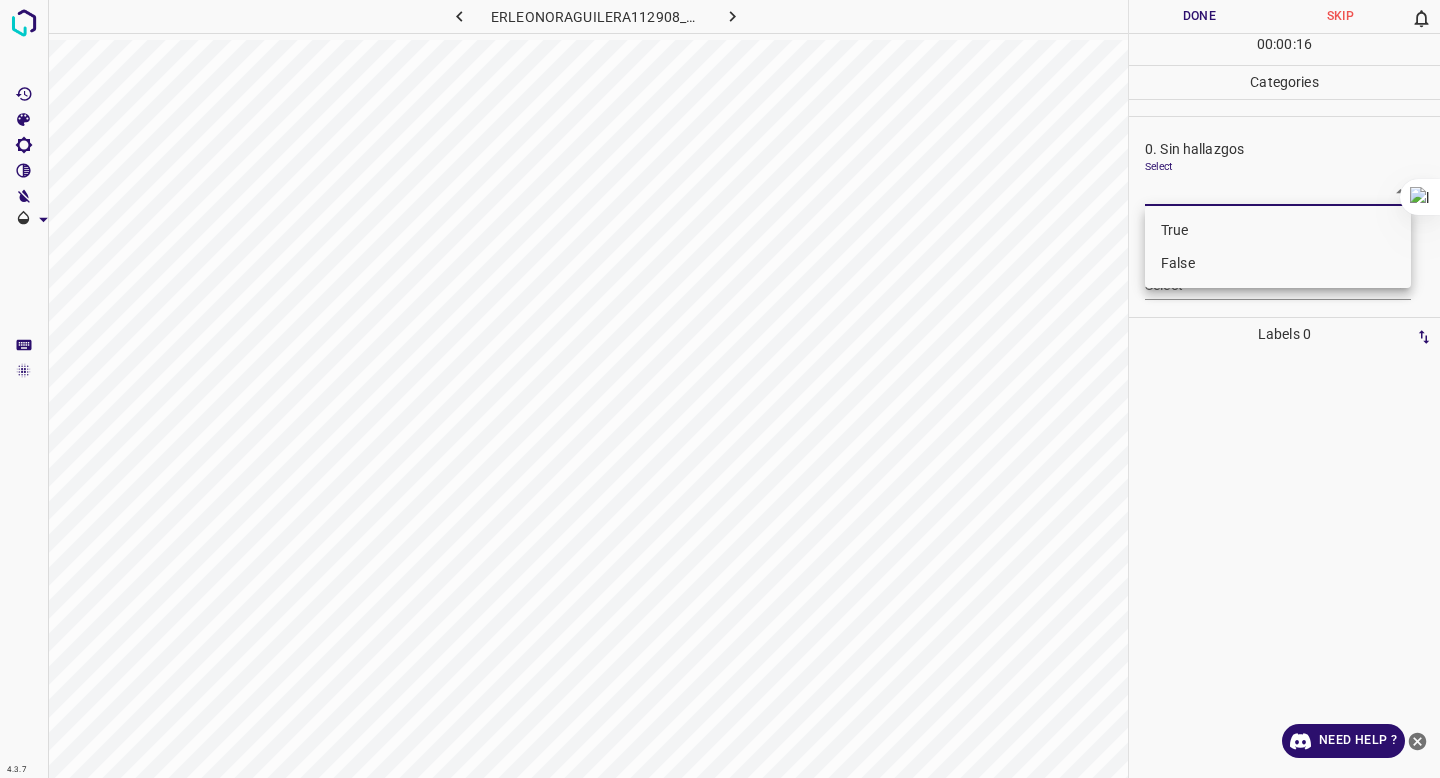 click on "False" at bounding box center (1278, 263) 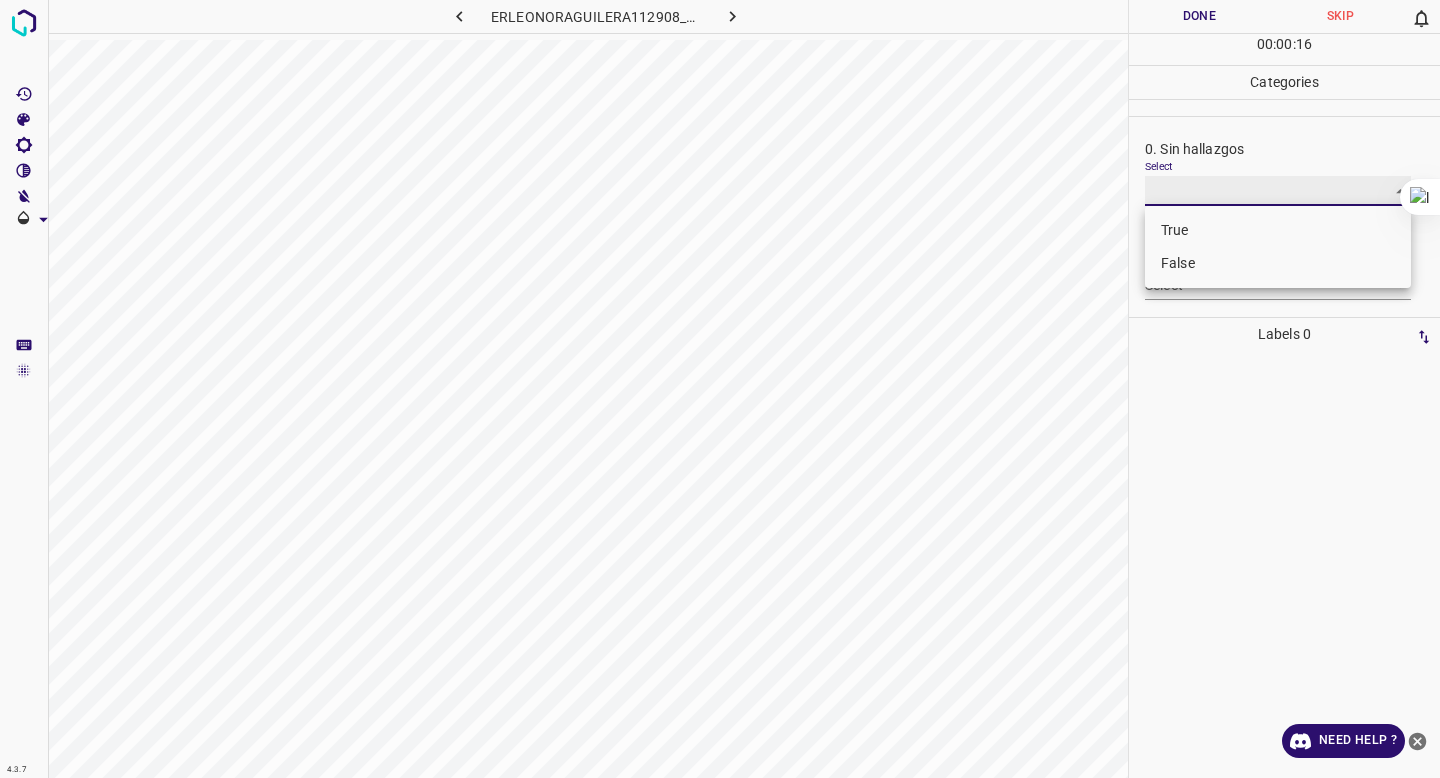 type on "False" 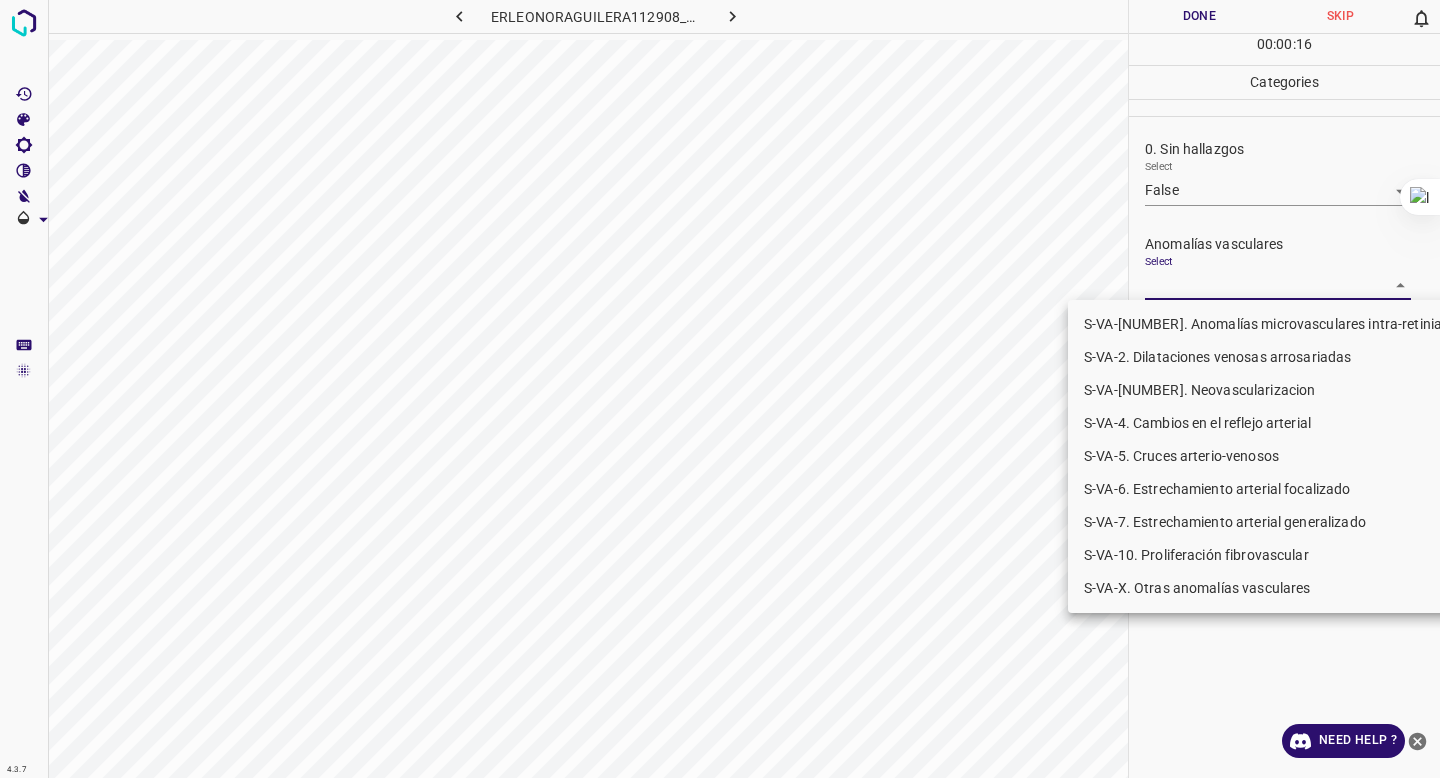 click on "4.3.7 ER[NAME]112908_557a559b6.jpg Done Skip 0 00   : 00   : 16   Categories 0. Sin hallazgos   Select False False Anomalías vasculares   Select ​ Atrofias   Select ​ Drusas   Select ​ Exudados   Select ​ Hemorragias o Microaneurismas   Select ​ Otros hallazgos patológicos   Select ​ Otros hallazgos no patológicos   Select ​ Anomalías de disco óptico   Select ​ Elementos sin calidad suficiente   Select ​ Labels   0 Categories 1 0. Sin hallazgos 2 Anomalías vasculares 3 Atrofias 4 Drusas 5 Exudados 6 Hemorragias o Microaneurismas 7 Otros hallazgos patológicos 8 Otros hallazgos no patológicos 9 Anomalías de disco óptico 0 Elementos sin calidad suficiente Tools Space Change between modes (Draw & Edit) I Auto labeling R Restore zoom M Zoom in N Zoom out Delete Delete selecte label Filters Z Restore filters X Saturation filter C Brightness filter V Contrast filter B Gray scale filter General O Download Need Help ? - Text - Hide - Delete S-VA-2. Dilataciones venosas arrosariadas" at bounding box center (720, 389) 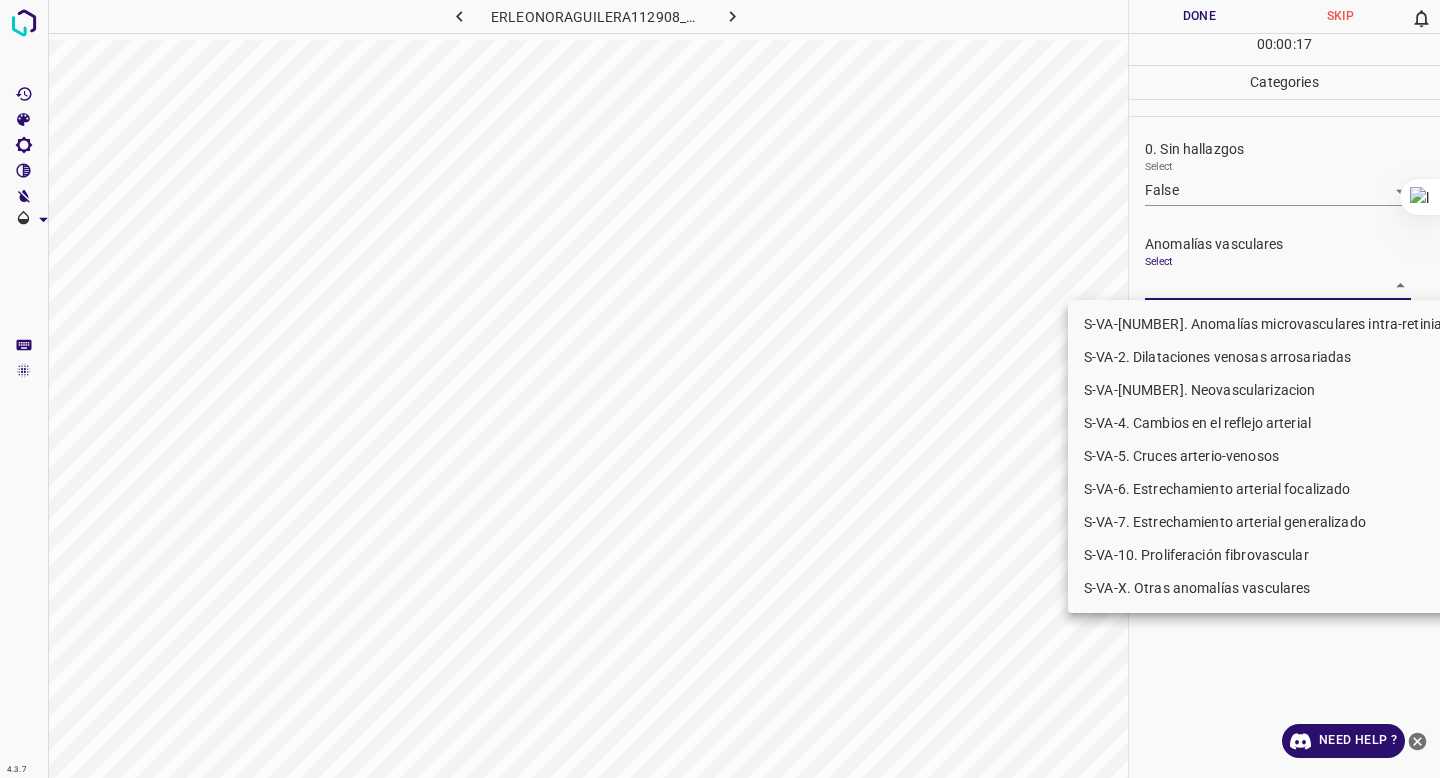 click on "S-VA-10. Proliferación fibrovascular" at bounding box center [1275, 555] 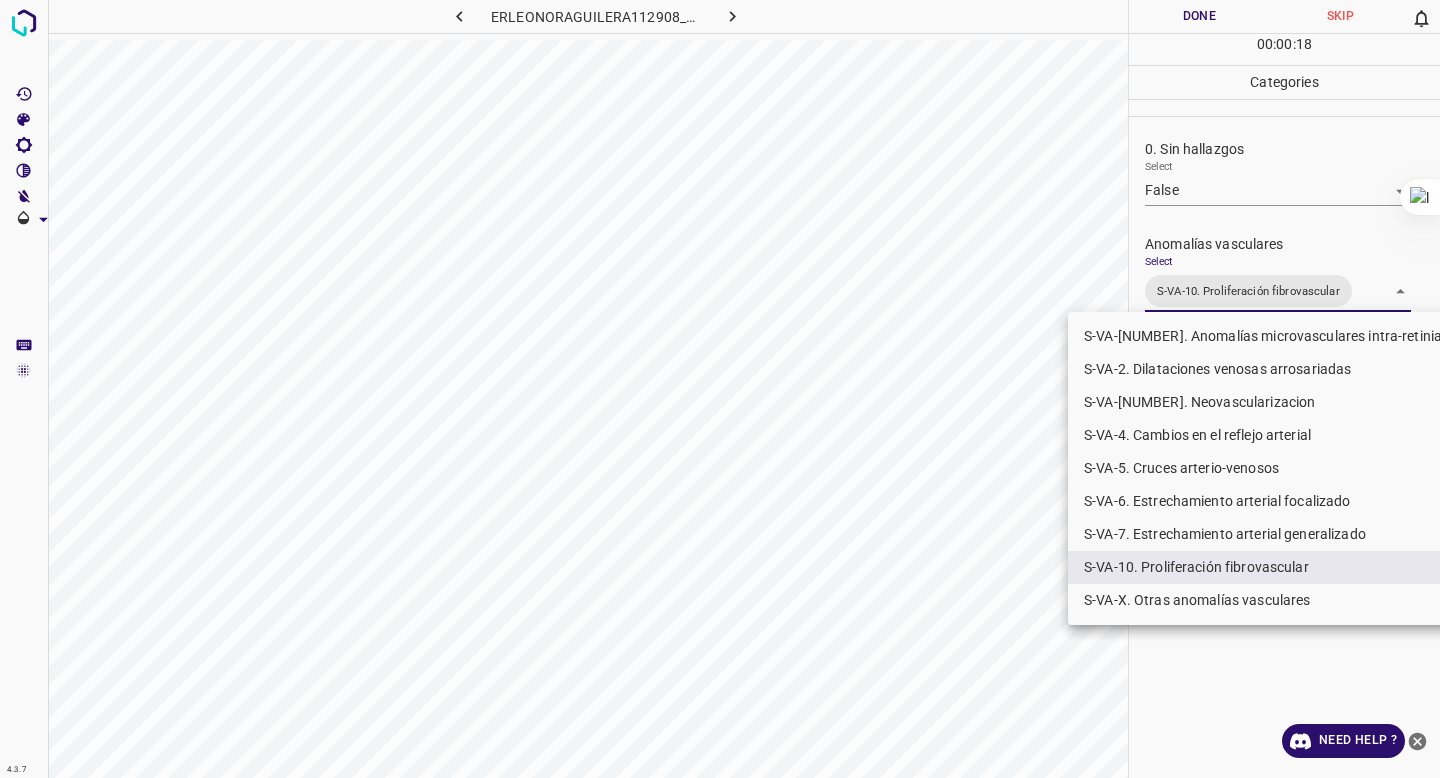 click at bounding box center [720, 389] 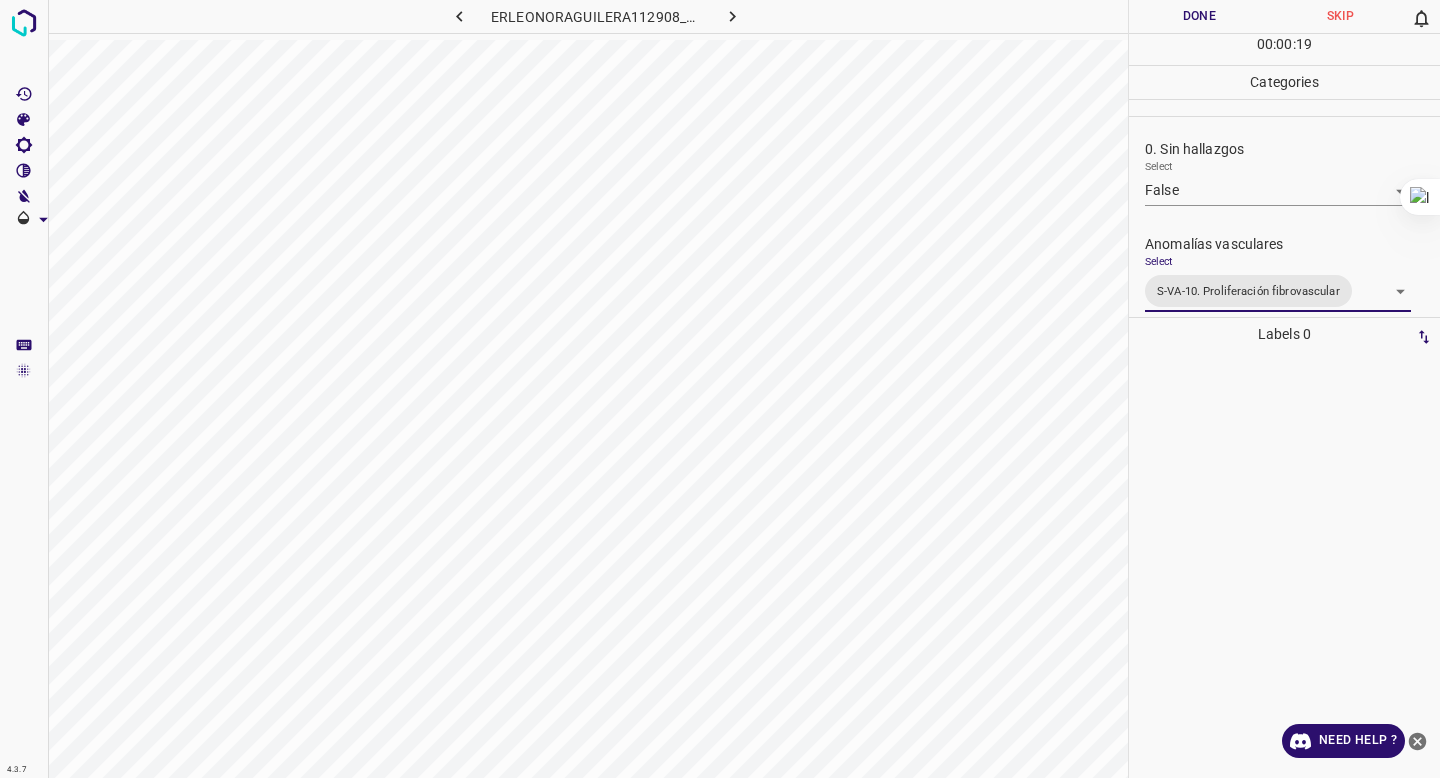 click on "4.3.7 ER[NAME]112908_557a559b6.jpg Done Skip 0 00   : 00   : 19   Categories 0. Sin hallazgos   Select False False Anomalías vasculares   Select S-VA-10. Proliferación fibrovascular S-VA-10. Proliferación fibrovascular Atrofias   Select ​ Drusas   Select ​ Exudados   Select ​ Hemorragias o Microaneurismas   Select ​ Otros hallazgos patológicos   Select ​ Otros hallazgos no patológicos   Select ​ Anomalías de disco óptico   Select ​ Elementos sin calidad suficiente   Select ​ Labels   0 Categories 1 0. Sin hallazgos 2 Anomalías vasculares 3 Atrofias 4 Drusas 5 Exudados 6 Hemorragias o Microaneurismas 7 Otros hallazgos patológicos 8 Otros hallazgos no patológicos 9 Anomalías de disco óptico 0 Elementos sin calidad suficiente Tools Space Change between modes (Draw & Edit) I Auto labeling R Restore zoom M Zoom in N Zoom out Delete Delete selecte label Filters Z Restore filters X Saturation filter C Brightness filter V Contrast filter B Gray scale filter General O Download" at bounding box center [720, 389] 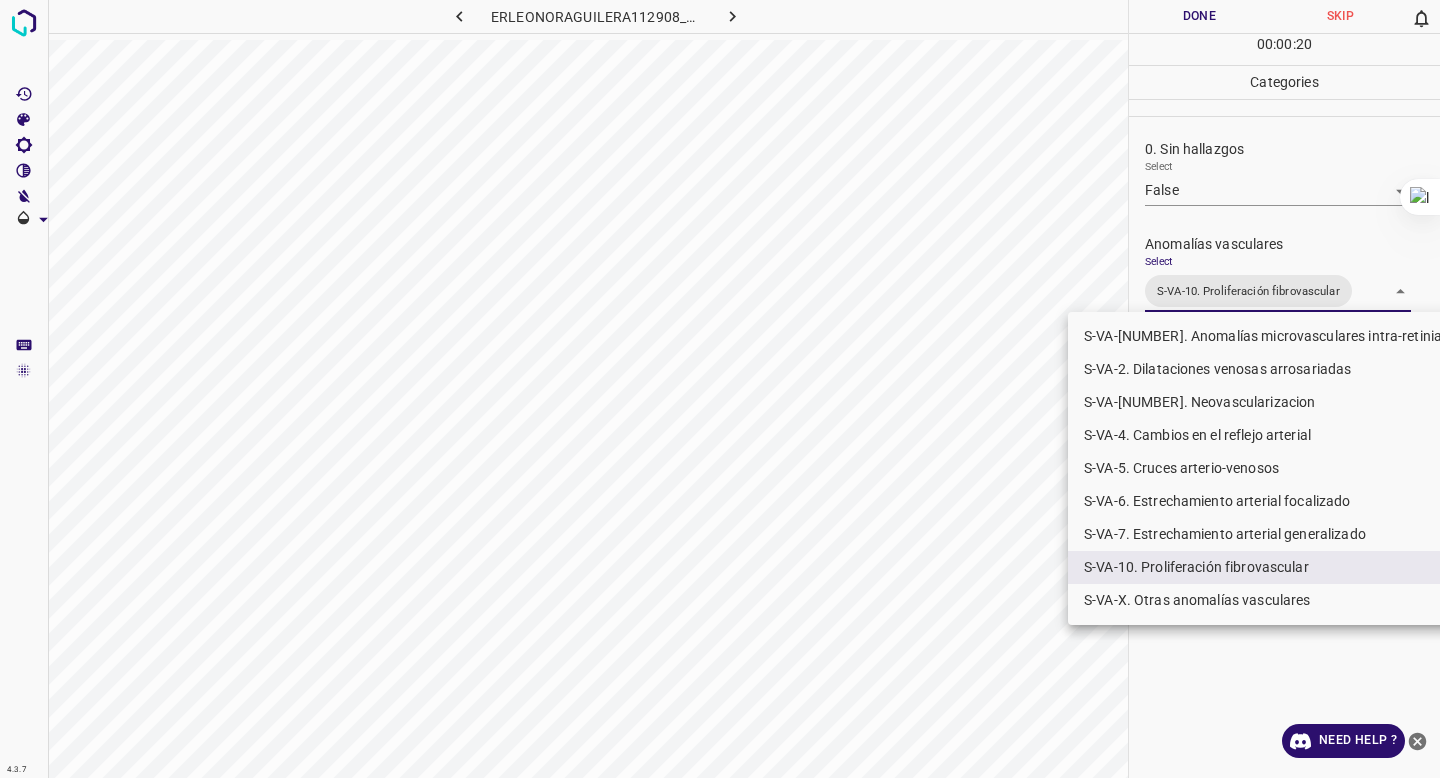 click at bounding box center (720, 389) 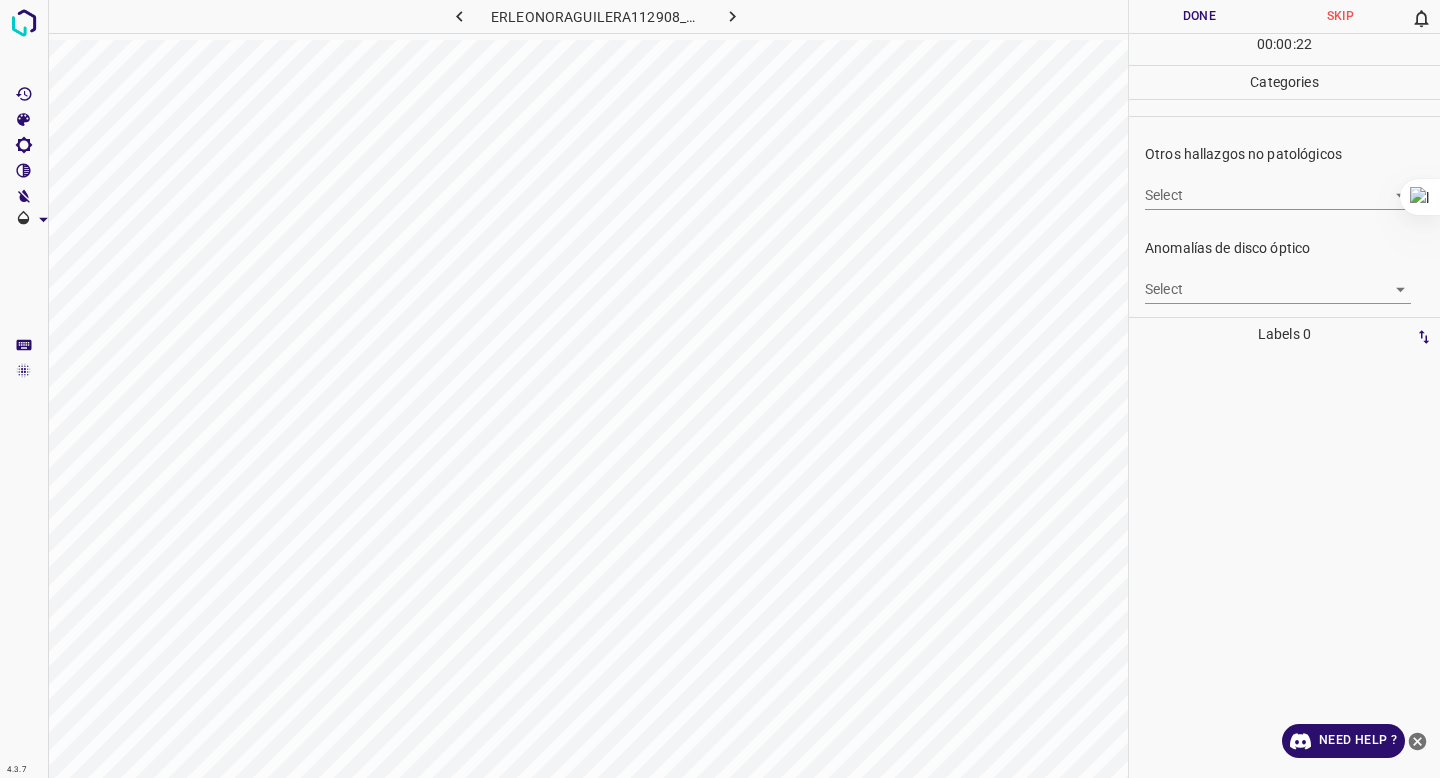 scroll, scrollTop: 656, scrollLeft: 0, axis: vertical 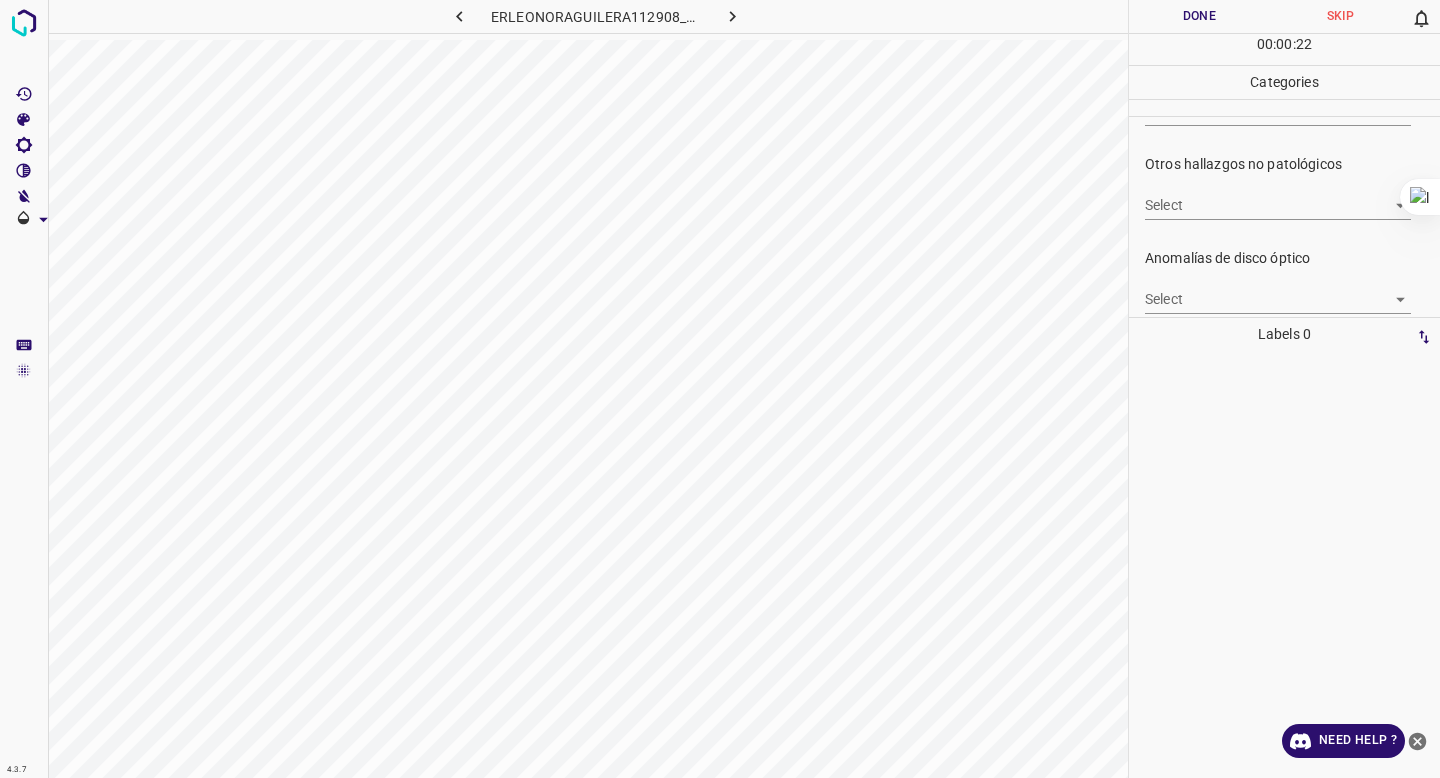 click on "4.3.7 ERLEONORAGUILERA112908_557a559b6.jpg Done Skip 0 00   : 00   : 22   Categories 0. Sin hallazgos   Select False False Anomalías vasculares   Select S-VA-10. Proliferación fibrovascular S-VA-10. Proliferación fibrovascular Atrofias   Select ​ Drusas   Select ​ Exudados   Select ​ Hemorragias o Microaneurismas   Select ​ Otros hallazgos patológicos   Select ​ Otros hallazgos no patológicos   Select ​ Anomalías de disco óptico   Select ​ Elementos sin calidad suficiente   Select ​ Labels   0 Categories 1 0. Sin hallazgos 2 Anomalías vasculares 3 Atrofias 4 Drusas 5 Exudados 6 Hemorragias o Microaneurismas 7 Otros hallazgos patológicos 8 Otros hallazgos no patológicos 9 Anomalías de disco óptico 0 Elementos sin calidad suficiente Tools Space Change between modes (Draw & Edit) I Auto labeling R Restore zoom M Zoom in N Zoom out Delete Delete selecte label Filters Z Restore filters X Saturation filter C Brightness filter V Contrast filter B Gray scale filter General O Download" at bounding box center [720, 389] 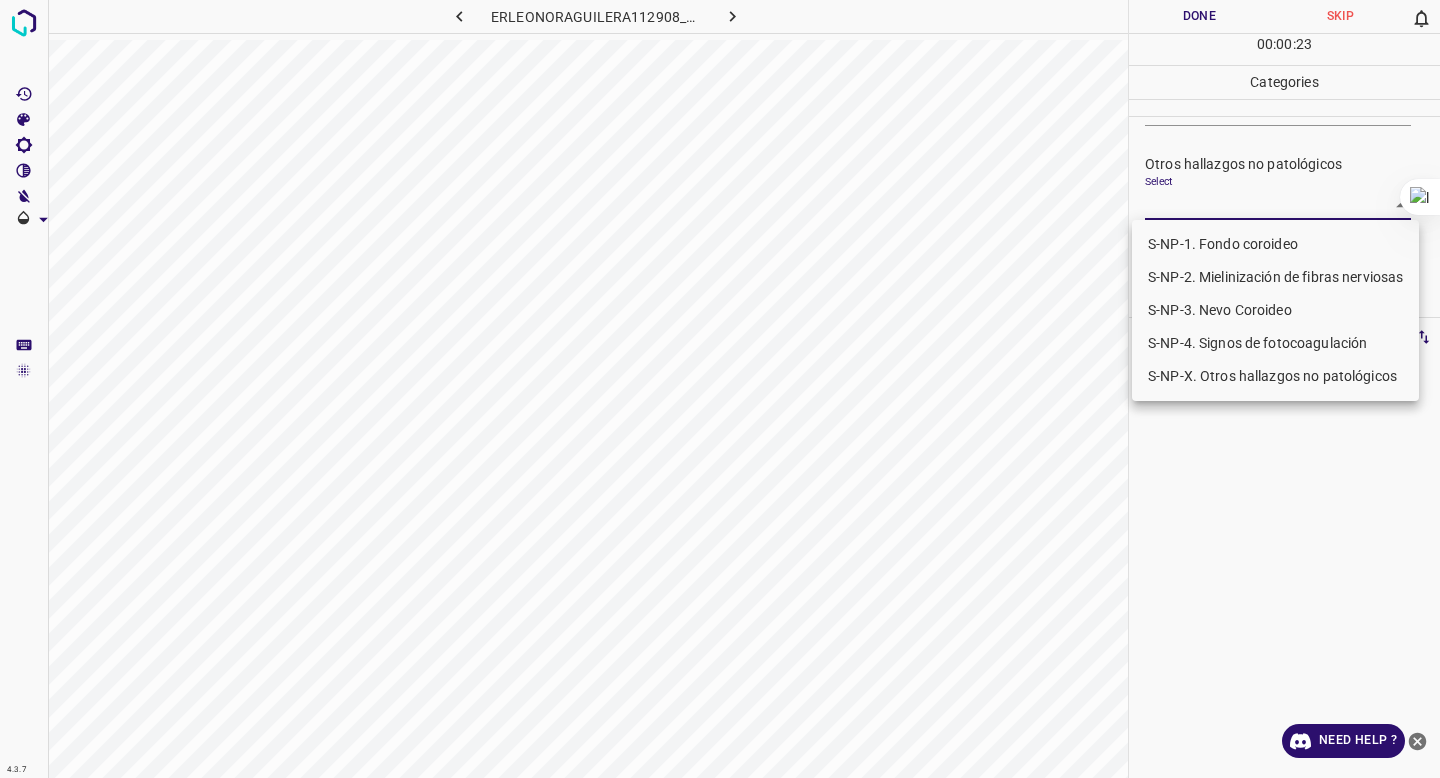 click on "S-NP-4. Signos de fotocoagulación" at bounding box center (1275, 343) 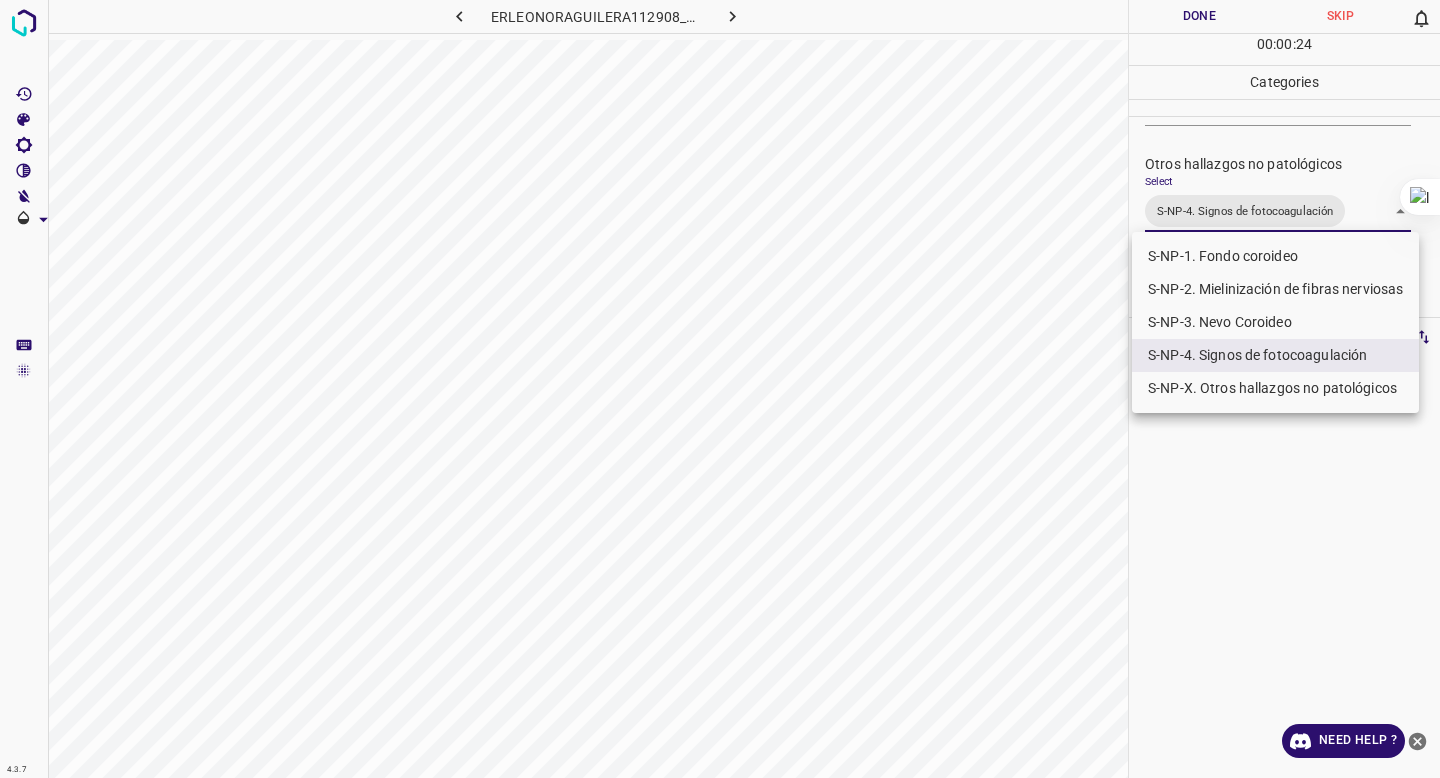 click at bounding box center [720, 389] 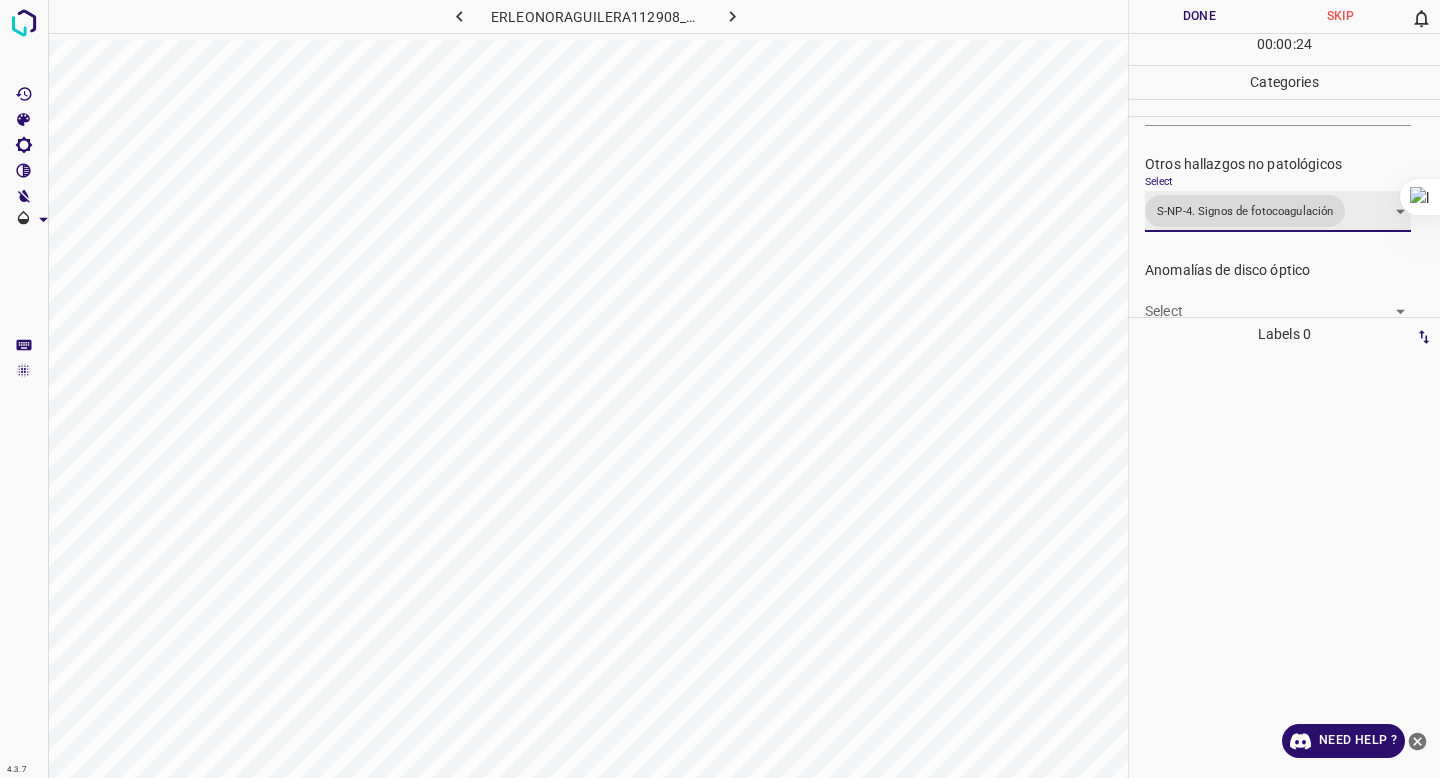 scroll, scrollTop: 781, scrollLeft: 0, axis: vertical 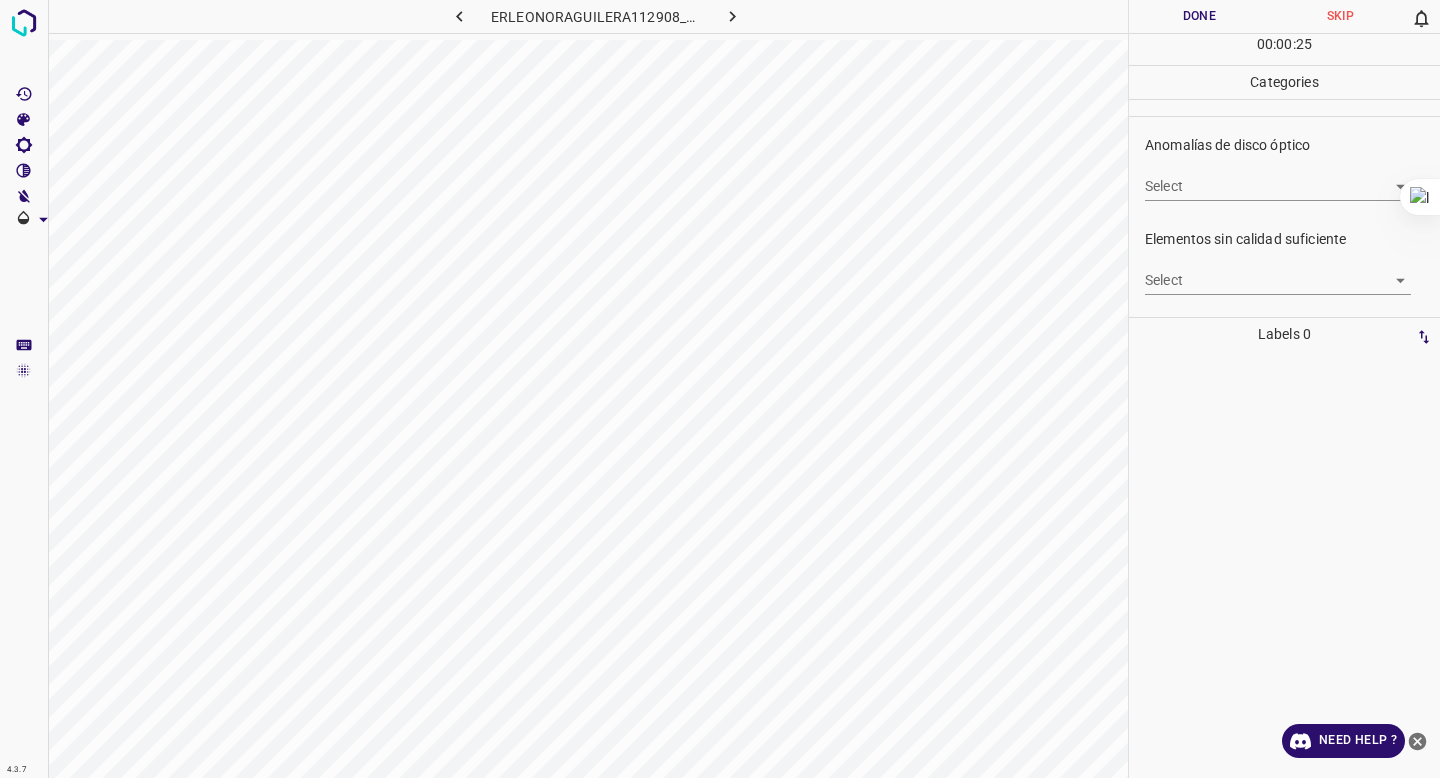 click on "4.3.7 [NAME]112908_557a559b6.jpg Done Skip 0 00   : 00   : 25   Categories 0. Sin hallazgos   Select False False Anomalías vasculares   Select S-VA-10. Proliferación fibrovascular S-VA-10. Proliferación fibrovascular Atrofias   Select ​ Drusas   Select ​ Exudados   Select ​ Hemorragias o Microaneurismas   Select ​ Otros hallazgos patológicos   Select ​ Otros hallazgos no patológicos   Select S-NP-4. Signos de fotocoagulación S-NP-4. Signos de fotocoagulación Anomalías de disco óptico   Select ​ Elementos sin calidad suficiente   Select ​ Labels   0 Categories 1 0. Sin hallazgos 2 Anomalías vasculares 3 Atrofias 4 Drusas 5 Exudados 6 Hemorragias o Microaneurismas 7 Otros hallazgos patológicos 8 Otros hallazgos no patológicos 9 Anomalías de disco óptico 0 Elementos sin calidad suficiente Tools Space Change between modes (Draw & Edit) I Auto labeling R Restore zoom M Zoom in N Zoom out Delete Delete selecte label Filters Z Restore filters X Saturation filter C V B General O" at bounding box center (720, 389) 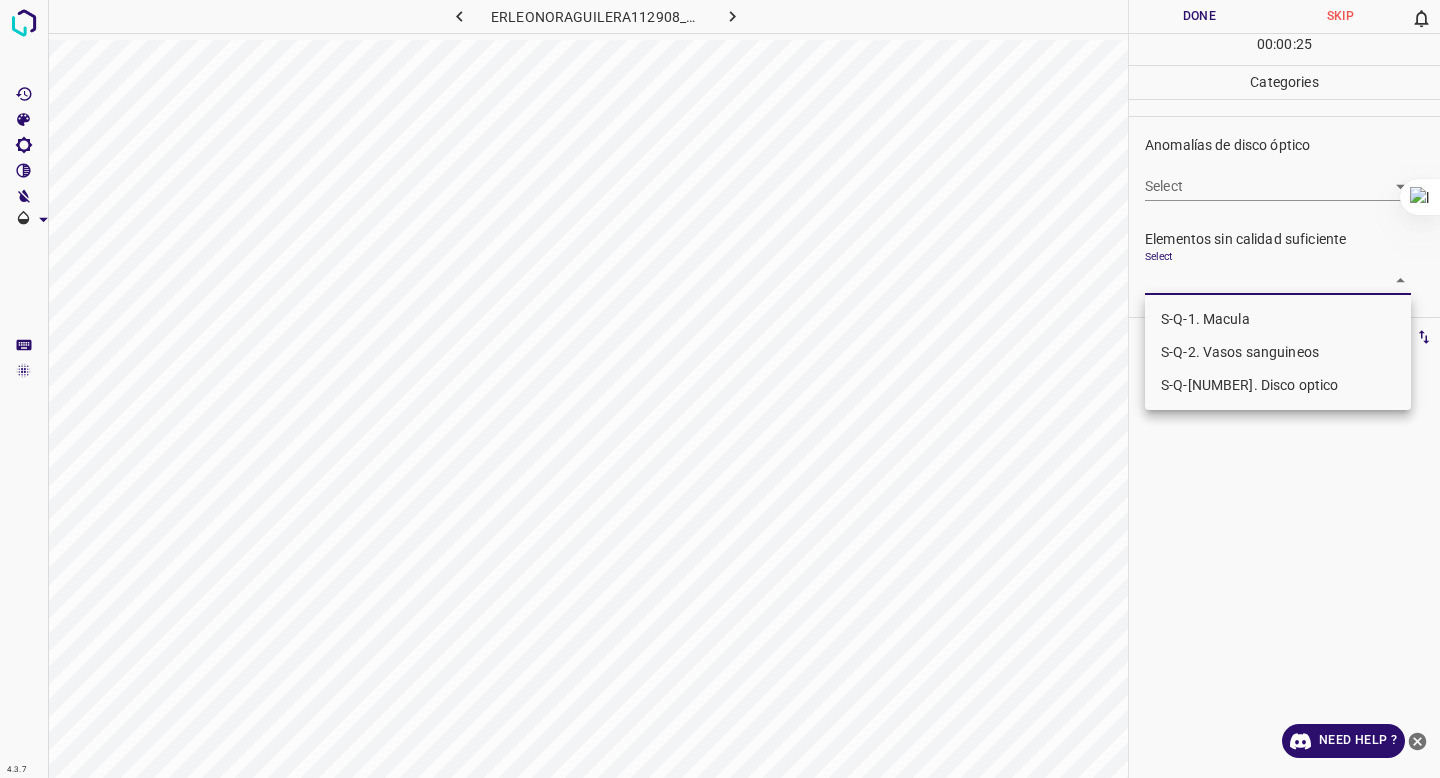 click on "S-Q-1. Macula" at bounding box center [1278, 319] 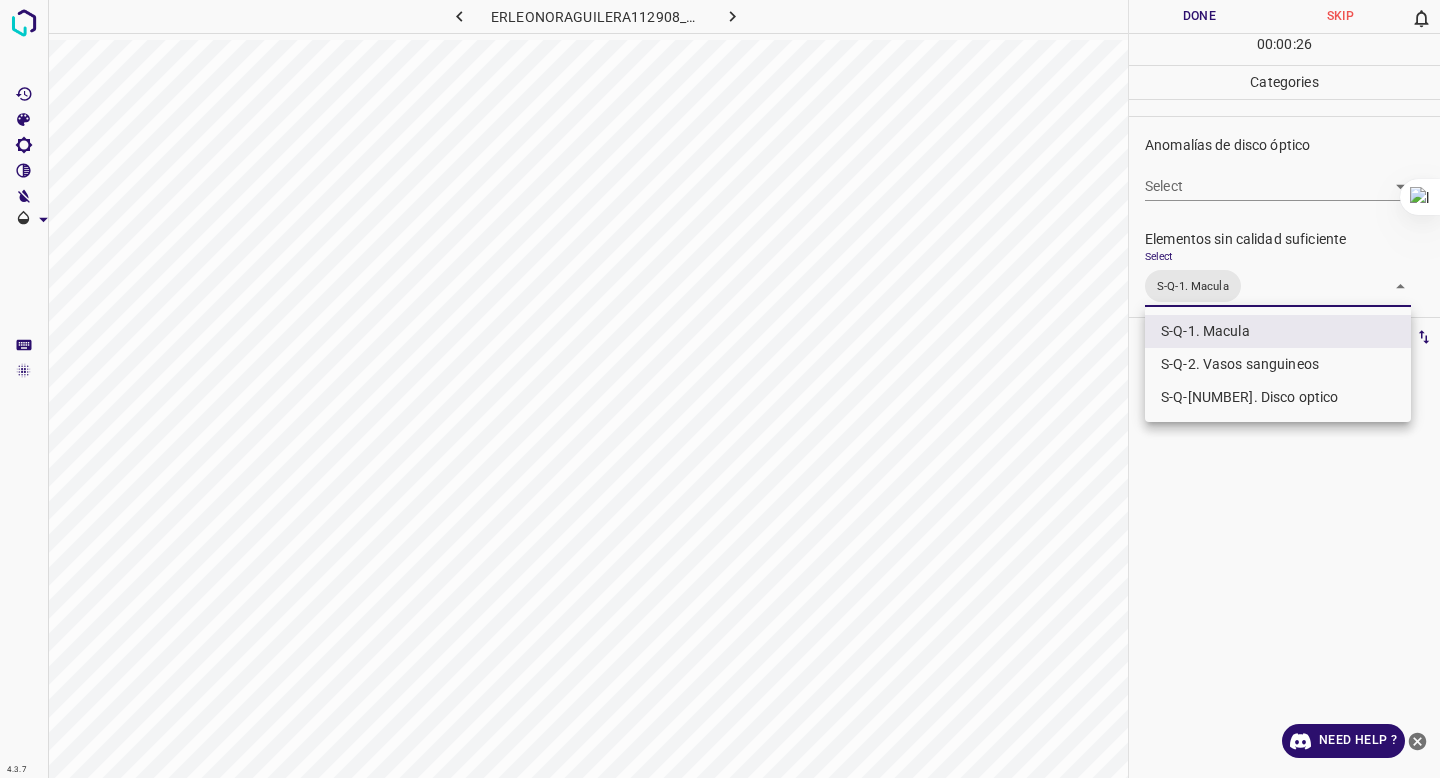 click on "S-Q-2. Vasos sanguineos" at bounding box center (1278, 364) 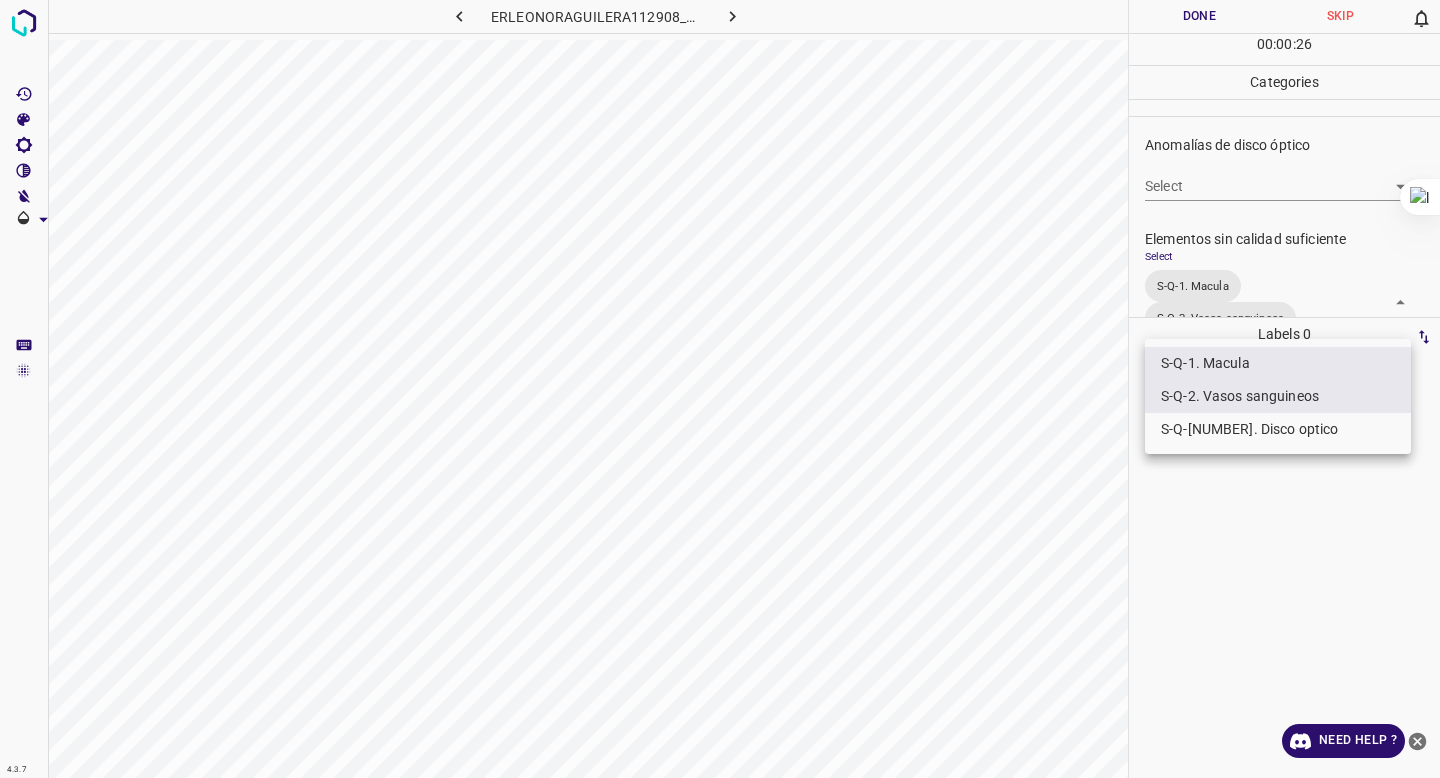 click on "S-Q-[NUMBER]. Disco optico" at bounding box center (1278, 429) 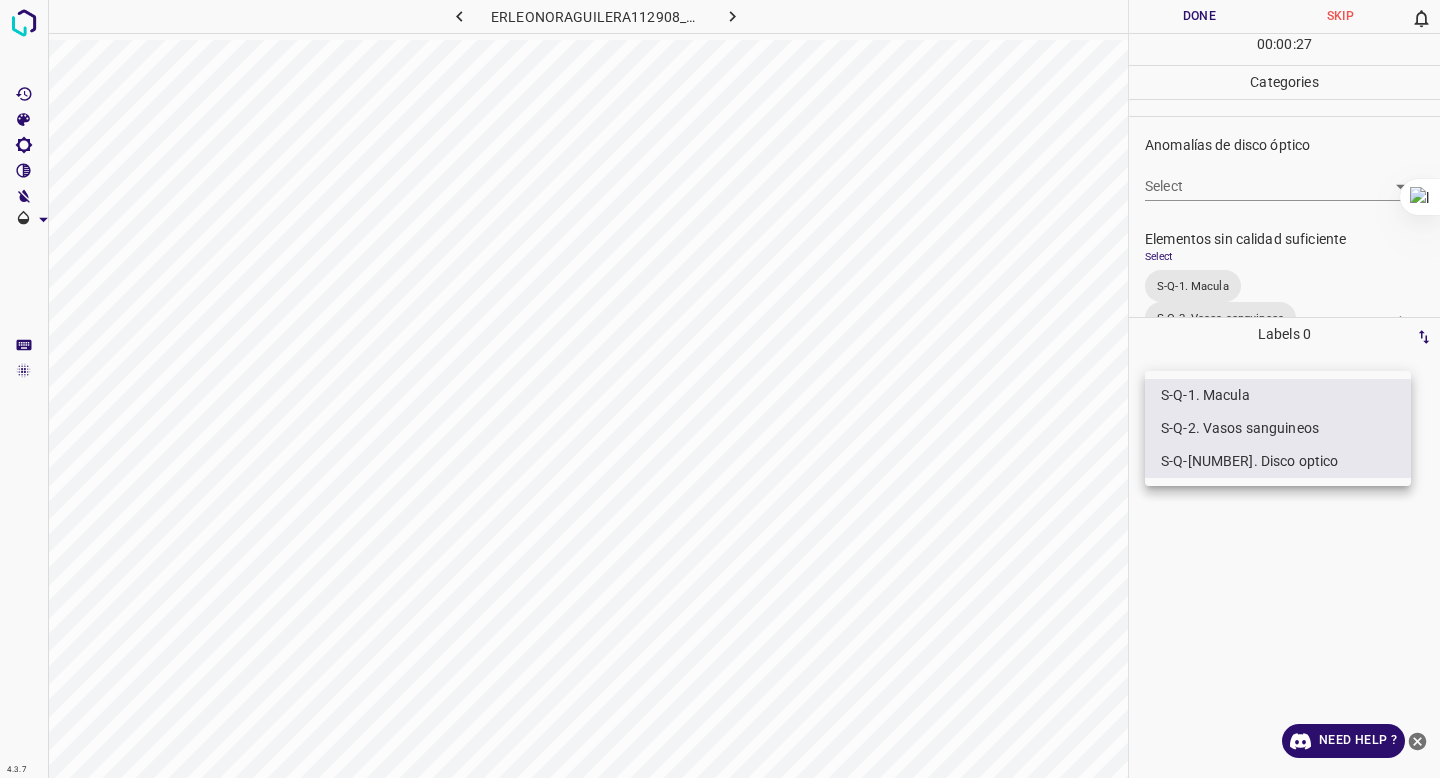 drag, startPoint x: 1193, startPoint y: 108, endPoint x: 1189, endPoint y: 72, distance: 36.221542 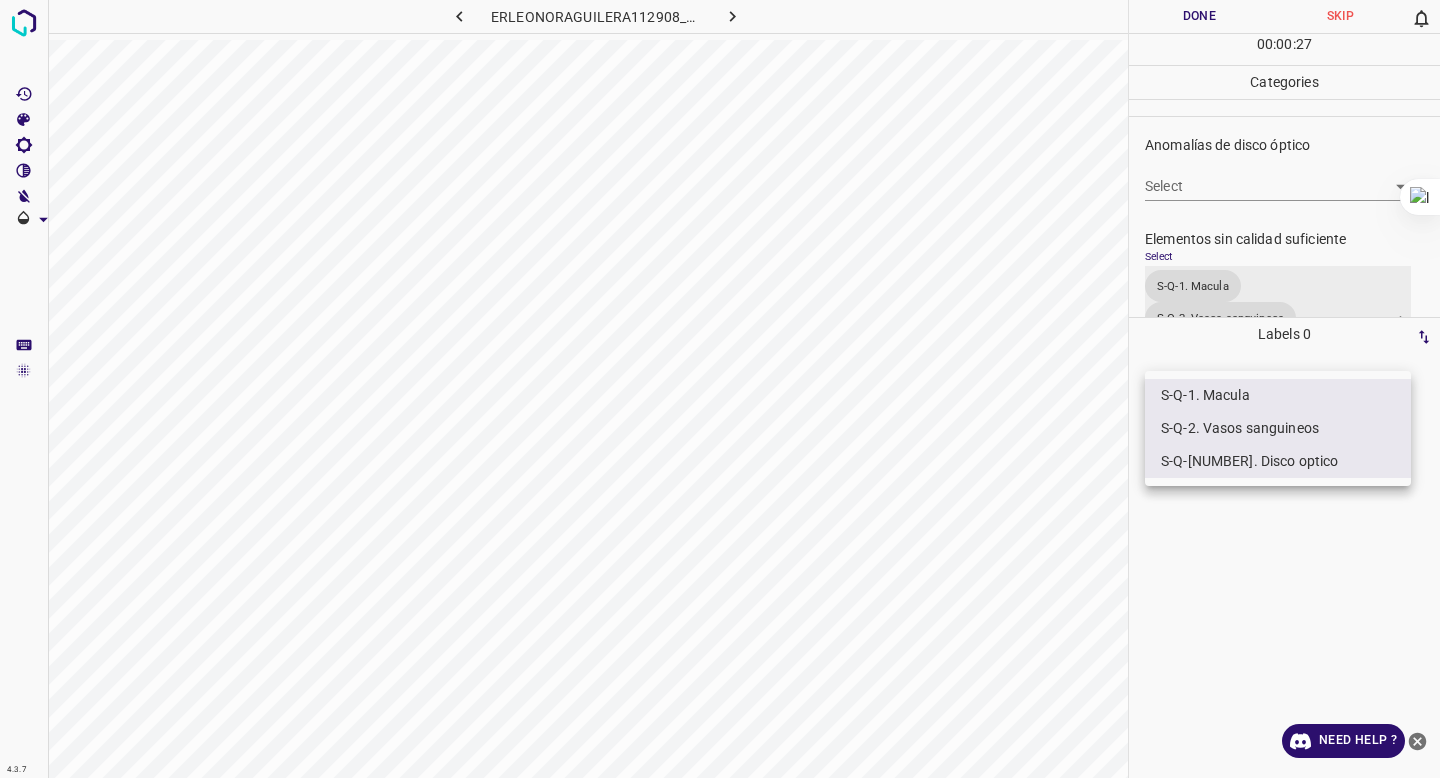 scroll, scrollTop: 835, scrollLeft: 0, axis: vertical 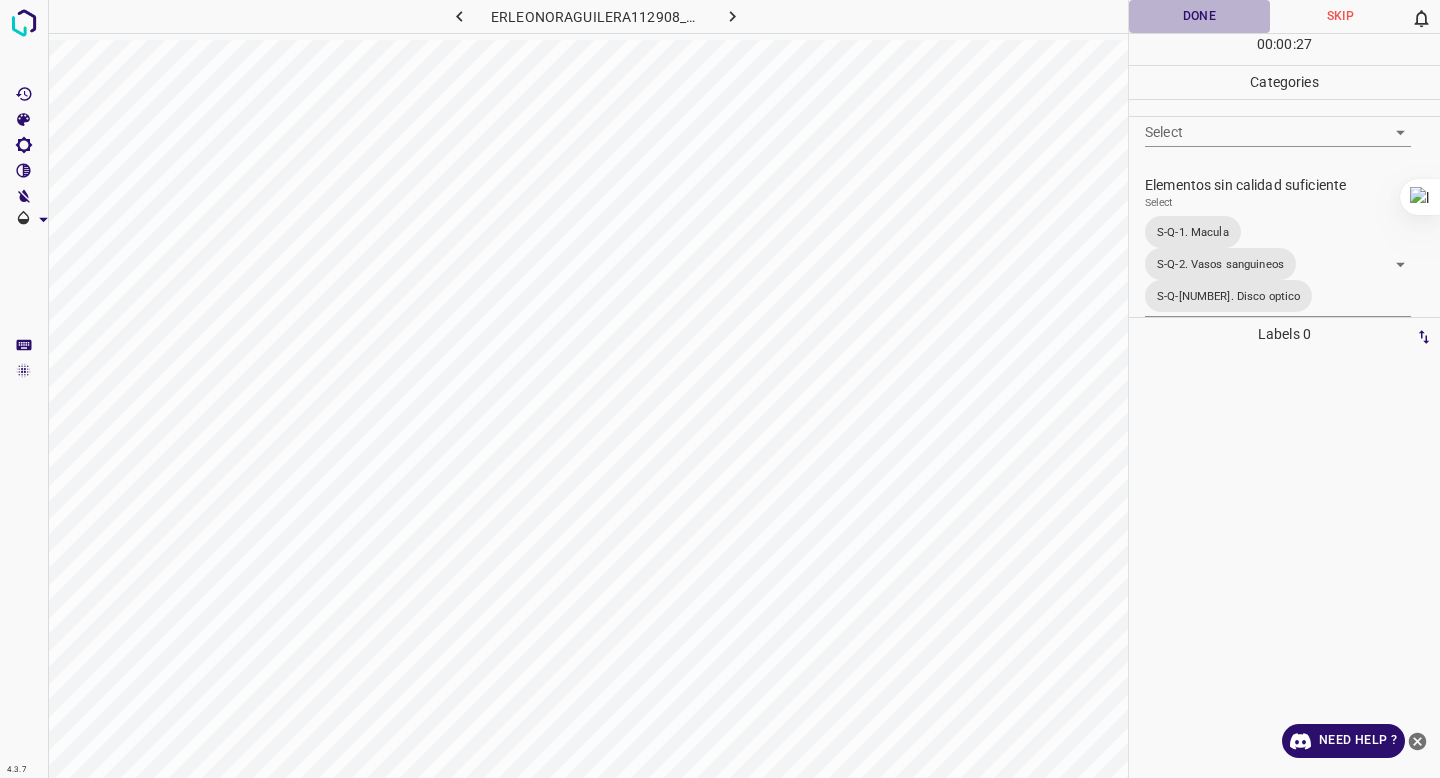 click on "Done" at bounding box center (1199, 16) 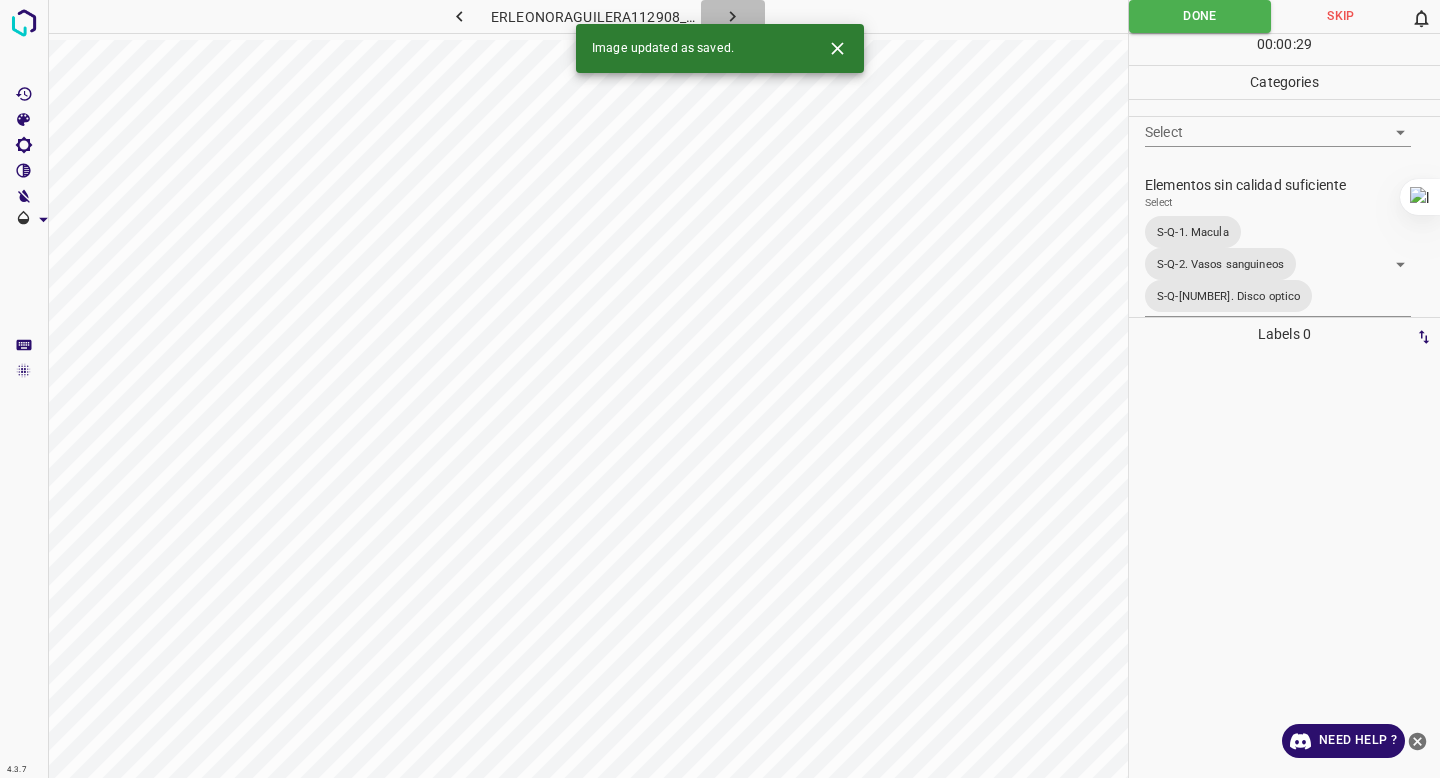 click 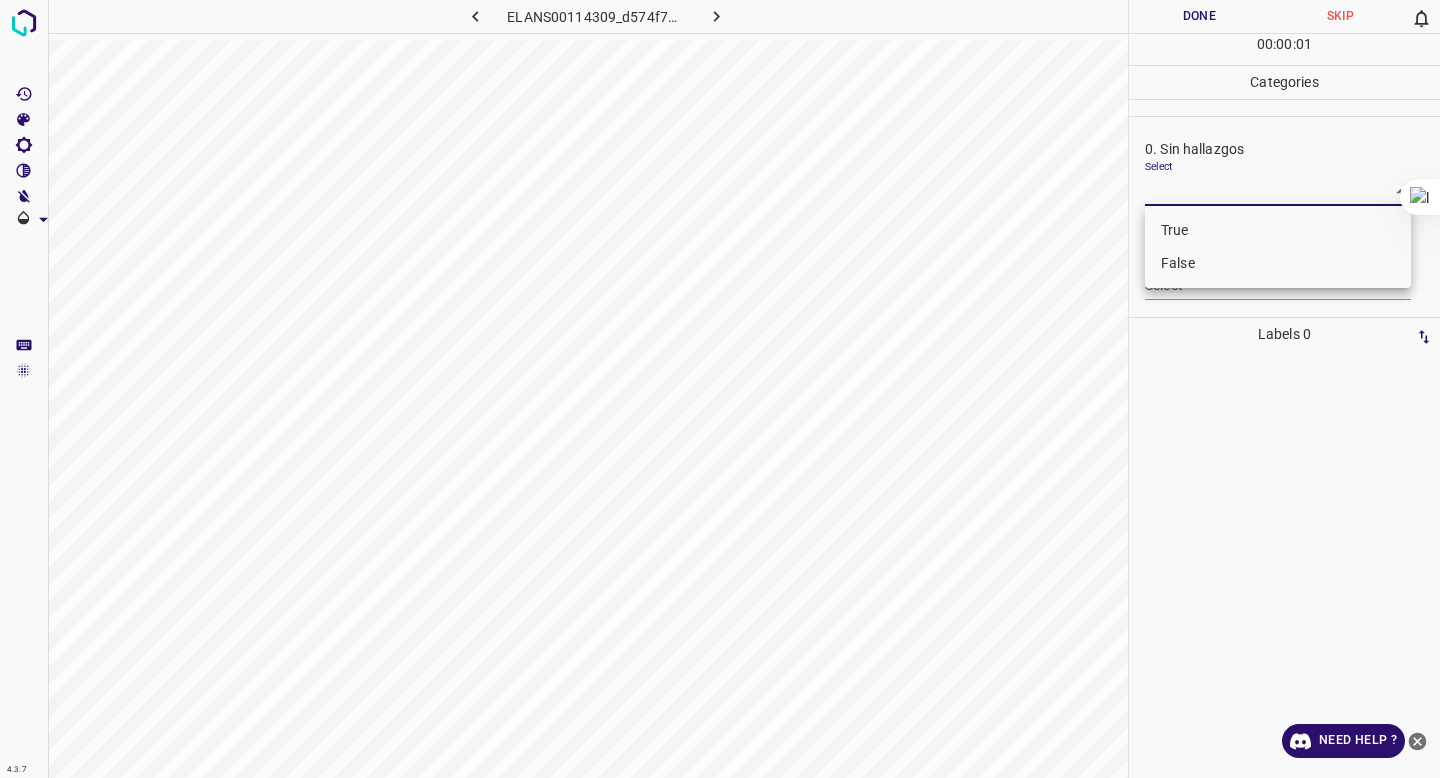 click on "4.3.7 ELANS00114309_d574f7384.jpg Done Skip 0 00   : 00   : 01   Categories 0. Sin hallazgos   Select ​ Anomalías vasculares   Select ​ Atrofias   Select ​ Drusas   Select ​ Exudados   Select ​ Hemorragias o Microaneurismas   Select ​ Otros hallazgos patológicos   Select ​ Otros hallazgos no patológicos   Select ​ Anomalías de disco óptico   Select ​ Elementos sin calidad suficiente   Select ​ Labels   0 Categories 1 0. Sin hallazgos 2 Anomalías vasculares 3 Atrofias 4 Drusas 5 Exudados 6 Hemorragias o Microaneurismas 7 Otros hallazgos patológicos 8 Otros hallazgos no patológicos 9 Anomalías de disco óptico 0 Elementos sin calidad suficiente Tools Space Change between modes (Draw & Edit) I Auto labeling R Restore zoom M Zoom in N Zoom out Delete Delete selecte label Filters Z Restore filters X Saturation filter C Brightness filter V Contrast filter B Gray scale filter General O Download Need Help ? - Text - Hide - Delete True False" at bounding box center (720, 389) 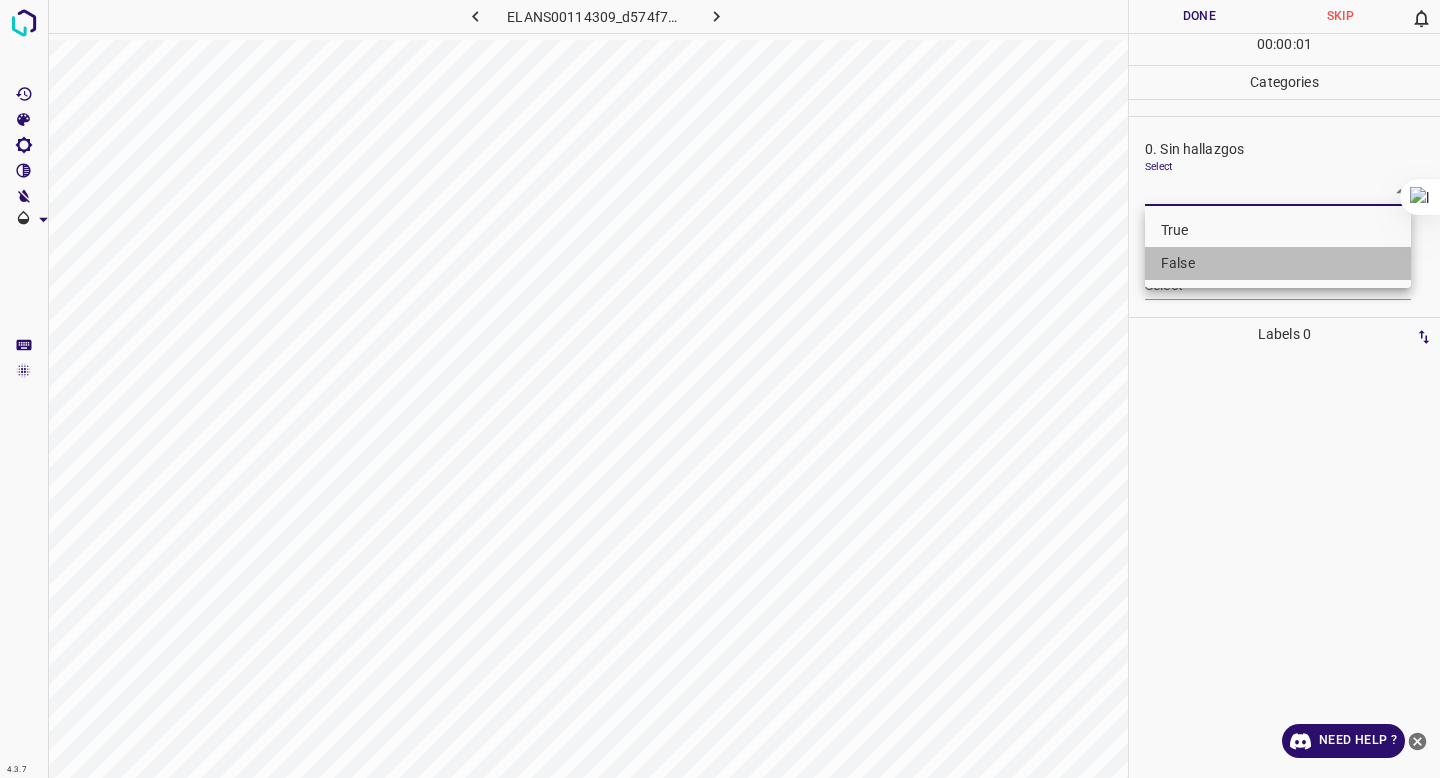 click on "False" at bounding box center [1278, 263] 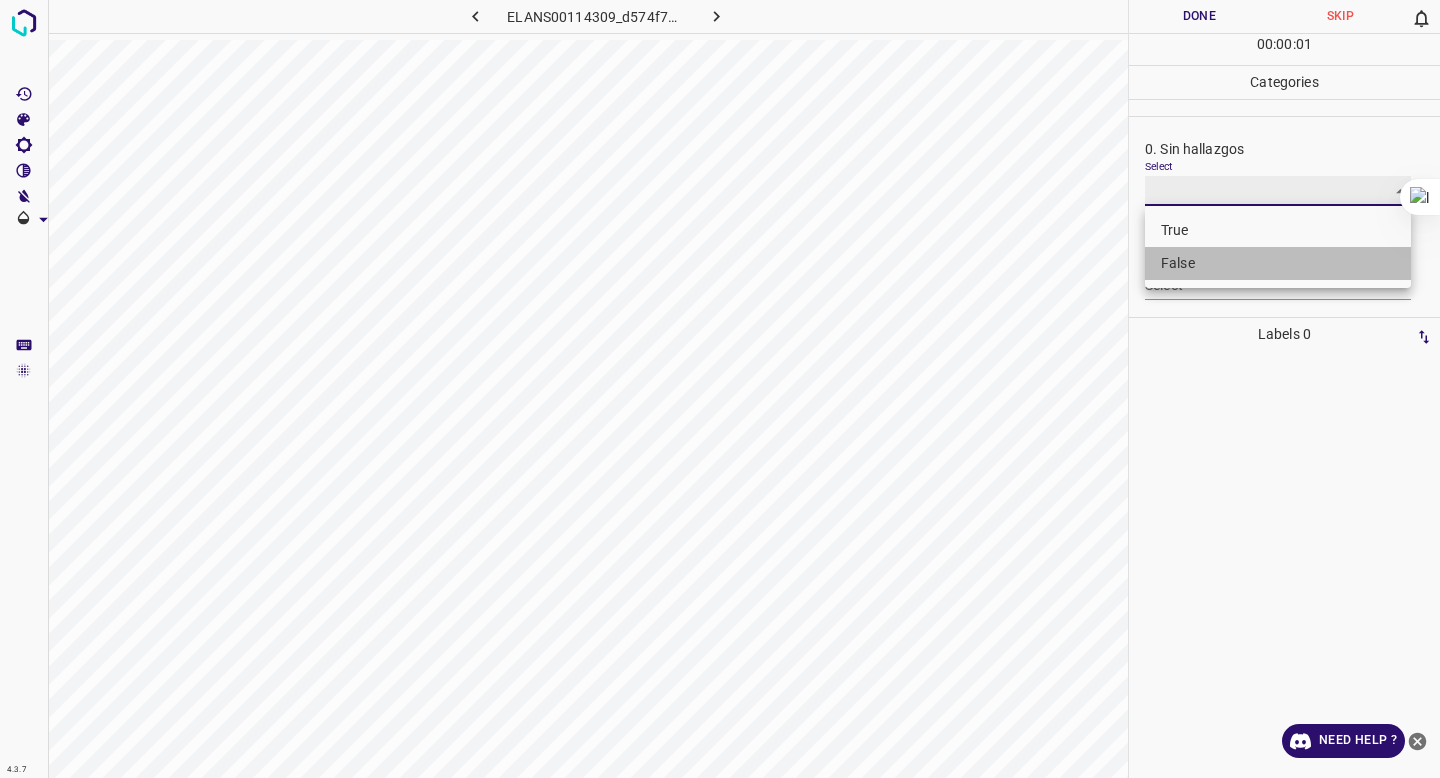 type on "False" 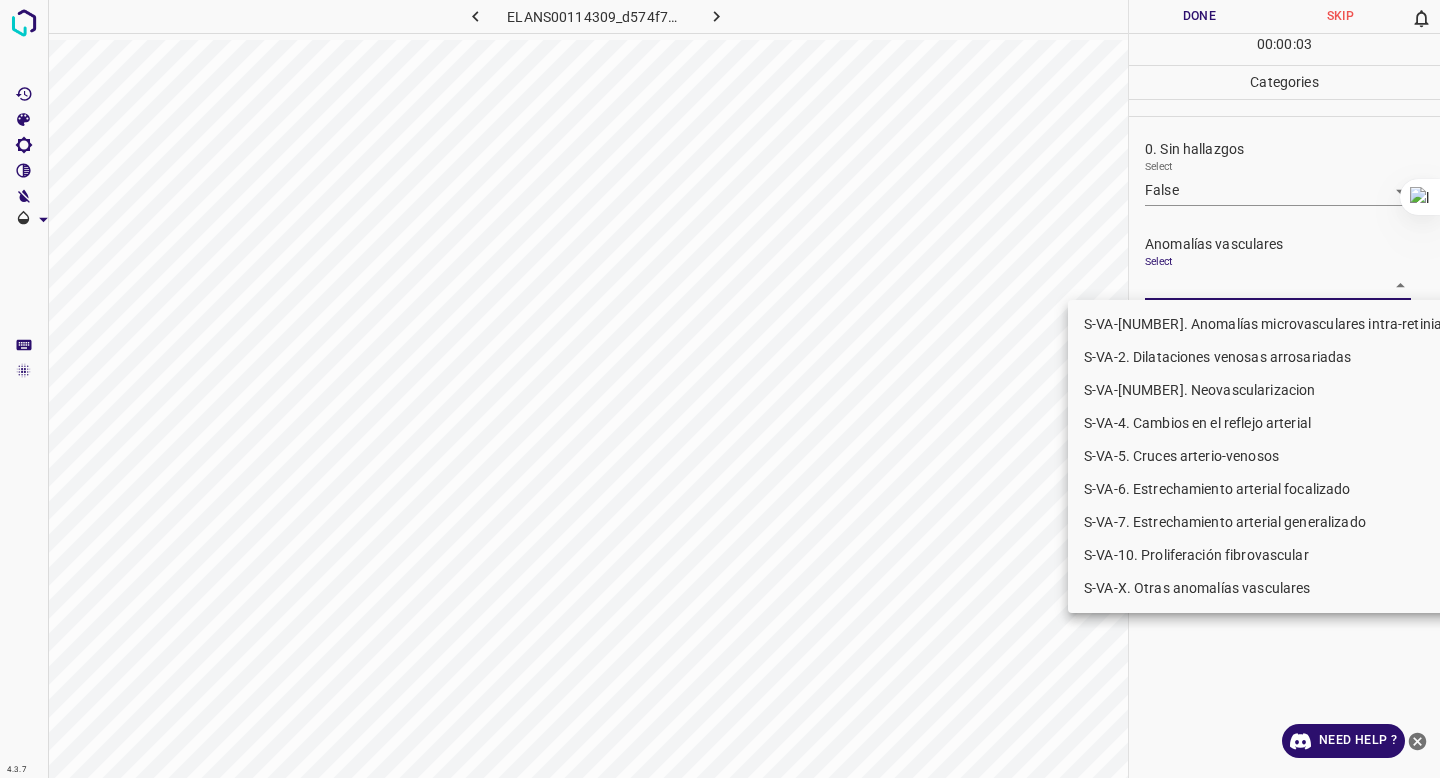 click on "4.3.7 ELANS00114309_d574f7384.jpg Done Skip 0 00   : 00   : 03   Categories 0. Sin hallazgos   Select False False Anomalías vasculares   Select ​ Atrofias   Select ​ Drusas   Select ​ Exudados   Select ​ Hemorragias o Microaneurismas   Select ​ Otros hallazgos patológicos   Select ​ Otros hallazgos no patológicos   Select ​ Anomalías de disco óptico   Select ​ Elementos sin calidad suficiente   Select ​ Labels   0 Categories 1 0. Sin hallazgos 2 Anomalías vasculares 3 Atrofias 4 Drusas 5 Exudados 6 Hemorragias o Microaneurismas 7 Otros hallazgos patológicos 8 Otros hallazgos no patológicos 9 Anomalías de disco óptico 0 Elementos sin calidad suficiente Tools Space Change between modes (Draw & Edit) I Auto labeling R Restore zoom M Zoom in N Zoom out Delete Delete selecte label Filters Z Restore filters X Saturation filter C Brightness filter V Contrast filter B Gray scale filter General O Download Need Help ? - Text - Hide - Delete S-VA-1. Anomalías microvasculares intra-retinianas" at bounding box center (720, 389) 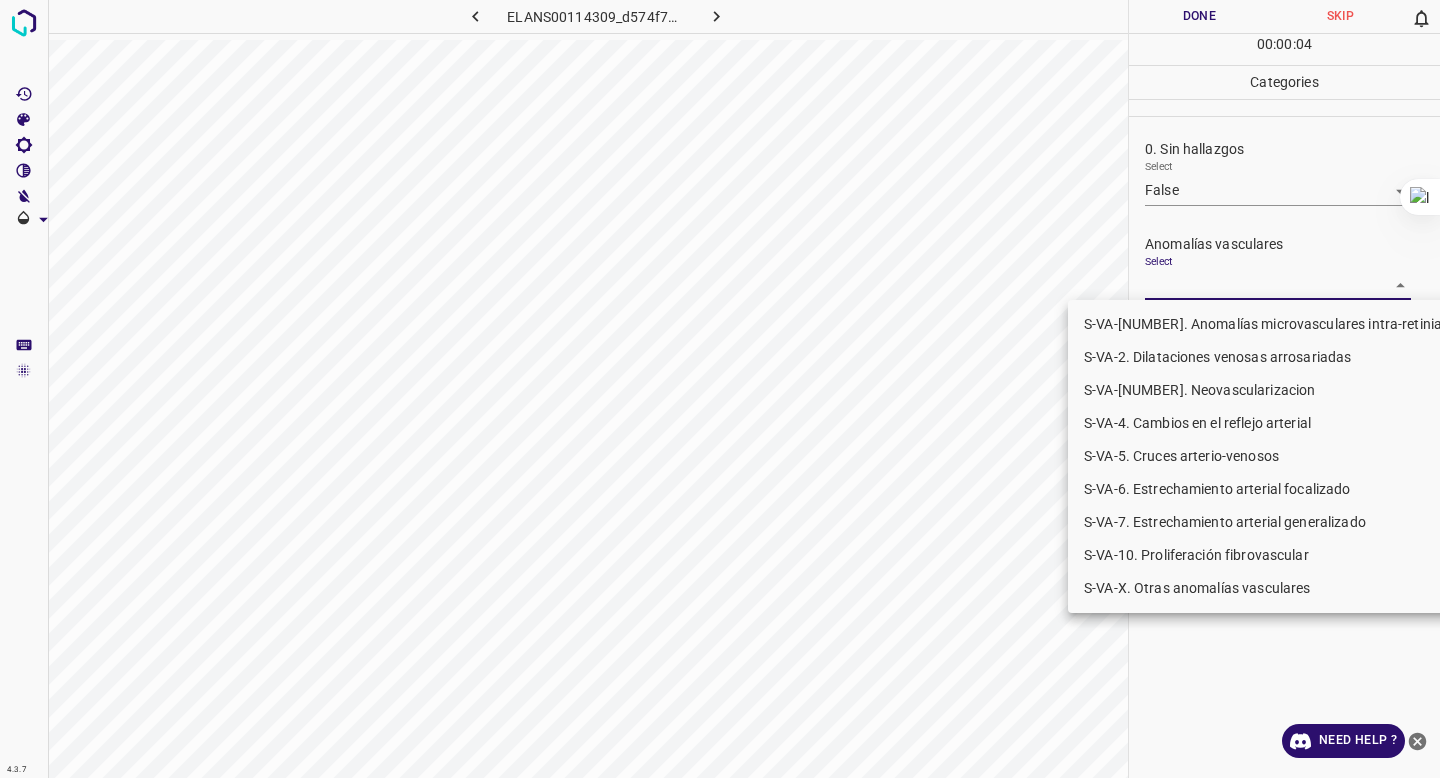 click on "S-VA-10. Proliferación fibrovascular" at bounding box center [1275, 555] 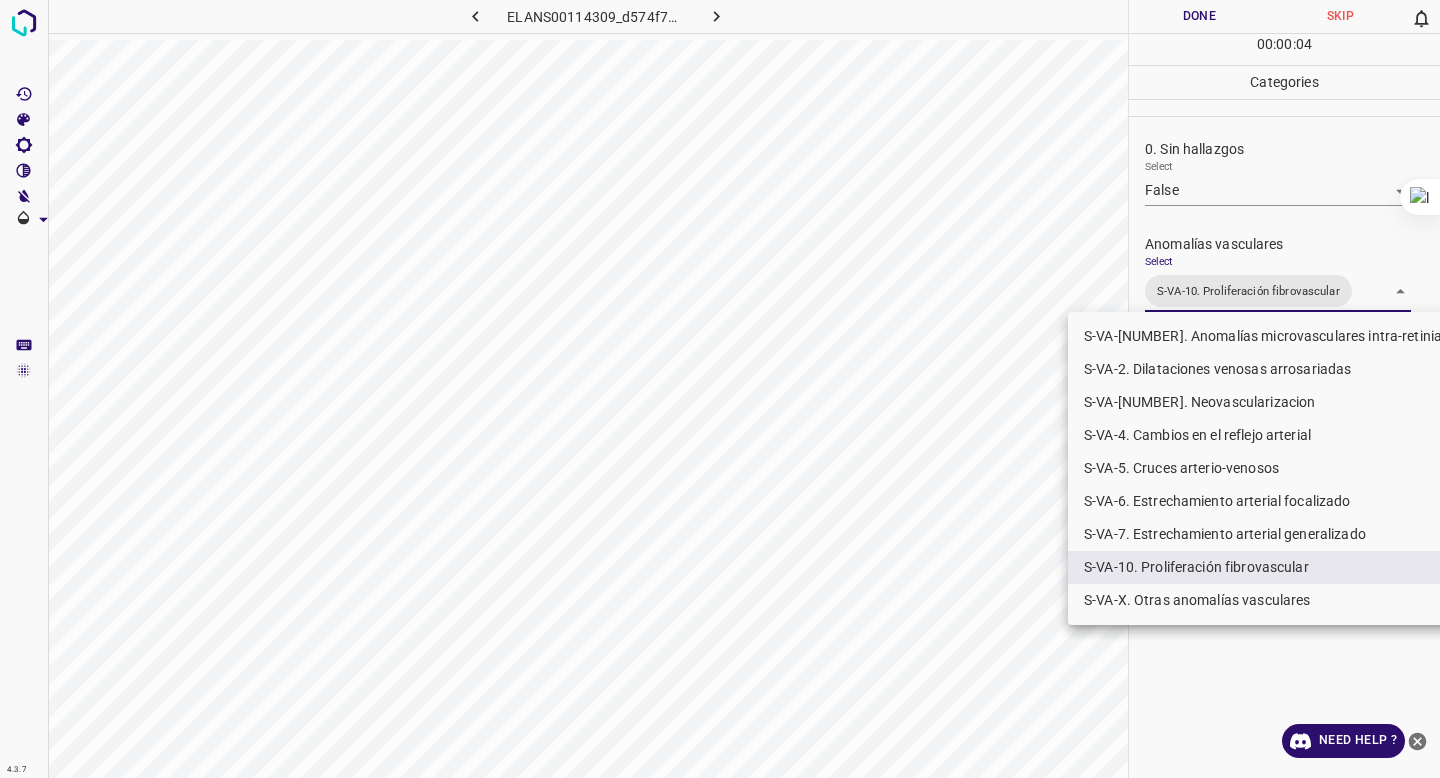 click at bounding box center (720, 389) 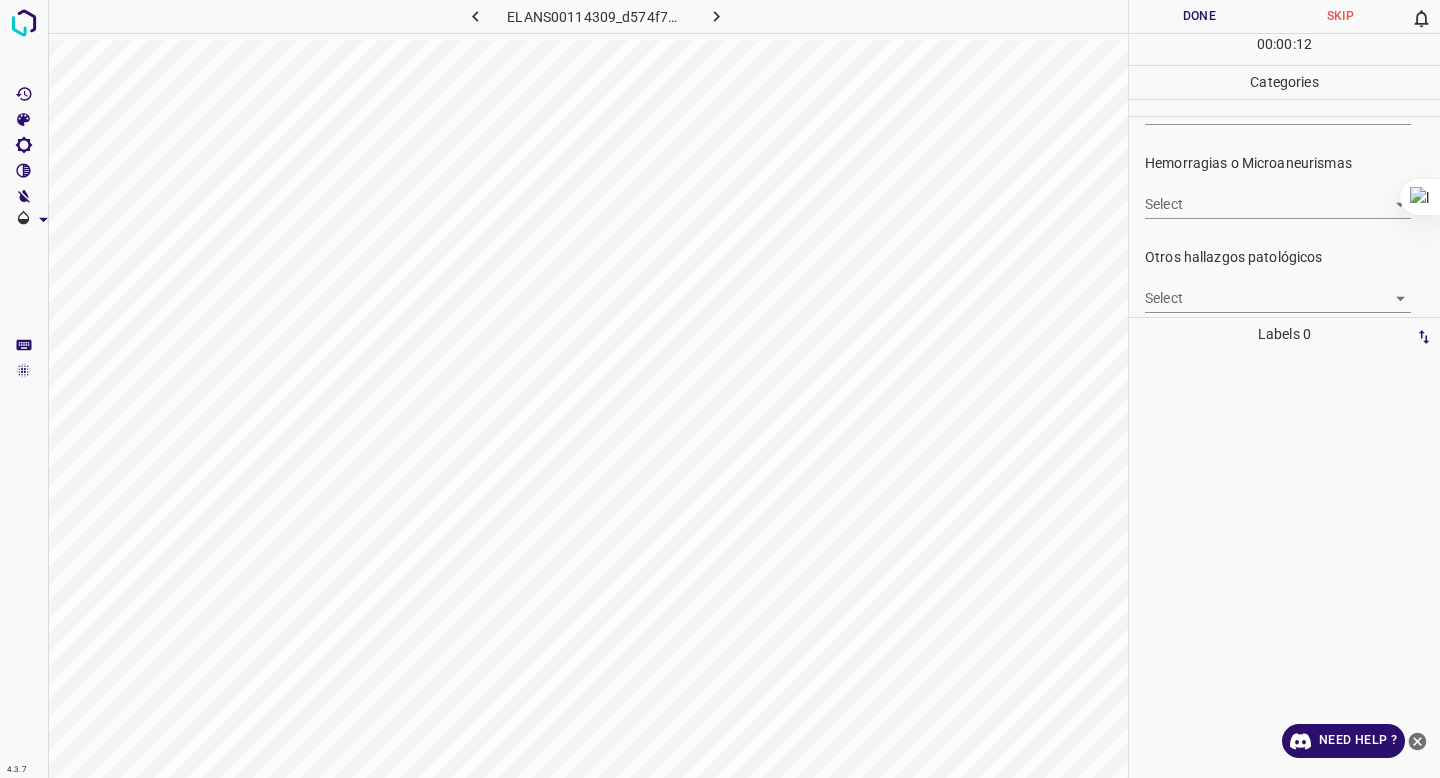 scroll, scrollTop: 471, scrollLeft: 0, axis: vertical 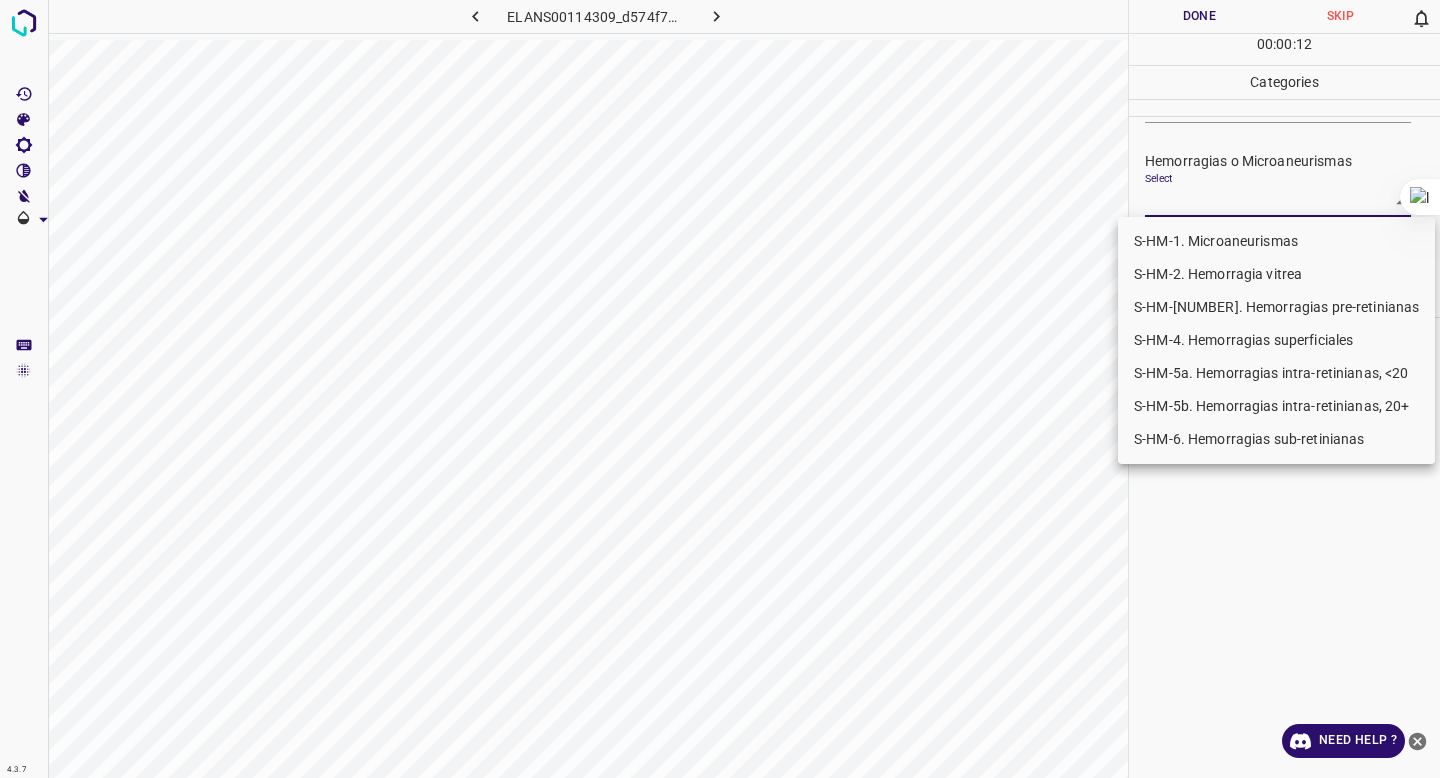 click on "4.3.7 ELANS00114309_d574f7384.jpg Done Skip 0 00   : 00   : 12   Categories 0. Sin hallazgos   Select False False Anomalías vasculares   Select S-VA-10. Proliferación fibrovascular S-VA-10. Proliferación fibrovascular Atrofias   Select ​ Drusas   Select ​ Exudados   Select ​ Hemorragias o Microaneurismas   Select ​ Otros hallazgos patológicos   Select ​ Otros hallazgos no patológicos   Select ​ Anomalías de disco óptico   Select ​ Elementos sin calidad suficiente   Select ​ Labels   0 Categories 1 0. Sin hallazgos 2 Anomalías vasculares 3 Atrofias 4 Drusas 5 Exudados 6 Hemorragias o Microaneurismas 7 Otros hallazgos patológicos 8 Otros hallazgos no patológicos 9 Anomalías de disco óptico 0 Elementos sin calidad suficiente Tools Space Change between modes (Draw & Edit) I Auto labeling R Restore zoom M Zoom in N Zoom out Delete Delete selecte label Filters Z Restore filters X Saturation filter C Brightness filter V Contrast filter B Gray scale filter General O Download Need Help ?" at bounding box center (720, 389) 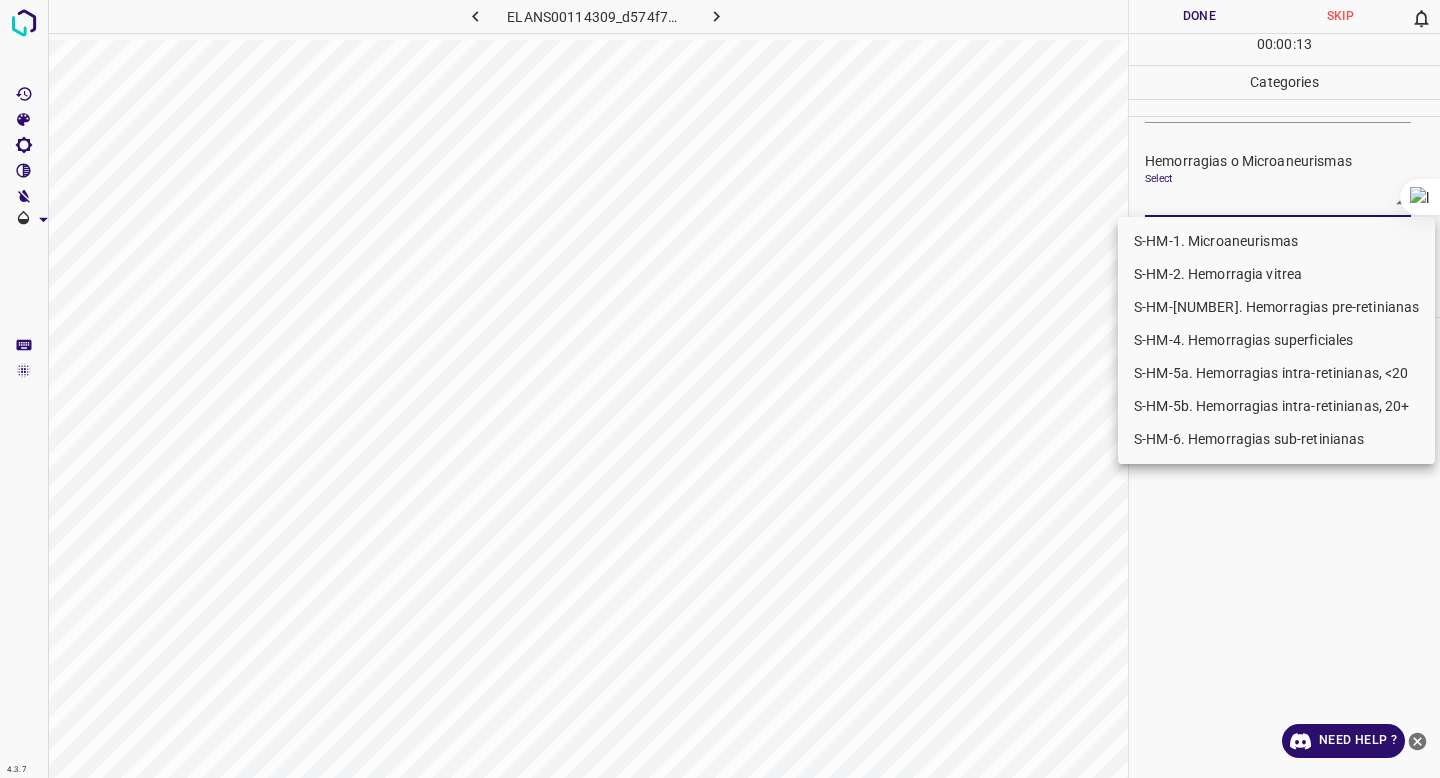 click on "S-HM-1. Microaneurismas" at bounding box center [1276, 241] 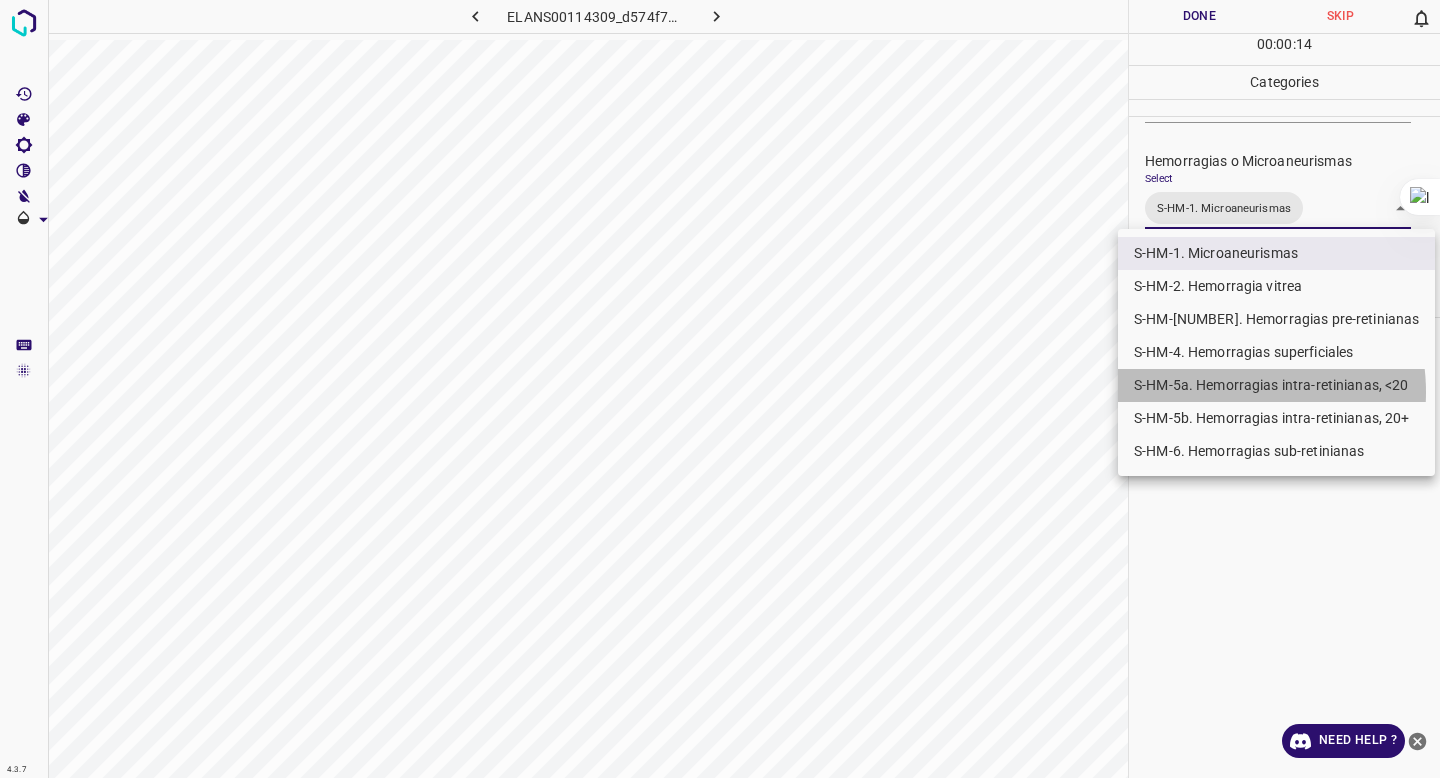click on "S-HM-5a. Hemorragias intra-retinianas, <20" at bounding box center (1276, 385) 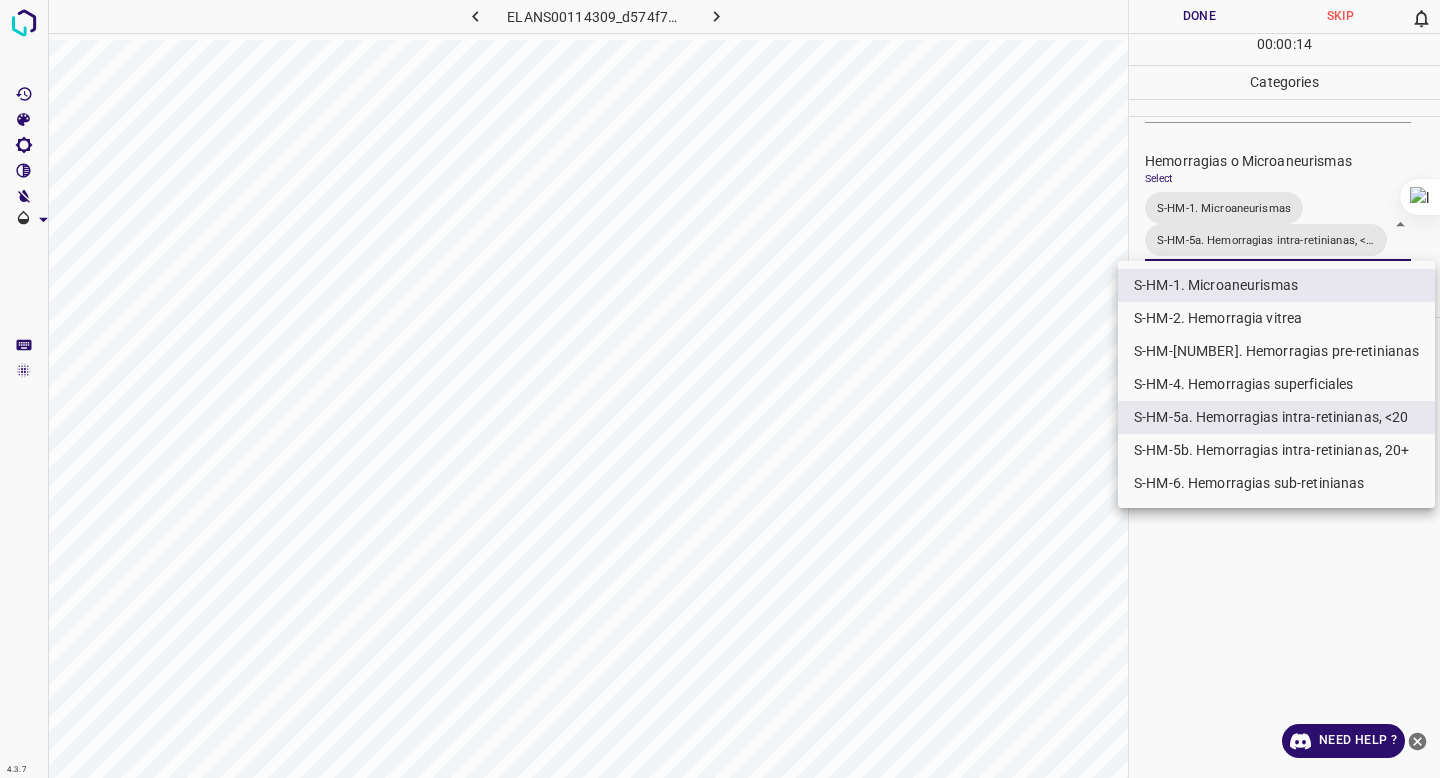 click at bounding box center (720, 389) 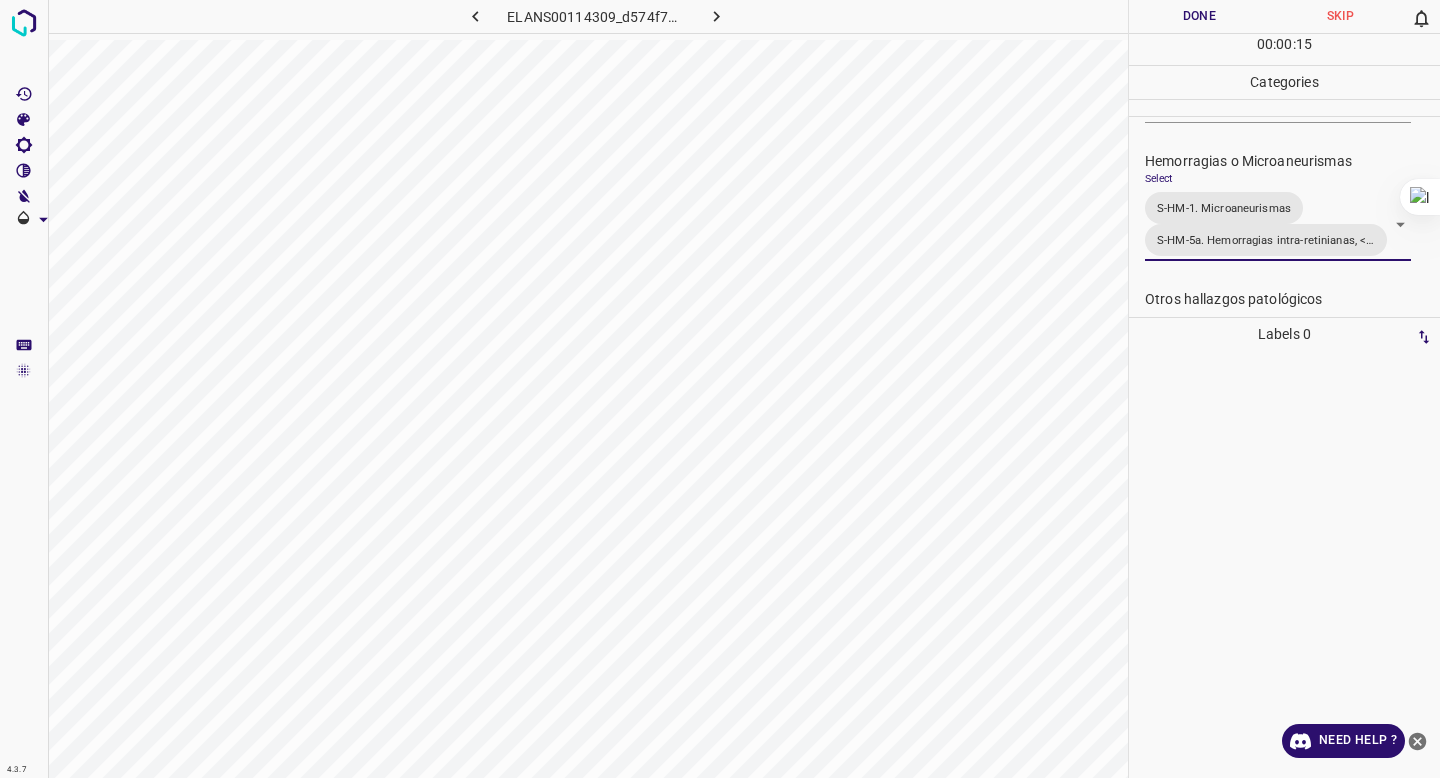 click on "Done" at bounding box center [1199, 16] 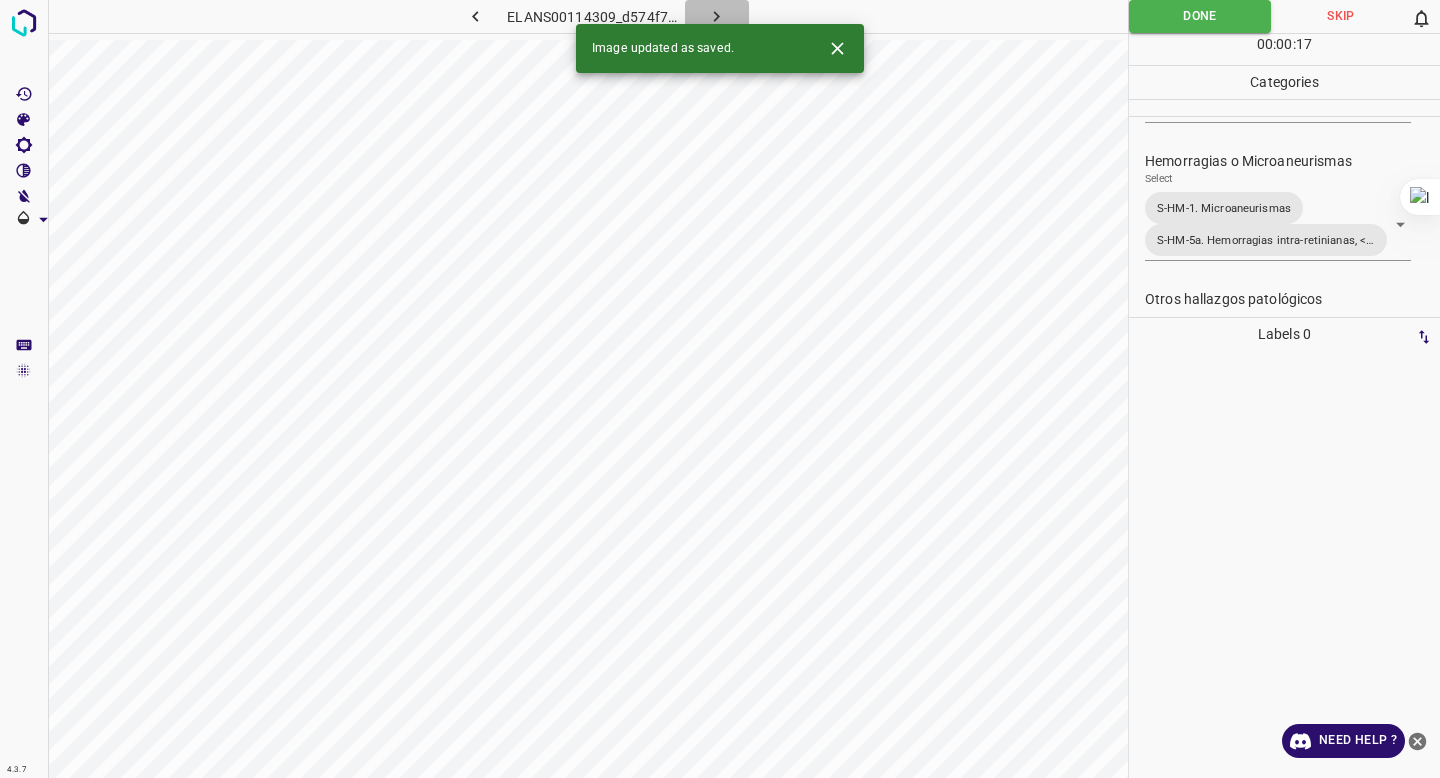 click 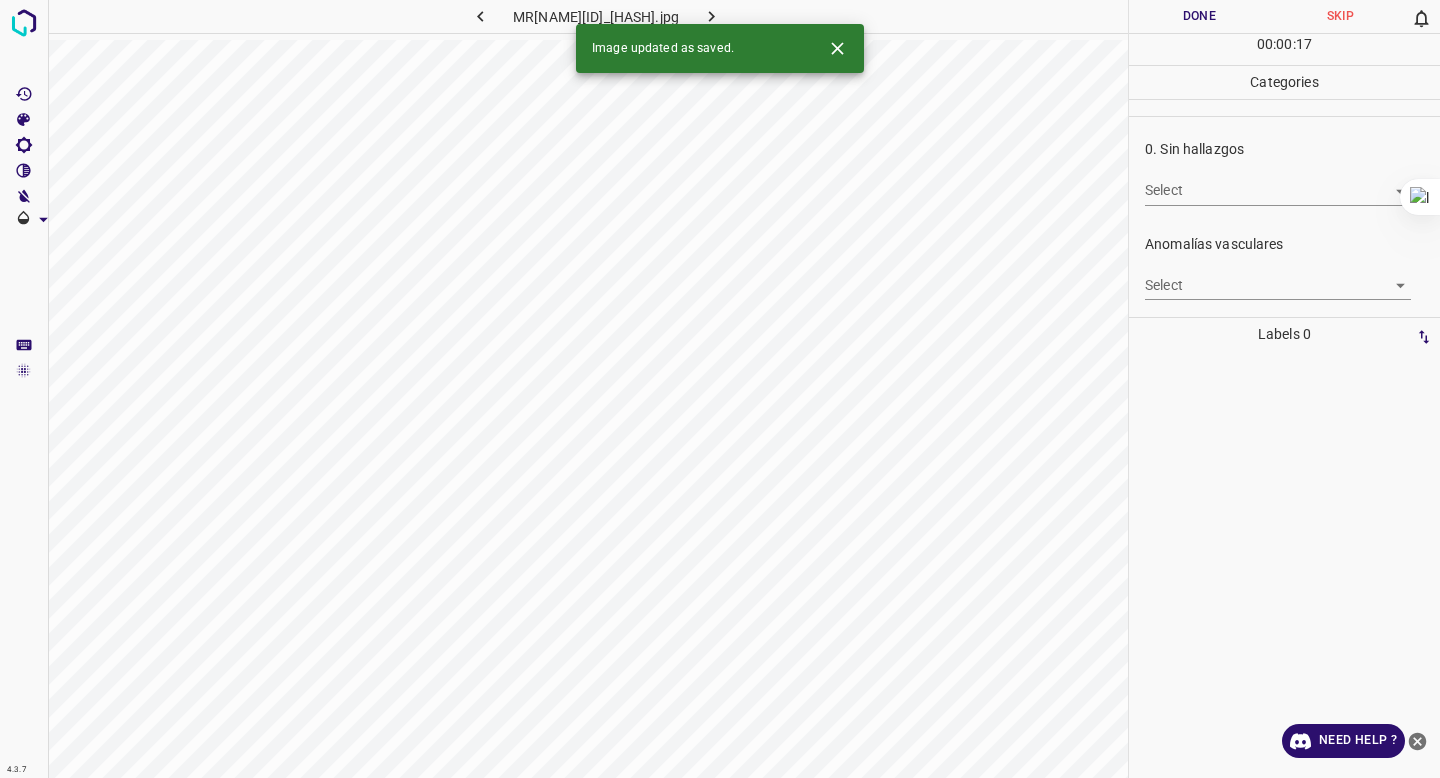 click on "4.3.7 [NAME][NUMBER]_[HASH].jpg Done Skip 0 00   : 00   : 17   Categories 0. Sin hallazgos   Select ​ Anomalías vasculares   Select ​ Atrofias   Select ​ Drusas   Select ​ Exudados   Select ​ Hemorragias o Microaneurismas   Select ​ Otros hallazgos patológicos   Select ​ Otros hallazgos no patológicos   Select ​ Anomalías de disco óptico   Select ​ Elementos sin calidad suficiente   Select ​ Labels   0 Categories 1 0. Sin hallazgos 2 Anomalías vasculares 3 Atrofias 4 Drusas 5 Exudados 6 Hemorragias o Microaneurismas 7 Otros hallazgos patológicos 8 Otros hallazgos no patológicos 9 Anomalías de disco óptico 0 Elementos sin calidad suficiente Tools Space Change between modes (Draw & Edit) I Auto labeling R Restore zoom M Zoom in N Zoom out Delete Delete selecte label Filters Z Restore filters X Saturation filter C Brightness filter V Contrast filter B Gray scale filter General O Download Image updated as saved. Need Help ? - Text - Hide - Delete" at bounding box center [720, 389] 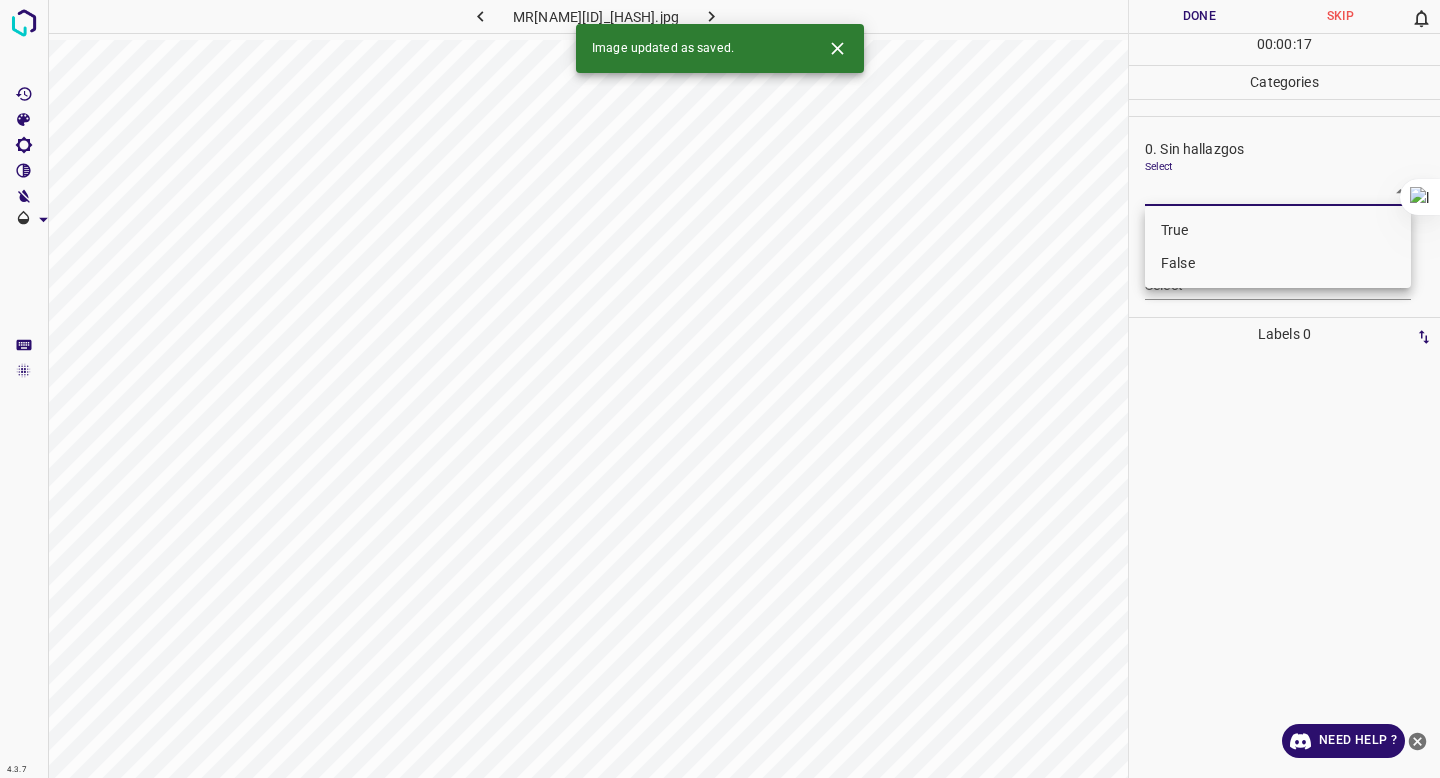 click on "False" at bounding box center [1278, 263] 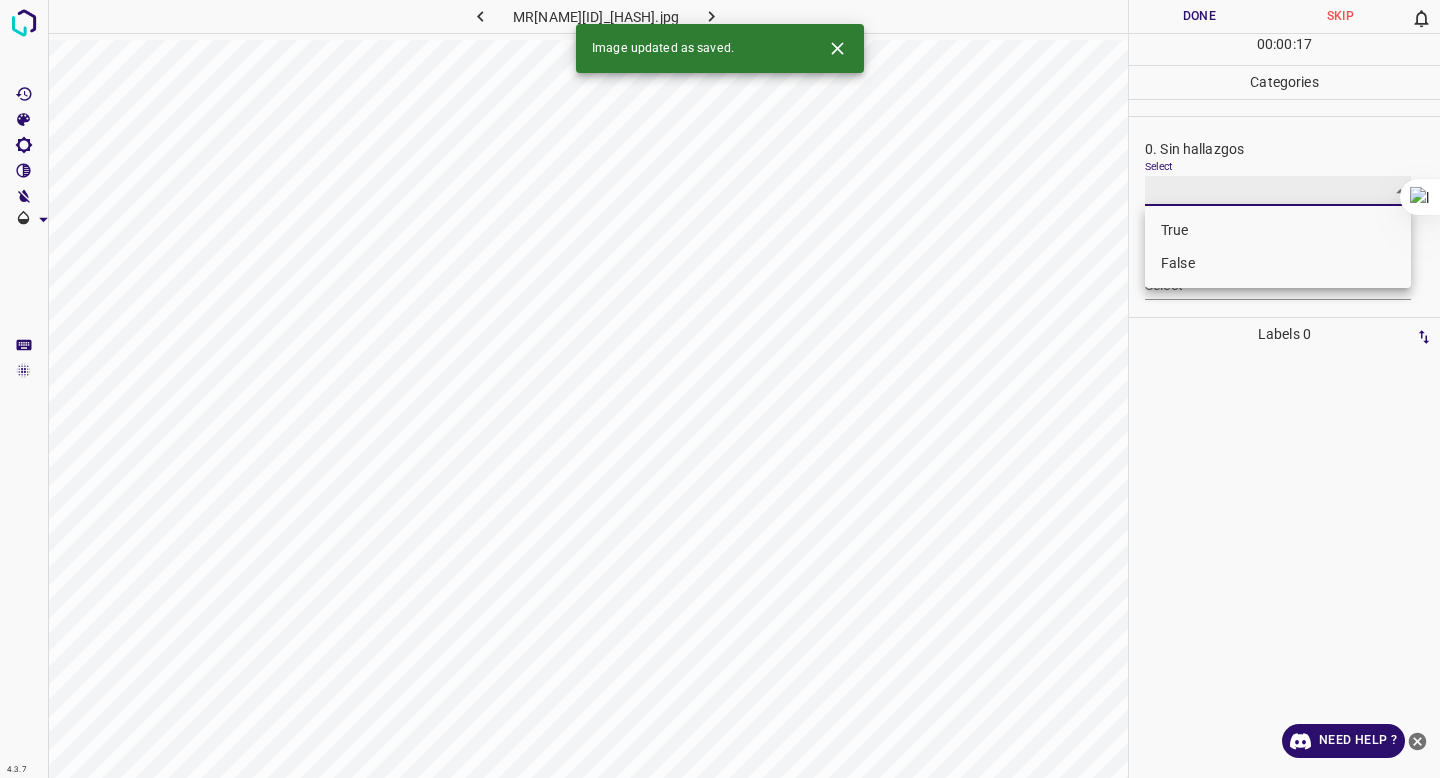 type on "False" 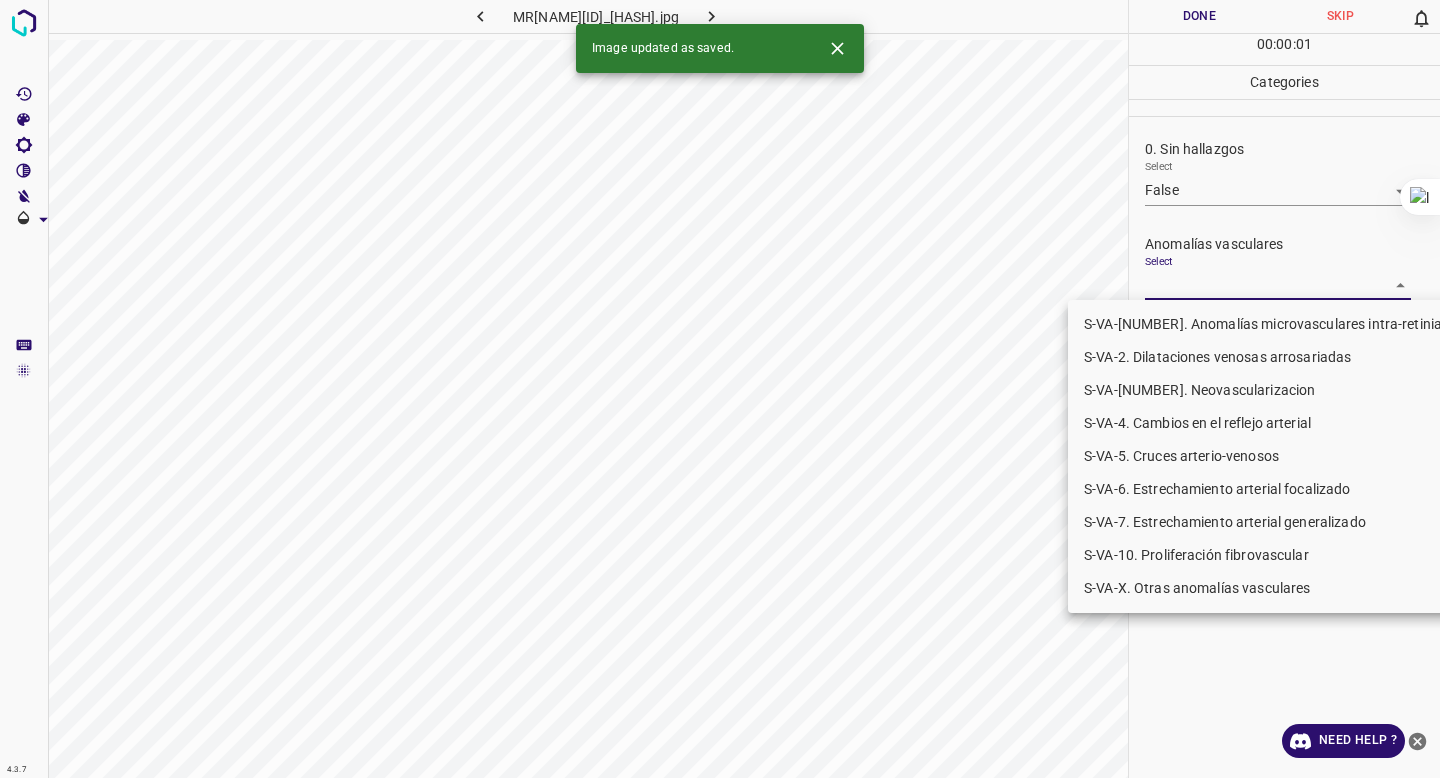 click on "4.3.7 MRLEONORAGUILERA112908_557a559b6.jpg Done Skip 0 00   : 00   : 01   Categories 0. Sin hallazgos   Select False False Anomalías vasculares   Select ​ Atrofias   Select ​ Drusas   Select ​ Exudados   Select ​ Hemorragias o Microaneurismas   Select ​ Otros hallazgos patológicos   Select ​ Otros hallazgos no patológicos   Select ​ Anomalías de disco óptico   Select ​ Elementos sin calidad suficiente   Select ​ Labels   0 Categories 1 0. Sin hallazgos 2 Anomalías vasculares 3 Atrofias 4 Drusas 5 Exudados 6 Hemorragias o Microaneurismas 7 Otros hallazgos patológicos 8 Otros hallazgos no patológicos 9 Anomalías de disco óptico 0 Elementos sin calidad suficiente Tools Space Change between modes (Draw & Edit) I Auto labeling R Restore zoom M Zoom in N Zoom out Delete Delete selecte label Filters Z Restore filters X Saturation filter C Brightness filter V Contrast filter B Gray scale filter General O Download Image updated as saved. Need Help ? - Text - Hide - Delete" at bounding box center [720, 389] 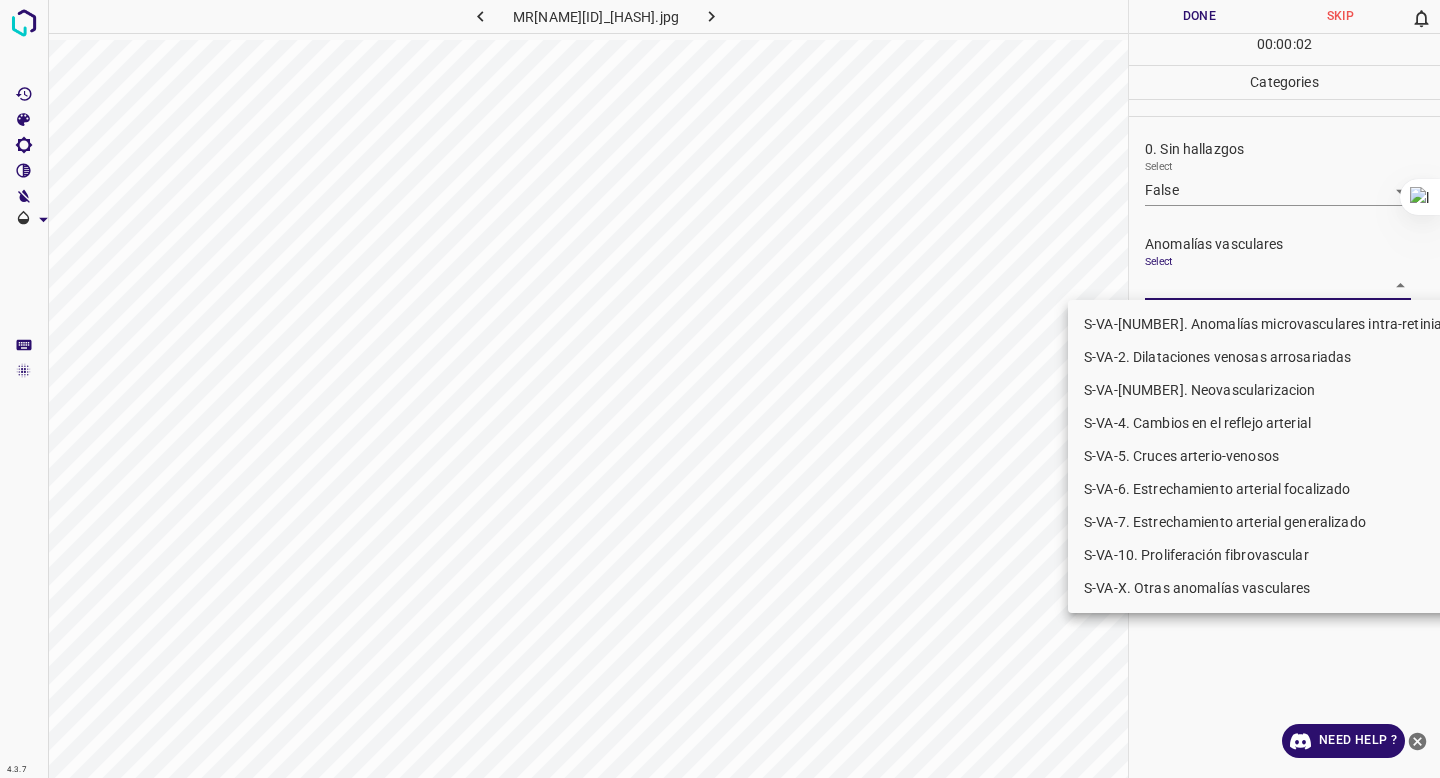 click on "S-VA-10. Proliferación fibrovascular" at bounding box center (1275, 555) 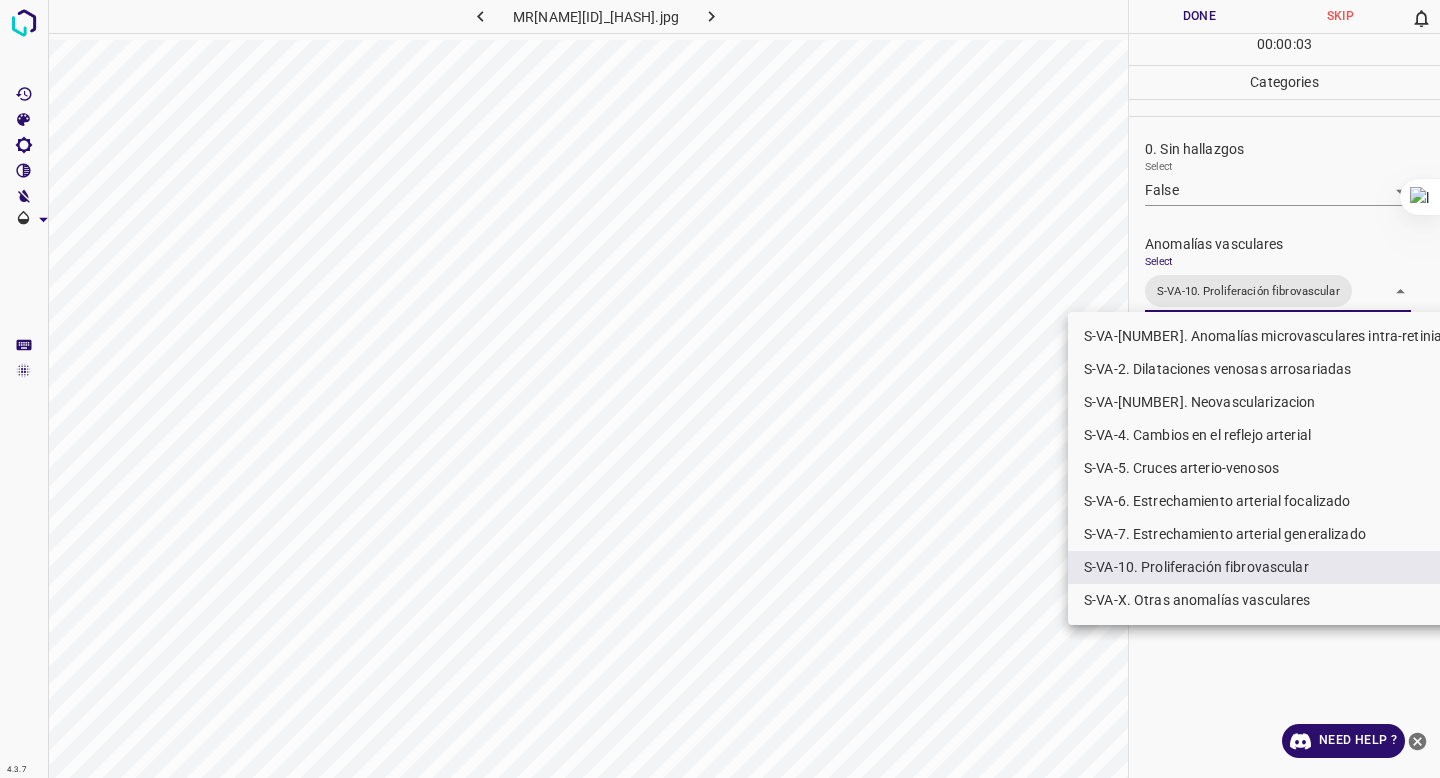 click at bounding box center [720, 389] 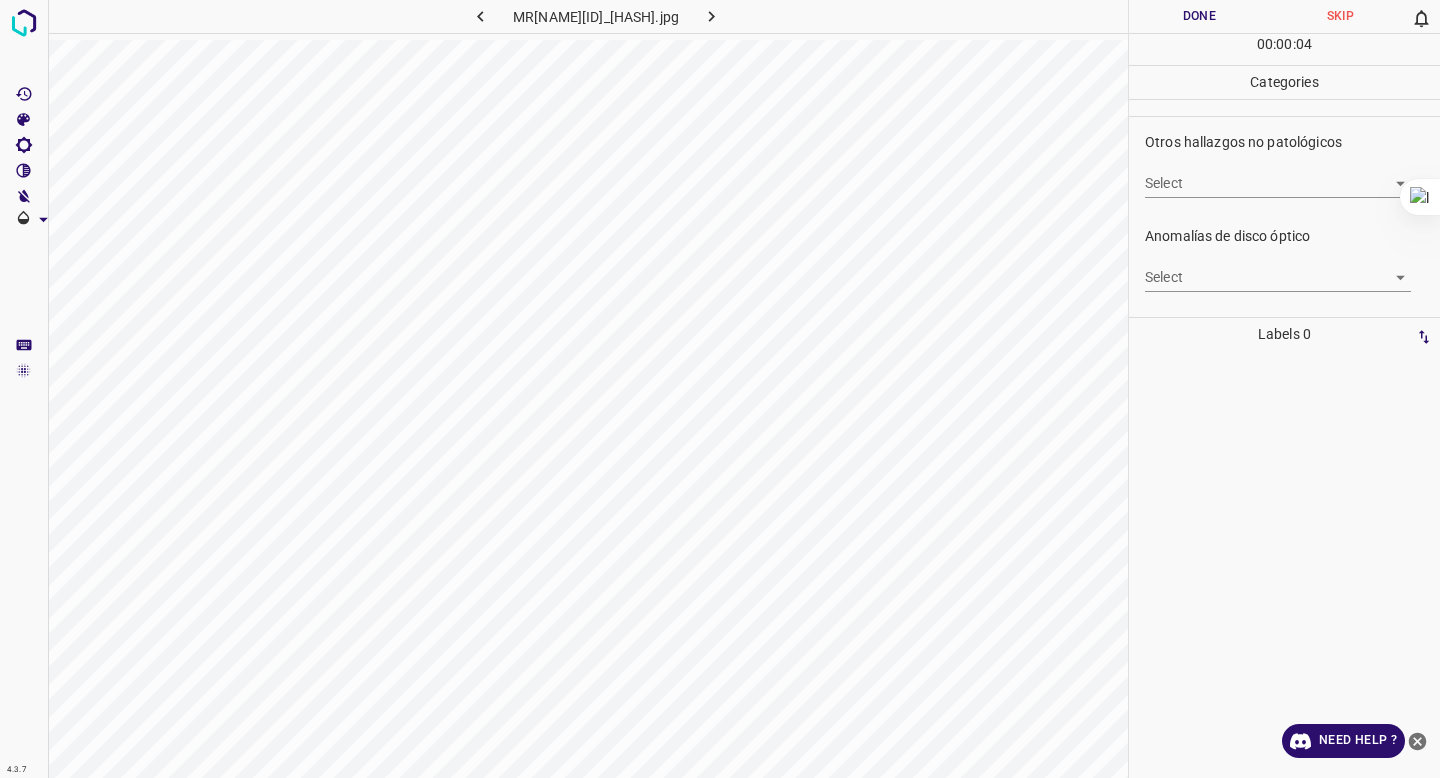 scroll, scrollTop: 675, scrollLeft: 0, axis: vertical 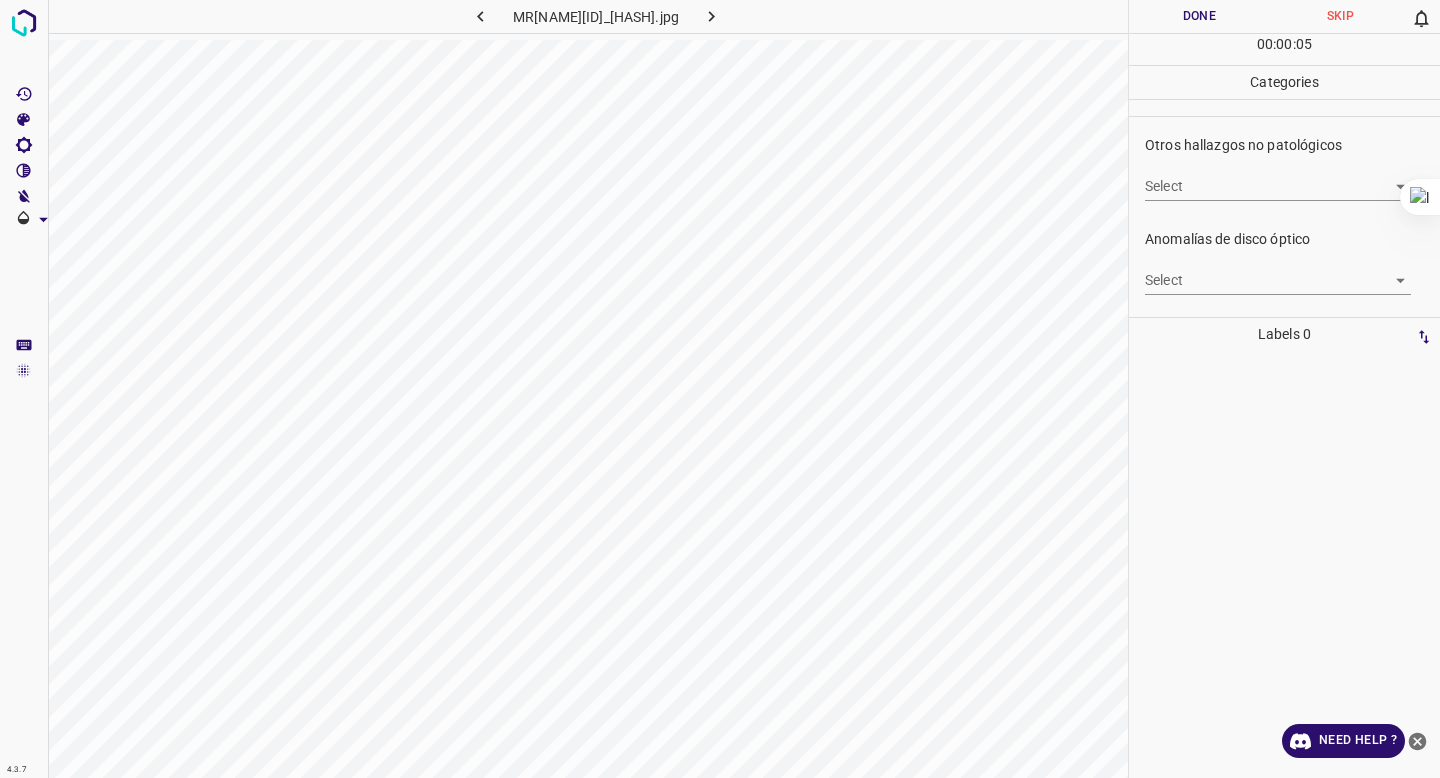 click on "4.3.7 MRLEONORAGUILERA112908_557a559b6.jpg Done Skip 0 00   : 00   : 05   Categories 0. Sin hallazgos   Select False False Anomalías vasculares   Select S-VA-10. Proliferación fibrovascular S-VA-10. Proliferación fibrovascular Atrofias   Select ​ Drusas   Select ​ Exudados   Select ​ Hemorragias o Microaneurismas   Select ​ Otros hallazgos patológicos   Select ​ Otros hallazgos no patológicos   Select ​ Anomalías de disco óptico   Select ​ Elementos sin calidad suficiente   Select ​ Labels   0 Categories 1 0. Sin hallazgos 2 Anomalías vasculares 3 Atrofias 4 Drusas 5 Exudados 6 Hemorragias o Microaneurismas 7 Otros hallazgos patológicos 8 Otros hallazgos no patológicos 9 Anomalías de disco óptico 0 Elementos sin calidad suficiente Tools Space Change between modes (Draw & Edit) I Auto labeling R Restore zoom M Zoom in N Zoom out Delete Delete selecte label Filters Z Restore filters X Saturation filter C Brightness filter V Contrast filter B Gray scale filter General O Download" at bounding box center [720, 389] 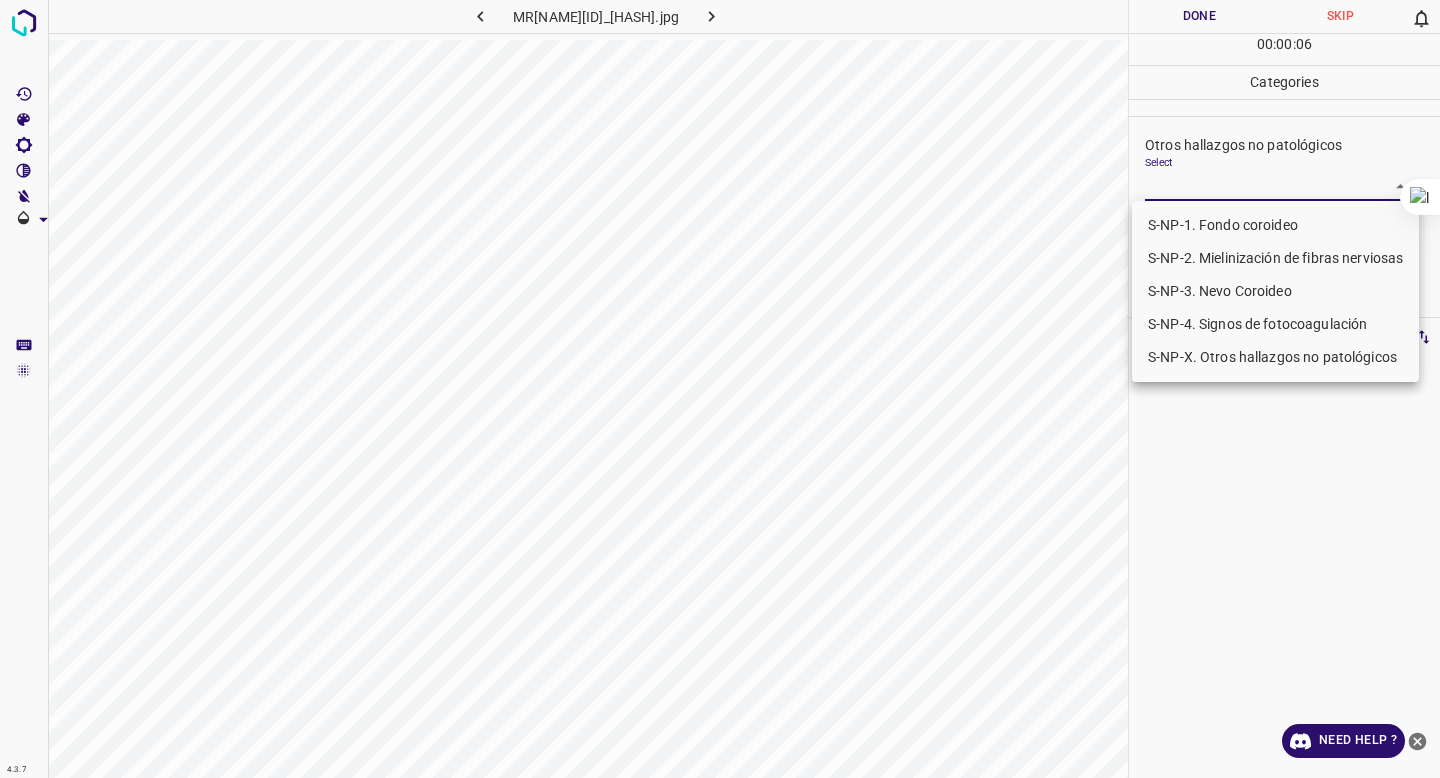 click on "S-NP-4. Signos de fotocoagulación" at bounding box center [1275, 324] 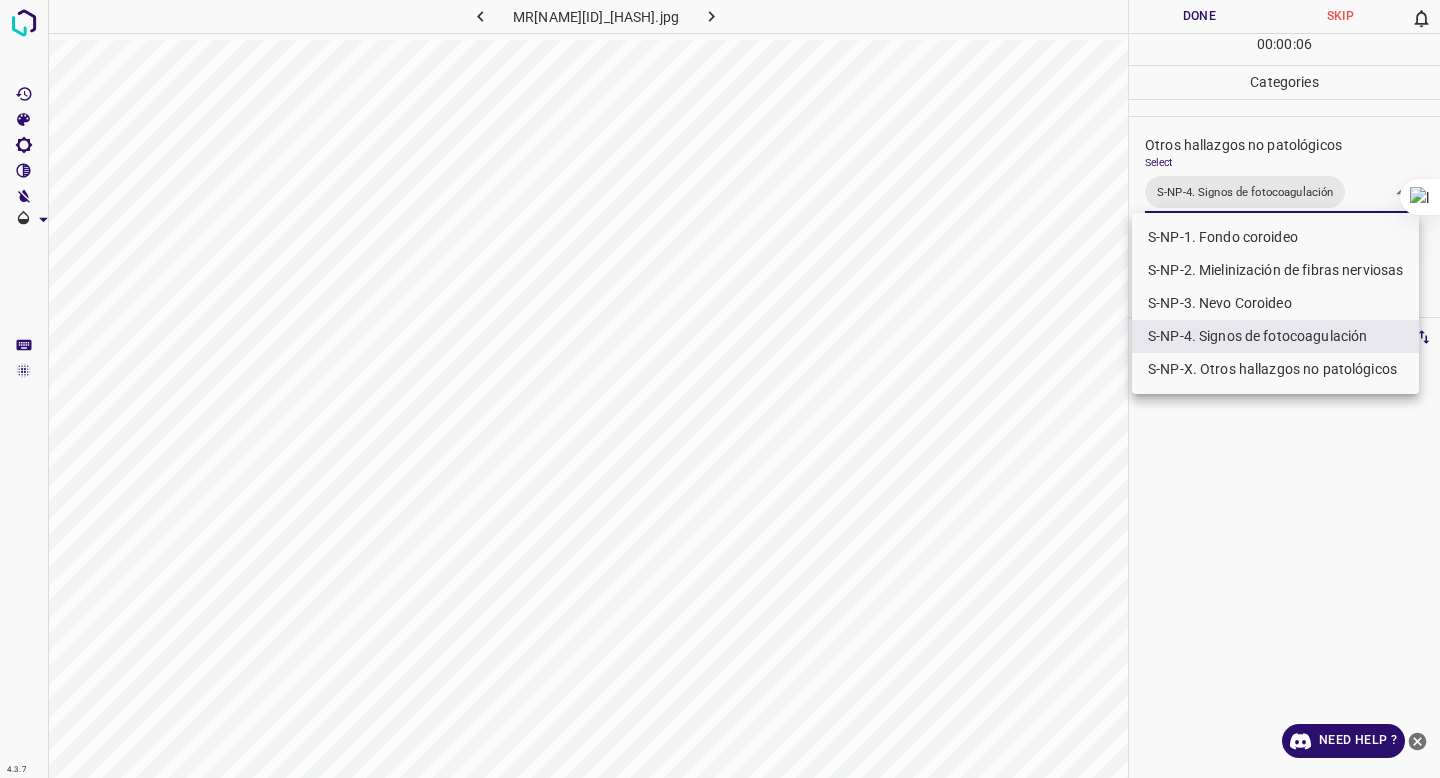 click at bounding box center [720, 389] 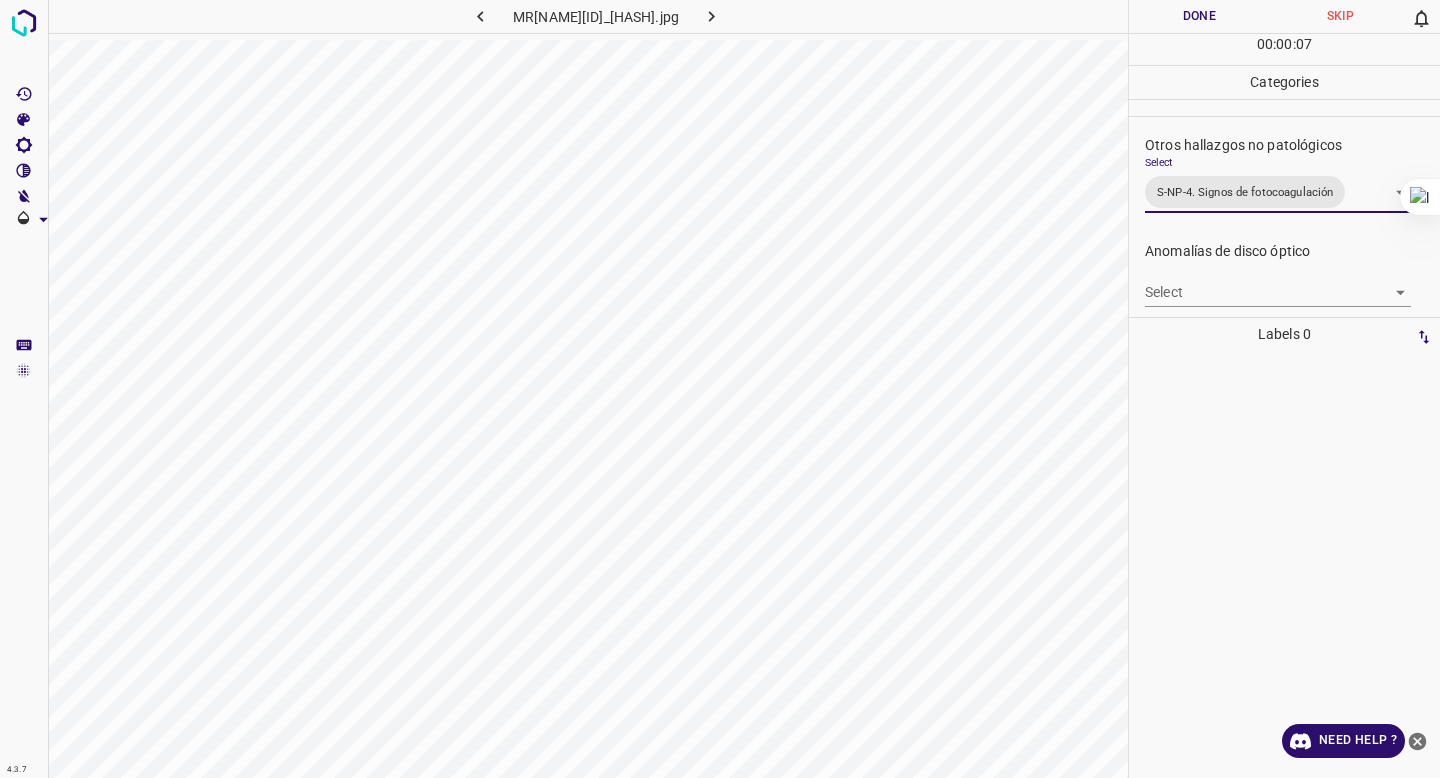 click on "Done" at bounding box center (1199, 16) 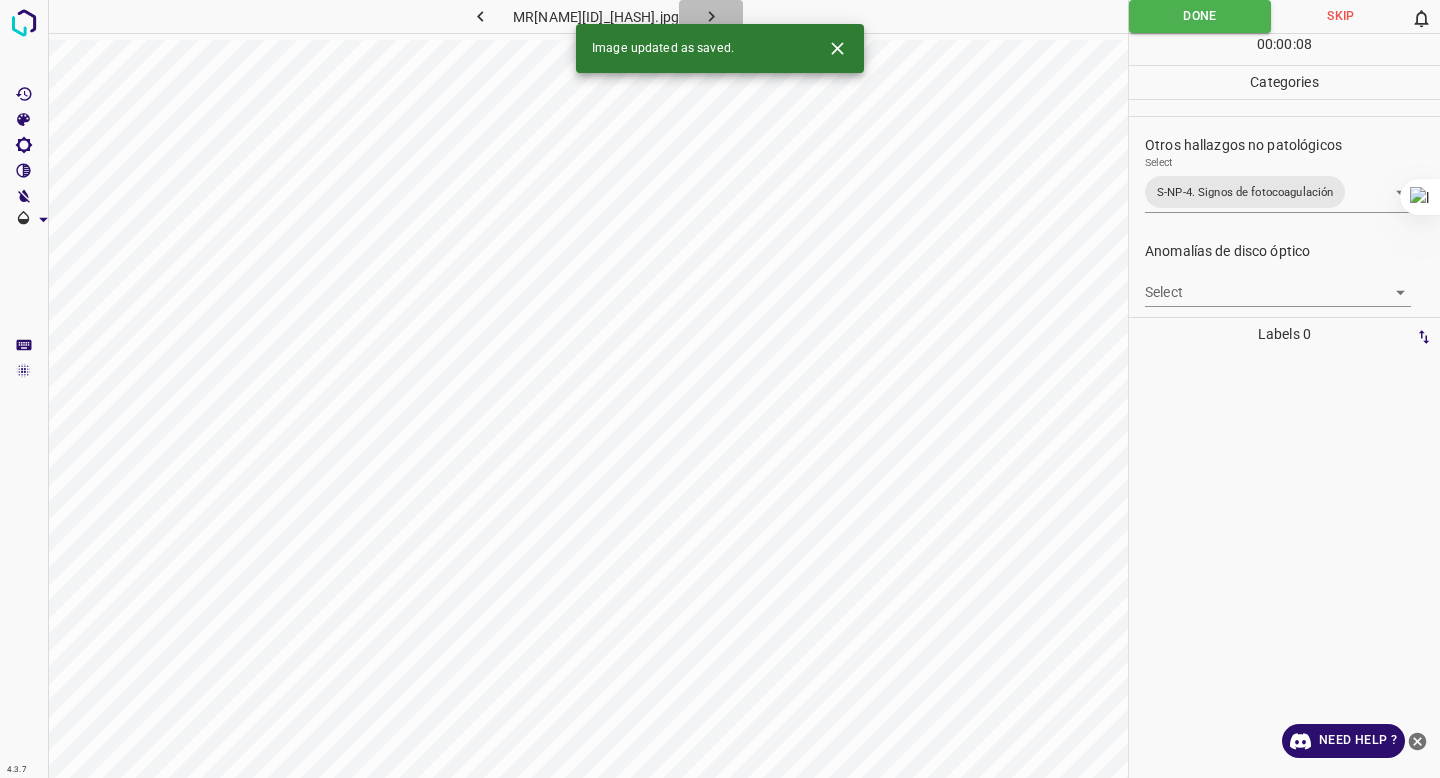 click at bounding box center (711, 16) 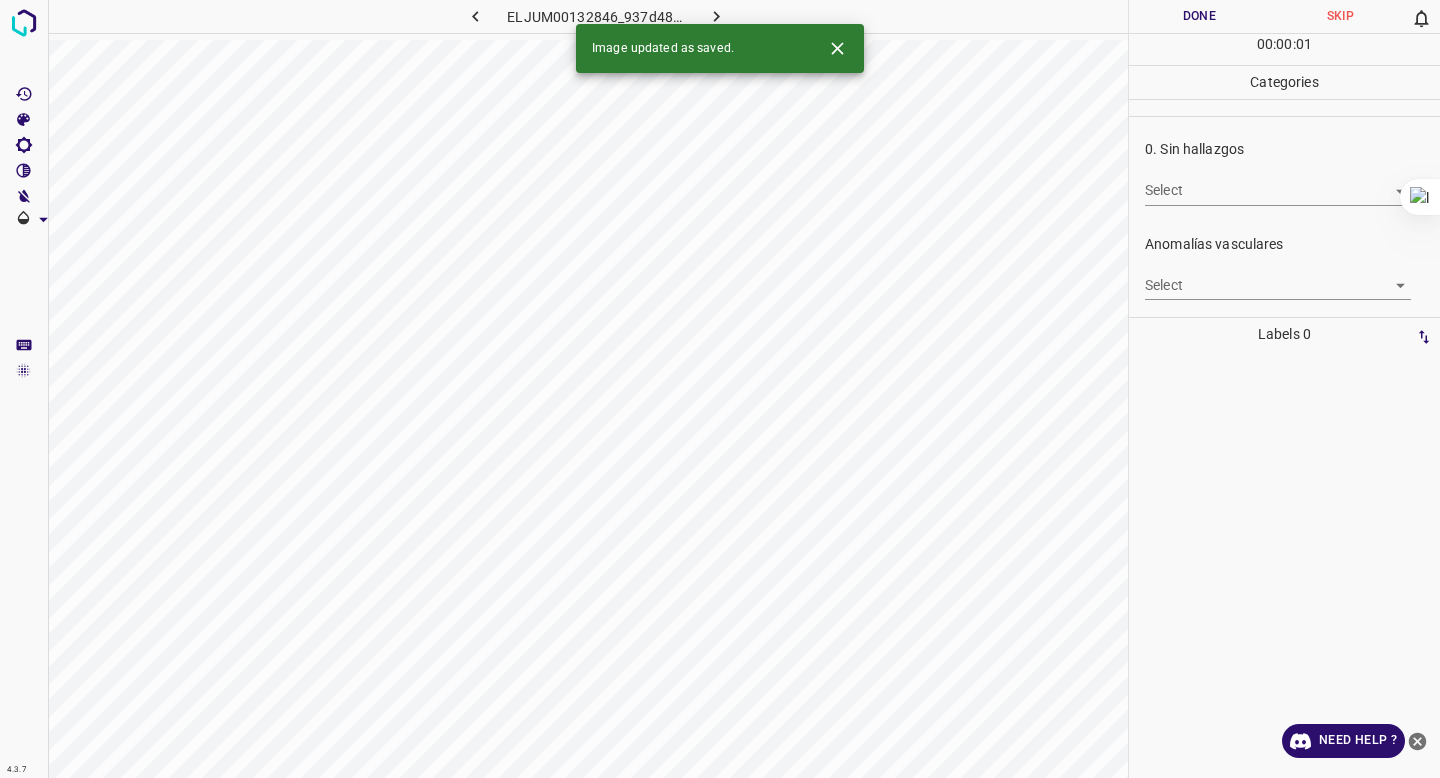 click on "4.3.7 ELJUM00132846_937d48514.jpg Done Skip 0 00   : 00   : 01   Categories 0. Sin hallazgos   Select ​ Anomalías vasculares   Select ​ Atrofias   Select ​ Drusas   Select ​ Exudados   Select ​ Hemorragias o Microaneurismas   Select ​ Otros hallazgos patológicos   Select ​ Otros hallazgos no patológicos   Select ​ Anomalías de disco óptico   Select ​ Elementos sin calidad suficiente   Select ​ Labels   0 Categories 1 0. Sin hallazgos 2 Anomalías vasculares 3 Atrofias 4 Drusas 5 Exudados 6 Hemorragias o Microaneurismas 7 Otros hallazgos patológicos 8 Otros hallazgos no patológicos 9 Anomalías de disco óptico 0 Elementos sin calidad suficiente Tools Space Change between modes (Draw & Edit) I Auto labeling R Restore zoom M Zoom in N Zoom out Delete Delete selecte label Filters Z Restore filters X Saturation filter C Brightness filter V Contrast filter B Gray scale filter General O Download Image updated as saved. Need Help ? - Text - Hide - Delete" at bounding box center [720, 389] 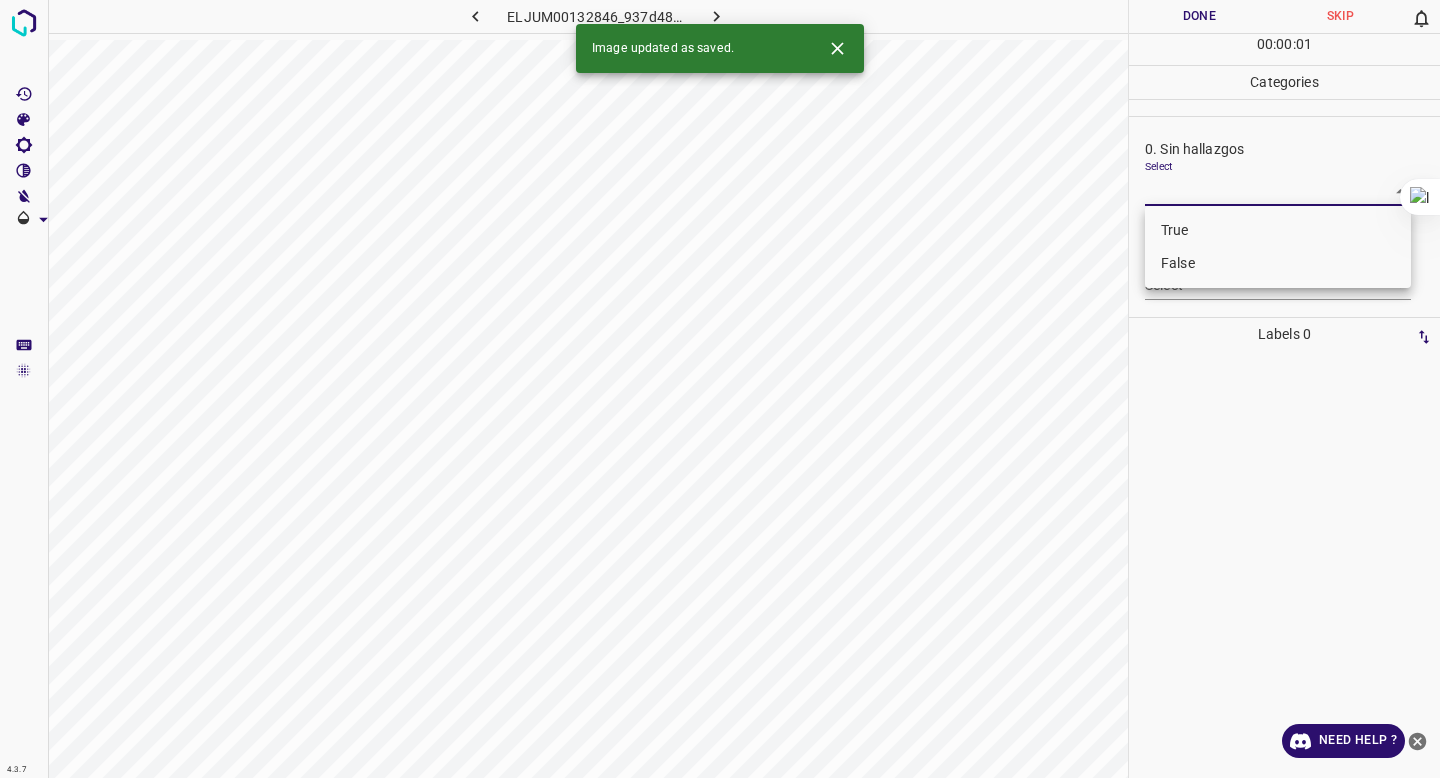 click on "True" at bounding box center [1278, 230] 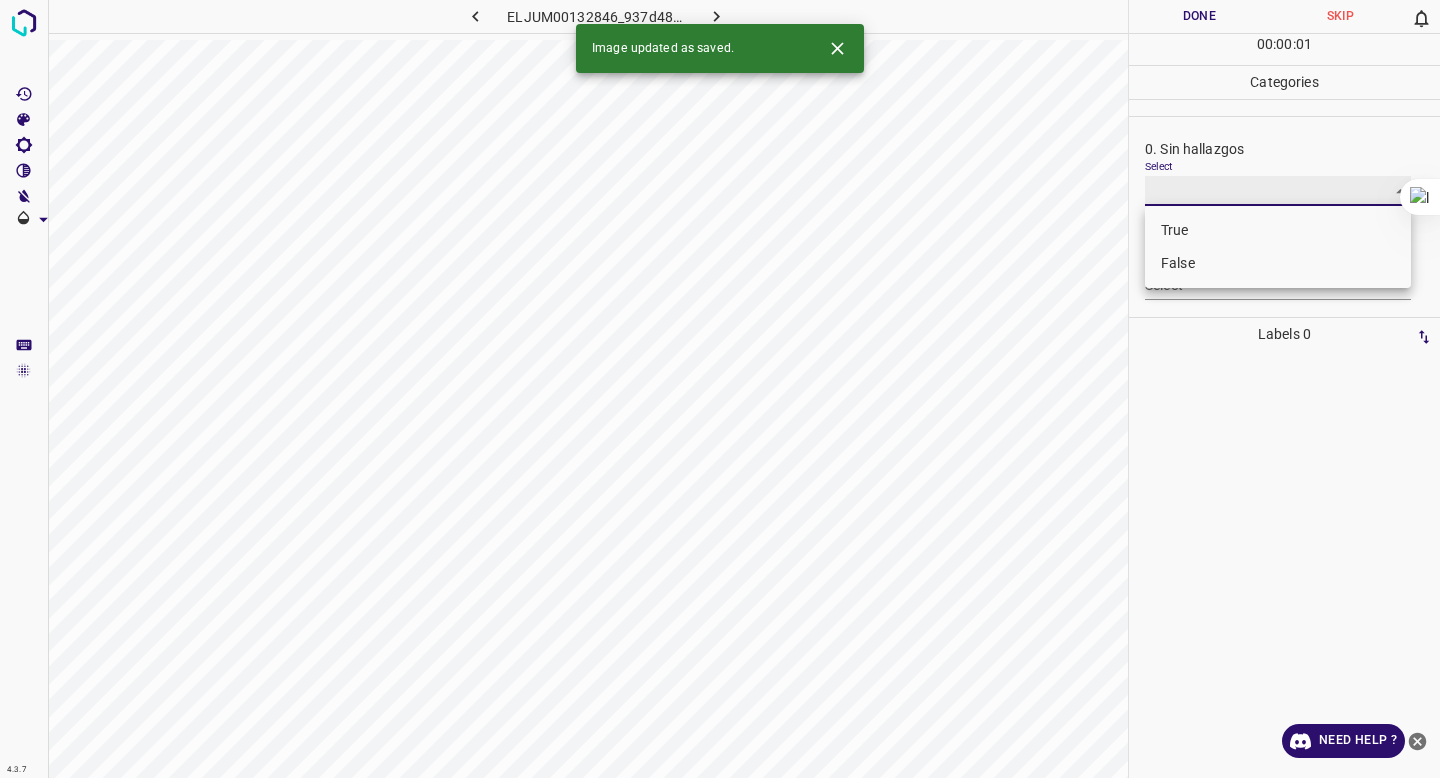 type on "True" 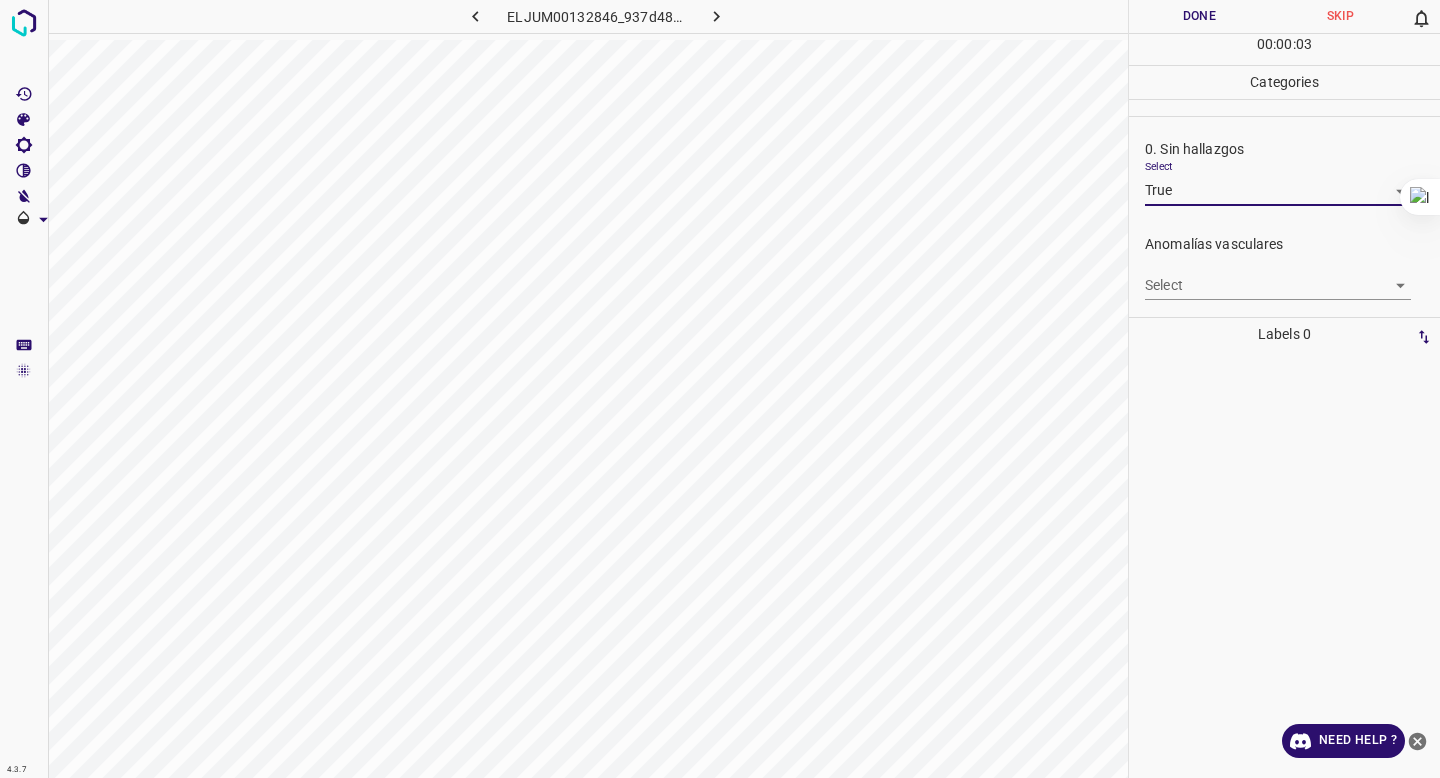 click on "Done" at bounding box center [1199, 16] 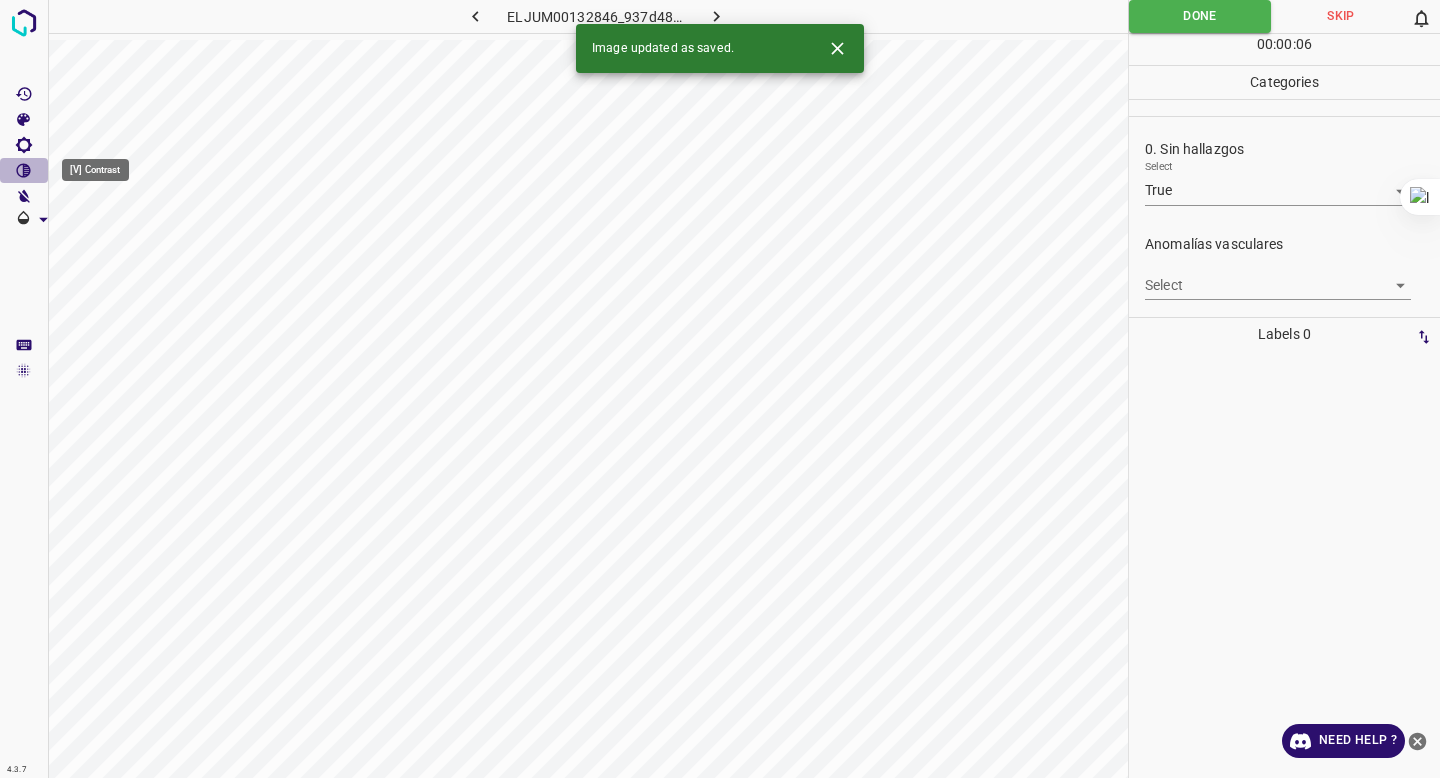 click at bounding box center [24, 171] 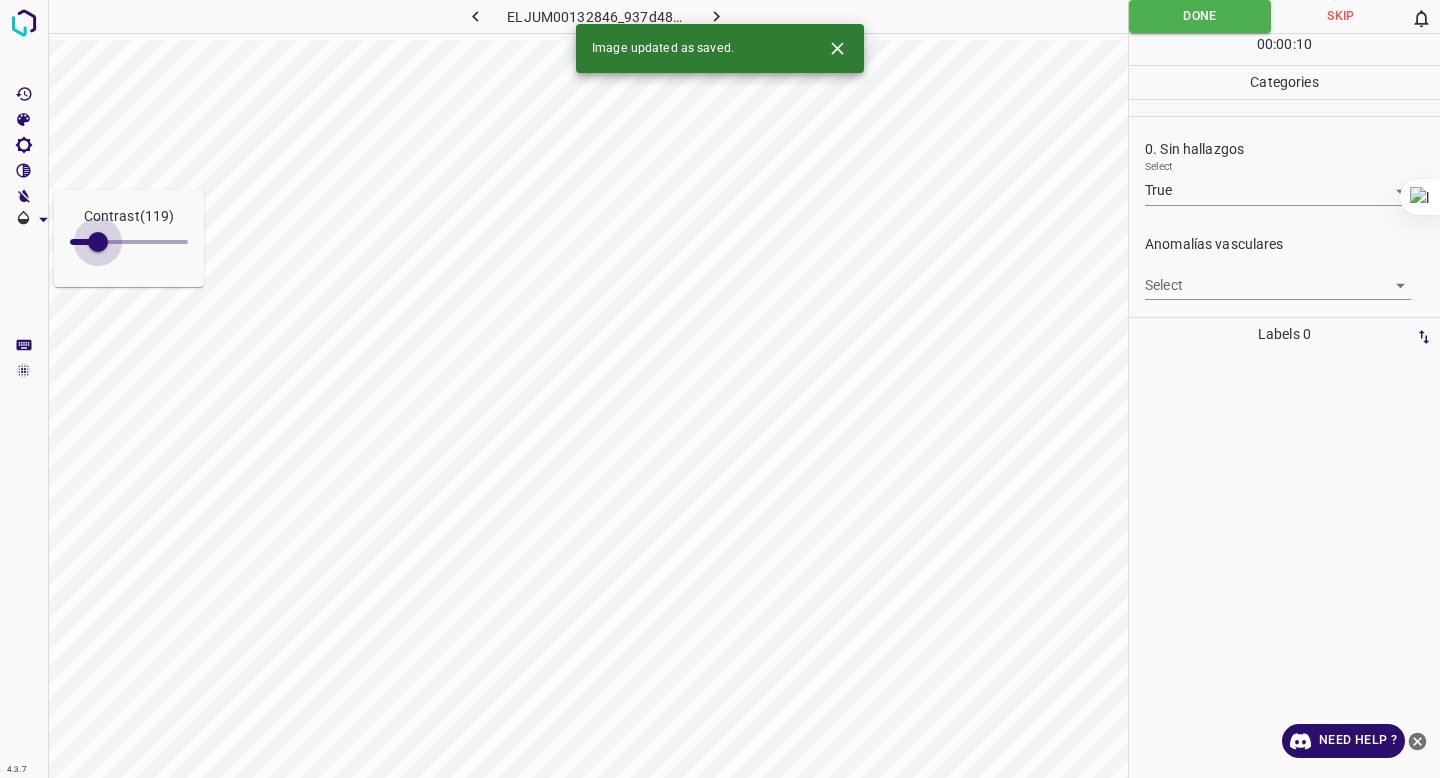 type on "127" 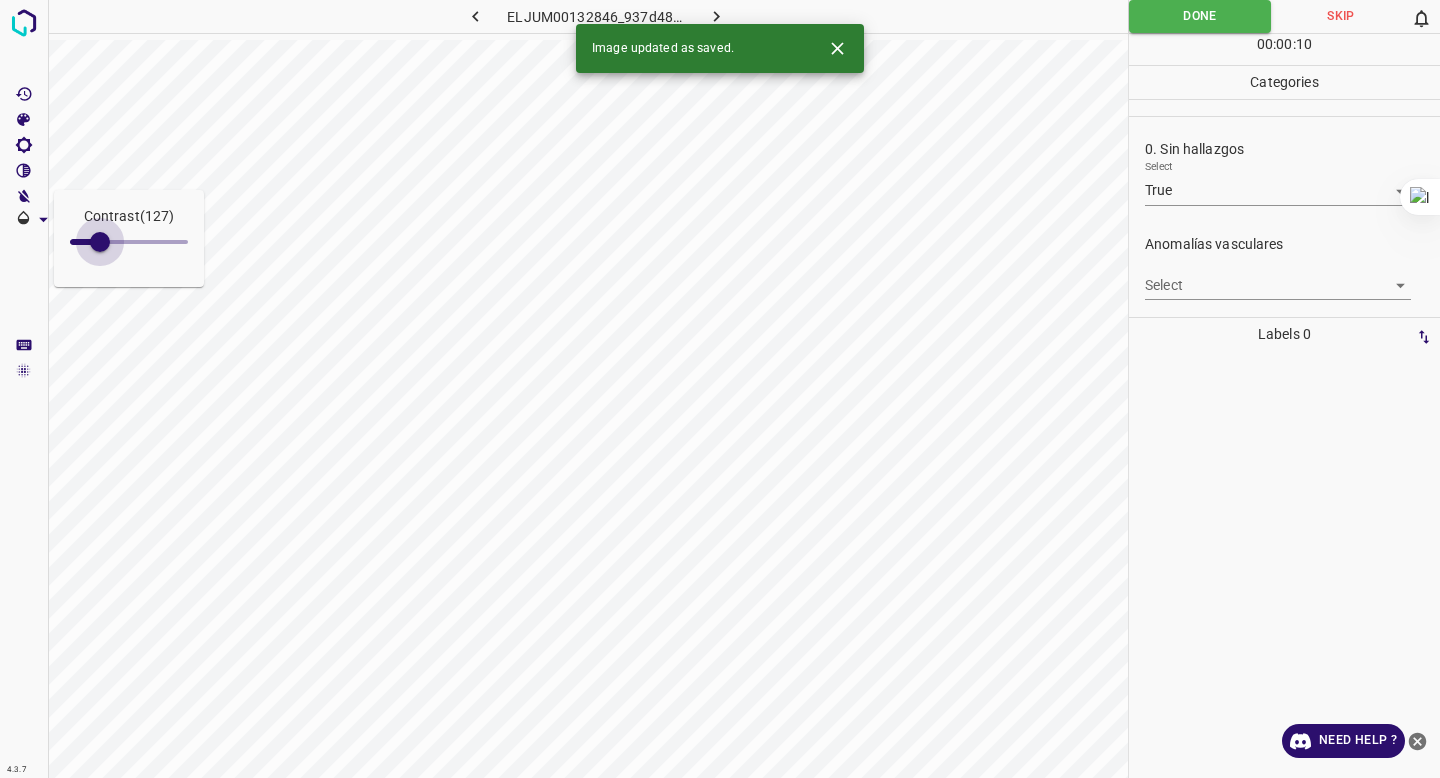 drag, startPoint x: 114, startPoint y: 237, endPoint x: 101, endPoint y: 263, distance: 29.068884 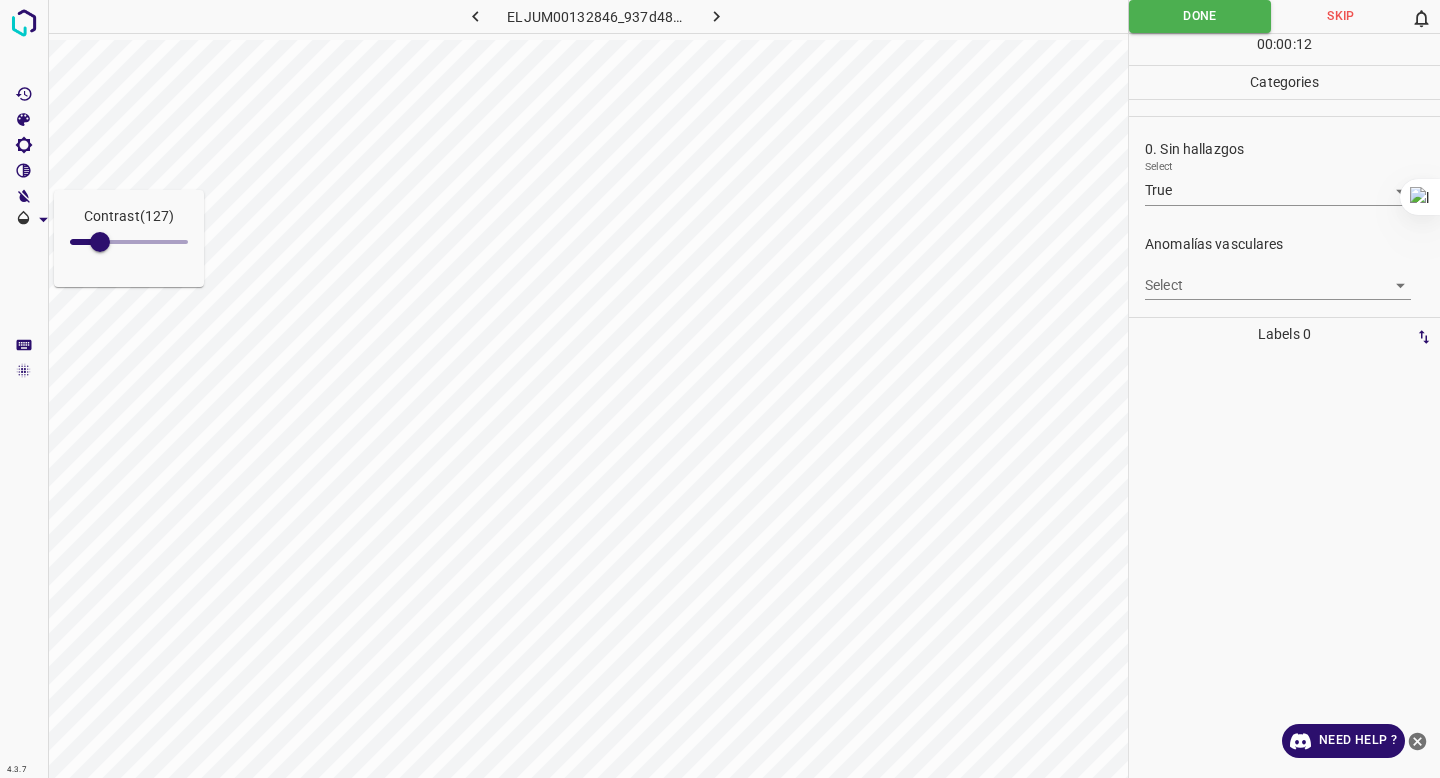 click 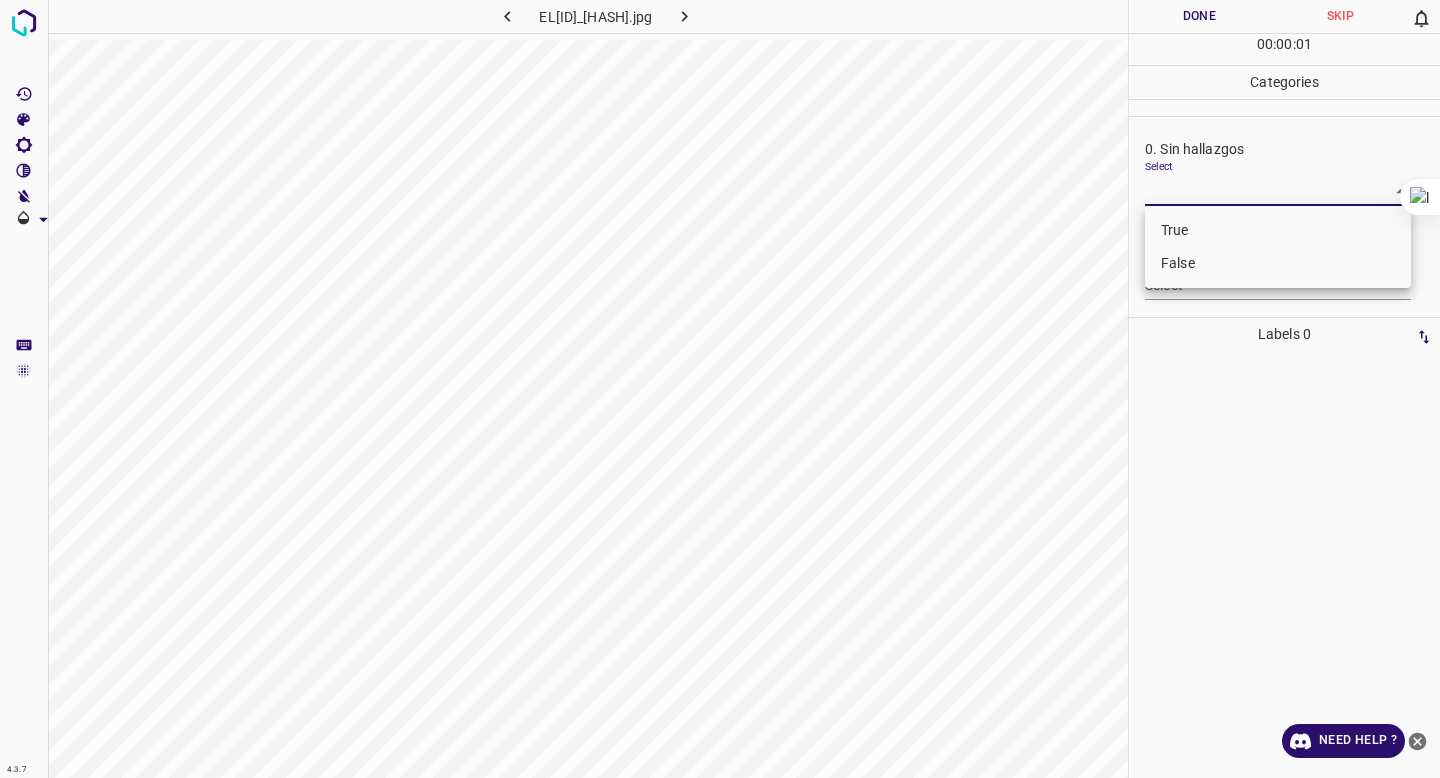 click on "4.3.7 ELARM00152918_9e04274d1.jpg Done Skip 0 00   : 00   : 01   Categories 0. Sin hallazgos   Select ​ Anomalías vasculares   Select ​ Atrofias   Select ​ Drusas   Select ​ Exudados   Select ​ Hemorragias o Microaneurismas   Select ​ Otros hallazgos patológicos   Select ​ Otros hallazgos no patológicos   Select ​ Anomalías de disco óptico   Select ​ Elementos sin calidad suficiente   Select ​ Labels   0 Categories 1 0. Sin hallazgos 2 Anomalías vasculares 3 Atrofias 4 Drusas 5 Exudados 6 Hemorragias o Microaneurismas 7 Otros hallazgos patológicos 8 Otros hallazgos no patológicos 9 Anomalías de disco óptico 0 Elementos sin calidad suficiente Tools Space Change between modes (Draw & Edit) I Auto labeling R Restore zoom M Zoom in N Zoom out Delete Delete selecte label Filters Z Restore filters X Saturation filter C Brightness filter V Contrast filter B Gray scale filter General O Download Need Help ? - Text - Hide - Delete True False" at bounding box center [720, 389] 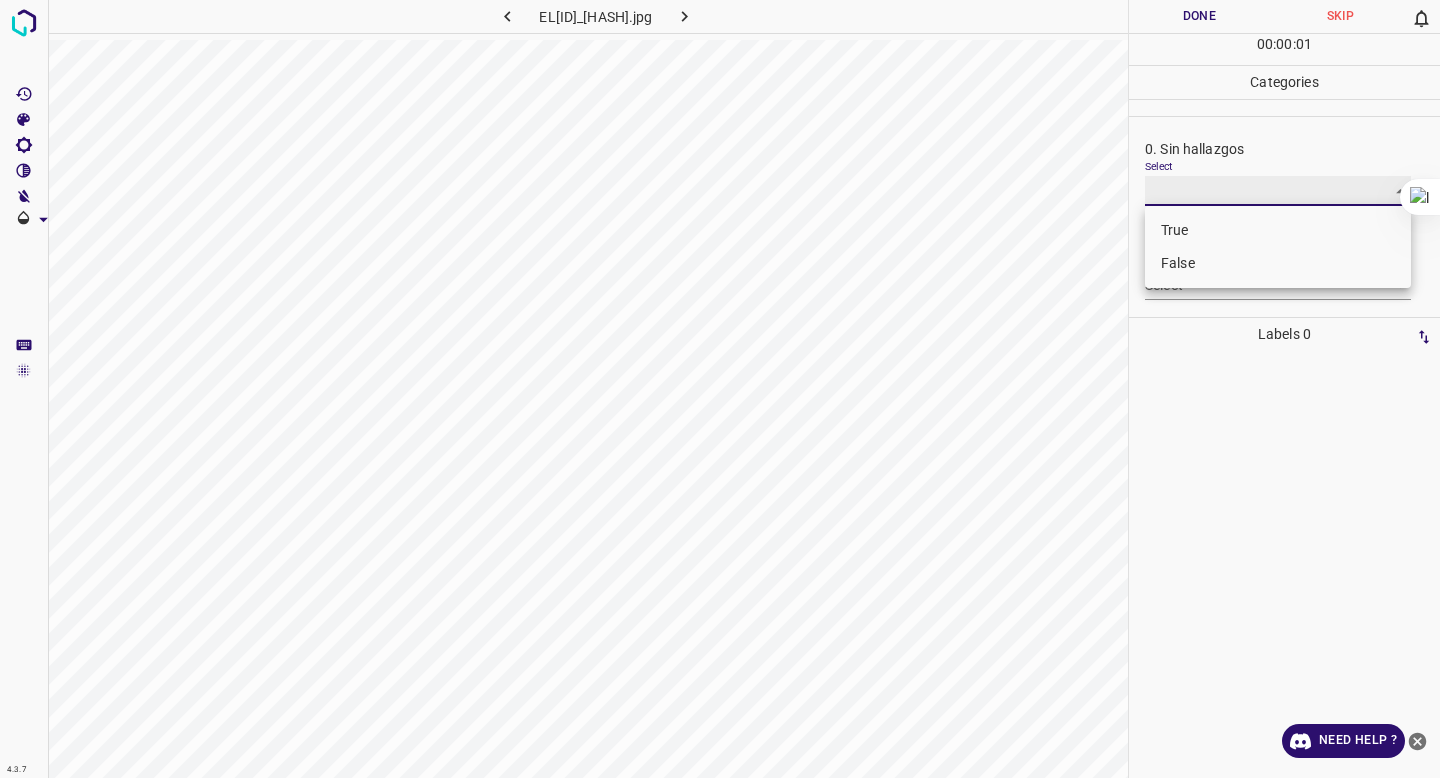 type on "False" 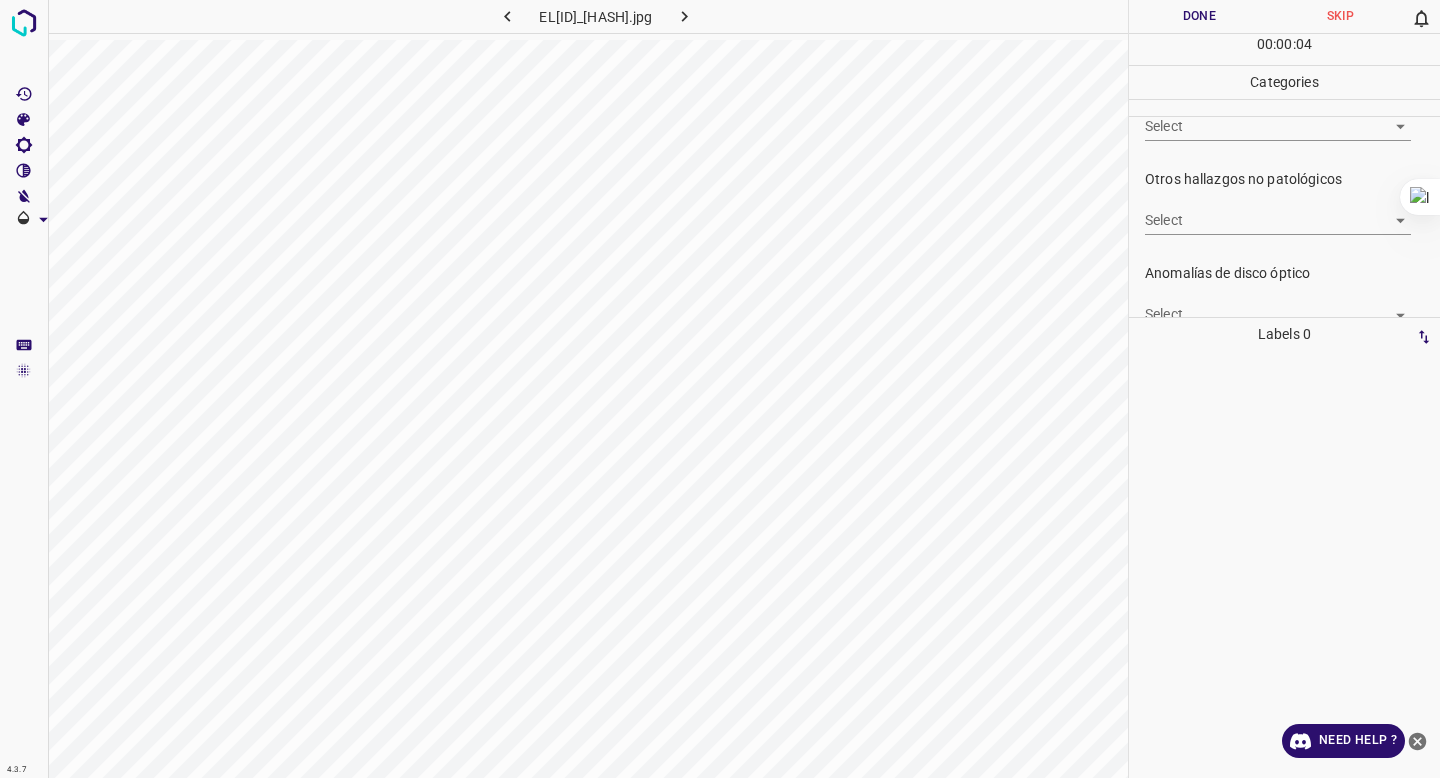 scroll, scrollTop: 631, scrollLeft: 0, axis: vertical 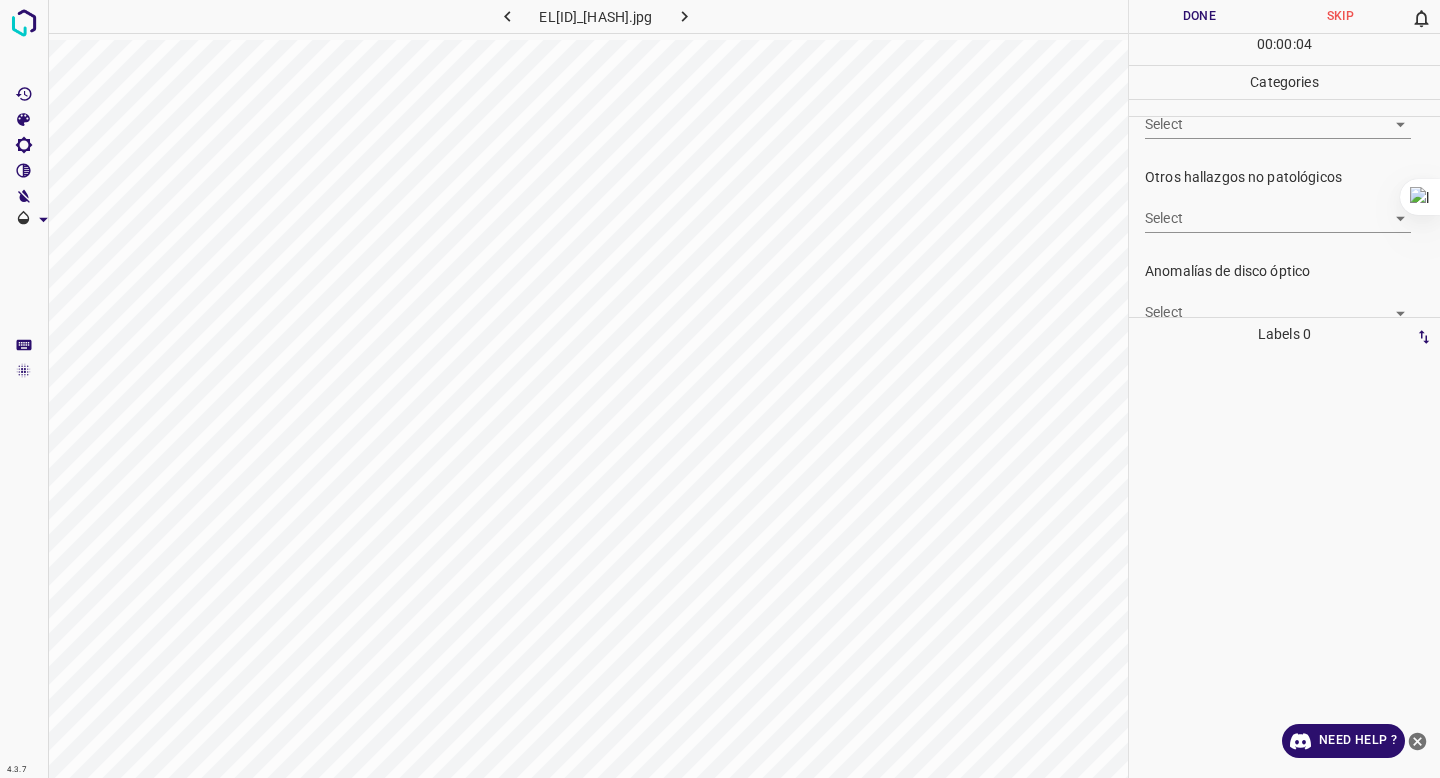 click on "Select ​" at bounding box center [1278, 210] 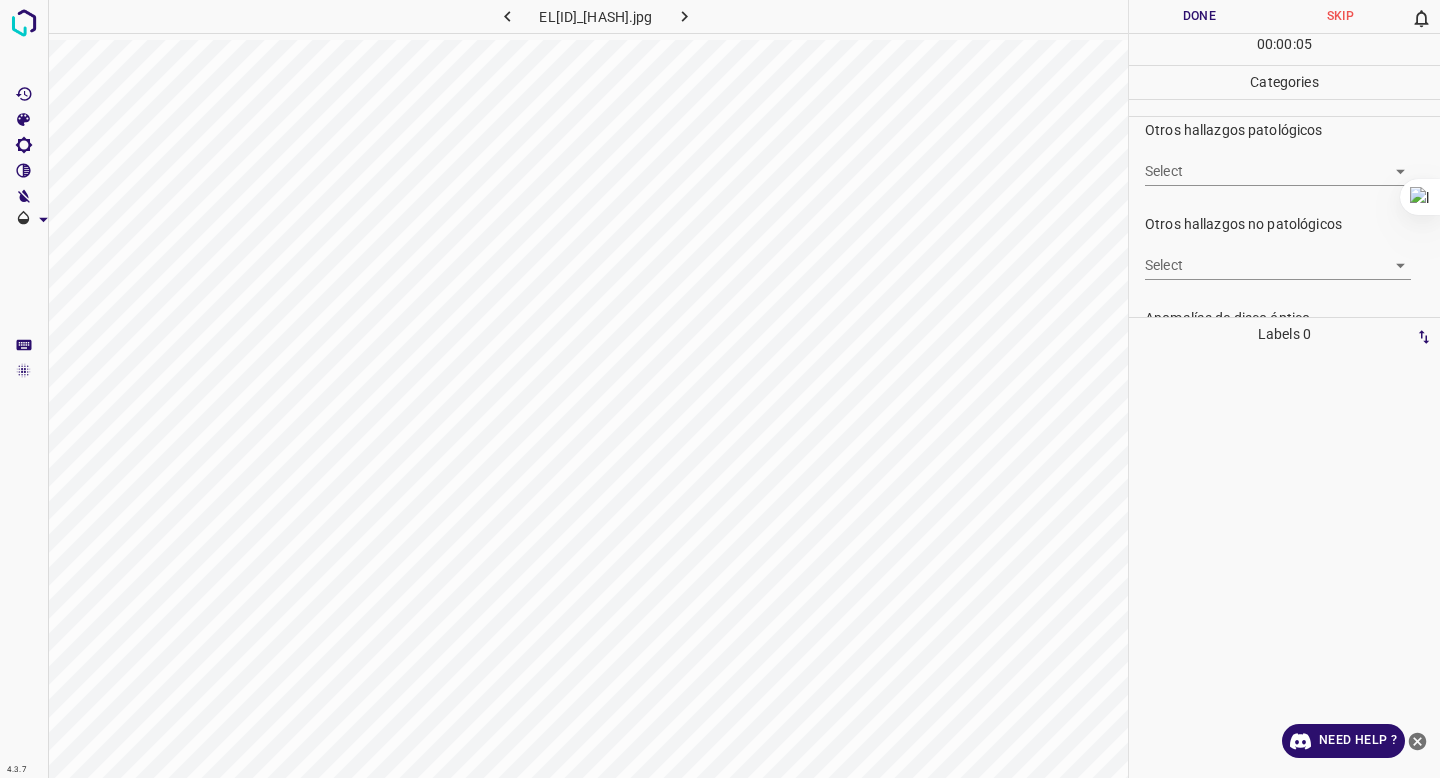 scroll, scrollTop: 572, scrollLeft: 0, axis: vertical 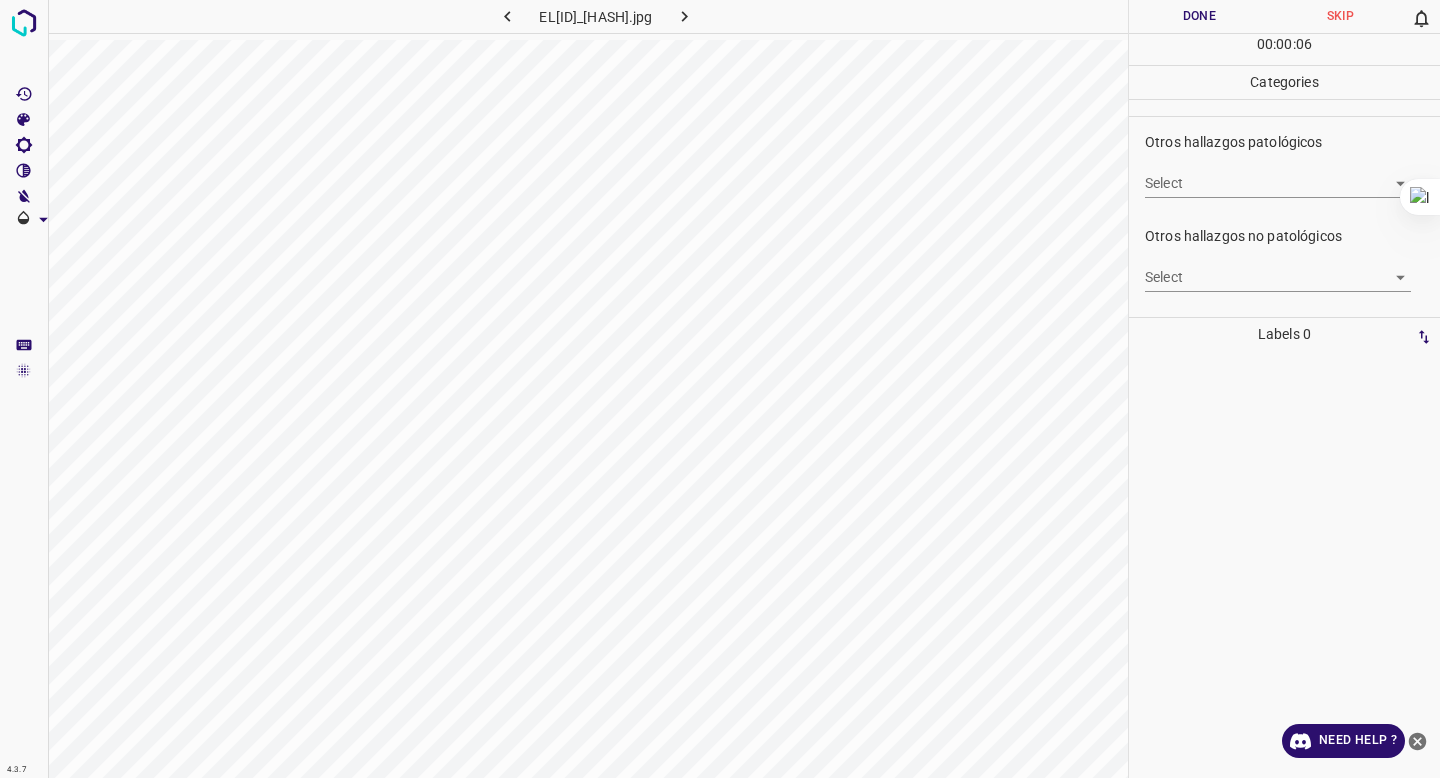 click on "4.3.7 ELARM00152918_9e04274d1.jpg Done Skip 0 00   : 00   : 06   Categories 0. Sin hallazgos   Select False False Anomalías vasculares   Select ​ Atrofias   Select ​ Drusas   Select ​ Exudados   Select ​ Hemorragias o Microaneurismas   Select ​ Otros hallazgos patológicos   Select ​ Otros hallazgos no patológicos   Select ​ Anomalías de disco óptico   Select ​ Elementos sin calidad suficiente   Select ​ Labels   0 Categories 1 0. Sin hallazgos 2 Anomalías vasculares 3 Atrofias 4 Drusas 5 Exudados 6 Hemorragias o Microaneurismas 7 Otros hallazgos patológicos 8 Otros hallazgos no patológicos 9 Anomalías de disco óptico 0 Elementos sin calidad suficiente Tools Space Change between modes (Draw & Edit) I Auto labeling R Restore zoom M Zoom in N Zoom out Delete Delete selecte label Filters Z Restore filters X Saturation filter C Brightness filter V Contrast filter B Gray scale filter General O Download Need Help ? - Text - Hide - Delete" at bounding box center (720, 389) 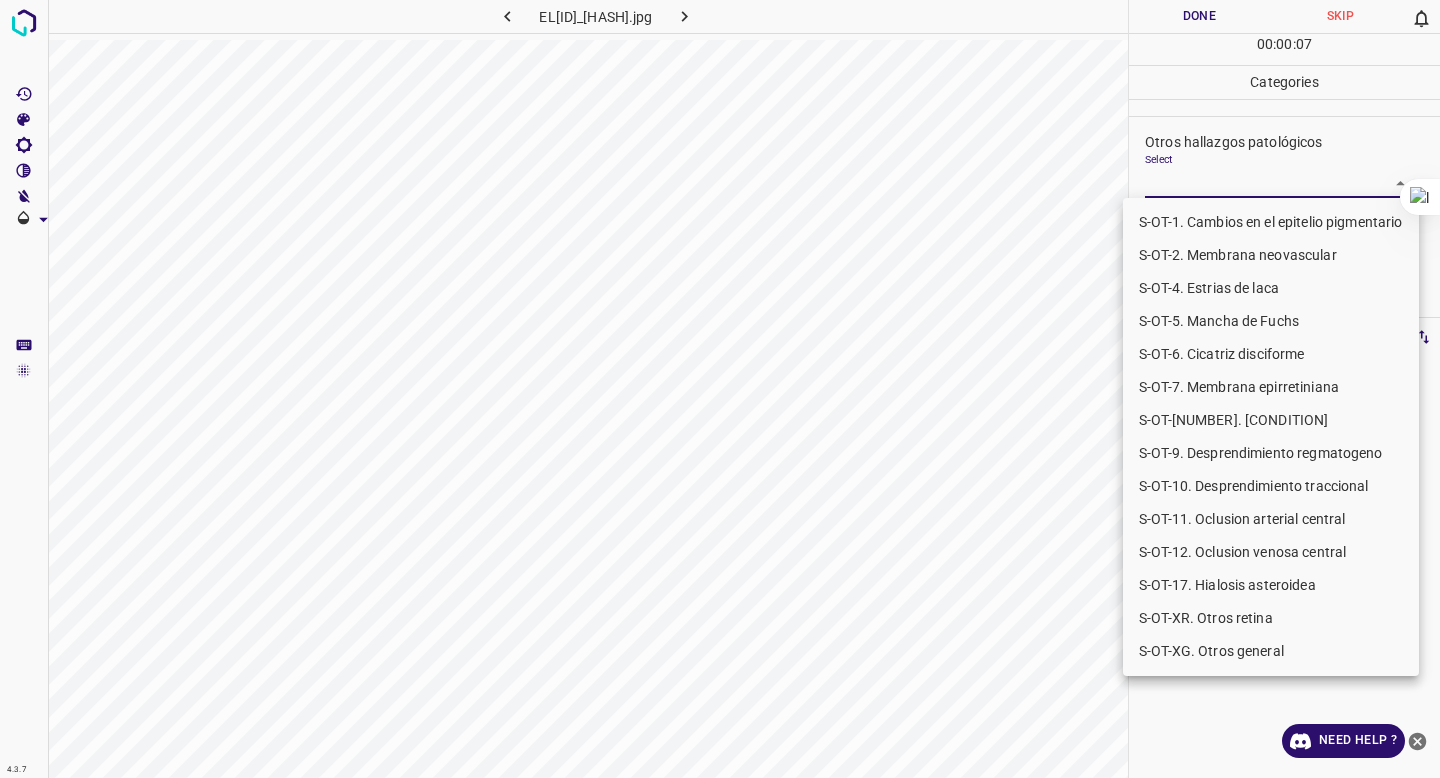 click on "S-OT-XR. Otros retina" at bounding box center (1271, 618) 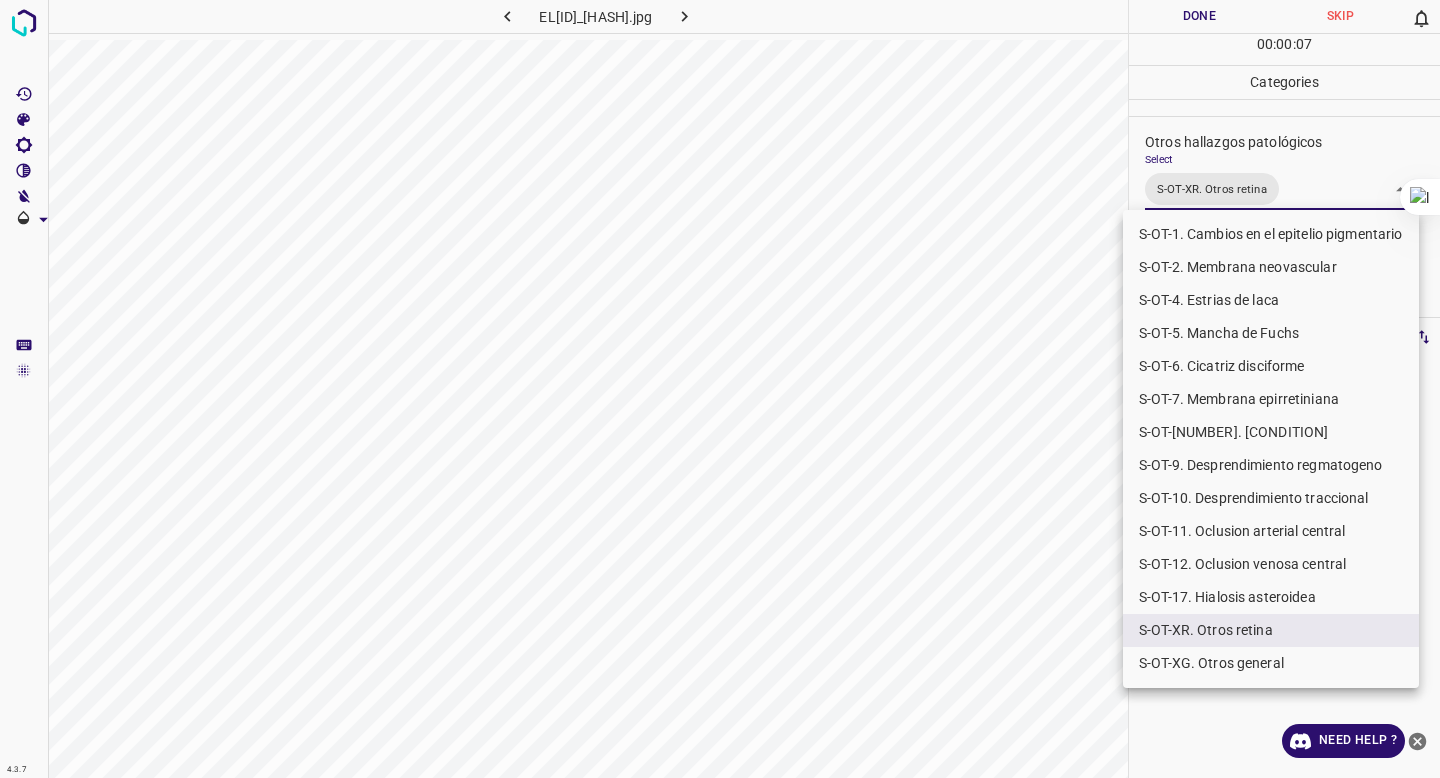 click at bounding box center [720, 389] 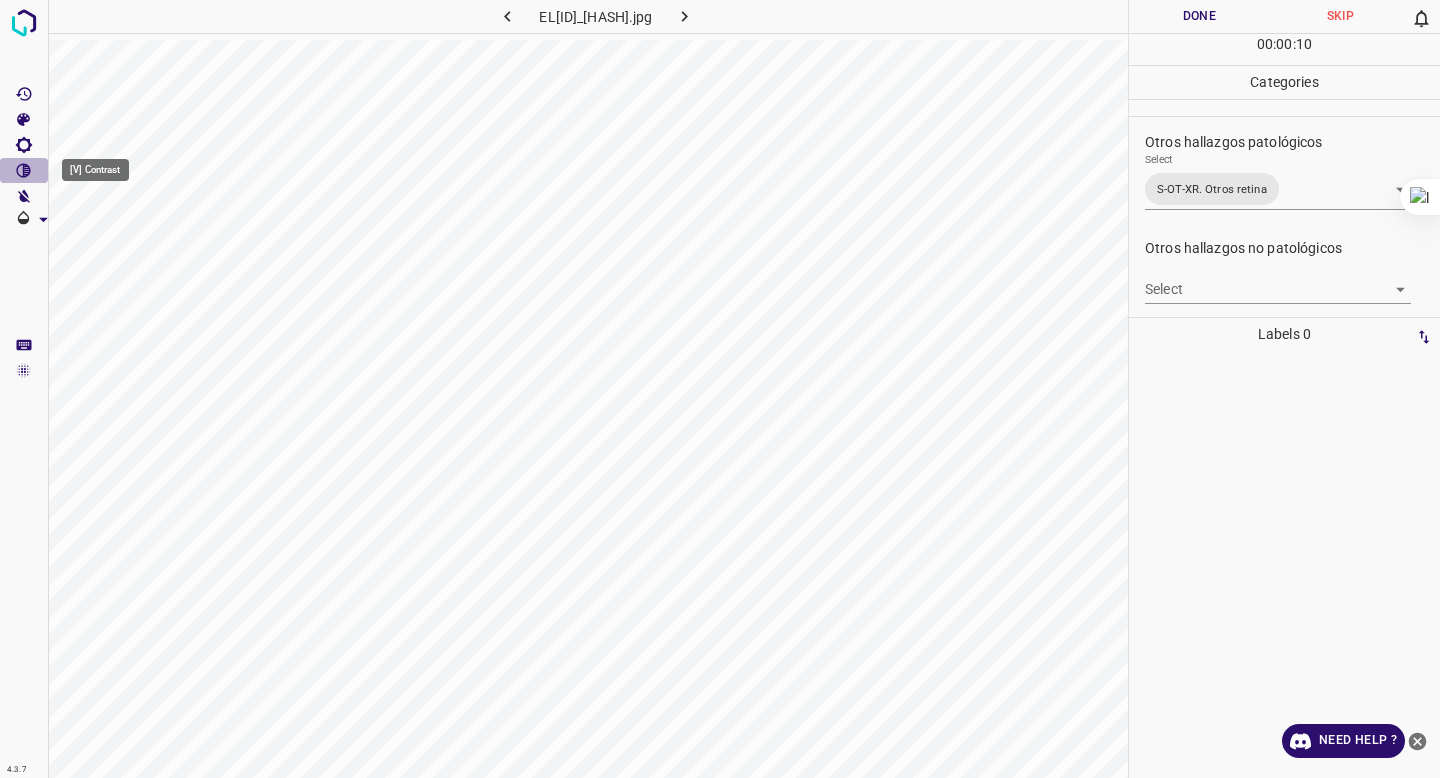 click 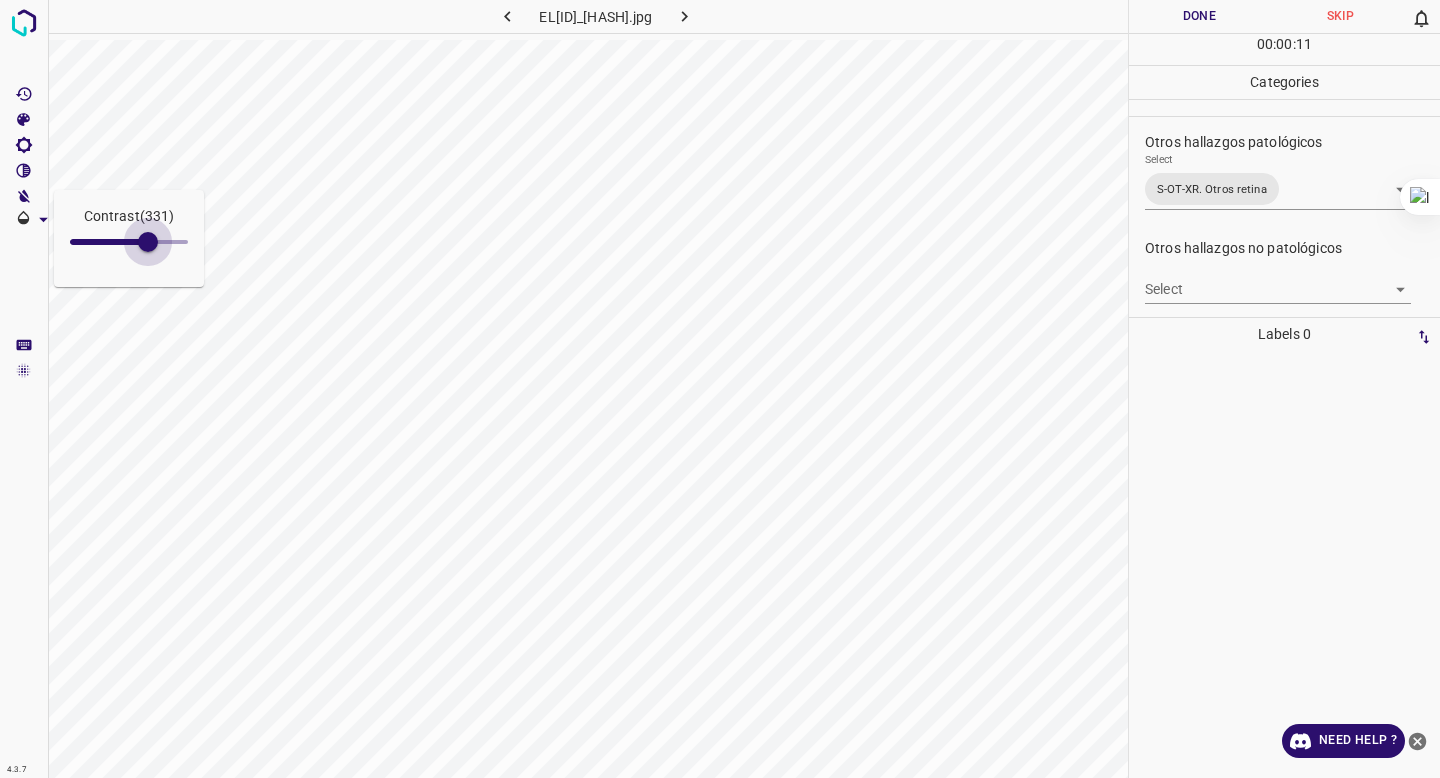 drag, startPoint x: 94, startPoint y: 234, endPoint x: 149, endPoint y: 262, distance: 61.7171 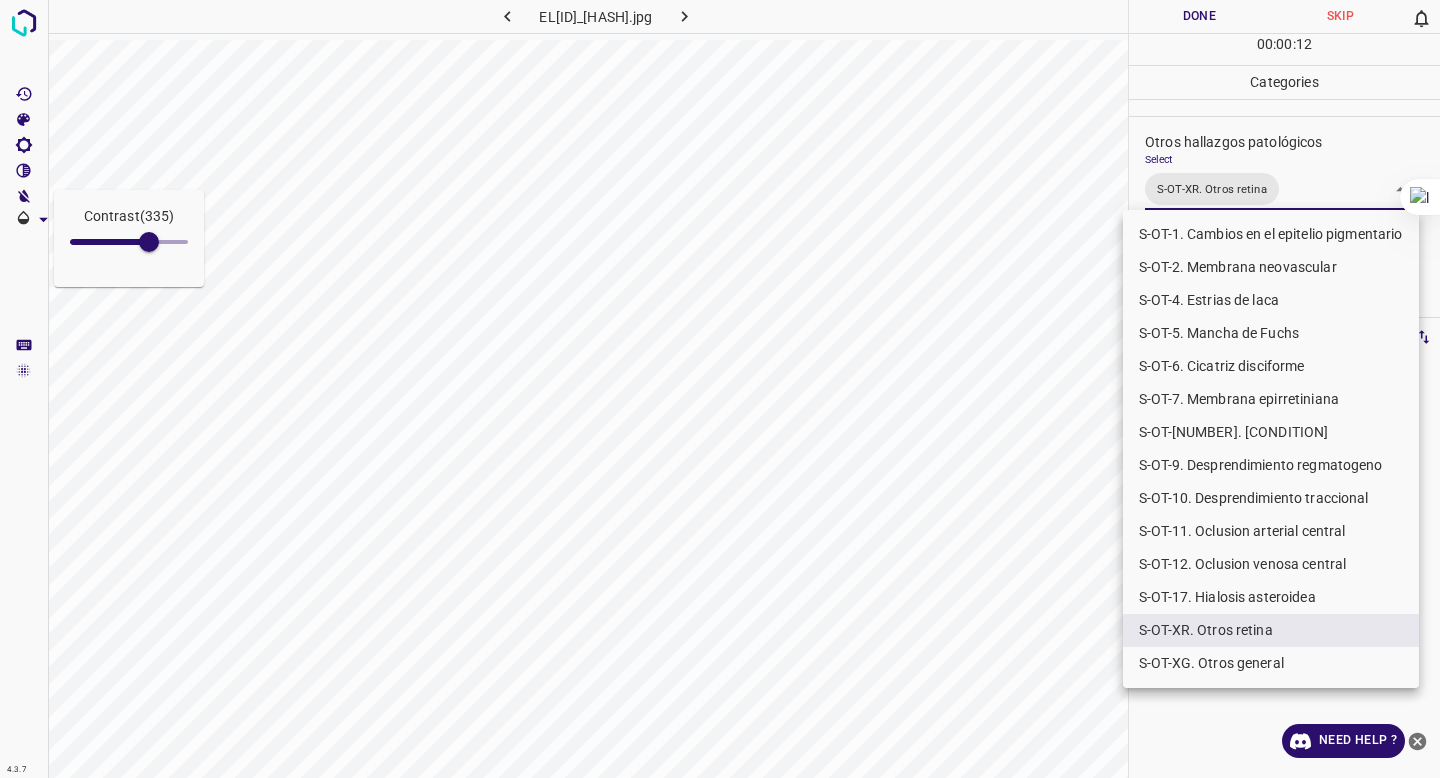 click on "Contrast ( 335 ) 4.3.7 ELARM00152918_9e04274d1.jpg Done Skip 0 00   : 00   : 12   Categories 0. Sin hallazgos   Select False False Anomalías vasculares   Select ​ Atrofias   Select ​ Drusas   Select ​ Exudados   Select ​ Hemorragias o Microaneurismas   Select S-OT-XR. Otros retina S-OT-XR. Otros retina Otros hallazgos no patológicos   Select ​ Anomalías de disco óptico   Select ​ Elementos sin calidad suficiente   Select ​ Labels   0 Categories 1 0. Sin hallazgos 2 Anomalías vasculares 3 Atrofias 4 Drusas 5 Exudados 6 Hemorragias o Microaneurismas 7 Otros hallazgos patológicos 8 Otros hallazgos no patológicos 9 Anomalías de disco óptico 0 Elementos sin calidad suficiente Tools Space Change between modes (Draw & Edit) I Auto labeling R Restore zoom M Zoom in N Zoom out Delete Delete selecte label Filters Z Restore filters X Saturation filter C Brightness filter V Contrast filter B Gray scale filter General O Download Need Help ? - Text - Hide" at bounding box center (720, 389) 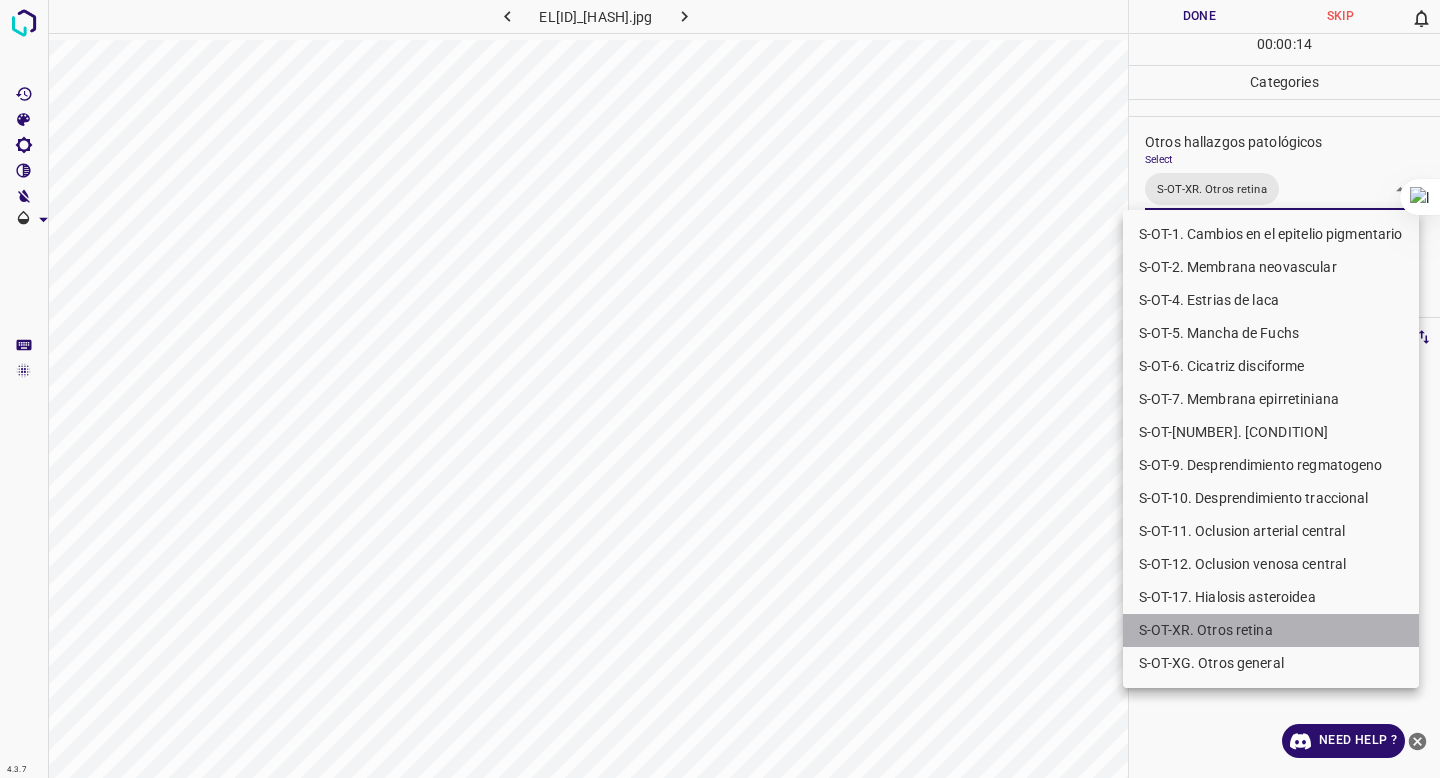 click on "S-OT-XR. Otros retina" at bounding box center [1271, 630] 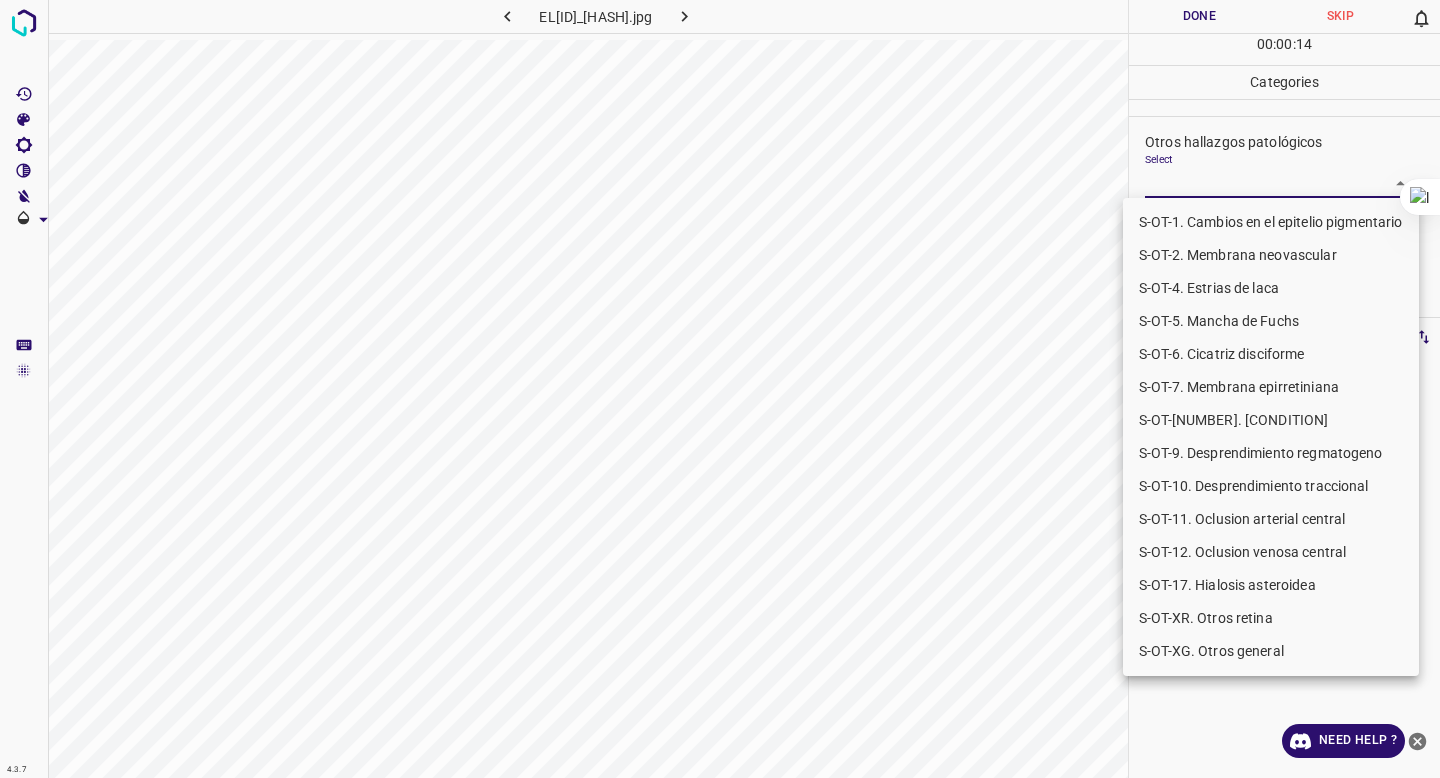 click at bounding box center [720, 389] 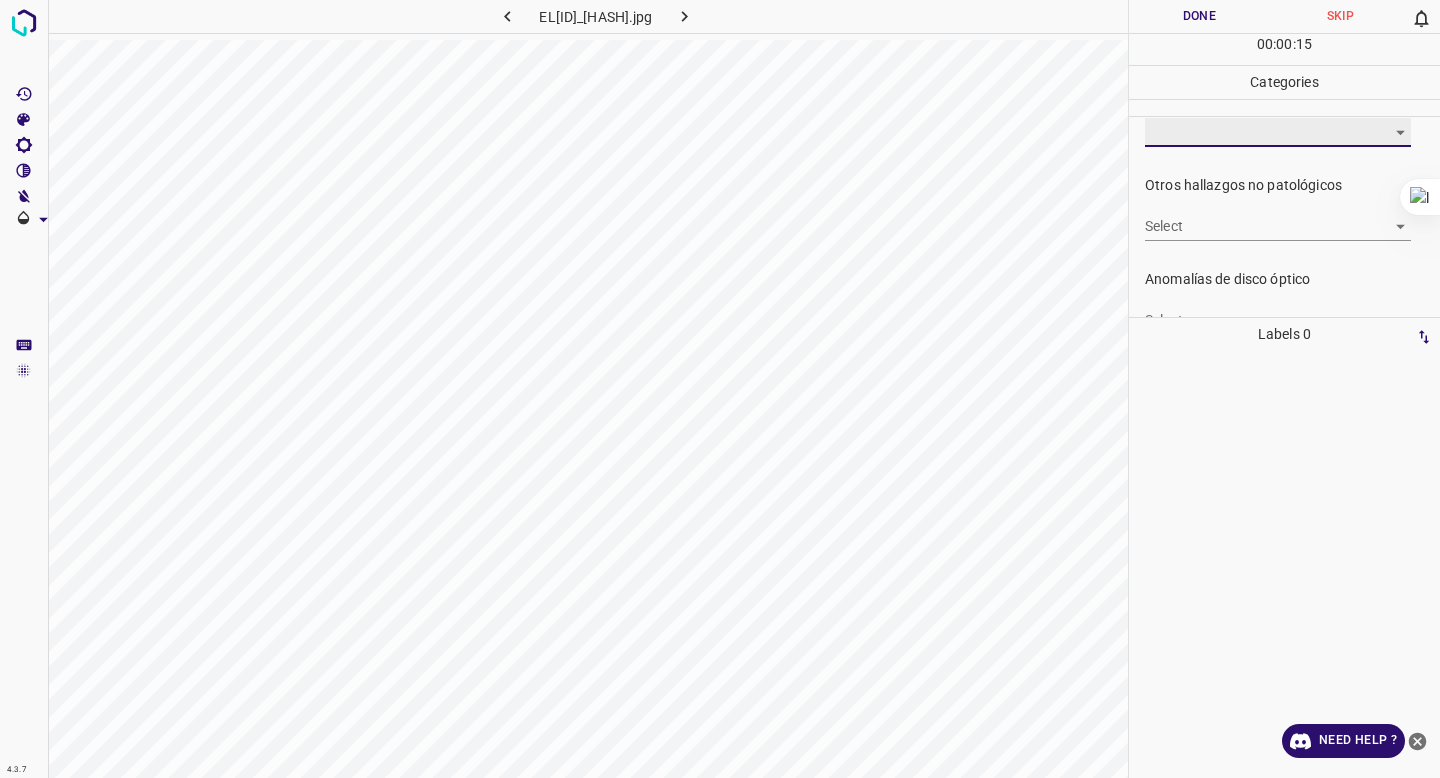 scroll, scrollTop: 637, scrollLeft: 0, axis: vertical 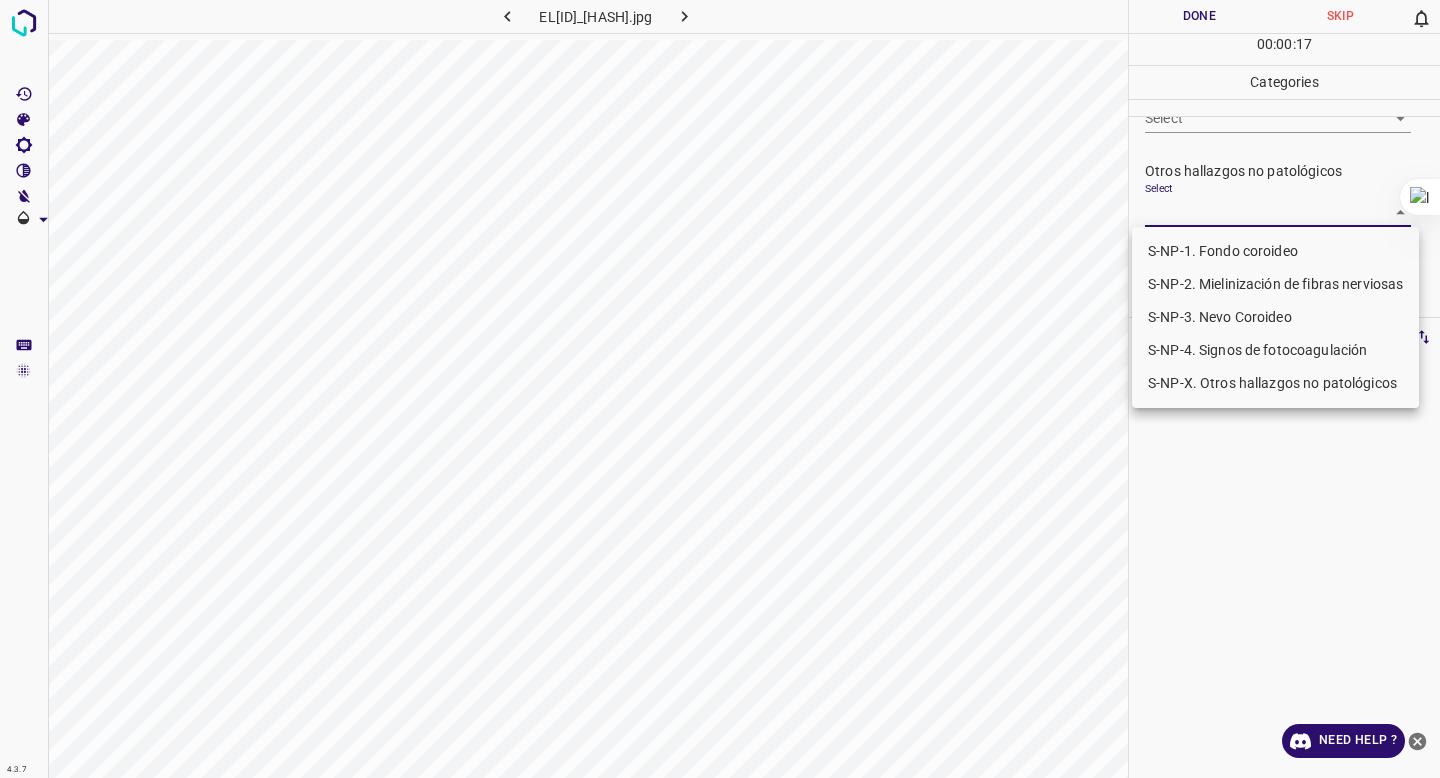 click on "4.3.7 EL[ID]_[HASH].jpg Done Skip 0 00   : 00   : 17   Categories 0. Sin hallazgos   Select False False Anomalías vasculares   Select ​ Atrofias   Select ​ Drusas   Select ​ Exudados   Select ​ Hemorragias o Microaneurismas   Select ​ Otros hallazgos patológicos   Select ​ Otros hallazgos no patológicos   Select ​ Anomalías de disco óptico   Select ​ Elementos sin calidad suficiente   Select ​ Labels   0 Categories 1 0. Sin hallazgos 2 Anomalías vasculares 3 Atrofias 4 Drusas 5 Exudados 6 Hemorragias o Microaneurismas 7 Otros hallazgos patológicos 8 Otros hallazgos no patológicos 9 Anomalías de disco óptico 0 Elementos sin calidad suficiente Tools Space Change between modes (Draw & Edit) I Auto labeling R Restore zoom M Zoom in N Zoom out Delete Delete selecte label Filters Z Restore filters X Saturation filter C Brightness filter V Contrast filter B Gray scale filter General O Download Need Help ? - Text - Hide - Delete S-NP-[NUMBER]. Fondo coroideo S-NP-[NUMBER]. Nevo Coroideo" at bounding box center [720, 389] 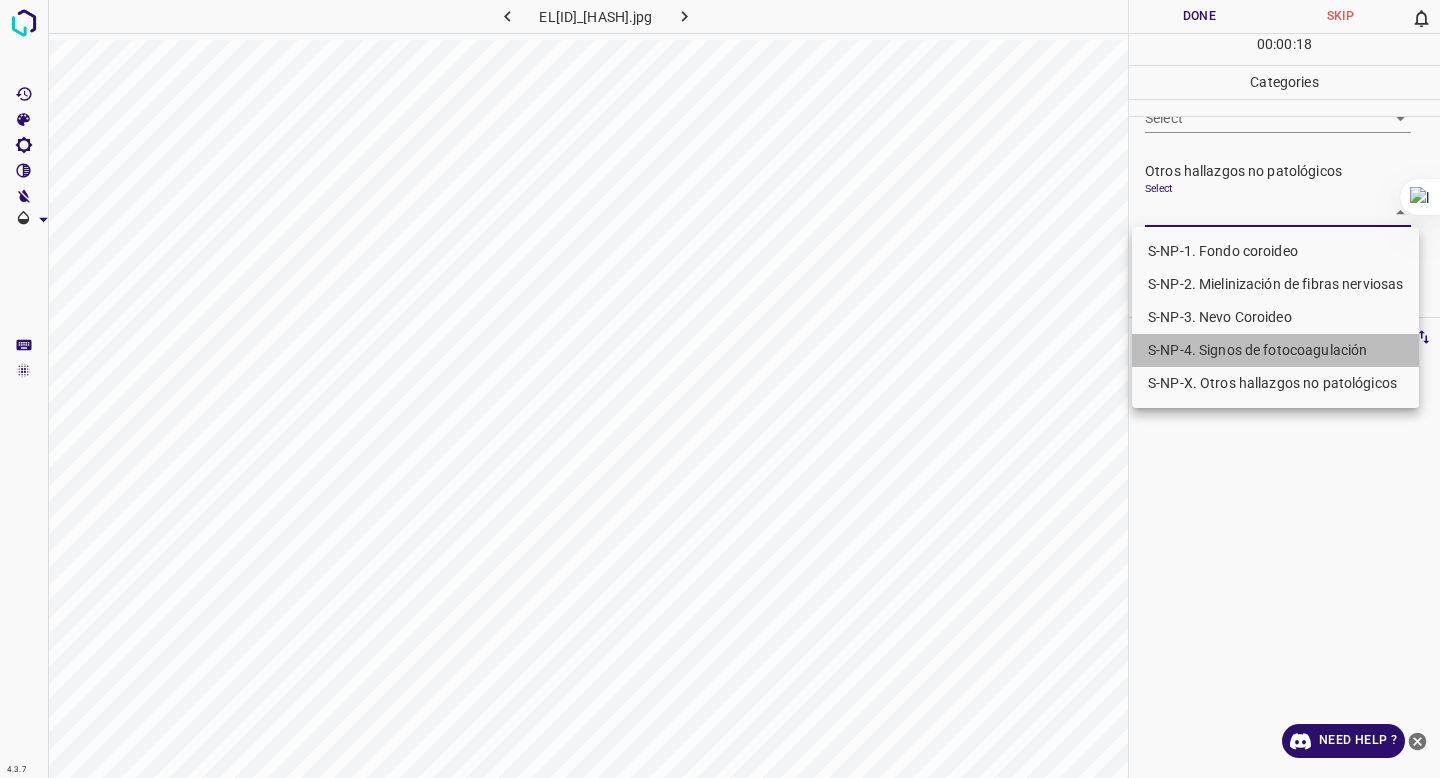 click on "S-NP-4. Signos de fotocoagulación" at bounding box center (1275, 350) 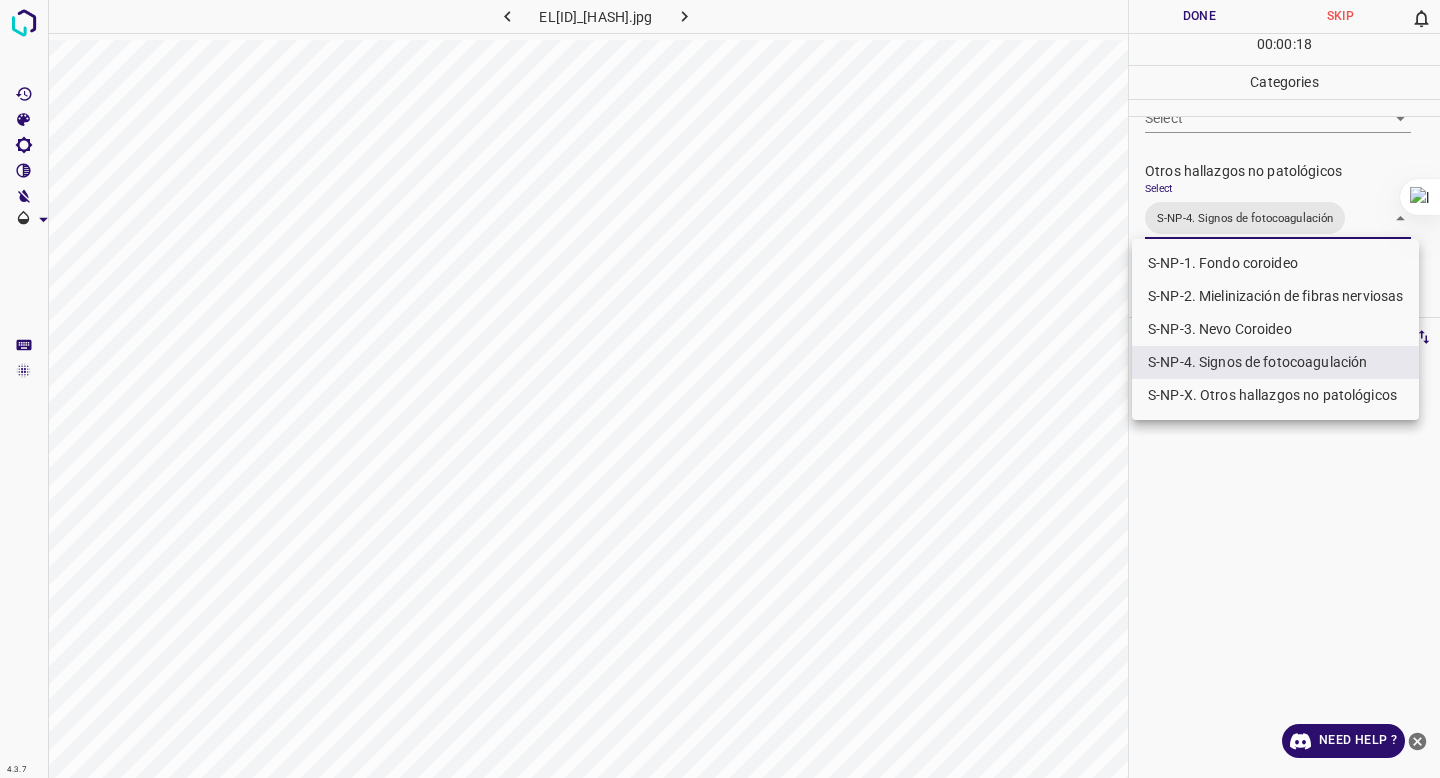click at bounding box center [720, 389] 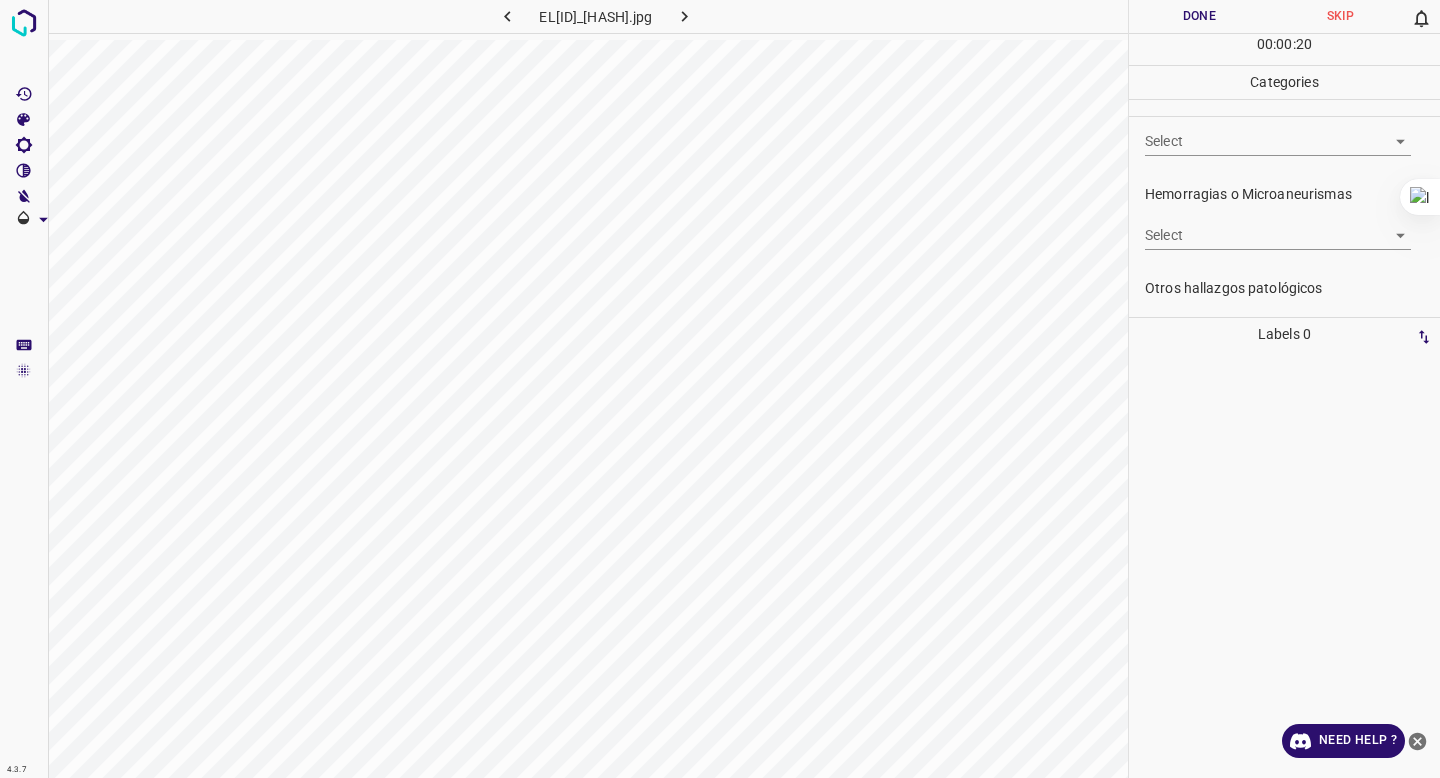 scroll, scrollTop: 423, scrollLeft: 0, axis: vertical 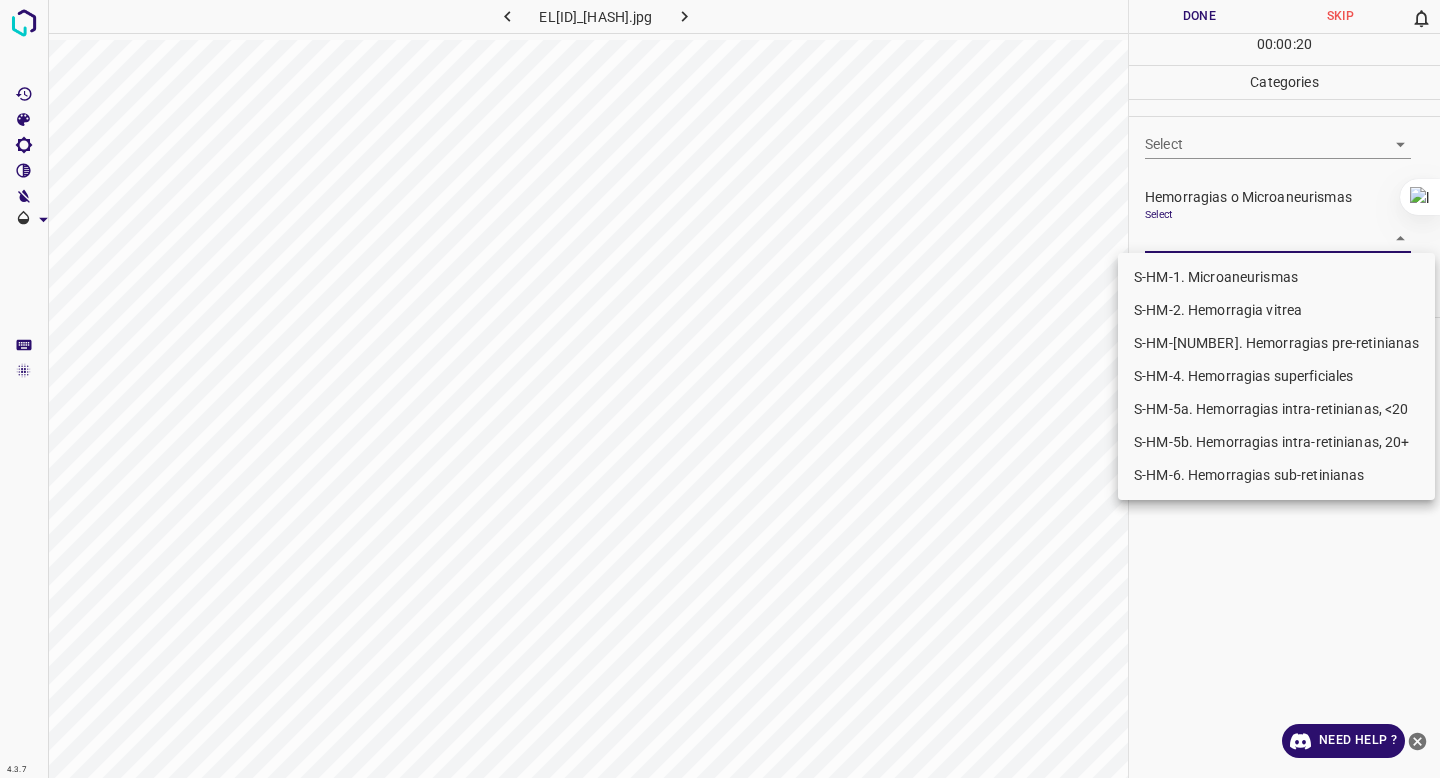 click on "4.3.7 ELARM00152918_9e04274d1.jpg Done Skip 0 00   : 00   : 20   Categories 0. Sin hallazgos   Select False False Anomalías vasculares   Select ​ Atrofias   Select ​ Drusas   Select ​ Exudados   Select ​ Hemorragias o Microaneurismas   Select ​ Otros hallazgos patológicos   Select ​ Otros hallazgos no patológicos   Select S-NP-4. Signos de fotocoagulación S-NP-4. Signos de fotocoagulación Anomalías de disco óptico   Select ​ Elementos sin calidad suficiente   Select ​ Labels   0 Categories 1 0. Sin hallazgos 2 Anomalías vasculares 3 Atrofias 4 Drusas 5 Exudados 6 Hemorragias o Microaneurismas 7 Otros hallazgos patológicos 8 Otros hallazgos no patológicos 9 Anomalías de disco óptico 0 Elementos sin calidad suficiente Tools Space Change between modes (Draw & Edit) I Auto labeling R Restore zoom M Zoom in N Zoom out Delete Delete selecte label Filters Z Restore filters X Saturation filter C Brightness filter V Contrast filter B Gray scale filter General O Download Need Help ? - Text" at bounding box center [720, 389] 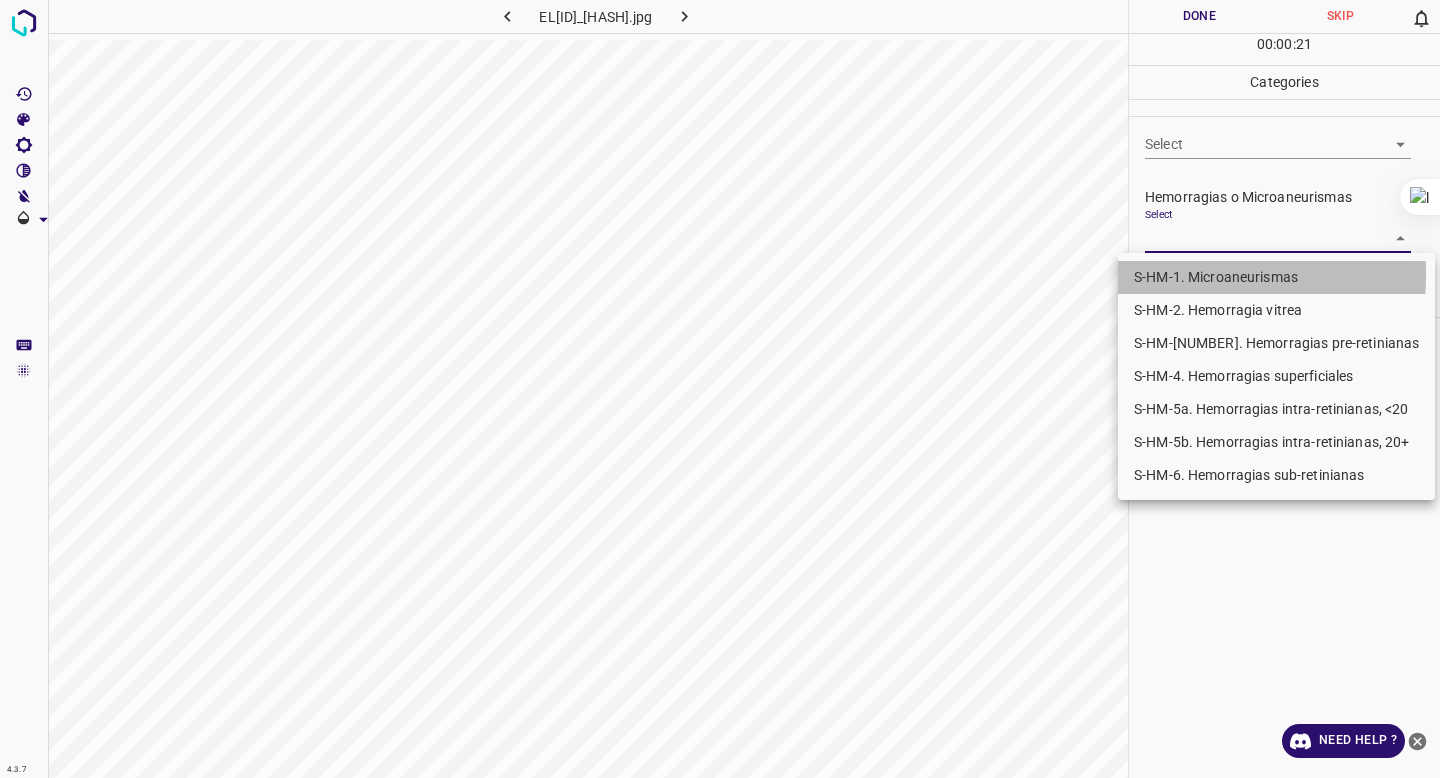 click on "S-HM-1. Microaneurismas" at bounding box center (1276, 277) 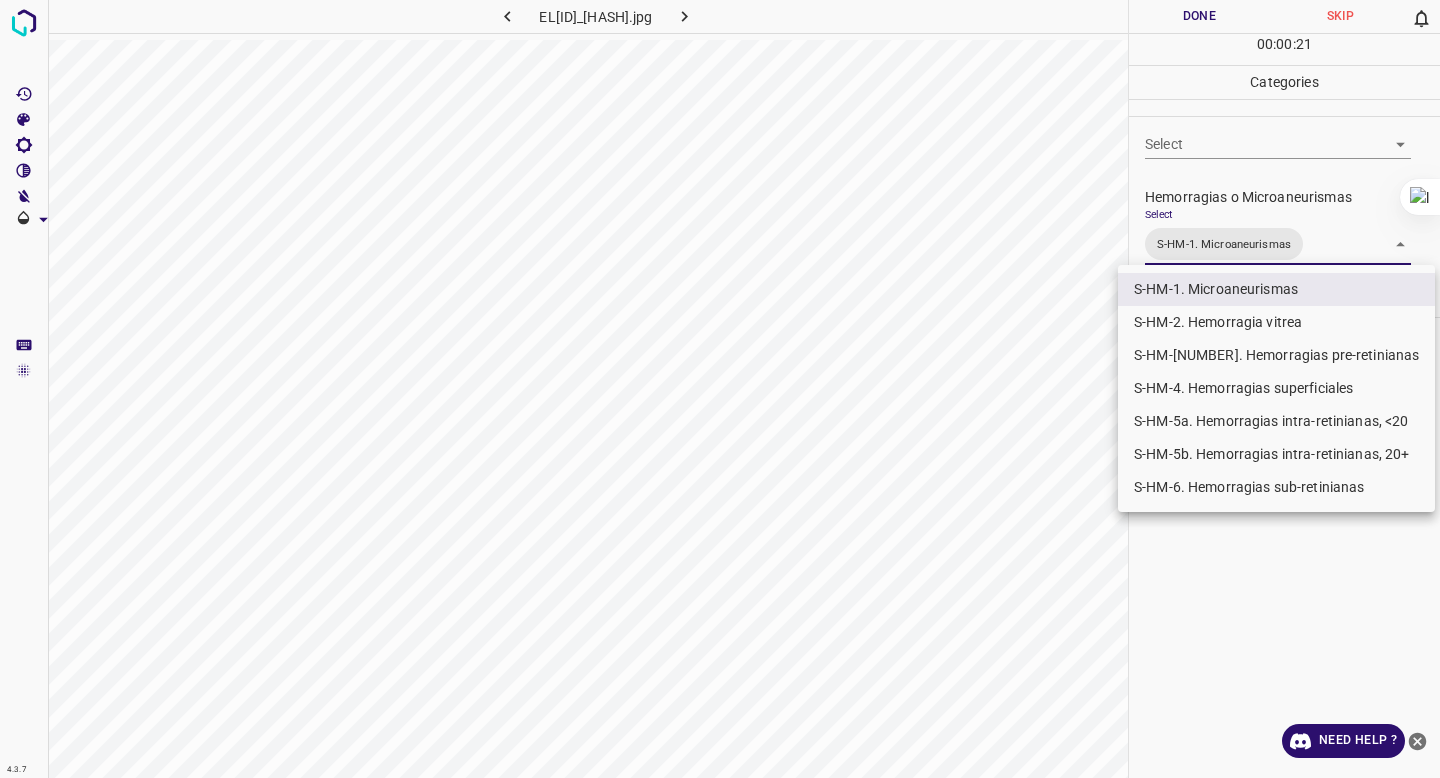 click at bounding box center [720, 389] 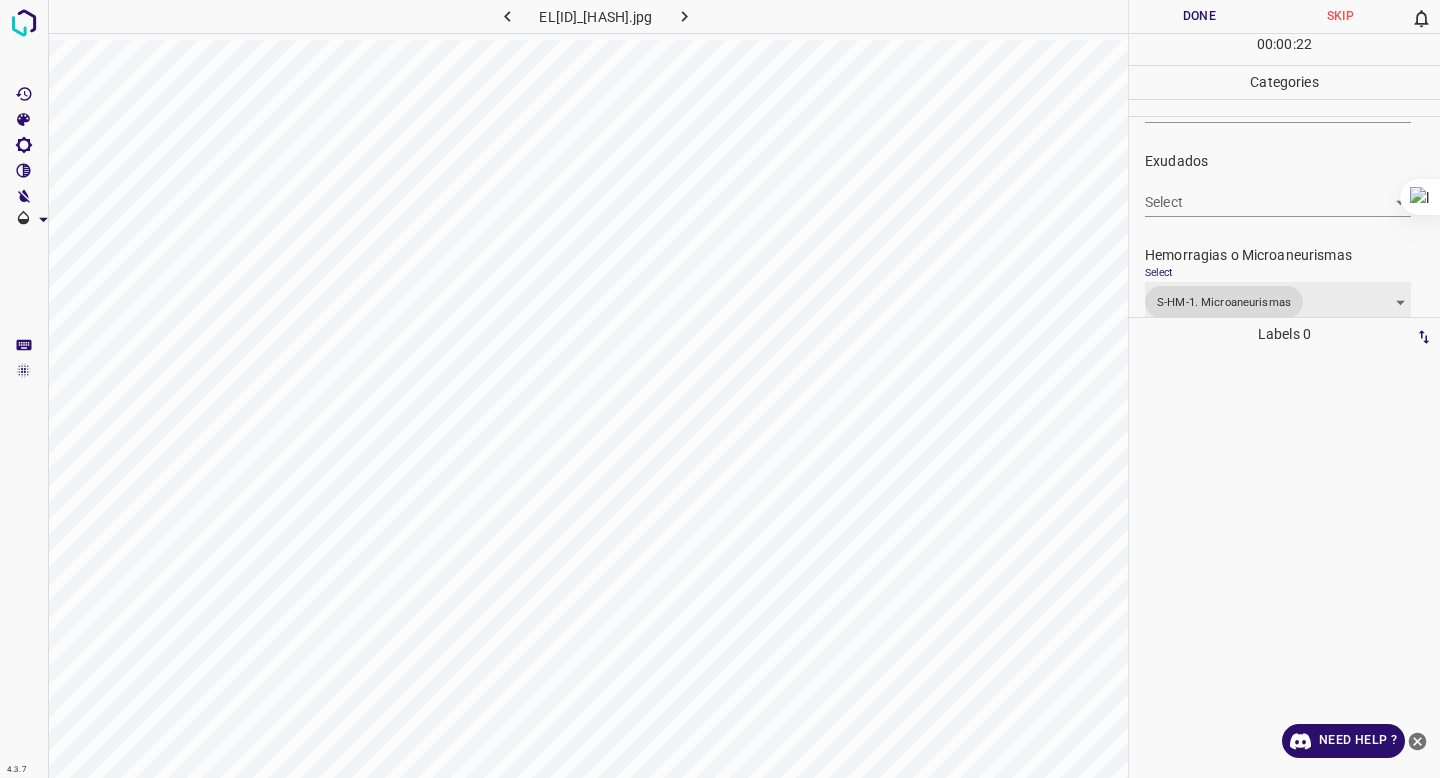 scroll, scrollTop: 364, scrollLeft: 0, axis: vertical 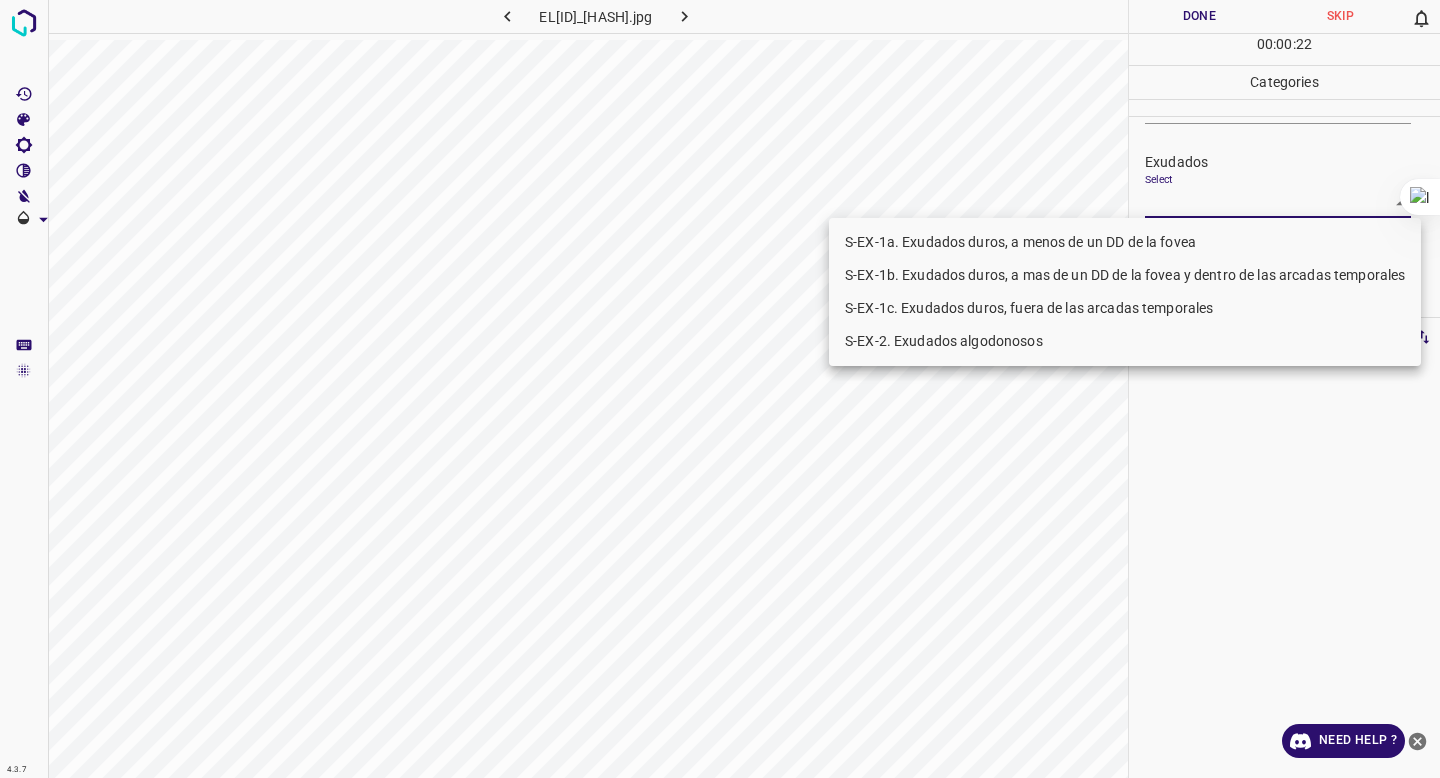 click on "4.3.7 ELARM00152918_9e04274d1.jpg Done Skip 0 00   : 00   : 22   Categories 0. Sin hallazgos   Select False False Anomalías vasculares   Select ​ Atrofias   Select ​ Drusas   Select ​ Exudados   Select ​ Hemorragias o Microaneurismas   Select S-HM-1. Microaneurismas S-HM-1. Microaneurismas Otros hallazgos patológicos   Select ​ Otros hallazgos no patológicos   Select S-NP-4. Signos de fotocoagulación S-NP-4. Signos de fotocoagulación Anomalías de disco óptico   Select ​ Elementos sin calidad suficiente   Select ​ Labels   0 Categories 1 0. Sin hallazgos 2 Anomalías vasculares 3 Atrofias 4 Drusas 5 Exudados 6 Hemorragias o Microaneurismas 7 Otros hallazgos patológicos 8 Otros hallazgos no patológicos 9 Anomalías de disco óptico 0 Elementos sin calidad suficiente Tools Space Change between modes (Draw & Edit) I Auto labeling R Restore zoom M Zoom in N Zoom out Delete Delete selecte label Filters Z Restore filters X Saturation filter C Brightness filter V Contrast filter B General O" at bounding box center [720, 389] 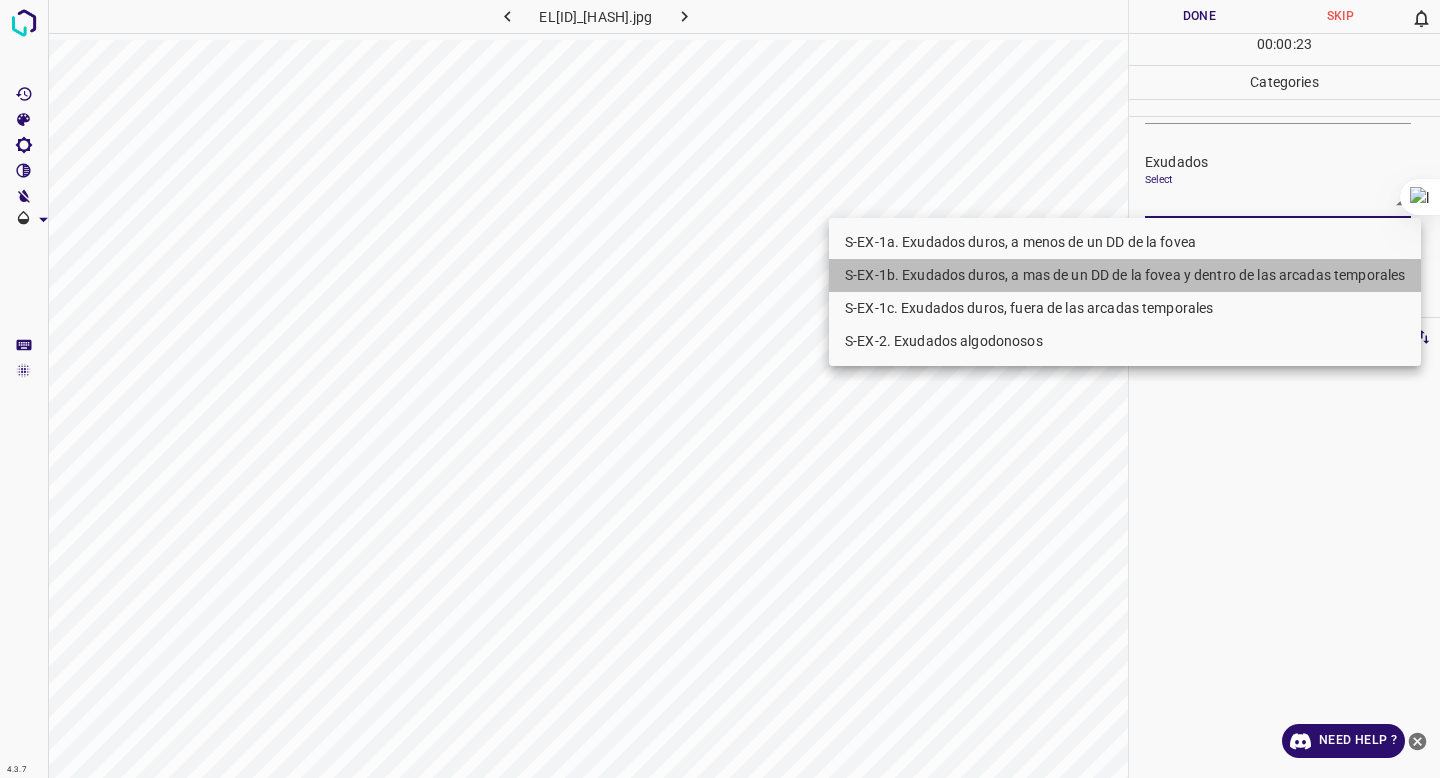 click on "S-EX-1b. Exudados duros, a mas de un DD de la fovea y dentro de las arcadas temporales" at bounding box center (1125, 275) 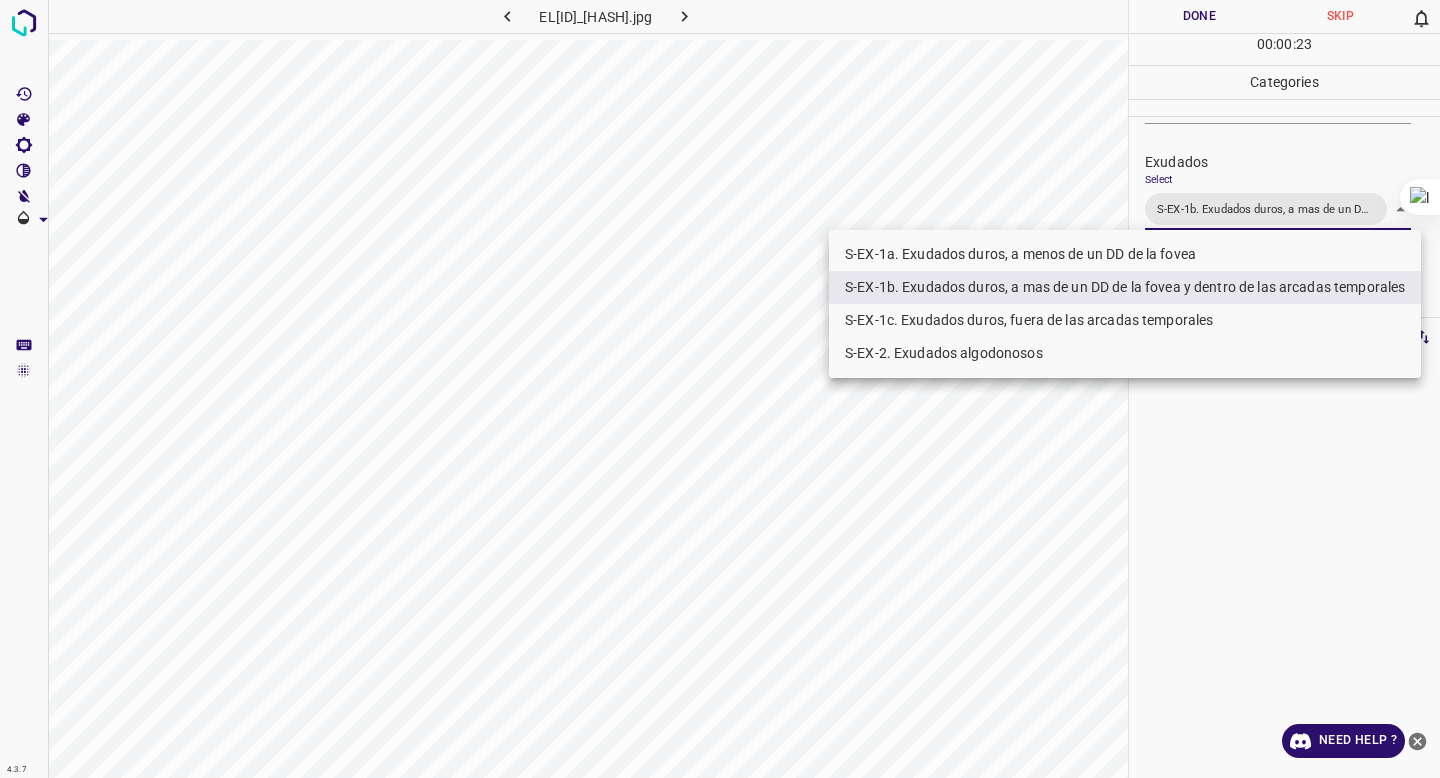 click at bounding box center [720, 389] 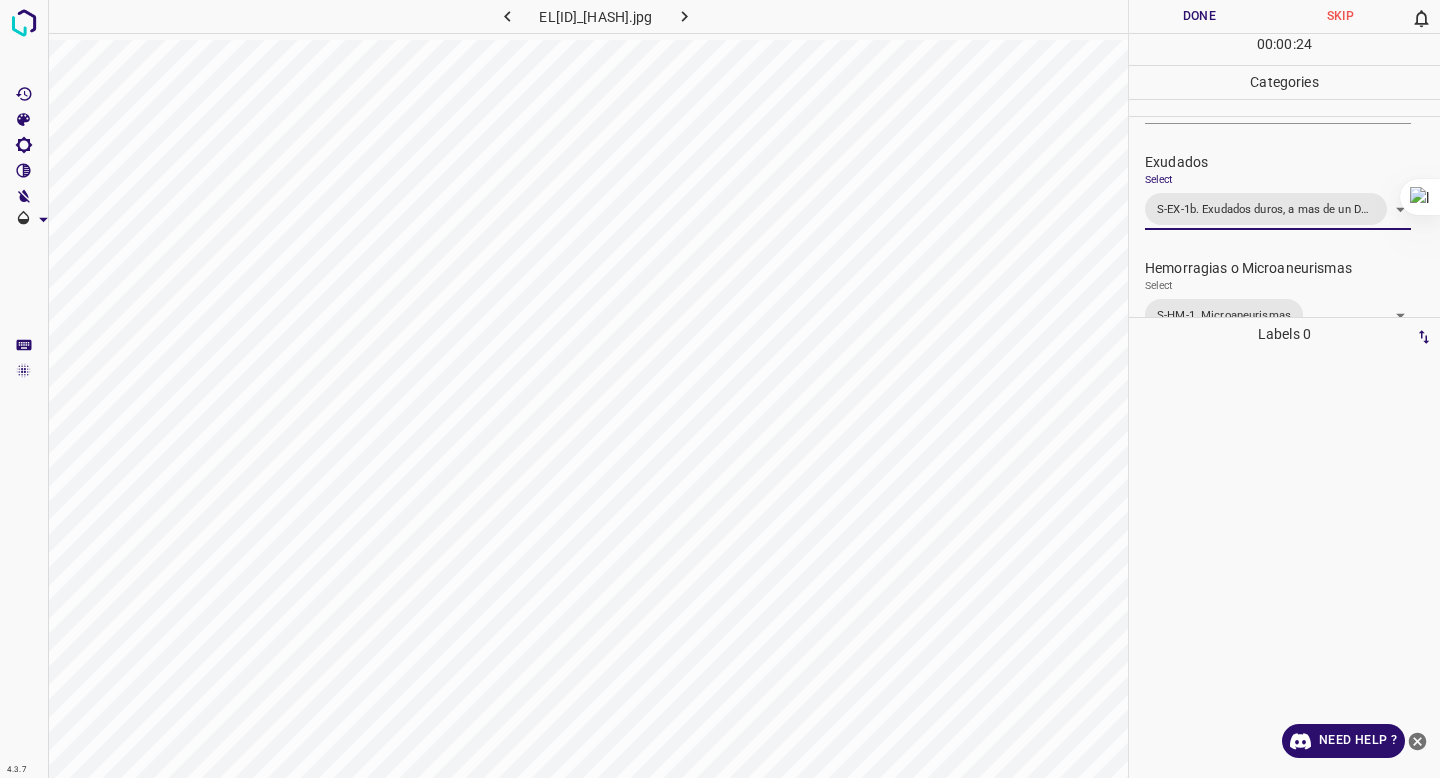 click on "Done" at bounding box center (1199, 16) 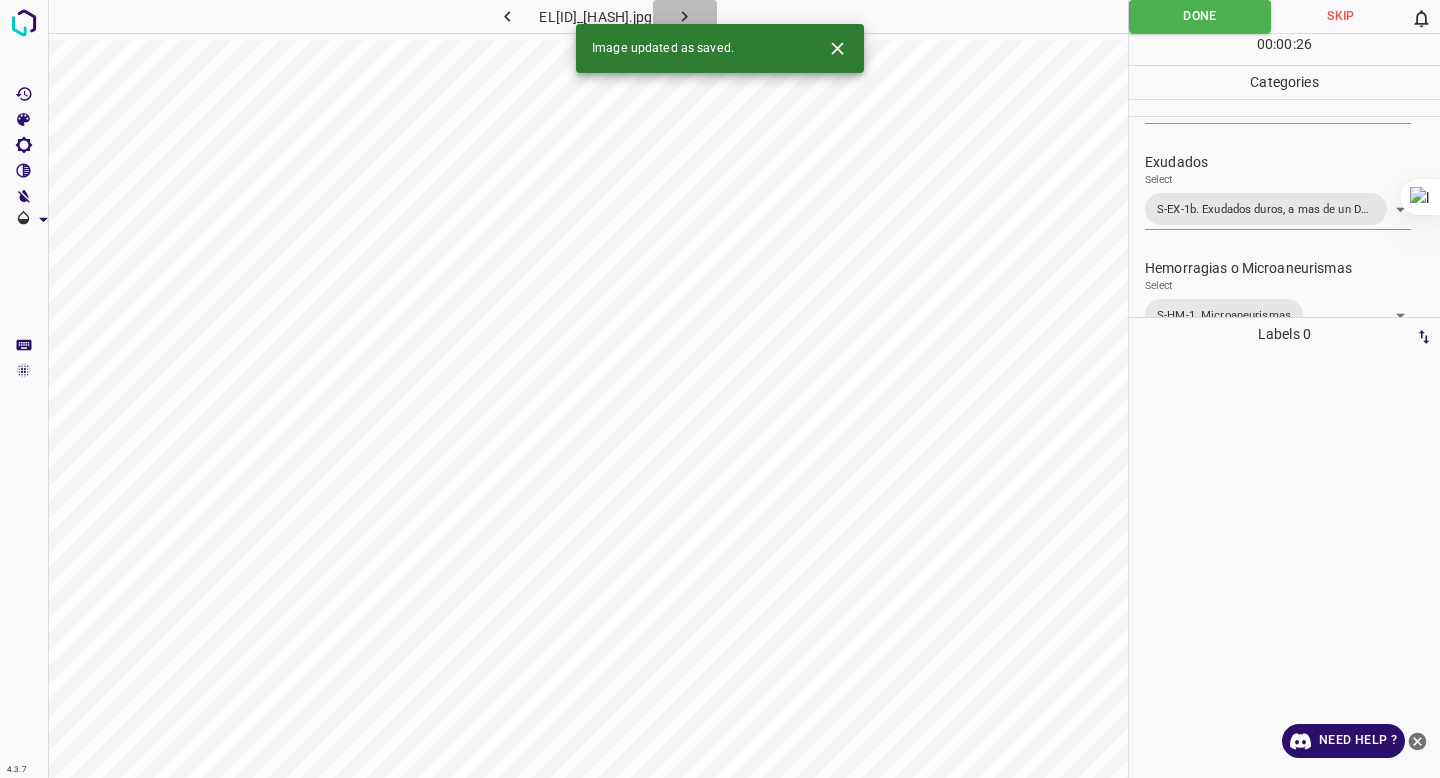 click 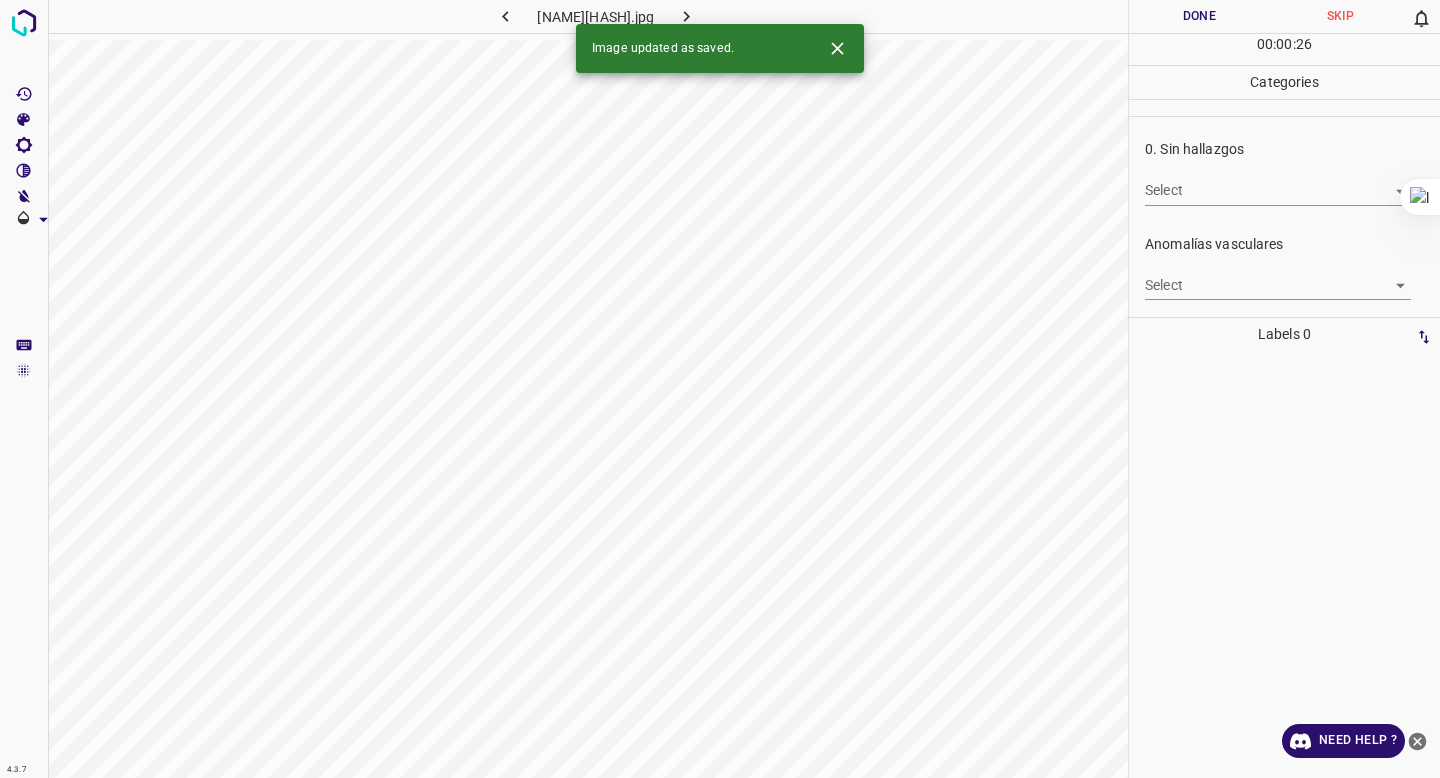 click on "4.3.7 [NAME]01112559_2e6051a84.jpg Done Skip 0 00   : 00   : 26   Categories 0. Sin hallazgos   Select ​ Anomalías vasculares   Select ​ Atrofias   Select ​ Drusas   Select ​ Exudados   Select ​ Hemorragias o Microaneurismas   Select ​ Otros hallazgos patológicos   Select ​ Otros hallazgos no patológicos   Select ​ Anomalías de disco óptico   Select ​ Elementos sin calidad suficiente   Select ​ Labels   0 Categories 1 0. Sin hallazgos 2 Anomalías vasculares 3 Atrofias 4 Drusas 5 Exudados 6 Hemorragias o Microaneurismas 7 Otros hallazgos patológicos 8 Otros hallazgos no patológicos 9 Anomalías de disco óptico 0 Elementos sin calidad suficiente Tools Space Change between modes (Draw & Edit) I Auto labeling R Restore zoom M Zoom in N Zoom out Delete Delete selecte label Filters Z Restore filters X Saturation filter C Brightness filter V Contrast filter B Gray scale filter General O Download Image updated as saved. Need Help ? - Text - Hide - Delete" at bounding box center (720, 389) 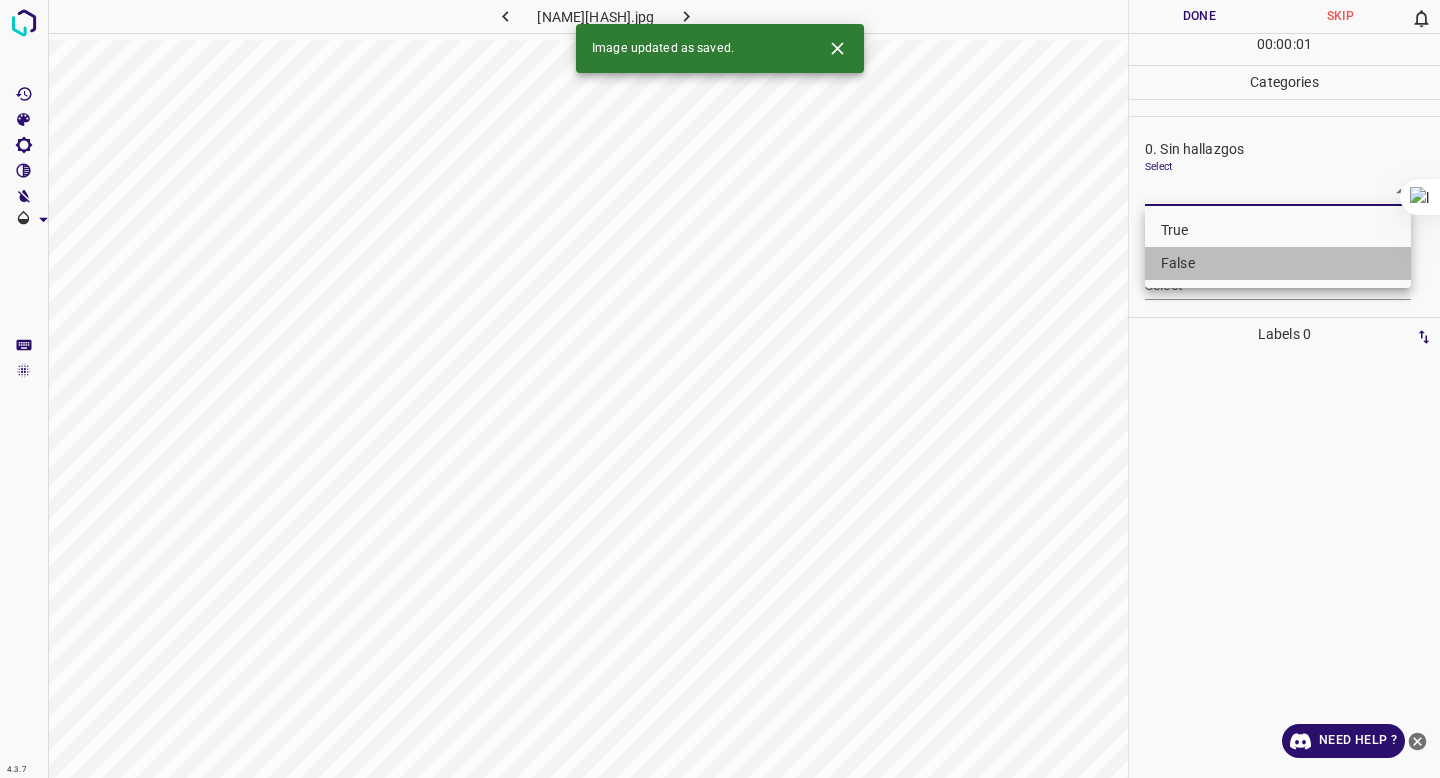 click on "False" at bounding box center [1278, 263] 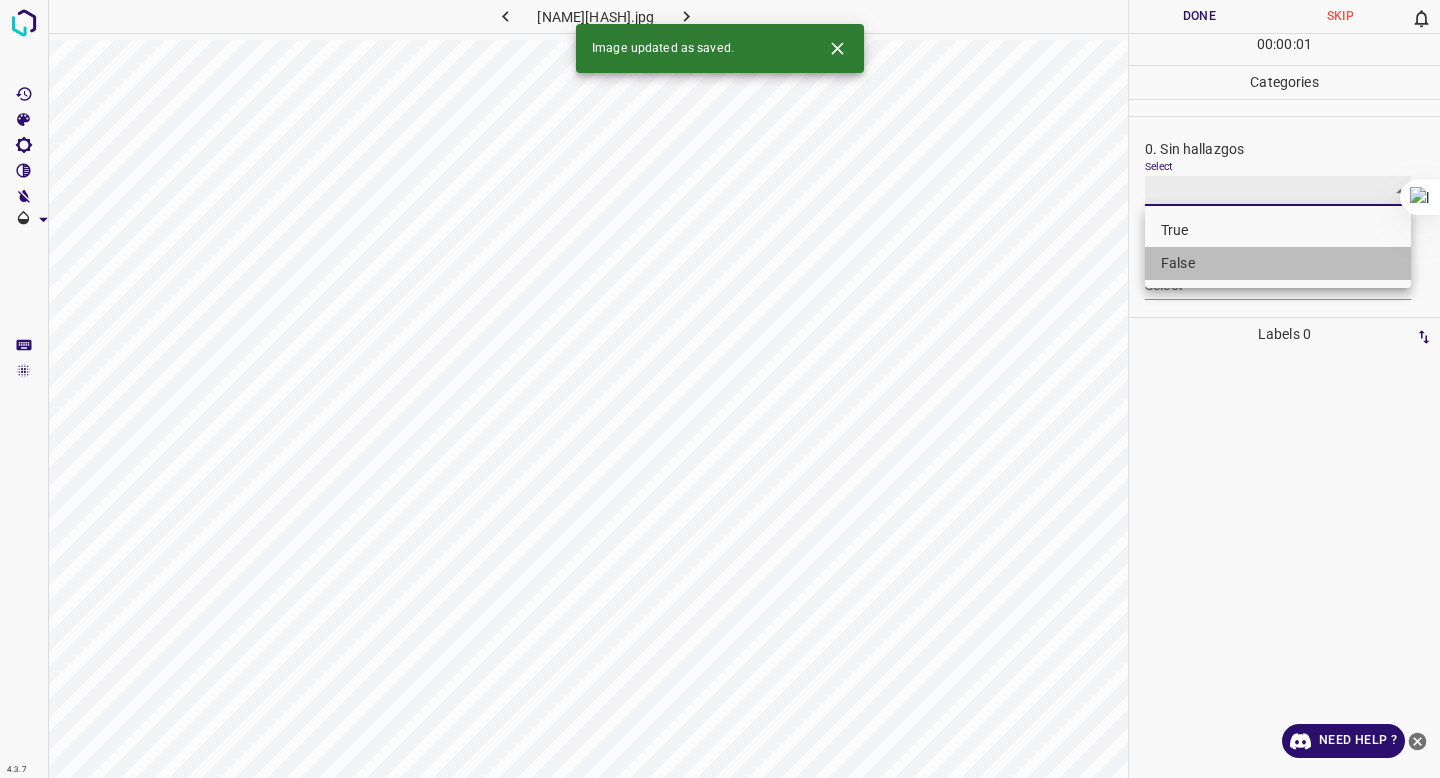 type on "False" 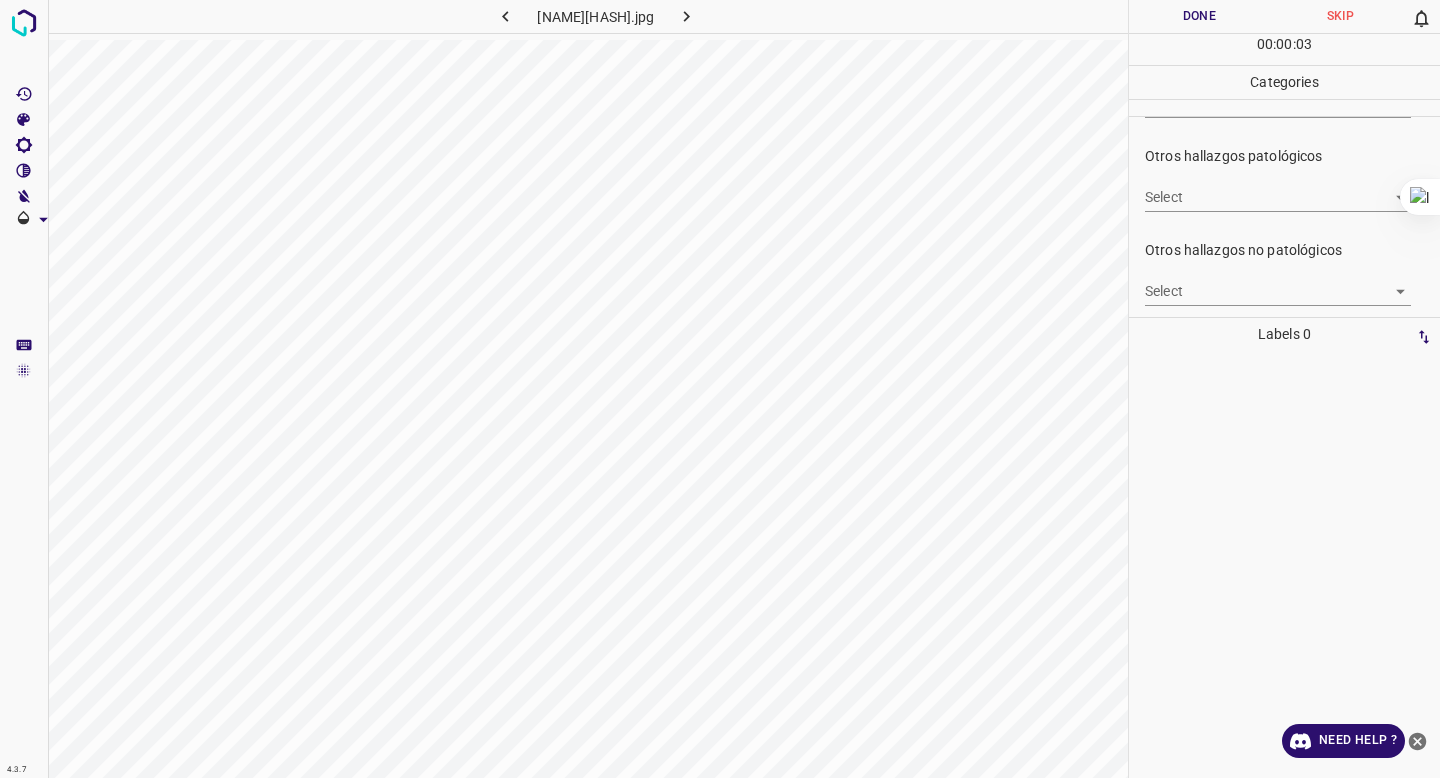 scroll, scrollTop: 560, scrollLeft: 0, axis: vertical 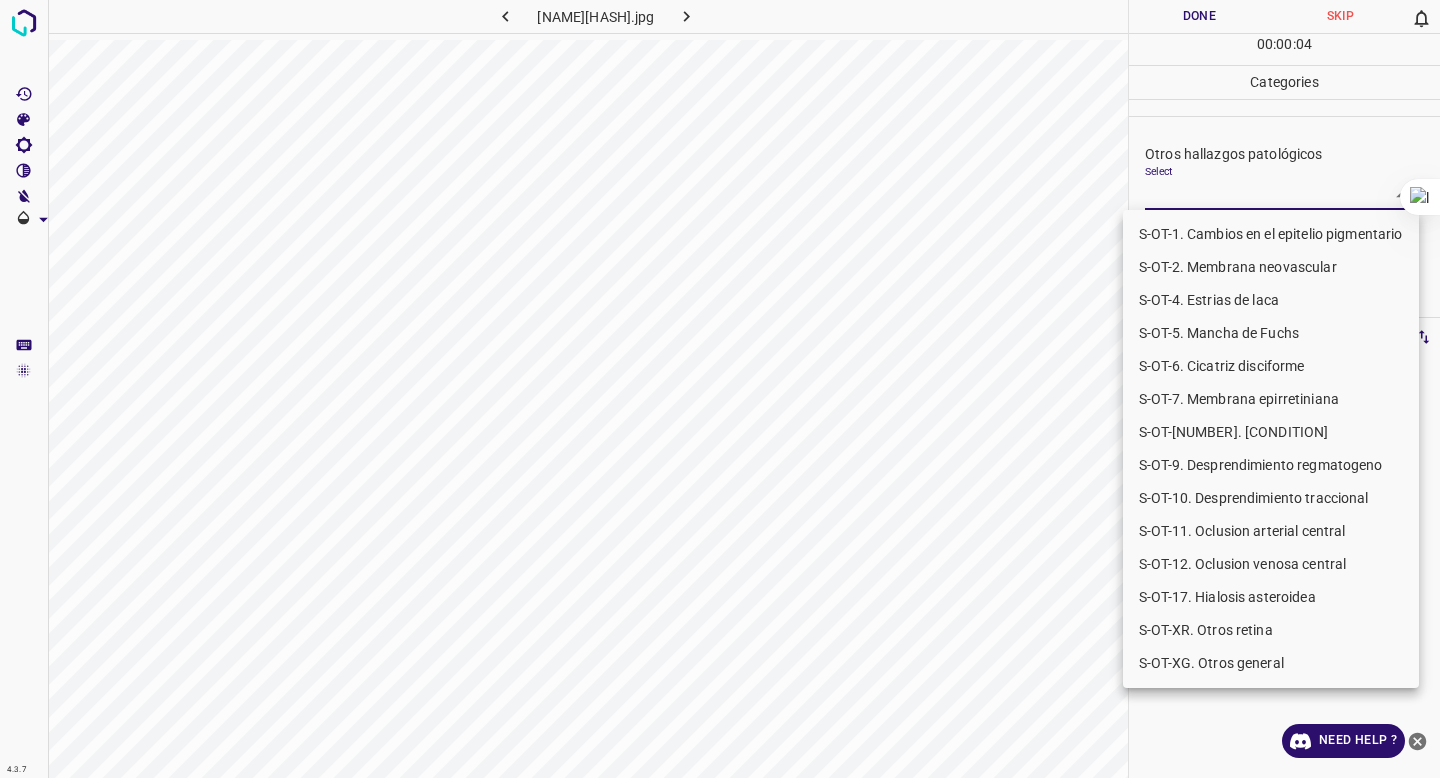 click on "4.3.7 EL[ID]_[HASH].jpg Done Skip 0 00   : 00   : 04   Categories 0. Sin hallazgos   Select False False Anomalías vasculares   Select ​ Atrofias   Select ​ Drusas   Select ​ Exudados   Select ​ Hemorragias o Microaneurismas   Select ​ Otros hallazgos patológicos   Select ​ Otros hallazgos no patológicos   Select ​ Anomalías de disco óptico   Select ​ Elementos sin calidad suficiente   Select ​ Labels   0 Categories 1 0. Sin hallazgos 2 Anomalías vasculares 3 Atrofias 4 Drusas 5 Exudados 6 Hemorragias o Microaneurismas 7 Otros hallazgos patológicos 8 Otros hallazgos no patológicos 9 Anomalías de disco óptico 0 Elementos sin calidad suficiente Tools Space Change between modes (Draw & Edit) I Auto labeling R Restore zoom M Zoom in N Zoom out Delete Delete selecte label Filters Z Restore filters X Saturation filter C Brightness filter V Contrast filter B Gray scale filter General O Download Need Help ? - Text - Hide - Delete S-OT-[NUMBER]. Cambios en el epitelio pigmentario" at bounding box center [720, 389] 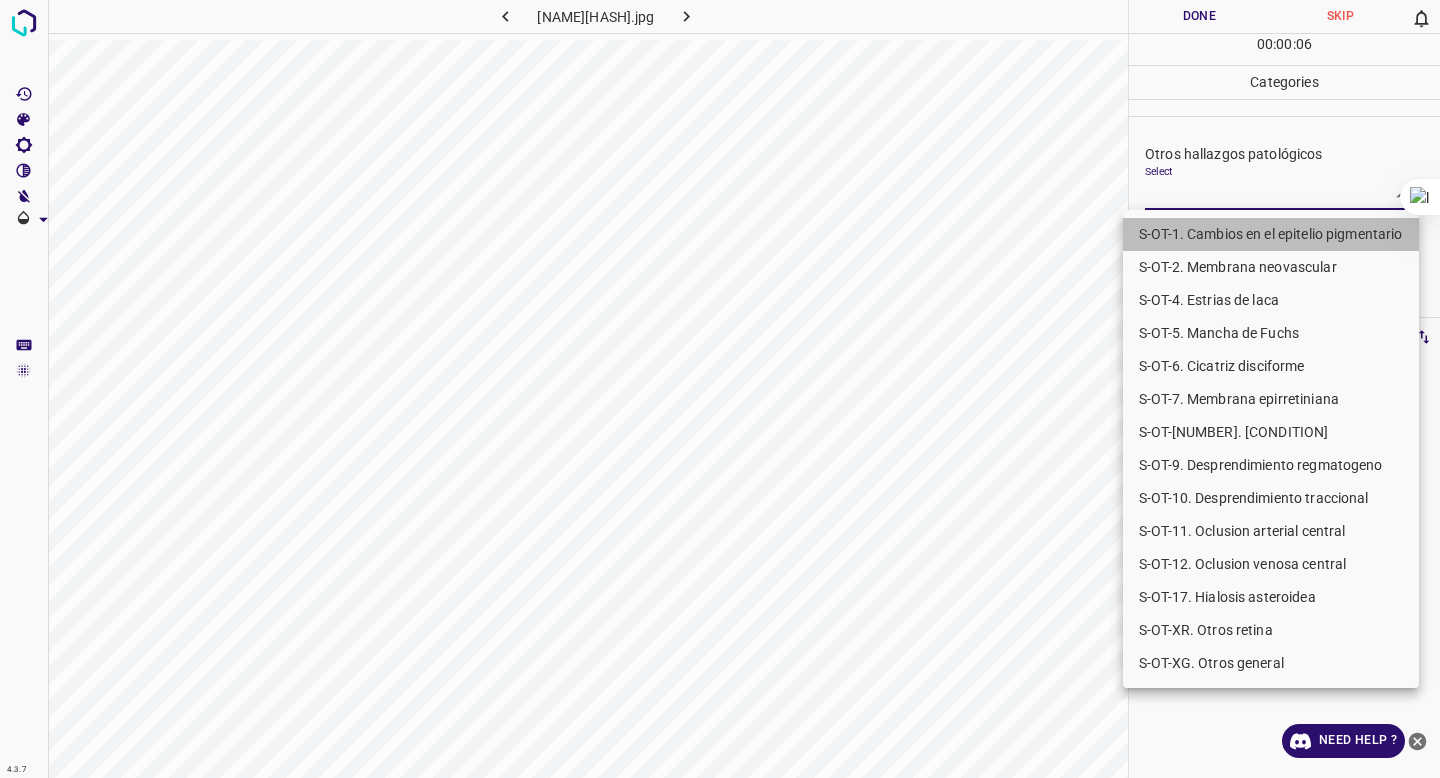 click on "S-OT-1. Cambios en el epitelio pigmentario" at bounding box center [1271, 234] 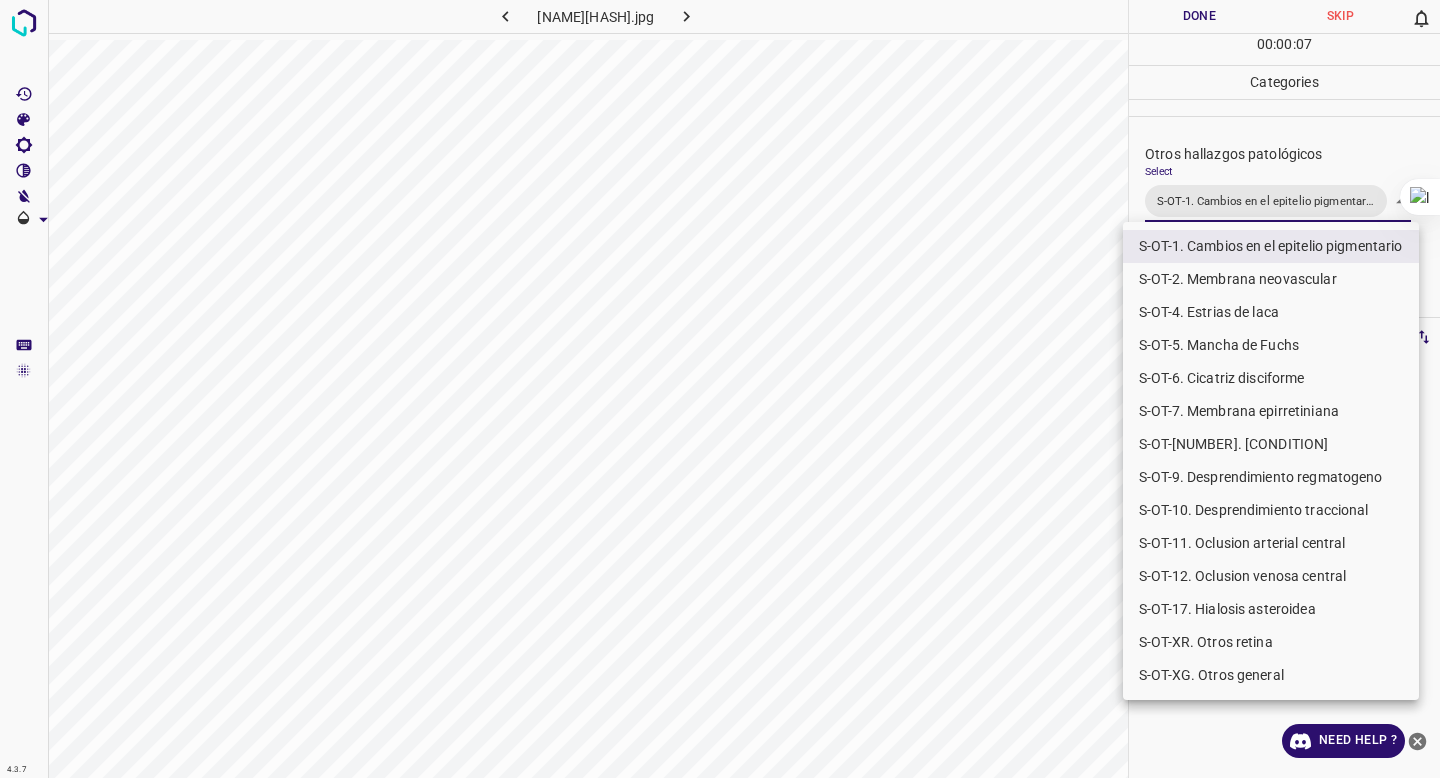 click at bounding box center [720, 389] 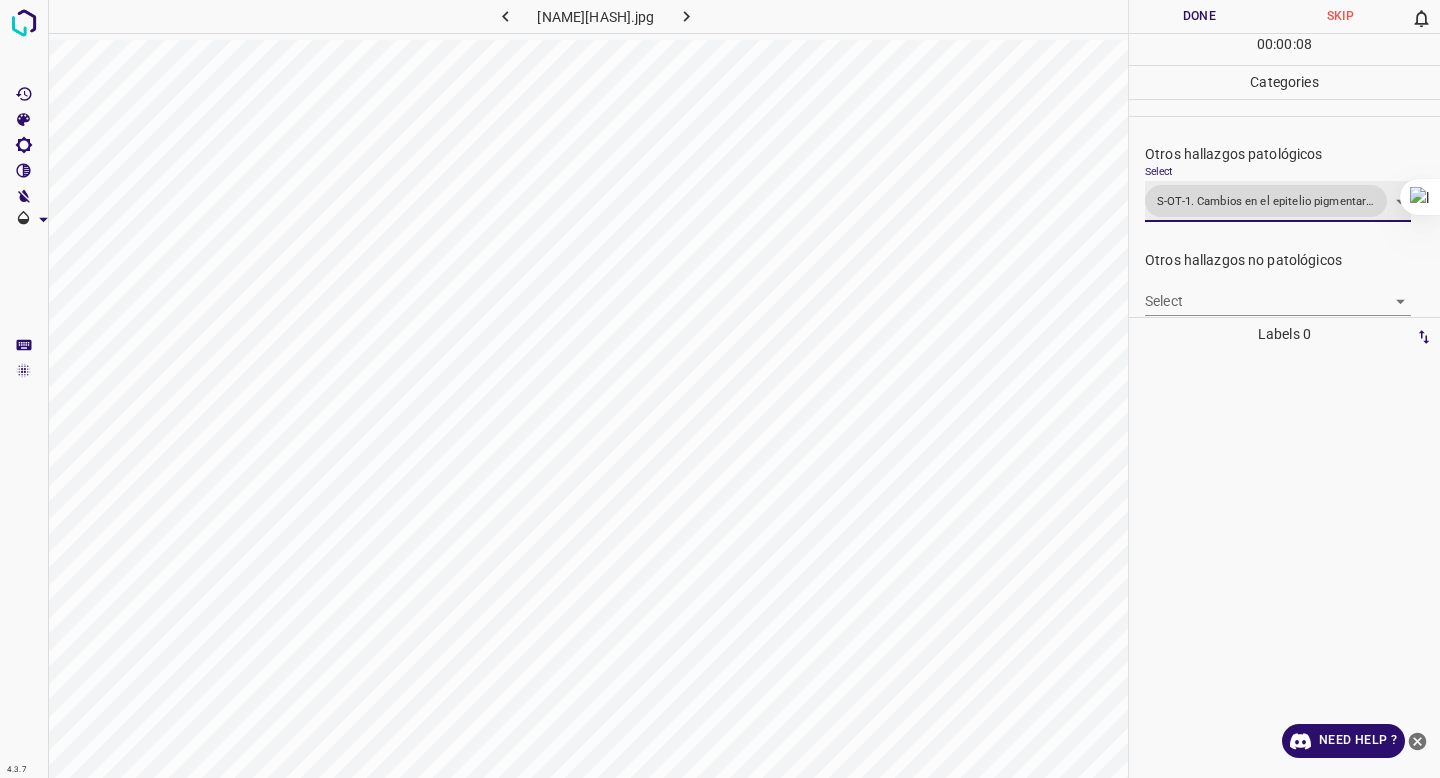 scroll, scrollTop: 769, scrollLeft: 0, axis: vertical 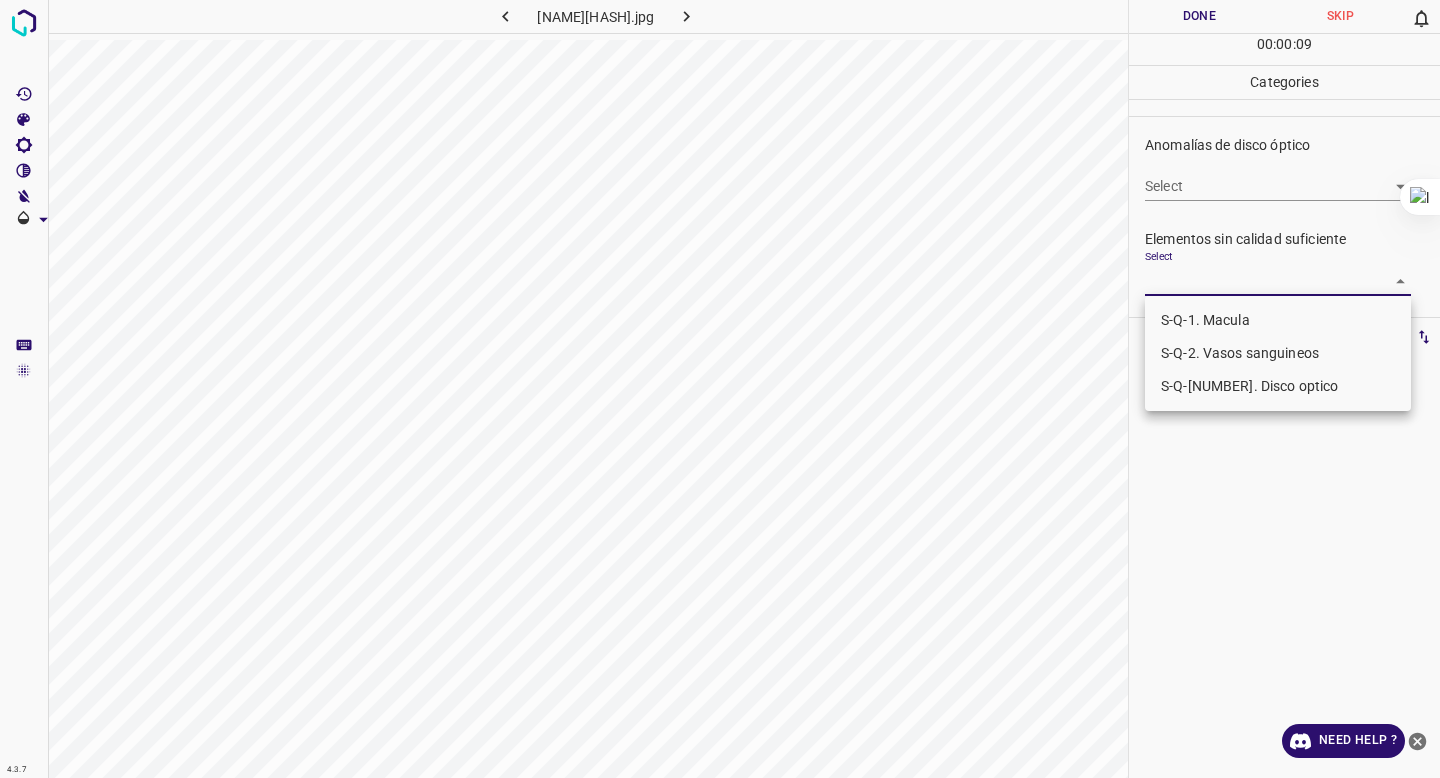 click on "4.3.7 ELFRV01112559_2e6051a84.jpg Done Skip 0 00   : 00   : 09   Categories 0. Sin hallazgos   Select False False Anomalías vasculares   Select ​ Atrofias   Select ​ Drusas   Select ​ Exudados   Select ​ Hemorragias o Microaneurismas   Select ​ Otros hallazgos patológicos   Select S-OT-1. Cambios en el epitelio pigmentario S-OT-1. Cambios en el epitelio pigmentario Otros hallazgos no patológicos   Select ​ Anomalías de disco óptico   Select ​ Elementos sin calidad suficiente   Select ​ Labels   0 Categories 1 0. Sin hallazgos 2 Anomalías vasculares 3 Atrofias 4 Drusas 5 Exudados 6 Hemorragias o Microaneurismas 7 Otros hallazgos patológicos 8 Otros hallazgos no patológicos 9 Anomalías de disco óptico 0 Elementos sin calidad suficiente Tools Space Change between modes (Draw & Edit) I Auto labeling R Restore zoom M" at bounding box center [720, 389] 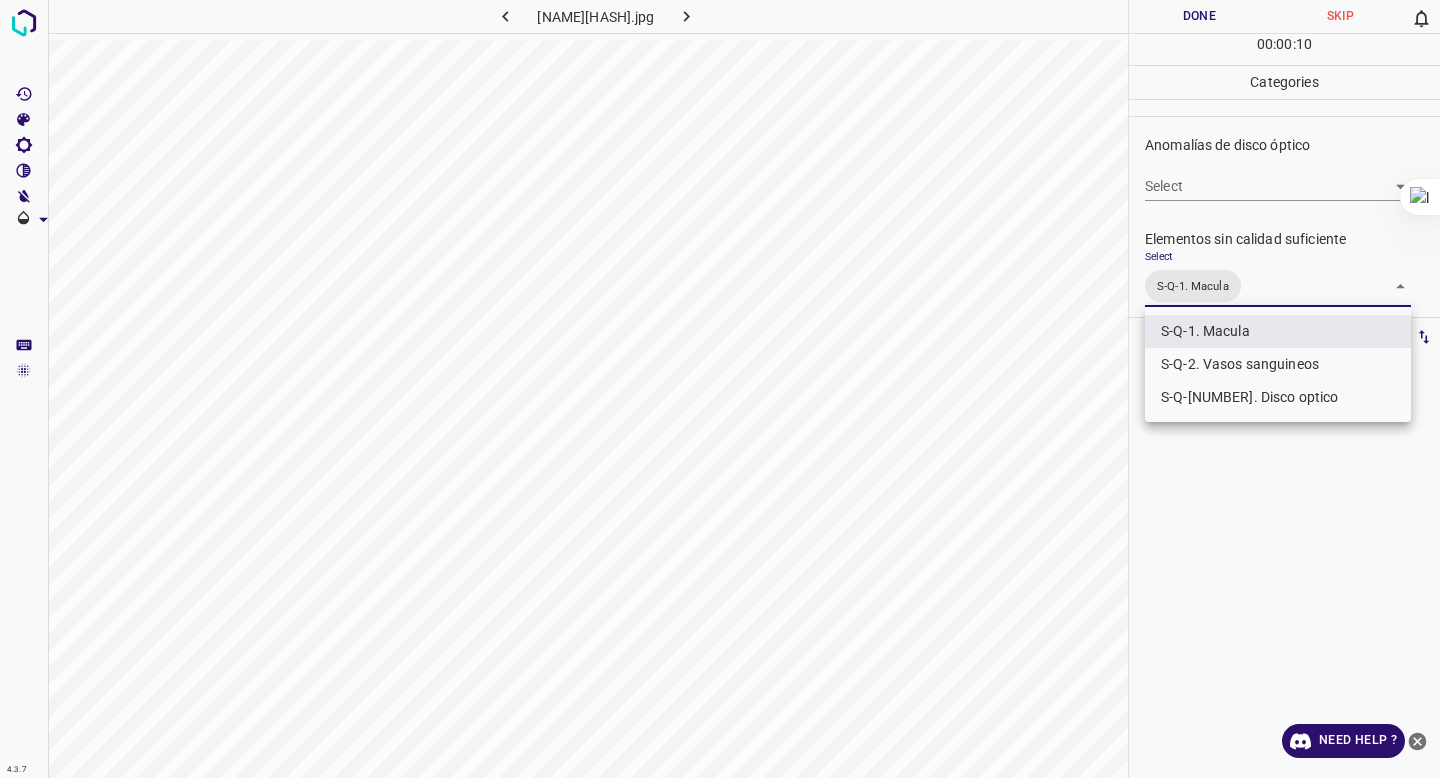 click on "S-Q-2. Vasos sanguineos" at bounding box center (1278, 364) 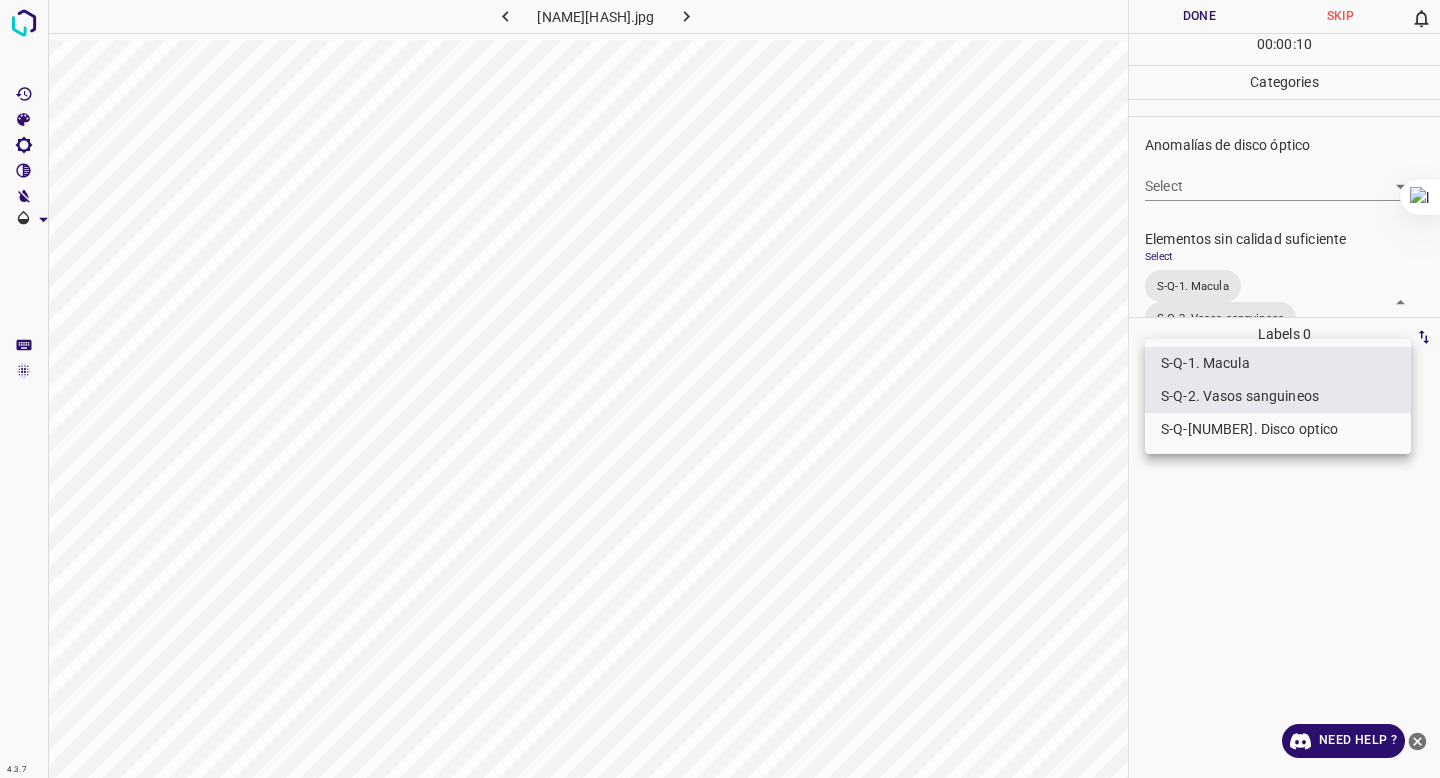 click on "S-Q-[NUMBER]. Disco optico" at bounding box center (1278, 429) 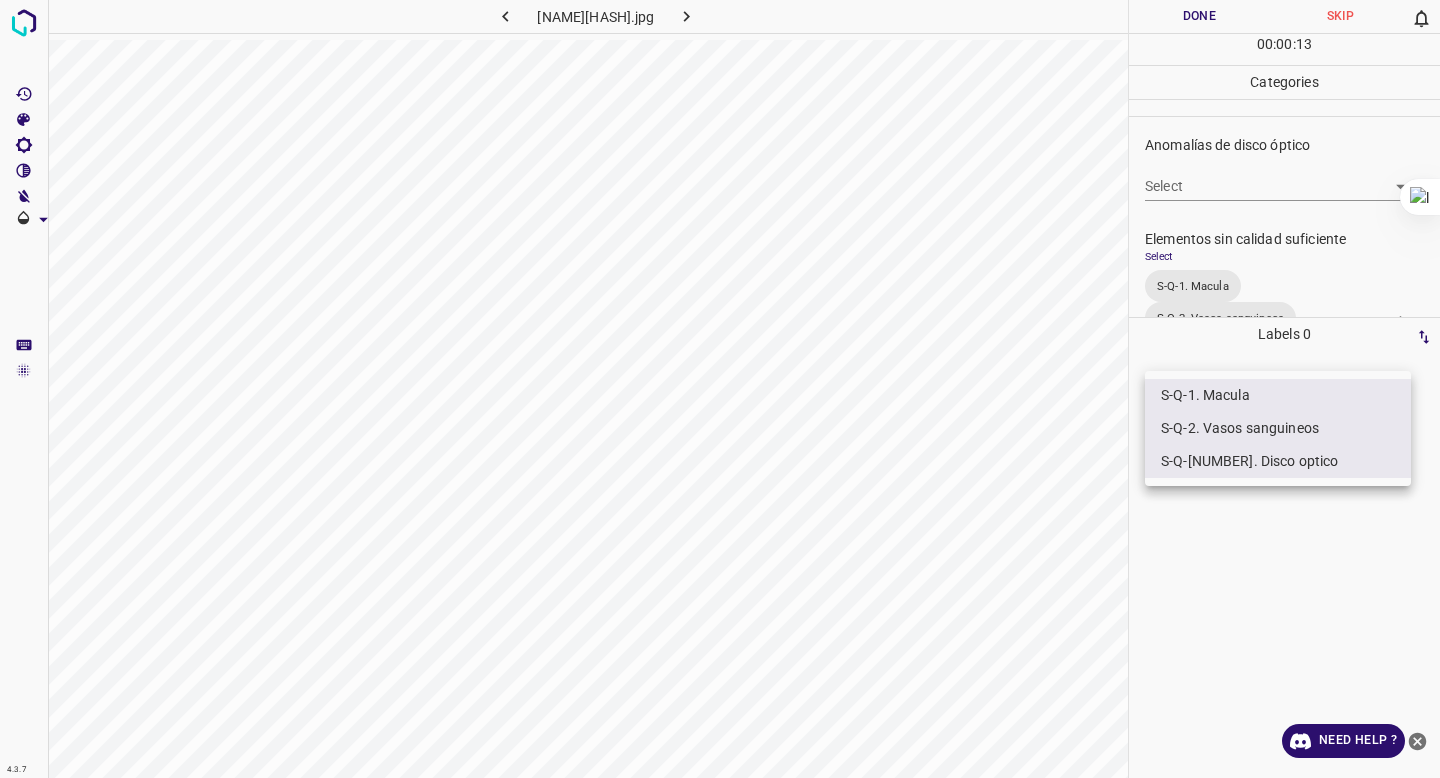 click at bounding box center [720, 389] 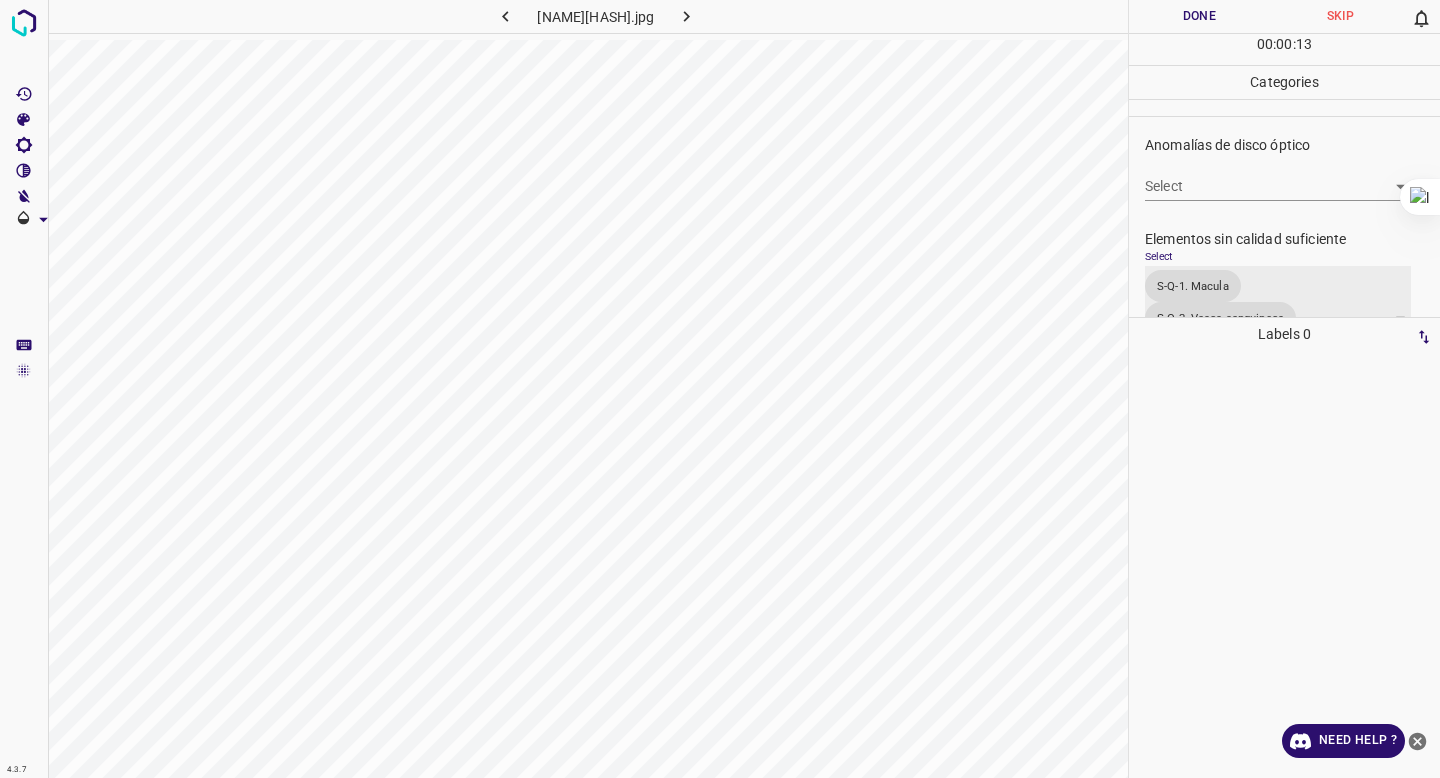 scroll, scrollTop: 823, scrollLeft: 0, axis: vertical 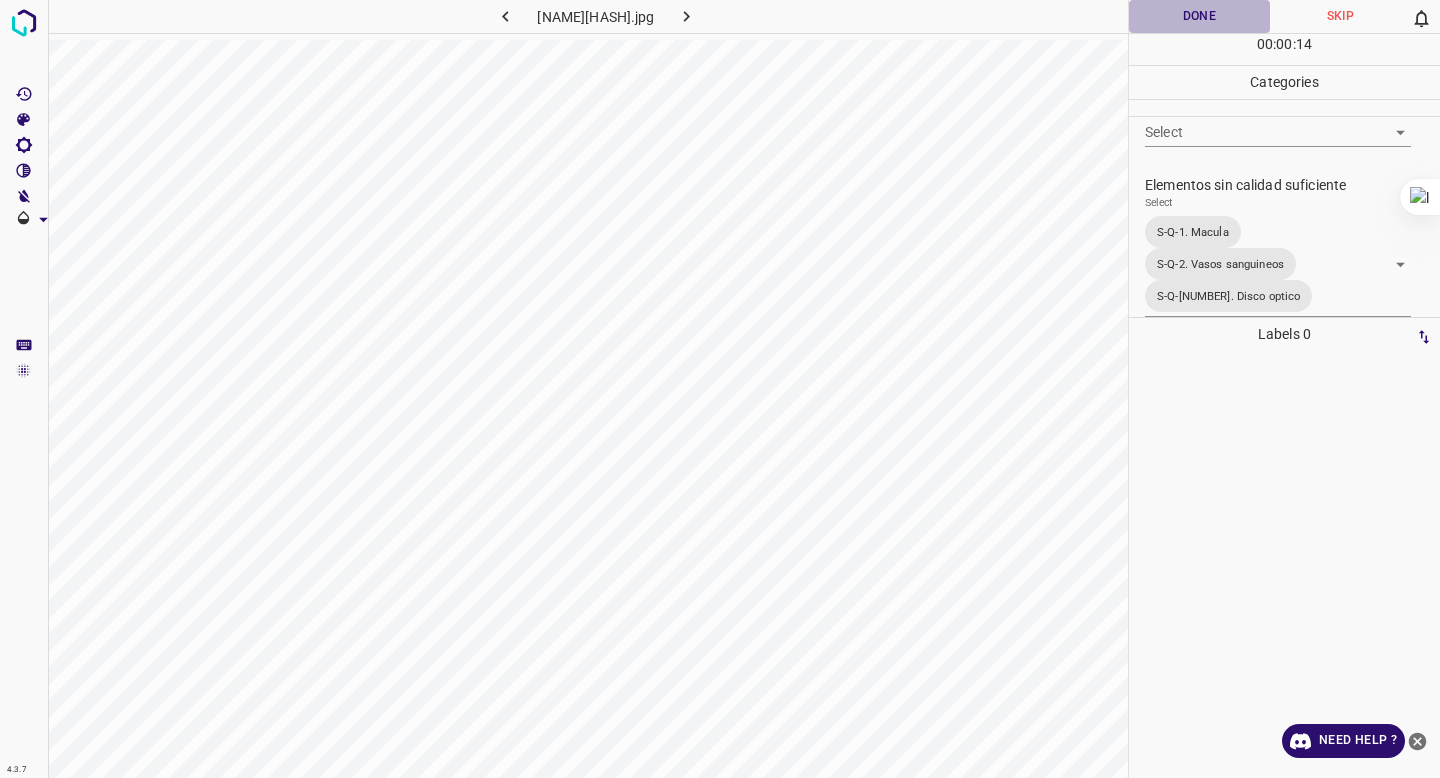 click on "Done" at bounding box center (1199, 16) 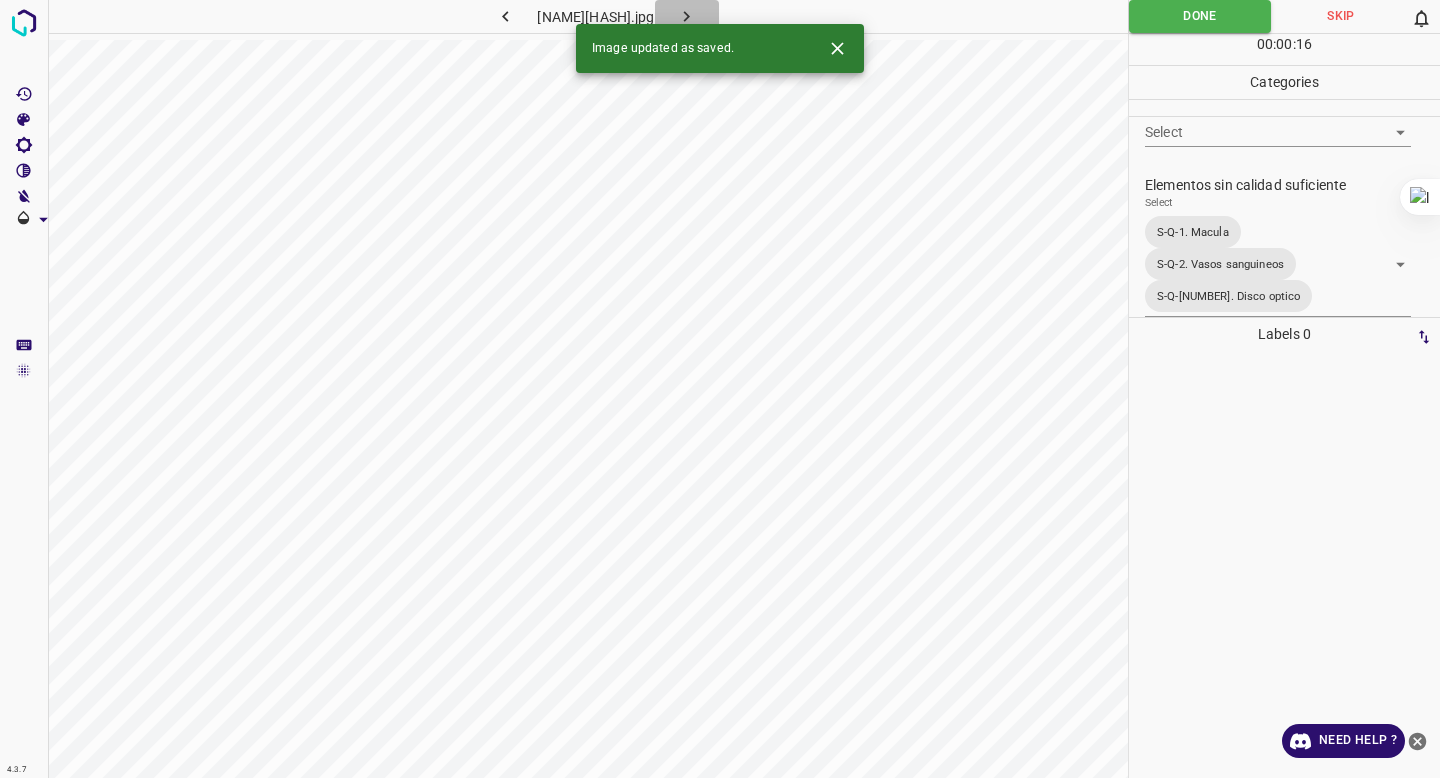 click 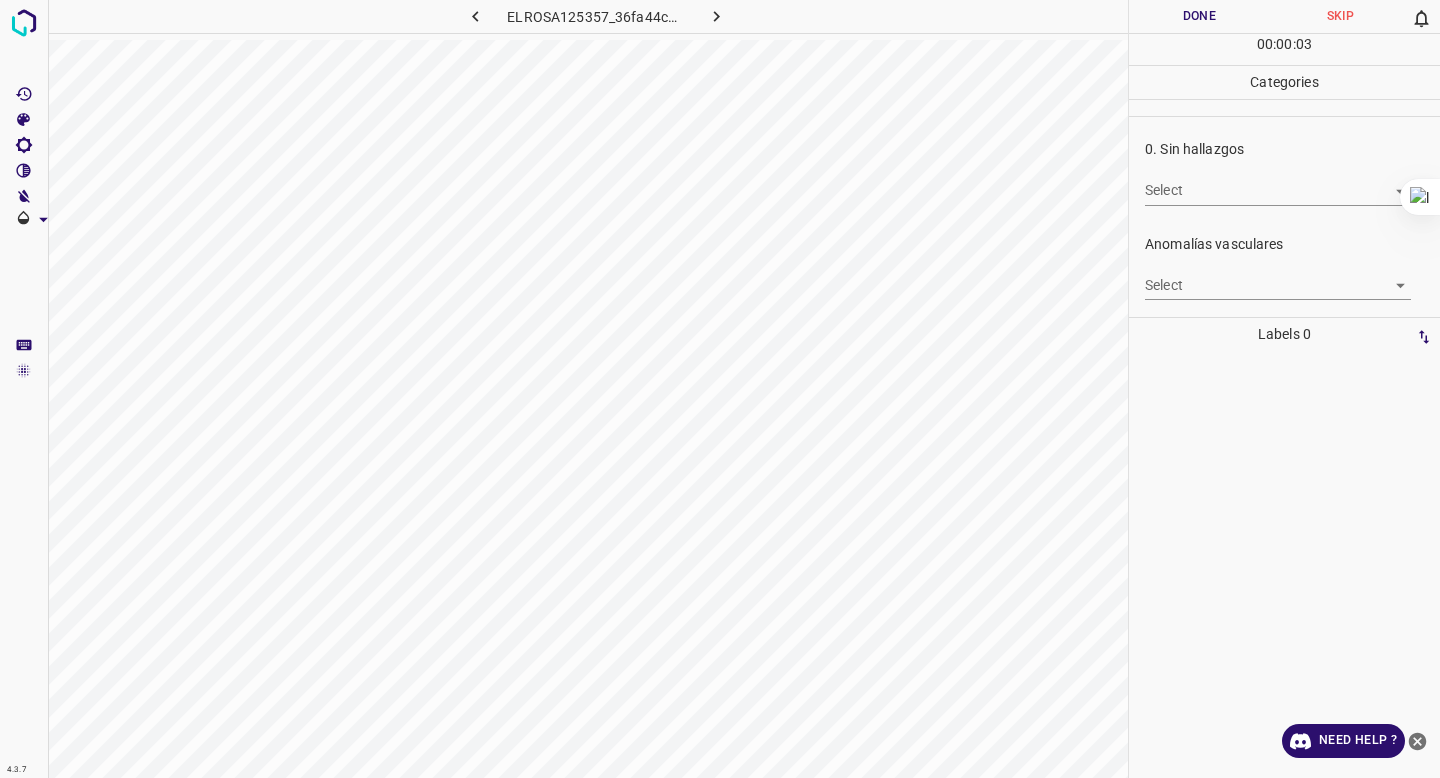click on "4.3.7 [NAME]125357_36fa44c5e.jpg Done Skip 0 00   : 00   : 03   Categories 0. Sin hallazgos   Select ​ Anomalías vasculares   Select ​ Atrofias   Select ​ Drusas   Select ​ Exudados   Select ​ Hemorragias o Microaneurismas   Select ​ Otros hallazgos patológicos   Select ​ Otros hallazgos no patológicos   Select ​ Anomalías de disco óptico   Select ​ Elementos sin calidad suficiente   Select ​ Labels   0 Categories 1 0. Sin hallazgos 2 Anomalías vasculares 3 Atrofias 4 Drusas 5 Exudados 6 Hemorragias o Microaneurismas 7 Otros hallazgos patológicos 8 Otros hallazgos no patológicos 9 Anomalías de disco óptico 0 Elementos sin calidad suficiente Tools Space Change between modes (Draw & Edit) I Auto labeling R Restore zoom M Zoom in N Zoom out Delete Delete selecte label Filters Z Restore filters X Saturation filter C Brightness filter V Contrast filter B Gray scale filter General O Download Need Help ? - Text - Hide - Delete" at bounding box center [720, 389] 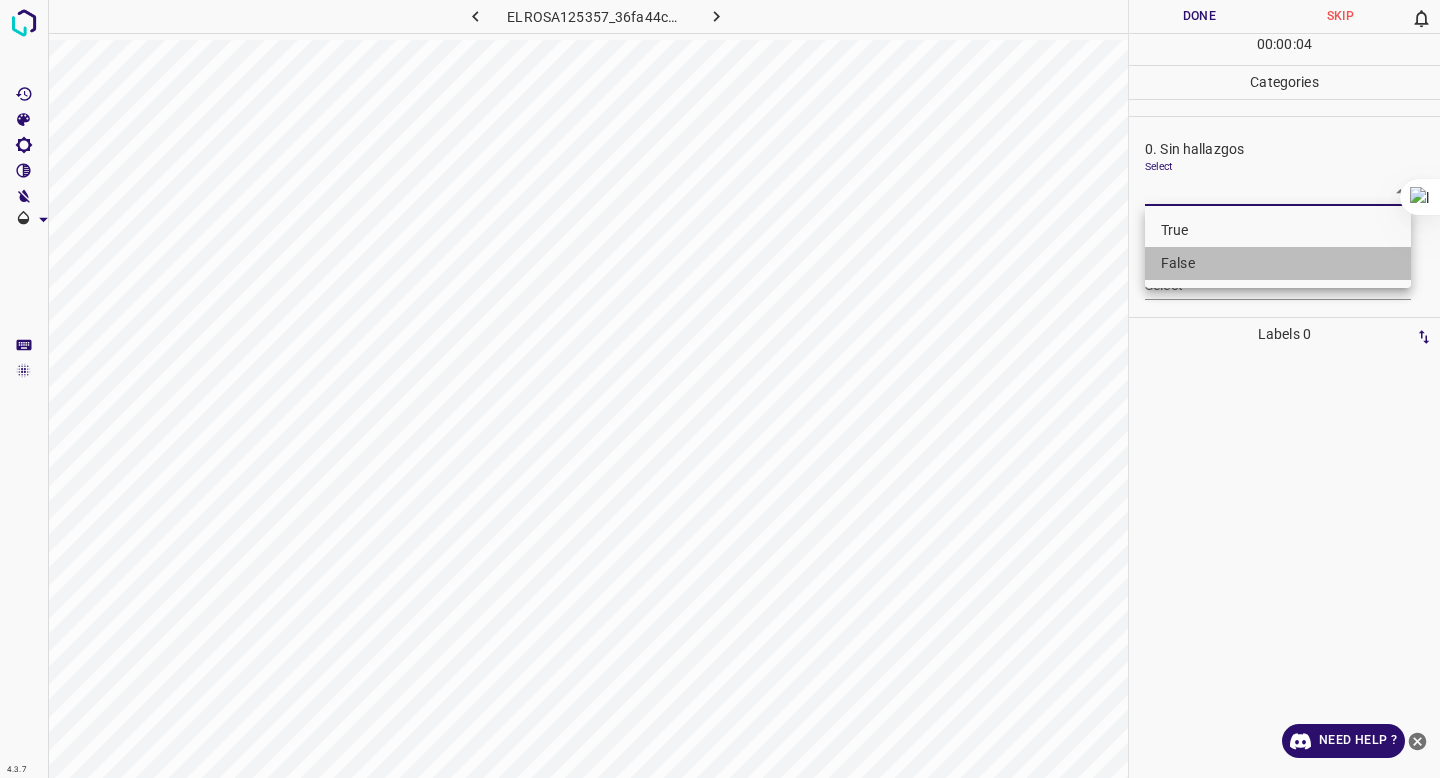 click on "False" at bounding box center [1278, 263] 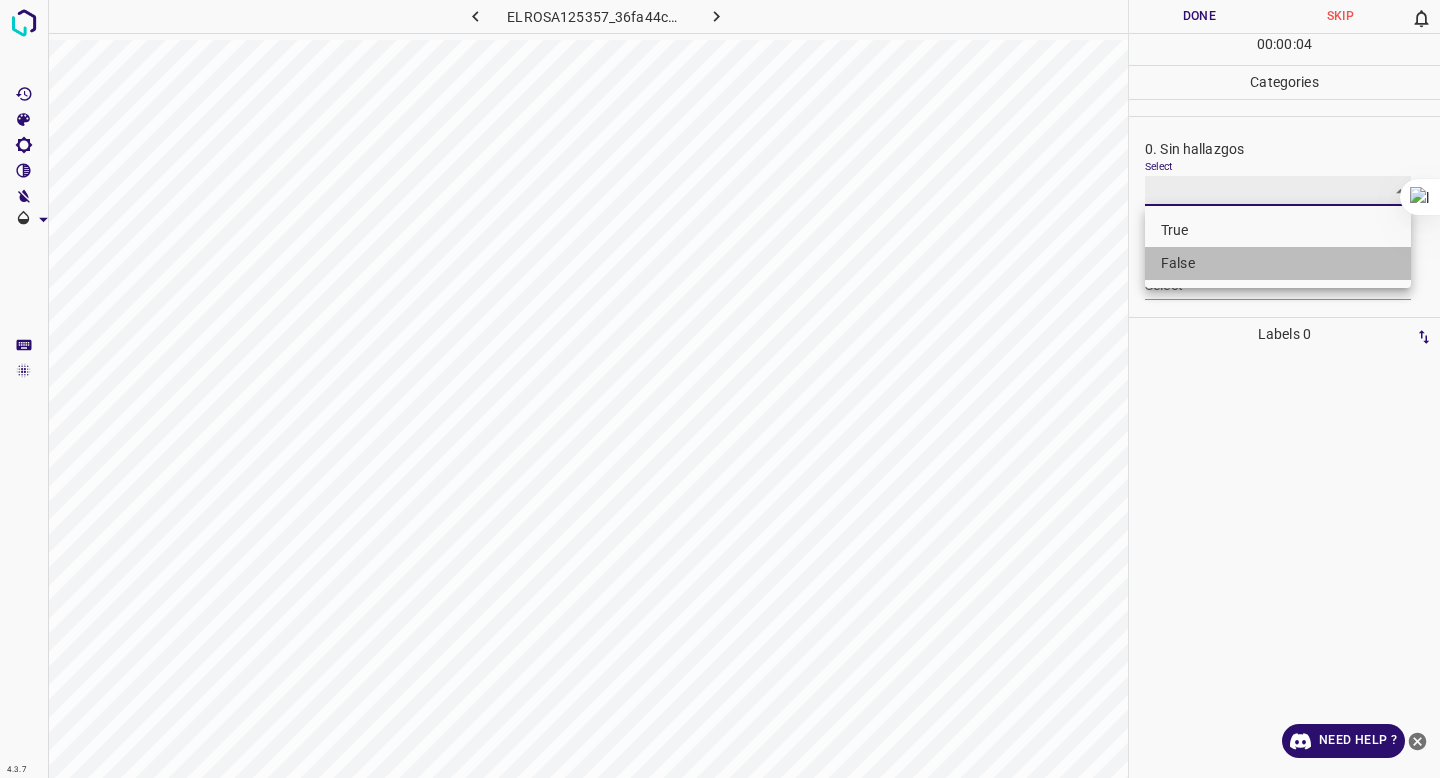 type on "False" 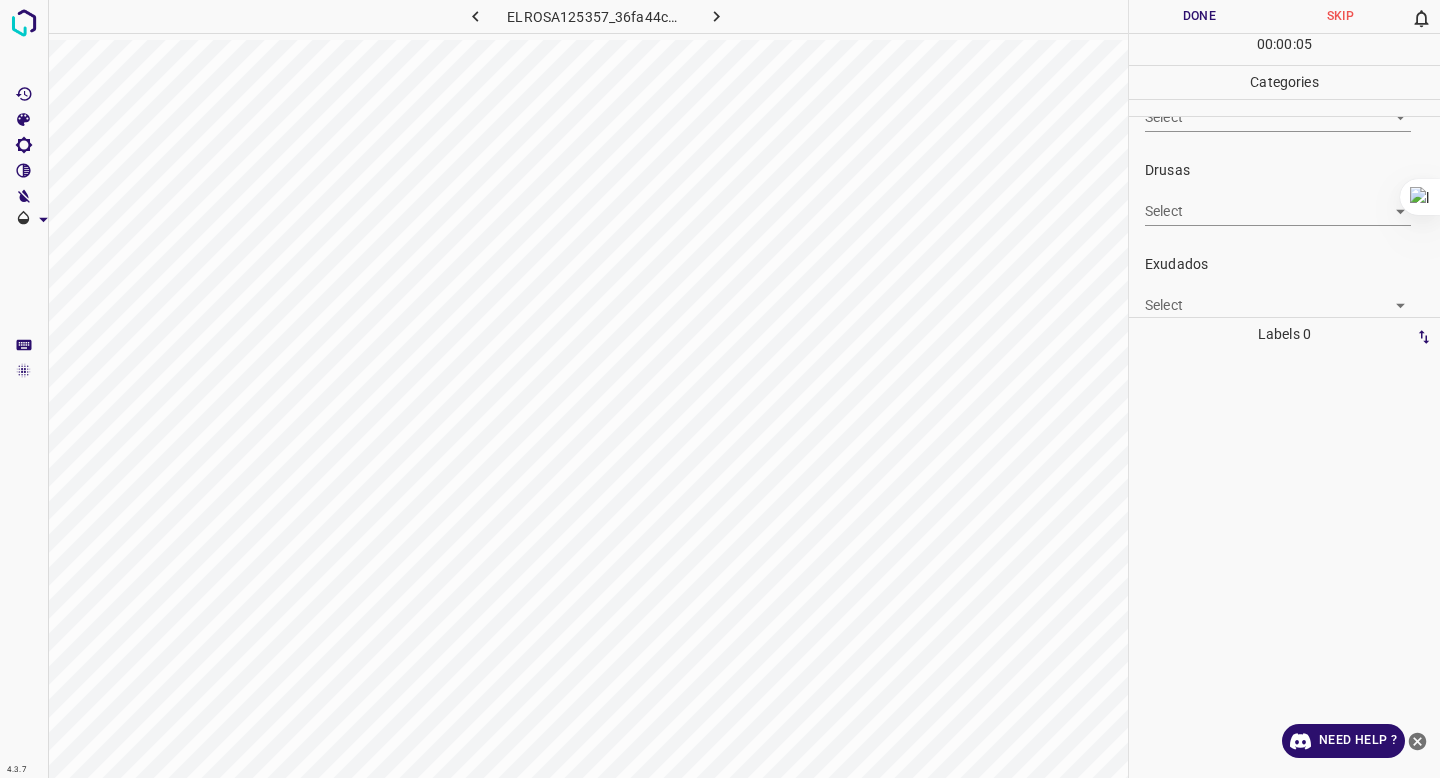 scroll, scrollTop: 309, scrollLeft: 0, axis: vertical 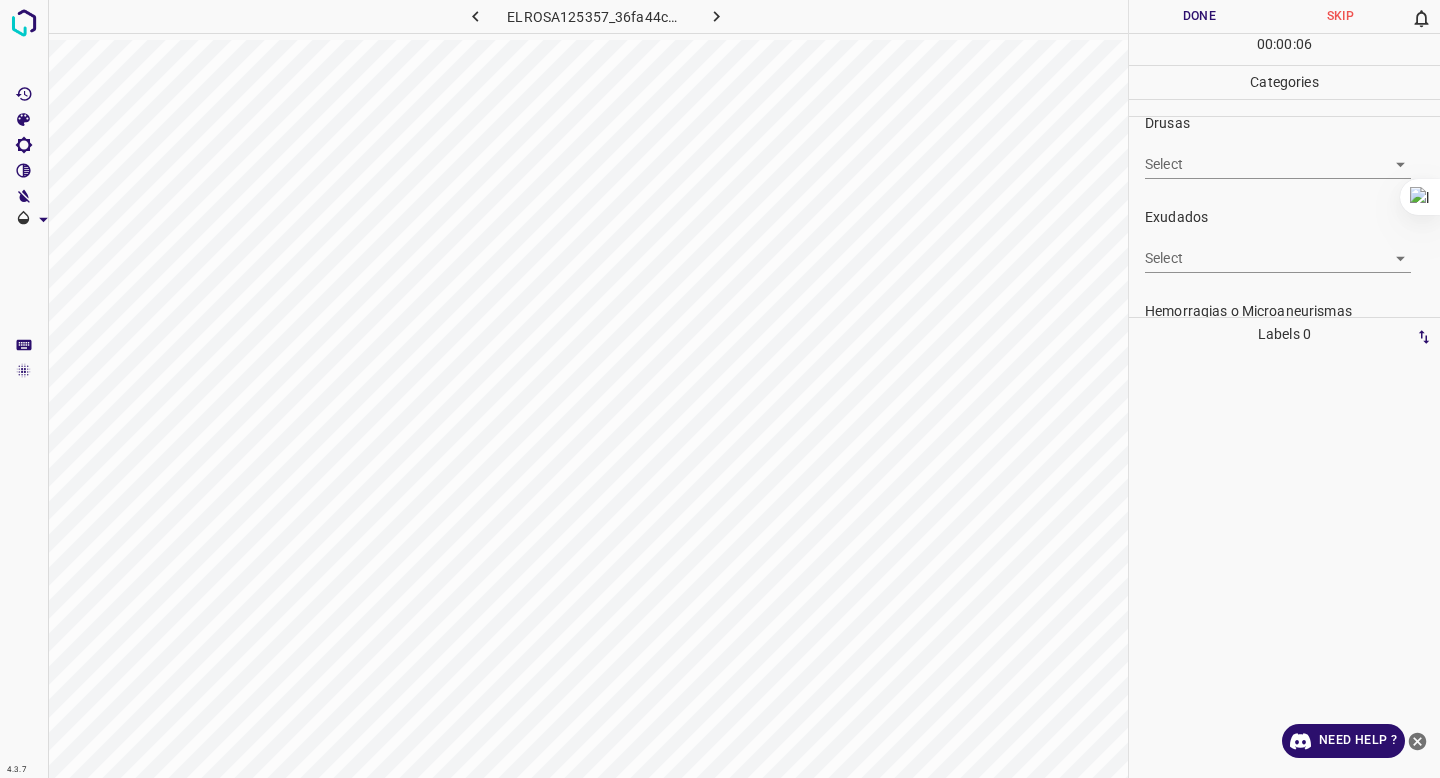 click on "4.3.7 ELROSA125357_36fa44c5e.jpg Done Skip 0 00   : 00   : 06   Categories 0. Sin hallazgos   Select False False Anomalías vasculares   Select ​ Atrofias   Select ​ Drusas   Select ​ Exudados   Select ​ Hemorragias o Microaneurismas   Select ​ Otros hallazgos patológicos   Select ​ Otros hallazgos no patológicos   Select ​ Anomalías de disco óptico   Select ​ Elementos sin calidad suficiente   Select ​ Labels   0 Categories 1 0. Sin hallazgos 2 Anomalías vasculares 3 Atrofias 4 Drusas 5 Exudados 6 Hemorragias o Microaneurismas 7 Otros hallazgos patológicos 8 Otros hallazgos no patológicos 9 Anomalías de disco óptico 0 Elementos sin calidad suficiente Tools Space Change between modes (Draw & Edit) I Auto labeling R Restore zoom M Zoom in N Zoom out Delete Delete selecte label Filters Z Restore filters X Saturation filter C Brightness filter V Contrast filter B Gray scale filter General O Download Need Help ? - Text - Hide - Delete" at bounding box center [720, 389] 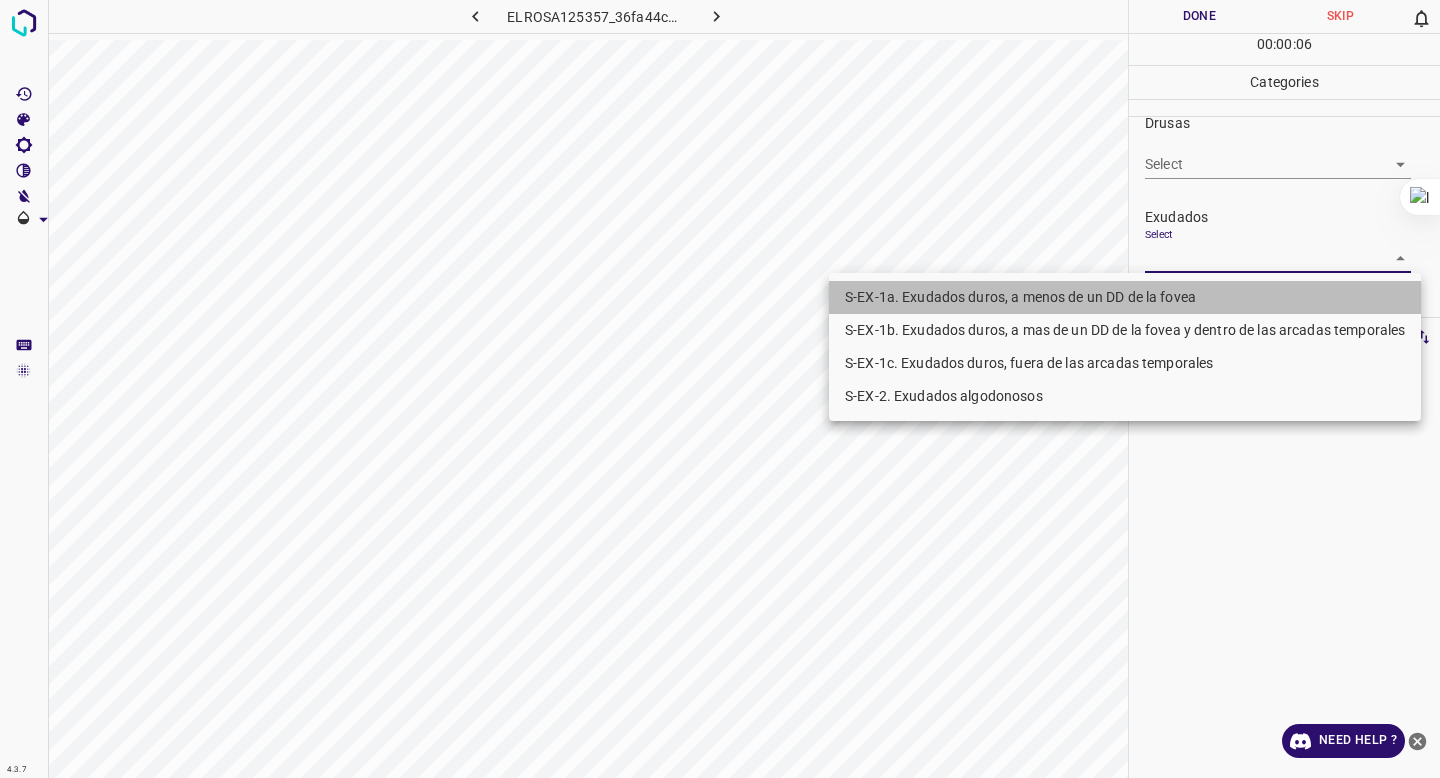 click on "S-EX-1a. Exudados duros, a menos de un DD de la fovea" at bounding box center (1125, 297) 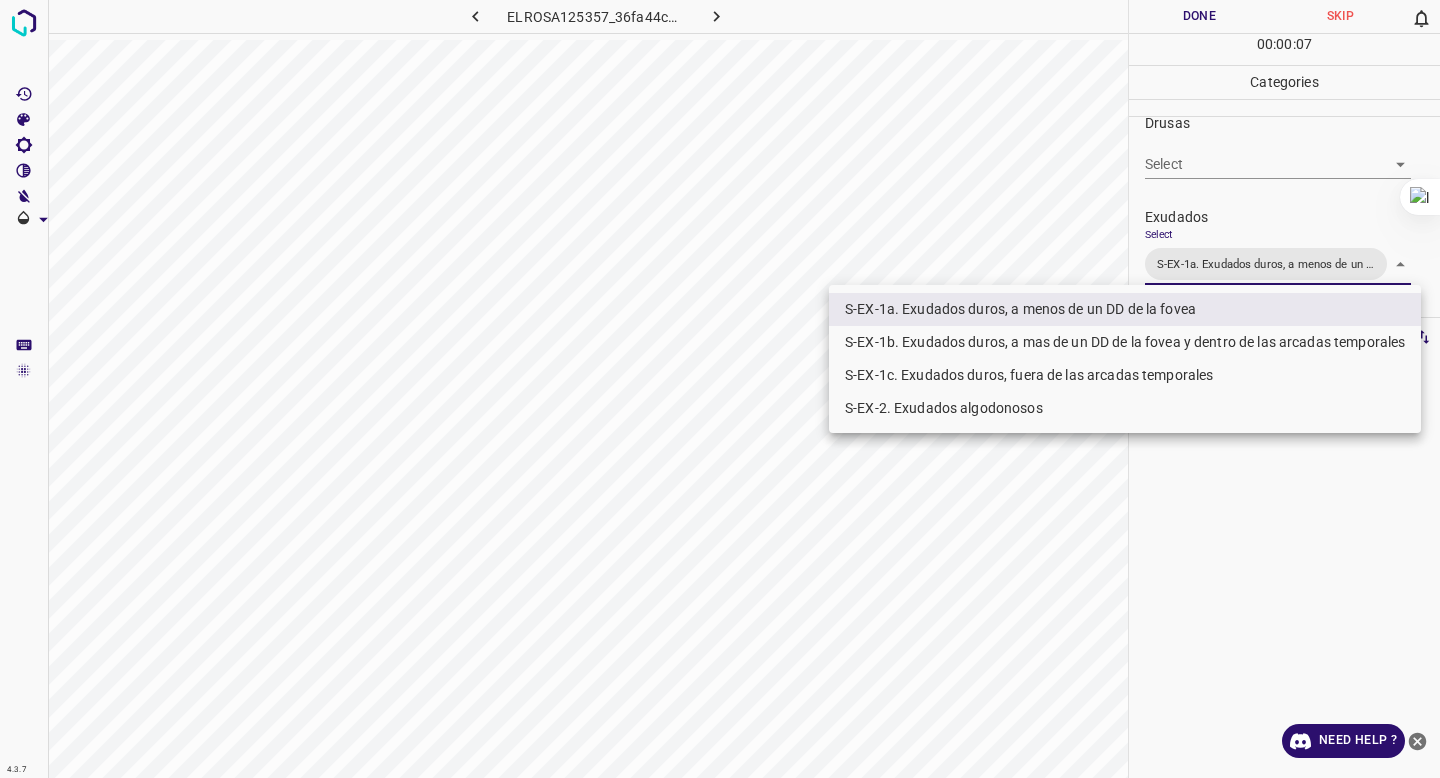 click at bounding box center (720, 389) 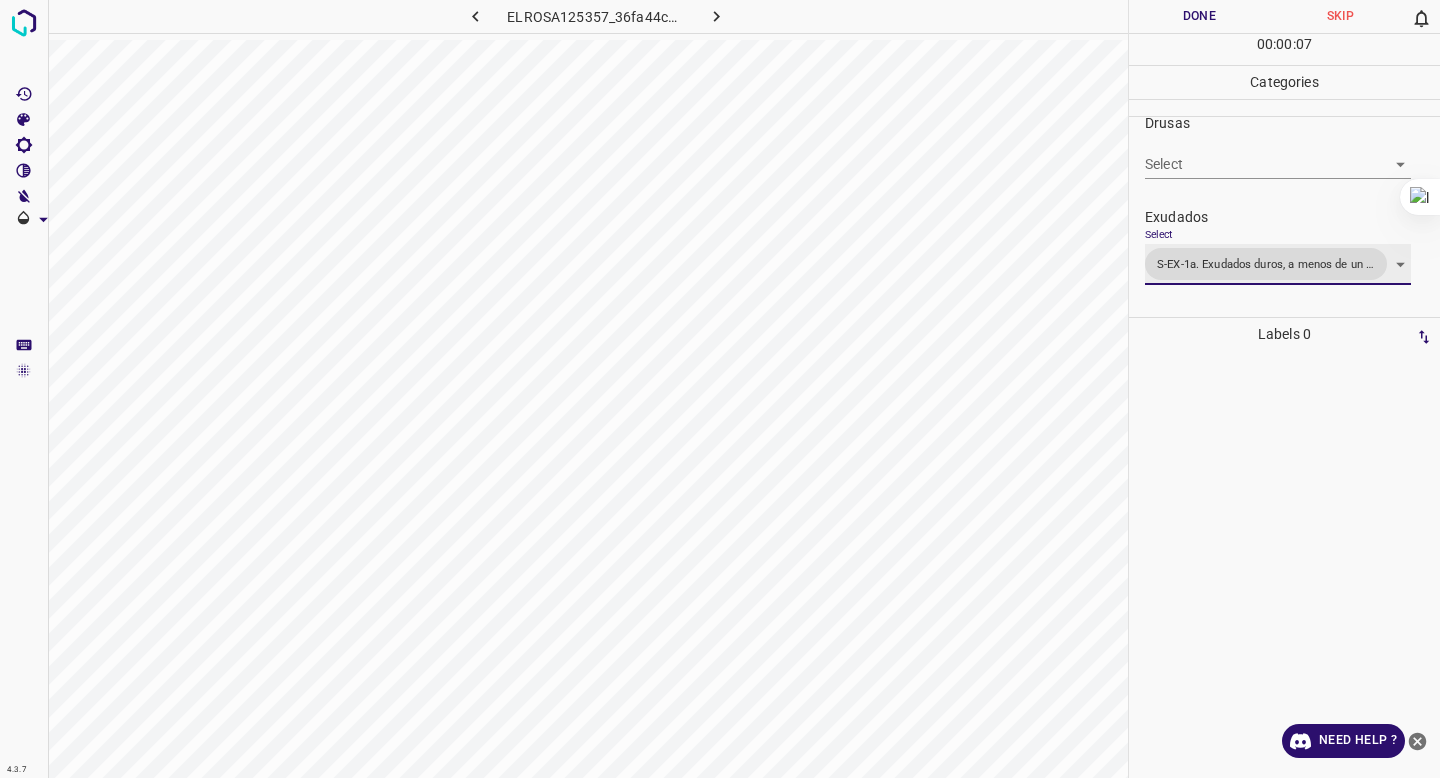 scroll, scrollTop: 434, scrollLeft: 0, axis: vertical 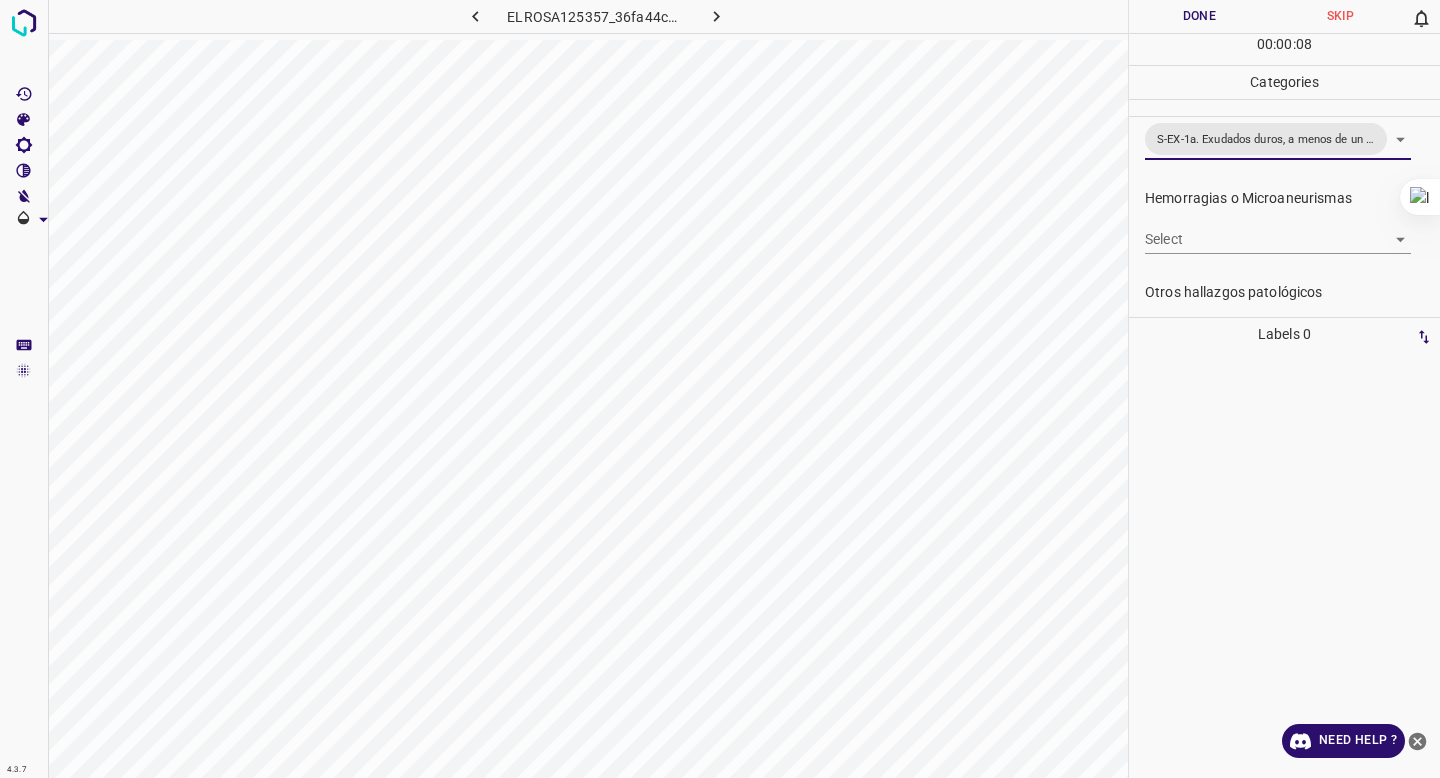 click on "4.3.7 ELROSA125357_36fa44c5e.jpg Done Skip 0 00   : 00   : 08   Categories 0. Sin hallazgos   Select False False Anomalías vasculares   Select ​ Atrofias   Select ​ Drusas   Select ​ Exudados   Select S-EX-1a. Exudados duros, a menos de un DD de la fovea S-EX-1a. Exudados duros, a menos de un DD de la fovea Hemorragias o Microaneurismas   Select ​ Otros hallazgos patológicos   Select ​ Otros hallazgos no patológicos   Select ​ Anomalías de disco óptico   Select ​ Elementos sin calidad suficiente   Select ​ Labels   0 Categories 1 0. Sin hallazgos 2 Anomalías vasculares 3 Atrofias 4 Drusas 5 Exudados 6 Hemorragias o Microaneurismas 7 Otros hallazgos patológicos 8 Otros hallazgos no patológicos 9 Anomalías de disco óptico 0 Elementos sin calidad suficiente Tools Space Change between modes (Draw & Edit) I Auto labeling R Restore zoom M Zoom in N Zoom out Delete Delete selecte label Filters Z Restore filters X Saturation filter C Brightness filter V Contrast filter O" at bounding box center [720, 389] 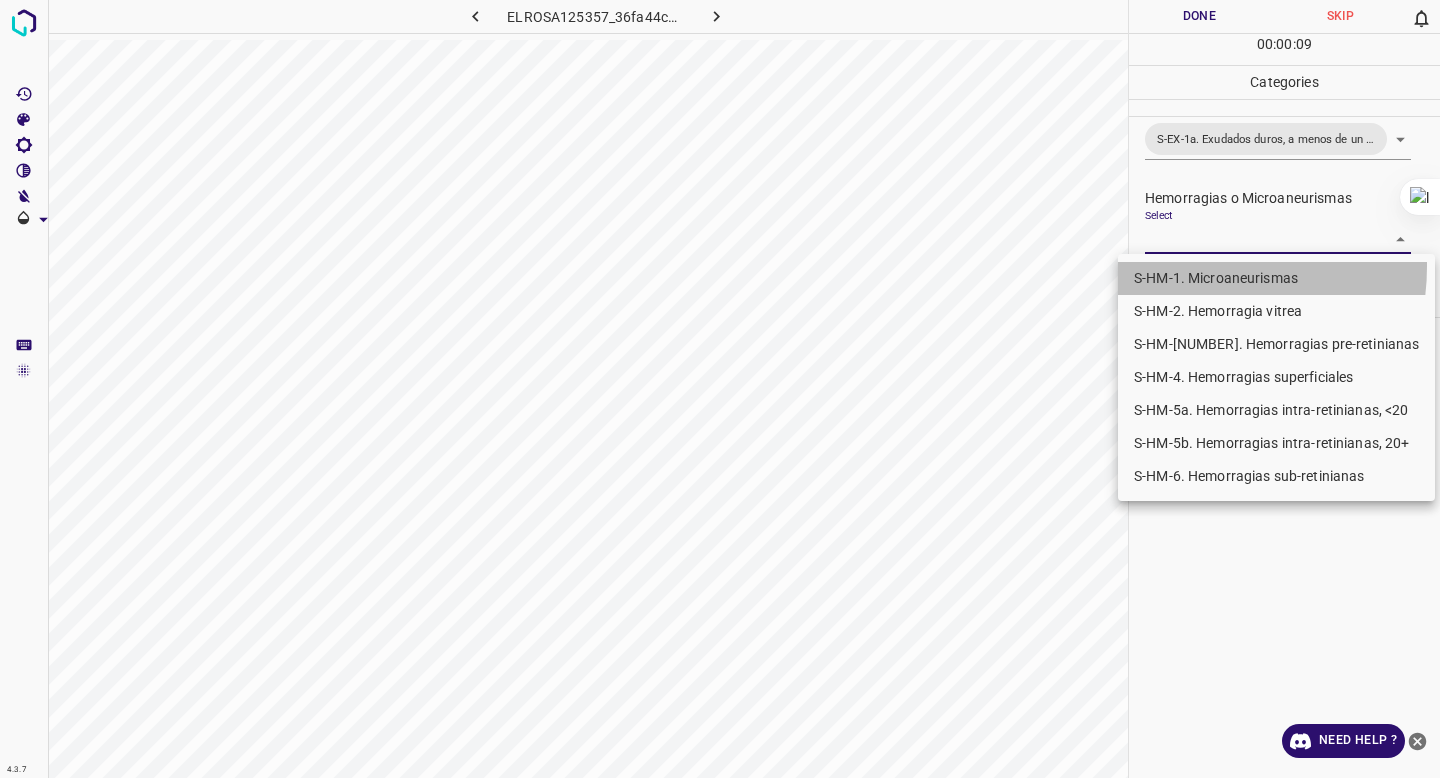 click on "S-HM-1. Microaneurismas" at bounding box center [1276, 278] 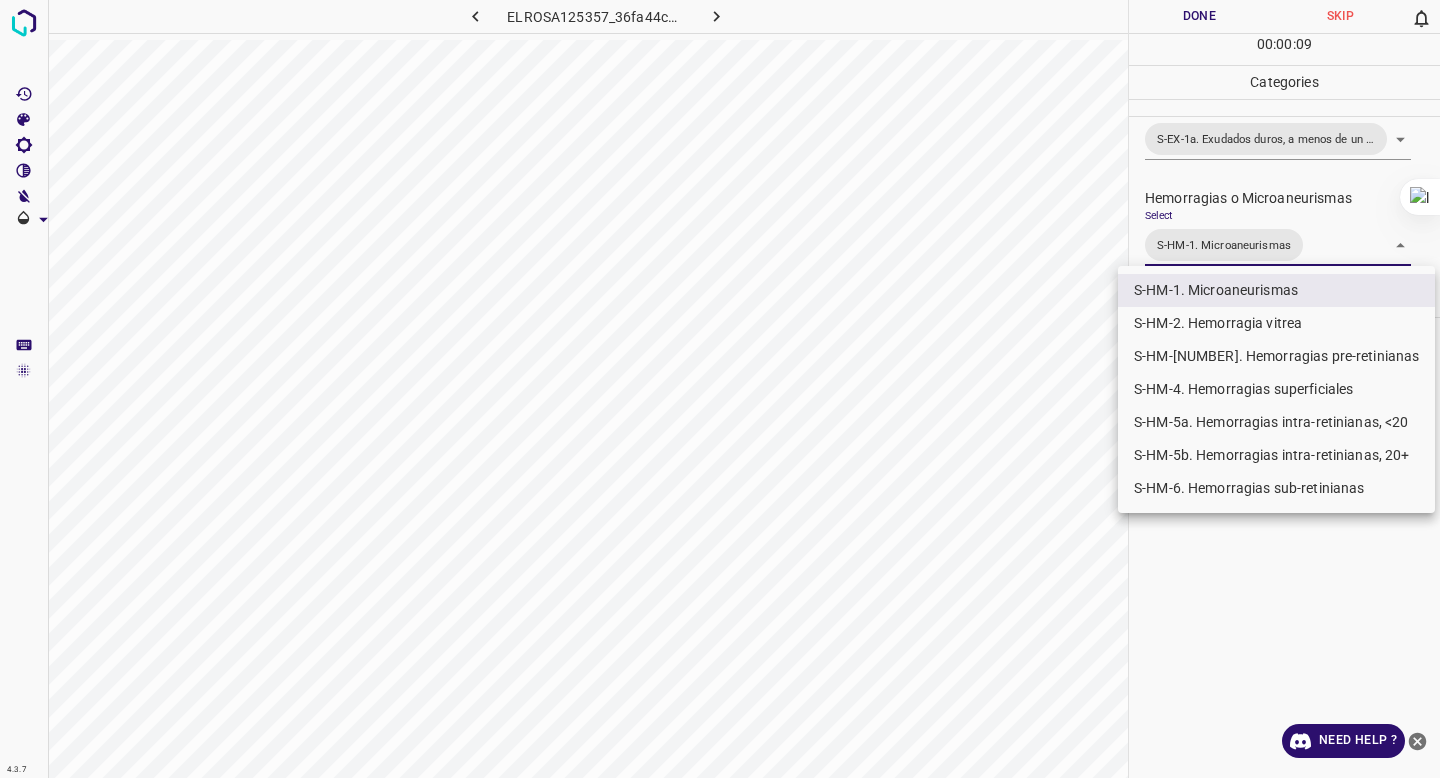 click at bounding box center (720, 389) 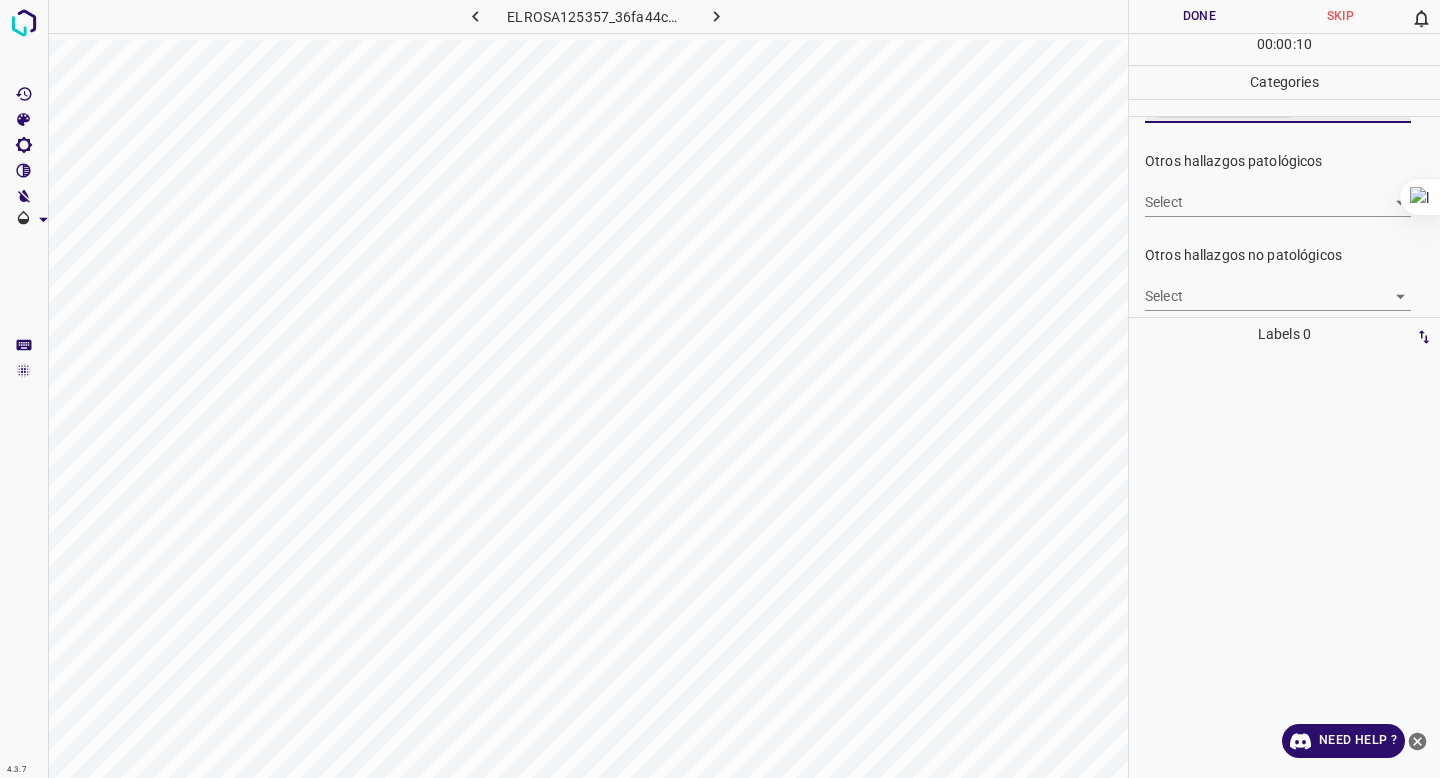 scroll, scrollTop: 575, scrollLeft: 0, axis: vertical 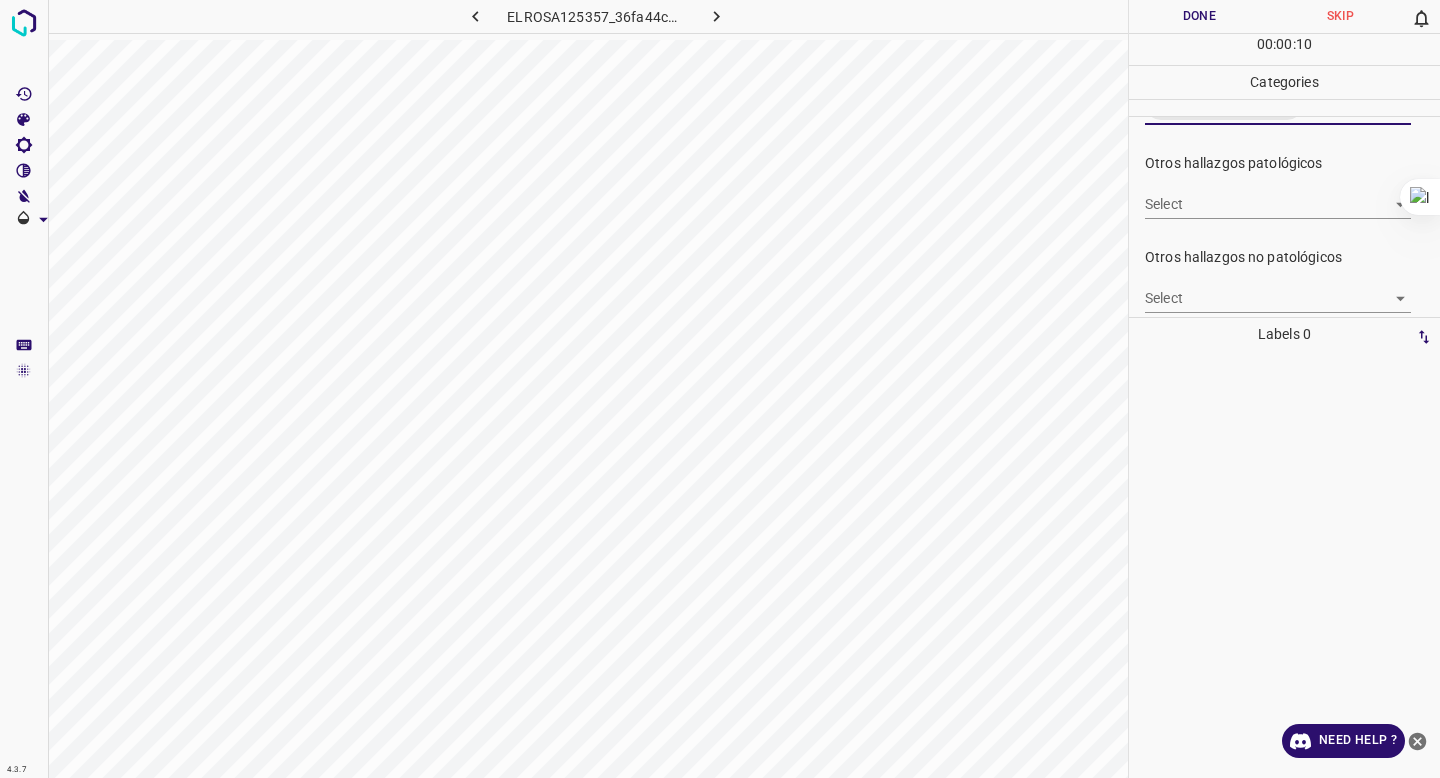 click on "4.3.7 ELROSA125357_36fa44c5e.jpg Done Skip 0 00   : 00   : 10   Categories 0. Sin hallazgos   Select False False Anomalías vasculares   Select ​ Atrofias   Select ​ Drusas   Select ​ Exudados   Select S-EX-1a. Exudados duros, a menos de un DD de la fovea S-EX-1a. Exudados duros, a menos de un DD de la fovea Hemorragias o Microaneurismas   Select S-HM-1. Microaneurismas S-HM-1. Microaneurismas Otros hallazgos patológicos   Select ​ Otros hallazgos no patológicos   Select ​ Anomalías de disco óptico   Select ​ Elementos sin calidad suficiente   Select ​ Labels   0 Categories 1 0. Sin hallazgos 2 Anomalías vasculares 3 Atrofias 4 Drusas 5 Exudados 6 Hemorragias o Microaneurismas 7 Otros hallazgos patológicos 8 Otros hallazgos no patológicos 9 Anomalías de disco óptico 0 Elementos sin calidad suficiente Tools Space Change between modes (Draw & Edit) I Auto labeling R Restore zoom M Zoom in N Zoom out Delete Delete selecte label Filters Z Restore filters X Saturation filter C V B General O" at bounding box center (720, 389) 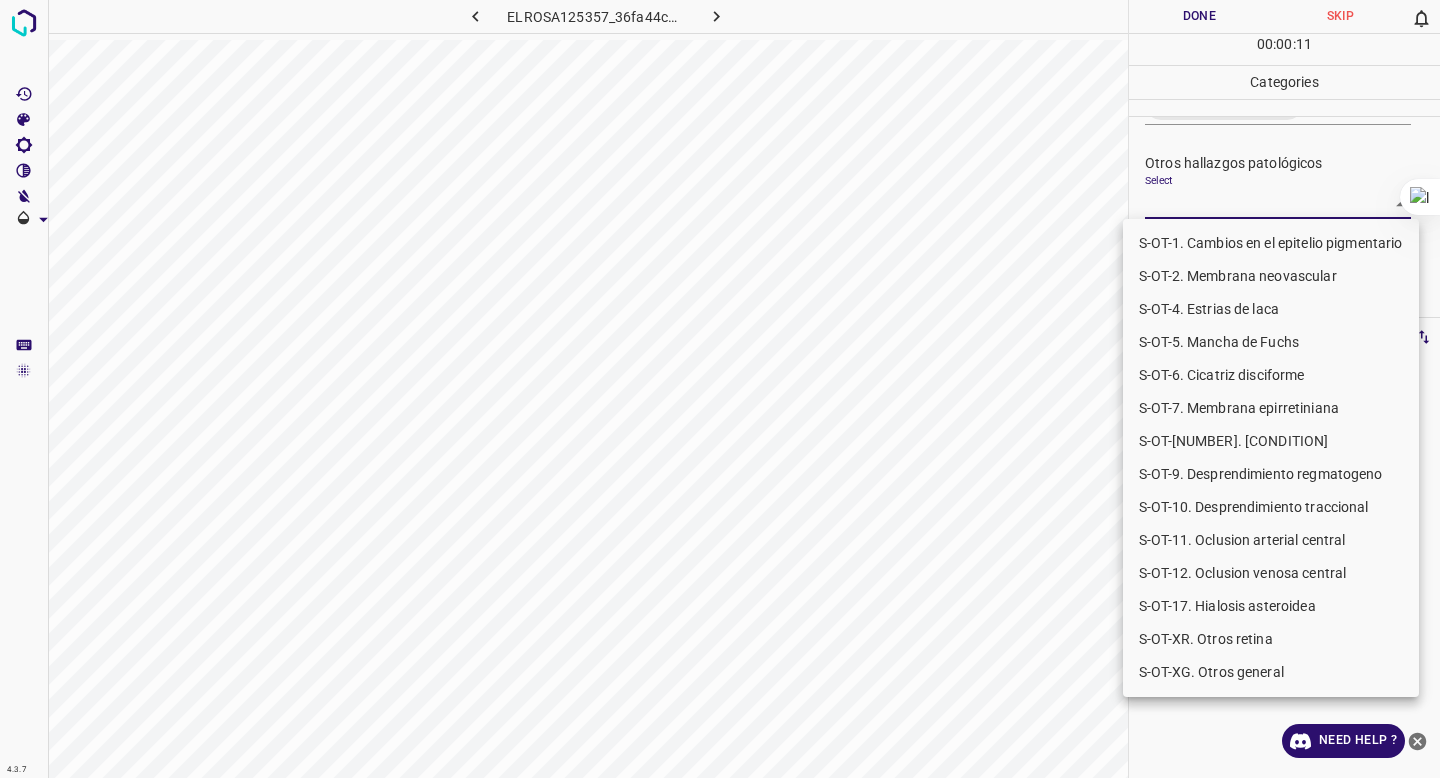 click at bounding box center (720, 389) 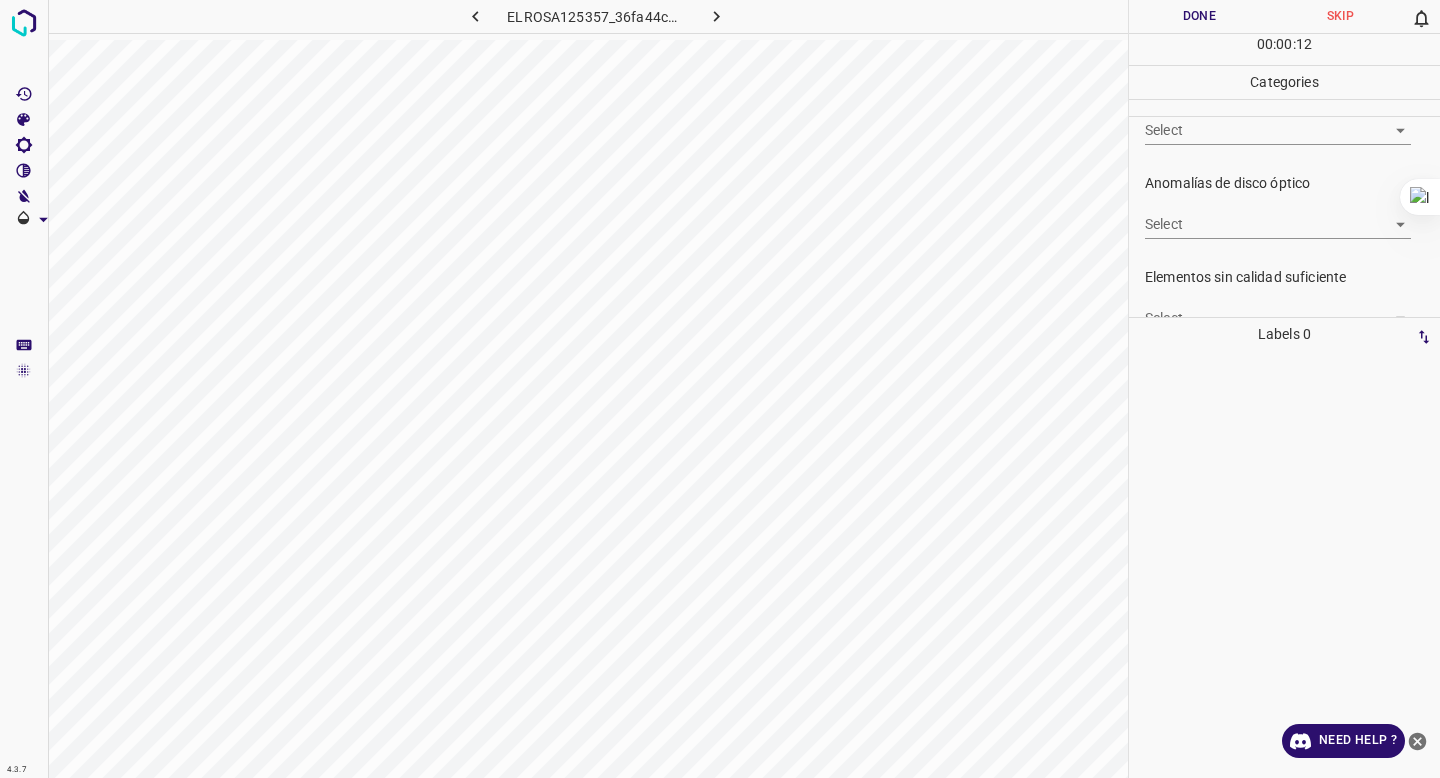 scroll, scrollTop: 747, scrollLeft: 0, axis: vertical 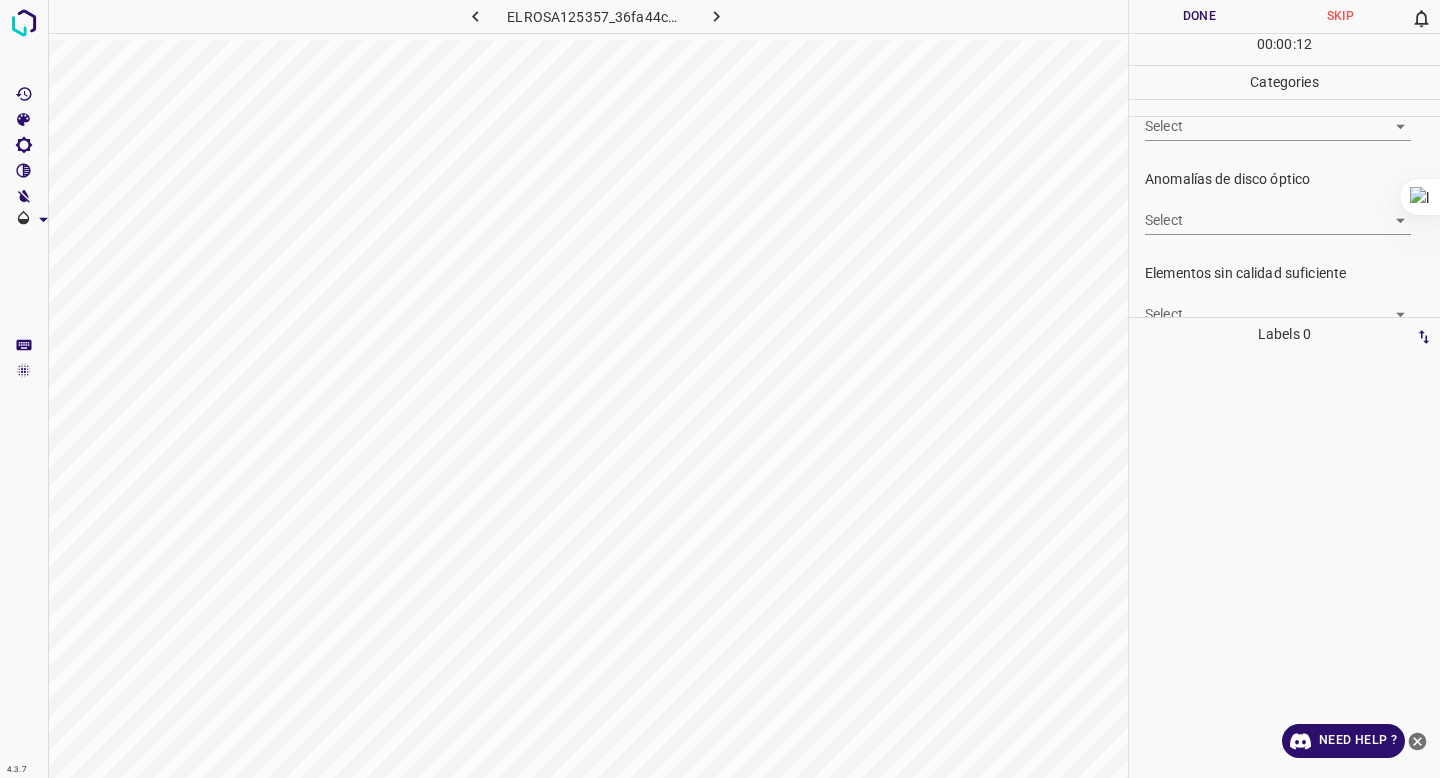 click on "4.3.7 ELROSA125357_36fa44c5e.jpg Done Skip 0 00   : 00   : 12   Categories 0. Sin hallazgos   Select False False Anomalías vasculares   Select ​ Atrofias   Select ​ Drusas   Select ​ Exudados   Select S-EX-1a. Exudados duros, a menos de un DD de la fovea S-EX-1a. Exudados duros, a menos de un DD de la fovea Hemorragias o Microaneurismas   Select S-HM-1. Microaneurismas S-HM-1. Microaneurismas Otros hallazgos patológicos   Select ​ Otros hallazgos no patológicos   Select ​ Anomalías de disco óptico   Select ​ Elementos sin calidad suficiente   Select ​ Labels   0 Categories 1 0. Sin hallazgos 2 Anomalías vasculares 3 Atrofias 4 Drusas 5 Exudados 6 Hemorragias o Microaneurismas 7 Otros hallazgos patológicos 8 Otros hallazgos no patológicos 9 Anomalías de disco óptico 0 Elementos sin calidad suficiente Tools Space Change between modes (Draw & Edit) I Auto labeling R Restore zoom M Zoom in N Zoom out Delete Delete selecte label Filters Z Restore filters X Saturation filter C V B General O" at bounding box center [720, 389] 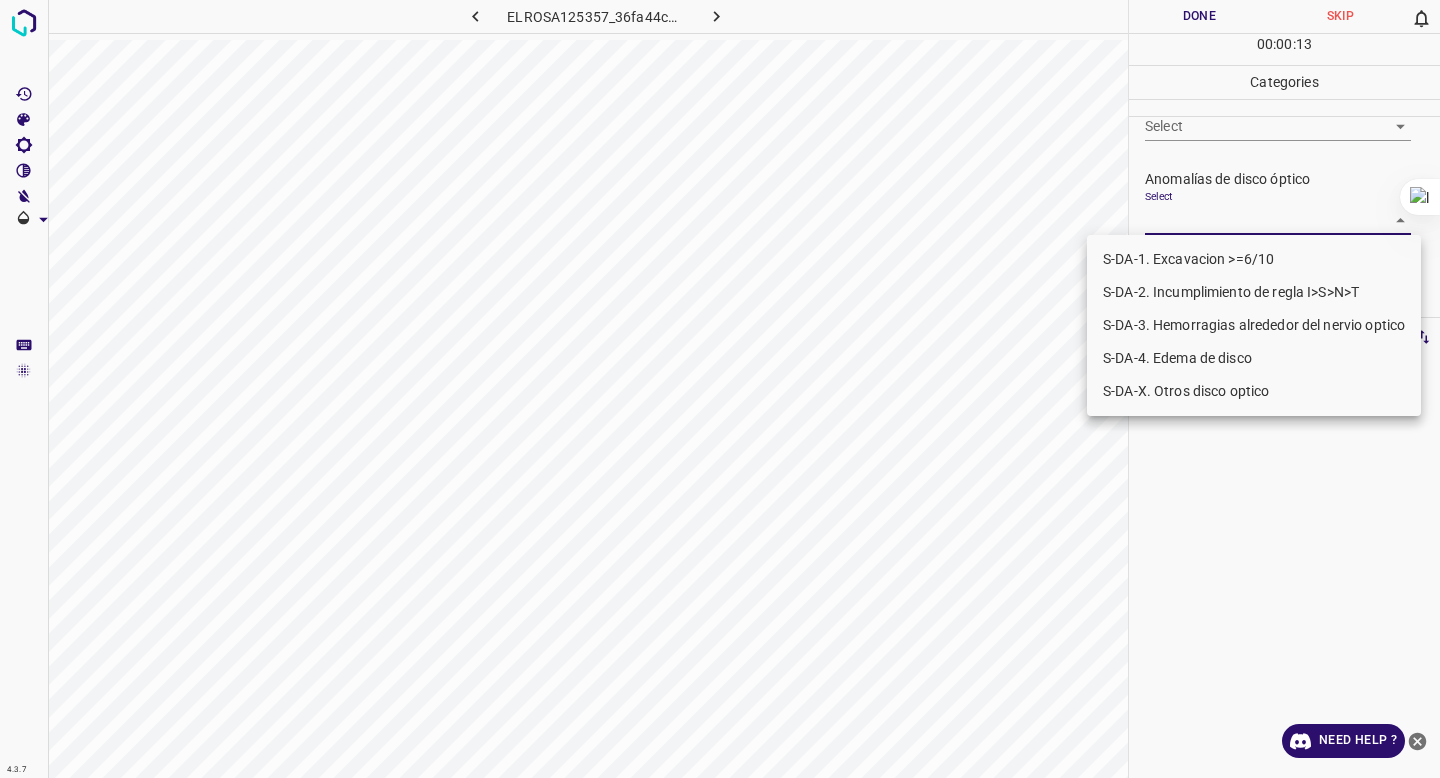 click on "S-DA-X. Otros disco optico" at bounding box center [1254, 391] 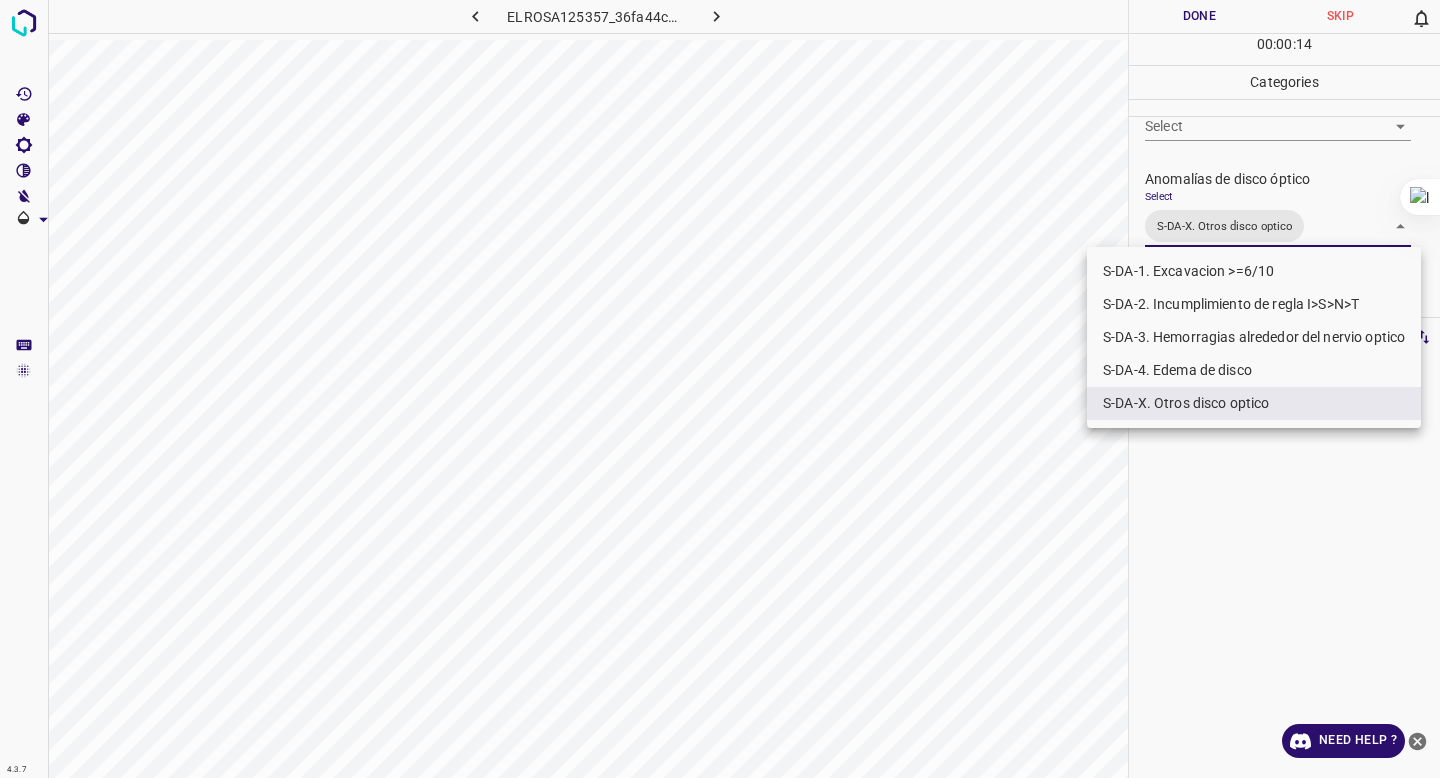 click at bounding box center [720, 389] 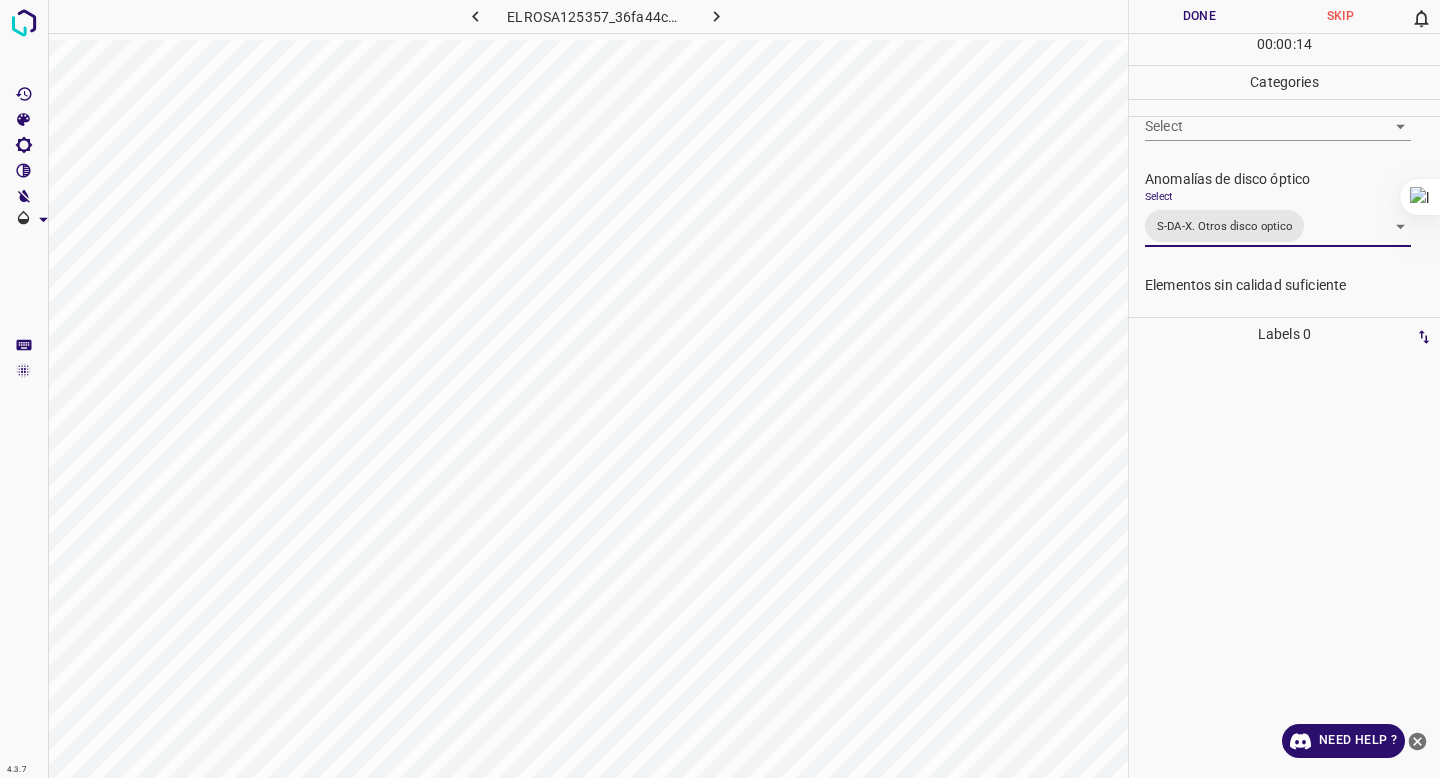 click on "Done" at bounding box center (1199, 16) 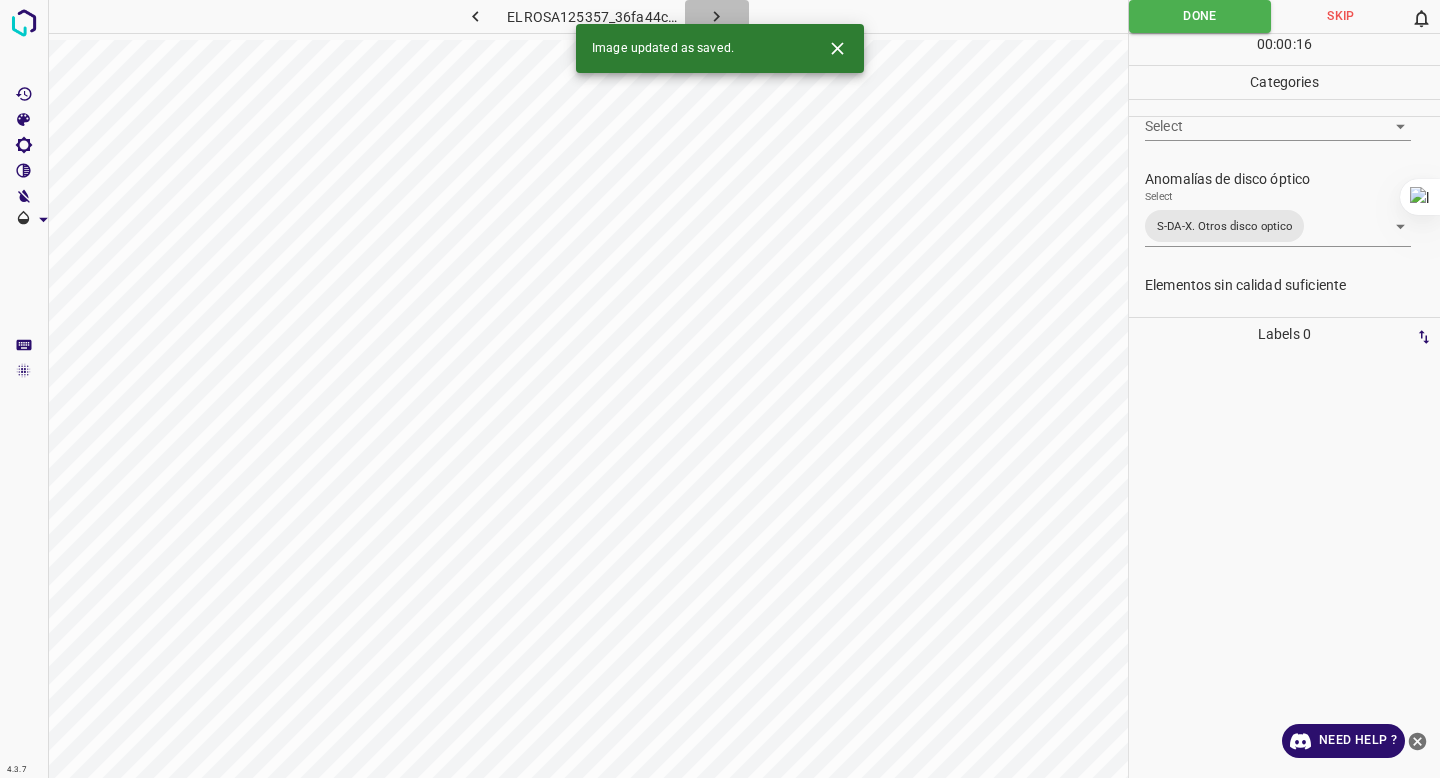 click 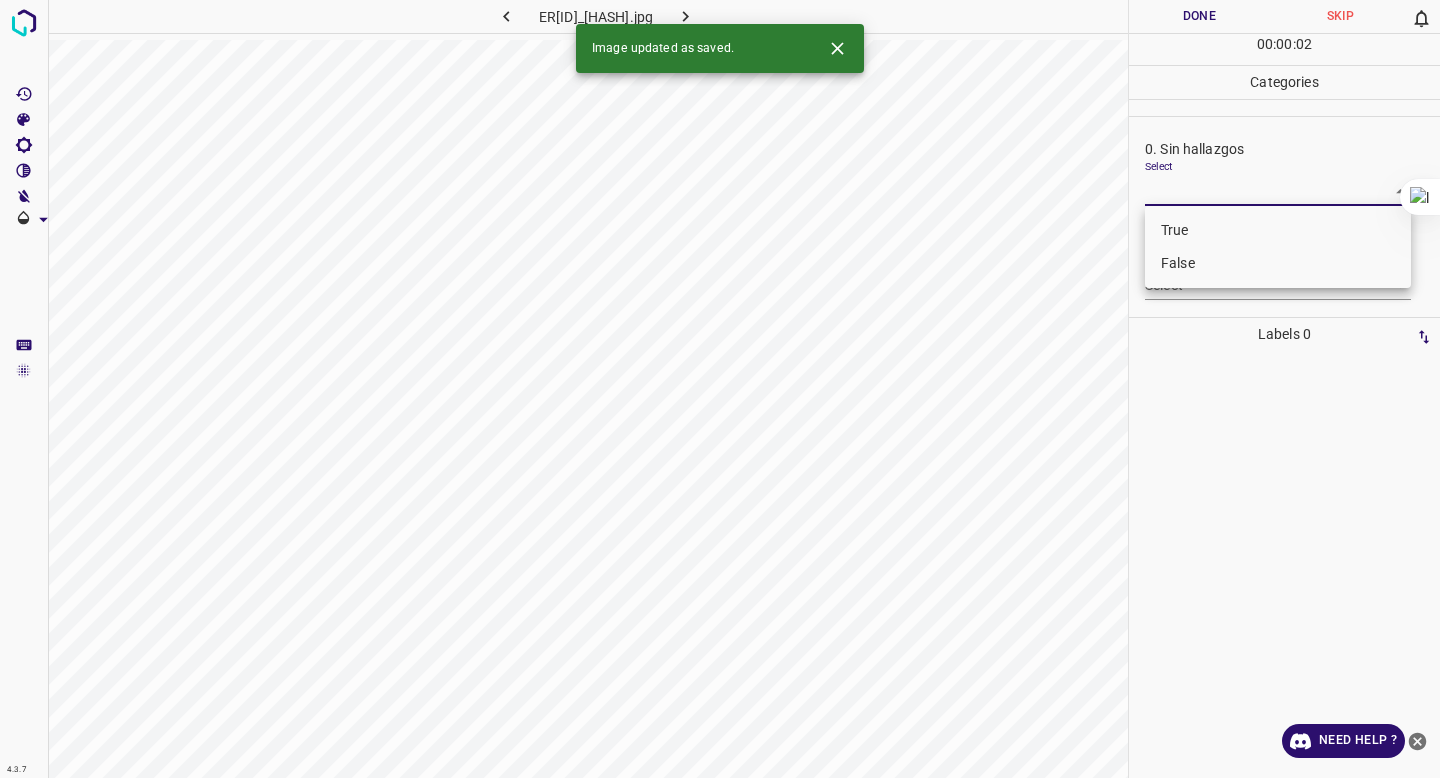 click on "4.3.7 [NAME][NUMBER]_[HASH].jpg Done Skip 0 00   : 00   : 02   Categories 0. Sin hallazgos   Select ​ Anomalías vasculares   Select ​ Atrofias   Select ​ Drusas   Select ​ Exudados   Select ​ Hemorragias o Microaneurismas   Select ​ Otros hallazgos patológicos   Select ​ Otros hallazgos no patológicos   Select ​ Anomalías de disco óptico   Select ​ Elementos sin calidad suficiente   Select ​ Labels   0 Categories 1 0. Sin hallazgos 2 Anomalías vasculares 3 Atrofias 4 Drusas 5 Exudados 6 Hemorragias o Microaneurismas 7 Otros hallazgos patológicos 8 Otros hallazgos no patológicos 9 Anomalías de disco óptico 0 Elementos sin calidad suficiente Tools Space Change between modes (Draw & Edit) I Auto labeling R Restore zoom M Zoom in N Zoom out Delete Delete selecte label Filters Z Restore filters X Saturation filter C Brightness filter V Contrast filter B Gray scale filter General O Download Image updated as saved. Need Help ? - Text - Hide - Delete True False" at bounding box center [720, 389] 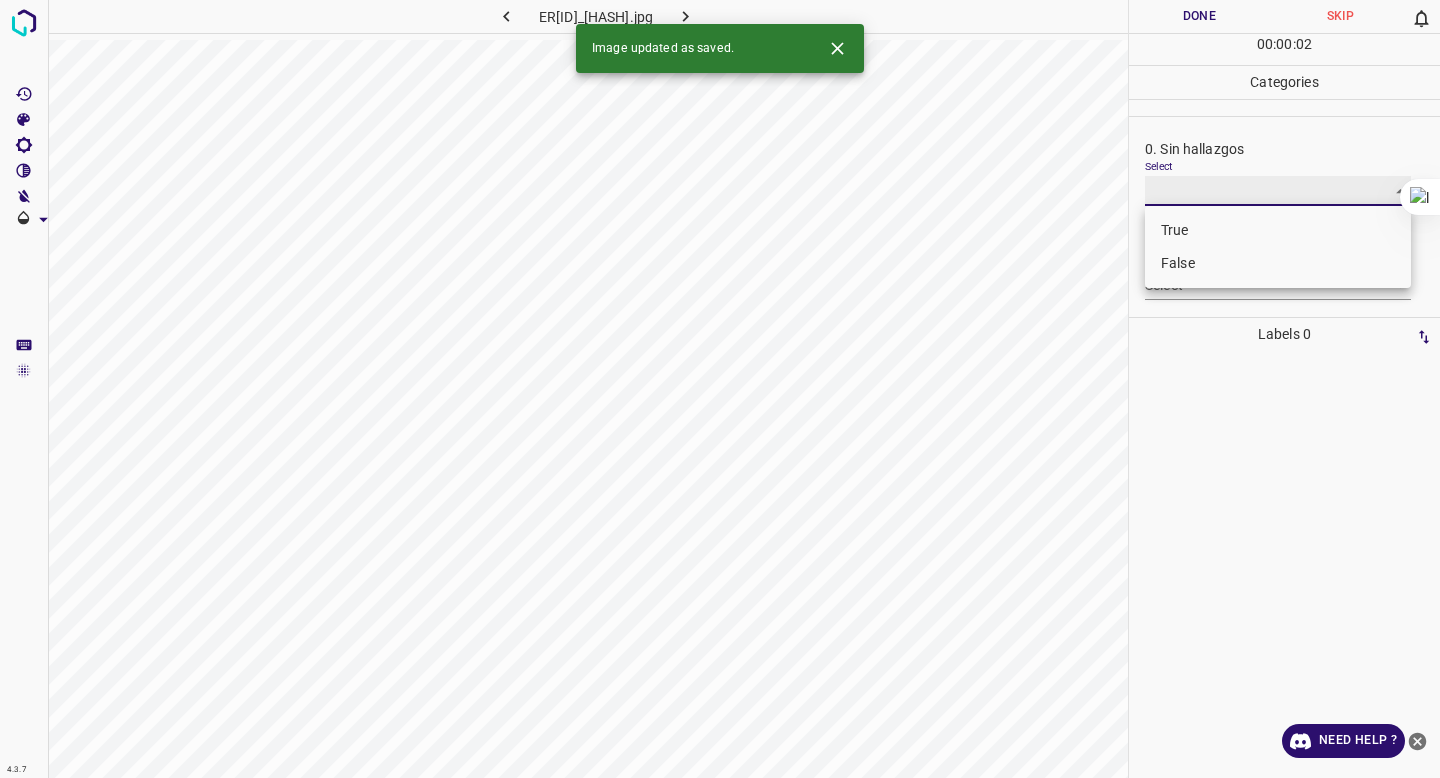 type on "False" 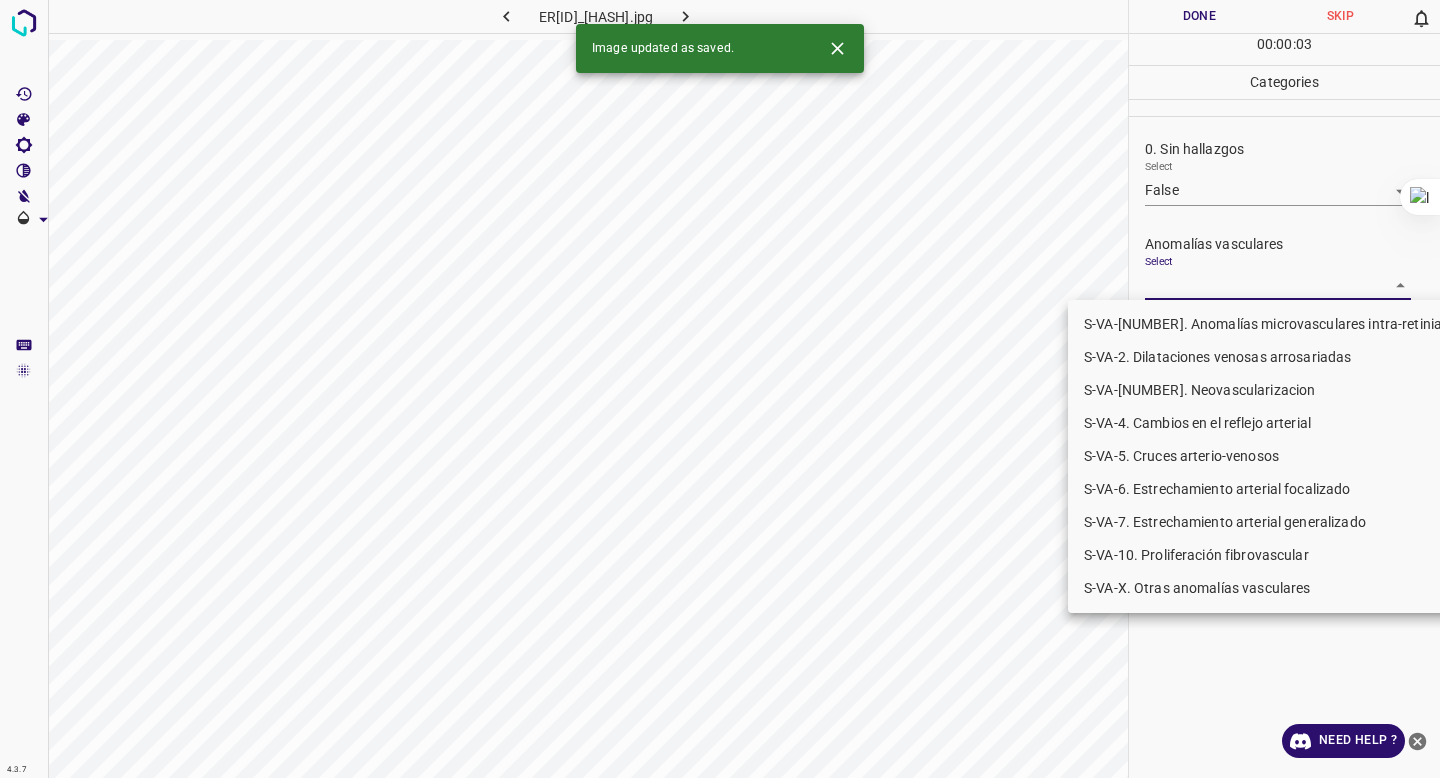 click on "4.3.7 ERANM06113251_924e99a89.jpg Done Skip 0 00   : 00   : 03   Categories 0. Sin hallazgos   Select False False Anomalías vasculares   Select ​ Atrofias   Select ​ Drusas   Select ​ Exudados   Select ​ Hemorragias o Microaneurismas   Select ​ Otros hallazgos patológicos   Select ​ Otros hallazgos no patológicos   Select ​ Anomalías de disco óptico   Select ​ Elementos sin calidad suficiente   Select ​ Labels   0 Categories 1 0. Sin hallazgos 2 Anomalías vasculares 3 Atrofias 4 Drusas 5 Exudados 6 Hemorragias o Microaneurismas 7 Otros hallazgos patológicos 8 Otros hallazgos no patológicos 9 Anomalías de disco óptico 0 Elementos sin calidad suficiente Tools Space Change between modes (Draw & Edit) I Auto labeling R Restore zoom M Zoom in N Zoom out Delete Delete selecte label Filters Z Restore filters X Saturation filter C Brightness filter V Contrast filter B Gray scale filter General O Download Image updated as saved. Need Help ? - Text - Hide - Delete S-VA-3. Neovascularizacion" at bounding box center (720, 389) 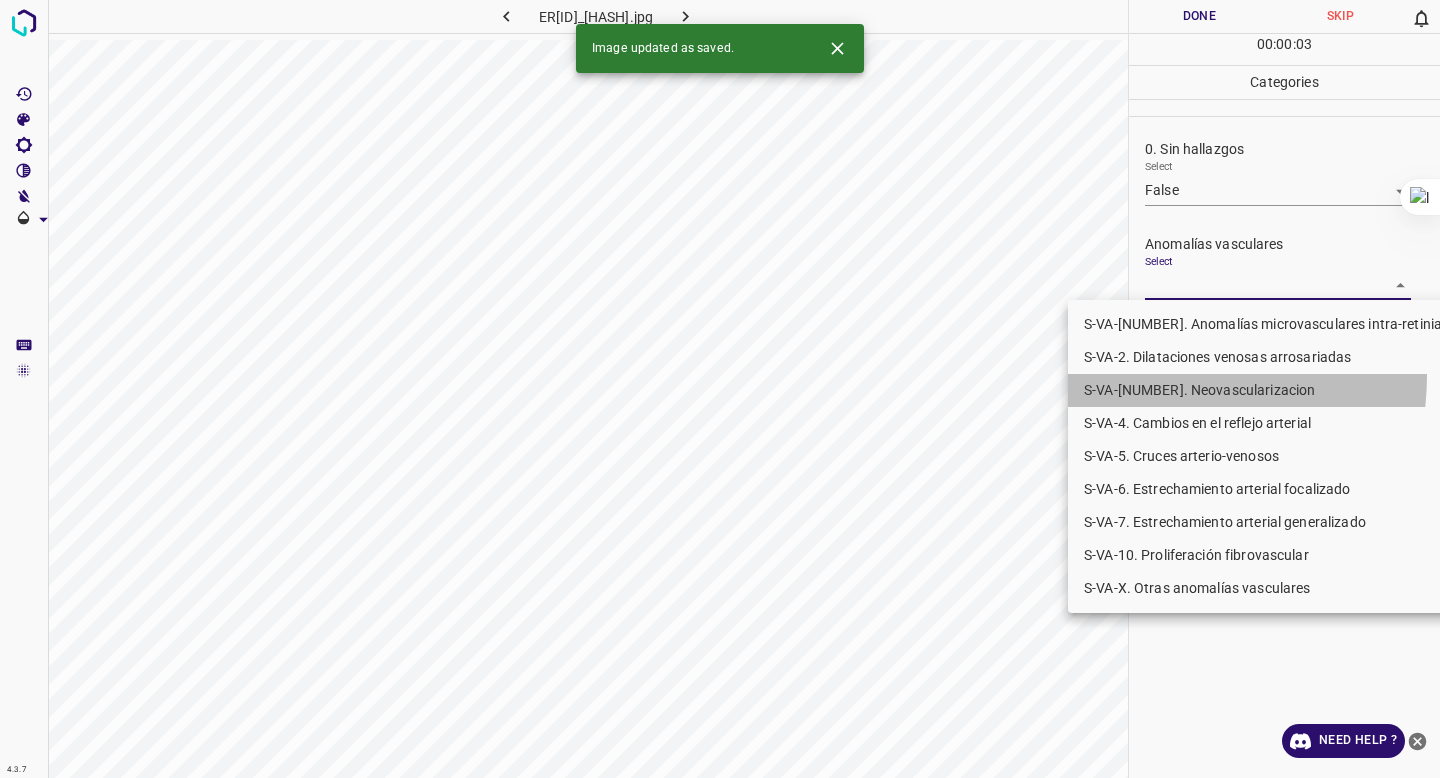 click on "S-VA-[NUMBER]. Neovascularizacion" at bounding box center [1275, 390] 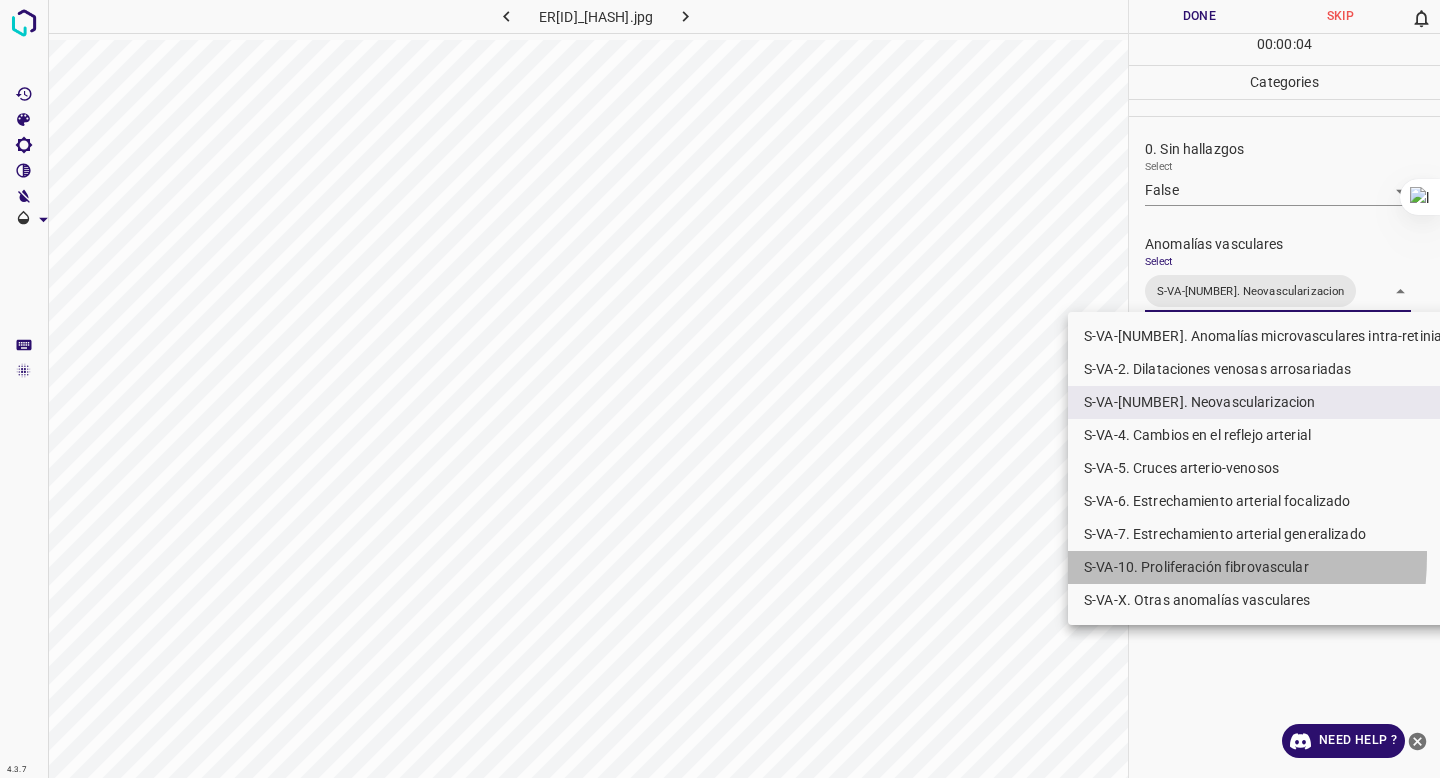 click on "S-VA-10. Proliferación fibrovascular" at bounding box center (1275, 567) 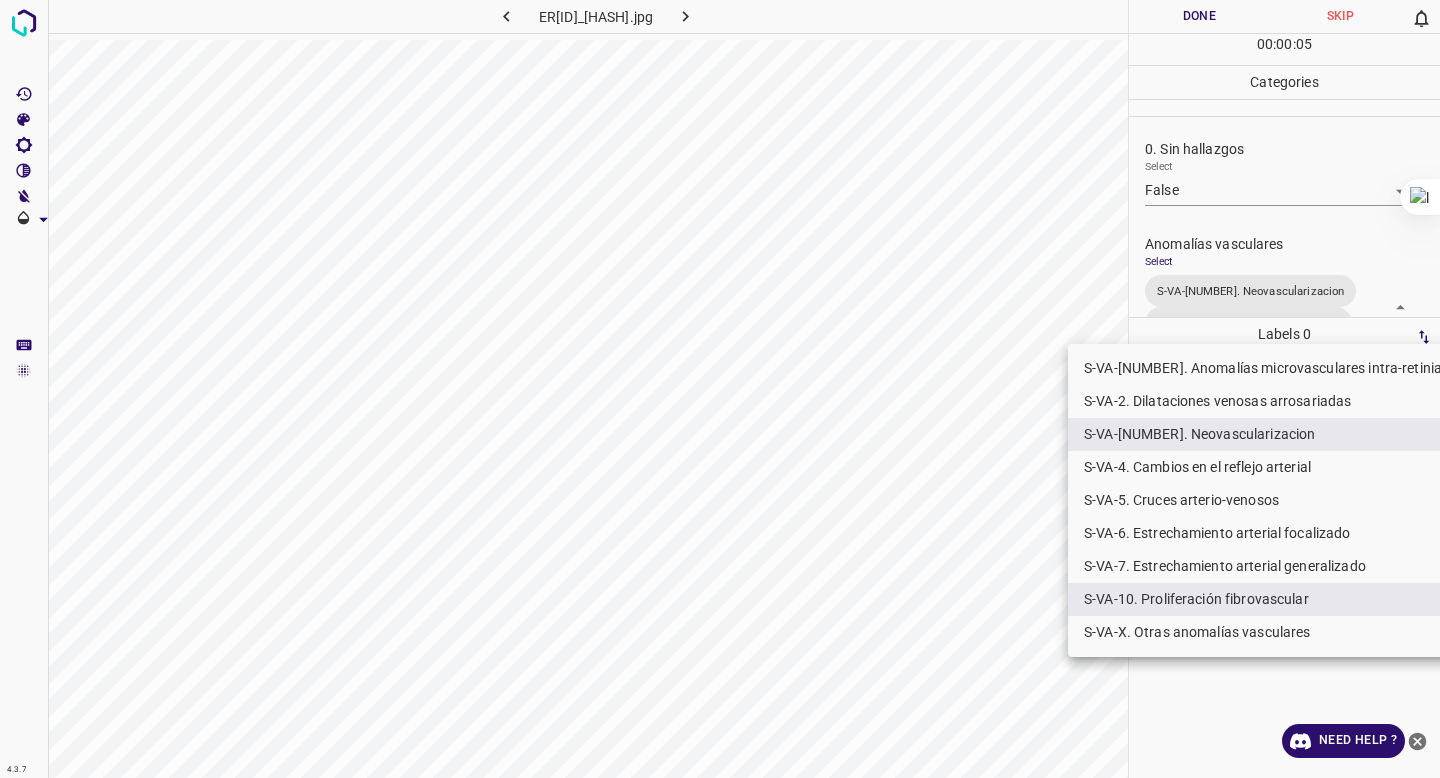 click at bounding box center (720, 389) 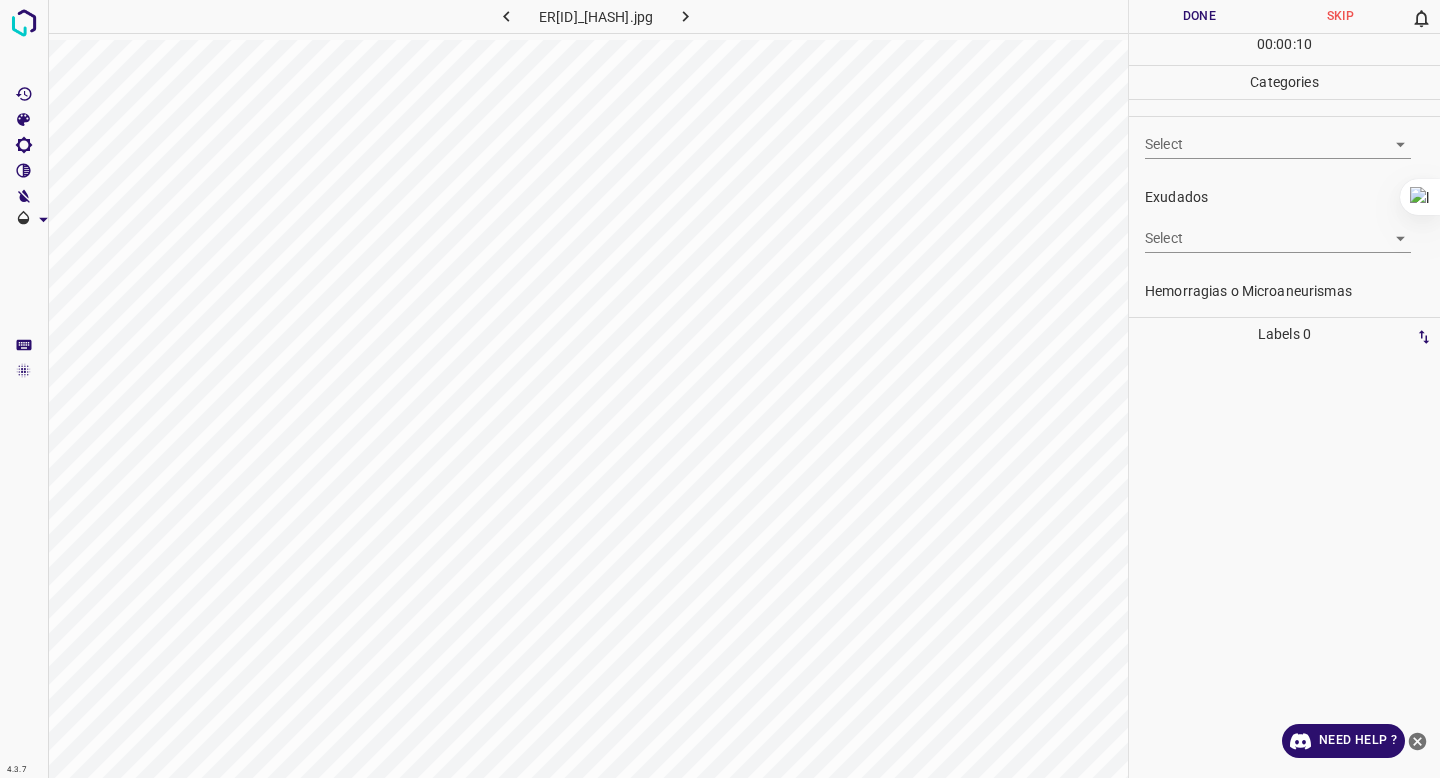 scroll, scrollTop: 415, scrollLeft: 0, axis: vertical 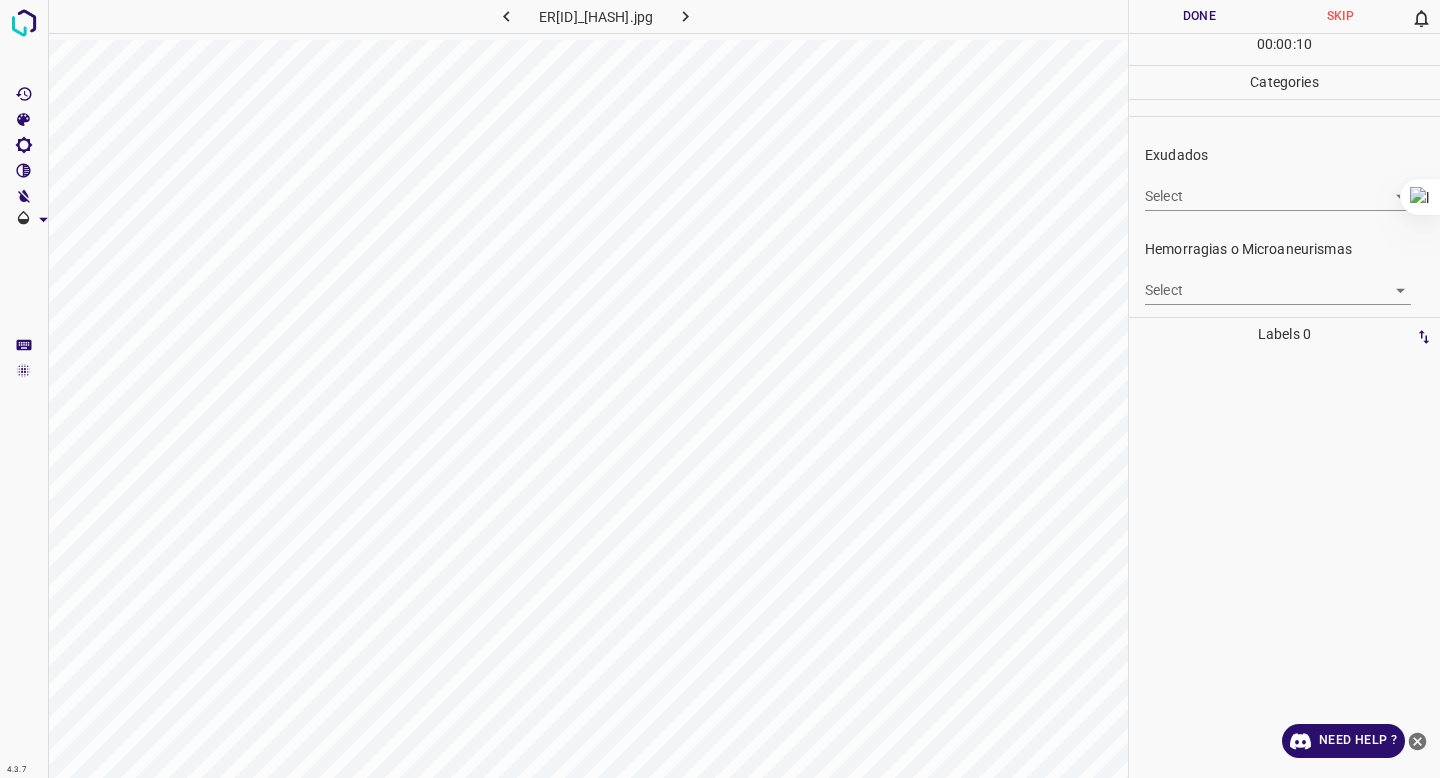 click on "4.3.7 ERANM06113251_924e99a89.jpg Done Skip 0 00   : 00   : 10   Categories 0. Sin hallazgos   Select False False Anomalías vasculares   Select S-VA-3. Neovascularizacion S-VA-10. Proliferación fibrovascular S-VA-3. Neovascularizacion,S-VA-10. Proliferación fibrovascular Atrofias   Select ​ Drusas   Select ​ Exudados   Select ​ Hemorragias o Microaneurismas   Select ​ Otros hallazgos patológicos   Select ​ Otros hallazgos no patológicos   Select ​ Anomalías de disco óptico   Select ​ Elementos sin calidad suficiente   Select ​ Labels   0 Categories 1 0. Sin hallazgos 2 Anomalías vasculares 3 Atrofias 4 Drusas 5 Exudados 6 Hemorragias o Microaneurismas 7 Otros hallazgos patológicos 8 Otros hallazgos no patológicos 9 Anomalías de disco óptico 0 Elementos sin calidad suficiente Tools Space Change between modes (Draw & Edit) I Auto labeling R Restore zoom M Zoom in N Zoom out Delete Delete selecte label Filters Z Restore filters X Saturation filter C Brightness filter V Contrast filter" at bounding box center [720, 389] 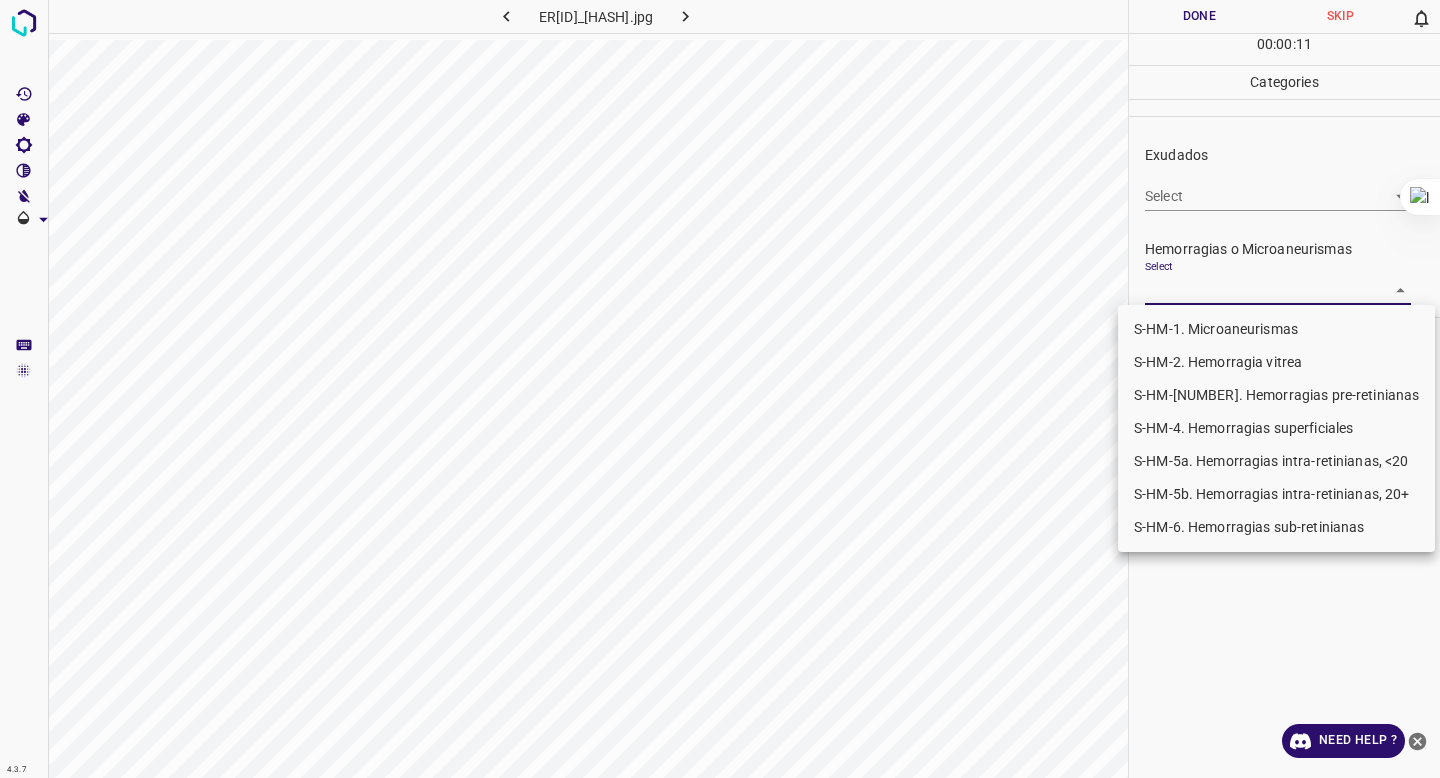 click on "S-HM-1. Microaneurismas" at bounding box center (1276, 329) 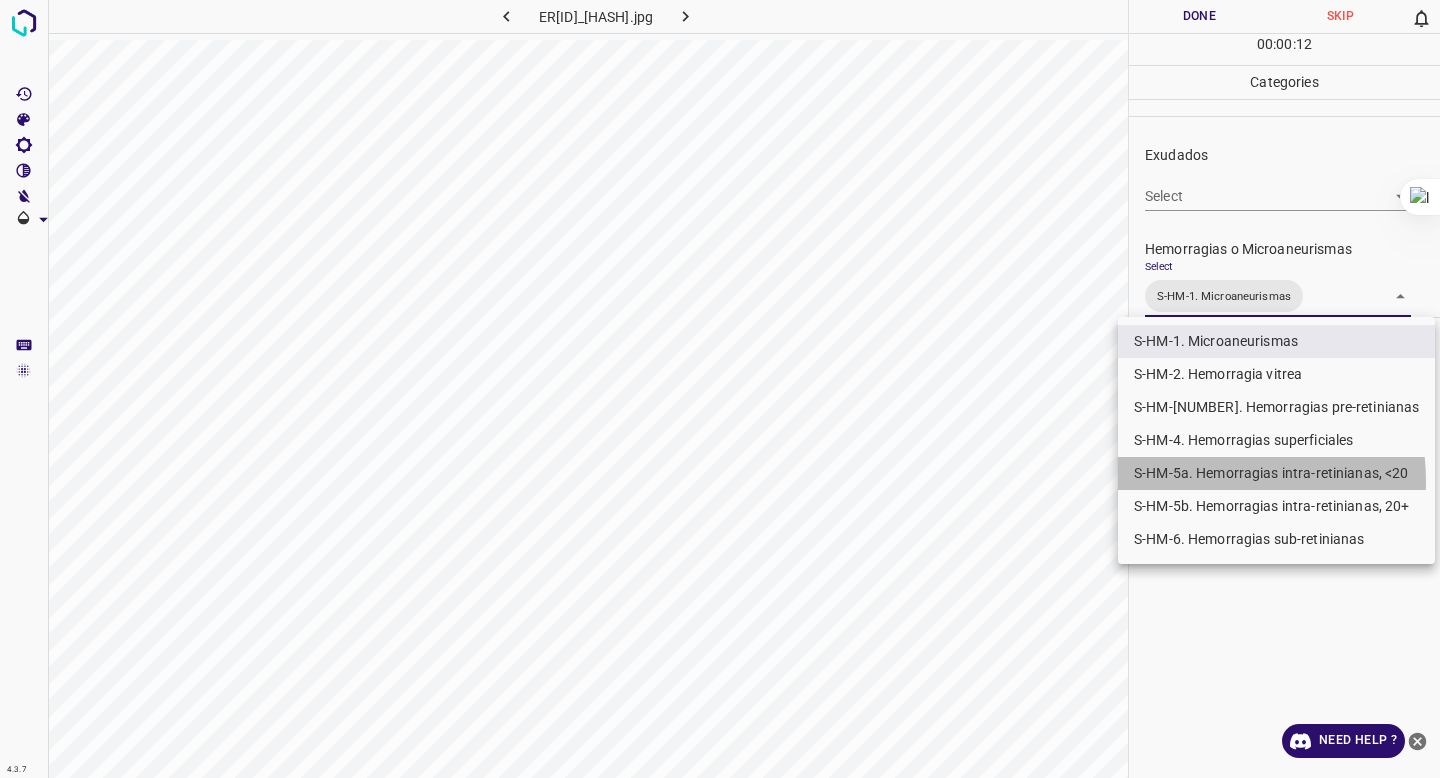 click on "S-HM-5a. Hemorragias intra-retinianas, <20" at bounding box center [1276, 473] 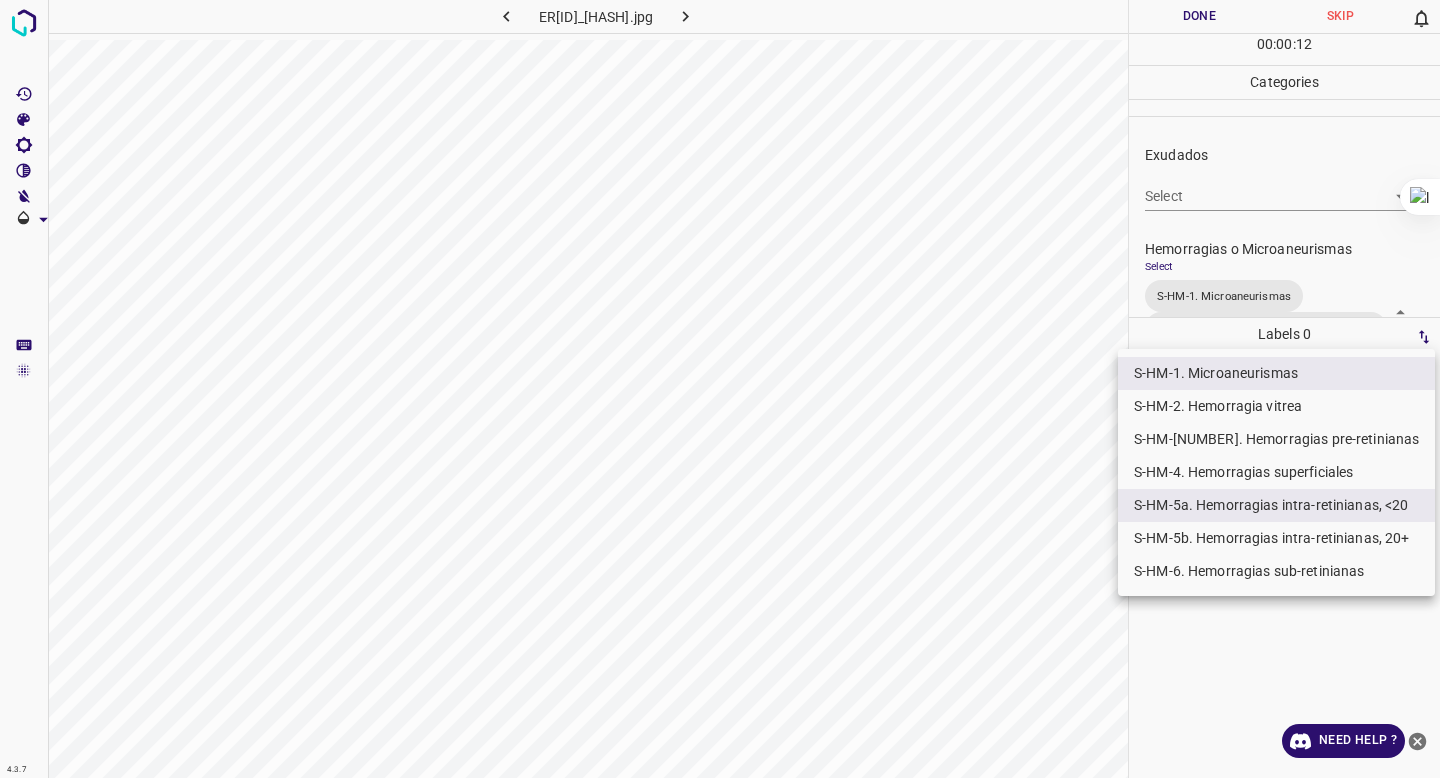 click at bounding box center (720, 389) 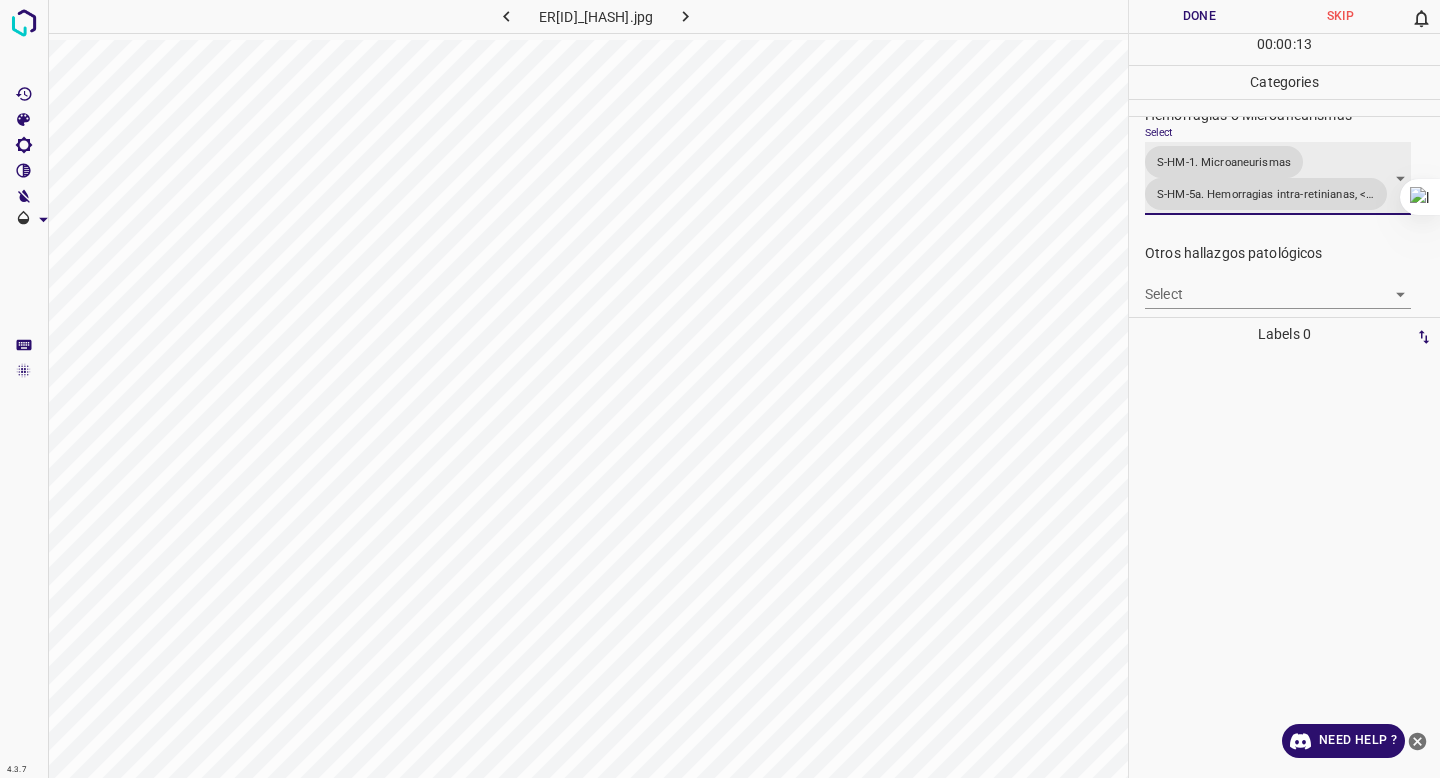 scroll, scrollTop: 563, scrollLeft: 0, axis: vertical 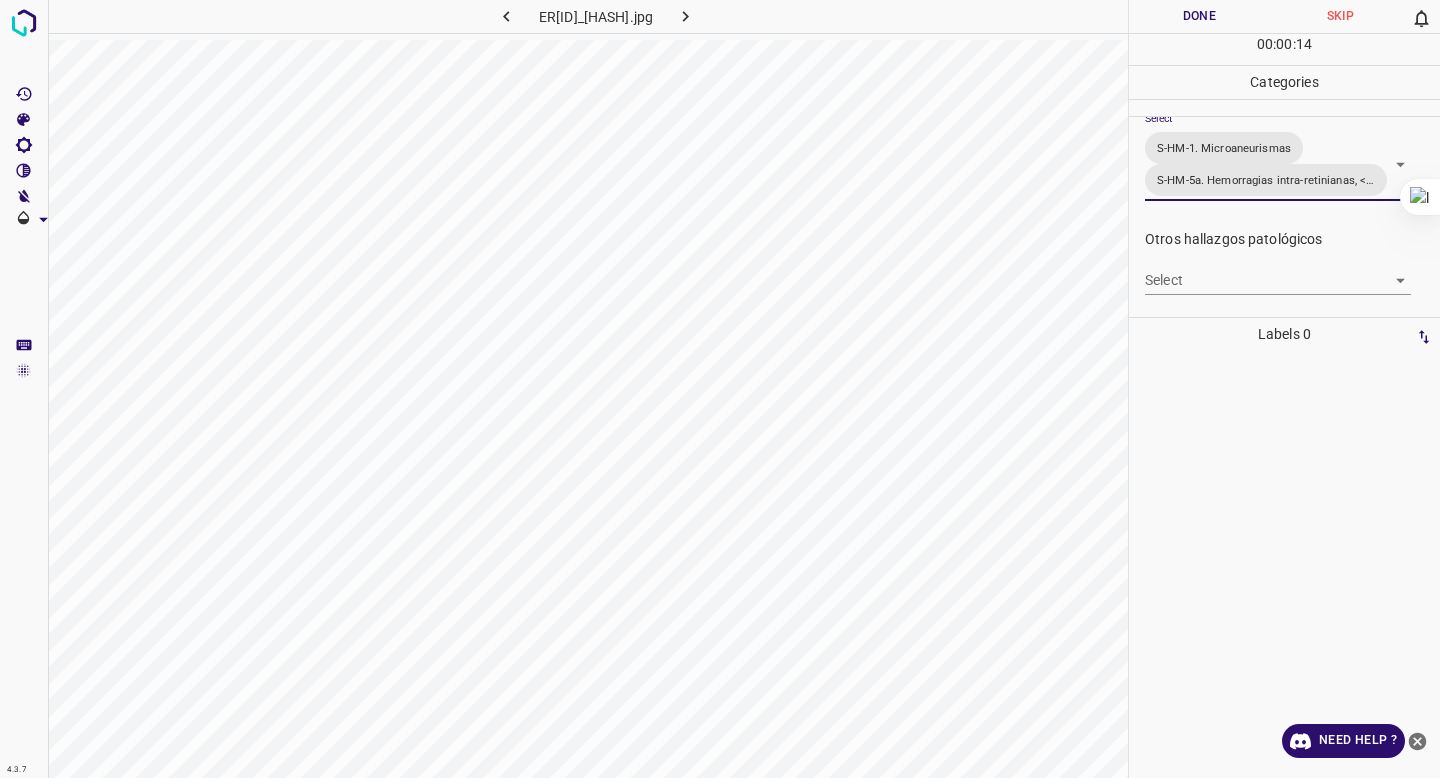 click on "4.3.7 ERANM06113251_924e99a89.jpg Done Skip 0 00   : 00   : 14   Categories 0. Sin hallazgos   Select False False Anomalías vasculares   Select S-VA-3. Neovascularizacion S-VA-10. Proliferación fibrovascular S-VA-3. Neovascularizacion,S-VA-10. Proliferación fibrovascular Atrofias   Select ​ Drusas   Select ​ Exudados   Select ​ Hemorragias o Microaneurismas   Select S-HM-1. Microaneurismas S-HM-5a. Hemorragias intra-retinianas, <20 S-HM-1. Microaneurismas,S-HM-5a. Hemorragias intra-retinianas, <20 Otros hallazgos patológicos   Select ​ Otros hallazgos no patológicos   Select ​ Anomalías de disco óptico   Select ​ Elementos sin calidad suficiente   Select ​ Labels   0 Categories 1 0. Sin hallazgos 2 Anomalías vasculares 3 Atrofias 4 Drusas 5 Exudados 6 Hemorragias o Microaneurismas 7 Otros hallazgos patológicos 8 Otros hallazgos no patológicos 9 Anomalías de disco óptico 0 Elementos sin calidad suficiente Tools Space Change between modes (Draw & Edit) I Auto labeling R Restore zoom M" at bounding box center [720, 389] 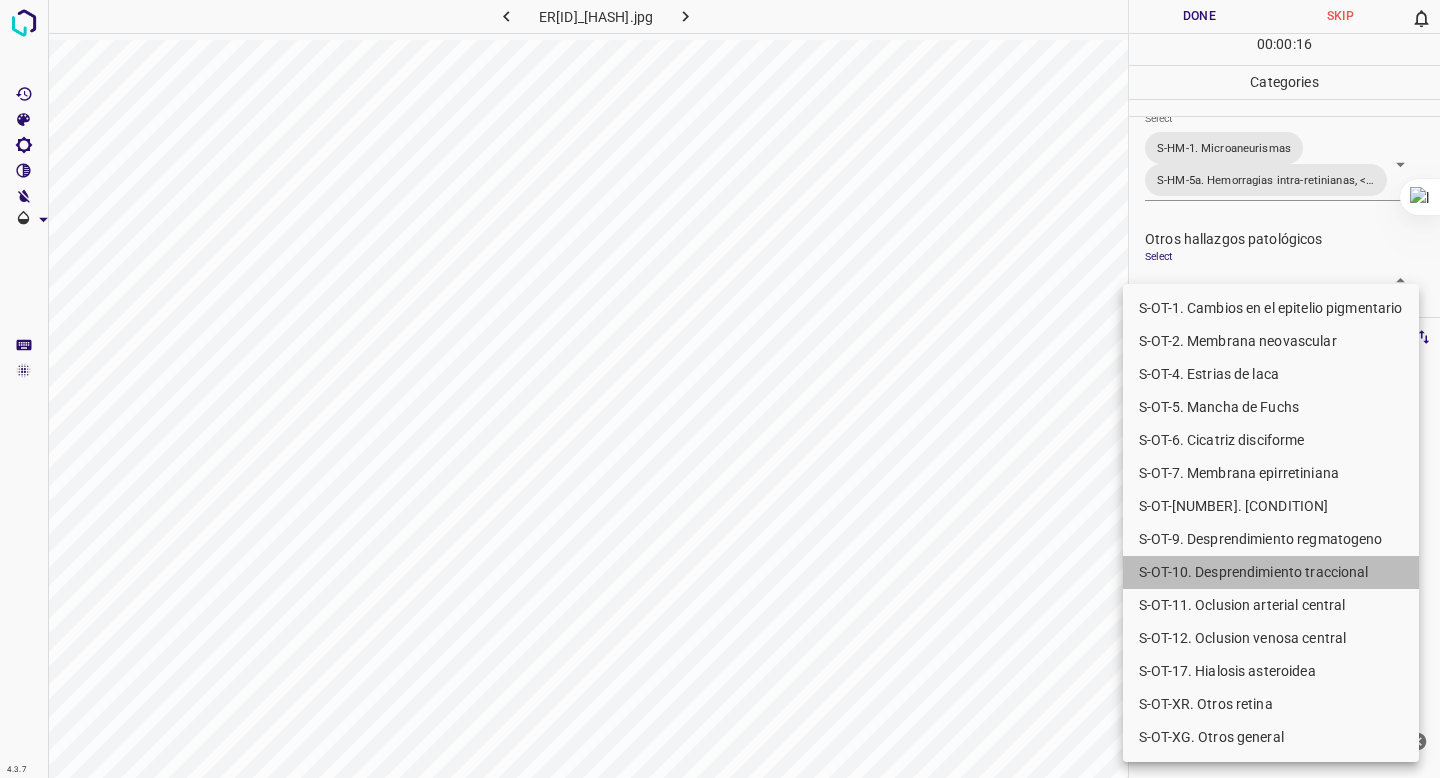 click on "S-OT-10. Desprendimiento traccional" at bounding box center (1271, 572) 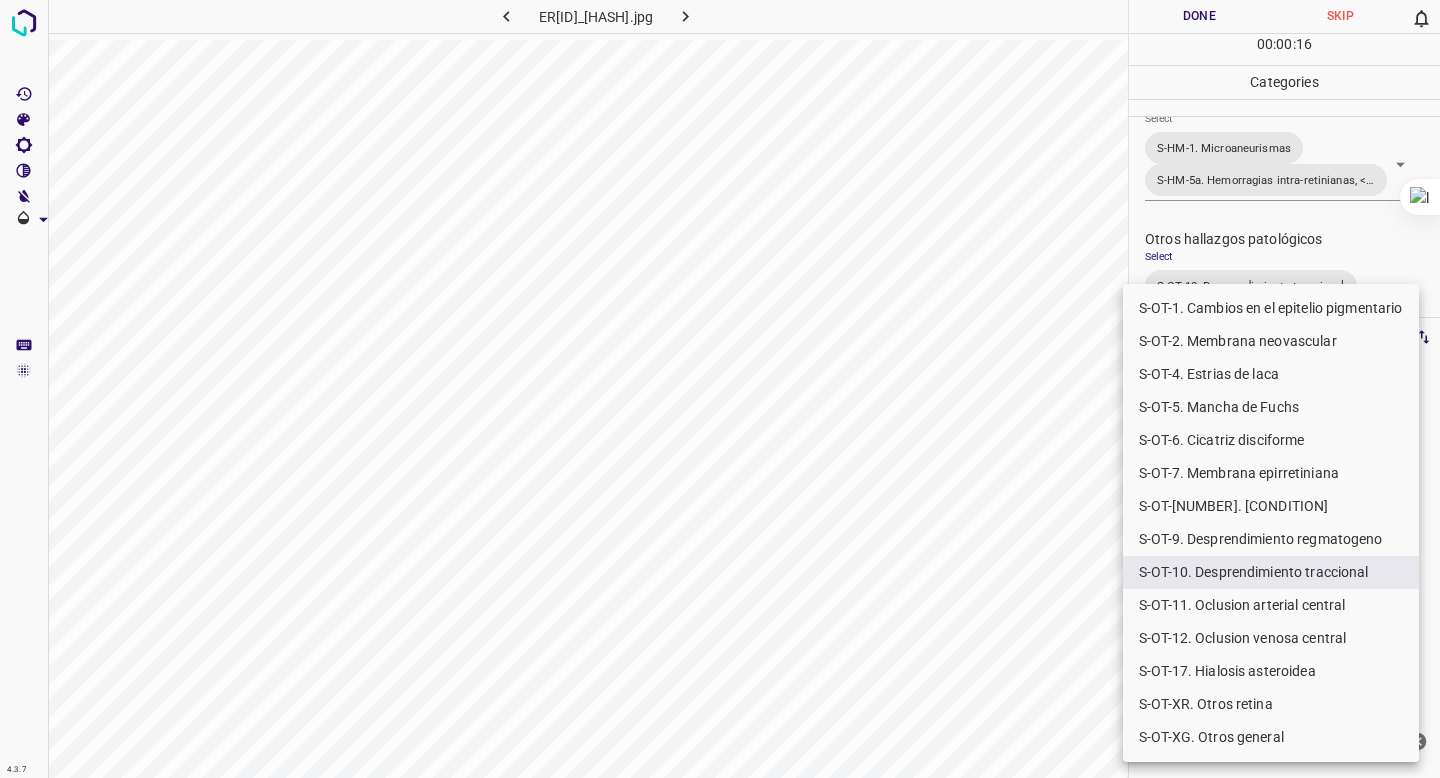 click at bounding box center [720, 389] 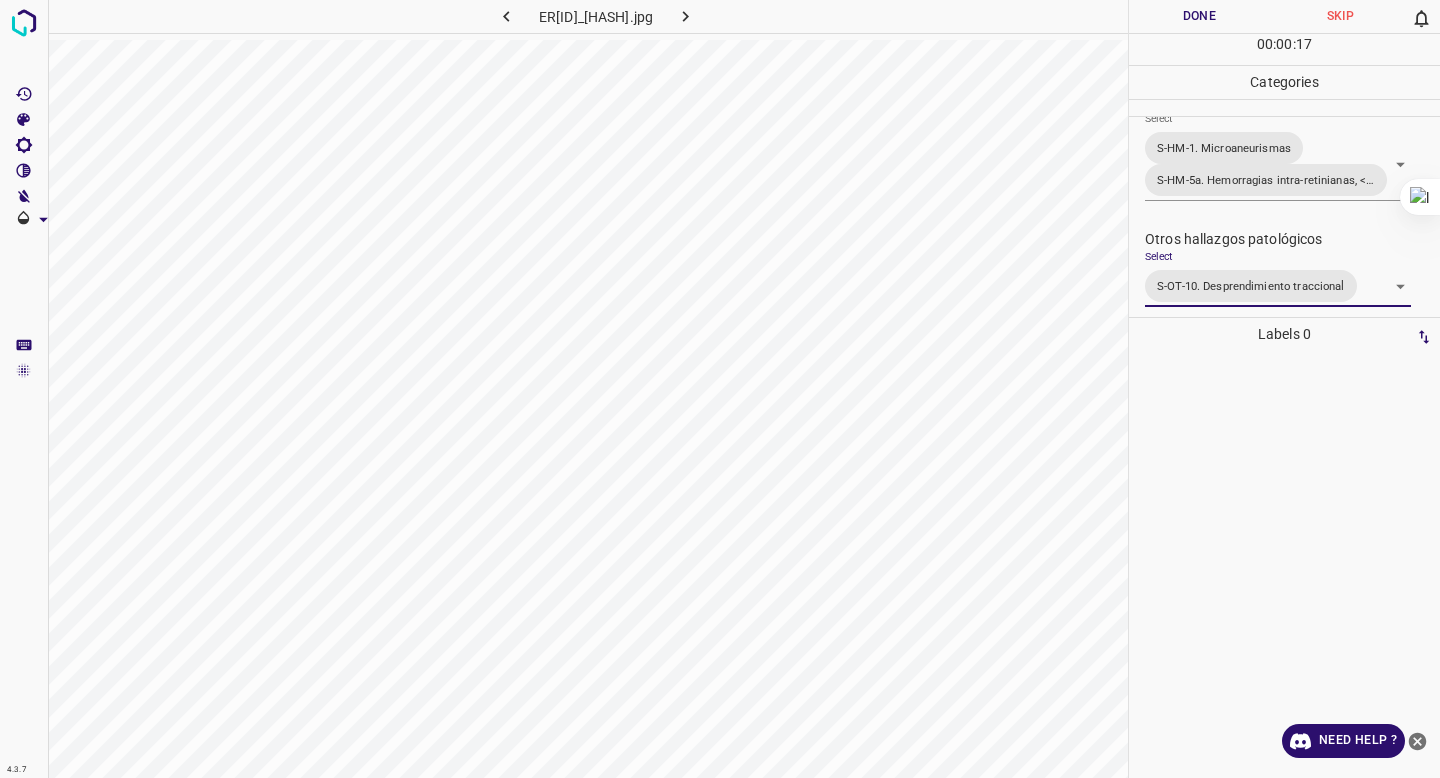 click on "Done" at bounding box center (1199, 16) 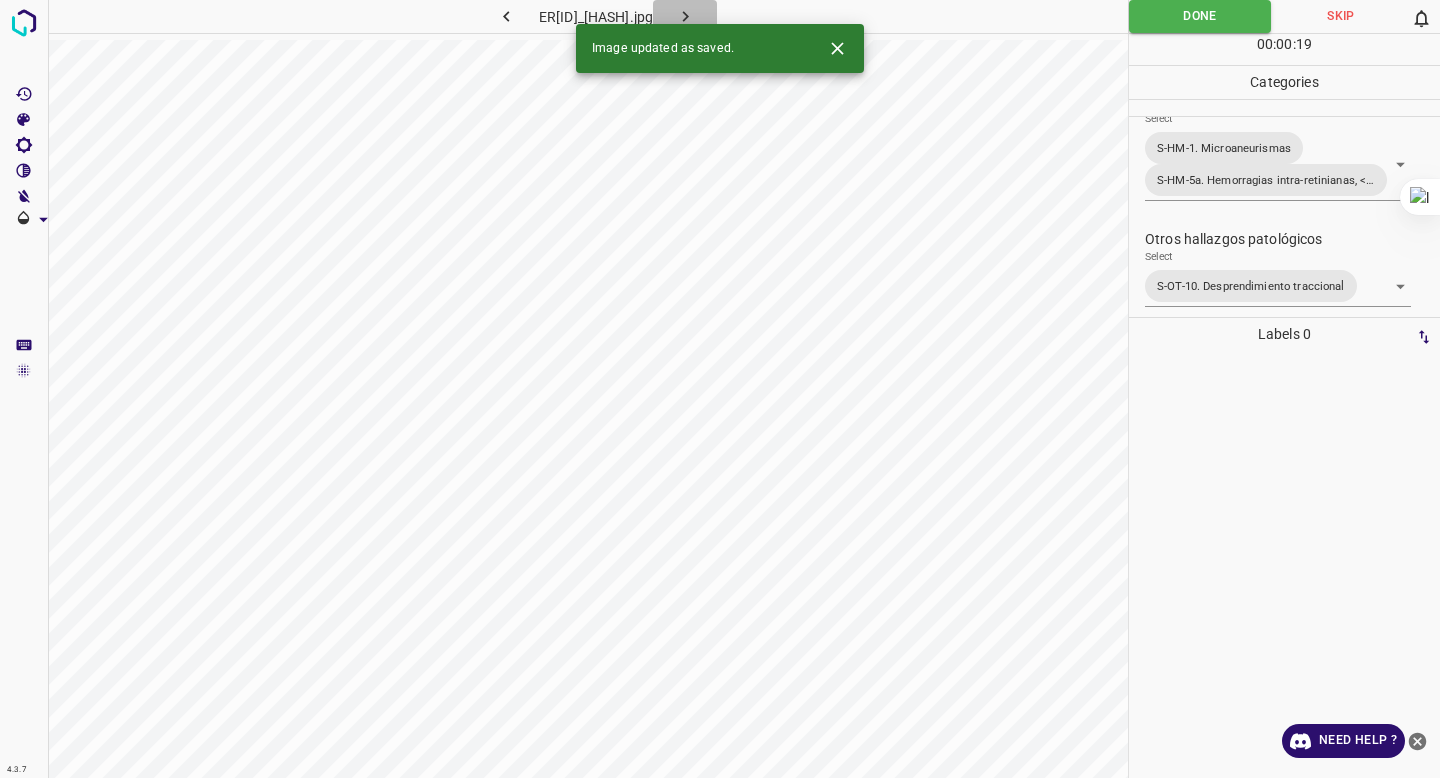 click 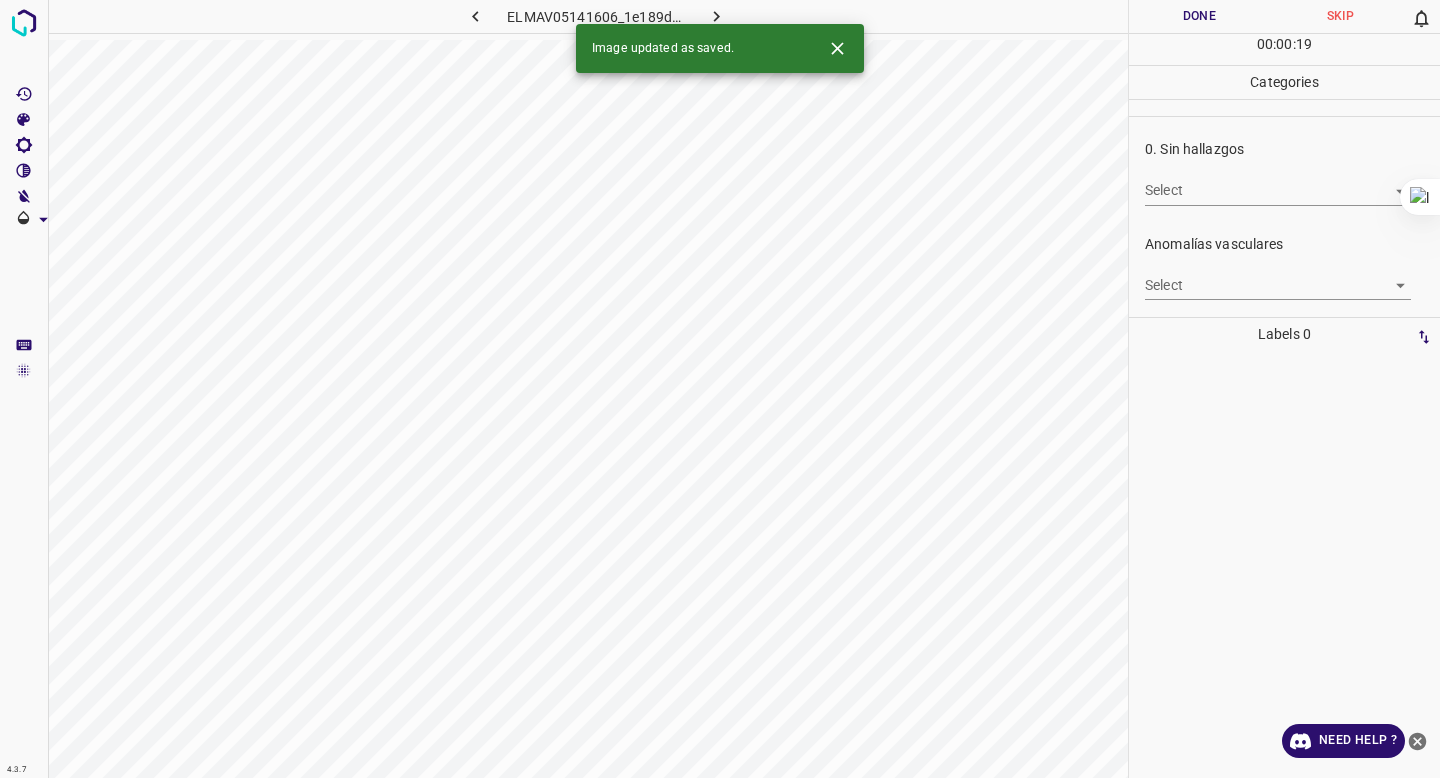 click on "4.3.7 [NAME][NUMBER]_[HASH].jpg Done Skip 0 00   : 00   : 19   Categories 0. Sin hallazgos   Select ​ Anomalías vasculares   Select ​ Atrofias   Select ​ Drusas   Select ​ Exudados   Select ​ Hemorragias o Microaneurismas   Select ​ Otros hallazgos patológicos   Select ​ Otros hallazgos no patológicos   Select ​ Anomalías de disco óptico   Select ​ Elementos sin calidad suficiente   Select ​ Labels   0 Categories 1 0. Sin hallazgos 2 Anomalías vasculares 3 Atrofias 4 Drusas 5 Exudados 6 Hemorragias o Microaneurismas 7 Otros hallazgos patológicos 8 Otros hallazgos no patológicos 9 Anomalías de disco óptico 0 Elementos sin calidad suficiente Tools Space Change between modes (Draw & Edit) I Auto labeling R Restore zoom M Zoom in N Zoom out Delete Delete selecte label Filters Z Restore filters X Saturation filter C Brightness filter V Contrast filter B Gray scale filter General O Download Image updated as saved. Need Help ? - Text - Hide - Delete" at bounding box center [720, 389] 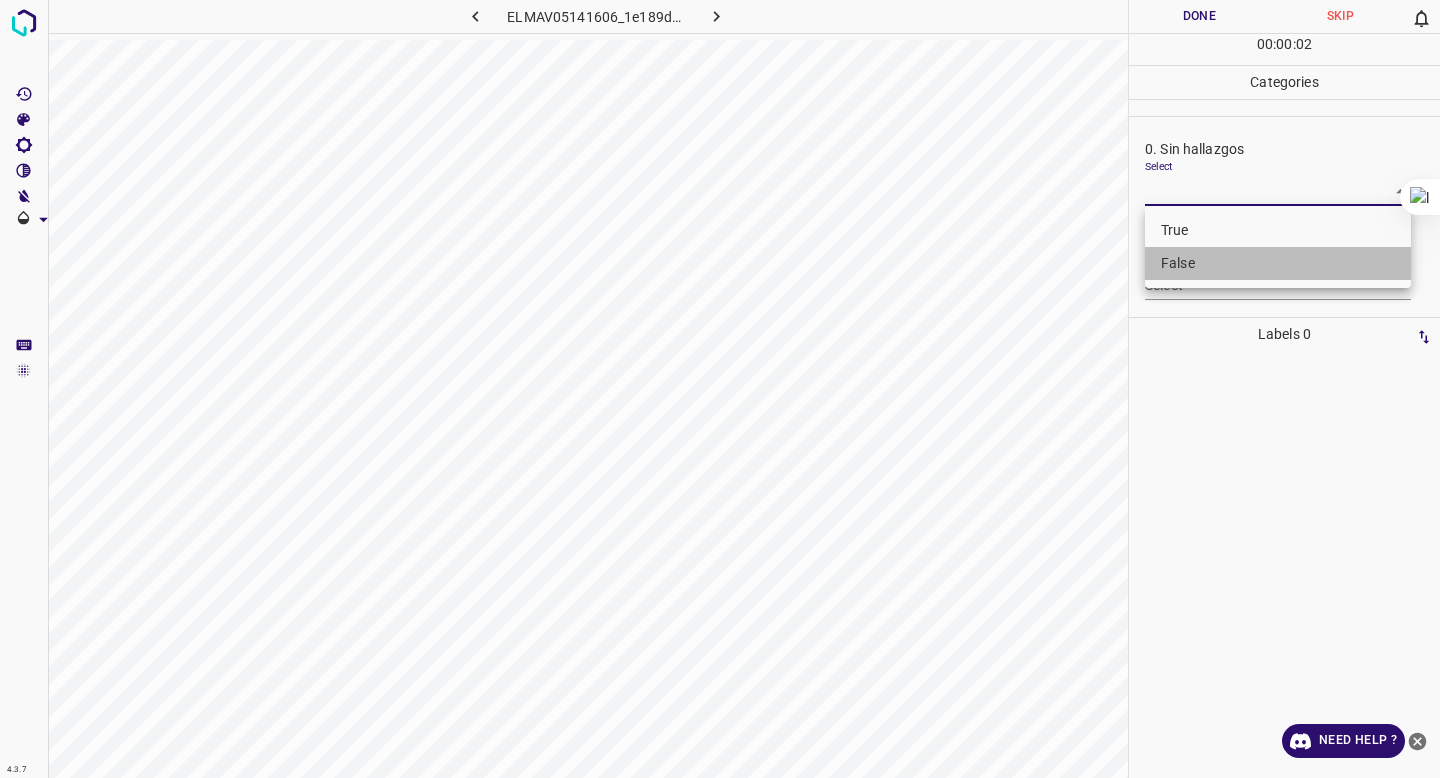 click on "False" at bounding box center (1278, 263) 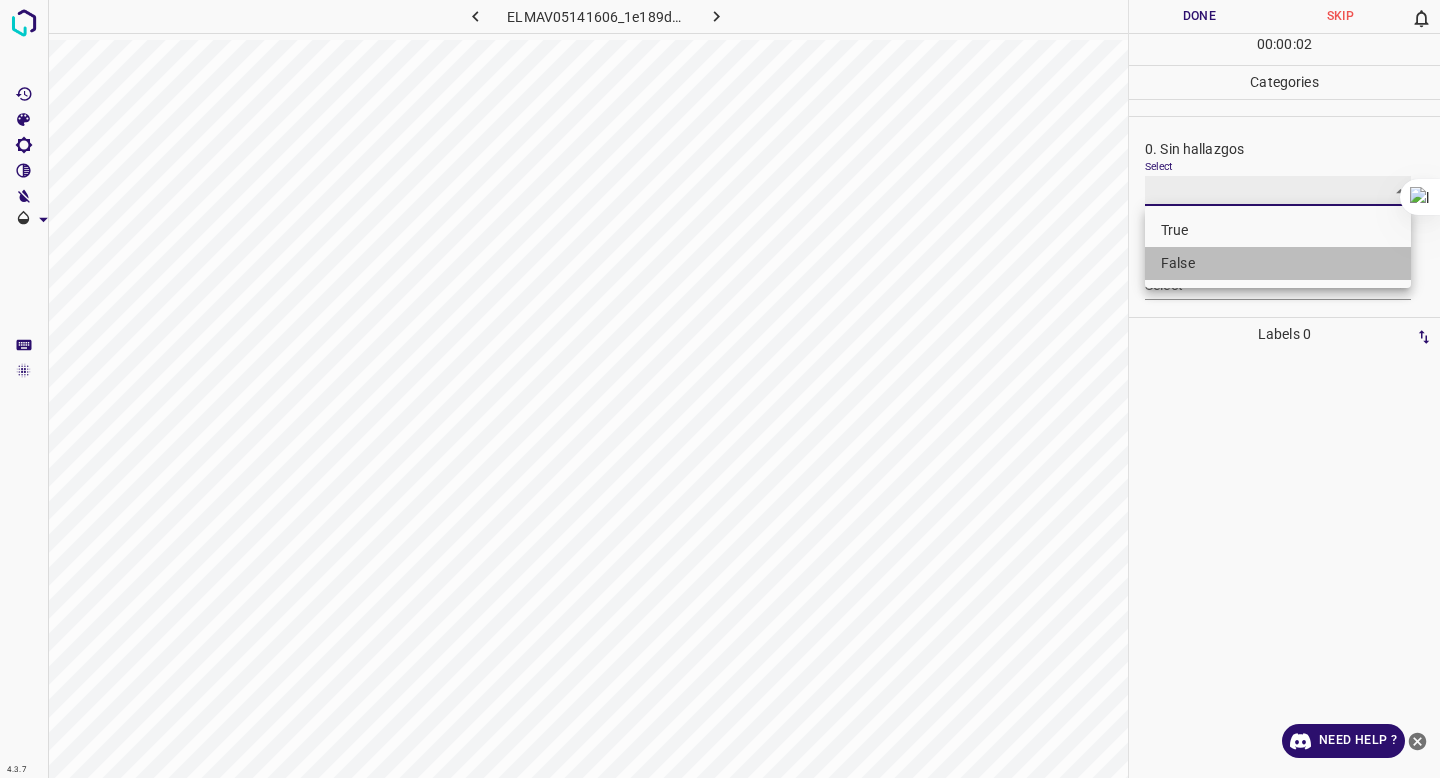 type on "False" 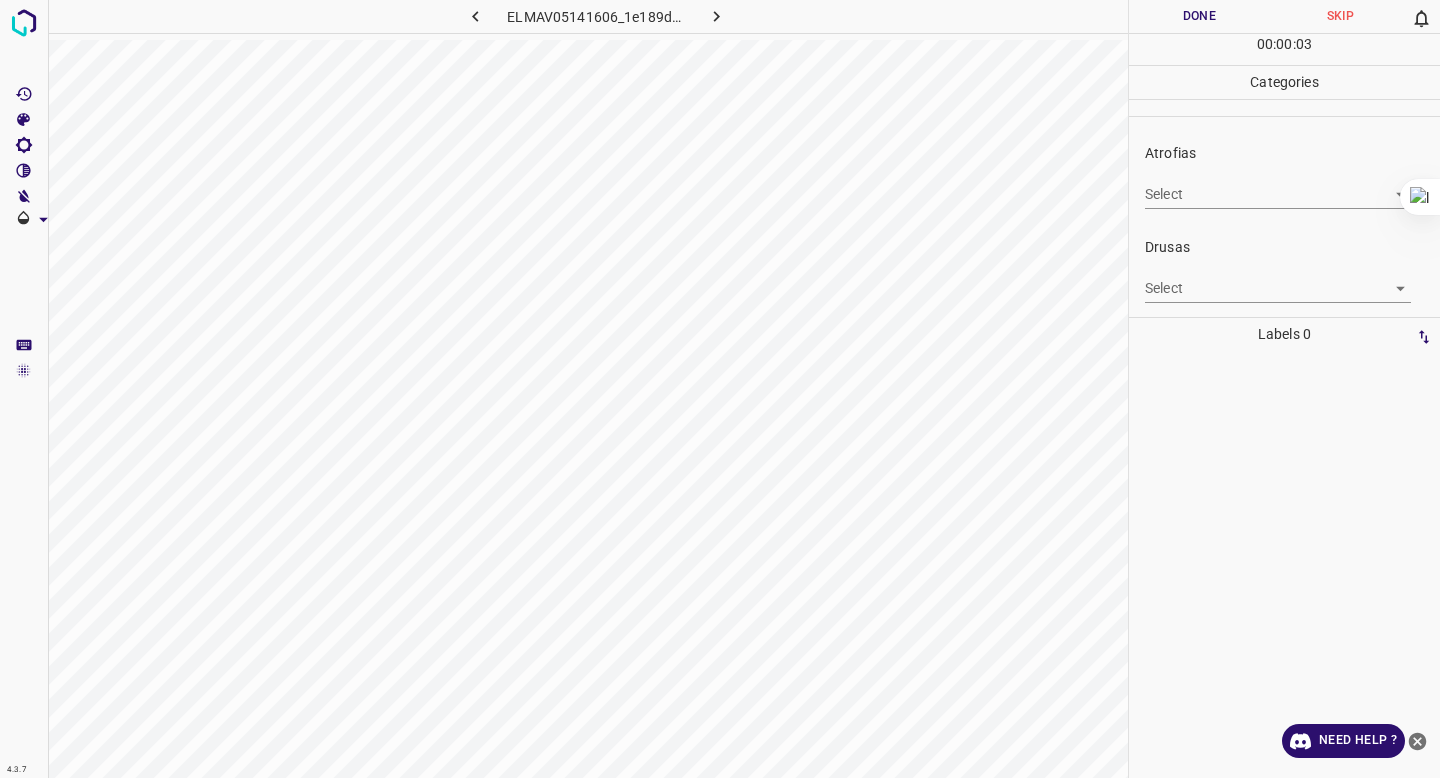 scroll, scrollTop: 189, scrollLeft: 0, axis: vertical 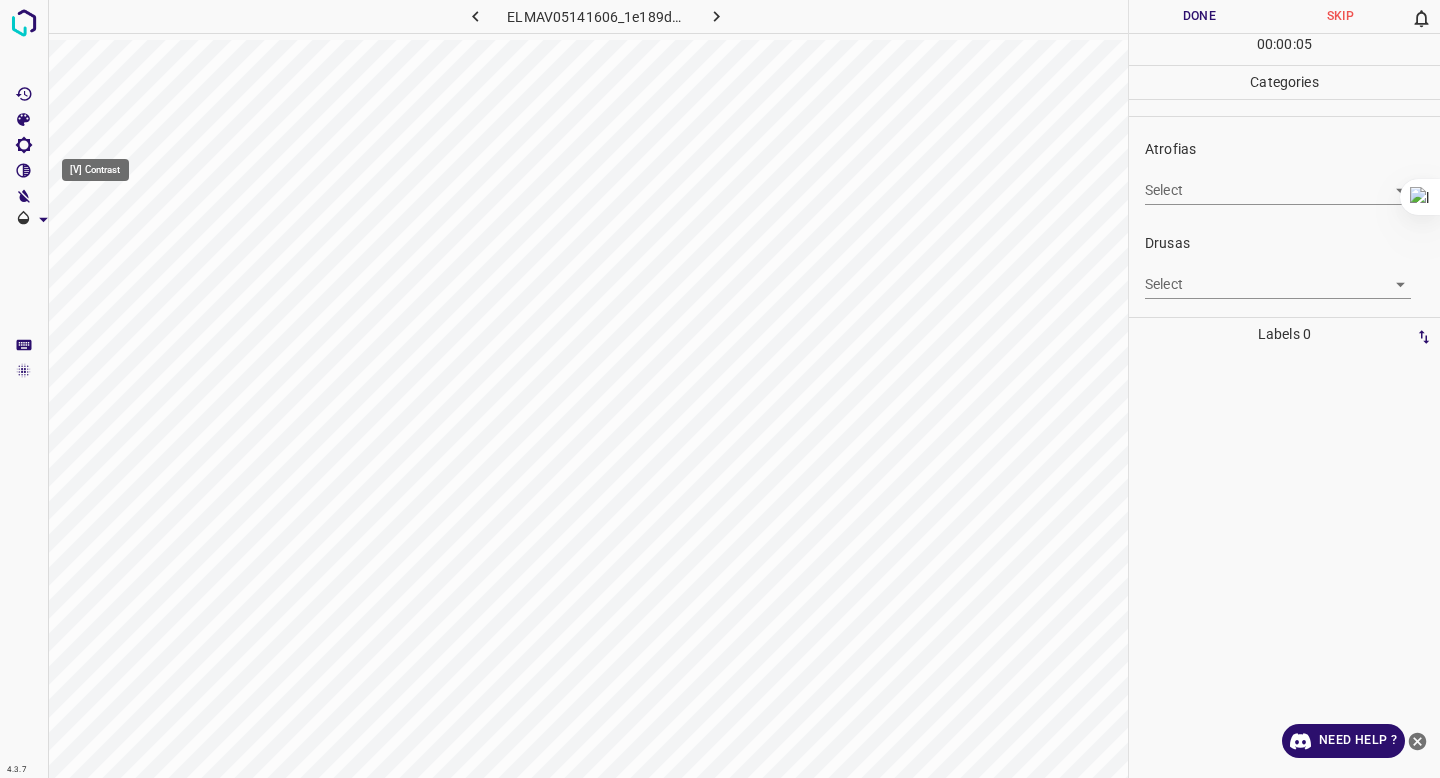 click at bounding box center (24, 171) 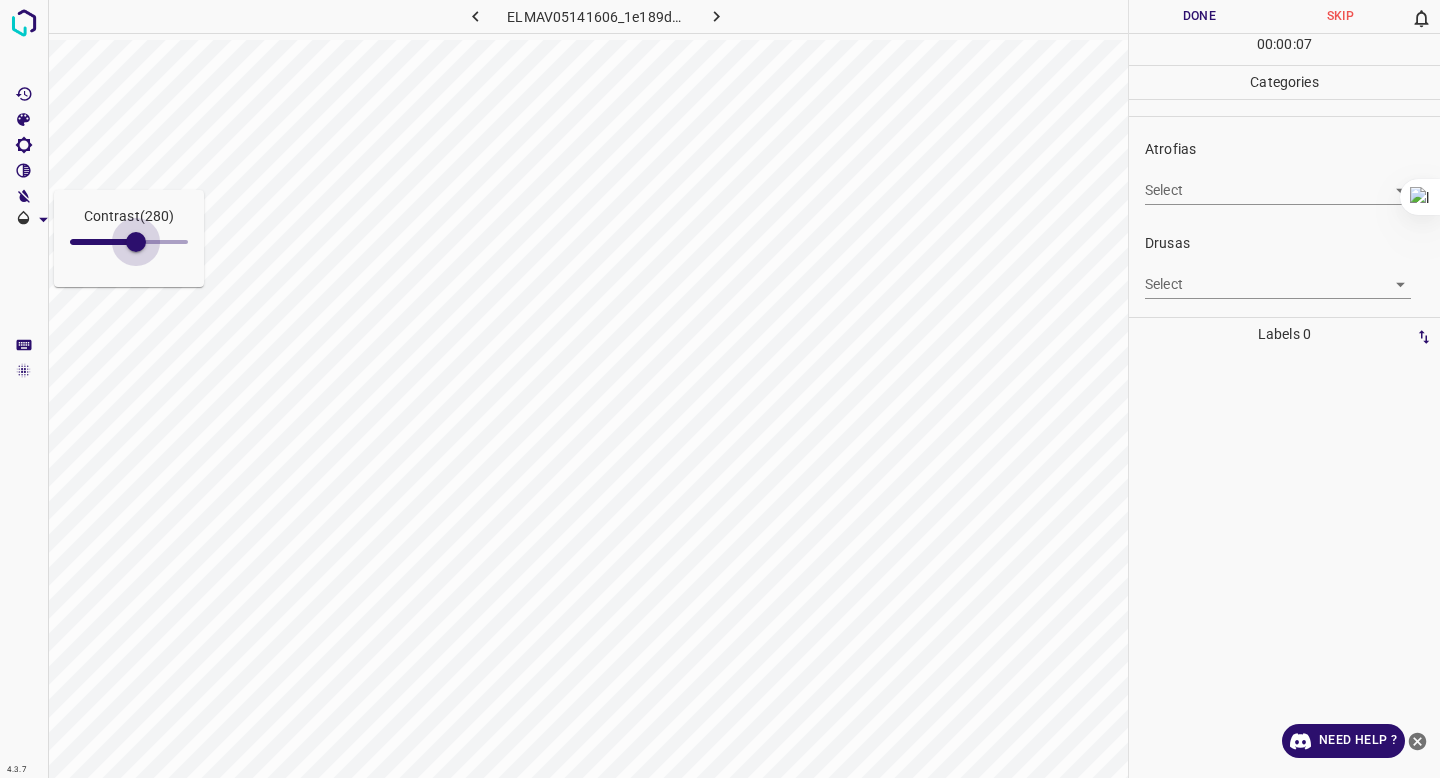 drag, startPoint x: 83, startPoint y: 233, endPoint x: 138, endPoint y: 248, distance: 57.00877 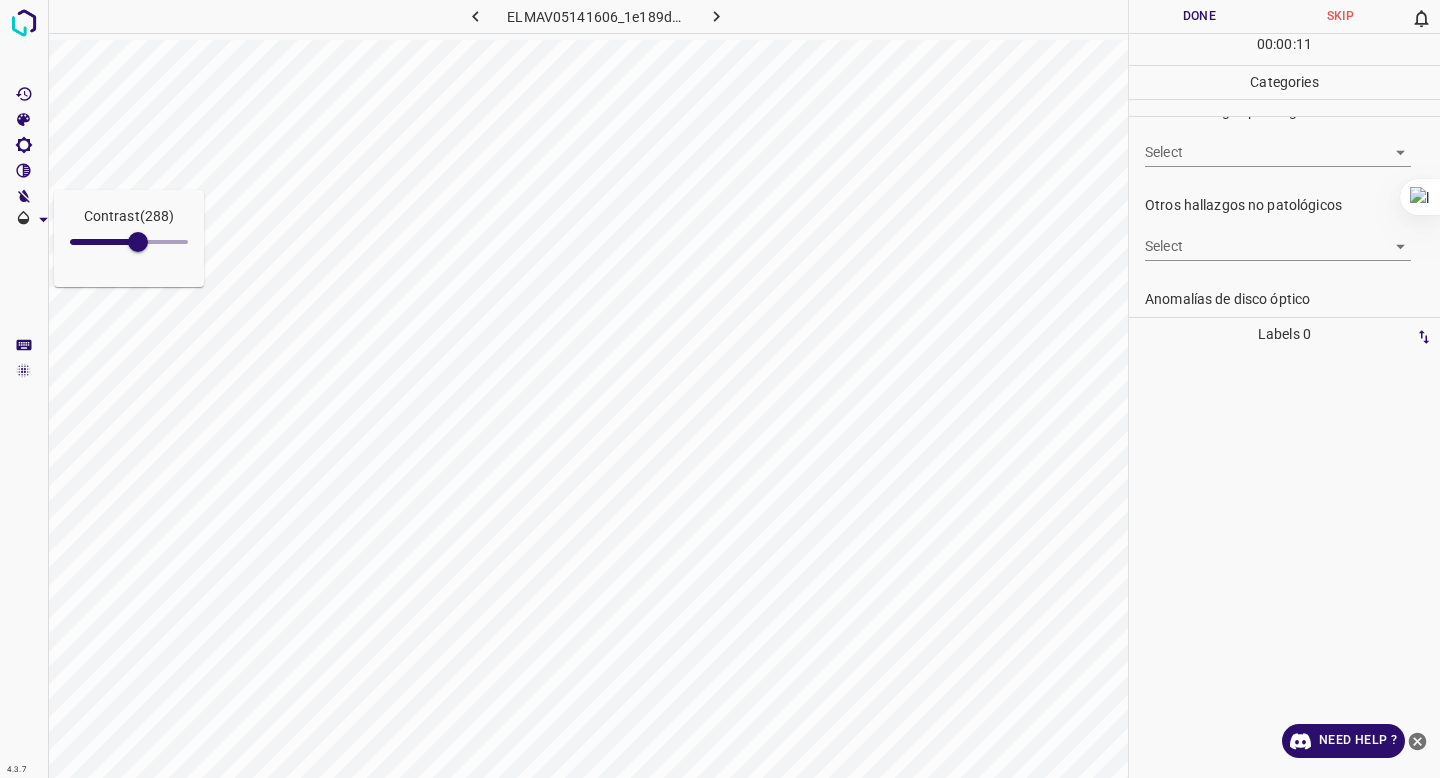 scroll, scrollTop: 596, scrollLeft: 0, axis: vertical 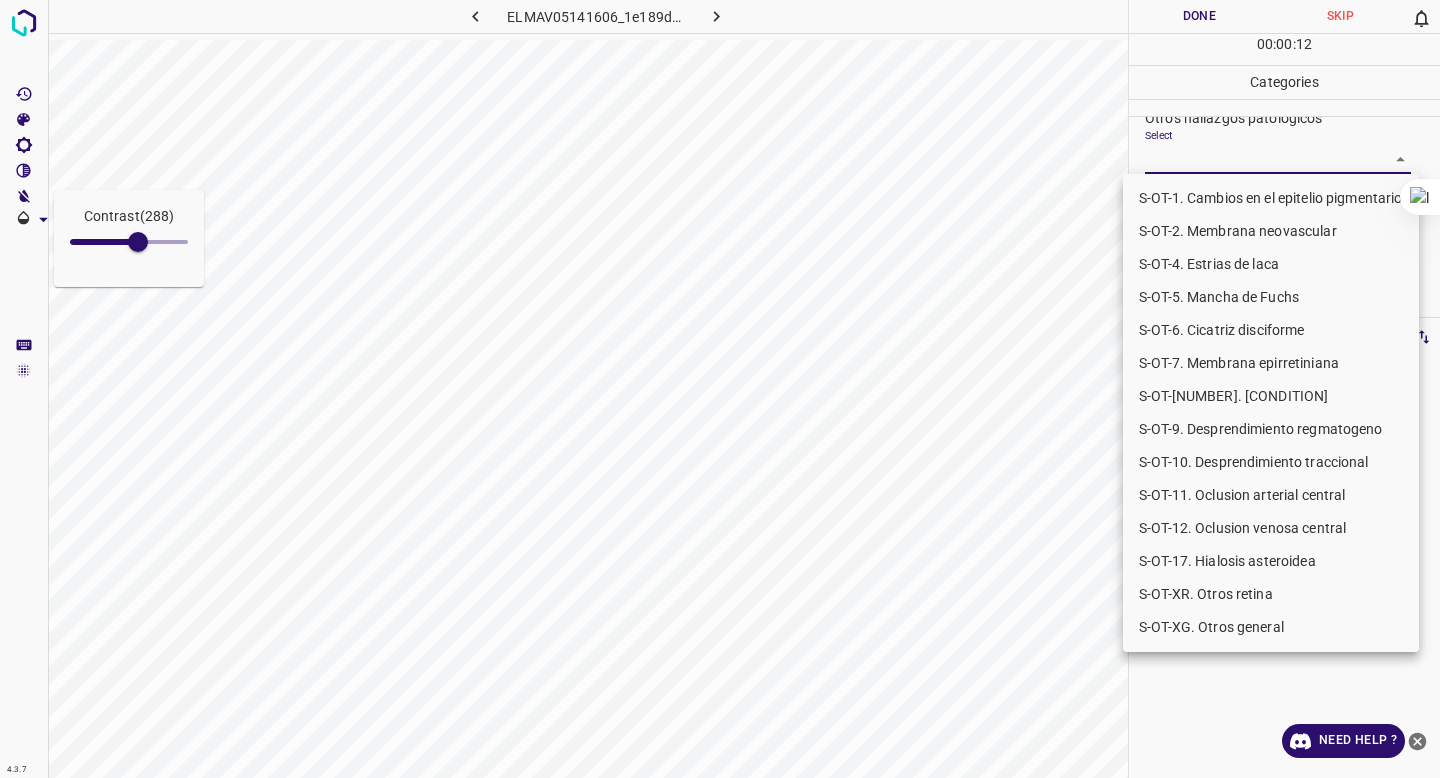 click on "Contrast ( 288 ) 4.3.7 ELMAV05141606_1e189dbbd.jpg Done Skip 0 00   : 00   : 12   Categories 0. Sin hallazgos   Select False False Anomalías vasculares   Select ​ Atrofias   Select ​ Drusas   Select ​ Exudados   Select ​ Hemorragias o Microaneurismas   Select ​ Otros hallazgos patológicos   Select ​ Otros hallazgos no patológicos   Select ​ Anomalías de disco óptico   Select ​ Elementos sin calidad suficiente   Select ​ Labels   0 Categories 1 0. Sin hallazgos 2 Anomalías vasculares 3 Atrofias 4 Drusas 5 Exudados 6 Hemorragias o Microaneurismas 7 Otros hallazgos patológicos 8 Otros hallazgos no patológicos 9 Anomalías de disco óptico 0 Elementos sin calidad suficiente Tools Space Change between modes (Draw & Edit) I Auto labeling R Restore zoom M Zoom in N Zoom out Delete Delete selecte label Filters Z Restore filters X Saturation filter C Brightness filter V Contrast filter B Gray scale filter General O Download Need Help ? - Text - Hide - Delete S-OT-2. Membrana neovascular" at bounding box center (720, 389) 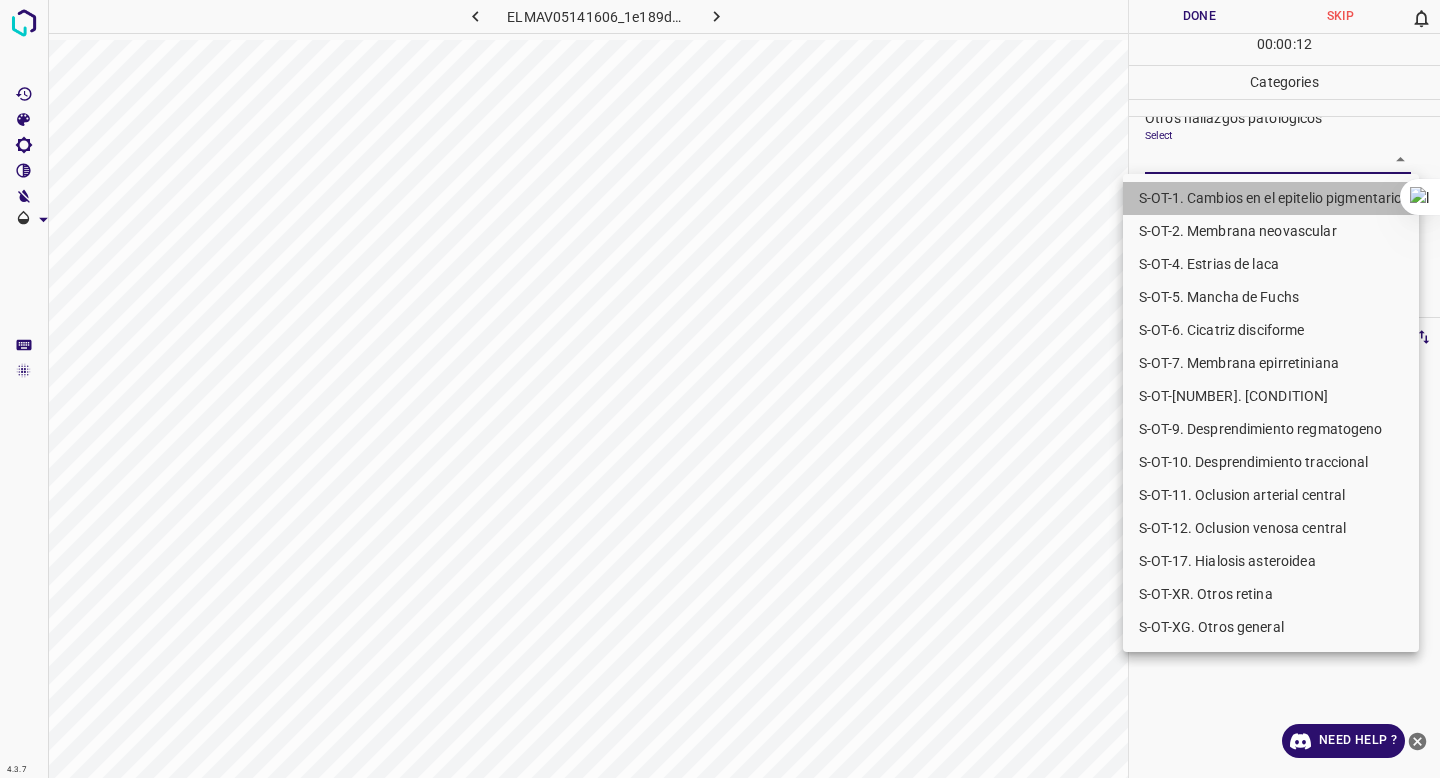 click on "S-OT-1. Cambios en el epitelio pigmentario" at bounding box center [1271, 198] 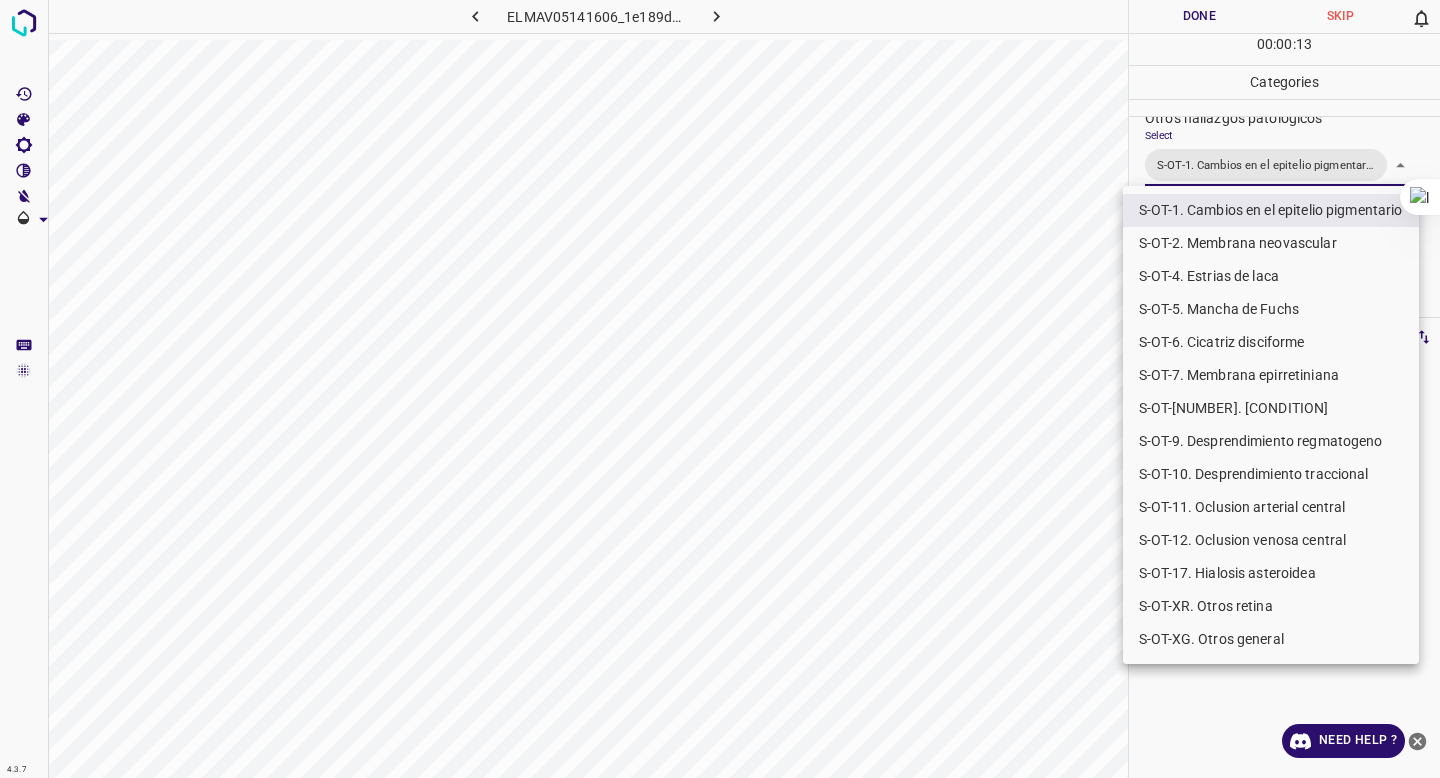 click at bounding box center [720, 389] 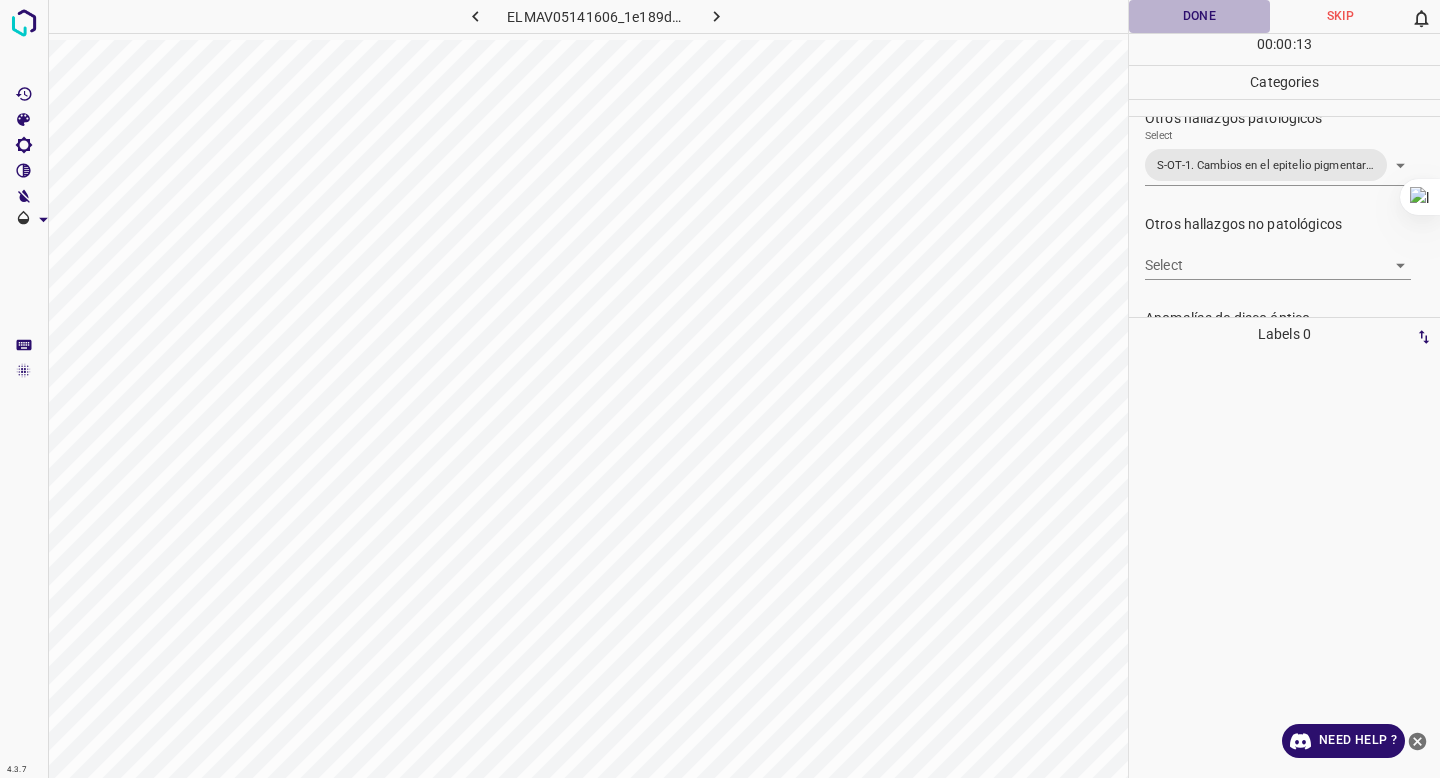 click on "Done" at bounding box center (1199, 16) 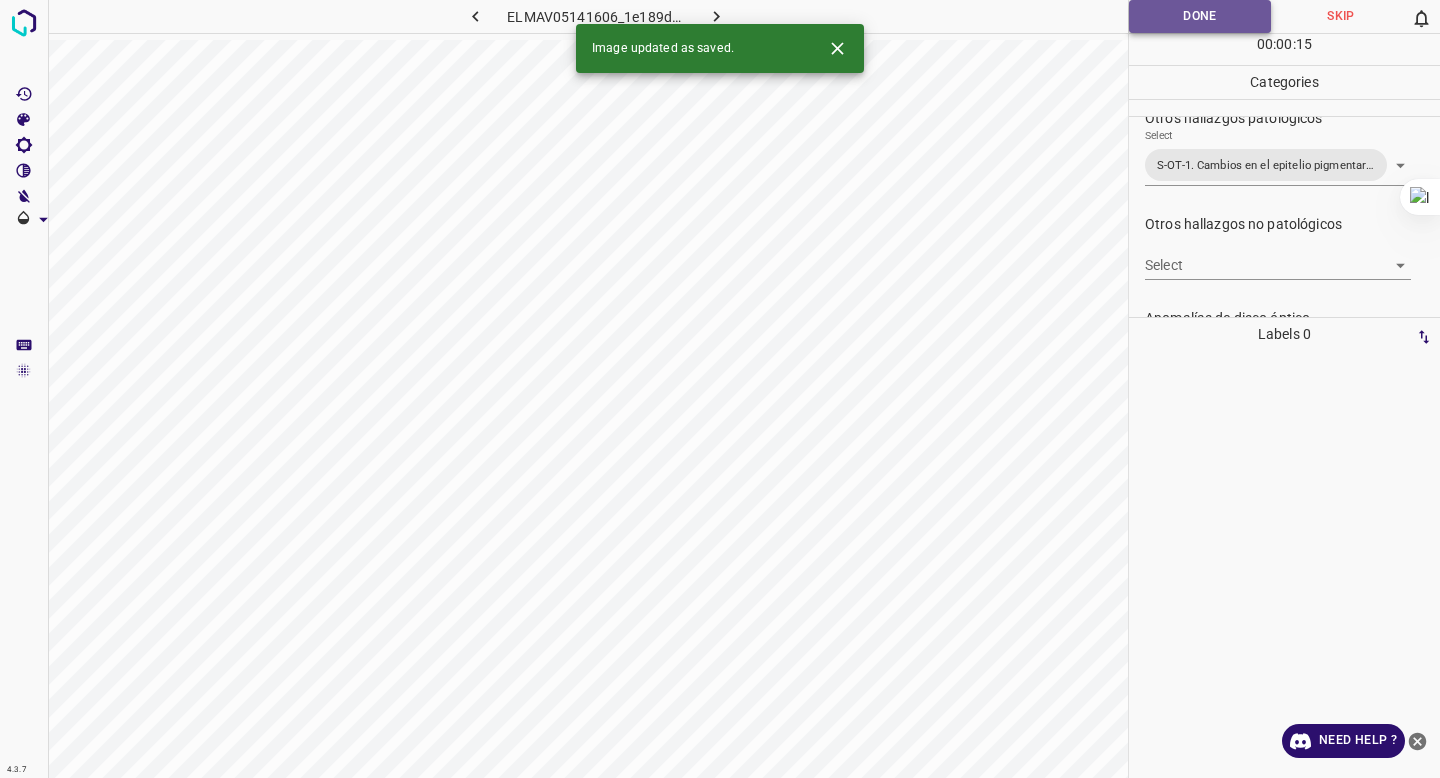 click on "Done" at bounding box center [1200, 16] 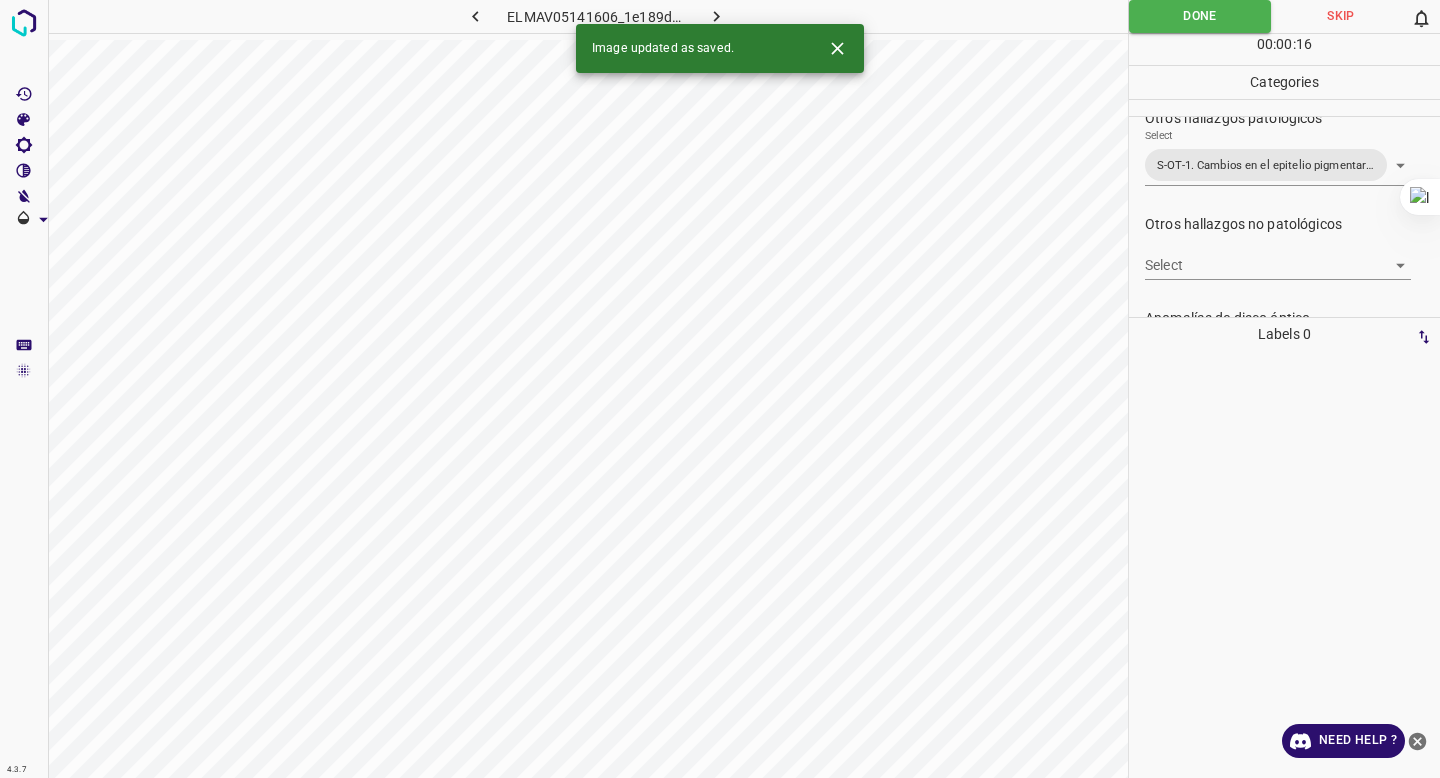 click on "Image updated as saved." at bounding box center (720, 48) 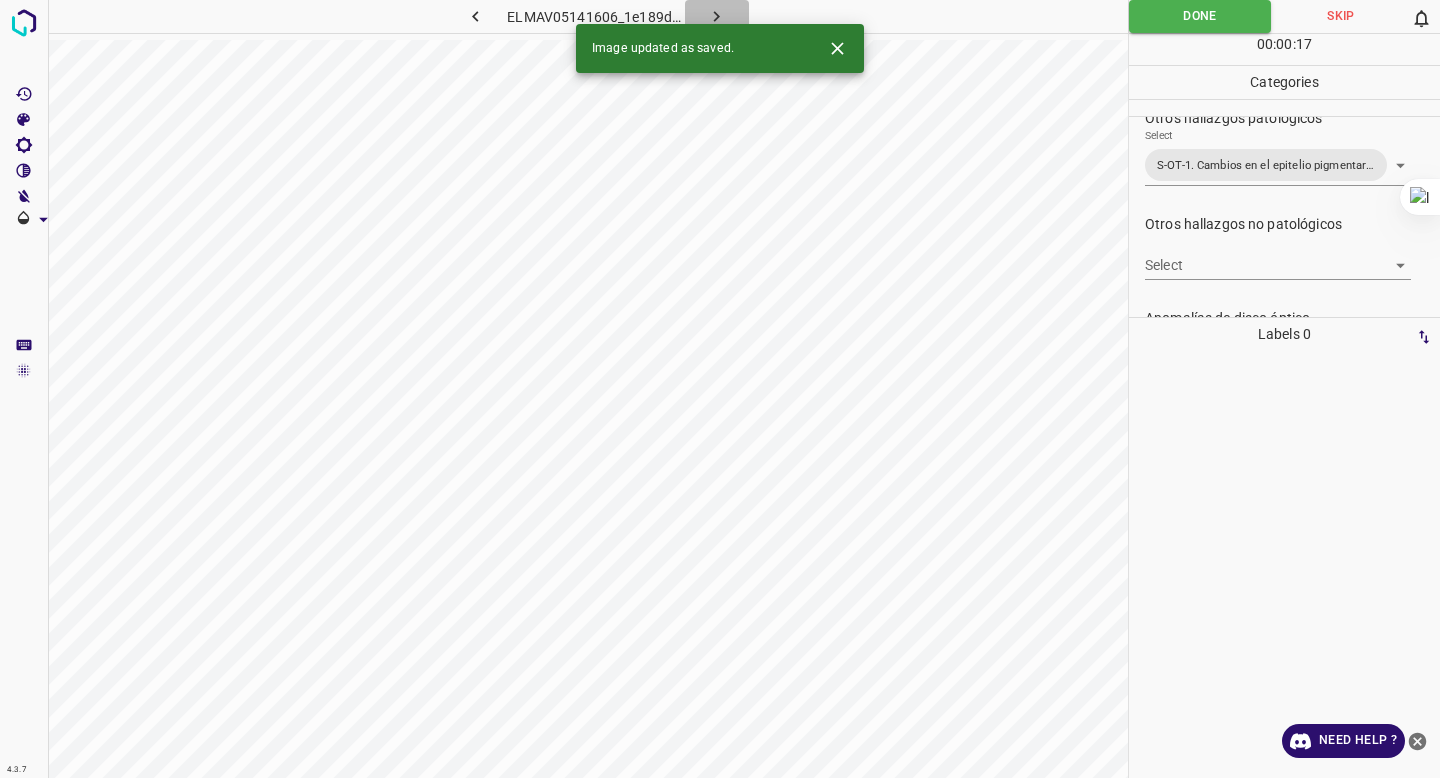 click 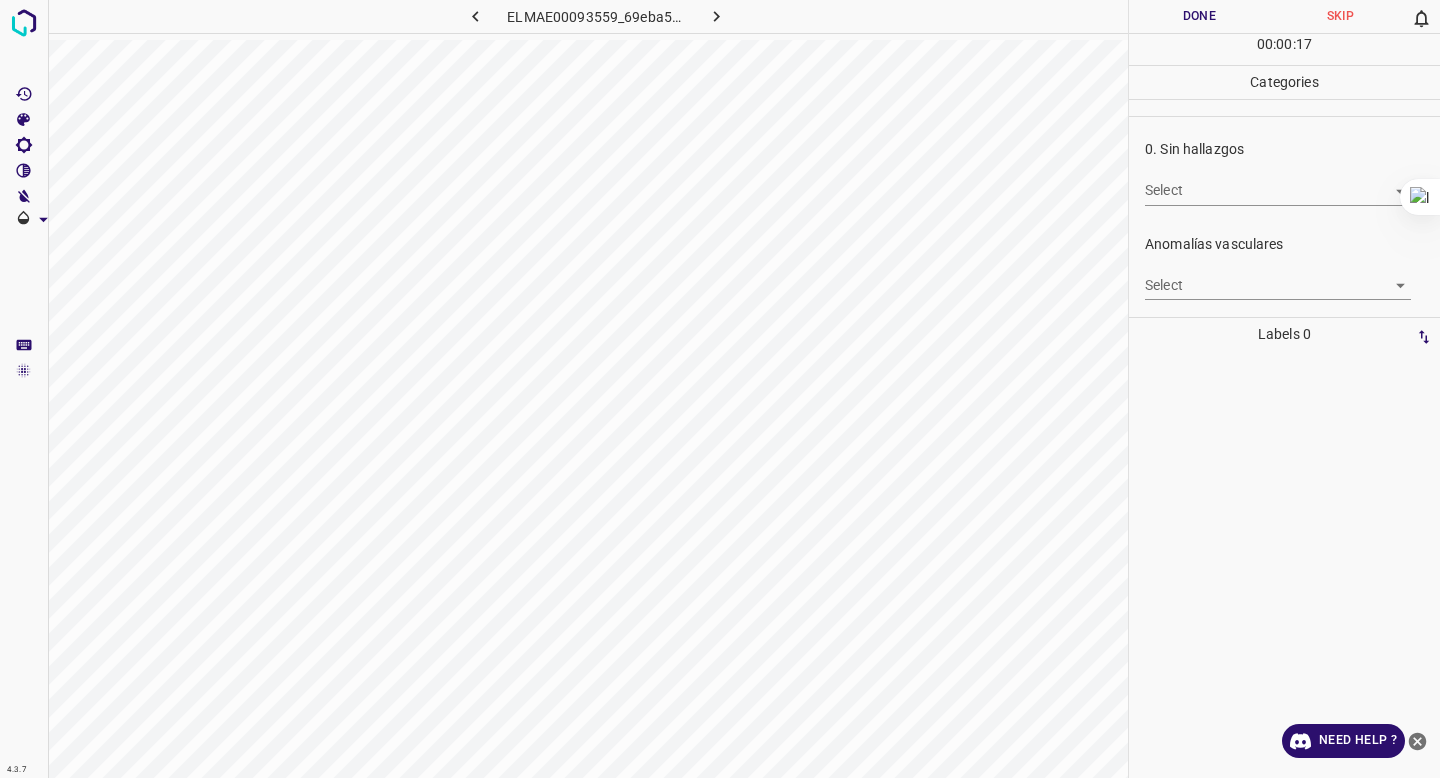 click on "4.3.7 ELMAE00093559_69eba5a8f.jpg Done Skip 0 00   : 00   : 17   Categories 0. Sin hallazgos   Select ​ Anomalías vasculares   Select ​ Atrofias   Select ​ Drusas   Select ​ Exudados   Select ​ Hemorragias o Microaneurismas   Select ​ Otros hallazgos patológicos   Select ​ Otros hallazgos no patológicos   Select ​ Anomalías de disco óptico   Select ​ Elementos sin calidad suficiente   Select ​ Labels   0 Categories 1 0. Sin hallazgos 2 Anomalías vasculares 3 Atrofias 4 Drusas 5 Exudados 6 Hemorragias o Microaneurismas 7 Otros hallazgos patológicos 8 Otros hallazgos no patológicos 9 Anomalías de disco óptico 0 Elementos sin calidad suficiente Tools Space Change between modes (Draw & Edit) I Auto labeling R Restore zoom M Zoom in N Zoom out Delete Delete selecte label Filters Z Restore filters X Saturation filter C Brightness filter V Contrast filter B Gray scale filter General O Download Need Help ? - Text - Hide - Delete" at bounding box center [720, 389] 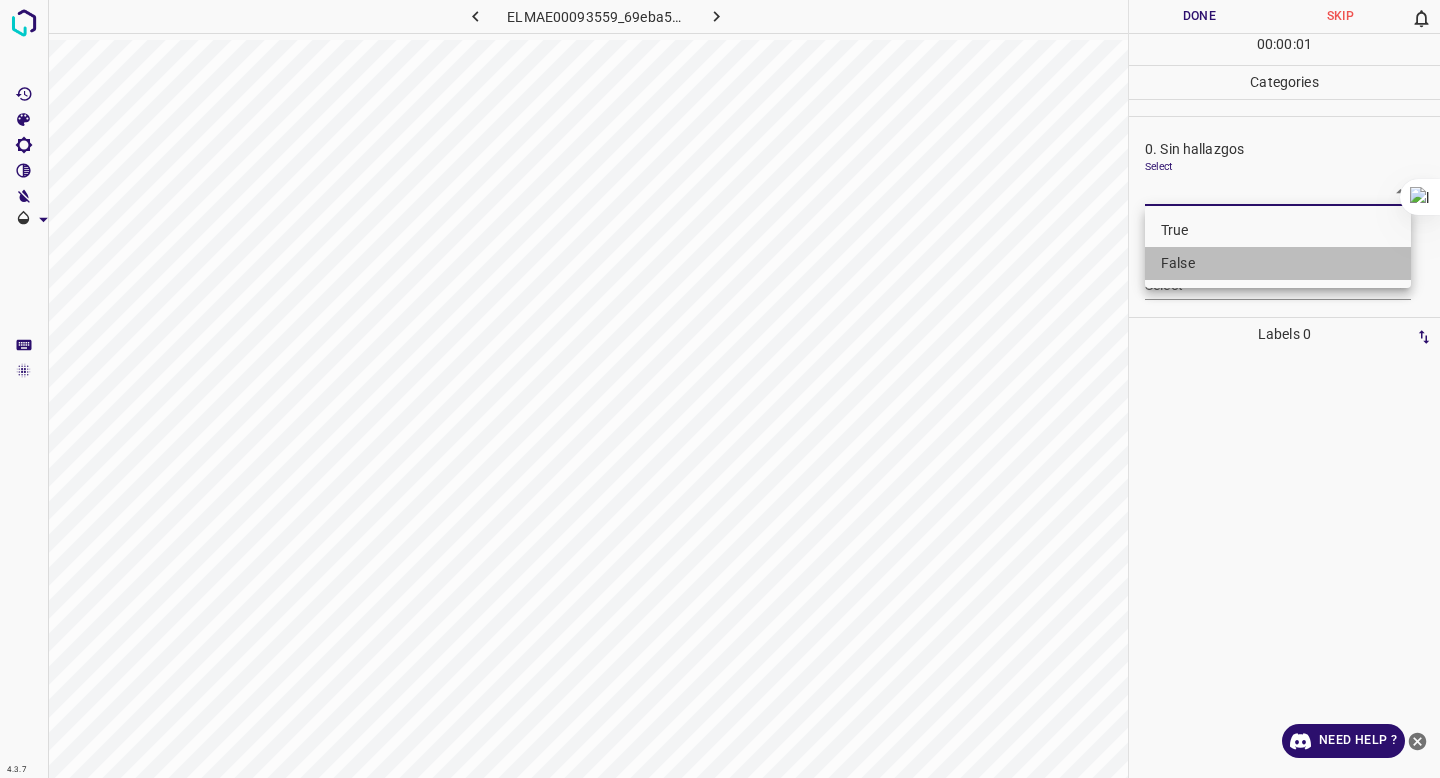 click on "False" at bounding box center [1278, 263] 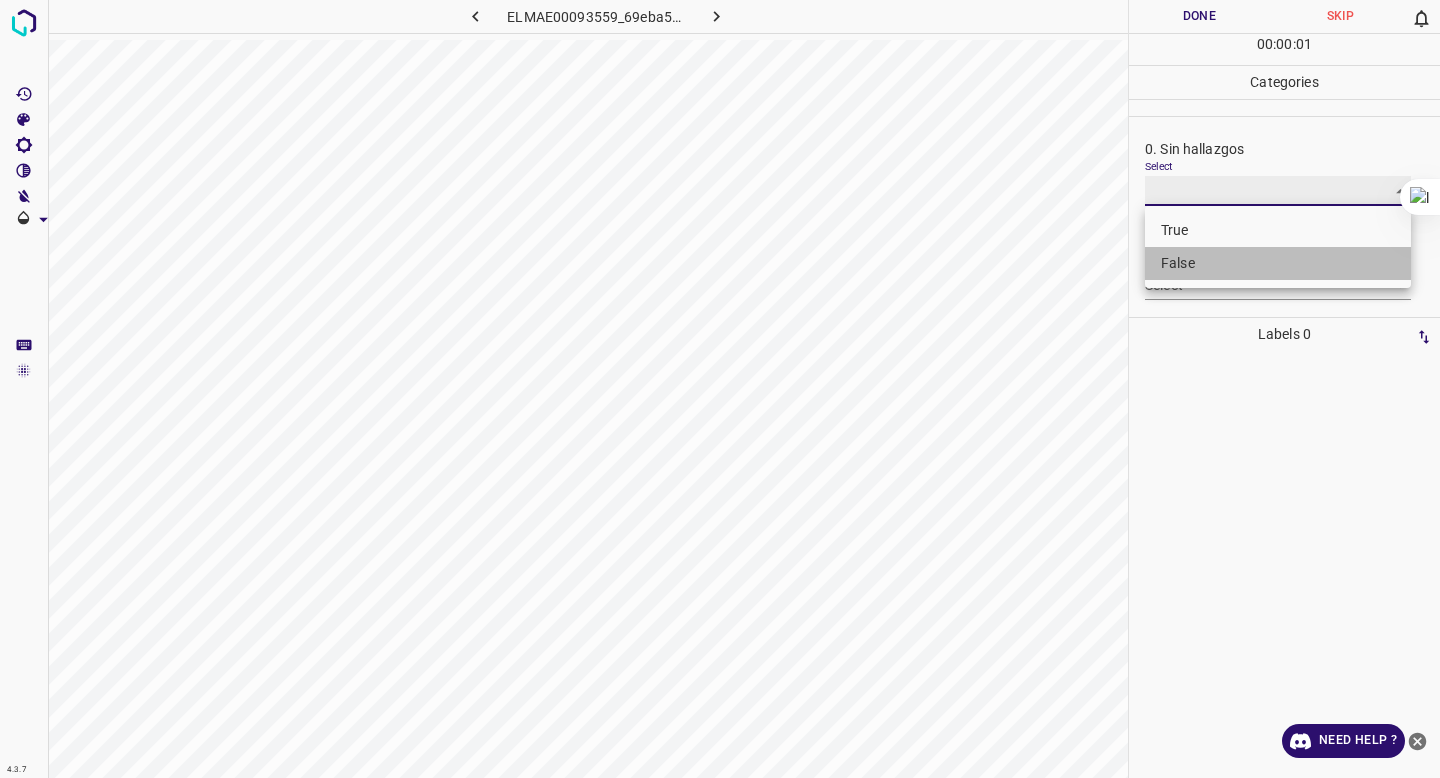type on "False" 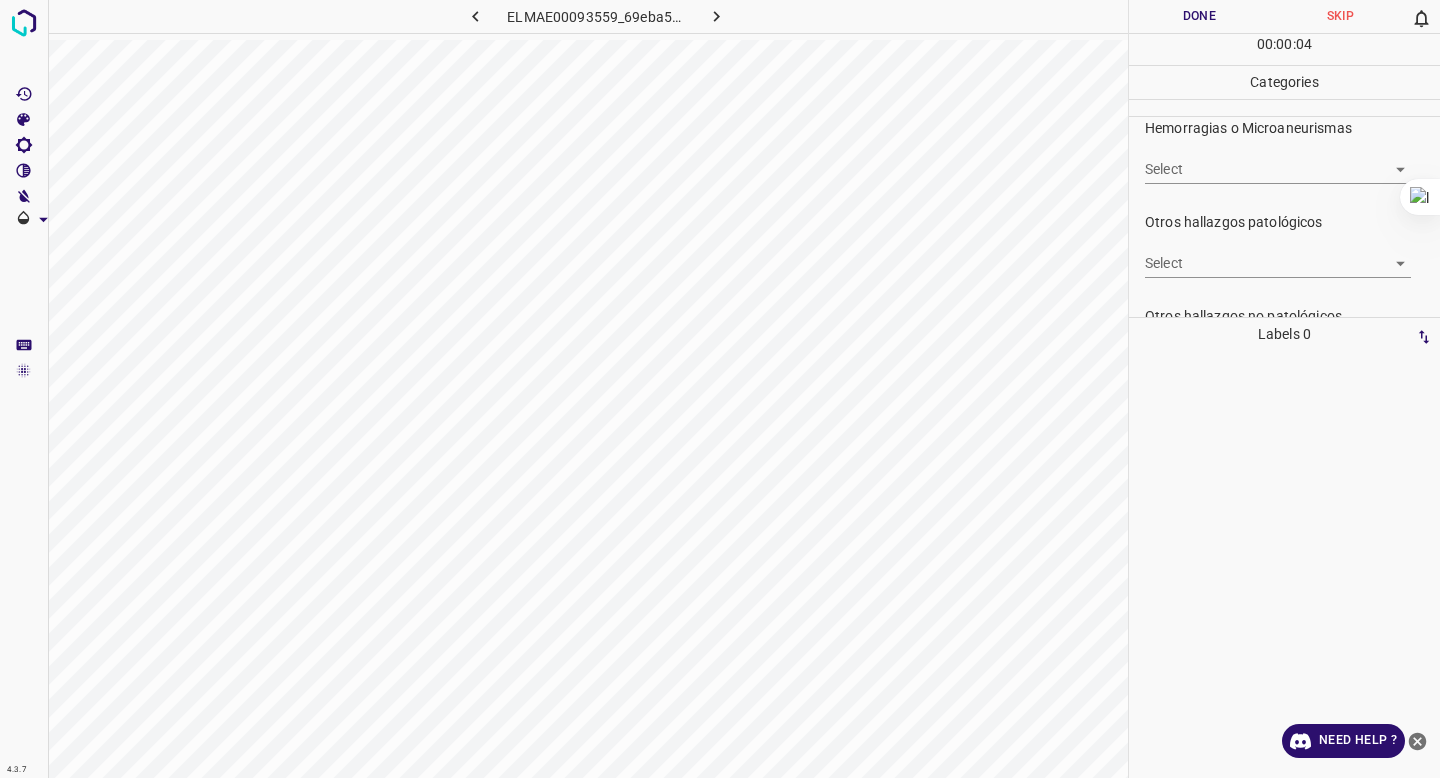 scroll, scrollTop: 499, scrollLeft: 0, axis: vertical 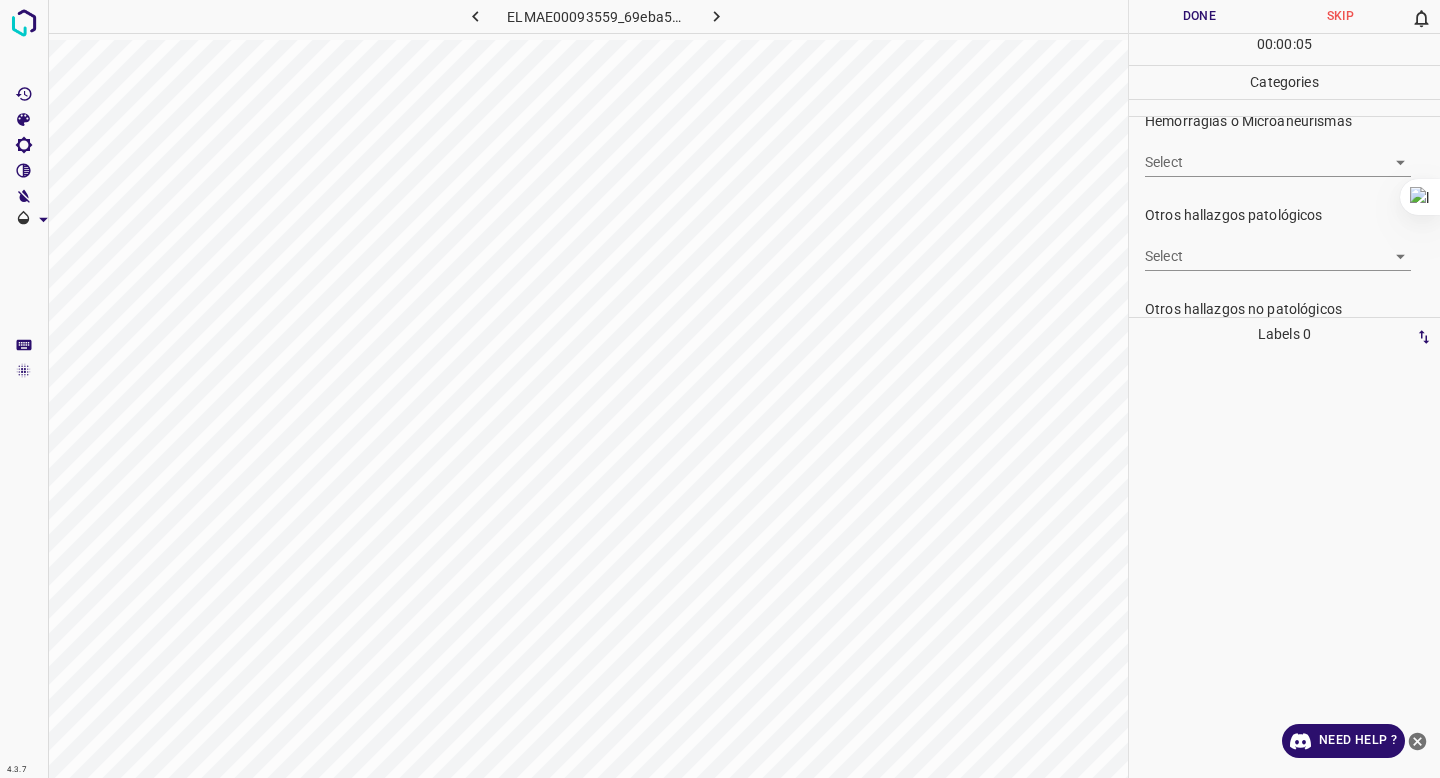 click on "4.3.7 ELMAE00093559_69eba5a8f.jpg Done Skip 0 00   : 00   : 05   Categories 0. Sin hallazgos   Select False False Anomalías vasculares   Select ​ Atrofias   Select ​ Drusas   Select ​ Exudados   Select ​ Hemorragias o Microaneurismas   Select ​ Otros hallazgos patológicos   Select ​ Otros hallazgos no patológicos   Select ​ Anomalías de disco óptico   Select ​ Elementos sin calidad suficiente   Select ​ Labels   0 Categories 1 0. Sin hallazgos 2 Anomalías vasculares 3 Atrofias 4 Drusas 5 Exudados 6 Hemorragias o Microaneurismas 7 Otros hallazgos patológicos 8 Otros hallazgos no patológicos 9 Anomalías de disco óptico 0 Elementos sin calidad suficiente Tools Space Change between modes (Draw & Edit) I Auto labeling R Restore zoom M Zoom in N Zoom out Delete Delete selecte label Filters Z Restore filters X Saturation filter C Brightness filter V Contrast filter B Gray scale filter General O Download Need Help ? - Text - Hide - Delete" at bounding box center (720, 389) 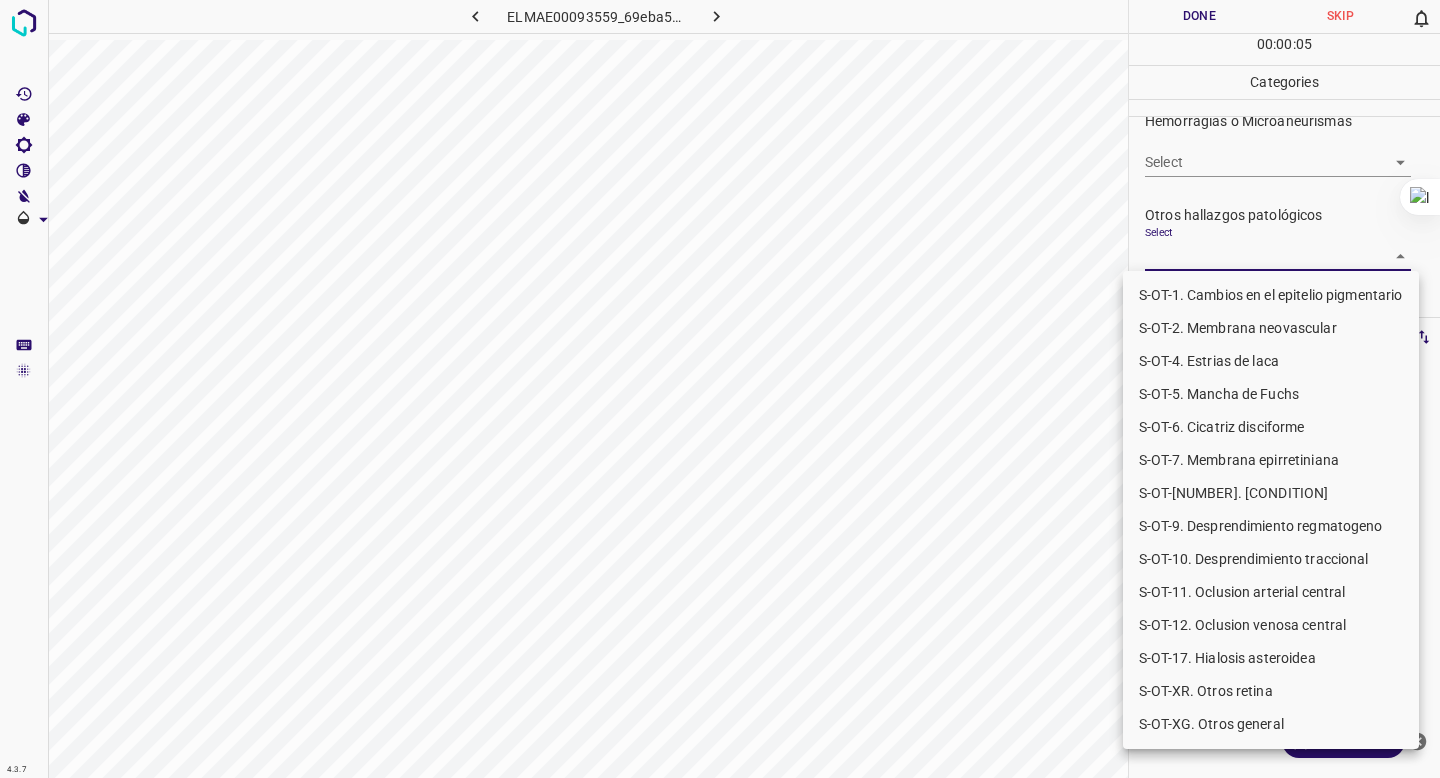 click on "S-OT-1. Cambios en el epitelio pigmentario" at bounding box center (1271, 295) 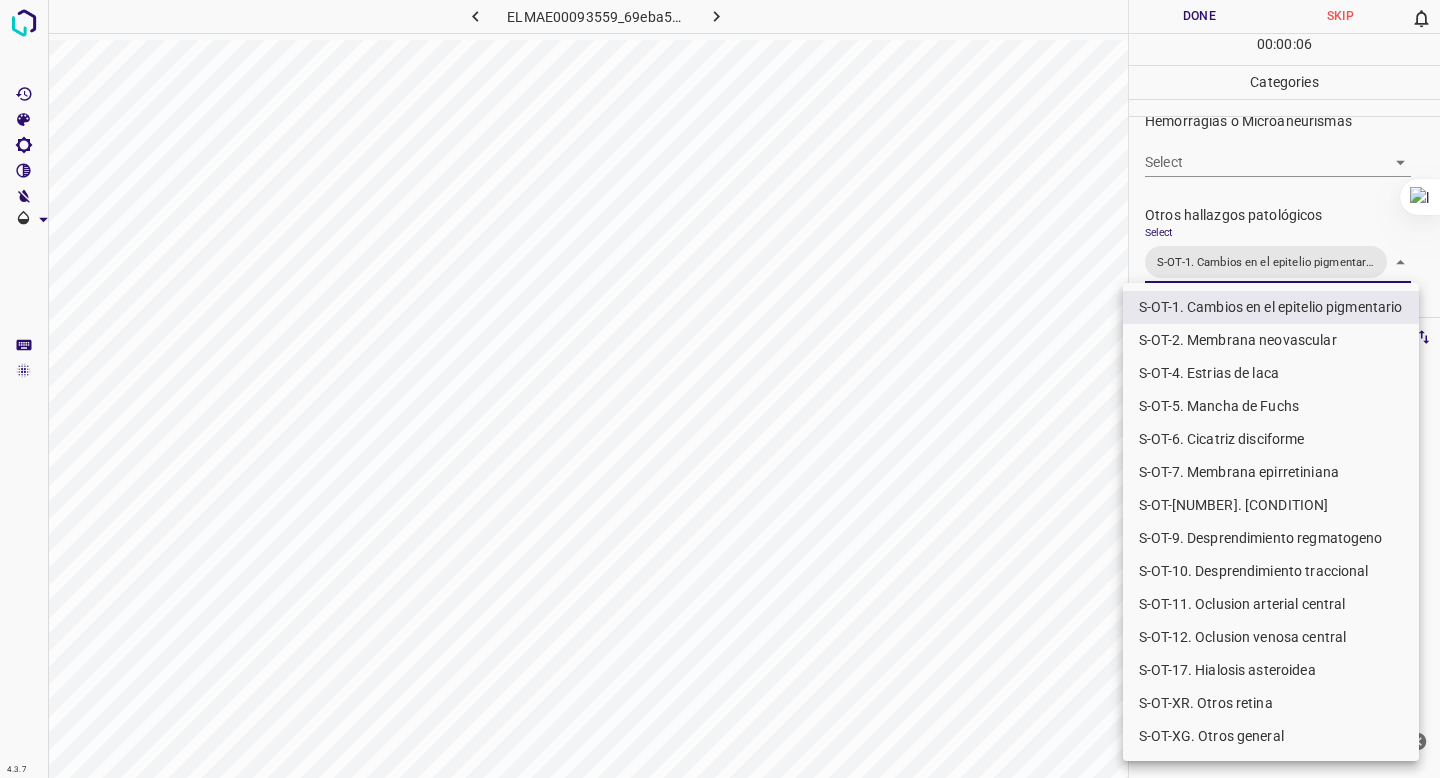 click at bounding box center [720, 389] 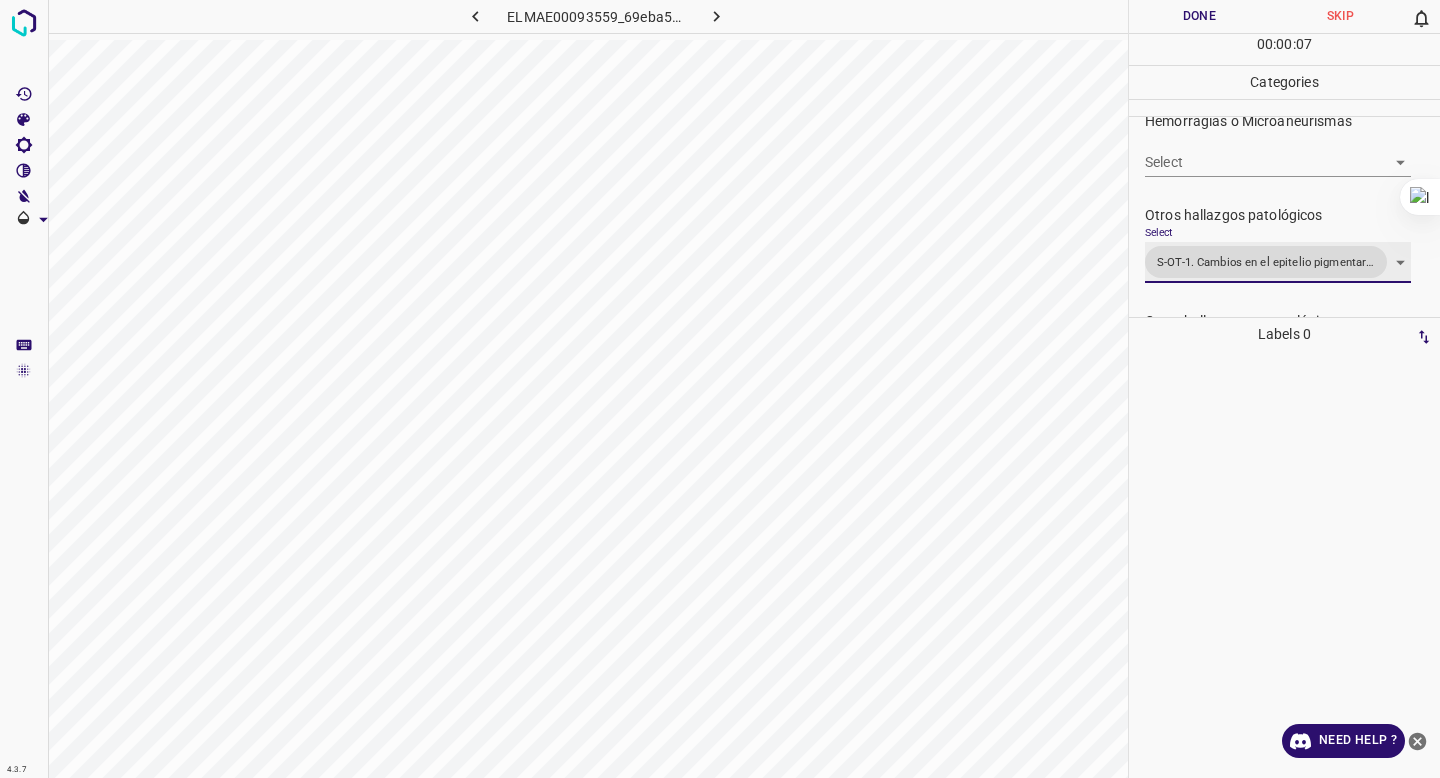 scroll, scrollTop: 769, scrollLeft: 0, axis: vertical 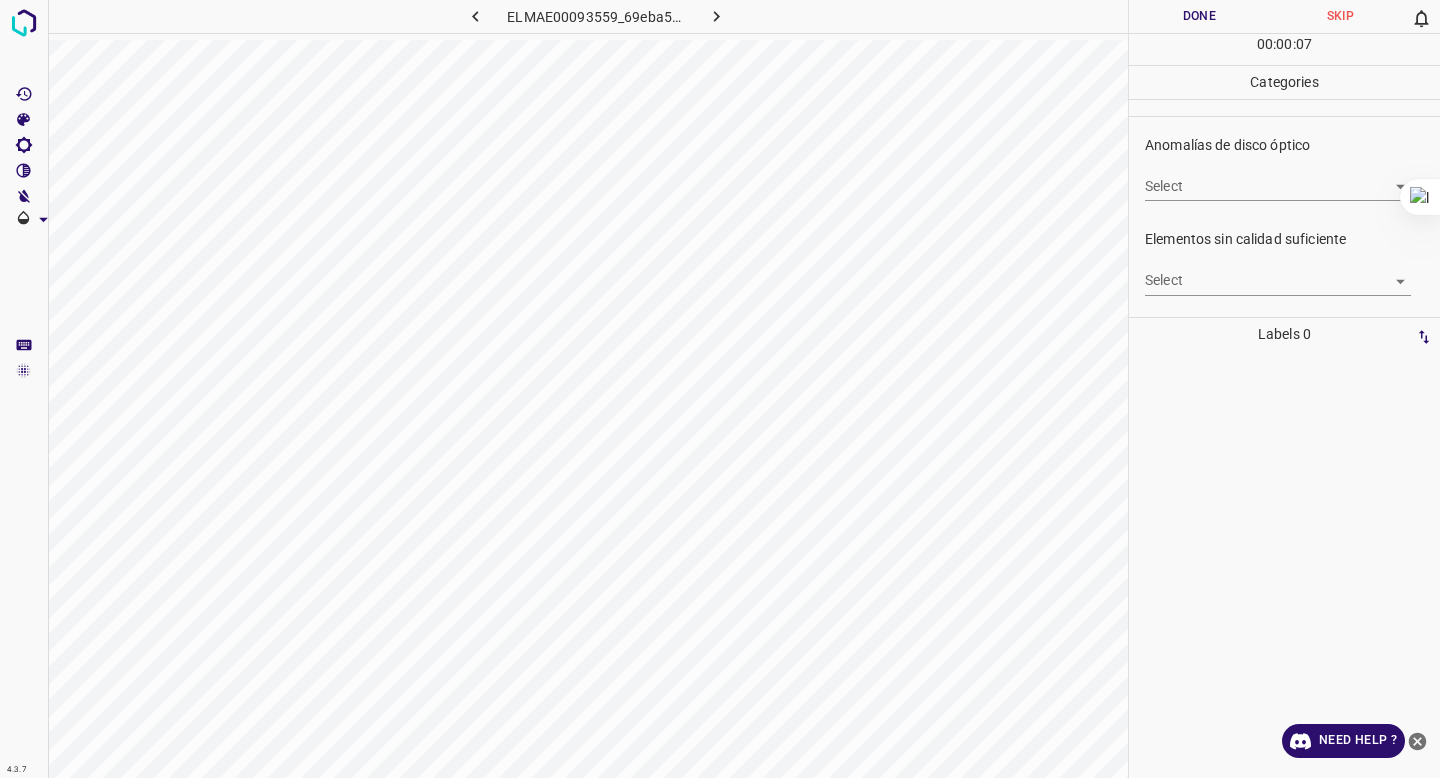 click on "4.3.7 ELMAE00093559_69eba5a8f.jpg Done Skip 0 00   : 00   : 07   Categories 0. Sin hallazgos   Select False False Anomalías vasculares   Select ​ Atrofias   Select ​ Drusas   Select ​ Exudados   Select ​ Hemorragias o Microaneurismas   Select ​ Otros hallazgos patológicos   Select S-OT-1. Cambios en el epitelio pigmentario S-OT-1. Cambios en el epitelio pigmentario Otros hallazgos no patológicos   Select ​ Anomalías de disco óptico   Select ​ Elementos sin calidad suficiente   Select ​ Labels   0 Categories 1 0. Sin hallazgos 2 Anomalías vasculares 3 Atrofias 4 Drusas 5 Exudados 6 Hemorragias o Microaneurismas 7 Otros hallazgos patológicos 8 Otros hallazgos no patológicos 9 Anomalías de disco óptico 0 Elementos sin calidad suficiente Tools Space Change between modes (Draw & Edit) I Auto labeling R Restore zoom M Zoom in N Zoom out Delete Delete selecte label Filters Z Restore filters X Saturation filter C Brightness filter V Contrast filter B Gray scale filter General O Download" at bounding box center (720, 389) 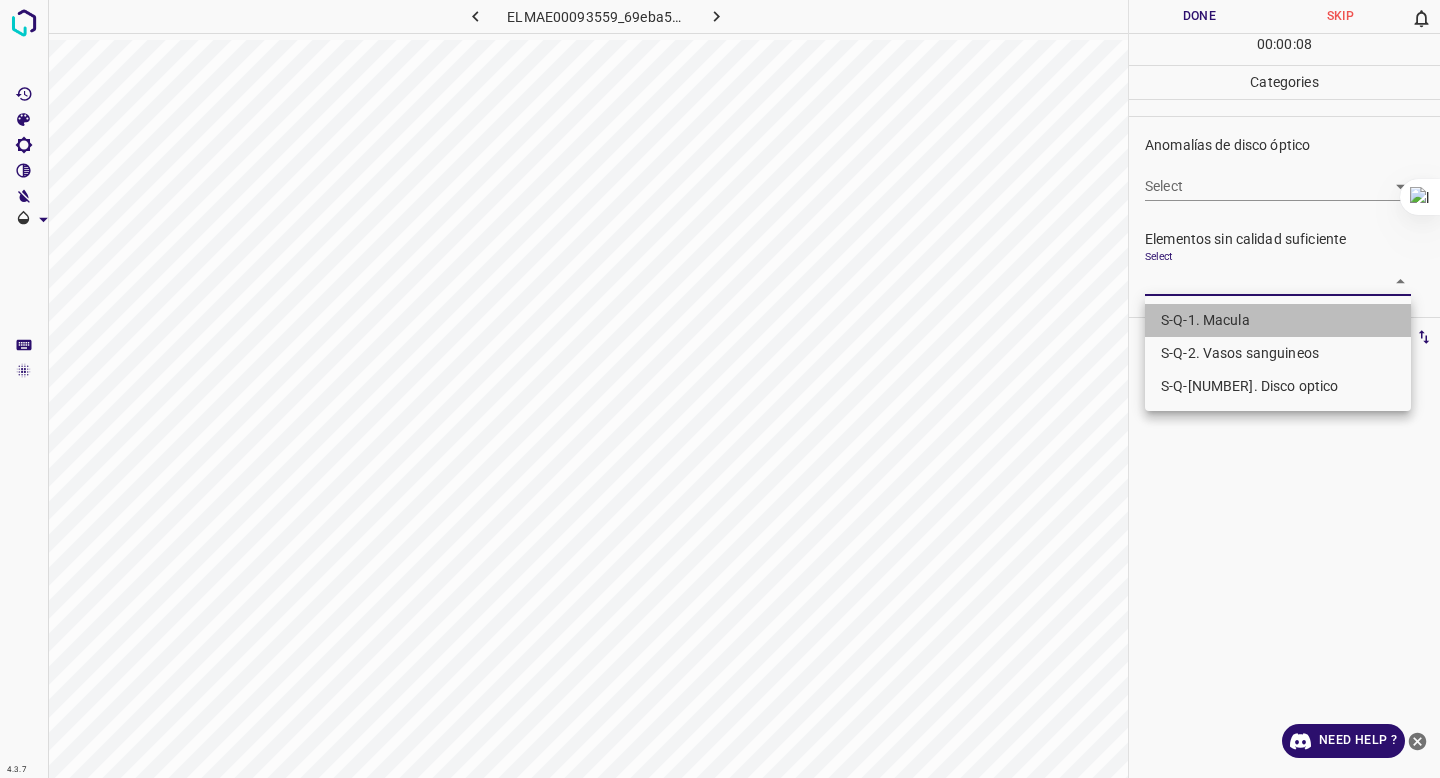 click on "S-Q-1. Macula" at bounding box center [1278, 320] 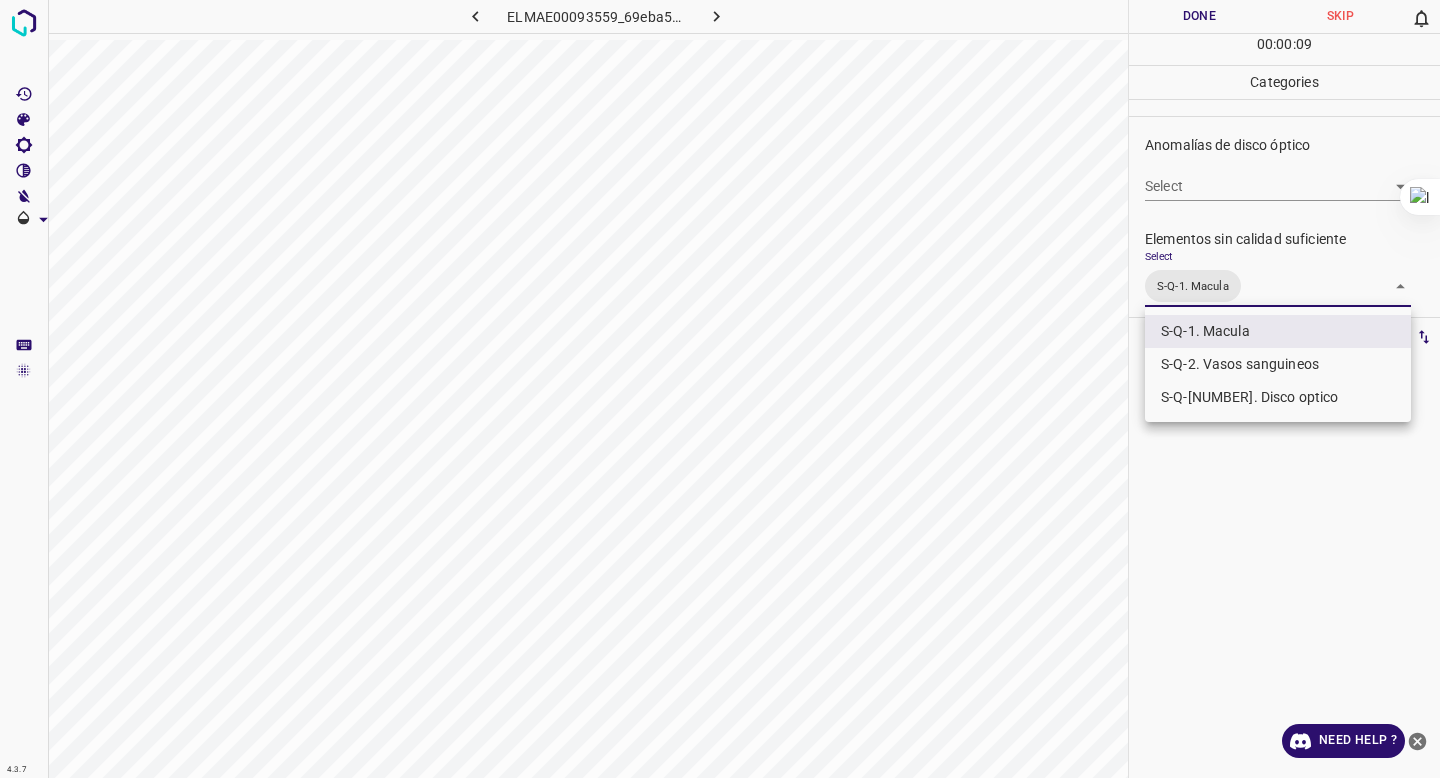 click on "S-Q-[NUMBER]. Disco optico" at bounding box center (1278, 397) 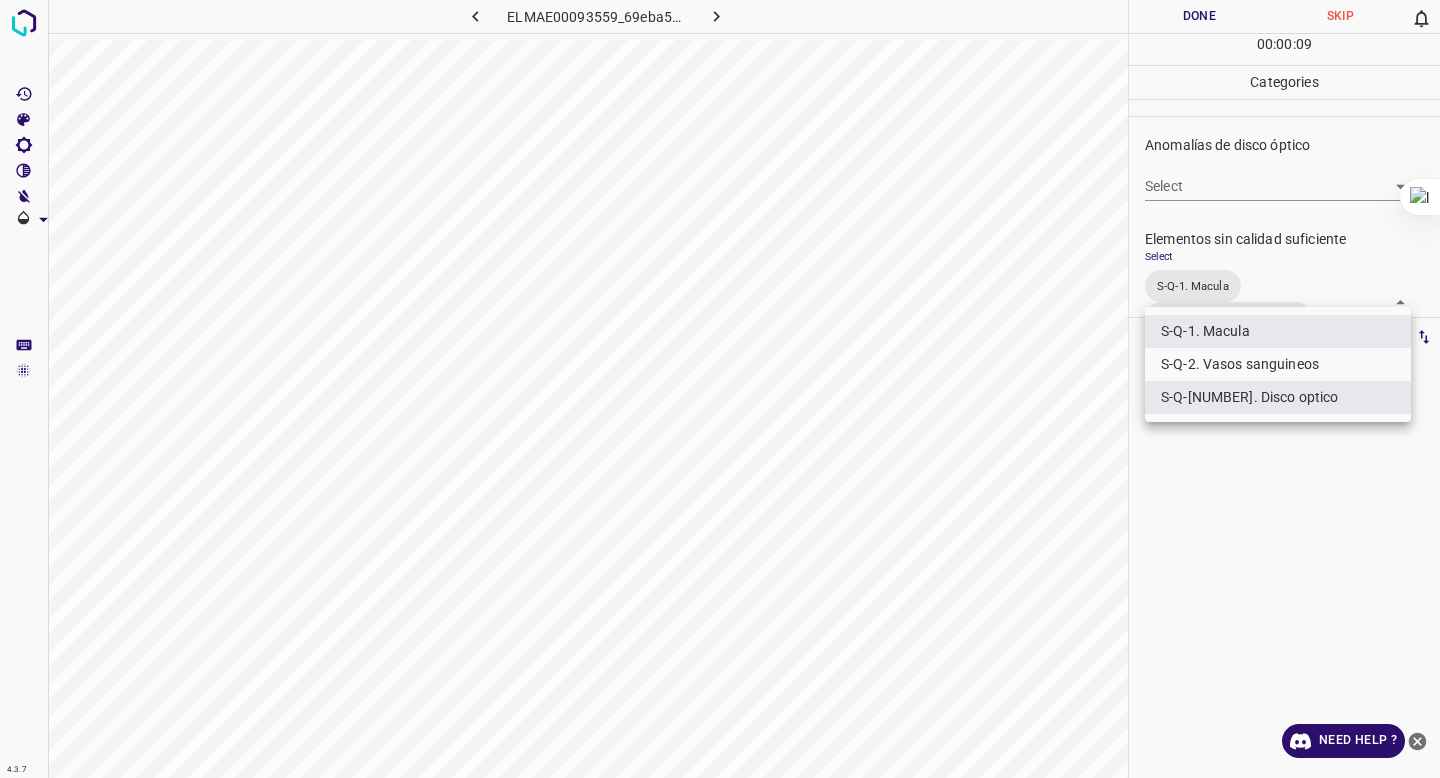 click at bounding box center [720, 389] 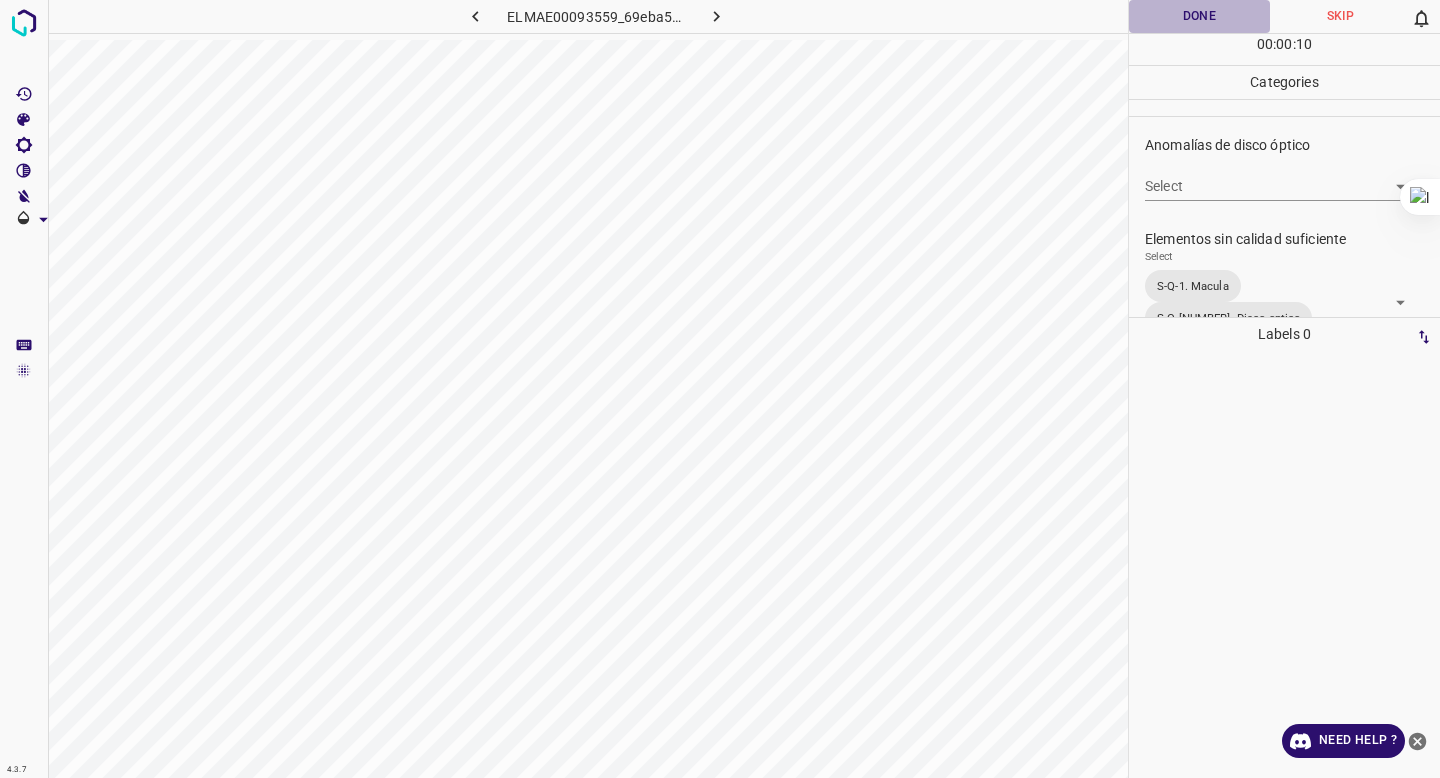 click on "Done" at bounding box center [1199, 16] 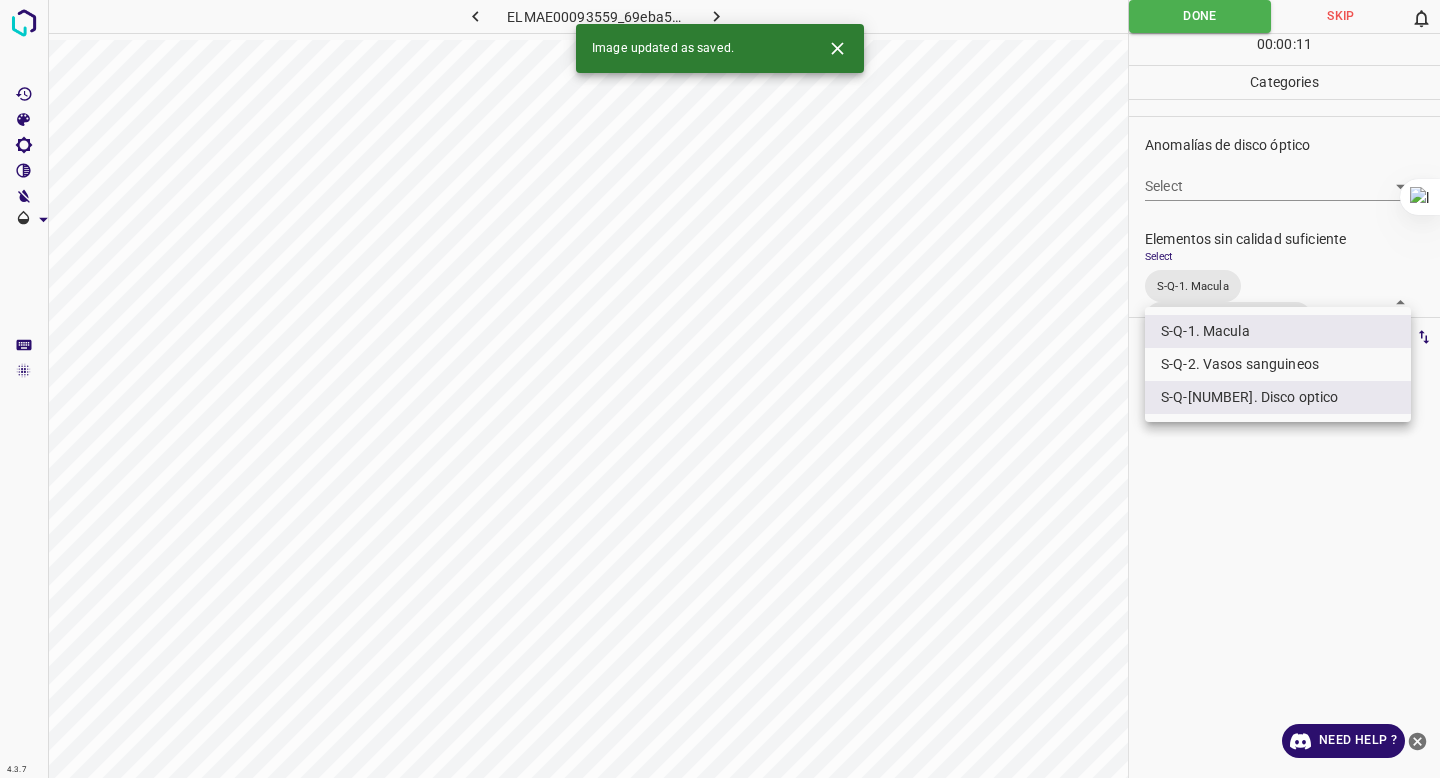 click on "4.3.7 [NAME][NUMBER]_[HASH].jpg Done Skip 0 00   : 00   : 11   Categories 0. Sin hallazgos   Select False False Anomalías vasculares   Select ​ Atrofias   Select ​ Drusas   Select ​ Exudados   Select ​ Hemorragias o Microaneurismas   Select ​ Otros hallazgos patológicos   Select S-OT-1. Cambios en el epitelio pigmentario S-OT-1. Cambios en el epitelio pigmentario Otros hallazgos no patológicos   Select ​ Anomalías de disco óptico   Select ​ Elementos sin calidad suficiente   Select S-Q-1. Macula S-Q-3. Disco optico S-Q-1. Macula,S-Q-3. Disco optico Labels   0 Categories 1 0. Sin hallazgos 2 Anomalías vasculares 3 Atrofias 4 Drusas 5 Exudados 6 Hemorragias o Microaneurismas 7 Otros hallazgos patológicos 8 Otros hallazgos no patológicos 9 Anomalías de disco óptico 0 Elementos sin calidad suficiente Tools Space Change between modes (Draw & Edit) I Auto labeling R Restore zoom M Zoom in N Zoom out Delete Delete selecte label Filters Z Restore filters X Saturation filter C V B General O" at bounding box center (720, 389) 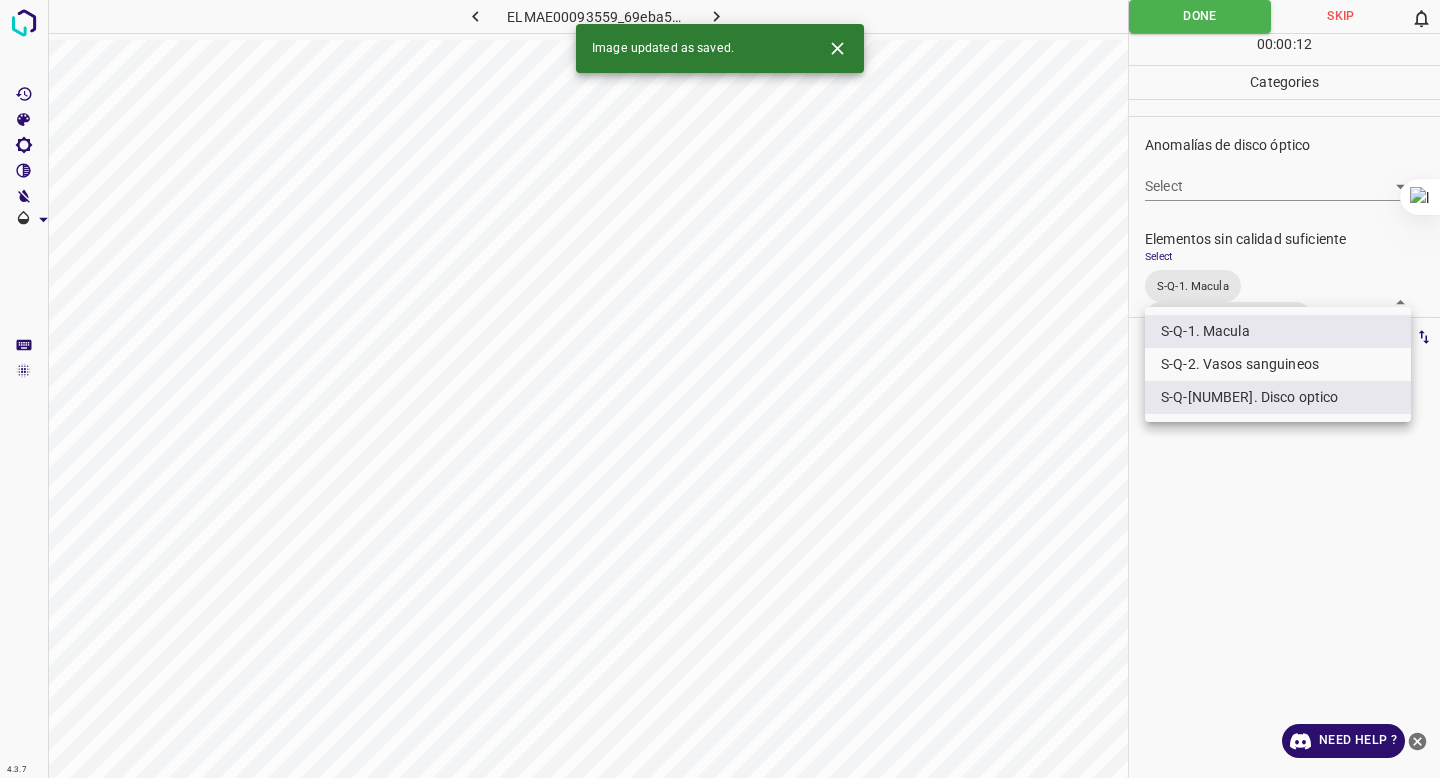 click on "S-Q-2. Vasos sanguineos" at bounding box center (1278, 364) 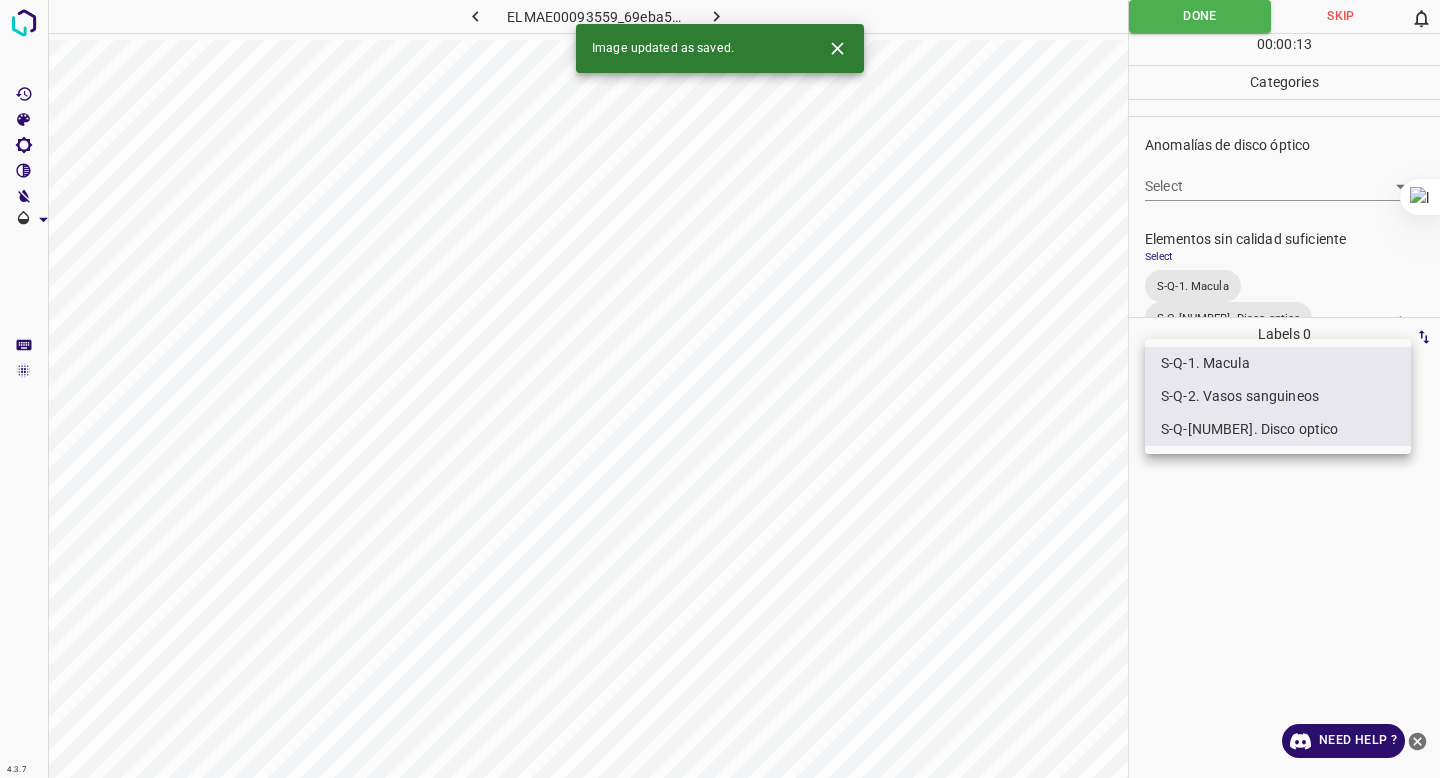 click on "S-Q-[NUMBER]. Disco optico" at bounding box center (1278, 429) 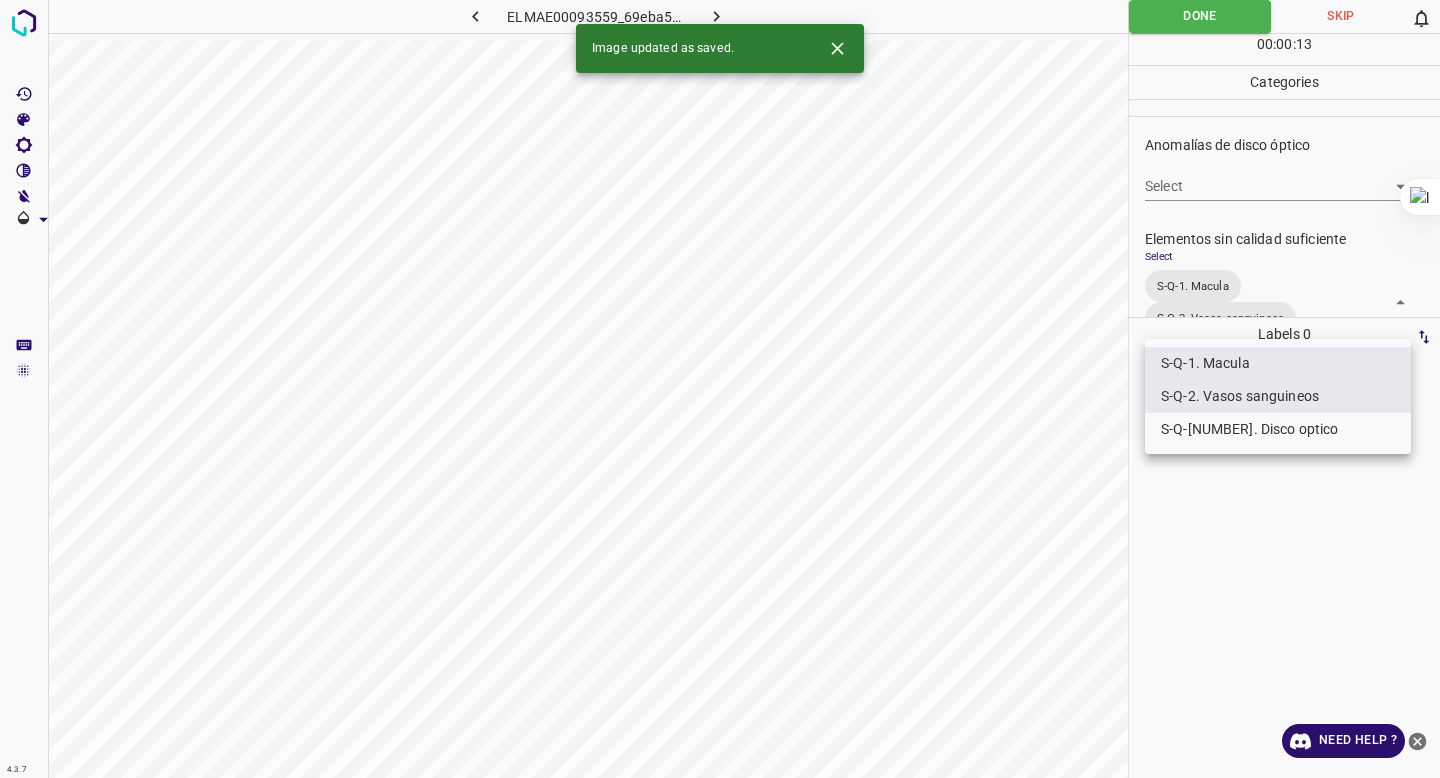 click at bounding box center (720, 389) 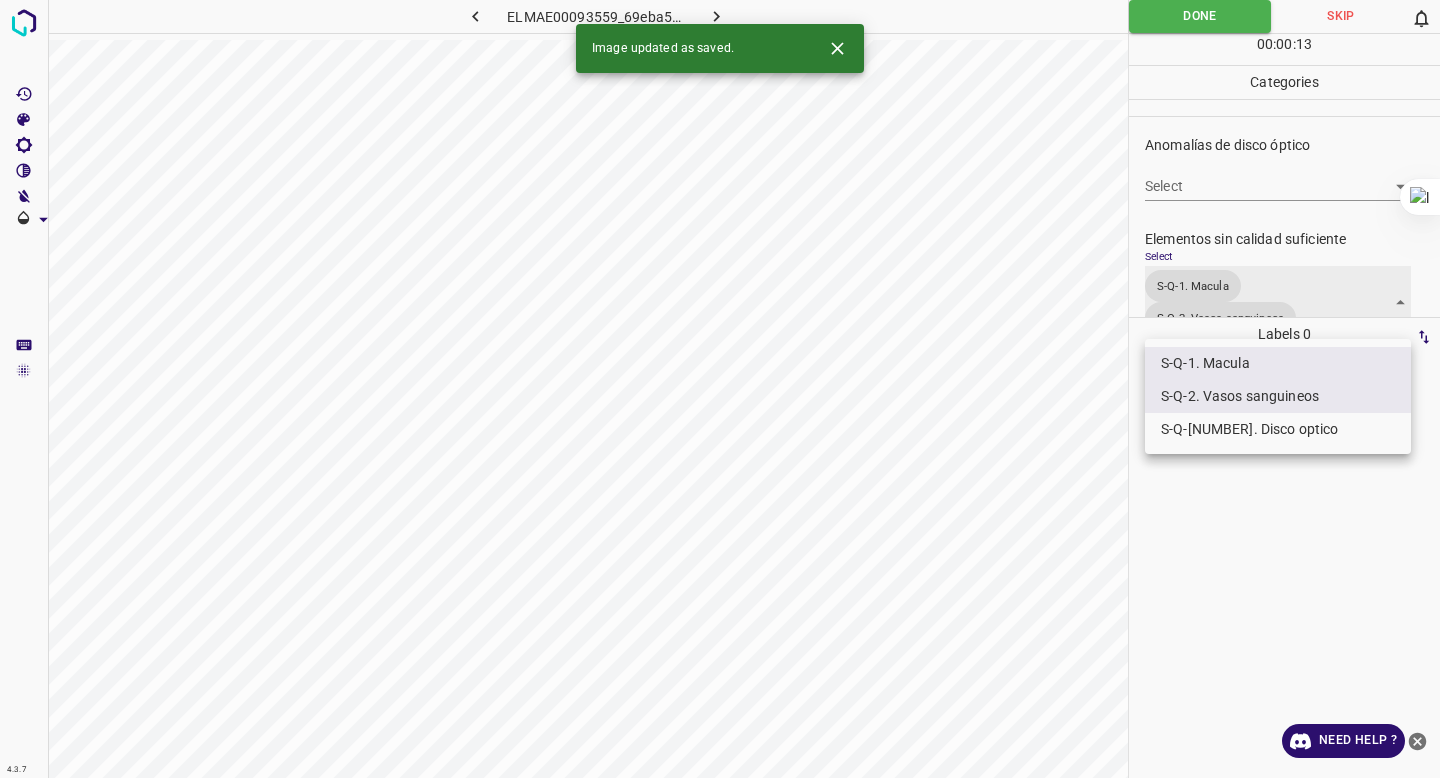 scroll, scrollTop: 791, scrollLeft: 0, axis: vertical 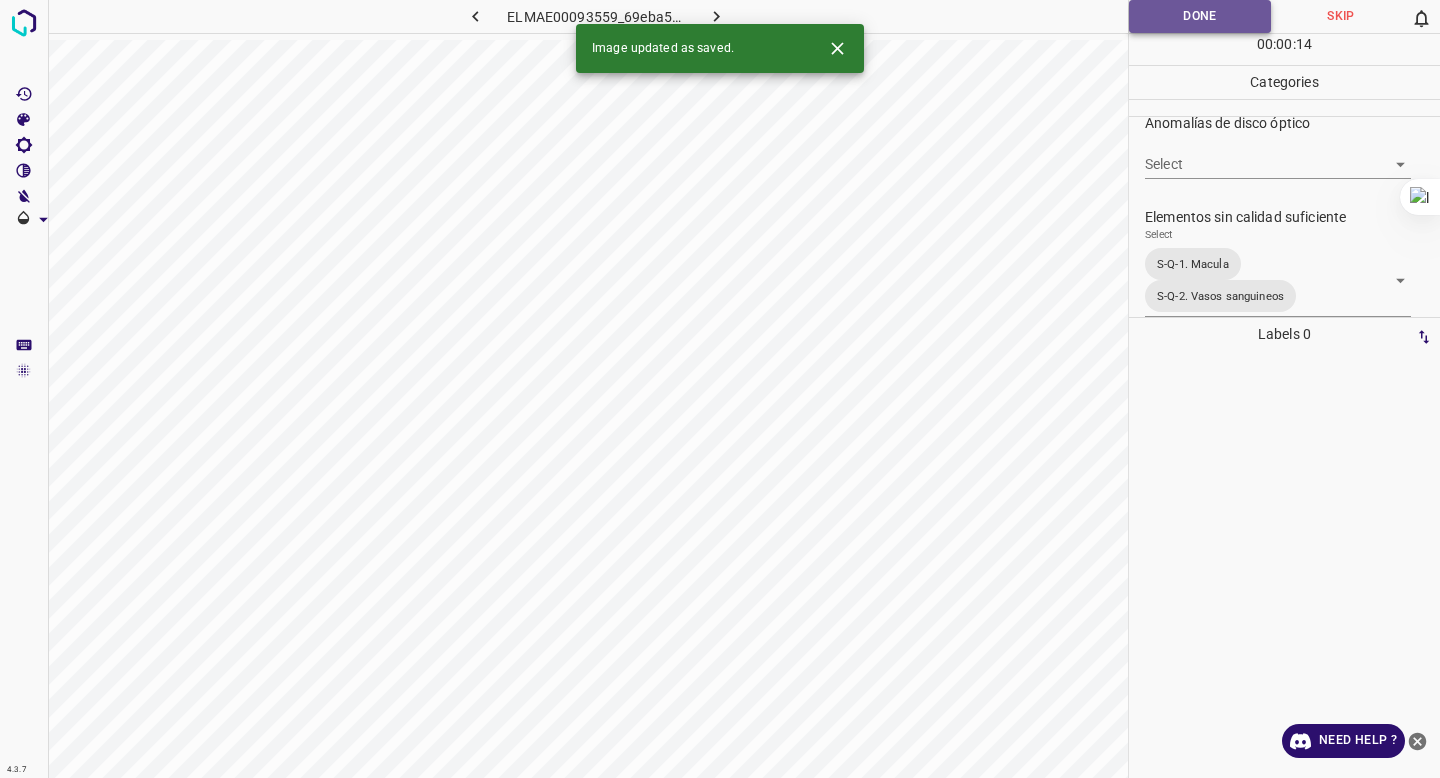 click on "Done" at bounding box center (1200, 16) 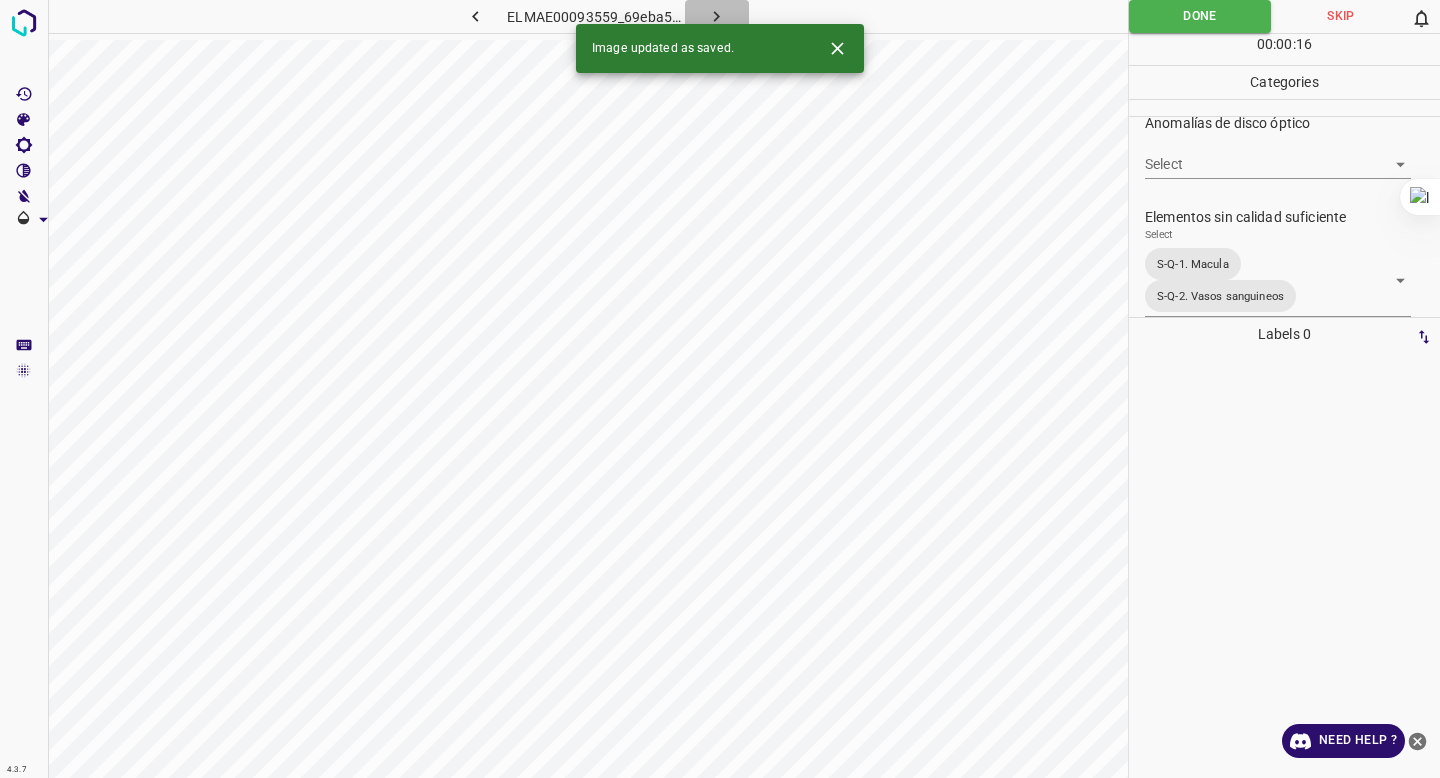 click 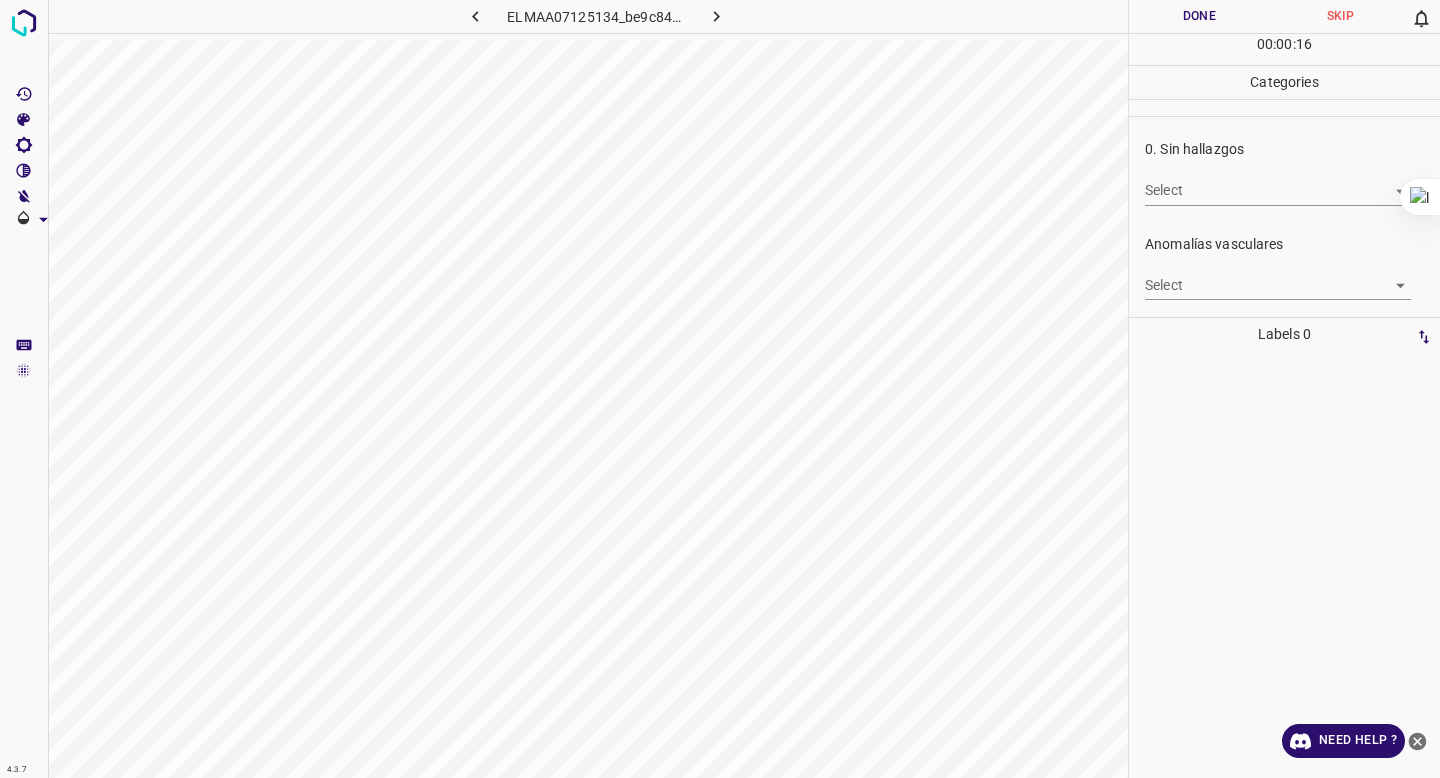click on "4.3.7 ELMAA07125134_be9c84c60.jpg Done Skip 0 00   : 00   : 16   Categories 0. Sin hallazgos   Select ​ Anomalías vasculares   Select ​ Atrofias   Select ​ Drusas   Select ​ Exudados   Select ​ Hemorragias o Microaneurismas   Select ​ Otros hallazgos patológicos   Select ​ Otros hallazgos no patológicos   Select ​ Anomalías de disco óptico   Select ​ Elementos sin calidad suficiente   Select ​ Labels   0 Categories 1 0. Sin hallazgos 2 Anomalías vasculares 3 Atrofias 4 Drusas 5 Exudados 6 Hemorragias o Microaneurismas 7 Otros hallazgos patológicos 8 Otros hallazgos no patológicos 9 Anomalías de disco óptico 0 Elementos sin calidad suficiente Tools Space Change between modes (Draw & Edit) I Auto labeling R Restore zoom M Zoom in N Zoom out Delete Delete selecte label Filters Z Restore filters X Saturation filter C Brightness filter V Contrast filter B Gray scale filter General O Download Need Help ? - Text - Hide - Delete" at bounding box center (720, 389) 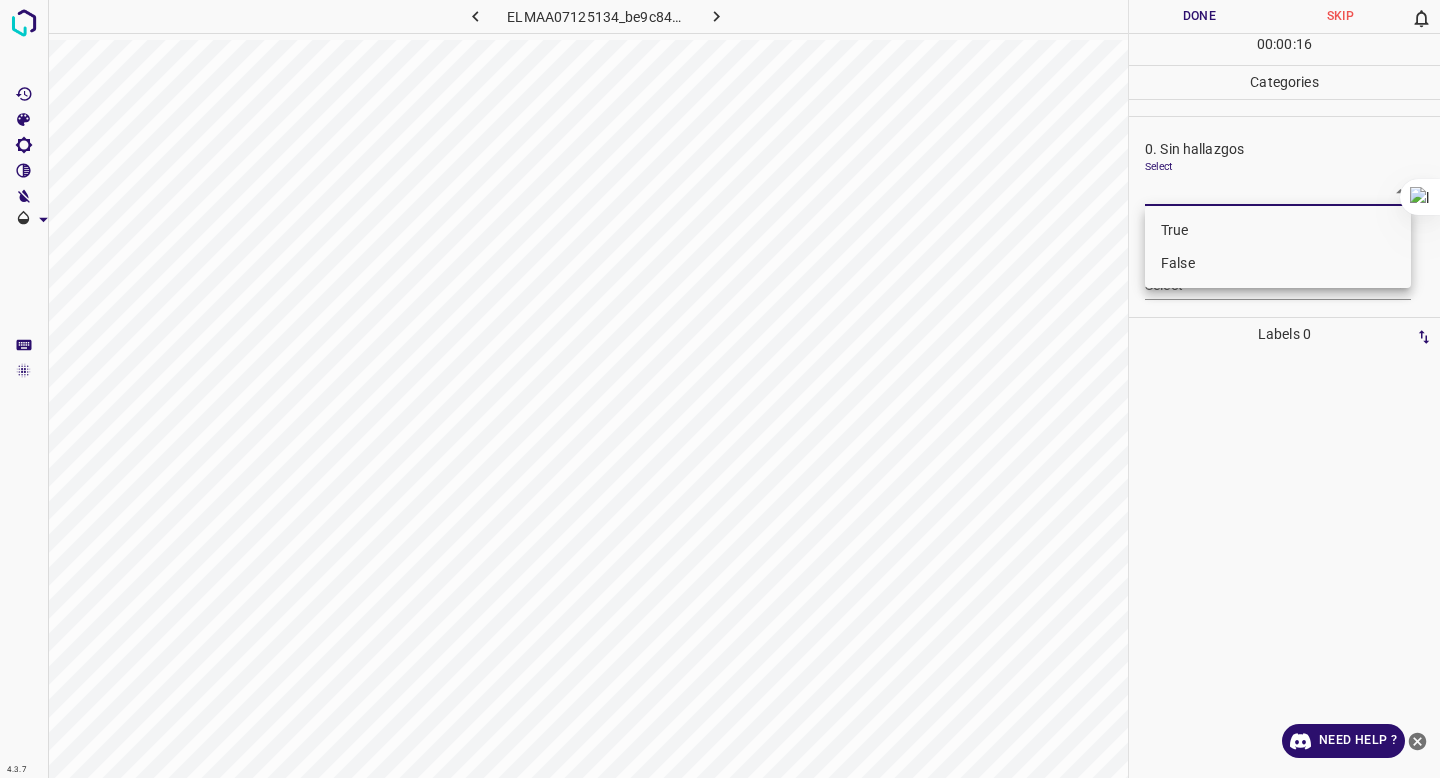 click on "False" at bounding box center (1278, 263) 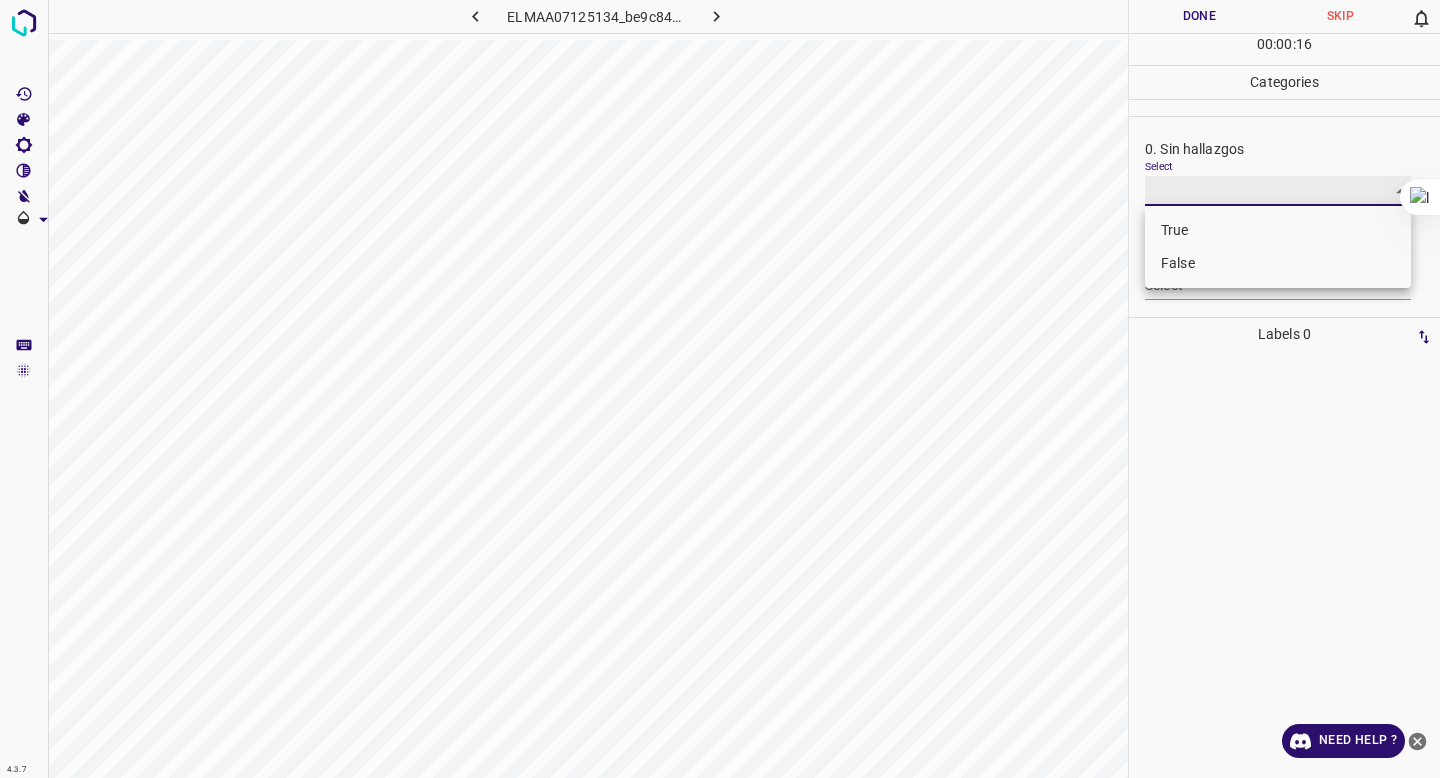 type on "False" 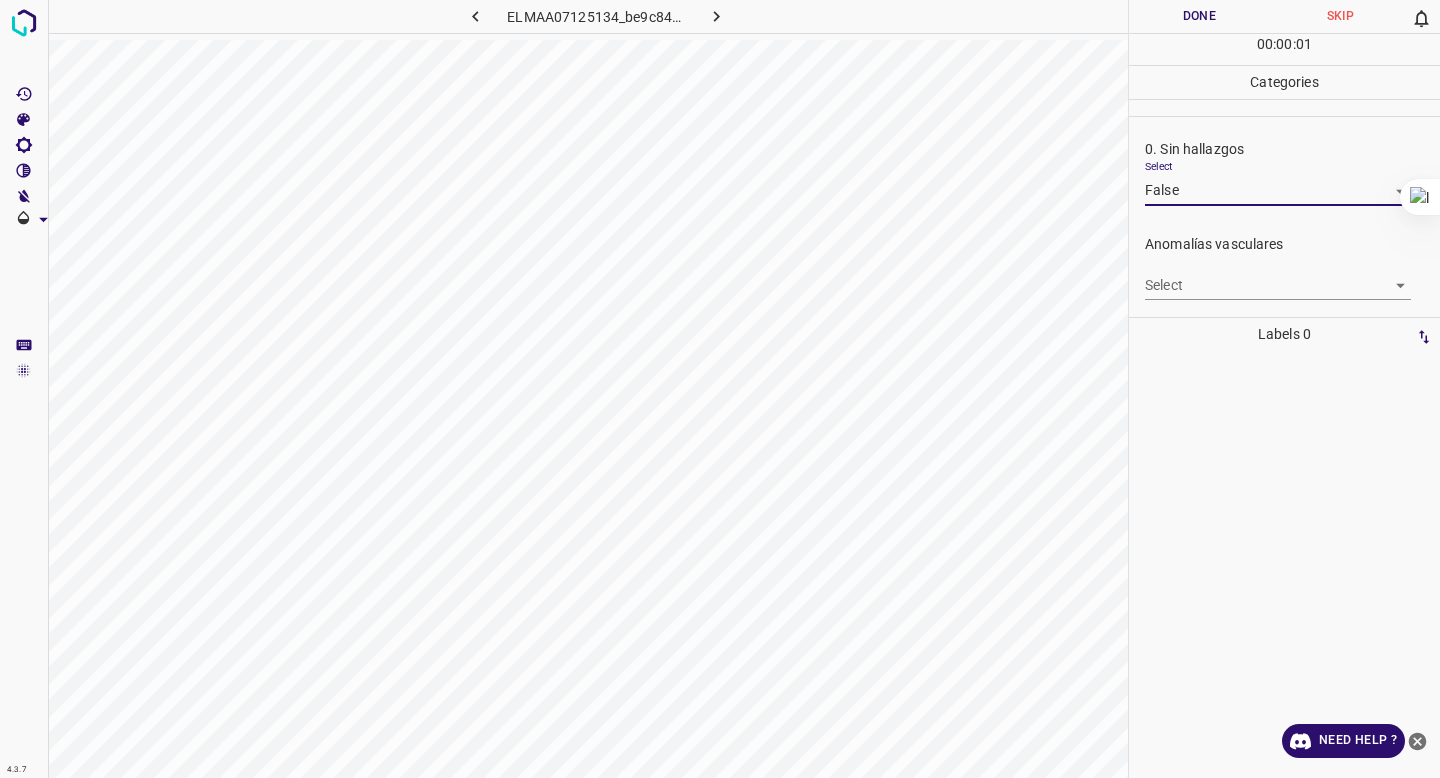 click on "4.3.7 ELMAA07125134_be9c84c60.jpg Done Skip 0 00   : 00   : 01   Categories 0. Sin hallazgos   Select False False Anomalías vasculares   Select ​ Atrofias   Select ​ Drusas   Select ​ Exudados   Select ​ Hemorragias o Microaneurismas   Select ​ Otros hallazgos patológicos   Select ​ Otros hallazgos no patológicos   Select ​ Anomalías de disco óptico   Select ​ Elementos sin calidad suficiente   Select ​ Labels   0 Categories 1 0. Sin hallazgos 2 Anomalías vasculares 3 Atrofias 4 Drusas 5 Exudados 6 Hemorragias o Microaneurismas 7 Otros hallazgos patológicos 8 Otros hallazgos no patológicos 9 Anomalías de disco óptico 0 Elementos sin calidad suficiente Tools Space Change between modes (Draw & Edit) I Auto labeling R Restore zoom M Zoom in N Zoom out Delete Delete selecte label Filters Z Restore filters X Saturation filter C Brightness filter V Contrast filter B Gray scale filter General O Download Need Help ? - Text - Hide - Delete" at bounding box center (720, 389) 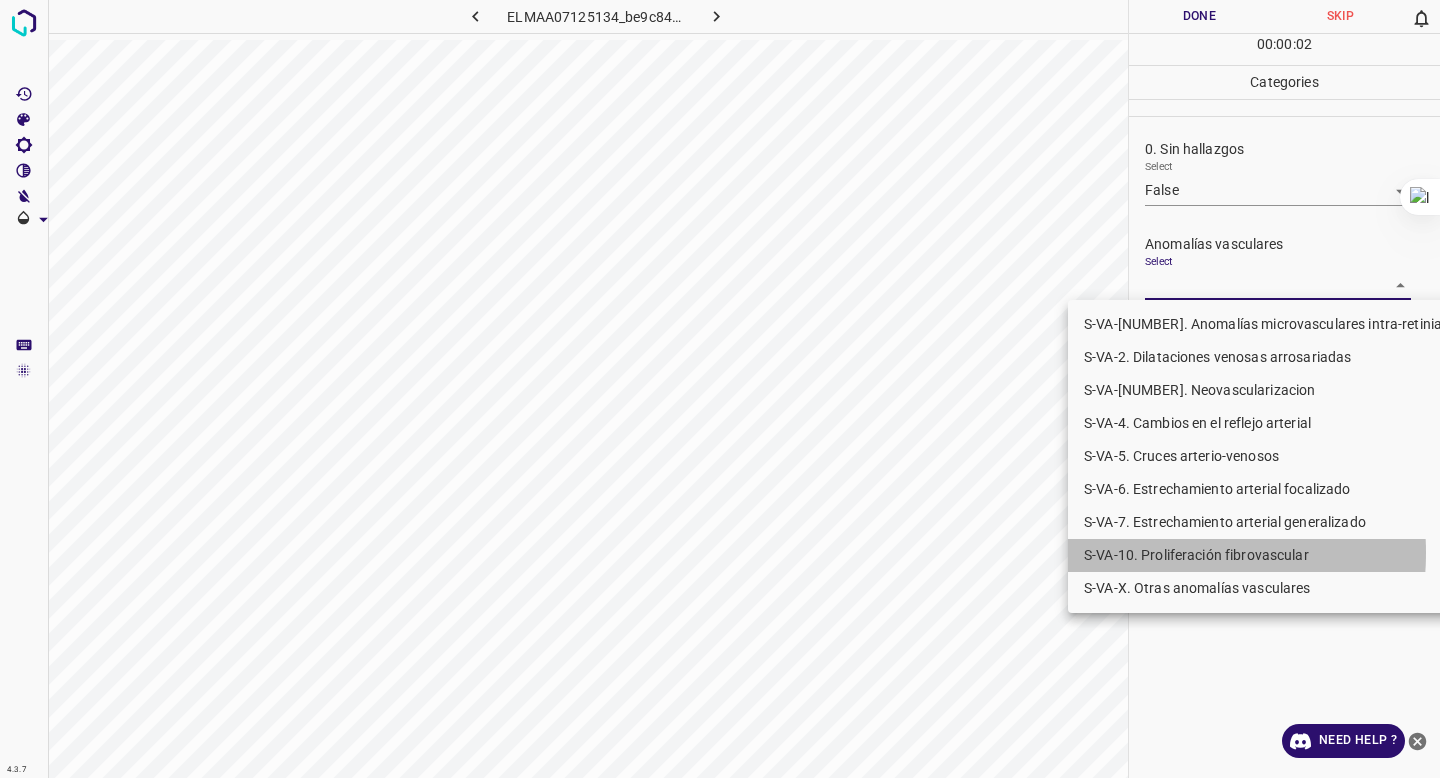 click on "S-VA-10. Proliferación fibrovascular" at bounding box center (1275, 555) 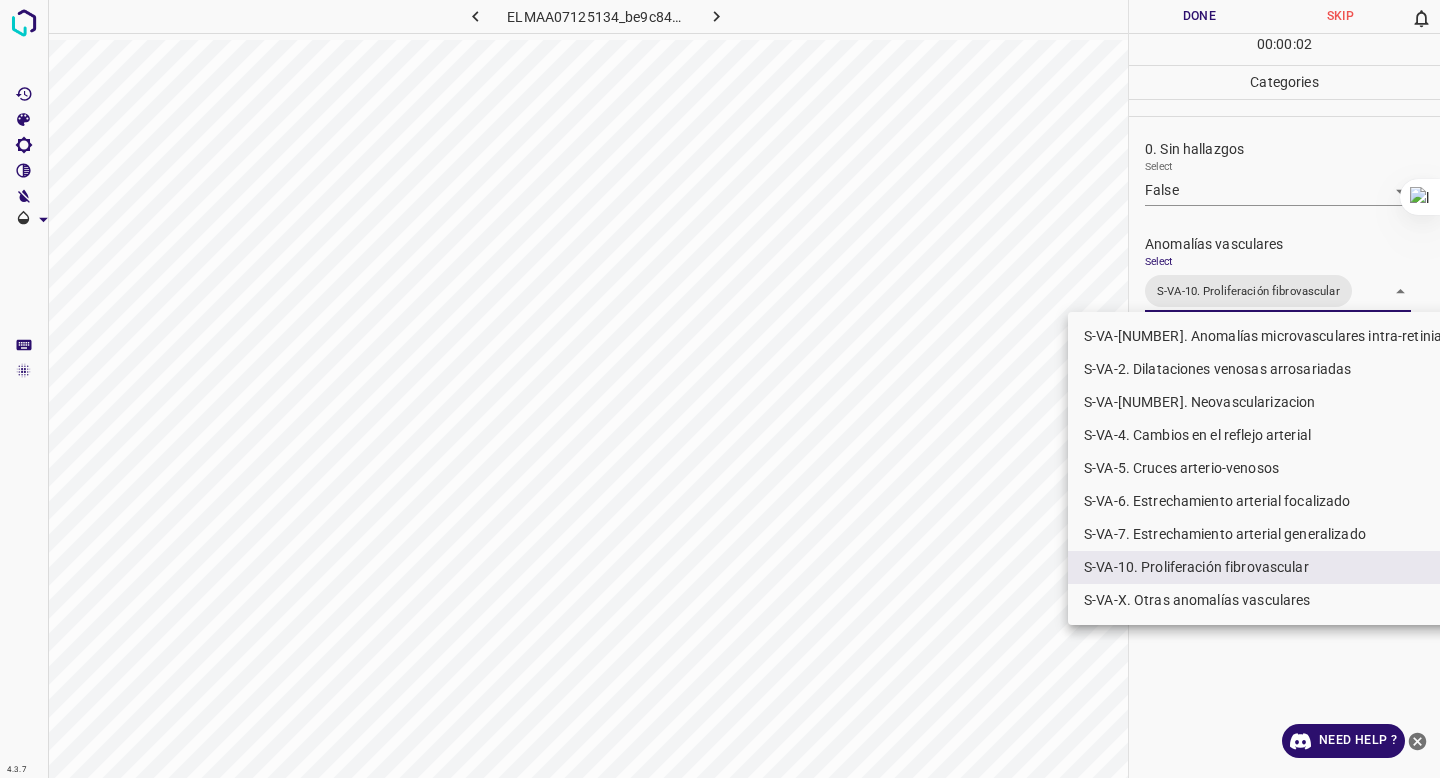 click at bounding box center [720, 389] 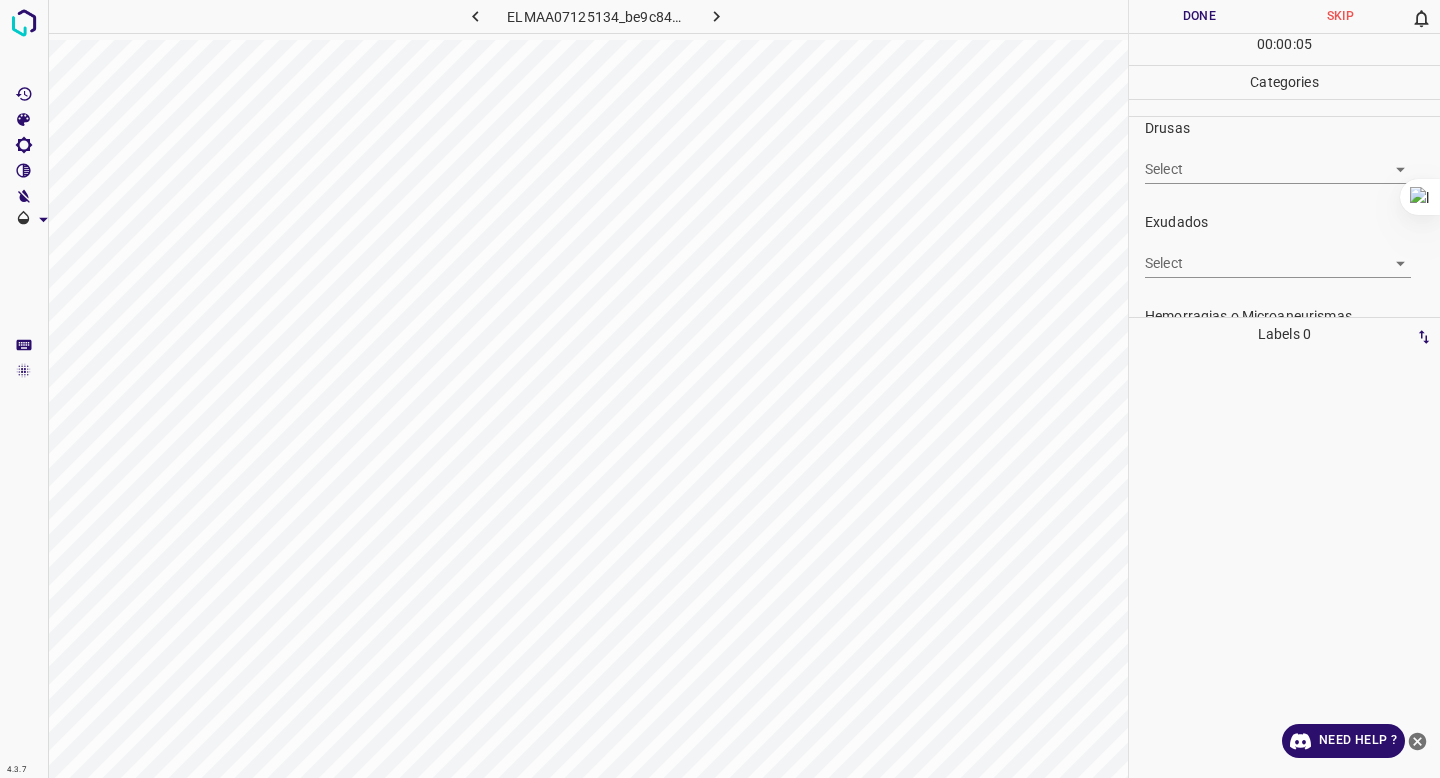 scroll, scrollTop: 325, scrollLeft: 0, axis: vertical 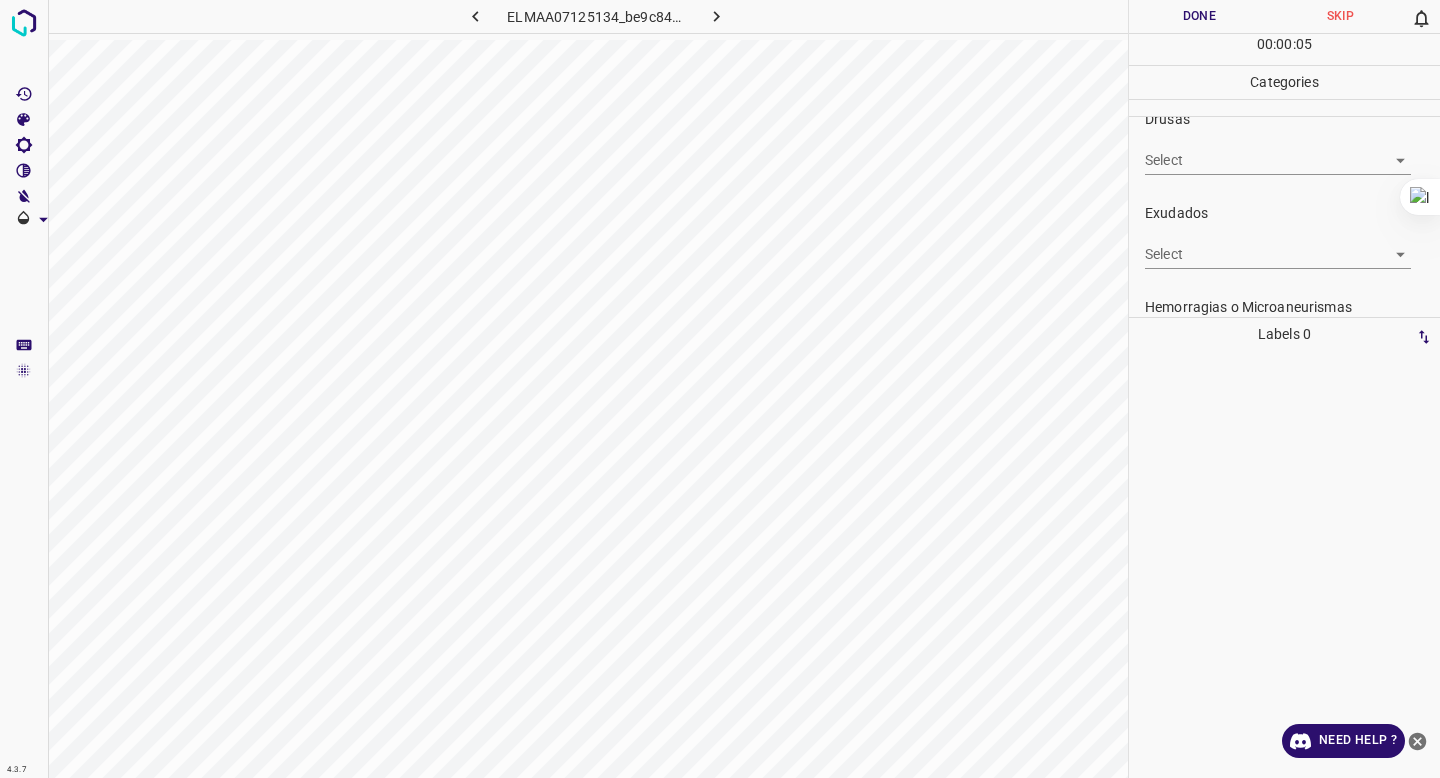 click on "4.3.7 ELMAA07125134_be9c84c60.jpg Done Skip 0 00   : 00   : 05   Categories 0. Sin hallazgos   Select False False Anomalías vasculares   Select S-VA-10. Proliferación fibrovascular S-VA-10. Proliferación fibrovascular Atrofias   Select ​ Drusas   Select ​ Exudados   Select ​ Hemorragias o Microaneurismas   Select ​ Otros hallazgos patológicos   Select ​ Otros hallazgos no patológicos   Select ​ Anomalías de disco óptico   Select ​ Elementos sin calidad suficiente   Select ​ Labels   0 Categories 1 0. Sin hallazgos 2 Anomalías vasculares 3 Atrofias 4 Drusas 5 Exudados 6 Hemorragias o Microaneurismas 7 Otros hallazgos patológicos 8 Otros hallazgos no patológicos 9 Anomalías de disco óptico 0 Elementos sin calidad suficiente Tools Space Change between modes (Draw & Edit) I Auto labeling R Restore zoom M Zoom in N Zoom out Delete Delete selecte label Filters Z Restore filters X Saturation filter C Brightness filter V Contrast filter B Gray scale filter General O Download Need Help ?" at bounding box center [720, 389] 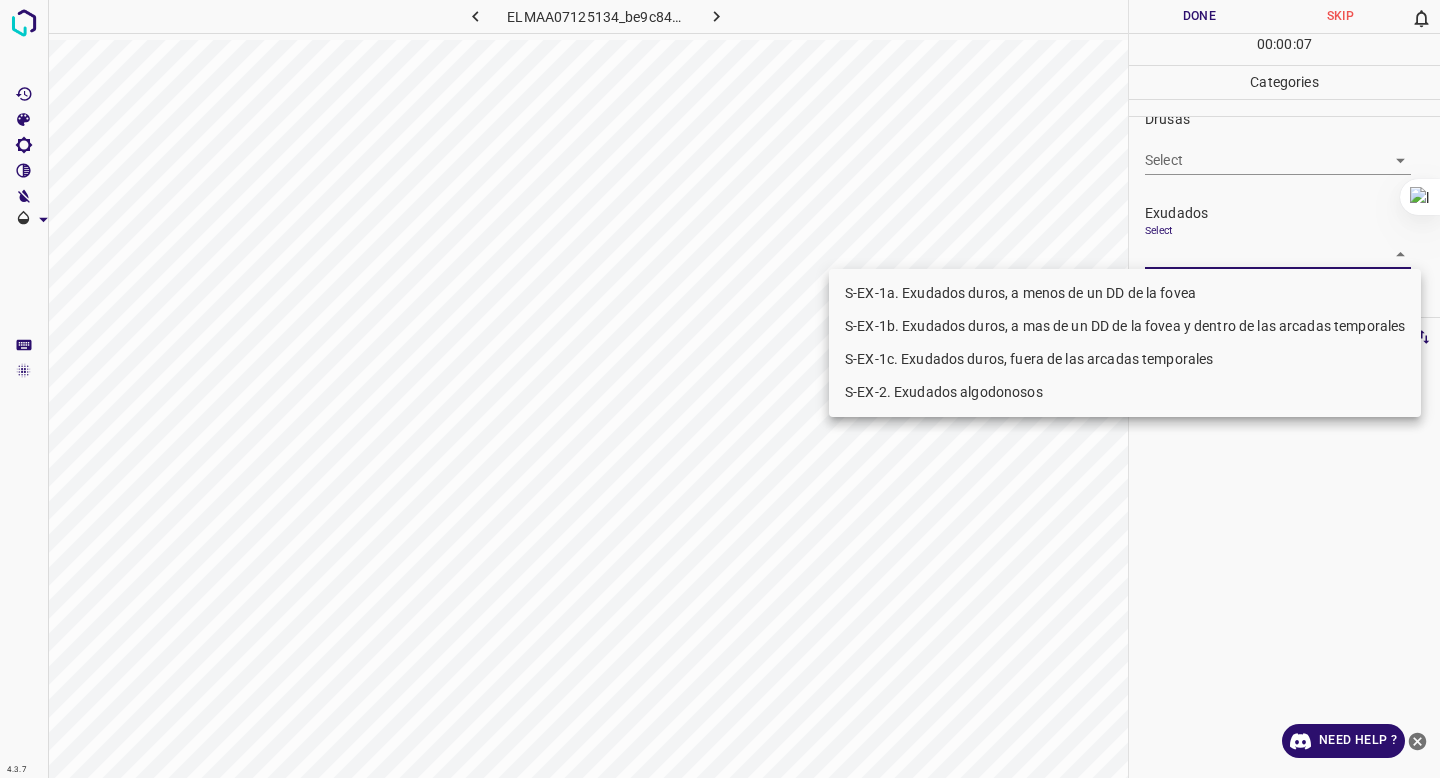 click on "S-EX-1b. Exudados duros, a mas de un DD de la fovea y dentro de las arcadas temporales" at bounding box center (1125, 326) 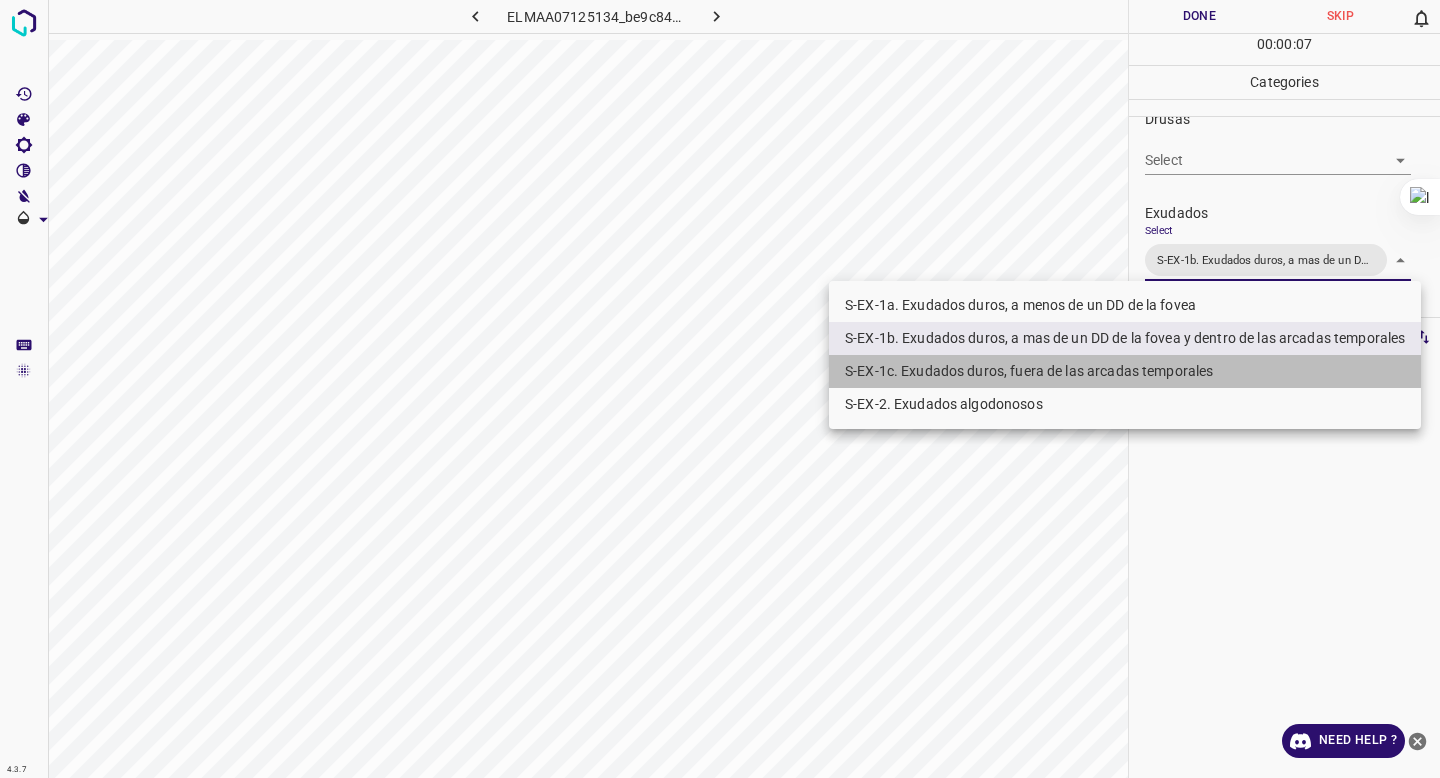 click on "S-EX-1c. Exudados duros, fuera de las arcadas temporales" at bounding box center (1125, 371) 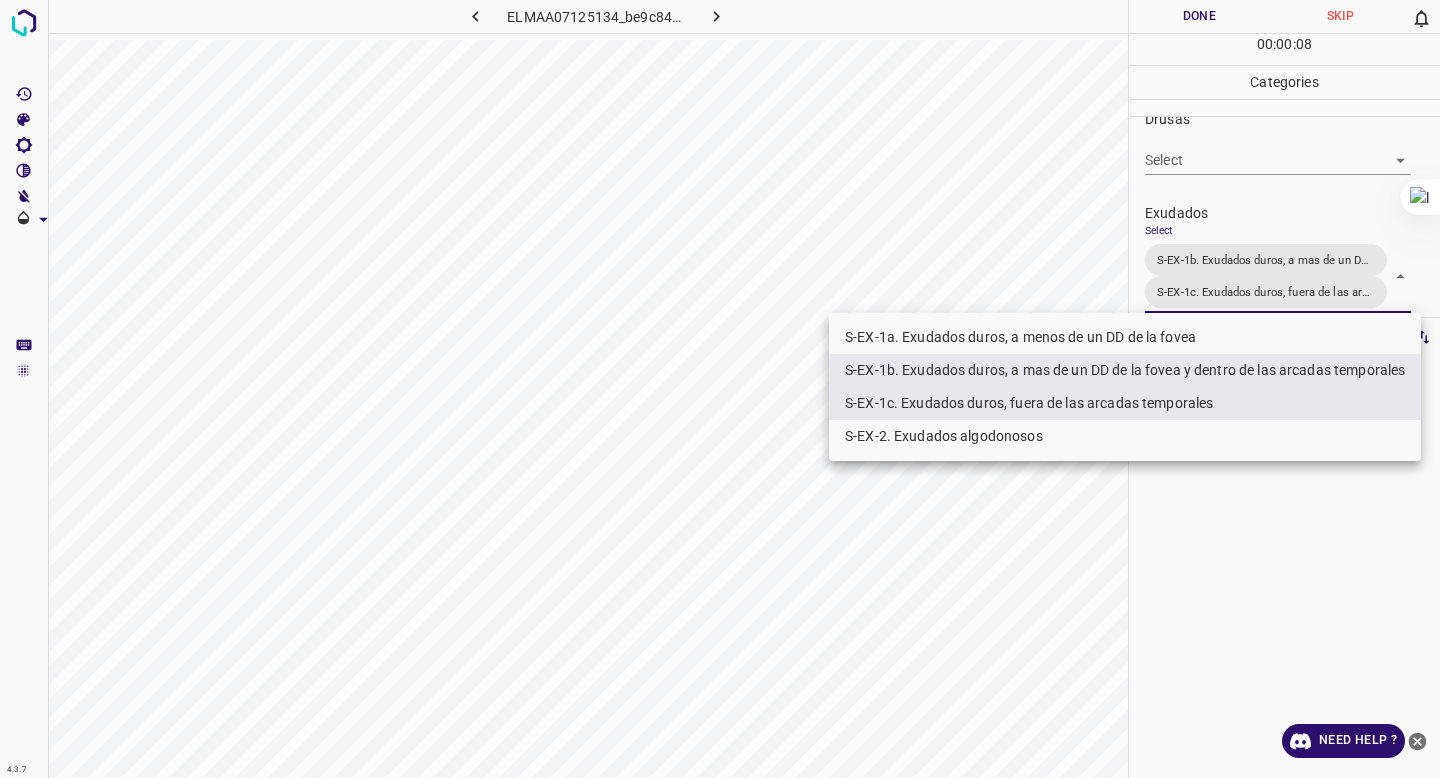 click at bounding box center (720, 389) 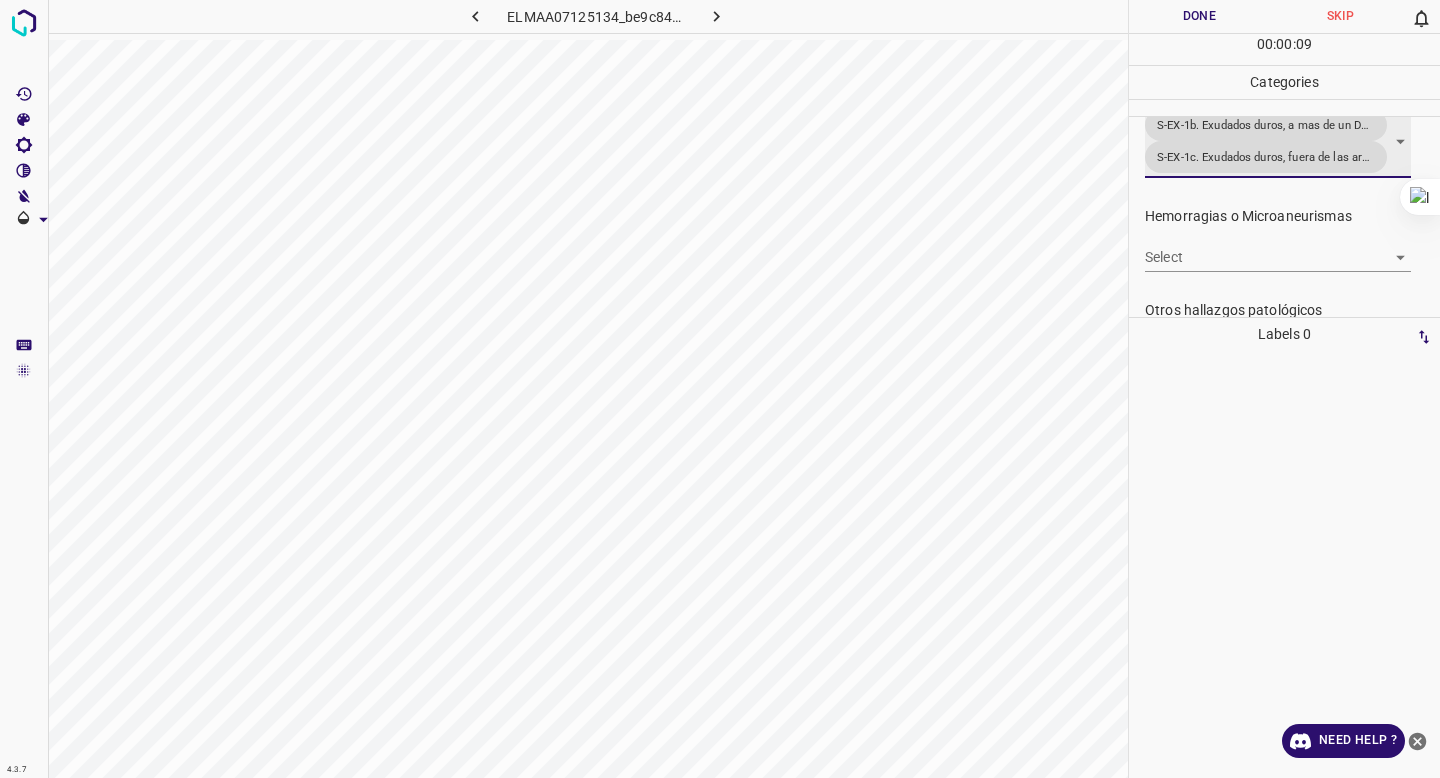 scroll, scrollTop: 461, scrollLeft: 0, axis: vertical 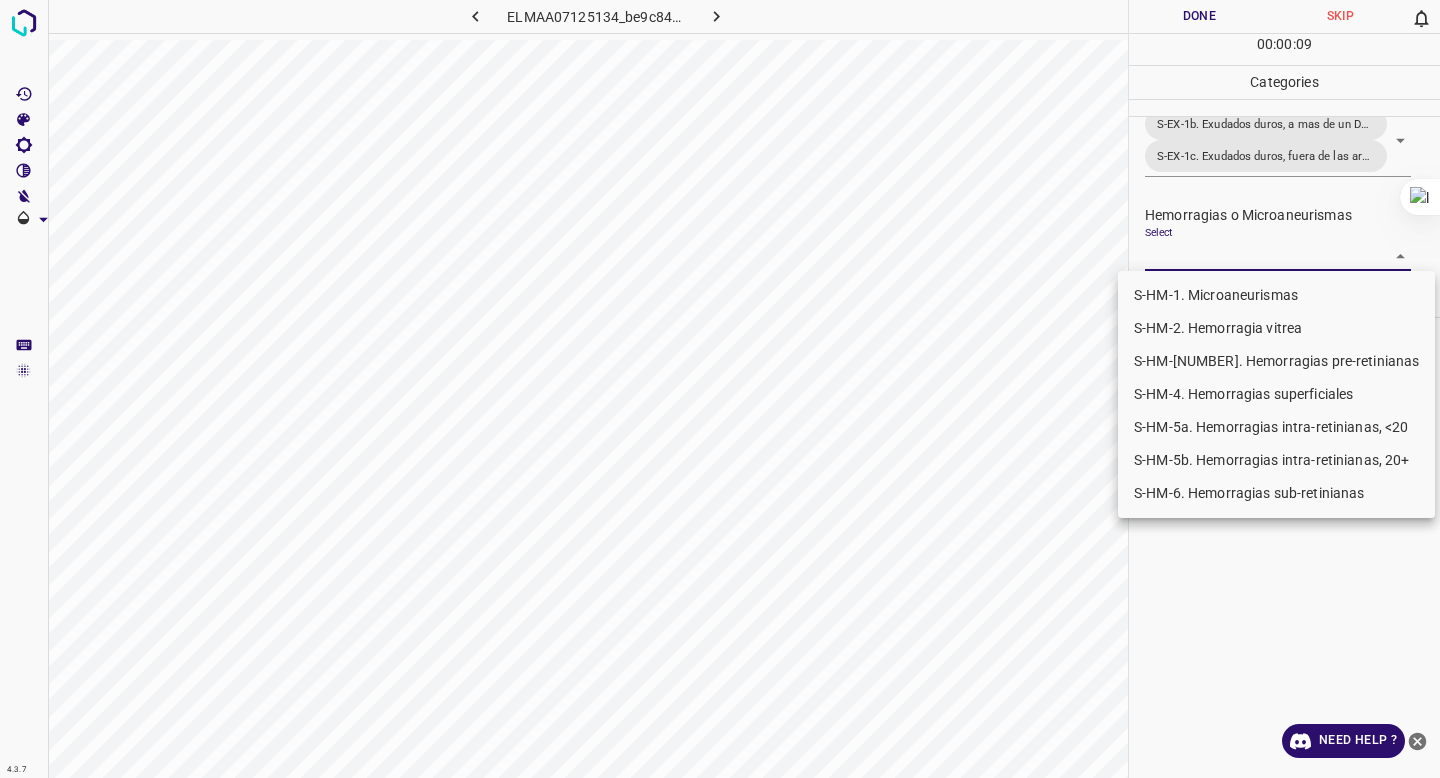 click on "4.3.7 [NAME][NUMBER]_[HASH].jpg Done Skip 0 00   : 00   : 09   Categories 0. Sin hallazgos   Select False False Anomalías vasculares   Select S-VA-10. Proliferación fibrovascular S-VA-10. Proliferación fibrovascular Atrofias   Select ​ Drusas   Select ​ Exudados   Select S-EX-1b. Exudados duros, a mas de un DD de la fovea y dentro de las arcadas temporales S-EX-1c. Exudados duros, fuera de las arcadas temporales S-EX-1b. Exudados duros, a mas de un DD de la fovea y dentro de las arcadas temporales,S-EX-1c. Exudados duros, fuera de las arcadas temporales Hemorragias o Microaneurismas   Select ​ Otros hallazgos patológicos   Select ​ Otros hallazgos no patológicos   Select ​ Anomalías de disco óptico   Select ​ Elementos sin calidad suficiente   Select ​ Labels   0 Categories 1 0. Sin hallazgos 2 Anomalías vasculares 3 Atrofias 4 Drusas 5 Exudados 6 Hemorragias o Microaneurismas 7 Otros hallazgos patológicos 8 Otros hallazgos no patológicos 9 Anomalías de disco óptico 0 Tools Space I" at bounding box center [720, 389] 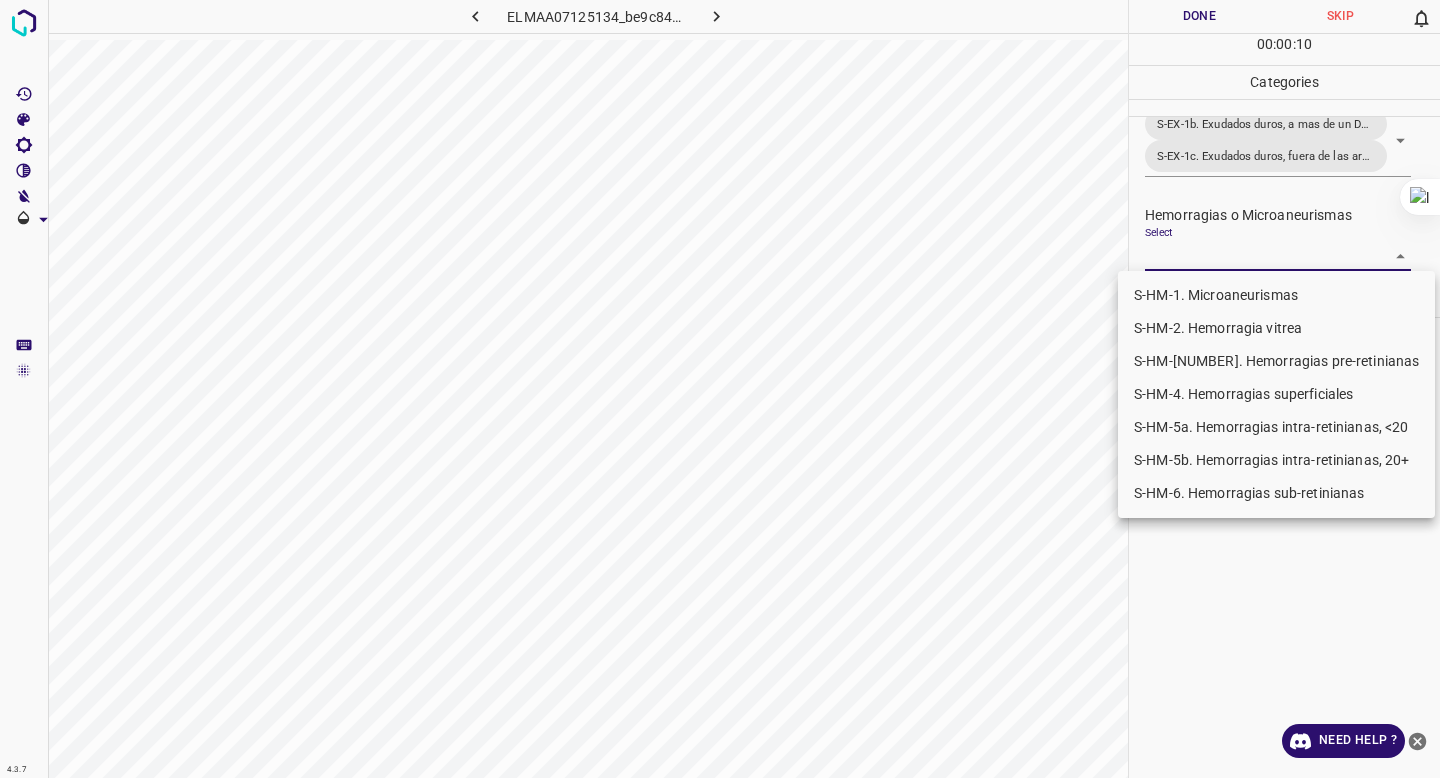 click at bounding box center (720, 389) 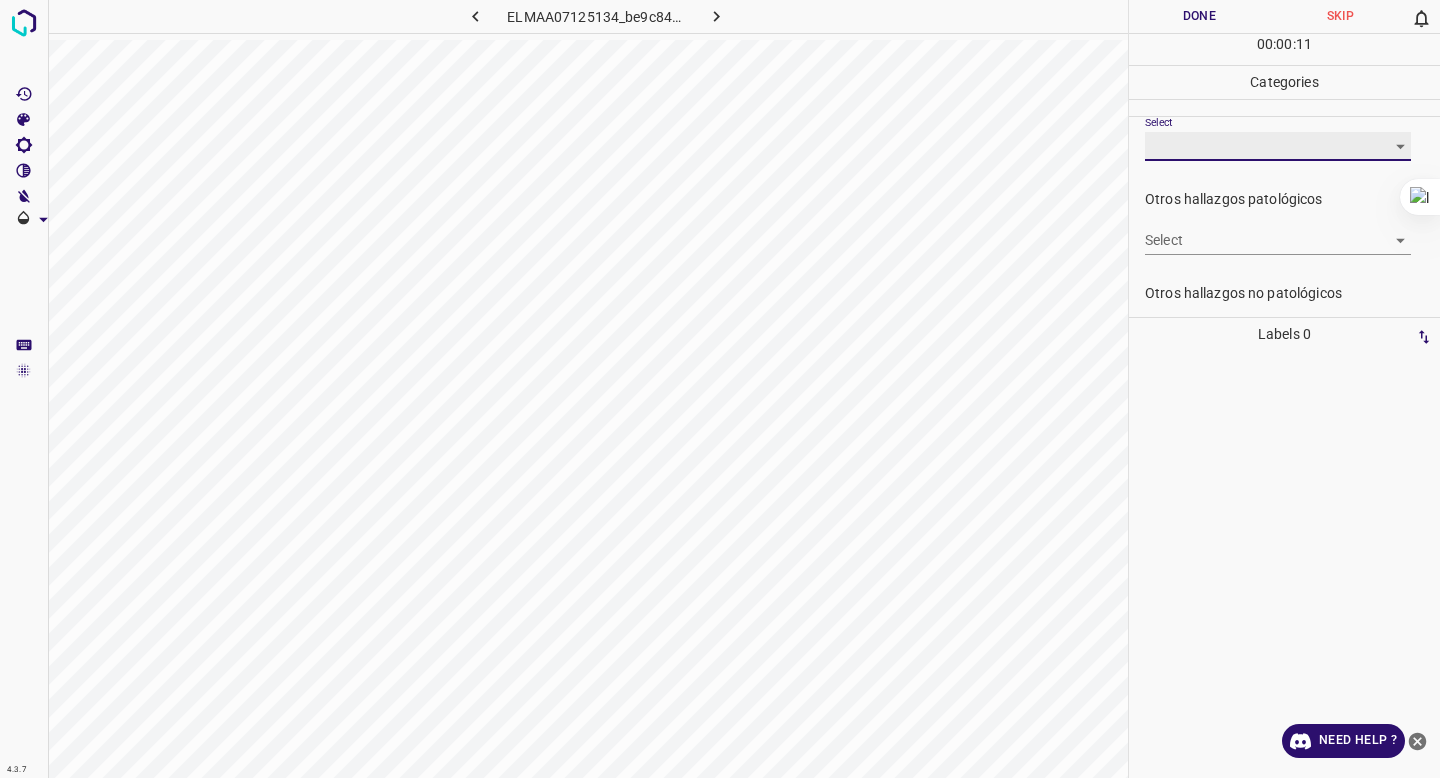scroll, scrollTop: 573, scrollLeft: 0, axis: vertical 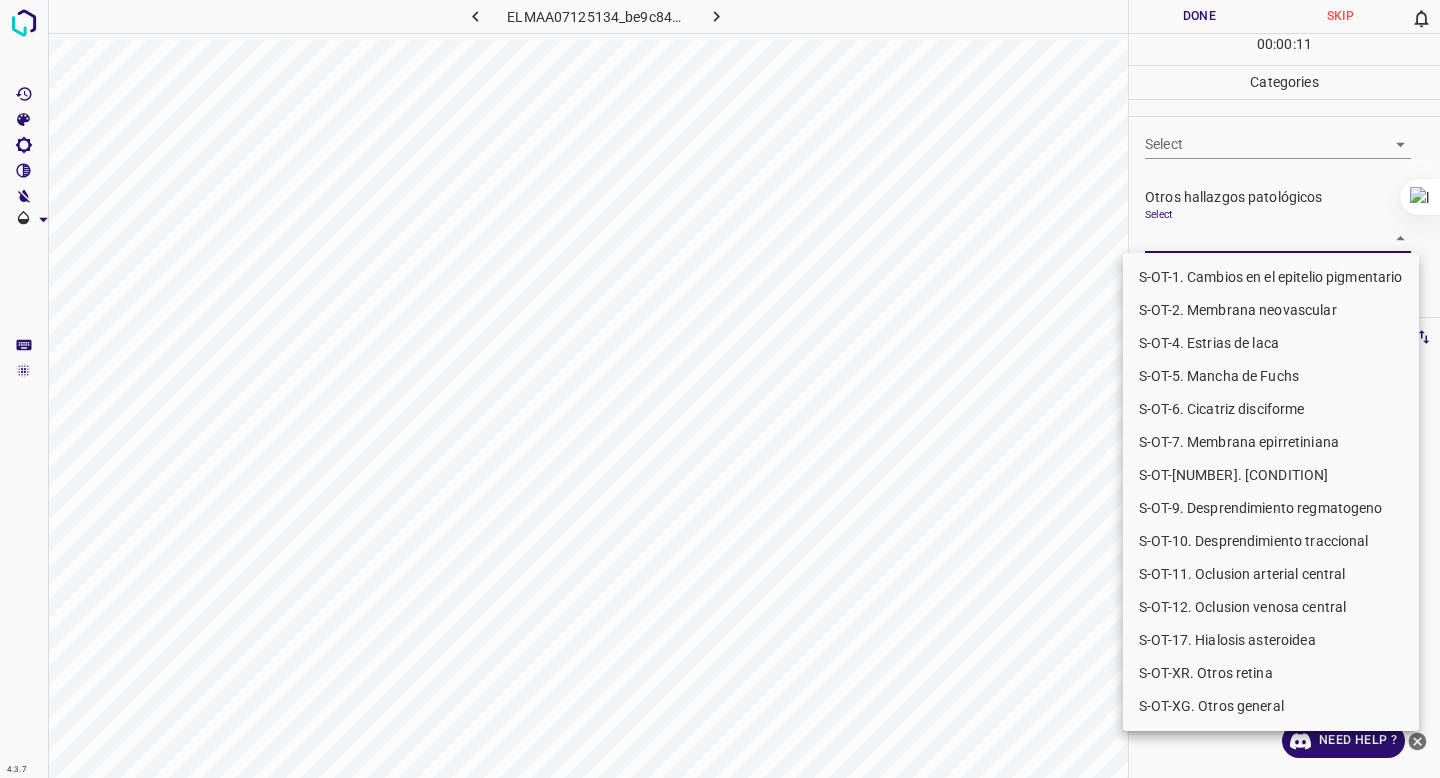 click on "4.3.7 ELMAA07125134_be9c84c60.jpg Done Skip 0 00   : 00   : 11   Categories 0. Sin hallazgos   Select False False Anomalías vasculares   Select S-VA-10. Proliferación fibrovascular S-VA-10. Proliferación fibrovascular Atrofias   Select ​ Drusas   Select ​ Exudados   Select S-EX-1b. Exudados duros, a mas de un DD de la fovea y dentro de las arcadas temporales S-EX-1c. Exudados duros, fuera de las arcadas temporales S-EX-1b. Exudados duros, a mas de un DD de la fovea y dentro de las arcadas temporales,S-EX-1c. Exudados duros, fuera de las arcadas temporales Hemorragias o Microaneurismas   Select ​ Otros hallazgos patológicos   Select ​ Otros hallazgos no patológicos   Select ​ Anomalías de disco óptico   Select ​ Elementos sin calidad suficiente   Select ​ Labels   0 Categories 1 0. Sin hallazgos 2 Anomalías vasculares 3 Atrofias 4 Drusas 5 Exudados 6 Hemorragias o Microaneurismas 7 Otros hallazgos patológicos 8 Otros hallazgos no patológicos 9 Anomalías de disco óptico 0 Tools Space I" at bounding box center [720, 389] 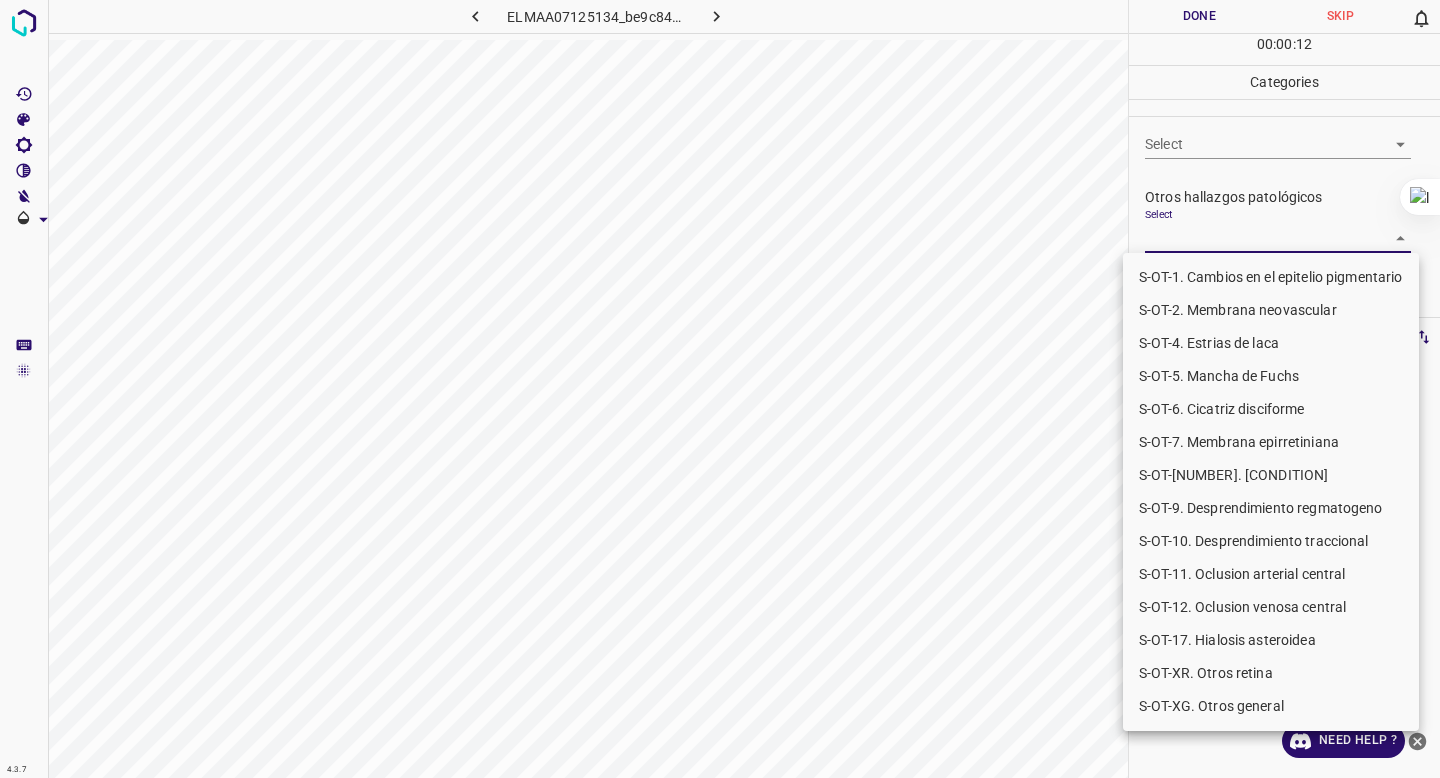 click at bounding box center (720, 389) 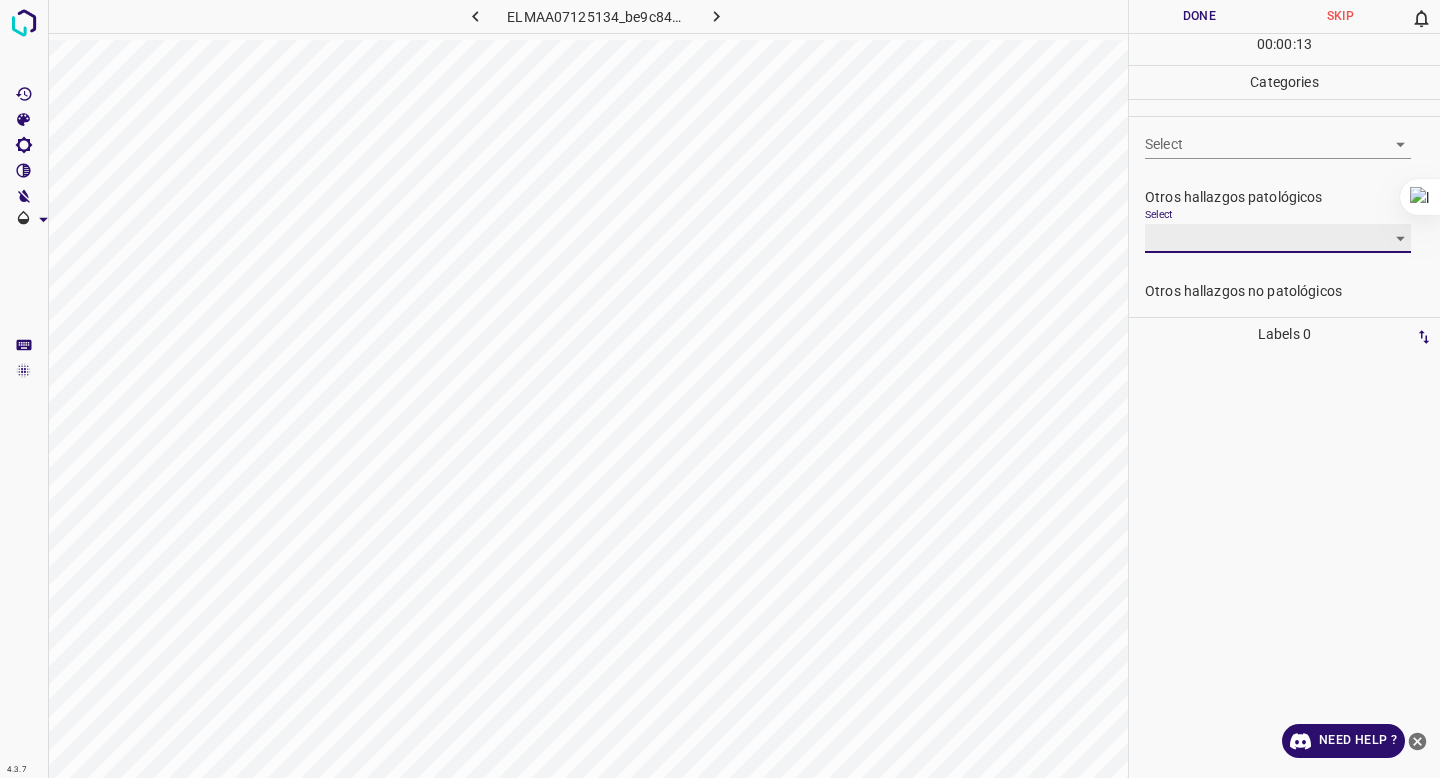scroll, scrollTop: 643, scrollLeft: 0, axis: vertical 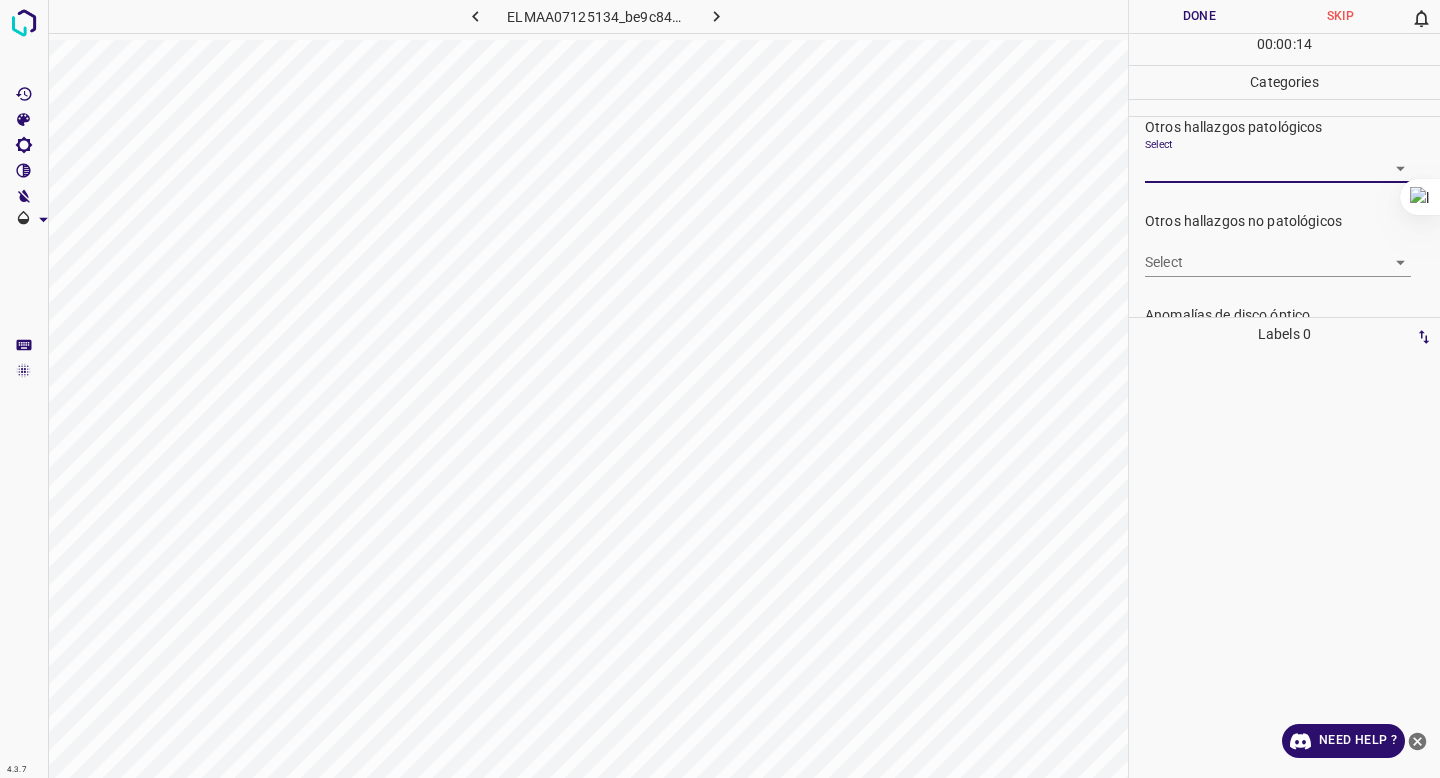 click on "4.3.7 [NAME][NUMBER]_[HASH].jpg Done Skip 0 00   : 00   : 14   Categories 0. Sin hallazgos   Select False False Anomalías vasculares   Select S-VA-10. Proliferación fibrovascular S-VA-10. Proliferación fibrovascular Atrofias   Select ​ Drusas   Select ​ Exudados   Select S-EX-1b. Exudados duros, a mas de un DD de la fovea y dentro de las arcadas temporales S-EX-1c. Exudados duros, fuera de las arcadas temporales S-EX-1b. Exudados duros, a mas de un DD de la fovea y dentro de las arcadas temporales,S-EX-1c. Exudados duros, fuera de las arcadas temporales Hemorragias o Microaneurismas   Select ​ Otros hallazgos patológicos   Select ​ Otros hallazgos no patológicos   Select ​ Anomalías de disco óptico   Select ​ Elementos sin calidad suficiente   Select ​ Labels   0 Categories 1 0. Sin hallazgos 2 Anomalías vasculares 3 Atrofias 4 Drusas 5 Exudados 6 Hemorragias o Microaneurismas 7 Otros hallazgos patológicos 8 Otros hallazgos no patológicos 9 Anomalías de disco óptico 0 Tools Space I" at bounding box center (720, 389) 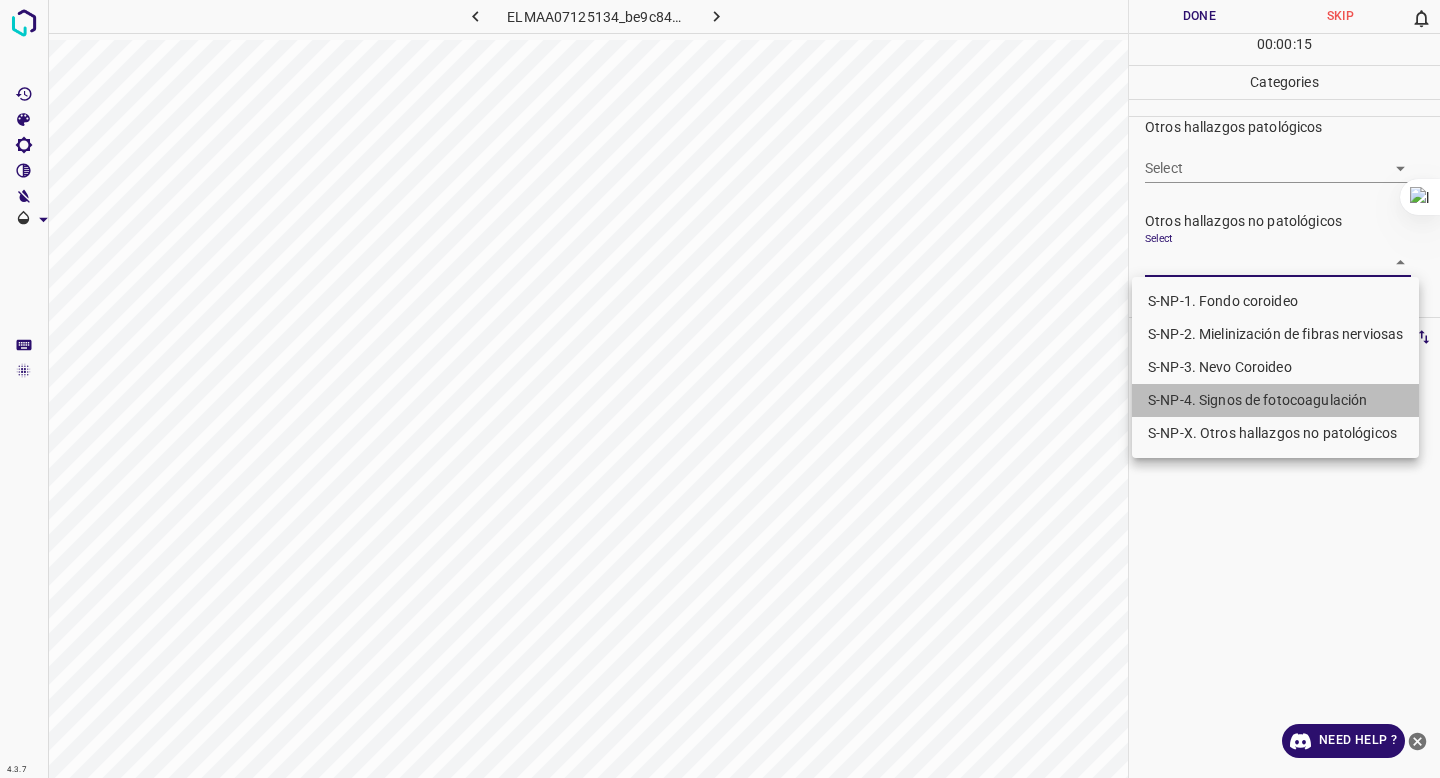 click on "S-NP-4. Signos de fotocoagulación" at bounding box center [1275, 400] 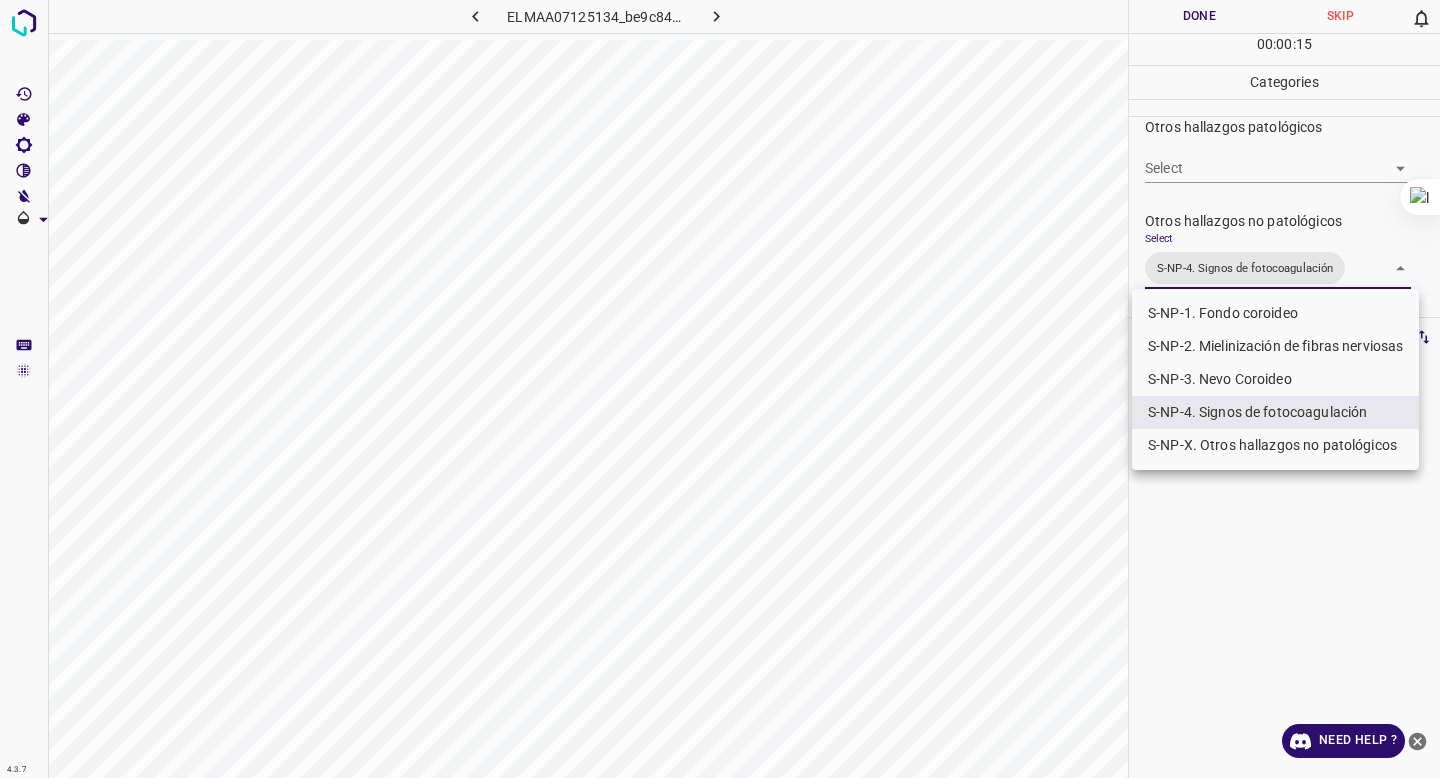 click at bounding box center (720, 389) 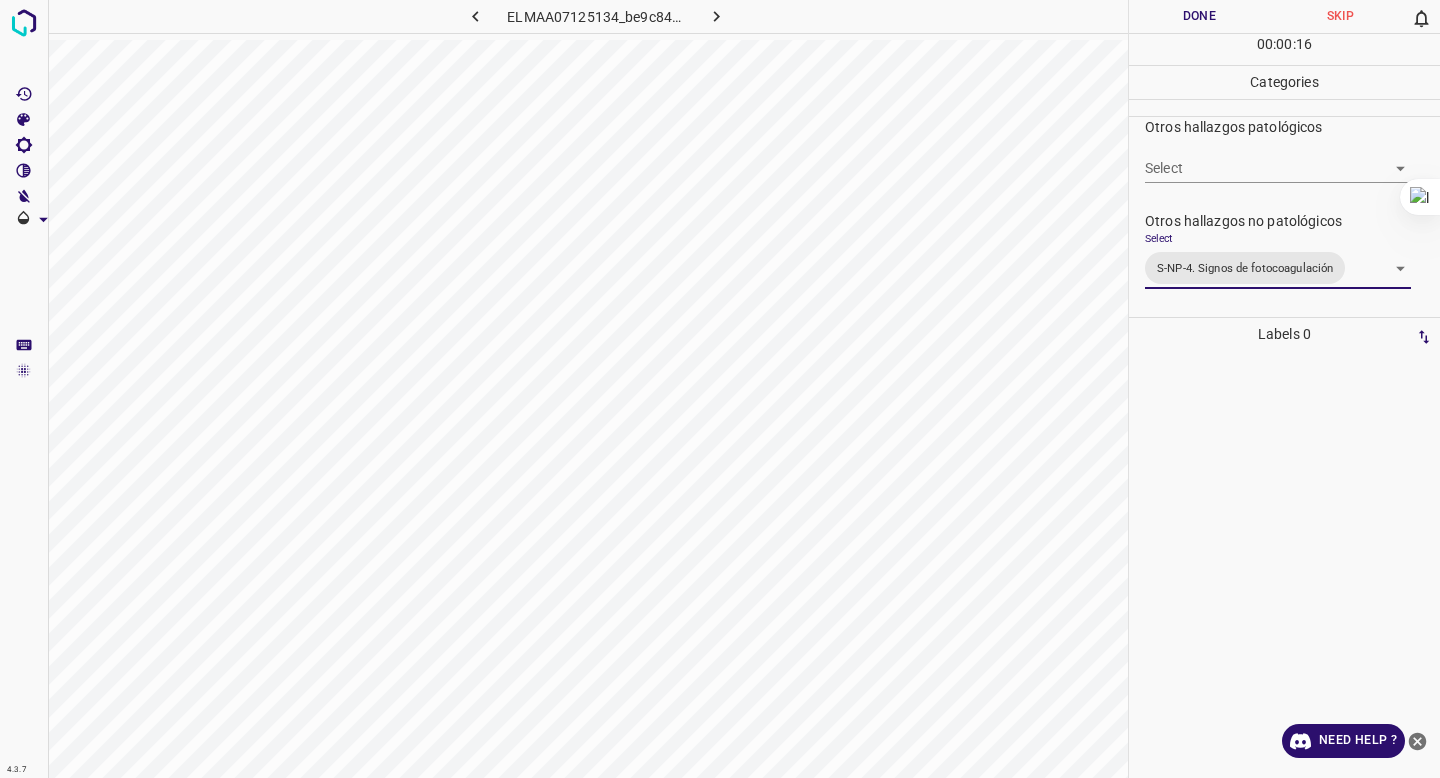 click on "00   : 00   : 16" at bounding box center [1284, 49] 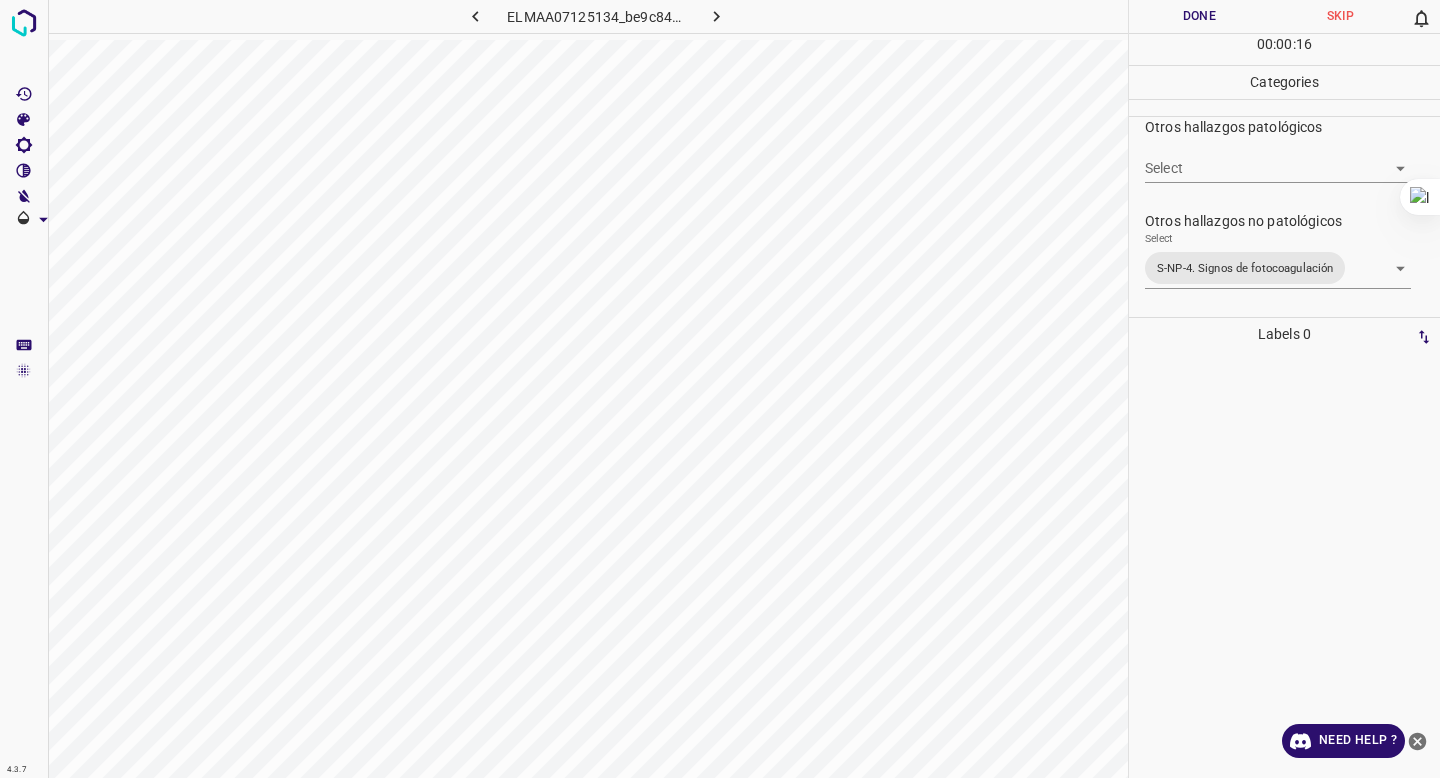 click on "Done" at bounding box center (1199, 16) 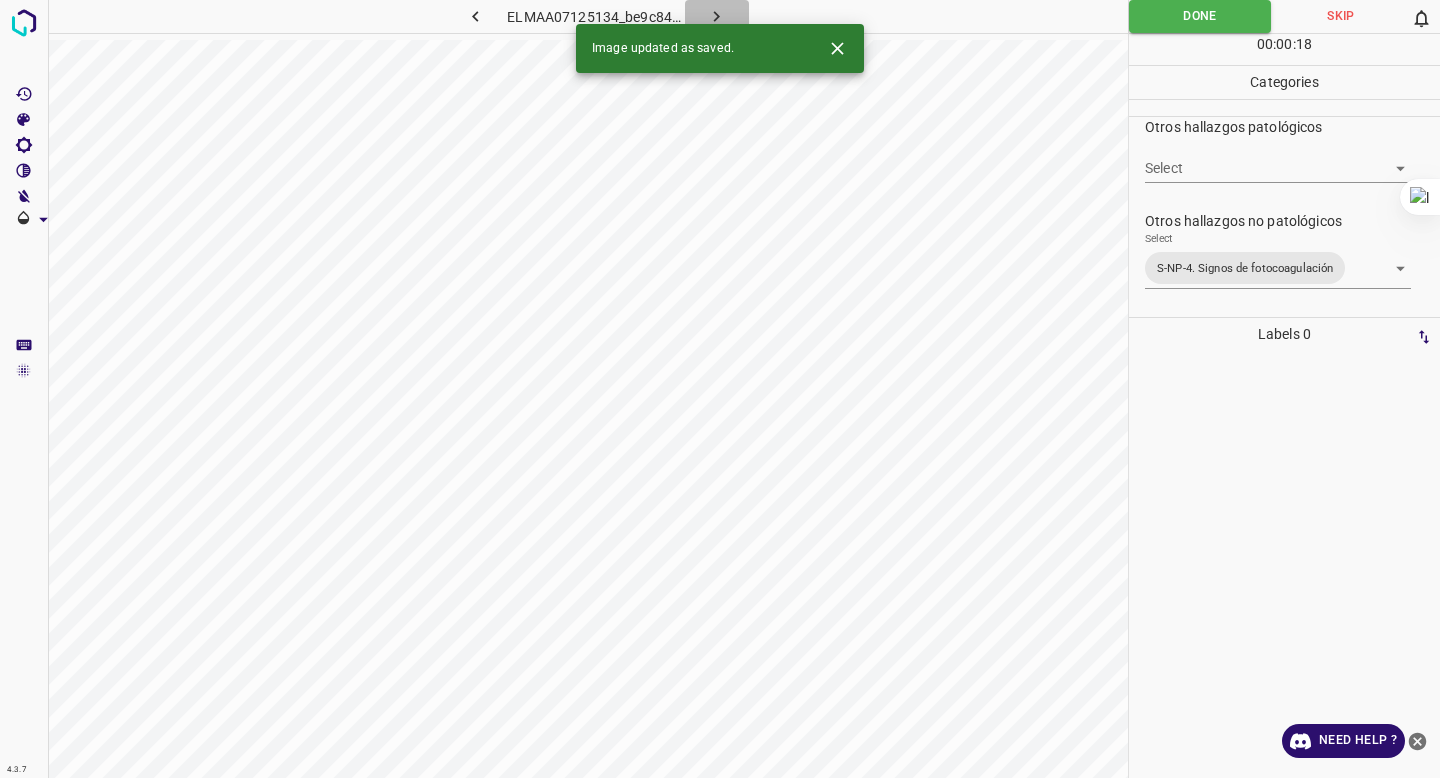 click 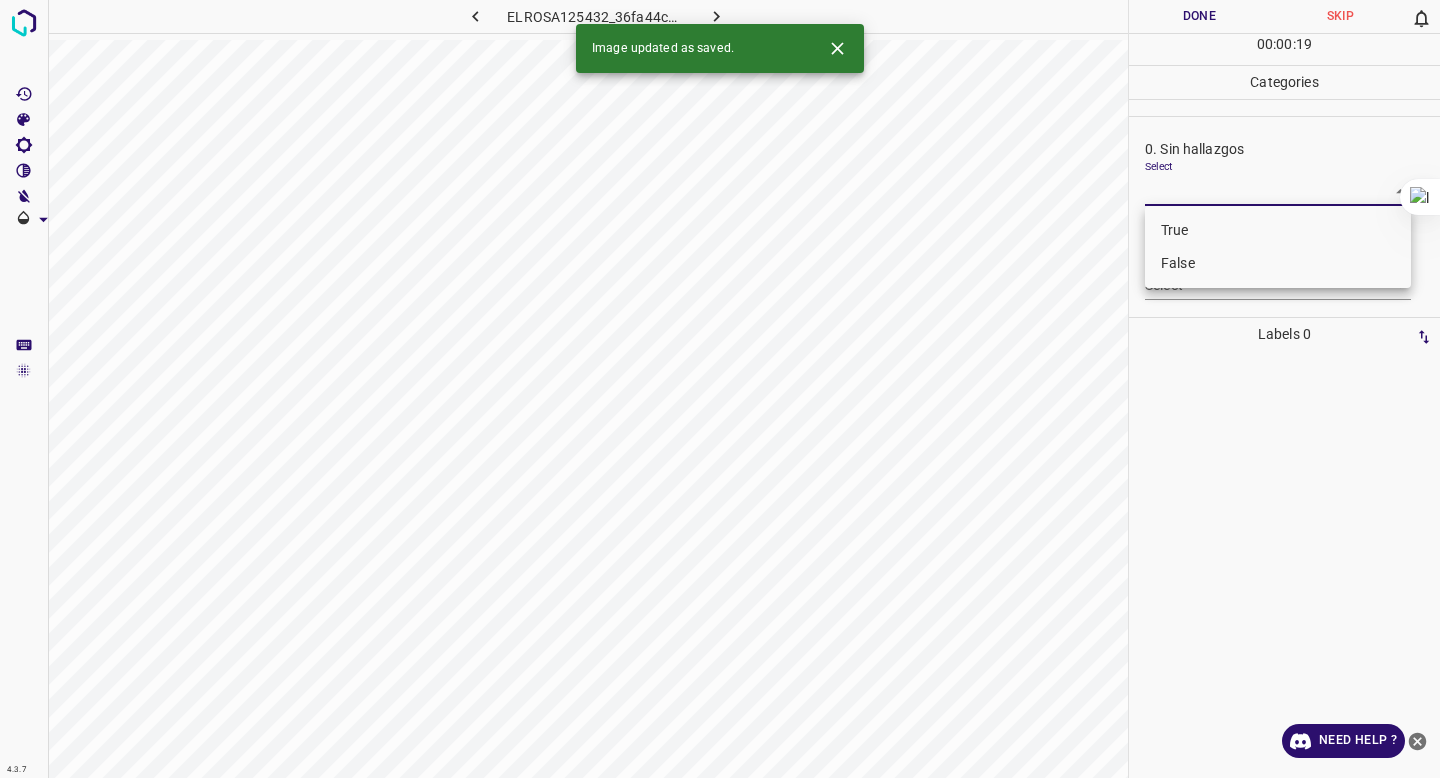 click on "4.3.7 ELROSA125432_36fa44c5e.jpg Done Skip 0 00   : 00   : 19   Categories 0. Sin hallazgos   Select ​ Anomalías vasculares   Select ​ Atrofias   Select ​ Drusas   Select ​ Exudados   Select ​ Hemorragias o Microaneurismas   Select ​ Otros hallazgos patológicos   Select ​ Otros hallazgos no patológicos   Select ​ Anomalías de disco óptico   Select ​ Elementos sin calidad suficiente   Select ​ Labels   0 Categories 1 0. Sin hallazgos 2 Anomalías vasculares 3 Atrofias 4 Drusas 5 Exudados 6 Hemorragias o Microaneurismas 7 Otros hallazgos patológicos 8 Otros hallazgos no patológicos 9 Anomalías de disco óptico 0 Elementos sin calidad suficiente Tools Space Change between modes (Draw & Edit) I Auto labeling R Restore zoom M Zoom in N Zoom out Delete Delete selecte label Filters Z Restore filters X Saturation filter C Brightness filter V Contrast filter B Gray scale filter General O Download Image updated as saved. Need Help ? - Text - Hide - Delete True False" at bounding box center (720, 389) 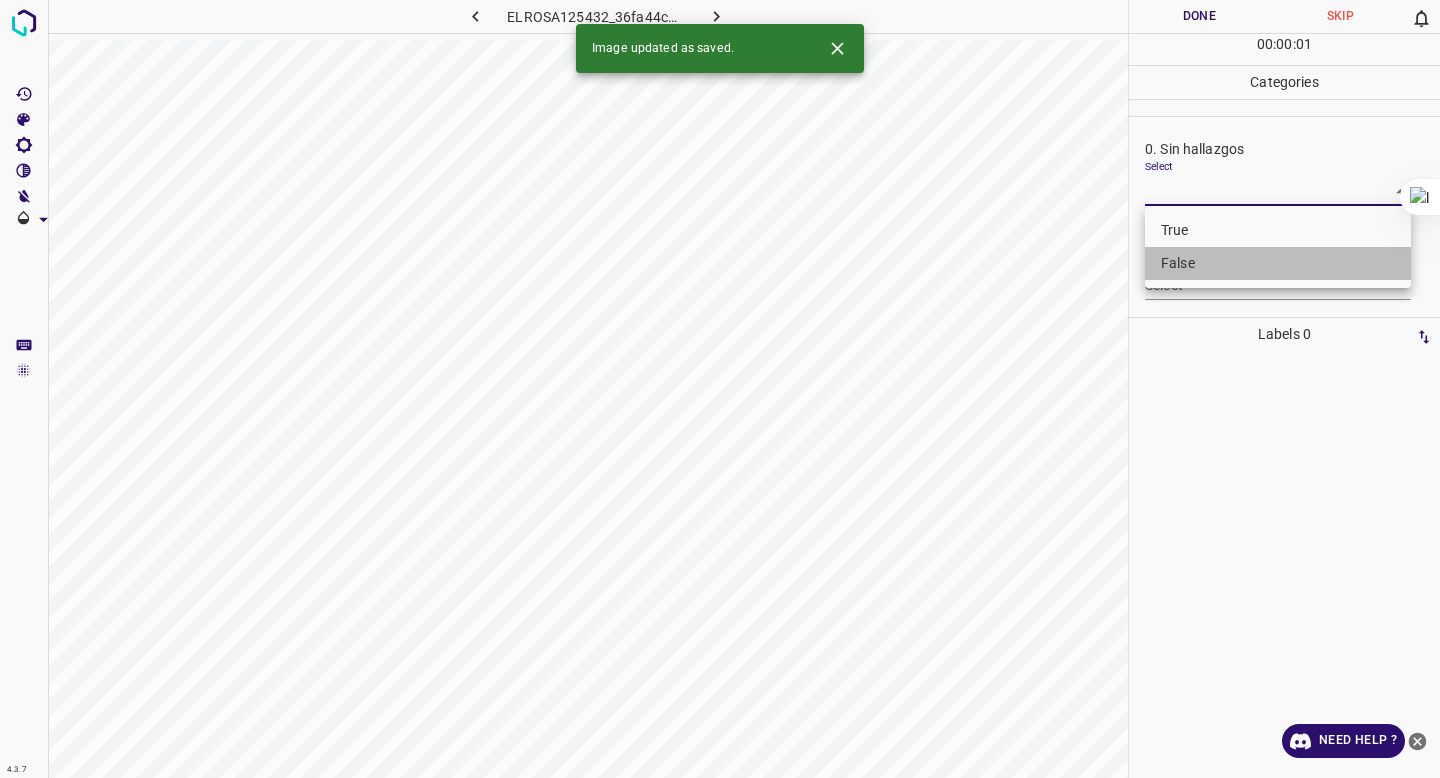 click on "False" at bounding box center (1278, 263) 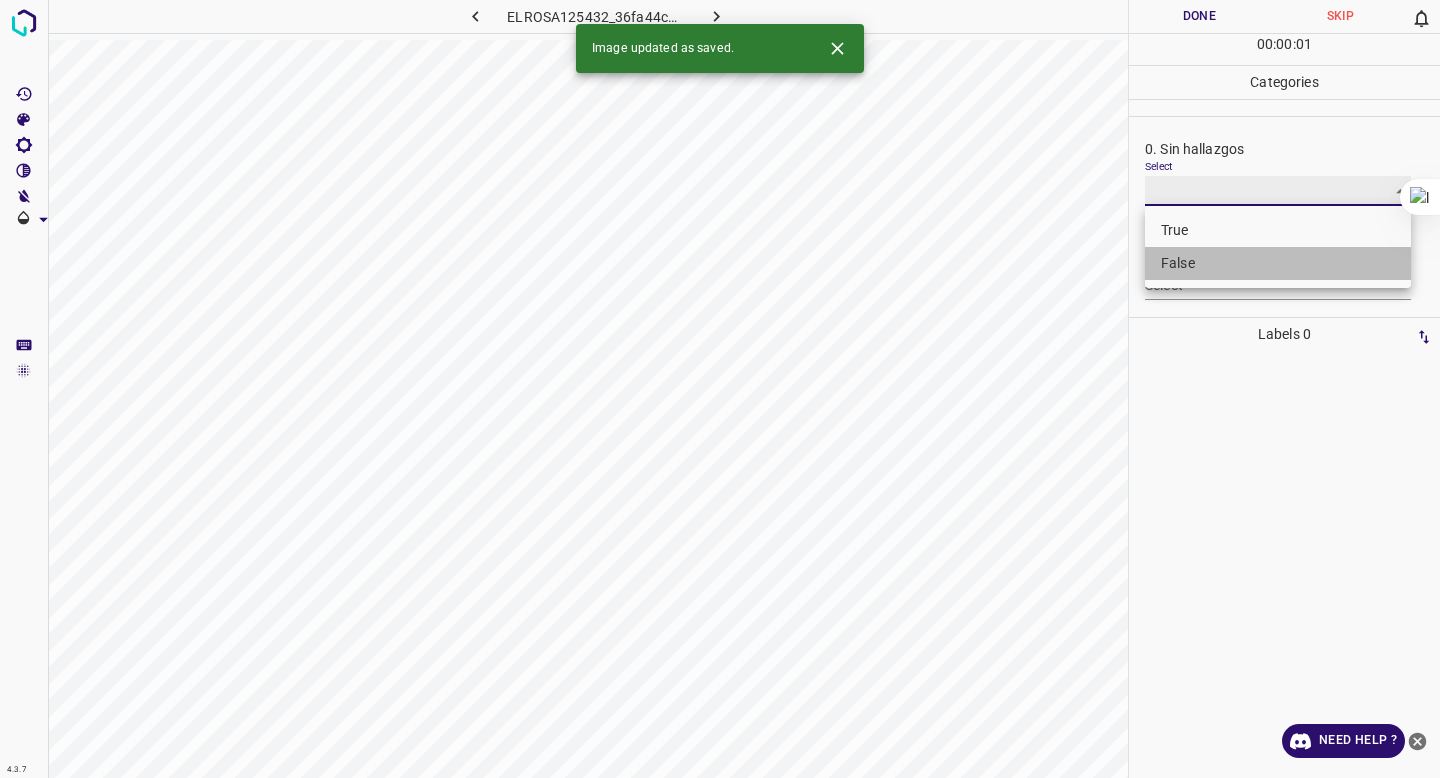 type on "False" 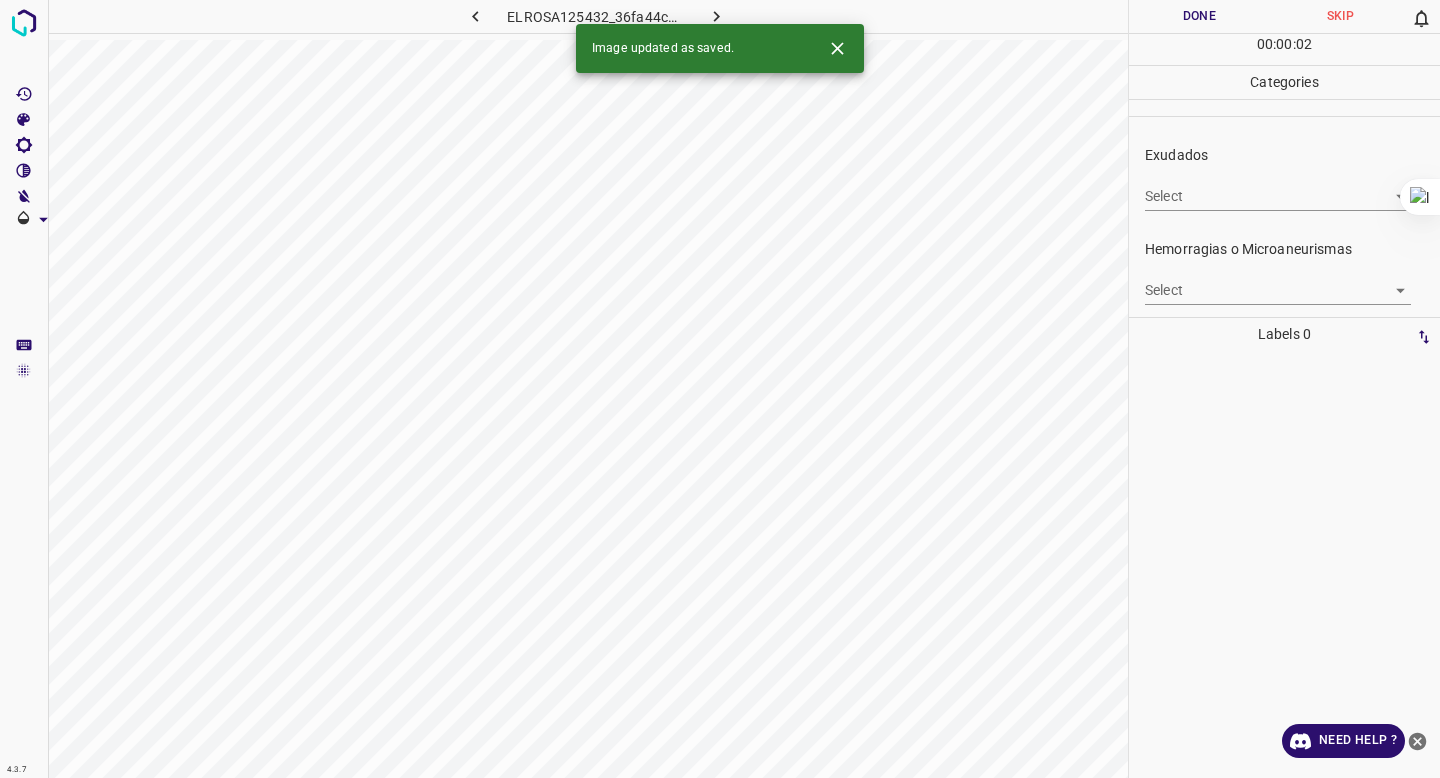 scroll, scrollTop: 376, scrollLeft: 0, axis: vertical 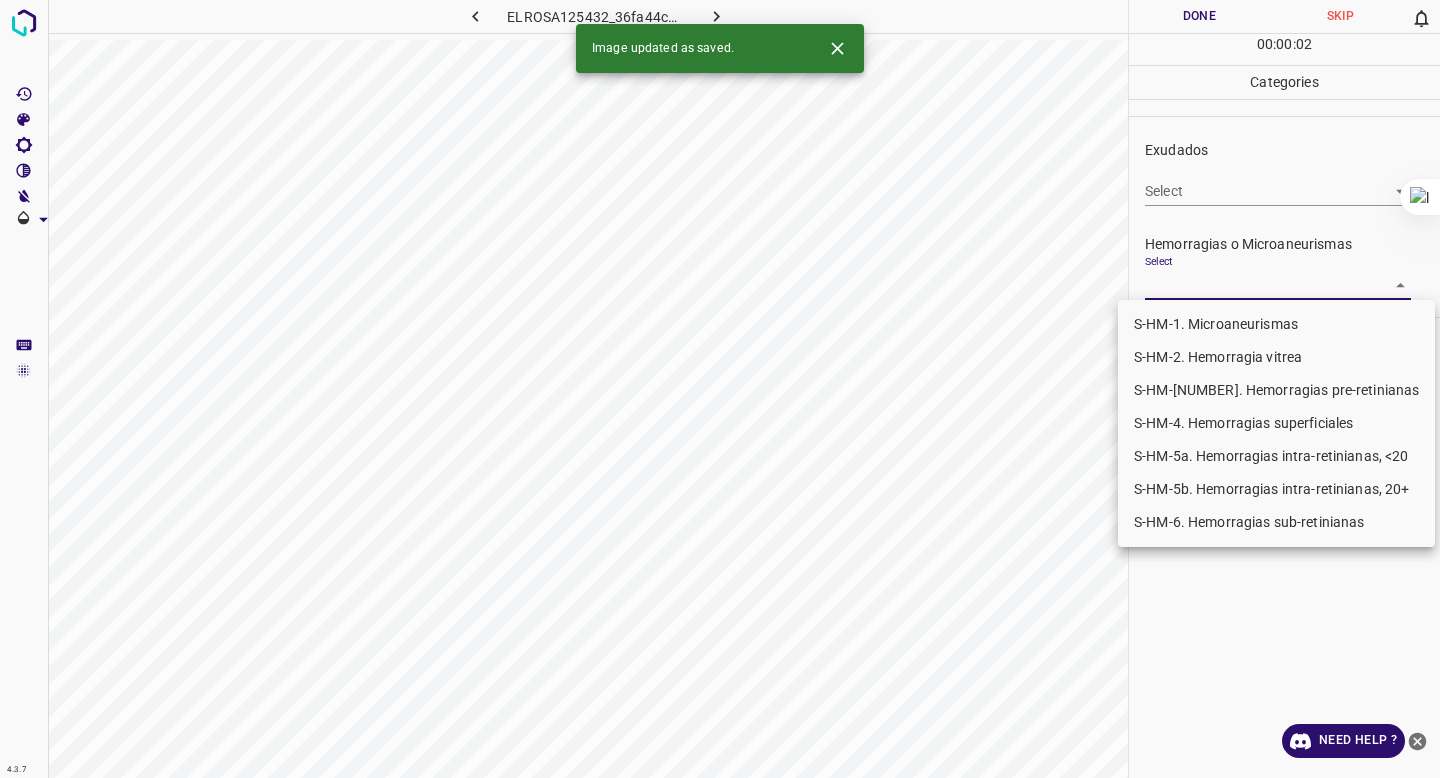 click on "4.3.7 ELROSA125432_36fa44c5e.jpg Done Skip 0 00   : 00   : 02   Categories 0. Sin hallazgos   Select False False Anomalías vasculares   Select ​ Atrofias   Select ​ Drusas   Select ​ Exudados   Select ​ Hemorragias o Microaneurismas   Select ​ Otros hallazgos patológicos   Select ​ Otros hallazgos no patológicos   Select ​ Anomalías de disco óptico   Select ​ Elementos sin calidad suficiente   Select ​ Labels   0 Categories 1 0. Sin hallazgos 2 Anomalías vasculares 3 Atrofias 4 Drusas 5 Exudados 6 Hemorragias o Microaneurismas 7 Otros hallazgos patológicos 8 Otros hallazgos no patológicos 9 Anomalías de disco óptico 0 Elementos sin calidad suficiente Tools Space Change between modes (Draw & Edit) I Auto labeling R Restore zoom M Zoom in N Zoom out Delete Delete selecte label Filters Z Restore filters X Saturation filter C Brightness filter V Contrast filter B Gray scale filter General O Download Image updated as saved. Need Help ? - Text - Hide - Delete S-HM-1. Microaneurismas" at bounding box center (720, 389) 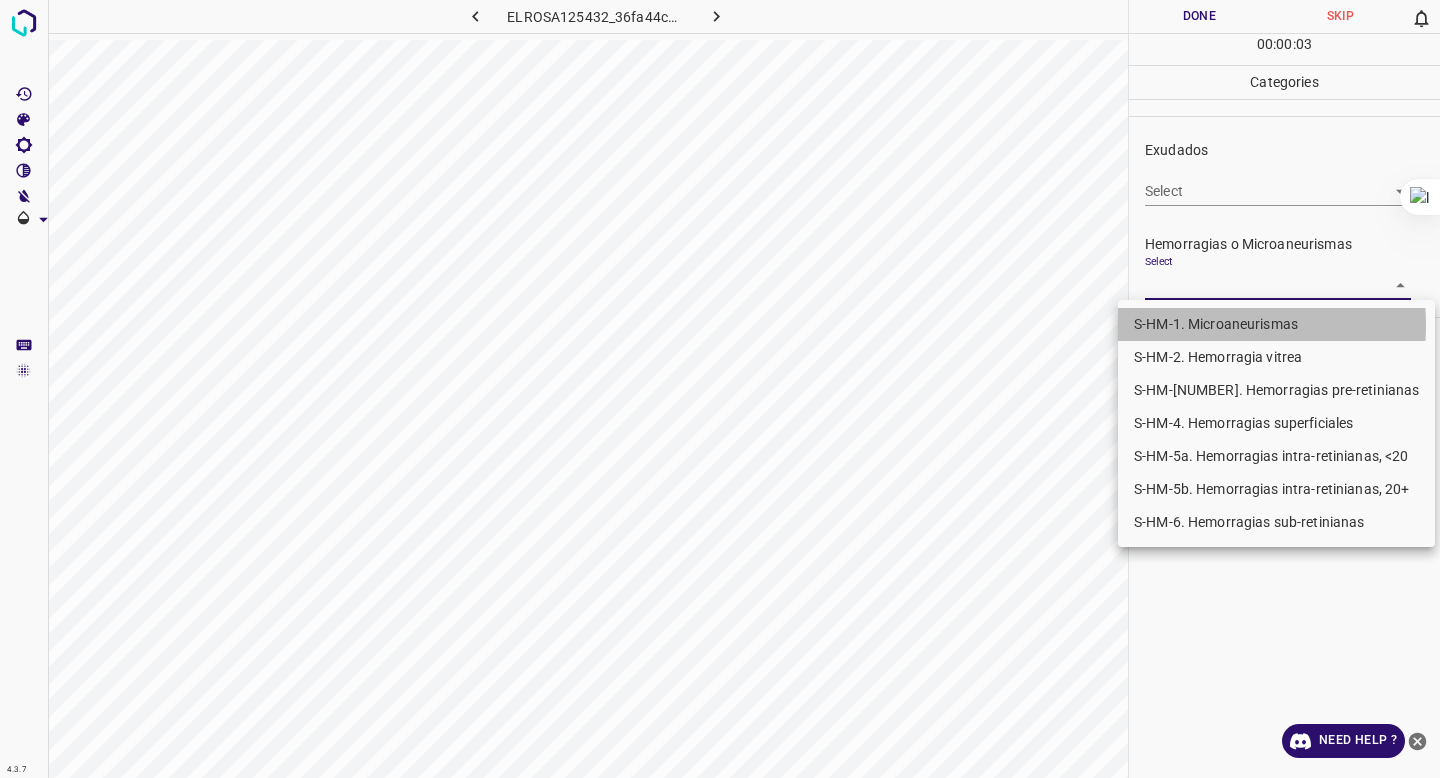 click on "S-HM-1. Microaneurismas" at bounding box center (1276, 324) 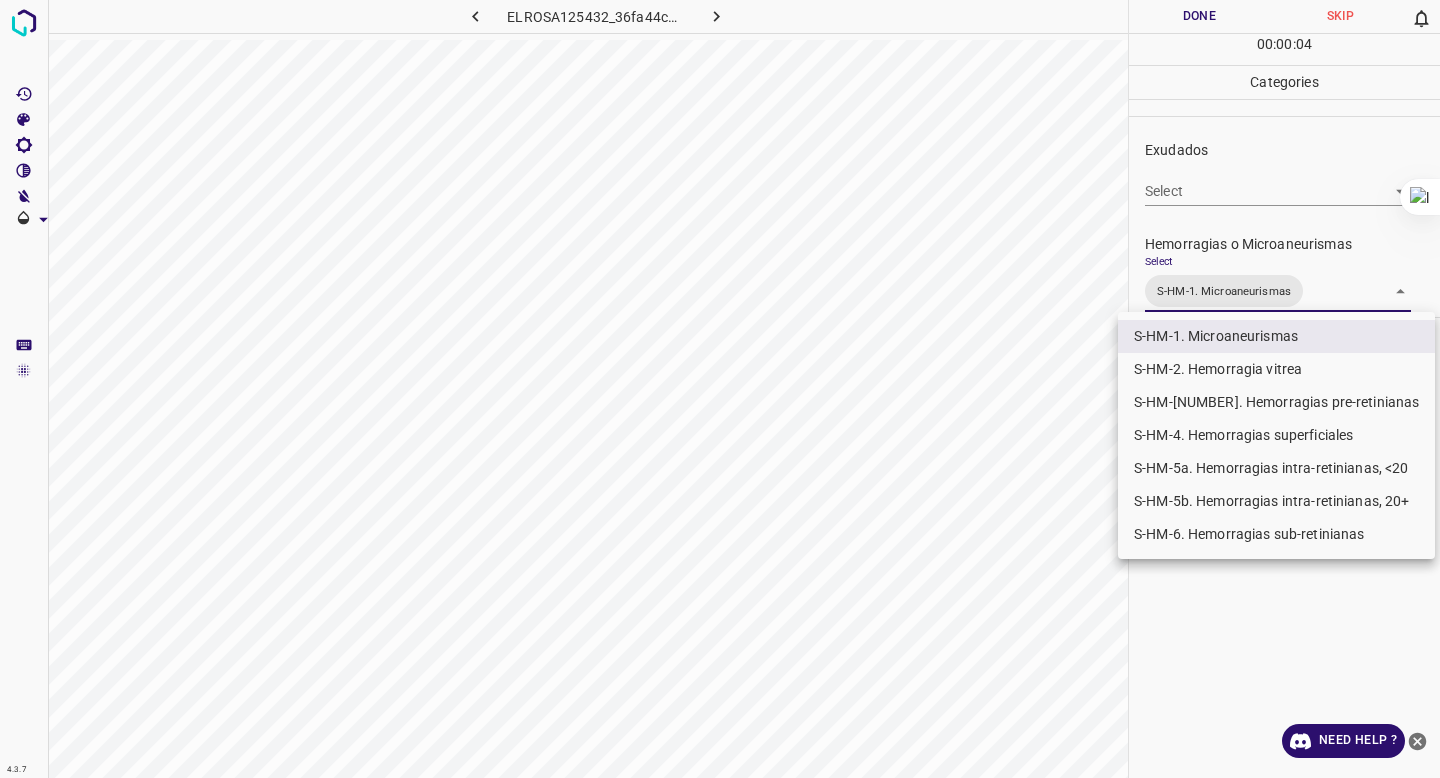 click at bounding box center (720, 389) 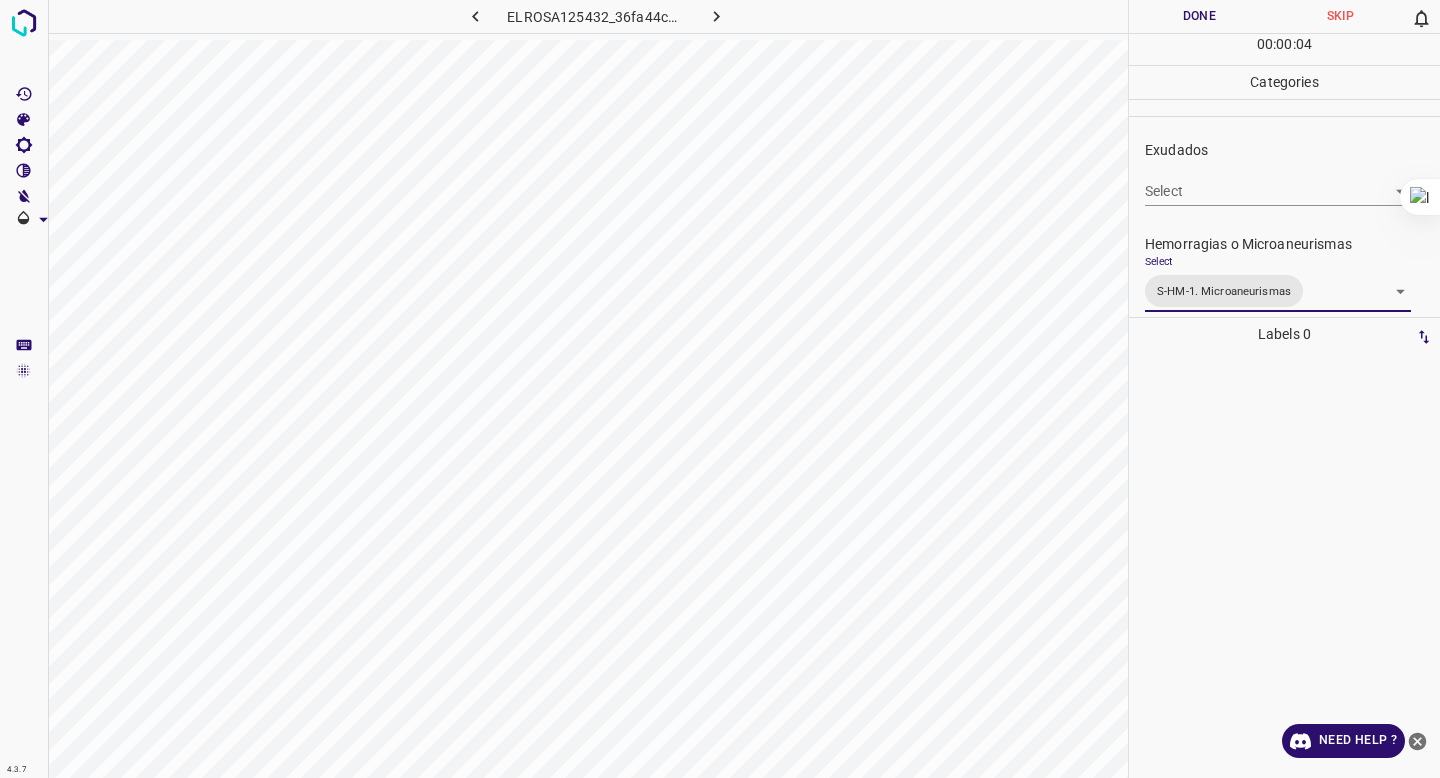 click on "4.3.7 [NAME][NUMBER]_[HASH].jpg Done Skip 0 00   : 00   : 04   Categories 0. Sin hallazgos   Select False False Anomalías vasculares   Select ​ Atrofias   Select ​ Drusas   Select ​ Exudados   Select ​ Hemorragias o Microaneurismas   Select S-HM-1. Microaneurismas S-HM-1. Microaneurismas Otros hallazgos patológicos   Select ​ Otros hallazgos no patológicos   Select ​ Anomalías de disco óptico   Select ​ Elementos sin calidad suficiente   Select ​ Labels   0 Categories 1 0. Sin hallazgos 2 Anomalías vasculares 3 Atrofias 4 Drusas 5 Exudados 6 Hemorragias o Microaneurismas 7 Otros hallazgos patológicos 8 Otros hallazgos no patológicos 9 Anomalías de disco óptico 0 Elementos sin calidad suficiente Tools Space Change between modes (Draw & Edit) I Auto labeling R Restore zoom M Zoom in N Zoom out Delete Delete selecte label Filters Z Restore filters X Saturation filter C Brightness filter V Contrast filter B Gray scale filter General O Download Need Help ? - Text - Hide - Delete" at bounding box center (720, 389) 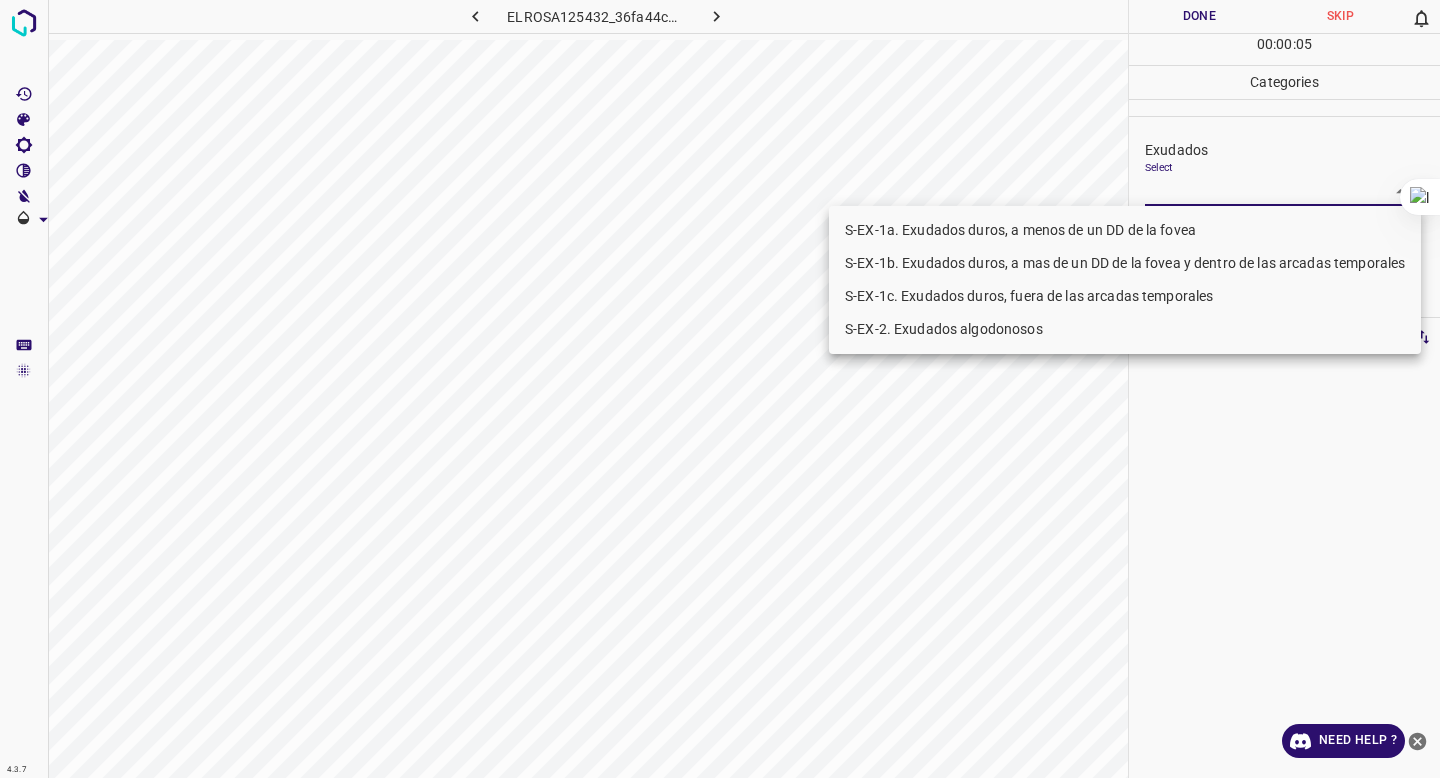 click on "S-EX-1a. Exudados duros, a menos de un DD de la fovea" at bounding box center [1125, 230] 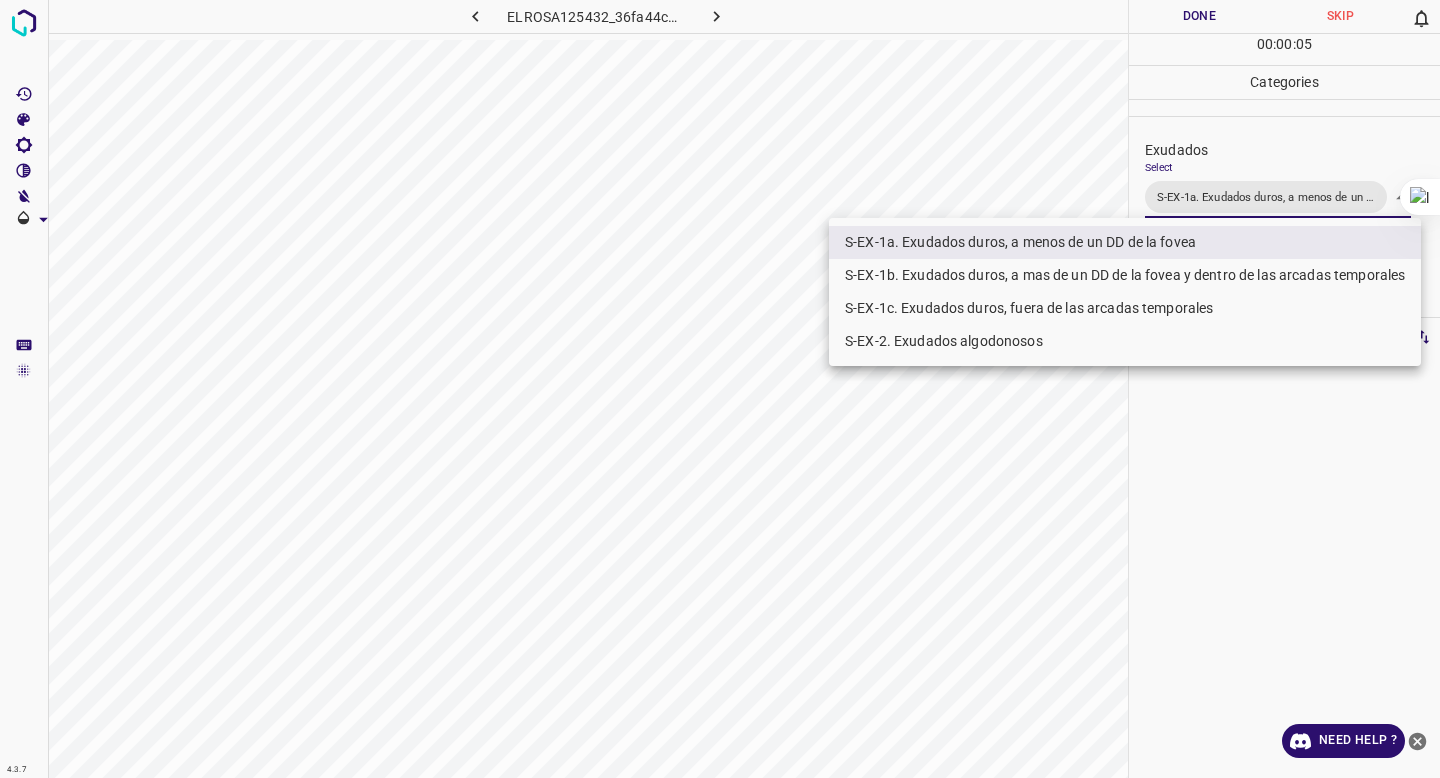 click at bounding box center (720, 389) 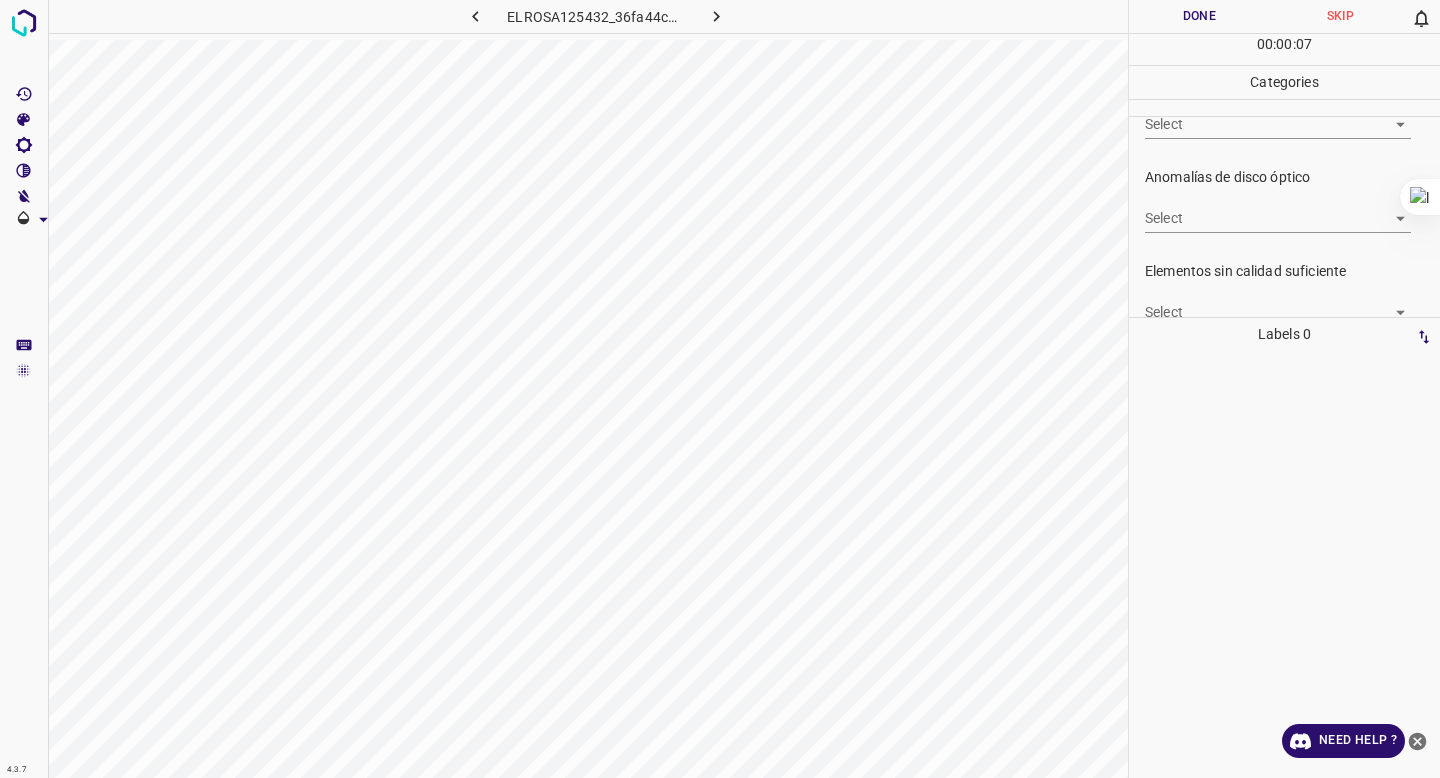 scroll, scrollTop: 768, scrollLeft: 0, axis: vertical 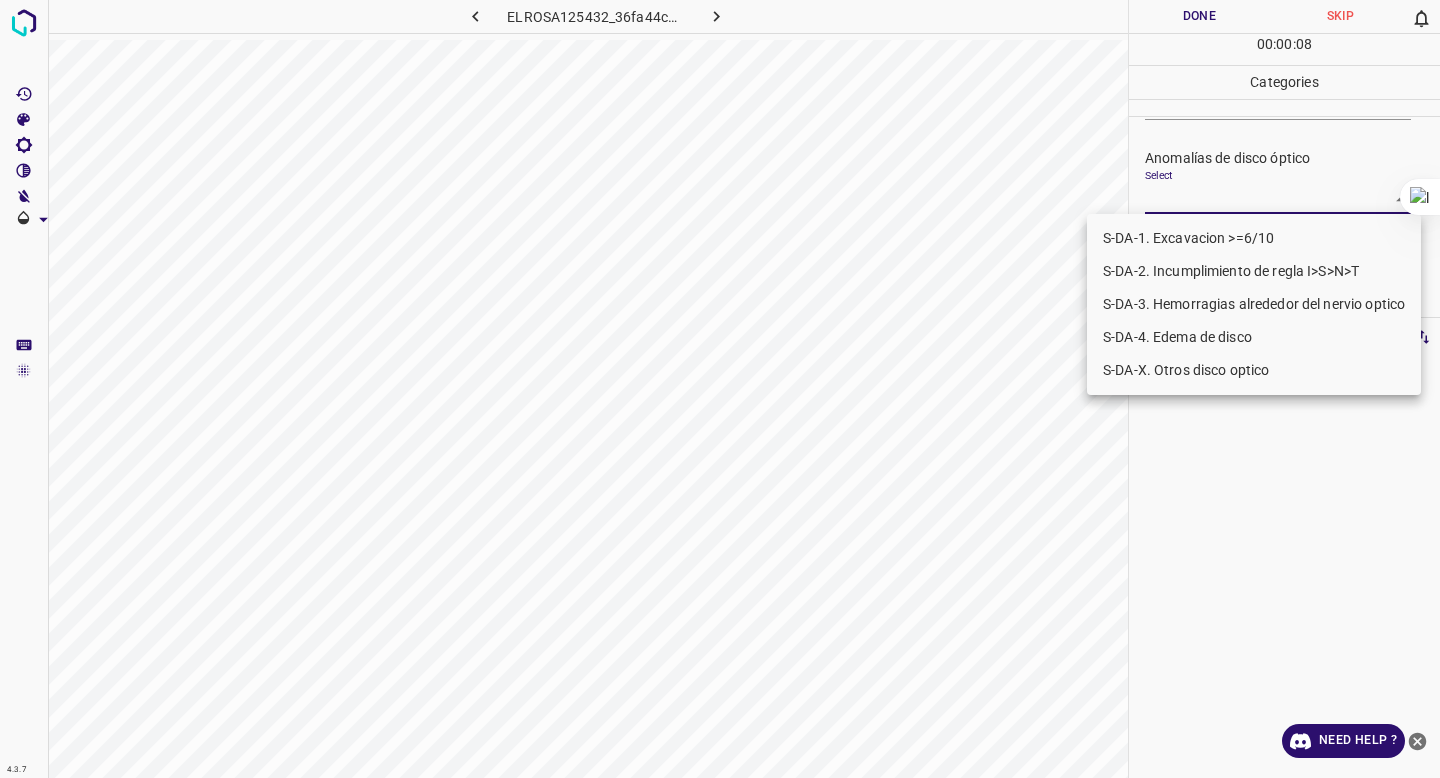 click on "4.3.7 [NAME]125432_36fa44c5e.jpg Done Skip 0 00   : 00   : 08   Categories 0. Sin hallazgos   Select False False Anomalías vasculares   Select ​ Atrofias   Select ​ Drusas   Select ​ Exudados   Select S-EX-1a. Exudados duros, a menos de un DD de la fovea S-EX-1a. Exudados duros, a menos de un DD de la fovea Hemorragias o Microaneurismas   Select S-HM-1. Microaneurismas S-HM-1. Microaneurismas Otros hallazgos patológicos   Select ​ Otros hallazgos no patológicos   Select ​ Anomalías de disco óptico   Select ​ Elementos sin calidad suficiente   Select ​ Labels   0 Categories 1 0. Sin hallazgos 2 Anomalías vasculares 3 Atrofias 4 Drusas 5 Exudados 6 Hemorragias o Microaneurismas 7 Otros hallazgos patológicos 8 Otros hallazgos no patológicos 9 Anomalías de disco óptico 0 Elementos sin calidad suficiente Tools Space Change between modes (Draw & Edit) I Auto labeling R Restore zoom M Zoom in N Zoom out Delete Delete selecte label Filters Z Restore filters X Saturation filter C V B General O" at bounding box center (720, 389) 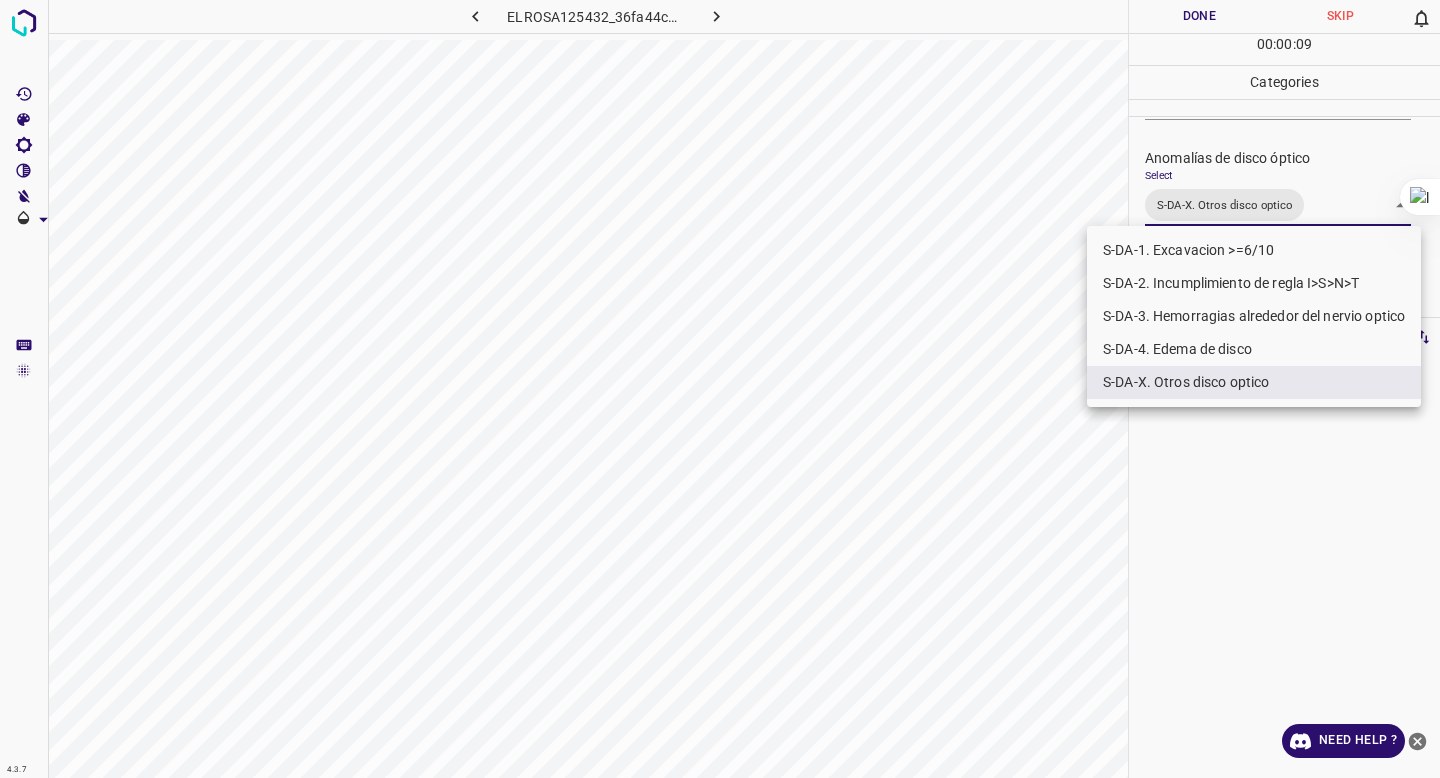 click at bounding box center (720, 389) 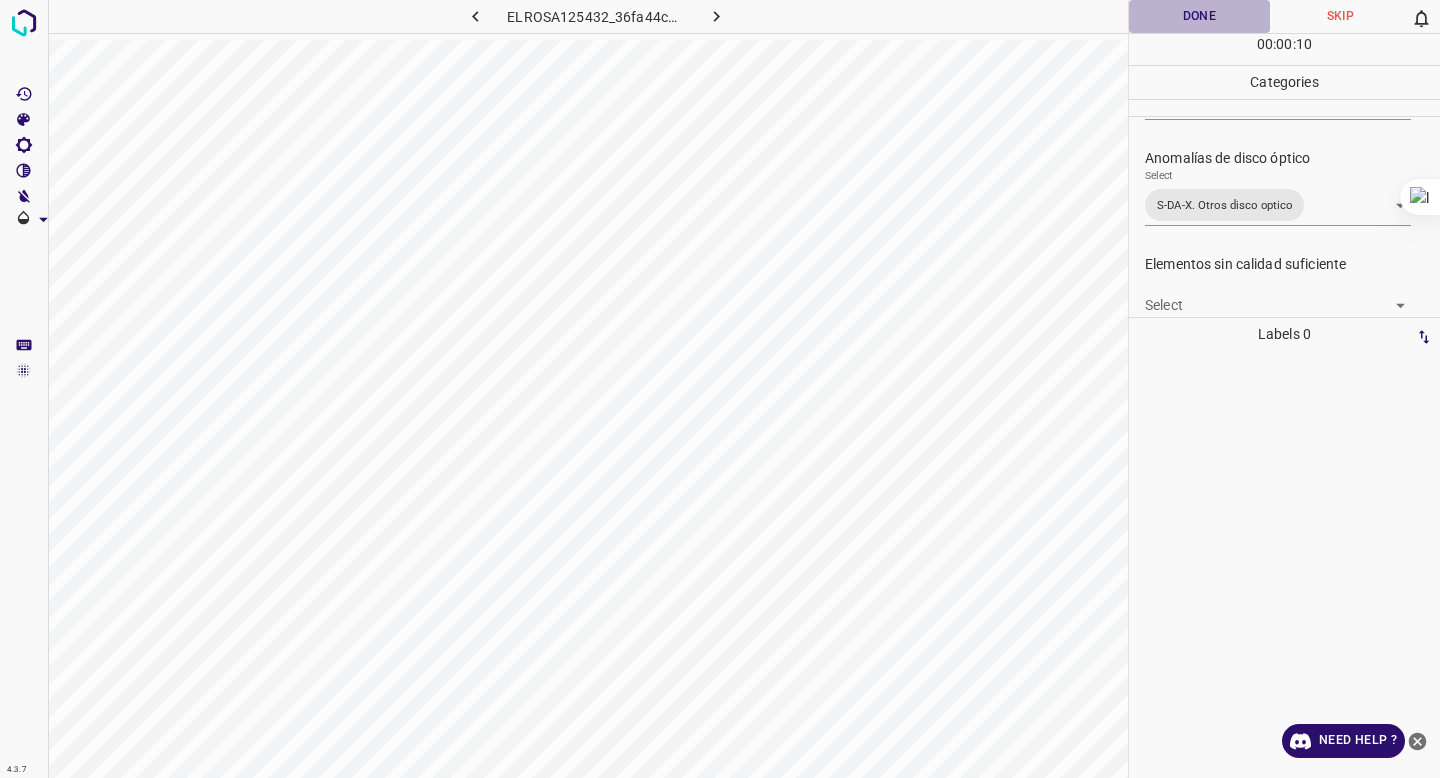 click on "Done" at bounding box center [1199, 16] 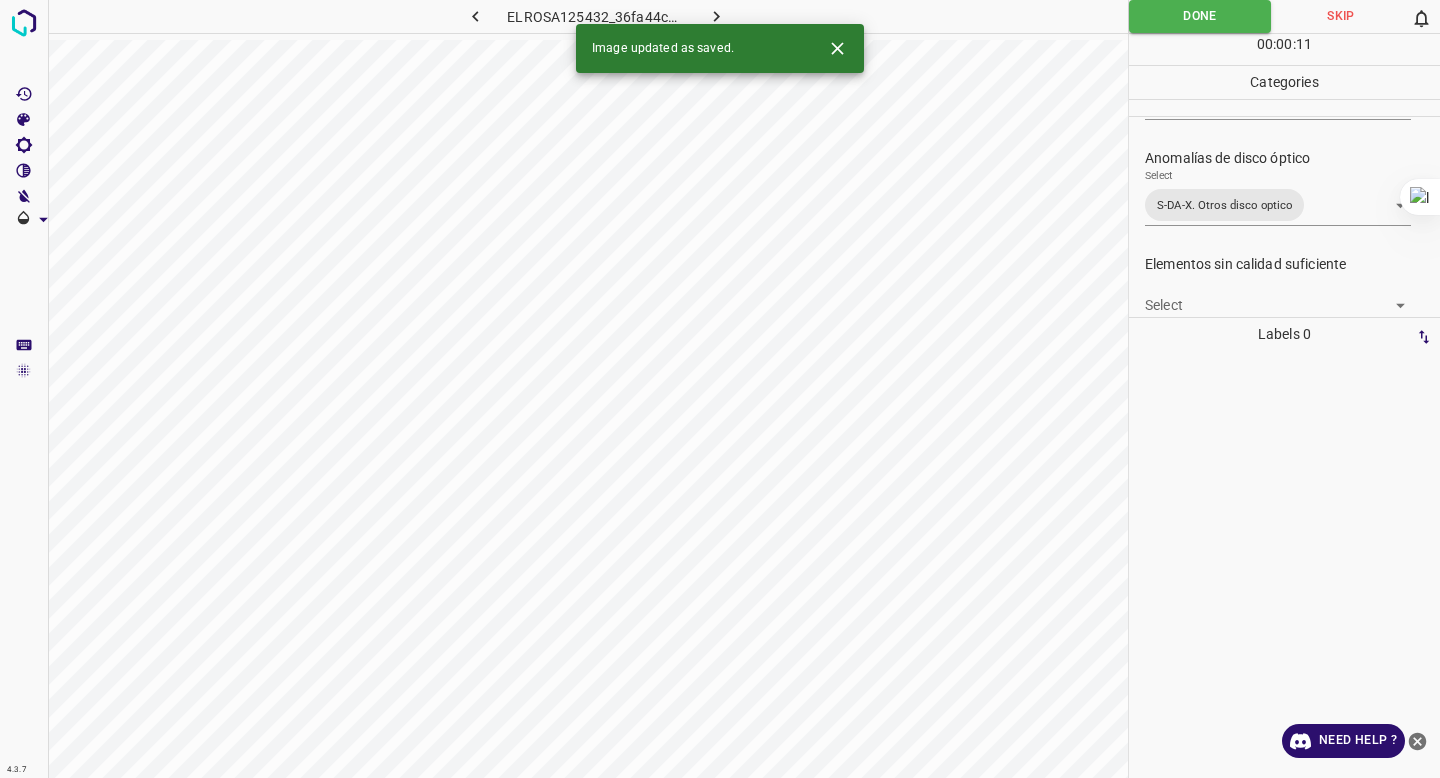 click 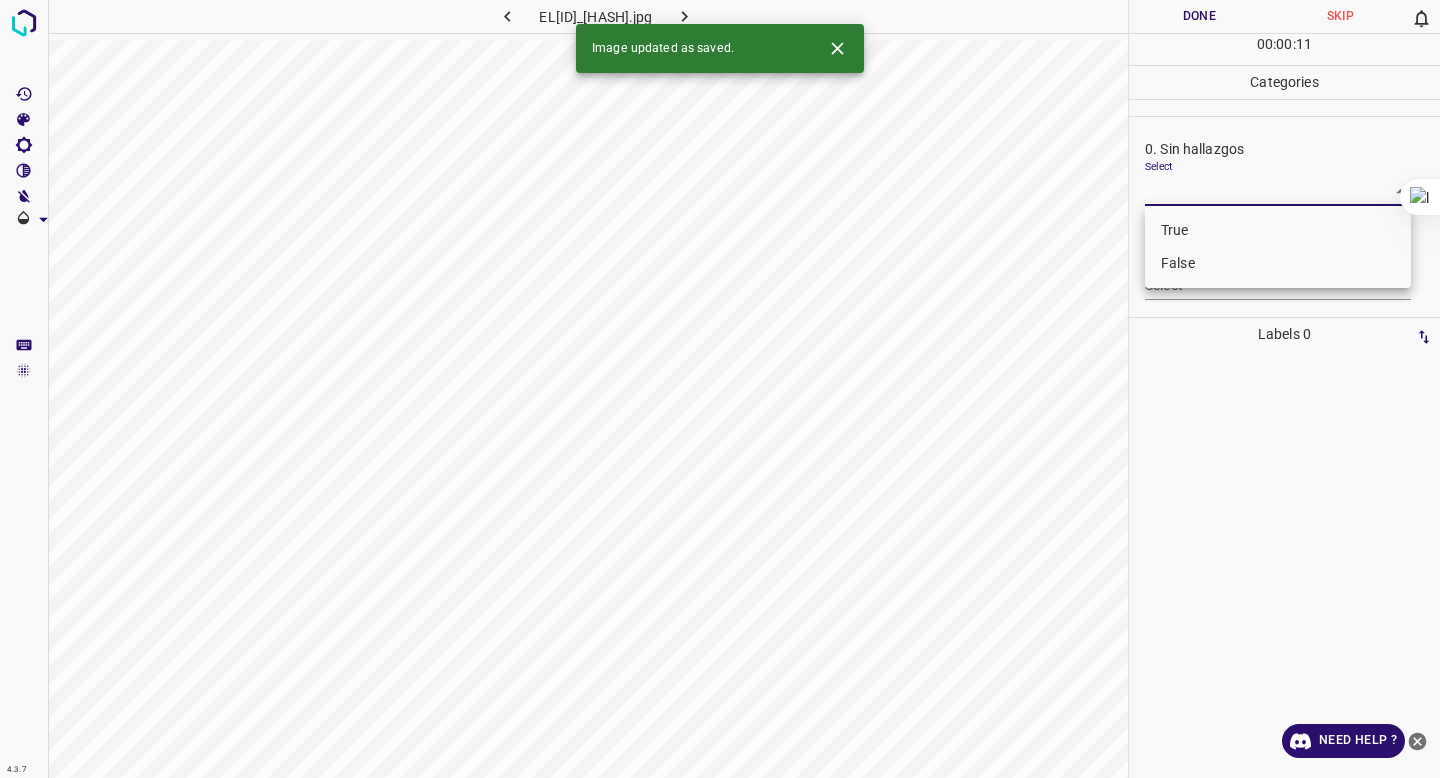 click on "4.3.7 EL[ID]_[HASH].jpg Done Skip 0 00   : 00   : 11   Categories 0. Sin hallazgos   Select ​ Anomalías vasculares   Select ​ Atrofias   Select ​ Drusas   Select ​ Exudados   Select ​ Hemorragias o Microaneurismas   Select ​ Otros hallazgos patológicos   Select ​ Otros hallazgos no patológicos   Select ​ Anomalías de disco óptico   Select ​ Elementos sin calidad suficiente   Select ​ Labels   0 Categories 1 0. Sin hallazgos 2 Anomalías vasculares 3 Atrofias 4 Drusas 5 Exudados 6 Hemorragias o Microaneurismas 7 Otros hallazgos patológicos 8 Otros hallazgos no patológicos 9 Anomalías de disco óptico 0 Elementos sin calidad suficiente Tools Space Change between modes (Draw & Edit) I Auto labeling R Restore zoom M Zoom in N Zoom out Delete Delete selecte label Filters Z Restore filters X Saturation filter C Brightness filter V Contrast filter B Gray scale filter General O Download Image updated as saved. Need Help ? - Text - Hide - Delete True False" at bounding box center (720, 389) 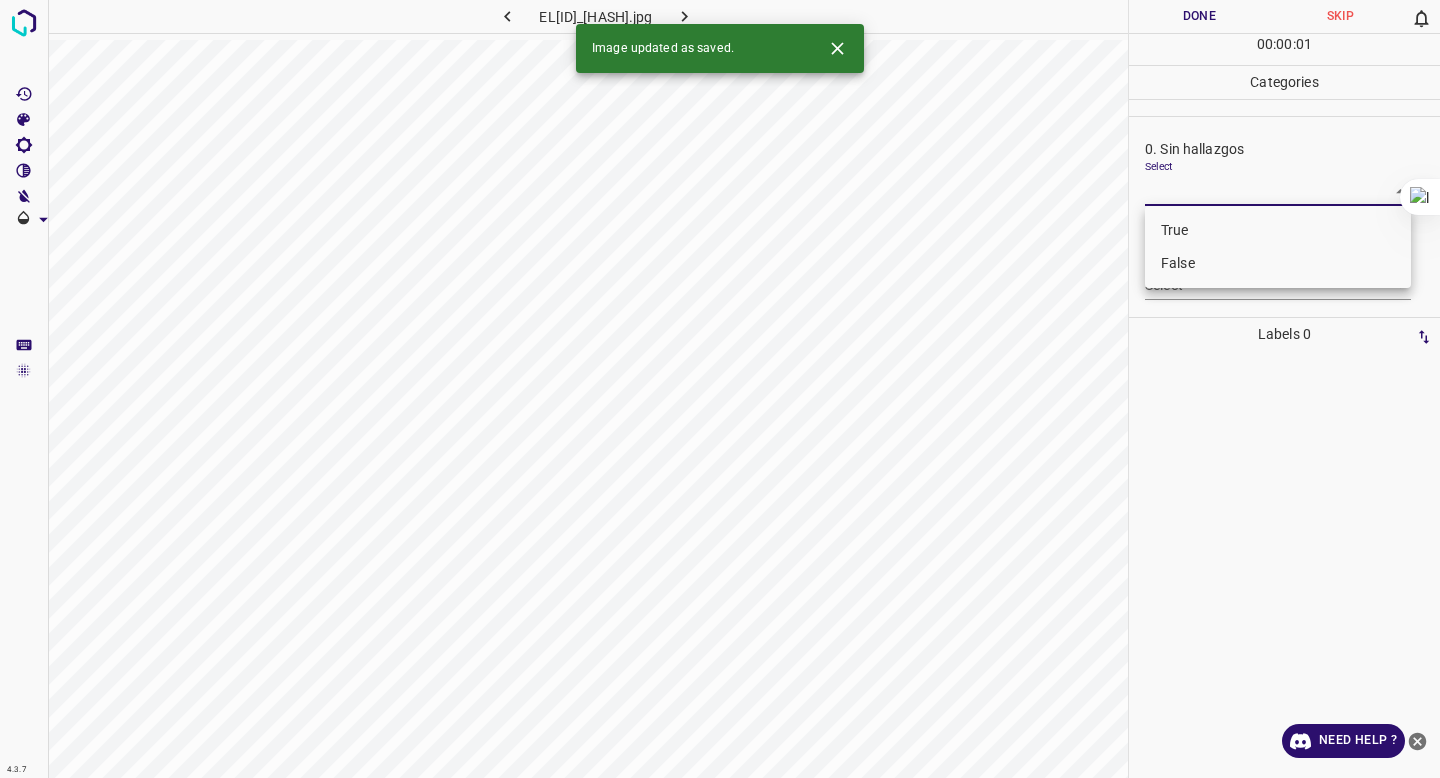 click on "False" at bounding box center (1278, 263) 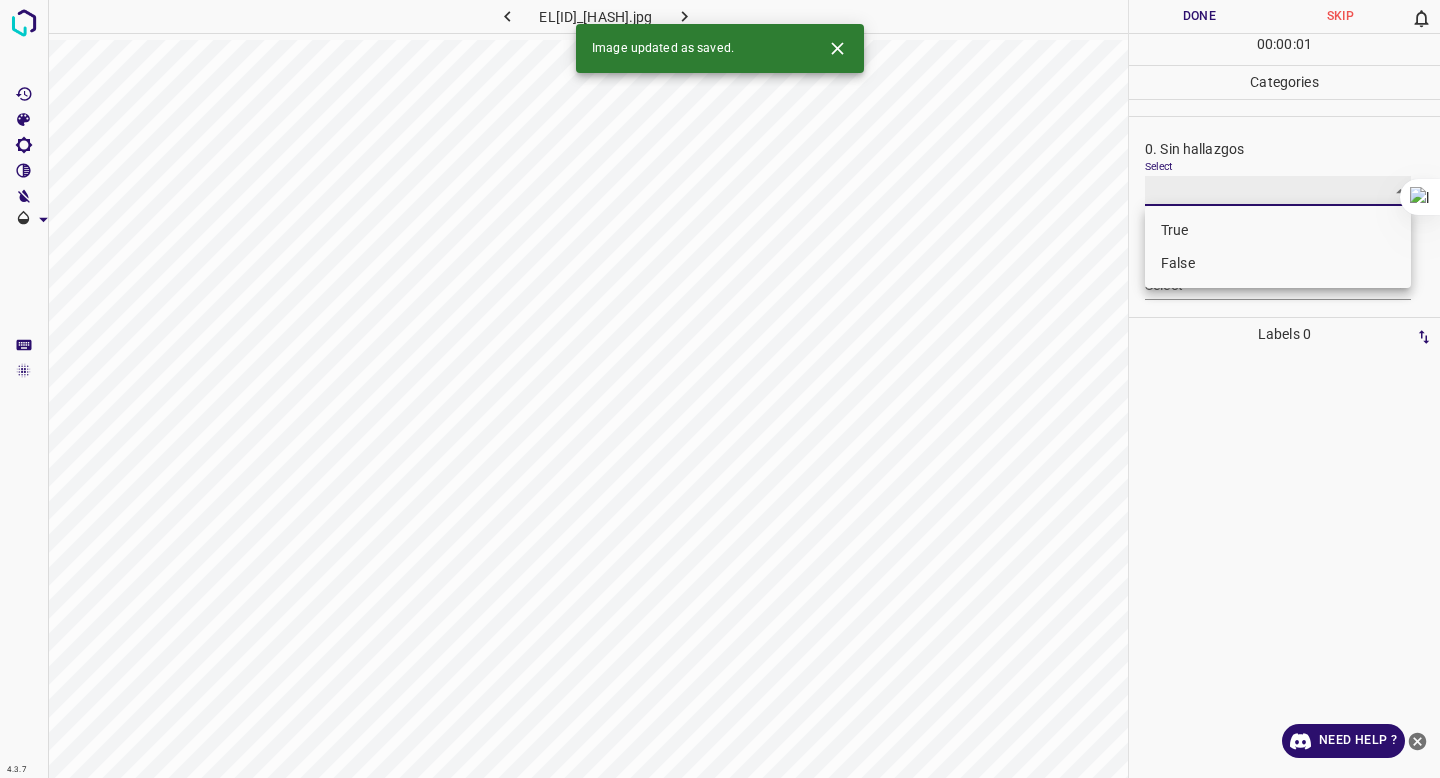 type on "False" 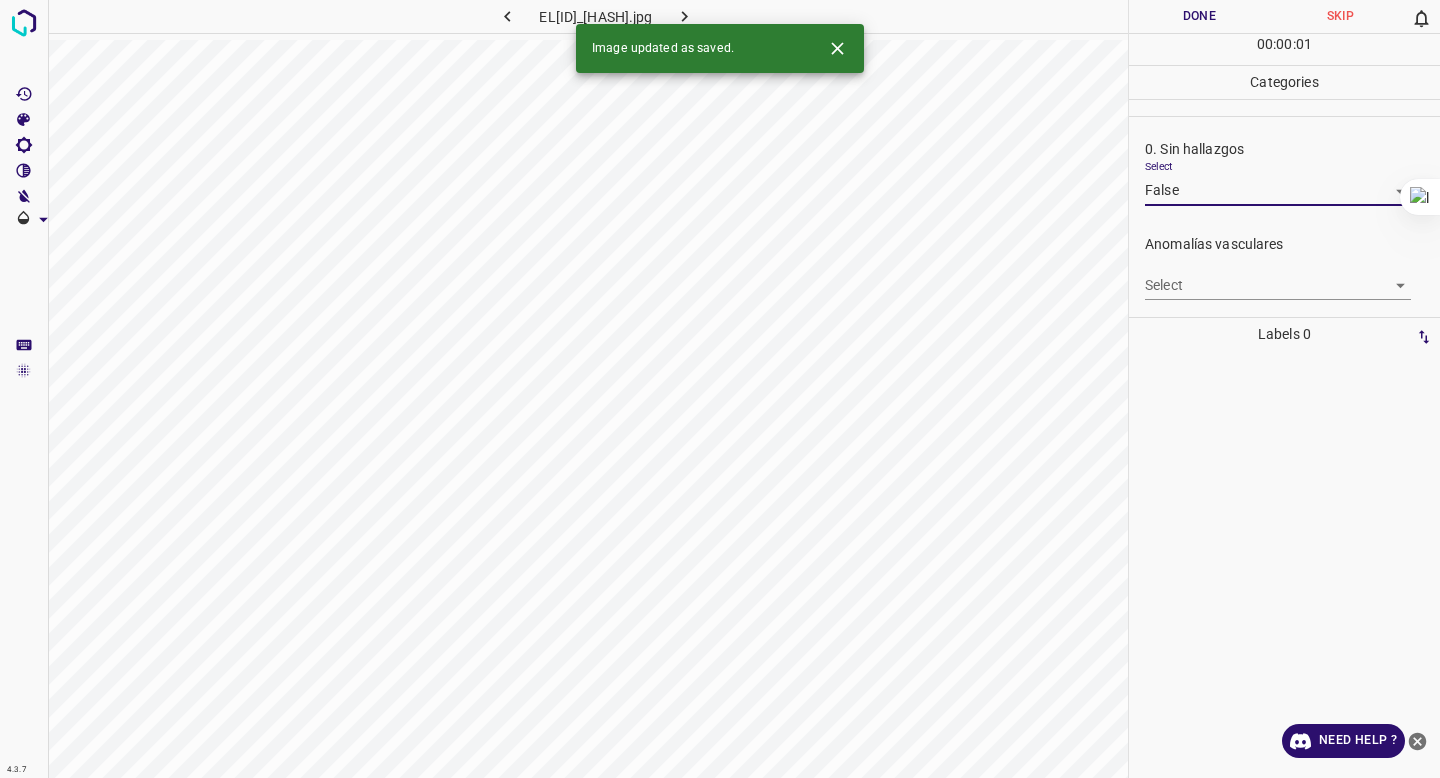 click on "4.3.7 ELMAC12124740_8d516a821.jpg Done Skip 0 00   : 00   : 01   Categories 0. Sin hallazgos   Select False False Anomalías vasculares   Select ​ Atrofias   Select ​ Drusas   Select ​ Exudados   Select ​ Hemorragias o Microaneurismas   Select ​ Otros hallazgos patológicos   Select ​ Otros hallazgos no patológicos   Select ​ Anomalías de disco óptico   Select ​ Elementos sin calidad suficiente   Select ​ Labels   0 Categories 1 0. Sin hallazgos 2 Anomalías vasculares 3 Atrofias 4 Drusas 5 Exudados 6 Hemorragias o Microaneurismas 7 Otros hallazgos patológicos 8 Otros hallazgos no patológicos 9 Anomalías de disco óptico 0 Elementos sin calidad suficiente Tools Space Change between modes (Draw & Edit) I Auto labeling R Restore zoom M Zoom in N Zoom out Delete Delete selecte label Filters Z Restore filters X Saturation filter C Brightness filter V Contrast filter B Gray scale filter General O Download Image updated as saved. Need Help ? - Text - Hide - Delete" at bounding box center (720, 389) 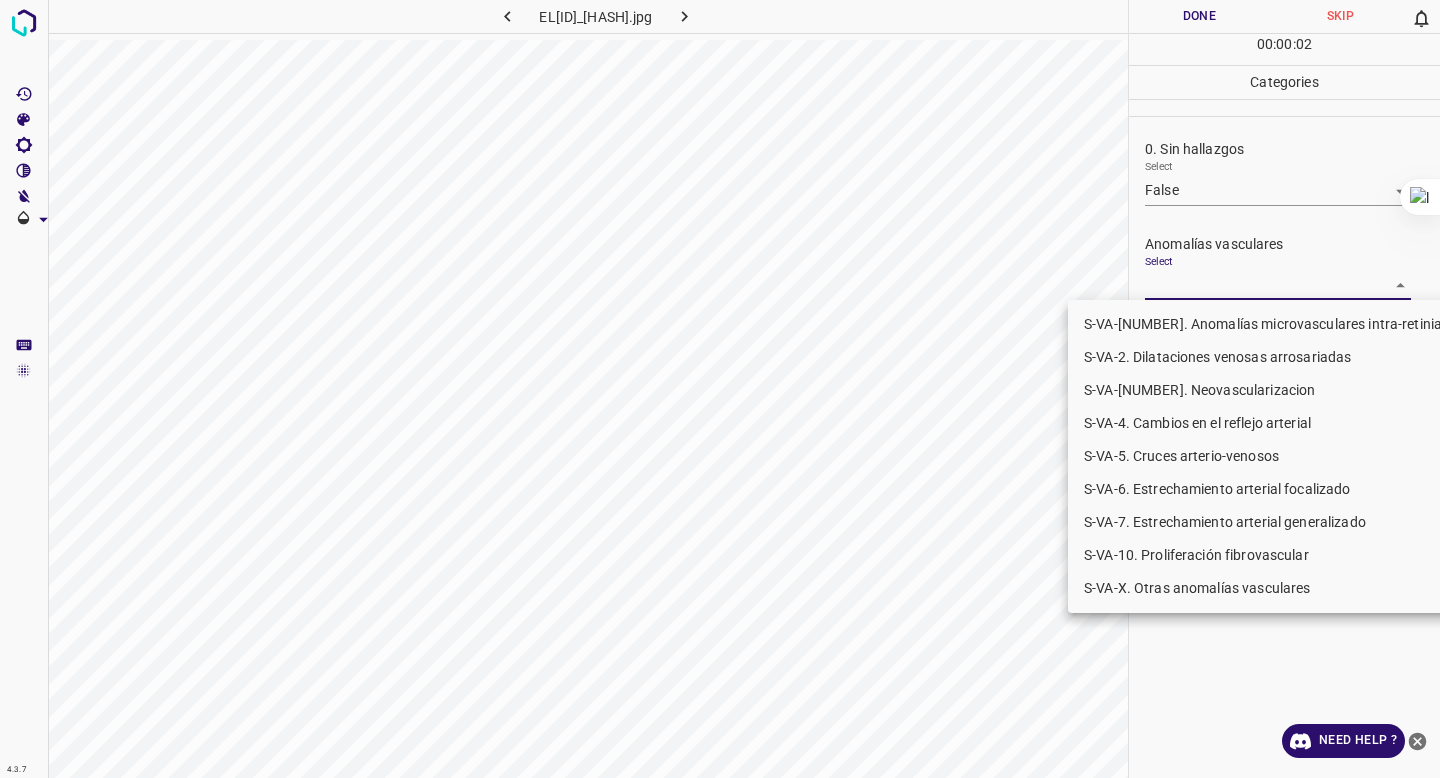 click on "S-VA-10. Proliferación fibrovascular" at bounding box center [1275, 555] 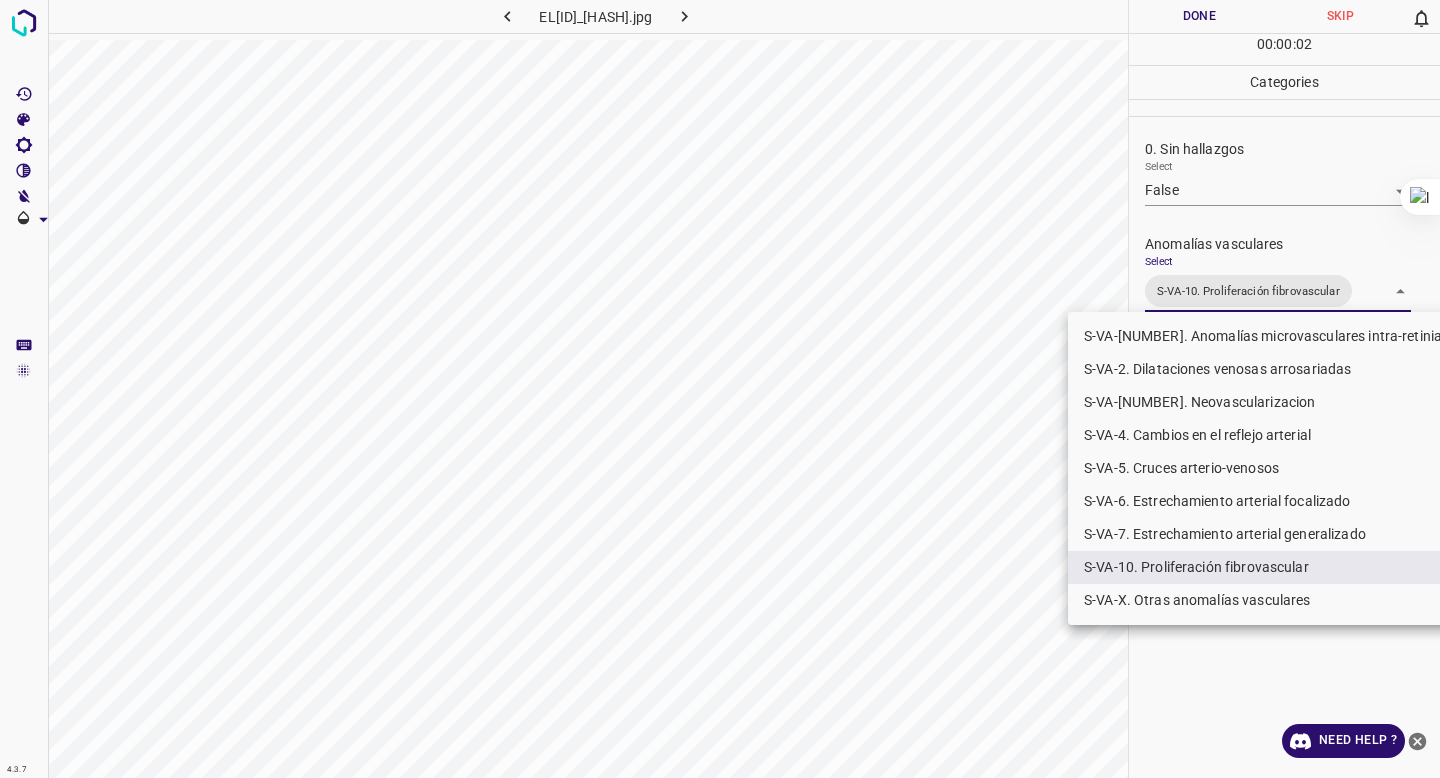 click at bounding box center [720, 389] 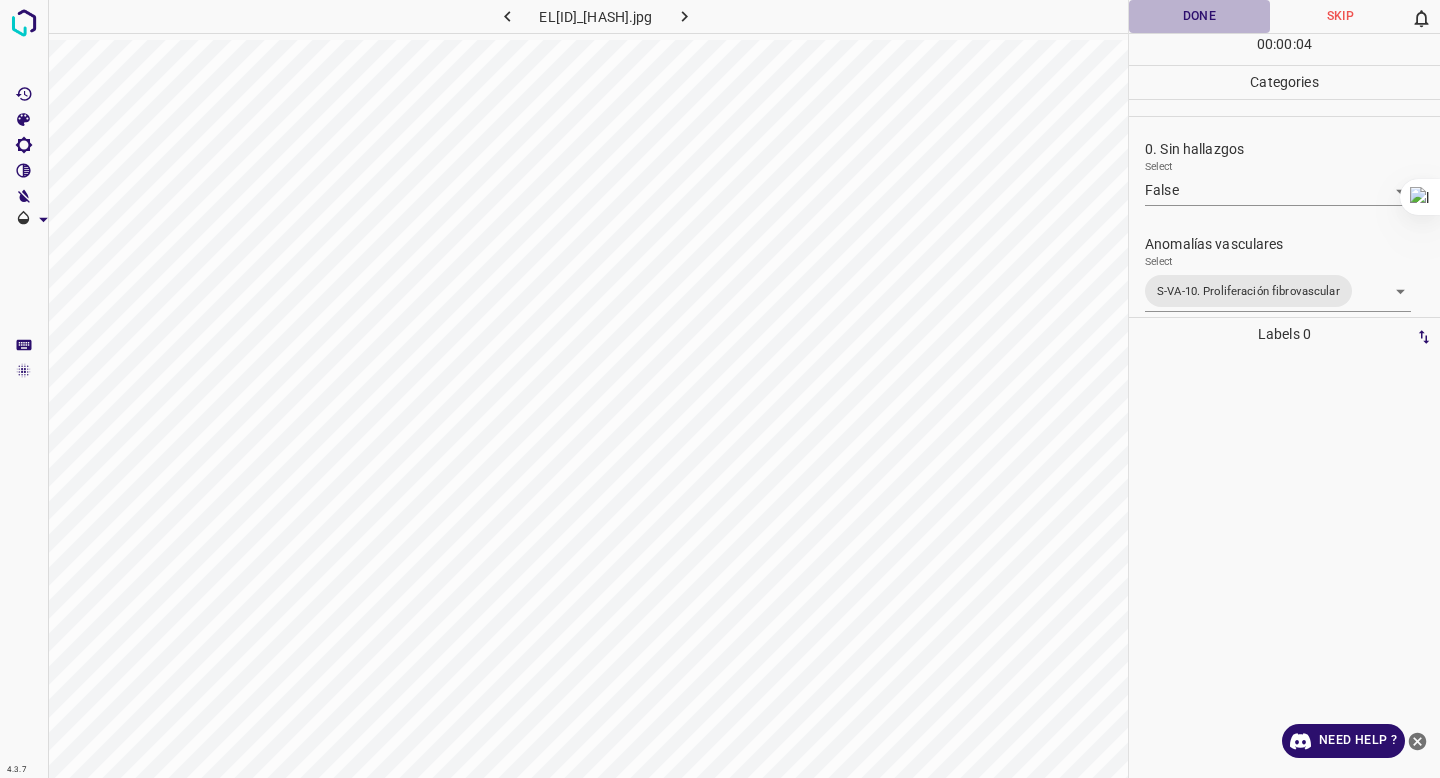 click on "Done" at bounding box center [1199, 16] 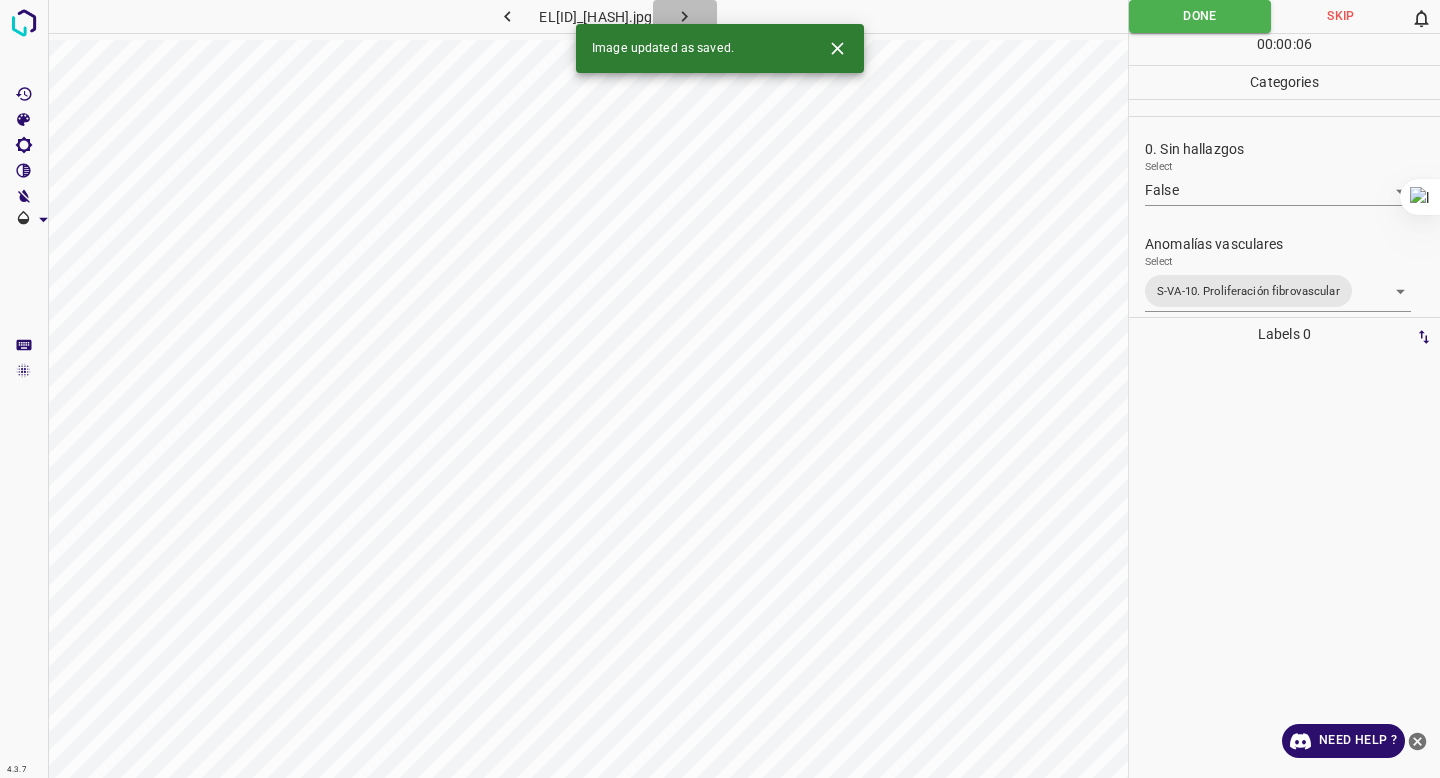 click 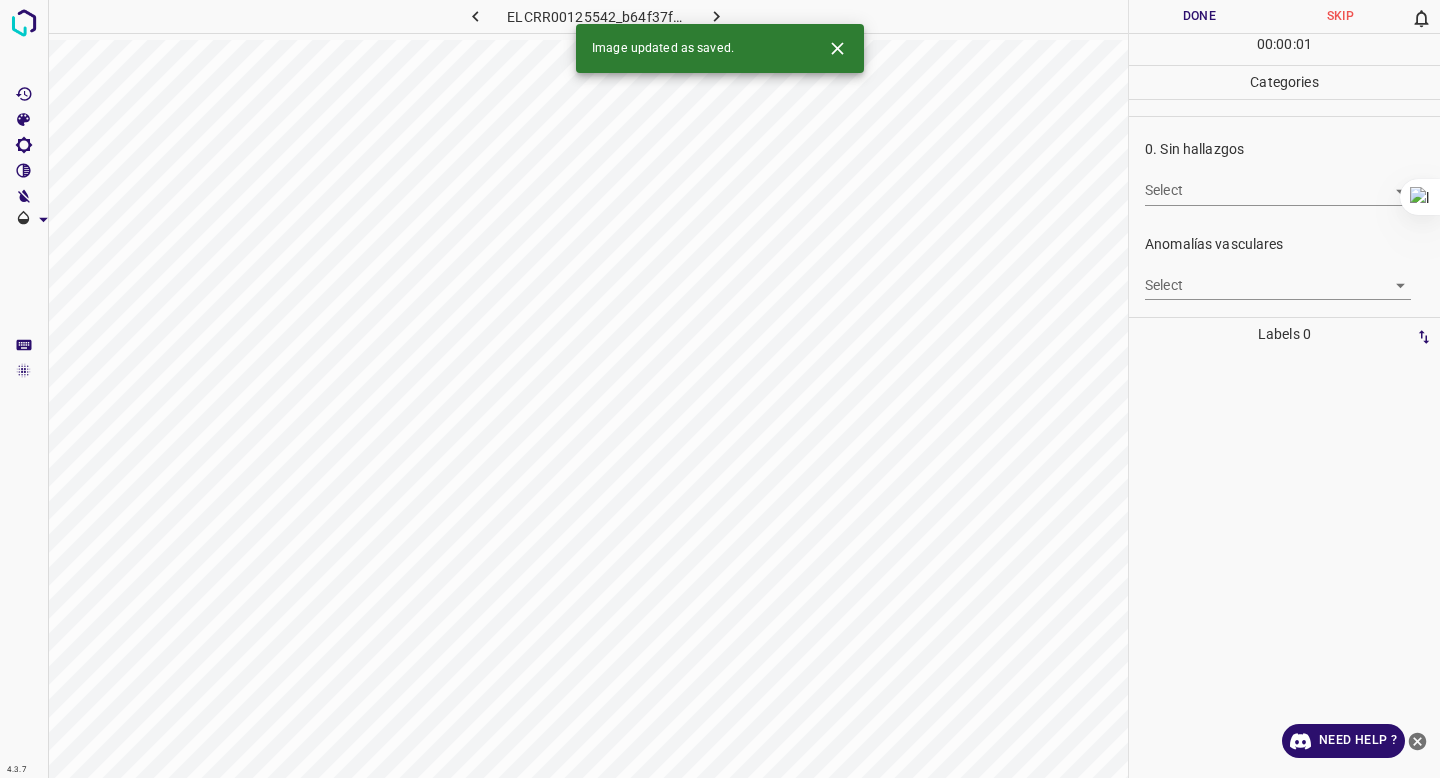 click on "0. Sin hallazgos   Select ​" at bounding box center [1284, 172] 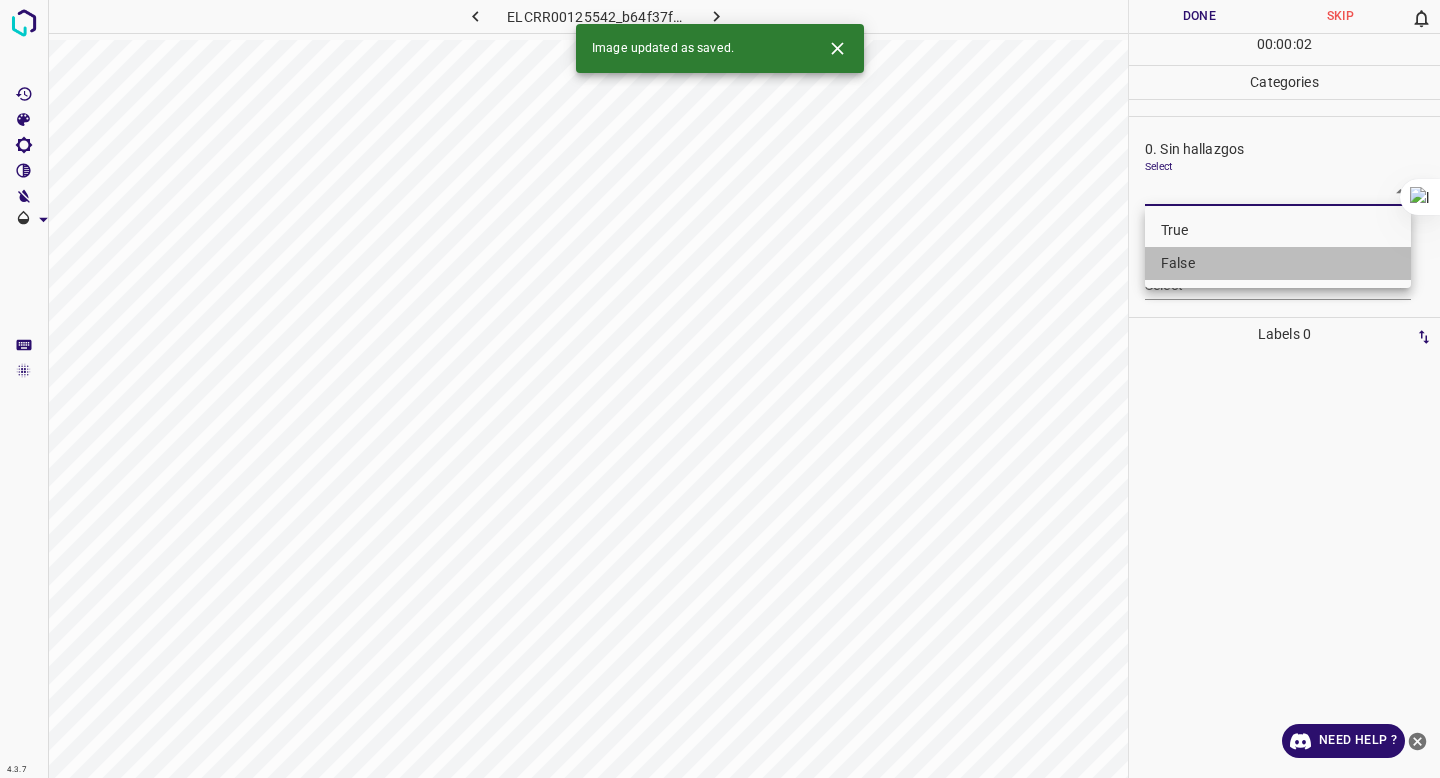 click on "False" at bounding box center [1278, 263] 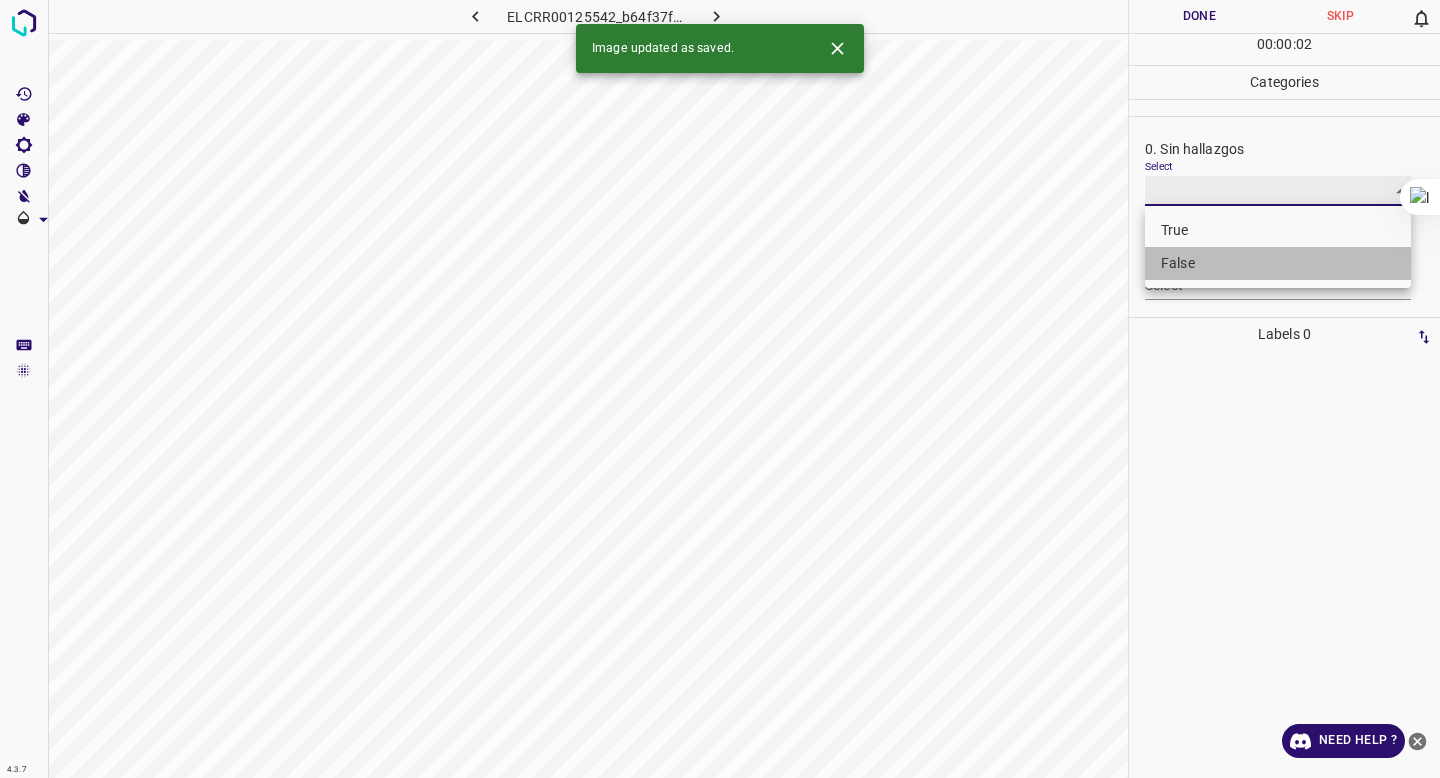 type on "False" 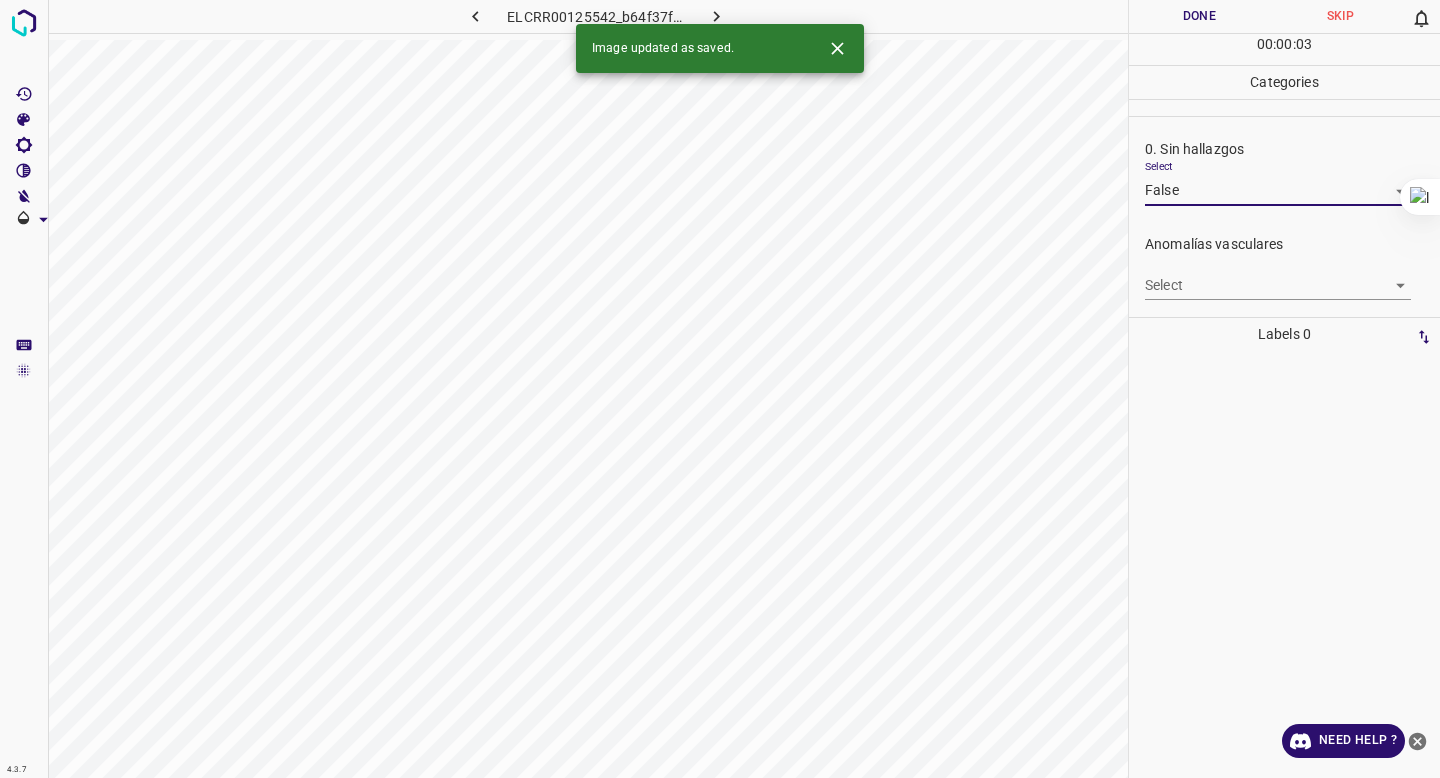 click on "4.3.7 ELCRR00125542_b64f37f74.jpg Done Skip 0 00   : 00   : 03   Categories 0. Sin hallazgos   Select False False Anomalías vasculares   Select ​ Atrofias   Select ​ Drusas   Select ​ Exudados   Select ​ Hemorragias o Microaneurismas   Select ​ Otros hallazgos patológicos   Select ​ Otros hallazgos no patológicos   Select ​ Anomalías de disco óptico   Select ​ Elementos sin calidad suficiente   Select ​ Labels   0 Categories 1 0. Sin hallazgos 2 Anomalías vasculares 3 Atrofias 4 Drusas 5 Exudados 6 Hemorragias o Microaneurismas 7 Otros hallazgos patológicos 8 Otros hallazgos no patológicos 9 Anomalías de disco óptico 0 Elementos sin calidad suficiente Tools Space Change between modes (Draw & Edit) I Auto labeling R Restore zoom M Zoom in N Zoom out Delete Delete selecte label Filters Z Restore filters X Saturation filter C Brightness filter V Contrast filter B Gray scale filter General O Download Image updated as saved. Need Help ? - Text - Hide - Delete True False" at bounding box center [720, 389] 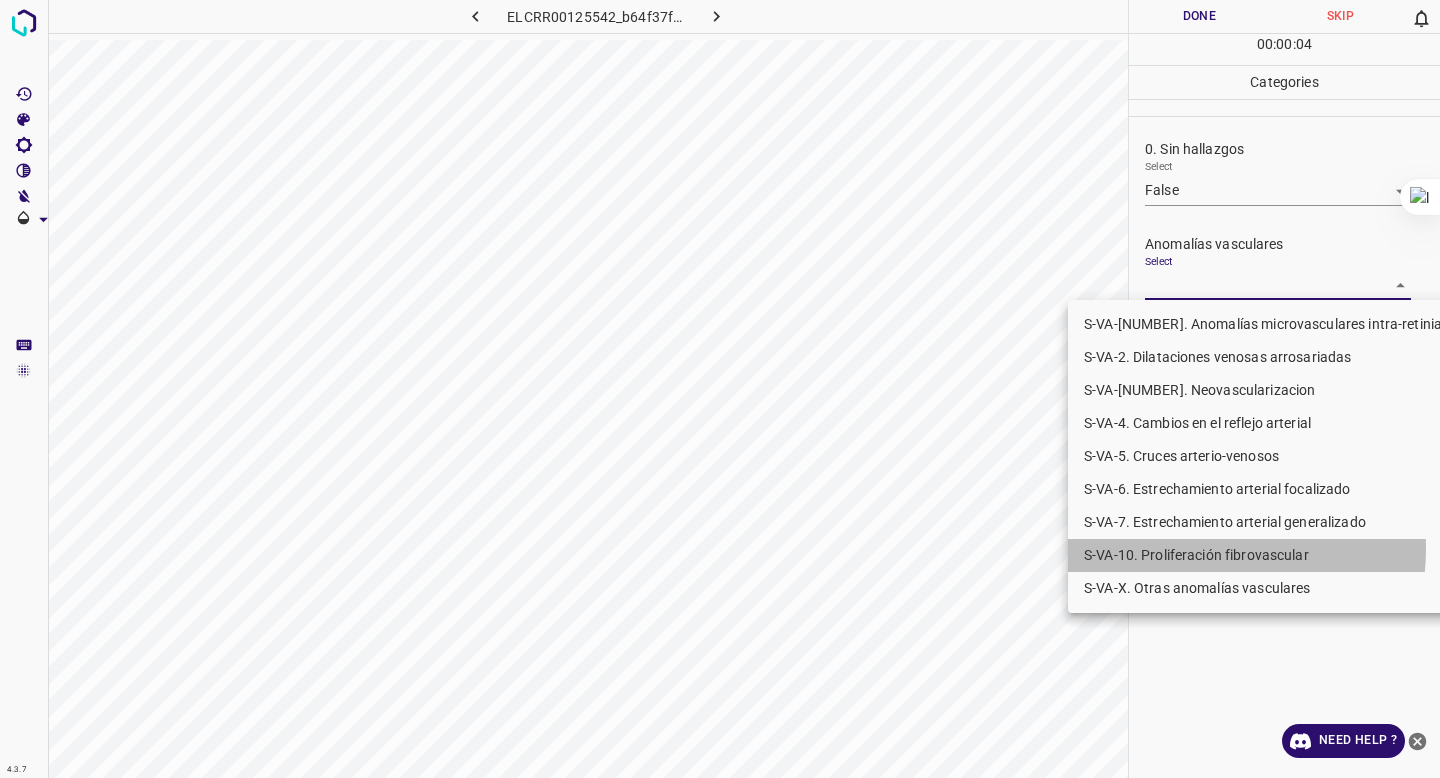 click on "S-VA-10. Proliferación fibrovascular" at bounding box center (1275, 555) 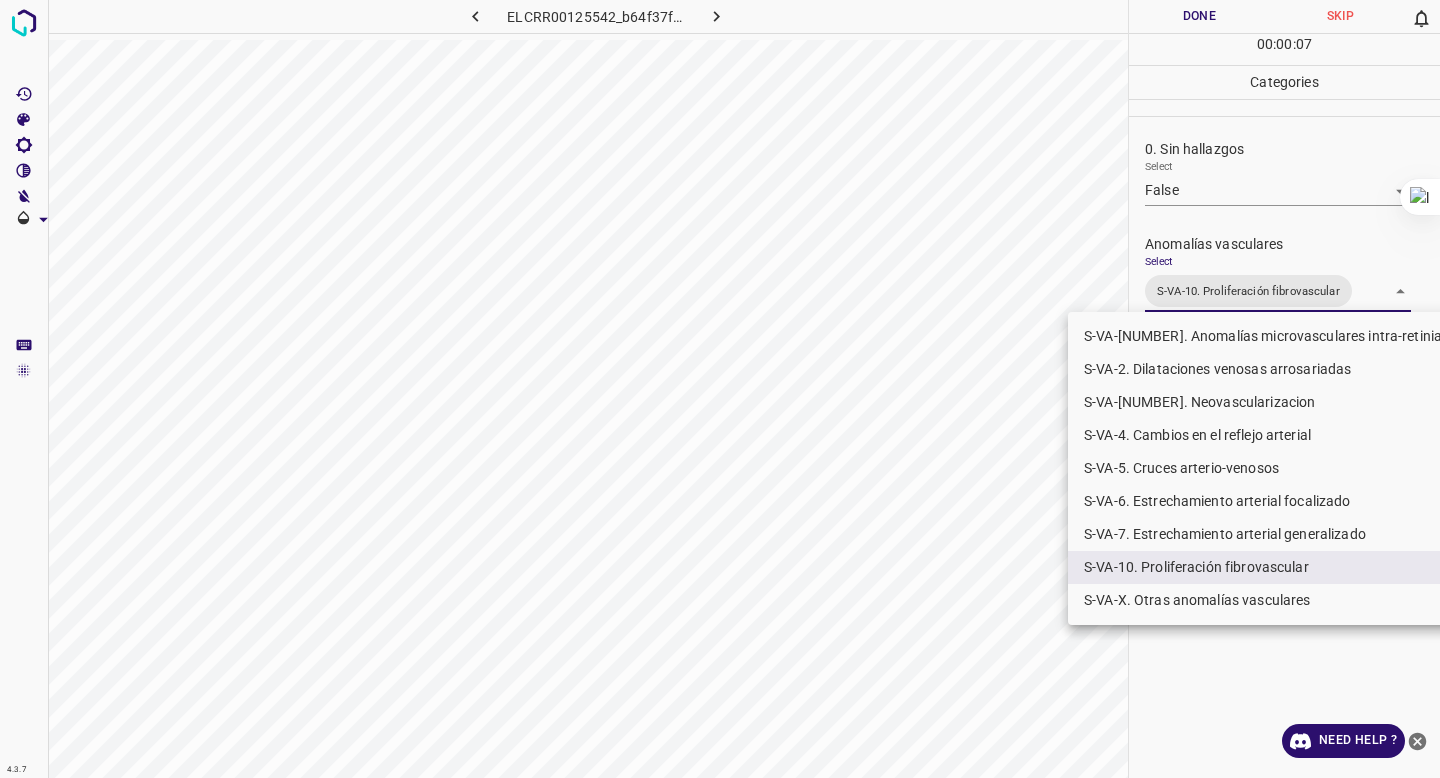 click at bounding box center (720, 389) 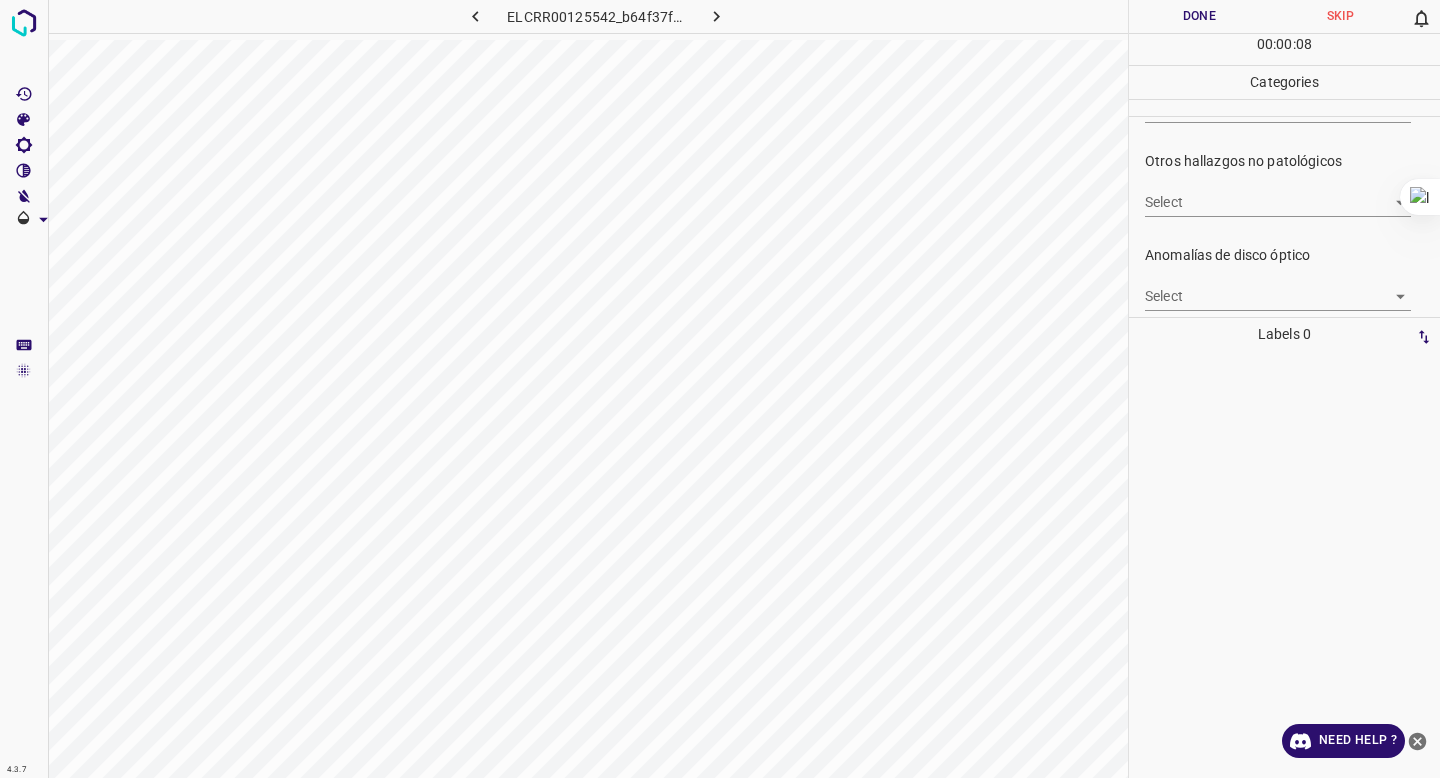scroll, scrollTop: 656, scrollLeft: 0, axis: vertical 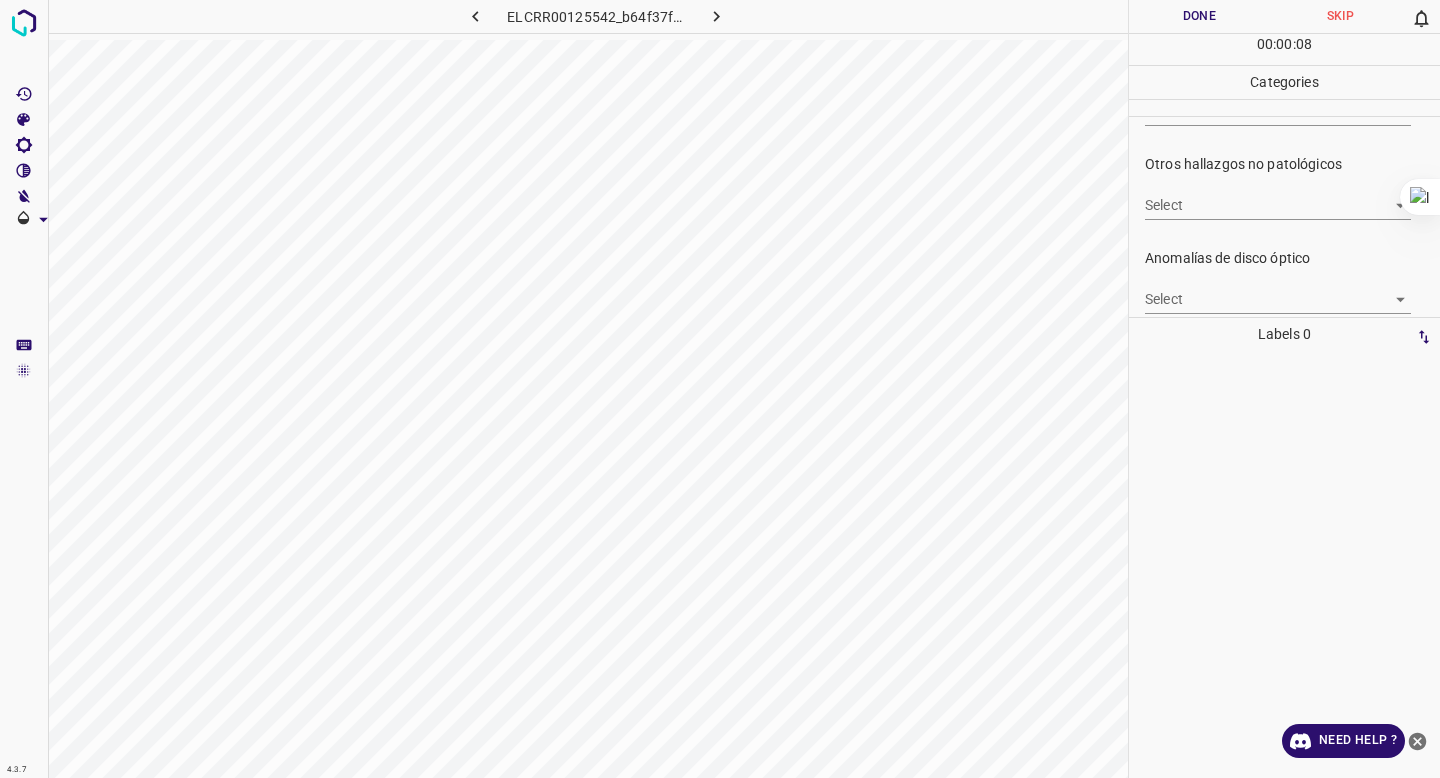 click on "4.3.7 EL[ID]_[HASH].jpg Done Skip 0 00   : 00   : 08   Categories 0. Sin hallazgos   Select False False Anomalías vasculares   Select S-VA-[NUMBER]. Proliferación fibrovascular S-VA-[NUMBER]. Proliferación fibrovascular Atrofias   Select ​ Drusas   Select ​ Exudados   Select ​ Hemorragias o Microaneurismas   Select ​ Otros hallazgos patológicos   Select ​ Otros hallazgos no patológicos   Select ​ Anomalías de disco óptico   Select ​ Elementos sin calidad suficiente   Select ​ Labels   0 Categories 1 0. Sin hallazgos 2 Anomalías vasculares 3 Atrofias 4 Drusas 5 Exudados 6 Hemorragias o Microaneurismas 7 Otros hallazgos patológicos 8 Otros hallazgos no patológicos 9 Anomalías de disco óptico 0 Elementos sin calidad suficiente Tools Space Change between modes (Draw & Edit) I Auto labeling R Restore zoom M Zoom in N Zoom out Delete Delete selecte label Filters Z Restore filters X Saturation filter C Brightness filter V Contrast filter B Gray scale filter General O Download Need Help ?" at bounding box center [720, 389] 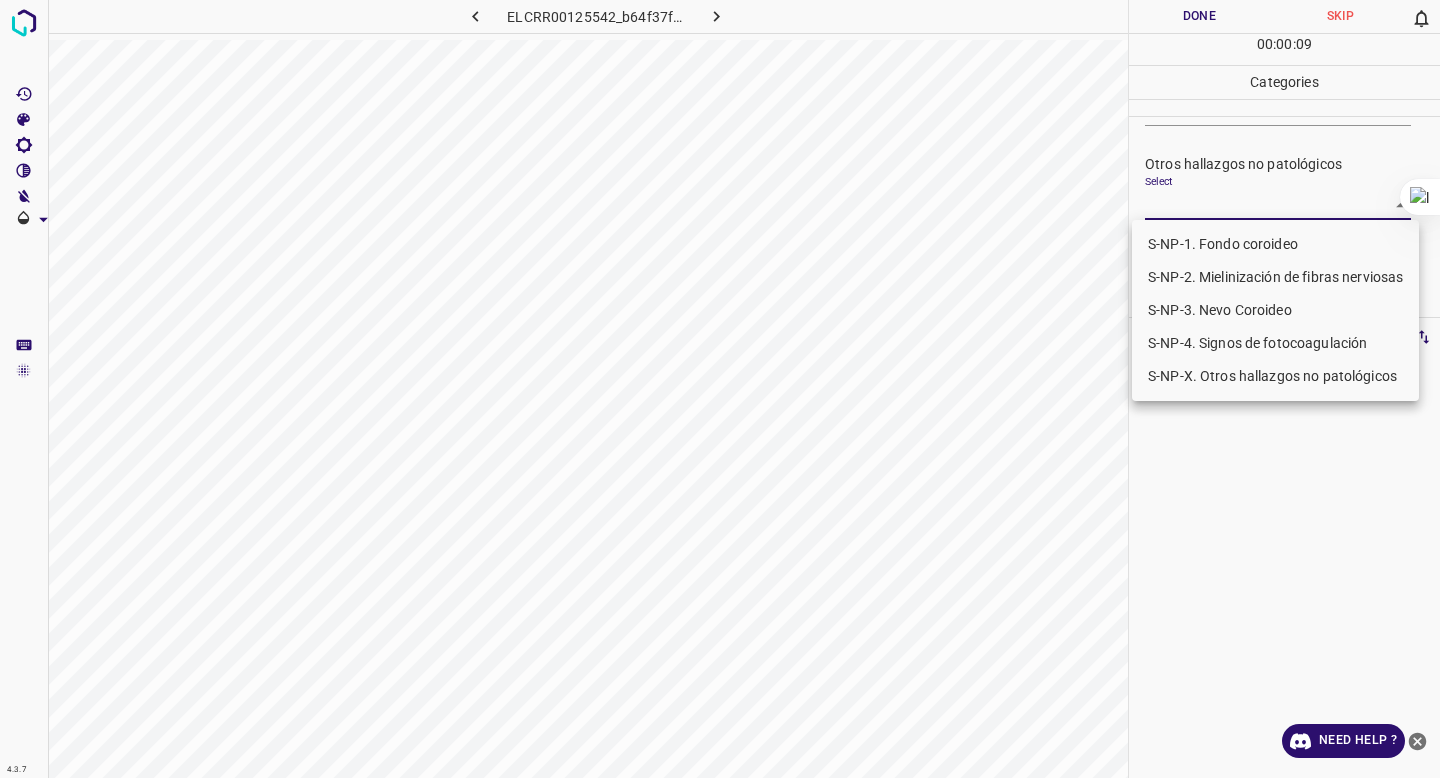 click on "S-NP-4. Signos de fotocoagulación" at bounding box center (1275, 343) 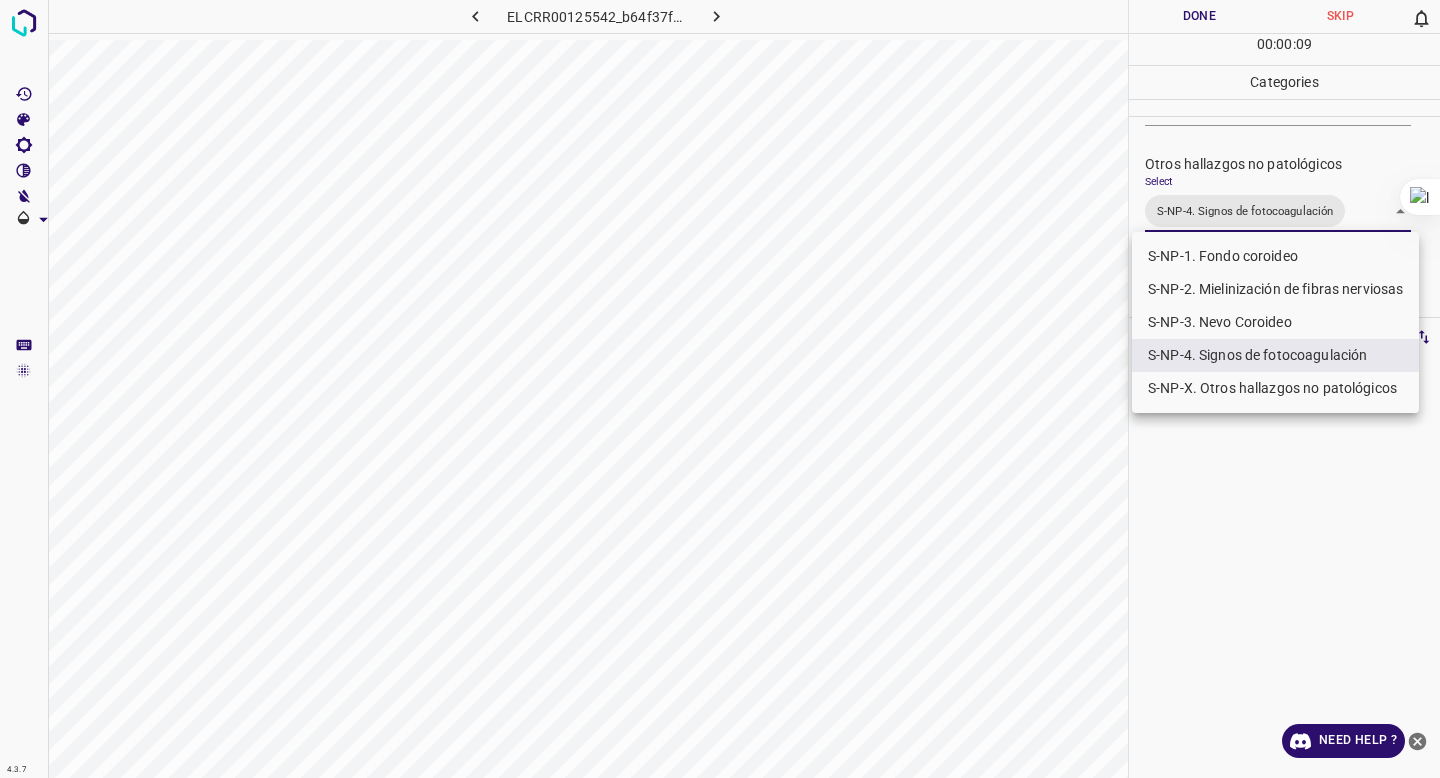 click at bounding box center [720, 389] 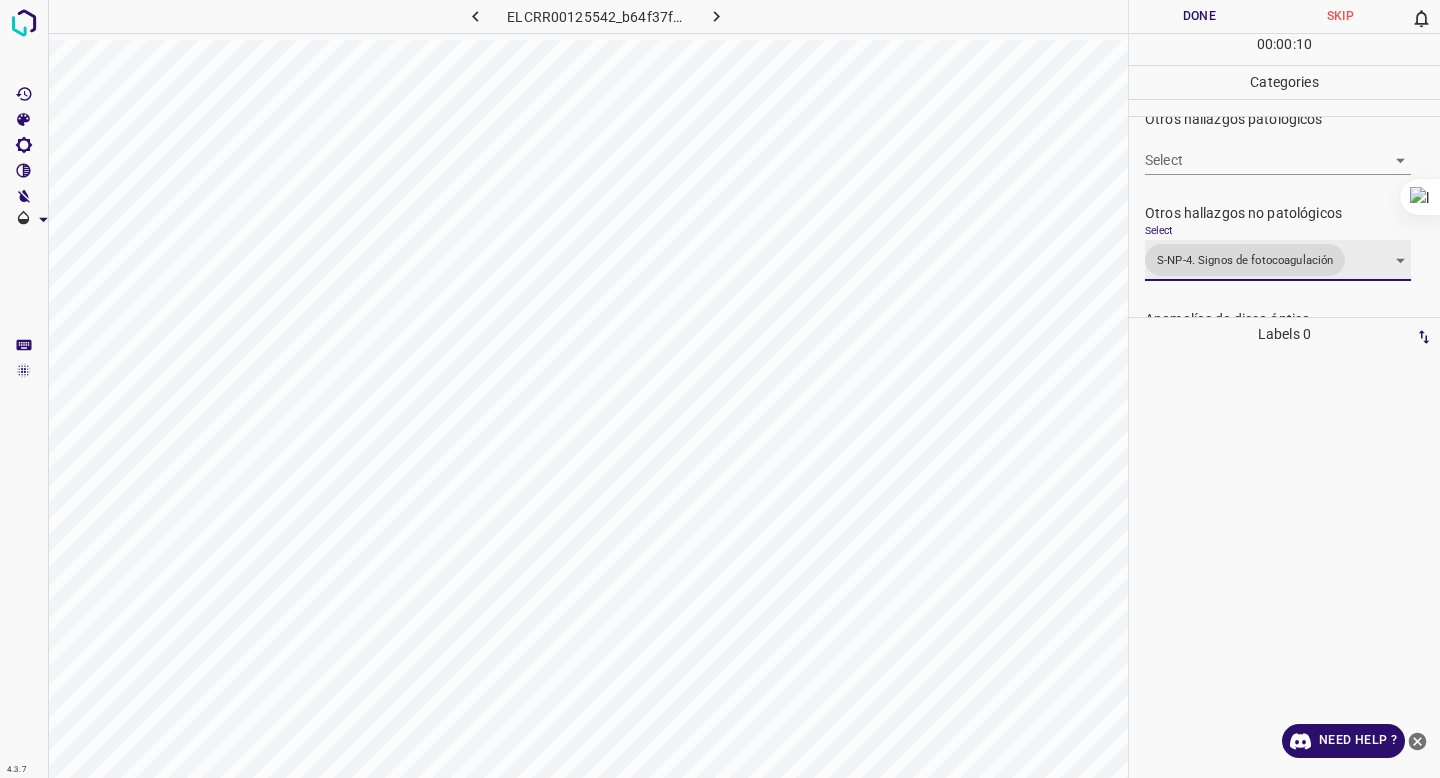 scroll, scrollTop: 601, scrollLeft: 0, axis: vertical 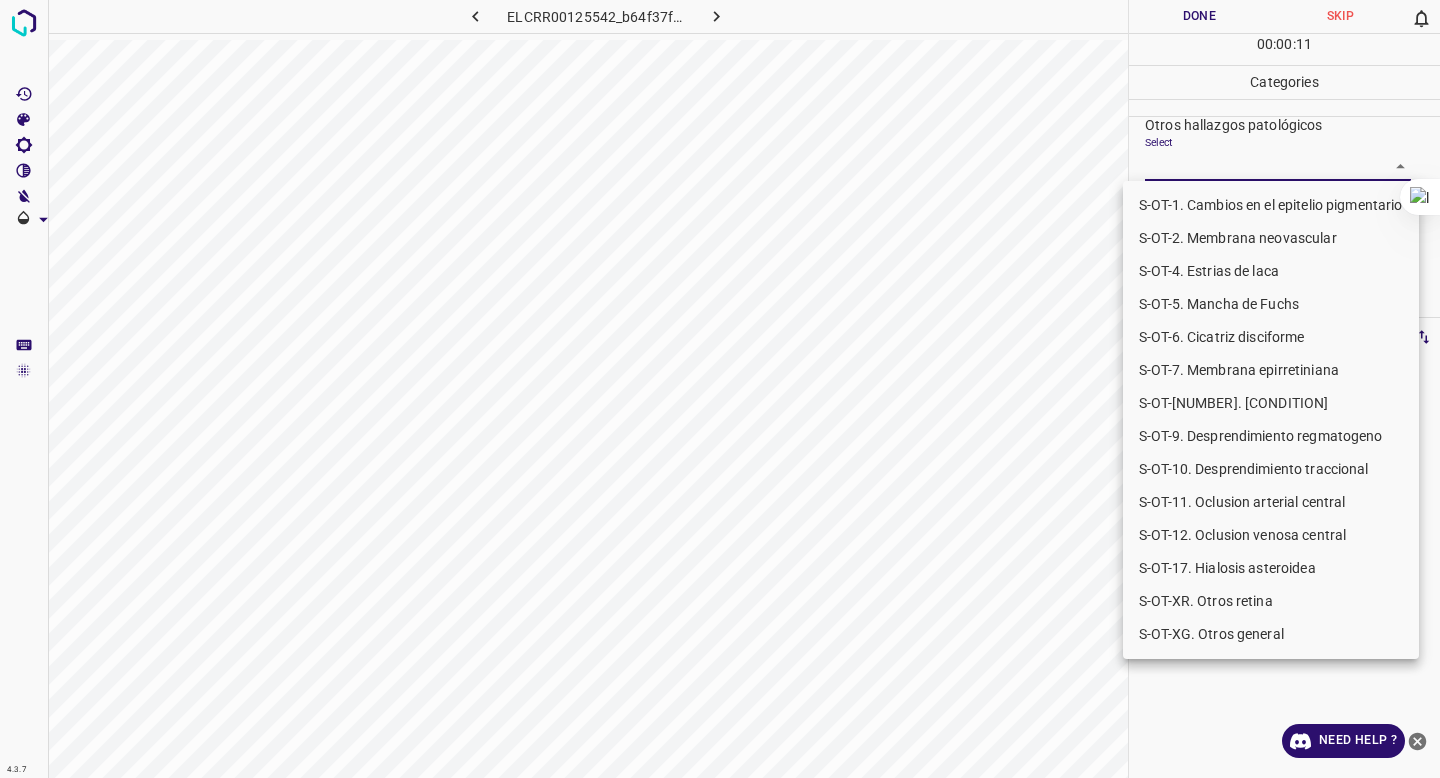 click on "4.3.7 [FILENAME] Done Skip 0 00   : 00   : 11   Categories 0. Sin hallazgos   Select False False Anomalías vasculares   Select S-VA-[NUMBER]. Proliferación fibrovascular S-VA-[NUMBER]. Proliferación fibrovascular Atrofias   Select ​ Drusas   Select ​ Exudados   Select ​ Hemorragias o Microaneurismas   Select ​ Otros hallazgos patológicos   Select S-NP-[NUMBER]. Signos de fotocoagulación S-NP-[NUMBER]. Signos de fotocoagulación Anomalías de disco óptico   Select ​ Elementos sin calidad suficiente   Select ​ Labels   0 Categories 1 0. Sin hallazgos 2 Anomalías vasculares 3 Atrofias 4 Drusas 5 Exudados 6 Hemorragias o Microaneurismas 7 Otros hallazgos patológicos 8 Otros hallazgos no patológicos 9 Anomalías de disco óptico 0 Elementos sin calidad suficiente Tools Space Change between modes (Draw & Edit) I Auto labeling R Restore zoom M Zoom in N Zoom out Delete Delete selecte label Filters Z Restore filters X Saturation filter C Brightness filter V B O" at bounding box center [720, 389] 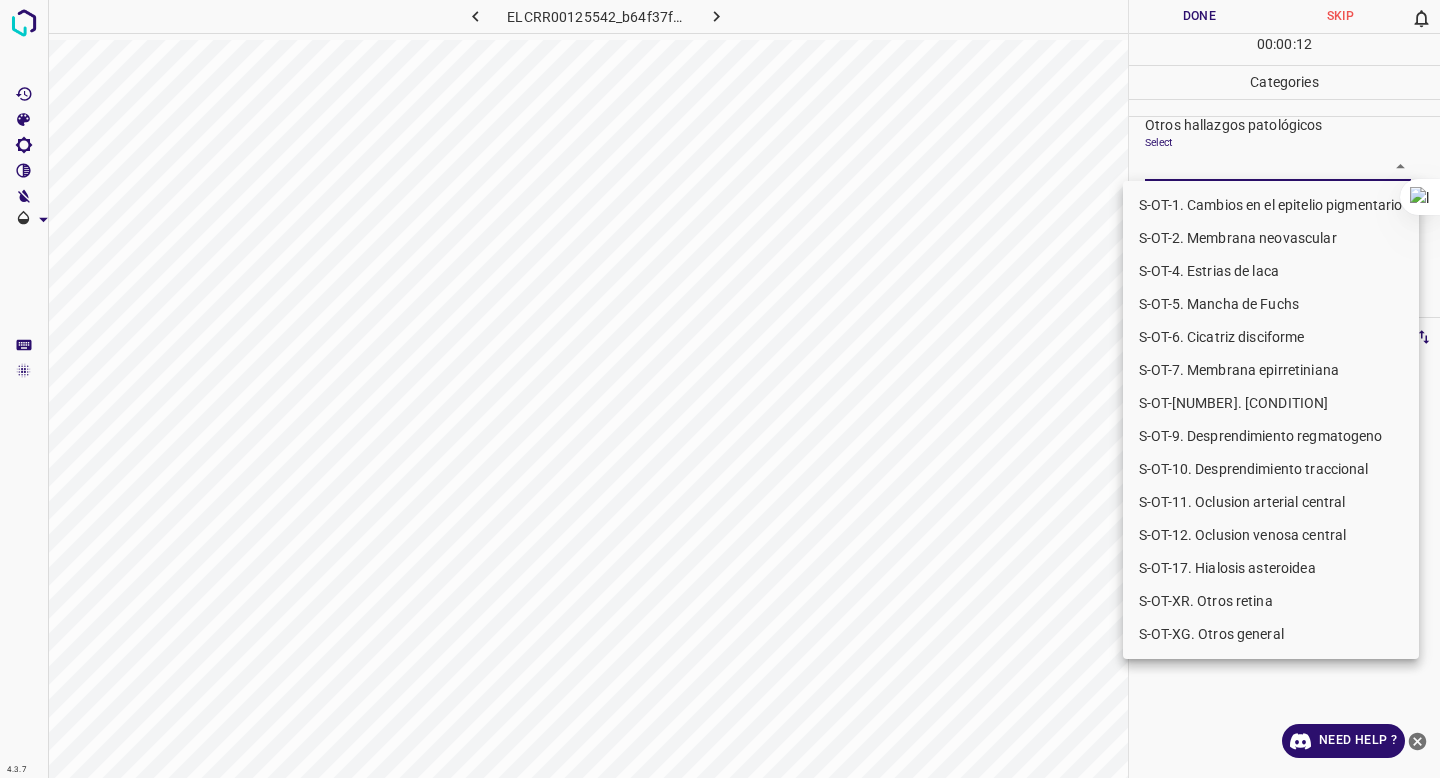 click on "S-OT-10. Desprendimiento traccional" at bounding box center [1271, 469] 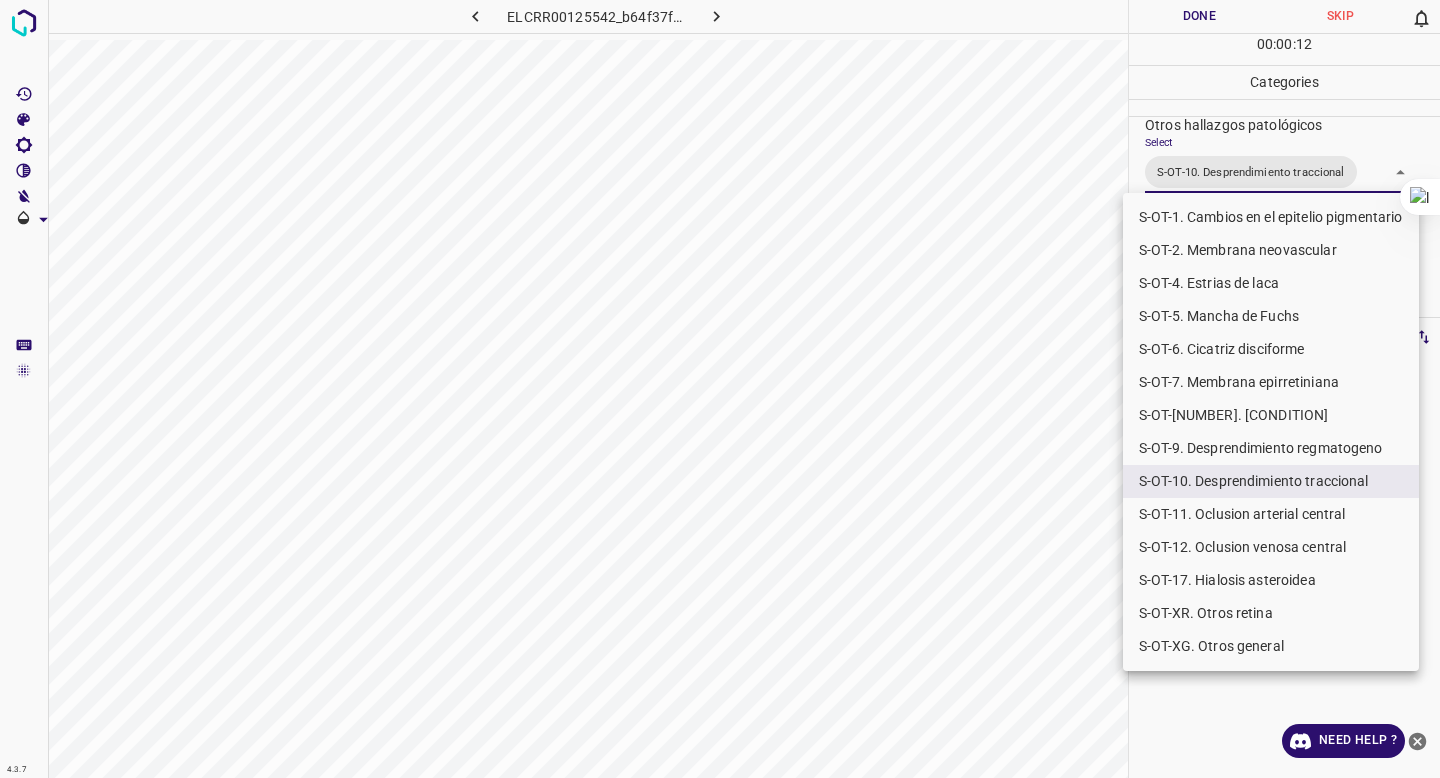click at bounding box center (720, 389) 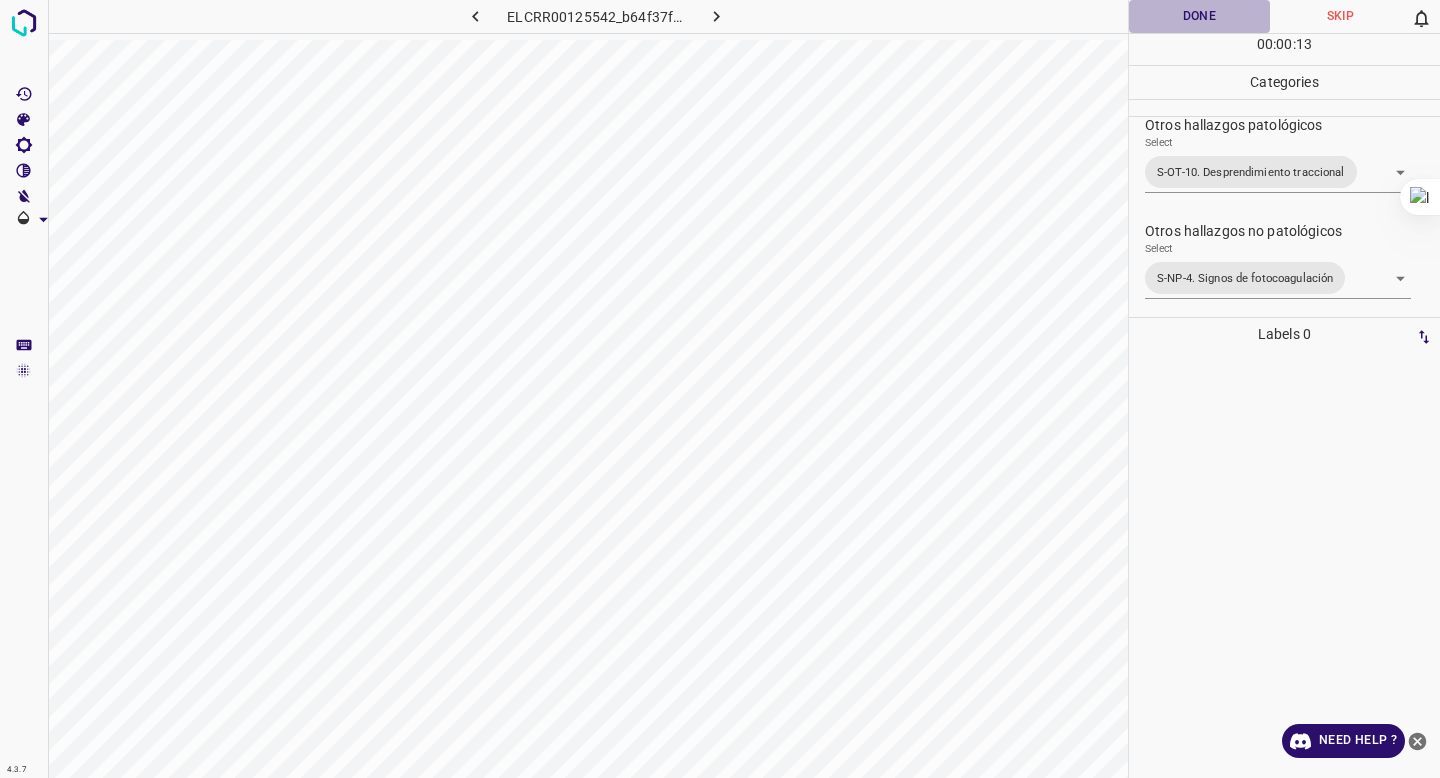 click on "Done" at bounding box center (1199, 16) 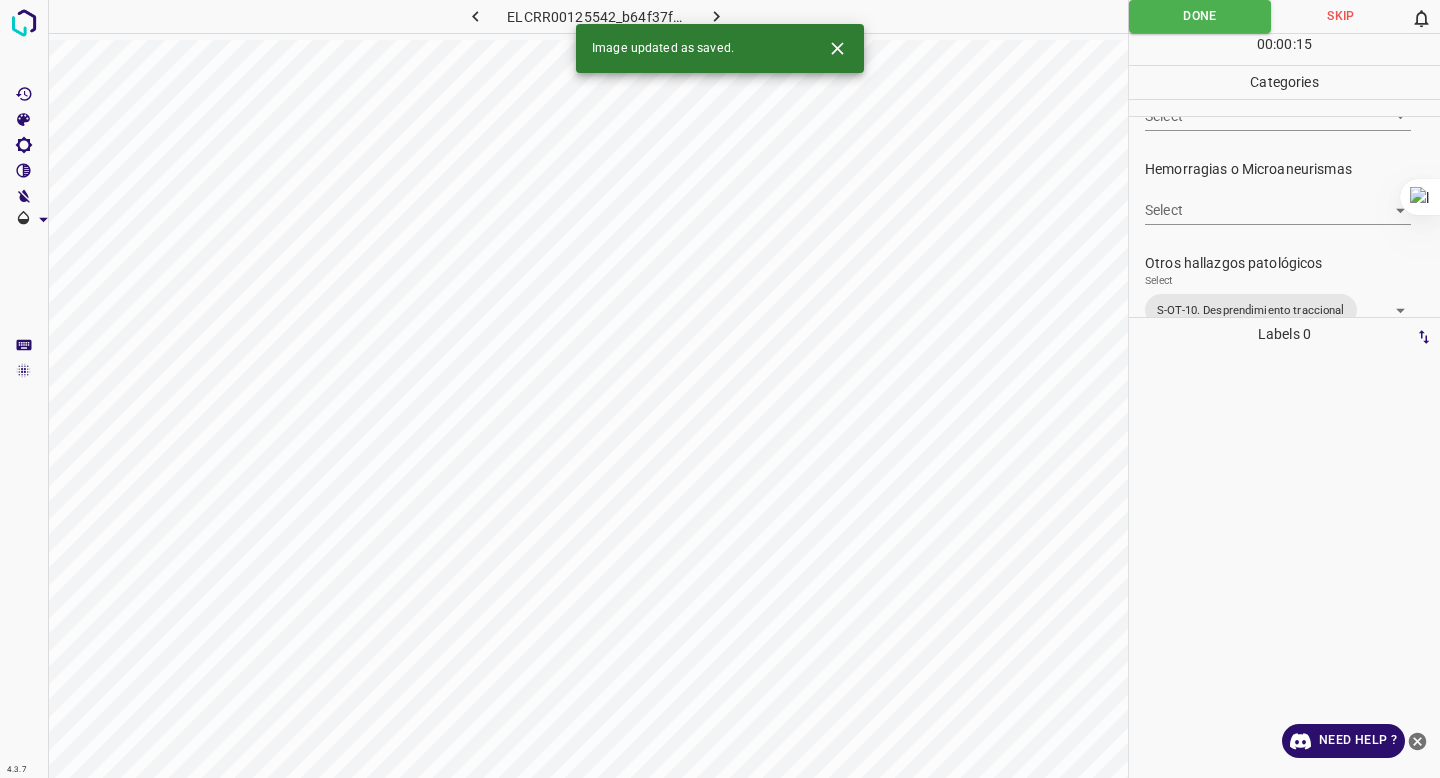 scroll, scrollTop: 451, scrollLeft: 0, axis: vertical 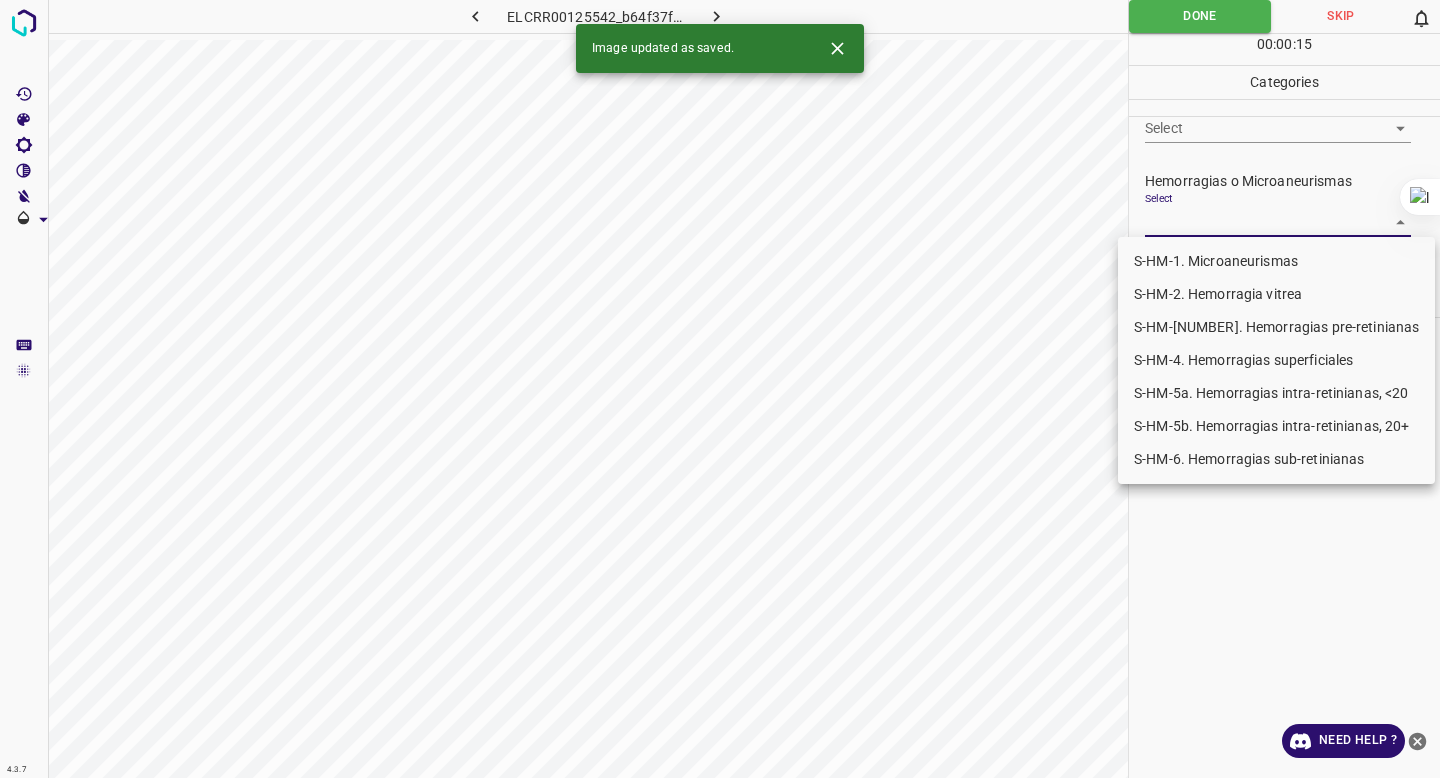 click on "4.3.7 ELCRR00125542_b64f37f74.jpg Done Skip 0 00   : 00   : 15   Categories 0. Sin hallazgos   Select False False Anomalías vasculares   Select S-VA-10. Proliferación fibrovascular S-VA-10. Proliferación fibrovascular Atrofias   Select ​ Drusas   Select ​ Exudados   Select ​ Hemorragias o Microaneurismas   Select ​ Otros hallazgos patológicos   Select S-OT-10. Desprendimiento traccional S-OT-10. Desprendimiento traccional Otros hallazgos no patológicos   Select S-NP-4. Signos de fotocoagulación S-NP-4. Signos de fotocoagulación Anomalías de disco óptico   Select ​ Elementos sin calidad suficiente   Select ​ Labels   0 Categories 1 0. Sin hallazgos 2 Anomalías vasculares 3 Atrofias 4 Drusas 5 Exudados 6 Hemorragias o Microaneurismas 7 Otros hallazgos patológicos 8 Otros hallazgos no patológicos 9 Anomalías de disco óptico 0 Elementos sin calidad suficiente Tools Space Change between modes (Draw & Edit) I Auto labeling R Restore zoom M Zoom in N Zoom out Delete Delete selecte label Z X" at bounding box center (720, 389) 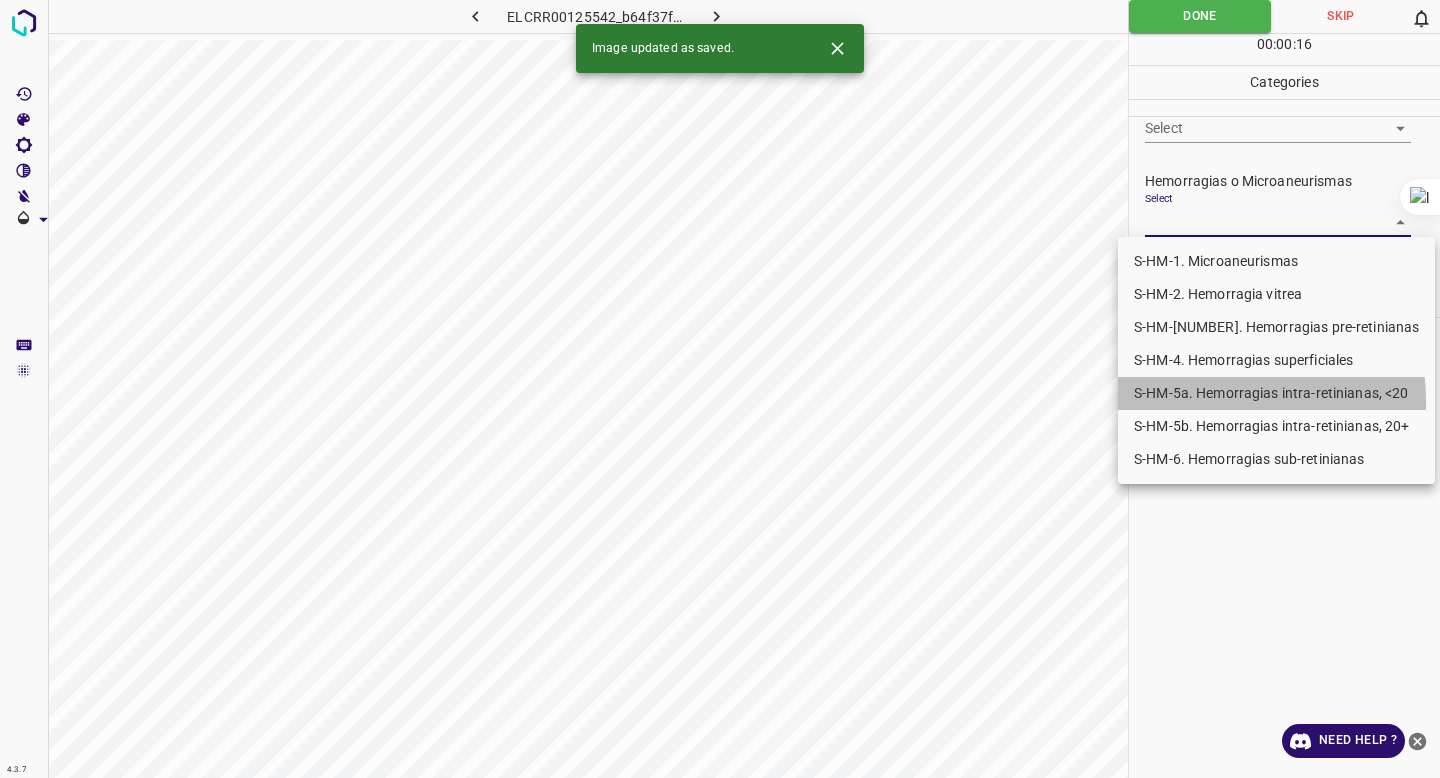 click on "S-HM-5a. Hemorragias intra-retinianas, <20" at bounding box center (1276, 393) 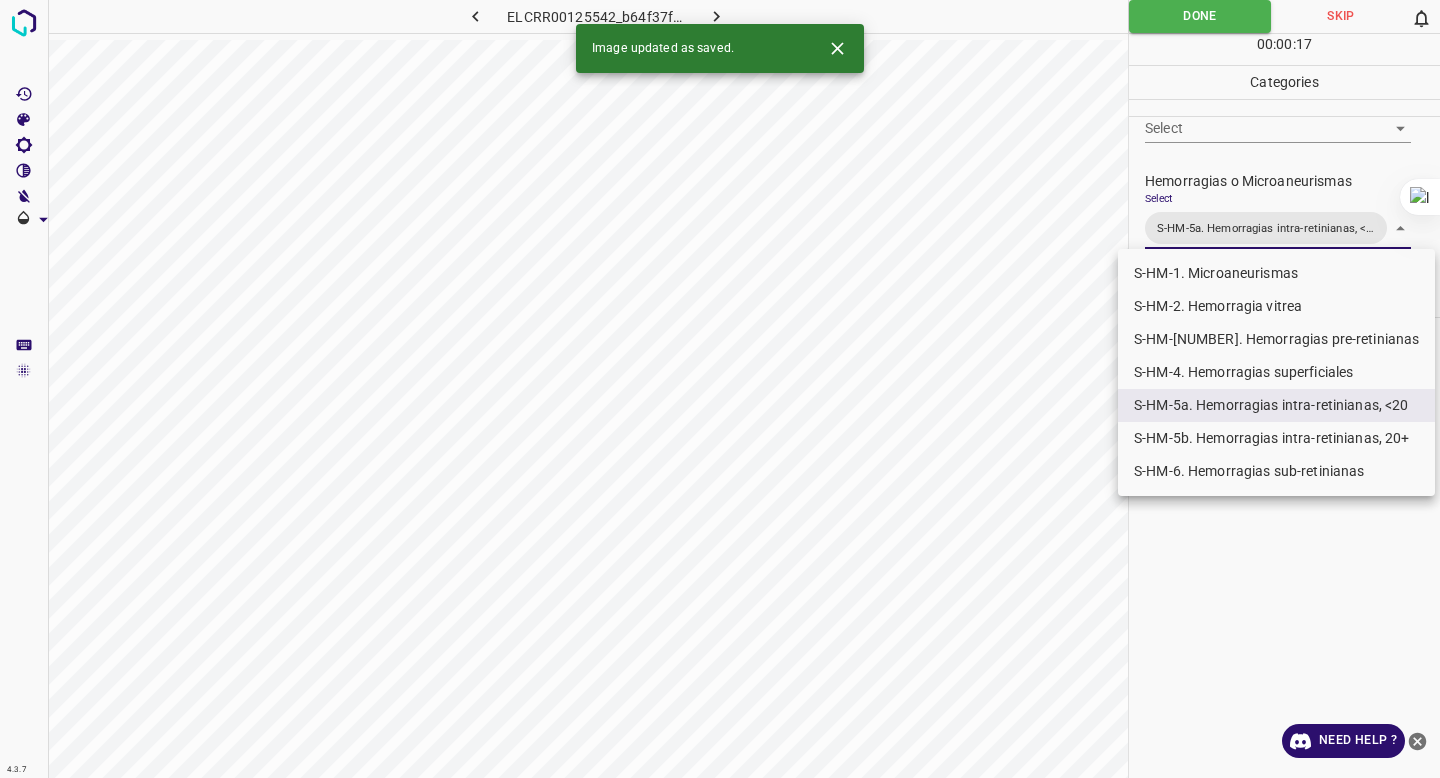 click at bounding box center (720, 389) 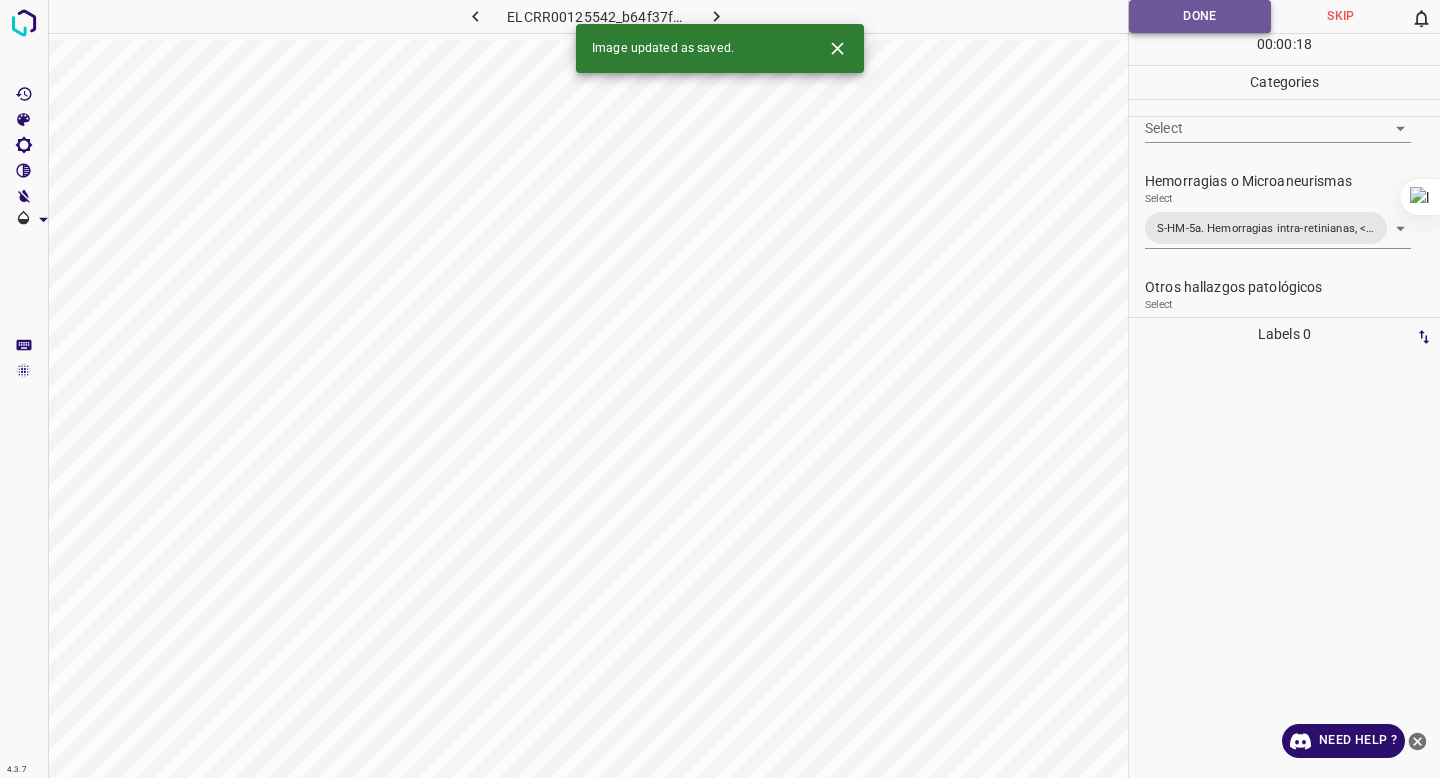 click on "Done" at bounding box center (1200, 16) 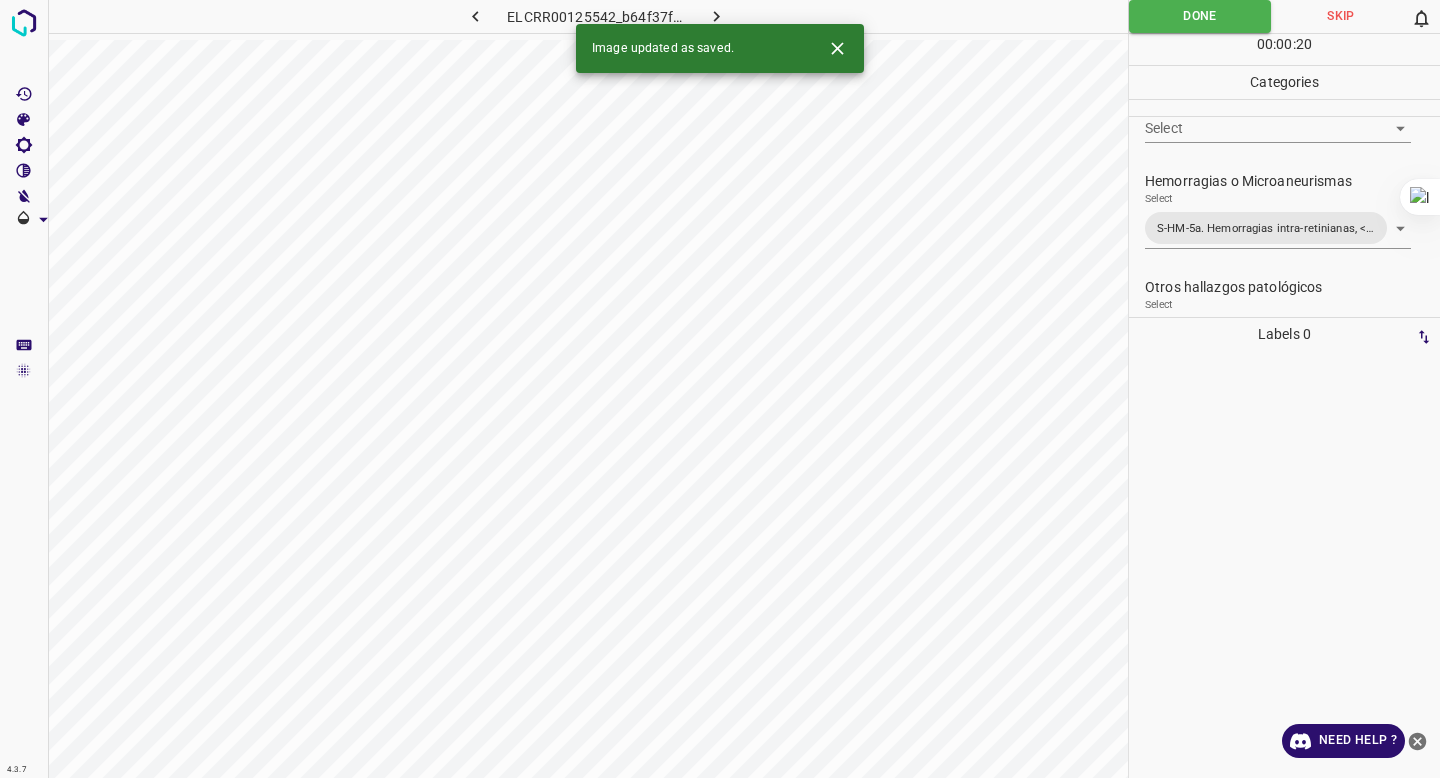 scroll, scrollTop: 804, scrollLeft: 0, axis: vertical 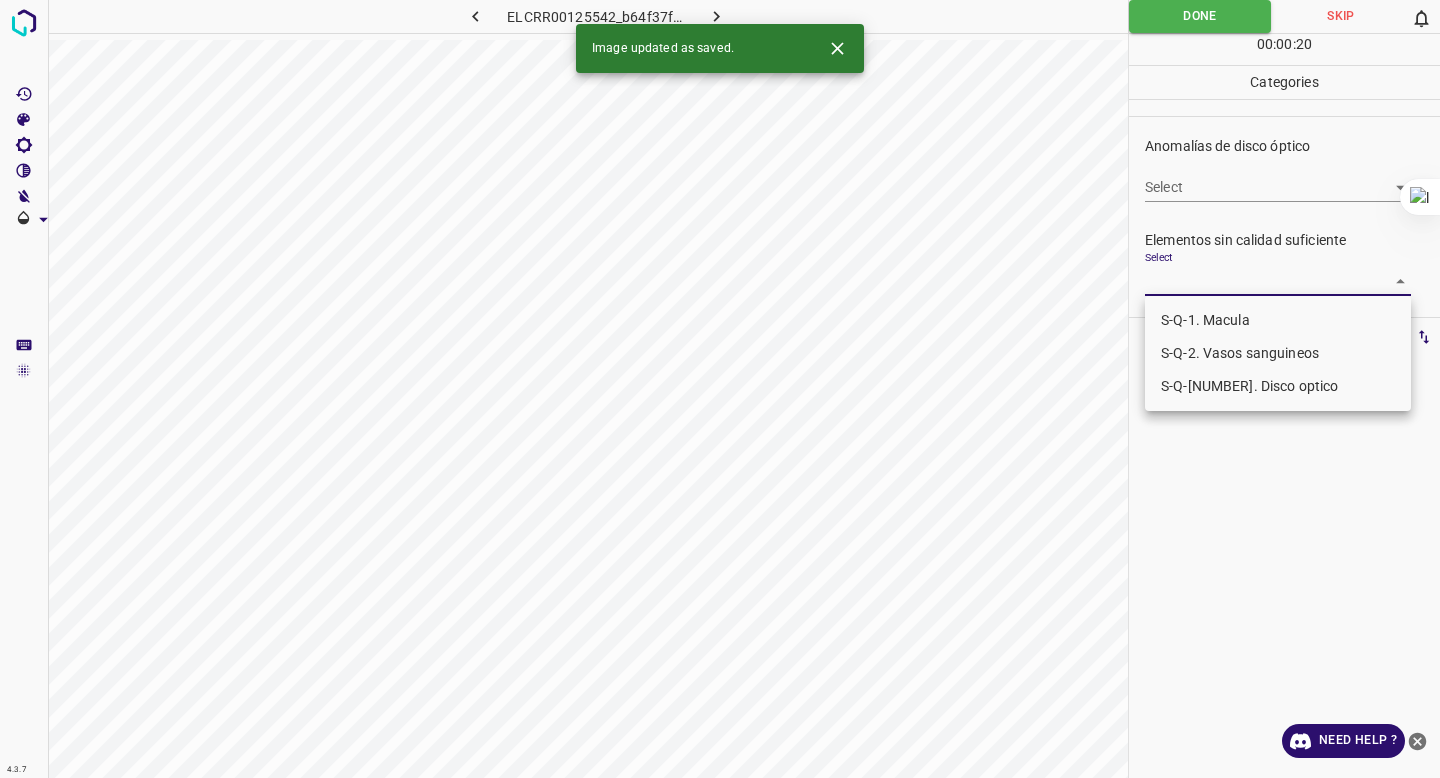 click on "4.3.7 [NAME][NUMBER]_[HASH].jpg Done Skip 0 00   : 00   : 20   Categories 0. Sin hallazgos   Select False False Anomalías vasculares   Select S-VA-10. Proliferación fibrovascular S-VA-10. Proliferación fibrovascular Atrofias   Select ​ Drusas   Select ​ Exudados   Select ​ Hemorragias o Microaneurismas   Select S-HM-5a. Hemorragias intra-retinianas, <20 S-HM-5a. Hemorragias intra-retinianas, <20 Otros hallazgos patológicos   Select S-OT-10. Desprendimiento traccional S-OT-10. Desprendimiento traccional Otros hallazgos no patológicos   Select S-NP-4. Signos de fotocoagulación S-NP-4. Signos de fotocoagulación Anomalías de disco óptico   Select ​ Elementos sin calidad suficiente   Select ​ Labels   0 Categories 1 0. Sin hallazgos 2 Anomalías vasculares 3 Atrofias 4 Drusas 5 Exudados 6 Hemorragias o Microaneurismas 7 Otros hallazgos patológicos 8 Otros hallazgos no patológicos 9 Anomalías de disco óptico 0 Elementos sin calidad suficiente Tools Space Change between modes (Draw & Edit) I" at bounding box center (720, 389) 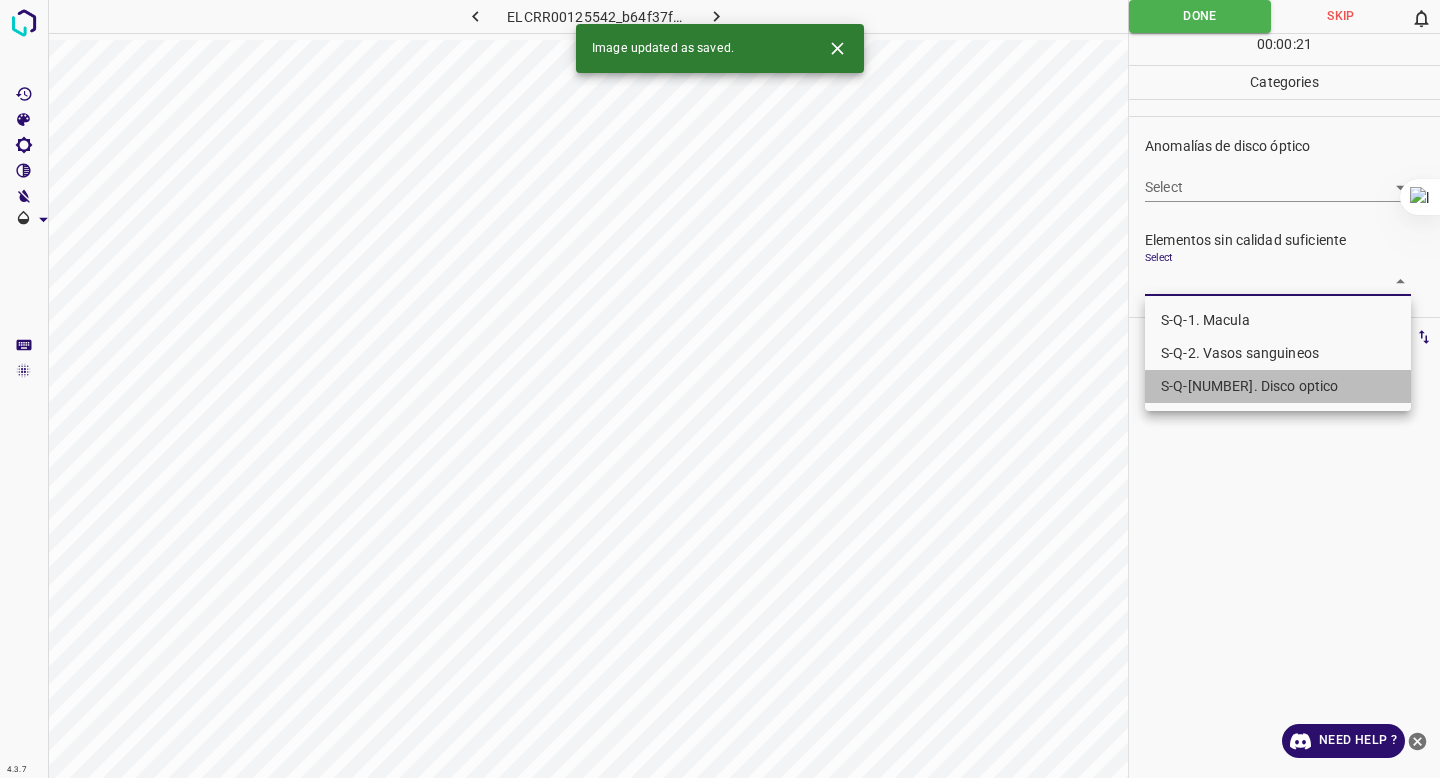 click on "S-Q-[NUMBER]. Disco optico" at bounding box center [1278, 386] 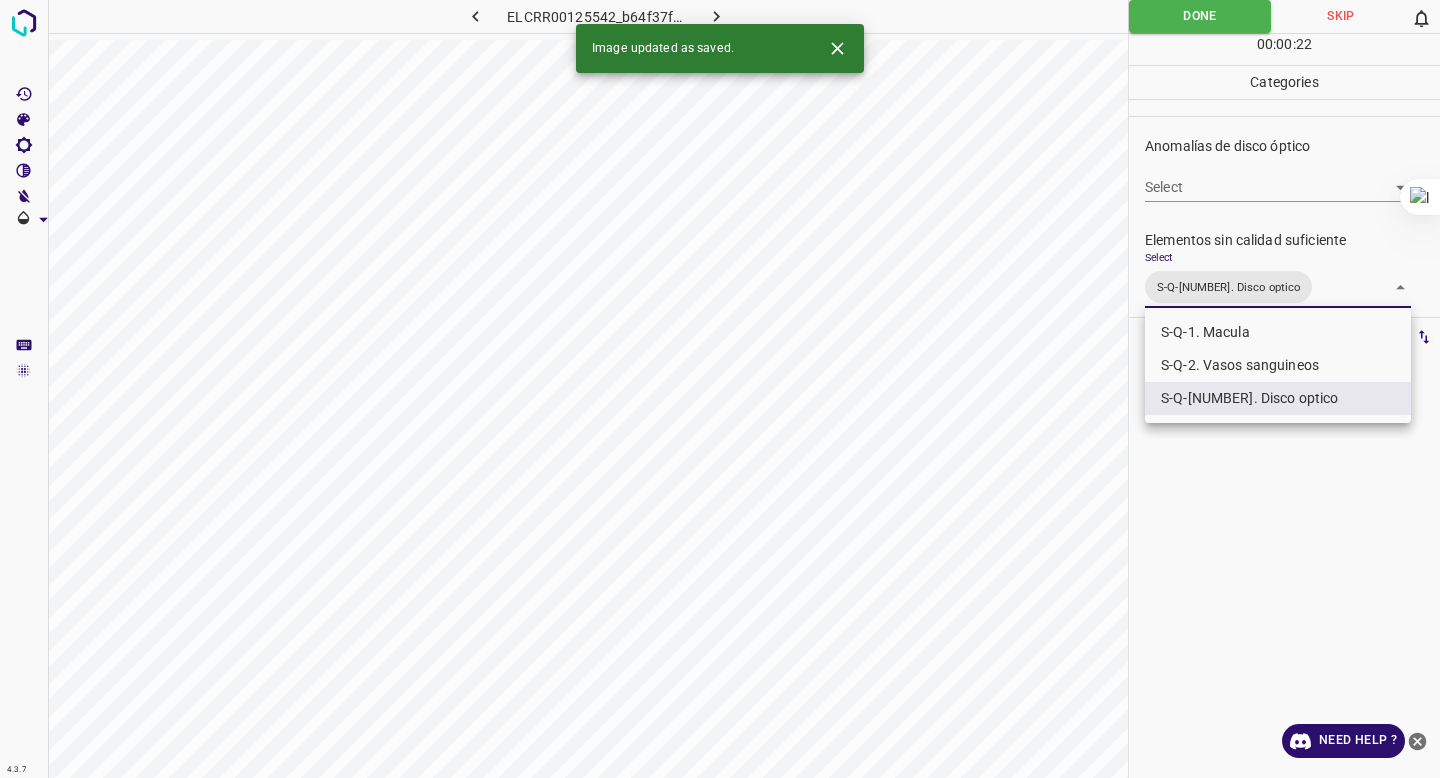 click on "S-Q-1. Macula" at bounding box center (1278, 332) 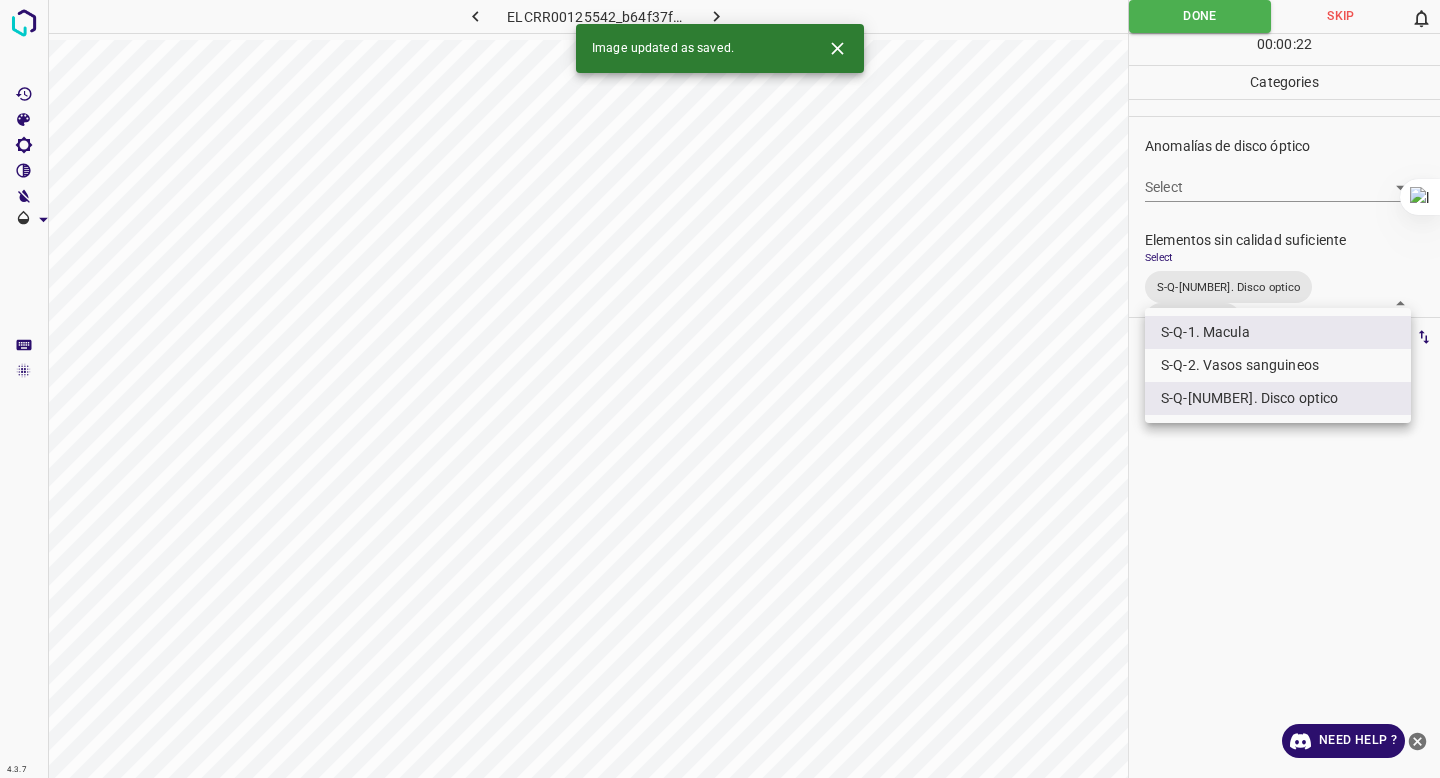 click at bounding box center (720, 389) 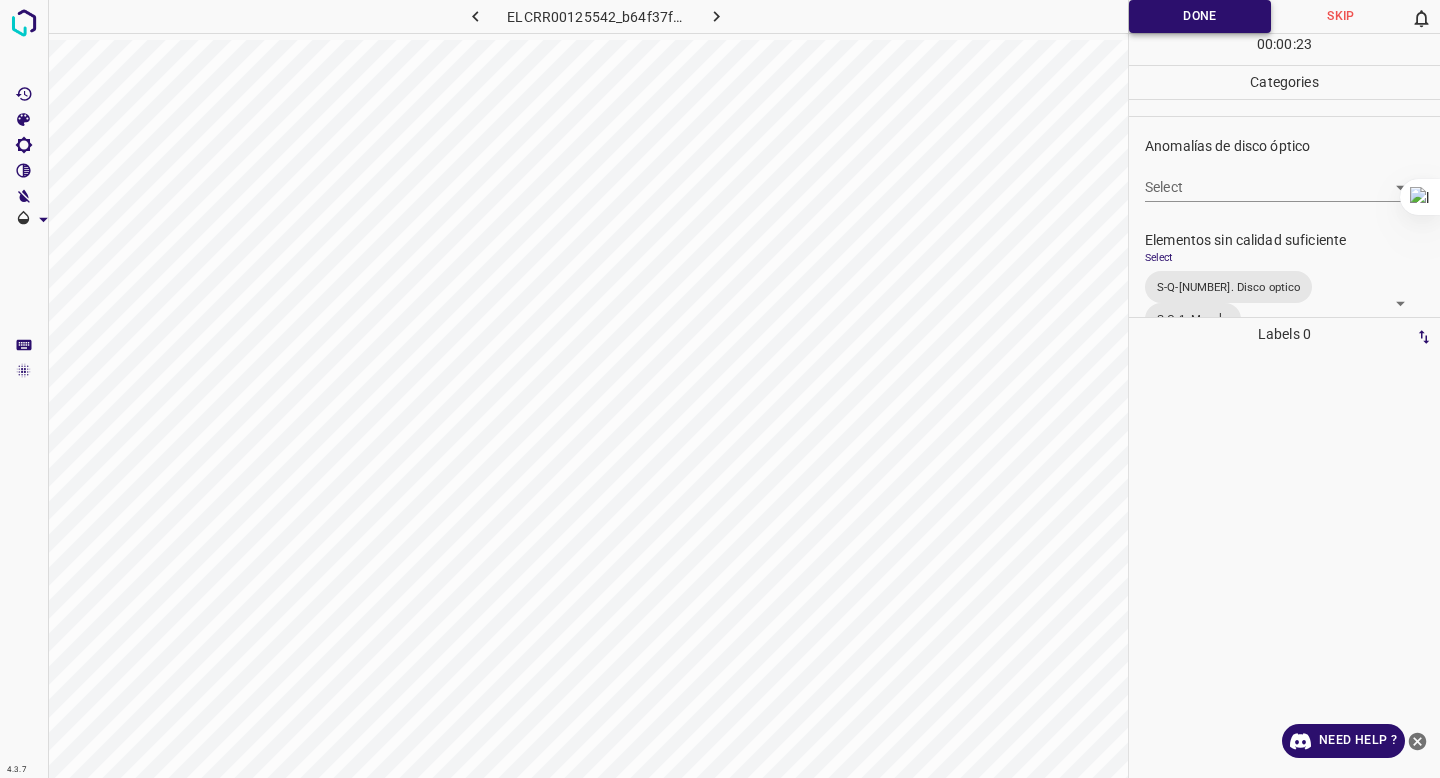 click on "Done" at bounding box center [1200, 16] 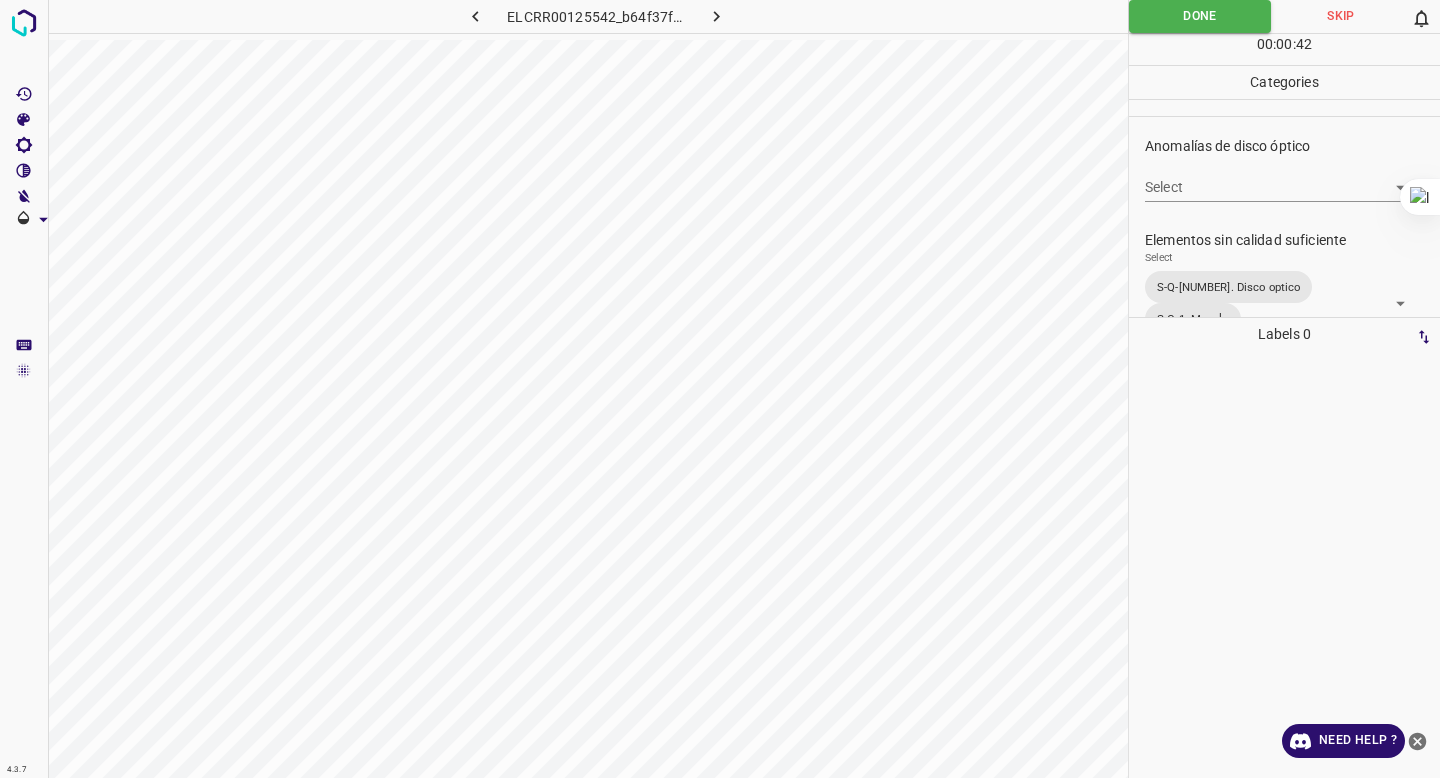 click 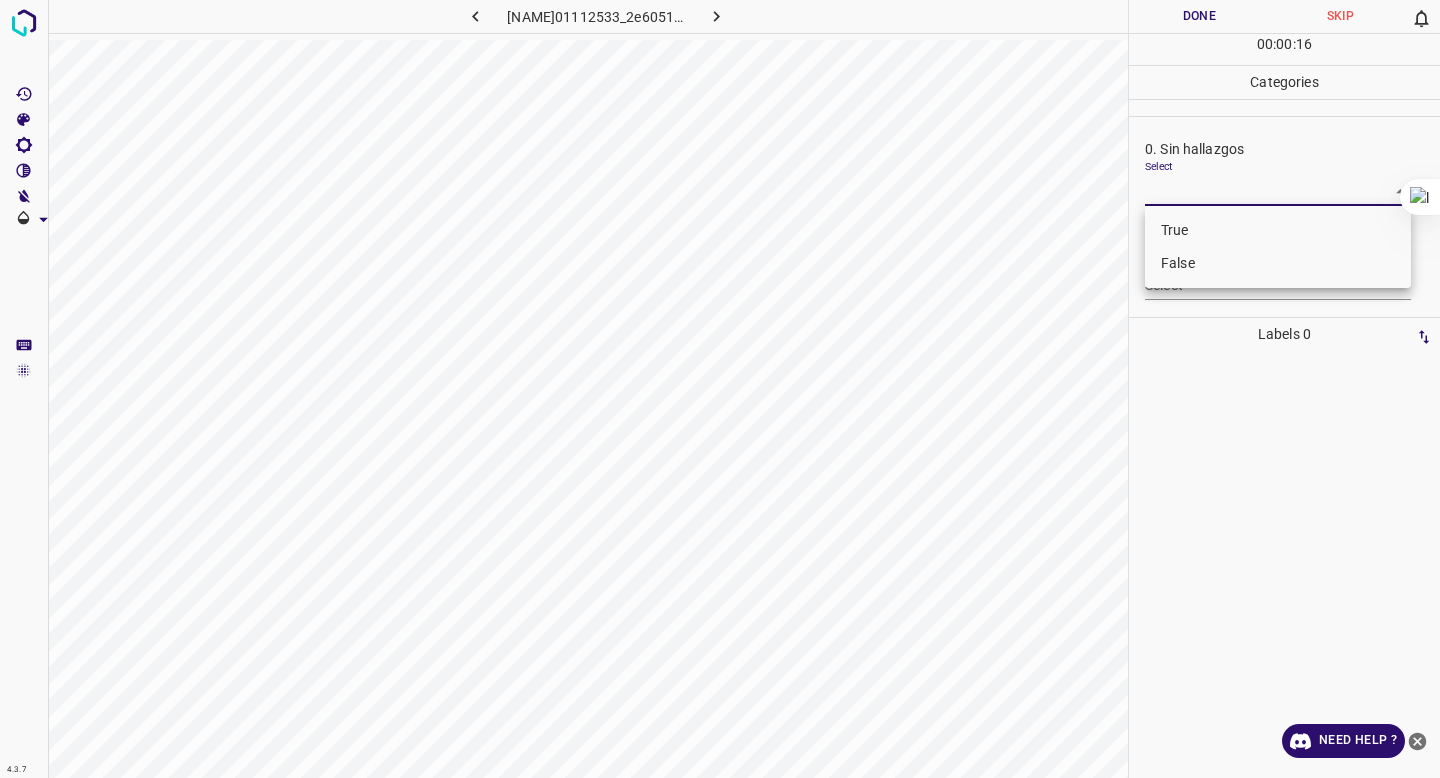 click on "4.3.7 ERFRV01112533_2e6051a84.jpg Done Skip 0 00   : 00   : 16   Categories 0. Sin hallazgos   Select ​ Anomalías vasculares   Select ​ Atrofias   Select ​ Drusas   Select ​ Exudados   Select ​ Hemorragias o Microaneurismas   Select ​ Otros hallazgos patológicos   Select ​ Otros hallazgos no patológicos   Select ​ Anomalías de disco óptico   Select ​ Elementos sin calidad suficiente   Select ​ Labels   0 Categories 1 0. Sin hallazgos 2 Anomalías vasculares 3 Atrofias 4 Drusas 5 Exudados 6 Hemorragias o Microaneurismas 7 Otros hallazgos patológicos 8 Otros hallazgos no patológicos 9 Anomalías de disco óptico 0 Elementos sin calidad suficiente Tools Space Change between modes (Draw & Edit) I Auto labeling R Restore zoom M Zoom in N Zoom out Delete Delete selecte label Filters Z Restore filters X Saturation filter C Brightness filter V Contrast filter B Gray scale filter General O Download Need Help ? - Text - Hide - Delete True False" at bounding box center (720, 389) 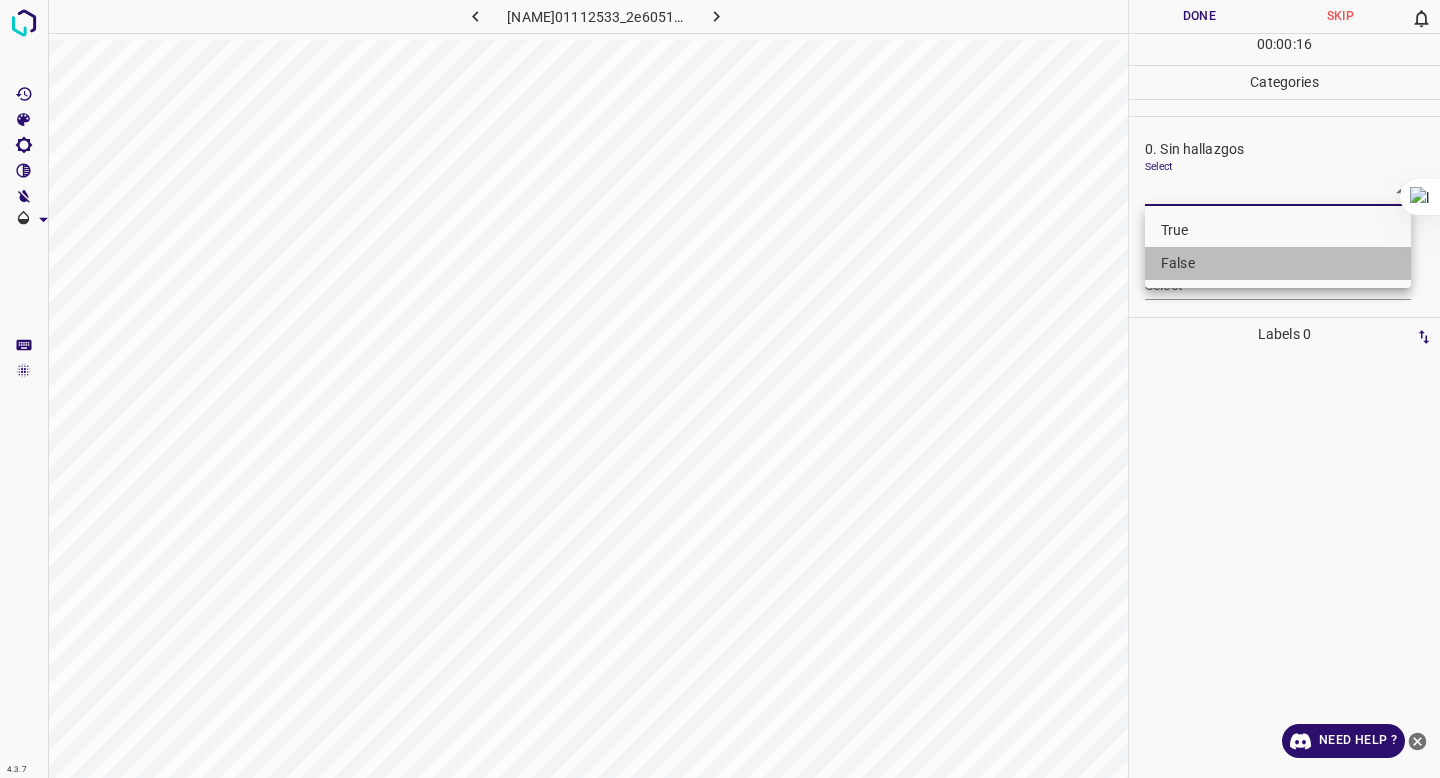 click on "False" at bounding box center [1278, 263] 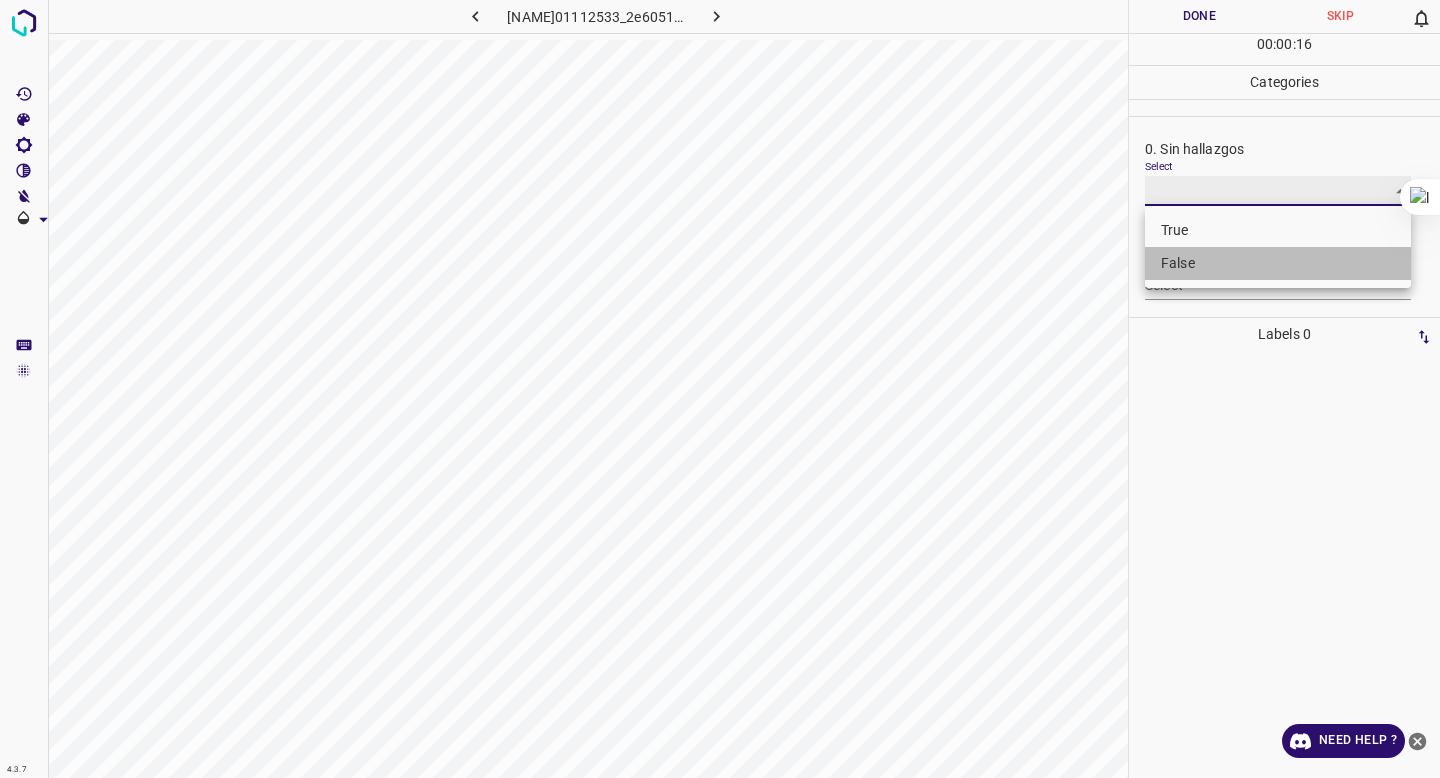 type on "False" 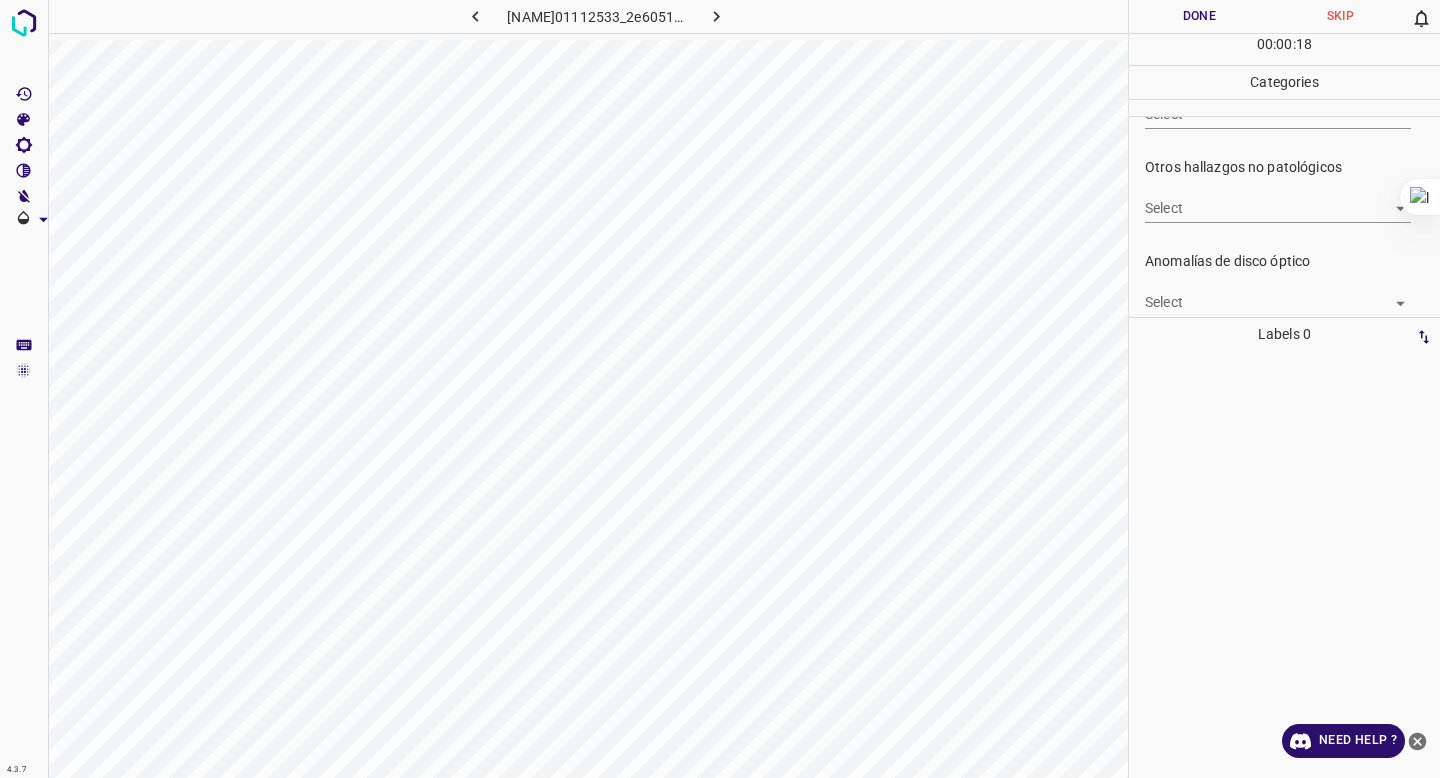scroll, scrollTop: 643, scrollLeft: 0, axis: vertical 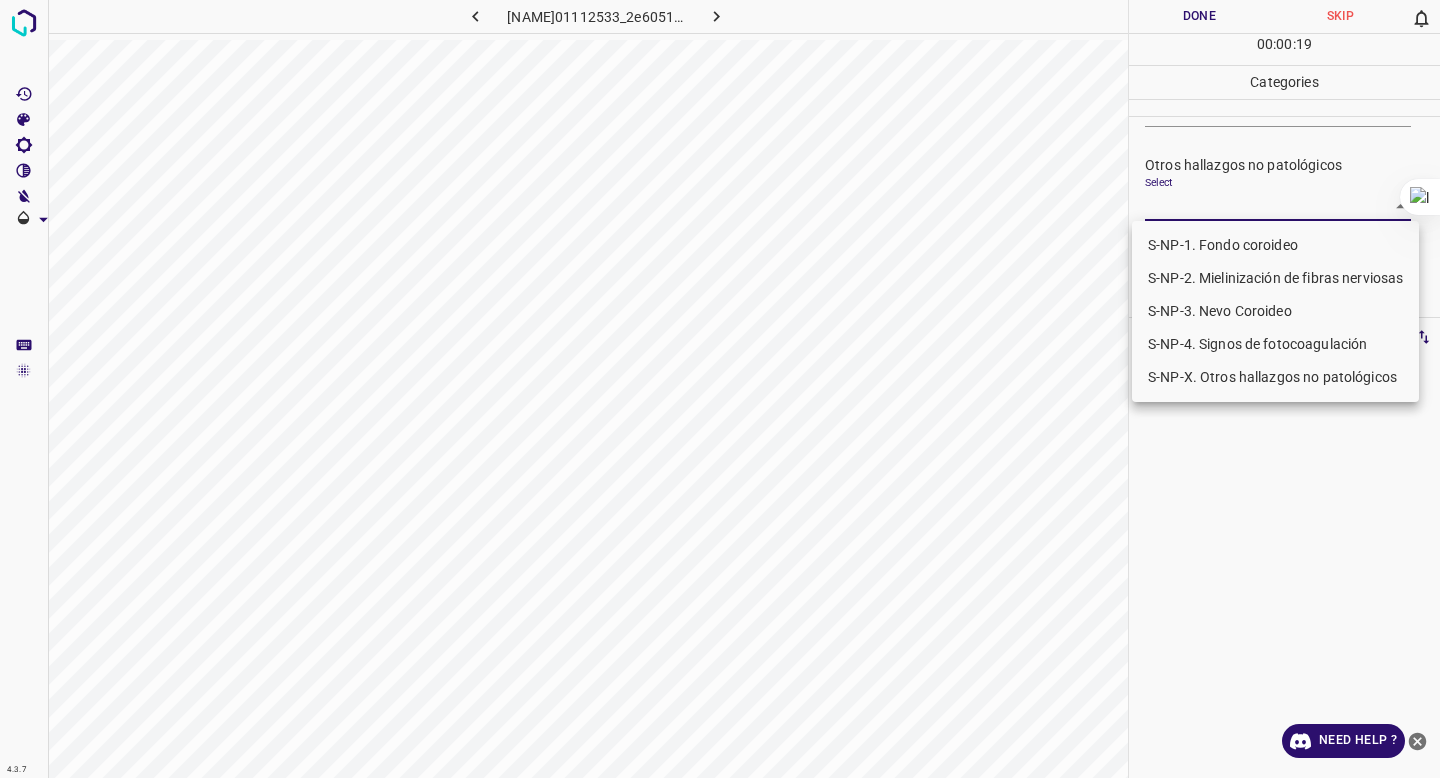 click on "4.3.7 ERFRV01112533_2e6051a84.jpg Done Skip 0 00   : 00   : 19   Categories 0. Sin hallazgos   Select False False Anomalías vasculares   Select ​ Atrofias   Select ​ Drusas   Select ​ Exudados   Select ​ Hemorragias o Microaneurismas   Select ​ Otros hallazgos patológicos   Select ​ Otros hallazgos no patológicos   Select ​ Anomalías de disco óptico   Select ​ Elementos sin calidad suficiente   Select ​ Labels   0 Categories 1 0. Sin hallazgos 2 Anomalías vasculares 3 Atrofias 4 Drusas 5 Exudados 6 Hemorragias o Microaneurismas 7 Otros hallazgos patológicos 8 Otros hallazgos no patológicos 9 Anomalías de disco óptico 0 Elementos sin calidad suficiente Tools Space Change between modes (Draw & Edit) I Auto labeling R Restore zoom M Zoom in N Zoom out Delete Delete selecte label Filters Z Restore filters X Saturation filter C Brightness filter V Contrast filter B Gray scale filter General O Download Need Help ? - Text - Hide - Delete S-NP-1. Fondo coroideo S-NP-3. Nevo Coroideo" at bounding box center [720, 389] 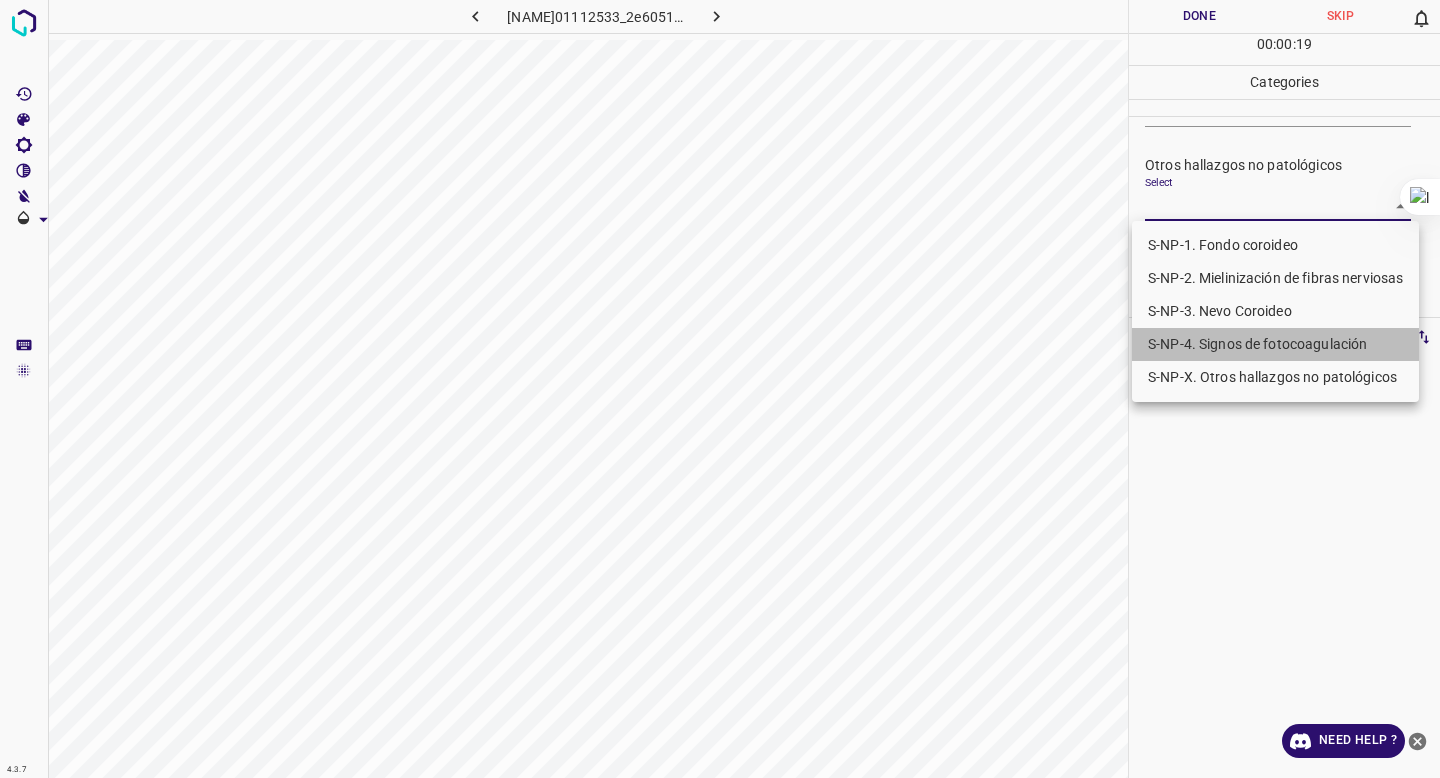 click on "S-NP-4. Signos de fotocoagulación" at bounding box center [1275, 344] 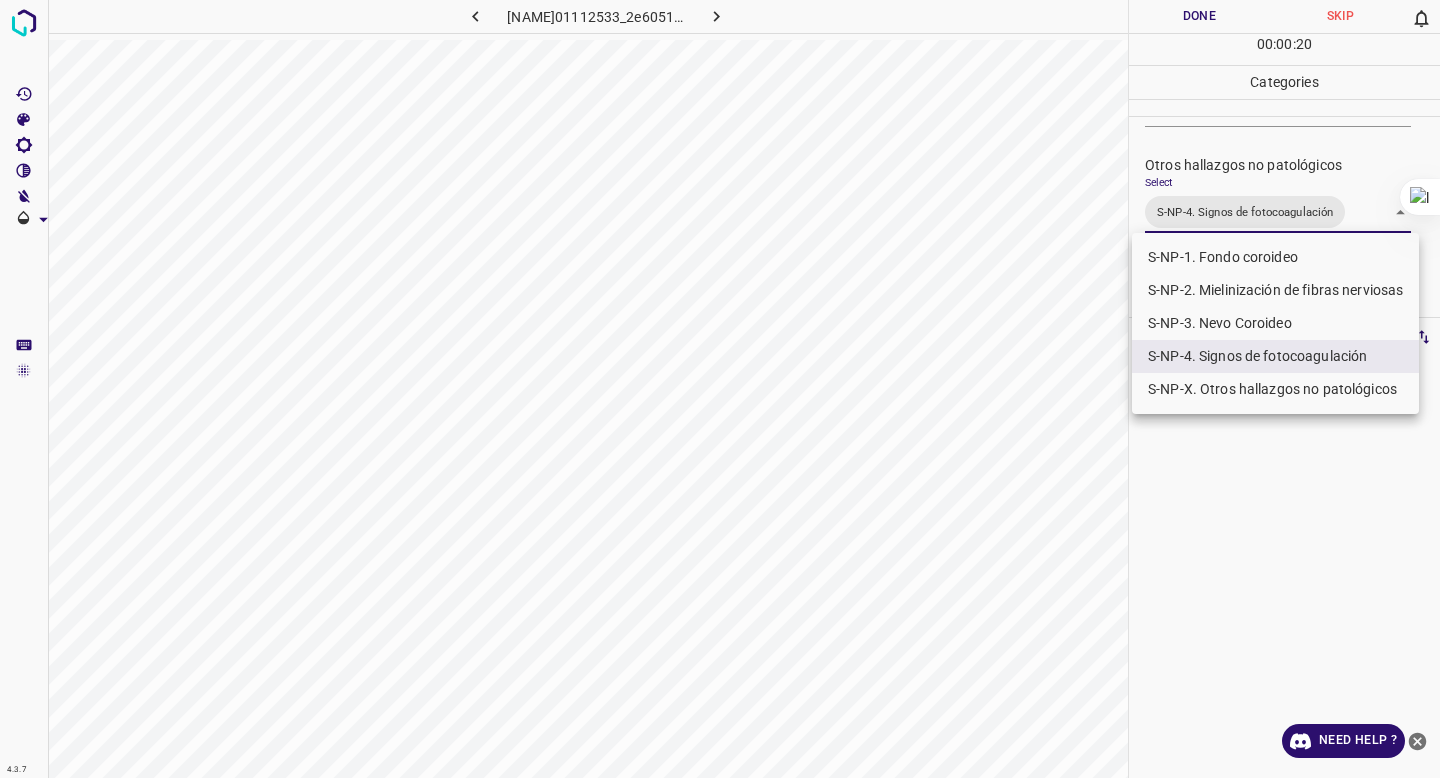 click at bounding box center (720, 389) 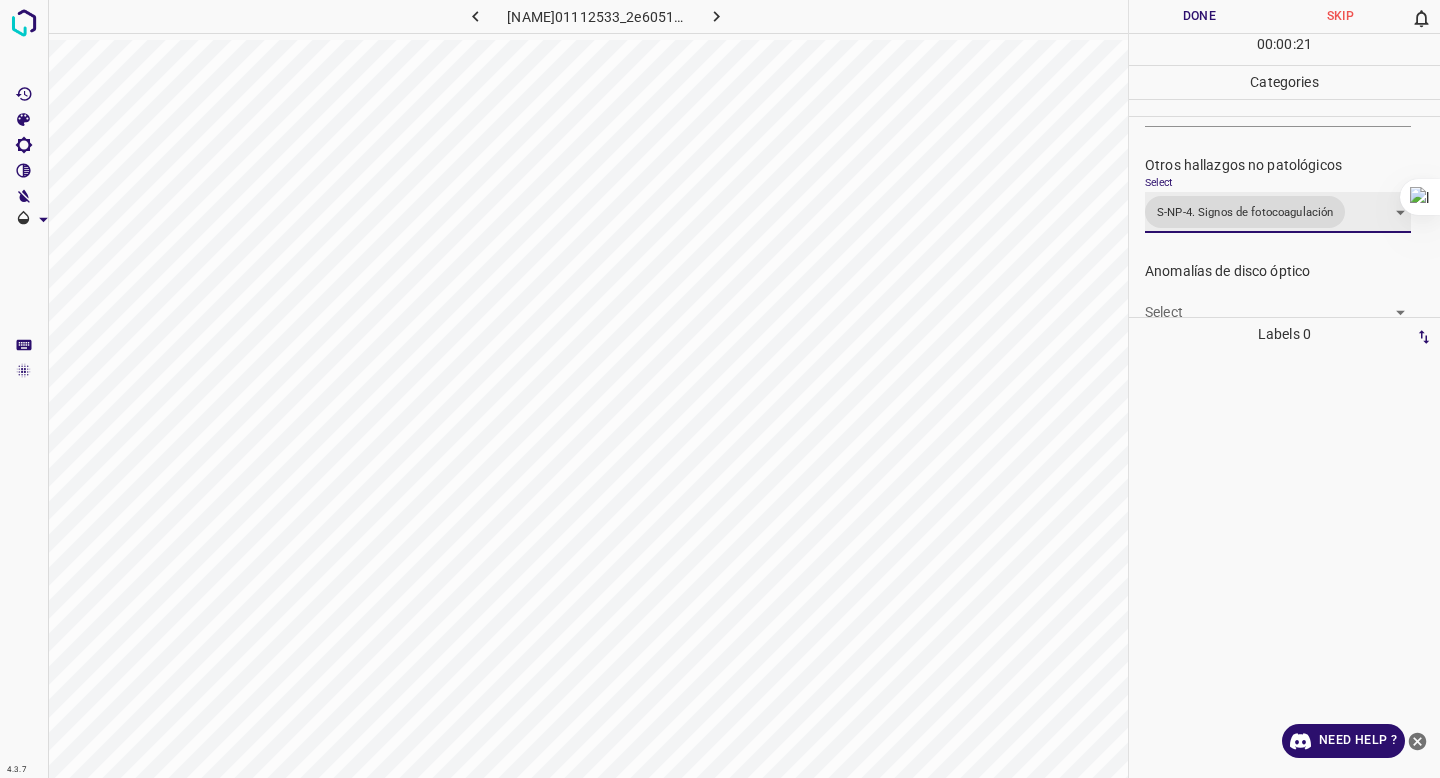 scroll, scrollTop: 0, scrollLeft: 0, axis: both 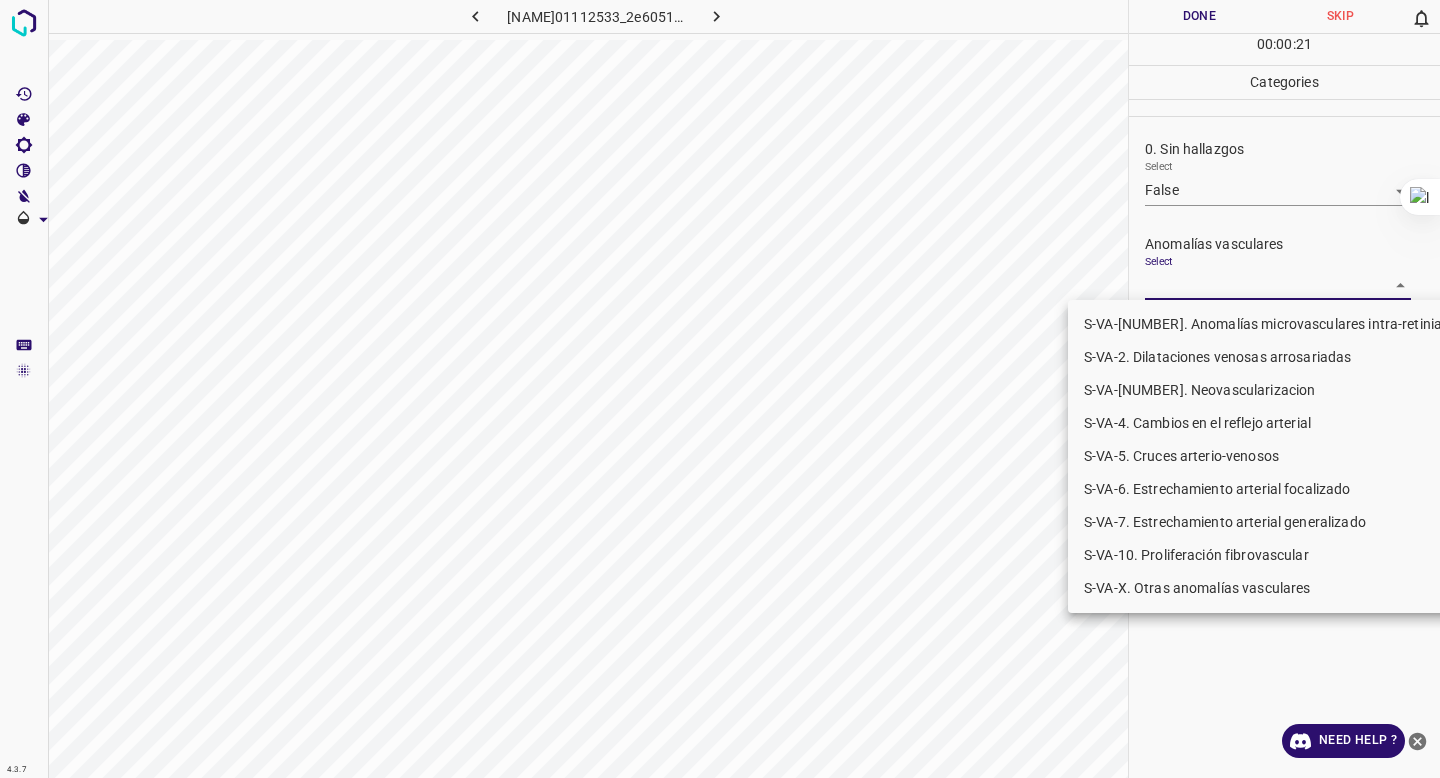 click on "4.3.7 ER[ID]_[HASH].jpg Done Skip 0 00   : 00   : 21   Categories 0. Sin hallazgos   Select False False Anomalías vasculares   Select ​ Atrofias   Select ​ Drusas   Select ​ Exudados   Select ​ Hemorragias o Microaneurismas   Select ​ Otros hallazgos patológicos   Select S-NP-[NUMBER]. Signos de fotocoagulación S-NP-[NUMBER]. Signos de fotocoagulación Anomalías de disco óptico   Select ​ Elementos sin calidad suficiente   Select ​ Labels   0 Categories 1 0. Sin hallazgos 2 Anomalías vasculares 3 Atrofias 4 Drusas 5 Exudados 6 Hemorragias o Microaneurismas 7 Otros hallazgos patológicos 8 Otros hallazgos no patológicos 9 Anomalías de disco óptico 0 Elementos sin calidad suficiente Tools Space Change between modes (Draw & Edit) I Auto labeling R Restore zoom M Zoom in N Zoom out Delete Delete selecte label Filters Z Restore filters X Saturation filter C Brightness filter V Contrast filter B Gray scale filter General O Download Need Help ? - Text" at bounding box center (720, 389) 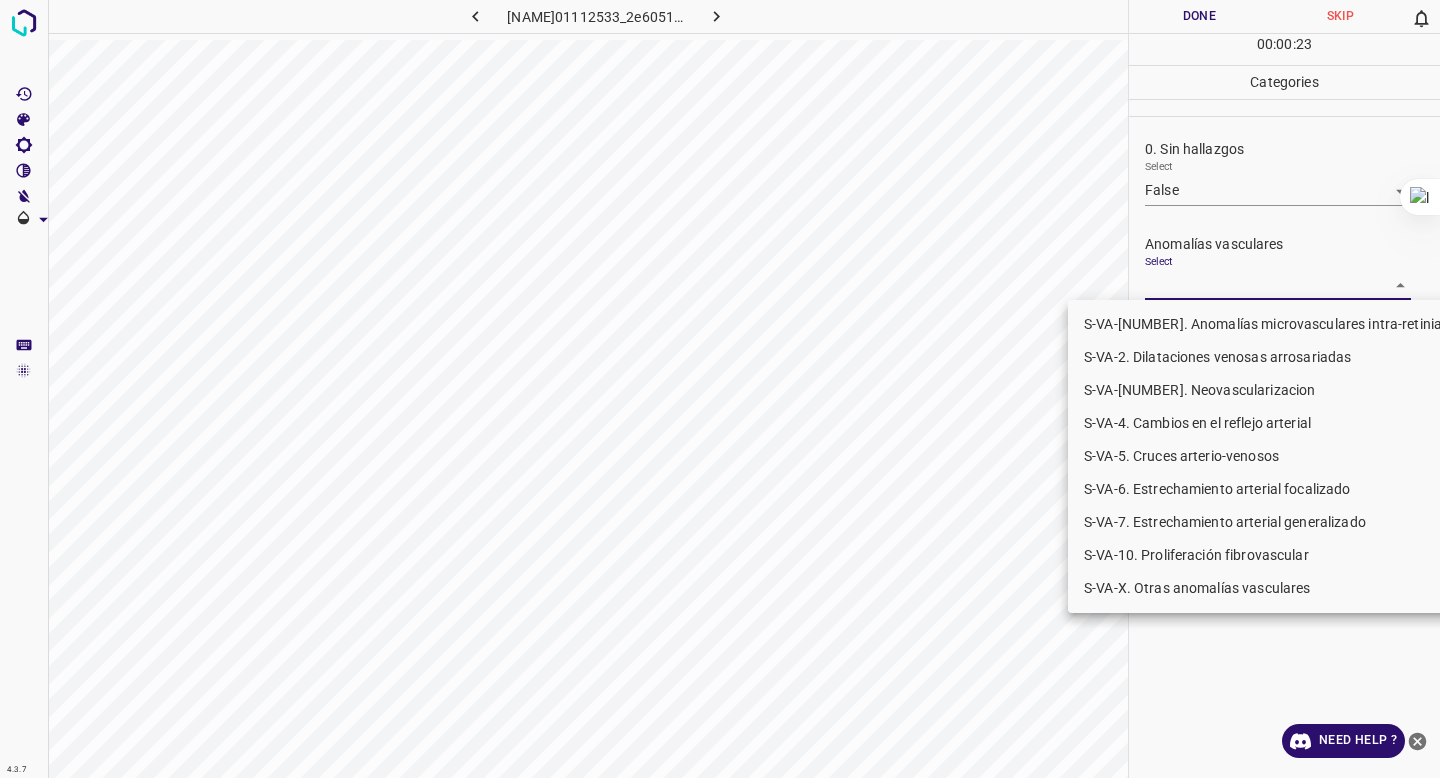 click on "S-VA-10. Proliferación fibrovascular" at bounding box center [1275, 555] 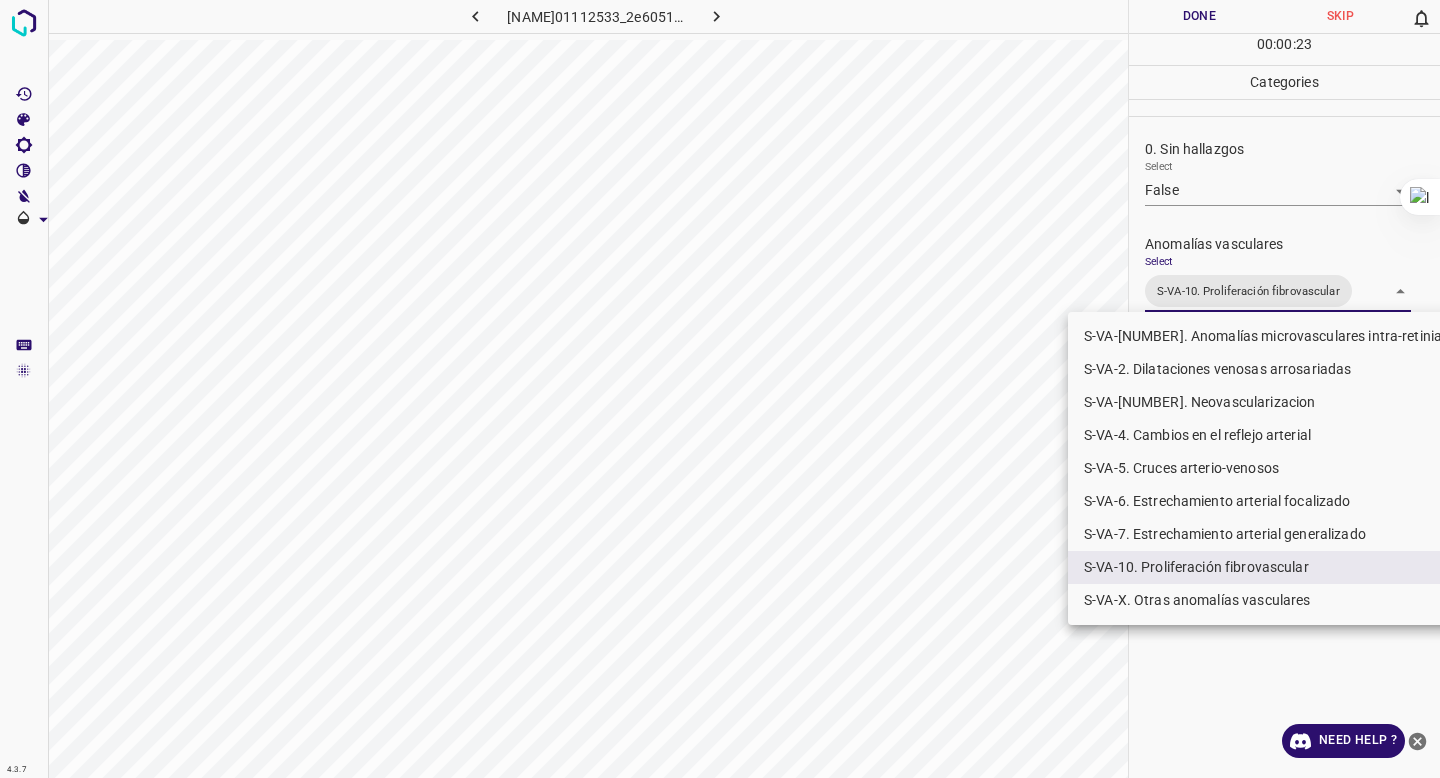 click at bounding box center [720, 389] 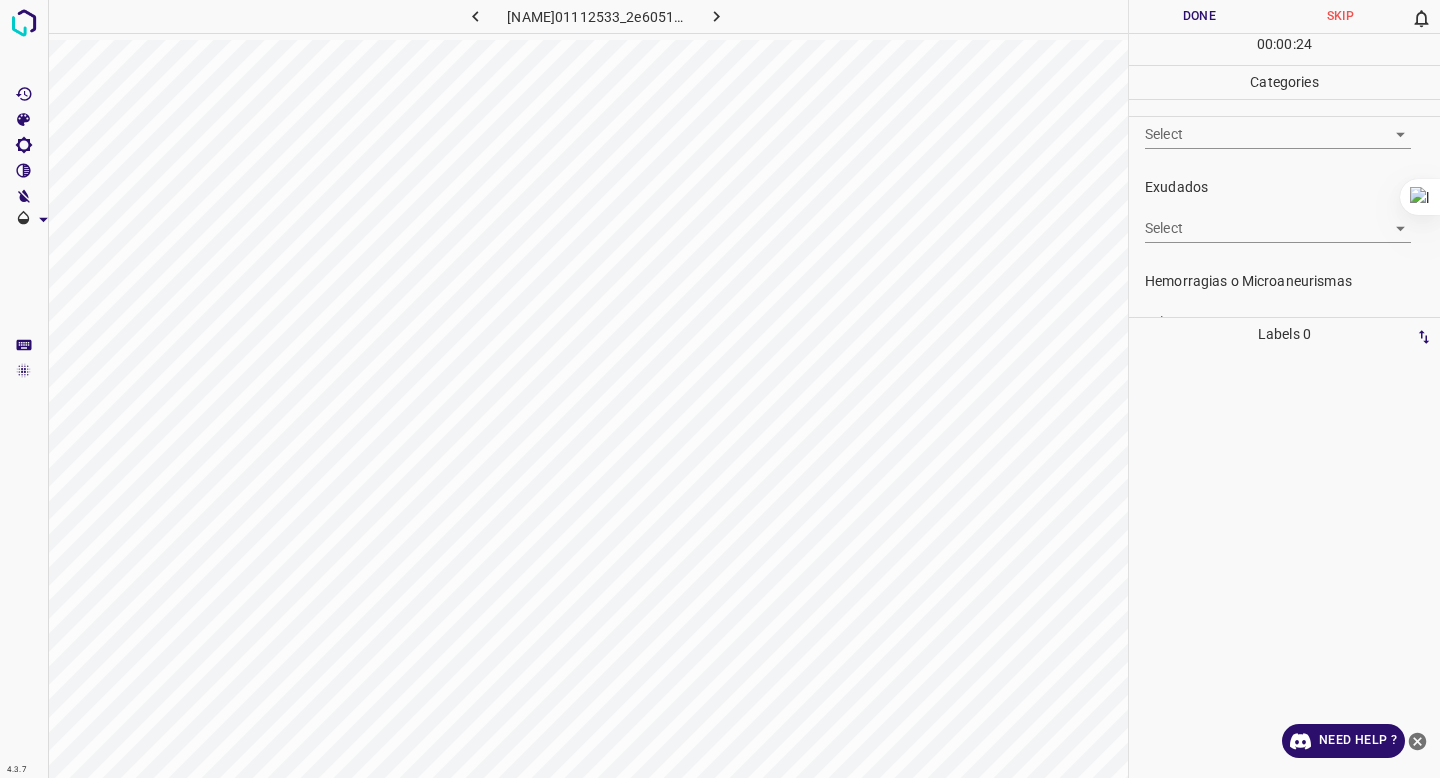 scroll, scrollTop: 781, scrollLeft: 0, axis: vertical 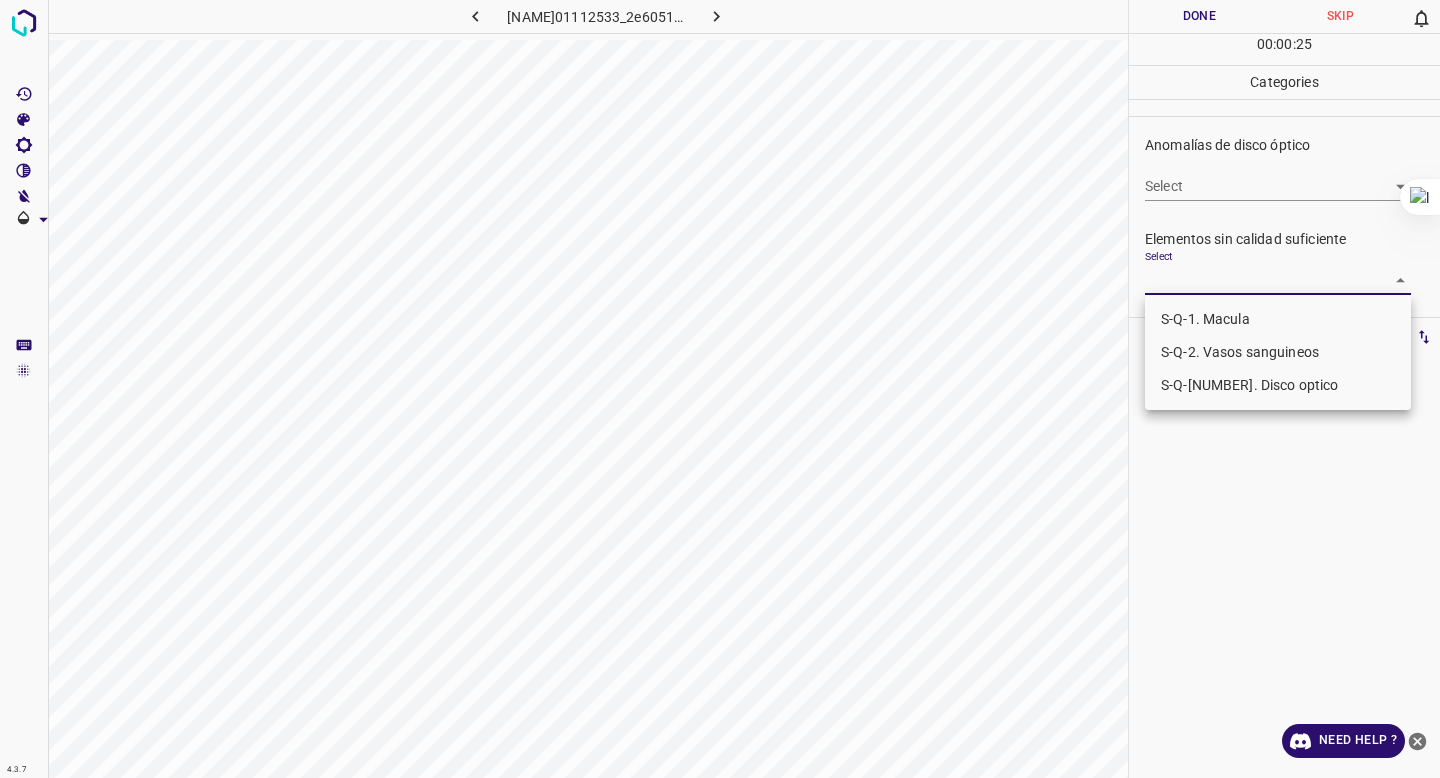 click on "4.3.7 ERFRV01112533_2e6051a84.jpg Done Skip 0 00   : 00   : 25   Categories 0. Sin hallazgos   Select False False Anomalías vasculares   Select S-VA-10. Proliferación fibrovascular S-VA-10. Proliferación fibrovascular Atrofias   Select ​ Drusas   Select ​ Exudados   Select ​ Hemorragias o Microaneurismas   Select ​ Otros hallazgos patológicos   Select ​ Otros hallazgos no patológicos   Select S-NP-4. Signos de fotocoagulación S-NP-4. Signos de fotocoagulación Anomalías de disco óptico   Select ​ Elementos sin calidad suficiente   Select ​ Labels   0 Categories 1 0. Sin hallazgos 2 Anomalías vasculares 3 Atrofias 4 Drusas 5 Exudados 6 Hemorragias o Microaneurismas 7 Otros hallazgos patológicos 8 Otros hallazgos no patológicos 9 Anomalías de disco óptico 0 Elementos sin calidad suficiente Tools Space Change between modes (Draw & Edit) I Auto labeling R Restore zoom M Zoom in N Zoom out Delete Delete selecte label Filters Z Restore filters X Saturation filter C Brightness filter V B O" at bounding box center (720, 389) 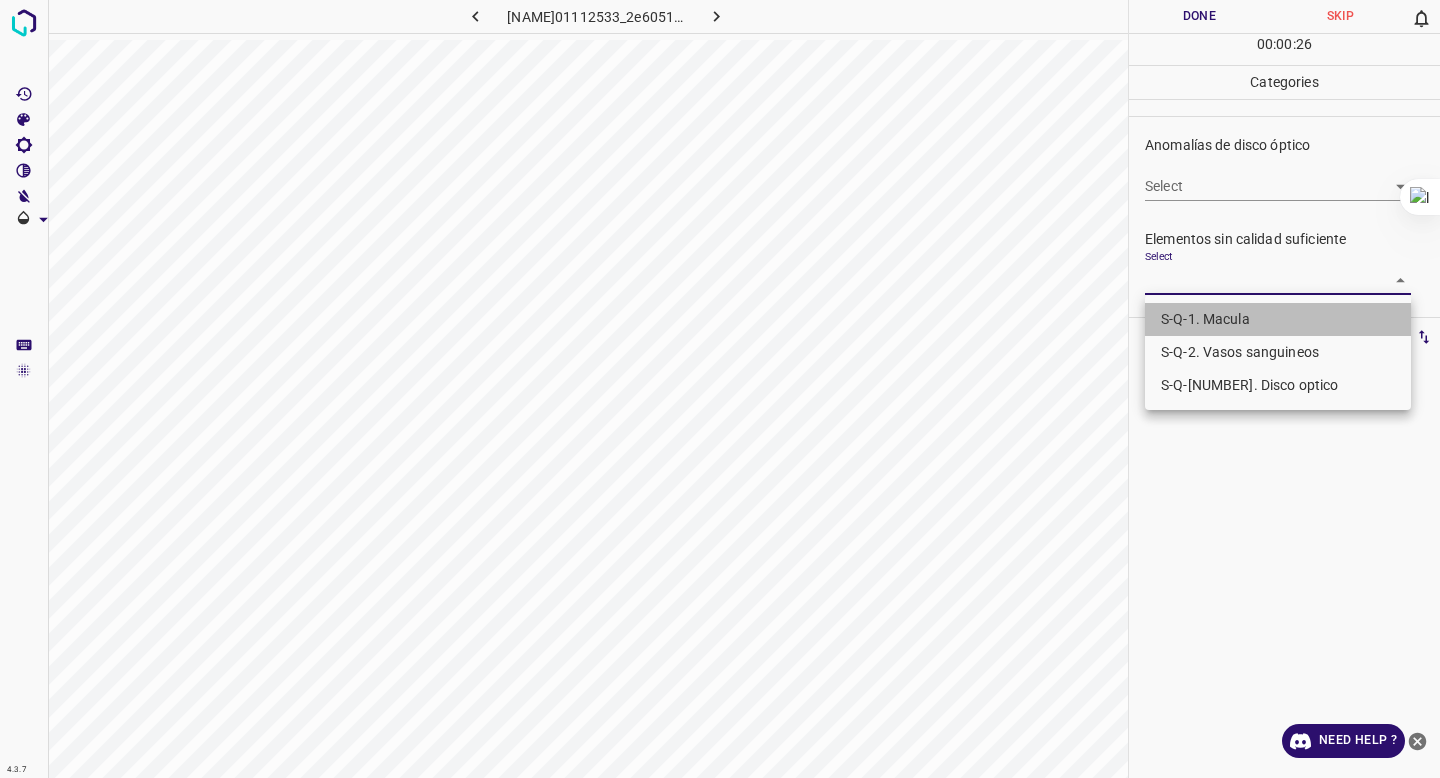 click on "S-Q-1. Macula" at bounding box center (1278, 319) 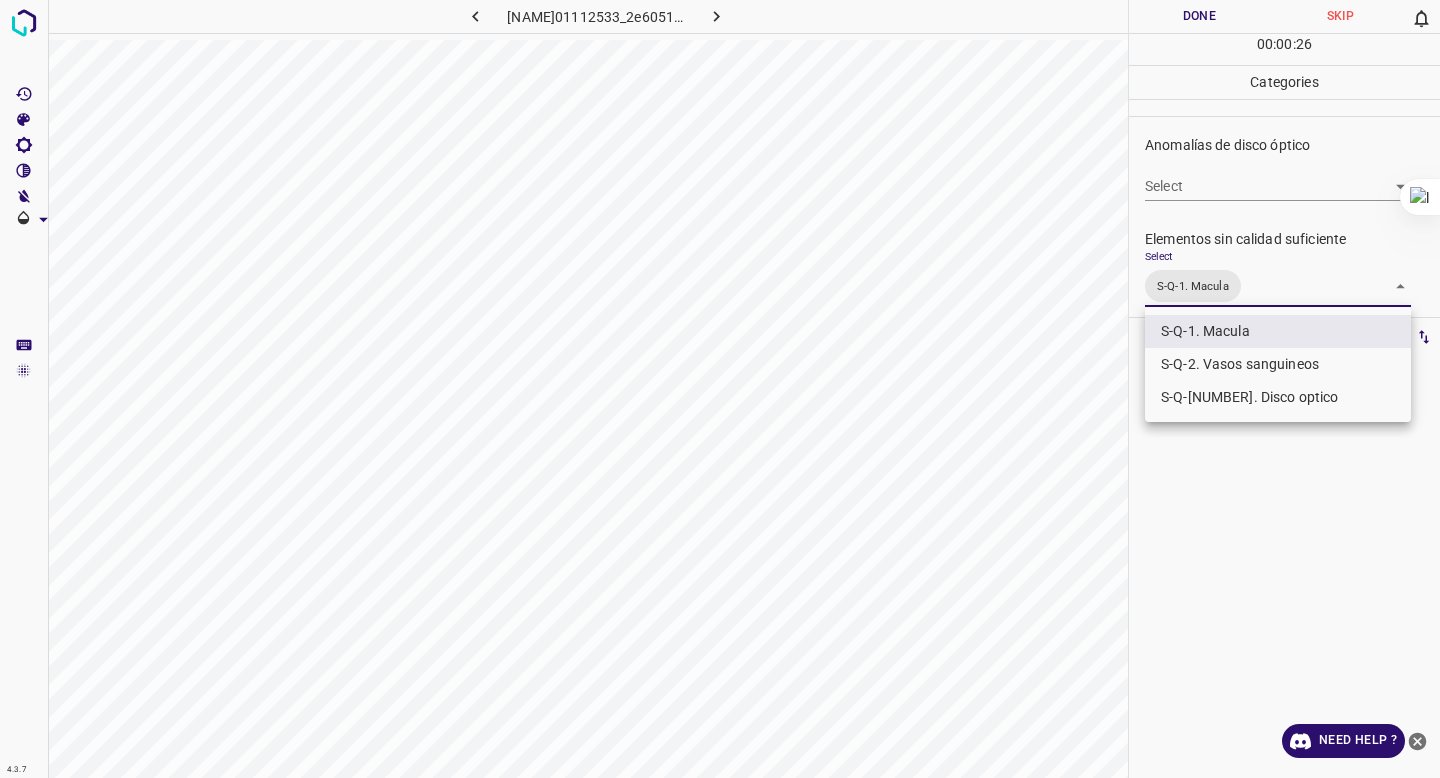 click on "S-Q-2. Vasos sanguineos" at bounding box center [1278, 364] 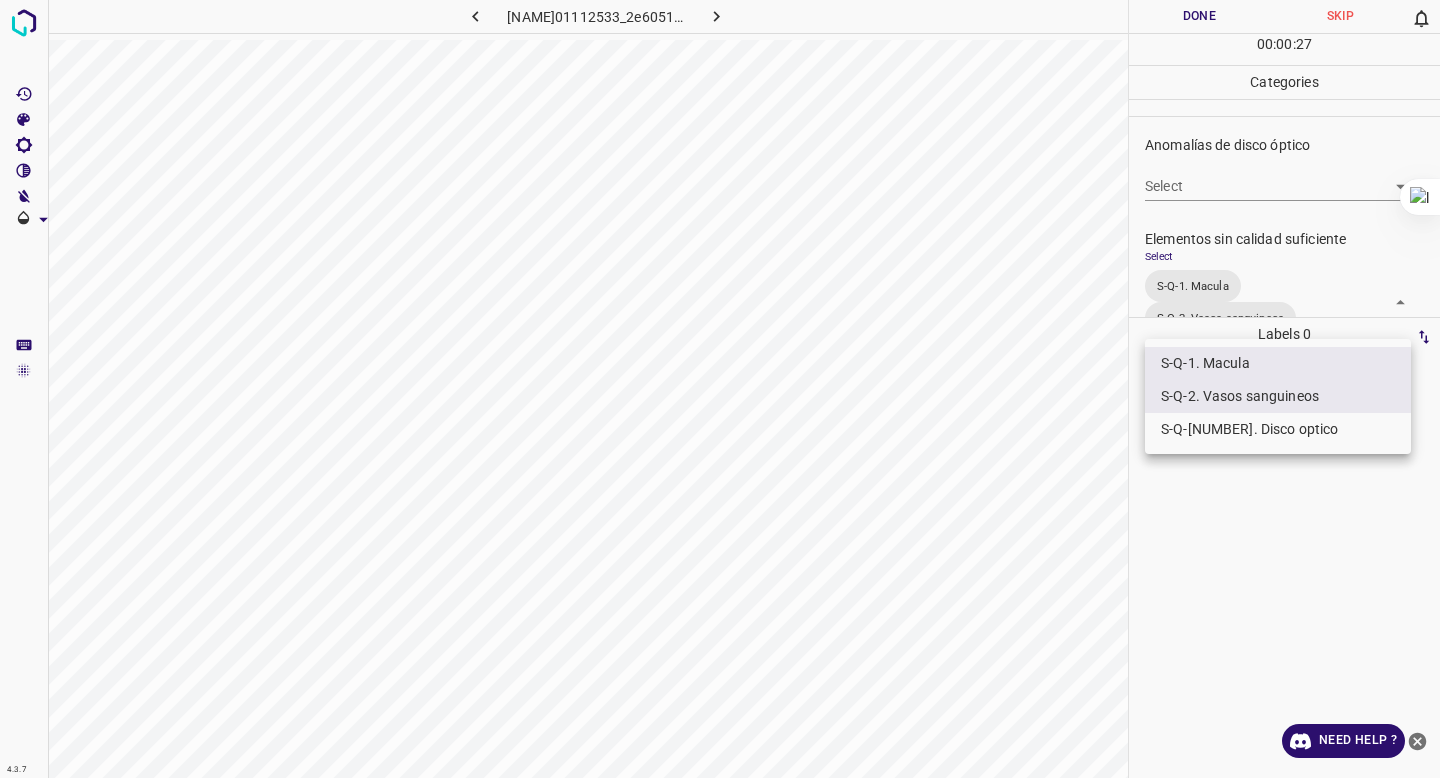 click on "S-Q-[NUMBER]. Disco optico" at bounding box center (1278, 429) 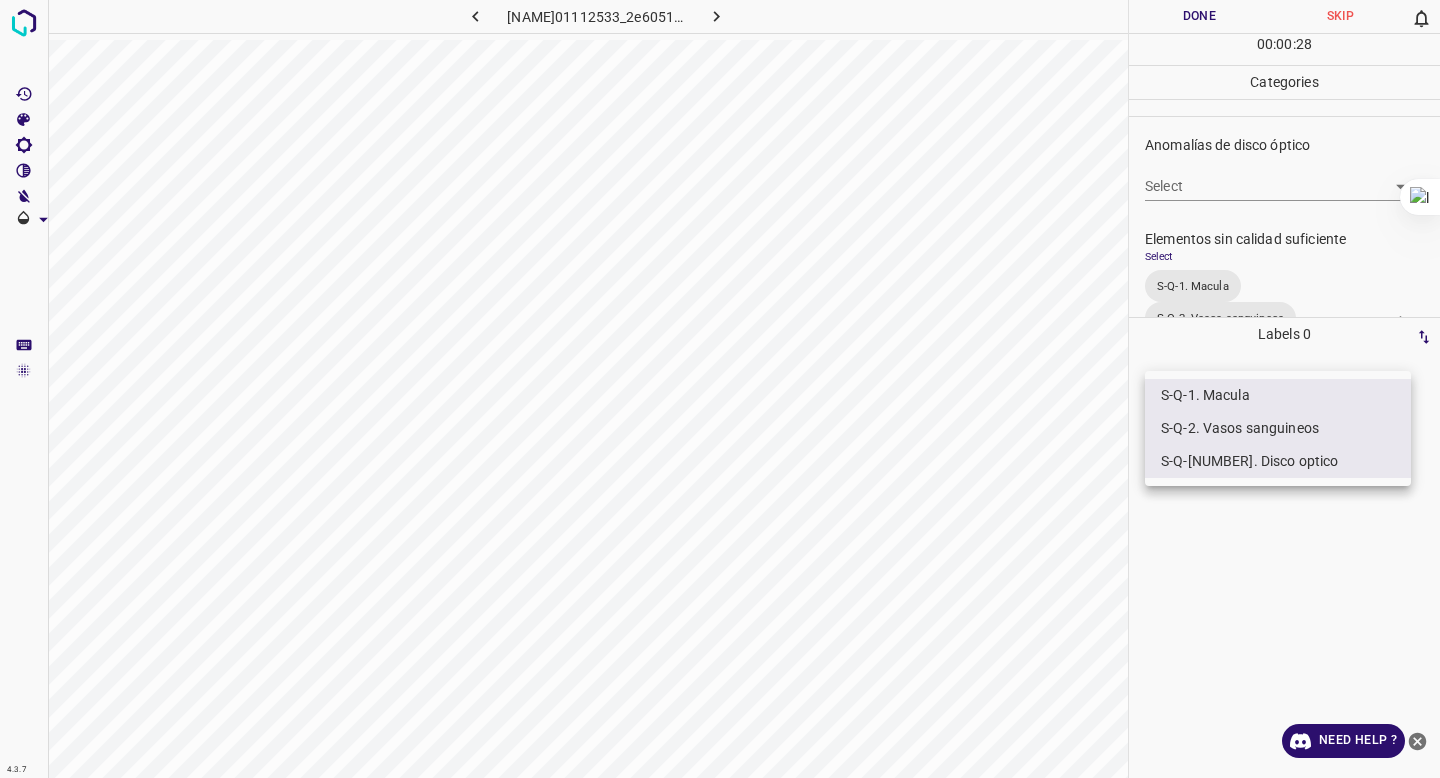 click at bounding box center [720, 389] 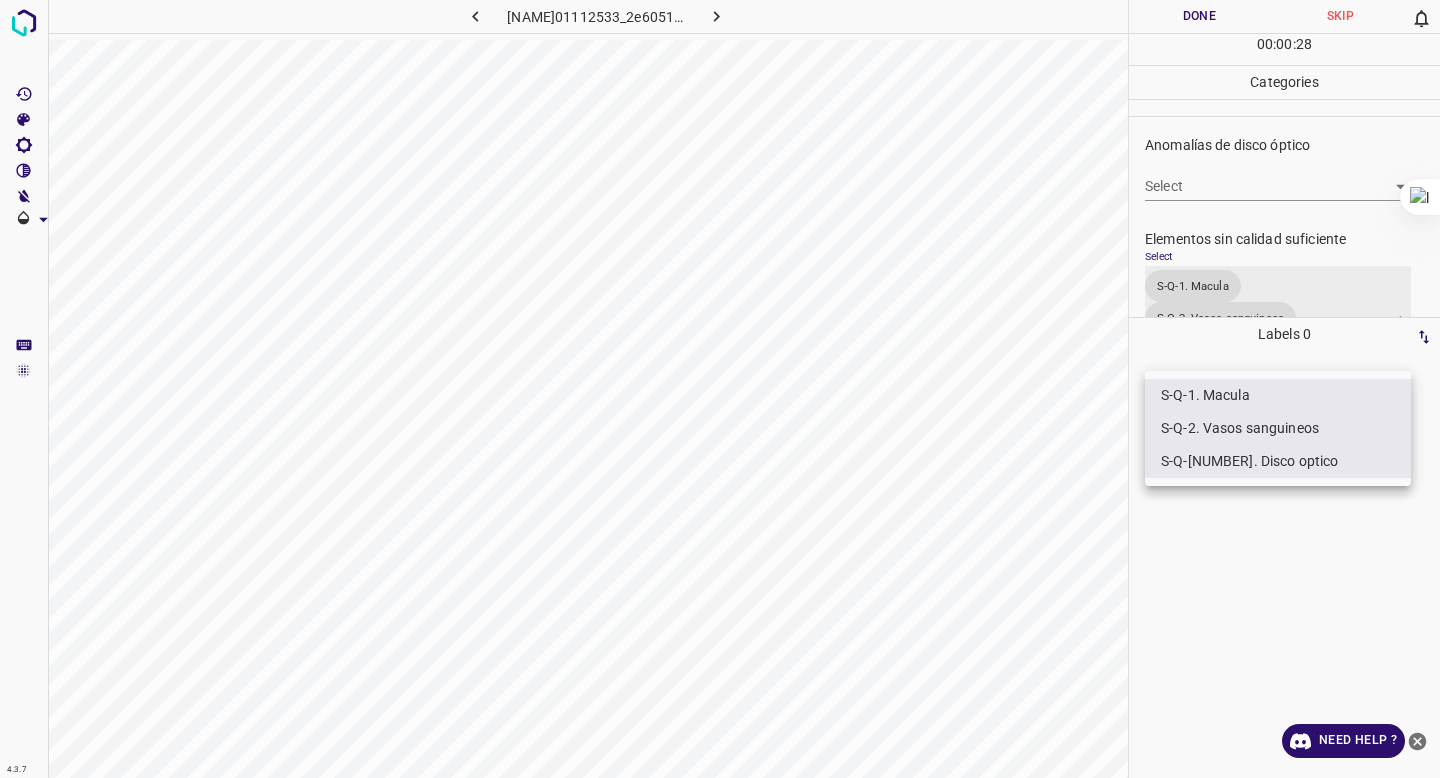scroll, scrollTop: 835, scrollLeft: 0, axis: vertical 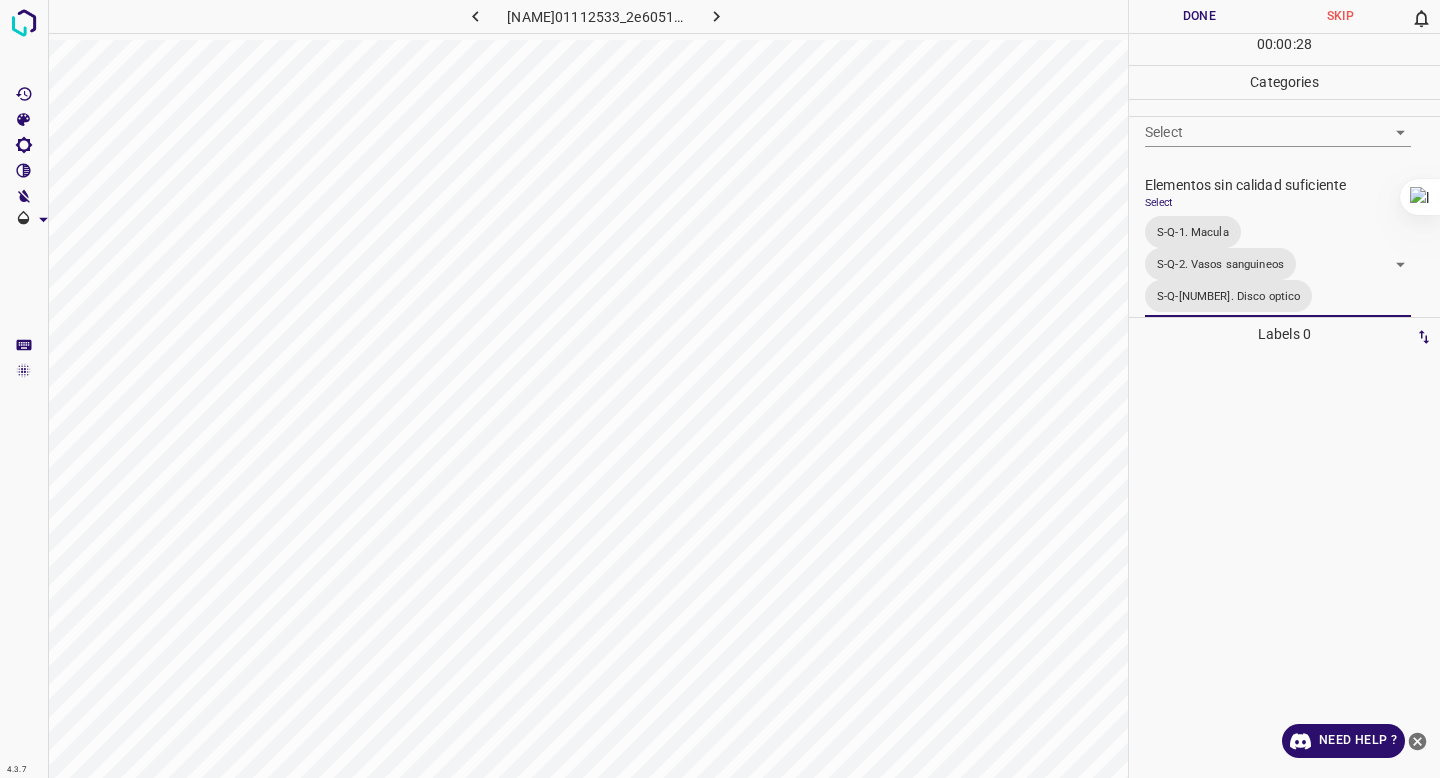 click on "Done" at bounding box center [1199, 16] 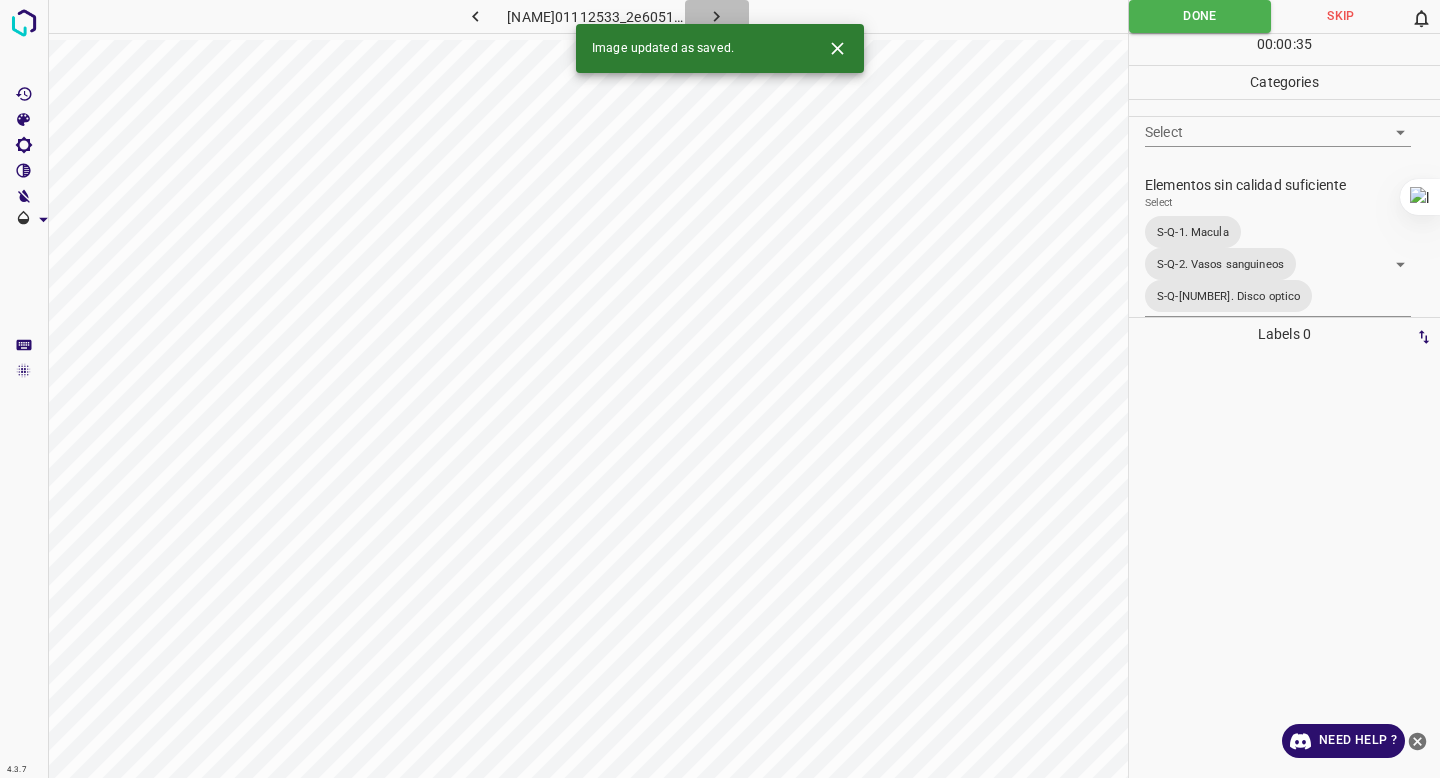 click at bounding box center (717, 16) 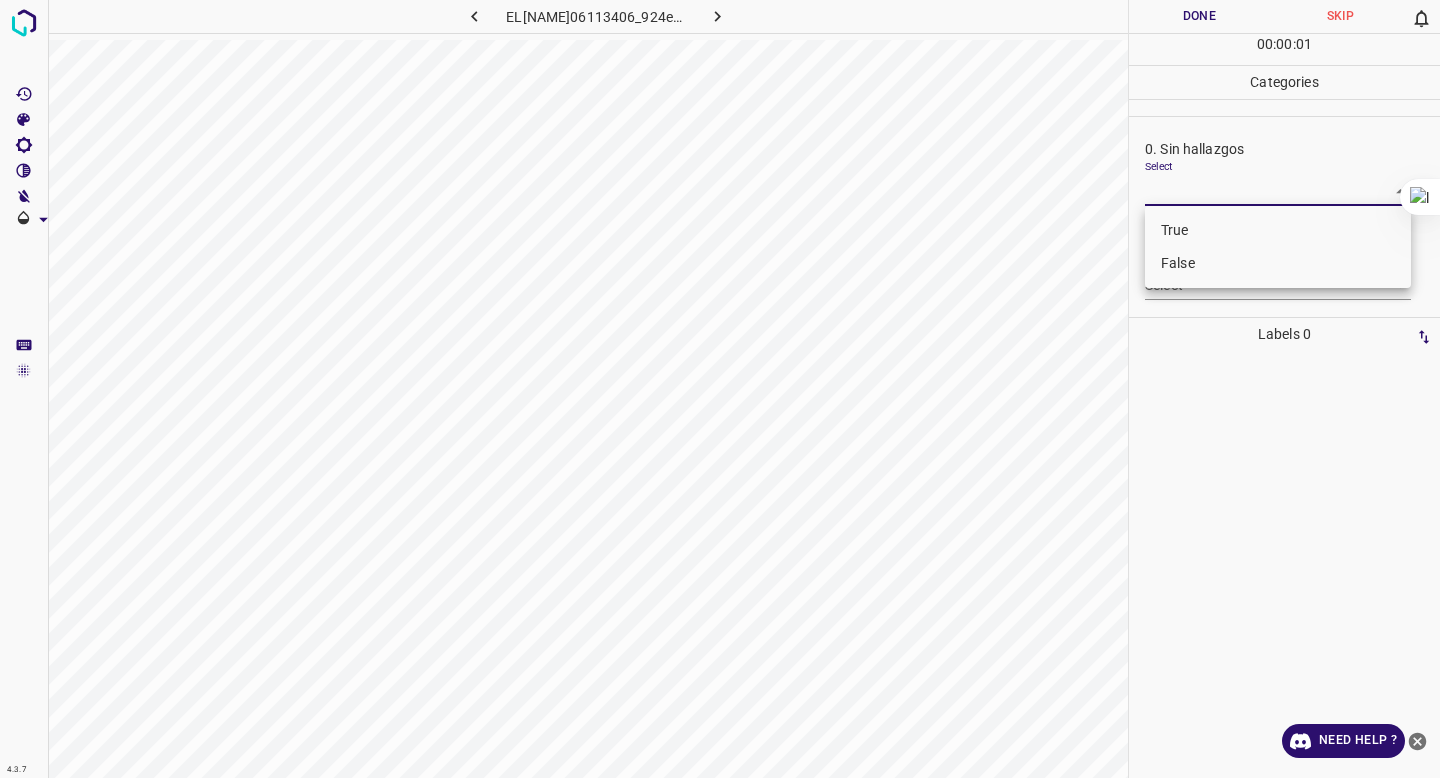 click on "4.3.7 ELANM06113406_924e99a89.jpg Done Skip 0 00   : 00   : 01   Categories 0. Sin hallazgos   Select ​ Anomalías vasculares   Select ​ Atrofias   Select ​ Drusas   Select ​ Exudados   Select ​ Hemorragias o Microaneurismas   Select ​ Otros hallazgos patológicos   Select ​ Otros hallazgos no patológicos   Select ​ Anomalías de disco óptico   Select ​ Elementos sin calidad suficiente   Select ​ Labels   0 Categories 1 0. Sin hallazgos 2 Anomalías vasculares 3 Atrofias 4 Drusas 5 Exudados 6 Hemorragias o Microaneurismas 7 Otros hallazgos patológicos 8 Otros hallazgos no patológicos 9 Anomalías de disco óptico 0 Elementos sin calidad suficiente Tools Space Change between modes (Draw & Edit) I Auto labeling R Restore zoom M Zoom in N Zoom out Delete Delete selecte label Filters Z Restore filters X Saturation filter C Brightness filter V Contrast filter B Gray scale filter General O Download Need Help ? - Text - Hide - Delete True False" at bounding box center (720, 389) 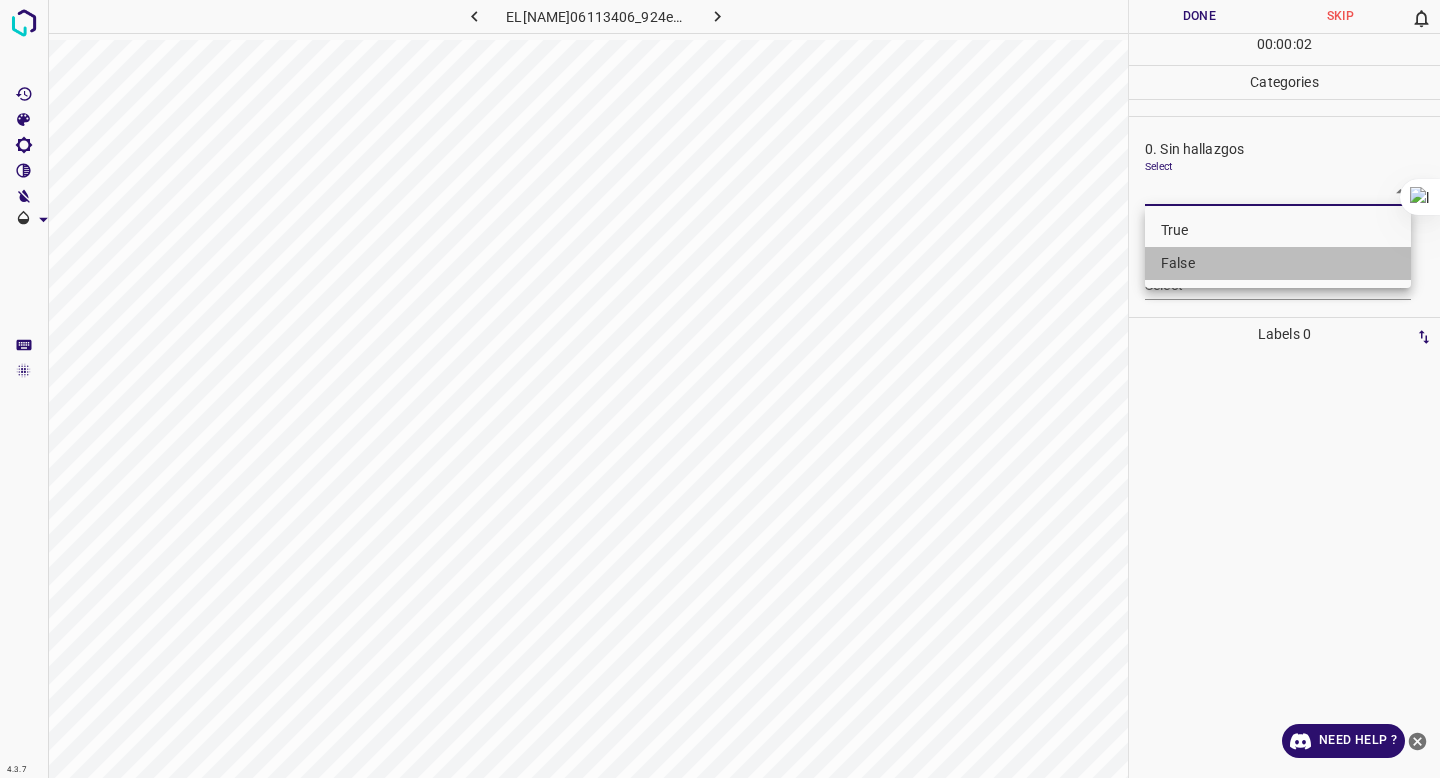 click on "False" at bounding box center [1278, 263] 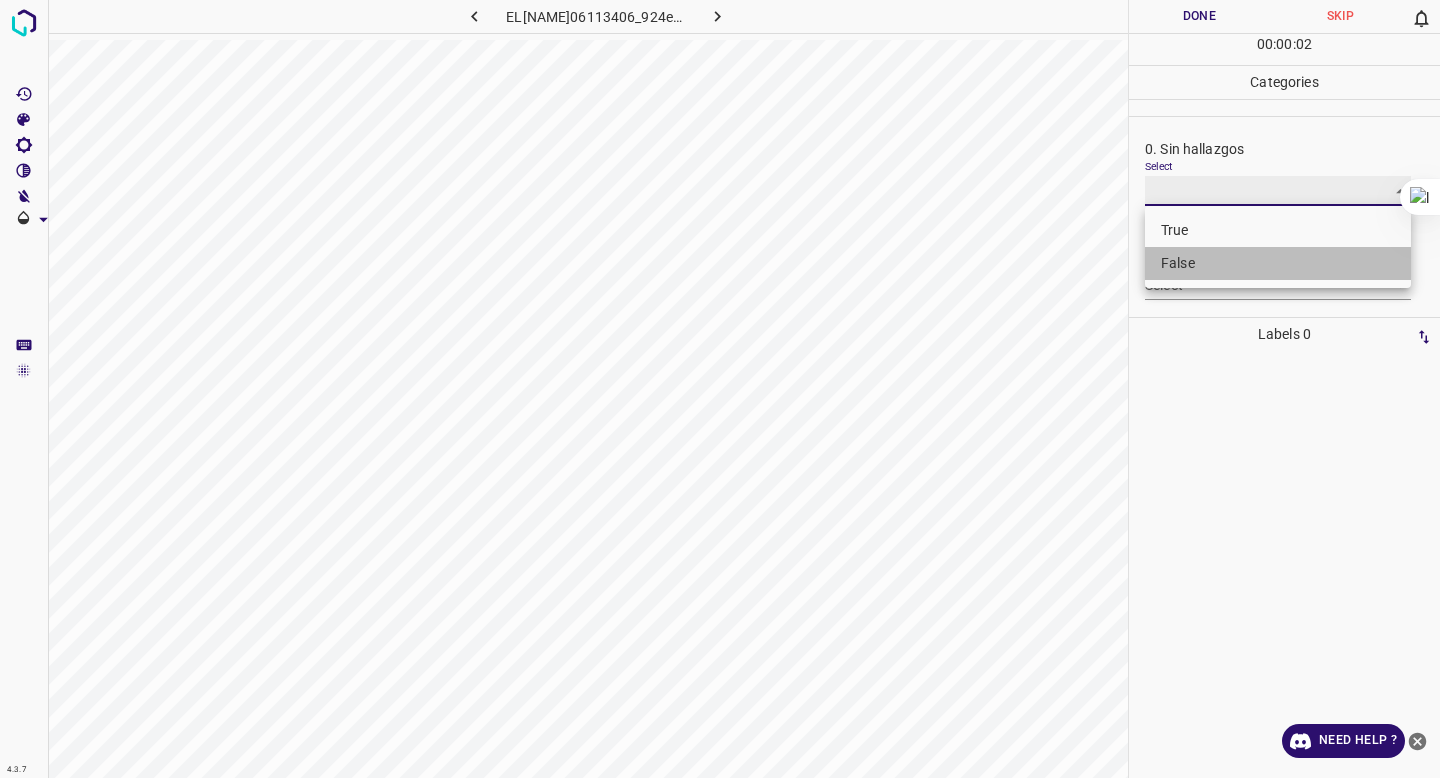 type on "False" 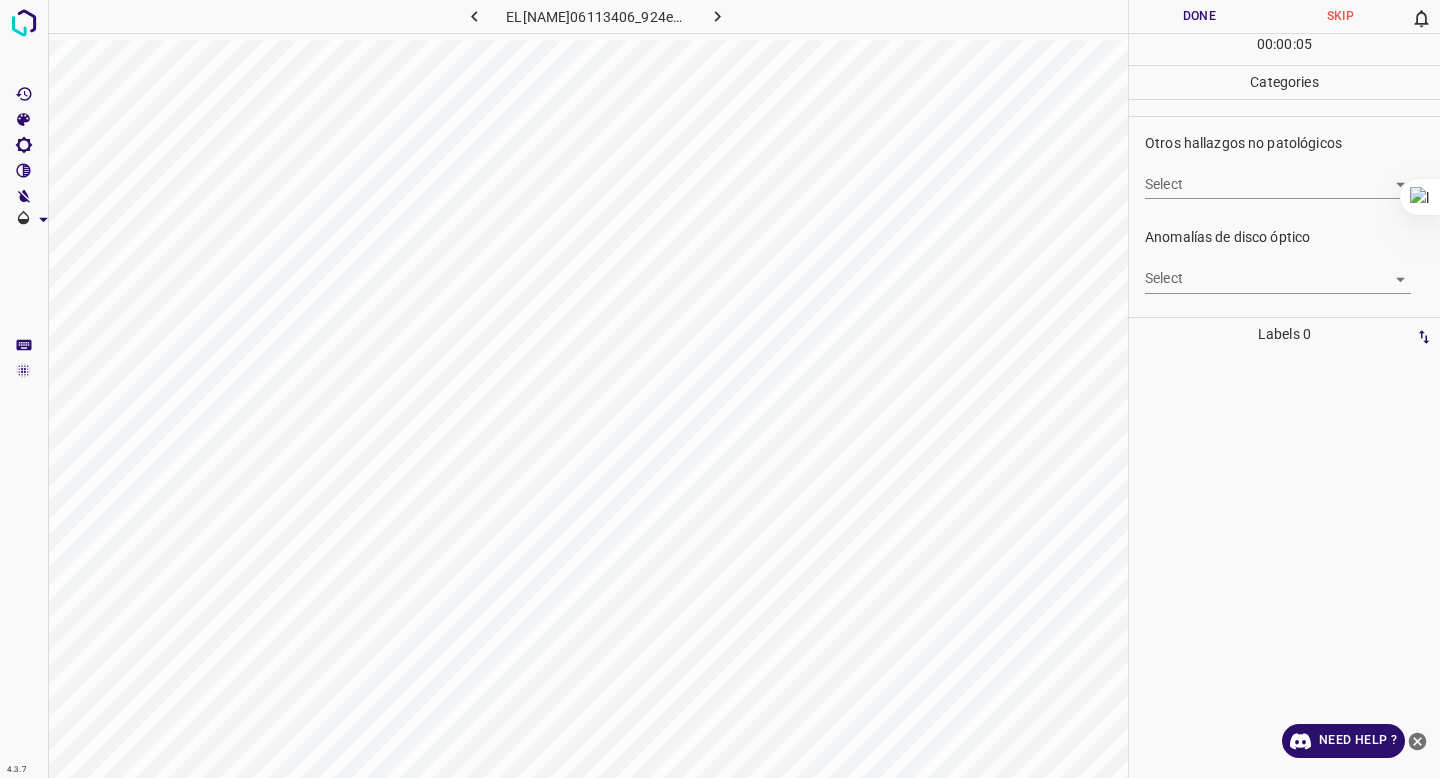 scroll, scrollTop: 658, scrollLeft: 0, axis: vertical 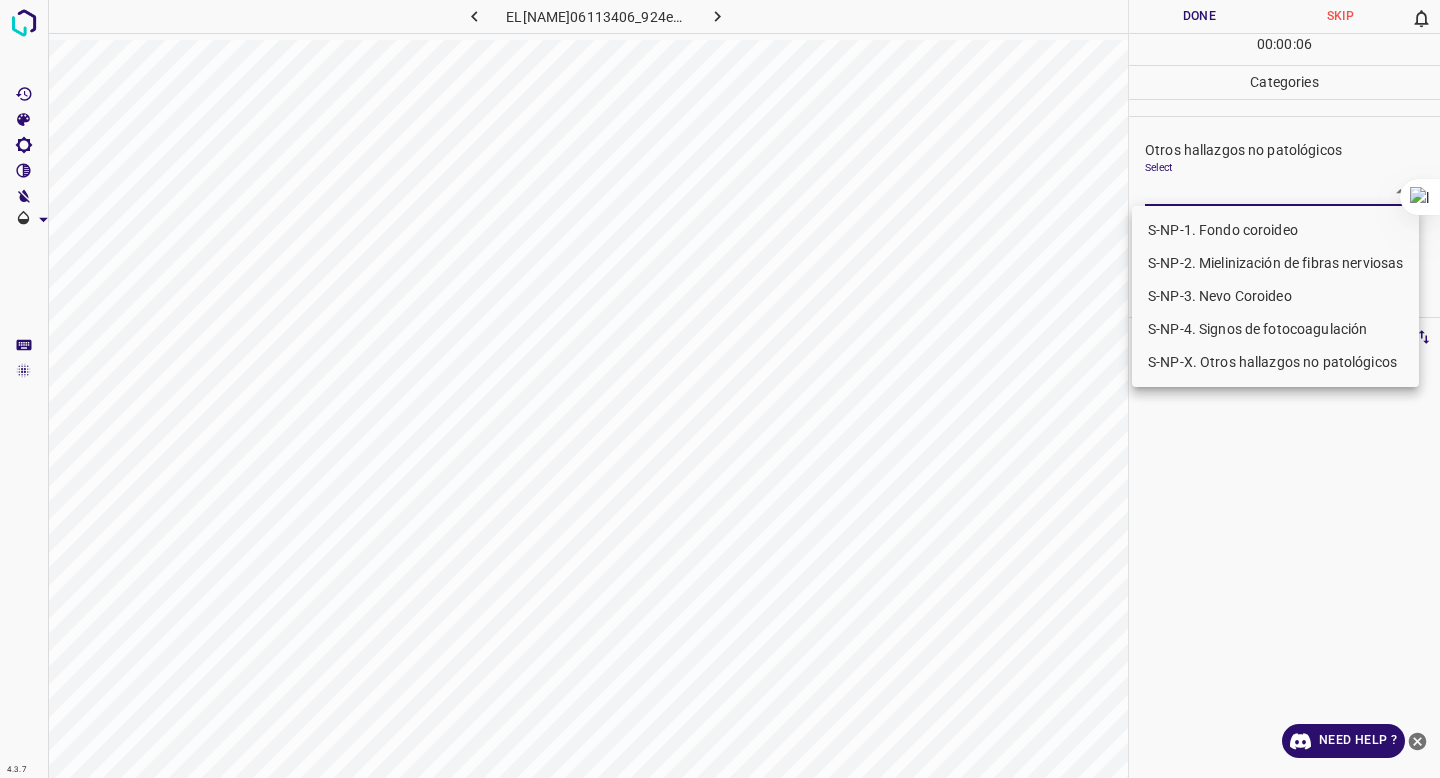 click on "4.3.7 ELANM06113406_924e99a89.jpg Done Skip 0 00   : 00   : 06   Categories 0. Sin hallazgos   Select False False Anomalías vasculares   Select ​ Atrofias   Select ​ Drusas   Select ​ Exudados   Select ​ Hemorragias o Microaneurismas   Select ​ Otros hallazgos patológicos   Select ​ Otros hallazgos no patológicos   Select ​ Anomalías de disco óptico   Select ​ Elementos sin calidad suficiente   Select ​ Labels   0 Categories 1 0. Sin hallazgos 2 Anomalías vasculares 3 Atrofias 4 Drusas 5 Exudados 6 Hemorragias o Microaneurismas 7 Otros hallazgos patológicos 8 Otros hallazgos no patológicos 9 Anomalías de disco óptico 0 Elementos sin calidad suficiente Tools Space Change between modes (Draw & Edit) I Auto labeling R Restore zoom M Zoom in N Zoom out Delete Delete selecte label Filters Z Restore filters X Saturation filter C Brightness filter V Contrast filter B Gray scale filter General O Download Need Help ? - Text - Hide - Delete S-NP-1. Fondo coroideo S-NP-3. Nevo Coroideo" at bounding box center (720, 389) 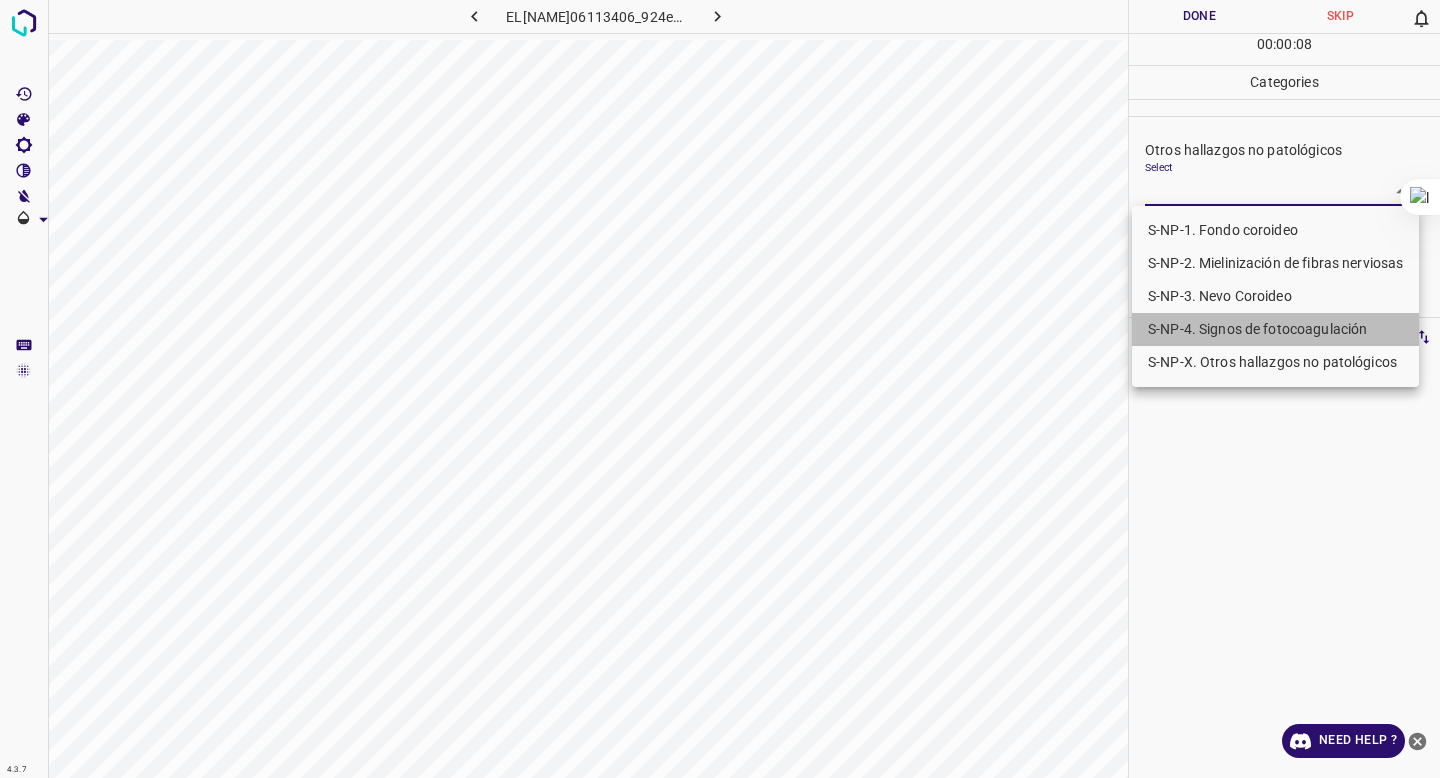 click on "S-NP-4. Signos de fotocoagulación" at bounding box center [1275, 329] 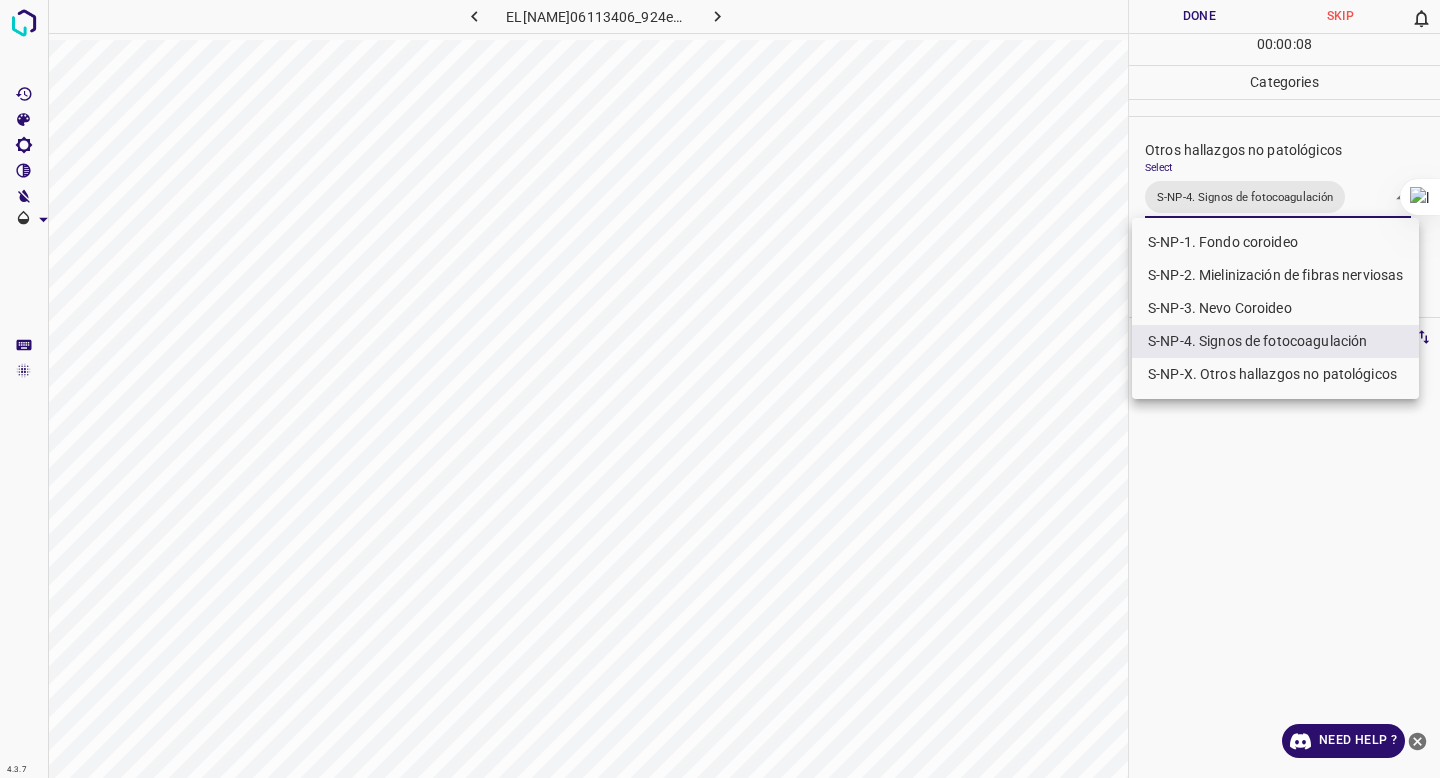 click at bounding box center (720, 389) 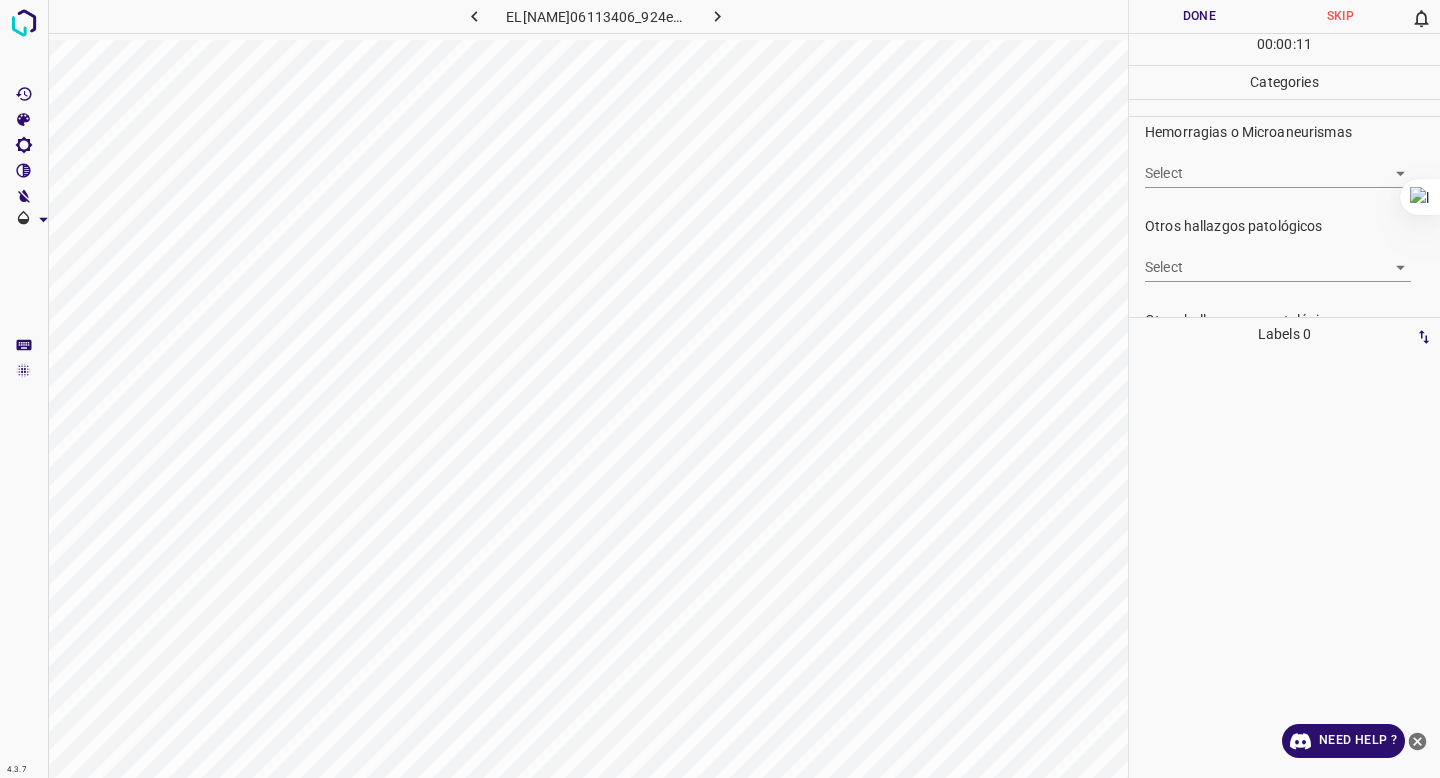 scroll, scrollTop: 489, scrollLeft: 0, axis: vertical 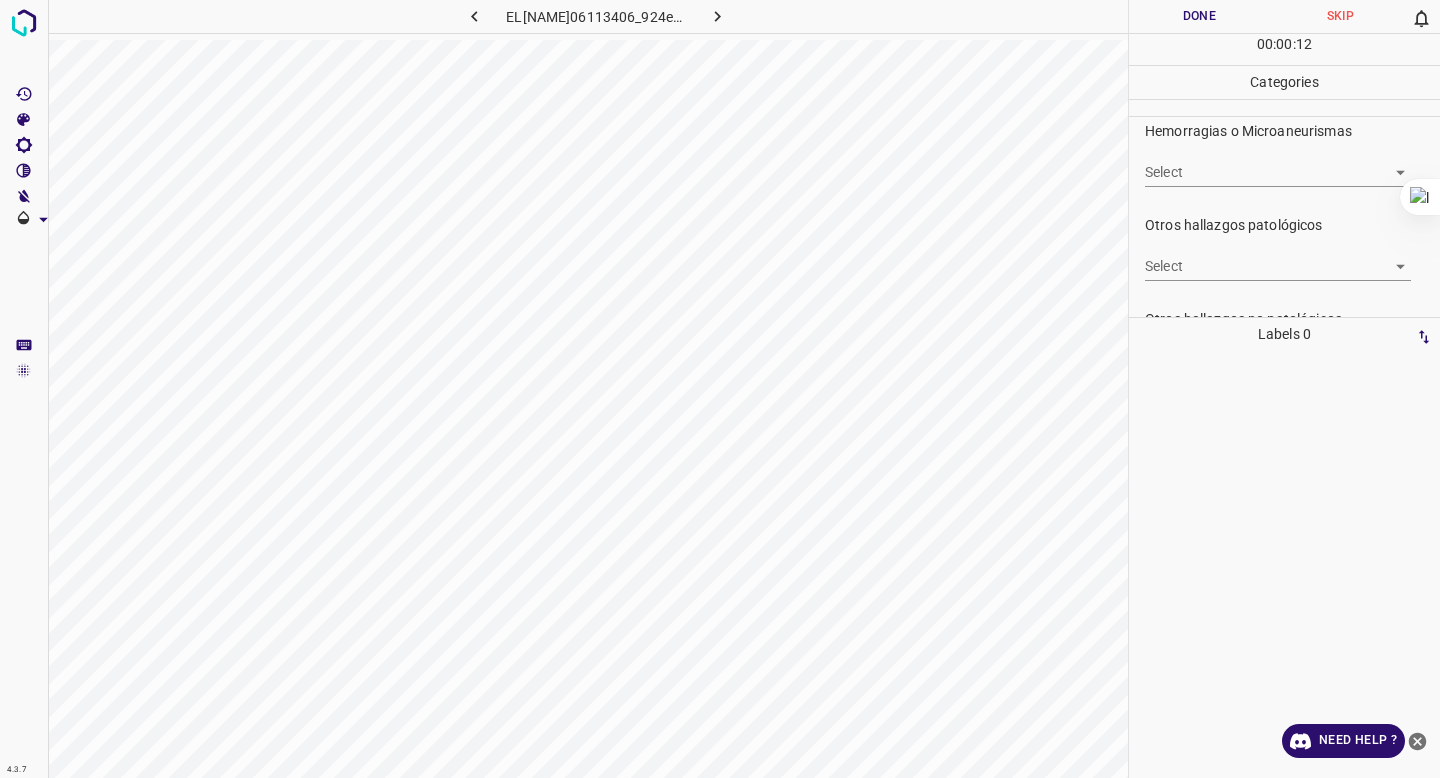 click on "4.3.7 [NAME]06113406_924e99a89.jpg Done Skip 0 00   : 00   : 12   Categories 0. Sin hallazgos   Select False False Anomalías vasculares   Select ​ Atrofias   Select ​ Drusas   Select ​ Exudados   Select ​ Hemorragias o Microaneurismas   Select ​ Otros hallazgos patológicos   Select ​ Otros hallazgos no patológicos   Select S-NP-4. Signos de fotocoagulación S-NP-4. Signos de fotocoagulación Anomalías de disco óptico   Select ​ Elementos sin calidad suficiente   Select ​ Labels   0 Categories 1 0. Sin hallazgos 2 Anomalías vasculares 3 Atrofias 4 Drusas 5 Exudados 6 Hemorragias o Microaneurismas 7 Otros hallazgos patológicos 8 Otros hallazgos no patológicos 9 Anomalías de disco óptico 0 Elementos sin calidad suficiente Tools Space Change between modes (Draw & Edit) I Auto labeling R Restore zoom M Zoom in N Zoom out Delete Delete selecte label Filters Z Restore filters X Saturation filter C Brightness filter V Contrast filter B Gray scale filter General O Download Need Help ? - Text" at bounding box center [720, 389] 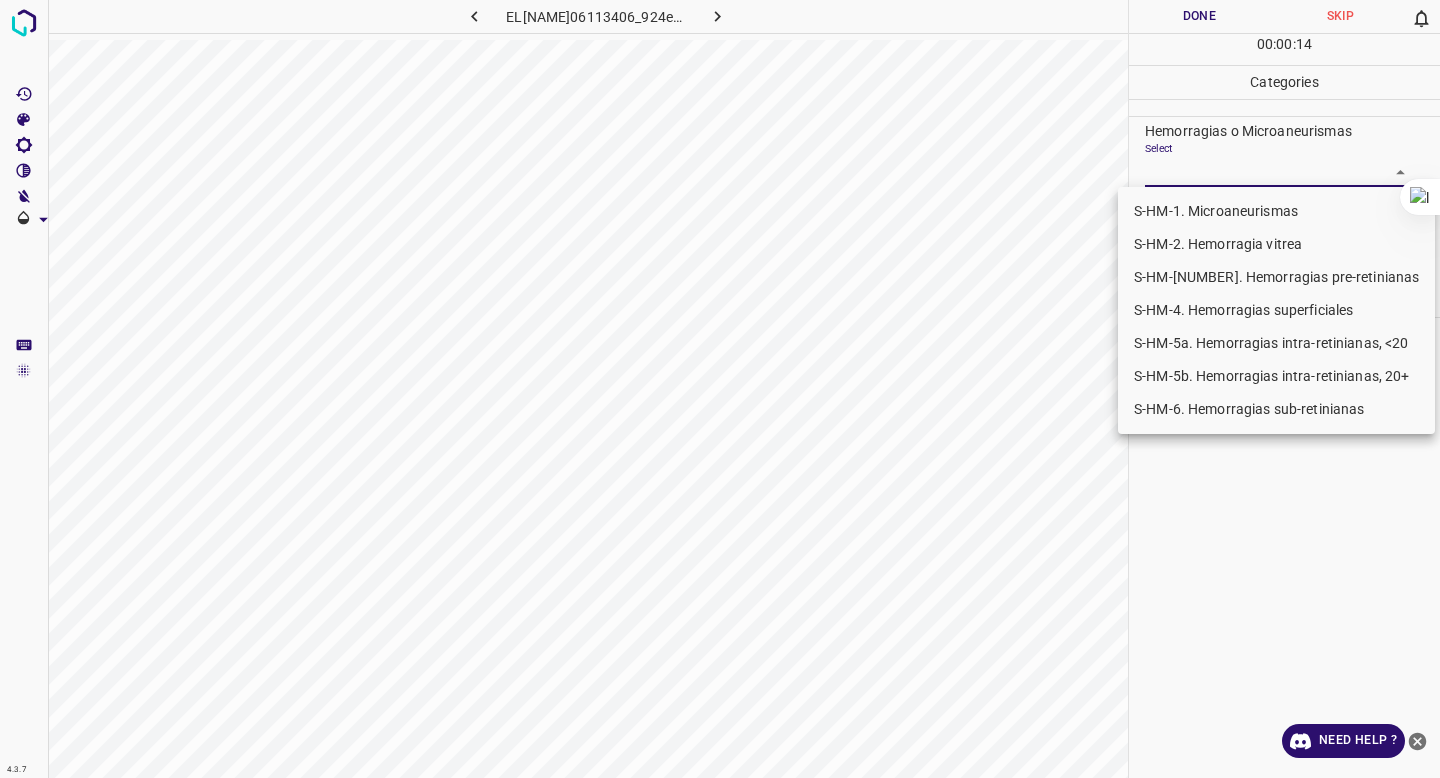 click on "S-HM-5a. Hemorragias intra-retinianas, <20" at bounding box center [1276, 343] 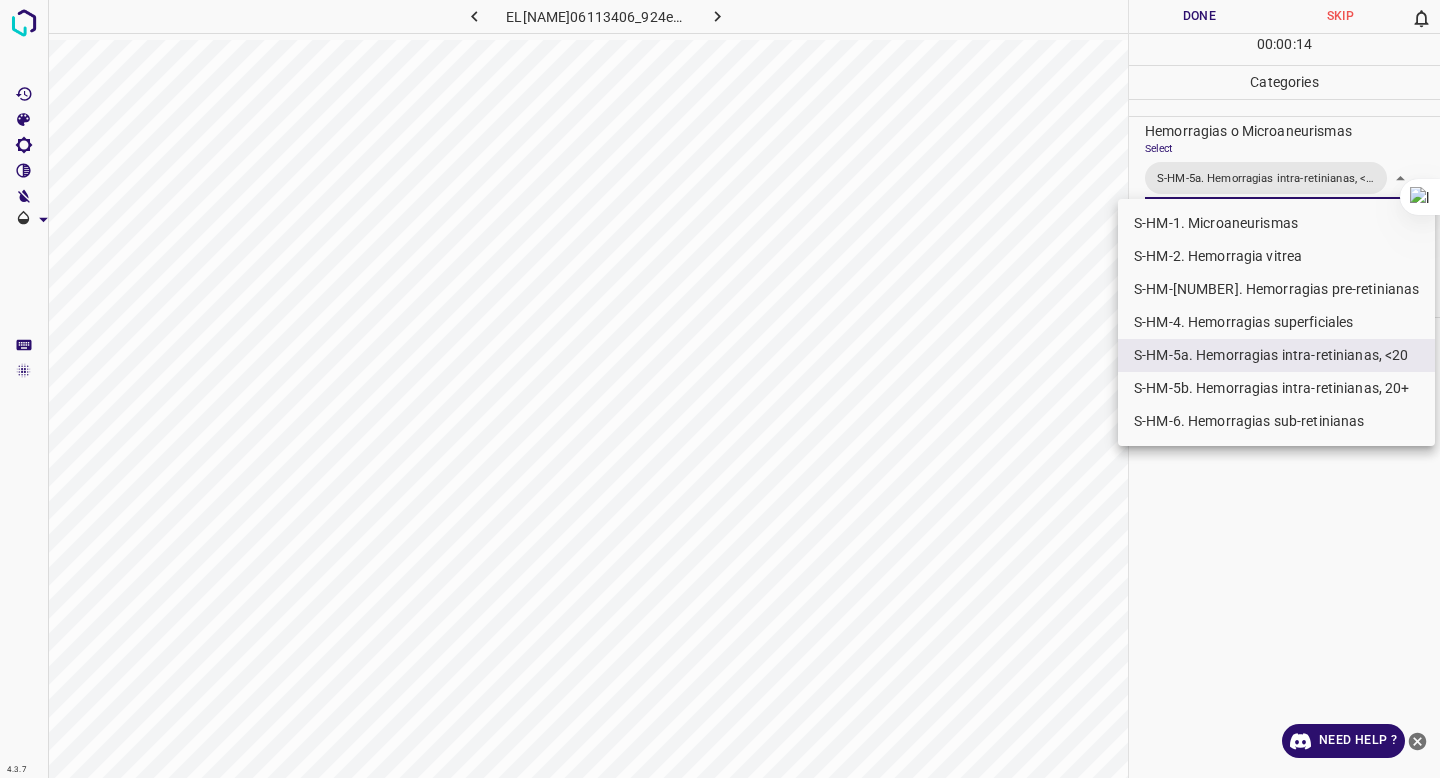 click at bounding box center (720, 389) 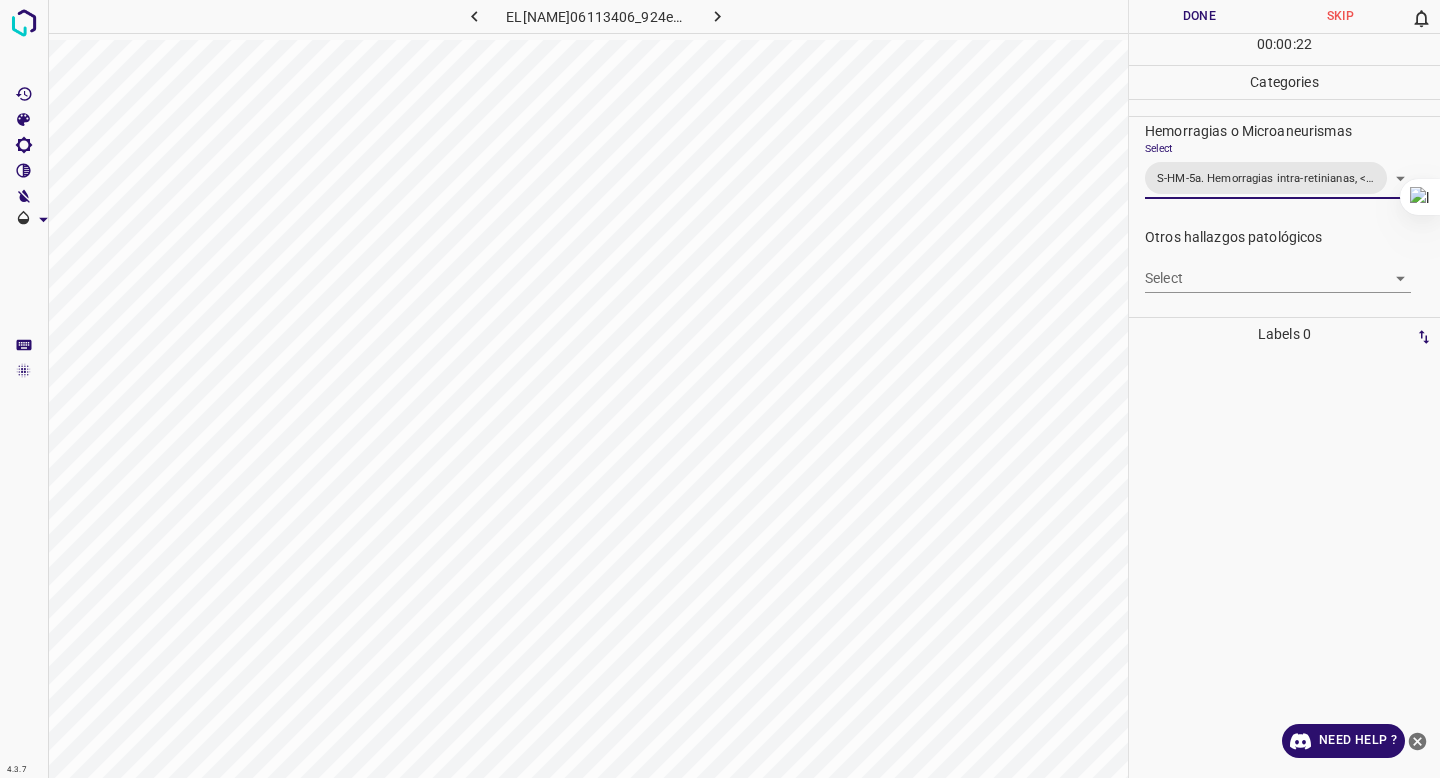 click on "Done" at bounding box center [1199, 16] 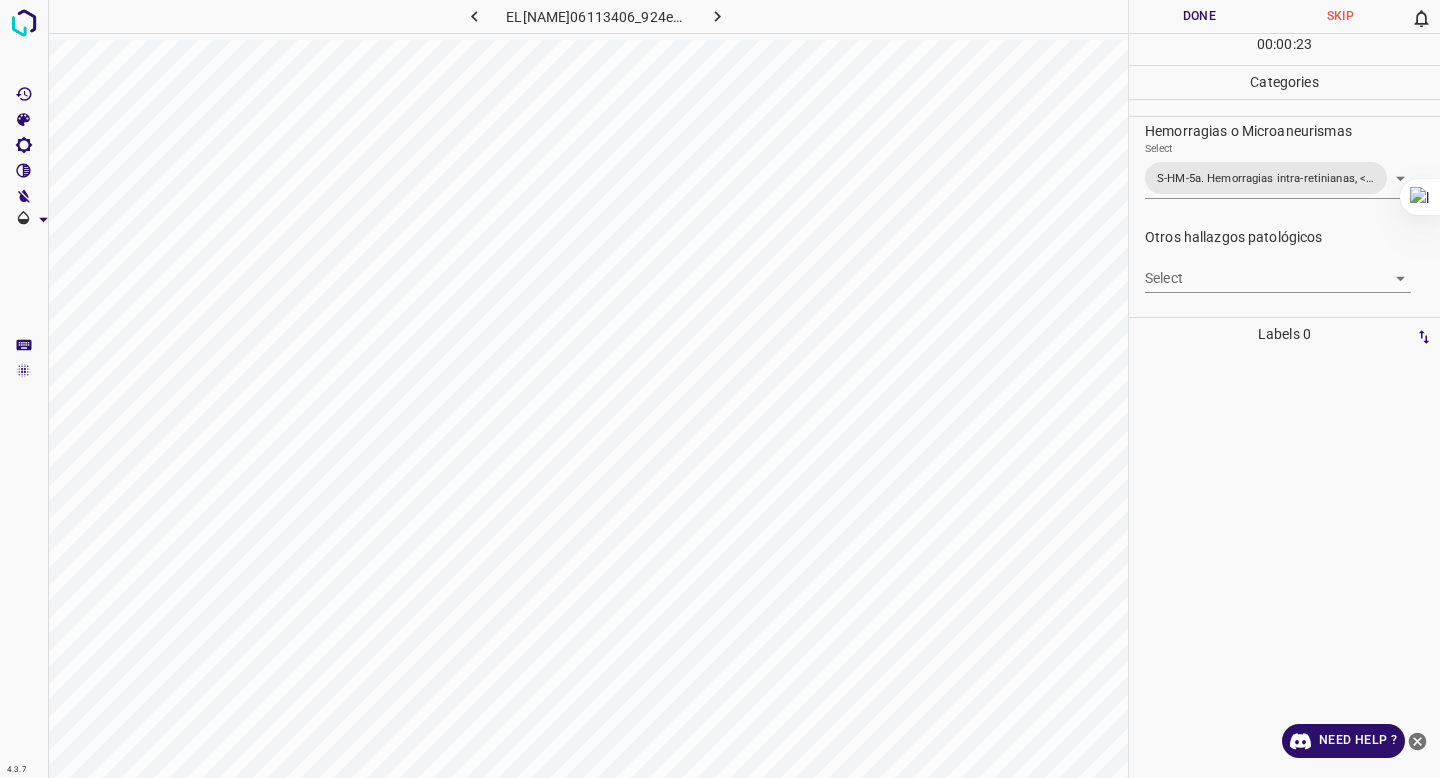 click 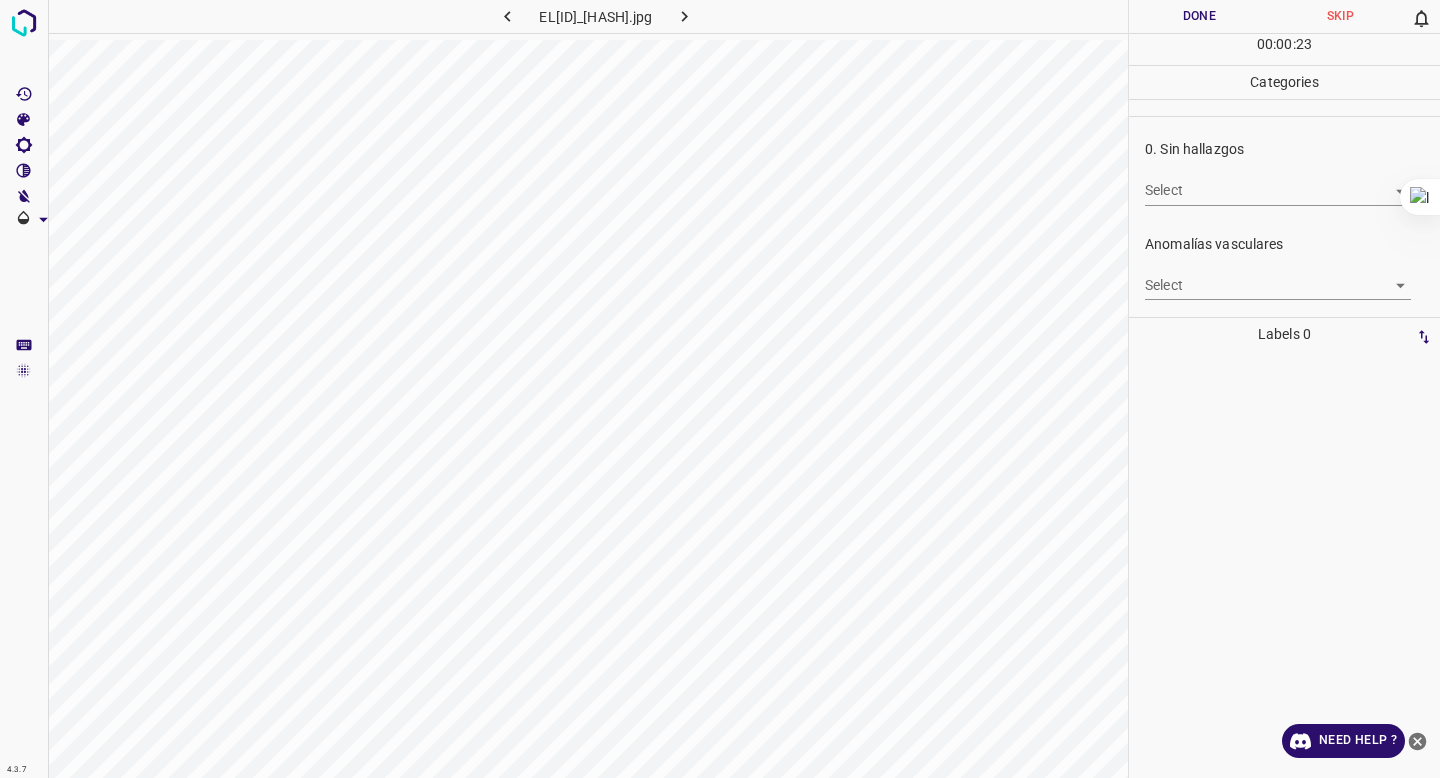 click on "4.3.7 ELMAM12141942_510254660.jpg Done Skip 0 00   : 00   : 23   Categories 0. Sin hallazgos   Select ​ Anomalías vasculares   Select ​ Atrofias   Select ​ Drusas   Select ​ Exudados   Select ​ Hemorragias o Microaneurismas   Select ​ Otros hallazgos patológicos   Select ​ Otros hallazgos no patológicos   Select ​ Anomalías de disco óptico   Select ​ Elementos sin calidad suficiente   Select ​ Labels   0 Categories 1 0. Sin hallazgos 2 Anomalías vasculares 3 Atrofias 4 Drusas 5 Exudados 6 Hemorragias o Microaneurismas 7 Otros hallazgos patológicos 8 Otros hallazgos no patológicos 9 Anomalías de disco óptico 0 Elementos sin calidad suficiente Tools Space Change between modes (Draw & Edit) I Auto labeling R Restore zoom M Zoom in N Zoom out Delete Delete selecte label Filters Z Restore filters X Saturation filter C Brightness filter V Contrast filter B Gray scale filter General O Download Need Help ? - Text - Hide - Delete" at bounding box center (720, 389) 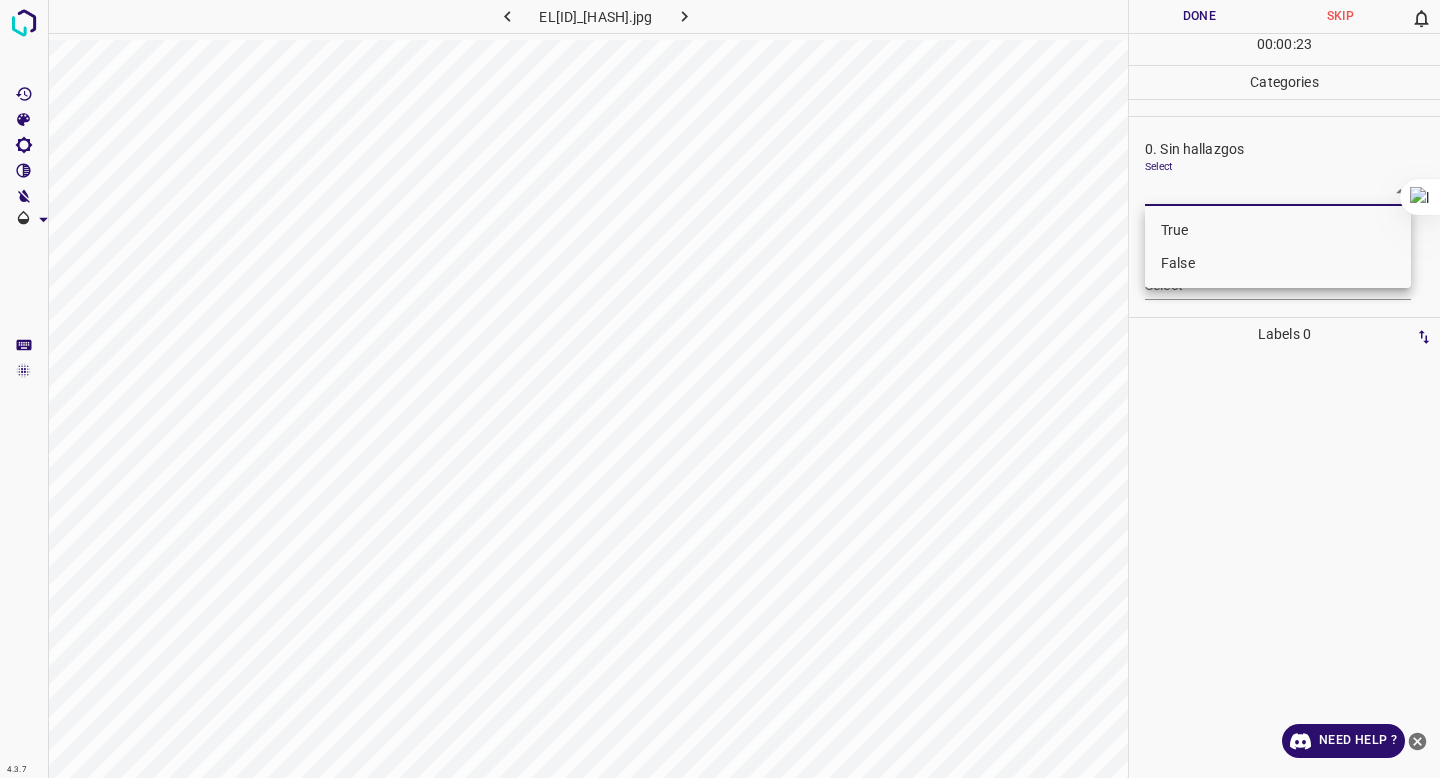 click on "False" at bounding box center [1278, 263] 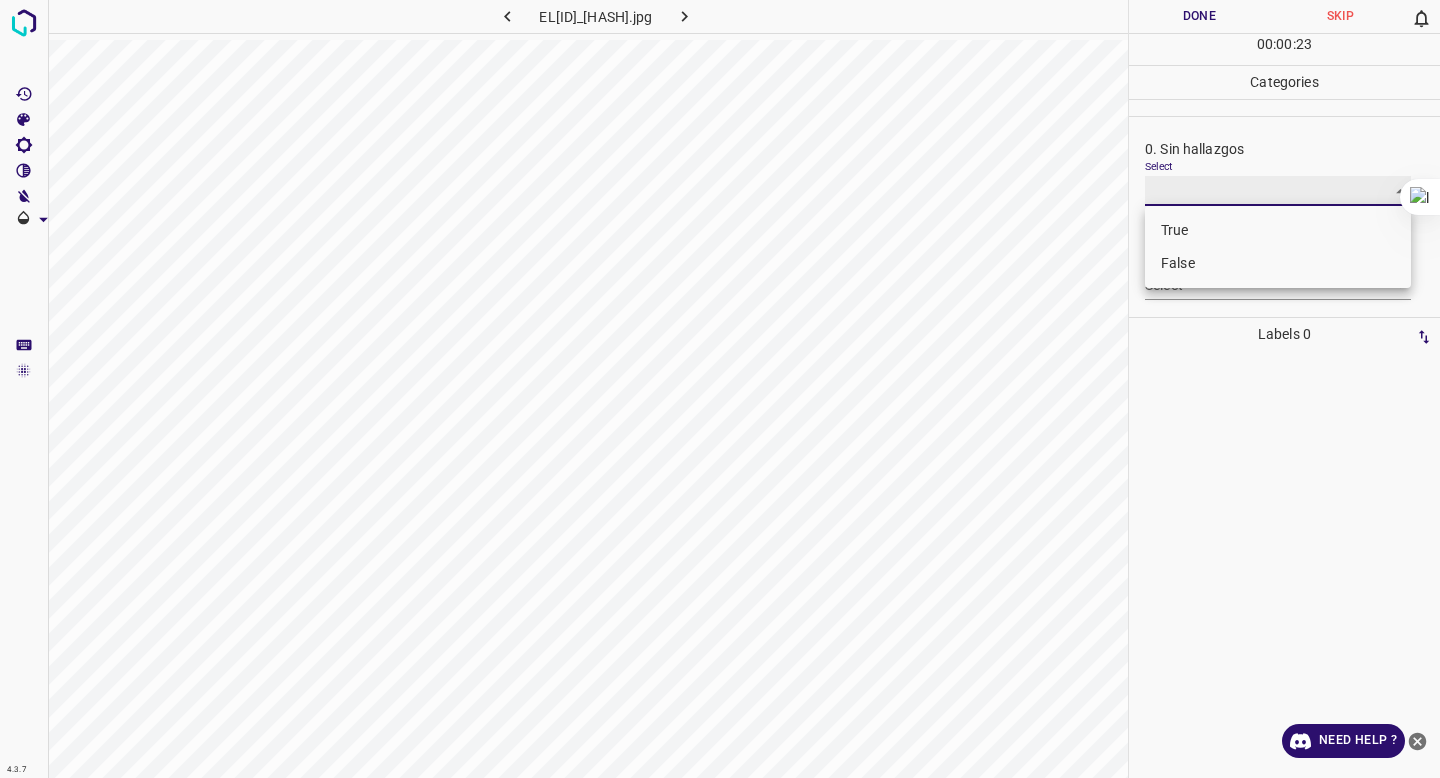 type on "False" 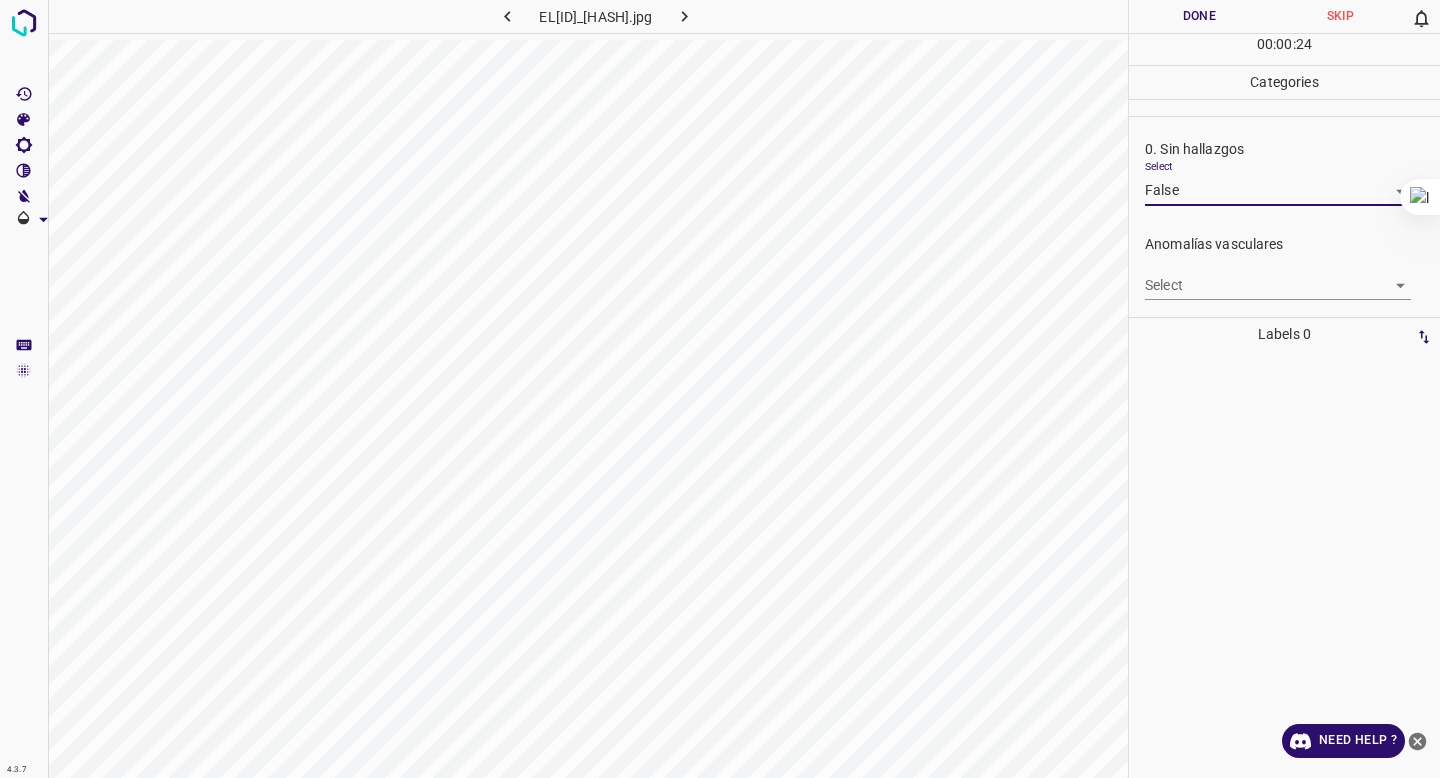 click on "4.3.7 ELMAM12141942_510254660.jpg Done Skip 0 00   : 00   : 24   Categories 0. Sin hallazgos   Select False False Anomalías vasculares   Select ​ Atrofias   Select ​ Drusas   Select ​ Exudados   Select ​ Hemorragias o Microaneurismas   Select ​ Otros hallazgos patológicos   Select ​ Otros hallazgos no patológicos   Select ​ Anomalías de disco óptico   Select ​ Elementos sin calidad suficiente   Select ​ Labels   0 Categories 1 0. Sin hallazgos 2 Anomalías vasculares 3 Atrofias 4 Drusas 5 Exudados 6 Hemorragias o Microaneurismas 7 Otros hallazgos patológicos 8 Otros hallazgos no patológicos 9 Anomalías de disco óptico 0 Elementos sin calidad suficiente Tools Space Change between modes (Draw & Edit) I Auto labeling R Restore zoom M Zoom in N Zoom out Delete Delete selecte label Filters Z Restore filters X Saturation filter C Brightness filter V Contrast filter B Gray scale filter General O Download Need Help ? - Text - Hide - Delete True False" at bounding box center [720, 389] 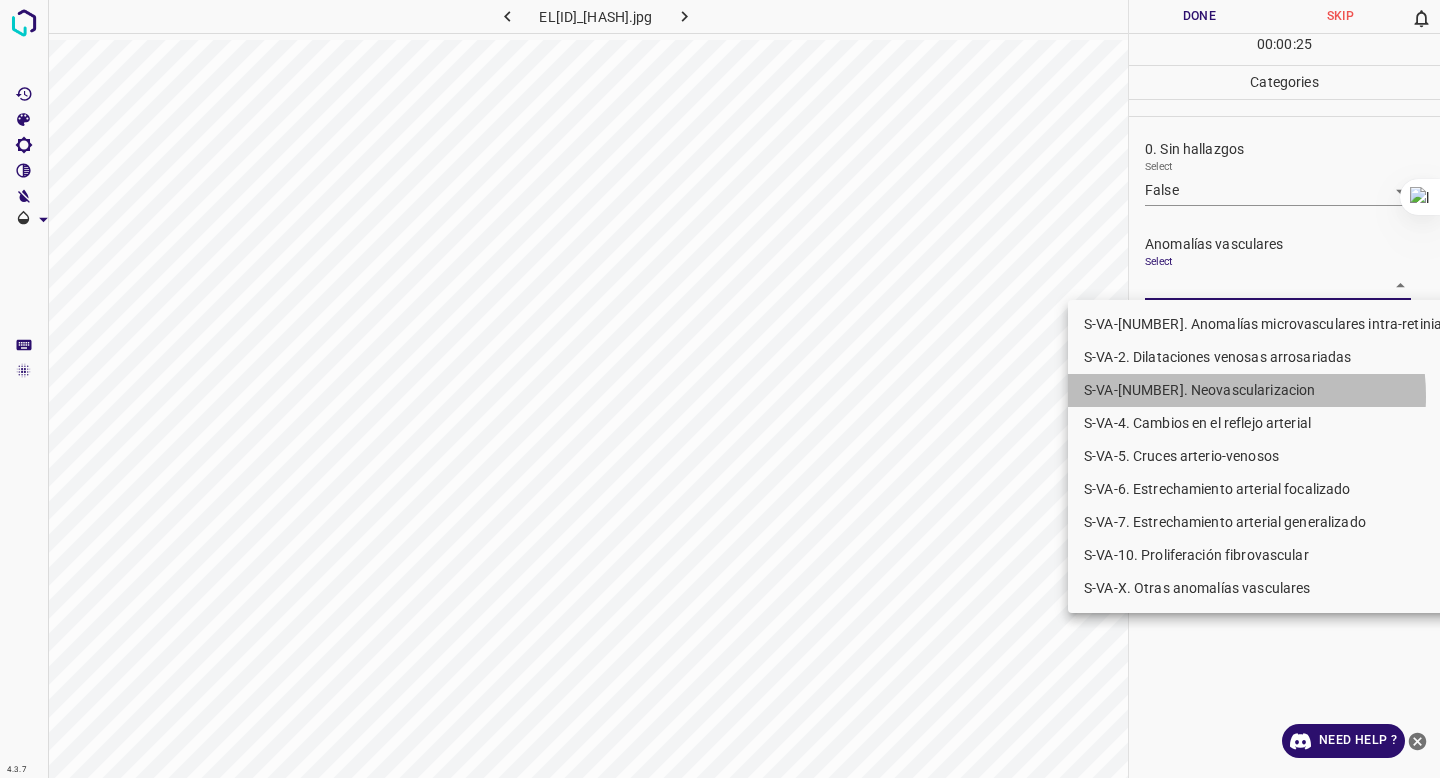 click on "S-VA-[NUMBER]. Neovascularizacion" at bounding box center (1275, 390) 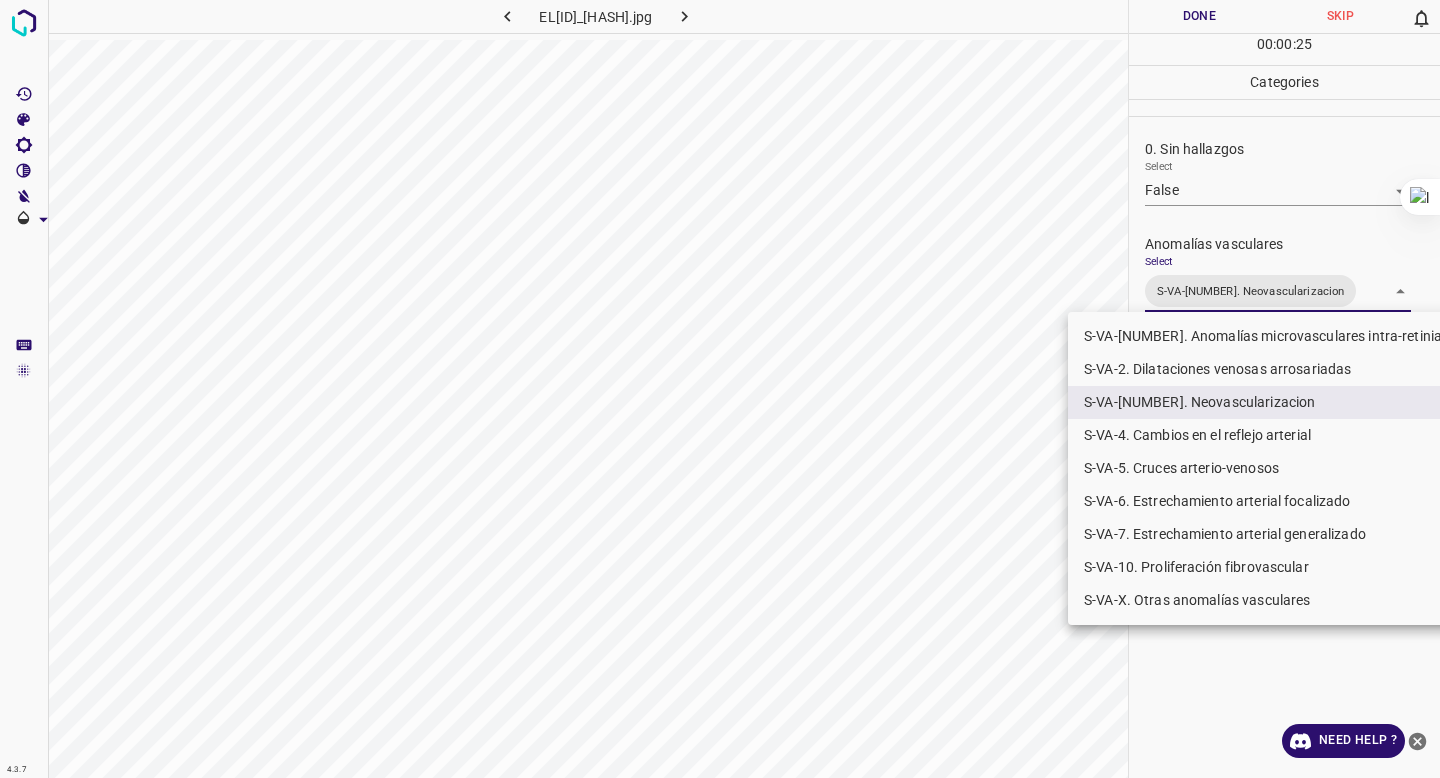 click on "S-VA-10. Proliferación fibrovascular" at bounding box center [1275, 567] 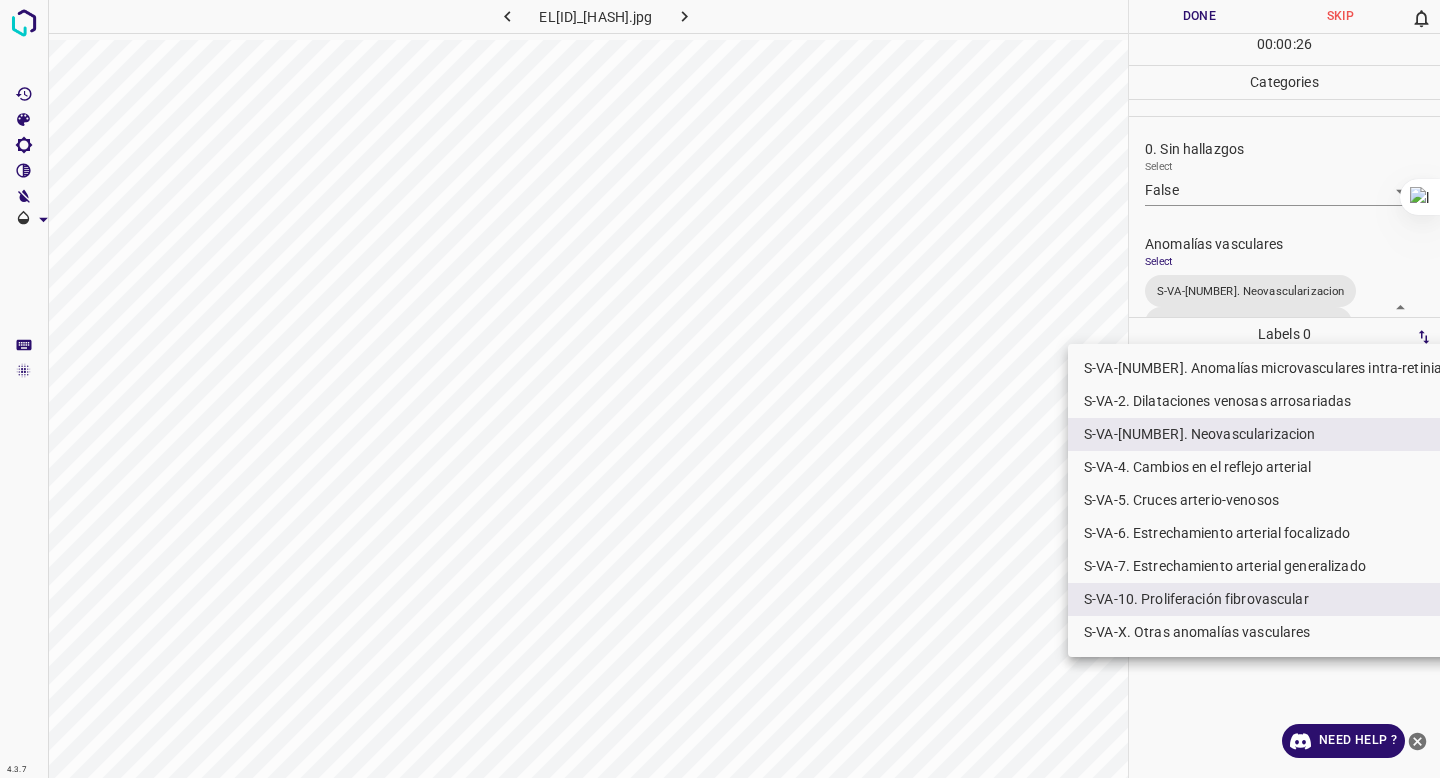 click at bounding box center [720, 389] 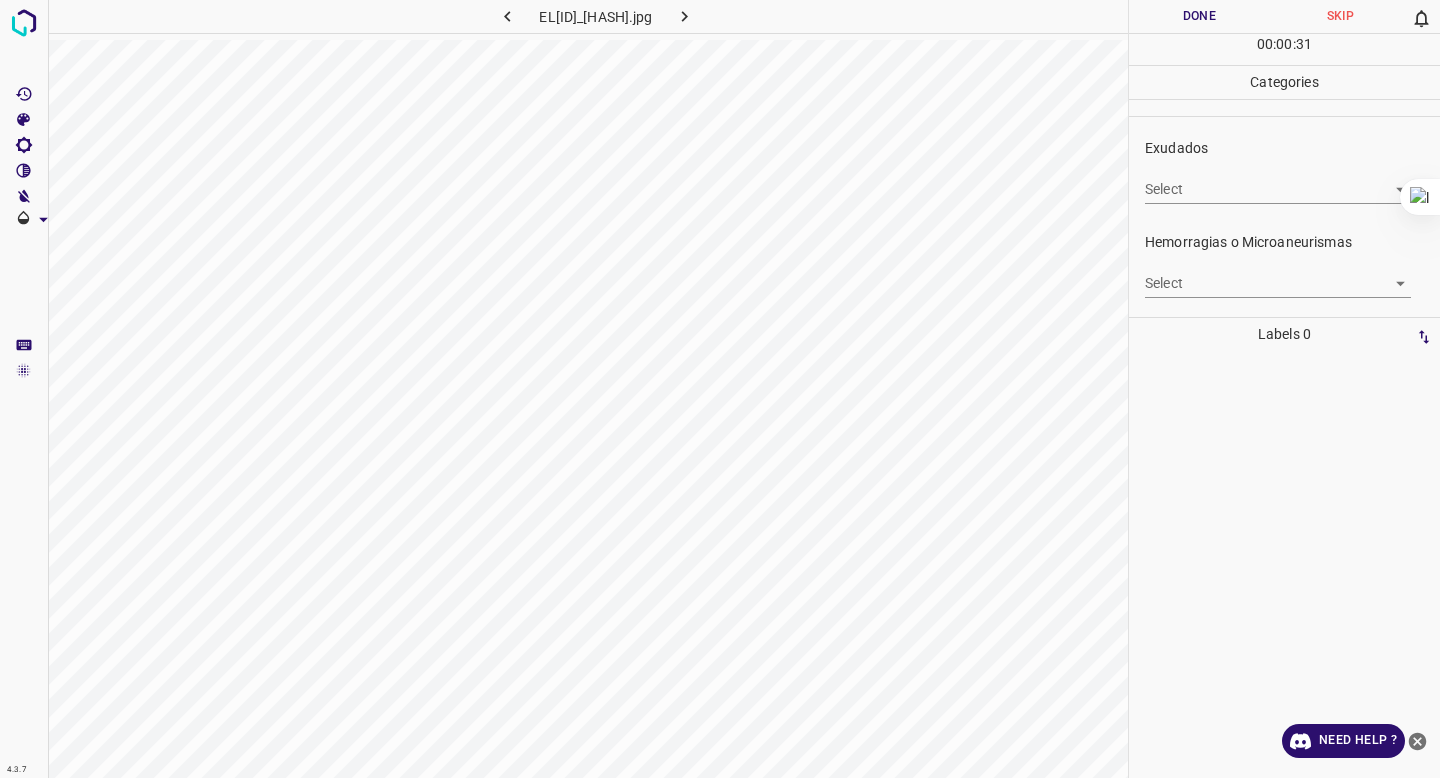 scroll, scrollTop: 412, scrollLeft: 0, axis: vertical 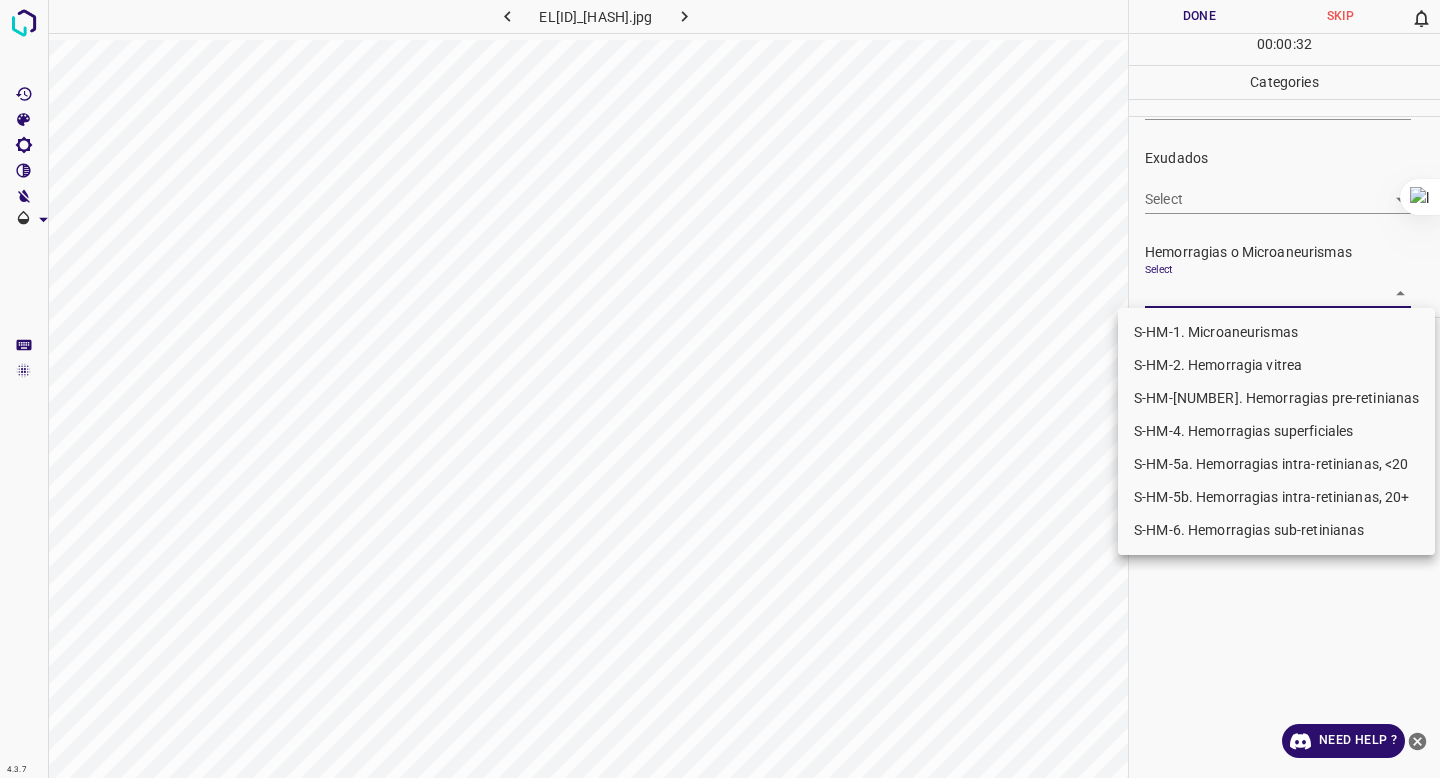click on "4.3.7 ELMAM12141942_510254660.jpg Done Skip 0 00   : 00   : 32   Categories 0. Sin hallazgos   Select False False Anomalías vasculares   Select S-VA-3. Neovascularizacion S-VA-10. Proliferación fibrovascular S-VA-3. Neovascularizacion,S-VA-10. Proliferación fibrovascular Atrofias   Select ​ Drusas   Select ​ Exudados   Select ​ Hemorragias o Microaneurismas   Select ​ Otros hallazgos patológicos   Select ​ Otros hallazgos no patológicos   Select ​ Anomalías de disco óptico   Select ​ Elementos sin calidad suficiente   Select ​ Labels   0 Categories 1 0. Sin hallazgos 2 Anomalías vasculares 3 Atrofias 4 Drusas 5 Exudados 6 Hemorragias o Microaneurismas 7 Otros hallazgos patológicos 8 Otros hallazgos no patológicos 9 Anomalías de disco óptico 0 Elementos sin calidad suficiente Tools Space Change between modes (Draw & Edit) I Auto labeling R Restore zoom M Zoom in N Zoom out Delete Delete selecte label Filters Z Restore filters X Saturation filter C Brightness filter V Contrast filter" at bounding box center [720, 389] 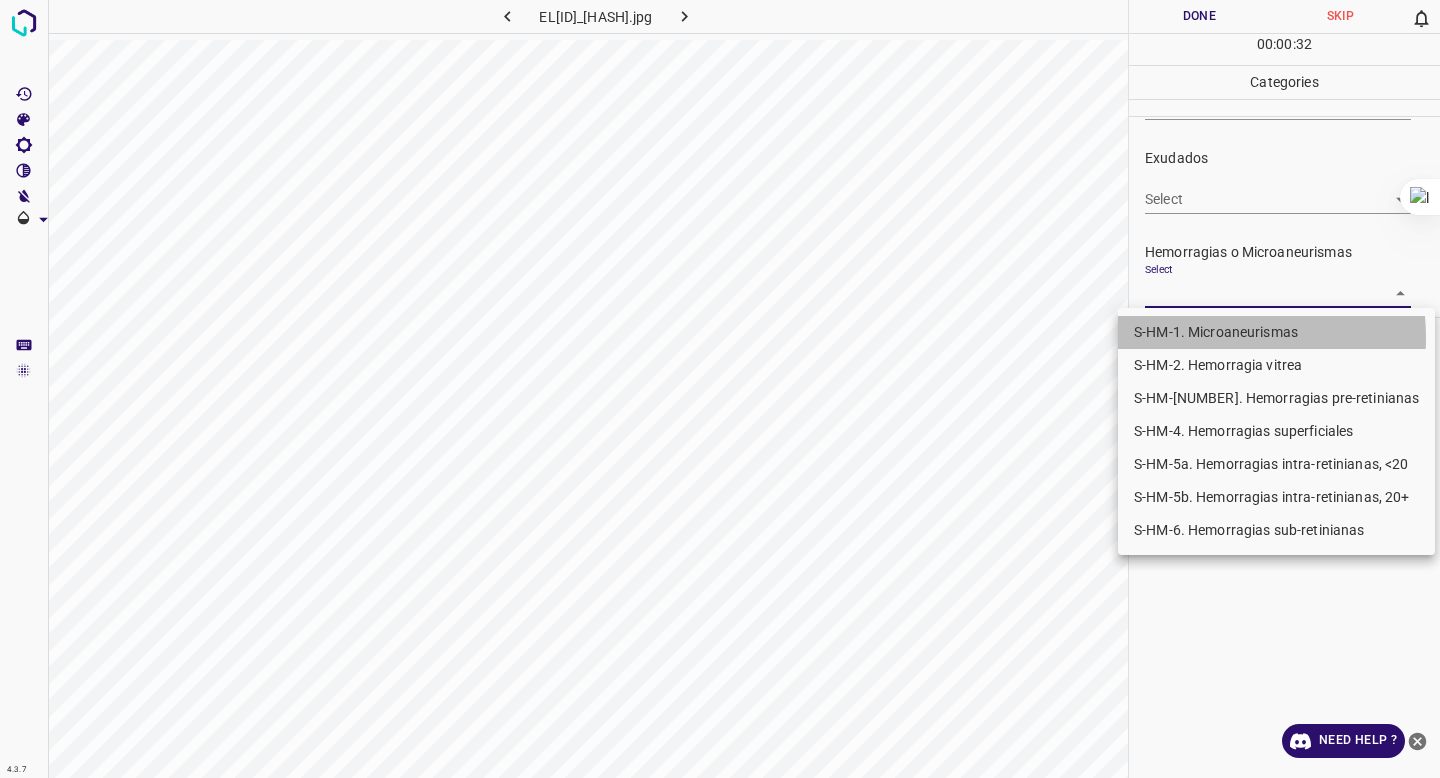 click on "S-HM-1. Microaneurismas" at bounding box center (1276, 332) 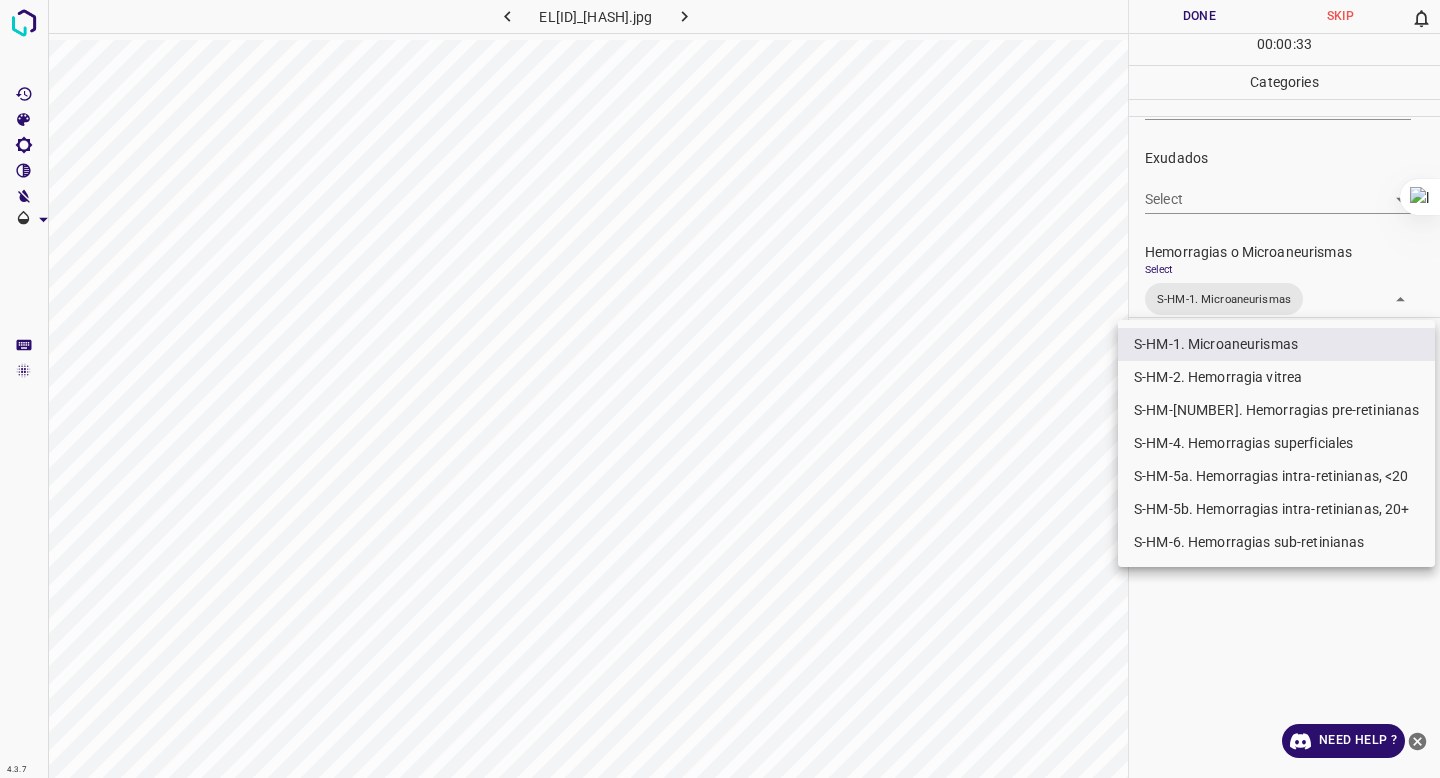 click on "S-HM-2. Hemorragia vitrea" at bounding box center (1276, 377) 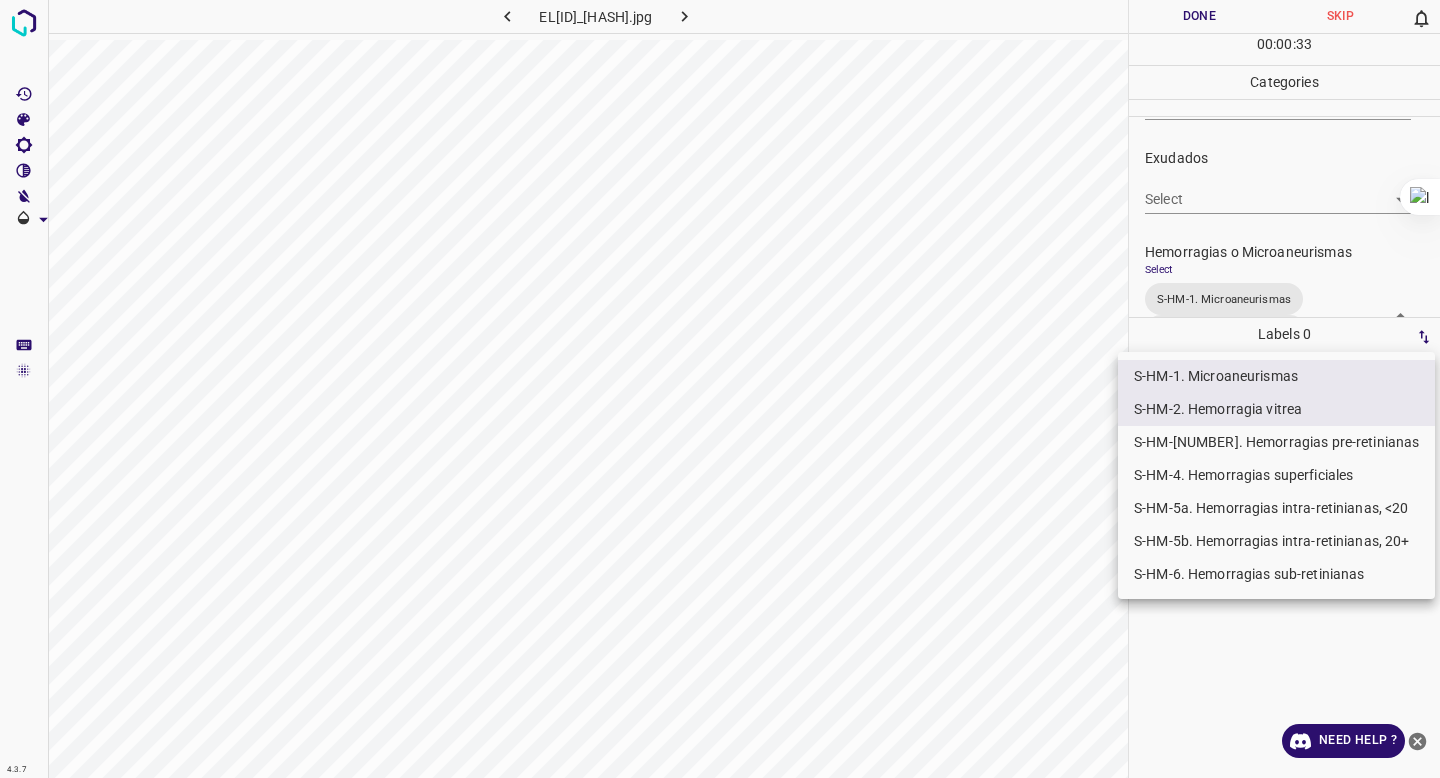 click on "S-HM-5a. Hemorragias intra-retinianas, <20" at bounding box center [1276, 508] 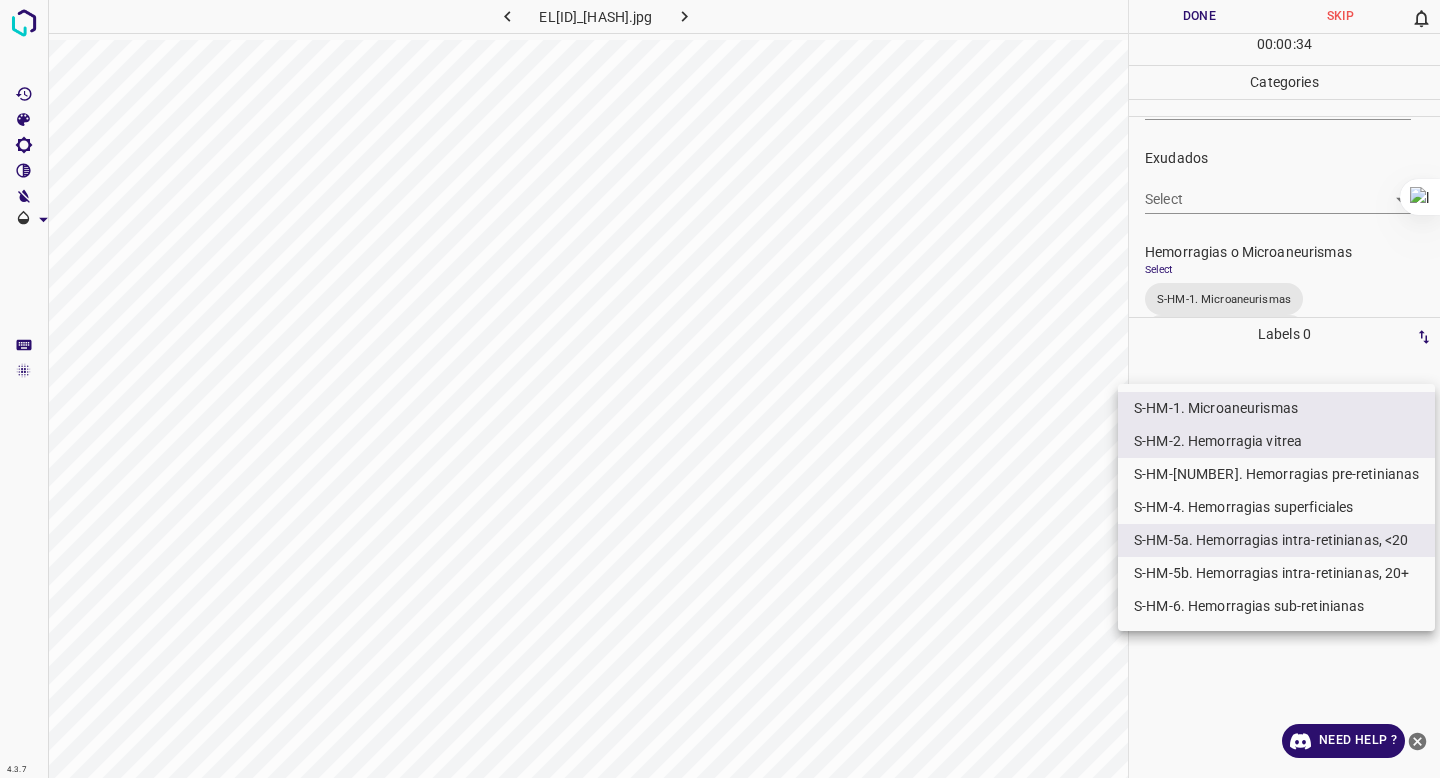 drag, startPoint x: 1302, startPoint y: 195, endPoint x: 1283, endPoint y: 206, distance: 21.954498 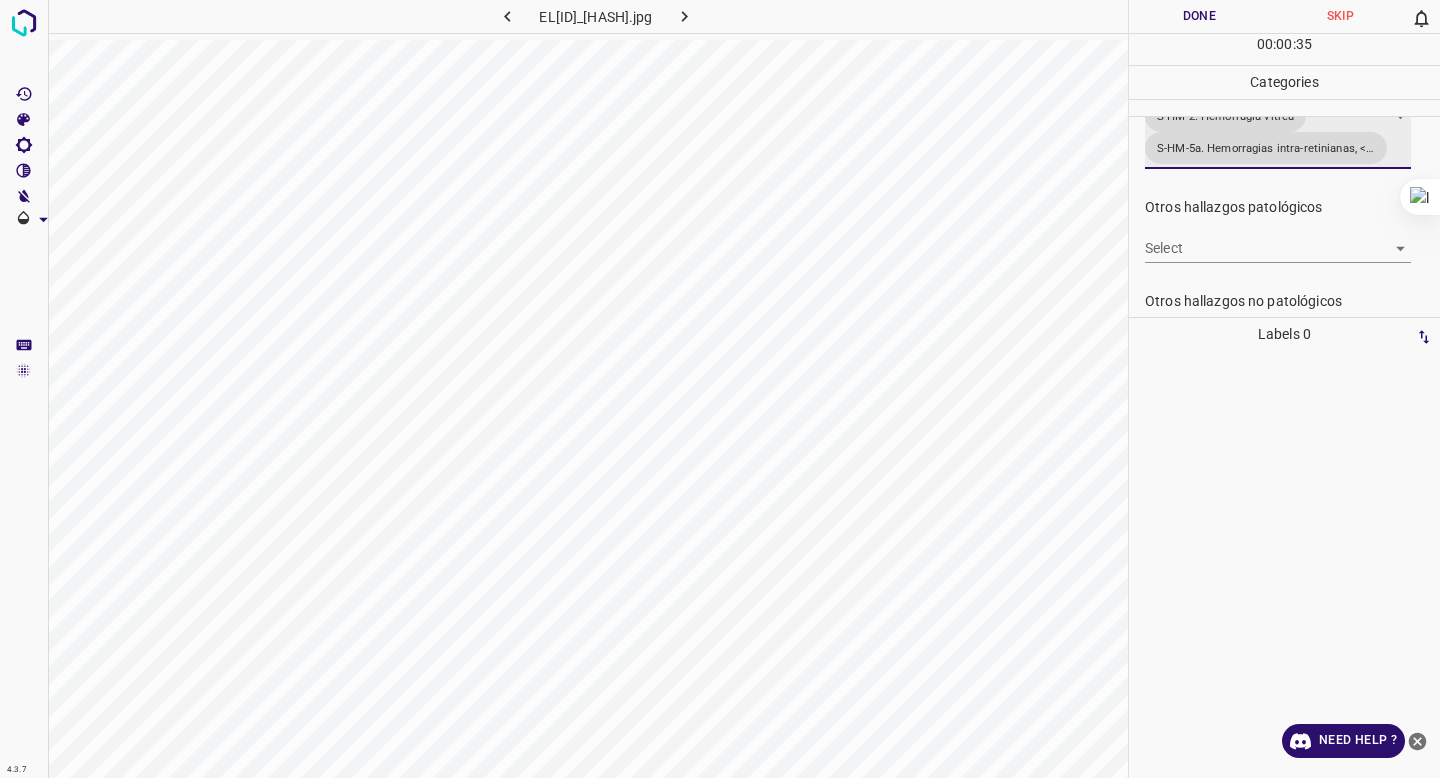 scroll, scrollTop: 625, scrollLeft: 0, axis: vertical 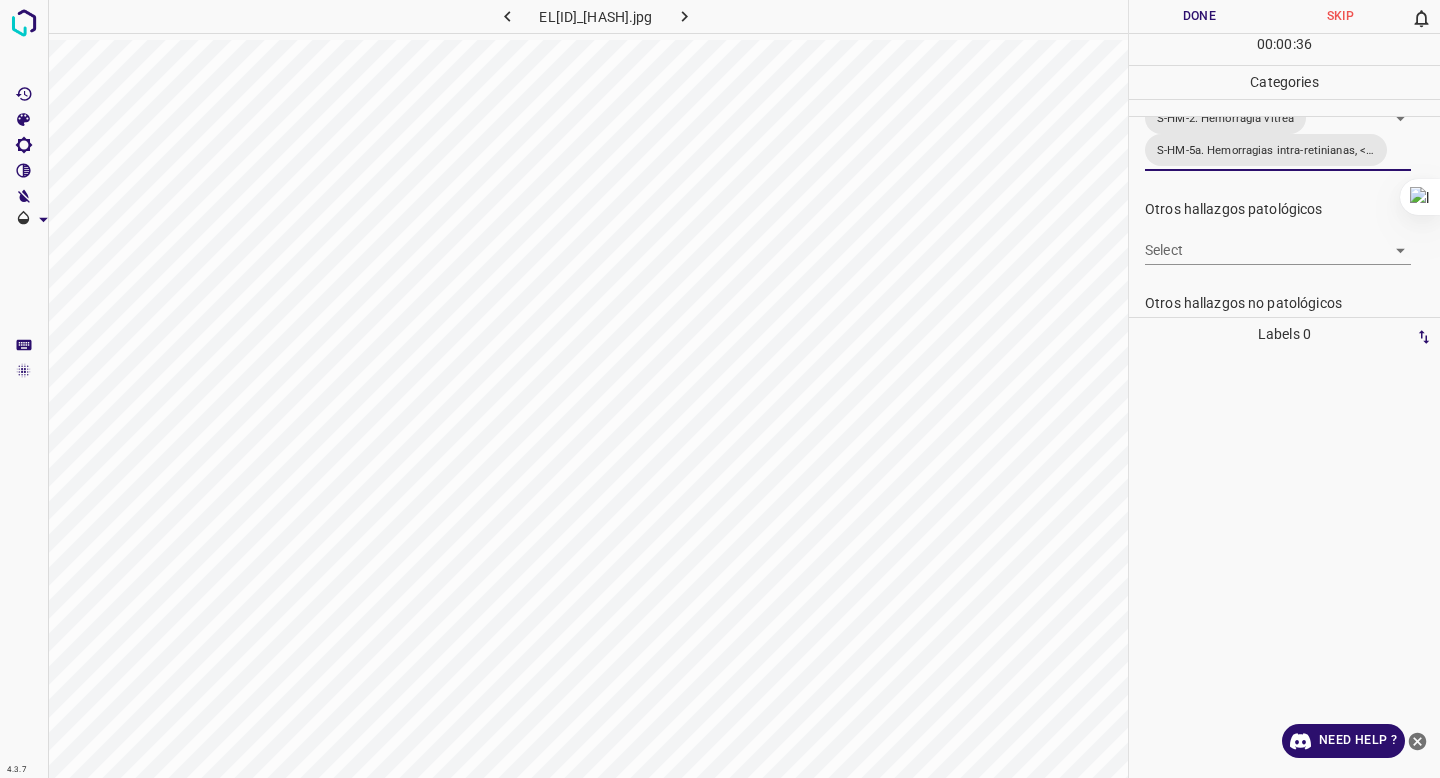 click on "4.3.7 ELMAM12141942_510254660.jpg Done Skip 0 00   : 00   : 36   Categories 0. Sin hallazgos   Select False False Anomalías vasculares   Select S-VA-3. Neovascularizacion S-VA-10. Proliferación fibrovascular S-VA-3. Neovascularizacion,S-VA-10. Proliferación fibrovascular Atrofias   Select ​ Drusas   Select ​ Exudados   Select ​ Hemorragias o Microaneurismas   Select S-HM-1. Microaneurismas S-HM-2. Hemorragia vitrea S-HM-5a. Hemorragias intra-retinianas, <20 S-HM-1. Microaneurismas,S-HM-2. Hemorragia vitrea,S-HM-5a. Hemorragias intra-retinianas, <20 Otros hallazgos patológicos   Select ​ Otros hallazgos no patológicos   Select ​ Anomalías de disco óptico   Select ​ Elementos sin calidad suficiente   Select ​ Labels   0 Categories 1 0. Sin hallazgos 2 Anomalías vasculares 3 Atrofias 4 Drusas 5 Exudados 6 Hemorragias o Microaneurismas 7 Otros hallazgos patológicos 8 Otros hallazgos no patológicos 9 Anomalías de disco óptico 0 Elementos sin calidad suficiente Tools Space I Auto labeling" at bounding box center [720, 389] 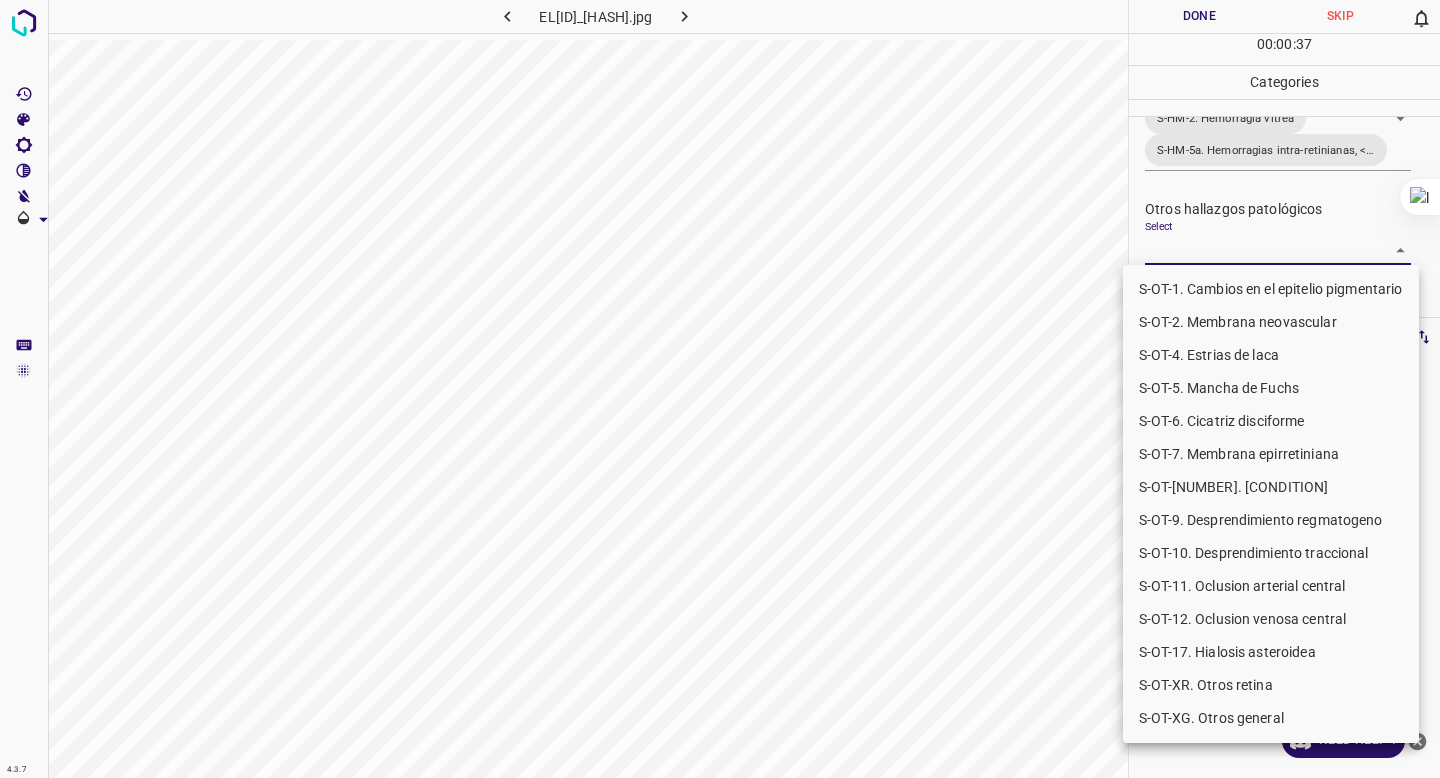 click on "S-OT-10. Desprendimiento traccional" at bounding box center [1271, 553] 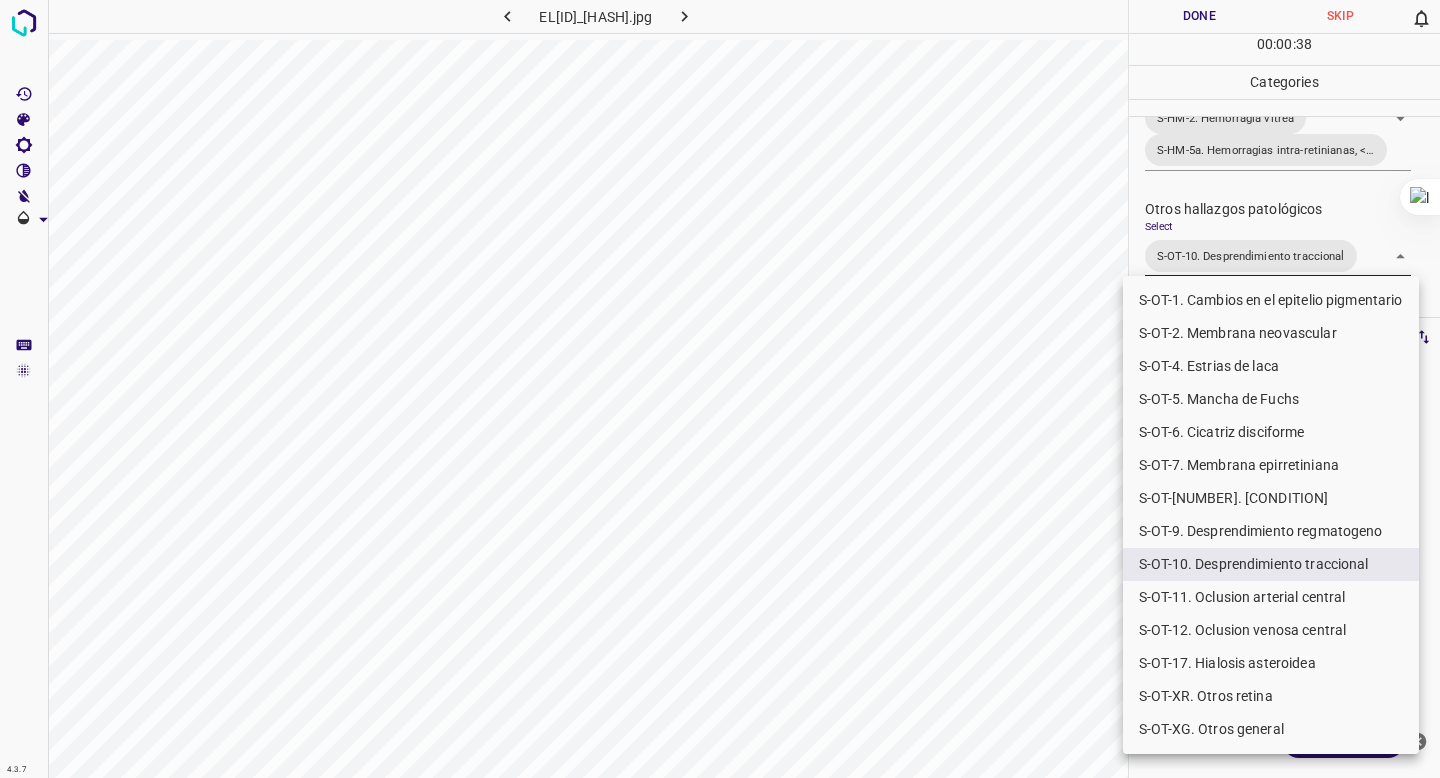 click at bounding box center [720, 389] 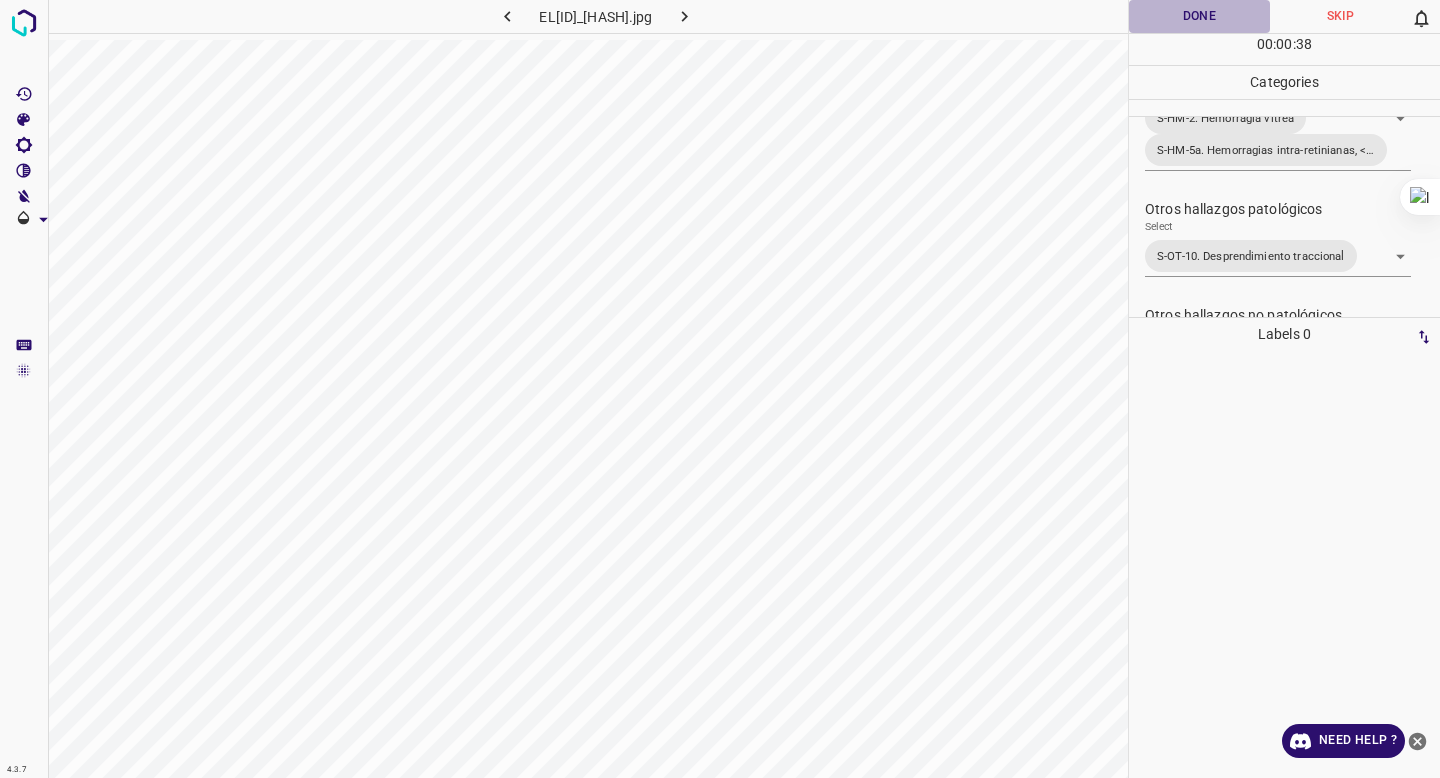 click on "Done" at bounding box center [1199, 16] 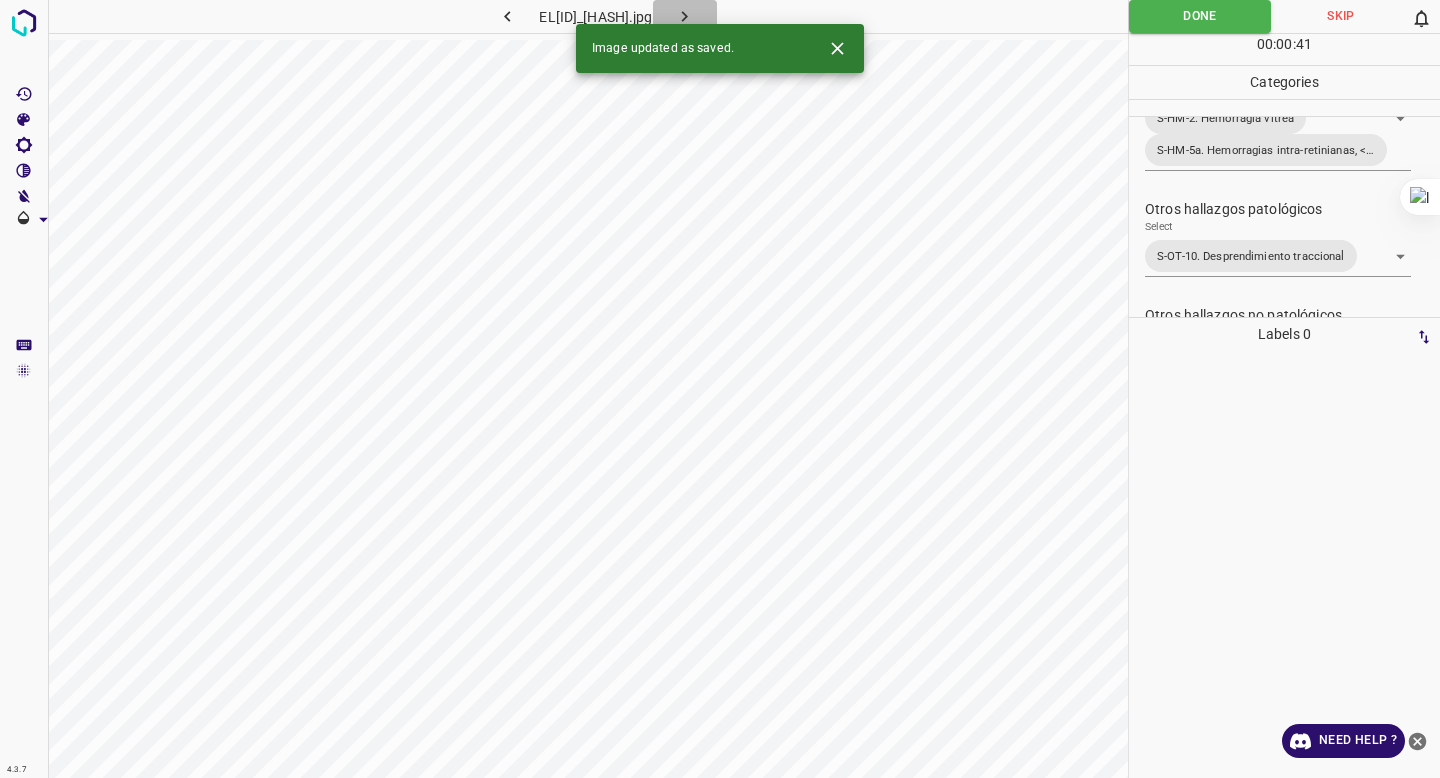 click 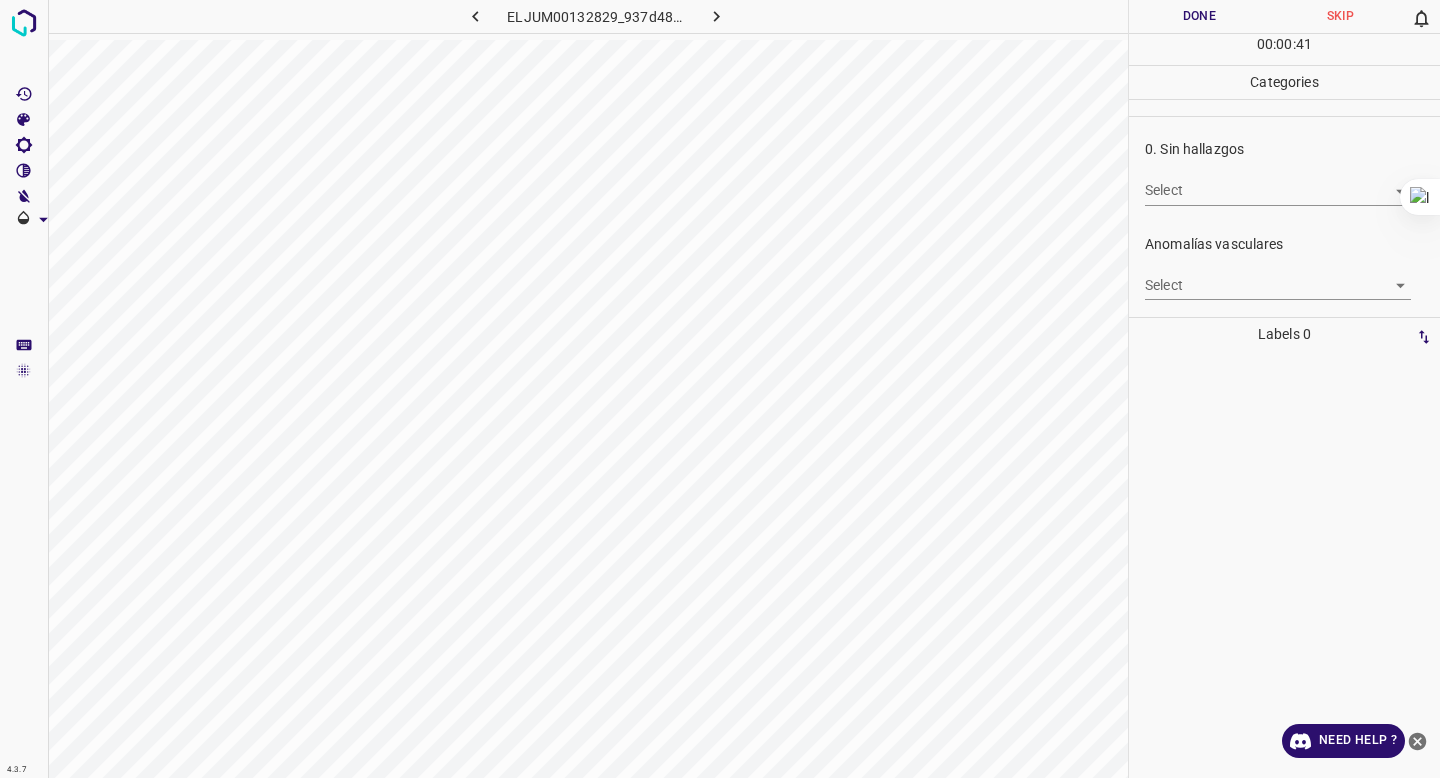click on "4.3.7 EL[ID]_[HASH].jpg Done Skip 0 00   : 00   : 41   Categories 0. Sin hallazgos   Select ​ Anomalías vasculares   Select ​ Atrofias   Select ​ Drusas   Select ​ Exudados   Select ​ Hemorragias o Microaneurismas   Select ​ Otros hallazgos patológicos   Select ​ Otros hallazgos no patológicos   Select ​ Anomalías de disco óptico   Select ​ Elementos sin calidad suficiente   Select ​ Labels   0 Categories 1 0. Sin hallazgos 2 Anomalías vasculares 3 Atrofias 4 Drusas 5 Exudados 6 Hemorragias o Microaneurismas 7 Otros hallazgos patológicos 8 Otros hallazgos no patológicos 9 Anomalías de disco óptico 0 Elementos sin calidad suficiente Tools Space Change between modes (Draw & Edit) I Auto labeling R Restore zoom M Zoom in N Zoom out Delete Delete selecte label Filters Z Restore filters X Saturation filter C Brightness filter V Contrast filter B Gray scale filter General O Download Need Help ? - Text - Hide - Delete" at bounding box center (720, 389) 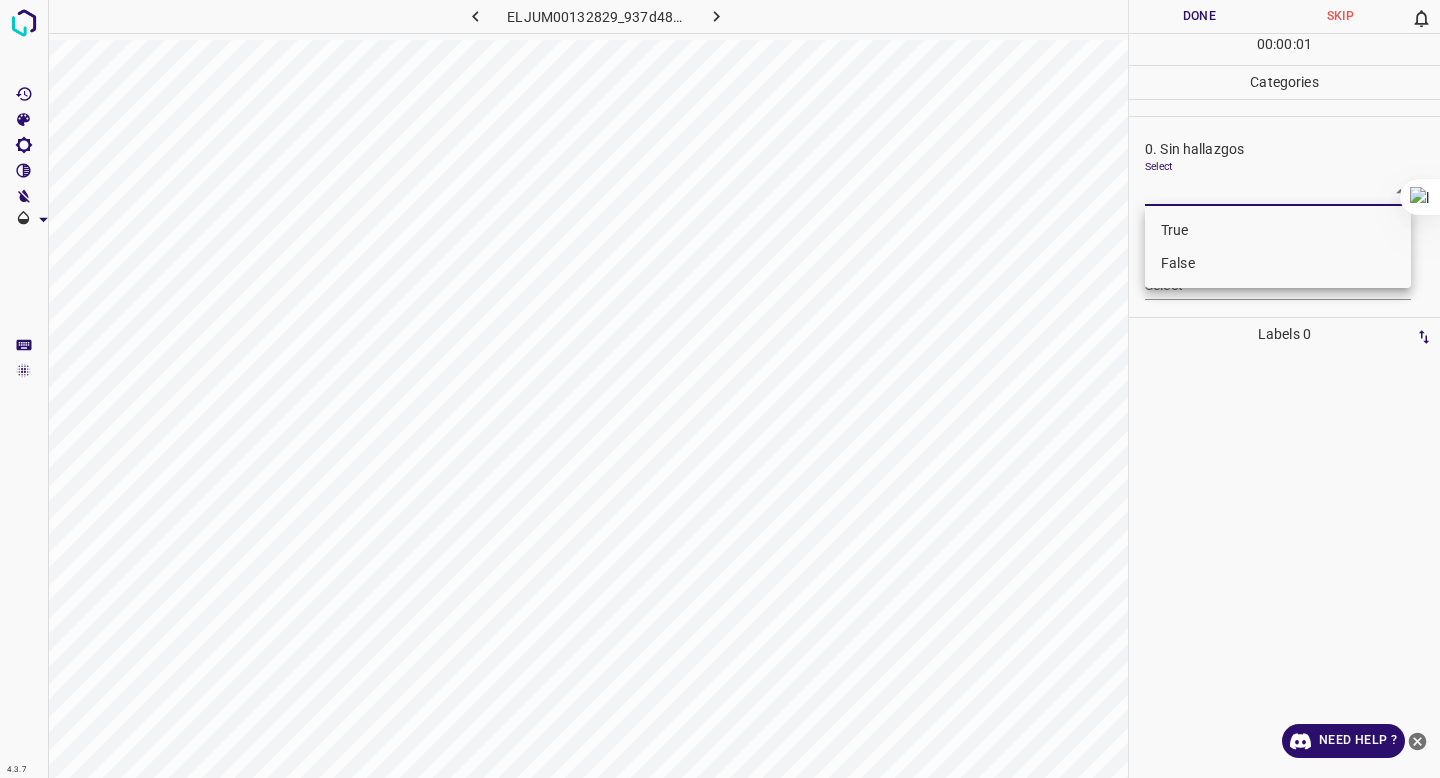 click on "False" at bounding box center [1278, 263] 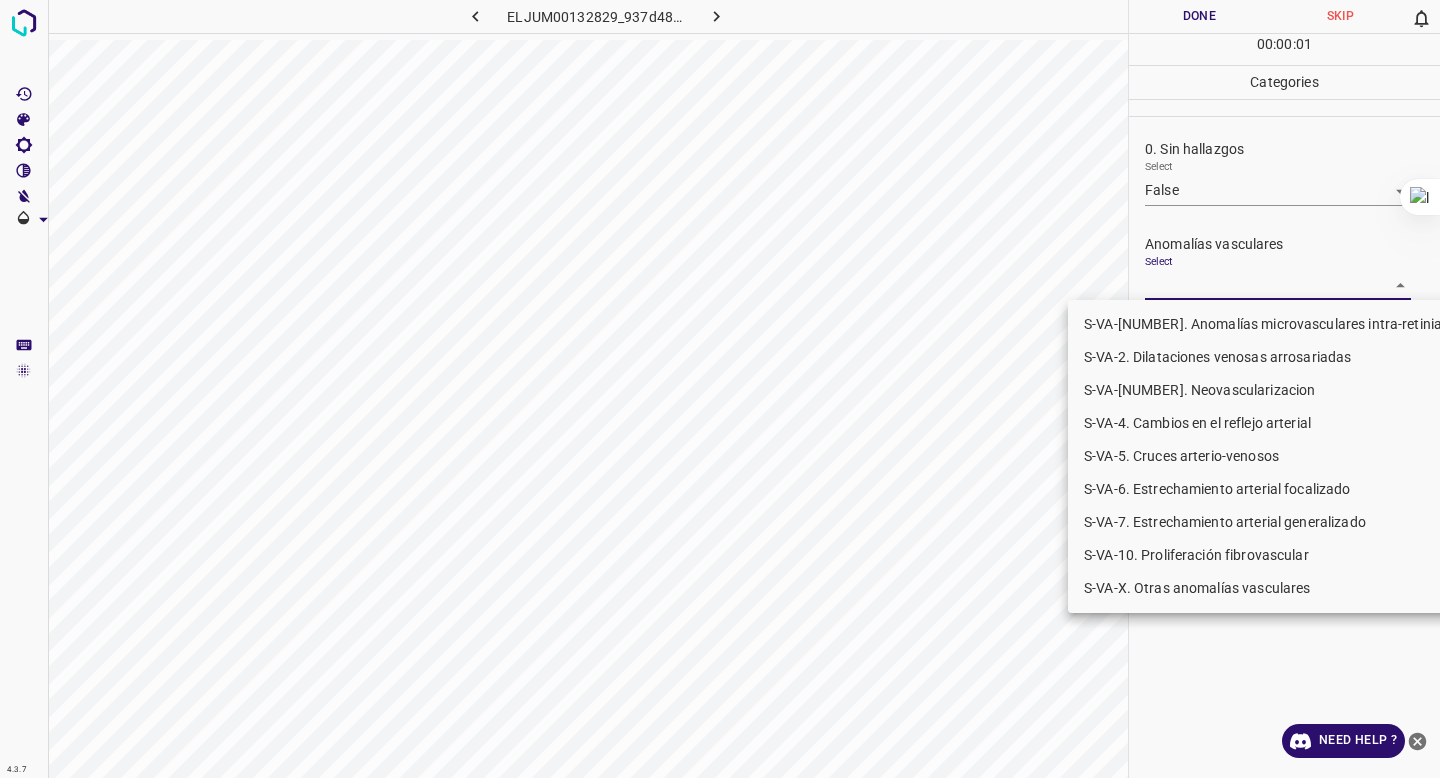 click on "4.3.7 EL[ID]_[HASH].jpg Done Skip 0 00   : 00   : 01   Categories 0. Sin hallazgos   Select False False Anomalías vasculares   Select ​ Atrofias   Select ​ Drusas   Select ​ Exudados   Select ​ Hemorragias o Microaneurismas   Select ​ Otros hallazgos patológicos   Select ​ Otros hallazgos no patológicos   Select ​ Anomalías de disco óptico   Select ​ Elementos sin calidad suficiente   Select ​ Labels   0 Categories 1 0. Sin hallazgos 2 Anomalías vasculares 3 Atrofias 4 Drusas 5 Exudados 6 Hemorragias o Microaneurismas 7 Otros hallazgos patológicos 8 Otros hallazgos no patológicos 9 Anomalías de disco óptico 0 Elementos sin calidad suficiente Tools Space Change between modes (Draw & Edit) I Auto labeling R Restore zoom M Zoom in N Zoom out Delete Delete selecte label Filters Z Restore filters X Saturation filter C Brightness filter V Contrast filter B Gray scale filter General O Download Need Help ? - Text - Hide - Delete S-VA-[NUMBER]. Anomalías microvasculares intra-retinianas" at bounding box center (720, 389) 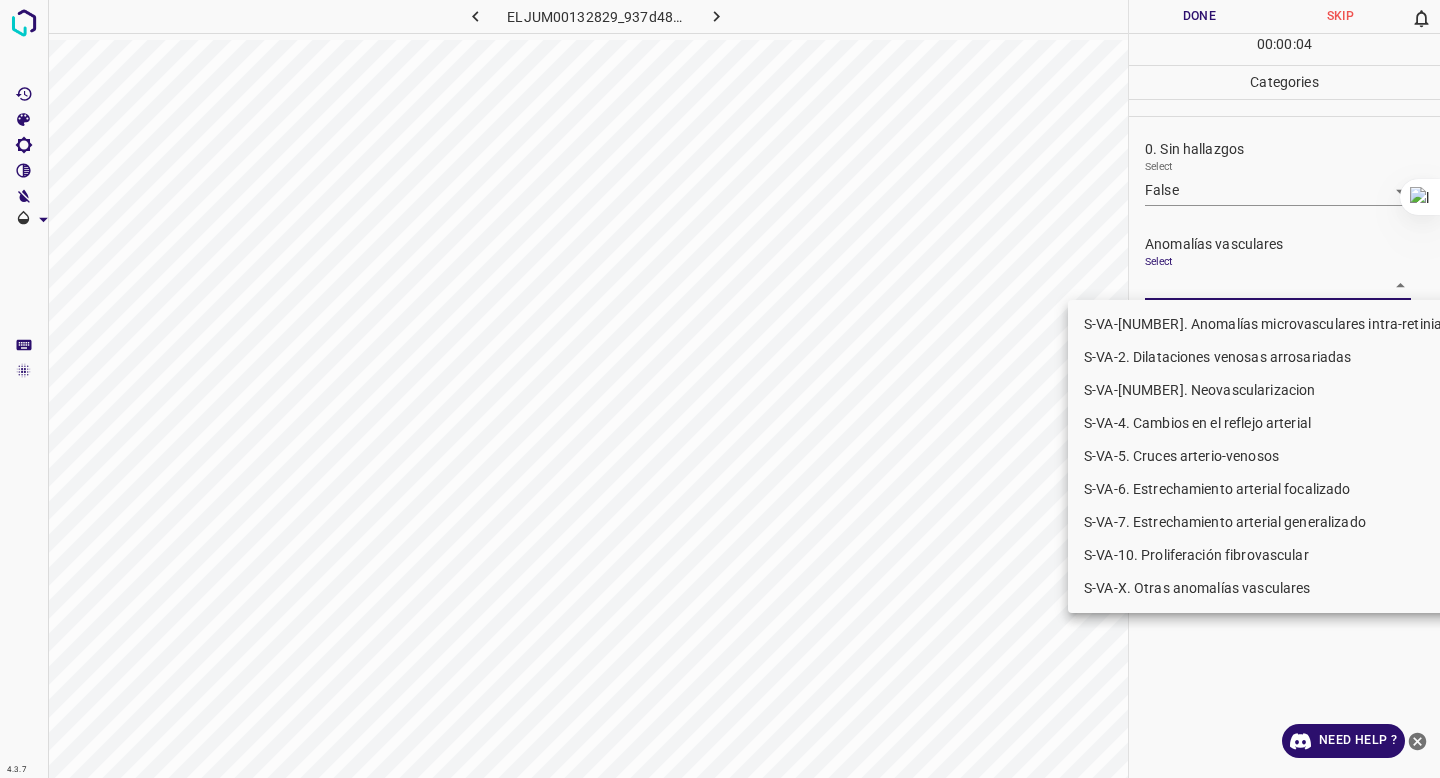 click at bounding box center (720, 389) 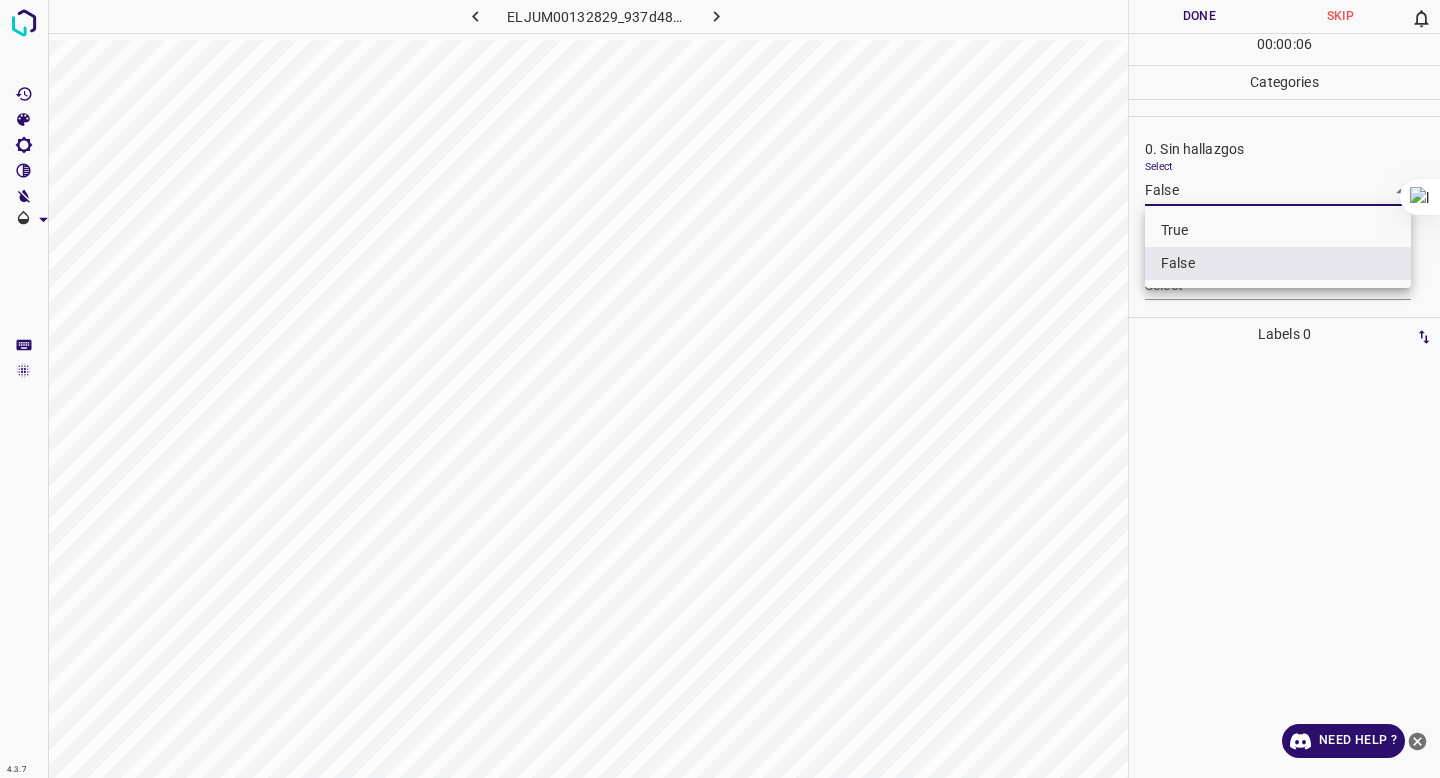 click on "4.3.7 [FILENAME] Done Skip 0 00   : 00   : 06   Categories 0. Sin hallazgos   Select False False Anomalías vasculares   Select ​ Atrofias   Select ​ Drusas   Select ​ Exudados   Select ​ Hemorragias o Microaneurismas   Select ​ Otros hallazgos patológicos   Select ​ Otros hallazgos no patológicos   Select ​ Anomalías de disco óptico   Select ​ Elementos sin calidad suficiente   Select ​ Labels   0 Categories 1 0. Sin hallazgos 2 Anomalías vasculares 3 Atrofias 4 Drusas 5 Exudados 6 Hemorragias o Microaneurismas 7 Otros hallazgos patológicos 8 Otros hallazgos no patológicos 9 Anomalías de disco óptico 0 Elementos sin calidad suficiente Tools Space Change between modes (Draw & Edit) I Auto labeling R Restore zoom M Zoom in N Zoom out Delete Delete selecte label Filters Z Restore filters X Saturation filter C Brightness filter V Contrast filter B Gray scale filter General O Download Need Help ? - Text - Hide - Delete" at bounding box center [720, 389] 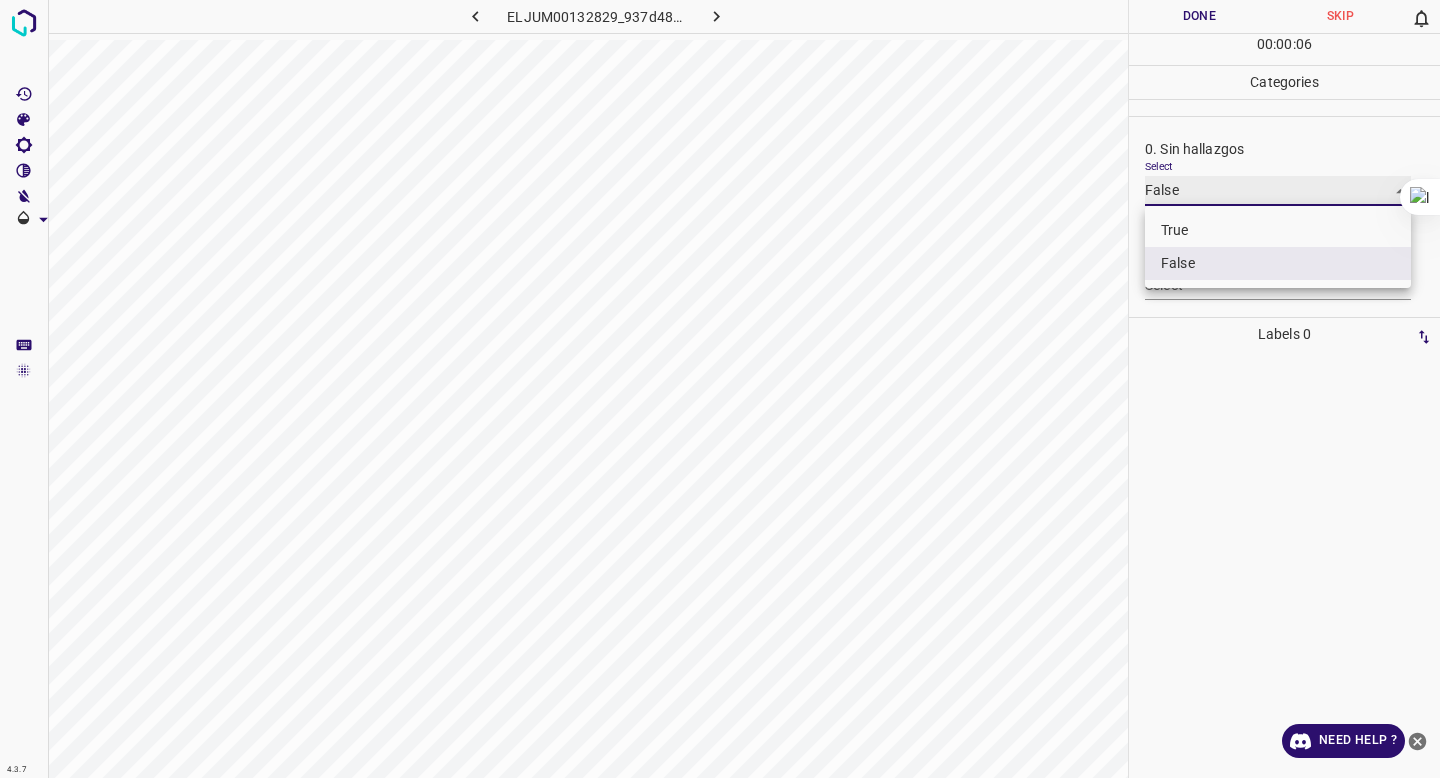 type on "True" 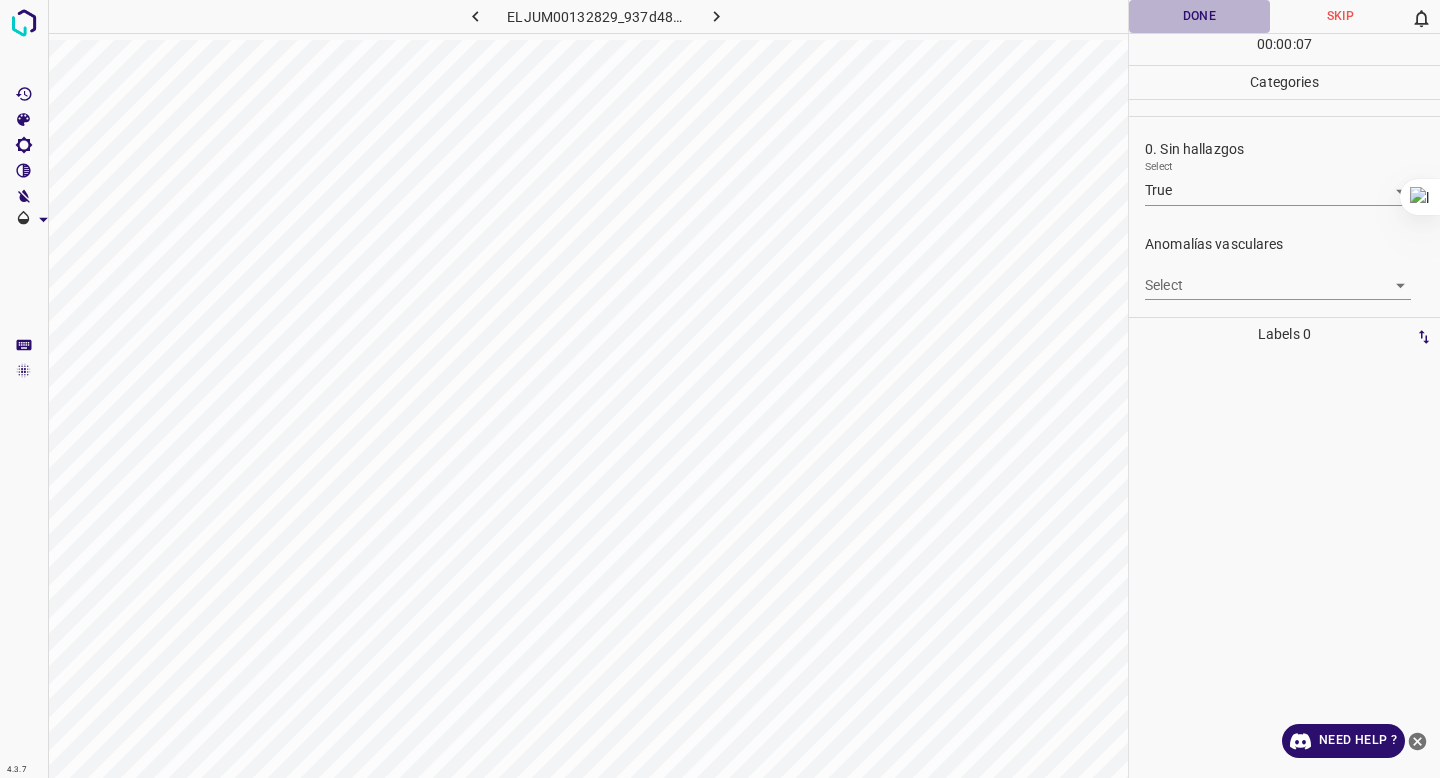 click on "Done" at bounding box center (1199, 16) 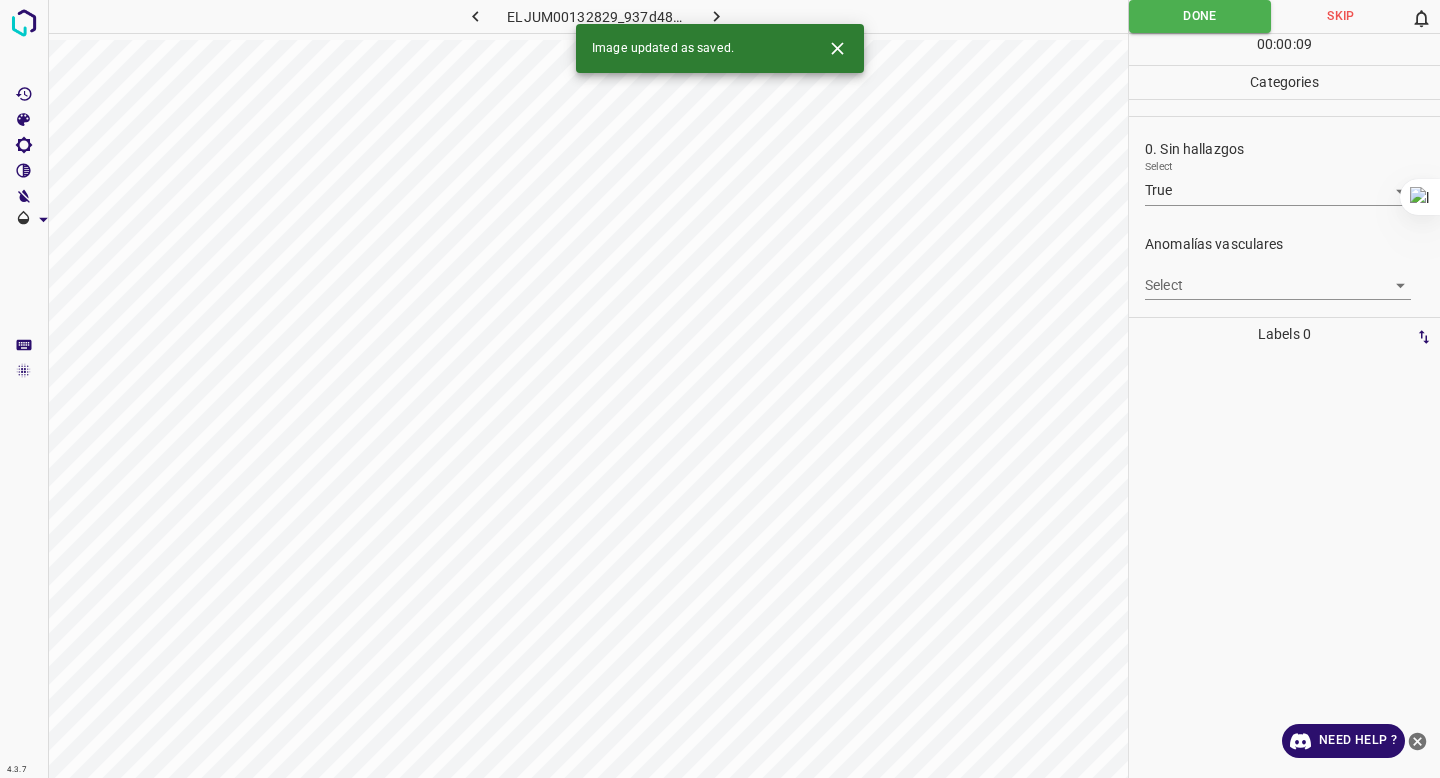 click 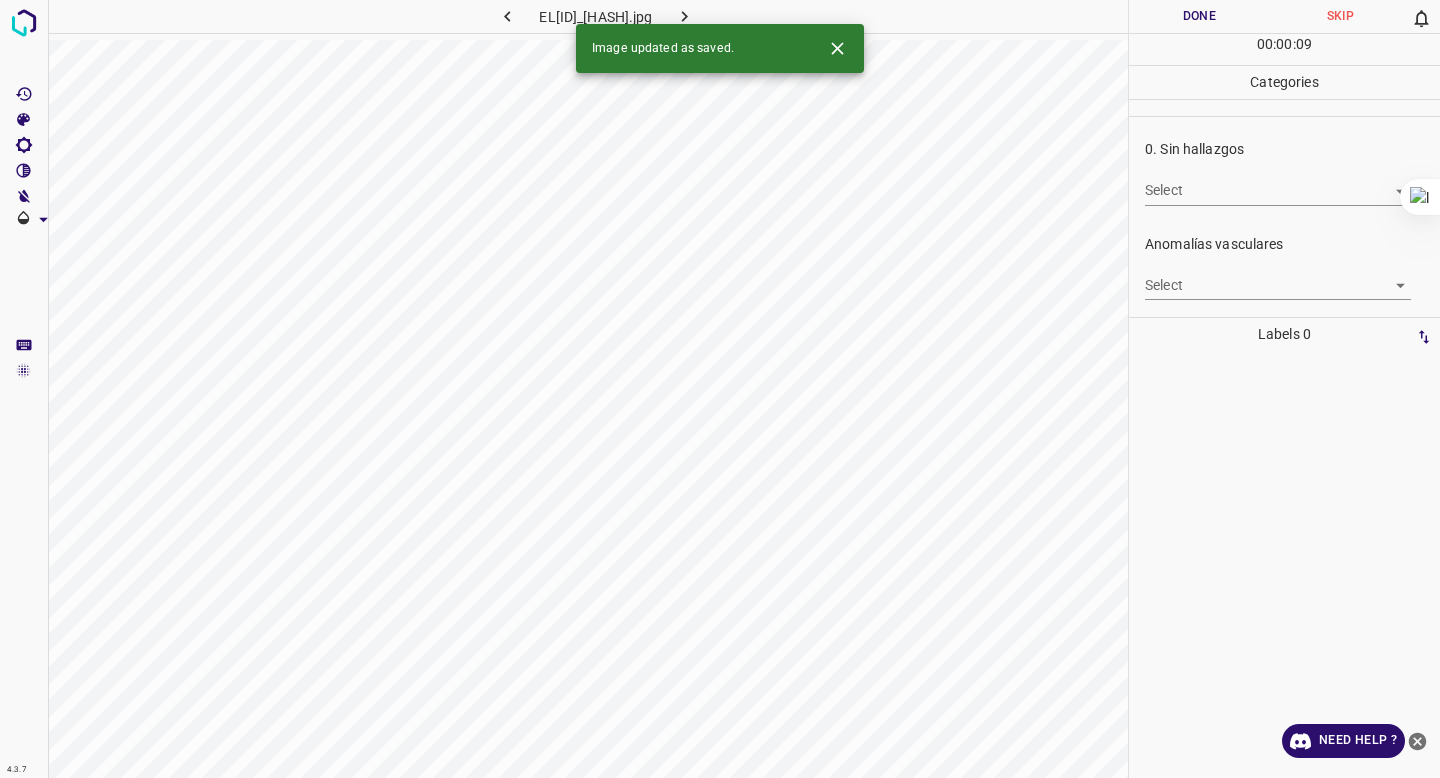 click on "4.3.7 ELGAR00171722_36787ada2.jpg Done Skip 0 00   : 00   : 09   Categories 0. Sin hallazgos   Select ​ Anomalías vasculares   Select ​ Atrofias   Select ​ Drusas   Select ​ Exudados   Select ​ Hemorragias o Microaneurismas   Select ​ Otros hallazgos patológicos   Select ​ Otros hallazgos no patológicos   Select ​ Anomalías de disco óptico   Select ​ Elementos sin calidad suficiente   Select ​ Labels   0 Categories 1 0. Sin hallazgos 2 Anomalías vasculares 3 Atrofias 4 Drusas 5 Exudados 6 Hemorragias o Microaneurismas 7 Otros hallazgos patológicos 8 Otros hallazgos no patológicos 9 Anomalías de disco óptico 0 Elementos sin calidad suficiente Tools Space Change between modes (Draw & Edit) I Auto labeling R Restore zoom M Zoom in N Zoom out Delete Delete selecte label Filters Z Restore filters X Saturation filter C Brightness filter V Contrast filter B Gray scale filter General O Download Image updated as saved. Need Help ? - Text - Hide - Delete" at bounding box center (720, 389) 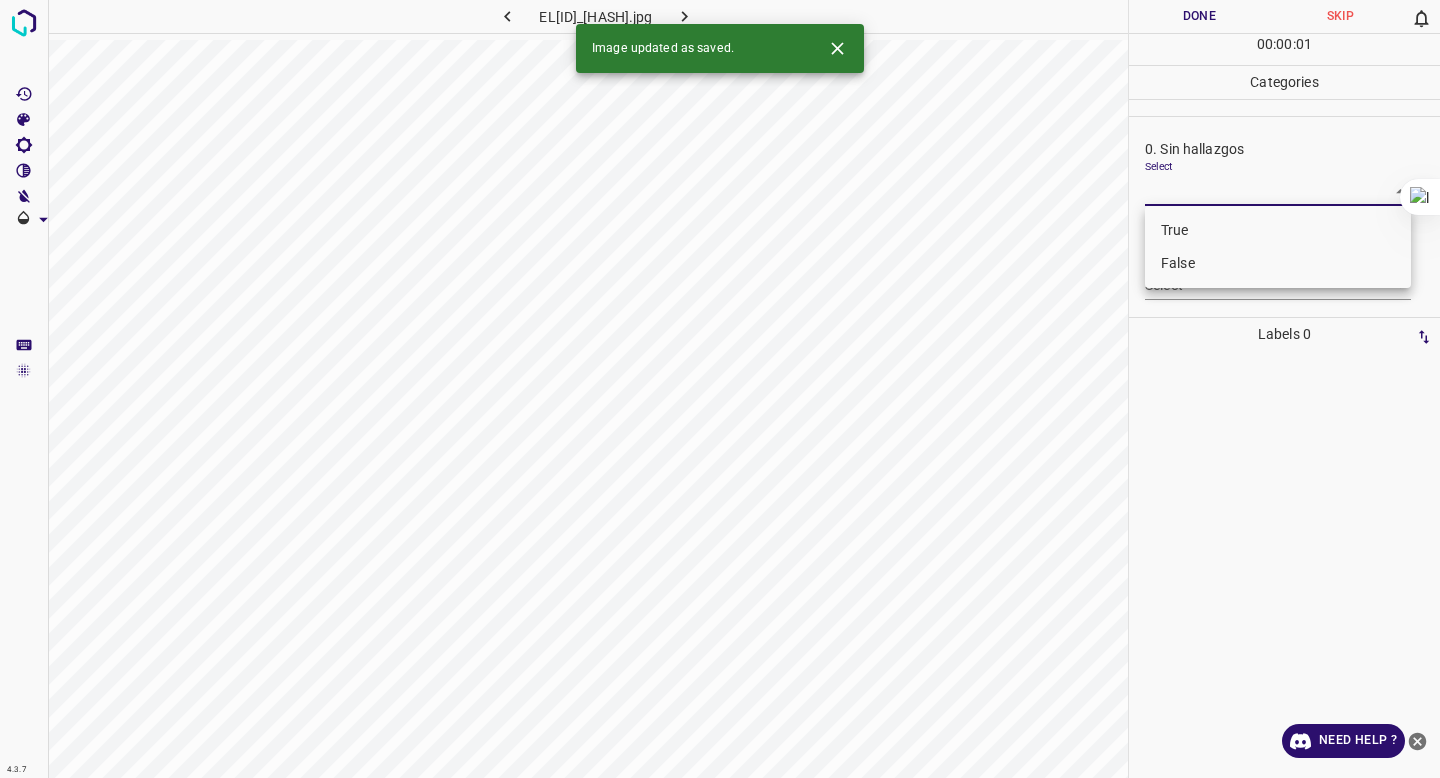 click on "False" at bounding box center [1278, 263] 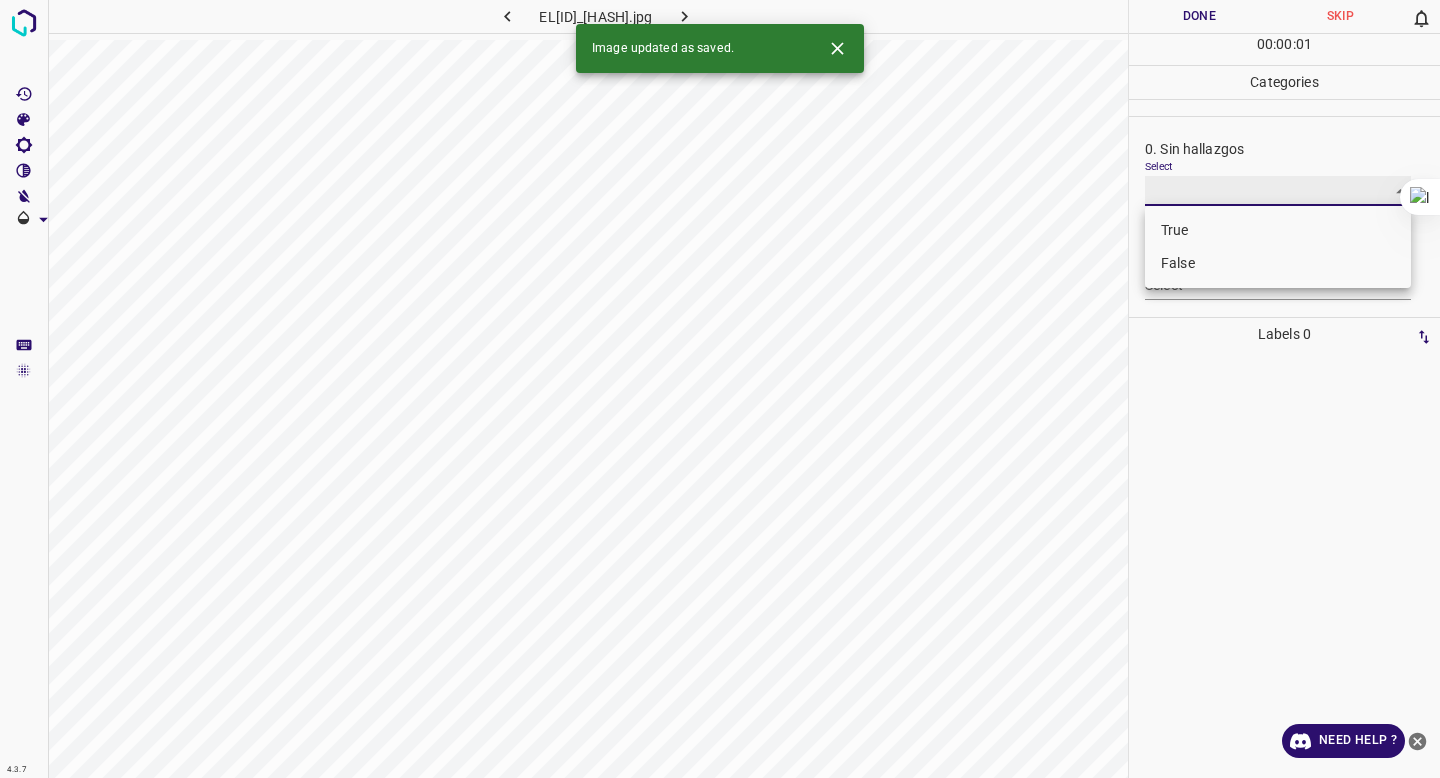 type on "False" 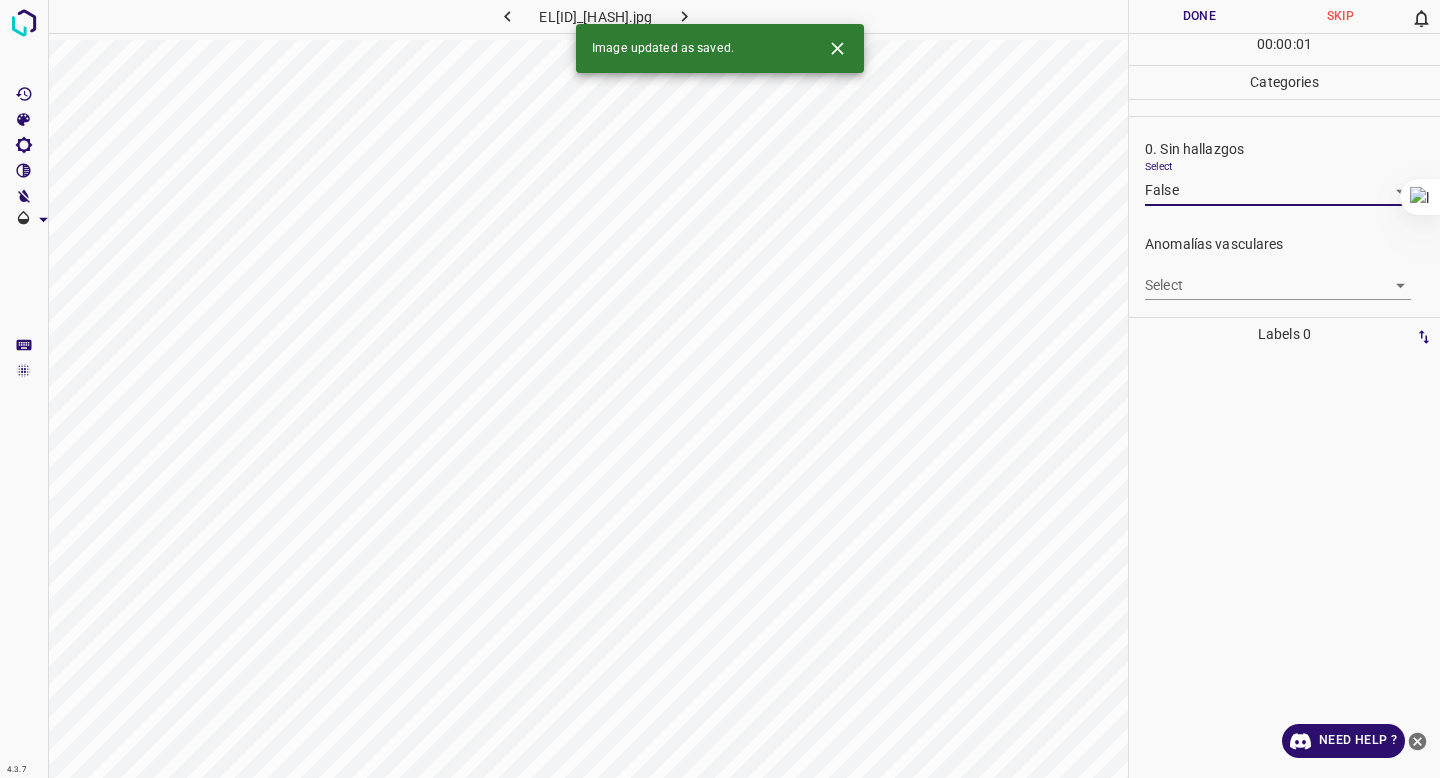 click on "4.3.7 ELGAR00171722_36787ada2.jpg Done Skip 0 00   : 00   : 01   Categories 0. Sin hallazgos   Select False False Anomalías vasculares   Select ​ Atrofias   Select ​ Drusas   Select ​ Exudados   Select ​ Hemorragias o Microaneurismas   Select ​ Otros hallazgos patológicos   Select ​ Otros hallazgos no patológicos   Select ​ Anomalías de disco óptico   Select ​ Elementos sin calidad suficiente   Select ​ Labels   0 Categories 1 0. Sin hallazgos 2 Anomalías vasculares 3 Atrofias 4 Drusas 5 Exudados 6 Hemorragias o Microaneurismas 7 Otros hallazgos patológicos 8 Otros hallazgos no patológicos 9 Anomalías de disco óptico 0 Elementos sin calidad suficiente Tools Space Change between modes (Draw & Edit) I Auto labeling R Restore zoom M Zoom in N Zoom out Delete Delete selecte label Filters Z Restore filters X Saturation filter C Brightness filter V Contrast filter B Gray scale filter General O Download Image updated as saved. Need Help ? - Text - Hide - Delete" at bounding box center [720, 389] 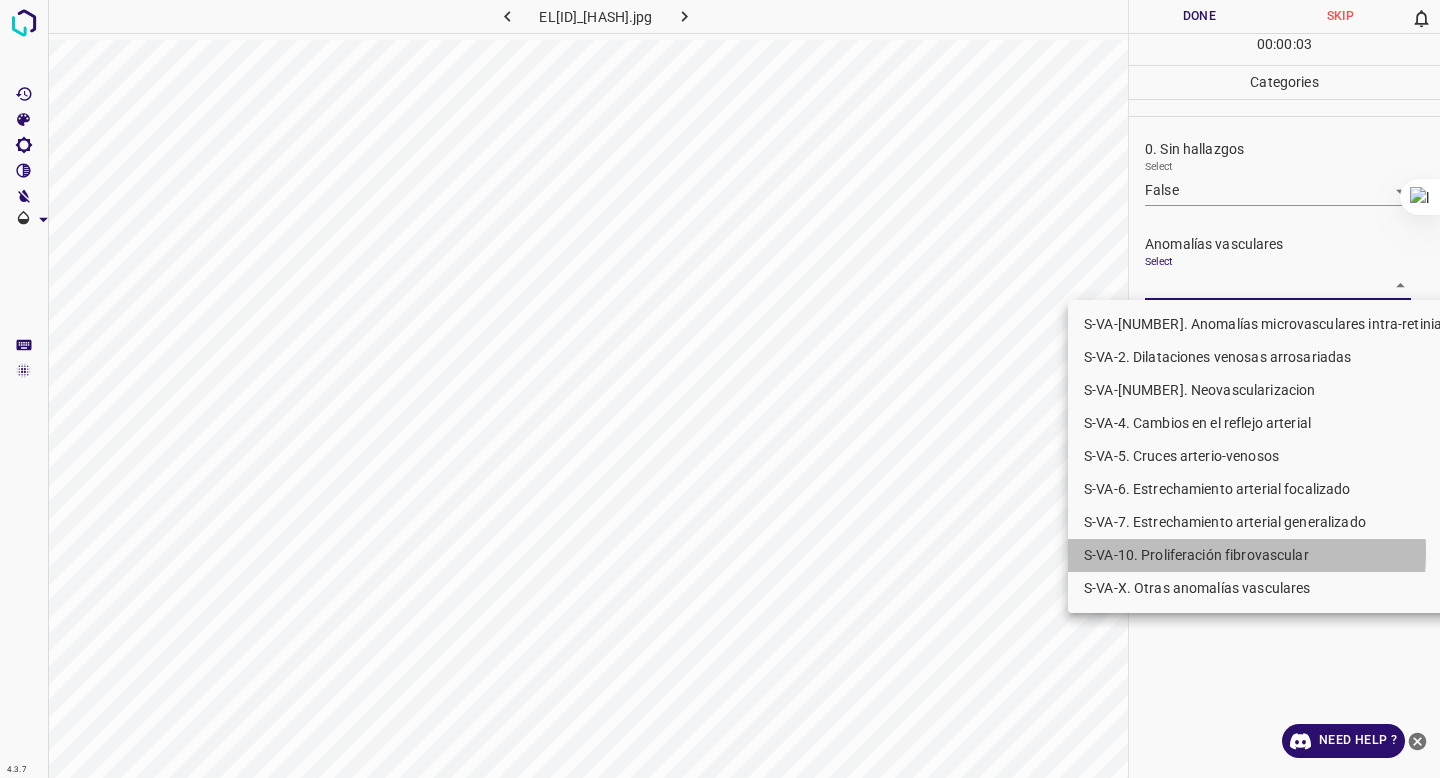 click on "S-VA-10. Proliferación fibrovascular" at bounding box center (1275, 555) 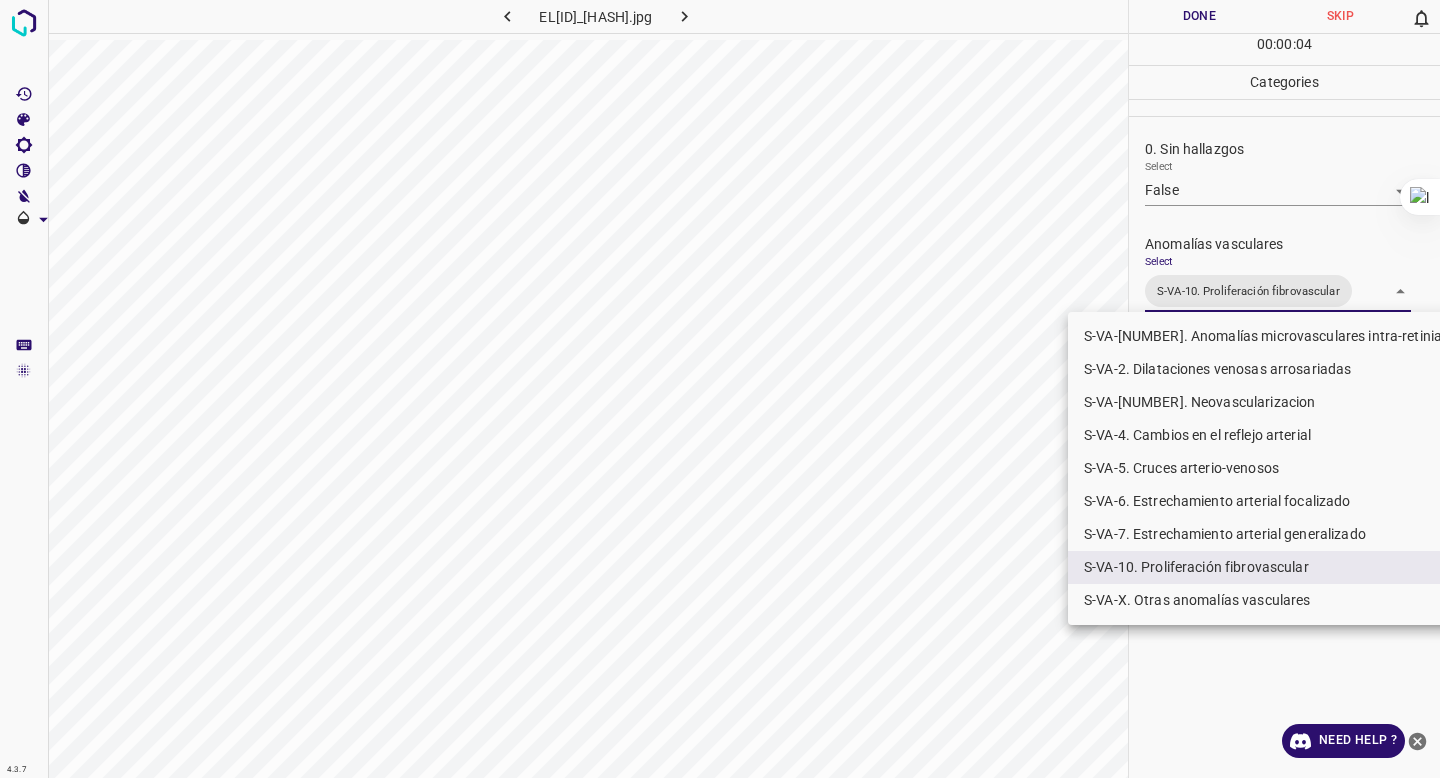 click at bounding box center (720, 389) 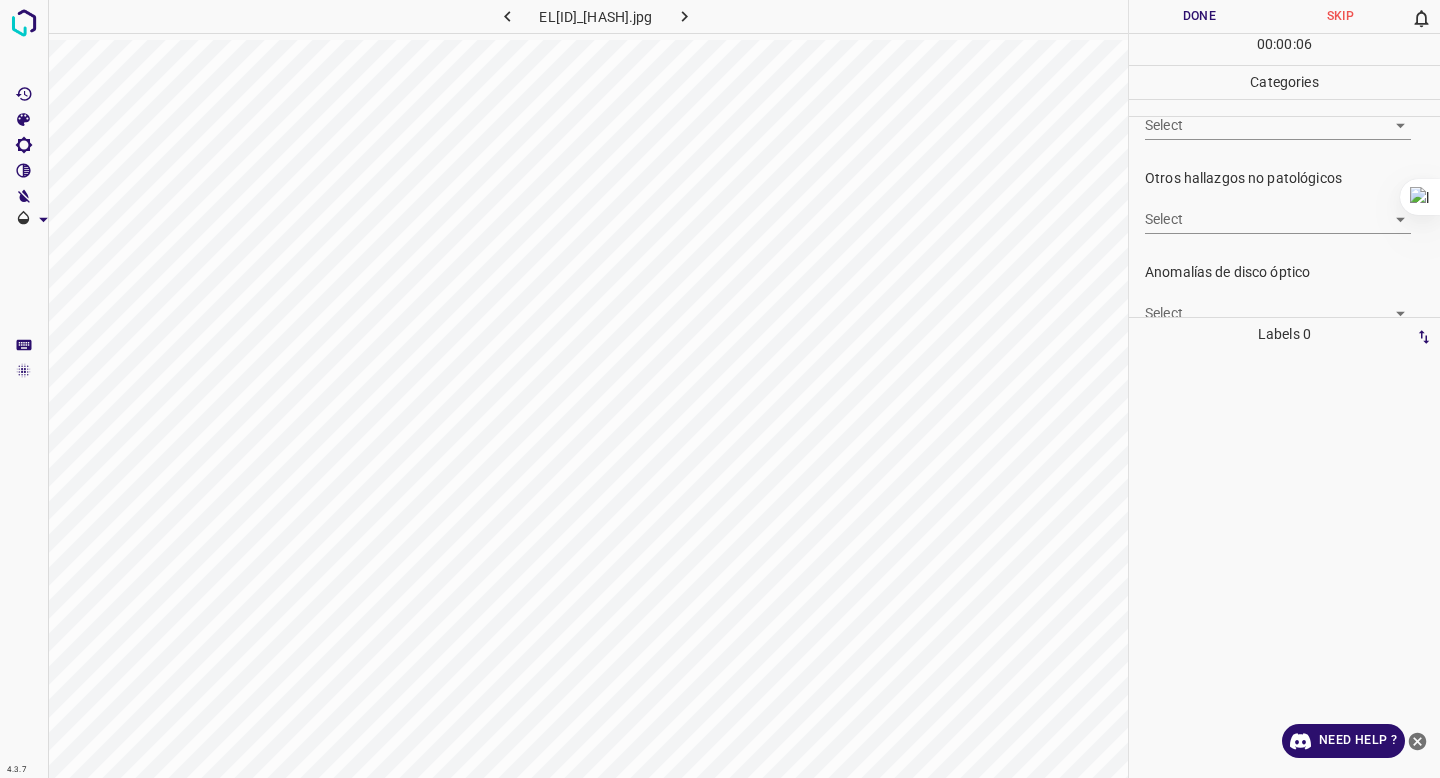 scroll, scrollTop: 621, scrollLeft: 0, axis: vertical 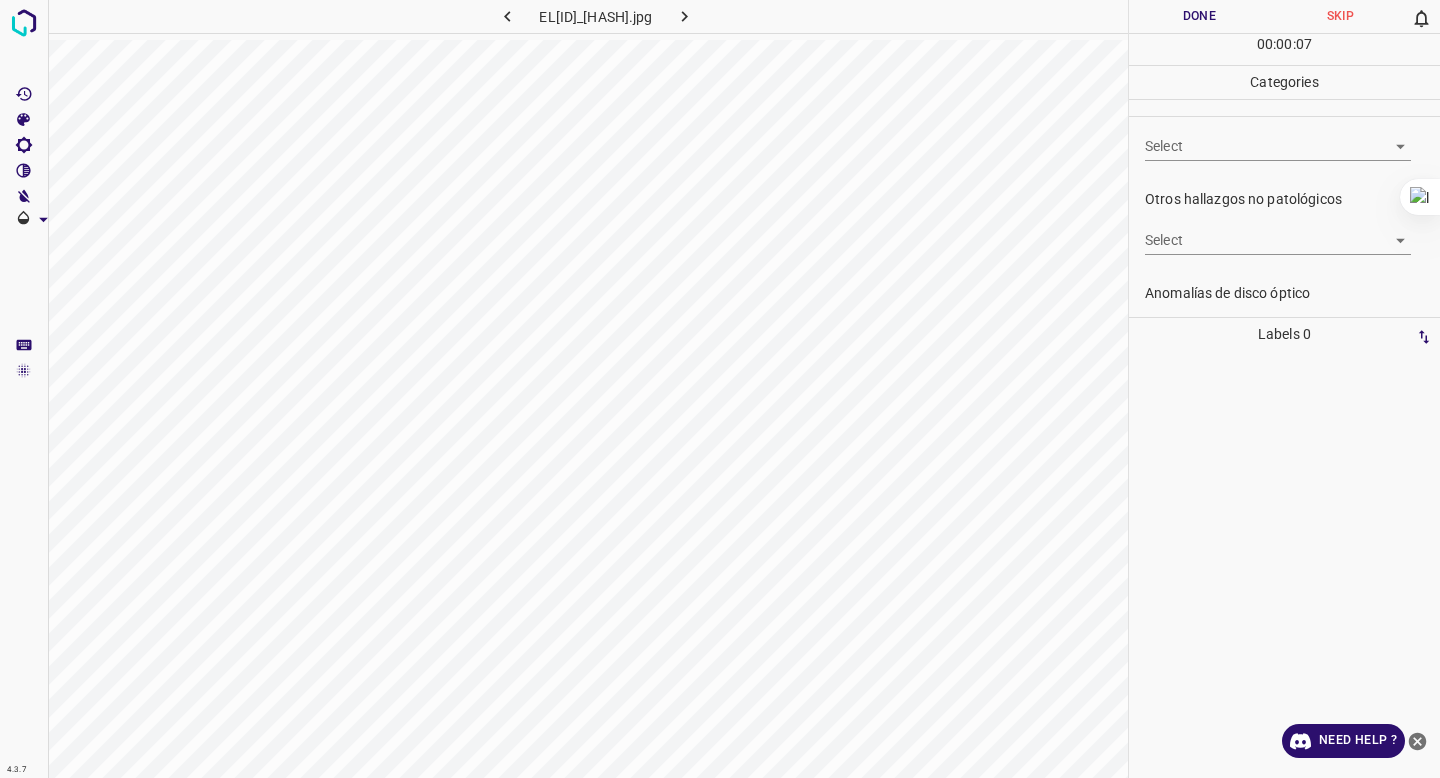 click on "4.3.7 [NAME]00171722_36787ada2.jpg Done Skip 0 00   : 00   : 07   Categories 0. Sin hallazgos   Select False False Anomalías vasculares   Select S-VA-10. Proliferación fibrovascular S-VA-10. Proliferación fibrovascular Atrofias   Select ​ Drusas   Select ​ Exudados   Select ​ Hemorragias o Microaneurismas   Select ​ Otros hallazgos patológicos   Select ​ Otros hallazgos no patológicos   Select ​ Anomalías de disco óptico   Select ​ Elementos sin calidad suficiente   Select ​ Labels   0 Categories 1 0. Sin hallazgos 2 Anomalías vasculares 3 Atrofias 4 Drusas 5 Exudados 6 Hemorragias o Microaneurismas 7 Otros hallazgos patológicos 8 Otros hallazgos no patológicos 9 Anomalías de disco óptico 0 Elementos sin calidad suficiente Tools Space Change between modes (Draw & Edit) I Auto labeling R Restore zoom M Zoom in N Zoom out Delete Delete selecte label Filters Z Restore filters X Saturation filter C Brightness filter V Contrast filter B Gray scale filter General O Download Need Help ?" at bounding box center [720, 389] 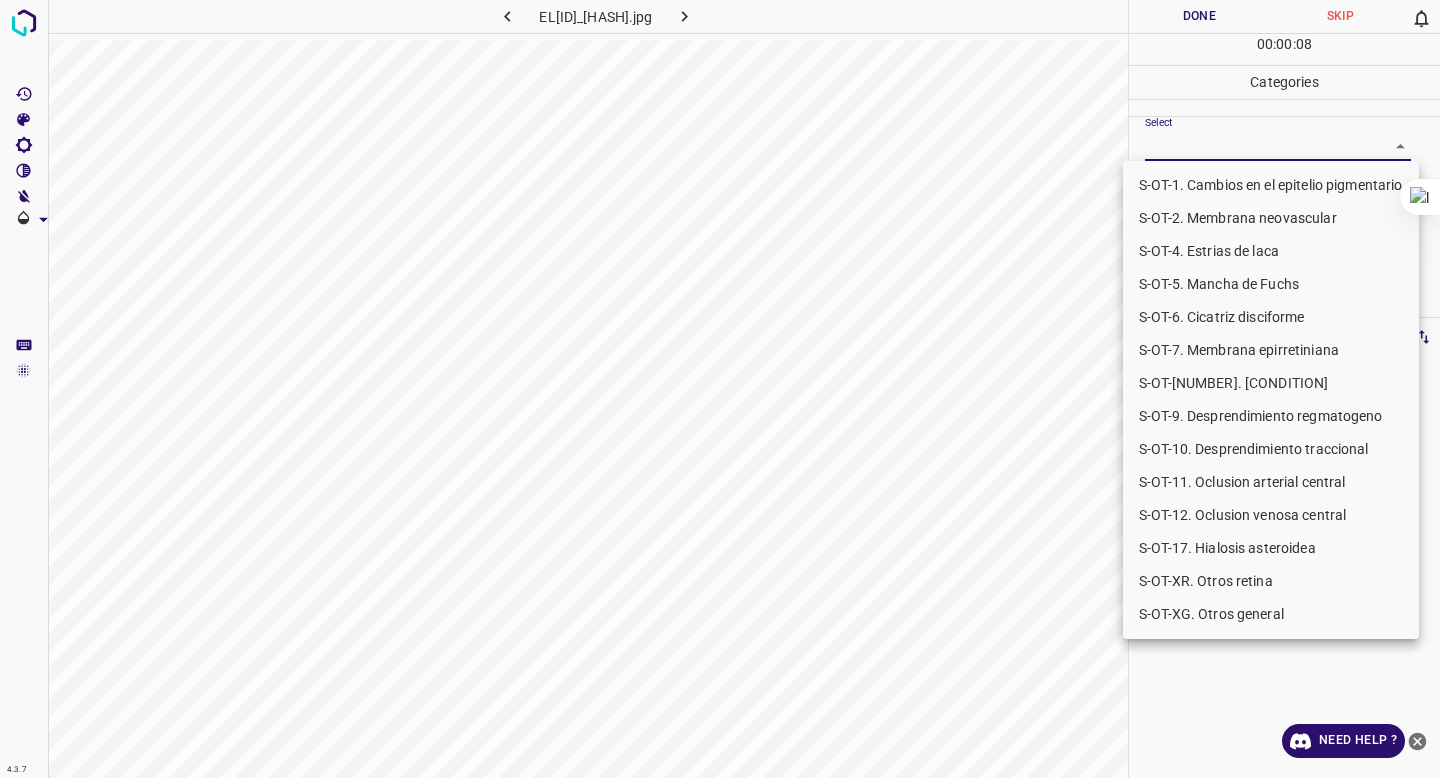 click on "S-OT-10. Desprendimiento traccional" at bounding box center [1271, 449] 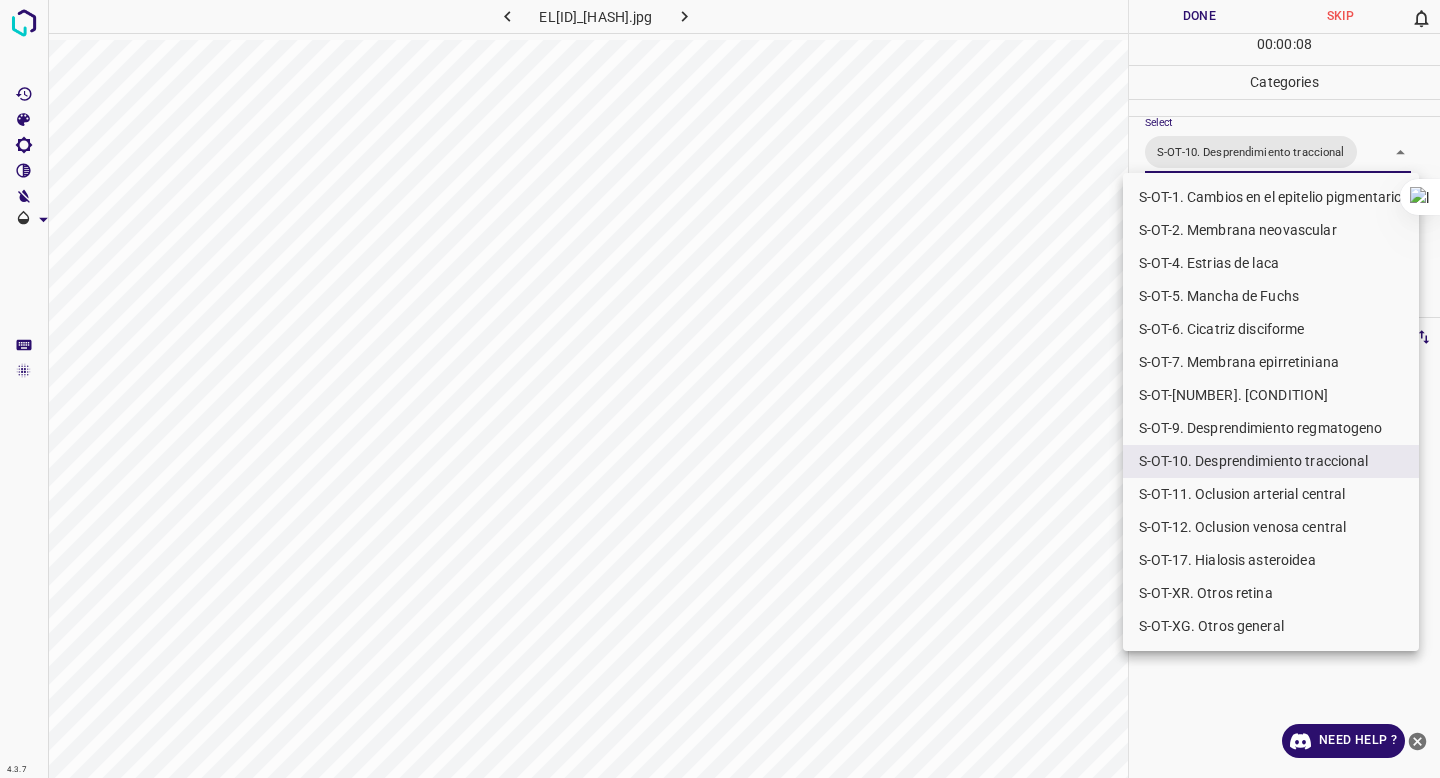 click at bounding box center (720, 389) 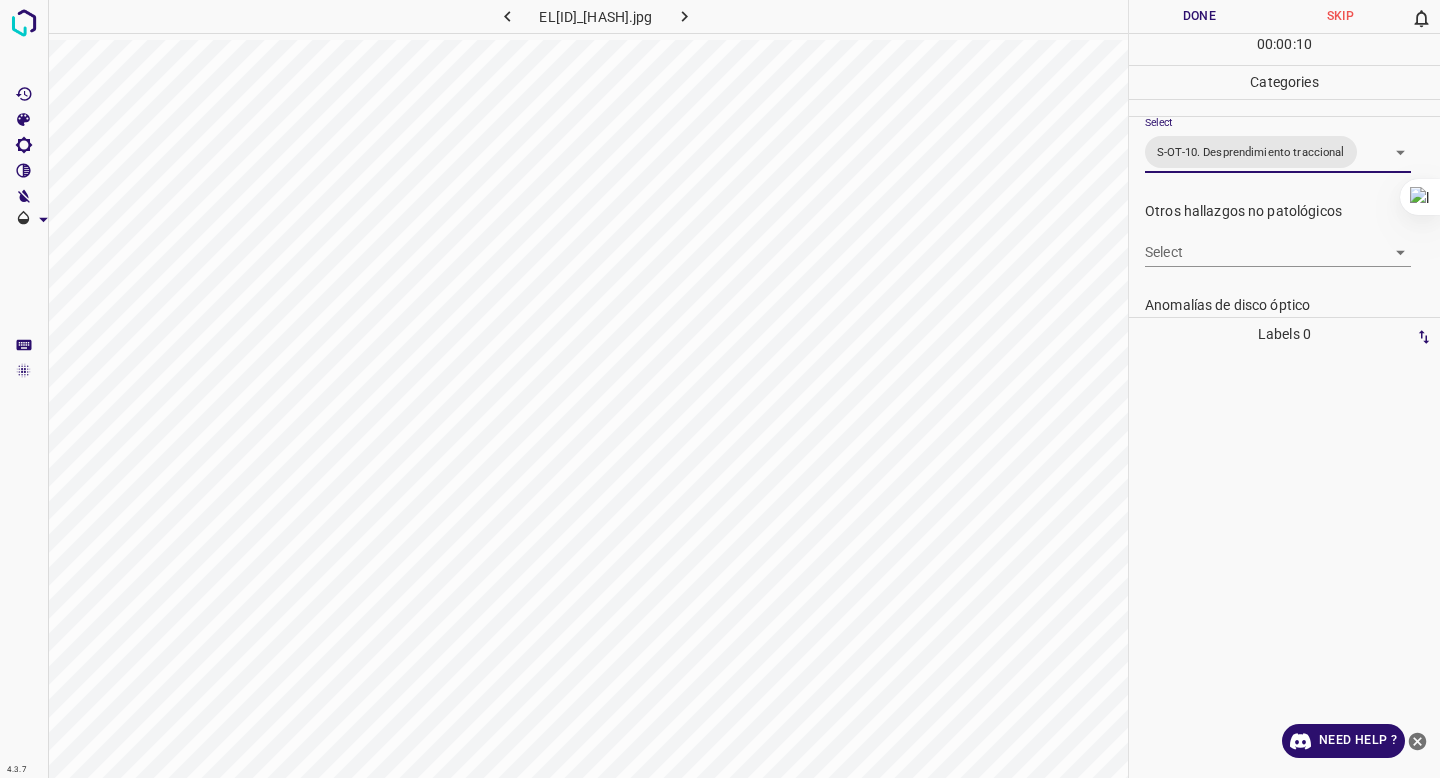 click on "Done" at bounding box center [1199, 16] 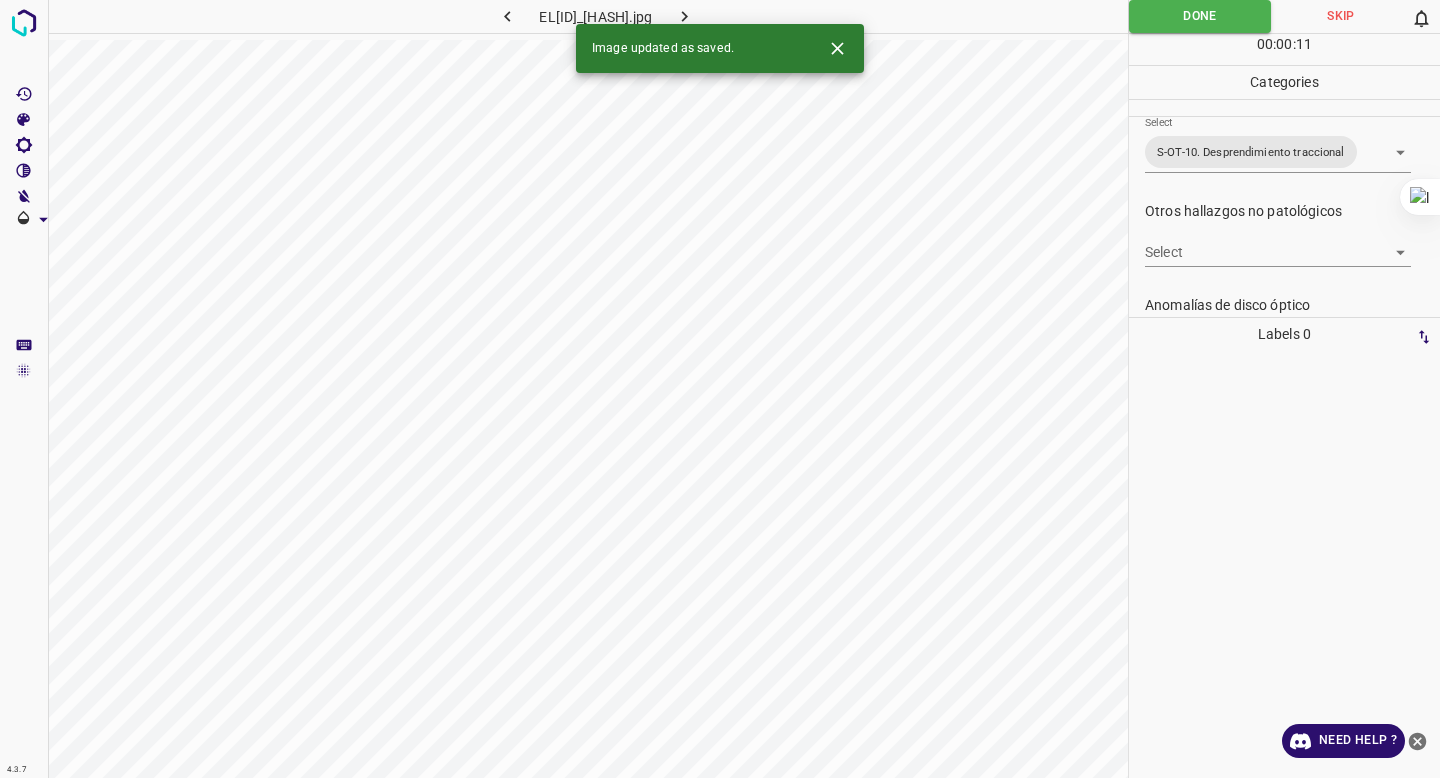 click 